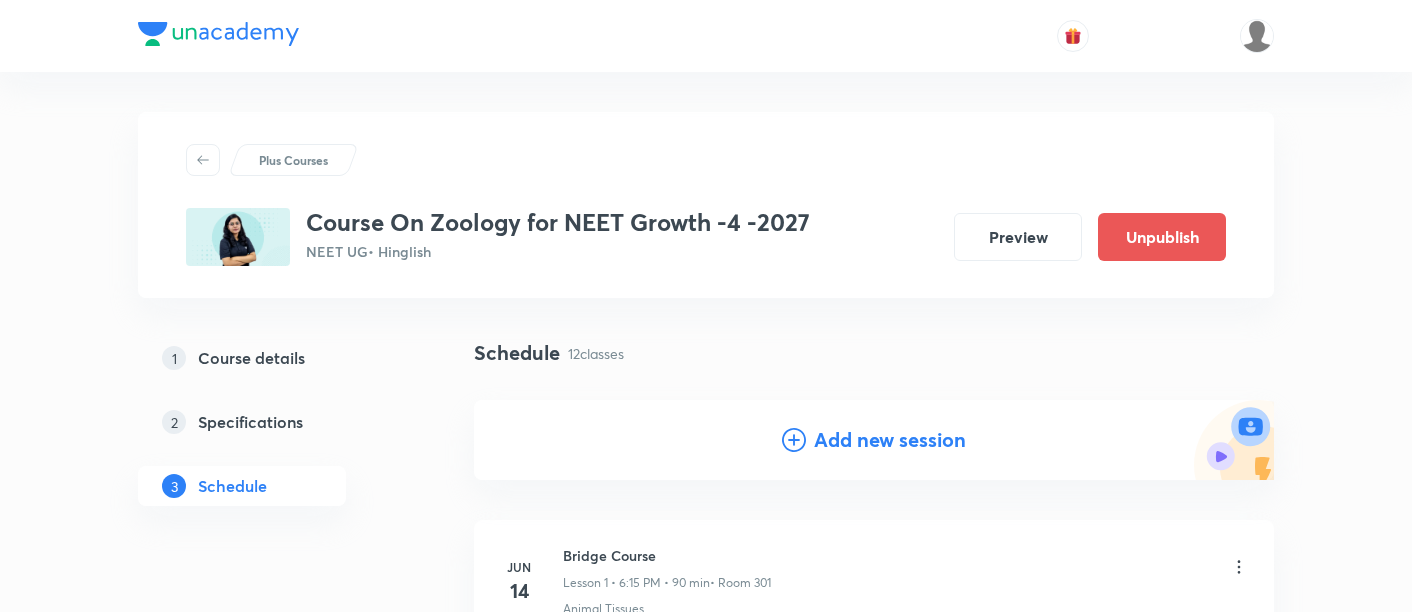 scroll, scrollTop: 1924, scrollLeft: 0, axis: vertical 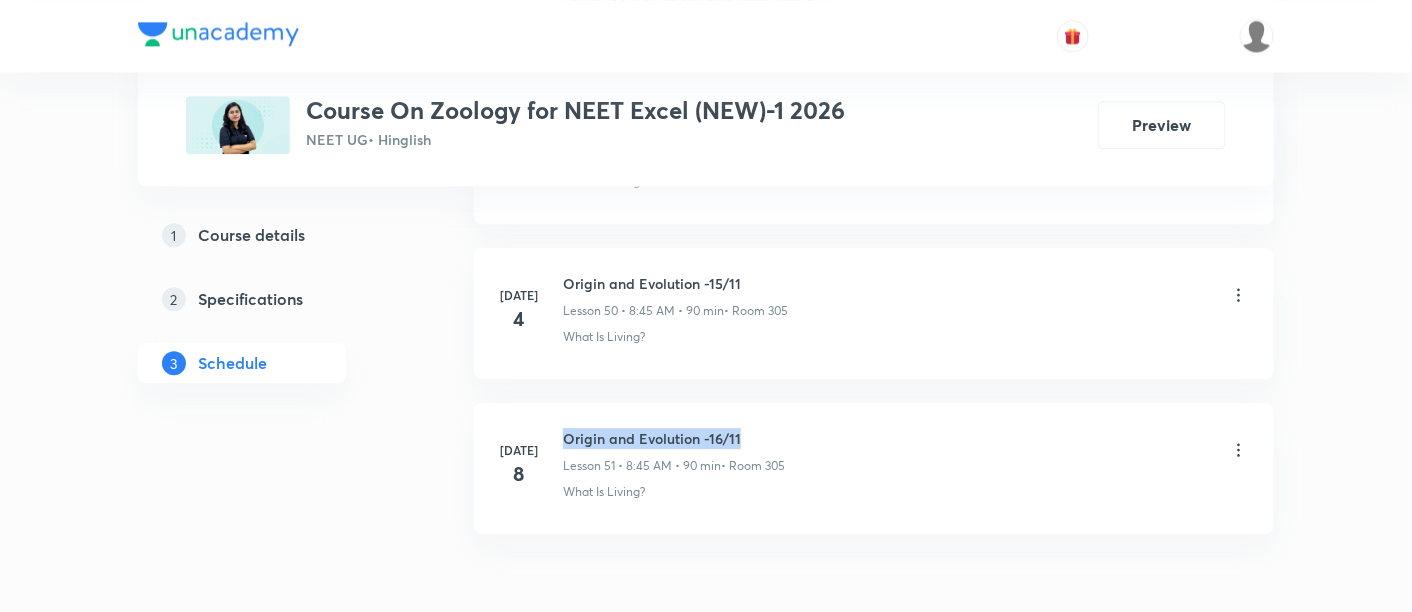 drag, startPoint x: 565, startPoint y: 406, endPoint x: 760, endPoint y: 404, distance: 195.01025 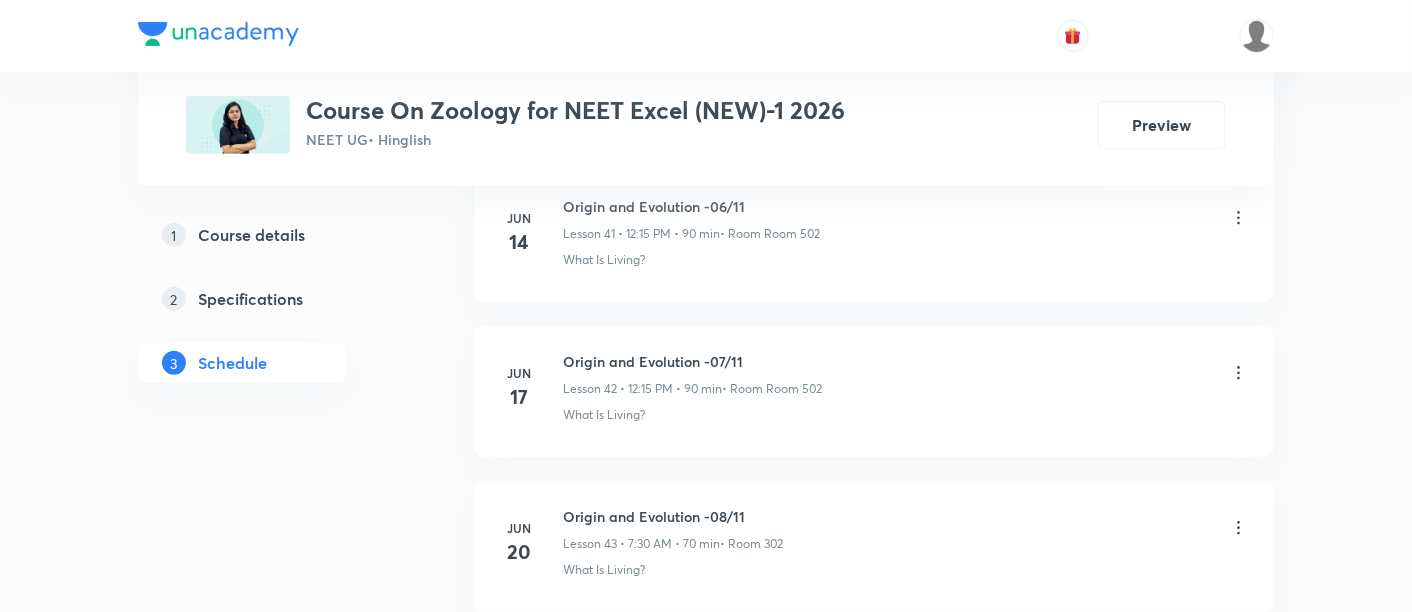 scroll, scrollTop: 8864, scrollLeft: 0, axis: vertical 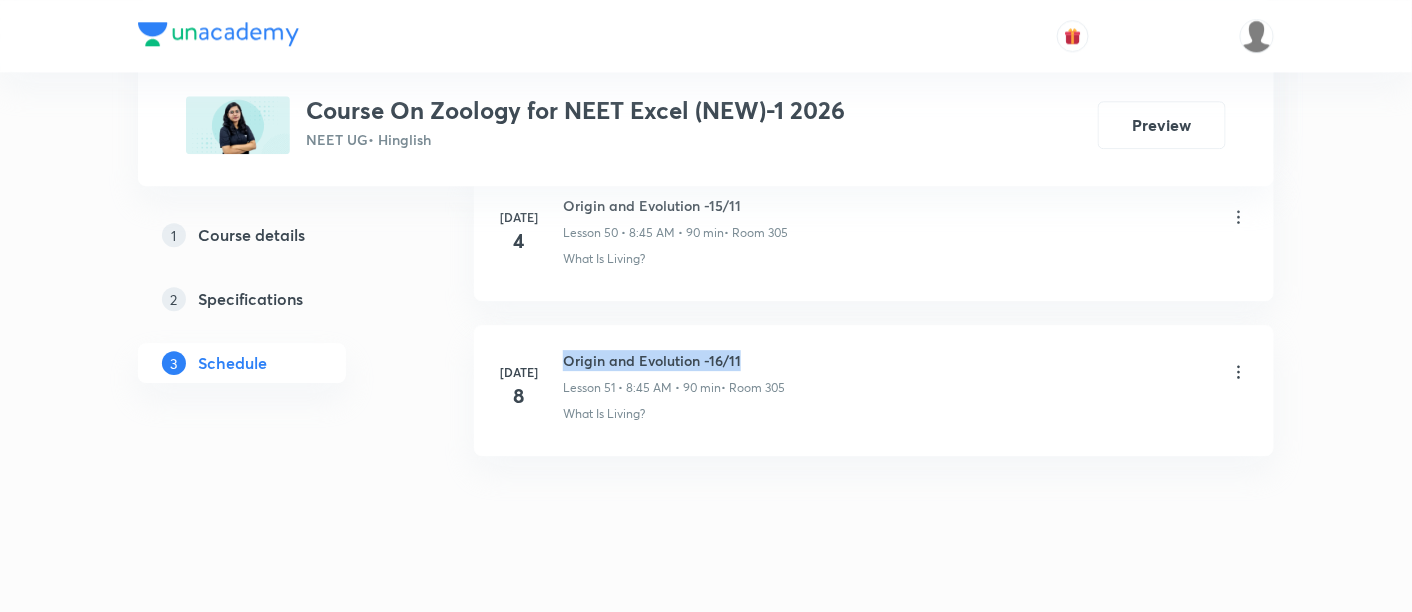 drag, startPoint x: 566, startPoint y: 324, endPoint x: 736, endPoint y: 325, distance: 170.00294 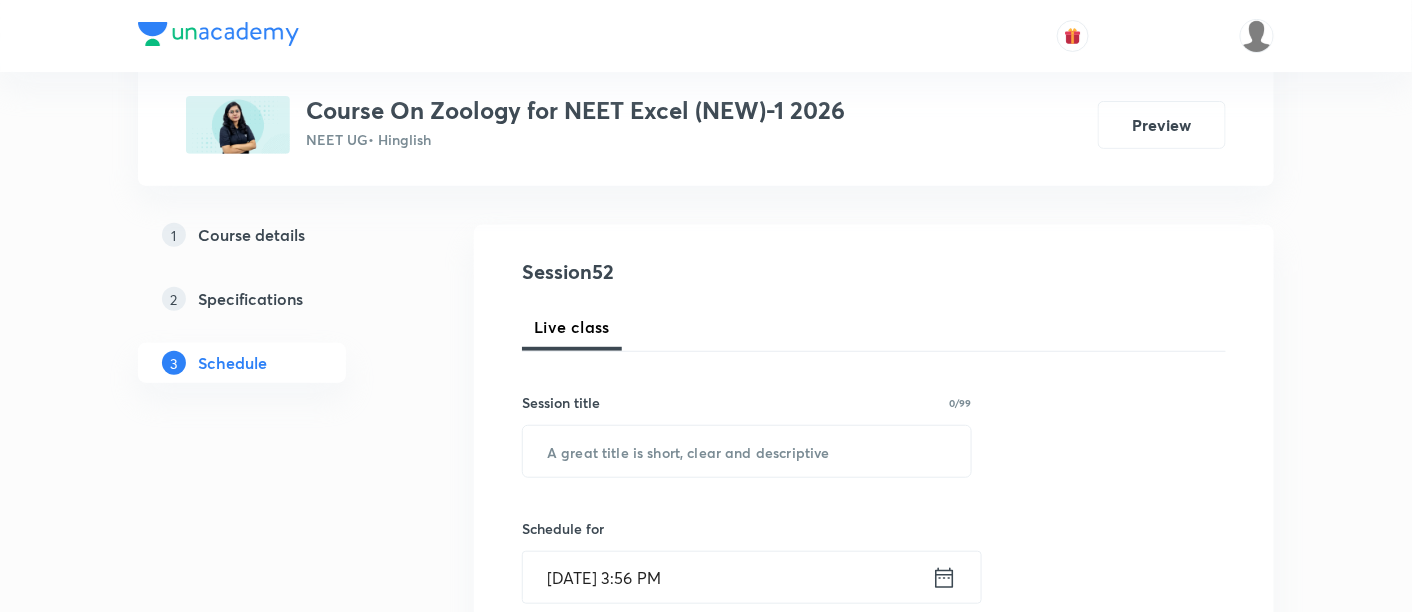 scroll, scrollTop: 177, scrollLeft: 0, axis: vertical 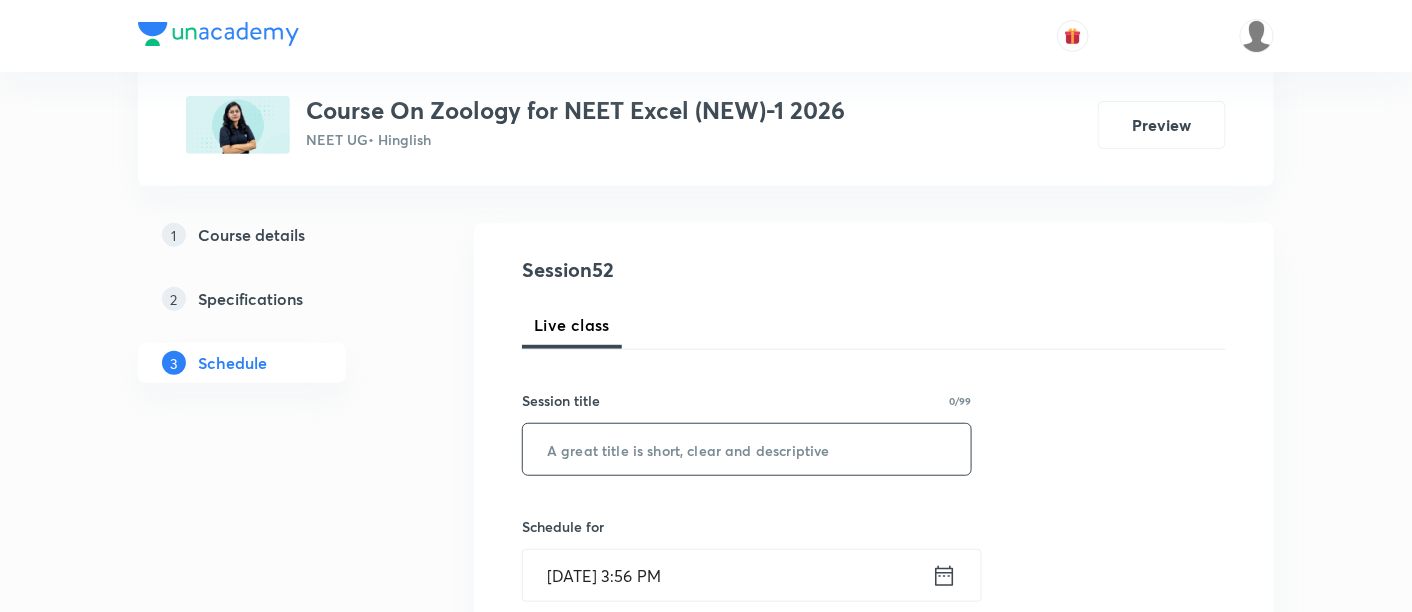 click at bounding box center (747, 449) 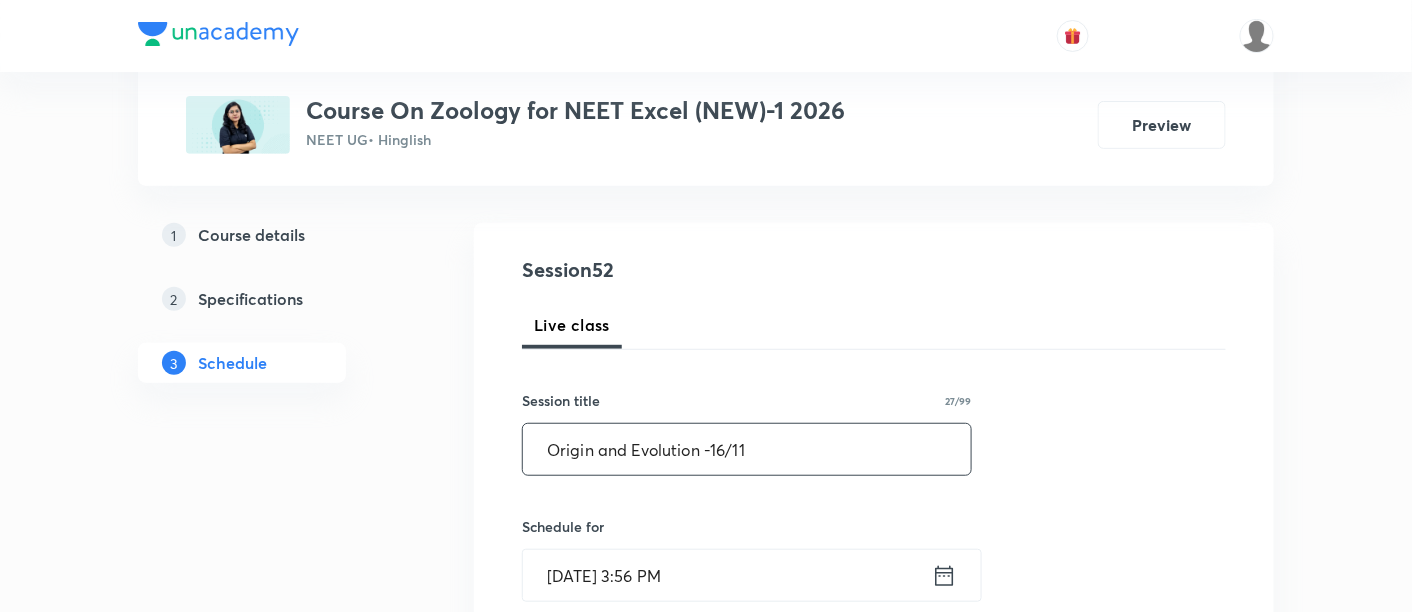click on "Origin and Evolution -16/11" at bounding box center [747, 449] 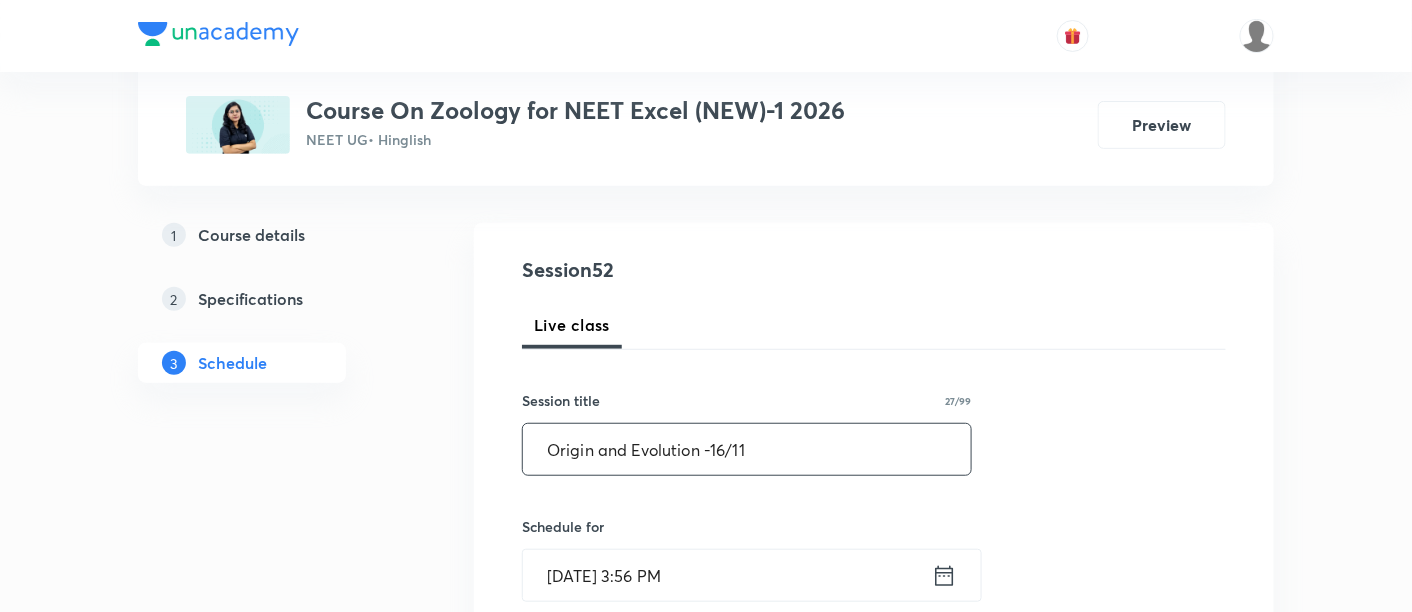 click on "Origin and Evolution -16/11" at bounding box center [747, 449] 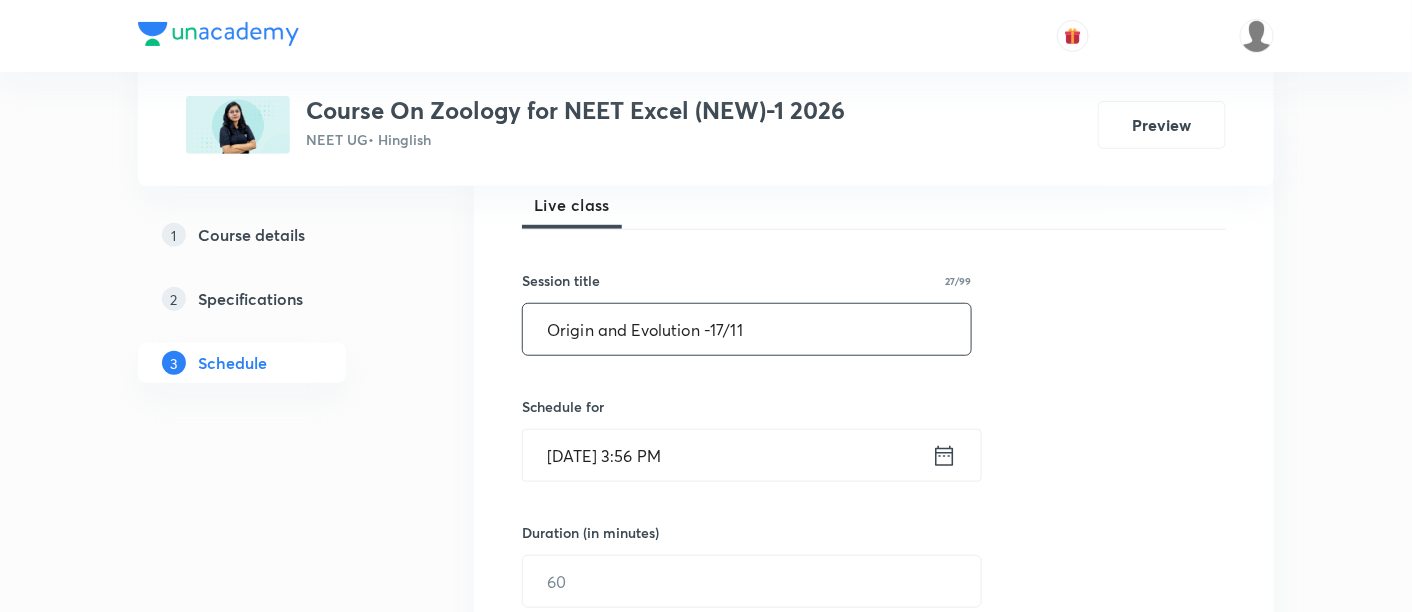 scroll, scrollTop: 314, scrollLeft: 0, axis: vertical 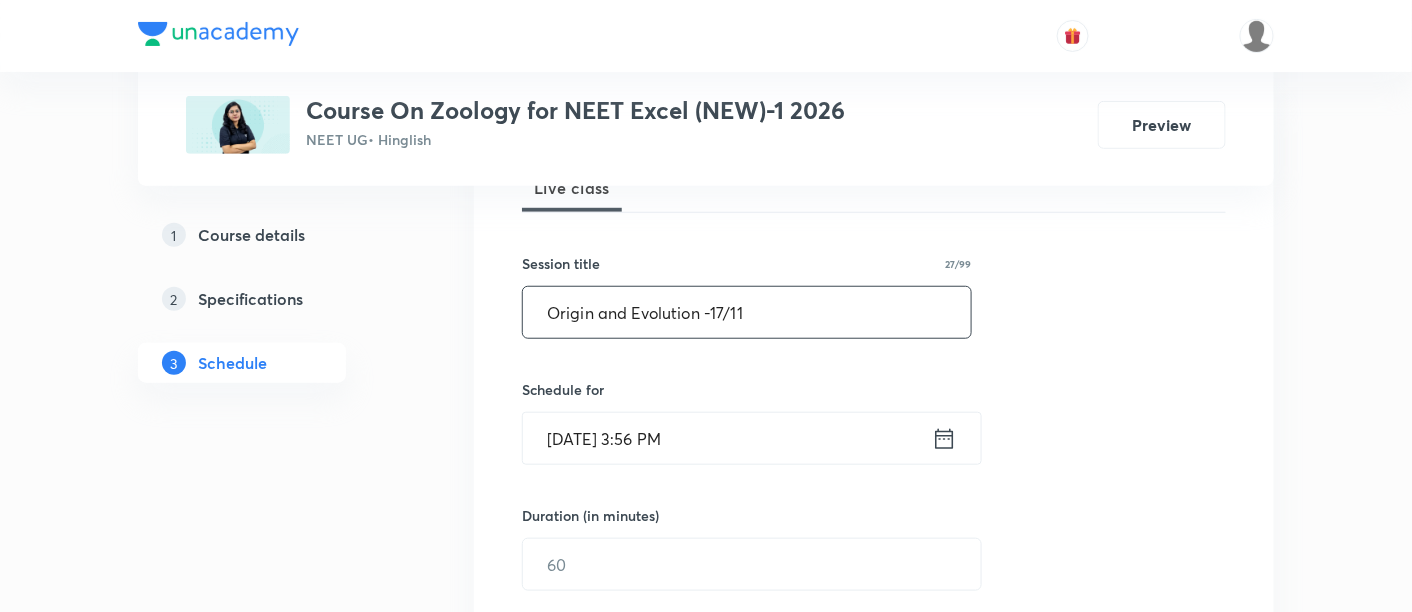 type on "Origin and Evolution -17/11" 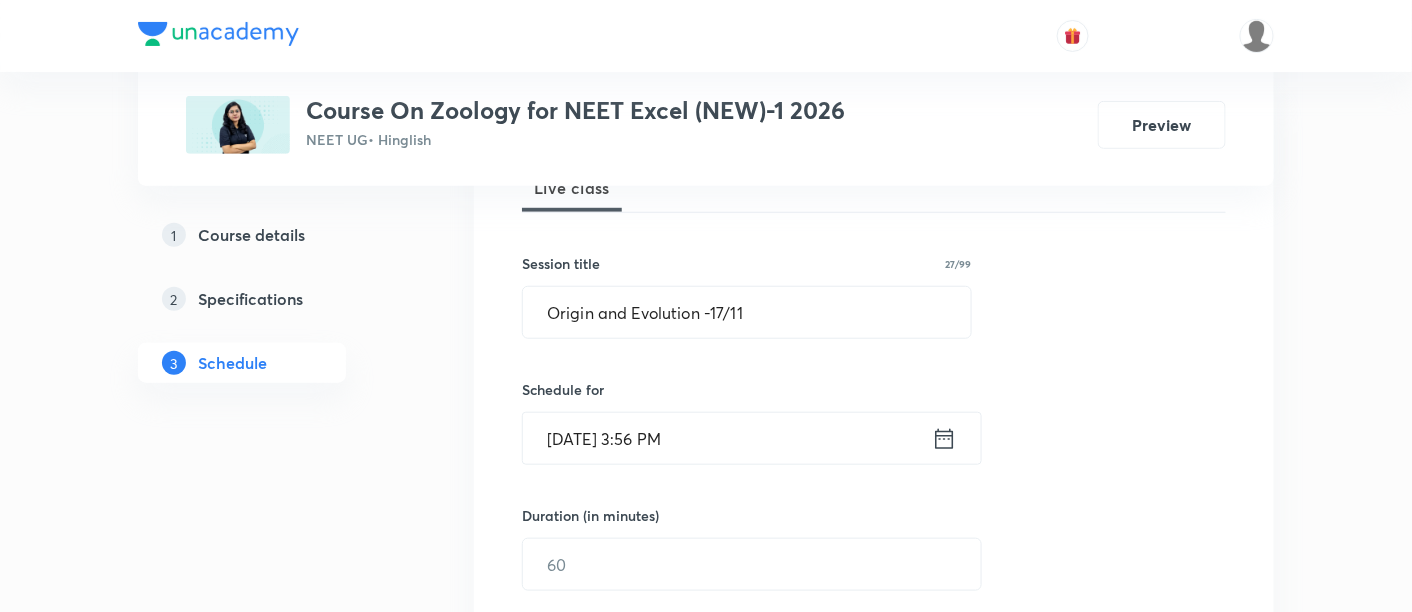 click 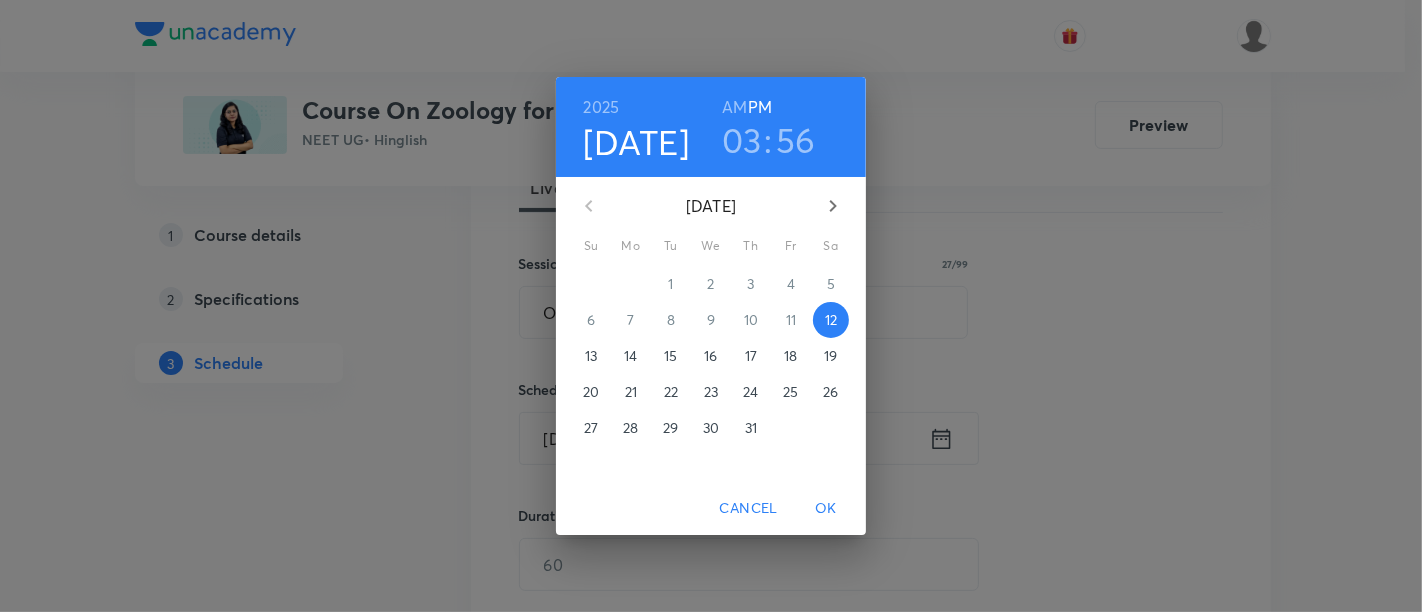 click on "15" at bounding box center (671, 356) 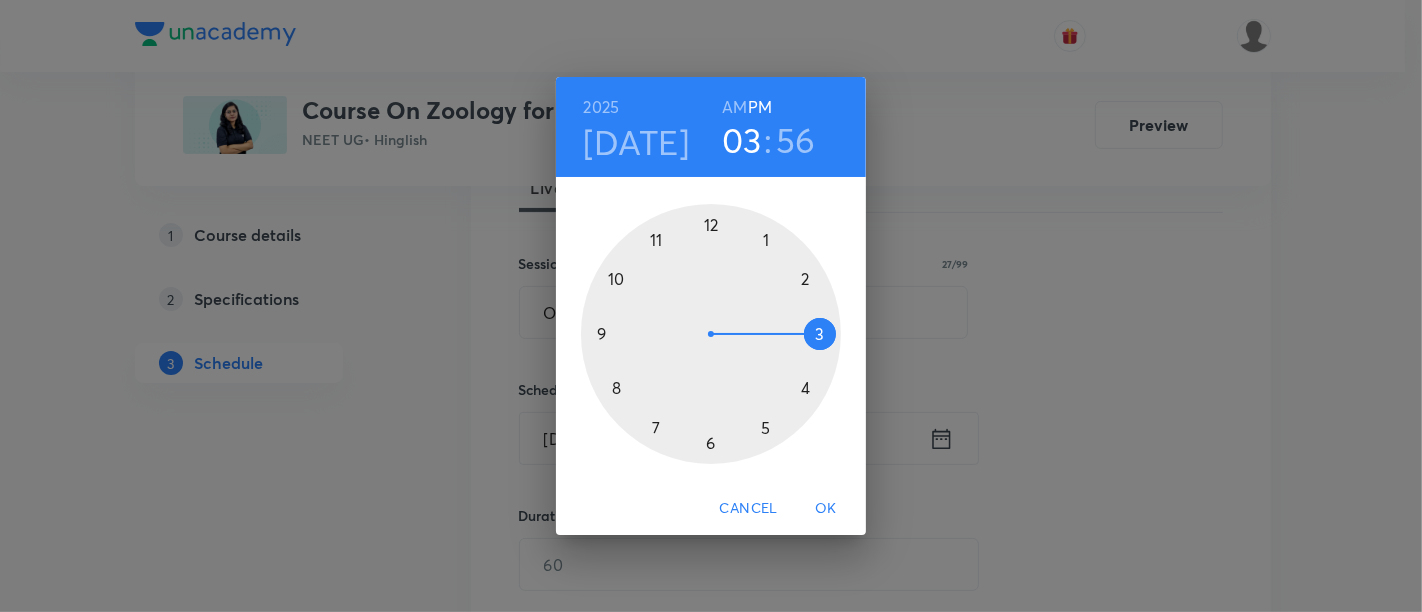click on "AM" at bounding box center (734, 107) 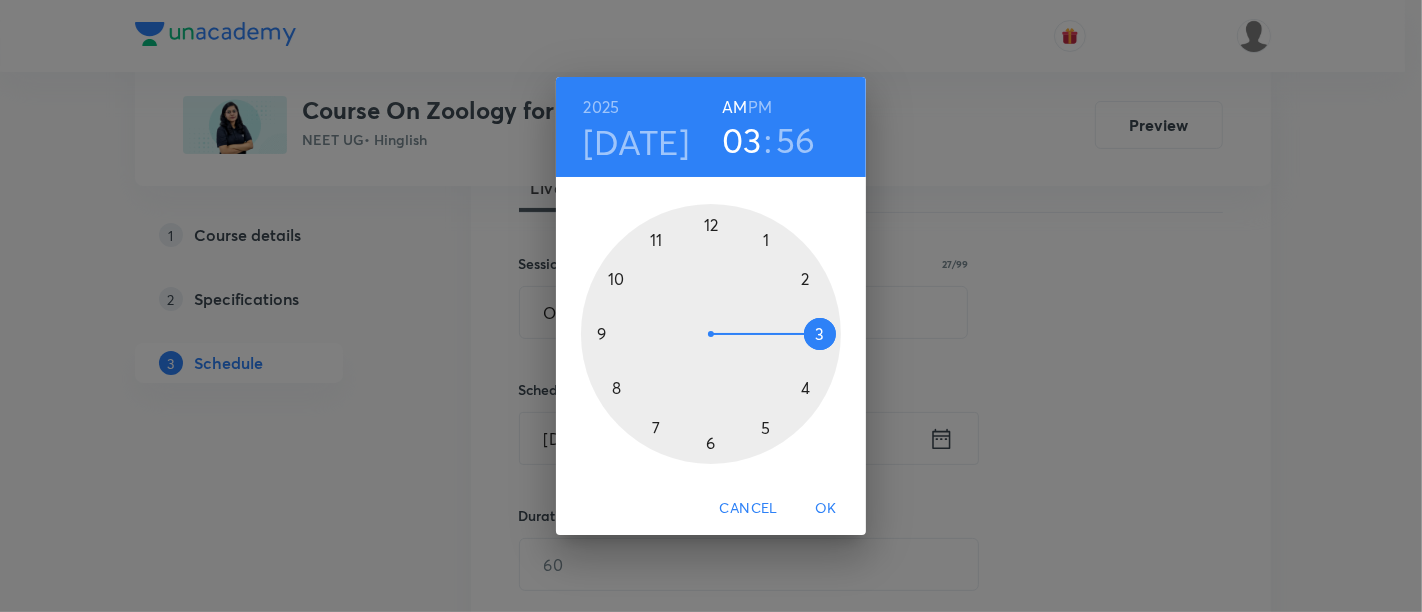 click at bounding box center (711, 334) 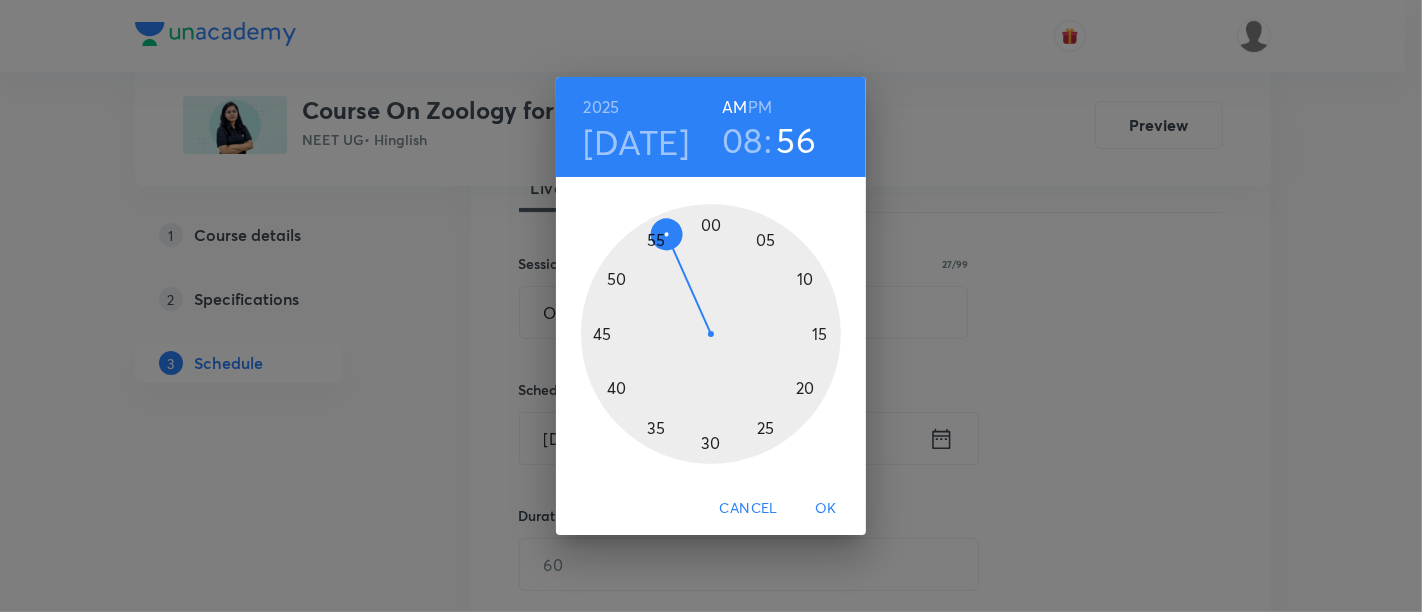click at bounding box center (711, 334) 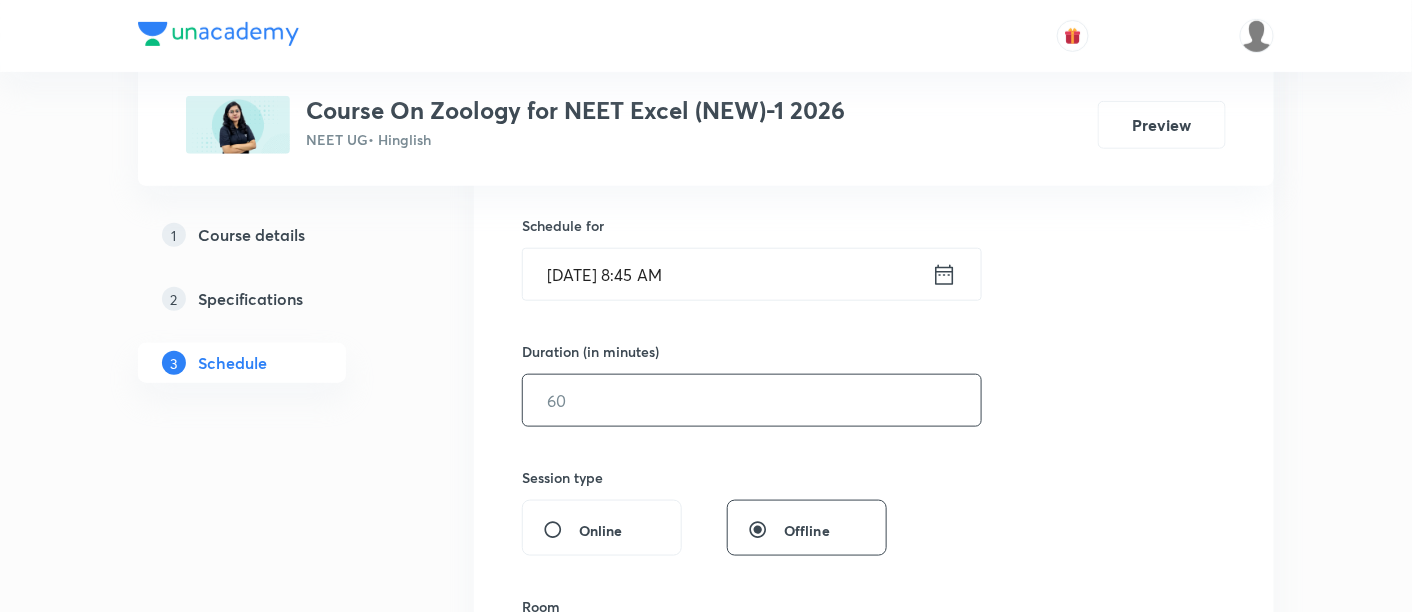 scroll, scrollTop: 481, scrollLeft: 0, axis: vertical 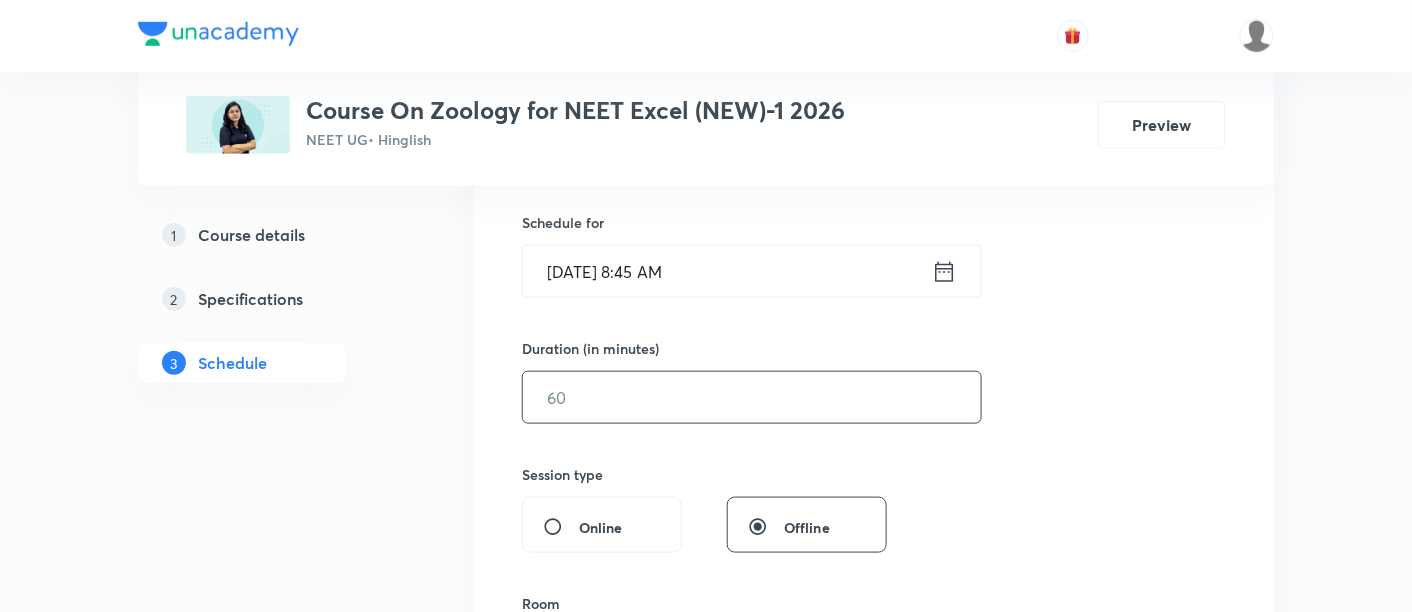 click at bounding box center [752, 397] 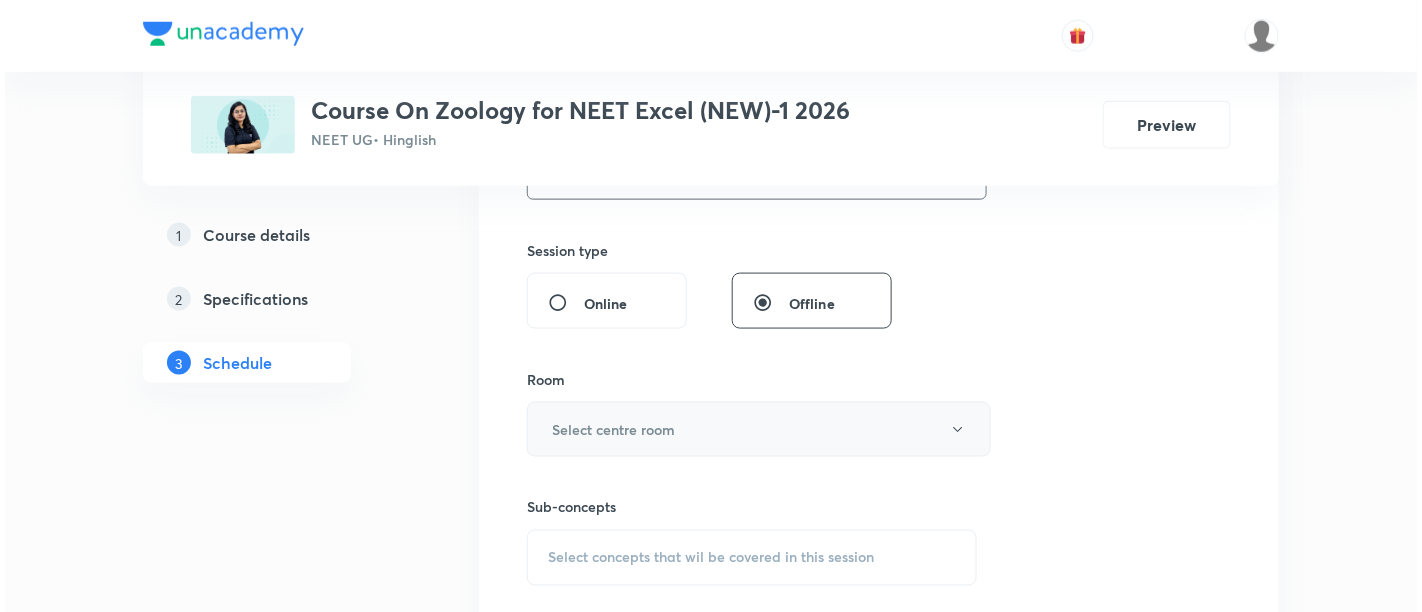 scroll, scrollTop: 718, scrollLeft: 0, axis: vertical 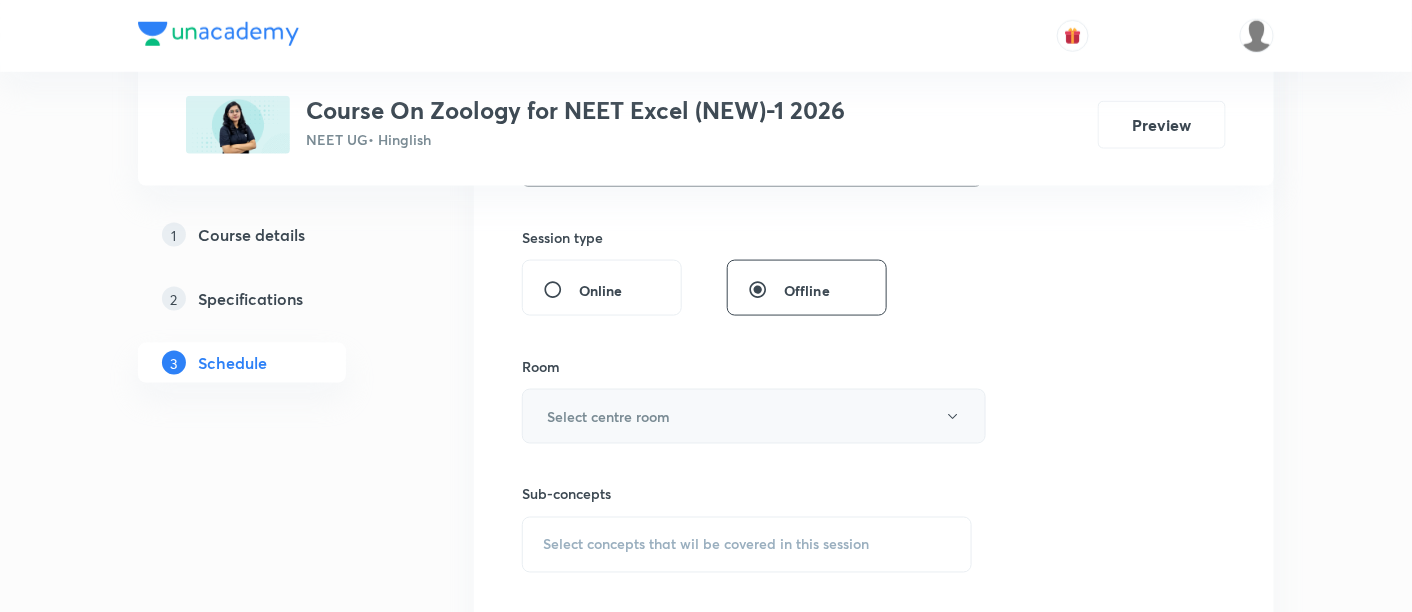 type on "90" 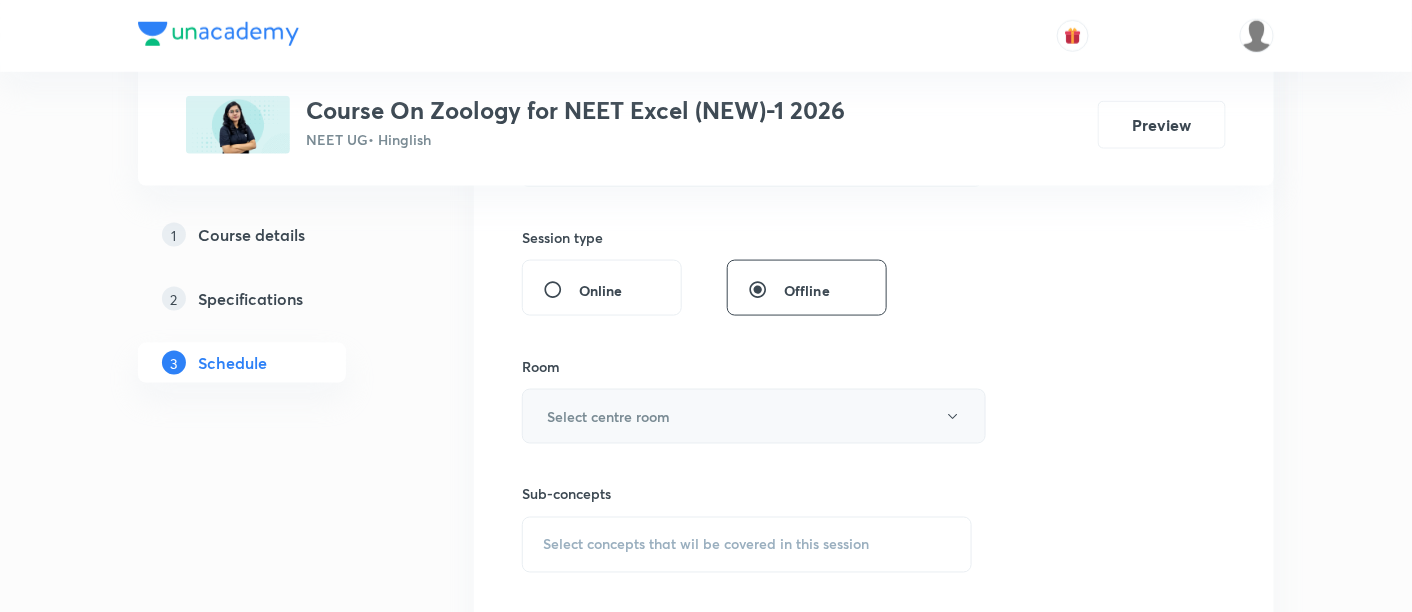 click on "Select centre room" at bounding box center [608, 416] 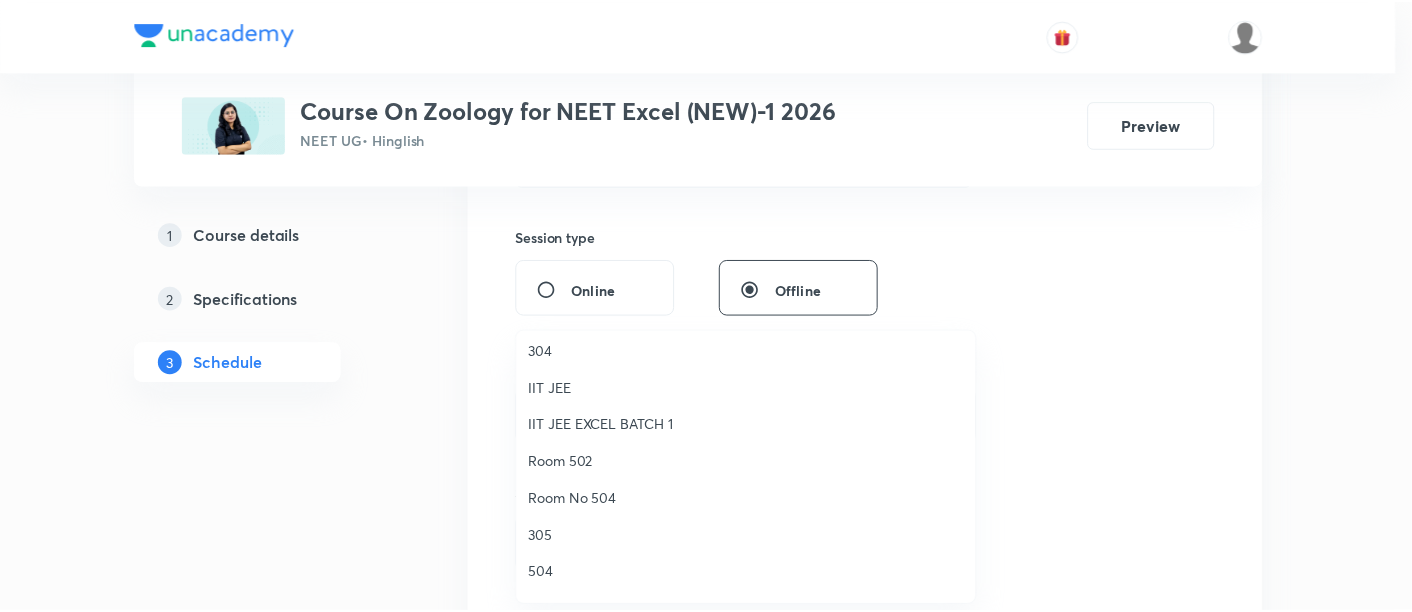 scroll, scrollTop: 174, scrollLeft: 0, axis: vertical 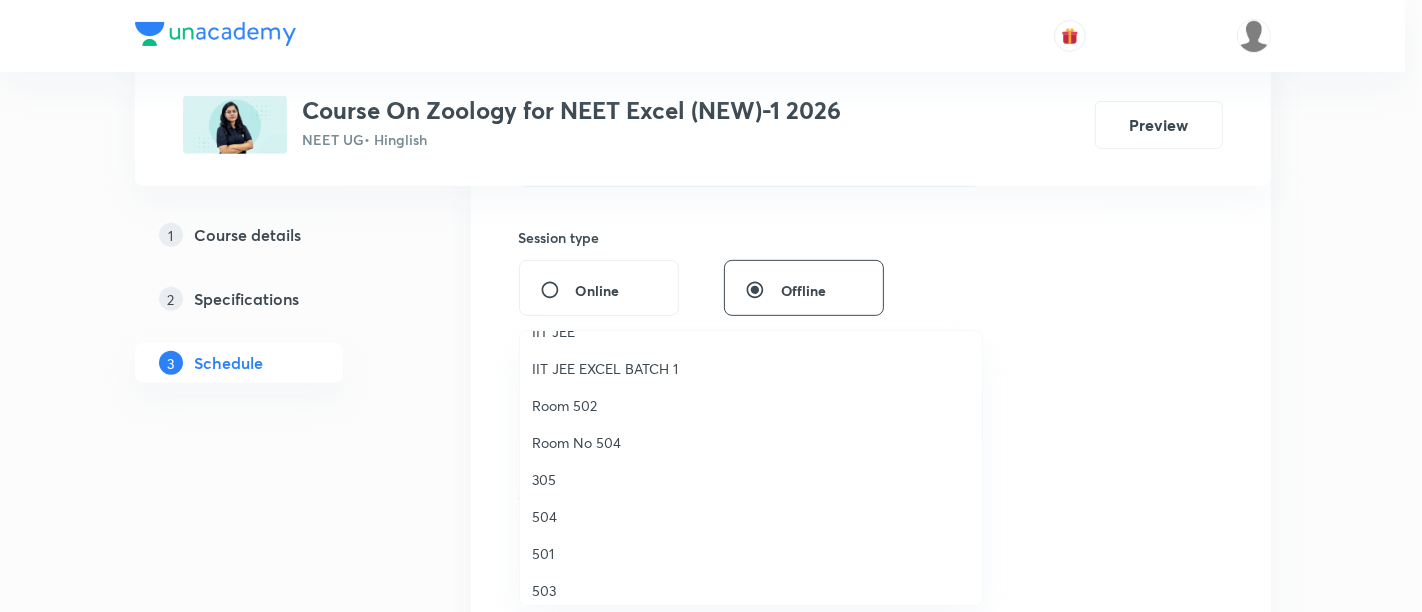 click on "305" at bounding box center (751, 479) 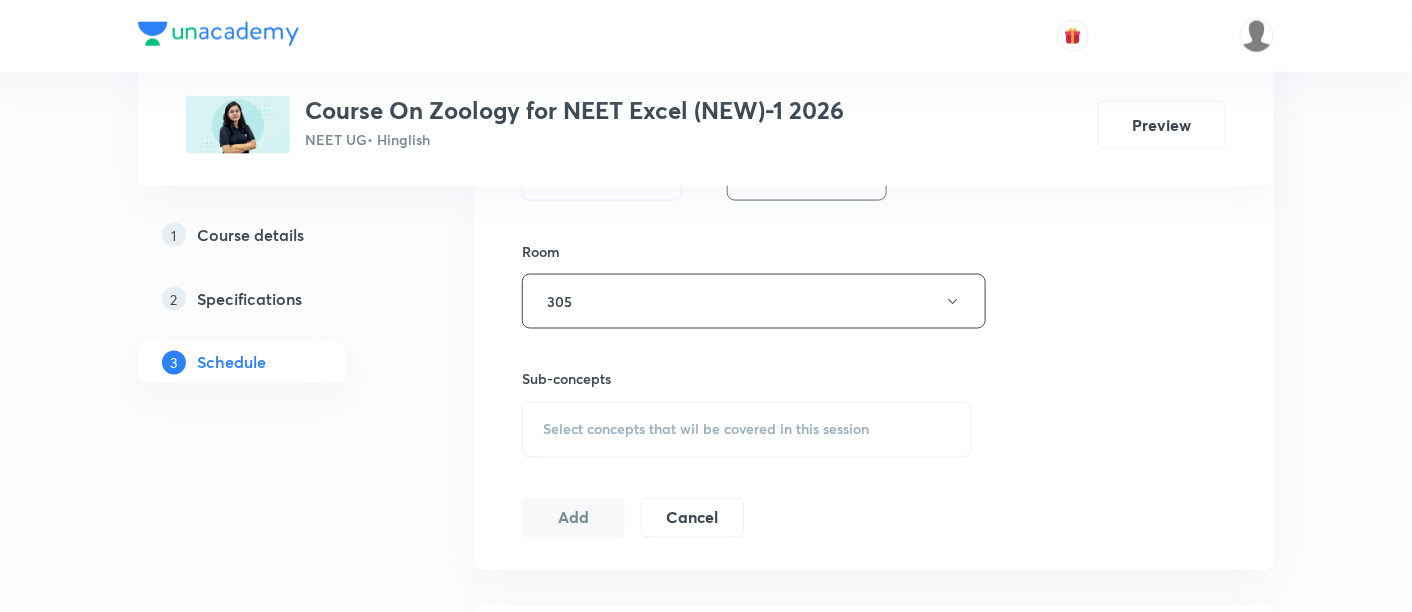 scroll, scrollTop: 837, scrollLeft: 0, axis: vertical 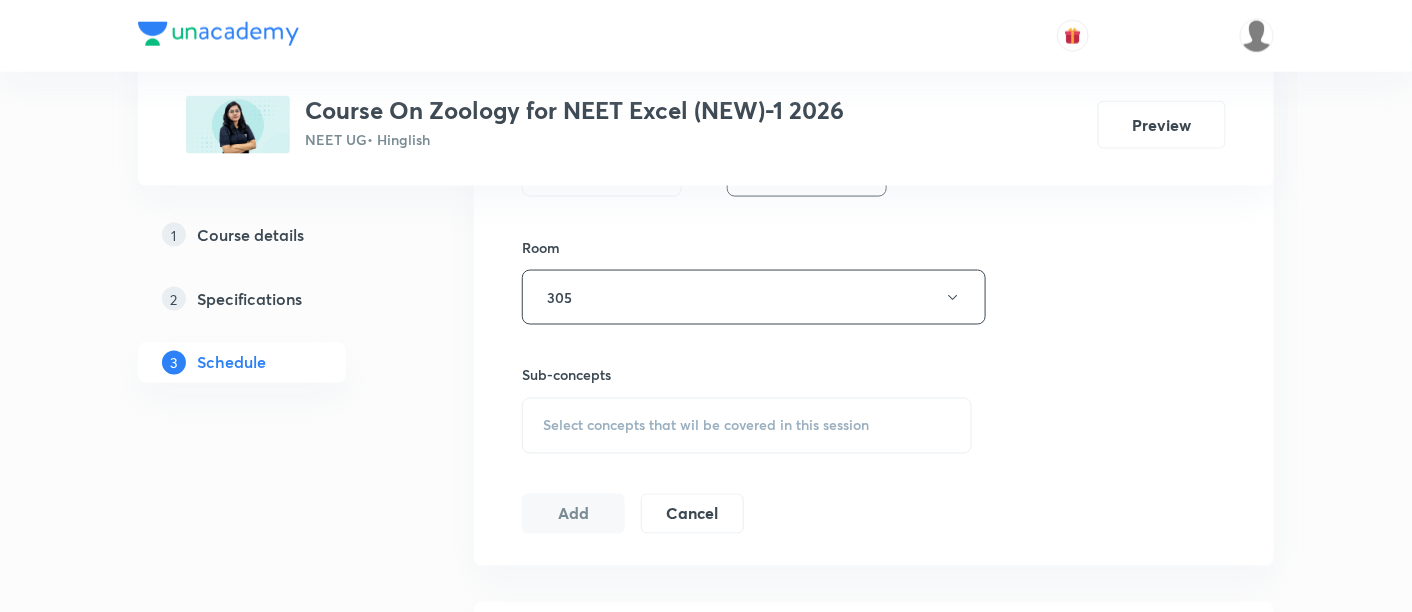 click on "Select concepts that wil be covered in this session" at bounding box center [706, 426] 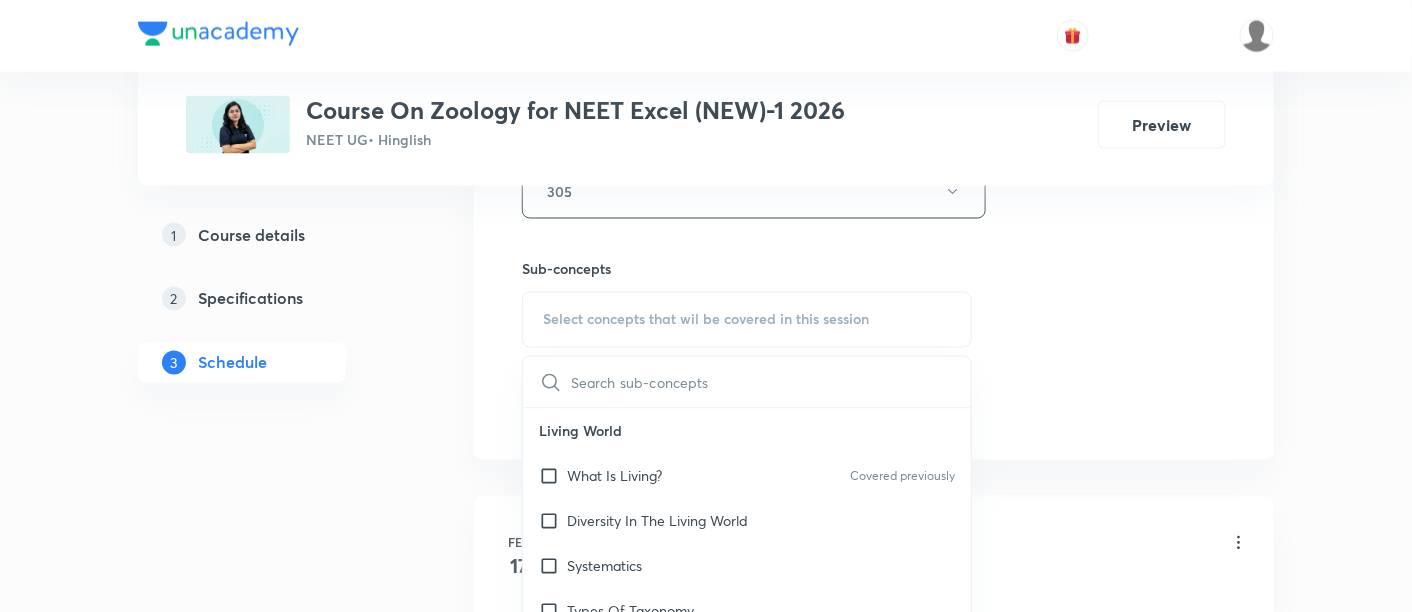 scroll, scrollTop: 948, scrollLeft: 0, axis: vertical 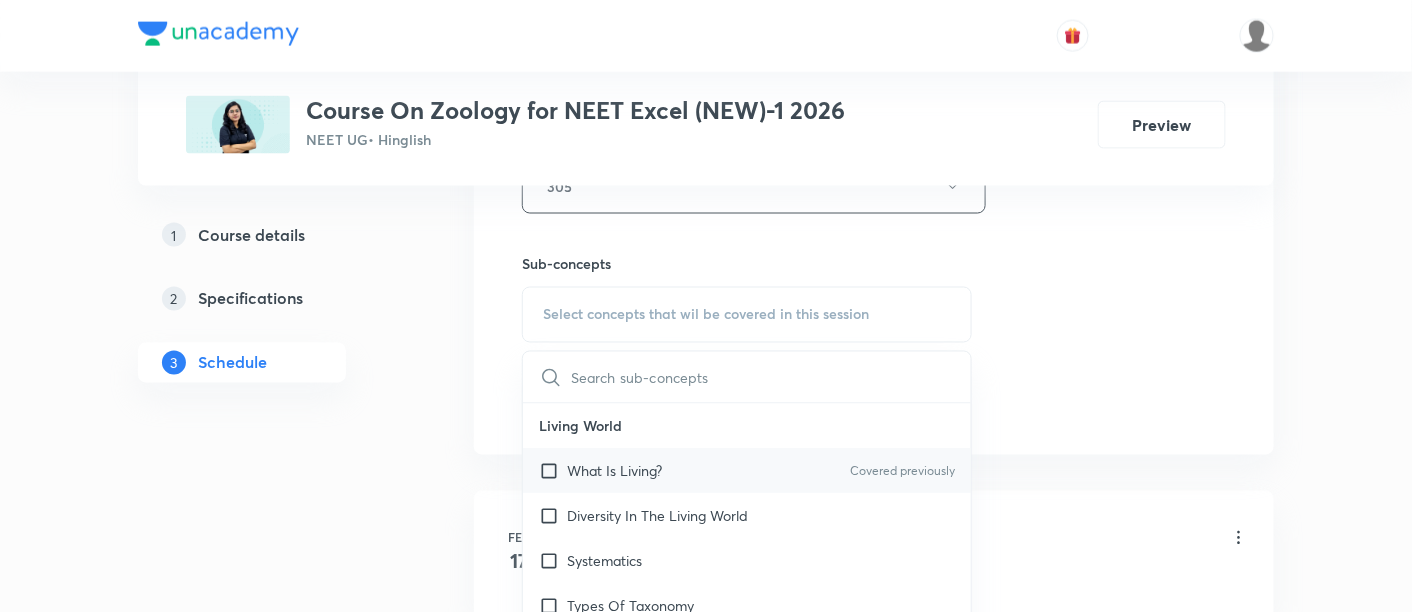 click on "What Is Living?" at bounding box center [614, 471] 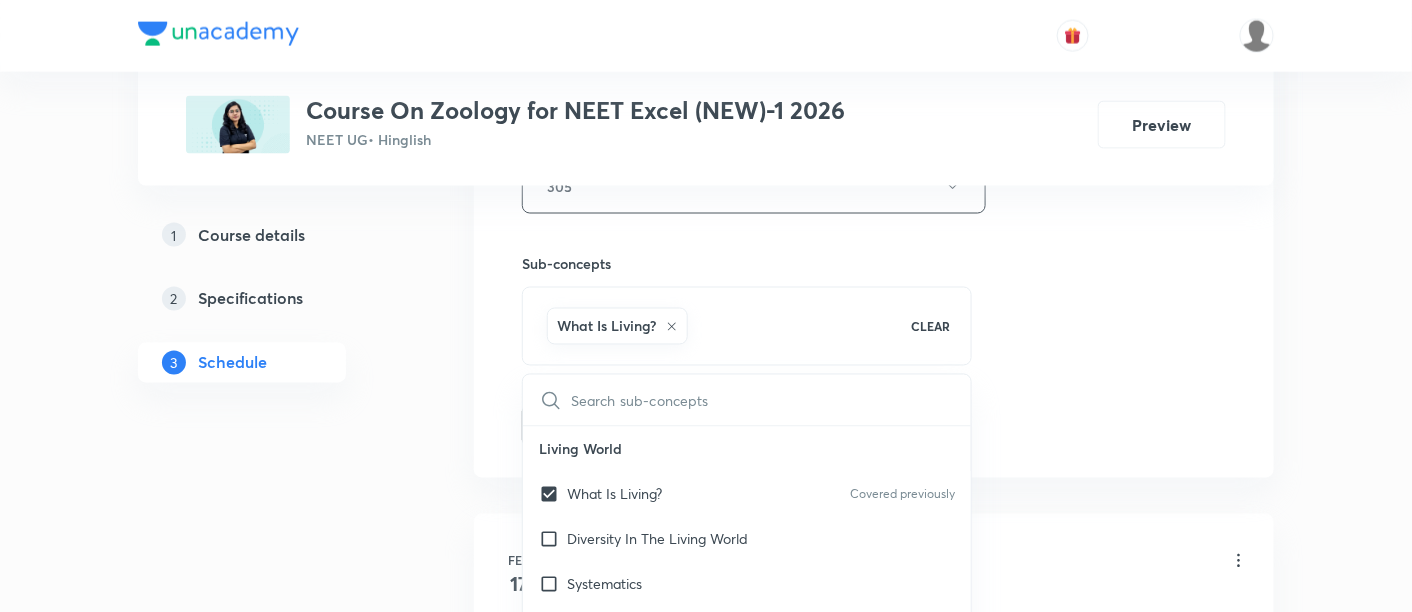 click on "Session  52 Live class Session title 27/99 Origin and Evolution -17/11 ​ Schedule for Jul 15, 2025, 8:45 AM ​ Duration (in minutes) 90 ​   Session type Online Offline Room 305 Sub-concepts What Is Living? CLEAR ​ Living World What Is Living? Covered previously Diversity In The Living World Systematics Types Of Taxonomy Fundamental Components Of Taxonomy Taxonomic Categories Taxonomical Aids The Three Domains Of Life Biological Nomenclature  Biological Classification System Of Classification Kingdom Monera Kingdom Protista Kingdom Fungi Kingdom Plantae Kingdom Animalia Linchens Mycorrhiza Virus Prions Viroids Plant Kingdom Algae Bryophytes Pteridophytes Gymnosperms Angiosperms Animal Kingdom Basics Of Classification Classification Of Animals Animal Kingdom Animal Diversity Animal Diversity Morphology - Flowering Plants Plant Morphology Root Types Of Roots Stem Types Of Stem  Leaf Inflorescence Flower Fruit Seed Semi-Technical Description Of A Typical Flowering Plant Anatomy - Flowering Plants Earthworm" at bounding box center (874, -35) 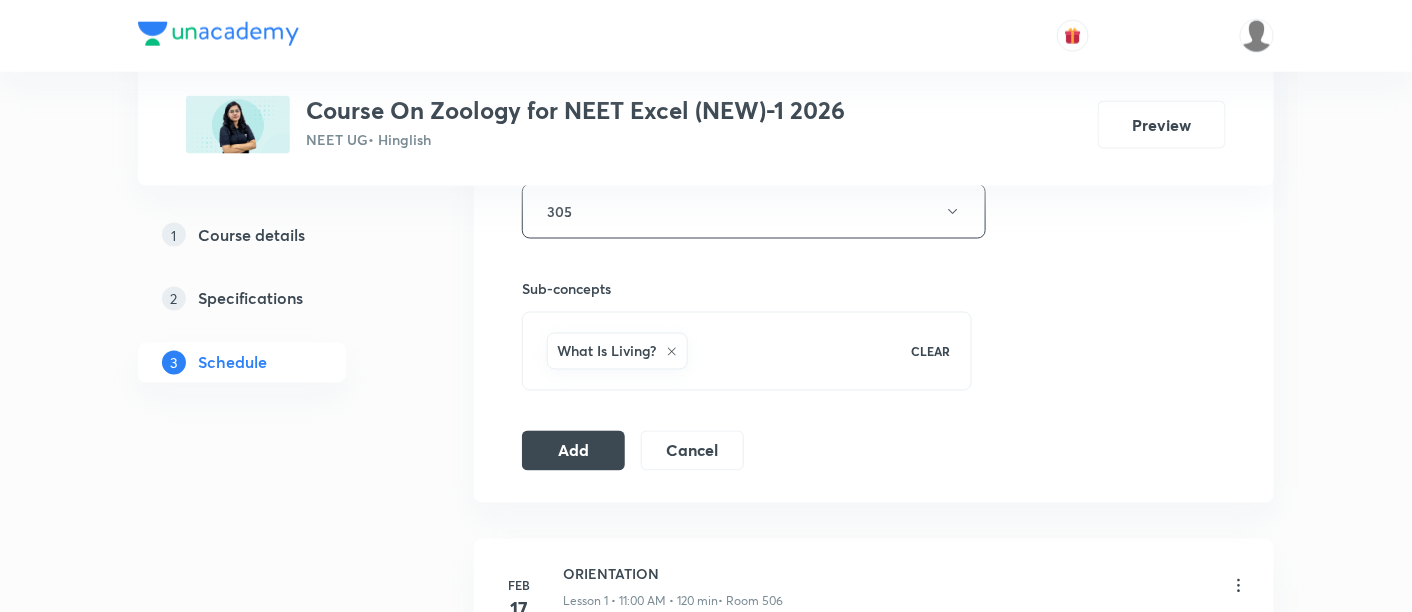 scroll, scrollTop: 928, scrollLeft: 0, axis: vertical 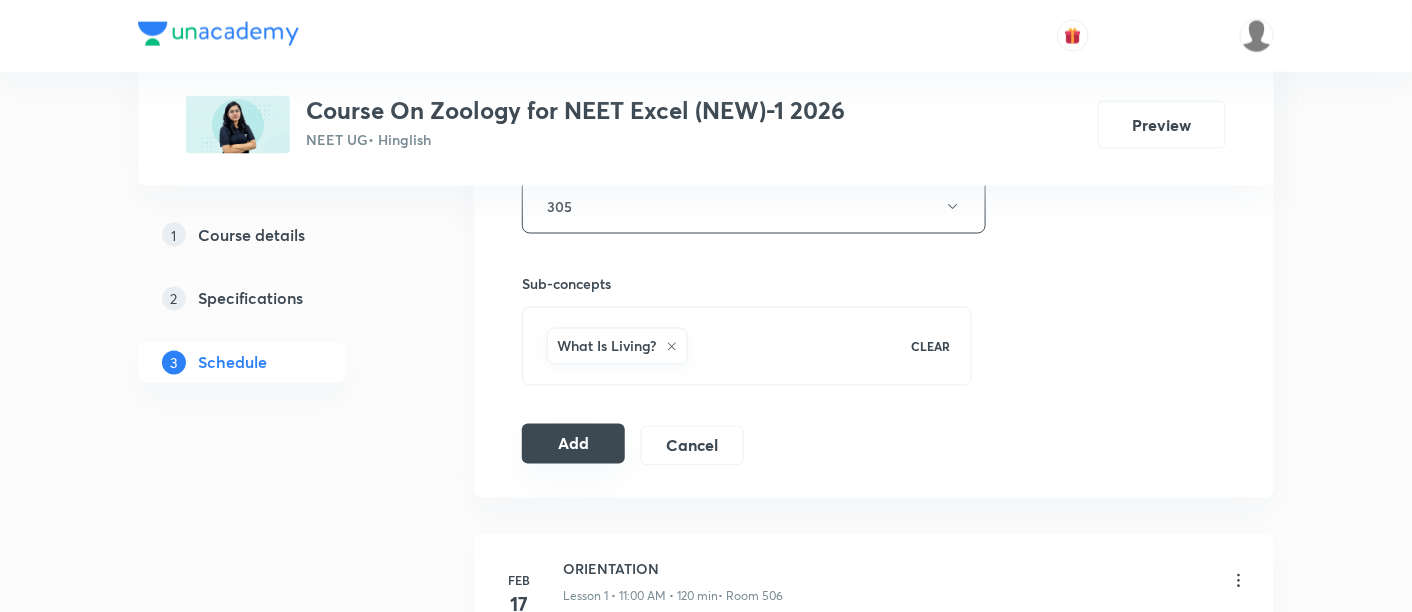 click on "Add" at bounding box center [573, 444] 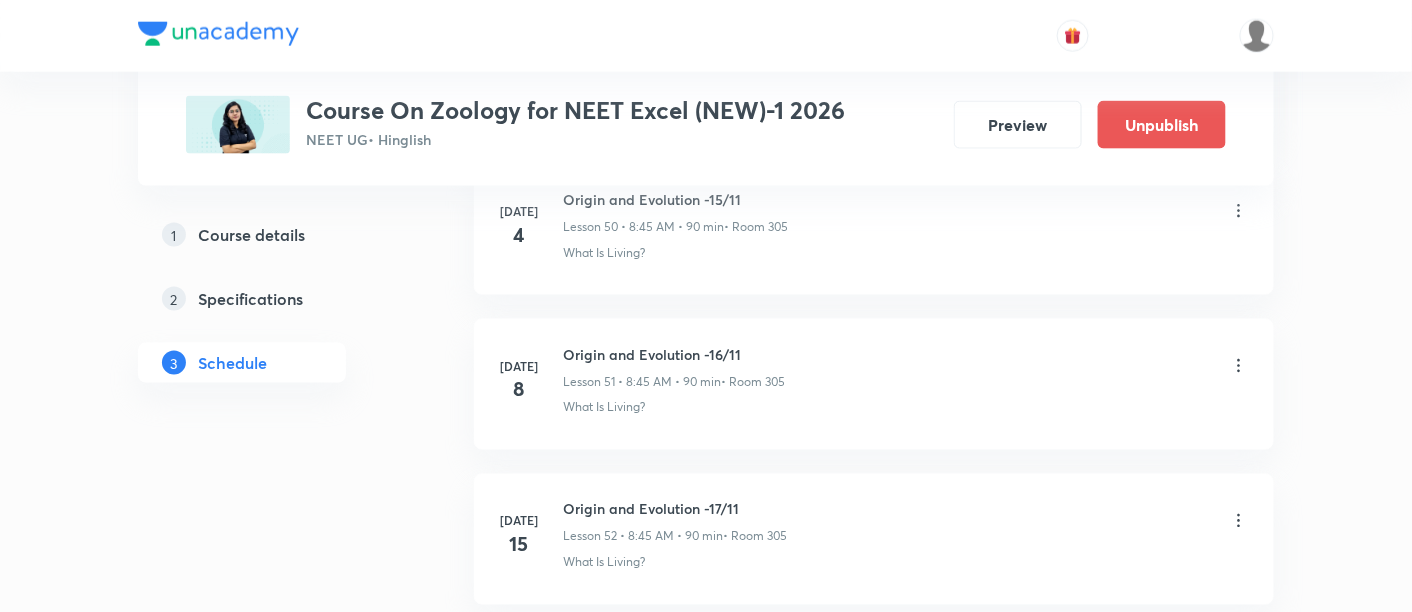 scroll, scrollTop: 8102, scrollLeft: 0, axis: vertical 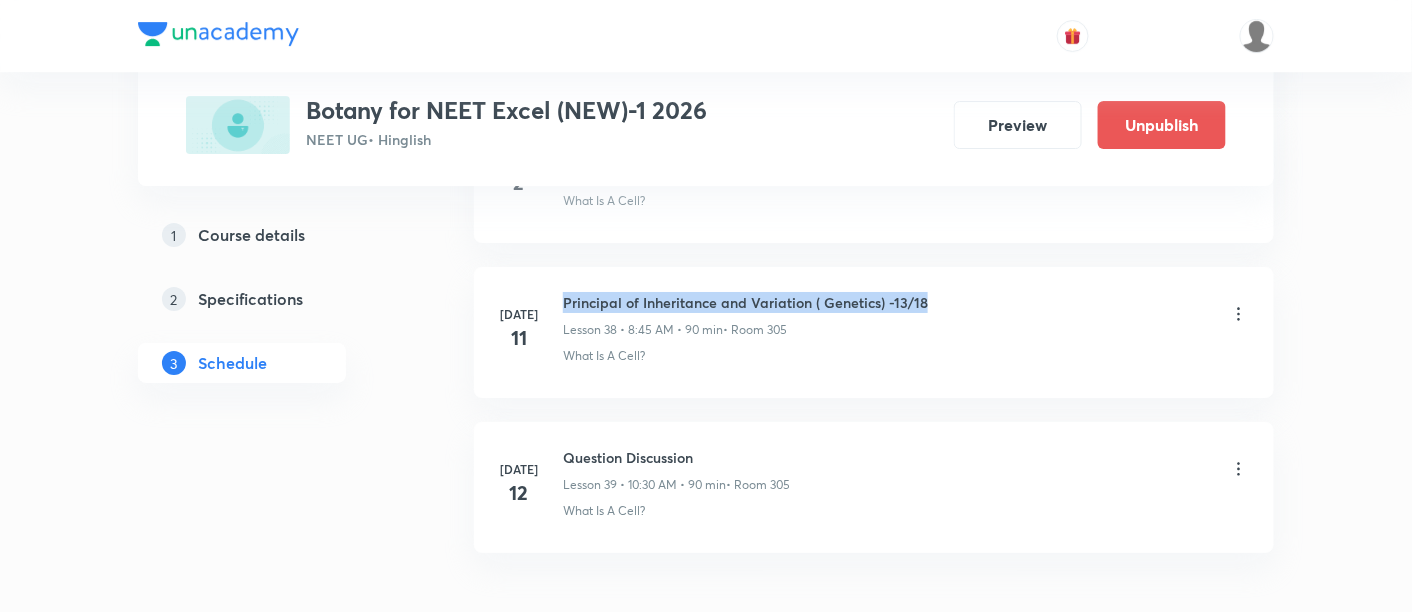 drag, startPoint x: 560, startPoint y: 274, endPoint x: 928, endPoint y: 279, distance: 368.03397 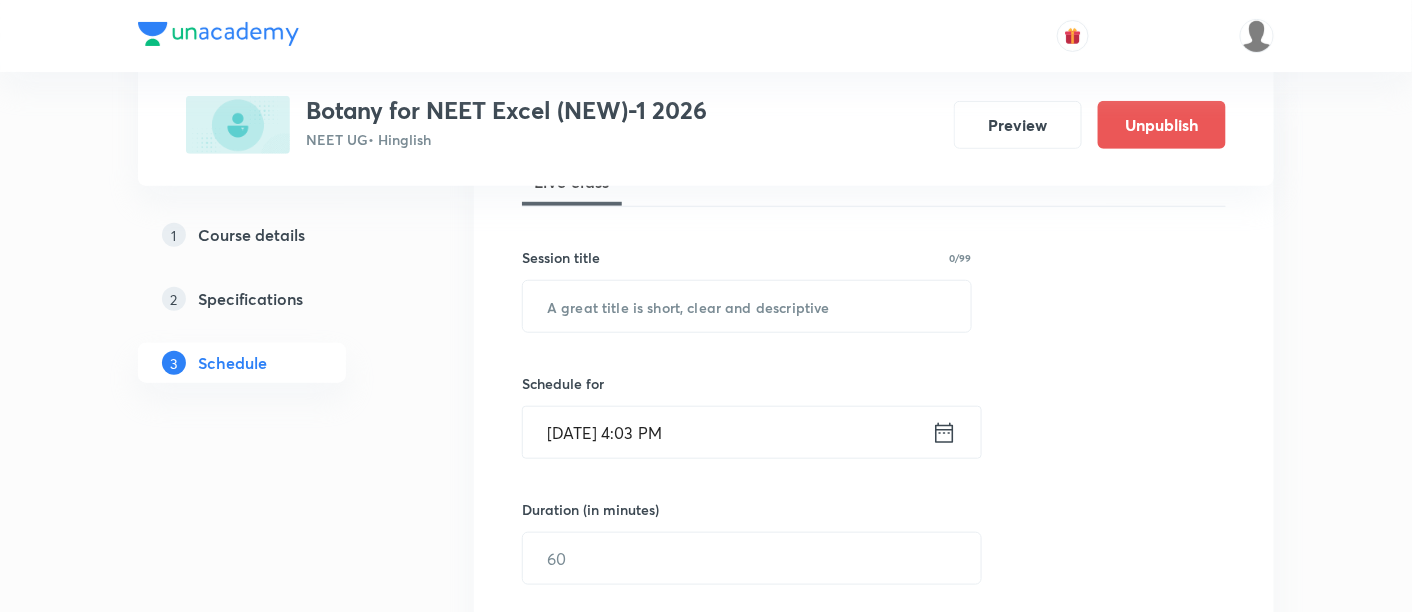 scroll, scrollTop: 322, scrollLeft: 0, axis: vertical 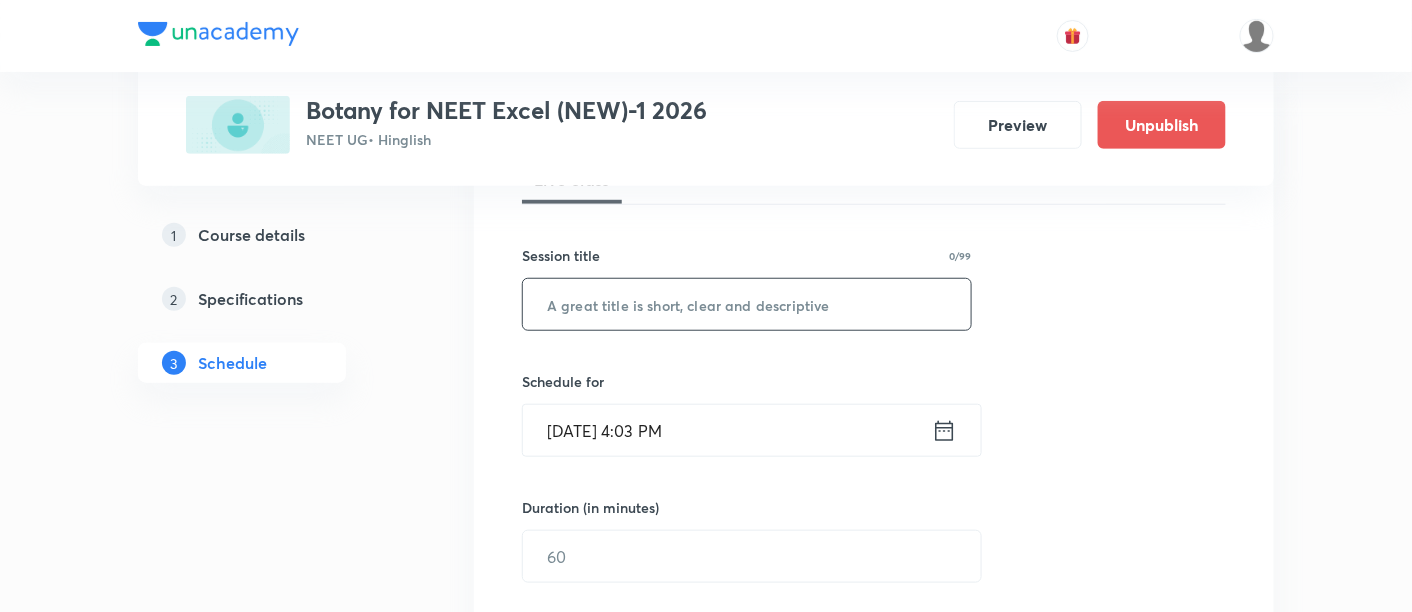 click at bounding box center [747, 304] 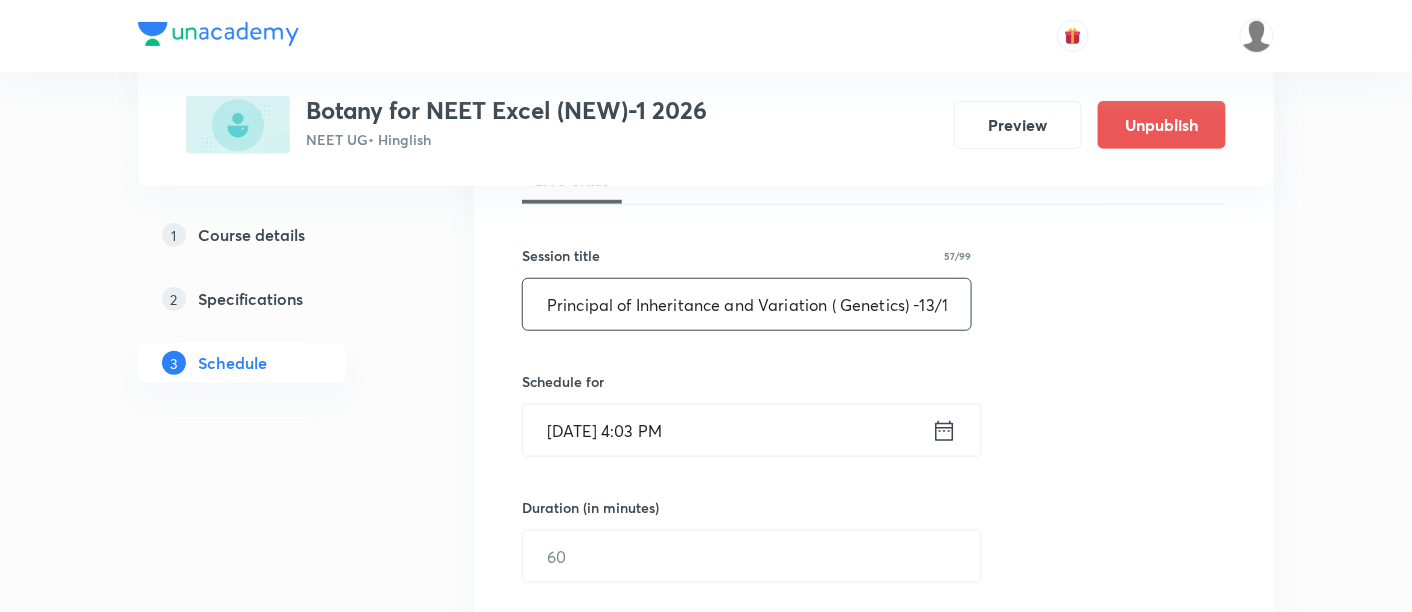 scroll, scrollTop: 0, scrollLeft: 9, axis: horizontal 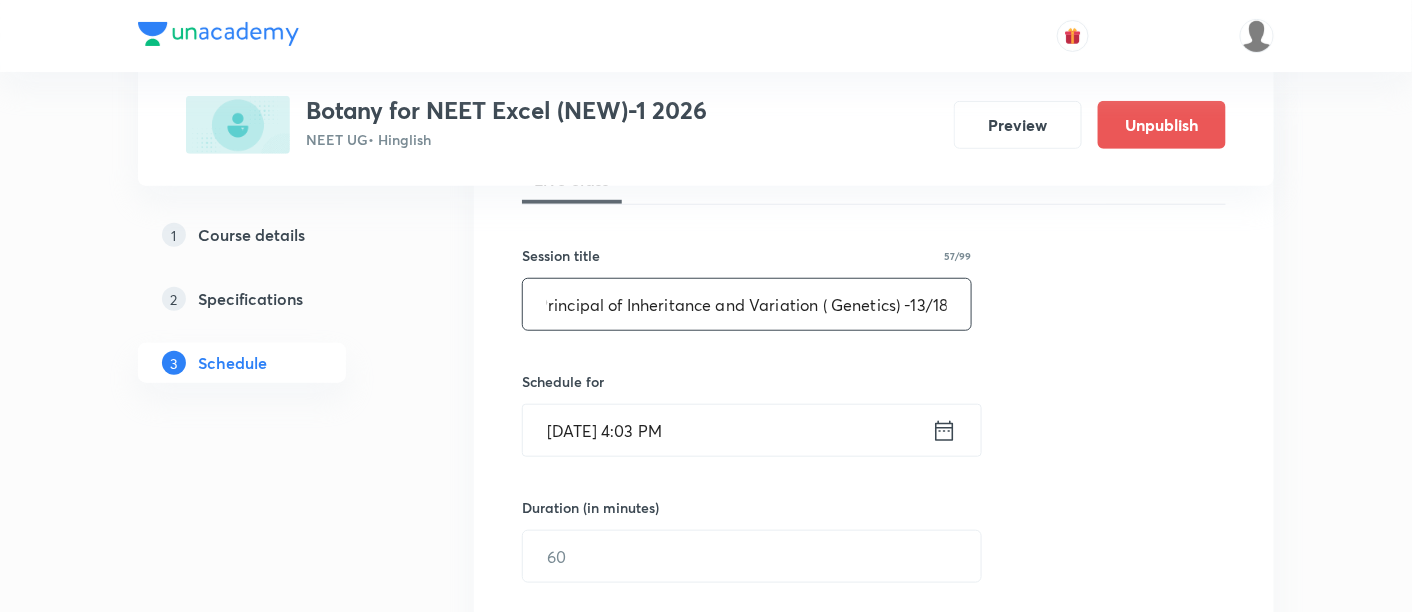 click on "Principal of Inheritance and Variation ( Genetics) -13/18" at bounding box center [747, 304] 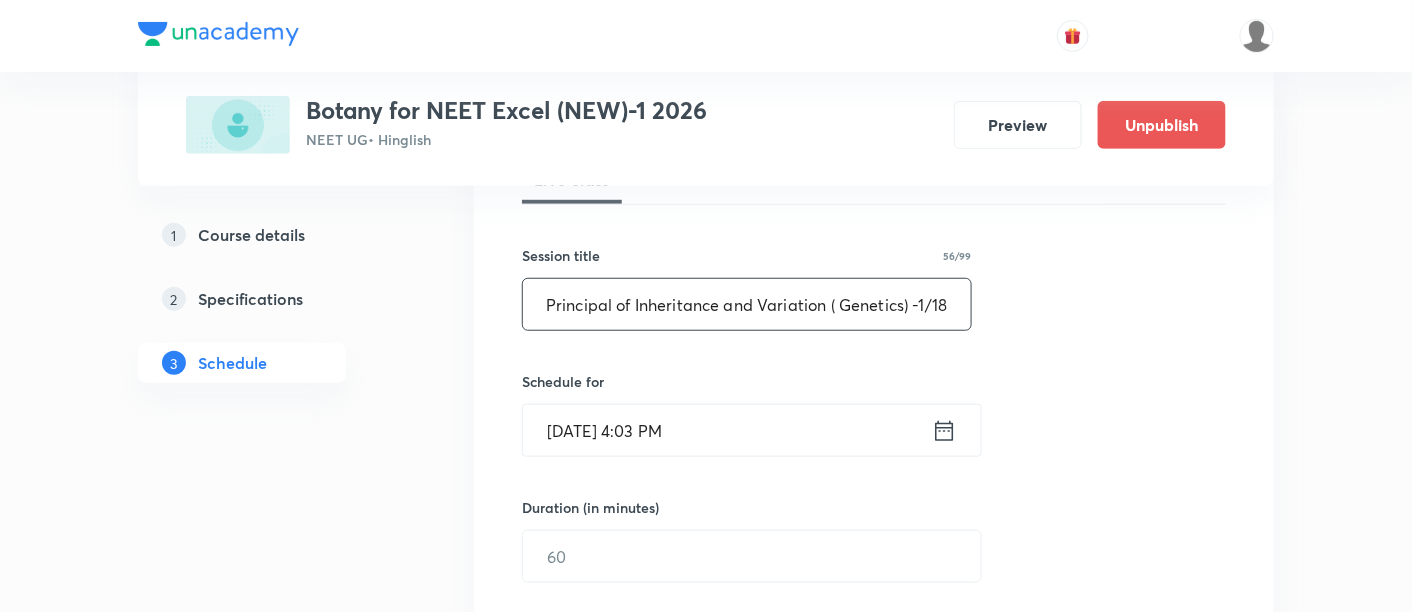 scroll, scrollTop: 0, scrollLeft: 2, axis: horizontal 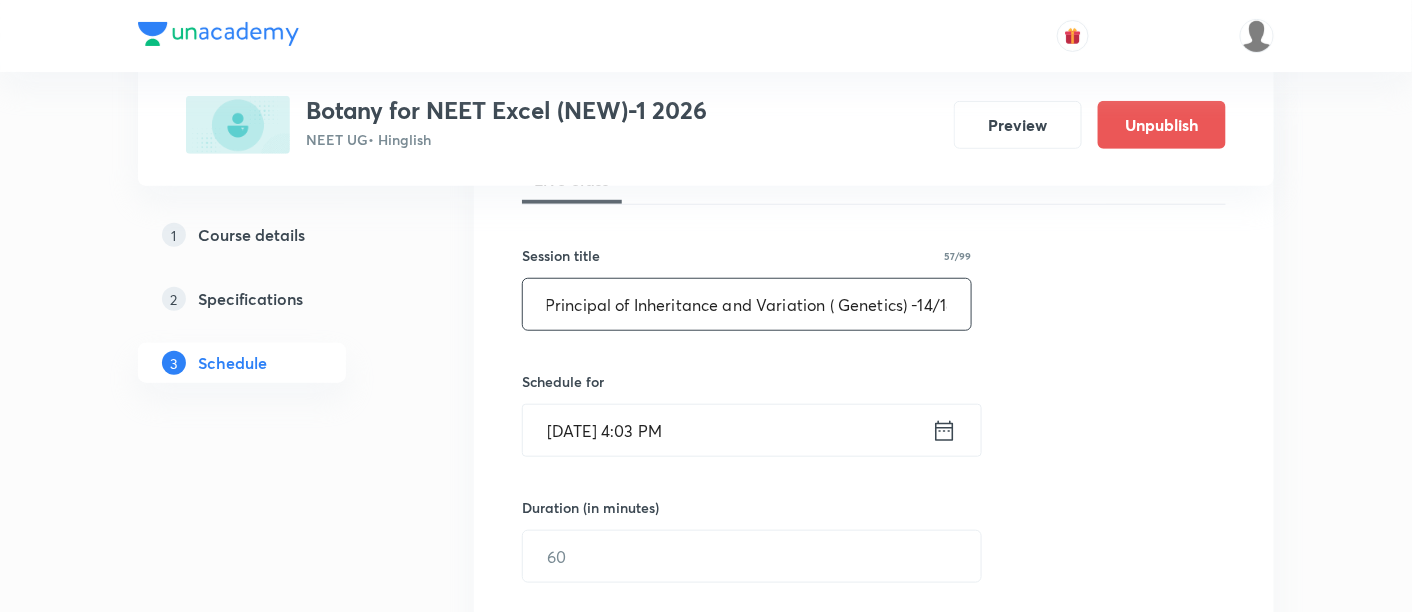 click on "Principal of Inheritance and Variation ( Genetics) -14/18" at bounding box center [747, 304] 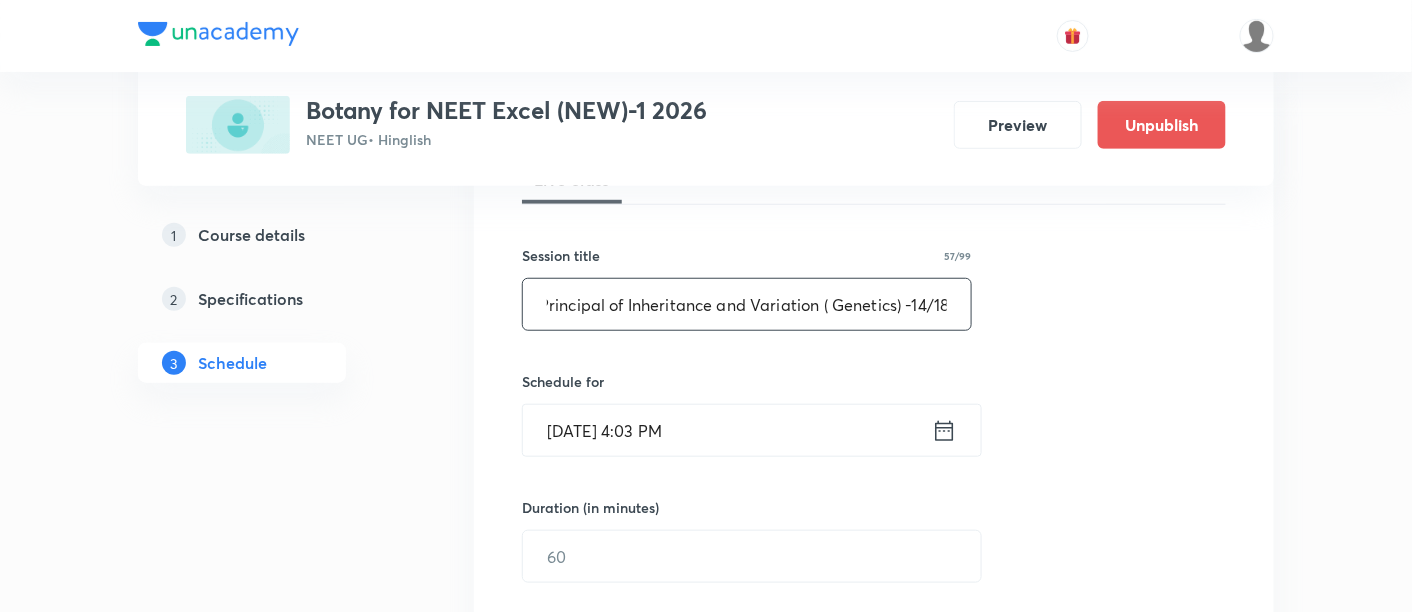 scroll, scrollTop: 0, scrollLeft: 10, axis: horizontal 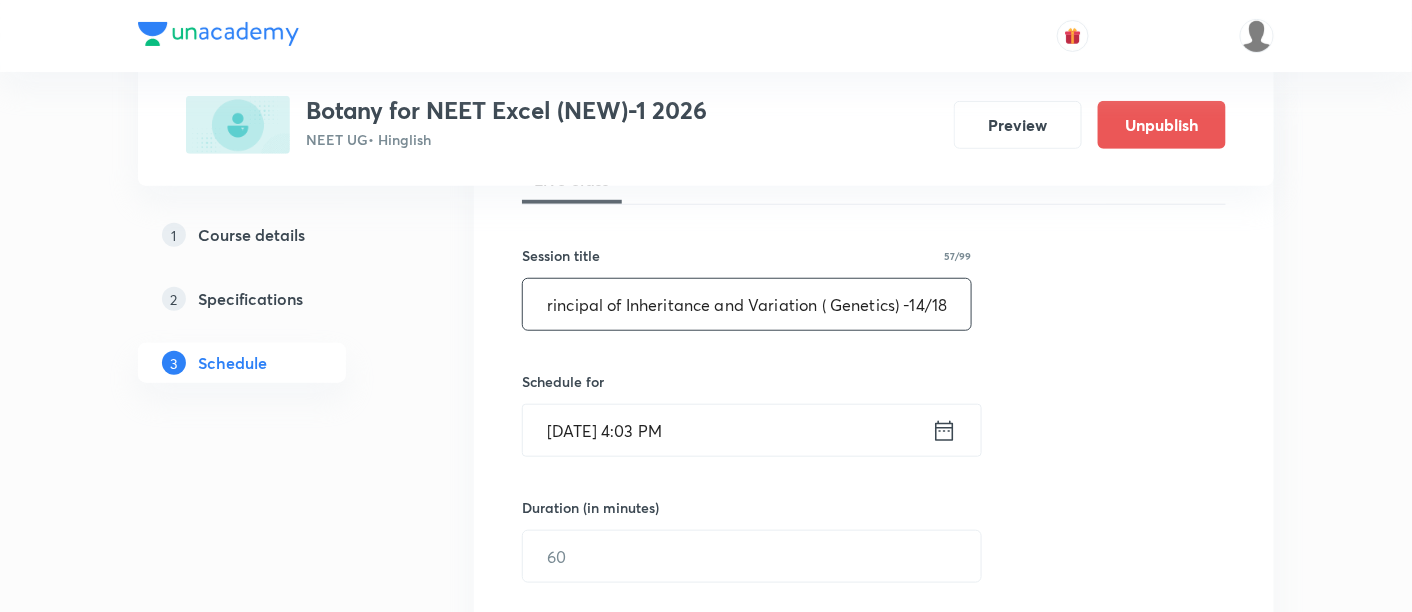 type on "Principal of Inheritance and Variation ( Genetics) -14/18" 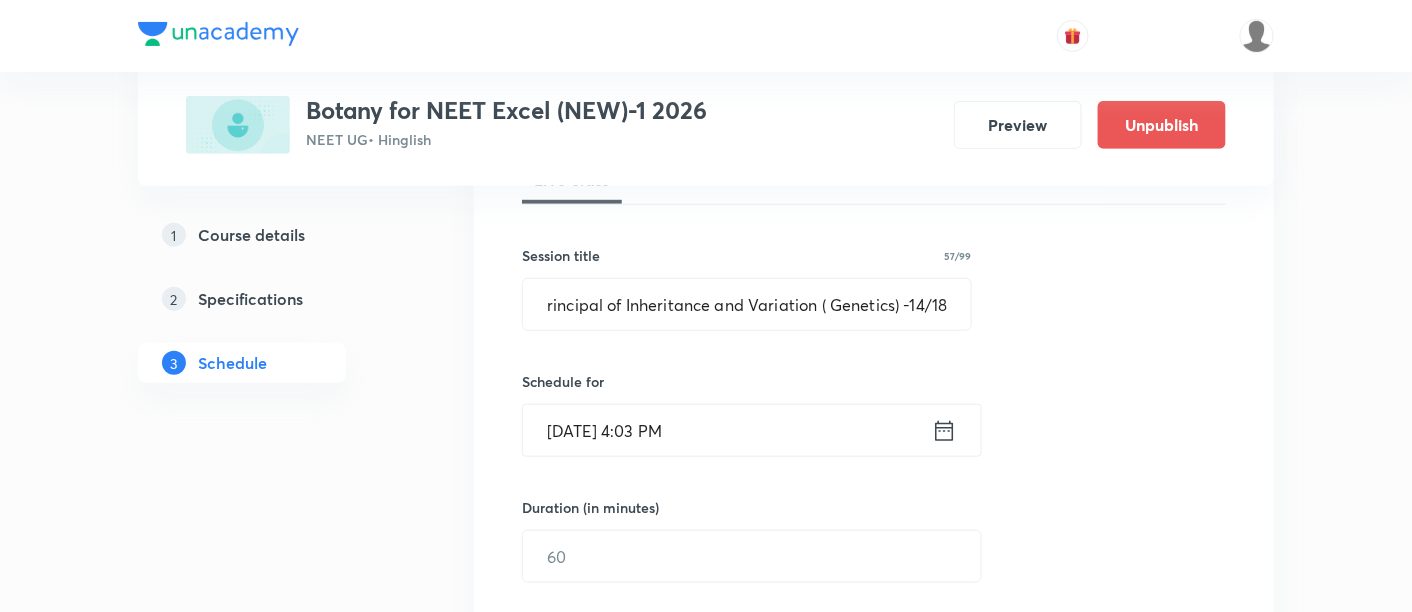 scroll, scrollTop: 0, scrollLeft: 0, axis: both 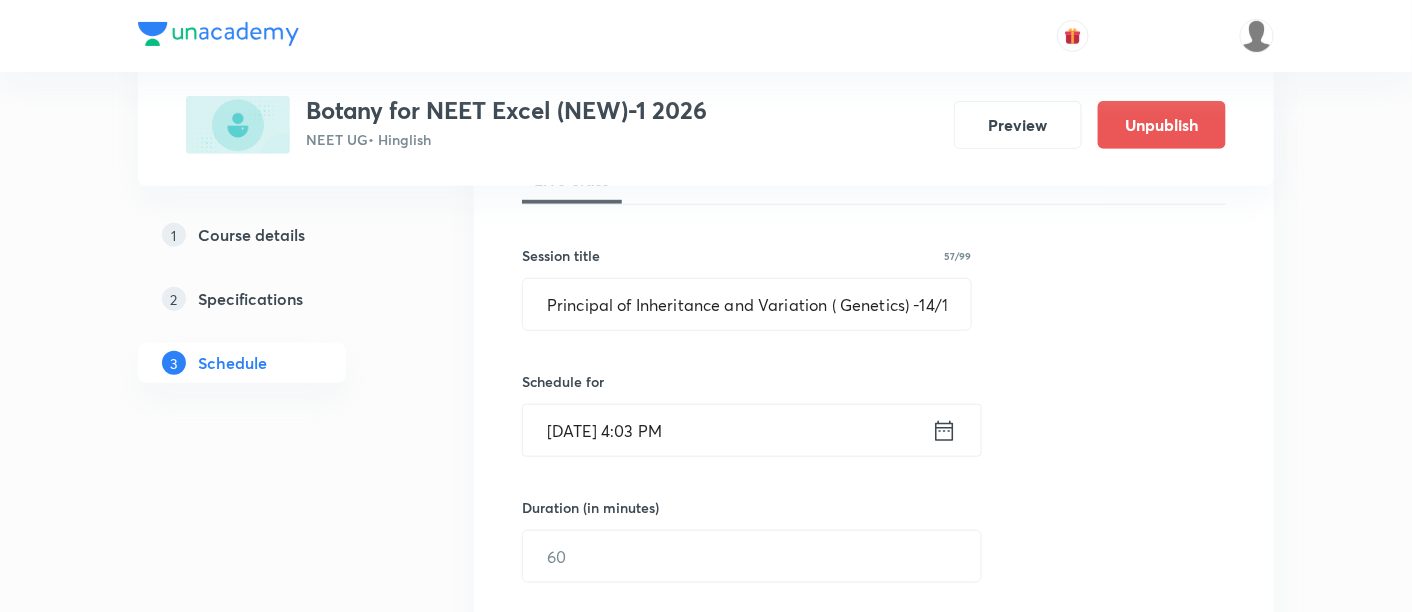 click on "Session  40 Live class Session title 57/99 Principal of Inheritance and Variation ( Genetics) -14/18 ​ Schedule for Jul 12, 2025, 4:03 PM ​ Duration (in minutes) ​   Session type Online Offline Room Select centre room Sub-concepts Select concepts that wil be covered in this session Add Cancel" at bounding box center (874, 579) 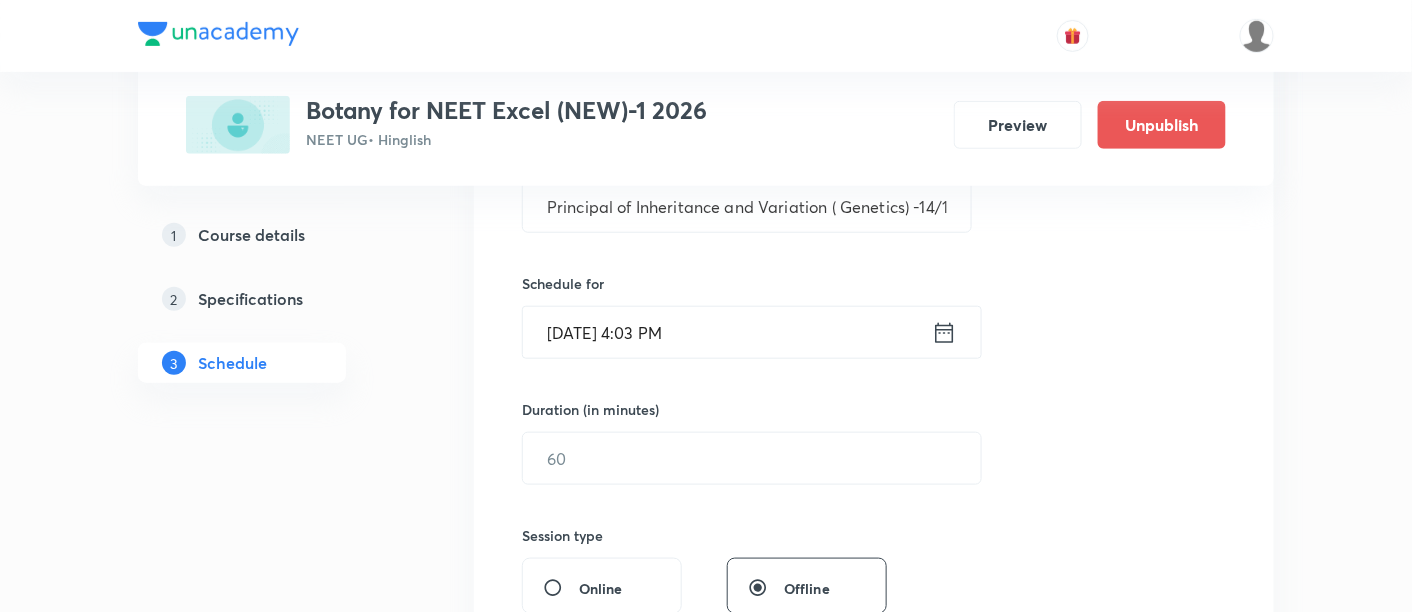 scroll, scrollTop: 459, scrollLeft: 0, axis: vertical 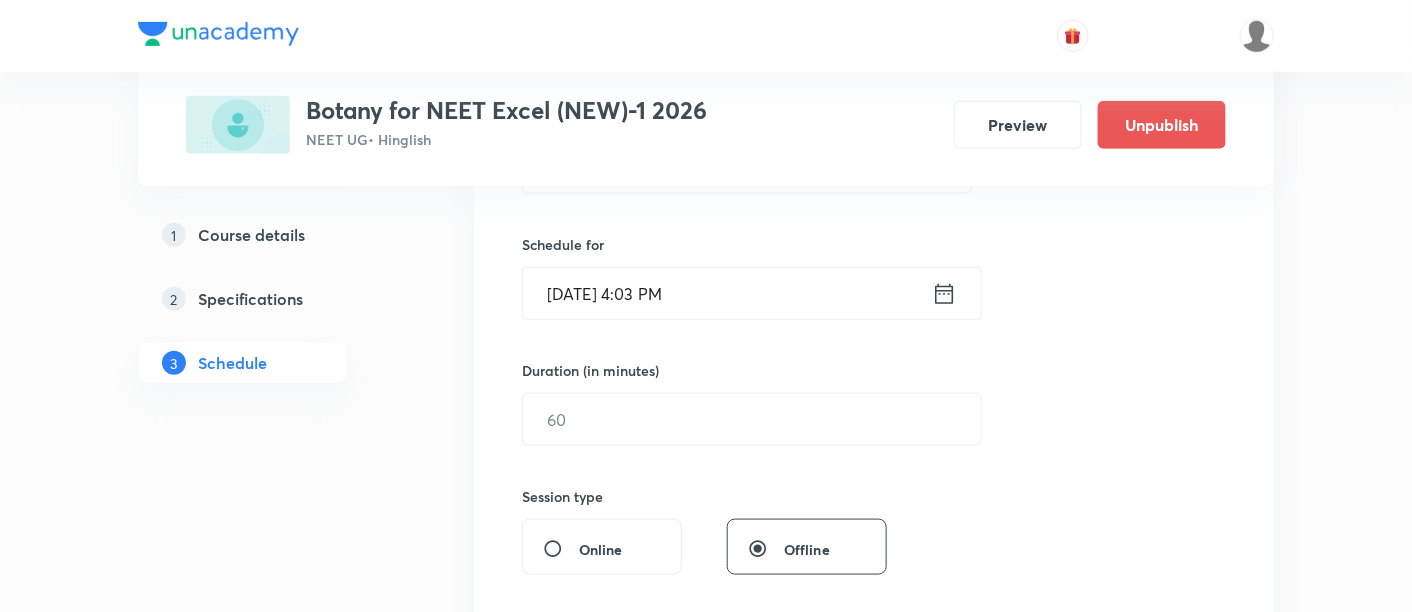 click 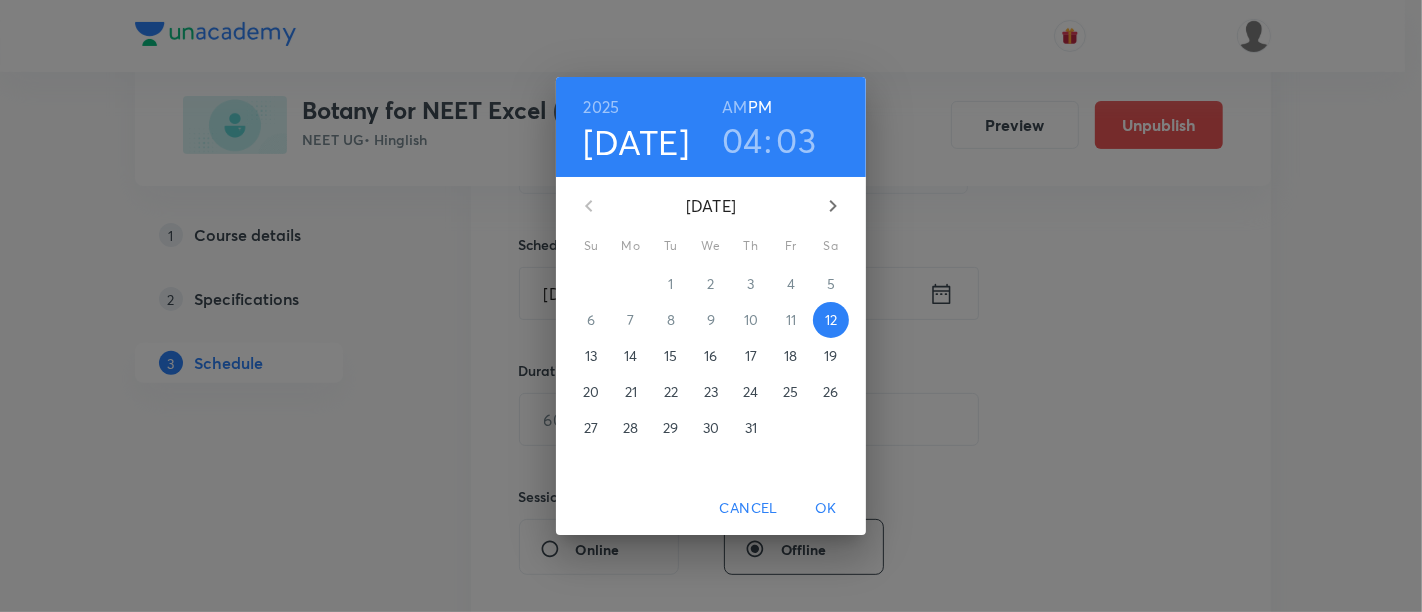 click on "16" at bounding box center [710, 356] 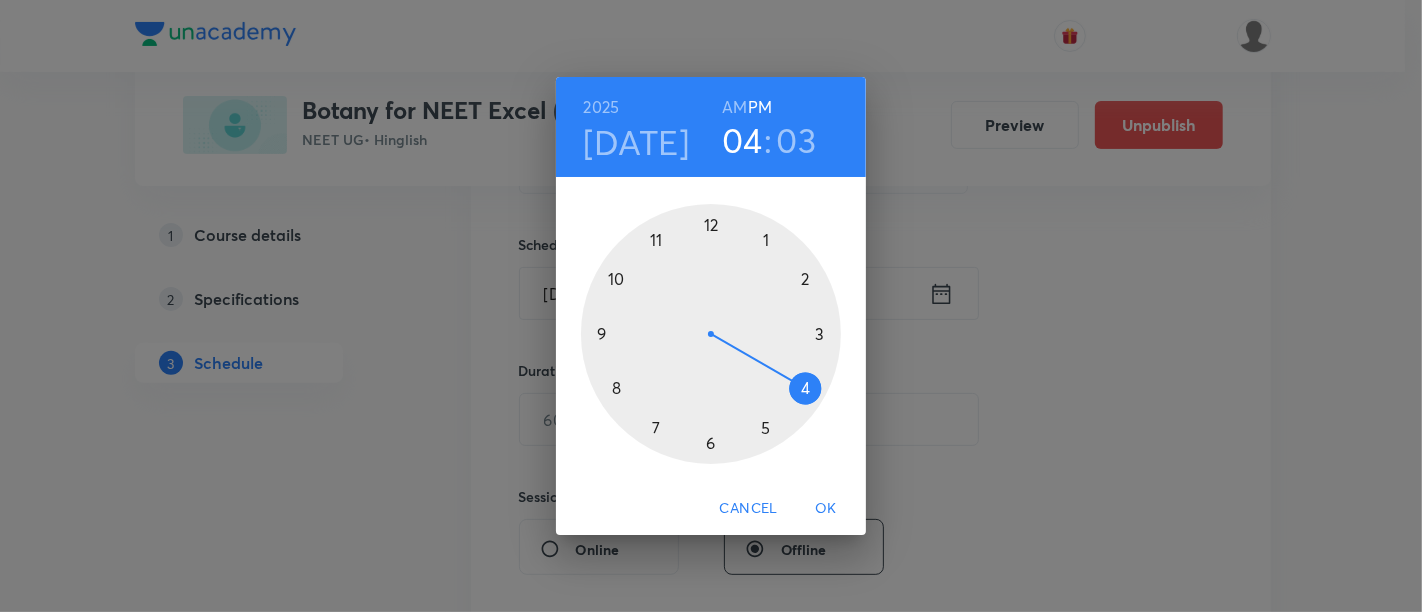 click at bounding box center [711, 334] 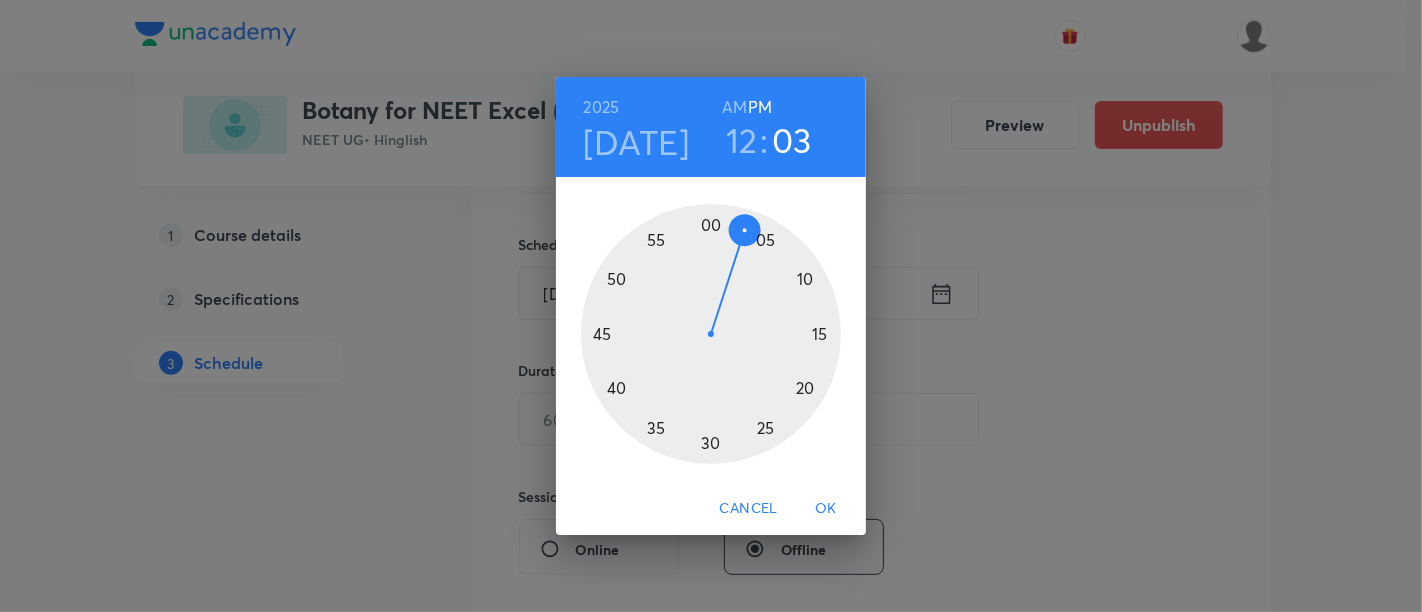 click at bounding box center (711, 334) 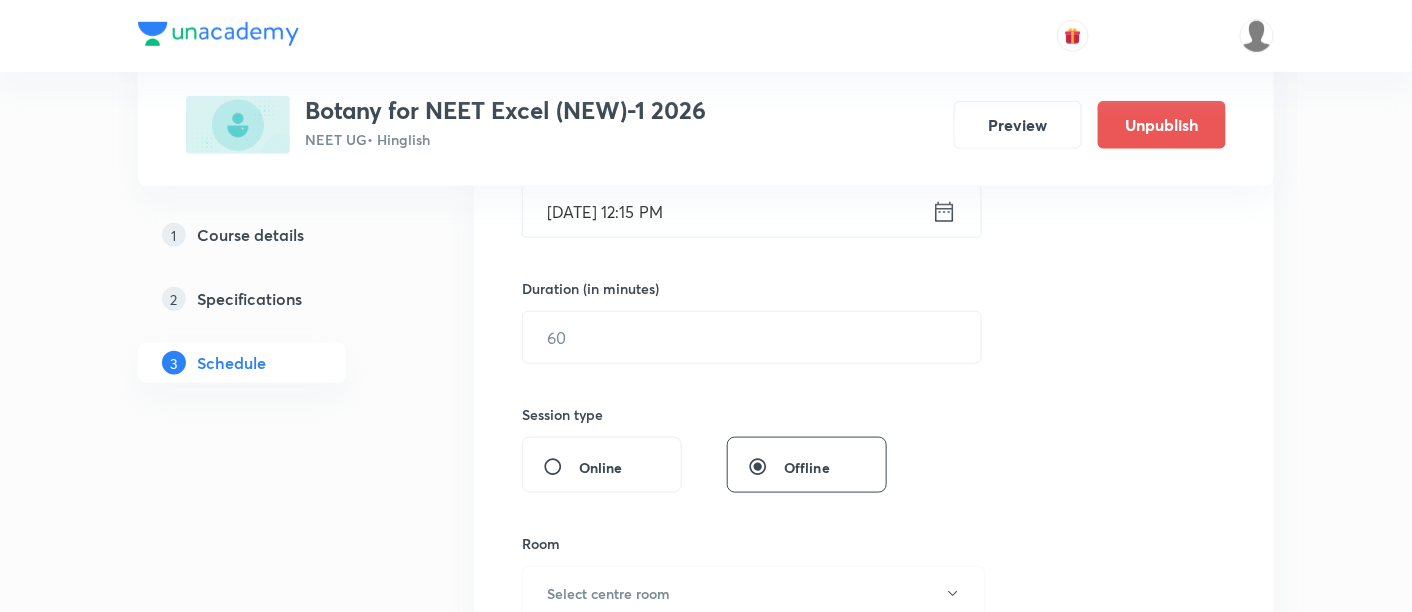 scroll, scrollTop: 551, scrollLeft: 0, axis: vertical 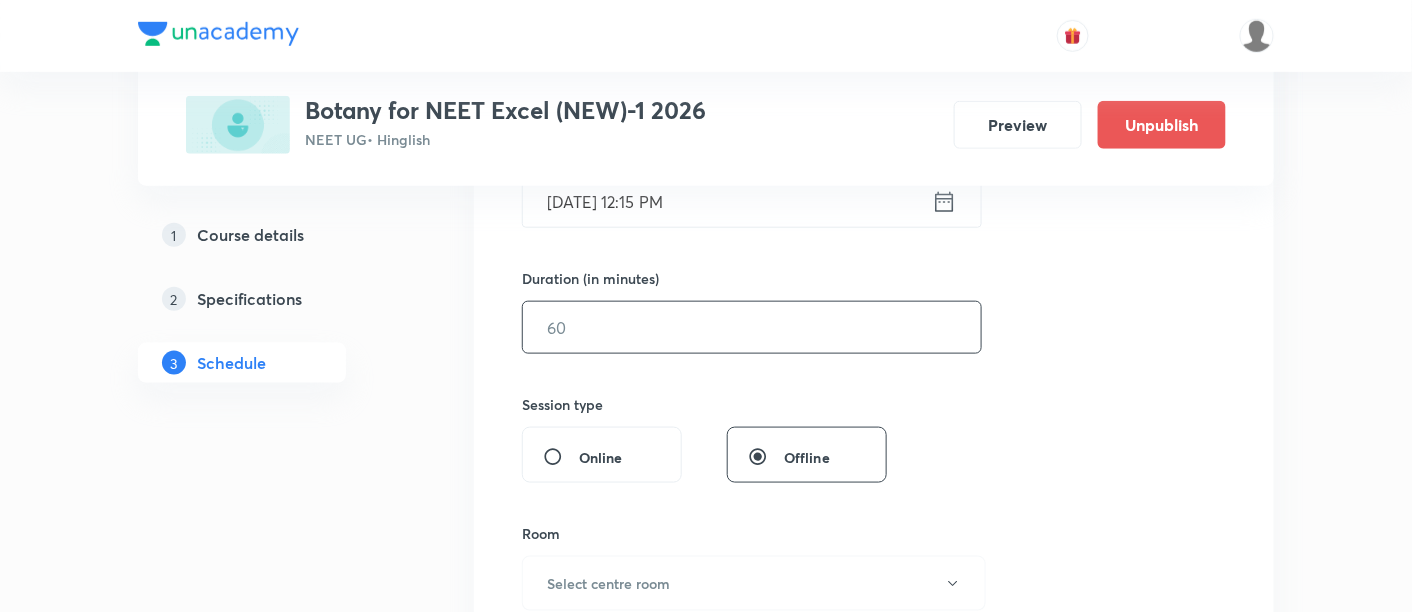 click at bounding box center (752, 327) 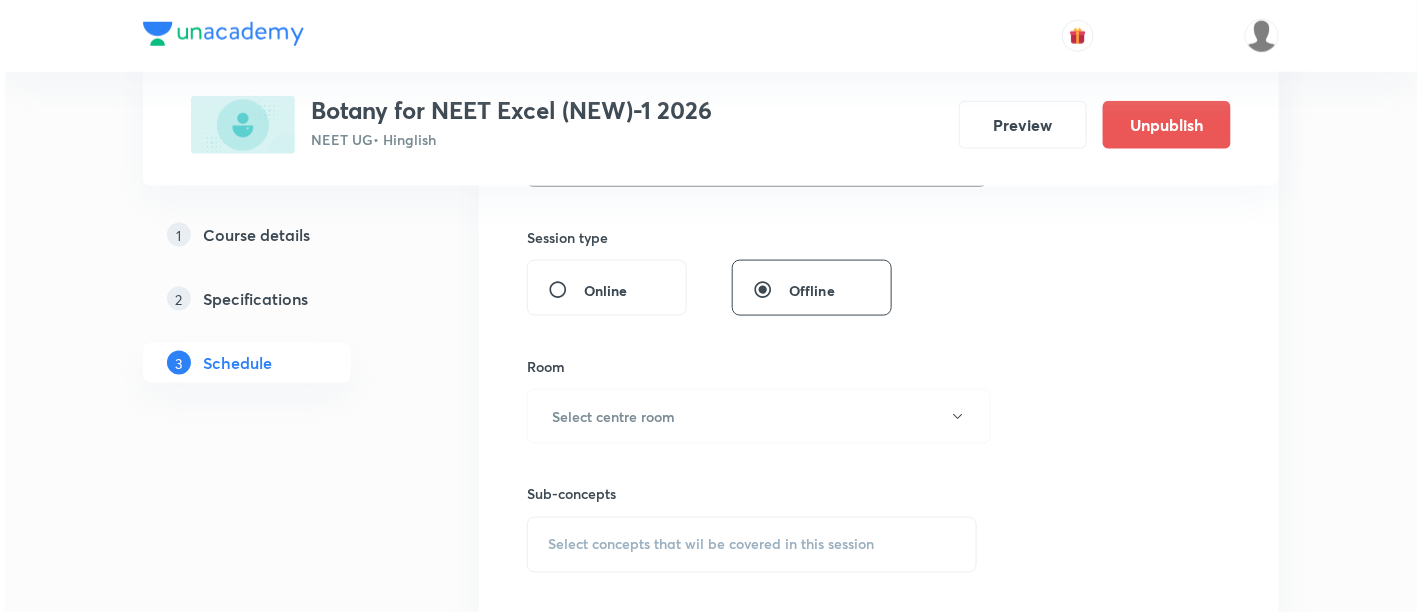 scroll, scrollTop: 737, scrollLeft: 0, axis: vertical 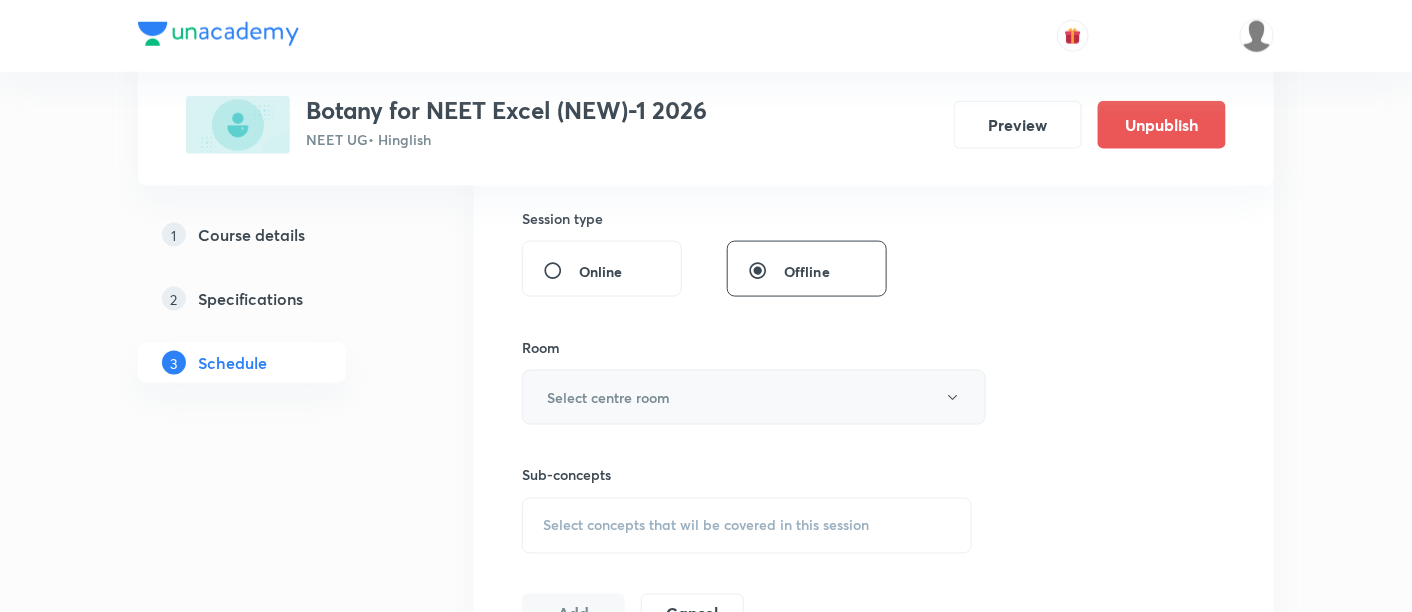 type on "90" 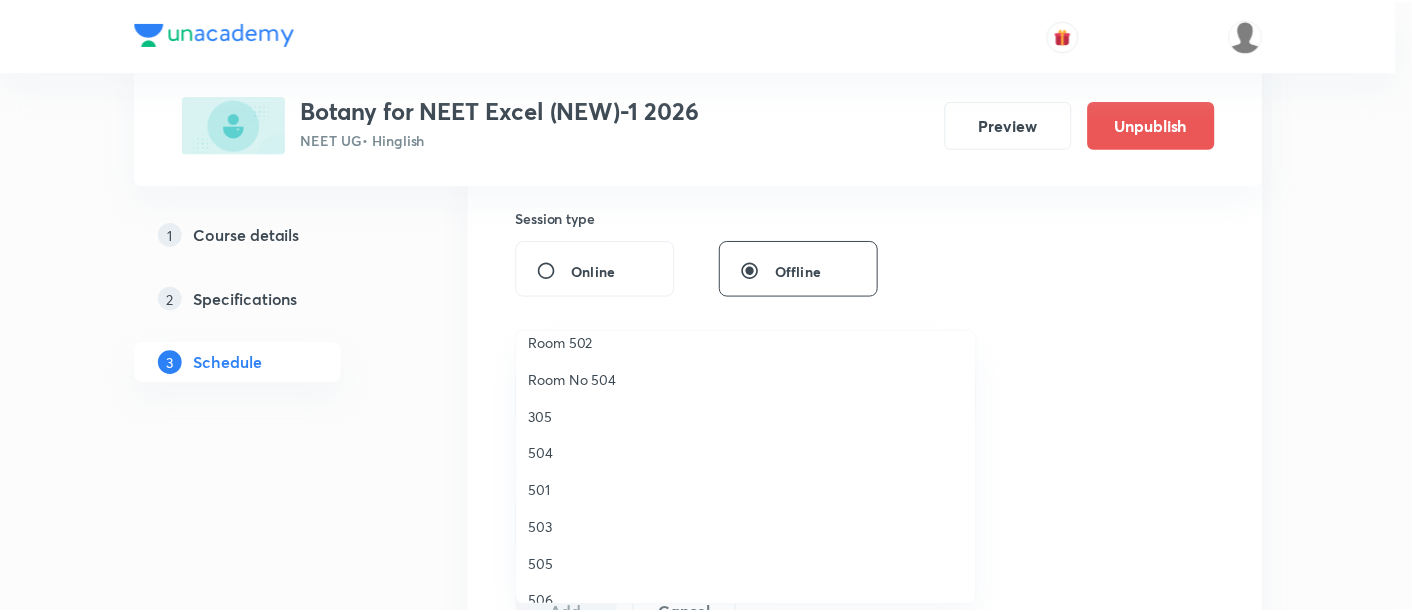 scroll, scrollTop: 274, scrollLeft: 0, axis: vertical 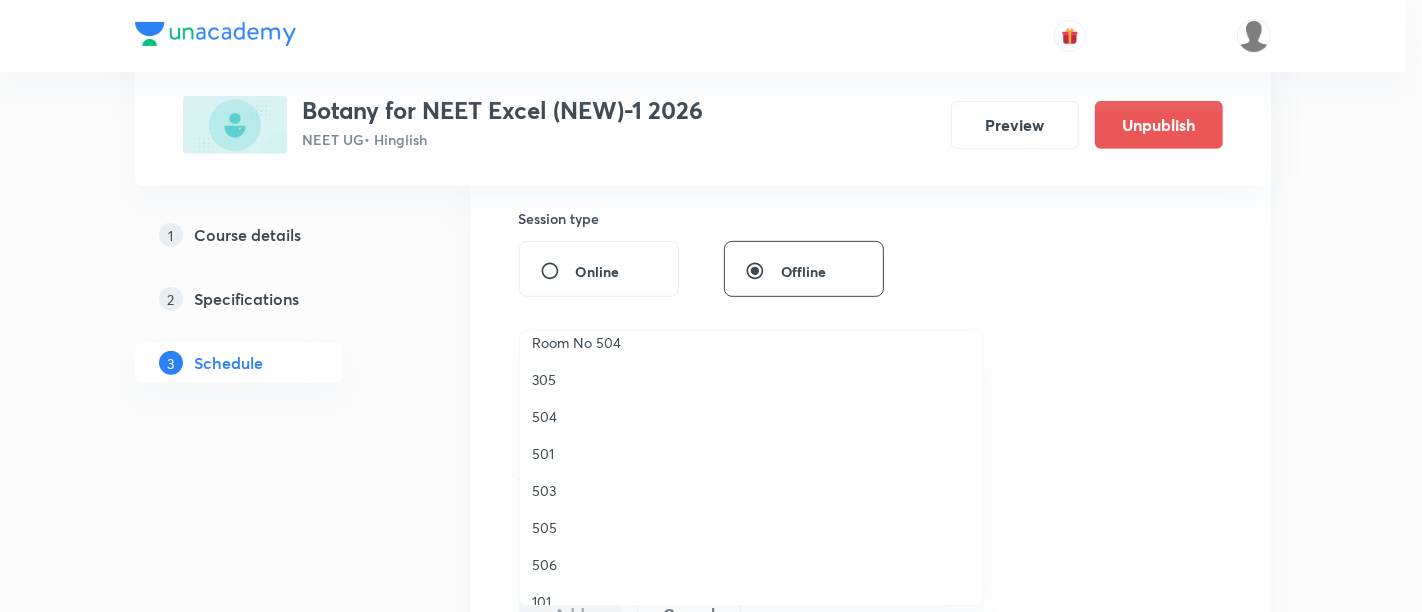 click on "305" at bounding box center [751, 379] 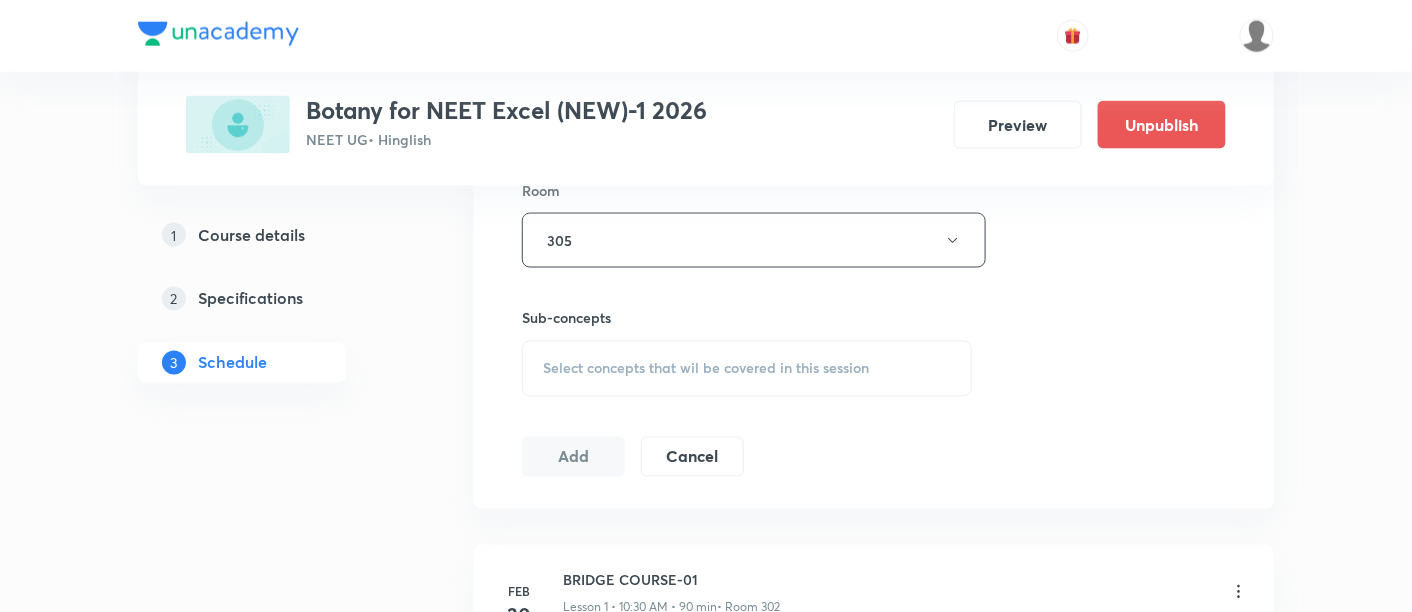 scroll, scrollTop: 952, scrollLeft: 0, axis: vertical 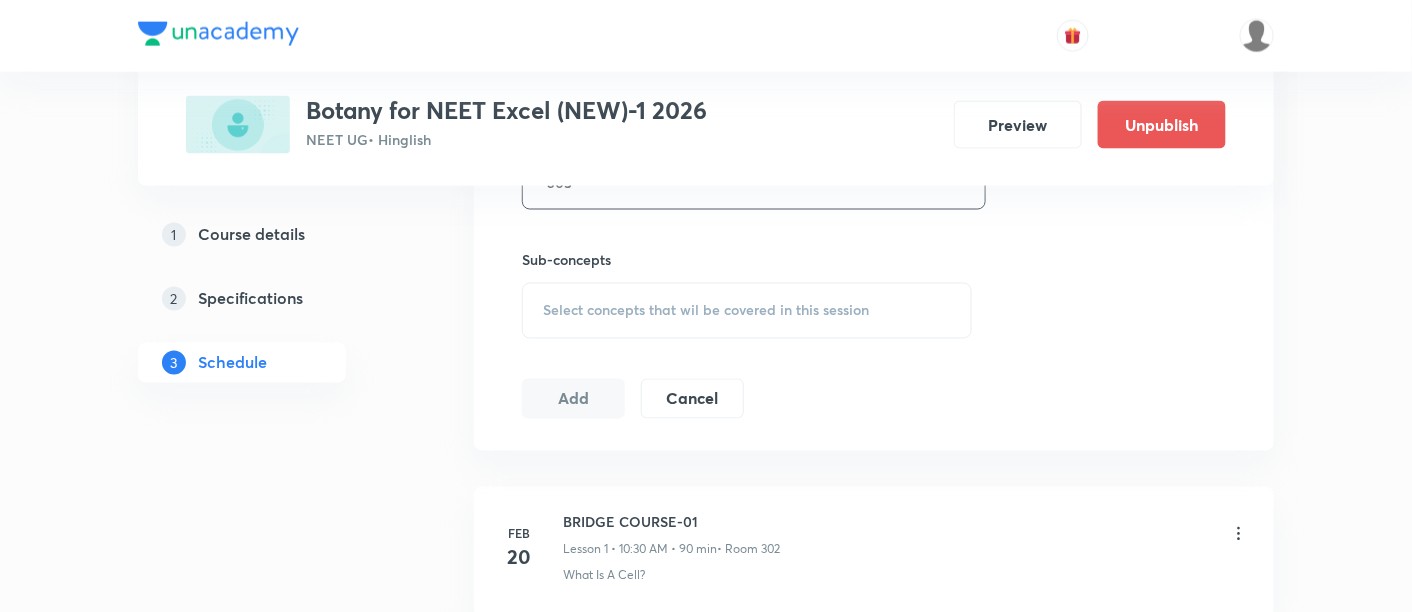 click on "Select concepts that wil be covered in this session" at bounding box center [747, 311] 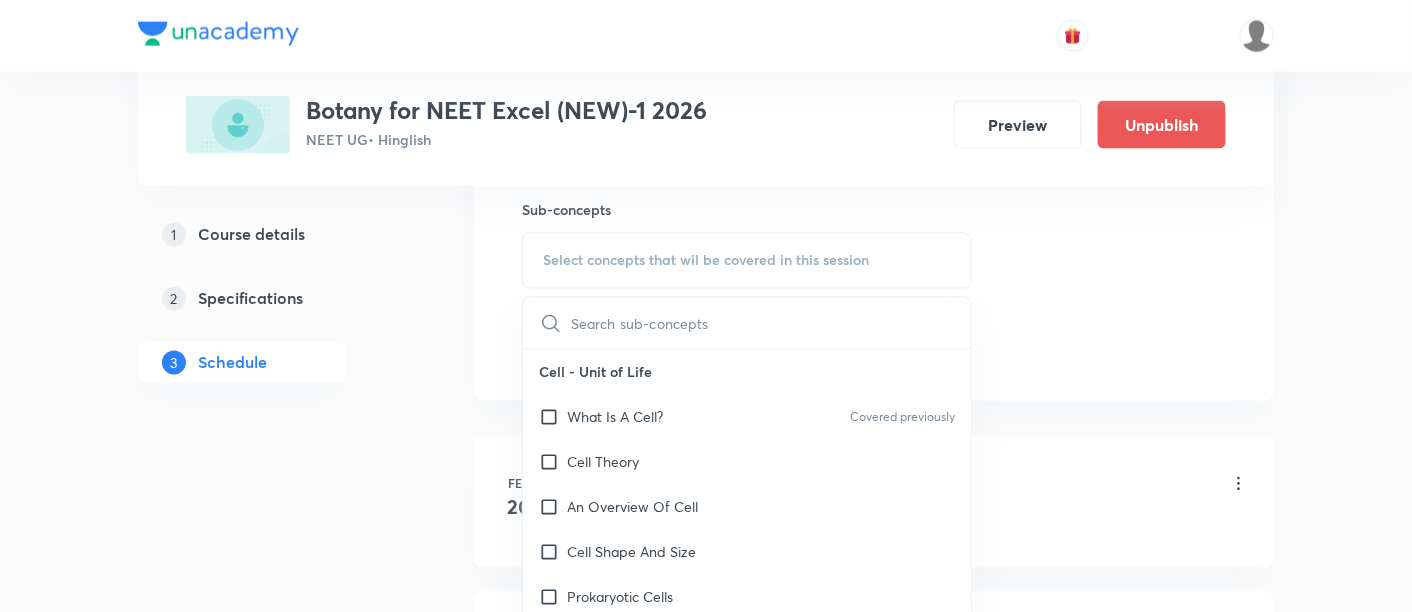 scroll, scrollTop: 1011, scrollLeft: 0, axis: vertical 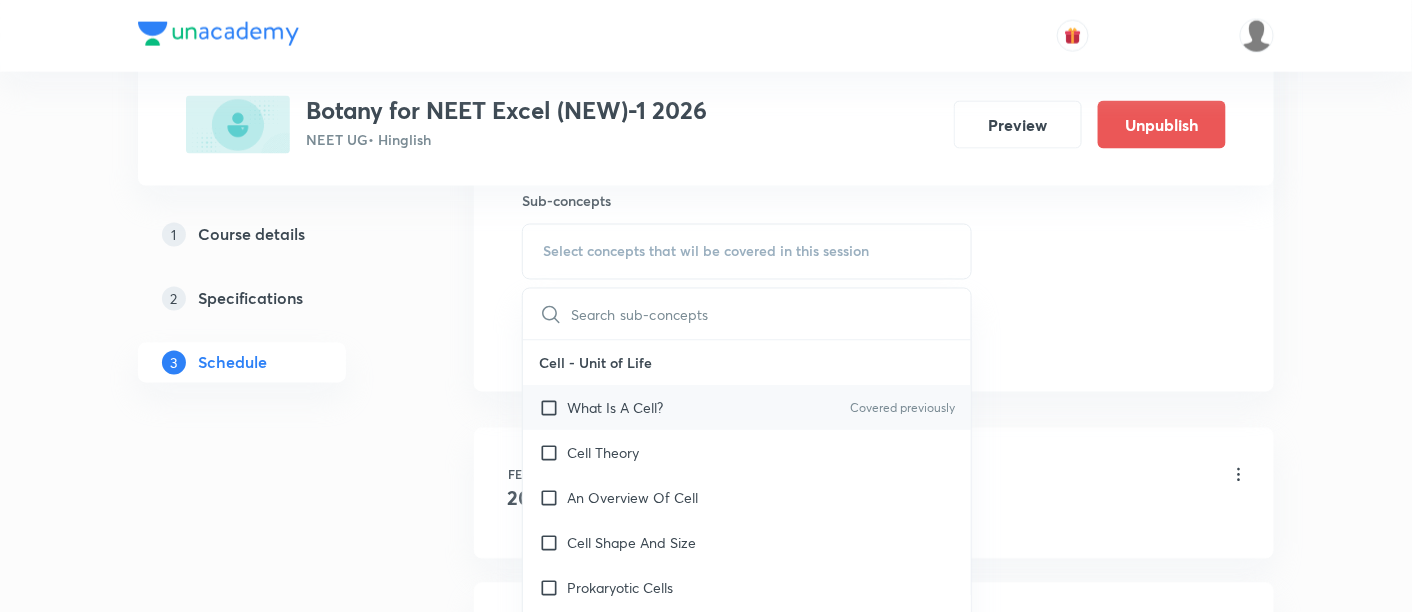 click on "What Is A Cell? Covered previously" at bounding box center (747, 408) 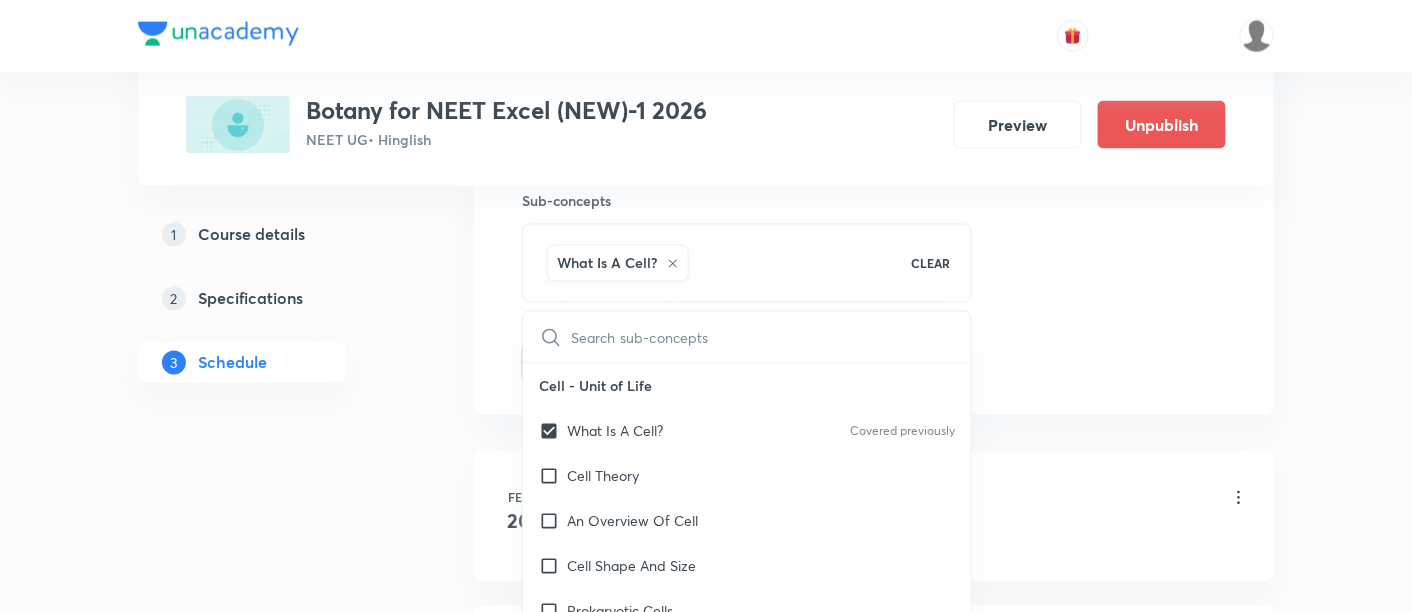 click on "Session  40 Live class Session title 57/99 Principal of Inheritance and Variation ( Genetics) -14/18 ​ Schedule for Jul 16, 2025, 12:15 PM ​ Duration (in minutes) 90 ​   Session type Online Offline Room 305 Sub-concepts What Is A Cell? CLEAR ​ Cell - Unit of Life What Is A Cell? Covered previously Cell Theory An Overview Of Cell Cell Shape And Size Prokaryotic Cells Eukaryotic Cells Ribosome and Inclusion Bodies Cell - Unit of Life Biomolecules How To Analyse Chemical Composition? Primary And Secondary Metabolites Biomacromolecules Proteins and Amino acids Polysaccharides / Carbohydrates Lipids Nucleic Acids Structure Of Proteins Nature Of Bond Linking Monomers In A Polymer Dynamic State Of Body Constituents - Concept Of Metabolism Metabolic Basis For Living Living State Enzymes Structure of Ribose, Glucose, Disaccharides Structure of Compound Lipids Nitrogen Bases Saturated and Unsaturated Fatty Acids Classification of Amino Acids Enzyme Classification Enzymes: Chemical Reactions Enzyme Inhibitions" at bounding box center (874, -98) 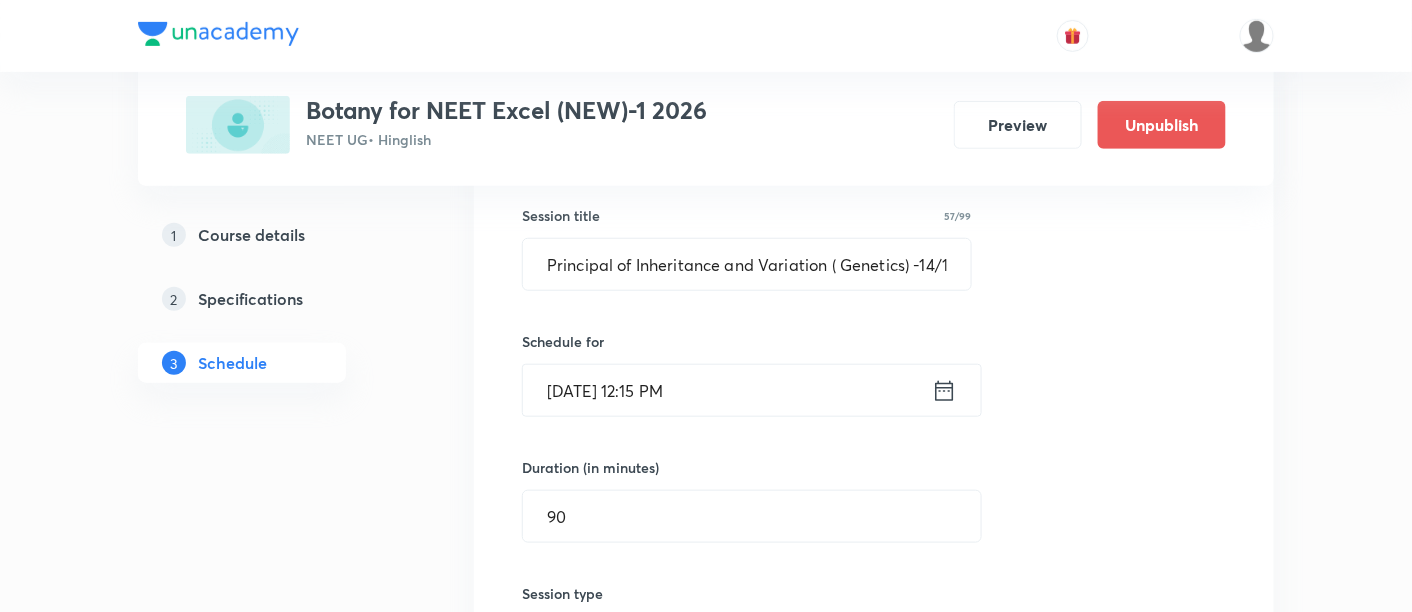 scroll, scrollTop: 363, scrollLeft: 0, axis: vertical 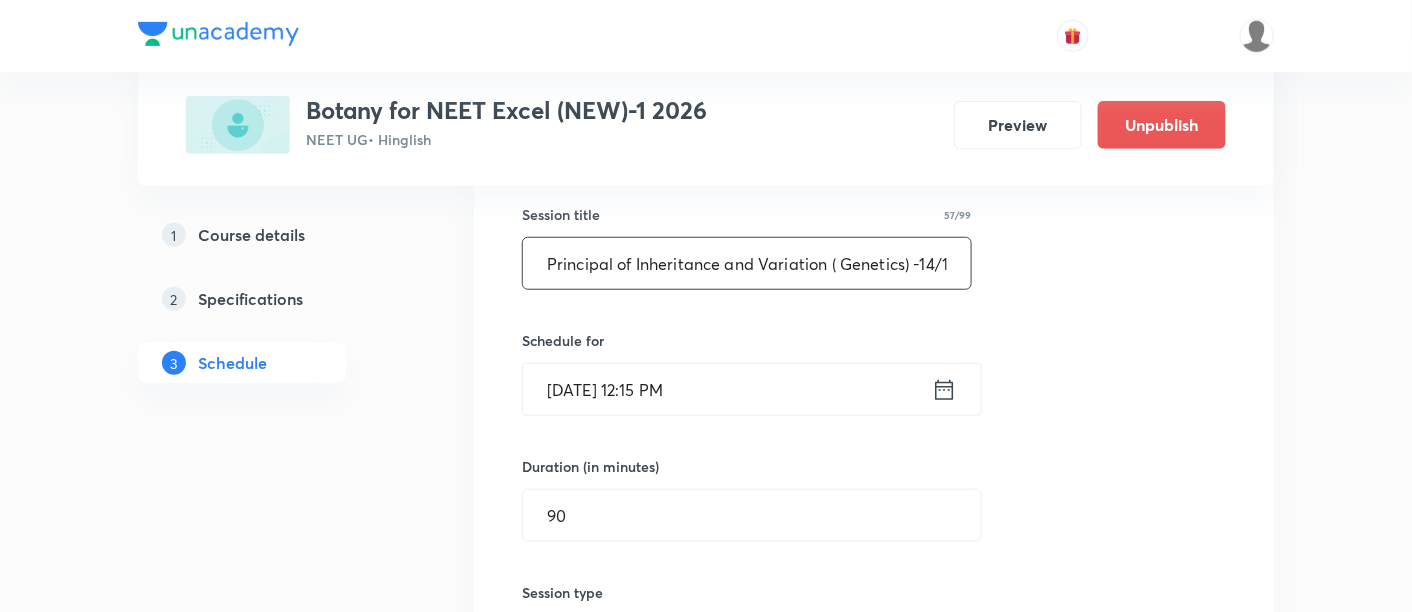 click on "Principal of Inheritance and Variation ( Genetics) -14/18" at bounding box center (747, 263) 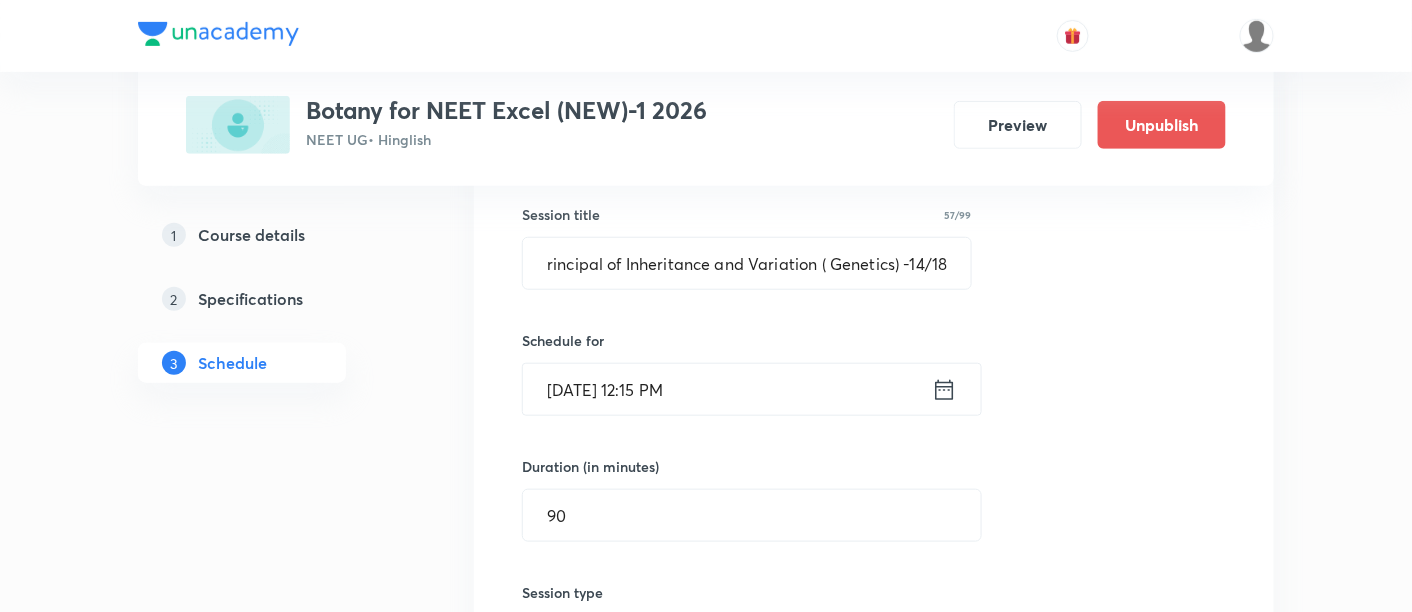 scroll, scrollTop: 0, scrollLeft: 0, axis: both 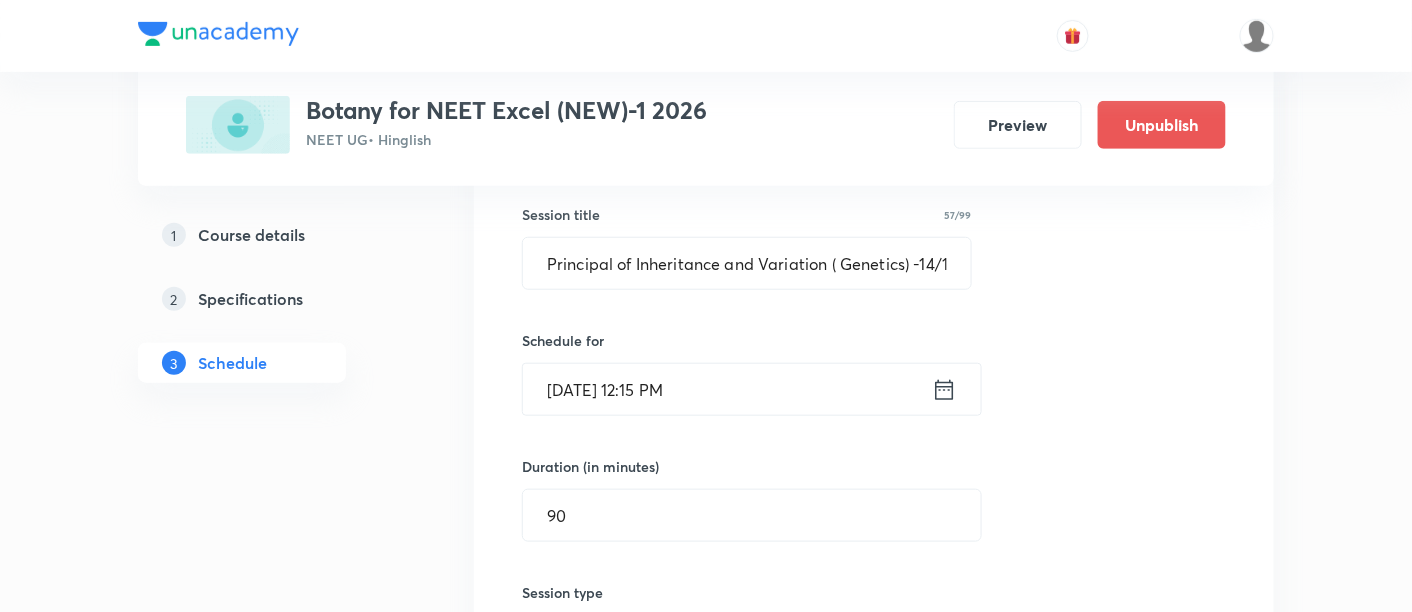 click on "Session  40 Live class Session title 57/99 Principal of Inheritance and Variation ( Genetics) -14/18 ​ Schedule for Jul 16, 2025, 12:15 PM ​ Duration (in minutes) 90 ​   Session type Online Offline Room 305 Sub-concepts What Is A Cell? CLEAR Add Cancel" at bounding box center [874, 550] 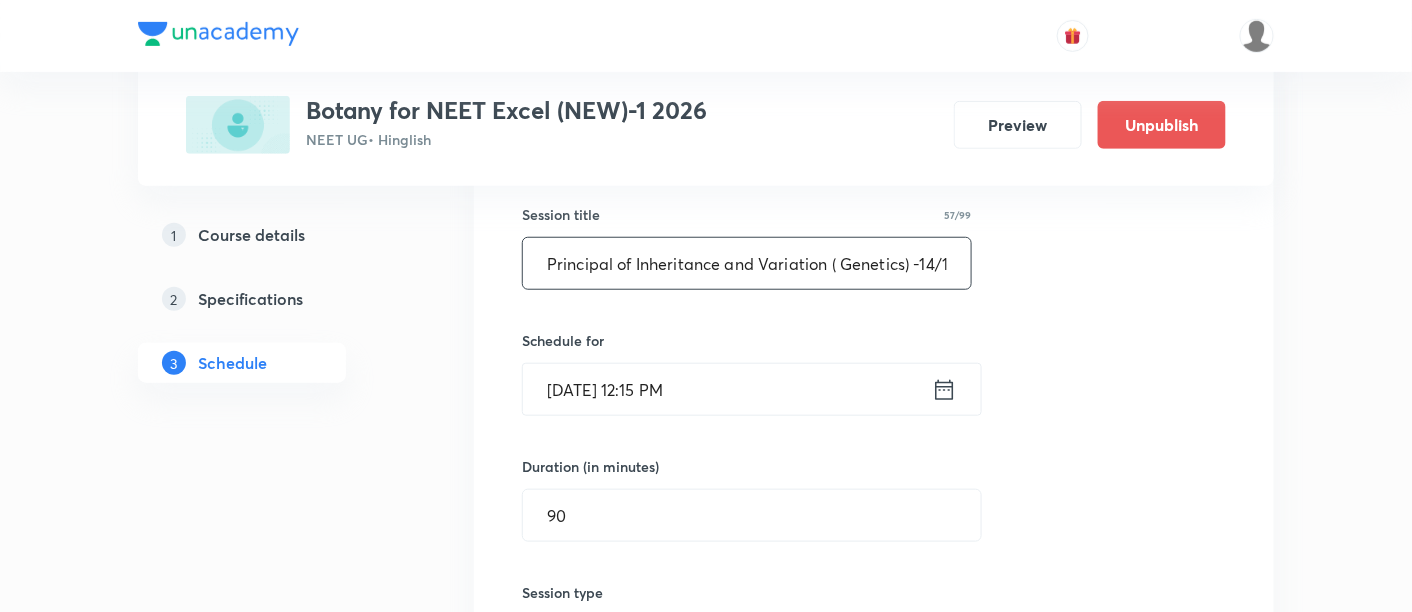click on "Principal of Inheritance and Variation ( Genetics) -14/18" at bounding box center [747, 263] 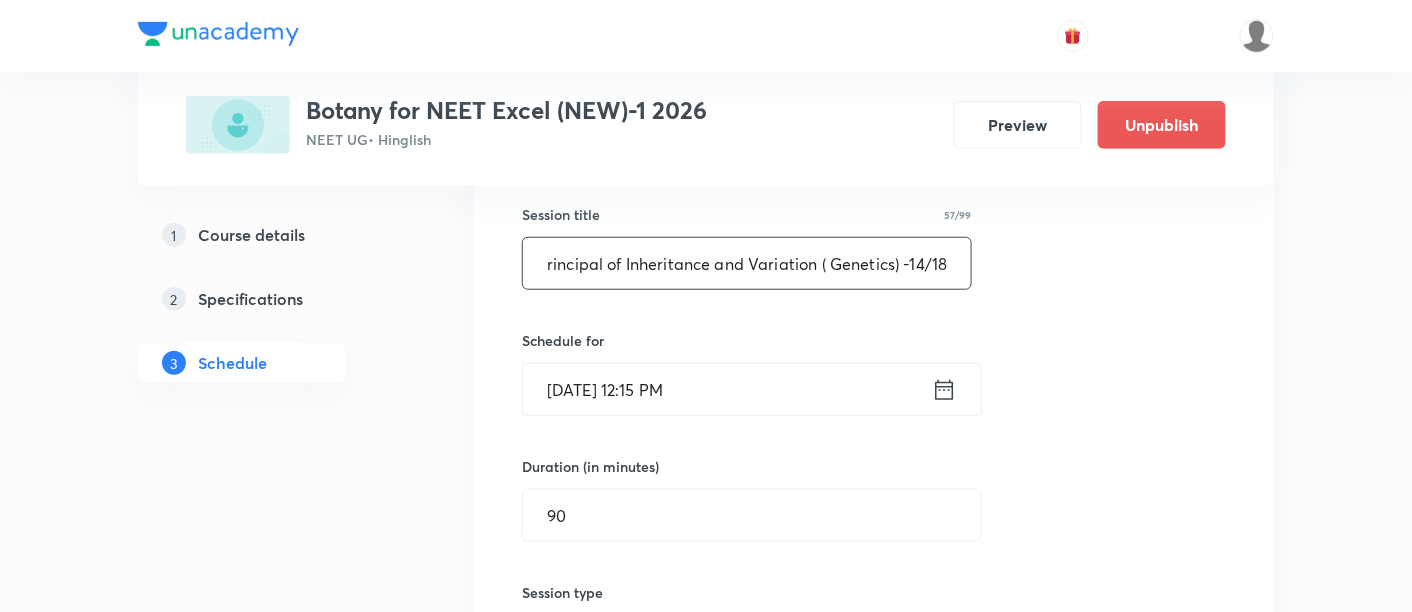 scroll, scrollTop: 0, scrollLeft: 0, axis: both 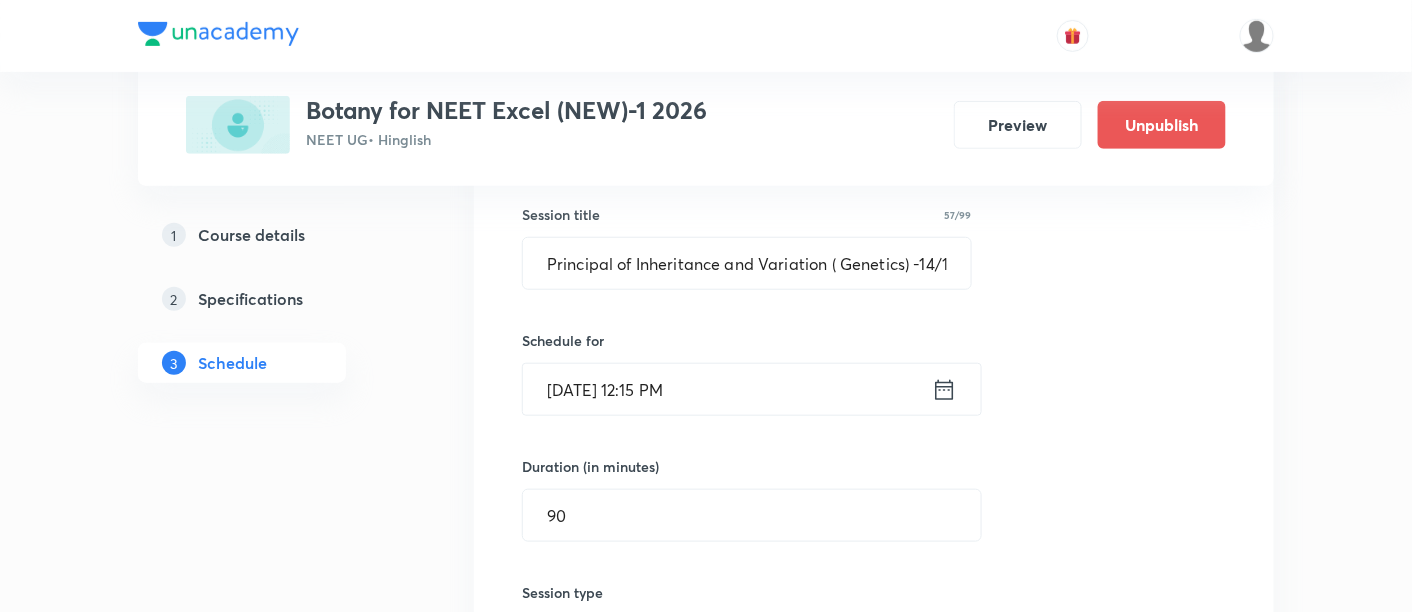 click on "Session  40 Live class Session title 57/99 Principal of Inheritance and Variation ( Genetics) -14/18 ​ Schedule for Jul 16, 2025, 12:15 PM ​ Duration (in minutes) 90 ​   Session type Online Offline Room 305 Sub-concepts What Is A Cell? CLEAR Add Cancel" at bounding box center [874, 550] 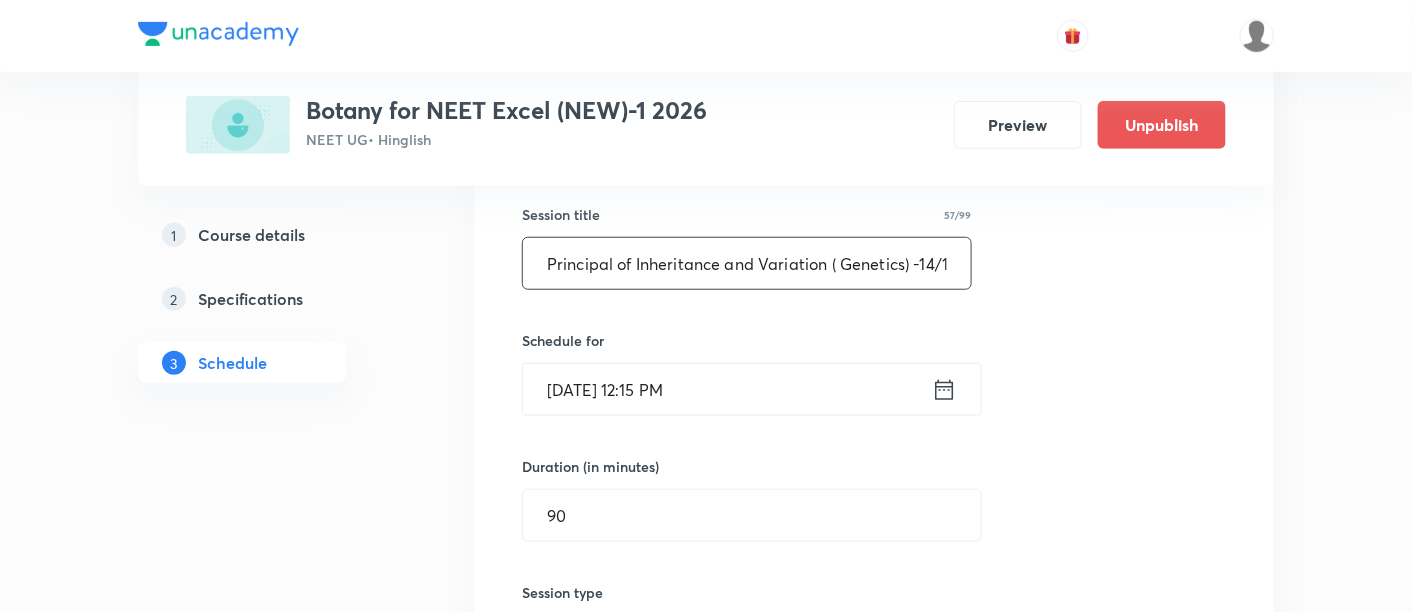 click on "Principal of Inheritance and Variation ( Genetics) -14/18" at bounding box center [747, 263] 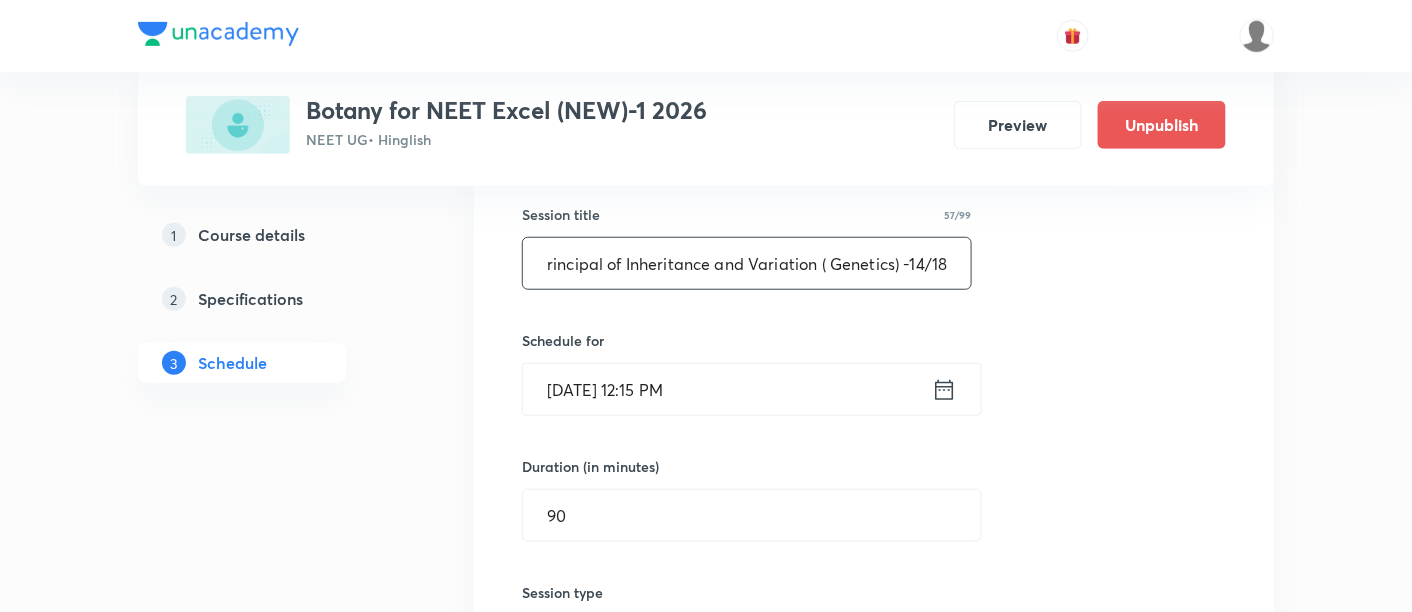 scroll, scrollTop: 0, scrollLeft: 0, axis: both 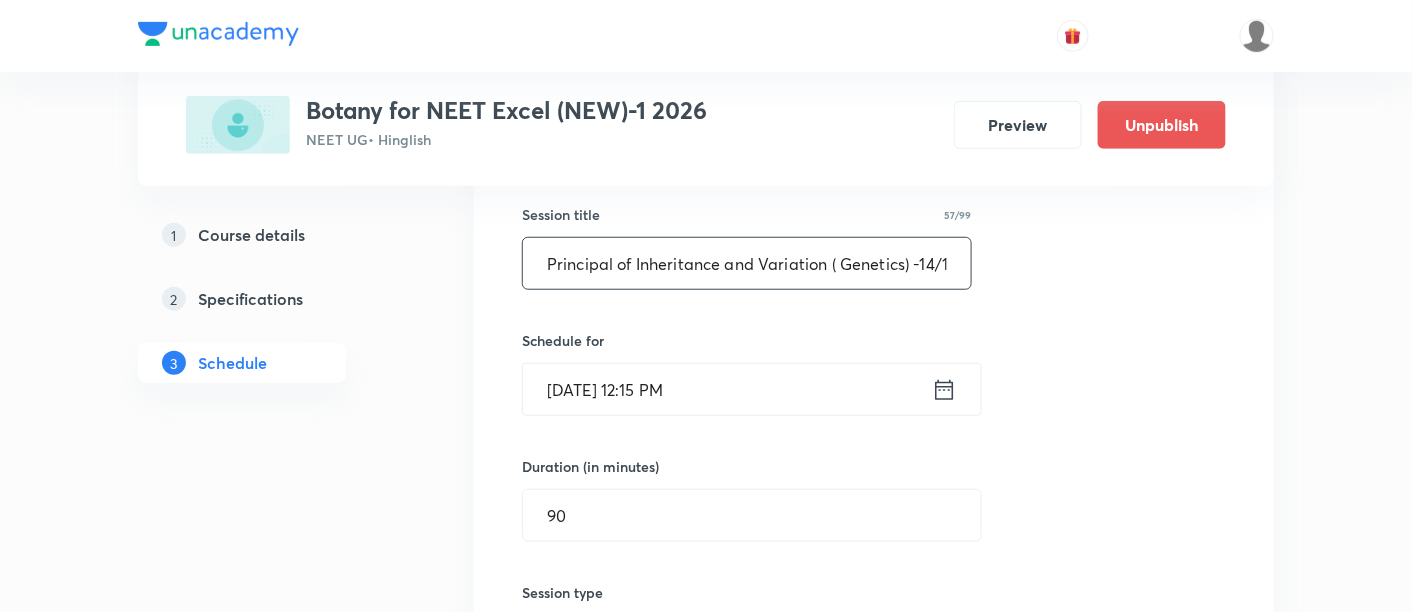 click on "Session  40 Live class Session title 57/99 Principal of Inheritance and Variation ( Genetics) -14/18 ​ Schedule for Jul 16, 2025, 12:15 PM ​ Duration (in minutes) 90 ​   Session type Online Offline Room 305 Sub-concepts What Is A Cell? CLEAR Add Cancel" at bounding box center [874, 550] 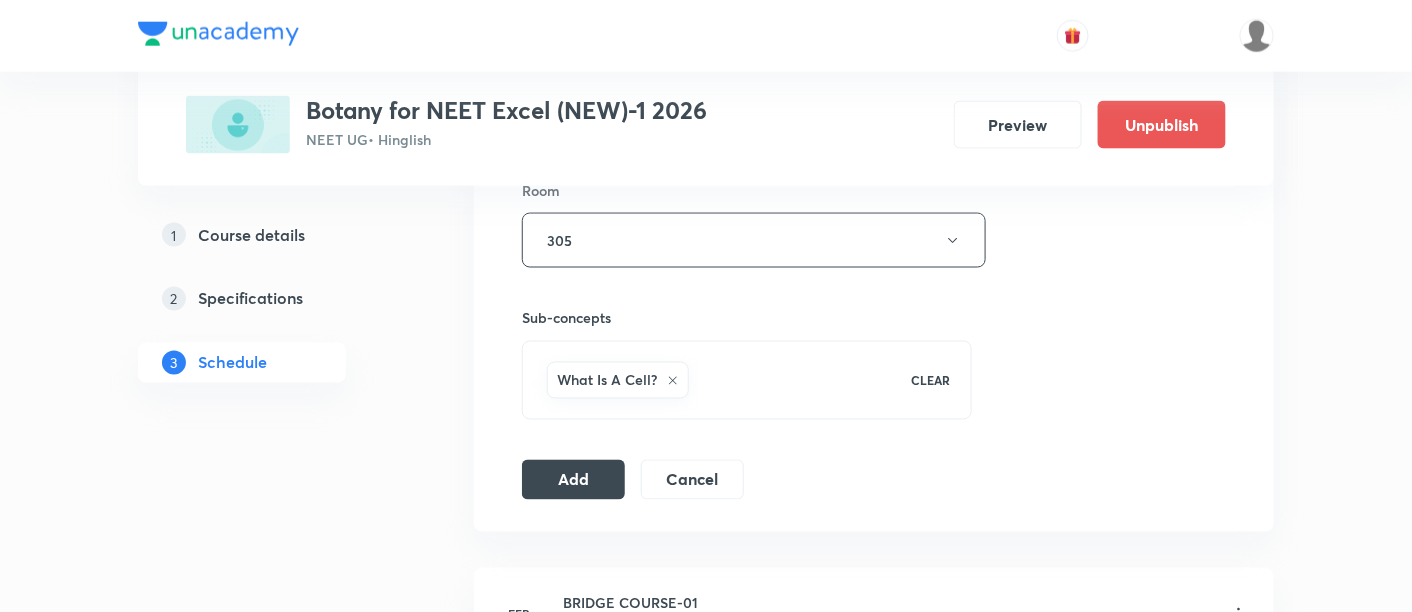 scroll, scrollTop: 904, scrollLeft: 0, axis: vertical 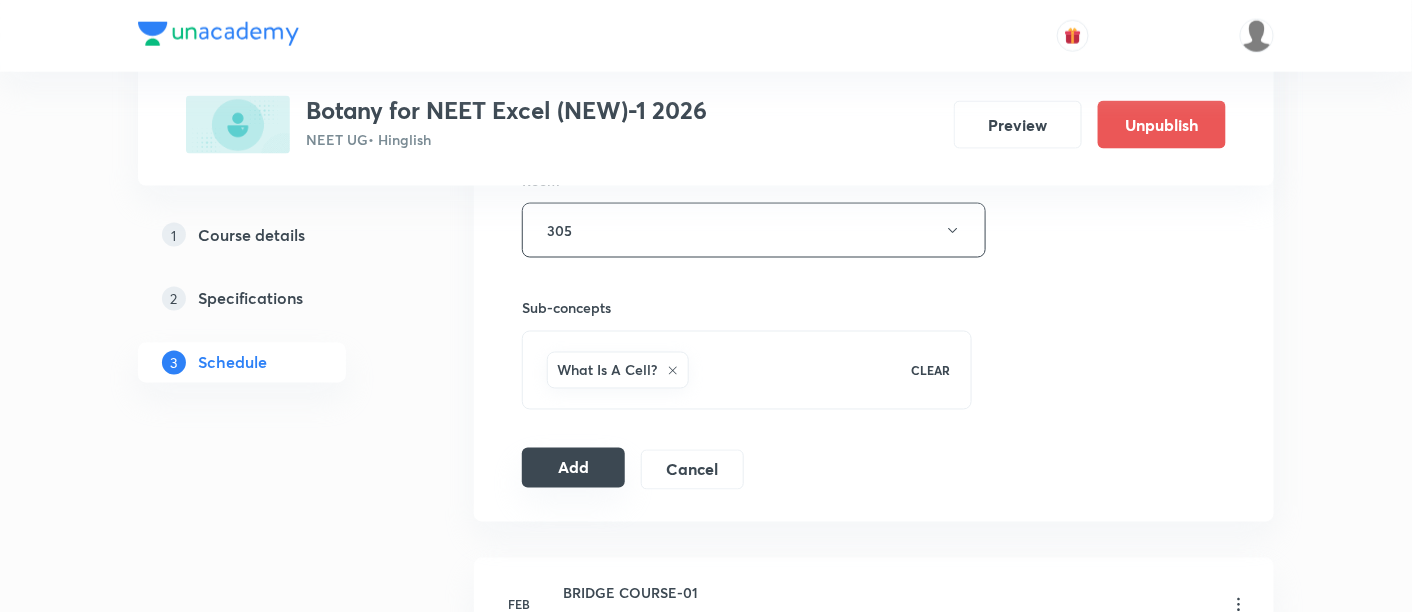 click on "Add" at bounding box center [573, 468] 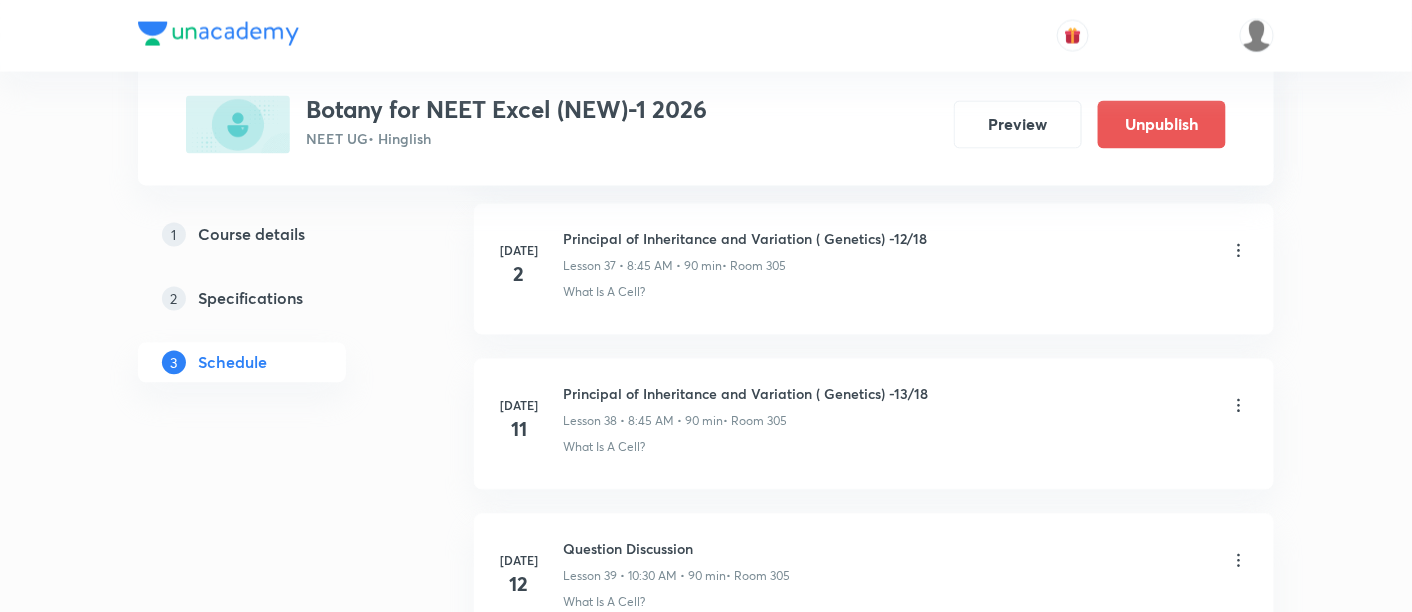 scroll, scrollTop: 6248, scrollLeft: 0, axis: vertical 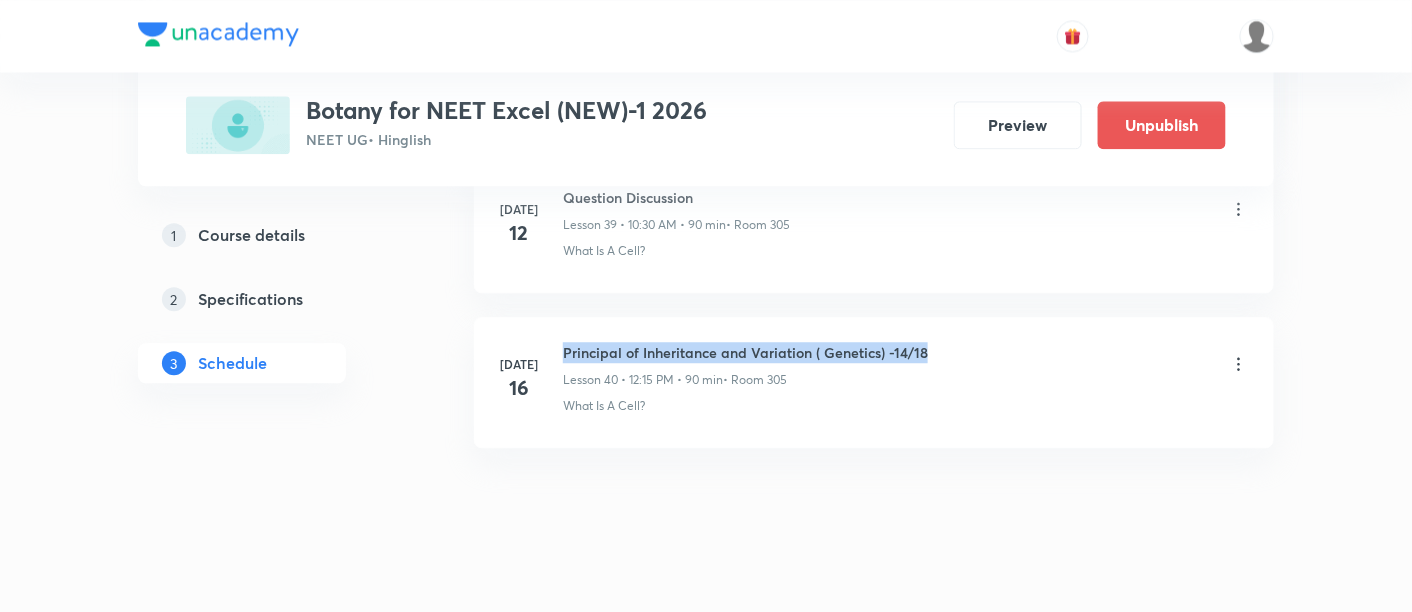 drag, startPoint x: 566, startPoint y: 322, endPoint x: 944, endPoint y: 324, distance: 378.00528 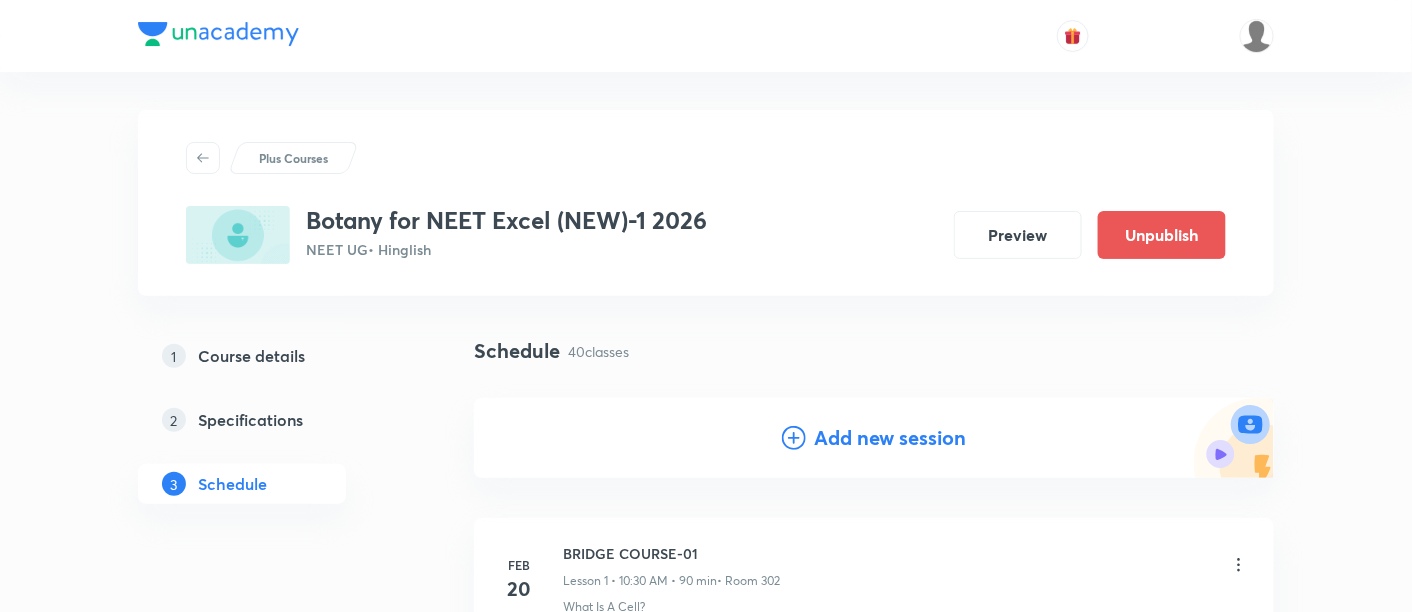 scroll, scrollTop: 0, scrollLeft: 0, axis: both 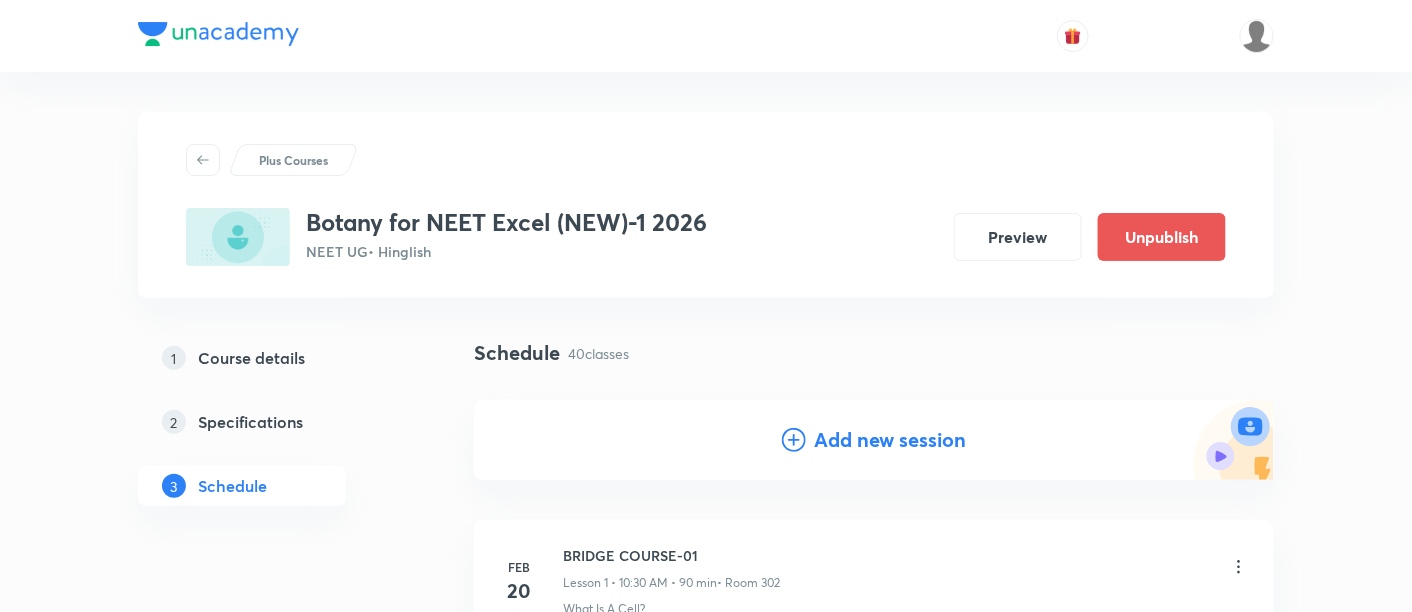 click on "Add new session" at bounding box center (890, 440) 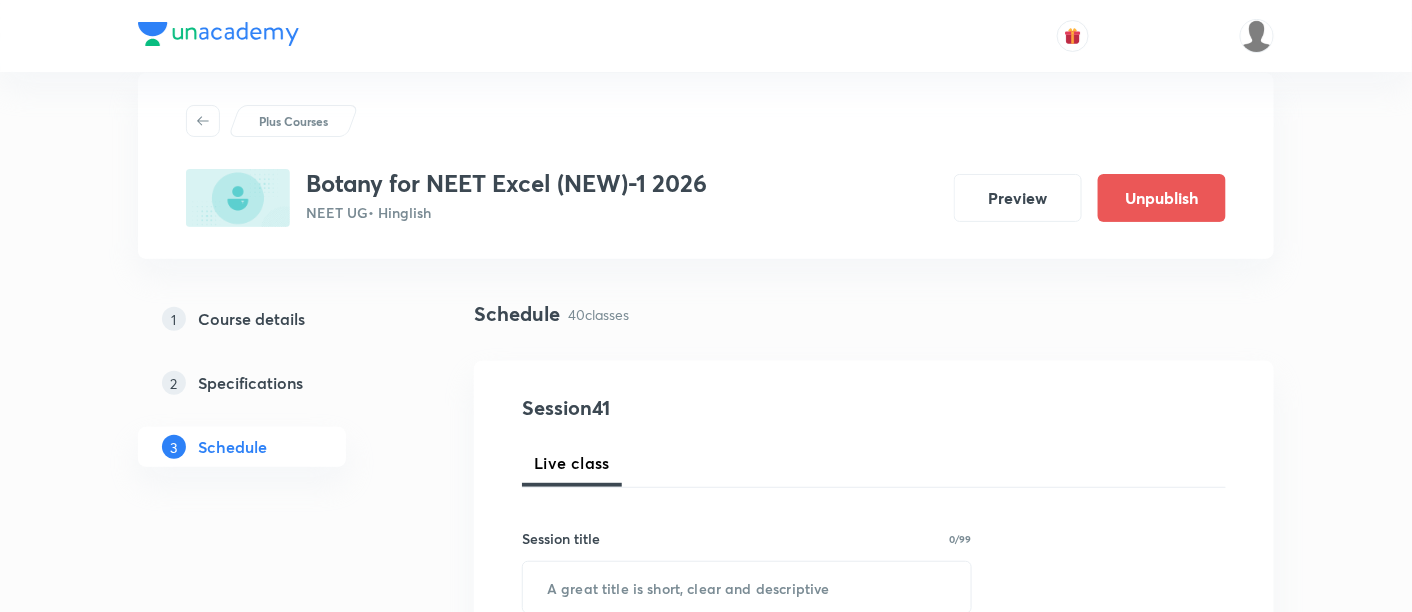 scroll, scrollTop: 155, scrollLeft: 0, axis: vertical 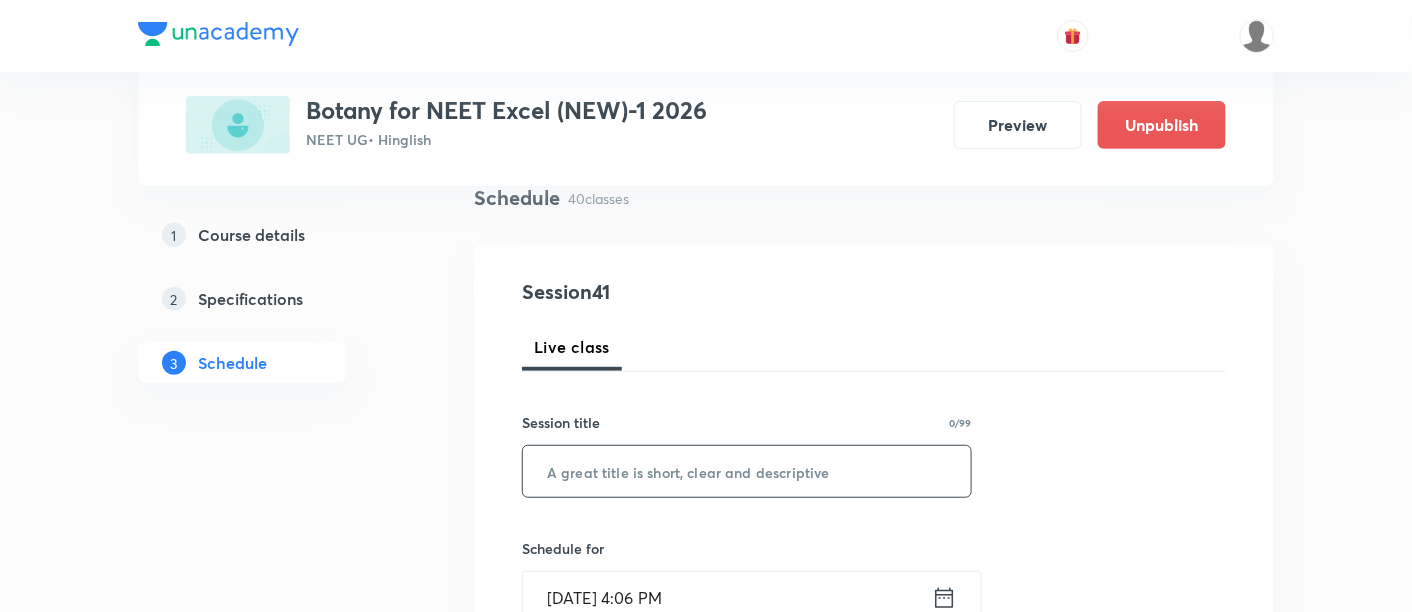 click at bounding box center [747, 471] 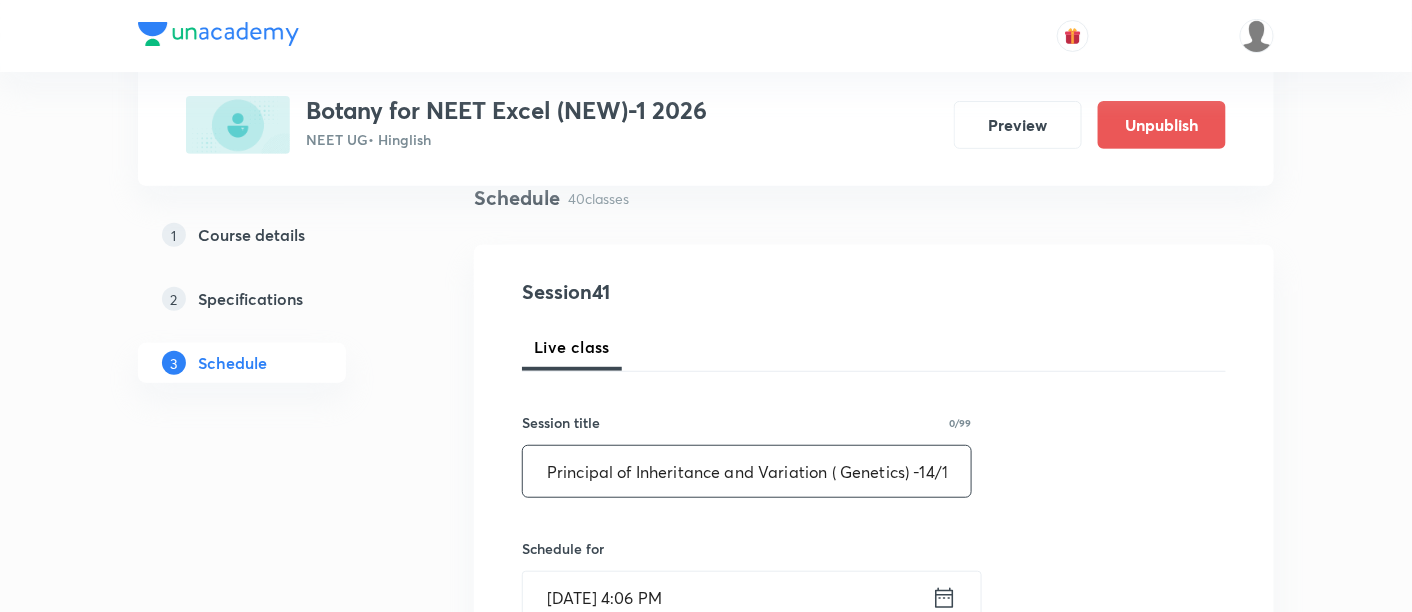 scroll, scrollTop: 0, scrollLeft: 10, axis: horizontal 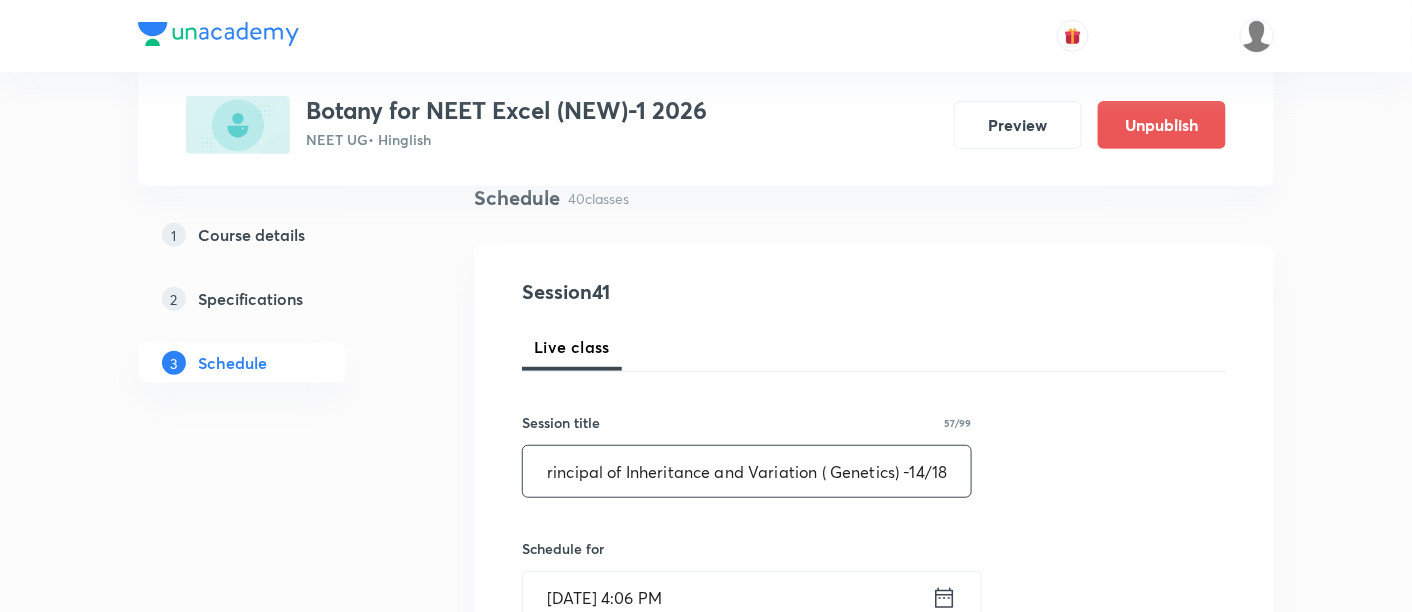 click on "Principal of Inheritance and Variation ( Genetics) -14/18" at bounding box center [747, 471] 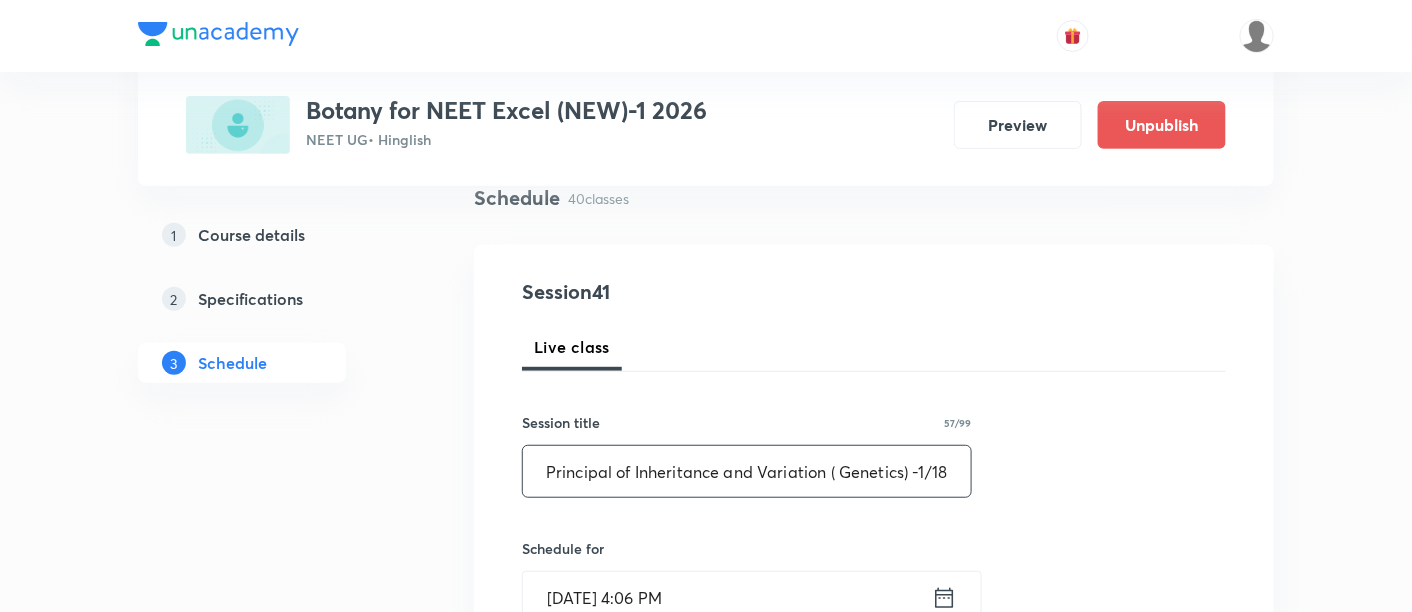 scroll, scrollTop: 0, scrollLeft: 2, axis: horizontal 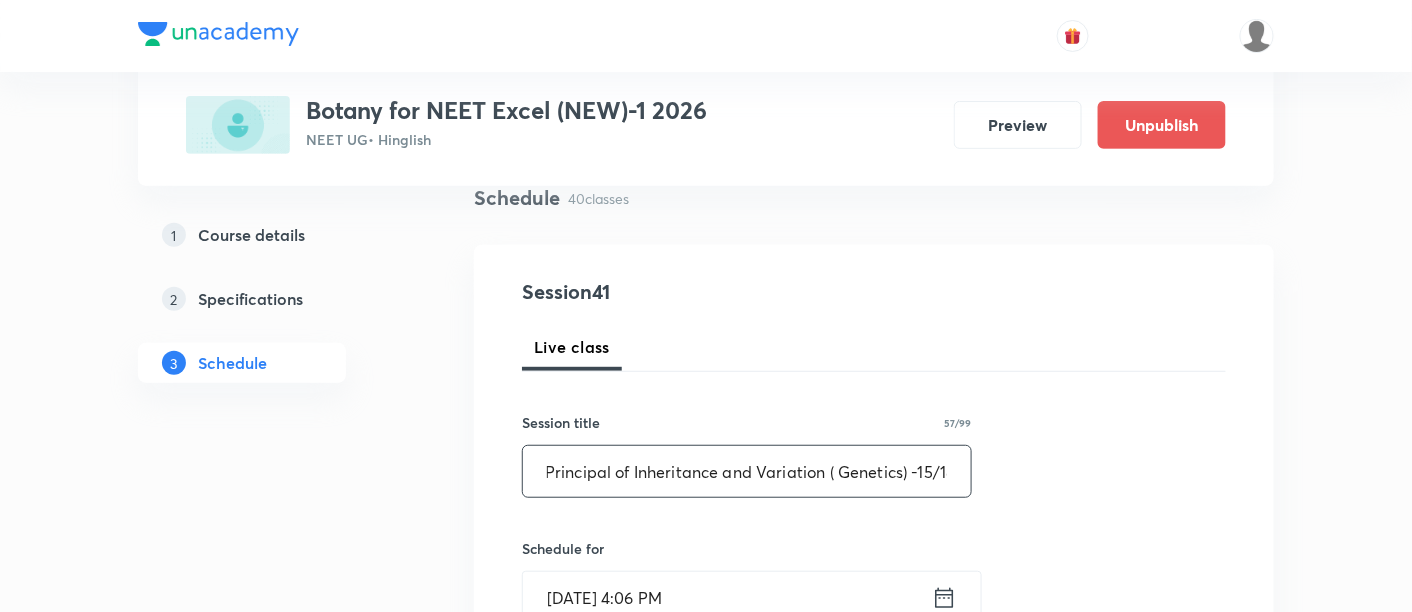 click on "Principal of Inheritance and Variation ( Genetics) -15/18" at bounding box center [747, 471] 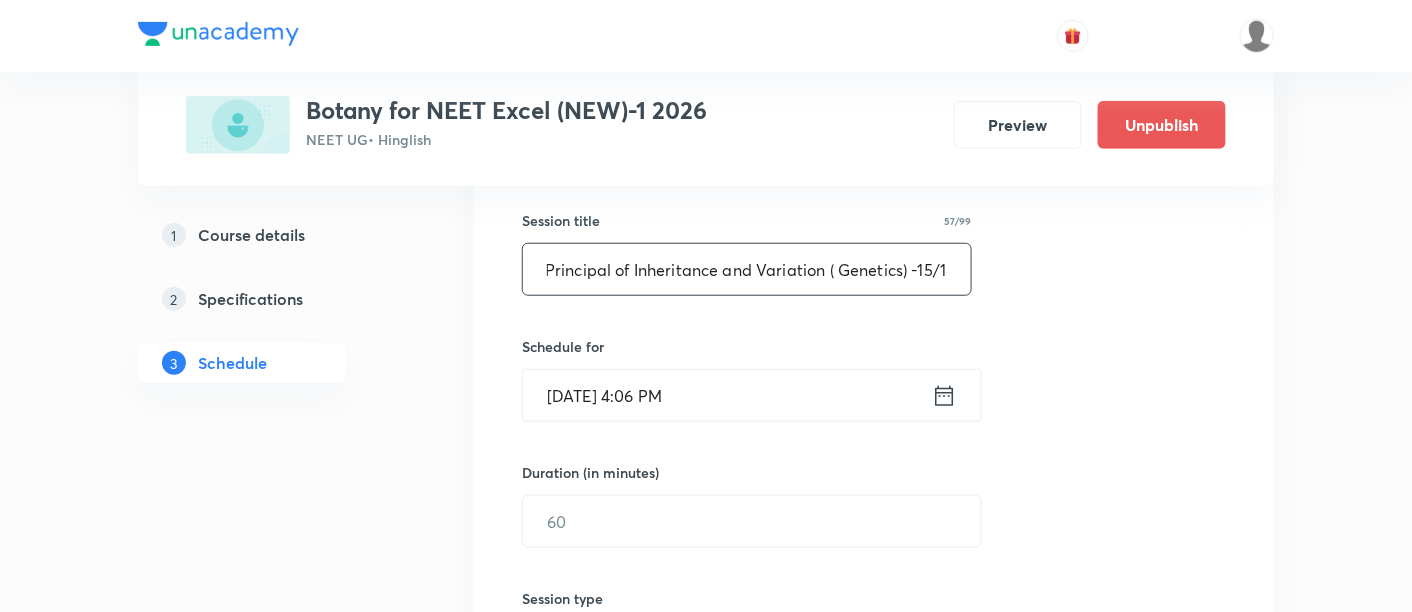 scroll, scrollTop: 348, scrollLeft: 0, axis: vertical 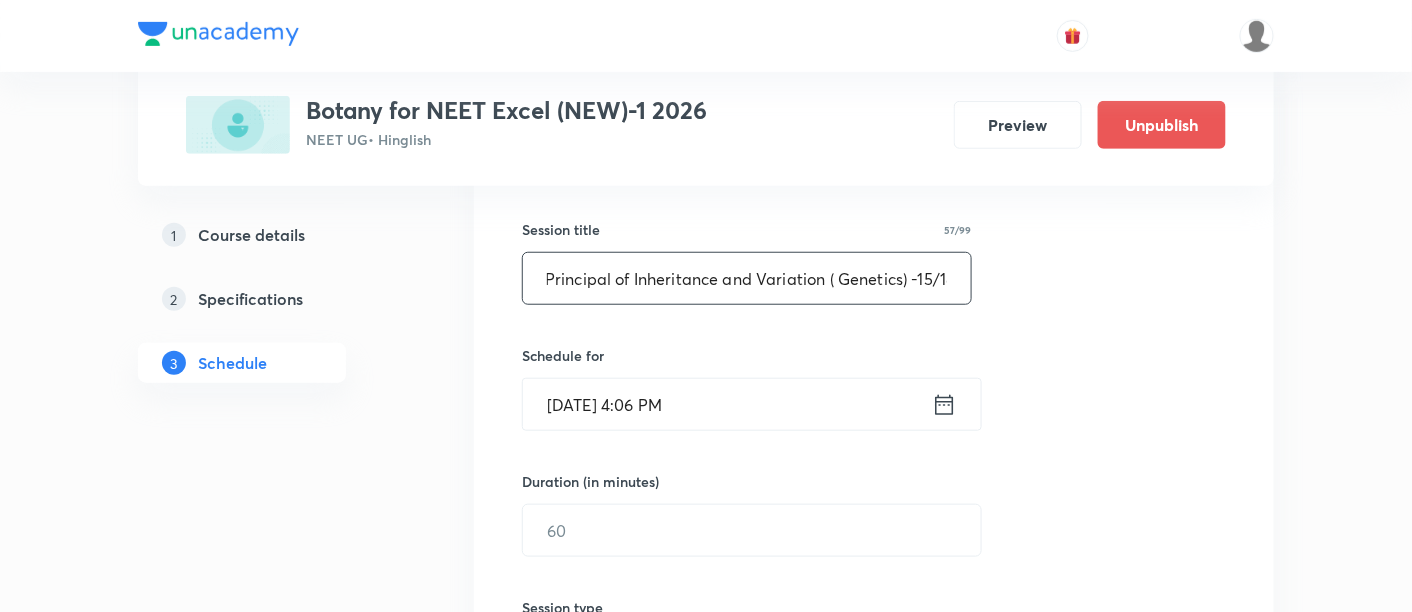 type on "Principal of Inheritance and Variation ( Genetics) -15/18" 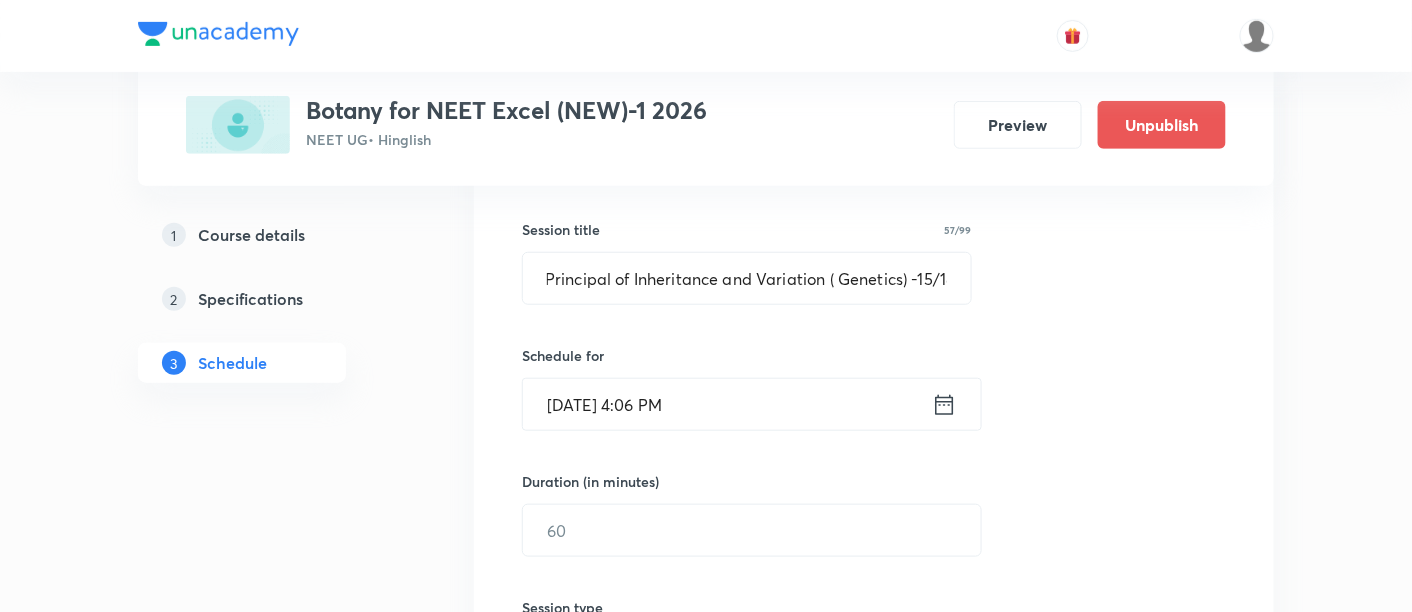 scroll, scrollTop: 0, scrollLeft: 0, axis: both 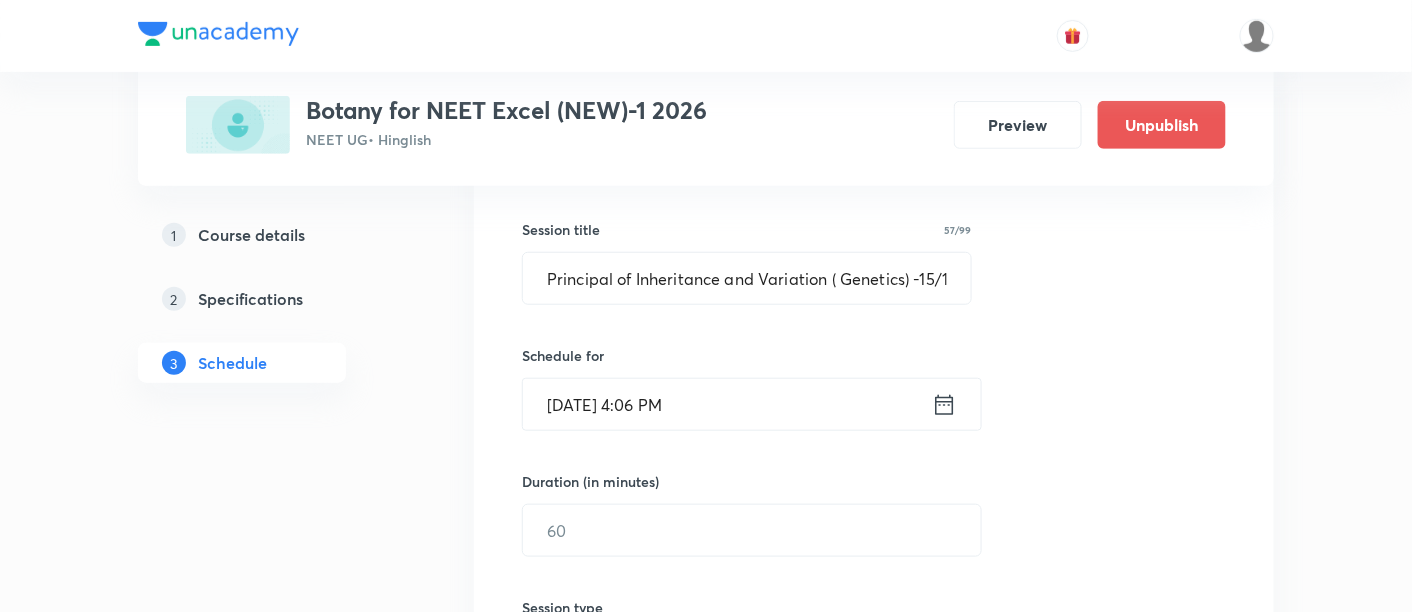 click 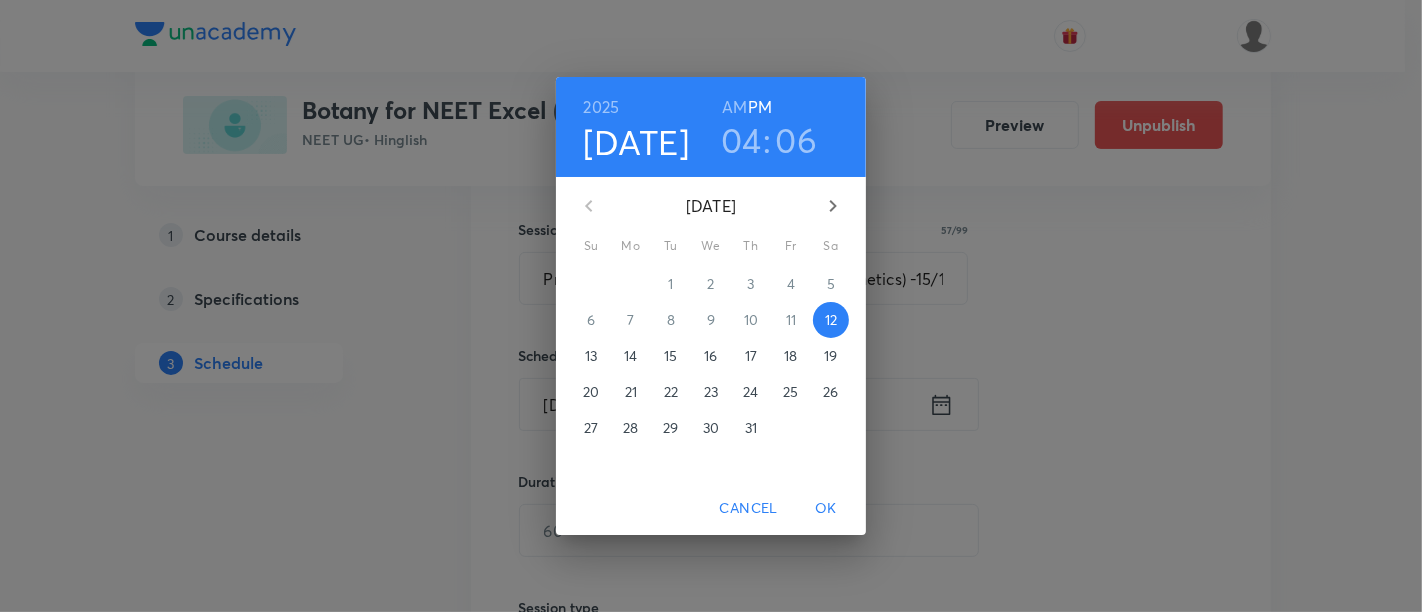 click on "18" at bounding box center (790, 356) 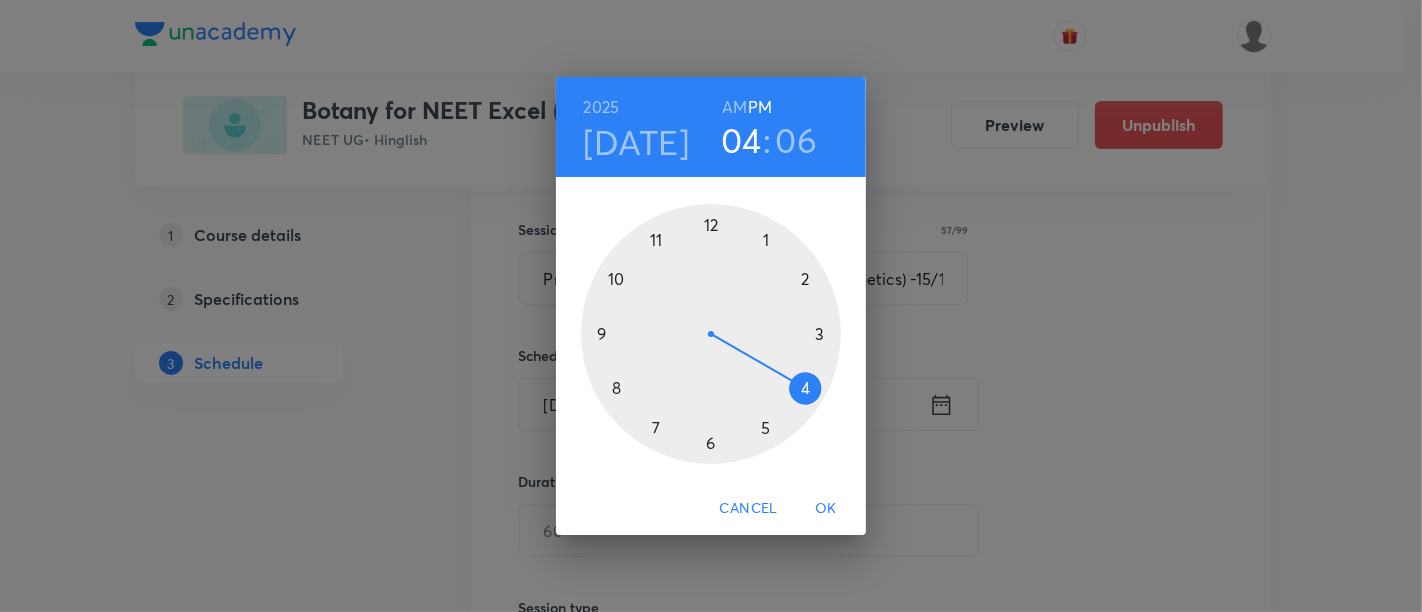 click on "AM" at bounding box center [734, 107] 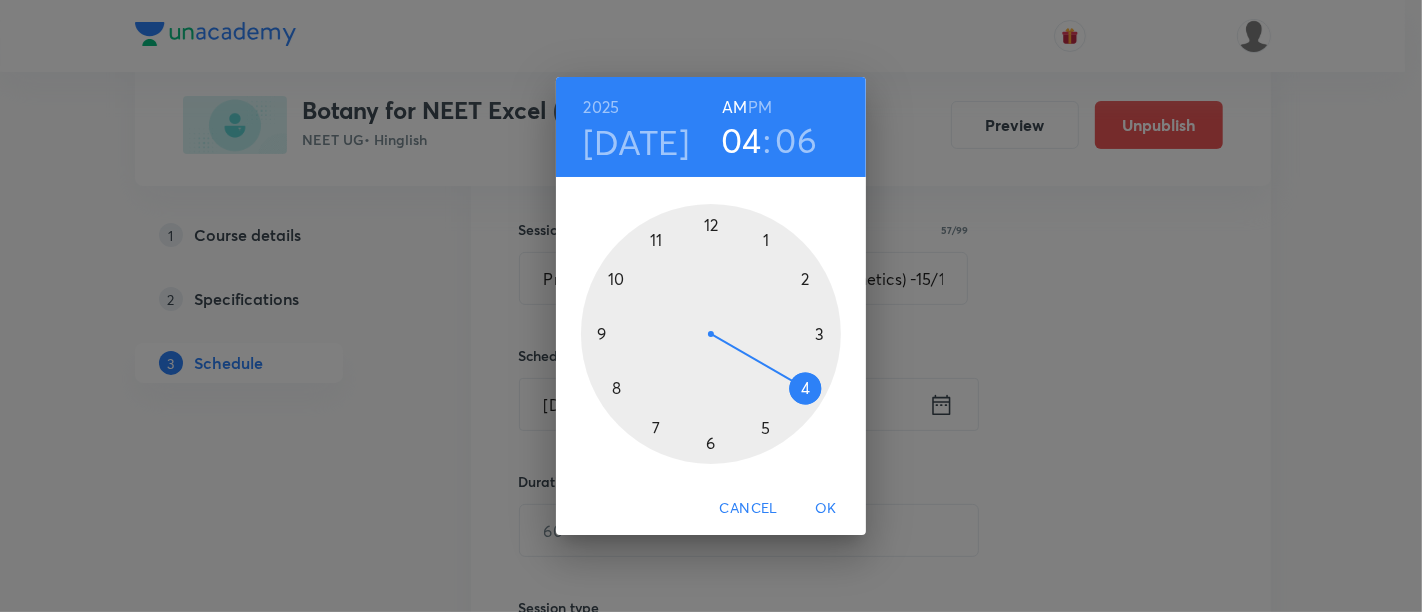 click at bounding box center [711, 334] 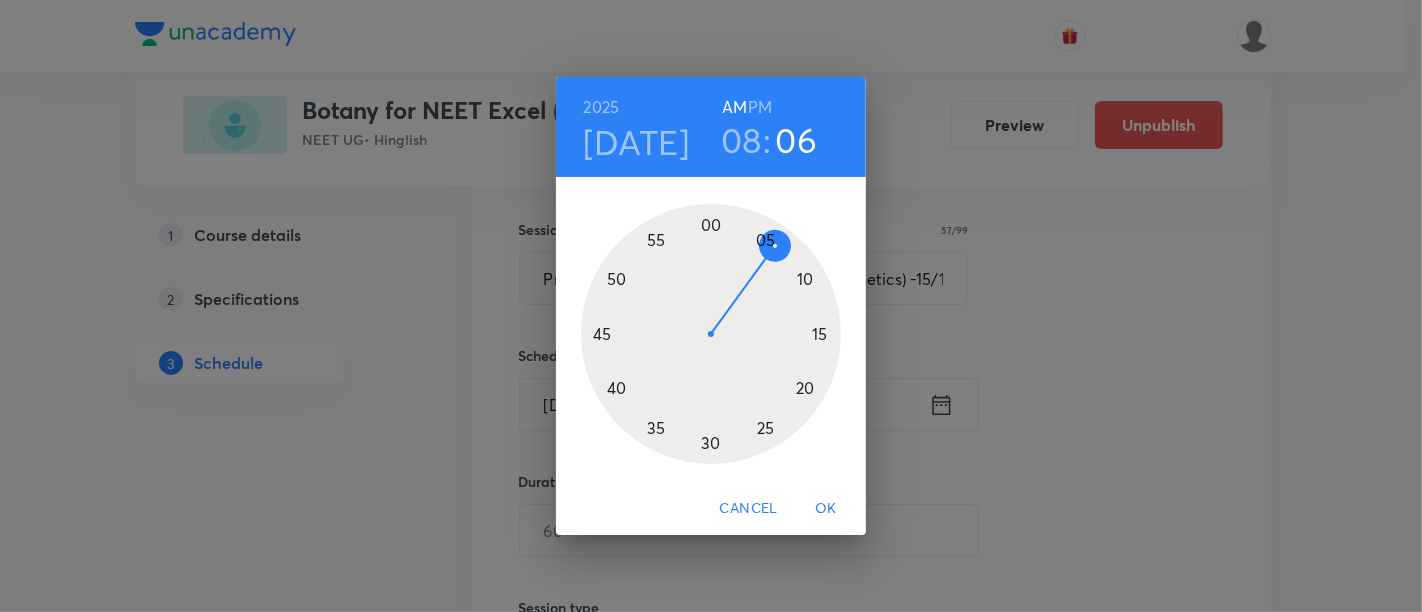 click at bounding box center [711, 334] 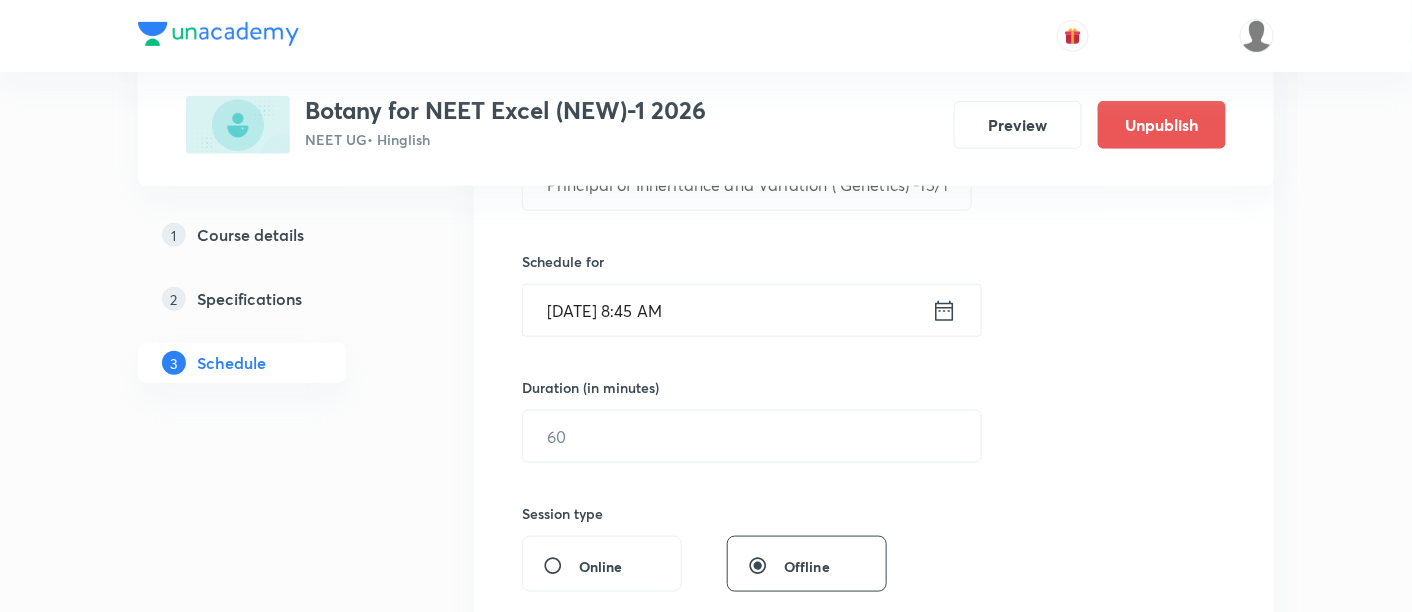 scroll, scrollTop: 444, scrollLeft: 0, axis: vertical 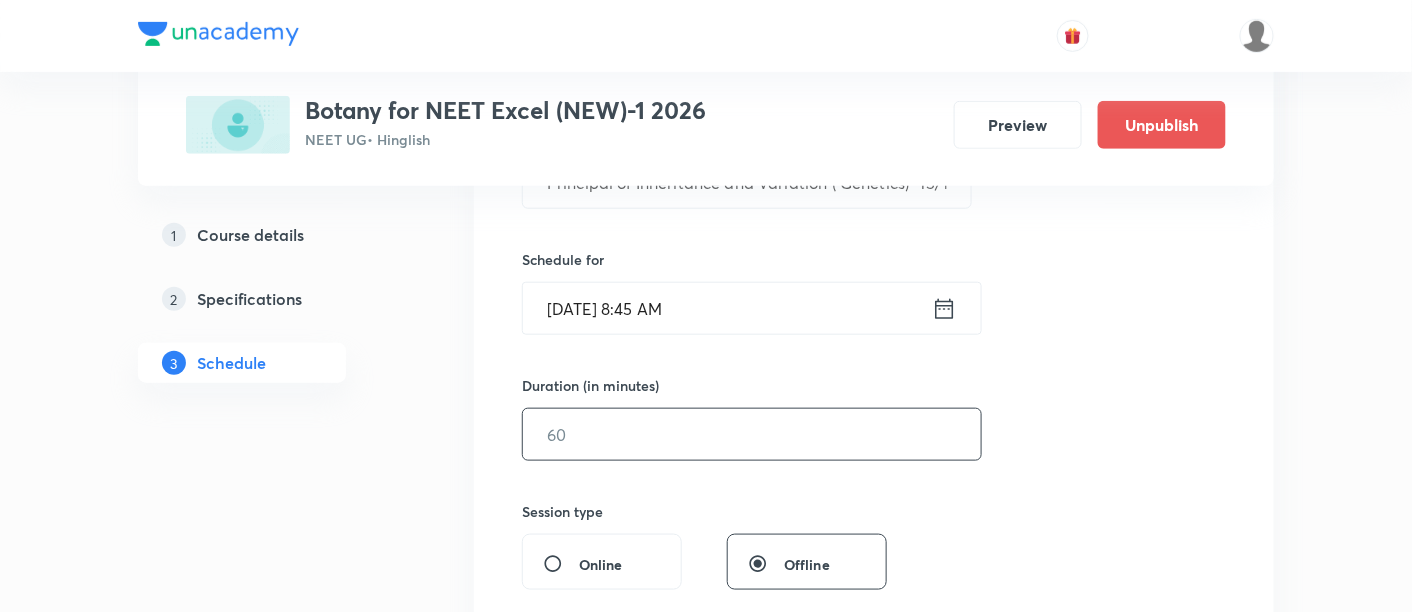 click at bounding box center [752, 434] 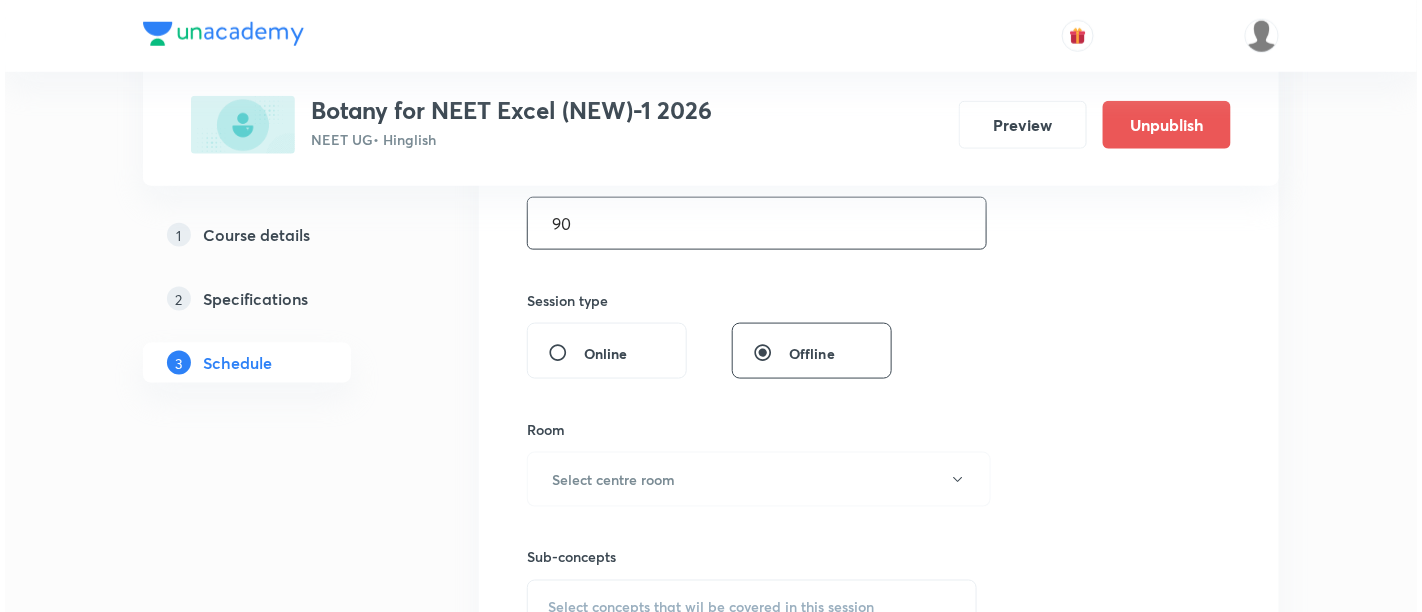 scroll, scrollTop: 674, scrollLeft: 0, axis: vertical 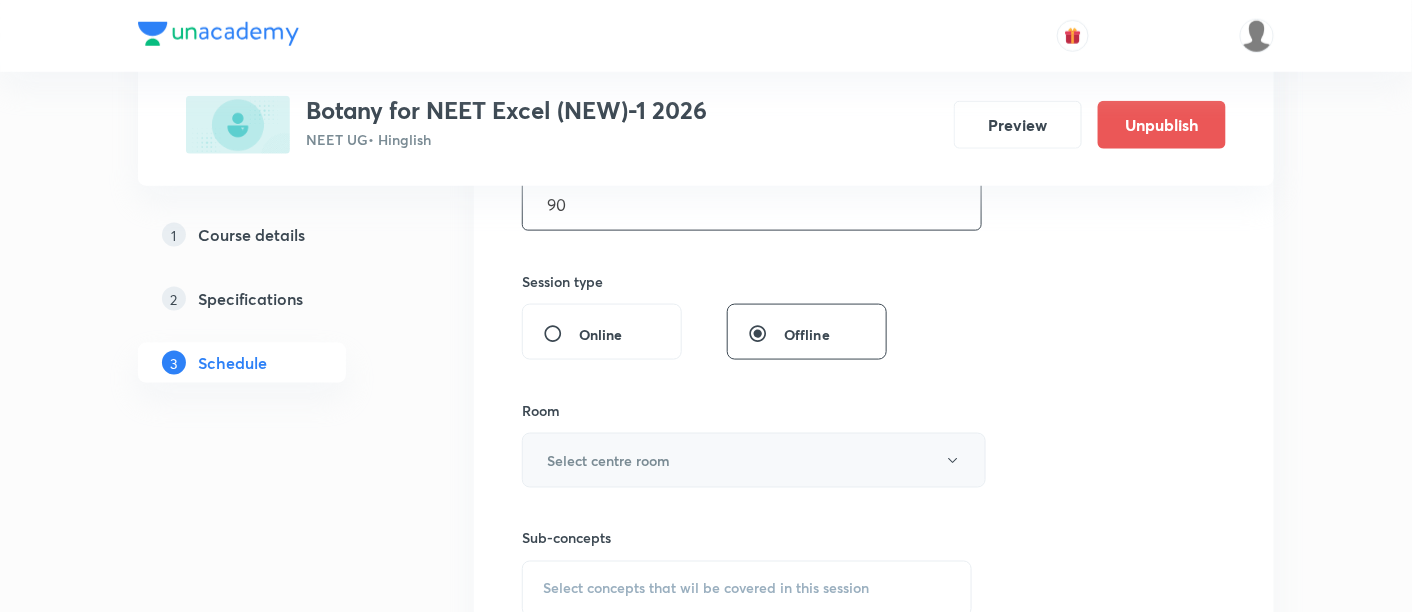 type on "90" 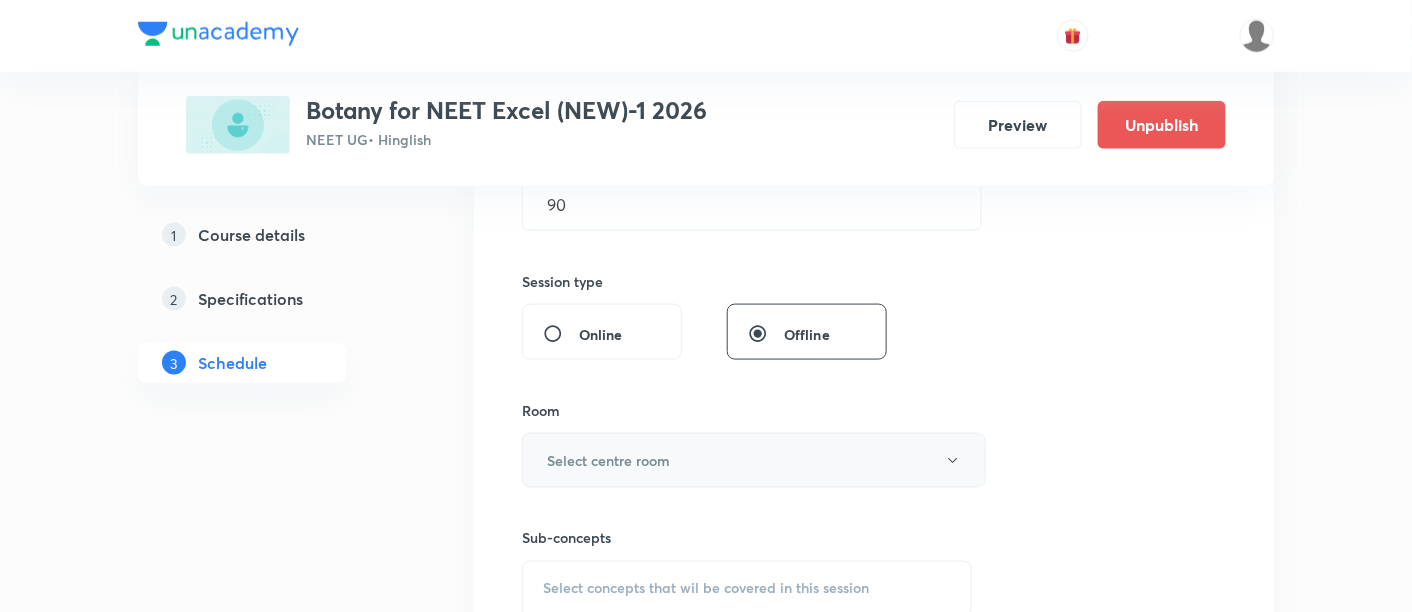 click on "Select centre room" at bounding box center [754, 460] 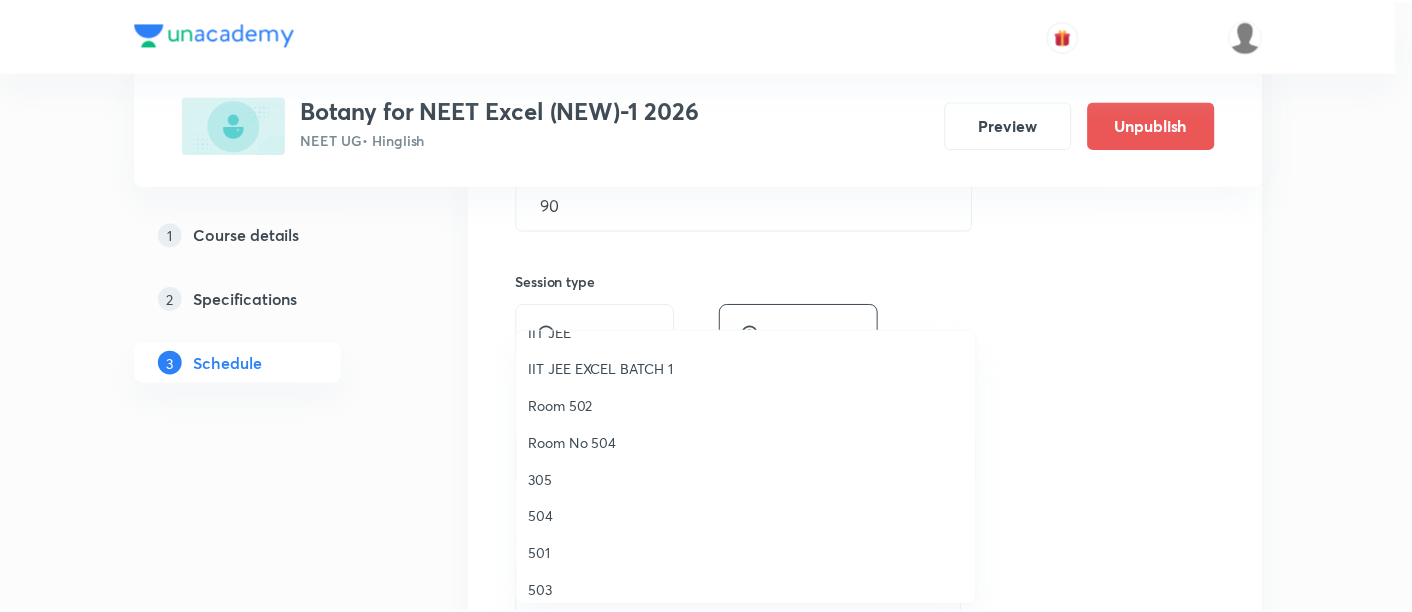 scroll, scrollTop: 177, scrollLeft: 0, axis: vertical 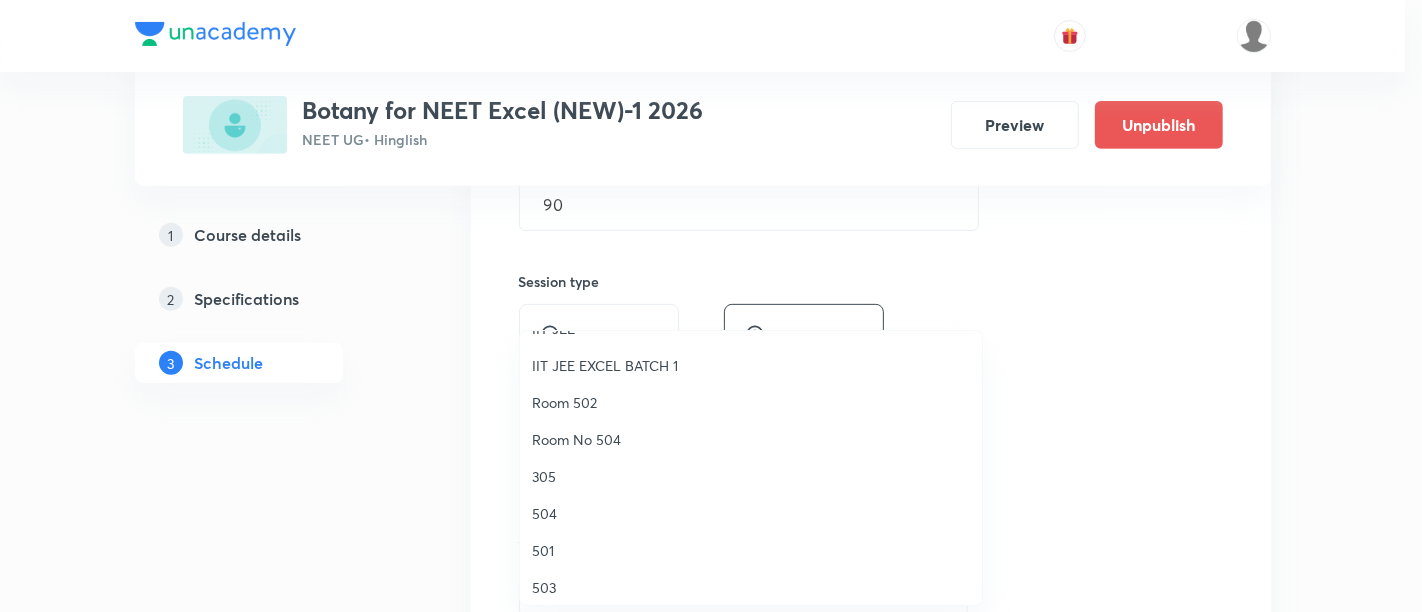 click on "305" at bounding box center [751, 476] 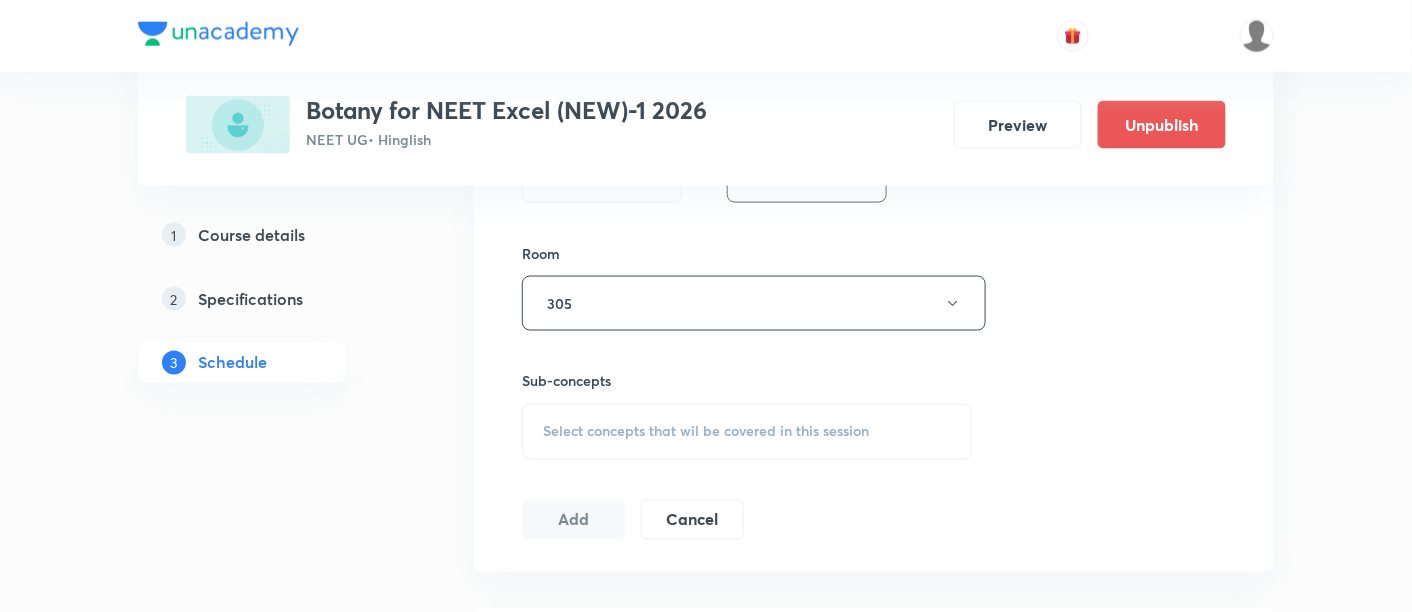 scroll, scrollTop: 855, scrollLeft: 0, axis: vertical 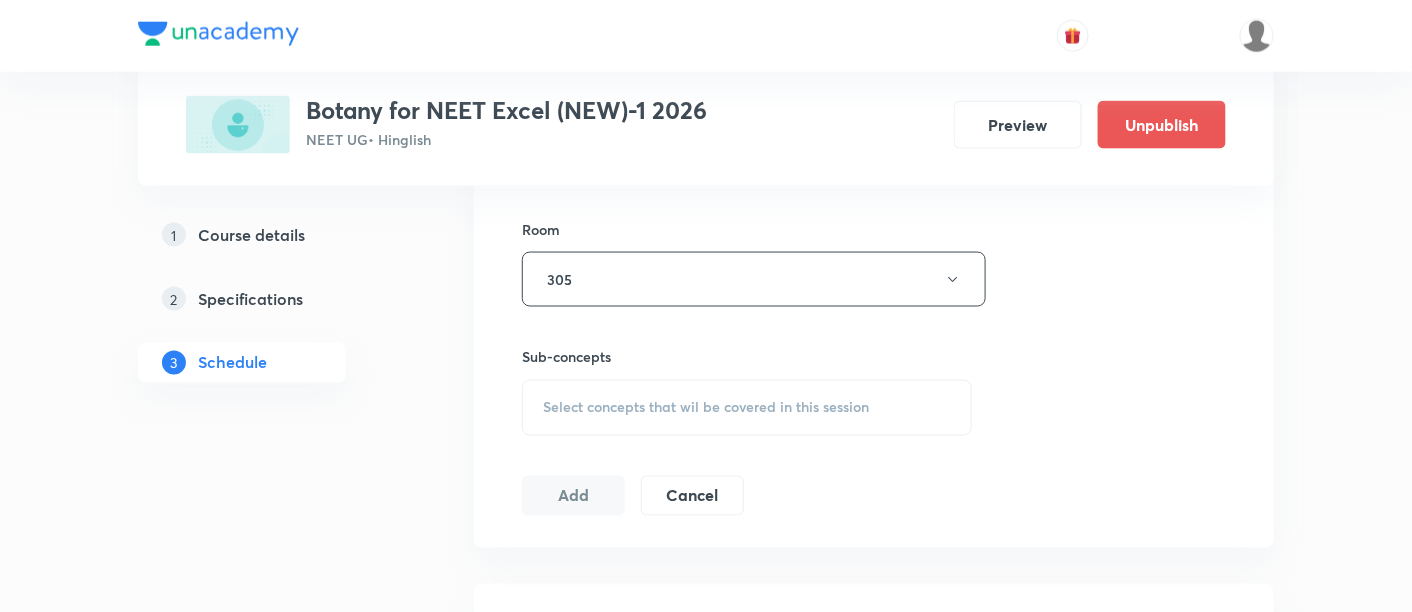 click on "Select concepts that wil be covered in this session" at bounding box center [706, 408] 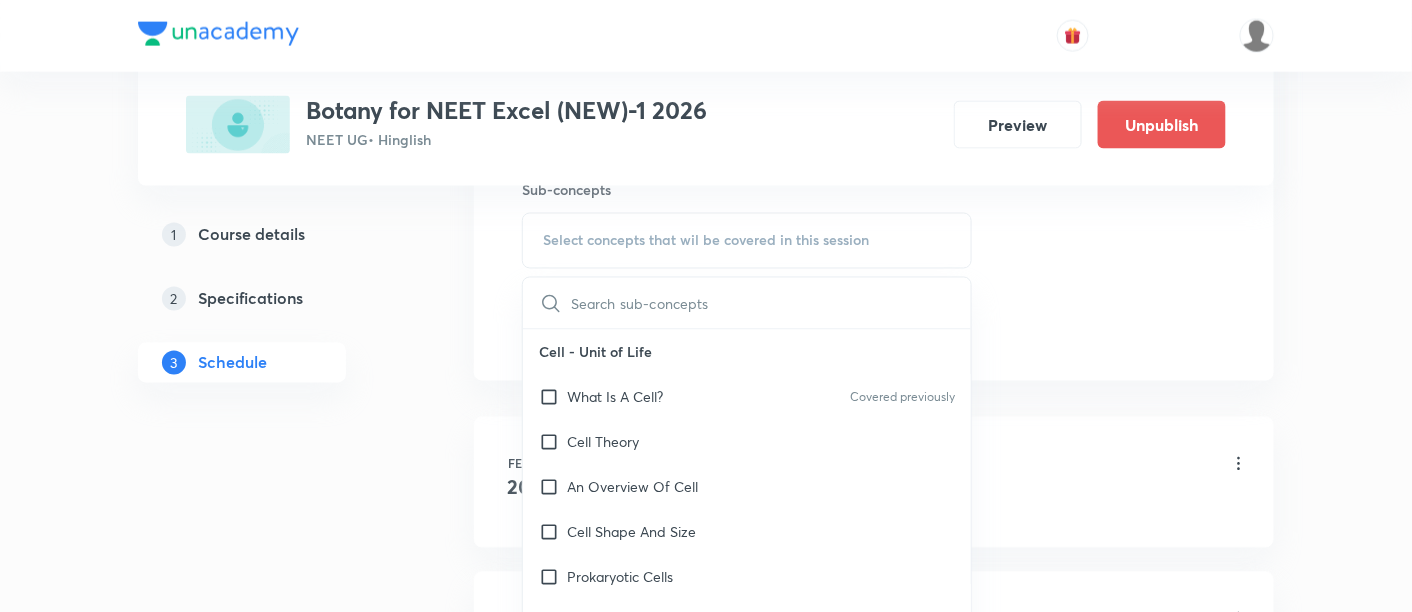 scroll, scrollTop: 1040, scrollLeft: 0, axis: vertical 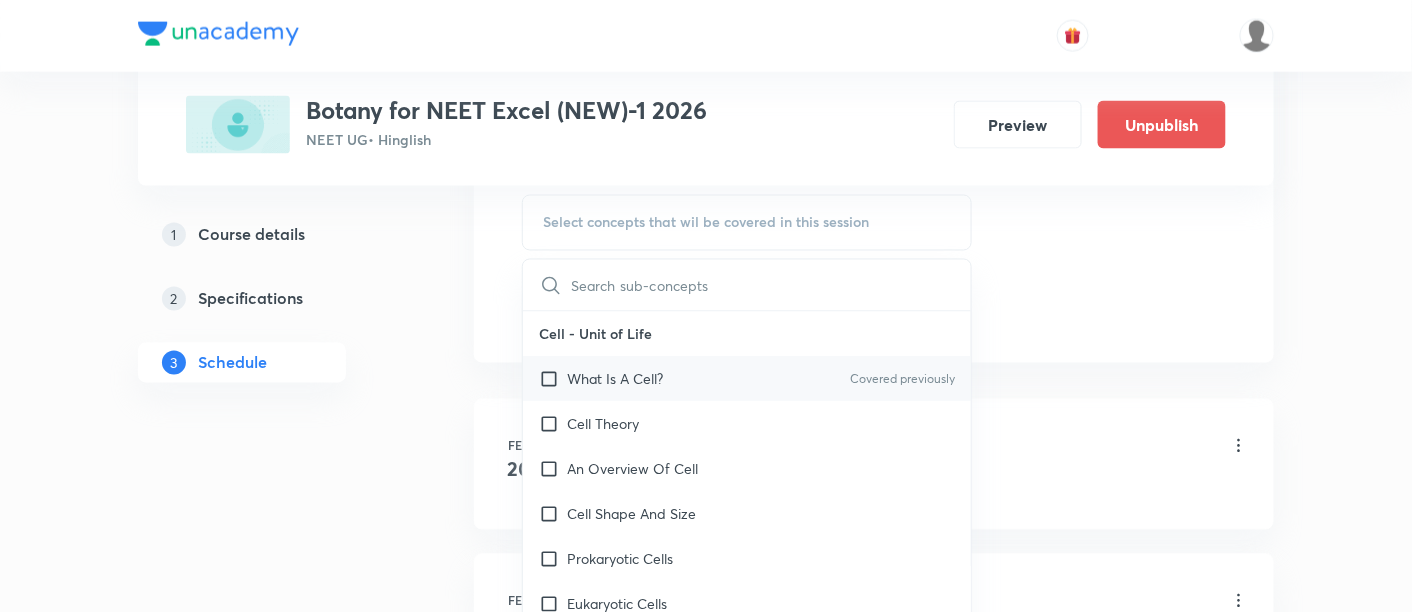 click on "What Is A Cell?" at bounding box center [615, 379] 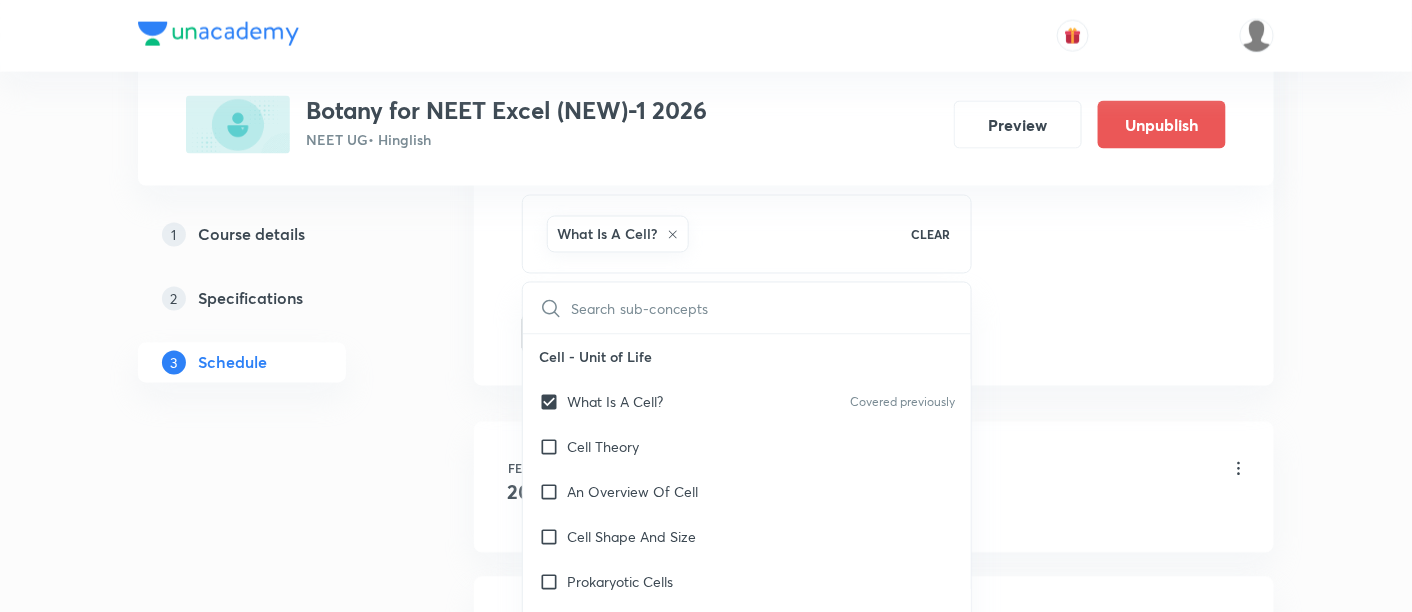 click on "Session  41 Live class Session title 57/99 Principal of Inheritance and Variation ( Genetics) -15/18 ​ Schedule for Jul 18, 2025, 8:45 AM ​ Duration (in minutes) 90 ​   Session type Online Offline Room 305 Sub-concepts What Is A Cell? CLEAR ​ Cell - Unit of Life What Is A Cell? Covered previously Cell Theory An Overview Of Cell Cell Shape And Size Prokaryotic Cells Eukaryotic Cells Ribosome and Inclusion Bodies Cell - Unit of Life Biomolecules How To Analyse Chemical Composition? Primary And Secondary Metabolites Biomacromolecules Proteins and Amino acids Polysaccharides / Carbohydrates Lipids Nucleic Acids Structure Of Proteins Nature Of Bond Linking Monomers In A Polymer Dynamic State Of Body Constituents - Concept Of Metabolism Metabolic Basis For Living Living State Enzymes Structure of Ribose, Glucose, Disaccharides Structure of Compound Lipids Nitrogen Bases Saturated and Unsaturated Fatty Acids Classification of Amino Acids Enzyme Classification Enzymes: Chemical Reactions Enzyme Inhibitions ER" at bounding box center (874, -127) 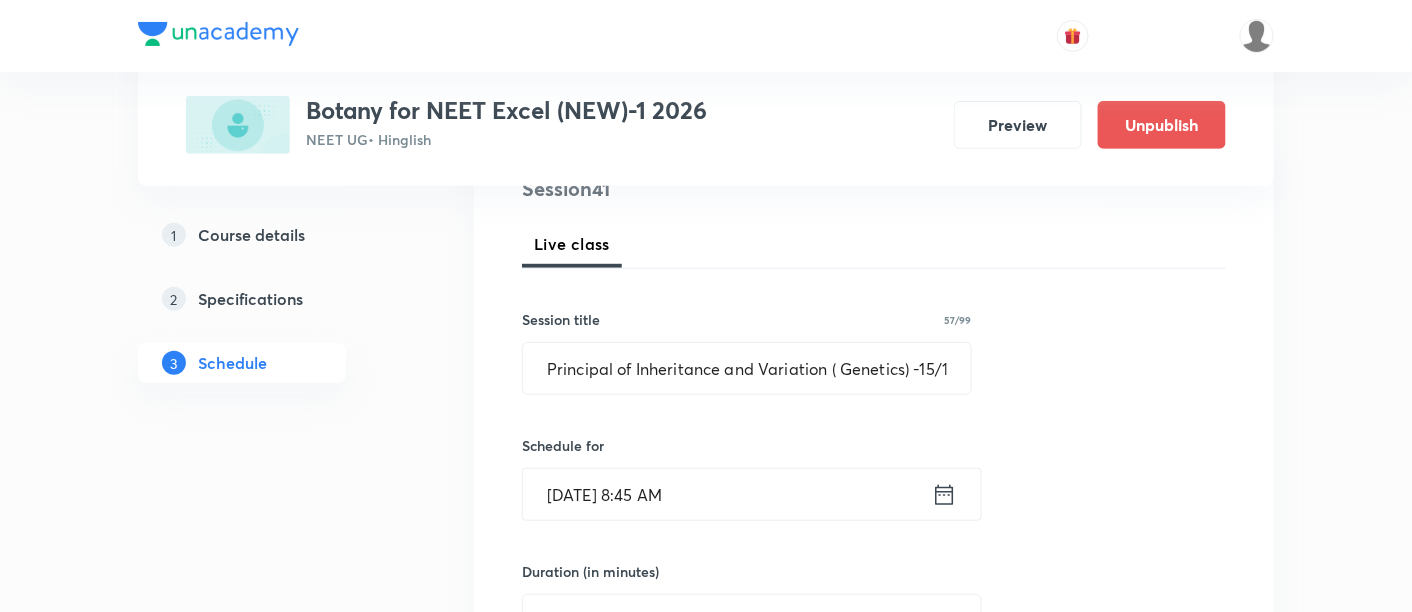 scroll, scrollTop: 255, scrollLeft: 0, axis: vertical 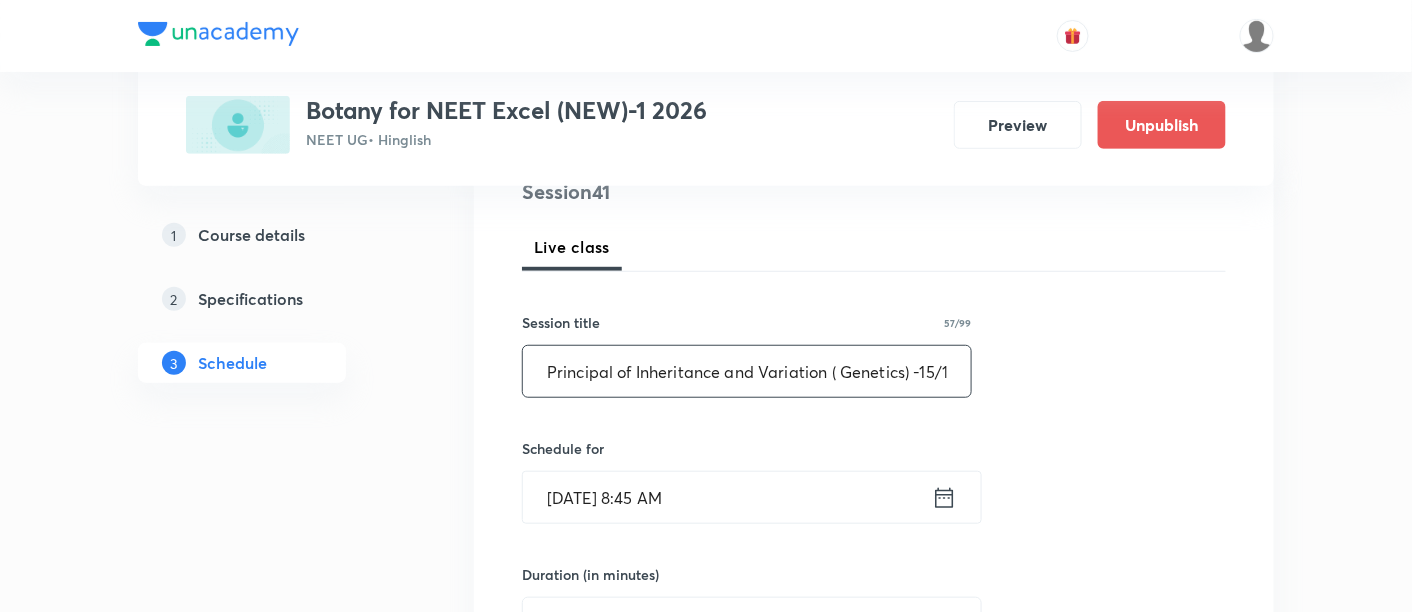 click on "Principal of Inheritance and Variation ( Genetics) -15/18" at bounding box center [747, 371] 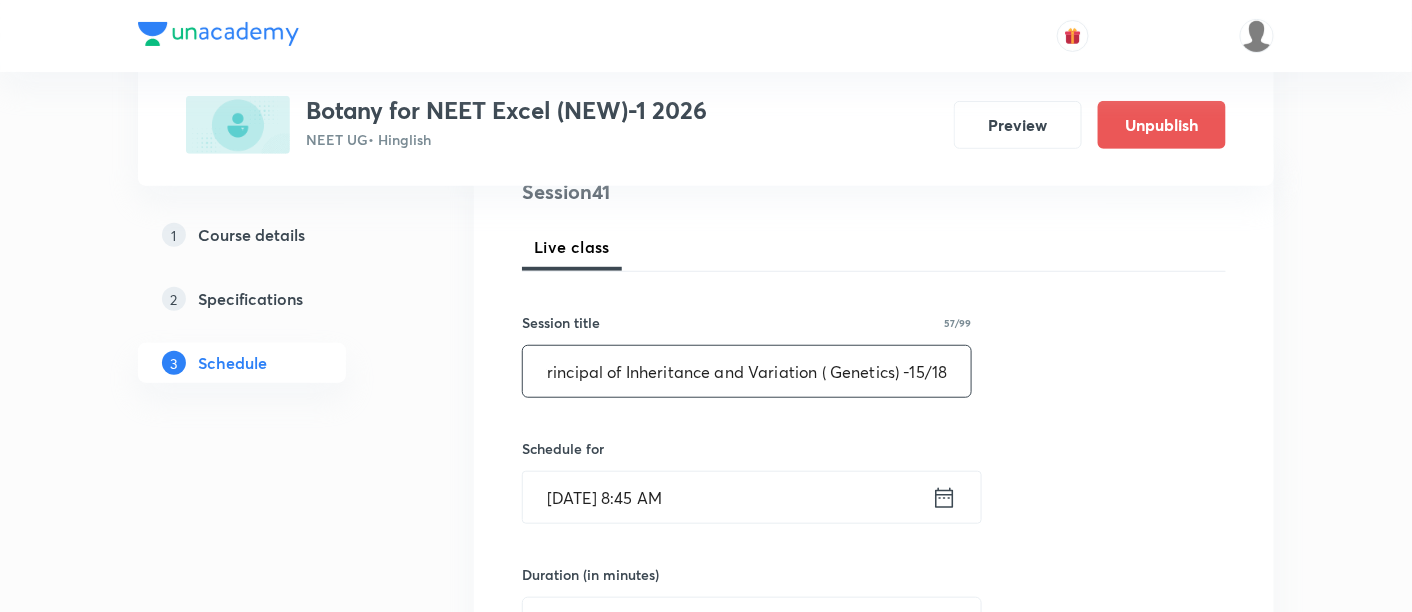 scroll, scrollTop: 0, scrollLeft: 0, axis: both 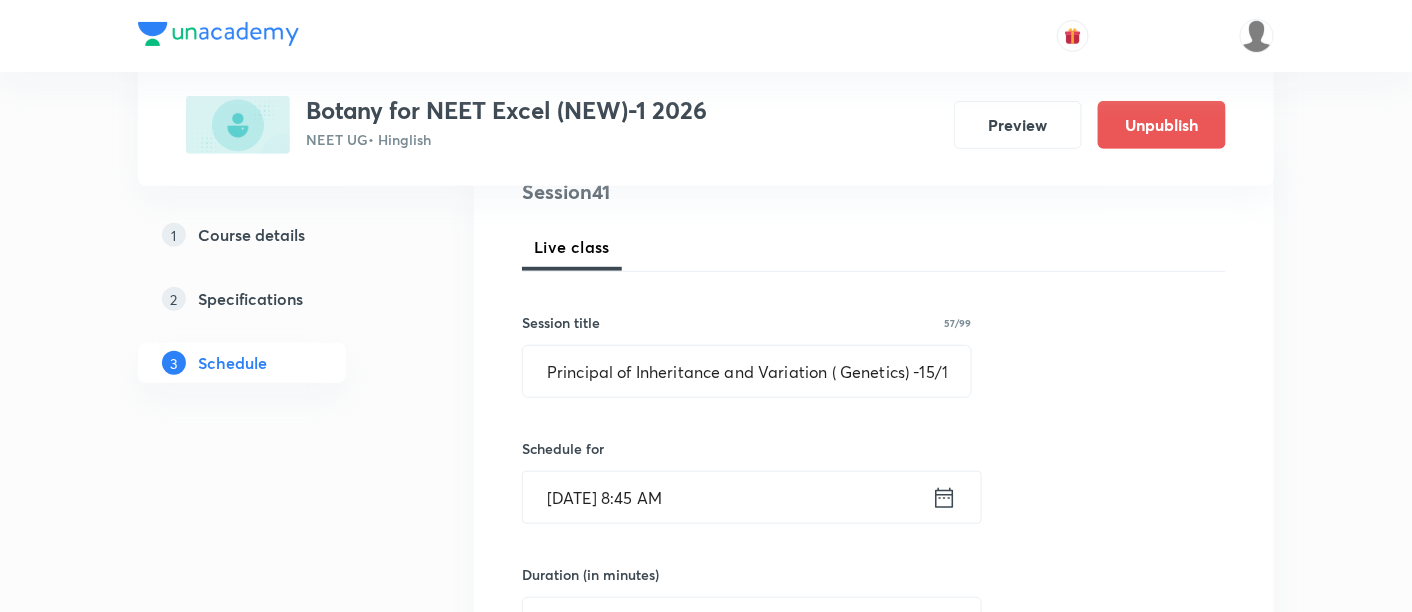 click on "Session  41 Live class Session title 57/99 Principal of Inheritance and Variation ( Genetics) -15/18 ​ Schedule for Jul 18, 2025, 8:45 AM ​ Duration (in minutes) 90 ​   Session type Online Offline Room 305 Sub-concepts What Is A Cell? CLEAR Add Cancel" at bounding box center (874, 658) 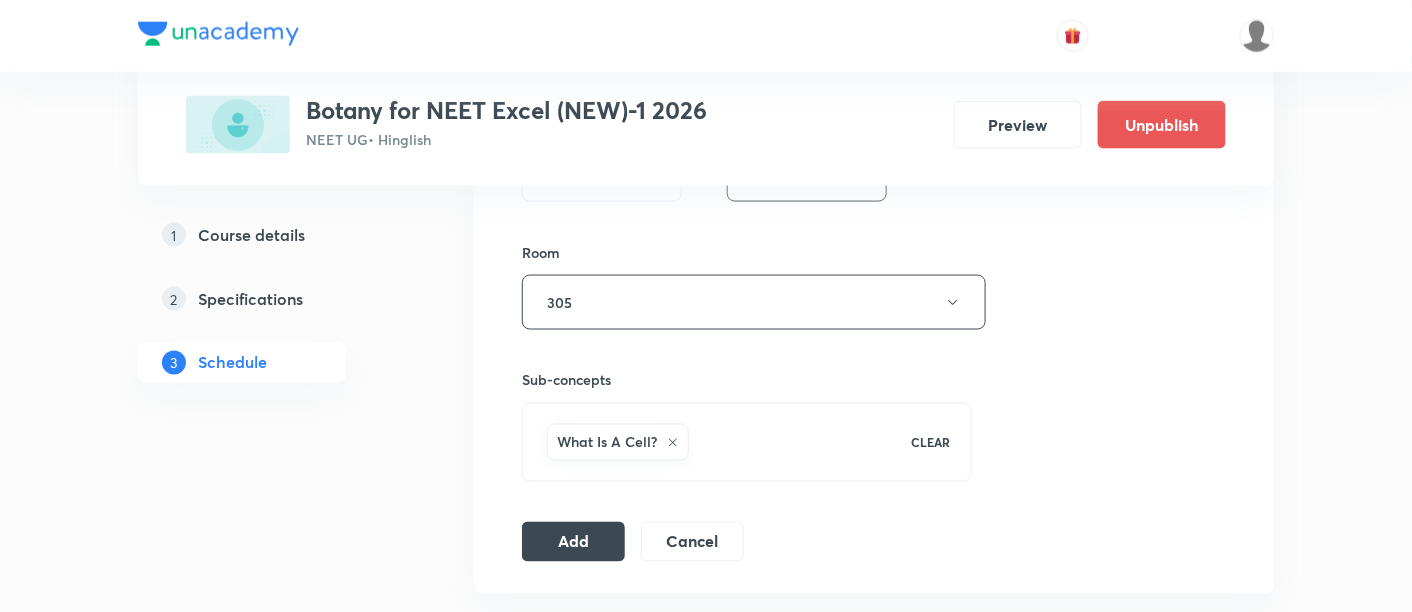 scroll, scrollTop: 833, scrollLeft: 0, axis: vertical 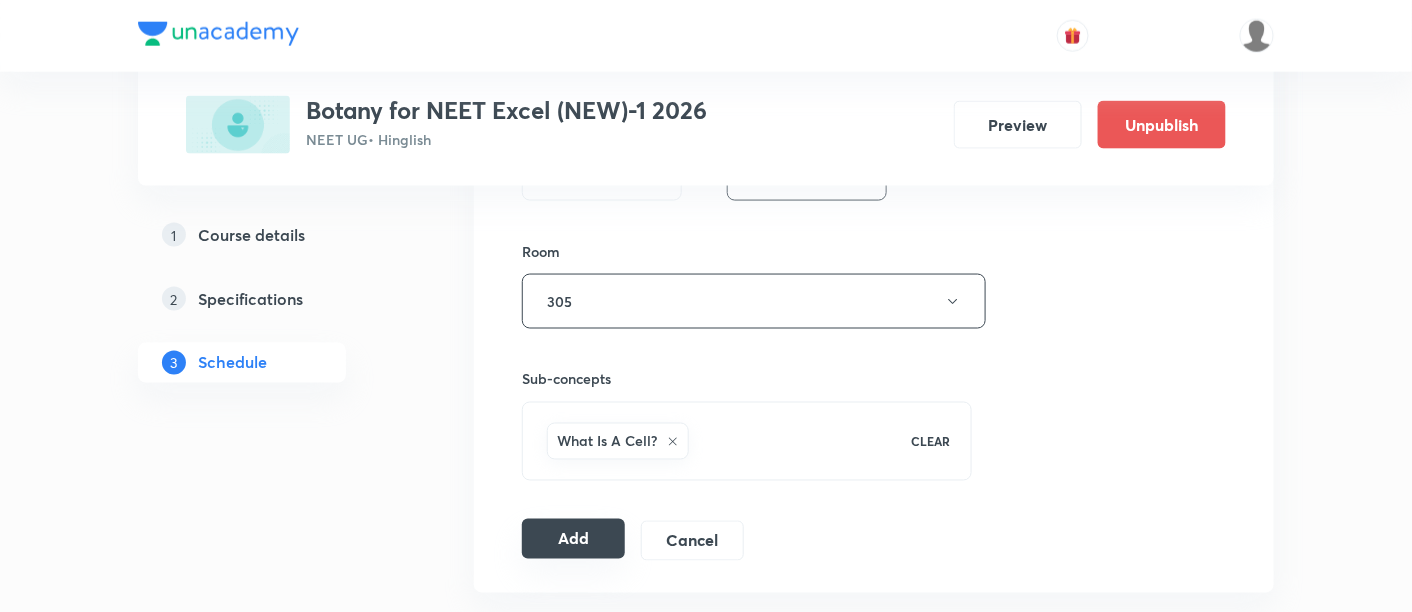 click on "Add" at bounding box center (573, 539) 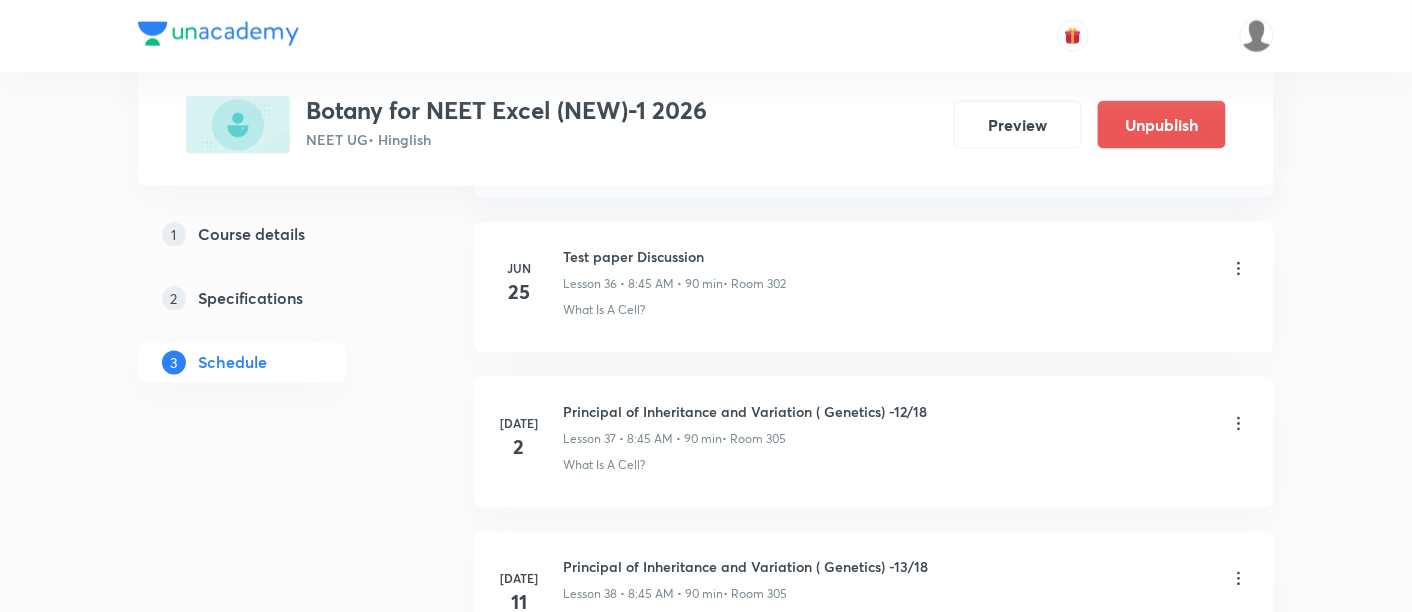 scroll, scrollTop: 6403, scrollLeft: 0, axis: vertical 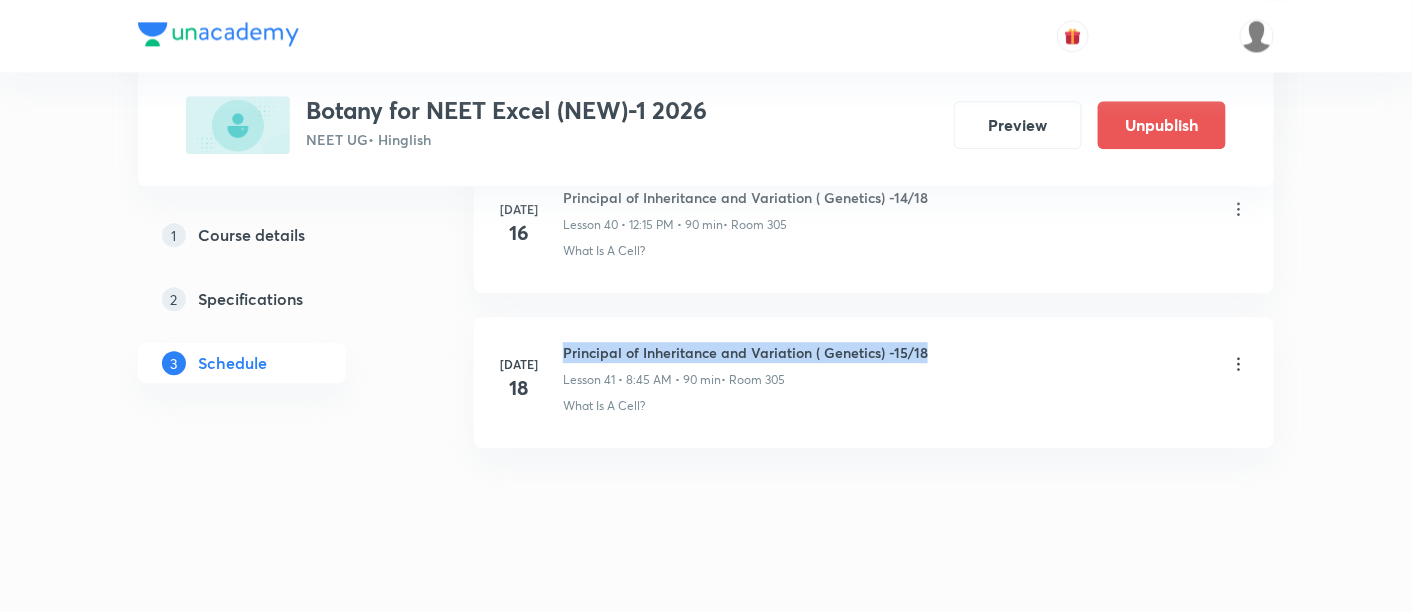 drag, startPoint x: 564, startPoint y: 325, endPoint x: 948, endPoint y: 318, distance: 384.06378 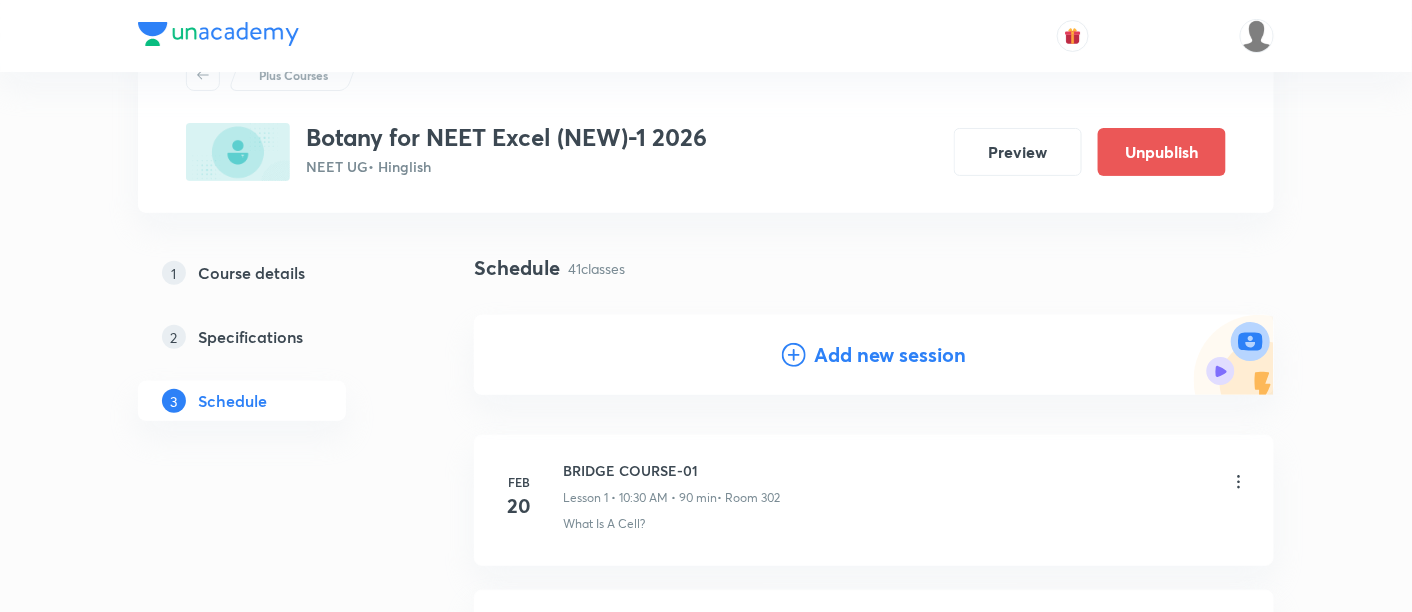scroll, scrollTop: 88, scrollLeft: 0, axis: vertical 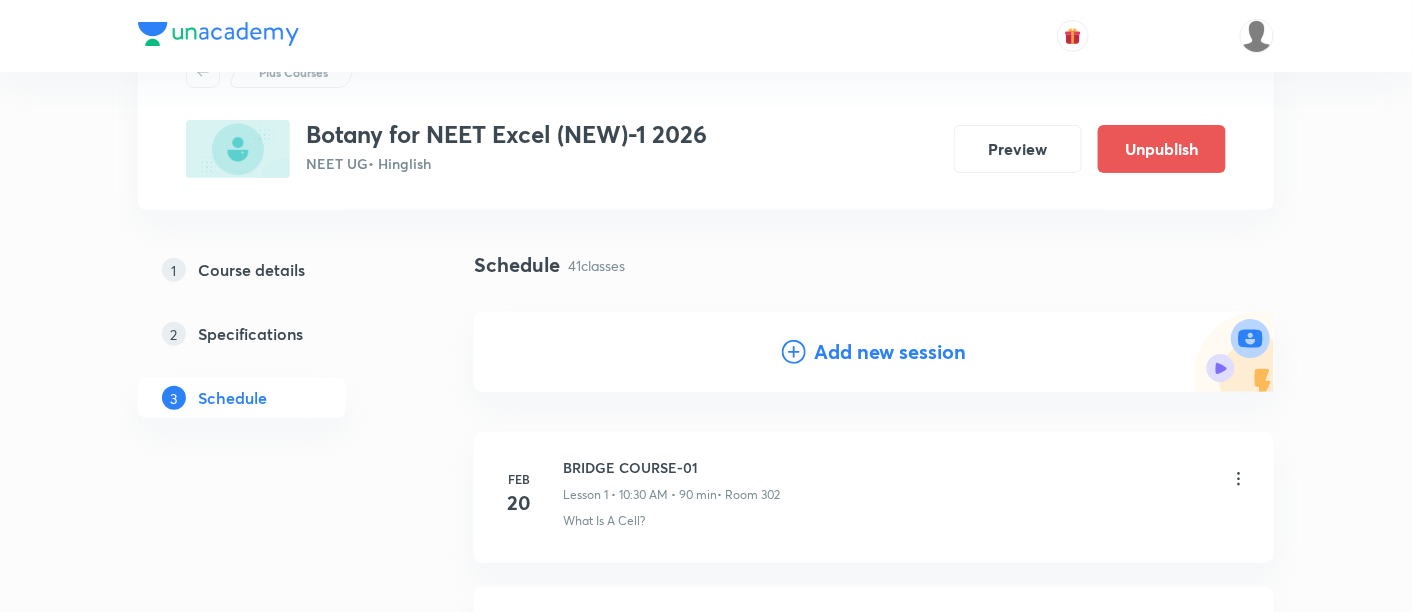 click on "Add new session" at bounding box center (890, 352) 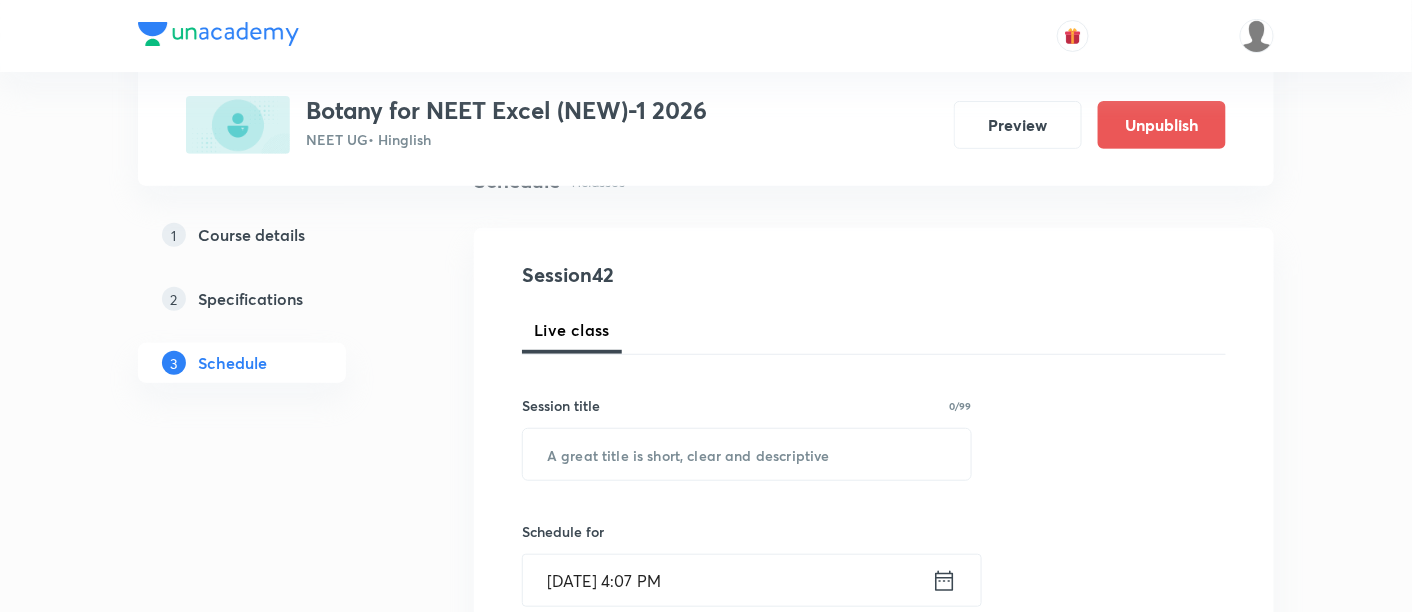 scroll, scrollTop: 177, scrollLeft: 0, axis: vertical 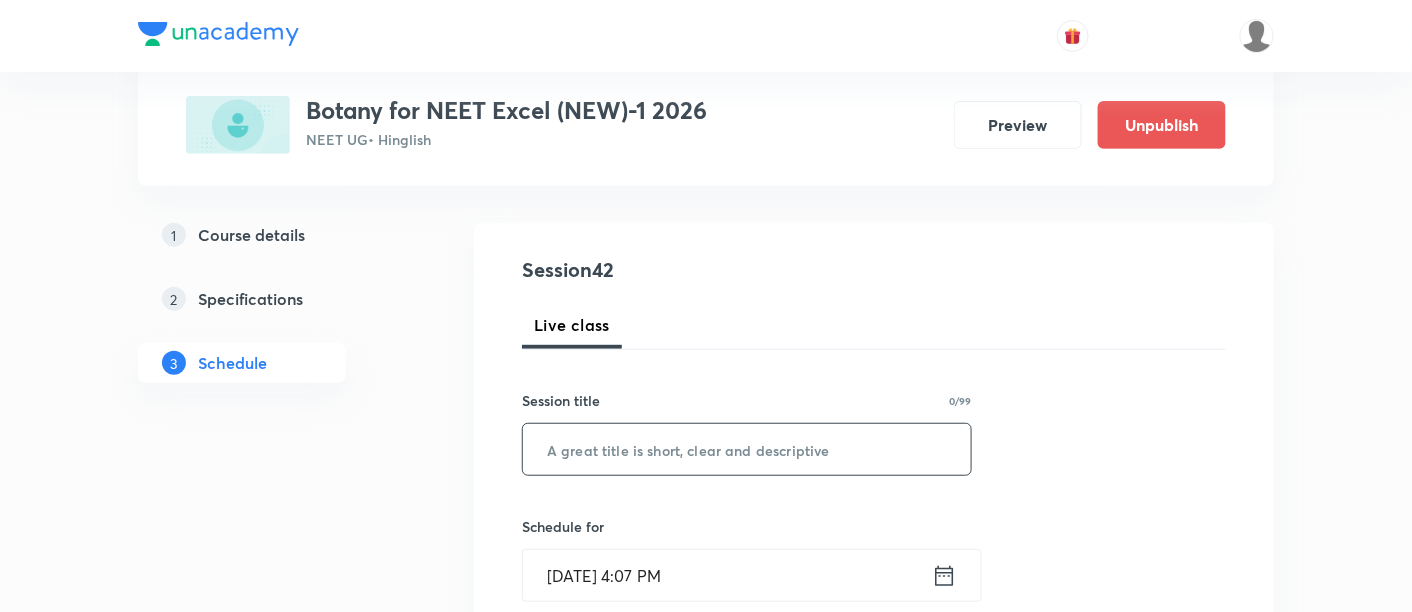 click at bounding box center [747, 449] 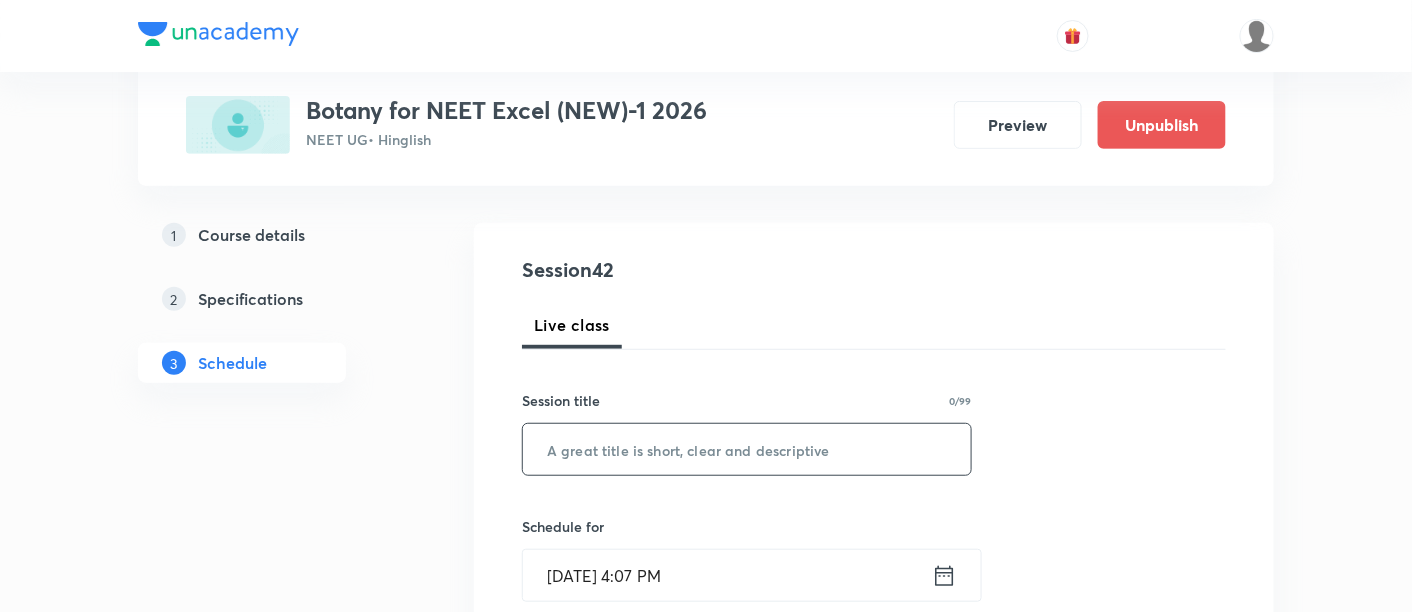 paste on "Principal of Inheritance and Variation ( Genetics) -15/18" 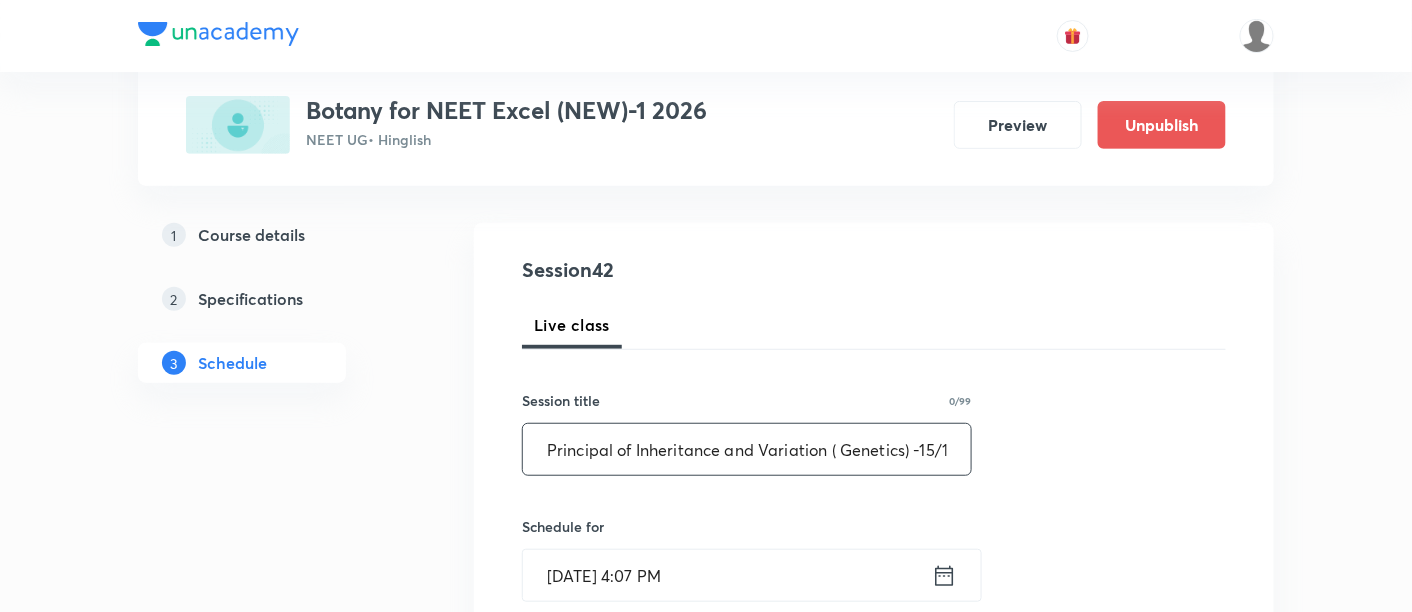 scroll, scrollTop: 0, scrollLeft: 10, axis: horizontal 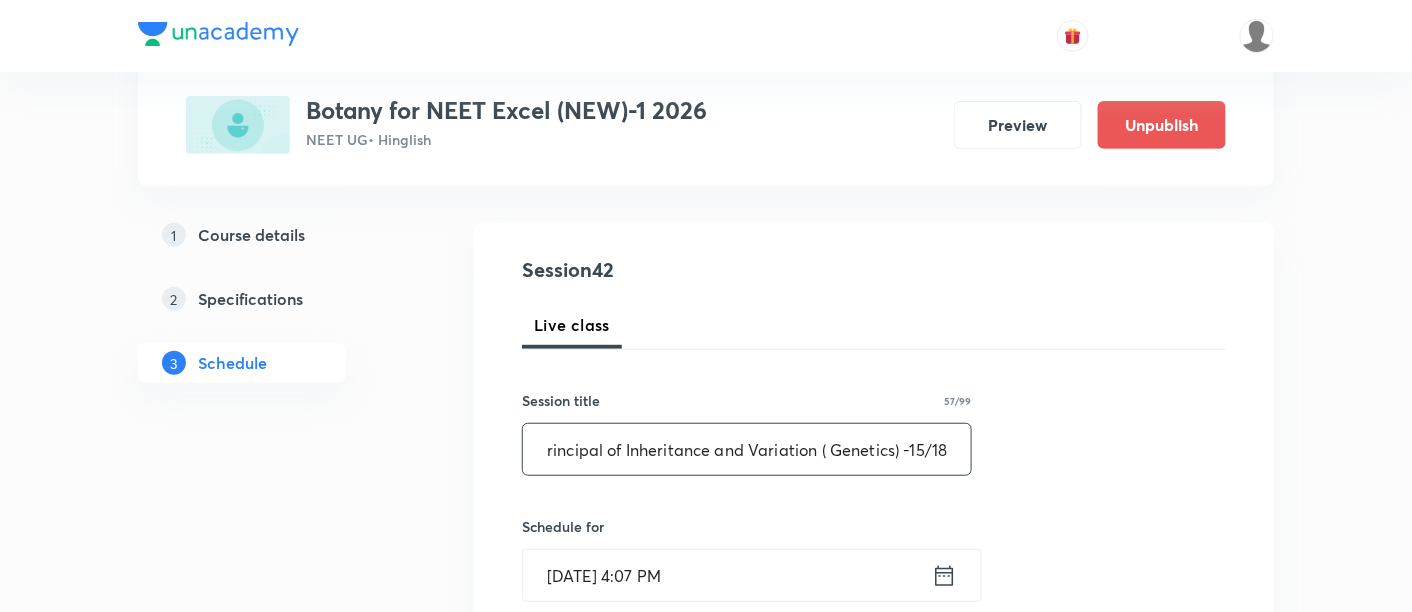 click on "Principal of Inheritance and Variation ( Genetics) -15/18" at bounding box center [747, 449] 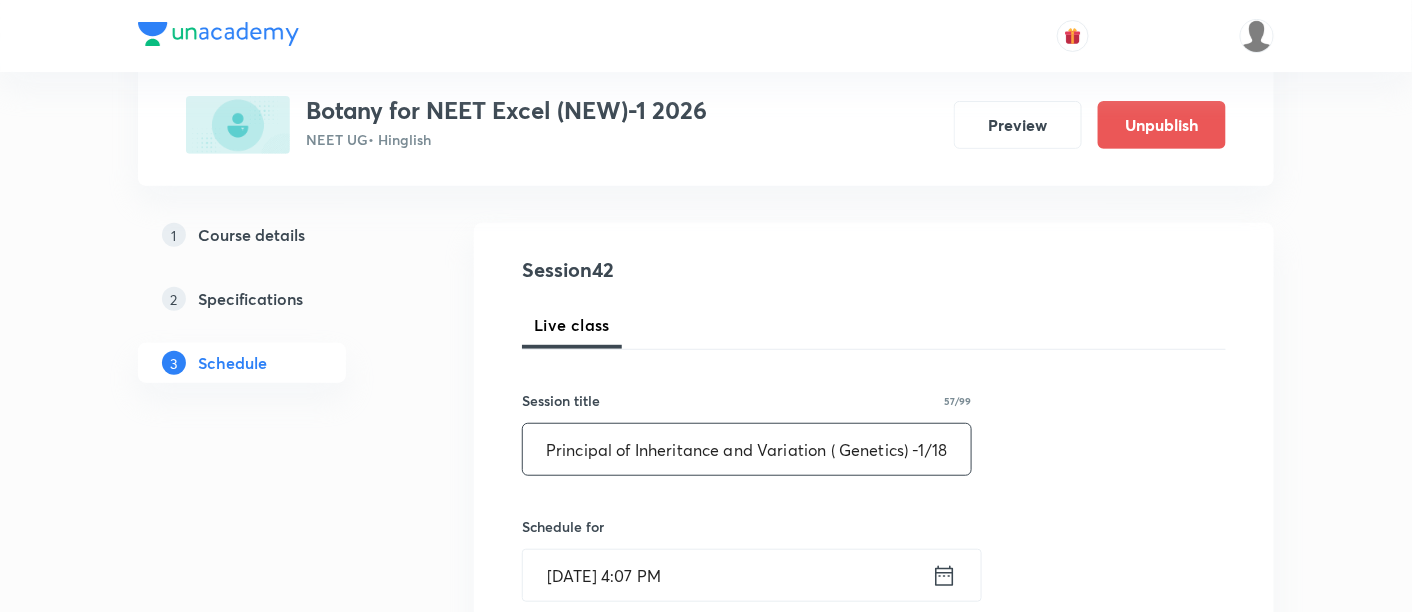 scroll, scrollTop: 0, scrollLeft: 2, axis: horizontal 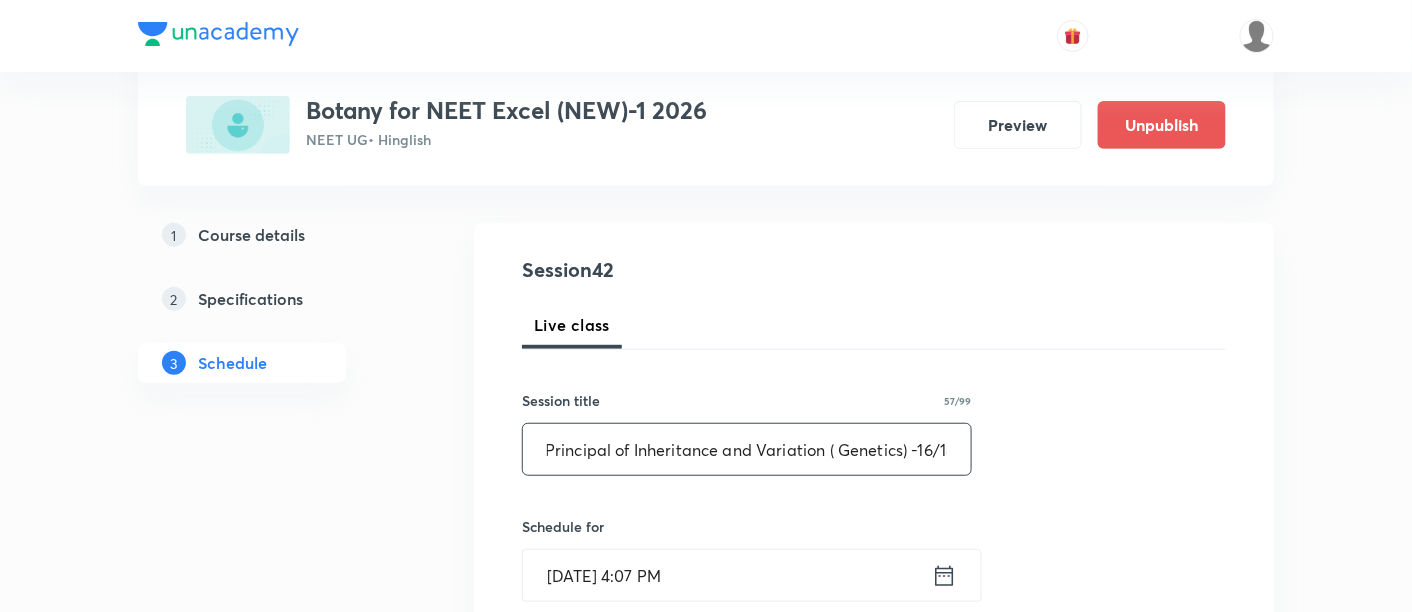 click on "Principal of Inheritance and Variation ( Genetics) -16/18" at bounding box center (747, 449) 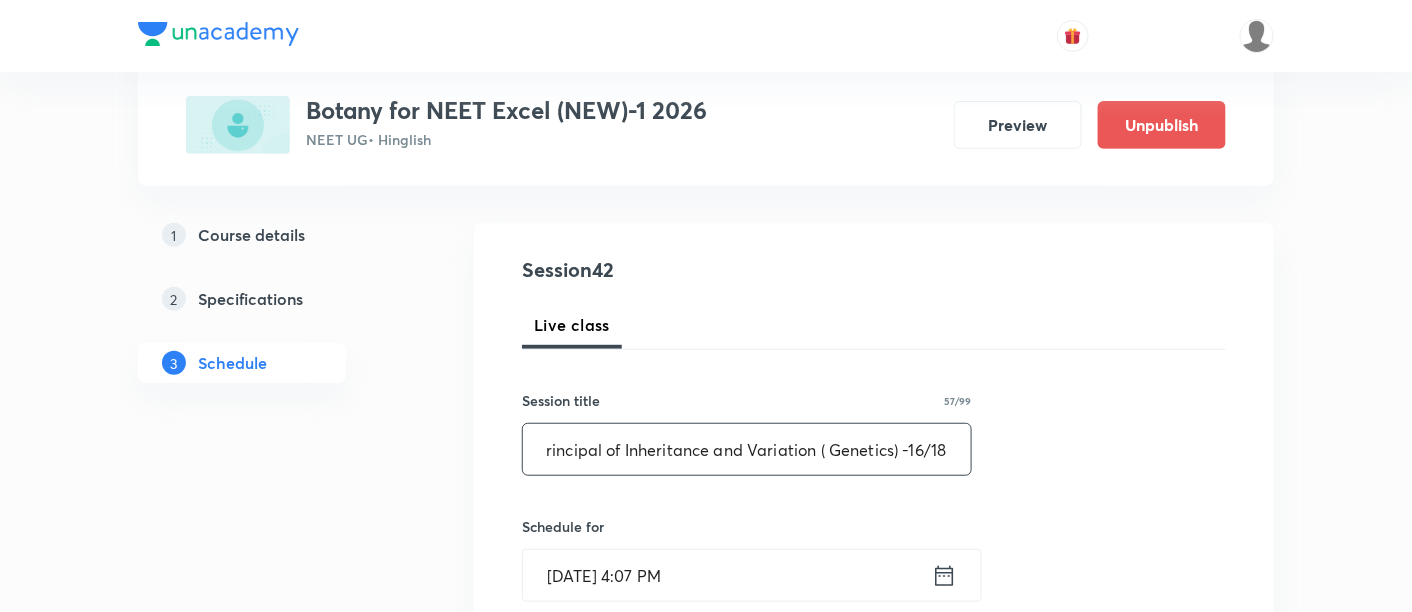 type on "Principal of Inheritance and Variation ( Genetics) -16/18" 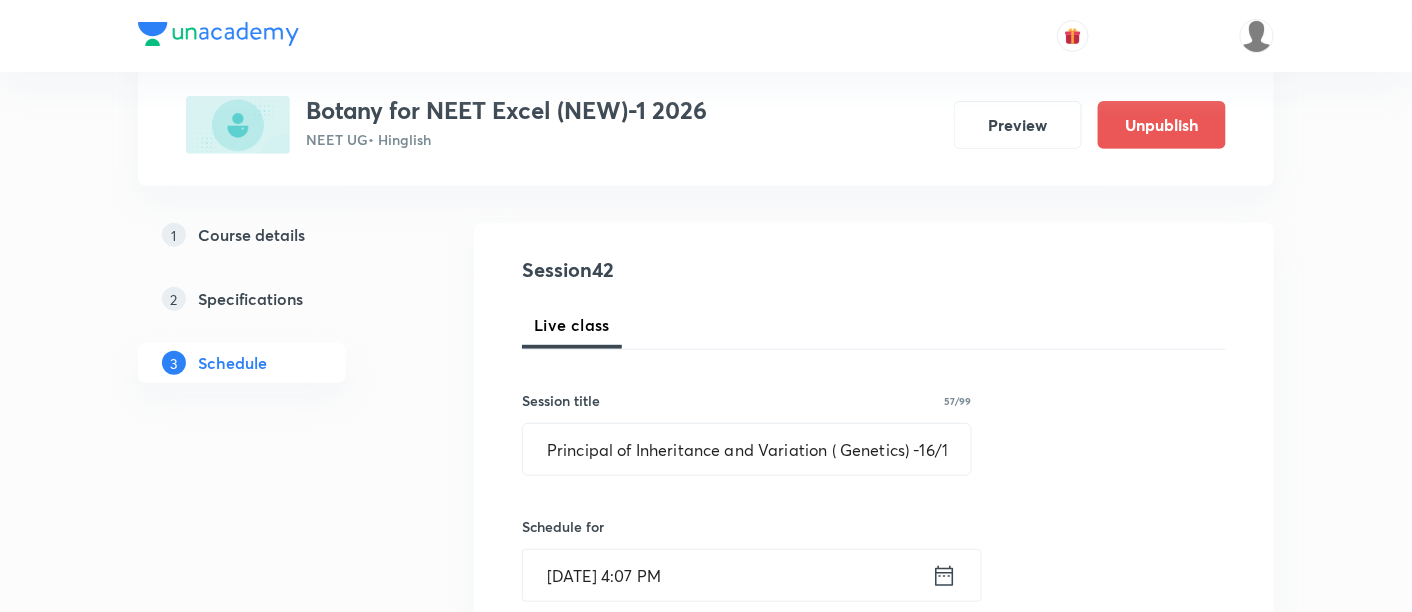 click on "Session  42 Live class Session title 57/99 Principal of Inheritance and Variation ( Genetics) -16/18 ​ Schedule for Jul 12, 2025, 4:07 PM ​ Duration (in minutes) ​   Session type Online Offline Room Select centre room Sub-concepts Select concepts that wil be covered in this session Add Cancel" at bounding box center [874, 724] 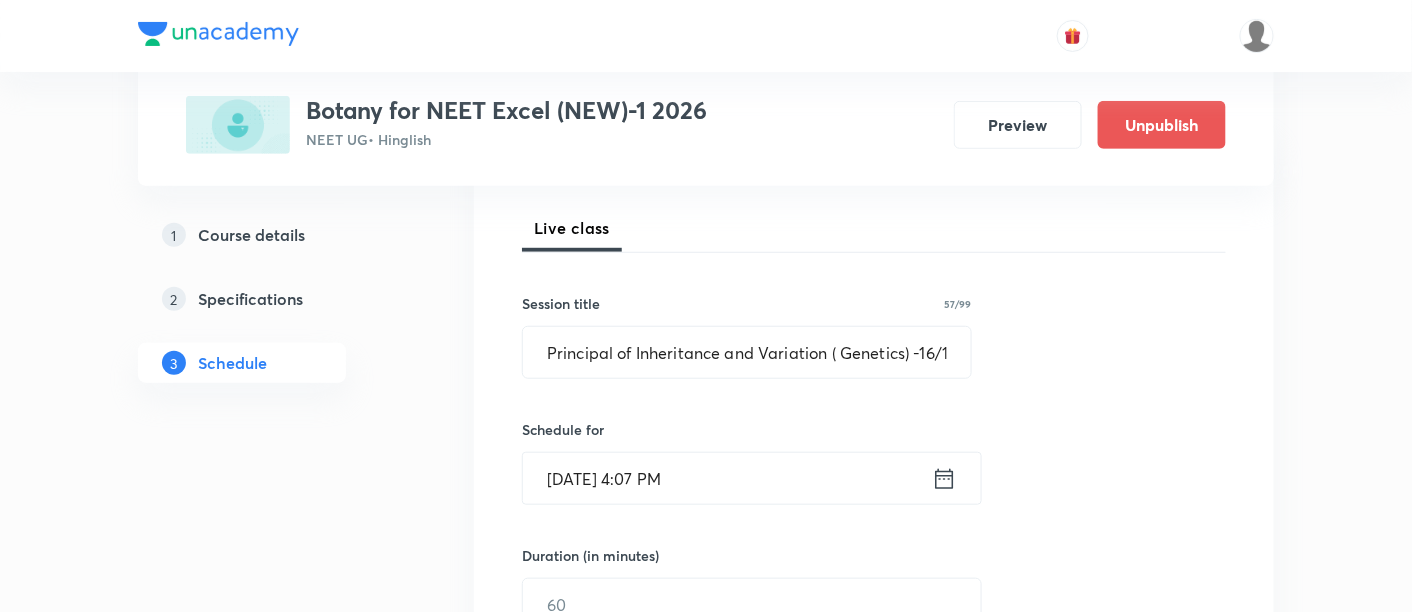 scroll, scrollTop: 300, scrollLeft: 0, axis: vertical 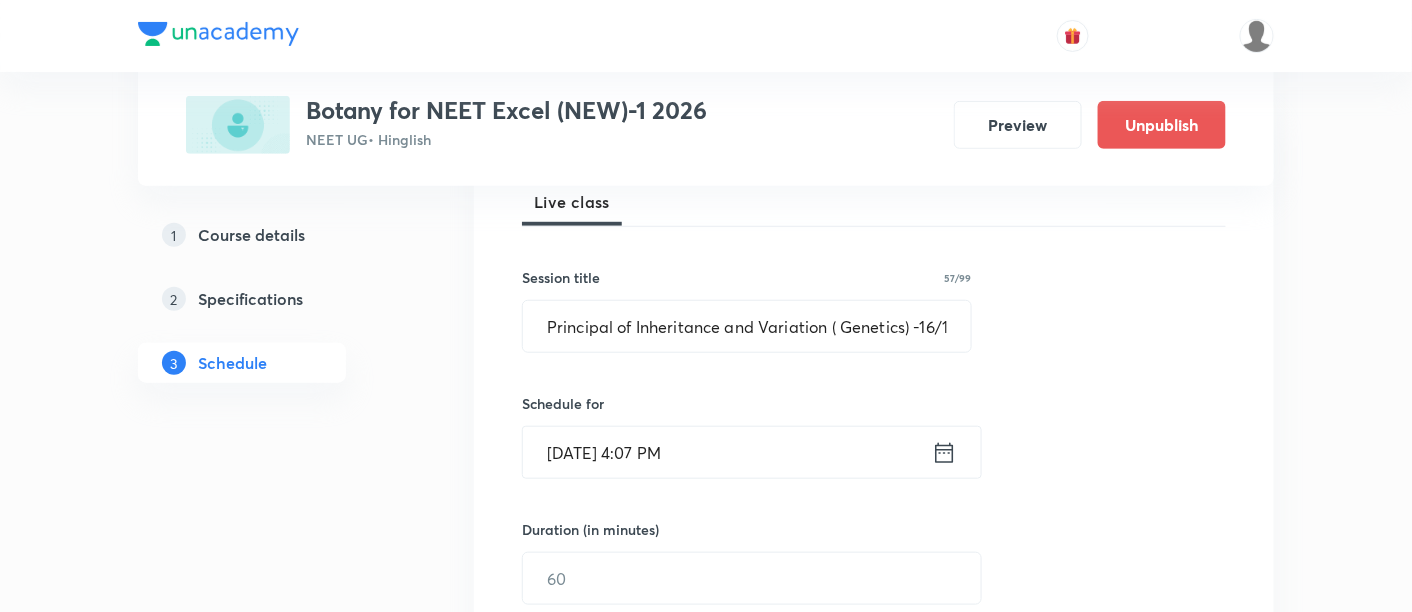 click 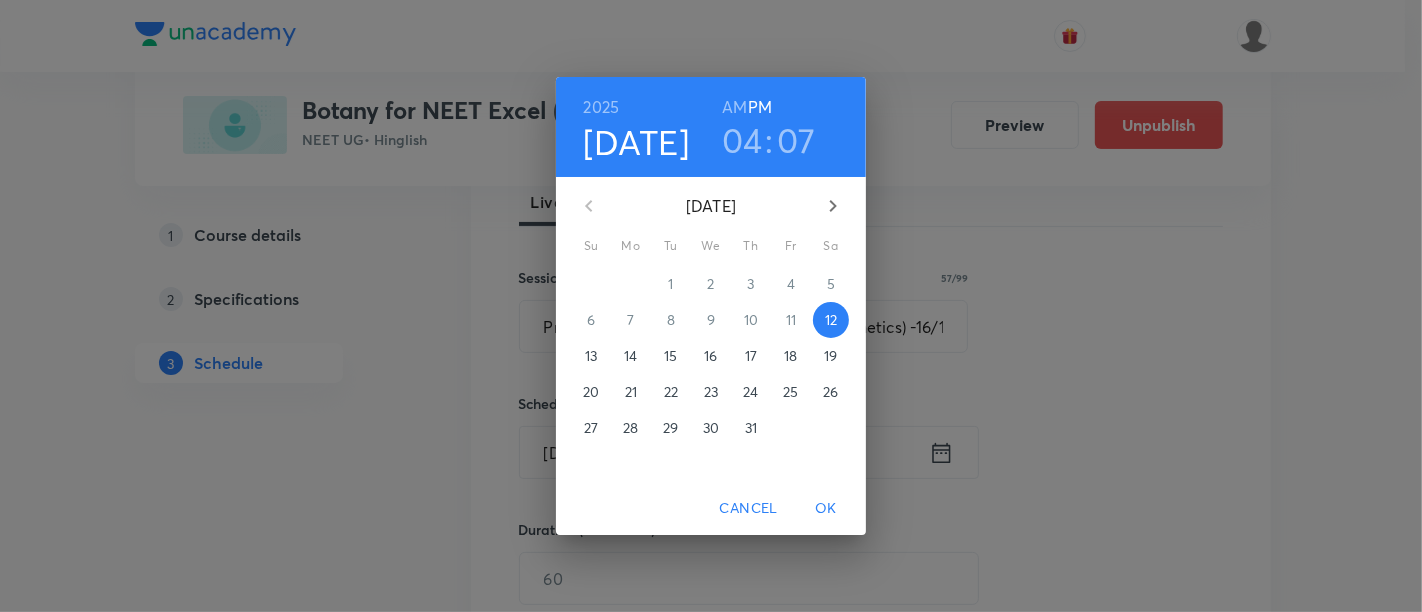click on "19" at bounding box center [830, 356] 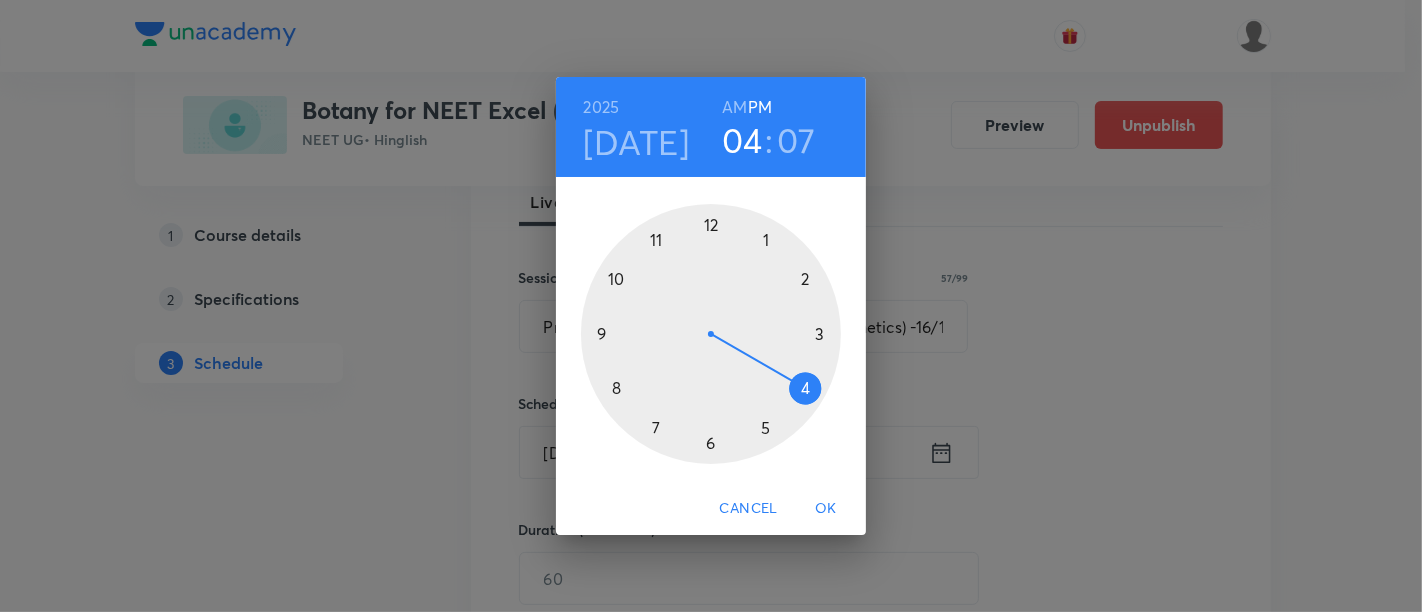 click on "AM" at bounding box center (734, 107) 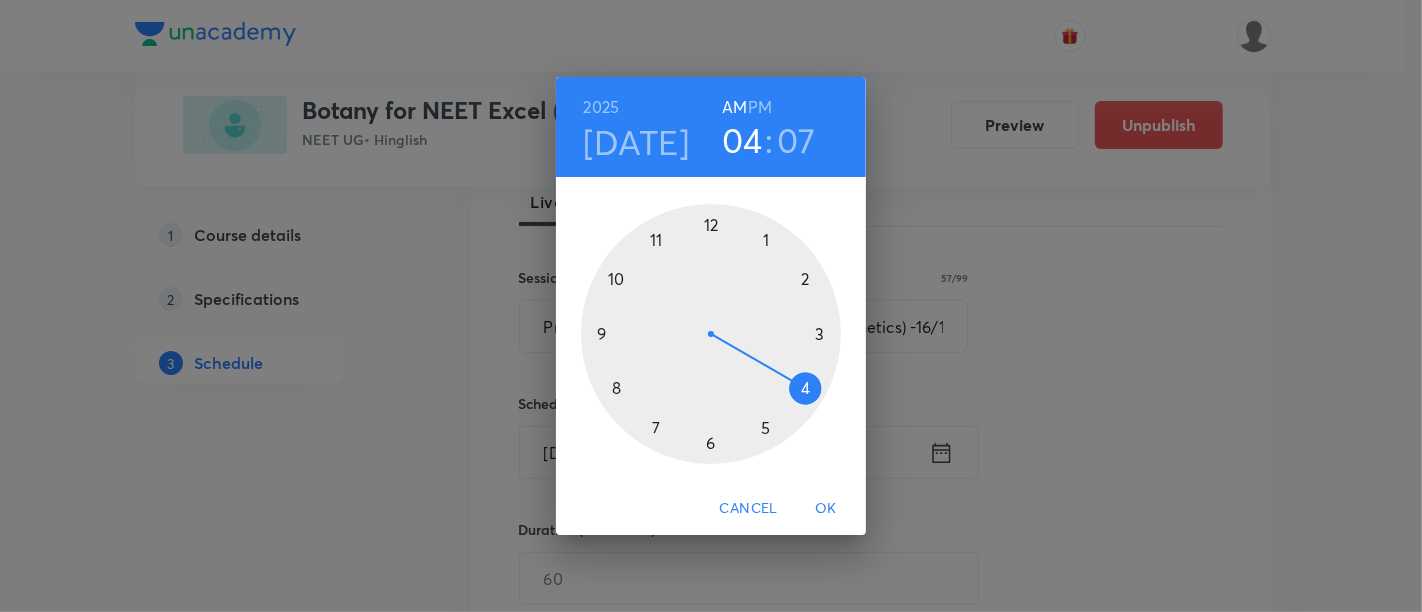 click at bounding box center [711, 334] 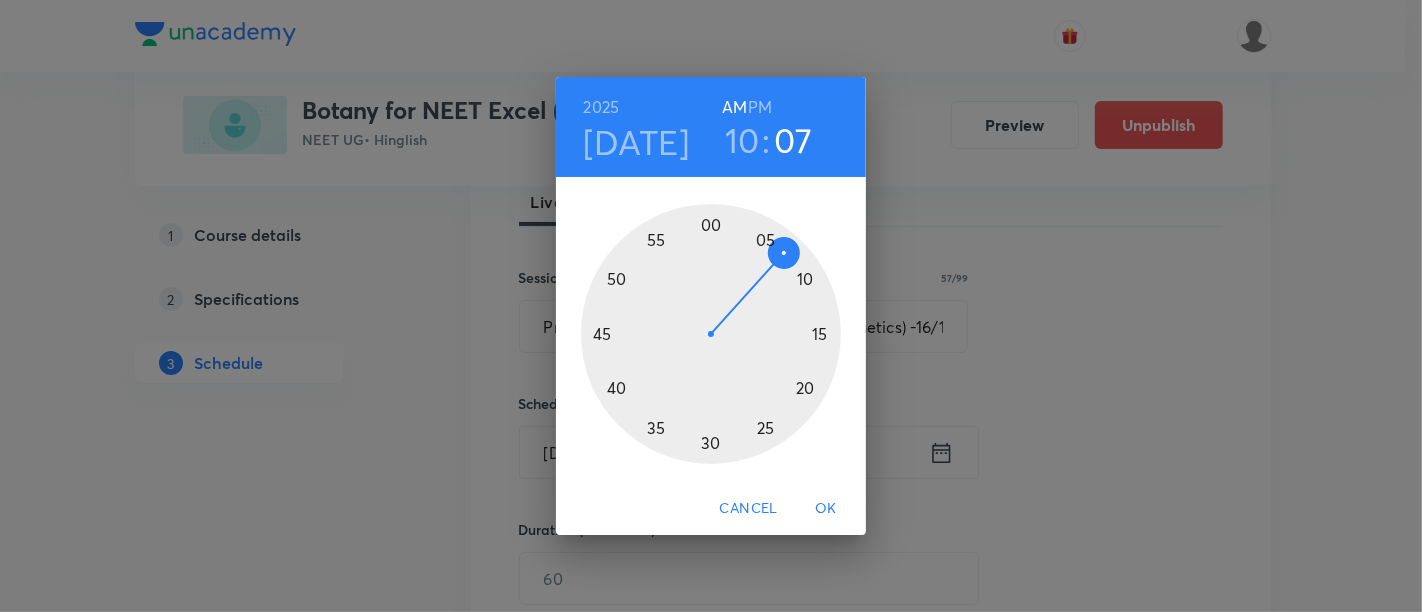 click at bounding box center (711, 334) 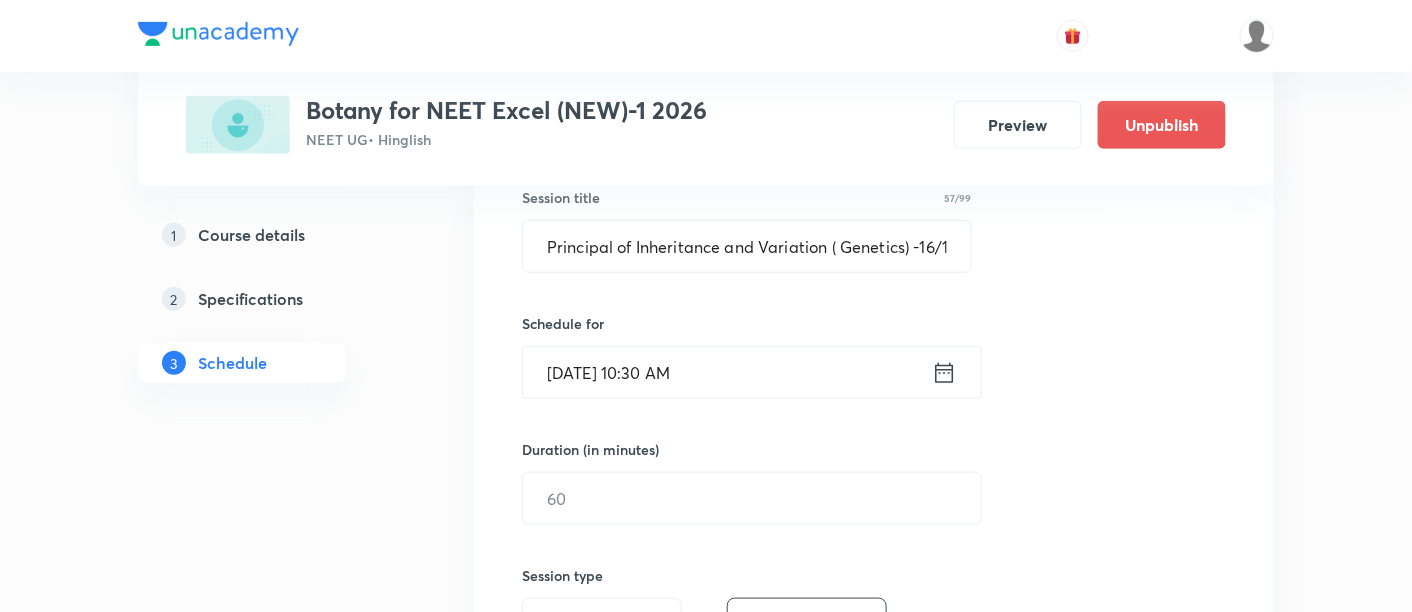 scroll, scrollTop: 403, scrollLeft: 0, axis: vertical 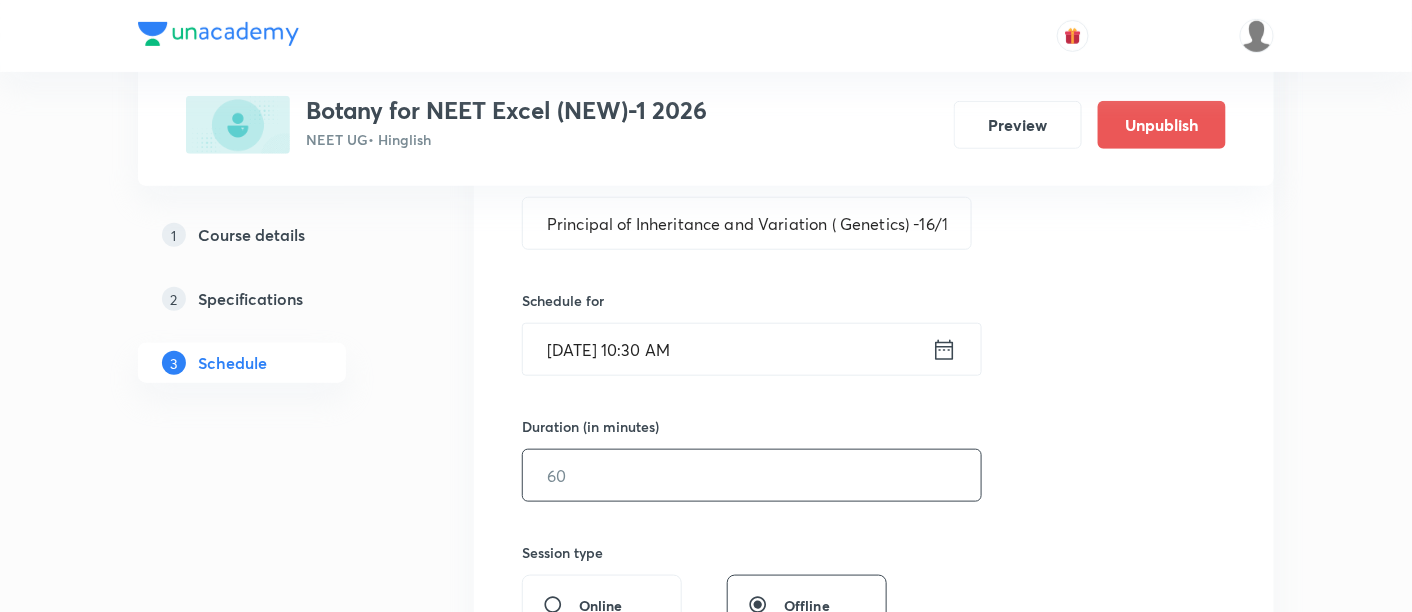 click at bounding box center [752, 475] 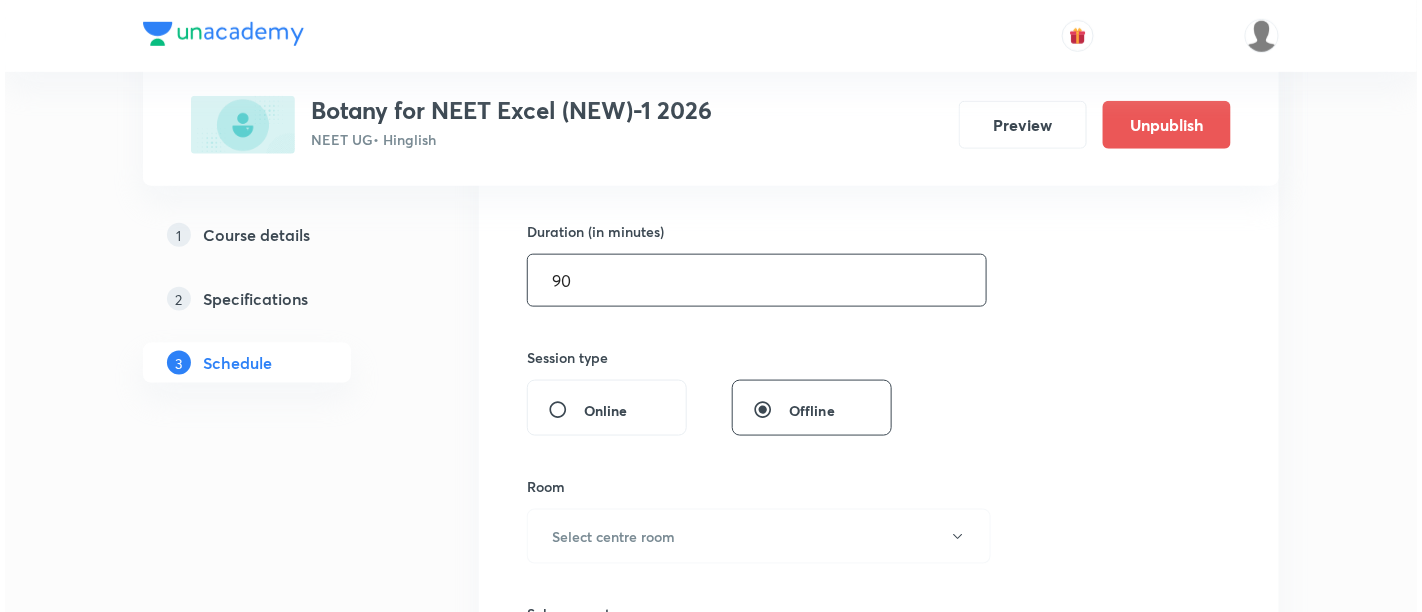 scroll, scrollTop: 700, scrollLeft: 0, axis: vertical 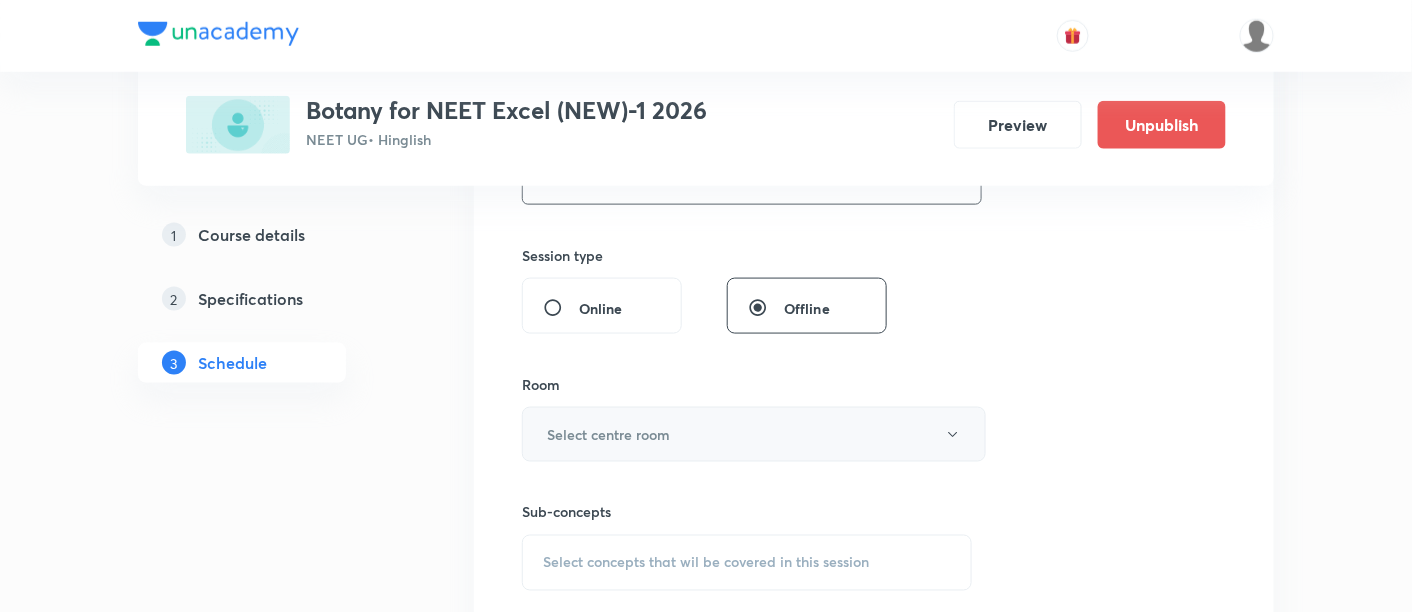 type on "90" 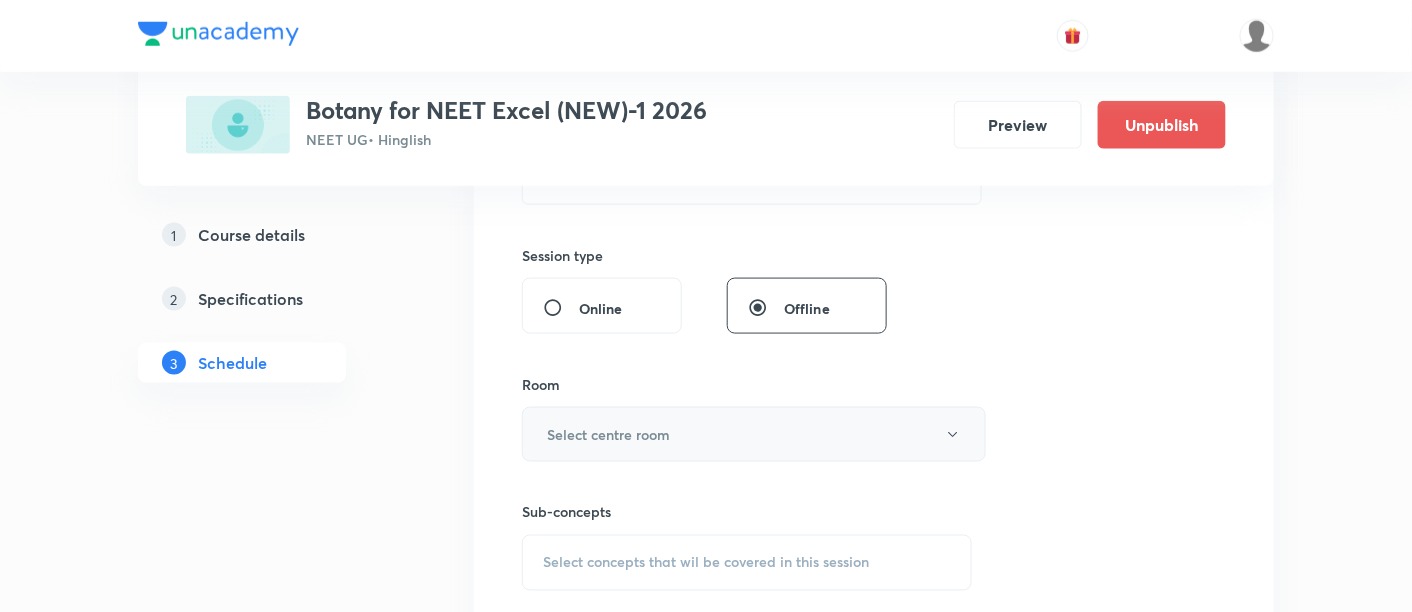 click on "Select centre room" at bounding box center [754, 434] 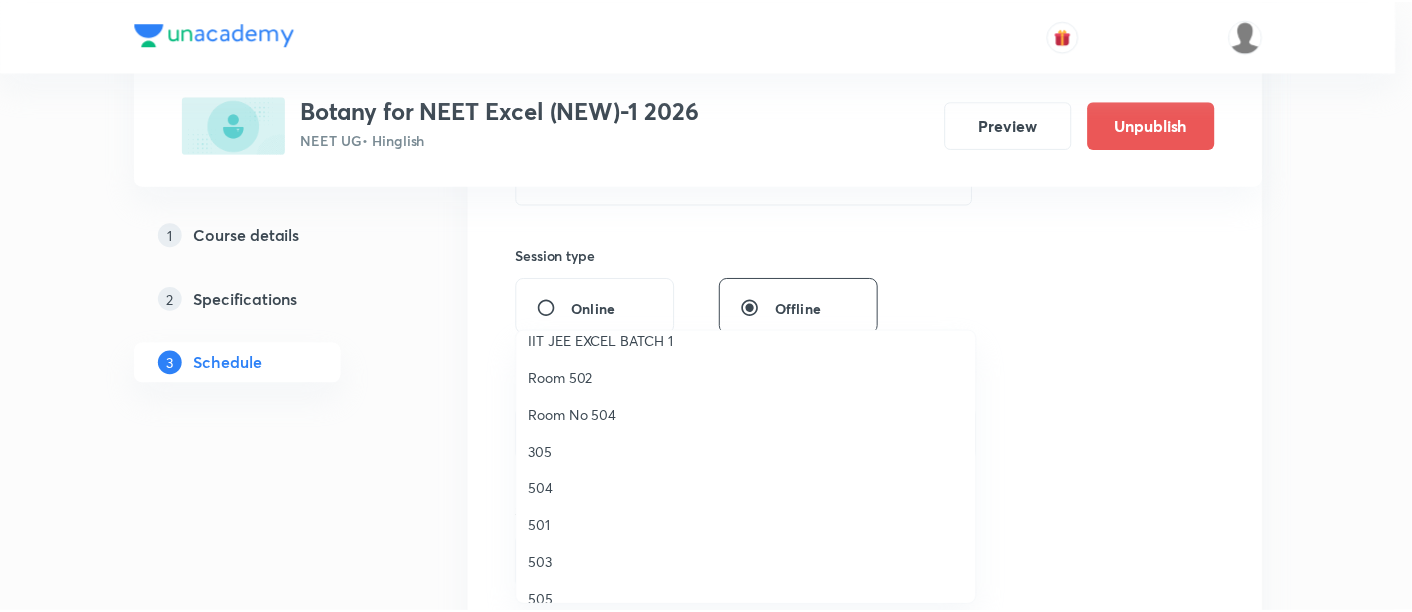 scroll, scrollTop: 203, scrollLeft: 0, axis: vertical 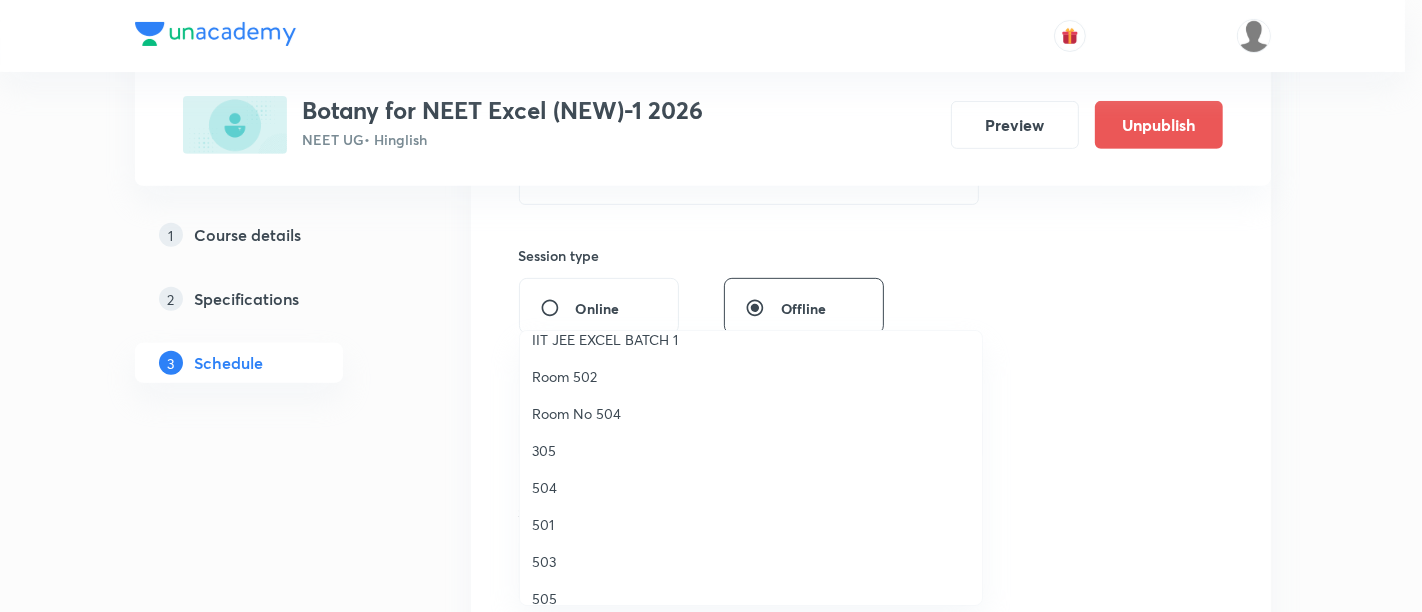 click on "305" at bounding box center [751, 450] 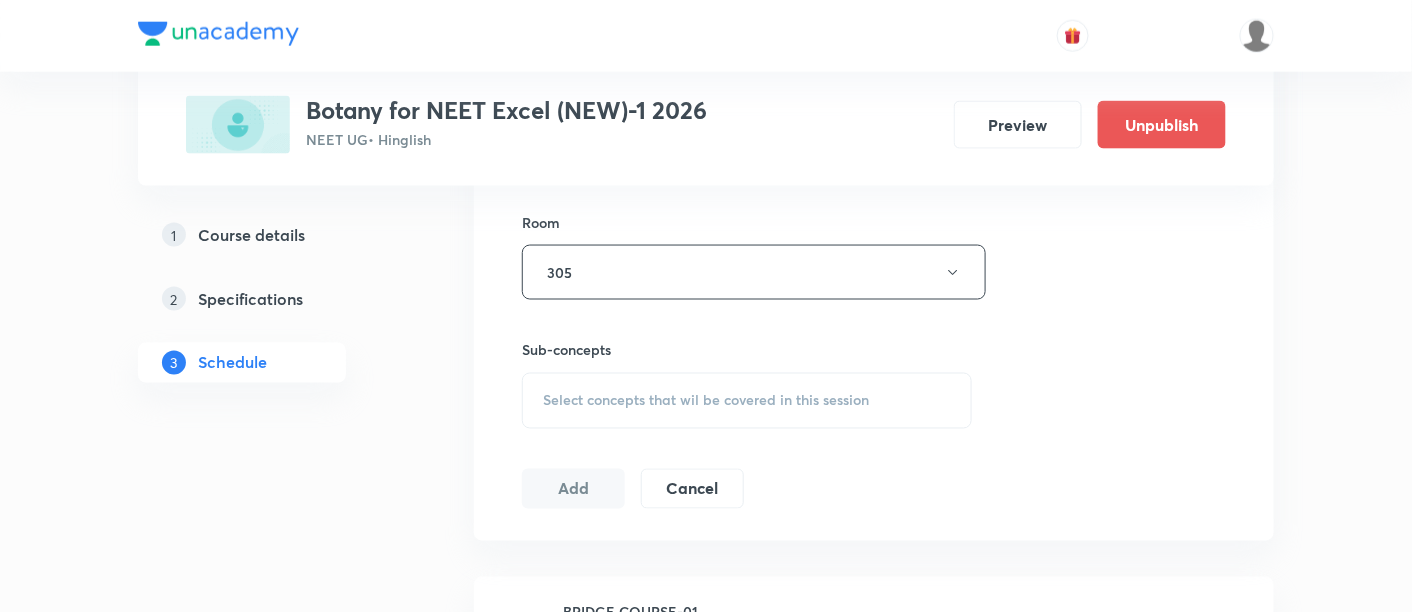 scroll, scrollTop: 877, scrollLeft: 0, axis: vertical 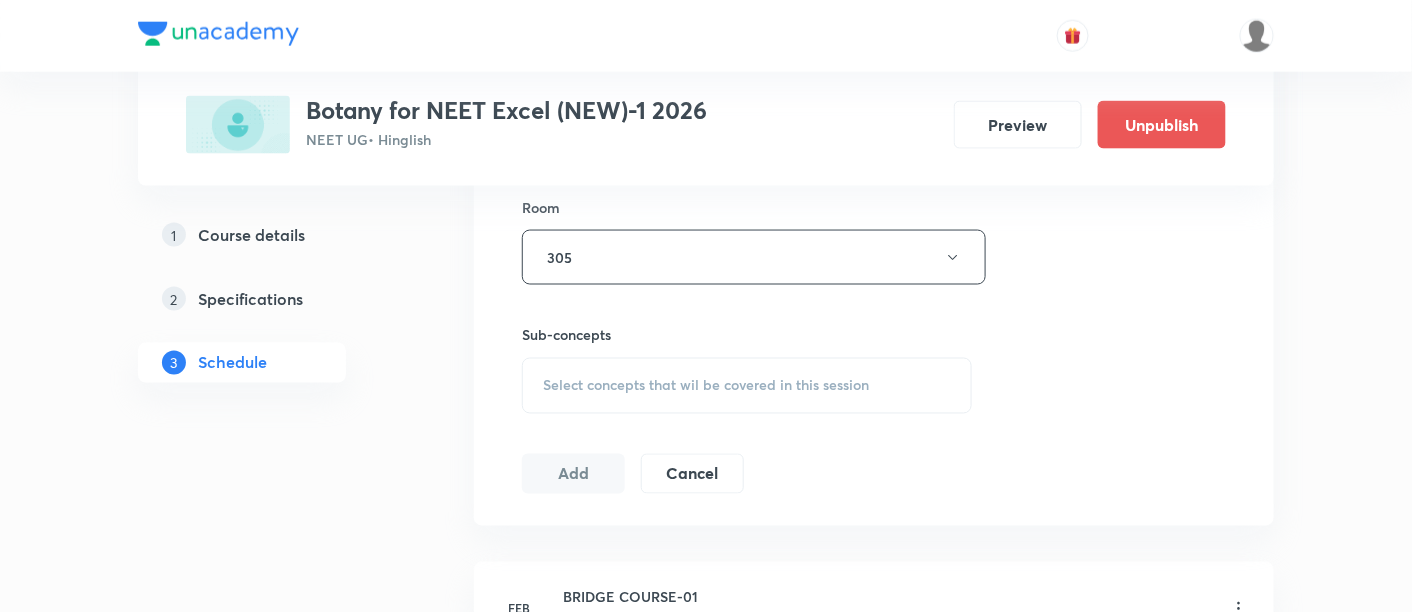 click on "Select concepts that wil be covered in this session" at bounding box center [706, 386] 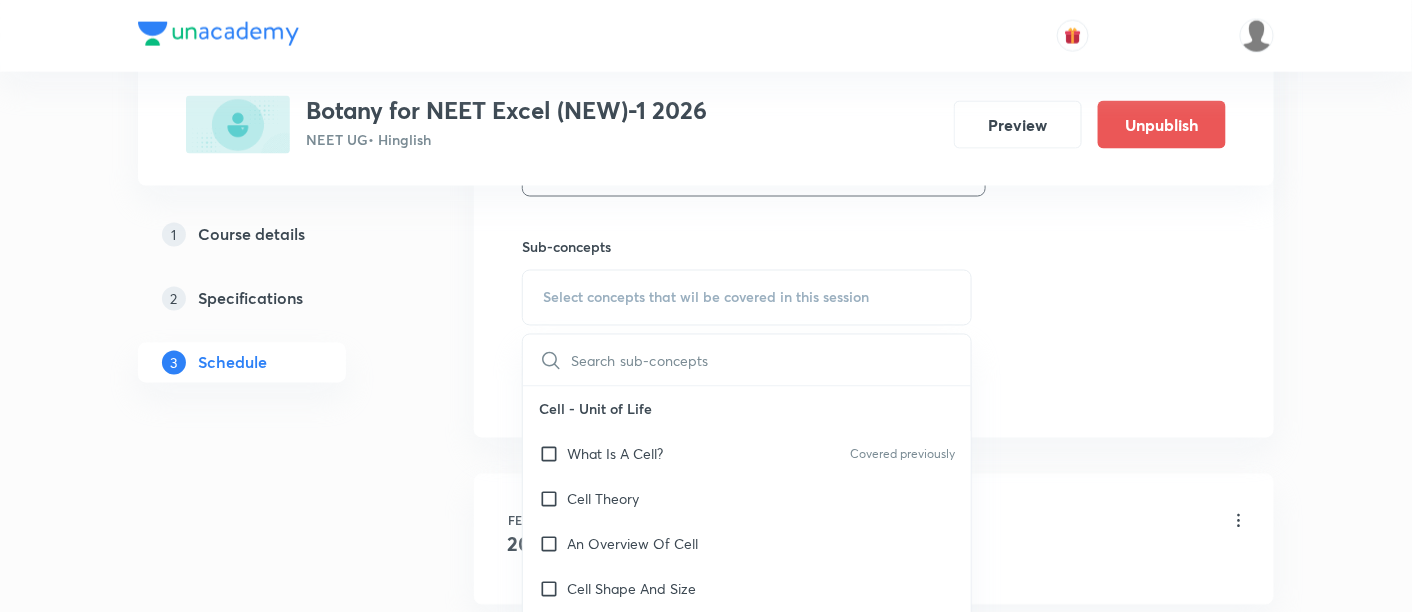 scroll, scrollTop: 970, scrollLeft: 0, axis: vertical 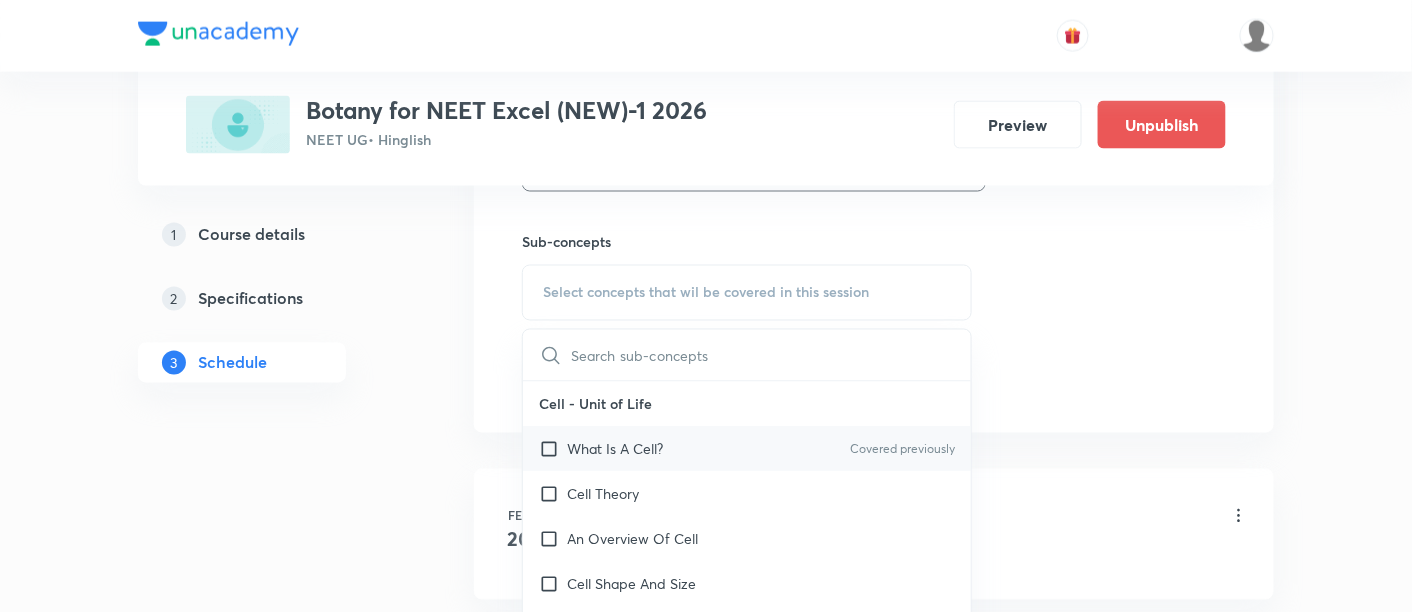 click on "What Is A Cell?" at bounding box center [615, 449] 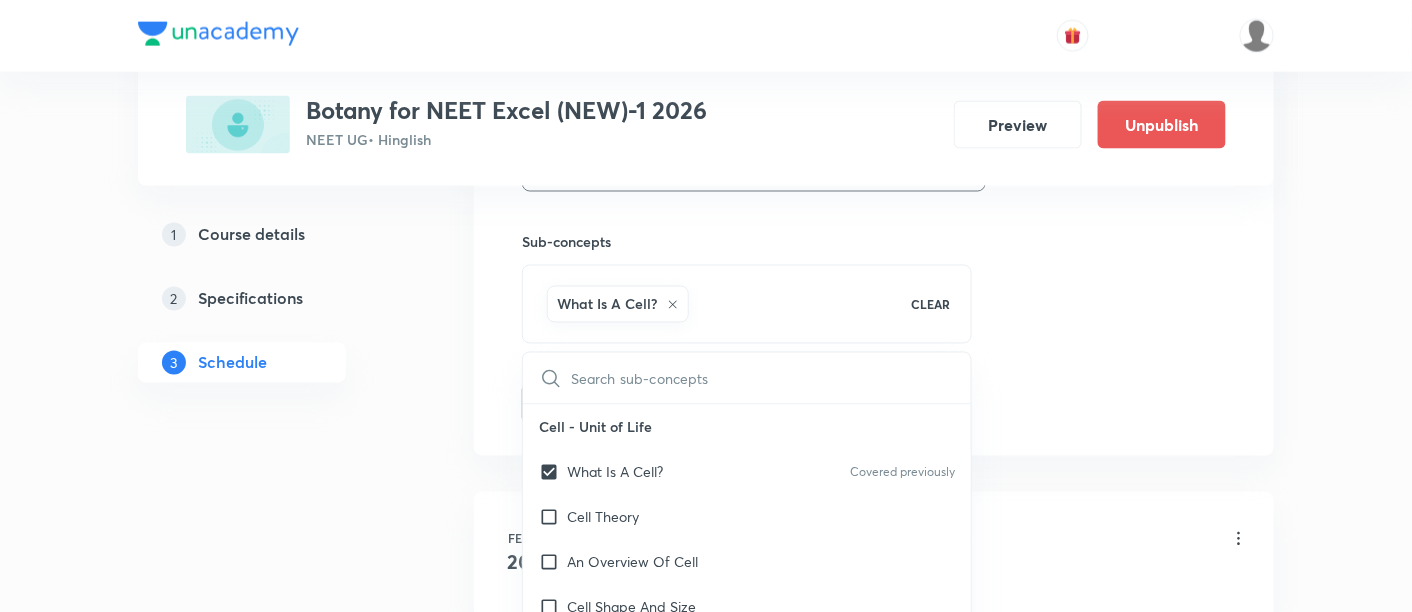 checkbox on "true" 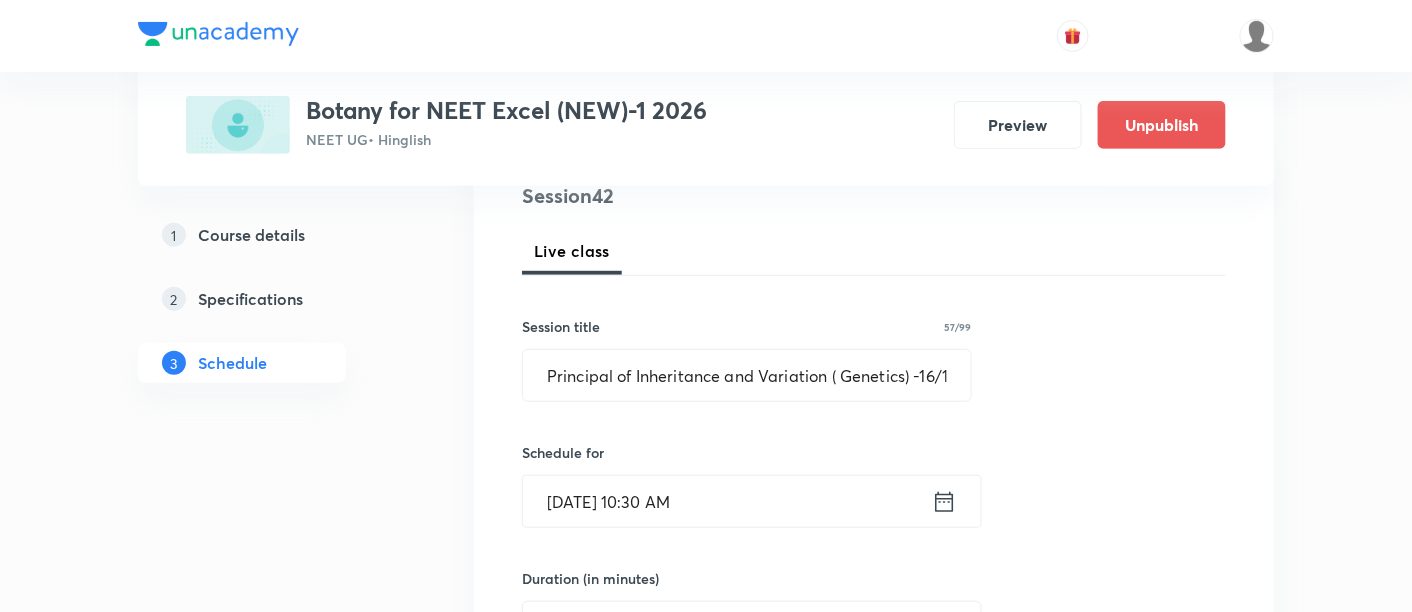 scroll, scrollTop: 248, scrollLeft: 0, axis: vertical 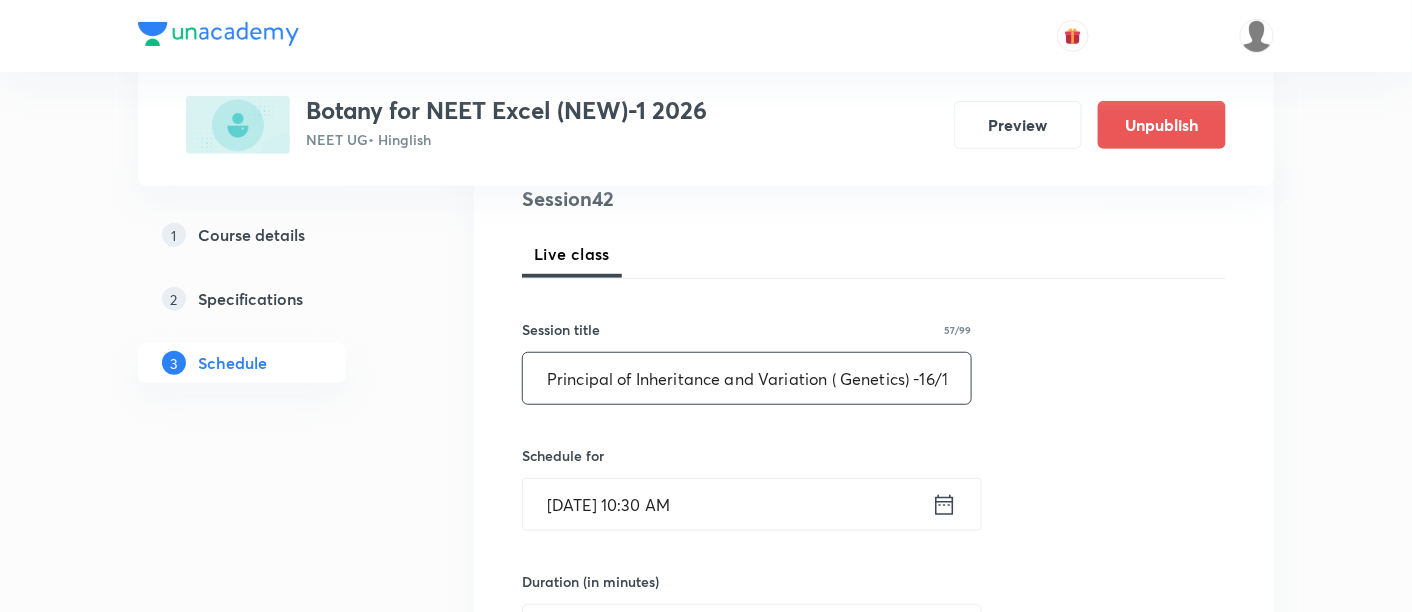click on "Principal of Inheritance and Variation ( Genetics) -16/18" at bounding box center (747, 378) 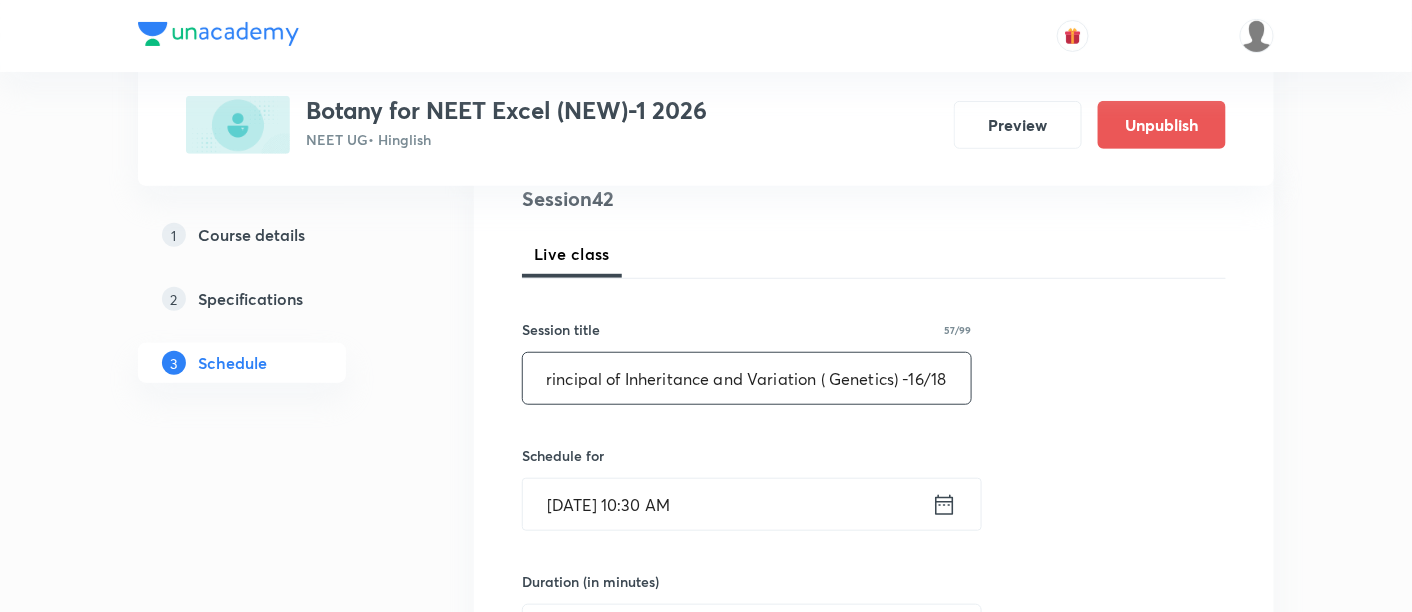 scroll, scrollTop: 0, scrollLeft: 0, axis: both 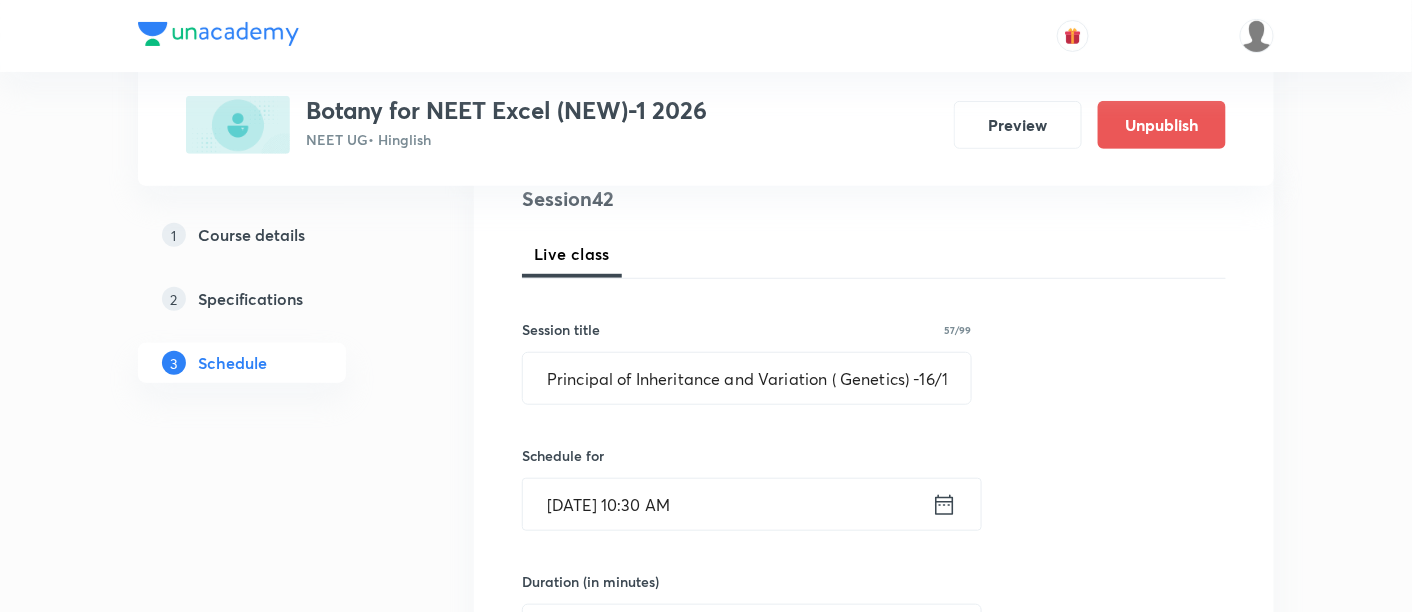 click on "Session  42 Live class Session title 57/99 Principal of Inheritance and Variation ( Genetics) -16/18 ​ Schedule for Jul 19, 2025, 10:30 AM ​ Duration (in minutes) 90 ​   Session type Online Offline Room 305 Sub-concepts What Is A Cell? CLEAR Add Cancel" at bounding box center [874, 665] 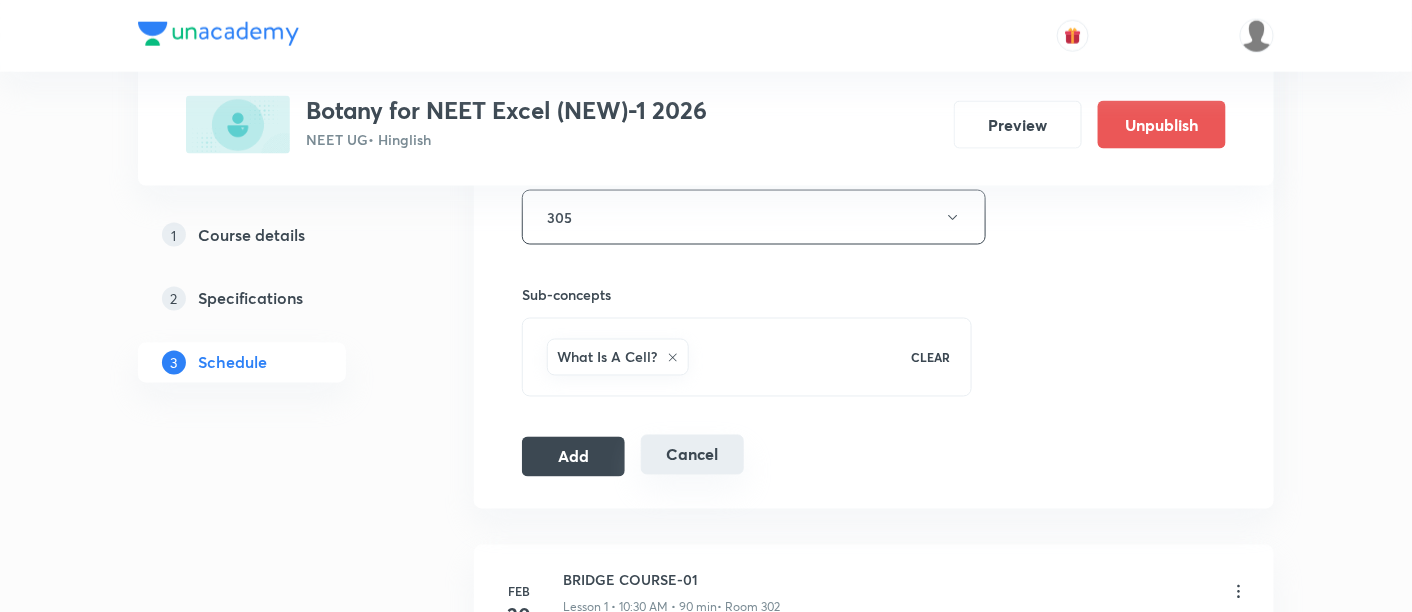 scroll, scrollTop: 918, scrollLeft: 0, axis: vertical 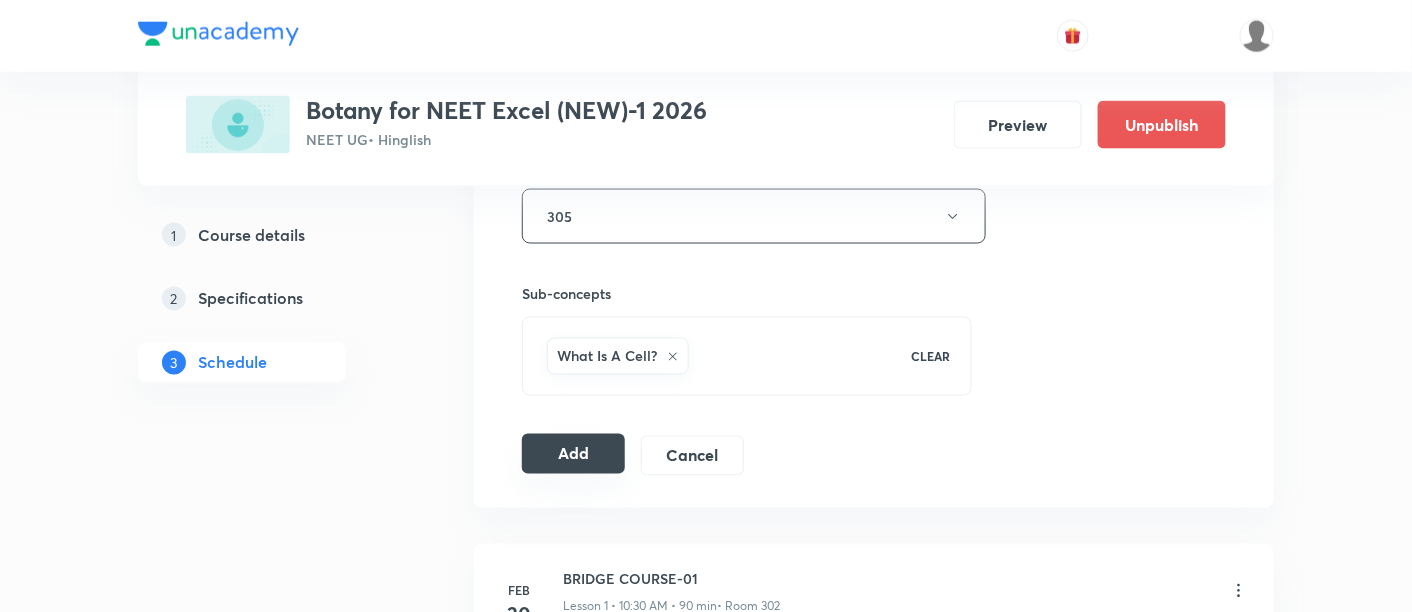 click on "Add" at bounding box center [573, 454] 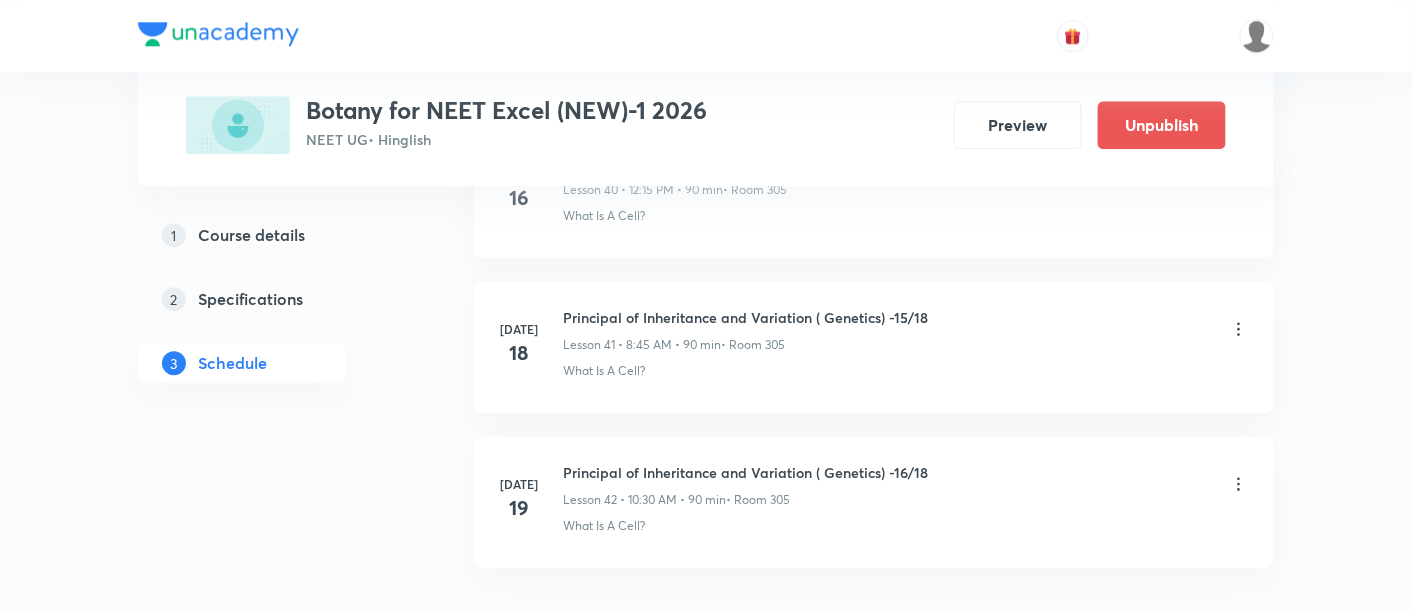 scroll, scrollTop: 6454, scrollLeft: 0, axis: vertical 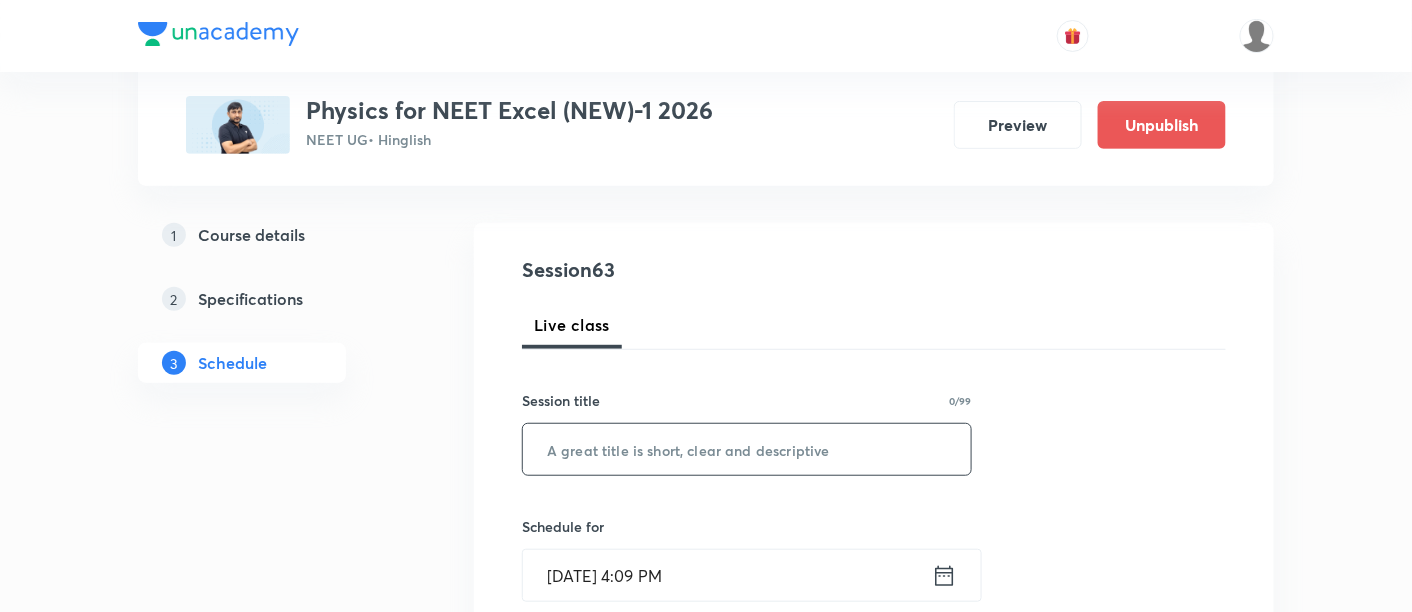 click at bounding box center [747, 449] 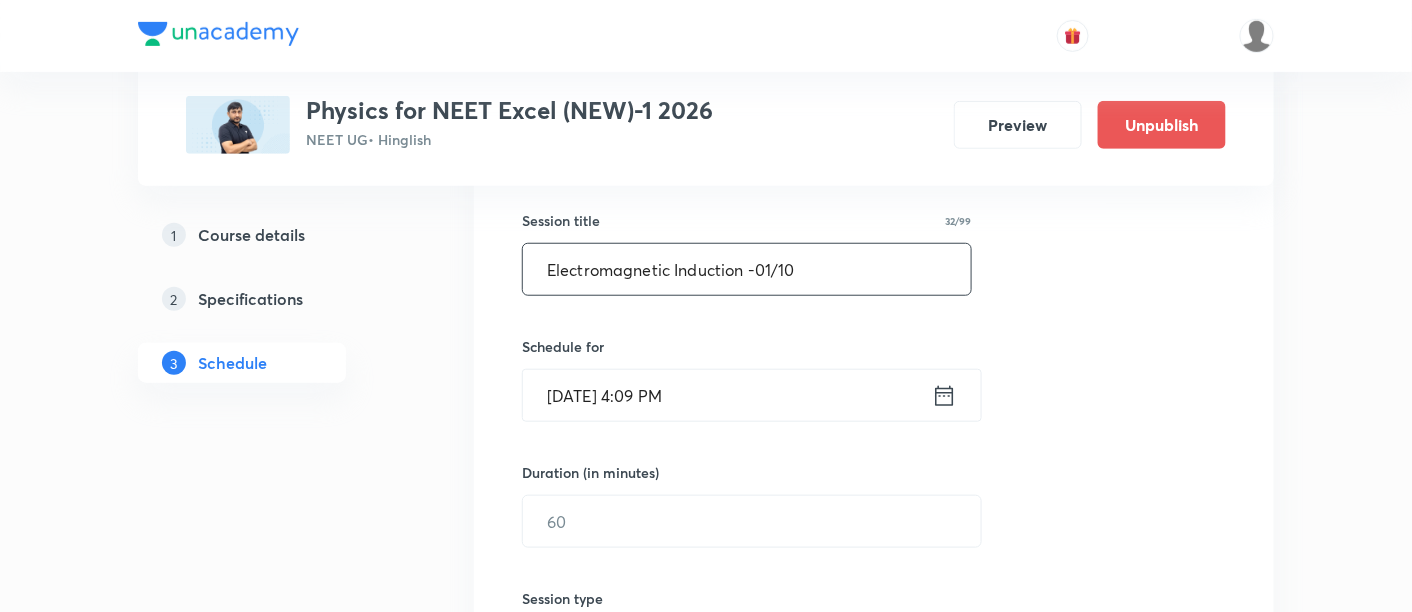 scroll, scrollTop: 362, scrollLeft: 0, axis: vertical 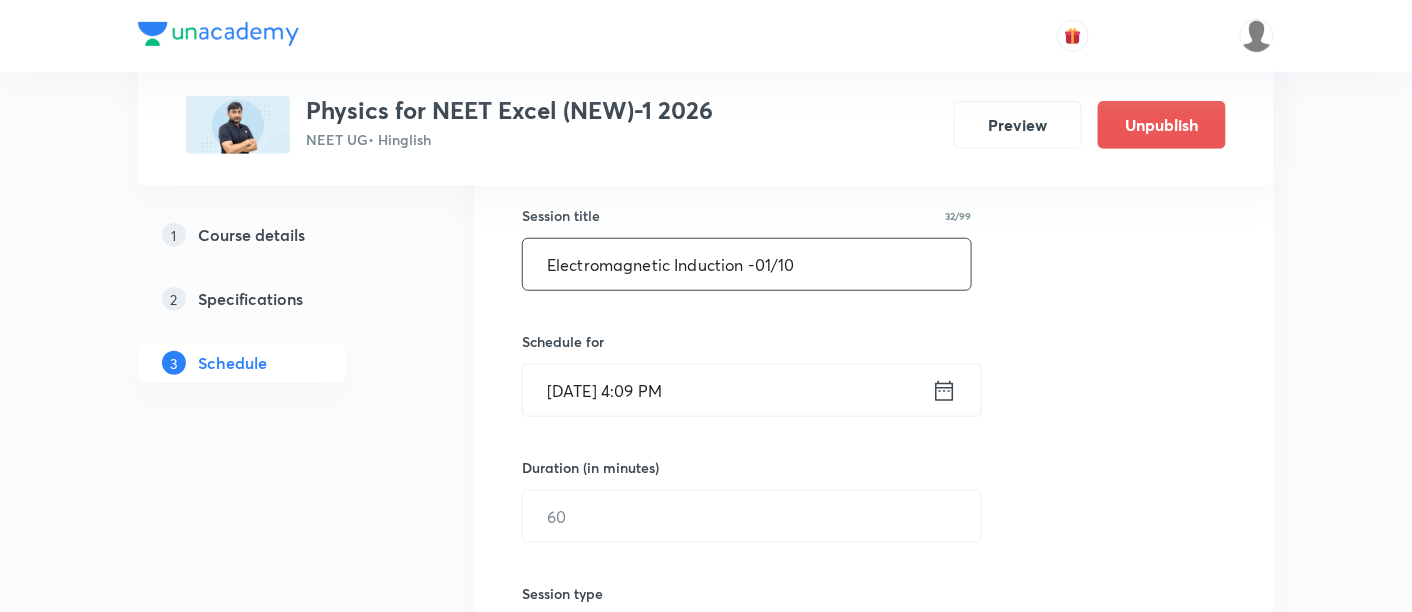 type on "Electromagnetic Induction -01/10" 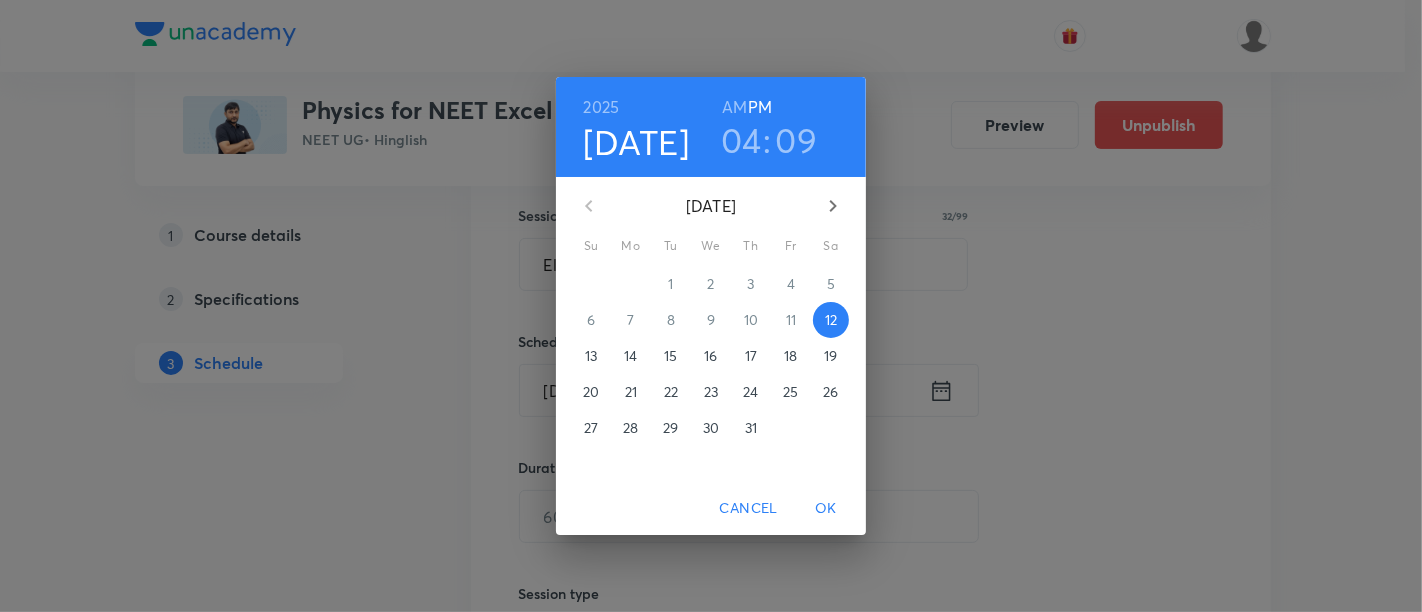 click on "15" at bounding box center (671, 356) 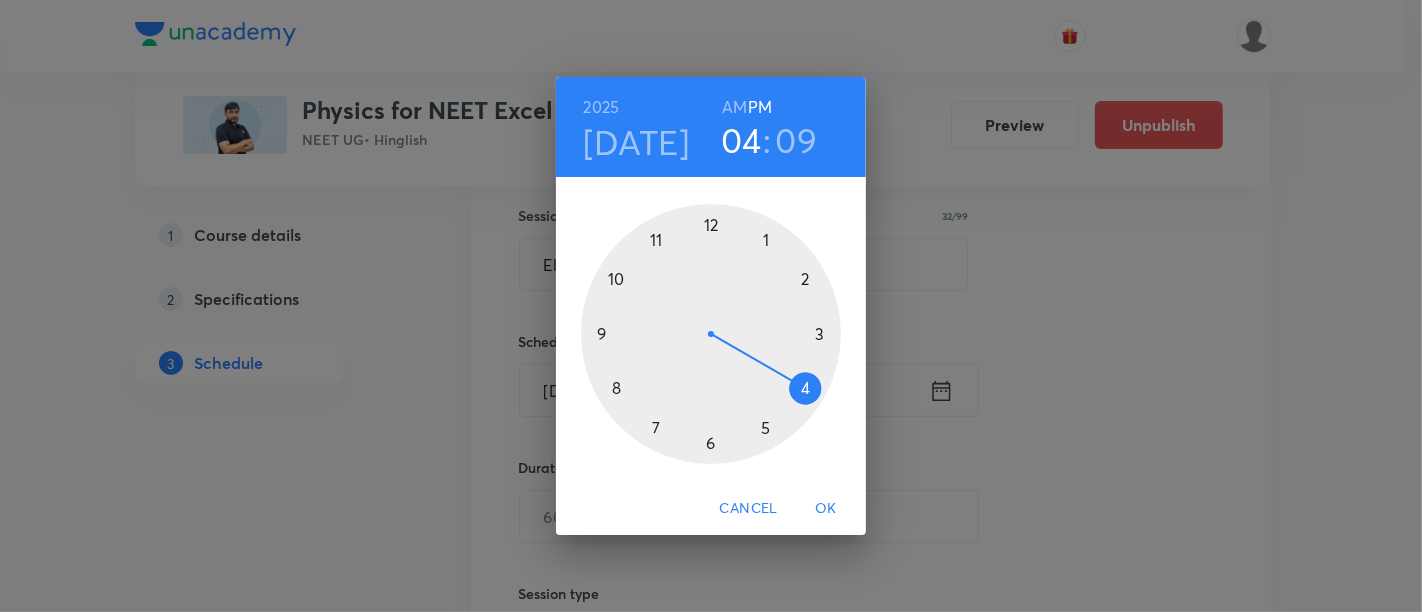 click at bounding box center (711, 334) 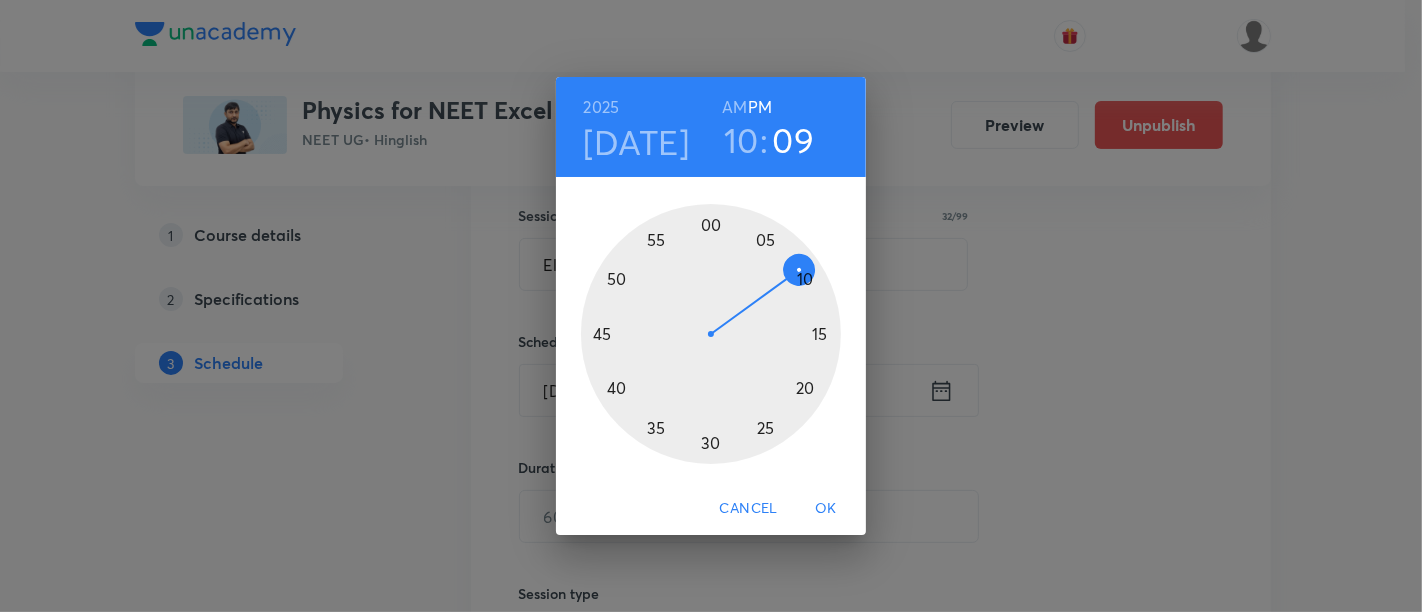 click at bounding box center (711, 334) 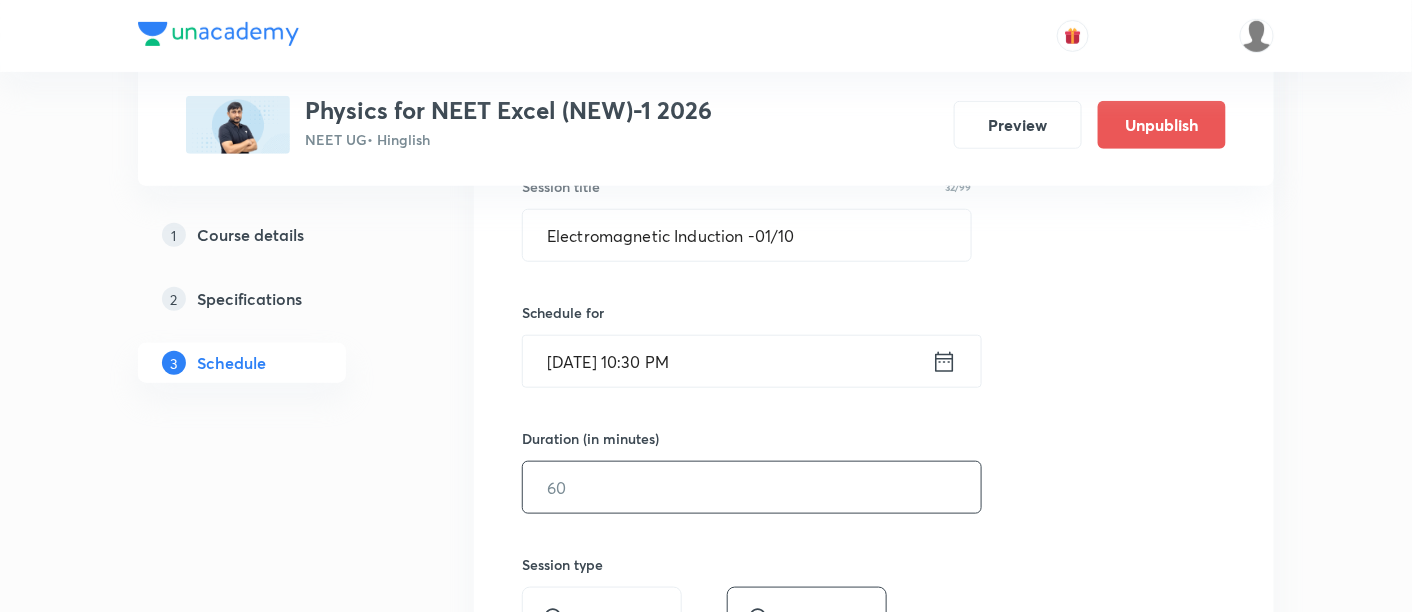 scroll, scrollTop: 392, scrollLeft: 0, axis: vertical 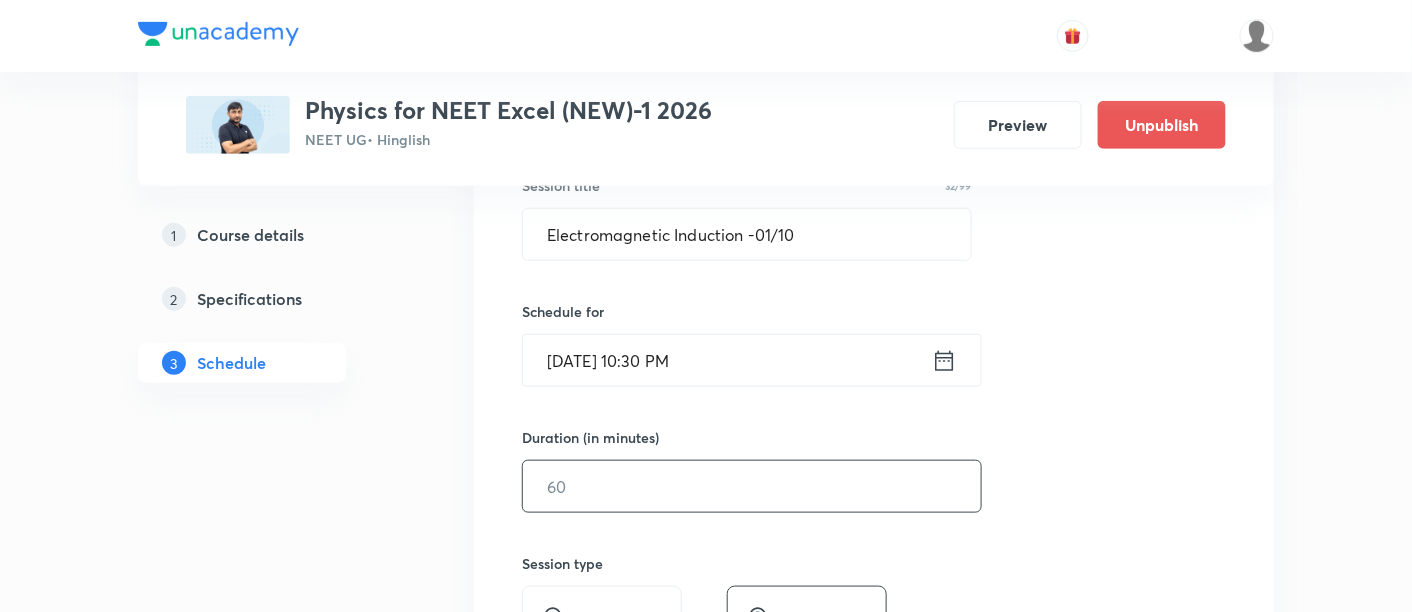 click at bounding box center [752, 486] 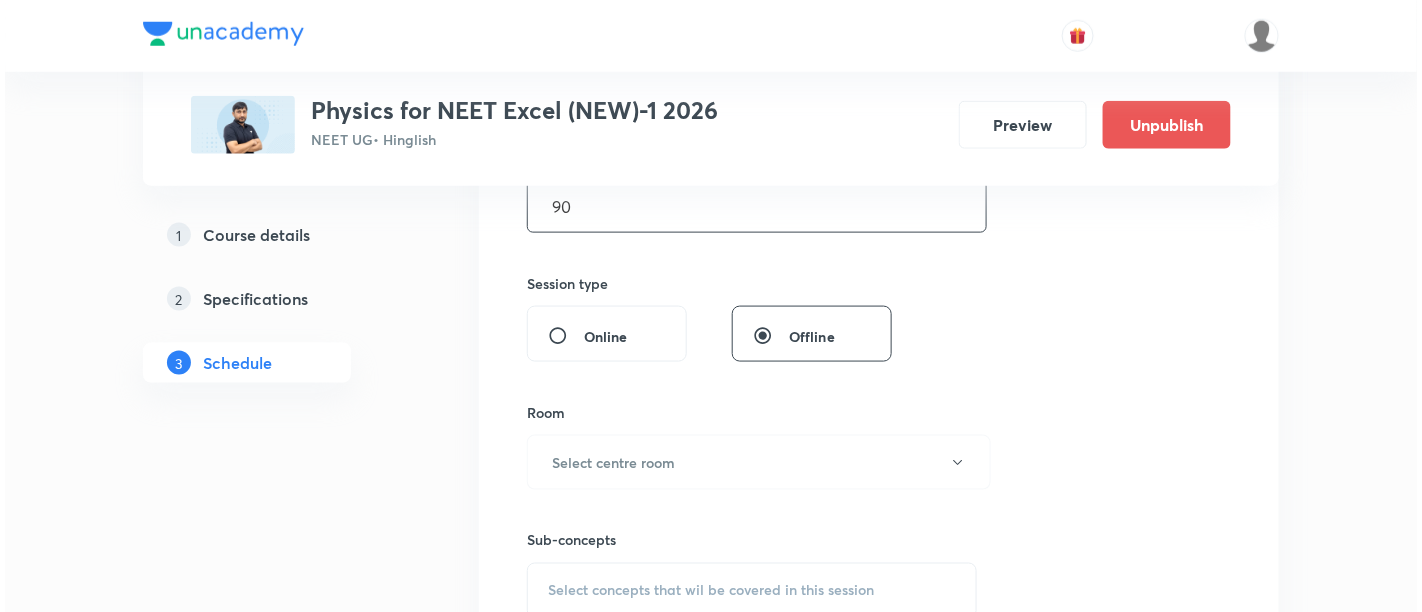 scroll, scrollTop: 674, scrollLeft: 0, axis: vertical 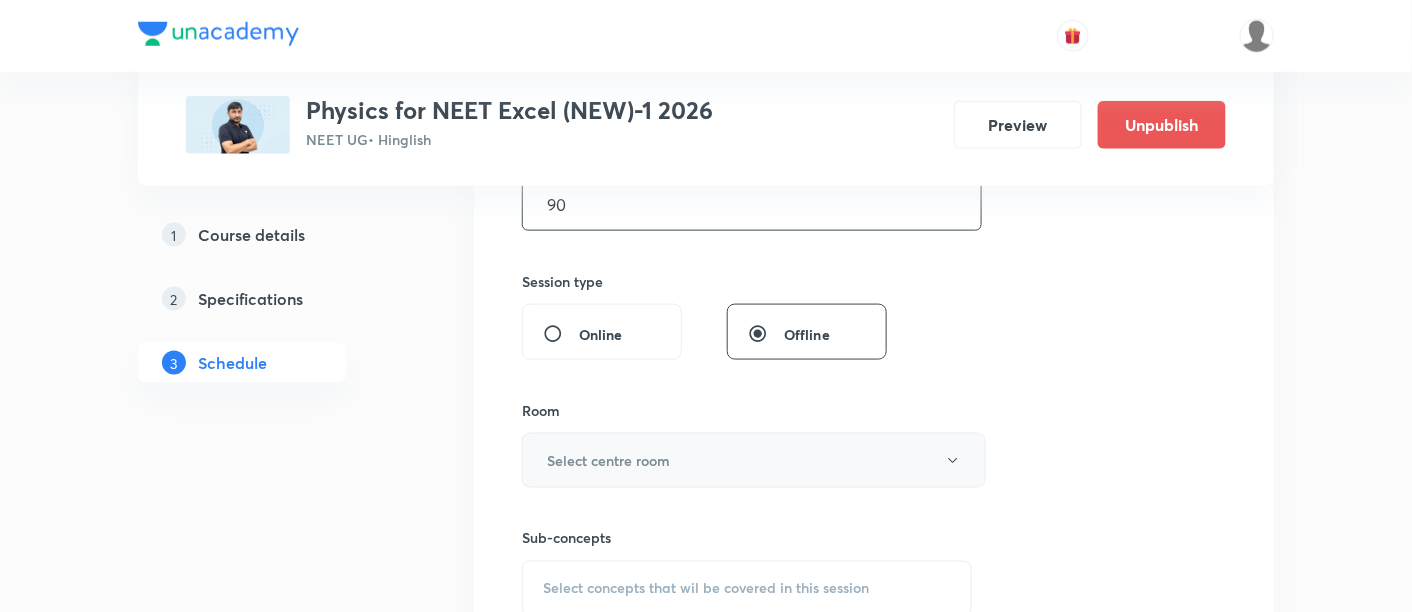 type on "90" 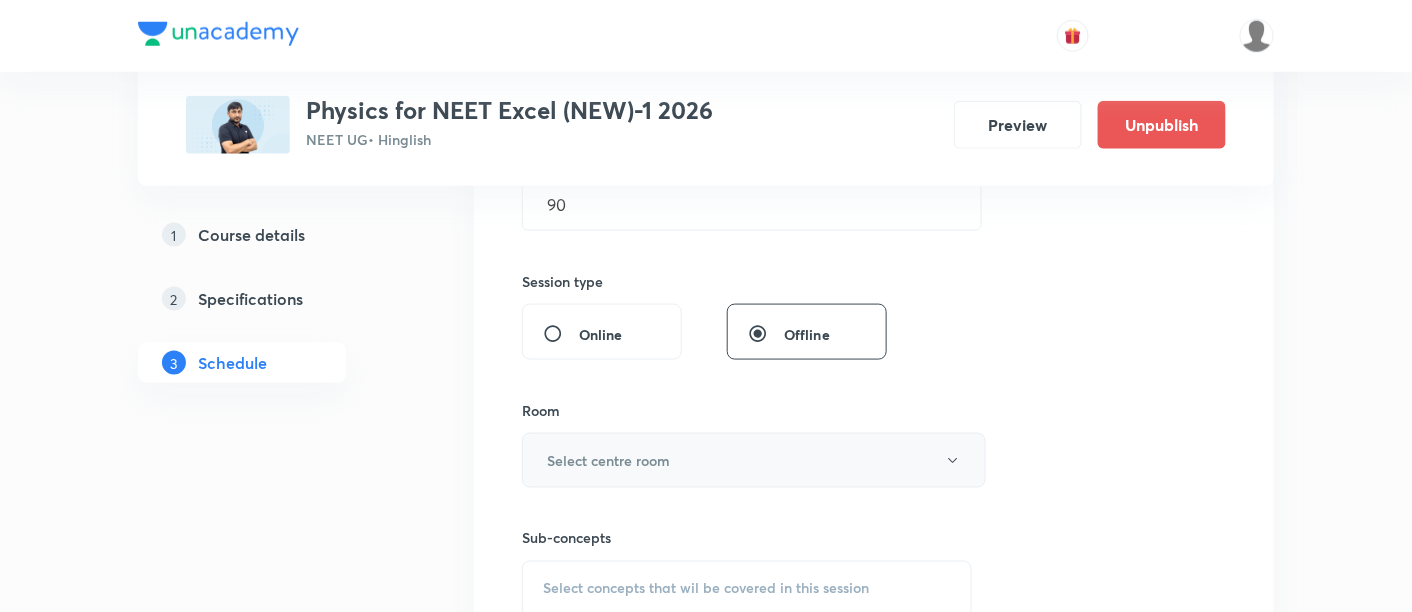 click on "Select centre room" at bounding box center [754, 460] 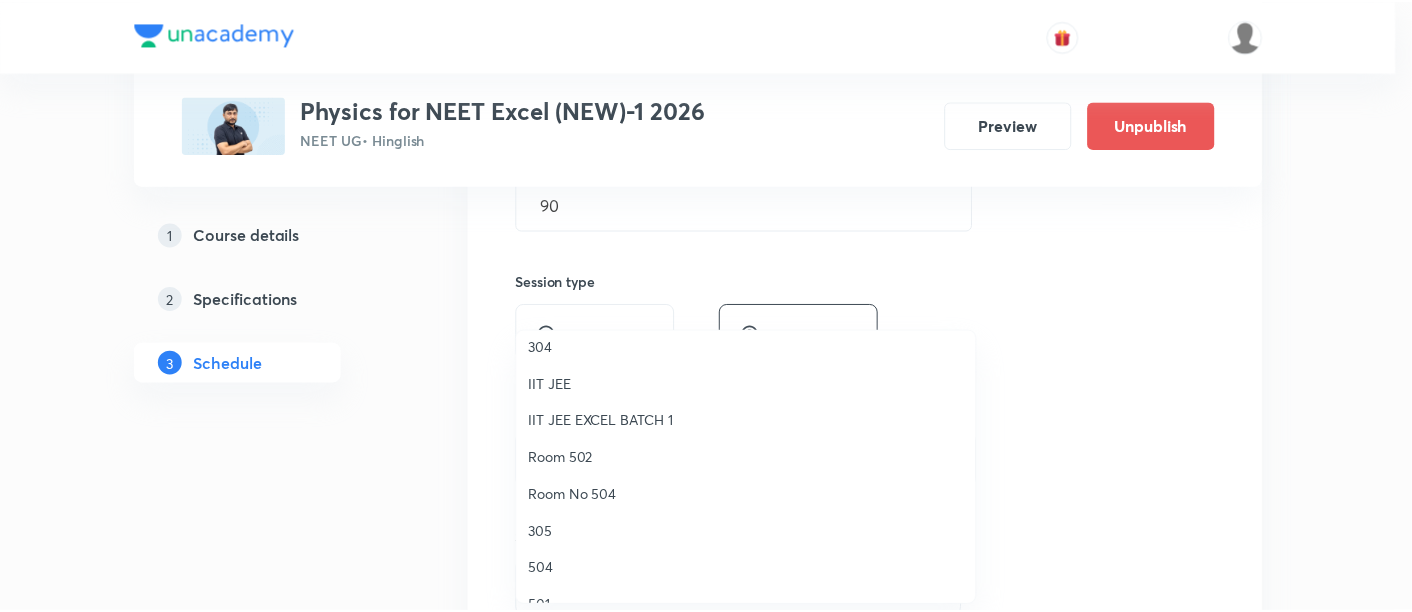scroll, scrollTop: 125, scrollLeft: 0, axis: vertical 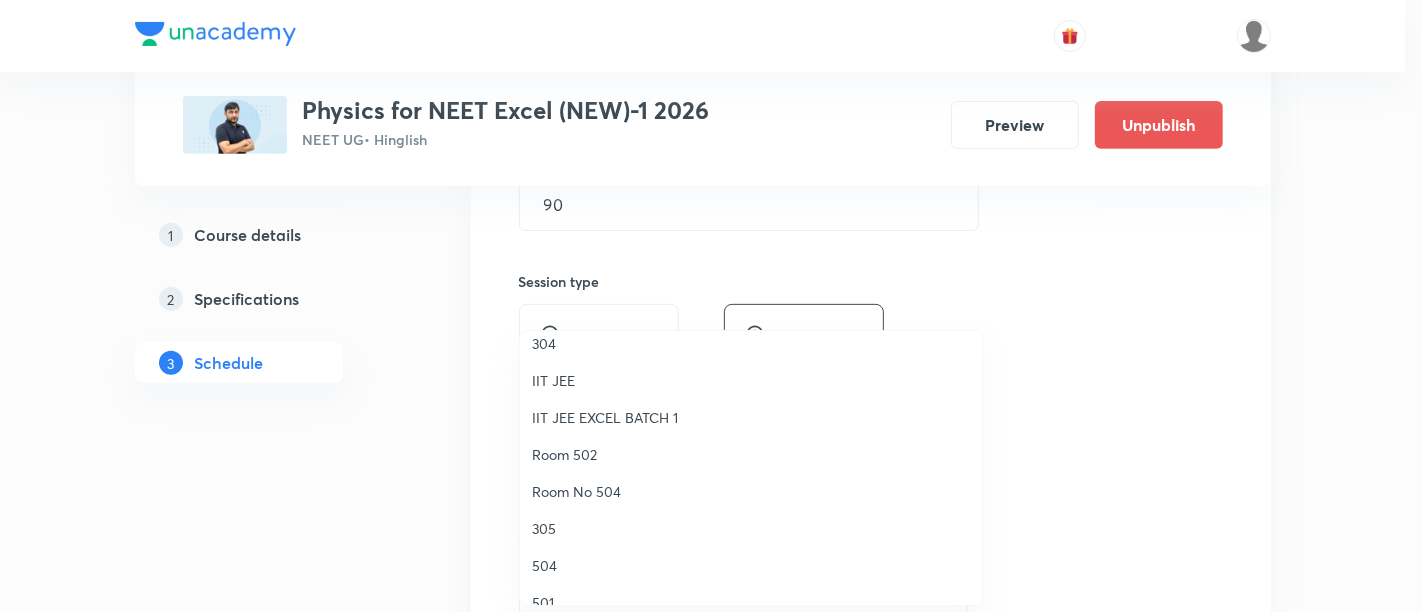 click on "305" at bounding box center [751, 528] 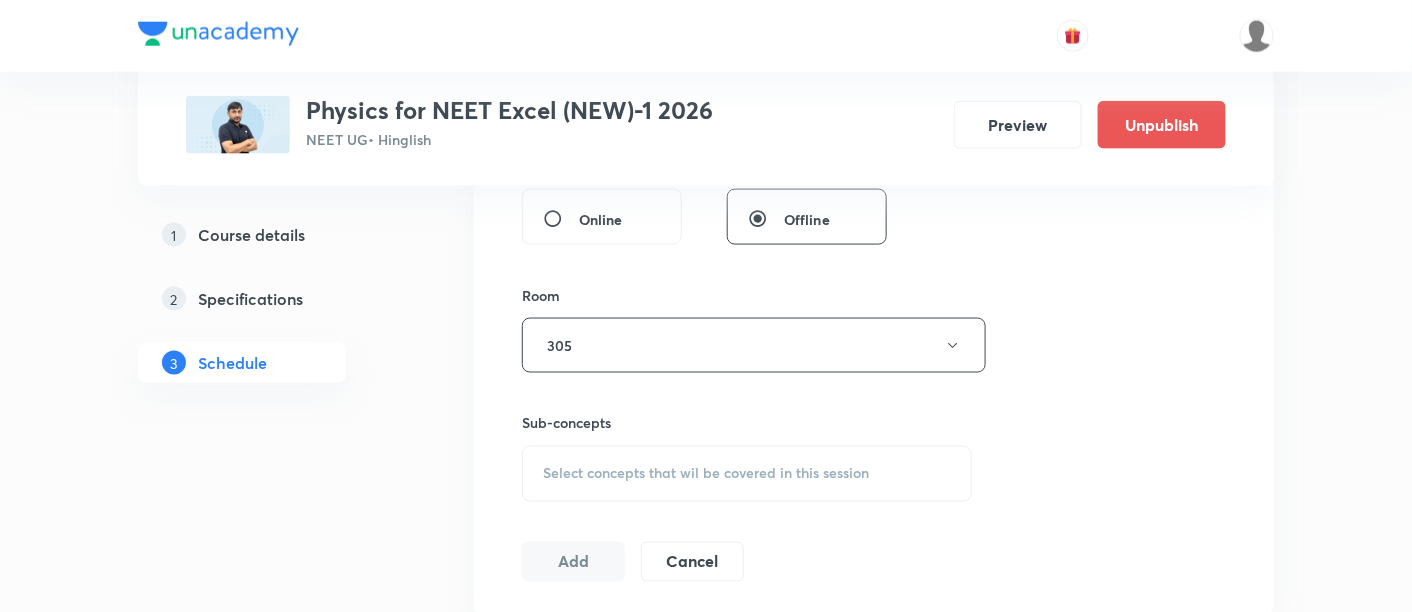 scroll, scrollTop: 796, scrollLeft: 0, axis: vertical 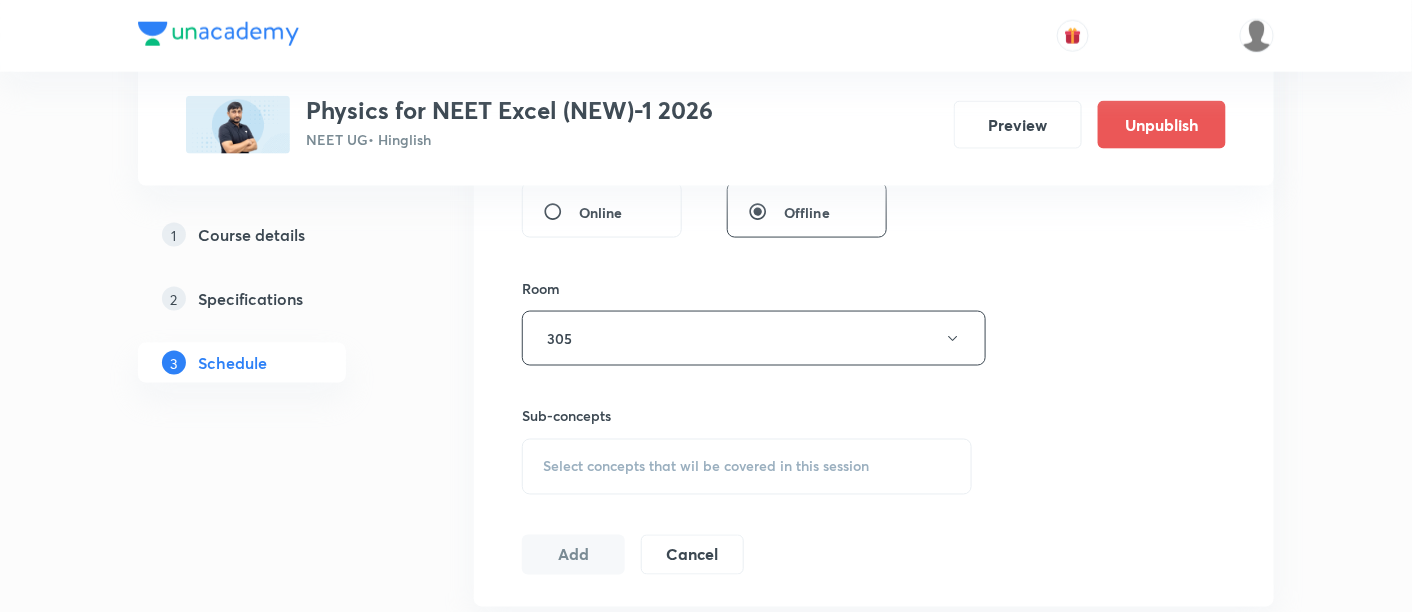 click on "Select concepts that wil be covered in this session" at bounding box center (706, 467) 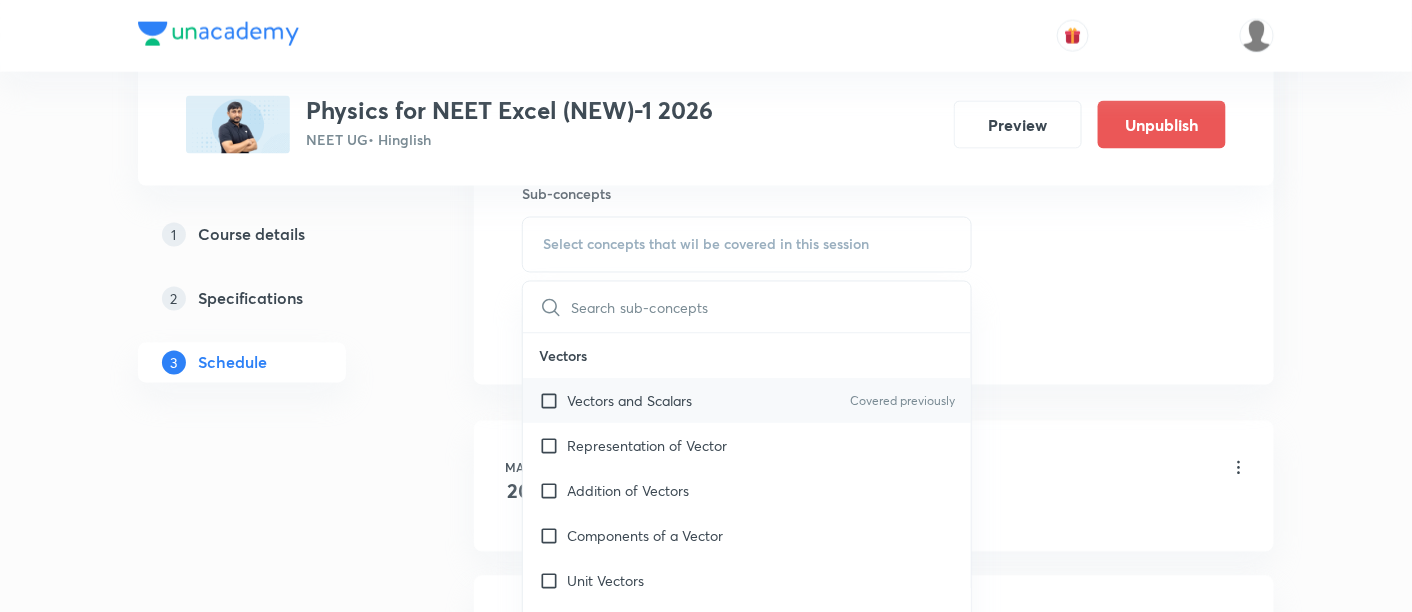 scroll, scrollTop: 1025, scrollLeft: 0, axis: vertical 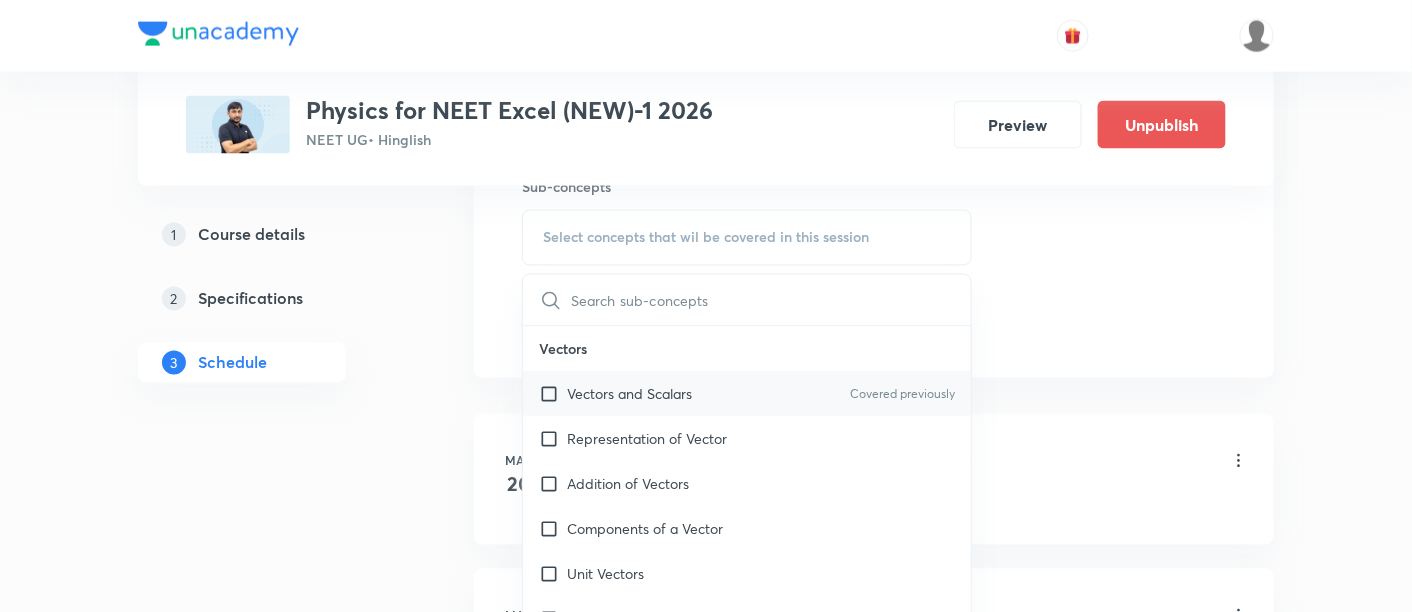 click on "Vectors and Scalars" at bounding box center [629, 394] 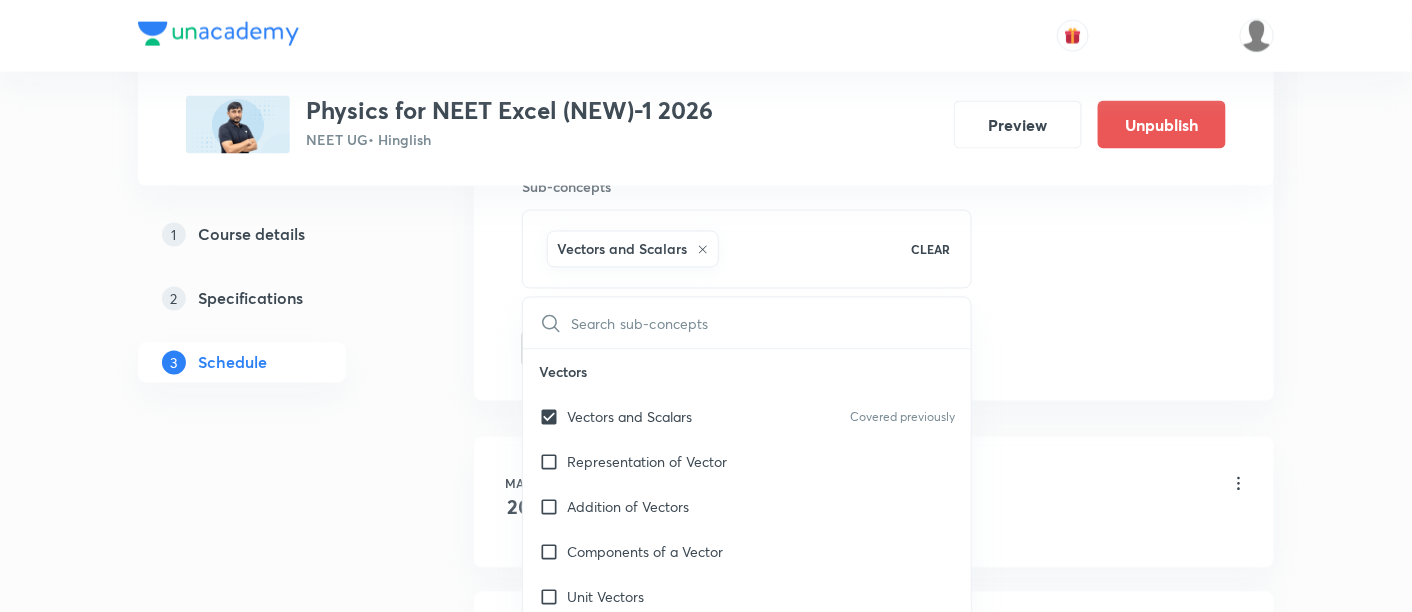 click on "Session  63 Live class Session title 32/99 Electromagnetic Induction -01/10 ​ Schedule for Jul 15, 2025, 10:30 PM ​ Duration (in minutes) 90 ​   Session type Online Offline Room 305 Sub-concepts Vectors and Scalars  CLEAR ​ Vectors Vectors and Scalars  Covered previously Representation of Vector  Addition of Vectors Components of a Vector Unit Vectors Rectangular Components of a Vector in Three Dimensions  Position Vector Displacement Vector Product of Two Vectors Change in Velocity Projectile Motion Minimum Velocity & Angle to Hit a Given Point Motion in a Straight Line Translatory Motion  Frame of Reference  Trajectory  Displacement and Distance  Velocity and Speed  Acceleration  Motion in a Straight Line  One- Dimensional Motion in a Vertical Line  Motion Upon an Inclined Plane  Relative Motion in One dimension Graphs in Motion in One Dimension Newtons Equation Of Motion Graphs In Motion In One-D One Dimensional Motion In Vertical Line Horizontal Range And Maximum Height Trajectory Equation Impulse" at bounding box center (874, -112) 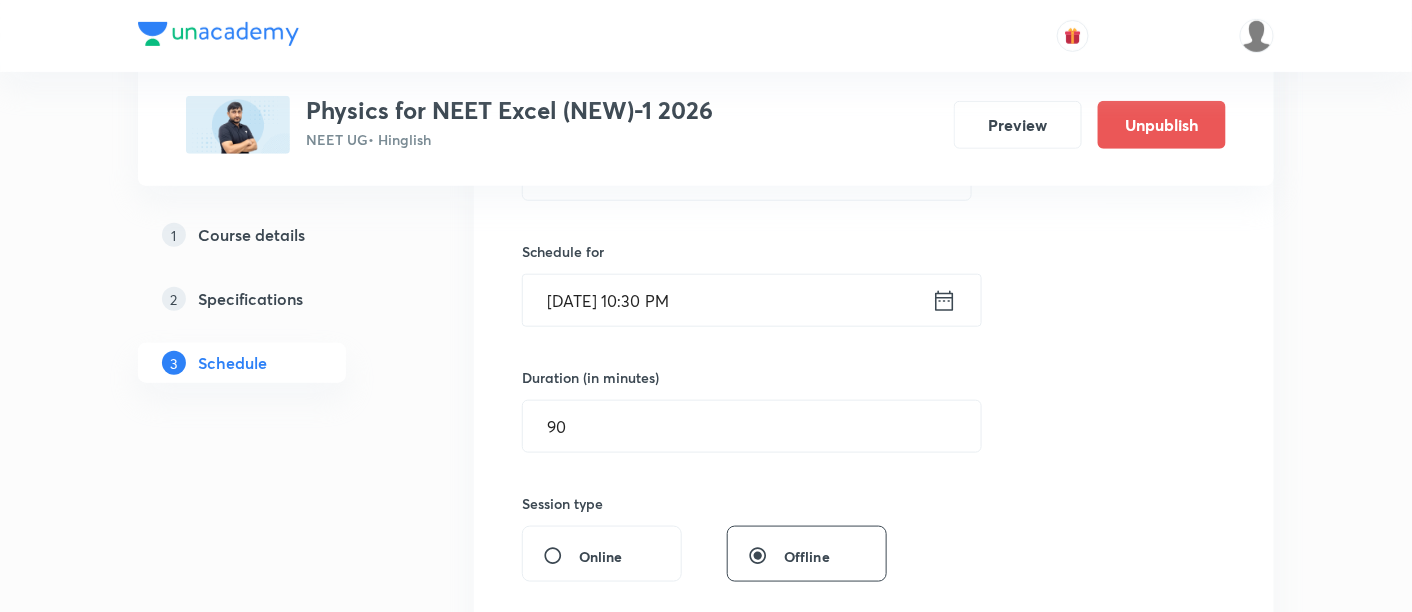 scroll, scrollTop: 429, scrollLeft: 0, axis: vertical 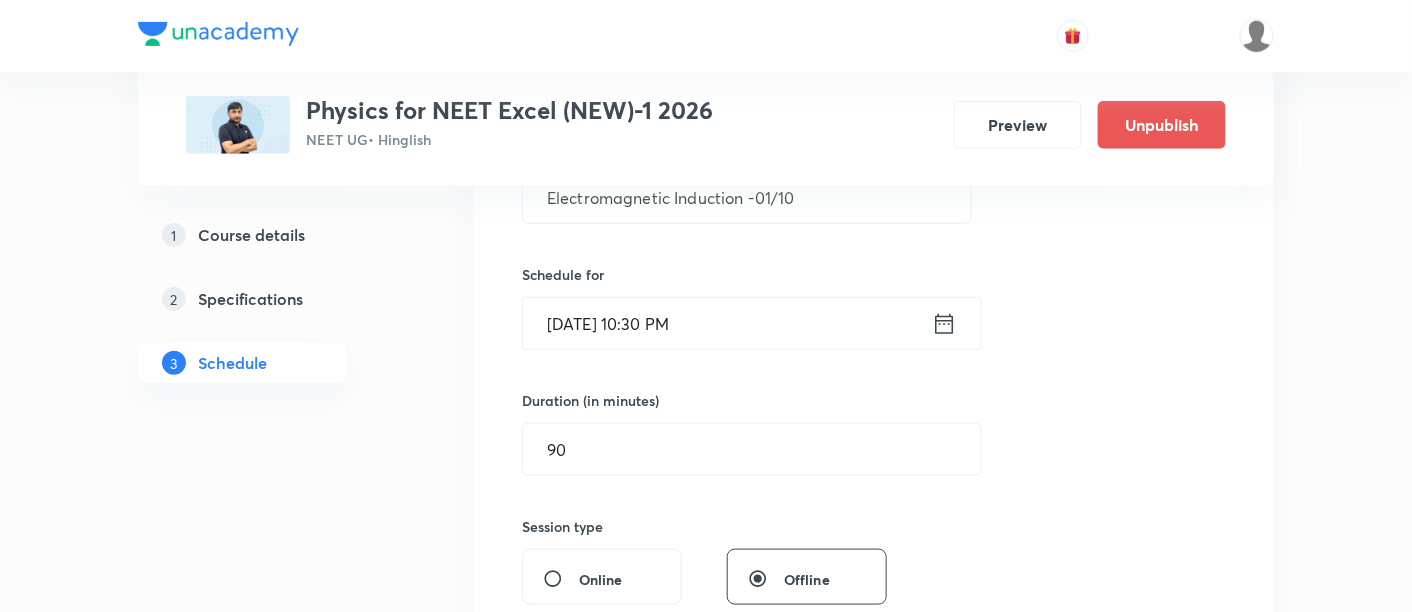 click 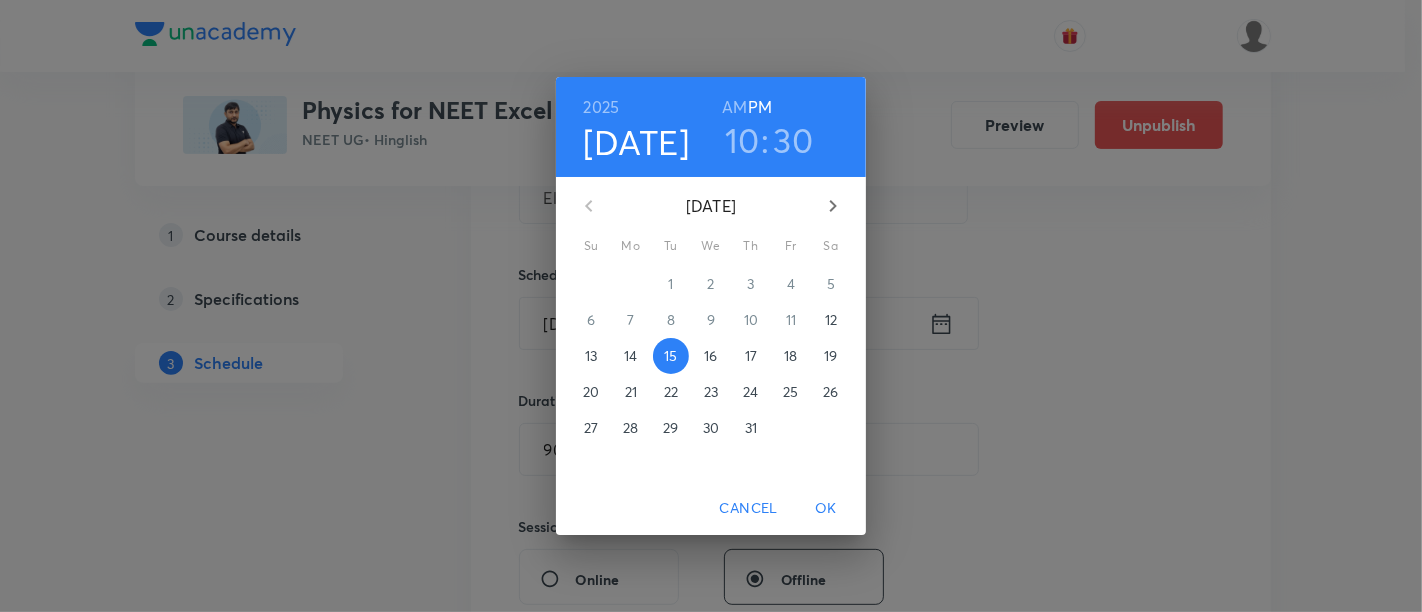 click on "AM" at bounding box center [734, 107] 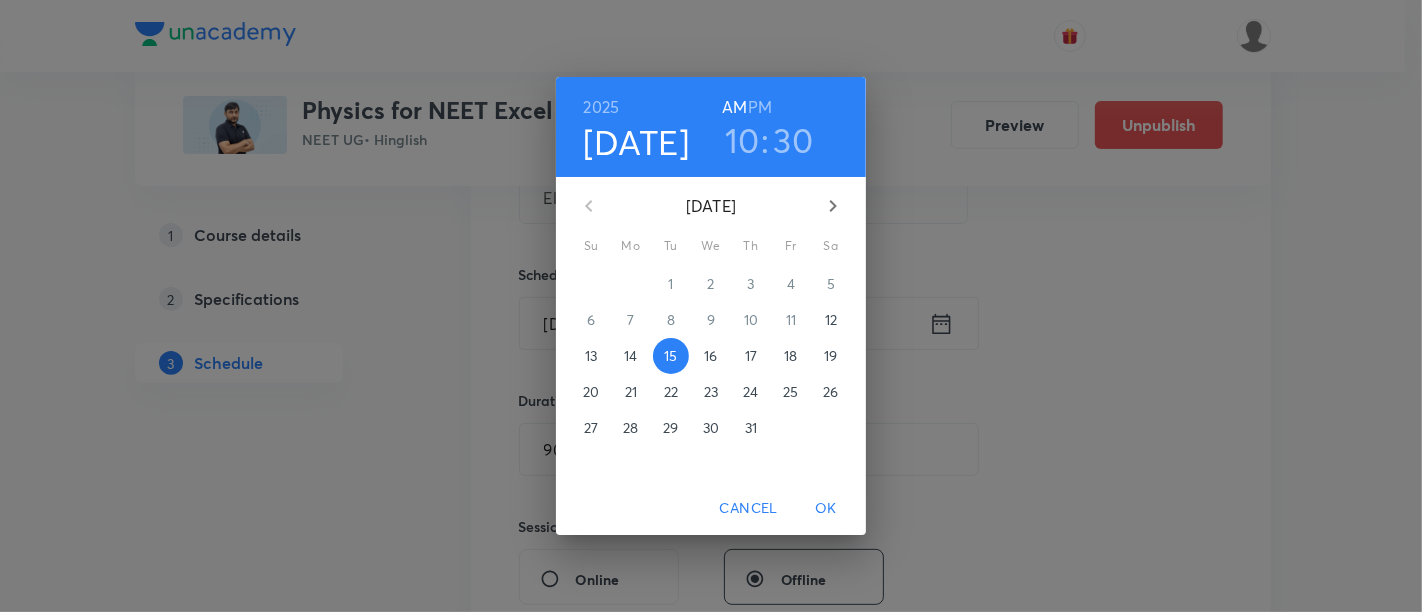 click on "OK" at bounding box center [826, 508] 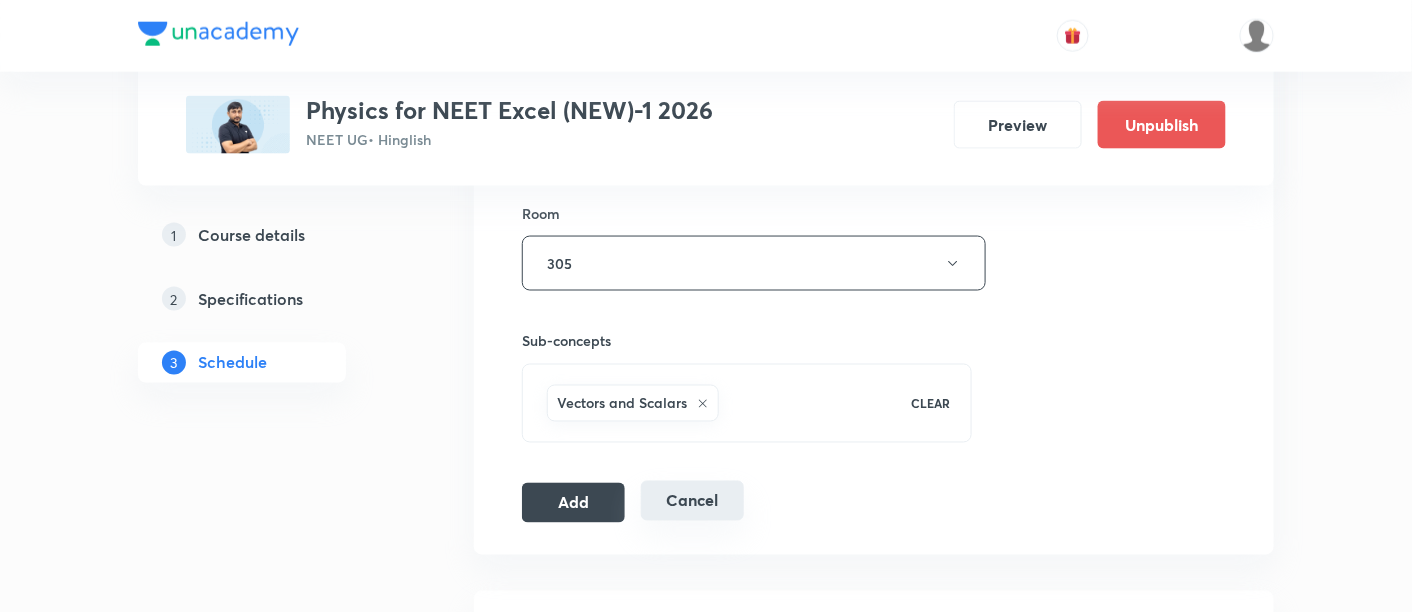 scroll, scrollTop: 881, scrollLeft: 0, axis: vertical 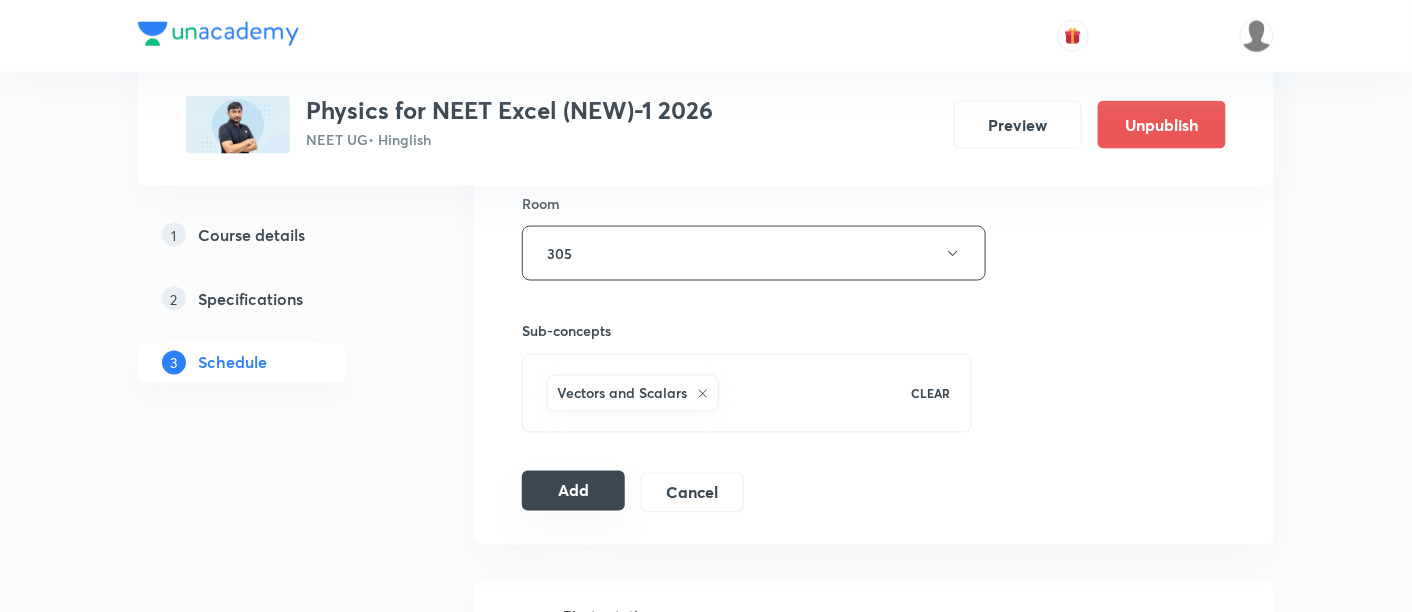 click on "Add" at bounding box center [573, 491] 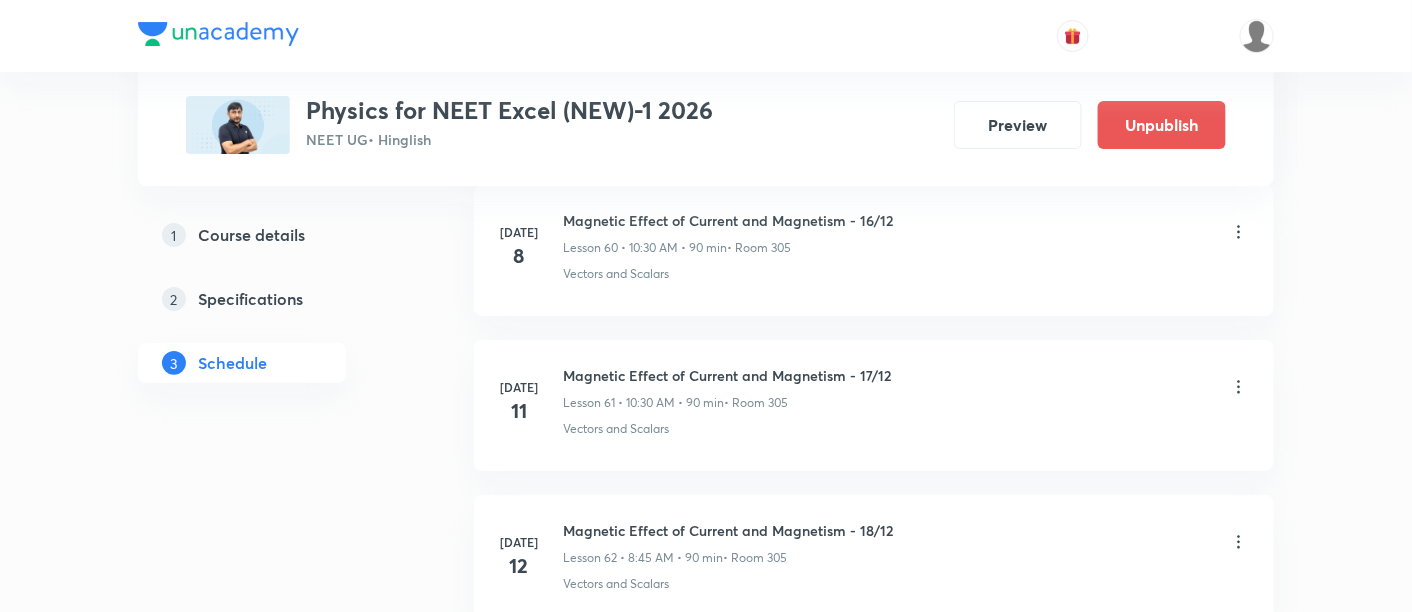 scroll, scrollTop: 9646, scrollLeft: 0, axis: vertical 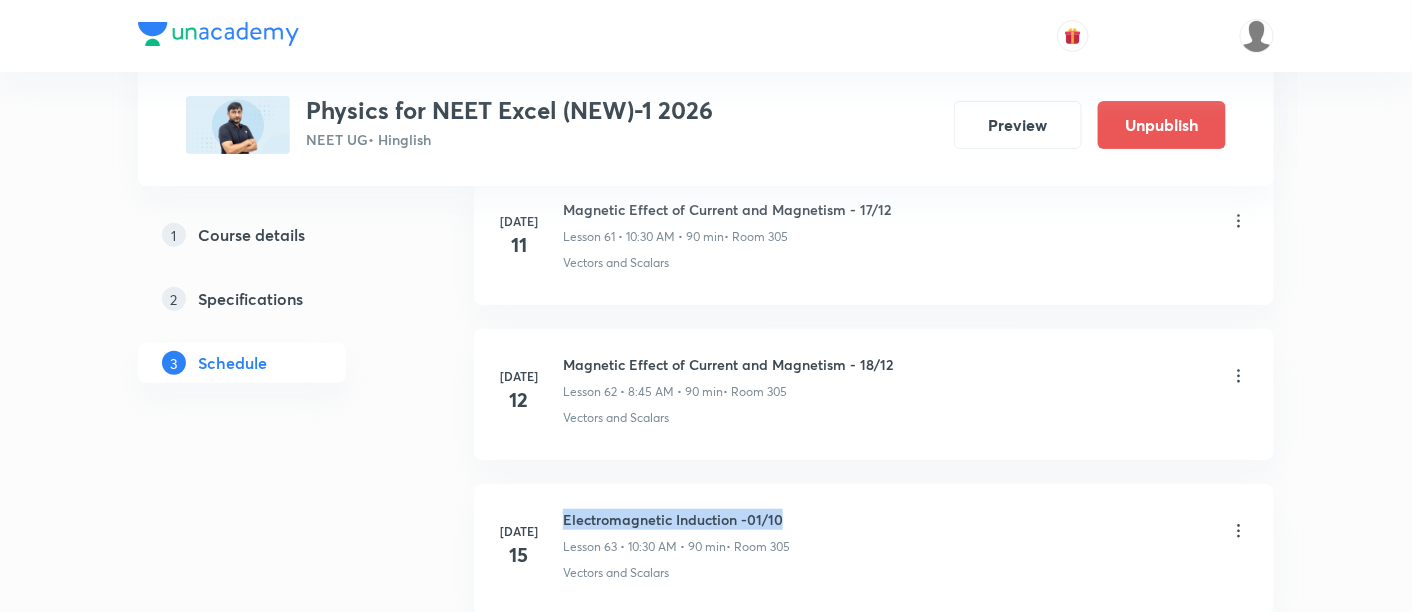 drag, startPoint x: 562, startPoint y: 476, endPoint x: 793, endPoint y: 487, distance: 231.26175 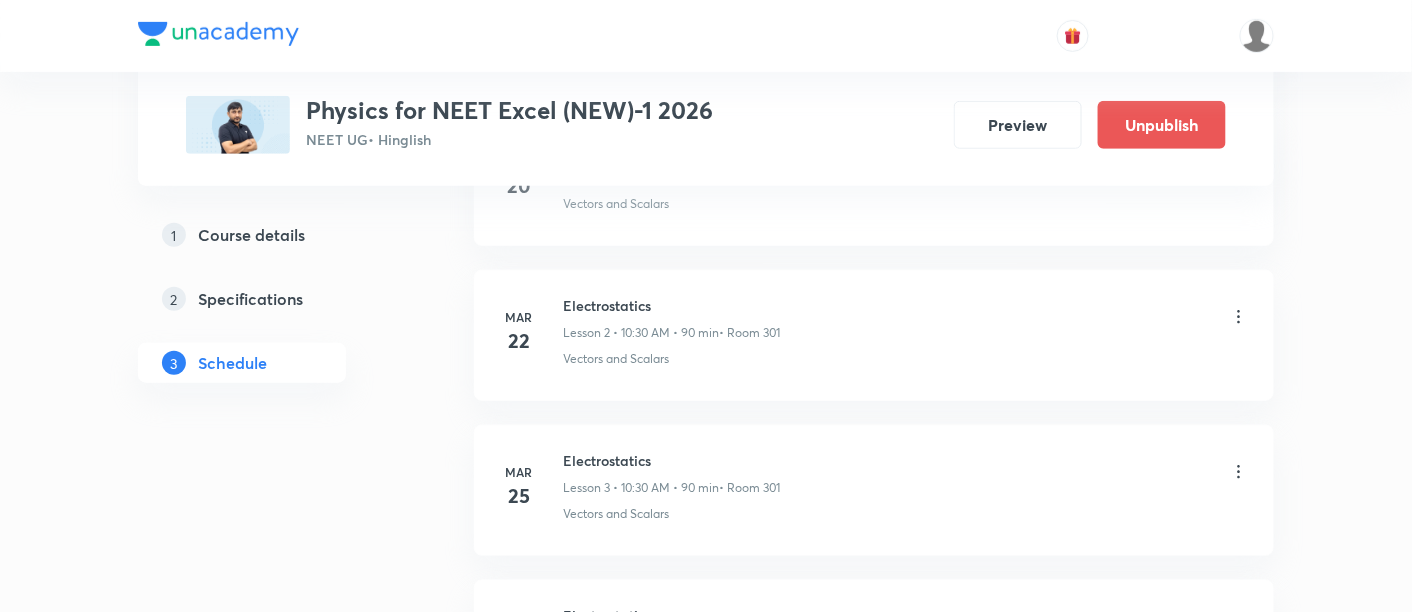 scroll, scrollTop: 0, scrollLeft: 0, axis: both 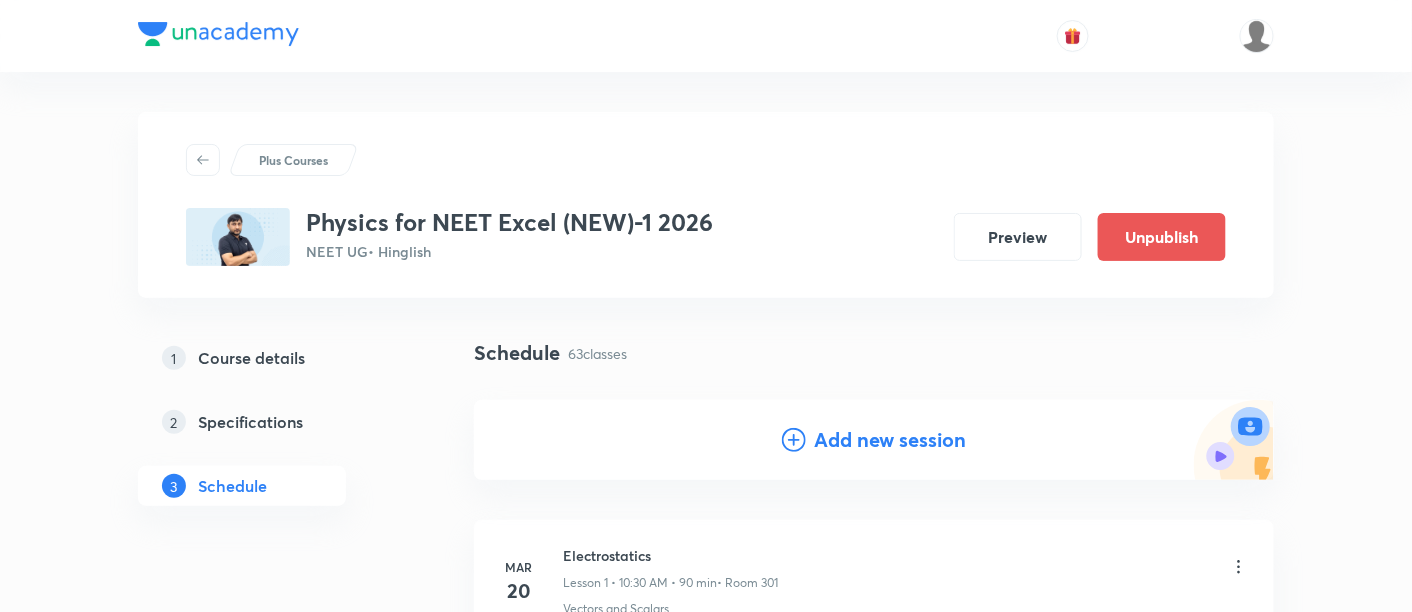 click on "Add new session" at bounding box center (890, 440) 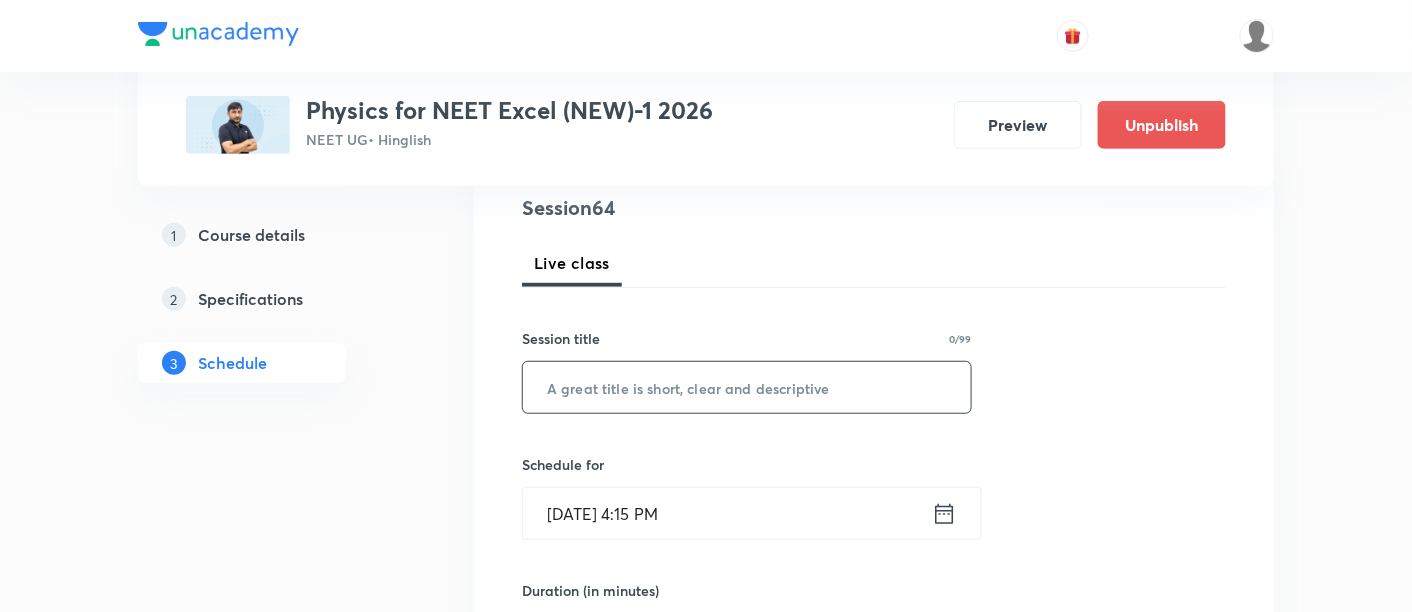 scroll, scrollTop: 244, scrollLeft: 0, axis: vertical 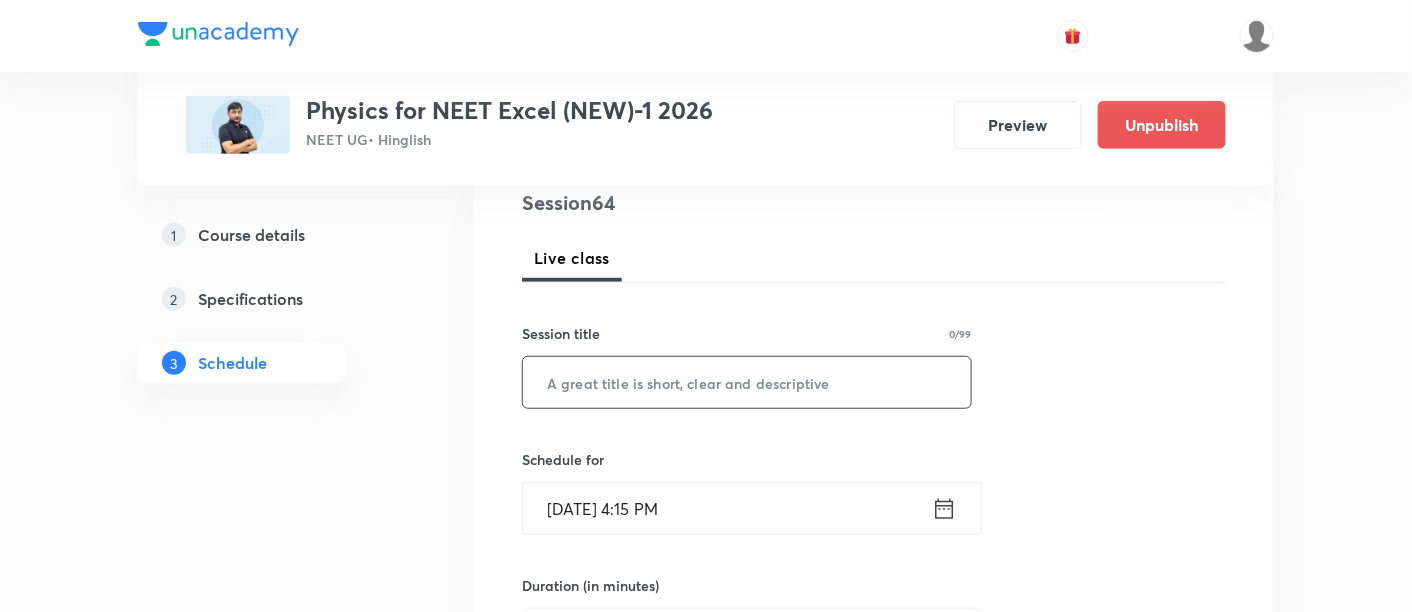 click at bounding box center (747, 382) 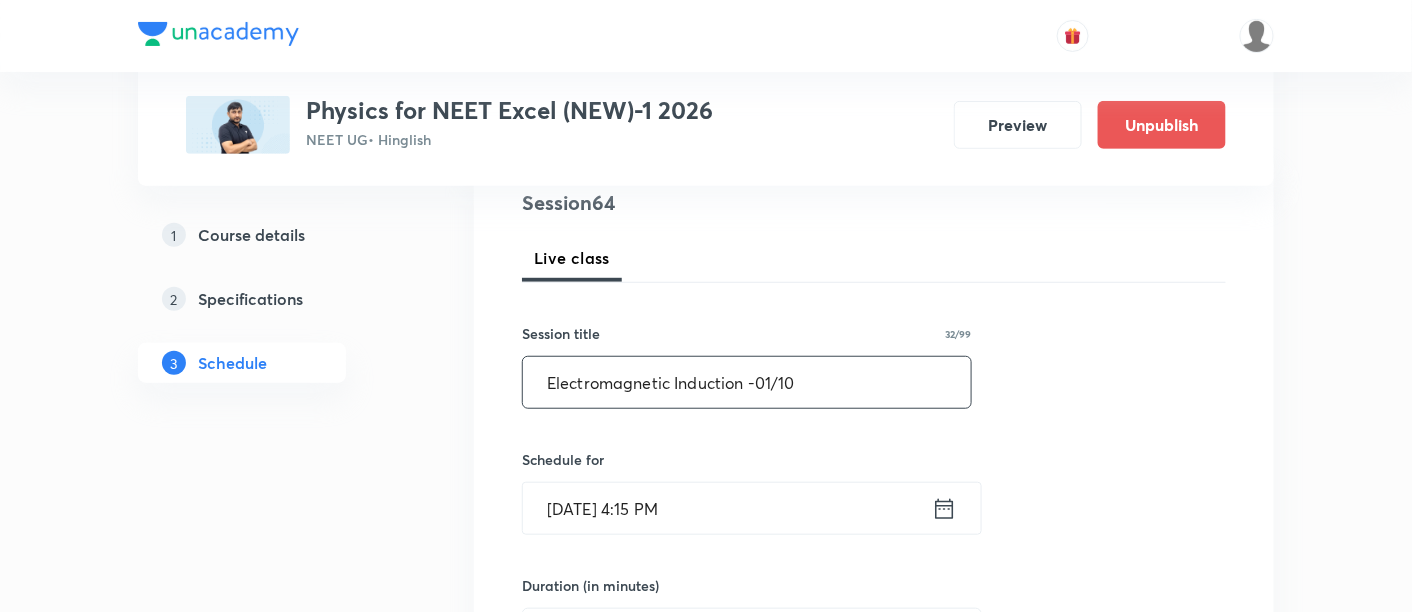 click on "Electromagnetic Induction -01/10" at bounding box center [747, 382] 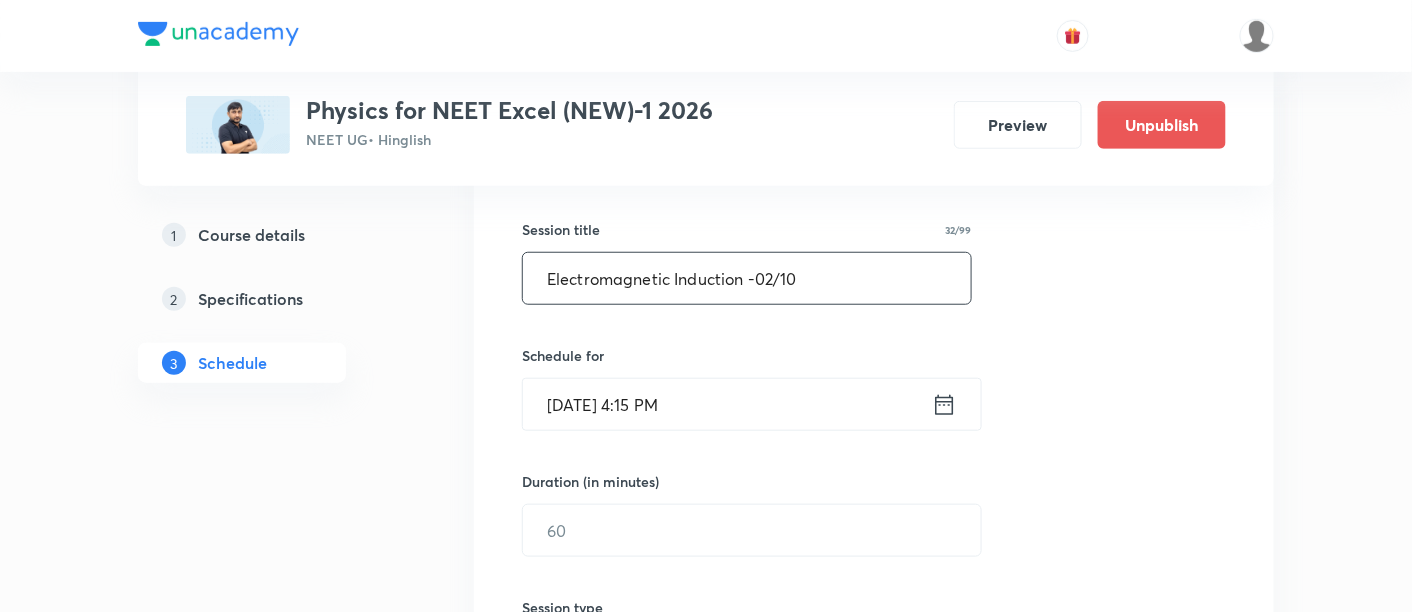 scroll, scrollTop: 351, scrollLeft: 0, axis: vertical 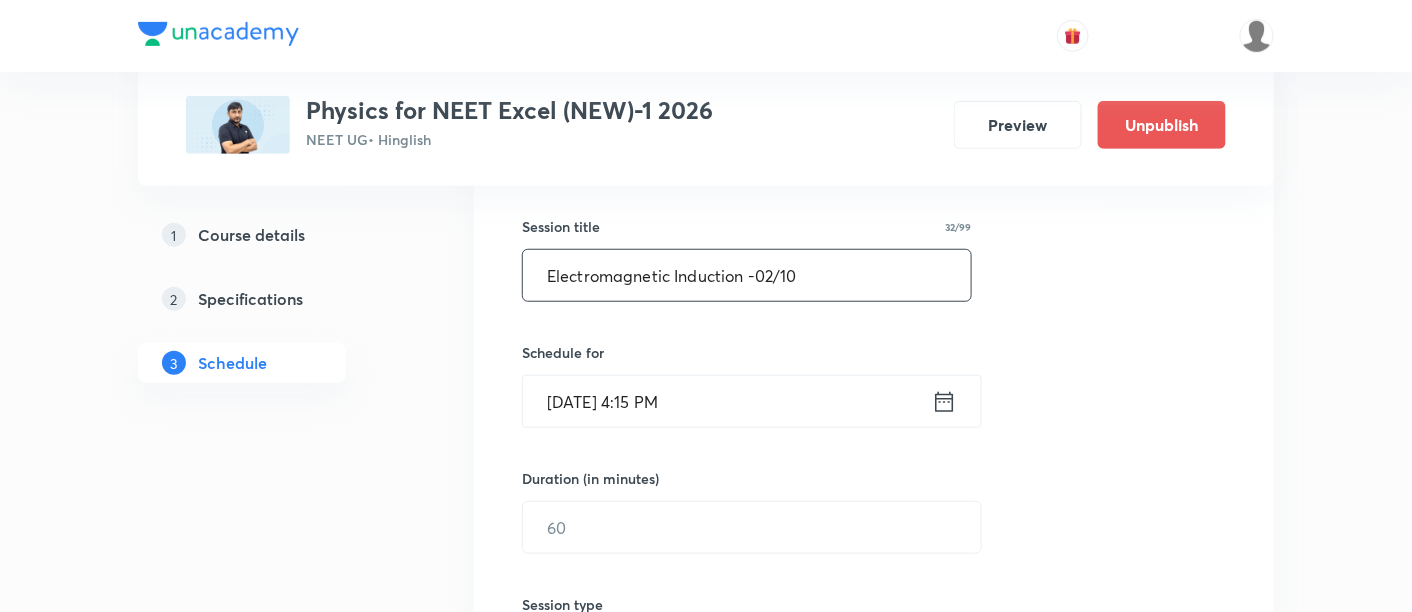 type on "Electromagnetic Induction -02/10" 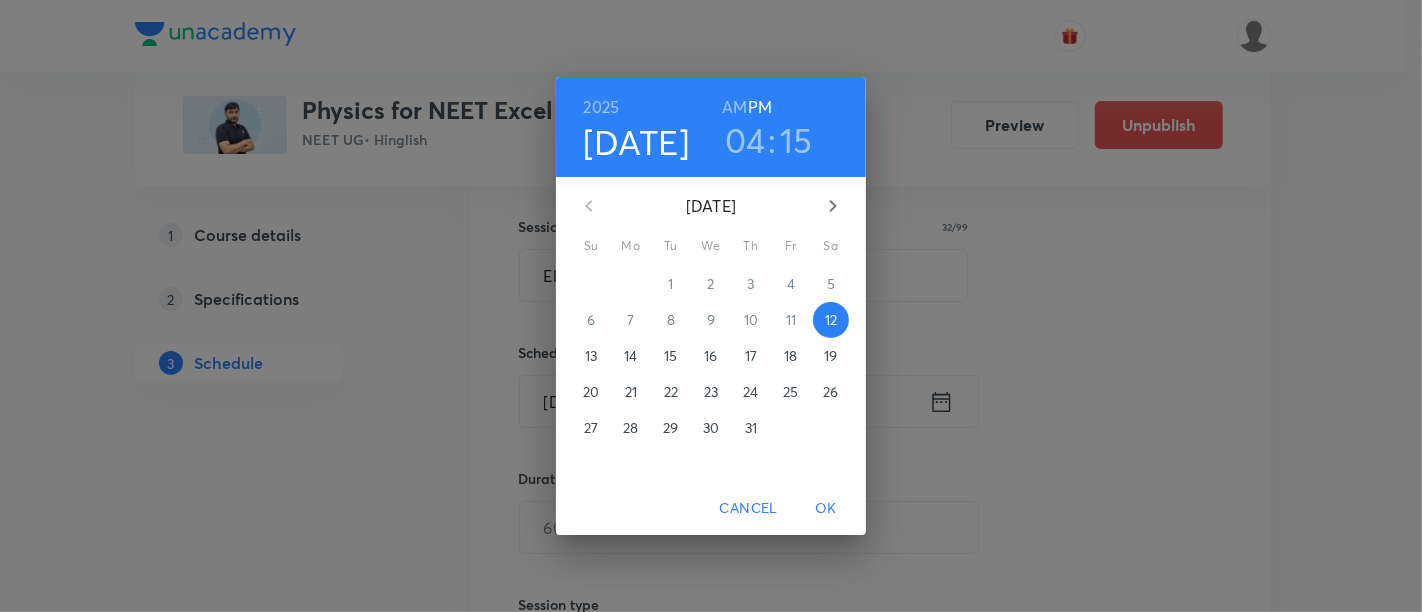 click on "16" at bounding box center [710, 356] 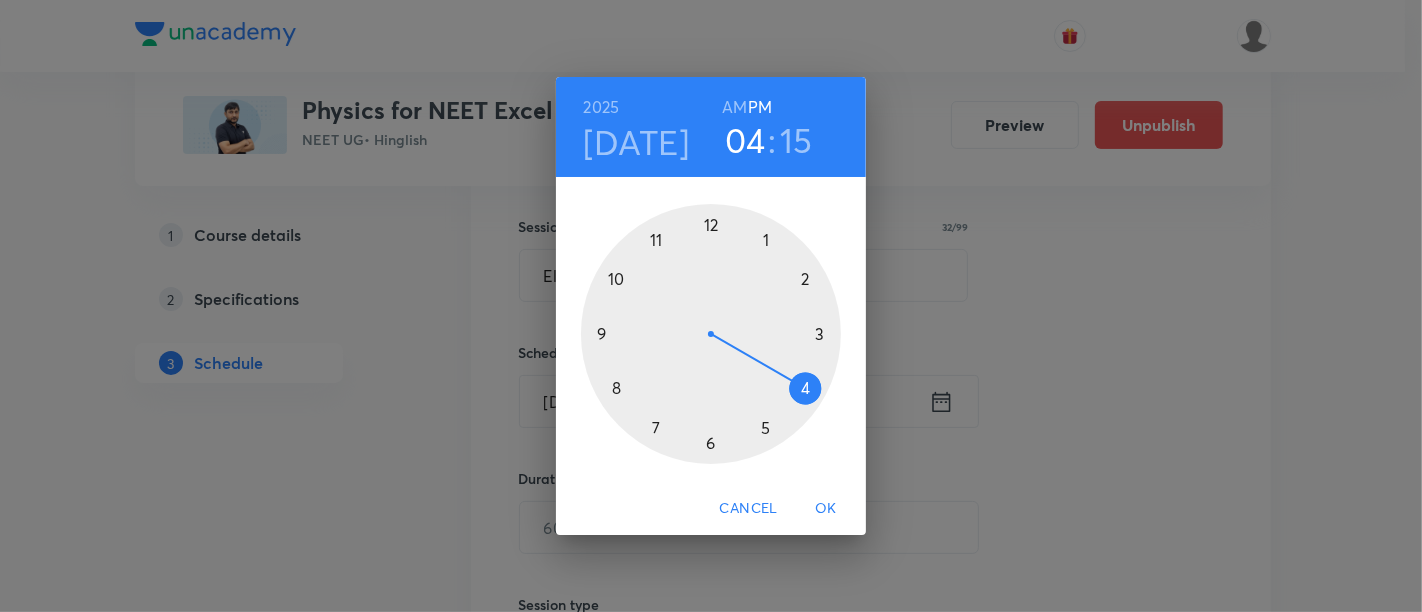 click on "AM" at bounding box center (734, 107) 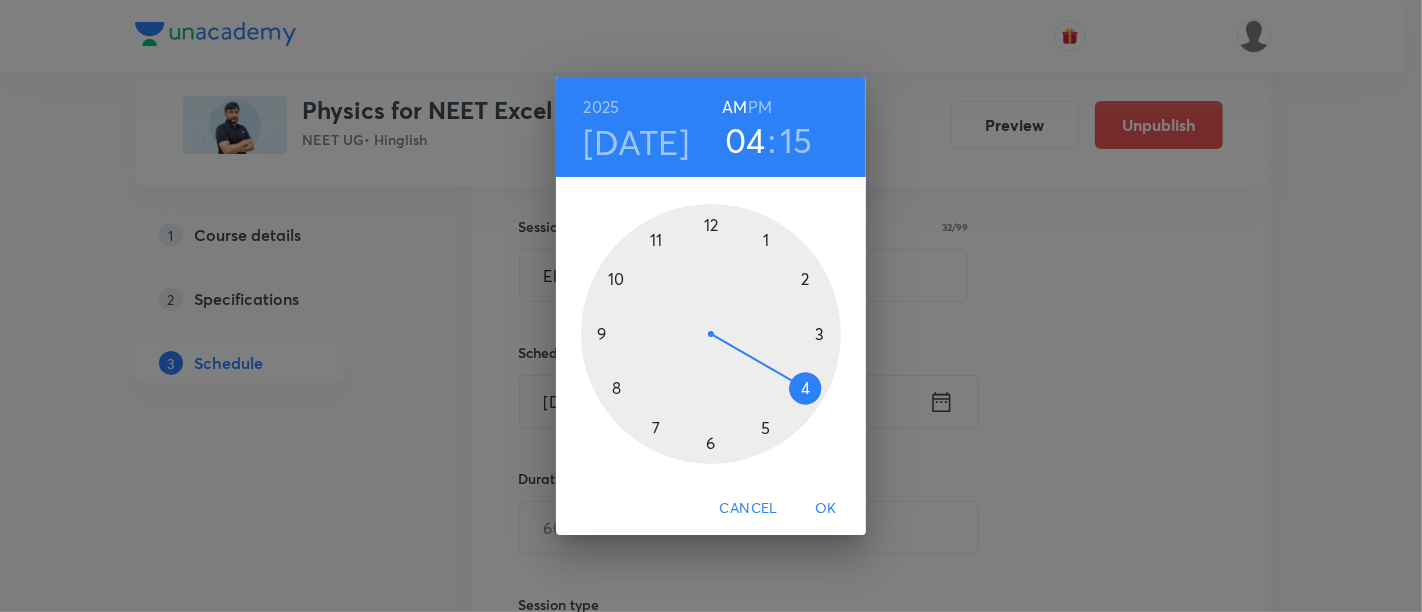 click at bounding box center [711, 334] 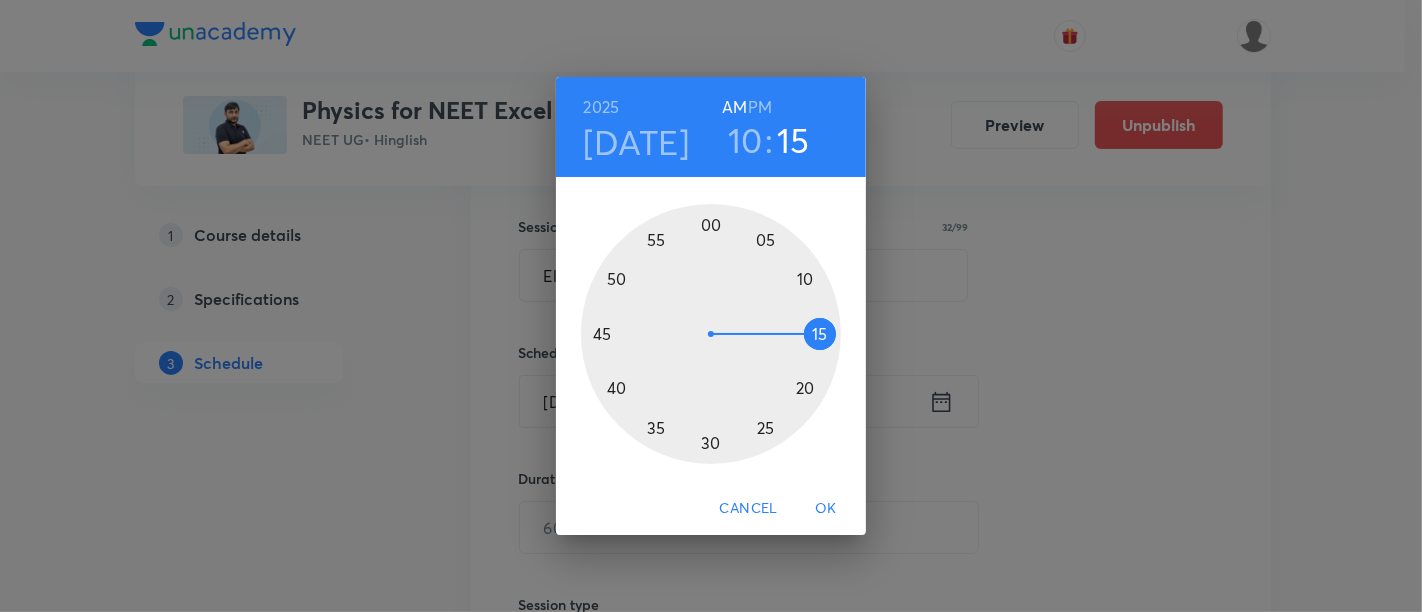 click at bounding box center (711, 334) 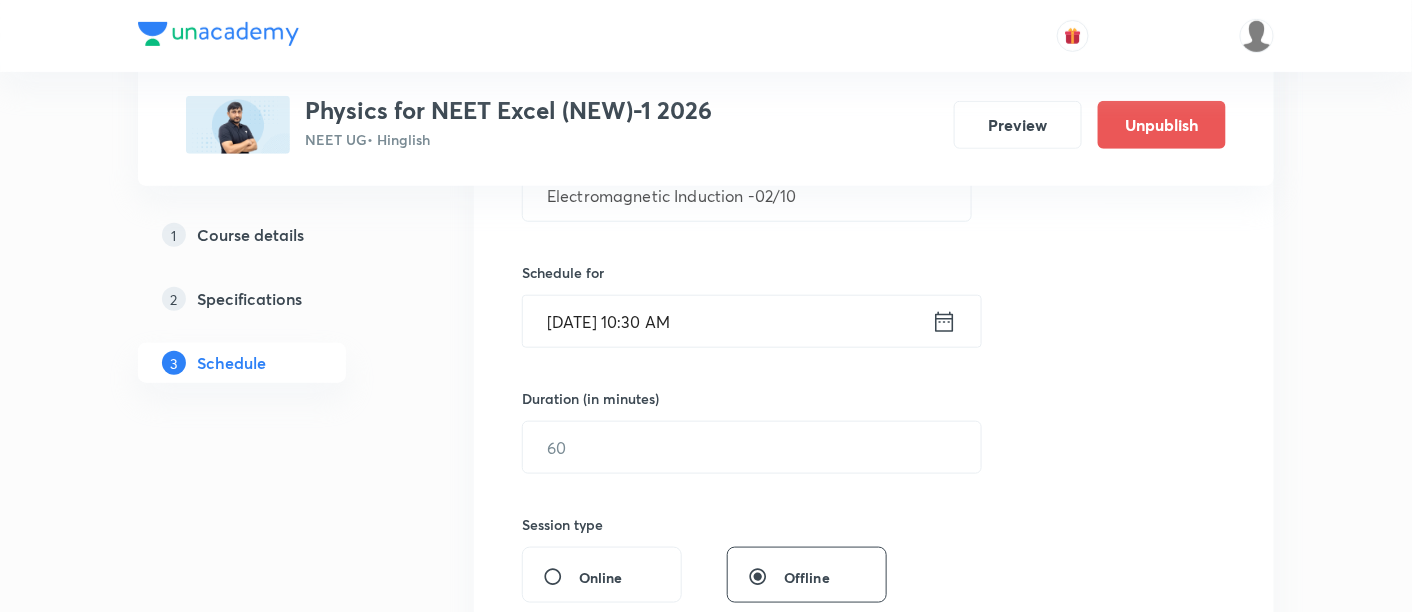 scroll, scrollTop: 448, scrollLeft: 0, axis: vertical 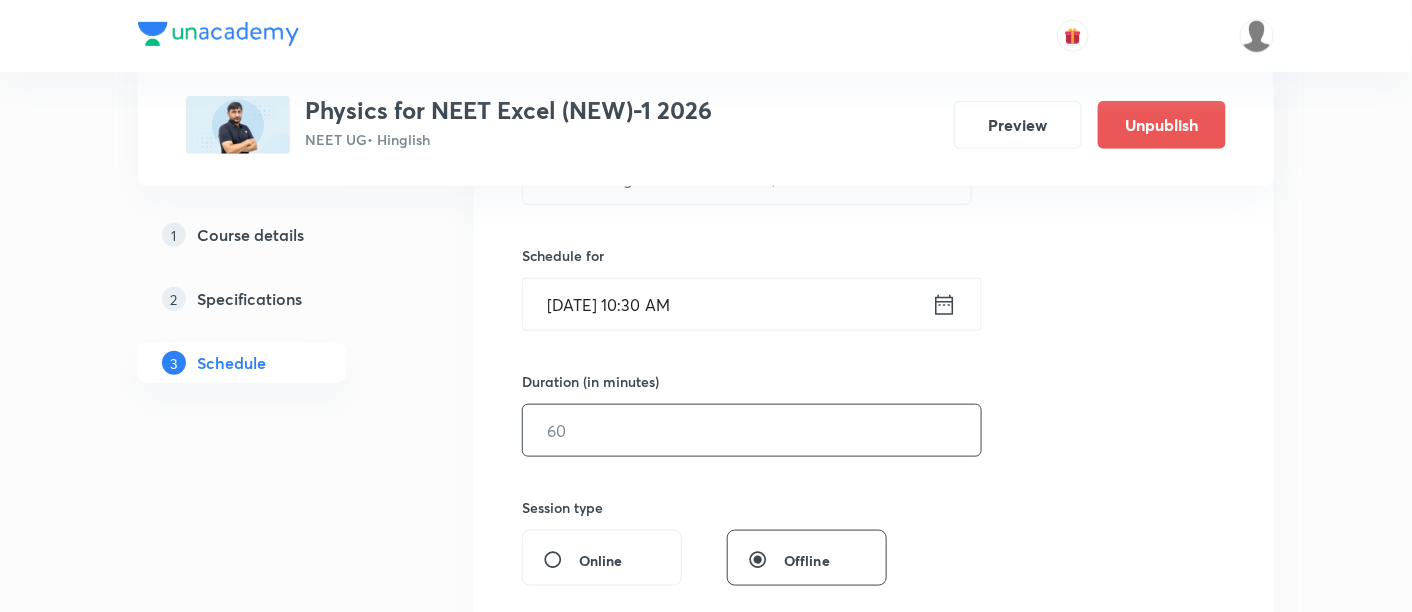 click at bounding box center [752, 430] 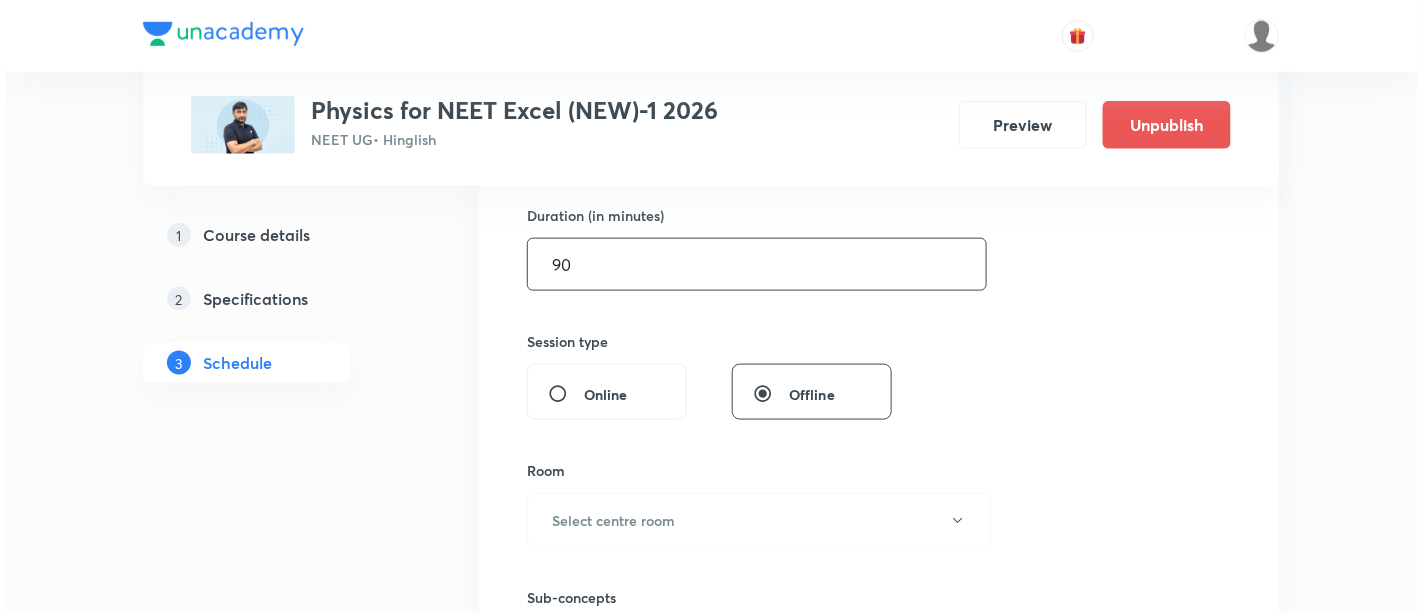 scroll, scrollTop: 681, scrollLeft: 0, axis: vertical 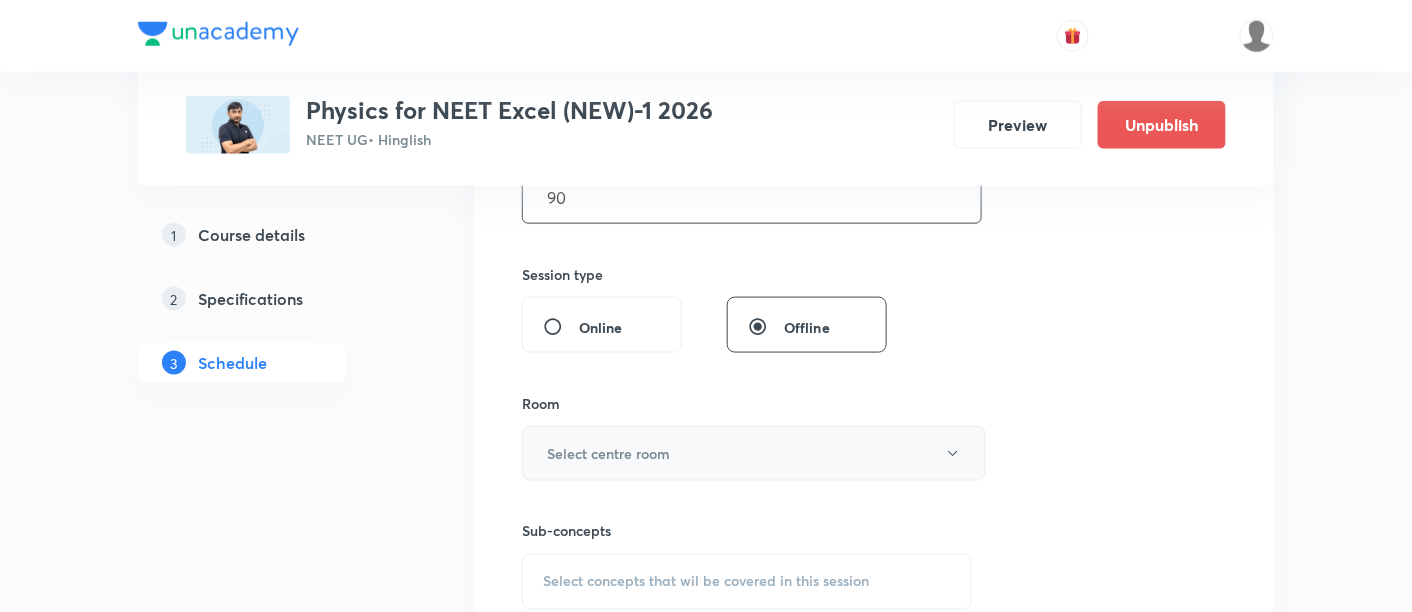 type on "90" 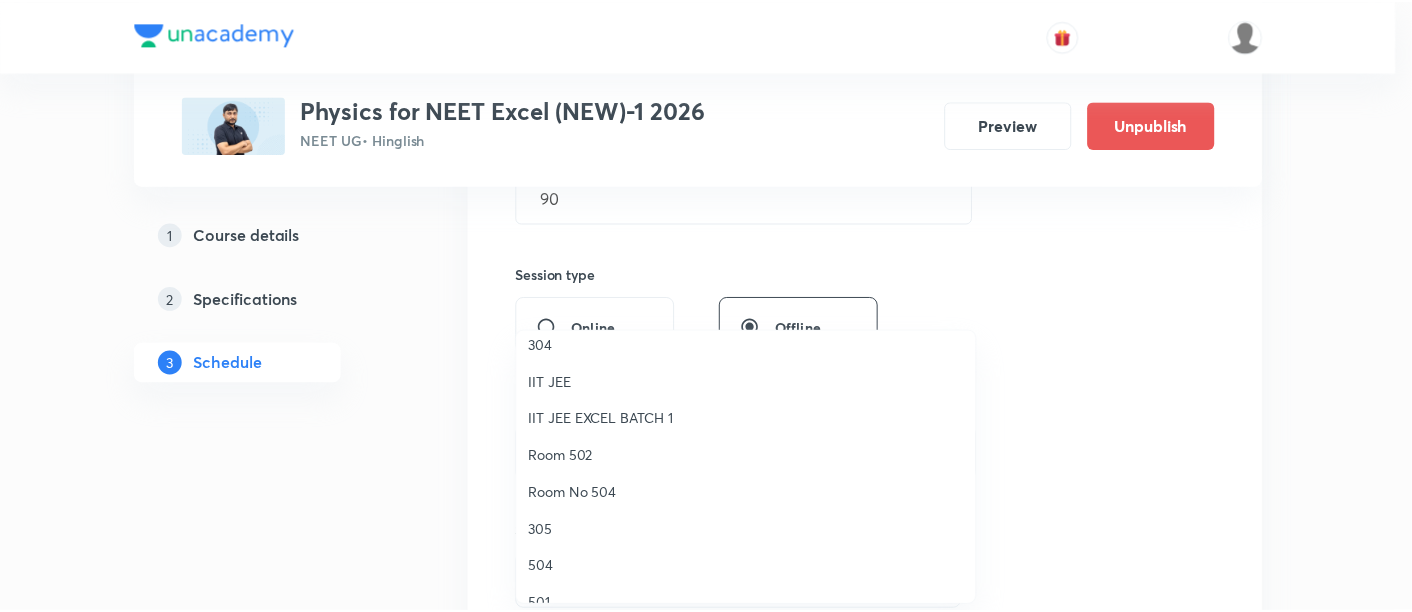 scroll, scrollTop: 129, scrollLeft: 0, axis: vertical 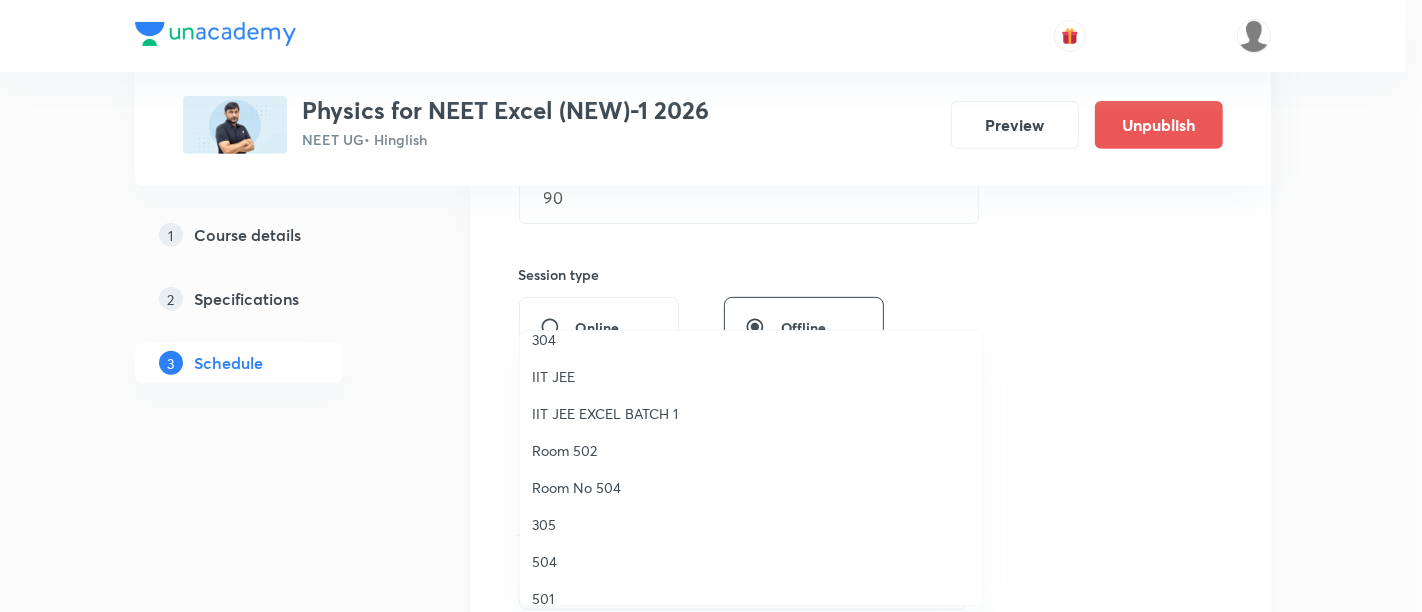 click on "305" at bounding box center [751, 524] 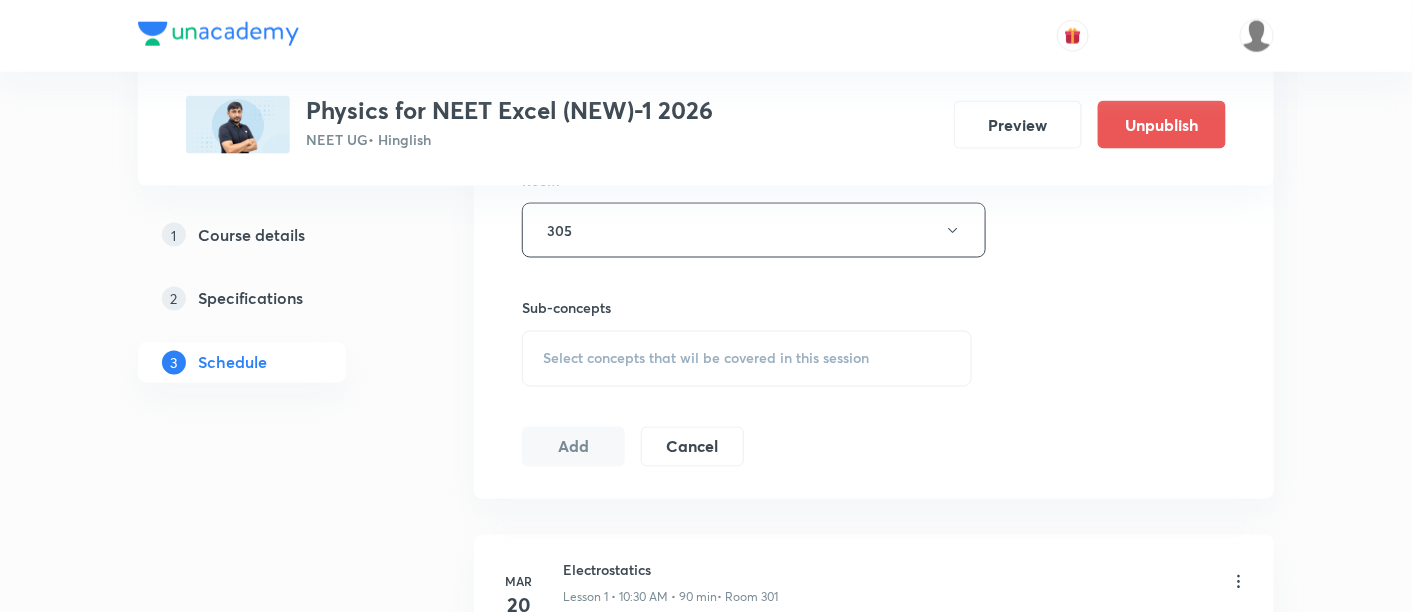 scroll, scrollTop: 907, scrollLeft: 0, axis: vertical 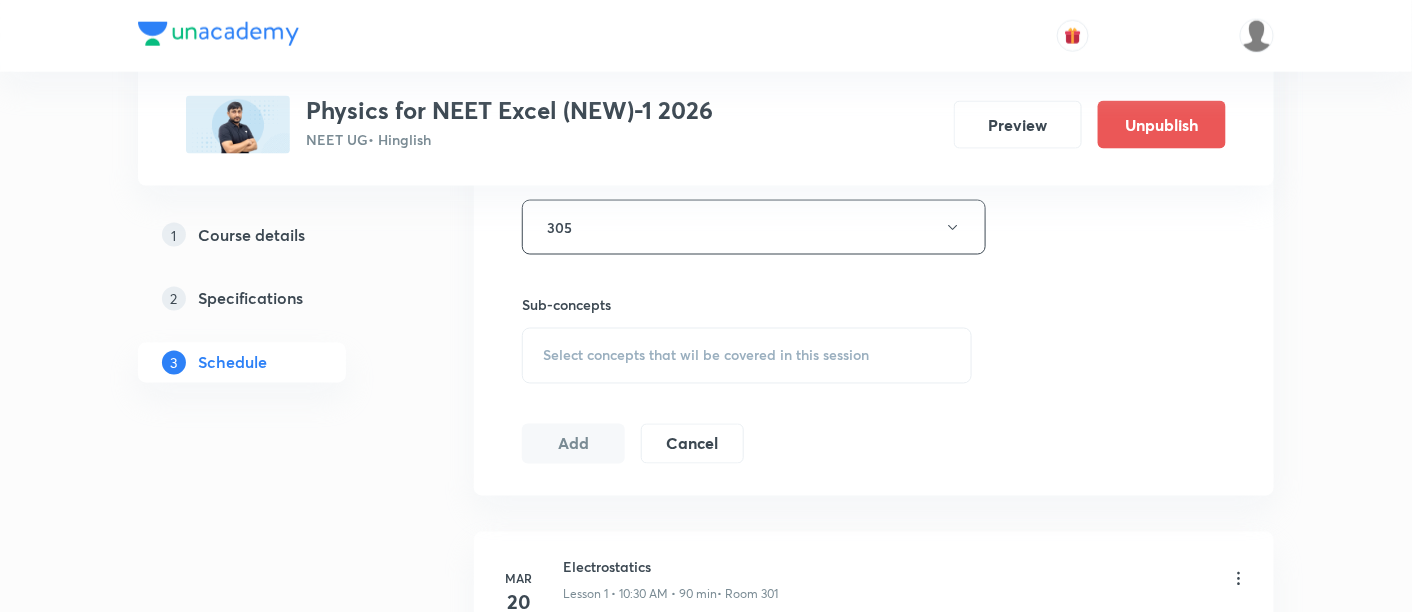 click on "Select concepts that wil be covered in this session" at bounding box center [706, 356] 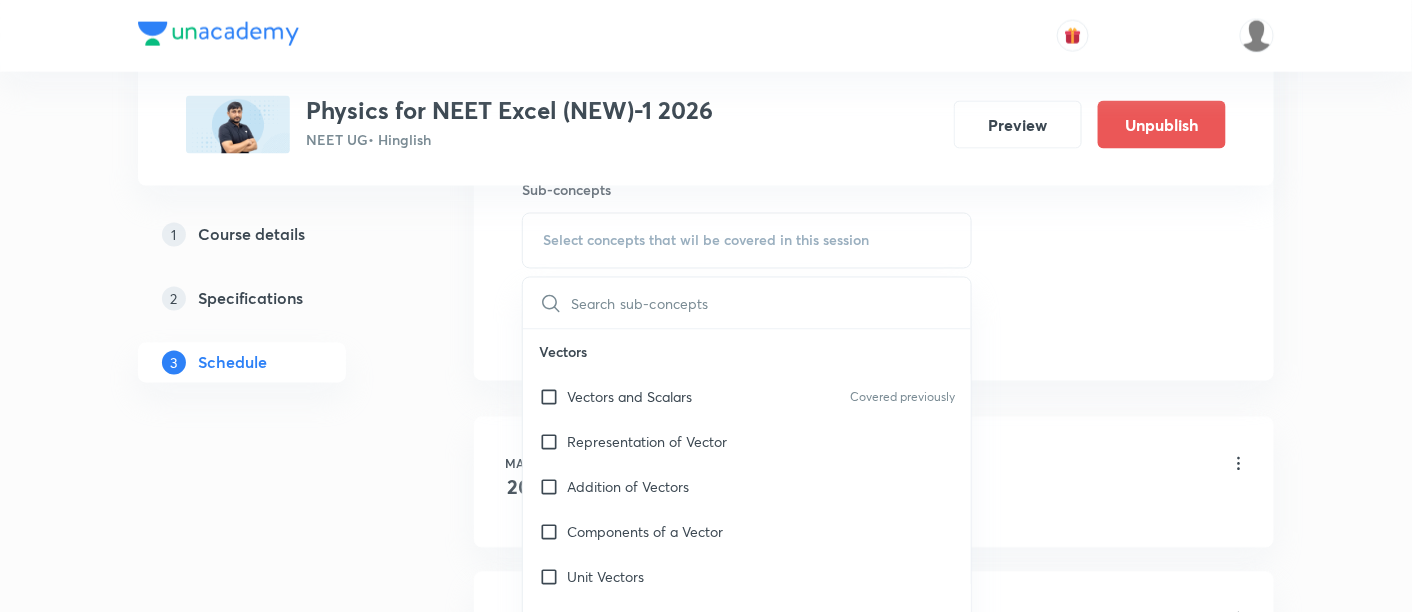 scroll, scrollTop: 1037, scrollLeft: 0, axis: vertical 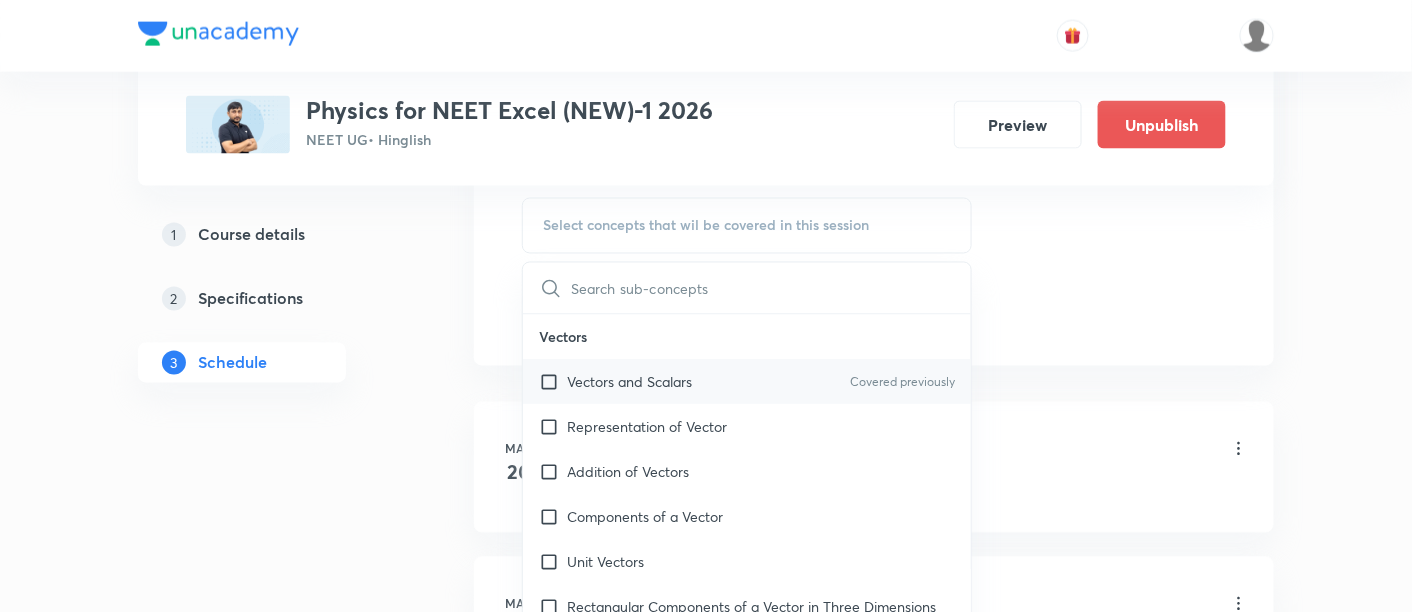 click on "Vectors and Scalars" at bounding box center (629, 382) 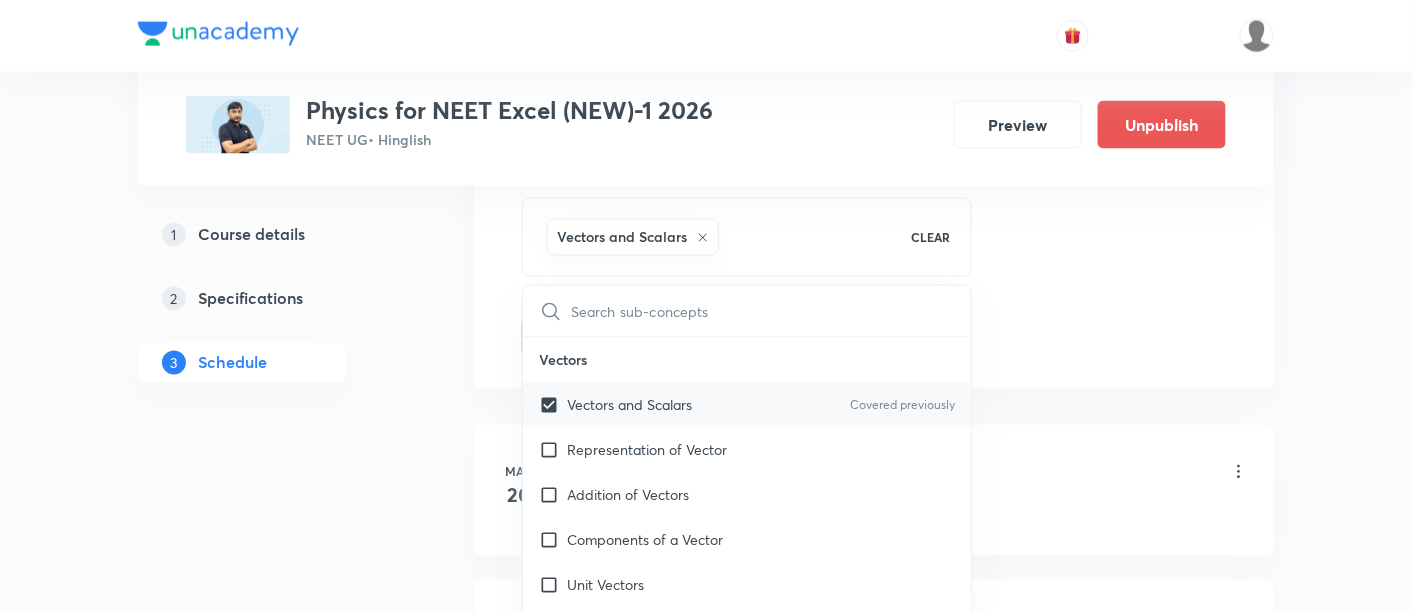 checkbox on "true" 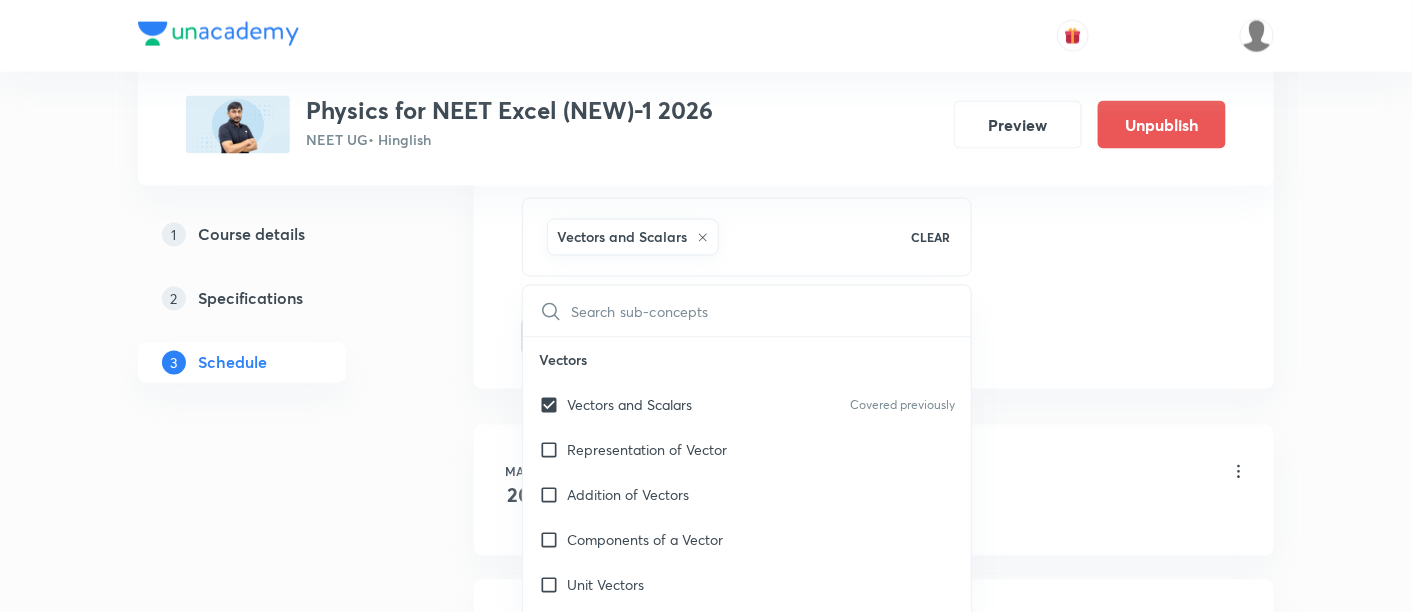 click on "Session  64 Live class Session title 32/99 Electromagnetic Induction -02/10 ​ Schedule for Jul 16, 2025, 10:30 AM ​ Duration (in minutes) 90 ​   Session type Online Offline Room 305 Sub-concepts Vectors and Scalars  CLEAR ​ Vectors Vectors and Scalars  Covered previously Representation of Vector  Addition of Vectors Components of a Vector Unit Vectors Rectangular Components of a Vector in Three Dimensions  Position Vector Displacement Vector Product of Two Vectors Change in Velocity Projectile Motion Minimum Velocity & Angle to Hit a Given Point Motion in a Straight Line Translatory Motion  Frame of Reference  Trajectory  Displacement and Distance  Velocity and Speed  Acceleration  Motion in a Straight Line  One- Dimensional Motion in a Vertical Line  Motion Upon an Inclined Plane  Relative Motion in One dimension Graphs in Motion in One Dimension Newtons Equation Of Motion Graphs In Motion In One-D One Dimensional Motion In Vertical Line Horizontal Range And Maximum Height Trajectory Equation Impulse" at bounding box center (874, -124) 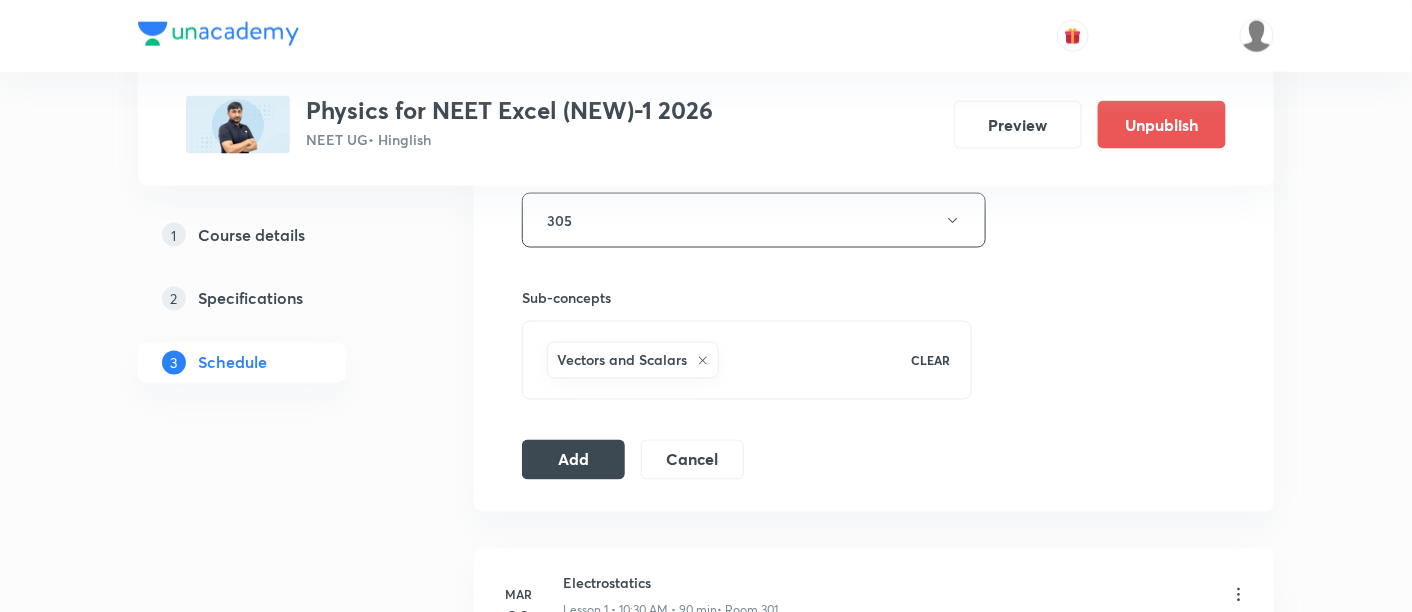scroll, scrollTop: 914, scrollLeft: 0, axis: vertical 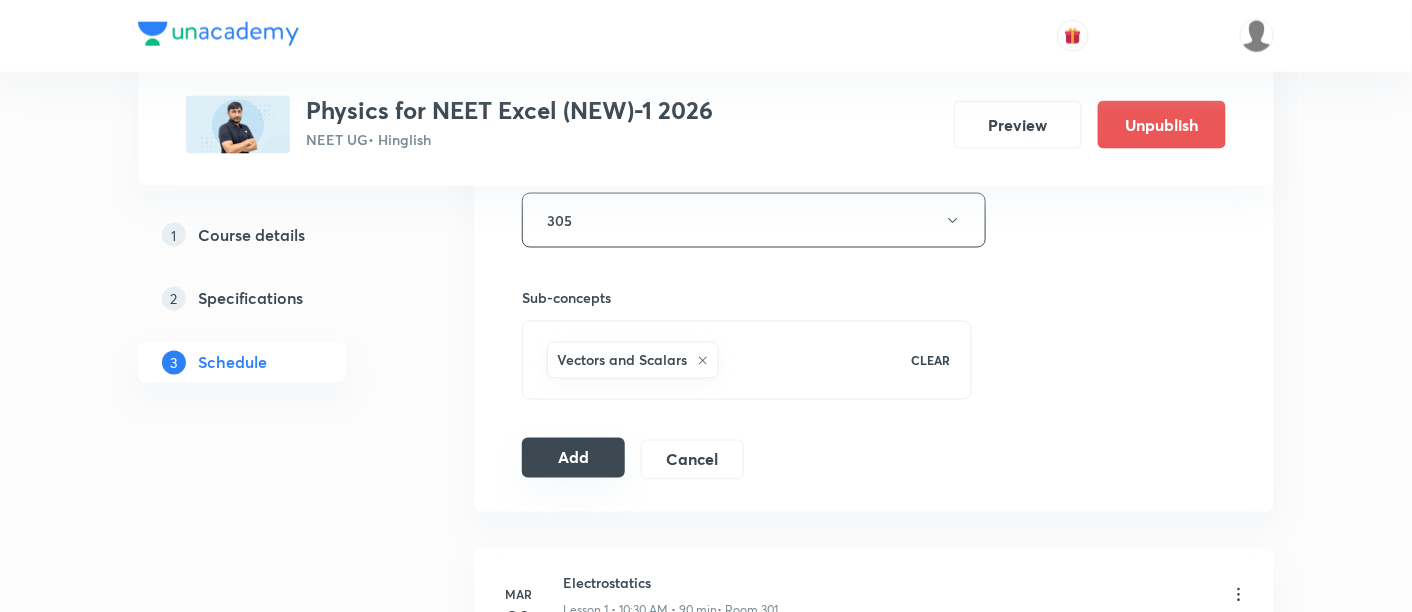 click on "Add" at bounding box center [573, 458] 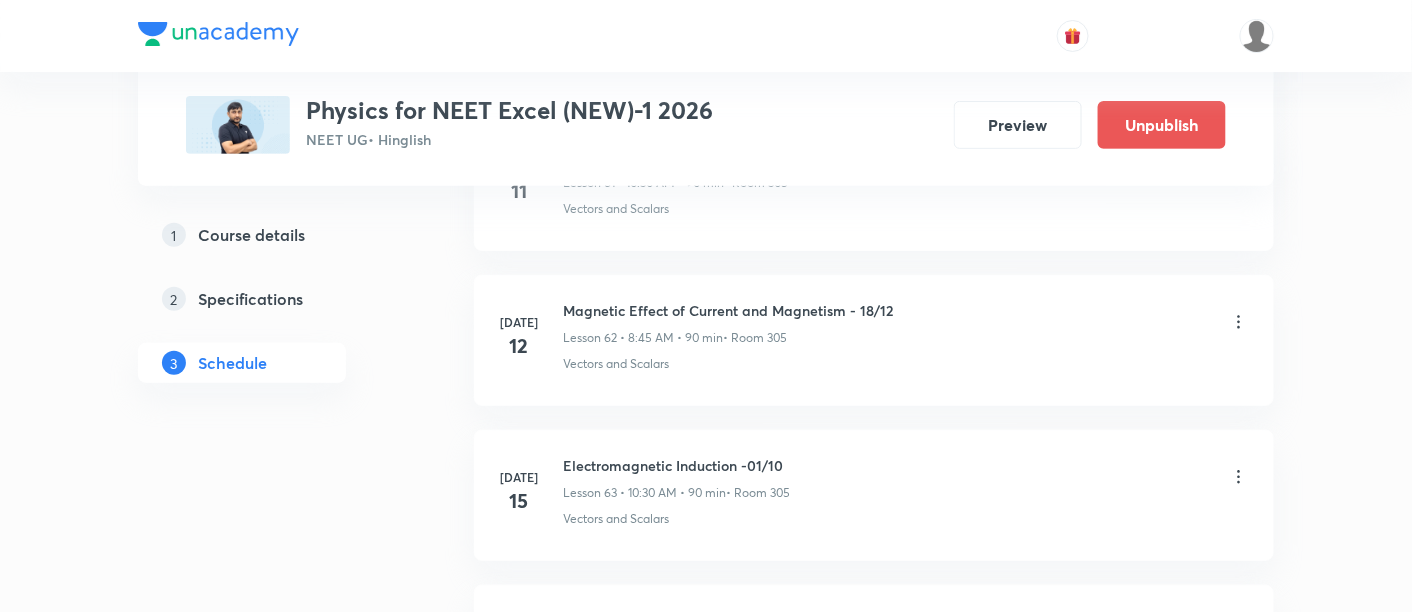 scroll, scrollTop: 9955, scrollLeft: 0, axis: vertical 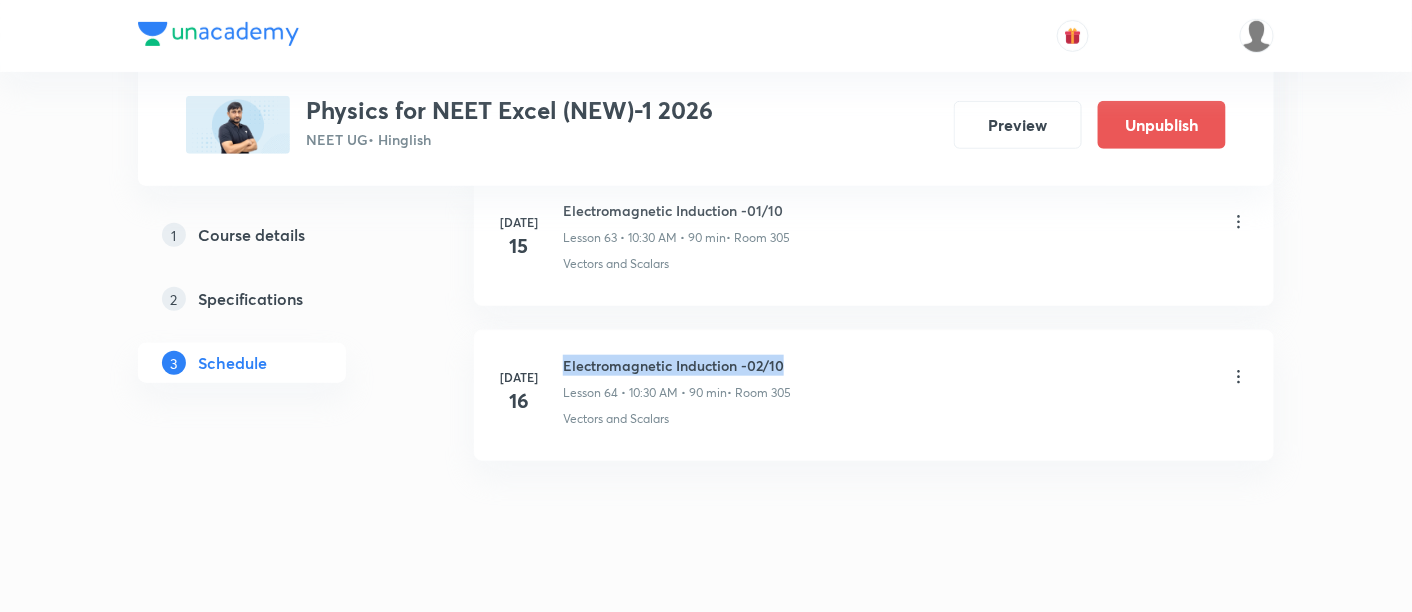 drag, startPoint x: 562, startPoint y: 325, endPoint x: 810, endPoint y: 312, distance: 248.34048 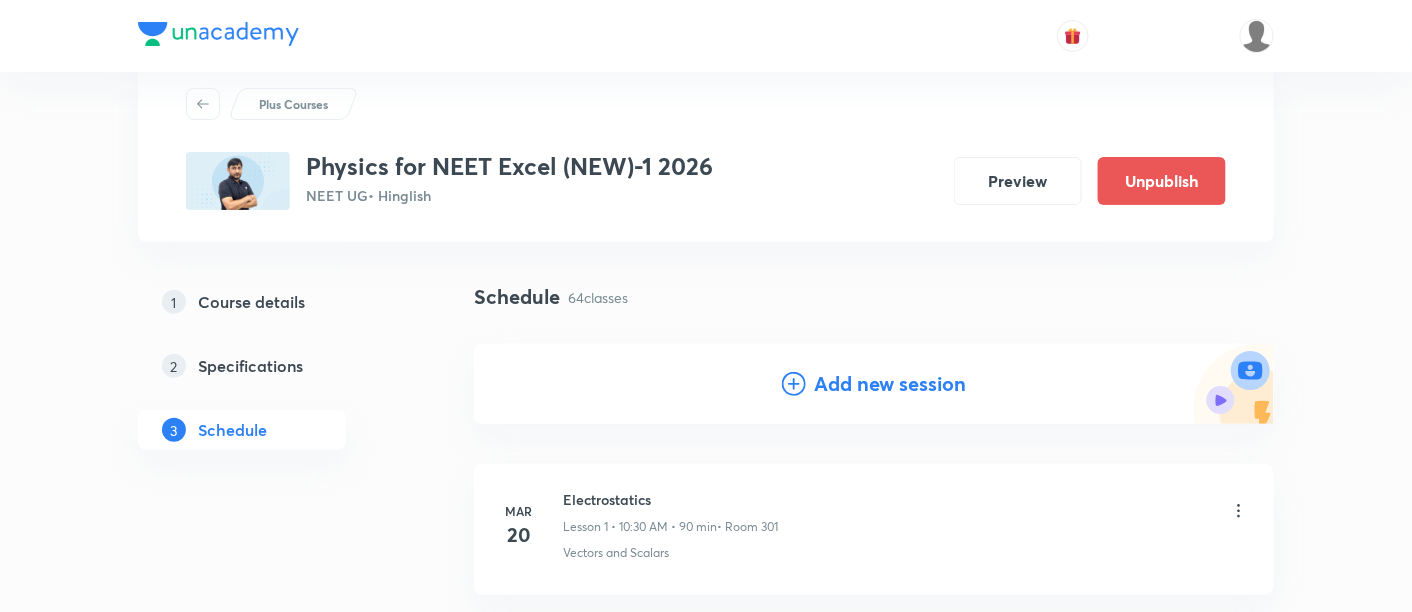 scroll, scrollTop: 59, scrollLeft: 0, axis: vertical 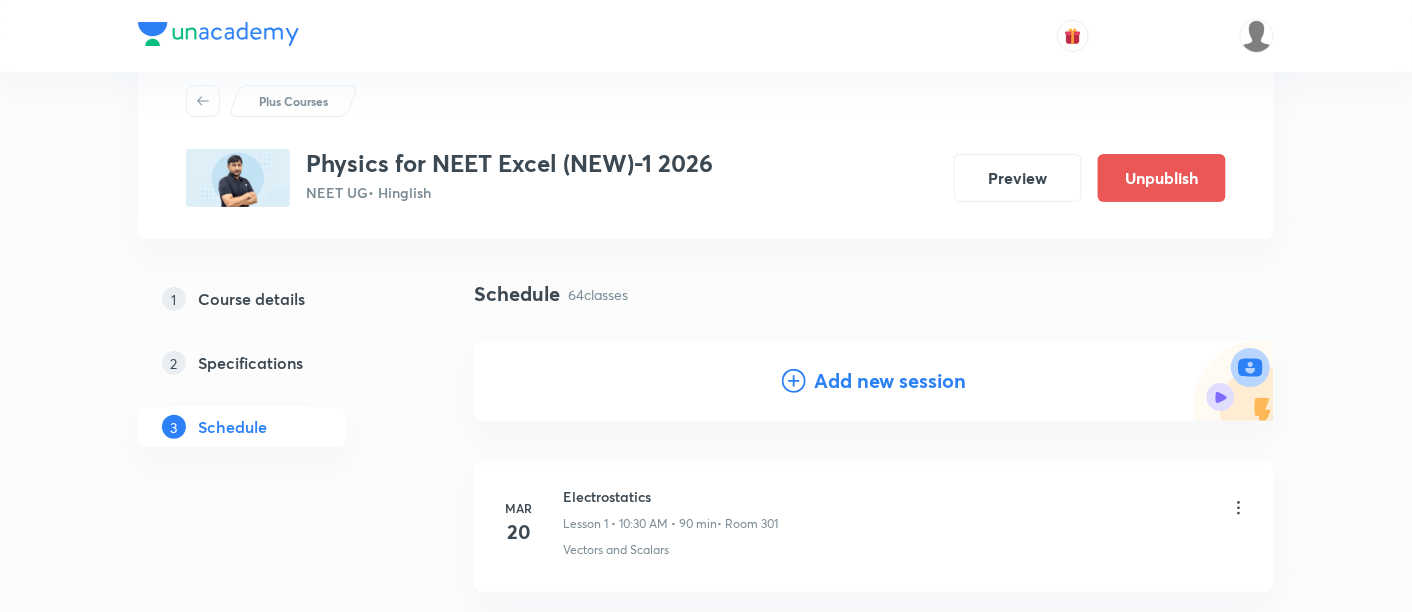 click on "Add new session" at bounding box center (890, 381) 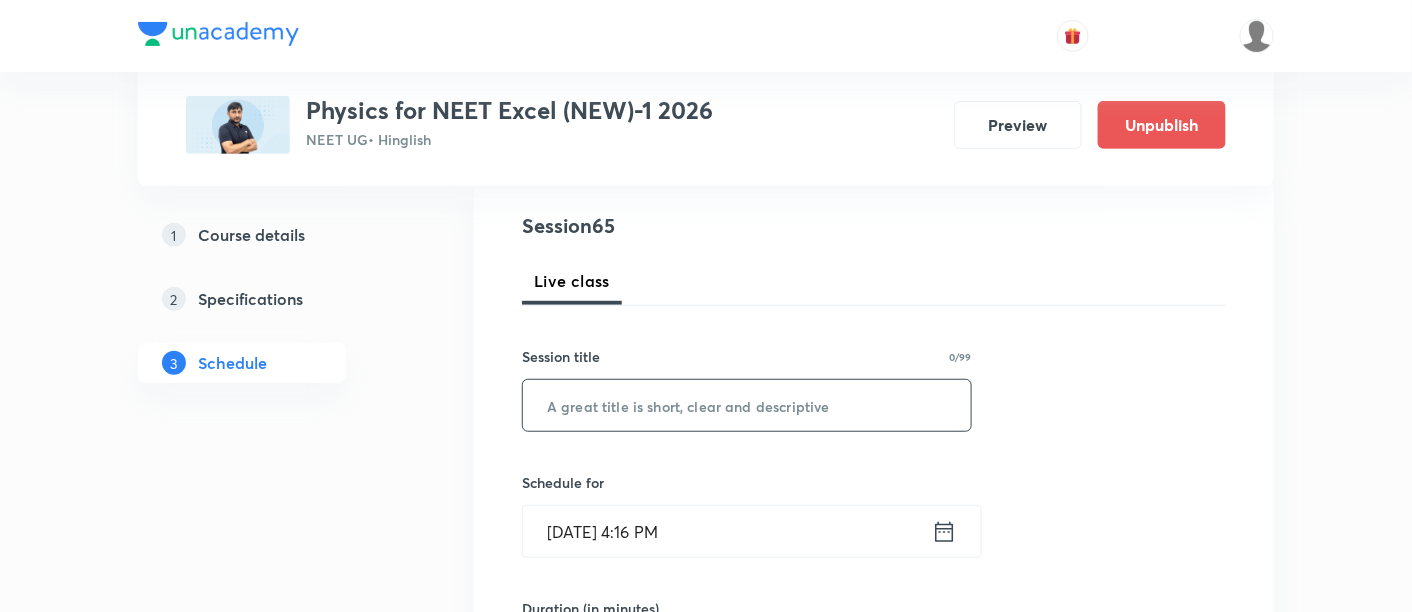 scroll, scrollTop: 237, scrollLeft: 0, axis: vertical 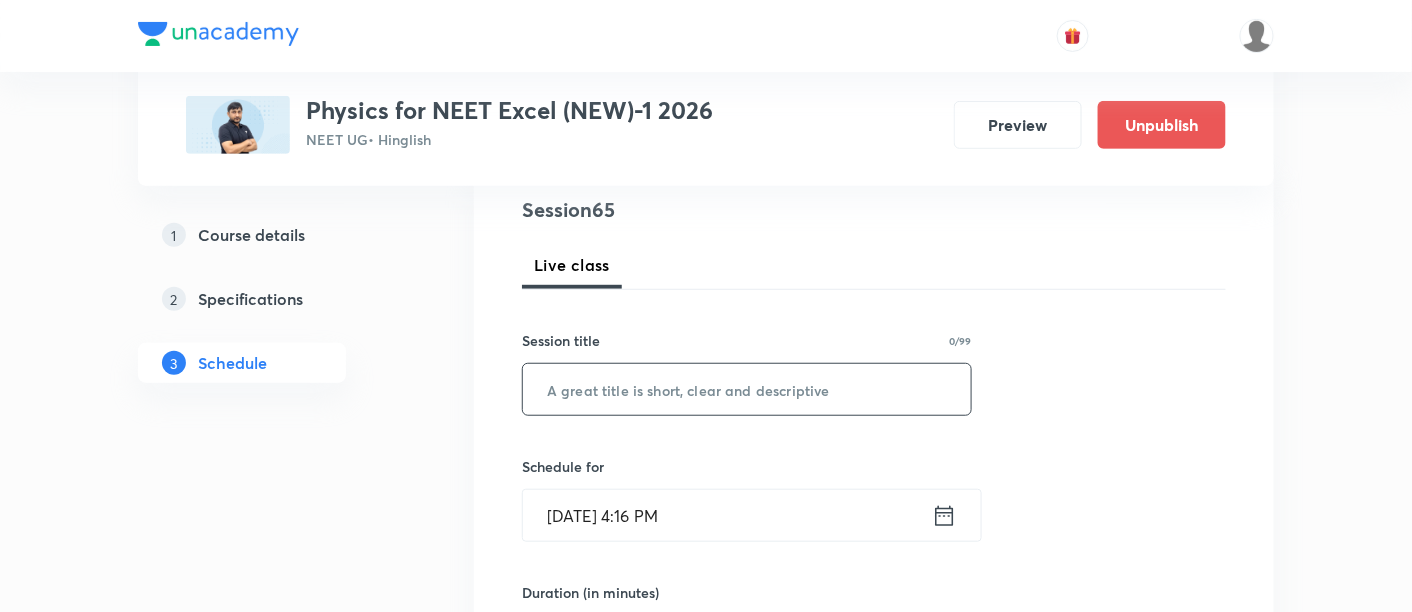 click at bounding box center (747, 389) 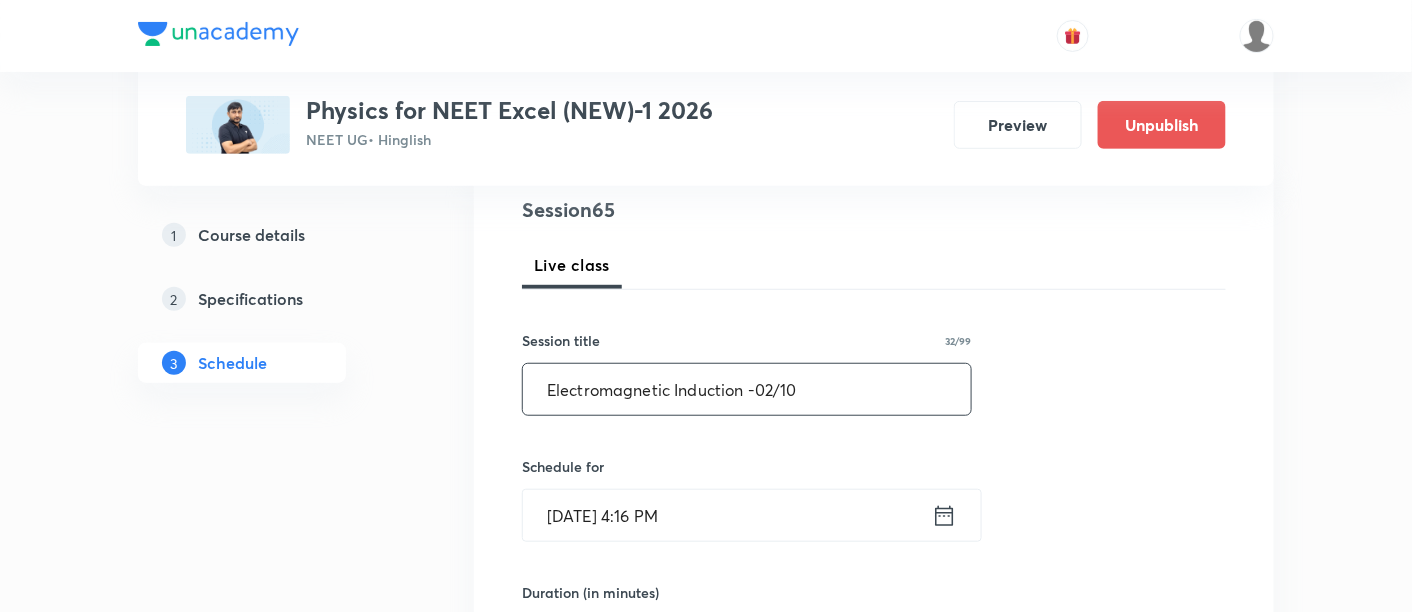 click on "Electromagnetic Induction -02/10" at bounding box center [747, 389] 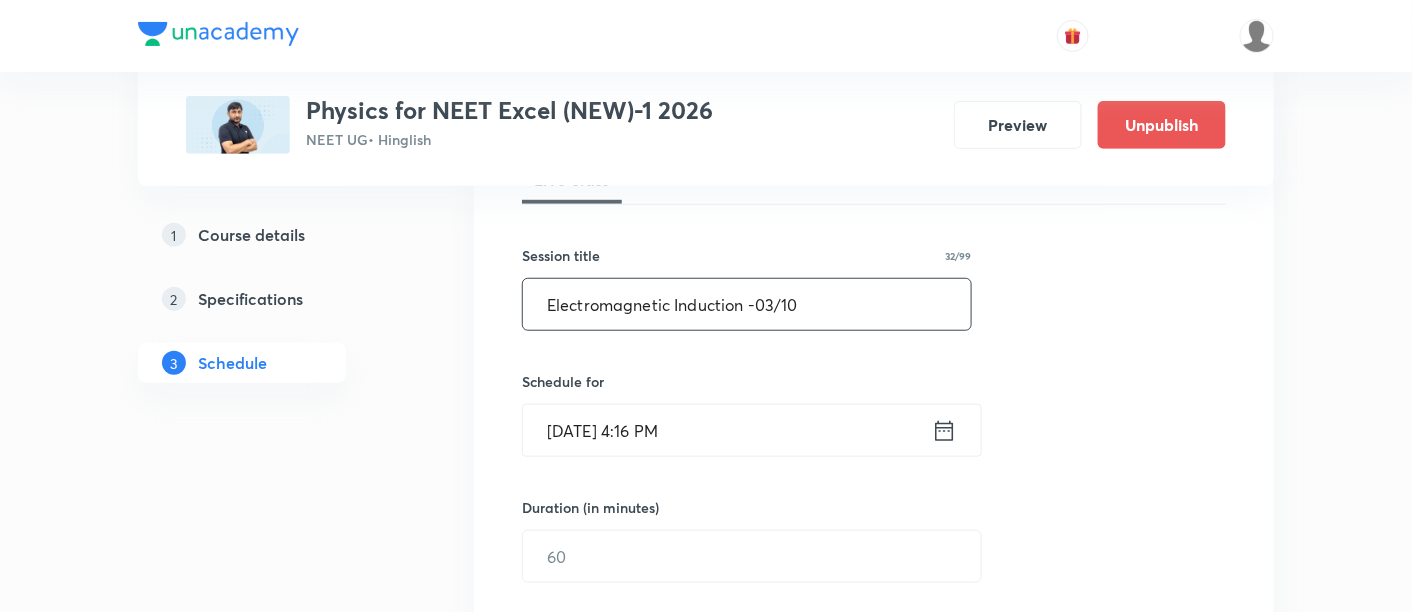 scroll, scrollTop: 325, scrollLeft: 0, axis: vertical 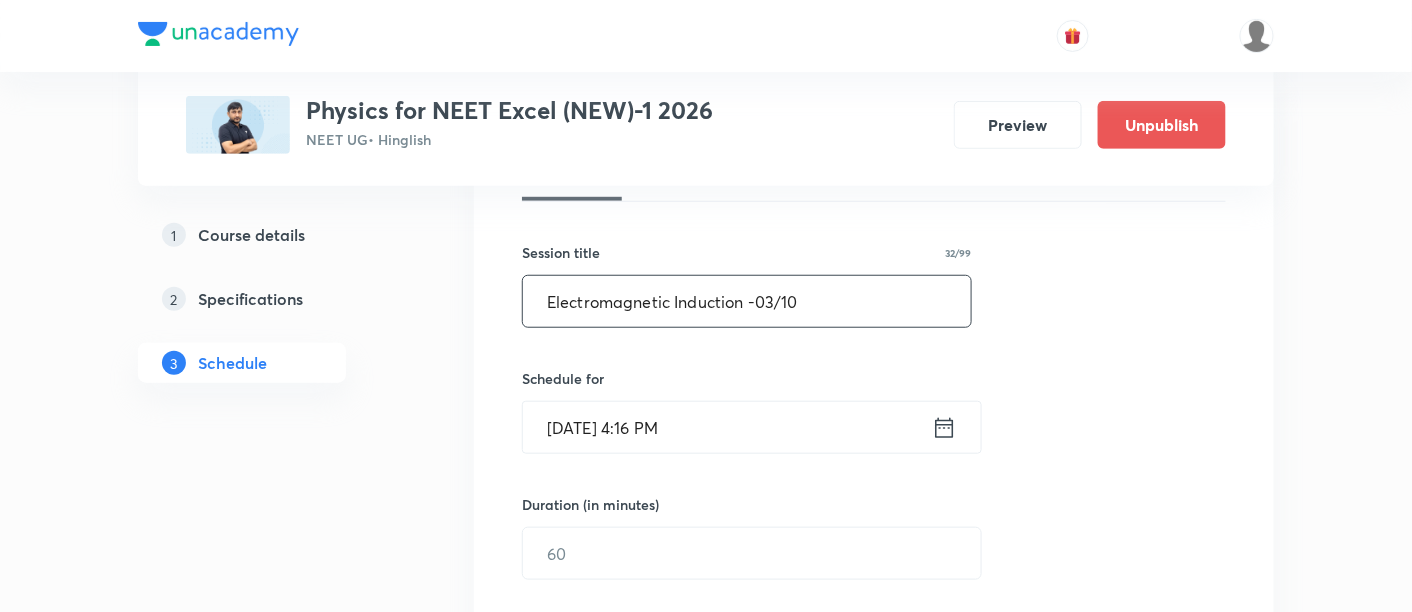 type on "Electromagnetic Induction -03/10" 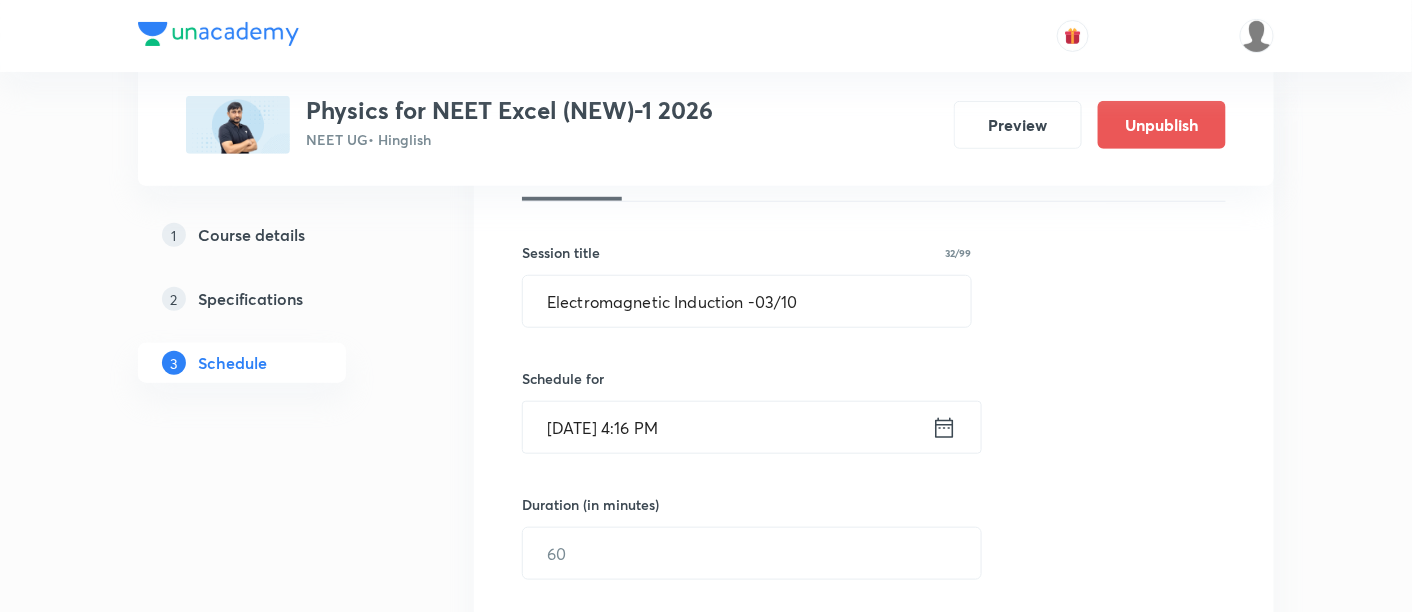 click 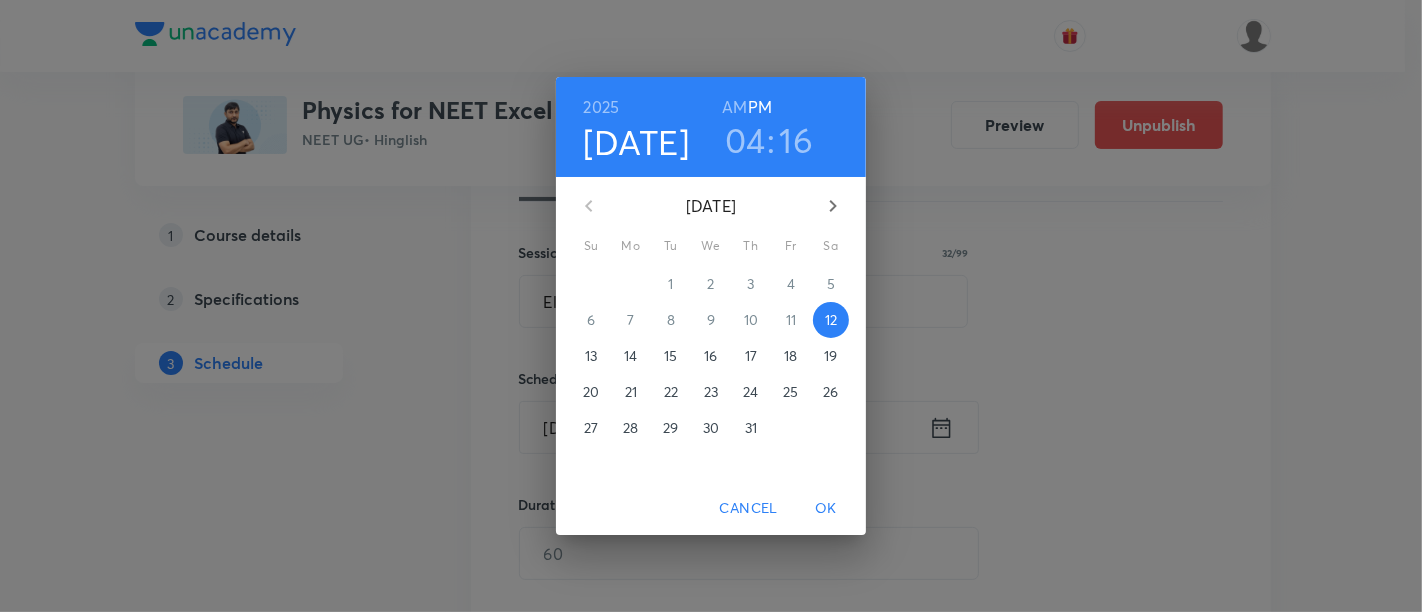click on "18" at bounding box center (790, 356) 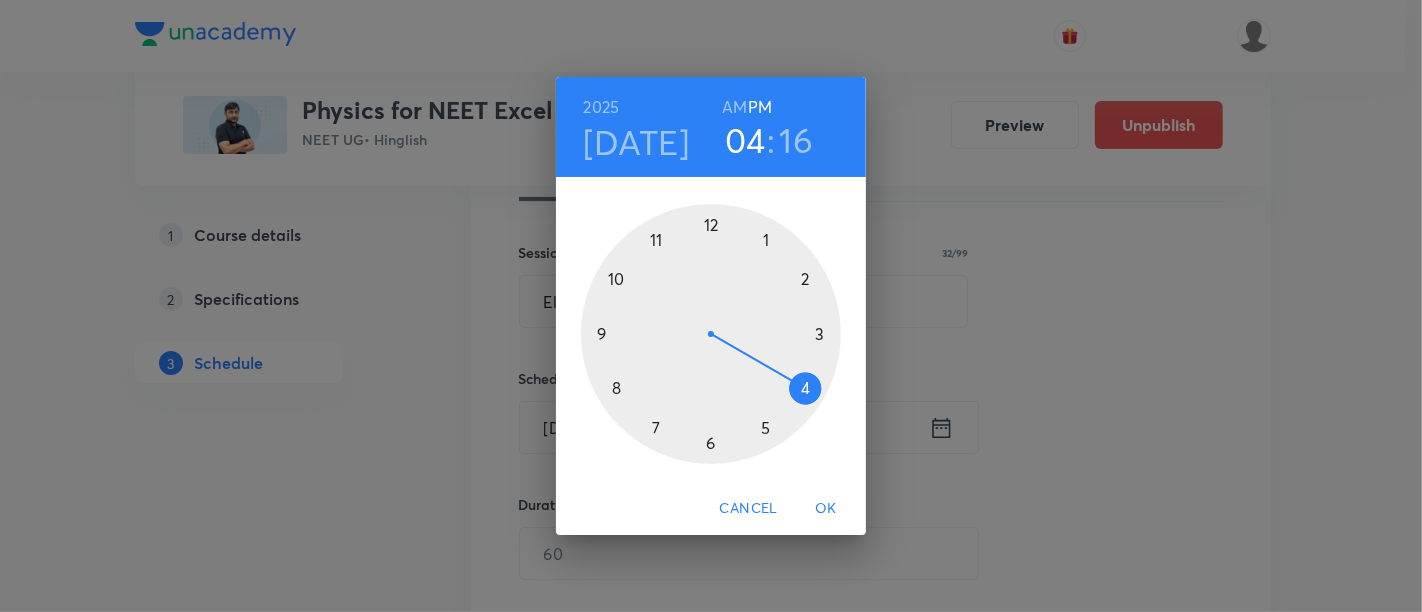 click on "AM" at bounding box center [734, 107] 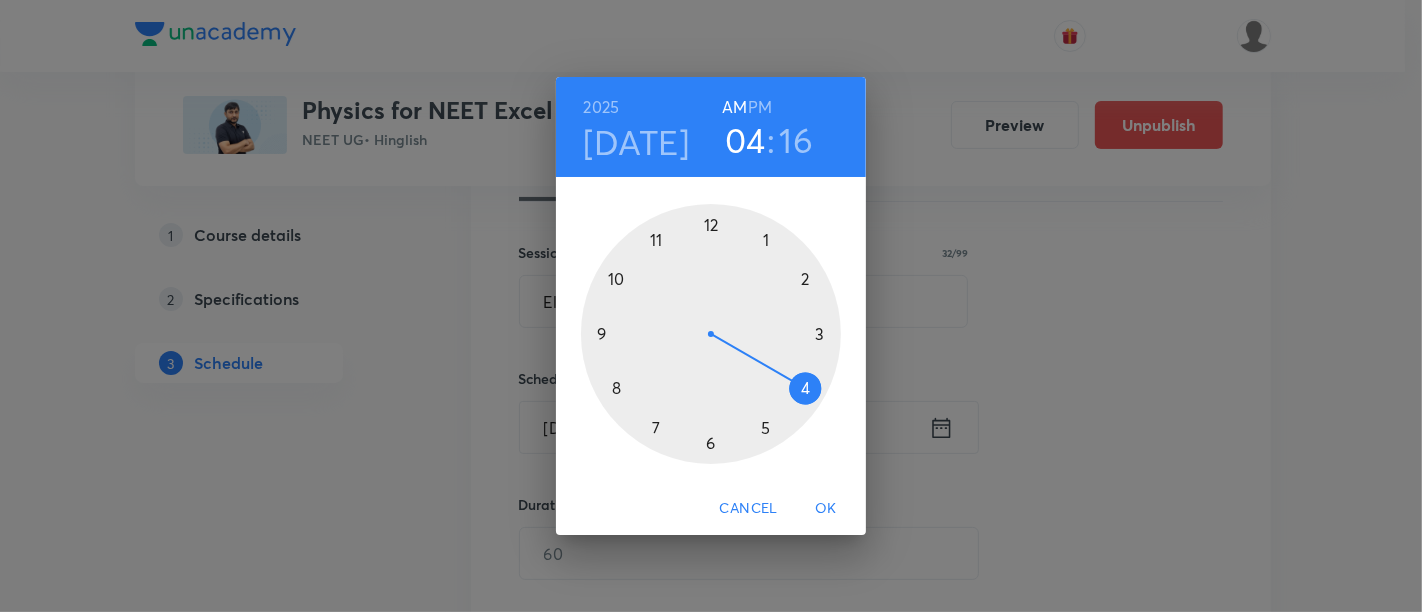 click at bounding box center (711, 334) 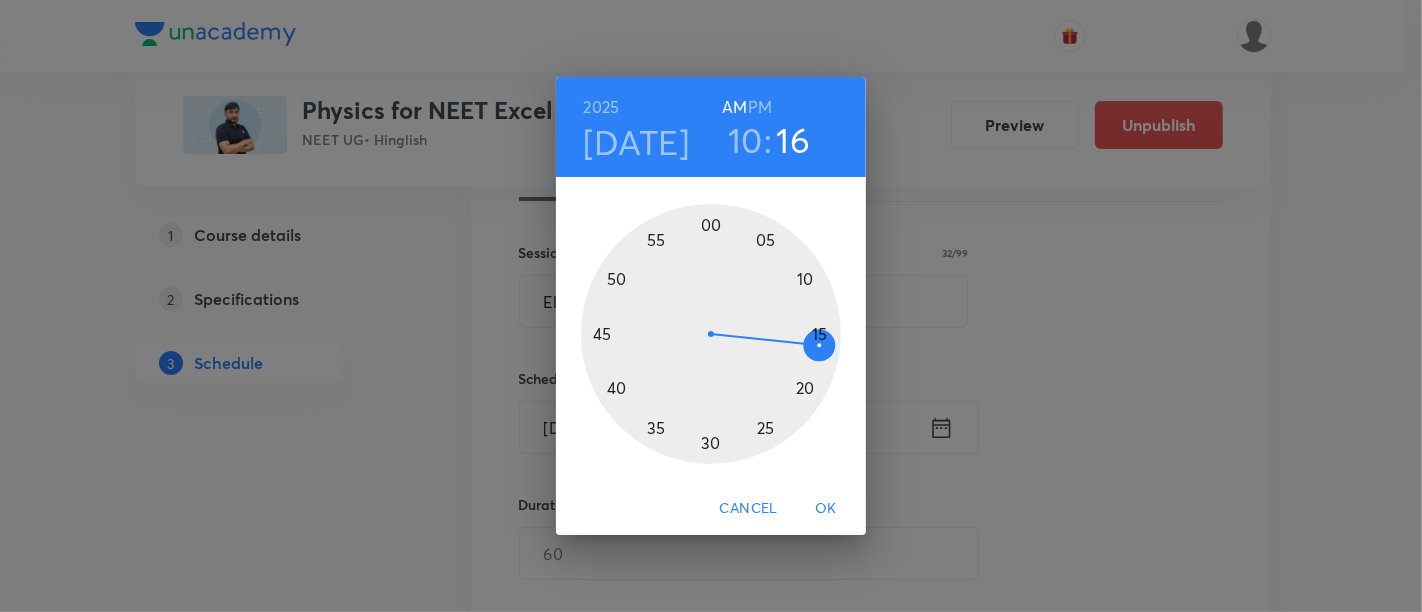 click at bounding box center [711, 334] 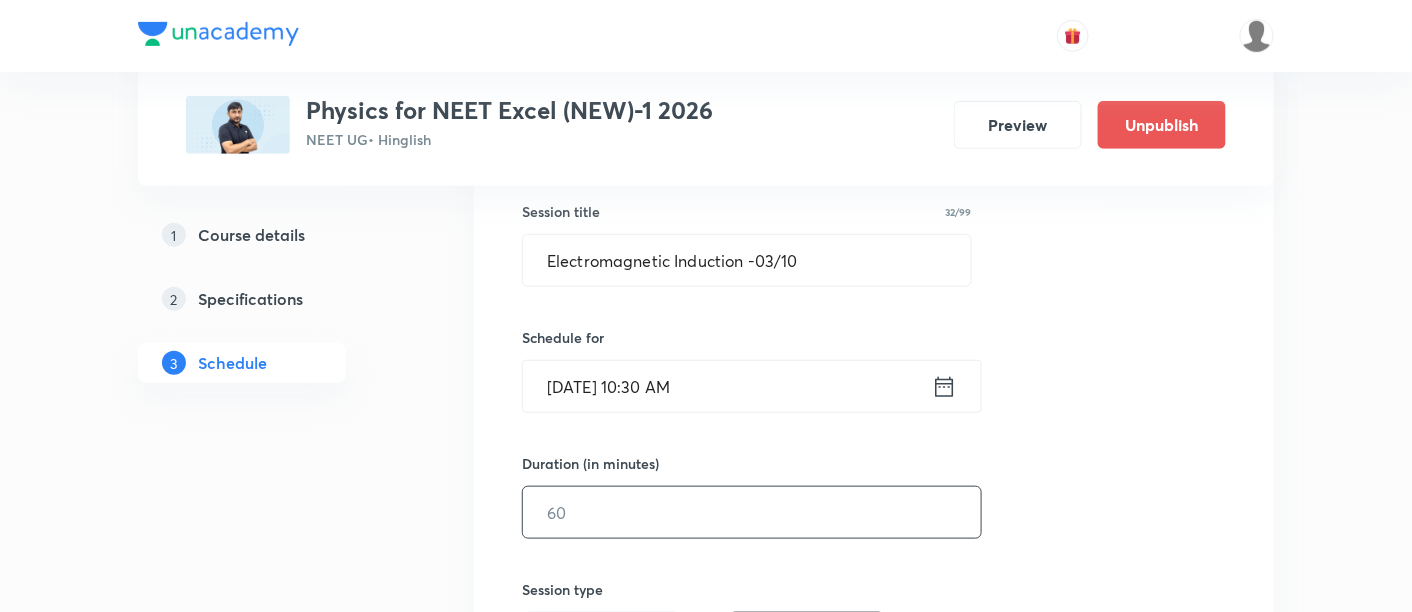 scroll, scrollTop: 367, scrollLeft: 0, axis: vertical 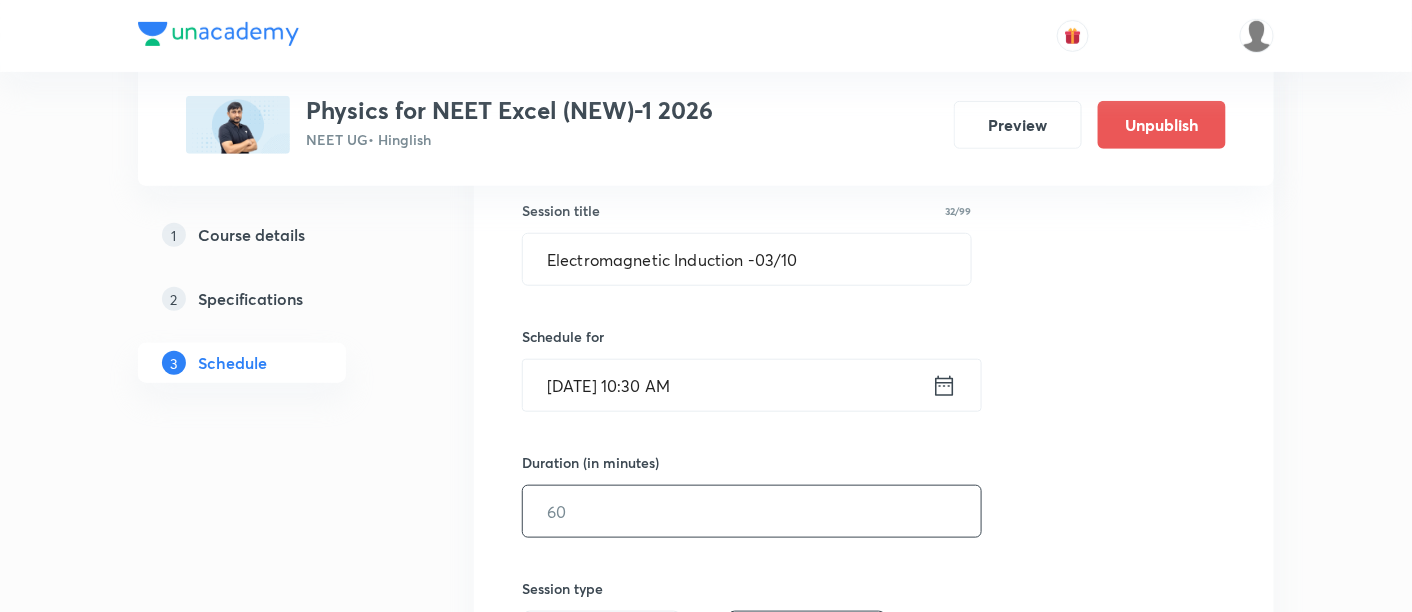 click at bounding box center [752, 511] 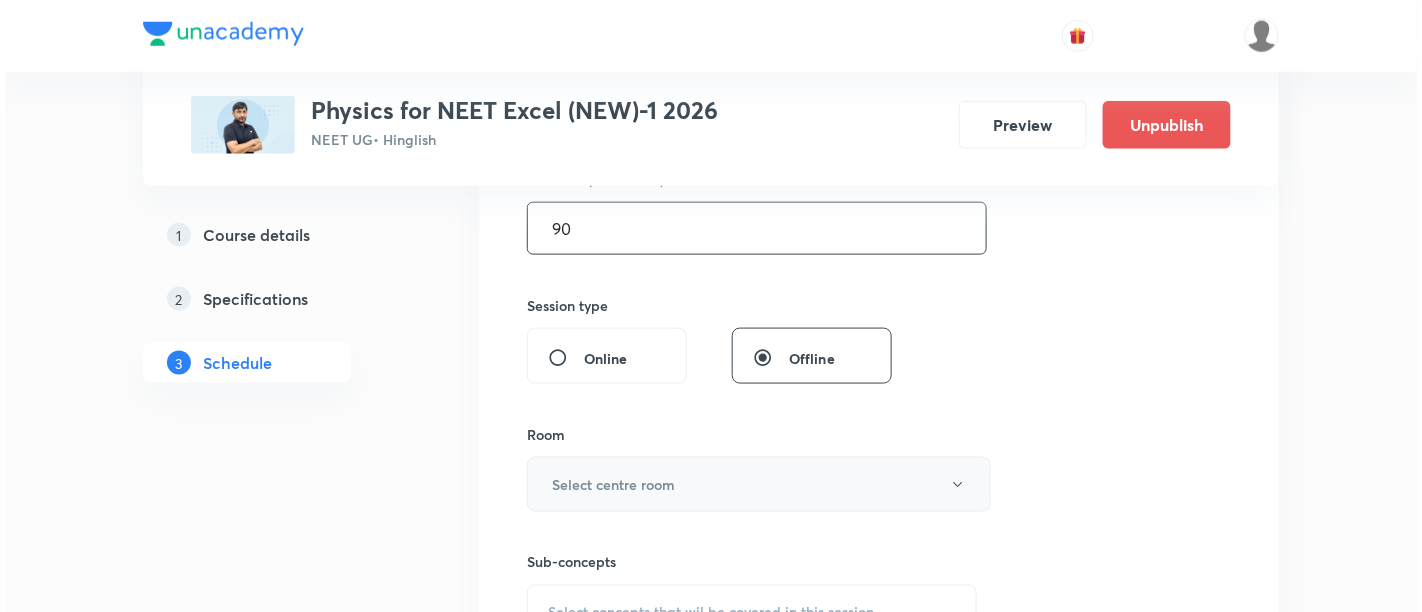 scroll, scrollTop: 656, scrollLeft: 0, axis: vertical 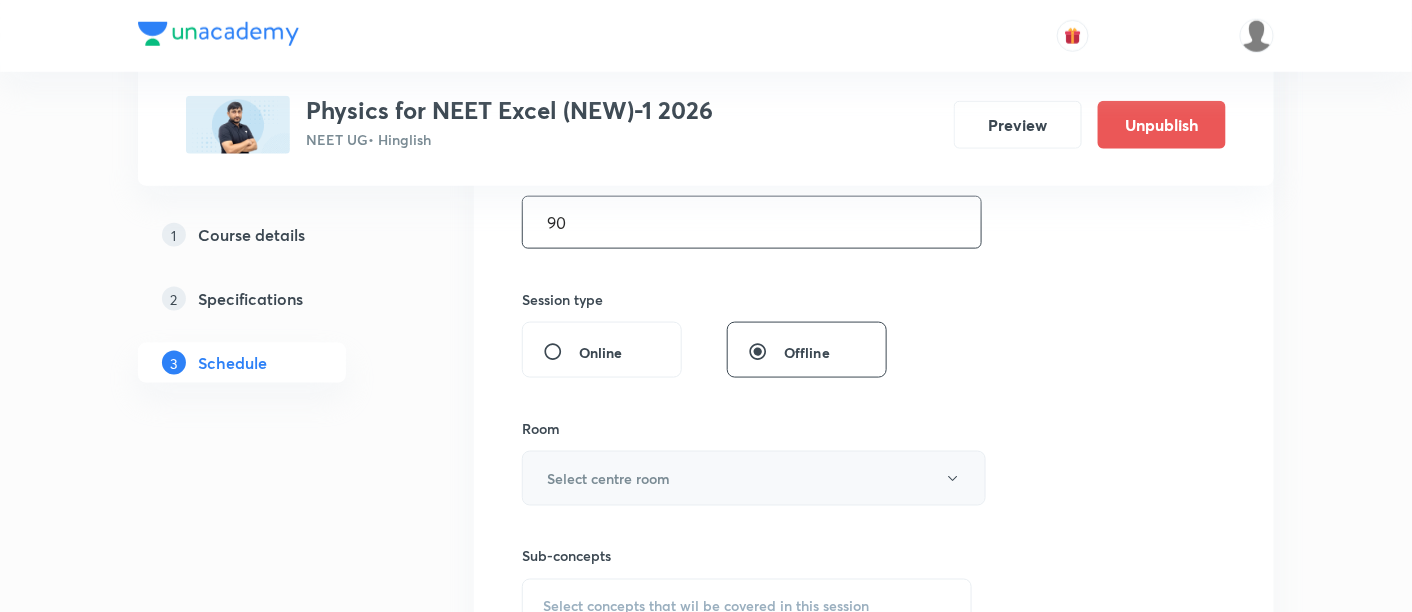 type on "90" 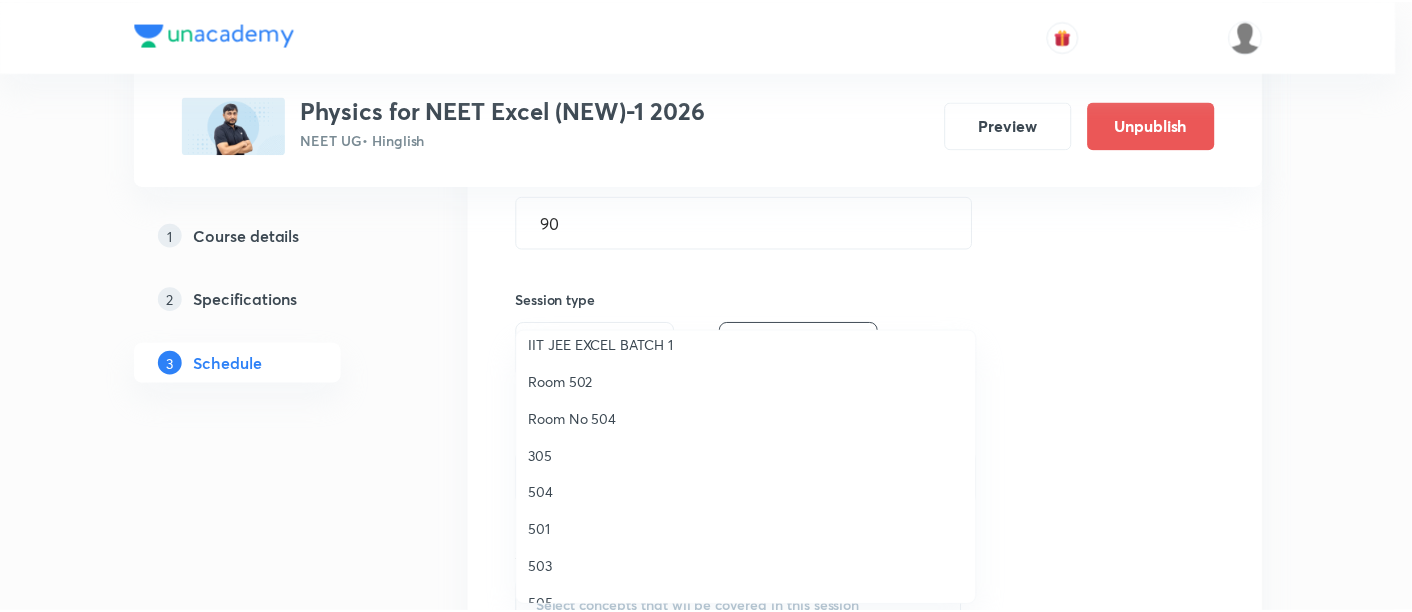 scroll, scrollTop: 203, scrollLeft: 0, axis: vertical 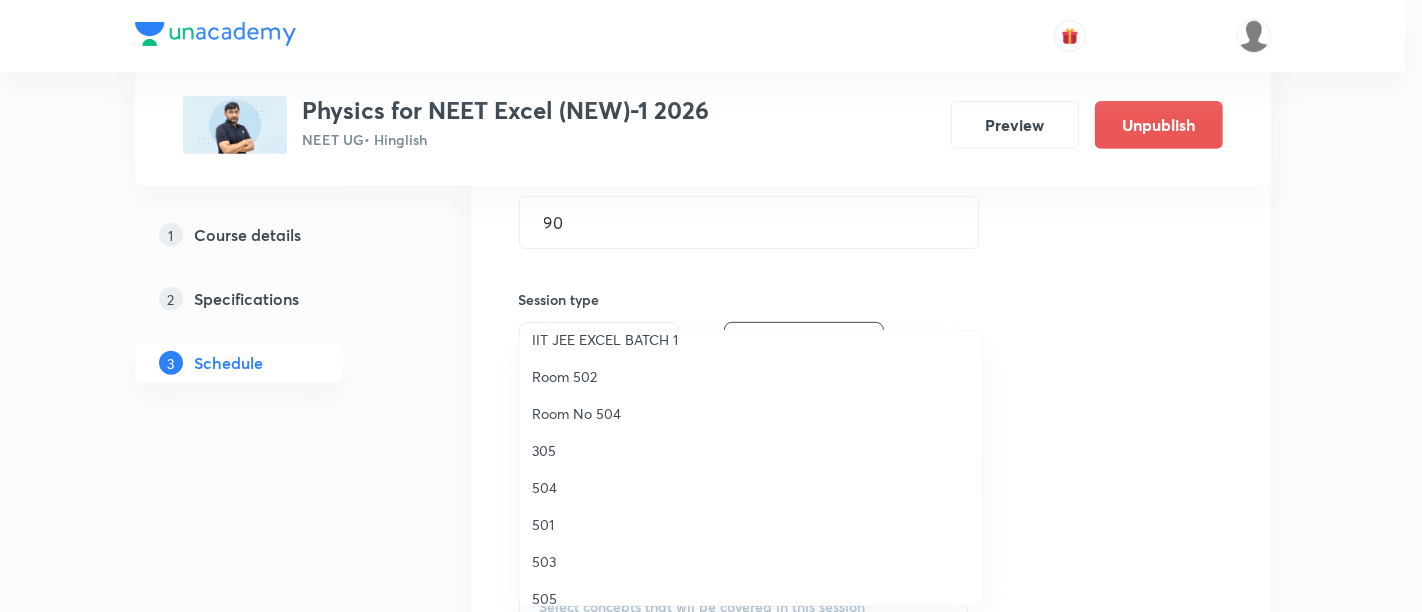 click on "305" at bounding box center (751, 450) 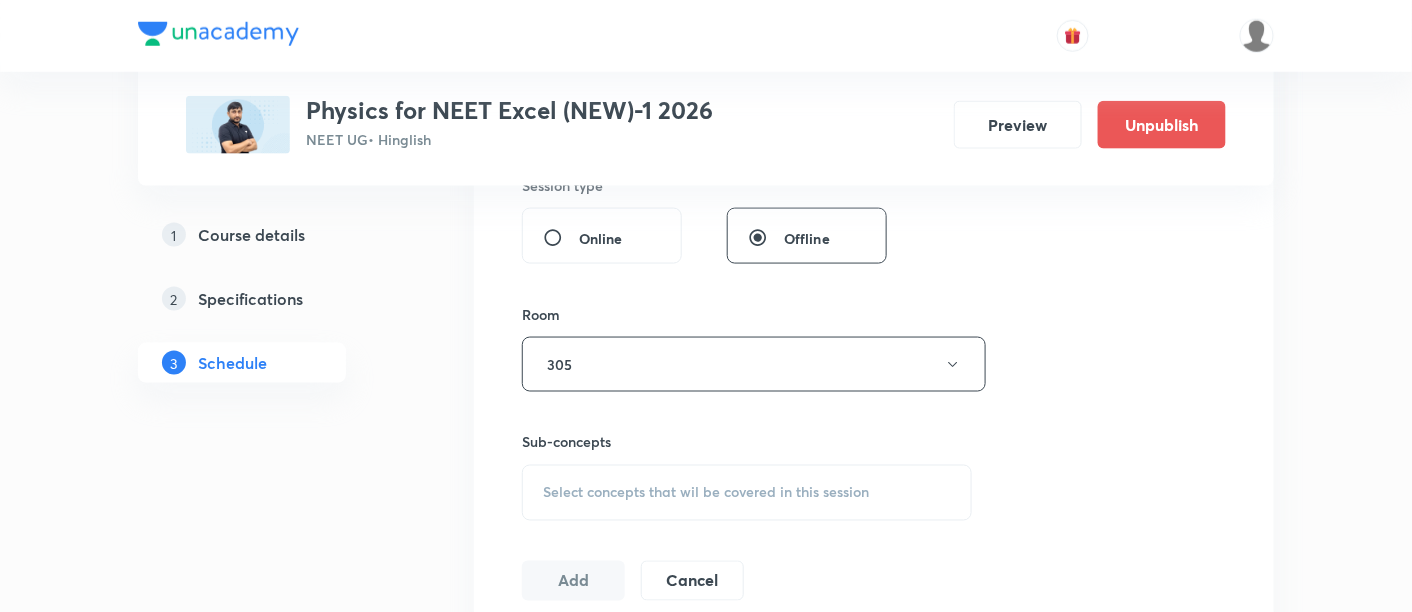 scroll, scrollTop: 782, scrollLeft: 0, axis: vertical 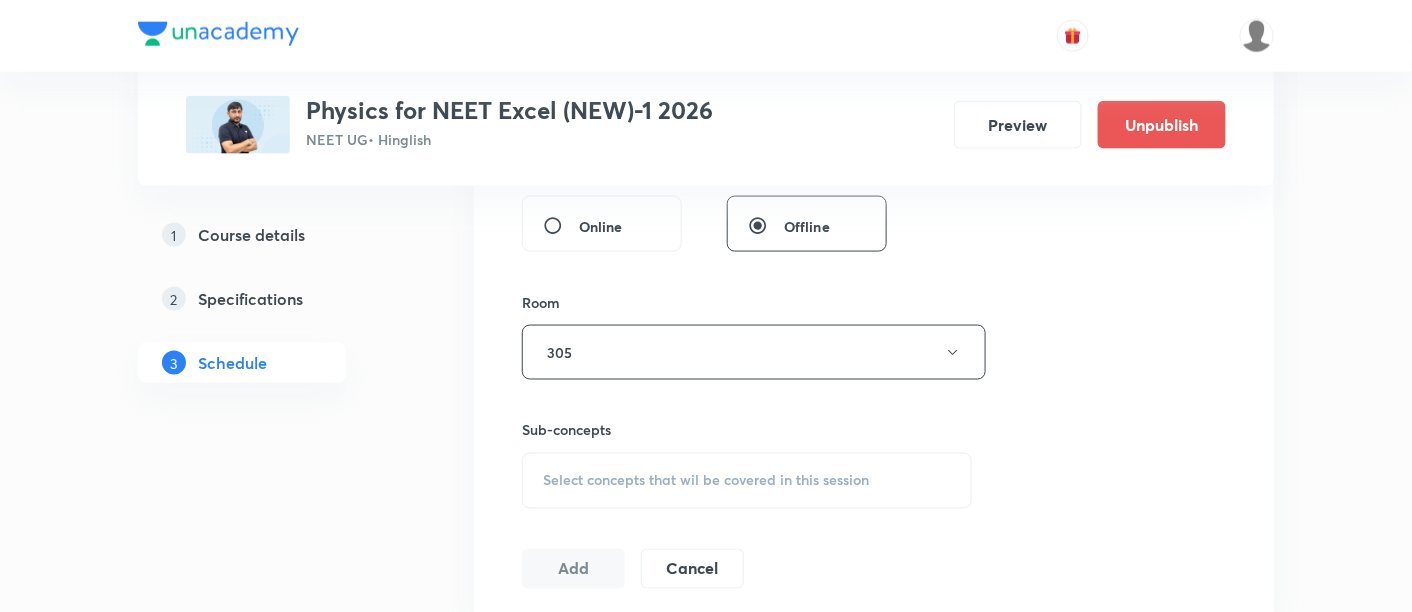click on "Select concepts that wil be covered in this session" at bounding box center [706, 481] 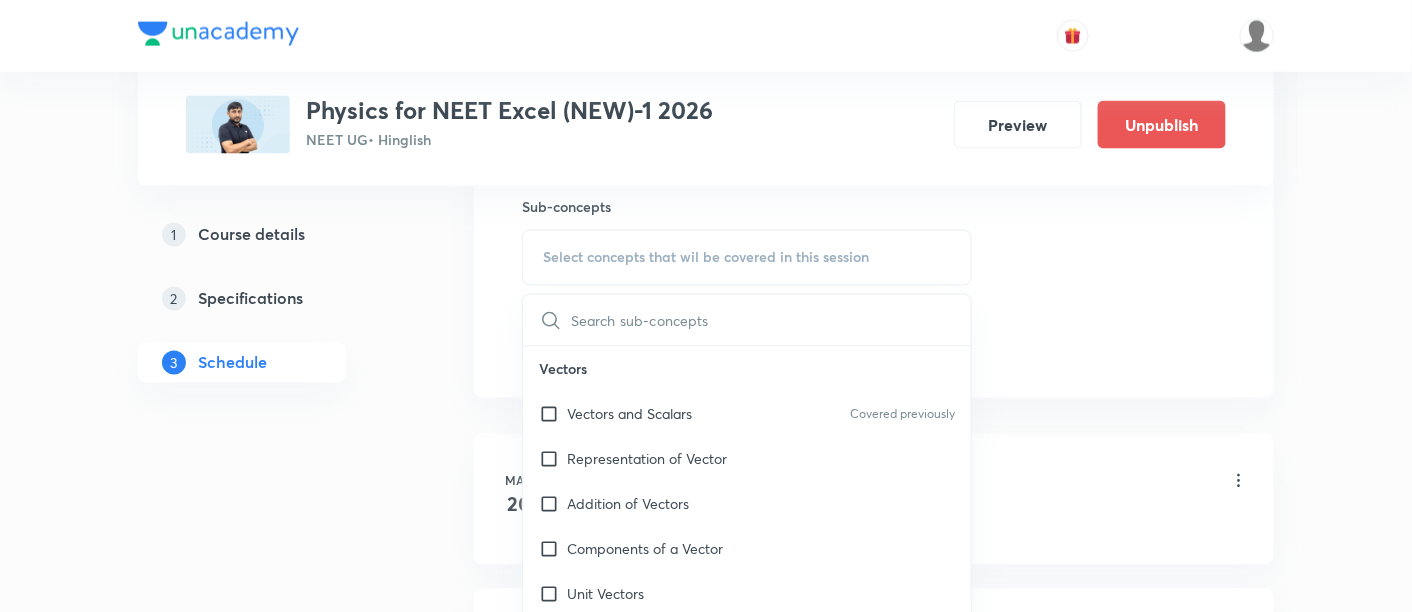 scroll, scrollTop: 1022, scrollLeft: 0, axis: vertical 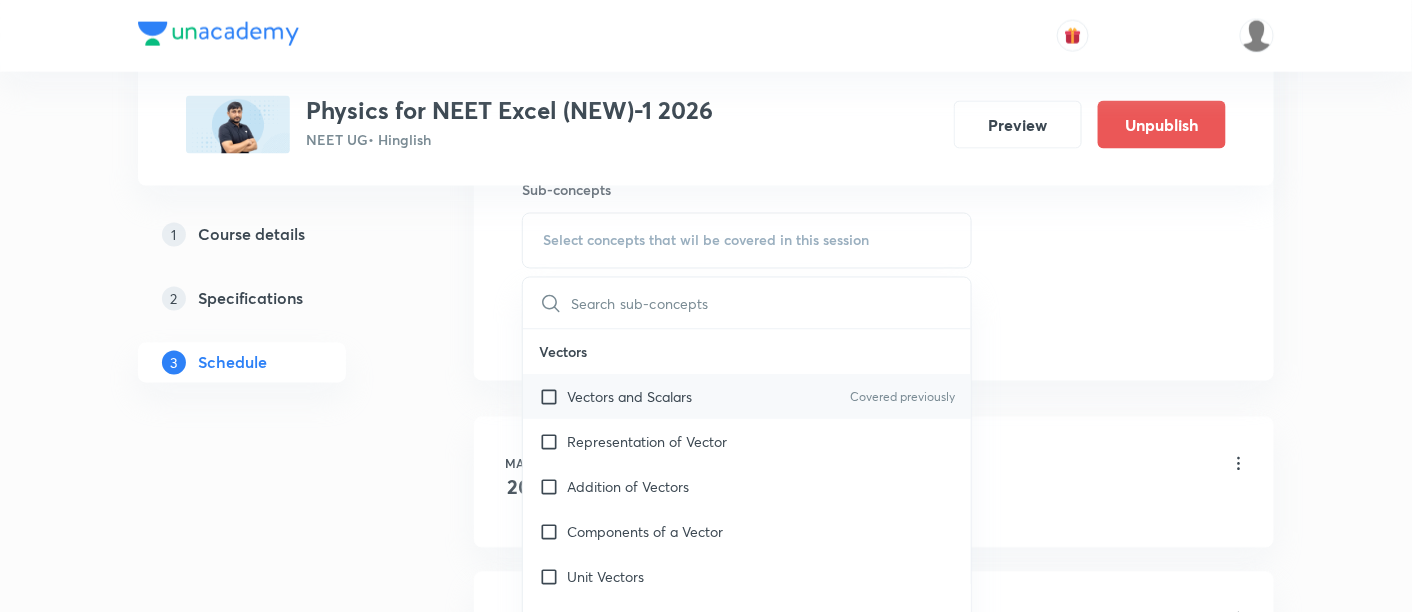 click on "Vectors and Scalars" at bounding box center [629, 397] 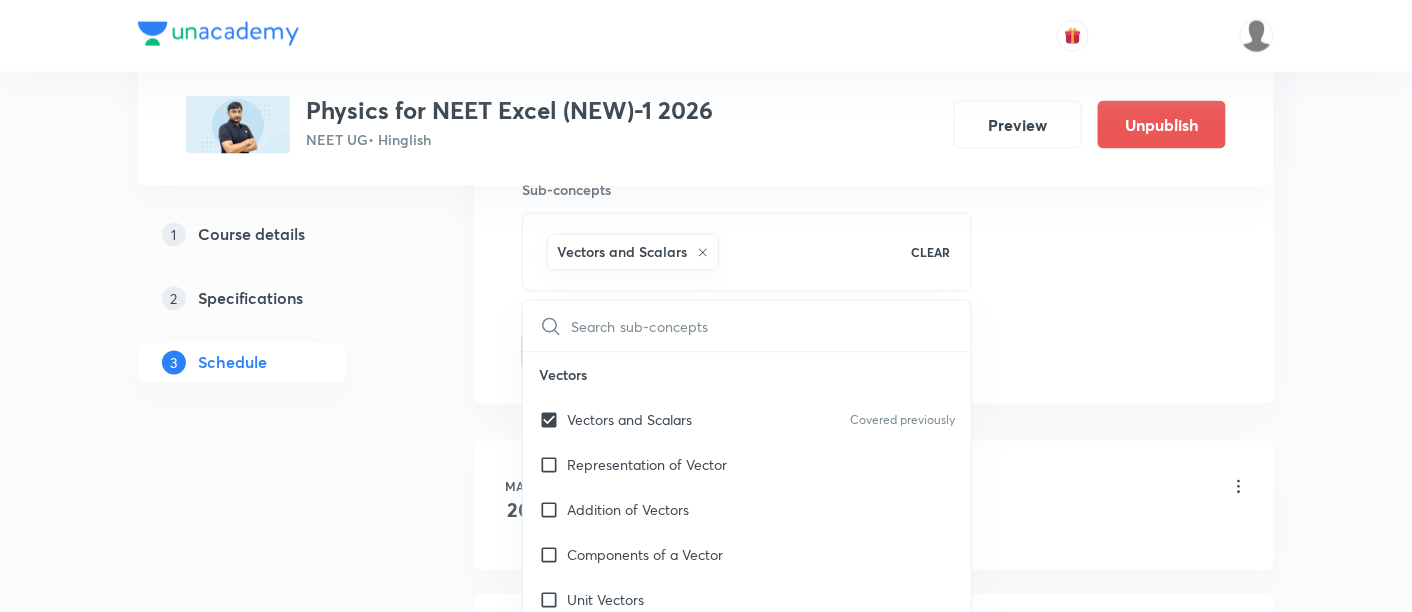 click on "Session  65 Live class Session title 32/99 Electromagnetic Induction -03/10 ​ Schedule for Jul 18, 2025, 10:30 AM ​ Duration (in minutes) 90 ​   Session type Online Offline Room 305 Sub-concepts Vectors and Scalars  CLEAR ​ Vectors Vectors and Scalars  Covered previously Representation of Vector  Addition of Vectors Components of a Vector Unit Vectors Rectangular Components of a Vector in Three Dimensions  Position Vector Displacement Vector Product of Two Vectors Change in Velocity Projectile Motion Minimum Velocity & Angle to Hit a Given Point Motion in a Straight Line Translatory Motion  Frame of Reference  Trajectory  Displacement and Distance  Velocity and Speed  Acceleration  Motion in a Straight Line  One- Dimensional Motion in a Vertical Line  Motion Upon an Inclined Plane  Relative Motion in One dimension Graphs in Motion in One Dimension Newtons Equation Of Motion Graphs In Motion In One-D One Dimensional Motion In Vertical Line Horizontal Range And Maximum Height Trajectory Equation Impulse" at bounding box center [874, -109] 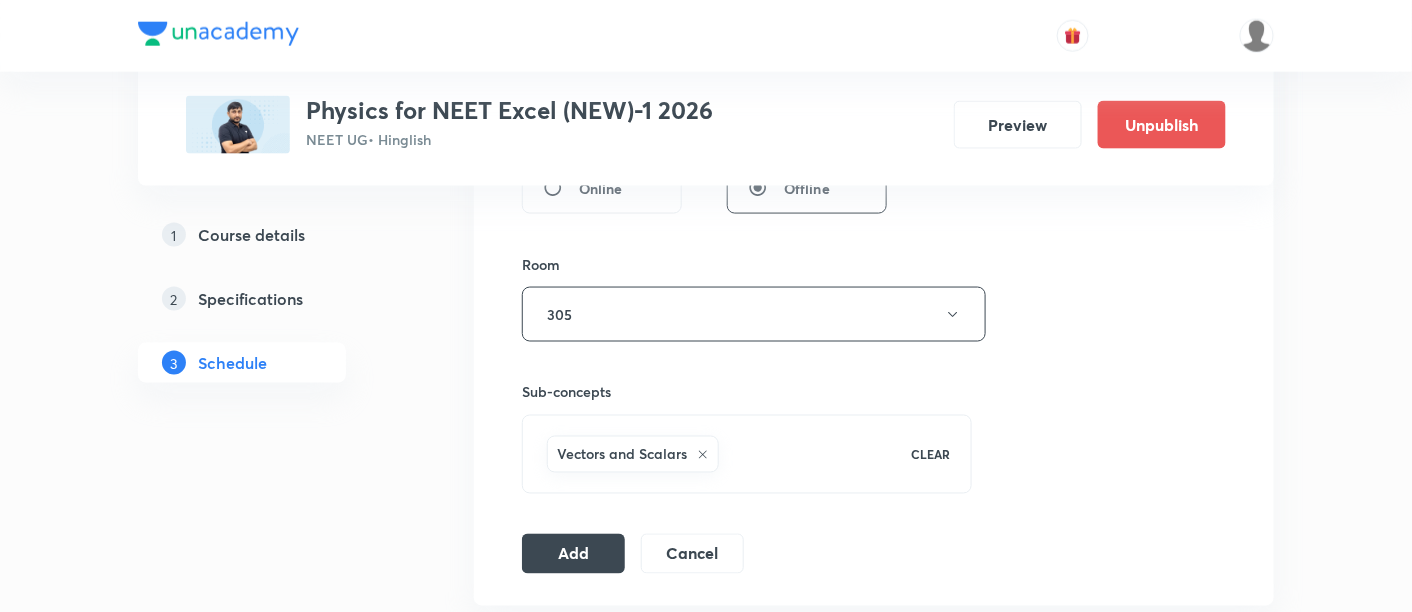 scroll, scrollTop: 822, scrollLeft: 0, axis: vertical 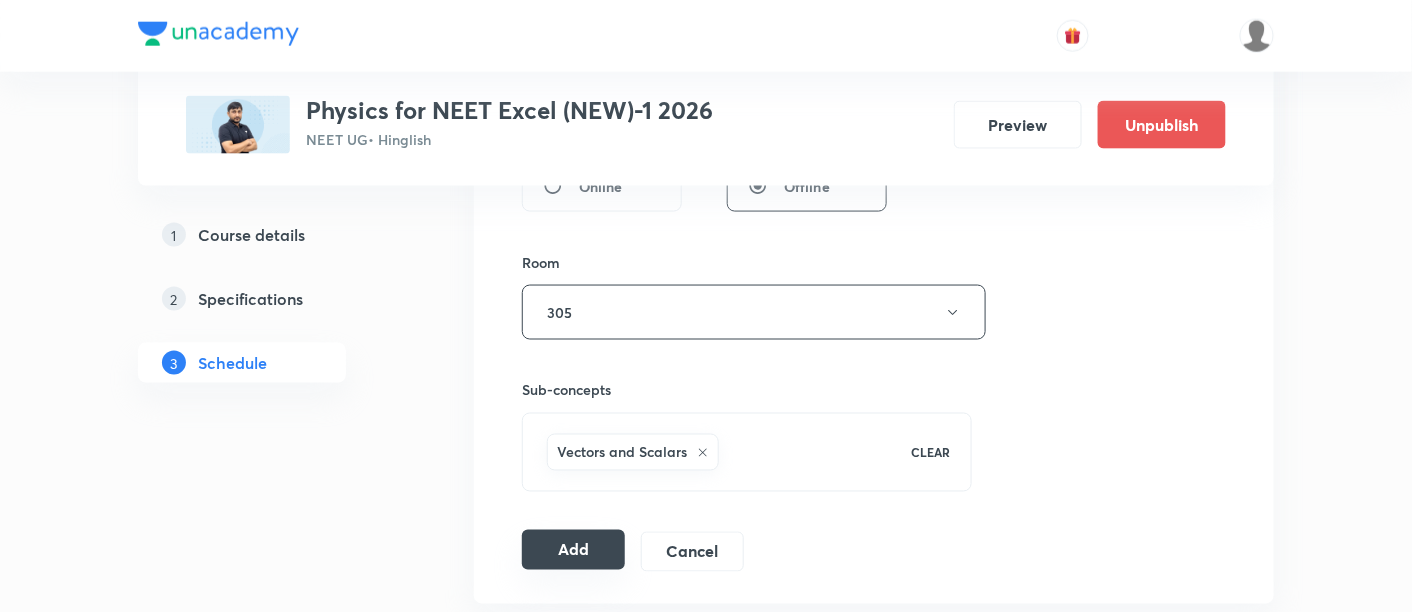 click on "Add" at bounding box center (573, 550) 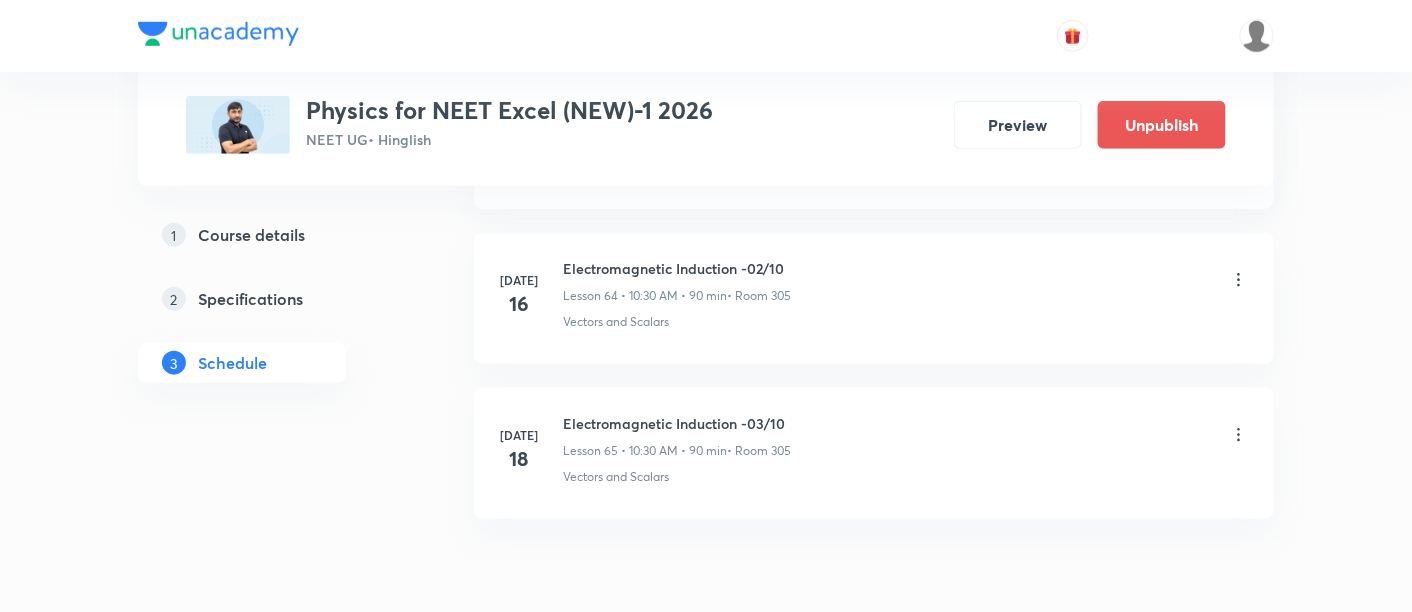 scroll, scrollTop: 10069, scrollLeft: 0, axis: vertical 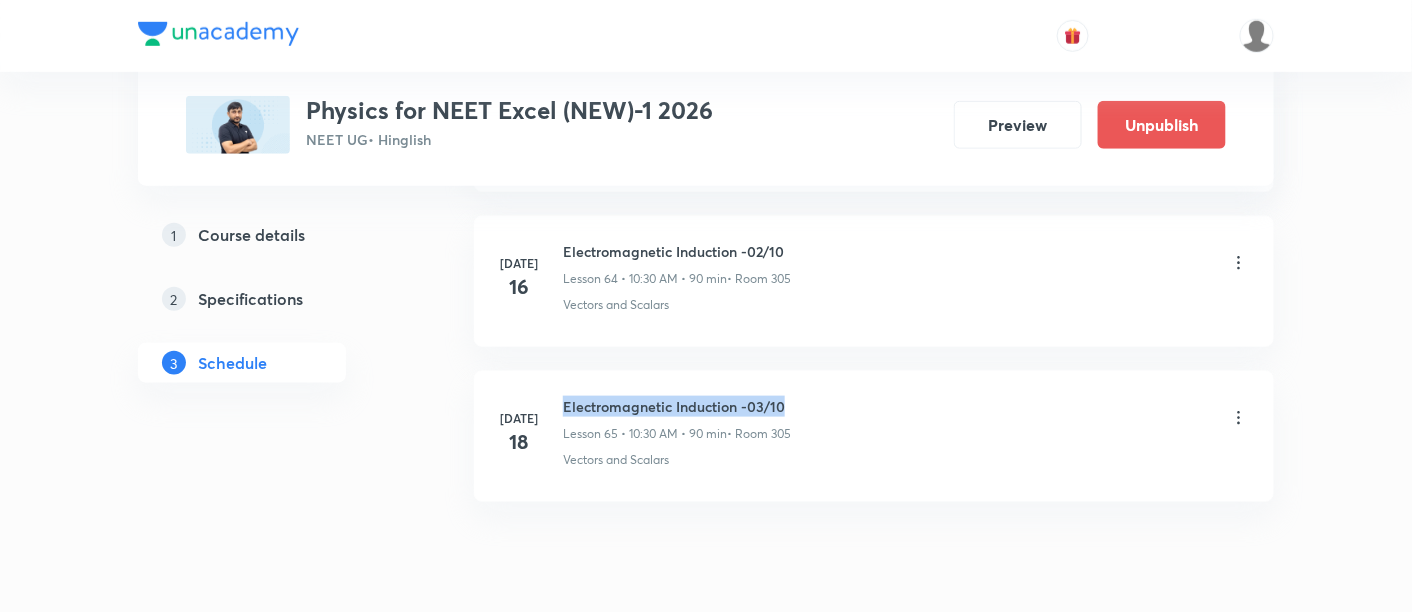 drag, startPoint x: 565, startPoint y: 364, endPoint x: 813, endPoint y: 364, distance: 248 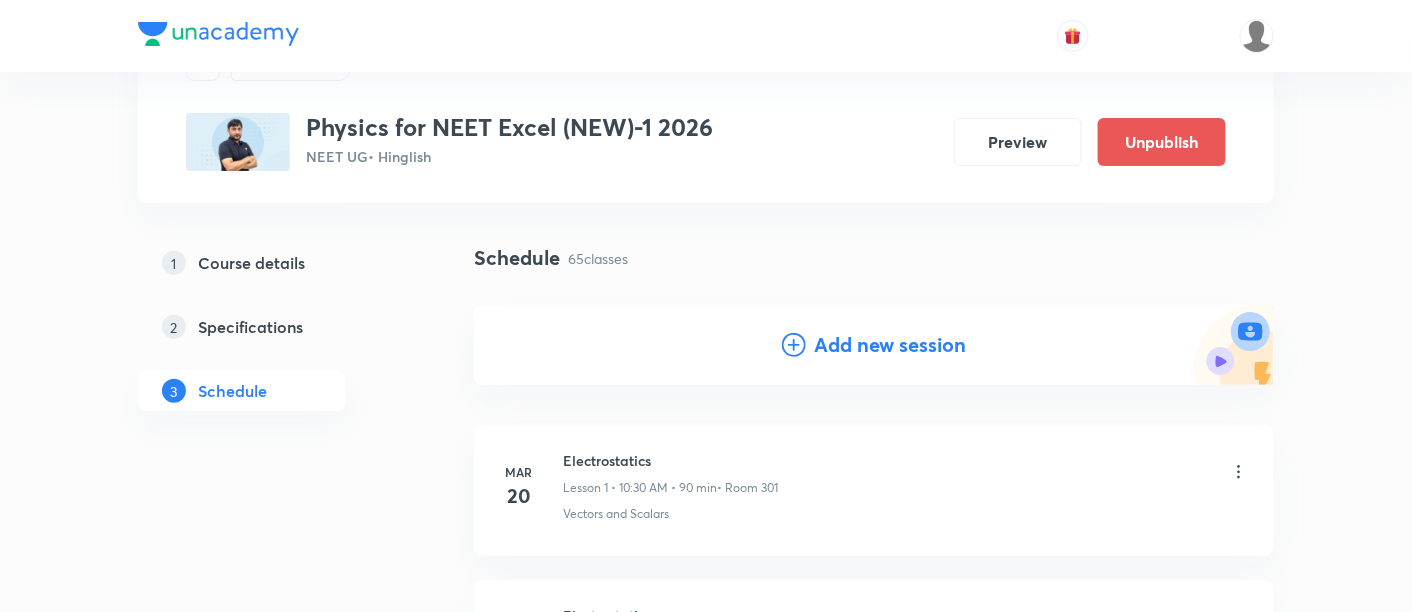 scroll, scrollTop: 0, scrollLeft: 0, axis: both 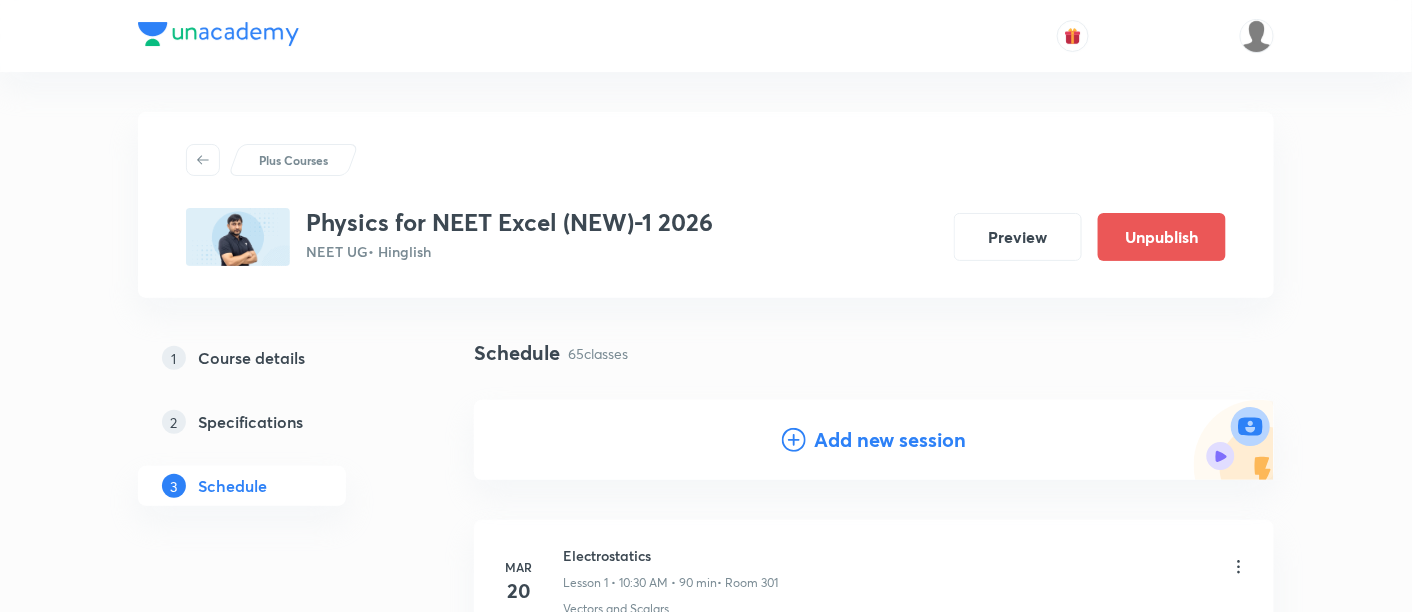 click on "Add new session" at bounding box center (890, 440) 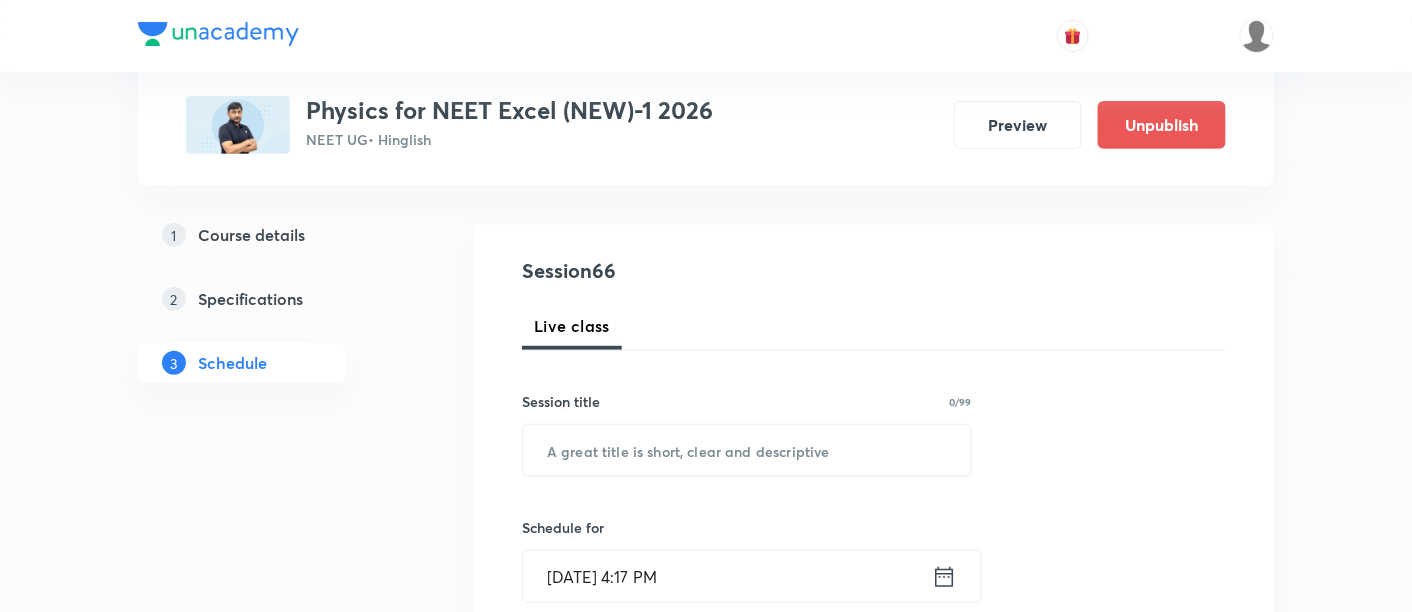 scroll, scrollTop: 185, scrollLeft: 0, axis: vertical 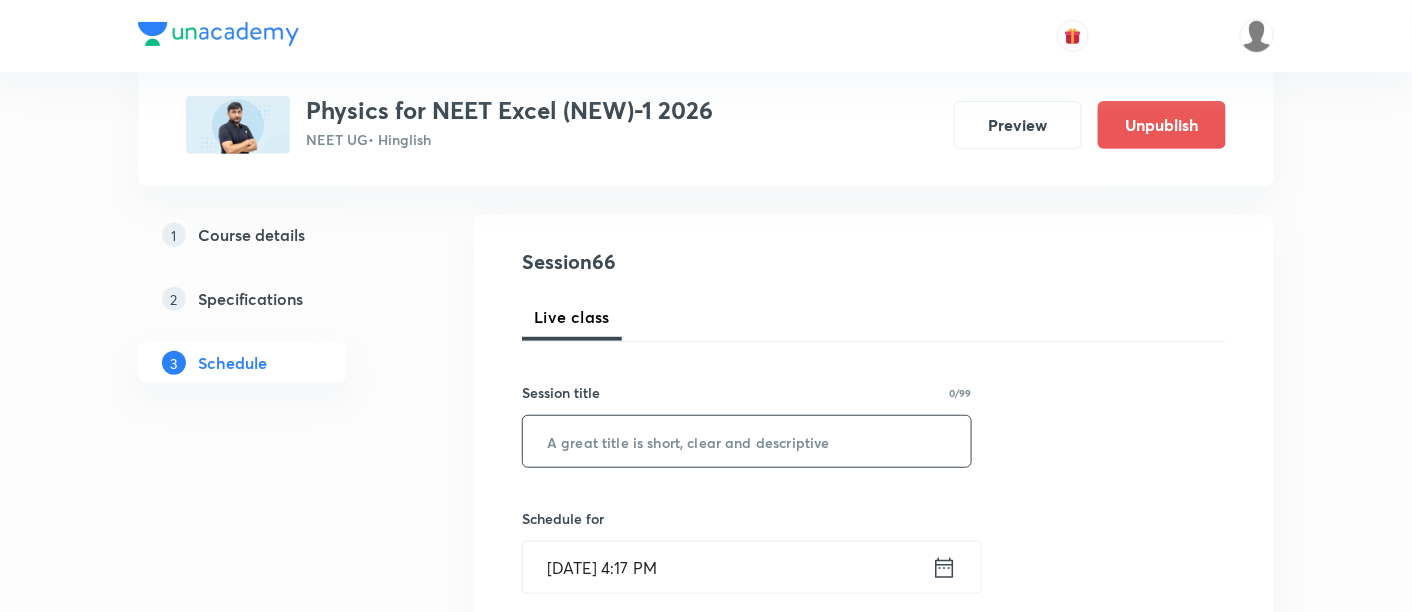 click at bounding box center (747, 441) 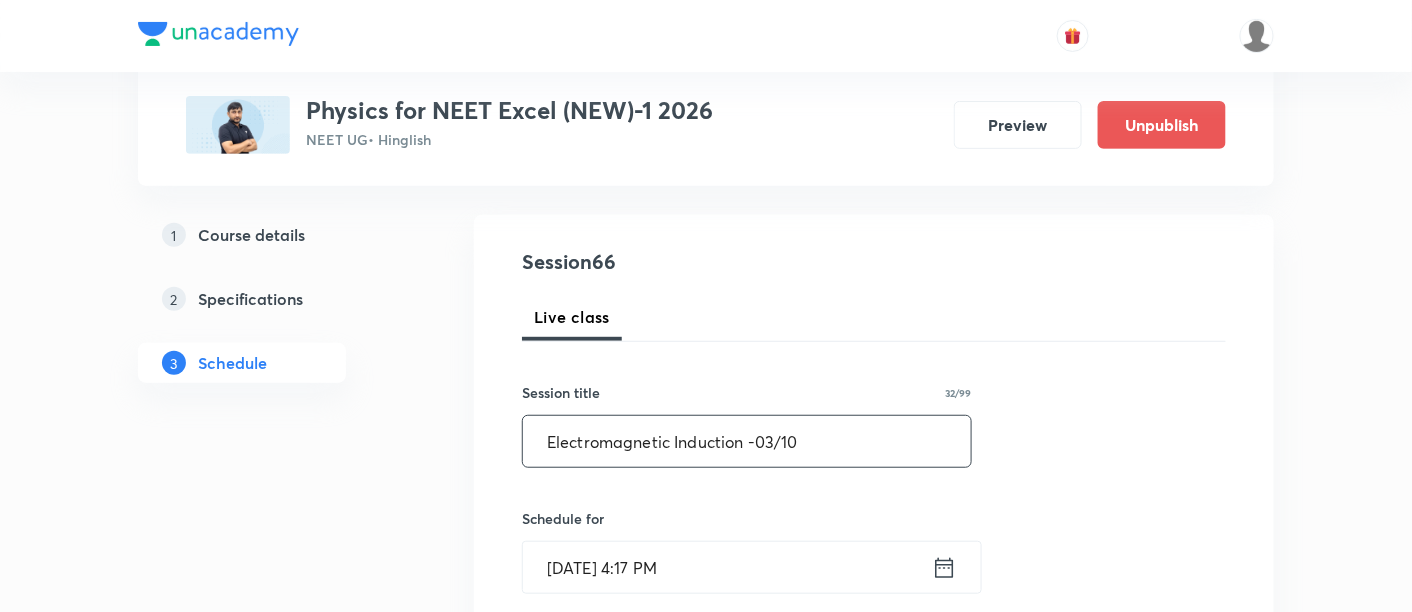 click on "Electromagnetic Induction -03/10" at bounding box center (747, 441) 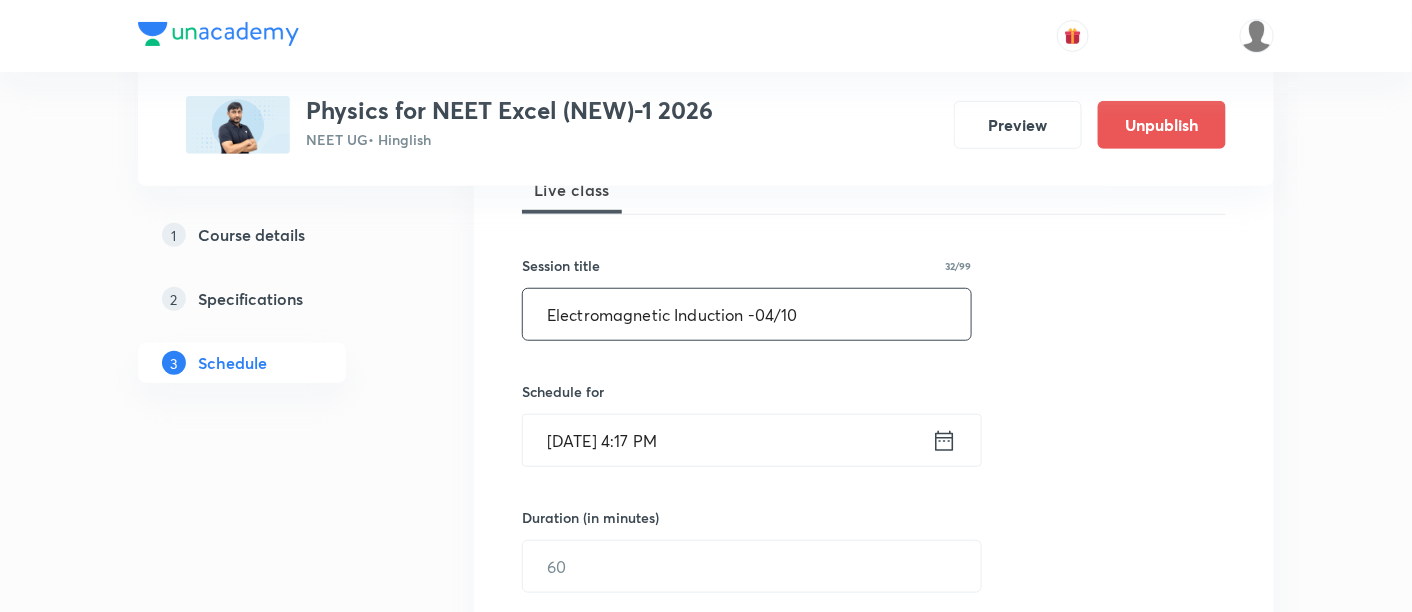 scroll, scrollTop: 318, scrollLeft: 0, axis: vertical 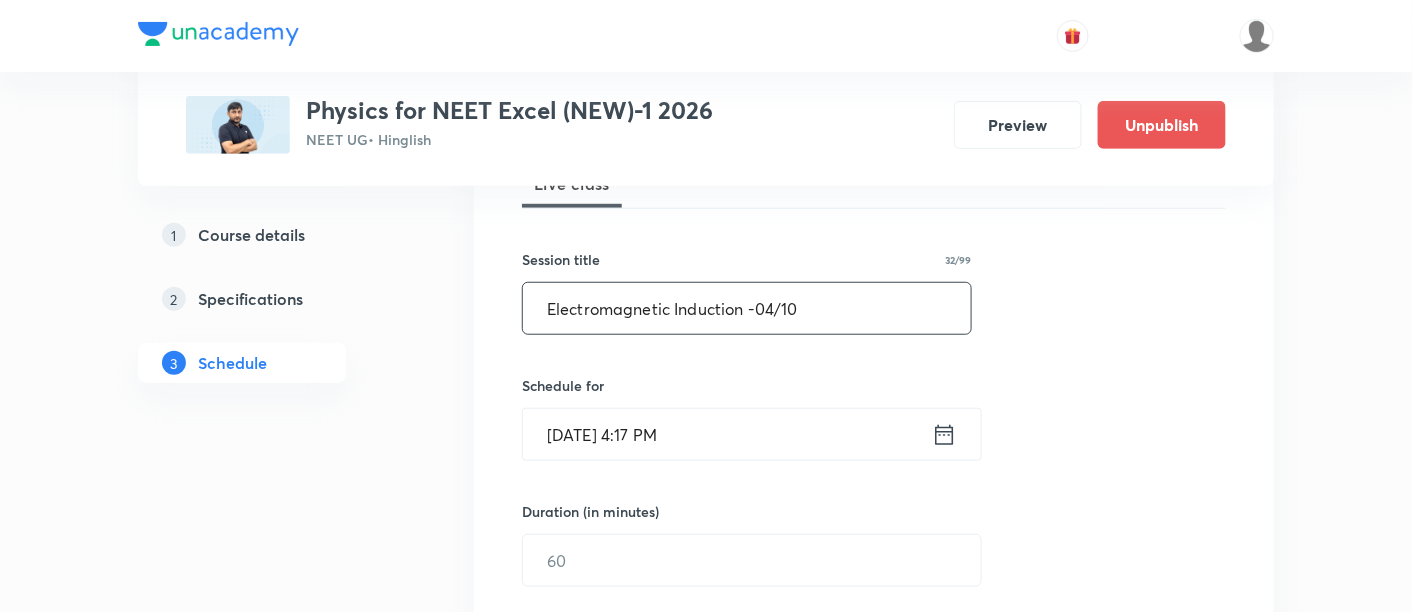 type on "Electromagnetic Induction -04/10" 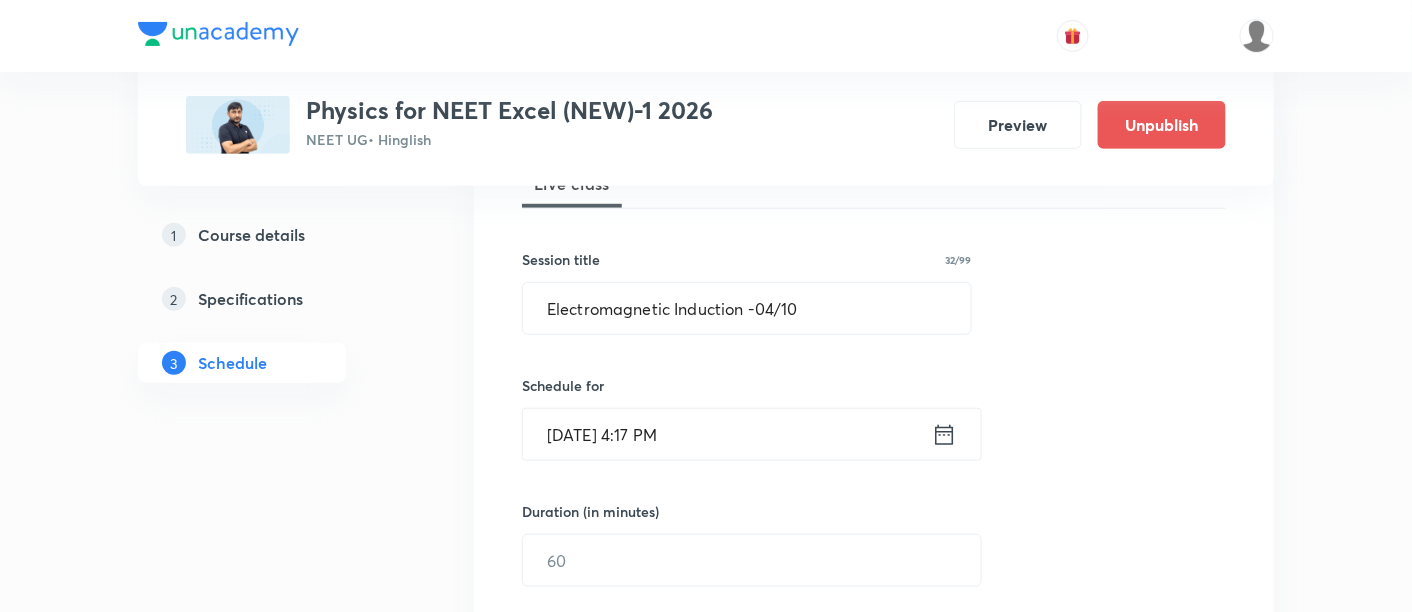 click 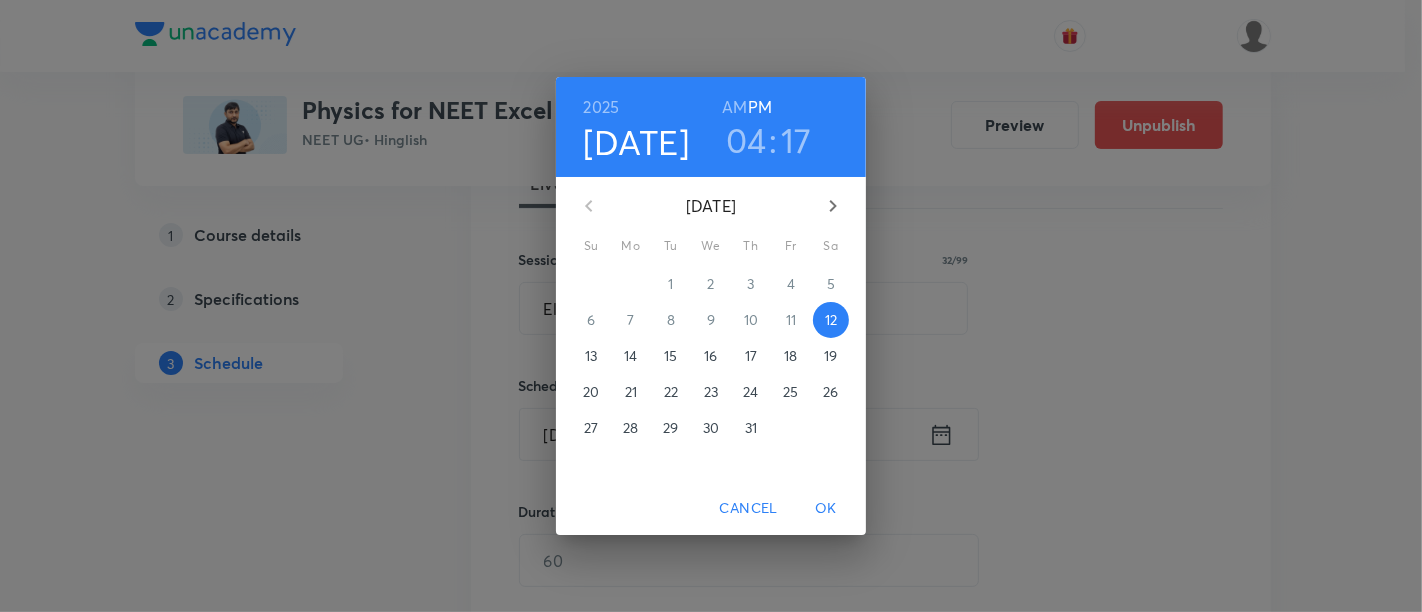click on "19" at bounding box center (831, 356) 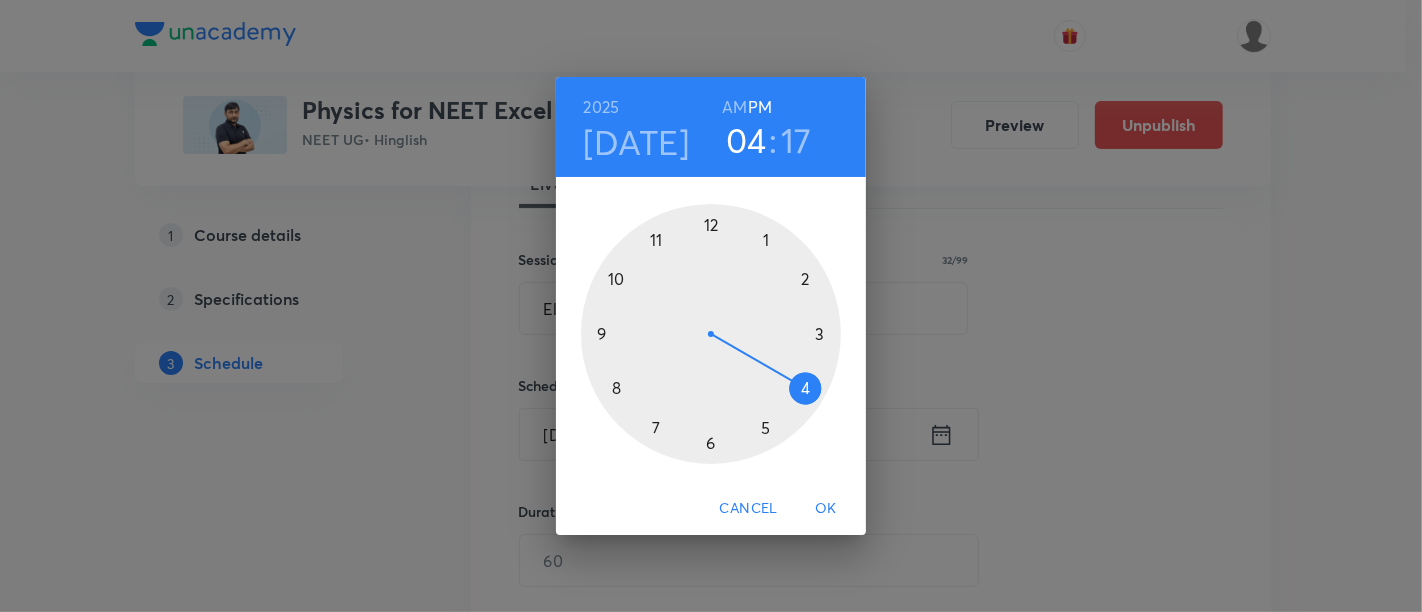 click on "AM" at bounding box center (734, 107) 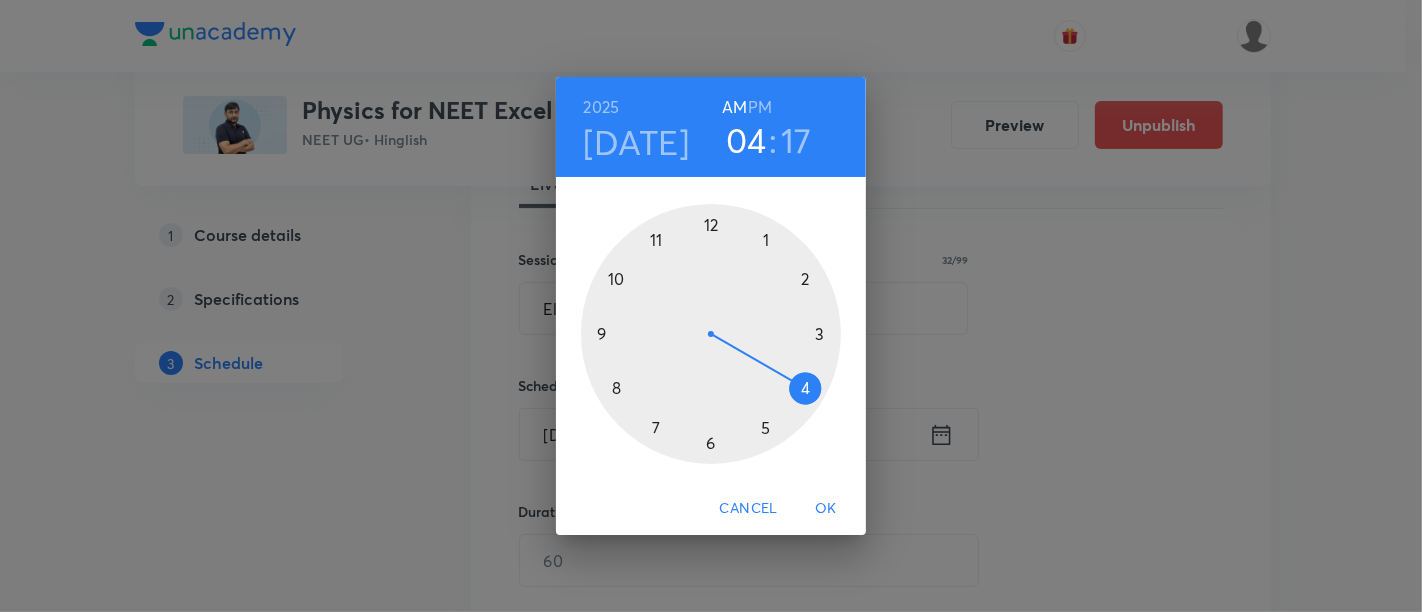 click at bounding box center (711, 334) 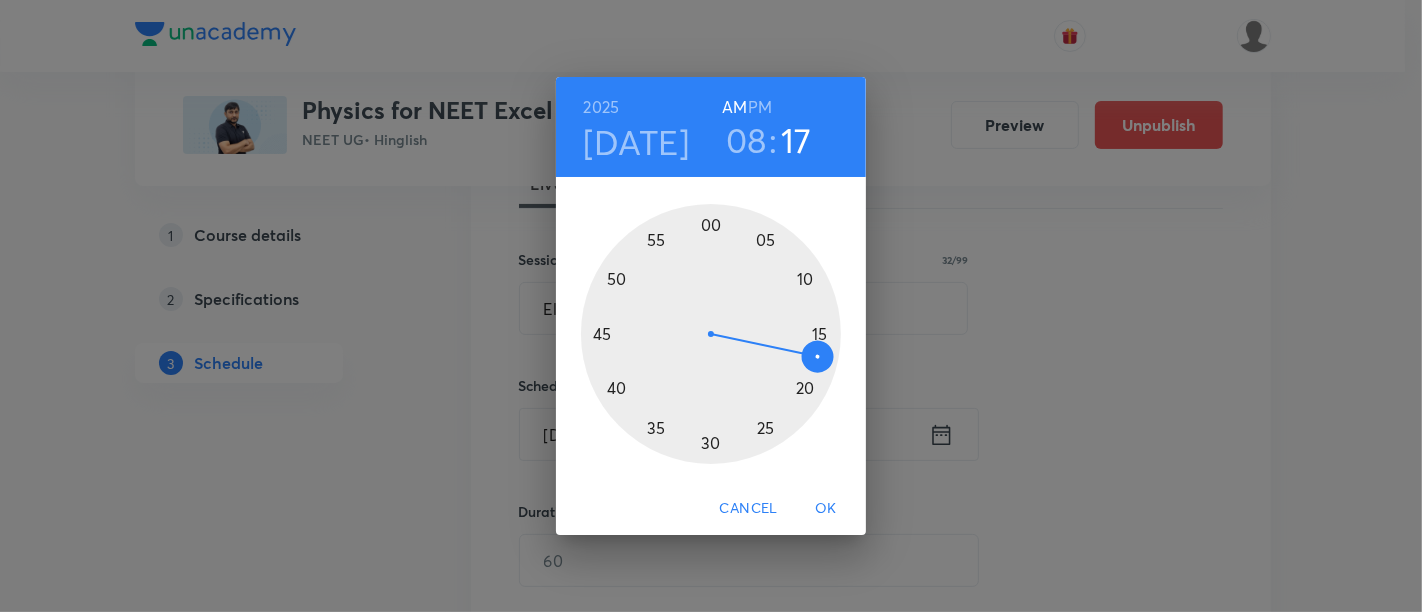 click at bounding box center [711, 334] 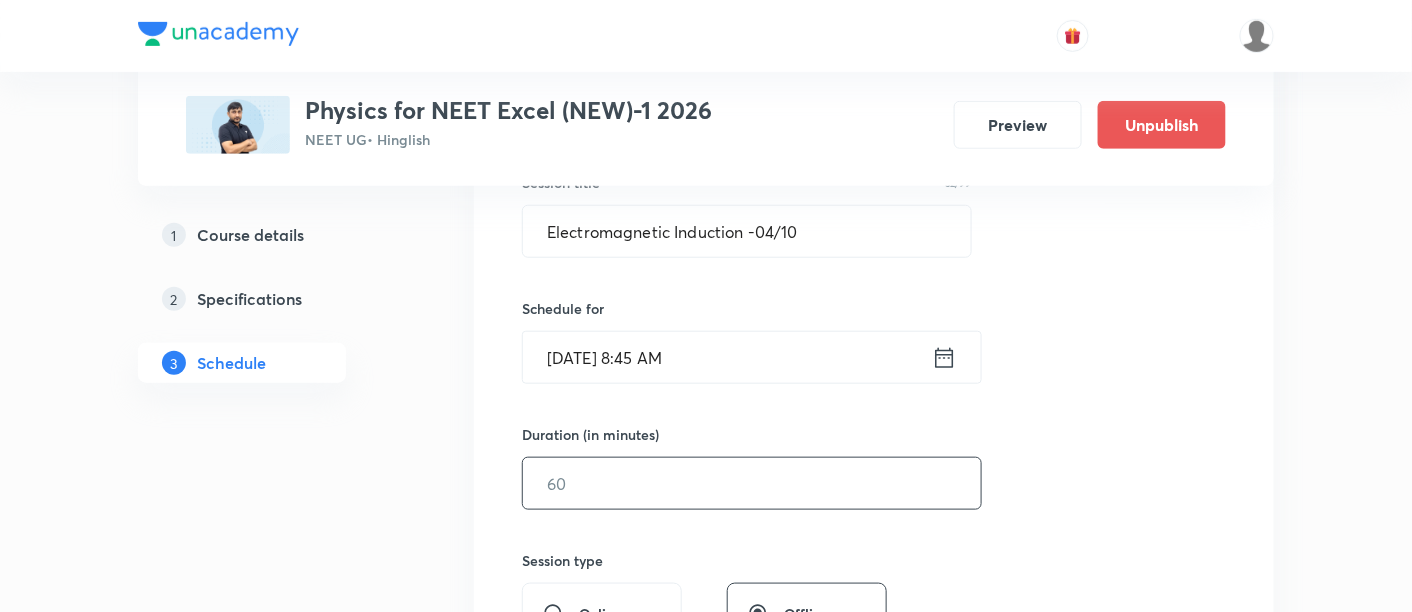 scroll, scrollTop: 436, scrollLeft: 0, axis: vertical 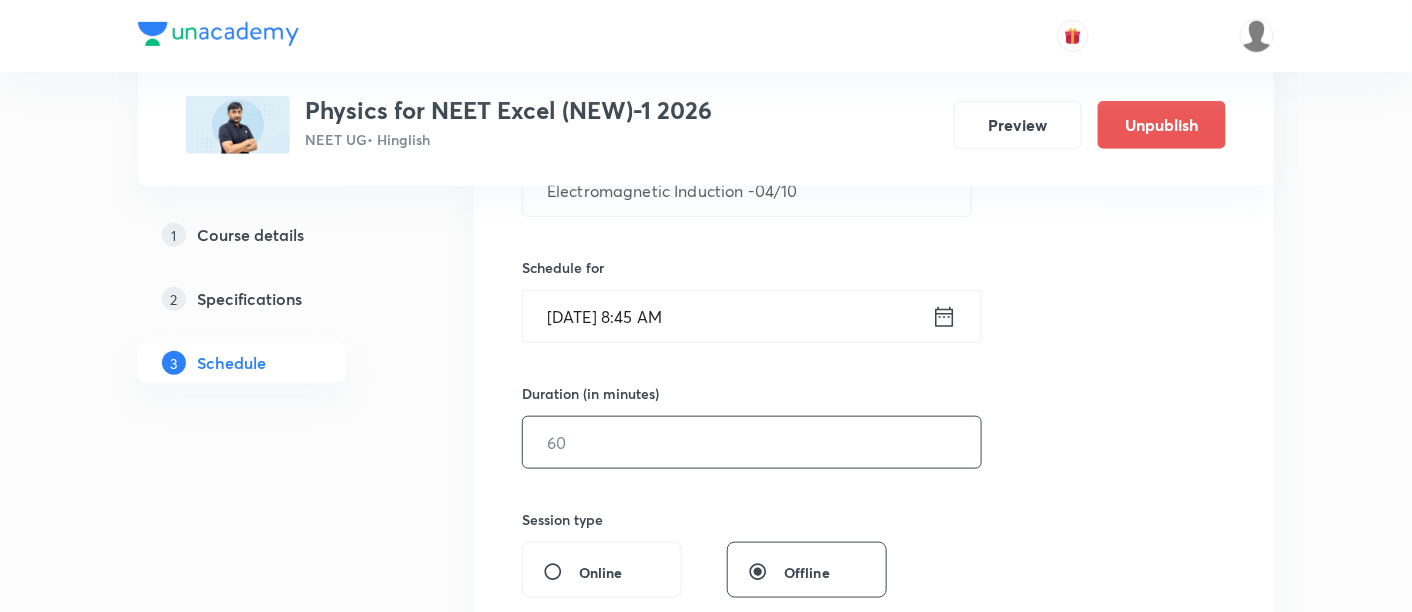 click at bounding box center [752, 442] 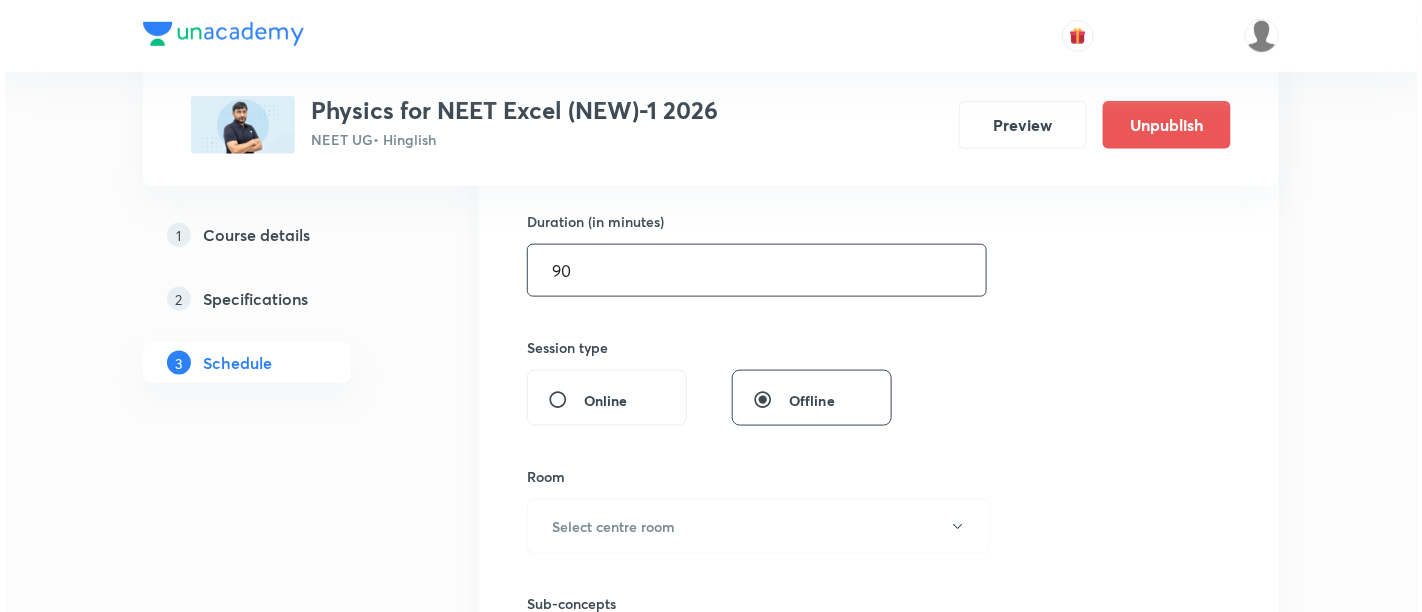 scroll, scrollTop: 665, scrollLeft: 0, axis: vertical 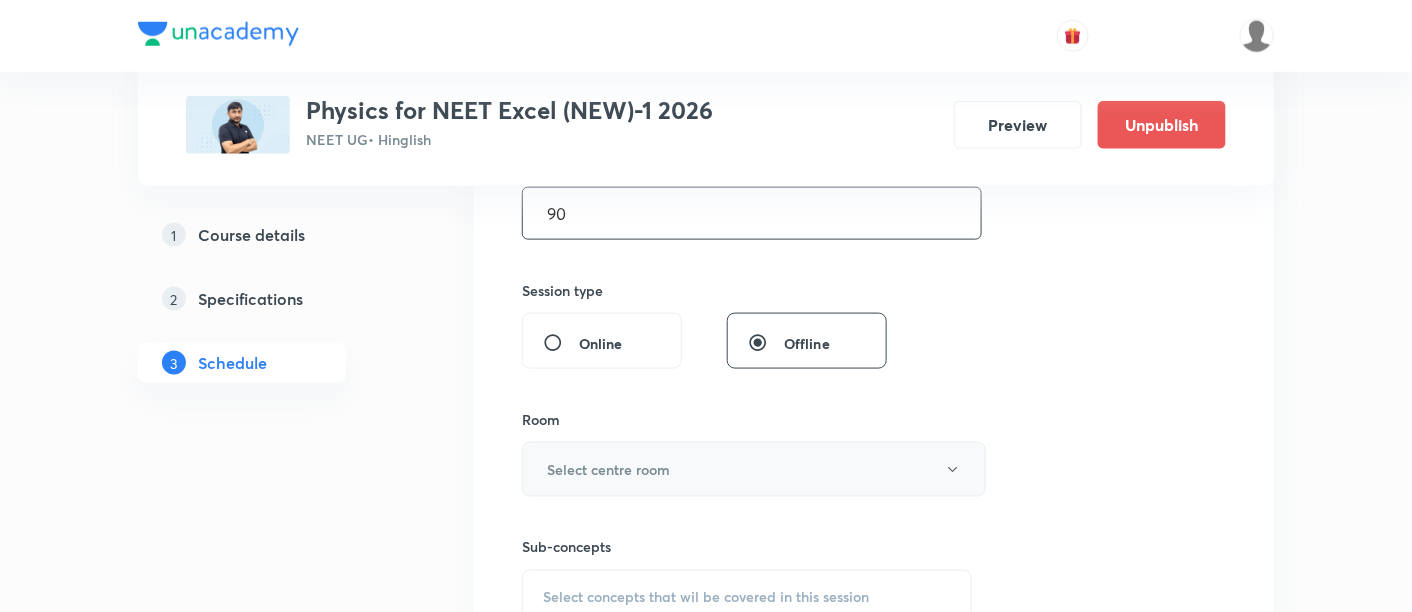 type on "90" 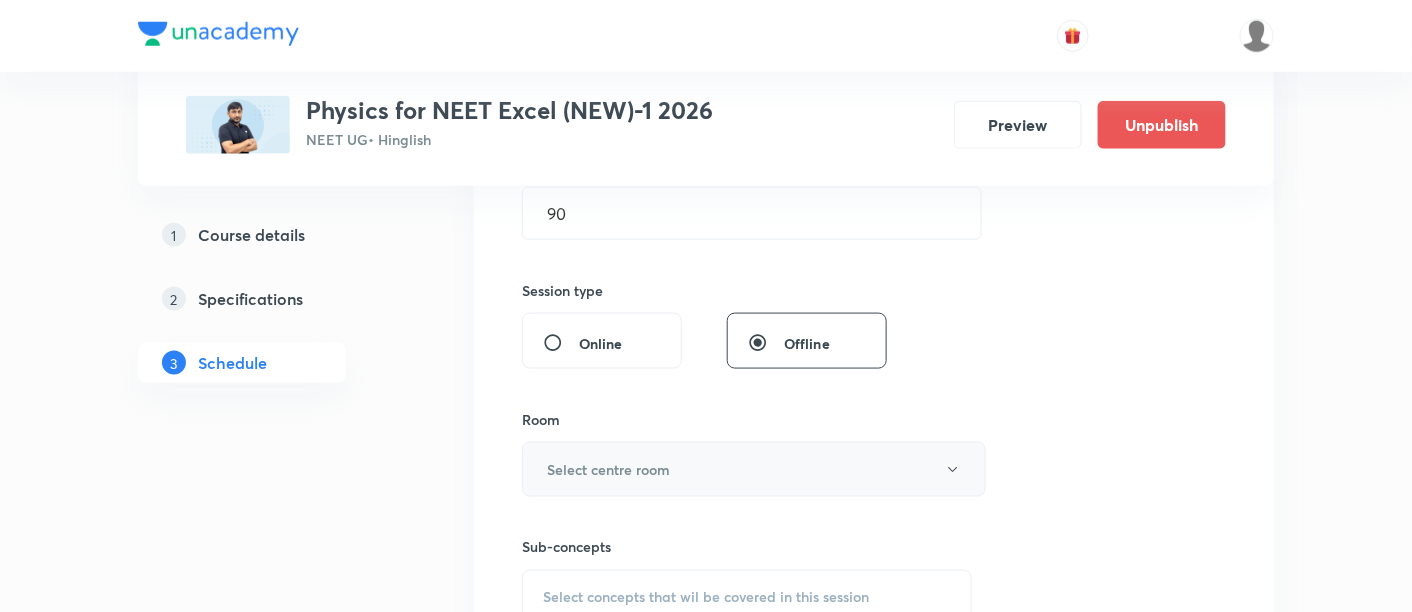 click on "Select centre room" at bounding box center [754, 469] 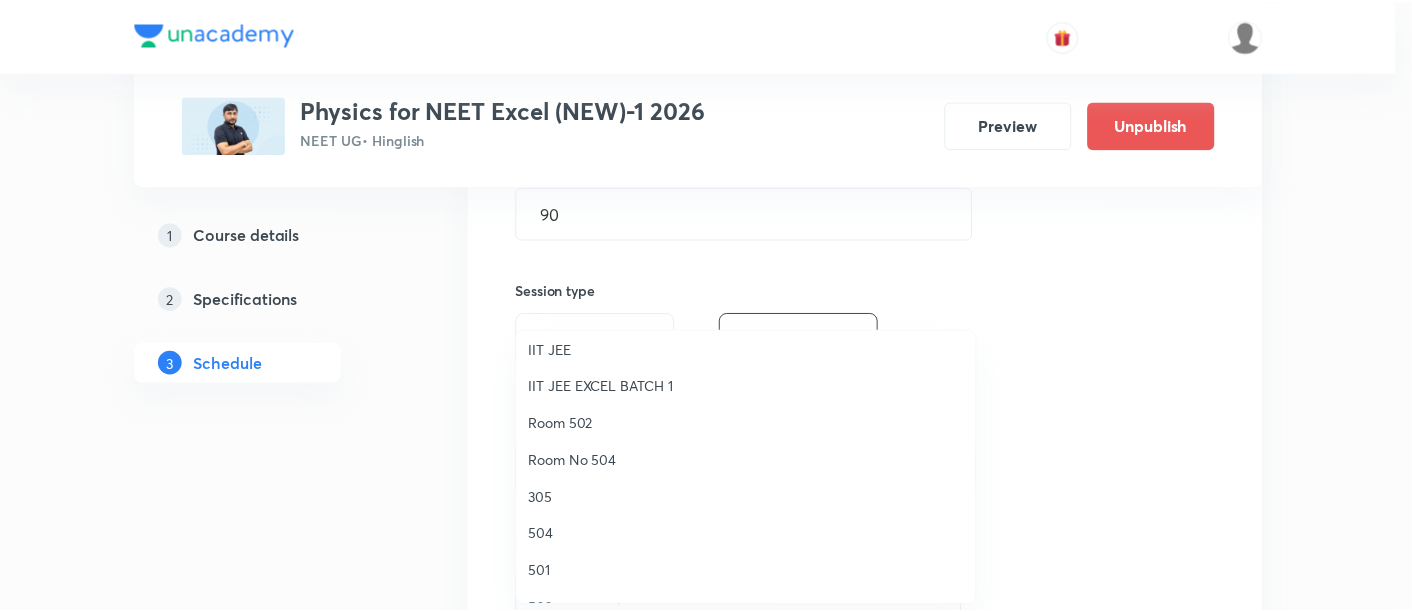 scroll, scrollTop: 159, scrollLeft: 0, axis: vertical 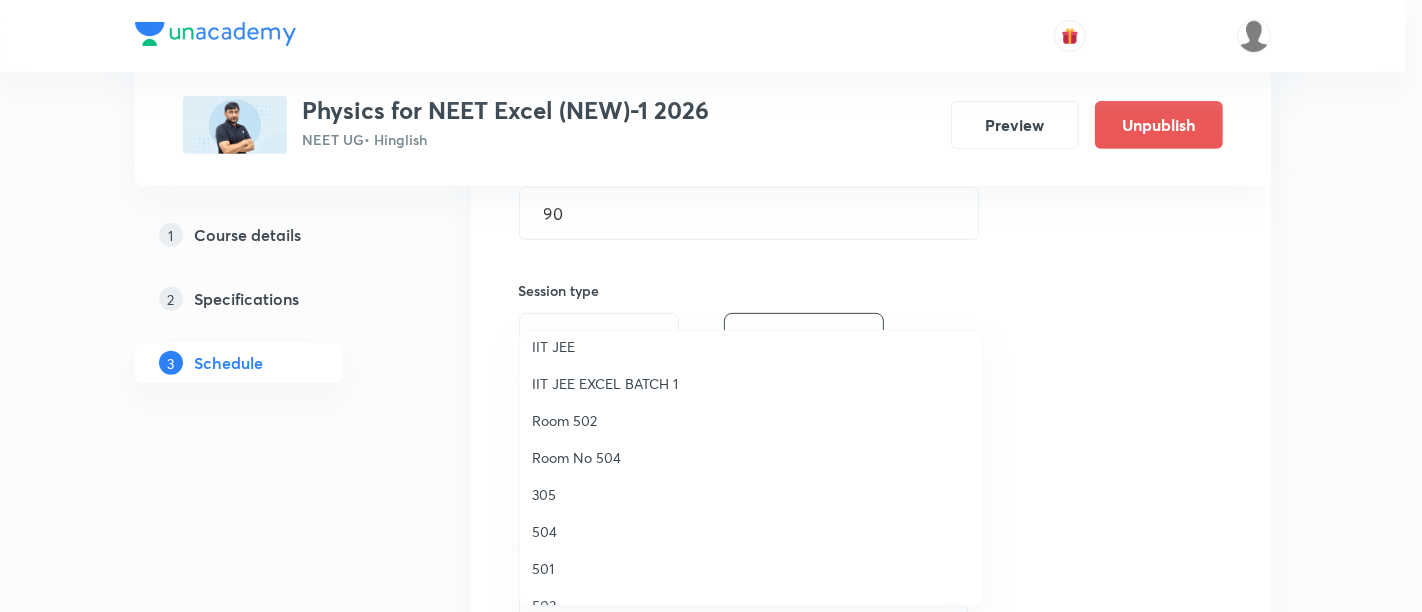 click on "305" at bounding box center [751, 494] 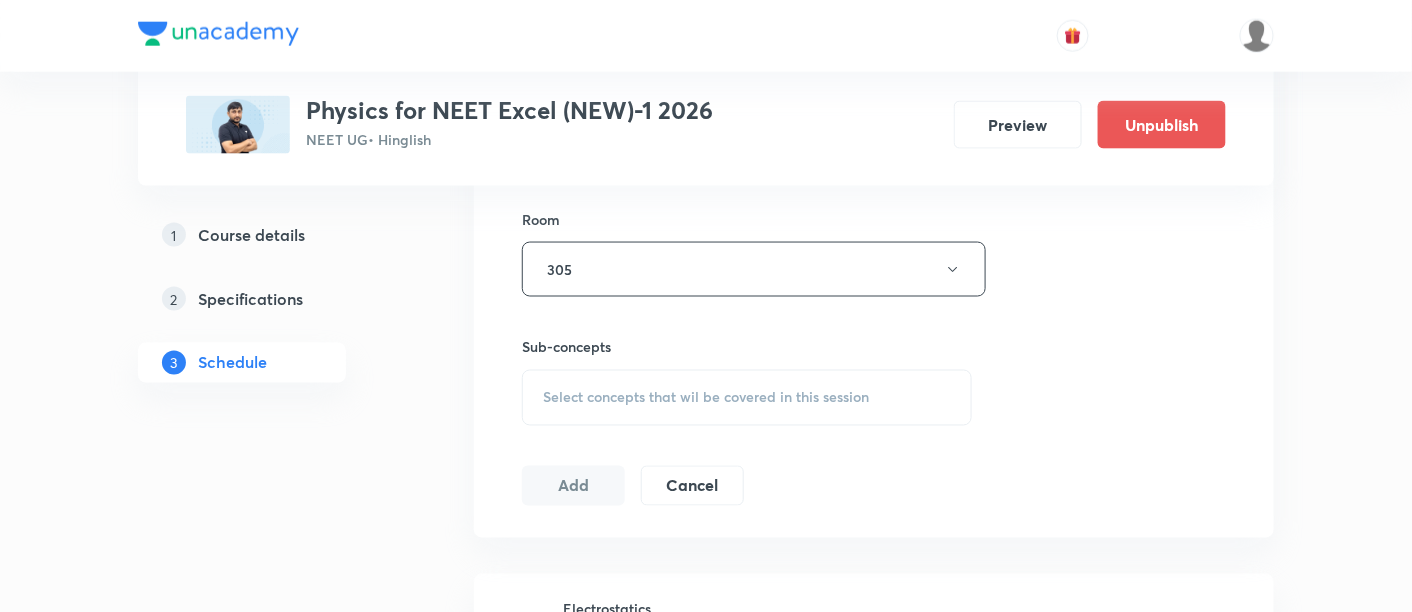 scroll, scrollTop: 865, scrollLeft: 0, axis: vertical 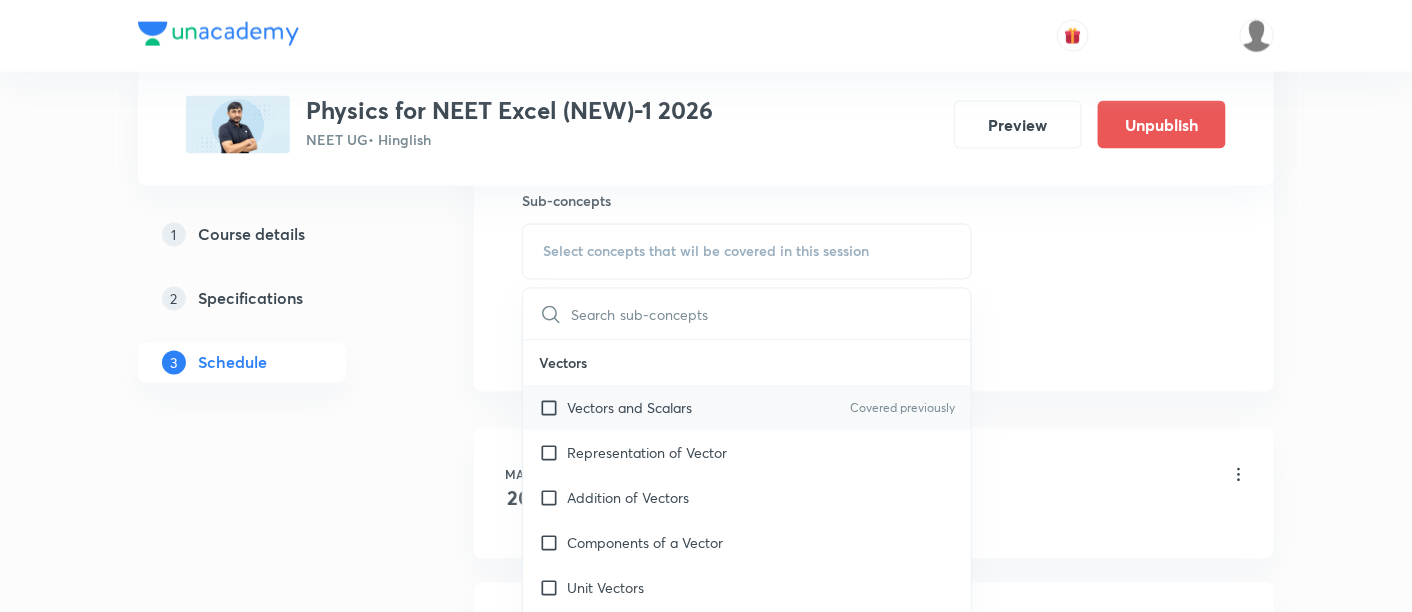 click on "Vectors and Scalars" at bounding box center (629, 408) 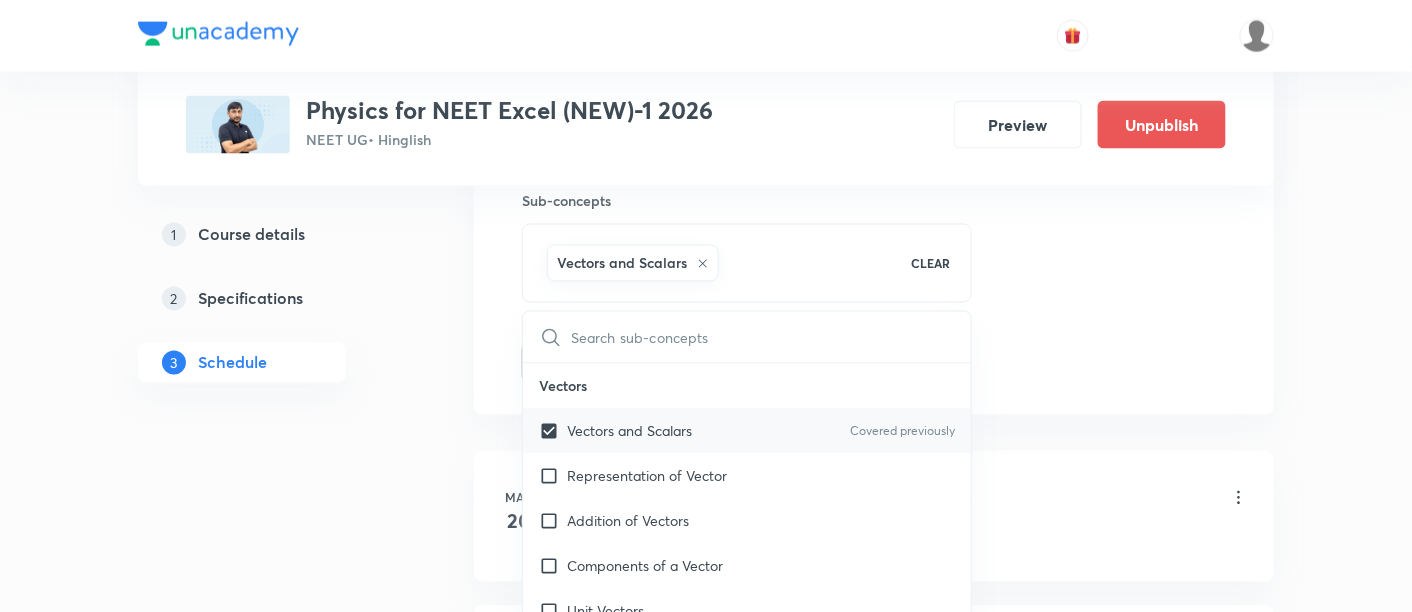 checkbox on "true" 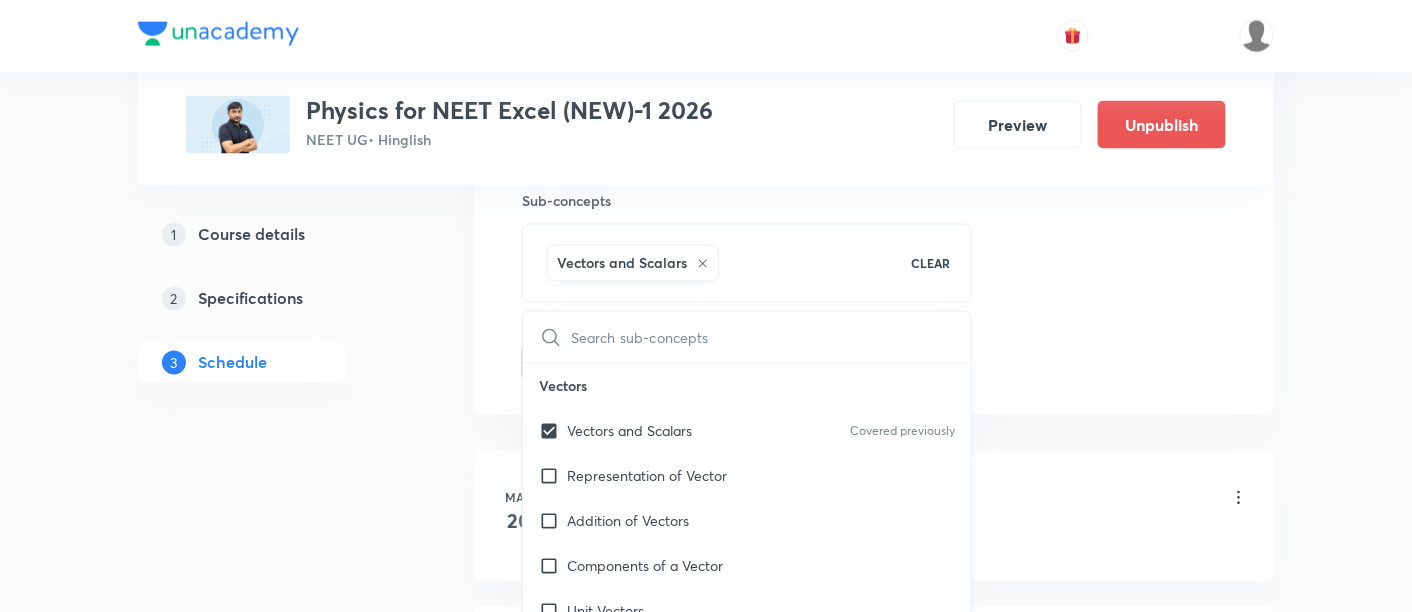 click on "Session  66 Live class Session title 32/99 Electromagnetic Induction -04/10 ​ Schedule for Jul 19, 2025, 8:45 AM ​ Duration (in minutes) 90 ​   Session type Online Offline Room 305 Sub-concepts Vectors and Scalars  CLEAR ​ Vectors Vectors and Scalars  Covered previously Representation of Vector  Addition of Vectors Components of a Vector Unit Vectors Rectangular Components of a Vector in Three Dimensions  Position Vector Displacement Vector Product of Two Vectors Change in Velocity Projectile Motion Minimum Velocity & Angle to Hit a Given Point Motion in a Straight Line Translatory Motion  Frame of Reference  Trajectory  Displacement and Distance  Velocity and Speed  Acceleration  Motion in a Straight Line  One- Dimensional Motion in a Vertical Line  Motion Upon an Inclined Plane  Relative Motion in One dimension Graphs in Motion in One Dimension Newtons Equation Of Motion Graphs In Motion In One-D One Dimensional Motion In Vertical Line Horizontal Range And Maximum Height Trajectory Equation Impulse" at bounding box center [874, -98] 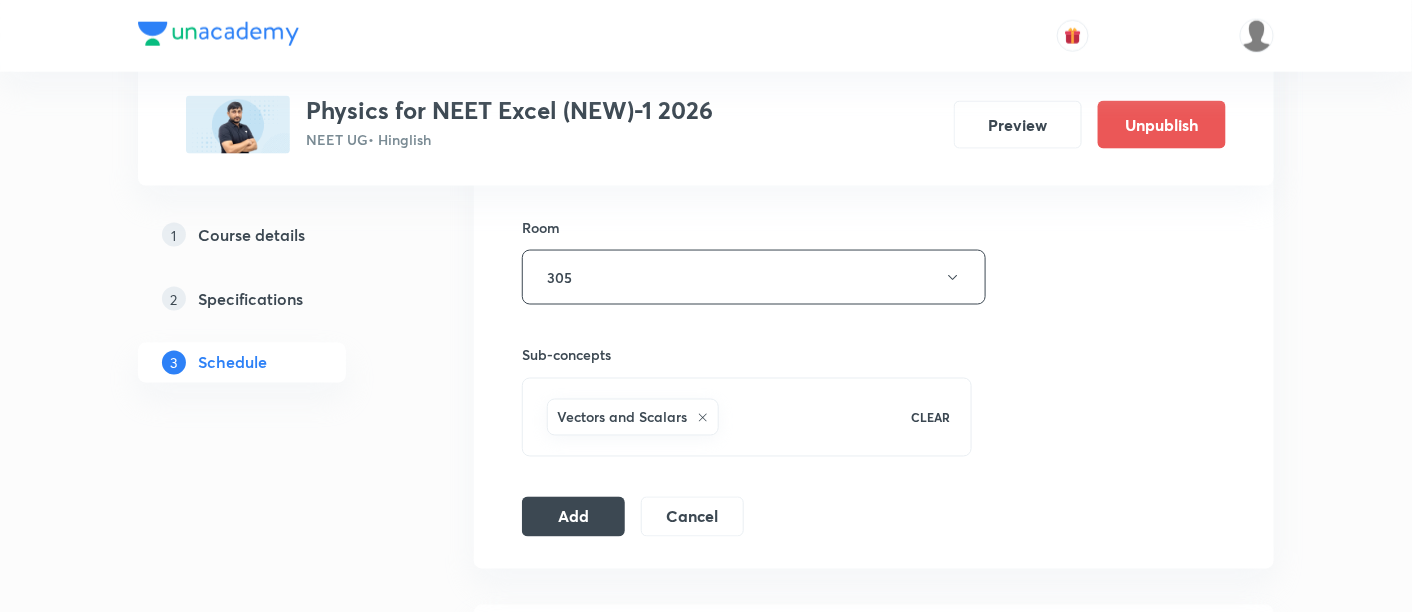 scroll, scrollTop: 870, scrollLeft: 0, axis: vertical 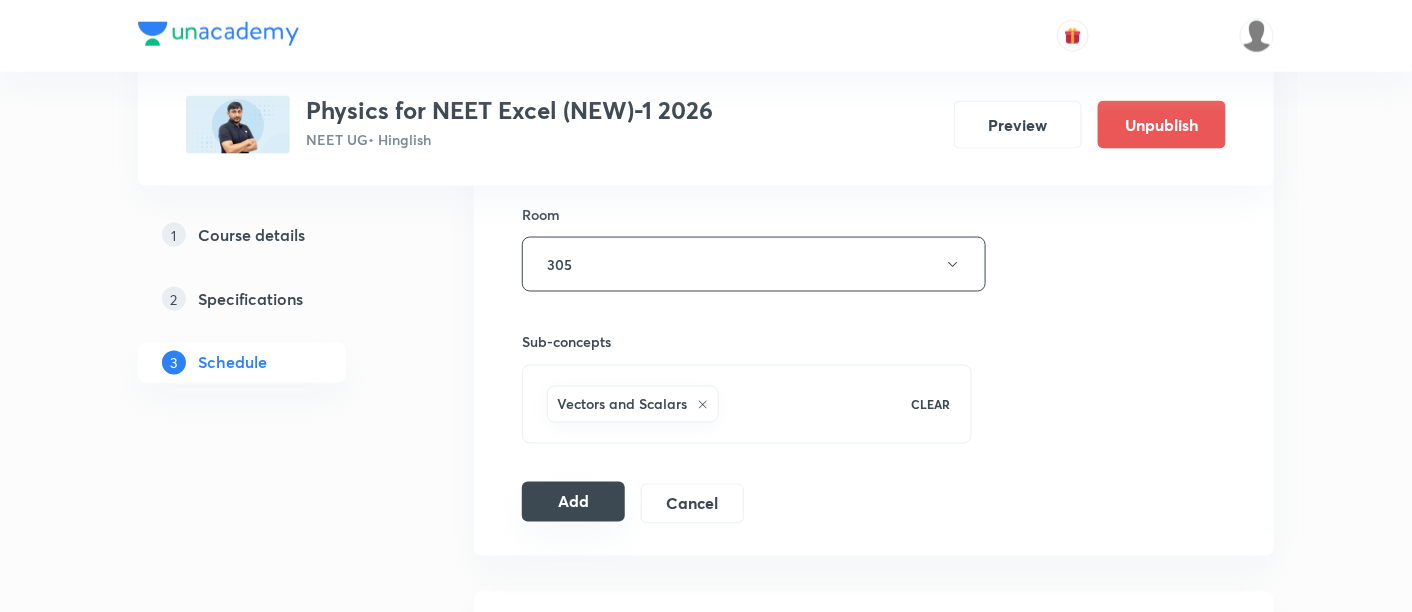 click on "Add" at bounding box center [573, 502] 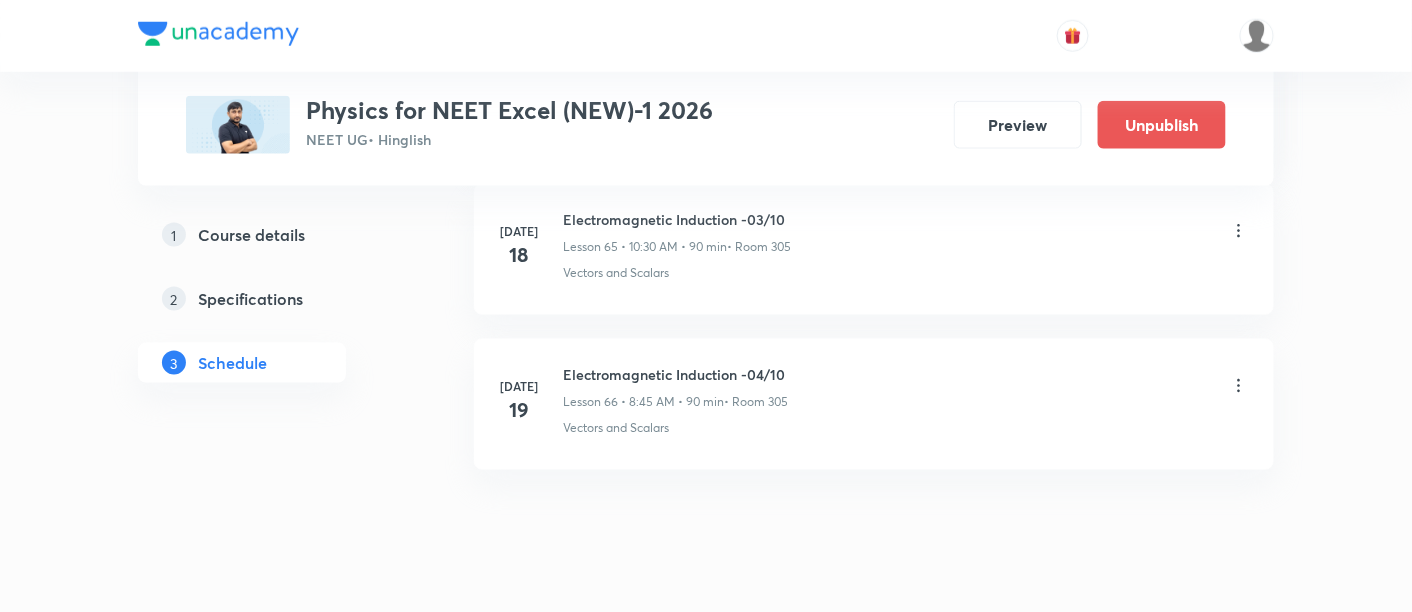 scroll, scrollTop: 10264, scrollLeft: 0, axis: vertical 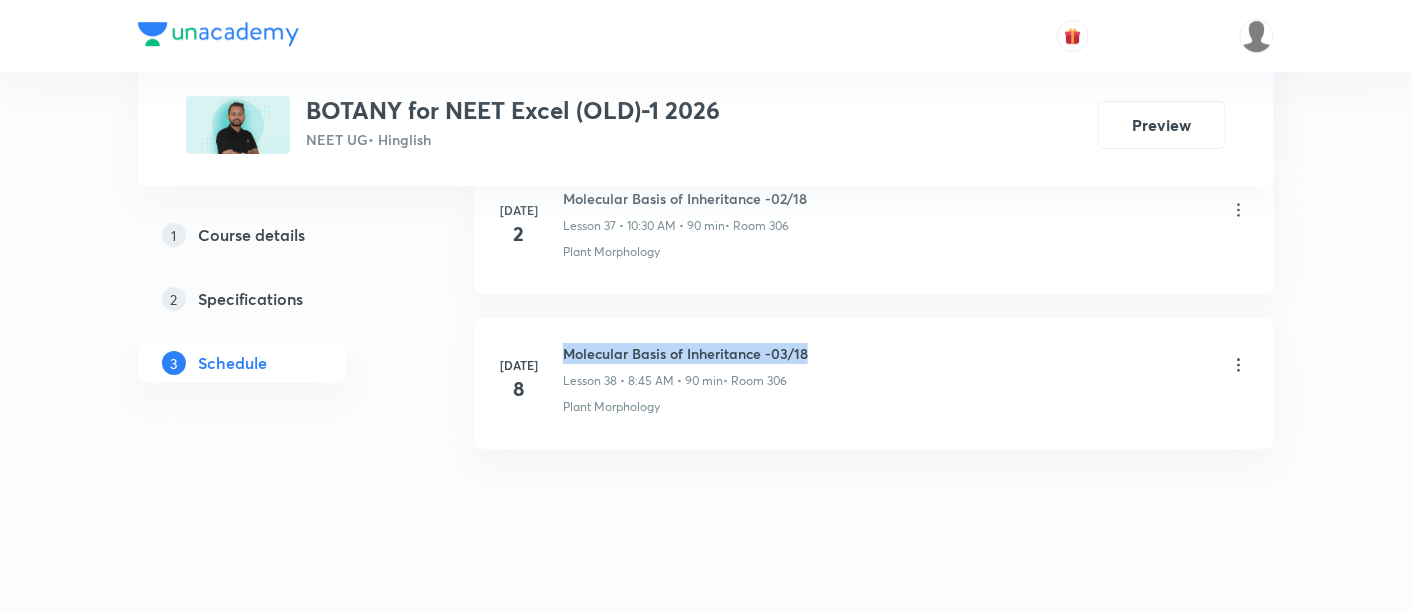 drag, startPoint x: 565, startPoint y: 327, endPoint x: 826, endPoint y: 327, distance: 261 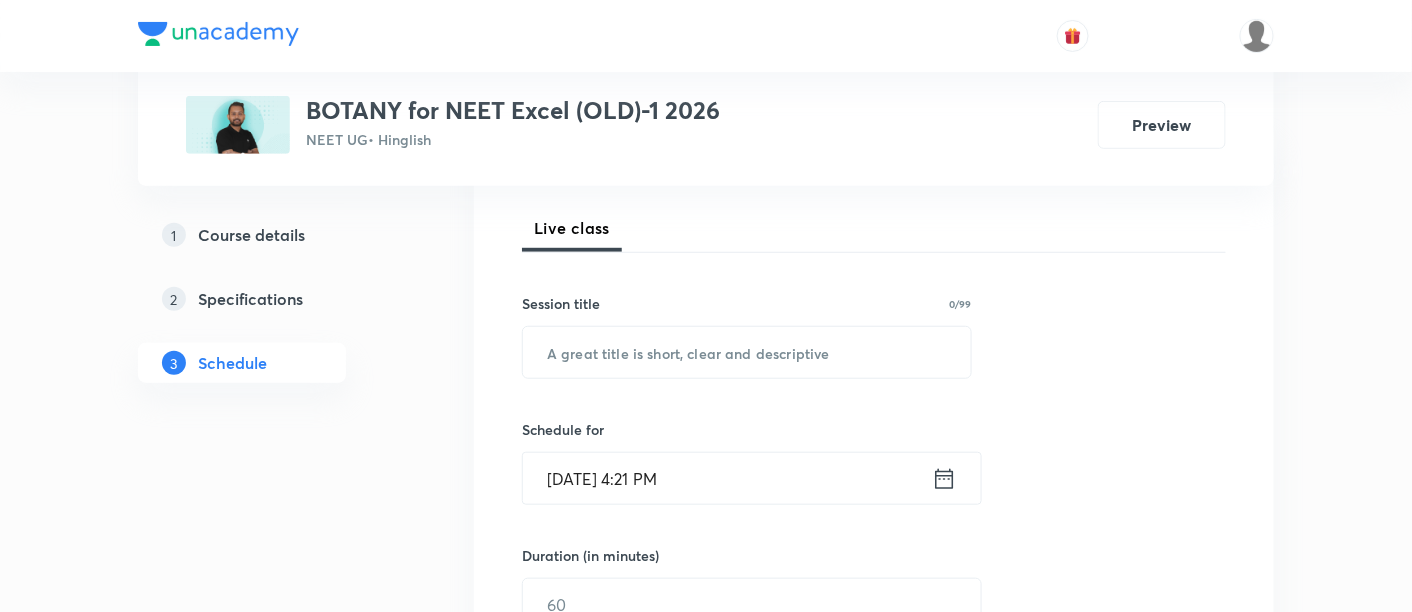 scroll, scrollTop: 351, scrollLeft: 0, axis: vertical 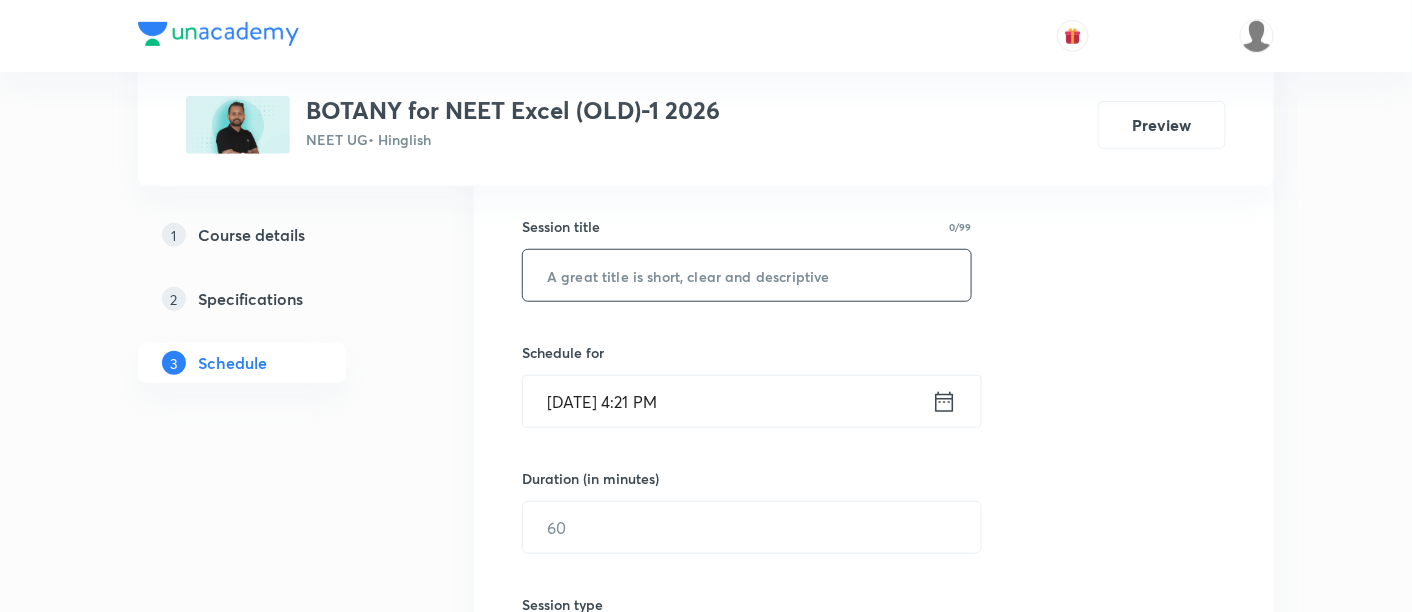click at bounding box center [747, 275] 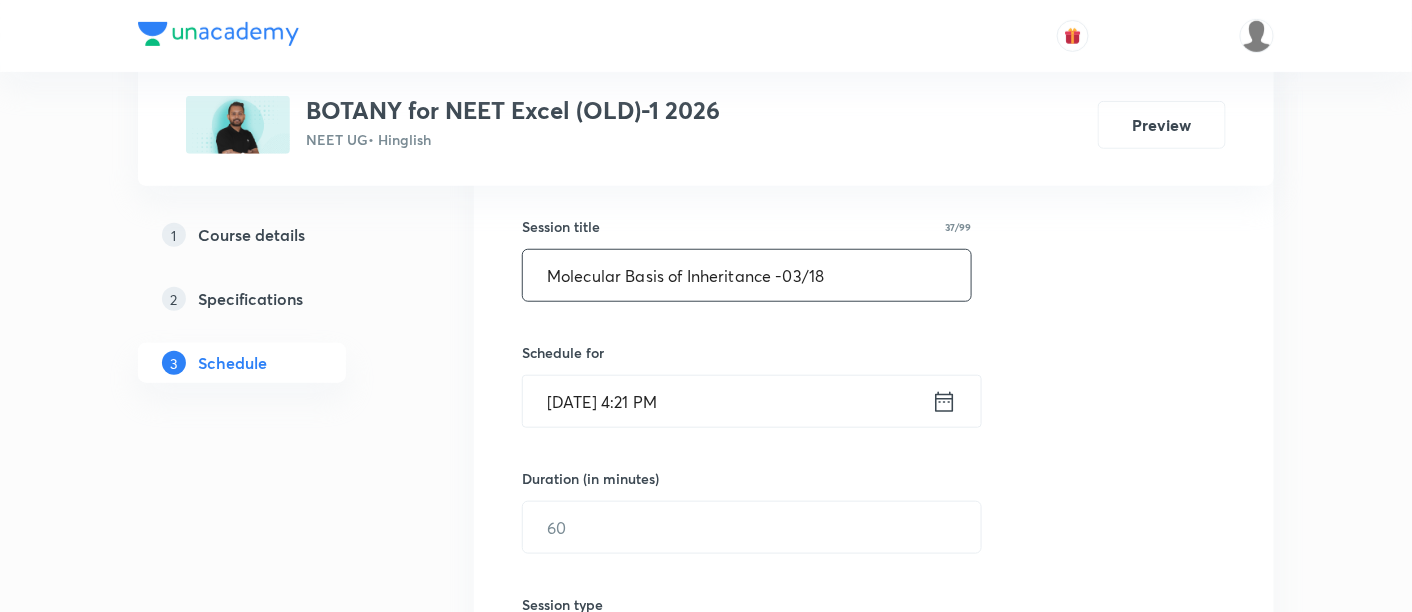 click on "Molecular Basis of Inheritance -03/18" at bounding box center (747, 275) 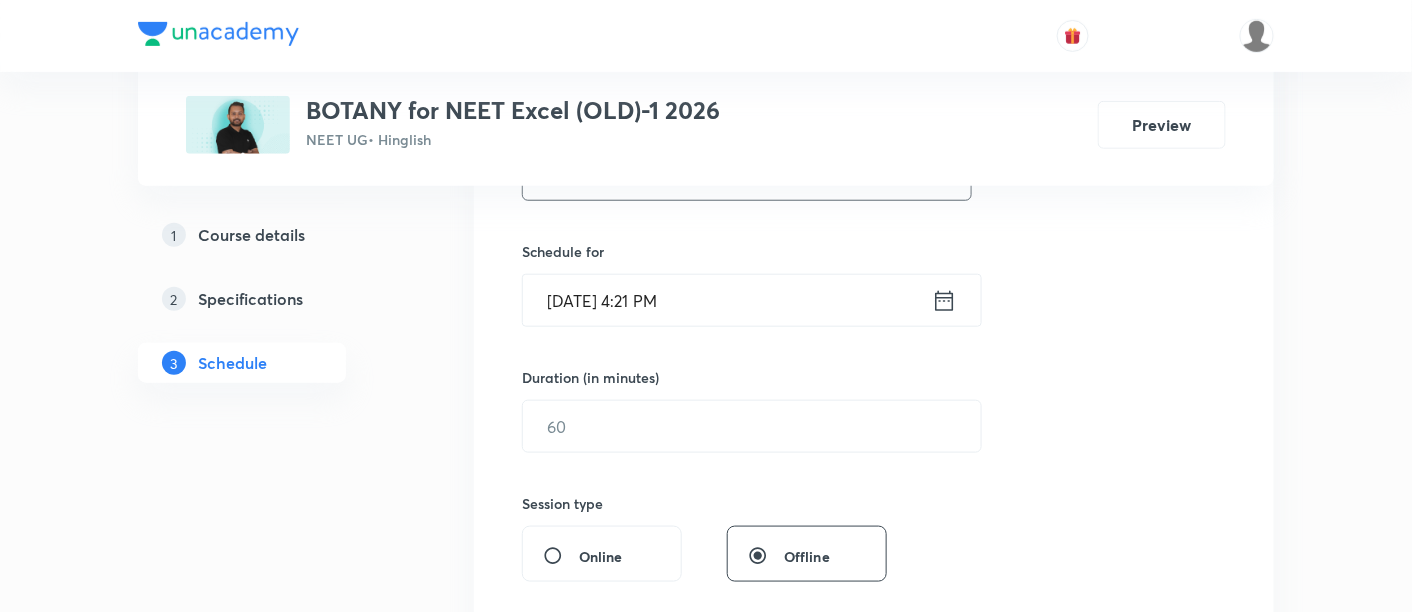 scroll, scrollTop: 466, scrollLeft: 0, axis: vertical 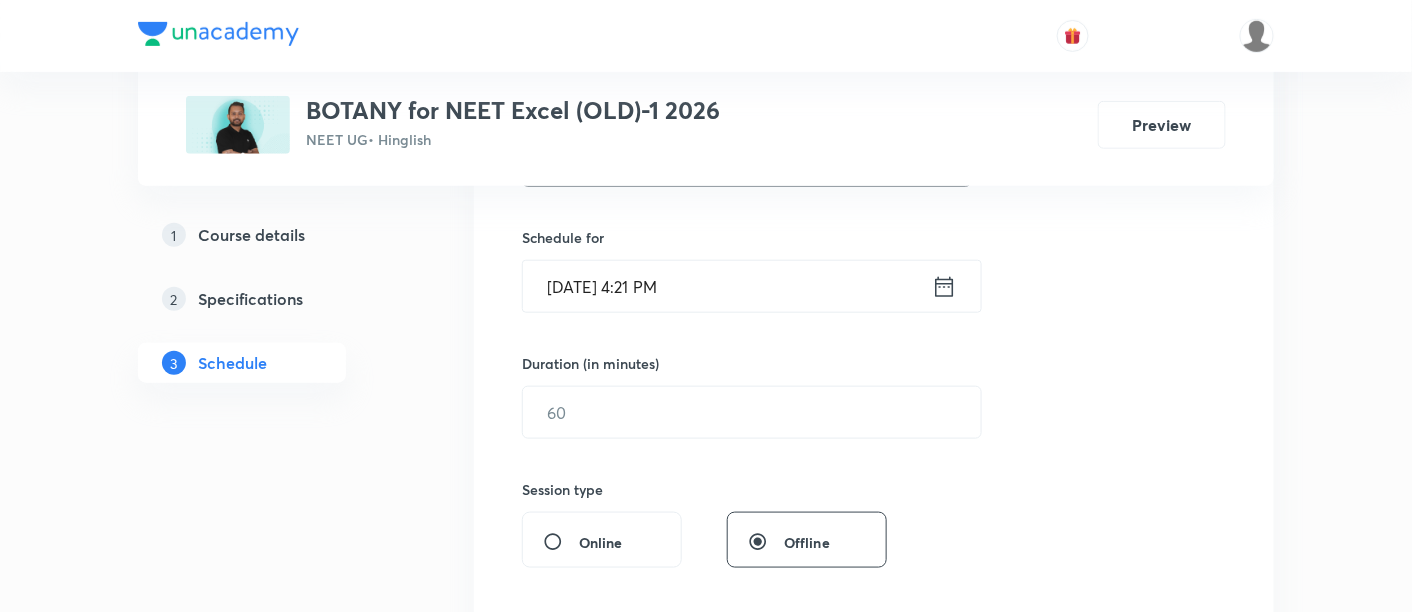 type on "Molecular Basis of Inheritance -04/18" 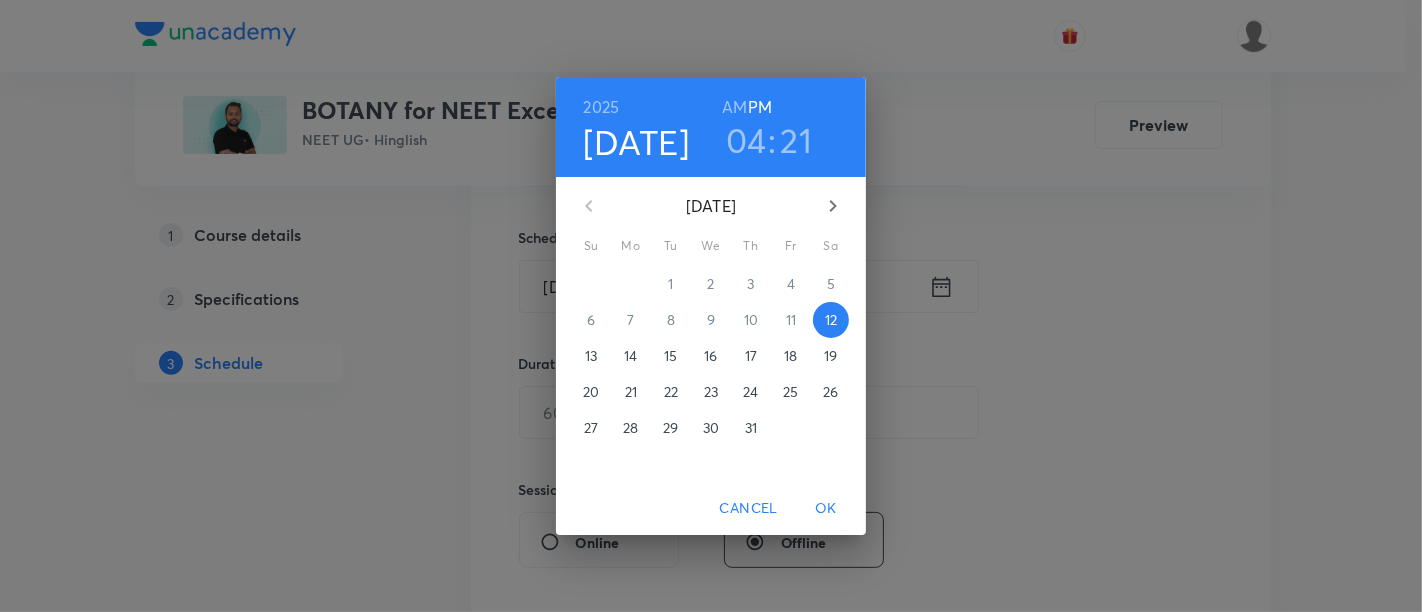 click on "15" at bounding box center (670, 356) 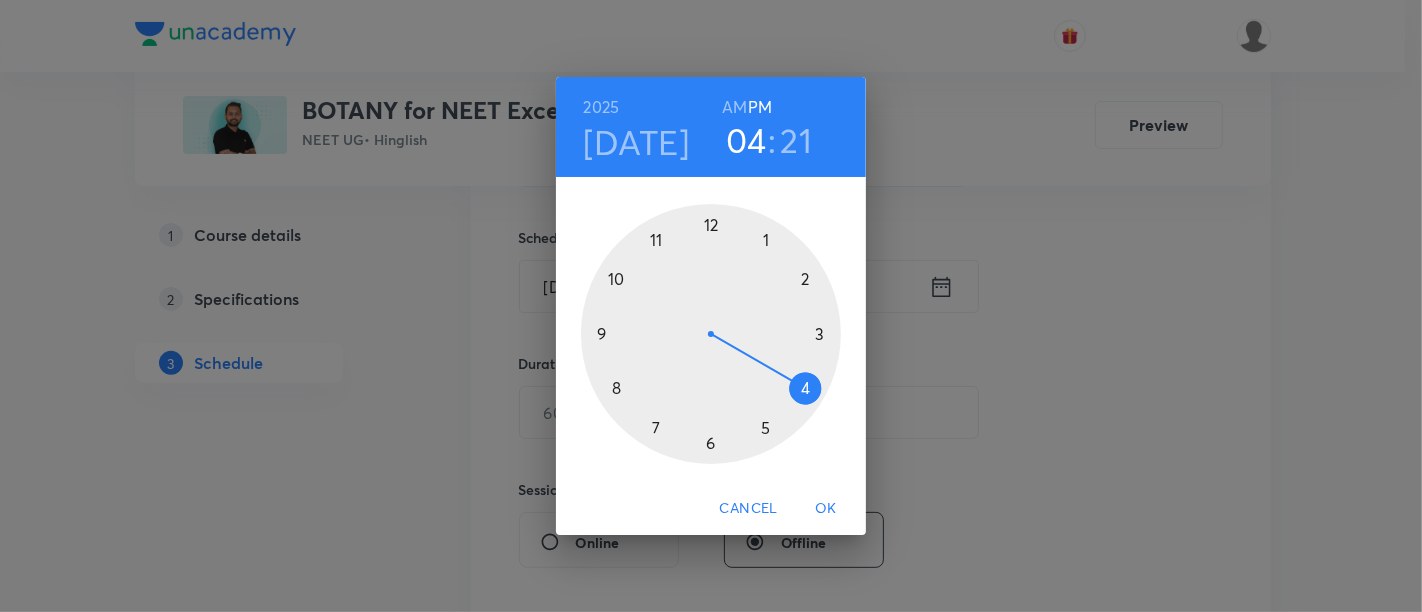 click on "AM" at bounding box center (734, 107) 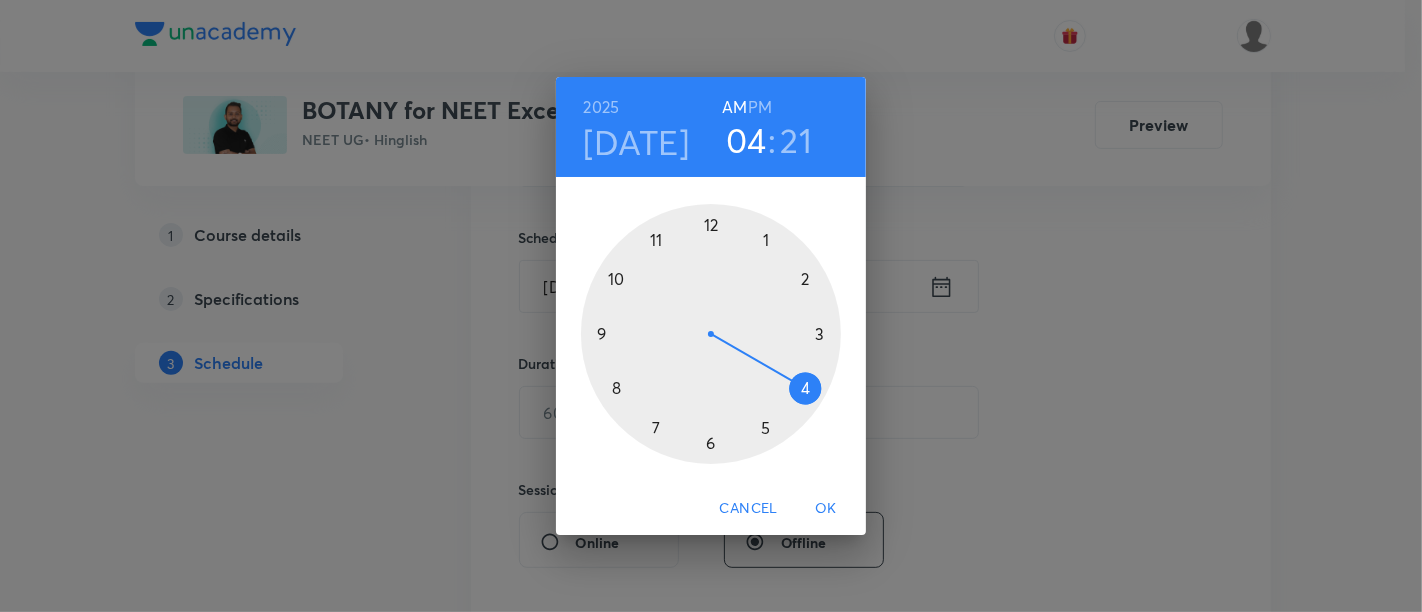 click at bounding box center (711, 334) 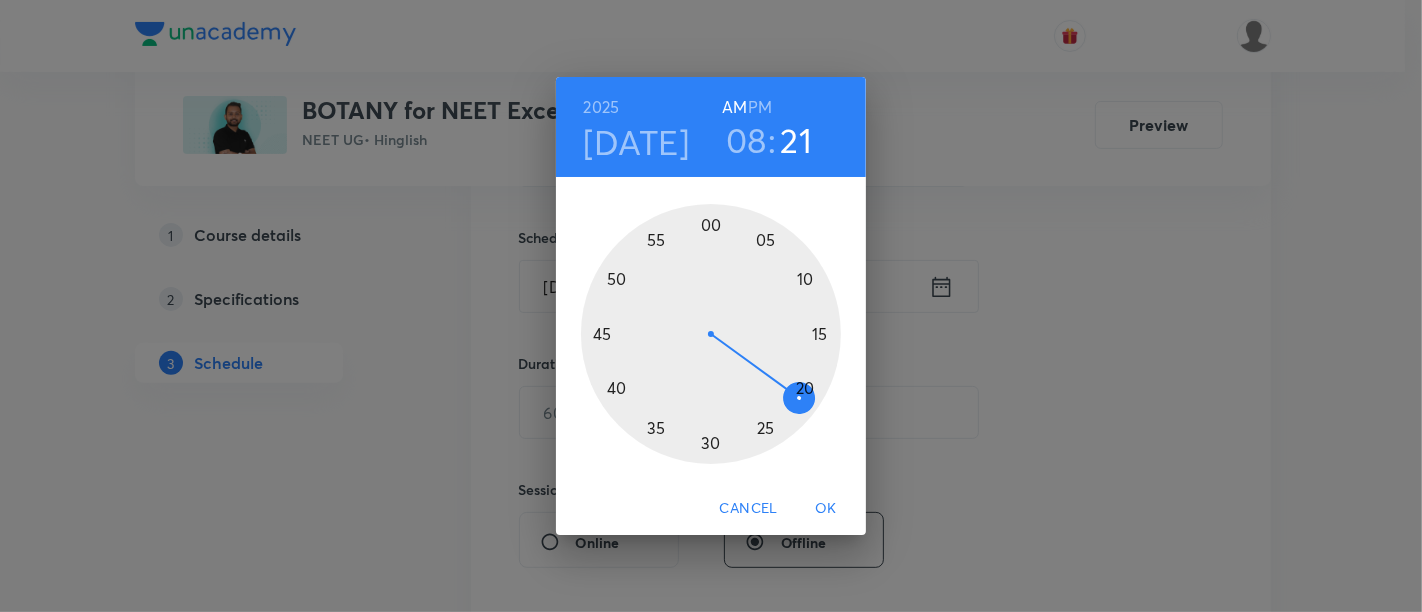 click at bounding box center (711, 334) 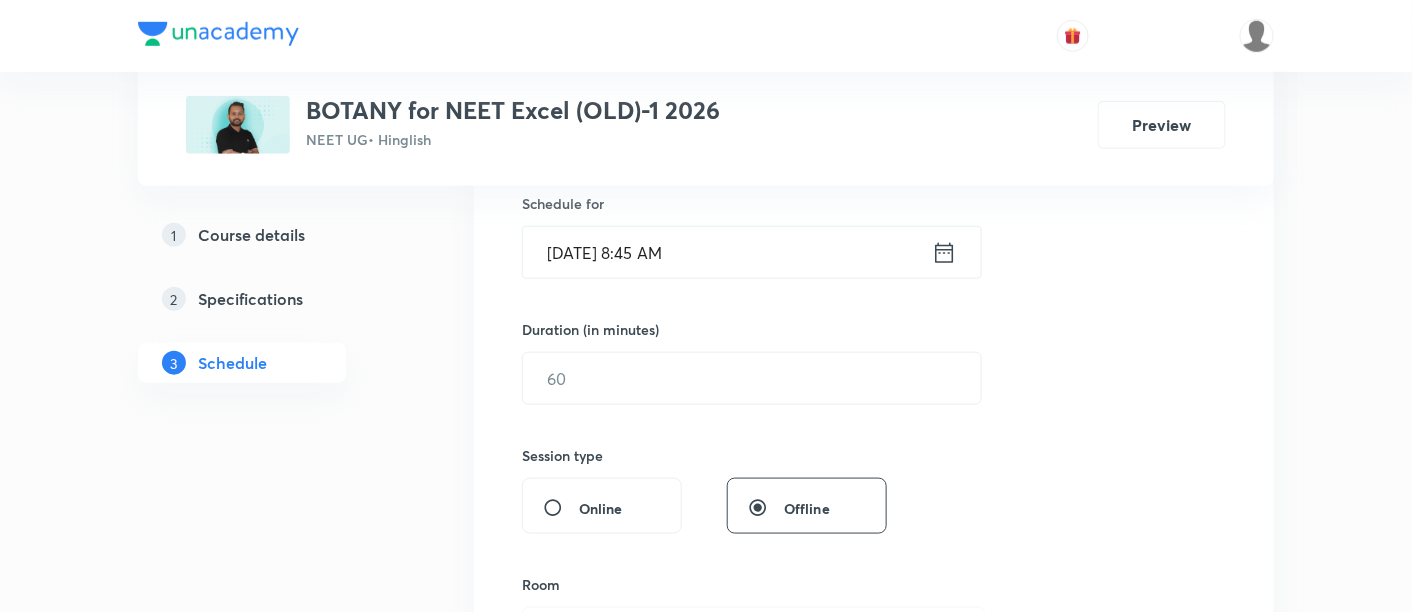 scroll, scrollTop: 503, scrollLeft: 0, axis: vertical 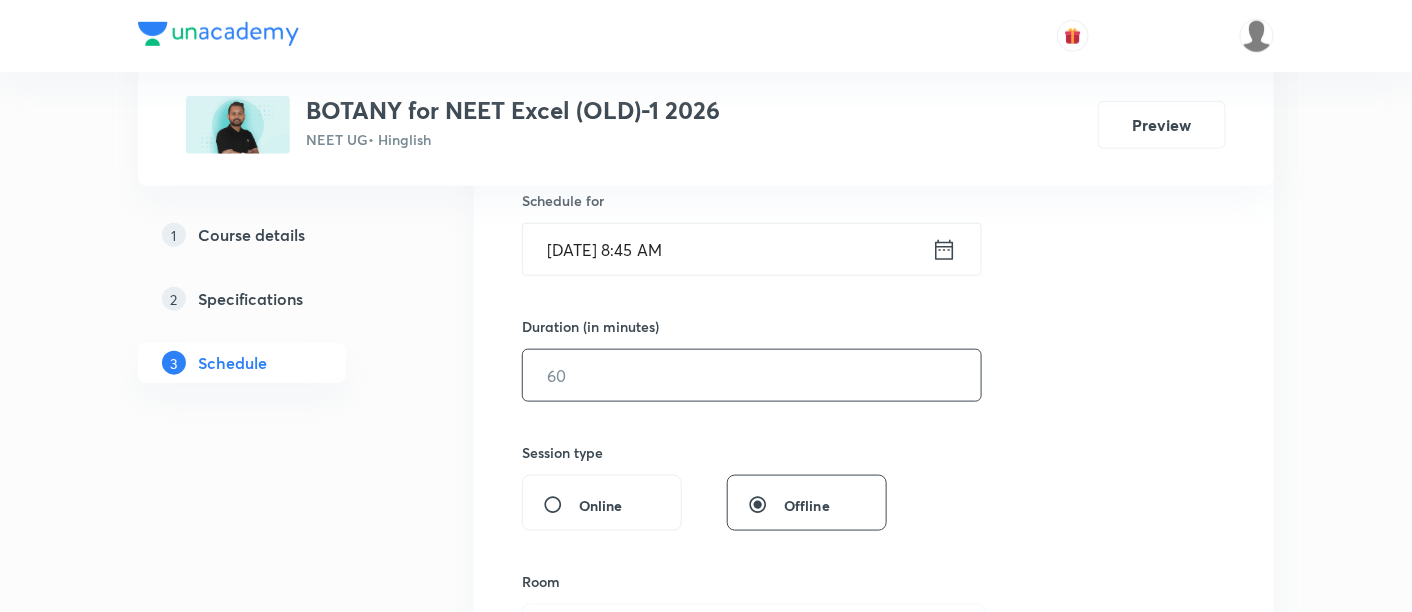 click at bounding box center [752, 375] 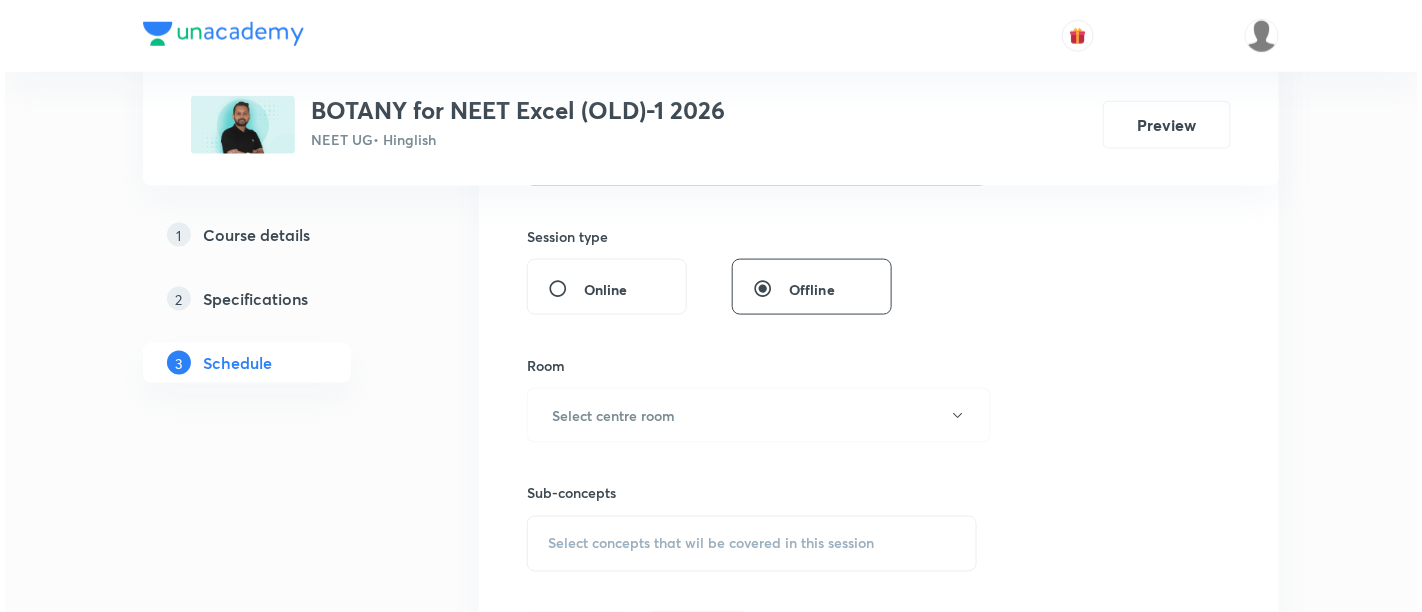 scroll, scrollTop: 722, scrollLeft: 0, axis: vertical 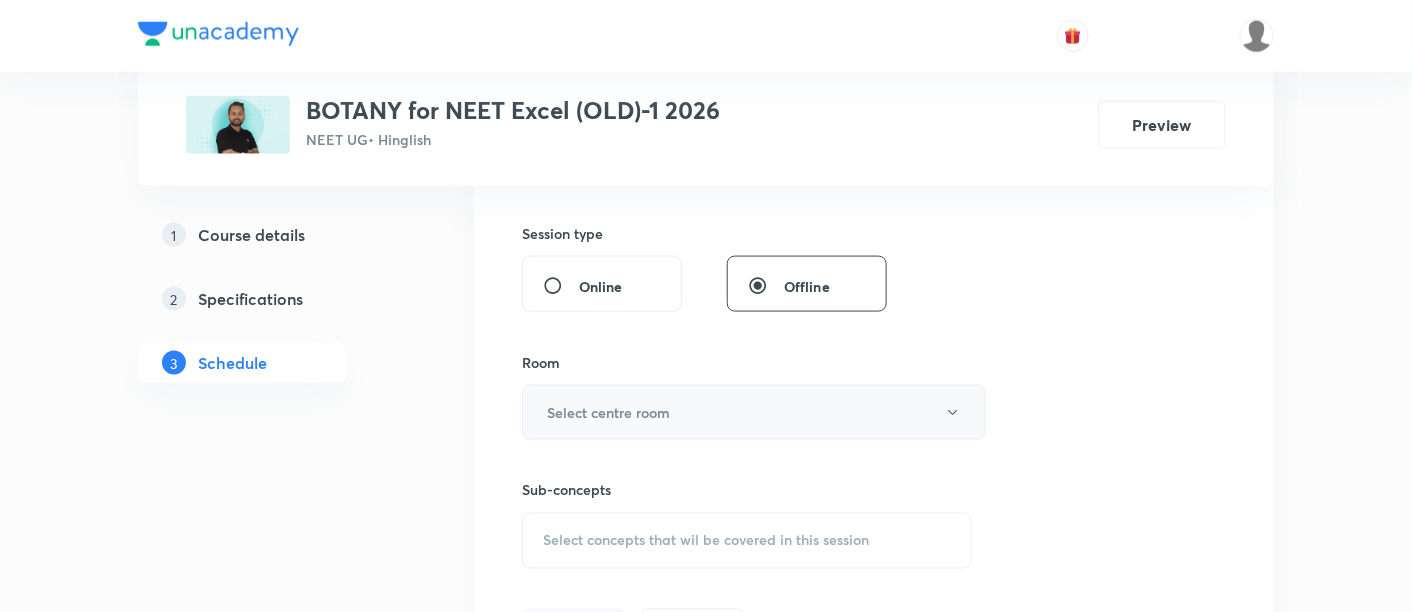 type on "90" 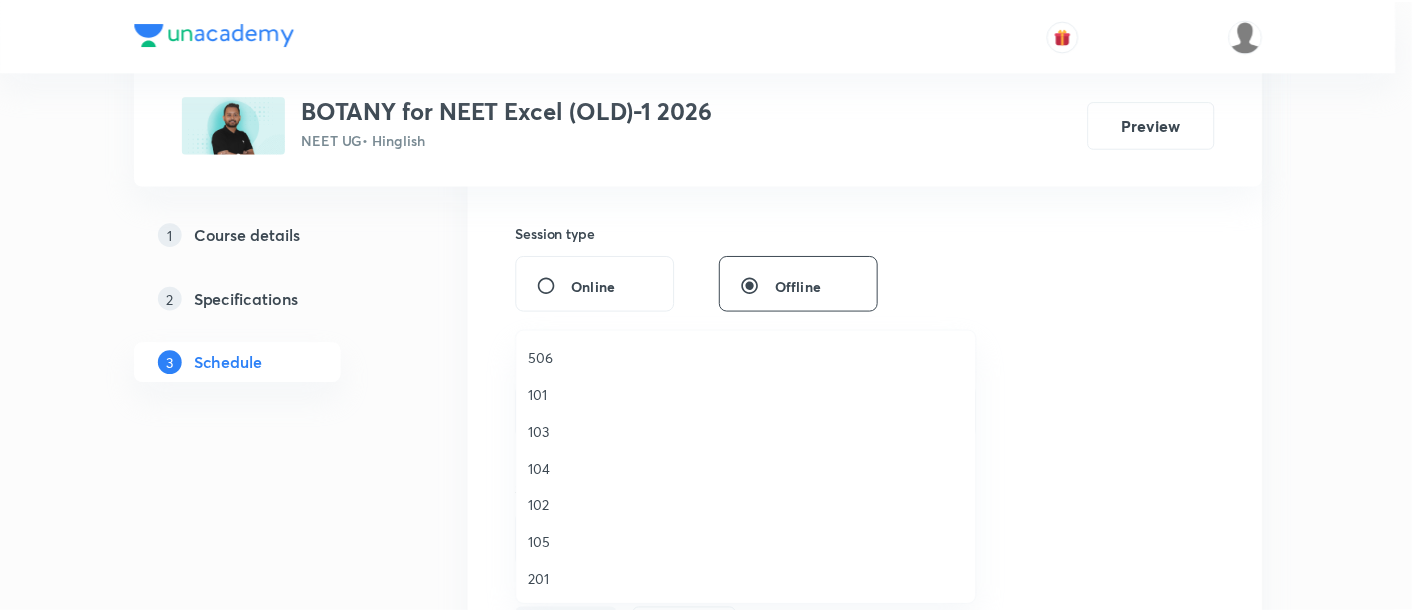 scroll, scrollTop: 665, scrollLeft: 0, axis: vertical 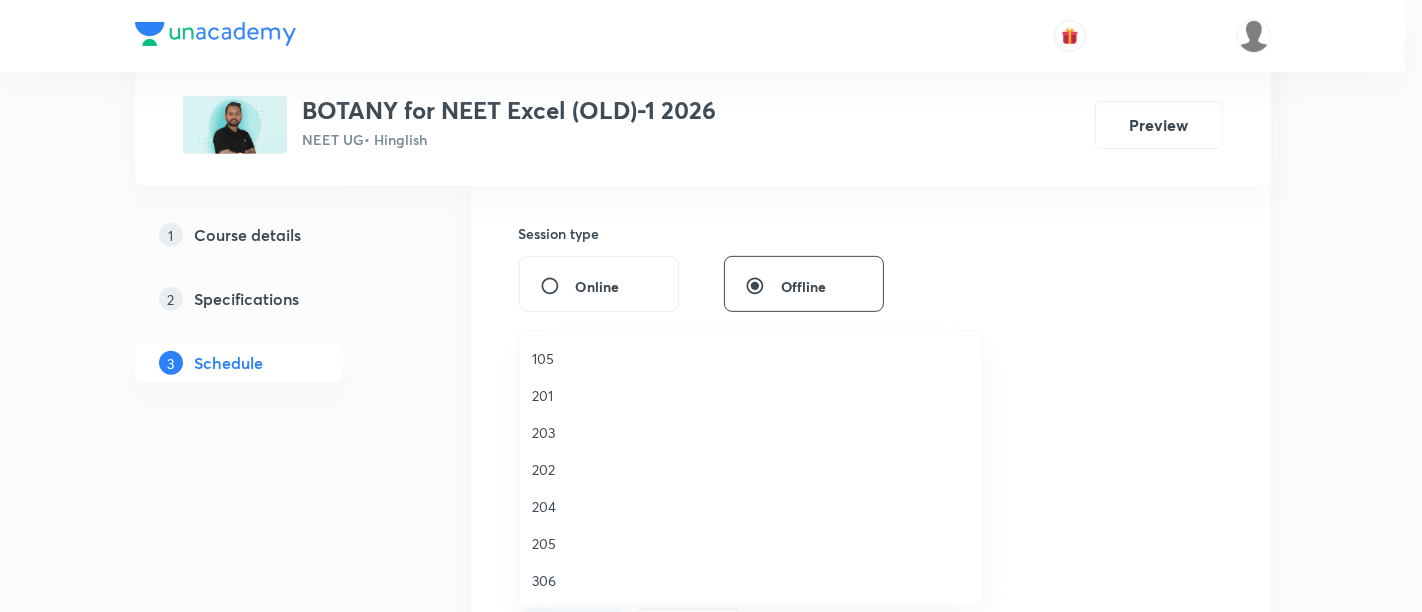 click on "306" at bounding box center [751, 580] 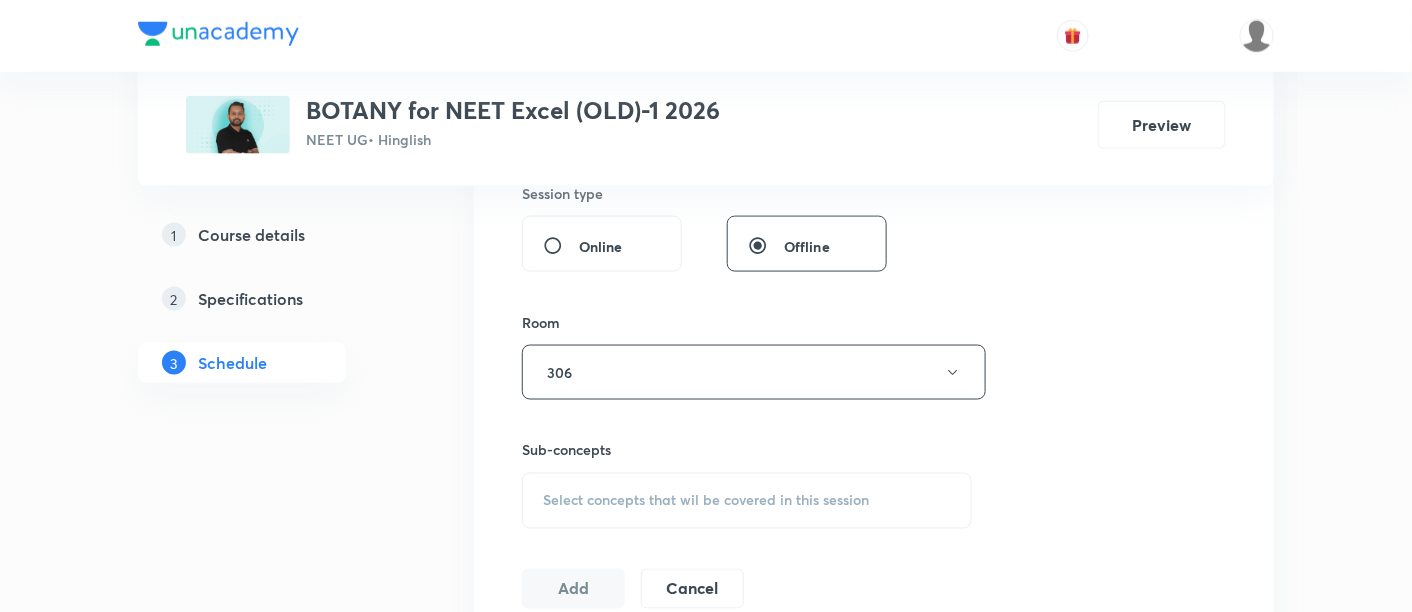 scroll, scrollTop: 862, scrollLeft: 0, axis: vertical 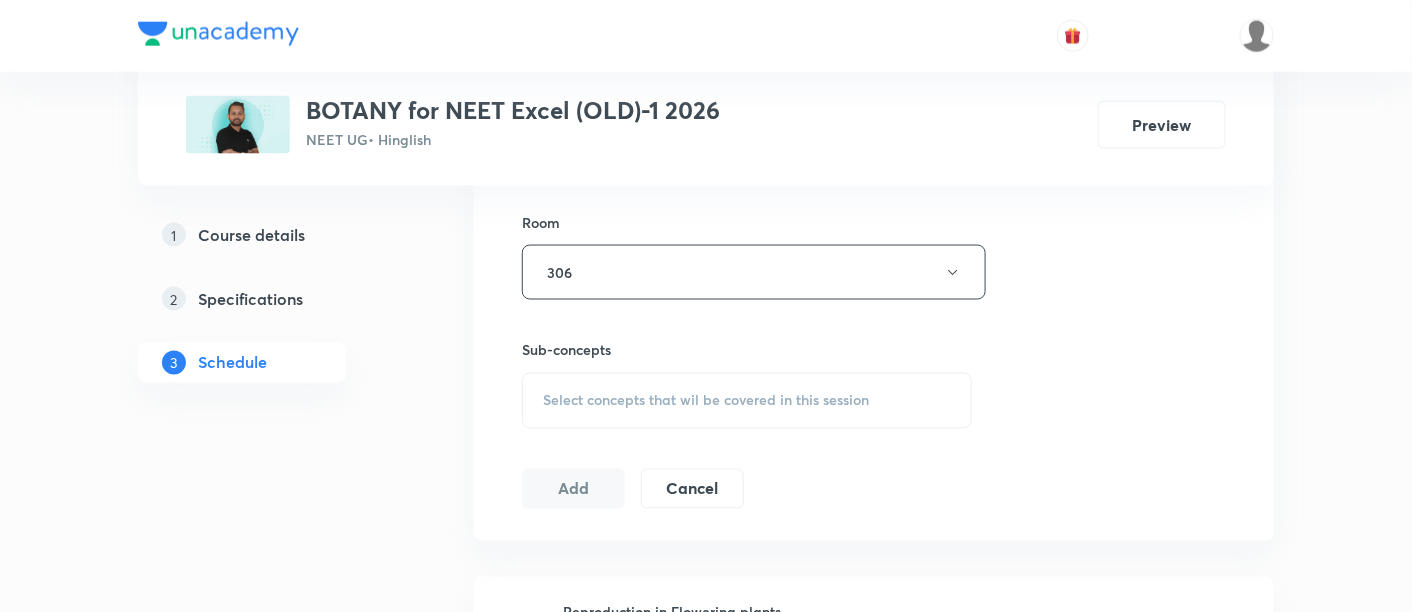 click on "Select concepts that wil be covered in this session" at bounding box center (706, 401) 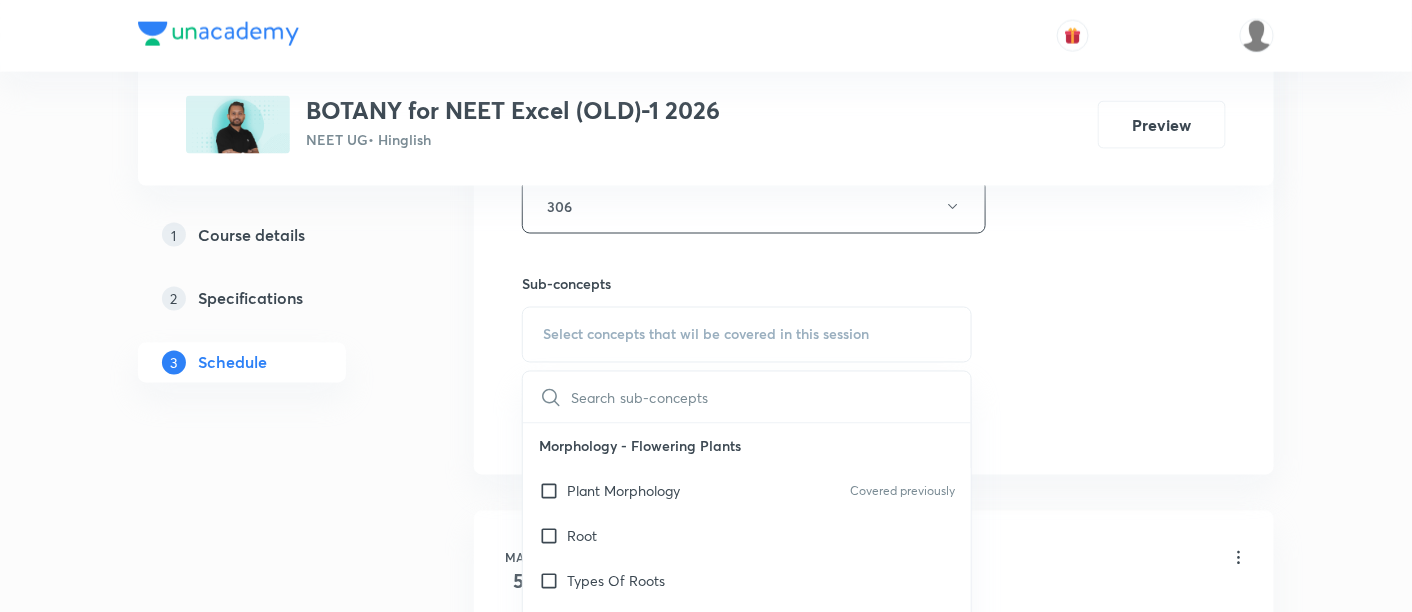 scroll, scrollTop: 933, scrollLeft: 0, axis: vertical 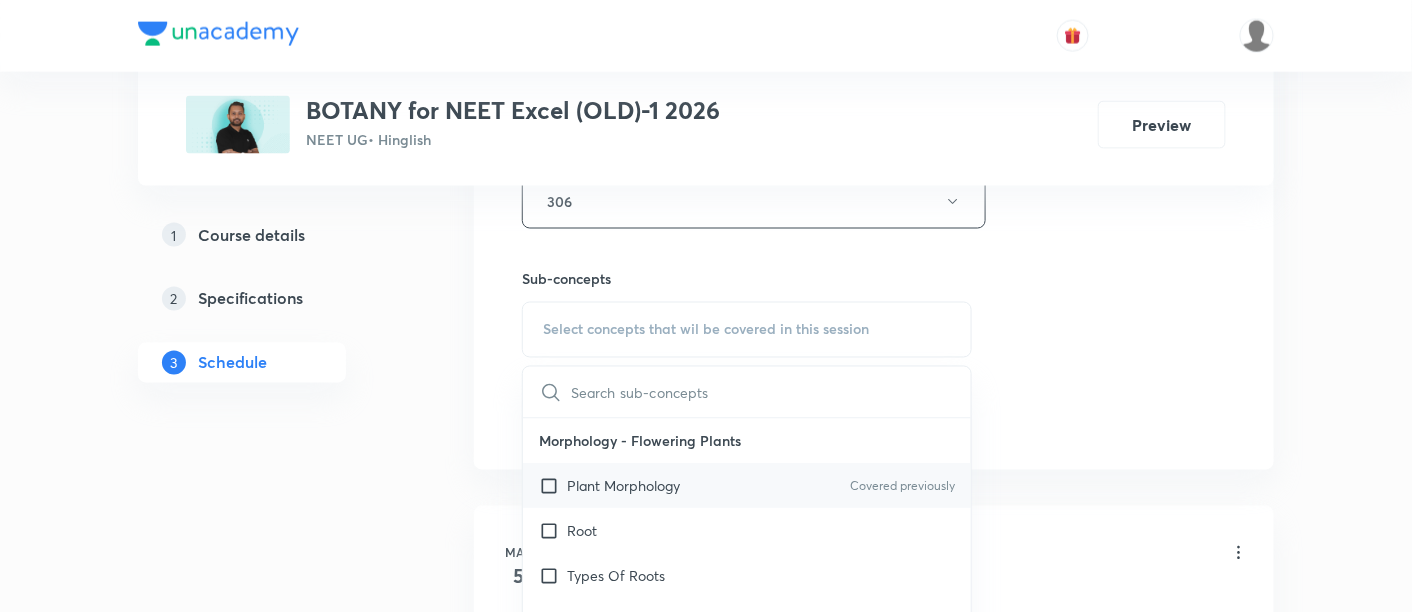 click on "Plant Morphology" at bounding box center [623, 486] 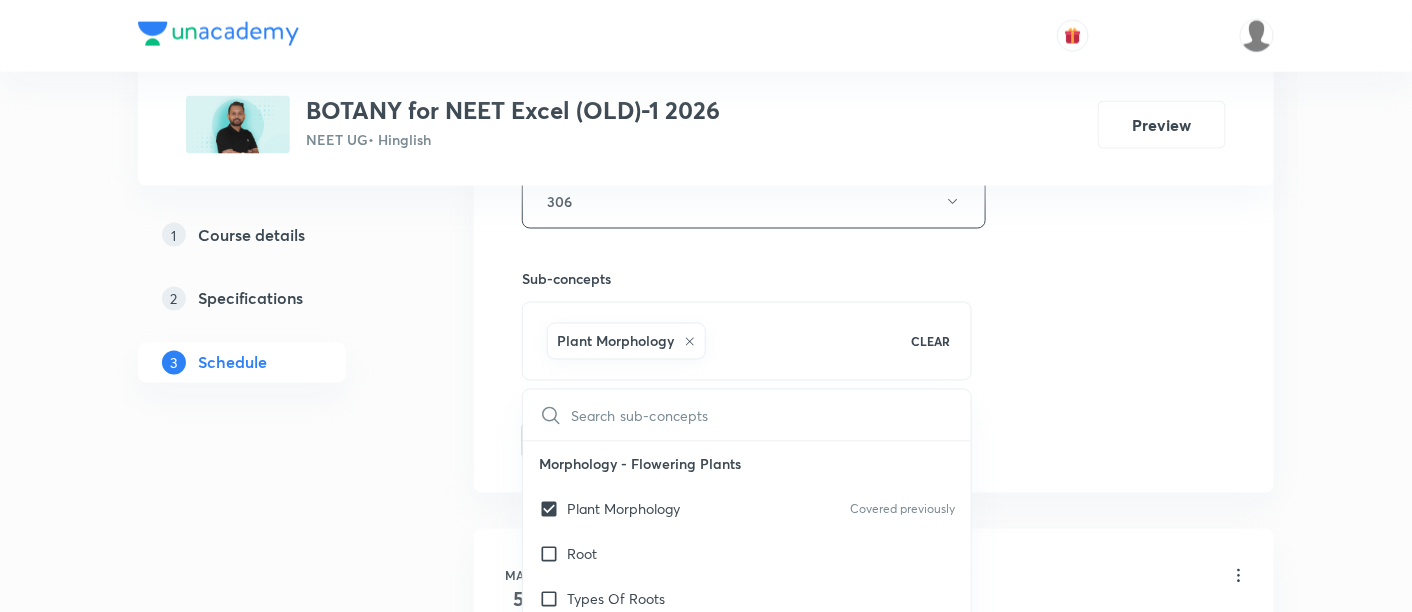 click on "Session  39 Live class Session title 37/99 Molecular Basis of Inheritance -04/18 ​ Schedule for [DATE] 8:45 AM ​ Duration (in minutes) 90 ​   Session type Online Offline Room 306 Sub-concepts Plant Morphology CLEAR ​ Morphology - Flowering Plants Plant Morphology Covered previously Root Types Of Roots Stem Types Of Stem  Leaf Inflorescence Flower Fruit Seed Semi-Technical Description Of A Typical Flowering Plant Description Of Some Important Families Anatomy - Flowering Plants The Tissues  Tissue System Anatomy Of Dicotyledonous And Monocotyledonous Plants Secondary Growth Structural Organisation in Animals Animal Tissues Organ And Organ System Earthworm Cockroach Frogs Structural Organization in Animals Cockroach General Features  Frog General Features Transport in Plants Means Of Transport Plant-Water Relations Long Distance Transport Of Water Transpiration Uptake And Transport Of Mineral Nutrients Phloem Transport: Flow From Source To Sink Guttation Bleeding Phloem Transport (Food Transport)" at bounding box center [874, -20] 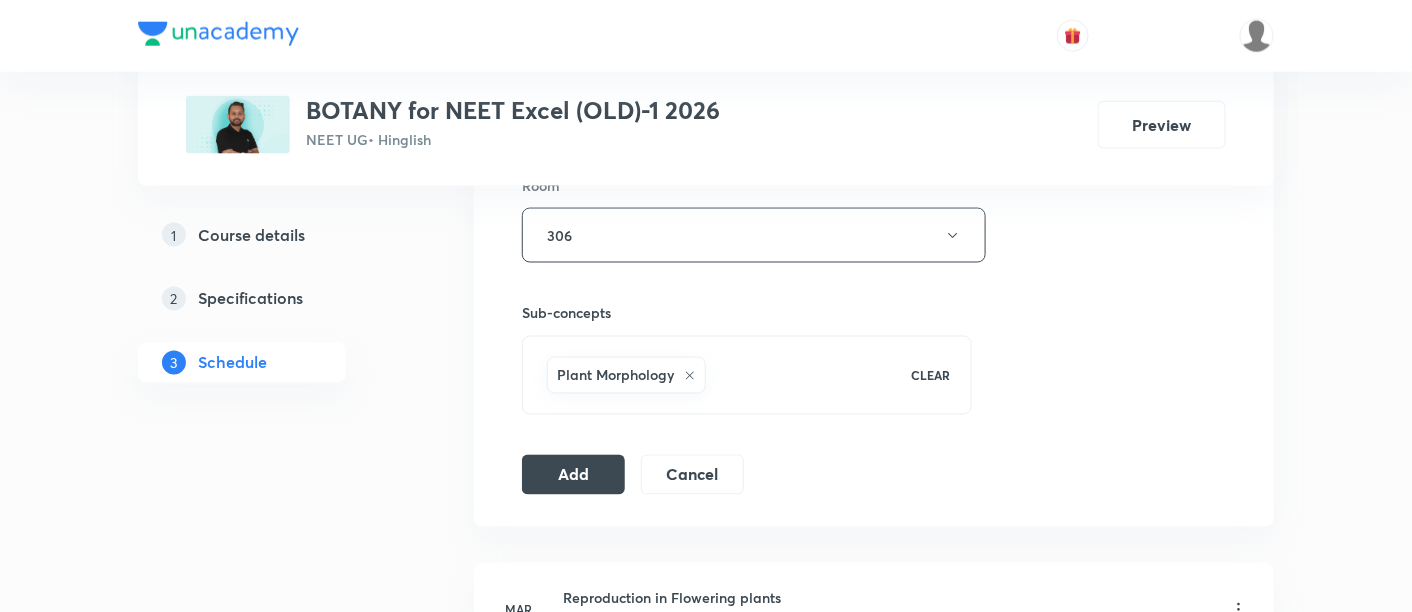 scroll, scrollTop: 911, scrollLeft: 0, axis: vertical 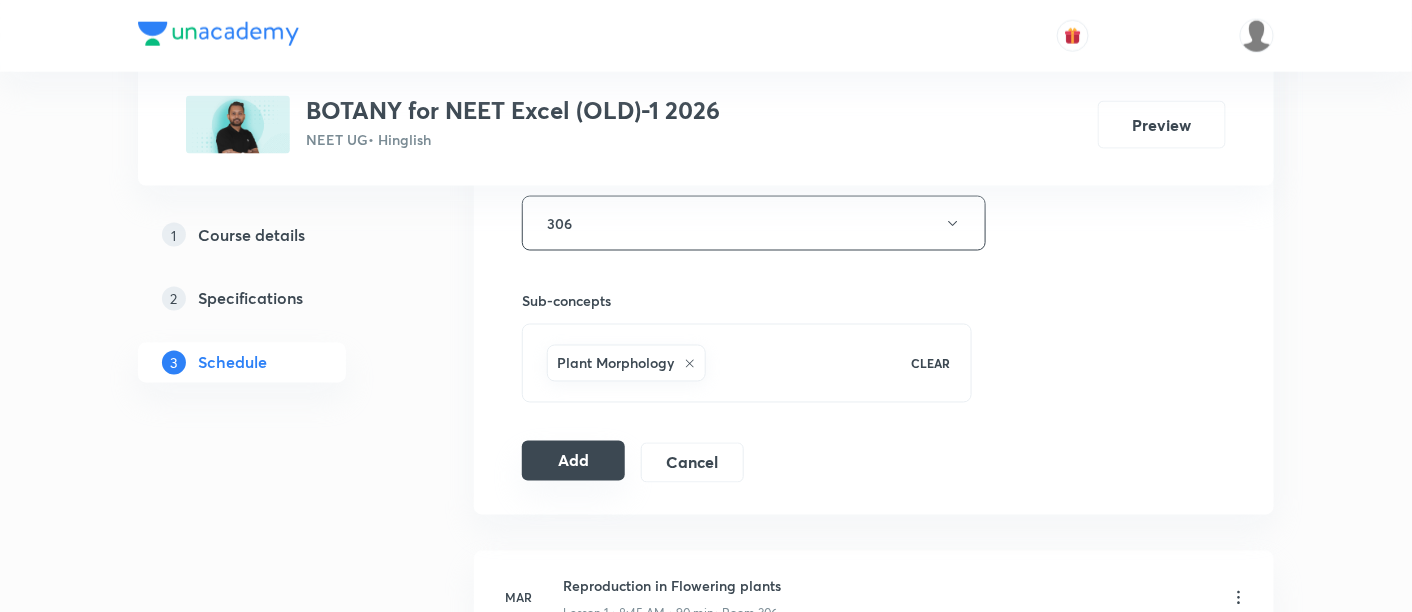 click on "Add" at bounding box center [573, 461] 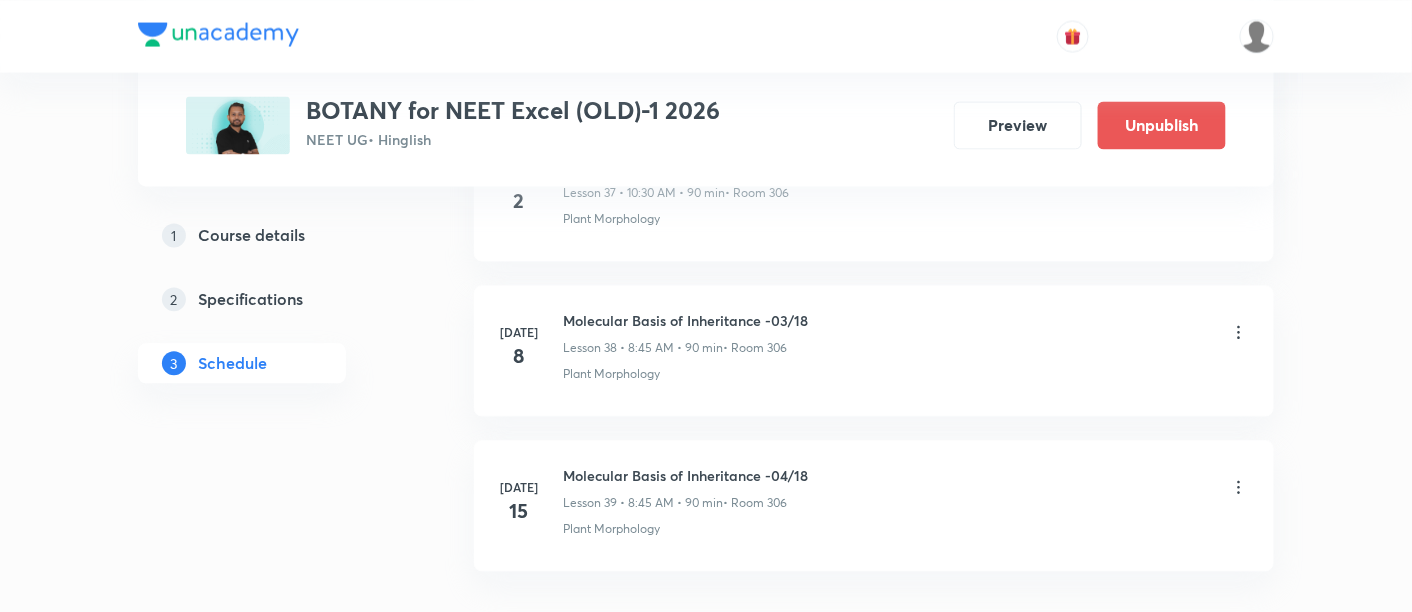 scroll, scrollTop: 6094, scrollLeft: 0, axis: vertical 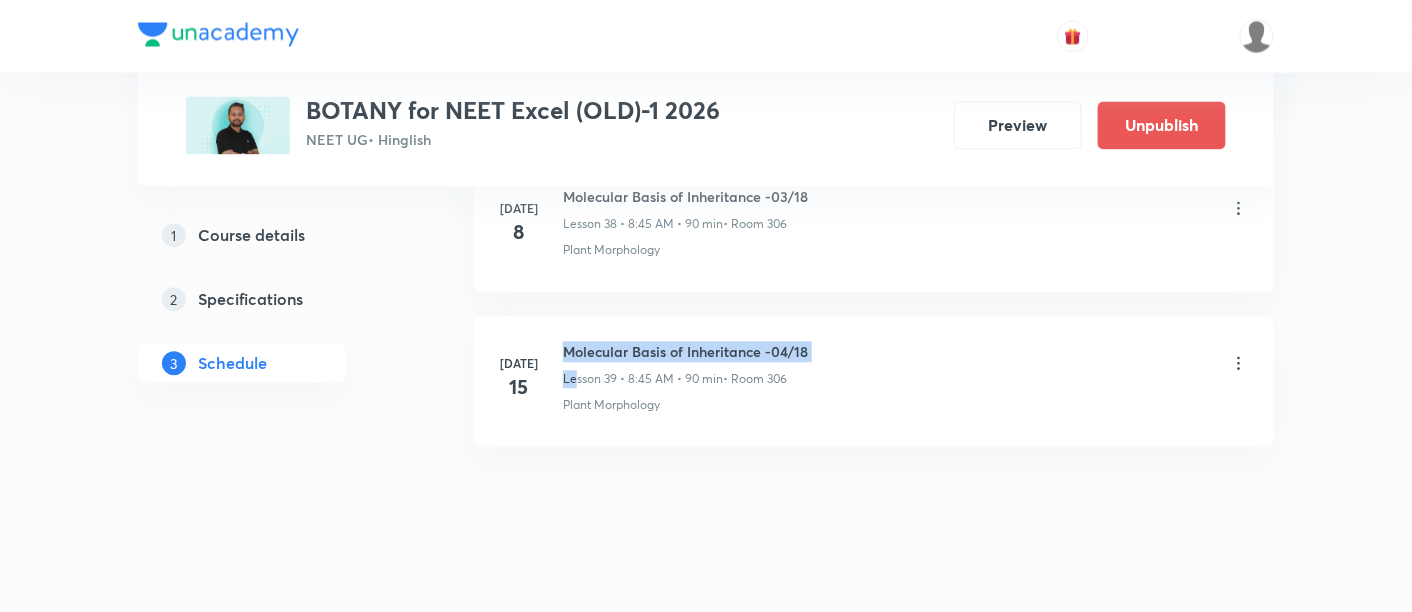 drag, startPoint x: 575, startPoint y: 340, endPoint x: 564, endPoint y: 330, distance: 14.866069 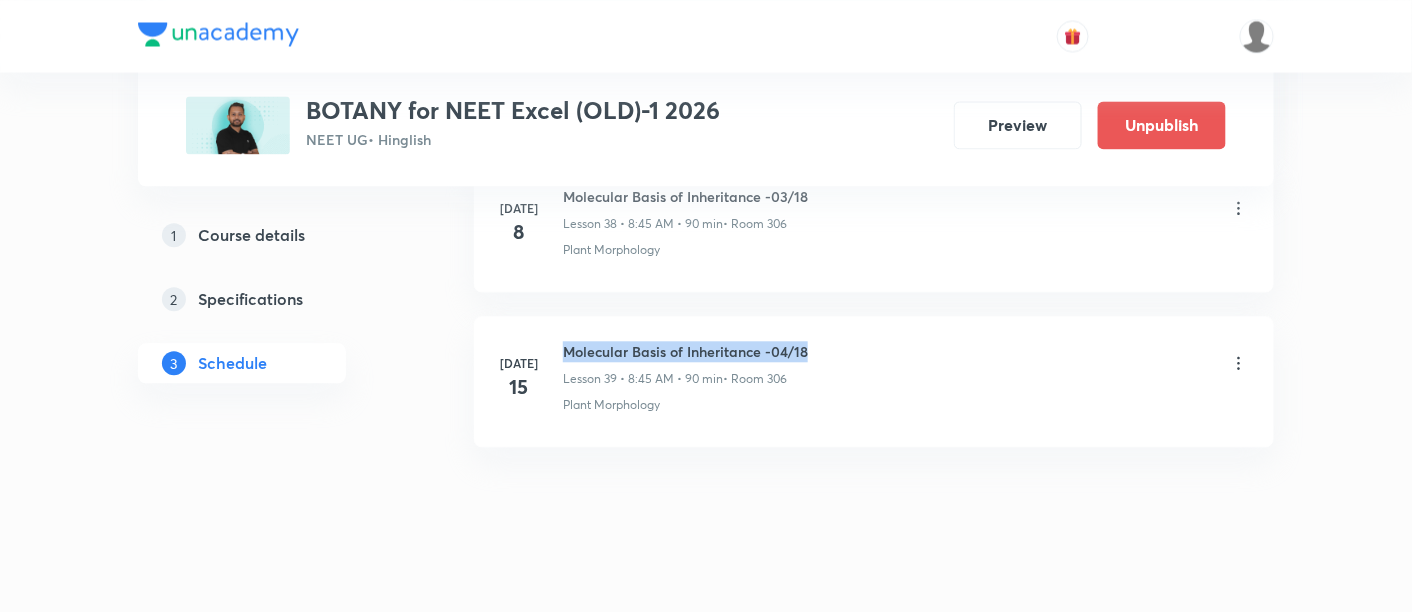 drag, startPoint x: 562, startPoint y: 328, endPoint x: 822, endPoint y: 323, distance: 260.04807 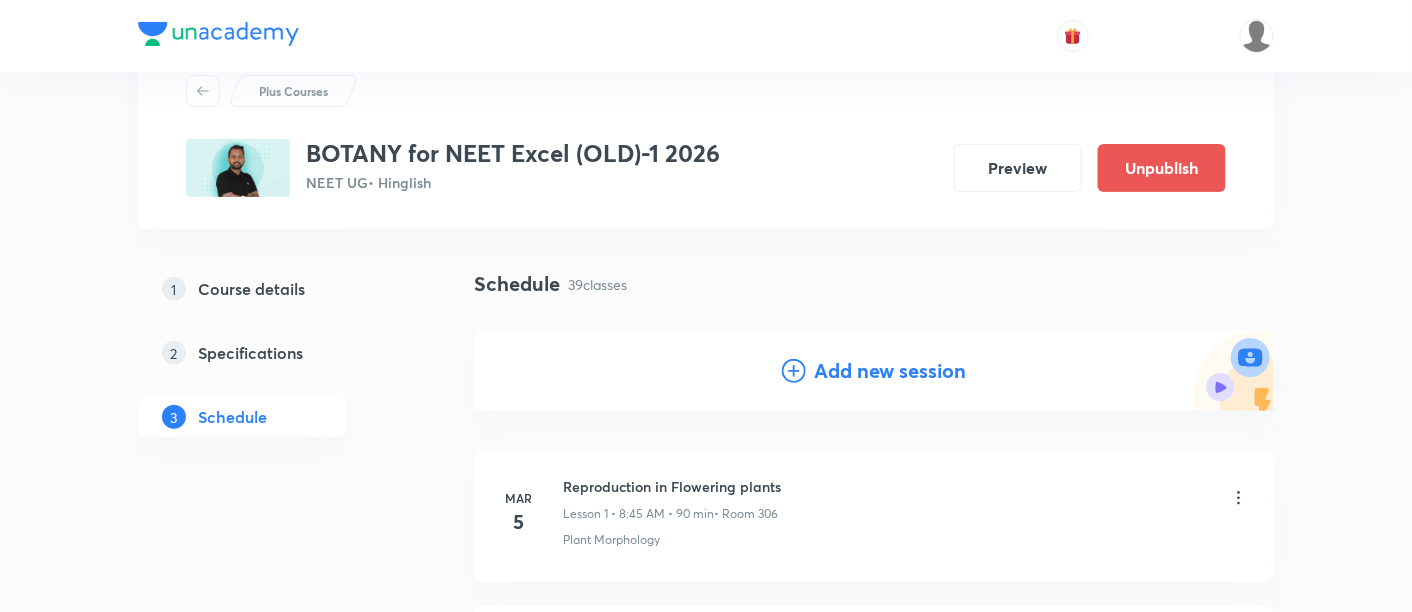 scroll, scrollTop: 70, scrollLeft: 0, axis: vertical 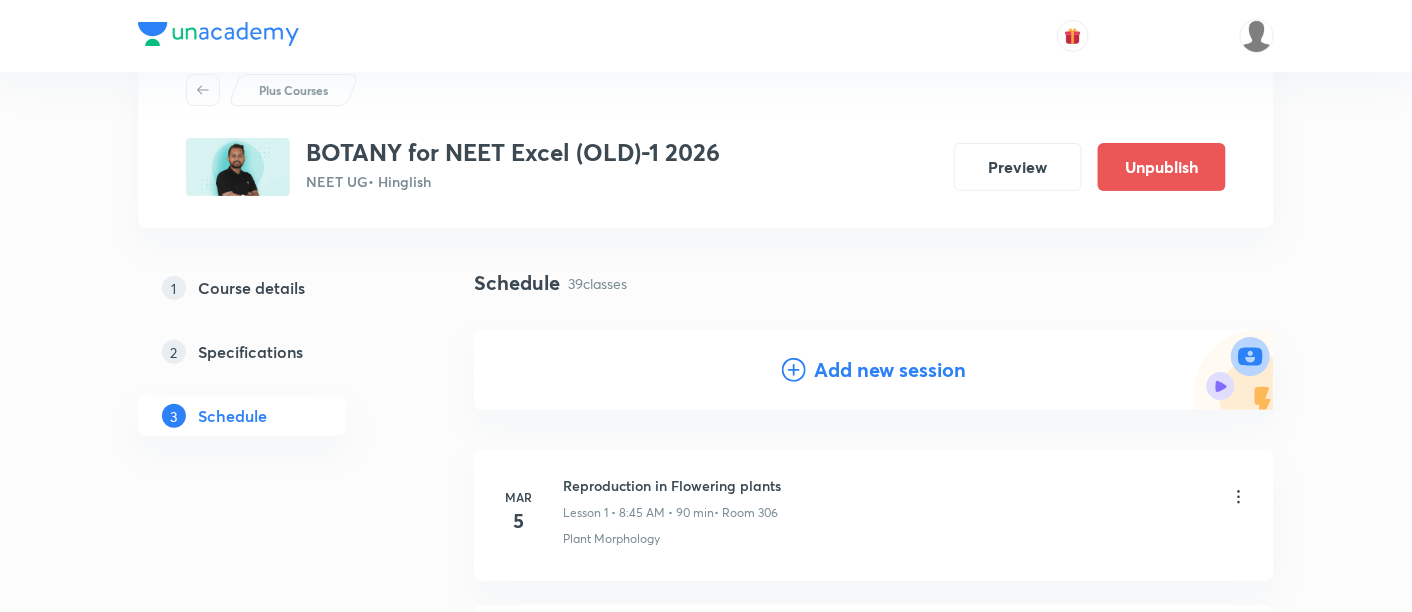 click on "Add new session" at bounding box center (890, 370) 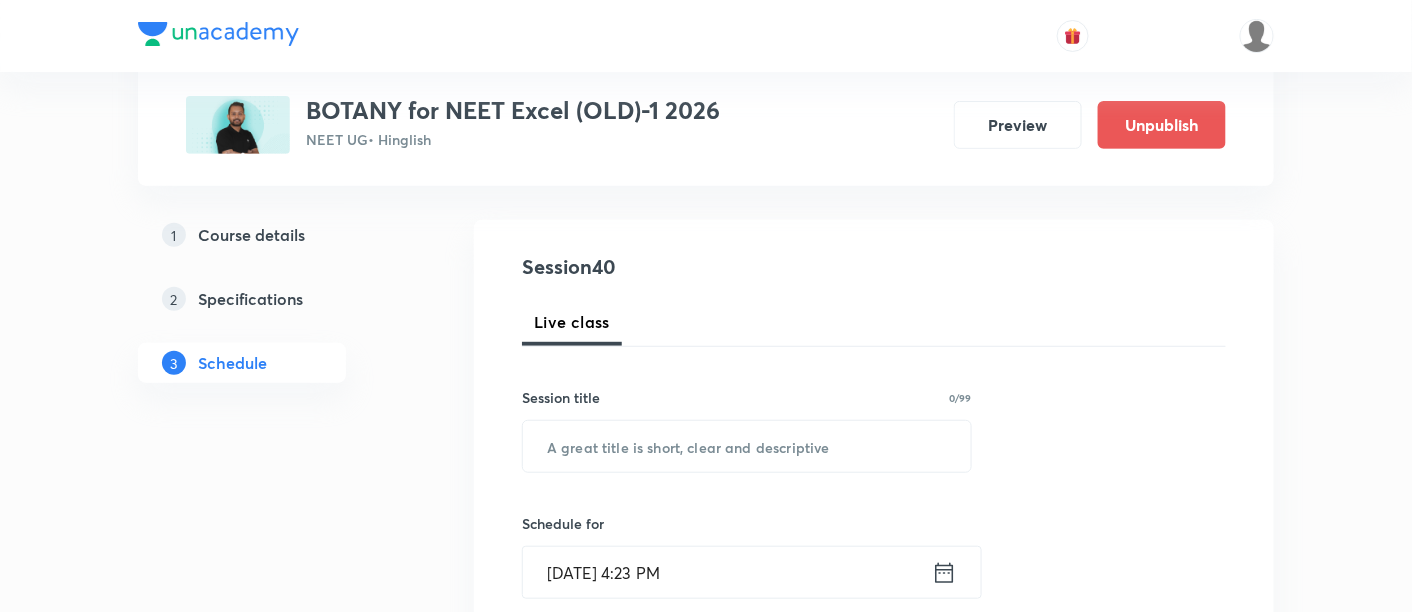 scroll, scrollTop: 192, scrollLeft: 0, axis: vertical 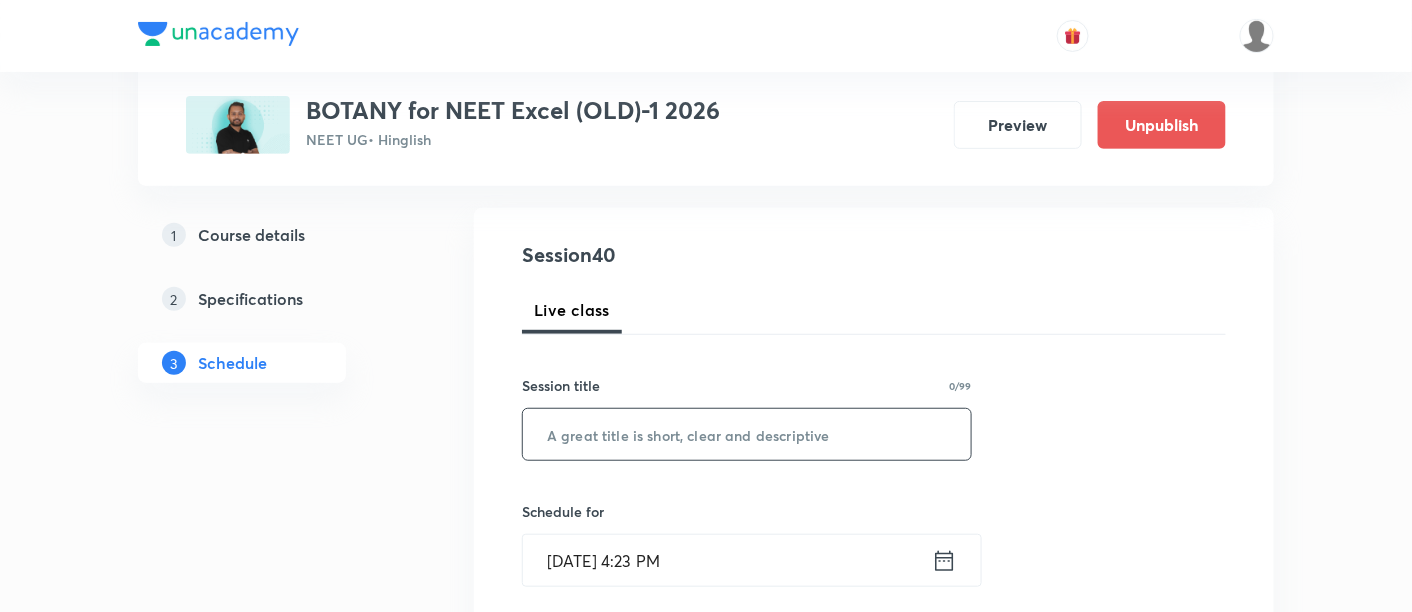 click at bounding box center (747, 434) 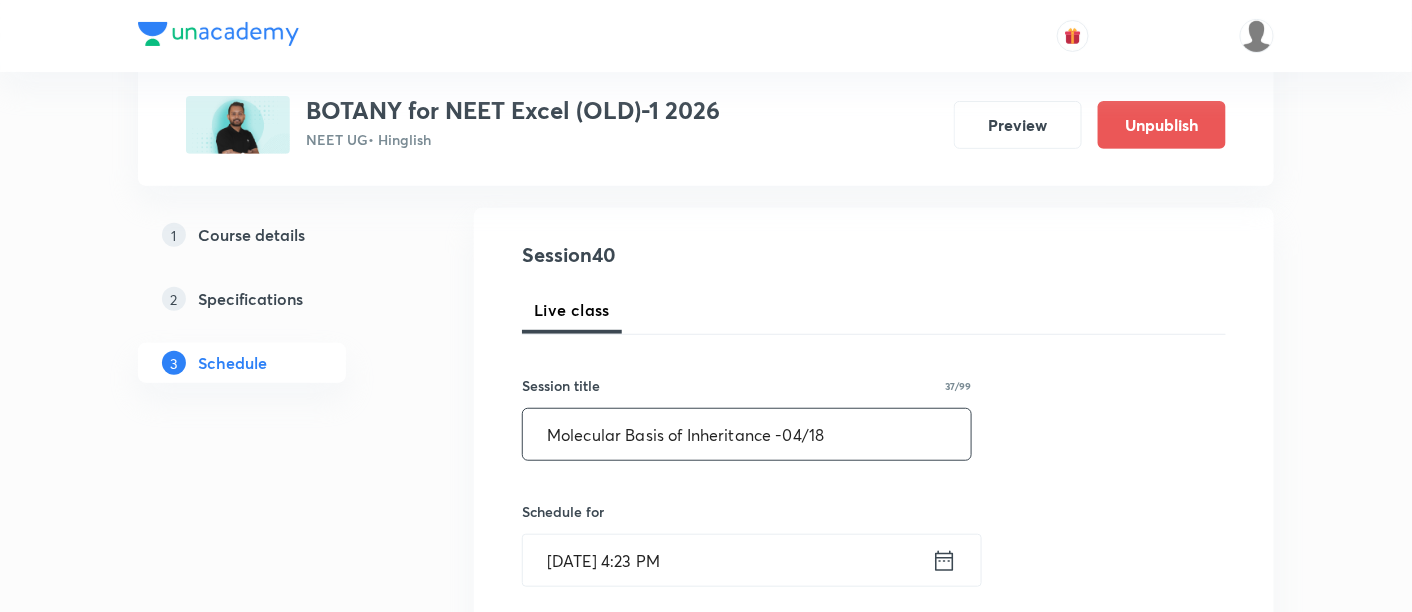 click on "Molecular Basis of Inheritance -04/18" at bounding box center (747, 434) 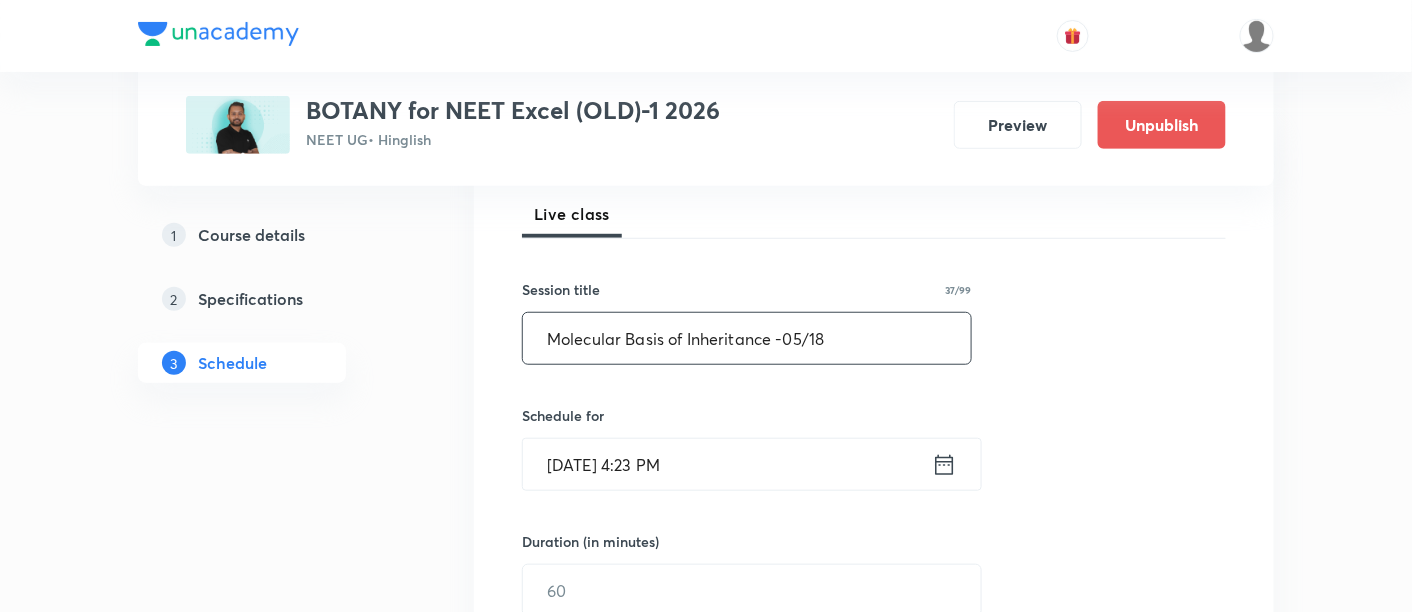 scroll, scrollTop: 300, scrollLeft: 0, axis: vertical 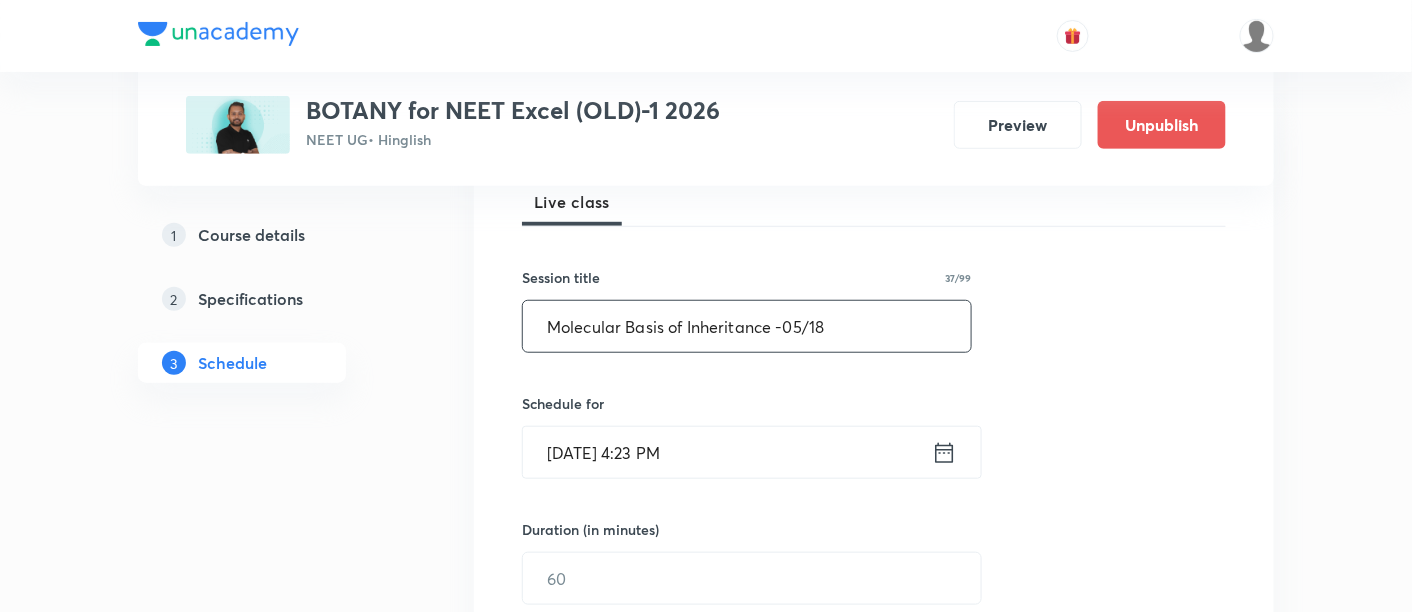 type on "Molecular Basis of Inheritance -05/18" 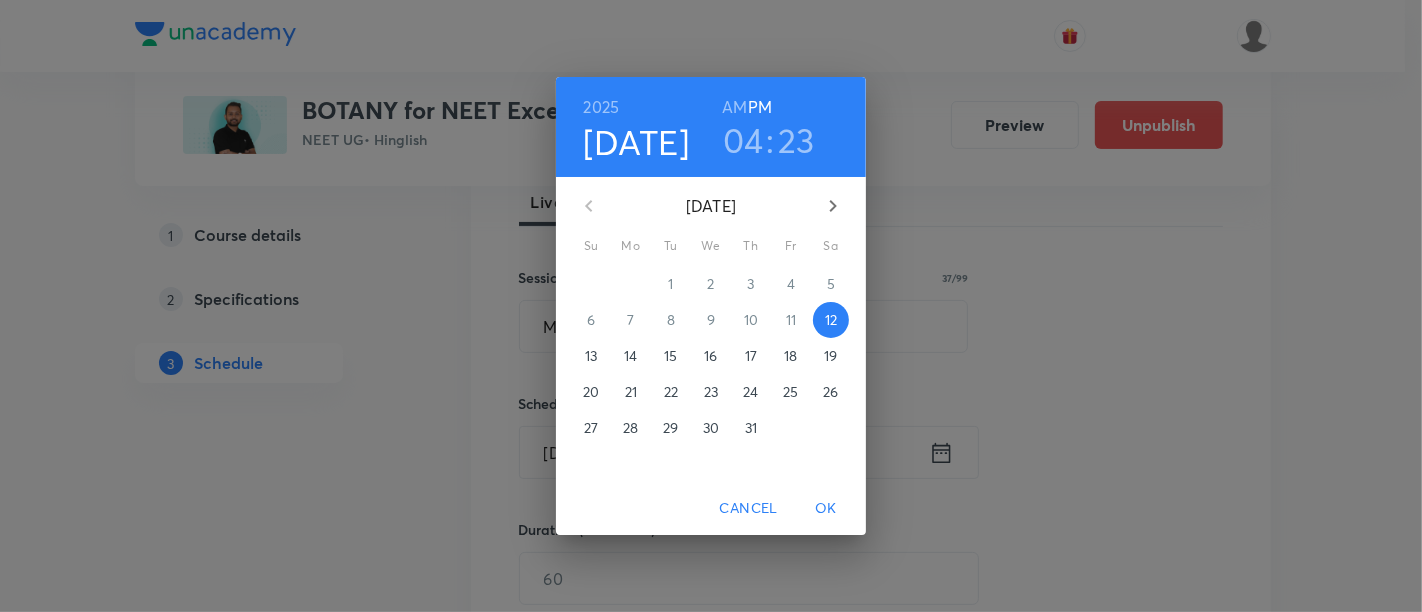 click on "16" at bounding box center (710, 356) 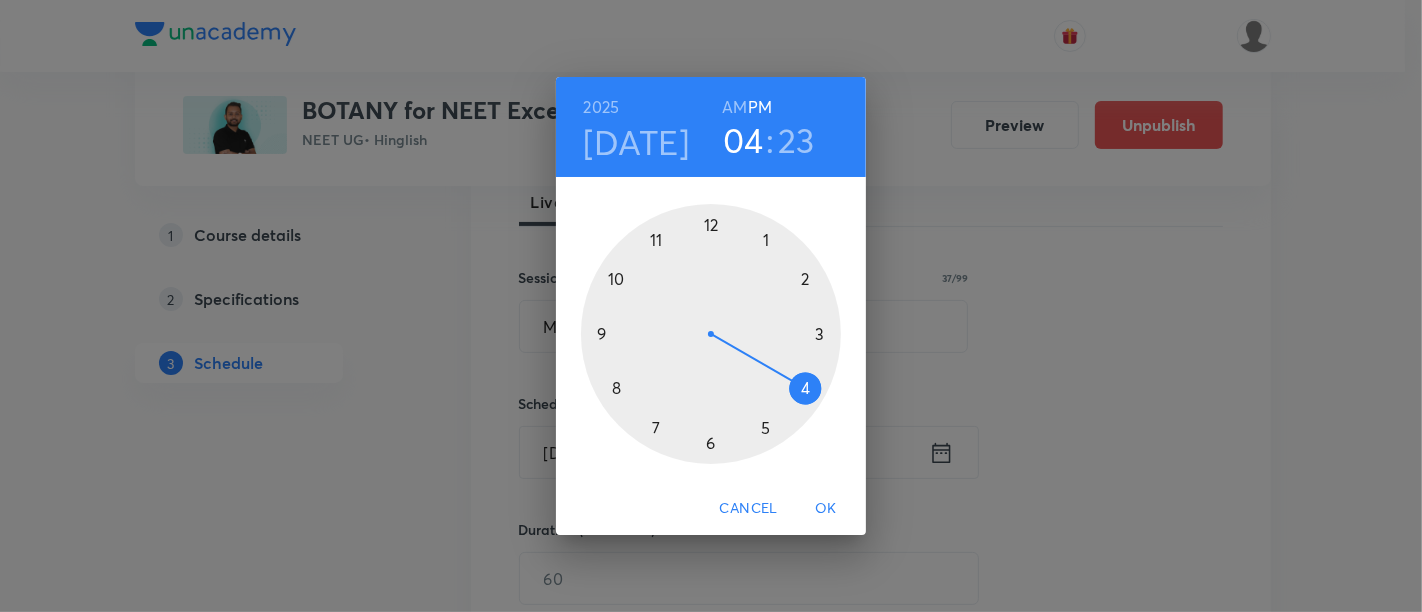 click on "AM" at bounding box center (734, 107) 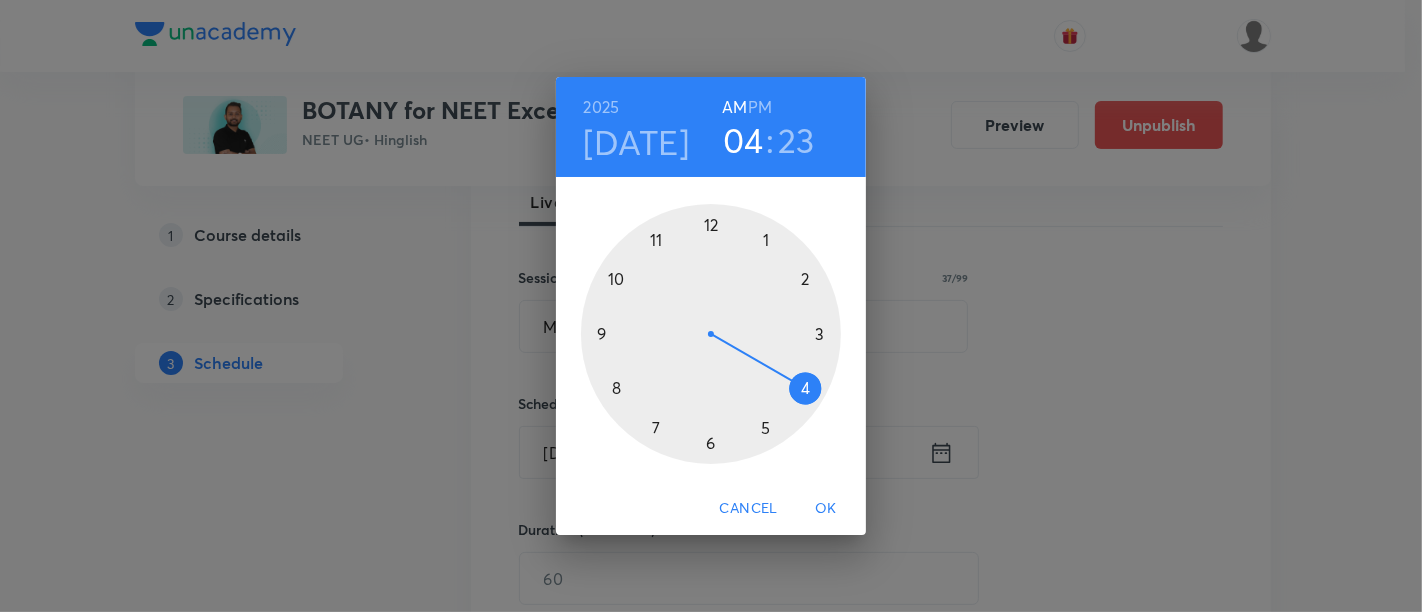 click at bounding box center [711, 334] 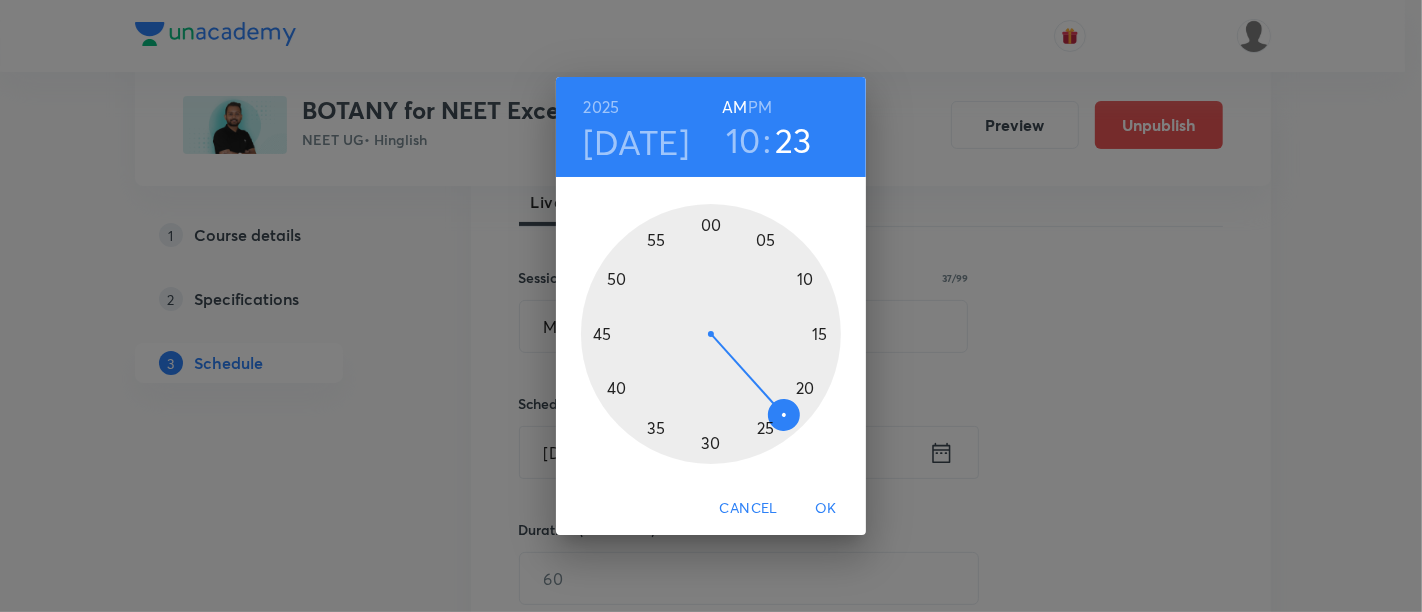 click at bounding box center (711, 334) 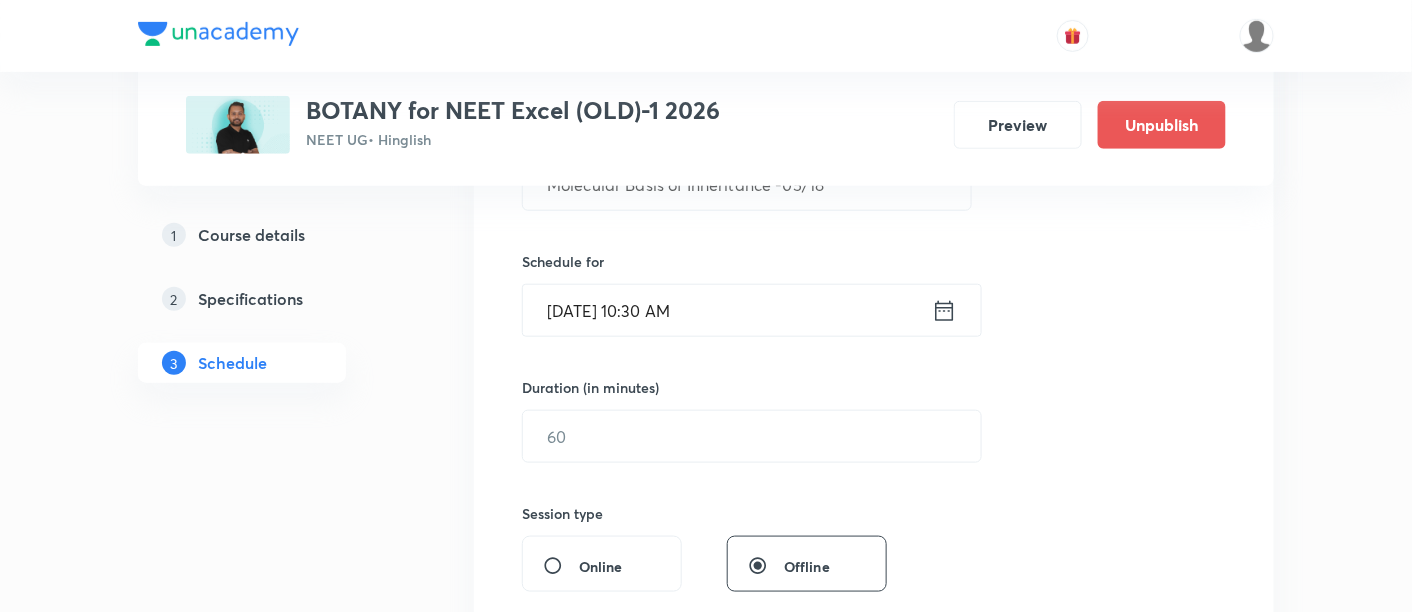 scroll, scrollTop: 467, scrollLeft: 0, axis: vertical 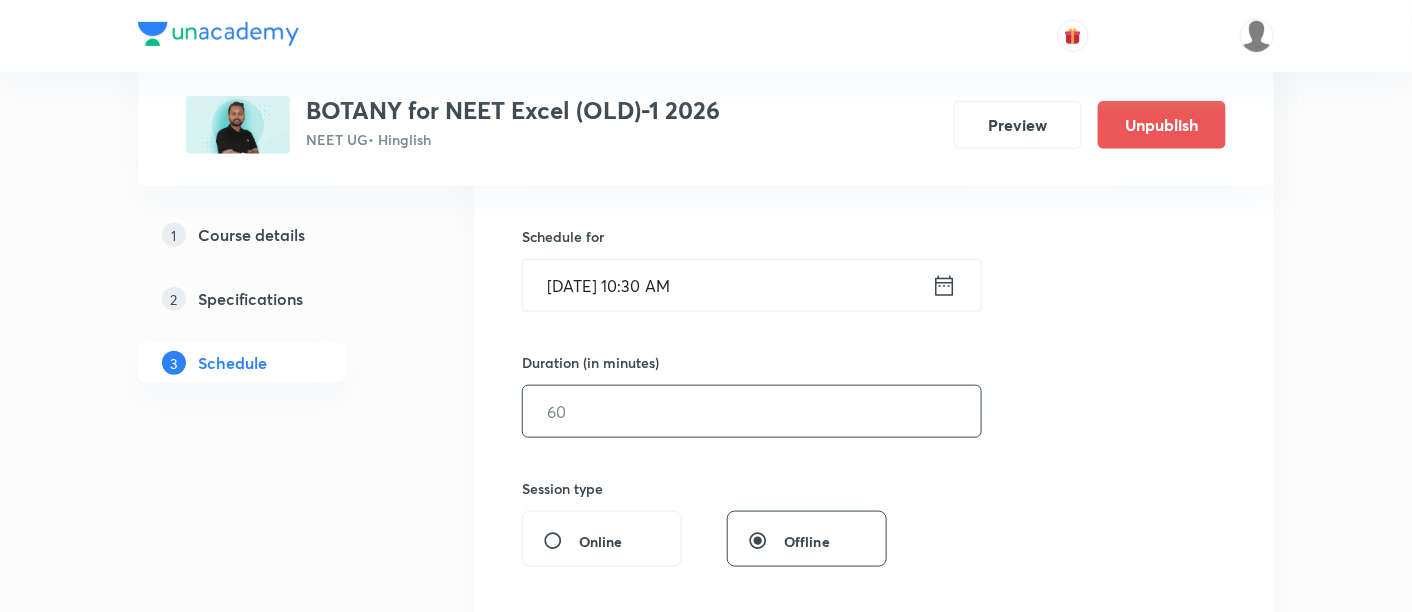 click at bounding box center (752, 411) 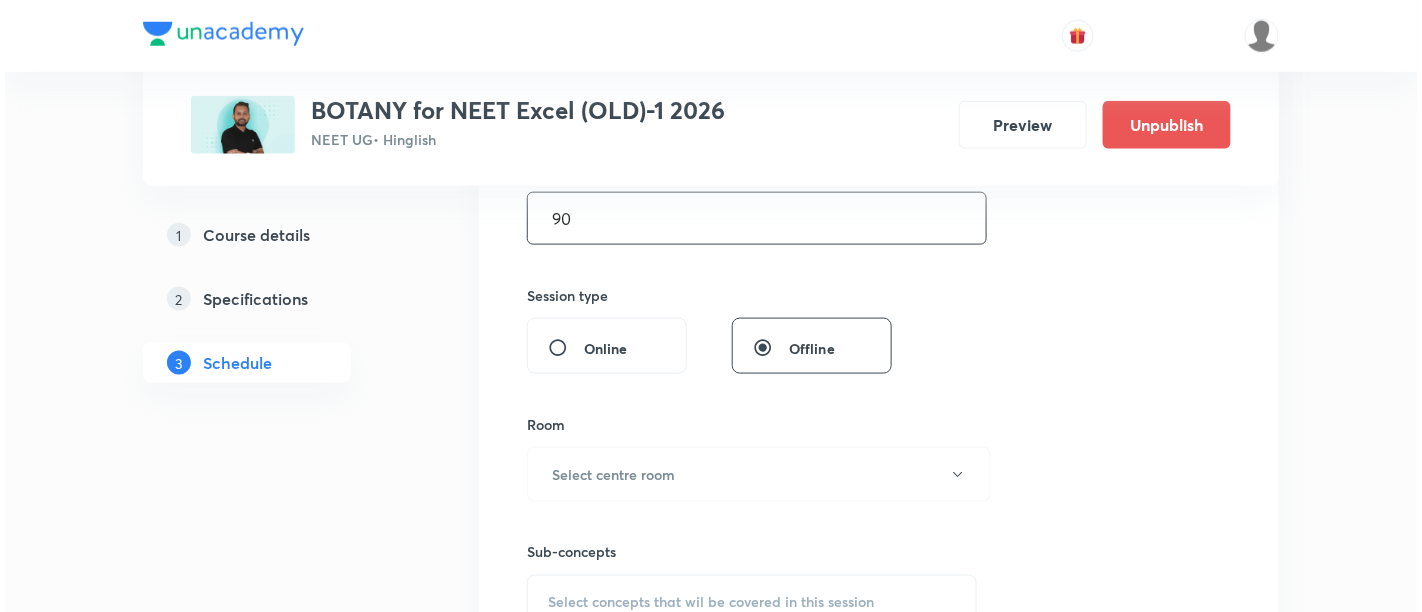 scroll, scrollTop: 719, scrollLeft: 0, axis: vertical 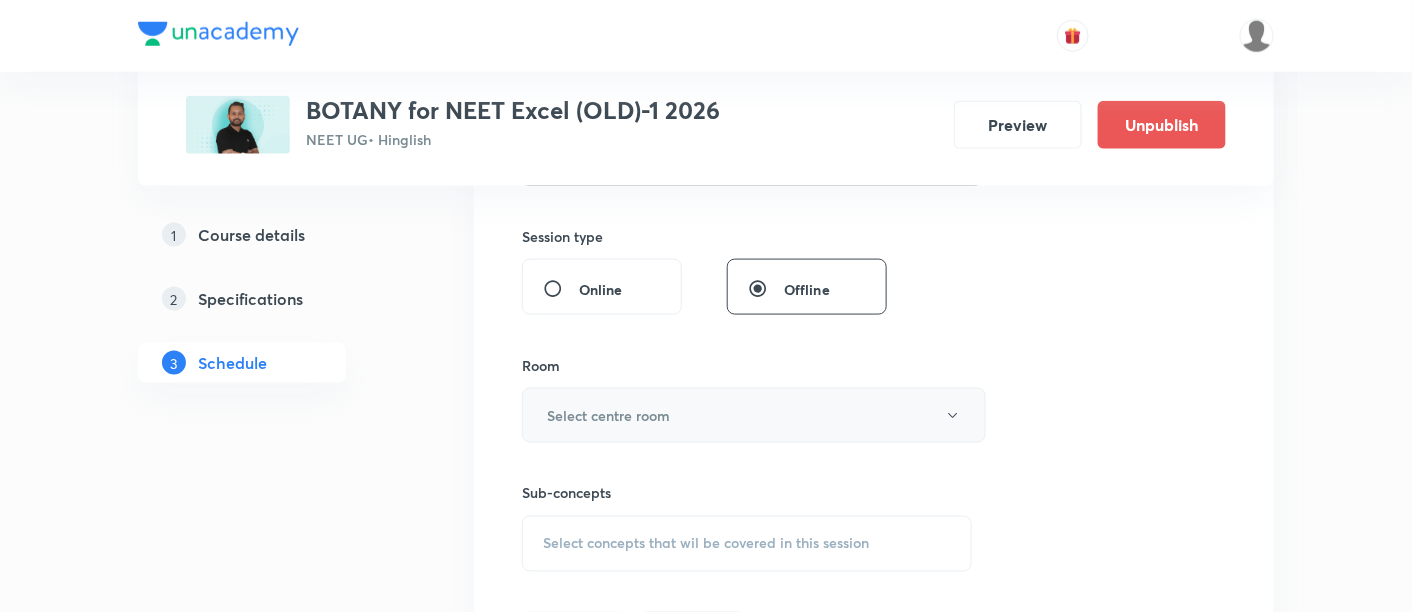 type on "90" 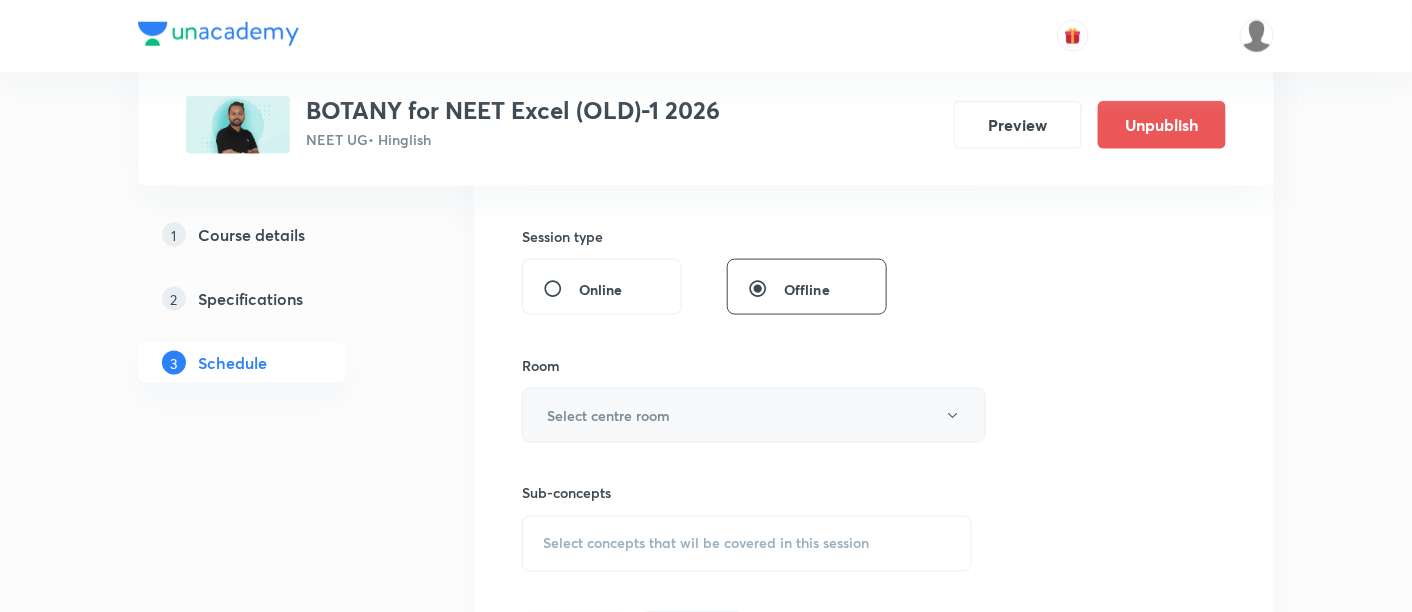 click on "Select centre room" at bounding box center (608, 415) 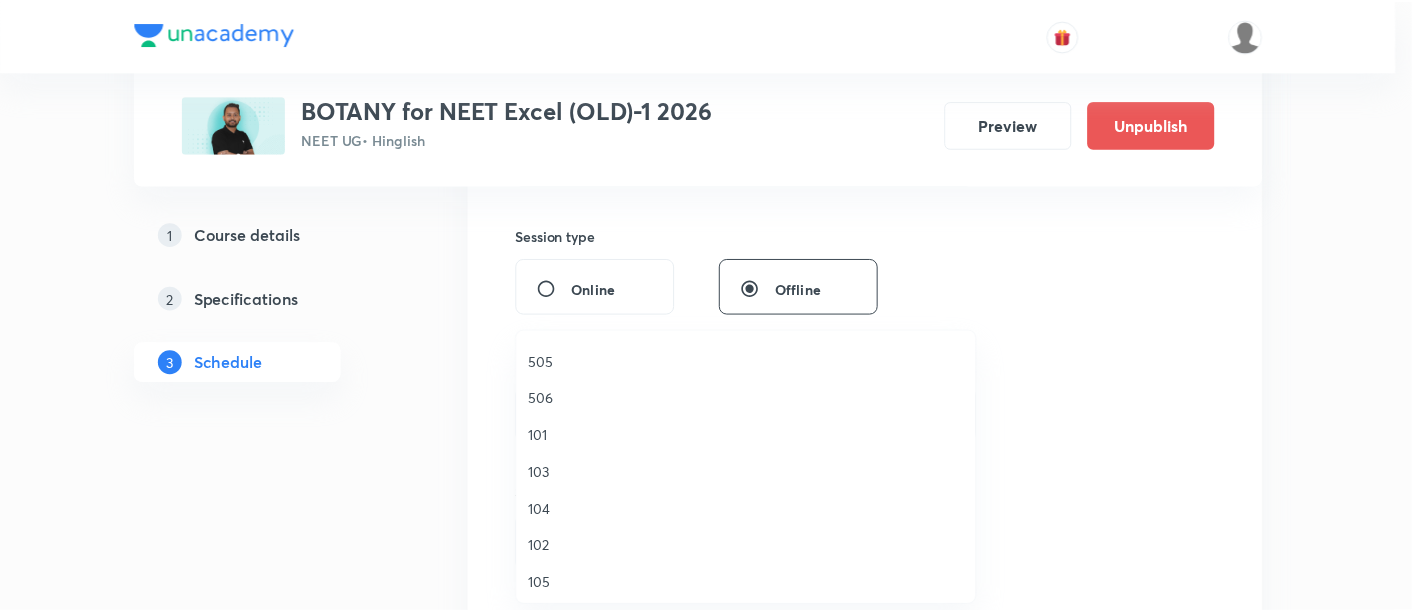 scroll, scrollTop: 665, scrollLeft: 0, axis: vertical 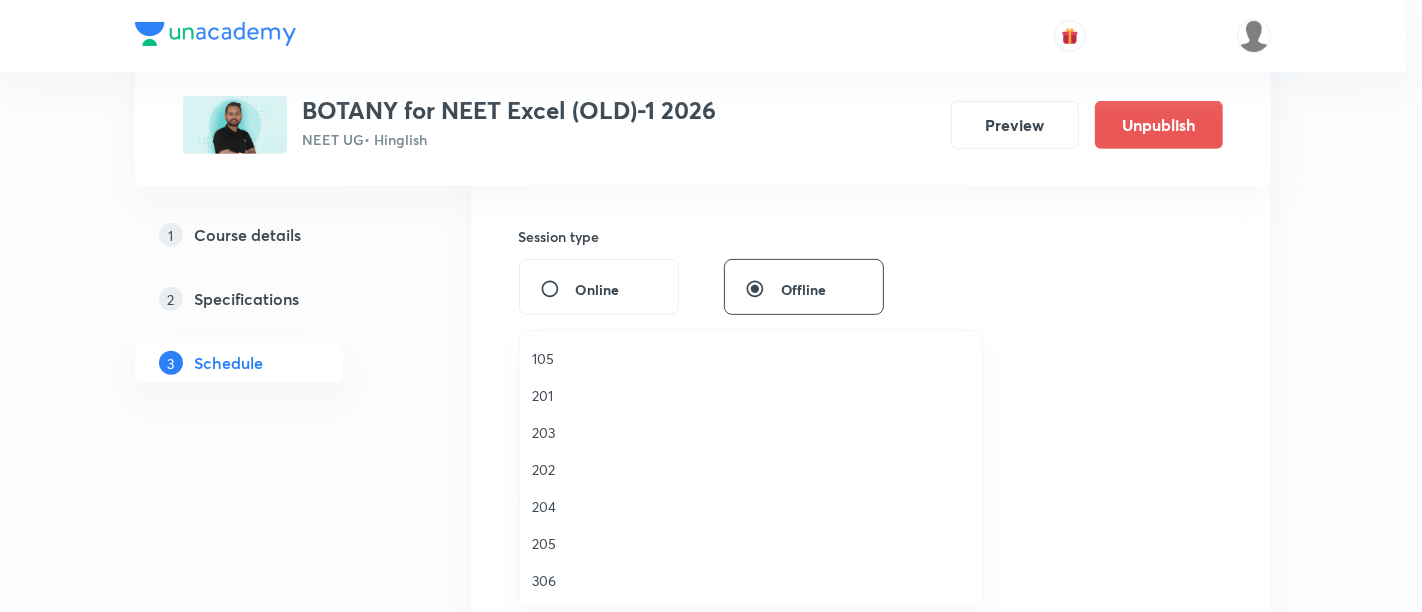 click on "306" at bounding box center [751, 580] 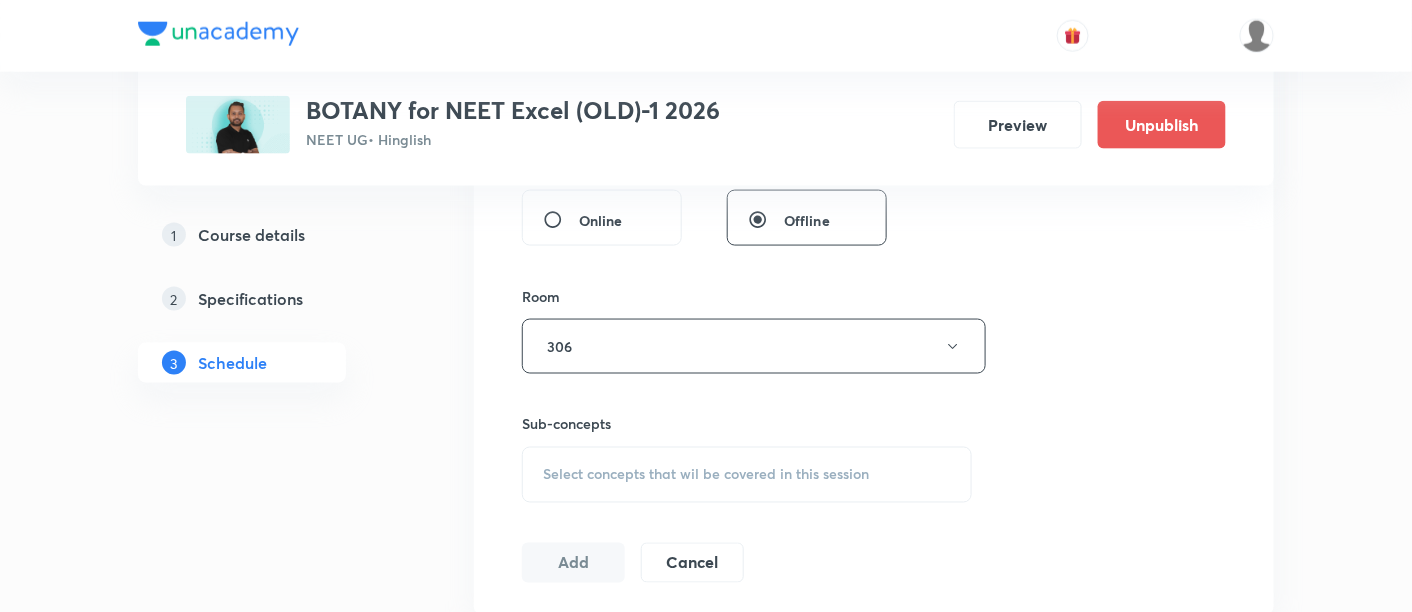 scroll, scrollTop: 811, scrollLeft: 0, axis: vertical 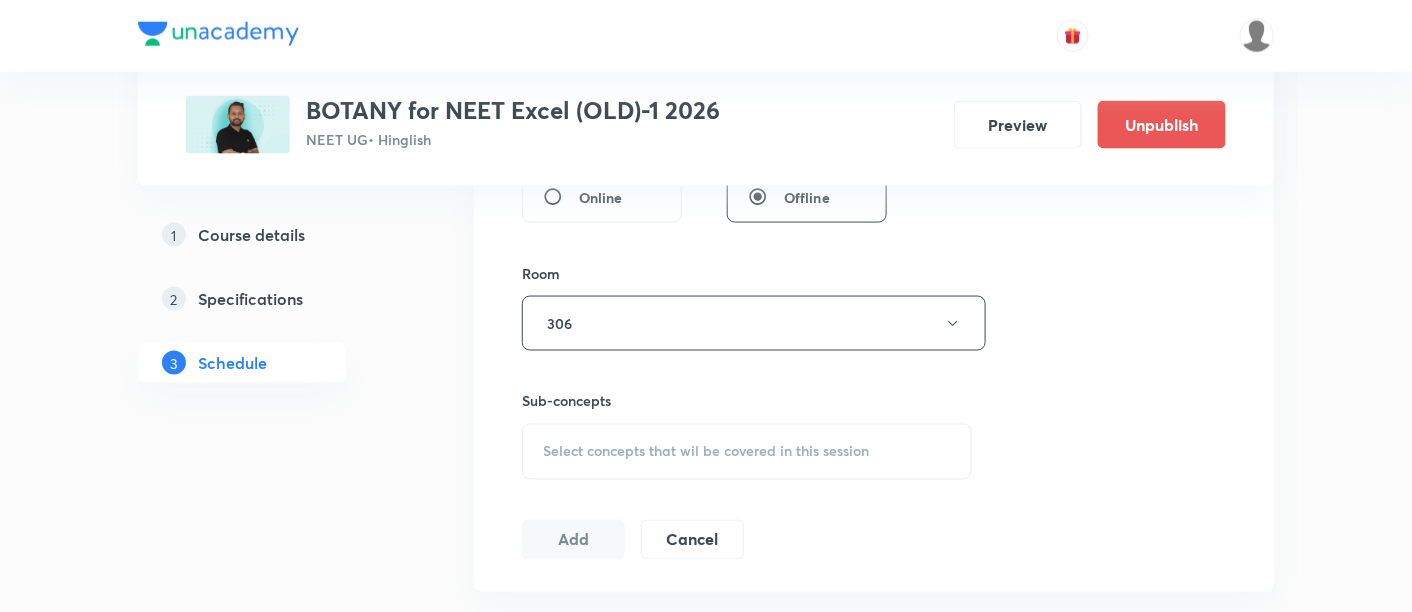 click on "Select concepts that wil be covered in this session" at bounding box center (747, 452) 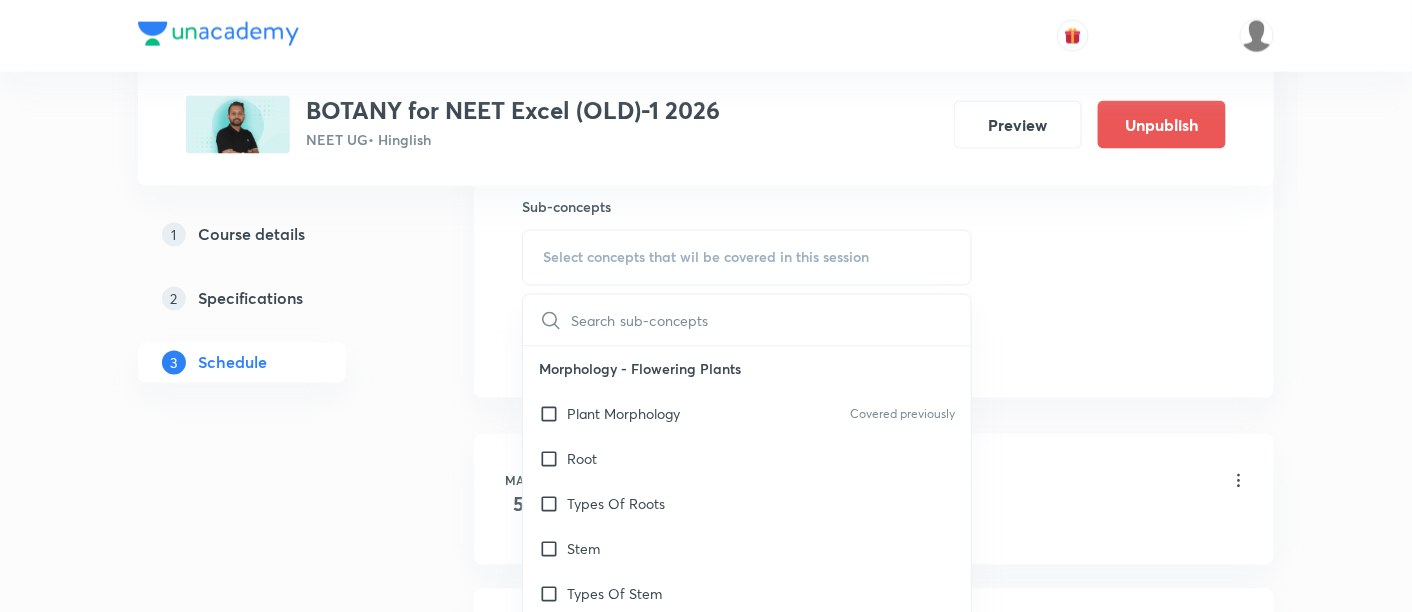 scroll, scrollTop: 1022, scrollLeft: 0, axis: vertical 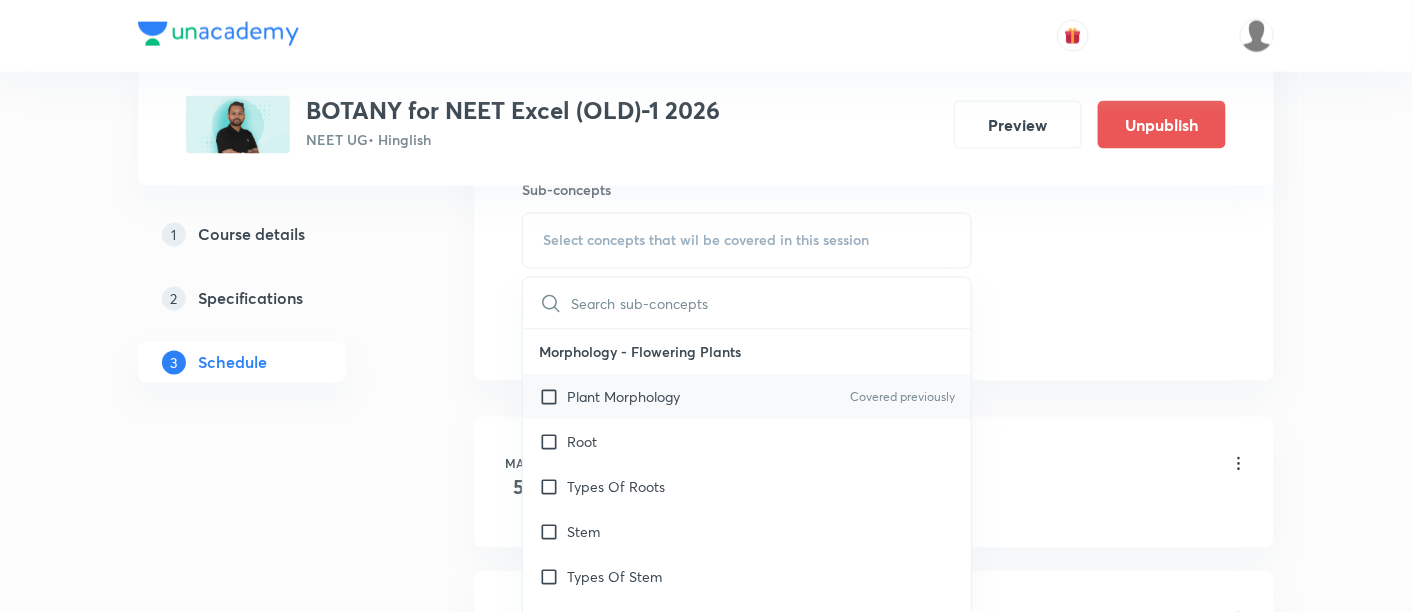 click on "Plant Morphology Covered previously" at bounding box center [747, 397] 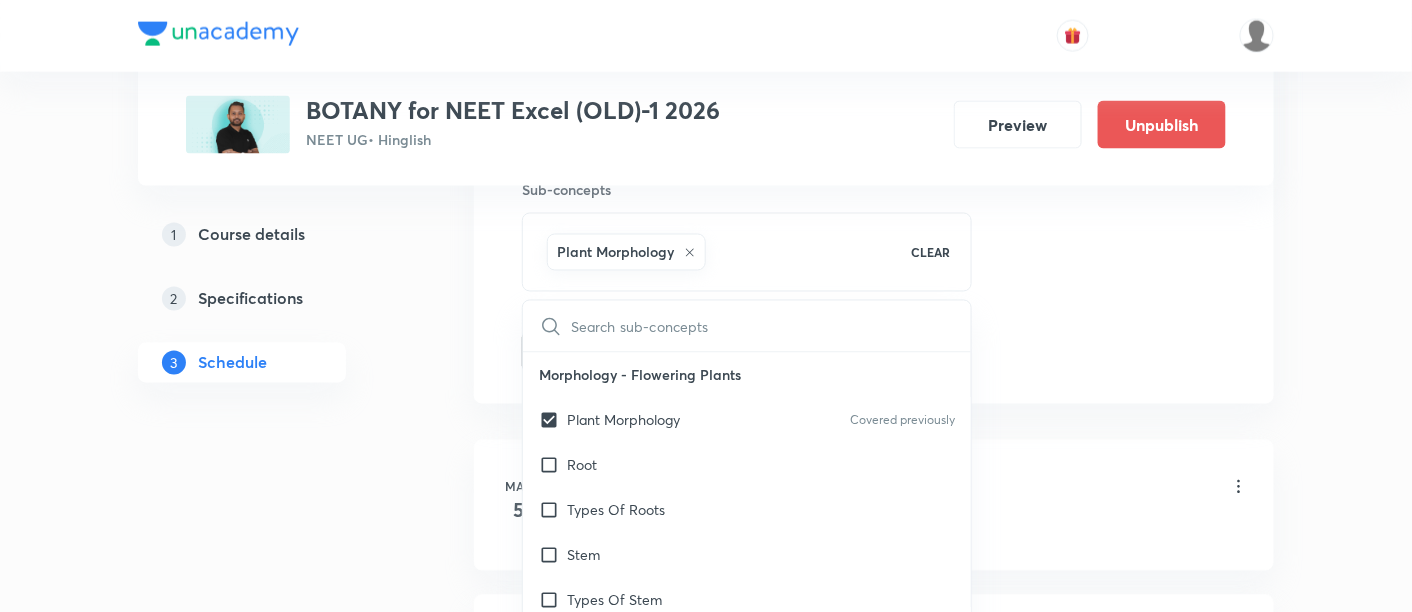 click on "Session  40 Live class Session title 37/99 Molecular Basis of Inheritance -05/18 ​ Schedule for Jul 16, 2025, 10:30 AM ​ Duration (in minutes) 90 ​   Session type Online Offline Room 306 Sub-concepts Plant Morphology CLEAR ​ Morphology - Flowering Plants Plant Morphology Covered previously Root Types Of Roots Stem Types Of Stem  Leaf Inflorescence Flower Fruit Seed Semi-Technical Description Of A Typical Flowering Plant Description Of Some Important Families Anatomy - Flowering Plants The Tissues  Tissue System Anatomy Of Dicotyledonous And Monocotyledonous Plants Secondary Growth Structural Organisation in Animals Animal Tissues Organ And Organ System Earthworm Cockroach Frogs Structural Organization in Animals Cockroach General Features  Frog General Features Transport in Plants Means Of Transport Plant-Water Relations Long Distance Transport Of Water Transpiration Uptake And Transport Of Mineral Nutrients Phloem Transport: Flow From Source To Sink Guttation Bleeding Mineral Nutrition Photosynthesis" at bounding box center [874, -109] 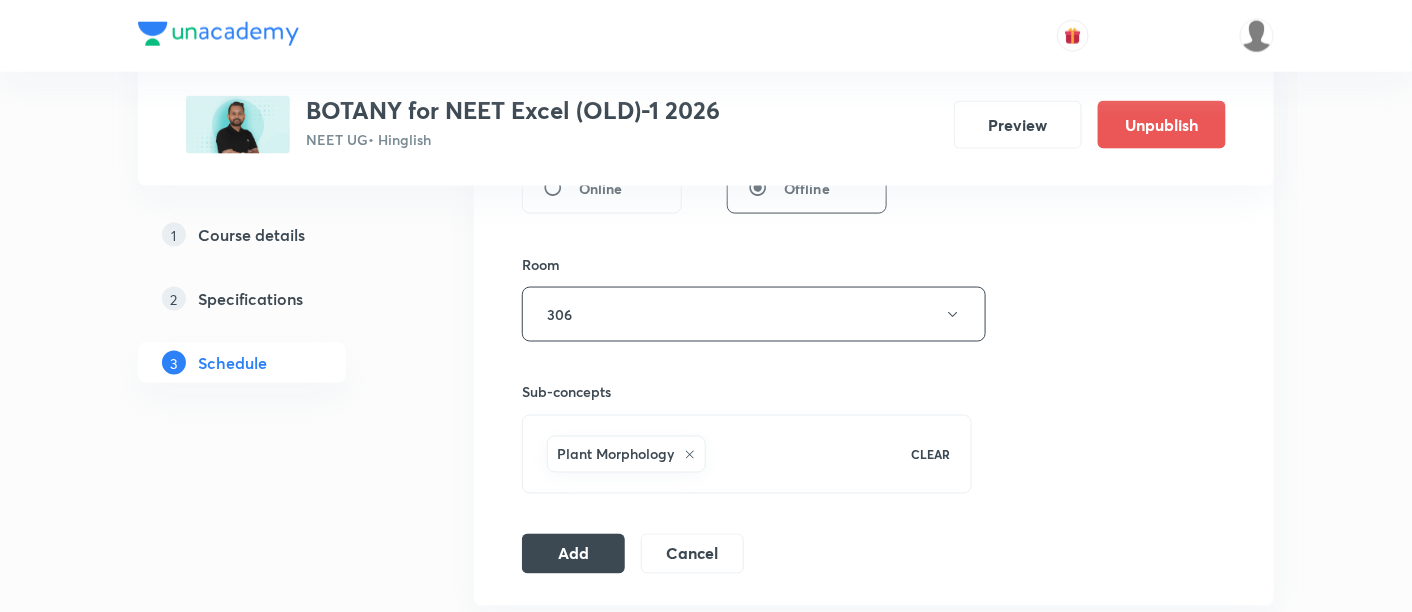 scroll, scrollTop: 844, scrollLeft: 0, axis: vertical 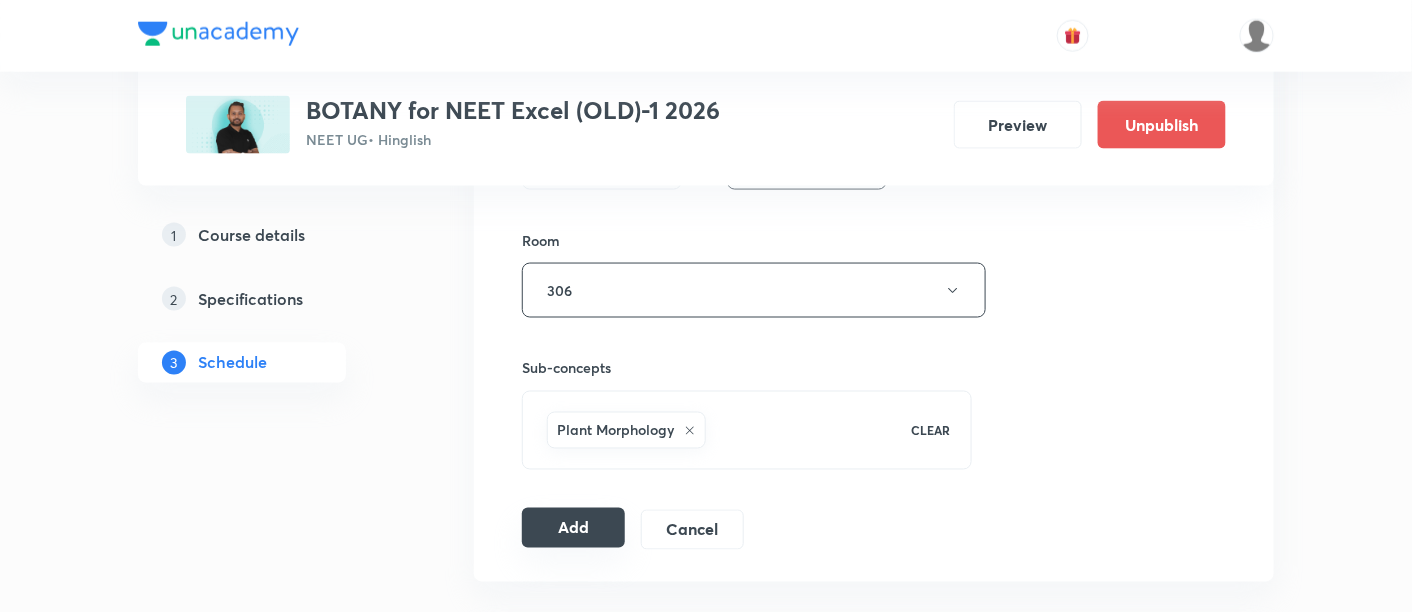 click on "Add" at bounding box center [573, 528] 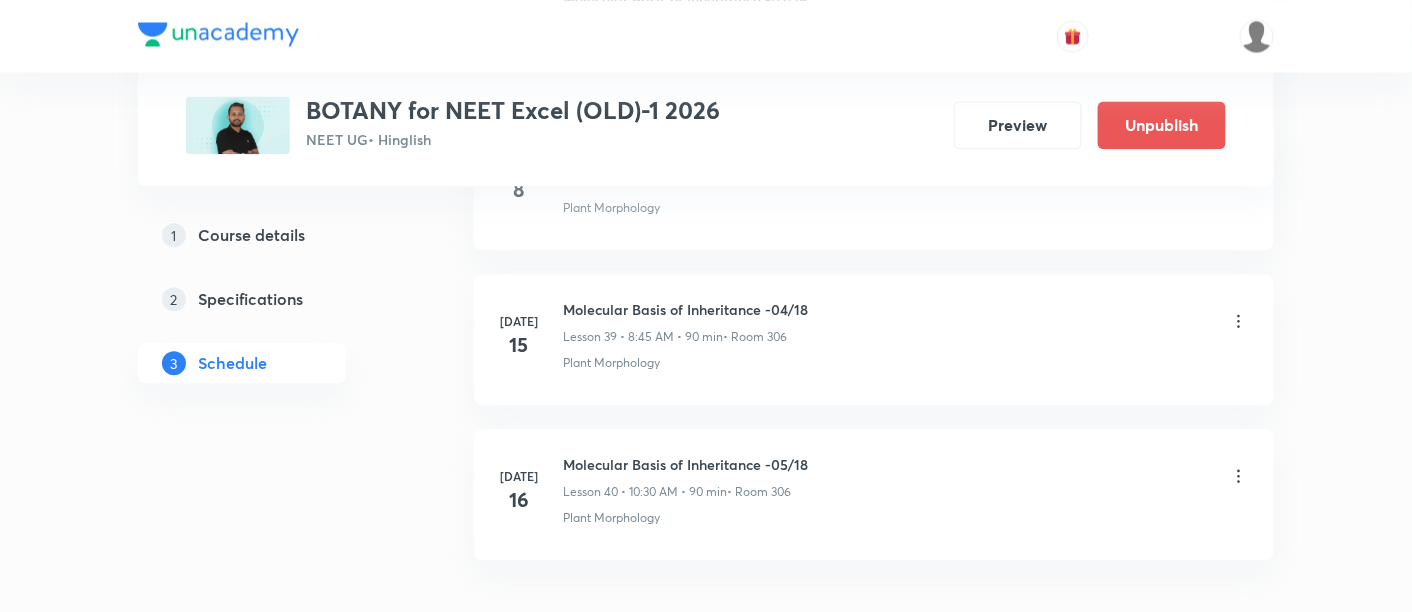 scroll, scrollTop: 6248, scrollLeft: 0, axis: vertical 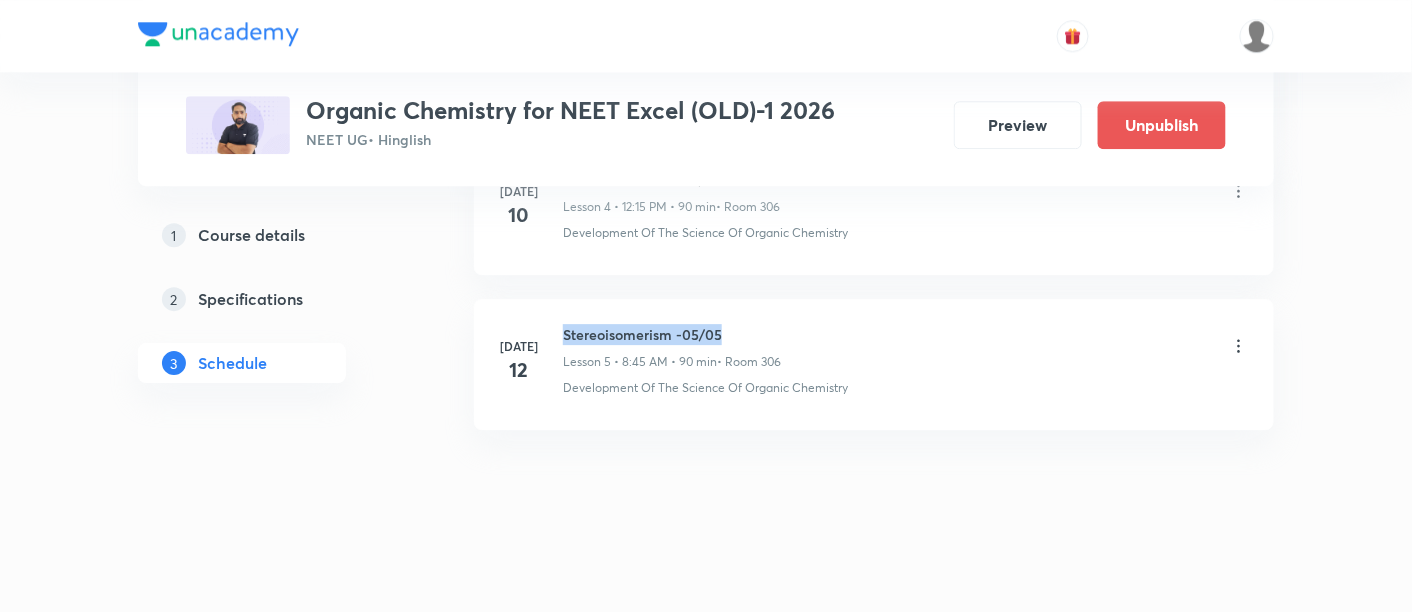drag, startPoint x: 562, startPoint y: 326, endPoint x: 751, endPoint y: 319, distance: 189.12958 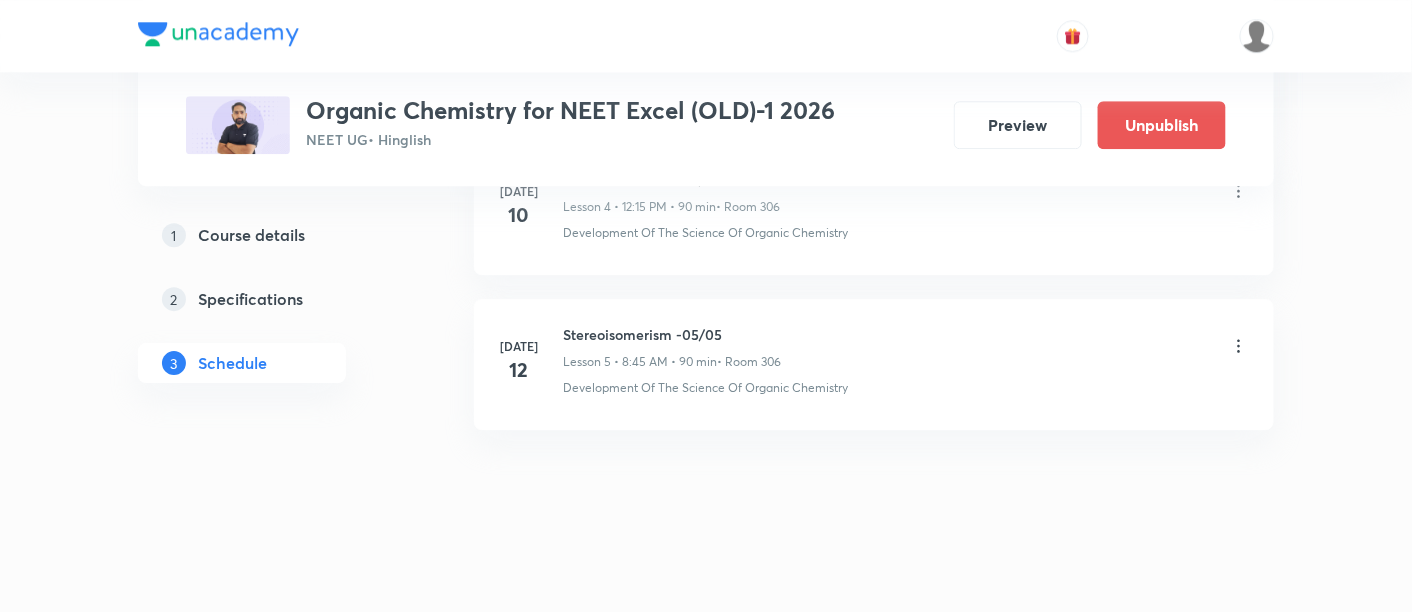 click on "Stereoisomerism -05/05 Lesson 5 • 8:45 AM • 90 min  • Room 306" at bounding box center [906, 347] 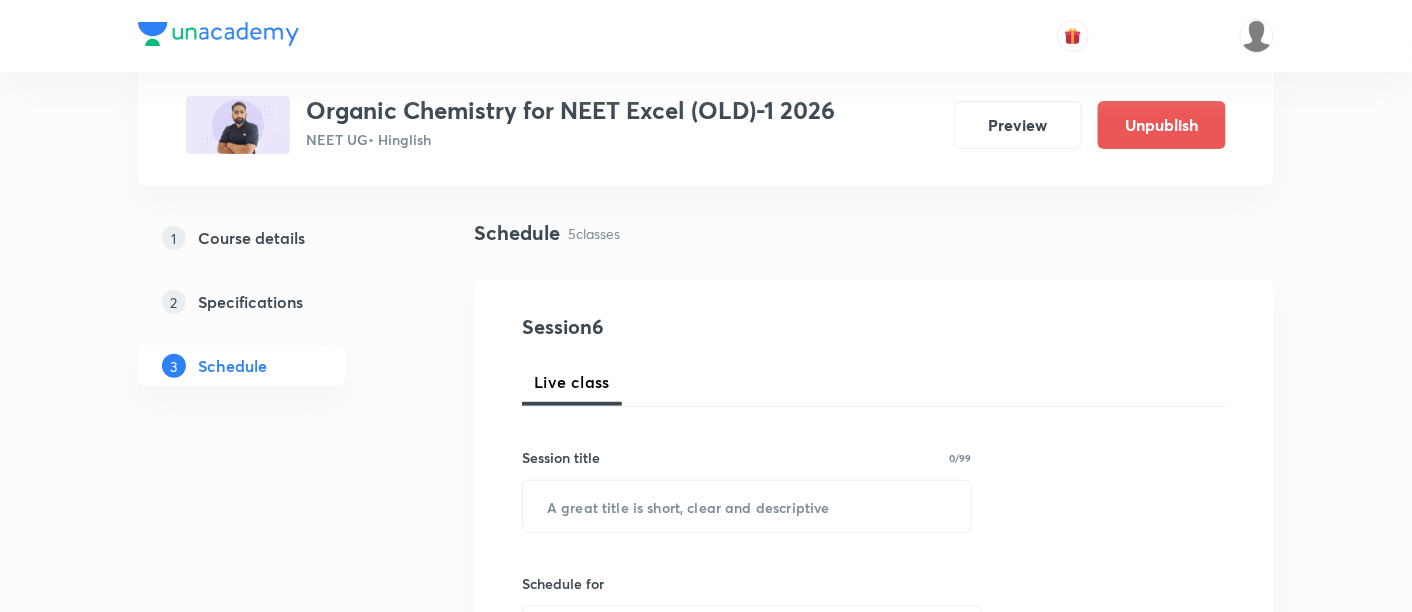 scroll, scrollTop: 125, scrollLeft: 0, axis: vertical 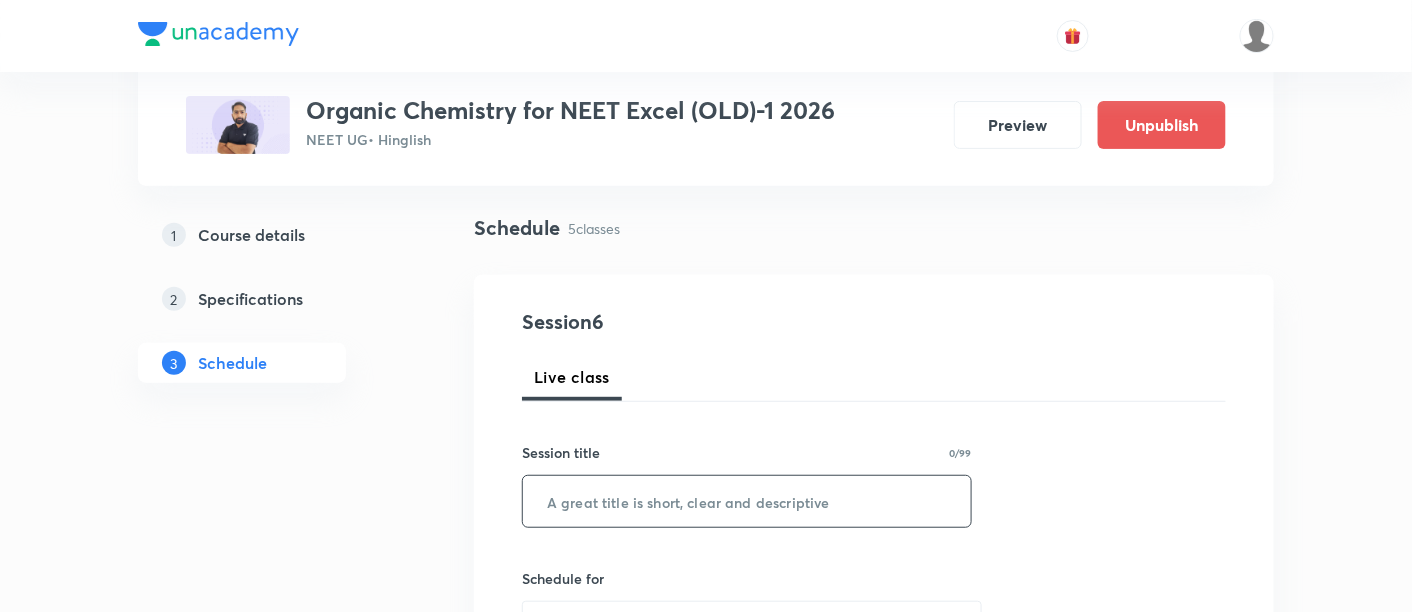 click at bounding box center [747, 501] 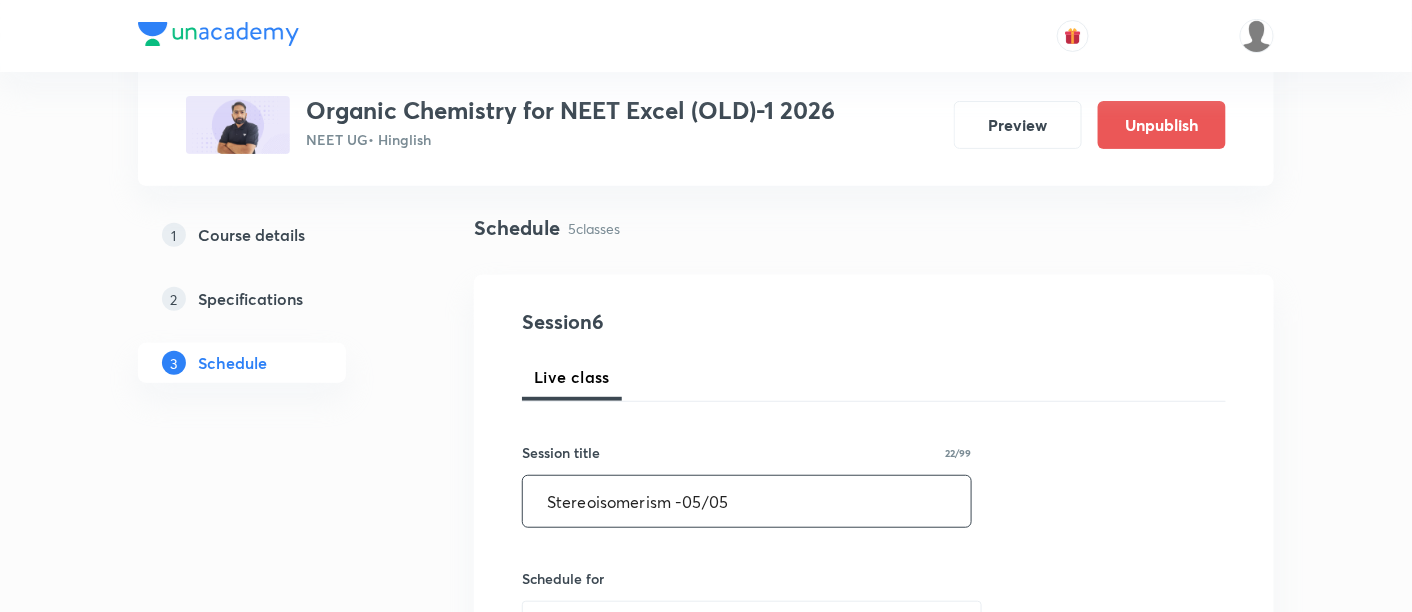 click on "Stereoisomerism -05/05" at bounding box center (747, 501) 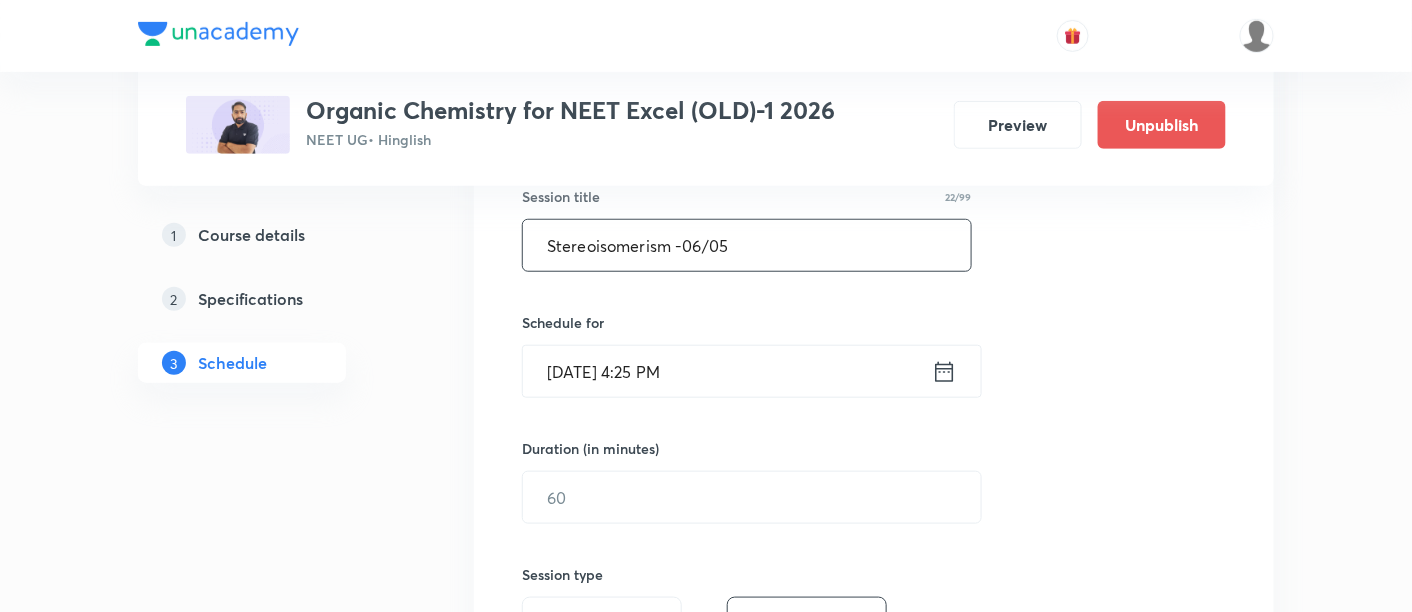 scroll, scrollTop: 396, scrollLeft: 0, axis: vertical 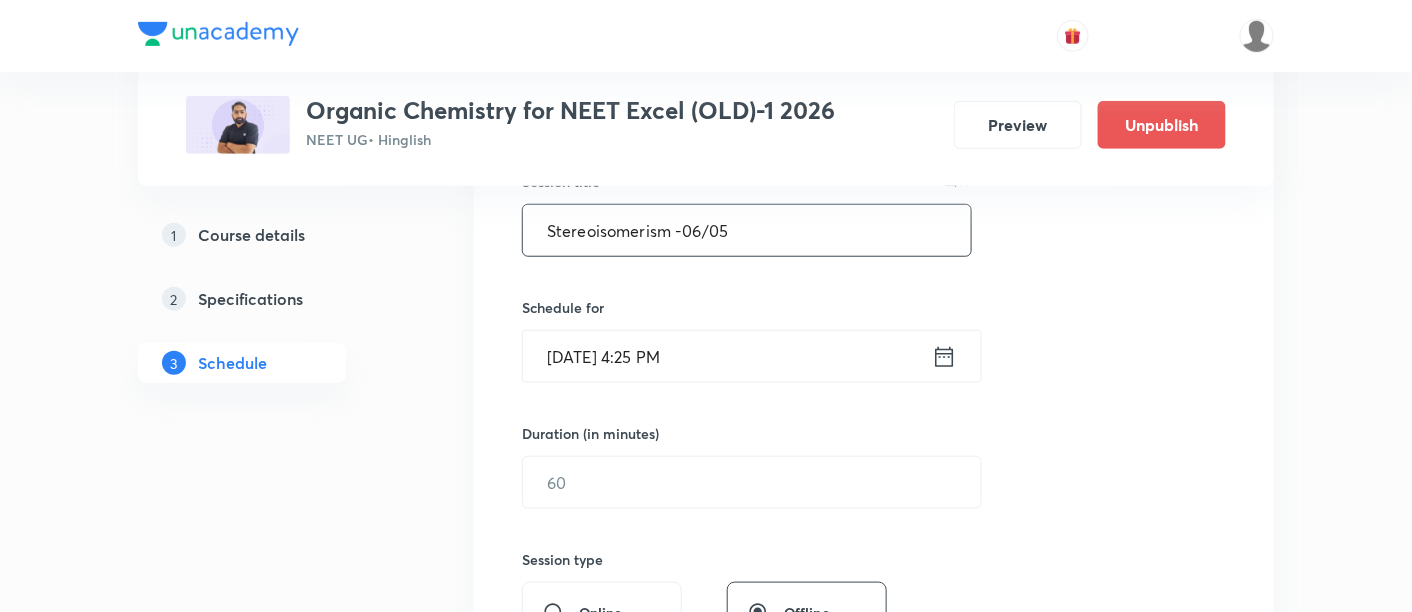 type on "Stereoisomerism -06/05" 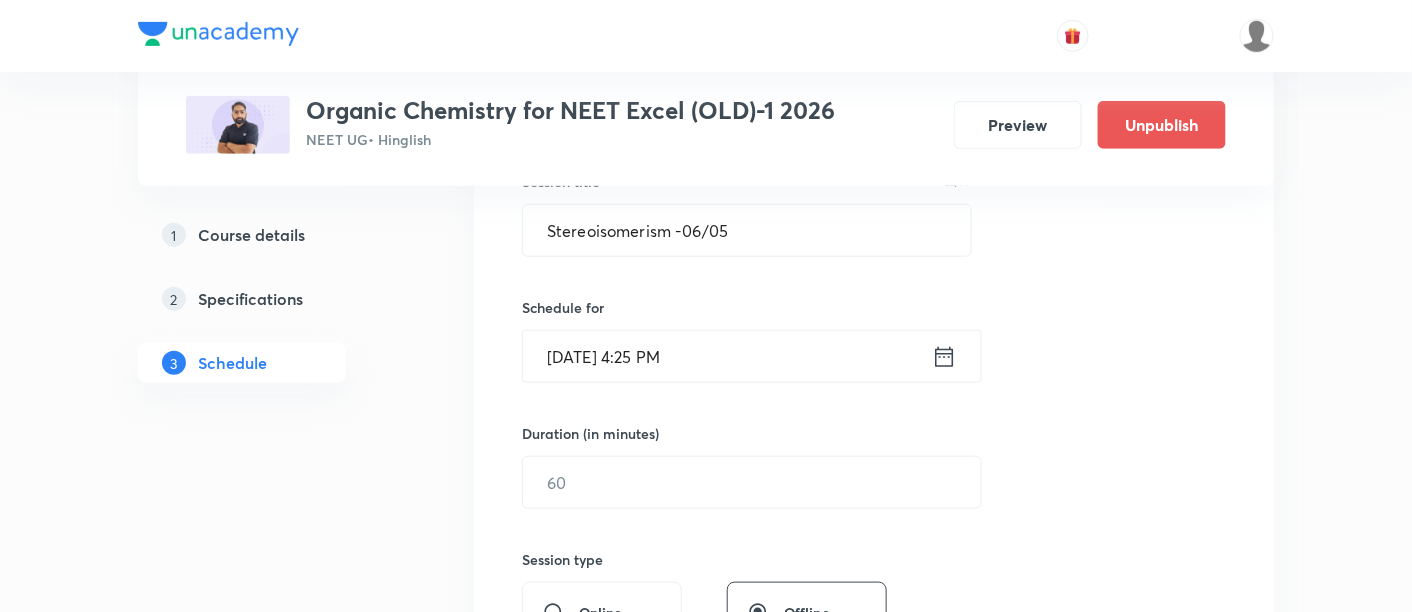 click 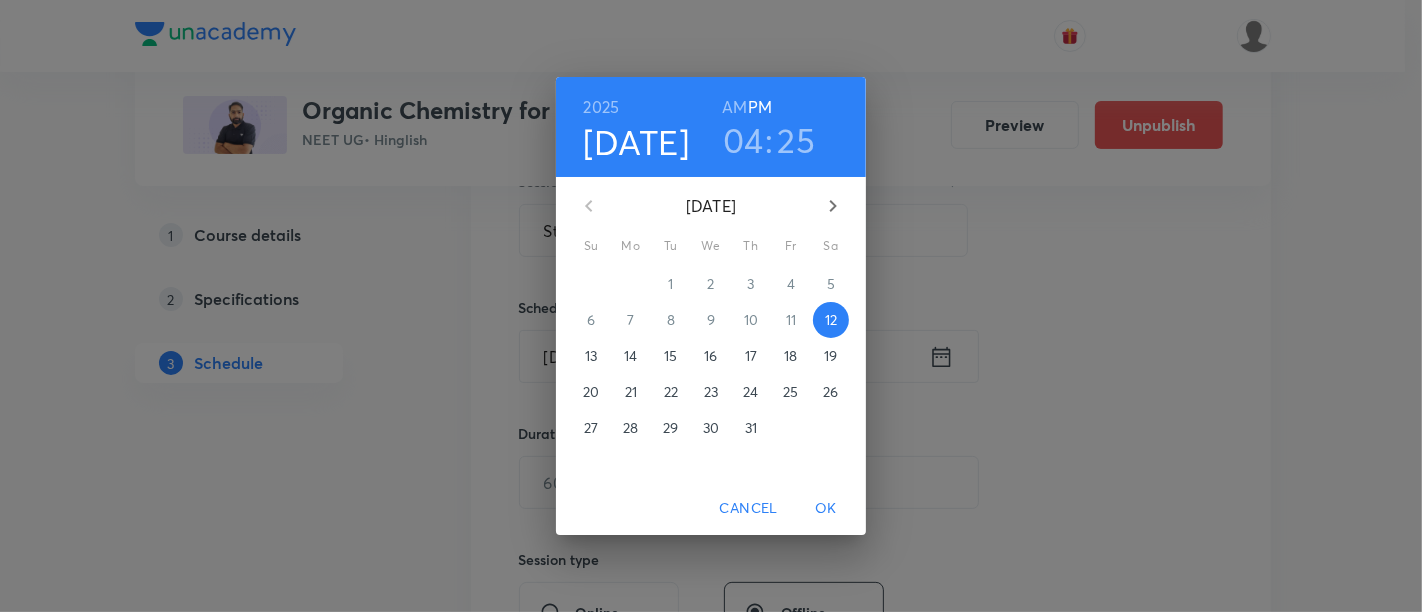 click on "15" at bounding box center [670, 356] 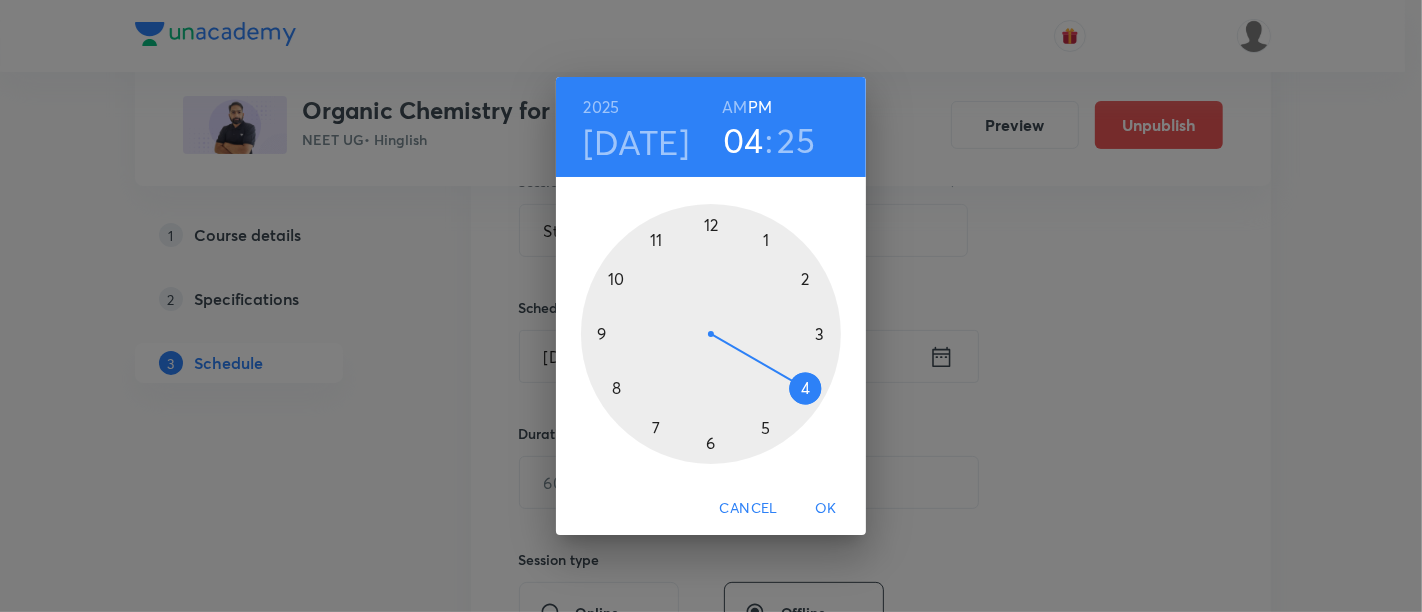 click on "AM" at bounding box center [734, 107] 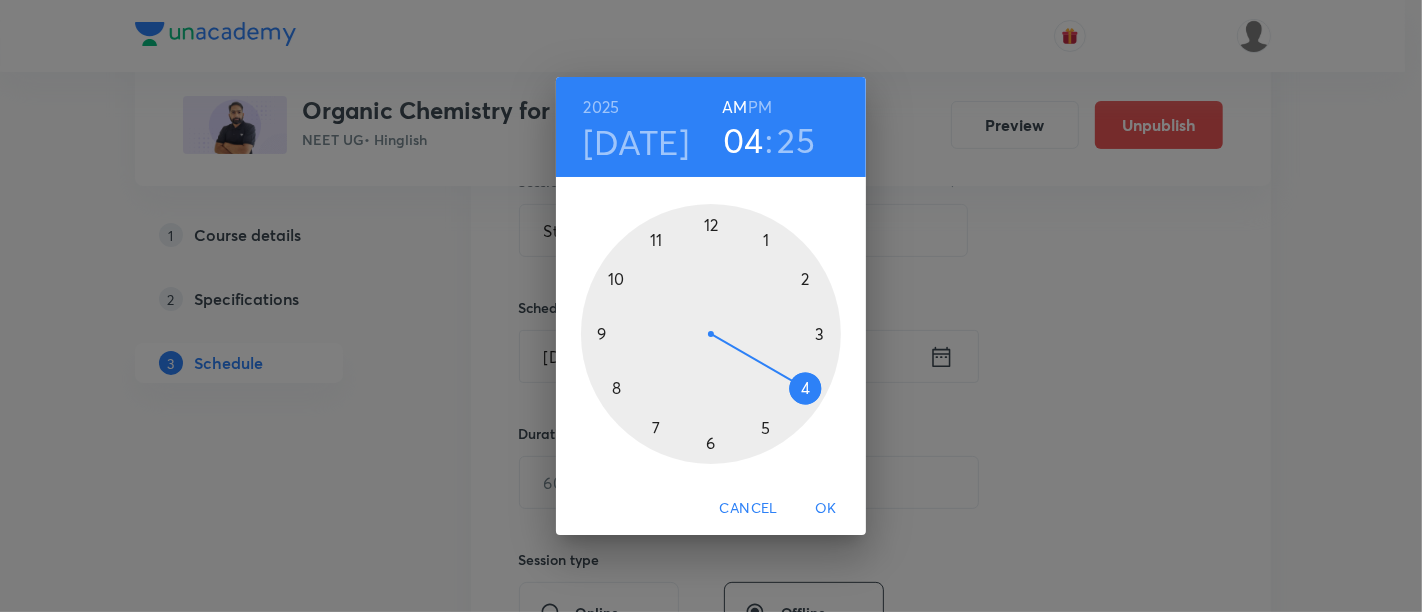 click at bounding box center [711, 334] 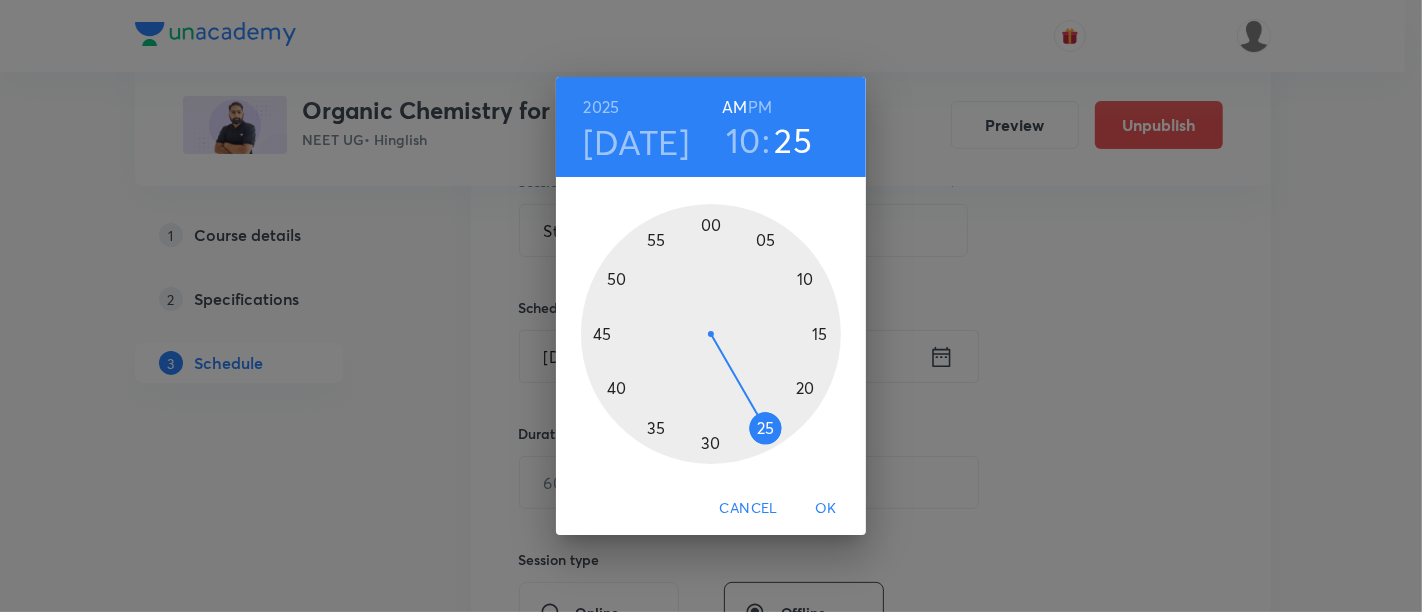 click at bounding box center [711, 334] 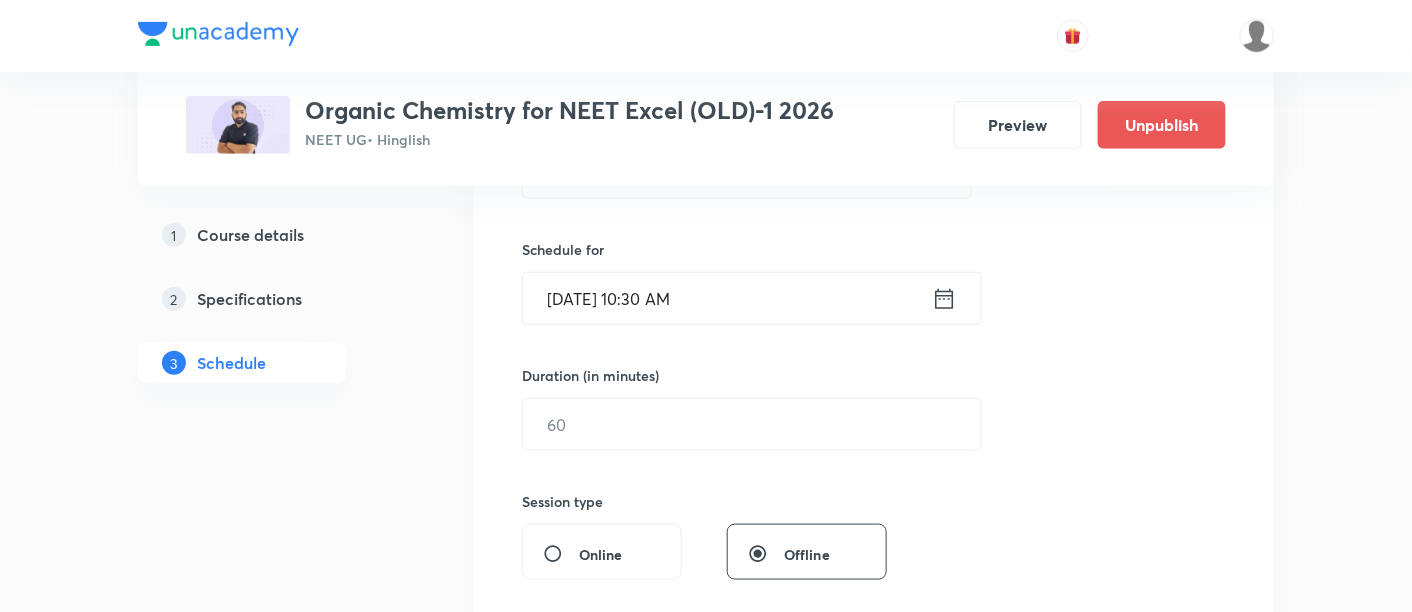 scroll, scrollTop: 455, scrollLeft: 0, axis: vertical 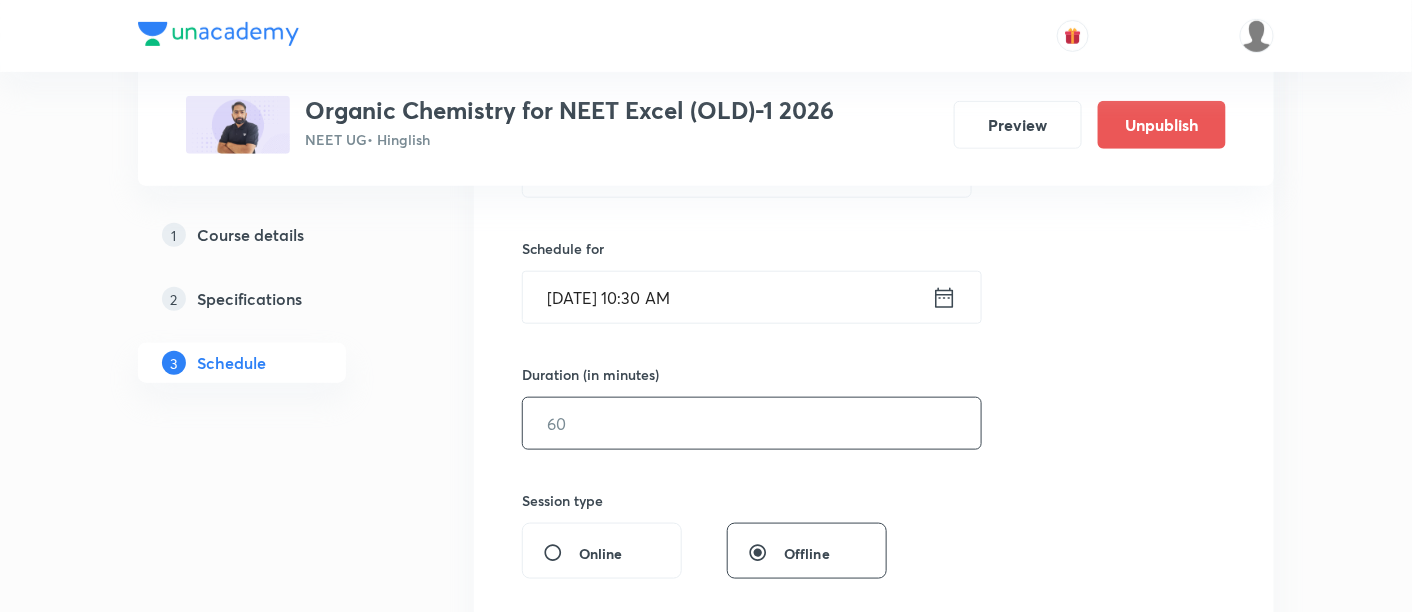 click at bounding box center (752, 423) 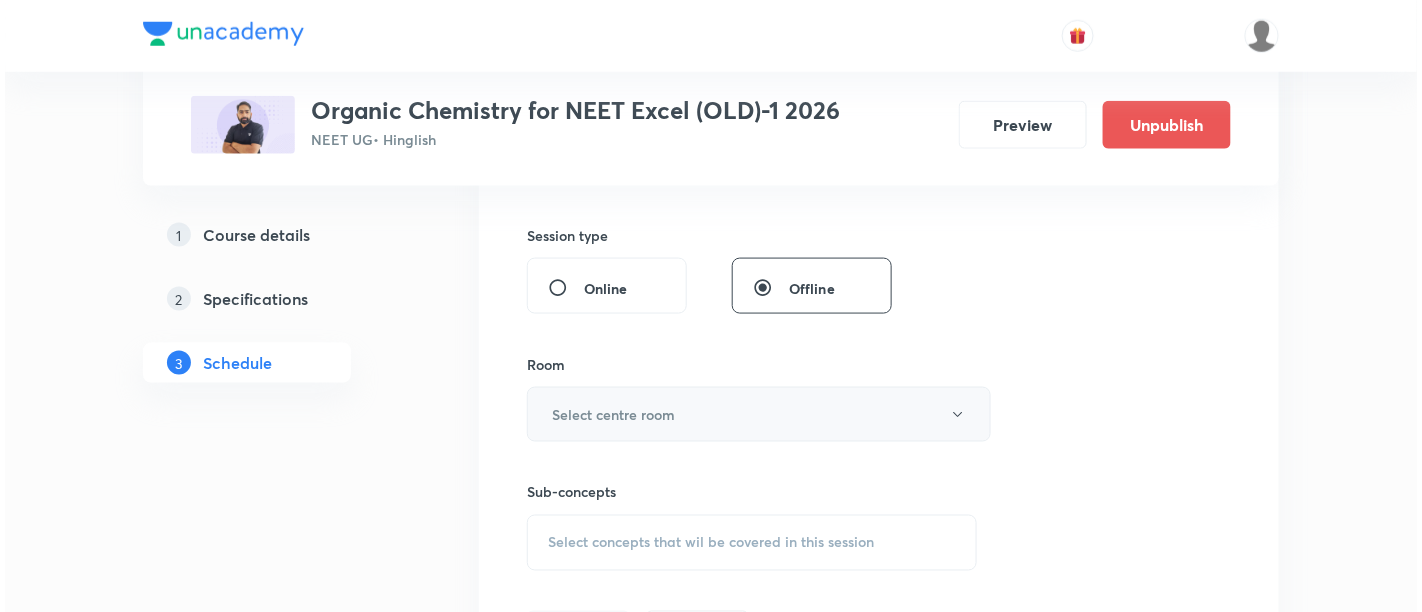 scroll, scrollTop: 722, scrollLeft: 0, axis: vertical 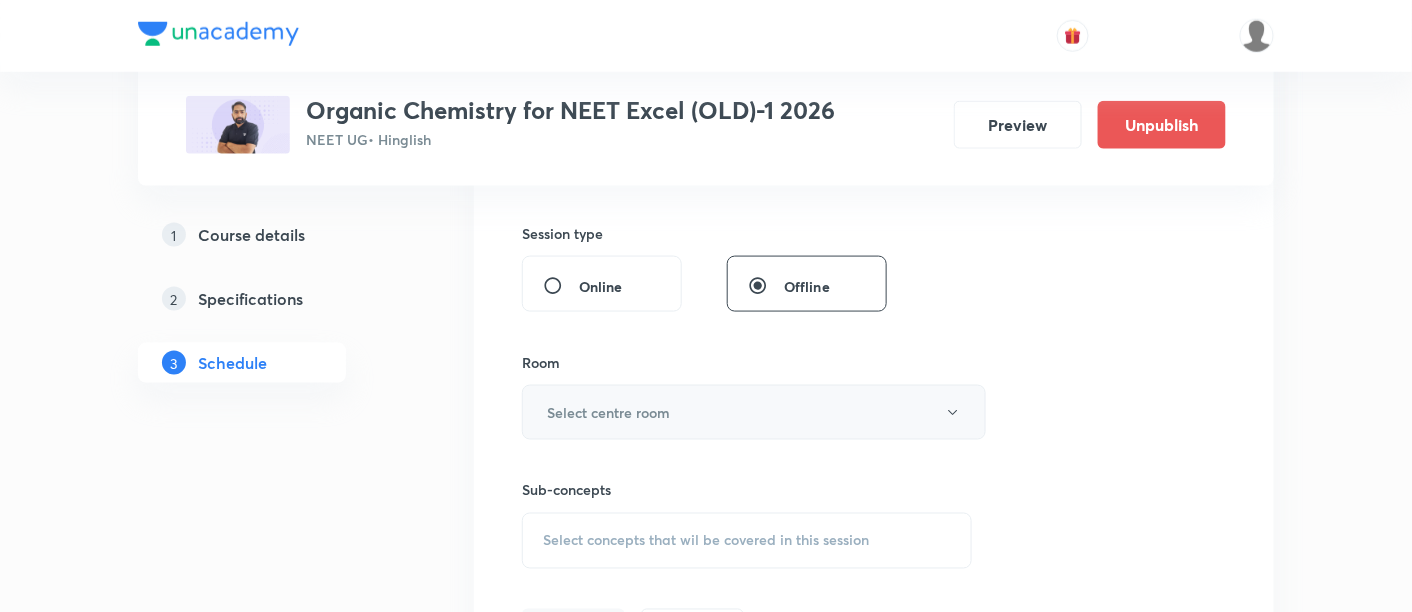 type on "90" 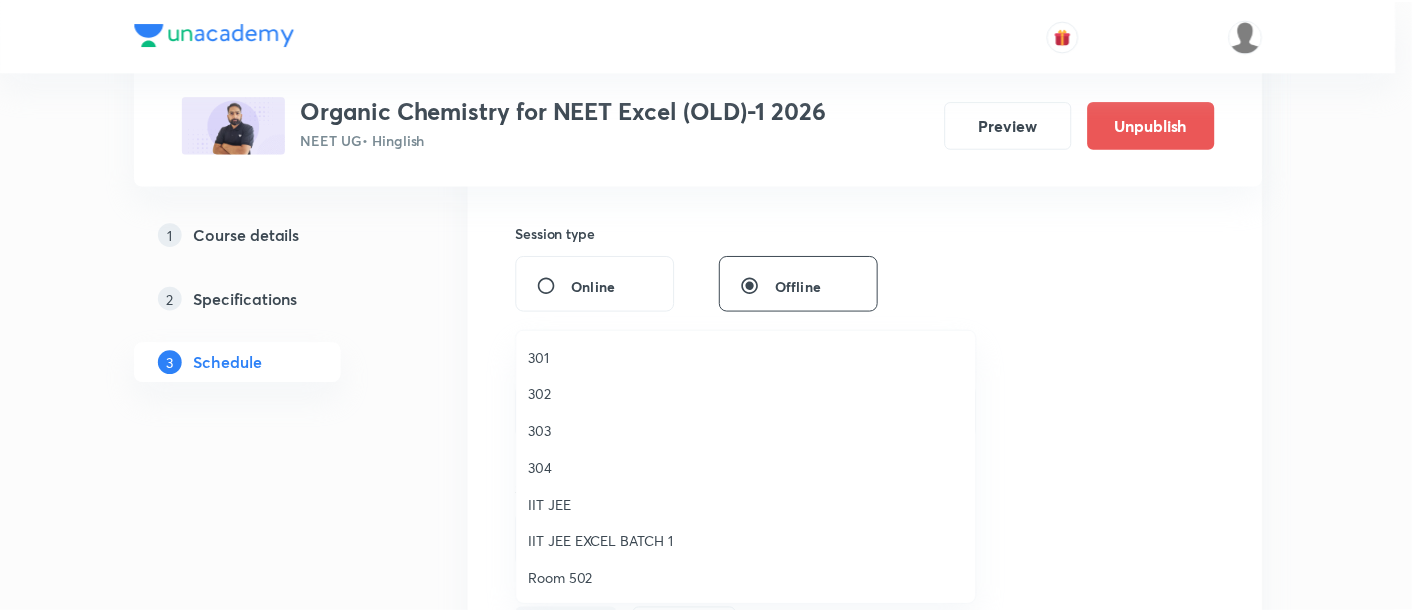 scroll, scrollTop: 665, scrollLeft: 0, axis: vertical 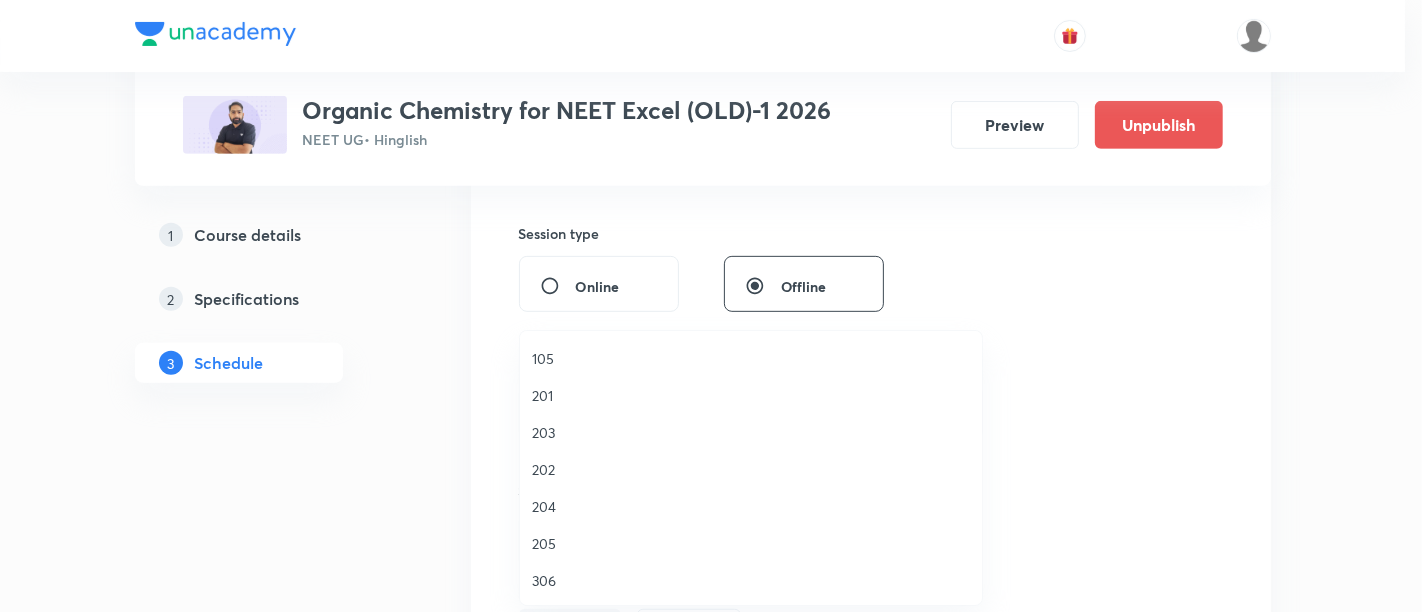 click on "306" at bounding box center [751, 580] 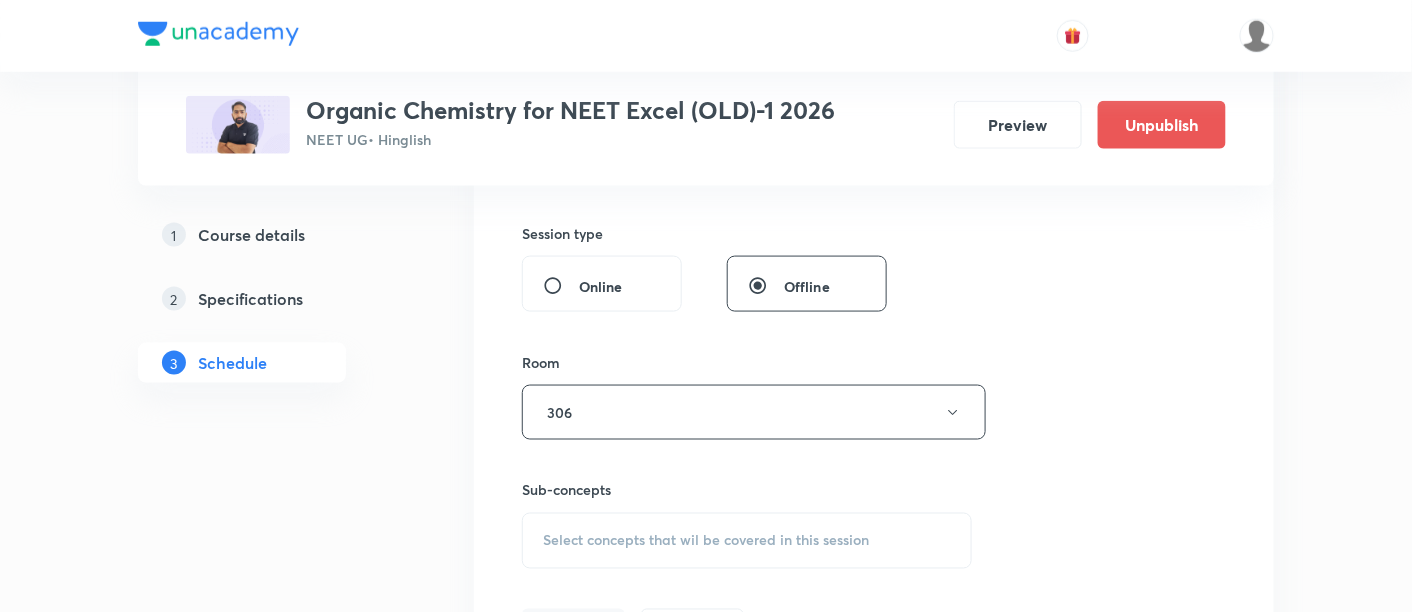 click on "Select concepts that wil be covered in this session" at bounding box center [706, 541] 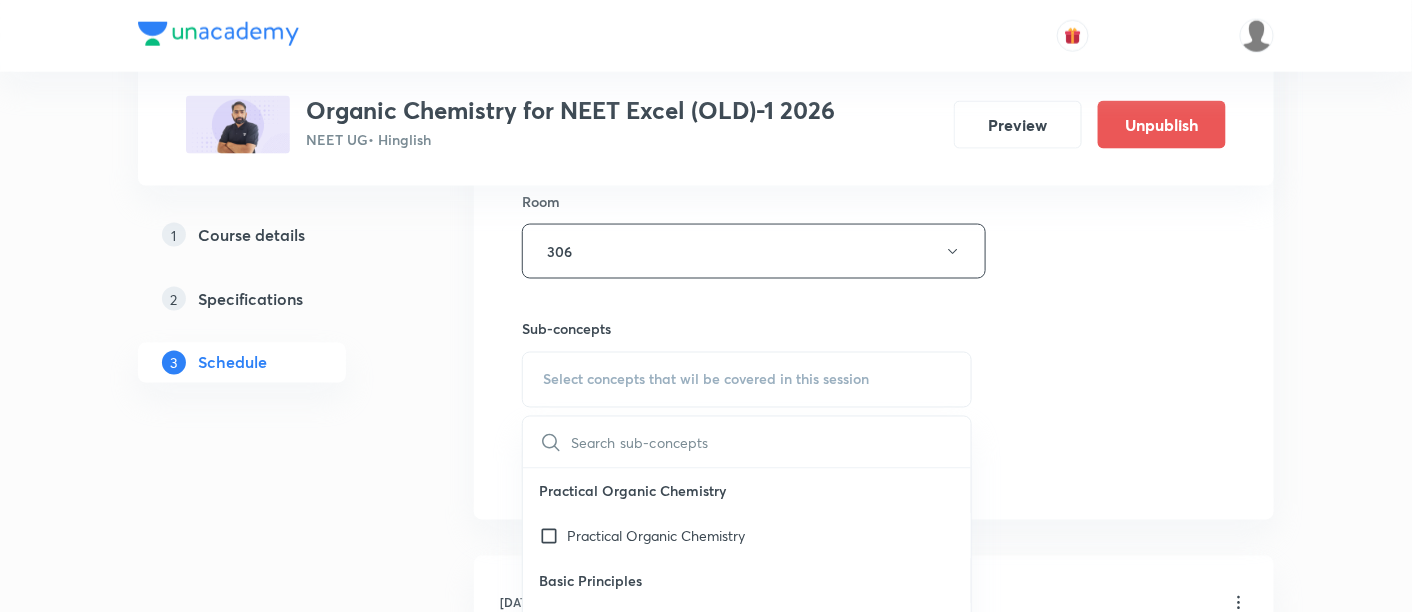 scroll, scrollTop: 887, scrollLeft: 0, axis: vertical 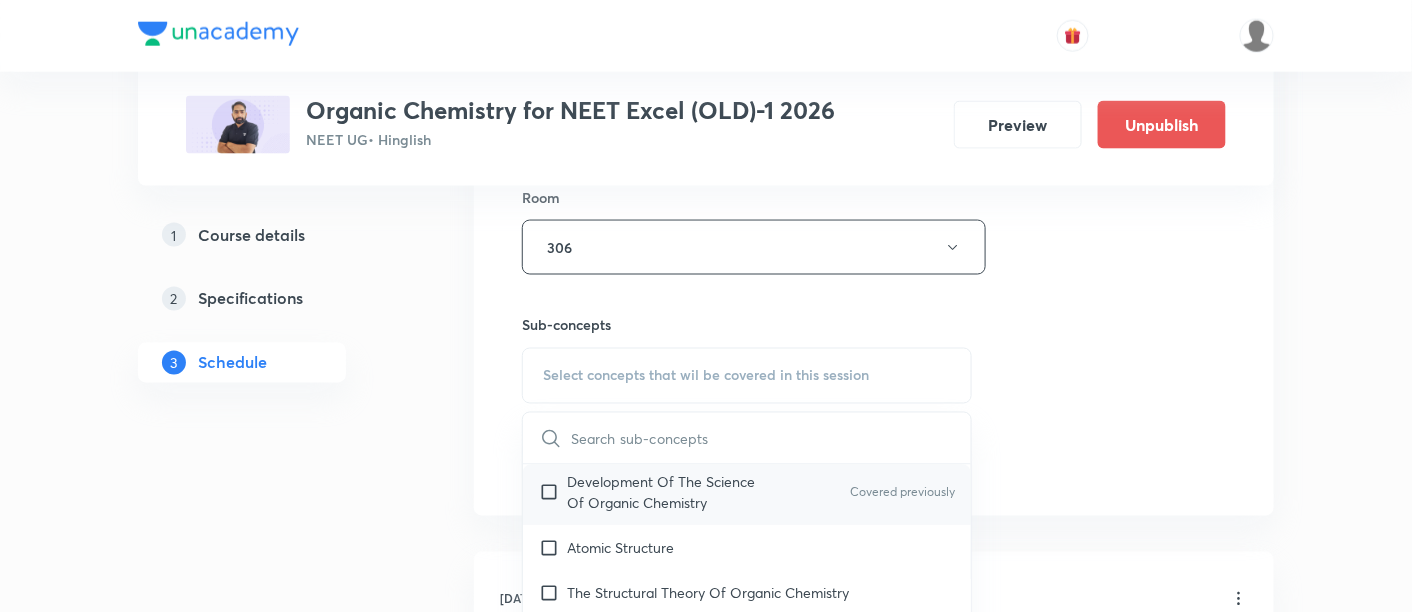 click on "Development Of The Science Of  Organic Chemistry" at bounding box center [668, 493] 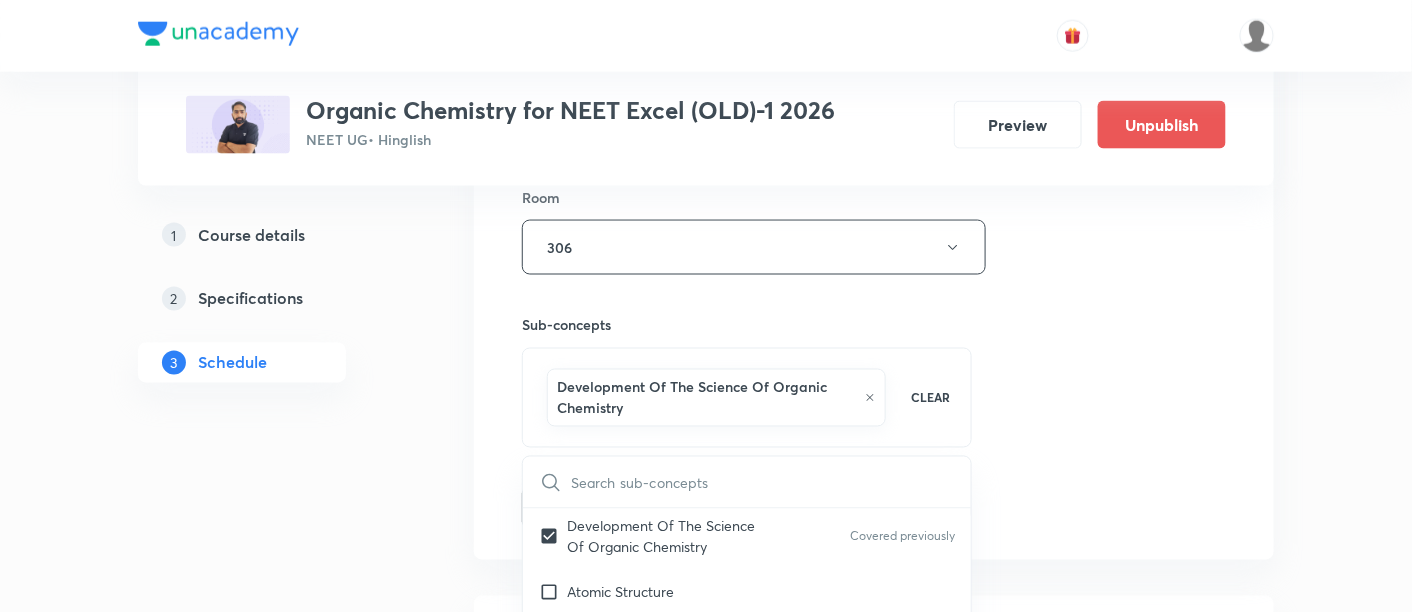 click on "Session  6 Live class Session title 22/99 Stereoisomerism -06/05 ​ Schedule for Jul 15, 2025, 10:30 AM ​ Duration (in minutes) 90 ​   Session type Online Offline Room 306 Sub-concepts Development Of The Science Of  Organic Chemistry  CLEAR ​ Practical Organic Chemistry Practical Organic Chemistry Basic Principles Development Of The Science Of  Organic Chemistry  Covered previously Atomic Structure The Structural Theory Of Organic Chemistry Chemical Bonds: The Octet Rule Resonance Theory Hyperconjugation The Structure Of Methane And Ethane:  Sp3 Hybridization The Structure Of Ethene (Ethylene): Sp2 Hybridization The Structure Of Ethyne (Acetylene): Sp Hybridization How To Interpret And Write Structural Formulas Hydrocarbons: Representative Alkanes, Alkenes, Alkynes,  And Aromatic Compounds Polar And Nonpolar Molecules Functional Groups Alkyl Halides Or Haloalkanes Alcohols Ethers Amines Aldehydes And Ketones Carboxylic Acids, Esters, And Amides Nitriles Important Families Of Organic Compounds Biphenyl" at bounding box center (874, 36) 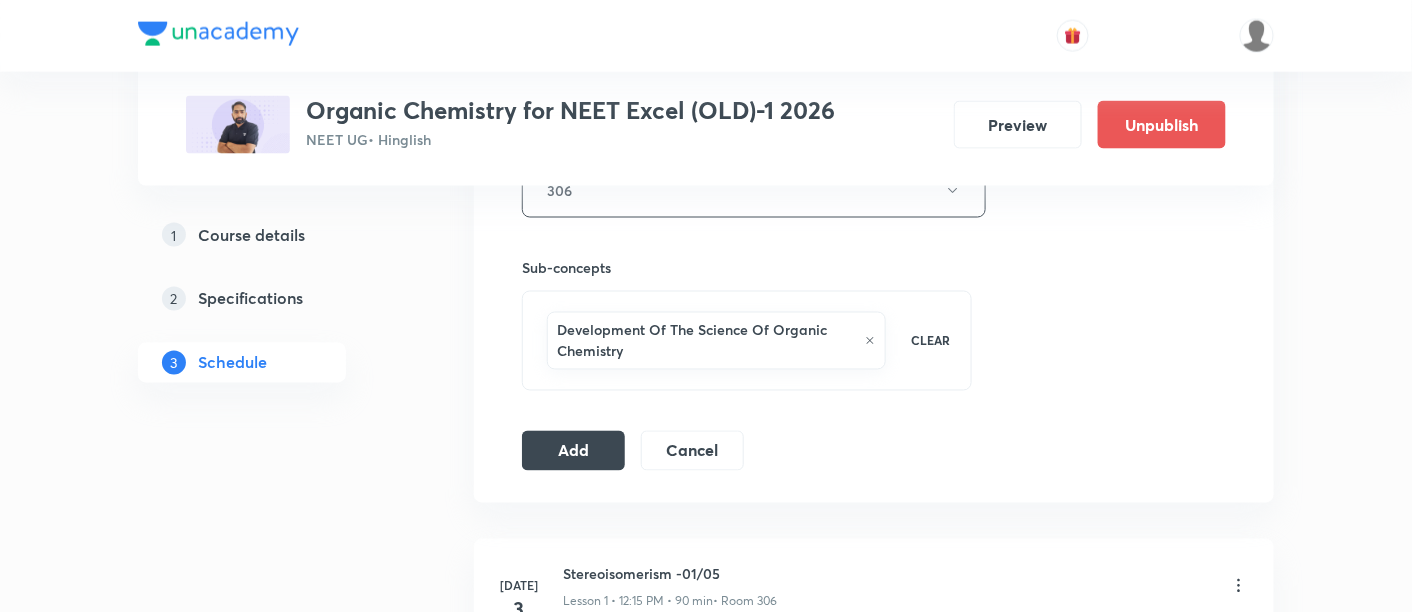 scroll, scrollTop: 966, scrollLeft: 0, axis: vertical 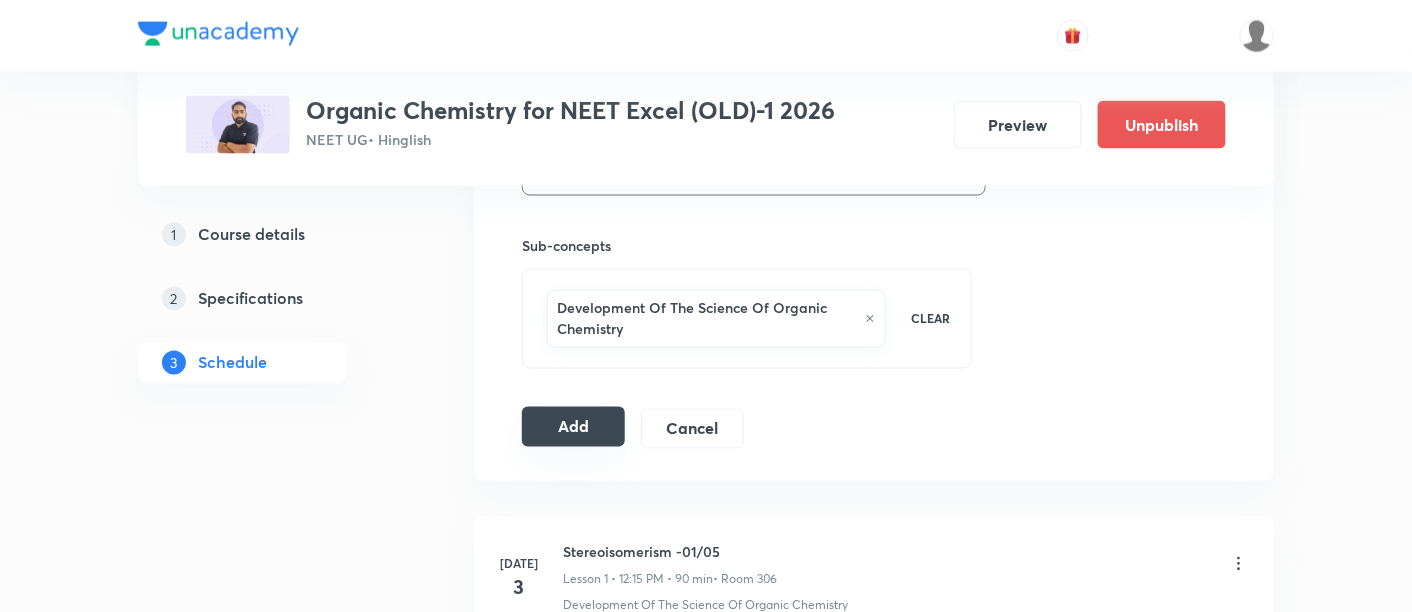 click on "Add" at bounding box center (573, 427) 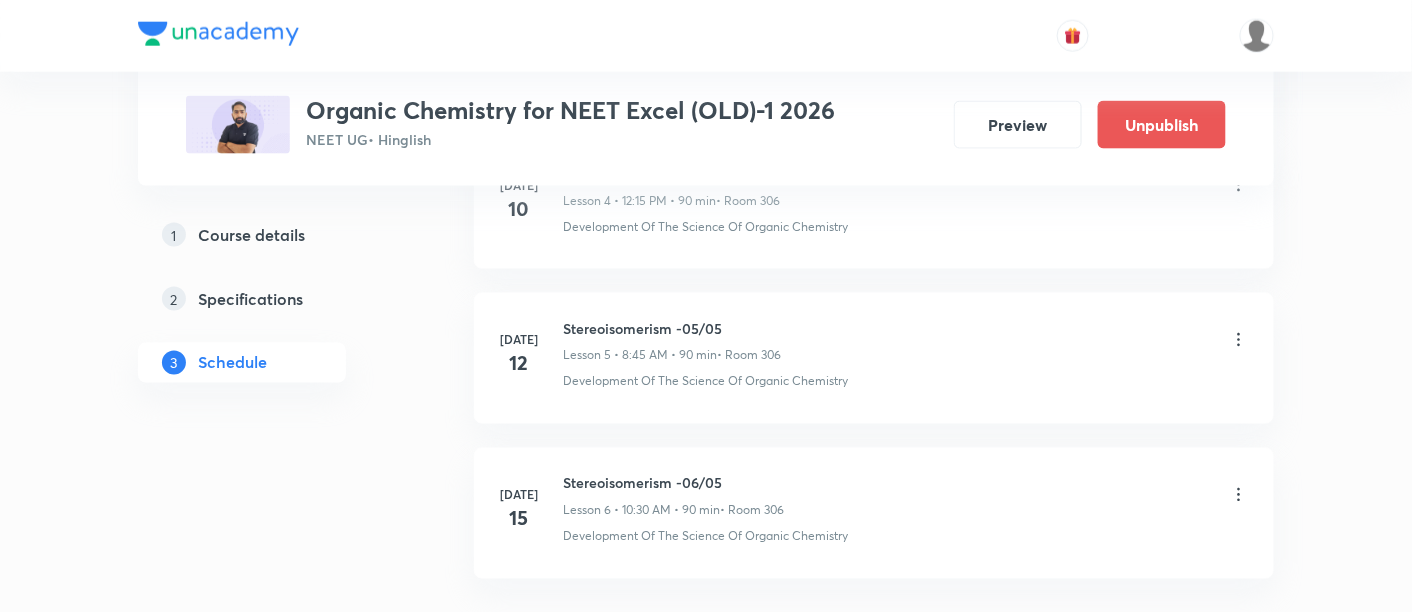 scroll, scrollTop: 0, scrollLeft: 0, axis: both 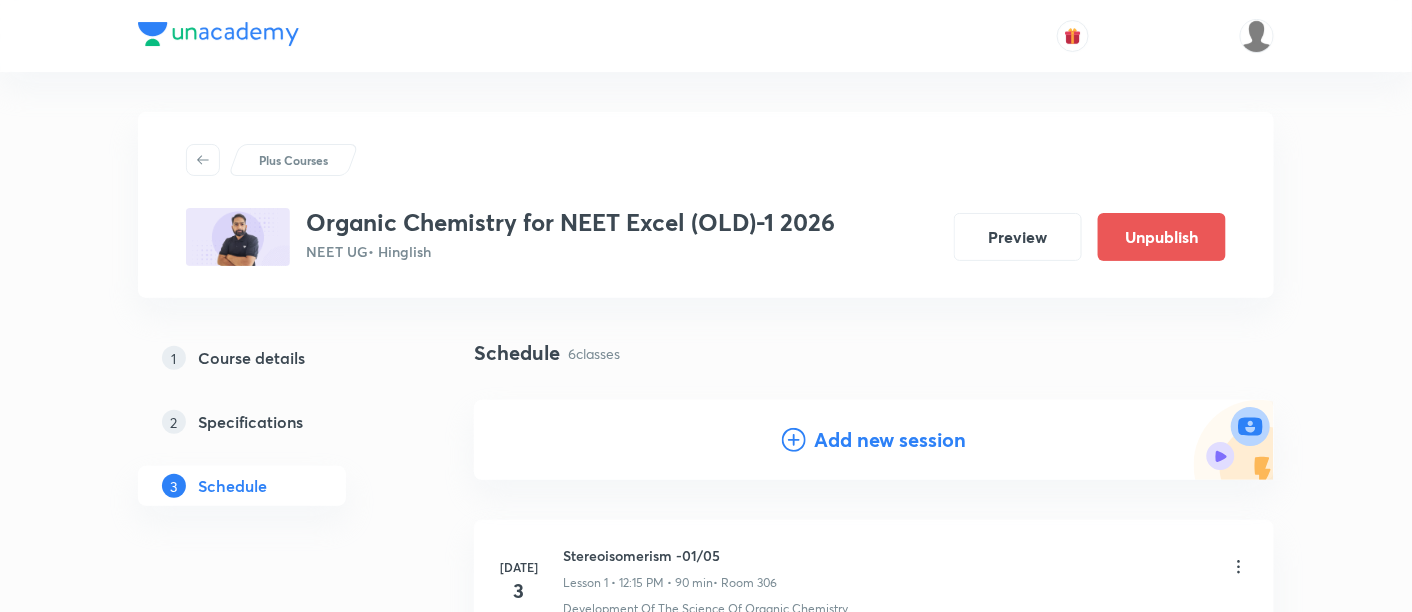 click on "Add new session" at bounding box center [890, 440] 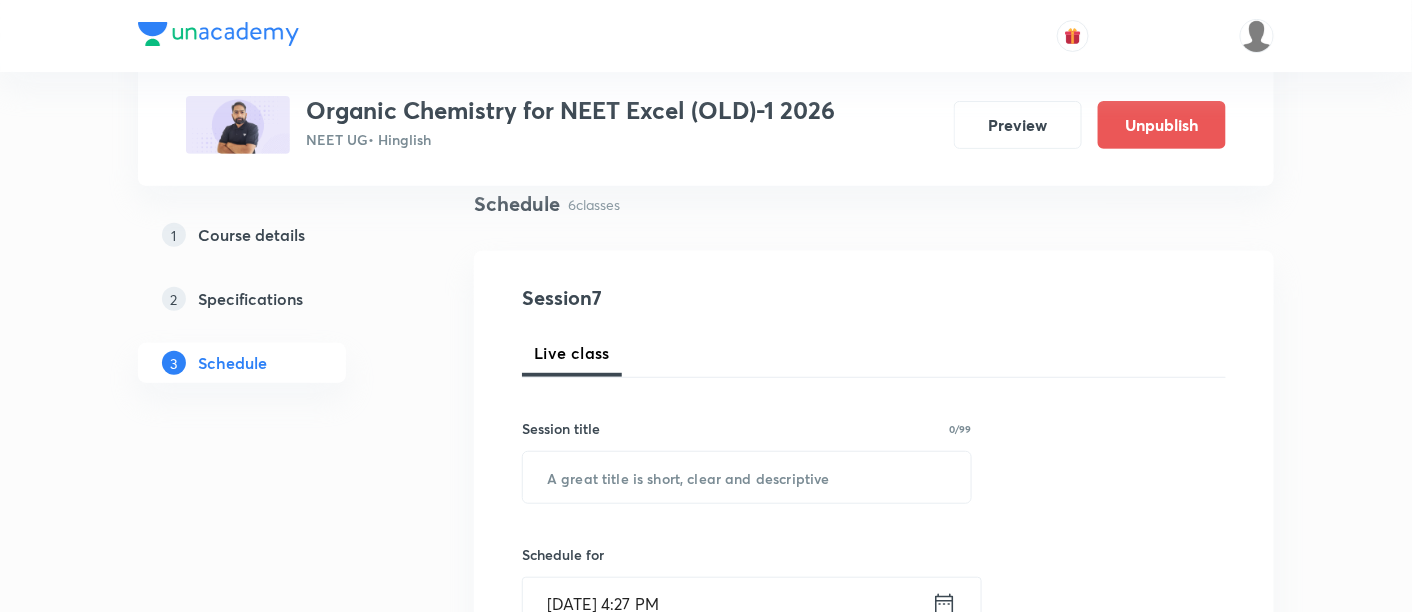 scroll, scrollTop: 185, scrollLeft: 0, axis: vertical 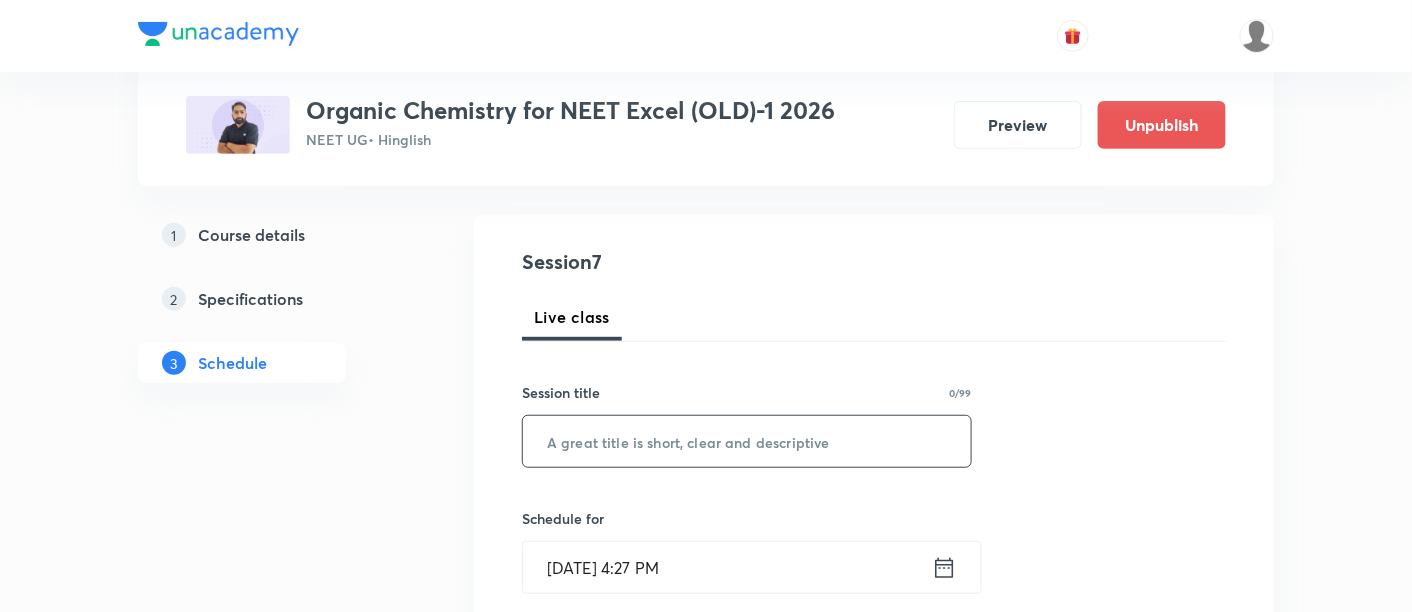 click at bounding box center [747, 441] 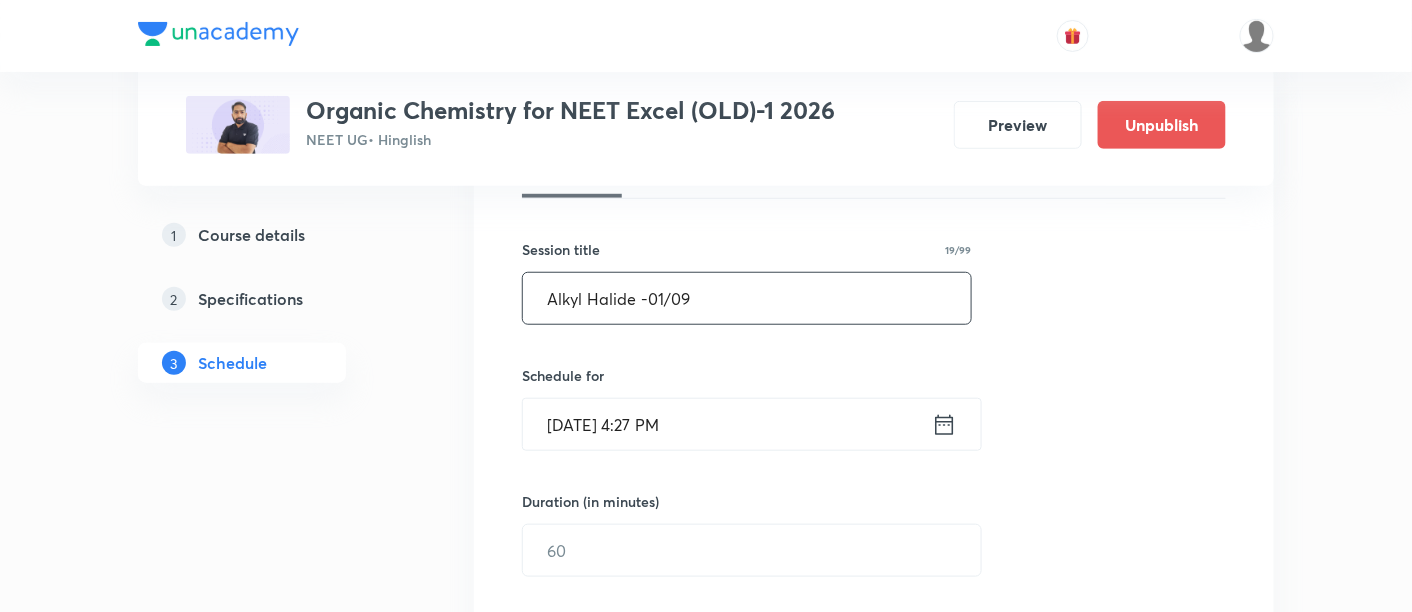 scroll, scrollTop: 337, scrollLeft: 0, axis: vertical 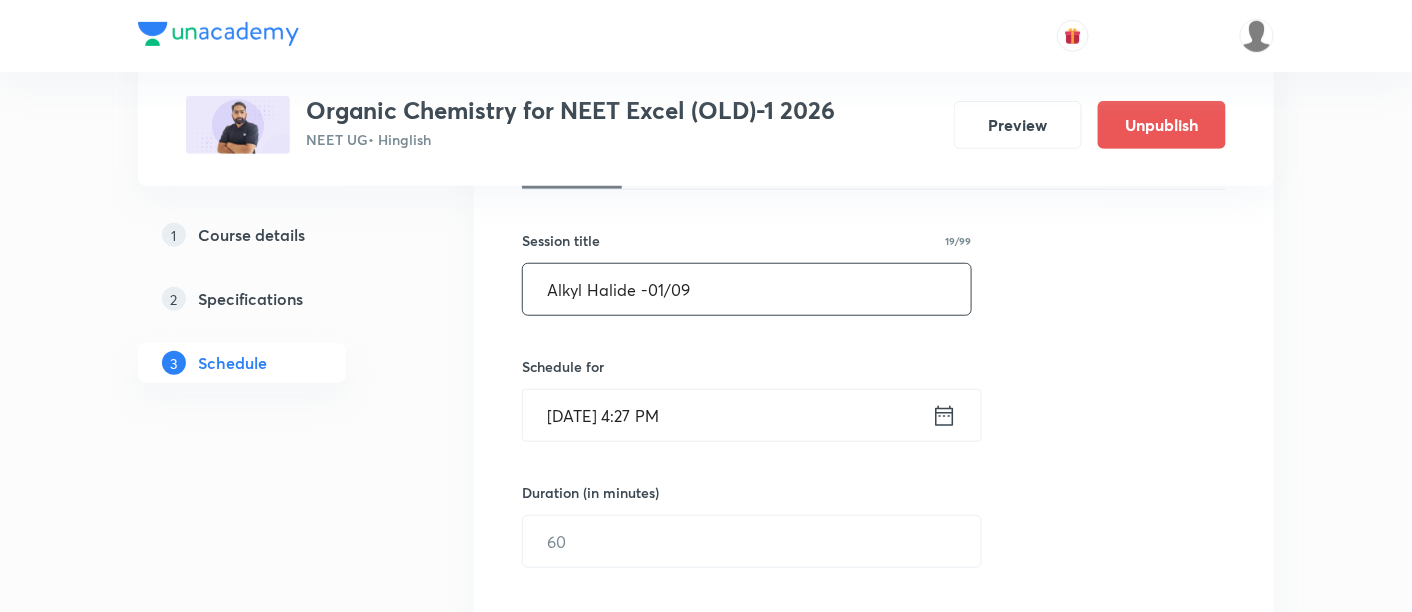 type on "Alkyl Halide -01/09" 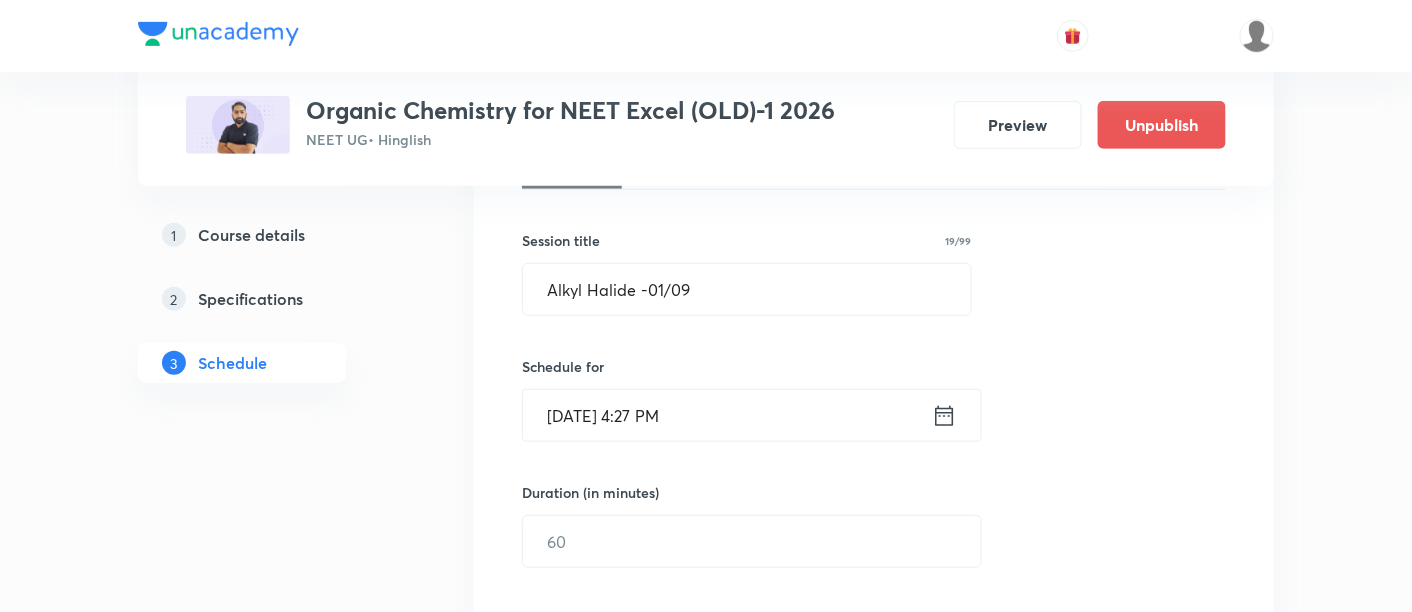 click 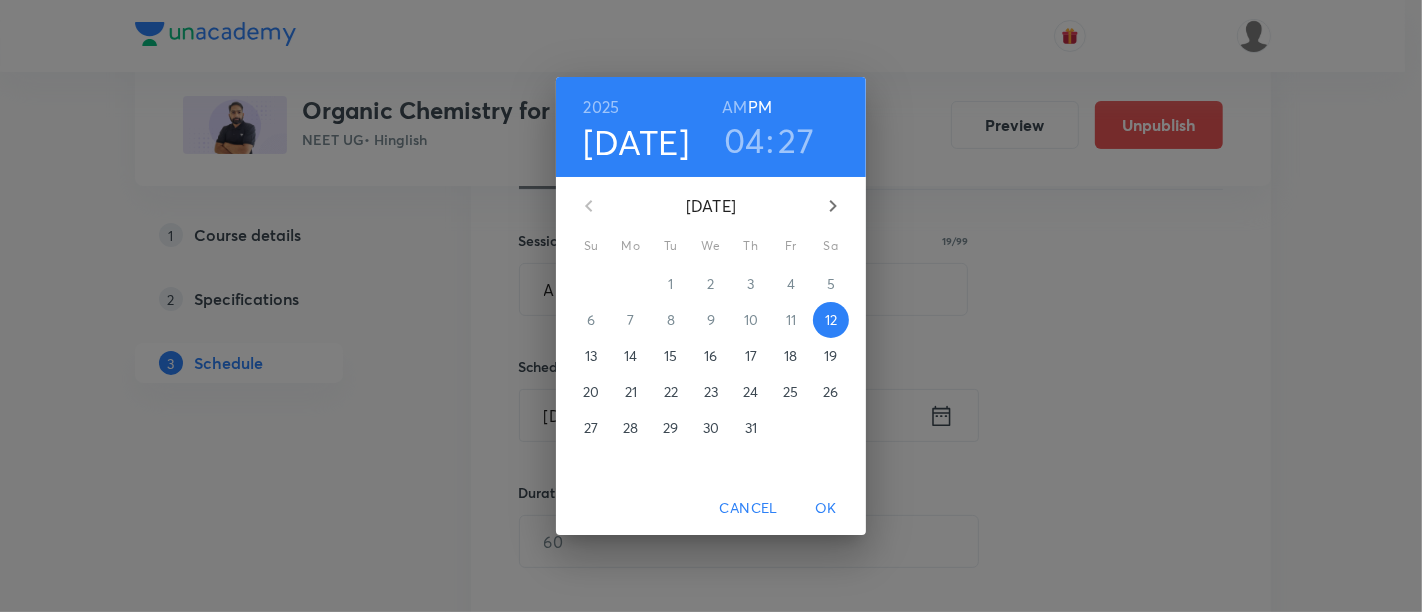 click on "16" at bounding box center (710, 356) 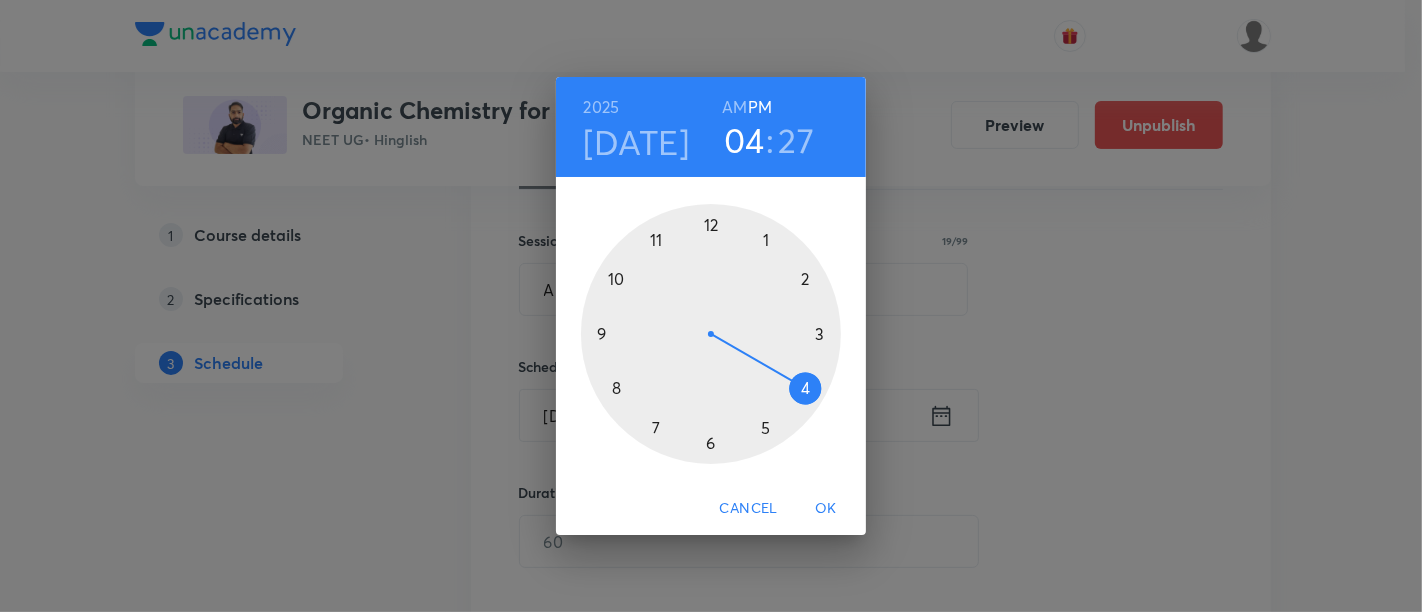 click at bounding box center (711, 334) 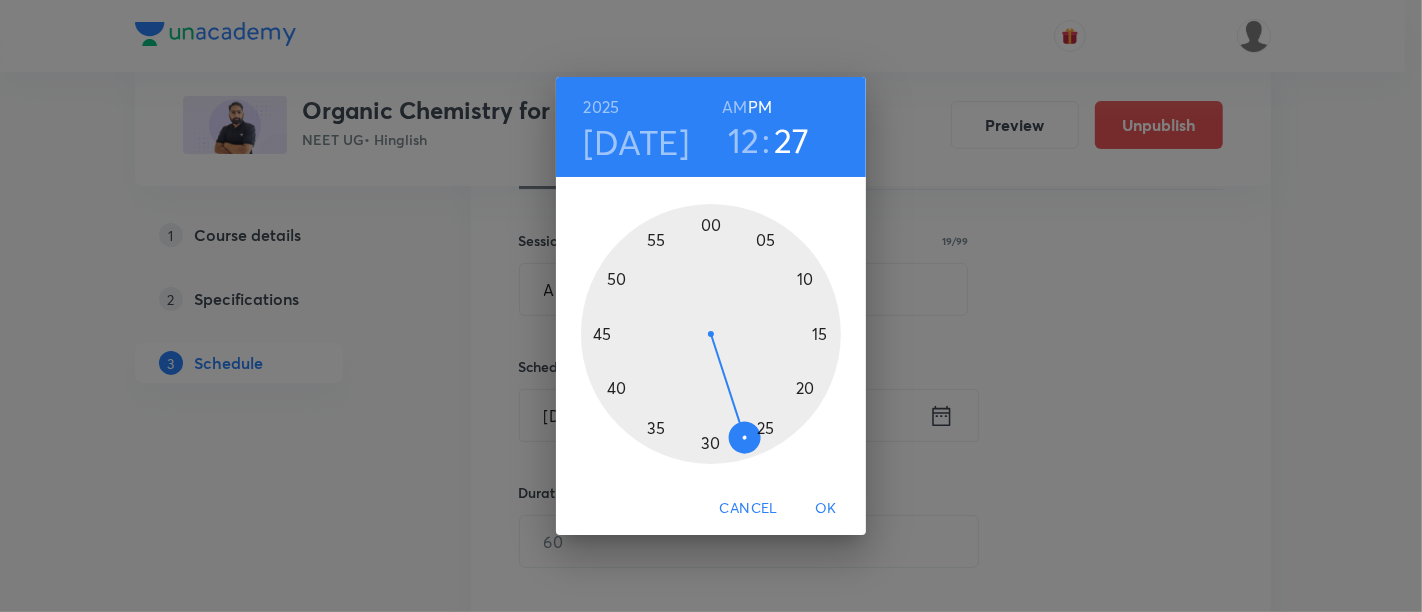 click at bounding box center (711, 334) 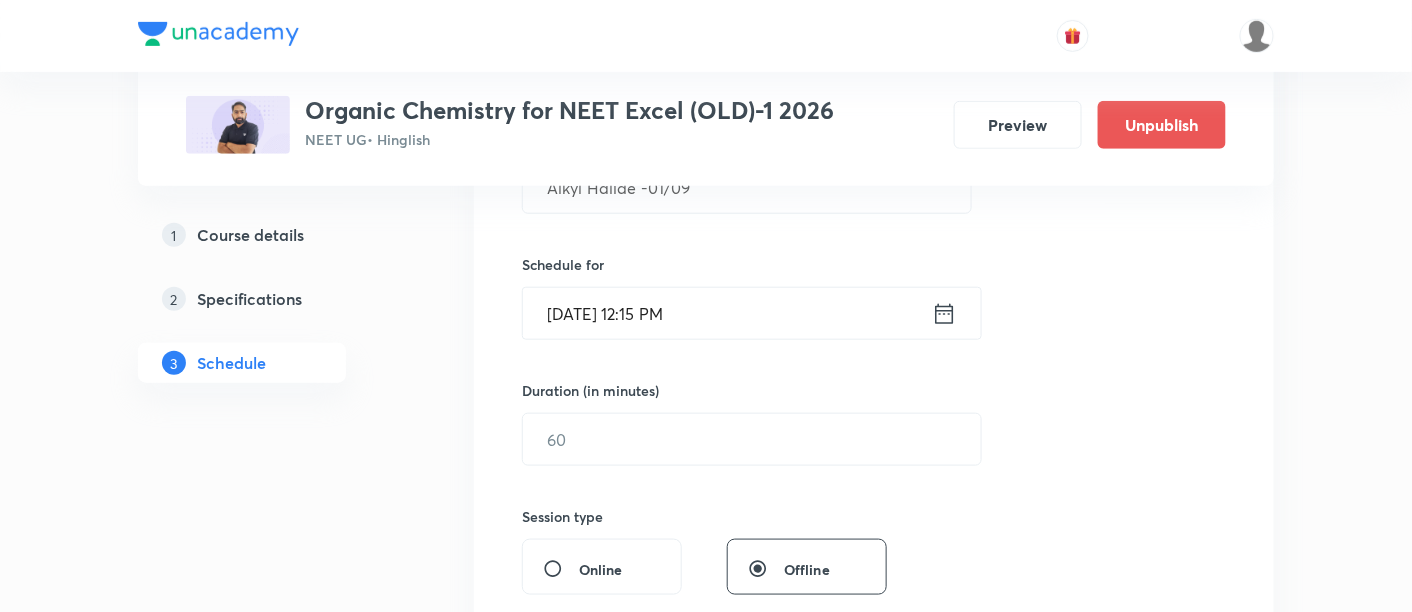 scroll, scrollTop: 444, scrollLeft: 0, axis: vertical 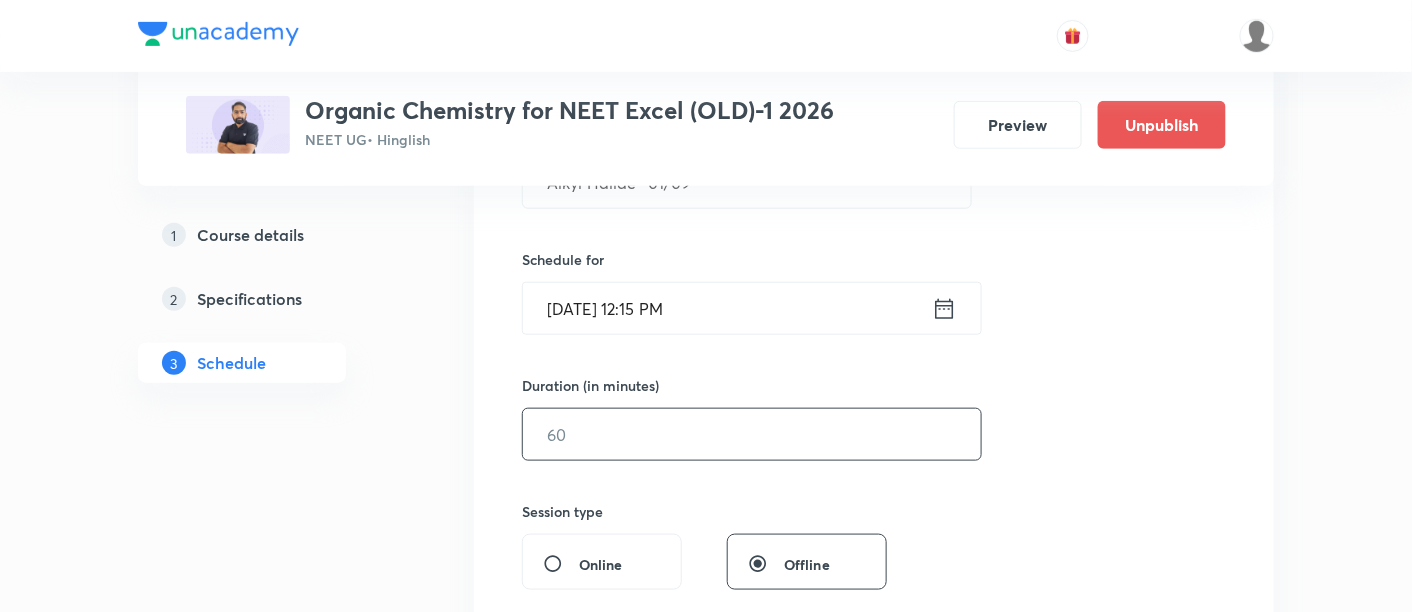 click at bounding box center (752, 434) 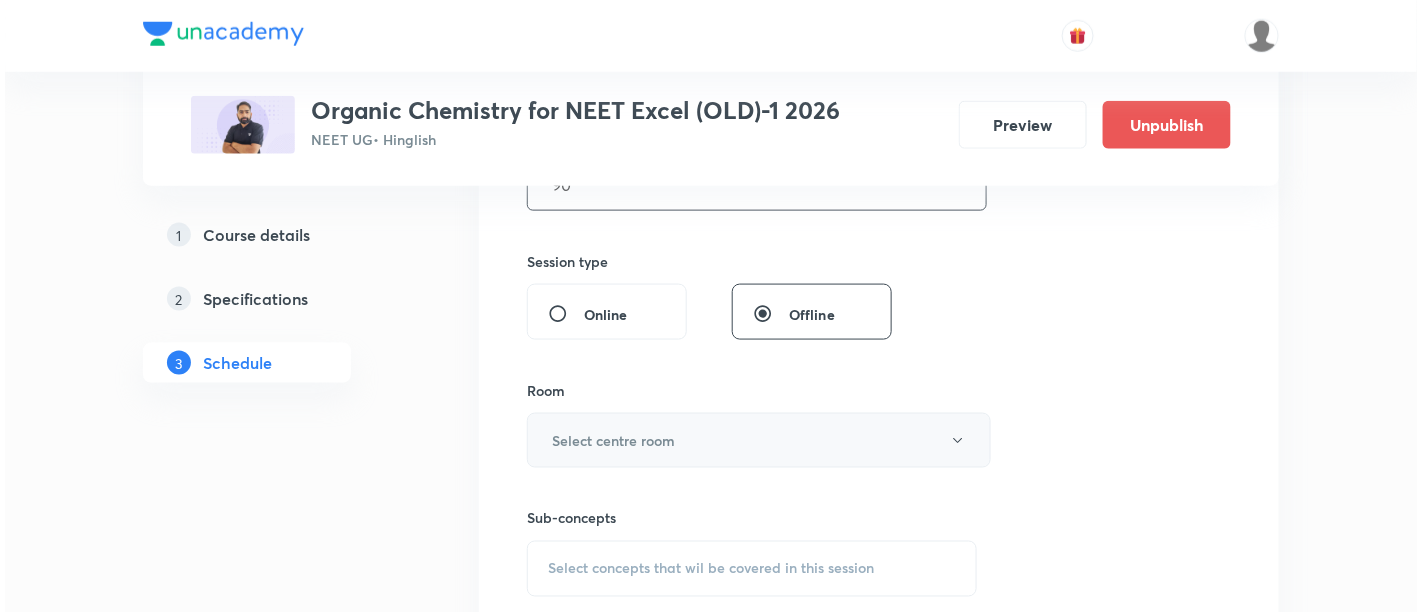 scroll, scrollTop: 696, scrollLeft: 0, axis: vertical 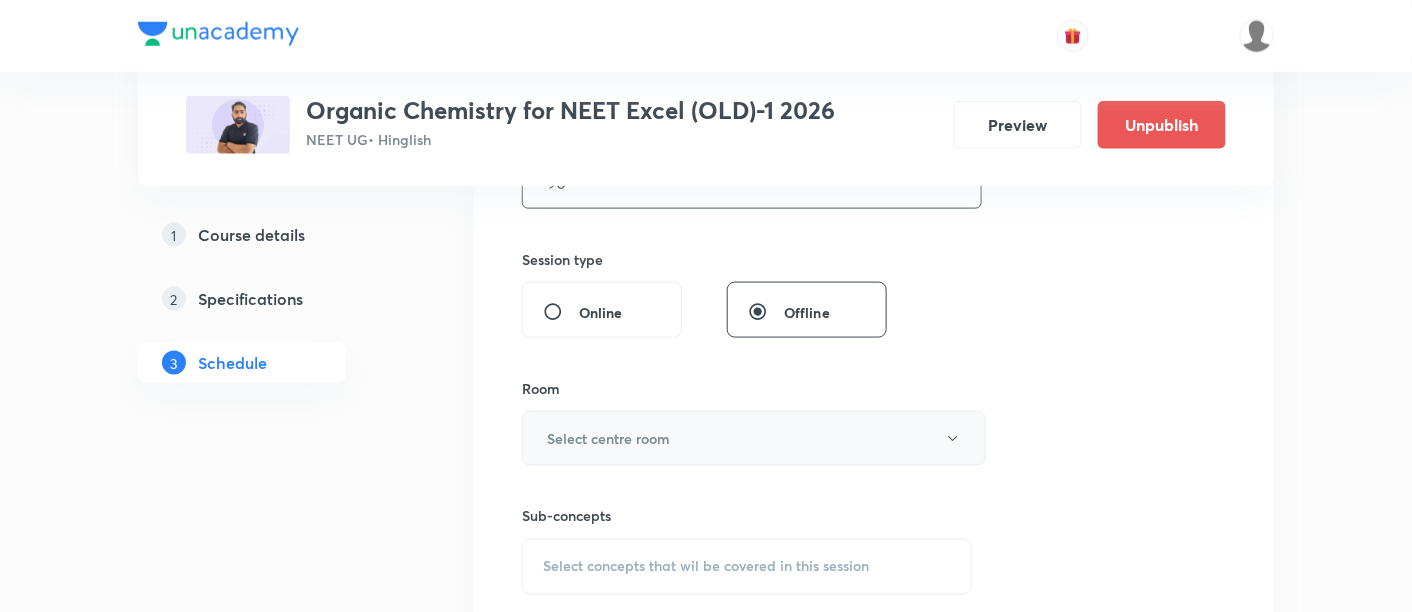 type on "90" 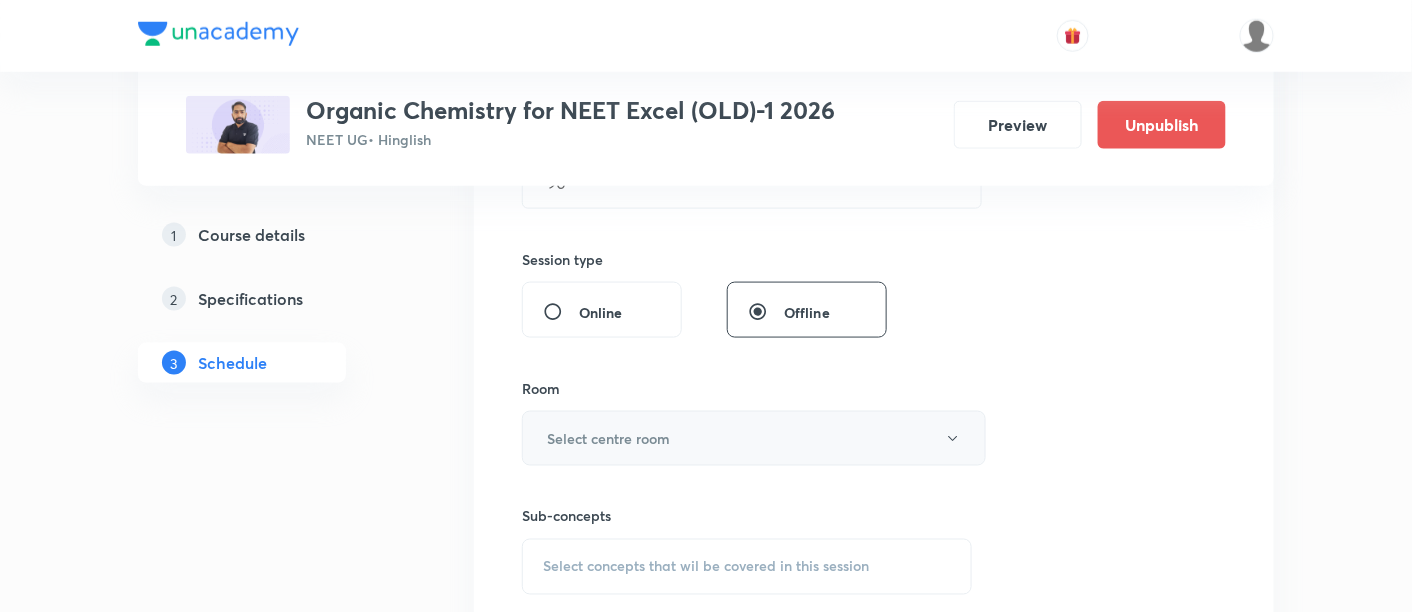 click on "Select centre room" at bounding box center (608, 438) 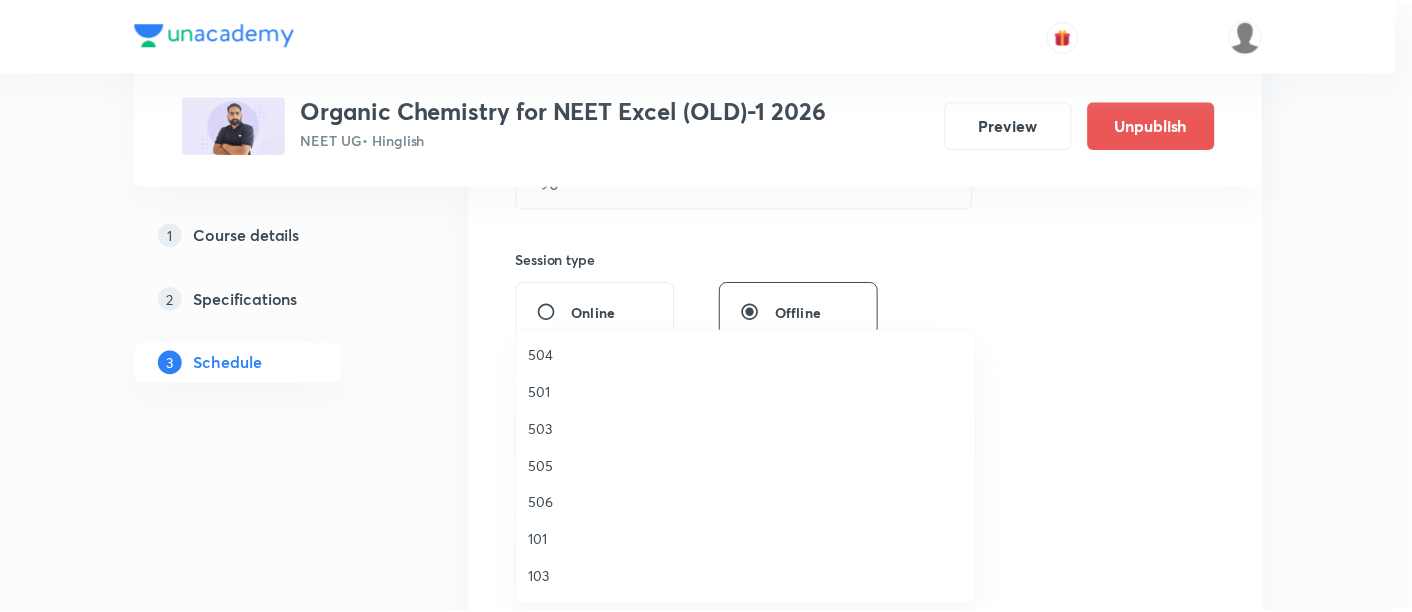 scroll, scrollTop: 665, scrollLeft: 0, axis: vertical 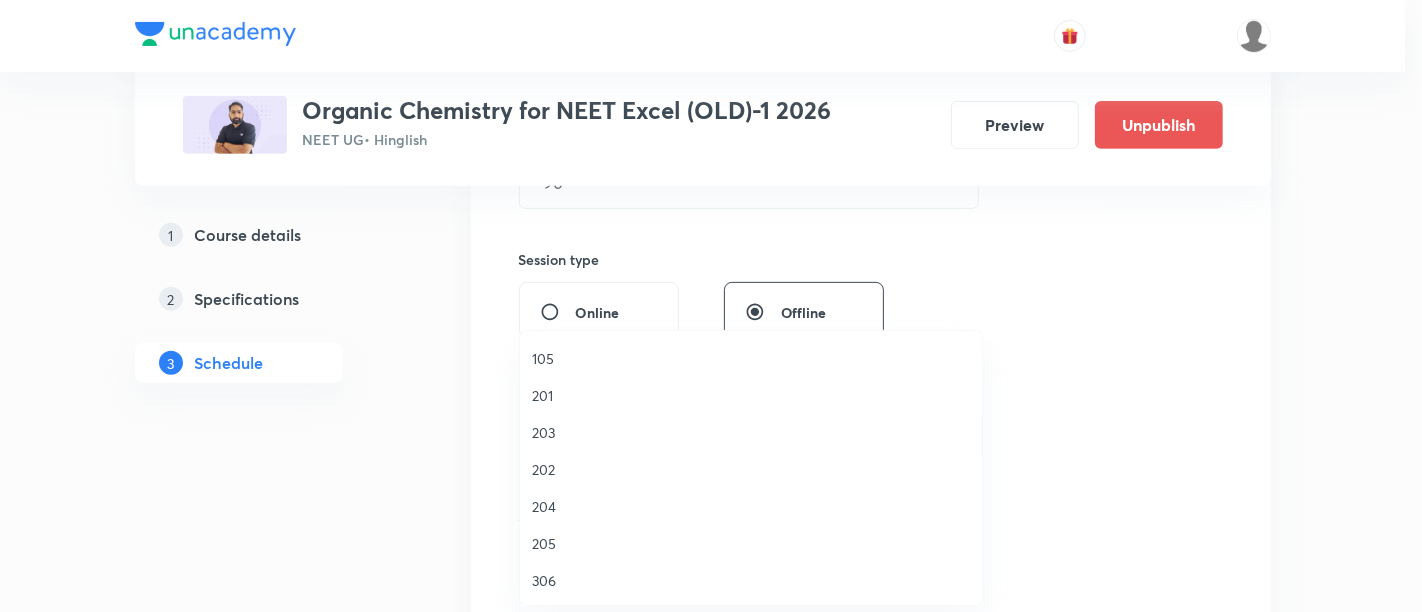 click on "306" at bounding box center [751, 580] 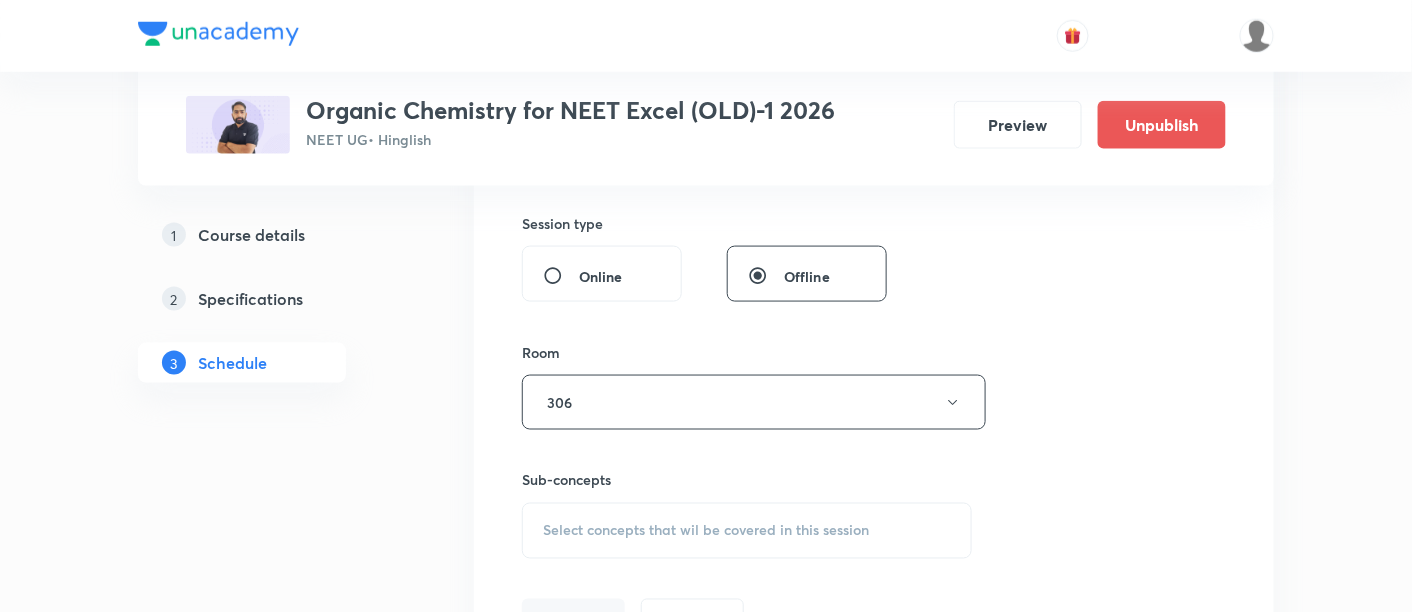 scroll, scrollTop: 825, scrollLeft: 0, axis: vertical 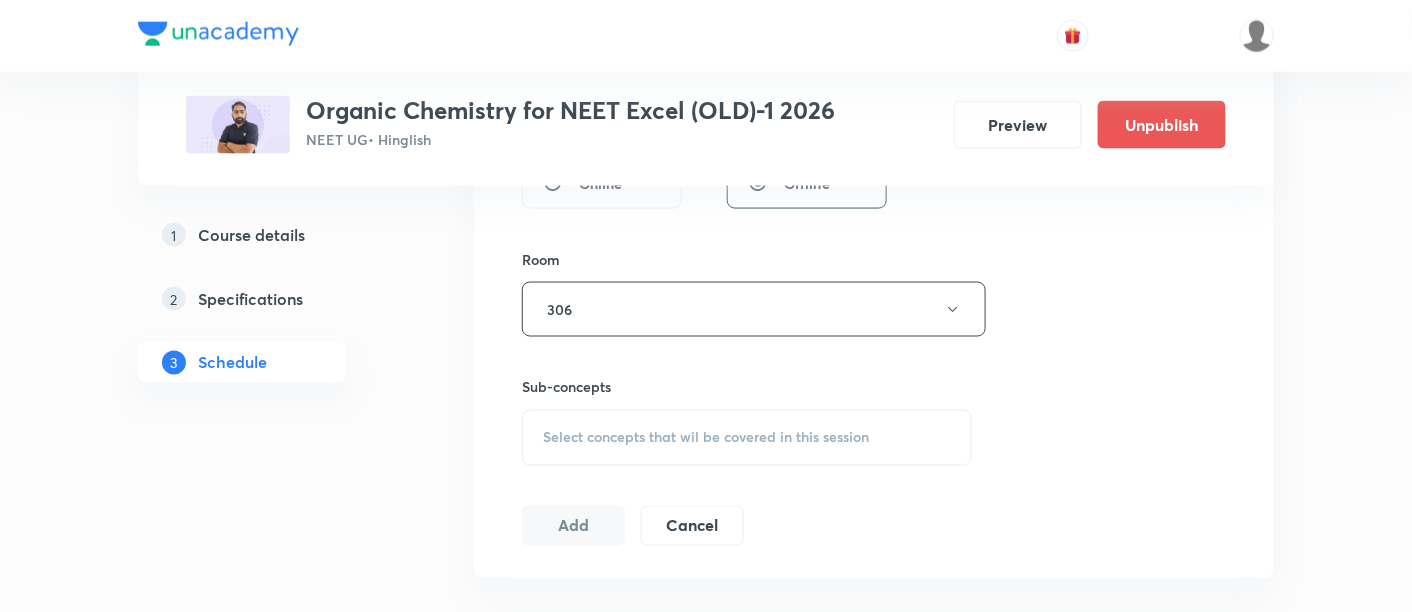 click on "Select concepts that wil be covered in this session" at bounding box center [706, 438] 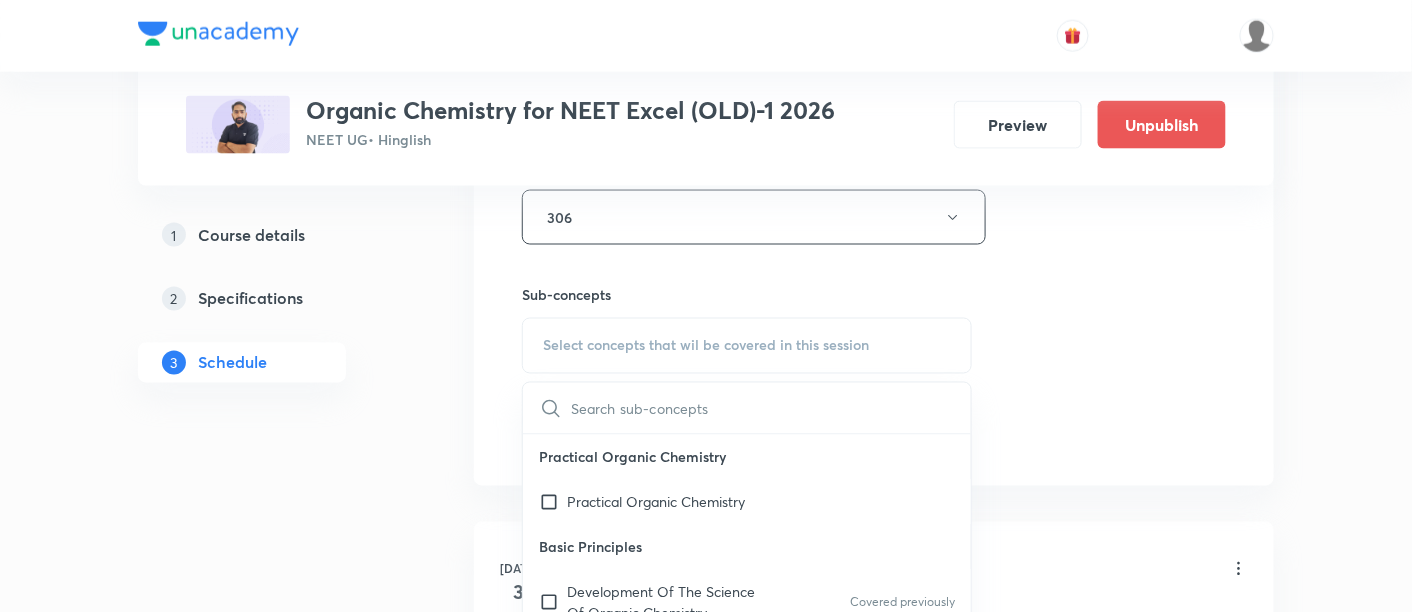 scroll, scrollTop: 944, scrollLeft: 0, axis: vertical 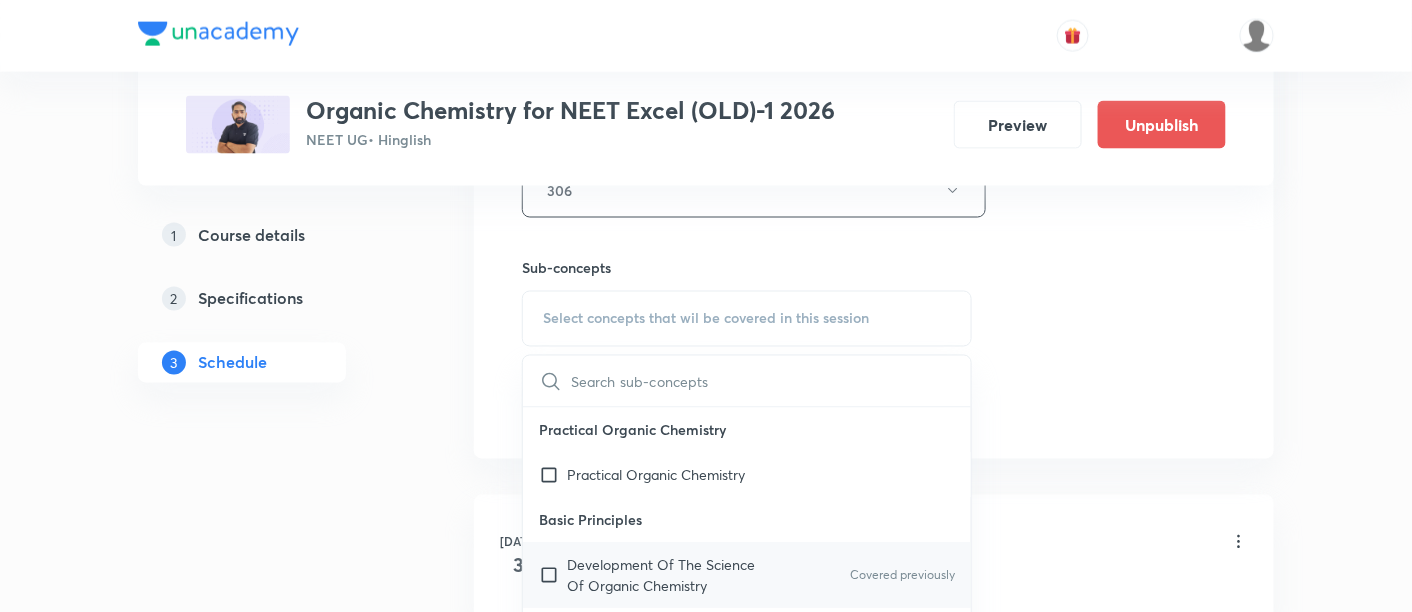 click on "Development Of The Science Of  Organic Chemistry" at bounding box center (668, 576) 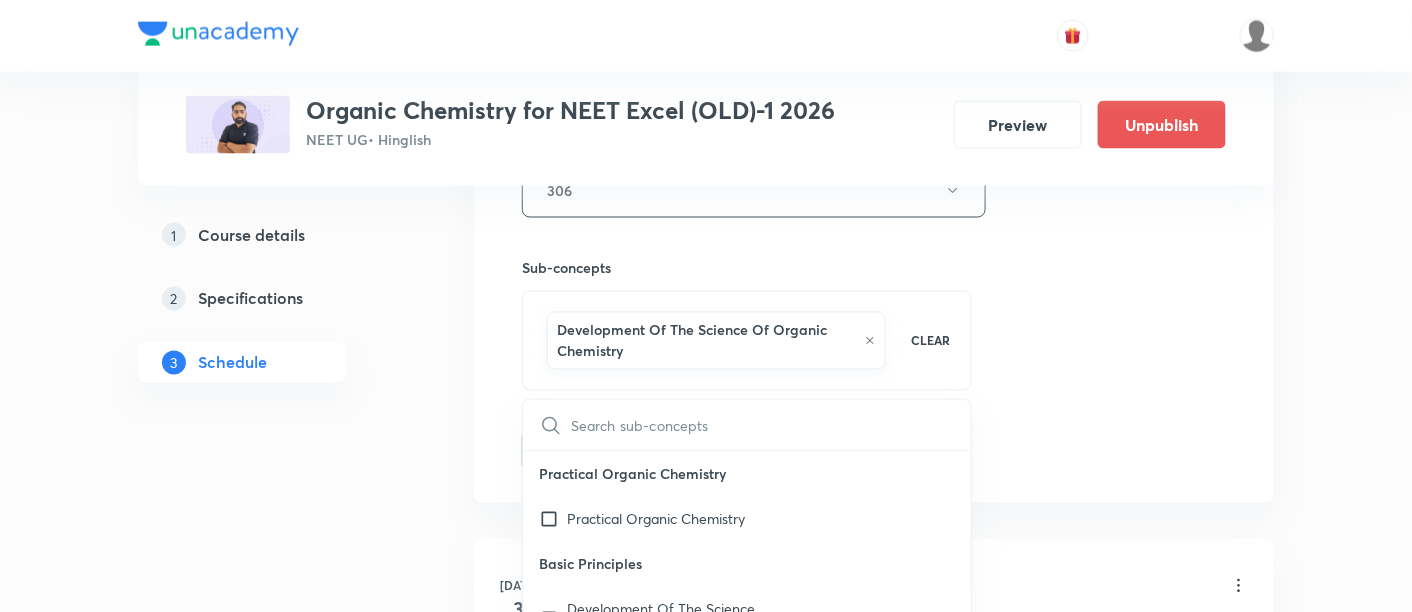 click on "Session  7 Live class Session title 19/99 Alkyl Halide -01/09 ​ Schedule for Jul 16, 2025, 12:15 PM ​ Duration (in minutes) 90 ​   Session type Online Offline Room 306 Sub-concepts Development Of The Science Of  Organic Chemistry  CLEAR ​ Practical Organic Chemistry Practical Organic Chemistry Basic Principles Development Of The Science Of  Organic Chemistry  Covered previously Atomic Structure The Structural Theory Of Organic Chemistry Chemical Bonds: The Octet Rule Resonance Theory Hyperconjugation The Structure Of Methane And Ethane:  Sp3 Hybridization The Structure Of Ethene (Ethylene): Sp2 Hybridization The Structure Of Ethyne (Acetylene): Sp Hybridization How To Interpret And Write Structural Formulas Hydrocarbons: Representative Alkanes, Alkenes, Alkynes,  And Aromatic Compounds Polar And Nonpolar Molecules Functional Groups Alkyl Halides Or Haloalkanes Alcohols Ethers Amines Aldehydes And Ketones Carboxylic Acids, Esters, And Amides Nitriles Important Families Of Organic Compounds Nucleophiles" at bounding box center [874, -21] 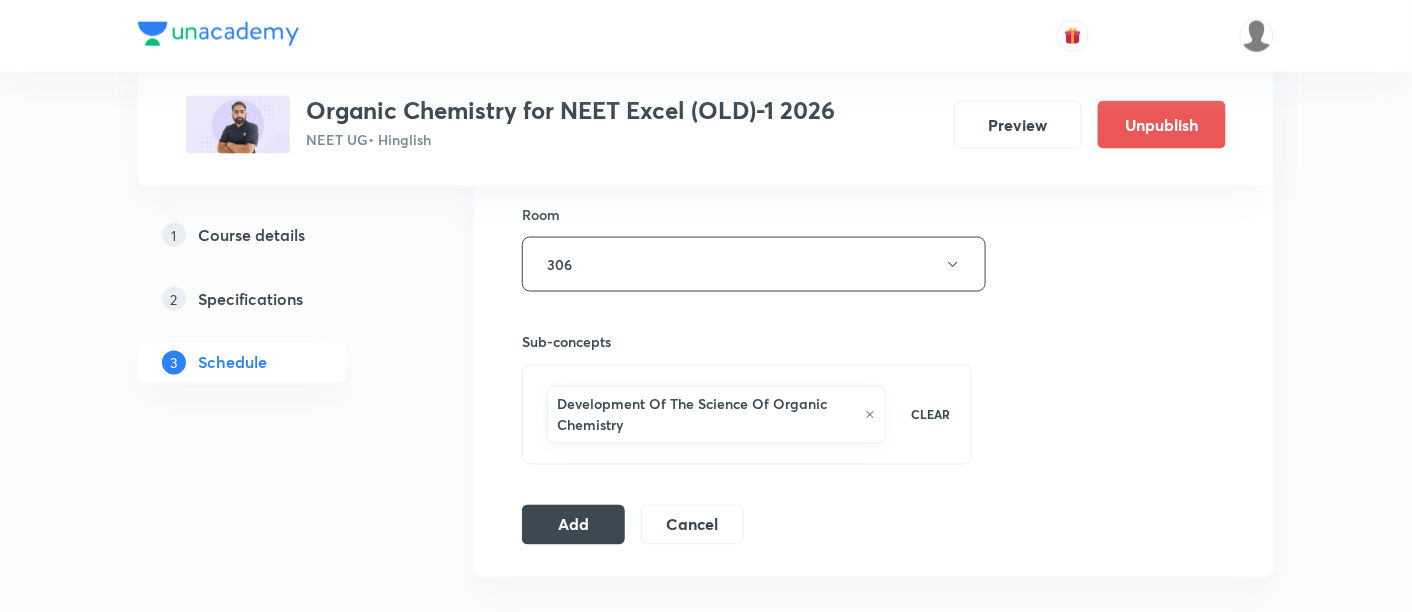 scroll, scrollTop: 874, scrollLeft: 0, axis: vertical 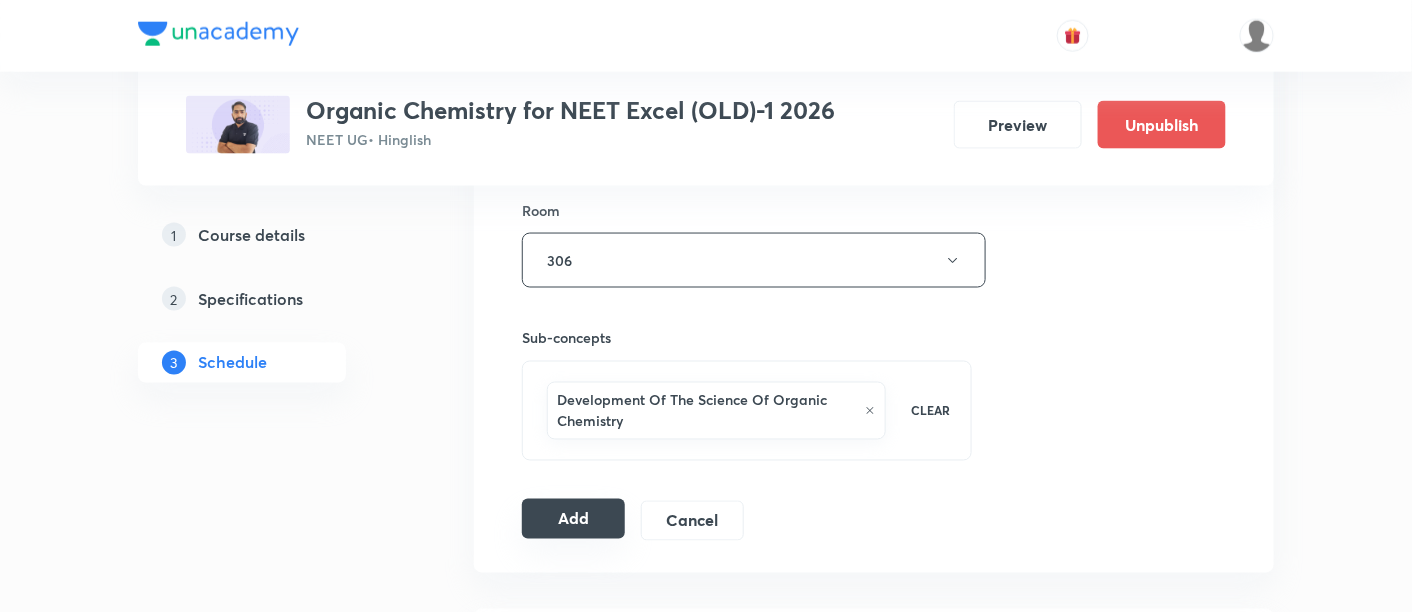click on "Add" at bounding box center (573, 519) 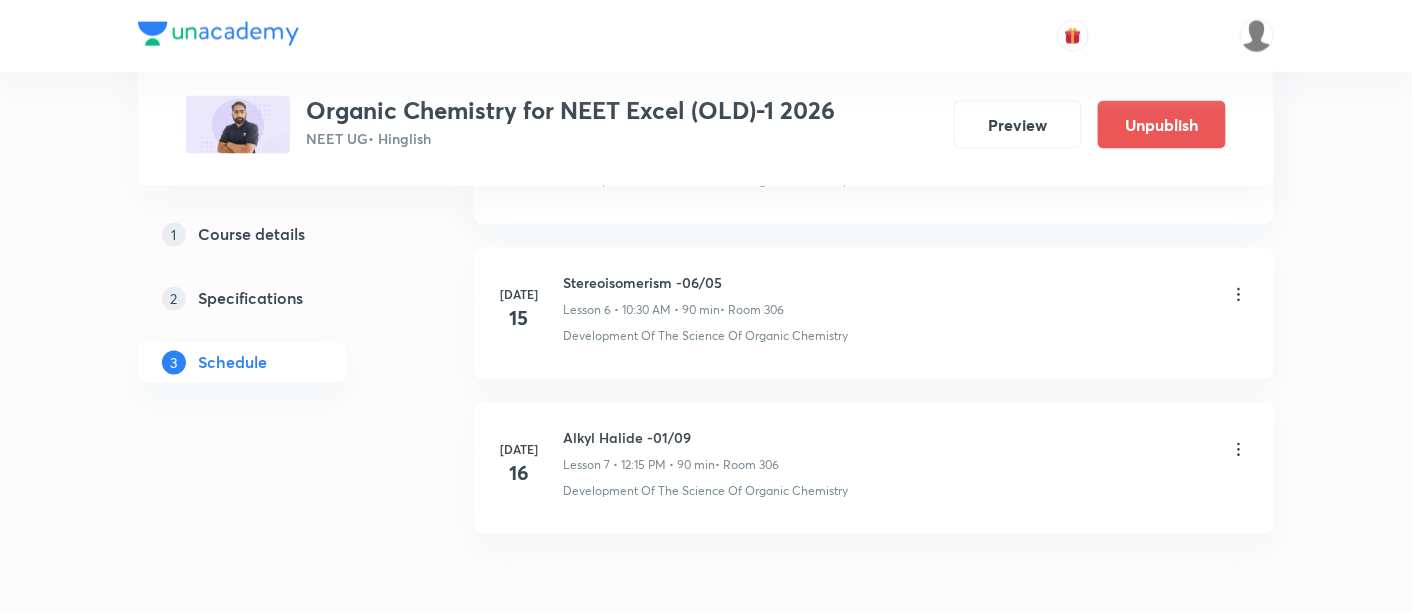 scroll, scrollTop: 1152, scrollLeft: 0, axis: vertical 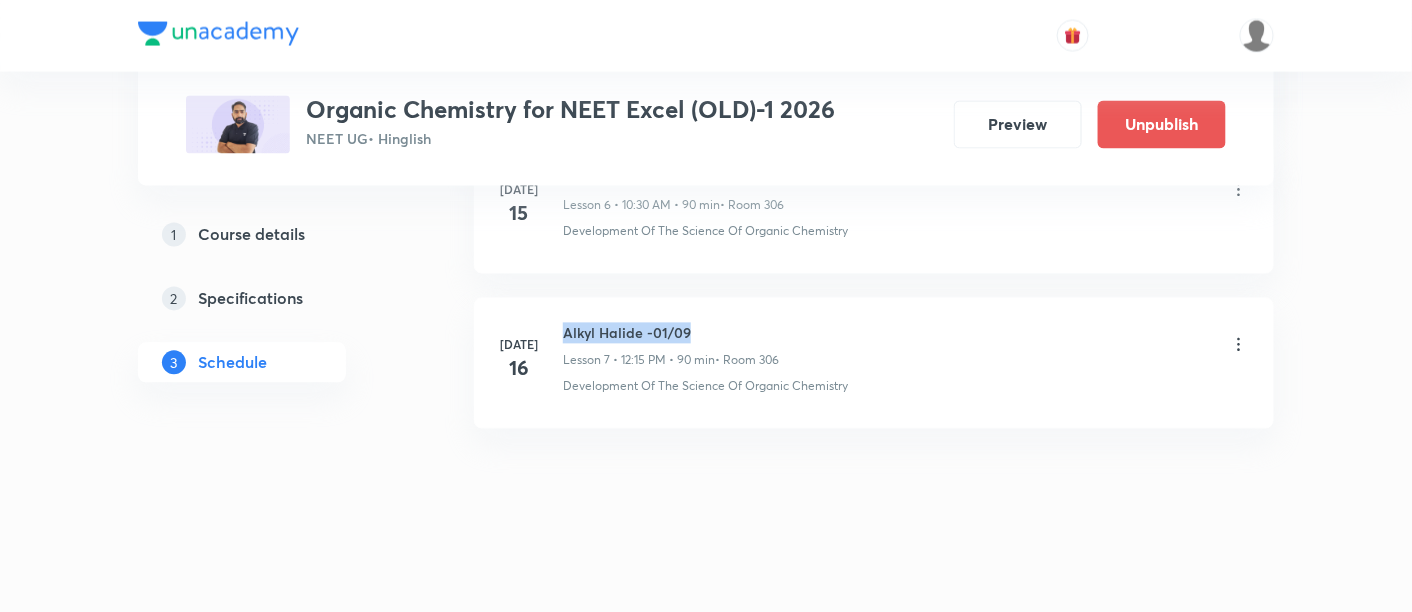 drag, startPoint x: 563, startPoint y: 324, endPoint x: 702, endPoint y: 326, distance: 139.01439 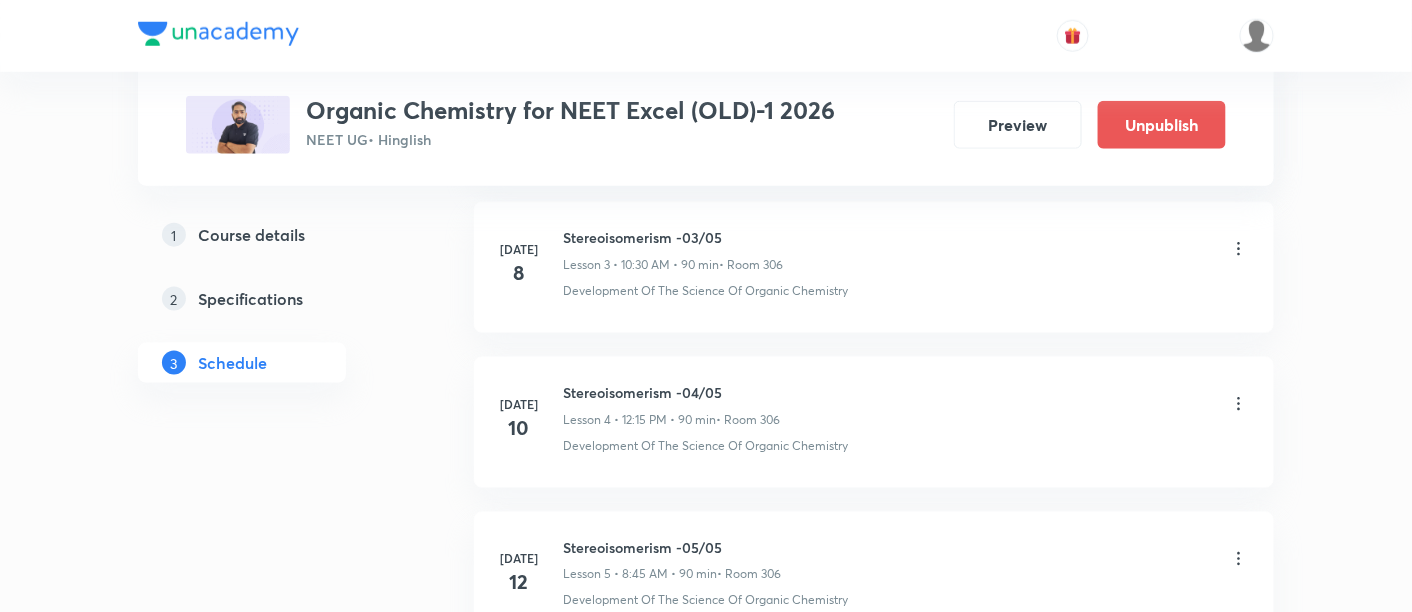 scroll, scrollTop: 0, scrollLeft: 0, axis: both 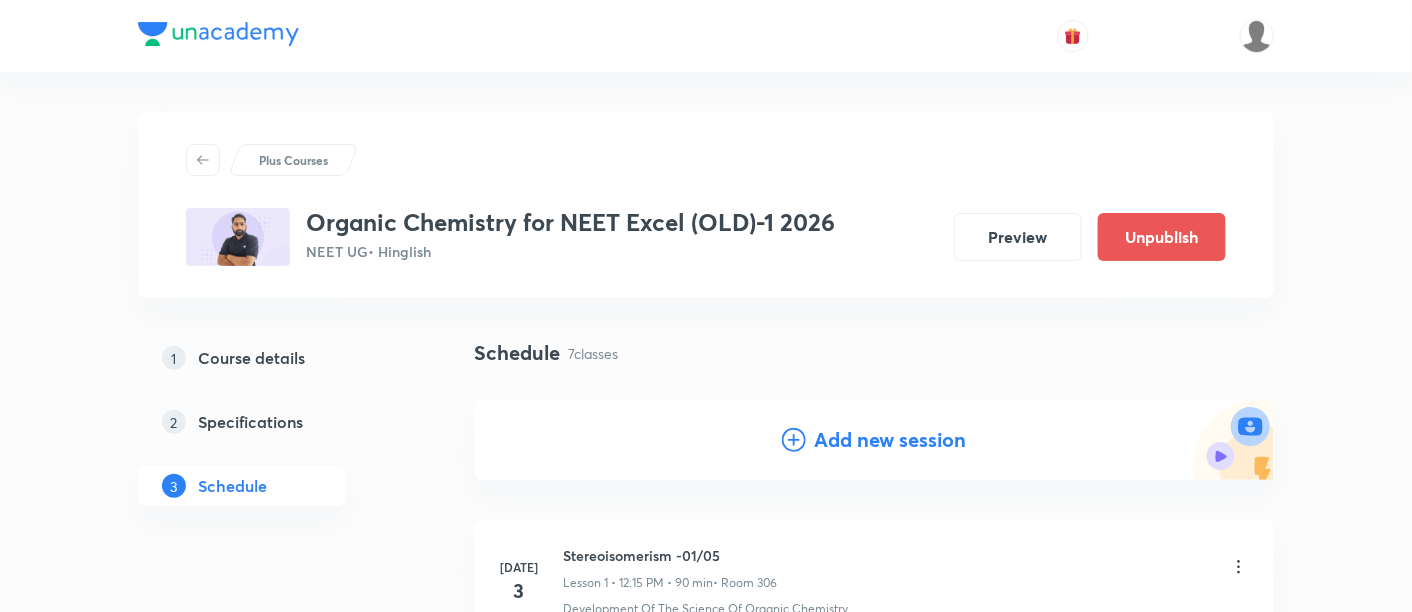 click on "Add new session" at bounding box center (890, 440) 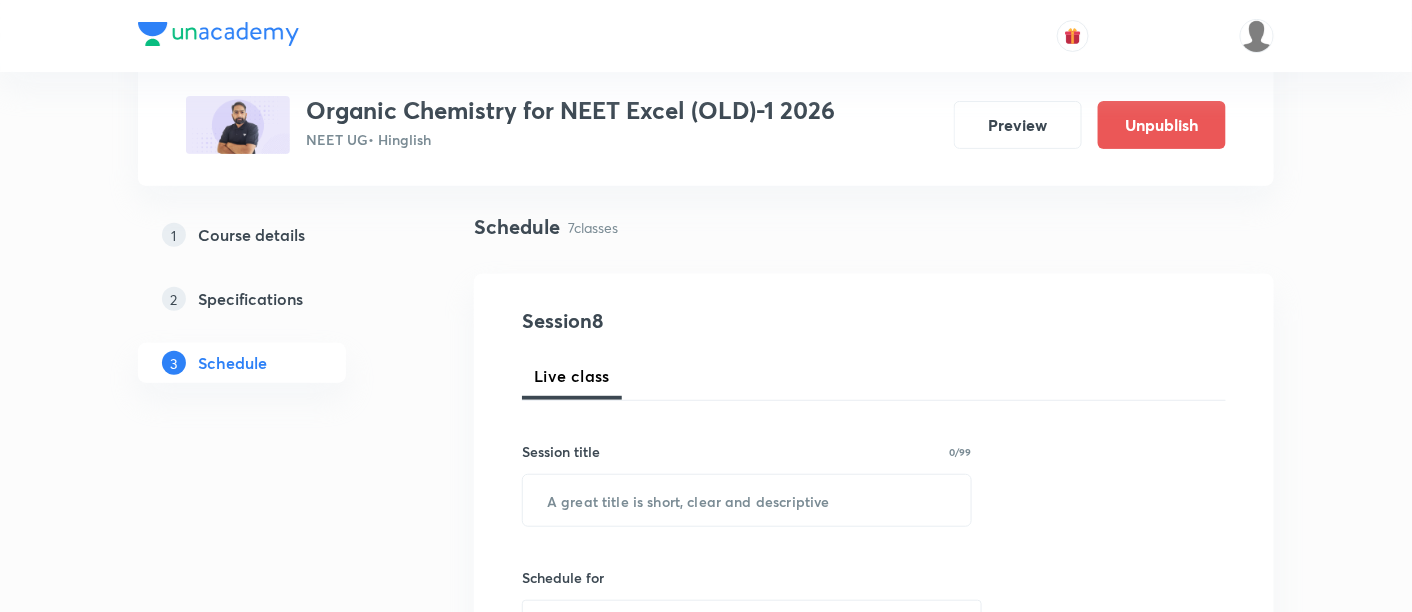 scroll, scrollTop: 188, scrollLeft: 0, axis: vertical 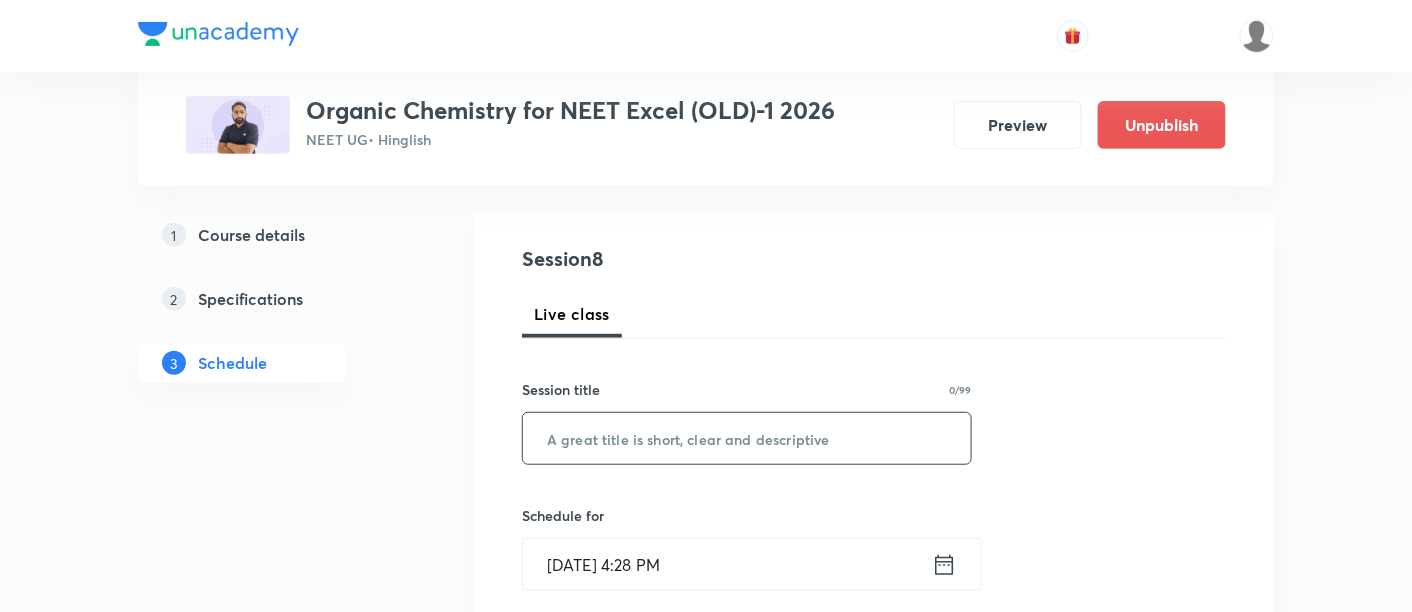 click at bounding box center (747, 438) 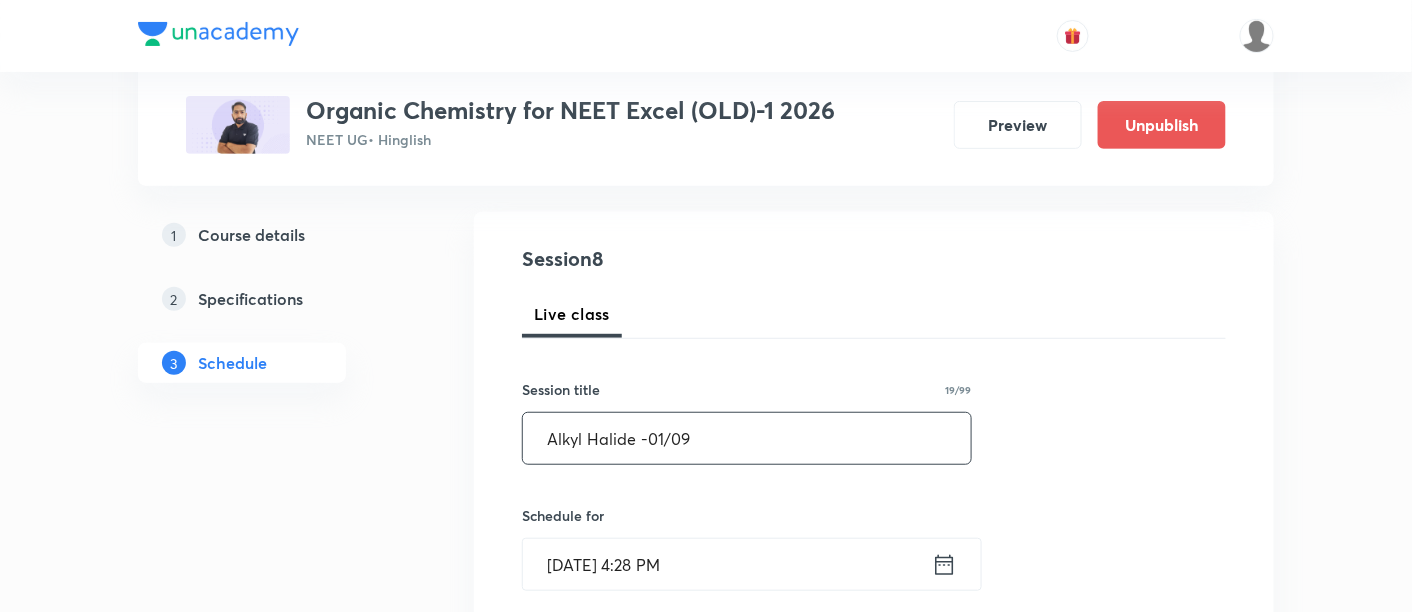 click on "Alkyl Halide -01/09" at bounding box center (747, 438) 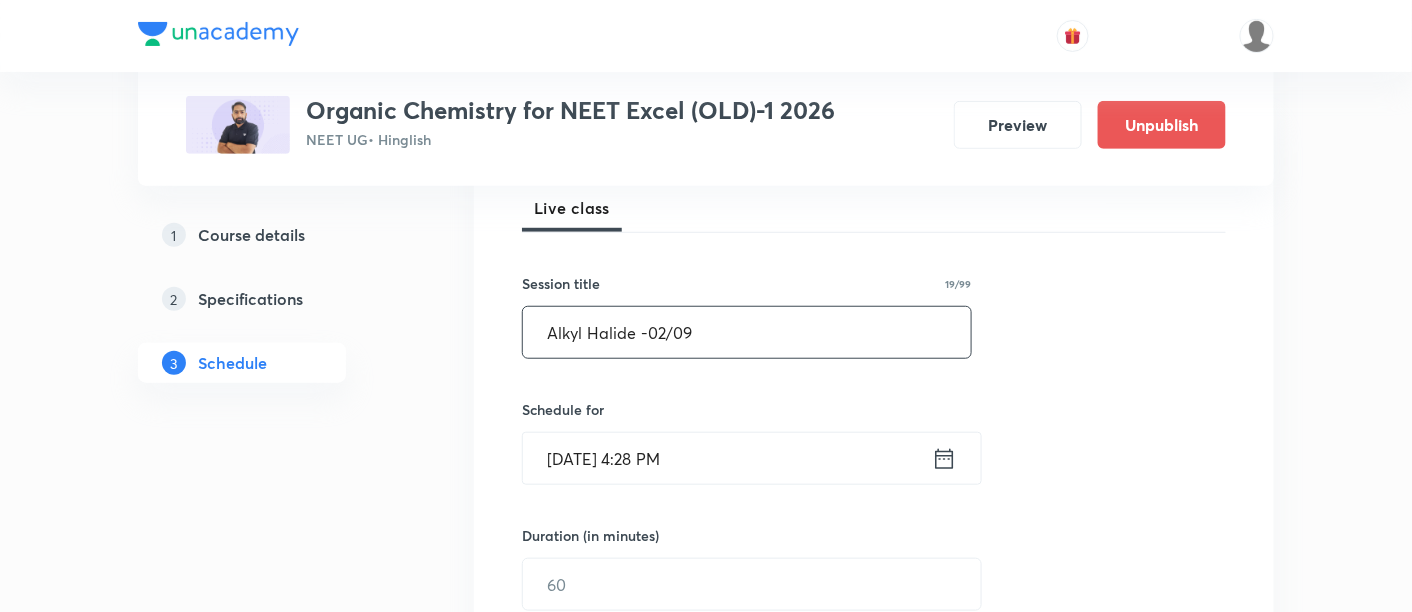 scroll, scrollTop: 333, scrollLeft: 0, axis: vertical 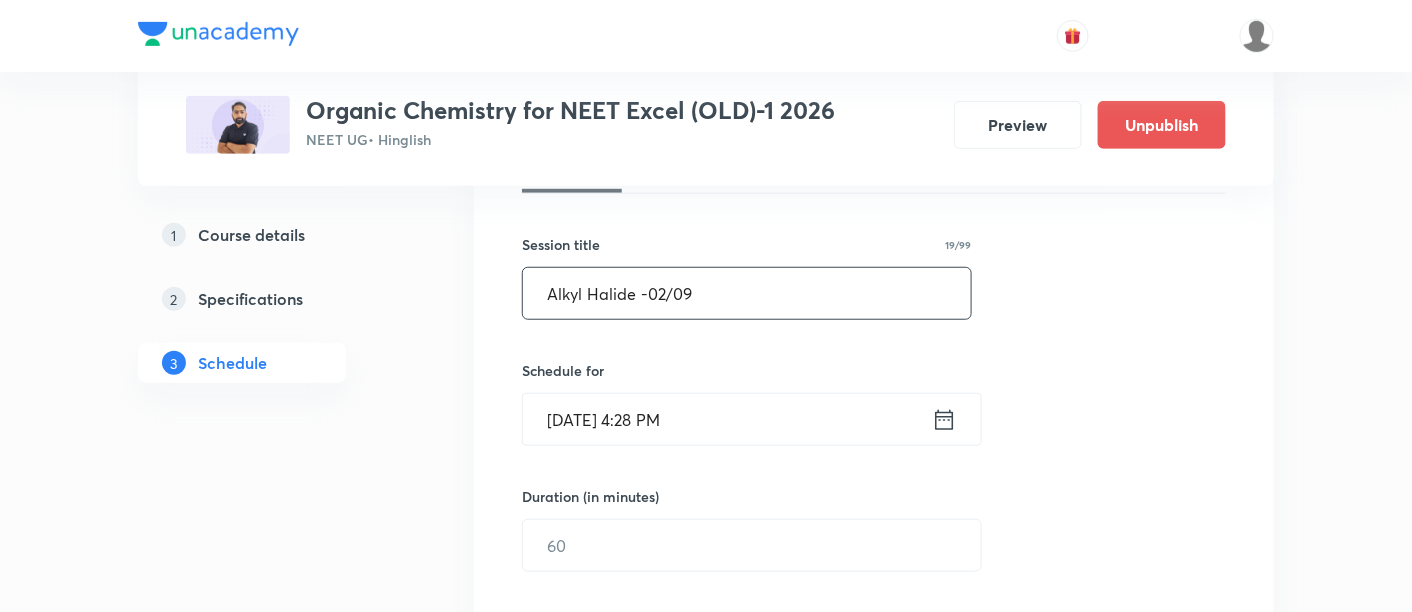 type on "Alkyl Halide -02/09" 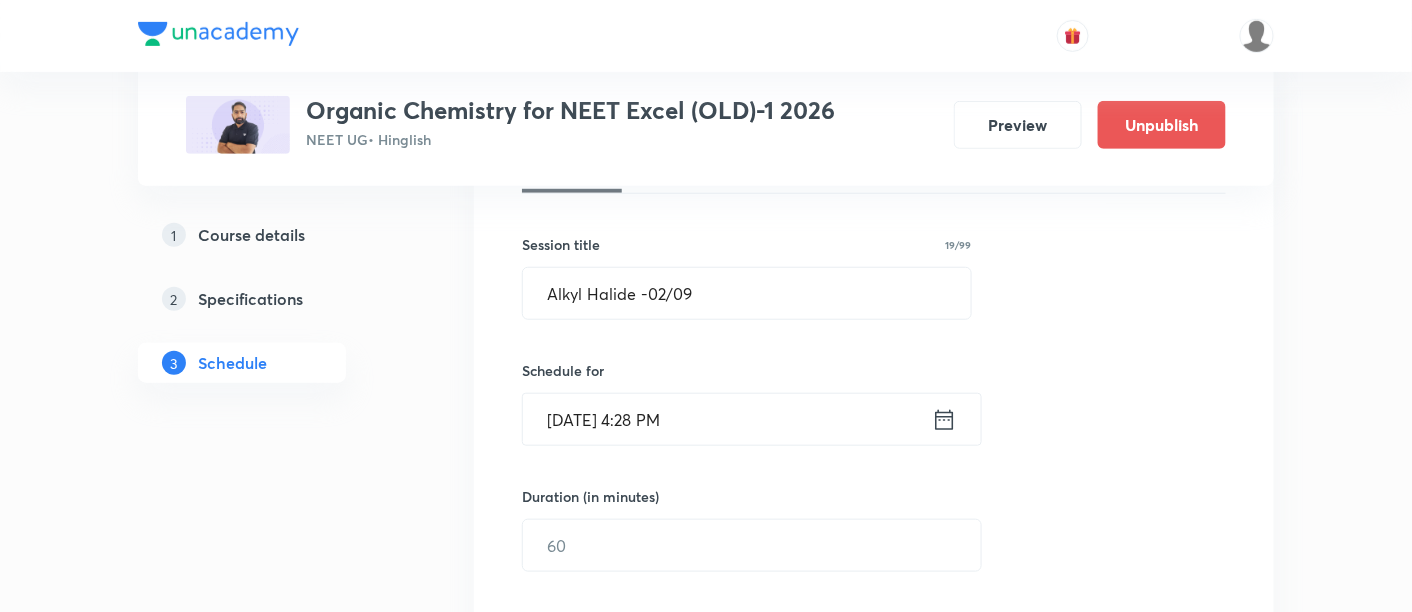 click 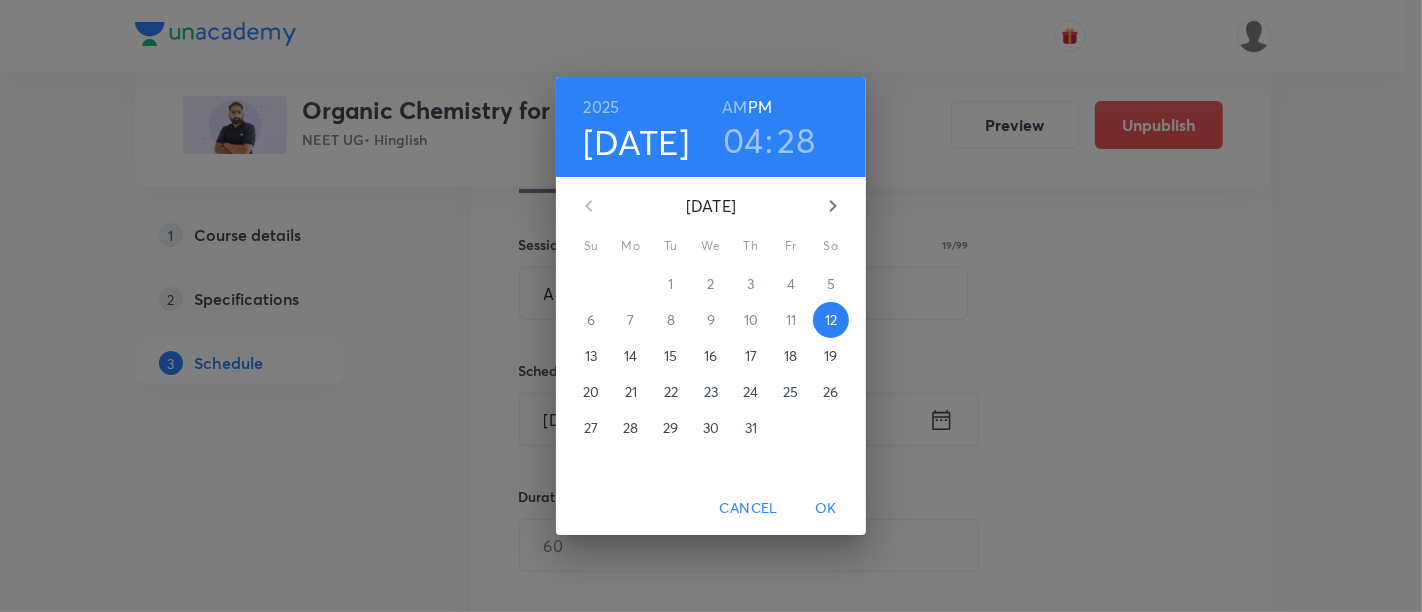 click on "17" at bounding box center (751, 356) 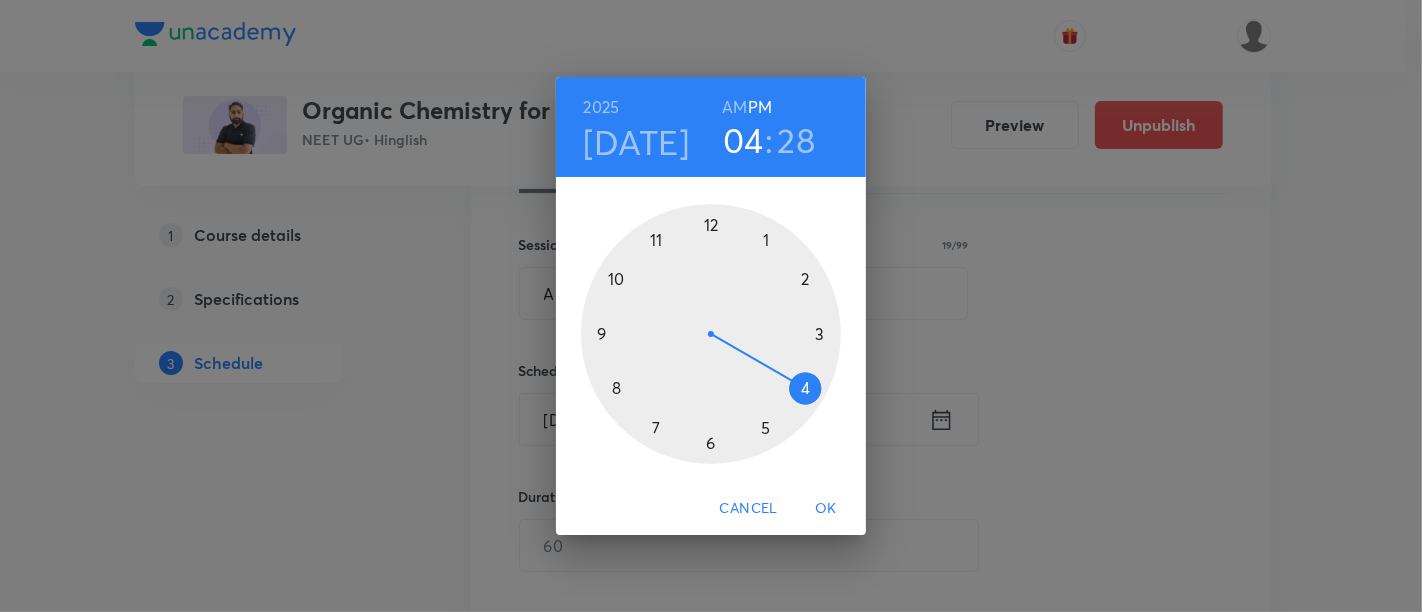 click at bounding box center [711, 334] 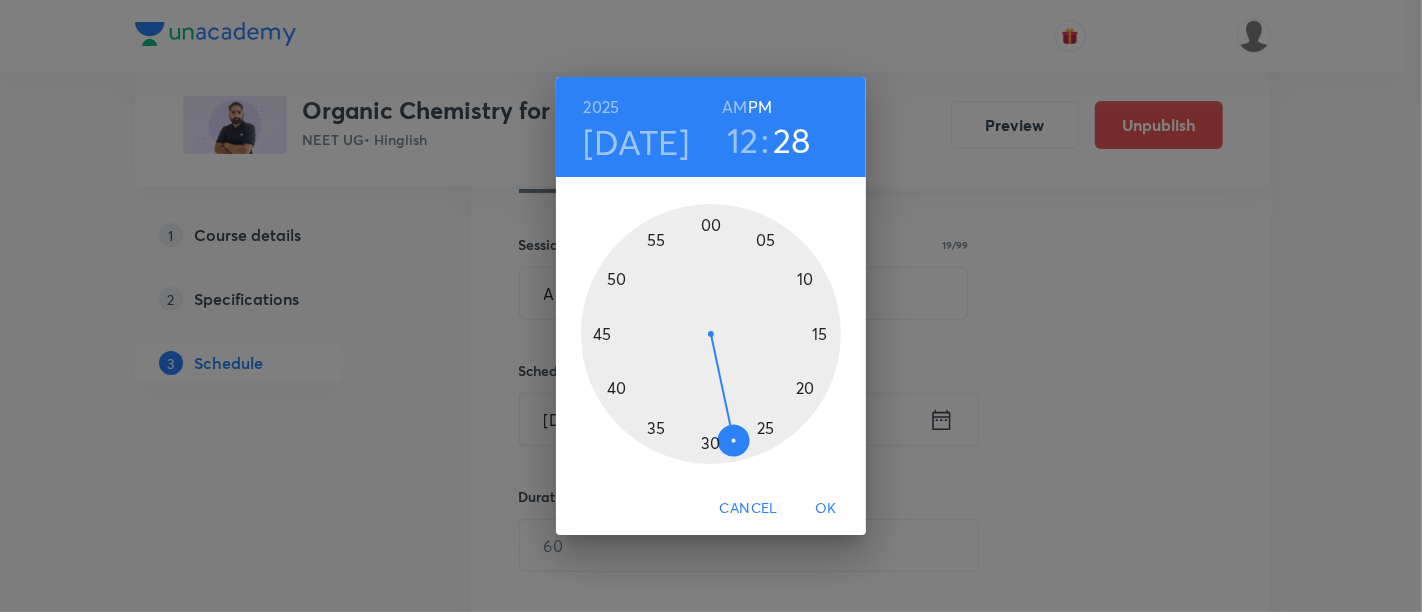 click at bounding box center [711, 334] 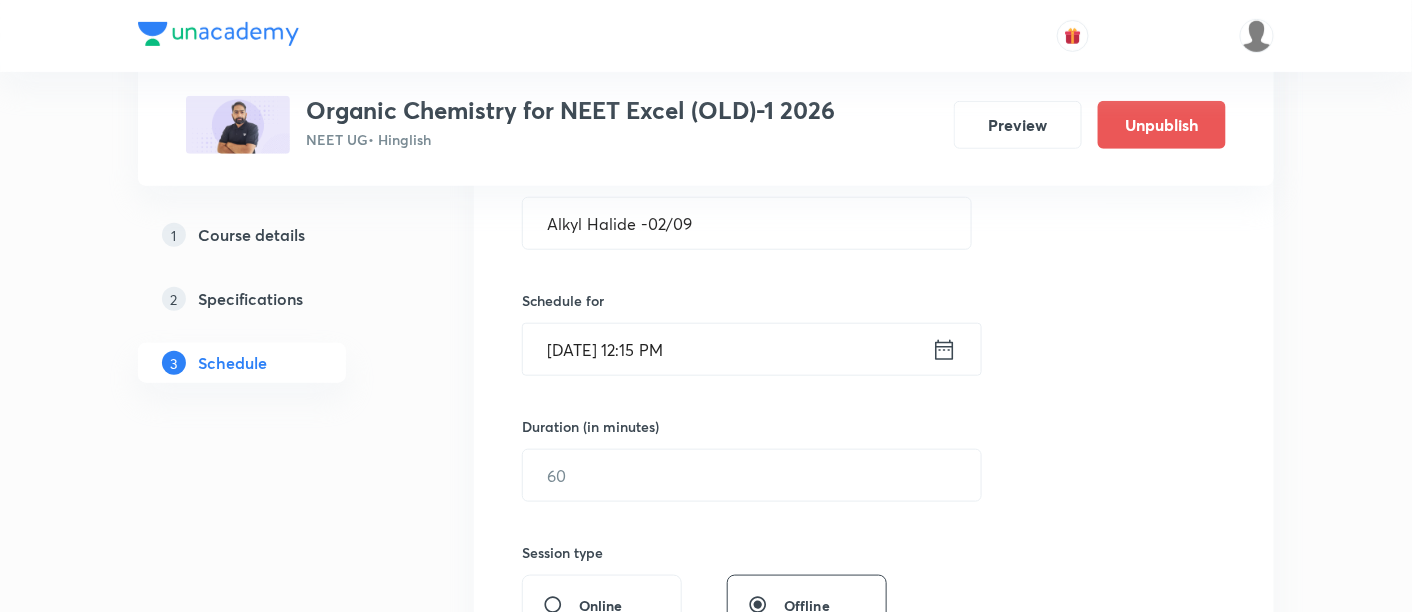 scroll, scrollTop: 422, scrollLeft: 0, axis: vertical 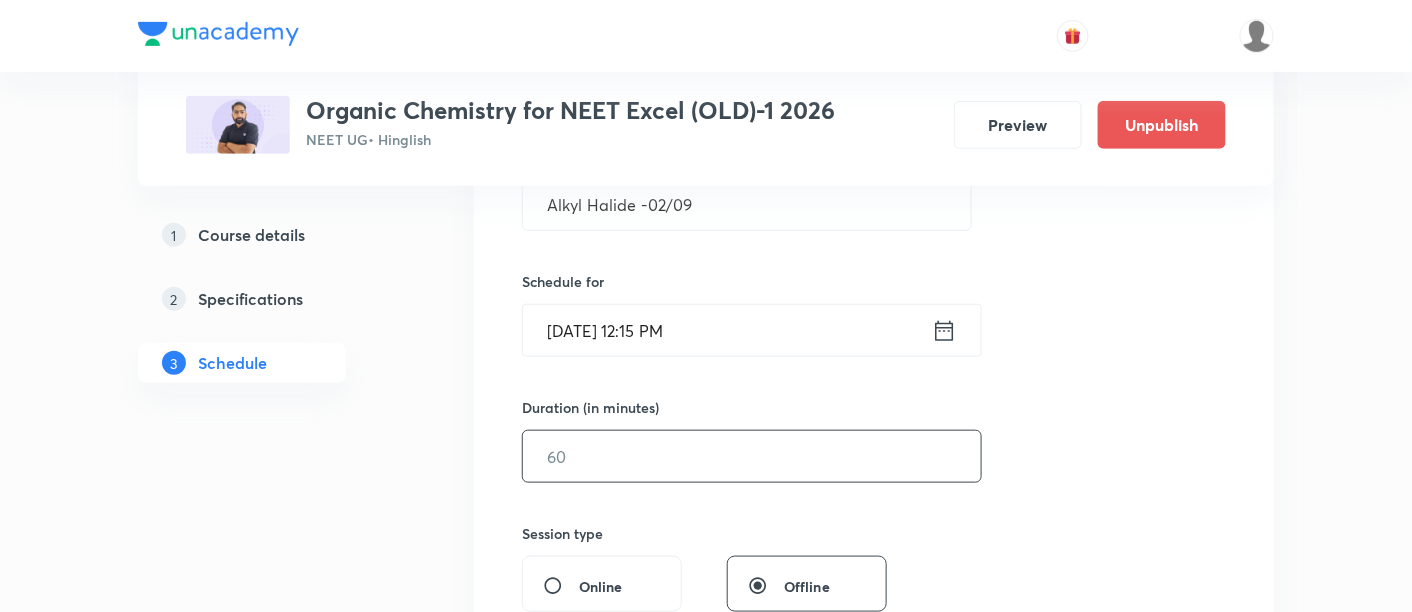 click at bounding box center (752, 456) 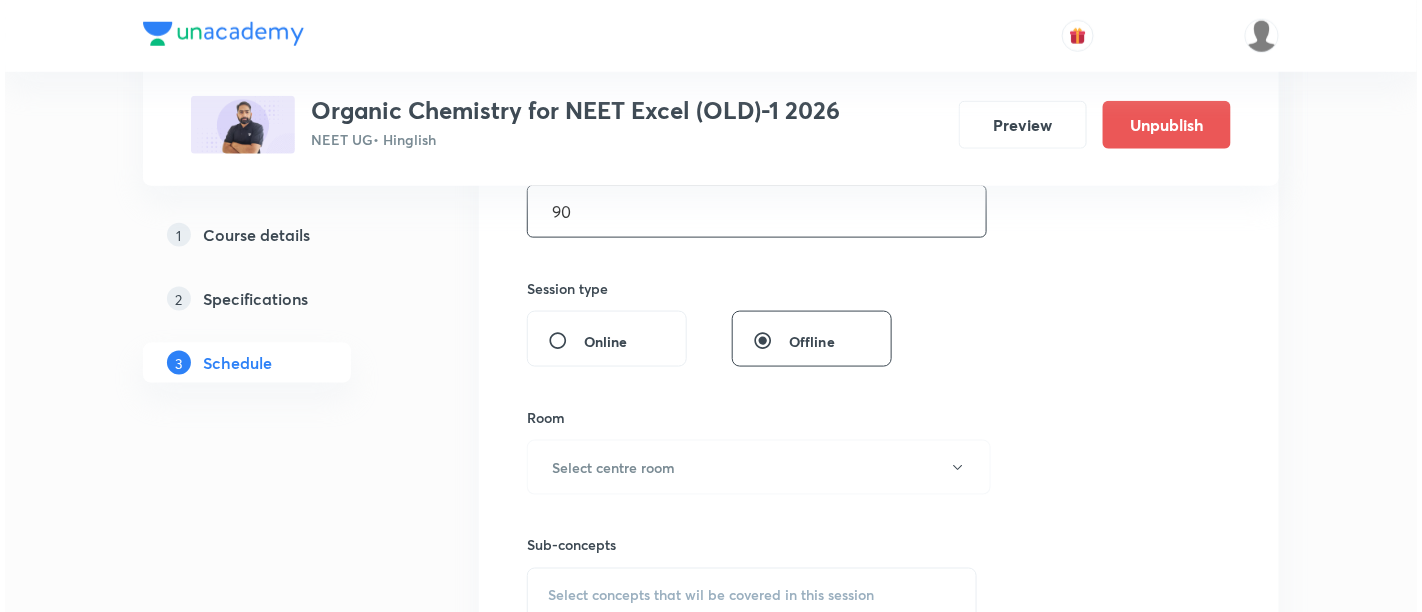 scroll, scrollTop: 755, scrollLeft: 0, axis: vertical 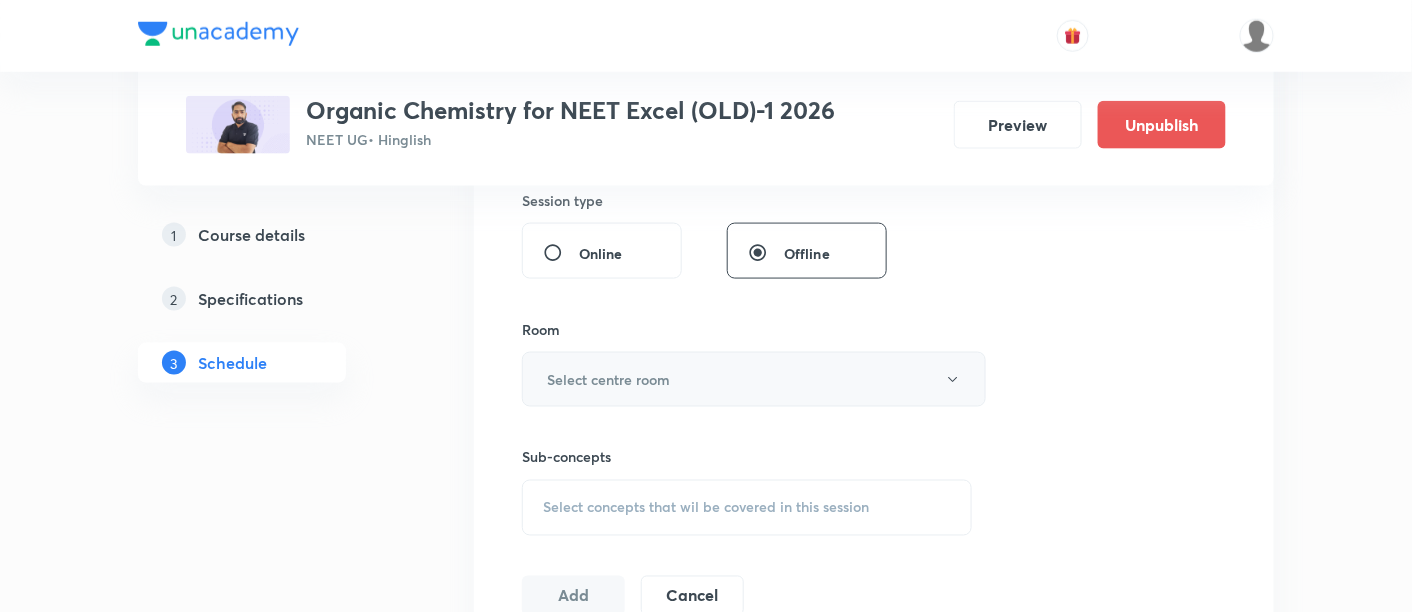 type on "90" 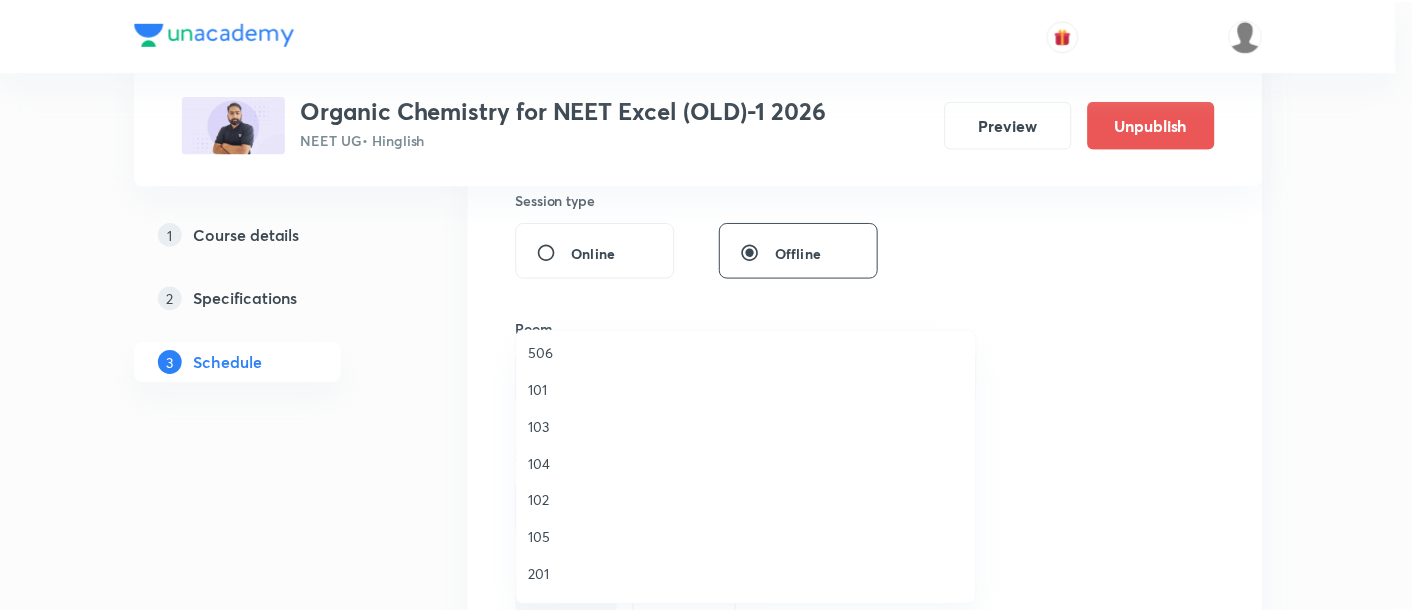 scroll, scrollTop: 665, scrollLeft: 0, axis: vertical 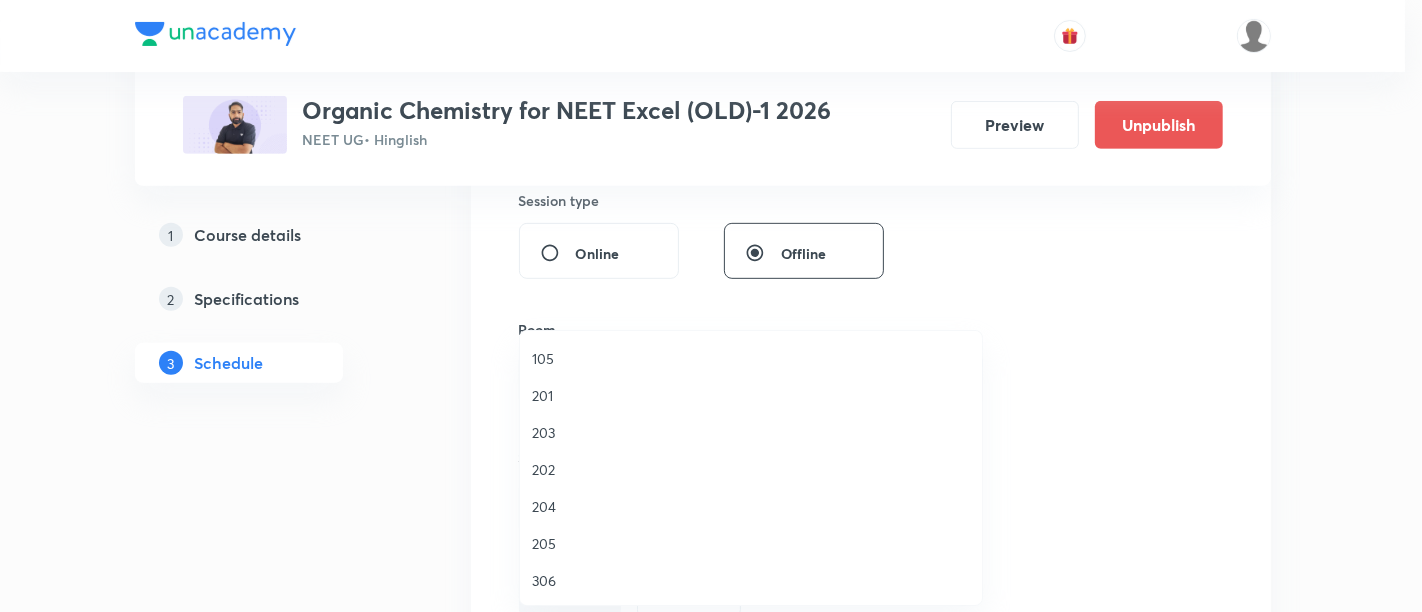 click on "306" at bounding box center (751, 580) 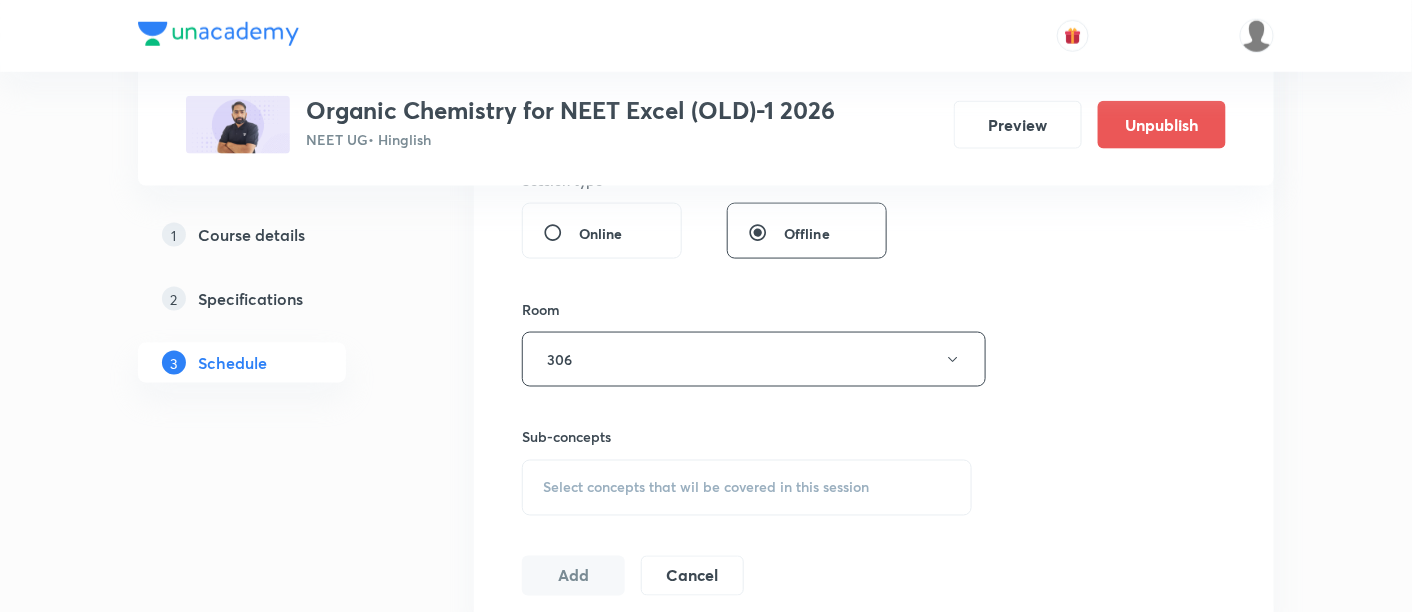 scroll, scrollTop: 777, scrollLeft: 0, axis: vertical 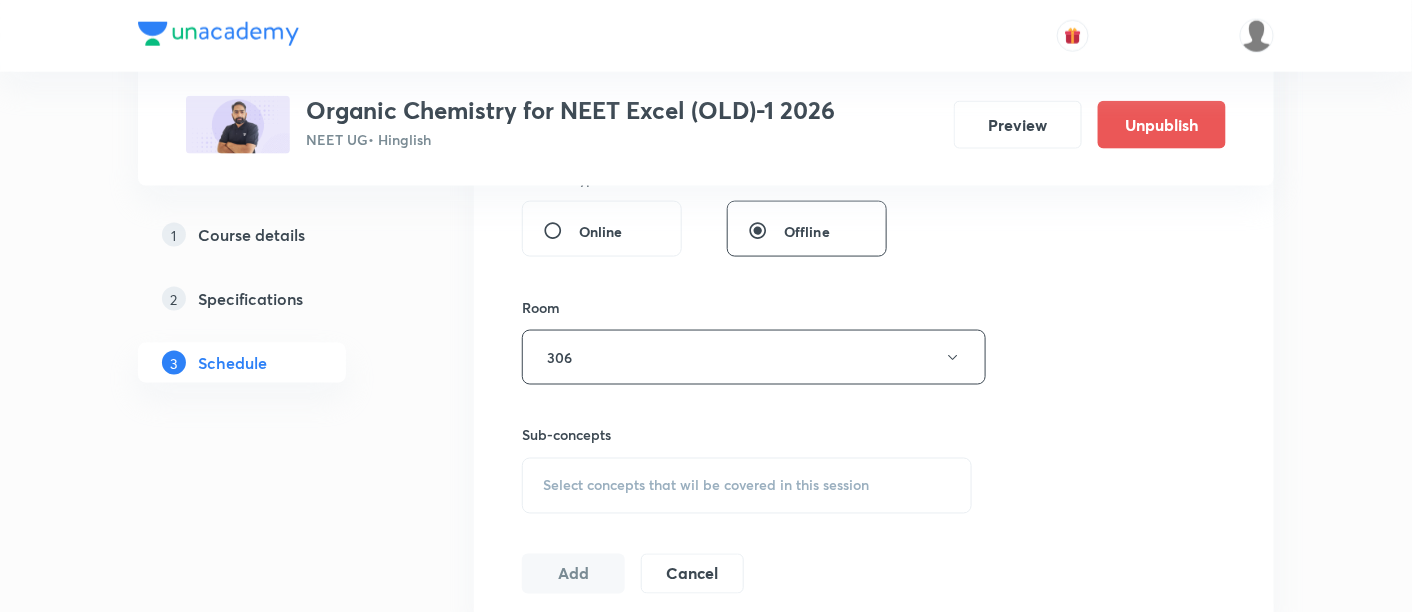 click on "Select concepts that wil be covered in this session" at bounding box center [706, 486] 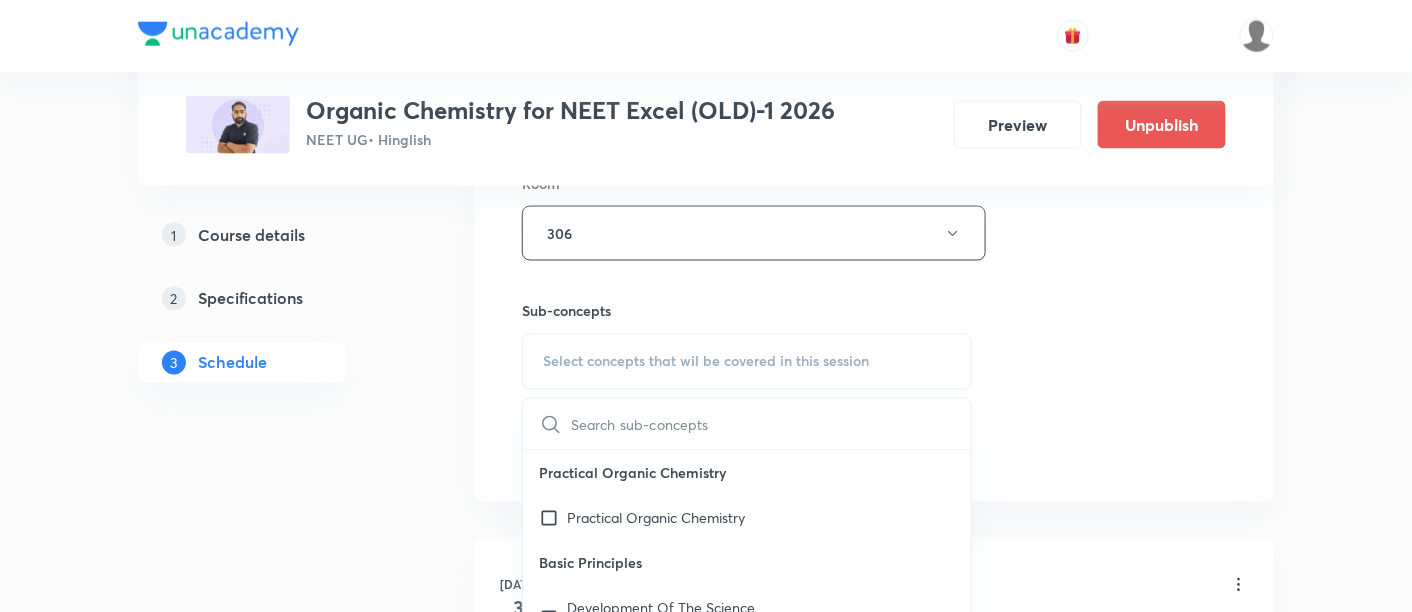 scroll, scrollTop: 907, scrollLeft: 0, axis: vertical 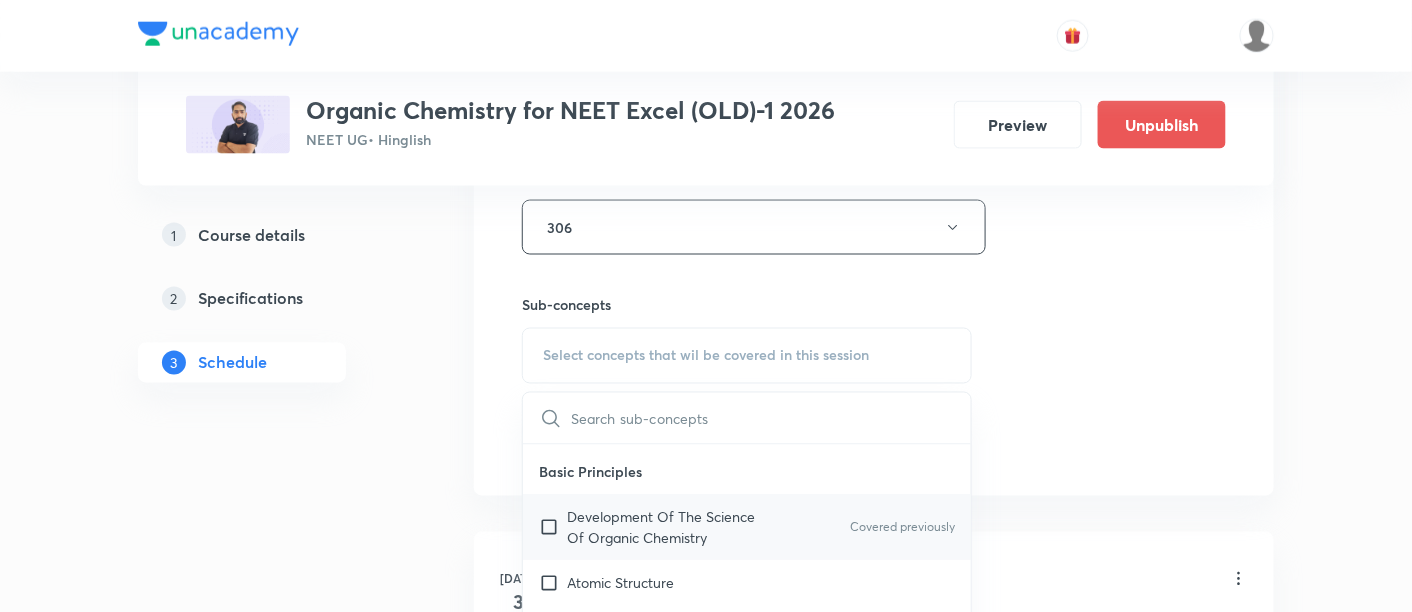 click on "Development Of The Science Of  Organic Chemistry" at bounding box center [668, 528] 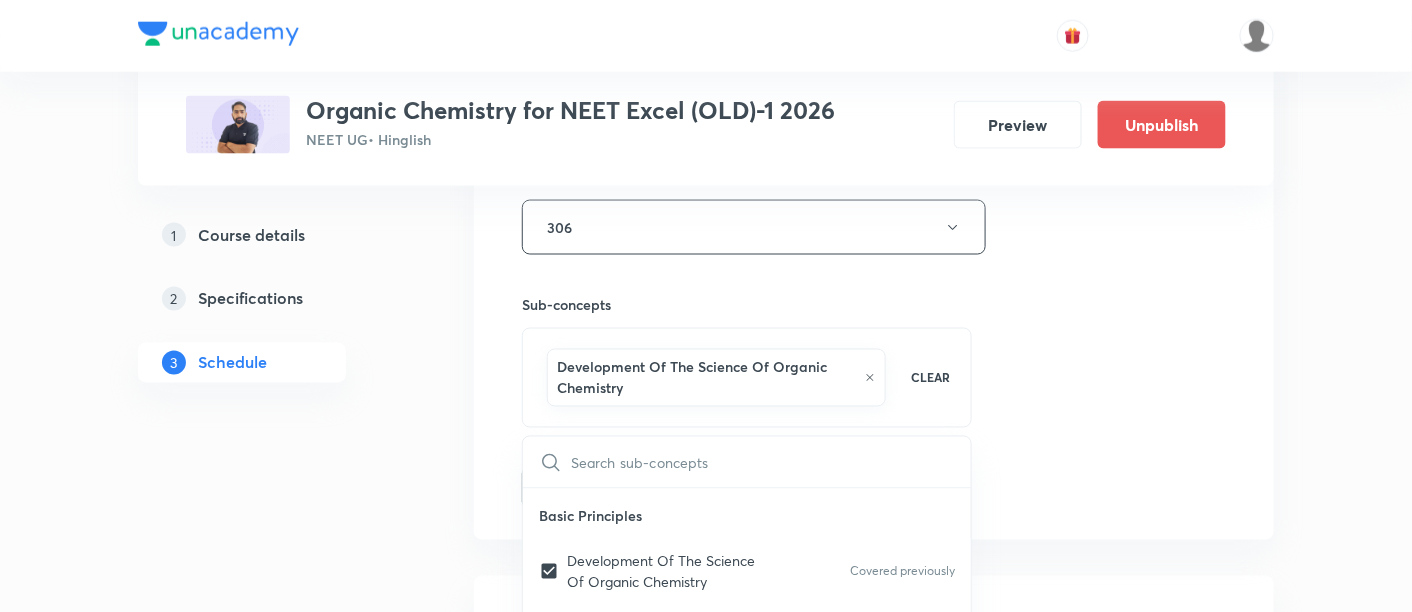 click on "Session  8 Live class Session title 19/99 Alkyl Halide -02/09 ​ Schedule for Jul 17, 2025, 12:15 PM ​ Duration (in minutes) 90 ​   Session type Online Offline Room 306 Sub-concepts Development Of The Science Of  Organic Chemistry  CLEAR ​ Practical Organic Chemistry Practical Organic Chemistry Basic Principles Development Of The Science Of  Organic Chemistry  Covered previously Atomic Structure The Structural Theory Of Organic Chemistry Chemical Bonds: The Octet Rule Resonance Theory Hyperconjugation The Structure Of Methane And Ethane:  Sp3 Hybridization The Structure Of Ethene (Ethylene): Sp2 Hybridization The Structure Of Ethyne (Acetylene): Sp Hybridization How To Interpret And Write Structural Formulas Hydrocarbons: Representative Alkanes, Alkenes, Alkynes,  And Aromatic Compounds Polar And Nonpolar Molecules Functional Groups Alkyl Halides Or Haloalkanes Alcohols Ethers Amines Aldehydes And Ketones Carboxylic Acids, Esters, And Amides Nitriles Important Families Of Organic Compounds Nucleophiles" at bounding box center (874, 16) 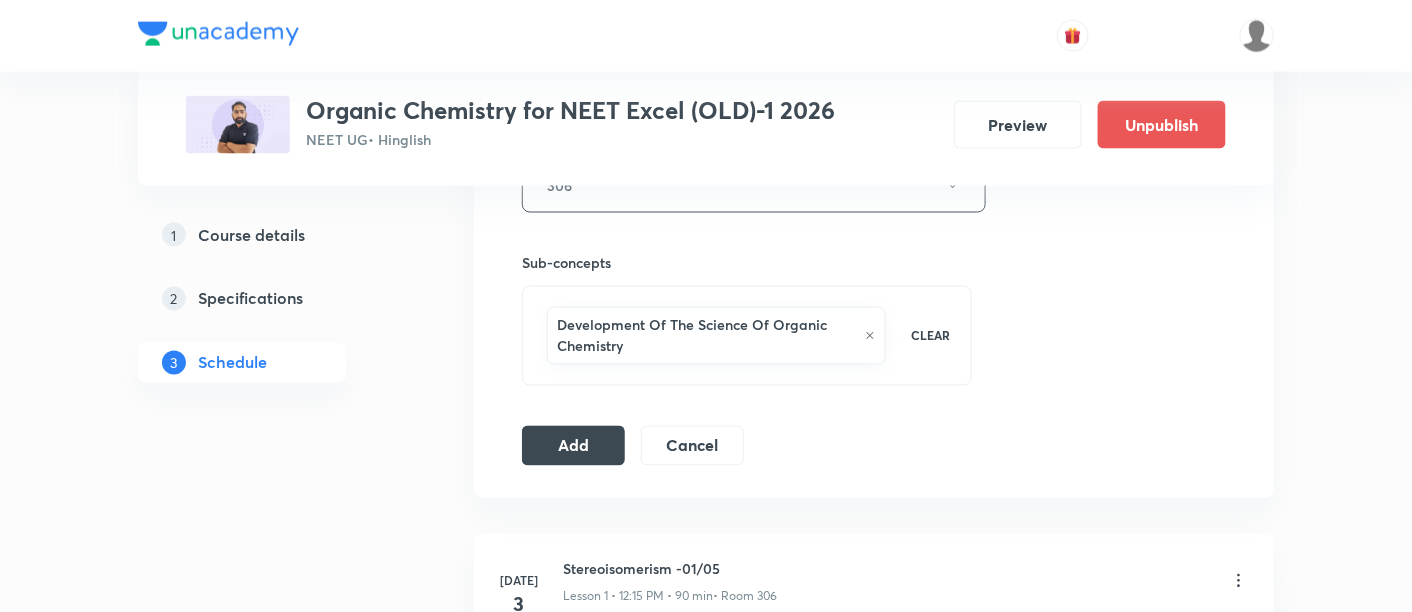 scroll, scrollTop: 977, scrollLeft: 0, axis: vertical 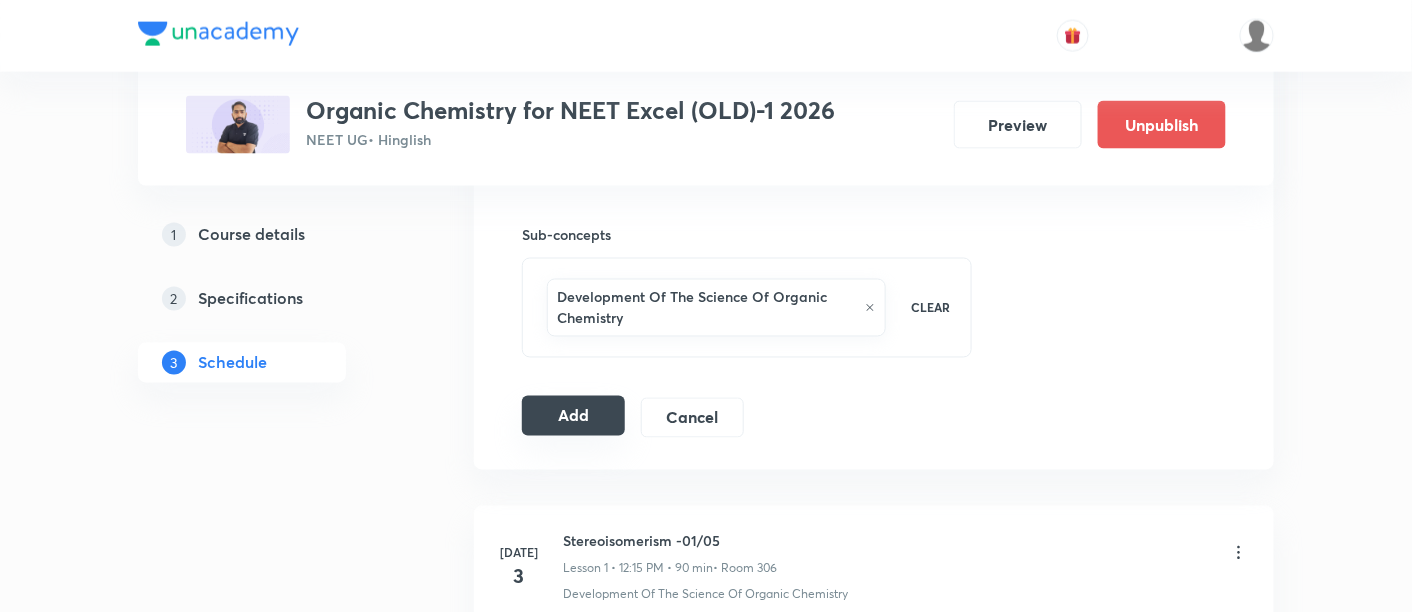 click on "Add" at bounding box center (573, 416) 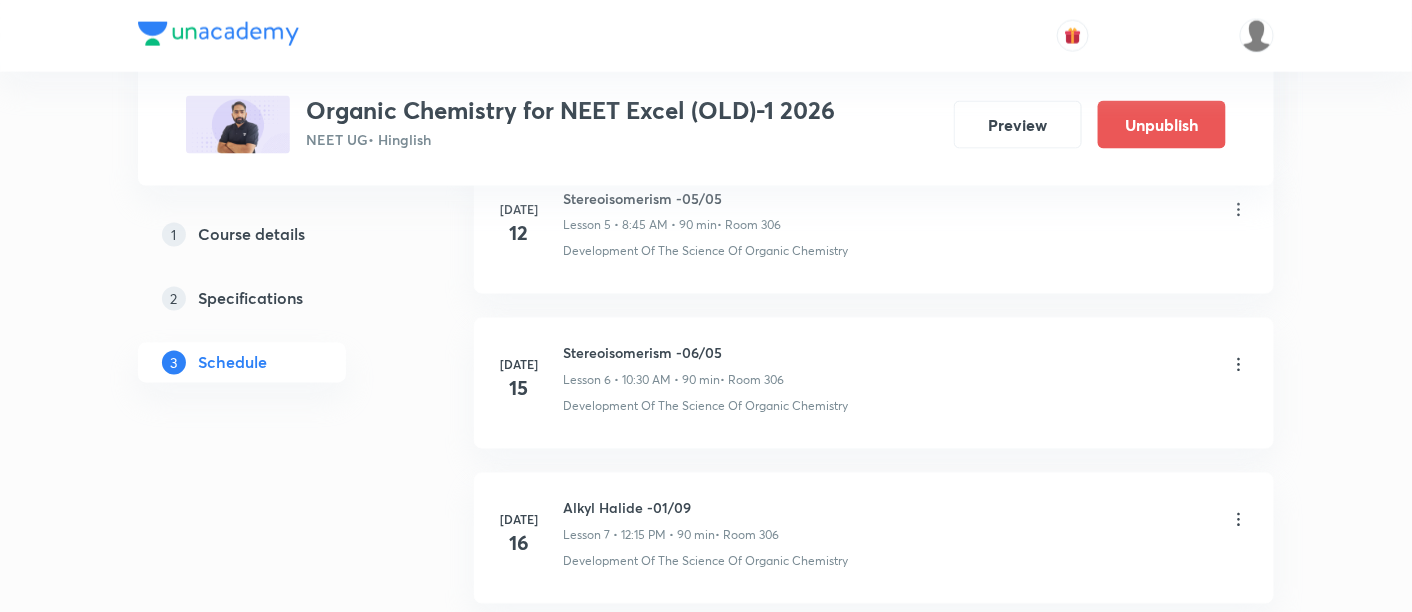 scroll, scrollTop: 1306, scrollLeft: 0, axis: vertical 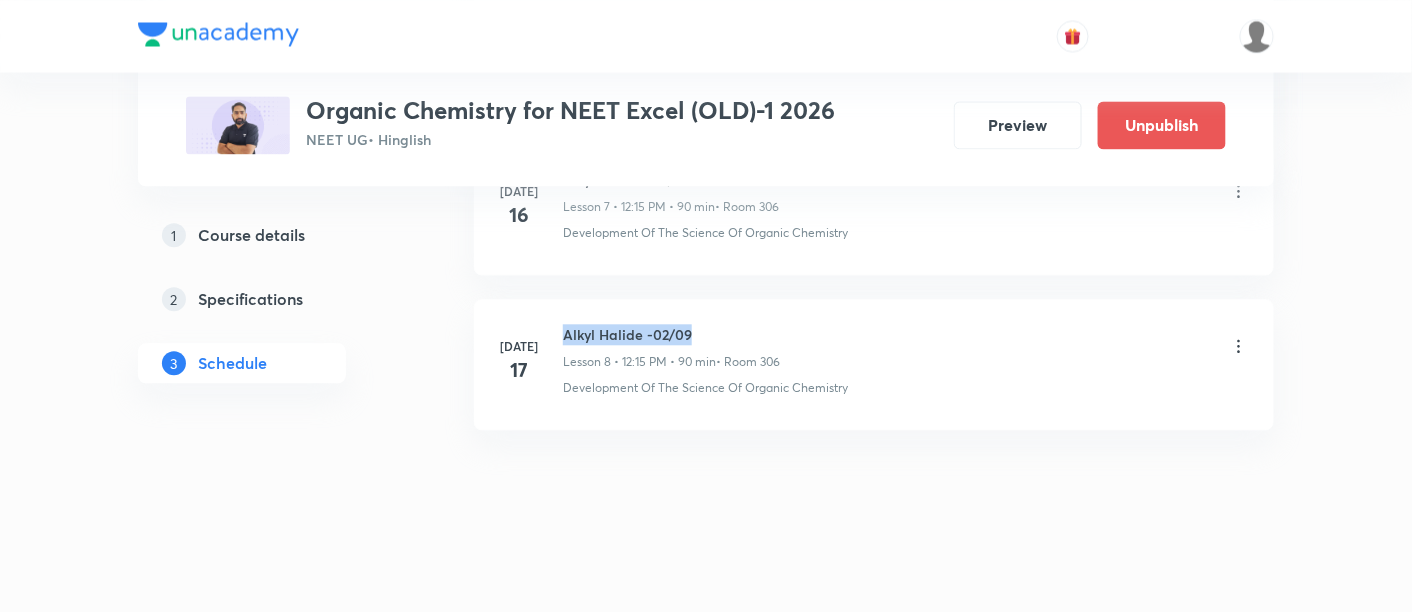 drag, startPoint x: 561, startPoint y: 328, endPoint x: 705, endPoint y: 329, distance: 144.00348 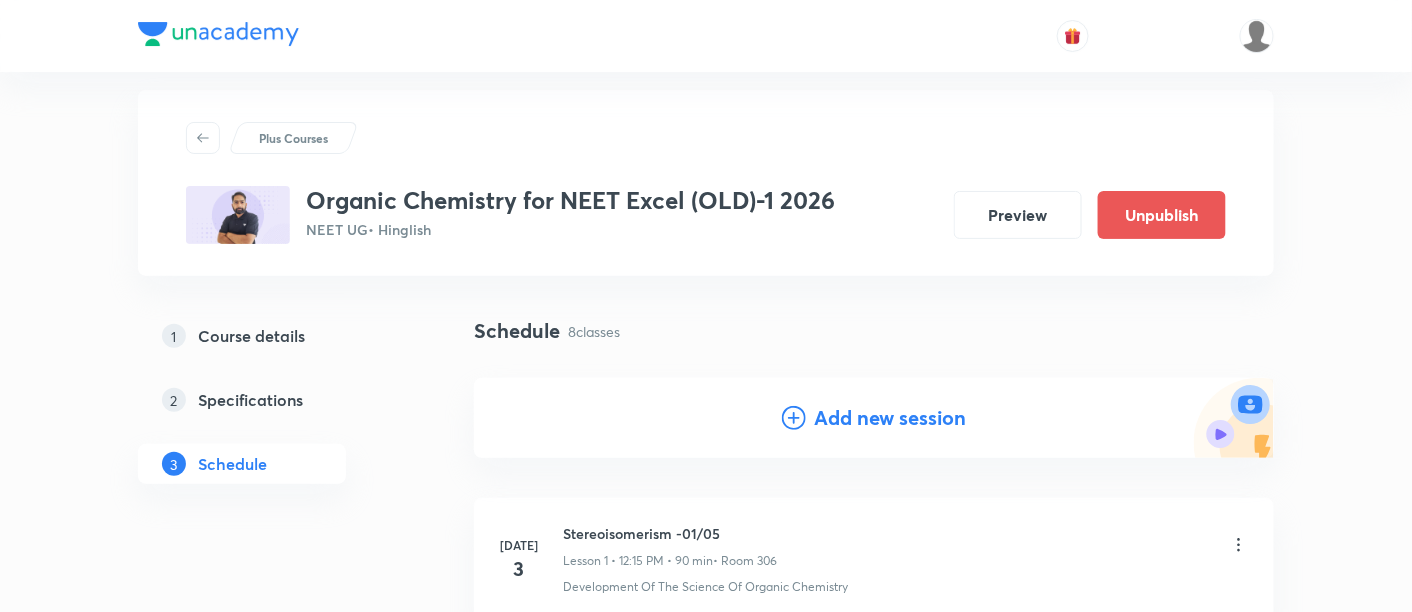 scroll, scrollTop: 51, scrollLeft: 0, axis: vertical 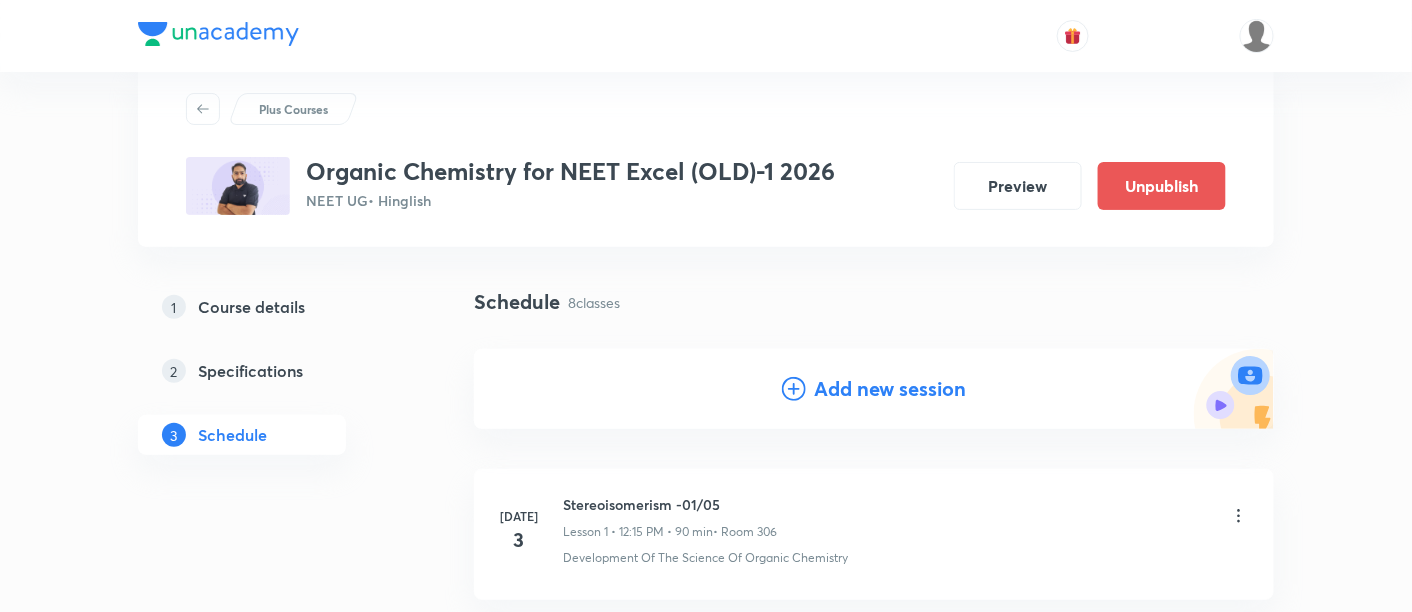 click on "Add new session" at bounding box center [890, 389] 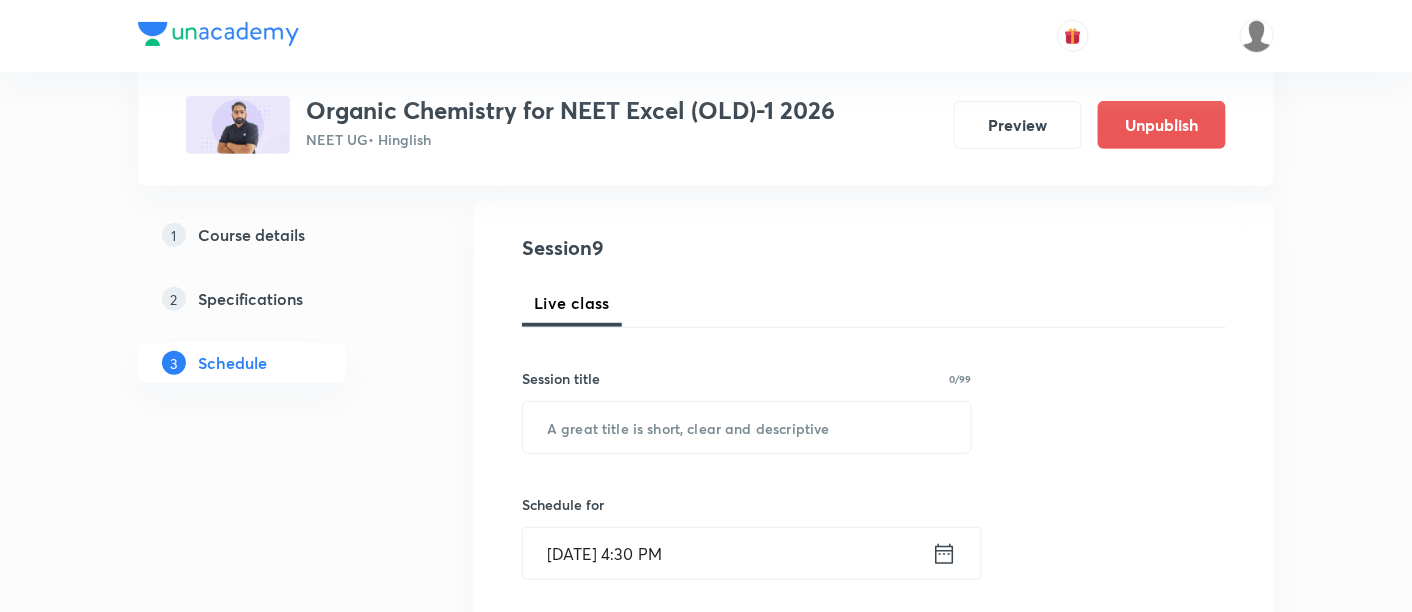 scroll, scrollTop: 211, scrollLeft: 0, axis: vertical 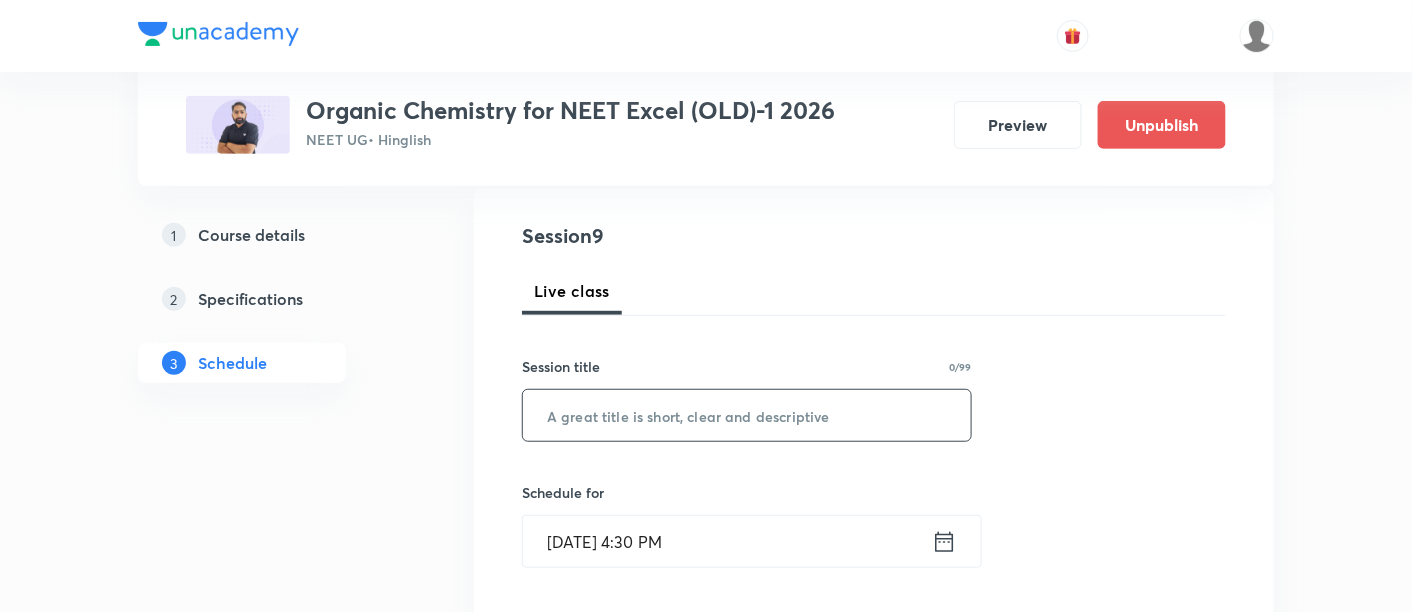 click at bounding box center (747, 415) 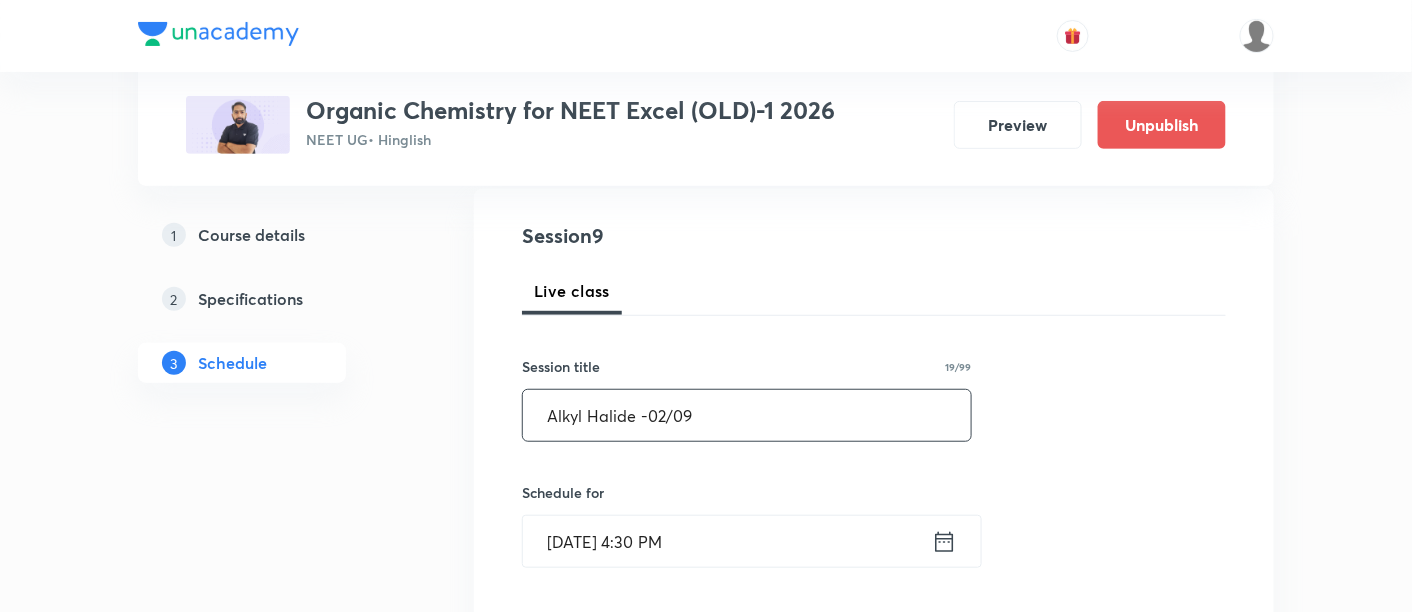 click on "Alkyl Halide -02/09" at bounding box center [747, 415] 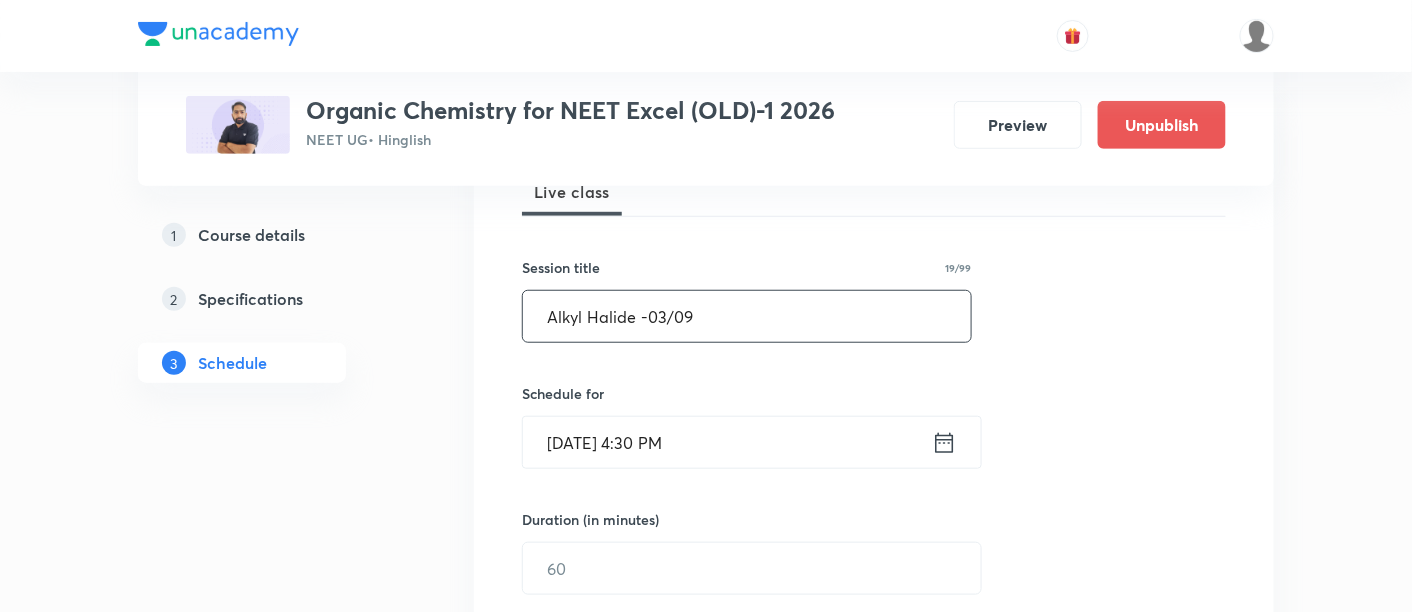 scroll, scrollTop: 318, scrollLeft: 0, axis: vertical 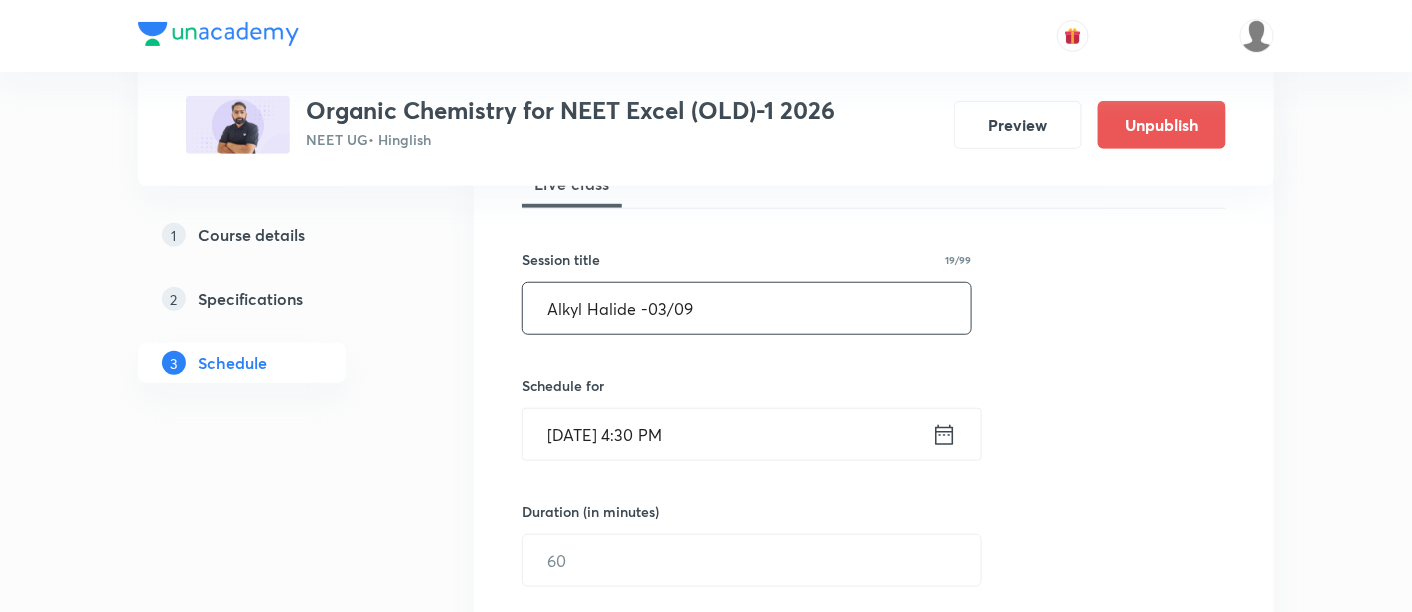 type on "Alkyl Halide -03/09" 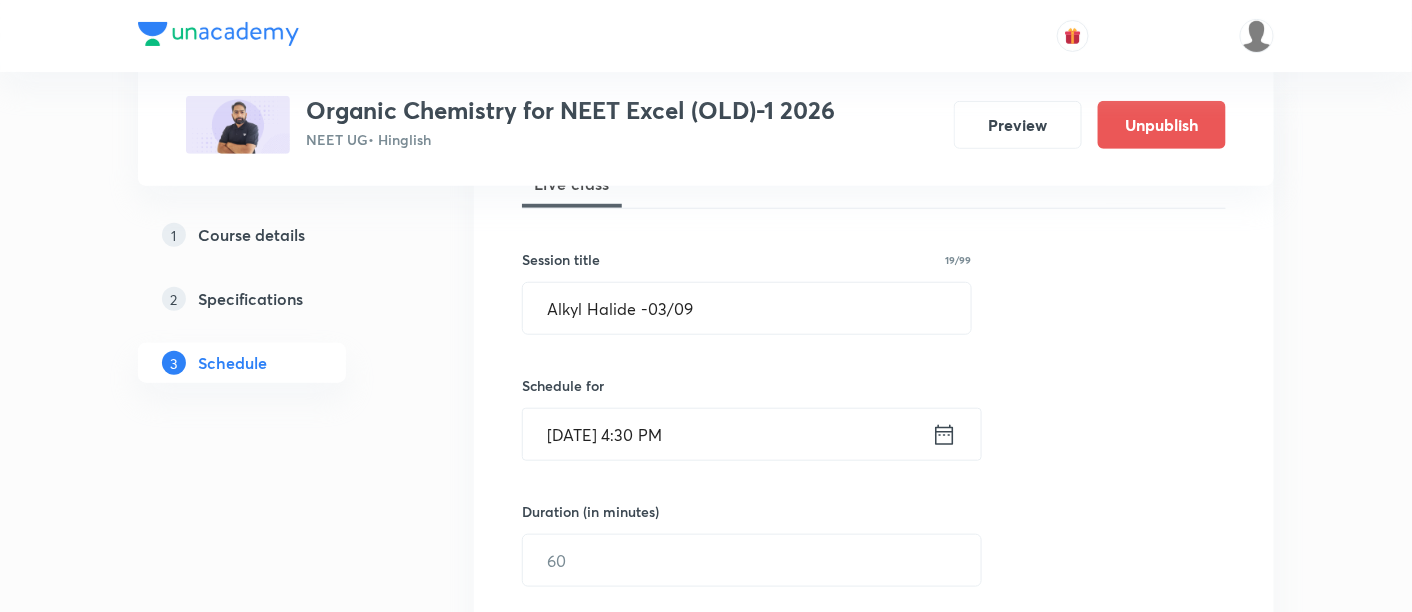 click 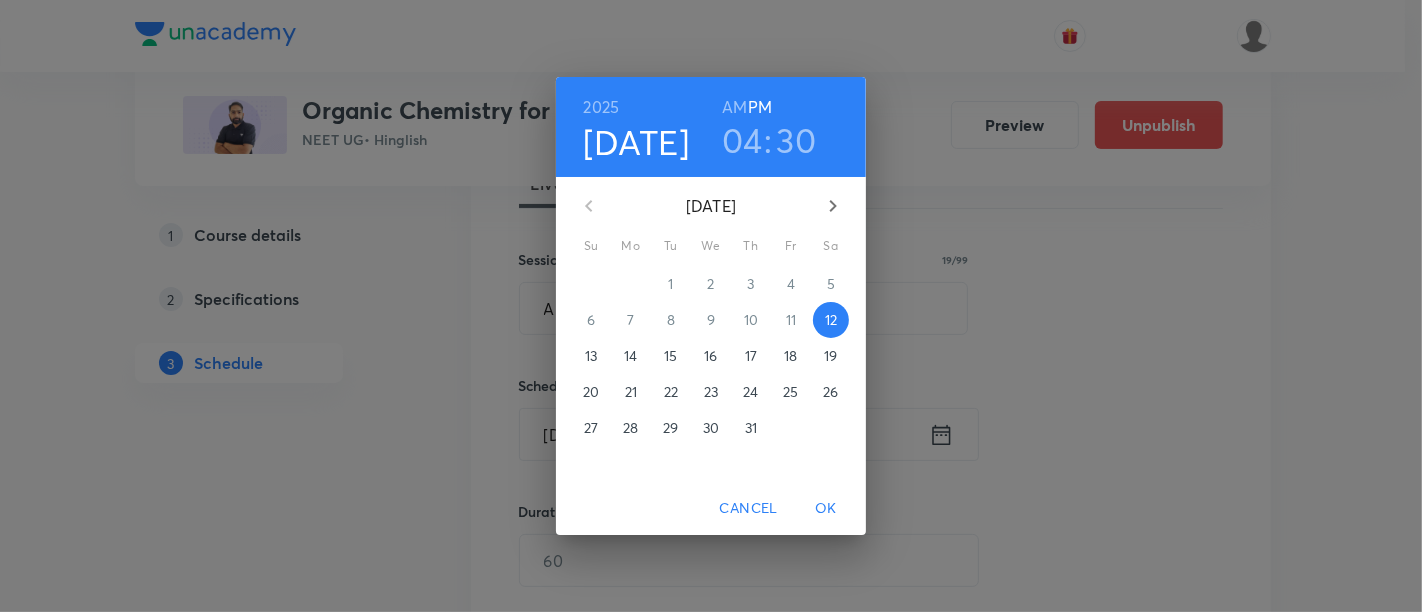 click on "19" at bounding box center [830, 356] 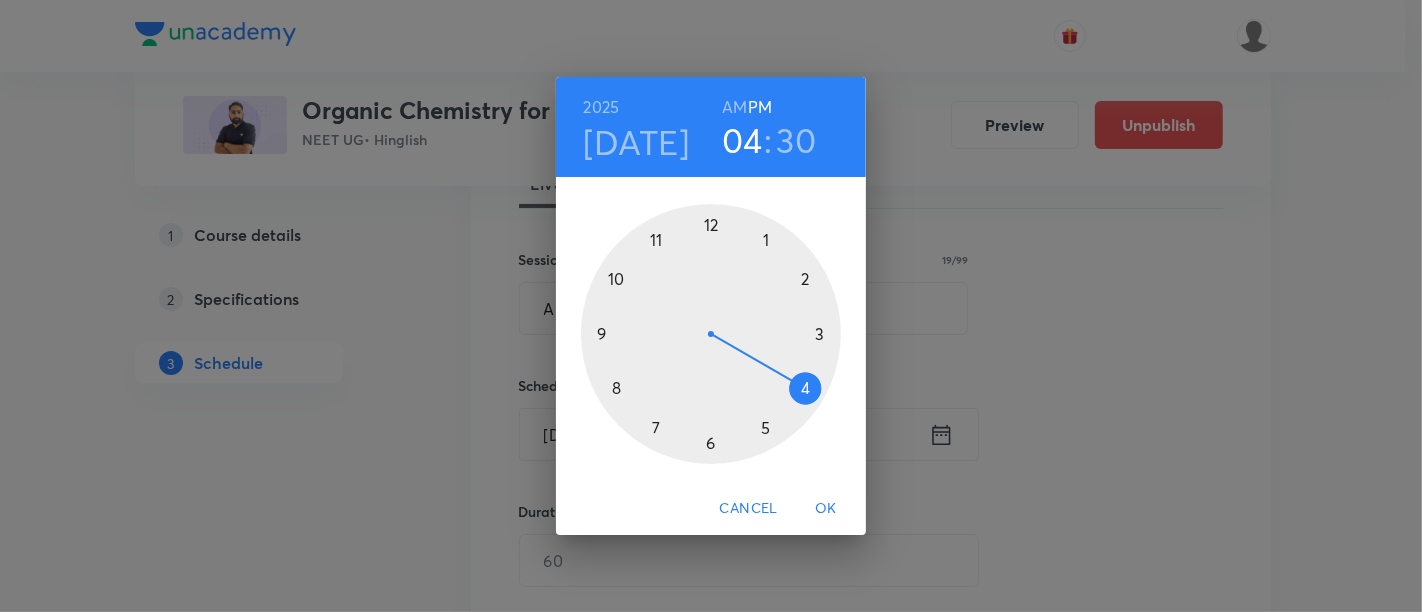 click on "AM" at bounding box center [734, 107] 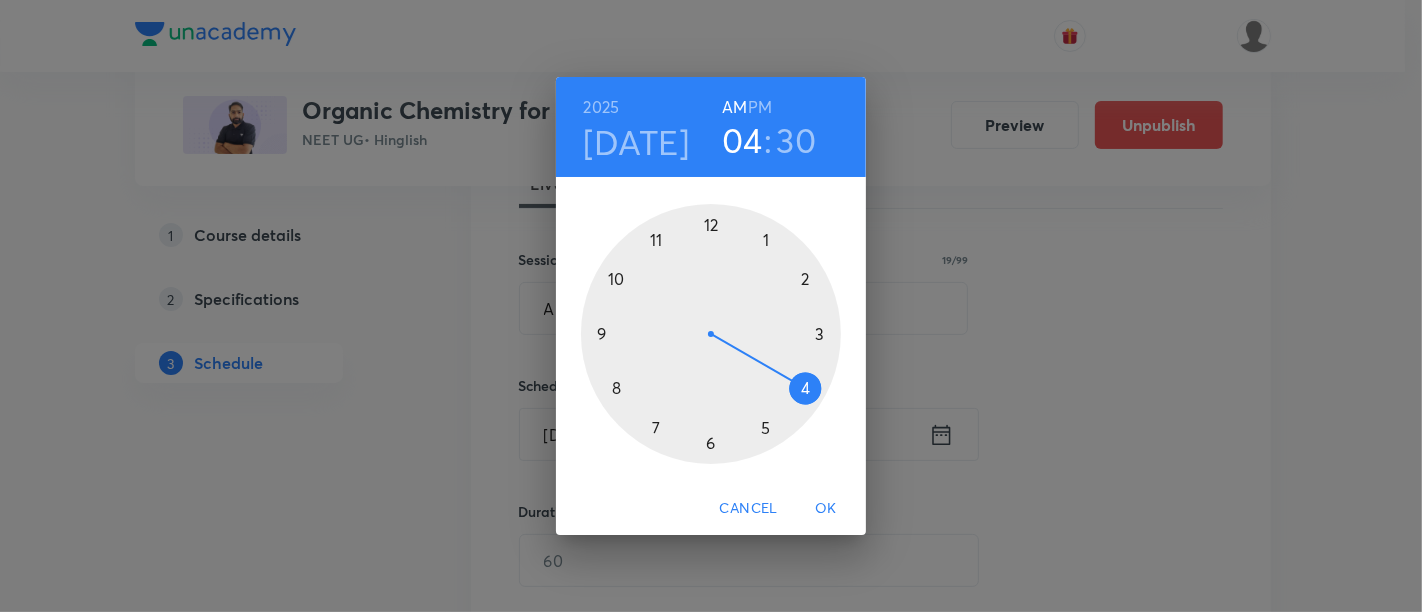 click at bounding box center [711, 334] 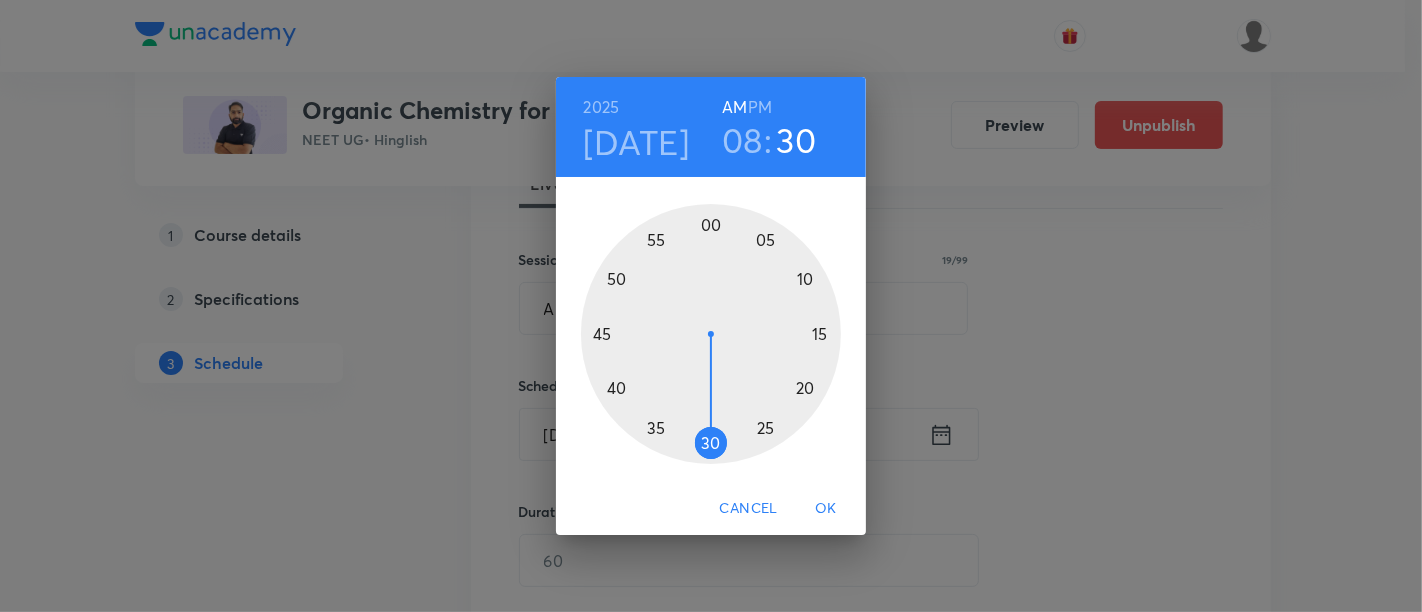 click at bounding box center [711, 334] 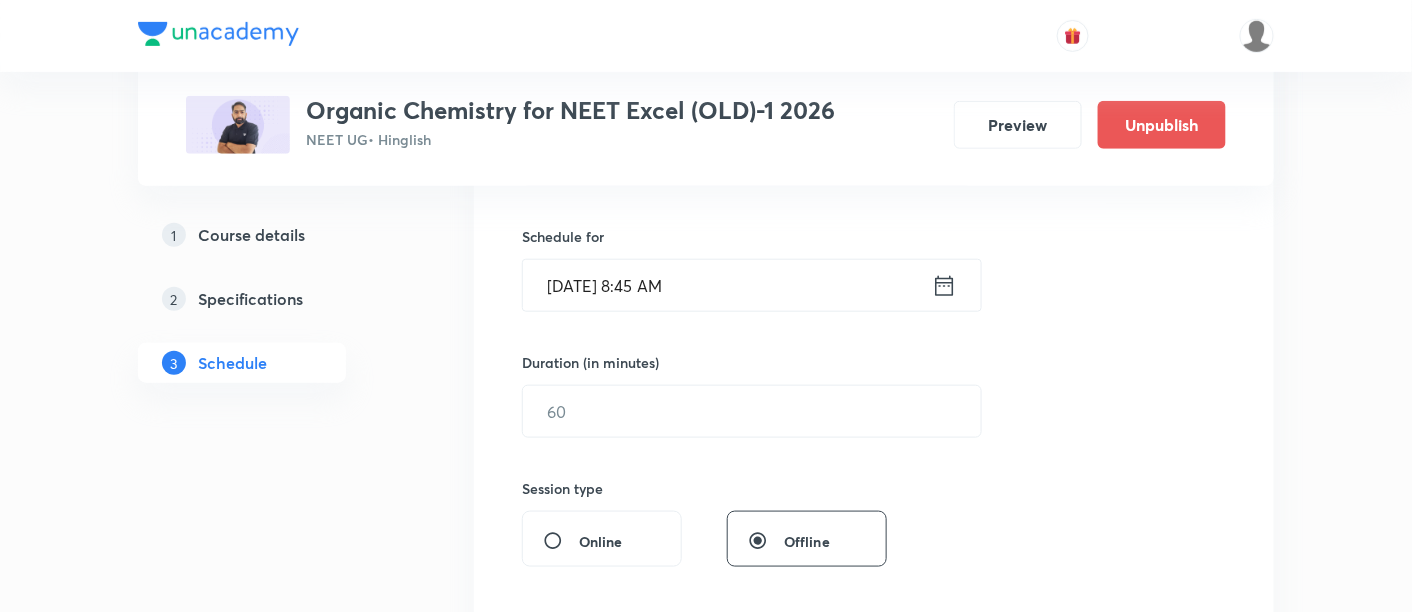 scroll, scrollTop: 522, scrollLeft: 0, axis: vertical 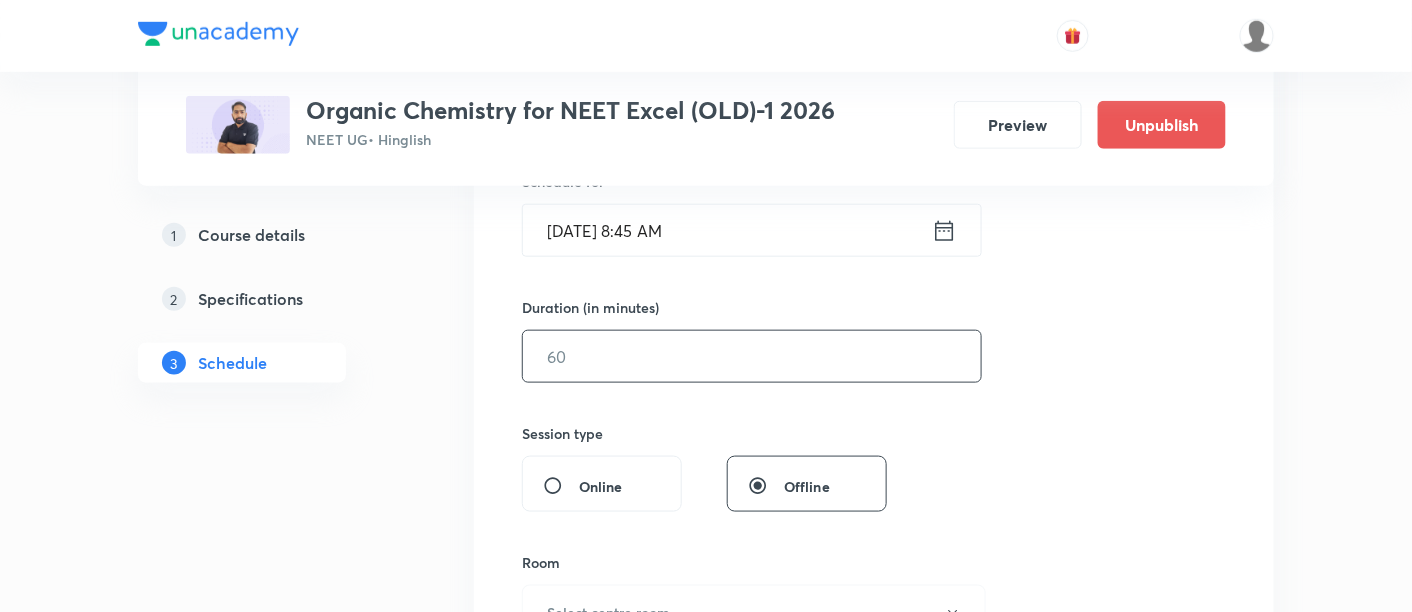 click at bounding box center [752, 356] 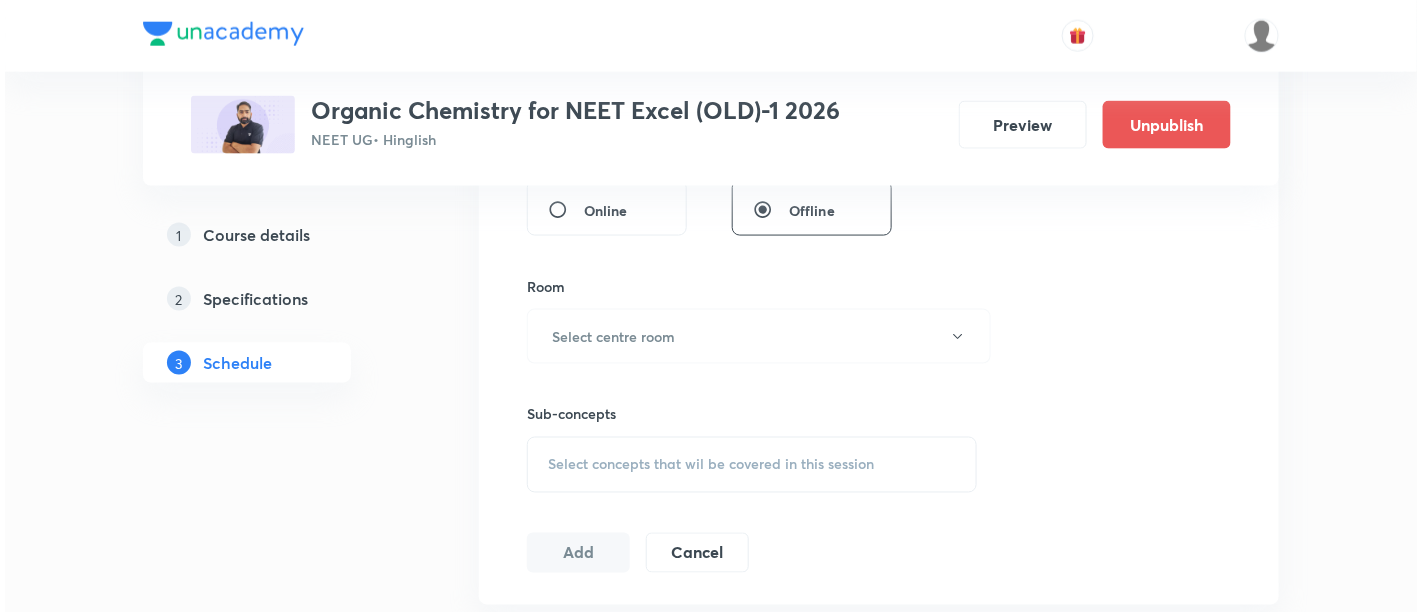 scroll, scrollTop: 800, scrollLeft: 0, axis: vertical 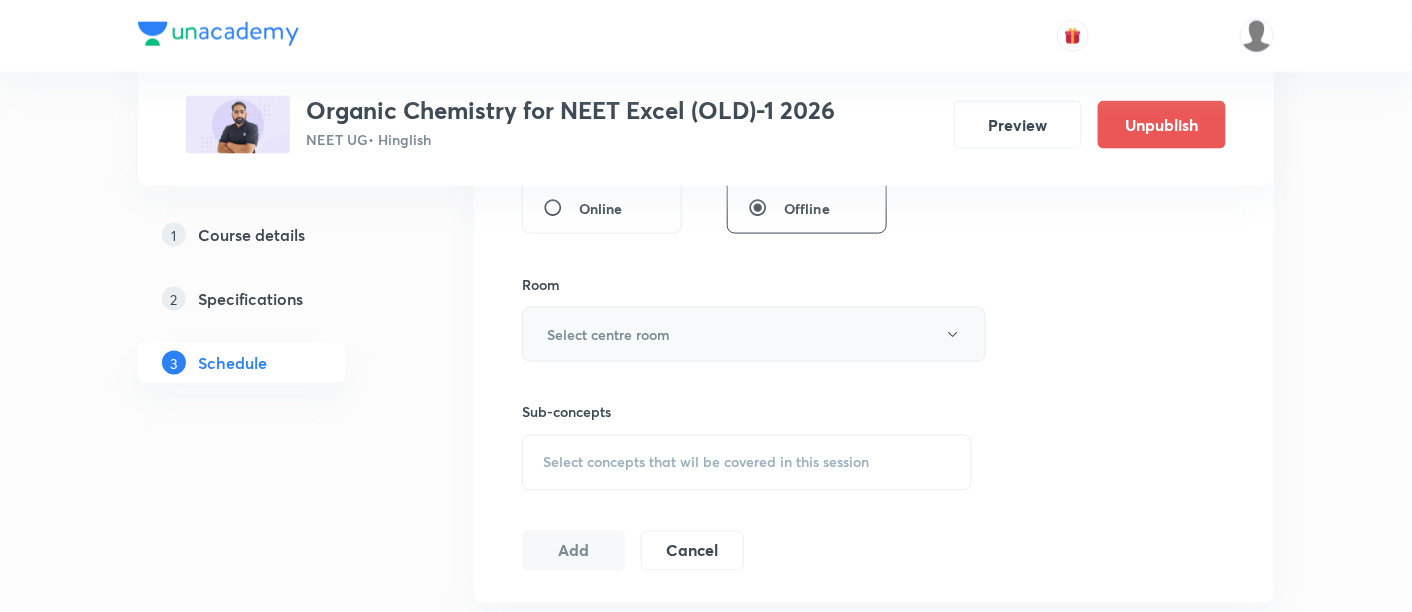 type on "90" 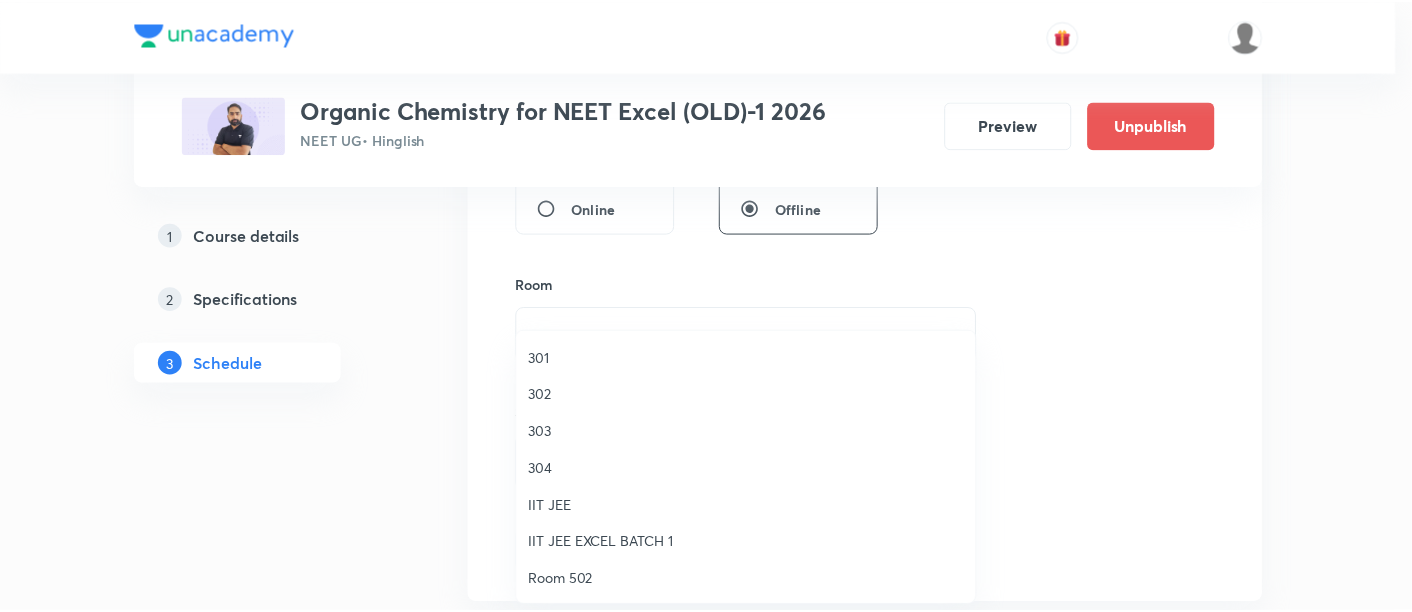 scroll, scrollTop: 665, scrollLeft: 0, axis: vertical 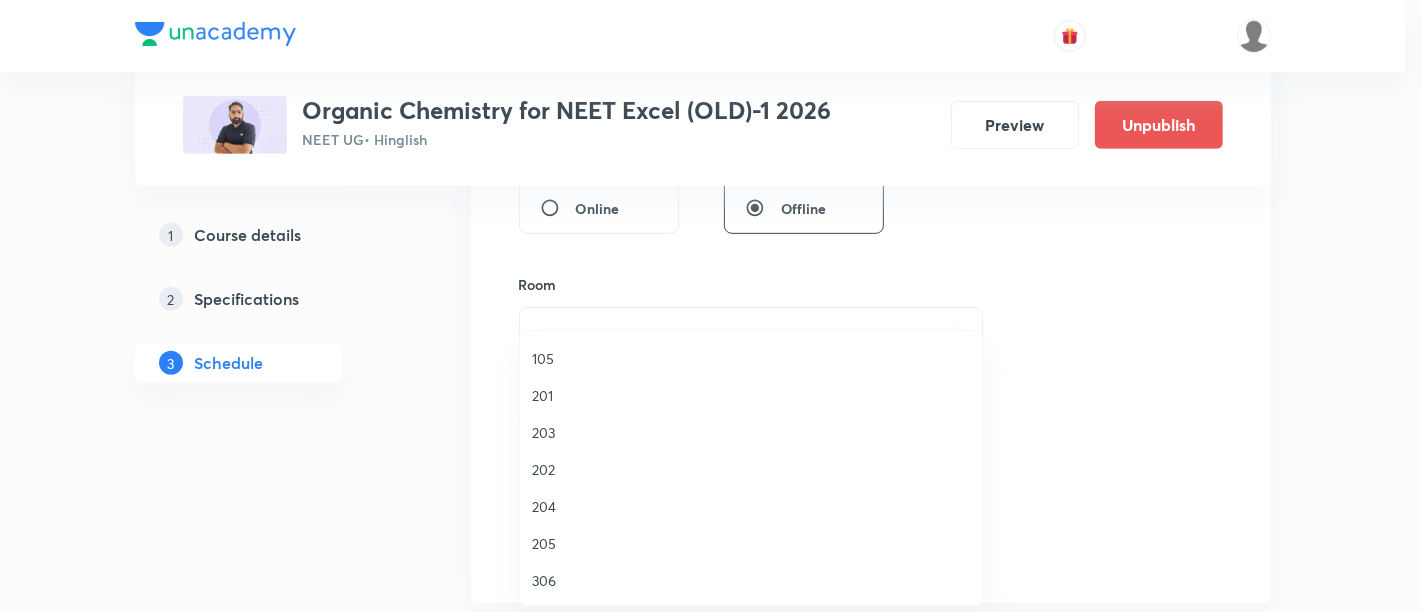 click on "306" at bounding box center [751, 580] 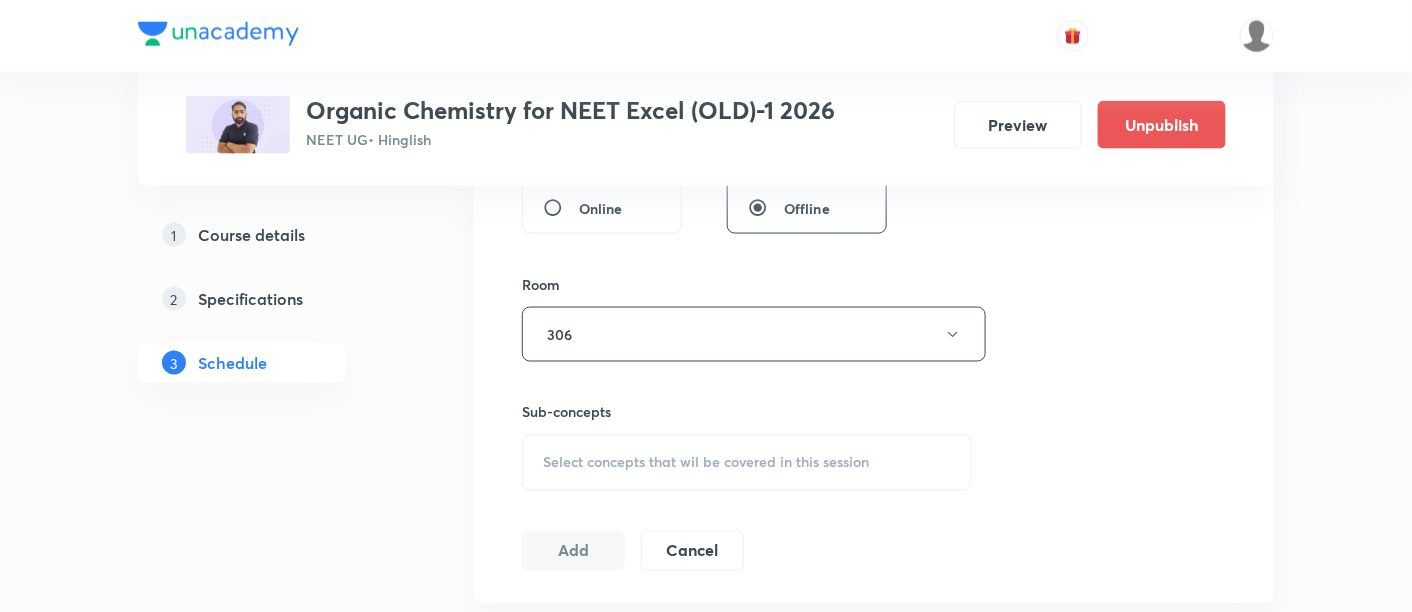 click on "Select concepts that wil be covered in this session" at bounding box center [706, 463] 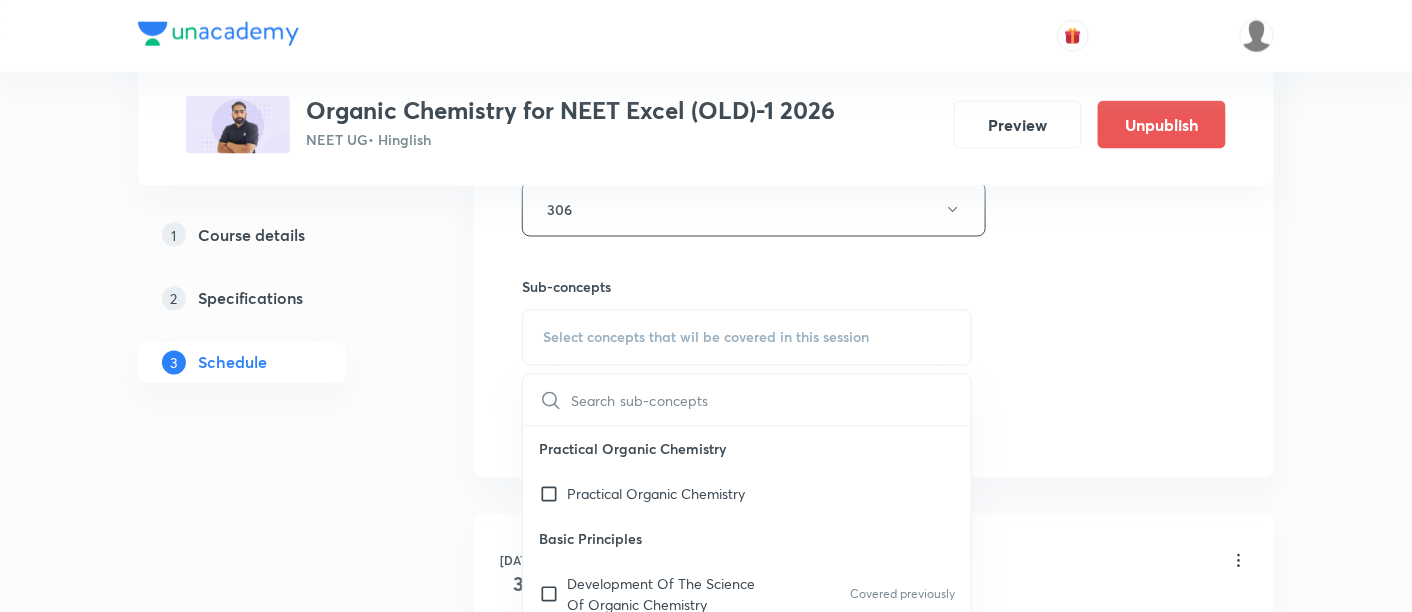 scroll, scrollTop: 933, scrollLeft: 0, axis: vertical 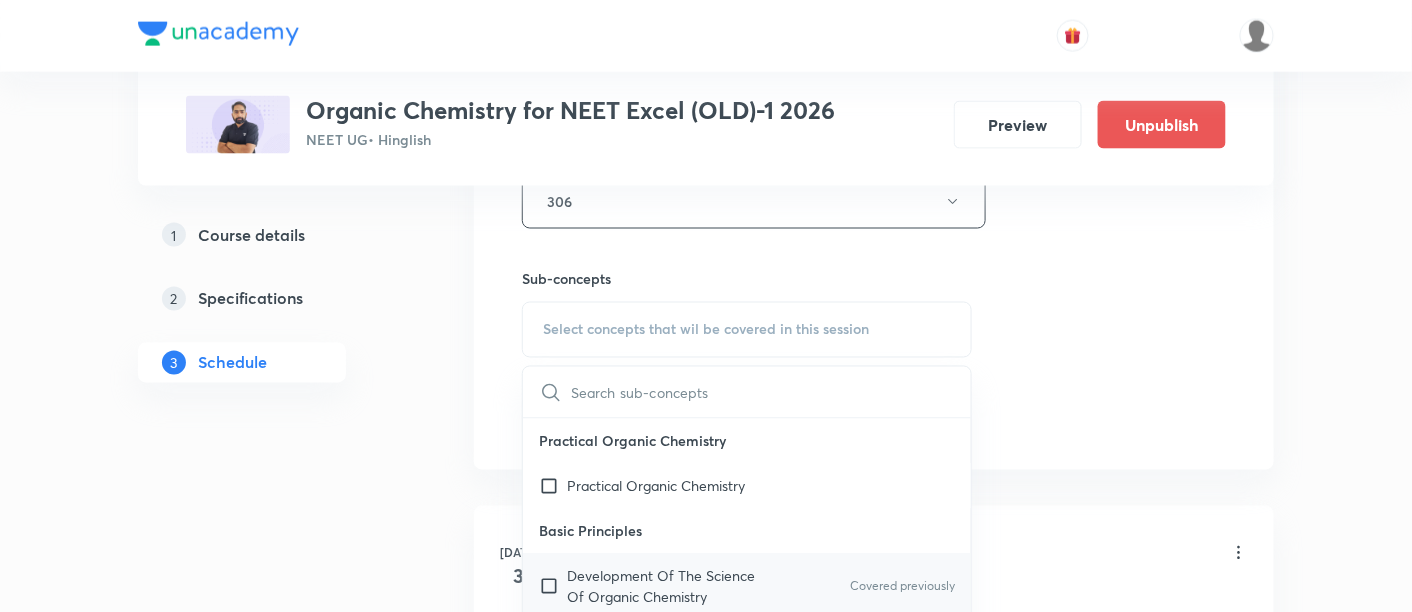 click on "Development Of The Science Of  Organic Chemistry" at bounding box center [668, 587] 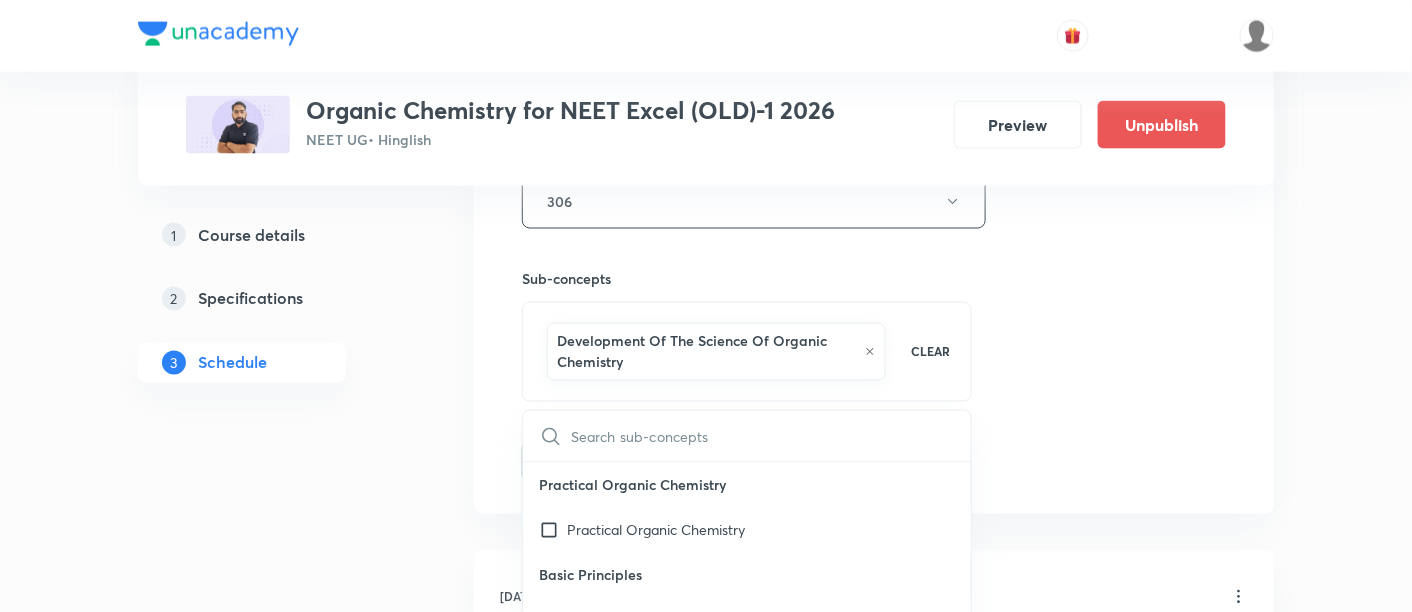 click on "Session  9 Live class Session title 19/99 Alkyl Halide -03/09 ​ Schedule for Jul 19, 2025, 8:45 AM ​ Duration (in minutes) 90 ​   Session type Online Offline Room 306 Sub-concepts Development Of The Science Of  Organic Chemistry  CLEAR ​ Practical Organic Chemistry Practical Organic Chemistry Basic Principles Development Of The Science Of  Organic Chemistry  Covered previously Atomic Structure The Structural Theory Of Organic Chemistry Chemical Bonds: The Octet Rule Resonance Theory Hyperconjugation The Structure Of Methane And Ethane:  Sp3 Hybridization The Structure Of Ethene (Ethylene): Sp2 Hybridization The Structure Of Ethyne (Acetylene): Sp Hybridization How To Interpret And Write Structural Formulas Hydrocarbons: Representative Alkanes, Alkenes, Alkynes,  And Aromatic Compounds Polar And Nonpolar Molecules Functional Groups Alkyl Halides Or Haloalkanes Alcohols Ethers Amines Aldehydes And Ketones Carboxylic Acids, Esters, And Amides Nitriles Important Families Of Organic Compounds Alkyl Halides" at bounding box center (874, -10) 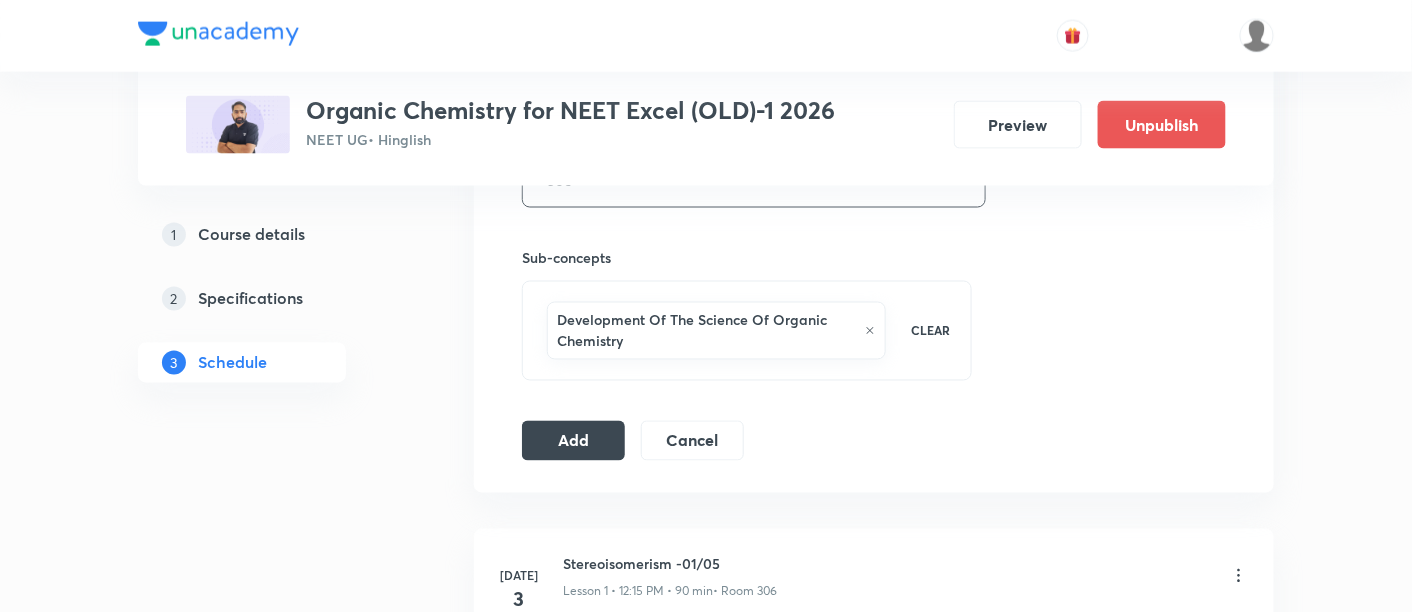 scroll, scrollTop: 962, scrollLeft: 0, axis: vertical 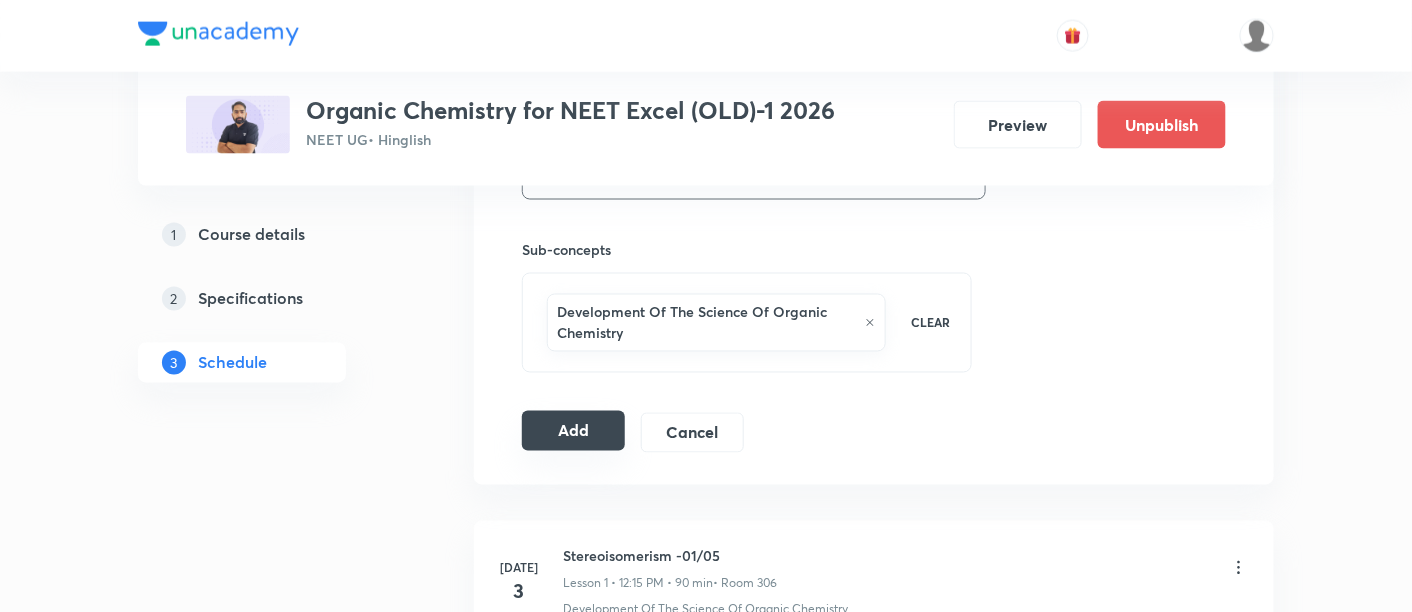 click on "Add" at bounding box center (573, 431) 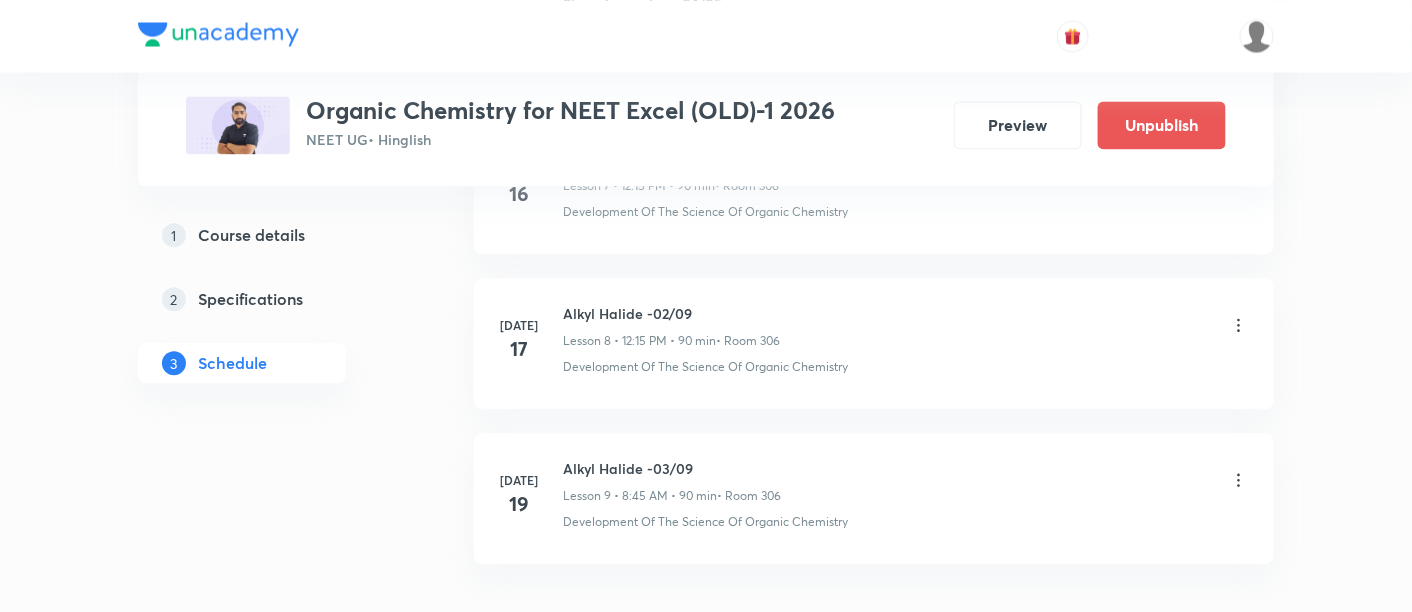 scroll, scrollTop: 1335, scrollLeft: 0, axis: vertical 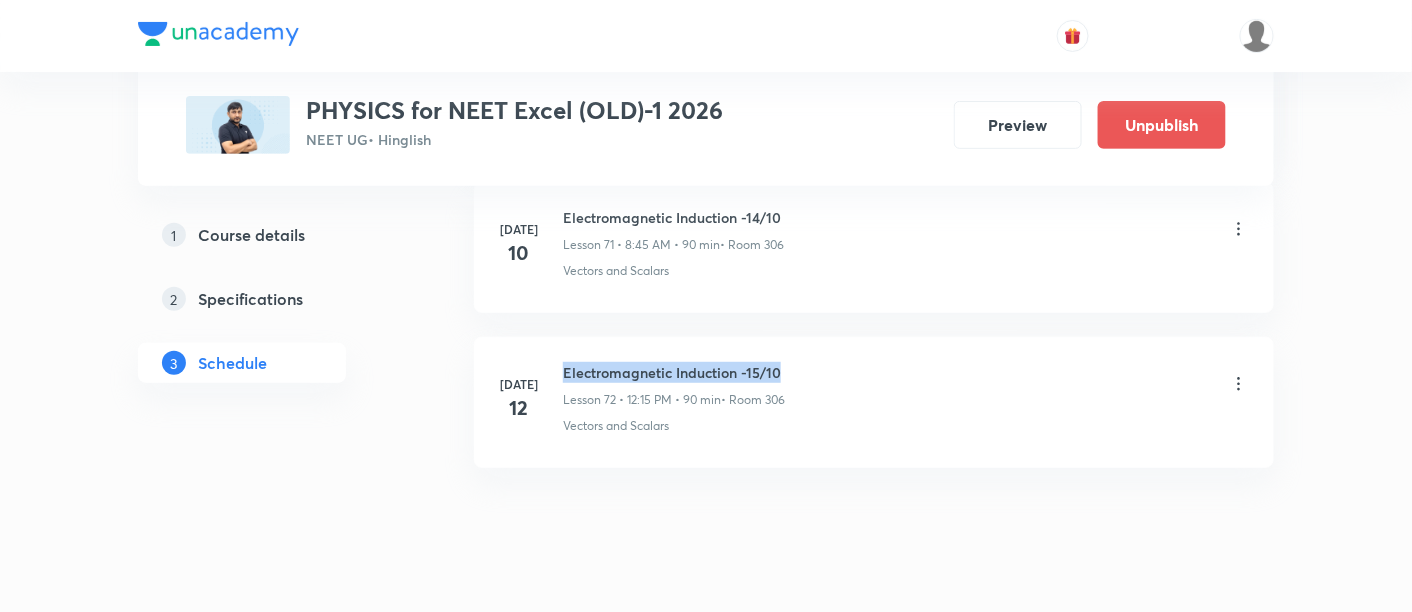 drag, startPoint x: 563, startPoint y: 325, endPoint x: 800, endPoint y: 308, distance: 237.60892 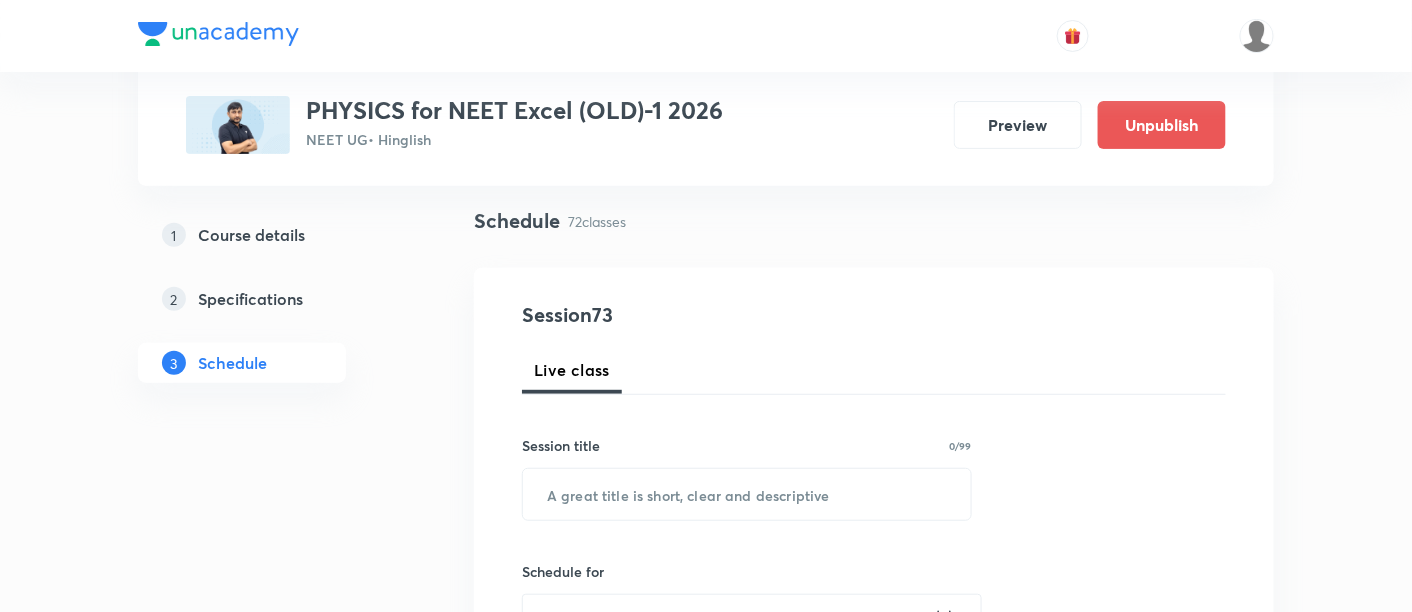 scroll, scrollTop: 133, scrollLeft: 0, axis: vertical 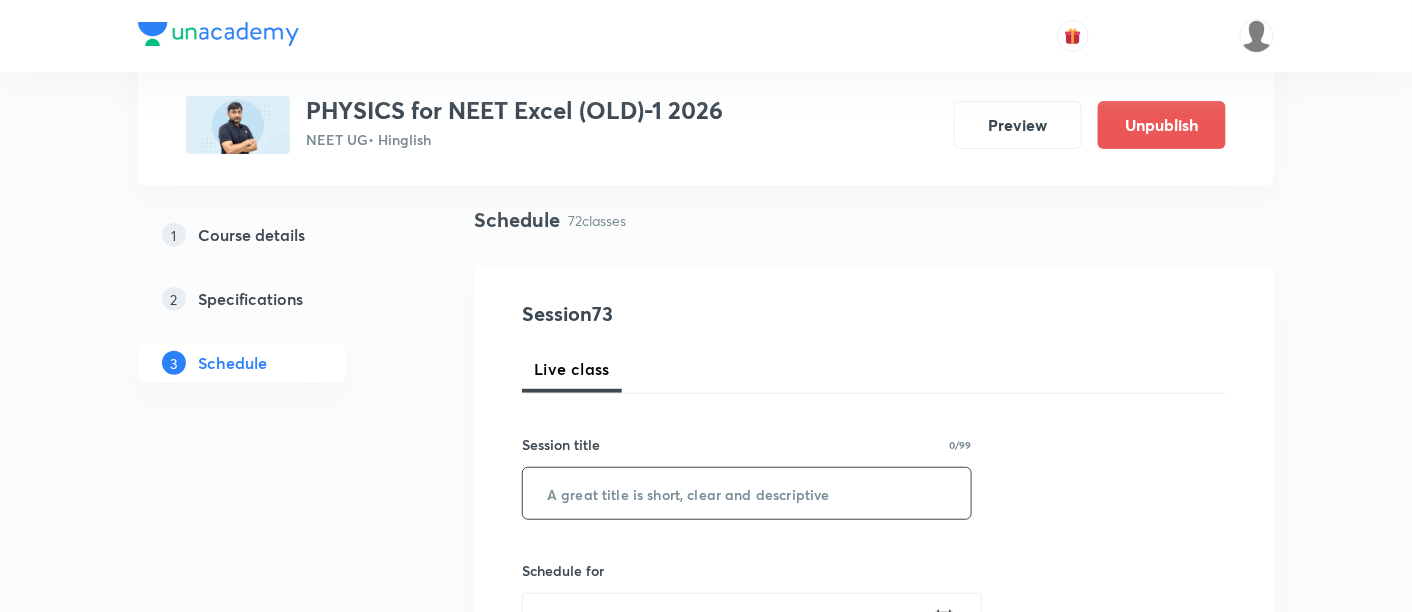 click at bounding box center [747, 493] 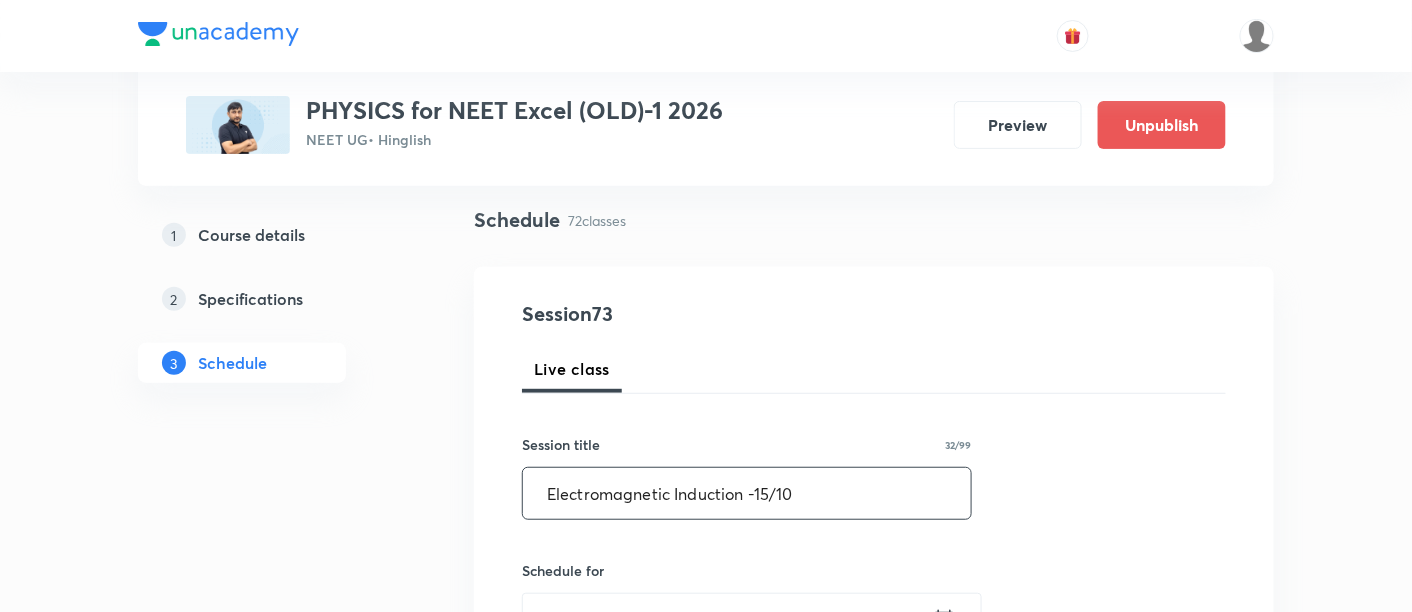 click on "Electromagnetic Induction -15/10" at bounding box center (747, 493) 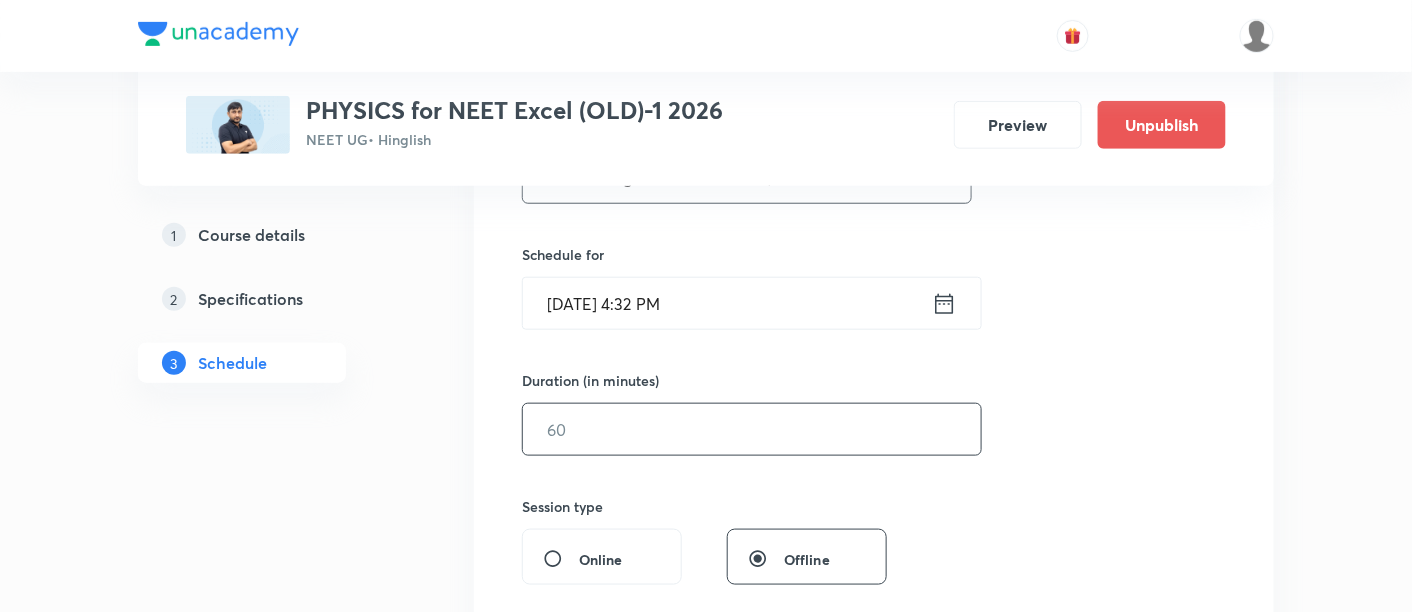 scroll, scrollTop: 459, scrollLeft: 0, axis: vertical 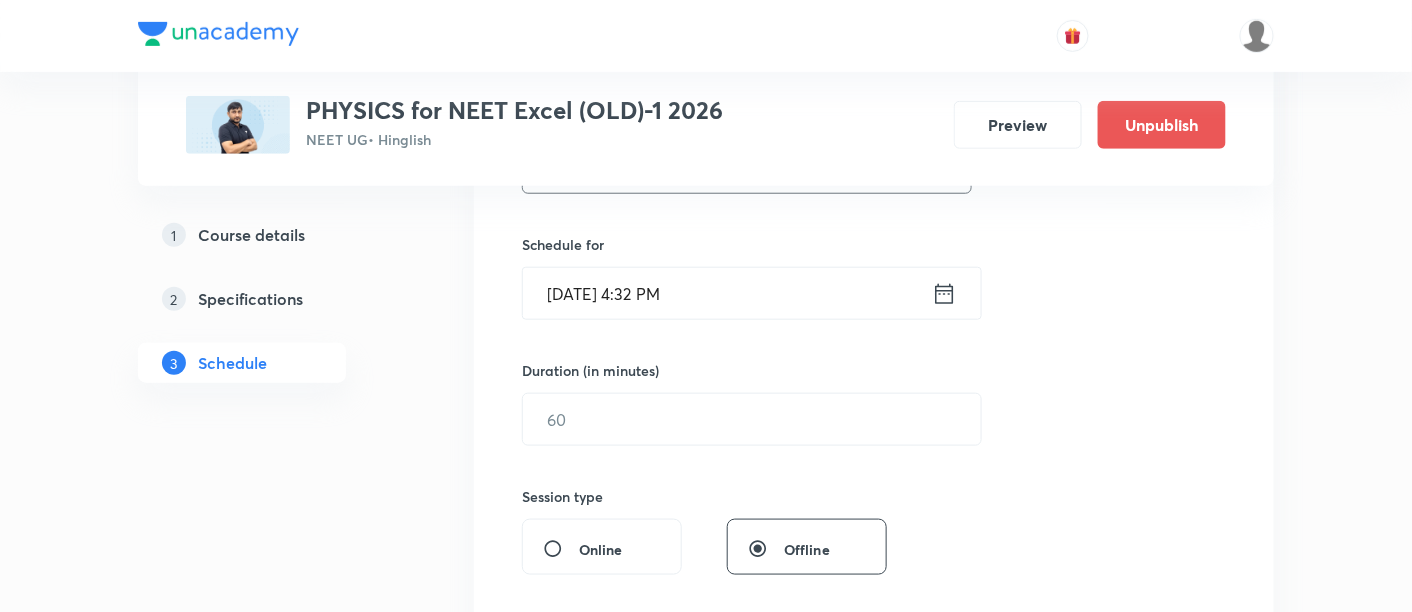 type on "Electromagnetic Induction -16/10" 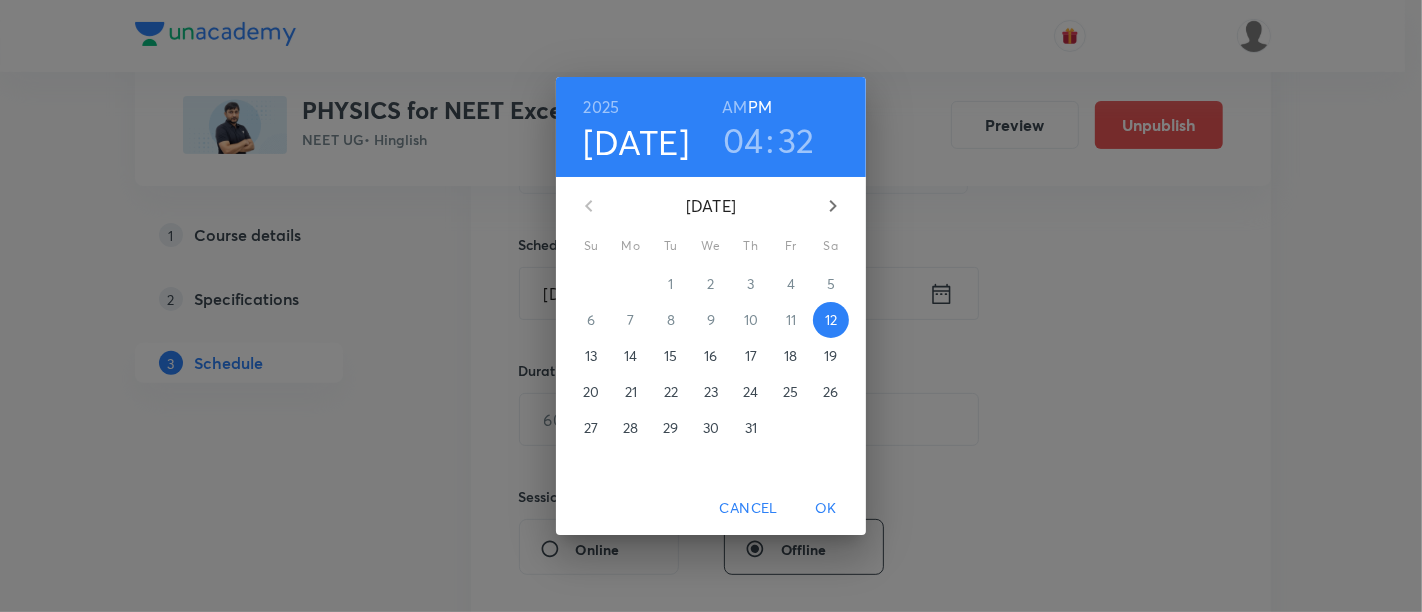 click on "15" at bounding box center (670, 356) 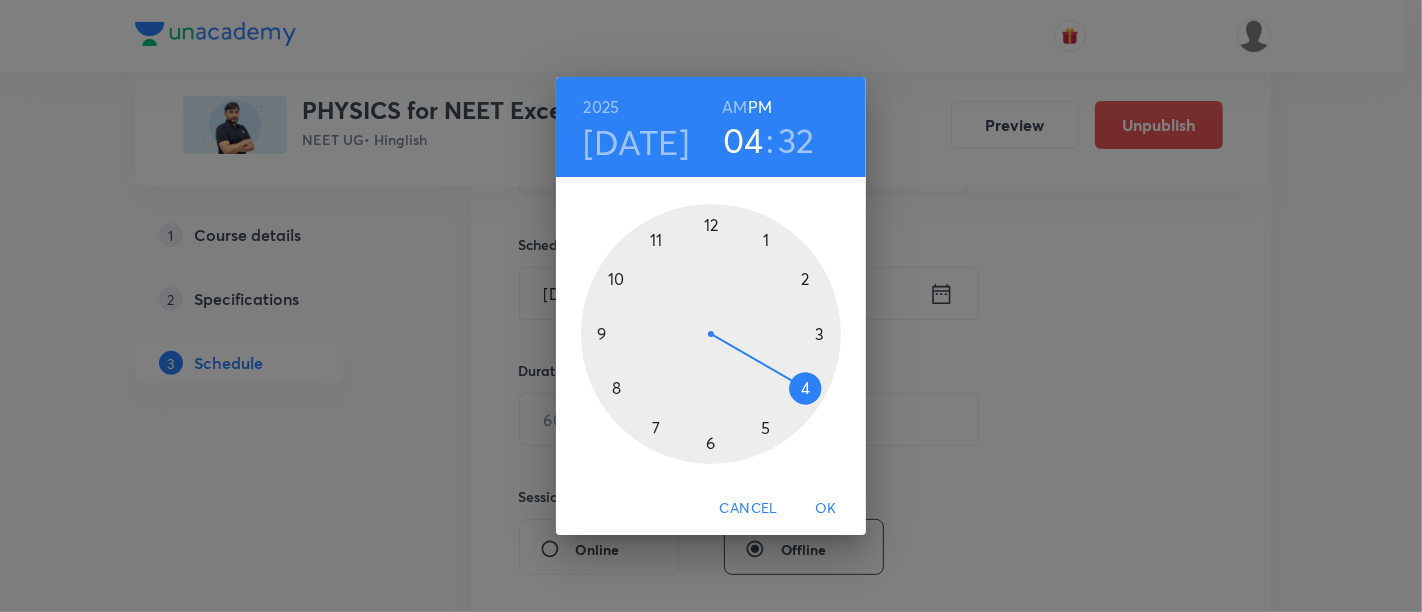 click at bounding box center [711, 334] 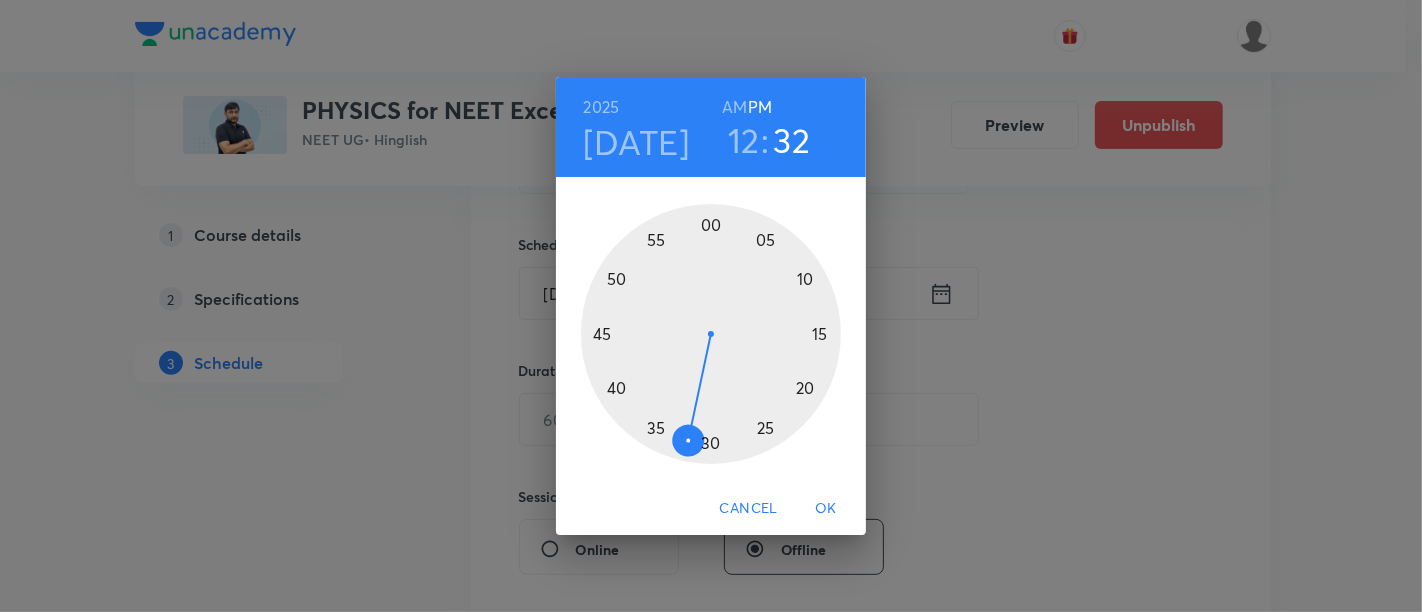 click at bounding box center (711, 334) 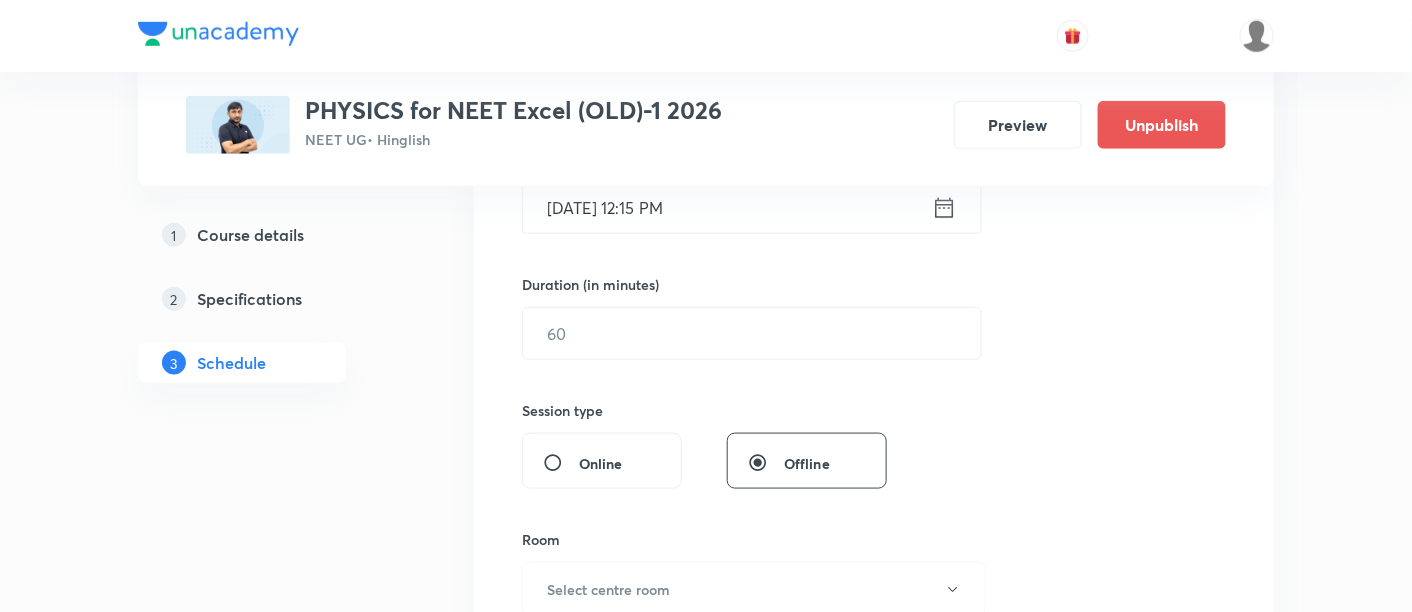 scroll, scrollTop: 551, scrollLeft: 0, axis: vertical 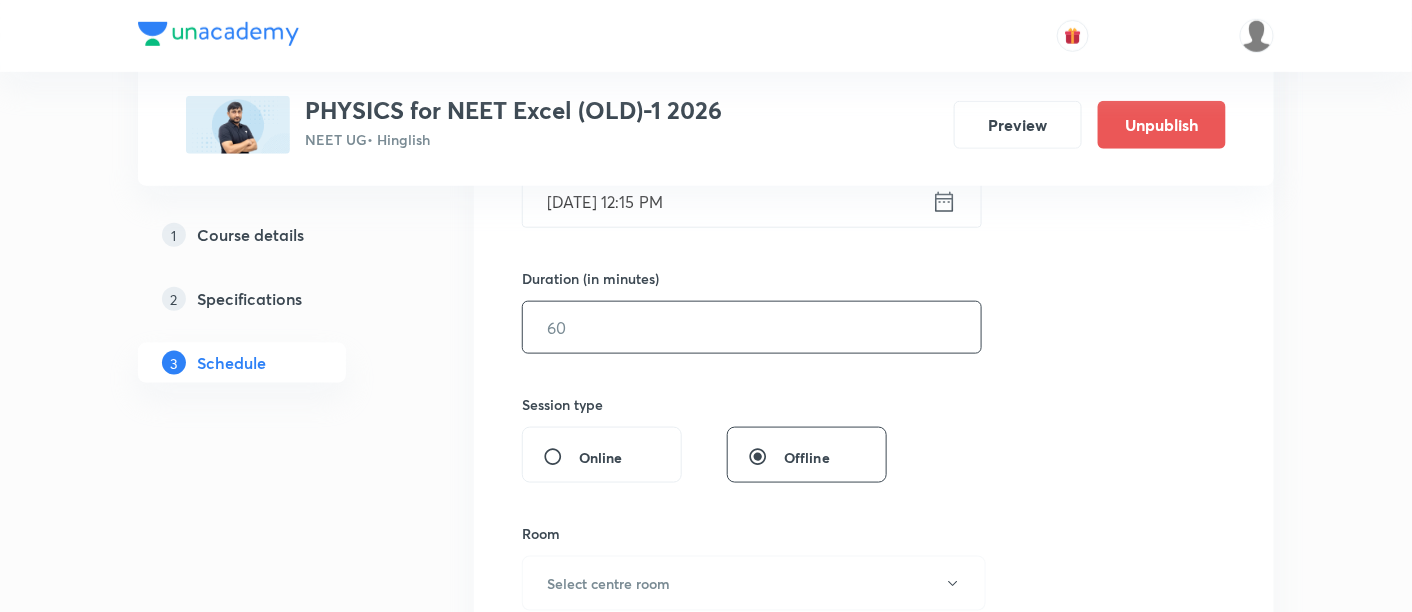 click at bounding box center (752, 327) 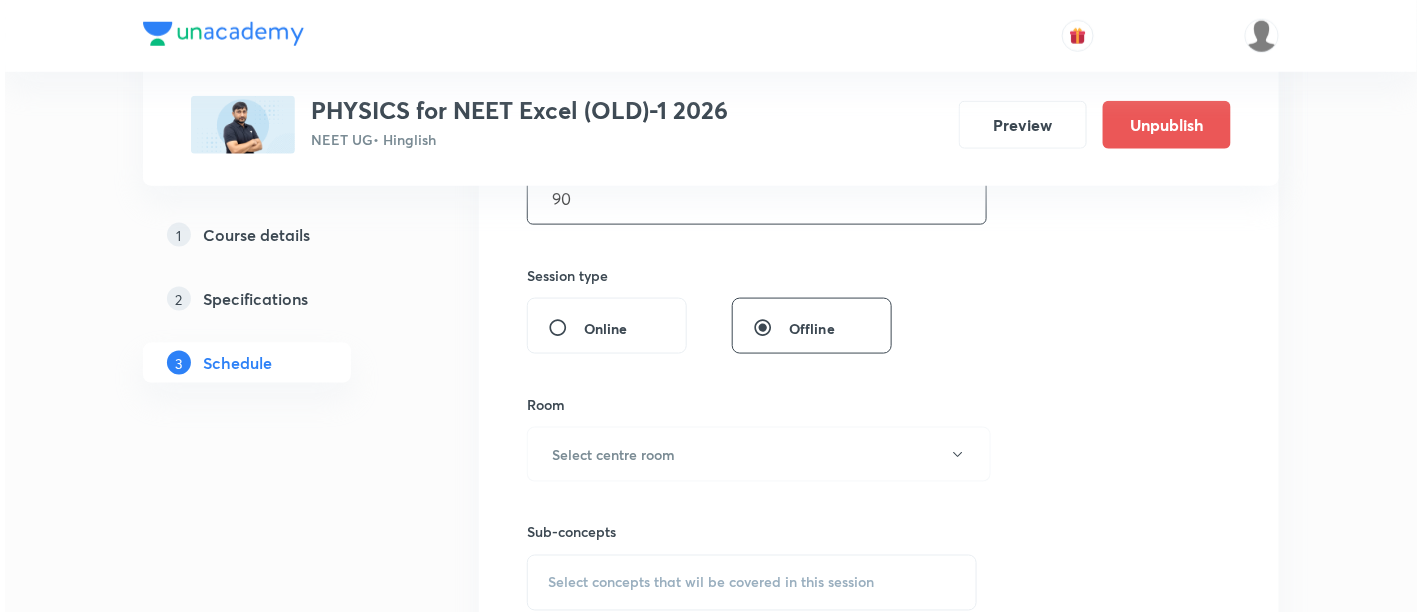scroll, scrollTop: 740, scrollLeft: 0, axis: vertical 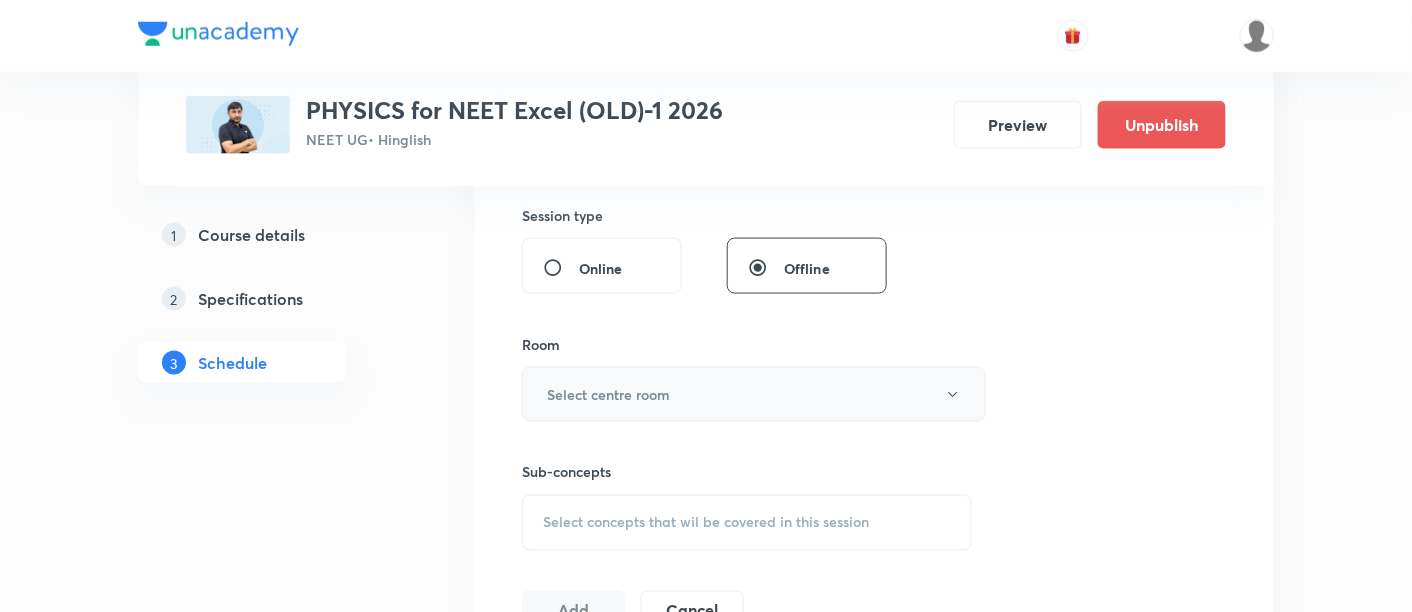 type on "90" 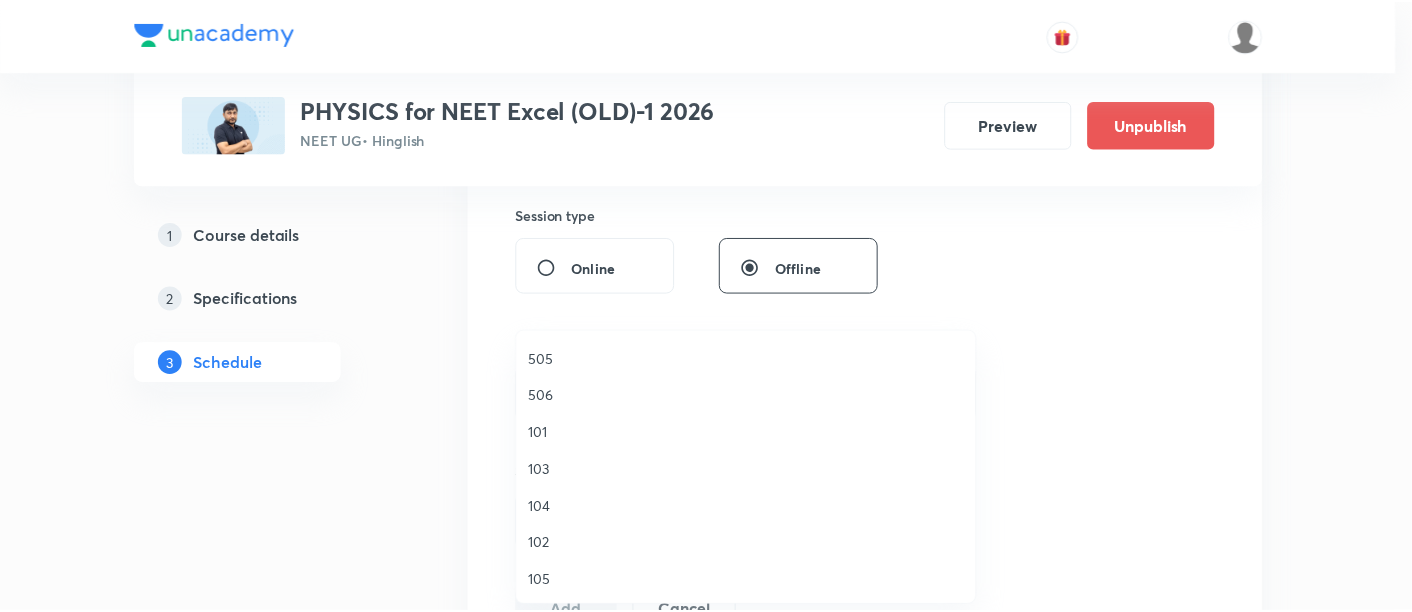 scroll, scrollTop: 665, scrollLeft: 0, axis: vertical 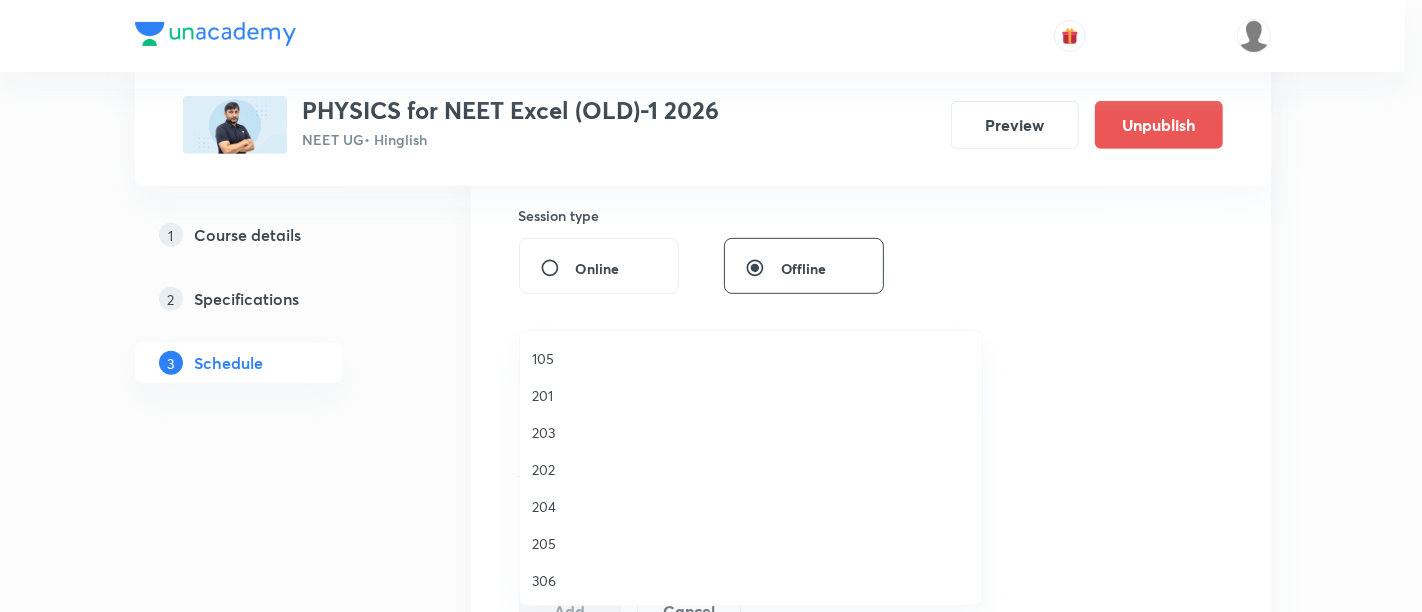 click on "306" at bounding box center [751, 580] 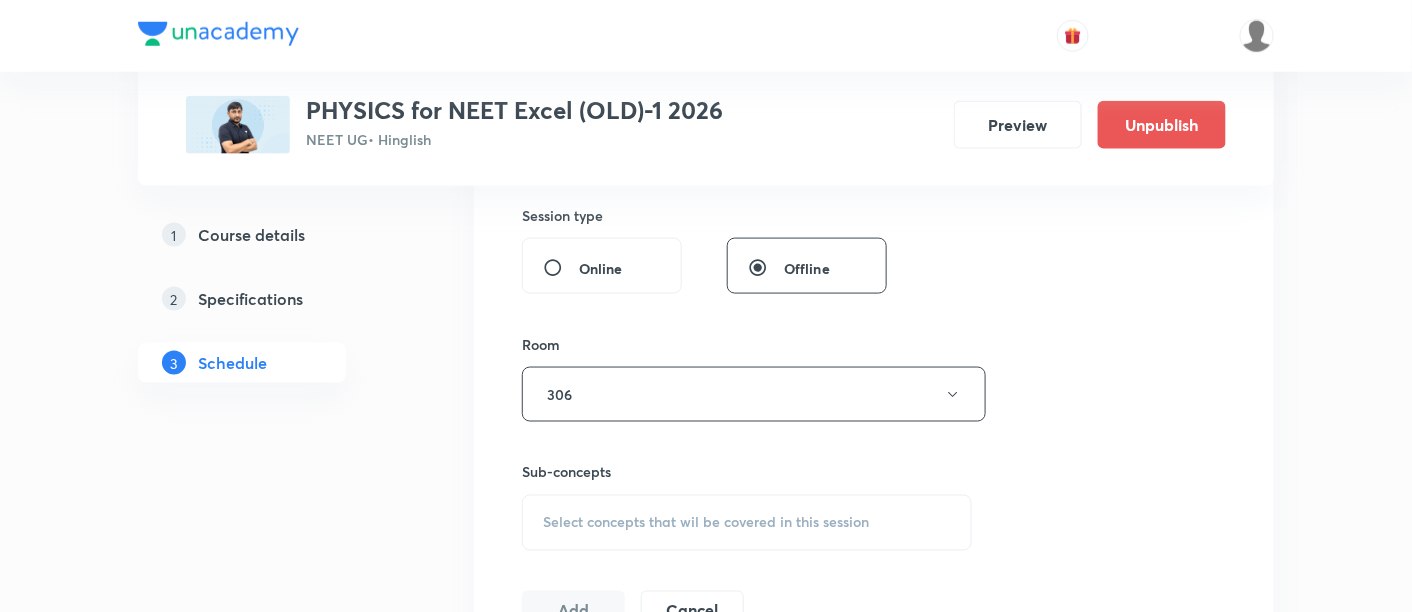 click on "Select concepts that wil be covered in this session" at bounding box center (706, 523) 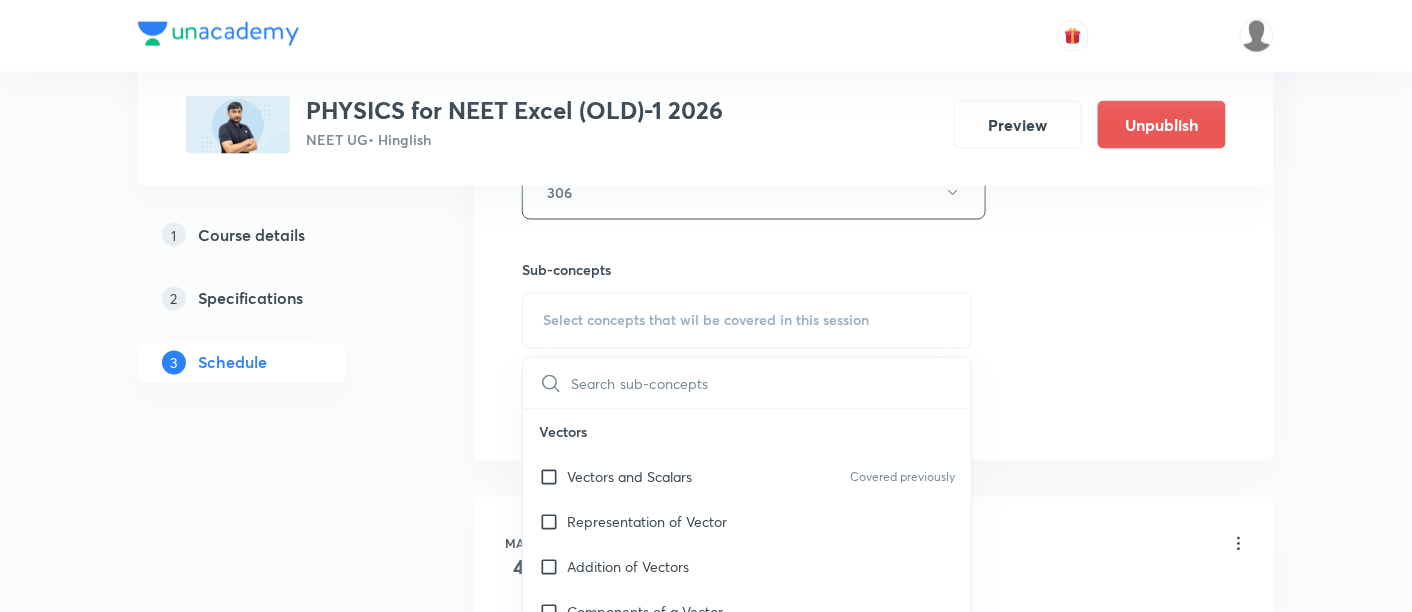 scroll, scrollTop: 944, scrollLeft: 0, axis: vertical 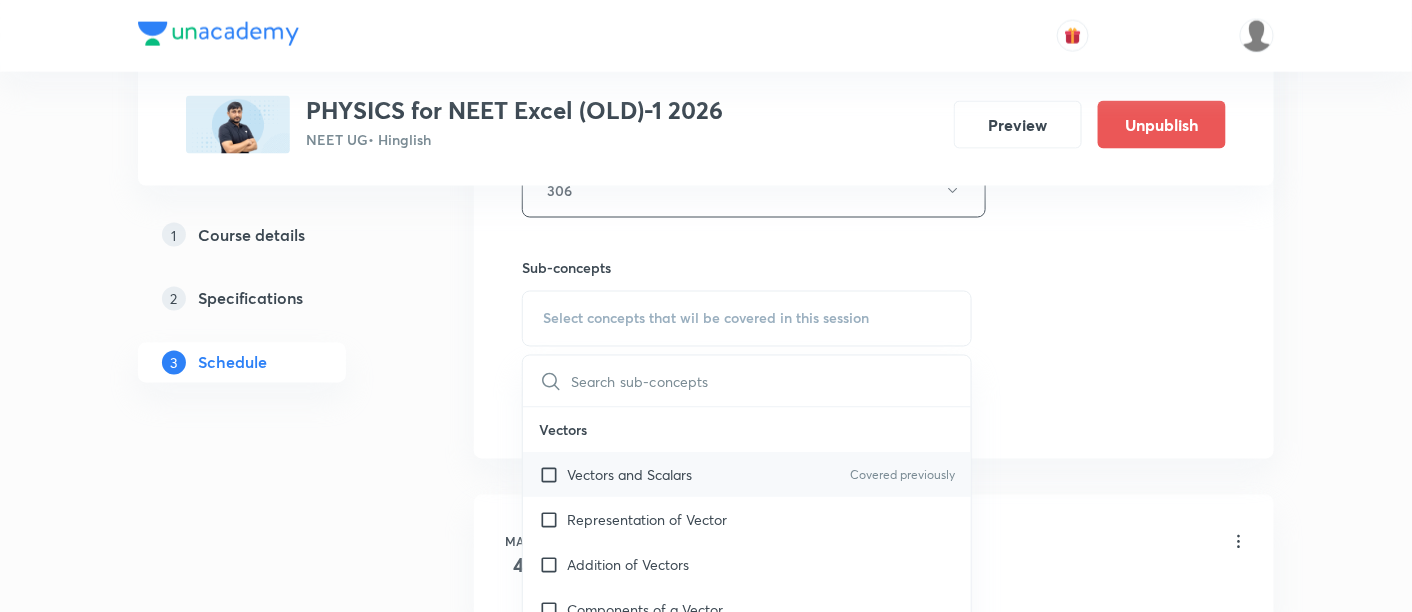 click on "Vectors and Scalars" at bounding box center [629, 475] 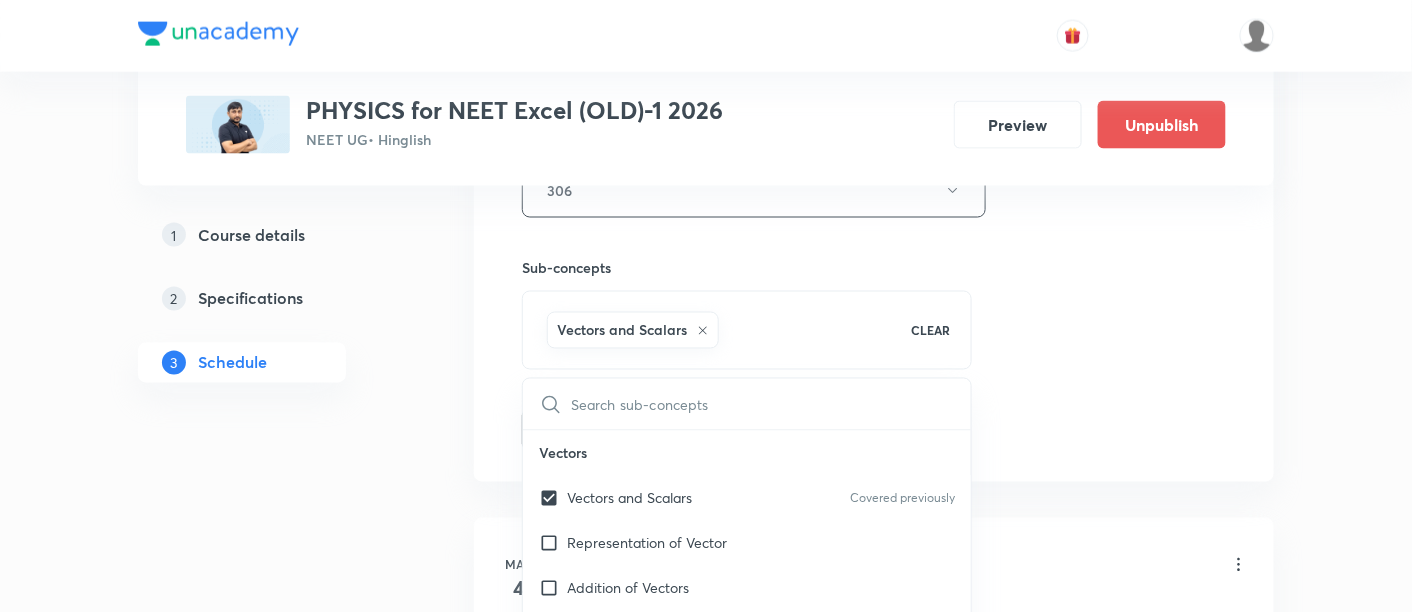 click on "Session  73 Live class Session title 32/99 Electromagnetic Induction -16/10 ​ Schedule for [DATE] 12:15 PM ​ Duration (in minutes) 90 ​   Session type Online Offline Room 306 Sub-concepts Vectors and Scalars  CLEAR ​ Vectors Vectors and Scalars  Covered previously Representation of Vector  Addition of Vectors Components of a Vector Unit Vectors Rectangular Components of a Vector in Three Dimensions  Position Vector Displacement Vector Product of Two Vectors Change in Velocity Projectile Motion Minimum Velocity & Angle to Hit a Given Point Motion in a Straight Line Translatory Motion  Frame of Reference  Trajectory  Displacement and Distance  Velocity and Speed  Acceleration  Motion in a Straight Line  One- Dimensional Motion in a Vertical Line  Motion Upon an Inclined Plane  Relative Motion in One dimension Graphs in Motion in One Dimension Newtons Equation Of Motion Graphs In Motion In One-D One Dimensional Motion In Vertical Line Horizontal Range And Maximum Height Trajectory Equation Impulse" at bounding box center (874, -31) 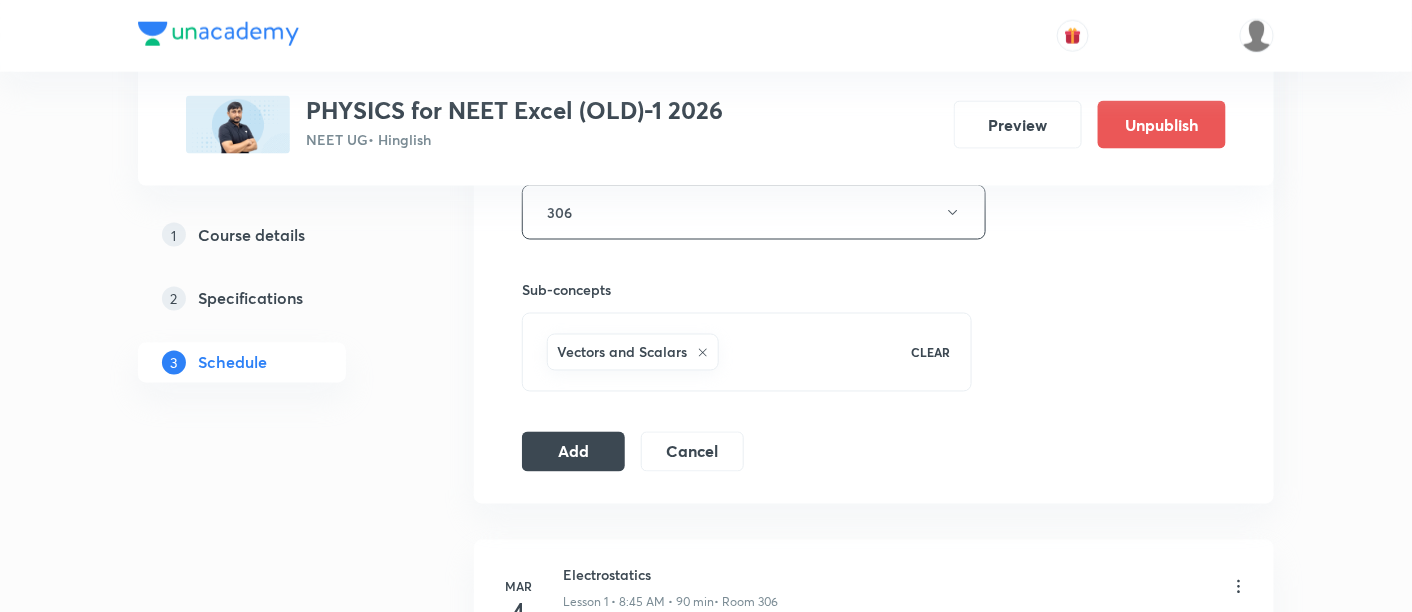 scroll, scrollTop: 929, scrollLeft: 0, axis: vertical 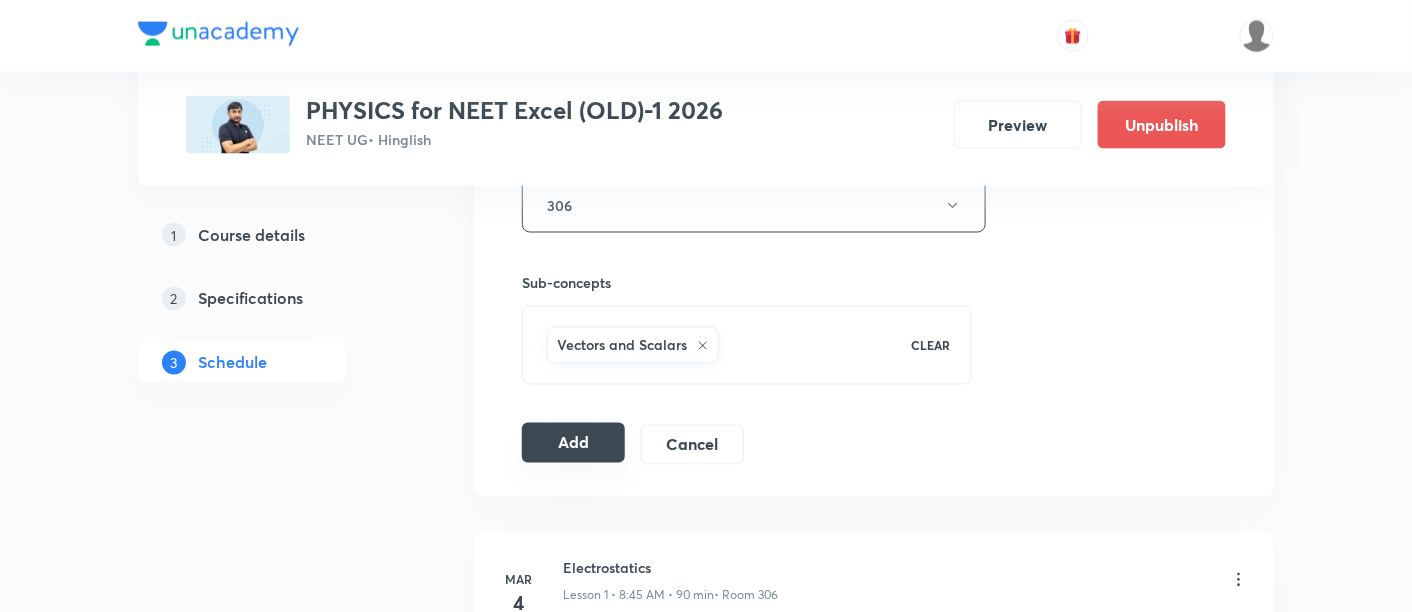 click on "Add" at bounding box center (573, 443) 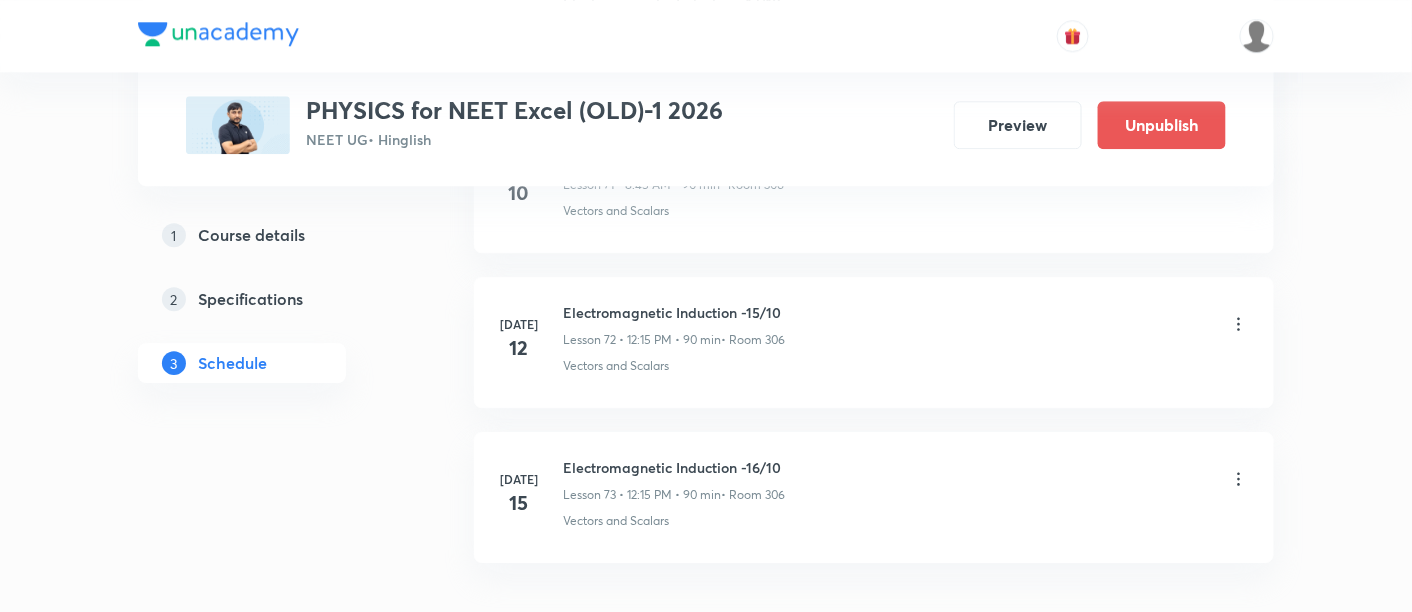 scroll, scrollTop: 11250, scrollLeft: 0, axis: vertical 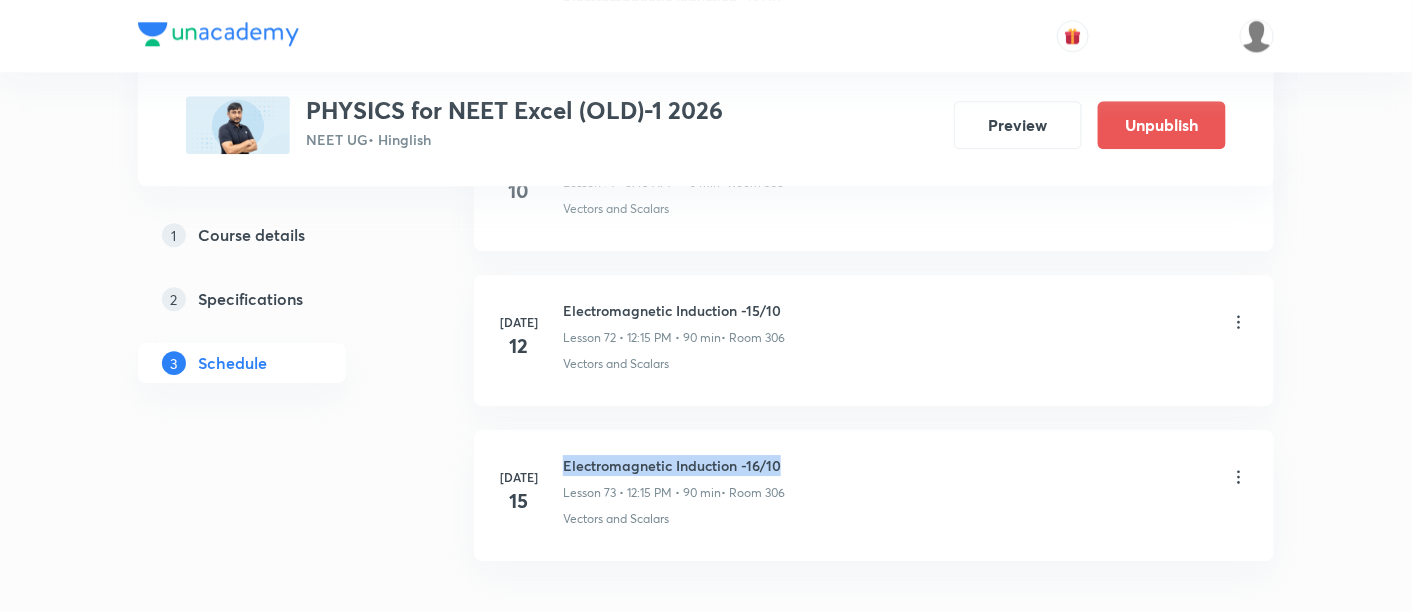 drag, startPoint x: 565, startPoint y: 421, endPoint x: 821, endPoint y: 433, distance: 256.2811 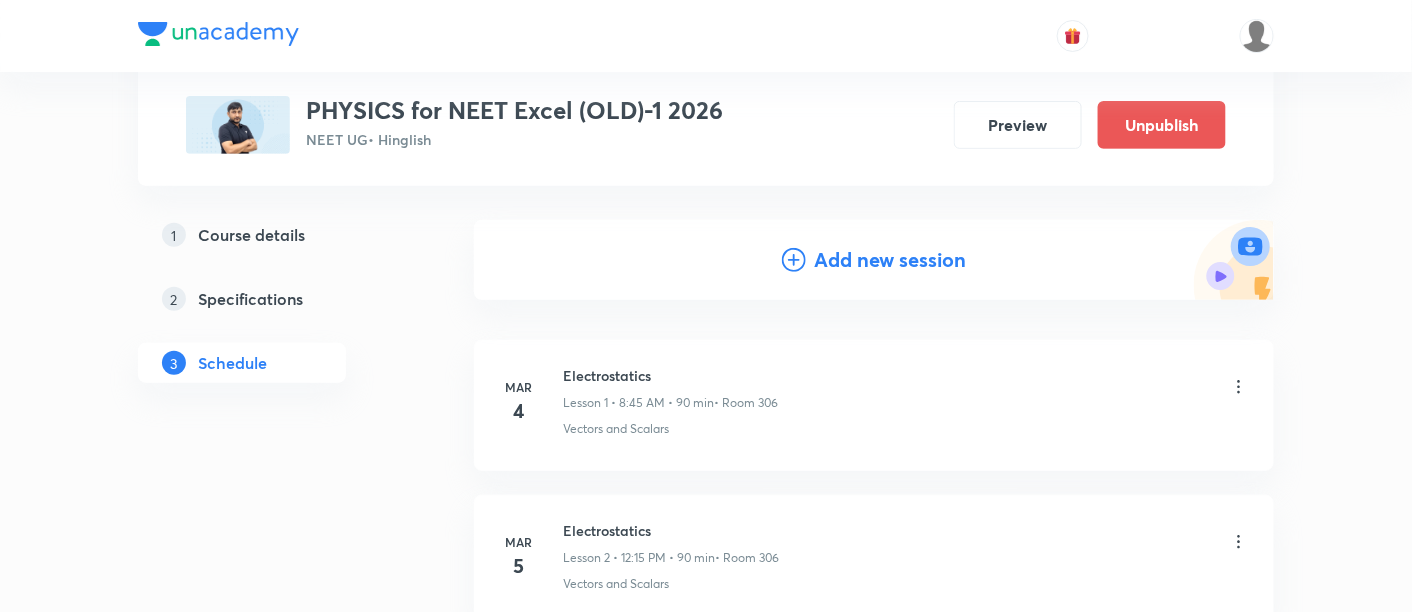 scroll, scrollTop: 0, scrollLeft: 0, axis: both 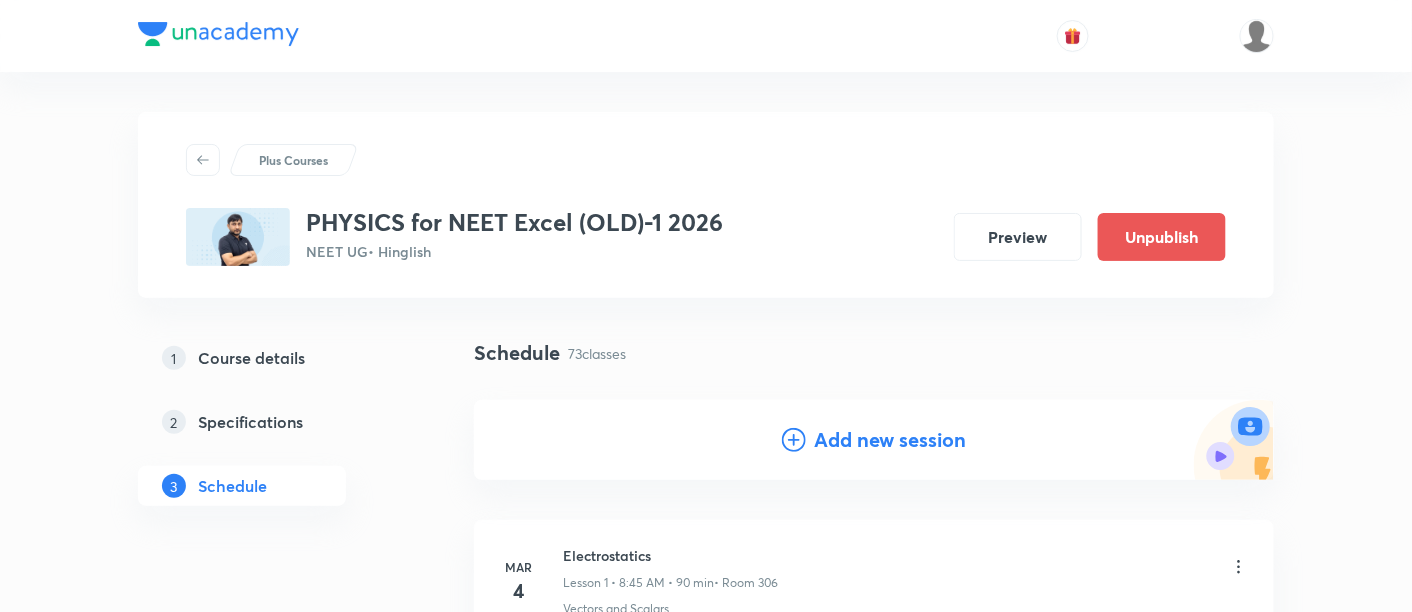 click on "Add new session" at bounding box center (890, 440) 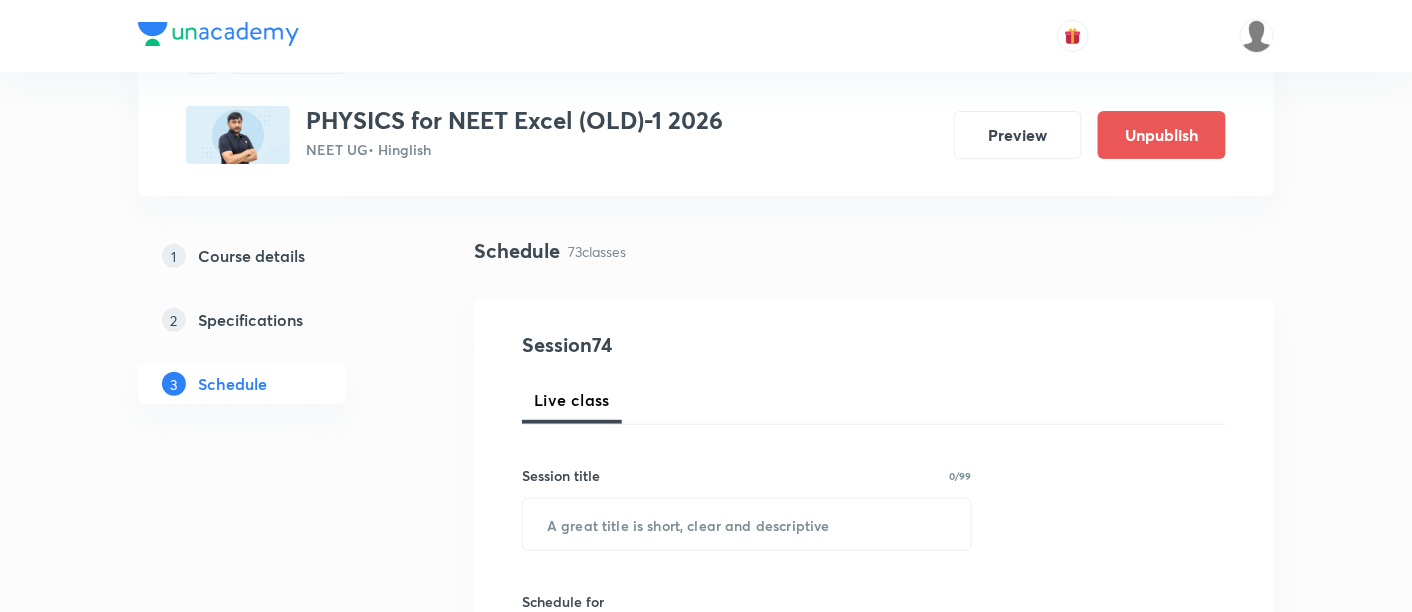 scroll, scrollTop: 200, scrollLeft: 0, axis: vertical 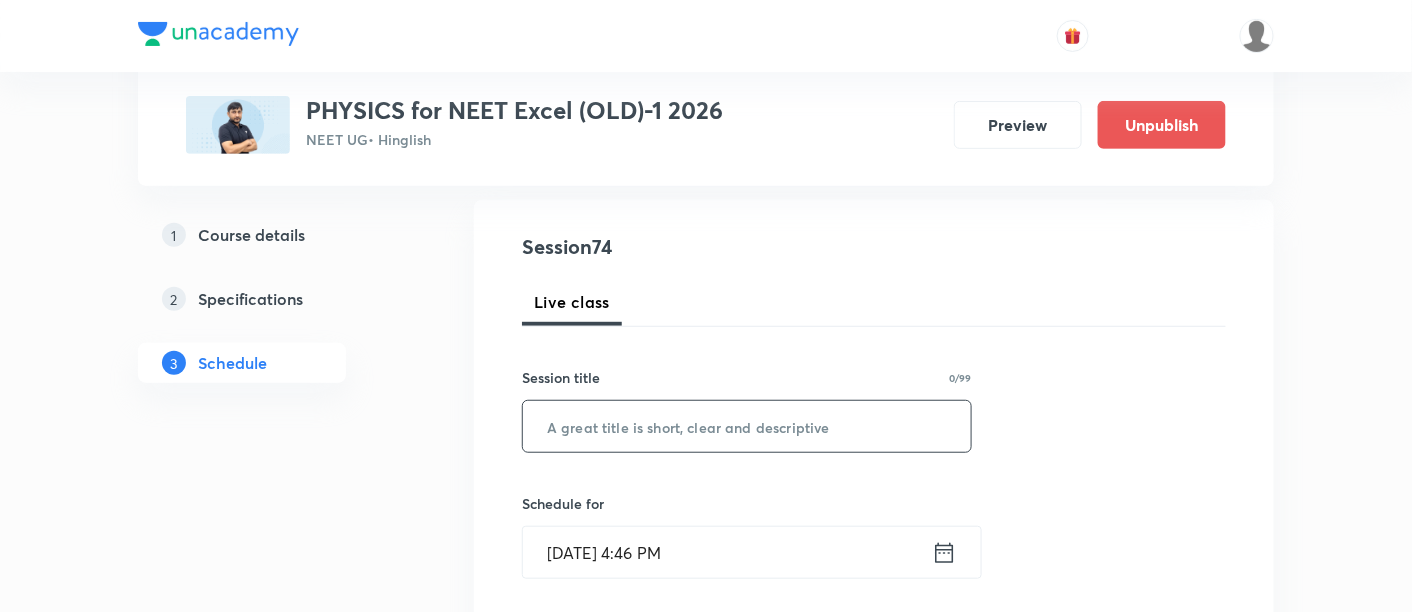 click at bounding box center [747, 426] 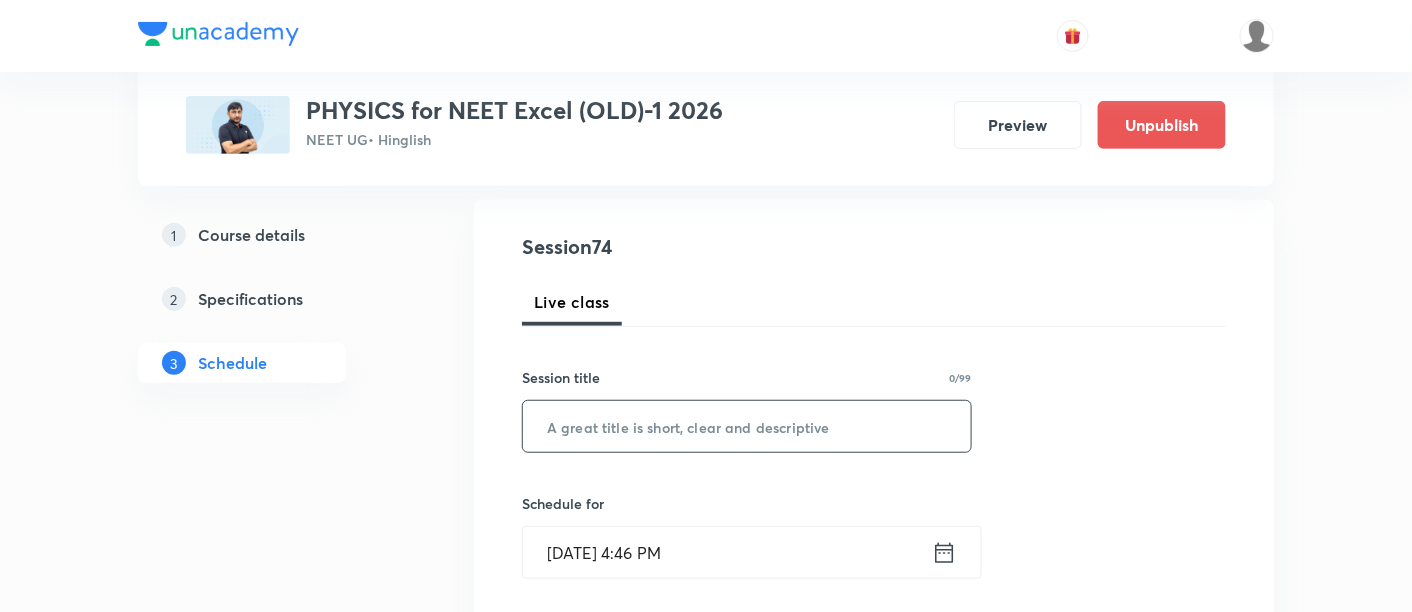 paste on "Electromagnetic Induction -16/10" 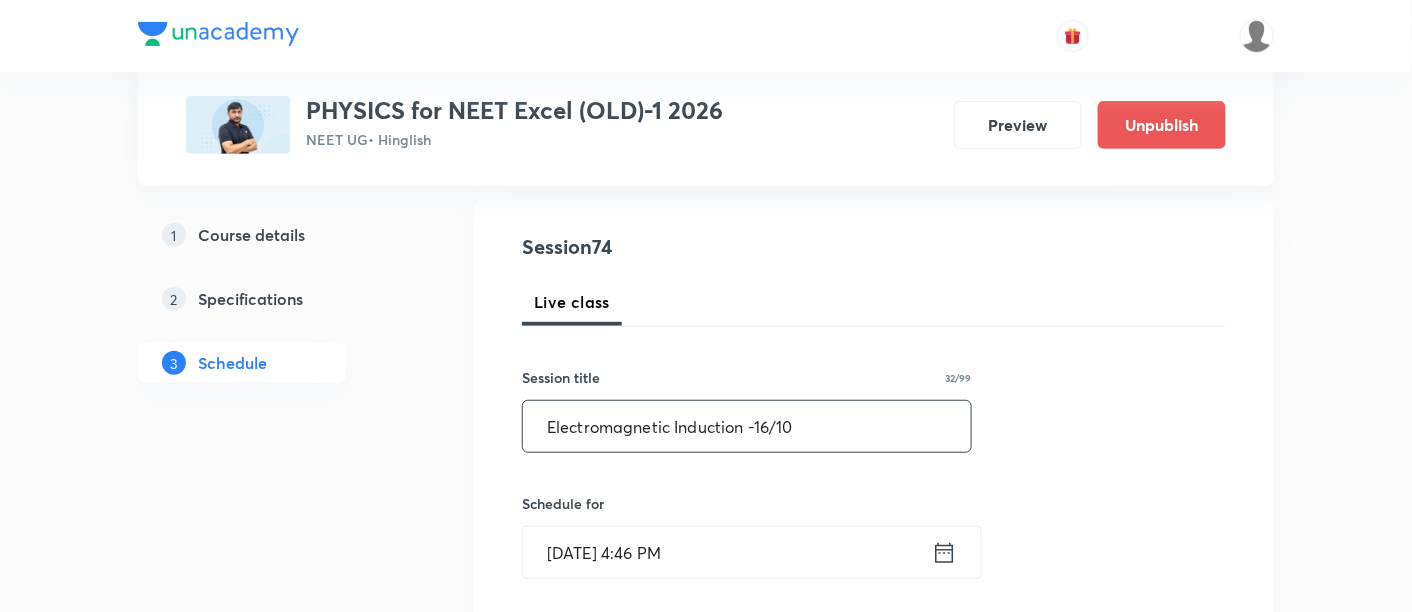 click on "Electromagnetic Induction -16/10" at bounding box center [747, 426] 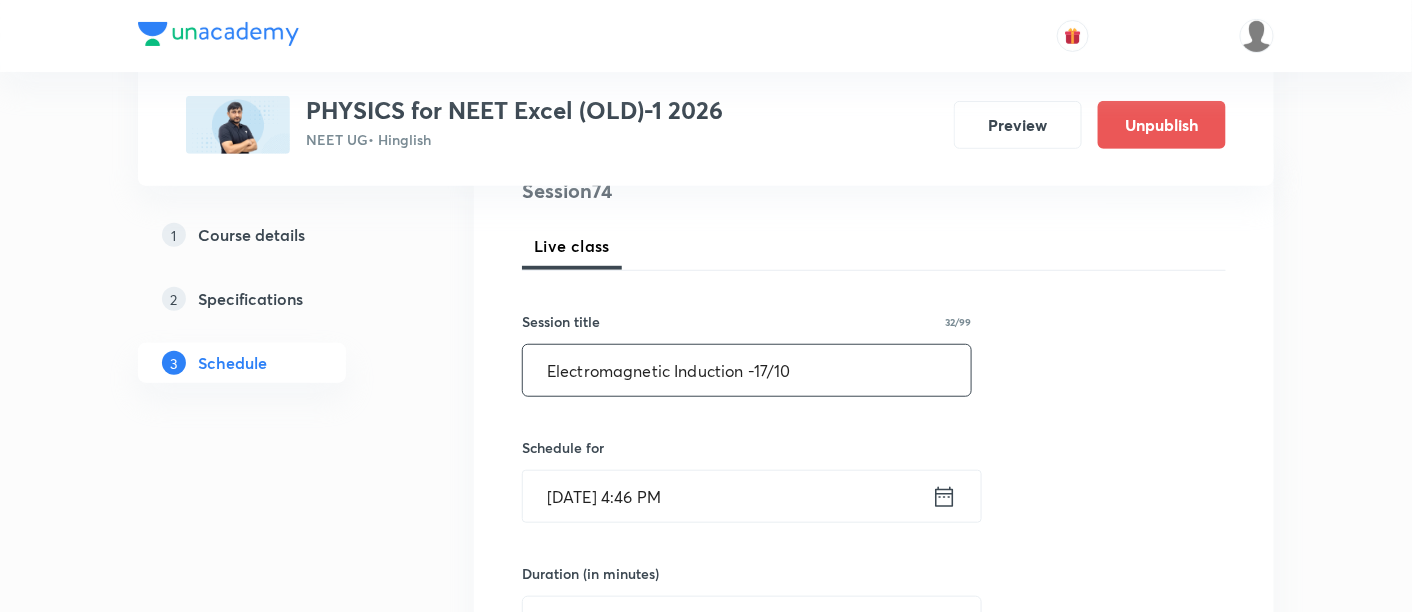 scroll, scrollTop: 274, scrollLeft: 0, axis: vertical 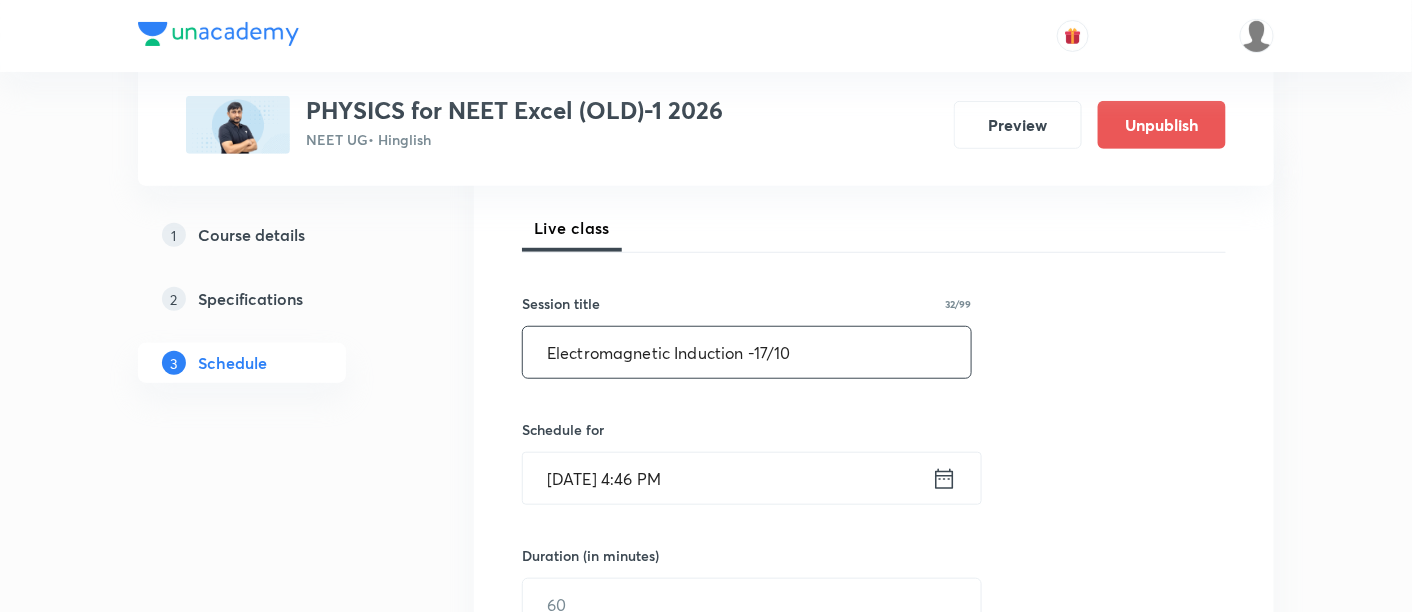 type on "Electromagnetic Induction -17/10" 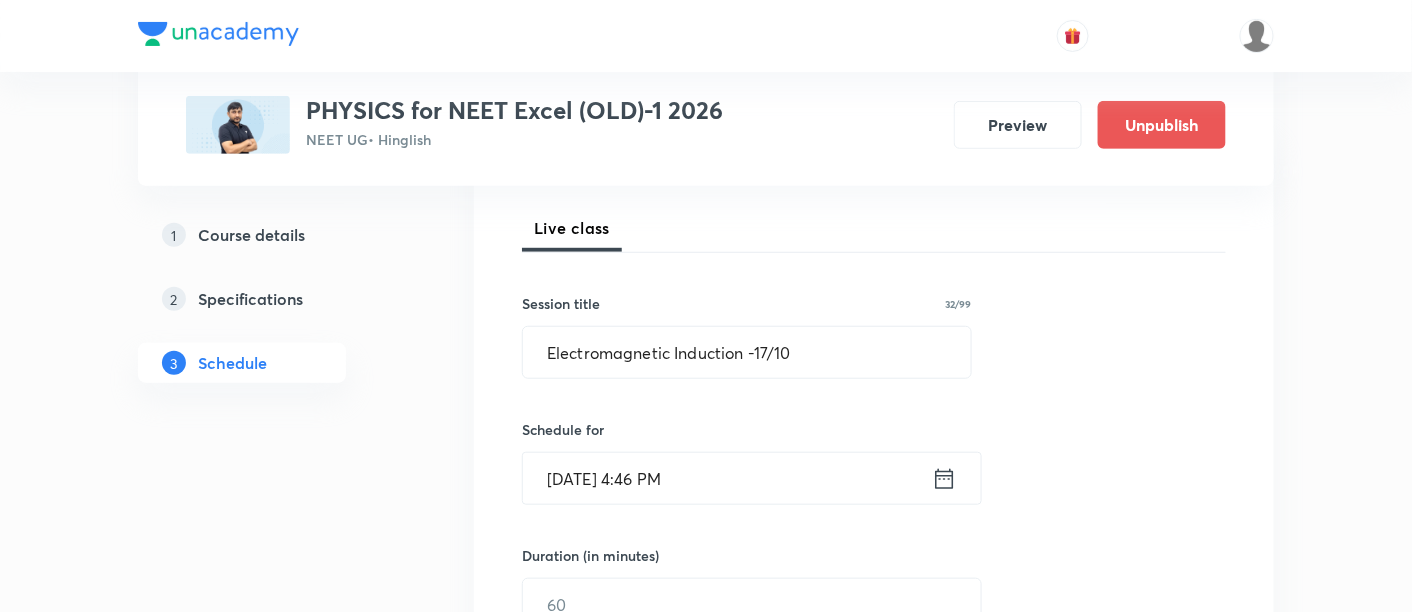 click 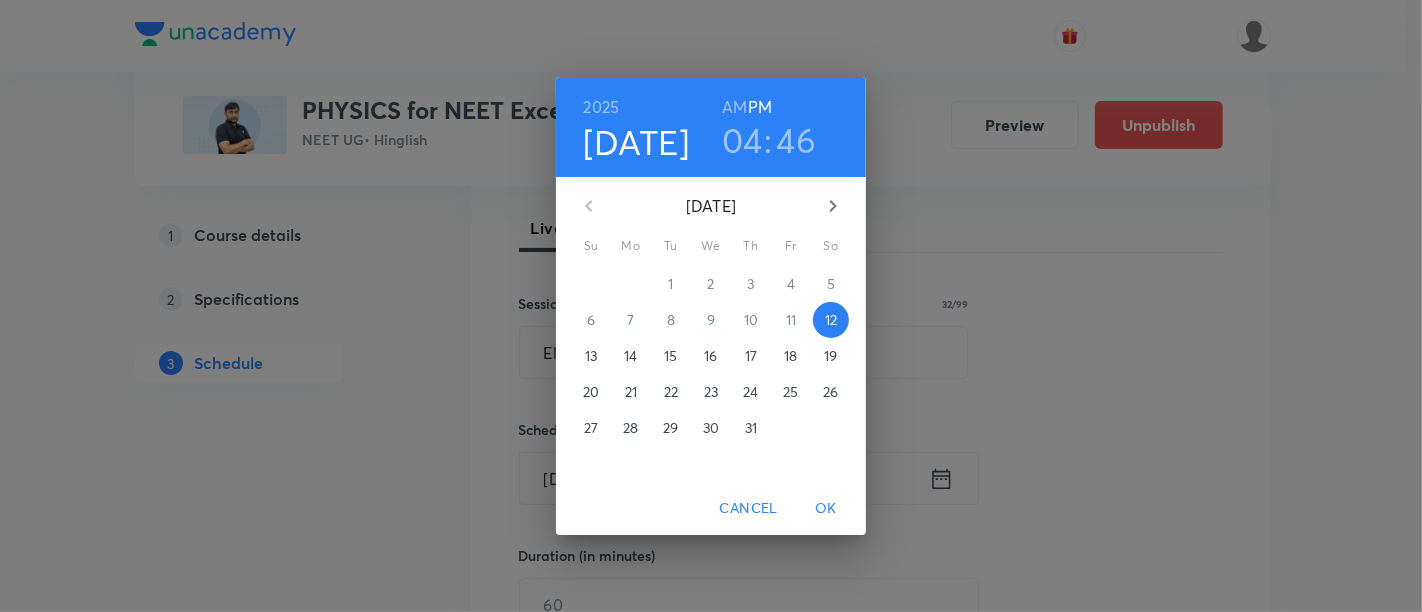 click on "16" at bounding box center (710, 356) 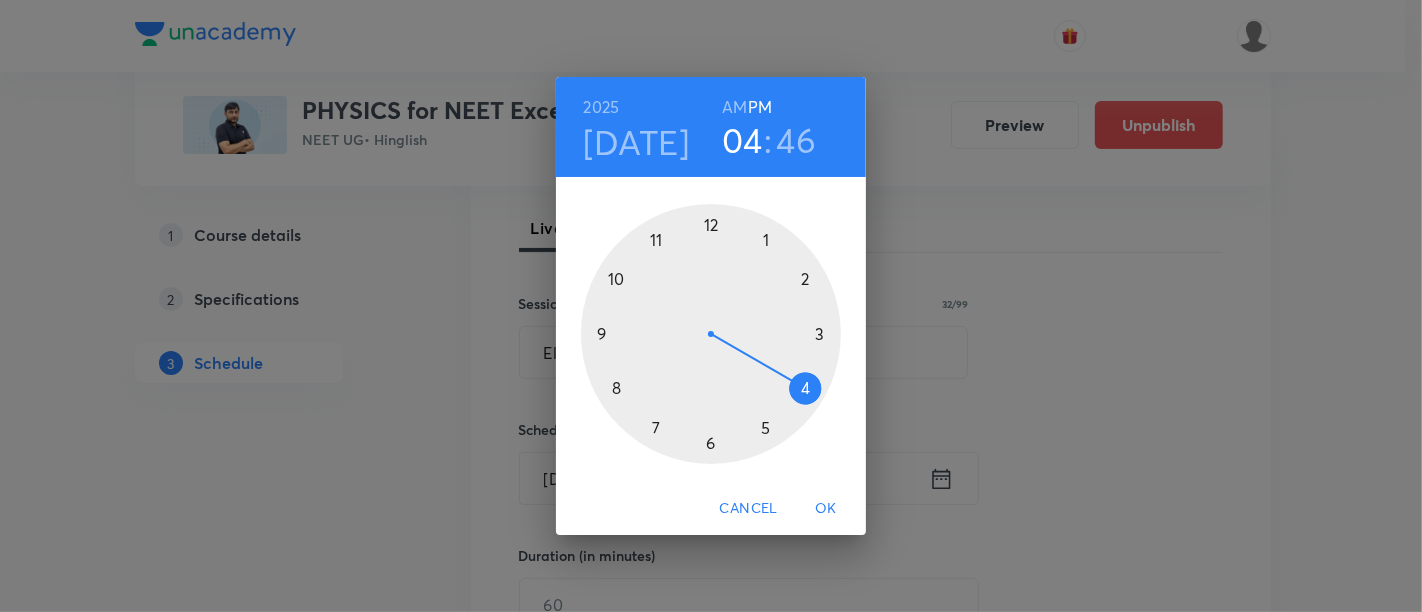 click on "AM" at bounding box center [734, 107] 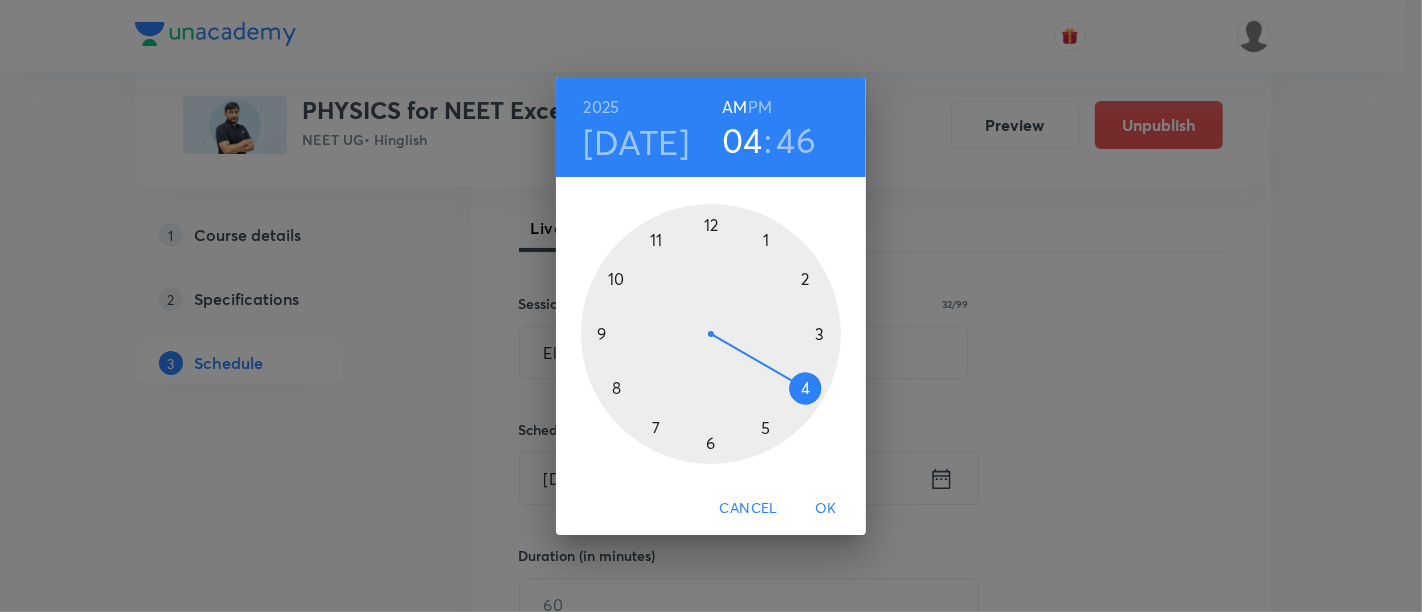 click at bounding box center [711, 334] 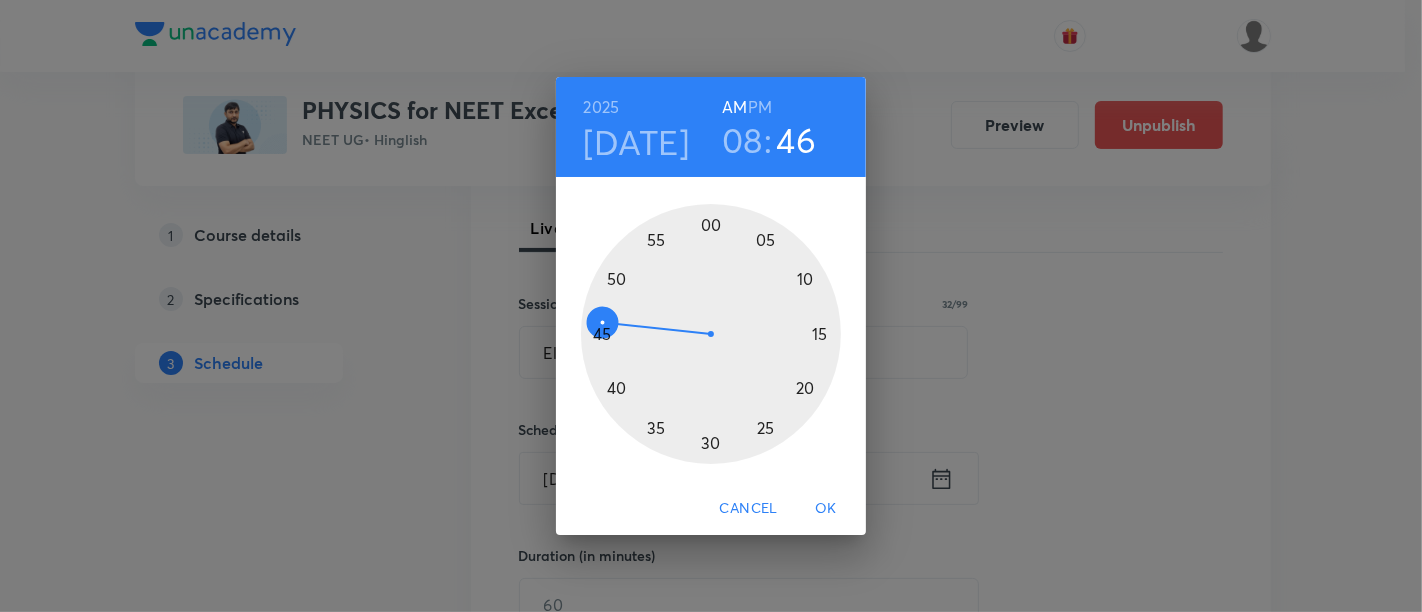 click at bounding box center (711, 334) 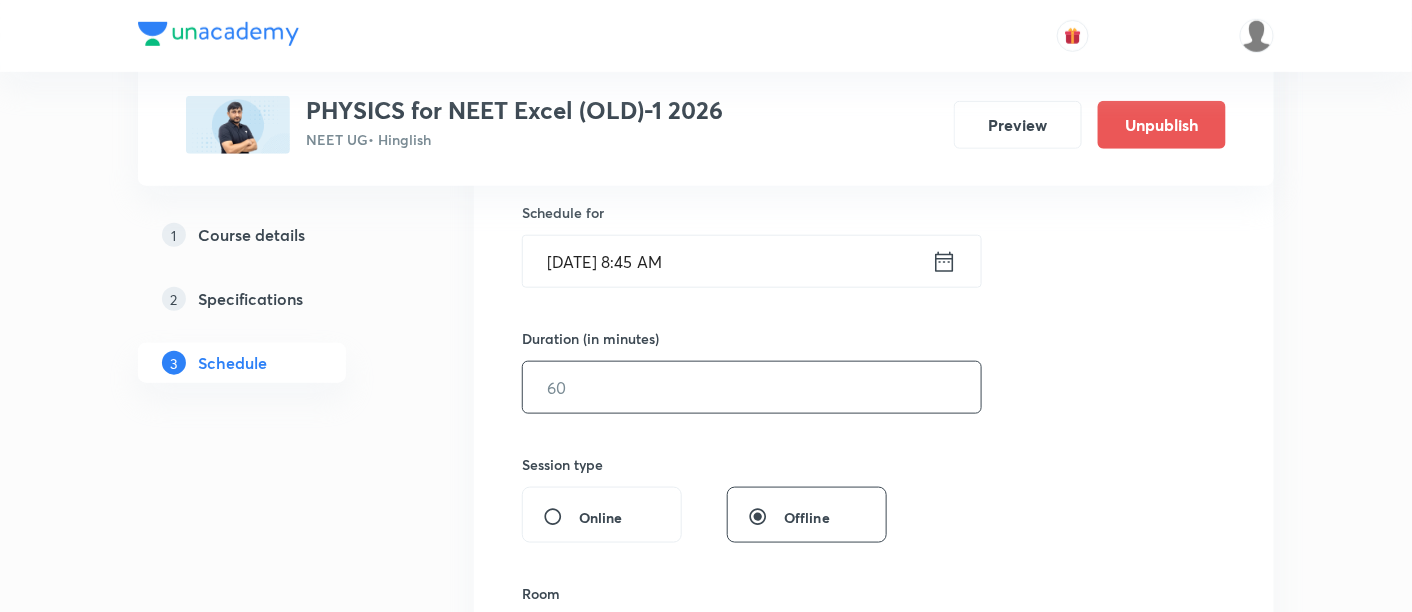 scroll, scrollTop: 492, scrollLeft: 0, axis: vertical 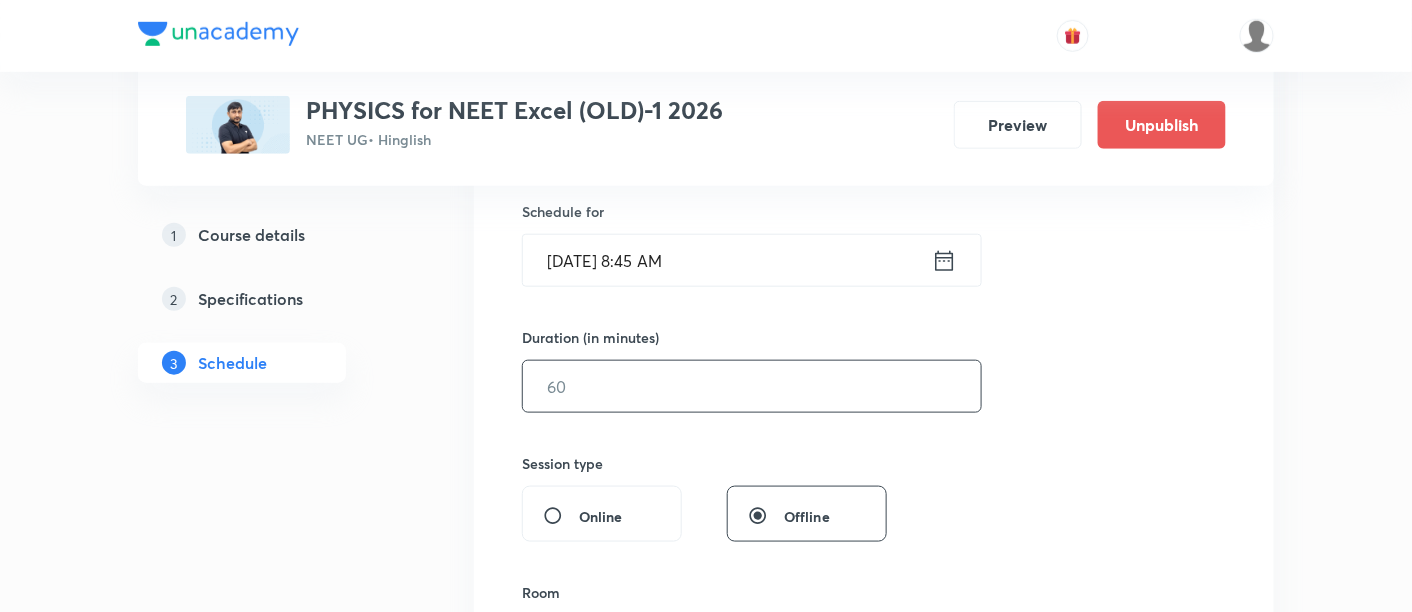click at bounding box center [752, 386] 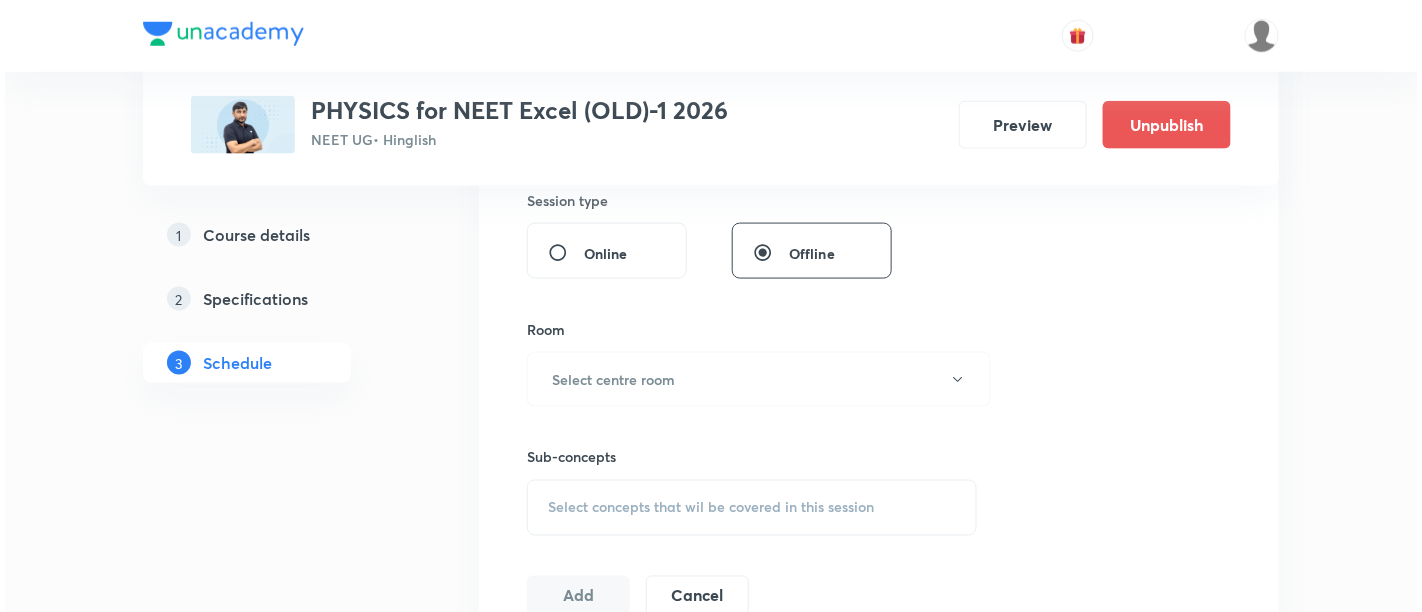 scroll, scrollTop: 848, scrollLeft: 0, axis: vertical 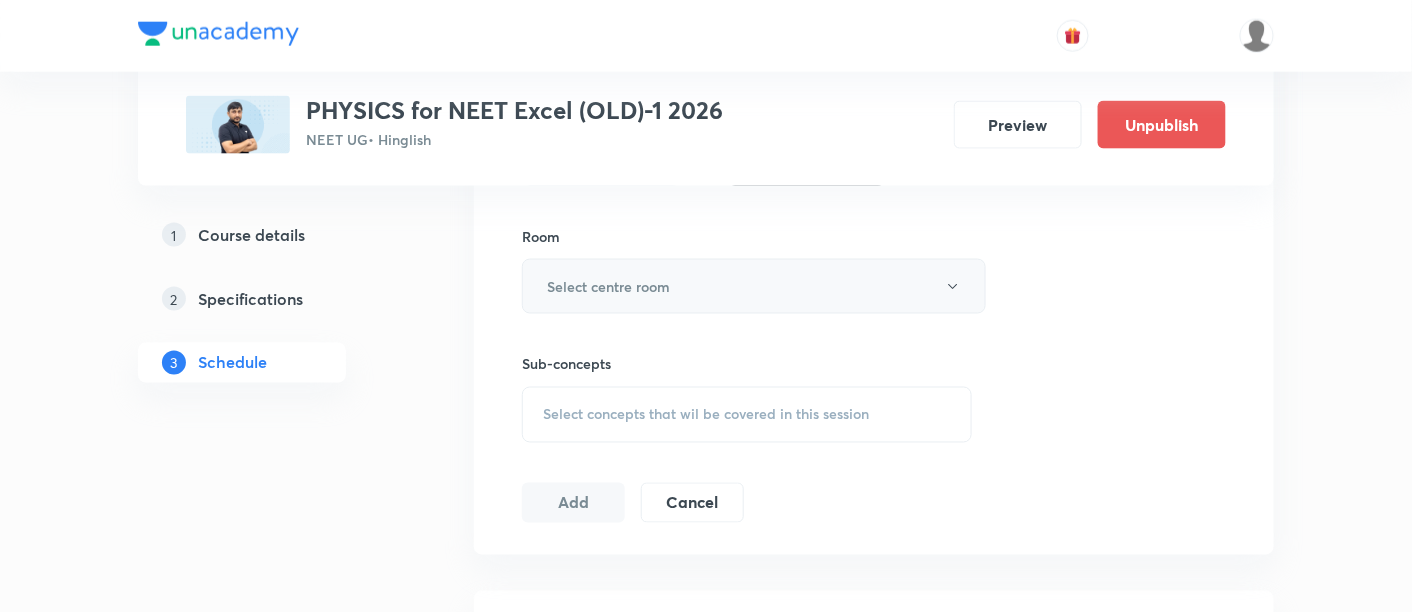 type on "90" 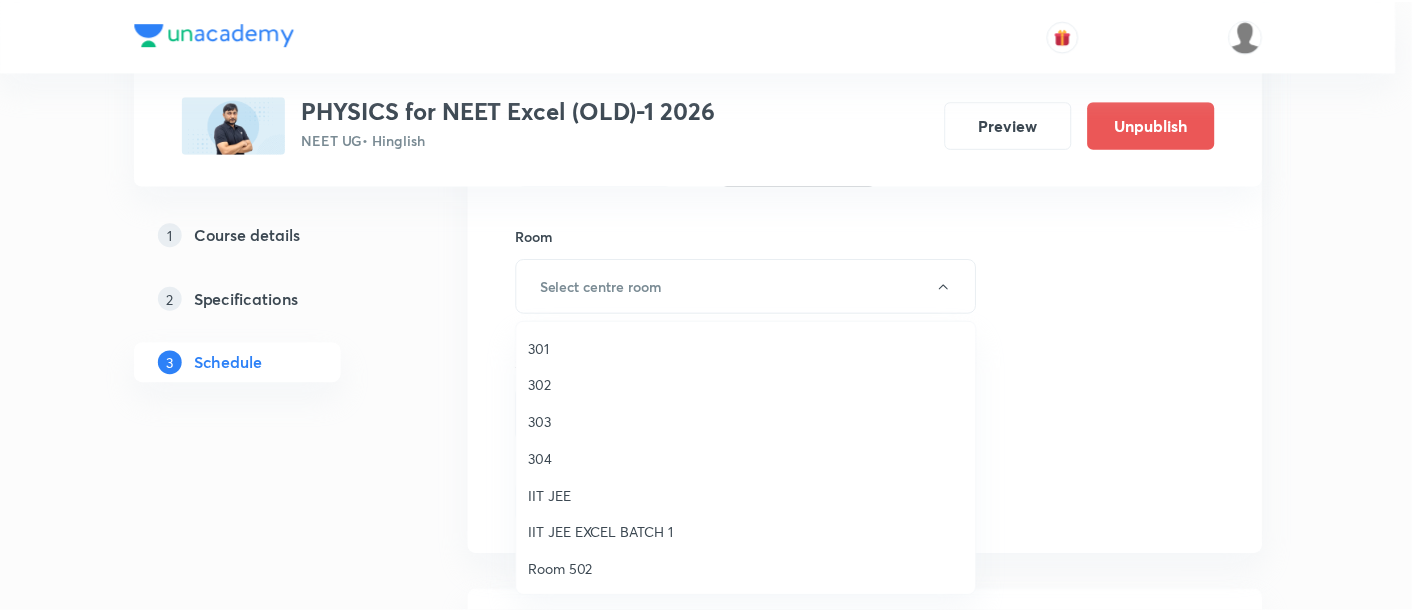 scroll, scrollTop: 665, scrollLeft: 0, axis: vertical 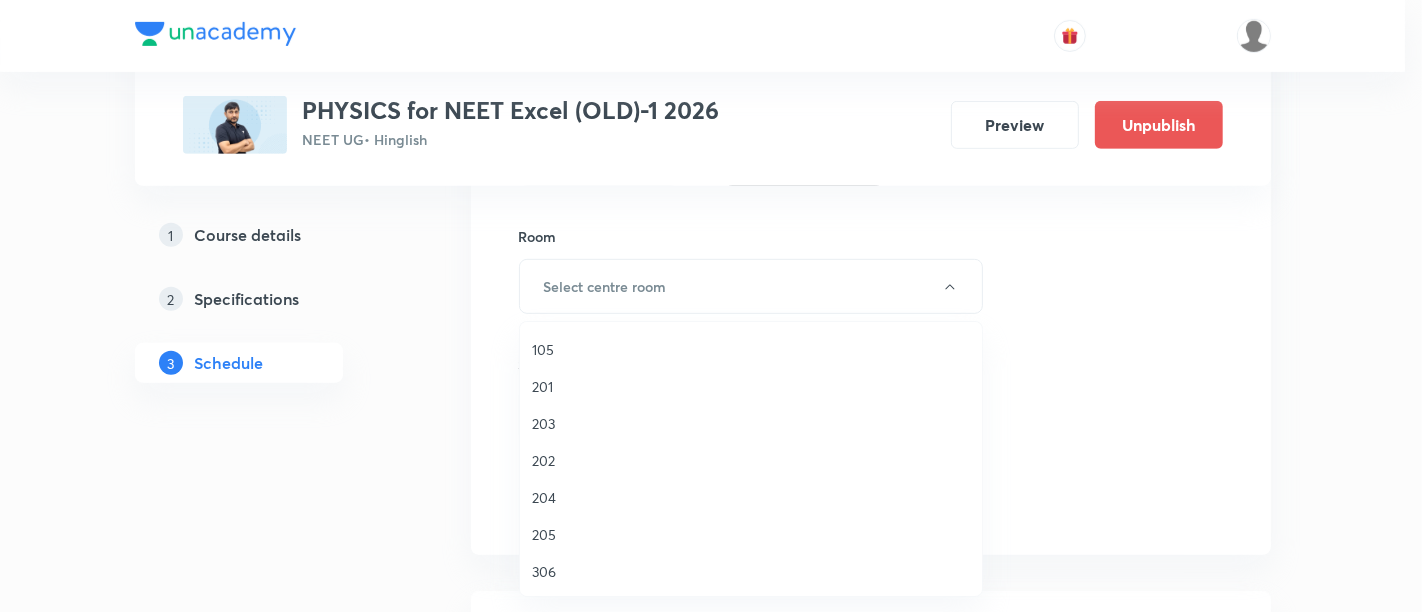 click on "306" at bounding box center [751, 571] 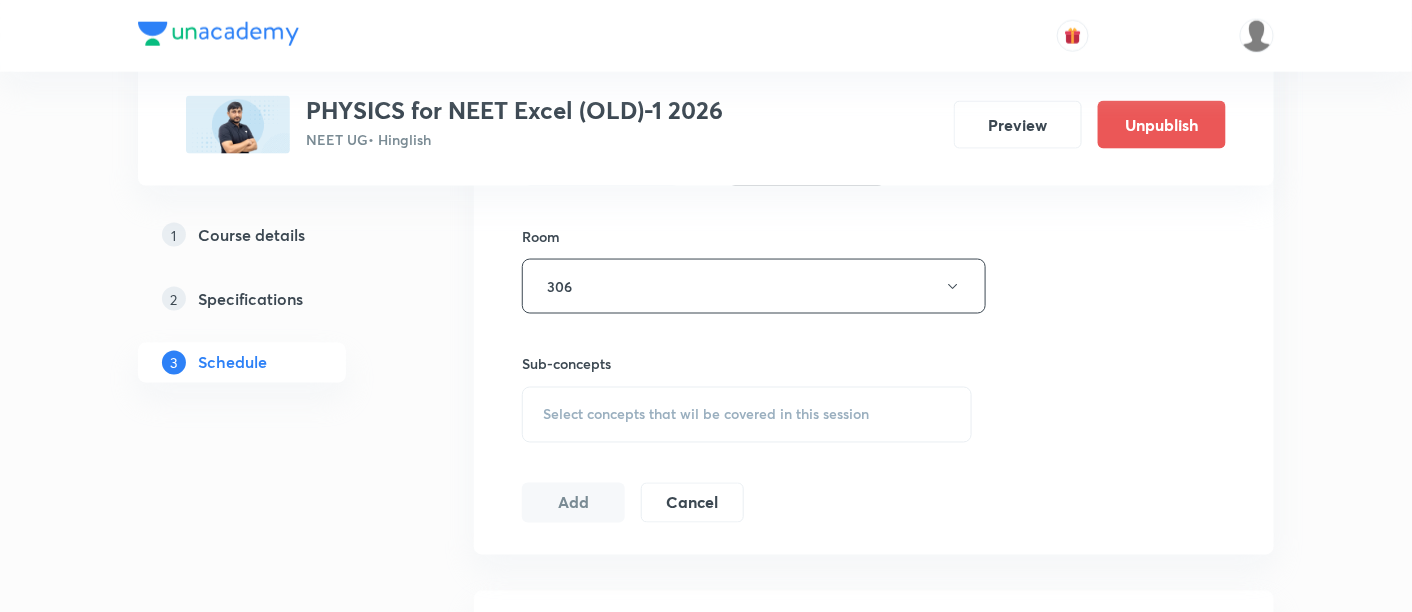 click on "Select concepts that wil be covered in this session" at bounding box center (706, 415) 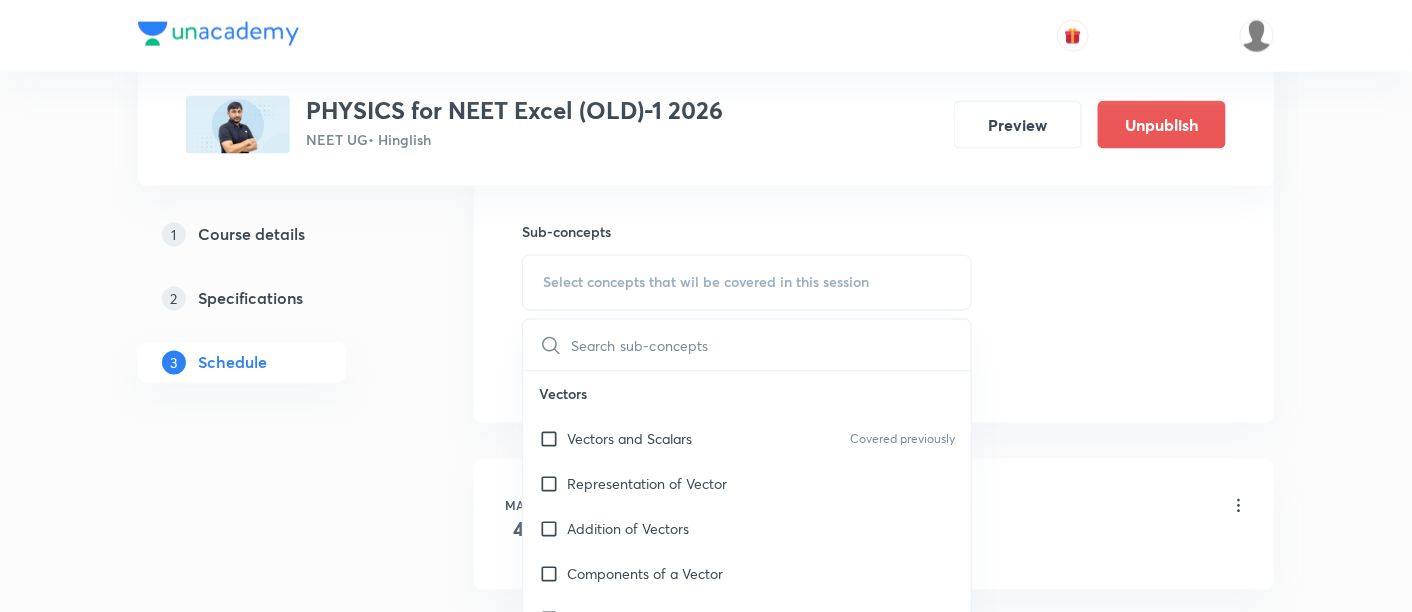 scroll, scrollTop: 1007, scrollLeft: 0, axis: vertical 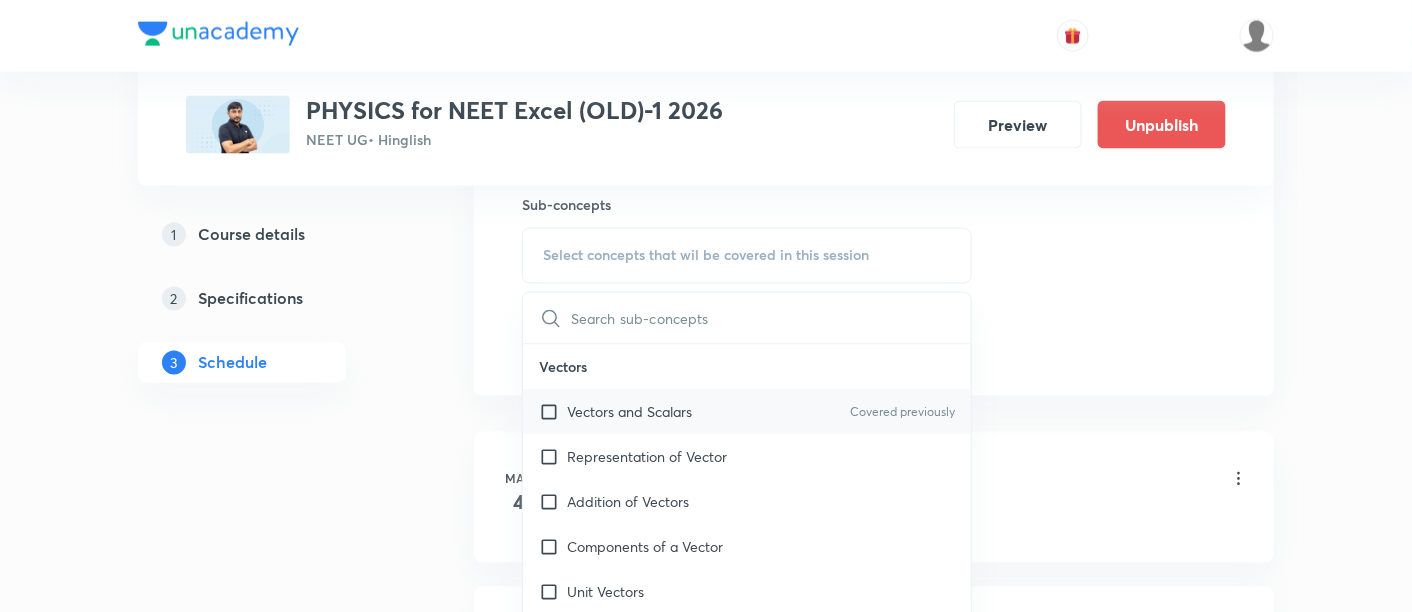 click on "Vectors and Scalars  Covered previously" at bounding box center (747, 412) 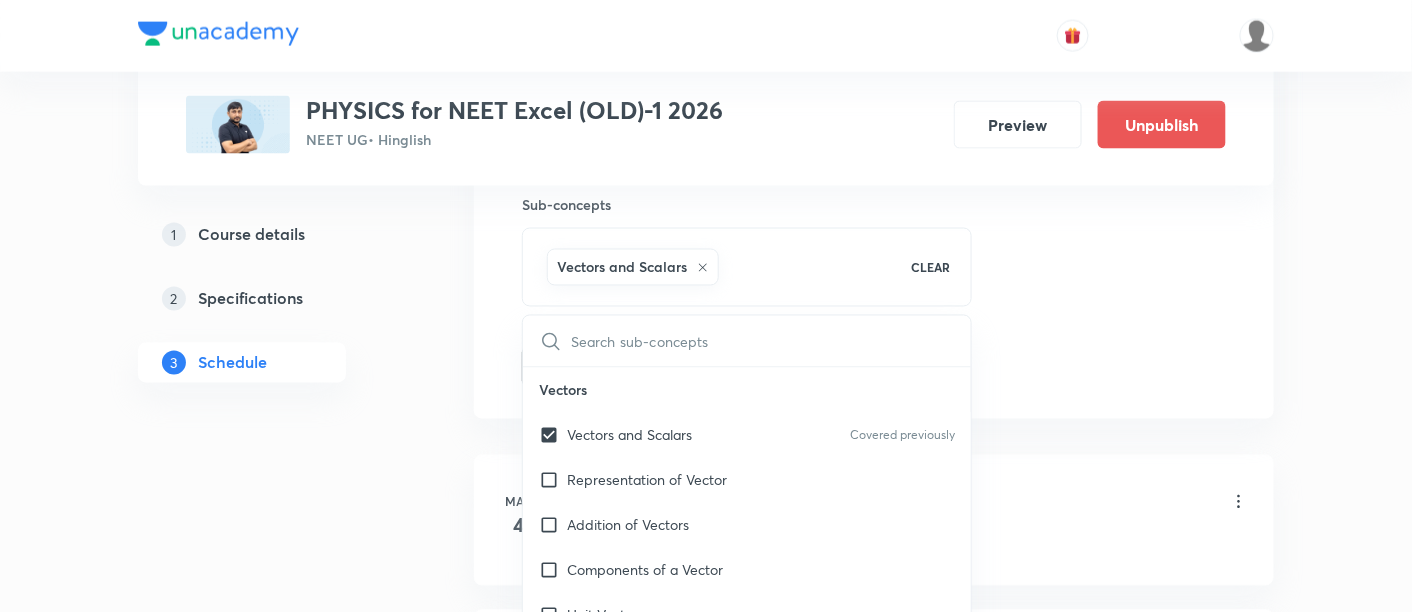 click on "Session  74 Live class Session title 32/99 Electromagnetic Induction -17/10 ​ Schedule for [DATE] 8:45 AM ​ Duration (in minutes) 90 ​   Session type Online Offline Room 306 Sub-concepts Vectors and Scalars  CLEAR ​ Vectors Vectors and Scalars  Covered previously Representation of Vector  Addition of Vectors Components of a Vector Unit Vectors Rectangular Components of a Vector in Three Dimensions  Position Vector Displacement Vector Product of Two Vectors Change in Velocity Projectile Motion Minimum Velocity & Angle to Hit a Given Point Motion in a Straight Line Translatory Motion  Frame of Reference  Trajectory  Displacement and Distance  Velocity and Speed  Acceleration  Motion in a Straight Line  One- Dimensional Motion in a Vertical Line  Motion Upon an Inclined Plane  Relative Motion in One dimension Graphs in Motion in One Dimension Newtons Equation Of Motion Graphs In Motion In One-D One Dimensional Motion In Vertical Line Horizontal Range And Maximum Height Trajectory Equation Impulse" at bounding box center [874, -94] 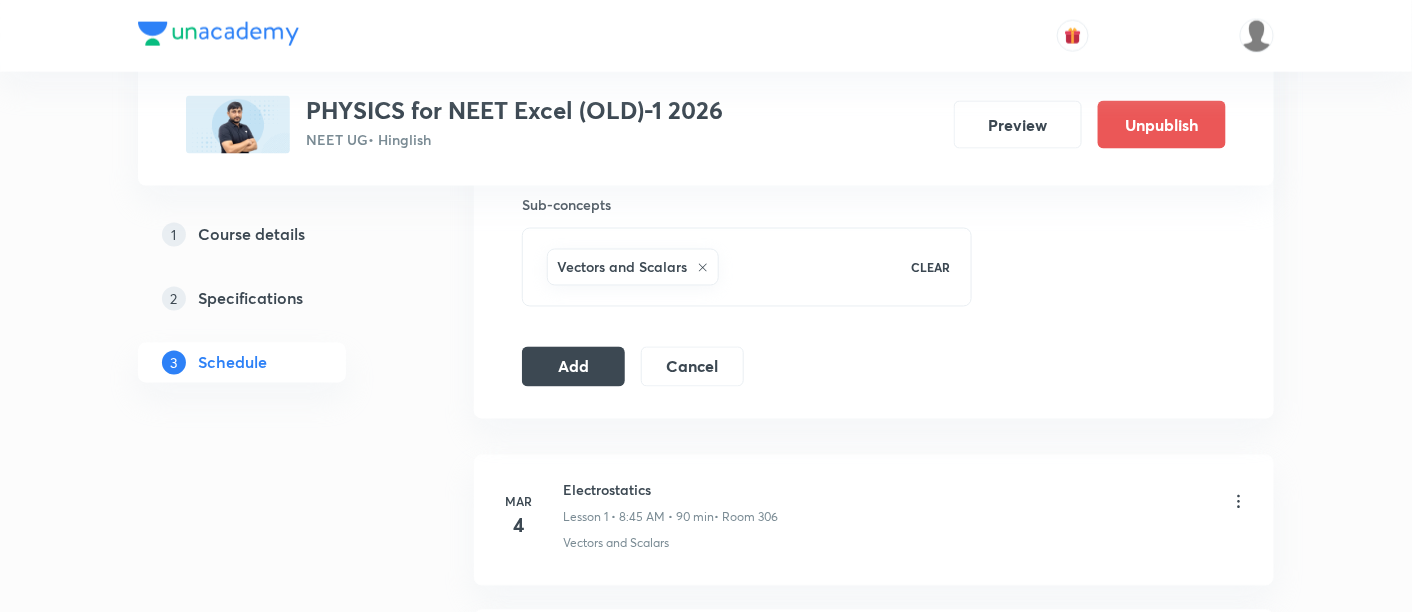 click on "Session  74 Live class Session title 32/99 Electromagnetic Induction -17/10 ​ Schedule for [DATE] 8:45 AM ​ Duration (in minutes) 90 ​   Session type Online Offline Room 306 Sub-concepts Vectors and Scalars  CLEAR Add Cancel" at bounding box center (874, -94) 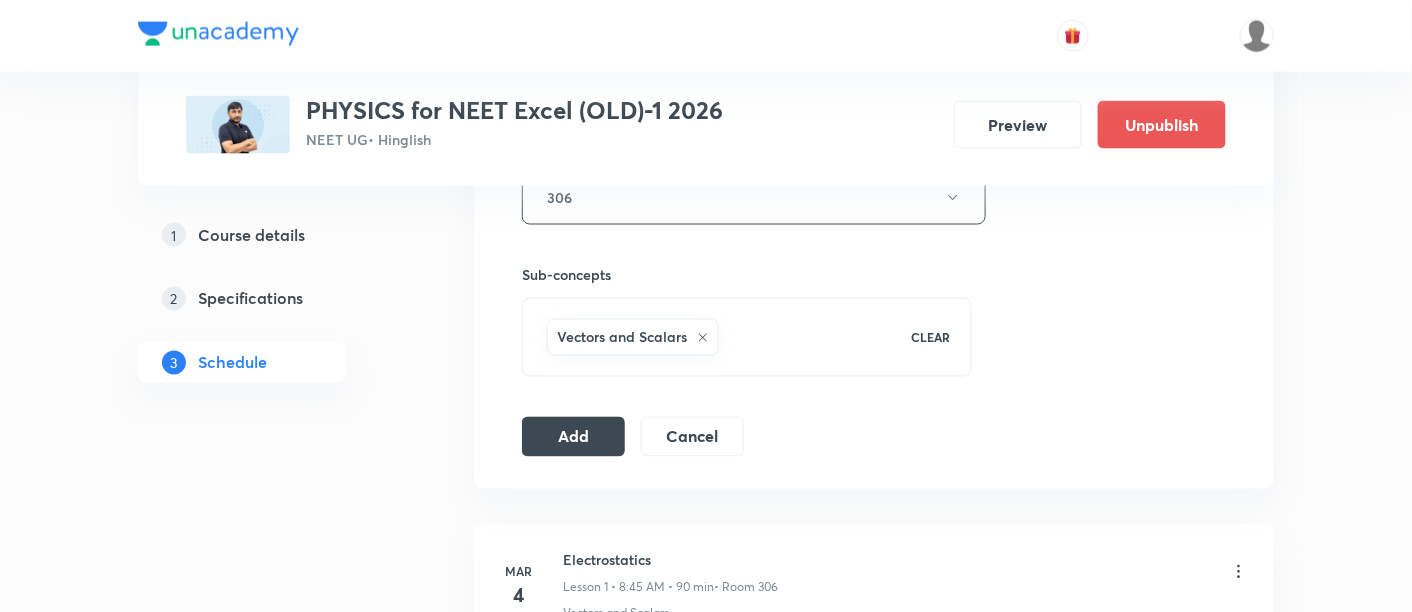 scroll, scrollTop: 944, scrollLeft: 0, axis: vertical 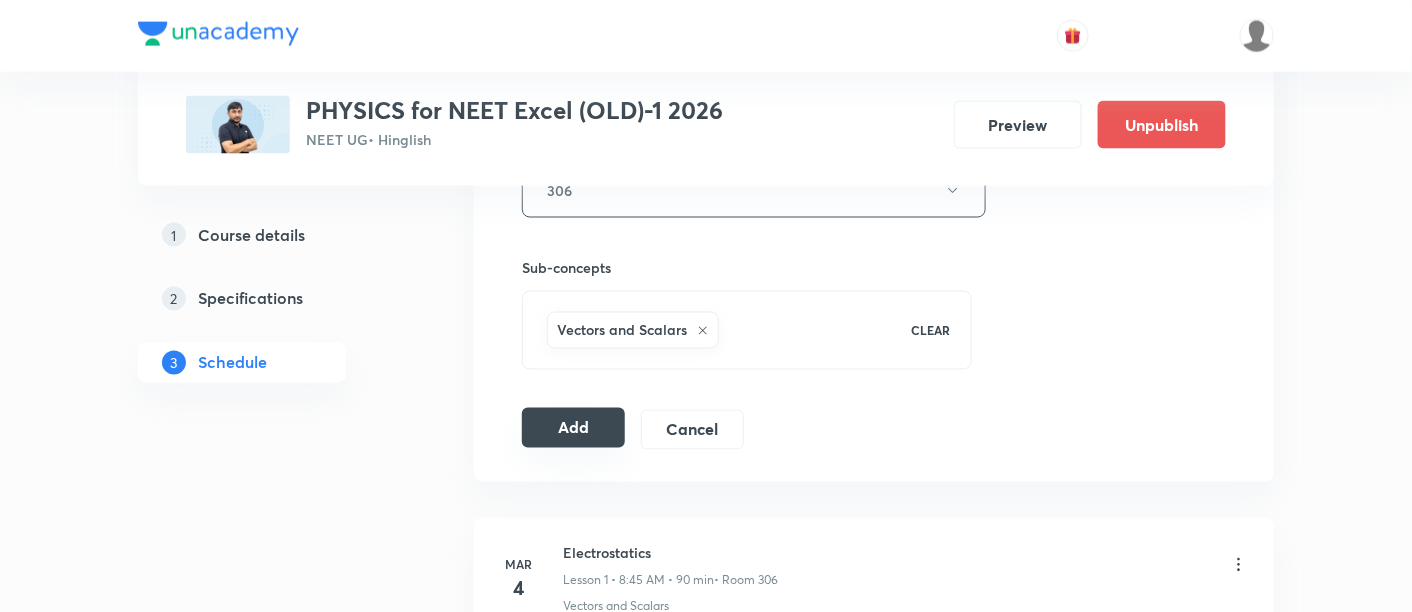 click on "Add" at bounding box center (573, 428) 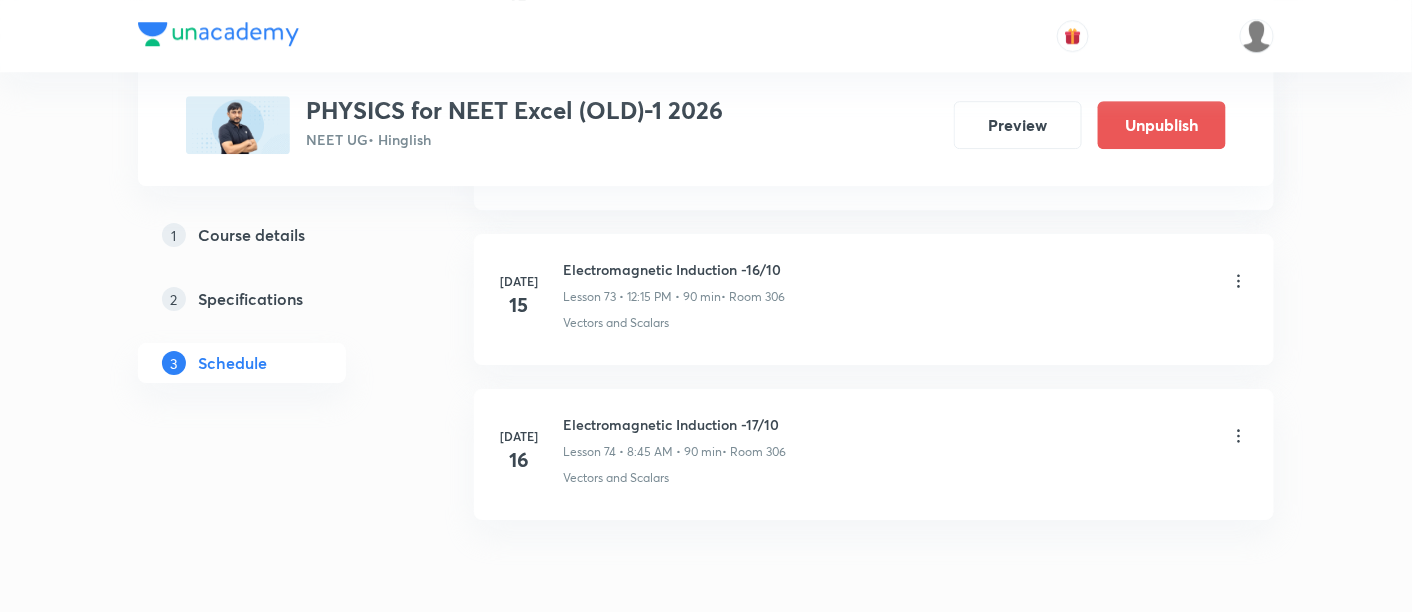 scroll, scrollTop: 11457, scrollLeft: 0, axis: vertical 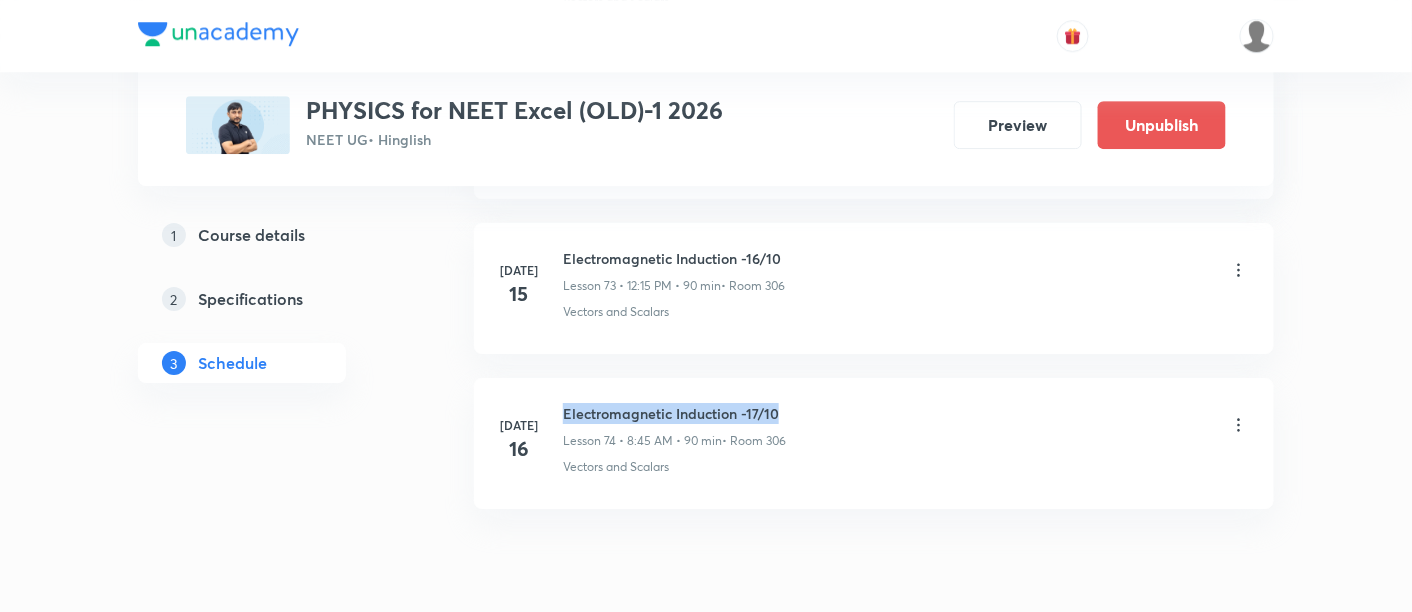 drag, startPoint x: 564, startPoint y: 367, endPoint x: 797, endPoint y: 363, distance: 233.03433 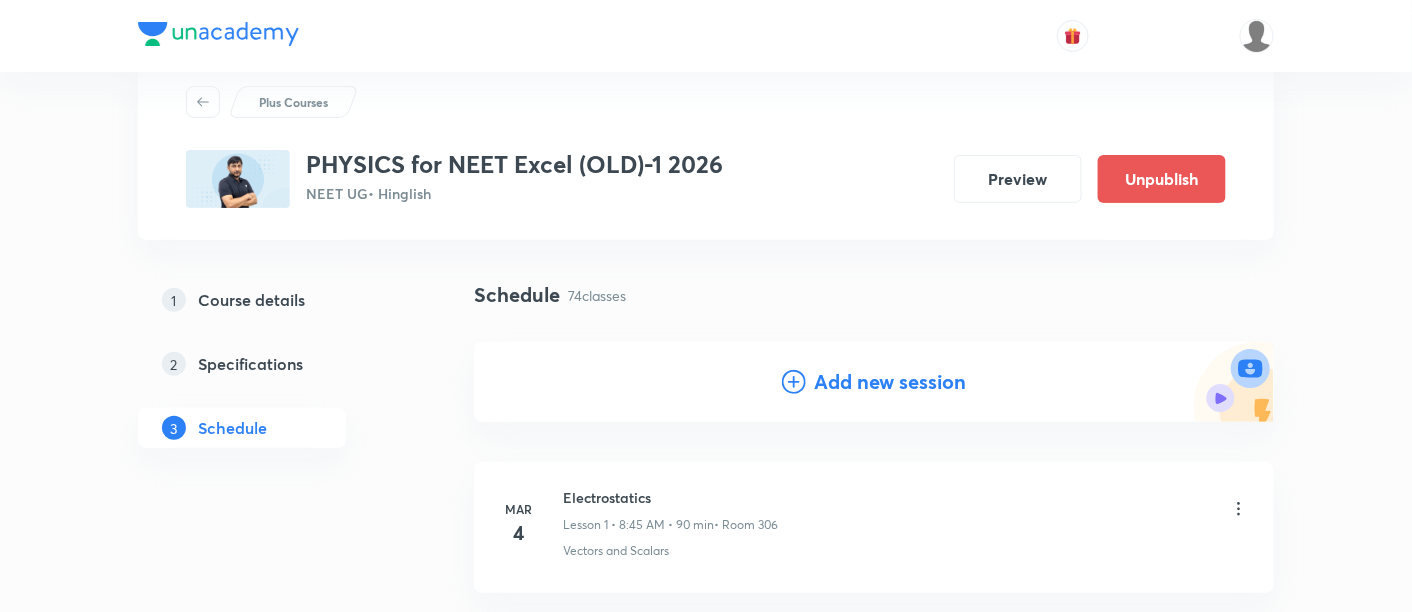 scroll, scrollTop: 59, scrollLeft: 0, axis: vertical 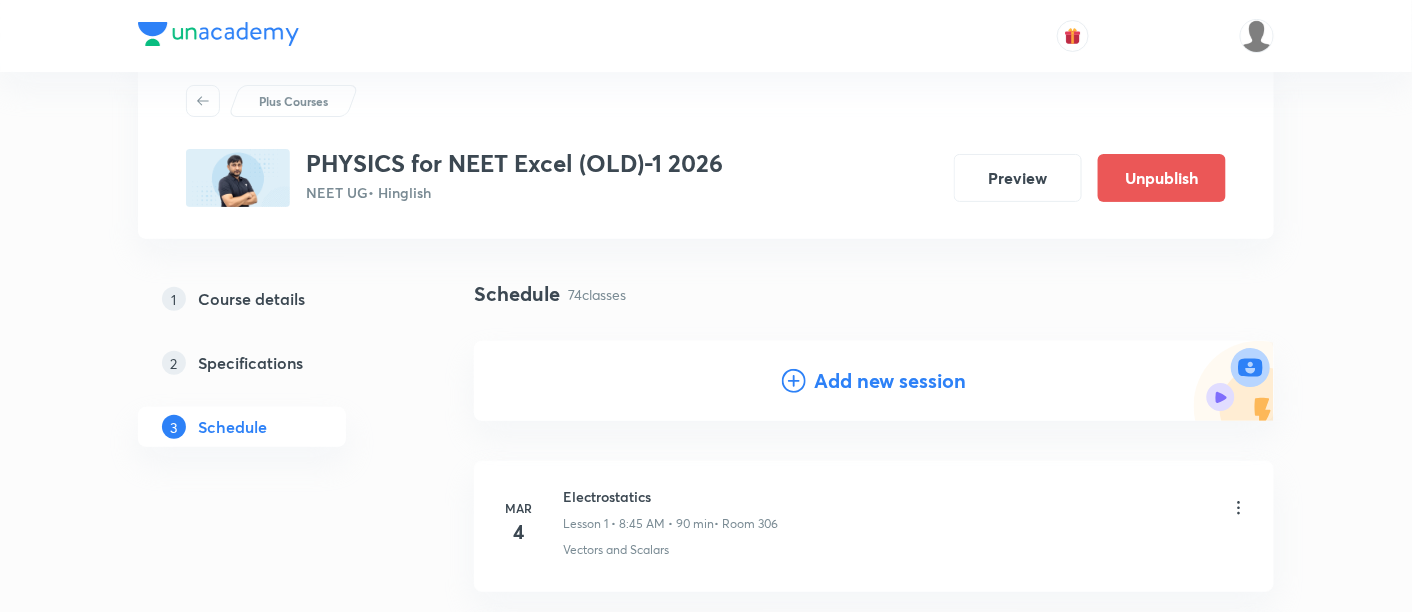 click on "Add new session" at bounding box center (890, 381) 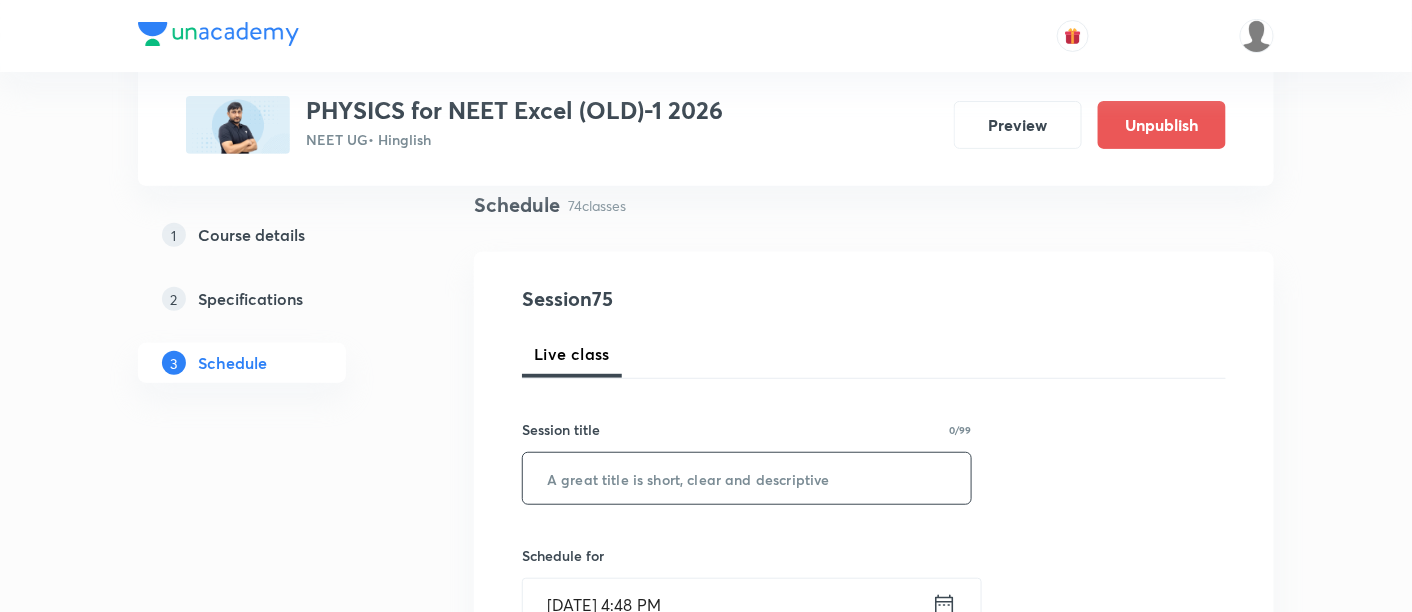 scroll, scrollTop: 155, scrollLeft: 0, axis: vertical 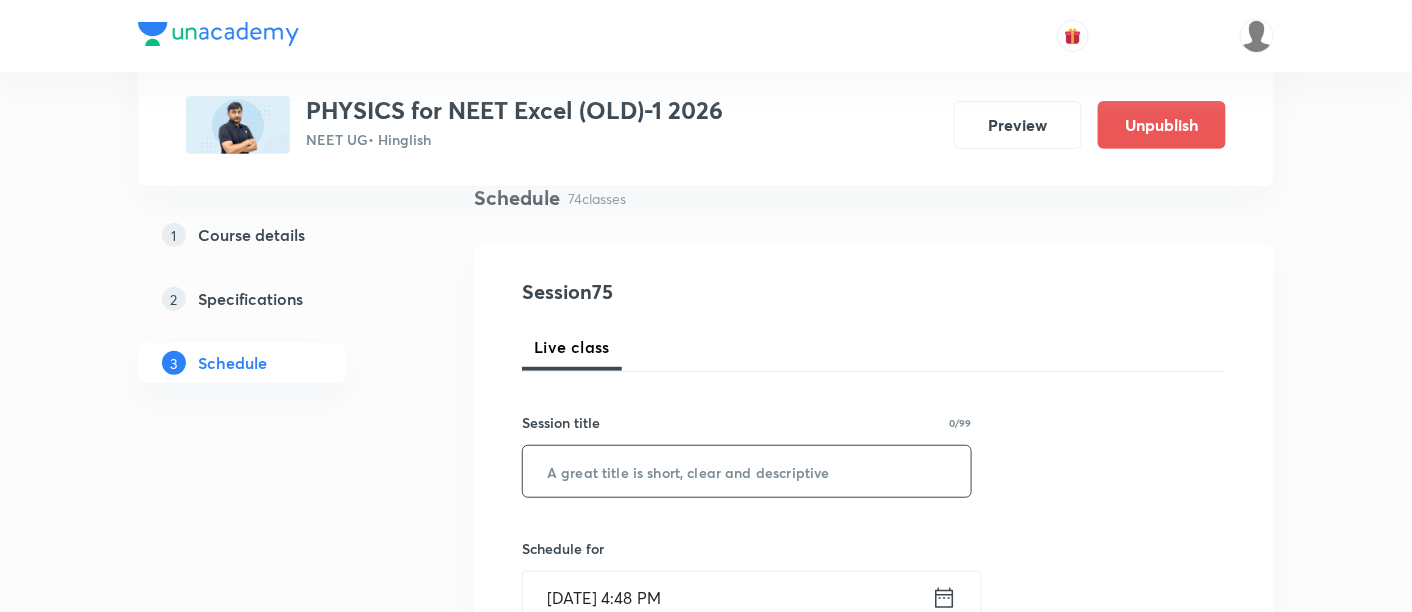 click at bounding box center [747, 471] 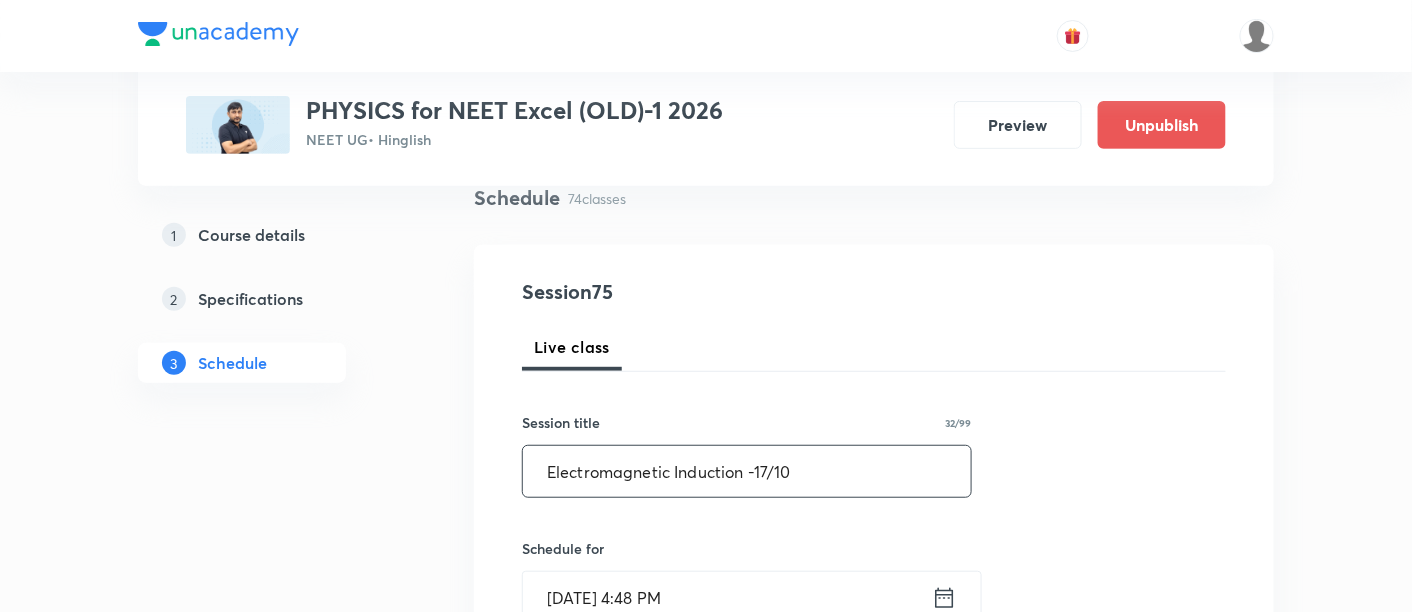 click on "Electromagnetic Induction -17/10" at bounding box center [747, 471] 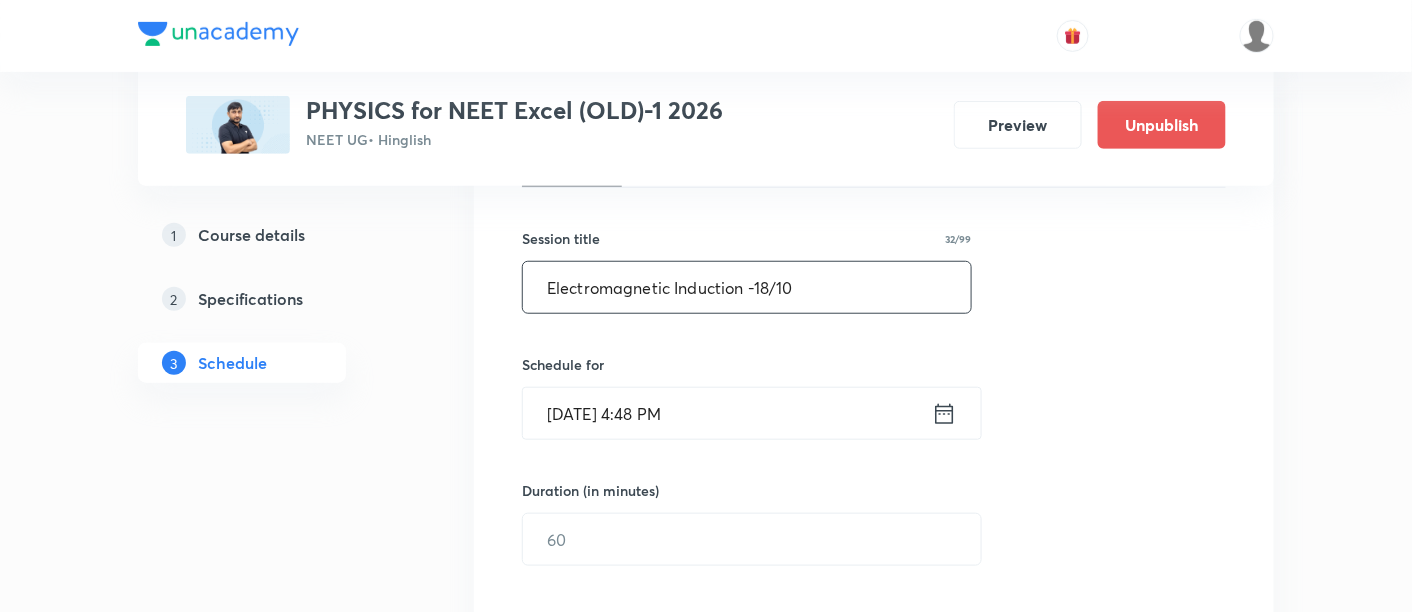scroll, scrollTop: 348, scrollLeft: 0, axis: vertical 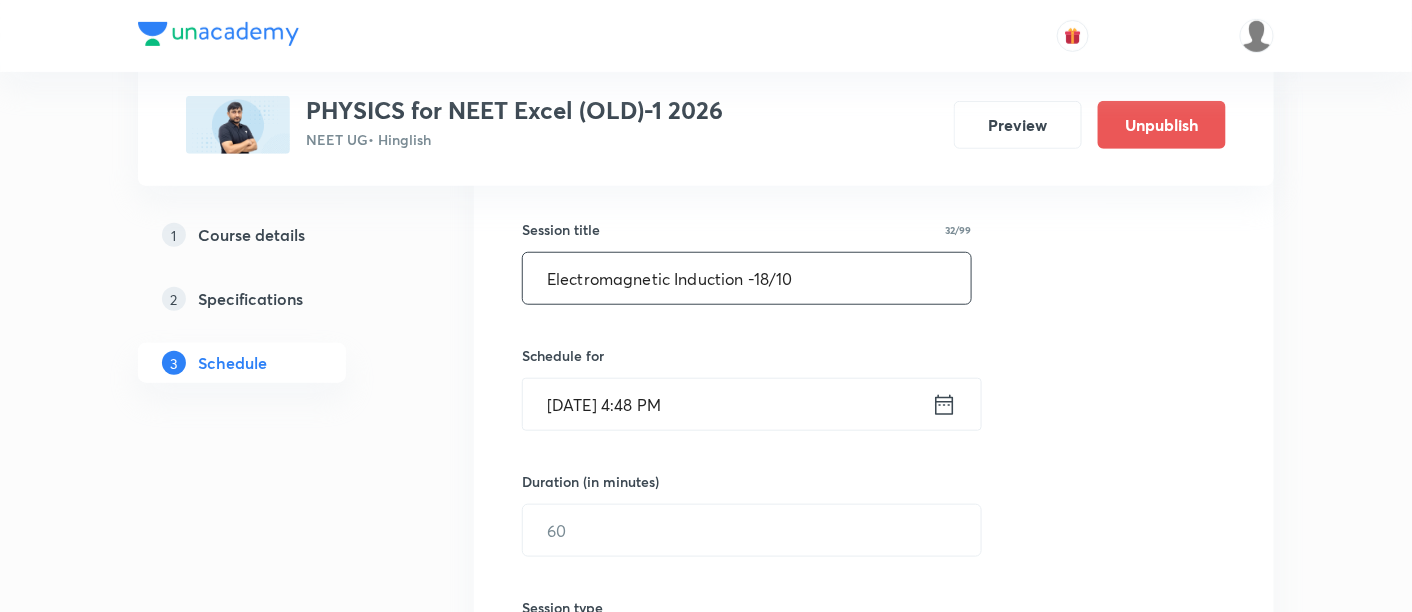 type on "Electromagnetic Induction -18/10" 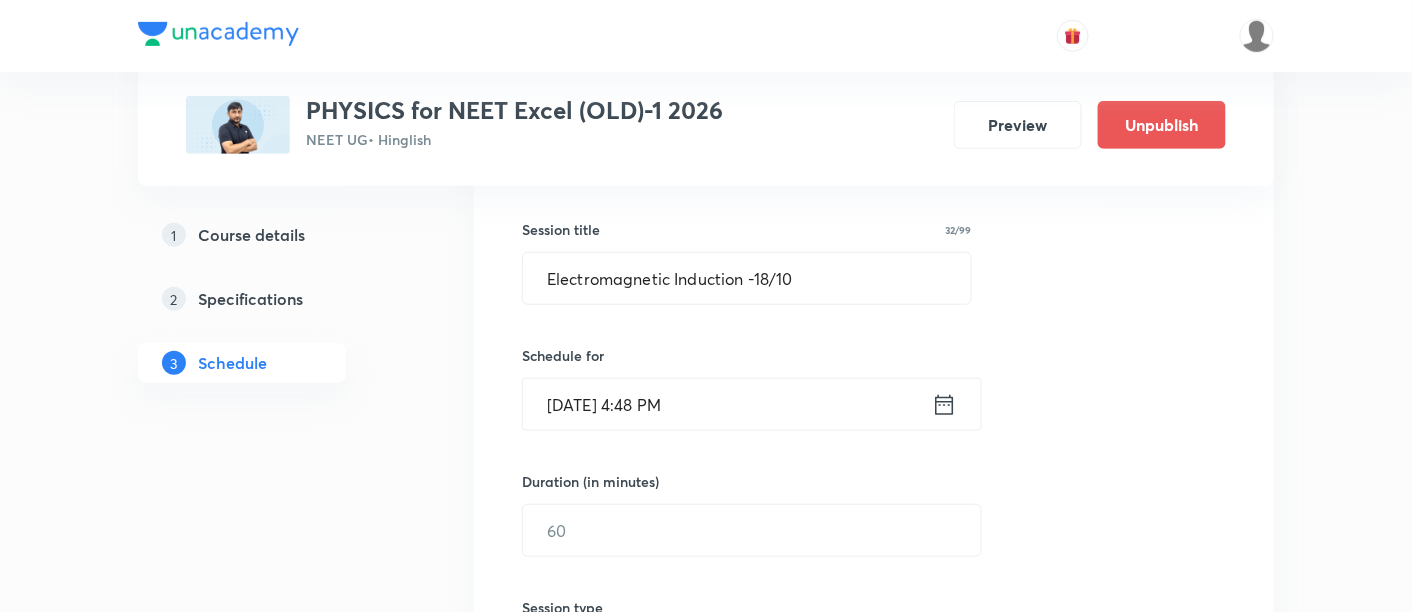 click 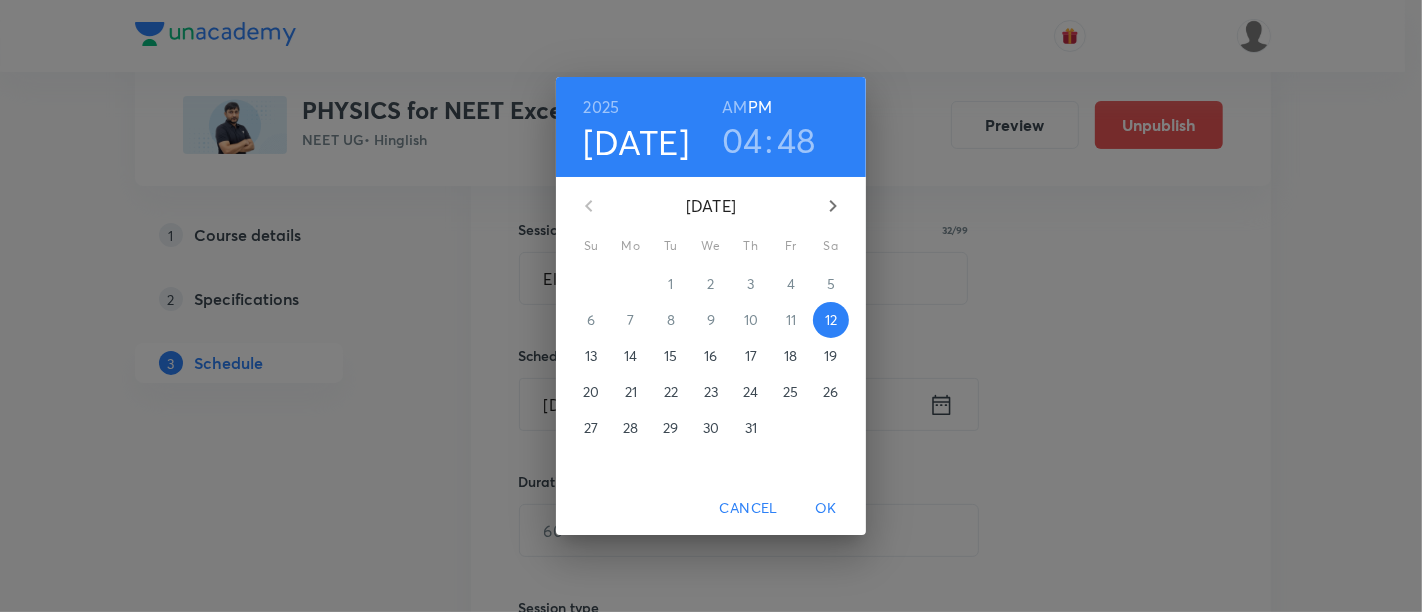 click on "17" at bounding box center (751, 356) 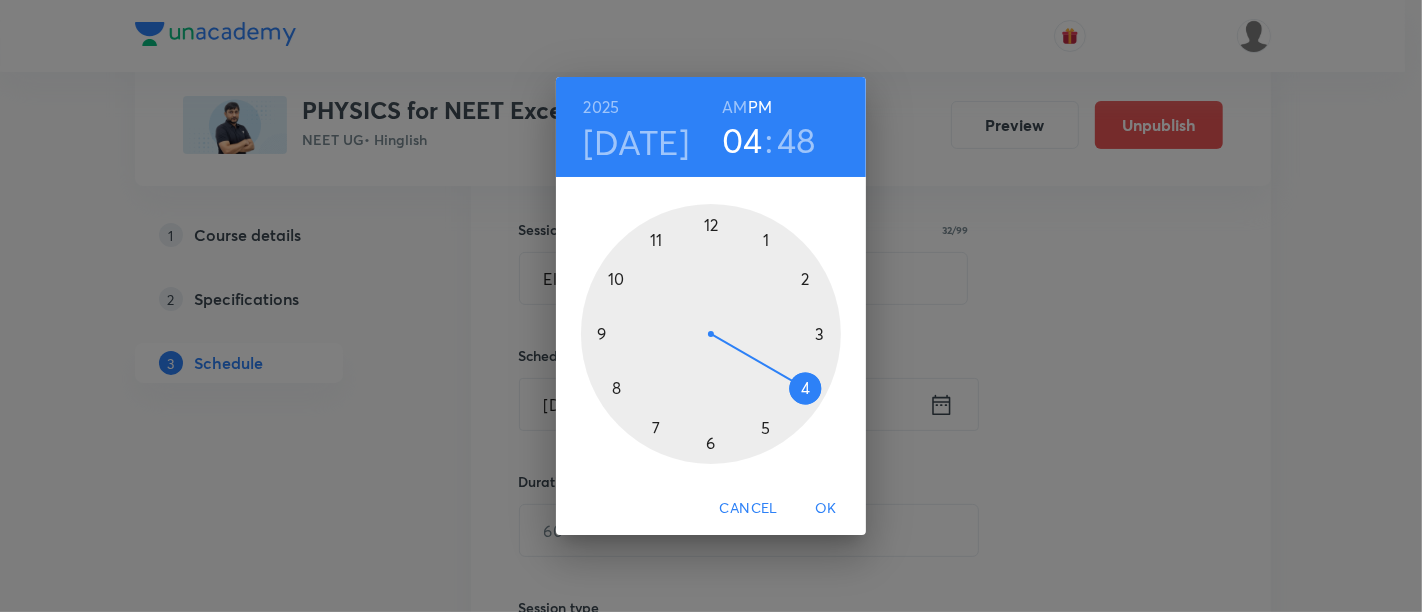 click on "AM" at bounding box center (734, 107) 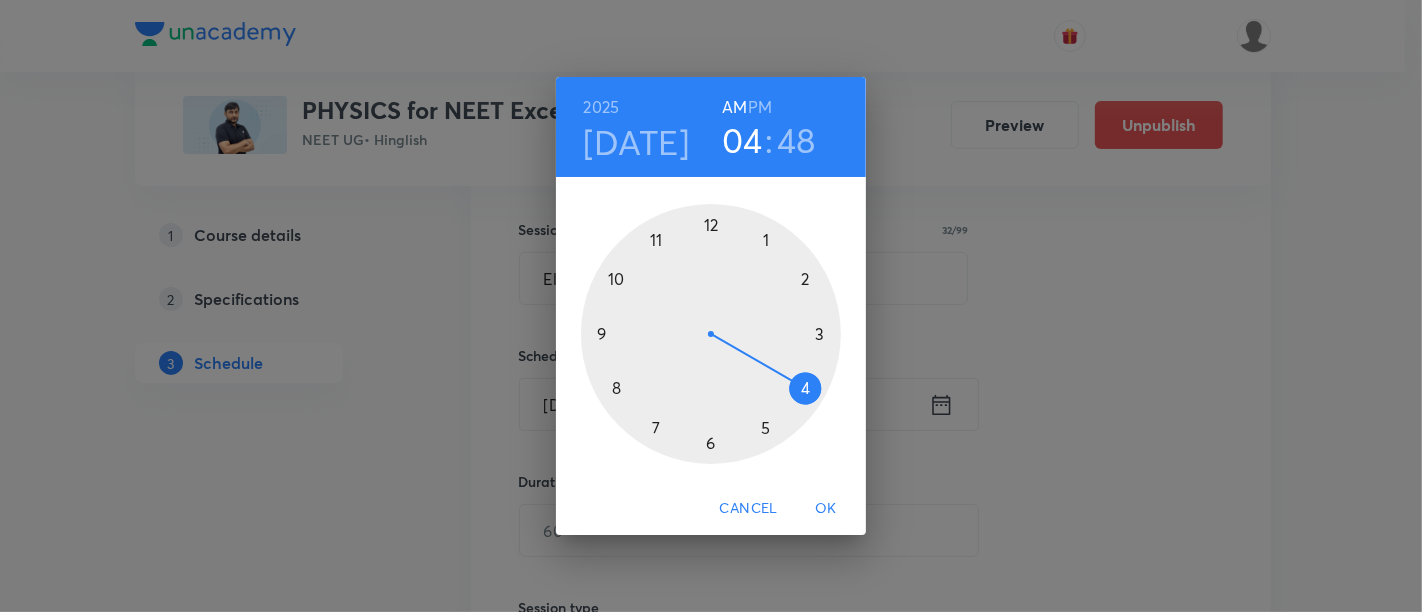 click at bounding box center [711, 334] 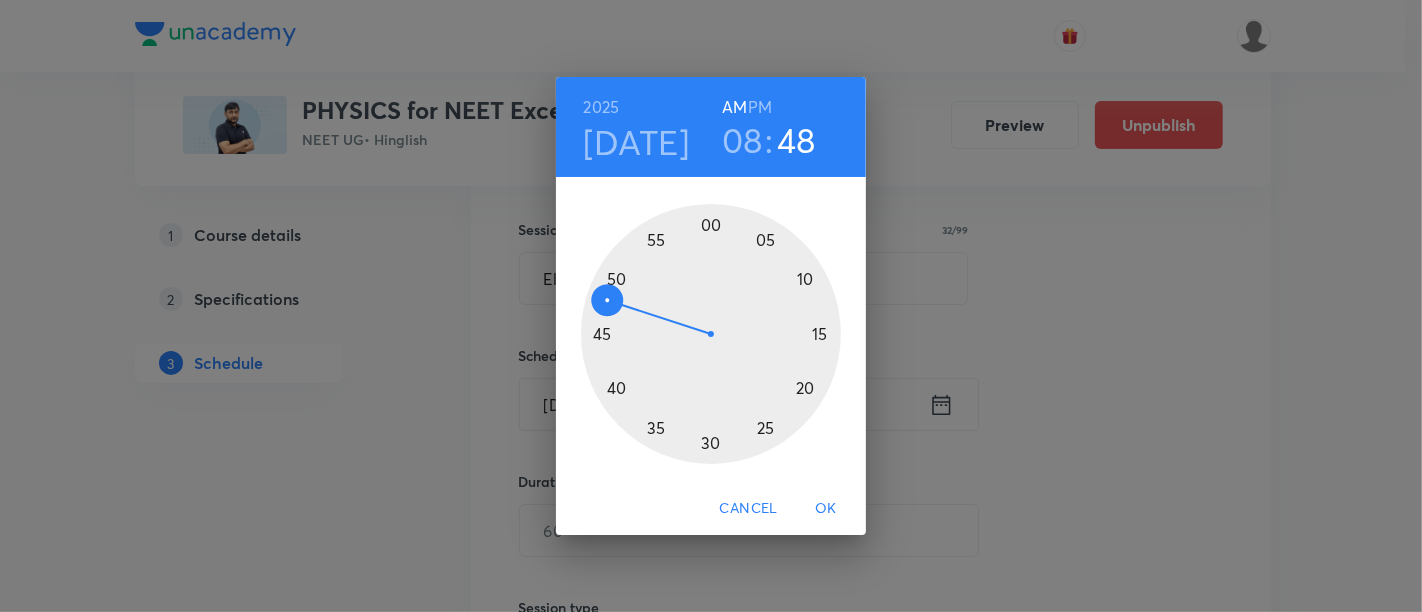 click at bounding box center (711, 334) 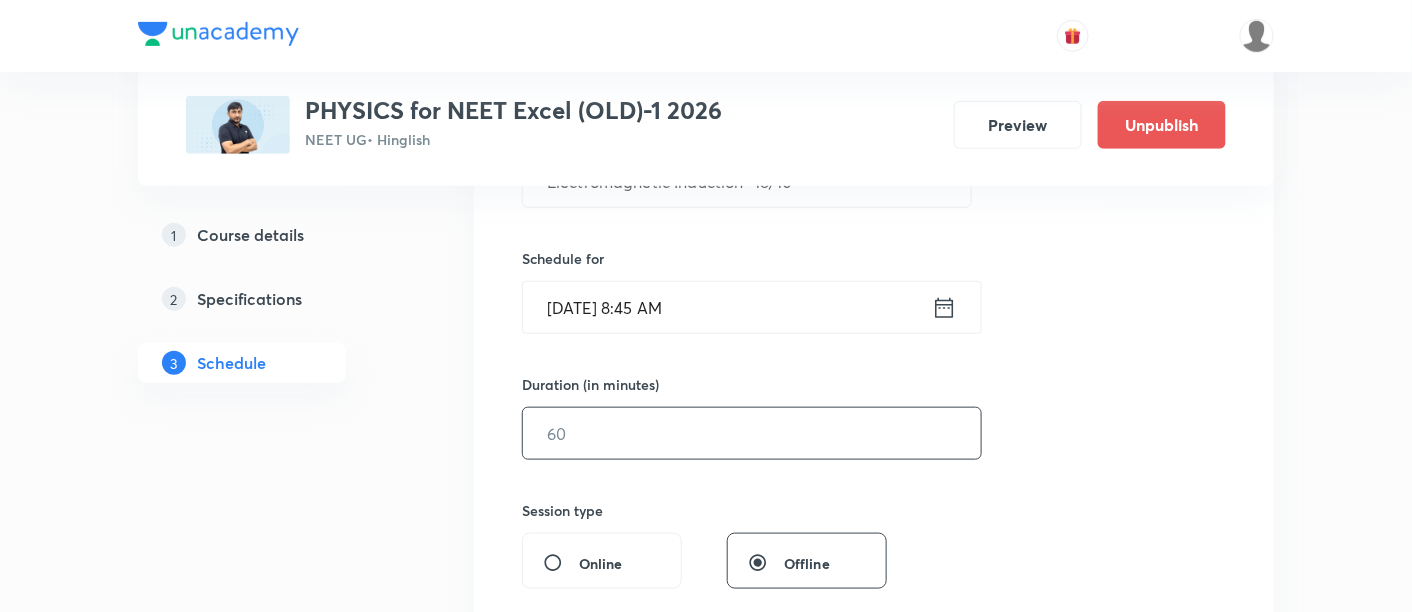scroll, scrollTop: 451, scrollLeft: 0, axis: vertical 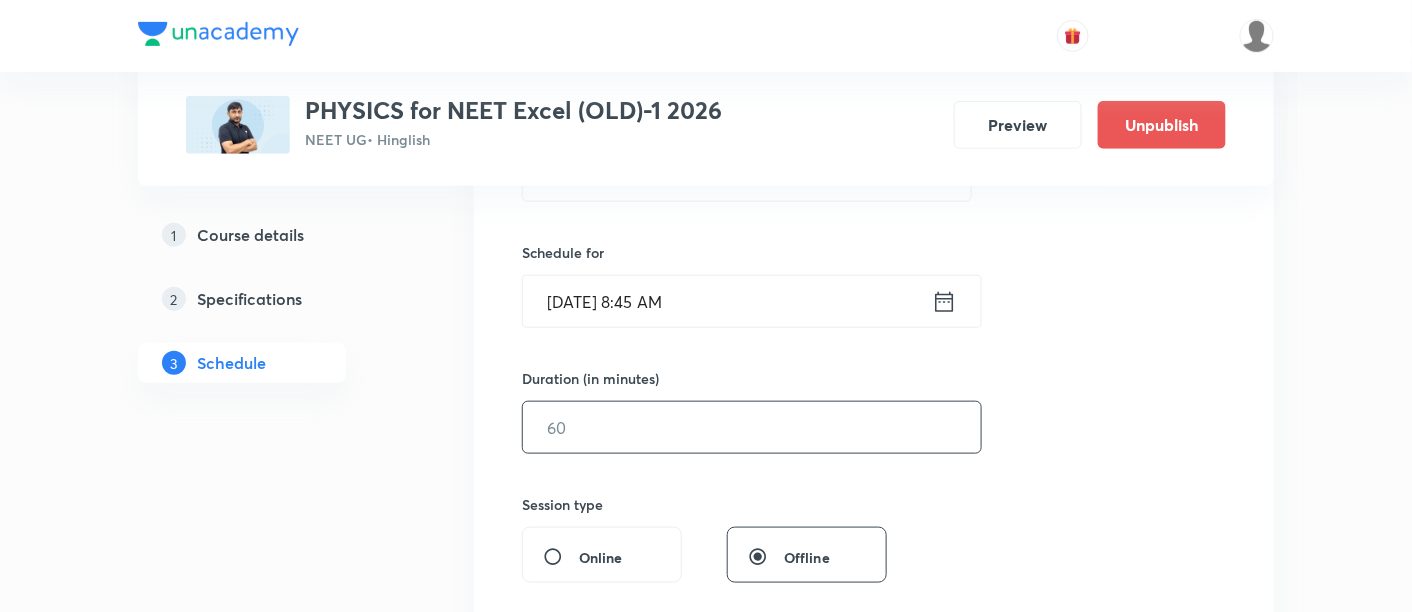 click at bounding box center [752, 427] 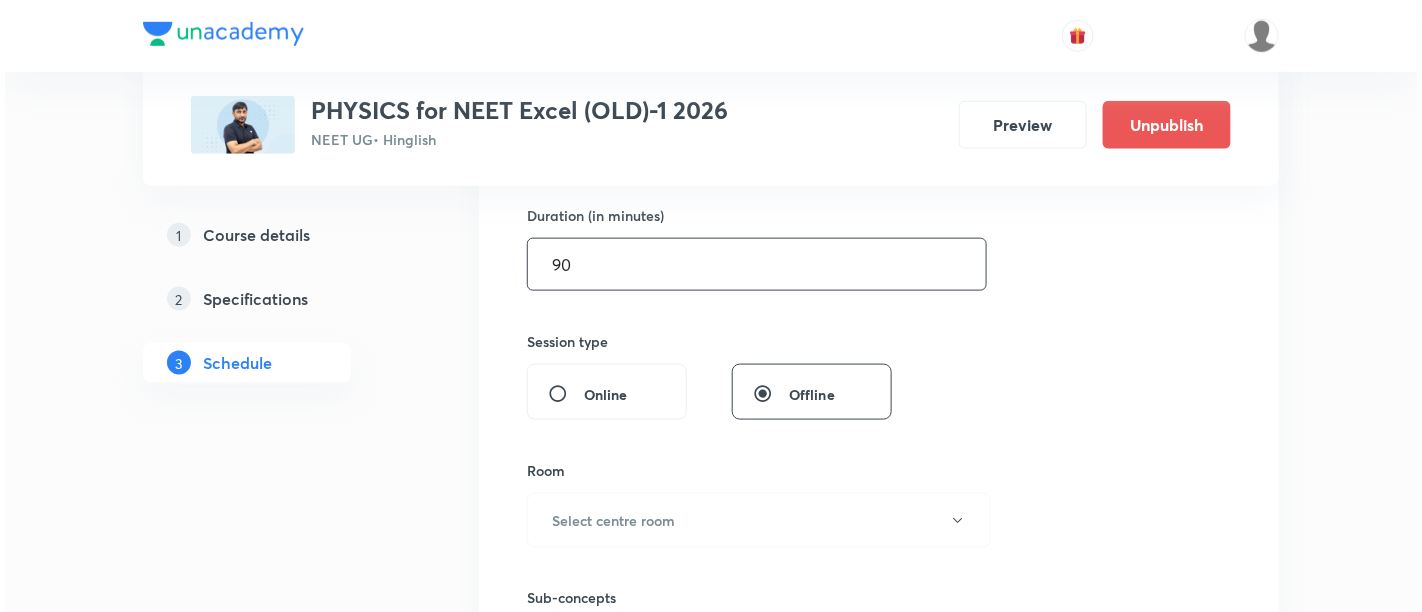 scroll, scrollTop: 670, scrollLeft: 0, axis: vertical 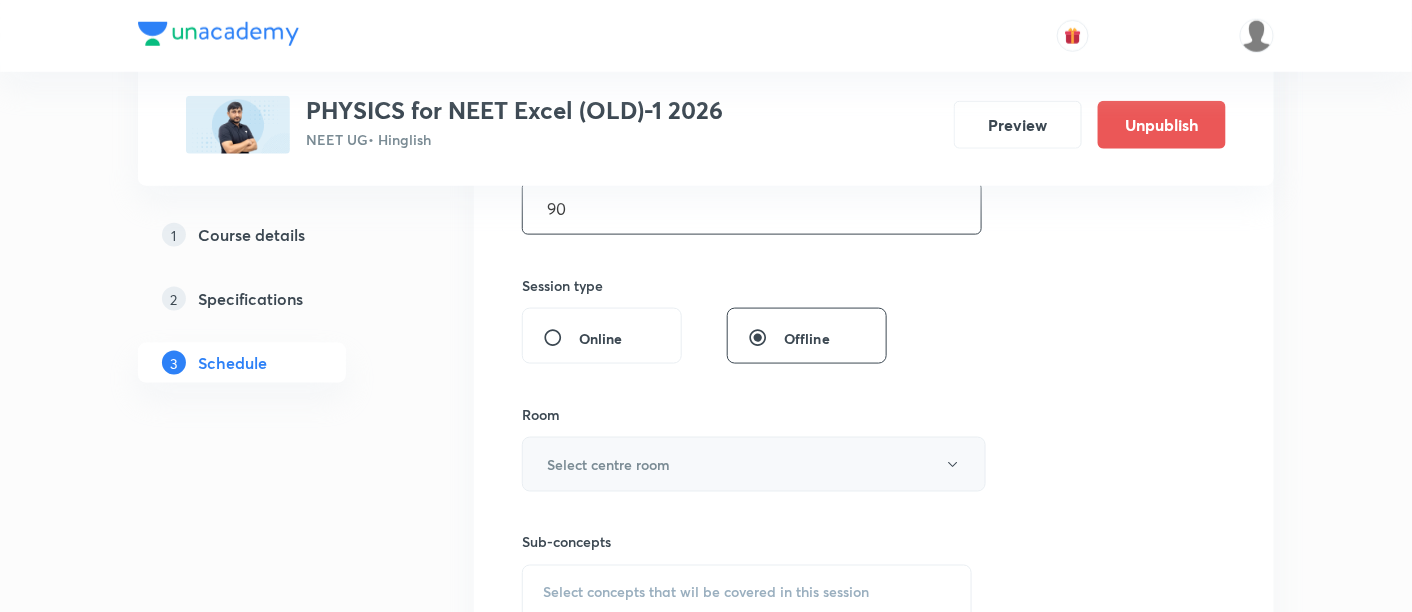 type on "90" 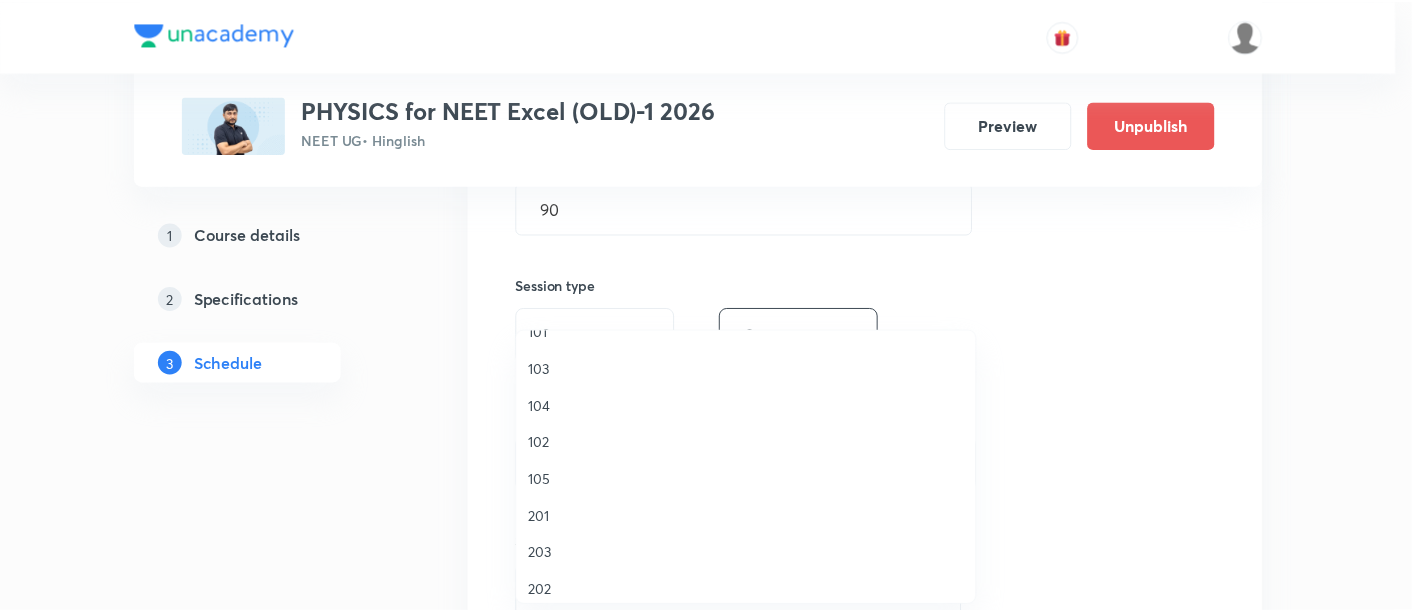 scroll, scrollTop: 665, scrollLeft: 0, axis: vertical 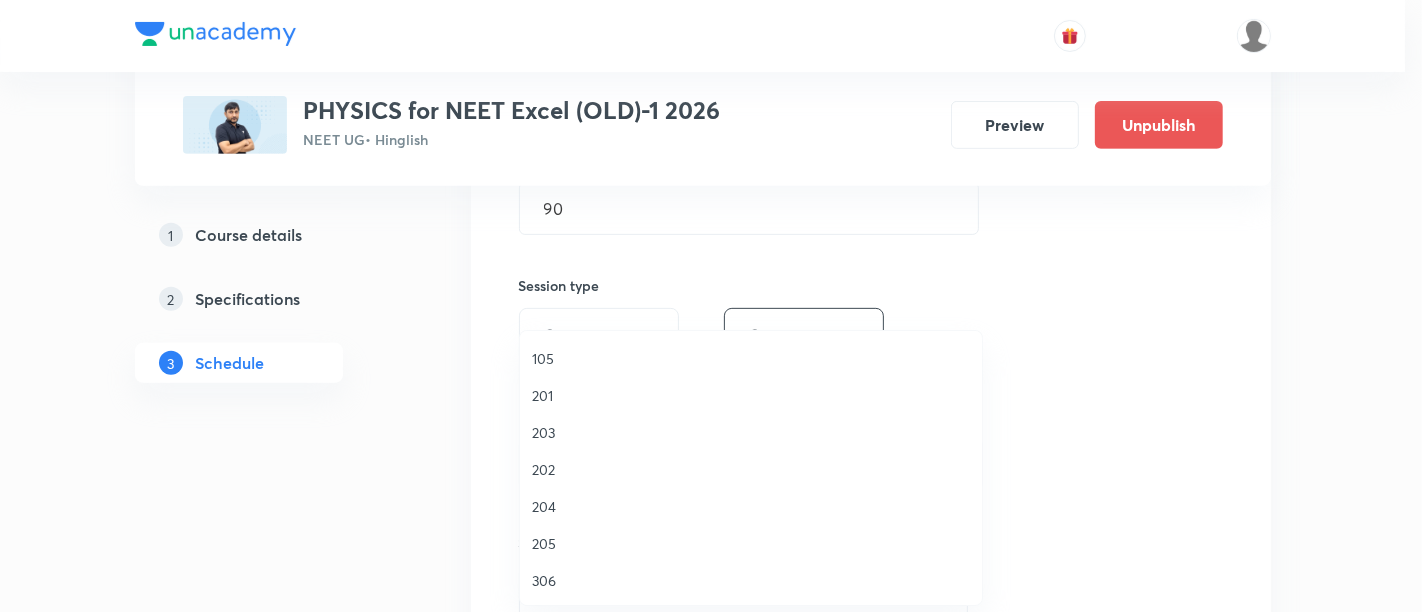 click on "306" at bounding box center [751, 580] 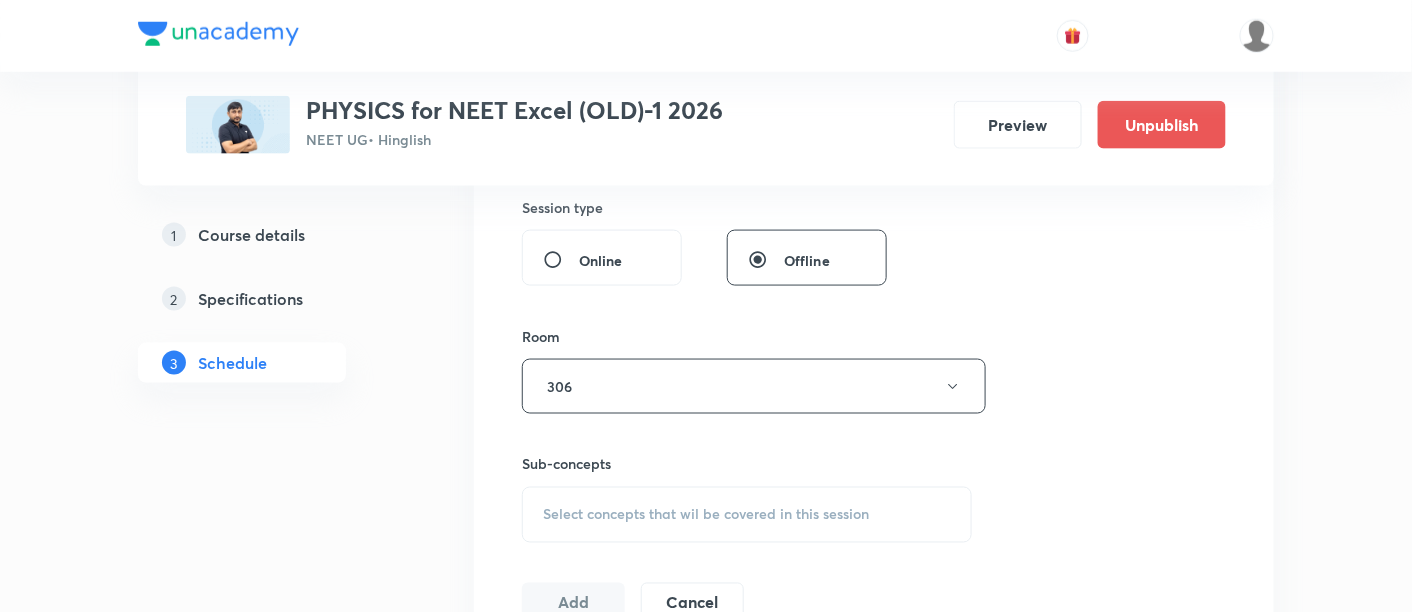 scroll, scrollTop: 751, scrollLeft: 0, axis: vertical 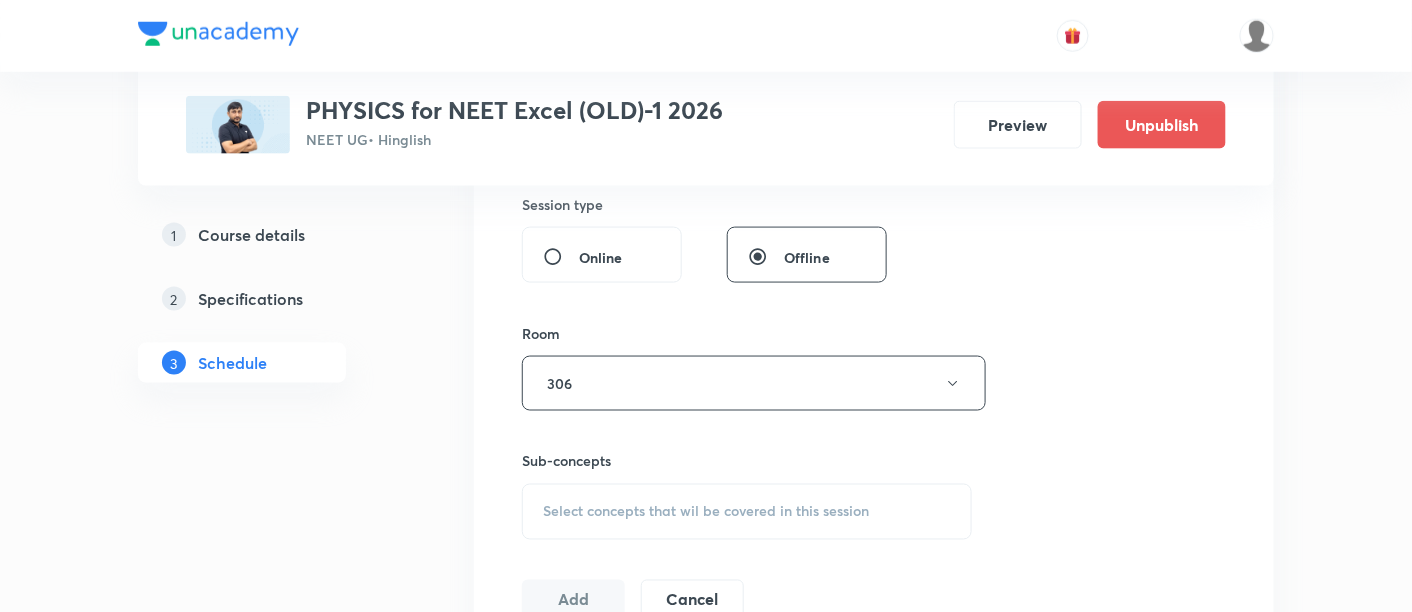 click on "Select concepts that wil be covered in this session" at bounding box center (706, 512) 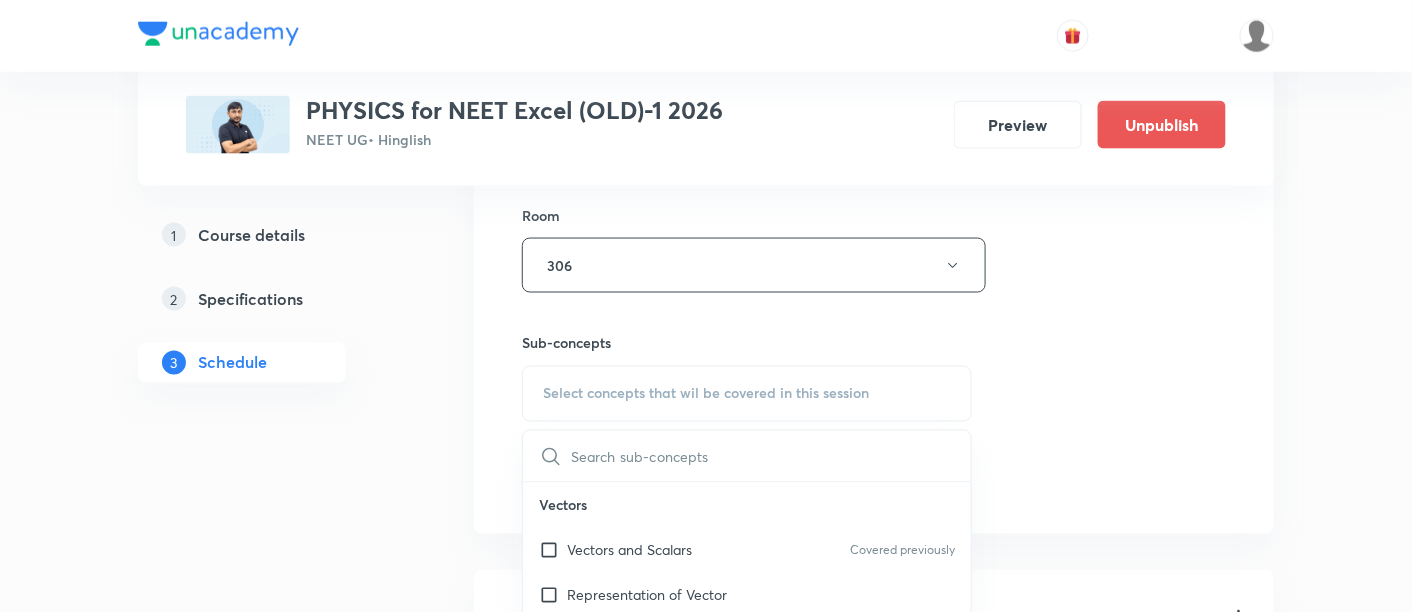 scroll, scrollTop: 871, scrollLeft: 0, axis: vertical 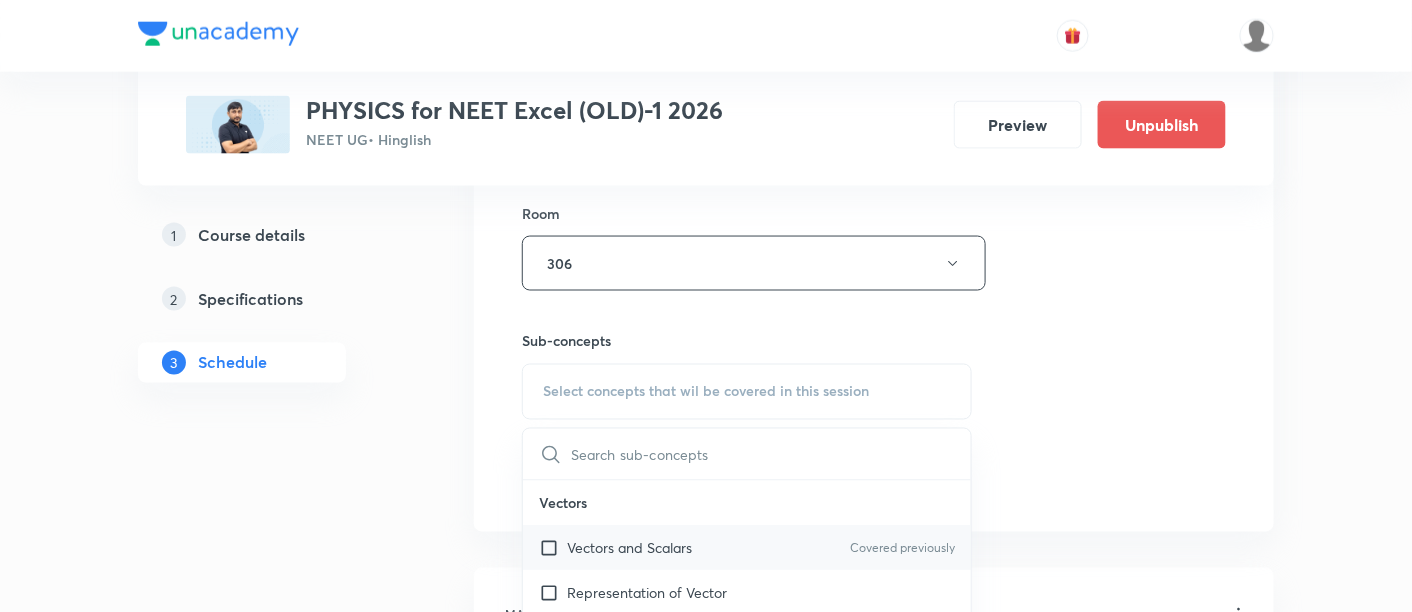 click on "Vectors and Scalars" at bounding box center (629, 548) 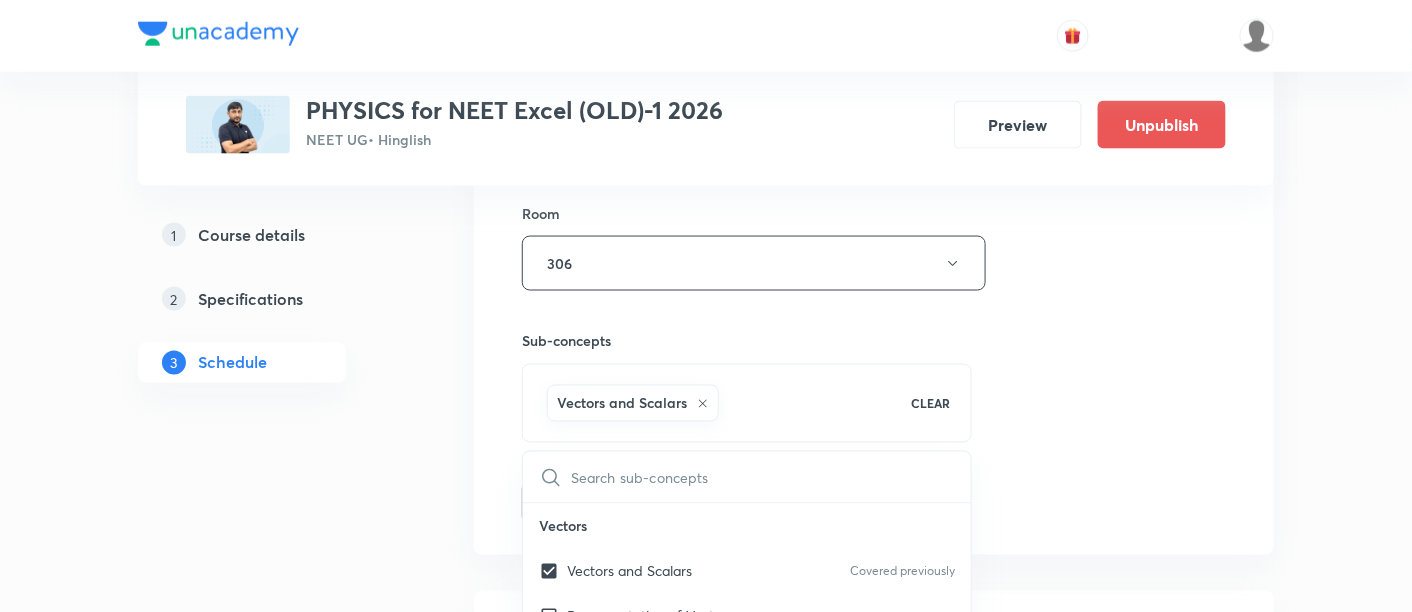 click on "Session  75 Live class Session title 32/99 Electromagnetic Induction -18/10 ​ Schedule for Jul 17, 2025, 8:45 AM ​ Duration (in minutes) 90 ​   Session type Online Offline Room 306 Sub-concepts Vectors and Scalars  CLEAR ​ Vectors Vectors and Scalars  Covered previously Representation of Vector  Addition of Vectors Components of a Vector Unit Vectors Rectangular Components of a Vector in Three Dimensions  Position Vector Displacement Vector Product of Two Vectors Change in Velocity Projectile Motion Minimum Velocity & Angle to Hit a Given Point Motion in a Straight Line Translatory Motion  Frame of Reference  Trajectory  Displacement and Distance  Velocity and Speed  Acceleration  Motion in a Straight Line  One- Dimensional Motion in a Vertical Line  Motion Upon an Inclined Plane  Relative Motion in One dimension Graphs in Motion in One Dimension Newtons Equation Of Motion Graphs In Motion In One-D One Dimensional Motion In Vertical Line Horizontal Range And Maximum Height Trajectory Equation Impulse" at bounding box center [874, 42] 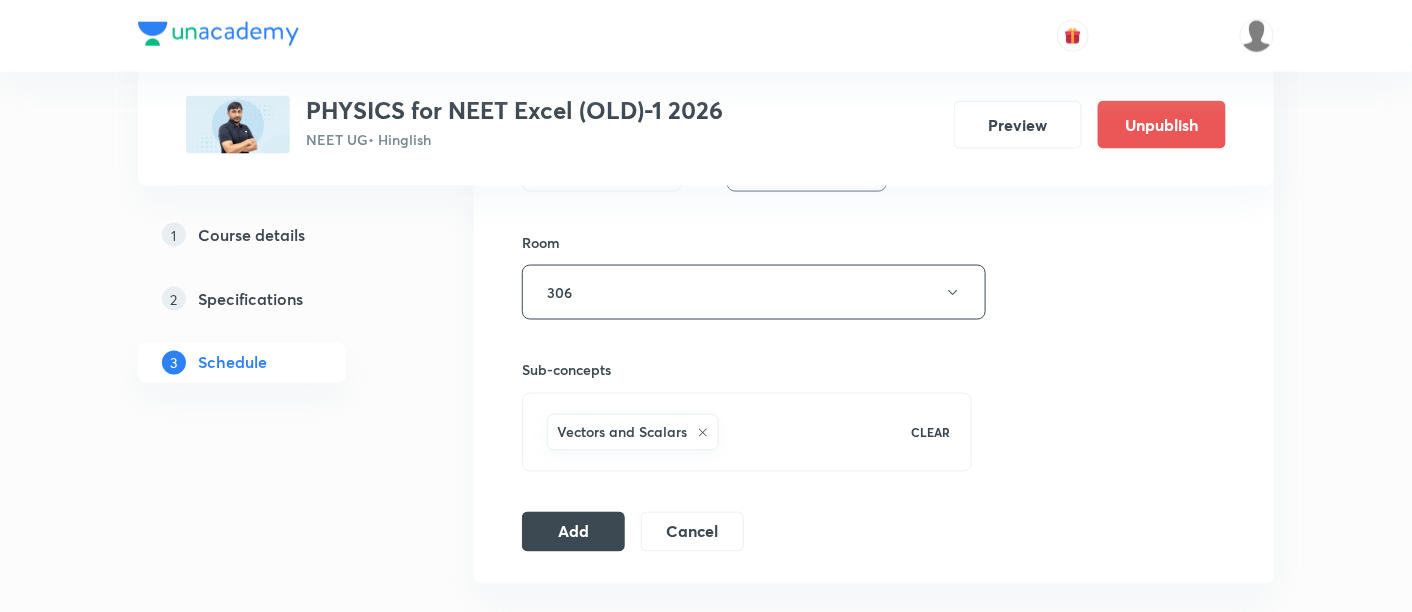 scroll, scrollTop: 848, scrollLeft: 0, axis: vertical 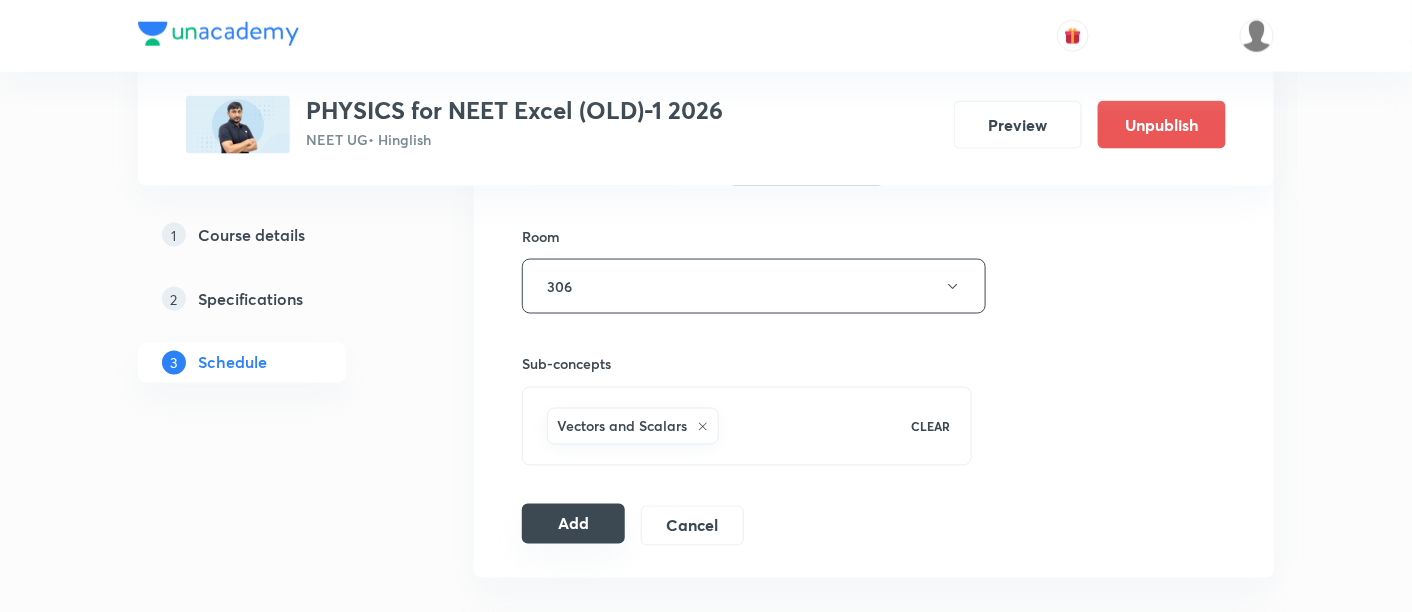 click on "Add" at bounding box center (573, 524) 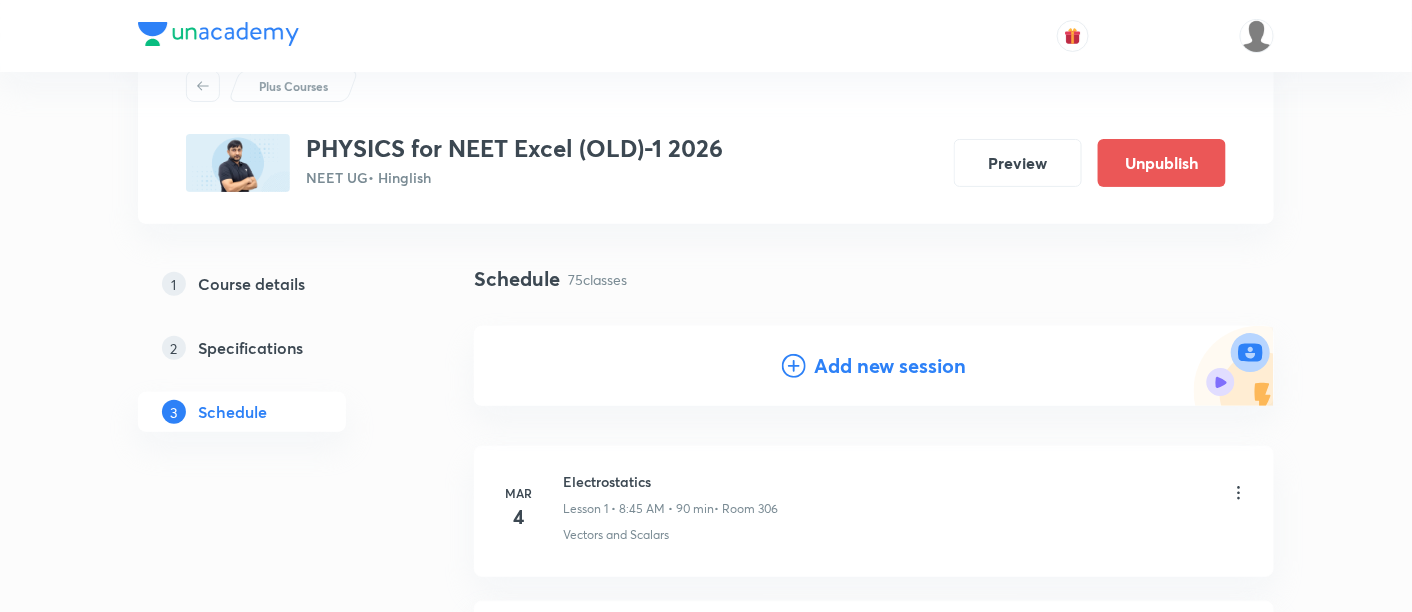 scroll, scrollTop: 0, scrollLeft: 0, axis: both 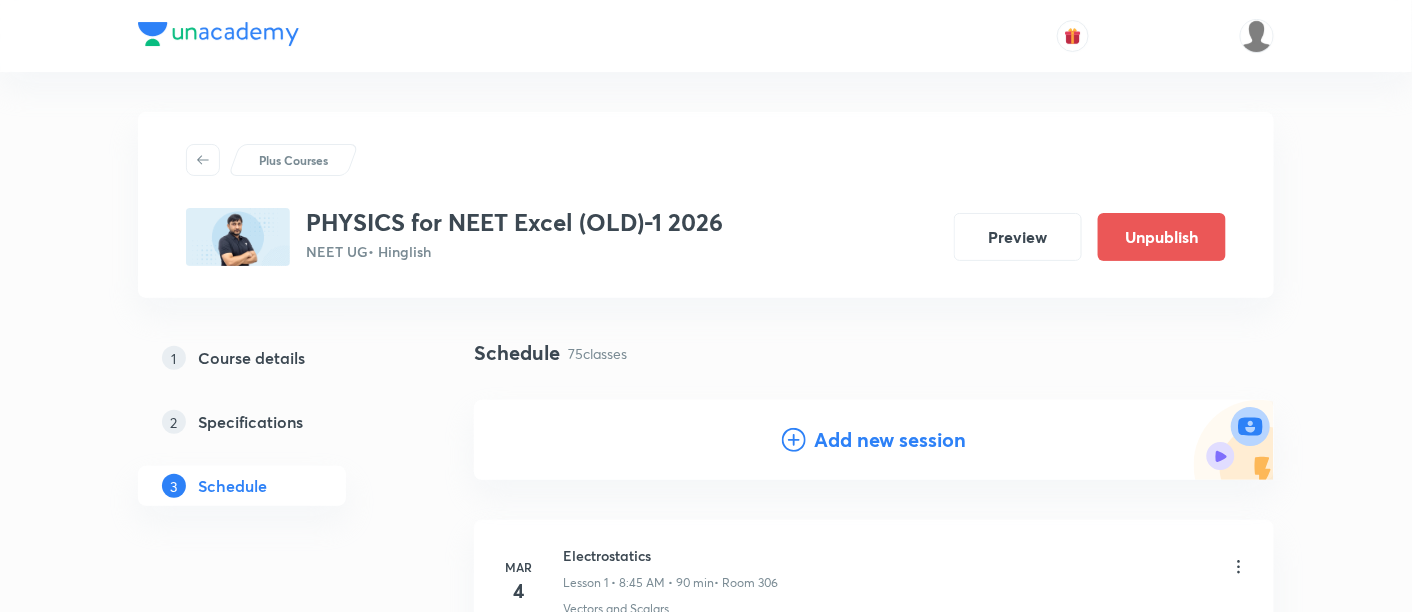 click on "Add new session" at bounding box center (890, 440) 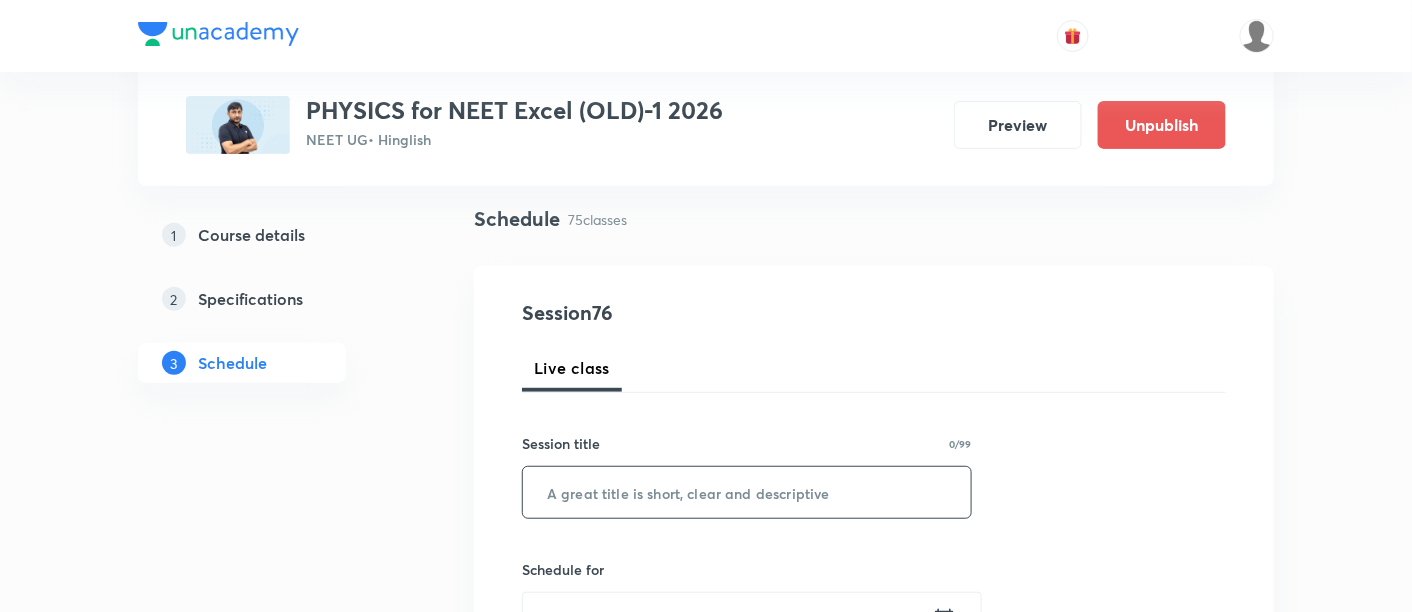 scroll, scrollTop: 155, scrollLeft: 0, axis: vertical 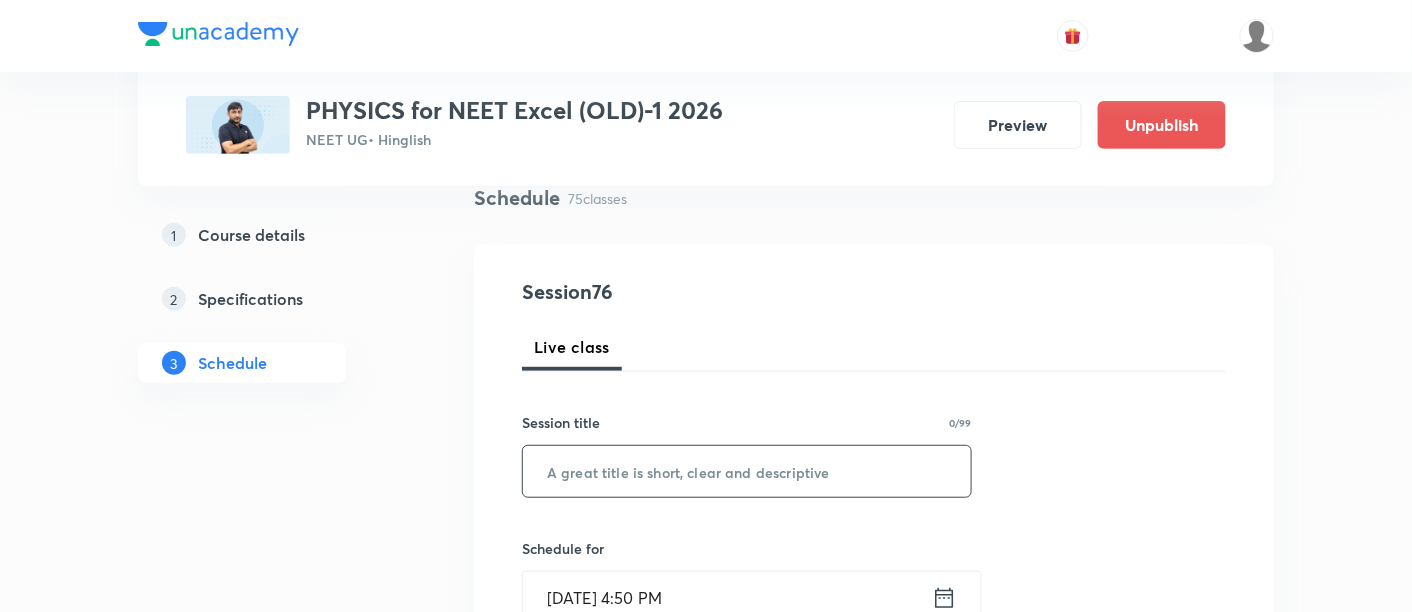 click at bounding box center [747, 471] 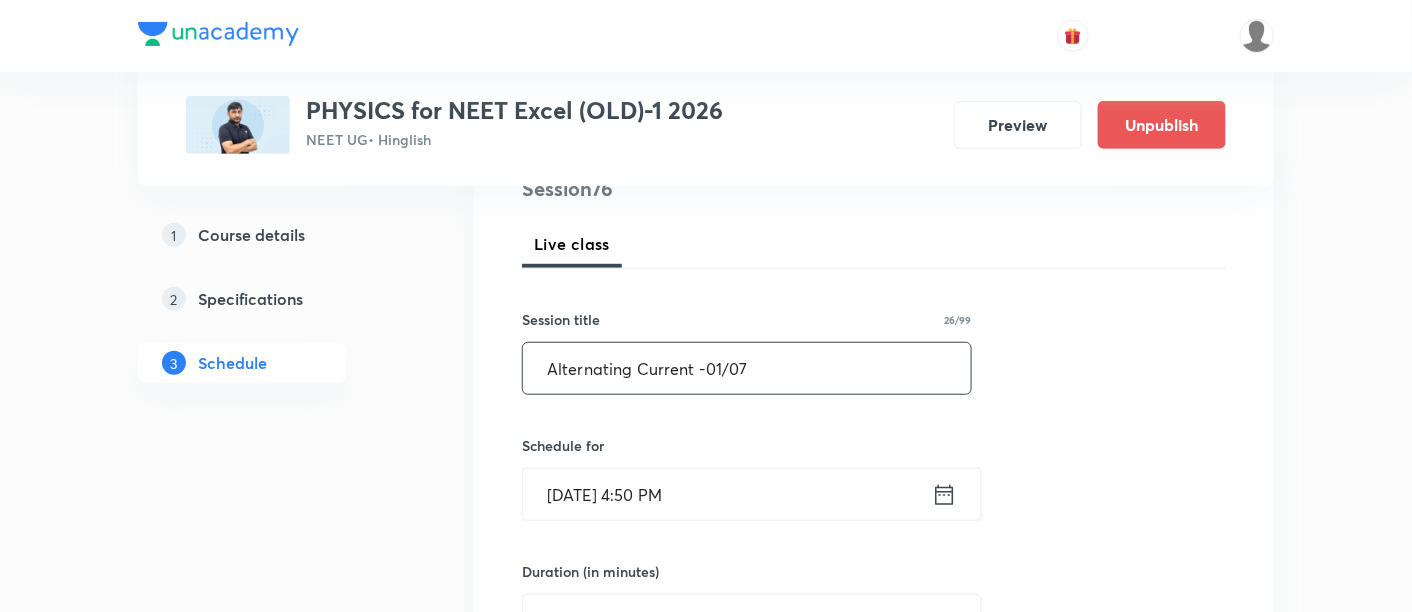 scroll, scrollTop: 292, scrollLeft: 0, axis: vertical 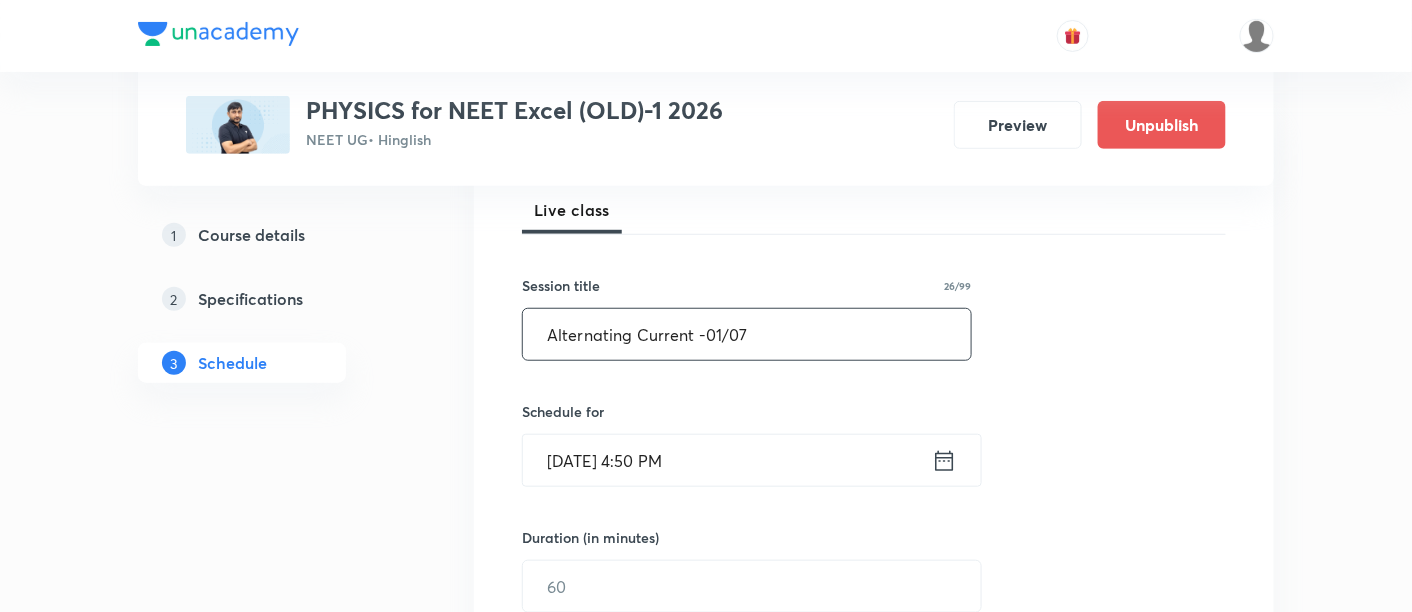 type on "Alternating Current -01/07" 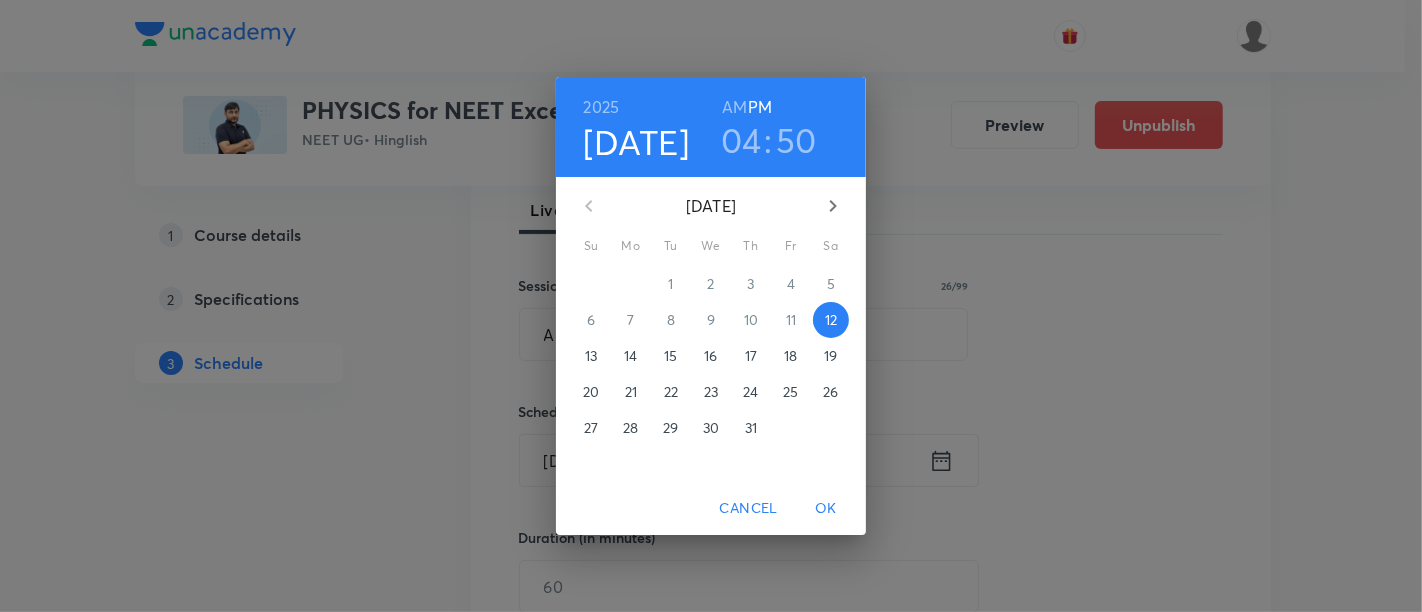 click on "19" at bounding box center (830, 356) 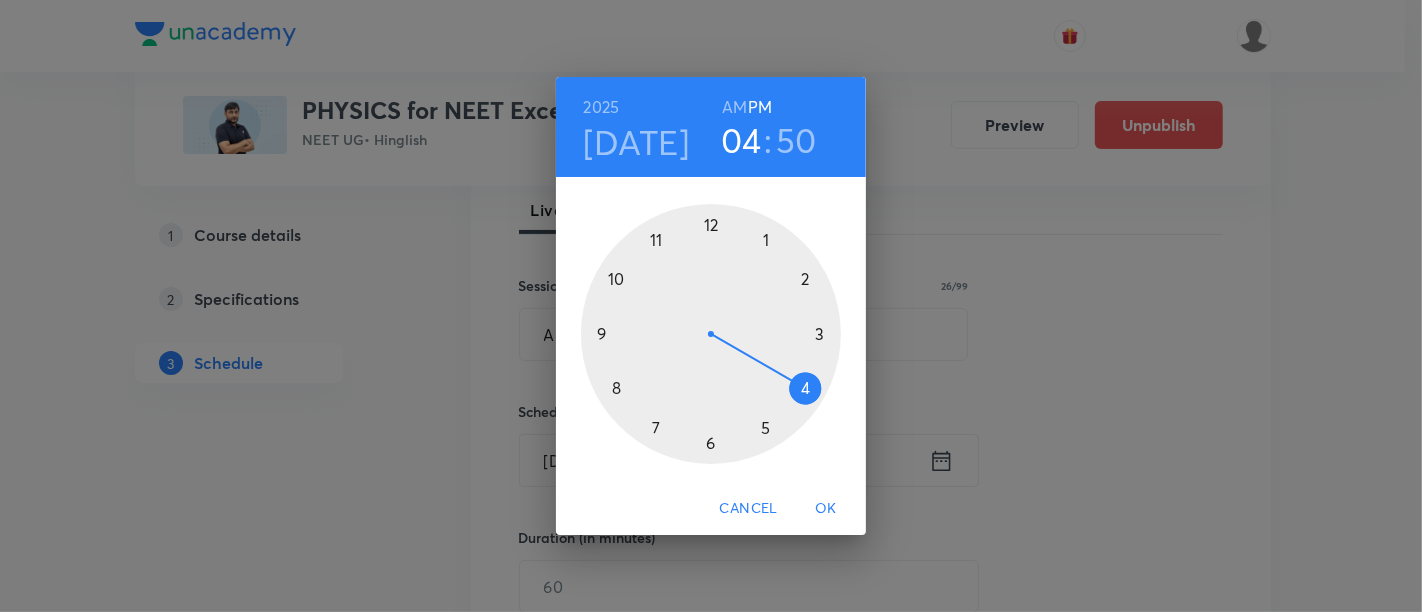 click at bounding box center (711, 334) 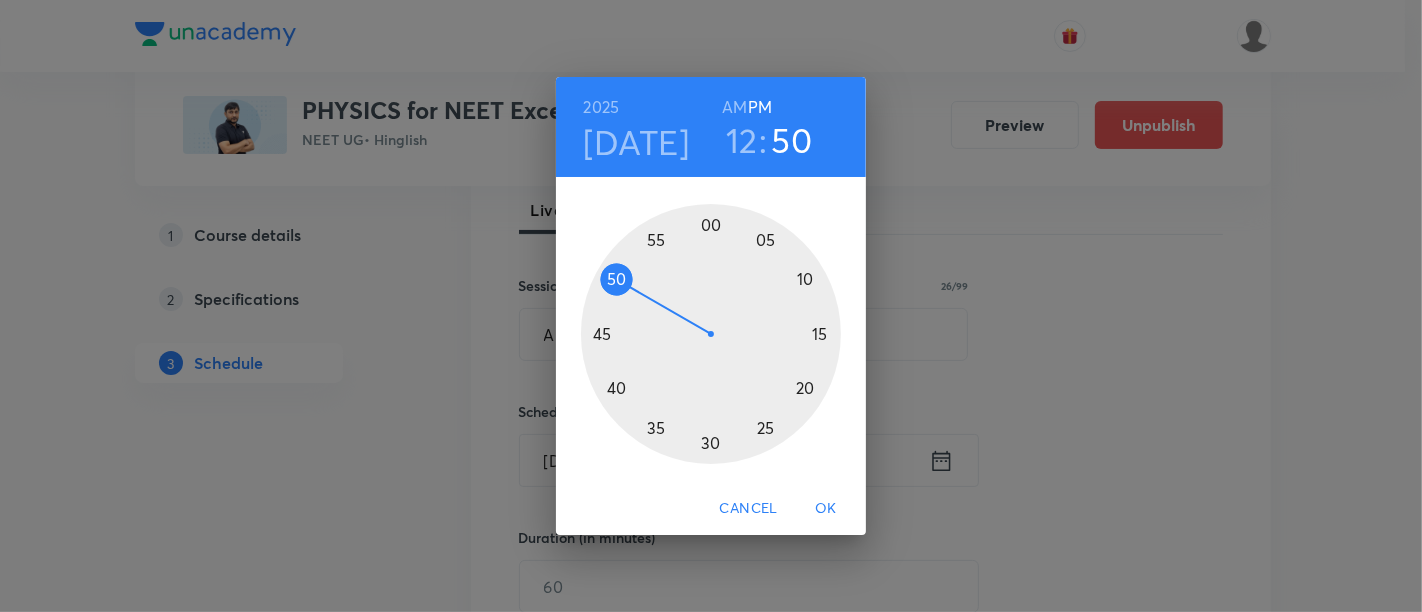 click at bounding box center [711, 334] 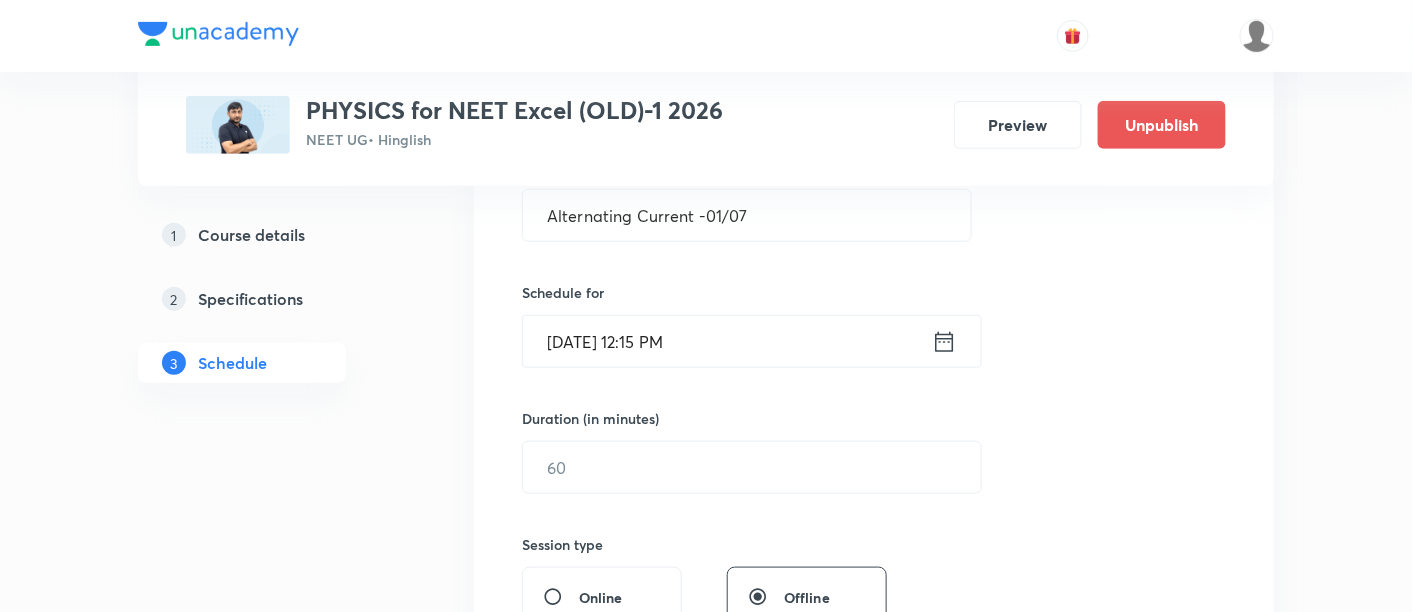 scroll, scrollTop: 433, scrollLeft: 0, axis: vertical 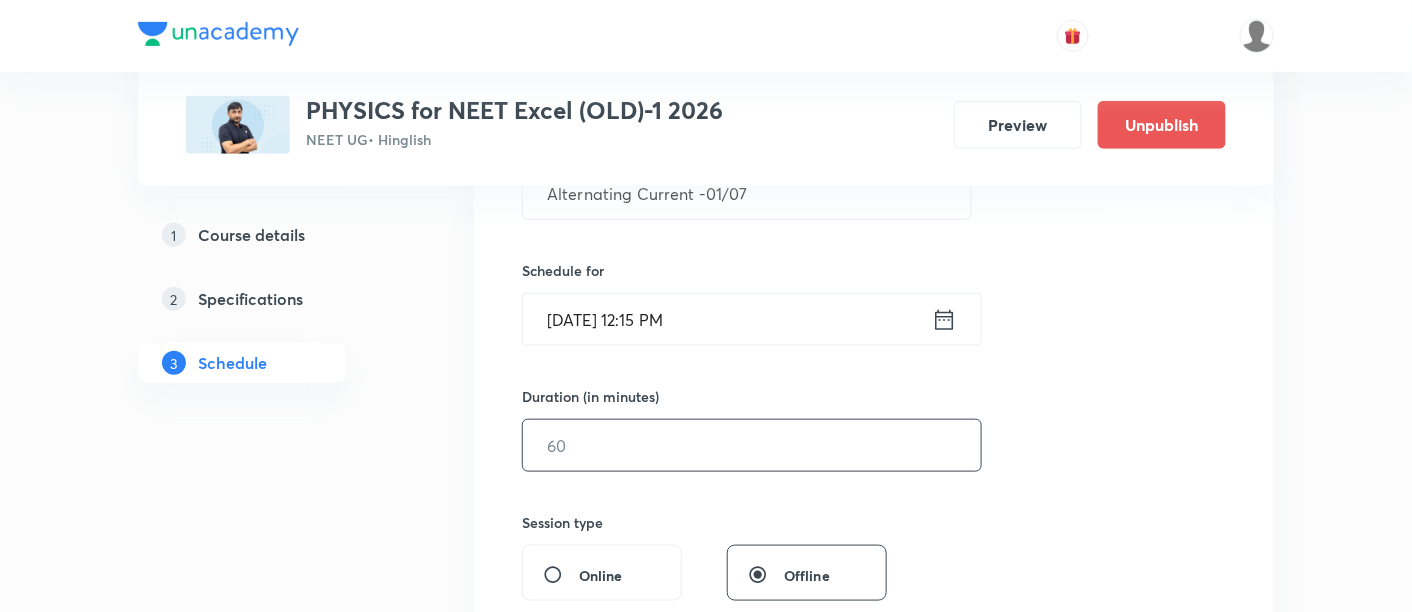 click at bounding box center [752, 445] 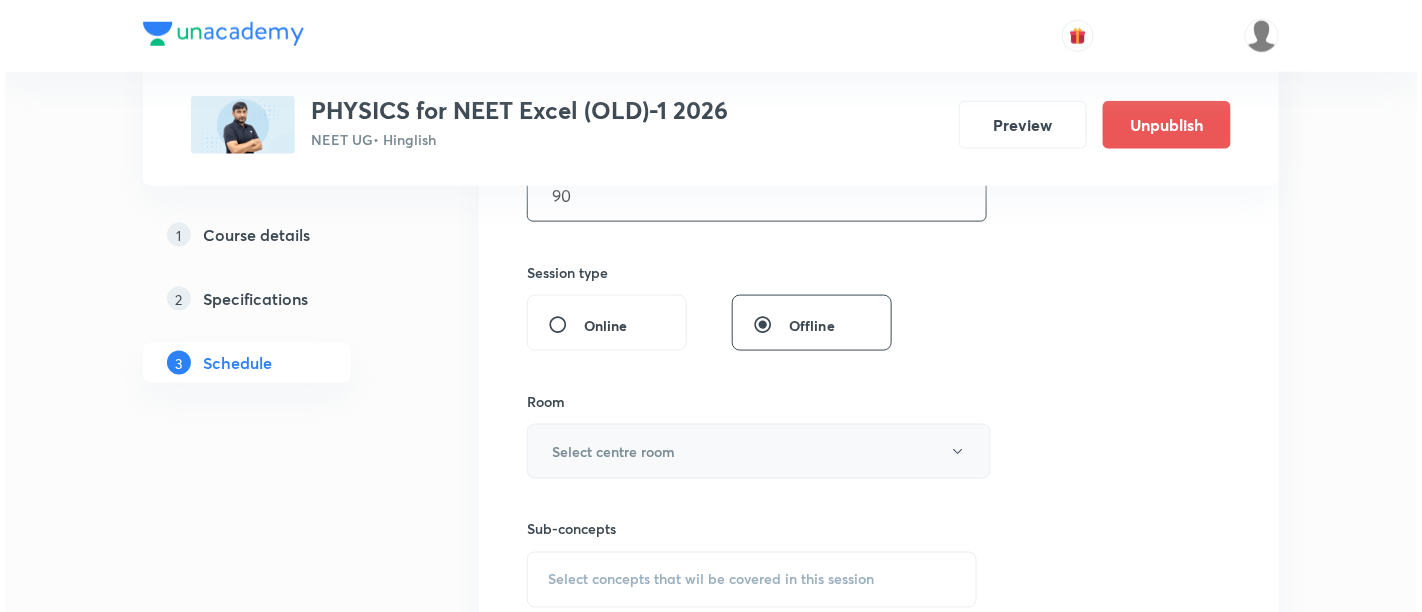 scroll, scrollTop: 688, scrollLeft: 0, axis: vertical 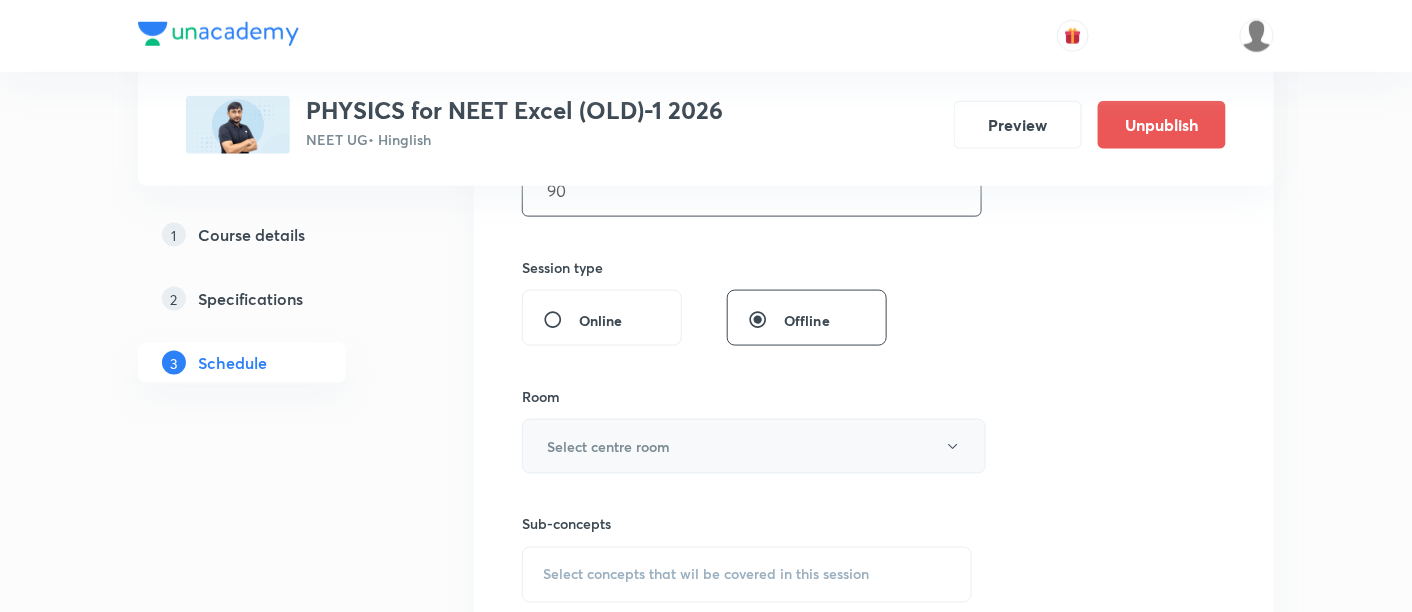 type on "90" 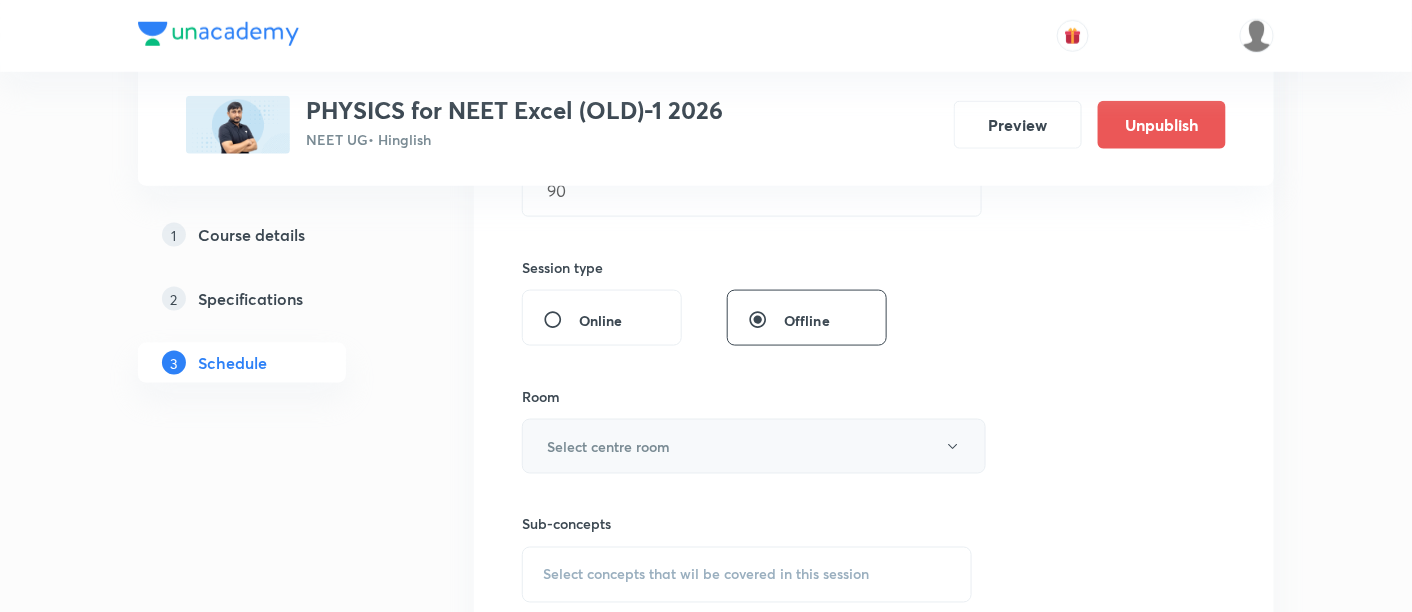 click on "Select centre room" at bounding box center (608, 446) 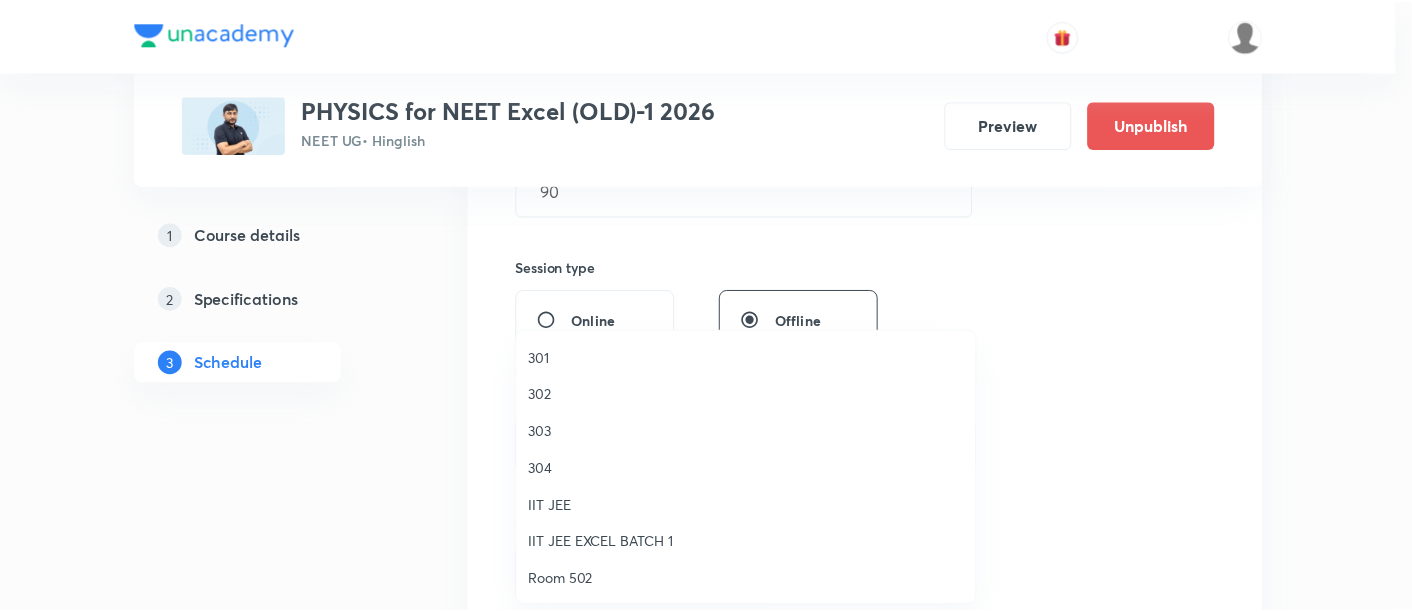 scroll, scrollTop: 665, scrollLeft: 0, axis: vertical 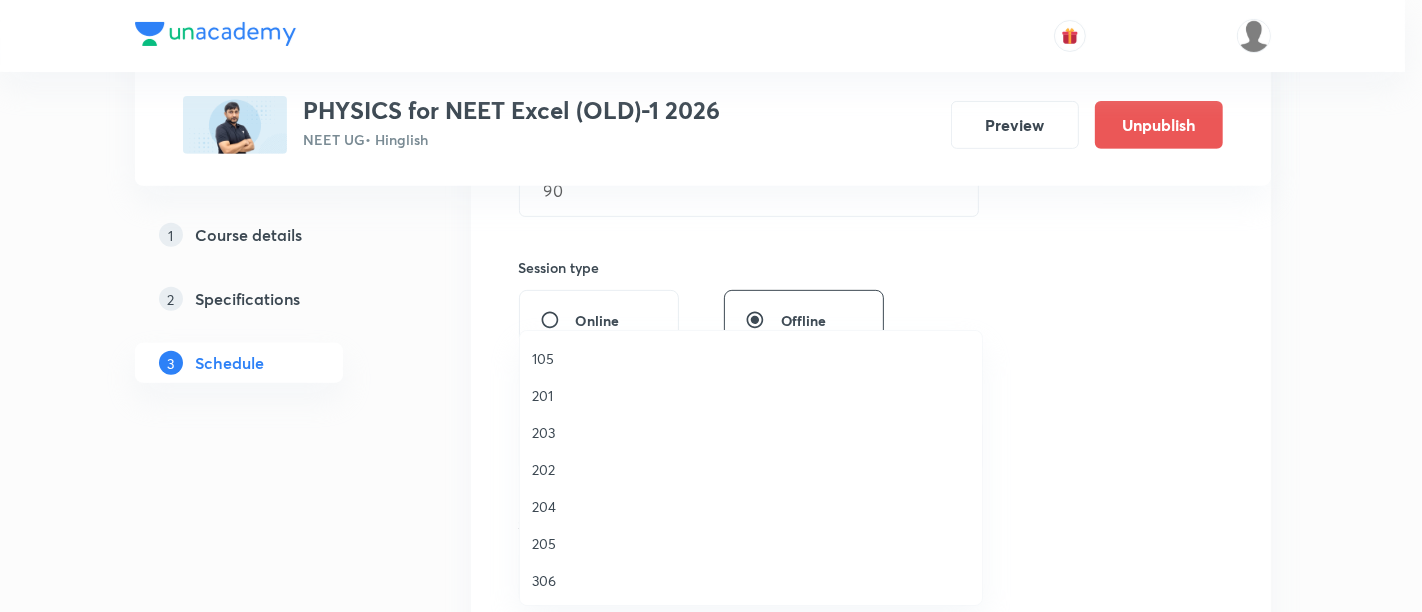 click on "306" at bounding box center [751, 580] 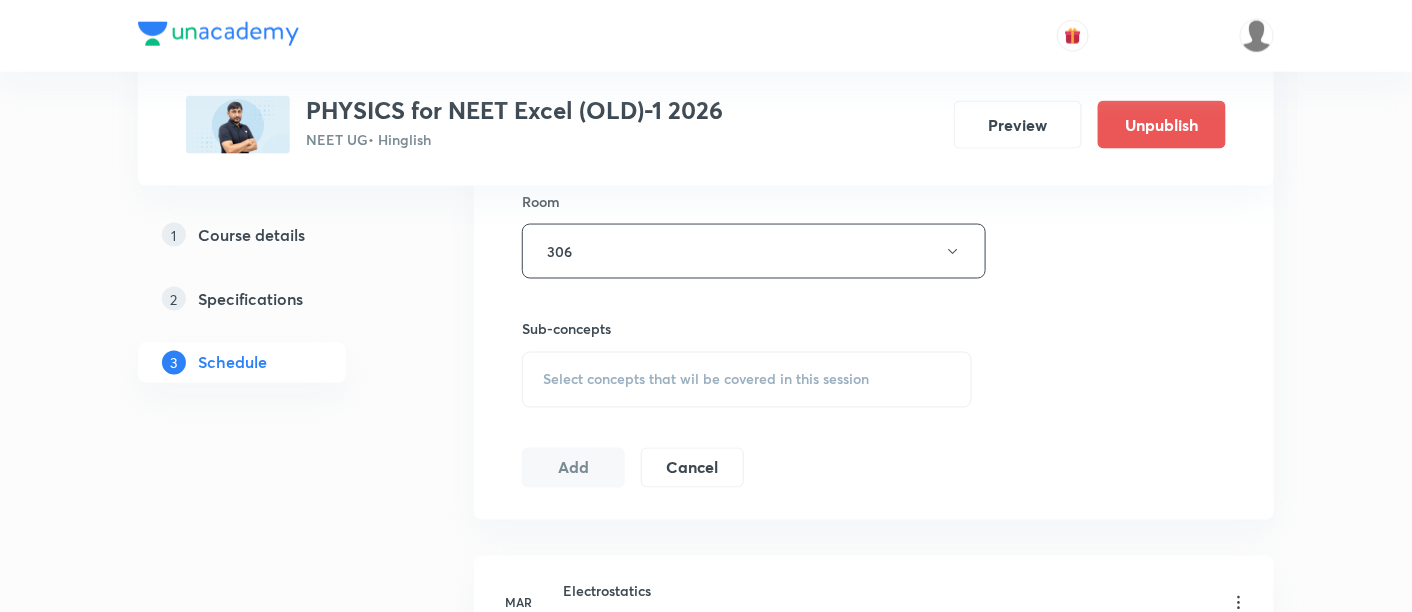 scroll, scrollTop: 888, scrollLeft: 0, axis: vertical 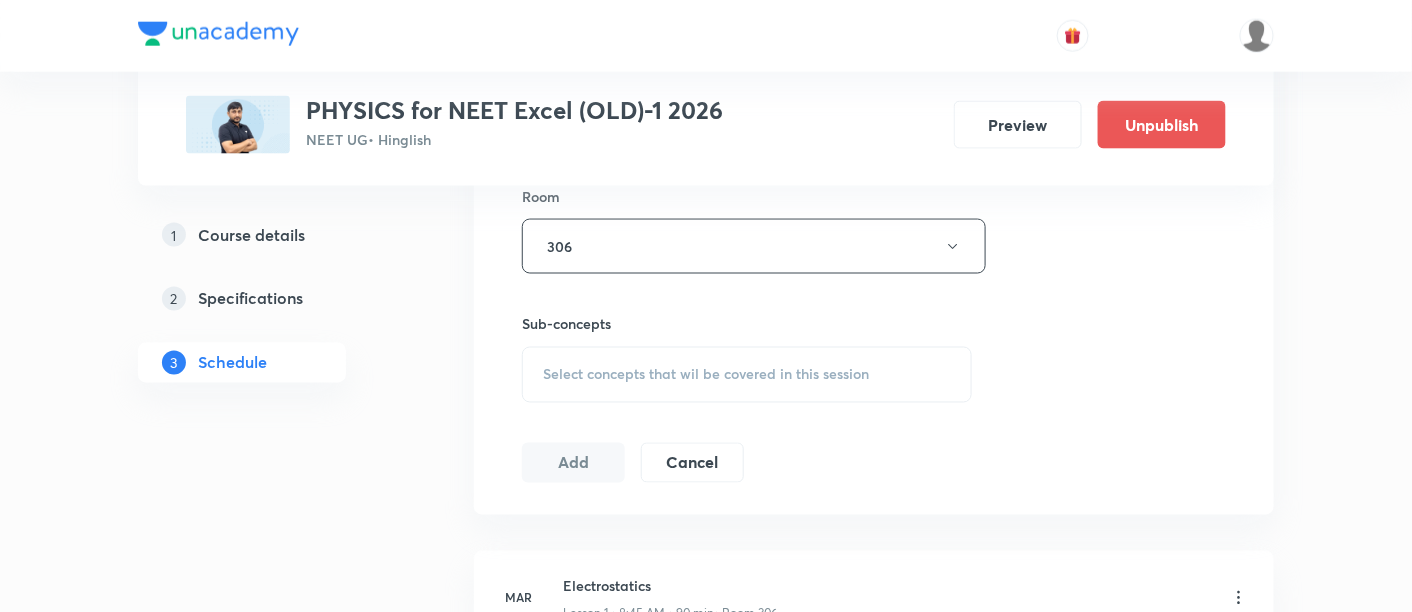 click on "Select concepts that wil be covered in this session" at bounding box center [706, 375] 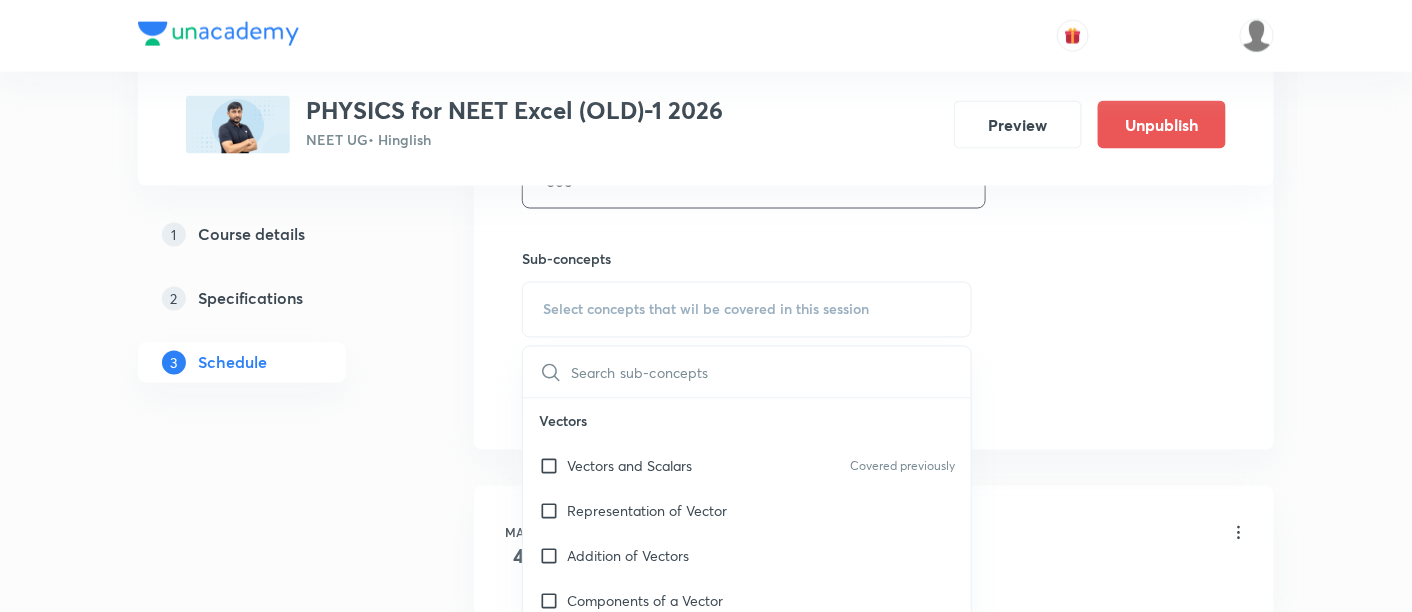 scroll, scrollTop: 955, scrollLeft: 0, axis: vertical 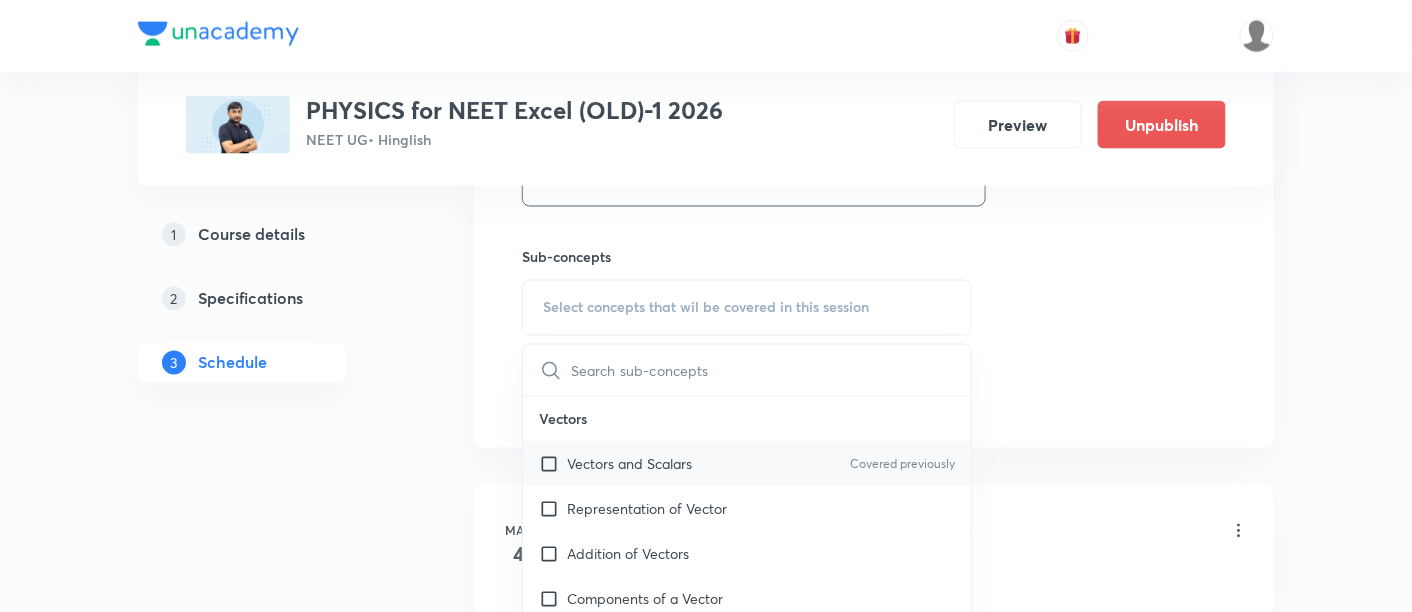 click on "Vectors and Scalars" at bounding box center (629, 464) 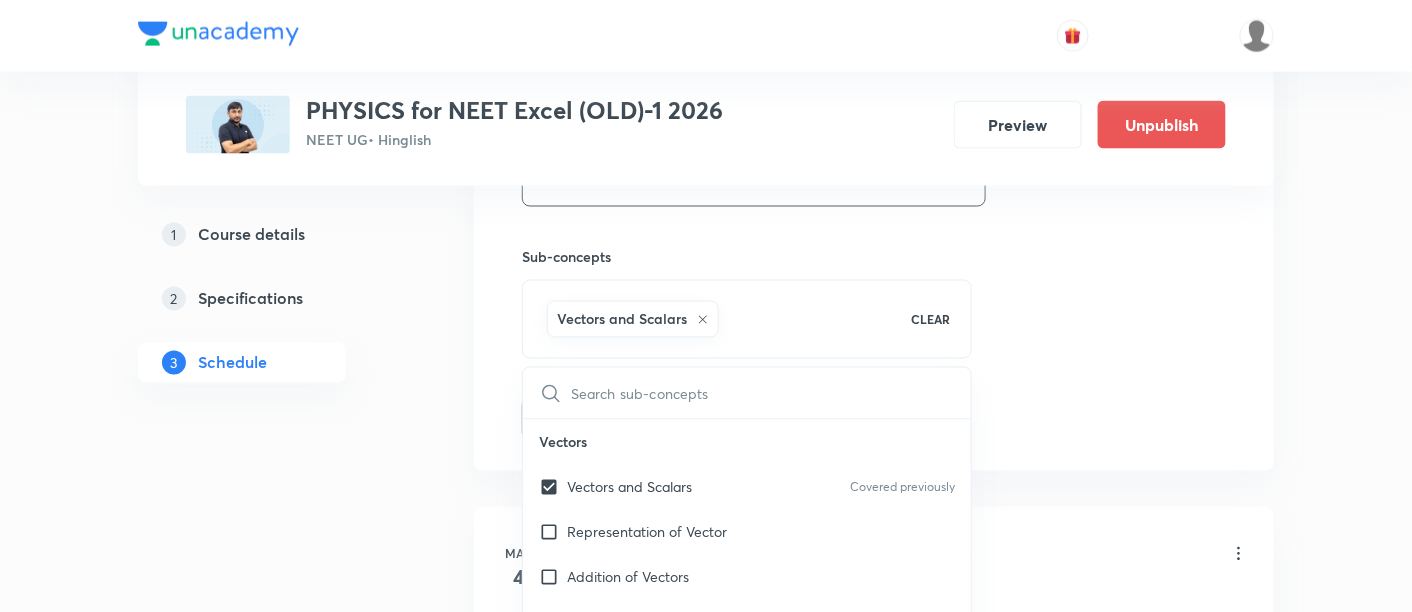 click on "Session  76 Live class Session title 26/99 Alternating Current -01/07 ​ Schedule for Jul 19, 2025, 12:15 PM ​ Duration (in minutes) 90 ​   Session type Online Offline Room 306 Sub-concepts Vectors and Scalars  CLEAR ​ Vectors Vectors and Scalars  Covered previously Representation of Vector  Addition of Vectors Components of a Vector Unit Vectors Rectangular Components of a Vector in Three Dimensions  Position Vector Displacement Vector Product of Two Vectors Change in Velocity Projectile Motion Minimum Velocity & Angle to Hit a Given Point Motion in a Straight Line Translatory Motion  Frame of Reference  Trajectory  Displacement and Distance  Velocity and Speed  Acceleration  Motion in a Straight Line  One- Dimensional Motion in a Vertical Line  Motion Upon an Inclined Plane  Relative Motion in One dimension Graphs in Motion in One Dimension Newtons Equation Of Motion Graphs In Motion In One-D One Dimensional Motion In Vertical Line Horizontal Range And Maximum Height Trajectory Equation Impulse Waves" at bounding box center [874, -42] 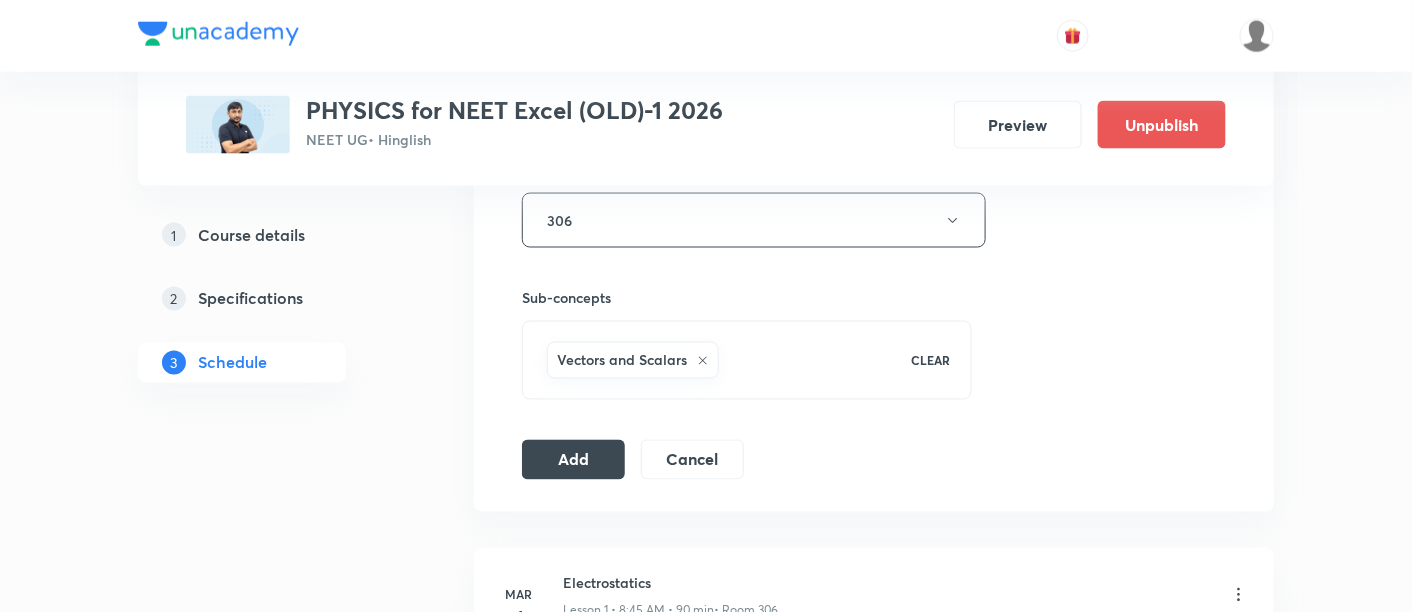 scroll, scrollTop: 914, scrollLeft: 0, axis: vertical 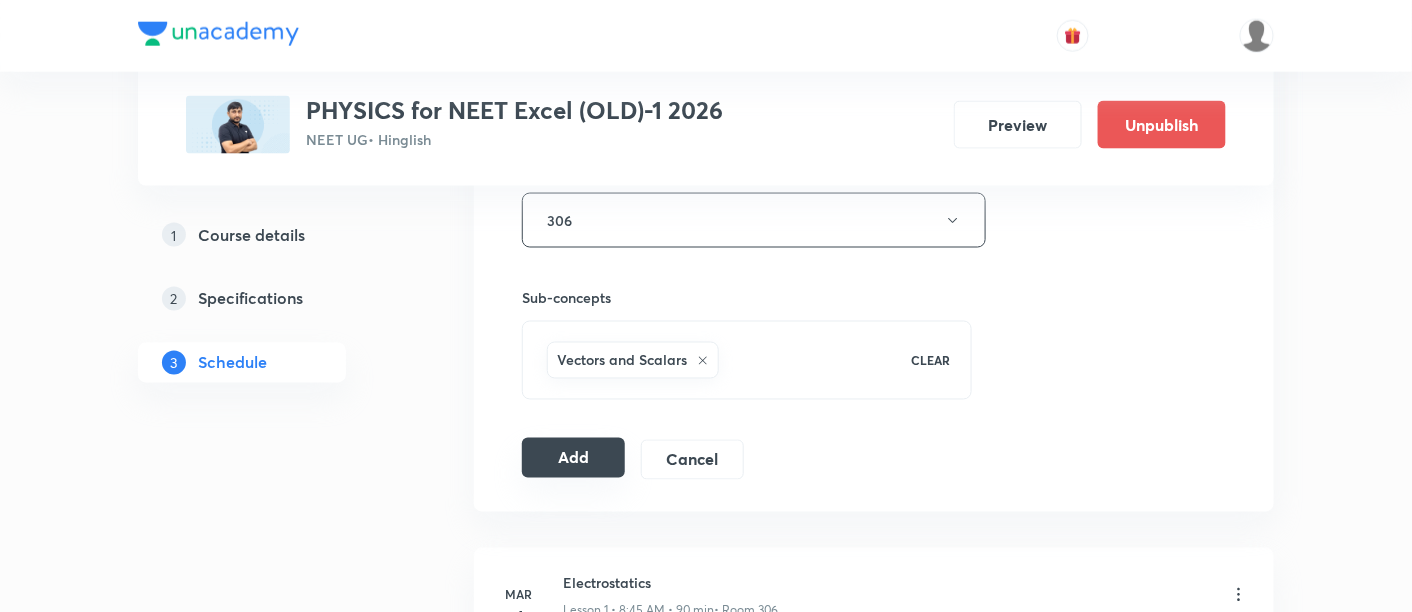 click on "Add" at bounding box center [573, 458] 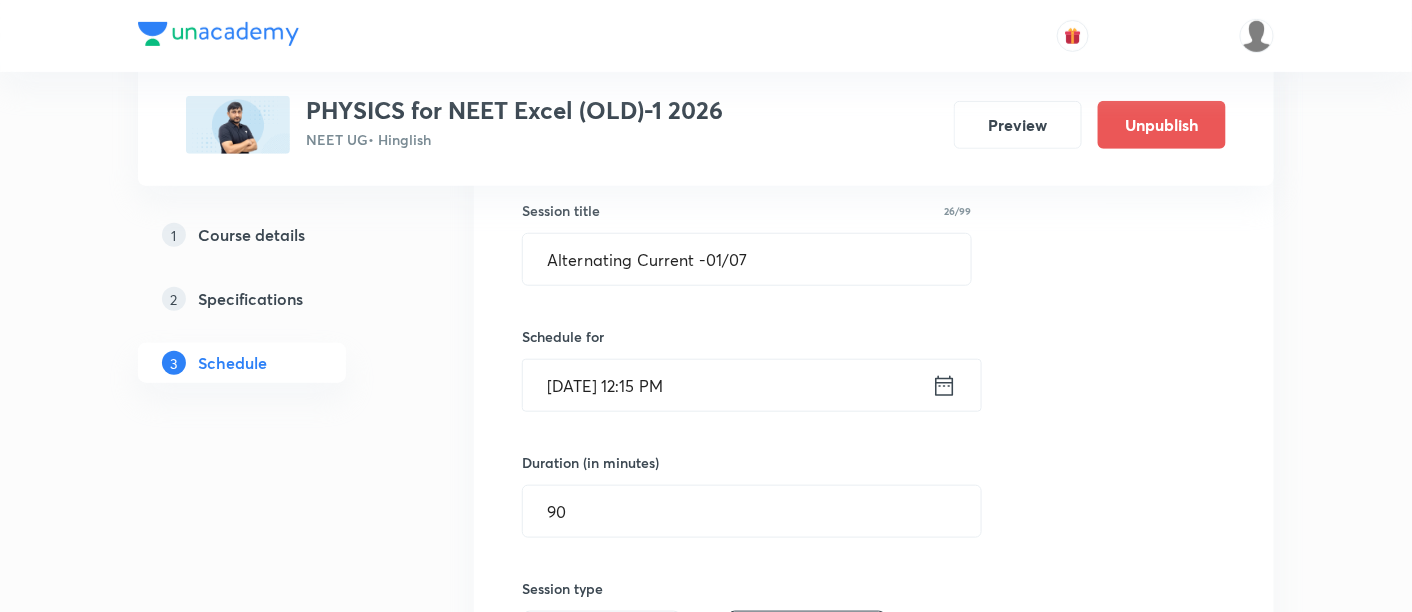 scroll, scrollTop: 362, scrollLeft: 0, axis: vertical 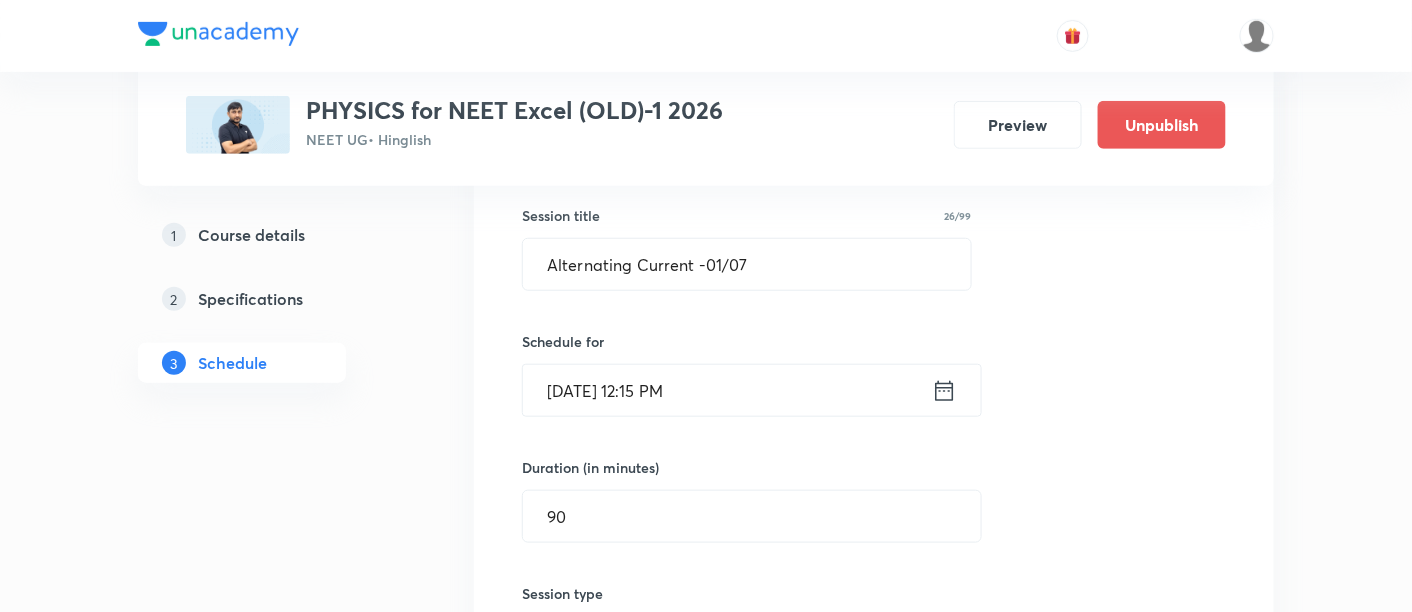 click 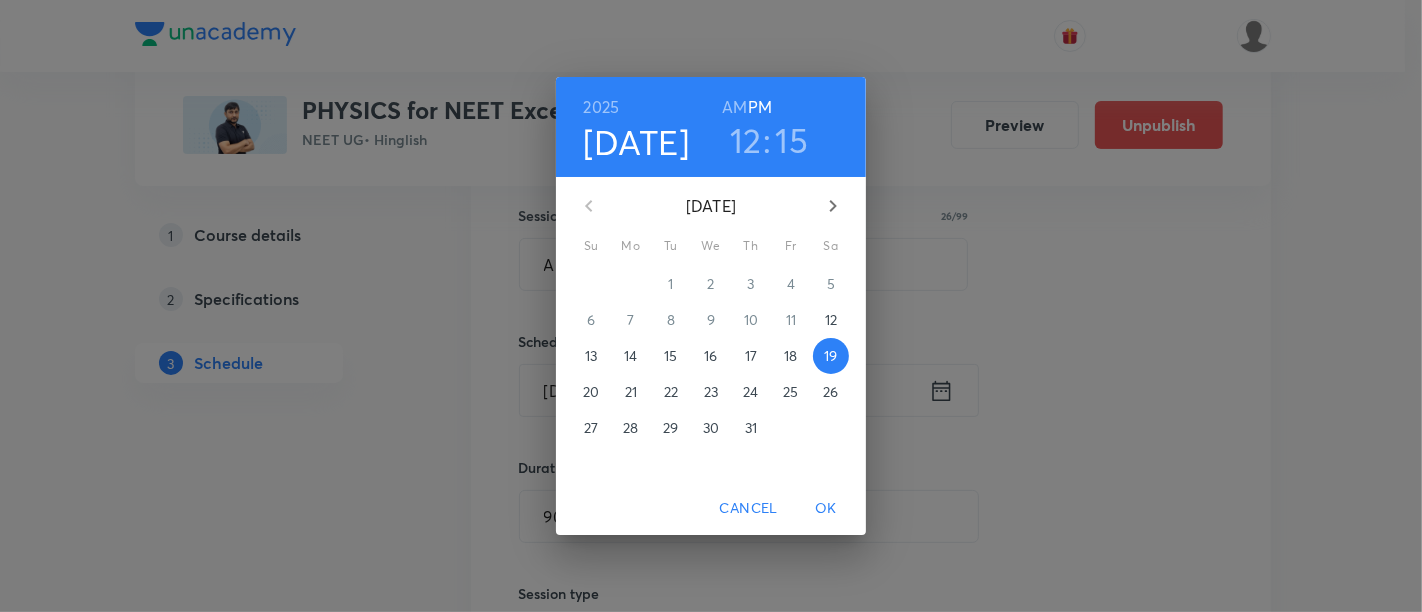 click on "AM" at bounding box center (734, 107) 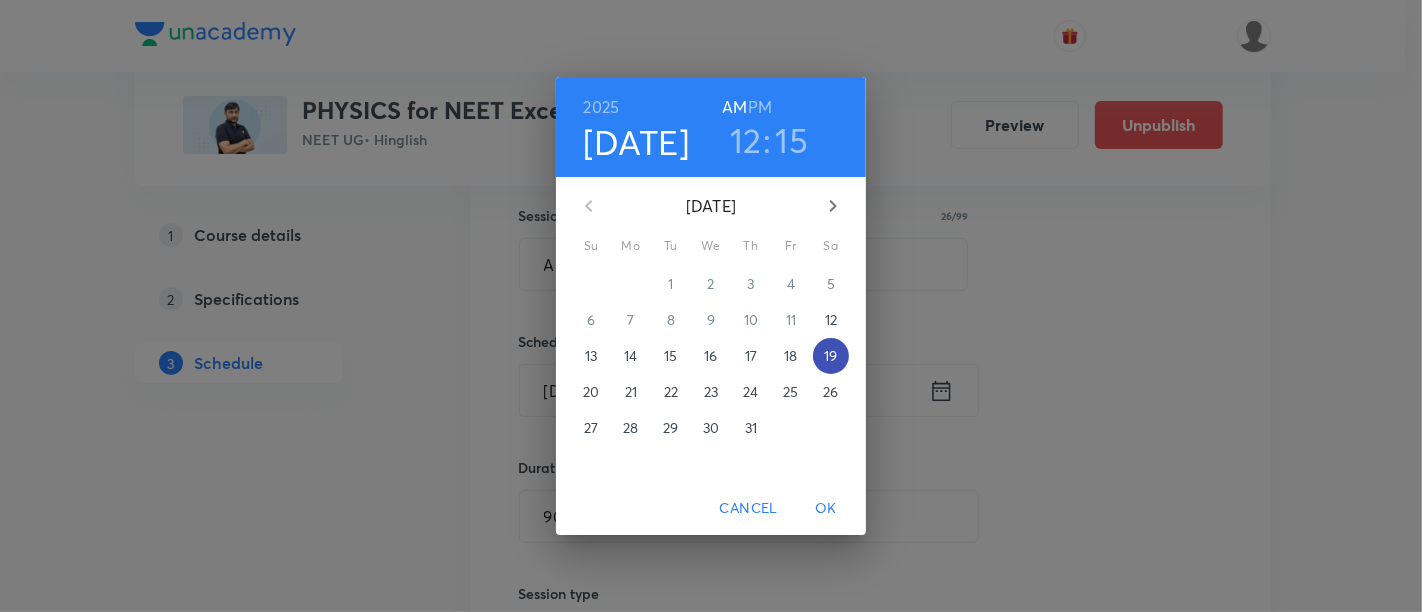 click on "19" at bounding box center [830, 356] 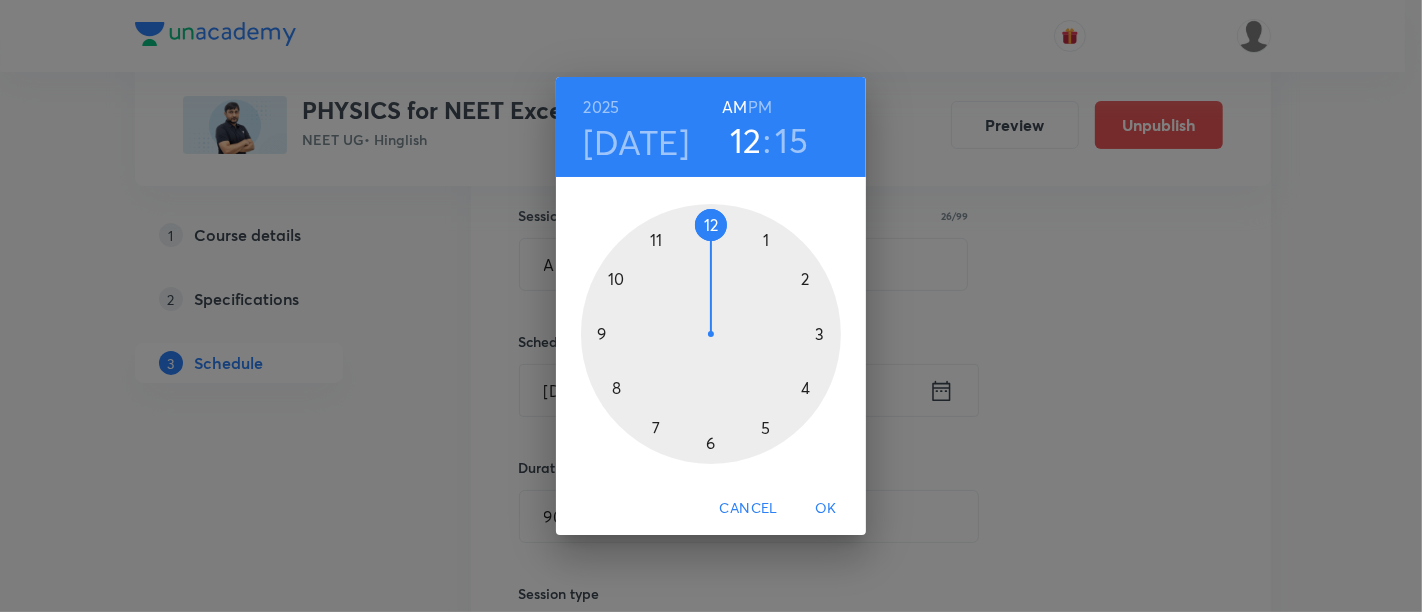 click at bounding box center (711, 334) 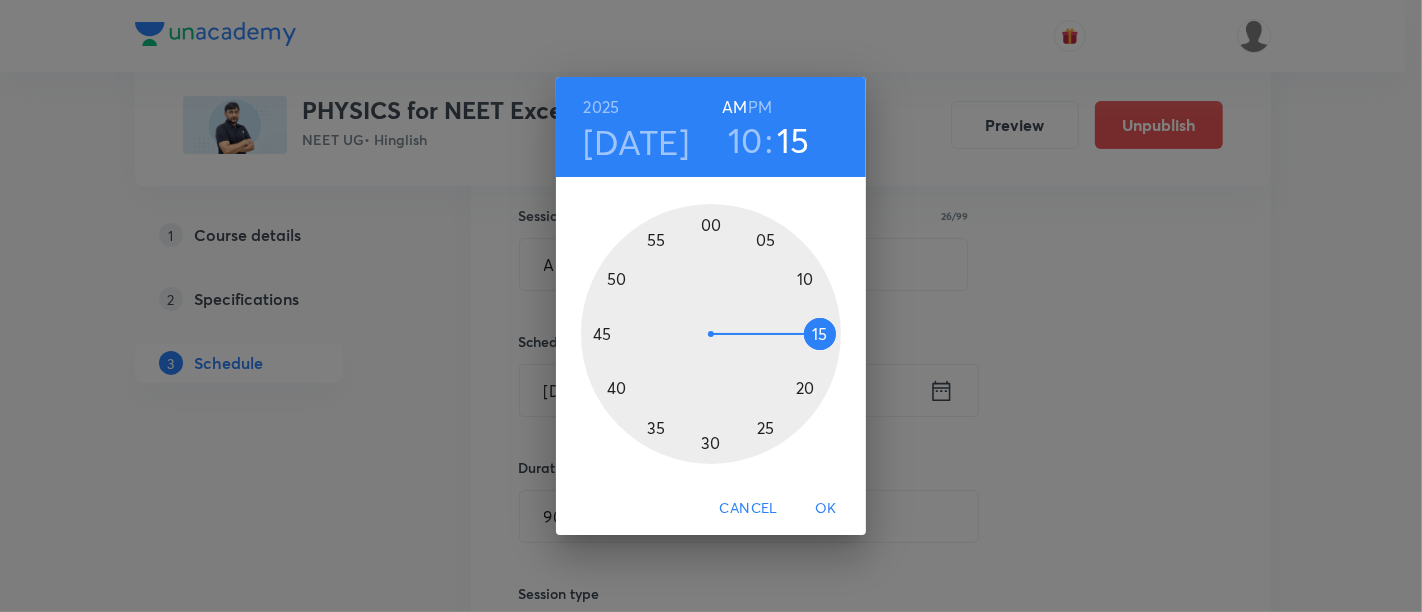 click at bounding box center (711, 334) 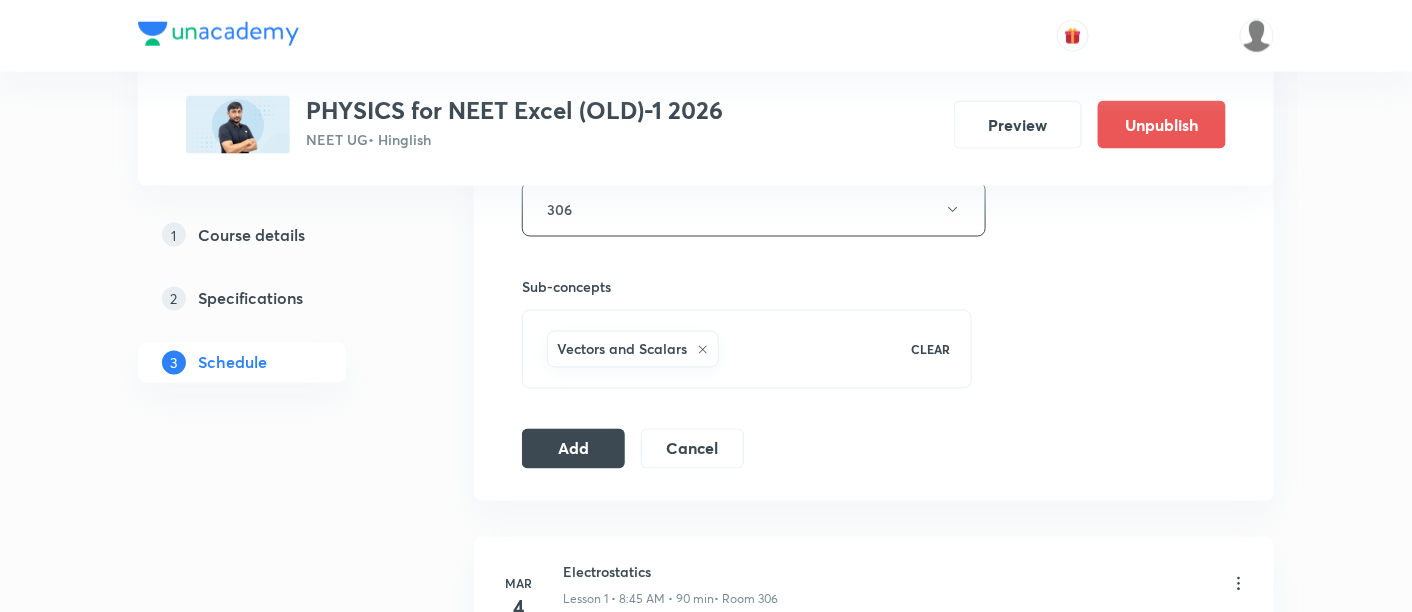 scroll, scrollTop: 955, scrollLeft: 0, axis: vertical 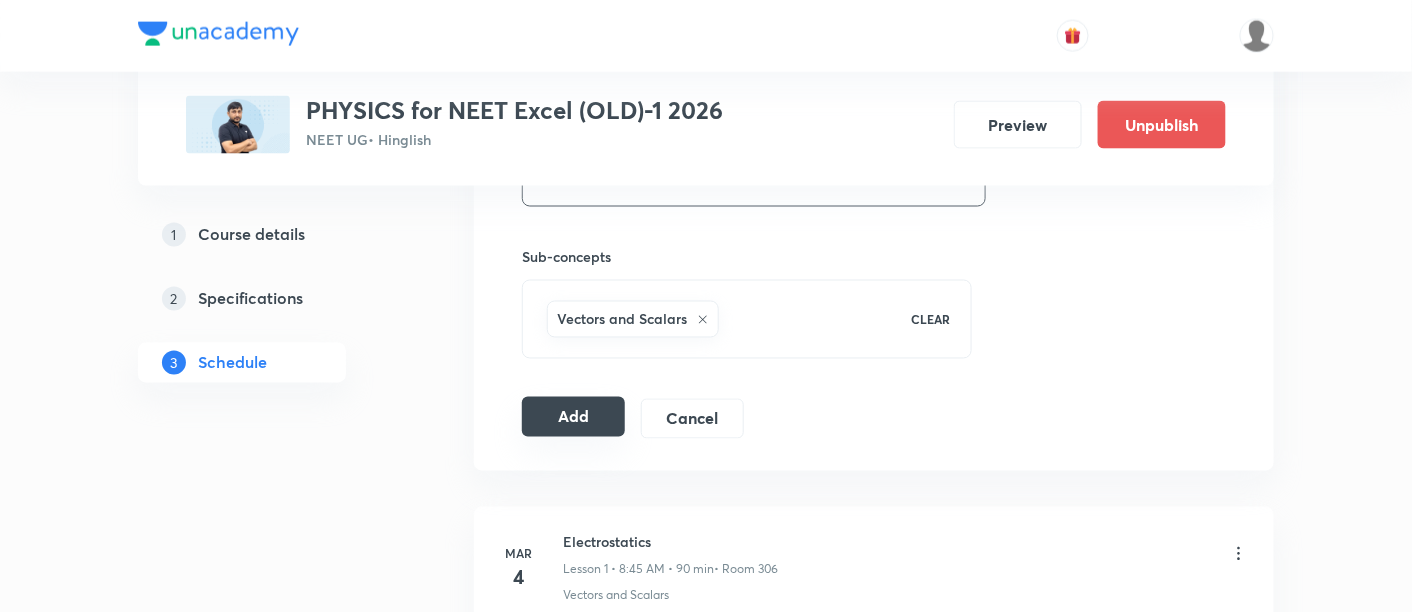 click on "Add" at bounding box center (573, 417) 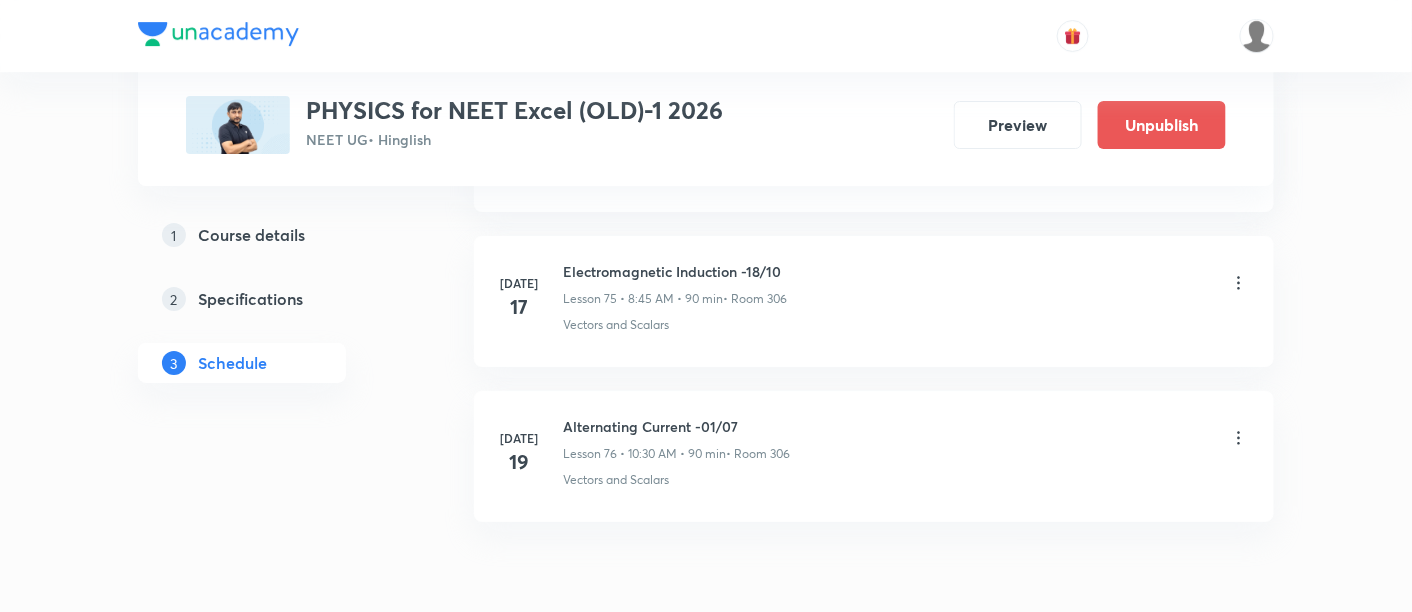scroll, scrollTop: 11808, scrollLeft: 0, axis: vertical 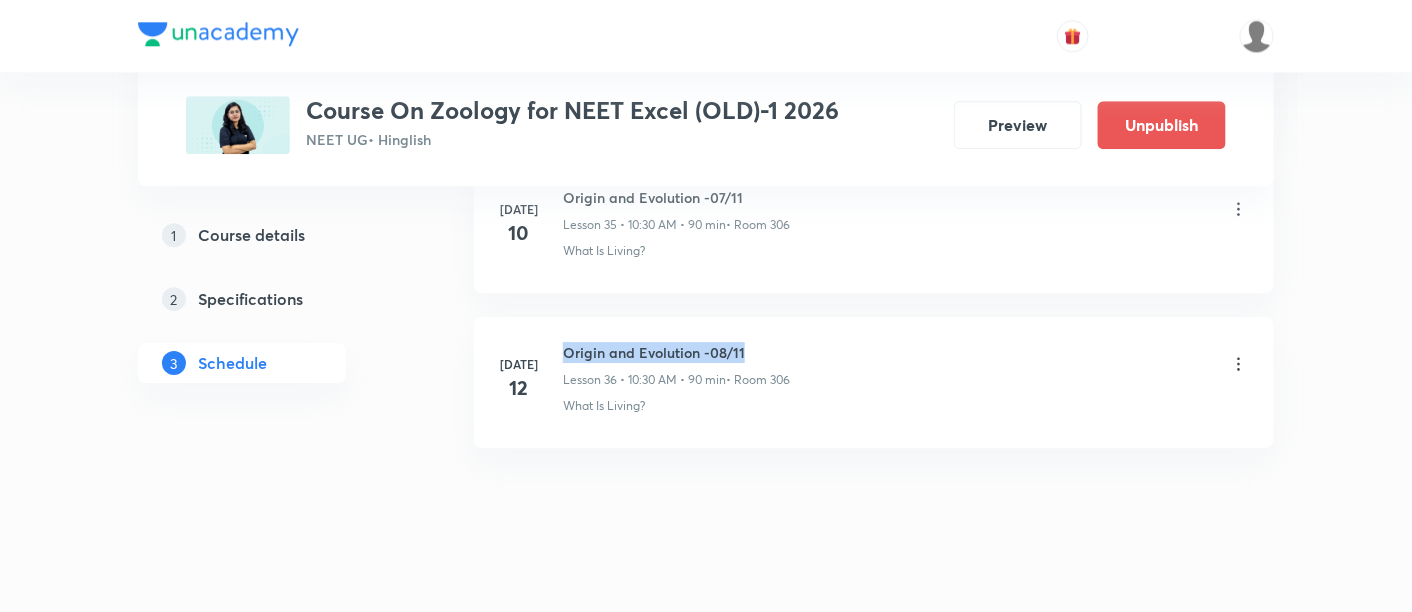 drag, startPoint x: 565, startPoint y: 329, endPoint x: 780, endPoint y: 324, distance: 215.05814 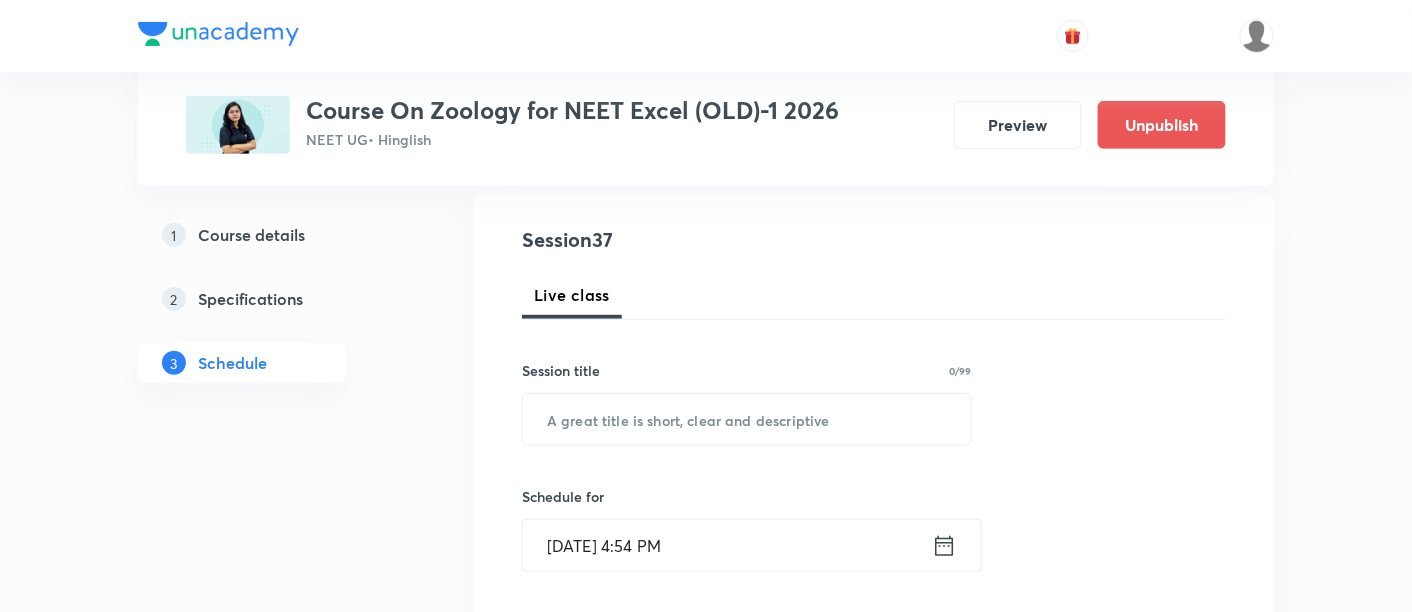 scroll, scrollTop: 240, scrollLeft: 0, axis: vertical 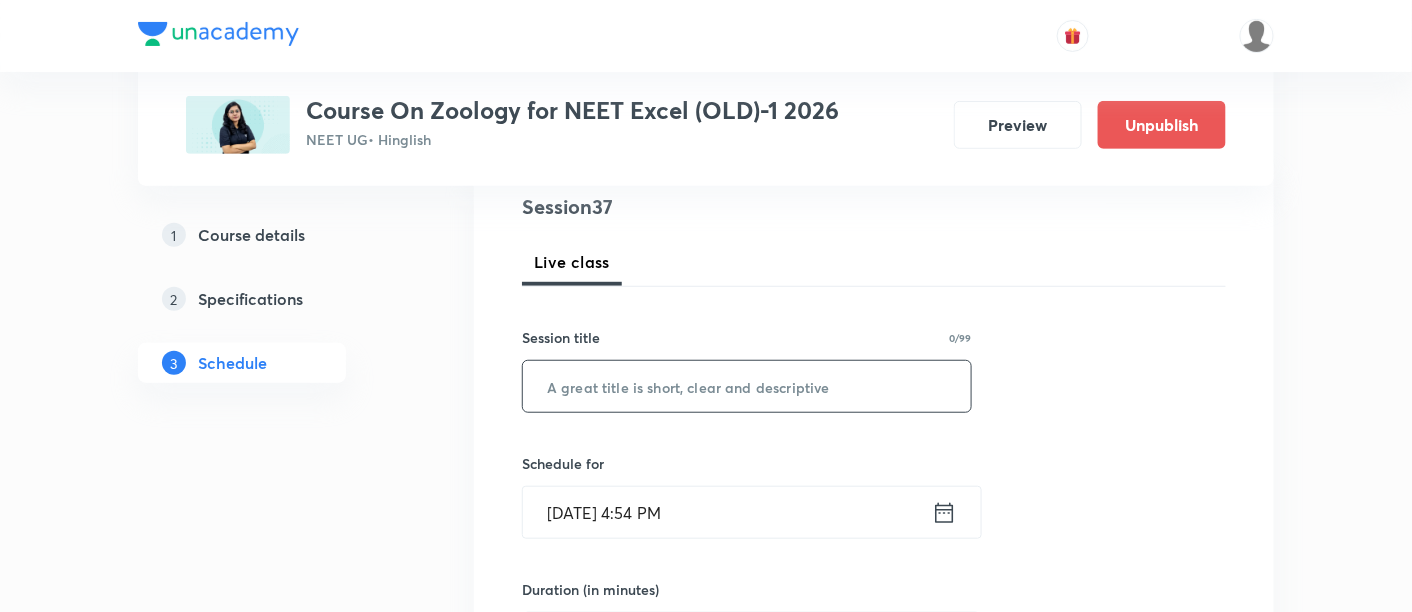 click at bounding box center [747, 386] 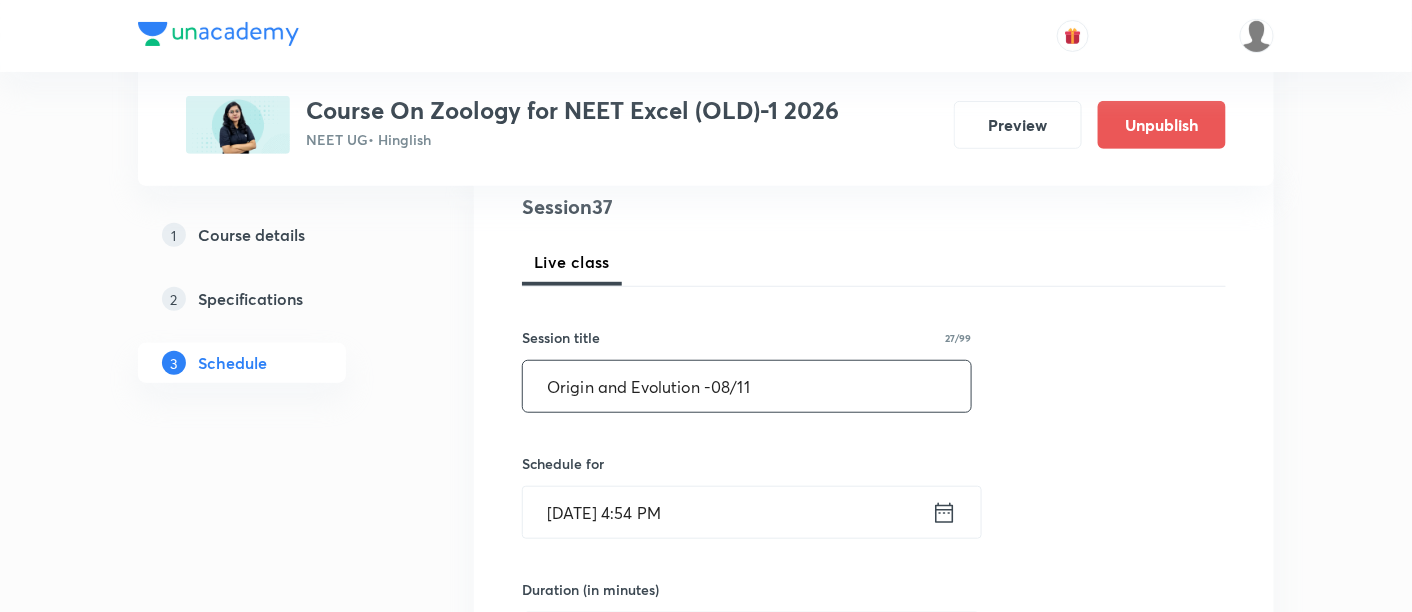 click on "Origin and Evolution -08/11" at bounding box center [747, 386] 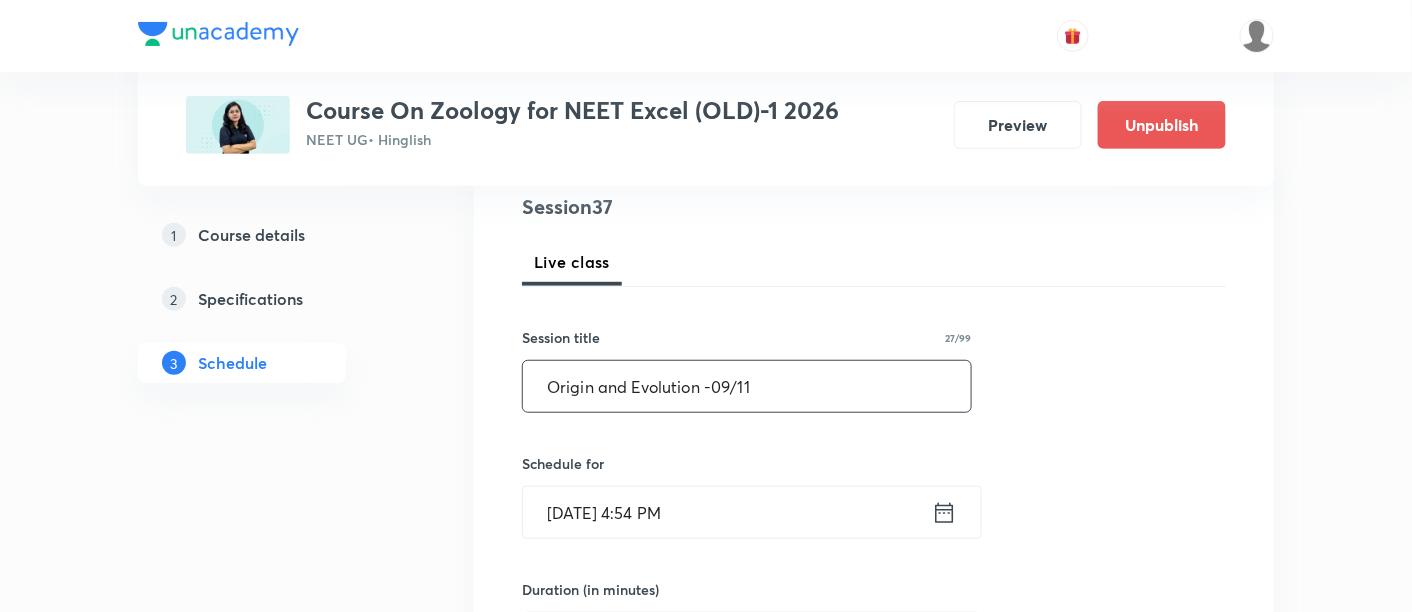 type on "Origin and Evolution -09/11" 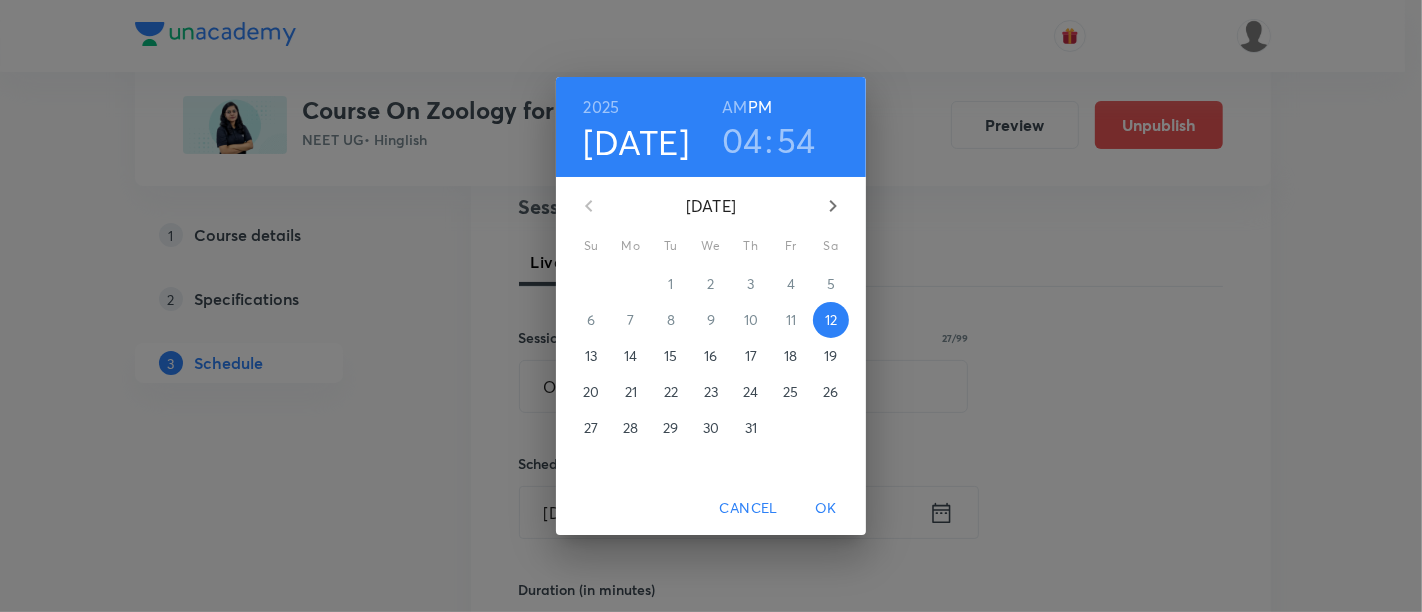 click on "17" at bounding box center (751, 356) 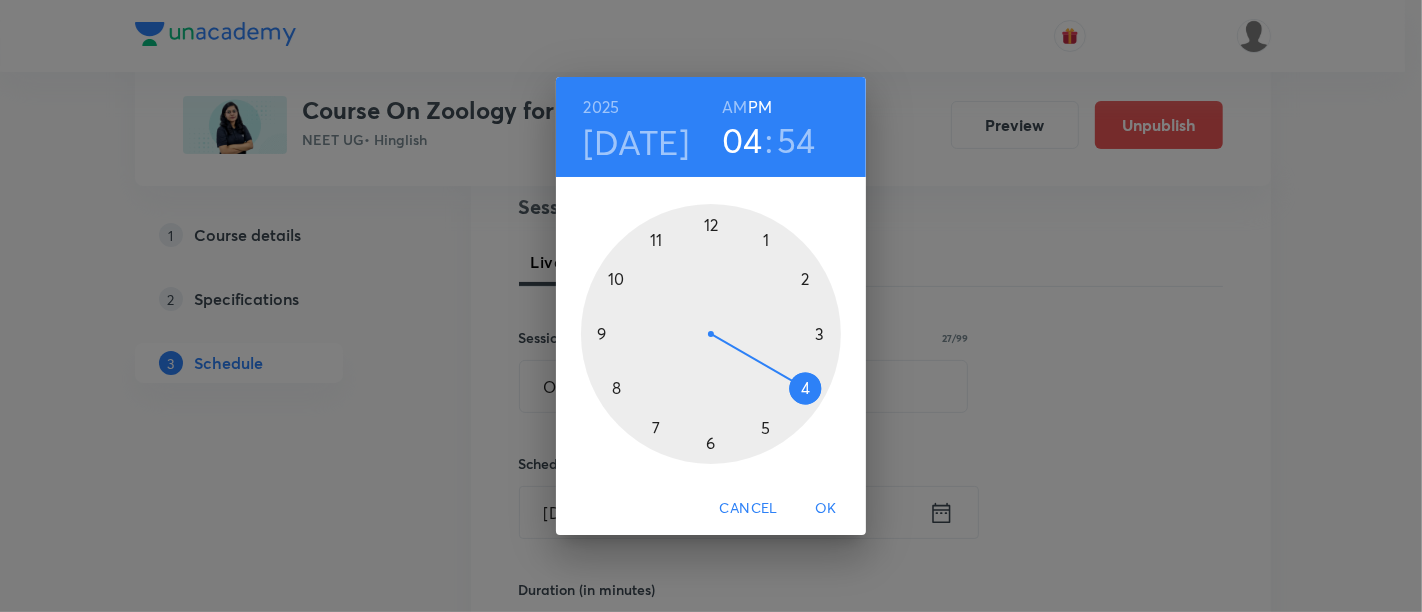 click on "AM" at bounding box center [734, 107] 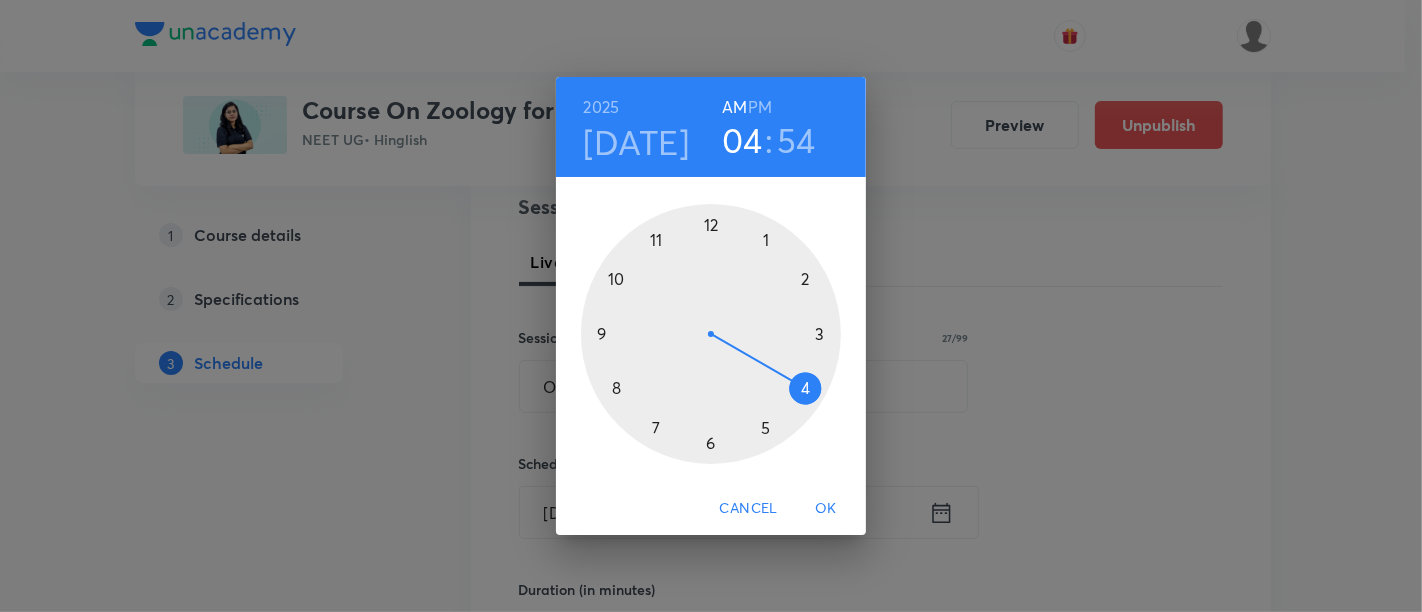 click at bounding box center [711, 334] 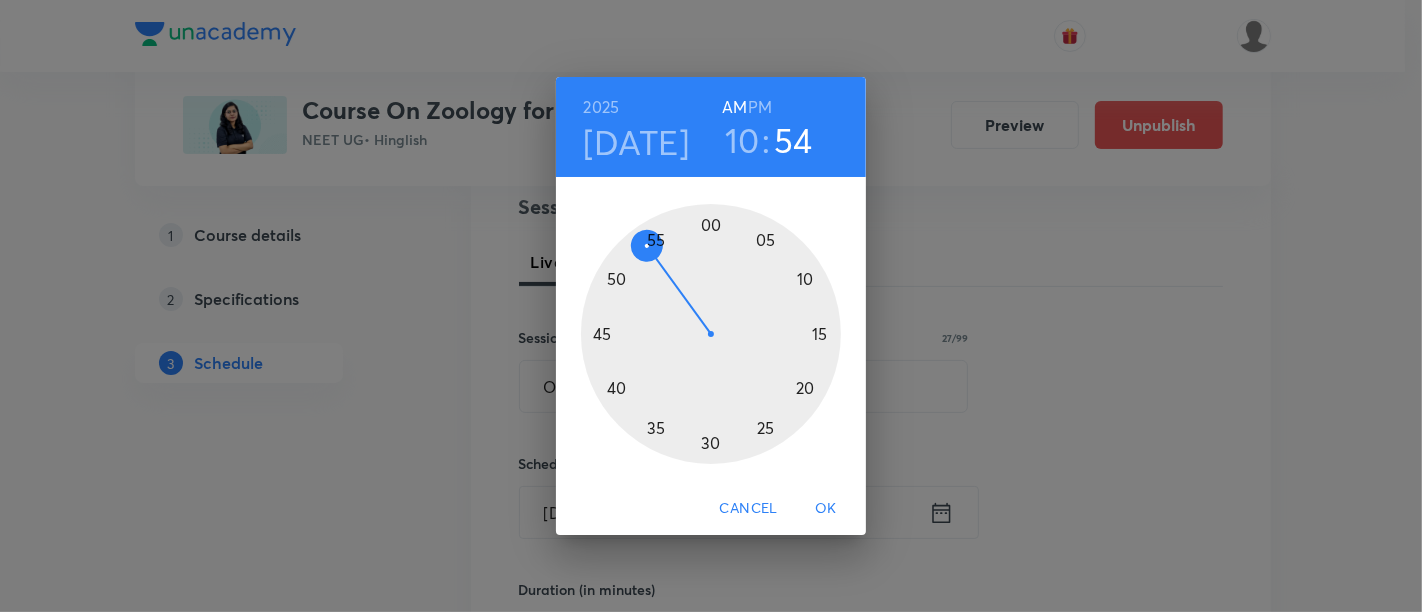 click at bounding box center [711, 334] 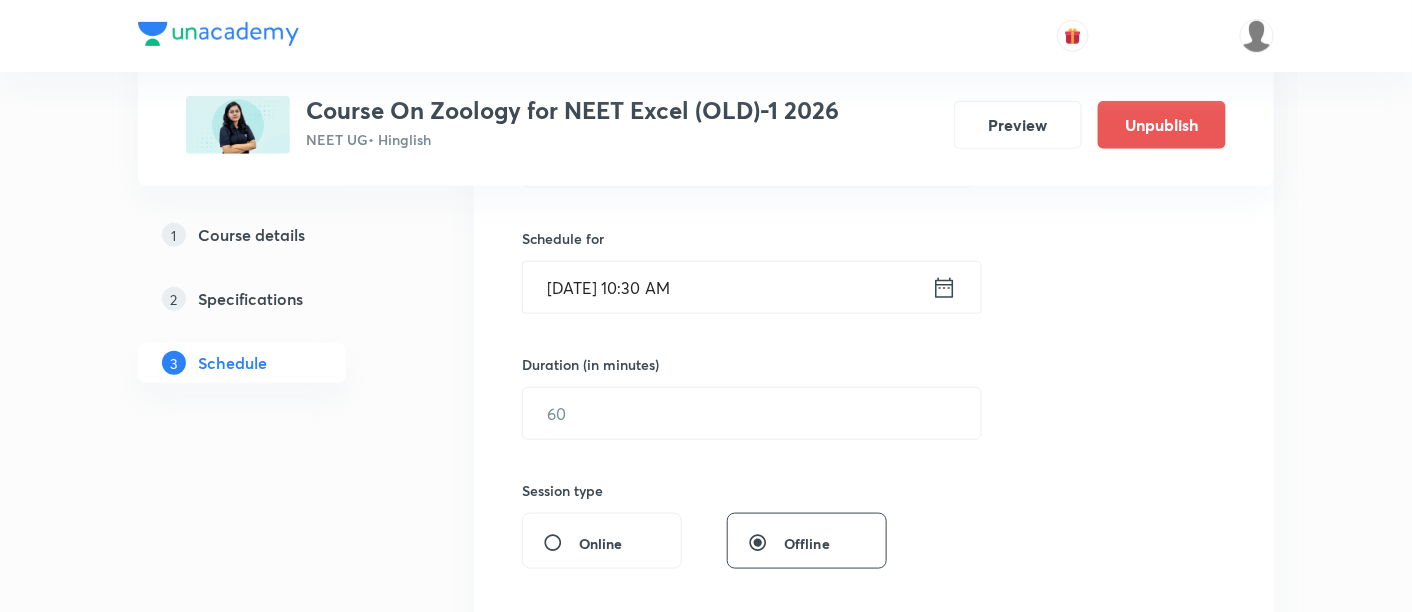 scroll, scrollTop: 470, scrollLeft: 0, axis: vertical 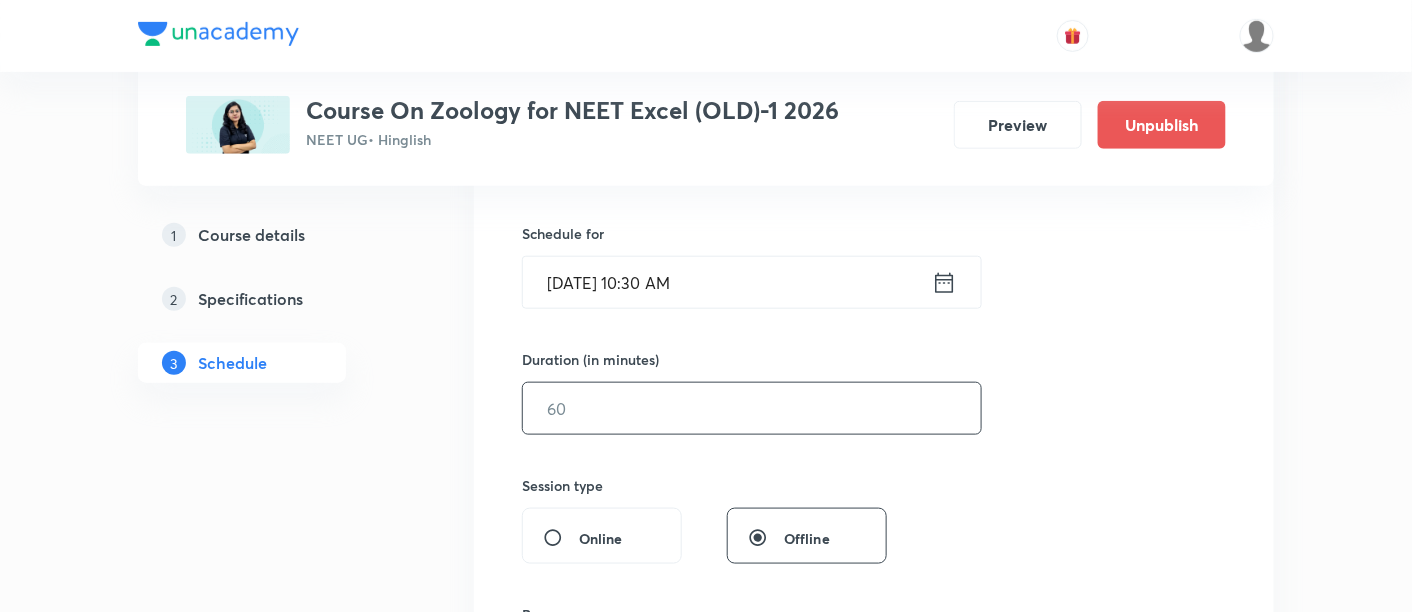 click at bounding box center (752, 408) 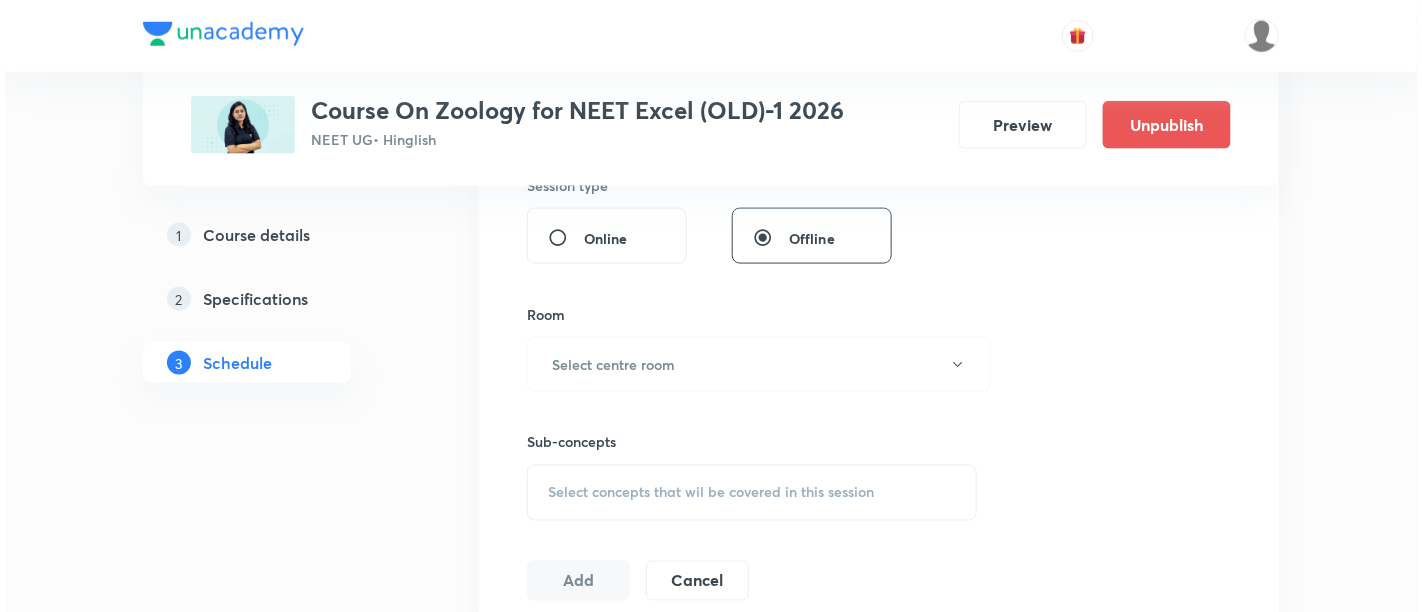 scroll, scrollTop: 777, scrollLeft: 0, axis: vertical 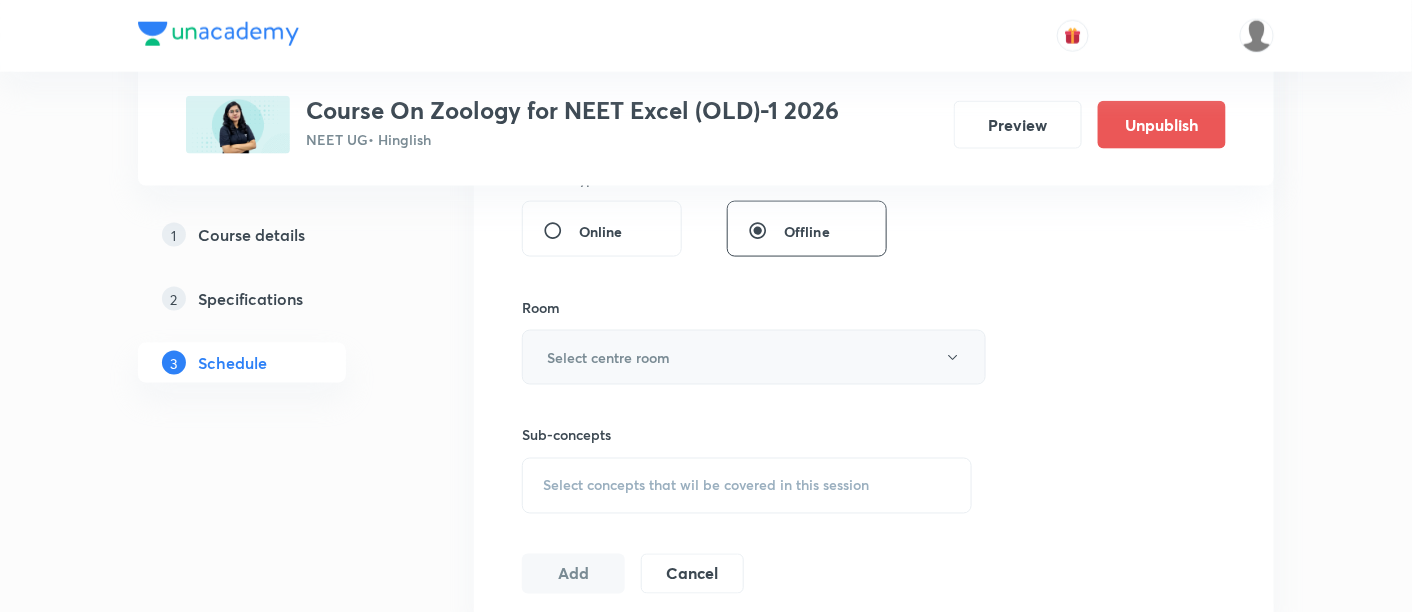 type on "90" 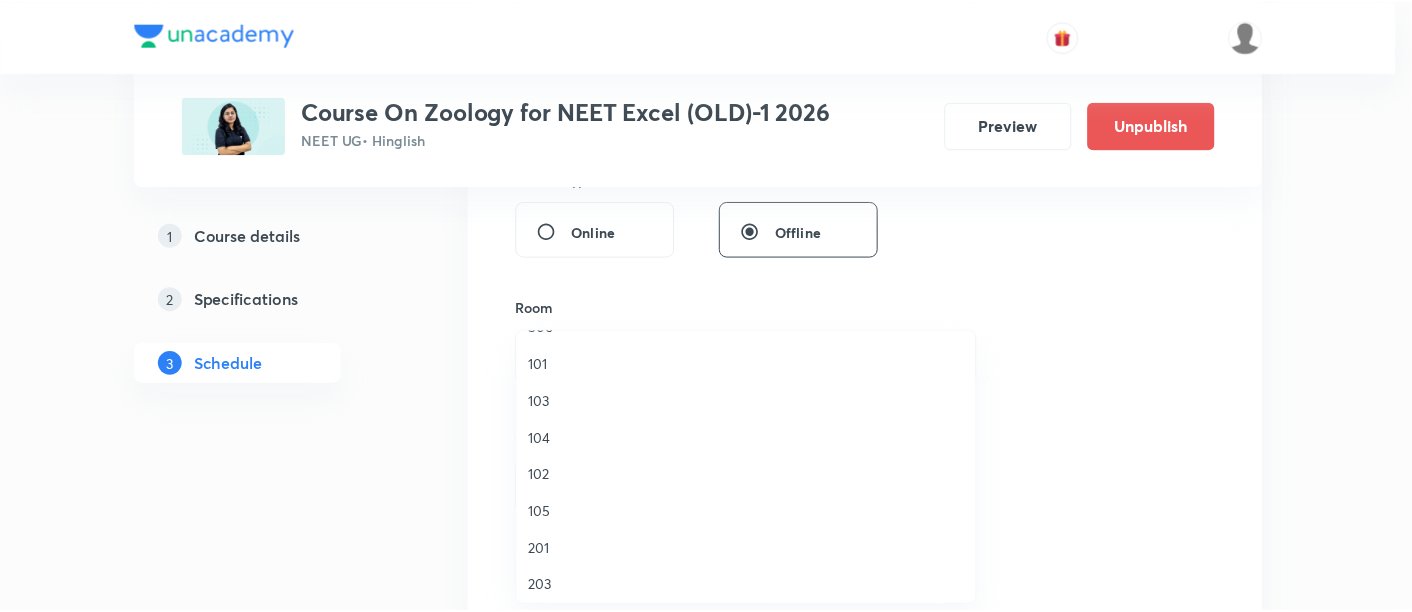 scroll, scrollTop: 665, scrollLeft: 0, axis: vertical 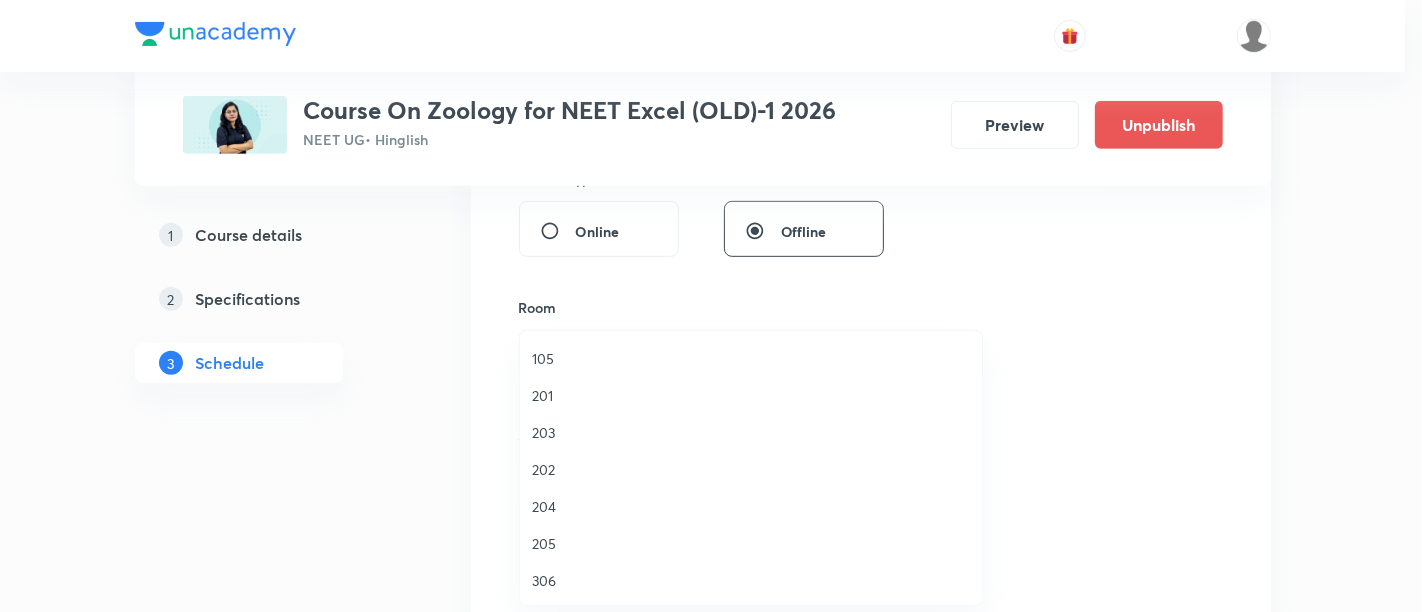 click on "306" at bounding box center [751, 580] 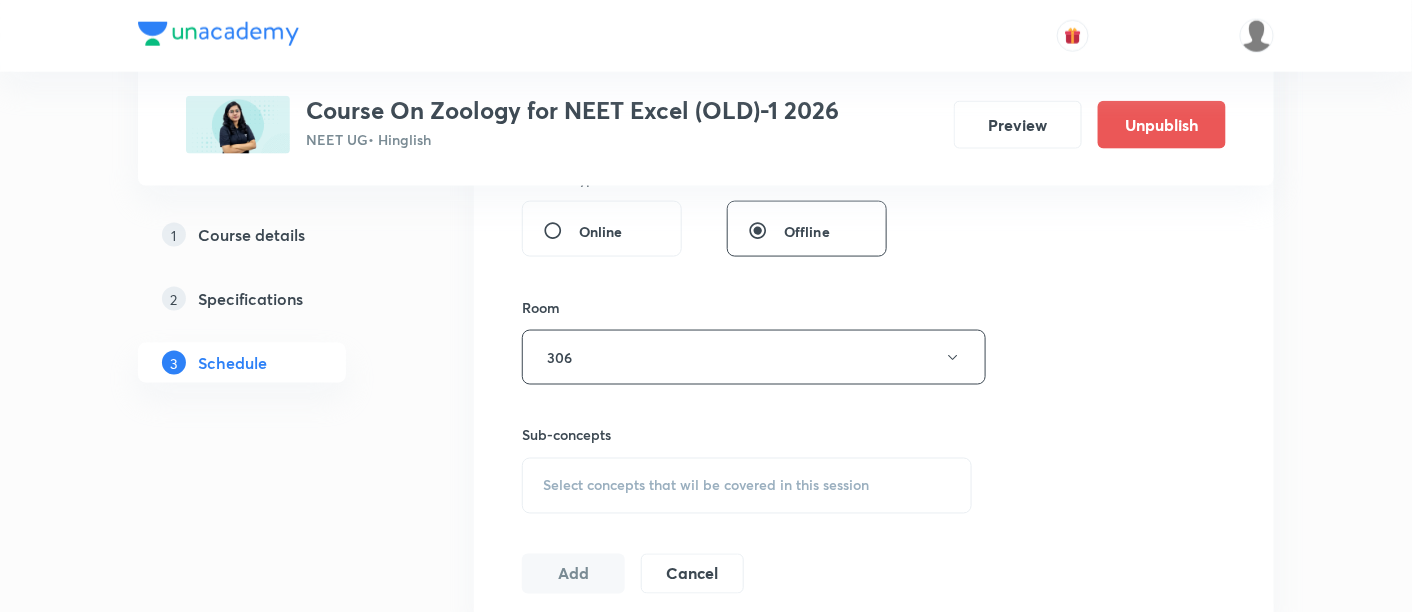 click on "Select concepts that wil be covered in this session" at bounding box center [747, 486] 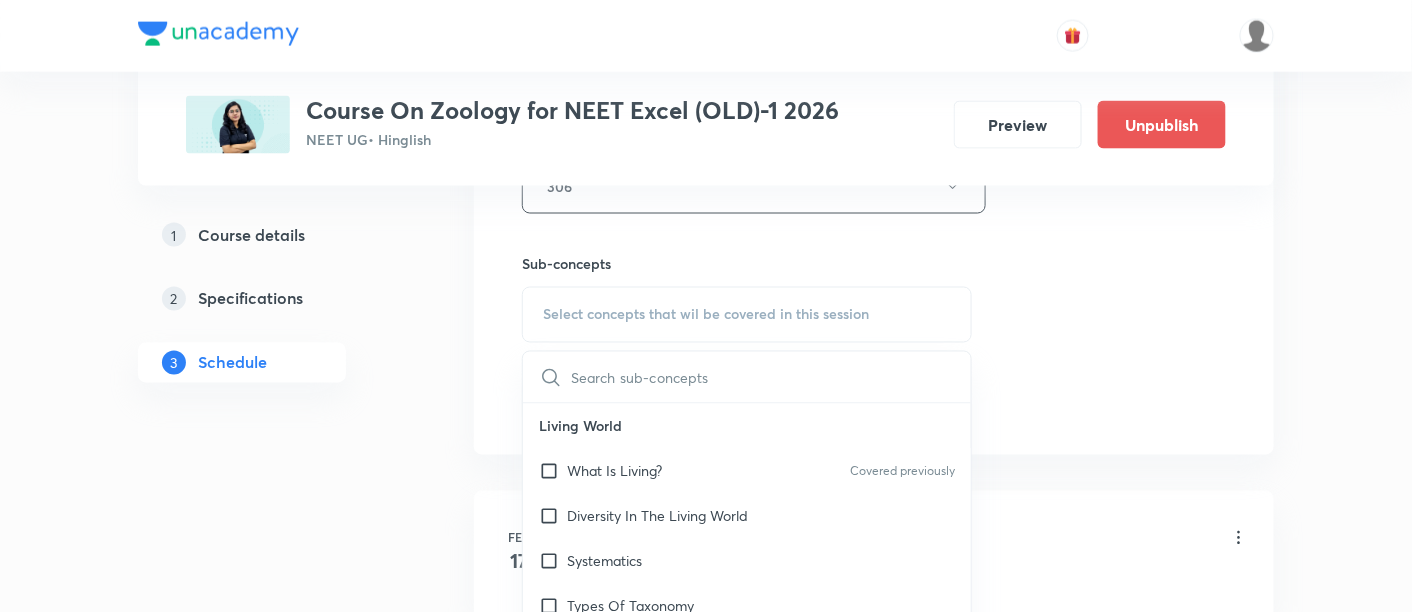 scroll, scrollTop: 959, scrollLeft: 0, axis: vertical 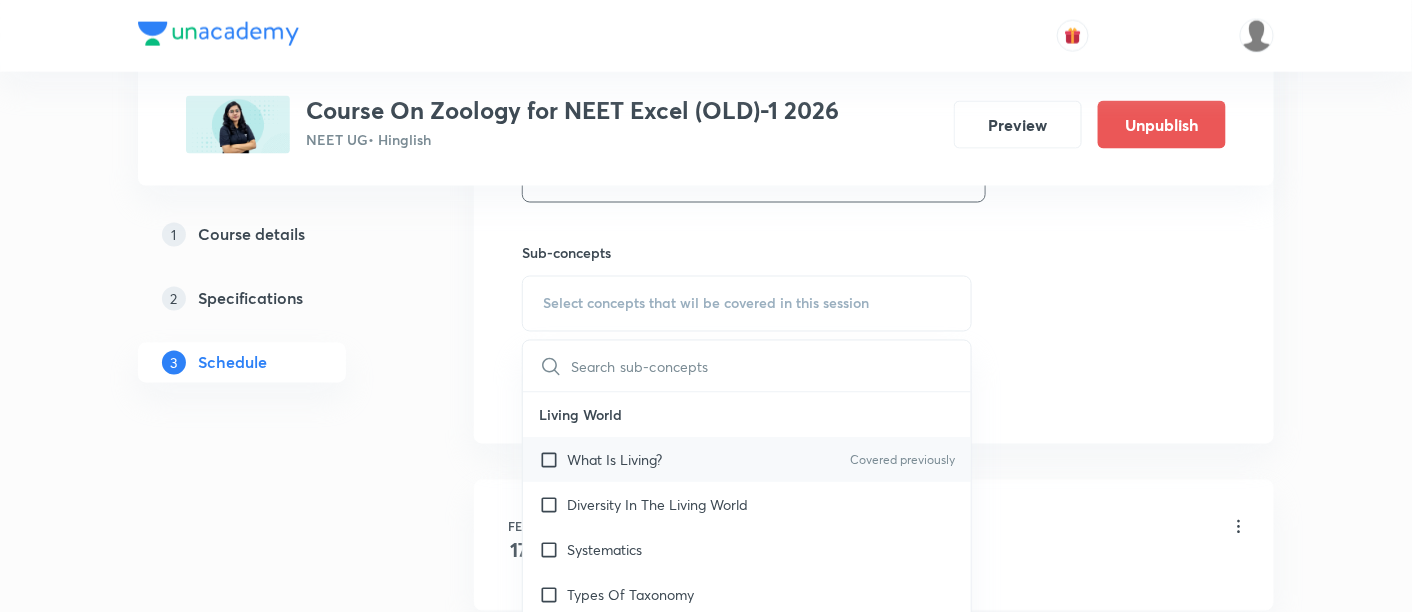 click on "What Is Living? Covered previously" at bounding box center [747, 460] 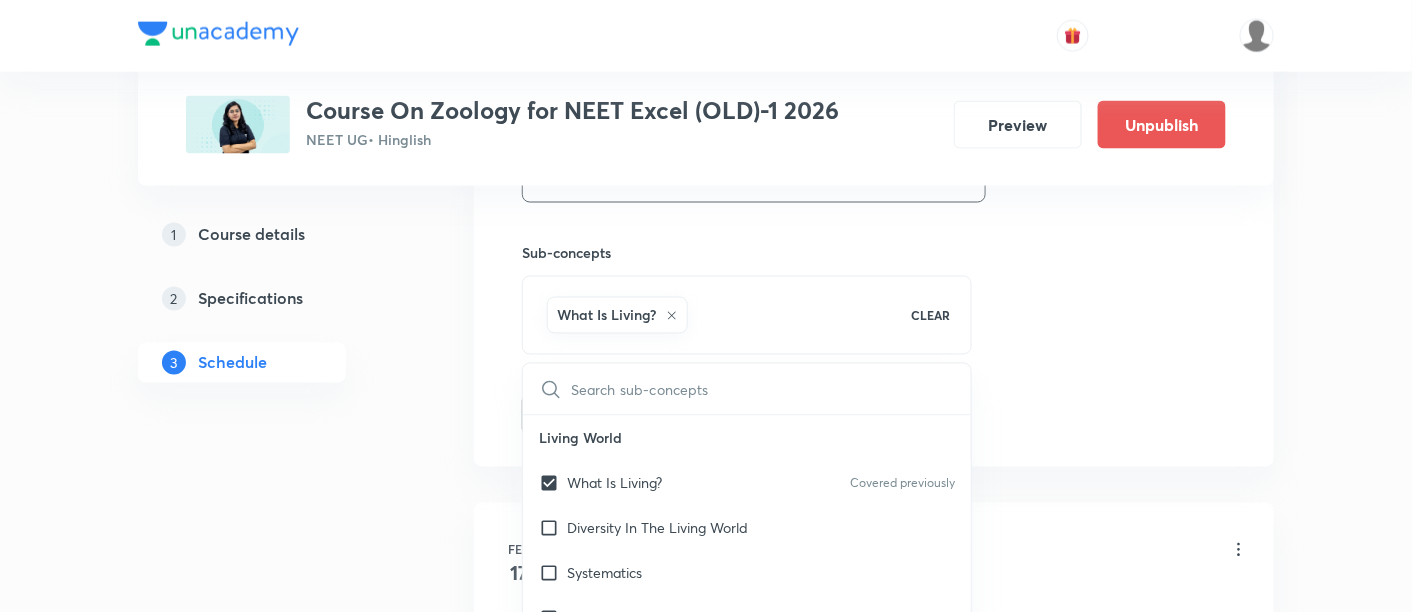 click on "Session  37 Live class Session title 27/99 Origin and Evolution -09/11 ​ Schedule for Jul 17, 2025, 10:30 AM ​ Duration (in minutes) 90 ​   Session type Online Offline Room 306 Sub-concepts What Is Living? CLEAR ​ Living World What Is Living? Covered previously Diversity In The Living World Systematics Types Of Taxonomy Fundamental Components Of Taxonomy Taxonomic Categories Taxonomical Aids The Three Domains Of Life Biological Nomenclature  Biological Classification System Of Classification Kingdom Monera Kingdom Protista Kingdom Fungi Kingdom Plantae Kingdom Animalia Linchens Mycorrhiza Virus Prions Viroids Plant Kingdom Algae Bryophytes Pteridophytes Gymnosperms Angiosperms Animal Kingdom Basics Of Classification Classification Of Animals Animal Kingdom Animal Diversity Animal Diversity Morphology - Flowering Plants Plant Morphology Root Types Of Roots Stem Types Of Stem  Leaf Inflorescence Flower Fruit Seed Semi-Technical Description Of A Typical Flowering Plant Anatomy - Flowering Plants Frogs ER" at bounding box center (874, -46) 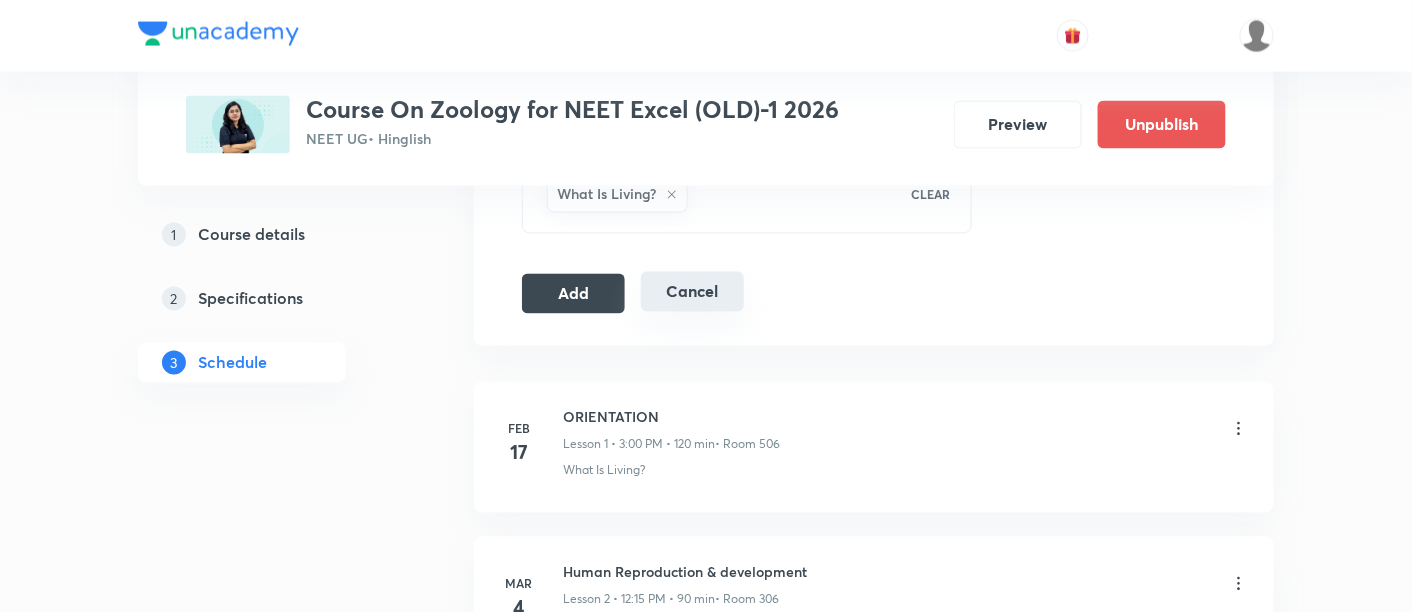 scroll, scrollTop: 1114, scrollLeft: 0, axis: vertical 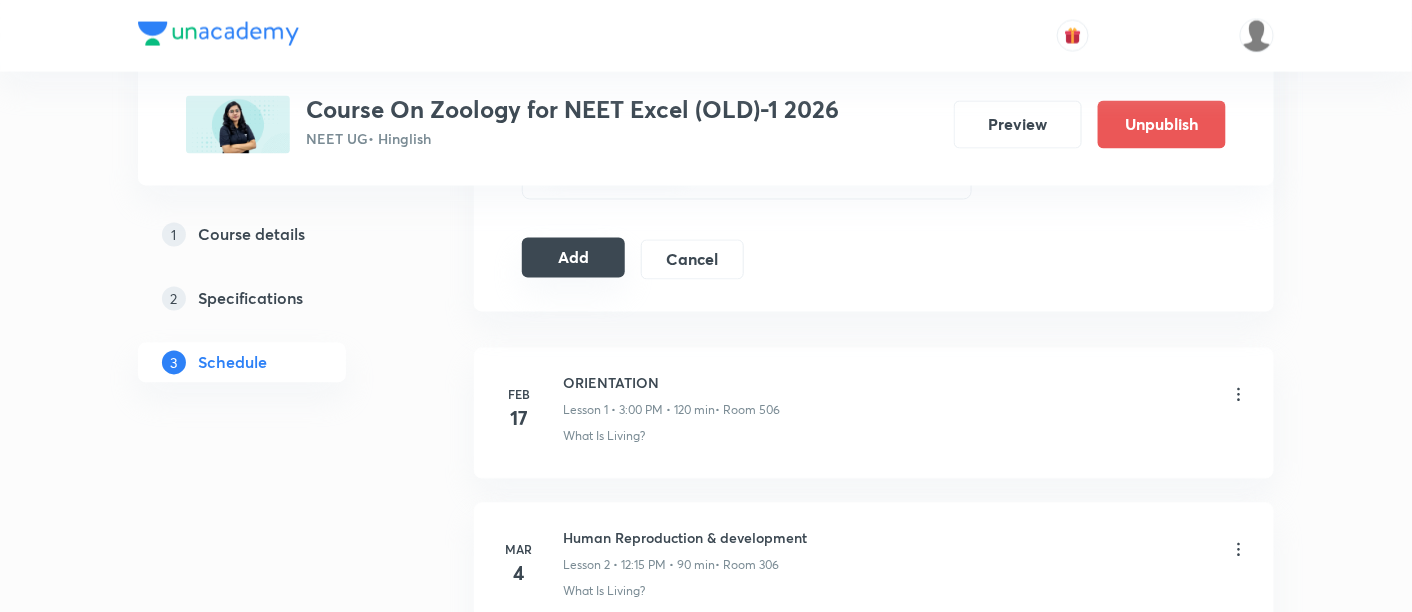 click on "Add" at bounding box center [573, 258] 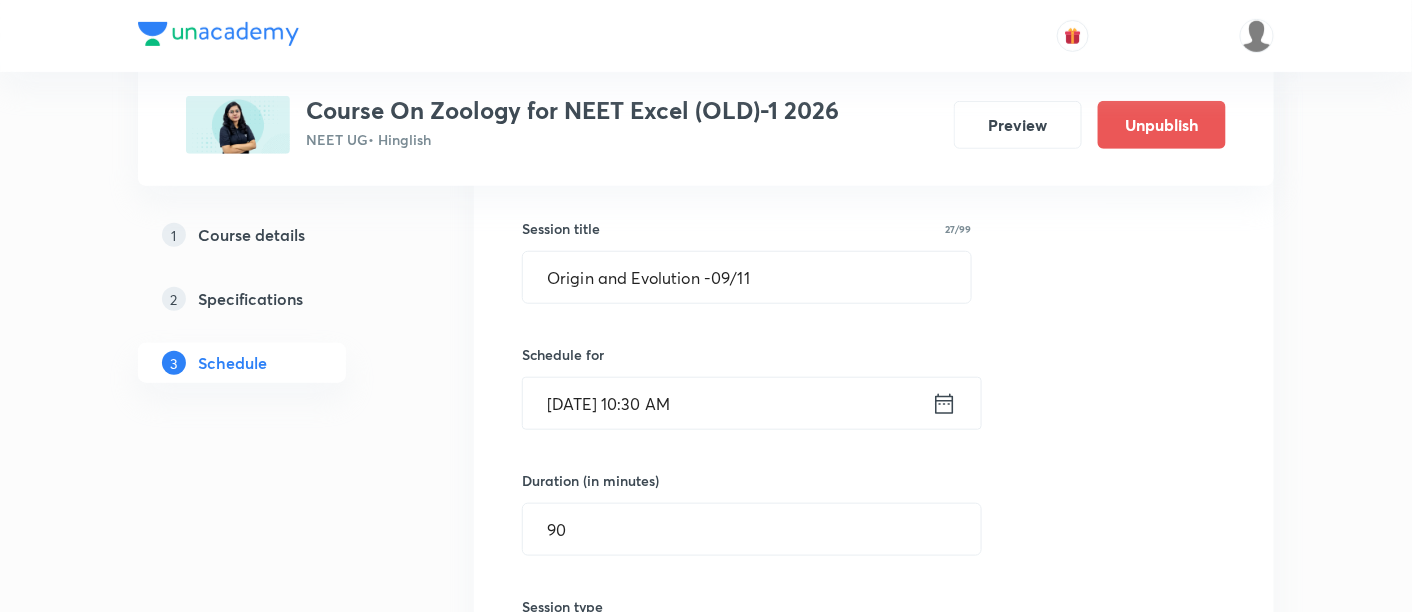 scroll, scrollTop: 344, scrollLeft: 0, axis: vertical 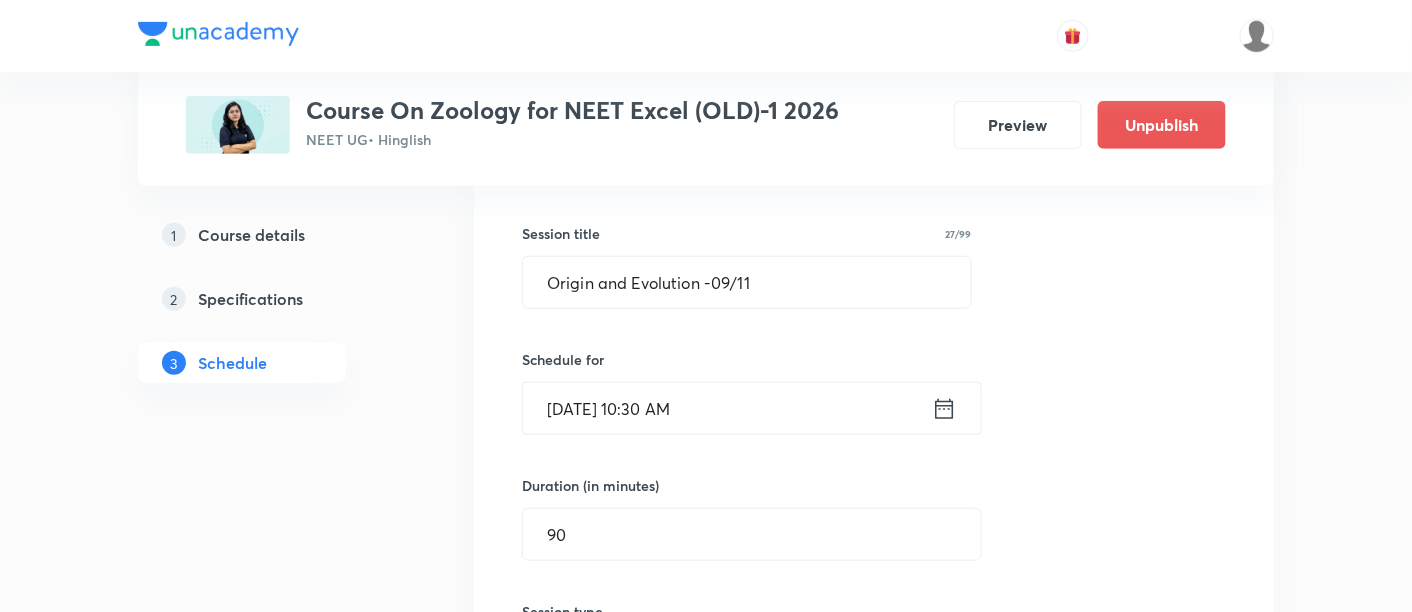 click 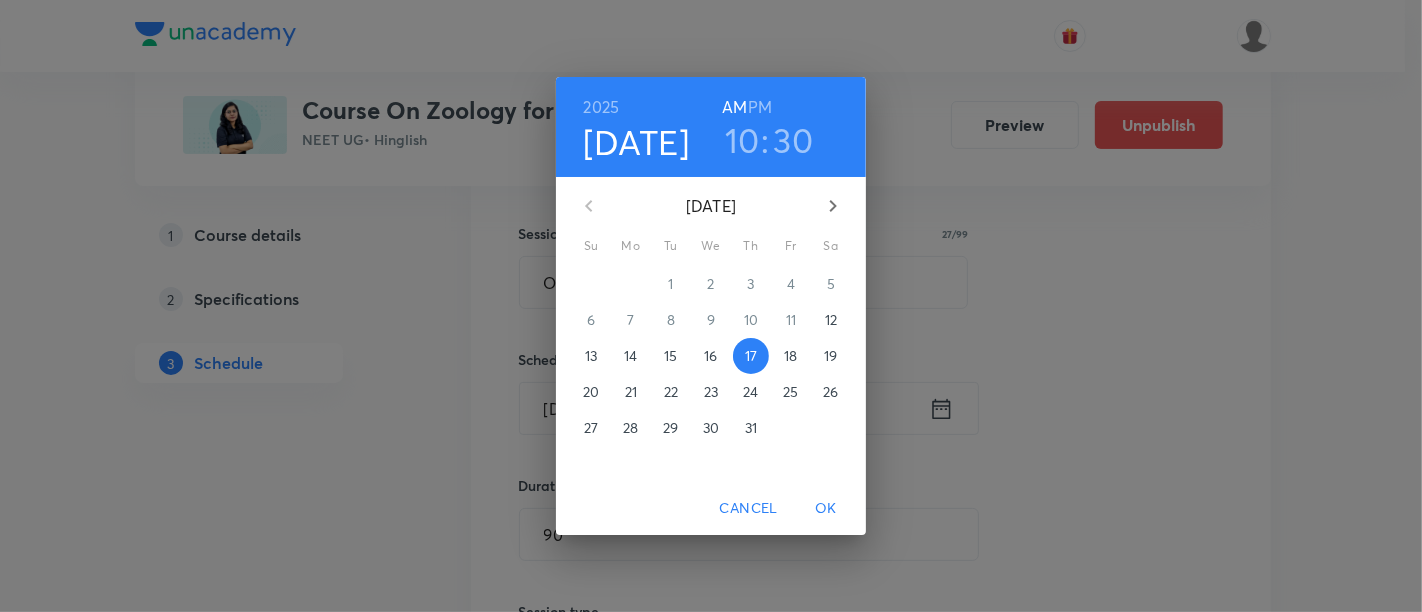 click on "PM" at bounding box center (760, 107) 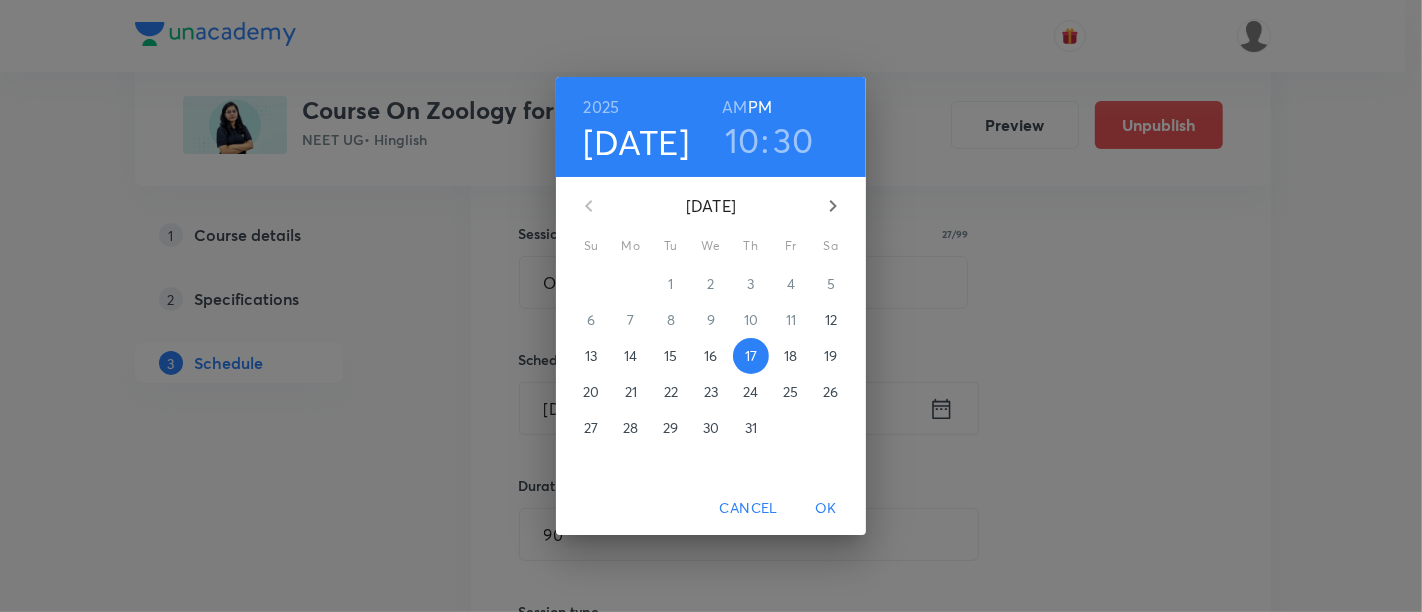 click on "10" at bounding box center [742, 140] 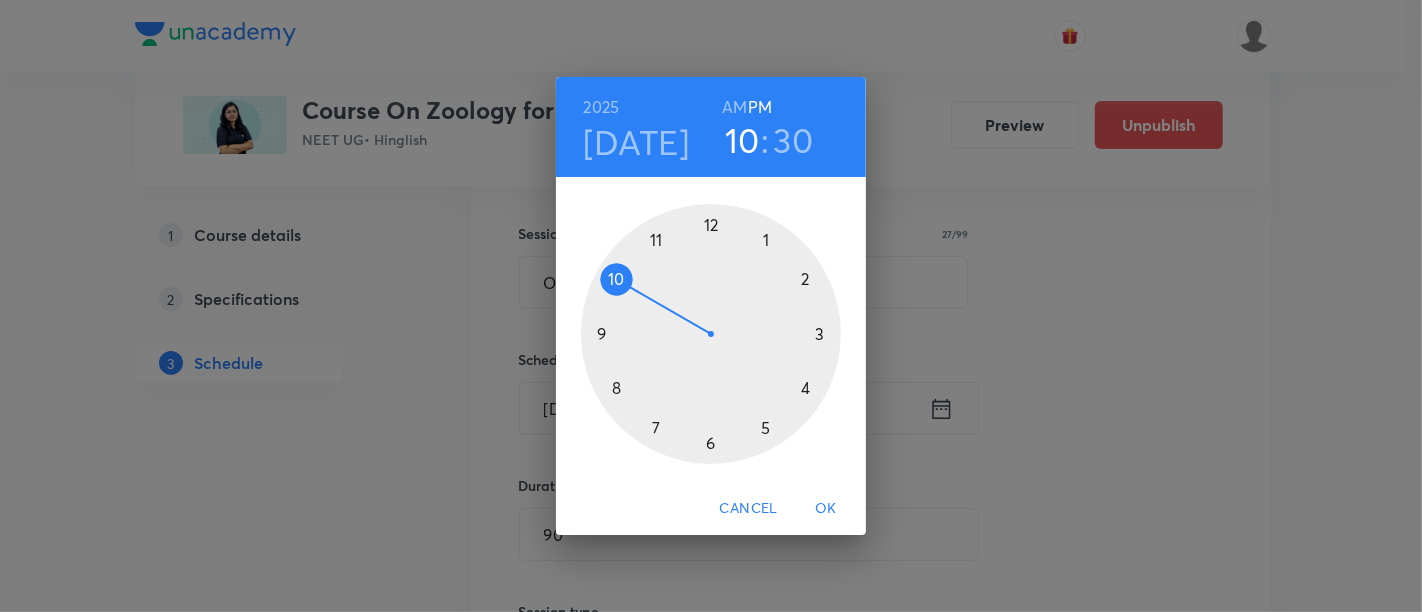 click at bounding box center (711, 334) 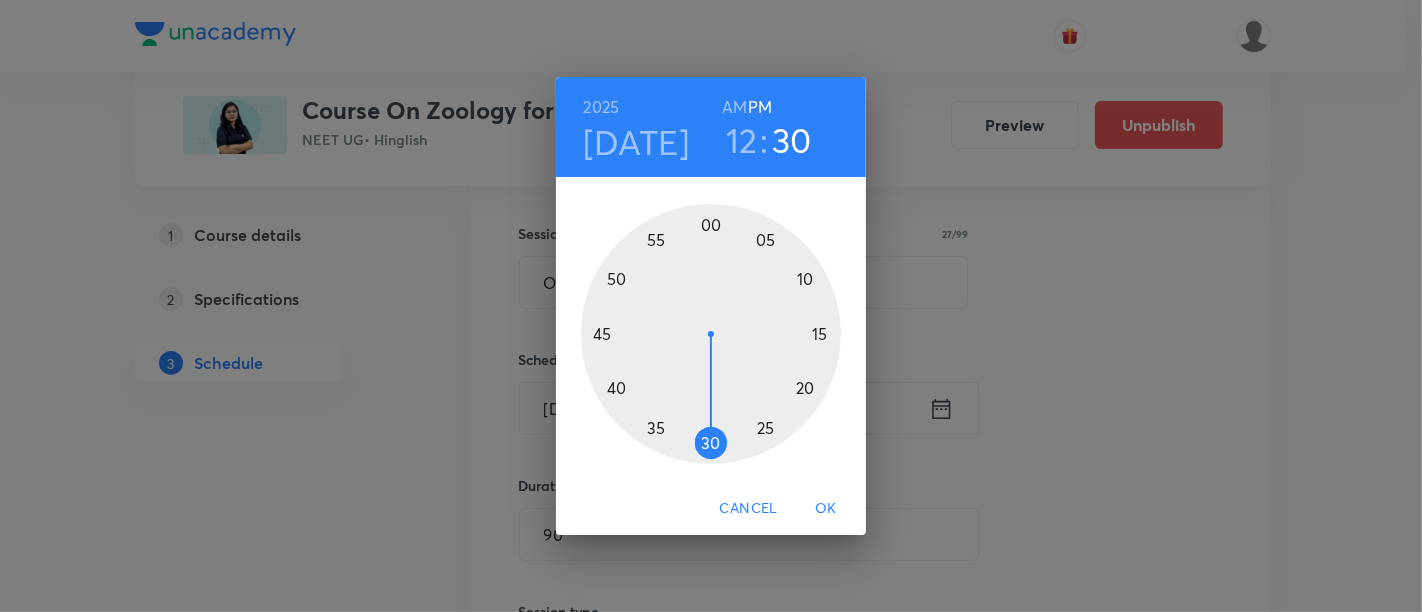 click at bounding box center [711, 334] 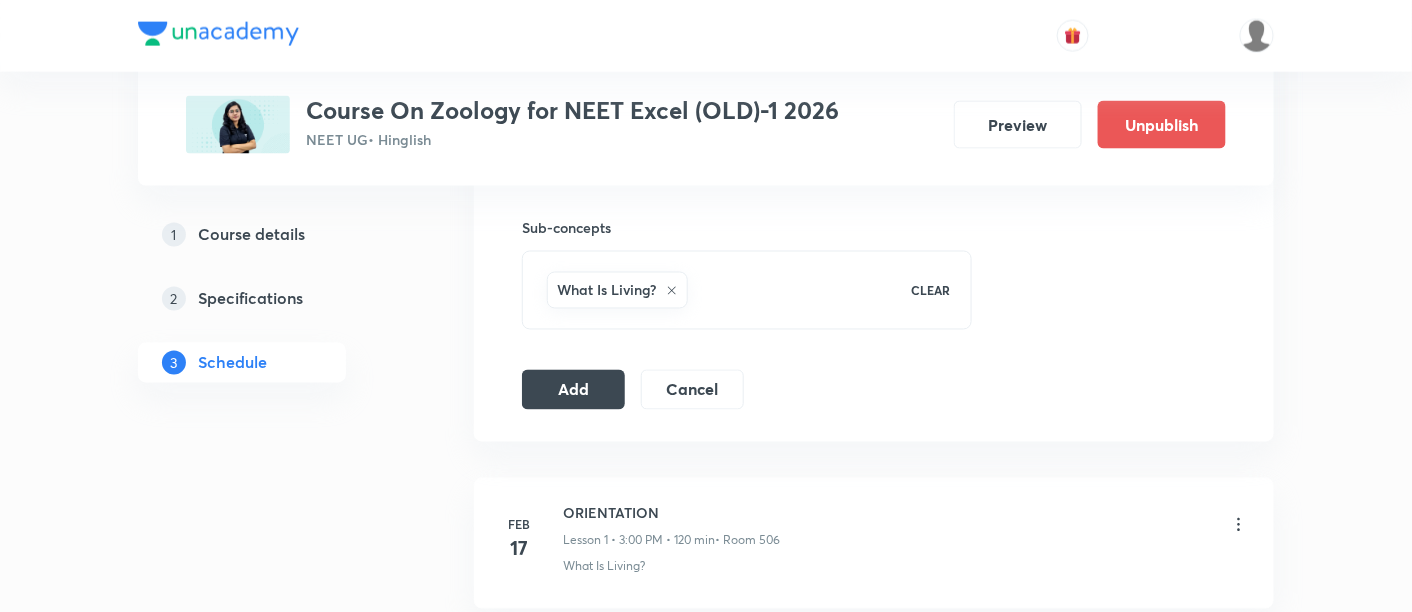 scroll, scrollTop: 985, scrollLeft: 0, axis: vertical 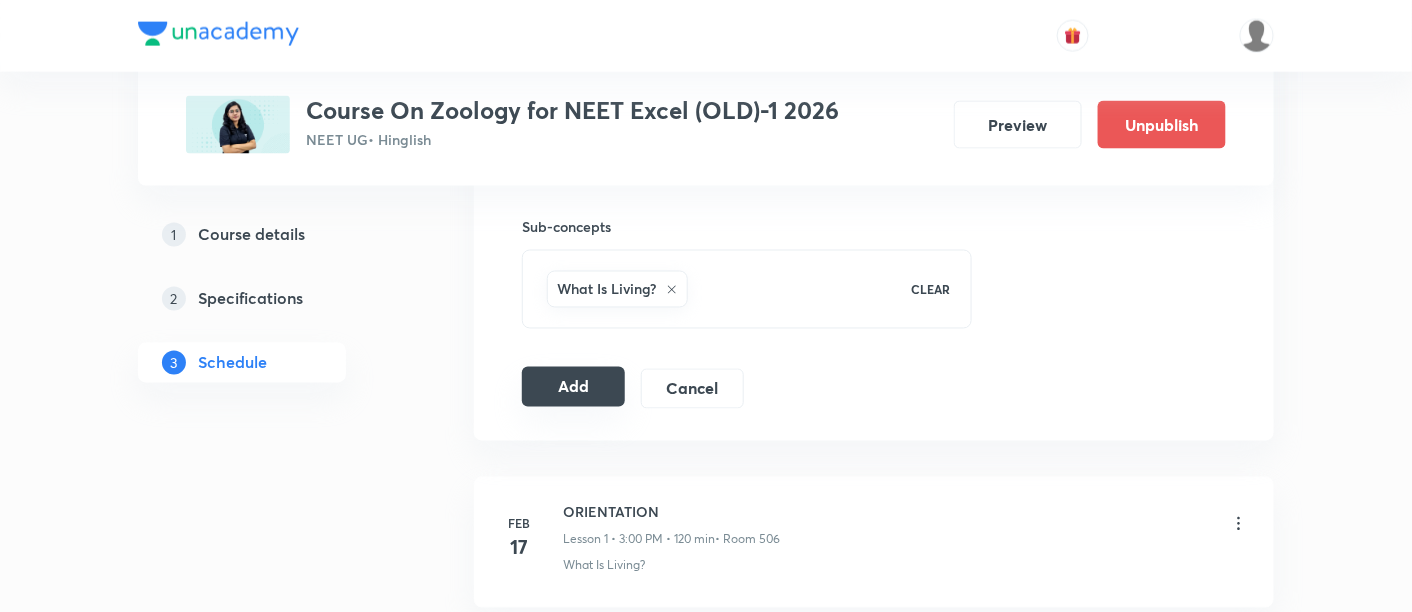 click on "Add" at bounding box center (573, 387) 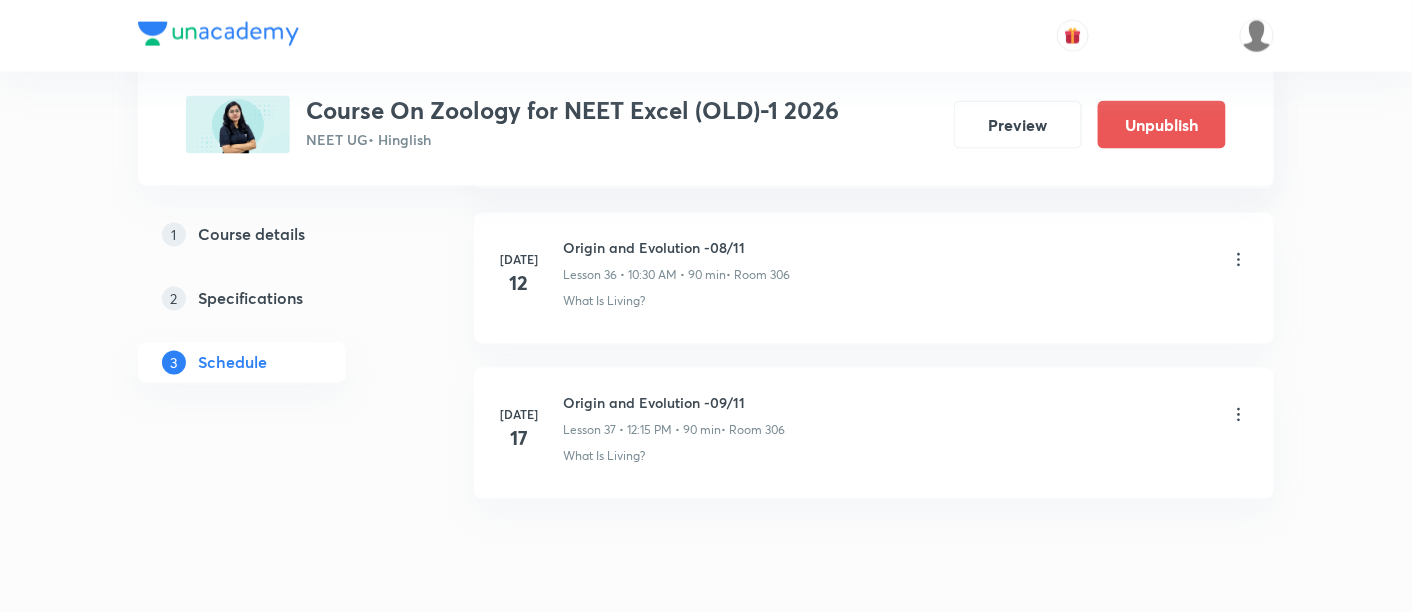 scroll, scrollTop: 5734, scrollLeft: 0, axis: vertical 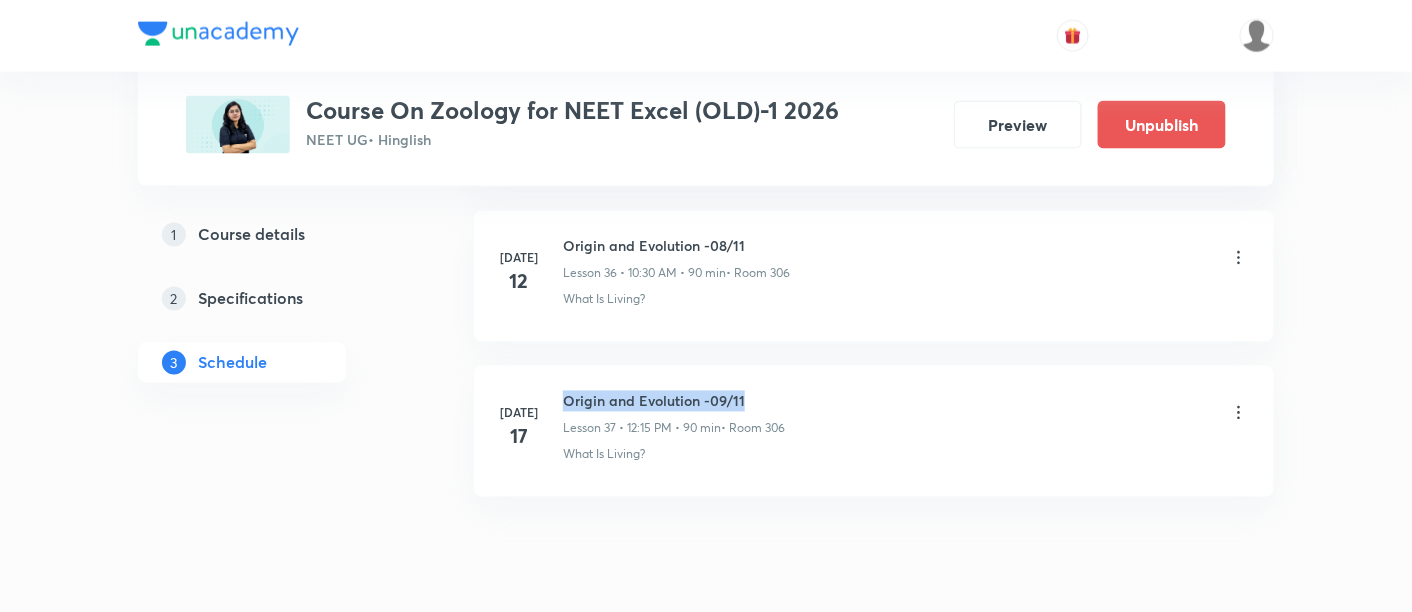 drag, startPoint x: 566, startPoint y: 380, endPoint x: 759, endPoint y: 381, distance: 193.0026 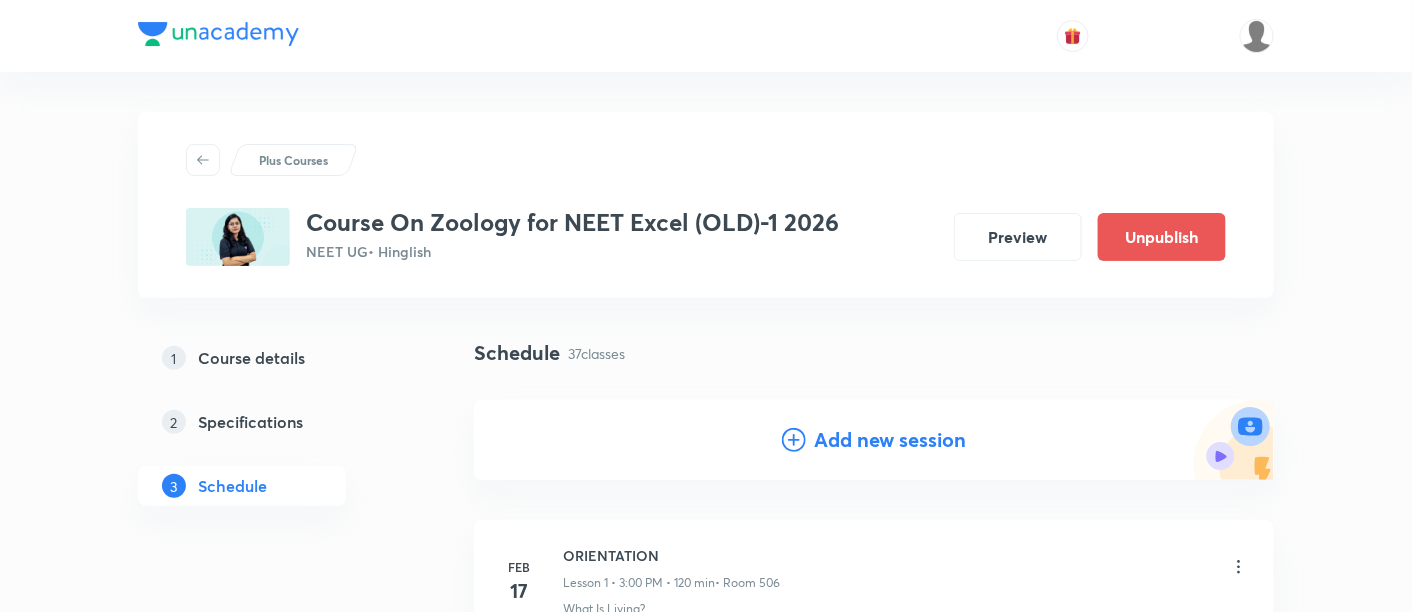 scroll, scrollTop: 40, scrollLeft: 0, axis: vertical 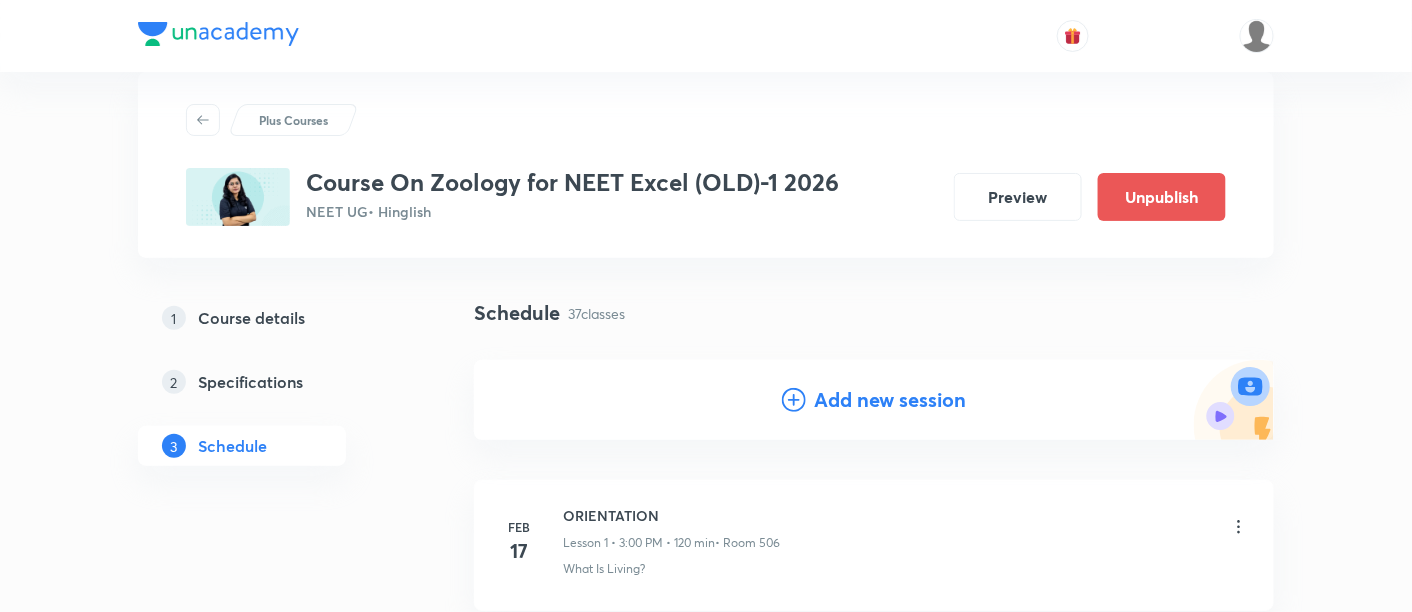 click on "Add new session" at bounding box center (890, 400) 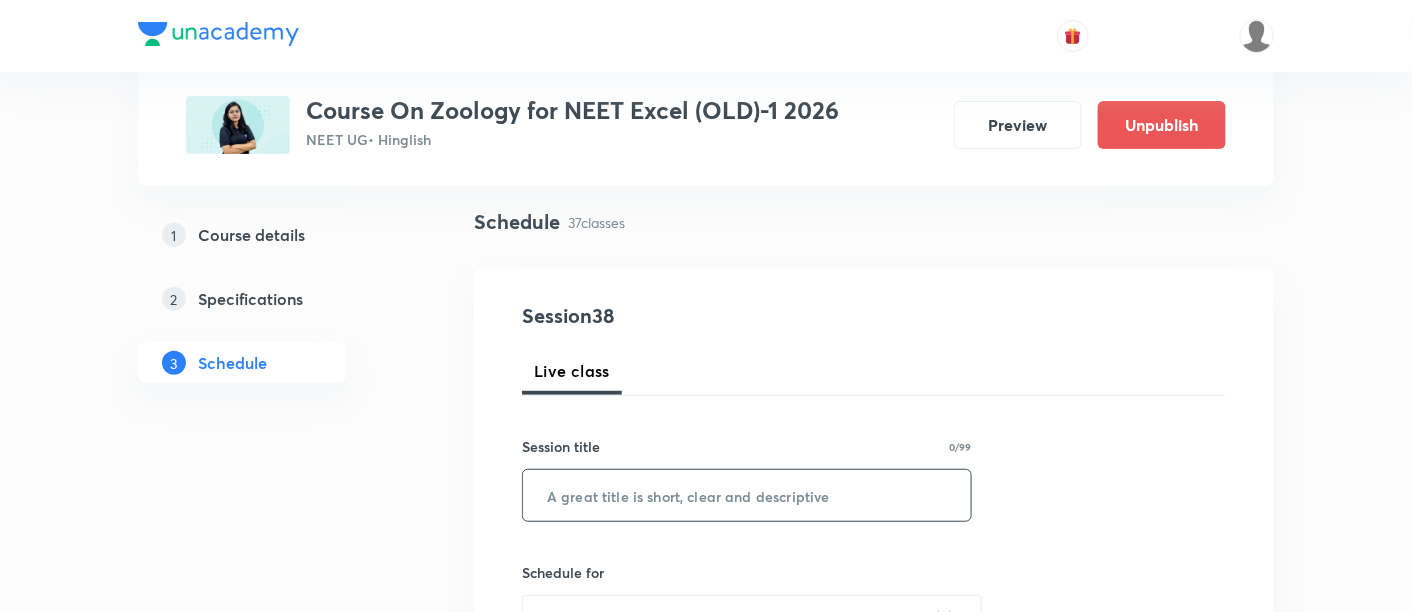 scroll, scrollTop: 155, scrollLeft: 0, axis: vertical 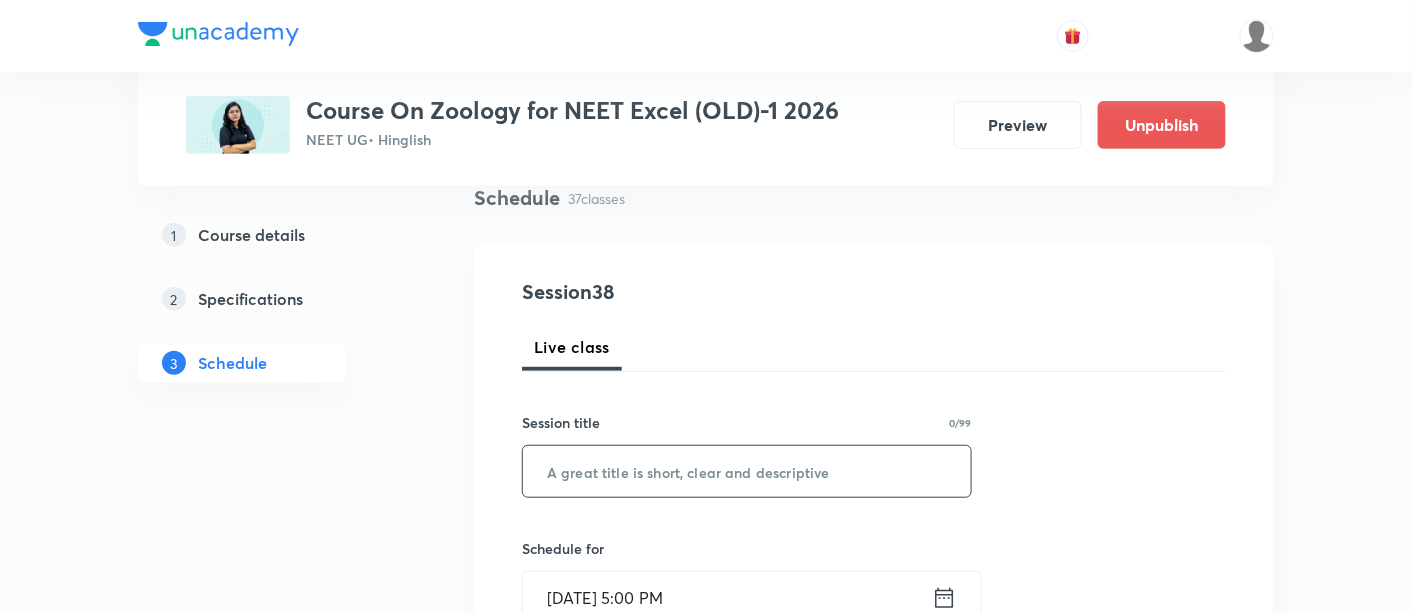 click at bounding box center (747, 471) 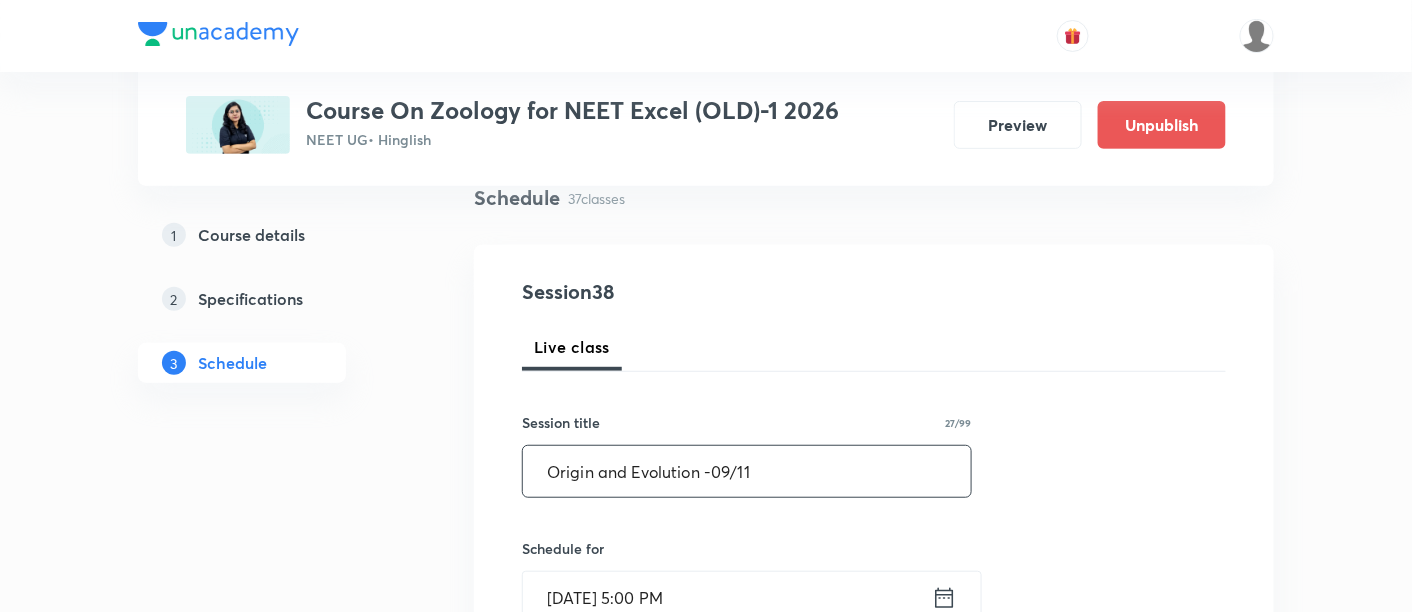 click on "Origin and Evolution -09/11" at bounding box center (747, 471) 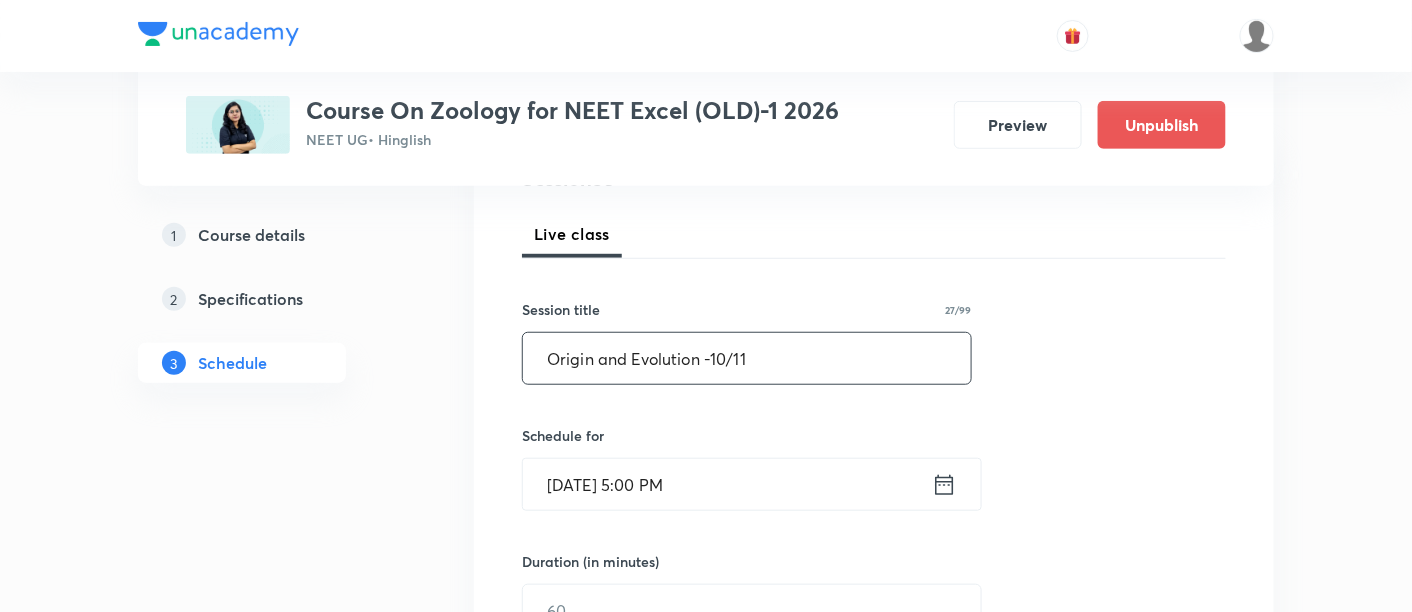 scroll, scrollTop: 270, scrollLeft: 0, axis: vertical 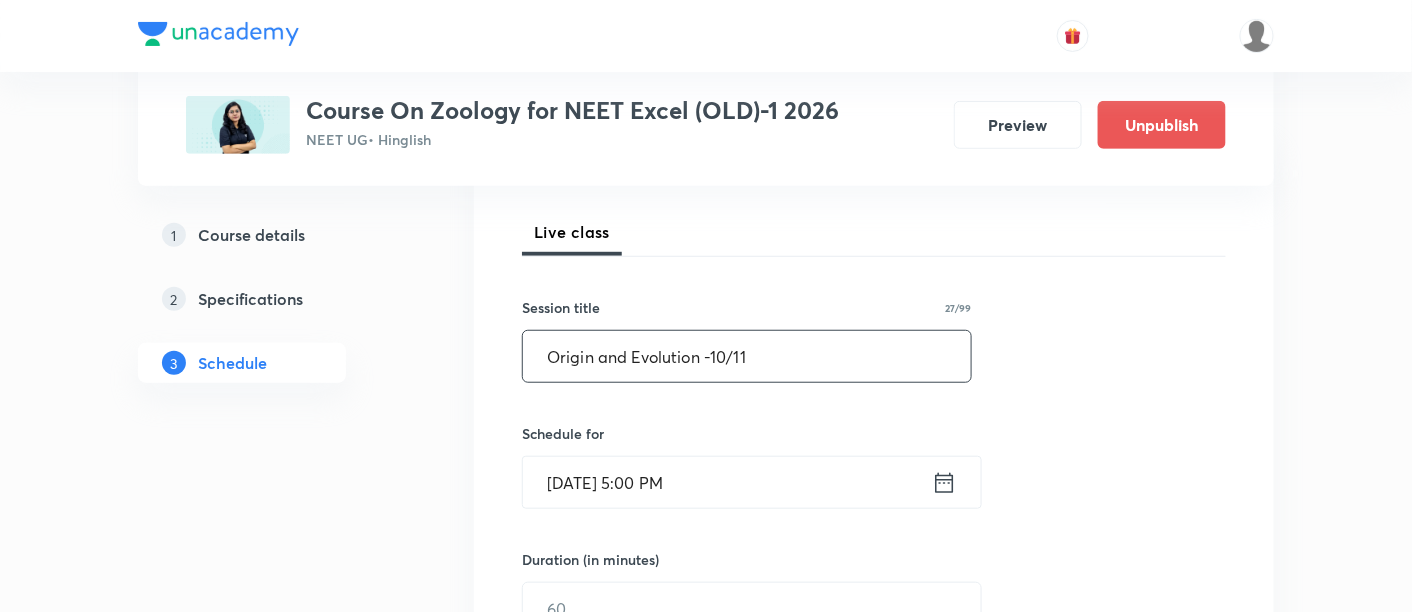 type on "Origin and Evolution -10/11" 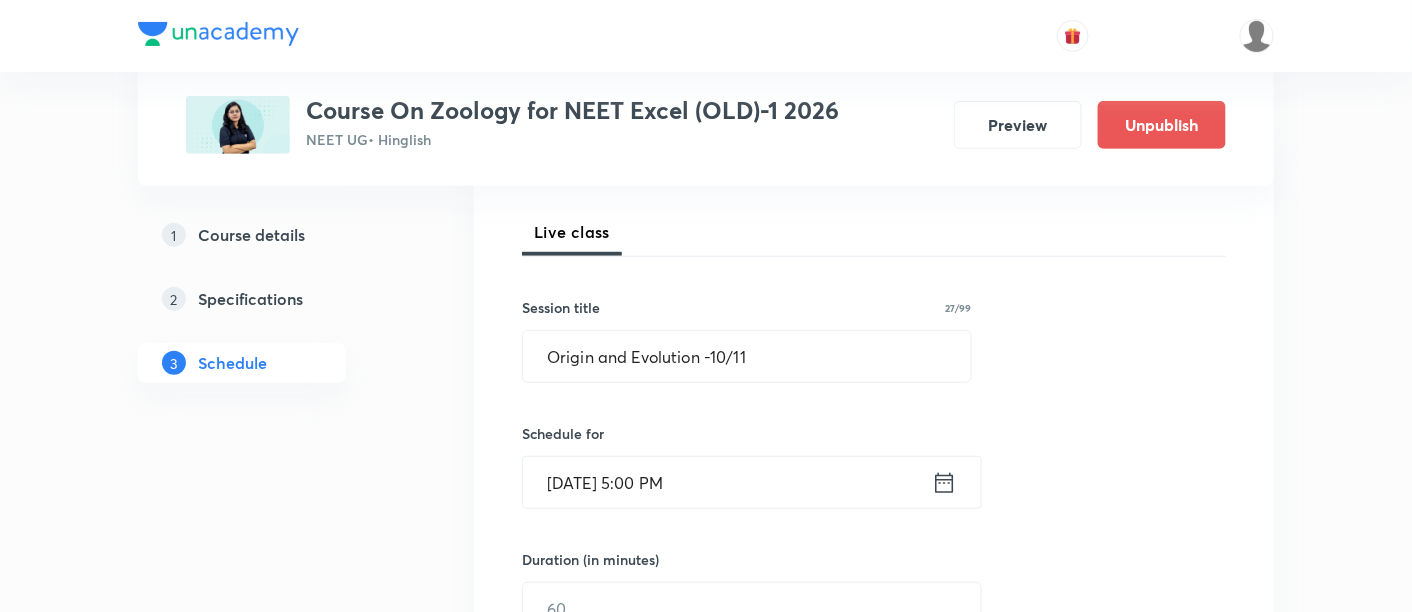 click 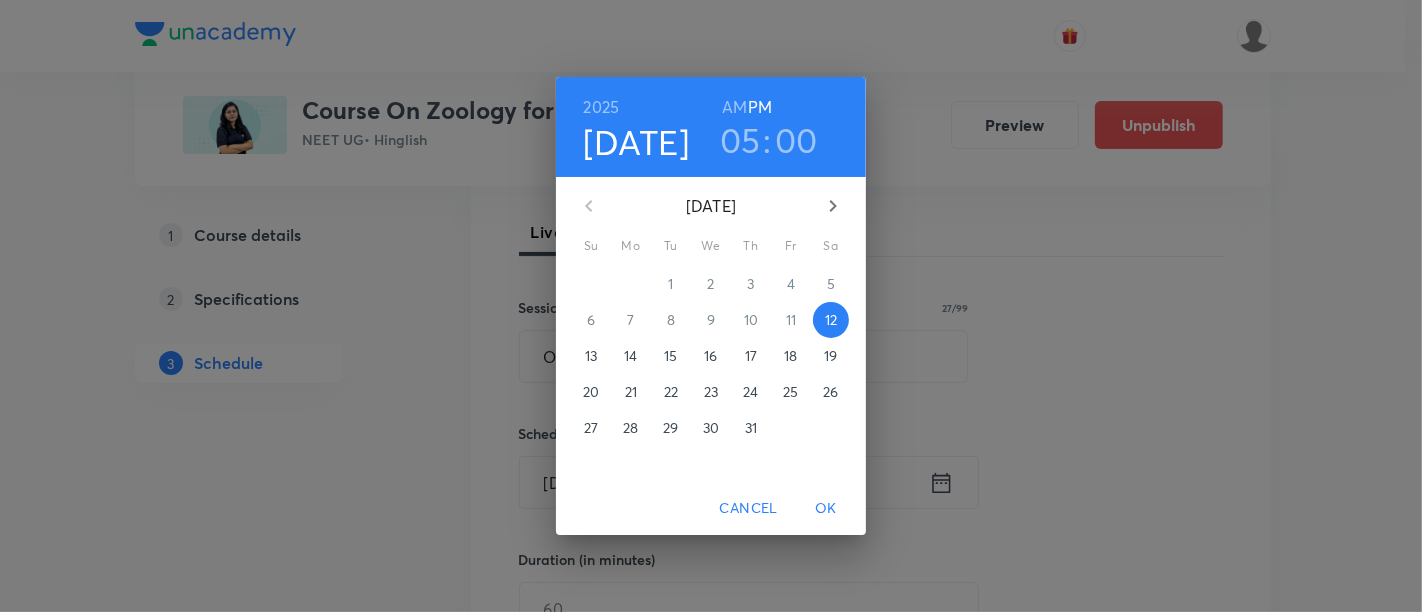 click on "19" at bounding box center [830, 356] 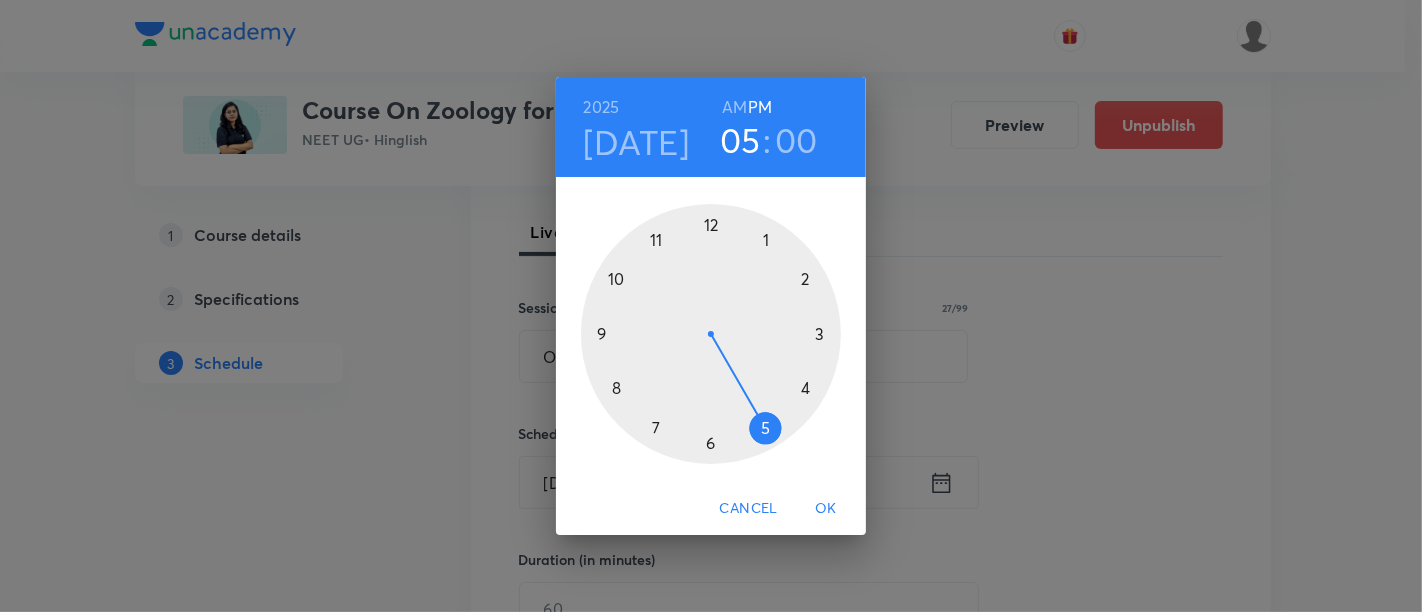 click at bounding box center [711, 334] 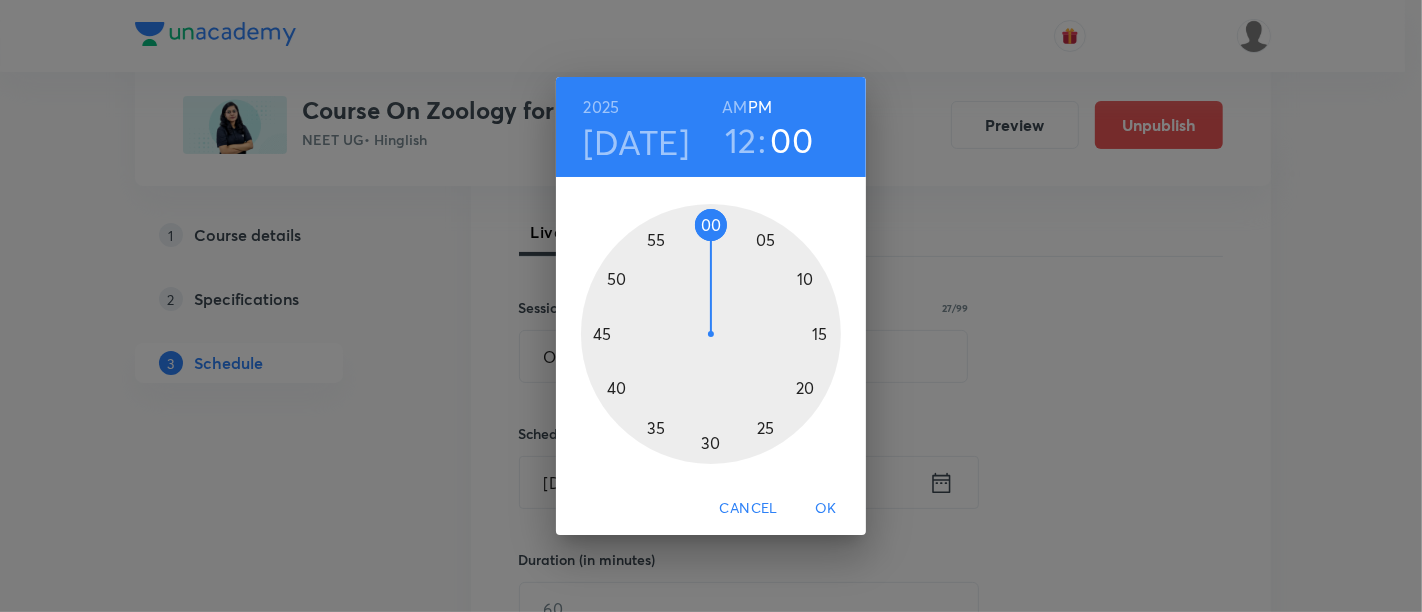 click at bounding box center (711, 334) 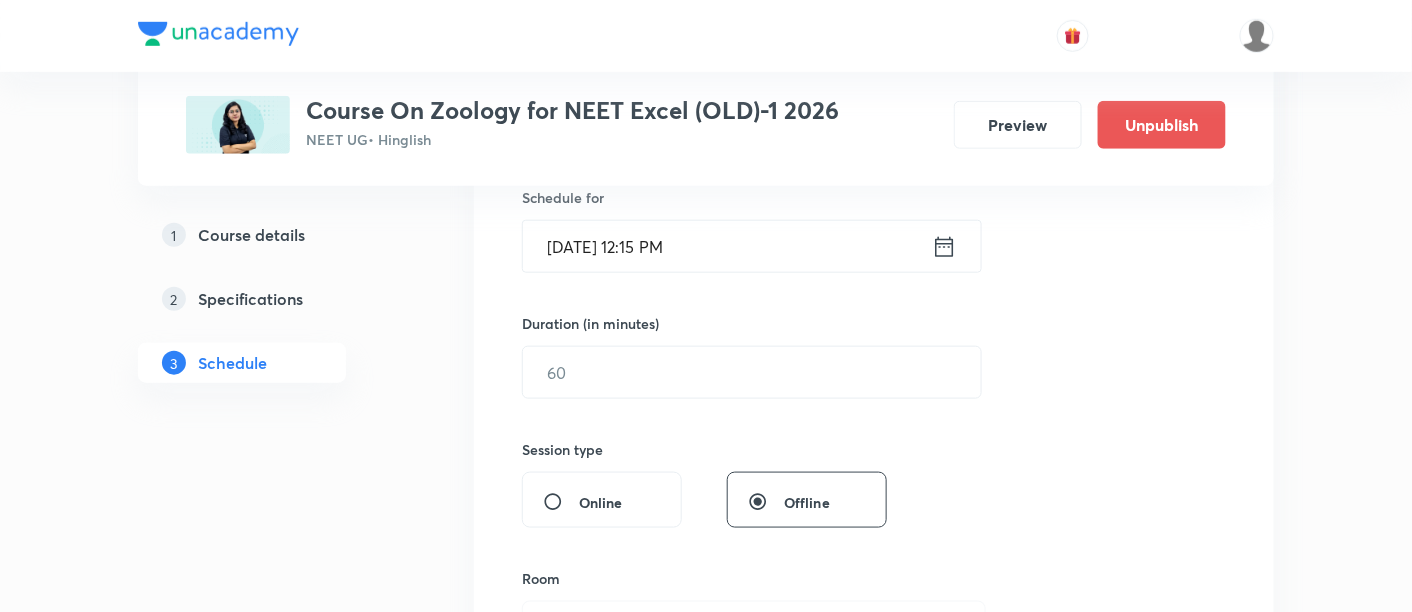 scroll, scrollTop: 507, scrollLeft: 0, axis: vertical 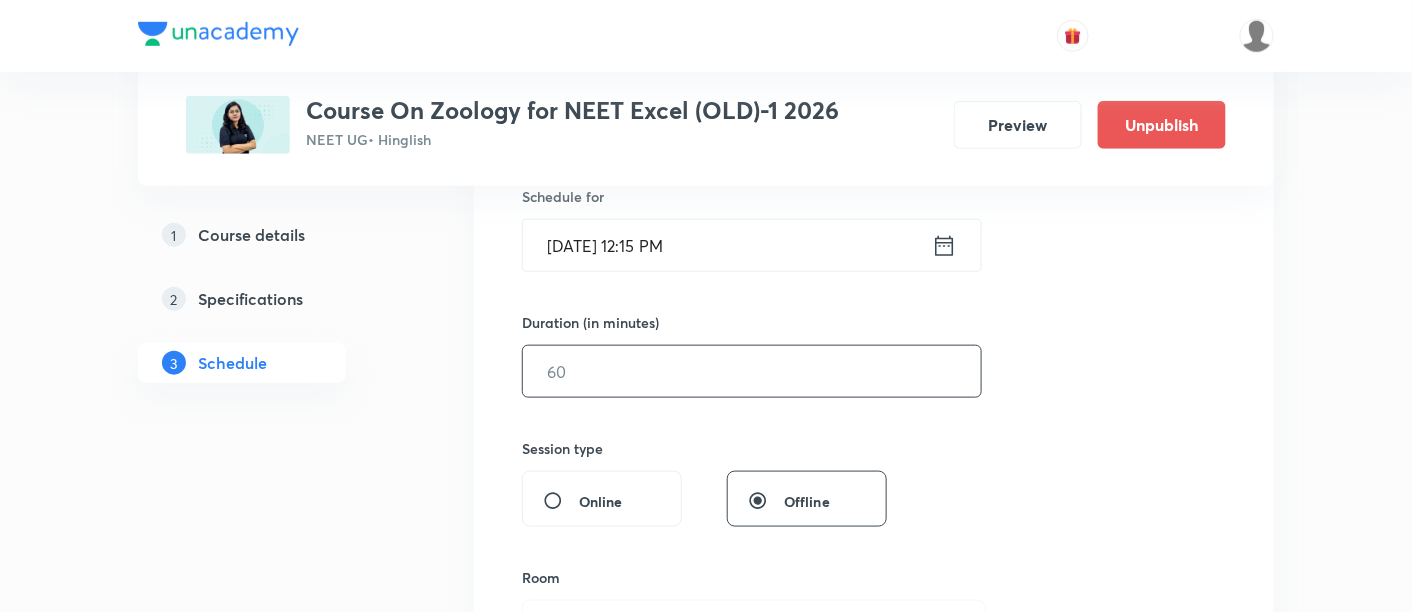 click at bounding box center [752, 371] 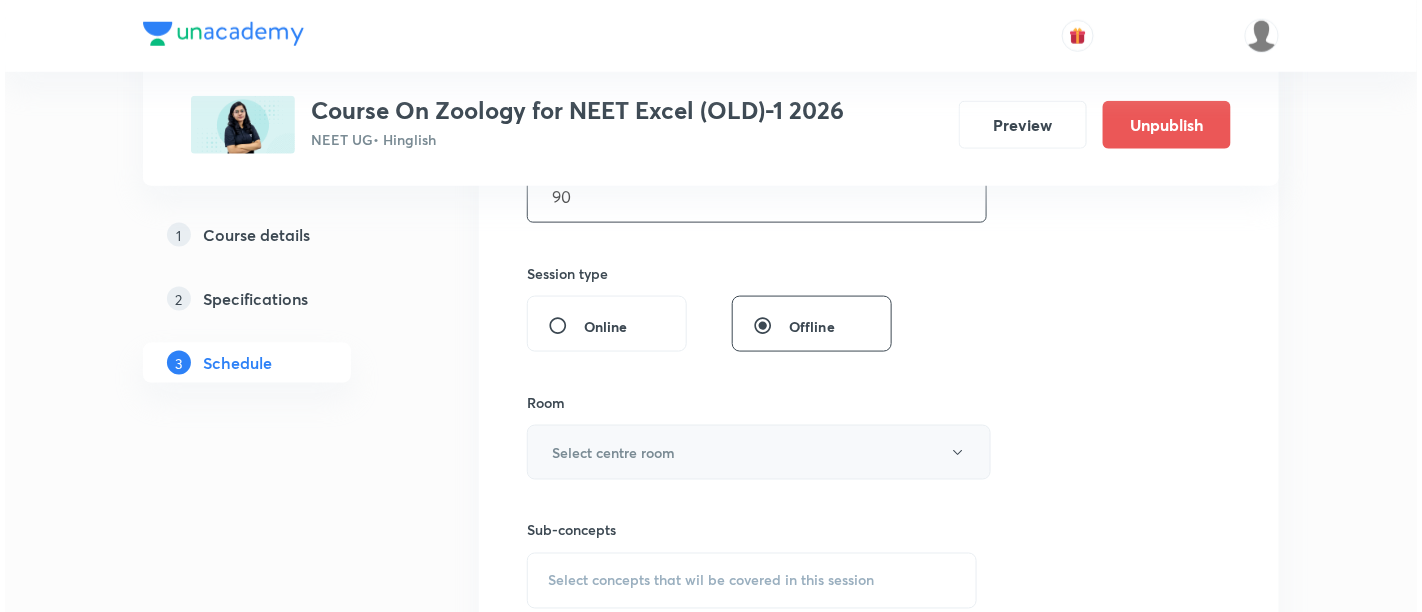 scroll, scrollTop: 685, scrollLeft: 0, axis: vertical 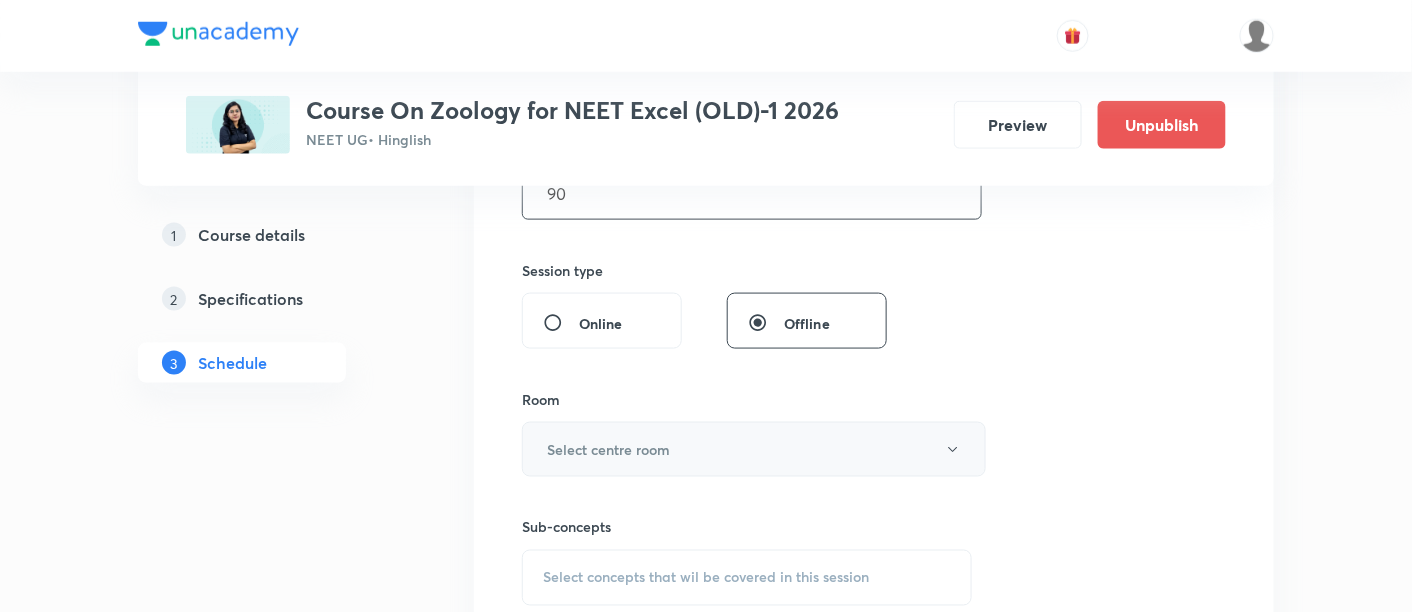 type on "90" 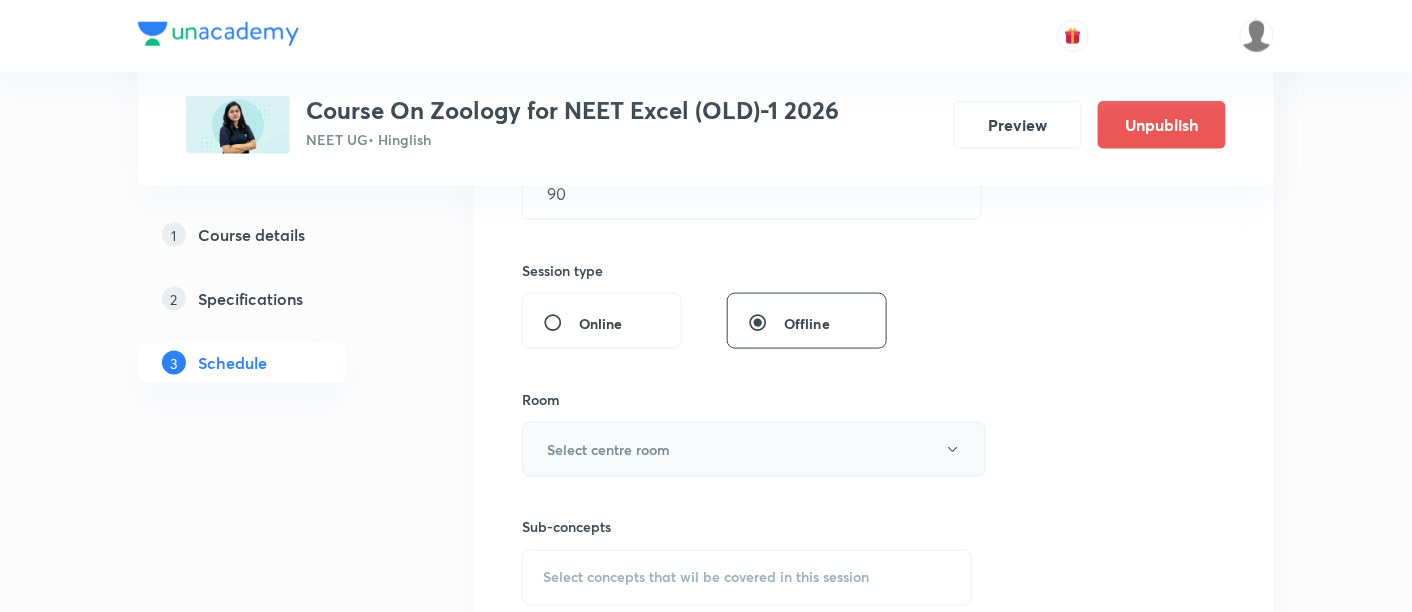 click on "Select centre room" at bounding box center (754, 449) 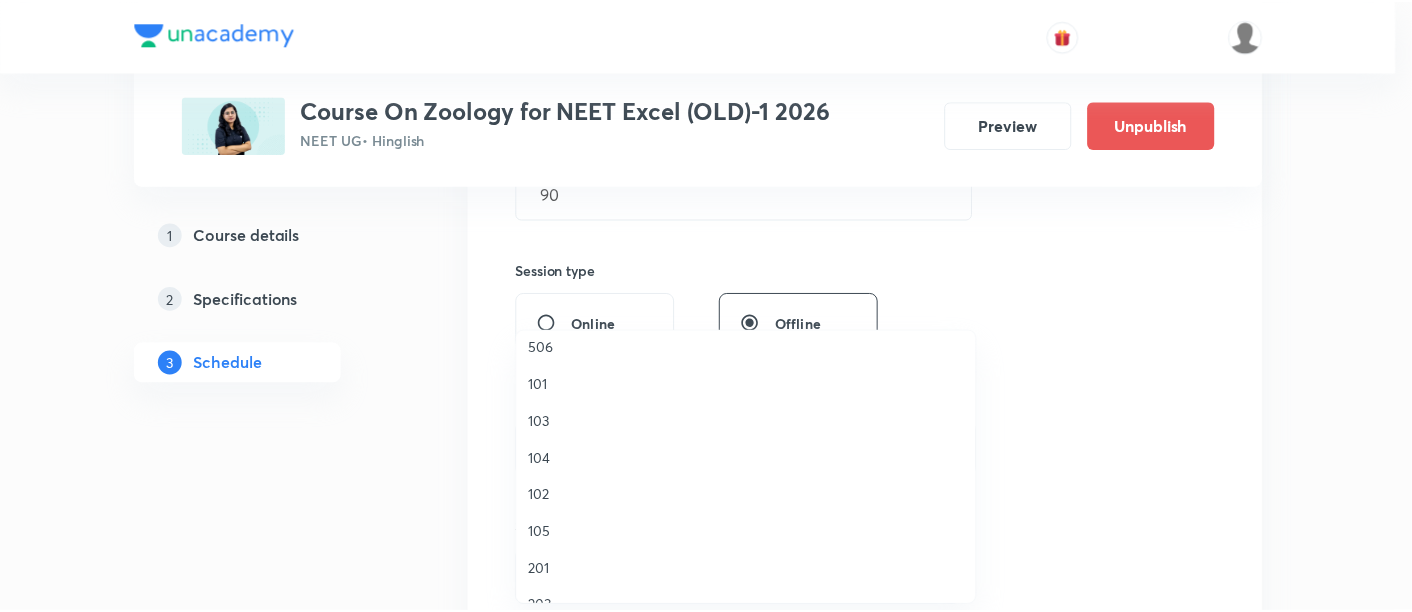 scroll, scrollTop: 665, scrollLeft: 0, axis: vertical 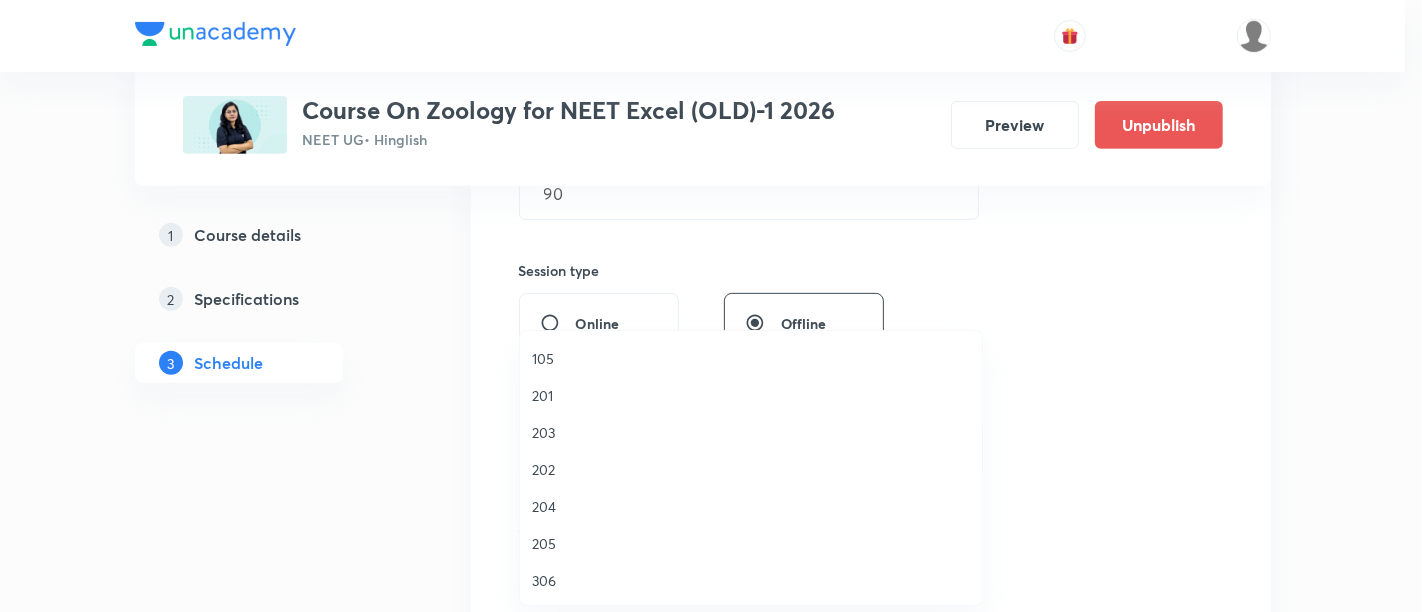 click on "306" at bounding box center [751, 580] 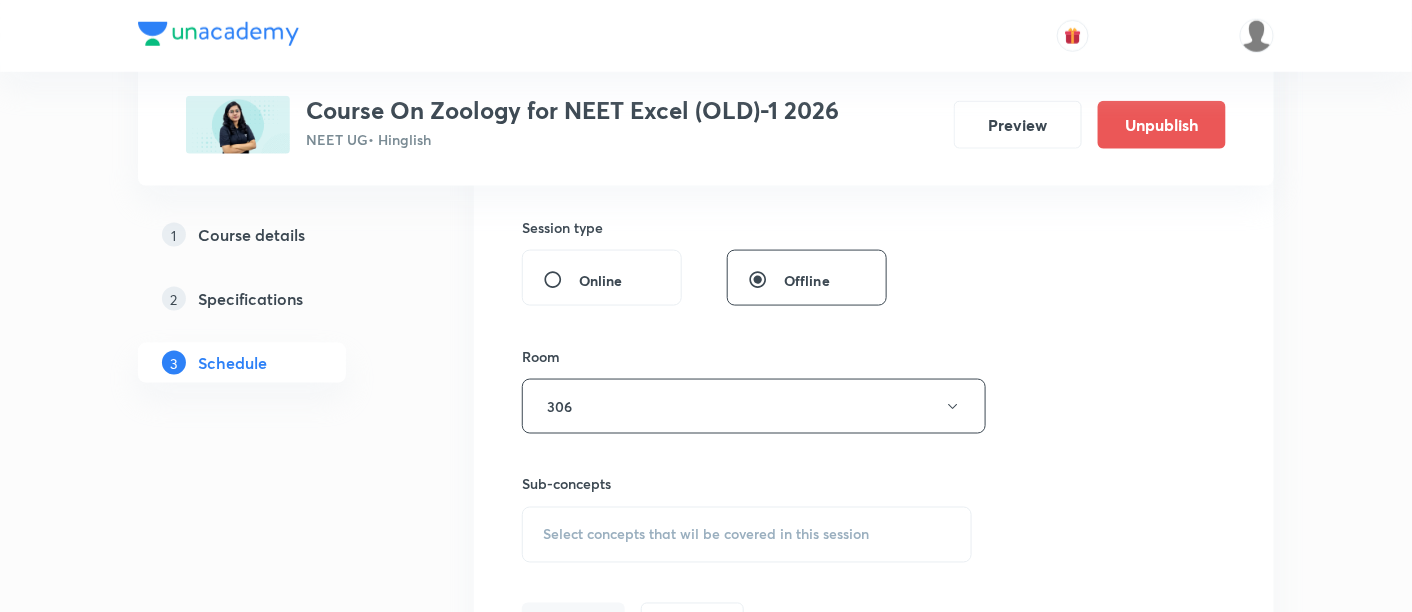 scroll, scrollTop: 814, scrollLeft: 0, axis: vertical 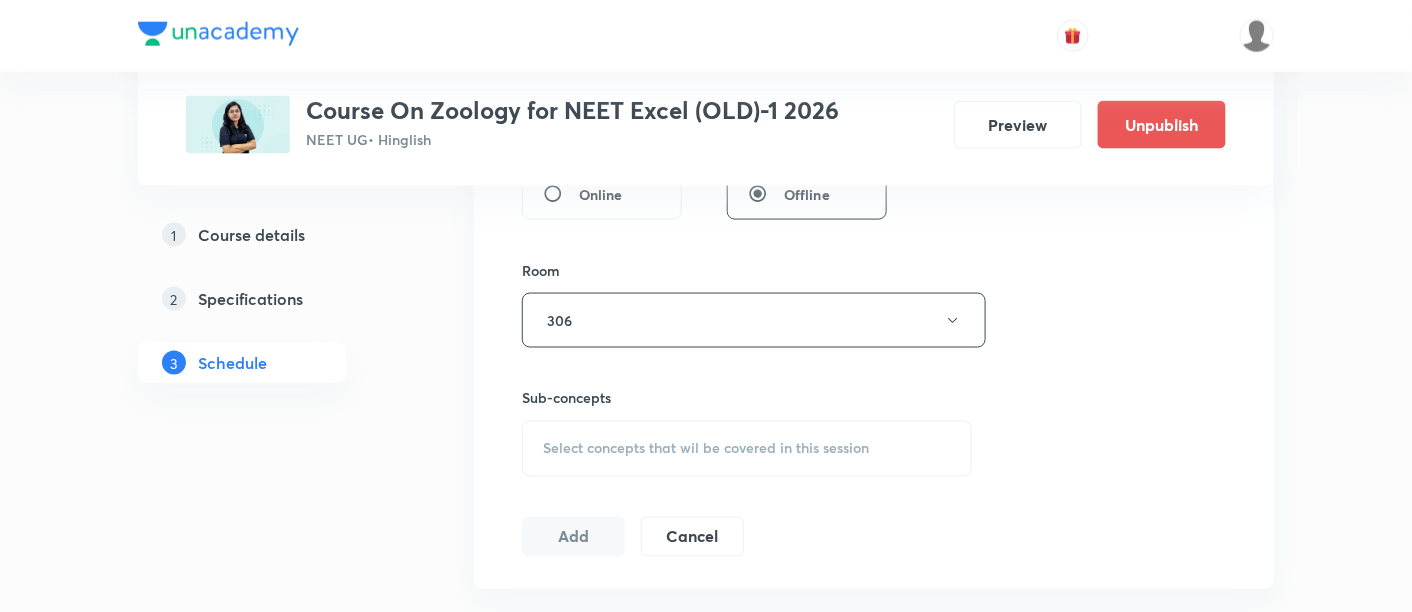 click on "Select concepts that wil be covered in this session" at bounding box center (706, 449) 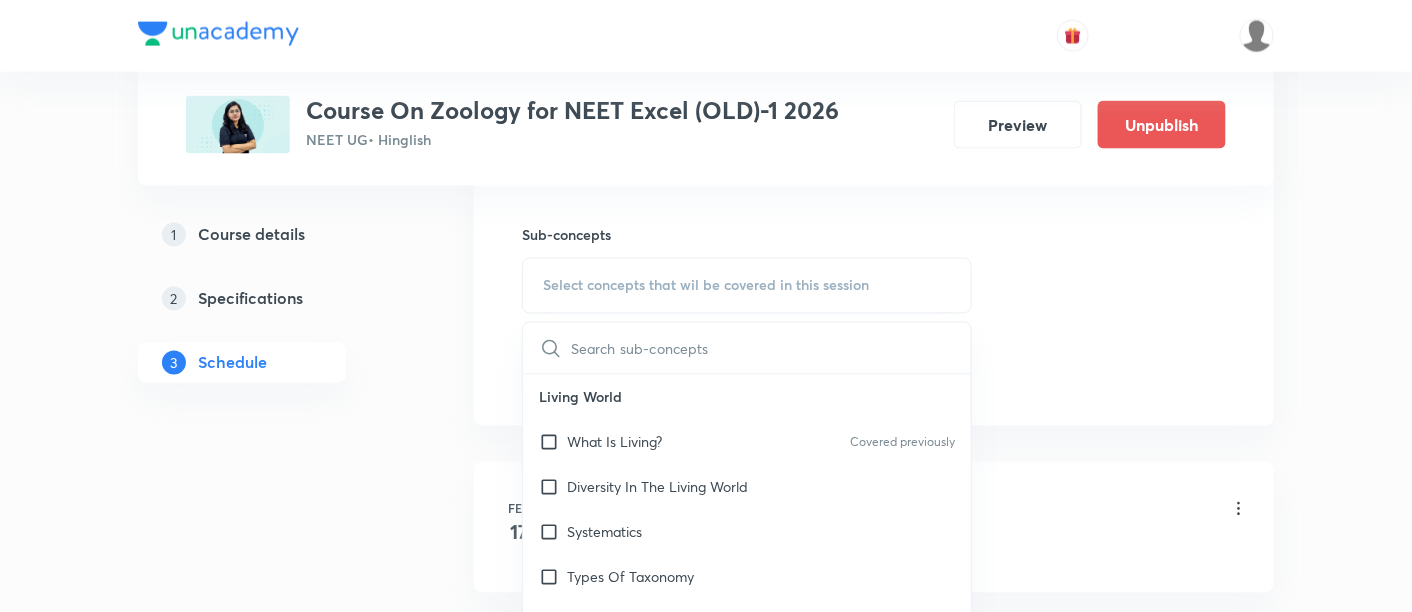 scroll, scrollTop: 996, scrollLeft: 0, axis: vertical 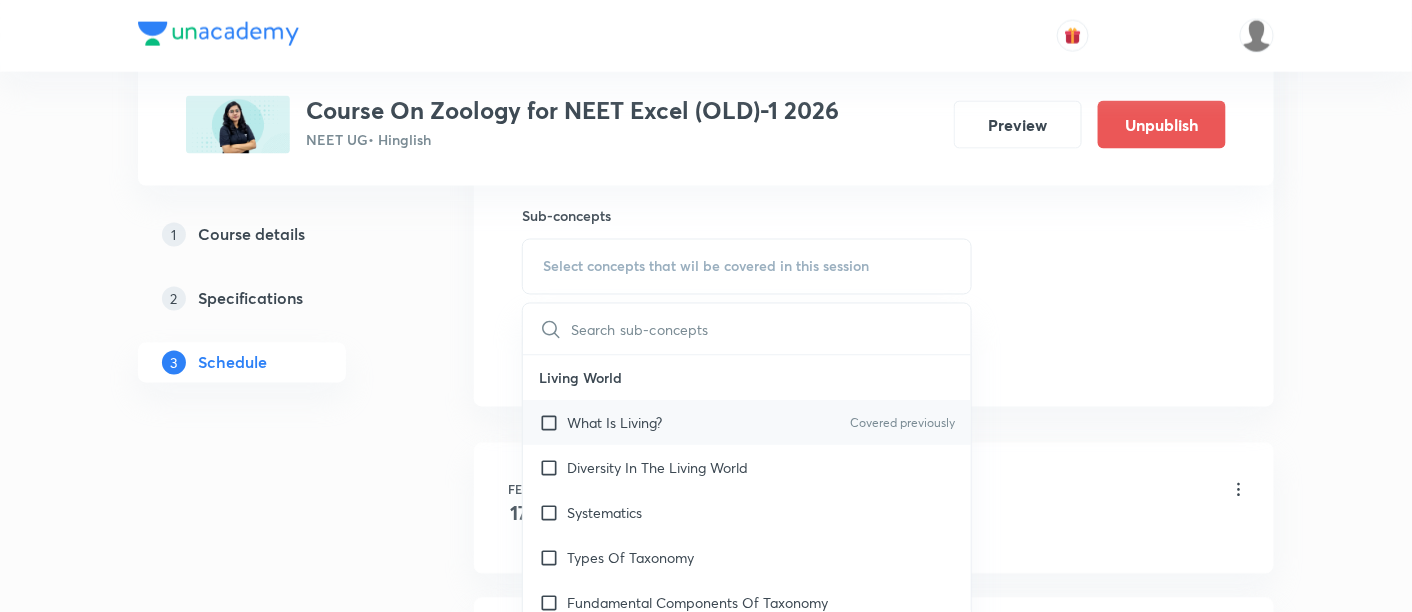 click on "What Is Living? Covered previously" at bounding box center [747, 423] 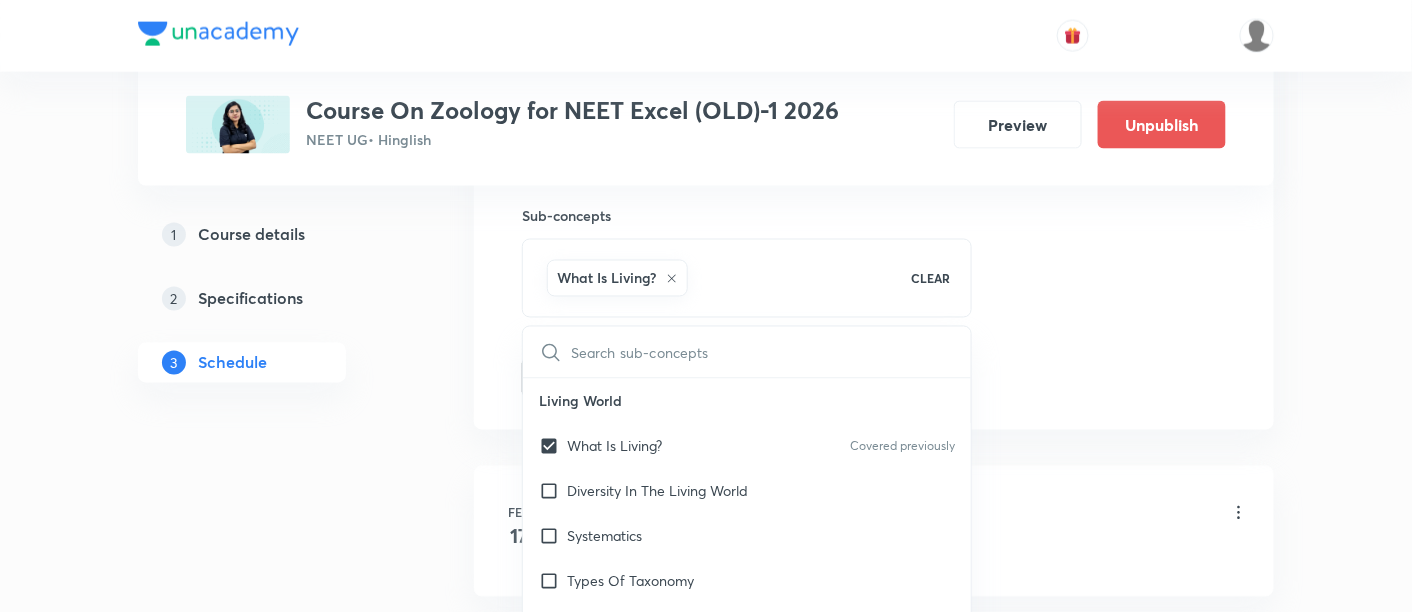 click on "Session  38 Live class Session title 27/99 Origin and Evolution -10/11 ​ Schedule for Jul 19, 2025, 12:15 PM ​ Duration (in minutes) 90 ​   Session type Online Offline Room 306 Sub-concepts What Is Living? CLEAR ​ Living World What Is Living? Covered previously Diversity In The Living World Systematics Types Of Taxonomy Fundamental Components Of Taxonomy Taxonomic Categories Taxonomical Aids The Three Domains Of Life Biological Nomenclature  Biological Classification System Of Classification Kingdom Monera Kingdom Protista Kingdom Fungi Kingdom Plantae Kingdom Animalia Linchens Mycorrhiza Virus Prions Viroids Plant Kingdom Algae Bryophytes Pteridophytes Gymnosperms Angiosperms Animal Kingdom Basics Of Classification Classification Of Animals Animal Kingdom Animal Diversity Animal Diversity Morphology - Flowering Plants Plant Morphology Root Types Of Roots Stem Types Of Stem  Leaf Inflorescence Flower Fruit Seed Semi-Technical Description Of A Typical Flowering Plant Anatomy - Flowering Plants Frogs ER" at bounding box center (874, -83) 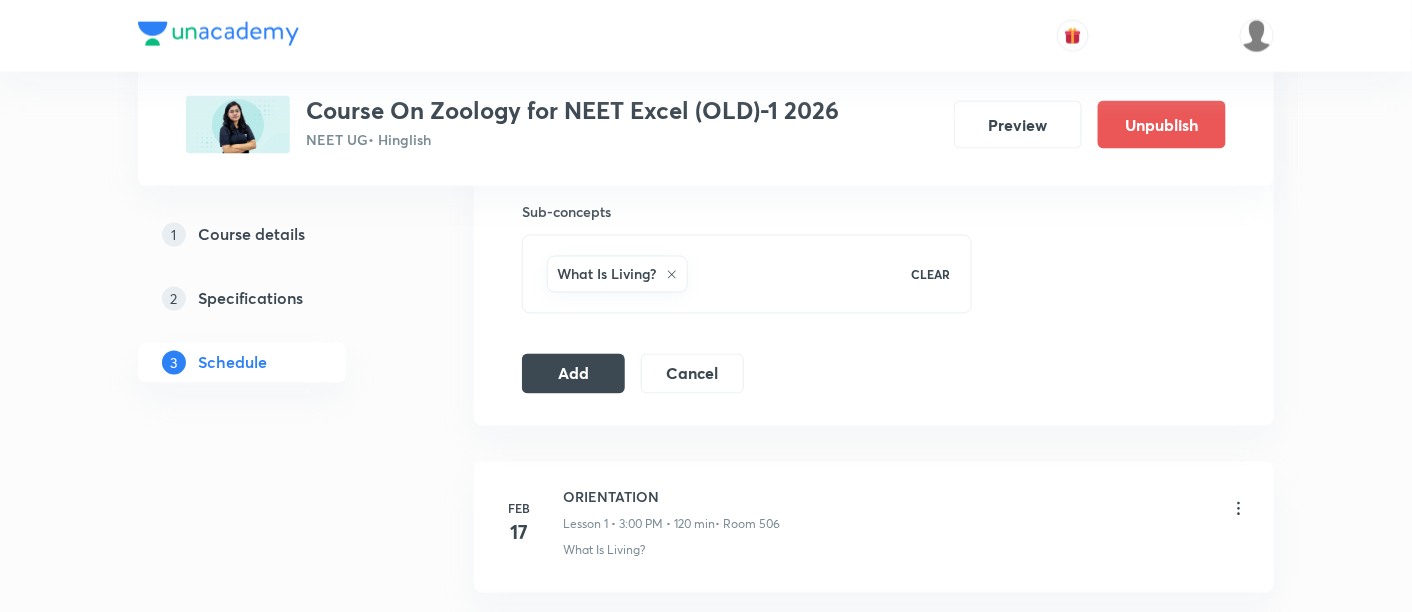 scroll, scrollTop: 1008, scrollLeft: 0, axis: vertical 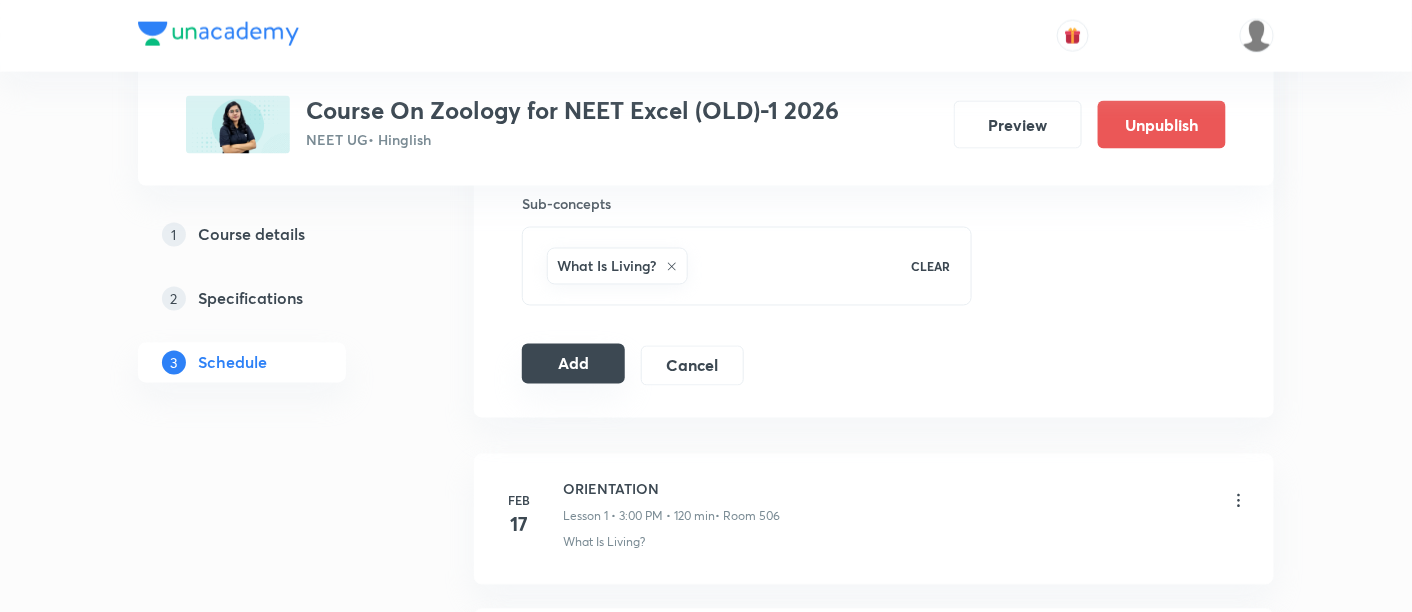 click on "Add" at bounding box center [573, 364] 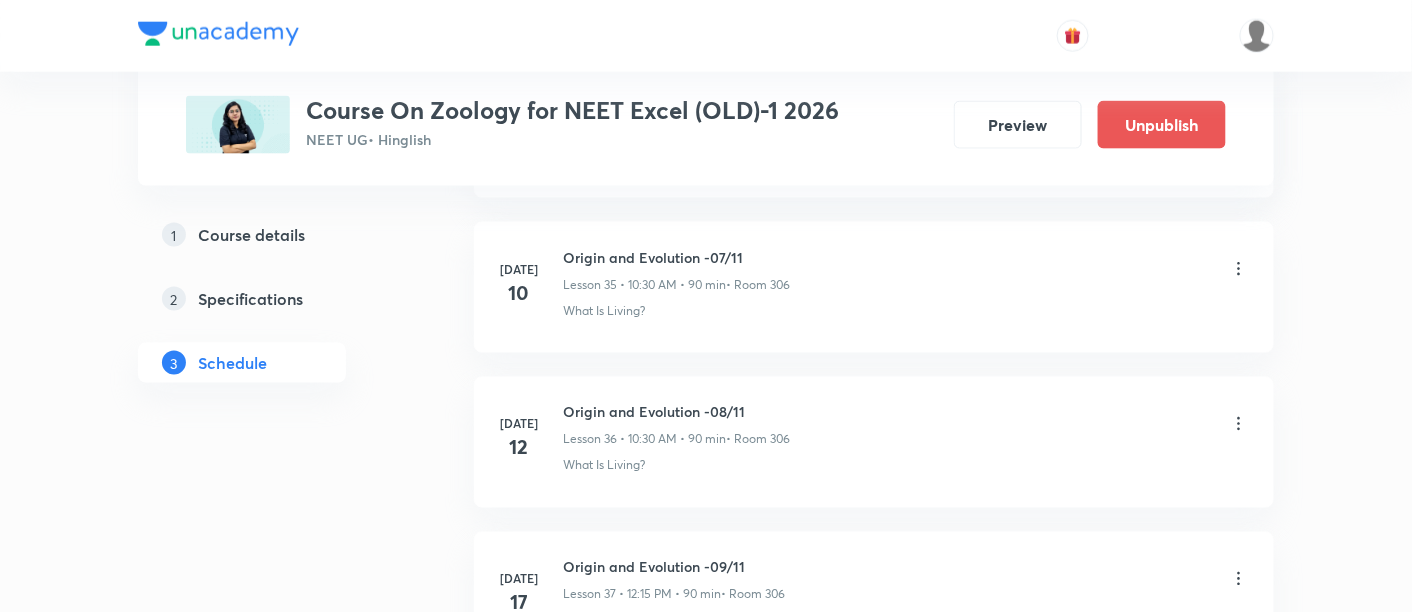 scroll, scrollTop: 5940, scrollLeft: 0, axis: vertical 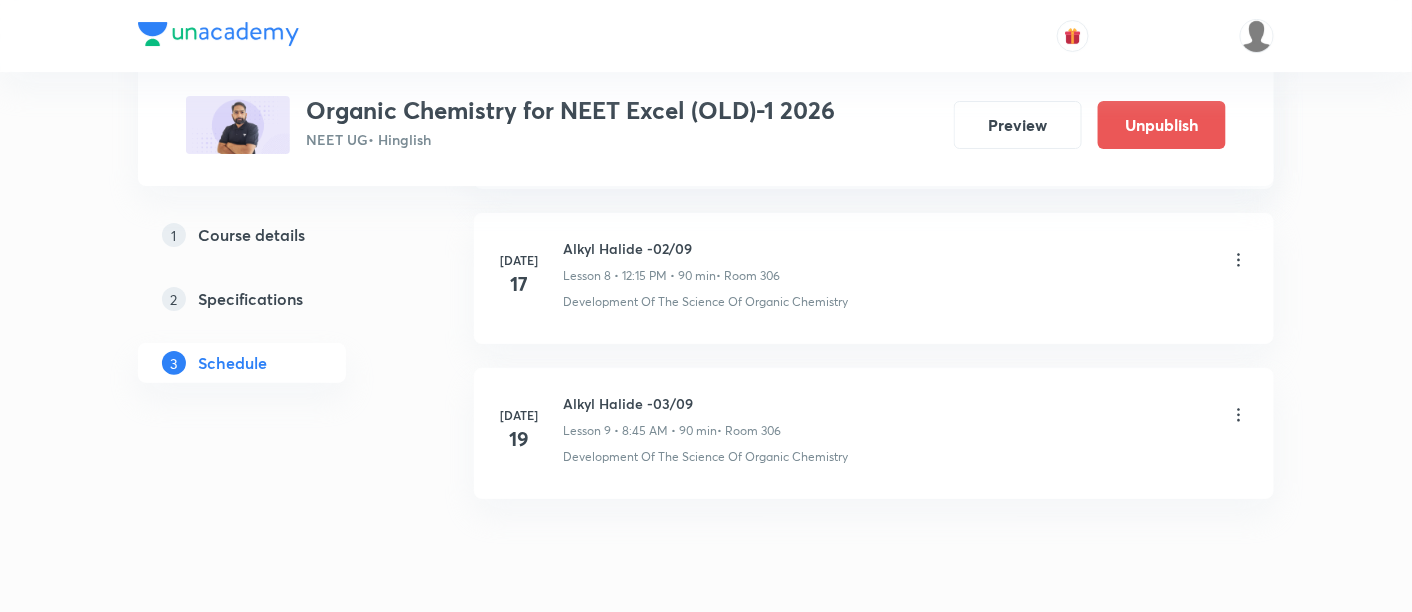 click 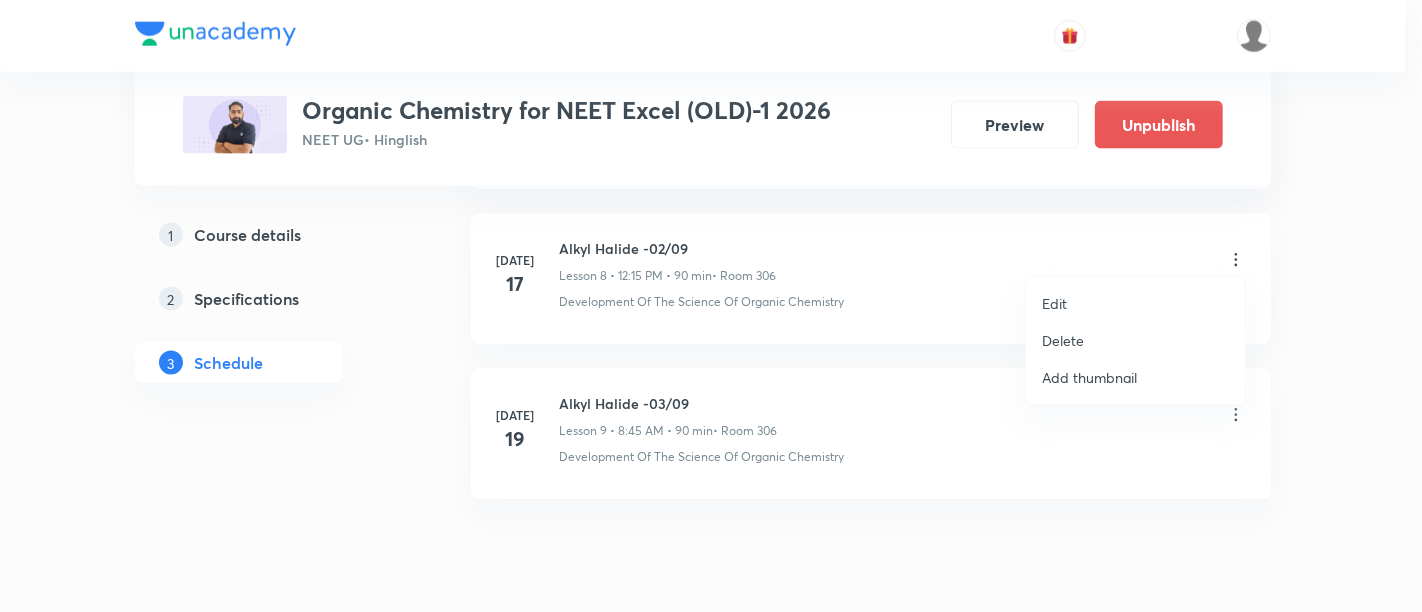 click on "Edit" at bounding box center [1054, 303] 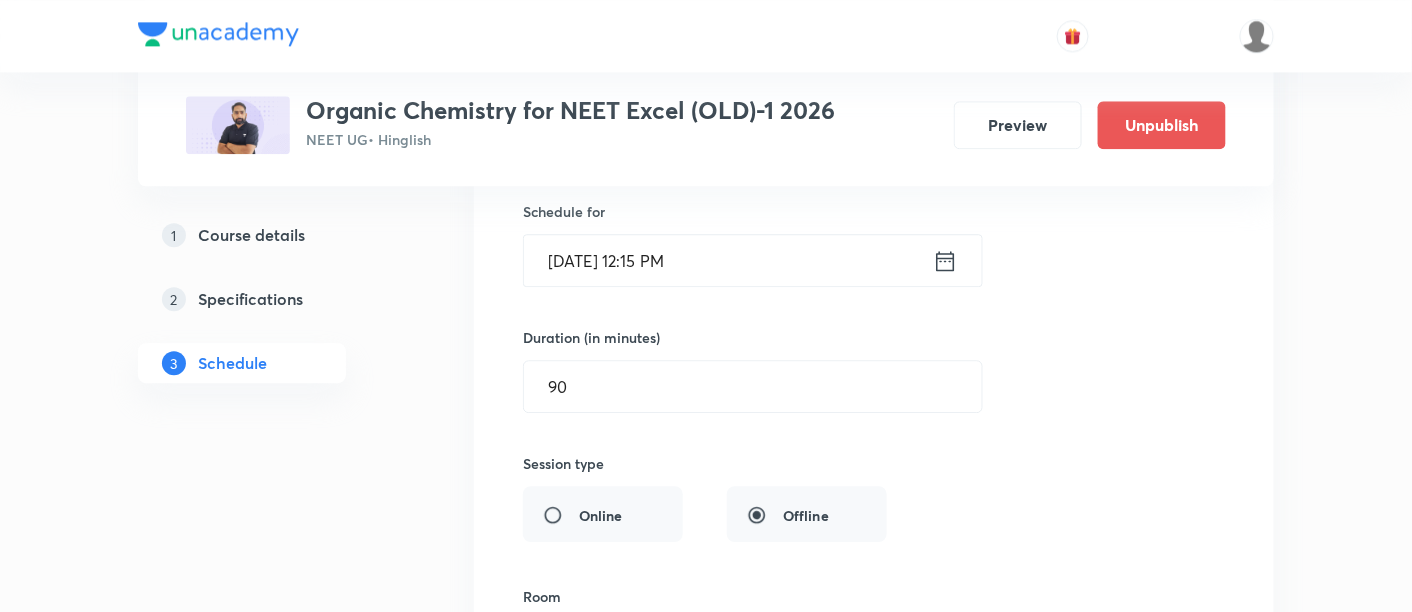 scroll, scrollTop: 1551, scrollLeft: 0, axis: vertical 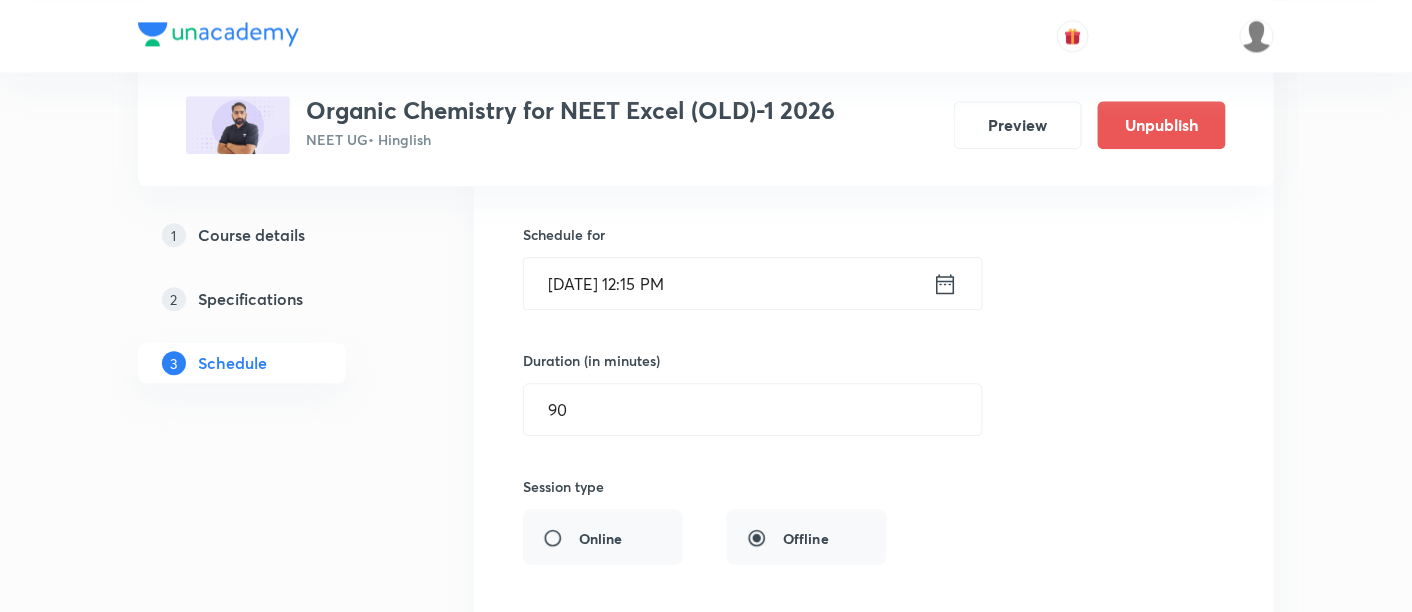 click 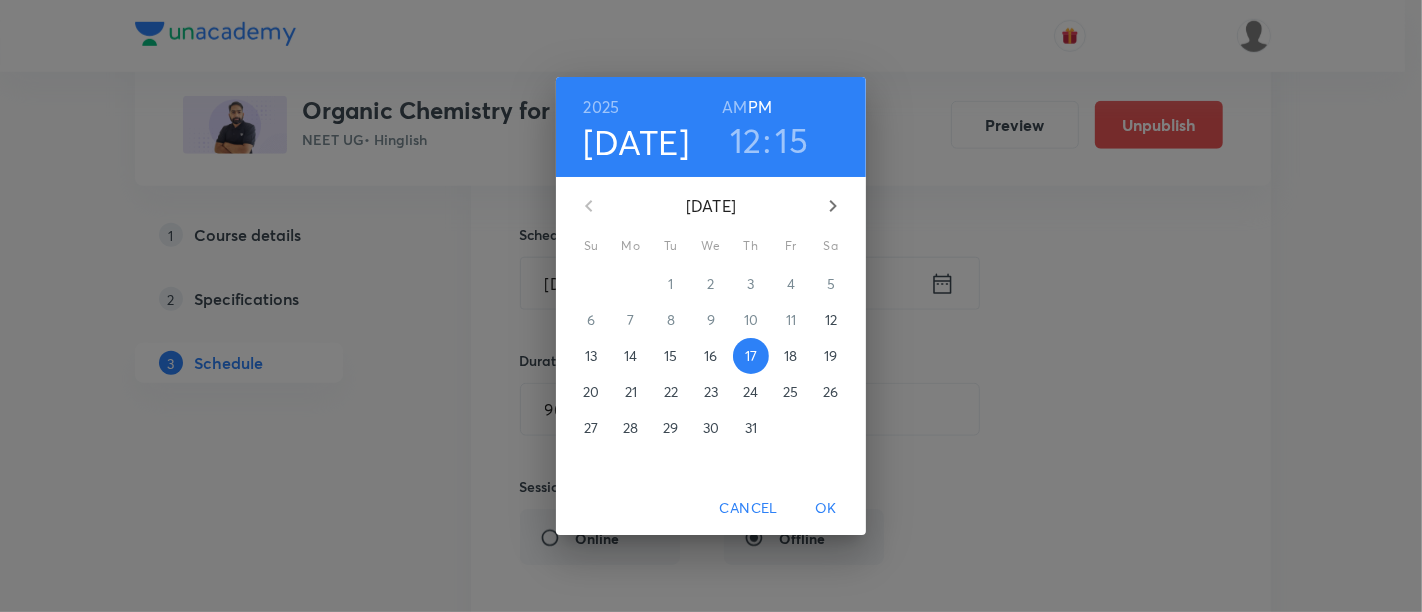 click on "AM" at bounding box center [734, 107] 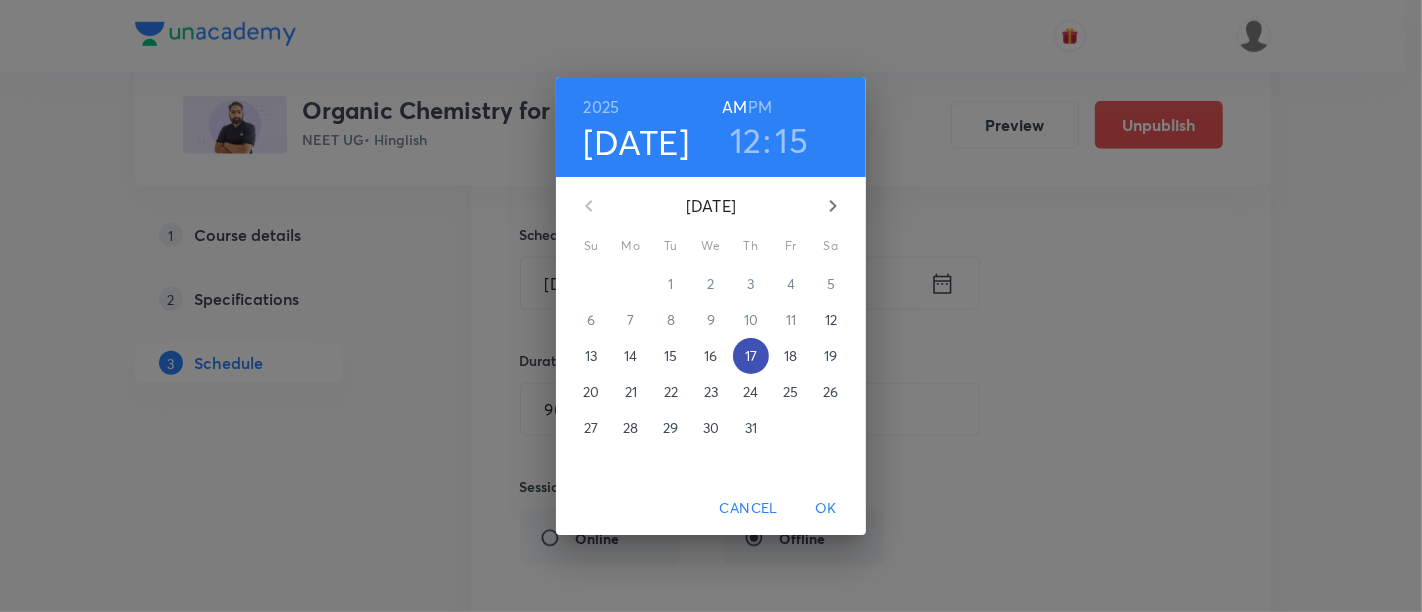 click on "17" at bounding box center [751, 356] 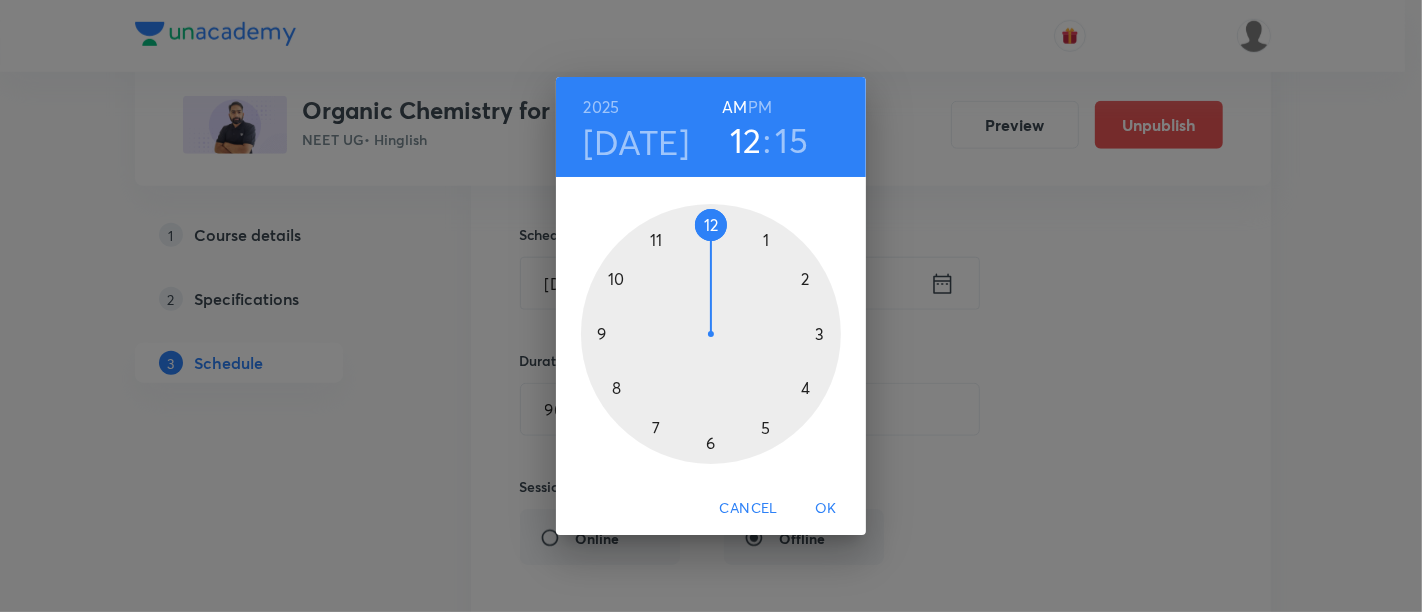 click at bounding box center [711, 334] 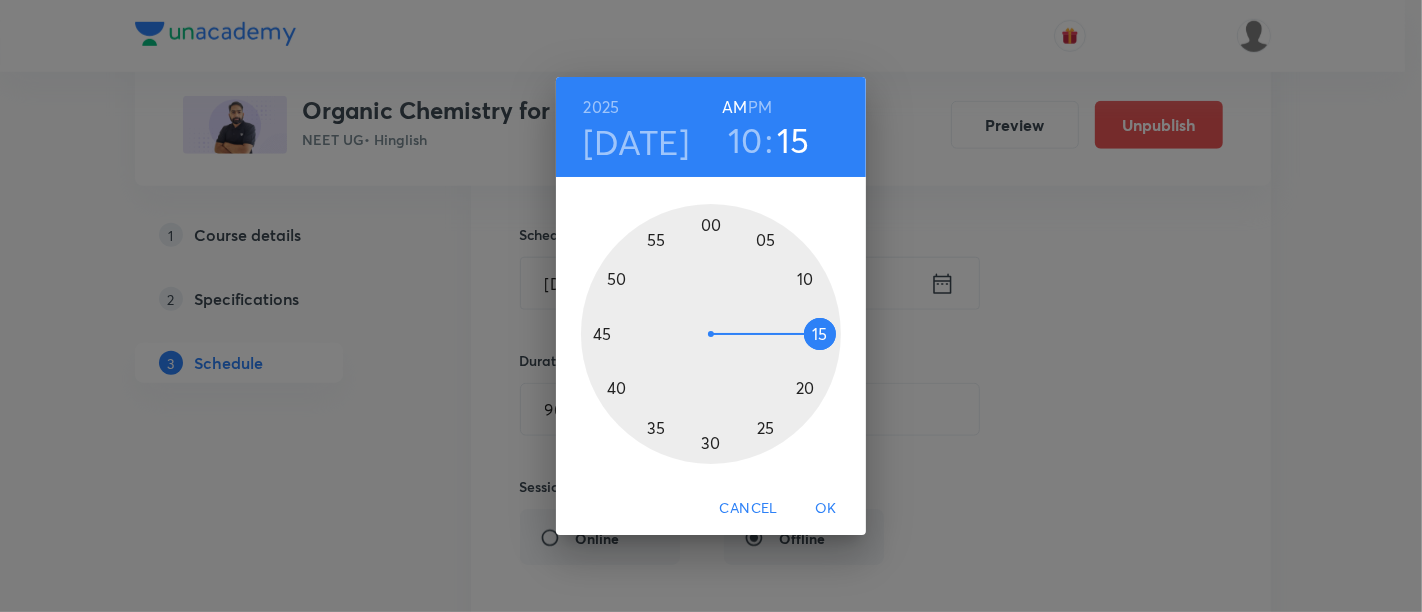 click at bounding box center [711, 334] 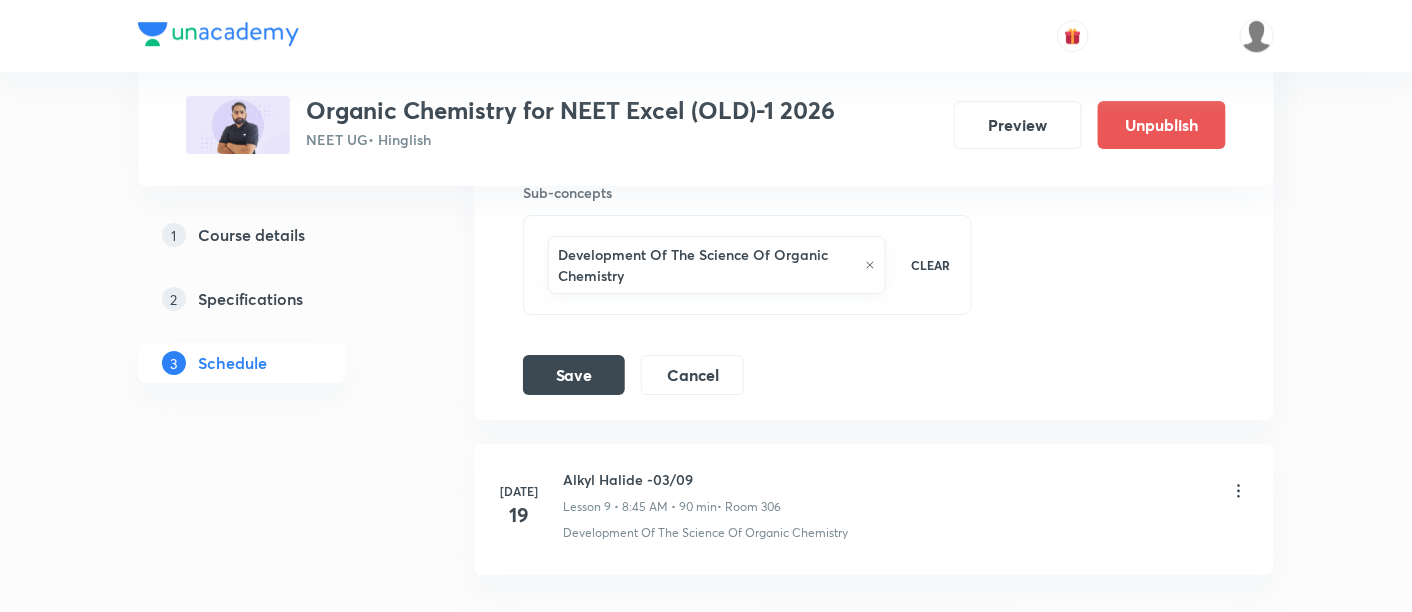 scroll, scrollTop: 2110, scrollLeft: 0, axis: vertical 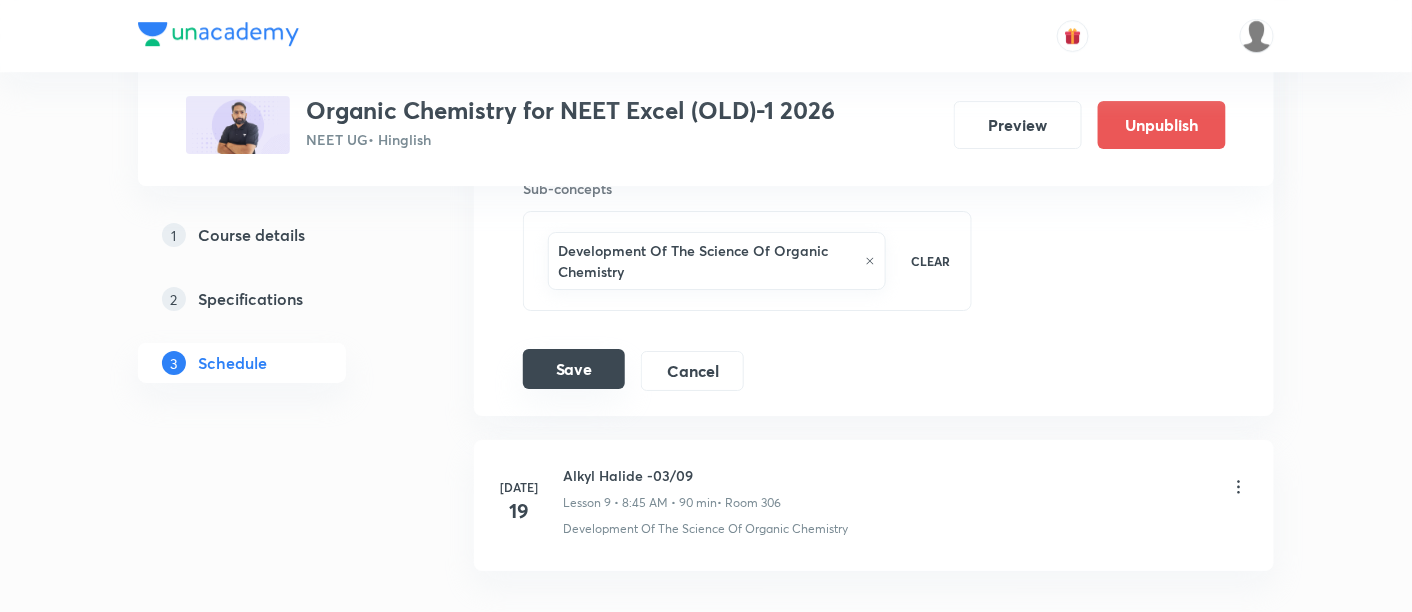 click on "Save" at bounding box center (574, 369) 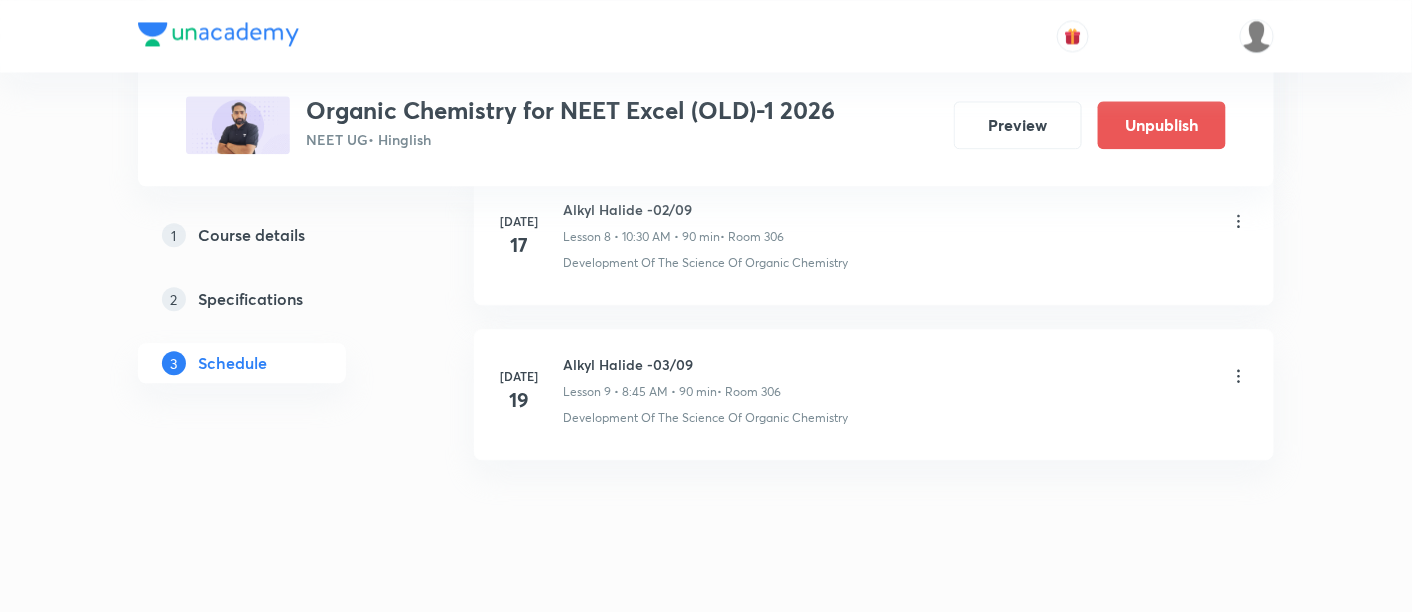 scroll, scrollTop: 1361, scrollLeft: 0, axis: vertical 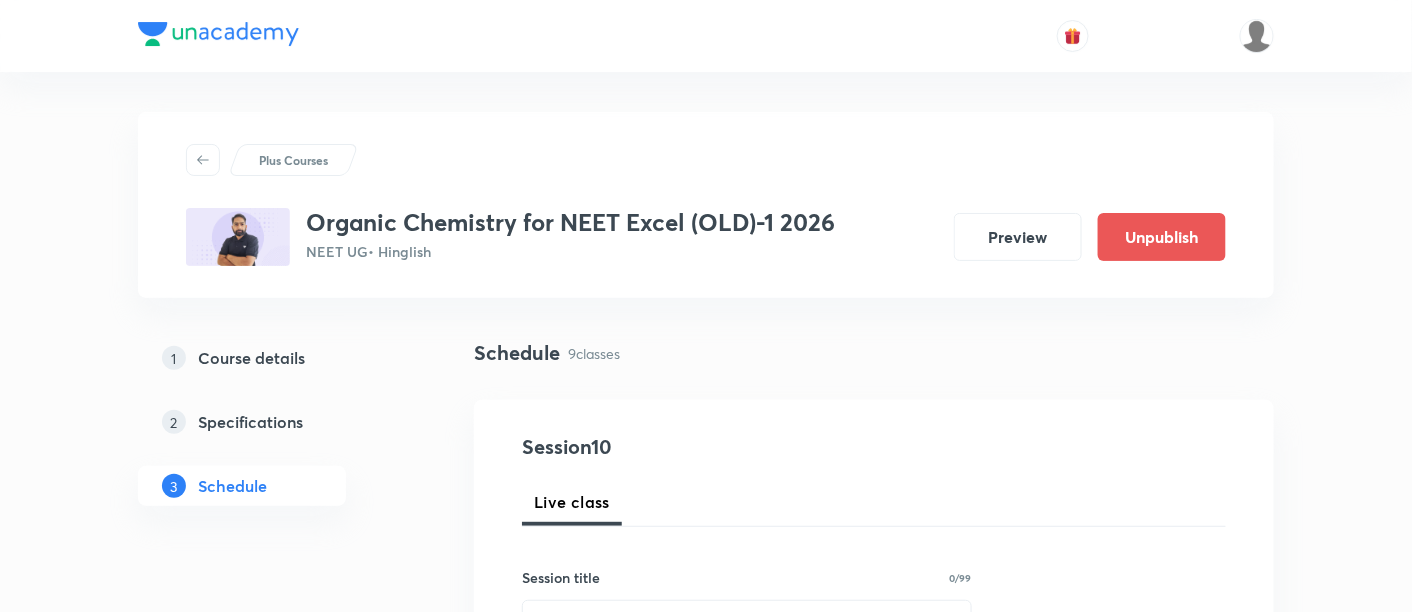 click on "Plus Courses Organic Chemistry for NEET Excel (OLD)-1 2026 NEET UG  • Hinglish Preview Unpublish 1 Course details 2 Specifications 3 Schedule Schedule 9  classes Session  10 Live class Session title 0/99 ​ Schedule for [DATE] 5:30 PM ​ Duration (in minutes) ​   Session type Online Offline Room Select centre room Sub-concepts Select concepts that wil be covered in this session Add Cancel [DATE] Stereoisomerism -01/05 Lesson 1 • 12:15 PM • 90 min  • Room 306 Development Of The Science Of  Organic Chemistry  [DATE] Stereoisomerism -02/05 Lesson 2 • 12:15 PM • 90 min  • Room 306 Development Of The Science Of  Organic Chemistry  [DATE] Stereoisomerism -03/05 Lesson 3 • 10:30 AM • 90 min  • Room 306 Development Of The Science Of  Organic Chemistry  [DATE] Stereoisomerism -04/05 Lesson 4 • 12:15 PM • 90 min  • Room 306 Development Of The Science Of  Organic Chemistry  [DATE] Stereoisomerism -05/05 Lesson 5 • 8:45 AM • 90 min  • Room 306 [DATE] Stereoisomerism -06/05 [DATE]" at bounding box center [706, 1537] 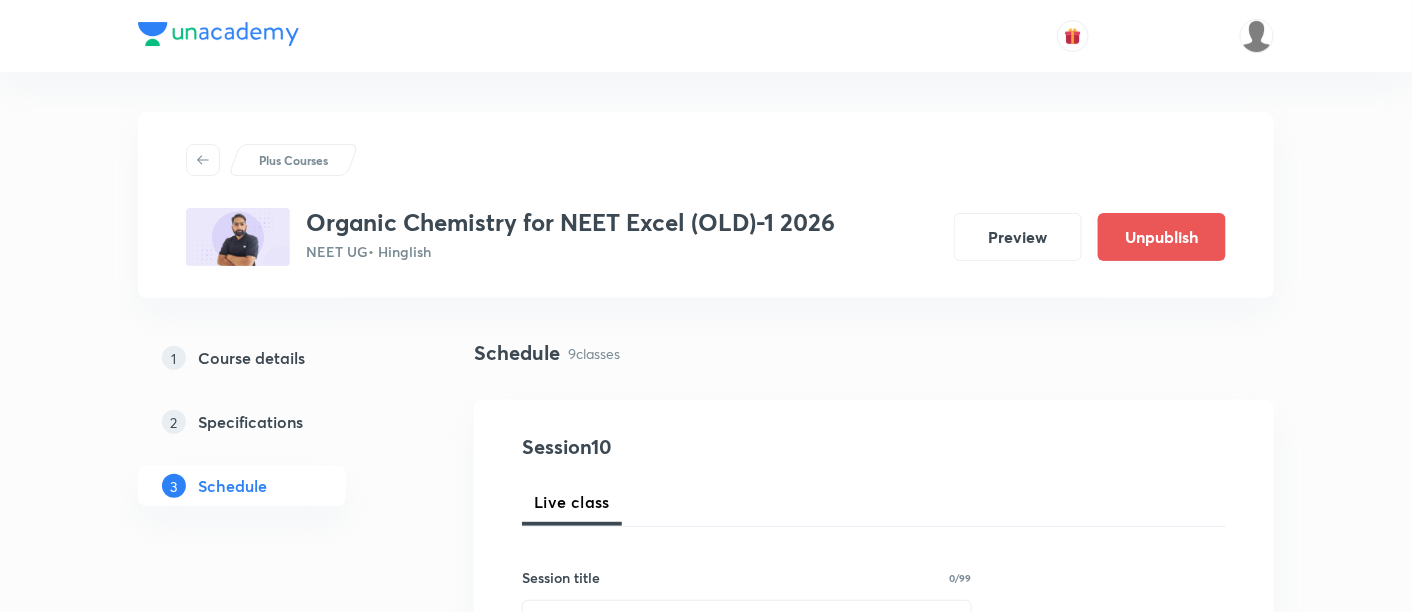 click on "Plus Courses" at bounding box center [293, 160] 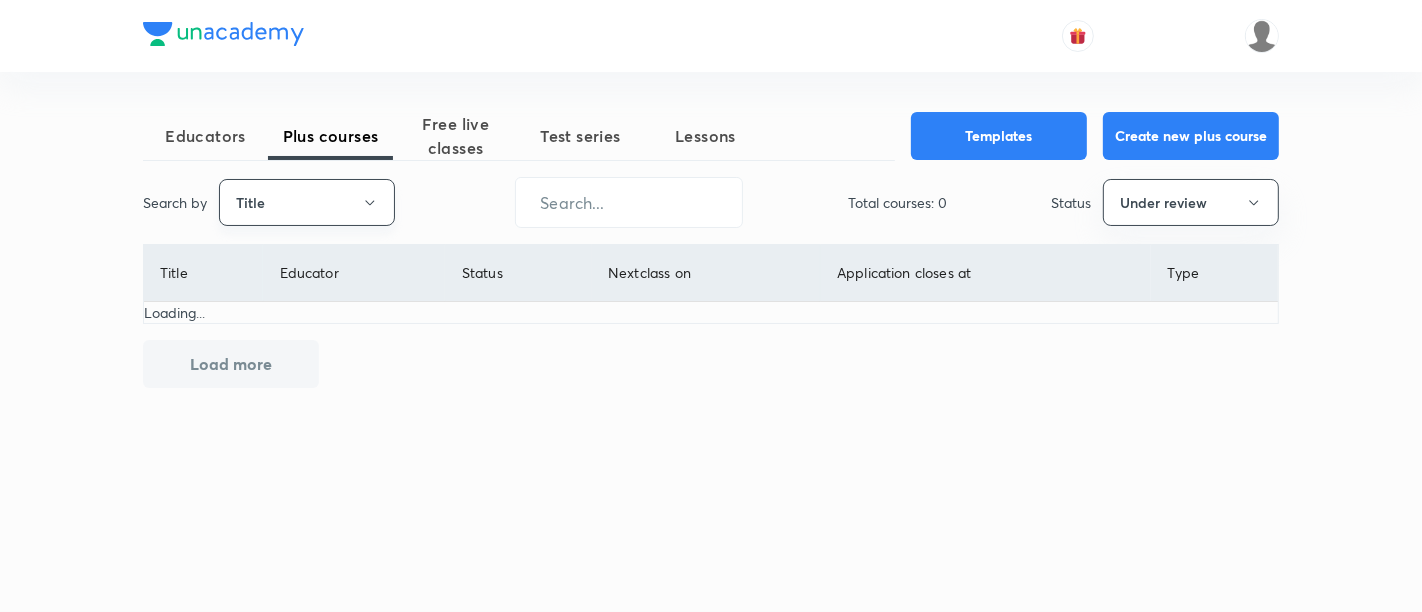 click 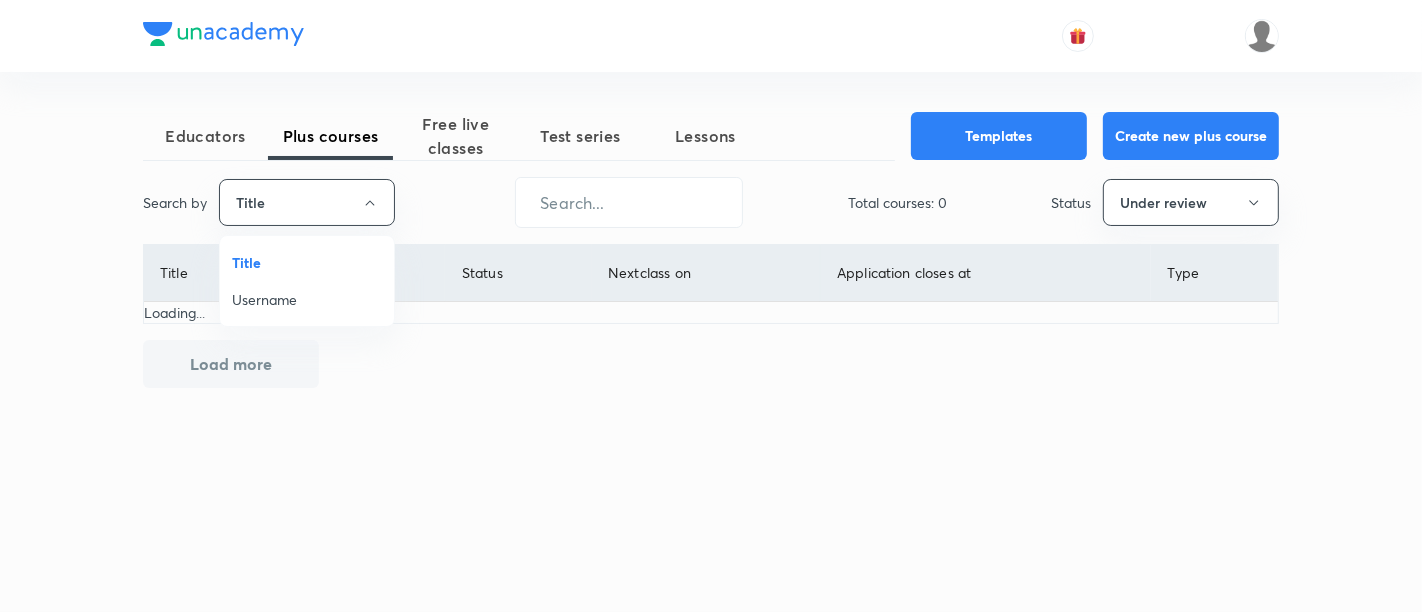 click on "Username" at bounding box center [307, 299] 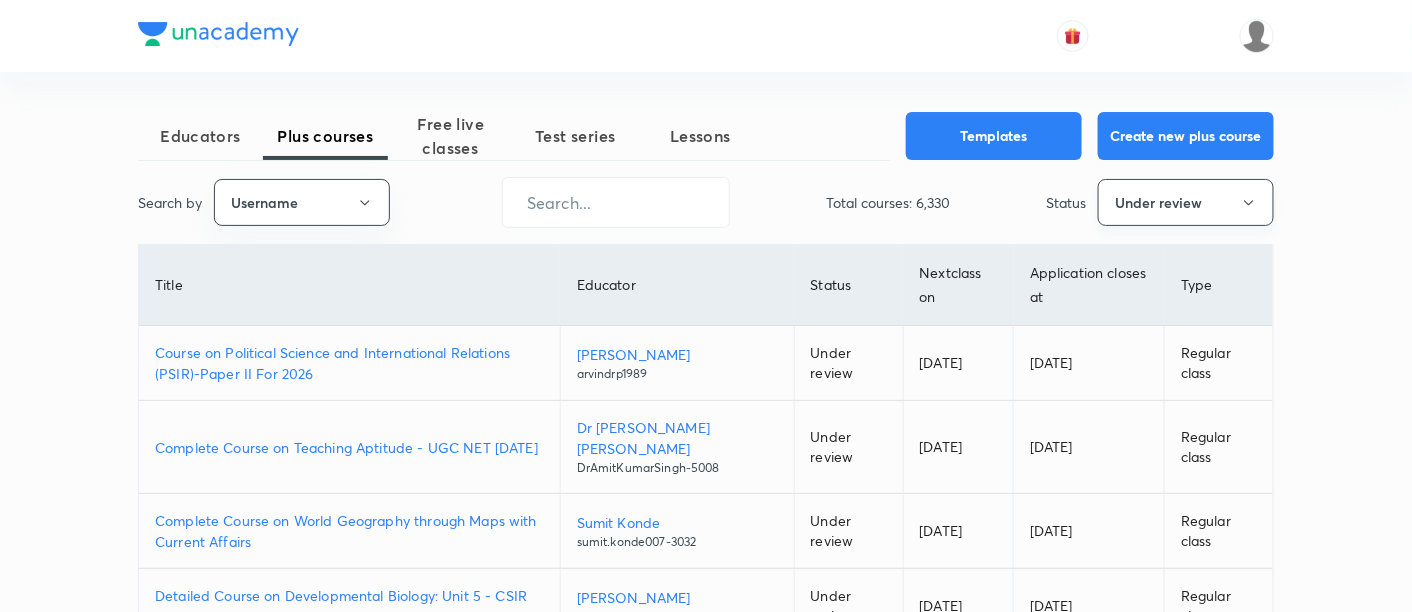click 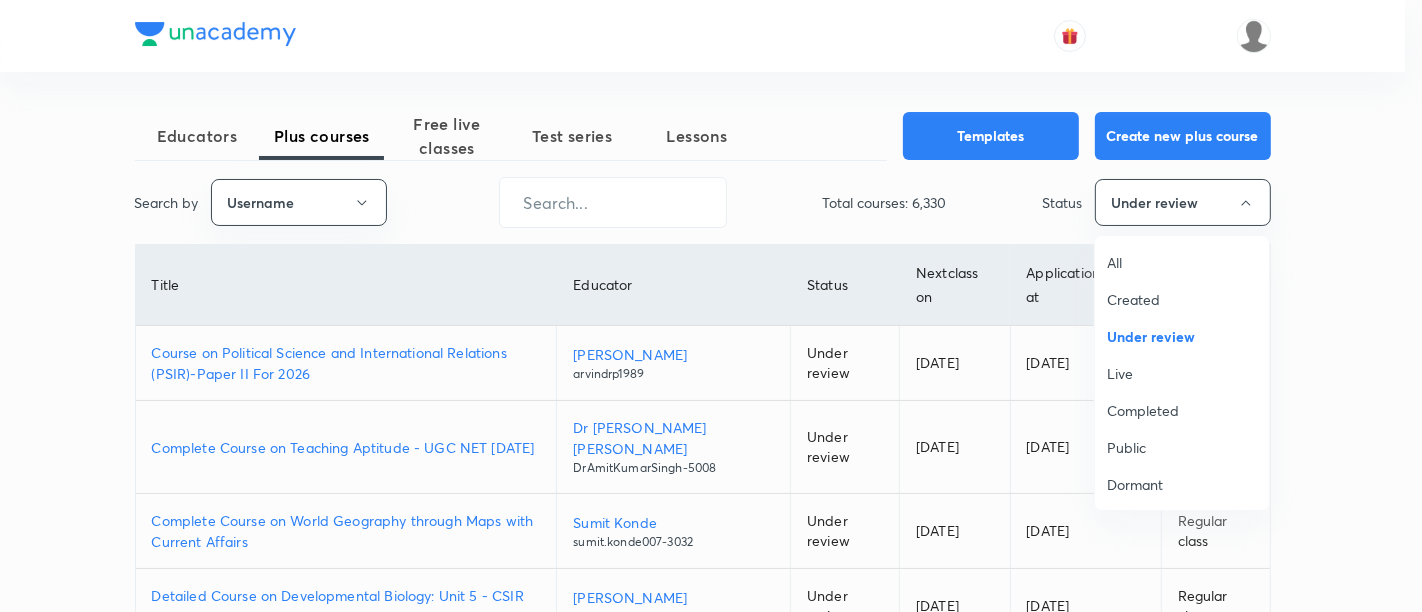 click on "All" at bounding box center (1182, 262) 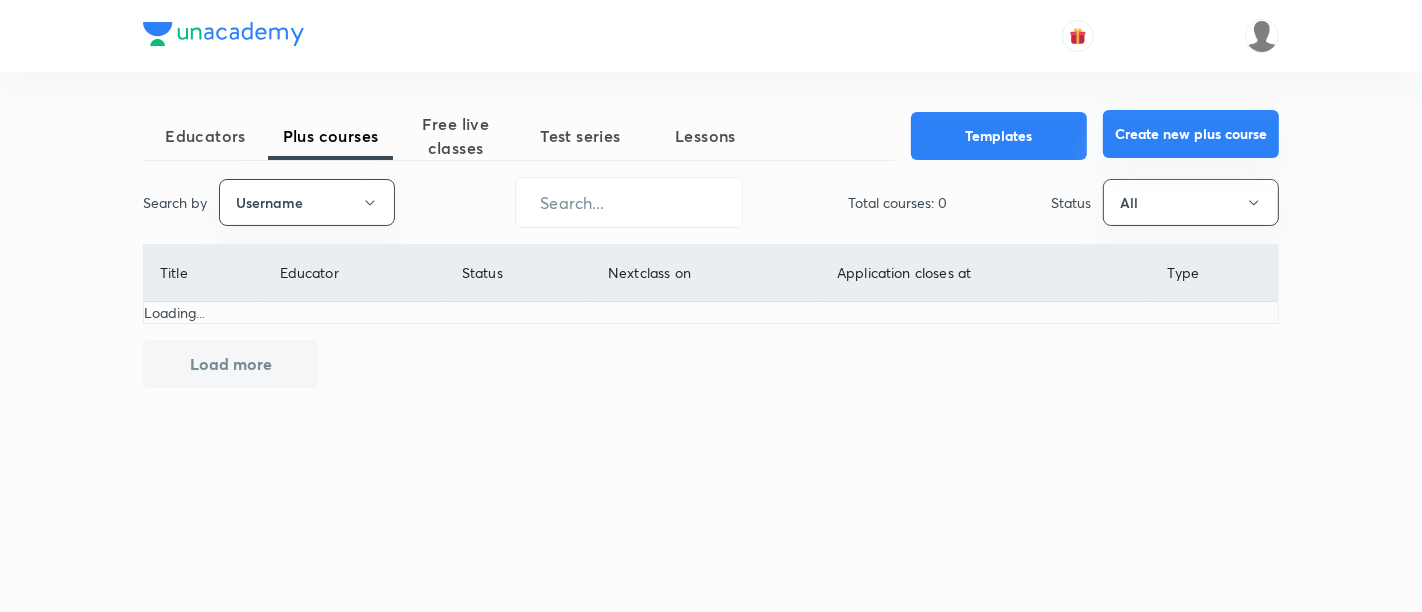 click on "Create new plus course" at bounding box center (1191, 134) 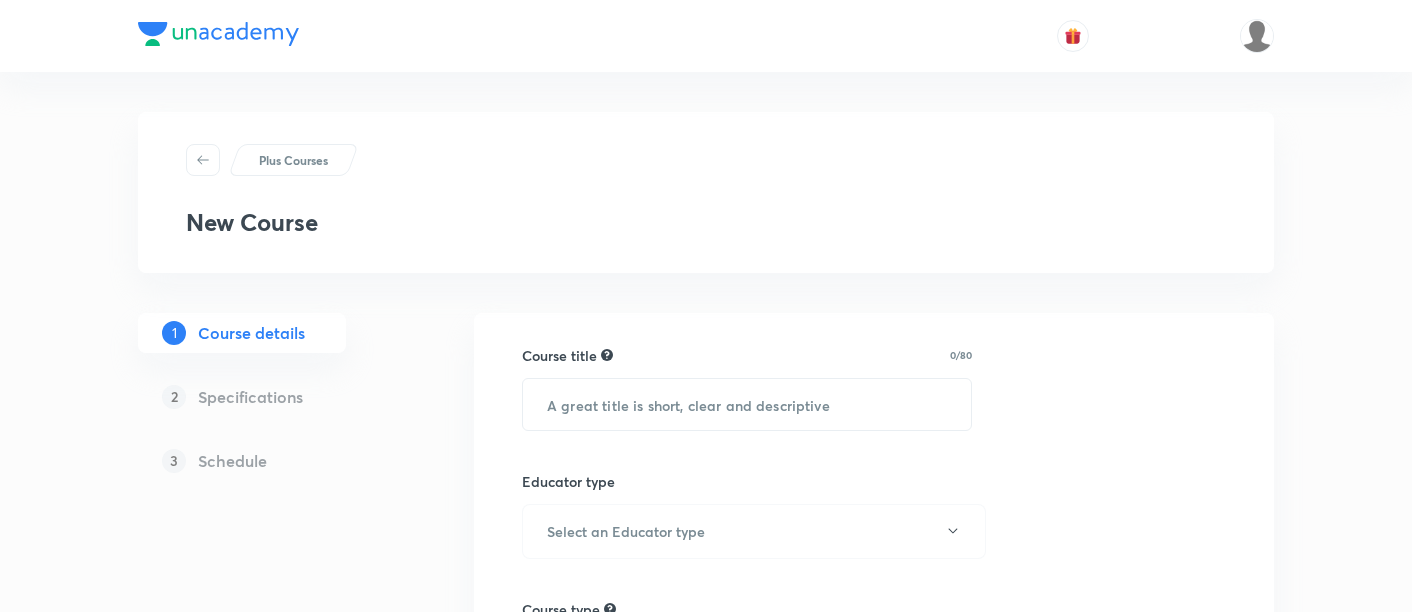 scroll, scrollTop: 0, scrollLeft: 0, axis: both 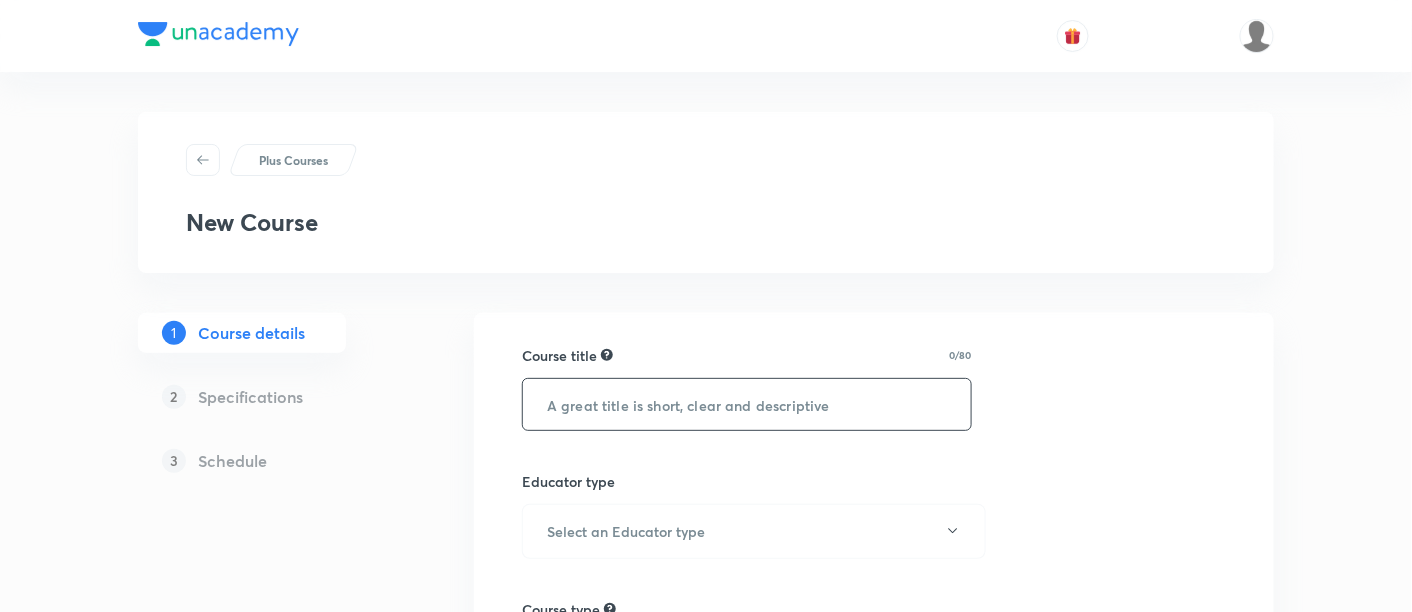 click at bounding box center (747, 404) 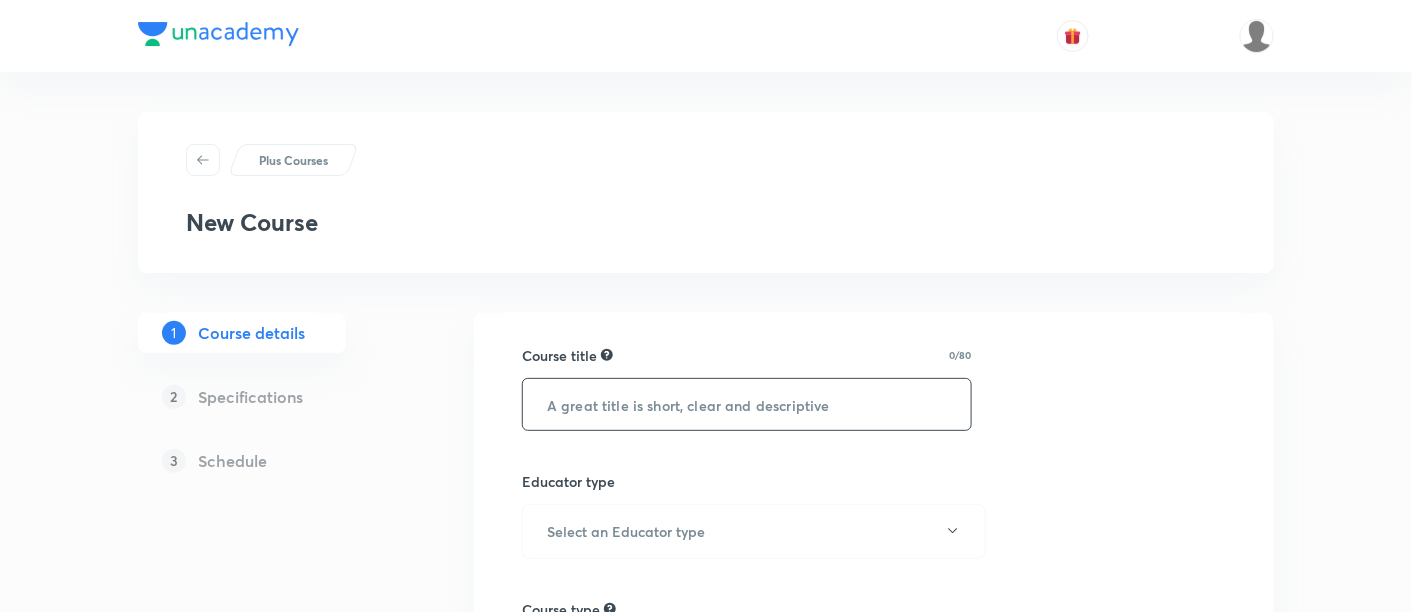 paste on "Organic Chemistry for NEET Excel (OLD)-1 2026" 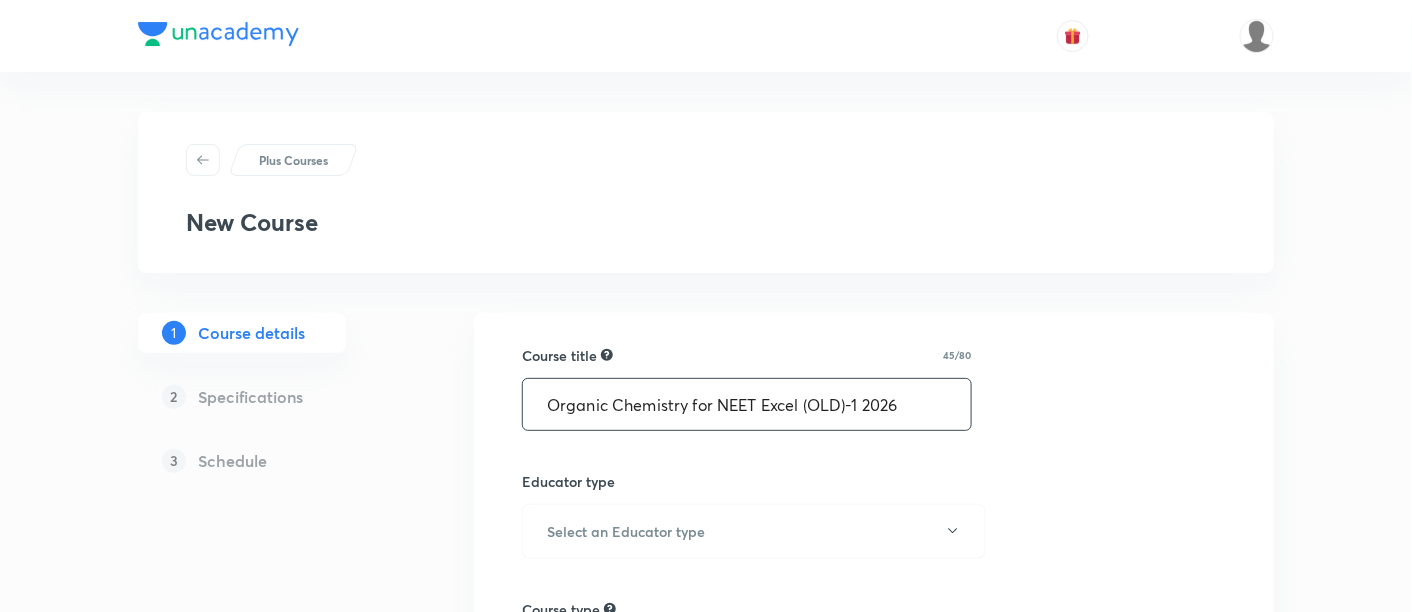 click on "Organic Chemistry for NEET Excel (OLD)-1 2026" at bounding box center [747, 404] 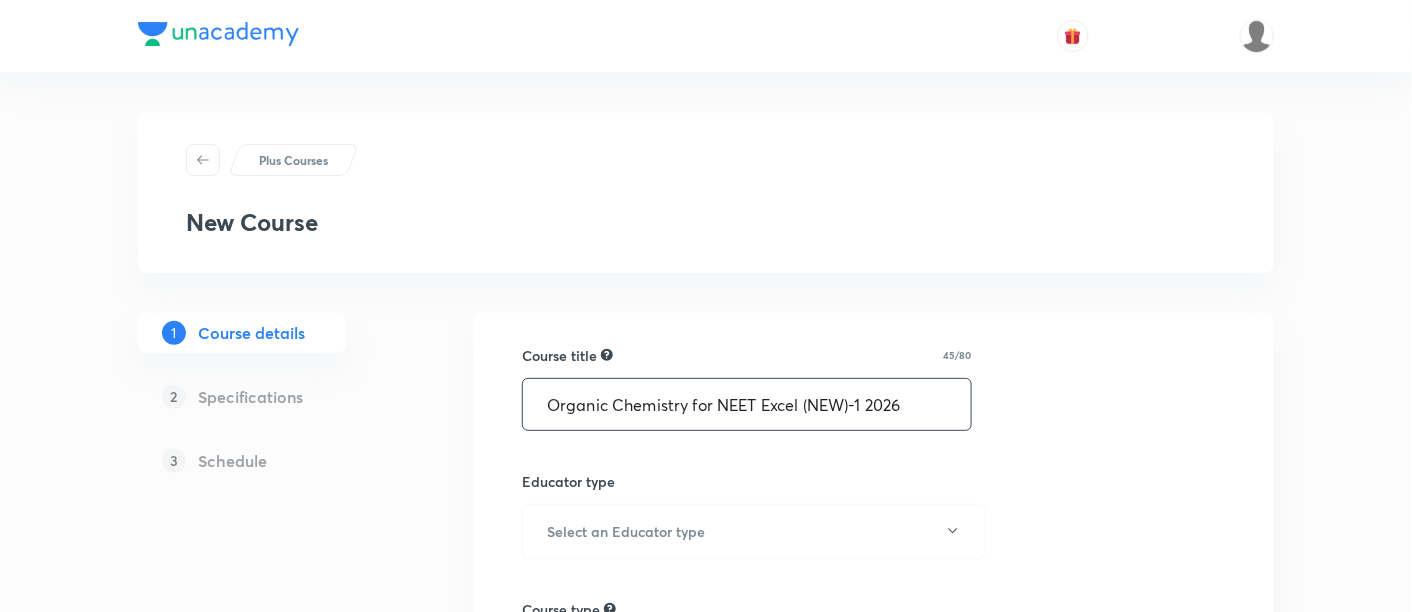 click on "Organic Chemistry for NEET Excel (NEW)-1 2026" at bounding box center [747, 404] 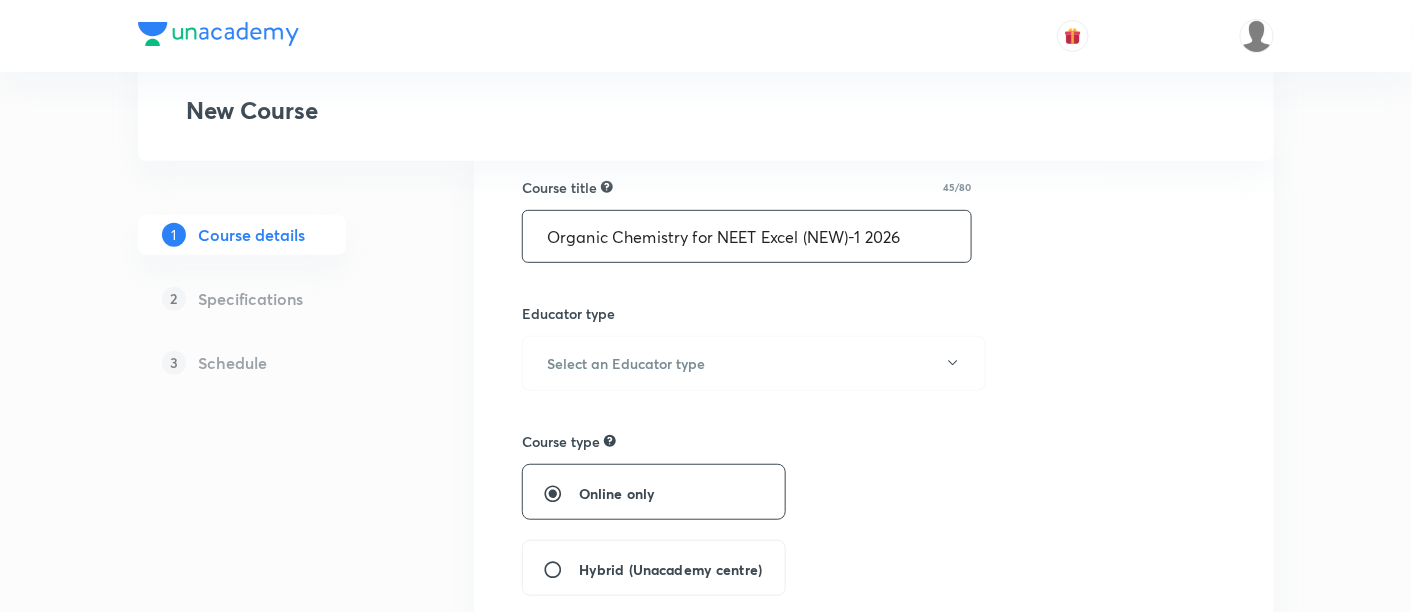 scroll, scrollTop: 170, scrollLeft: 0, axis: vertical 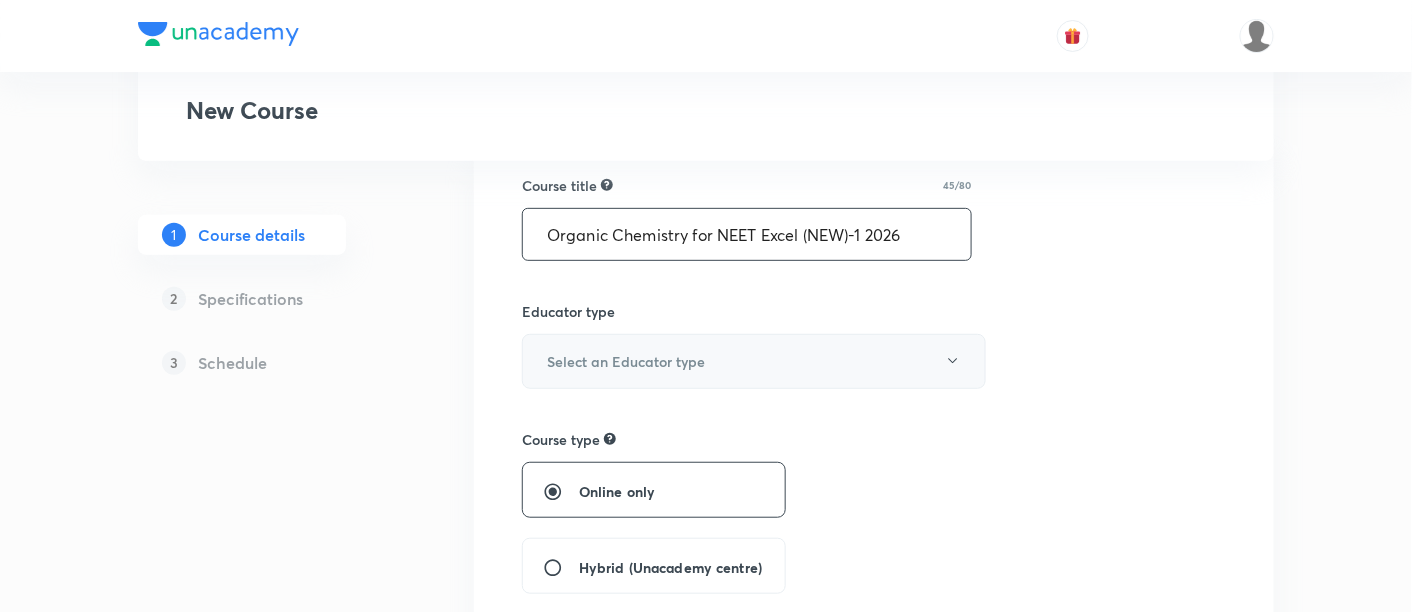 type on "Organic Chemistry for NEET Excel (NEW)-1 2026" 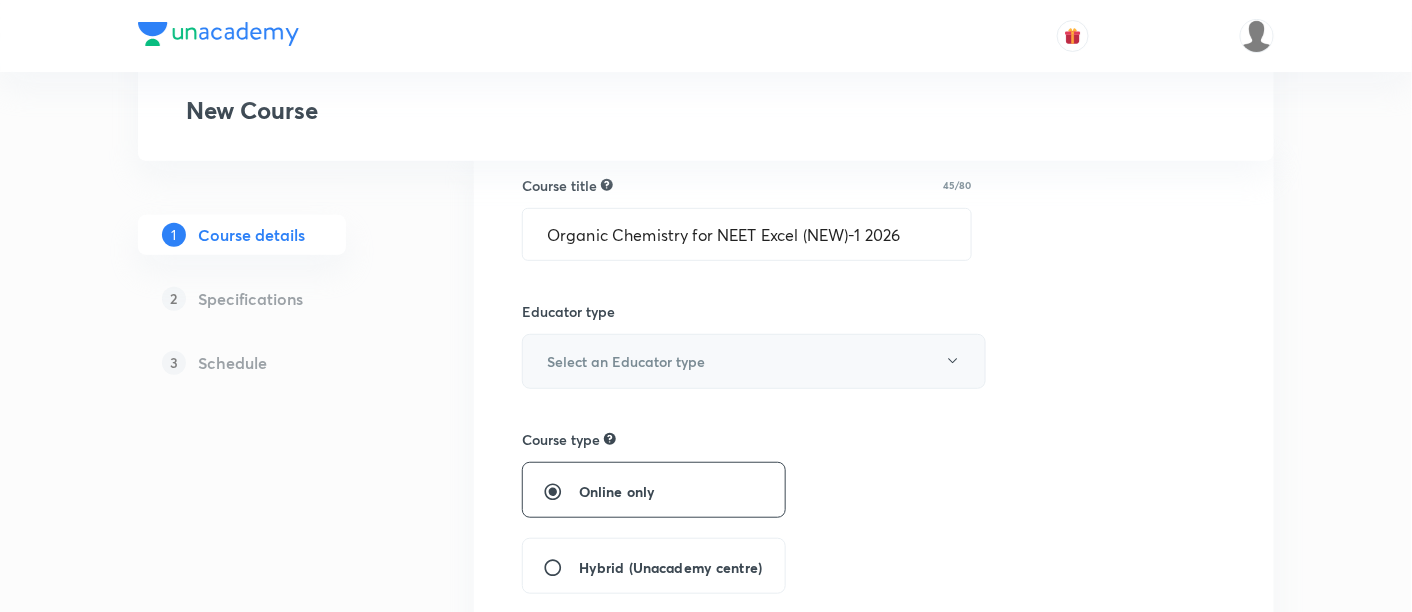 click 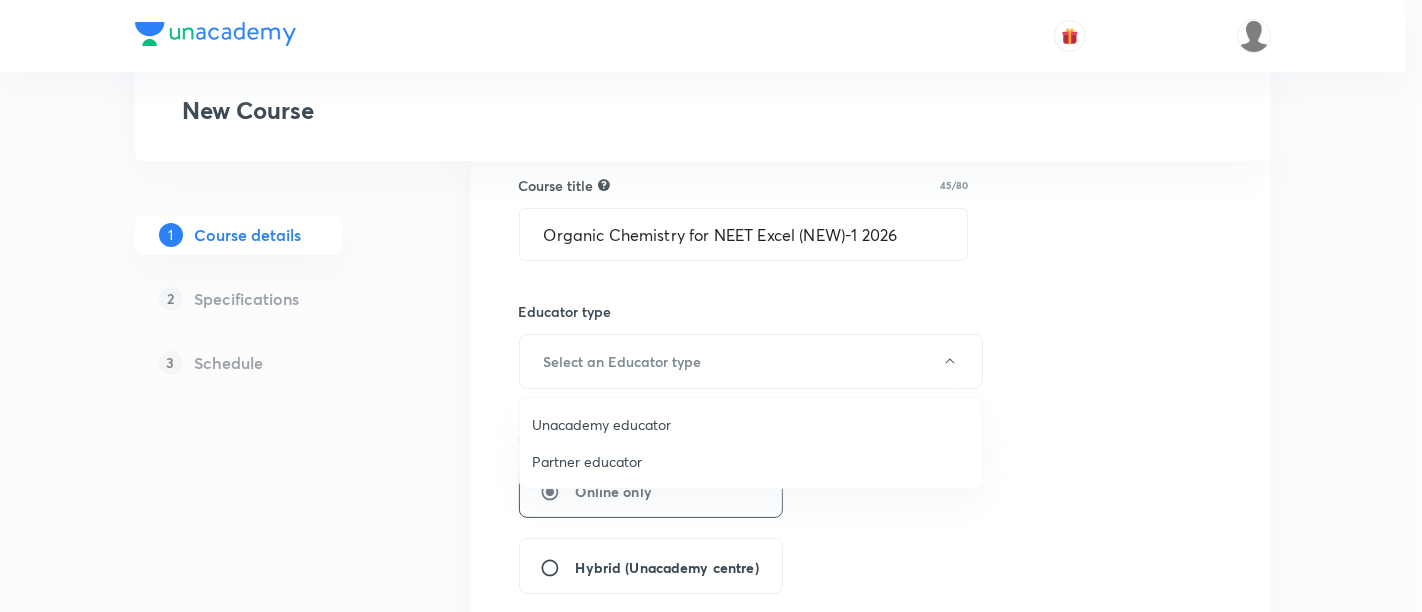 click on "Unacademy educator" at bounding box center [751, 424] 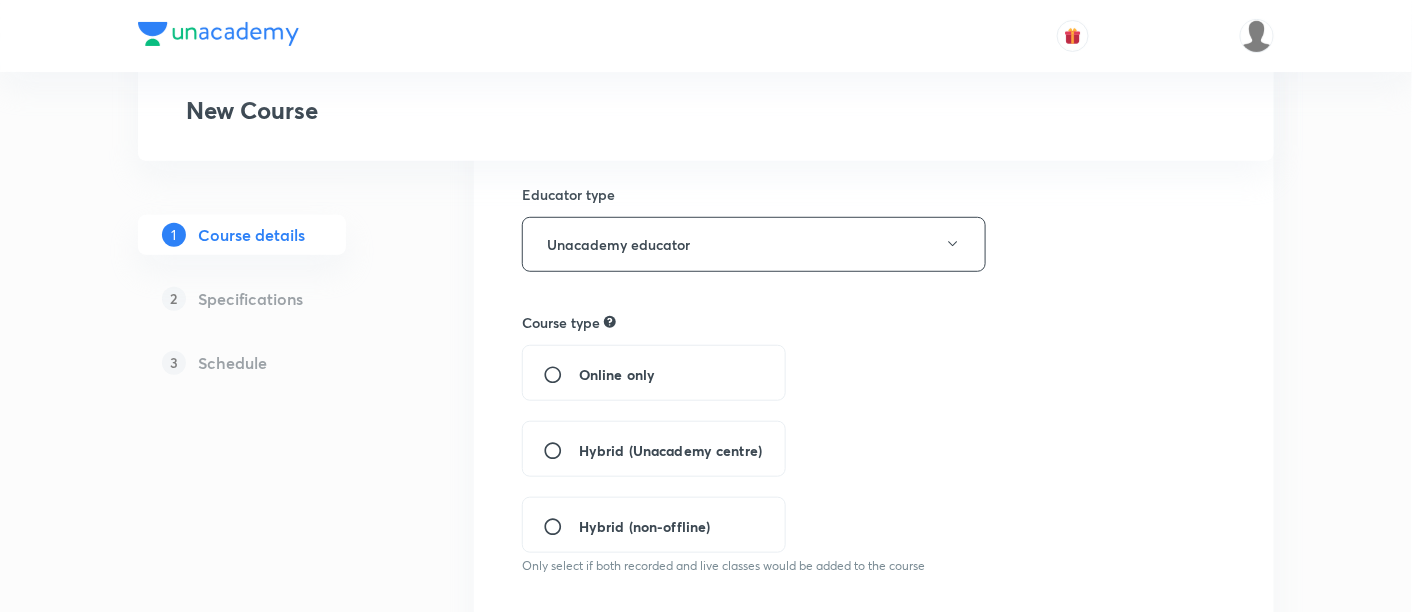 scroll, scrollTop: 292, scrollLeft: 0, axis: vertical 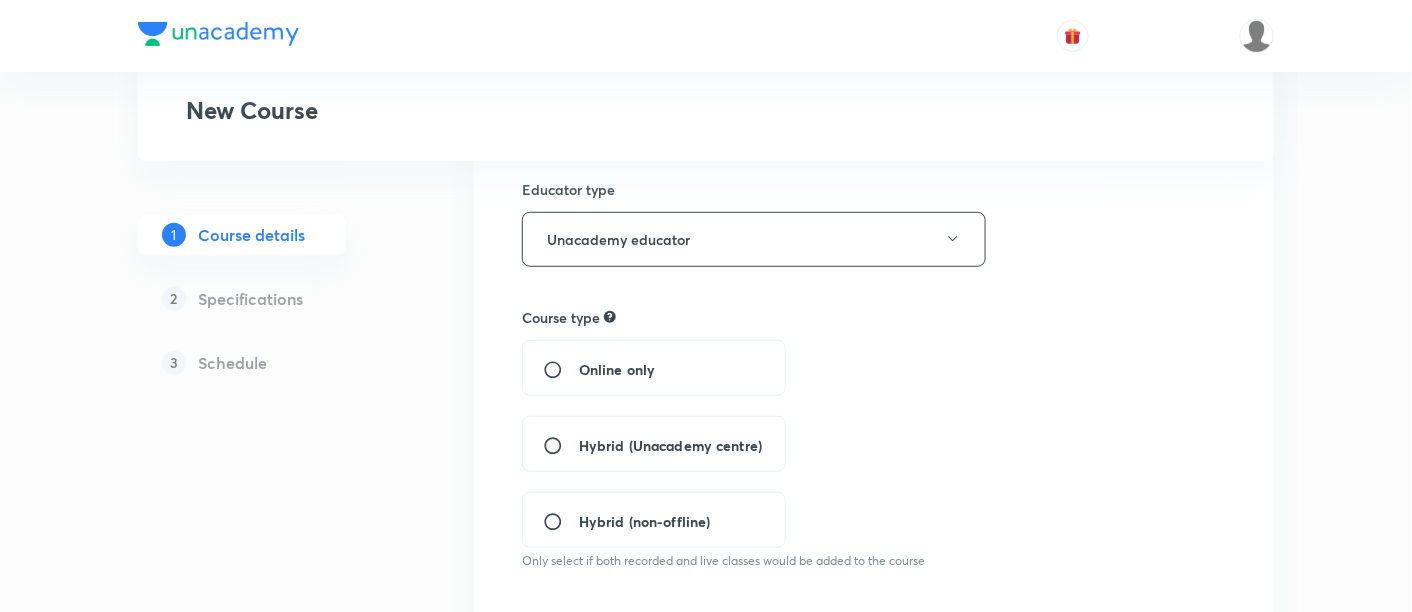 click on "Hybrid (Unacademy centre)" at bounding box center [670, 445] 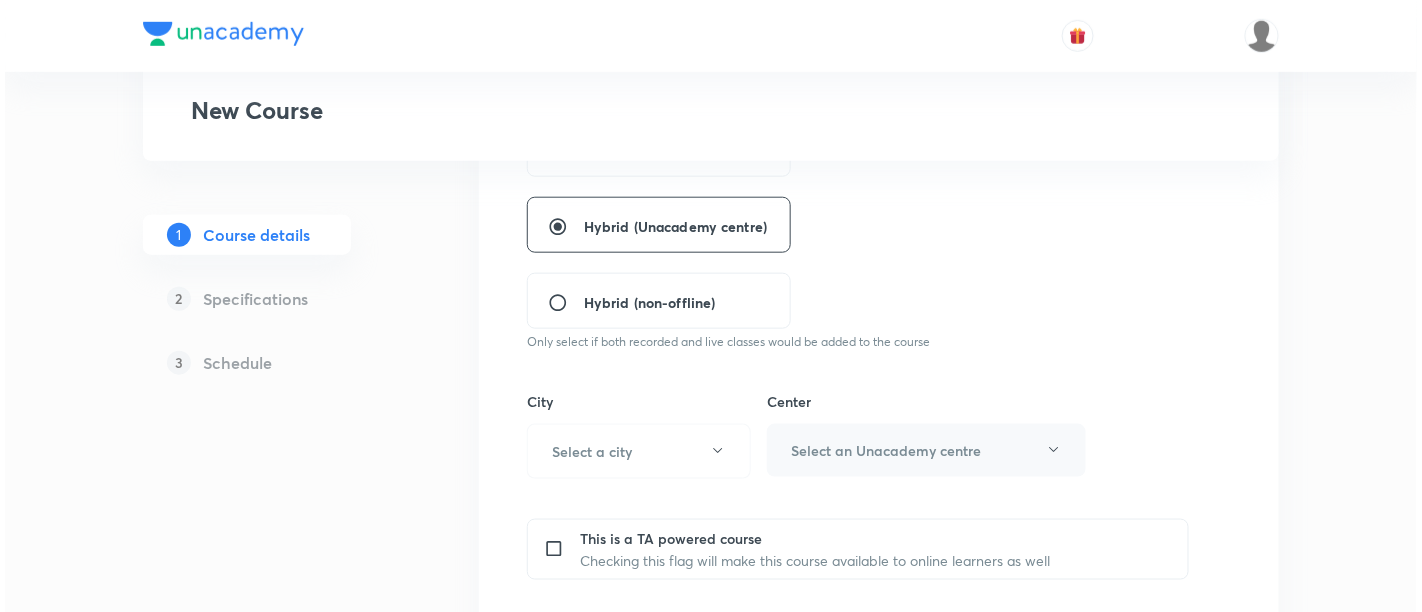 scroll, scrollTop: 566, scrollLeft: 0, axis: vertical 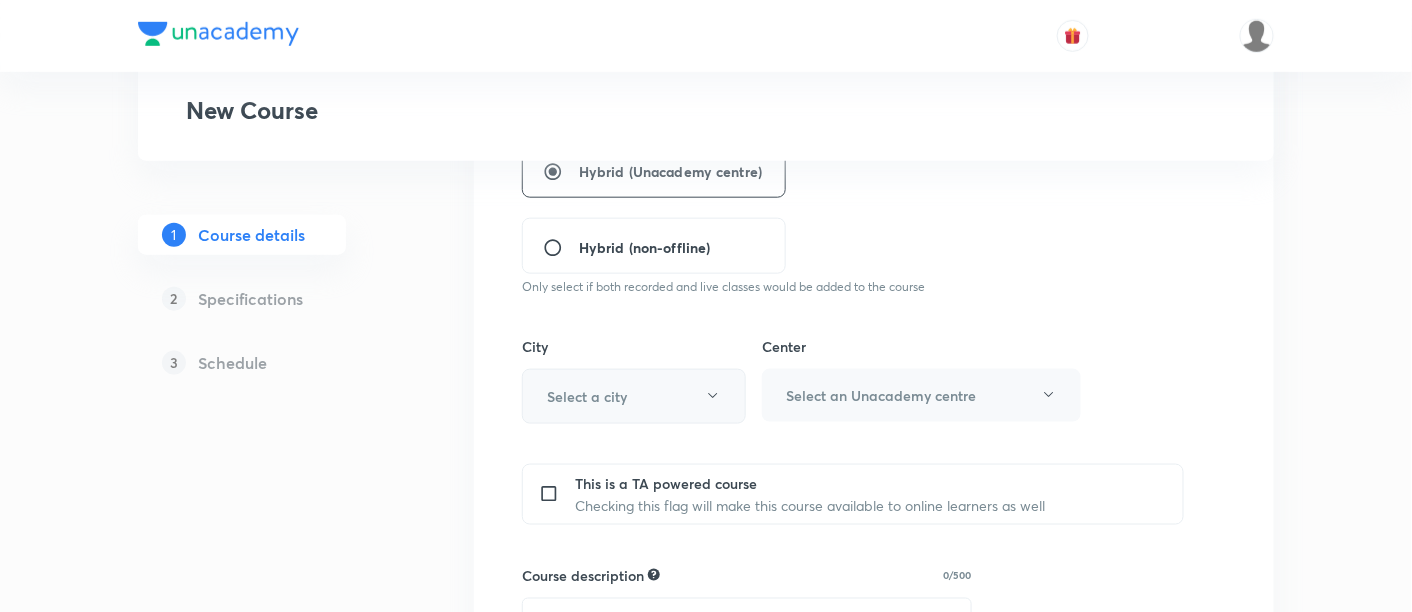 click on "Select a city" at bounding box center [634, 396] 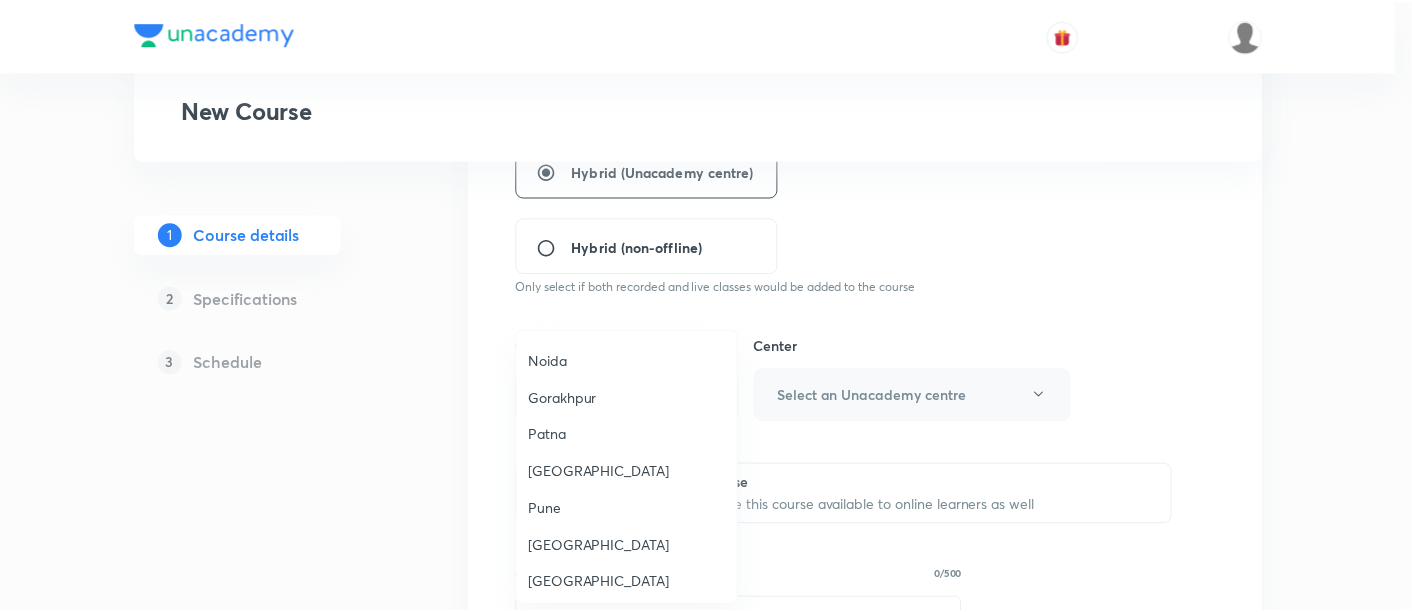 scroll, scrollTop: 1500, scrollLeft: 0, axis: vertical 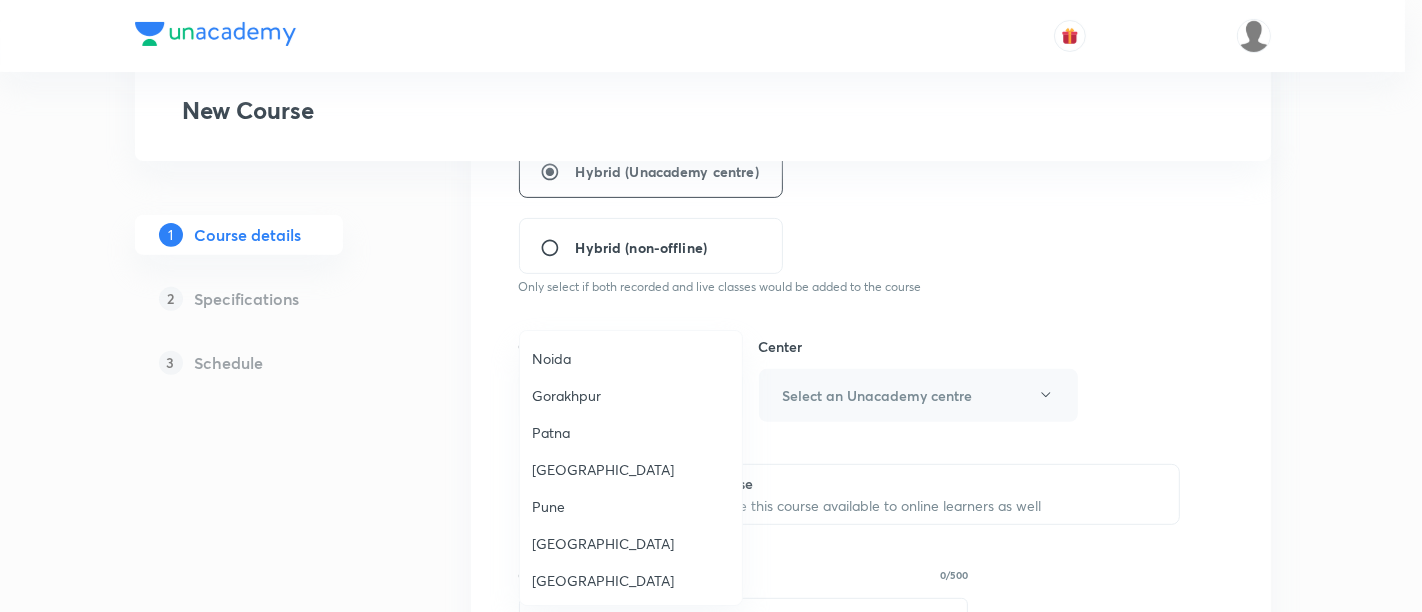 click on "Patna" at bounding box center (631, 432) 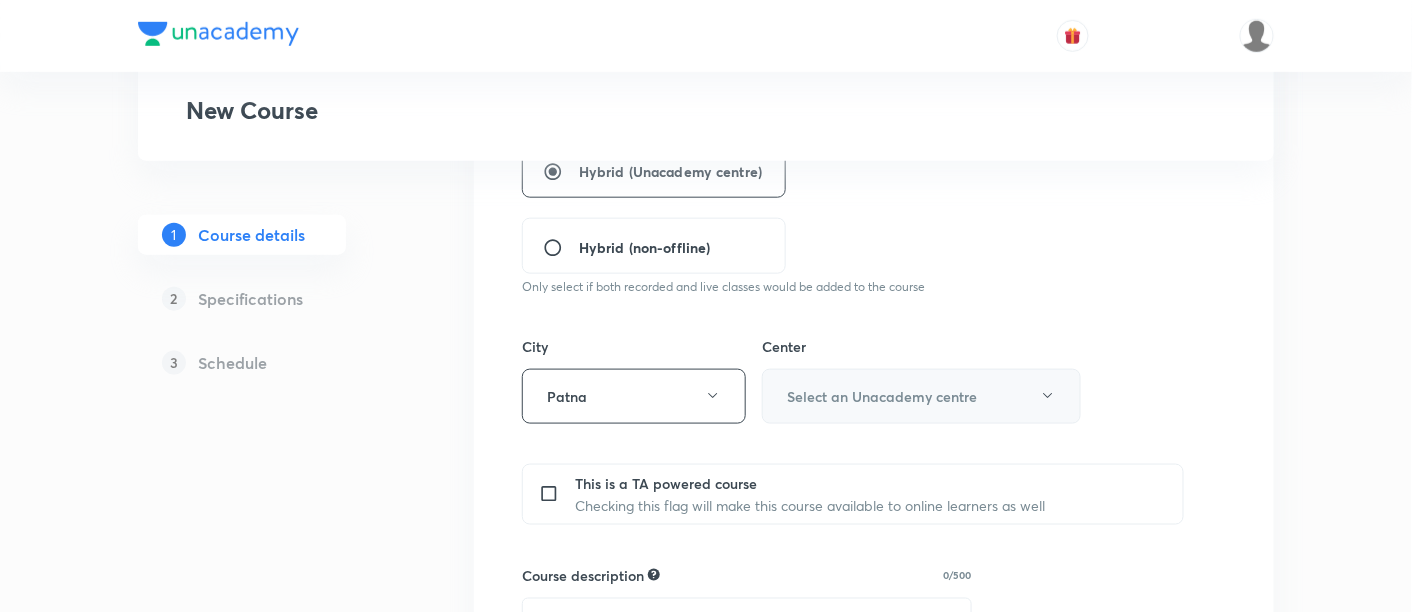 click 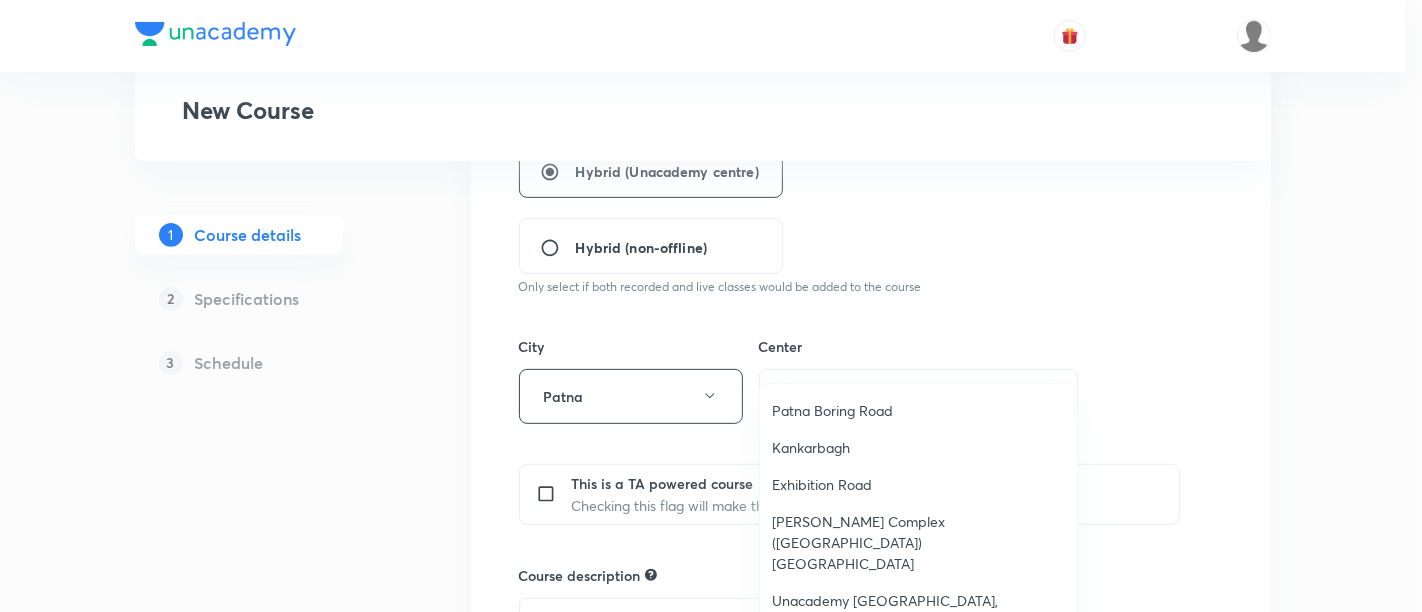 click on "Patna Boring Road" at bounding box center (918, 410) 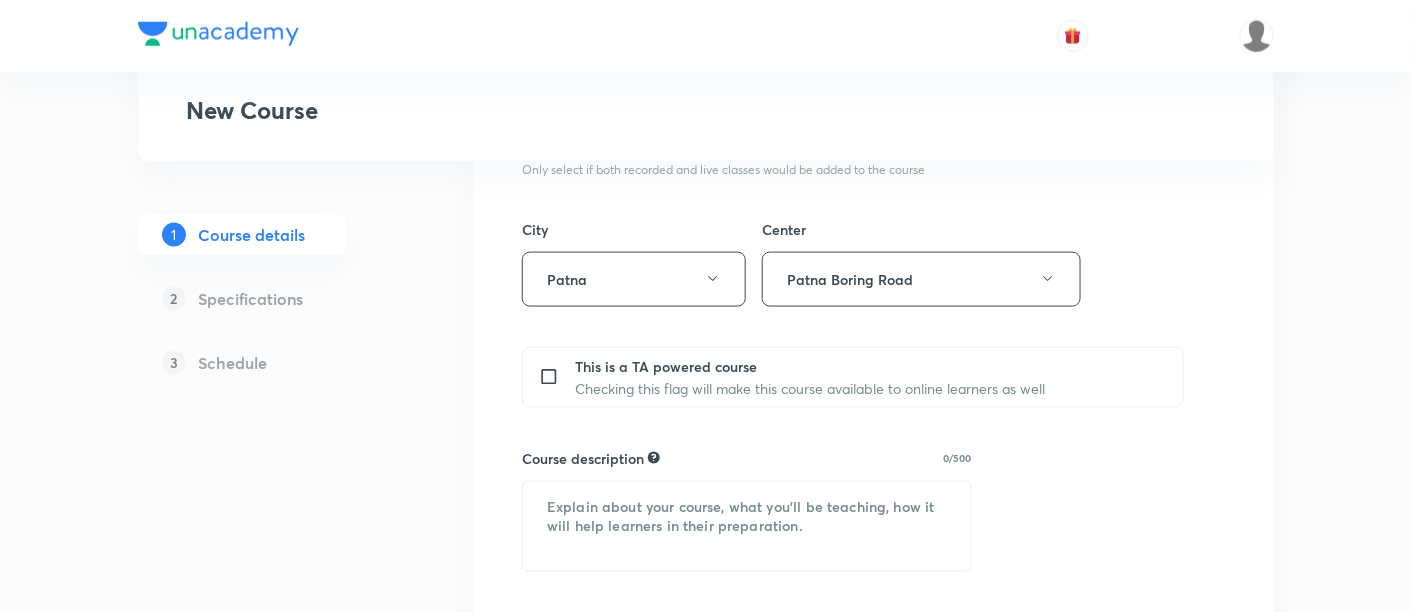 scroll, scrollTop: 700, scrollLeft: 0, axis: vertical 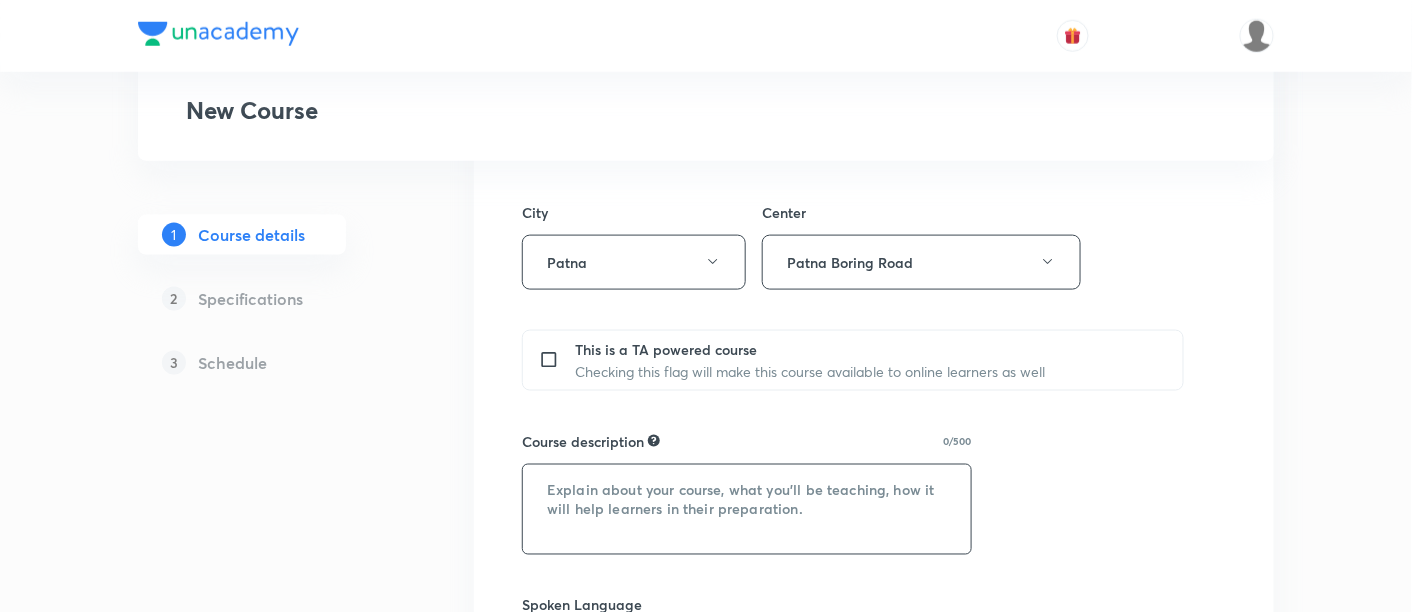 click at bounding box center [747, 509] 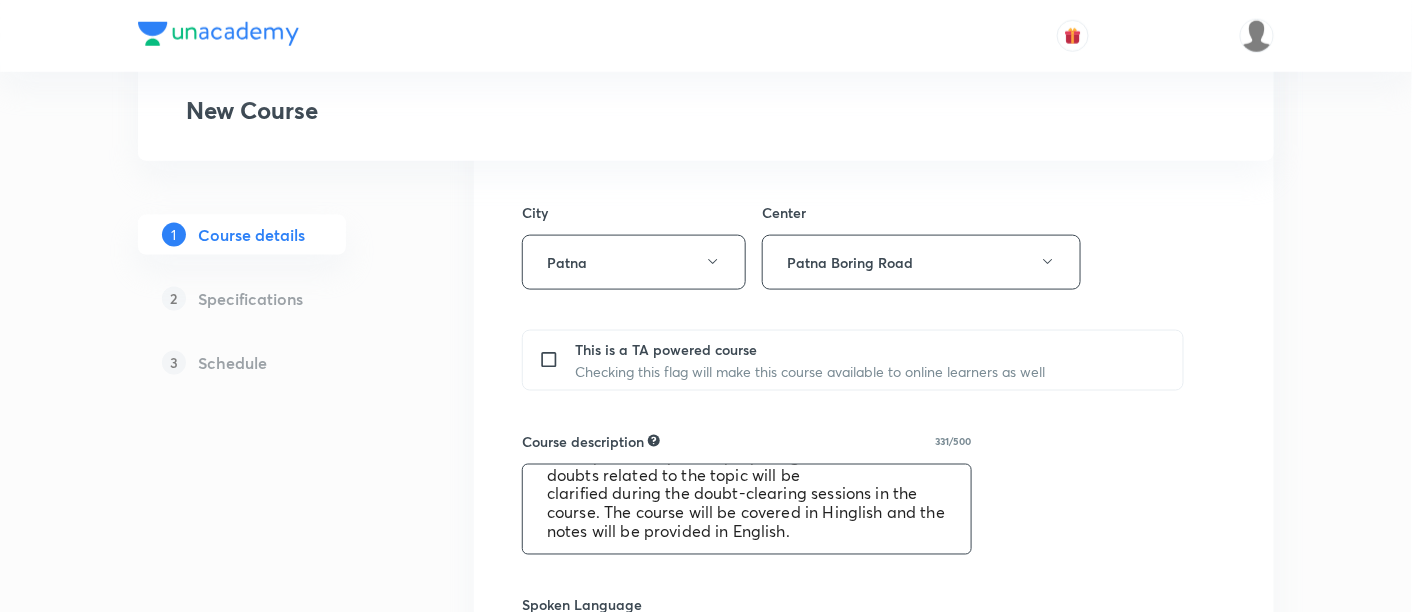 scroll, scrollTop: 76, scrollLeft: 0, axis: vertical 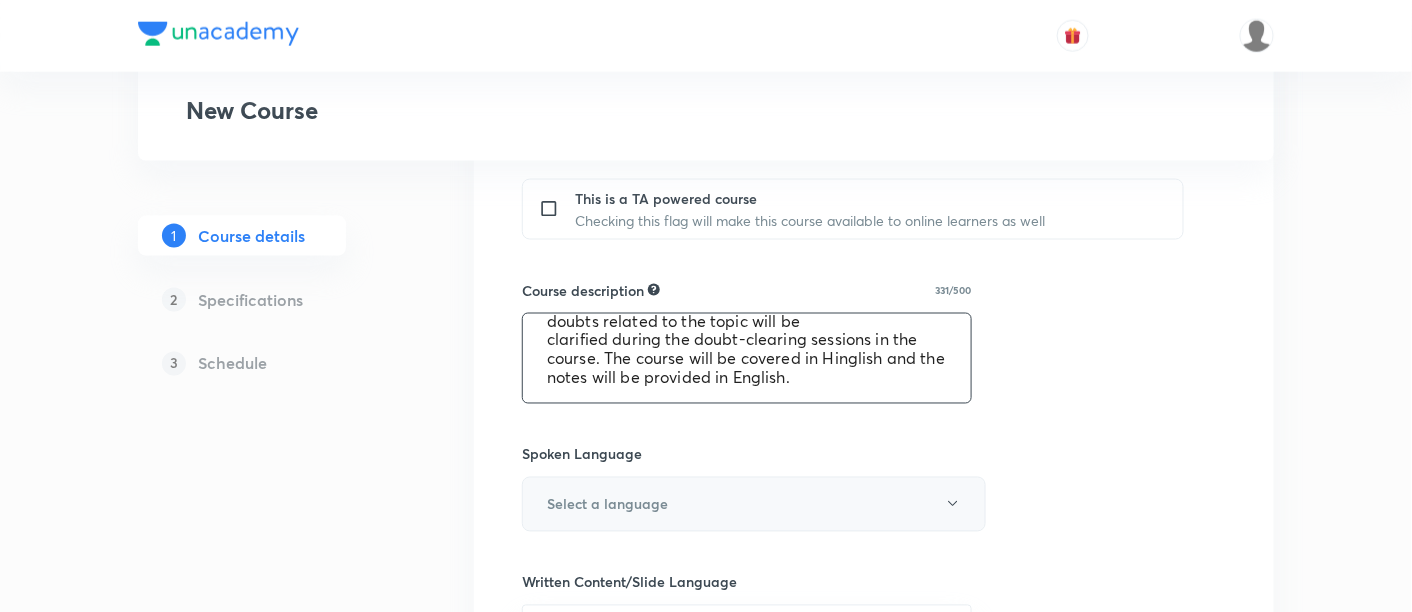 type on "In this course, [PERSON_NAME] will provide in-depth knowledge of Organic Chemistry. The course will
be helpful for aspirants preparing for NEET UG. All doubts related to the topic will be
clarified during the doubt-clearing sessions in the course. The course will be covered in Hinglish and the notes will be provided in English." 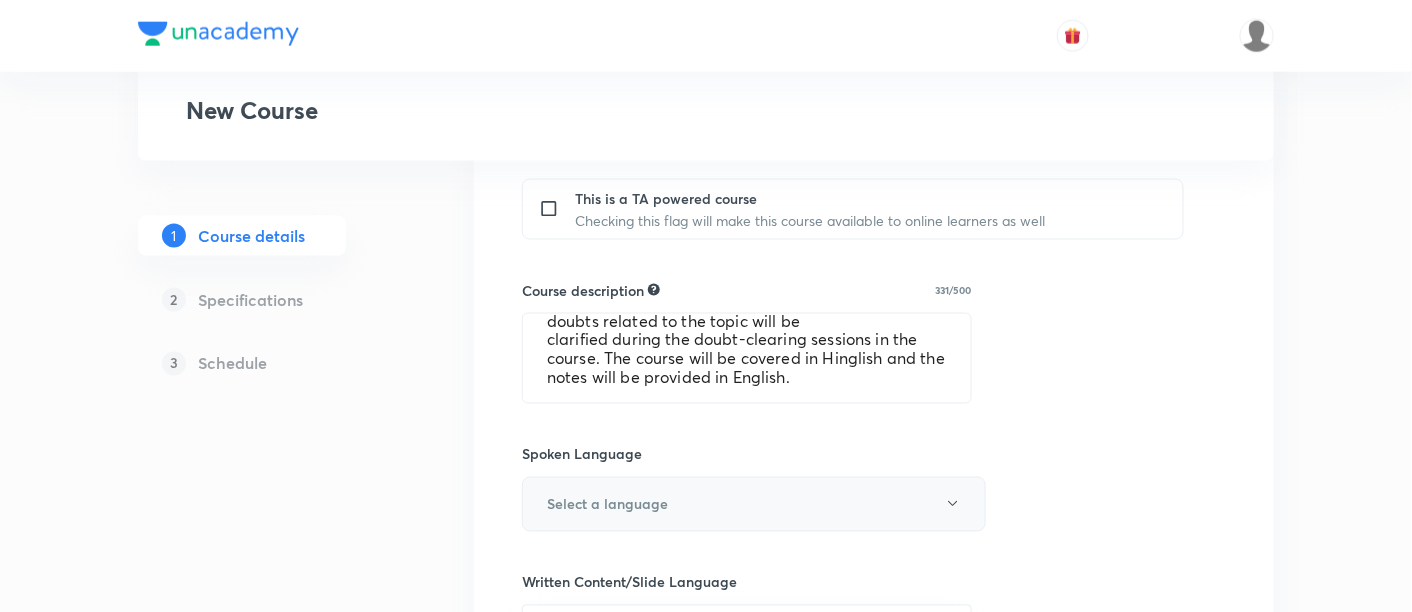 click on "Select a language" at bounding box center (754, 504) 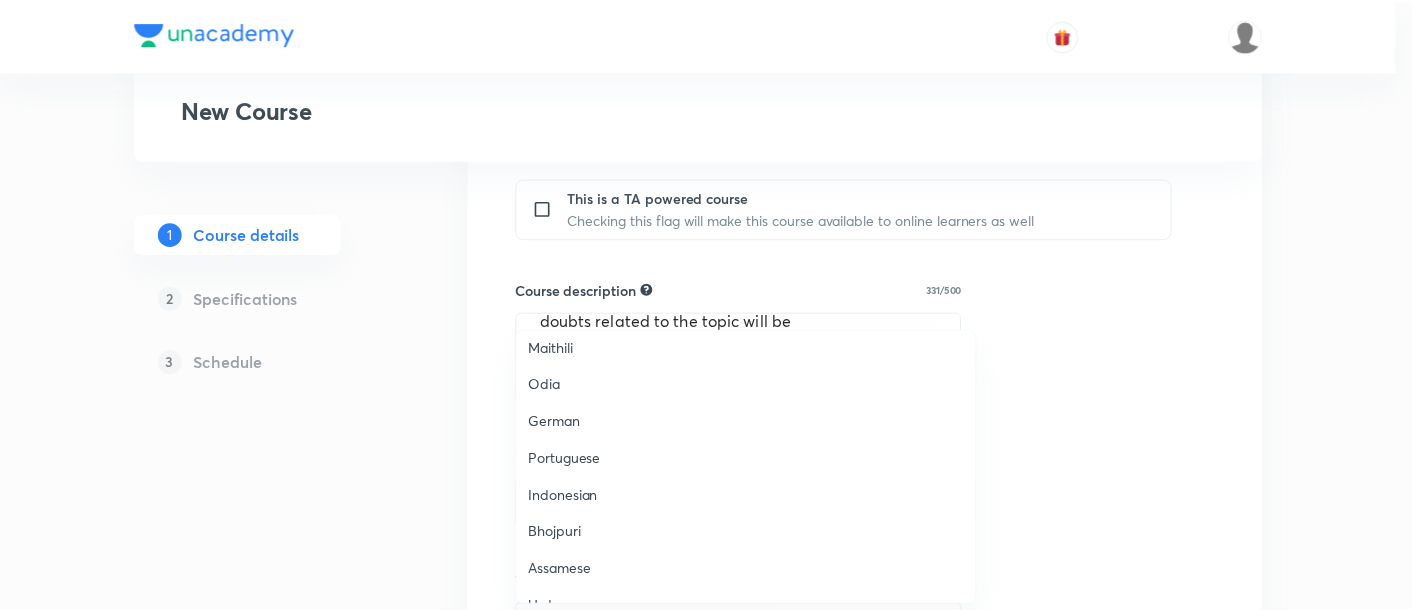 scroll, scrollTop: 591, scrollLeft: 0, axis: vertical 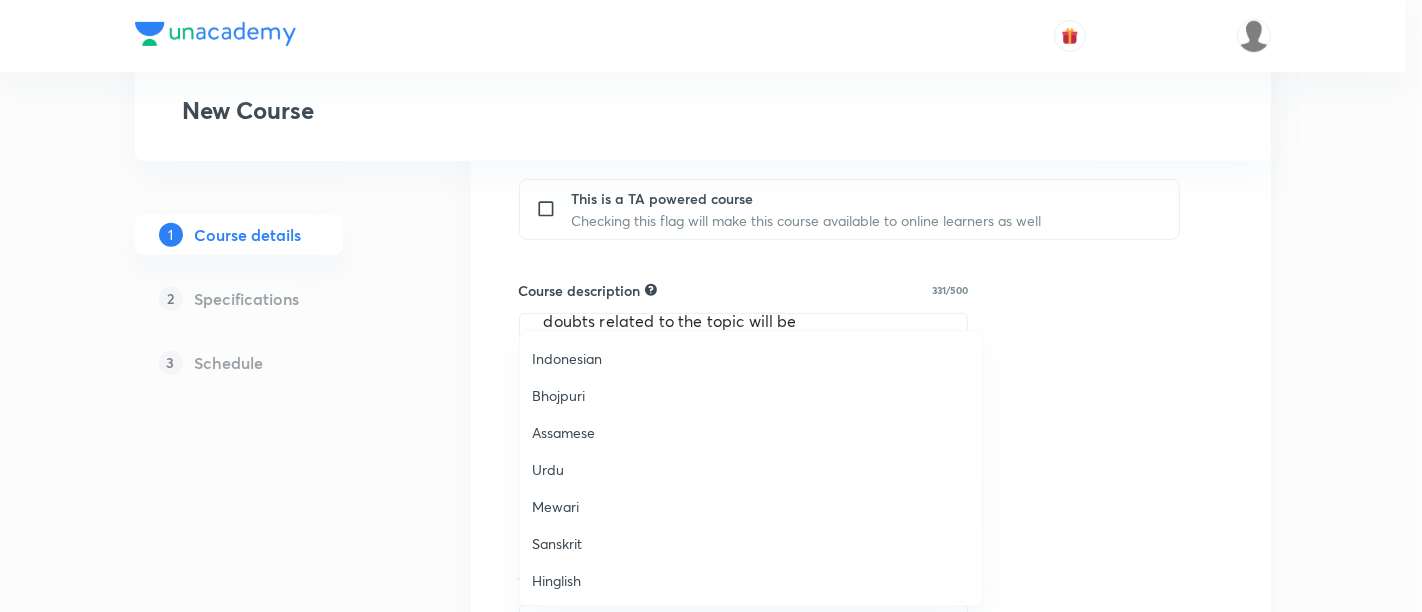 click on "Hinglish" at bounding box center (751, 580) 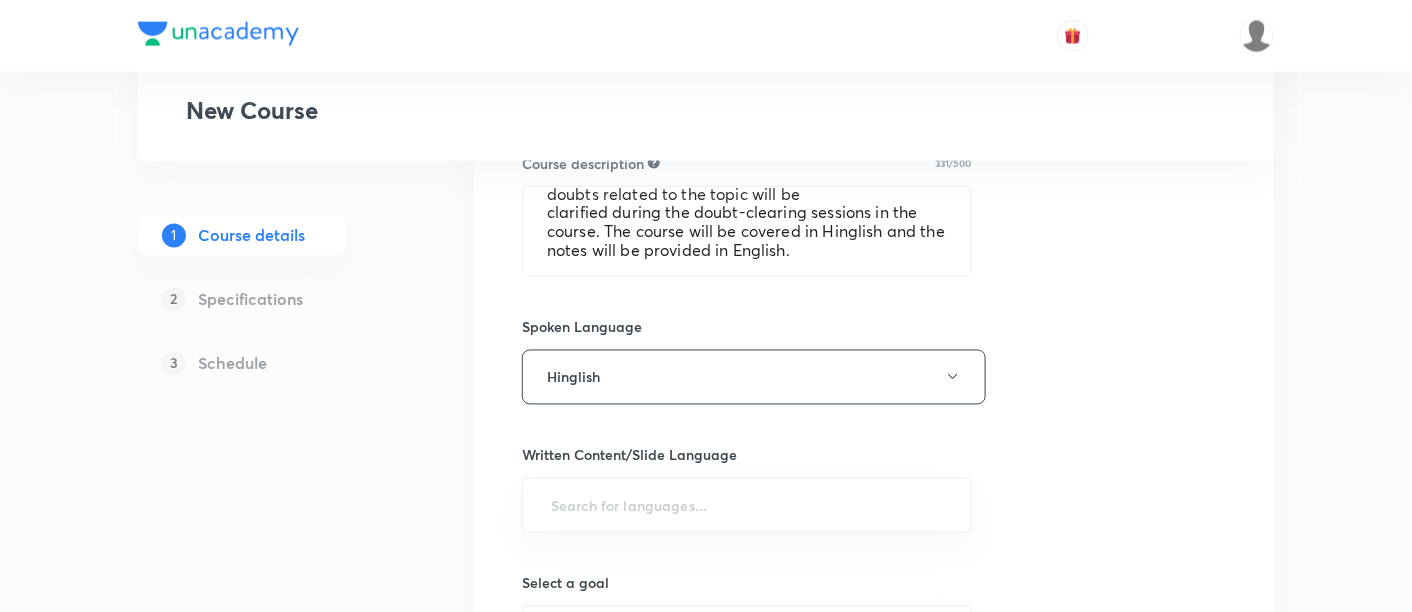 scroll, scrollTop: 1003, scrollLeft: 0, axis: vertical 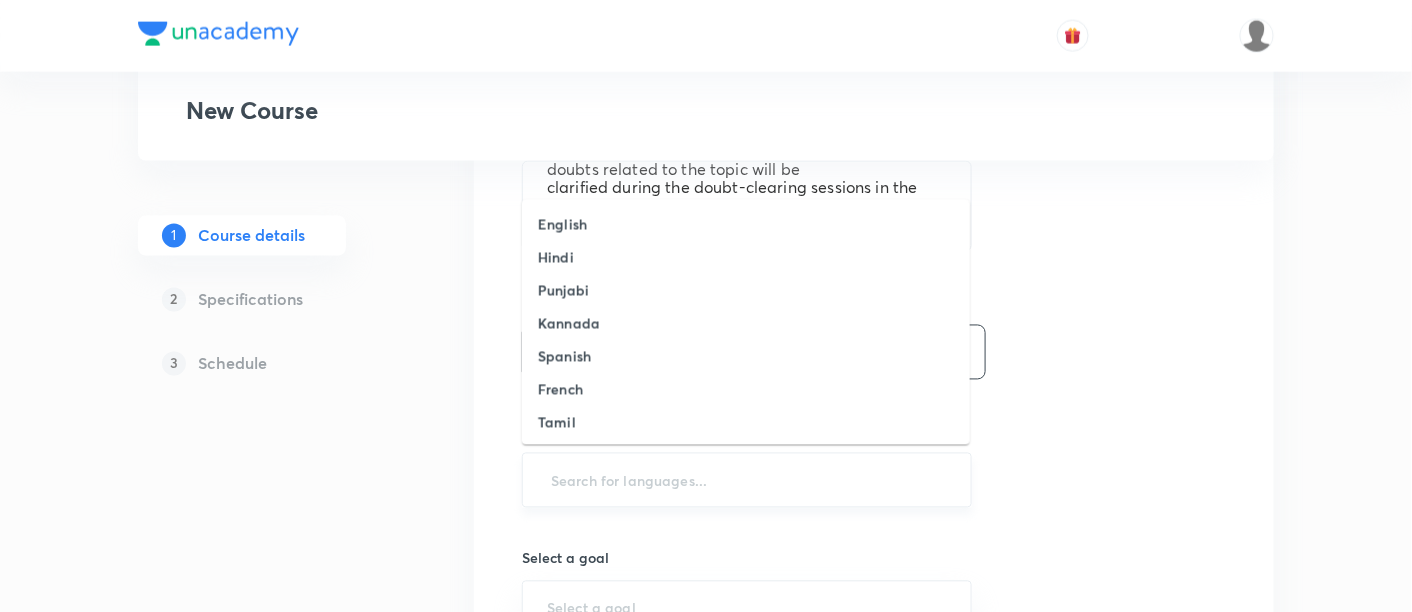 click at bounding box center (747, 480) 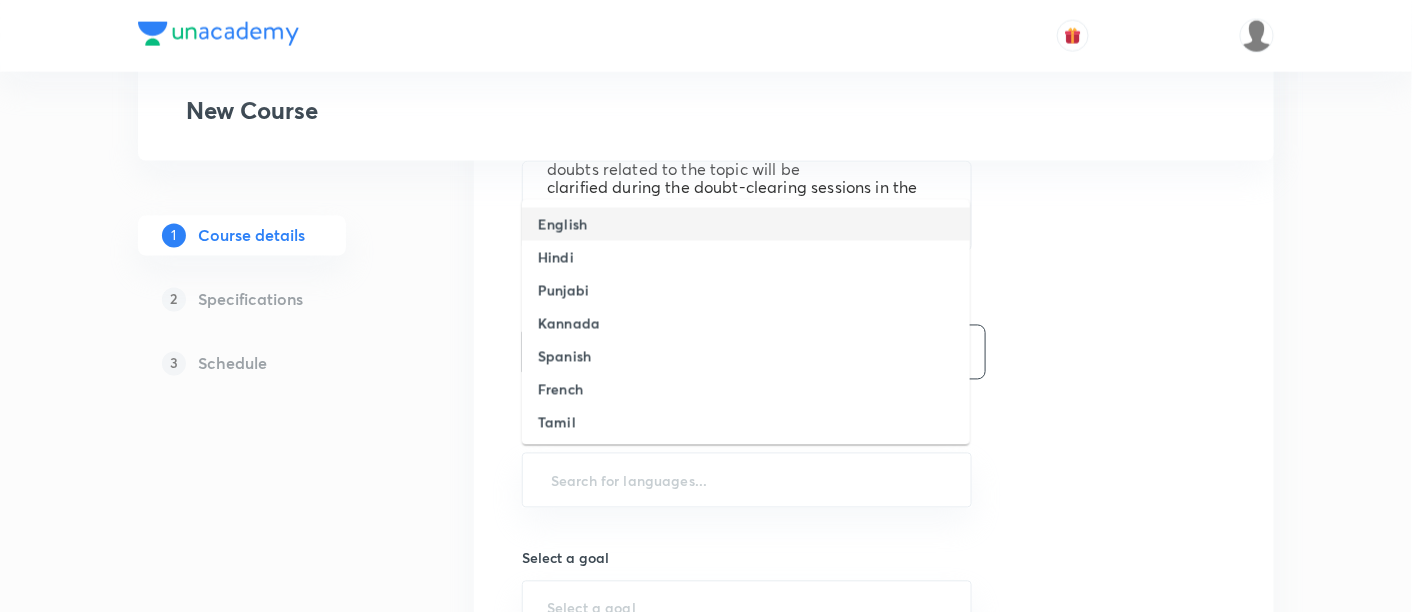 click on "English" at bounding box center (562, 224) 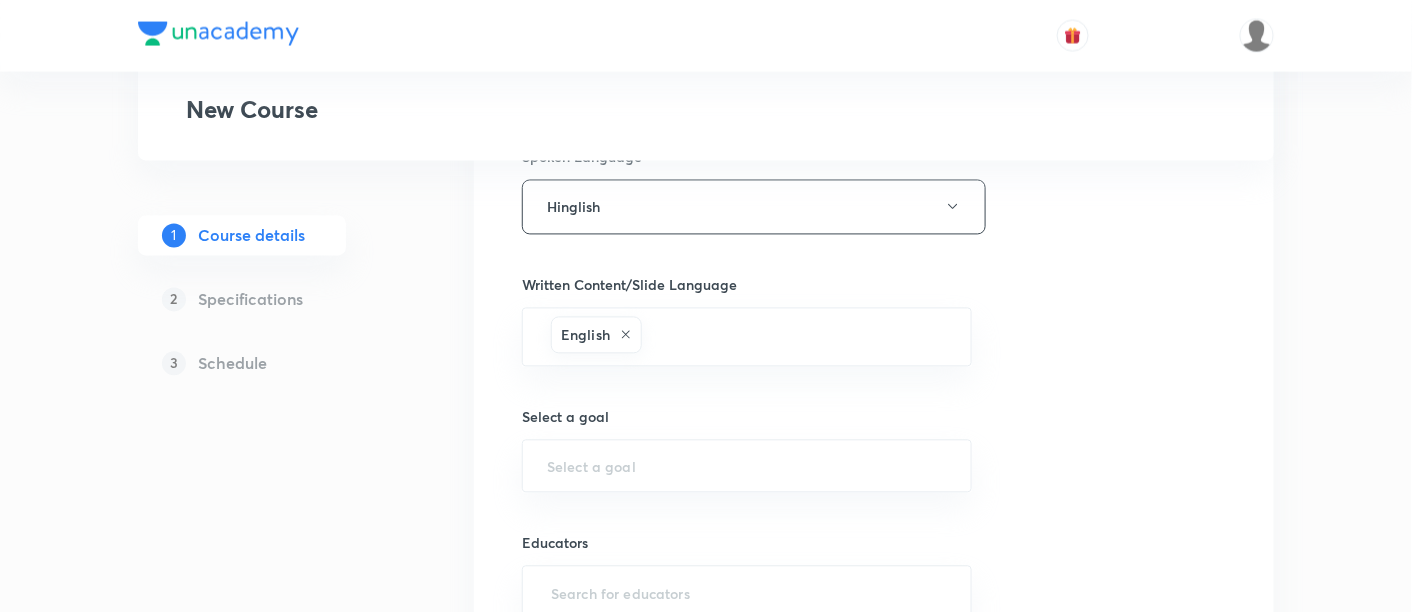 scroll, scrollTop: 1151, scrollLeft: 0, axis: vertical 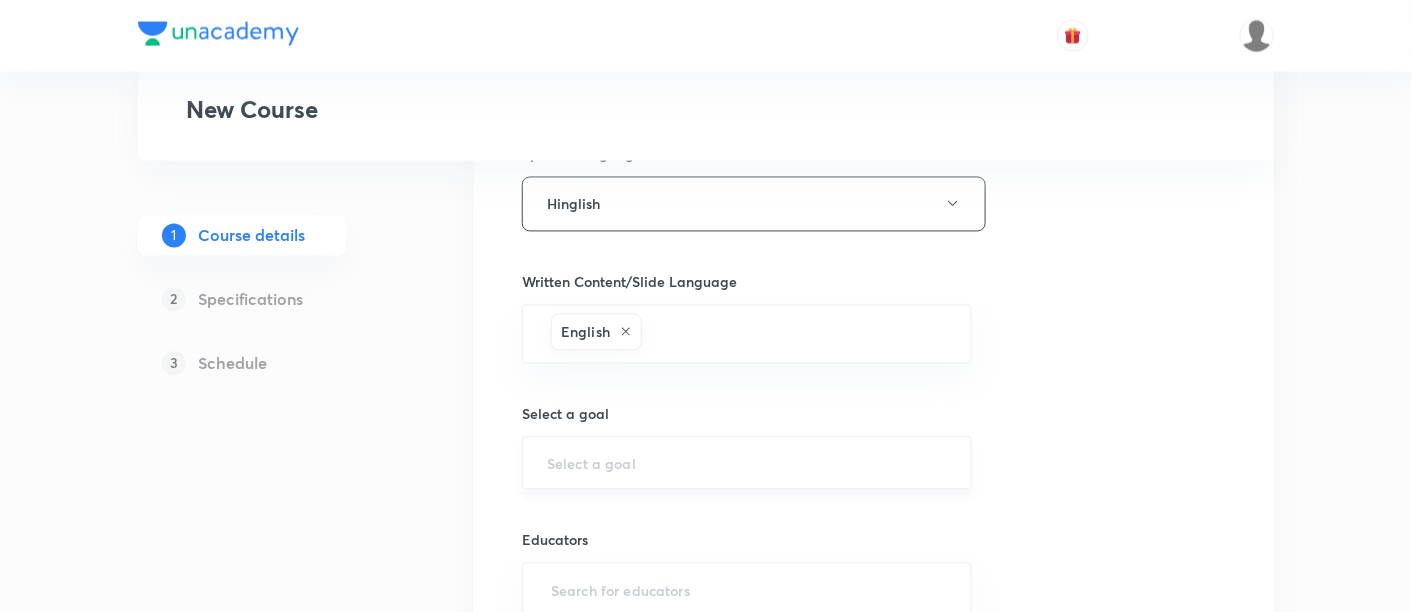 click on "​" at bounding box center (747, 463) 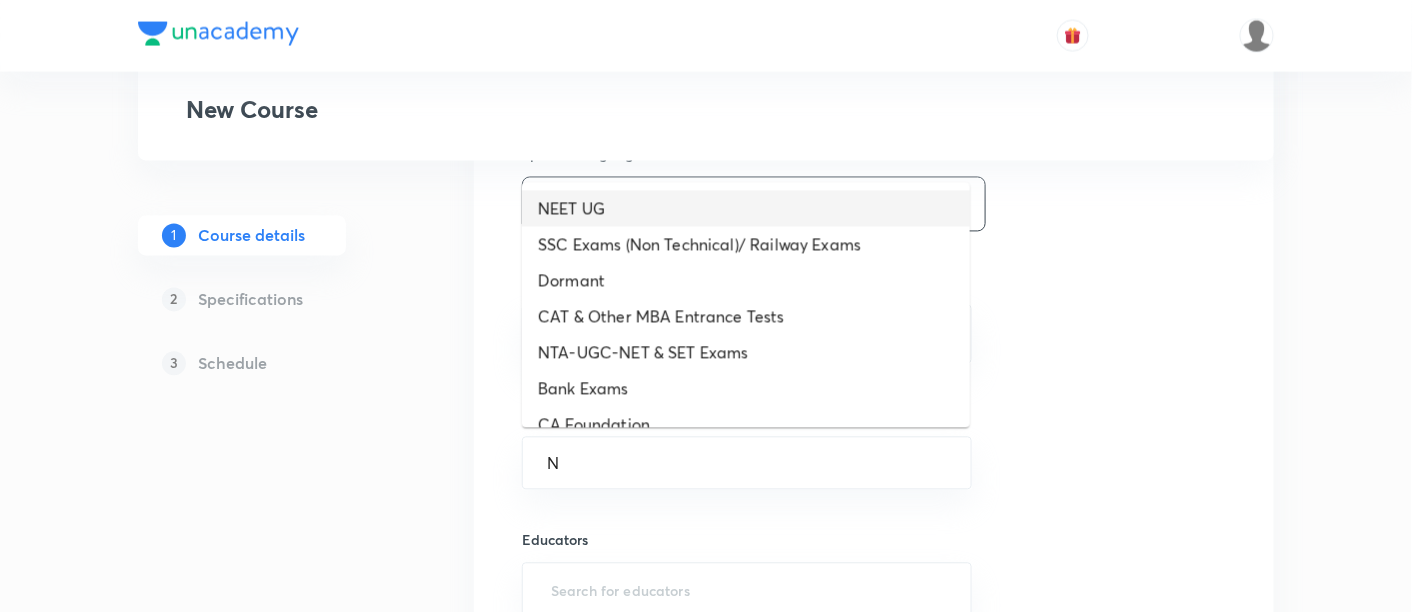 click on "NEET UG" at bounding box center (746, 209) 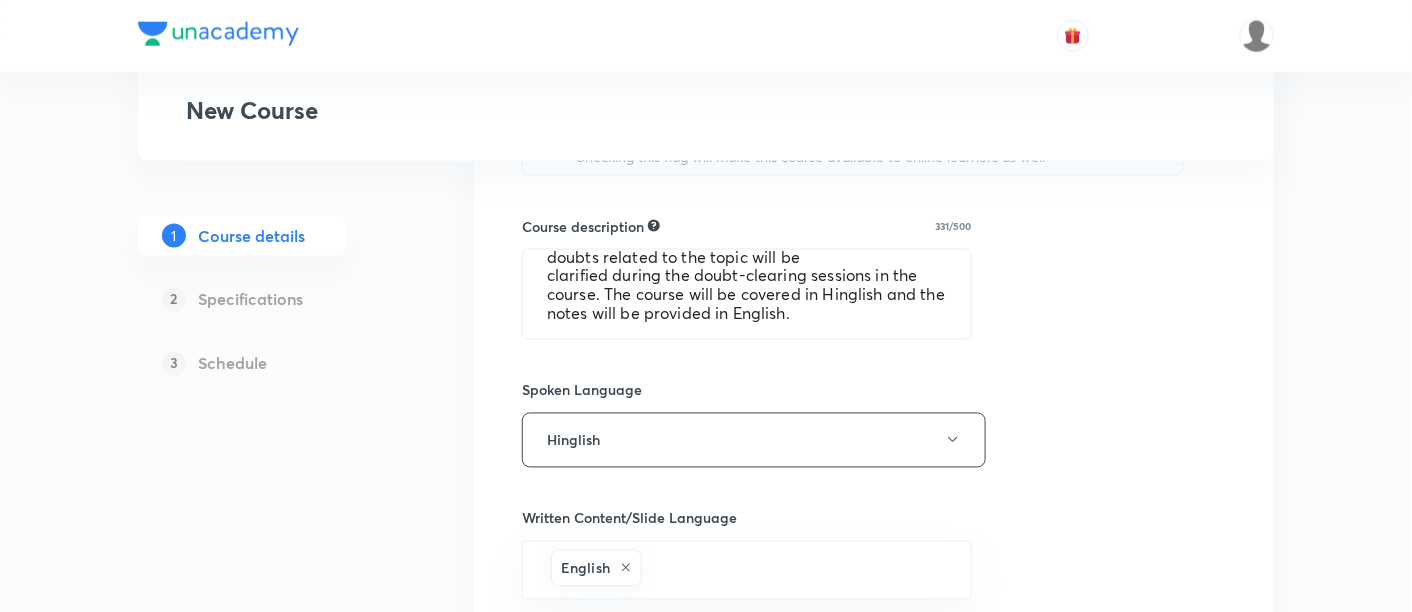 scroll, scrollTop: 907, scrollLeft: 0, axis: vertical 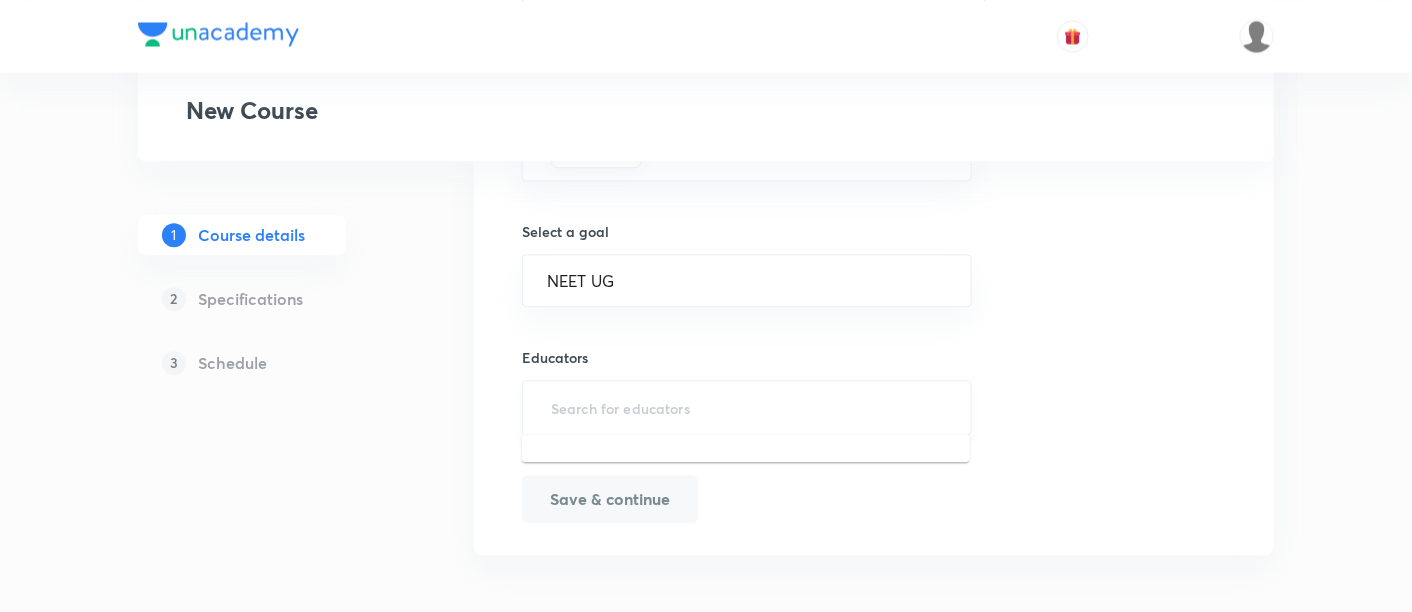 click at bounding box center (747, 407) 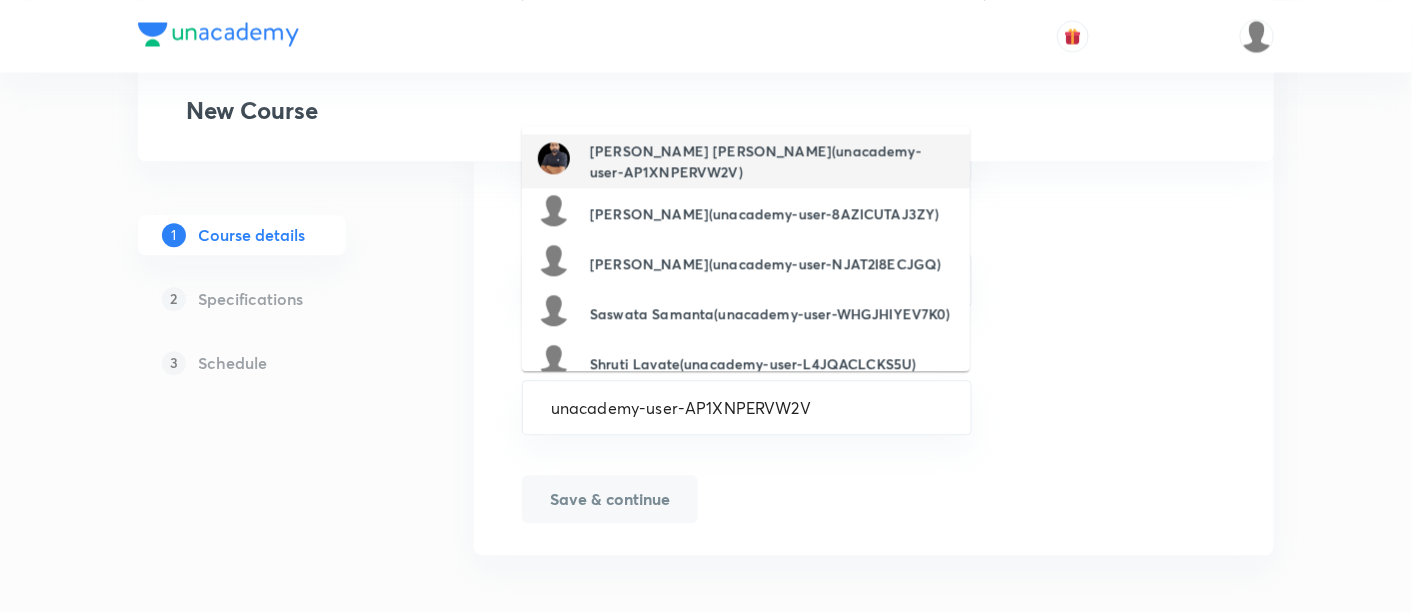 click on "[PERSON_NAME] [PERSON_NAME](unacademy-user-AP1XNPERVW2V)" at bounding box center [772, 161] 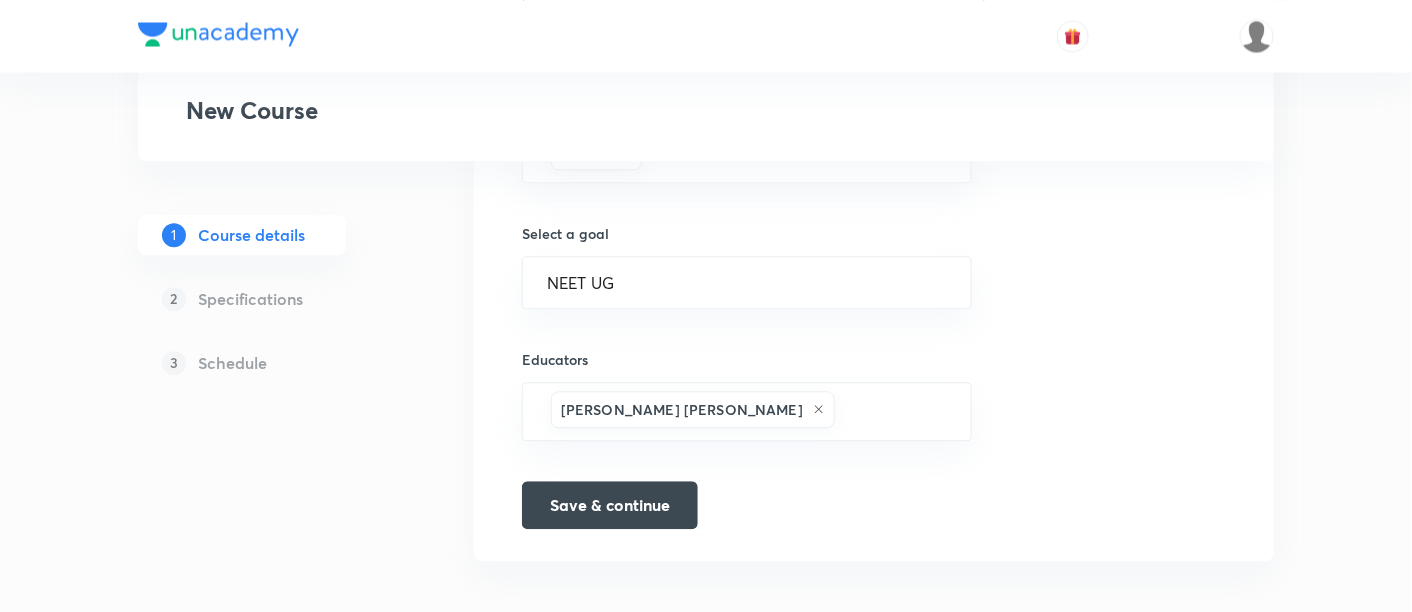 scroll, scrollTop: 1337, scrollLeft: 0, axis: vertical 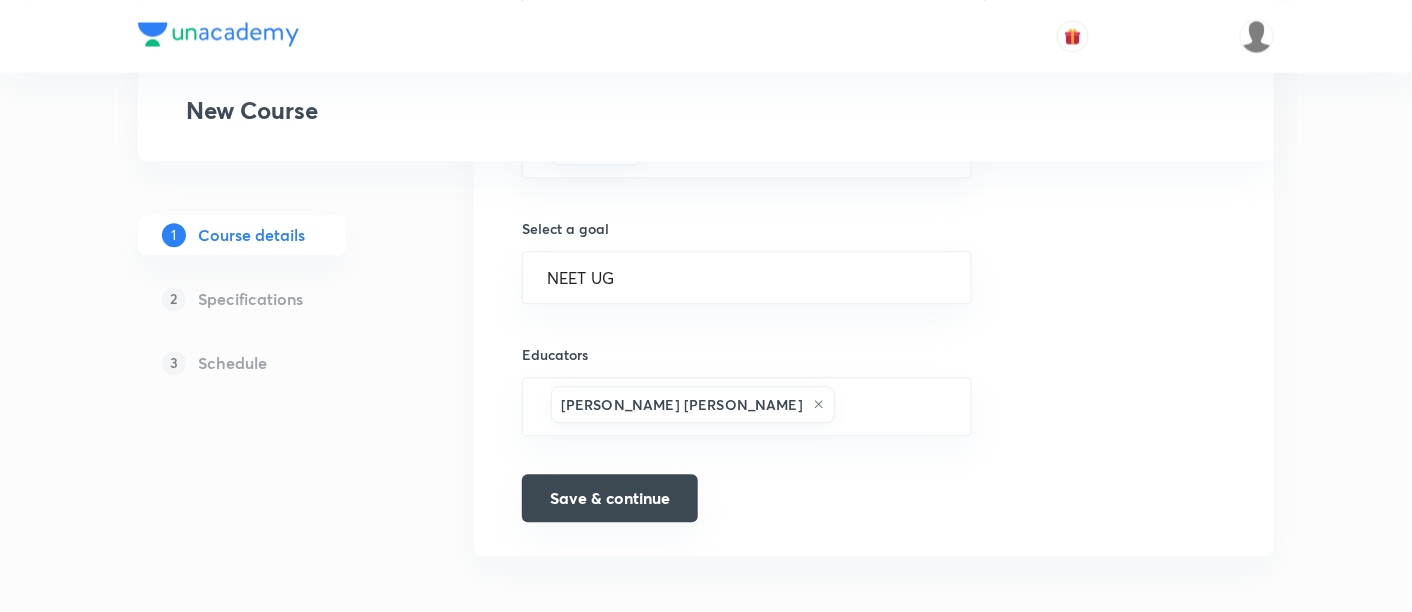 click on "Save & continue" at bounding box center (610, 498) 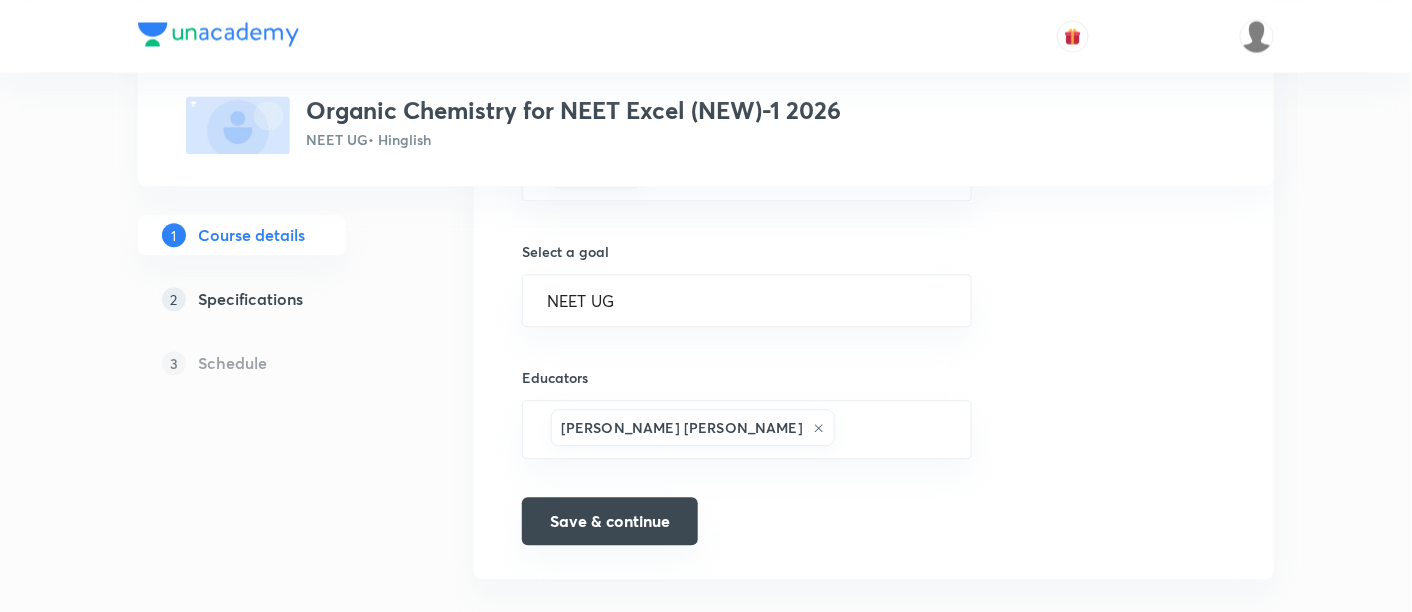 scroll, scrollTop: 1361, scrollLeft: 0, axis: vertical 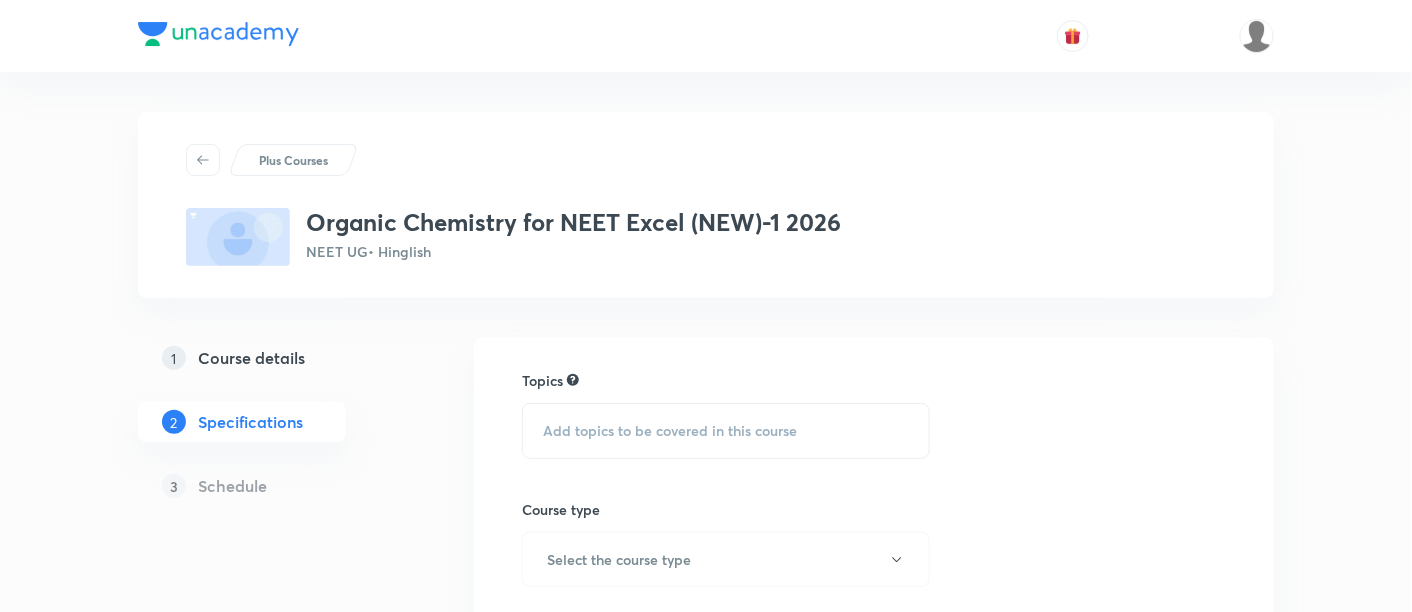 click on "Add topics to be covered in this course" at bounding box center [670, 431] 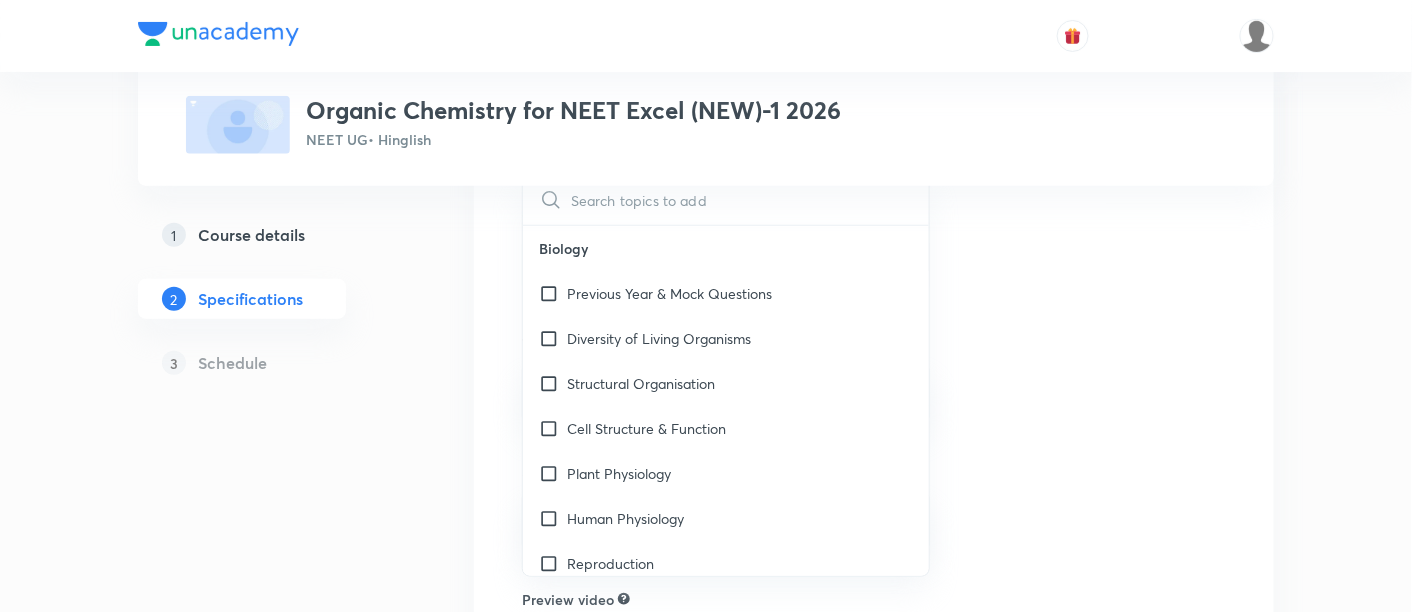 scroll, scrollTop: 303, scrollLeft: 0, axis: vertical 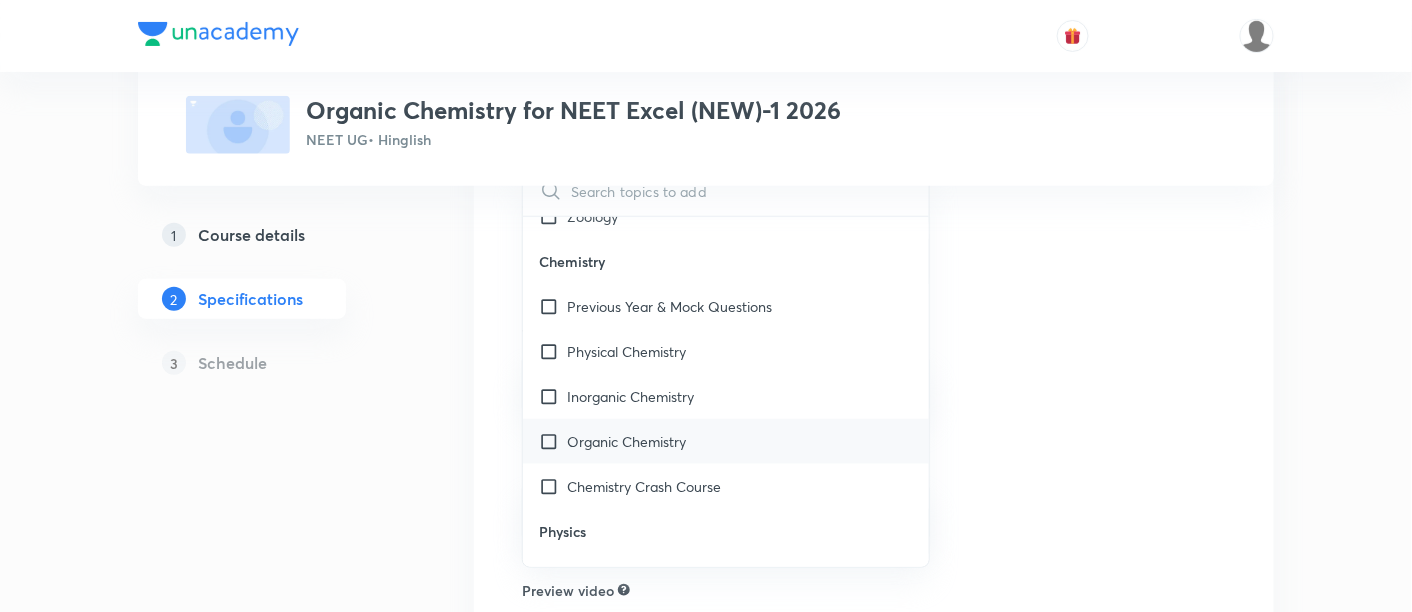 click on "Organic Chemistry" at bounding box center (626, 441) 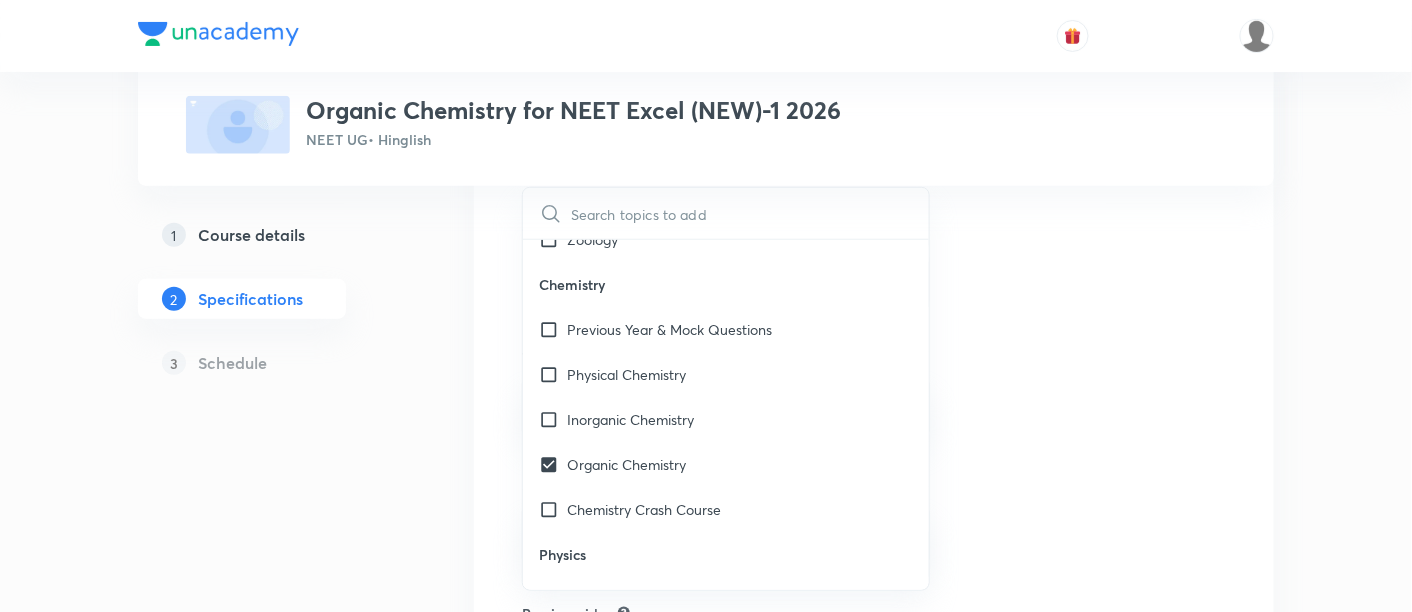 click on "Topics Organic Chemistry CLEAR ​ Biology Previous Year & Mock Questions Diversity of Living Organisms Structural Organisation Cell Structure & Function Plant Physiology Human Physiology Reproduction Genetics & Evolution Biology & Human Welfare Biotechnology & Applications Environment & Ecology Cell - The Unit of Life Crash Course Reproduction in Organisms Biological Classification The Living World Cell Cycle and Cell Division Plant Kingdom Principles of Inheritance and Variation (Genetics) Sexual Reproduction in Flowering plants Reproductive Health Human Reproduction Morphology of Flowering Plants Respiration in Plants Photosynthesis in Higher Plants Mineral Nutrition Transport in Plants Anatomy of Flowering Plants Environmental Issues Biodiversity and Conservation Ecosystem Organism, Population and Community Microbes in Human Welfare Strategies for Enhancement in Food Production Molecular Basis of Inheritance Biotechnology and Its Application Biotechnology Principles and Processes Animal Husbandary Frog" at bounding box center [874, 473] 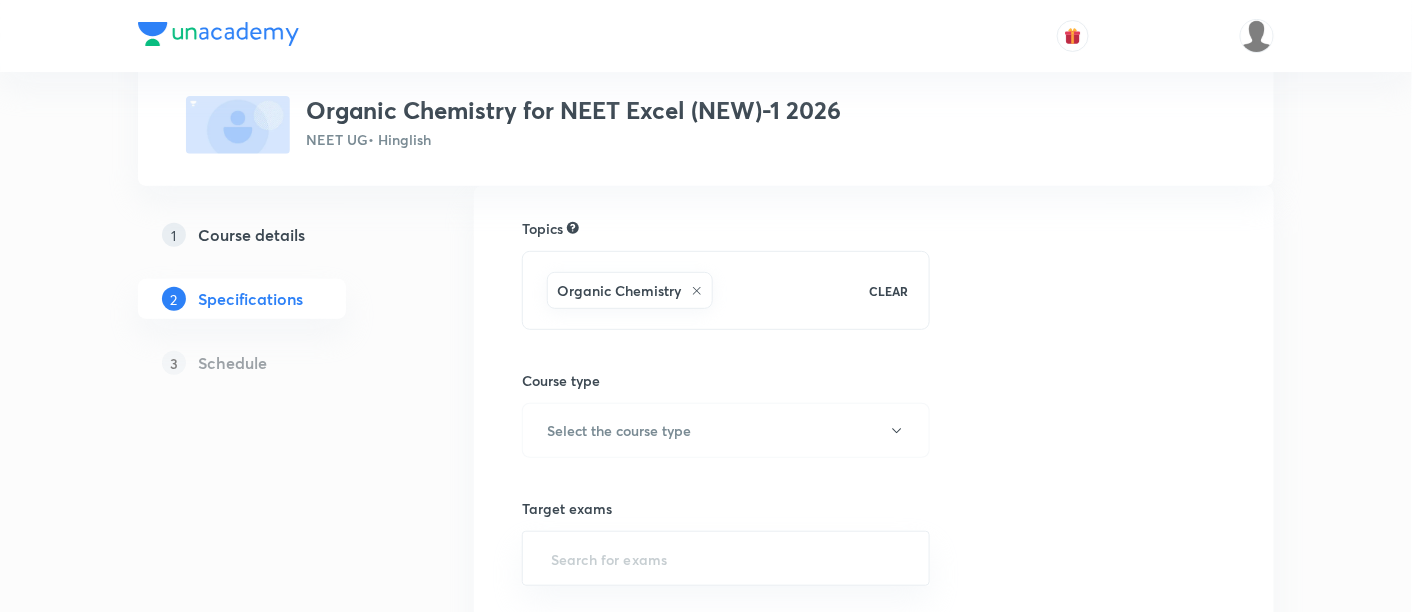 scroll, scrollTop: 166, scrollLeft: 0, axis: vertical 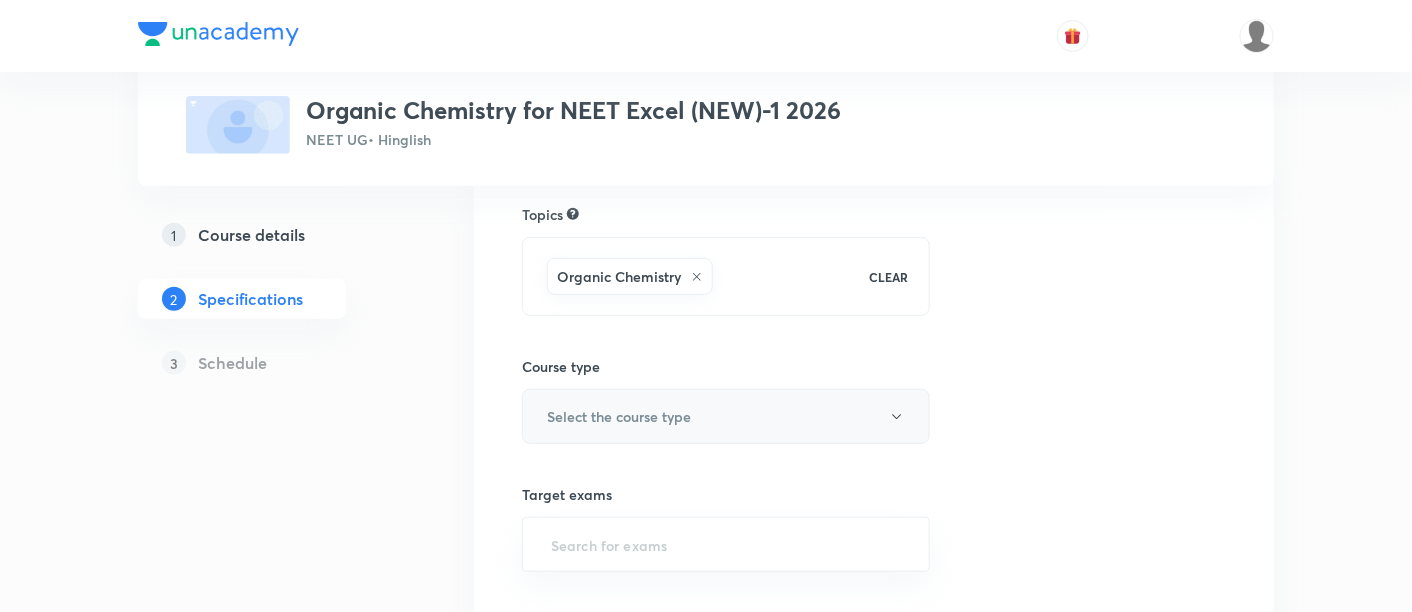 click on "Select the course type" at bounding box center (726, 416) 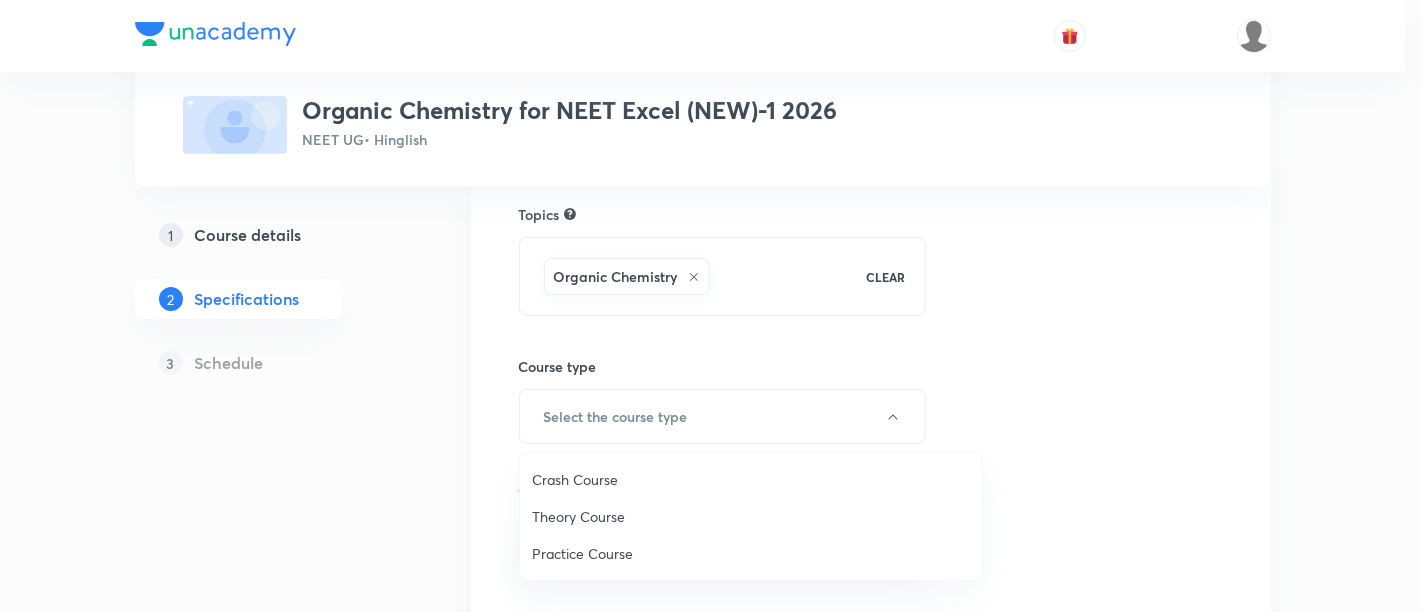 click on "Theory Course" at bounding box center (751, 516) 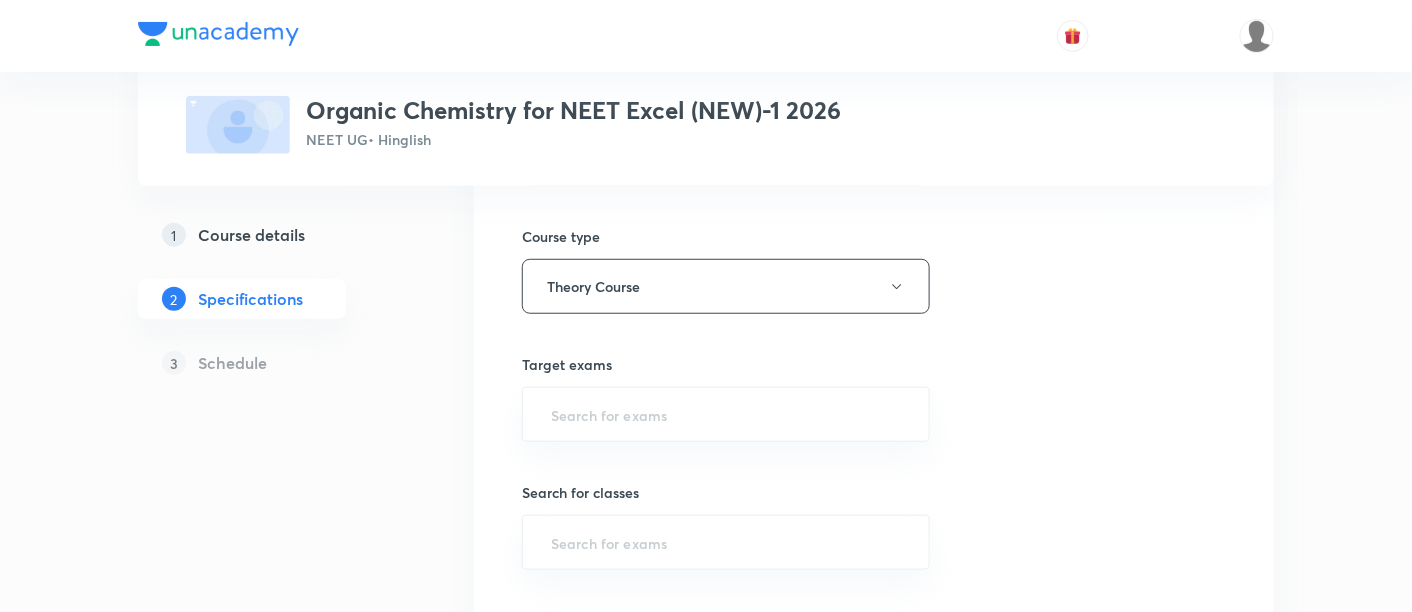 scroll, scrollTop: 300, scrollLeft: 0, axis: vertical 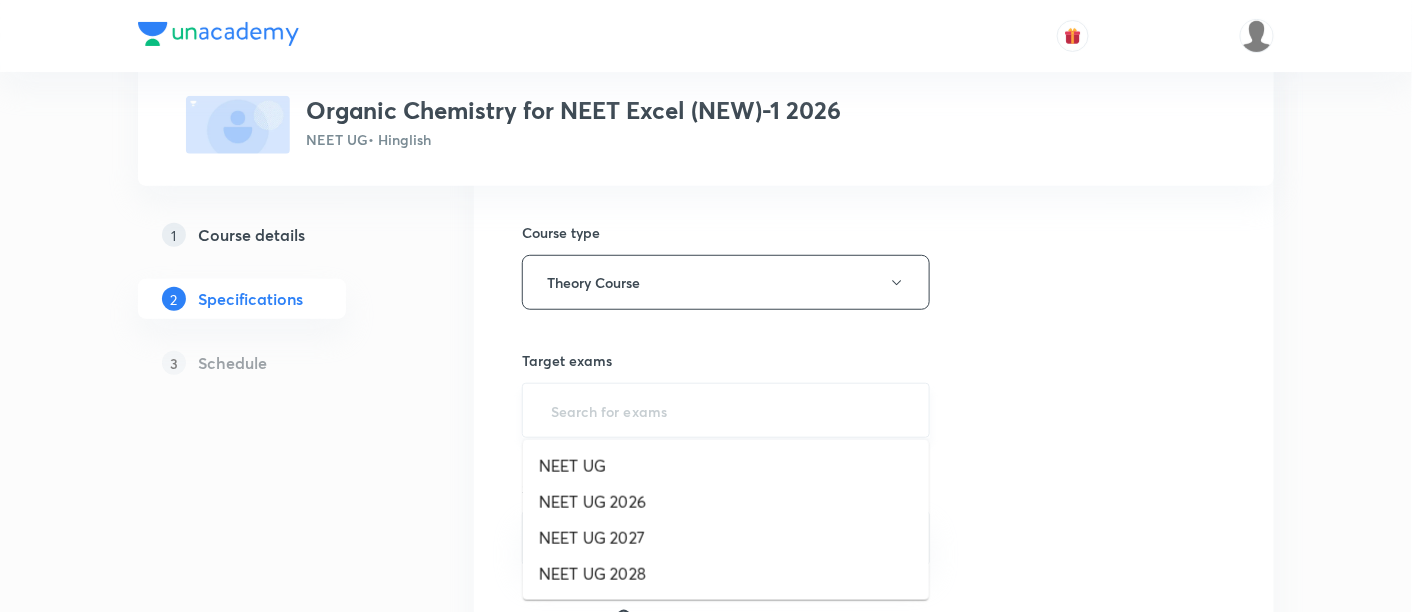 click at bounding box center (726, 410) 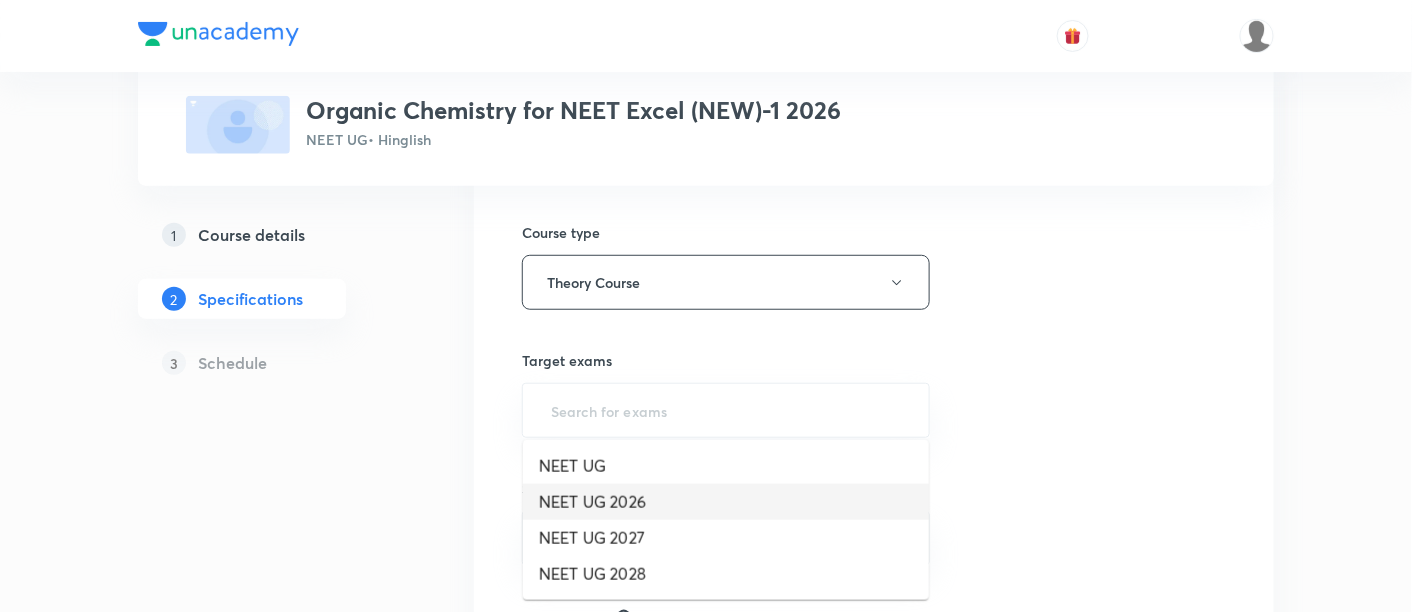 click on "NEET UG 2026" at bounding box center [726, 502] 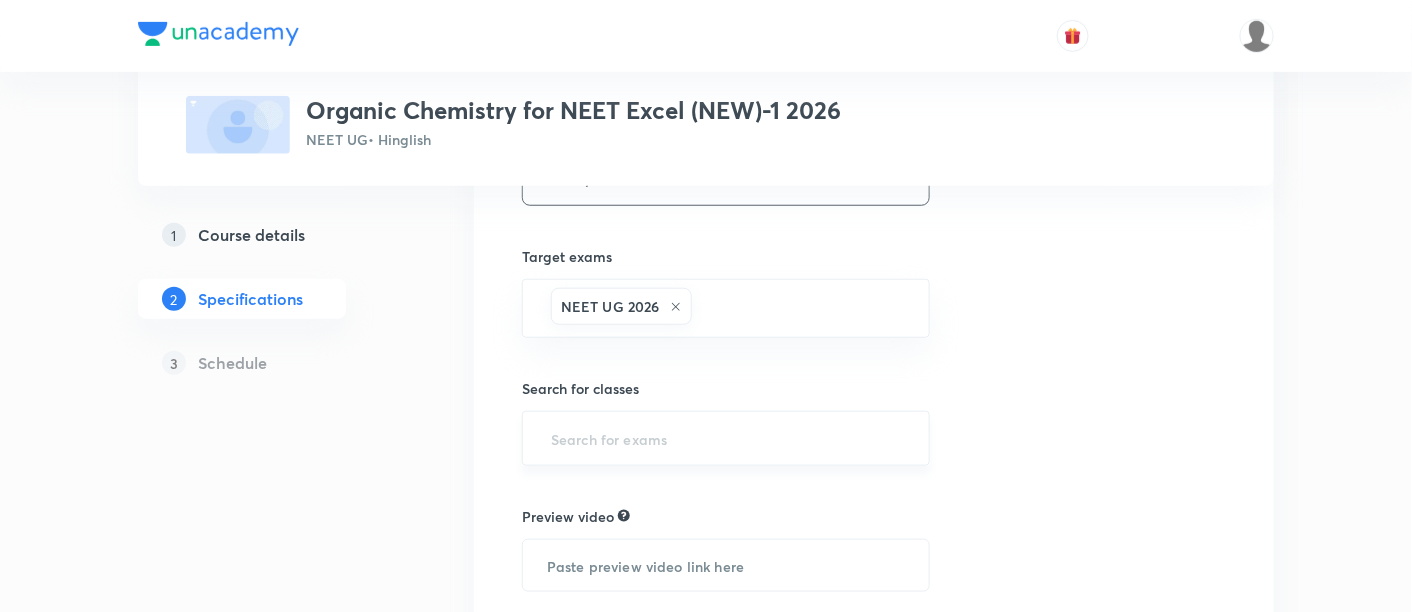 scroll, scrollTop: 414, scrollLeft: 0, axis: vertical 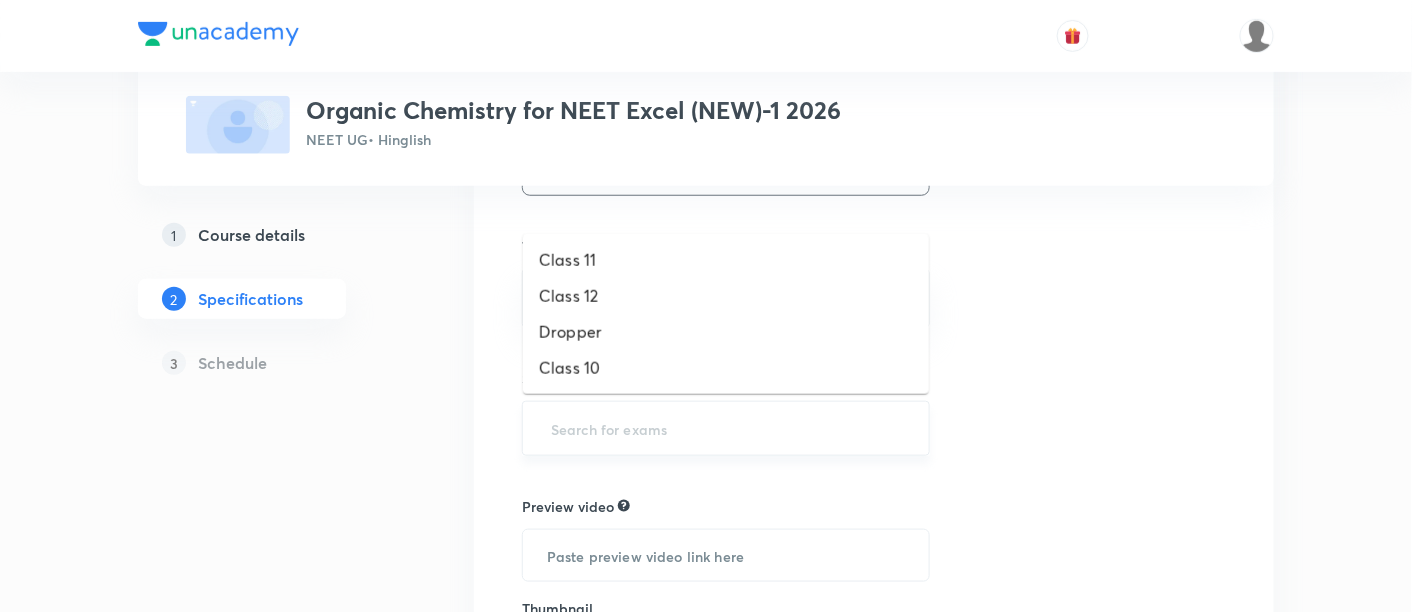 click at bounding box center (726, 428) 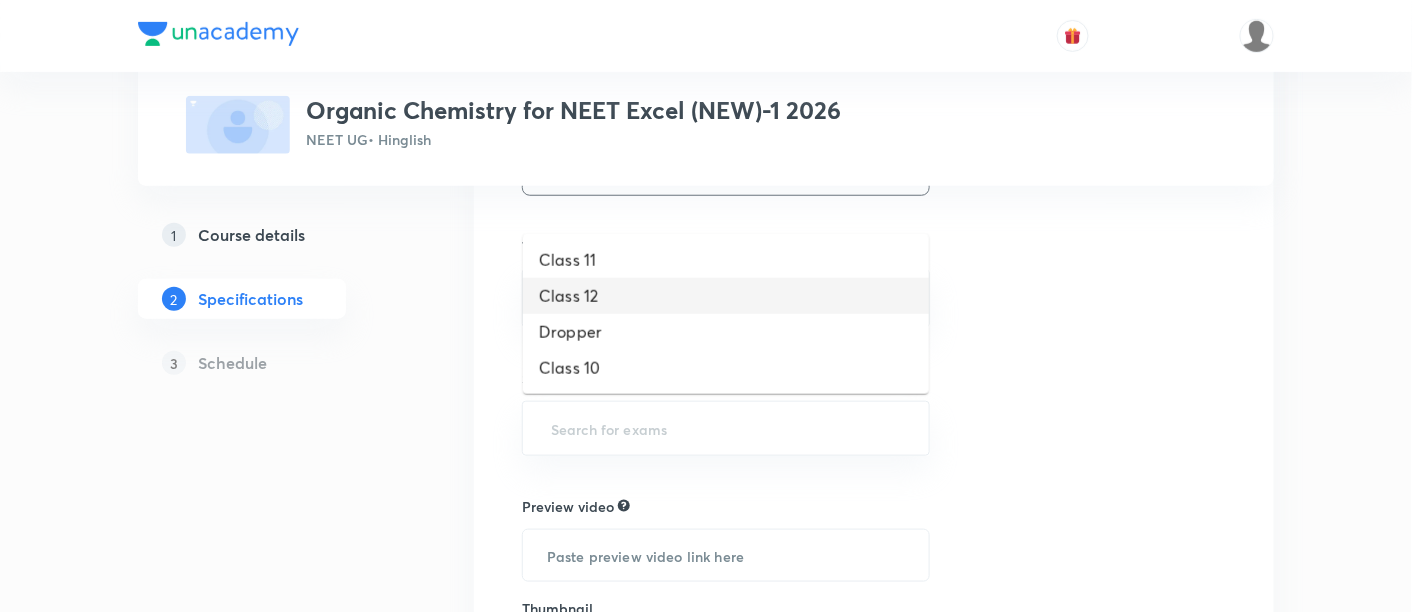 click on "Class 12" at bounding box center (726, 296) 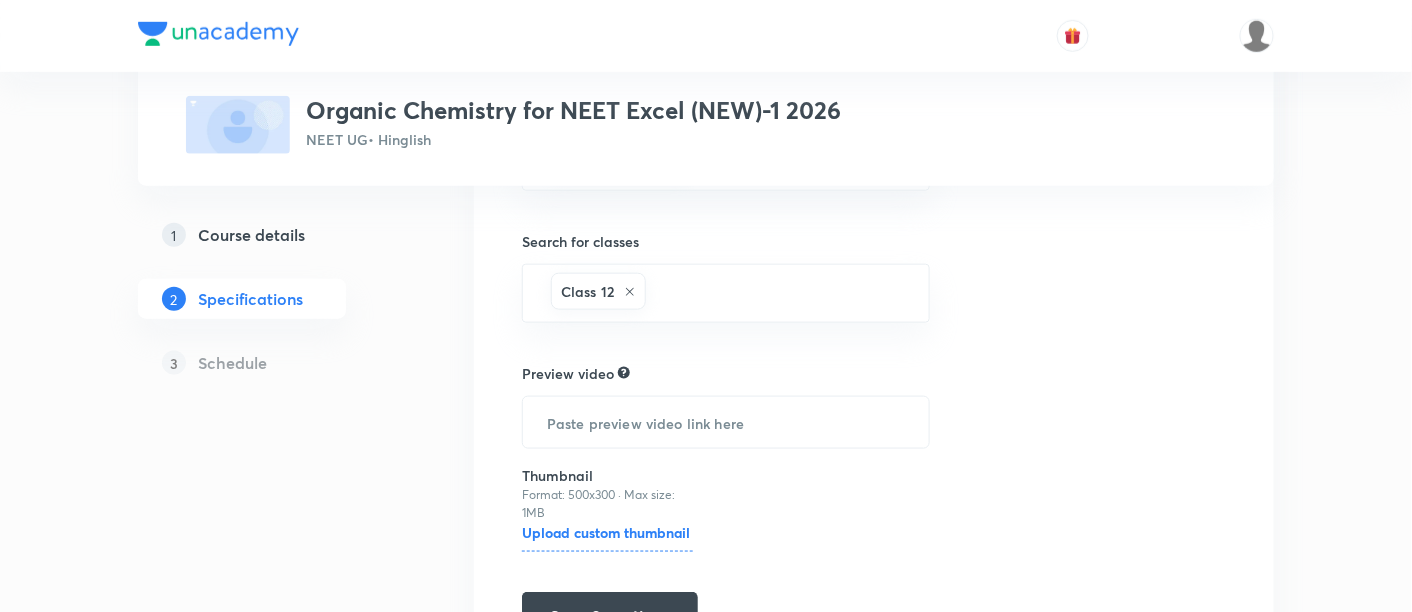 scroll, scrollTop: 669, scrollLeft: 0, axis: vertical 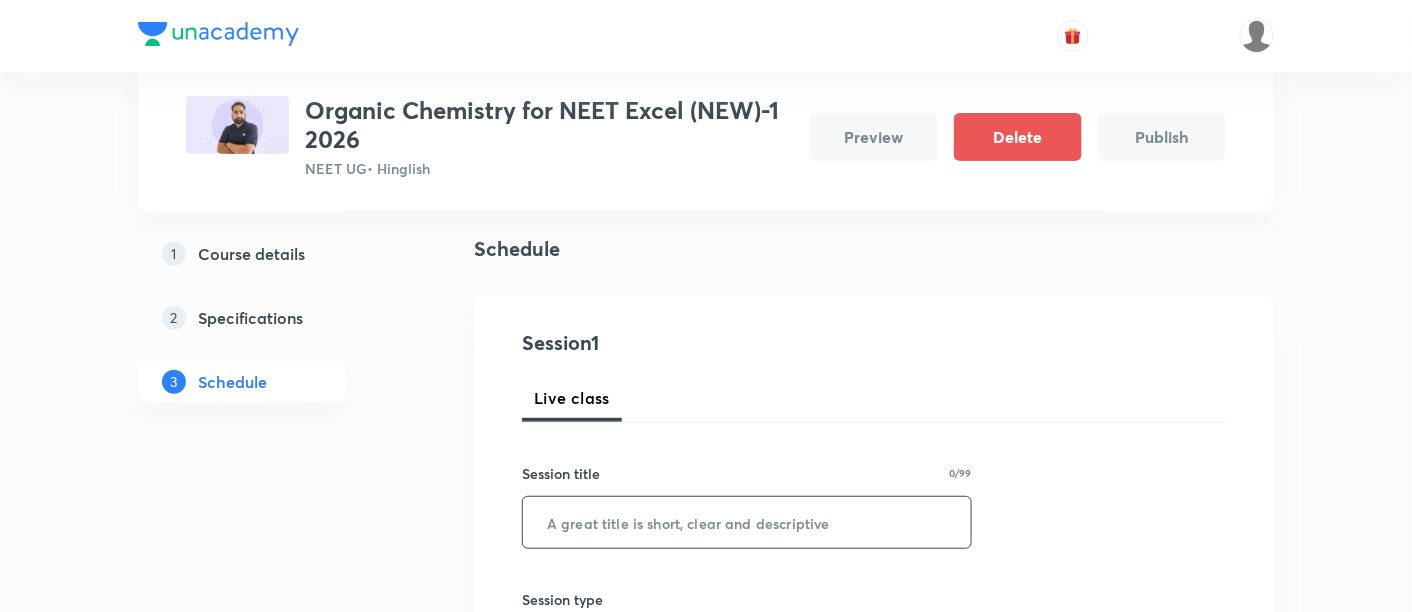 click at bounding box center (747, 522) 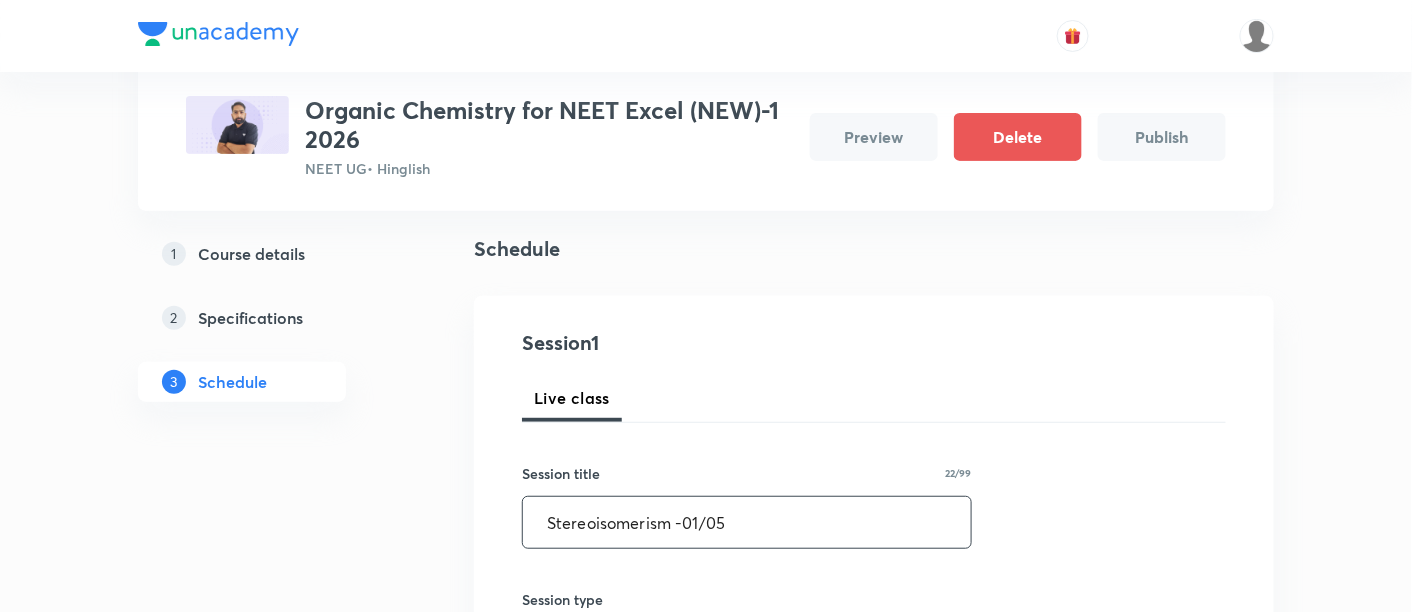 type on "Stereoisomerism -01/05" 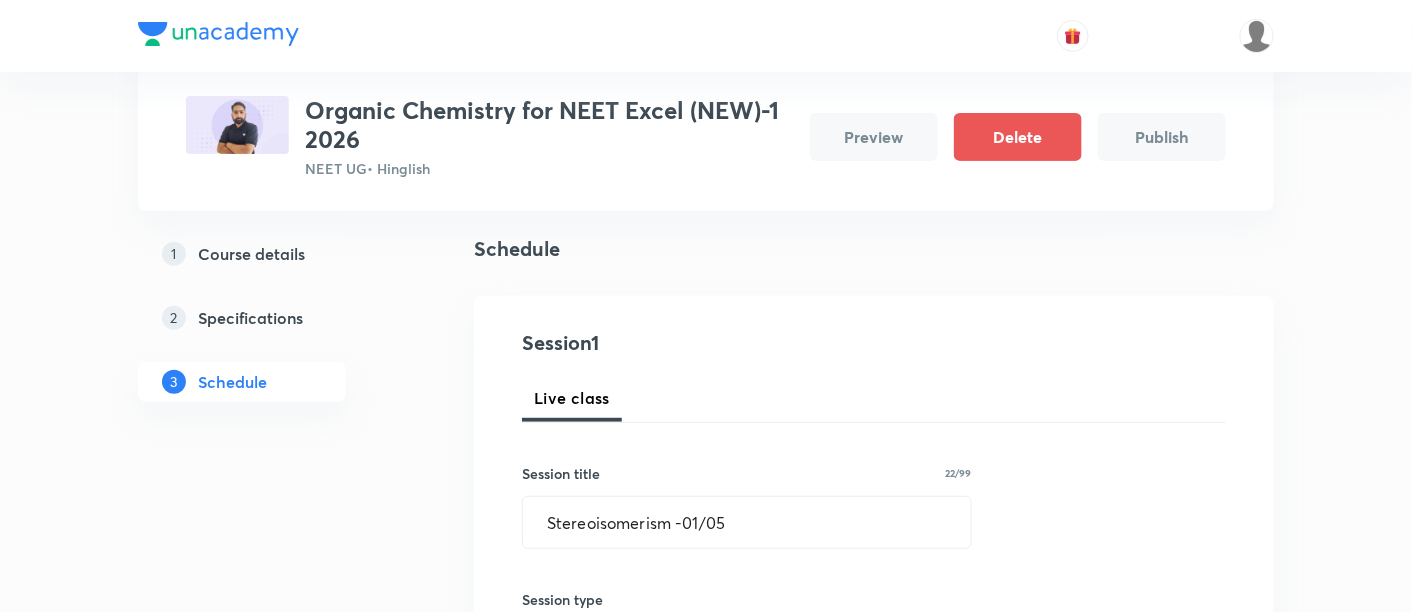 click on "Session  1 Live class Session title 22/99 Stereoisomerism -01/05 ​   Session type Online Offline Sub-concepts Select concepts that wil be covered in this session Add Cancel" at bounding box center [874, 607] 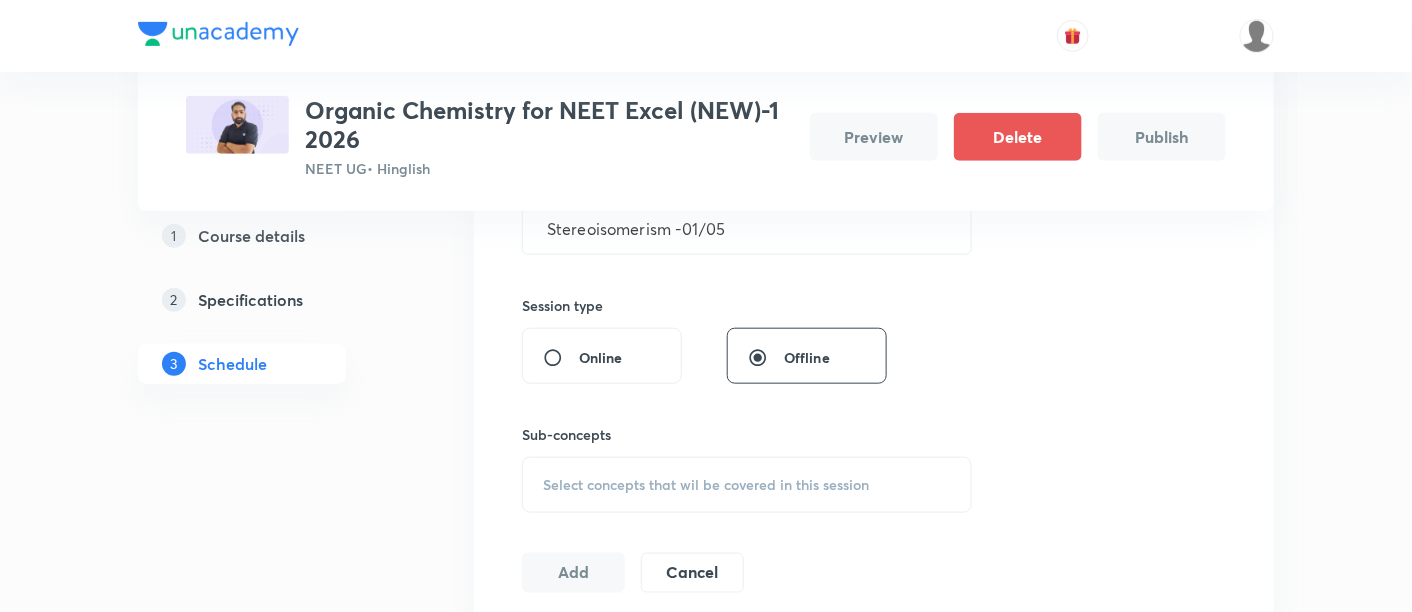 scroll, scrollTop: 437, scrollLeft: 0, axis: vertical 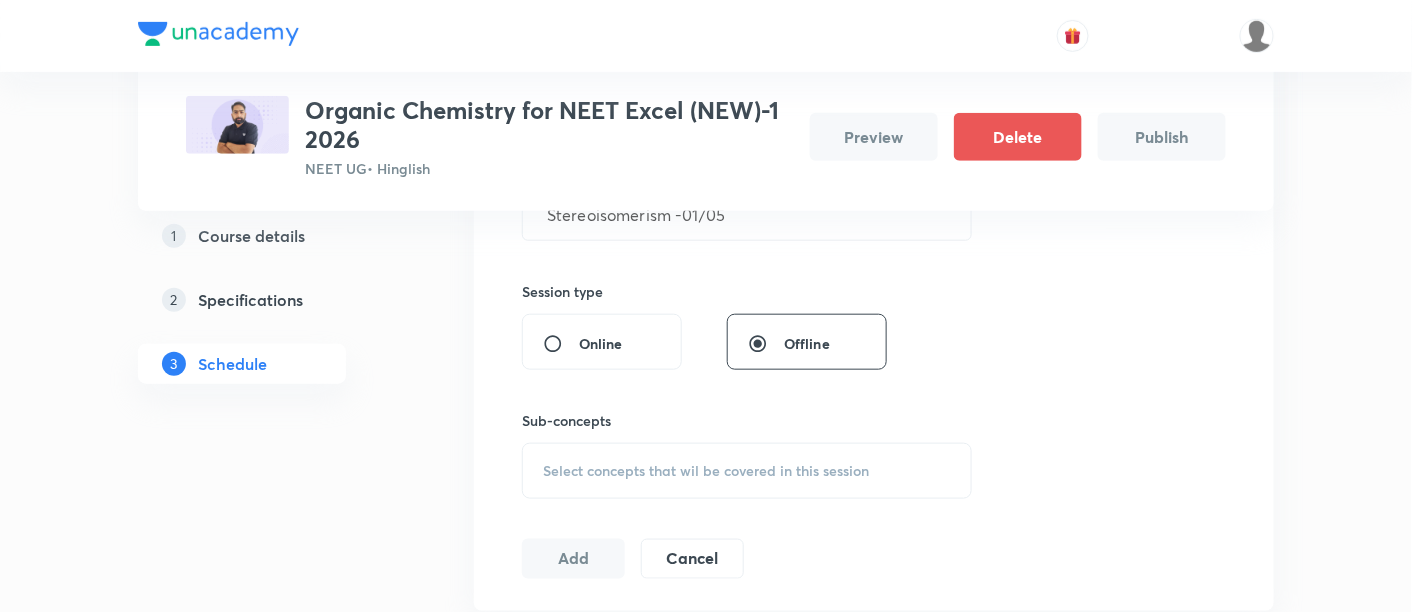 click on "Select concepts that wil be covered in this session" at bounding box center (747, 471) 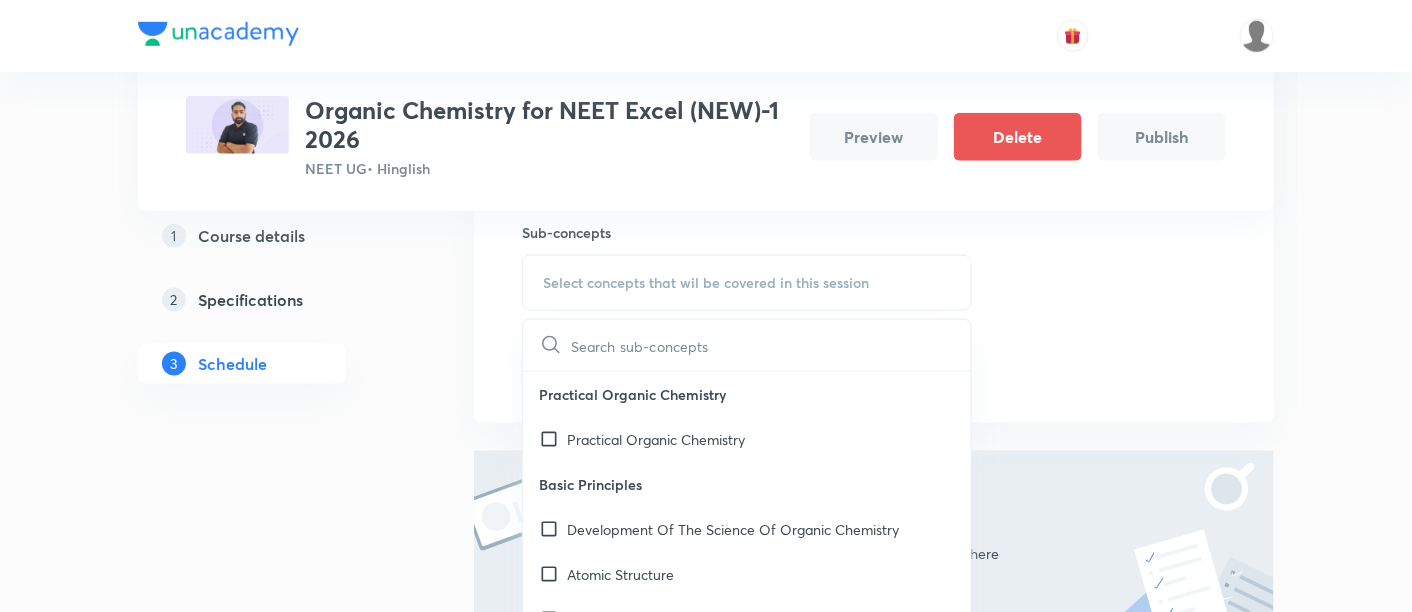 scroll, scrollTop: 637, scrollLeft: 0, axis: vertical 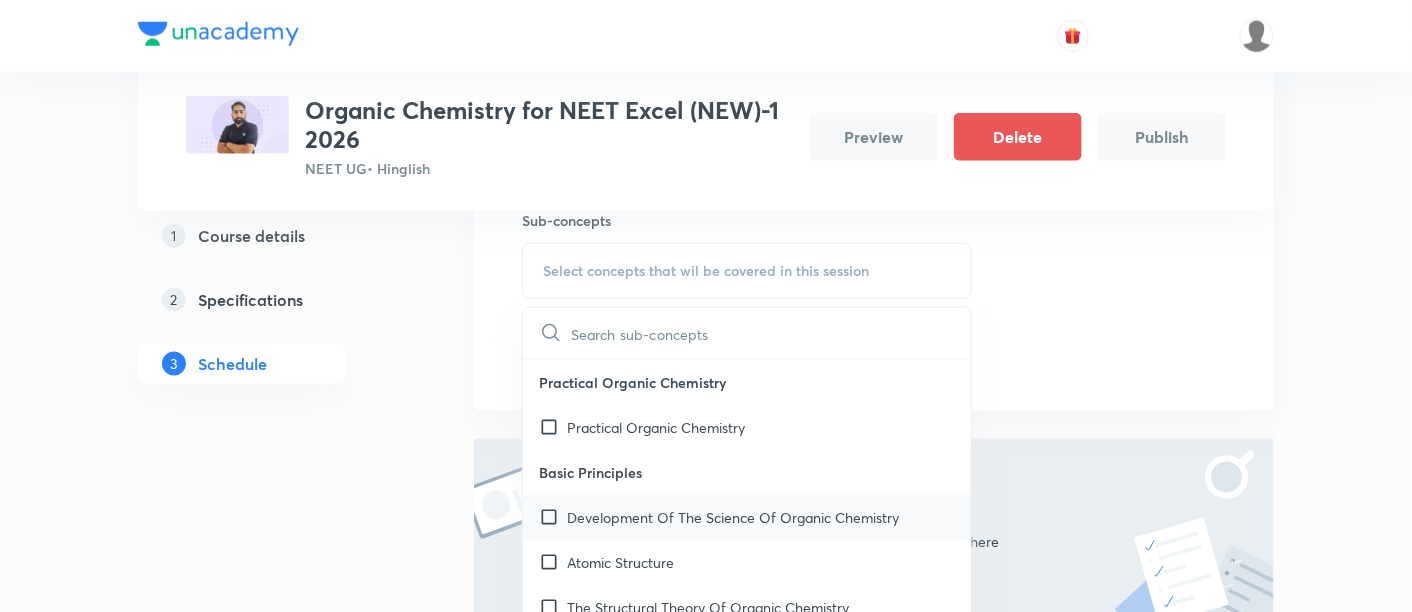 click on "Development Of The Science Of  Organic Chemistry" at bounding box center [733, 517] 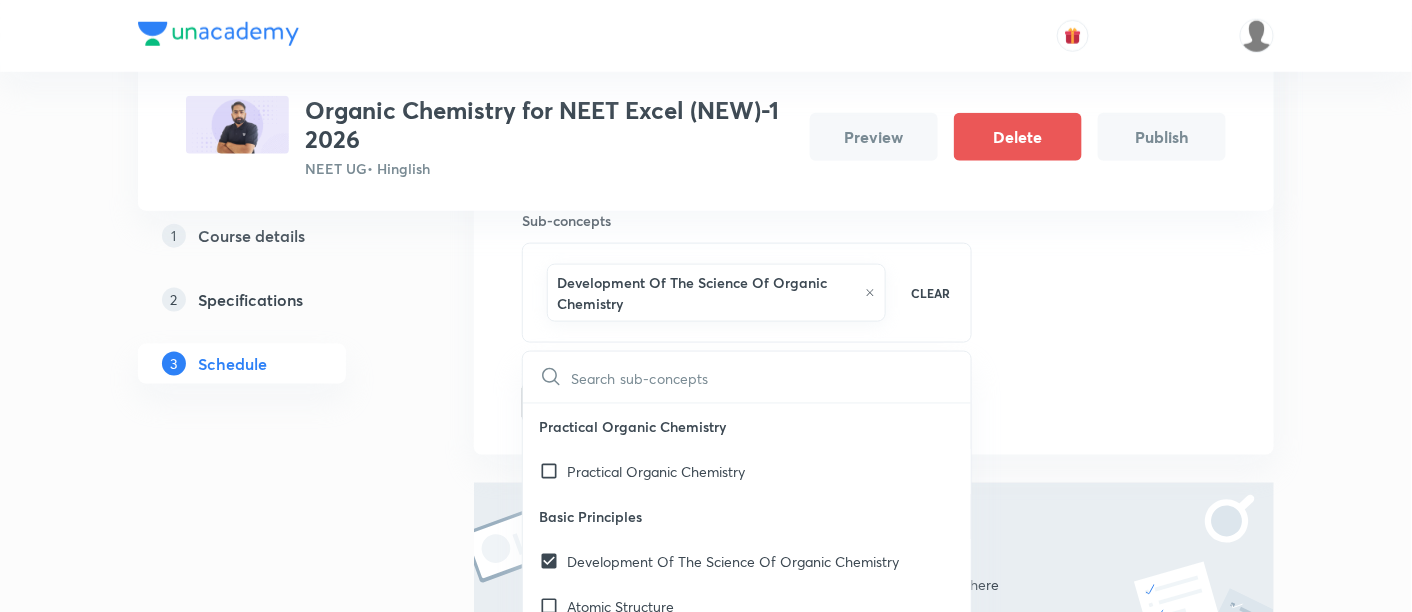 click on "Session  1 Live class Session title 22/99 Stereoisomerism -01/05 ​   Session type Online Offline Sub-concepts Development Of The Science Of  Organic Chemistry  CLEAR ​ Practical Organic Chemistry Practical Organic Chemistry Basic Principles Development Of The Science Of  Organic Chemistry  Atomic Structure The Structural Theory Of Organic Chemistry Chemical Bonds: The Octet Rule Resonance Theory Hyperconjugation The Structure Of Methane And Ethane:  Sp3 Hybridization The Structure Of Ethene (Ethylene): Sp2 Hybridization The Structure Of Ethyne (Acetylene): Sp Hybridization How To Interpret And Write Structural Formulas Hydrocarbons: Representative Alkanes, Alkenes, Alkynes,  And Aromatic Compounds Polar And Nonpolar Molecules Functional Groups Alkyl Halides Or Haloalkanes Alcohols Ethers Amines Aldehydes And Ketones Carboxylic Acids, Esters, And Amides Nitriles Important Families Of Organic Compounds Physical Properties And Molecular Structure Basic Principles Acids and Bases Acid–Base Reactions Esters" at bounding box center (874, 121) 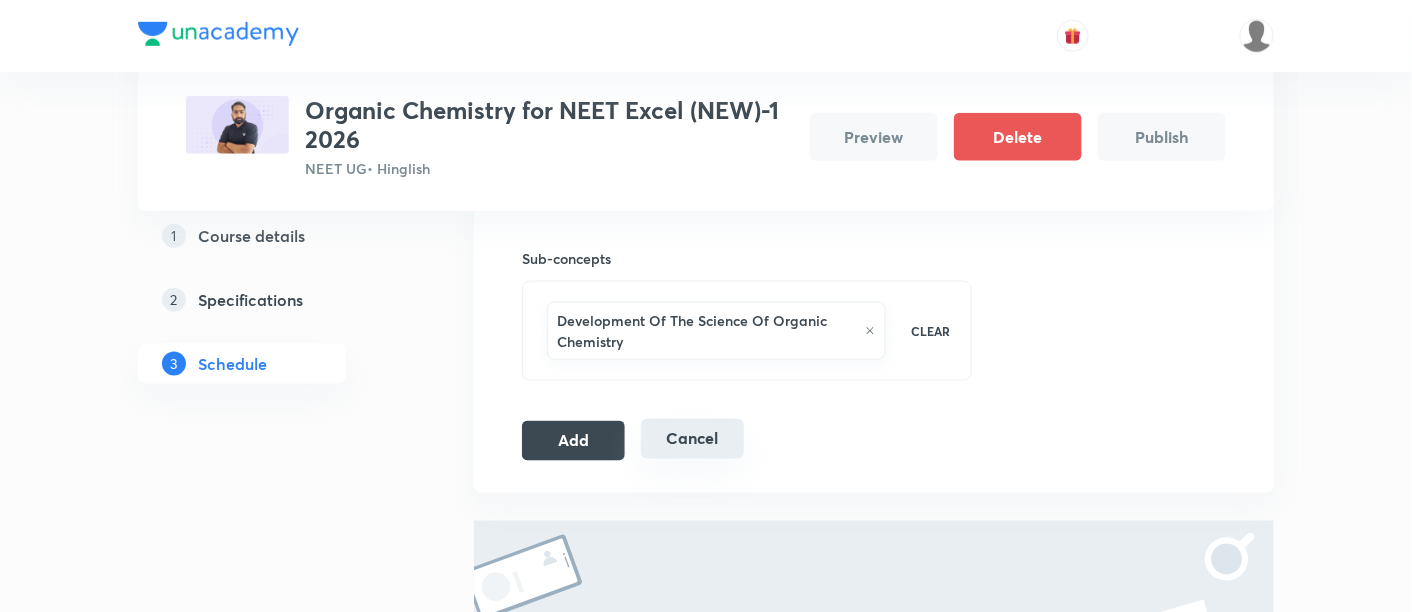 scroll, scrollTop: 600, scrollLeft: 0, axis: vertical 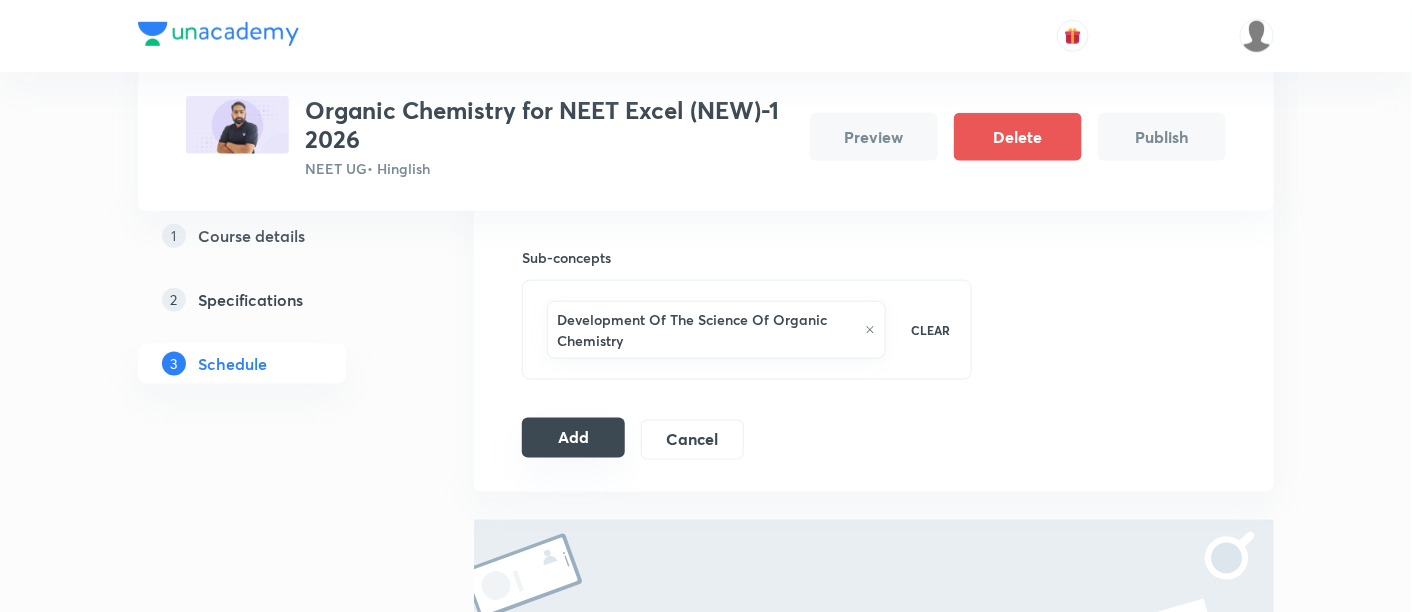 click on "Add" at bounding box center (573, 438) 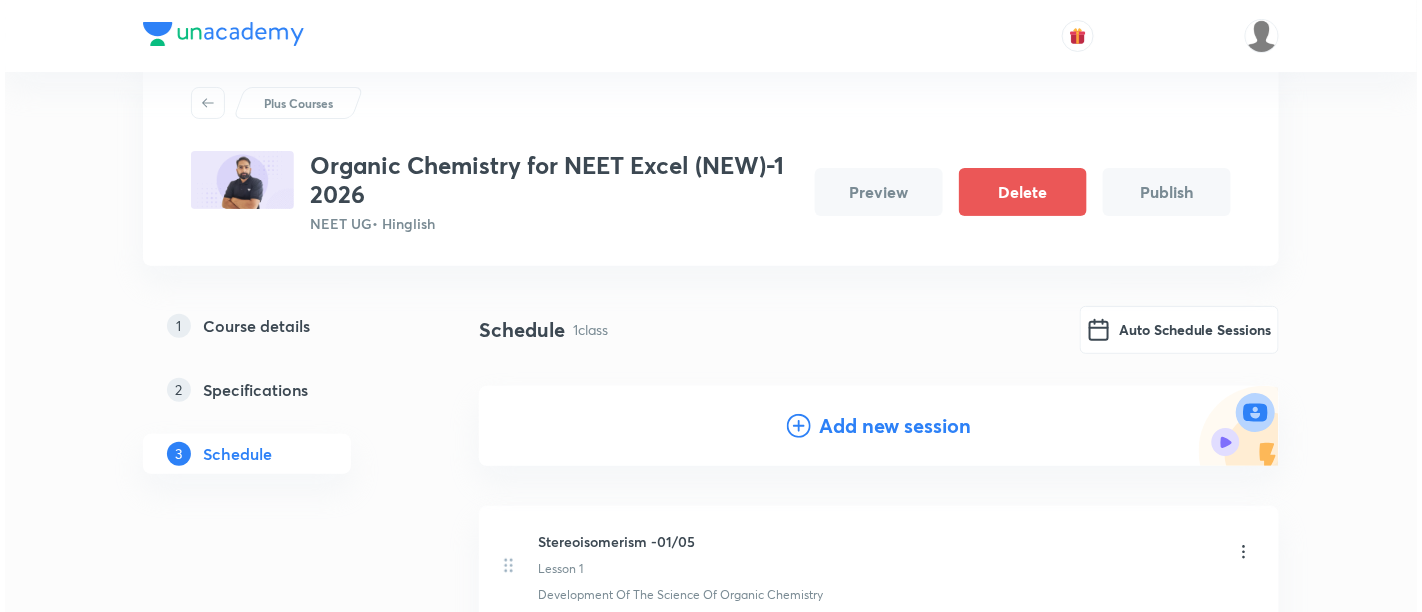 scroll, scrollTop: 62, scrollLeft: 0, axis: vertical 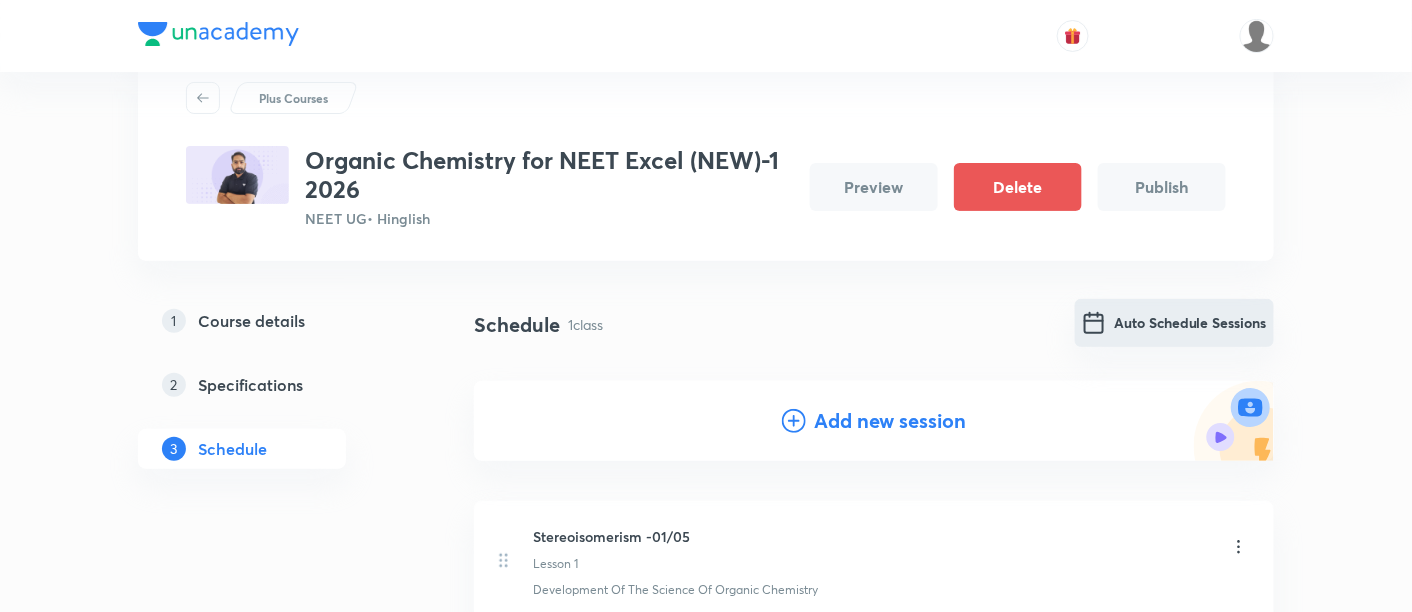 click on "Auto Schedule Sessions" at bounding box center (1174, 323) 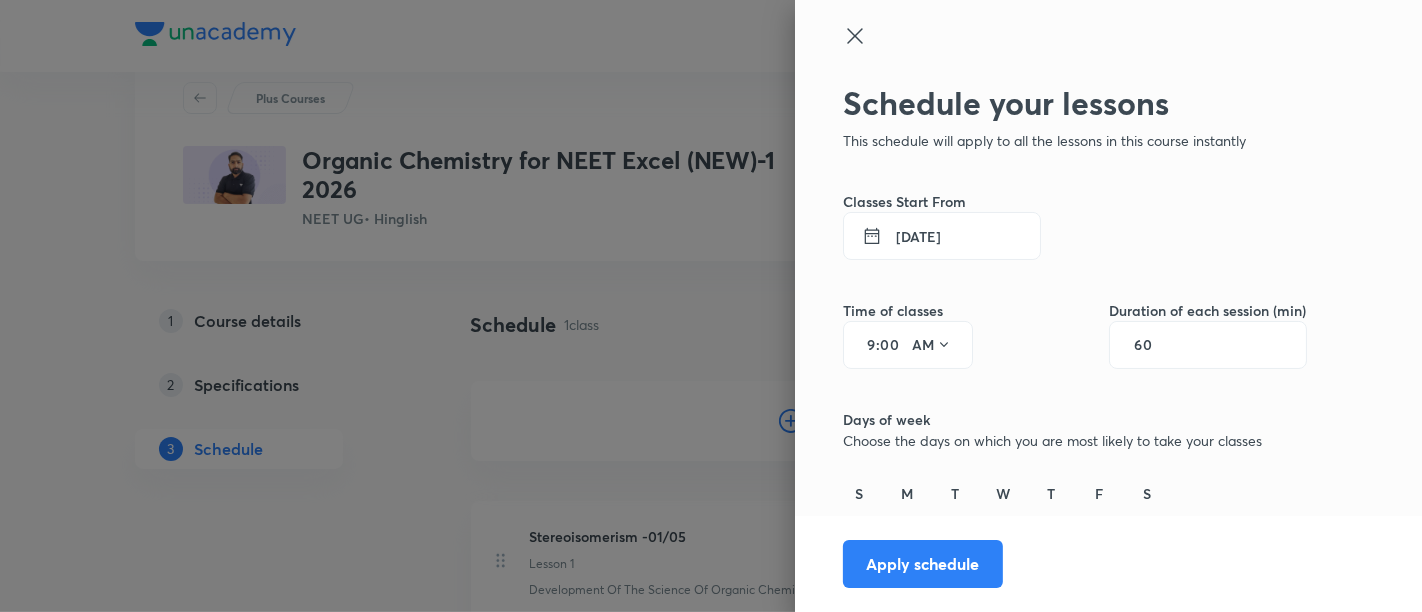 click on "12 Jul 2025" at bounding box center (942, 236) 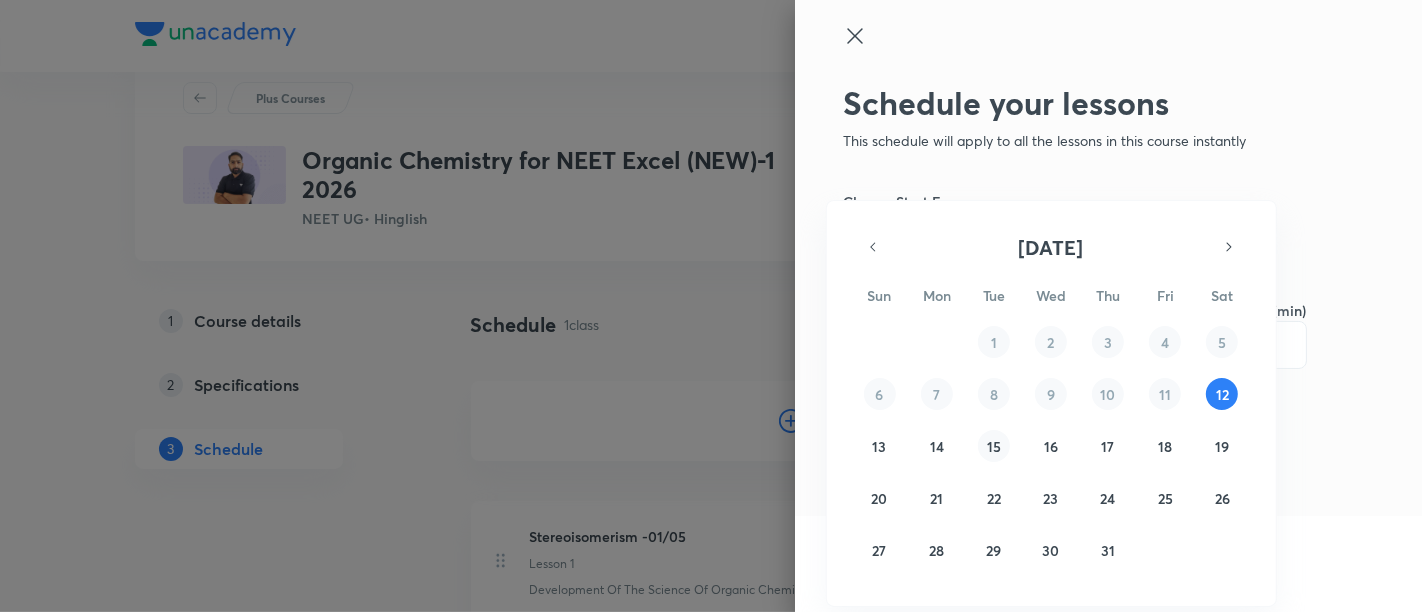 click on "15" at bounding box center [994, 446] 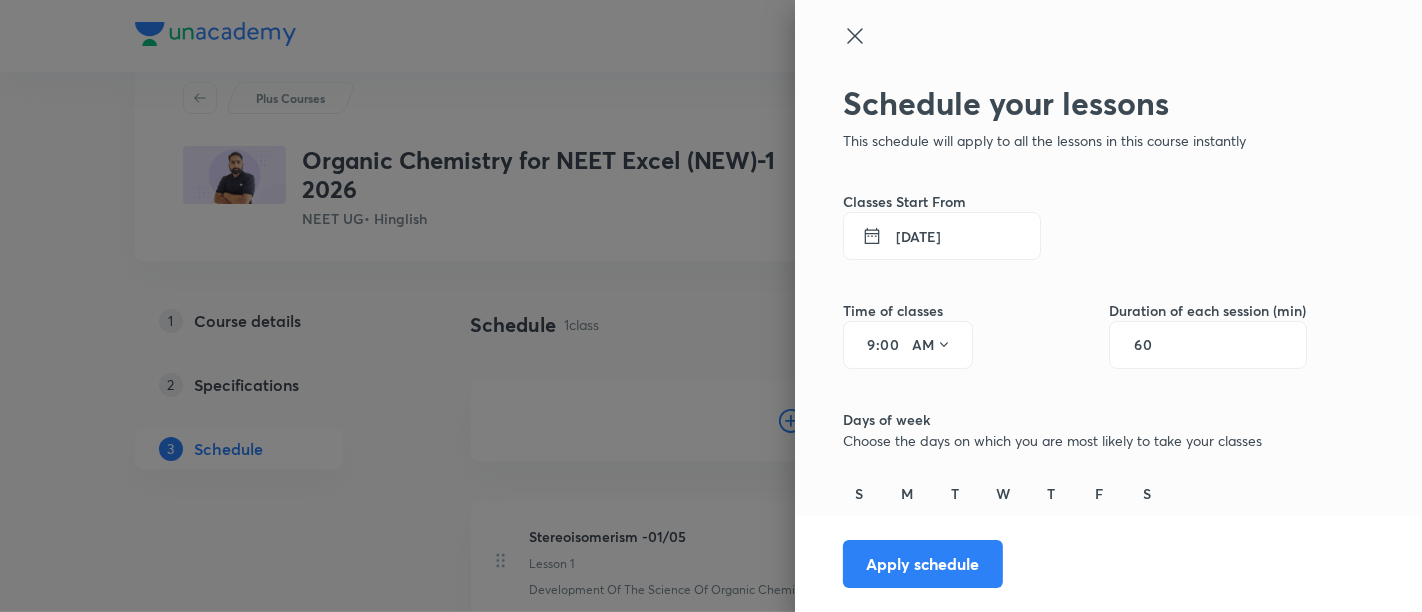 click on "15 Jul 2025" at bounding box center (942, 236) 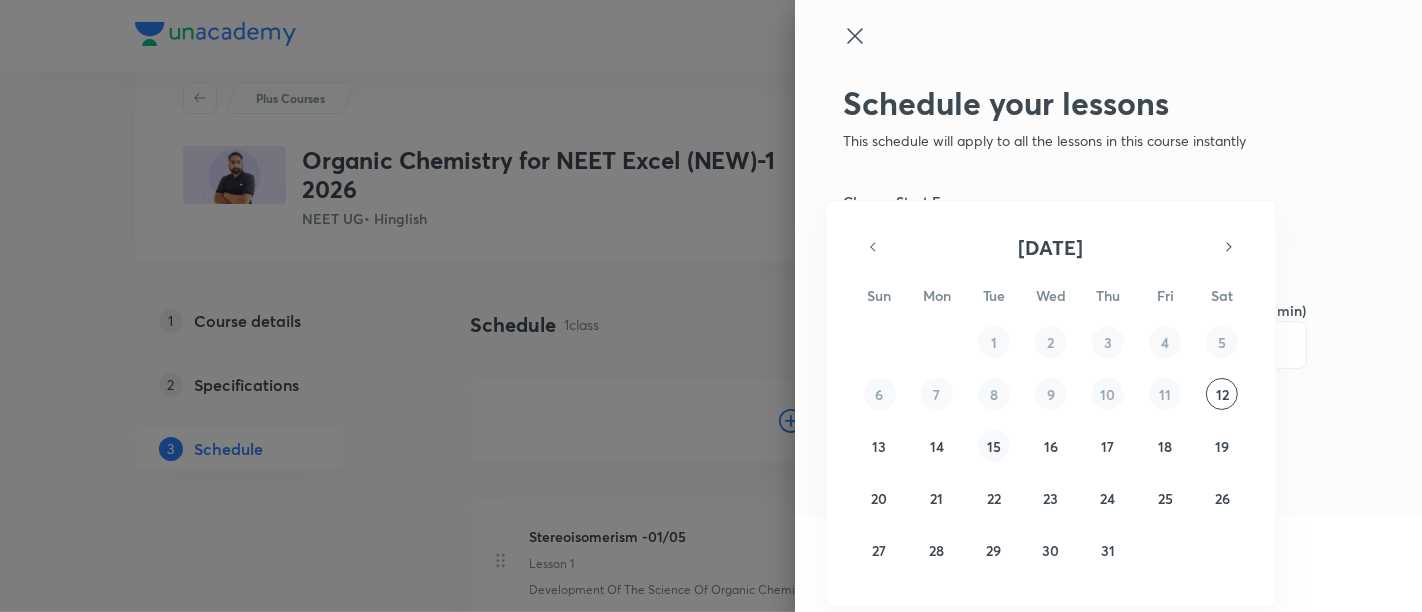 click on "15" at bounding box center (994, 446) 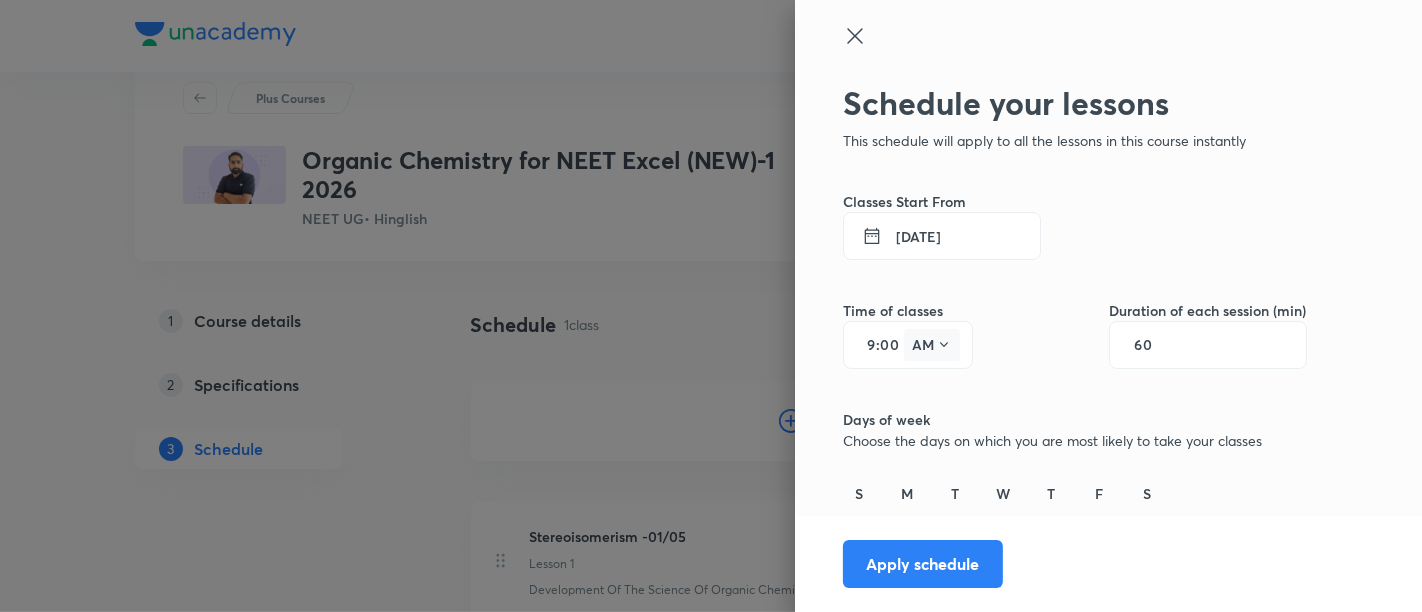 click 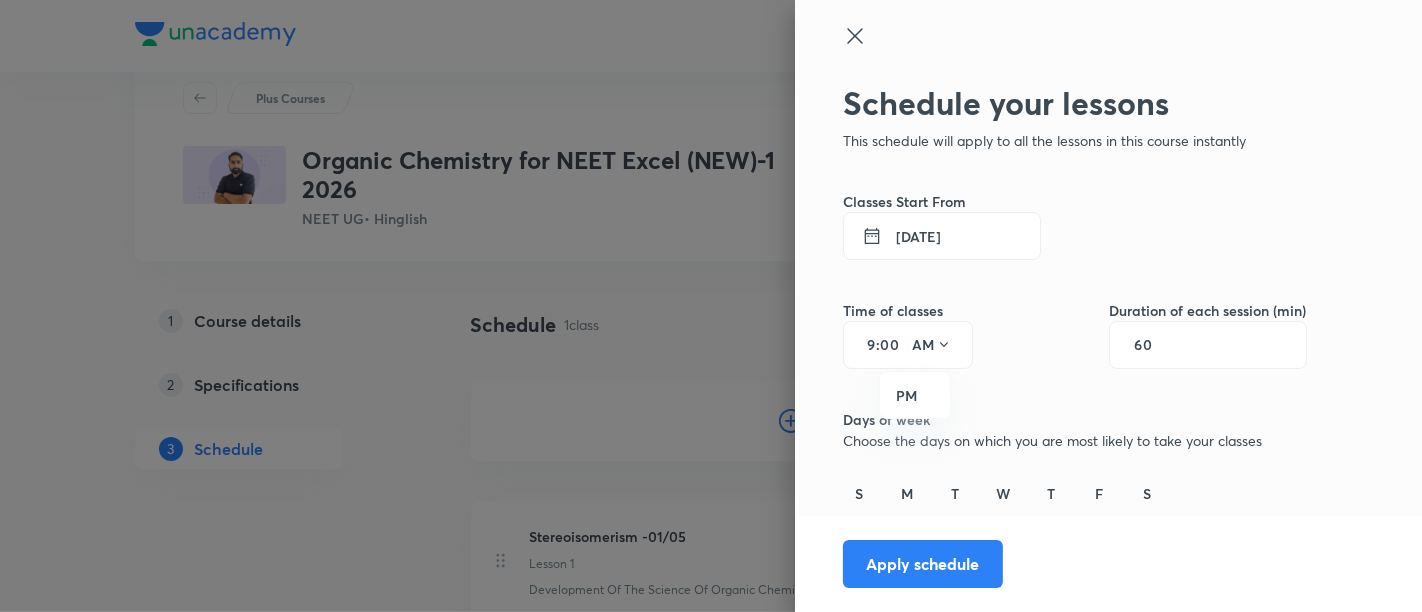 click at bounding box center [711, 306] 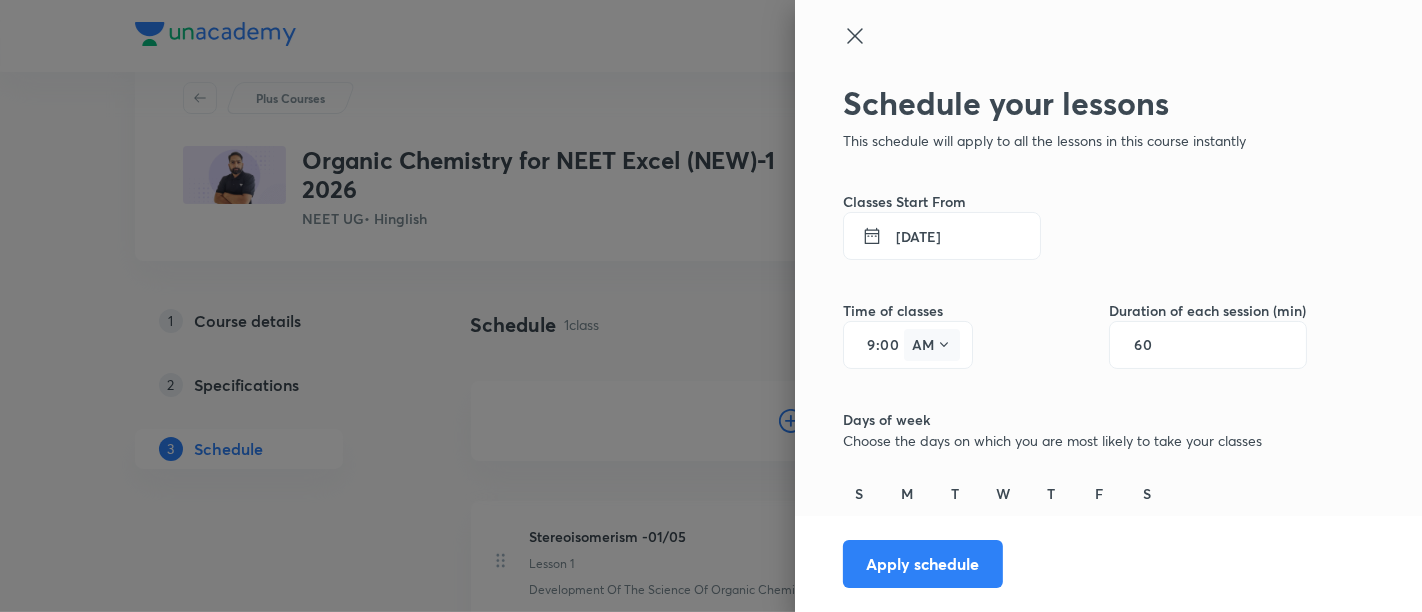 click 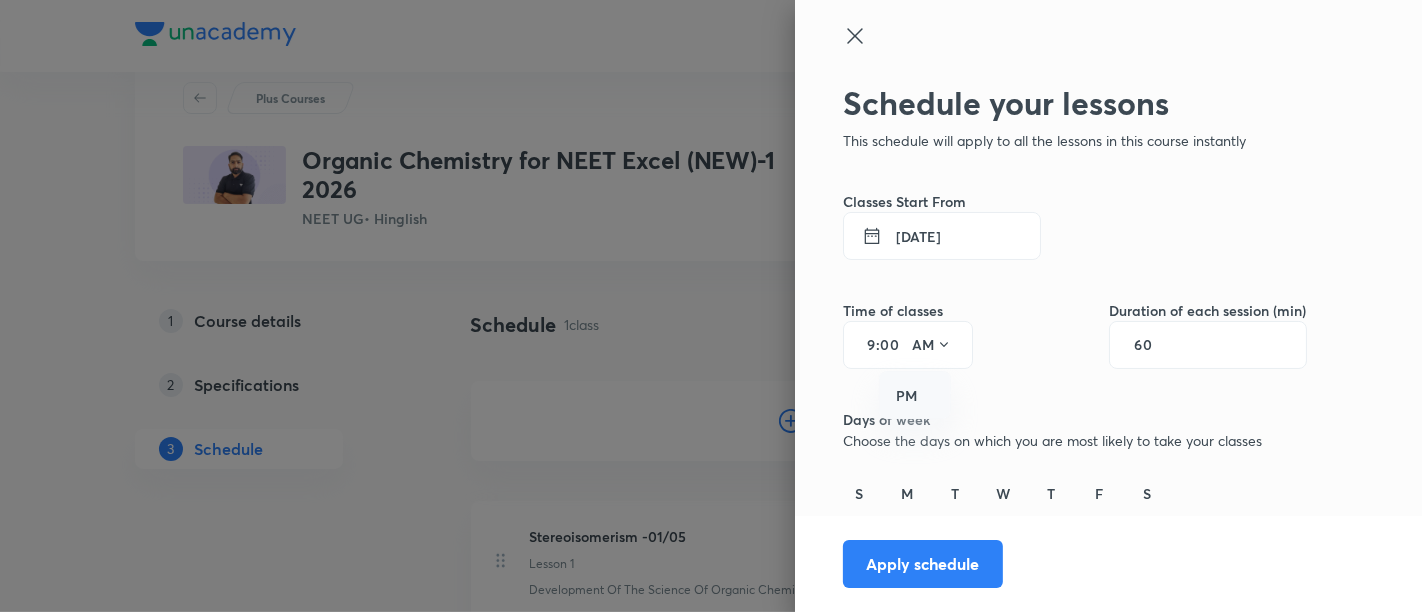 click on "PM" at bounding box center [916, 396] 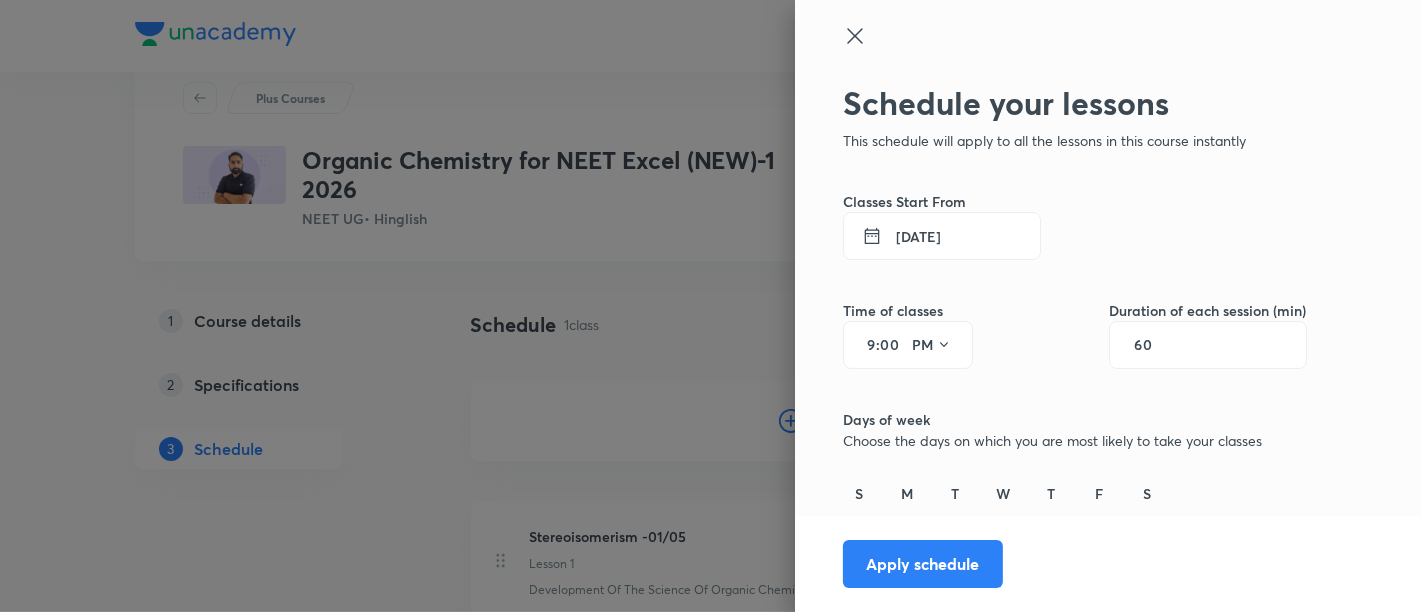 click on "9" at bounding box center [864, 345] 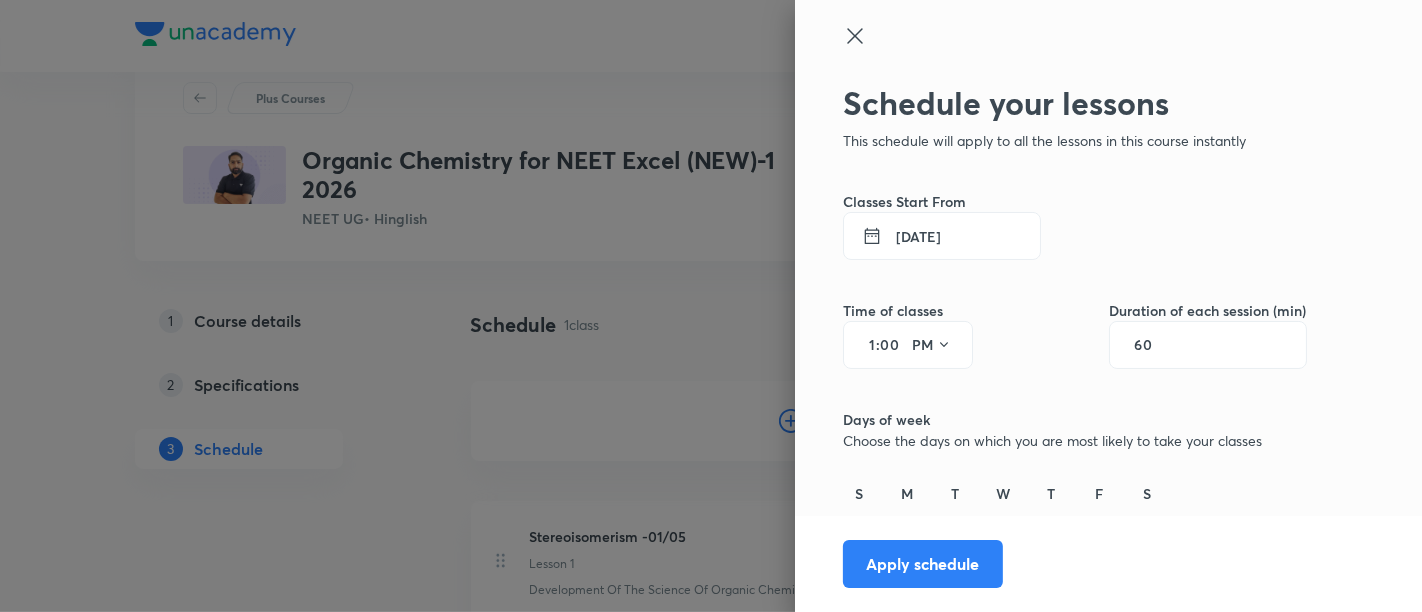 type on "12" 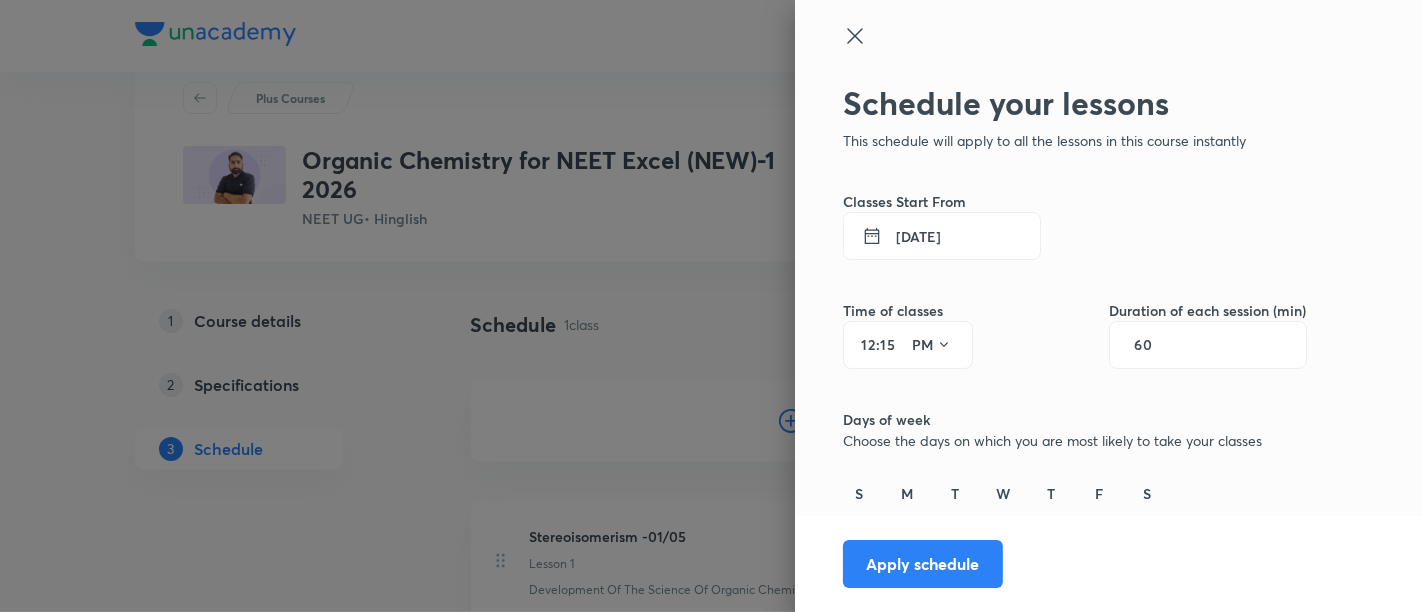 type on "15" 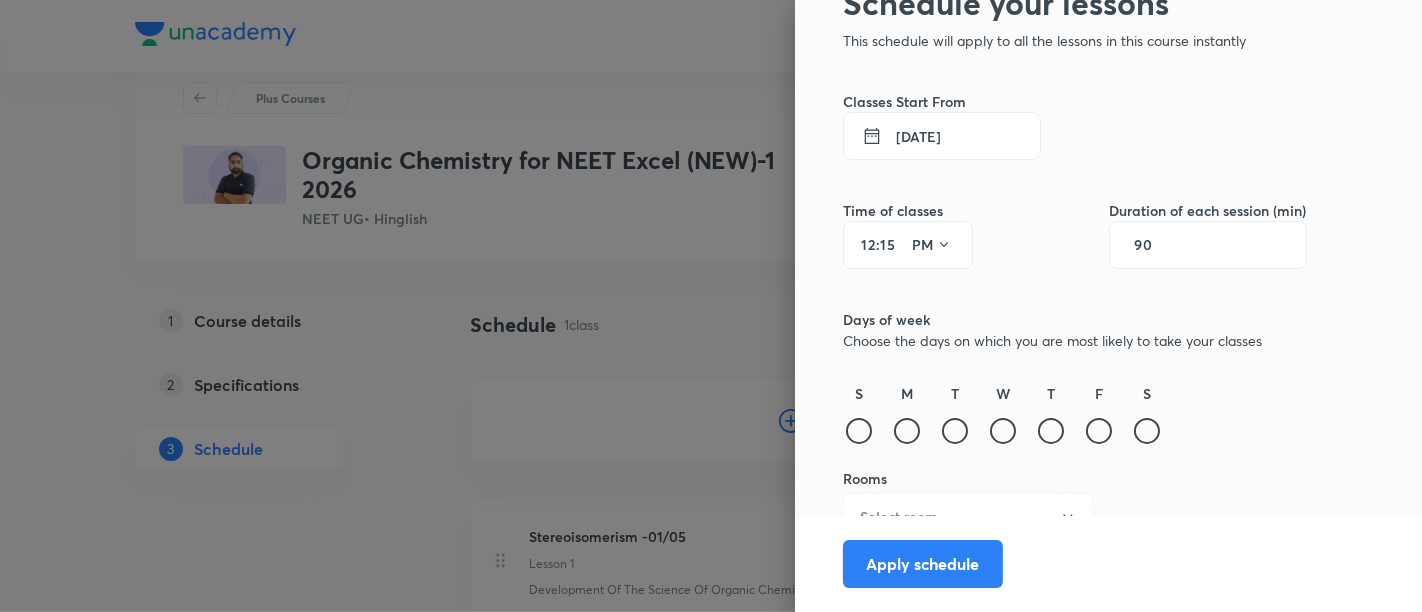 scroll, scrollTop: 127, scrollLeft: 0, axis: vertical 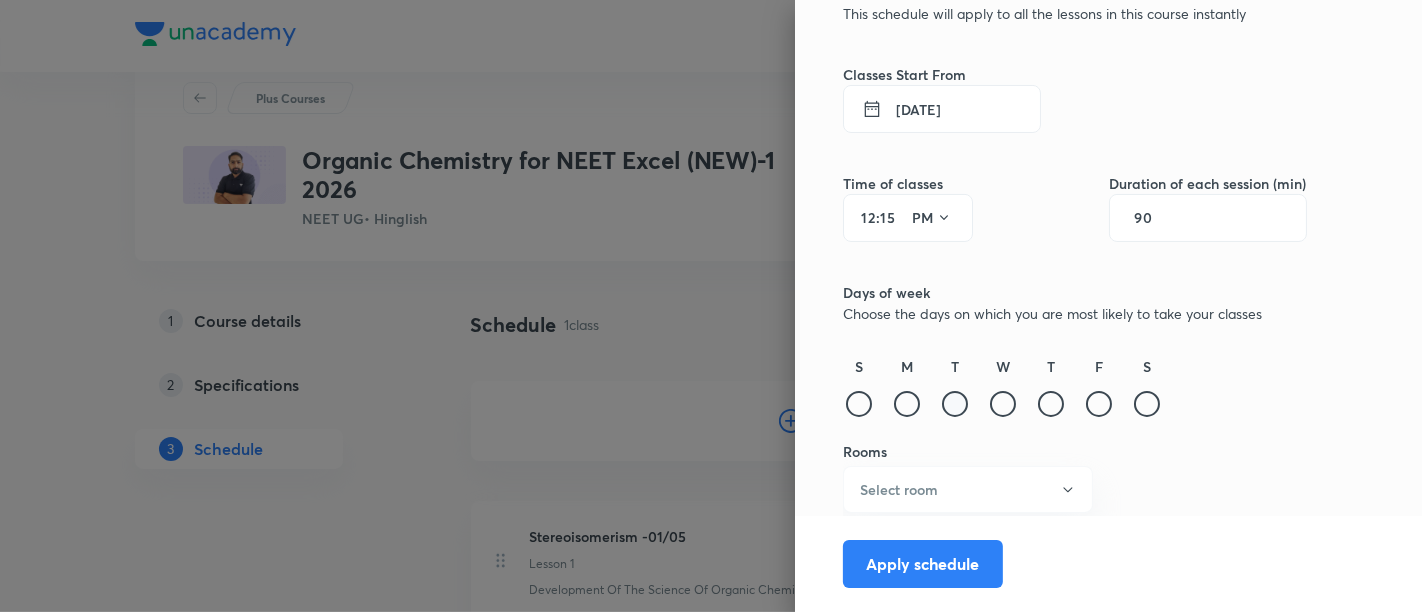 type on "90" 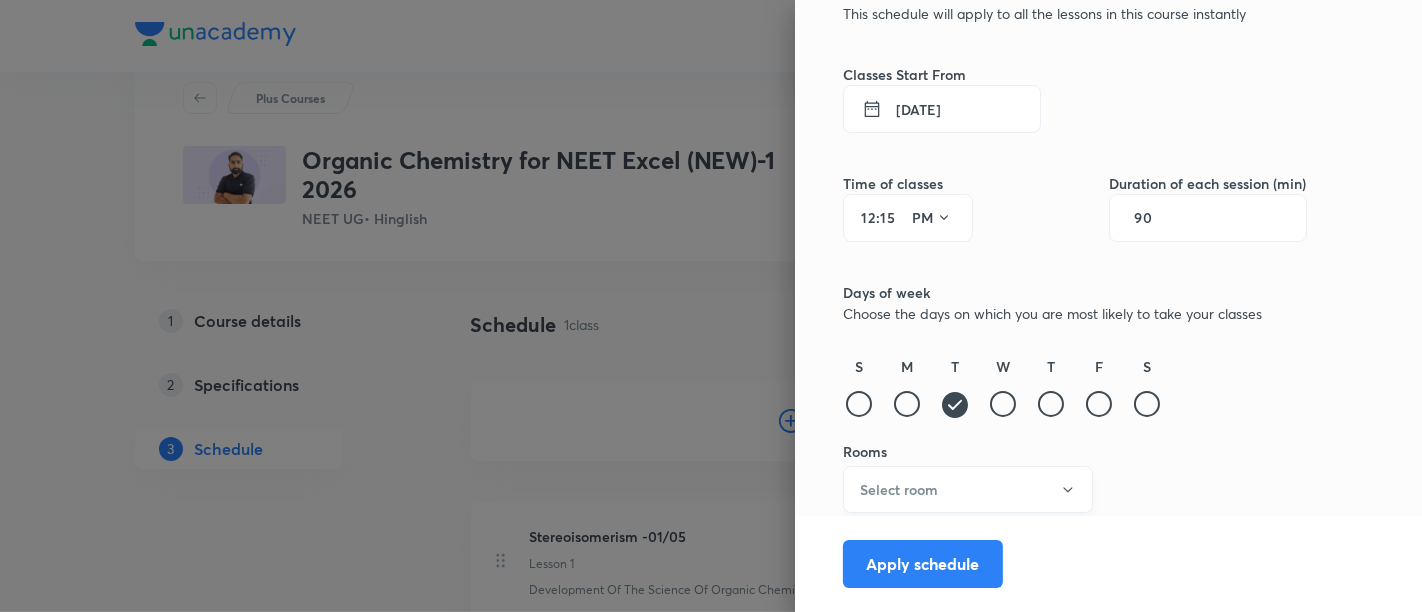 click 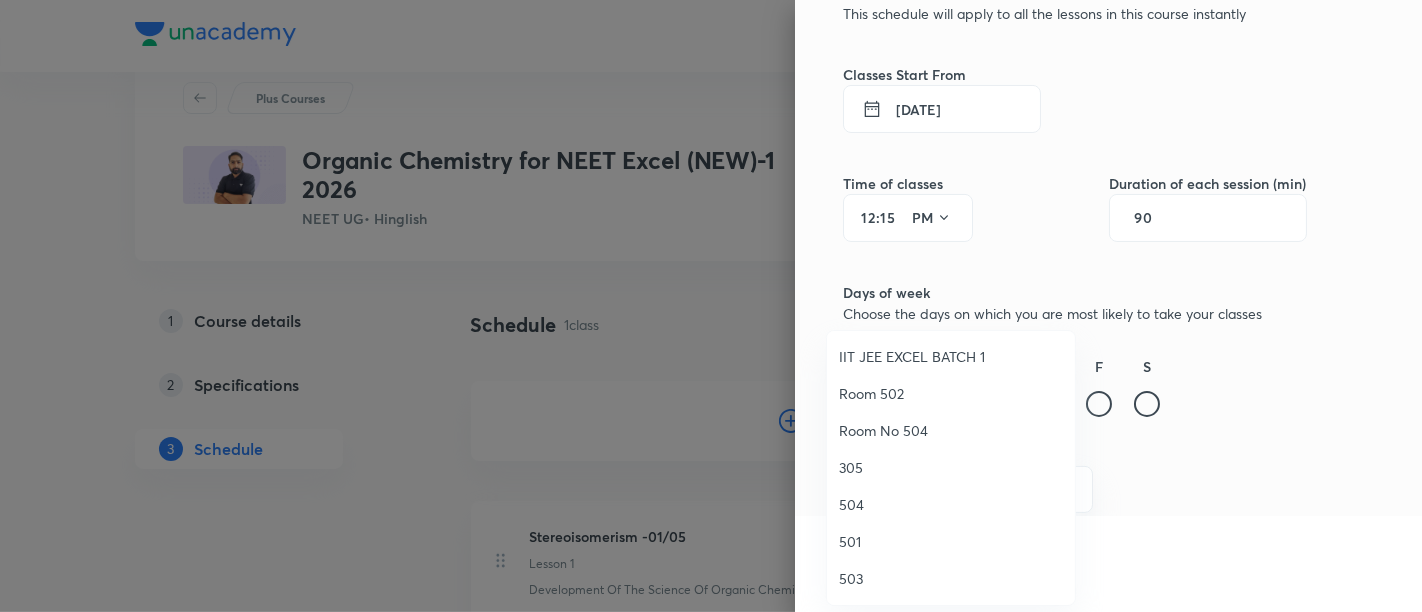 scroll, scrollTop: 188, scrollLeft: 0, axis: vertical 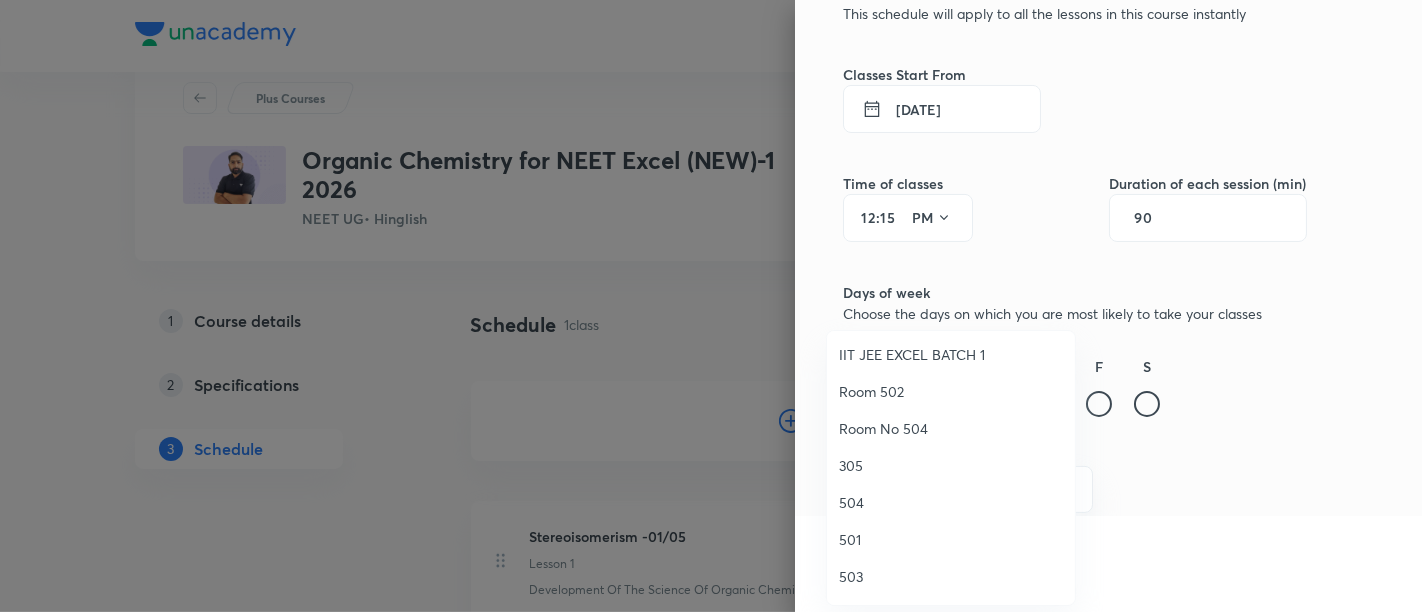 click on "305" at bounding box center (951, 465) 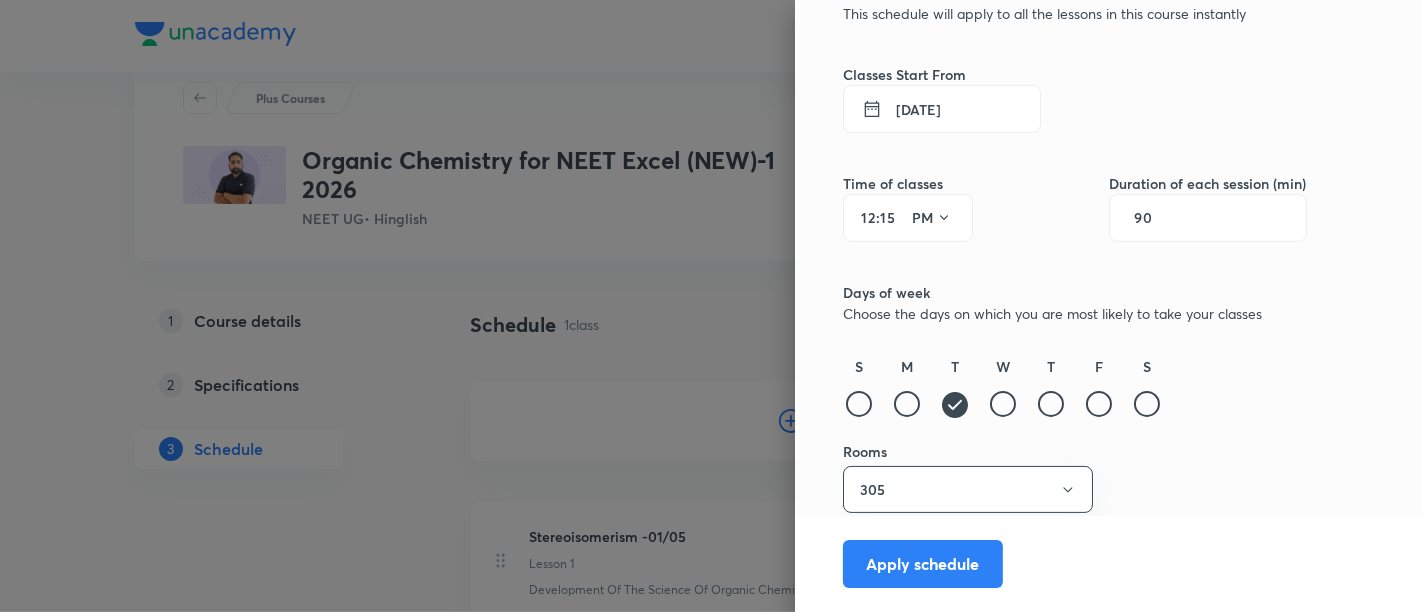 click on "Schedule your lessons  This schedule will apply to all the lessons in this course instantly Classes Start From 15 Jul 2025 Time of classes 12   : 15 PM   Duration of each session (min) 90 Days of week Choose the days on which you are most likely to take your classes S M T W T F S Rooms 305 Apply schedule" at bounding box center [1075, 285] 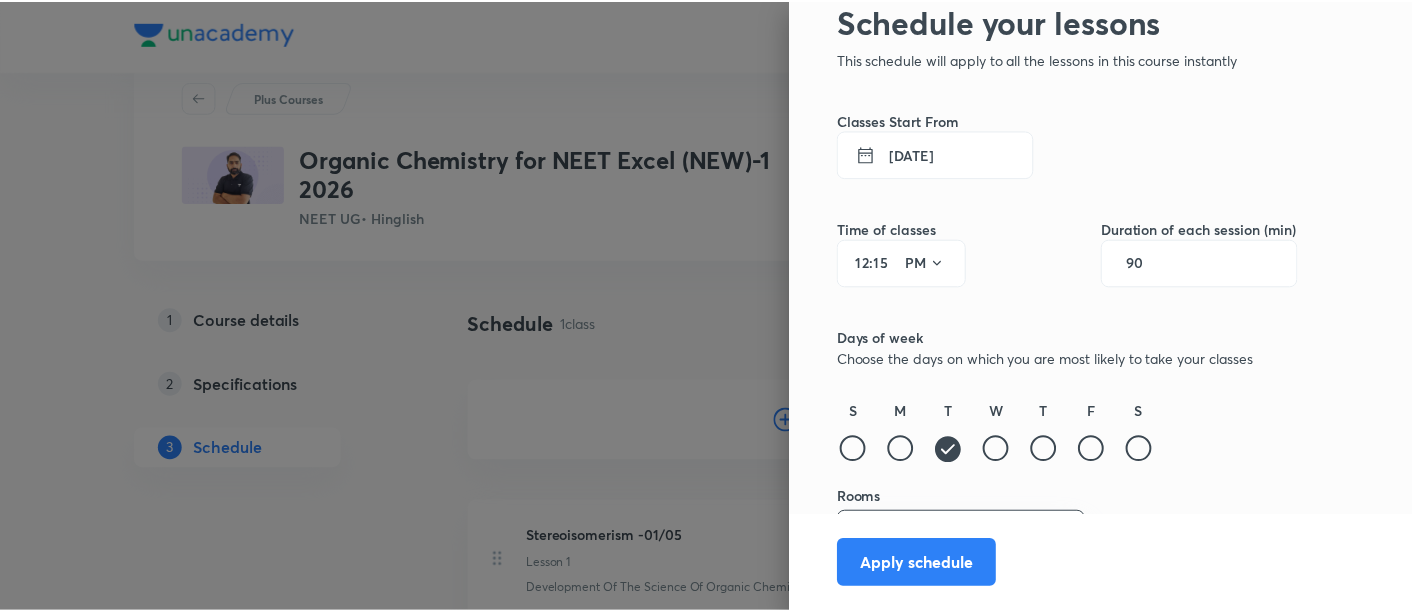 scroll, scrollTop: 127, scrollLeft: 0, axis: vertical 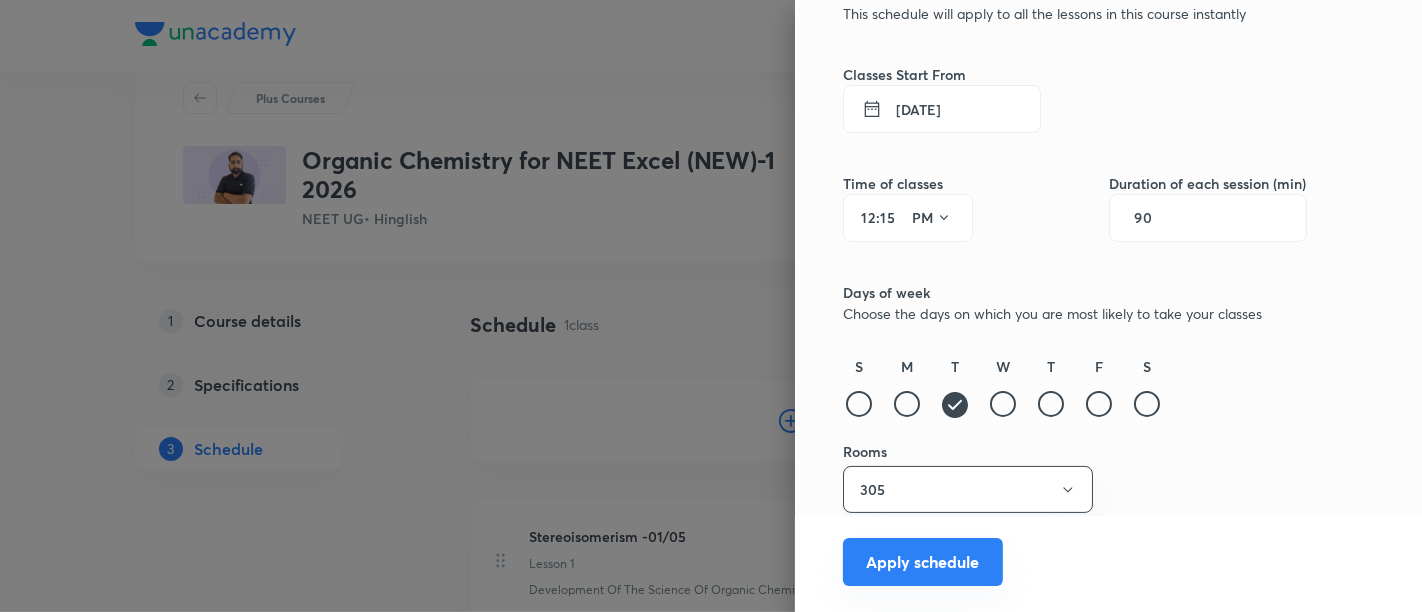 click on "Apply schedule" at bounding box center [923, 562] 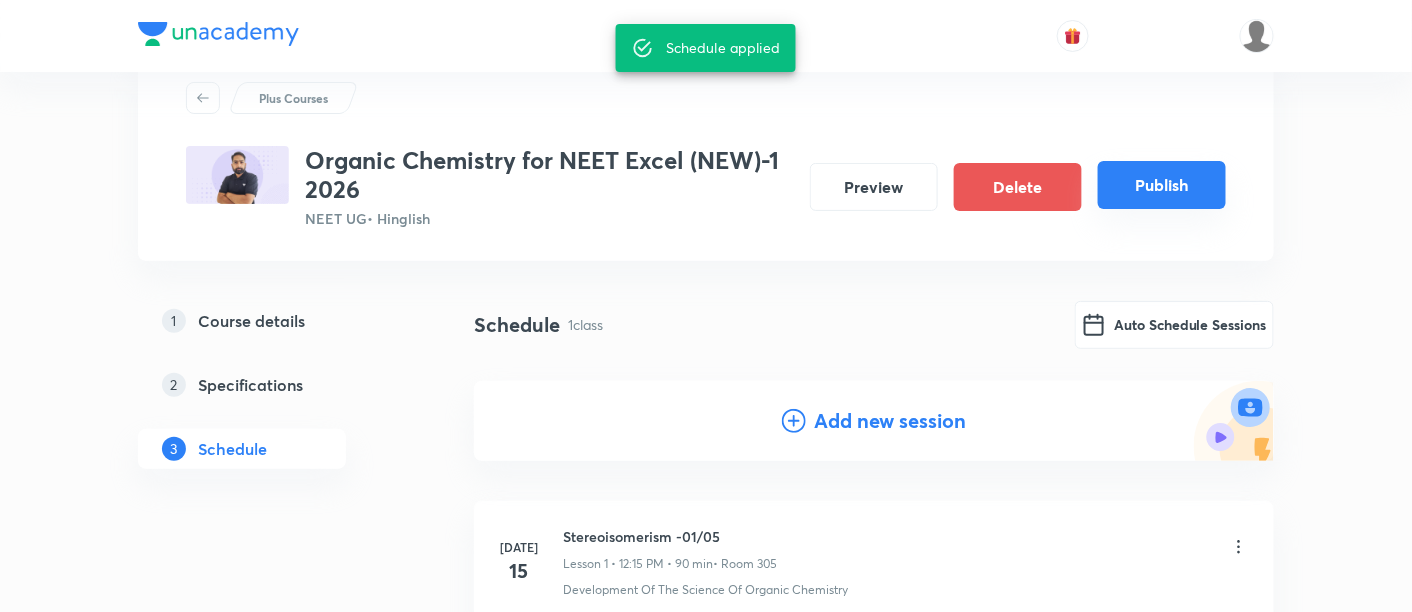 click on "Publish" at bounding box center (1162, 185) 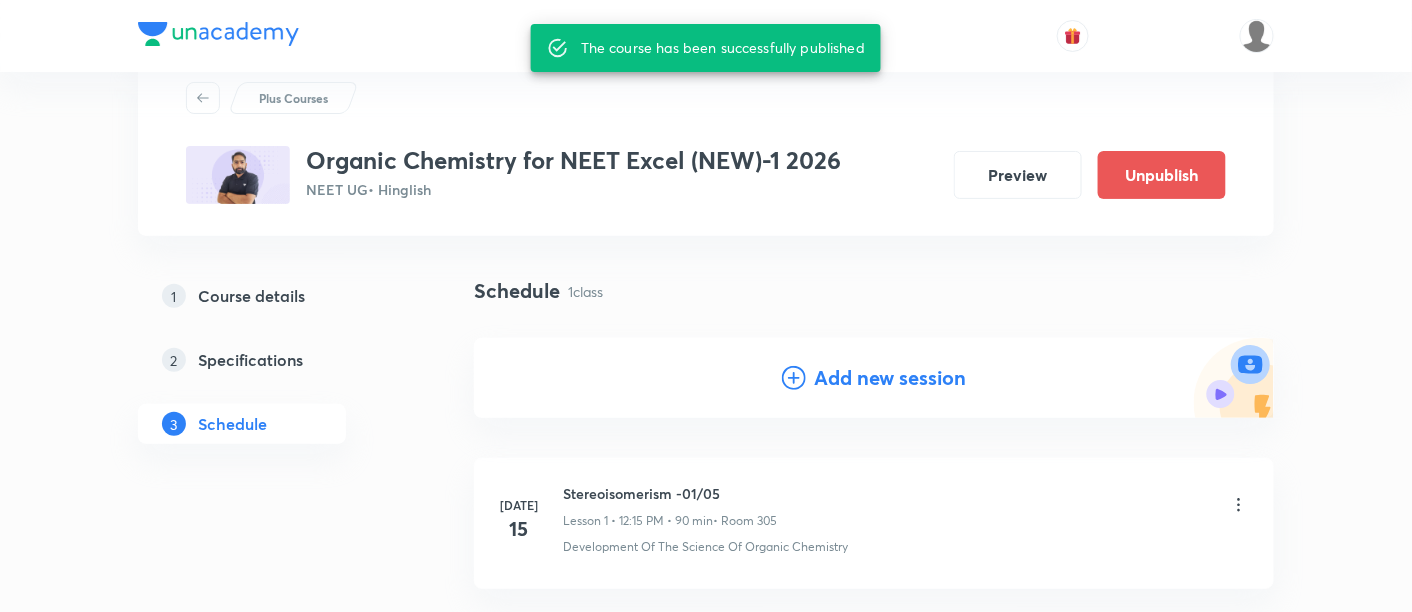 scroll, scrollTop: 38, scrollLeft: 0, axis: vertical 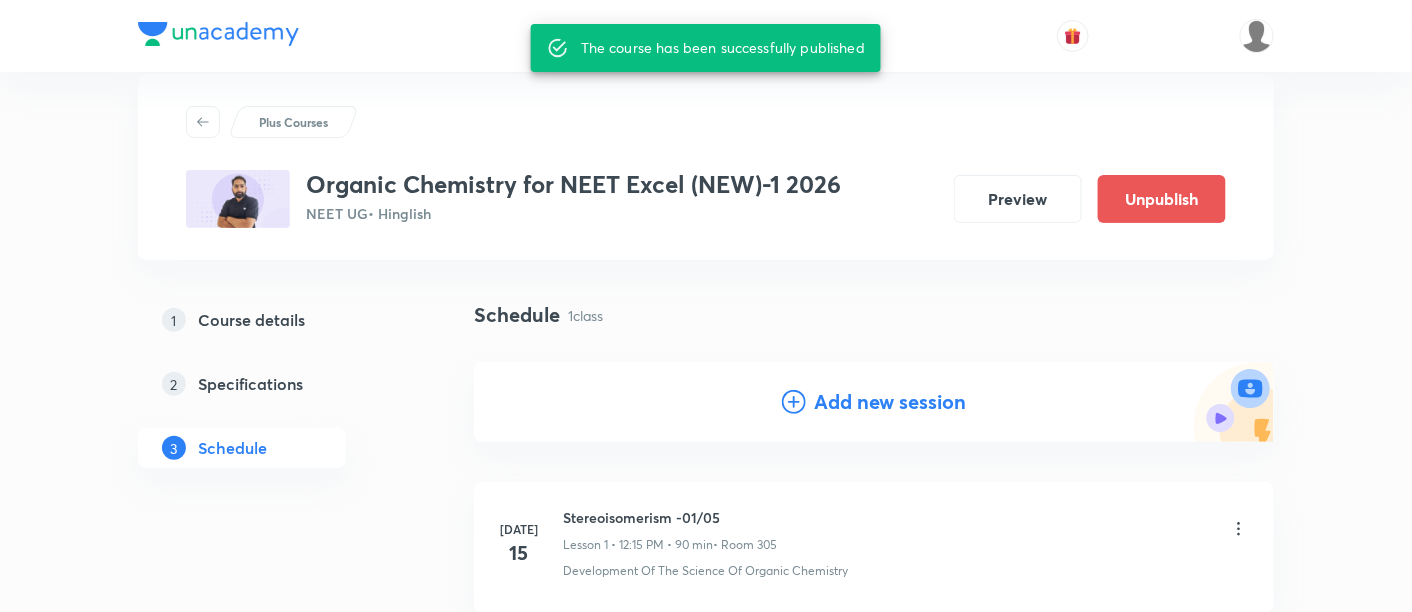 click on "Plus Courses" at bounding box center [706, 122] 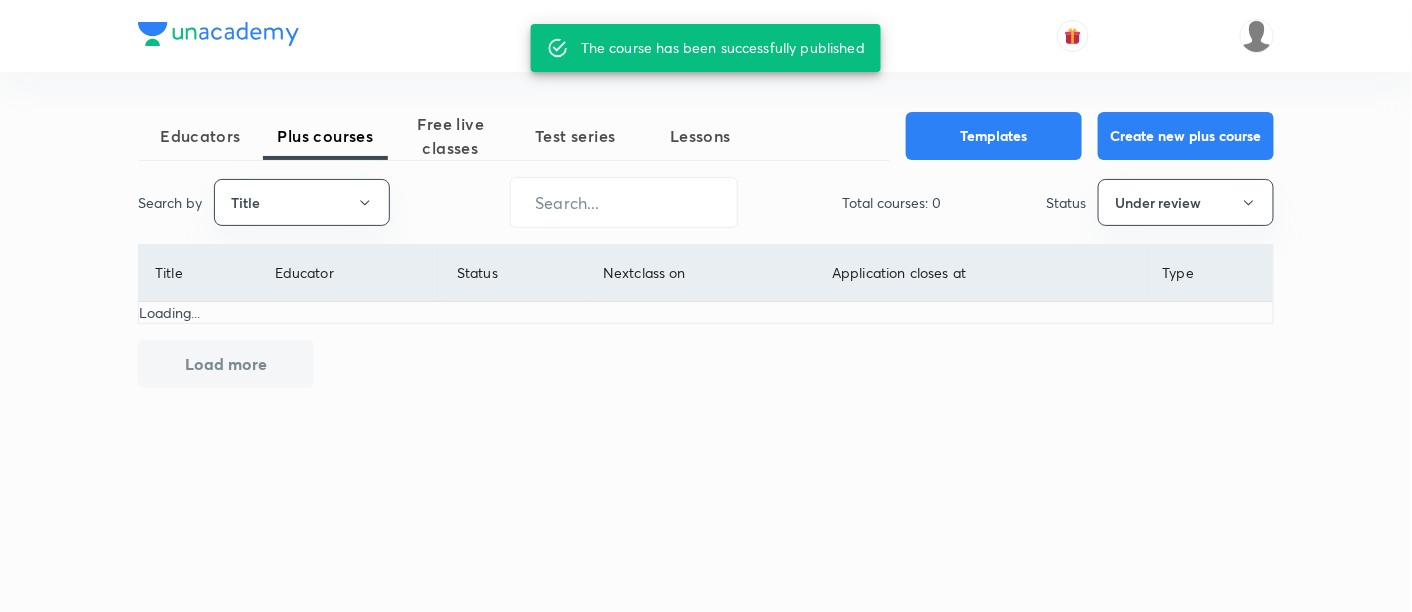 scroll, scrollTop: 0, scrollLeft: 0, axis: both 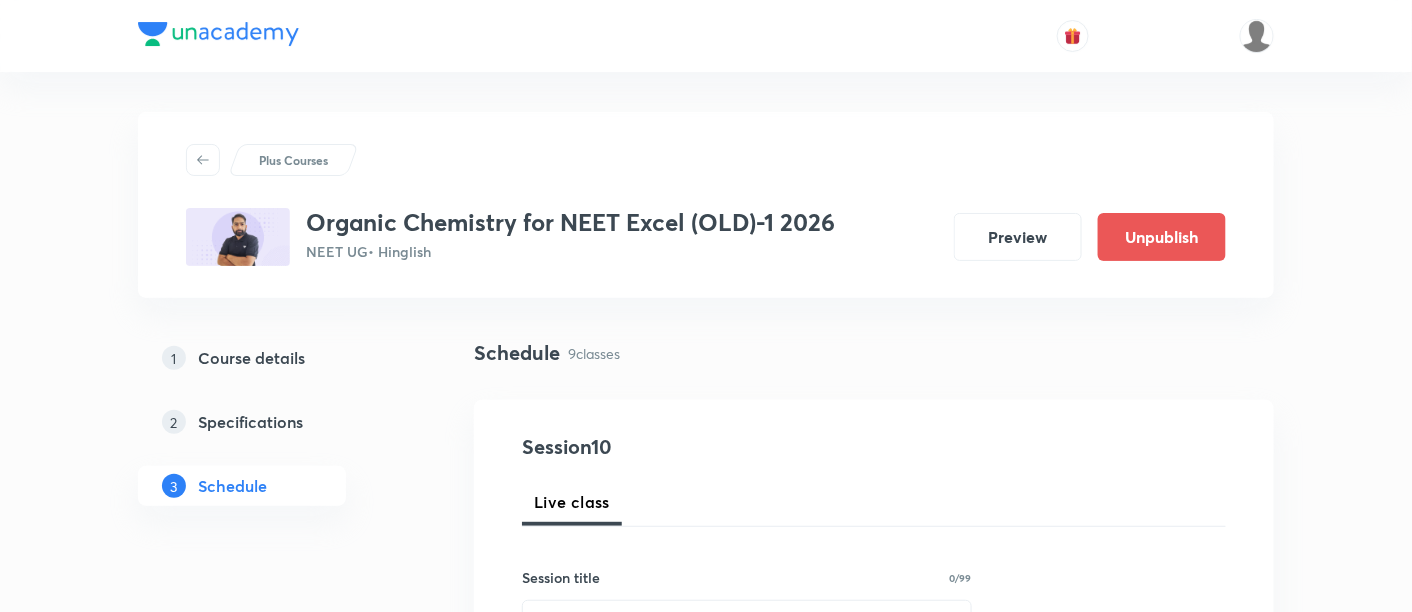click on "Course details" at bounding box center (251, 358) 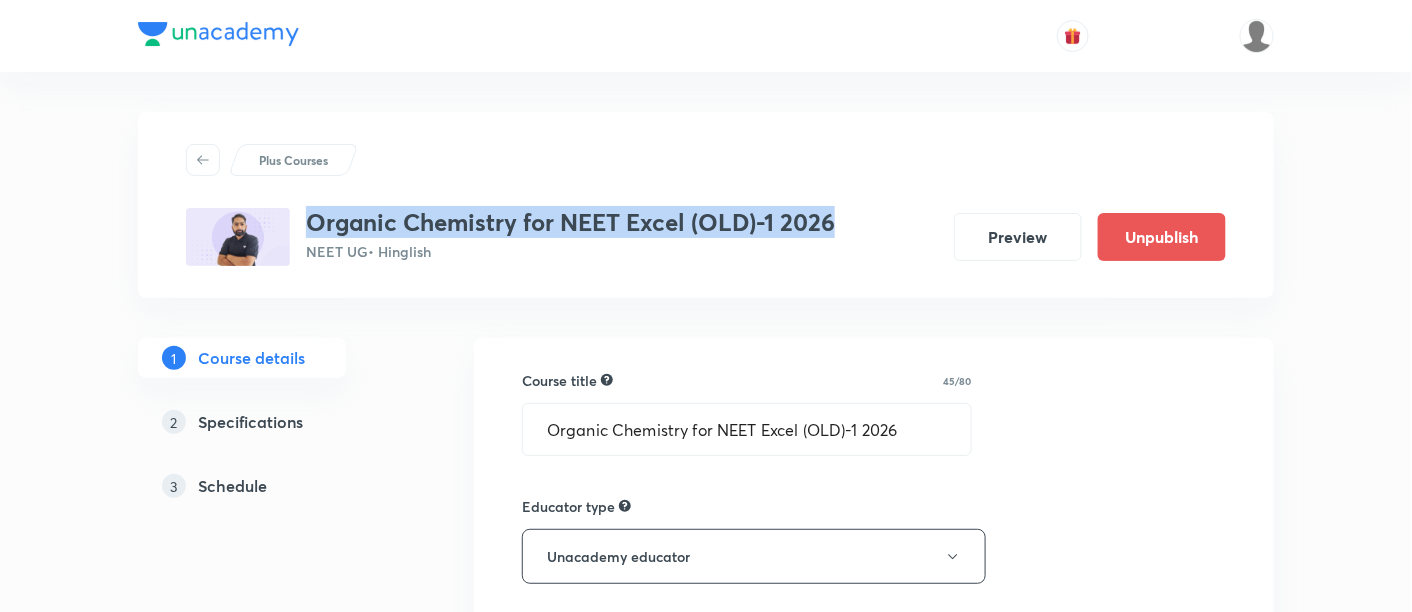 drag, startPoint x: 304, startPoint y: 217, endPoint x: 845, endPoint y: 204, distance: 541.1562 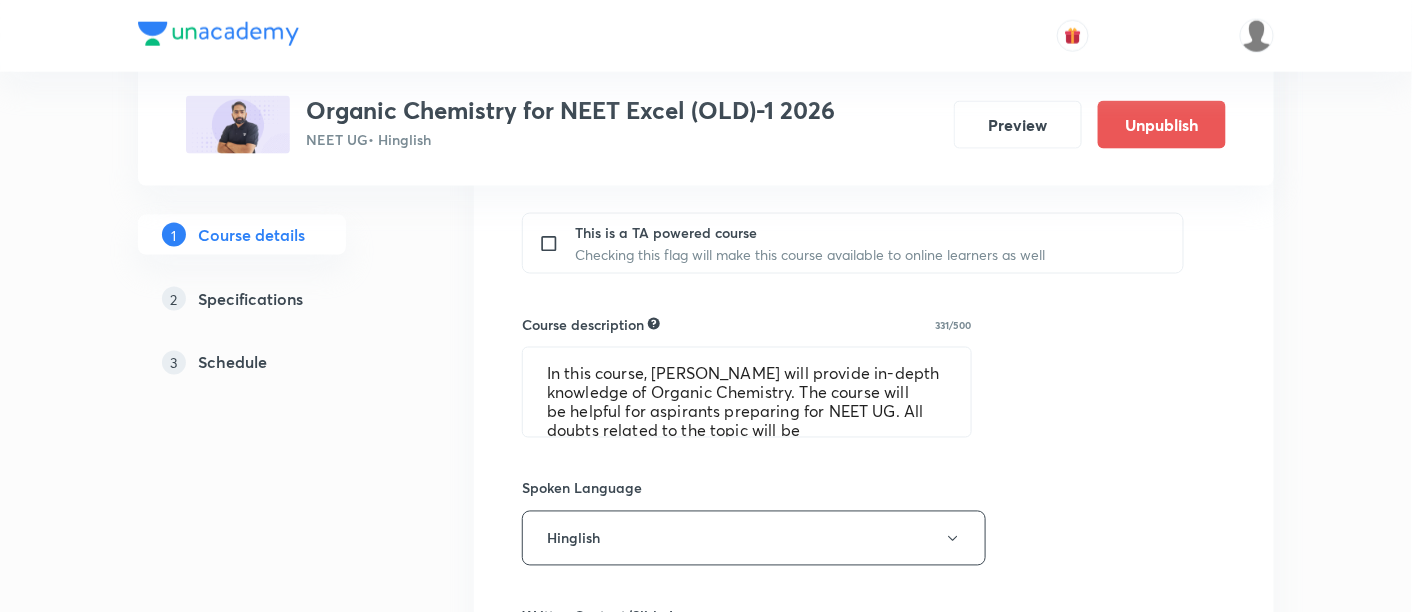scroll, scrollTop: 840, scrollLeft: 0, axis: vertical 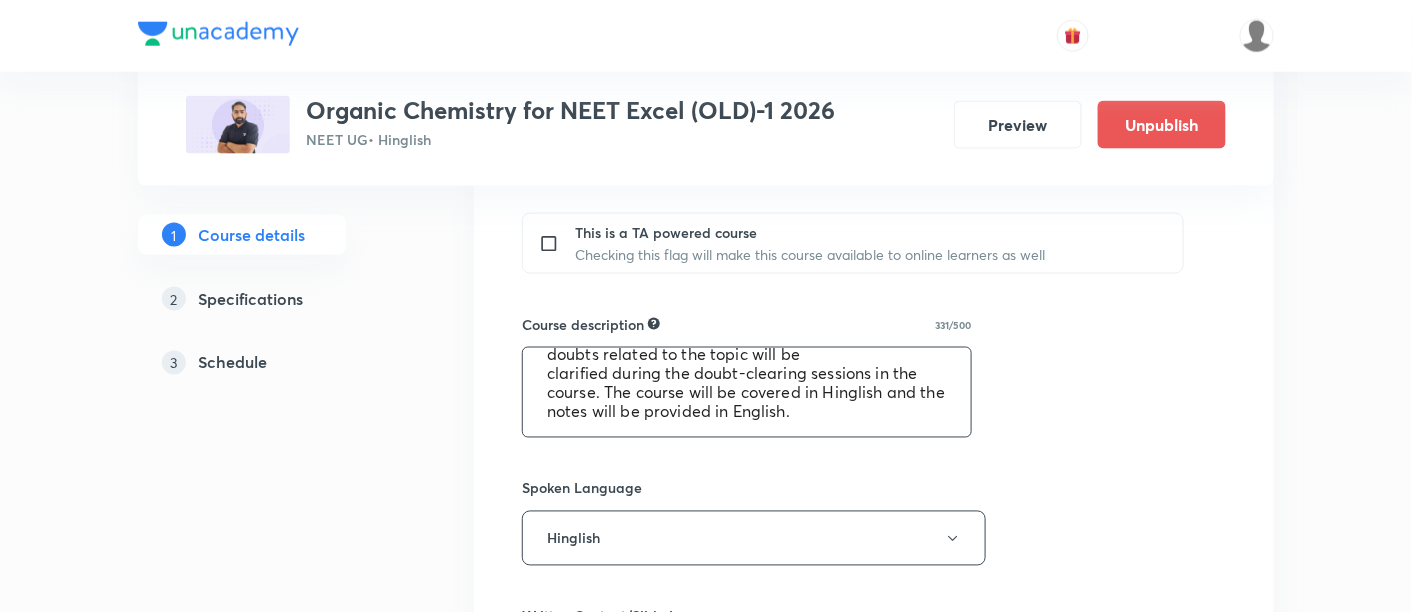 drag, startPoint x: 548, startPoint y: 370, endPoint x: 834, endPoint y: 421, distance: 290.51163 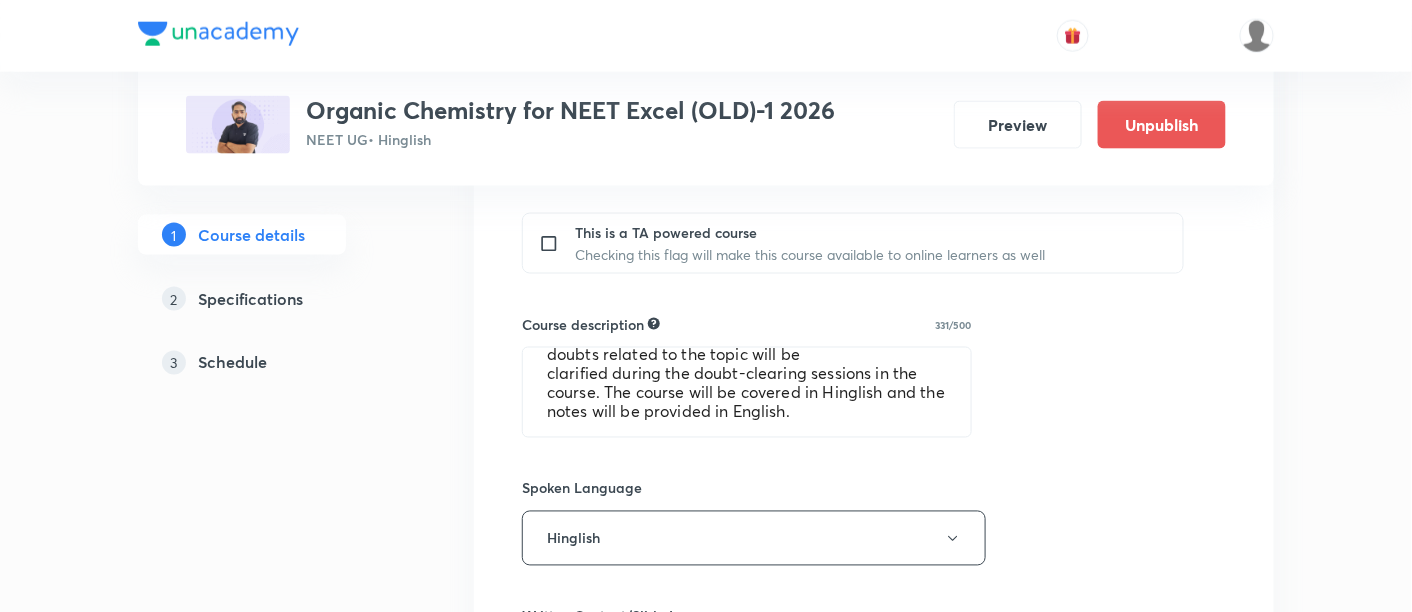 click on "Course title 45/80 Organic Chemistry for NEET Excel (OLD)-1 2026 ​ Educator type Unacademy educator   Course type Online only Hybrid (Unacademy centre) Hybrid (non-offline) Only select if both recorded and live classes would be added to the course City [GEOGRAPHIC_DATA] Patna Boring Road This is a TA powered course Checking this flag will make this course available to online learners as well Course description 331/500 In this course, [PERSON_NAME] Sir will provide in-depth knowledge of Organic Chemistry. The course will
be helpful for aspirants preparing for NEET UG. All doubts related to the topic will be
clarified during the doubt-clearing sessions in the course. The course will be covered in Hinglish and the notes will be provided in English. ​ Spoken Language Hinglish Written Content/Slide Language English ​ Select a goal NEET UG ​ Educators [PERSON_NAME] [PERSON_NAME] ​ Save & continue" at bounding box center [874, 287] 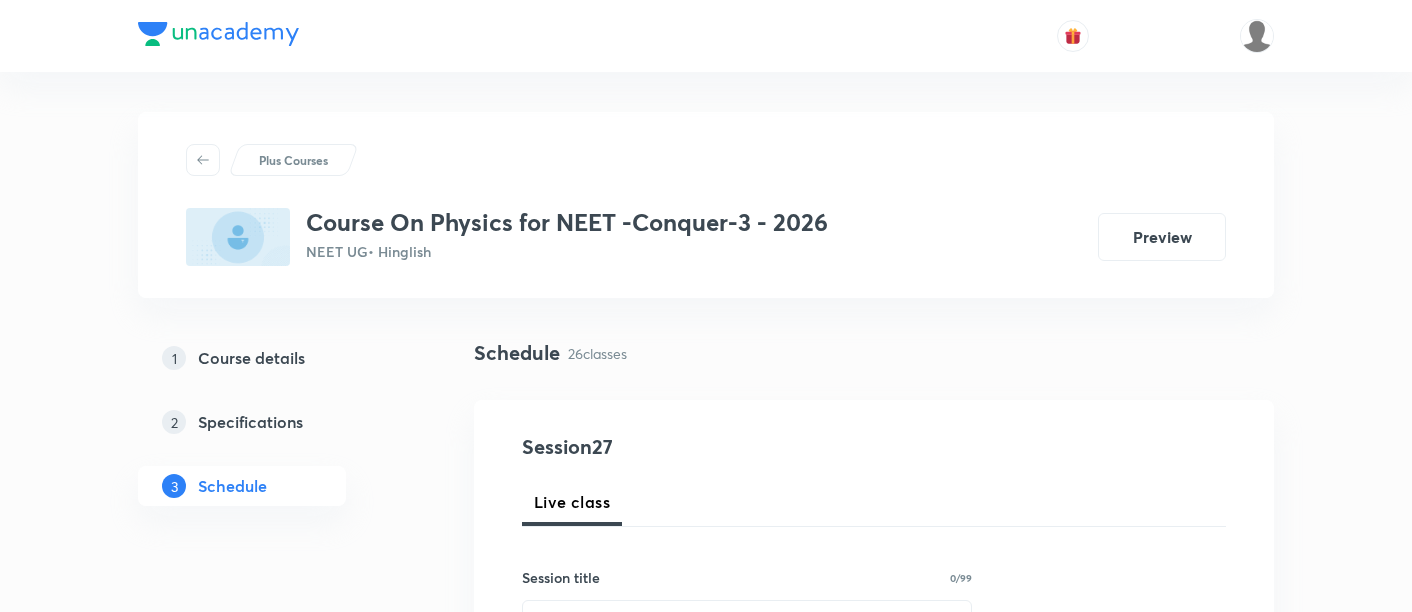 scroll, scrollTop: 0, scrollLeft: 0, axis: both 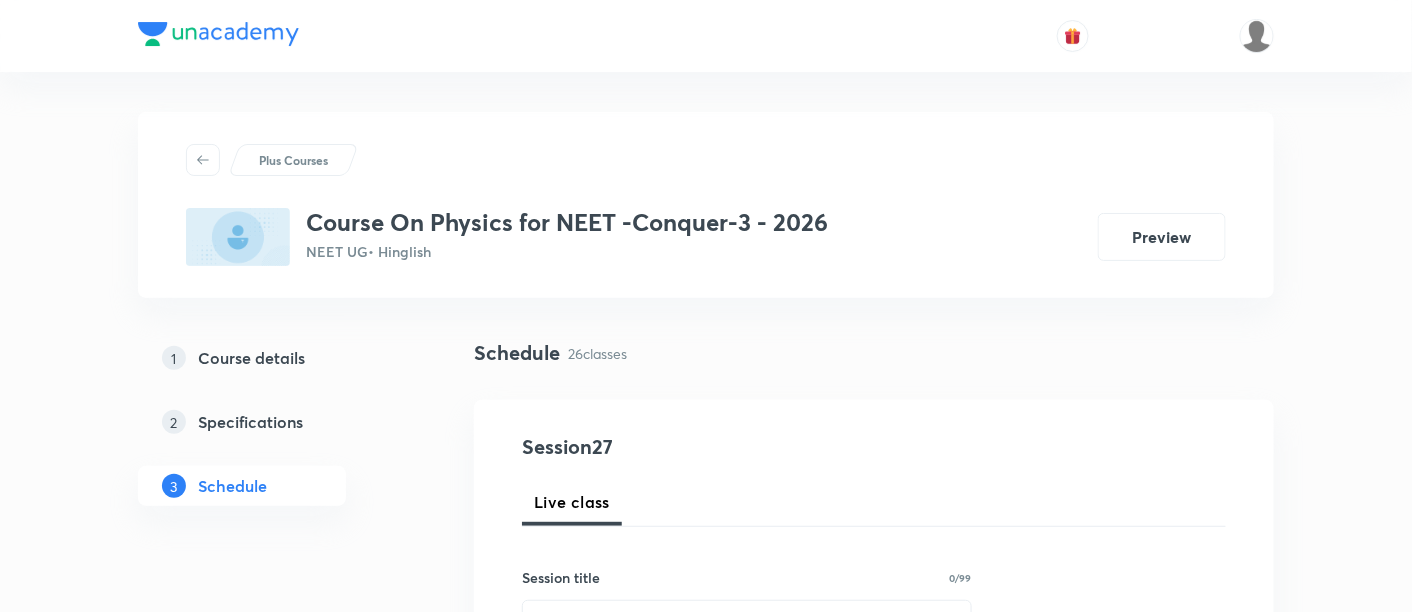 click on "Plus Courses" at bounding box center (293, 160) 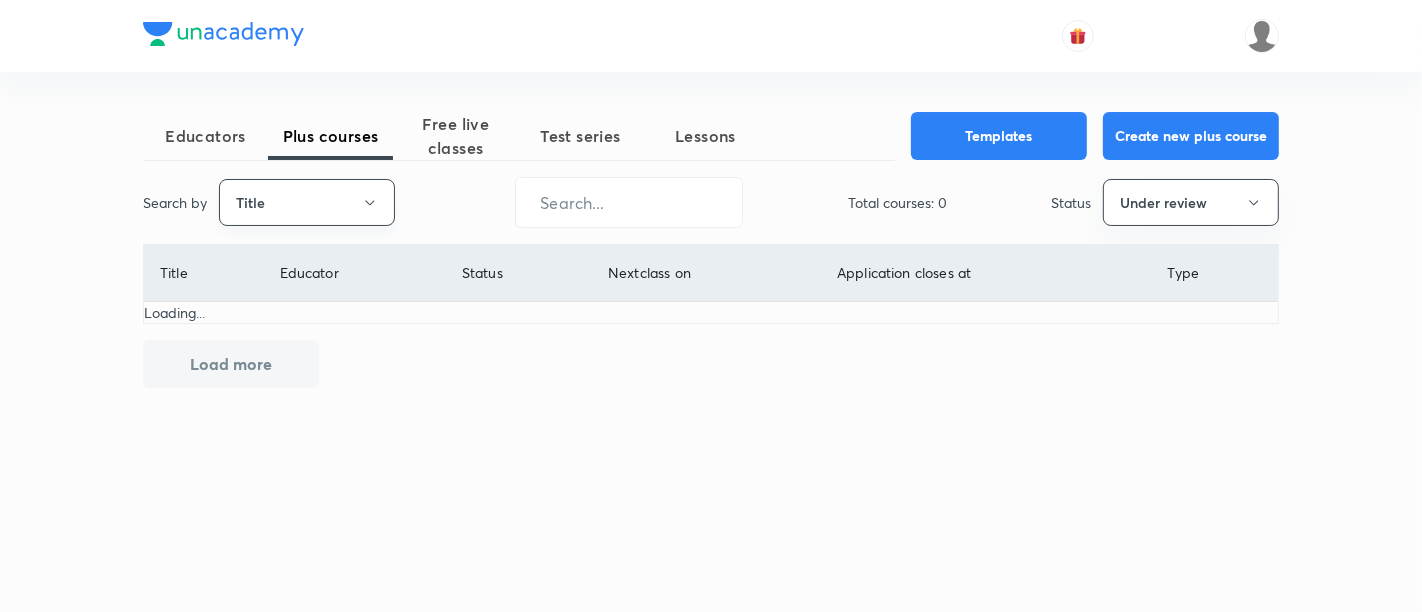 click 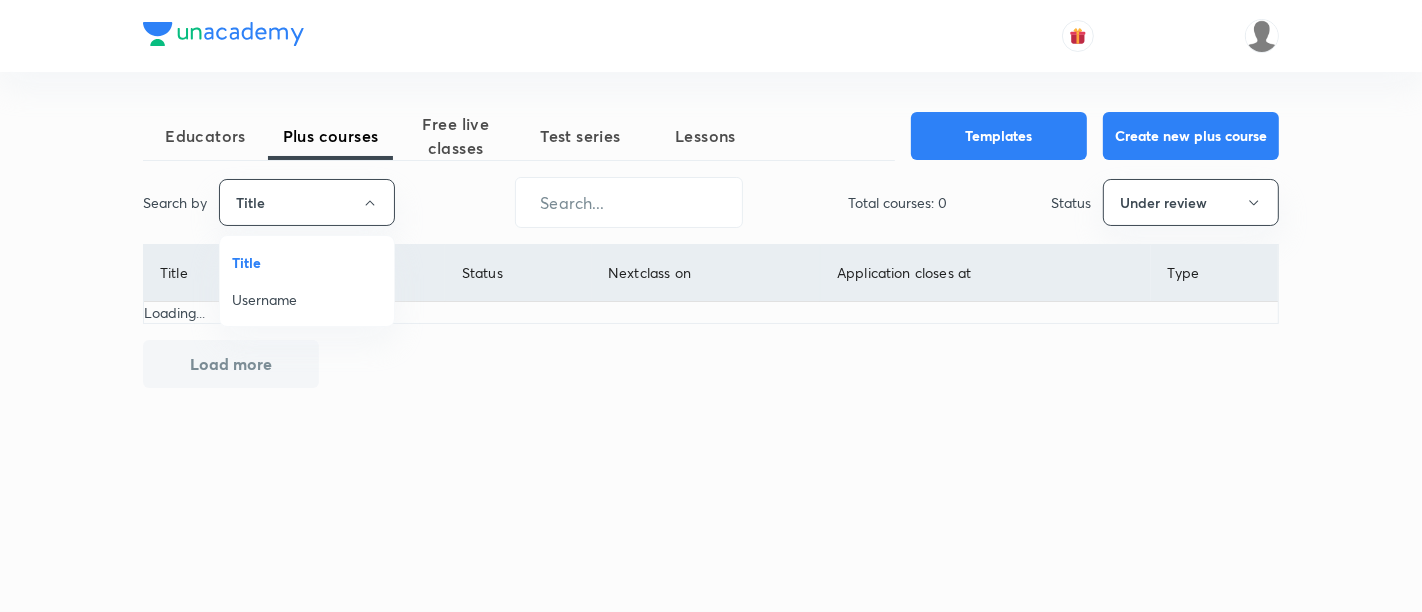 click on "Username" at bounding box center (307, 299) 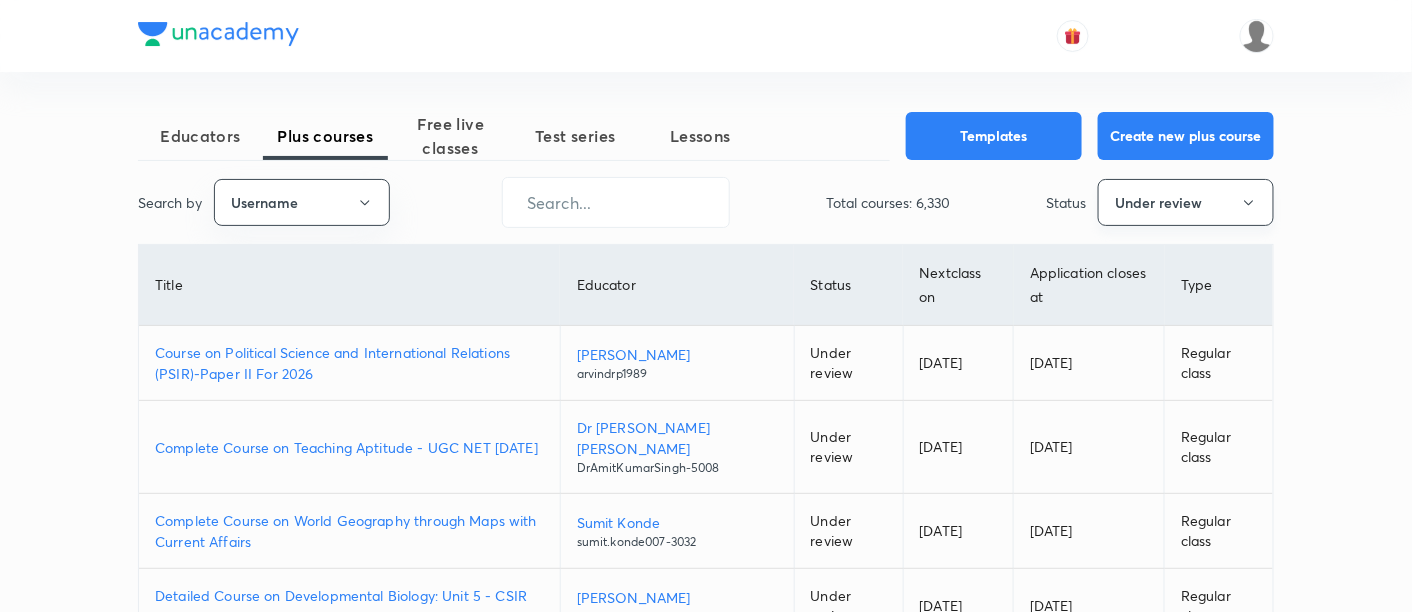 click on "Under review" at bounding box center (1186, 202) 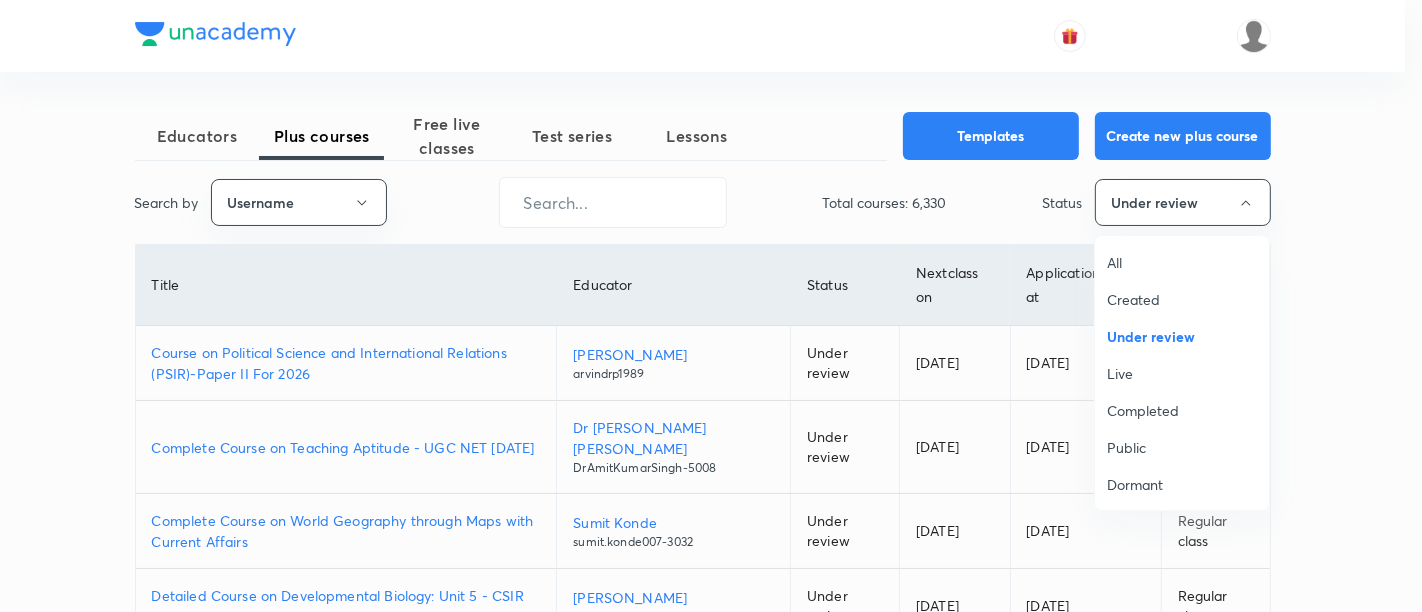 click on "All" at bounding box center [1182, 262] 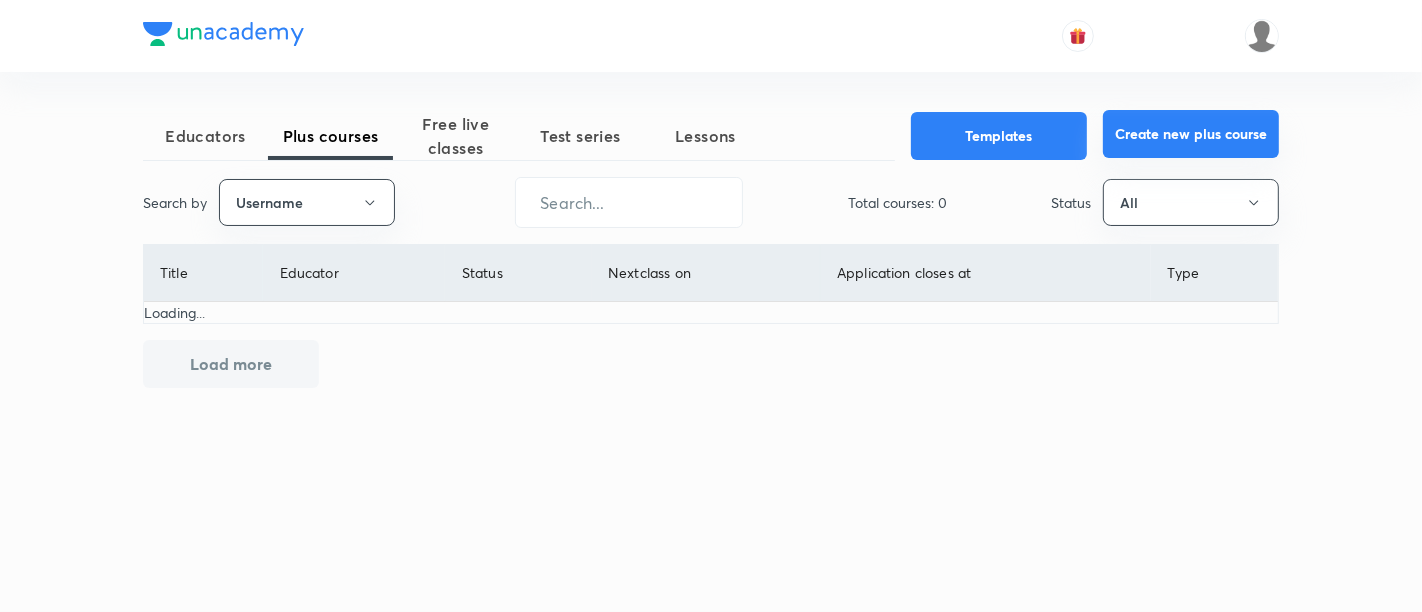 click on "Create new plus course" at bounding box center (1191, 134) 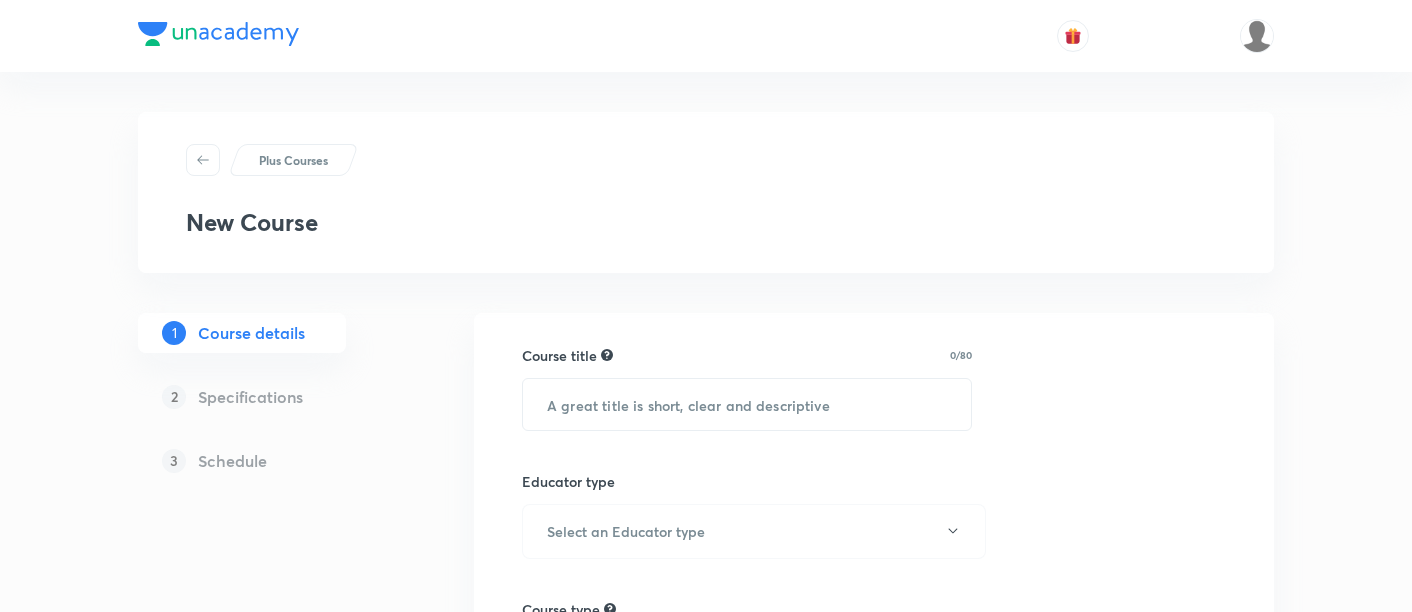scroll, scrollTop: 0, scrollLeft: 0, axis: both 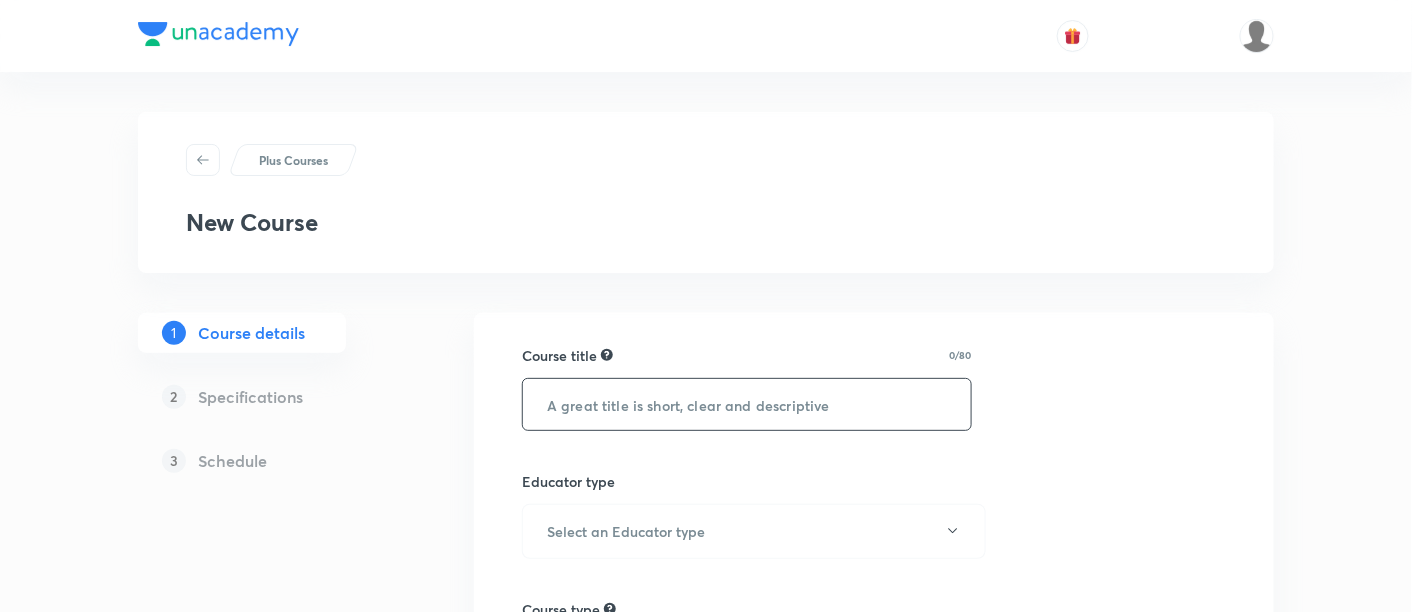 click at bounding box center (747, 404) 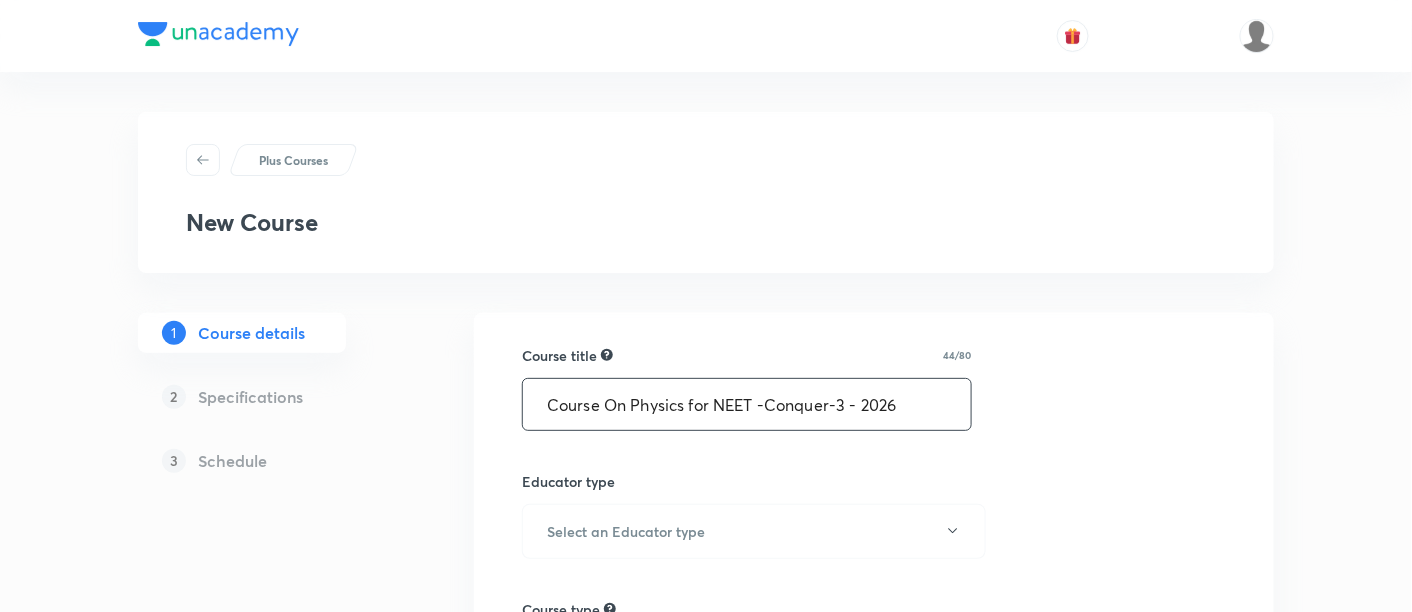 click on "Course On Physics for NEET -Conquer-3 - 2026" at bounding box center (747, 404) 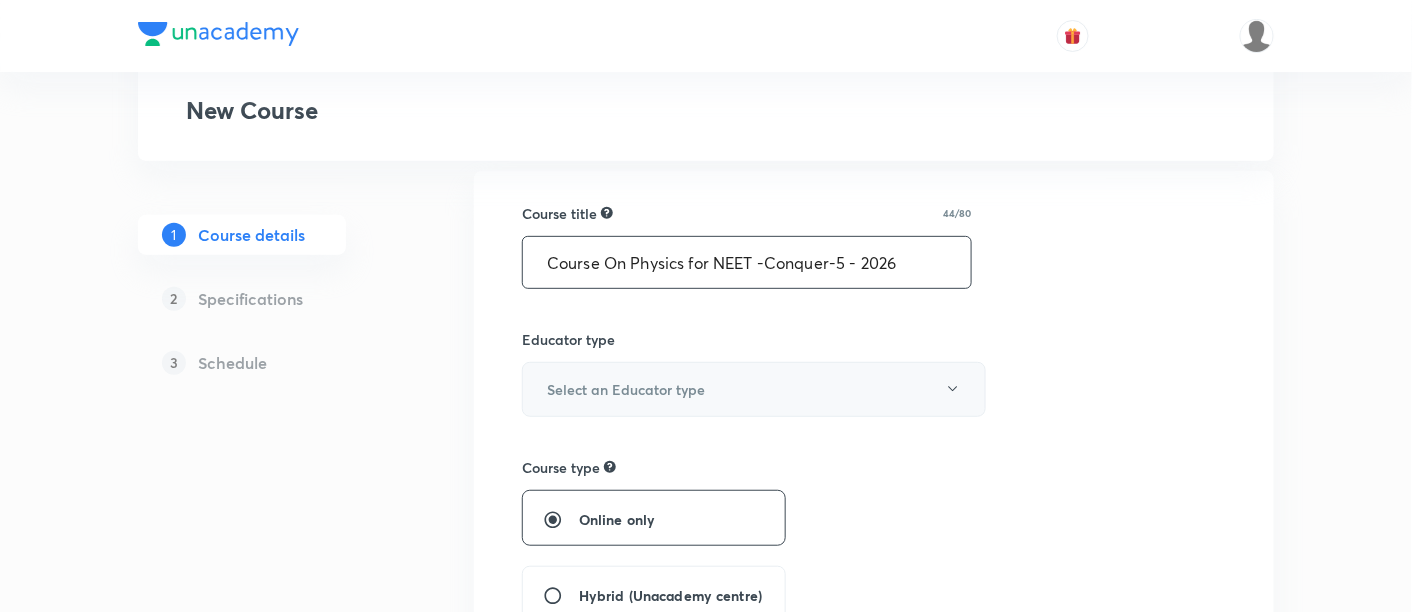 scroll, scrollTop: 144, scrollLeft: 0, axis: vertical 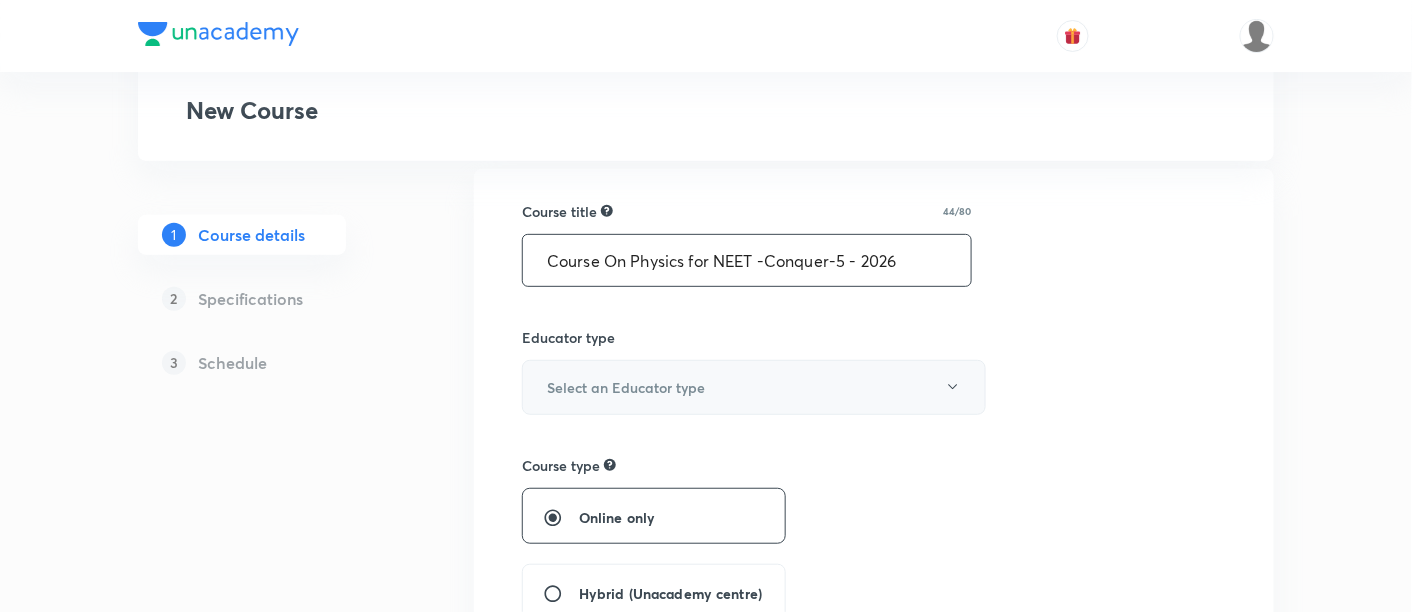 type on "Course On Physics for NEET -Conquer-5 - 2026" 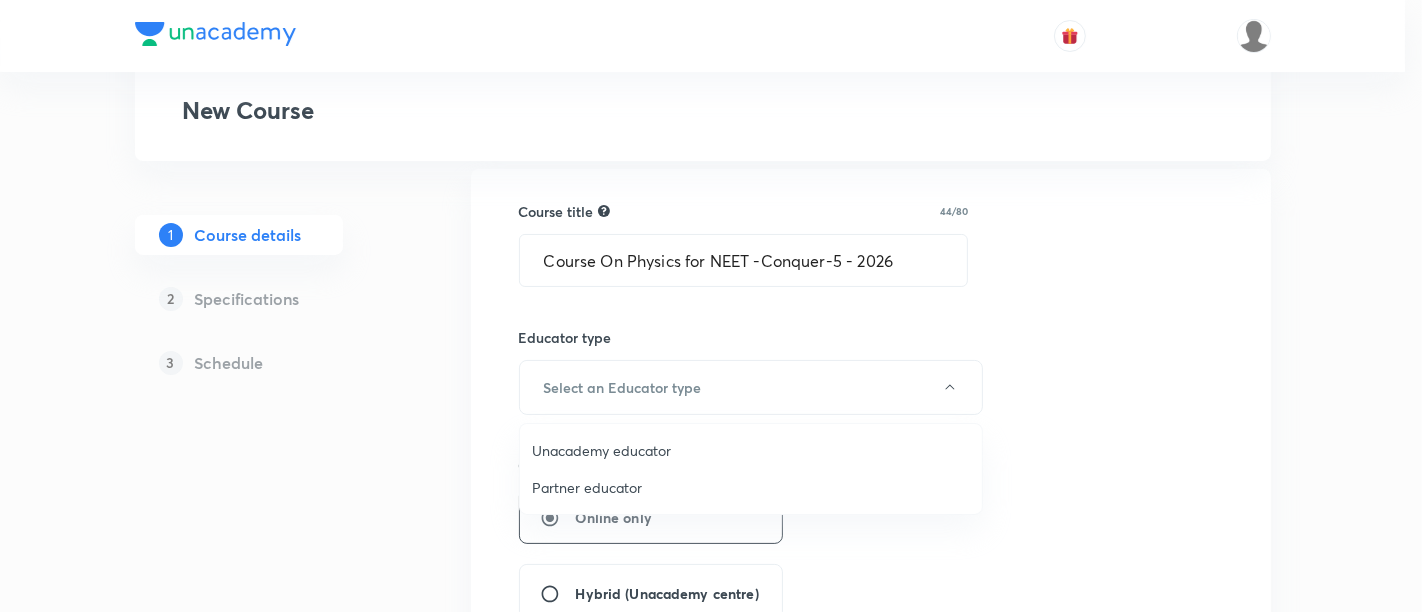 click on "Unacademy educator" at bounding box center [751, 450] 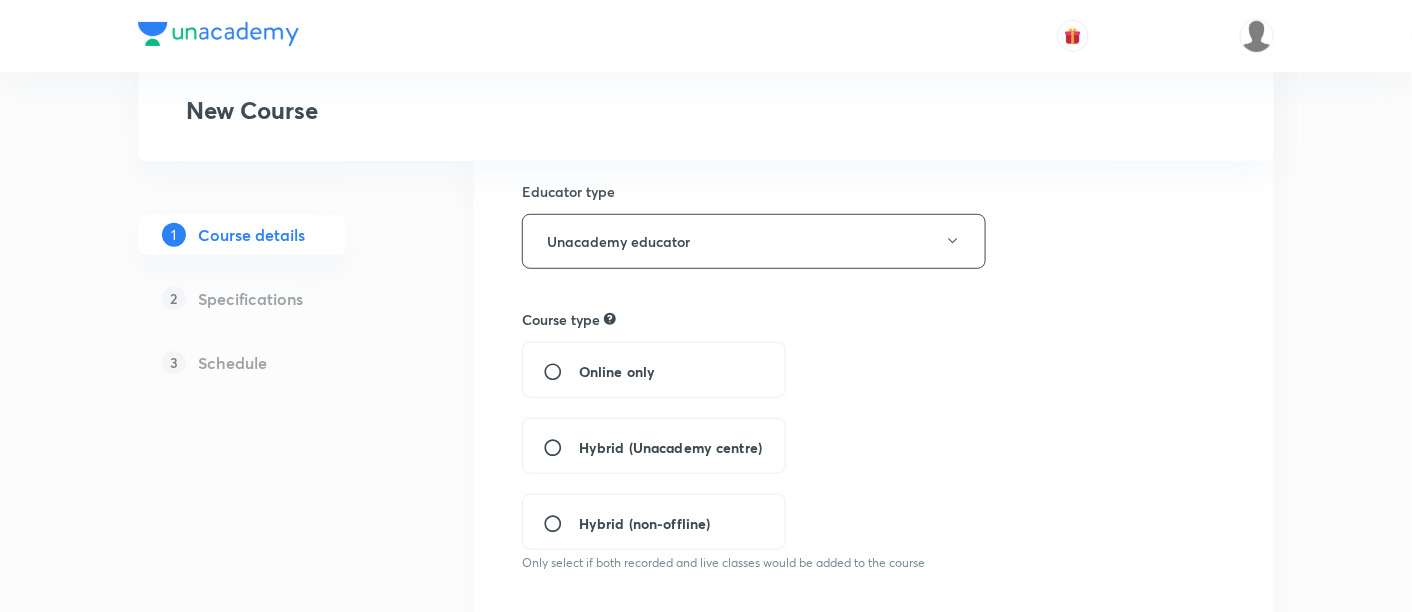 scroll, scrollTop: 292, scrollLeft: 0, axis: vertical 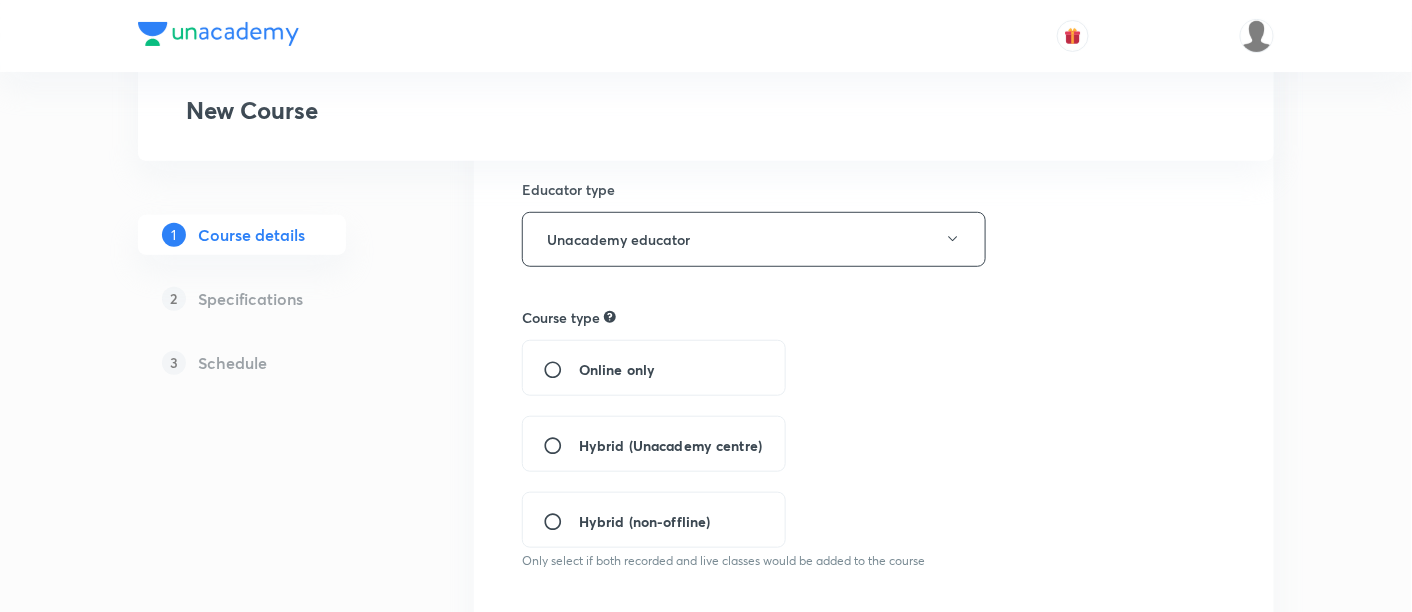 click on "Hybrid (Unacademy centre)" at bounding box center (670, 445) 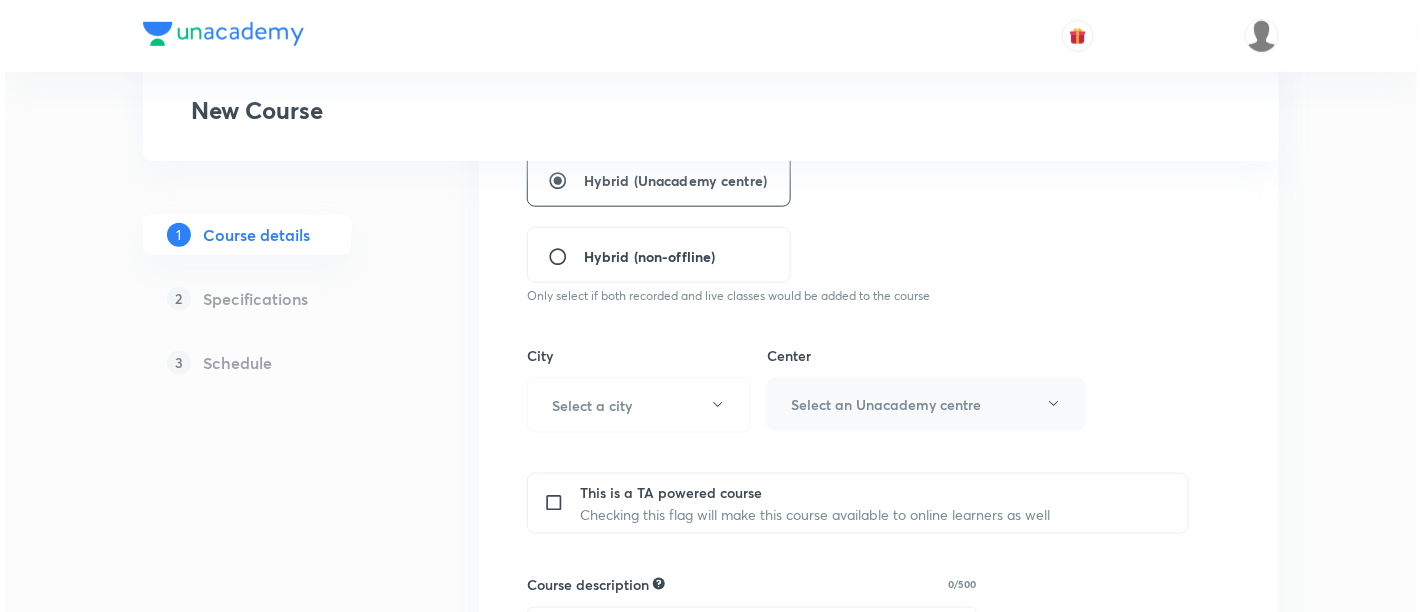 scroll, scrollTop: 562, scrollLeft: 0, axis: vertical 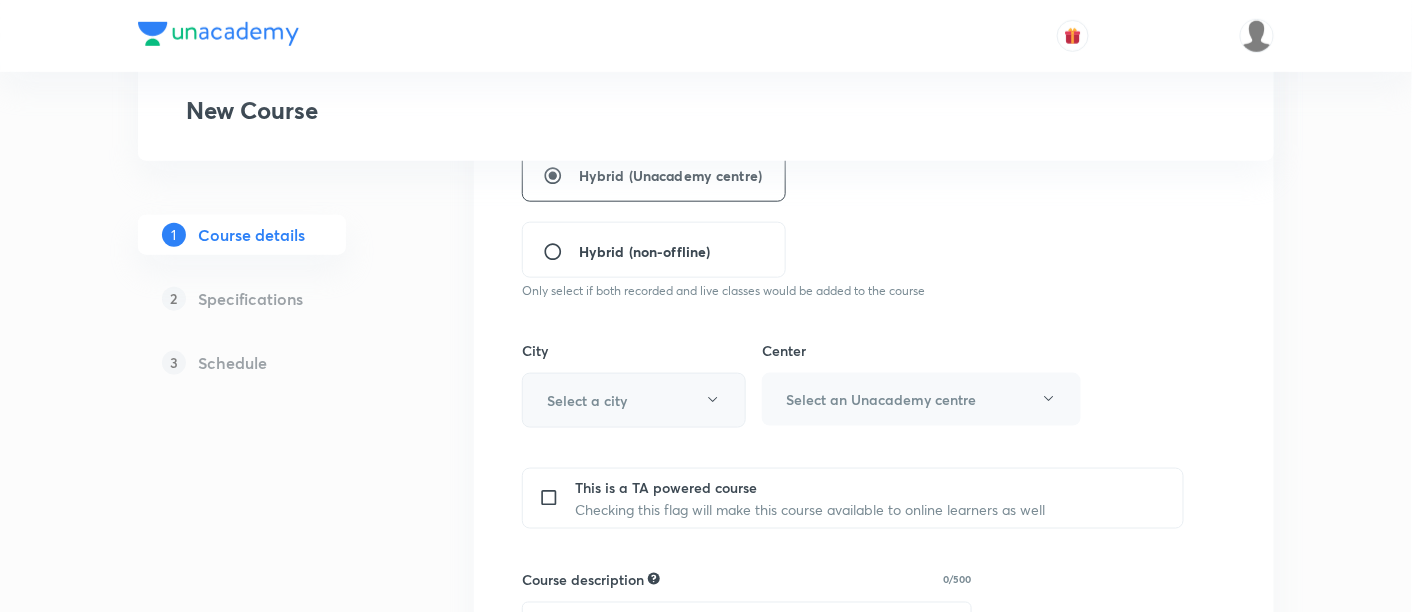 click 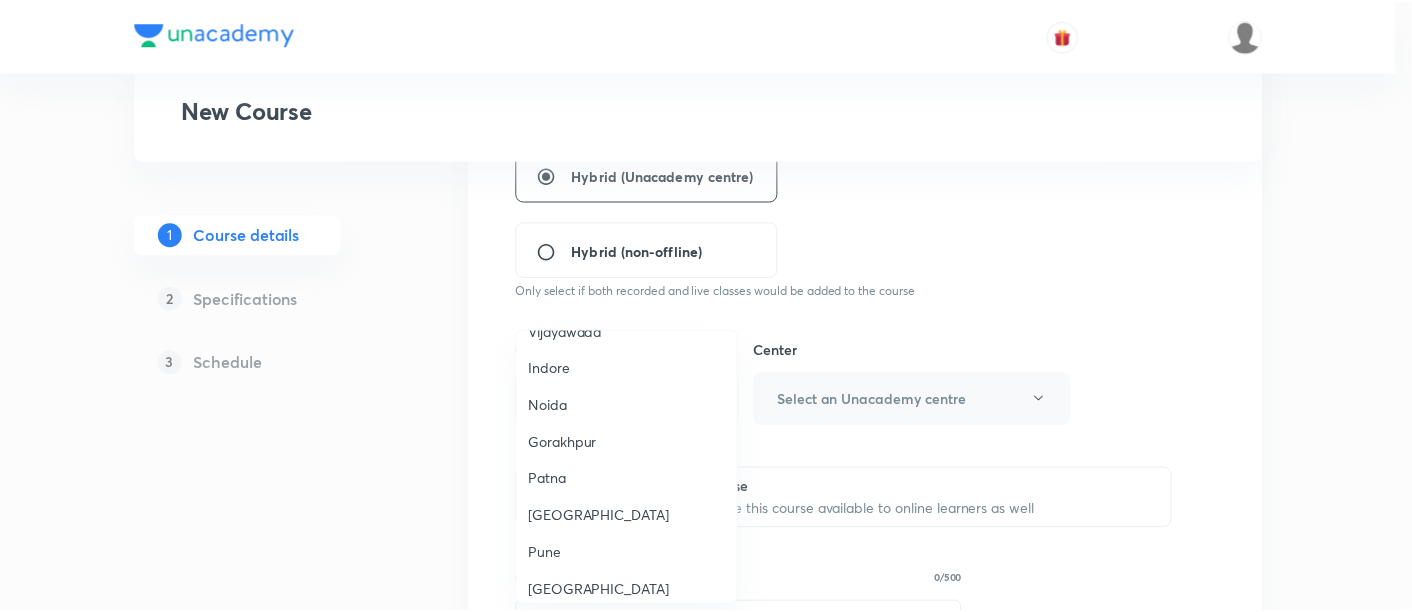 scroll, scrollTop: 1455, scrollLeft: 0, axis: vertical 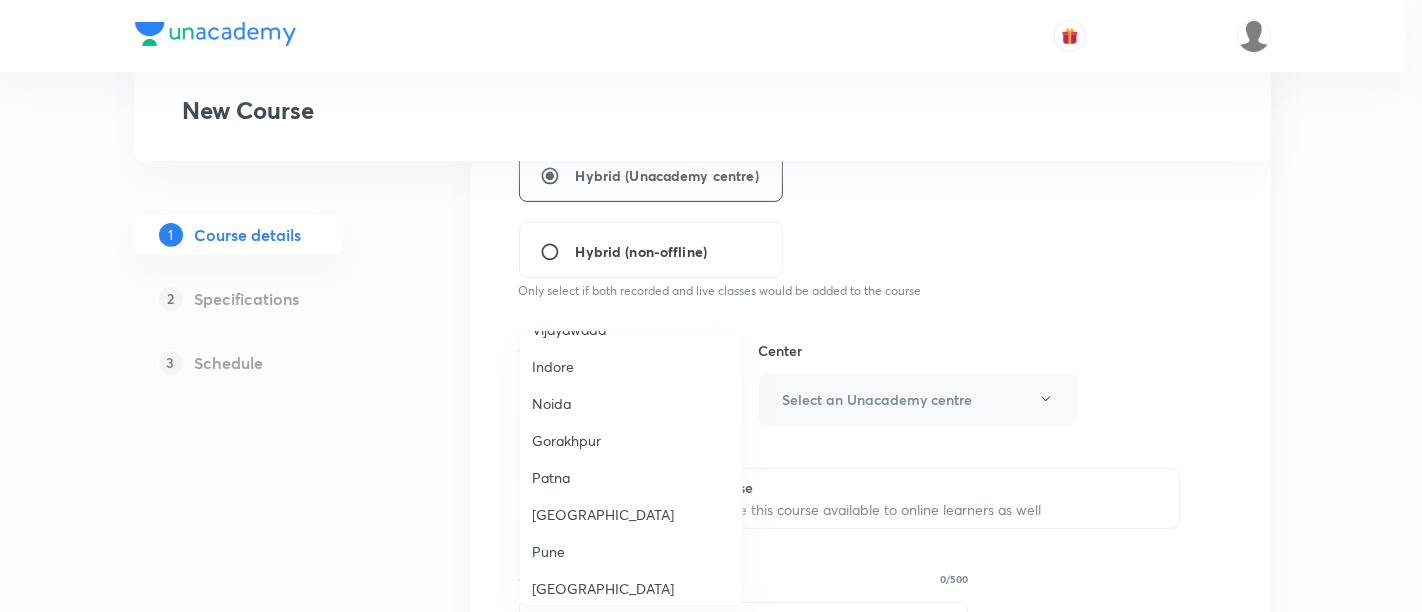 click on "Patna" at bounding box center (631, 477) 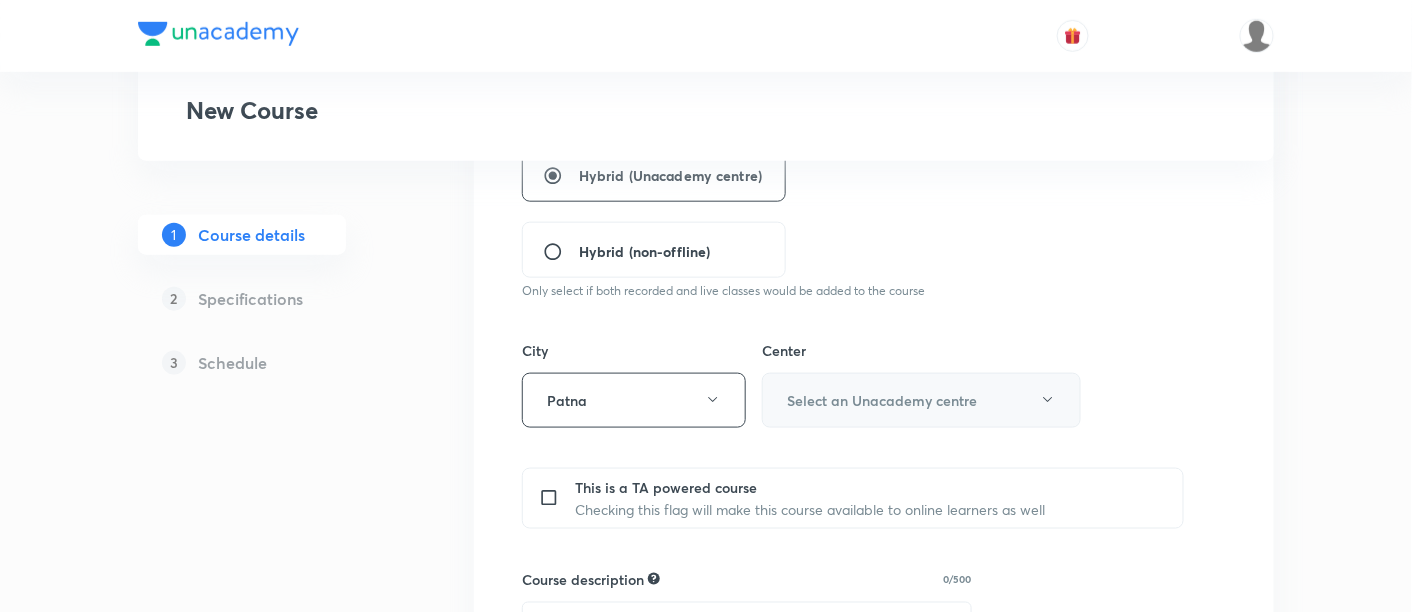 click 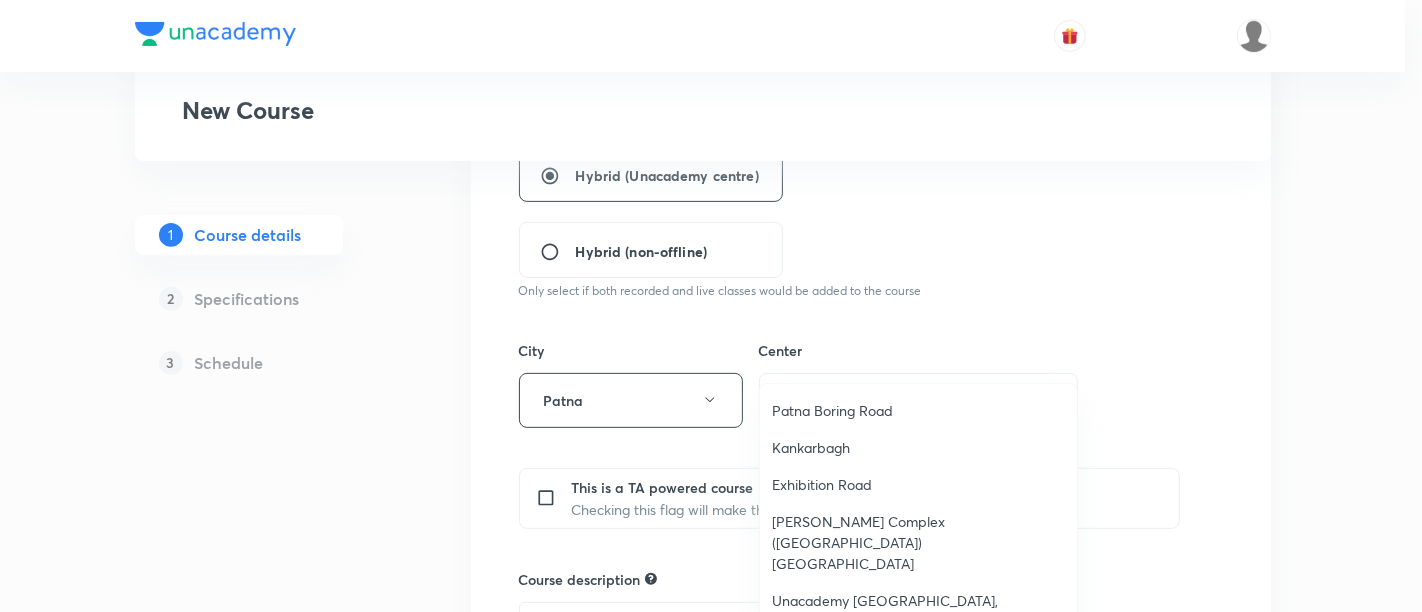 click on "Patna Boring Road" at bounding box center (918, 410) 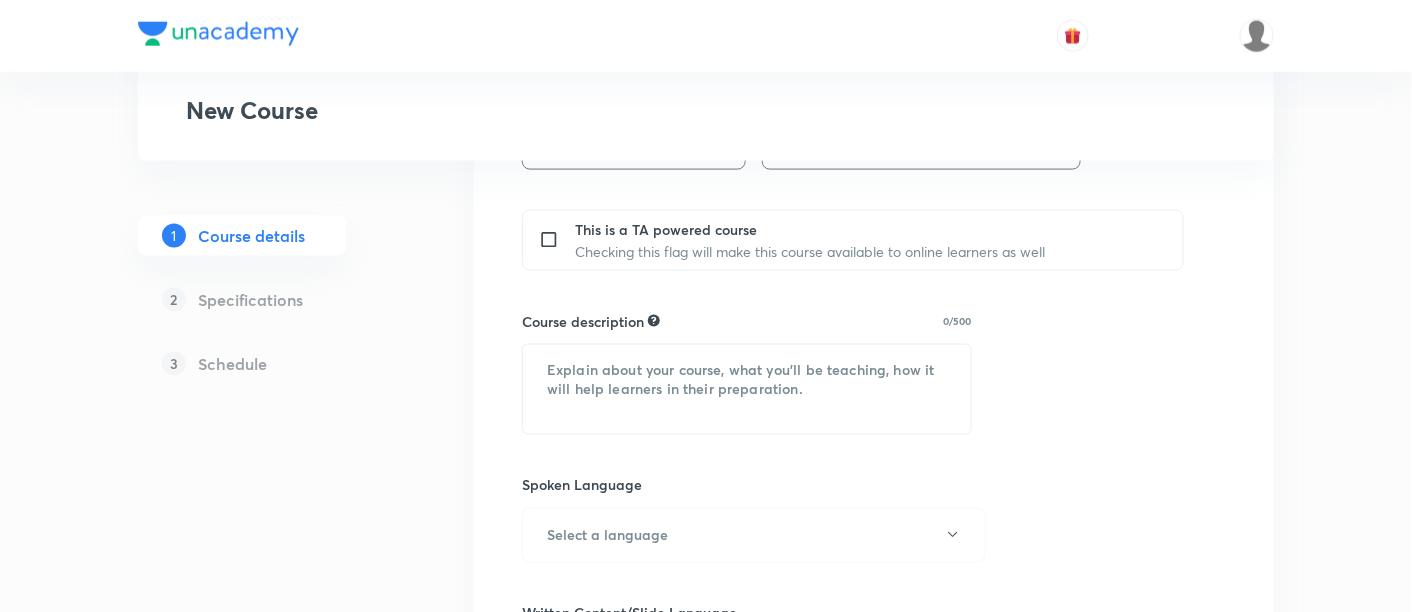 scroll, scrollTop: 796, scrollLeft: 0, axis: vertical 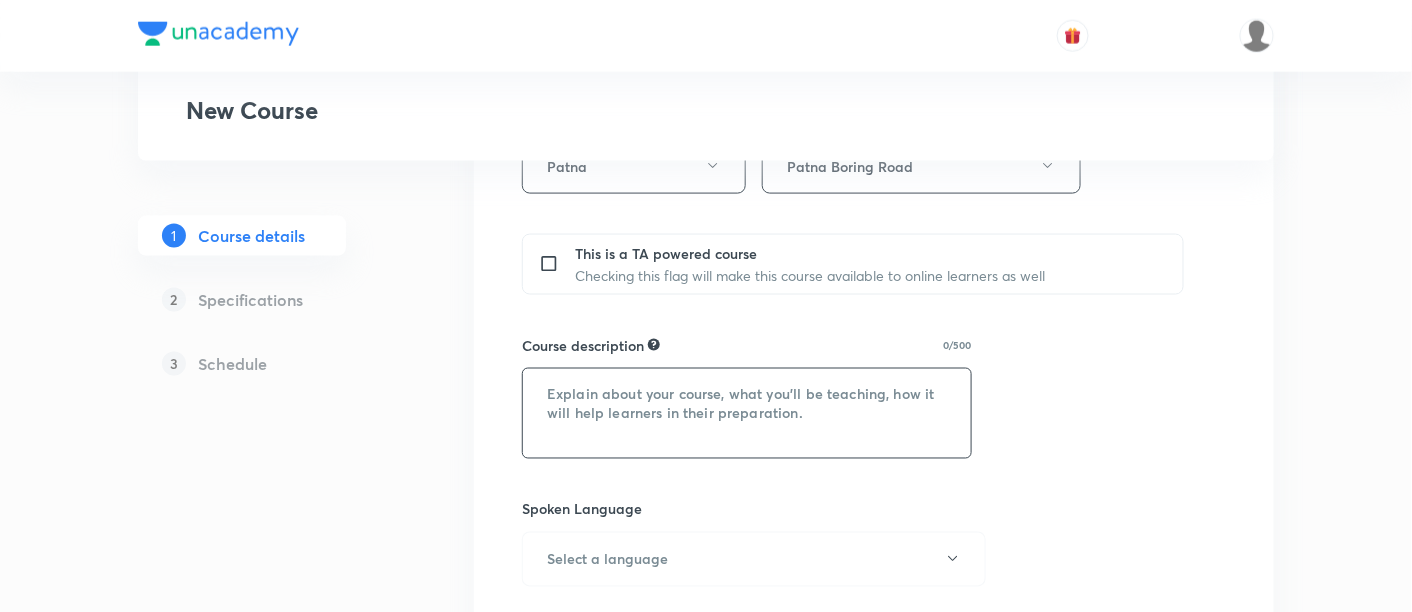 click at bounding box center (747, 413) 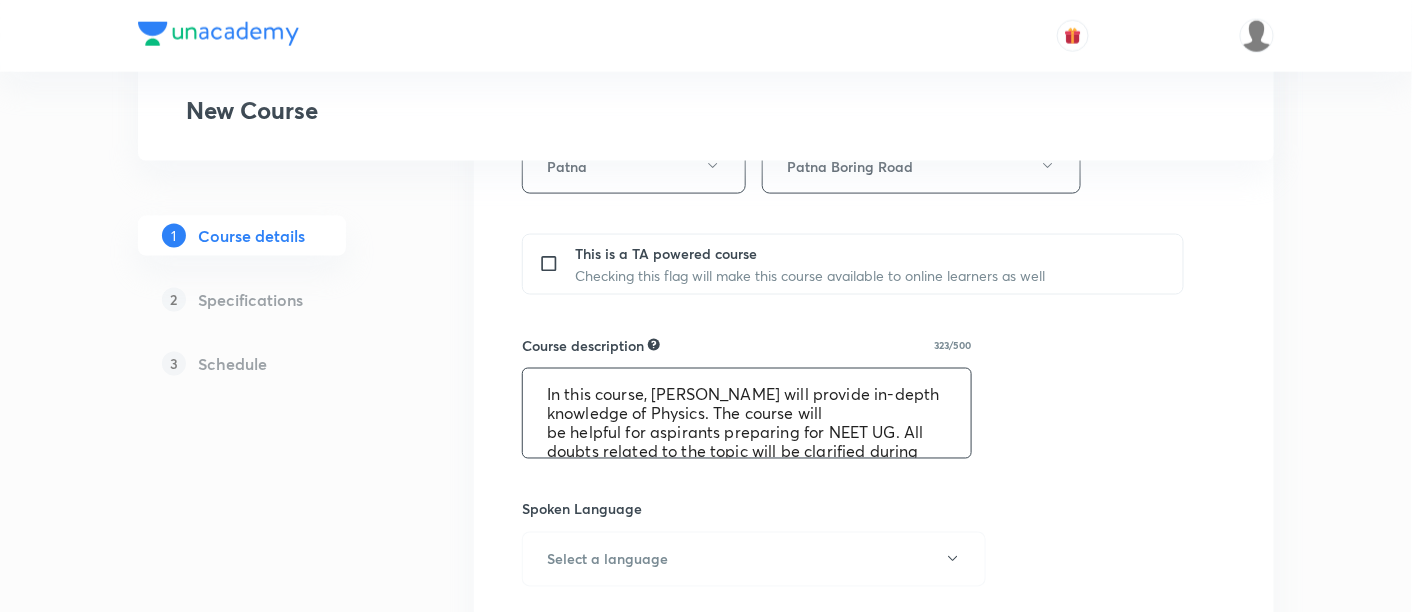 scroll, scrollTop: 76, scrollLeft: 0, axis: vertical 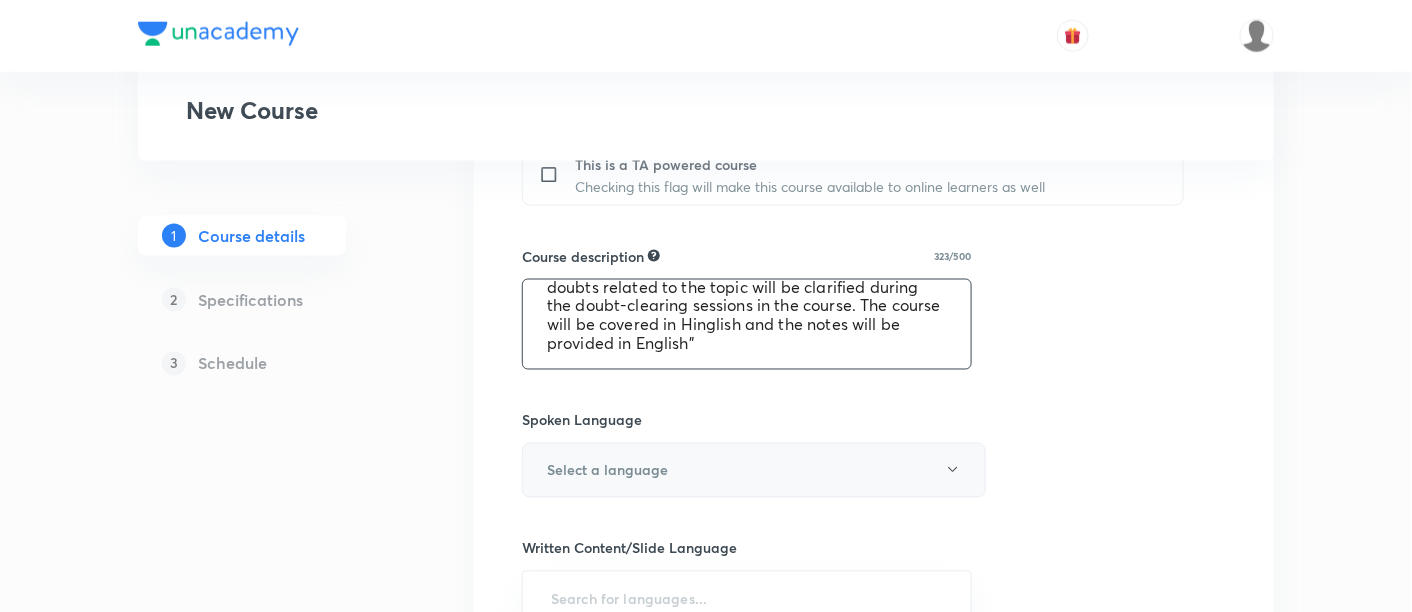 type on "In this course, [PERSON_NAME] will provide in-depth knowledge of Physics. The course will
be helpful for aspirants preparing for NEET UG. All doubts related to the topic will be clarified during the doubt-clearing sessions in the course. The course will be covered in Hinglish and the notes will be provided in English"" 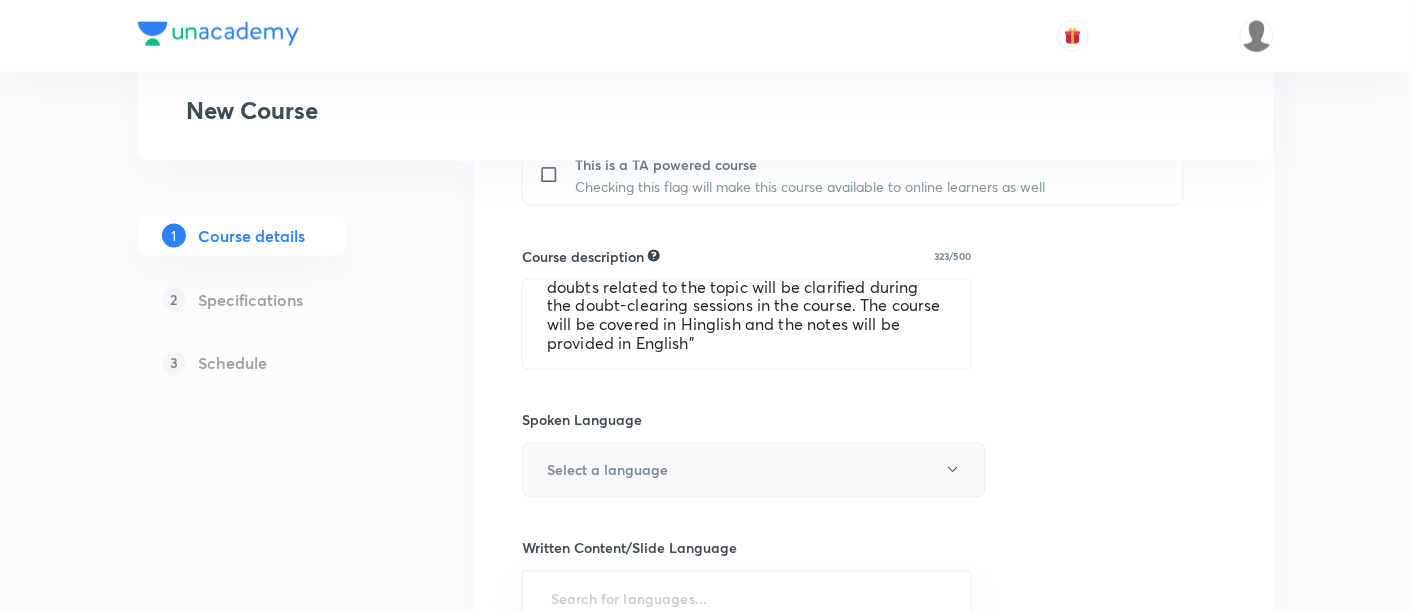 click on "Select a language" at bounding box center (754, 470) 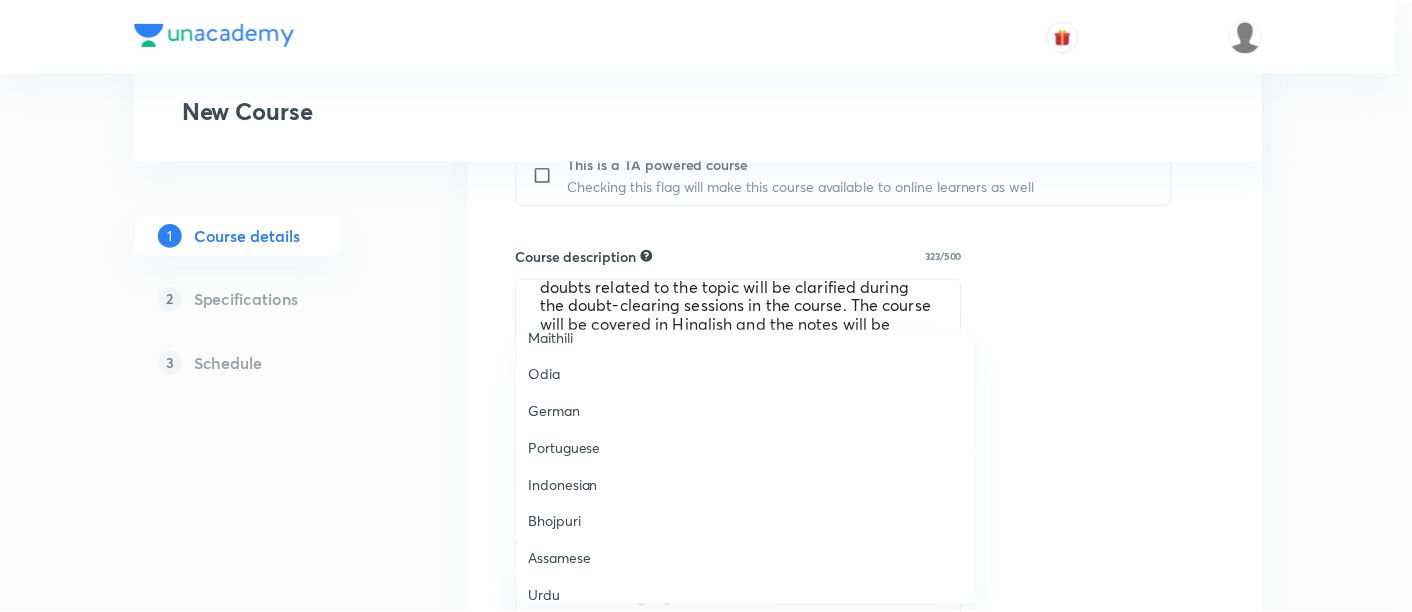 scroll, scrollTop: 591, scrollLeft: 0, axis: vertical 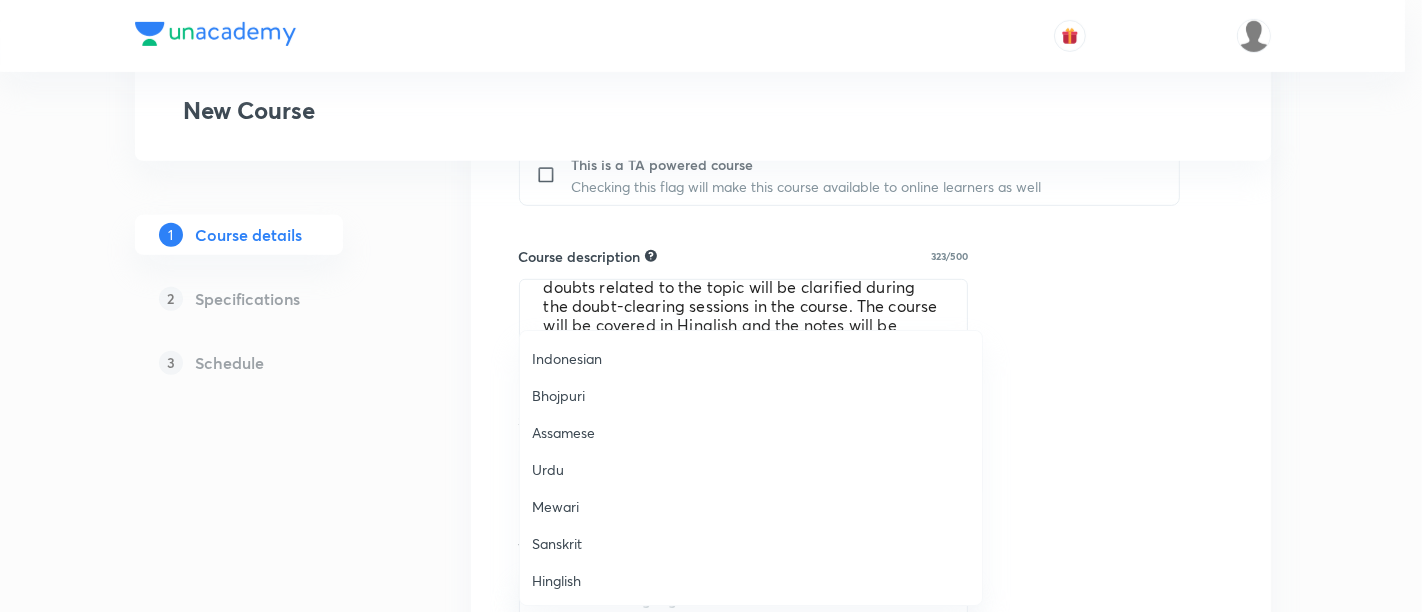 click on "Hinglish" at bounding box center (751, 580) 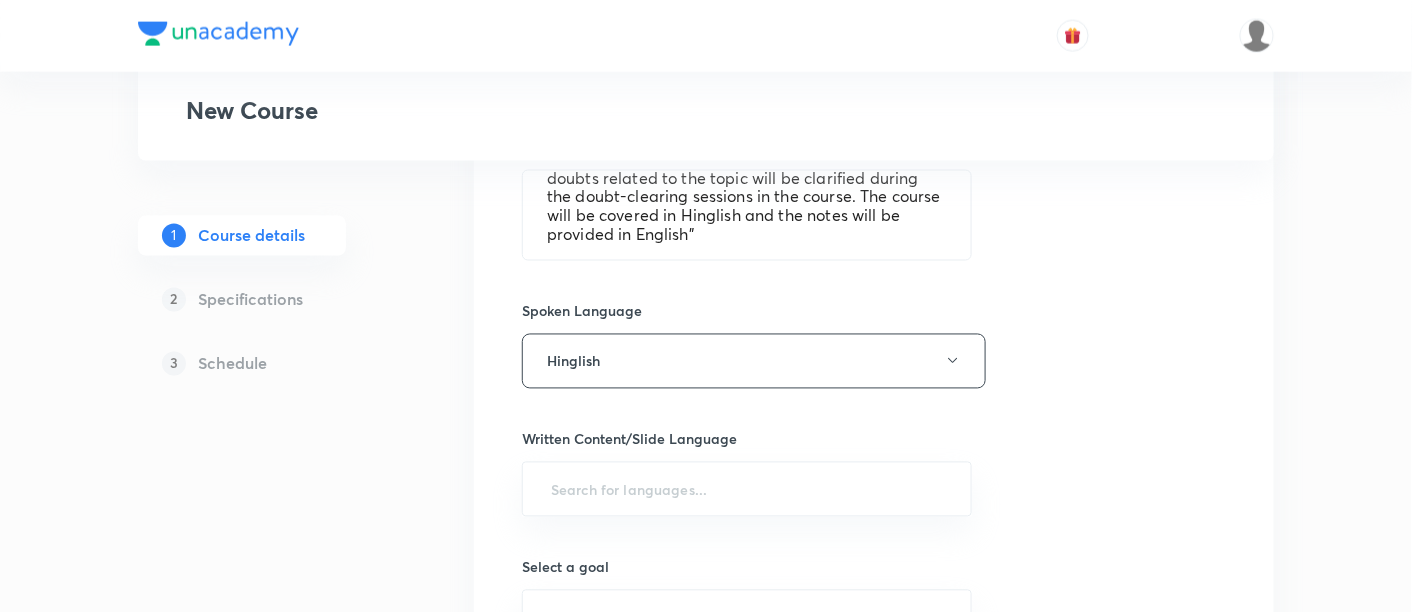 scroll, scrollTop: 1011, scrollLeft: 0, axis: vertical 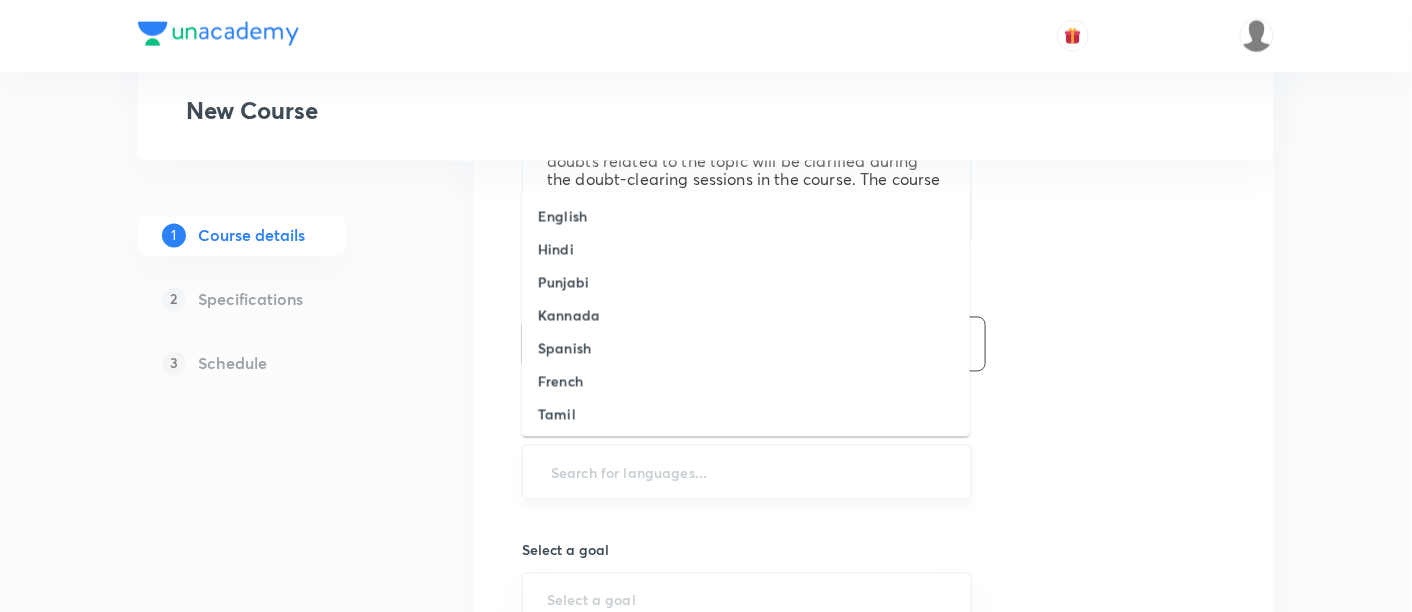click at bounding box center [747, 472] 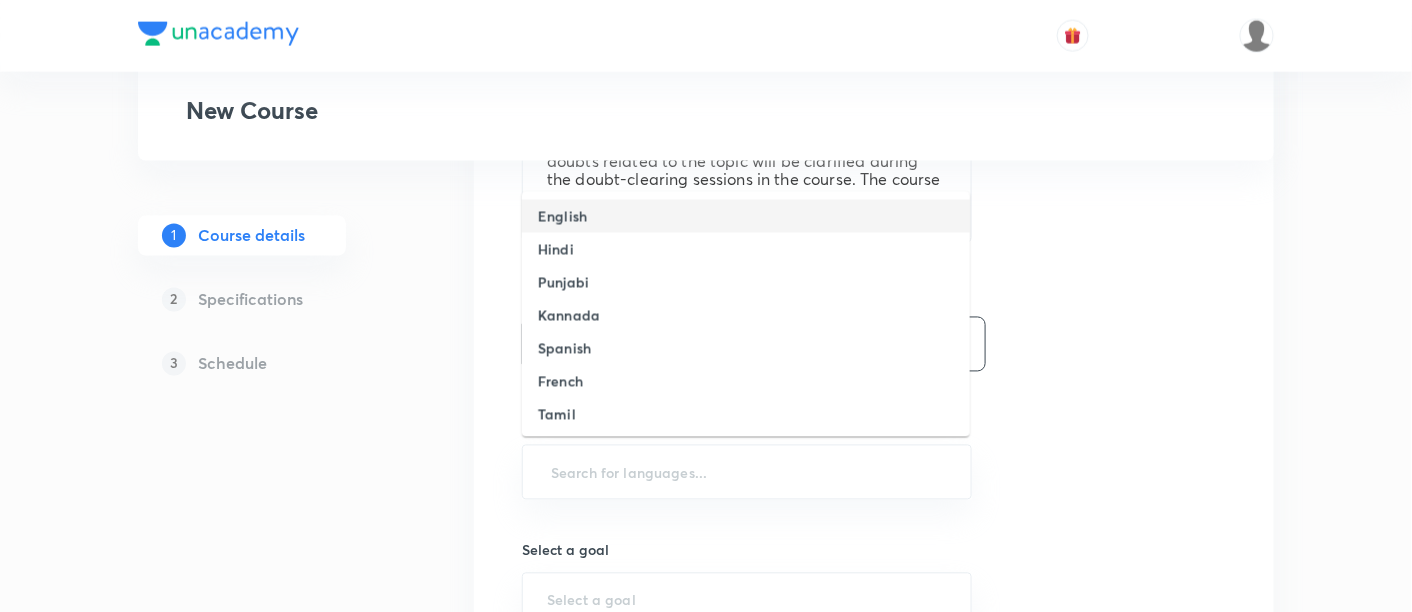 click on "English" at bounding box center [562, 216] 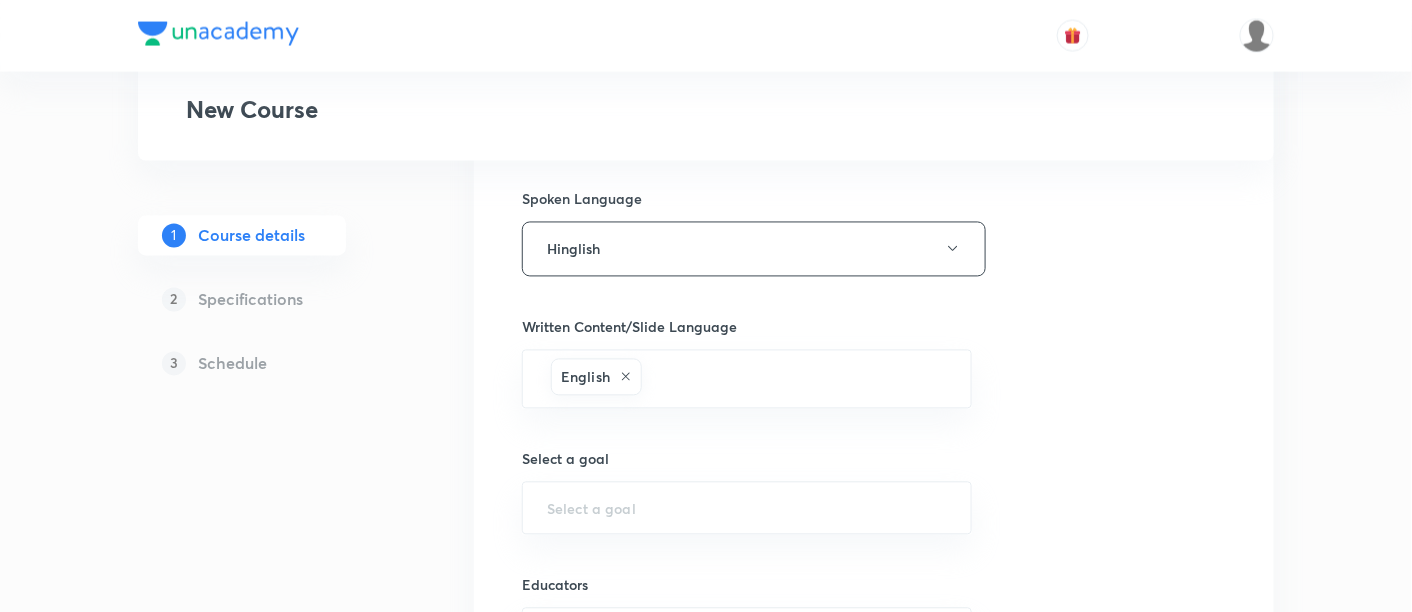 scroll, scrollTop: 1137, scrollLeft: 0, axis: vertical 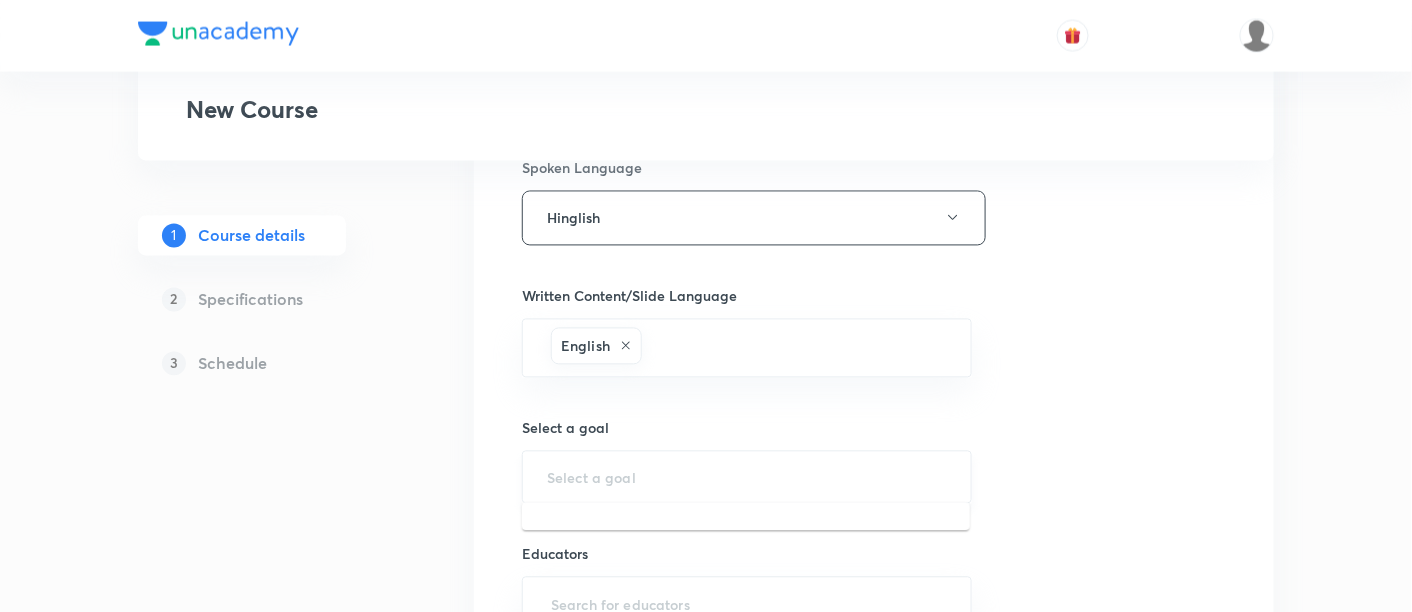 click at bounding box center (747, 477) 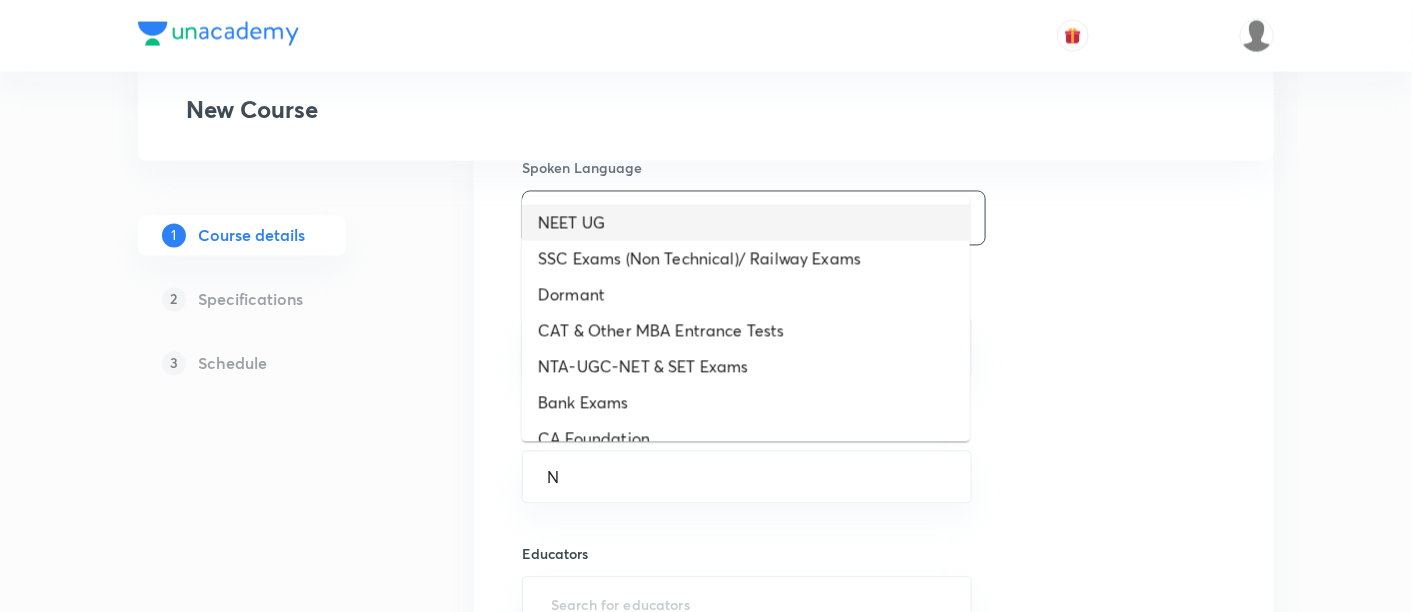 click on "NEET UG" at bounding box center [746, 223] 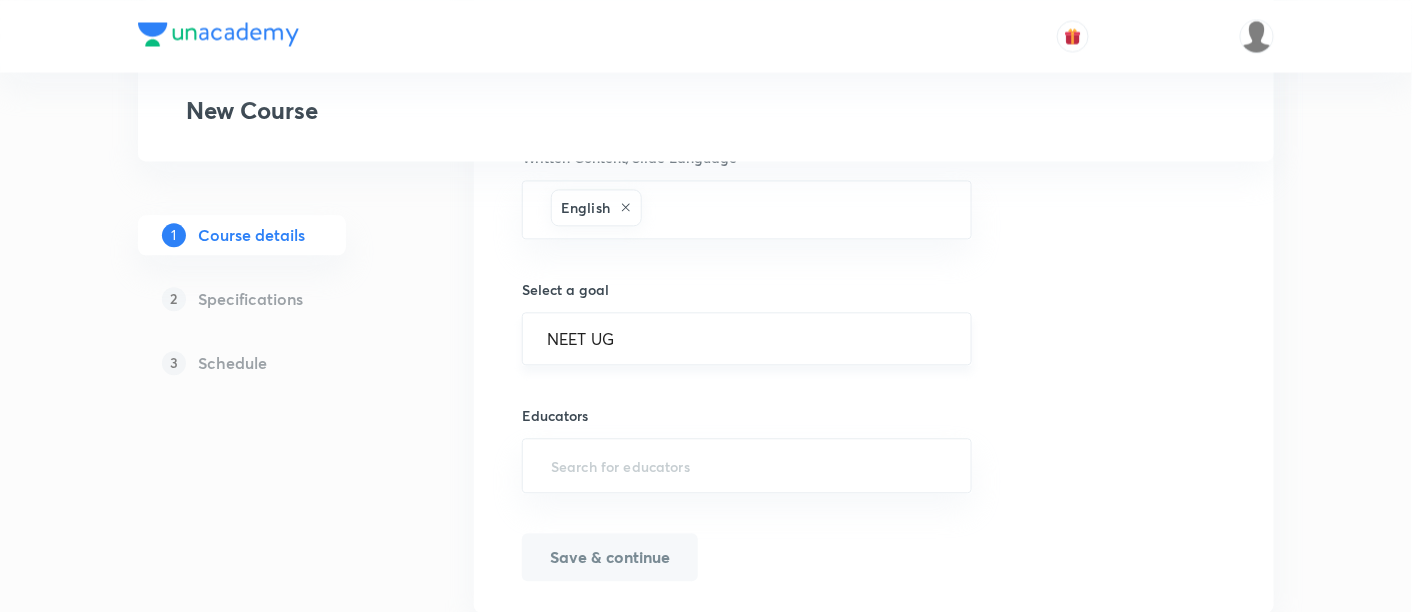 scroll, scrollTop: 1277, scrollLeft: 0, axis: vertical 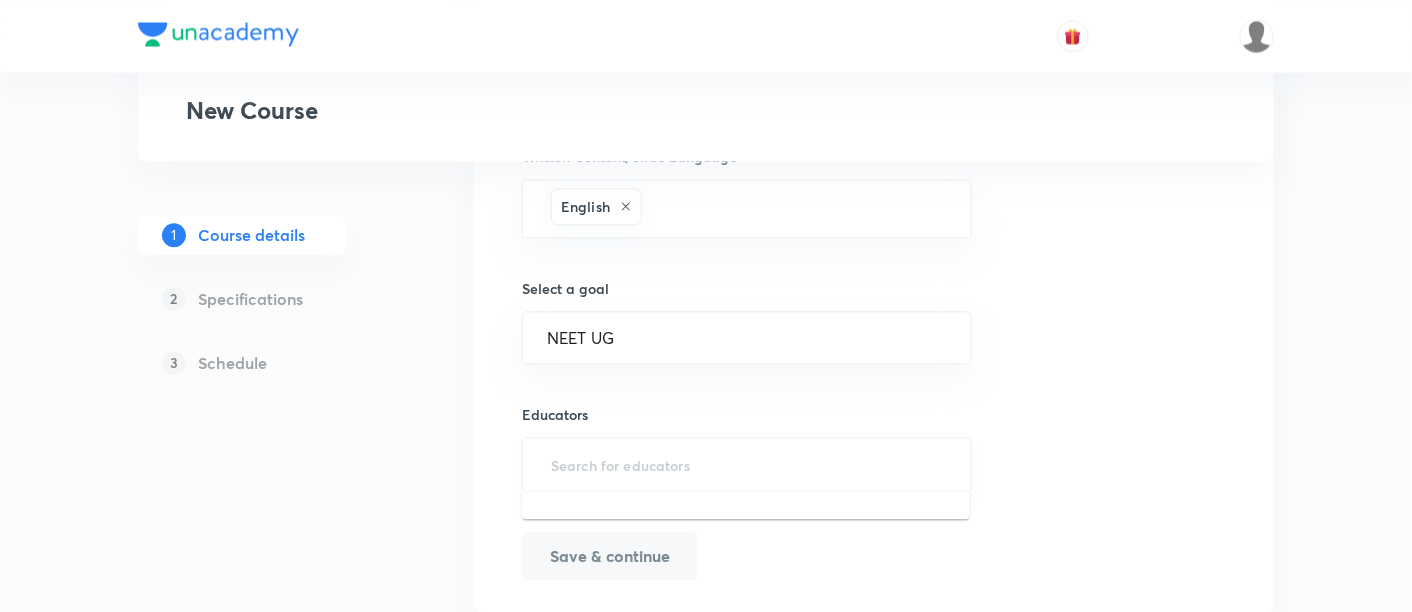 click at bounding box center (747, 464) 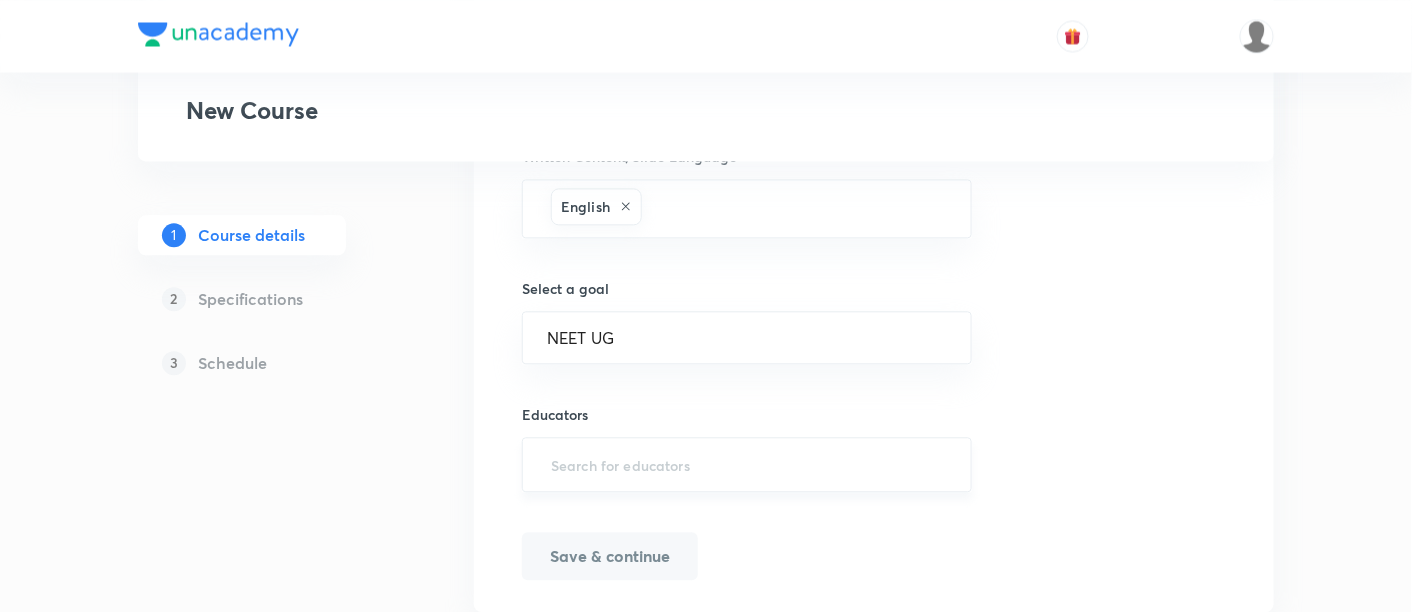 click at bounding box center [747, 464] 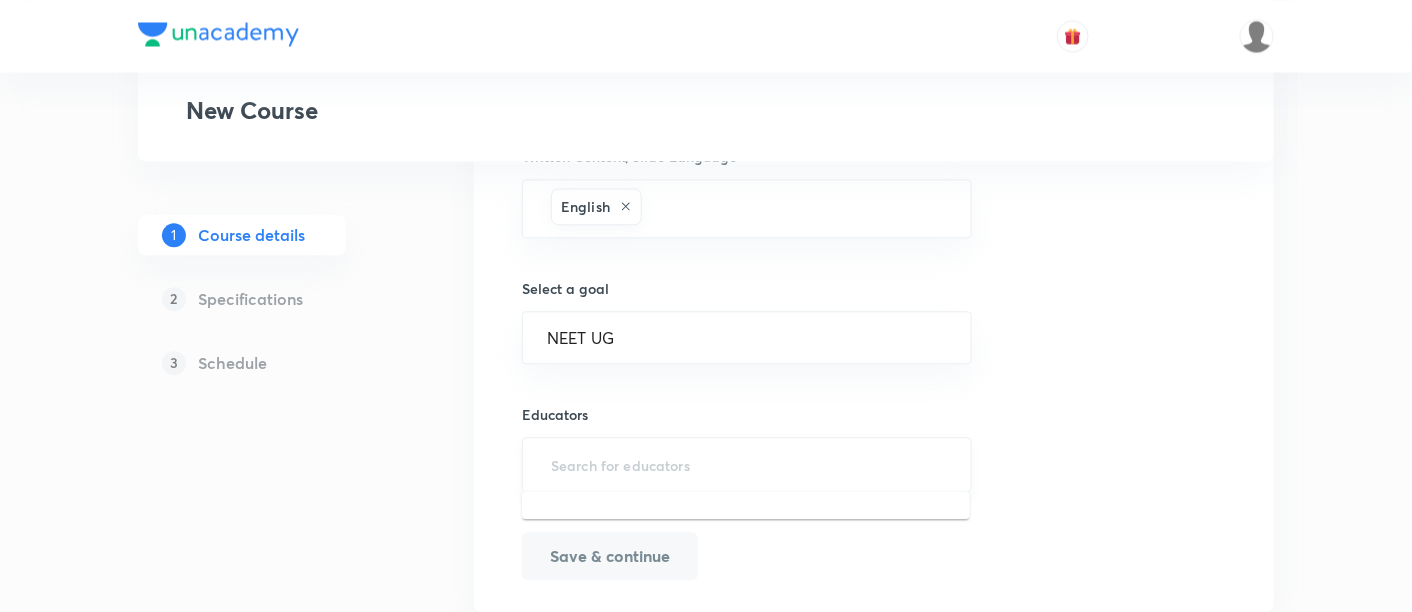 paste on "unacademy-user-ELPVIWG2AFUB" 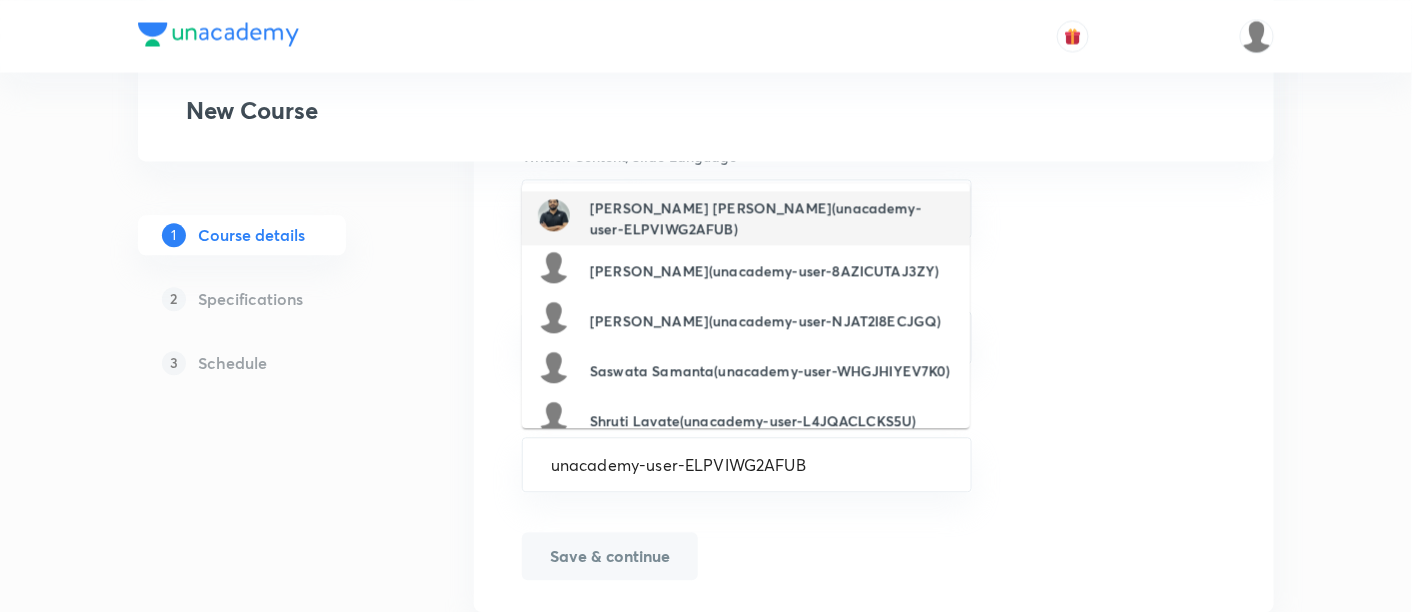 click on "Rajesh Kumar Saini(unacademy-user-ELPVIWG2AFUB)" at bounding box center [772, 218] 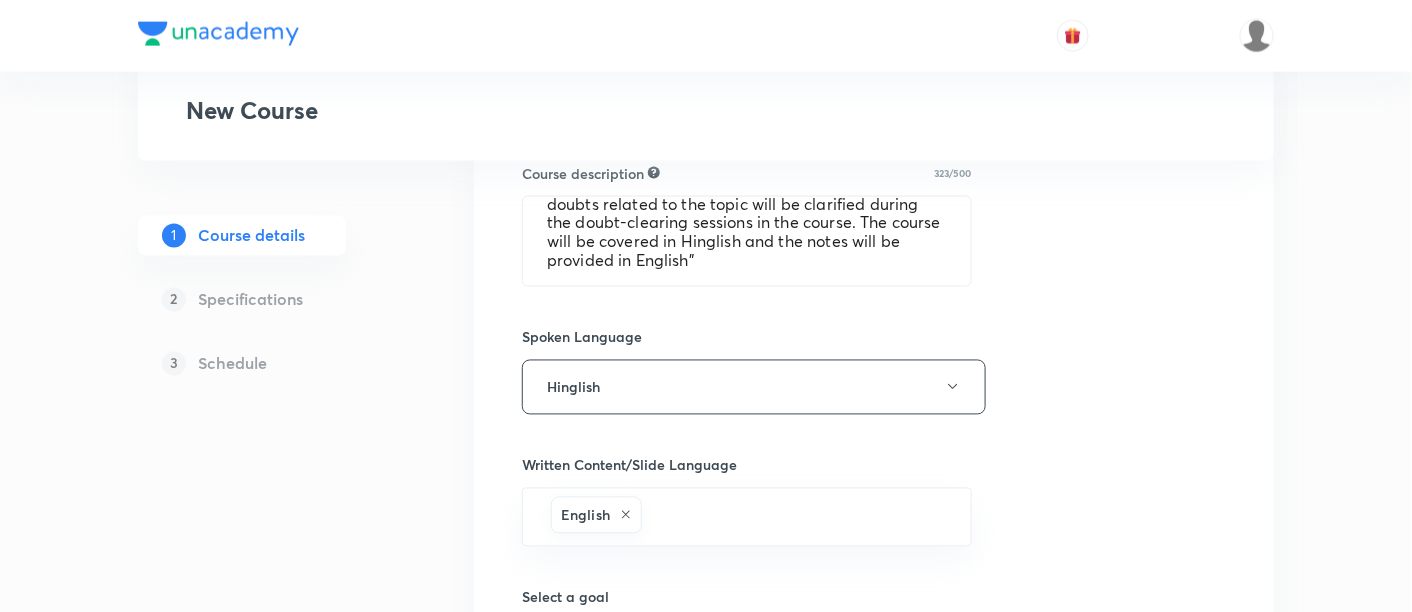 scroll, scrollTop: 951, scrollLeft: 0, axis: vertical 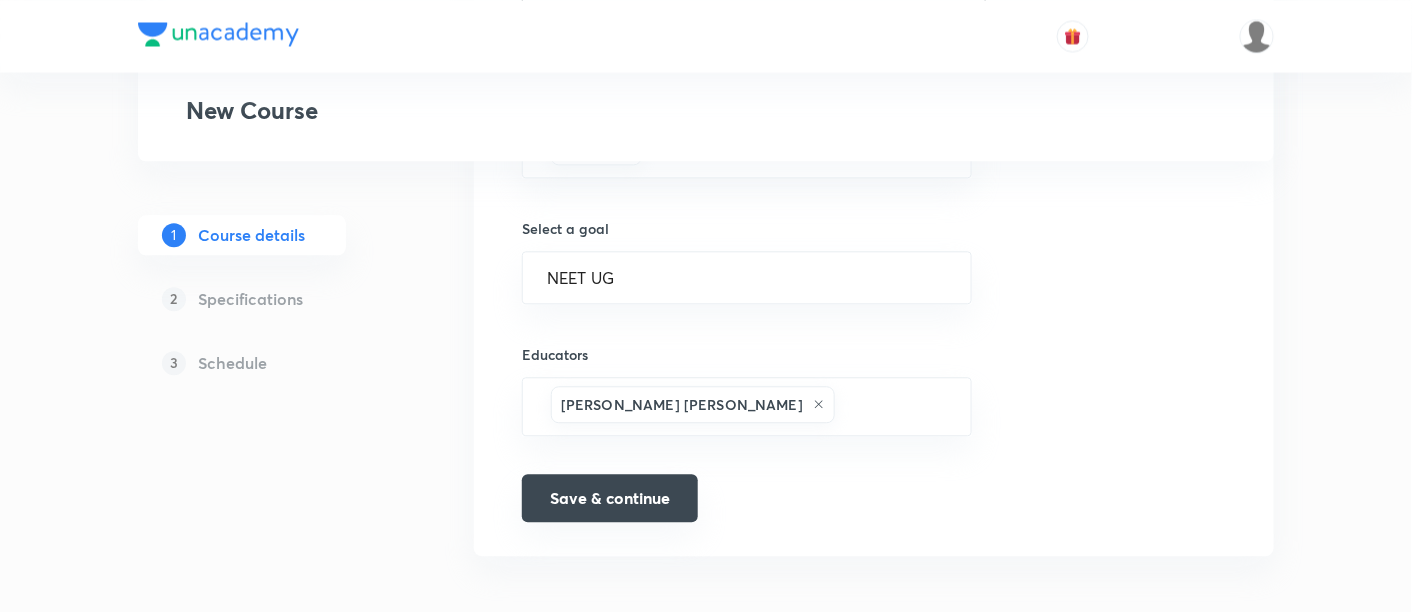 click on "Save & continue" at bounding box center (610, 498) 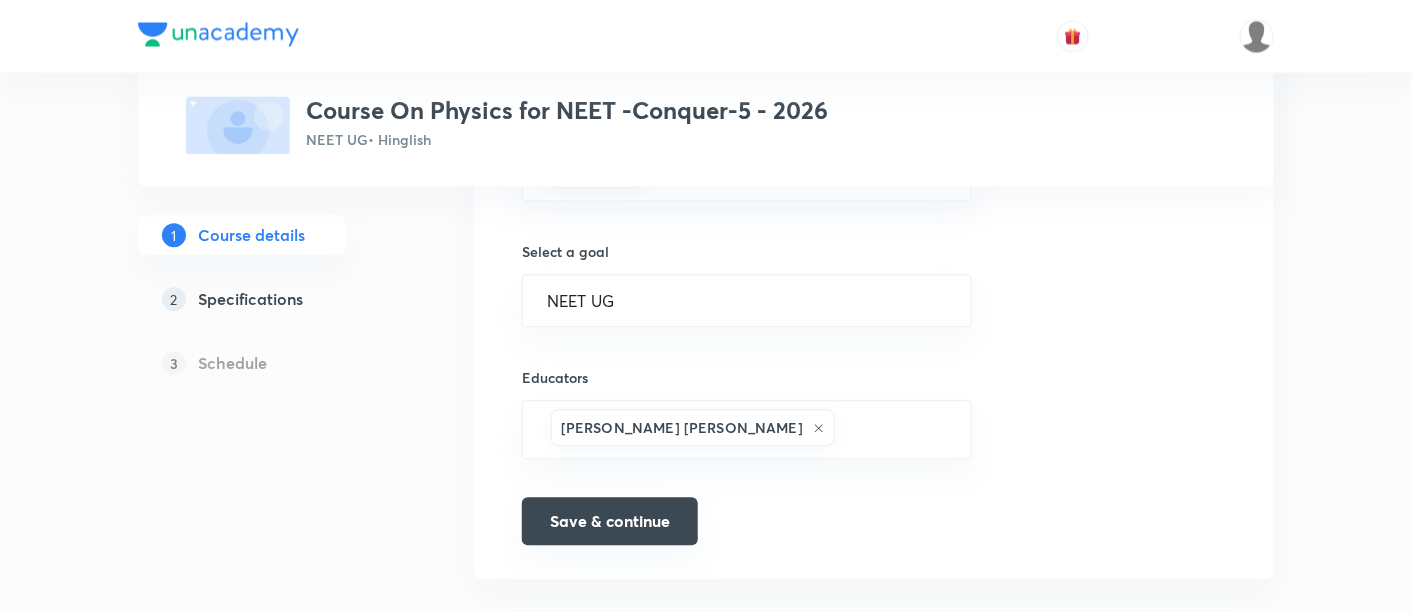 scroll, scrollTop: 1361, scrollLeft: 0, axis: vertical 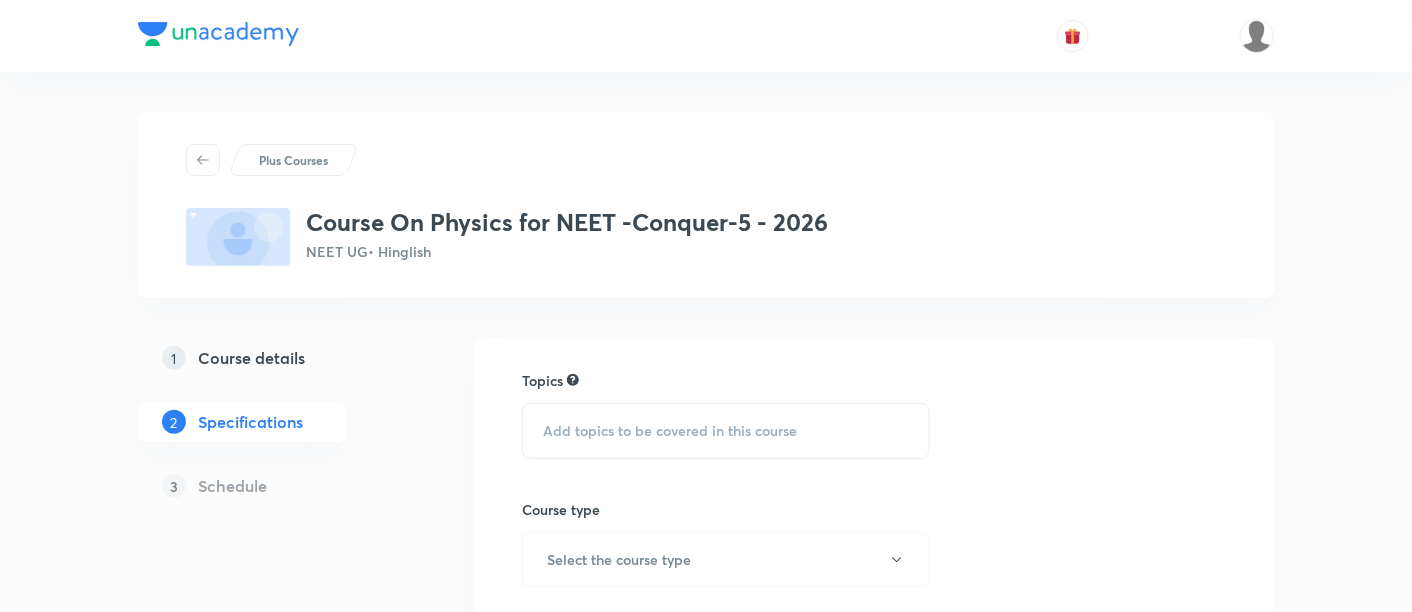 click on "Add topics to be covered in this course" at bounding box center [670, 431] 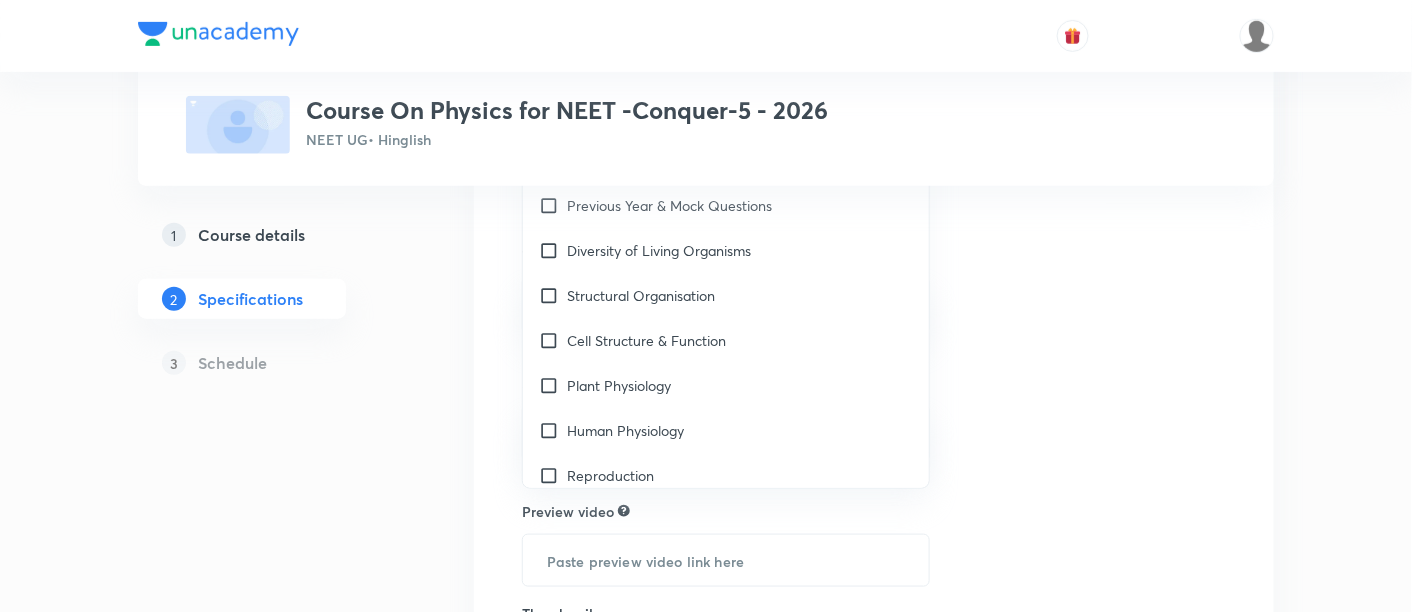 scroll, scrollTop: 374, scrollLeft: 0, axis: vertical 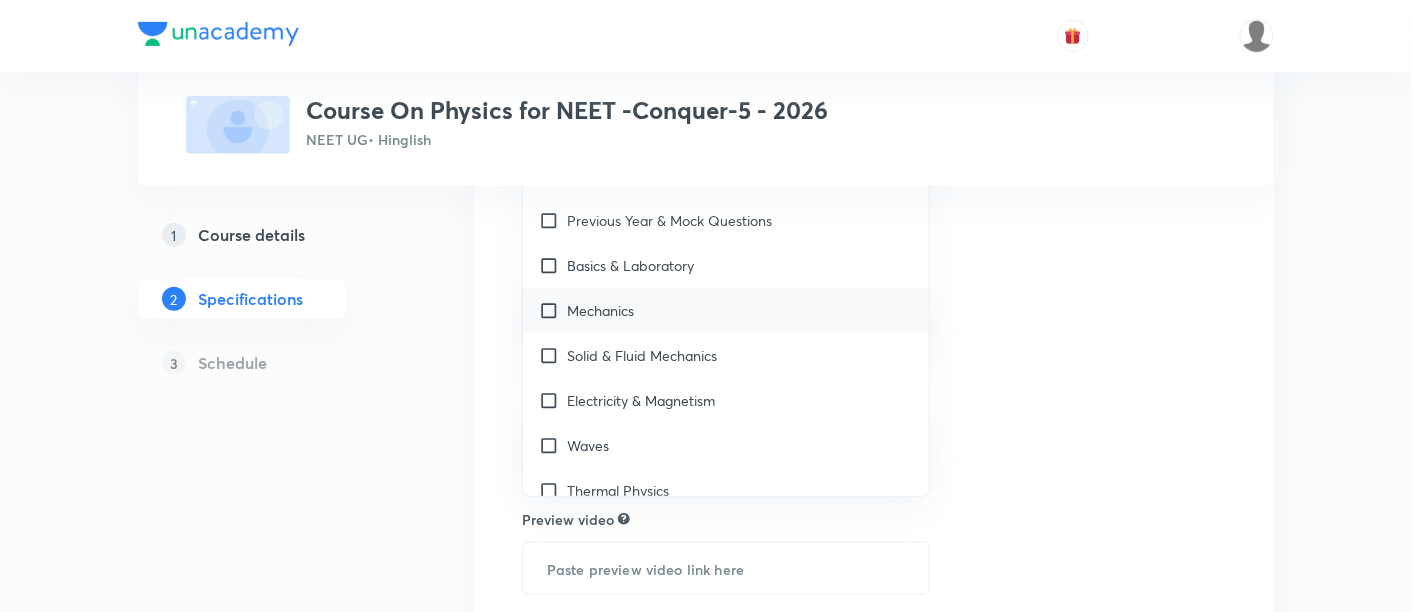 click on "Mechanics" at bounding box center (726, 310) 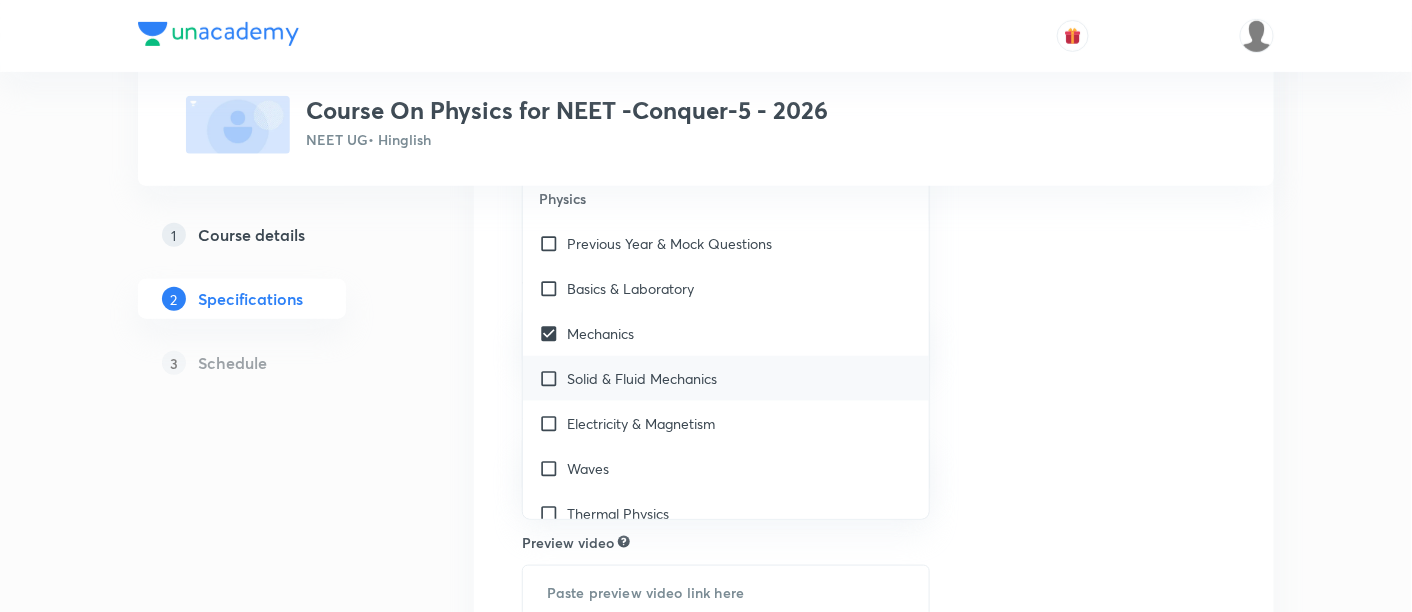 click on "Solid & Fluid Mechanics" at bounding box center (642, 378) 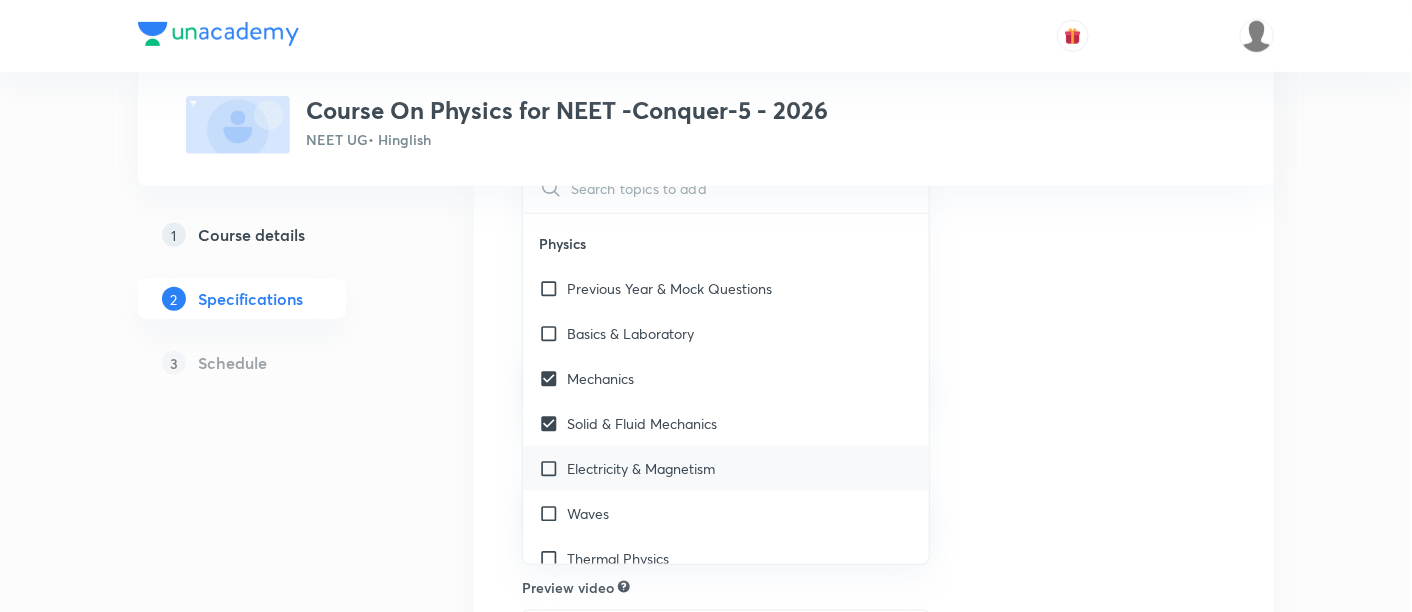 click on "Electricity & Magnetism" at bounding box center (641, 468) 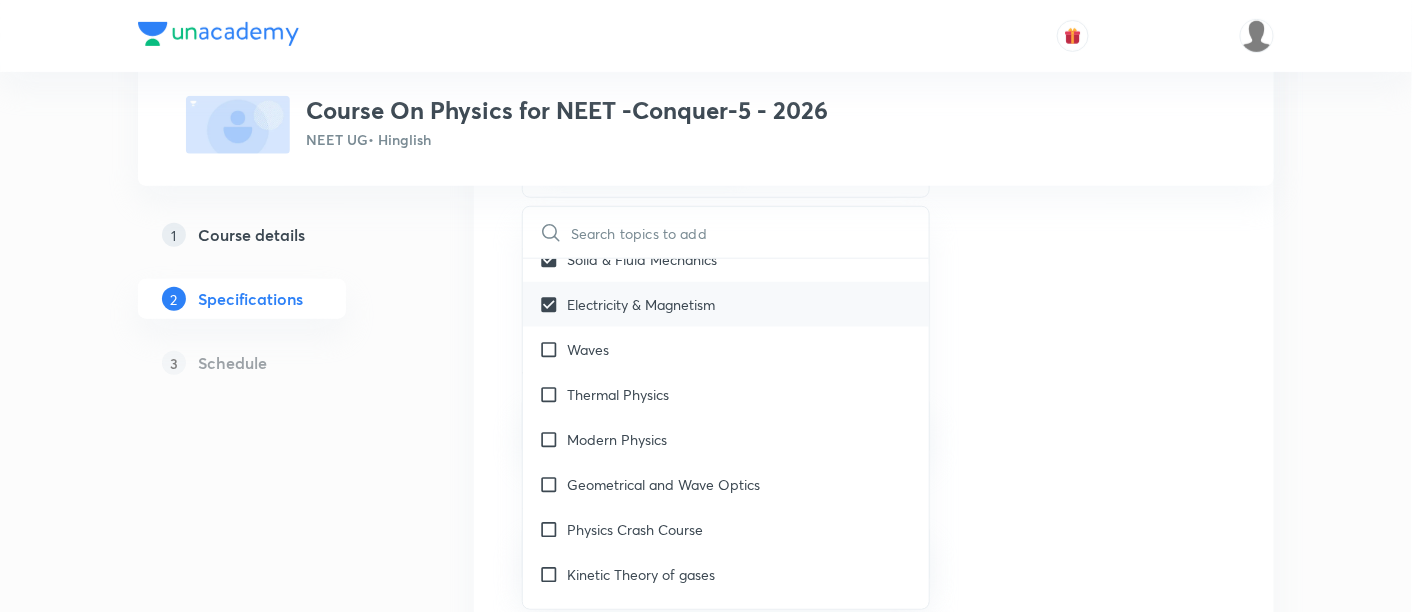 scroll, scrollTop: 3403, scrollLeft: 0, axis: vertical 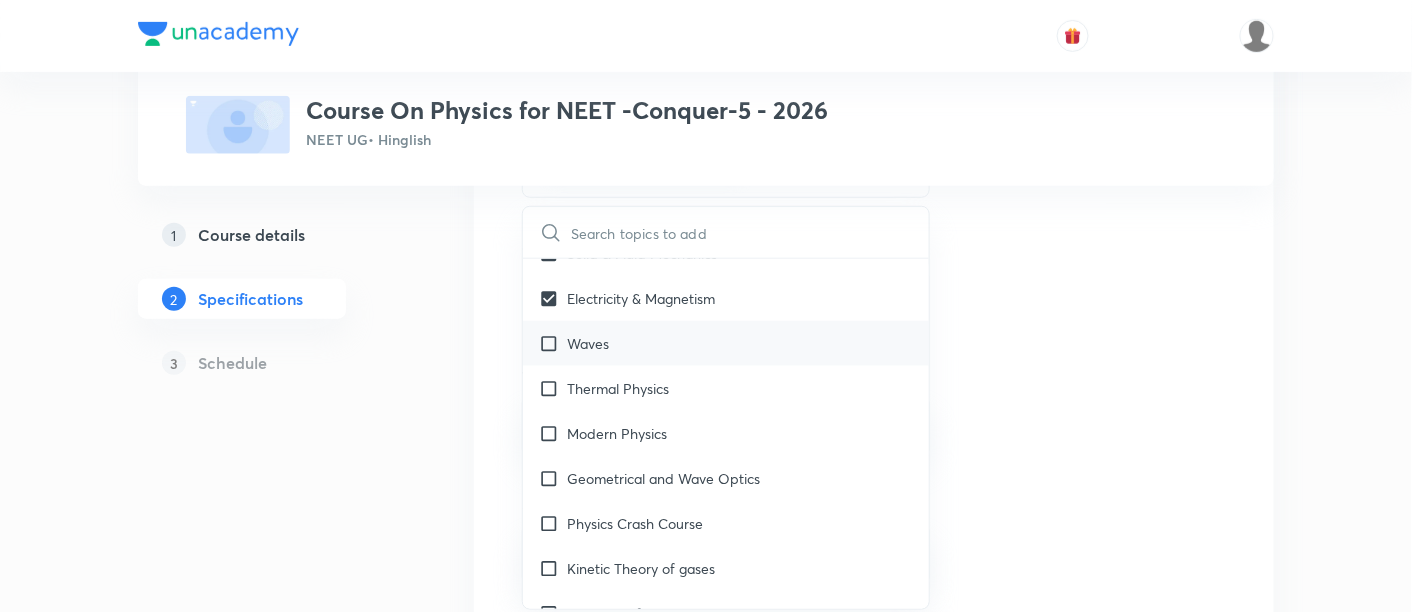 click on "Waves" at bounding box center [726, 343] 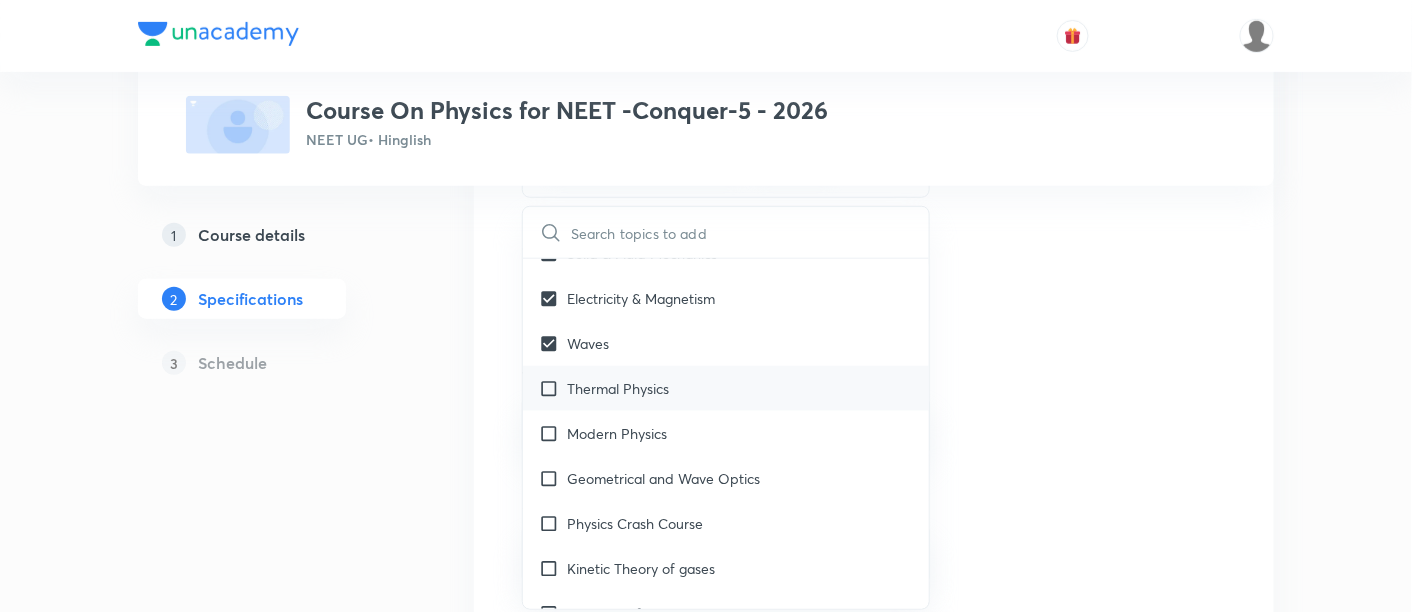 click on "Thermal Physics" at bounding box center (618, 388) 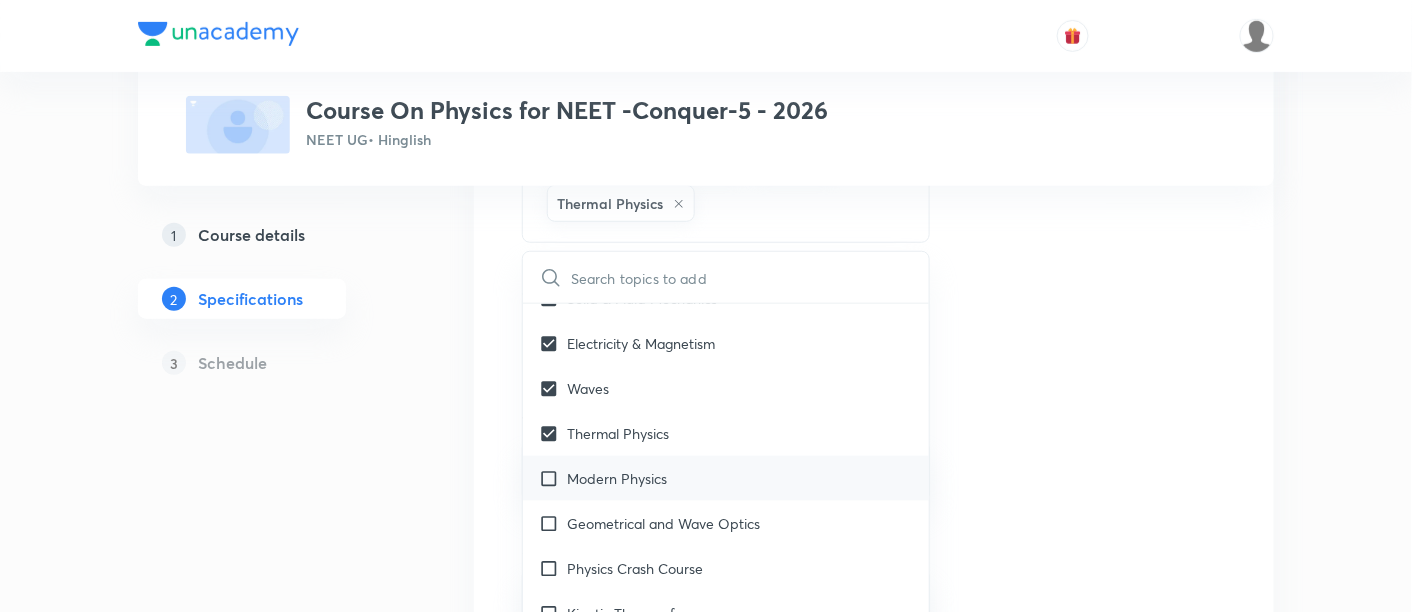 click on "Modern Physics" at bounding box center [617, 478] 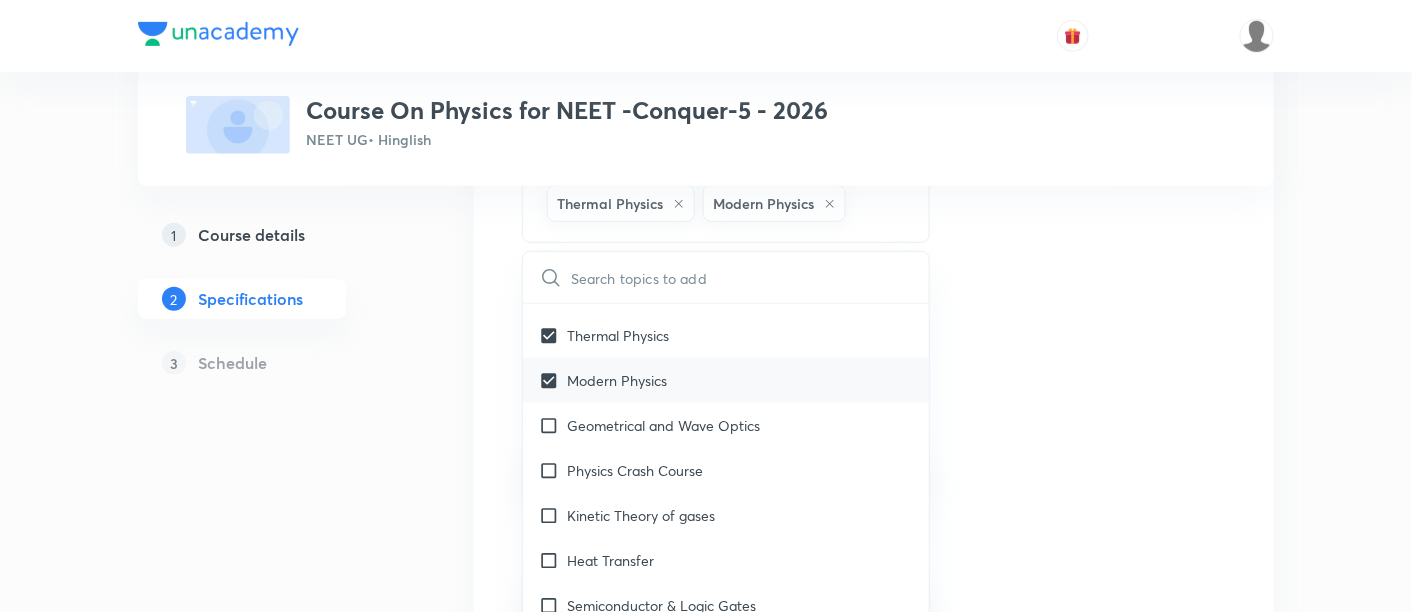 scroll, scrollTop: 3514, scrollLeft: 0, axis: vertical 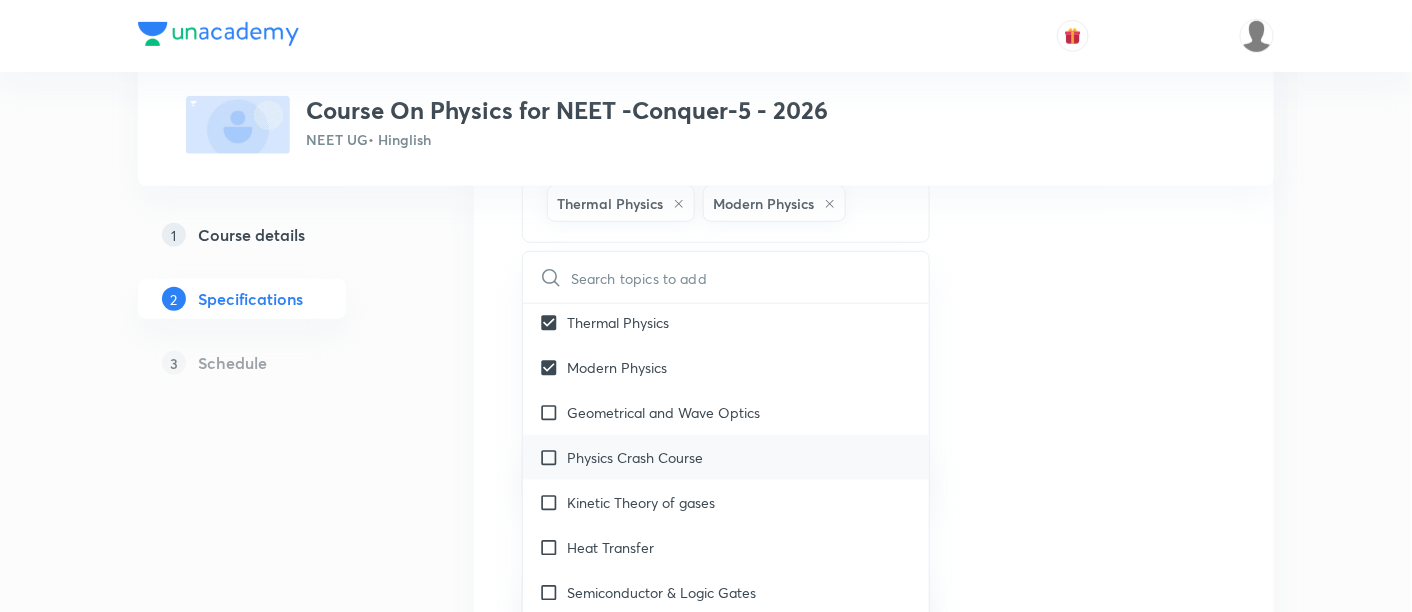click on "Physics Crash Course" at bounding box center [635, 457] 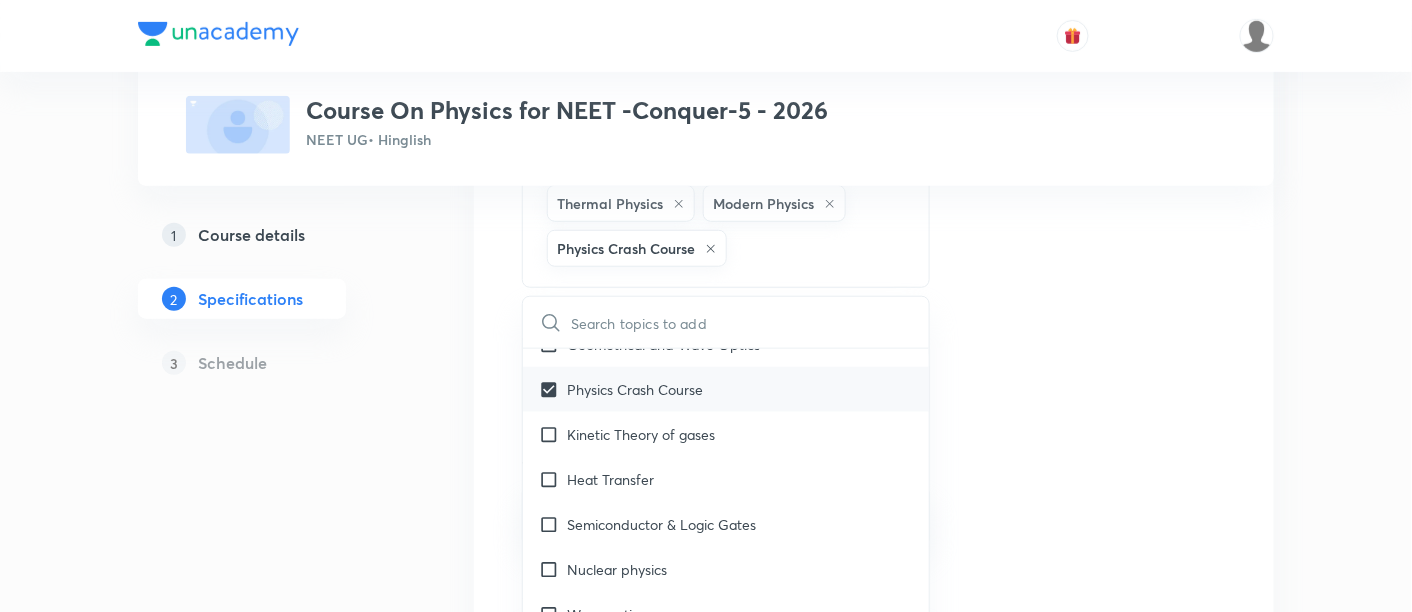 scroll, scrollTop: 3648, scrollLeft: 0, axis: vertical 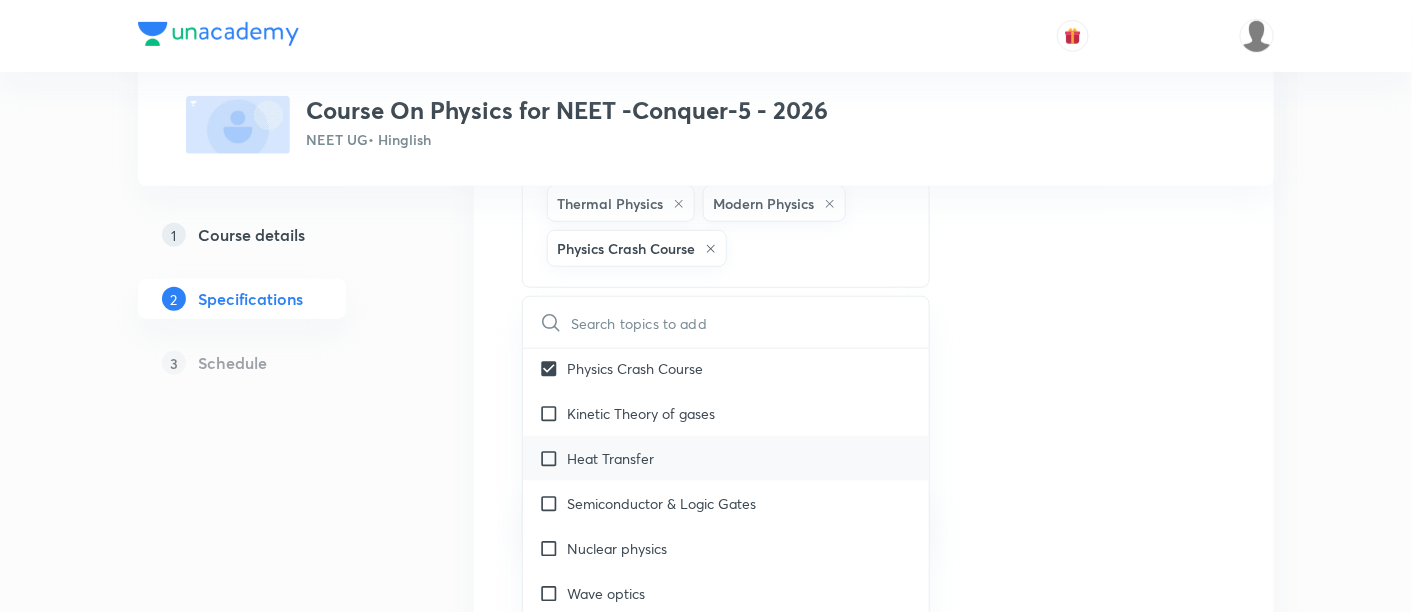 click on "Heat Transfer" at bounding box center [610, 458] 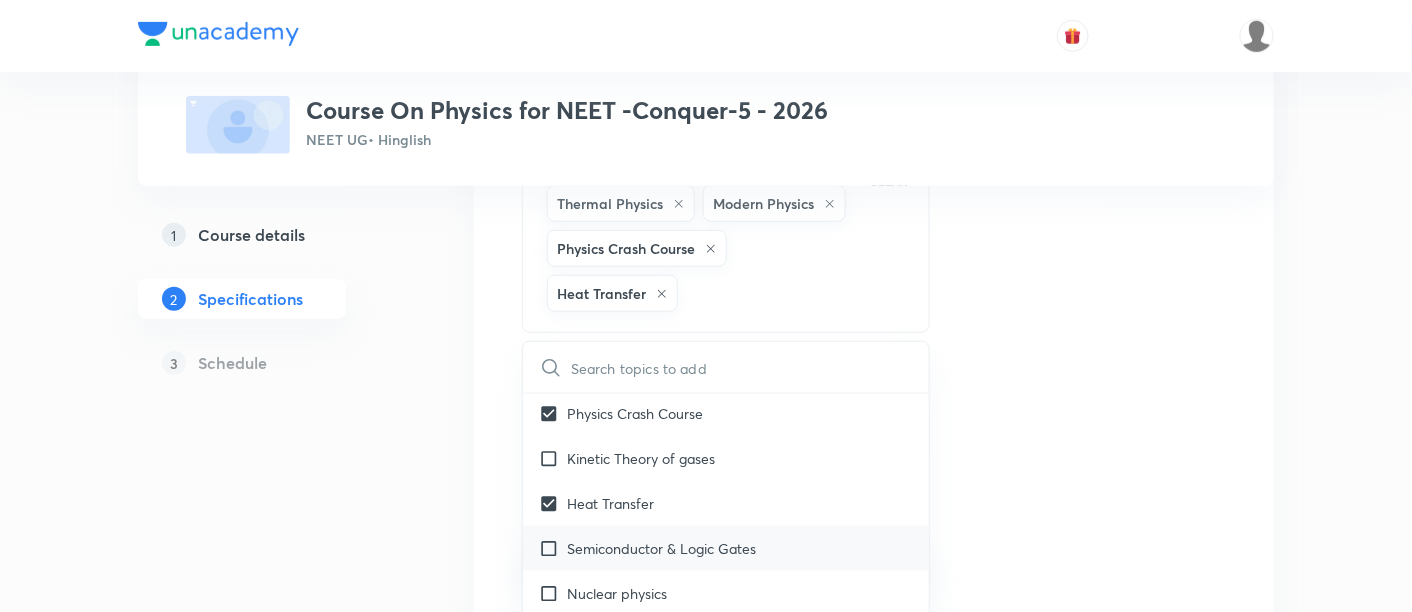 click on "Semiconductor & Logic Gates" at bounding box center [661, 548] 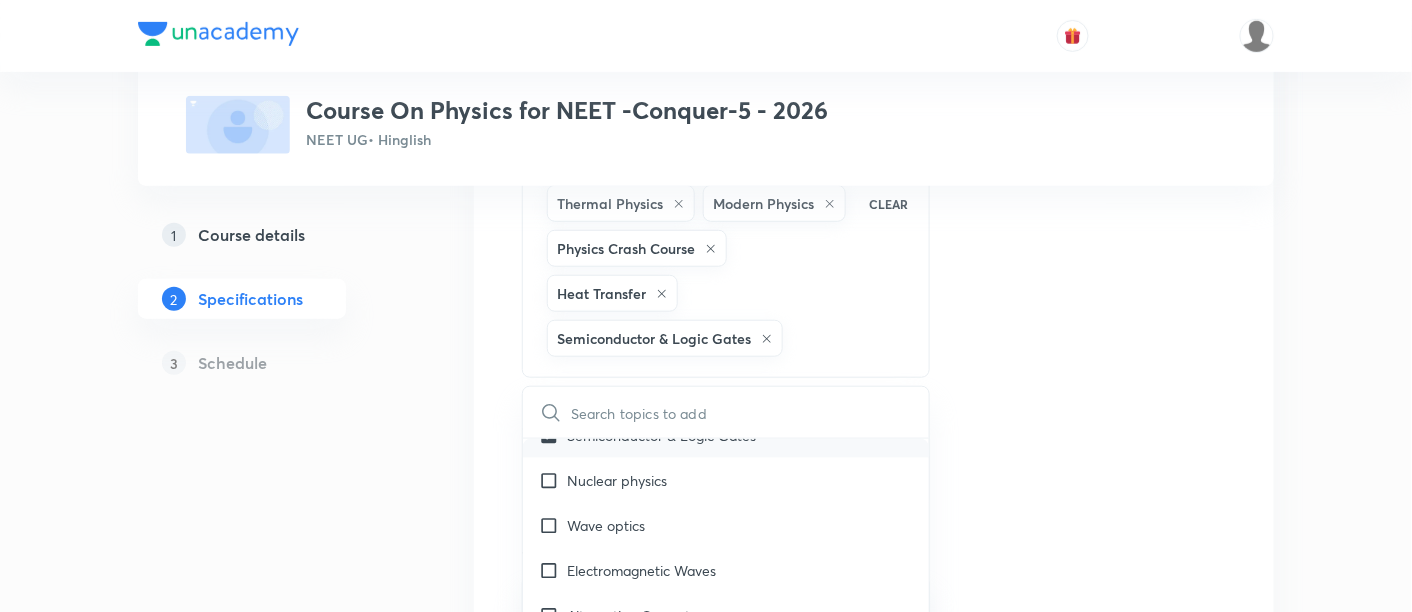 scroll, scrollTop: 3814, scrollLeft: 0, axis: vertical 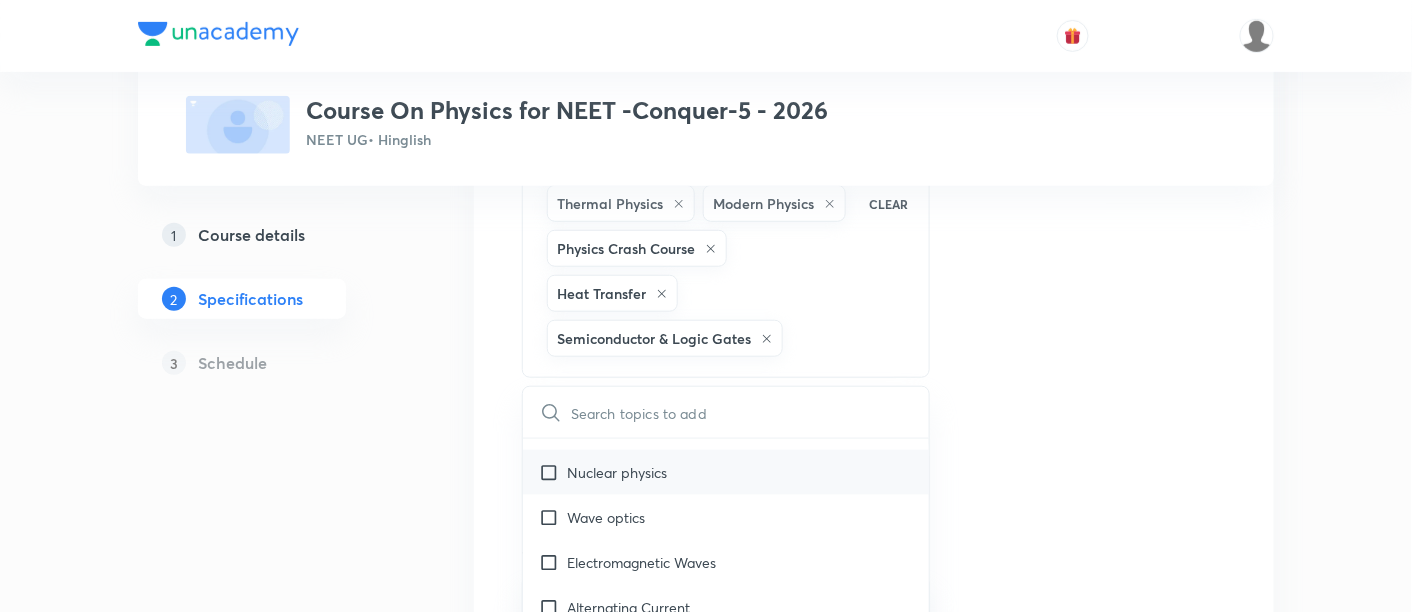 click on "Nuclear physics" at bounding box center (726, 472) 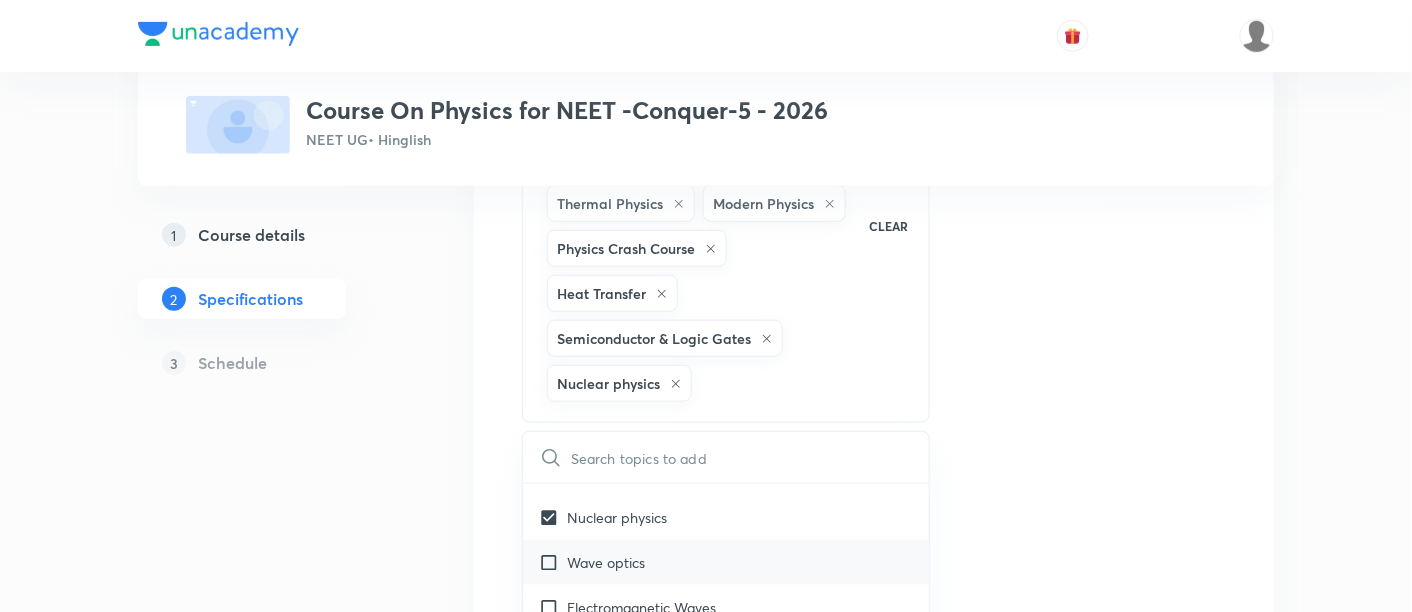 click on "Wave optics" at bounding box center (606, 562) 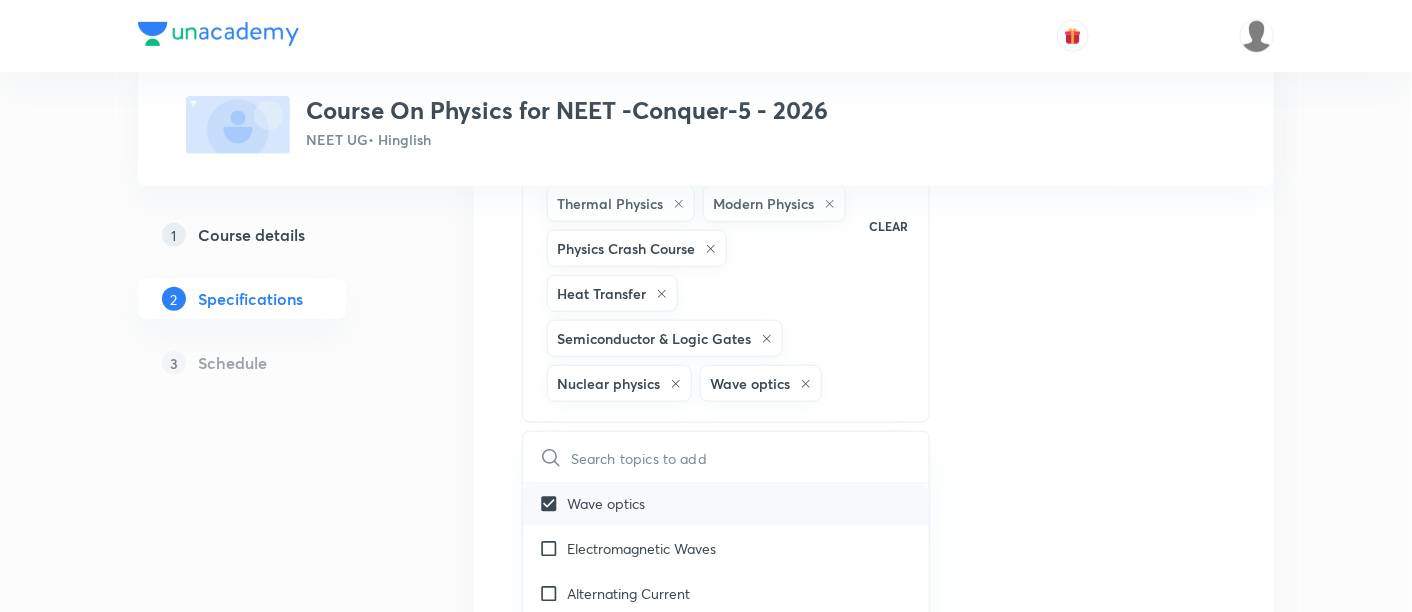 scroll, scrollTop: 3881, scrollLeft: 0, axis: vertical 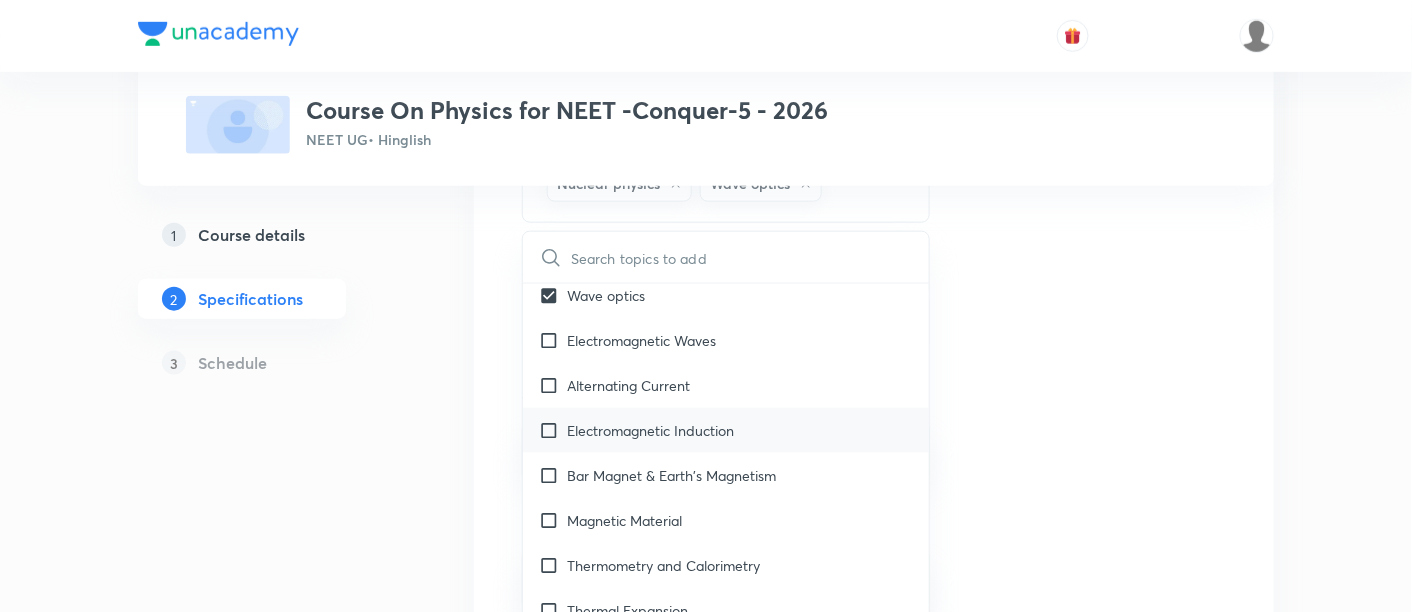 click on "Electromagnetic Induction" at bounding box center [650, 430] 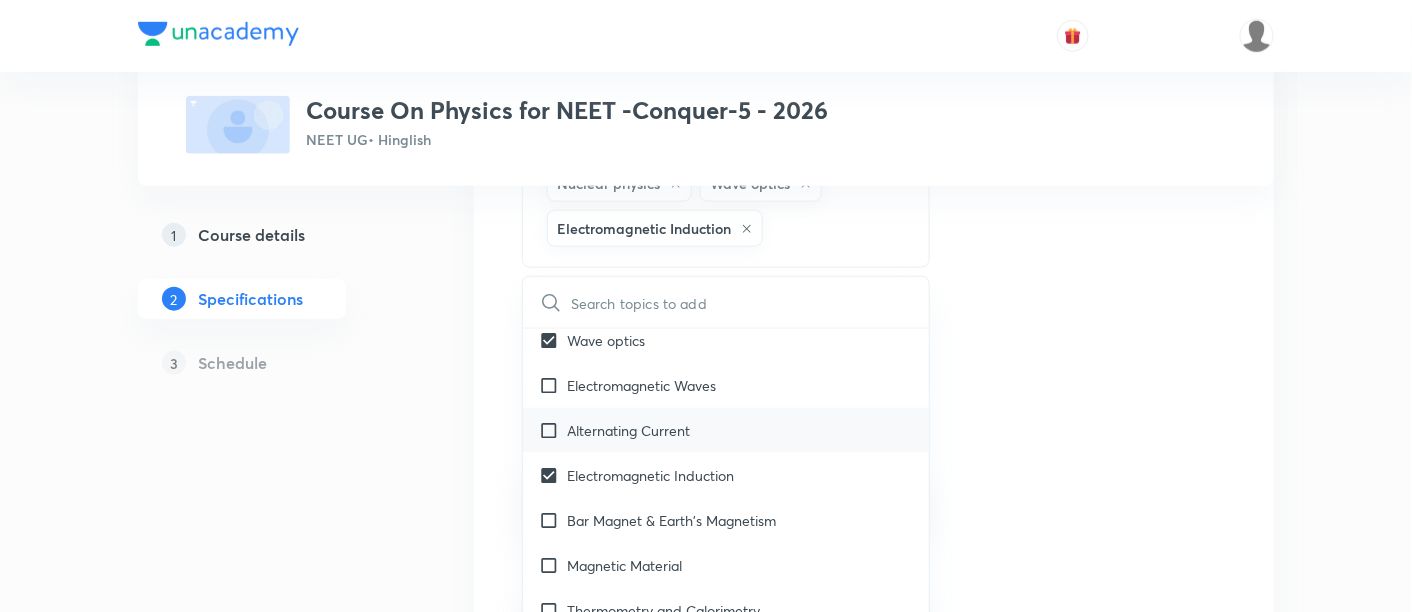 click on "Alternating Current" at bounding box center [628, 430] 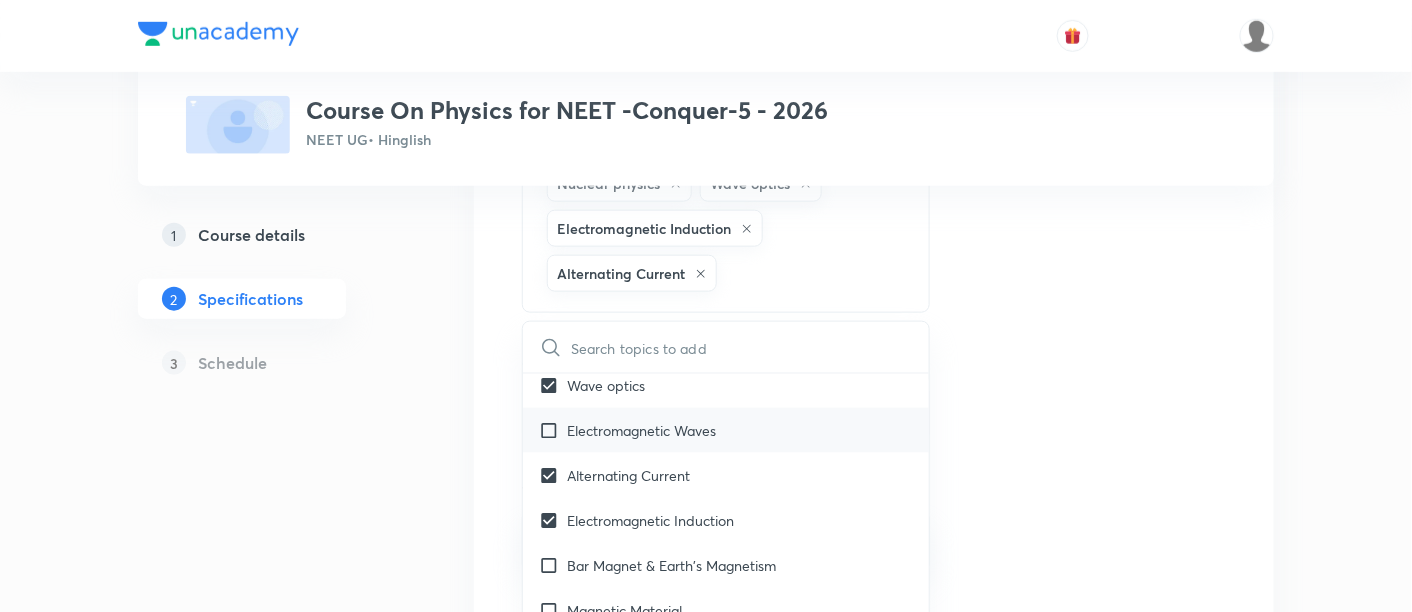 click on "Electromagnetic Waves" at bounding box center [641, 430] 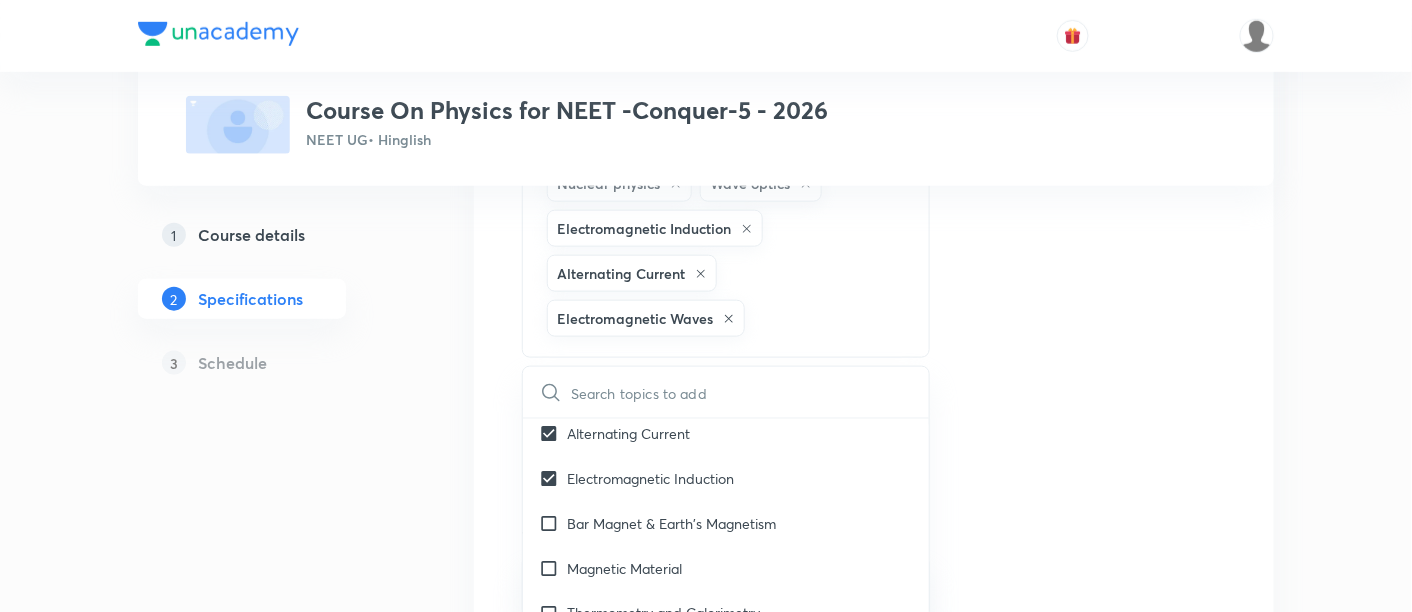 scroll, scrollTop: 3985, scrollLeft: 0, axis: vertical 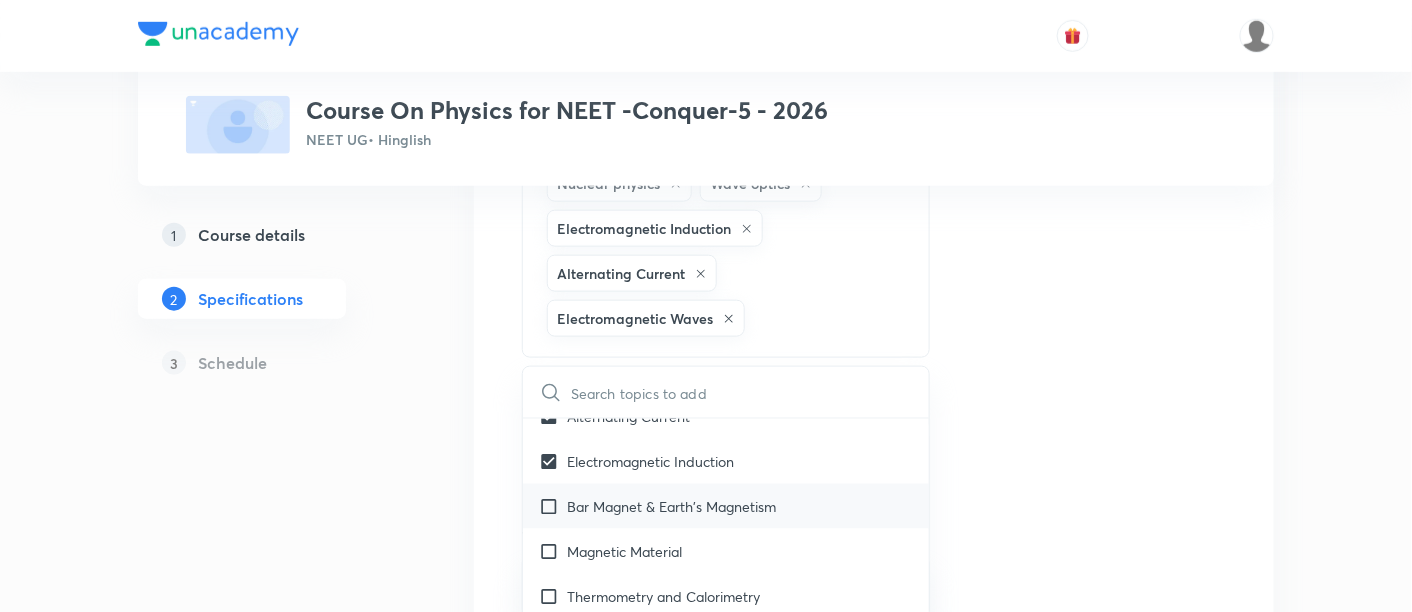 click on "Bar Magnet & Earth's Magnetism" at bounding box center [671, 506] 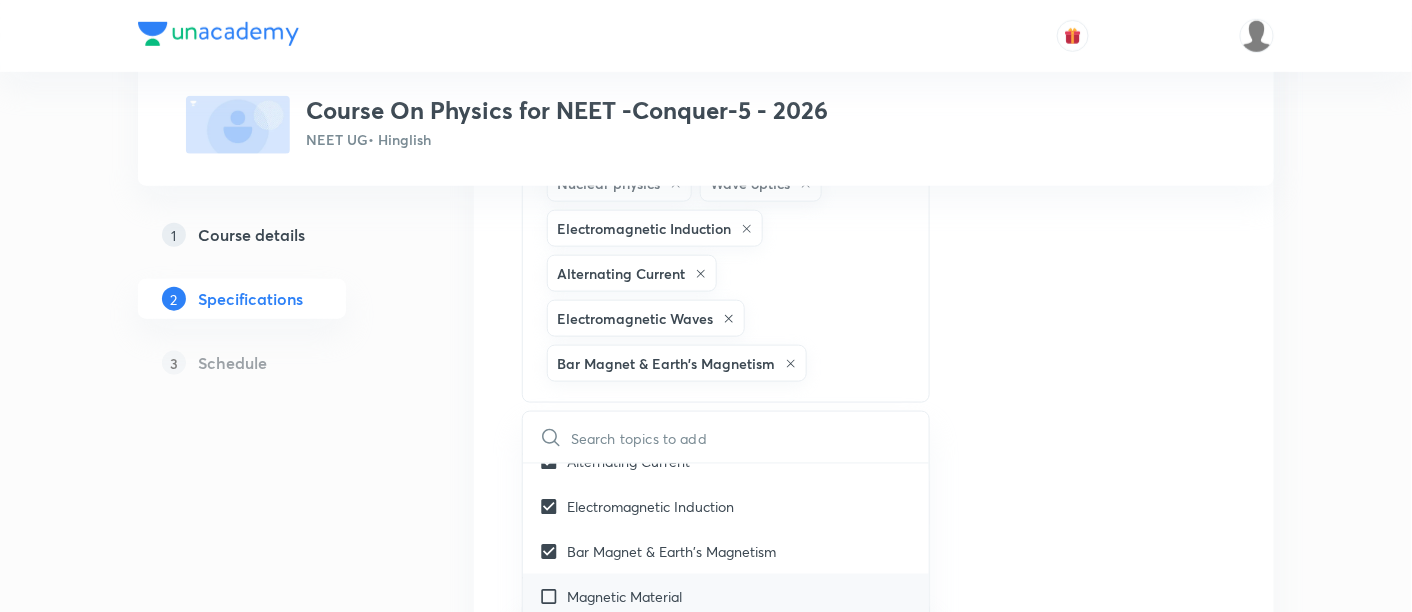 click on "Magnetic Material" at bounding box center (624, 596) 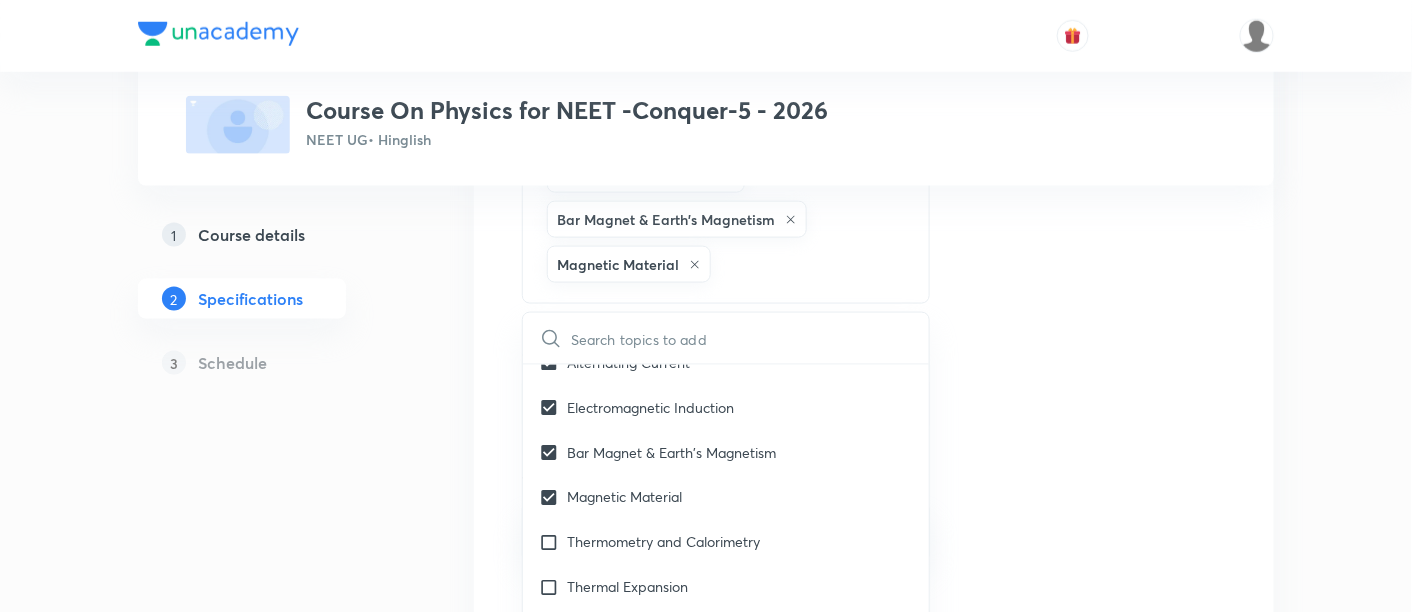 scroll, scrollTop: 759, scrollLeft: 0, axis: vertical 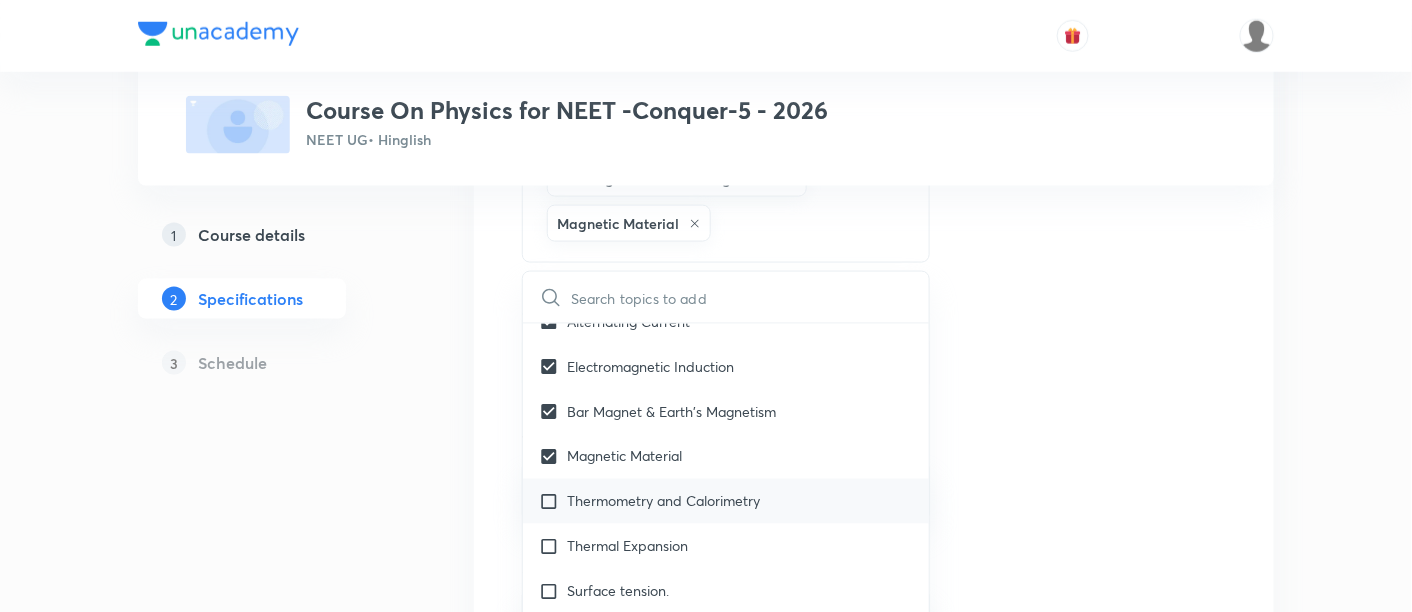 click on "Thermometry and Calorimetry" at bounding box center (663, 501) 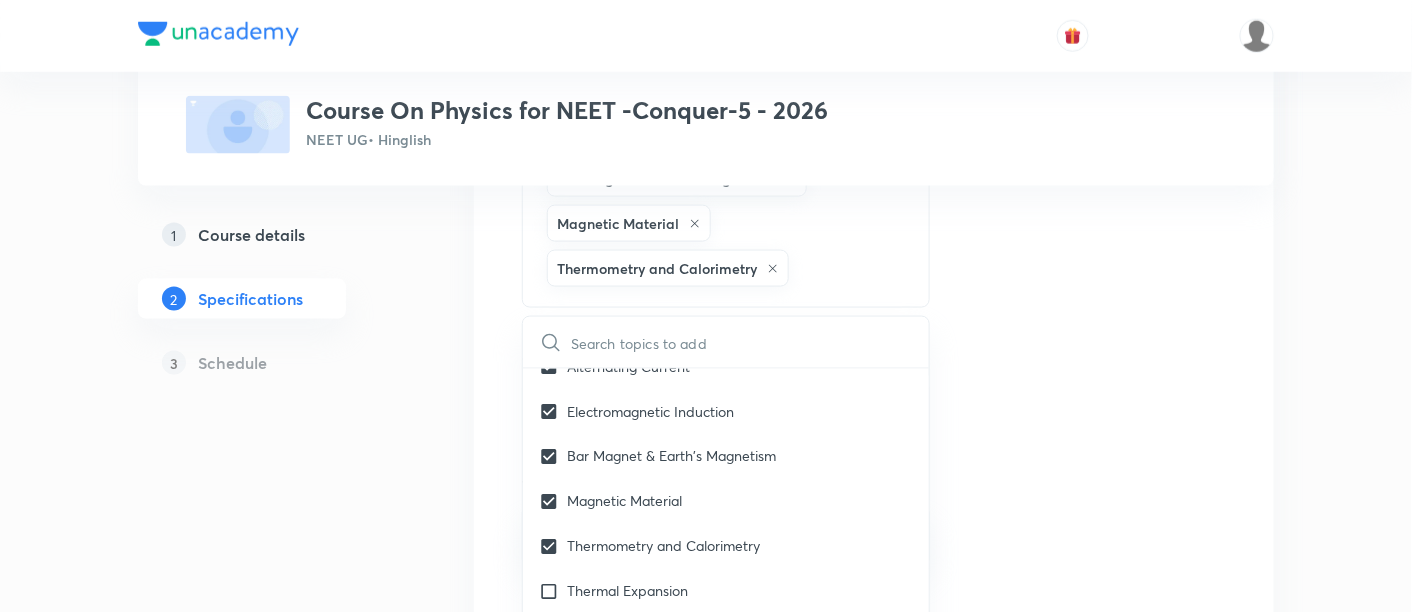 click on "Topics Mechanics Solid & Fluid Mechanics Electricity & Magnetism Waves Thermal Physics Modern Physics Physics Crash Course Heat Transfer Semiconductor & Logic Gates Nuclear physics Wave optics Electromagnetic Induction Alternating Current Electromagnetic Waves Bar Magnet & Earth's Magnetism Magnetic Material Thermometry and Calorimetry CLEAR ​ Biology Previous Year & Mock Questions Diversity of Living Organisms Structural Organisation Cell Structure & Function Plant Physiology Human Physiology Reproduction Genetics & Evolution Biology & Human Welfare Biotechnology & Applications Environment & Ecology Cell - The Unit of Life Crash Course Reproduction in Organisms Biological Classification The Living World Cell Cycle and Cell Division Plant Kingdom Principles of Inheritance and Variation (Genetics) Sexual Reproduction in Flowering plants Reproductive Health Human Reproduction Morphology of Flowering Plants Respiration in Plants Photosynthesis in Higher Plants Mineral Nutrition Transport in Plants Ecosystem" at bounding box center (874, 310) 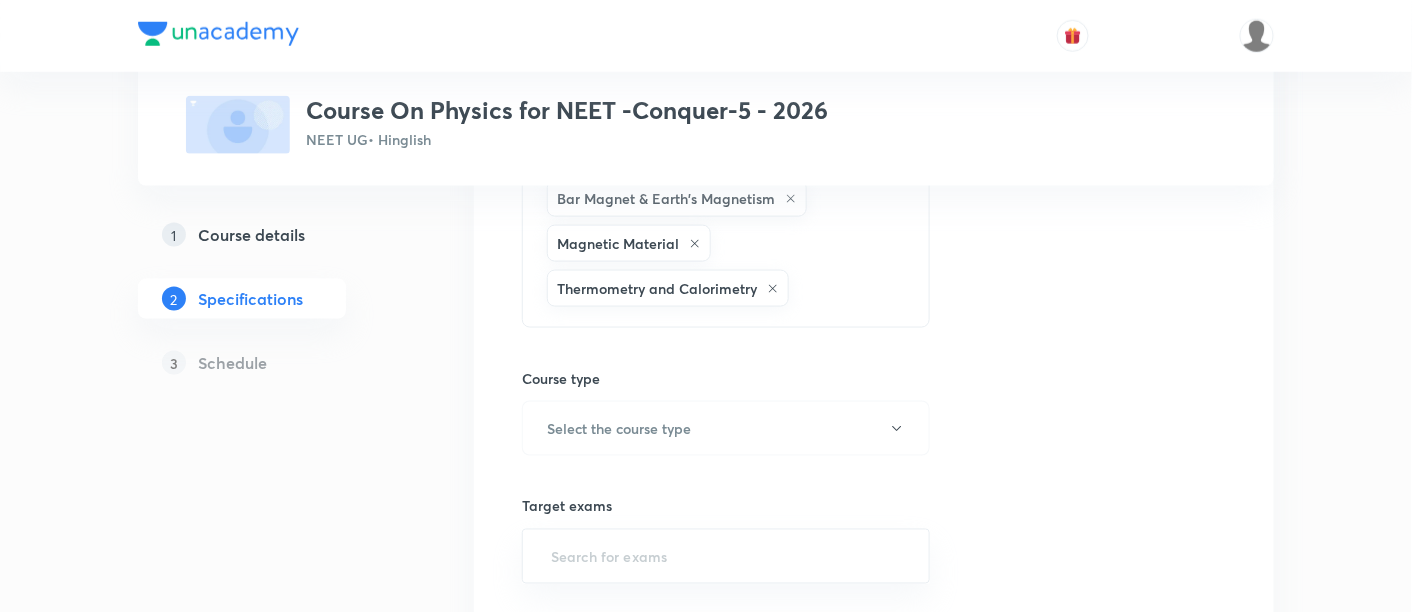 scroll, scrollTop: 777, scrollLeft: 0, axis: vertical 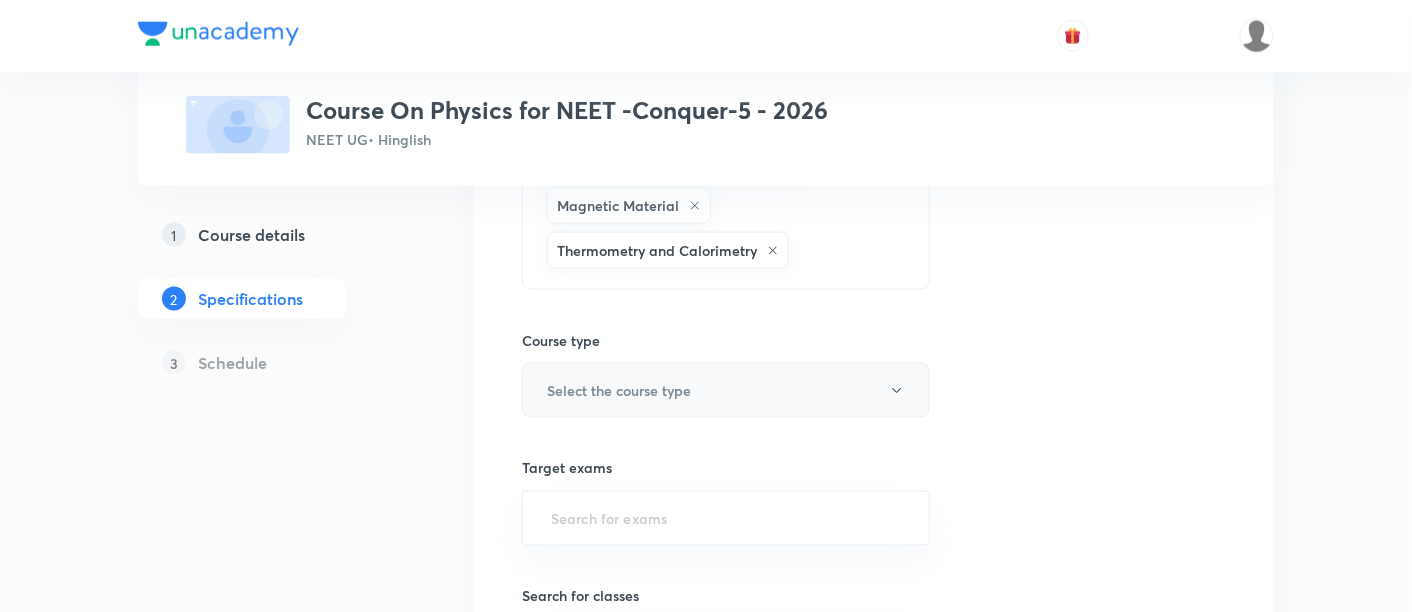 click on "Select the course type" at bounding box center (726, 390) 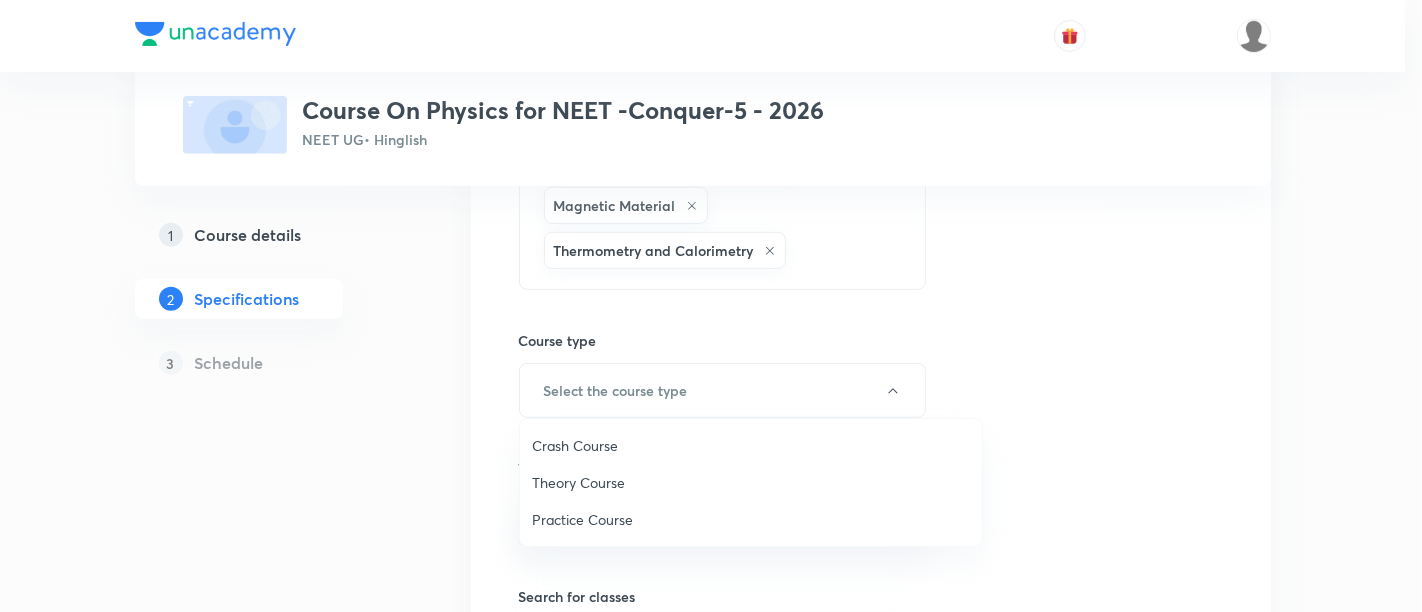 click on "Theory Course" at bounding box center [751, 482] 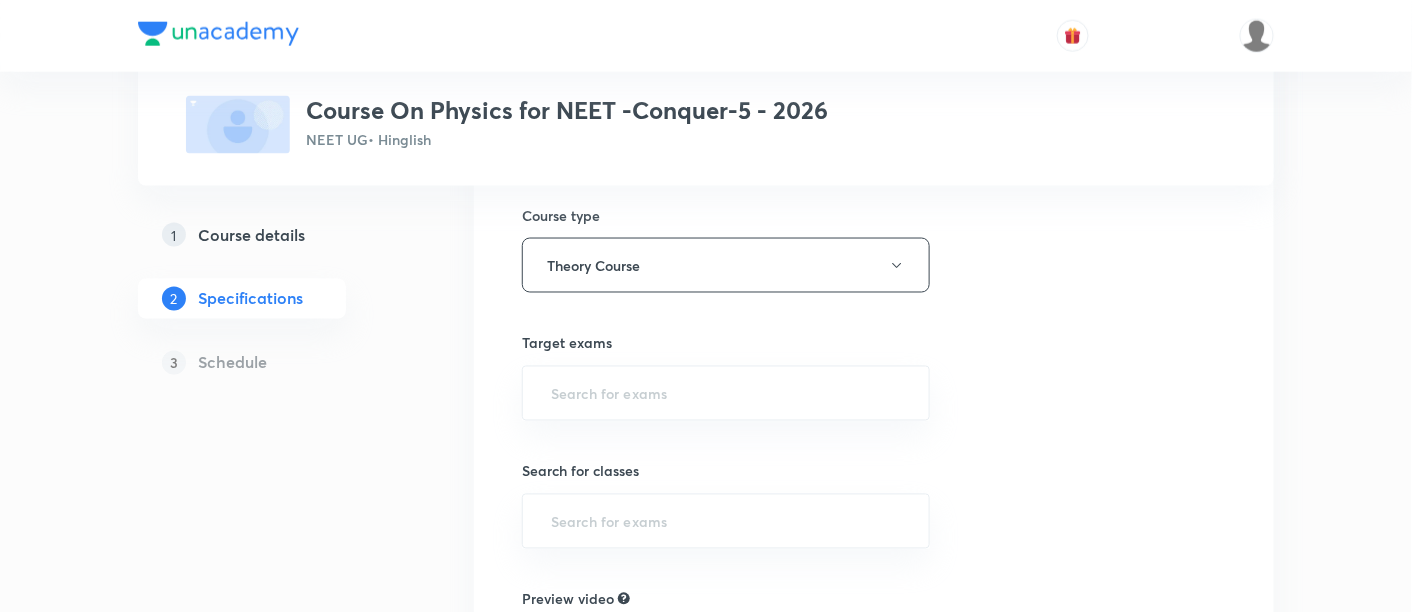 scroll, scrollTop: 914, scrollLeft: 0, axis: vertical 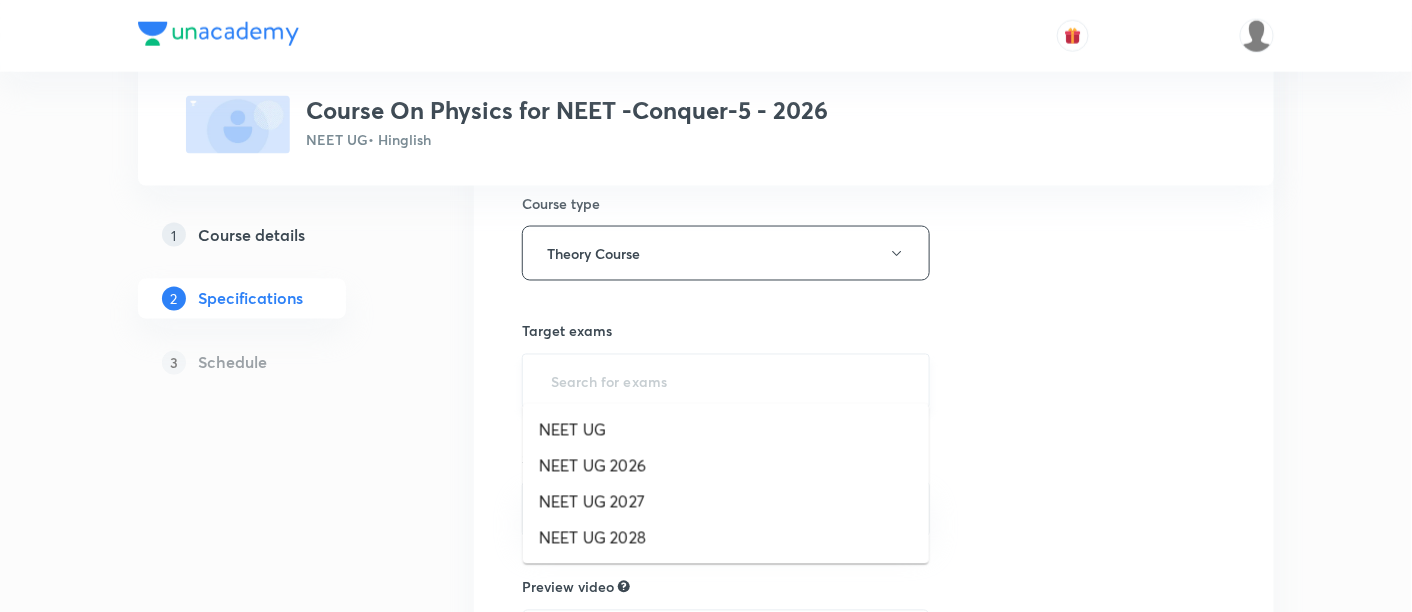 click at bounding box center [726, 381] 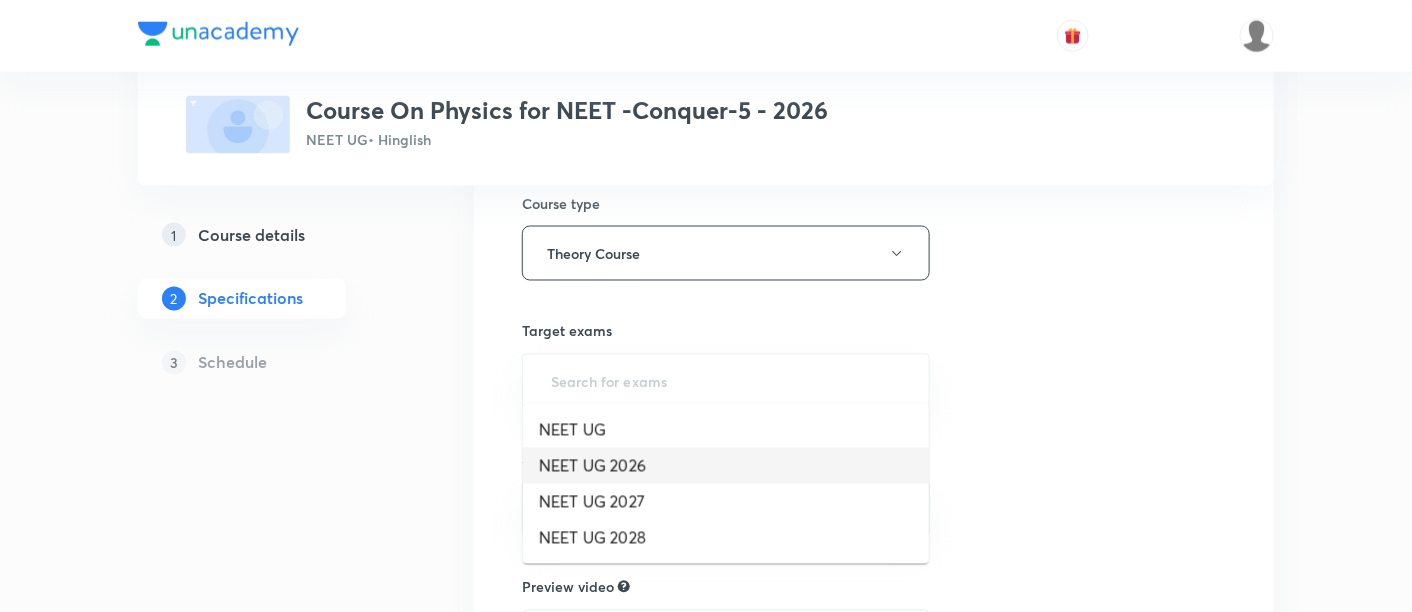 click on "NEET UG 2026" at bounding box center [726, 466] 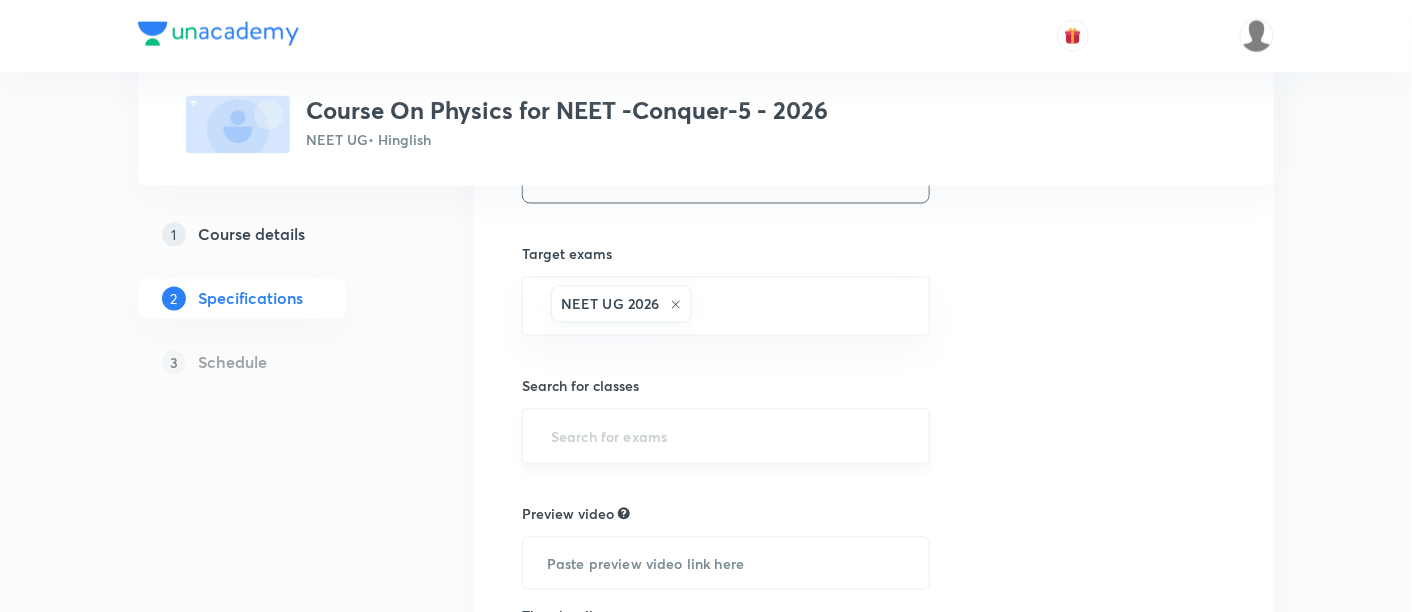scroll, scrollTop: 1011, scrollLeft: 0, axis: vertical 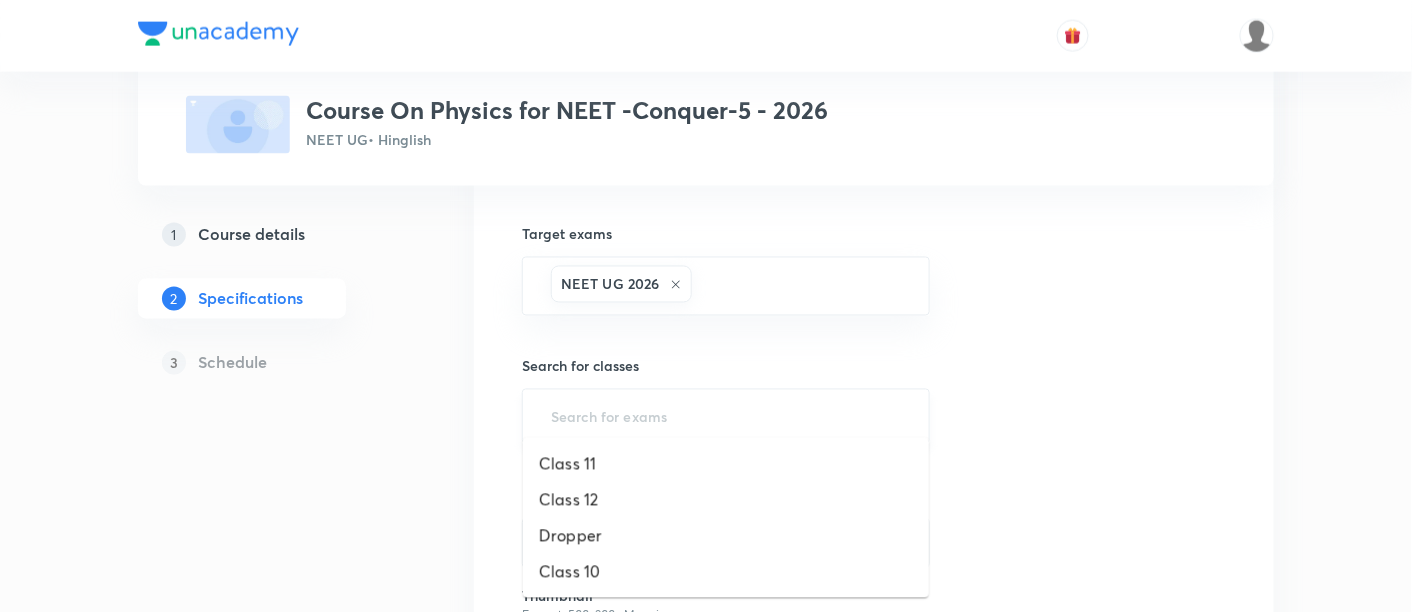 click at bounding box center (726, 416) 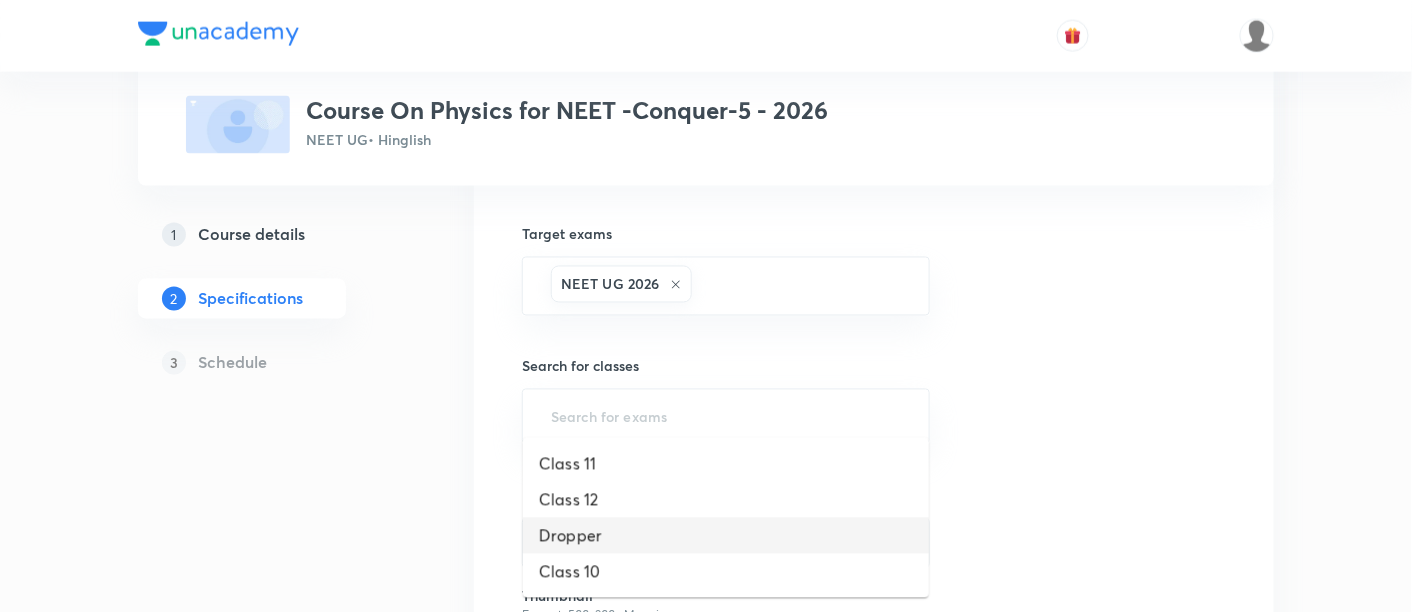 click on "Dropper" at bounding box center (726, 536) 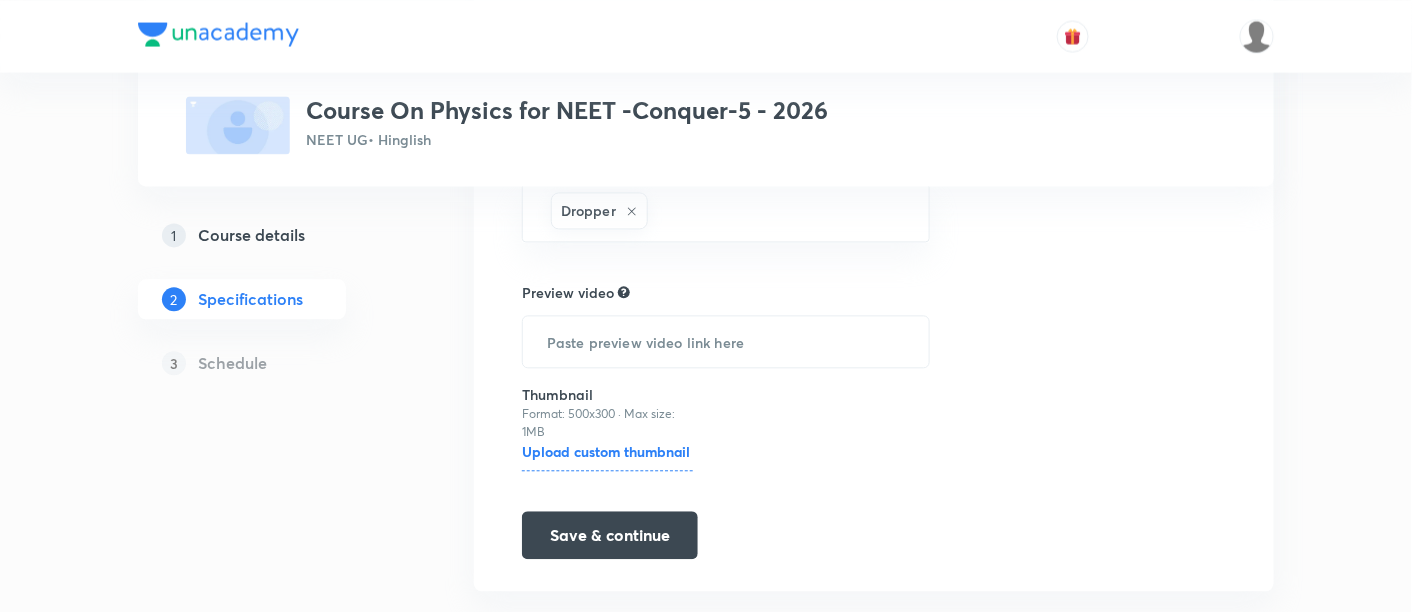 scroll, scrollTop: 1247, scrollLeft: 0, axis: vertical 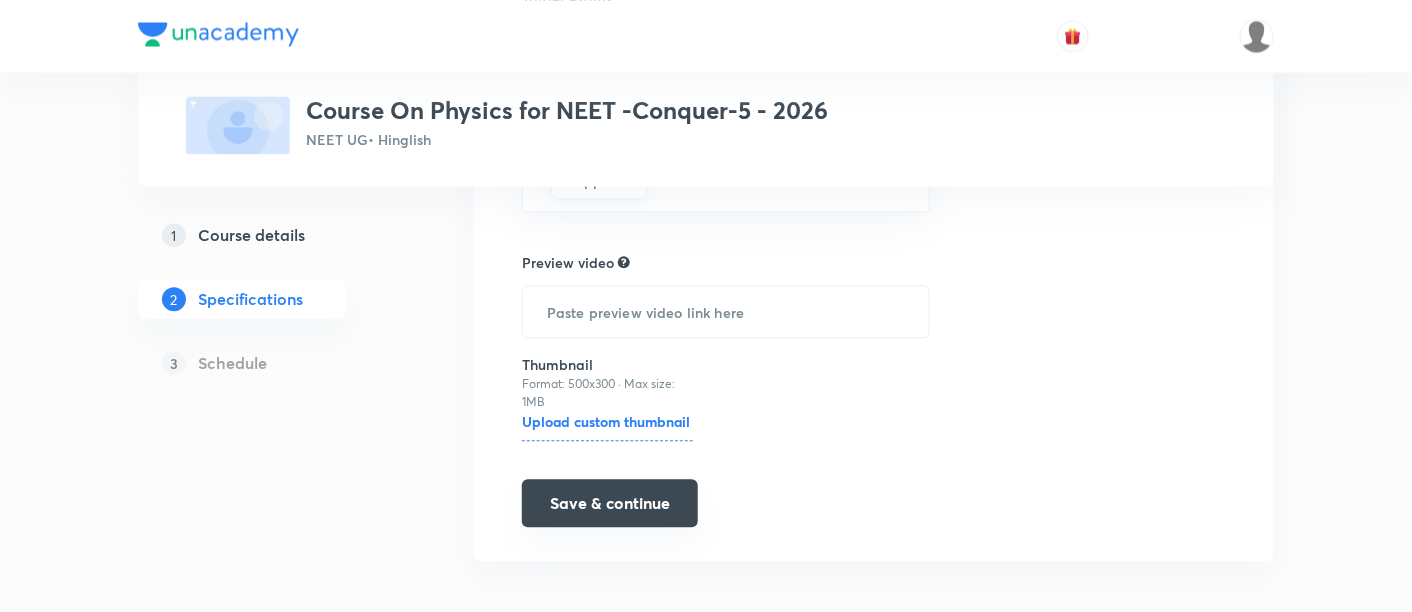 click on "Save & continue" at bounding box center (610, 503) 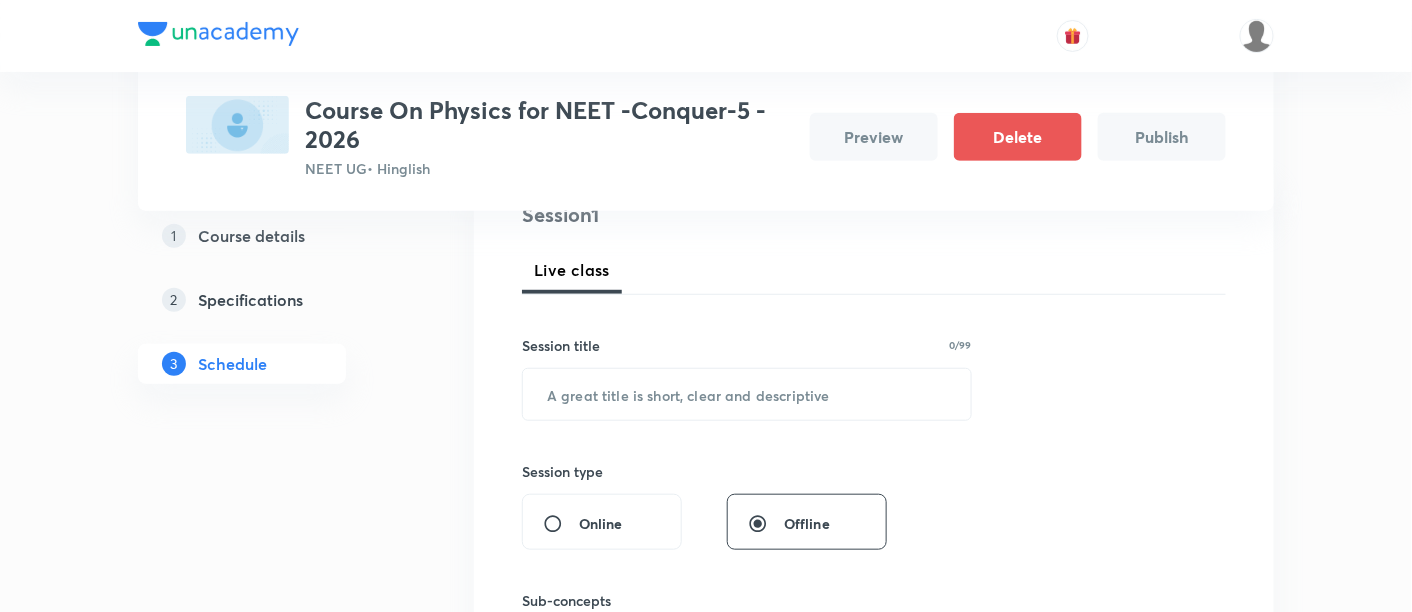 scroll, scrollTop: 264, scrollLeft: 0, axis: vertical 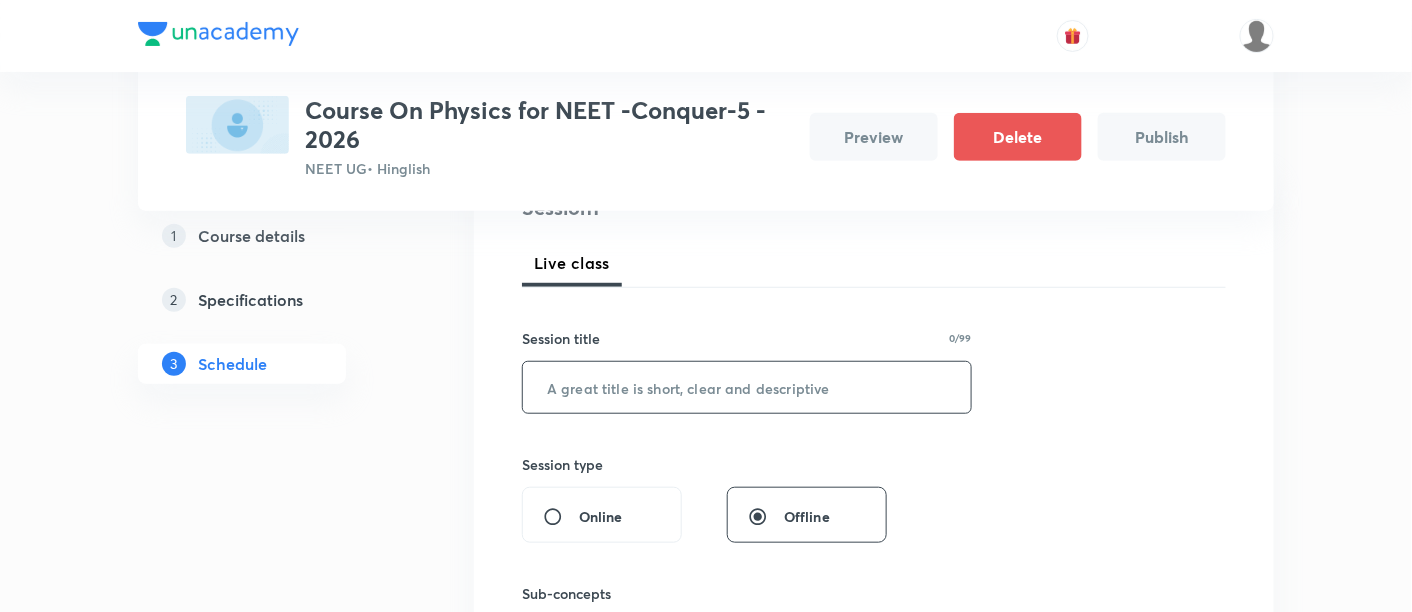 click at bounding box center (747, 387) 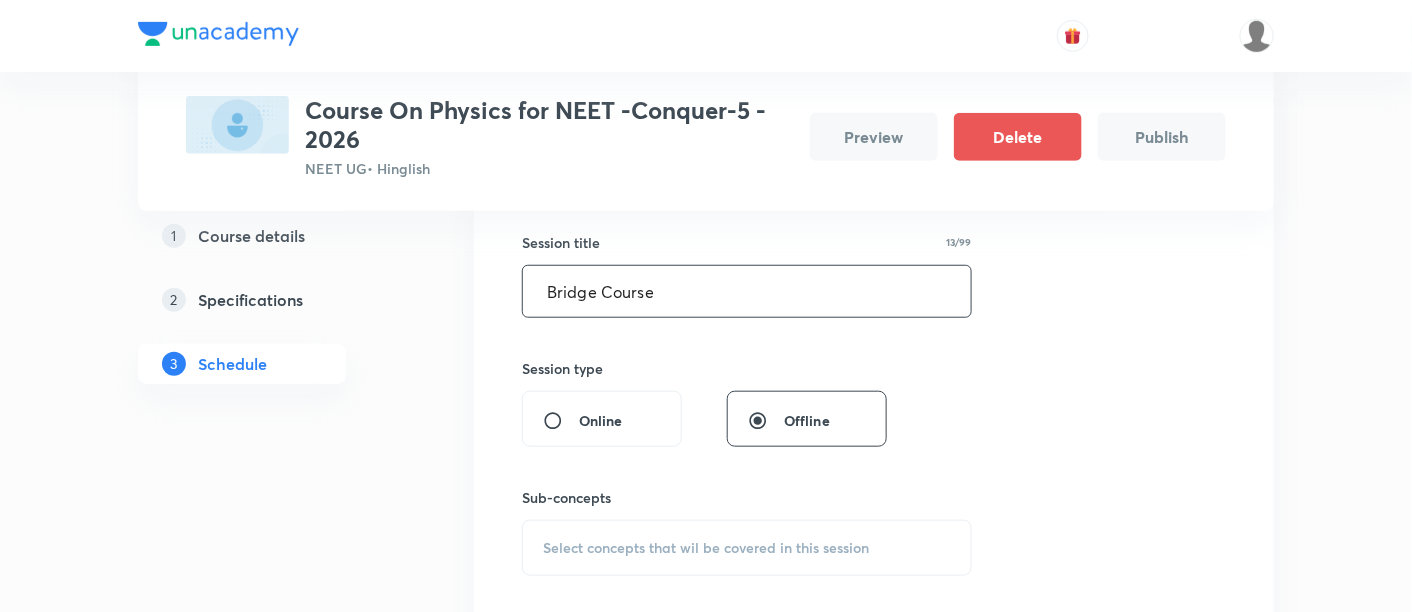 scroll, scrollTop: 379, scrollLeft: 0, axis: vertical 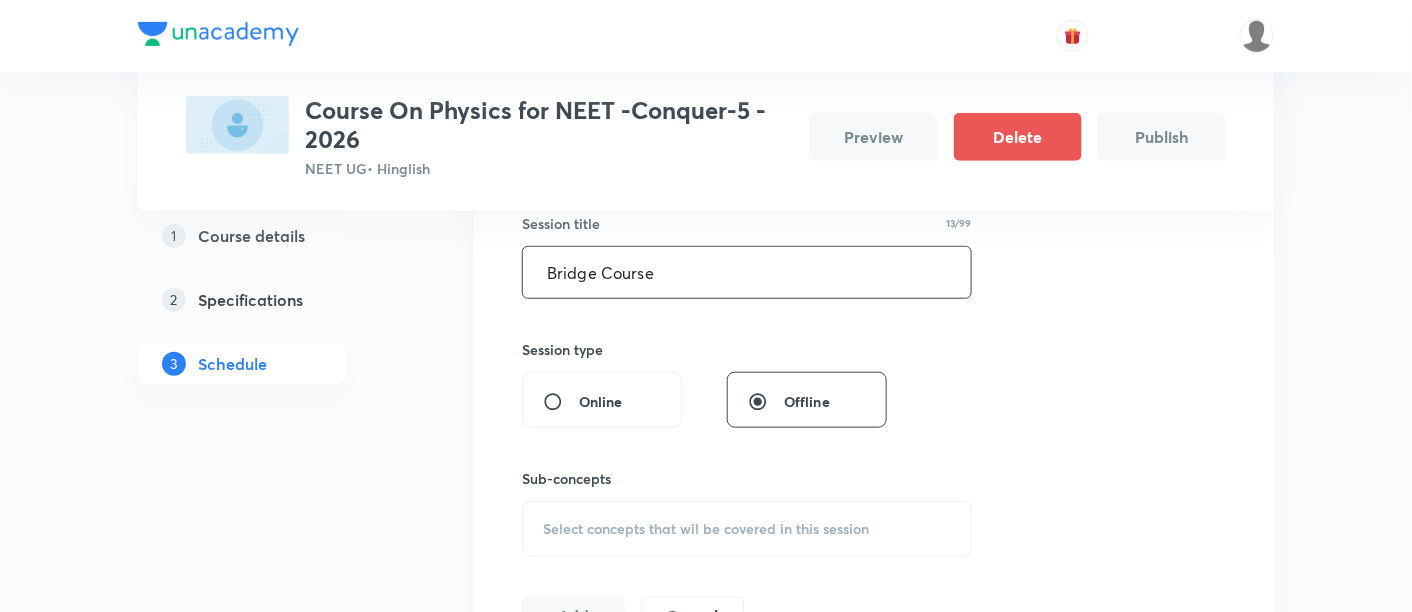type on "Bridge Course" 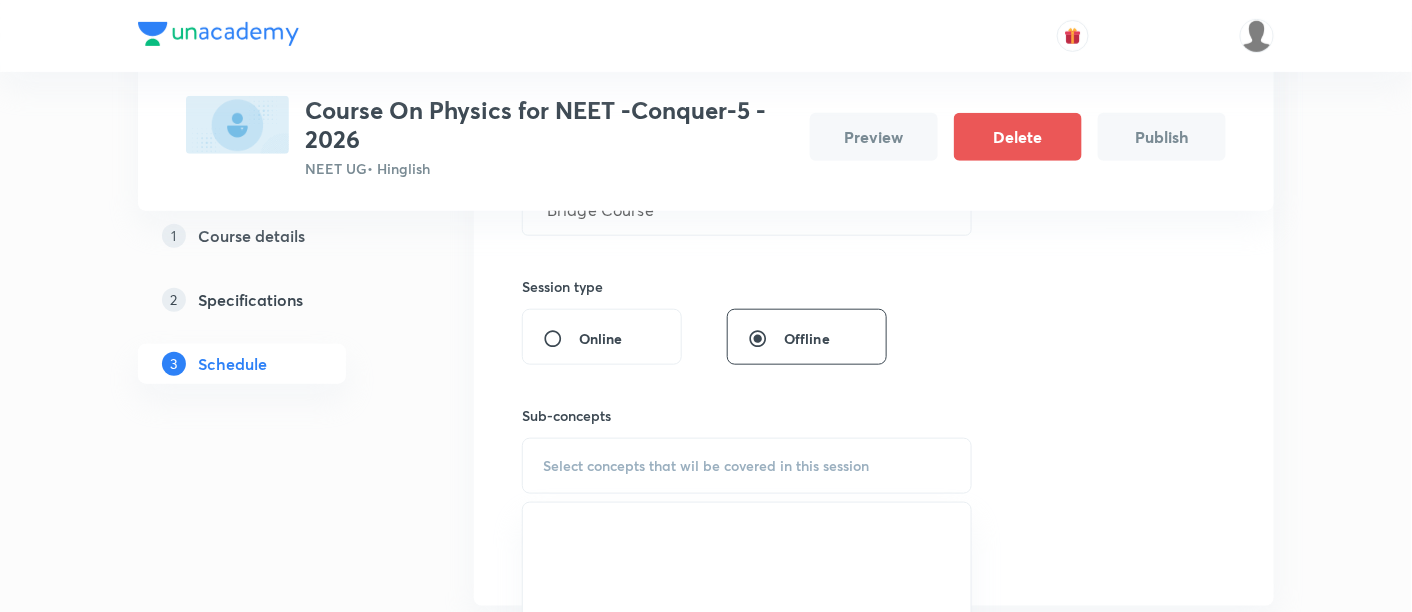 scroll, scrollTop: 471, scrollLeft: 0, axis: vertical 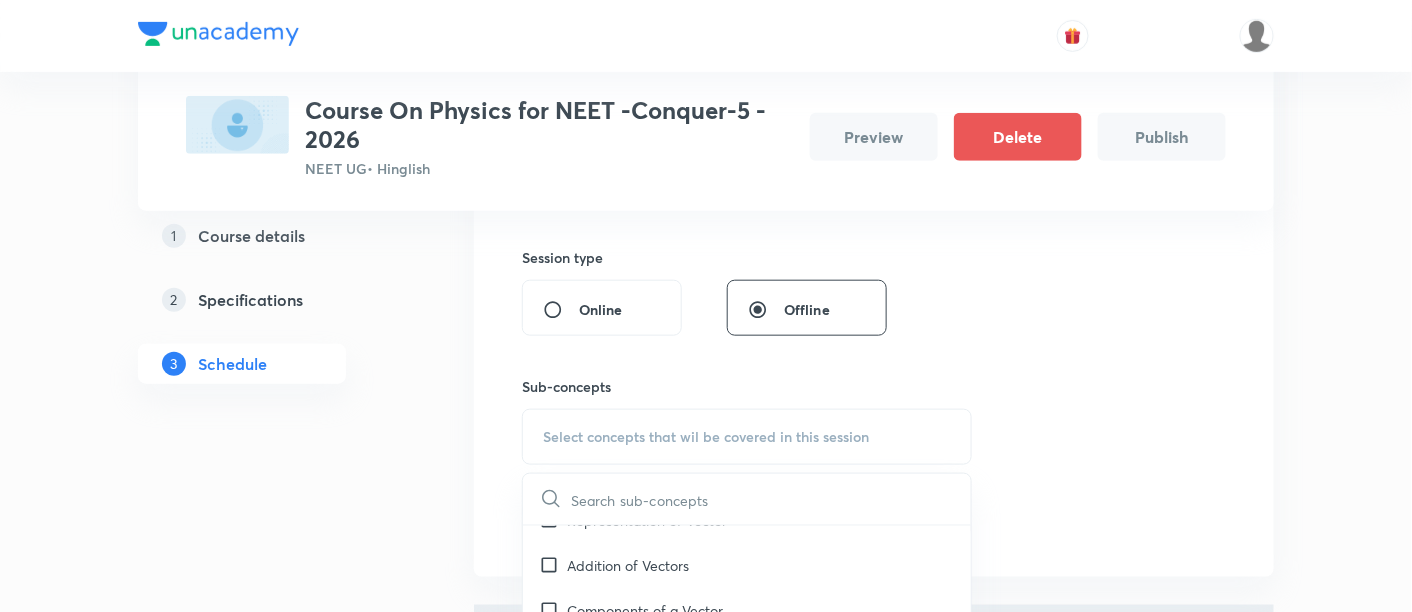 click on "Representation of Vector" at bounding box center (647, 520) 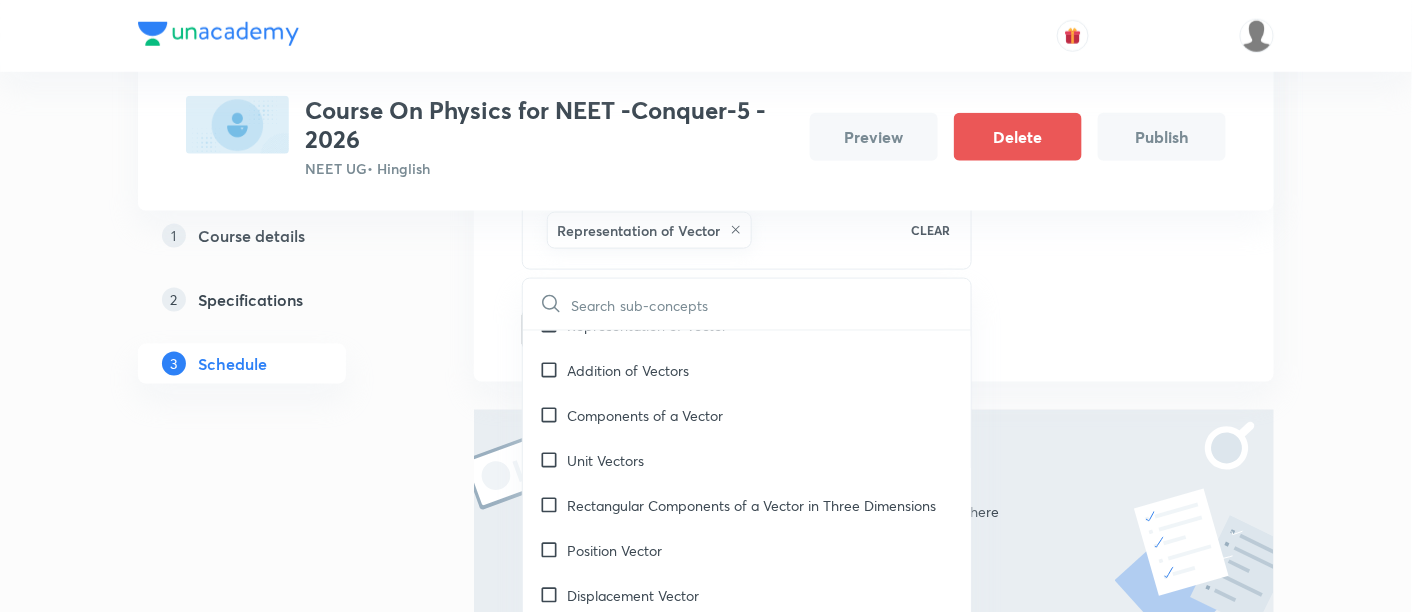 scroll, scrollTop: 723, scrollLeft: 0, axis: vertical 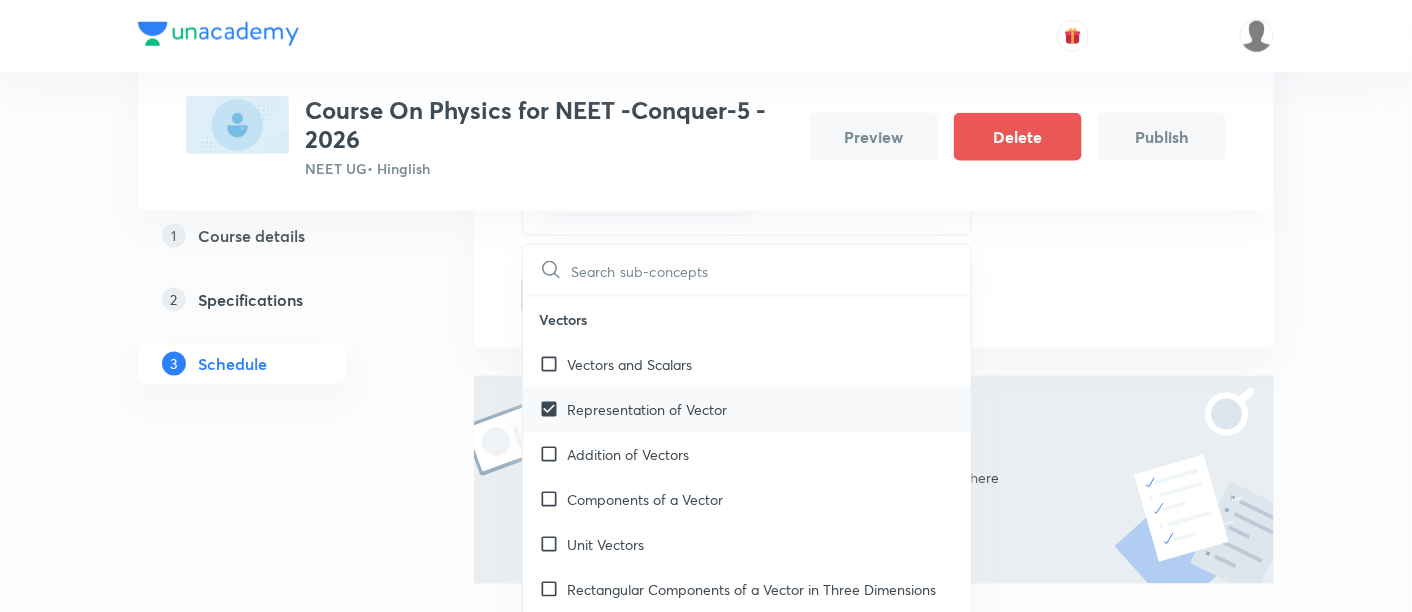 click on "Representation of Vector" at bounding box center (647, 409) 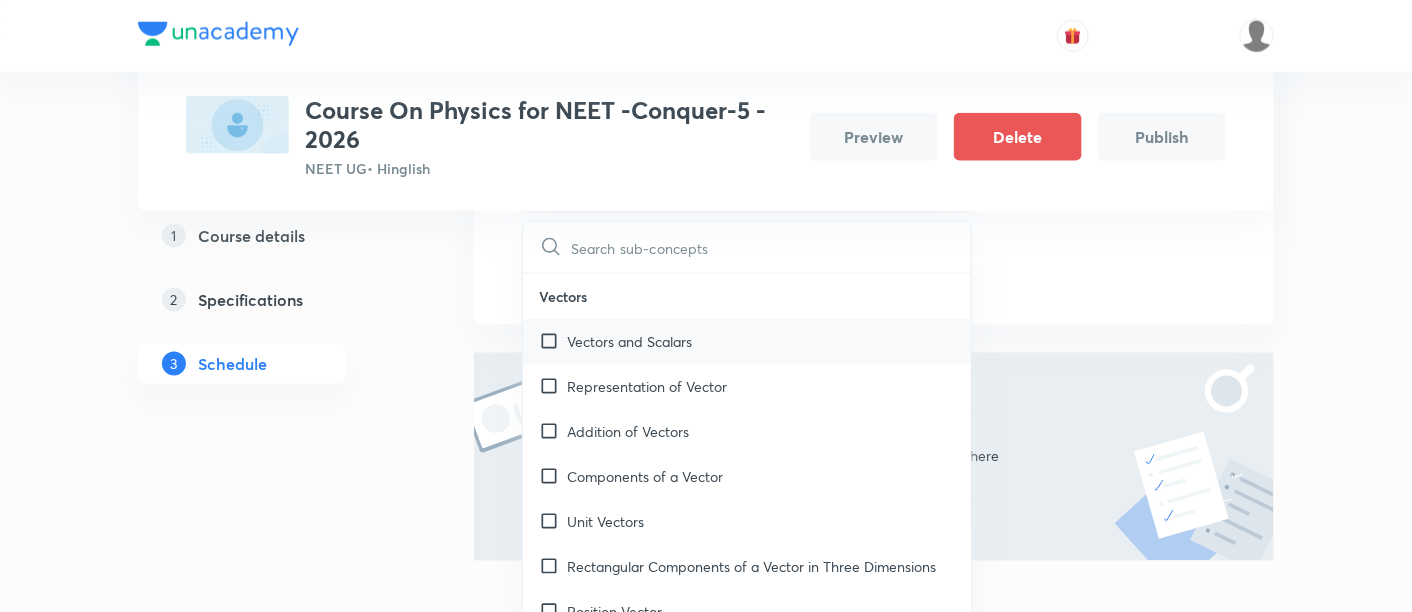 click on "Vectors and Scalars" at bounding box center [629, 341] 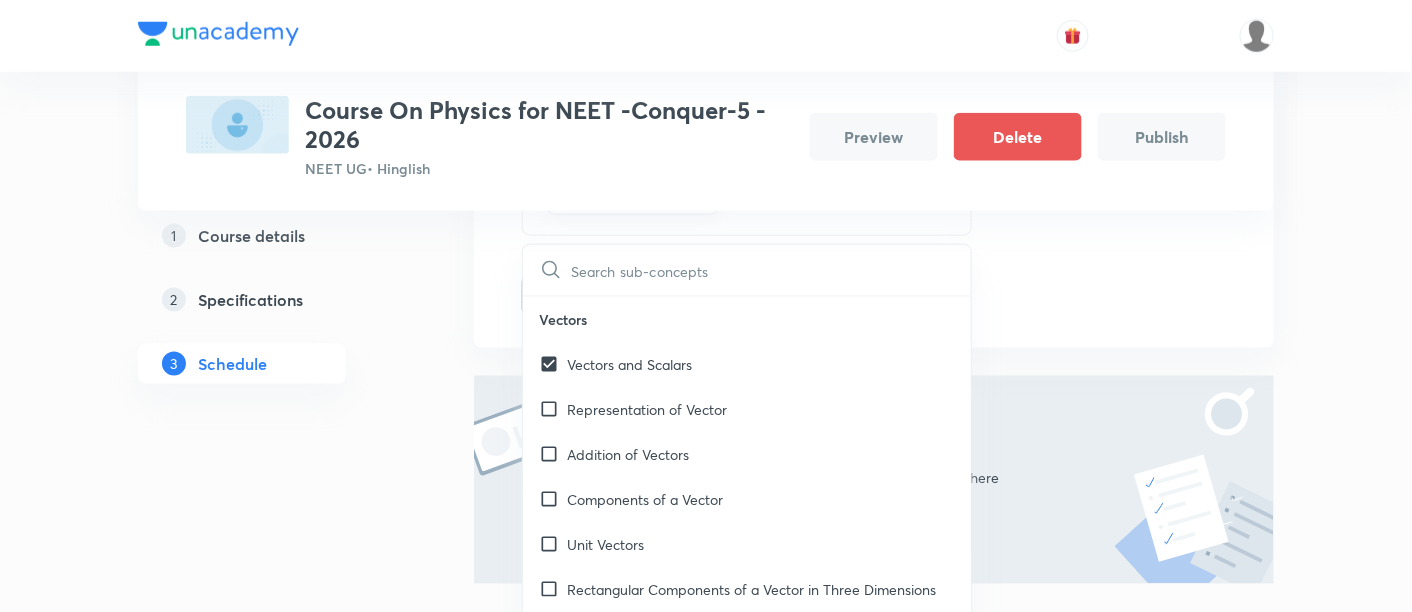 click on "Session  1 Live class Session title 13/99 Bridge Course ​   Session type Online Offline Sub-concepts Vectors and Scalars  CLEAR ​ Vectors Vectors and Scalars  Representation of Vector  Addition of Vectors Components of a Vector Unit Vectors Rectangular Components of a Vector in Three Dimensions  Position Vector Displacement Vector Product of Two Vectors Change in Velocity Projectile Motion Minimum Velocity & Angle to Hit a Given Point Motion in a Straight Line Translatory Motion  Frame of Reference  Trajectory  Displacement and Distance  Velocity and Speed  Acceleration  Motion in a Straight Line  One- Dimensional Motion in a Vertical Line  Motion Upon an Inclined Plane  Relative Motion in One dimension Graphs in Motion in One Dimension Newtons Equation Of Motion Graphs In Motion In One-D One Dimensional Motion In Vertical Line Horizontal Range And Maximum Height Horizontal Range And Maximum Height Trajectory Equation Angle Of Projection Motion Under Gravity Motion Under Variable Acceleration Impulse Heat" at bounding box center (874, 25) 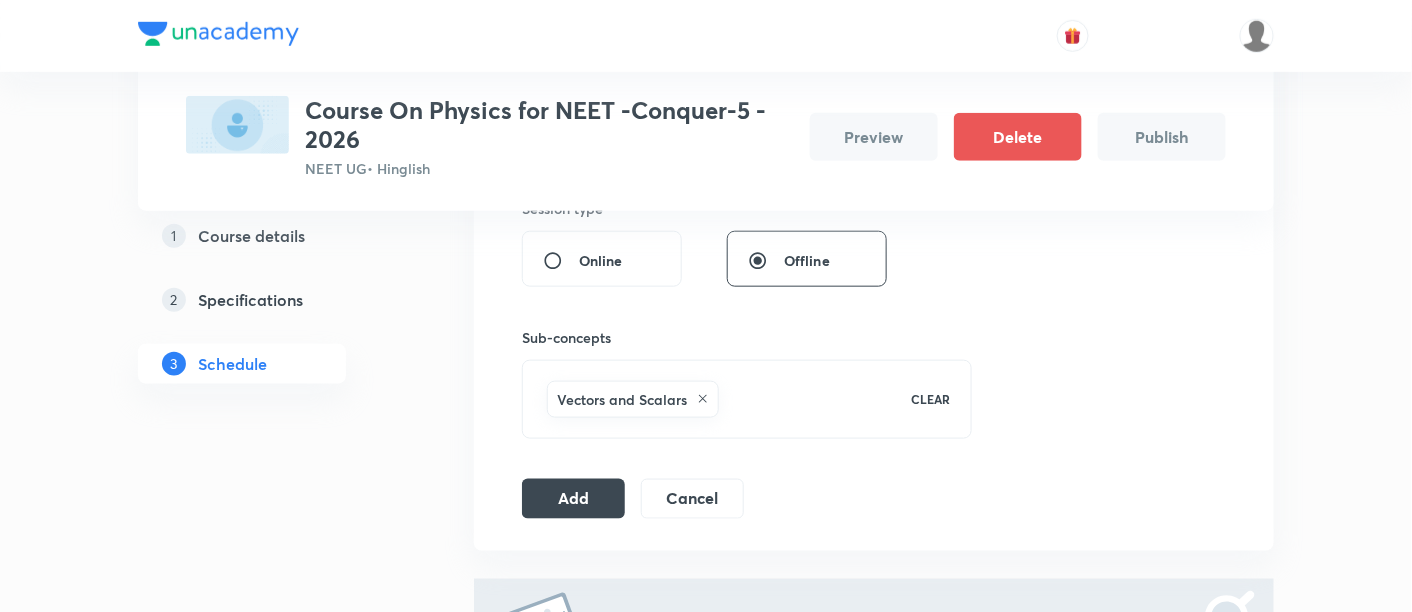scroll, scrollTop: 531, scrollLeft: 0, axis: vertical 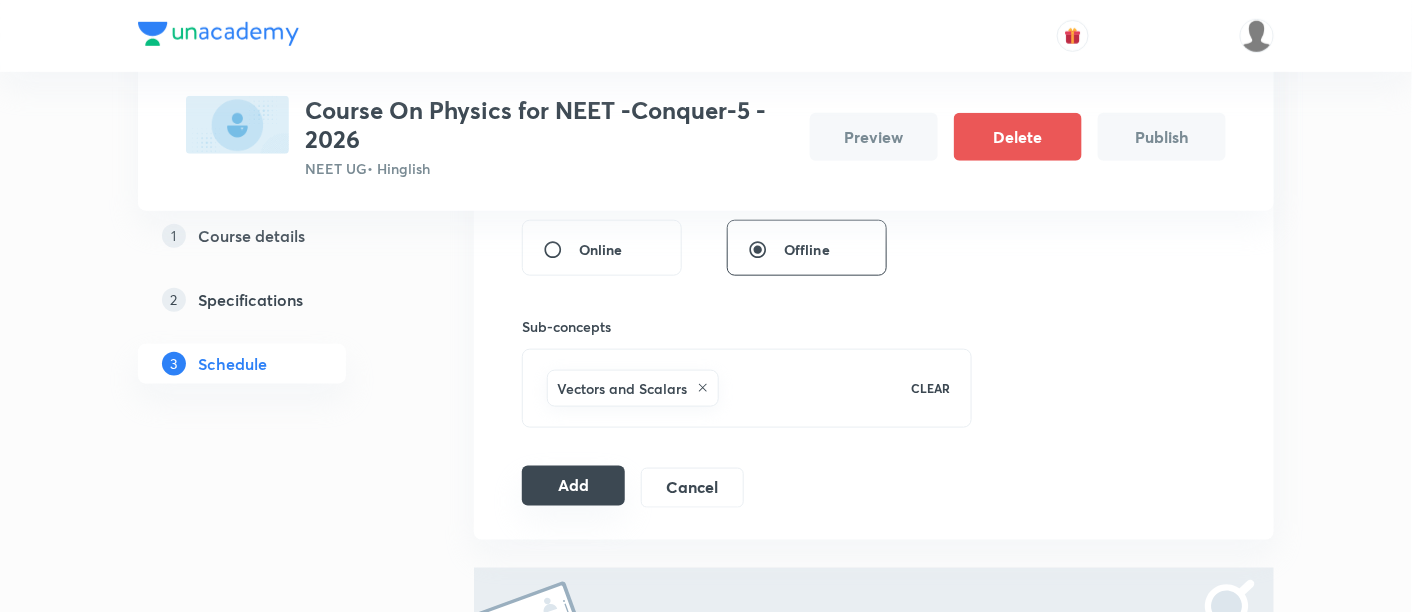 click on "Add" at bounding box center [573, 486] 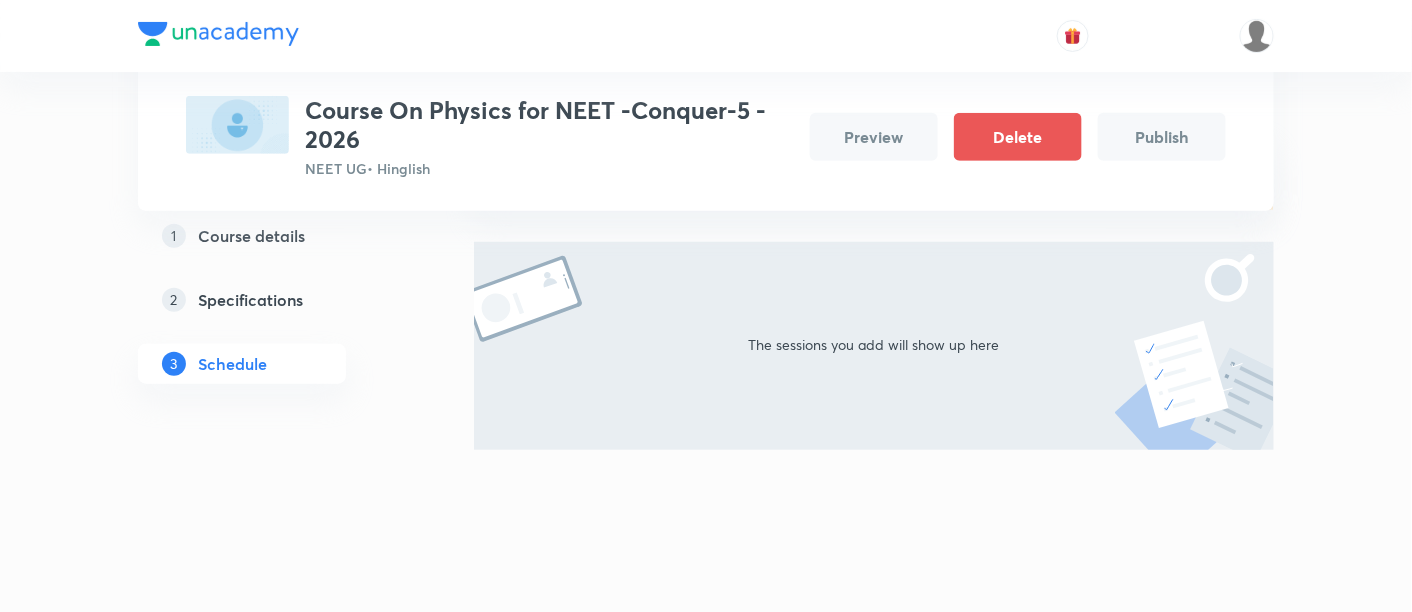 scroll, scrollTop: 268, scrollLeft: 0, axis: vertical 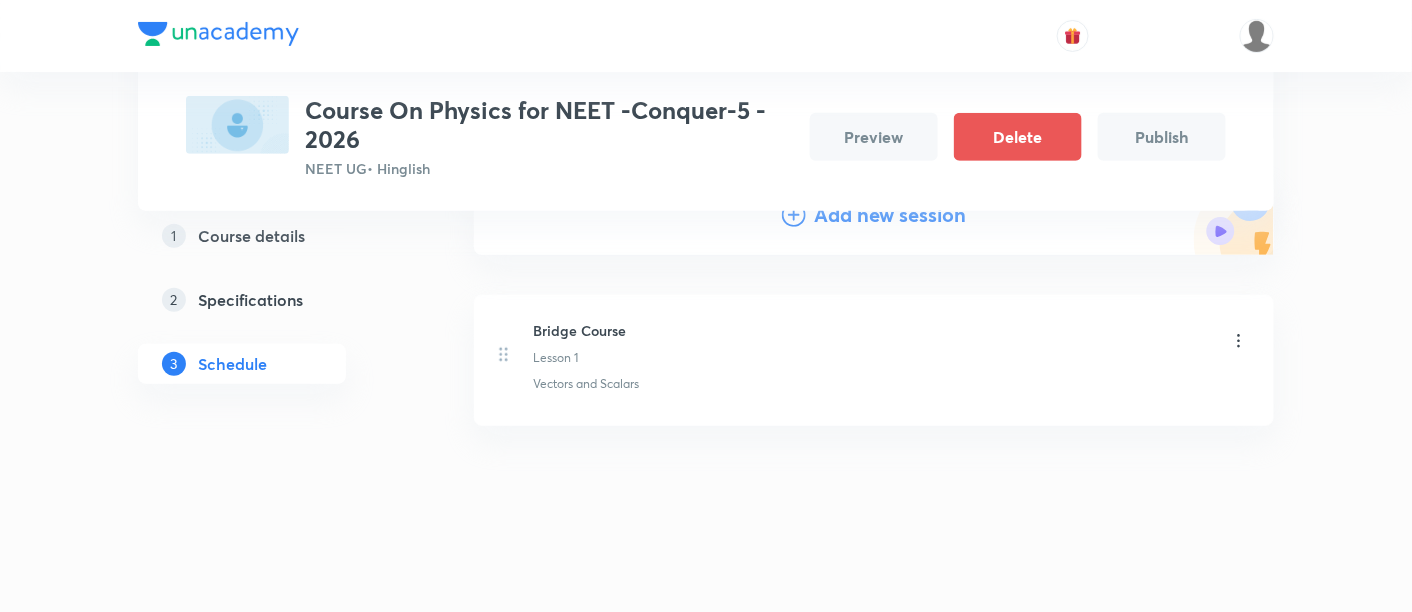 click on "Bridge Course Lesson 1" at bounding box center (891, 343) 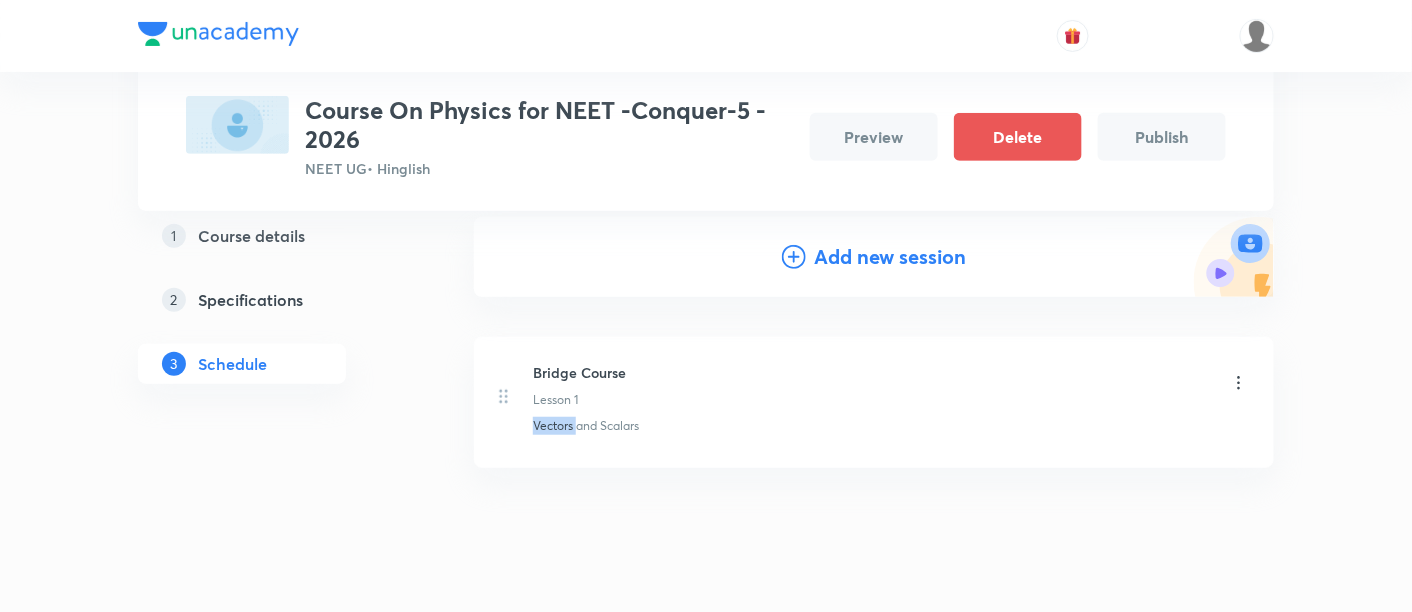 scroll, scrollTop: 227, scrollLeft: 0, axis: vertical 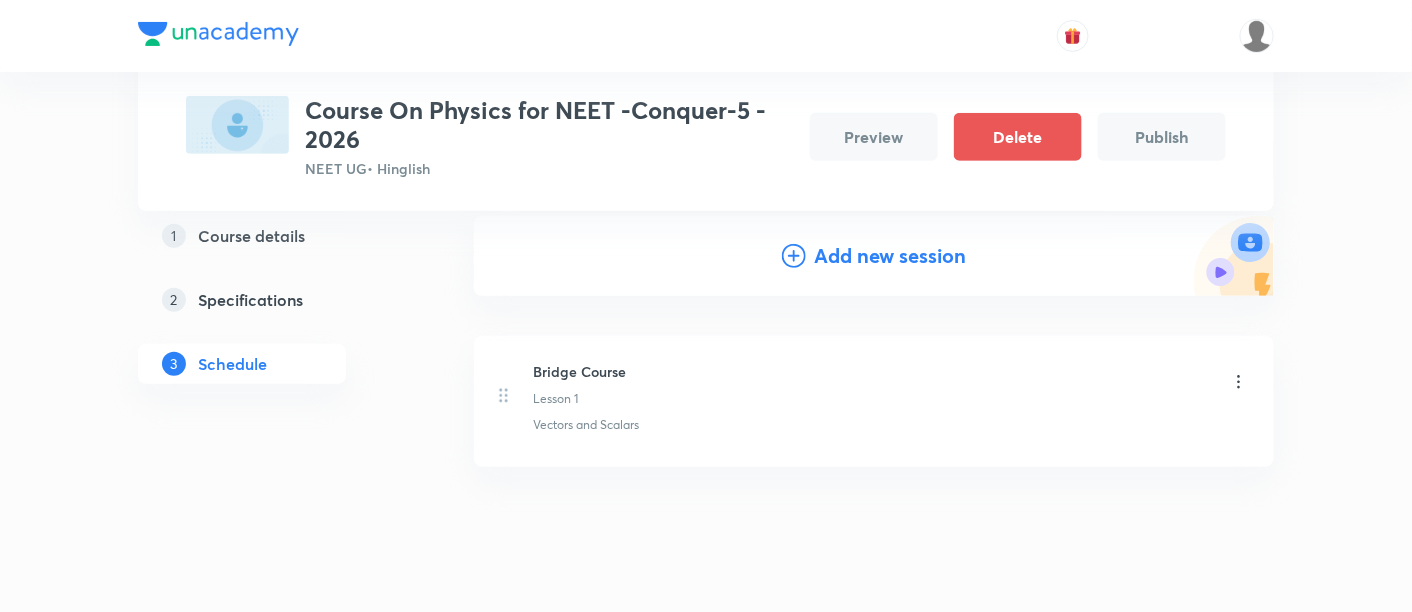 click on "Bridge Course Lesson 1 Vectors and Scalars" at bounding box center [874, 401] 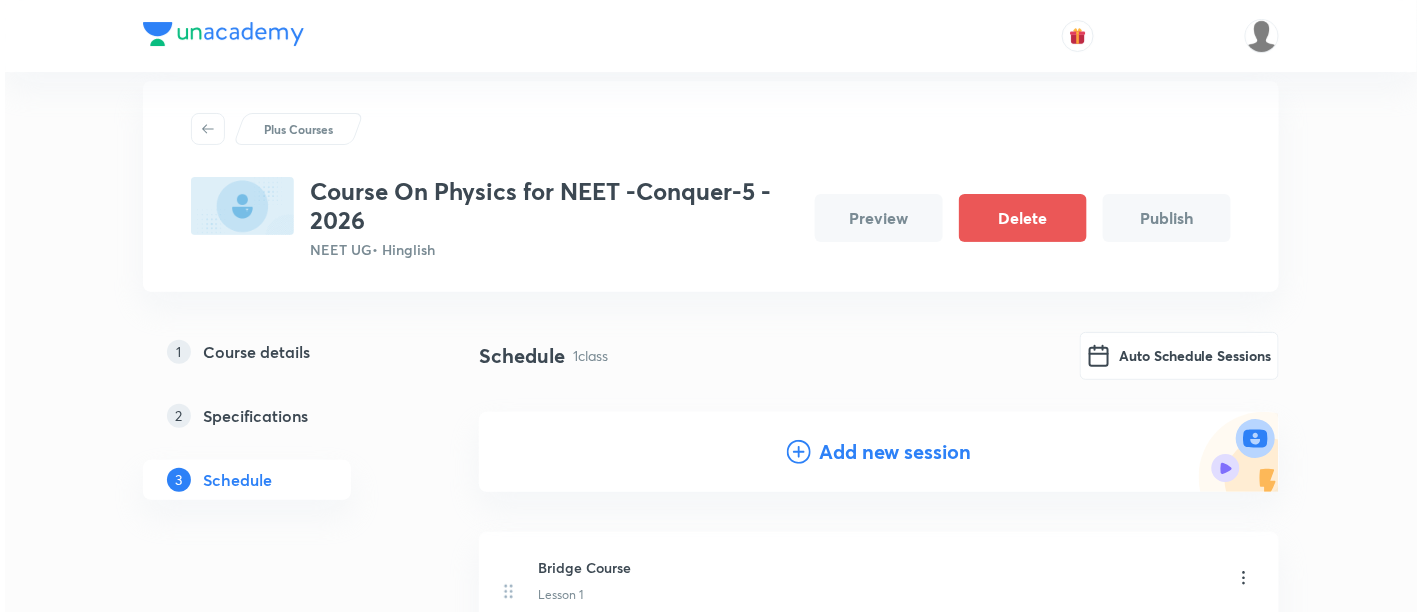 scroll, scrollTop: 20, scrollLeft: 0, axis: vertical 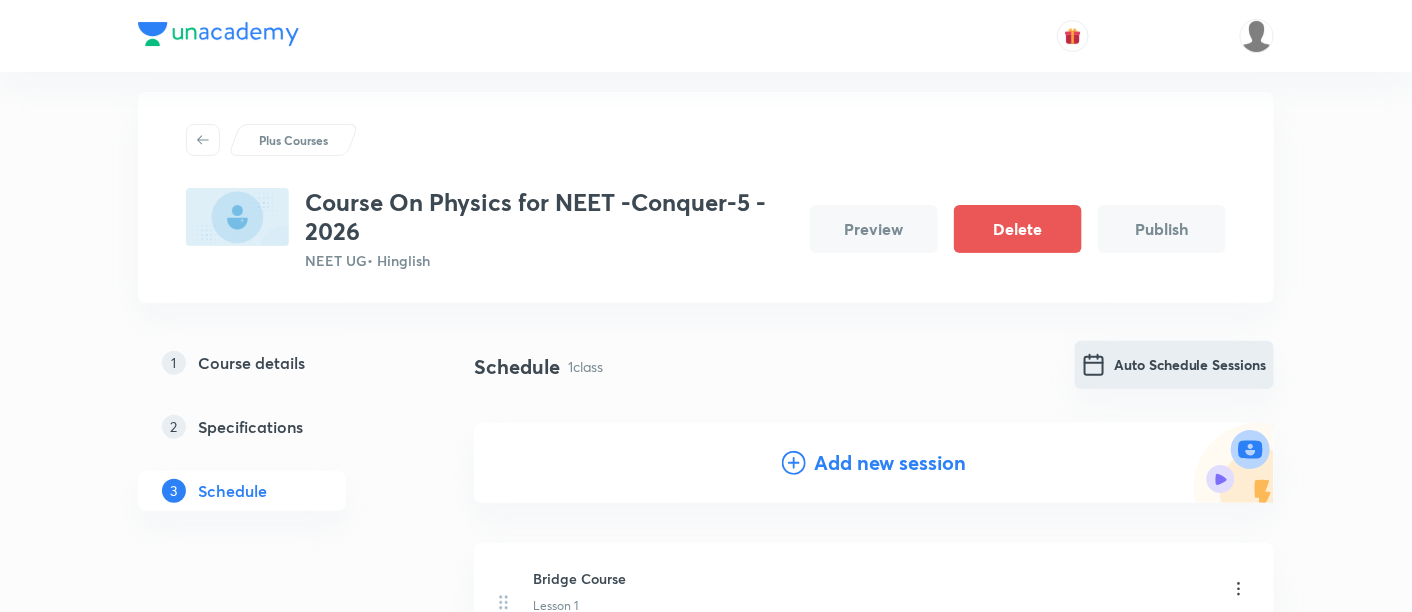 click on "Auto Schedule Sessions" at bounding box center [1174, 365] 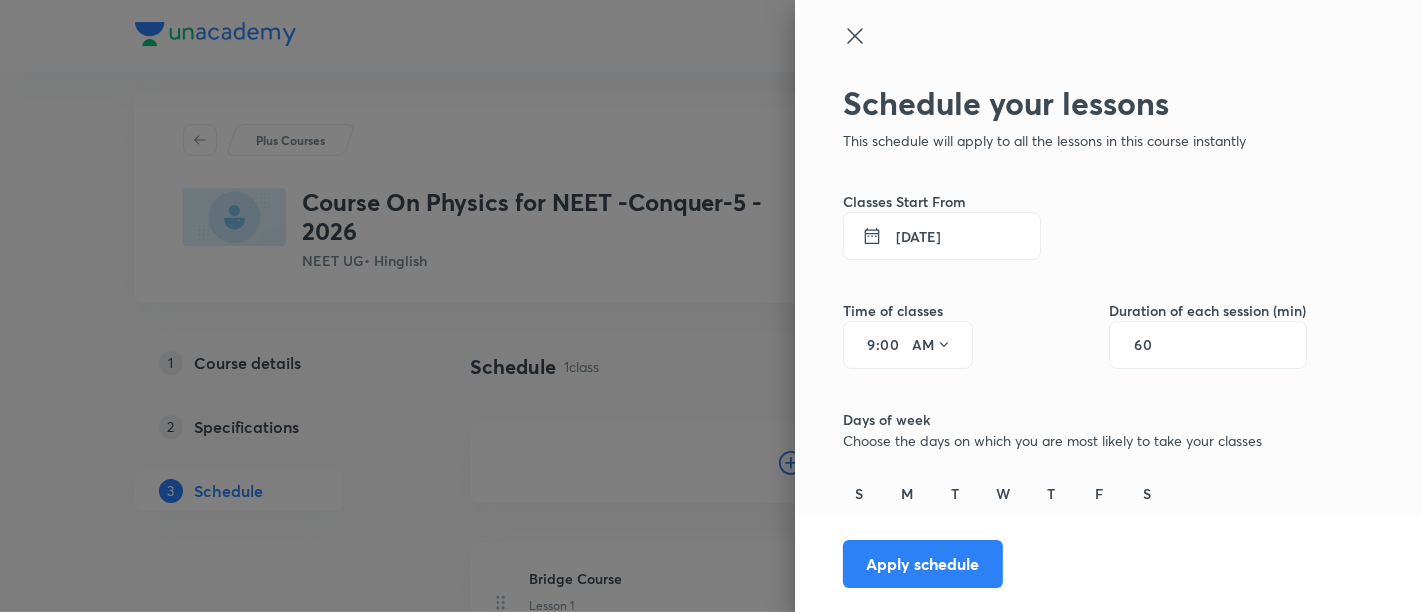 click on "12 Jul 2025" at bounding box center [942, 236] 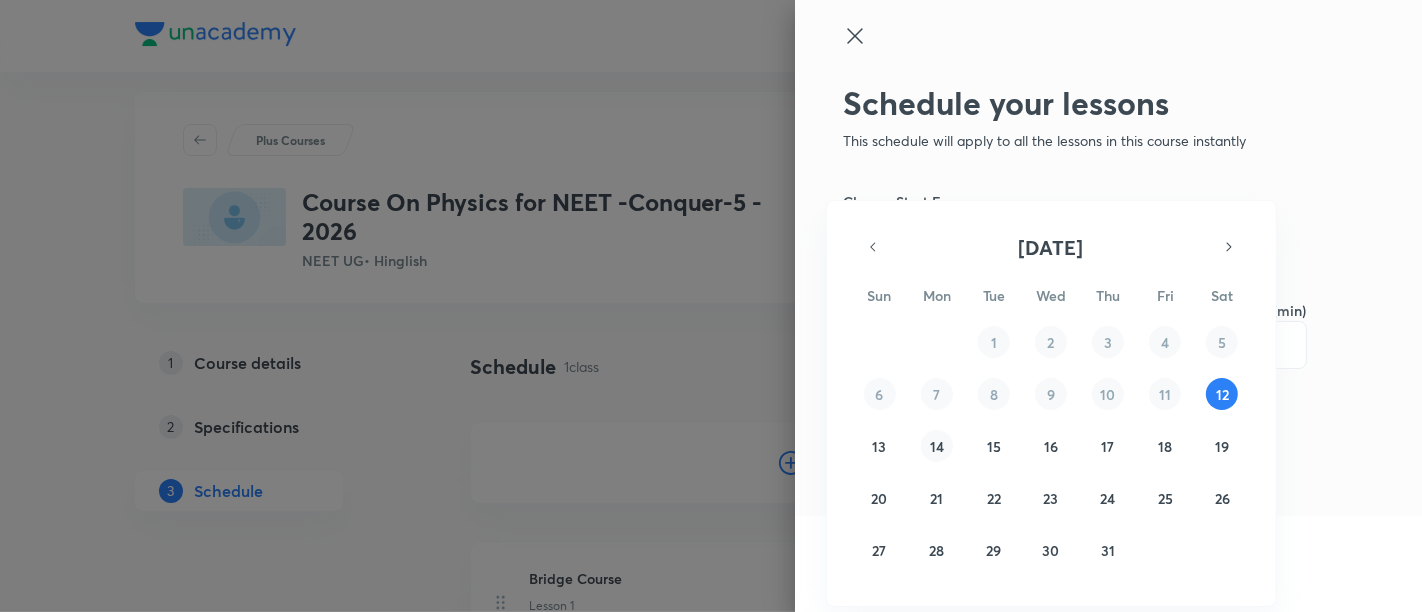 click on "14" at bounding box center [937, 446] 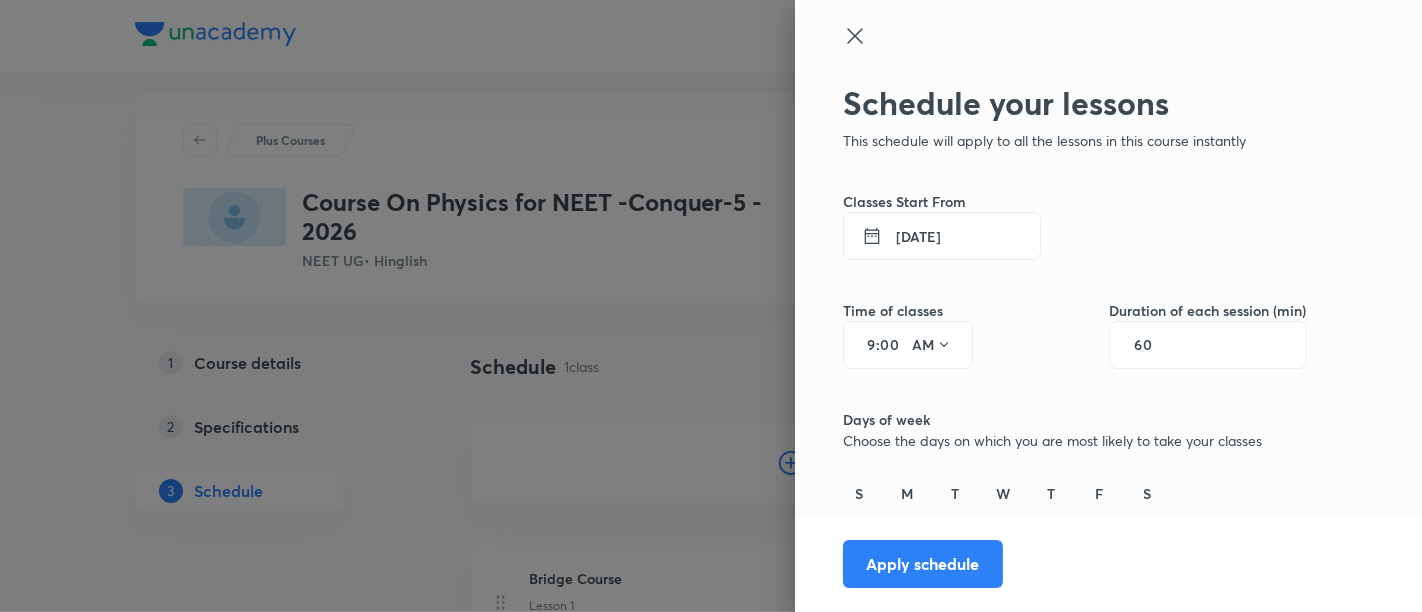 click on "14 Jul 2025" at bounding box center [942, 236] 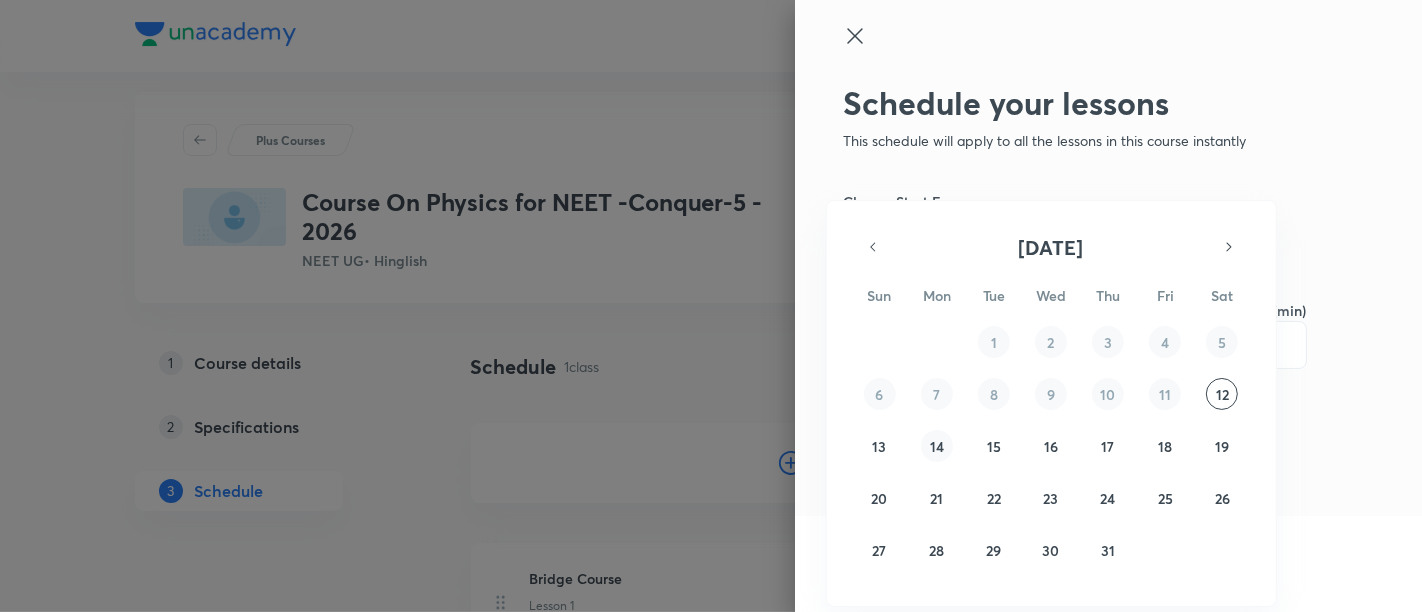click on "14" at bounding box center (937, 446) 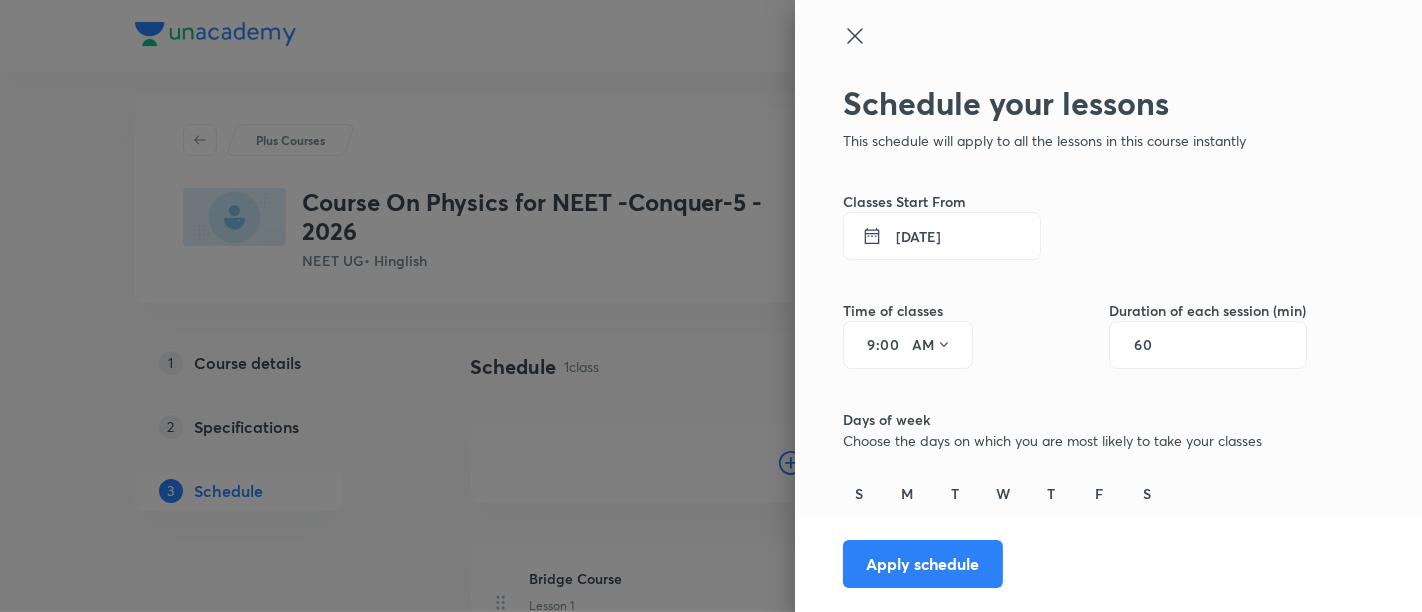 click on "9" at bounding box center [864, 345] 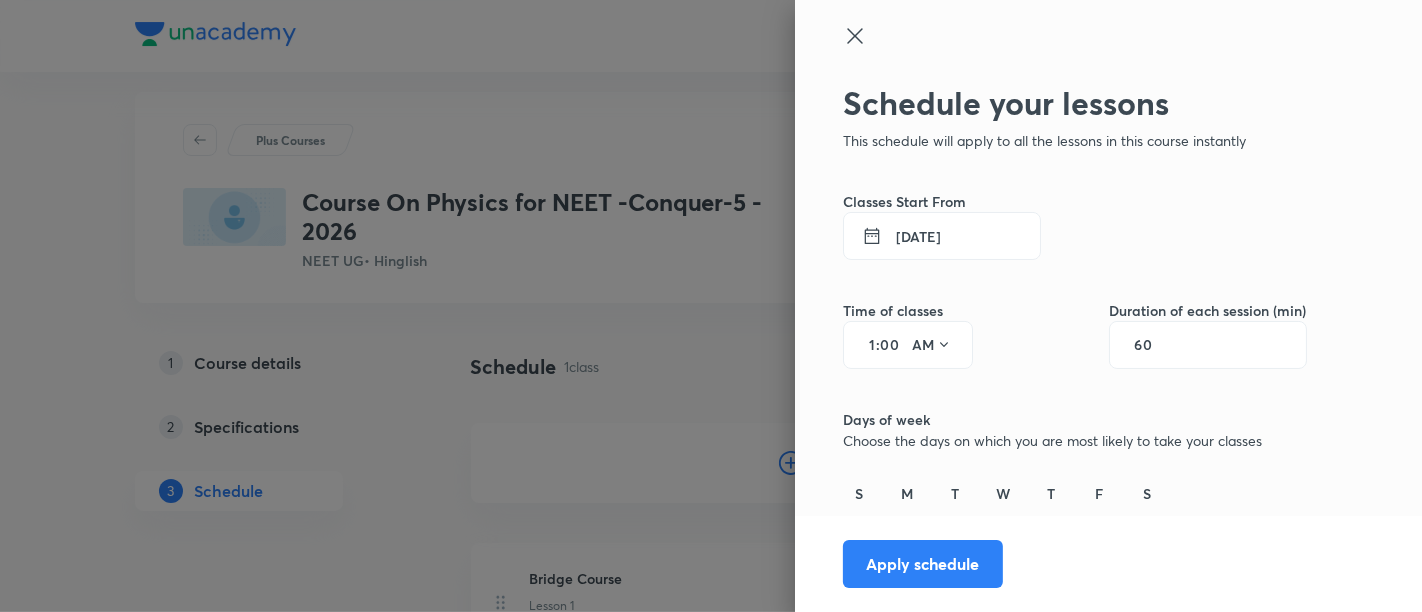 type on "12" 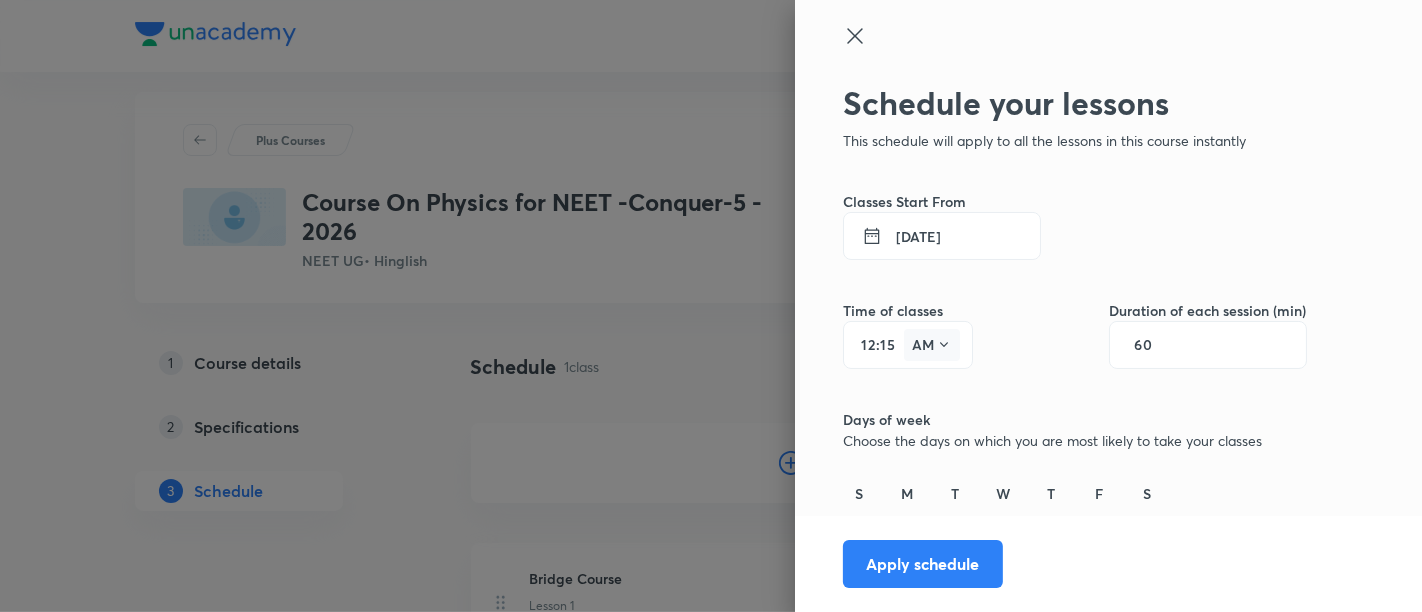 type on "15" 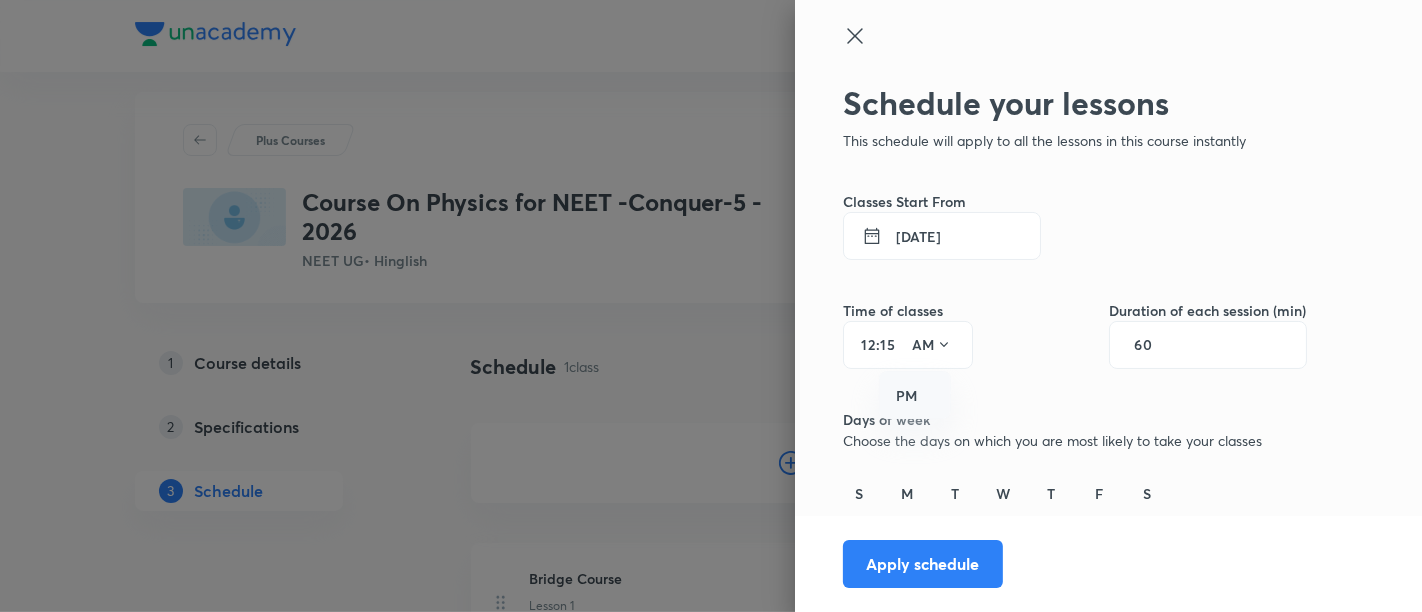 click on "PM" at bounding box center [916, 396] 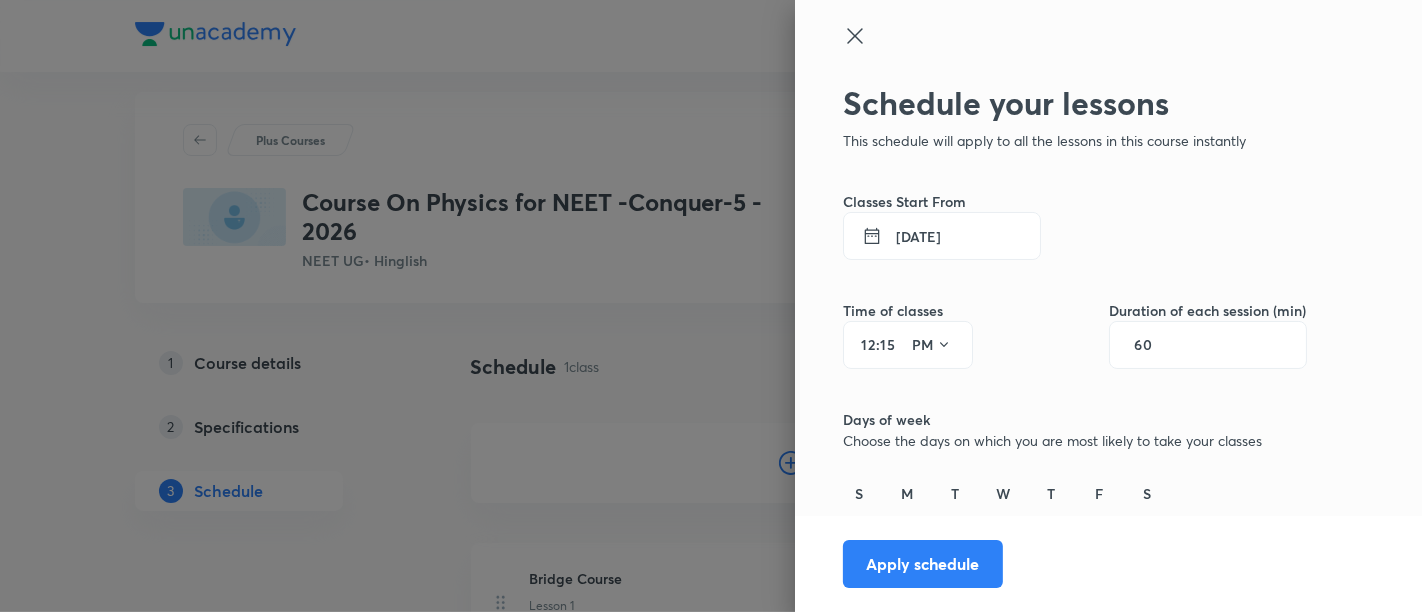 click on "60" at bounding box center [1153, 345] 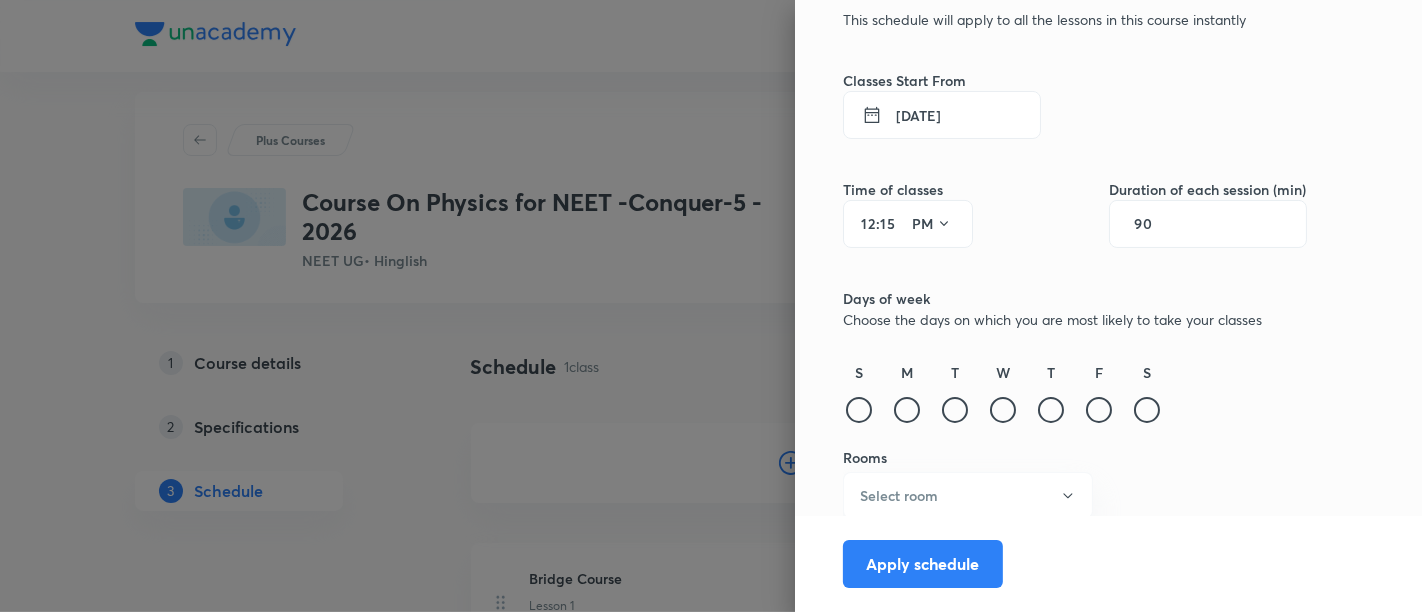 scroll, scrollTop: 127, scrollLeft: 0, axis: vertical 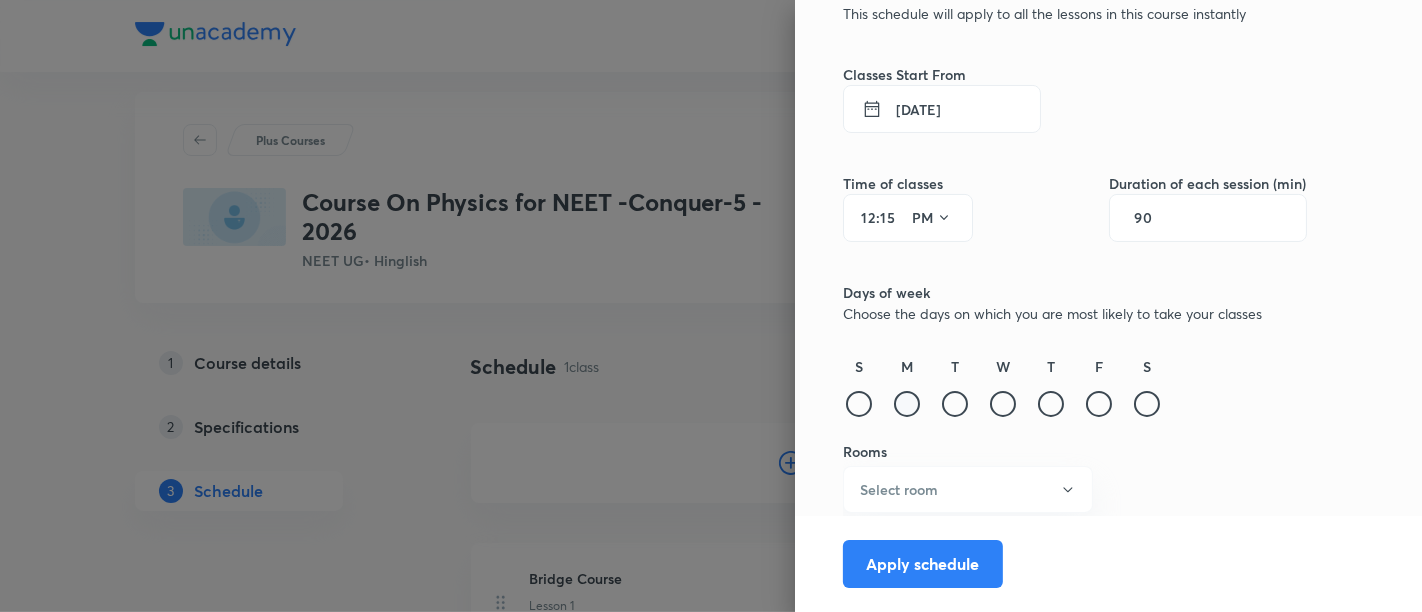 type on "90" 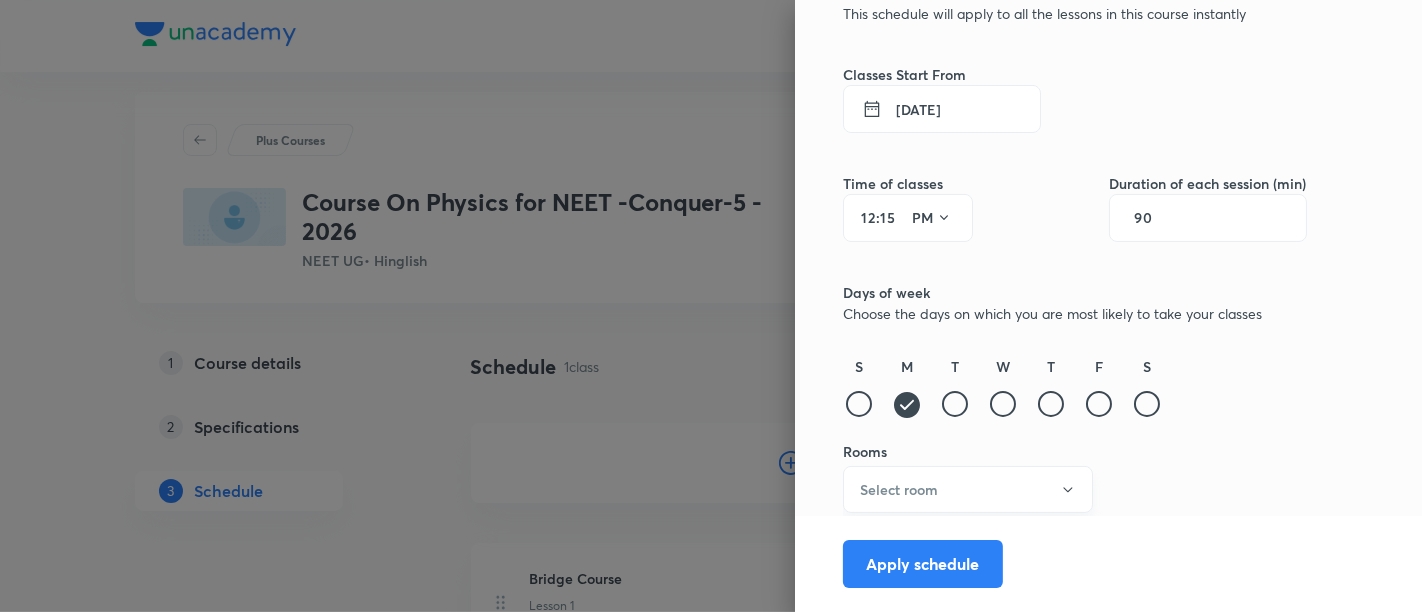 click 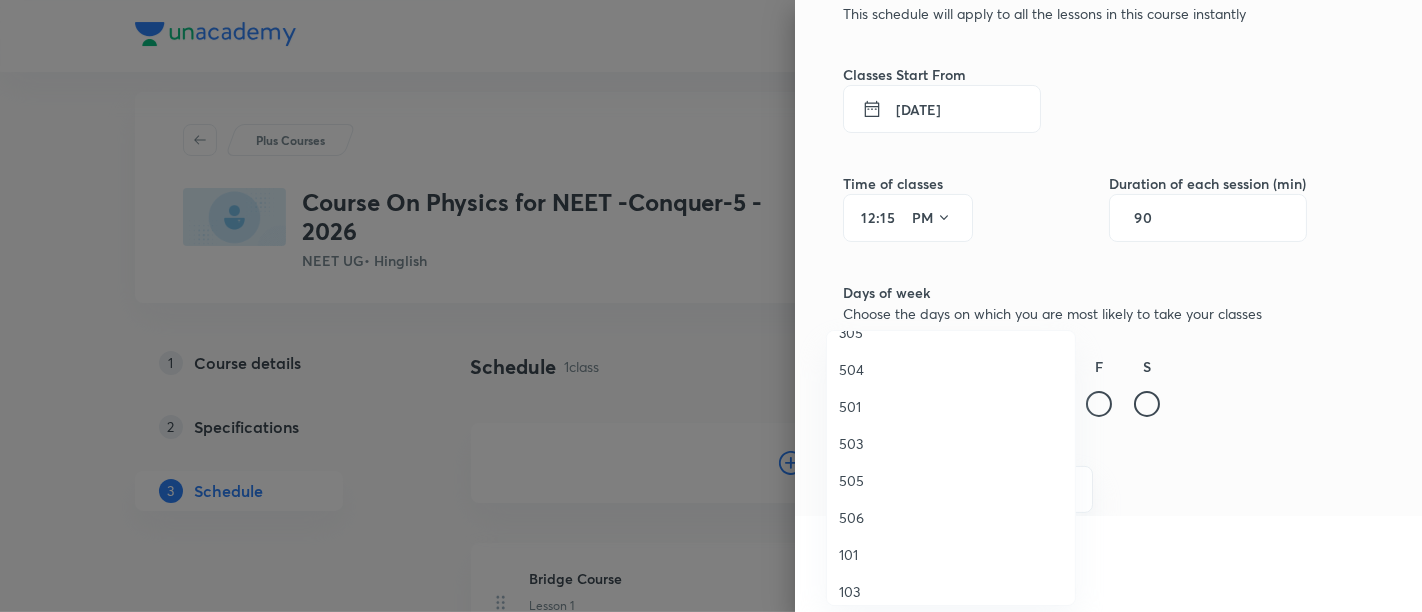 scroll, scrollTop: 322, scrollLeft: 0, axis: vertical 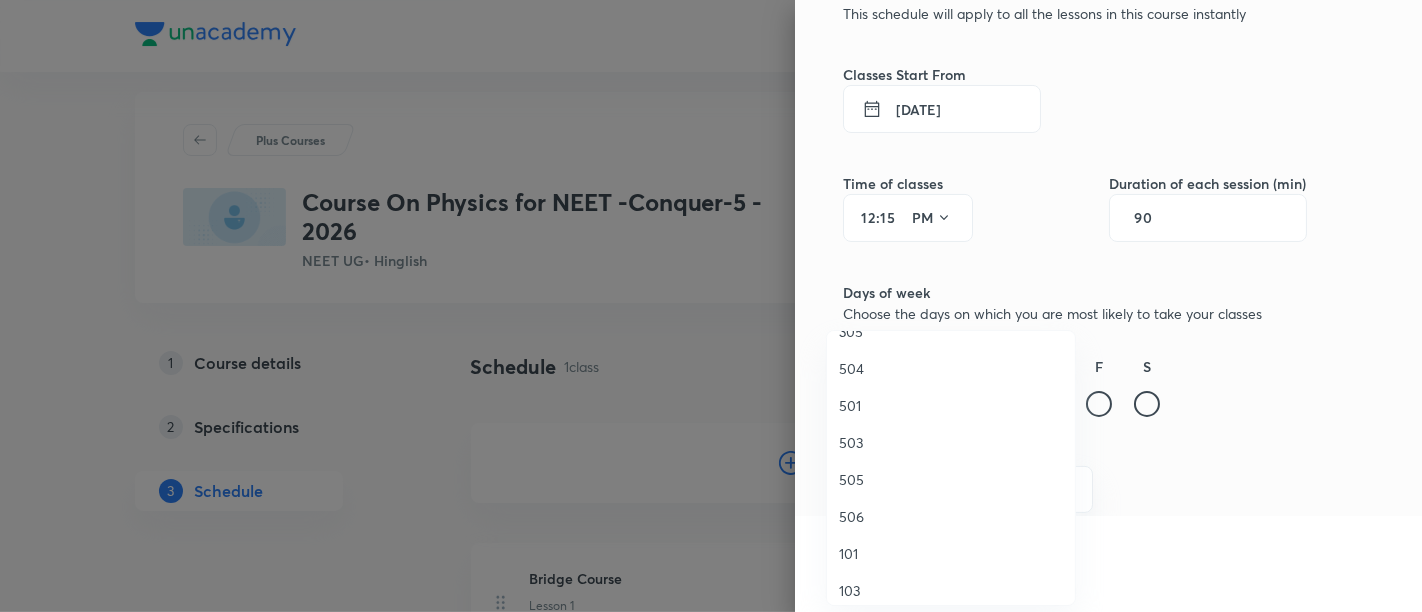 click on "505" at bounding box center (951, 479) 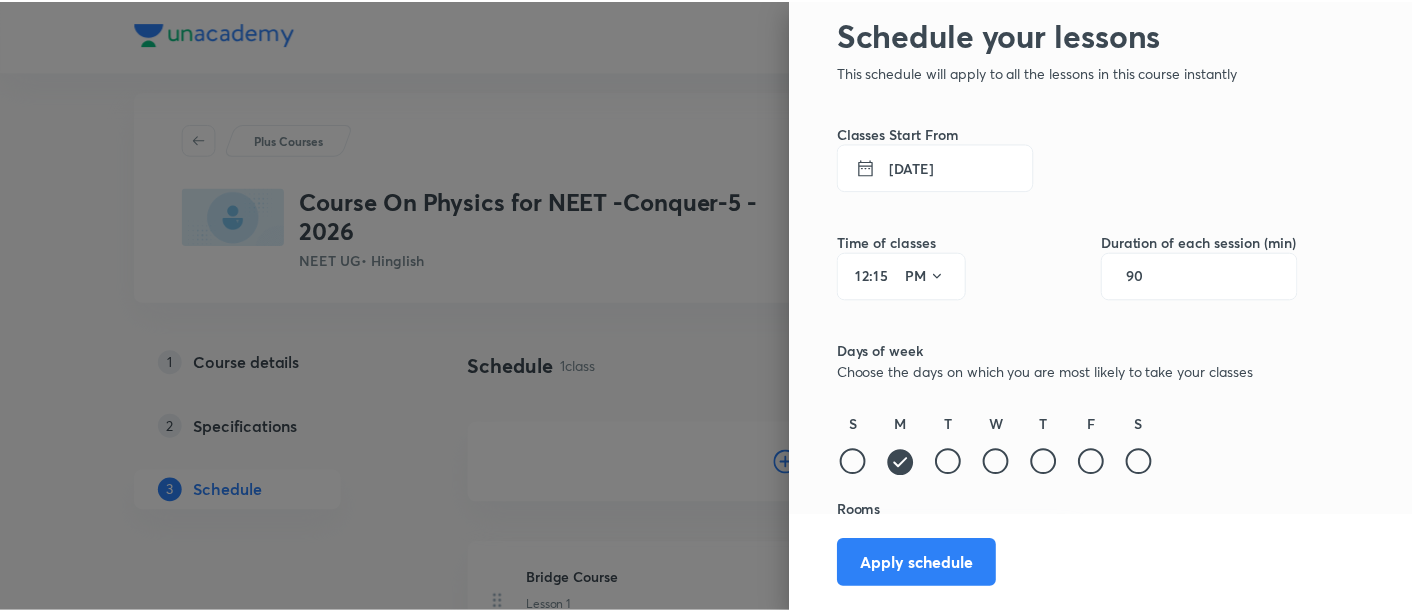 scroll, scrollTop: 127, scrollLeft: 0, axis: vertical 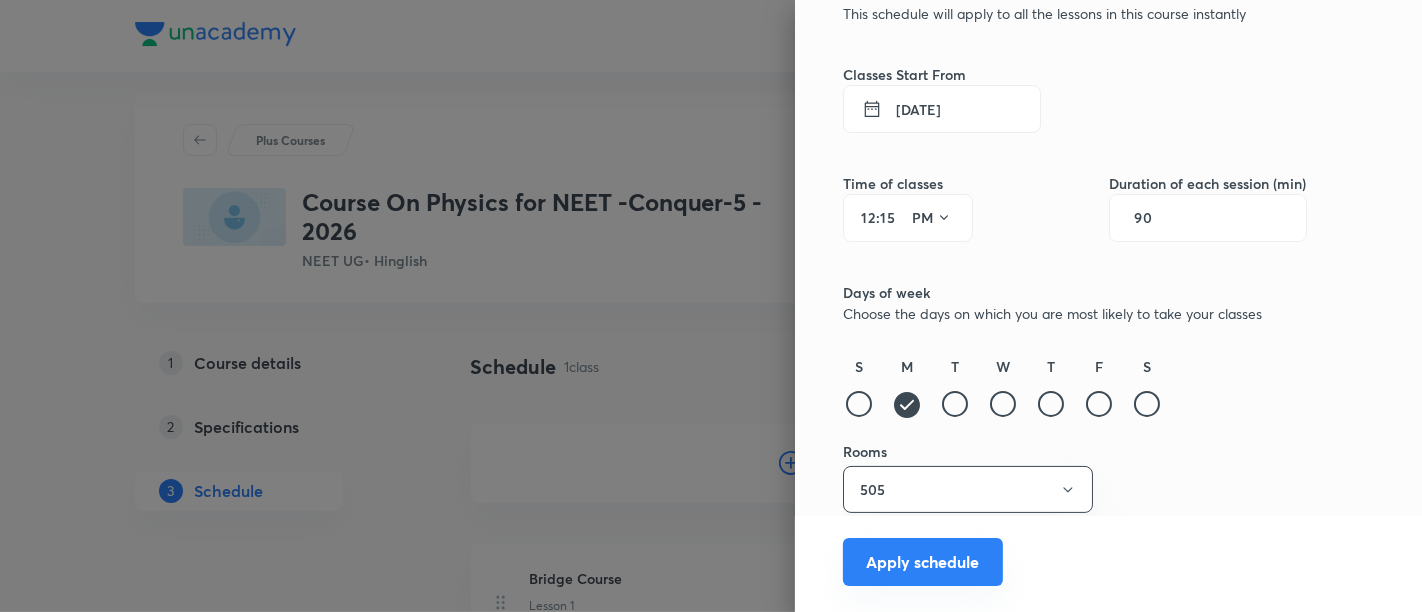 click on "Apply schedule" at bounding box center [923, 562] 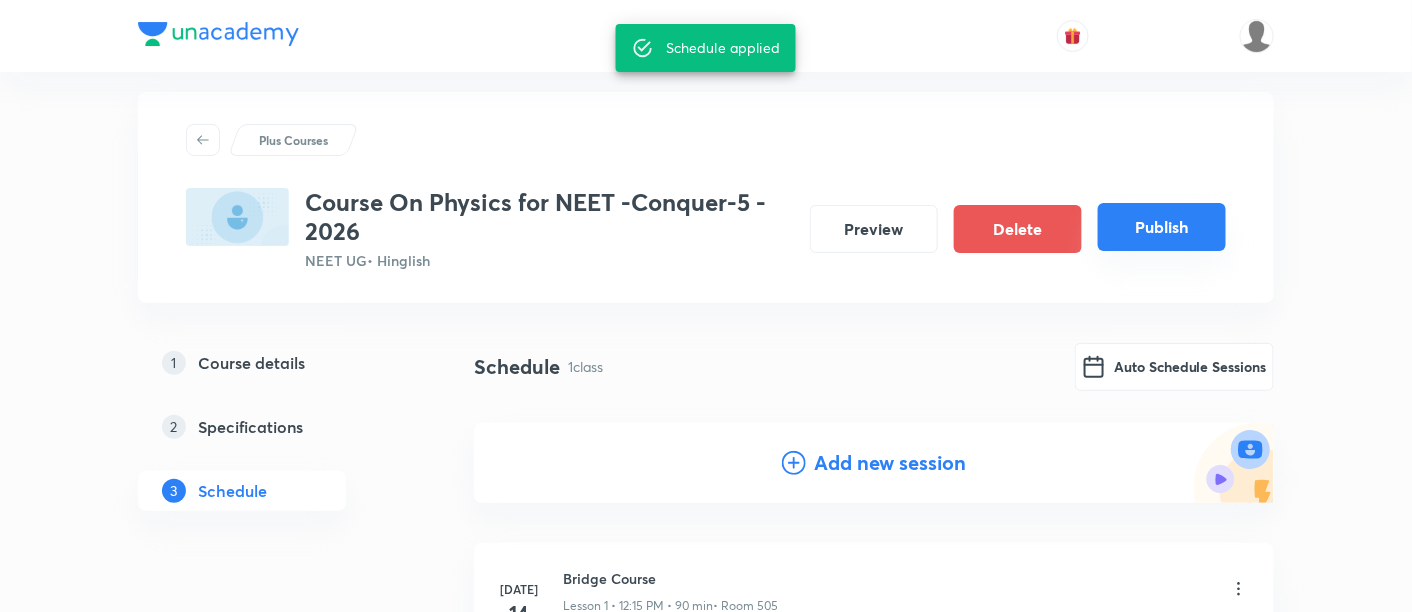 click on "Publish" at bounding box center (1162, 227) 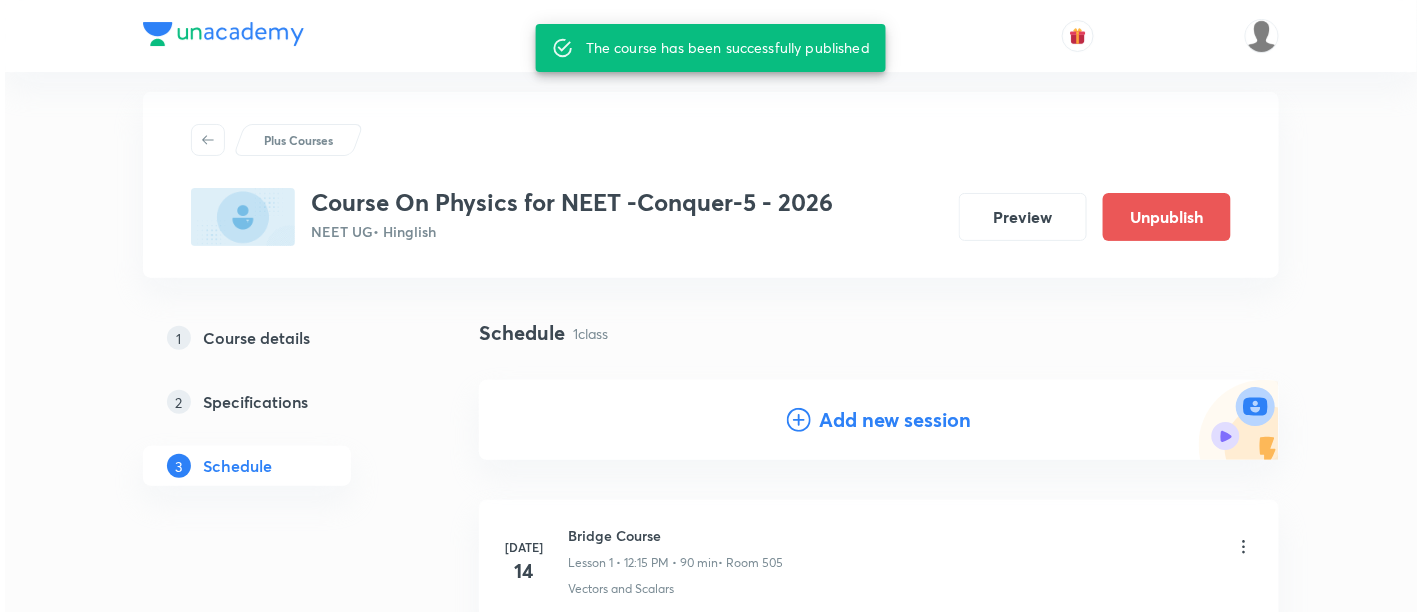 scroll, scrollTop: 0, scrollLeft: 0, axis: both 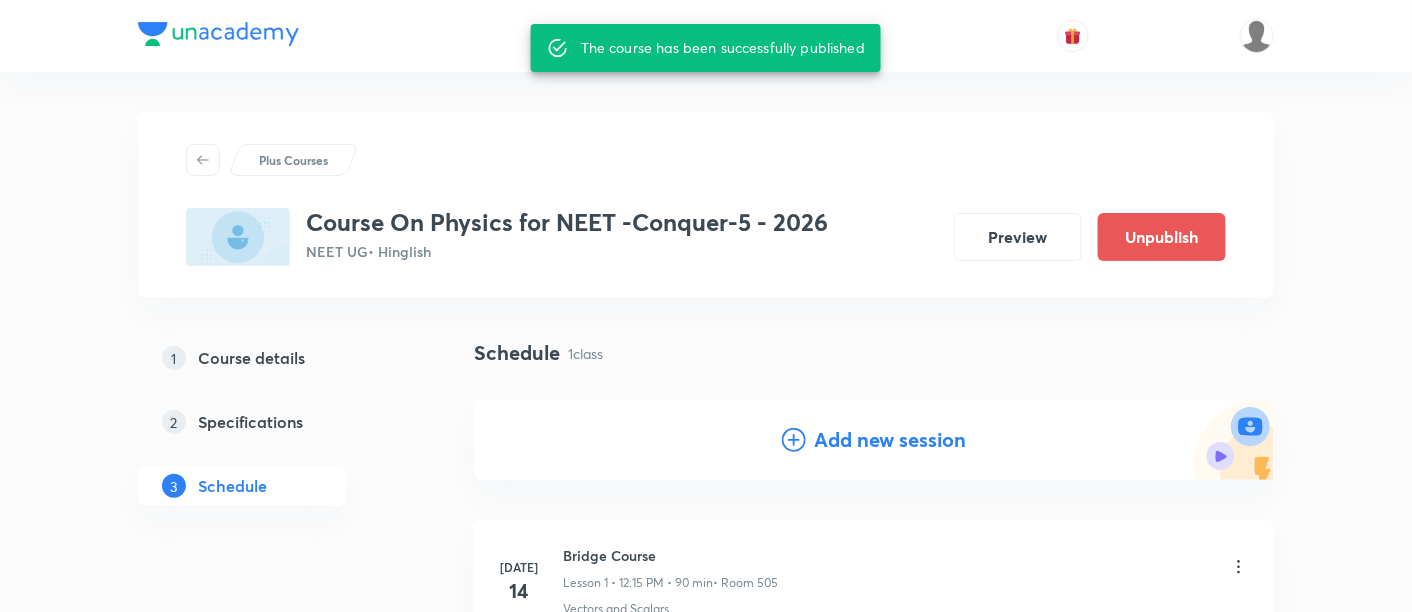 click on "Plus Courses Course On Physics for NEET -Conquer-5 - 2026 NEET UG  • Hinglish Preview Unpublish 1 Course details 2 Specifications 3 Schedule Schedule 1  class Add new session Jul 14 Bridge Course Lesson 1 • 12:15 PM • 90 min  • Room 505 Vectors and Scalars  The course has been successfully published" at bounding box center (706, 437) 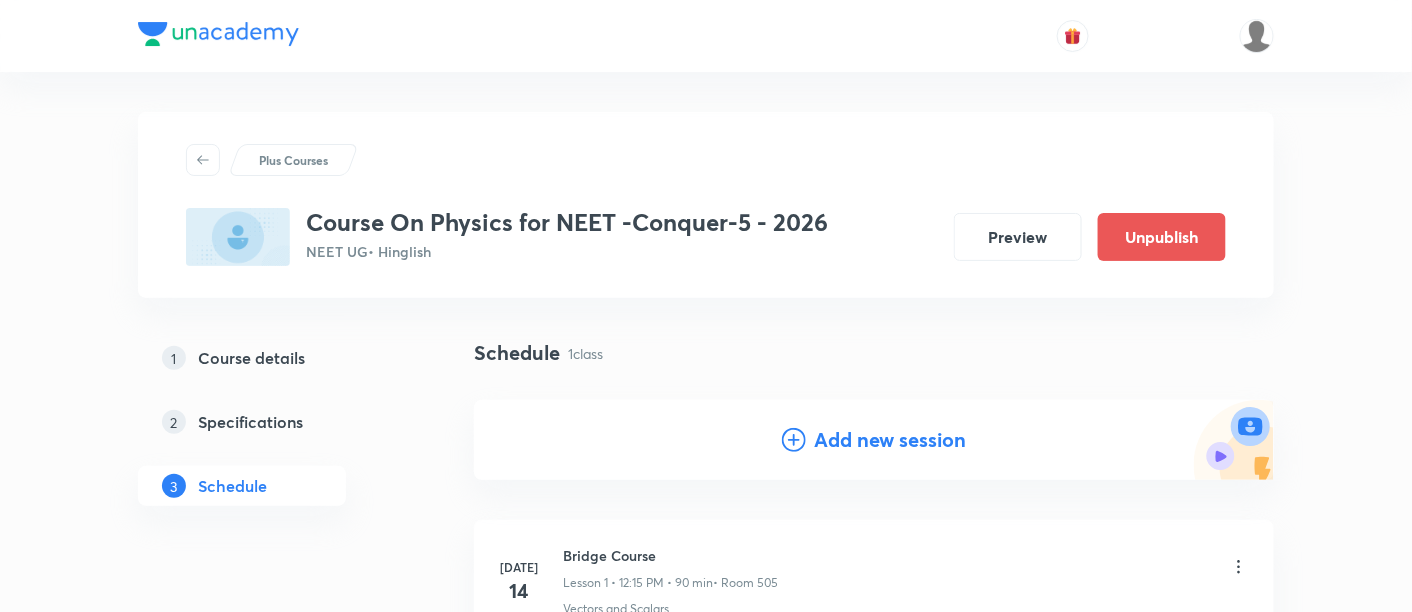 click on "Plus Courses" at bounding box center [706, 160] 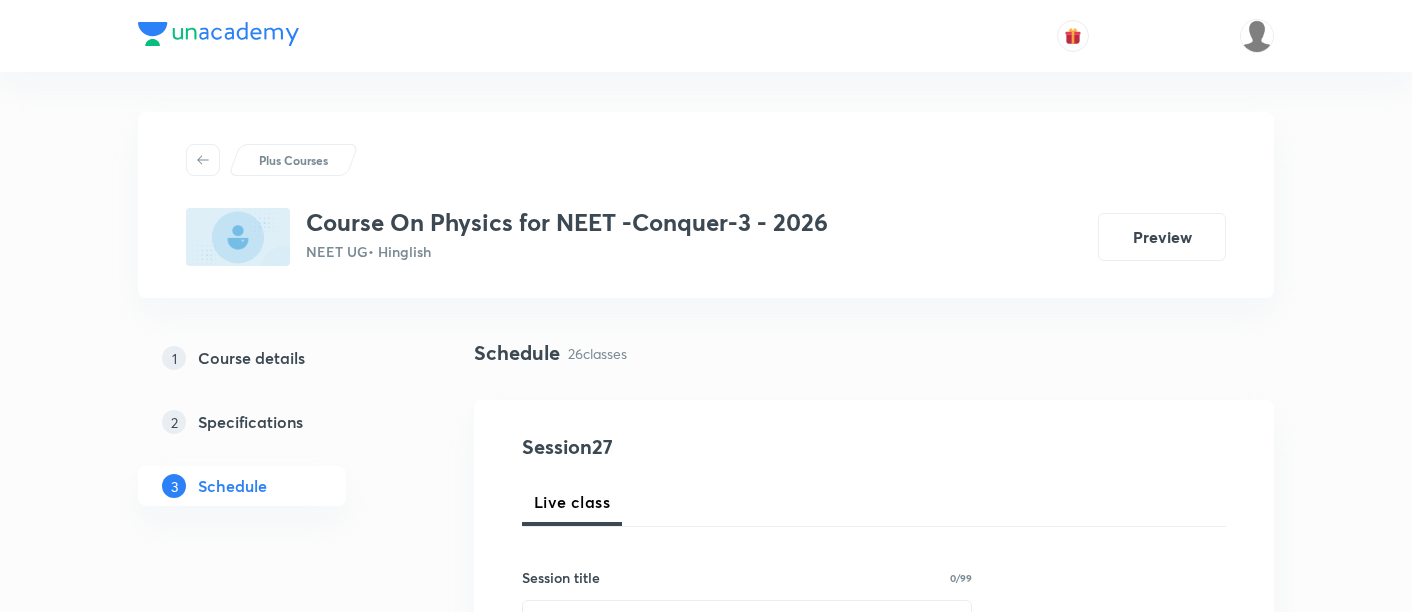 scroll, scrollTop: 0, scrollLeft: 0, axis: both 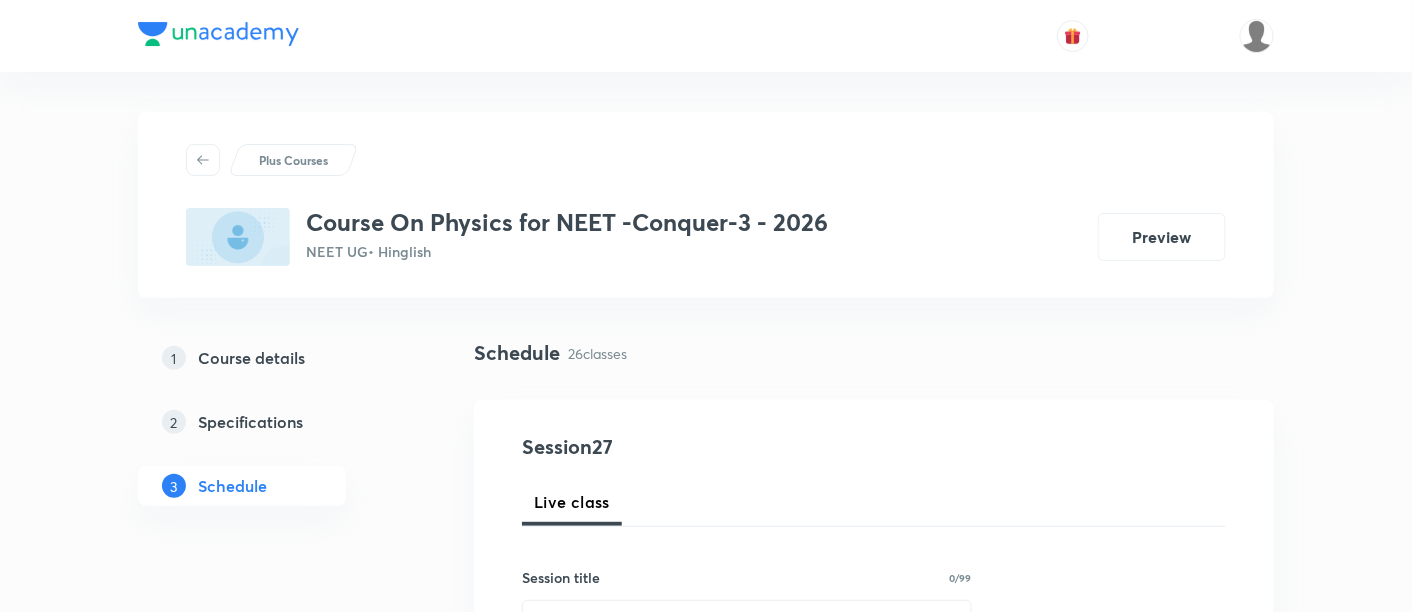 click on "Course details" at bounding box center (251, 358) 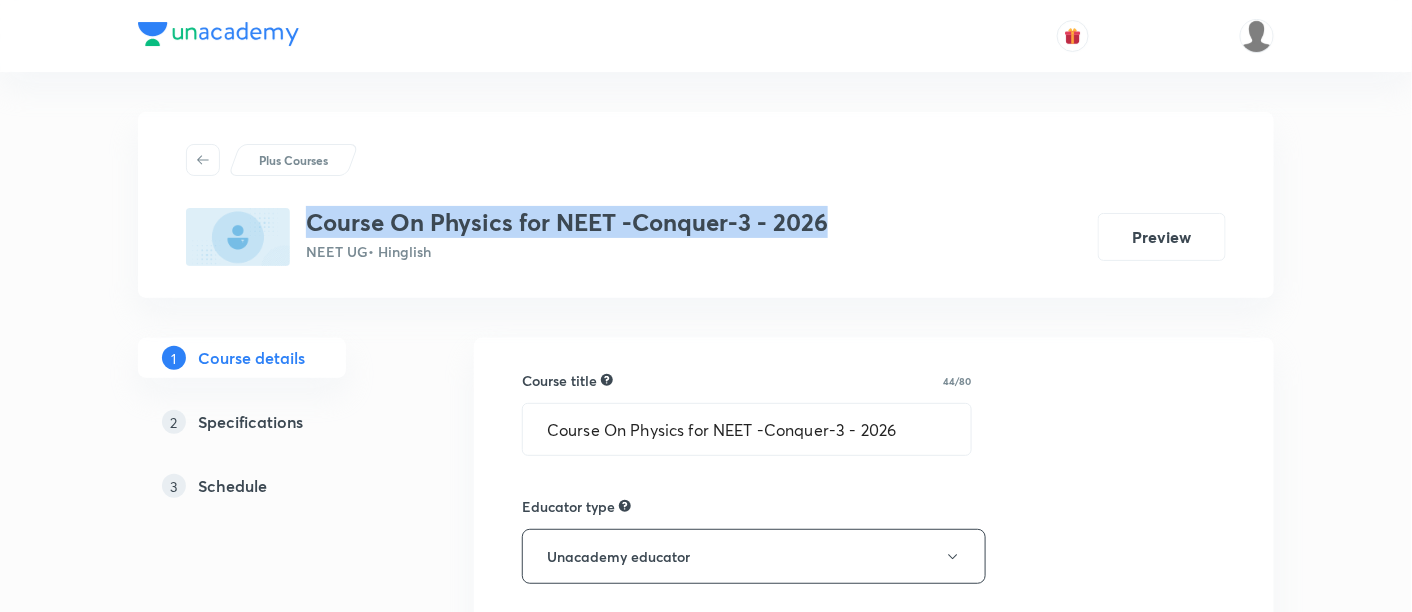 drag, startPoint x: 306, startPoint y: 218, endPoint x: 889, endPoint y: 205, distance: 583.1449 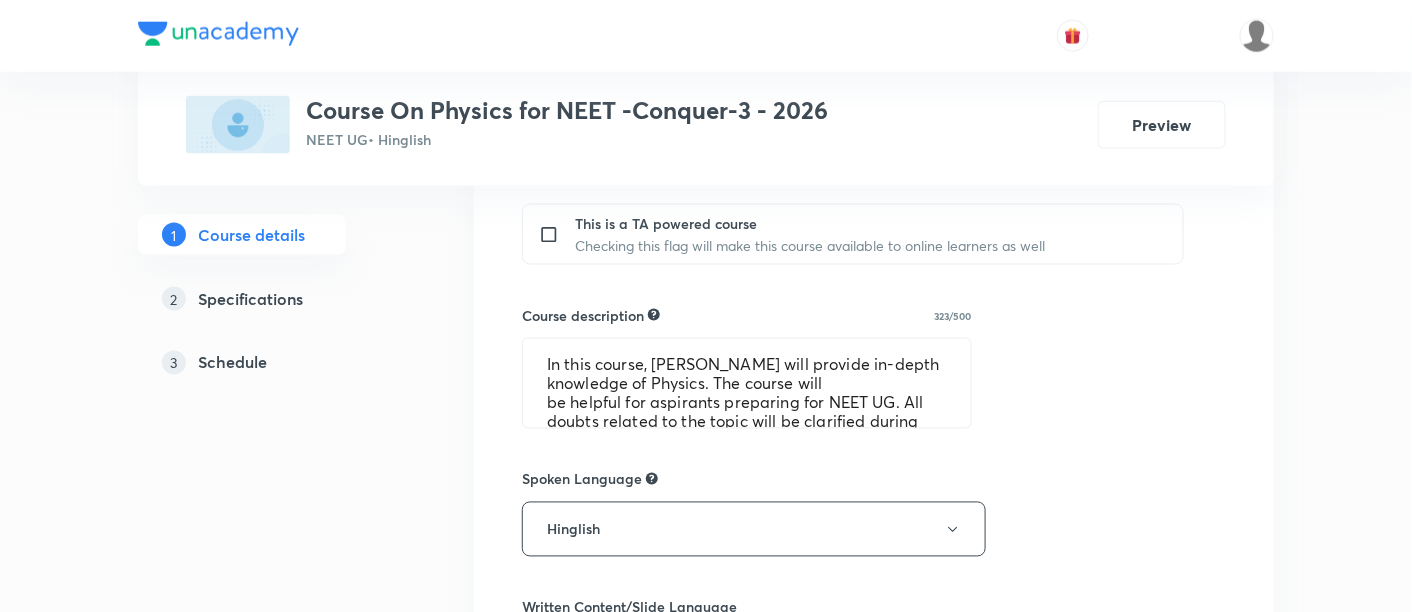 scroll, scrollTop: 855, scrollLeft: 0, axis: vertical 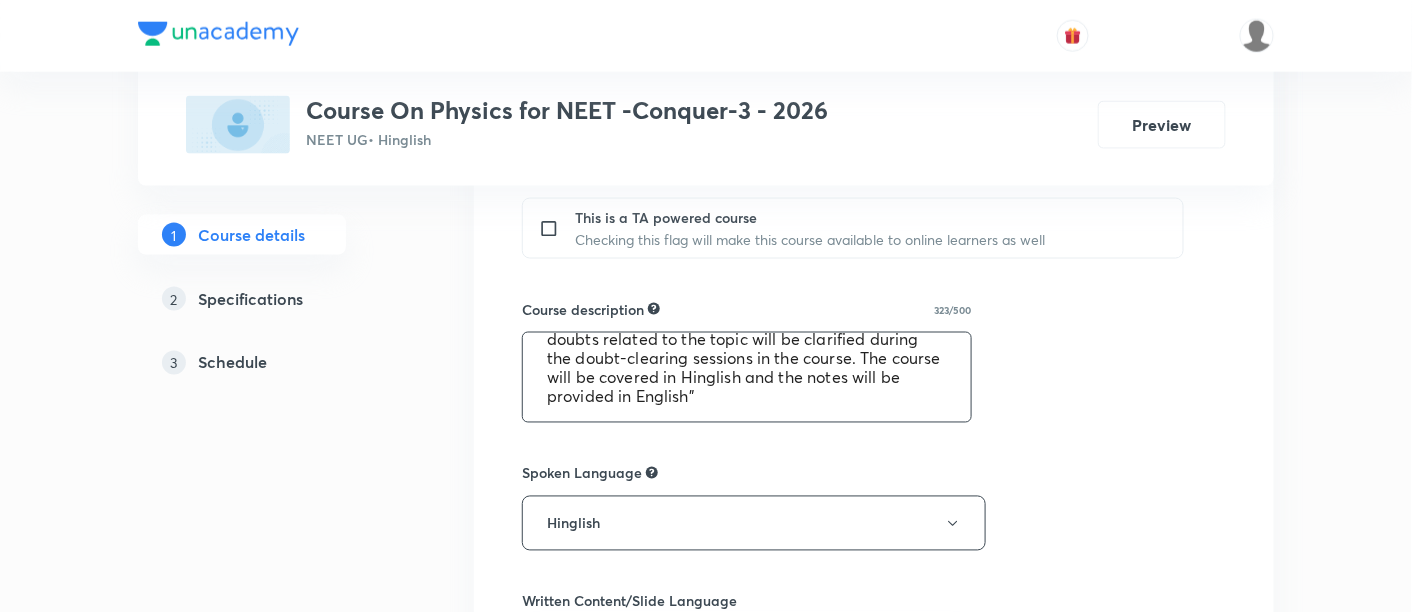 drag, startPoint x: 548, startPoint y: 353, endPoint x: 911, endPoint y: 402, distance: 366.29224 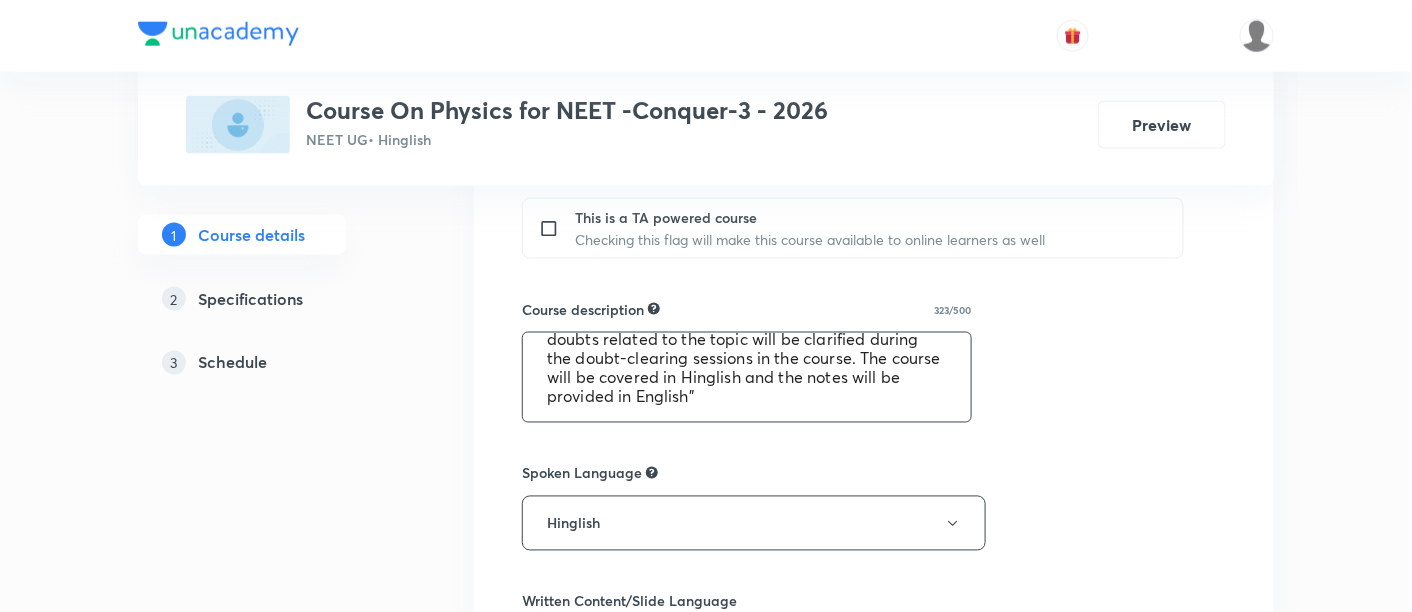 click on "In this course, [PERSON_NAME] will provide in-depth knowledge of Physics. The course will
be helpful for aspirants preparing for NEET UG. All doubts related to the topic will be clarified during the doubt-clearing sessions in the course. The course will be covered in Hinglish and the notes will be provided in English"" at bounding box center (747, 377) 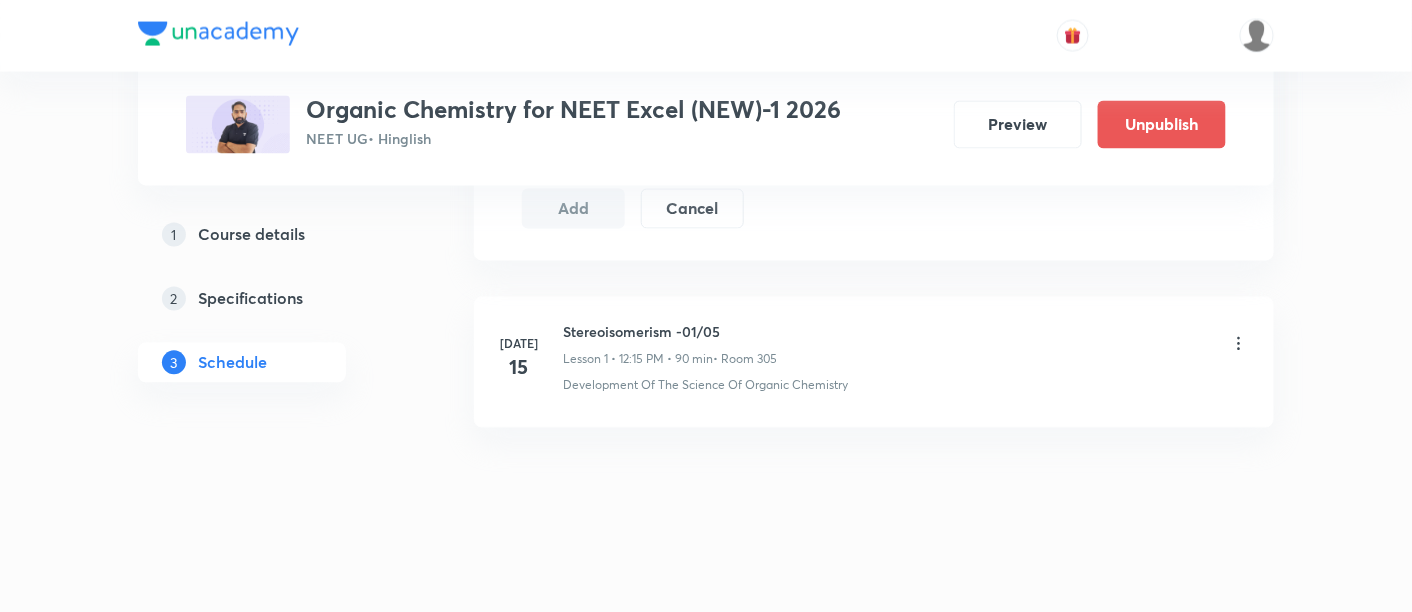 scroll, scrollTop: 1142, scrollLeft: 0, axis: vertical 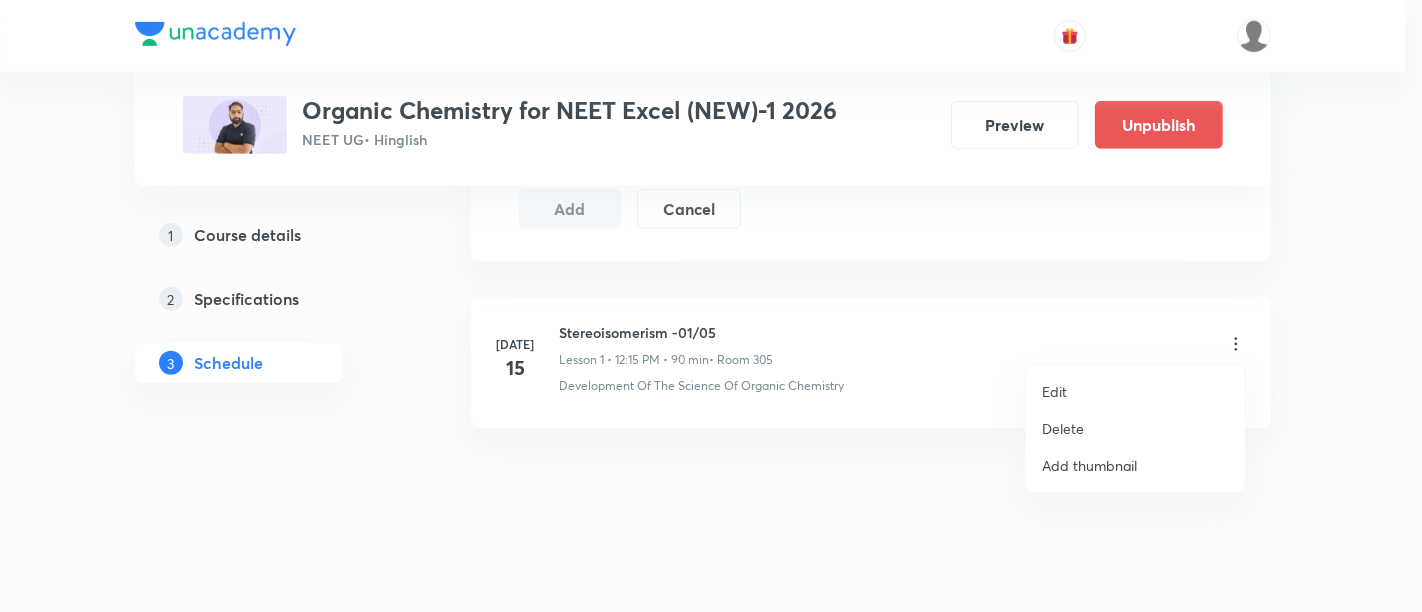 click on "Edit" at bounding box center (1054, 391) 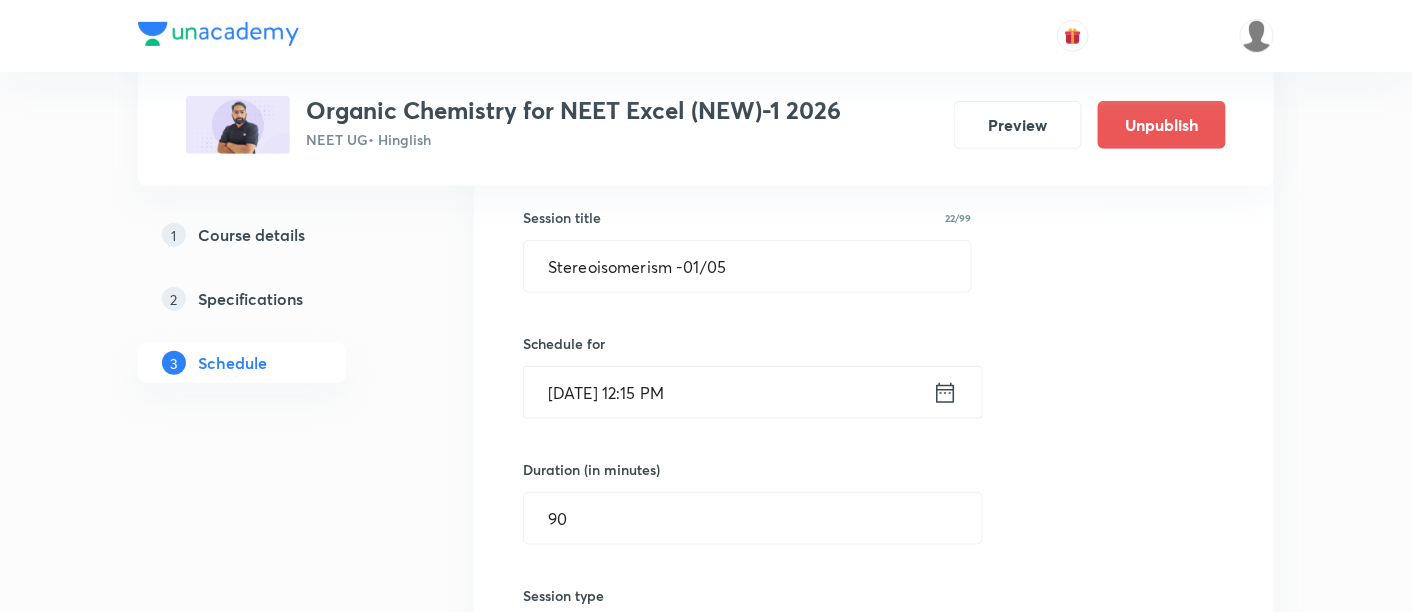 scroll, scrollTop: 356, scrollLeft: 0, axis: vertical 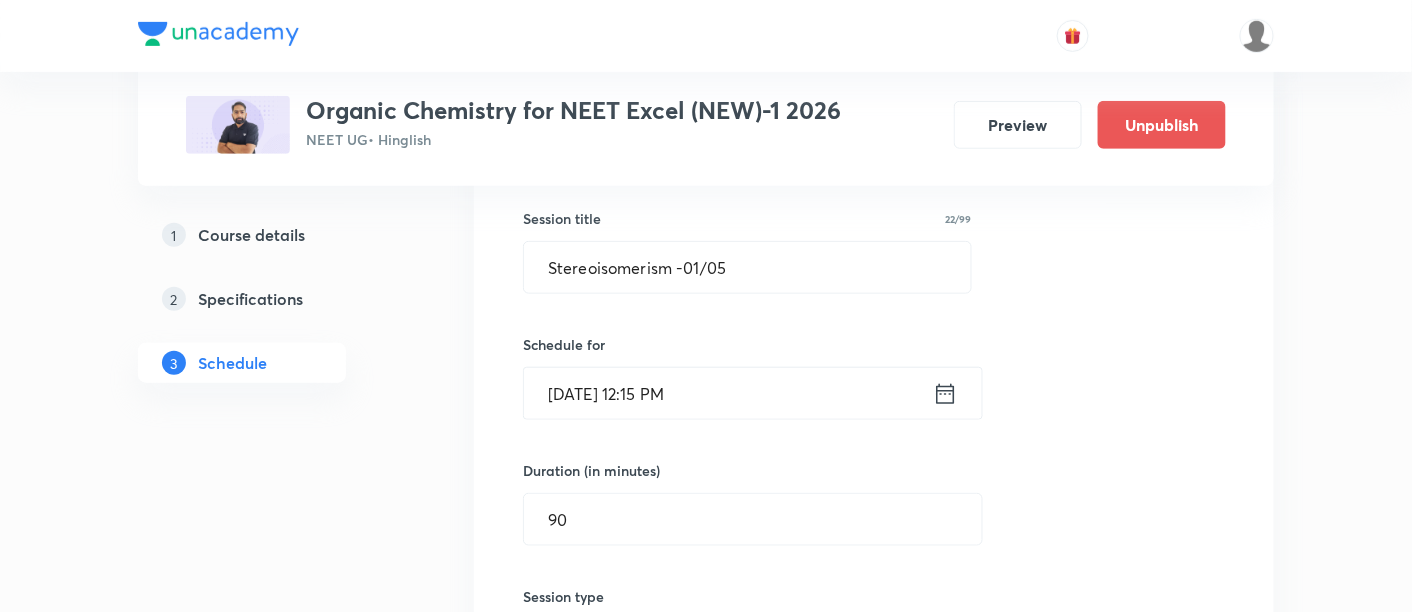click 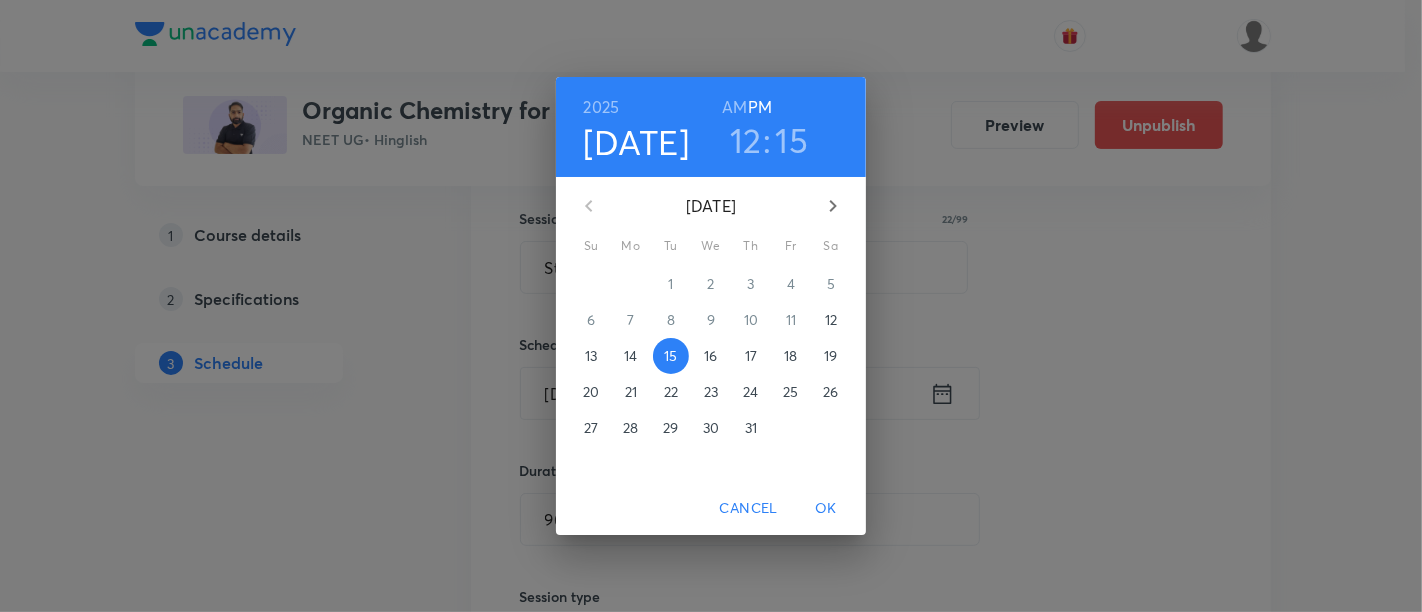click on "17" at bounding box center (751, 356) 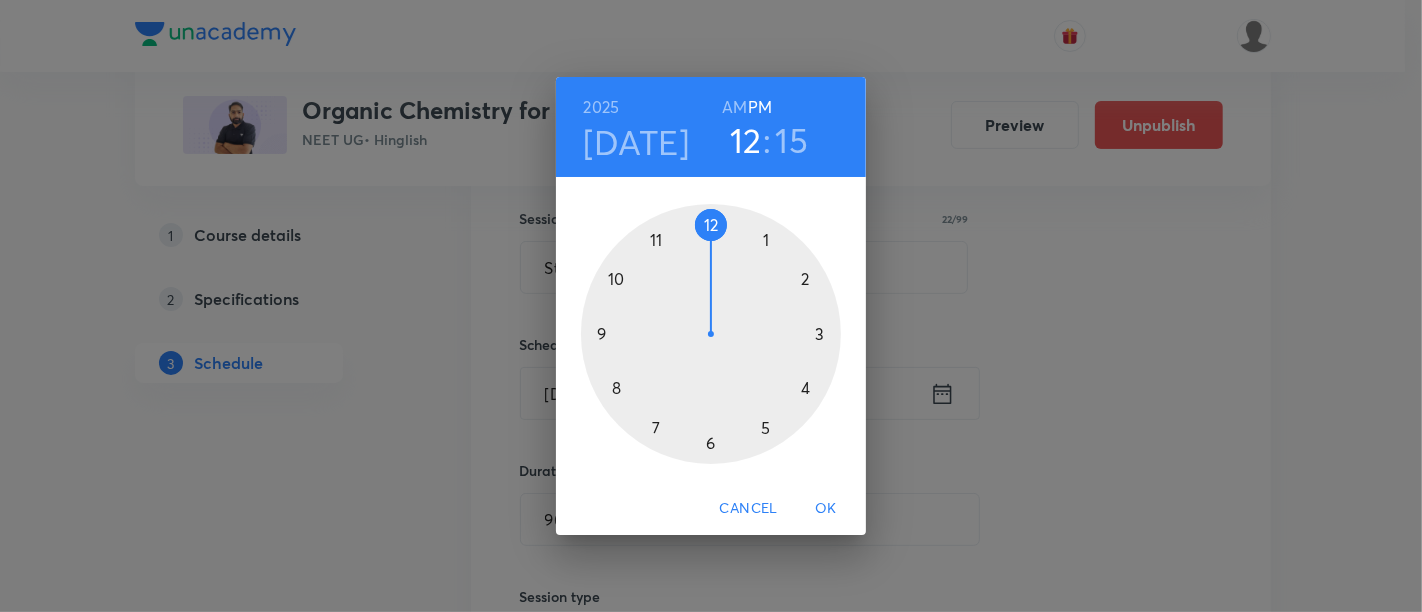 click at bounding box center [711, 334] 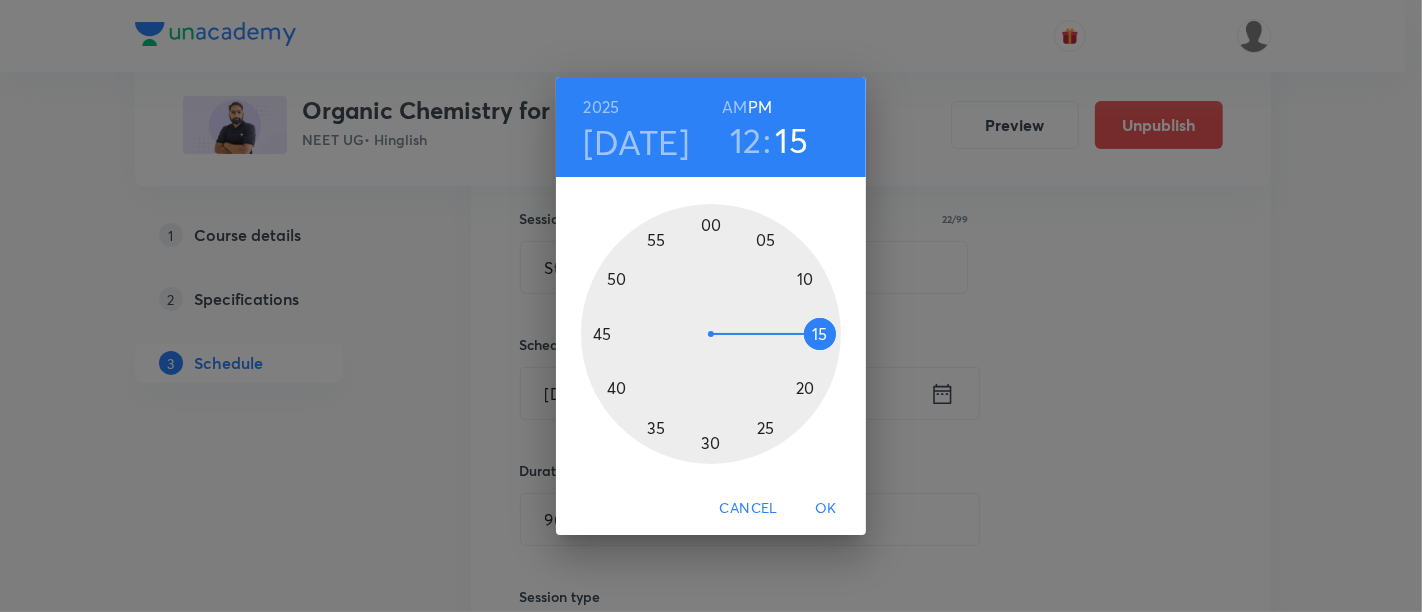 click at bounding box center (711, 334) 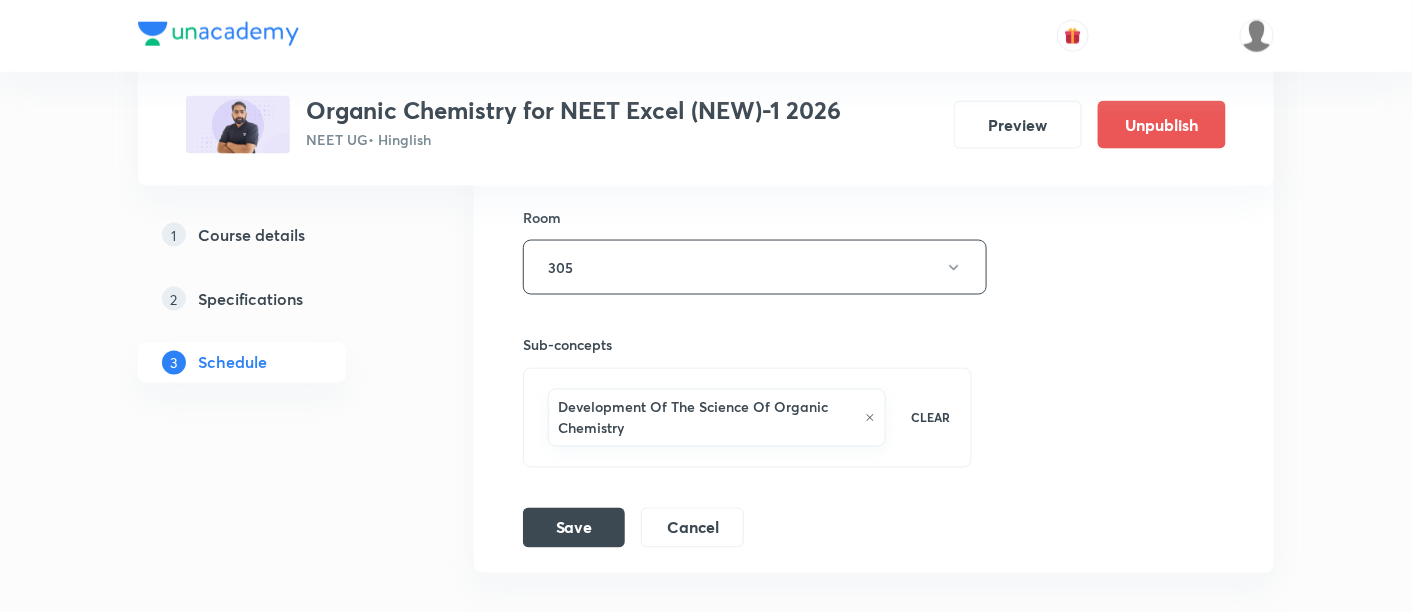scroll, scrollTop: 941, scrollLeft: 0, axis: vertical 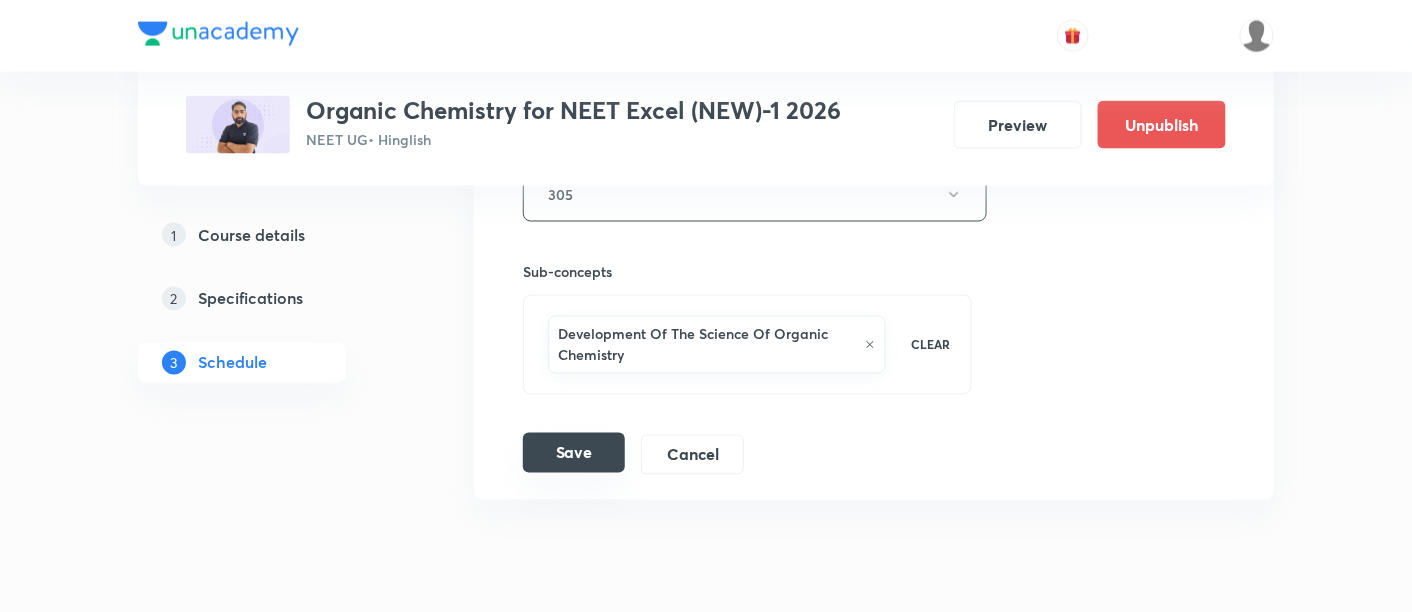 click on "Save" at bounding box center (574, 453) 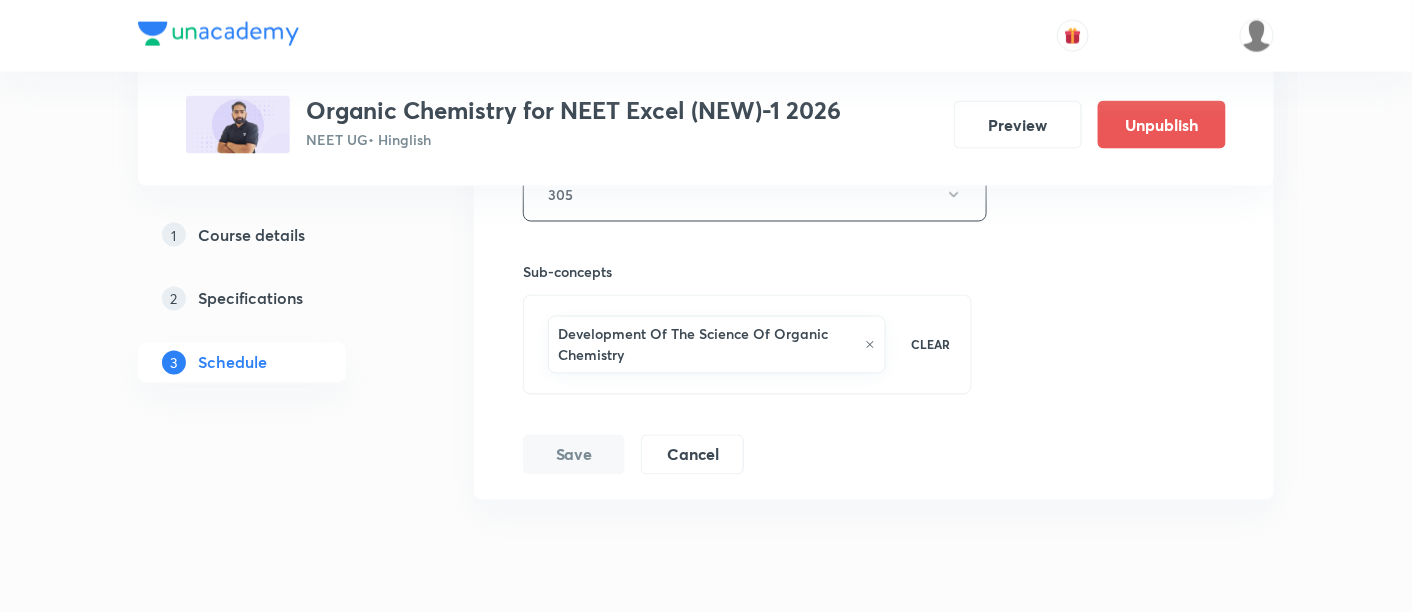 scroll, scrollTop: 225, scrollLeft: 0, axis: vertical 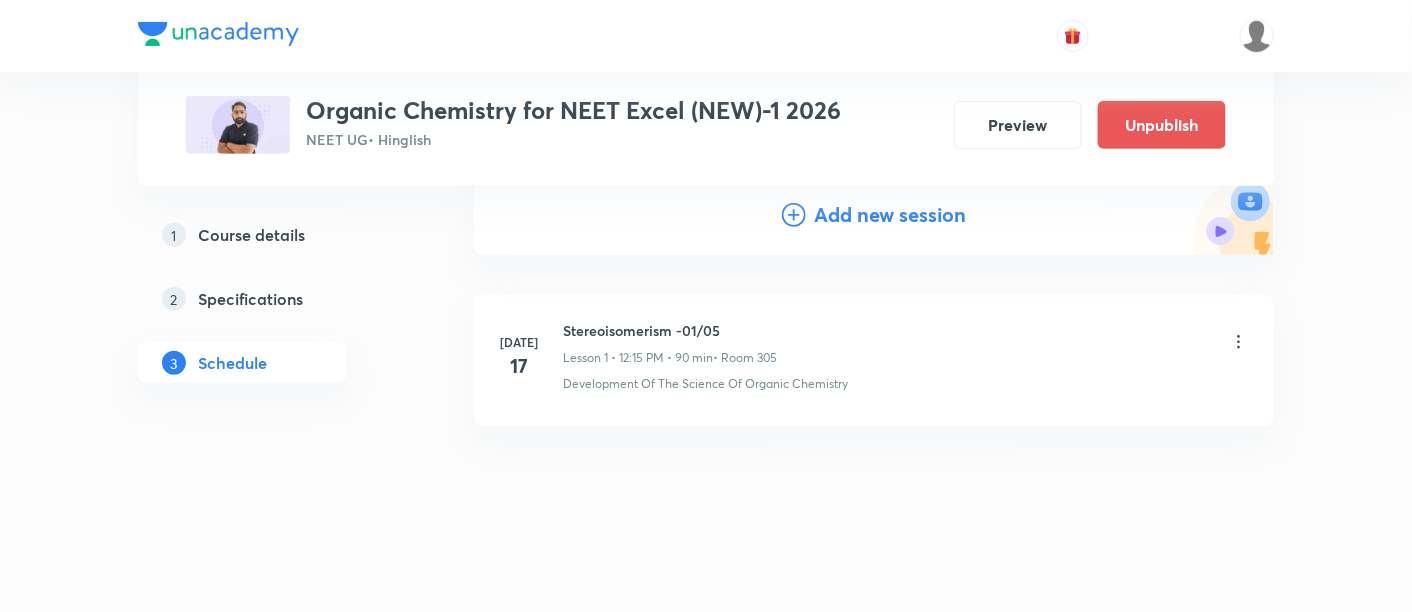 click 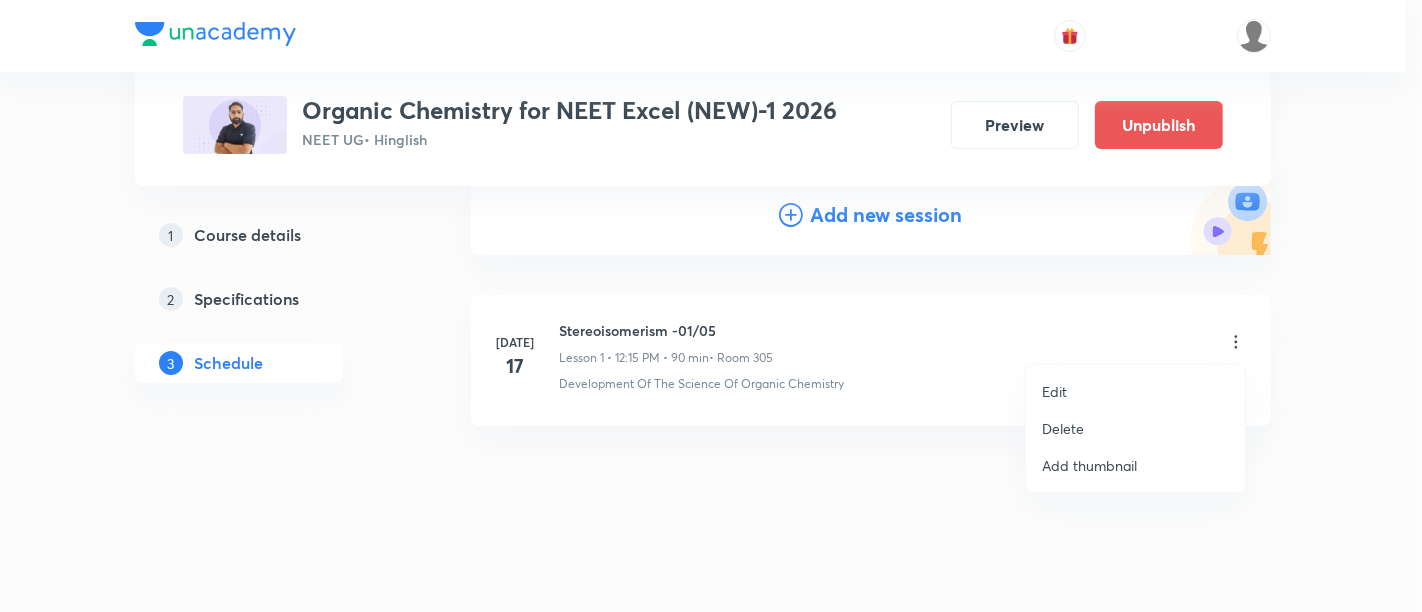 click on "Edit" at bounding box center [1054, 391] 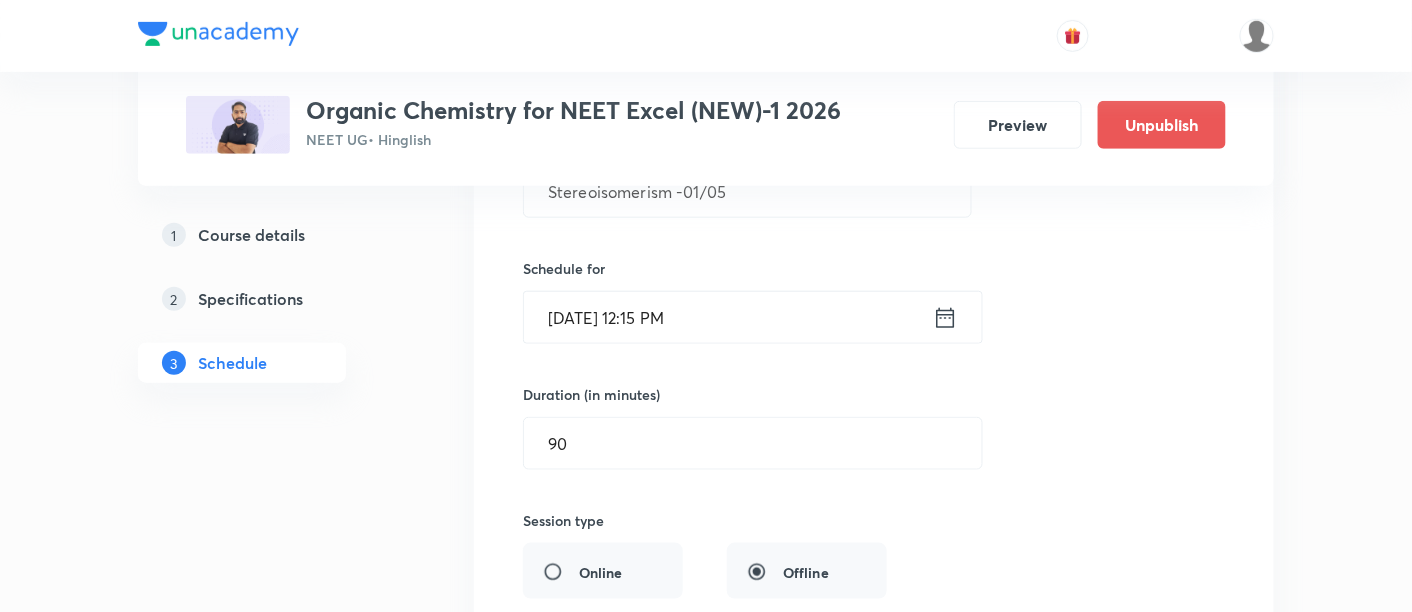 scroll, scrollTop: 437, scrollLeft: 0, axis: vertical 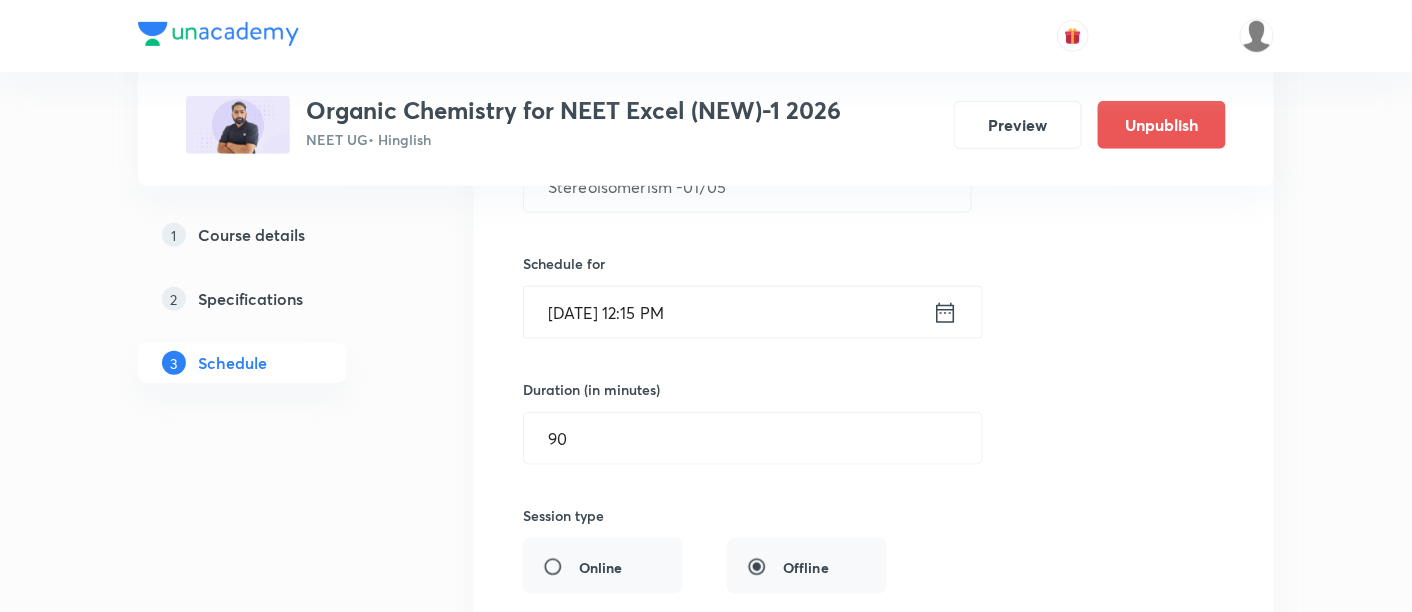 click 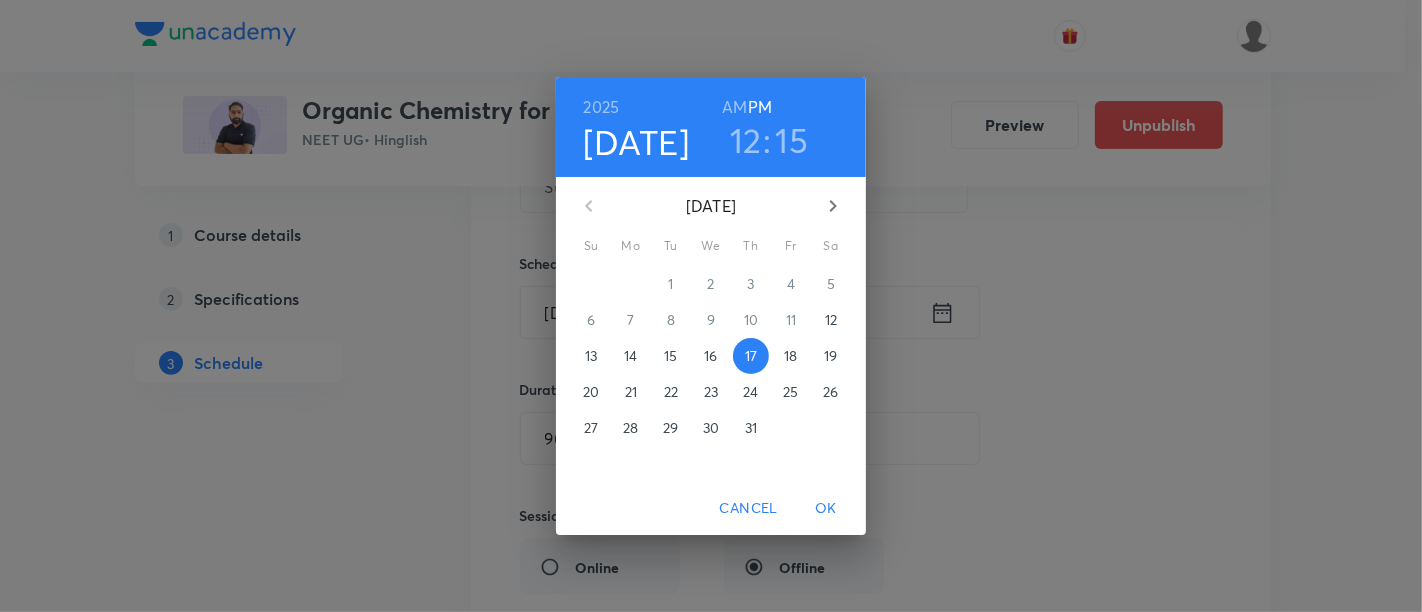 click on "12" at bounding box center (831, 320) 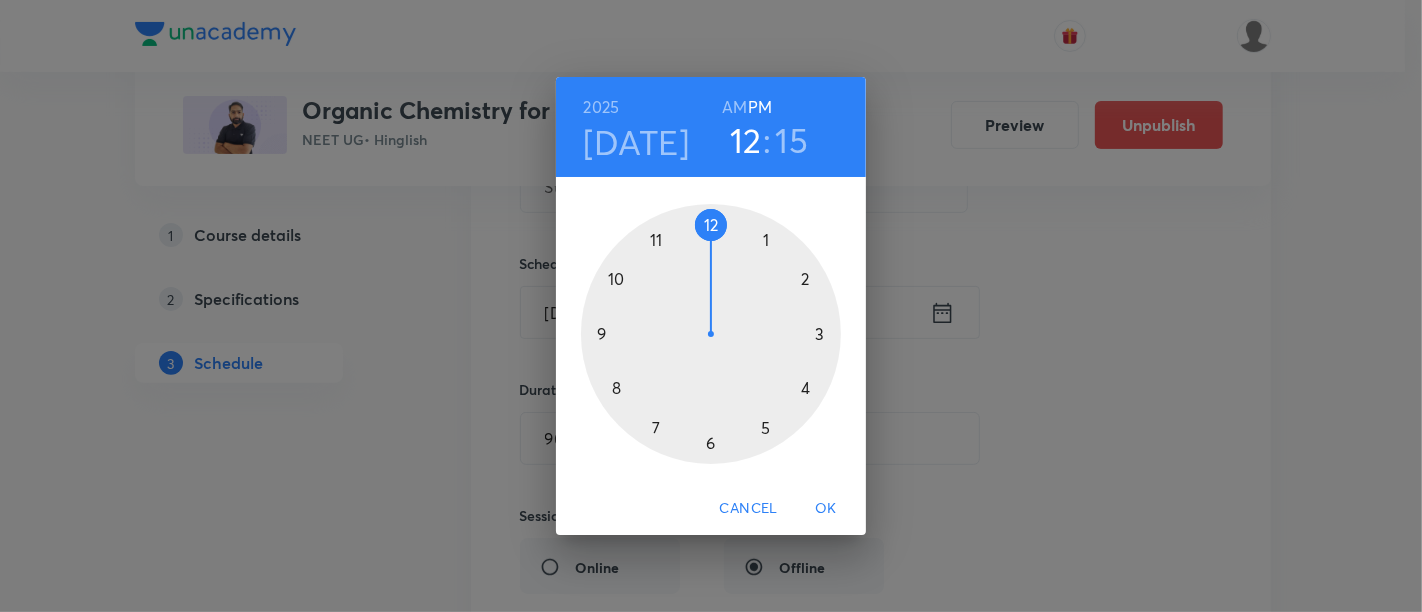 click at bounding box center (711, 334) 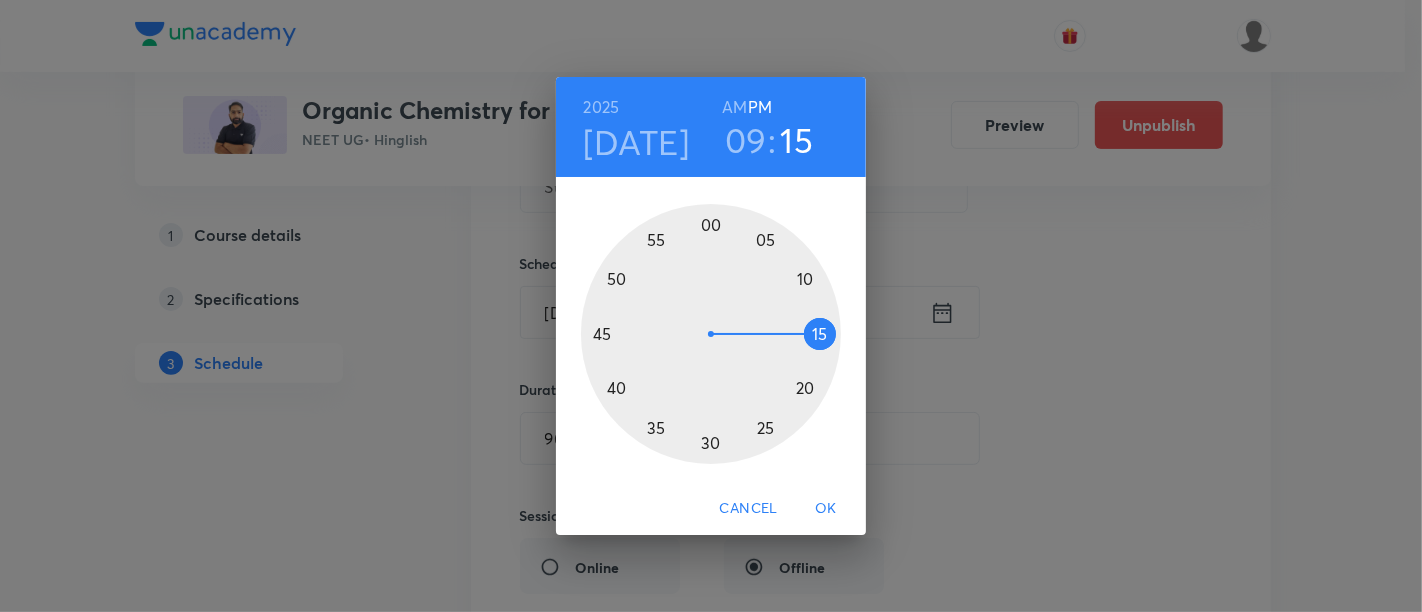 click at bounding box center [711, 334] 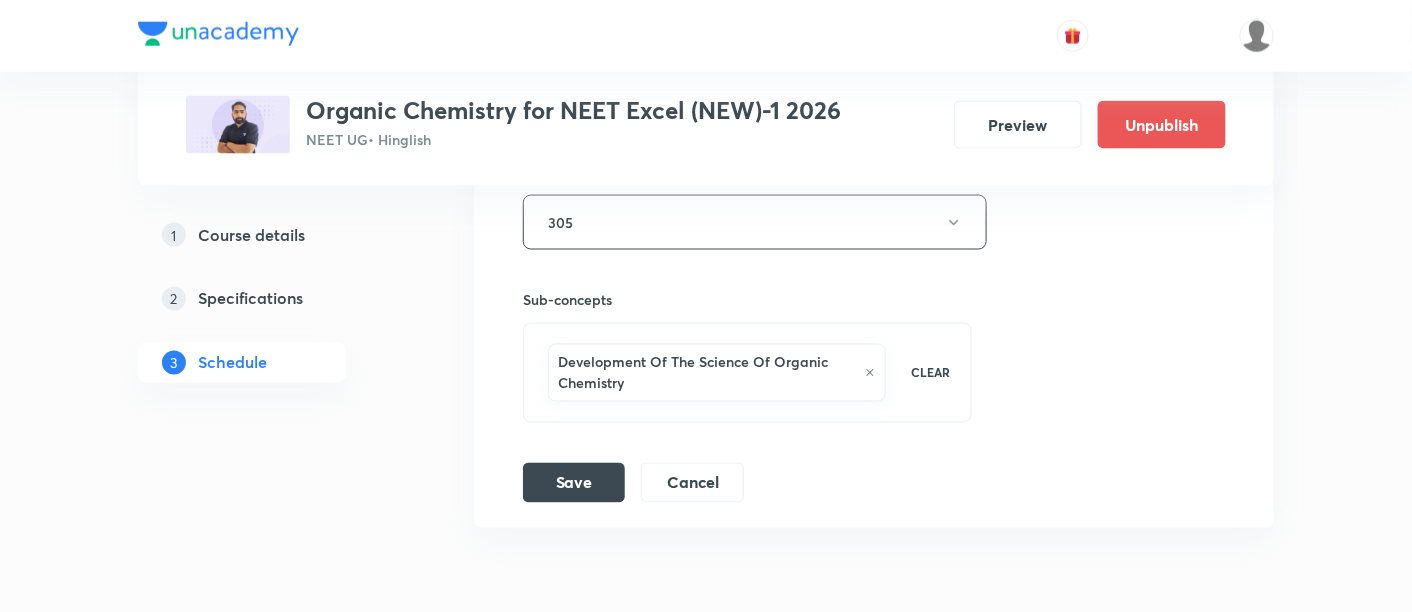 scroll, scrollTop: 918, scrollLeft: 0, axis: vertical 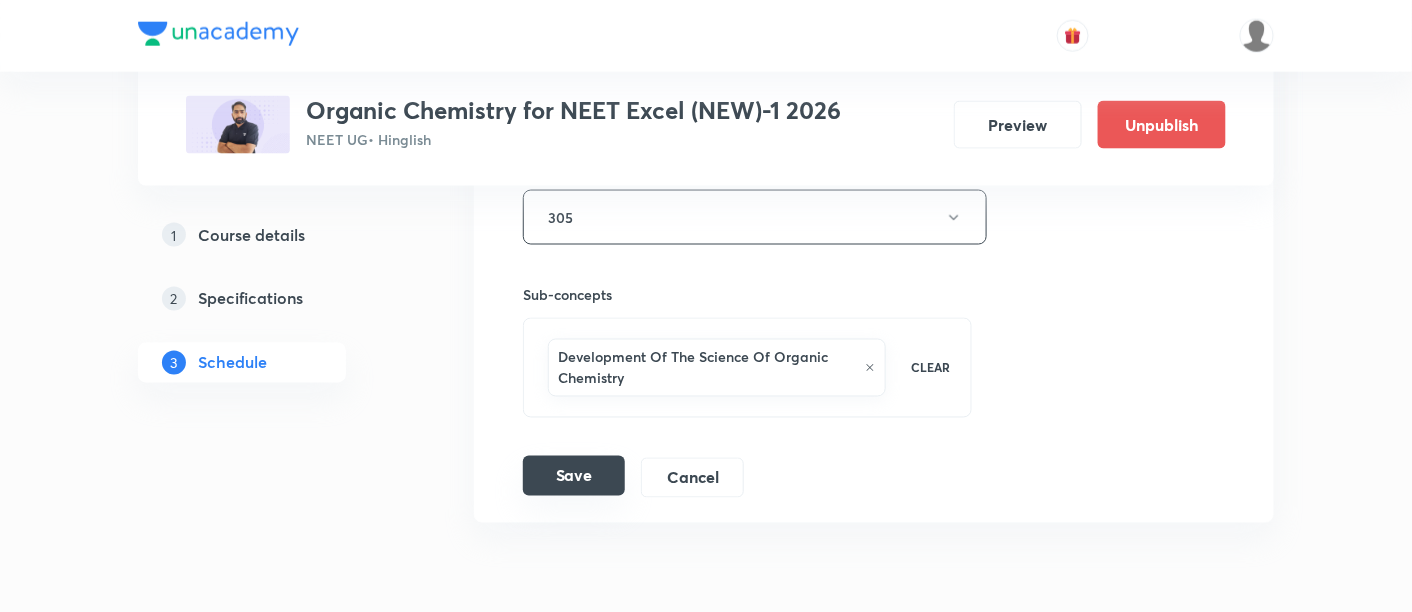 click on "Save" at bounding box center [574, 476] 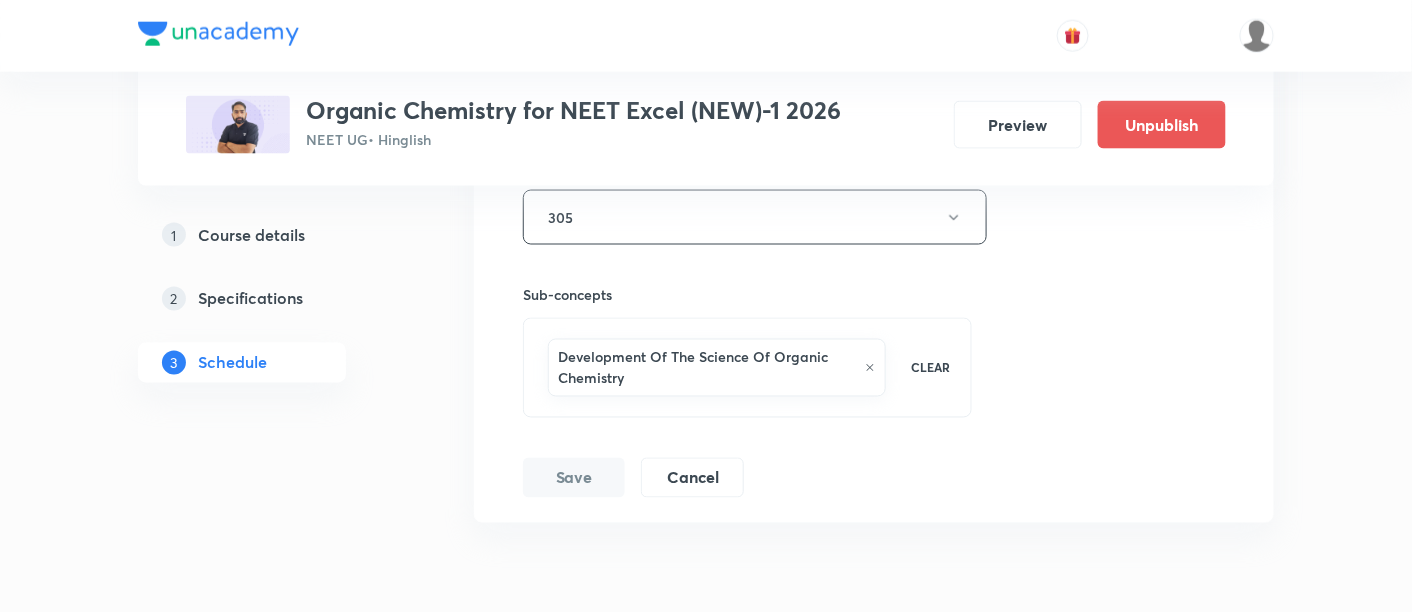 scroll, scrollTop: 225, scrollLeft: 0, axis: vertical 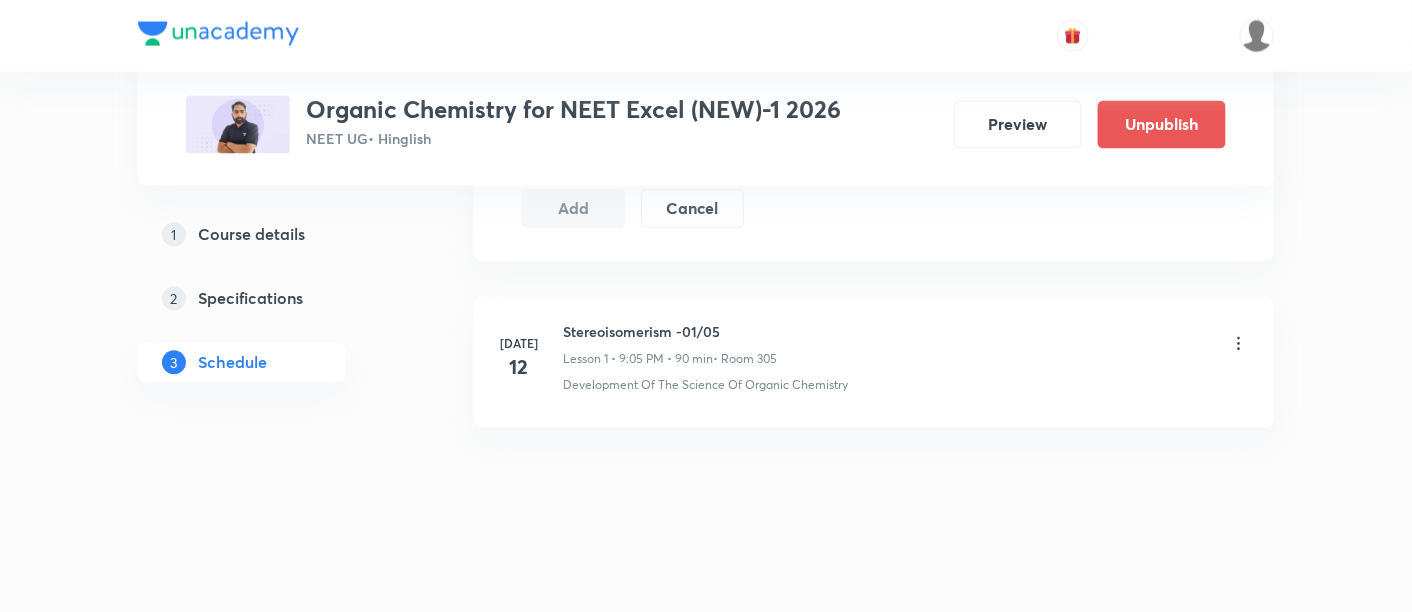 click 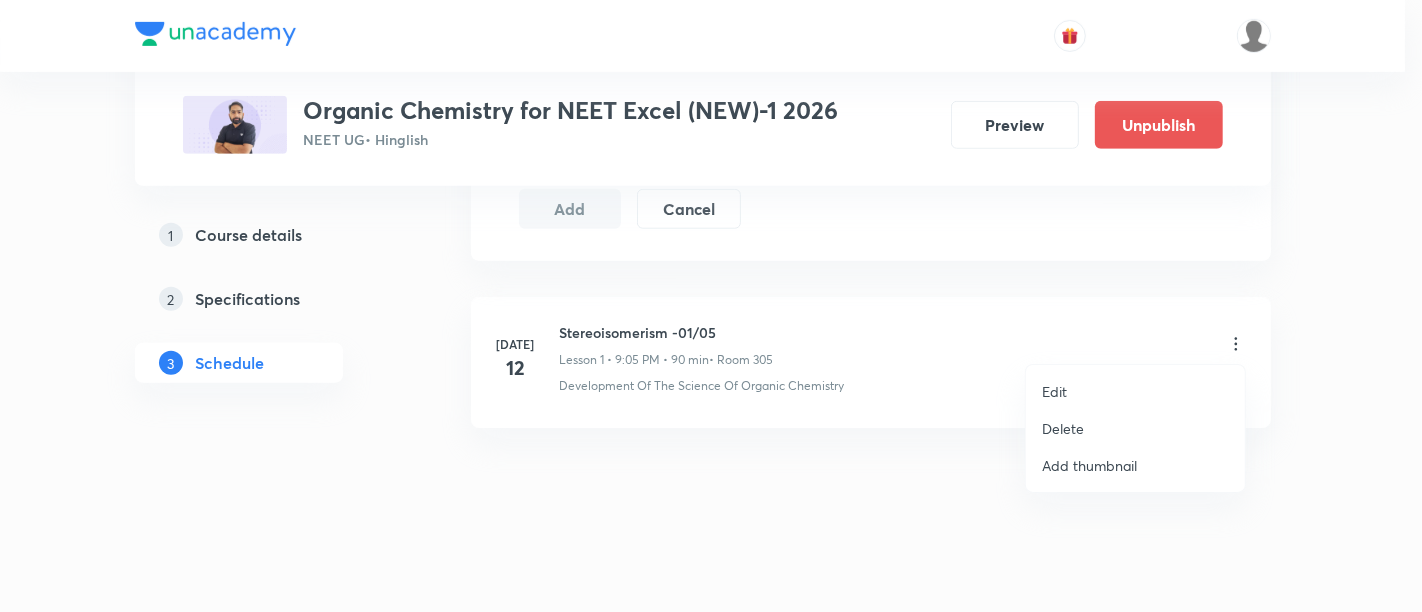 click on "Edit" at bounding box center (1054, 391) 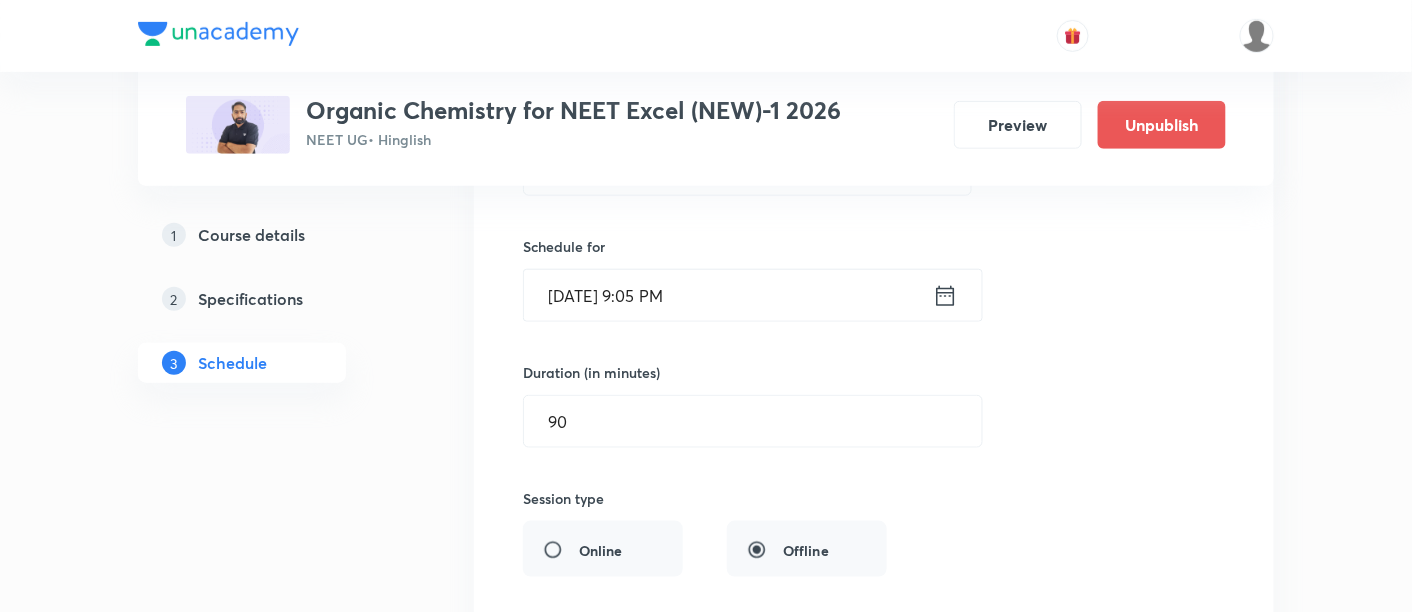 scroll, scrollTop: 452, scrollLeft: 0, axis: vertical 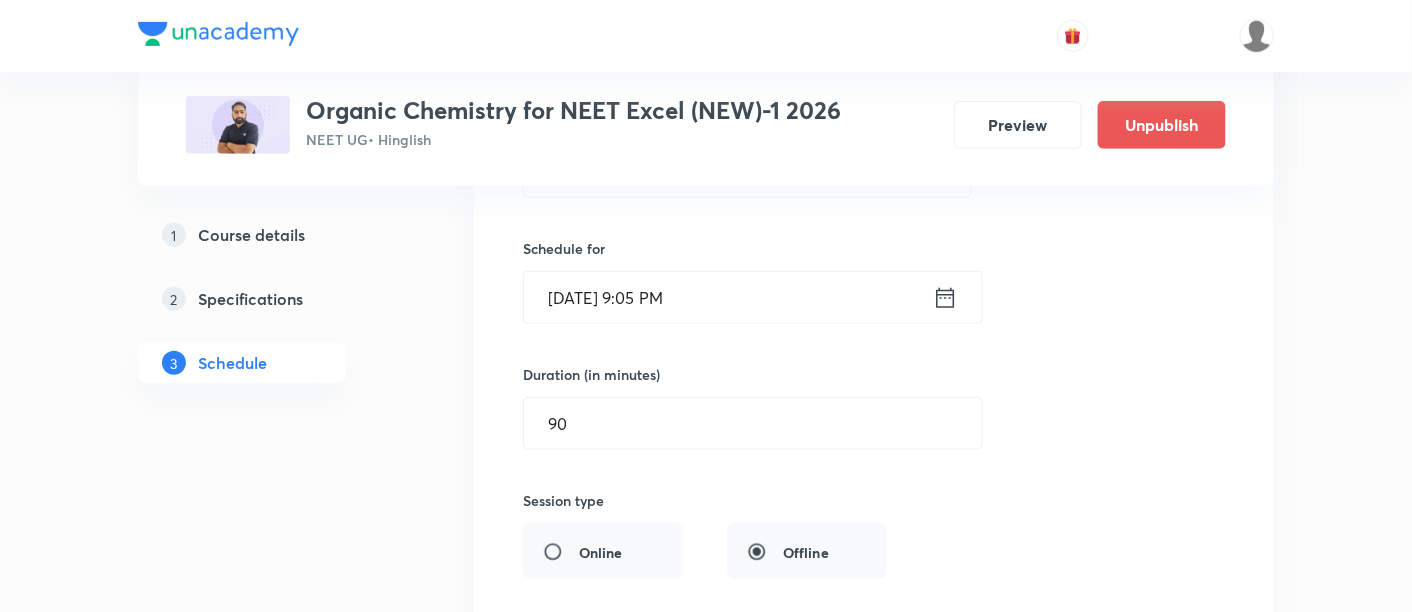 click 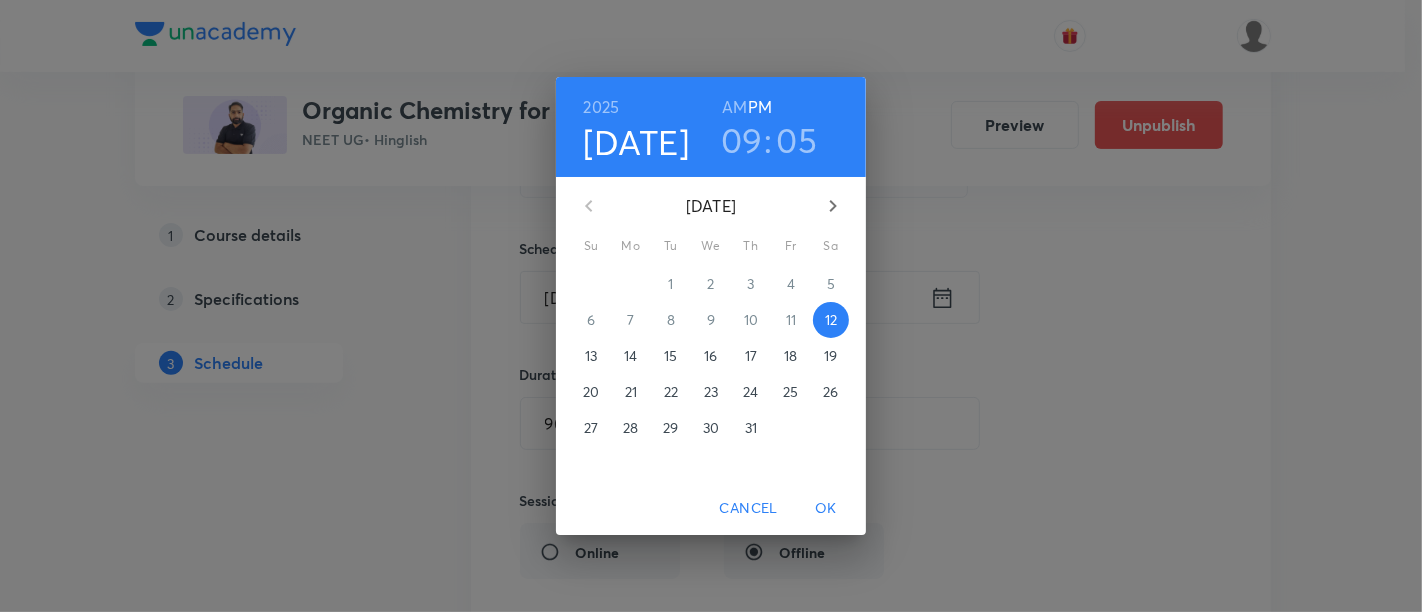 click on "15" at bounding box center (670, 356) 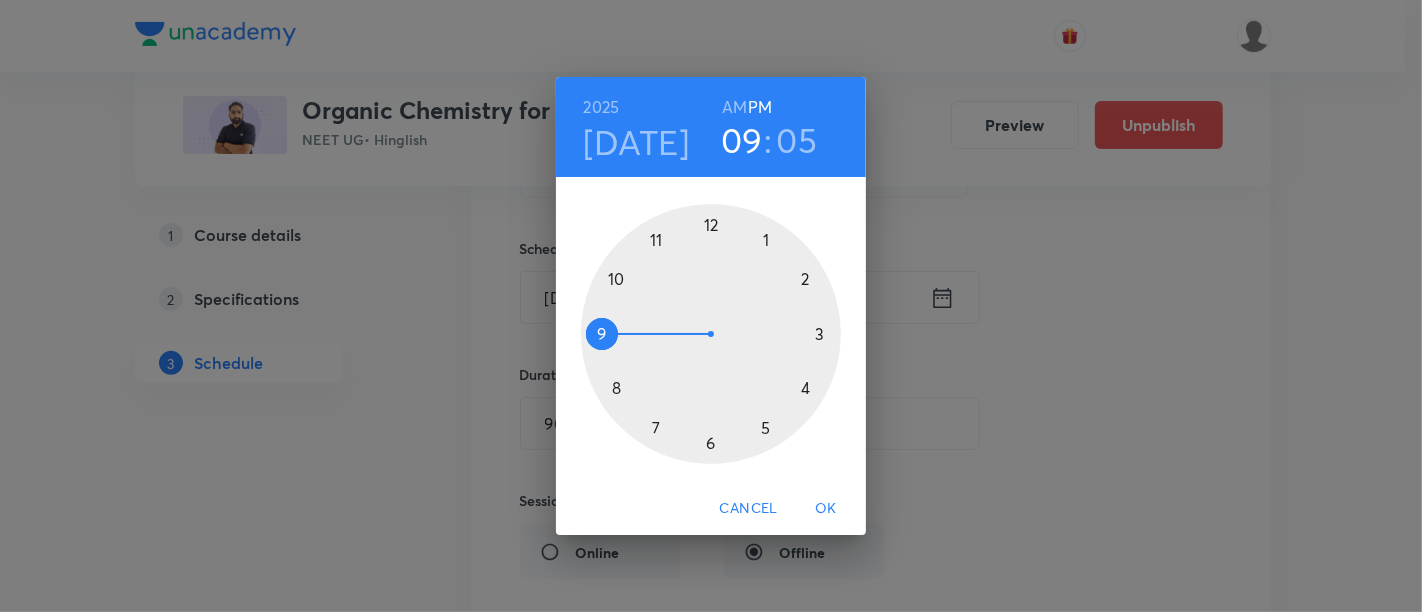 click at bounding box center [711, 334] 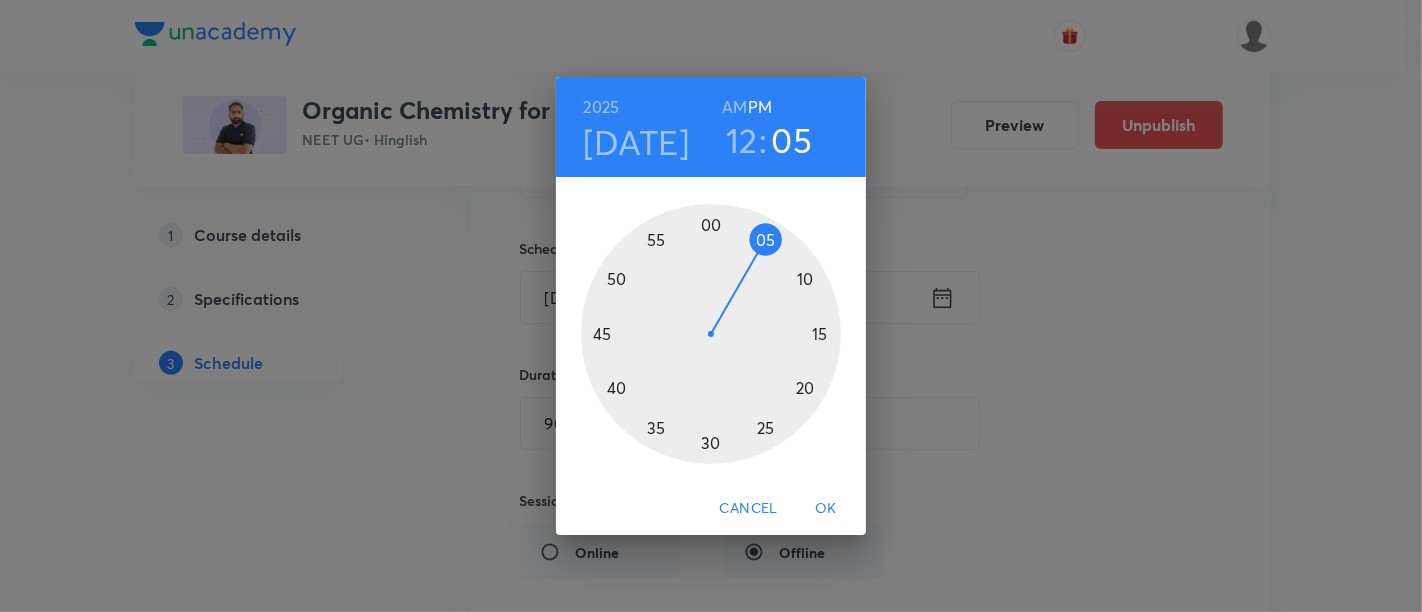click at bounding box center (711, 334) 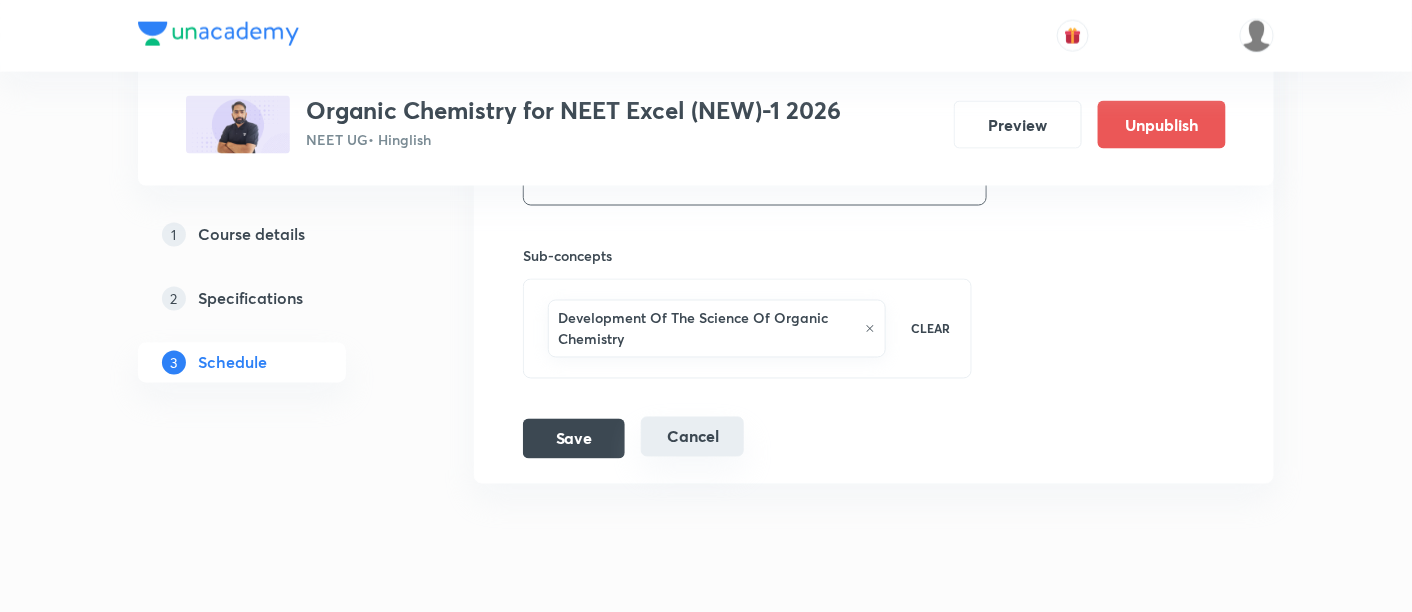 scroll, scrollTop: 960, scrollLeft: 0, axis: vertical 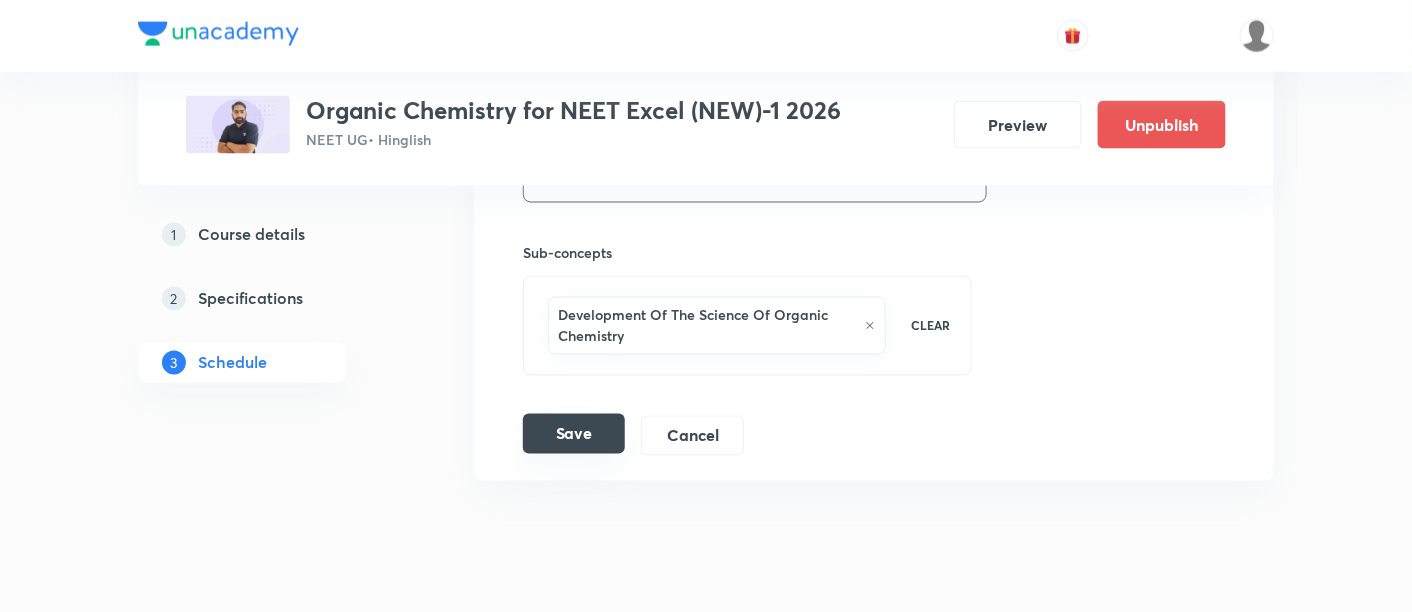 click on "Save" at bounding box center [574, 434] 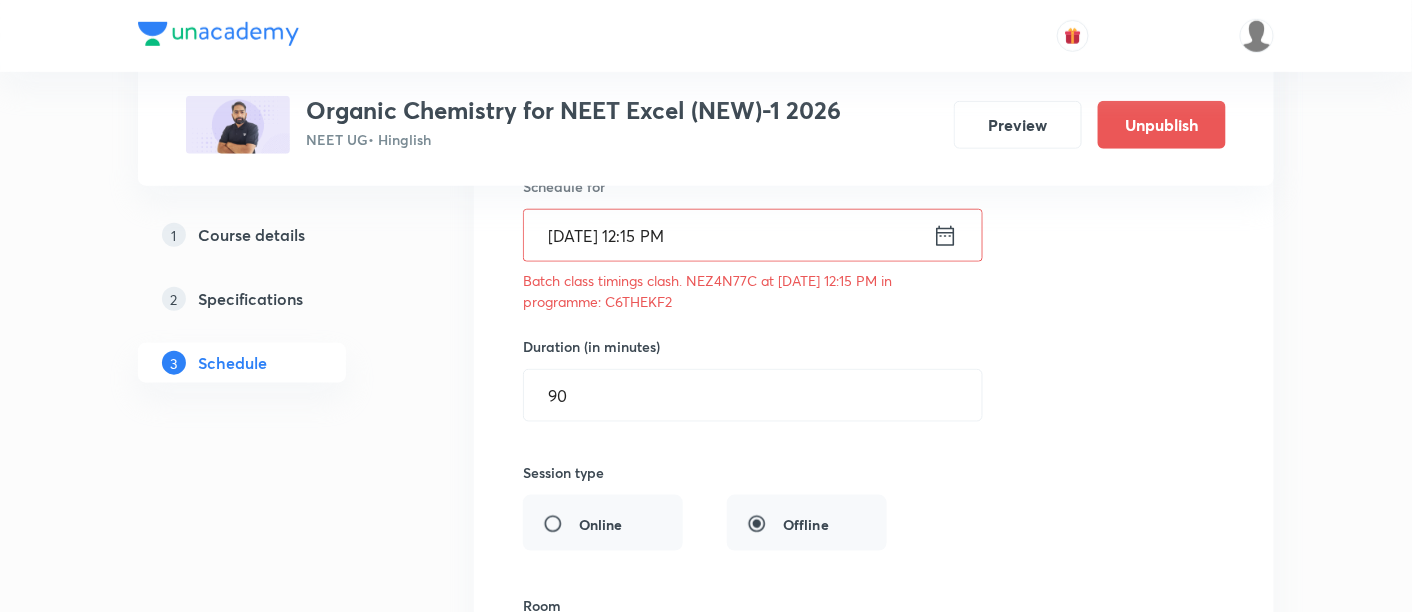 scroll, scrollTop: 500, scrollLeft: 0, axis: vertical 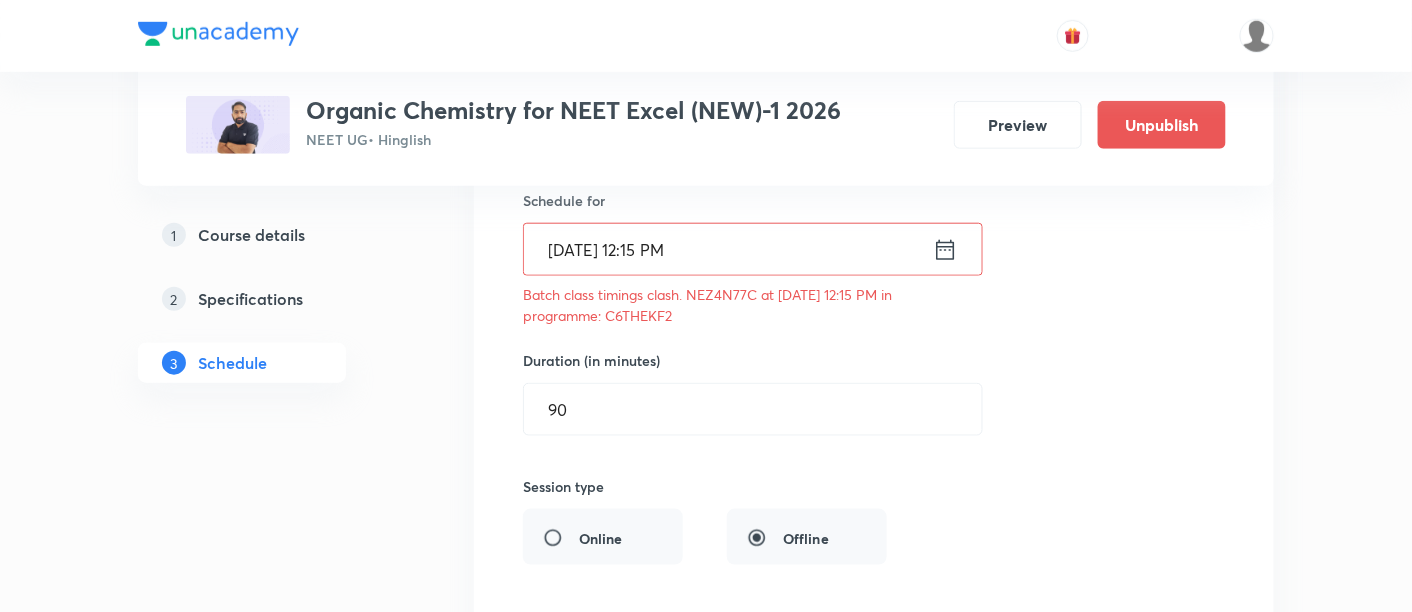 drag, startPoint x: 605, startPoint y: 311, endPoint x: 678, endPoint y: 310, distance: 73.00685 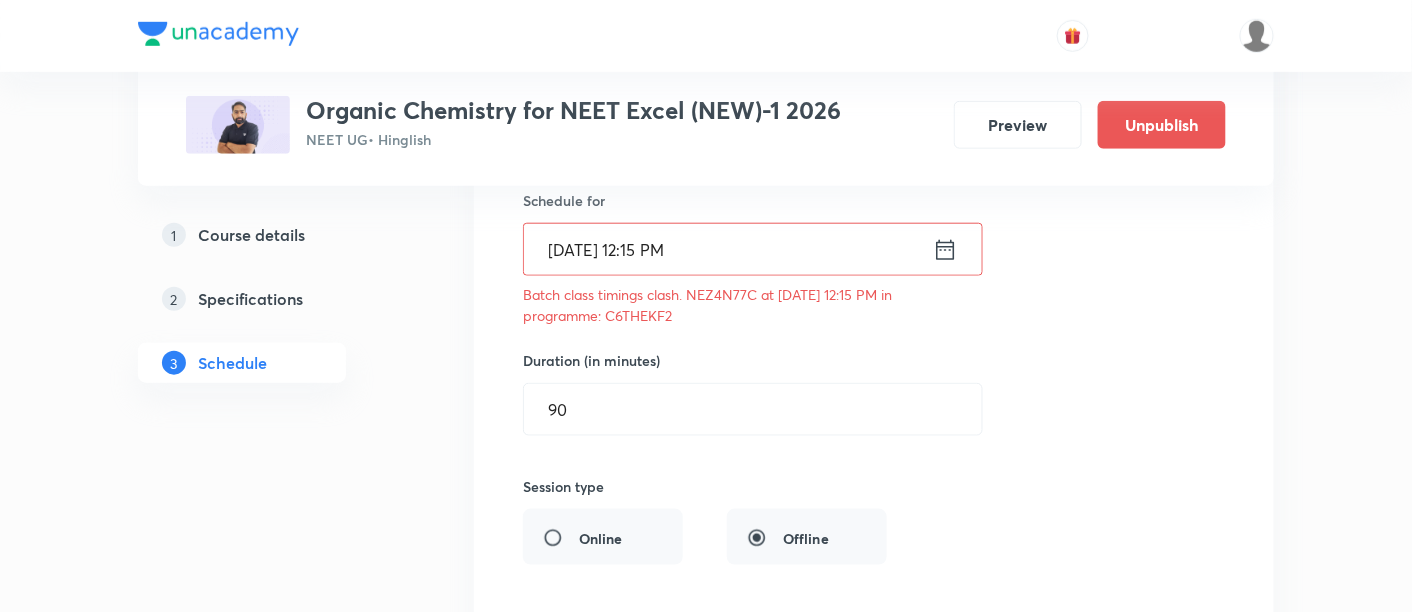 copy on "C6THEKF2" 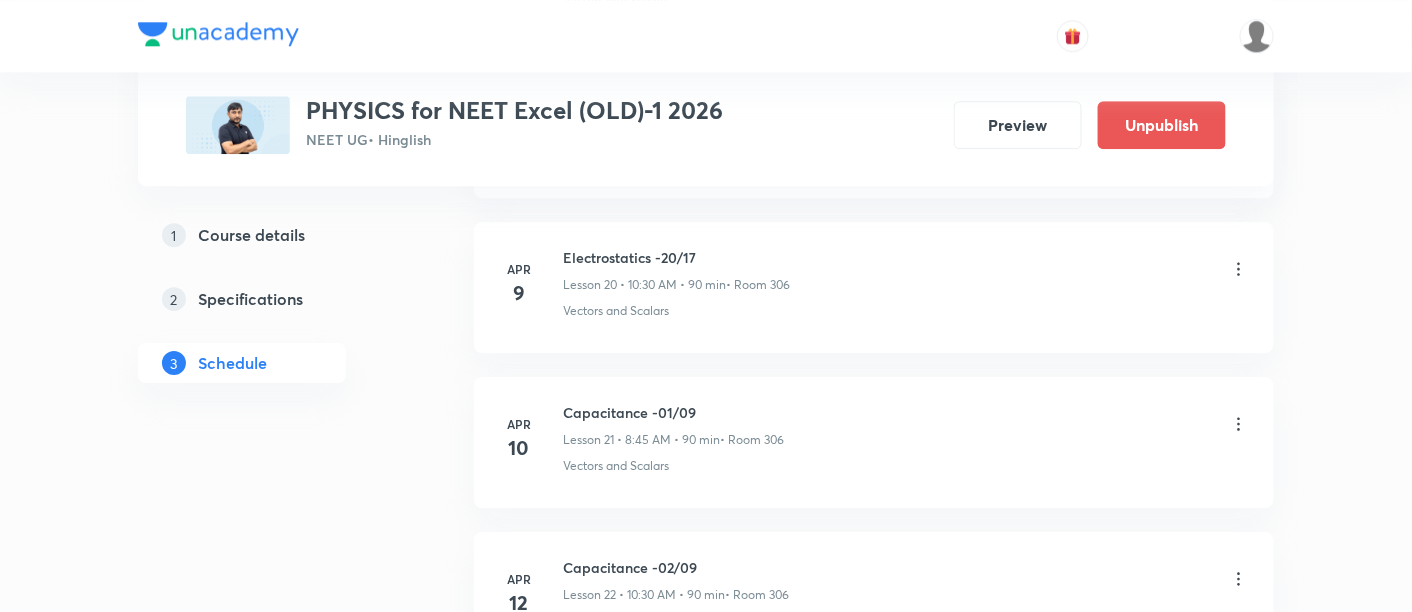 scroll, scrollTop: 0, scrollLeft: 0, axis: both 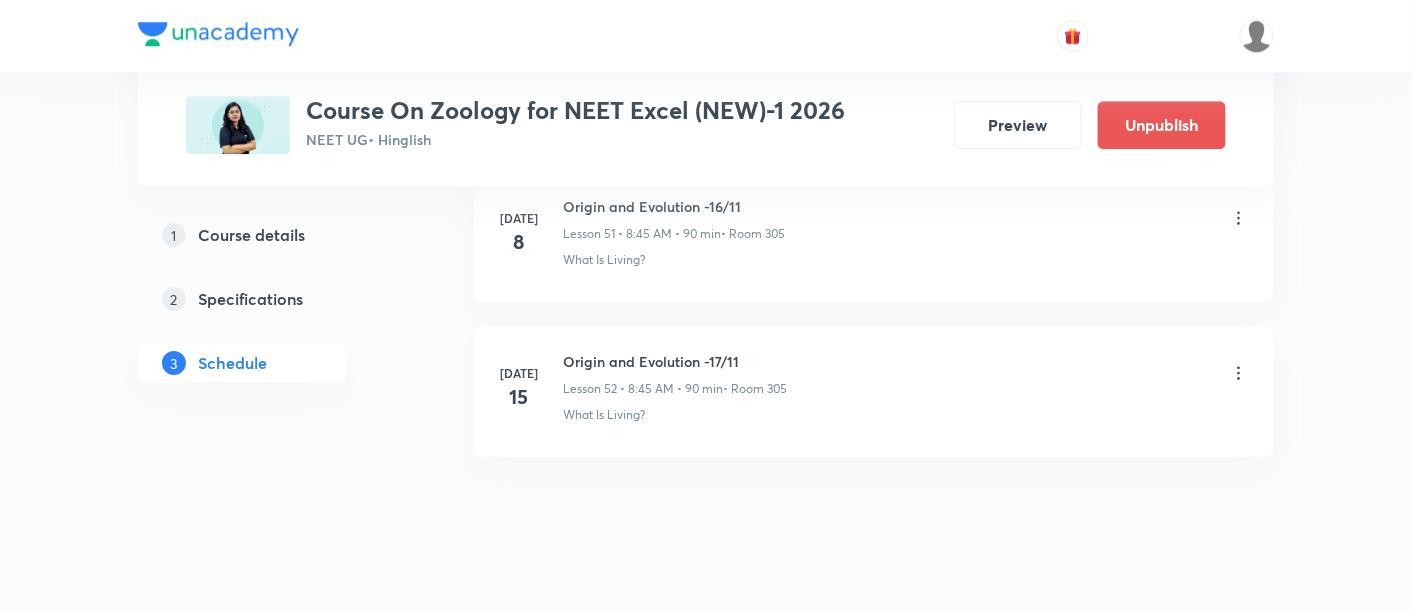 click 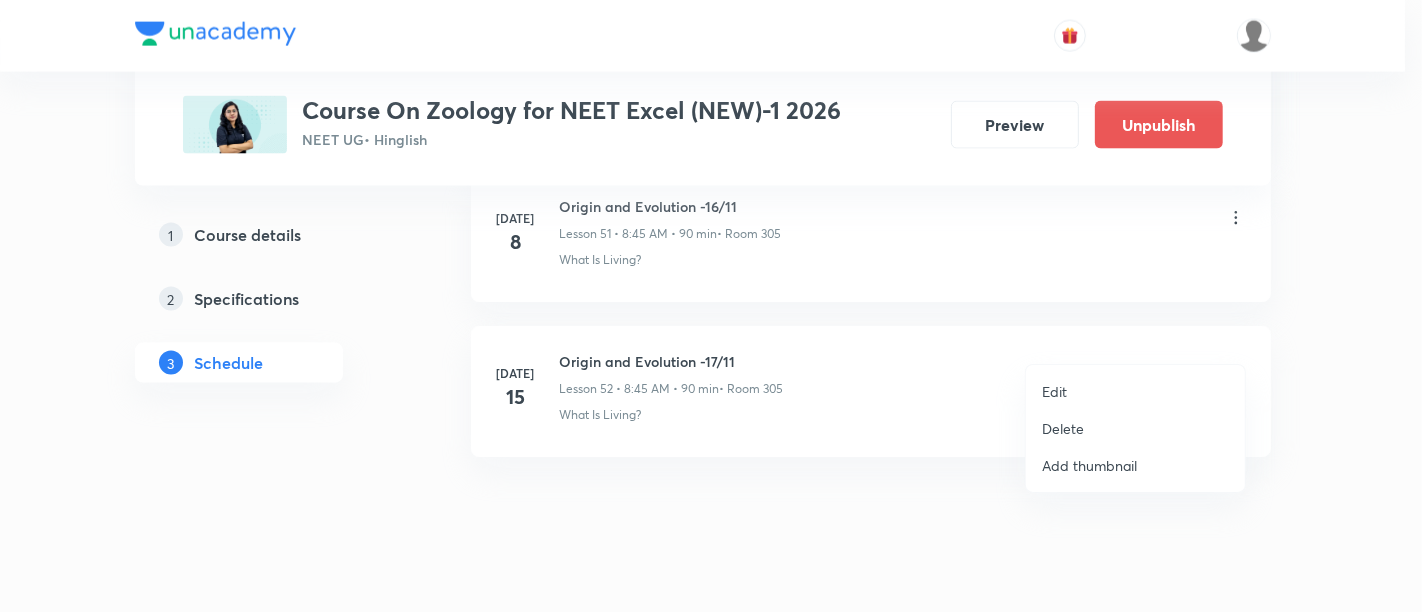click on "Edit" at bounding box center [1054, 391] 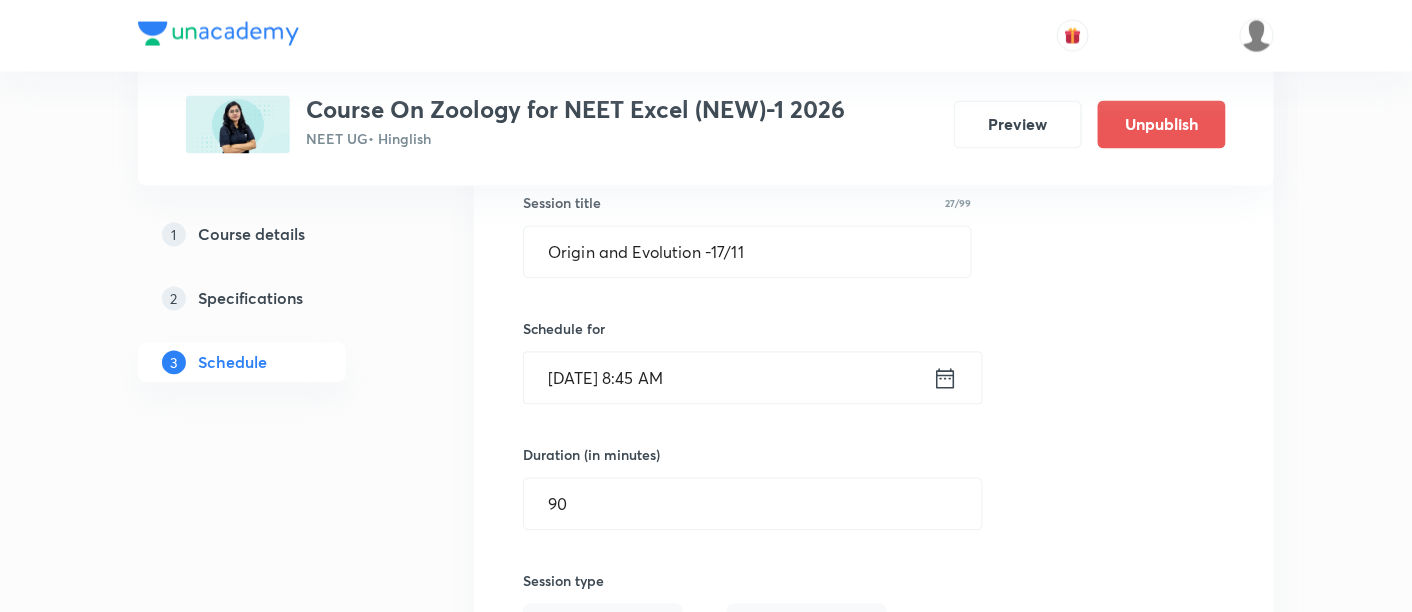 scroll, scrollTop: 8275, scrollLeft: 0, axis: vertical 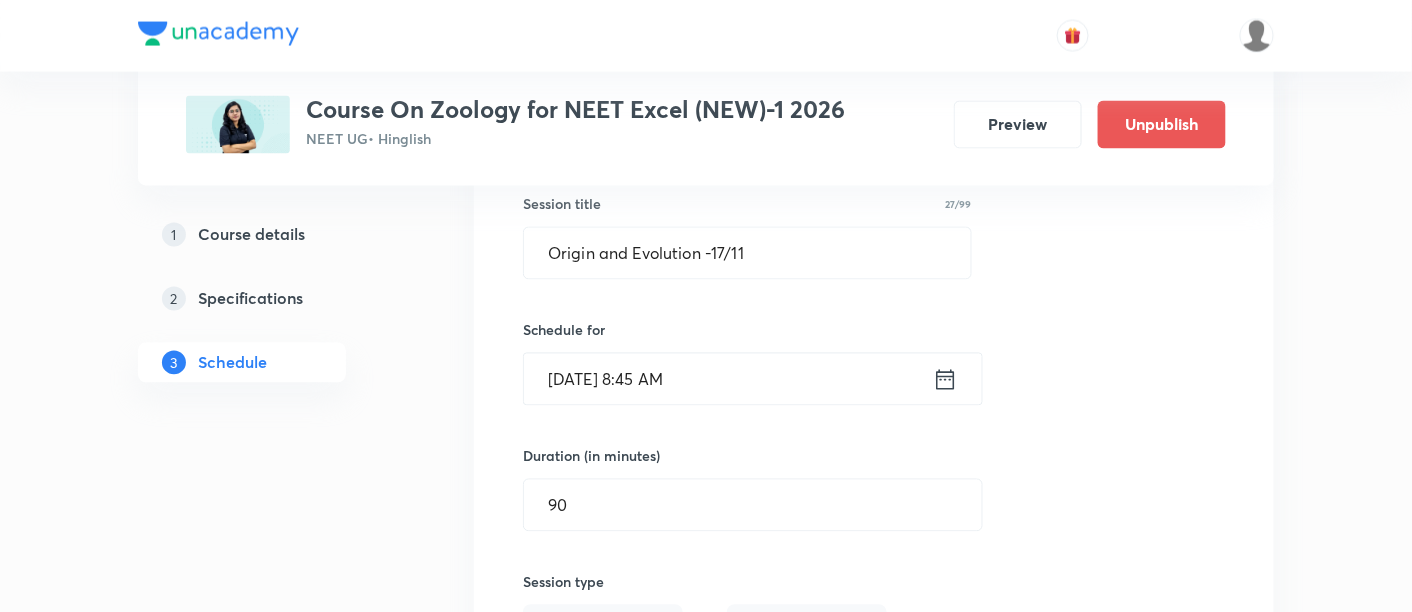 click on "[DATE] 8:45 AM" at bounding box center [728, 379] 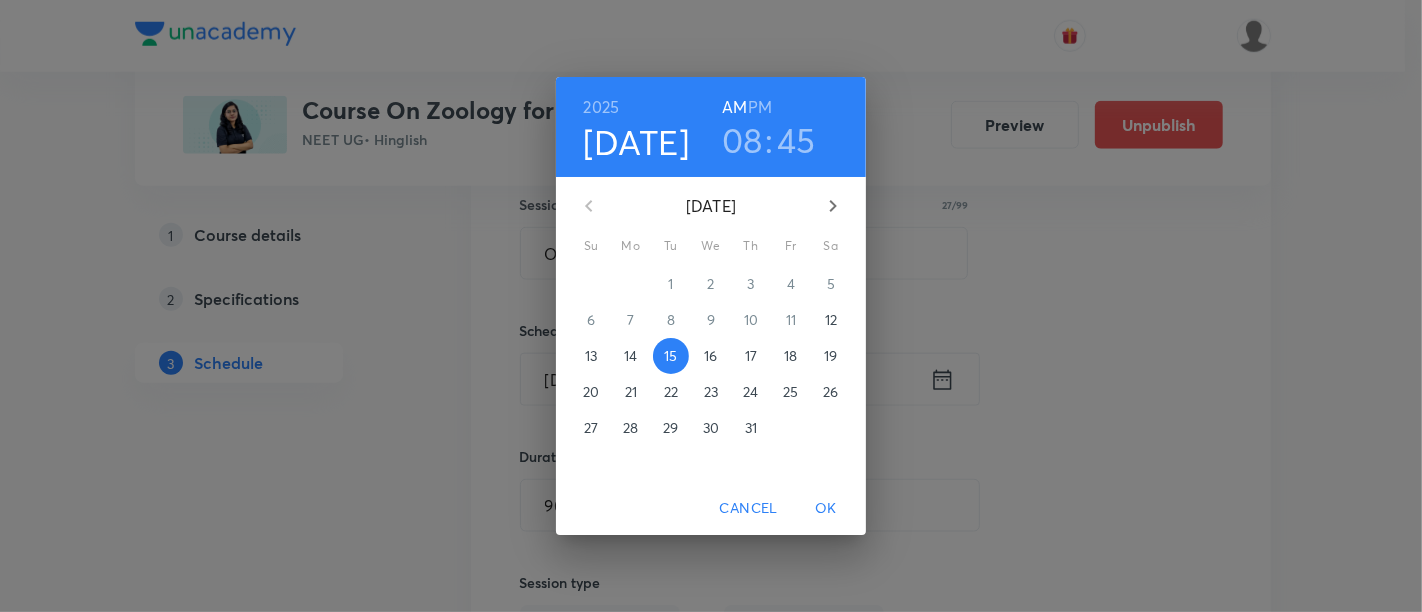 click on "PM" at bounding box center (760, 107) 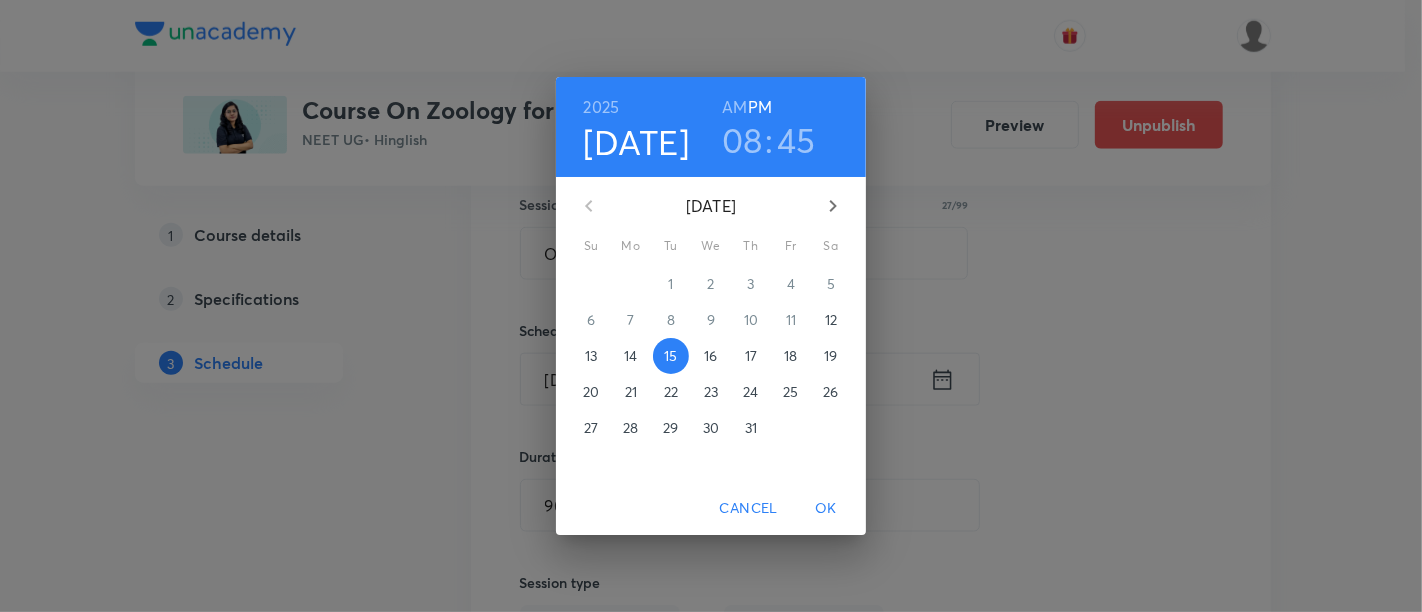 click on "08" at bounding box center (742, 140) 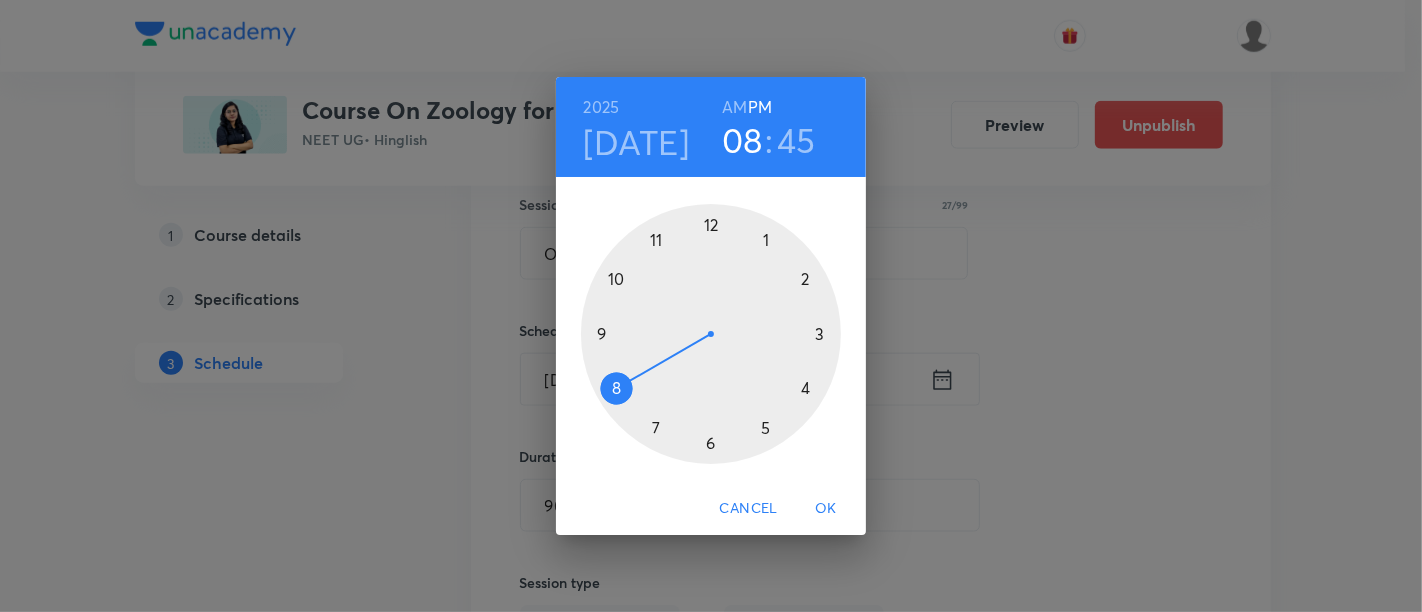 click at bounding box center (711, 334) 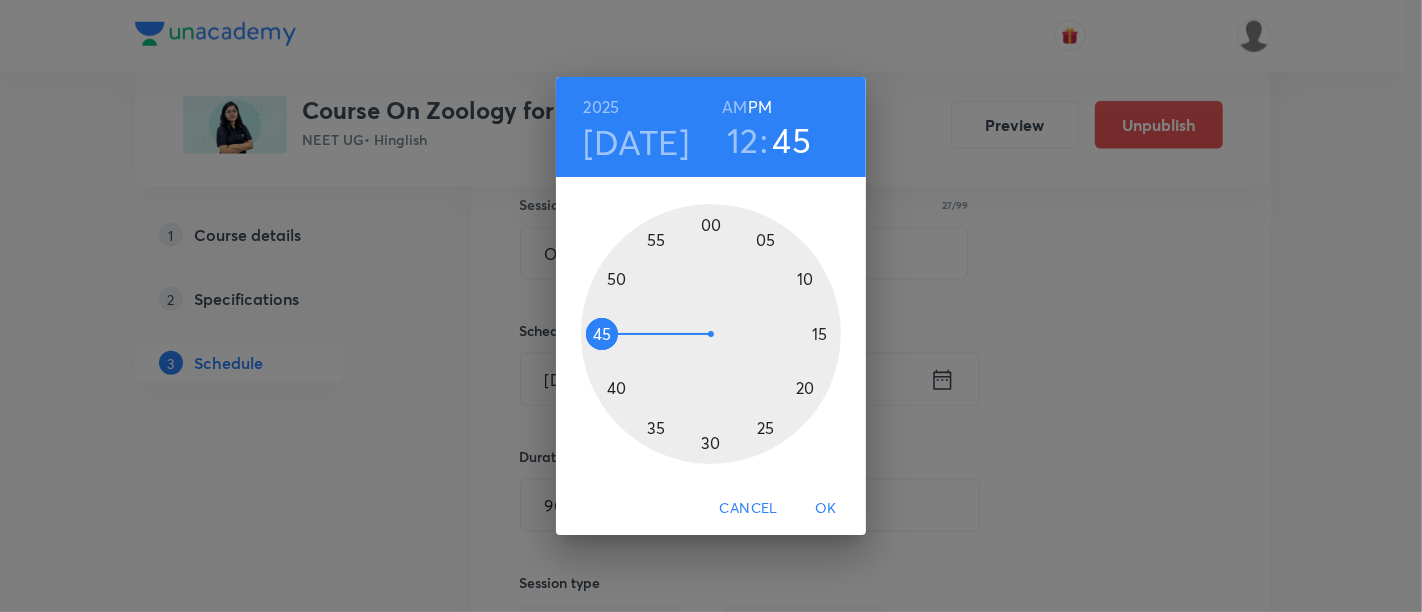 click at bounding box center [711, 334] 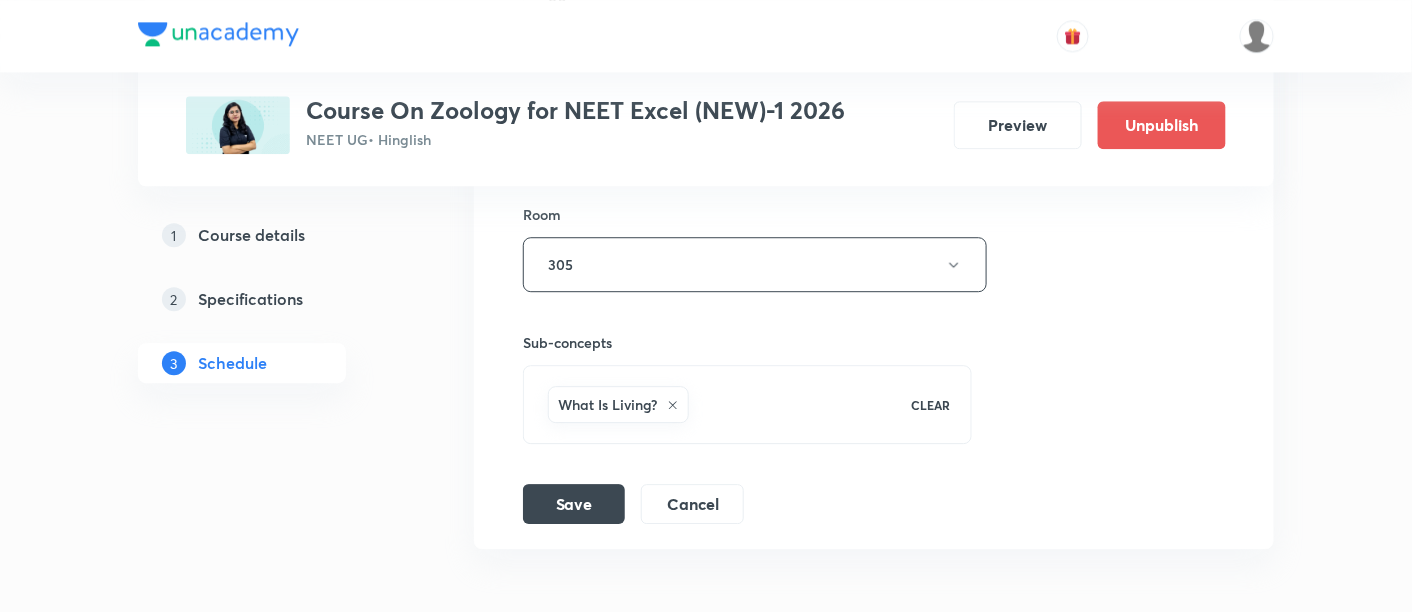 scroll, scrollTop: 8779, scrollLeft: 0, axis: vertical 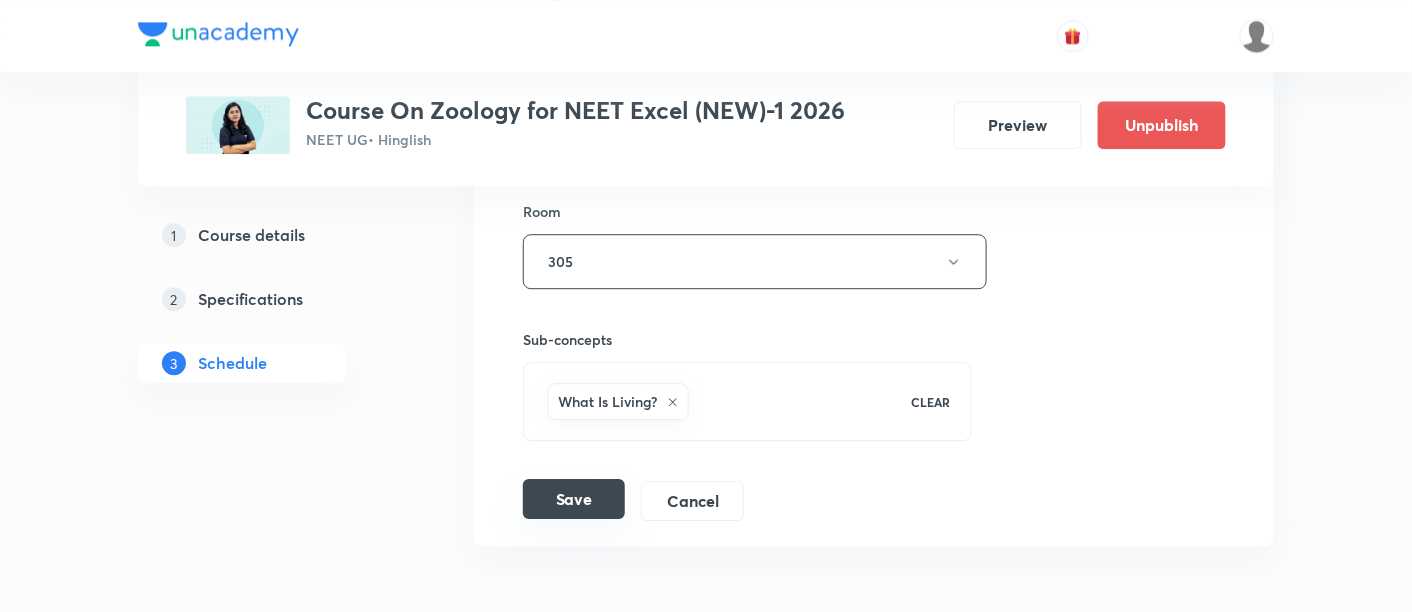 click on "Save" at bounding box center (574, 499) 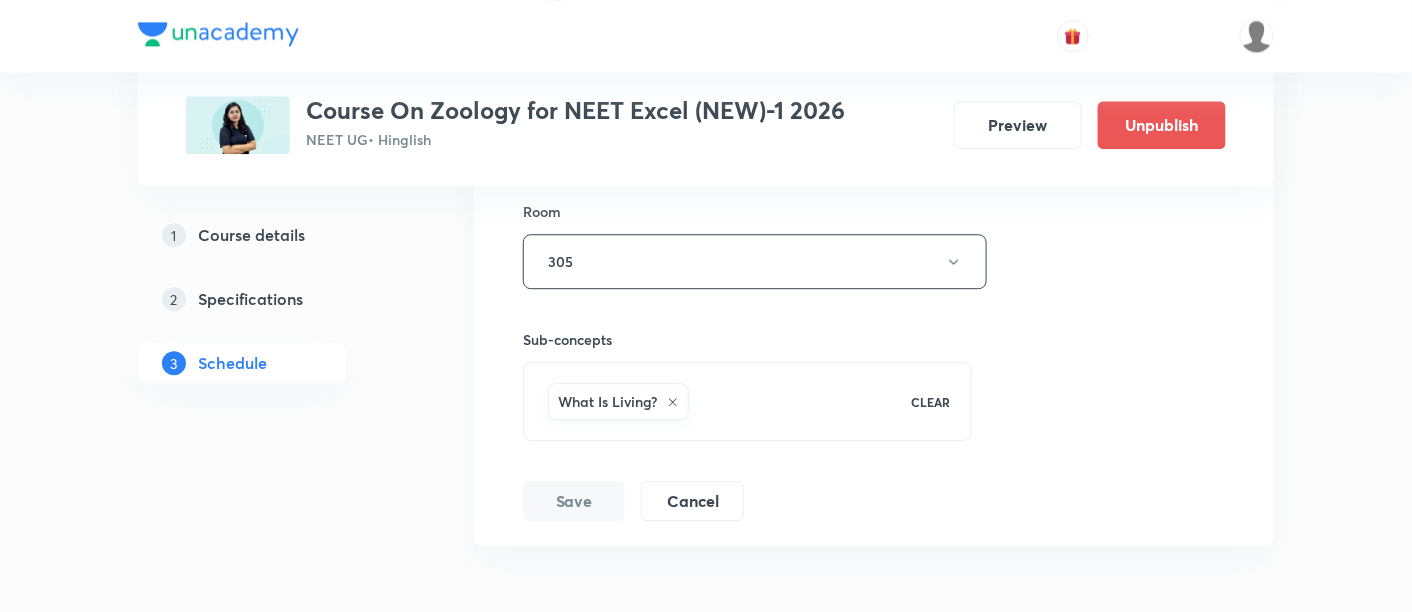 scroll, scrollTop: 8102, scrollLeft: 0, axis: vertical 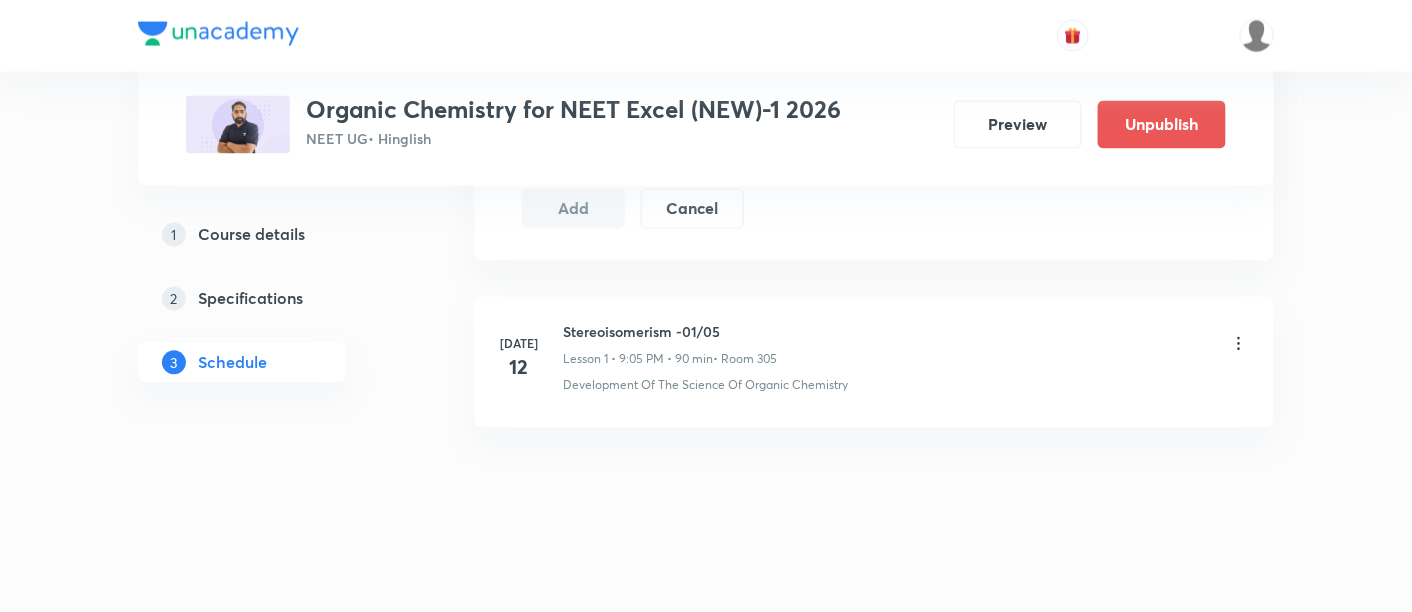 click 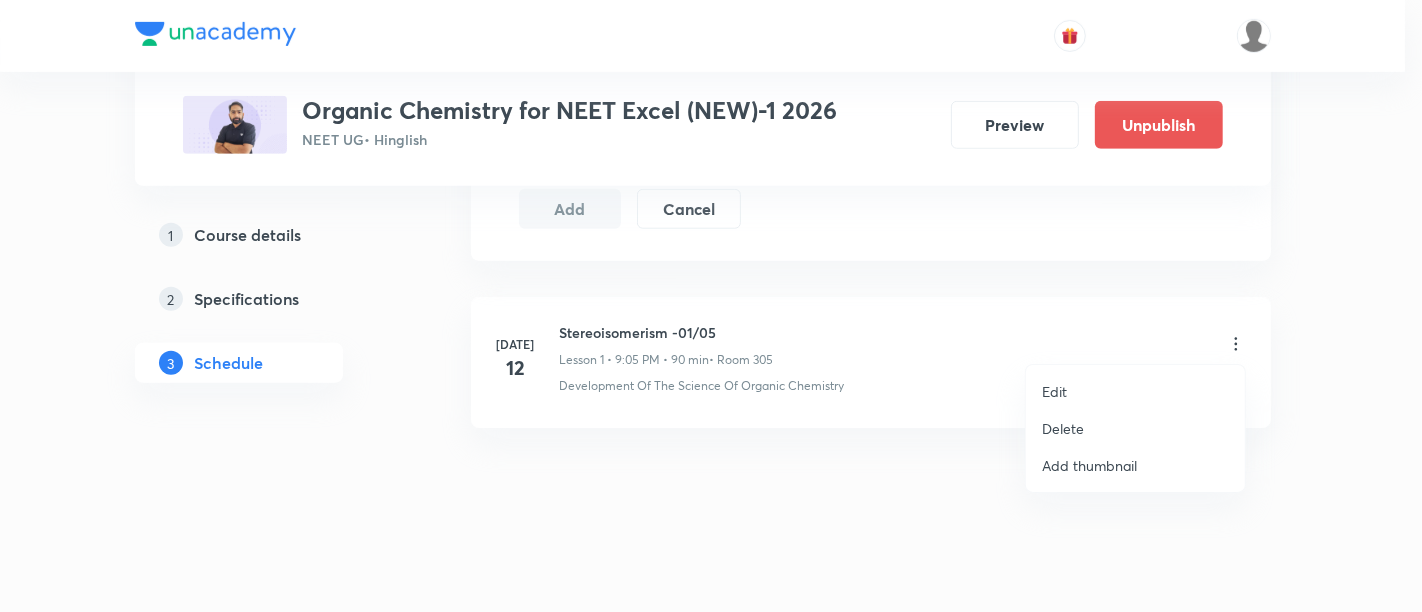 click on "Edit" at bounding box center (1054, 391) 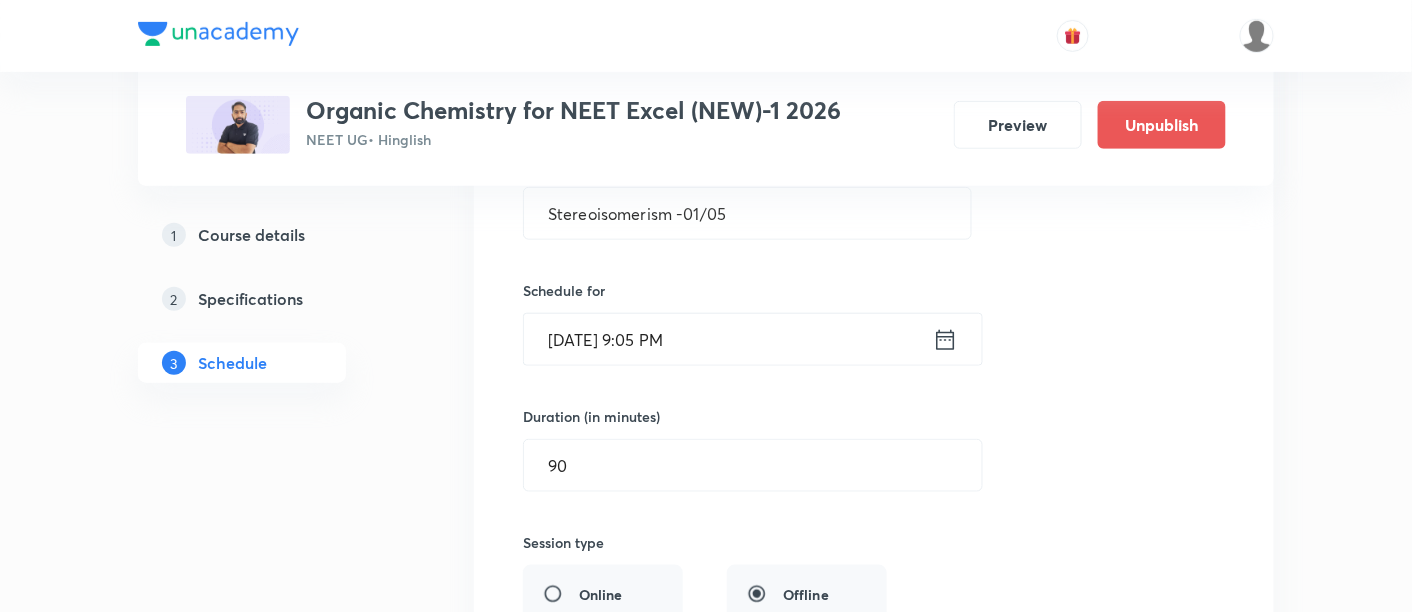 scroll, scrollTop: 397, scrollLeft: 0, axis: vertical 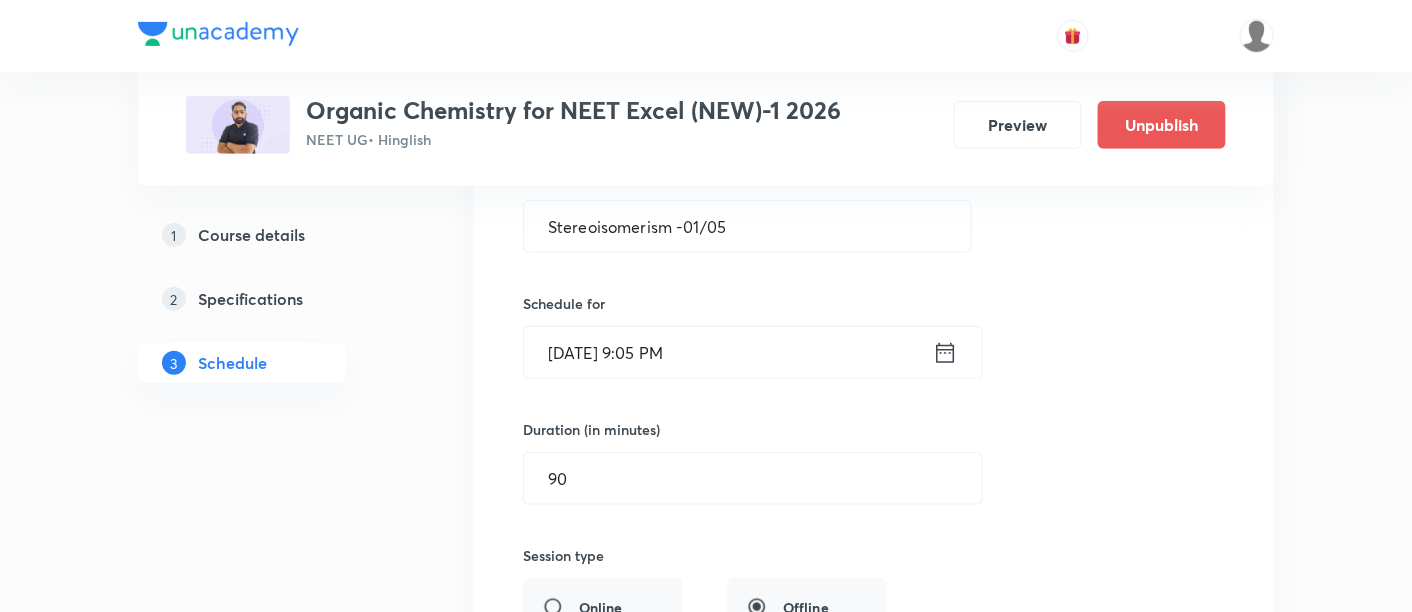 click 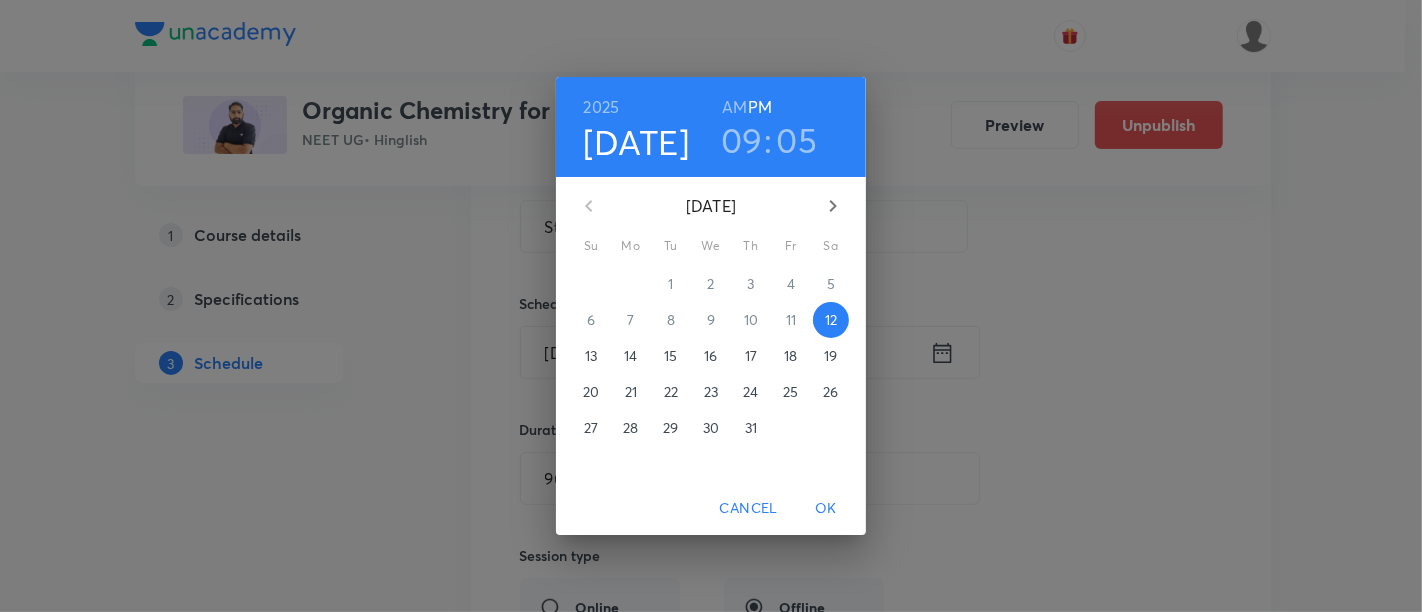 click on "15" at bounding box center (670, 356) 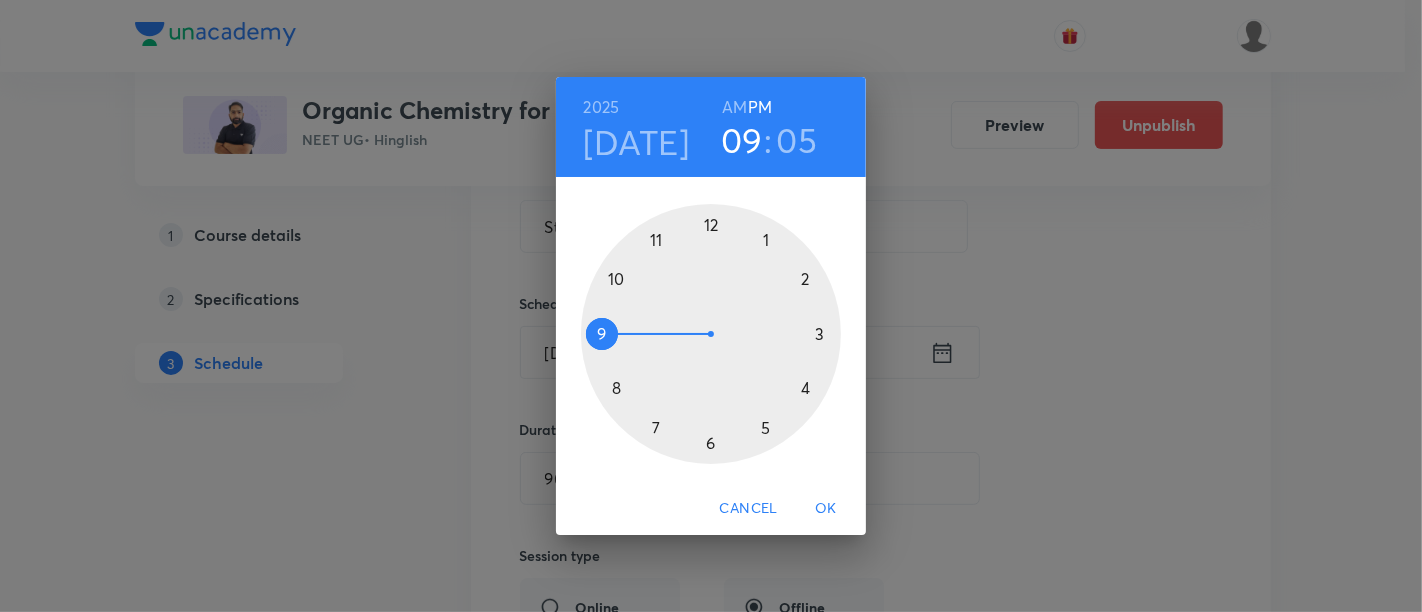 click on "AM" at bounding box center (734, 107) 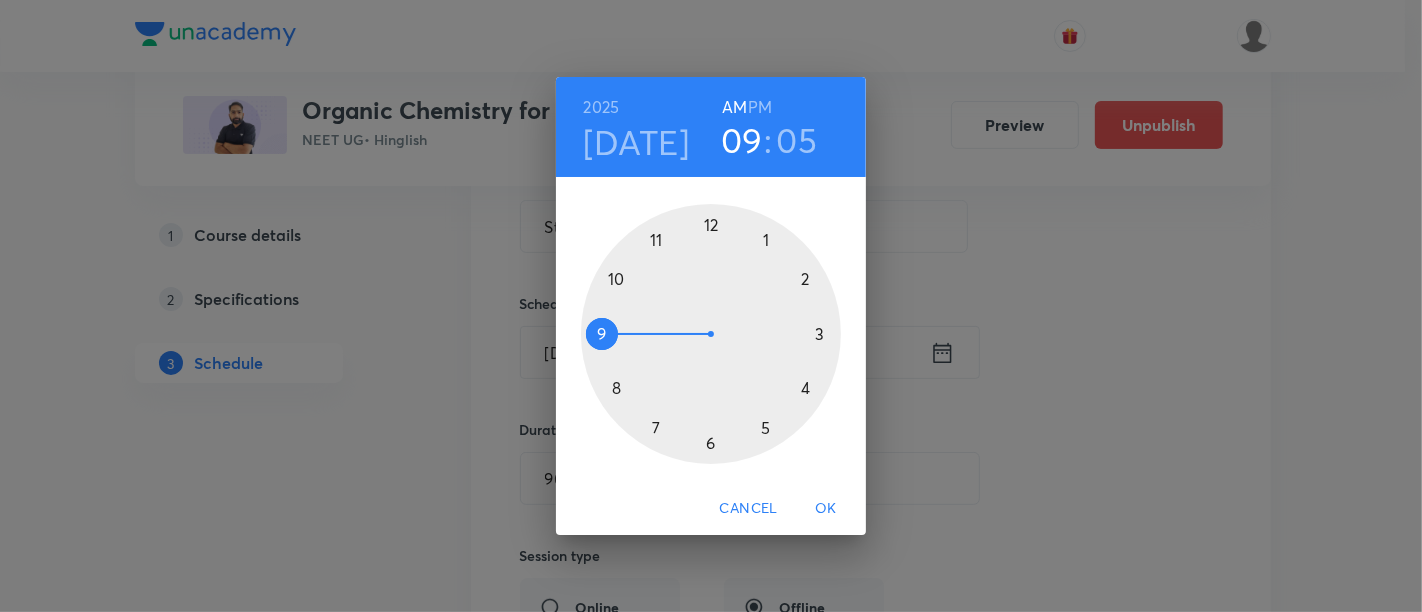 click at bounding box center (711, 334) 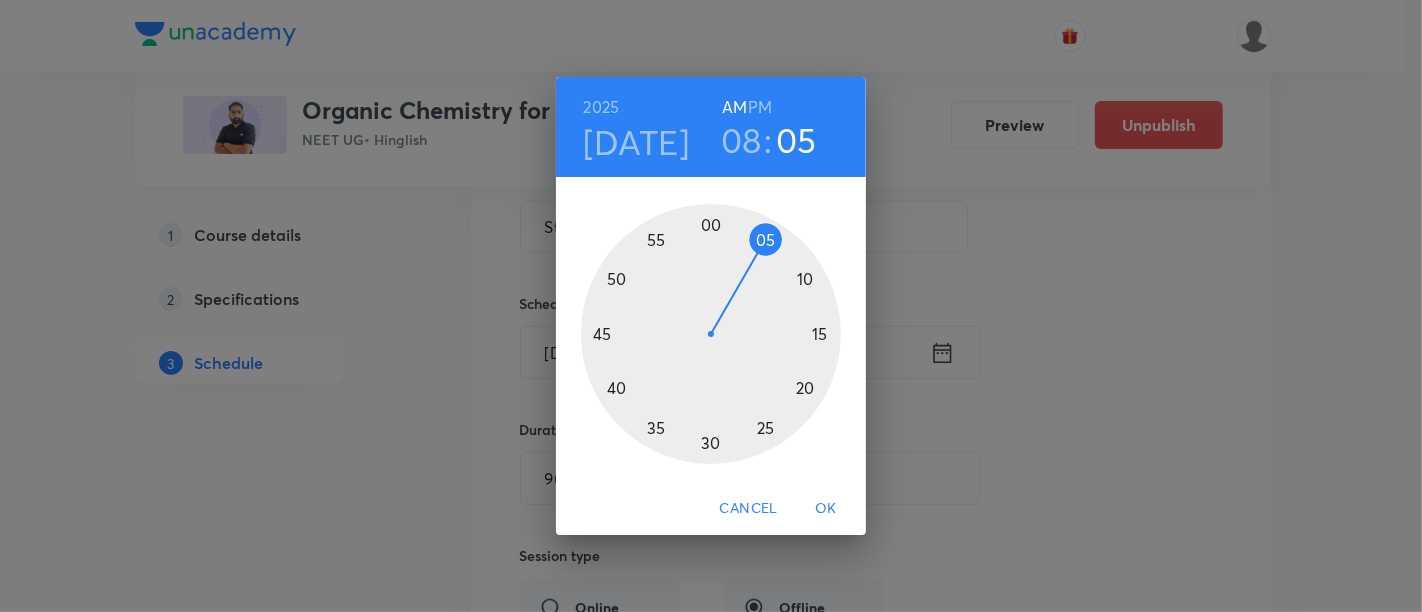 click at bounding box center (711, 334) 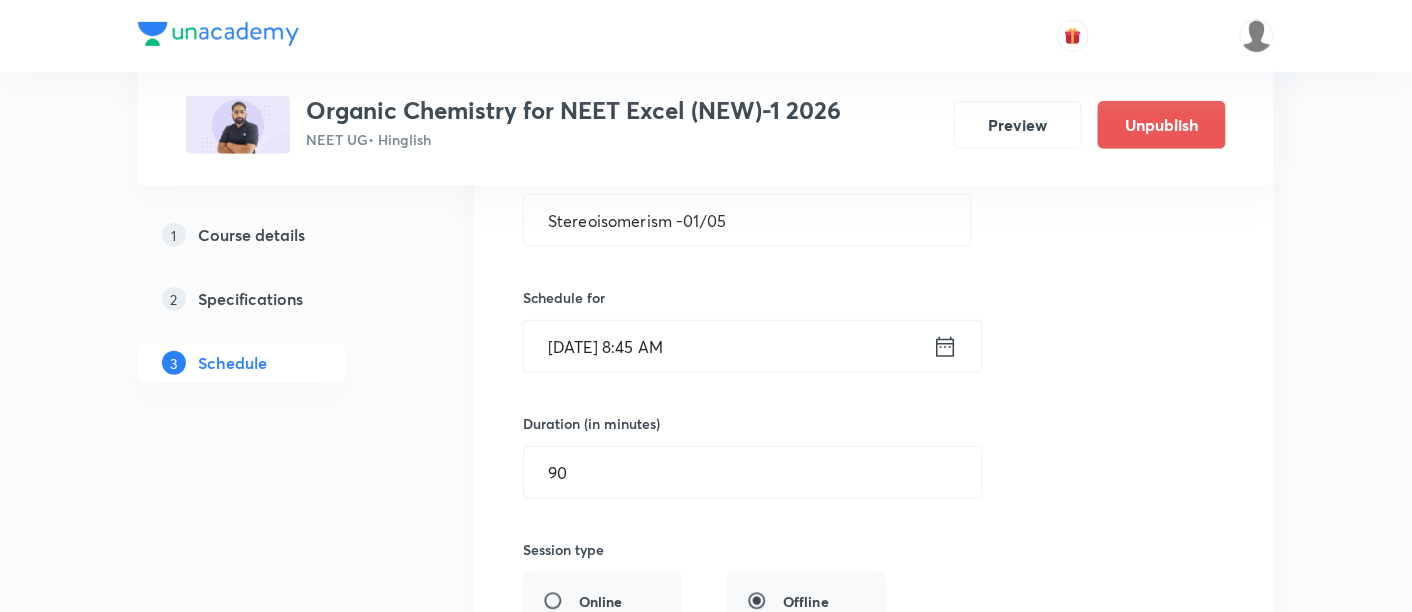 scroll, scrollTop: 404, scrollLeft: 0, axis: vertical 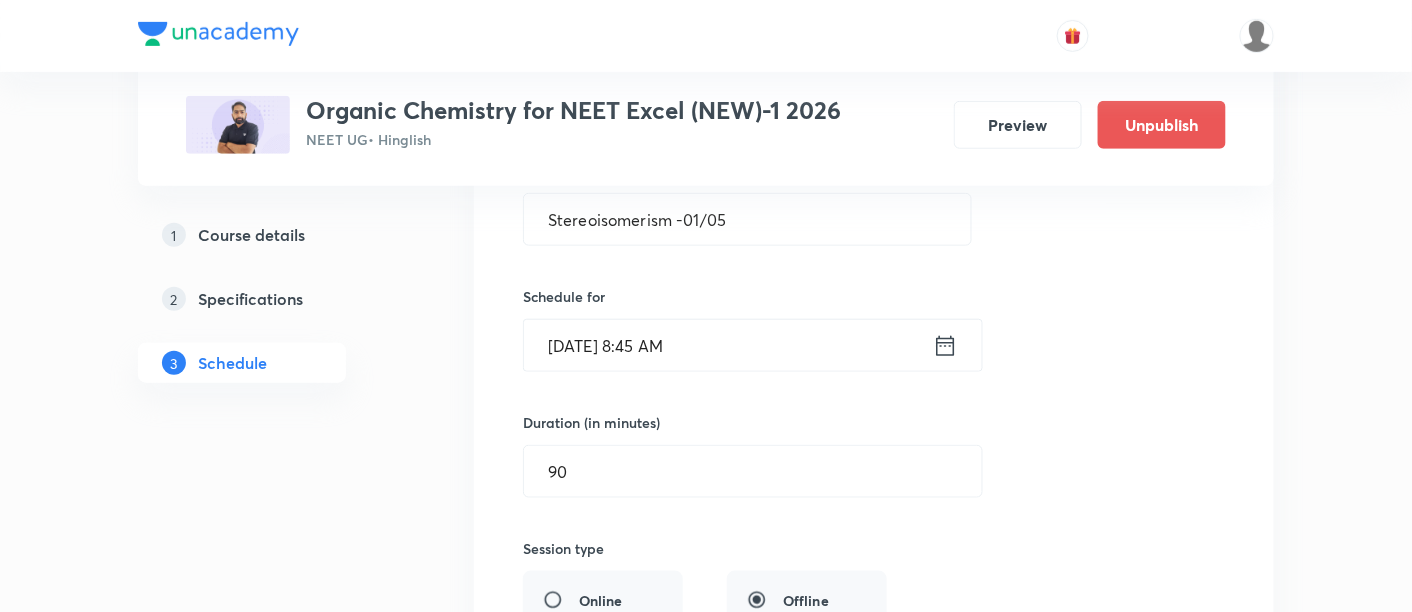 click on "Session title 22/99 Stereoisomerism -01/05 ​ Schedule for Jul 15, 2025, 8:45 AM ​ Duration (in minutes) 90 ​   Session type Online Offline Room 305 Sub-concepts Development Of The Science Of  Organic Chemistry  CLEAR Save Cancel" at bounding box center (874, 566) 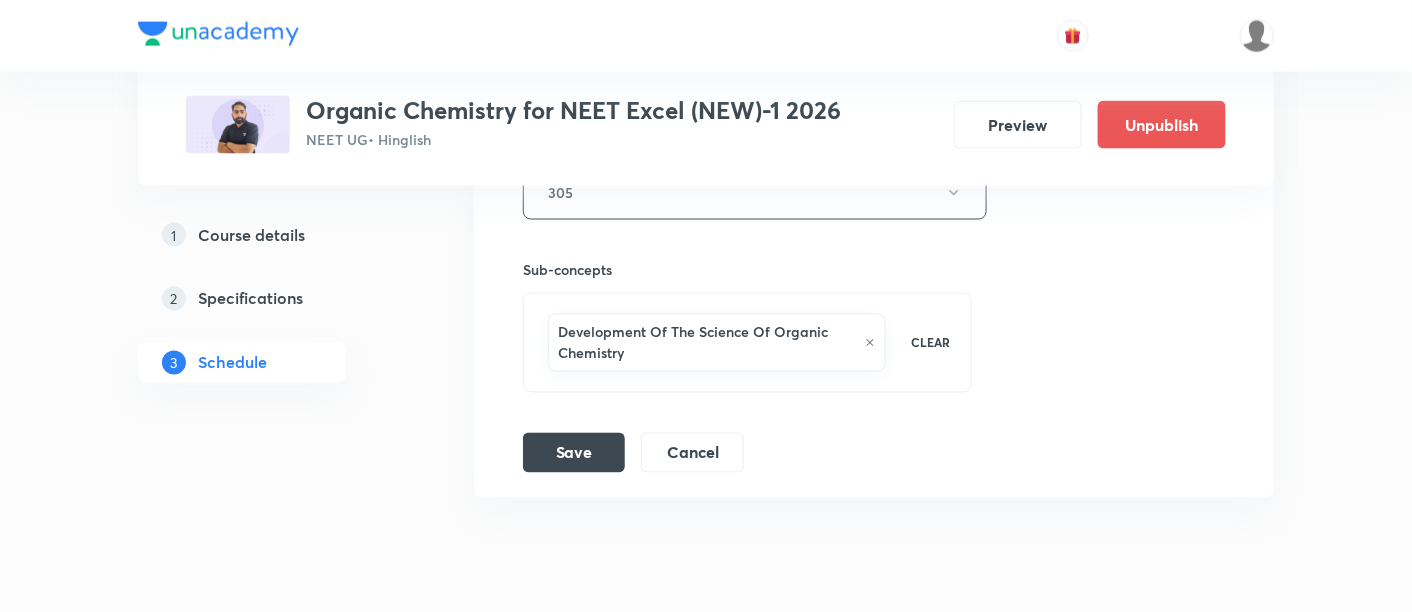 scroll, scrollTop: 945, scrollLeft: 0, axis: vertical 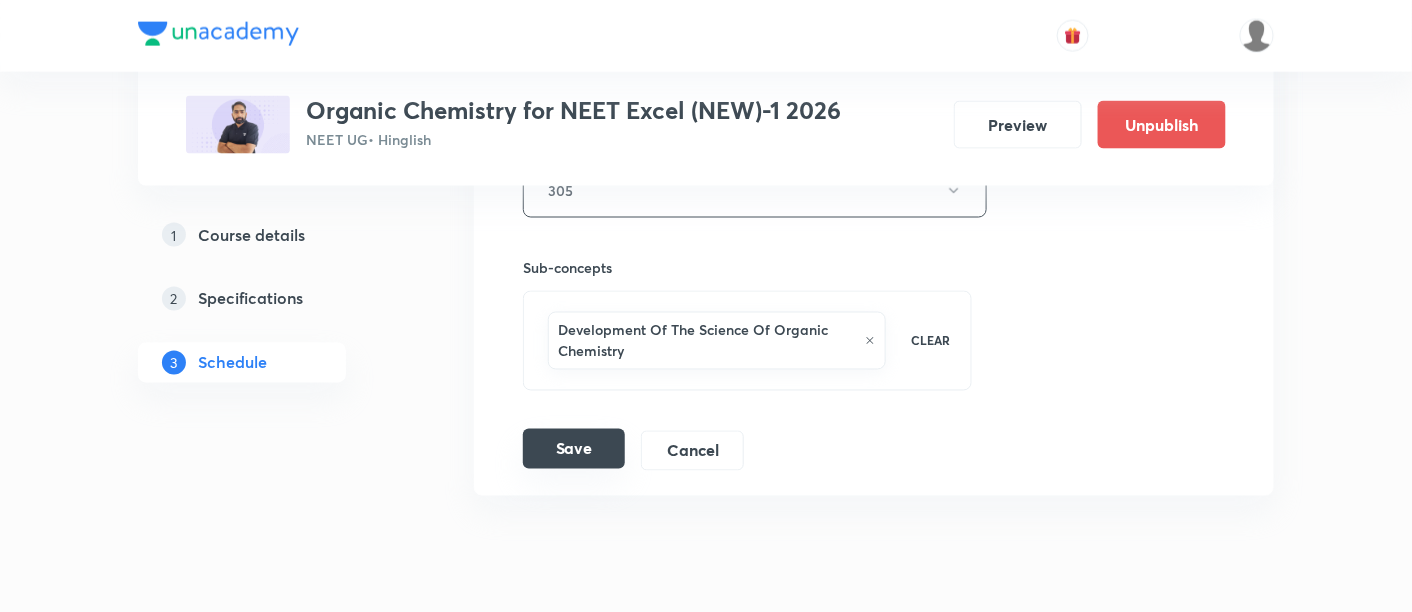 click on "Save" at bounding box center (574, 449) 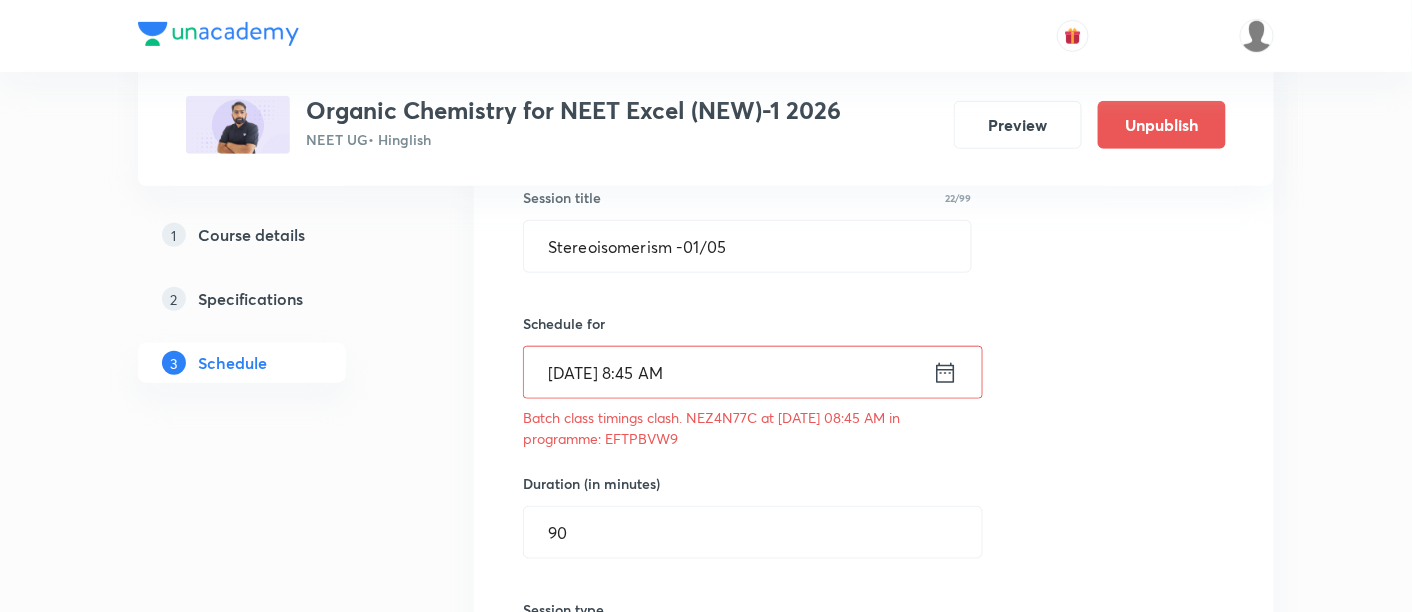 scroll, scrollTop: 378, scrollLeft: 0, axis: vertical 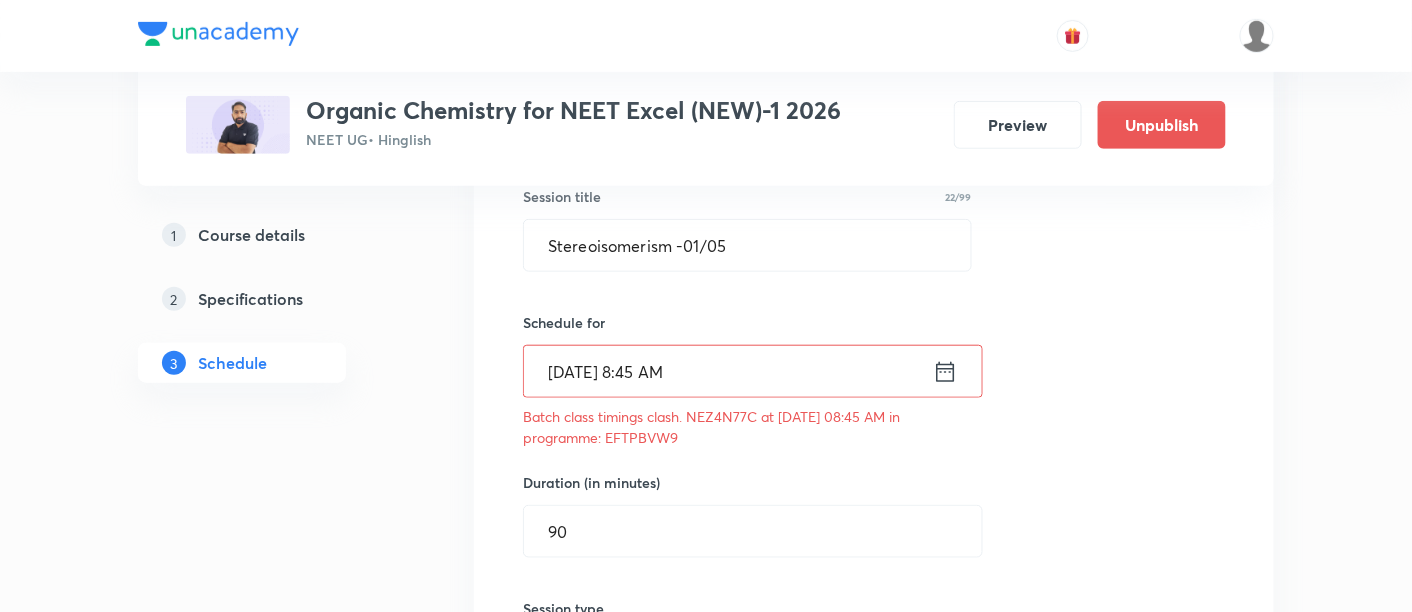 drag, startPoint x: 605, startPoint y: 429, endPoint x: 684, endPoint y: 432, distance: 79.05694 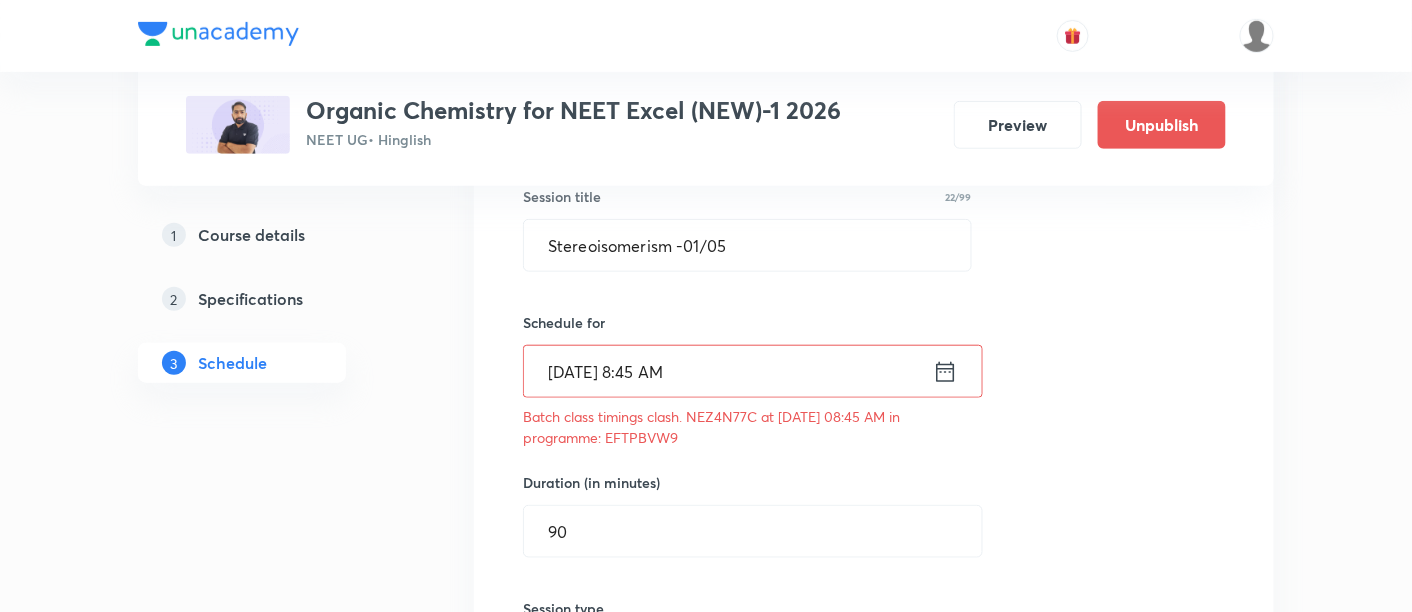 copy on "EFTPBVW9" 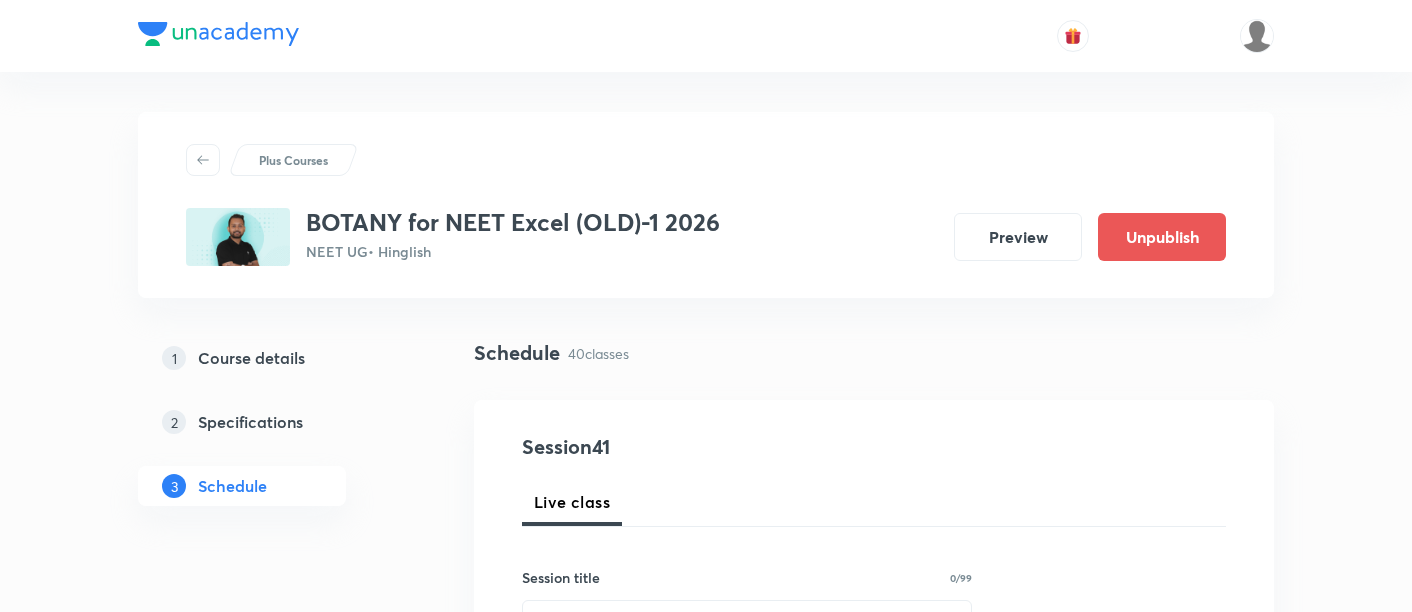 scroll, scrollTop: 0, scrollLeft: 0, axis: both 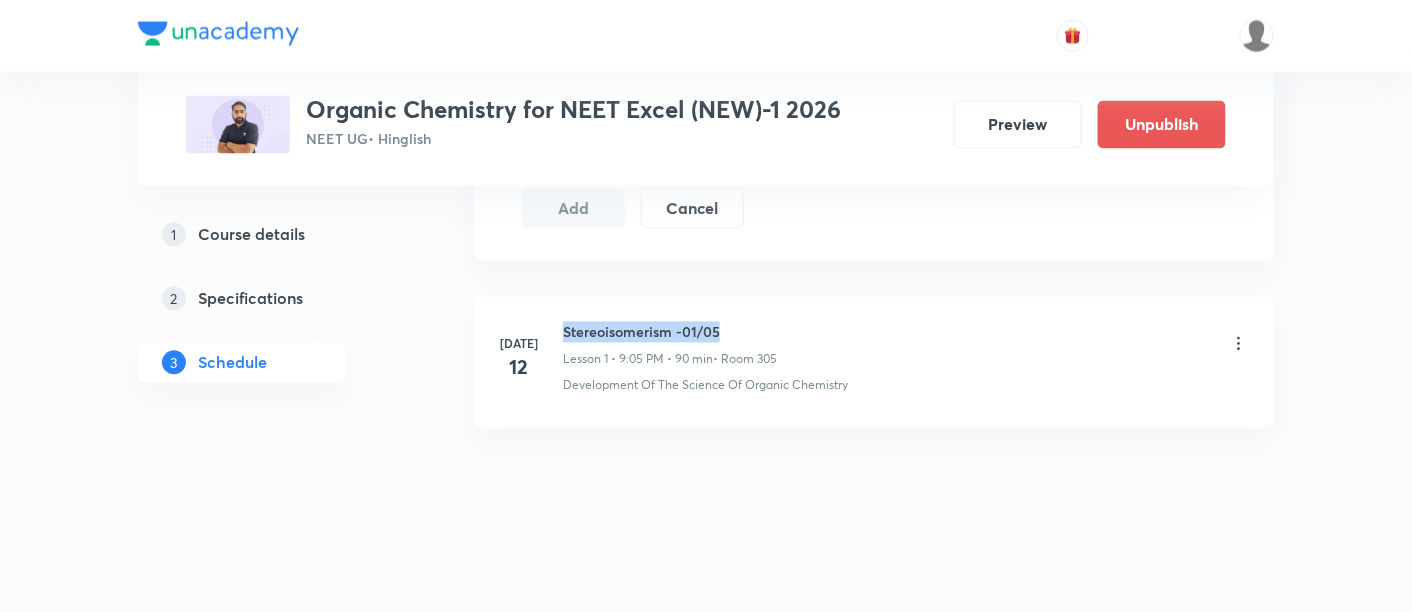 drag, startPoint x: 565, startPoint y: 331, endPoint x: 737, endPoint y: 326, distance: 172.07266 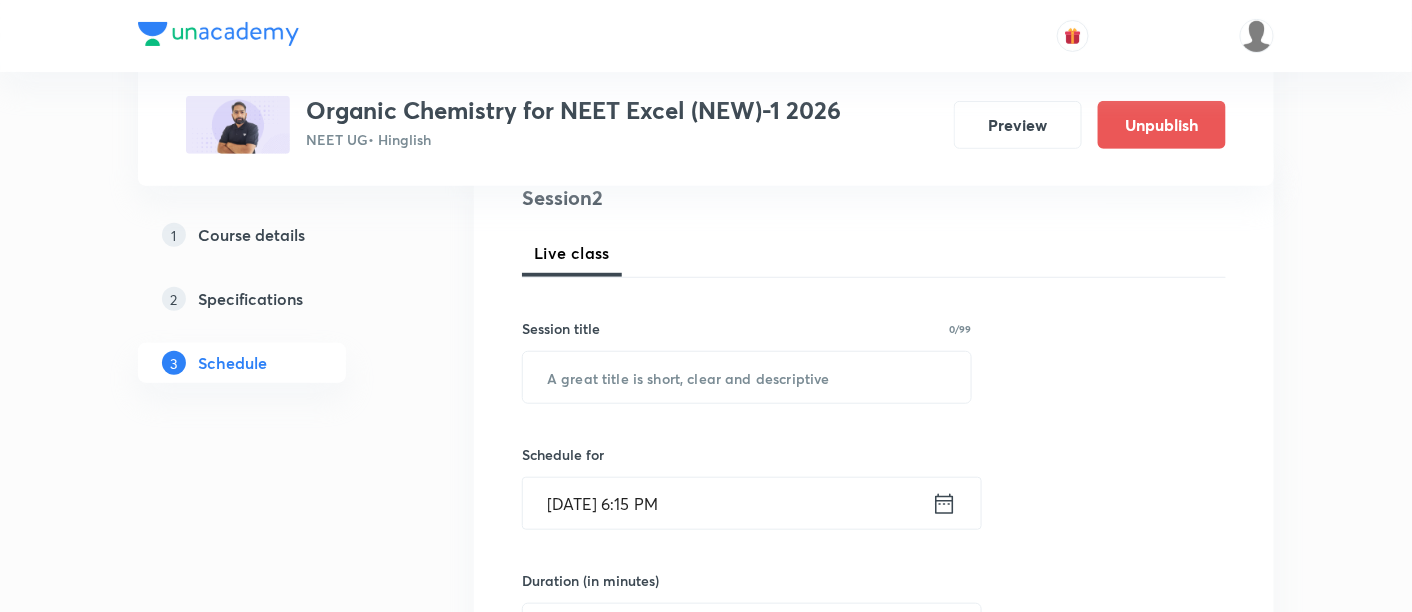 scroll, scrollTop: 322, scrollLeft: 0, axis: vertical 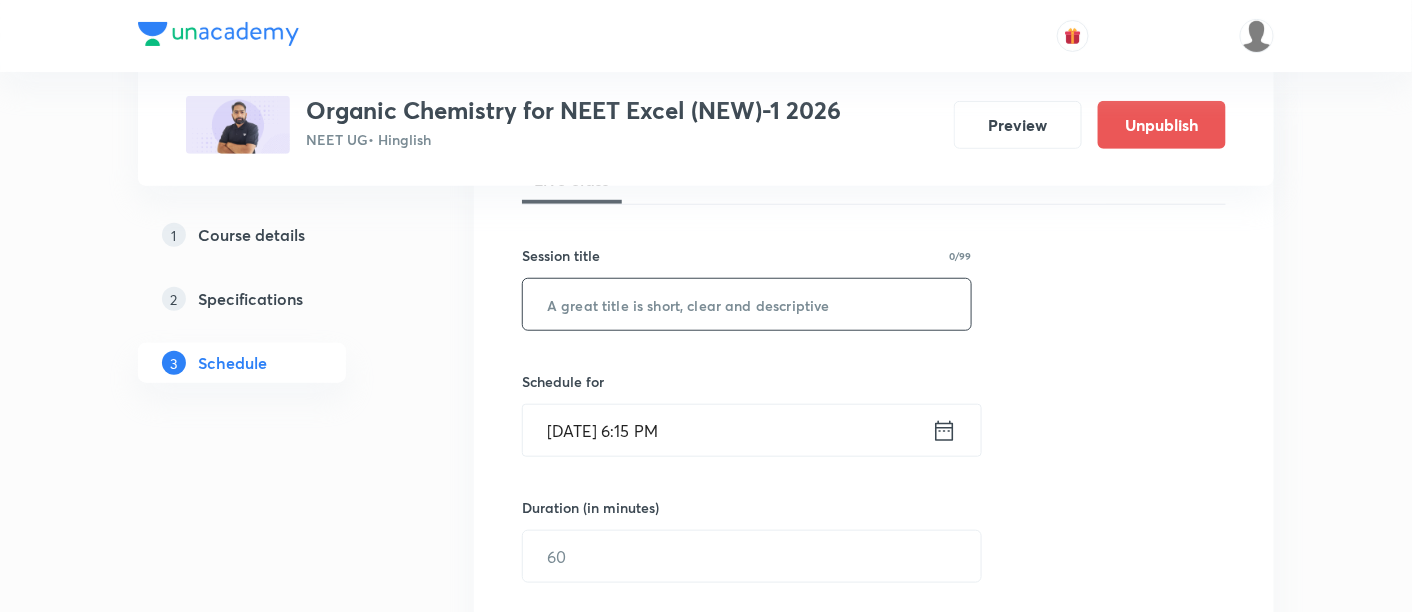 click at bounding box center [747, 304] 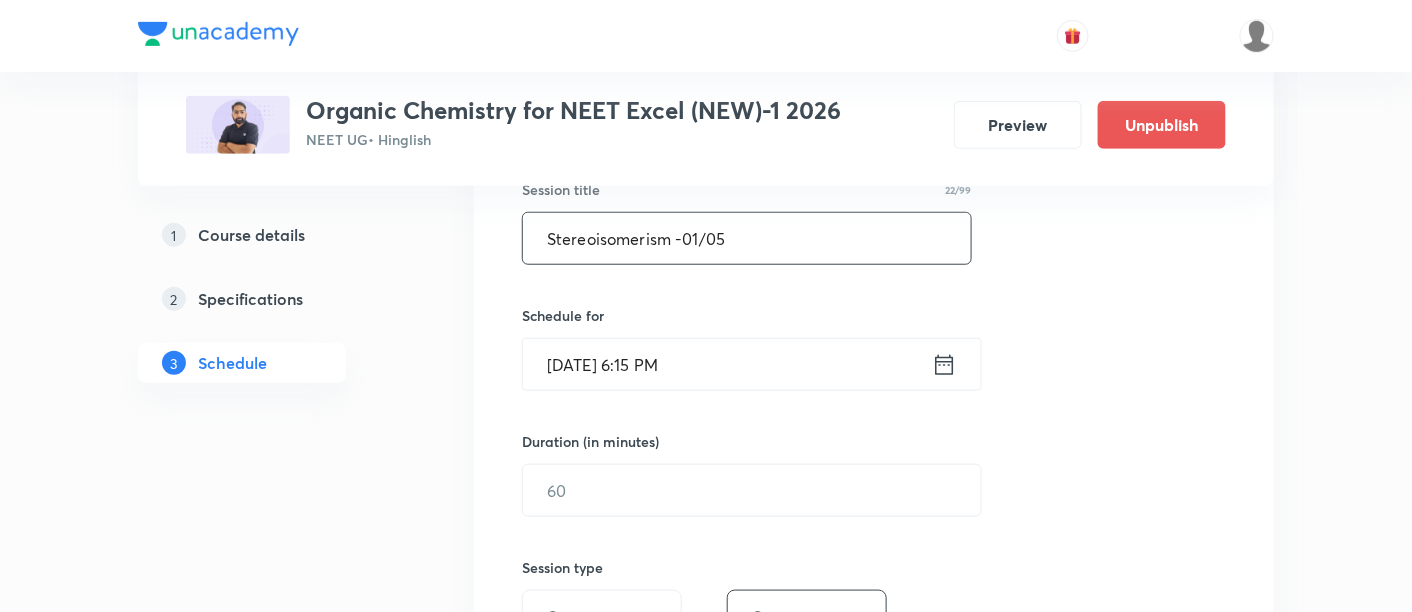 scroll, scrollTop: 388, scrollLeft: 0, axis: vertical 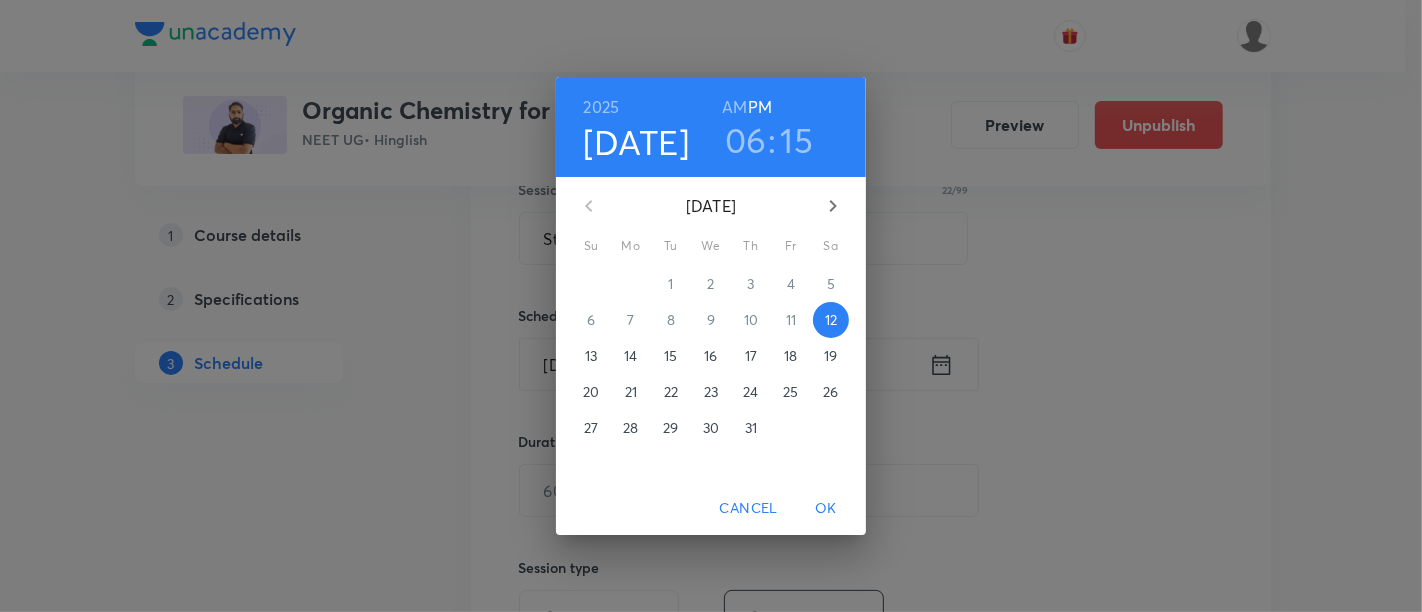 click on "16" at bounding box center [710, 356] 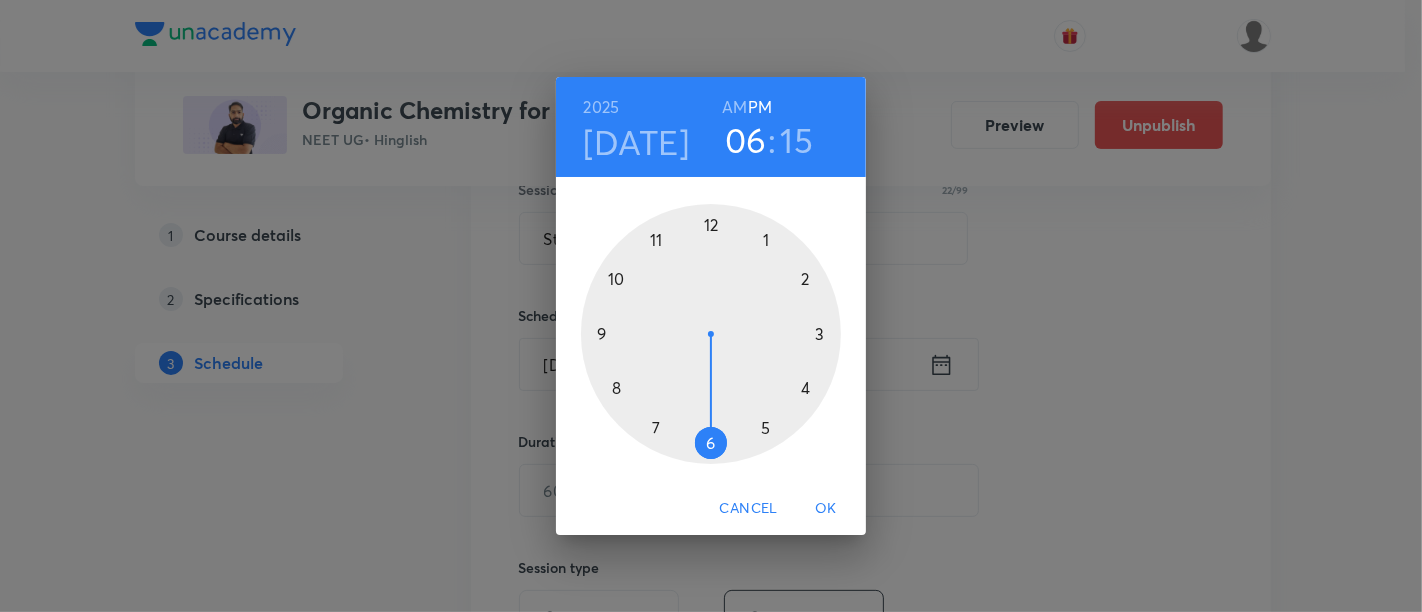 click on "AM" at bounding box center [734, 107] 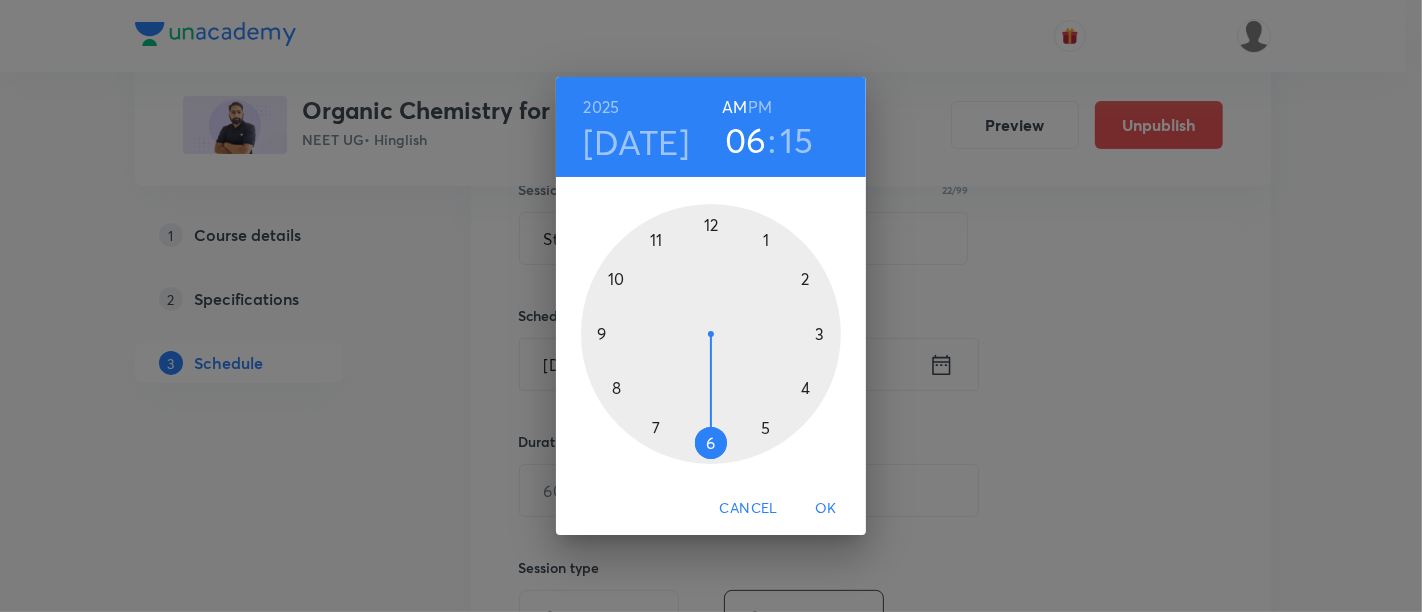 click at bounding box center [711, 334] 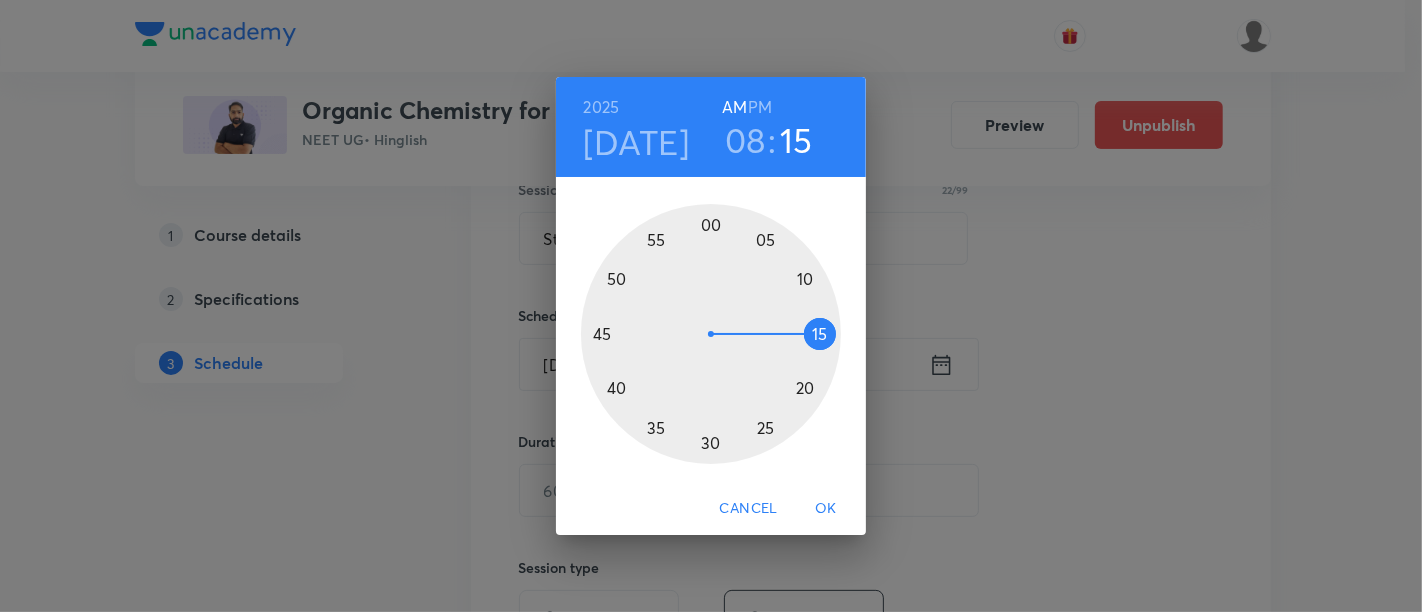 click at bounding box center (711, 334) 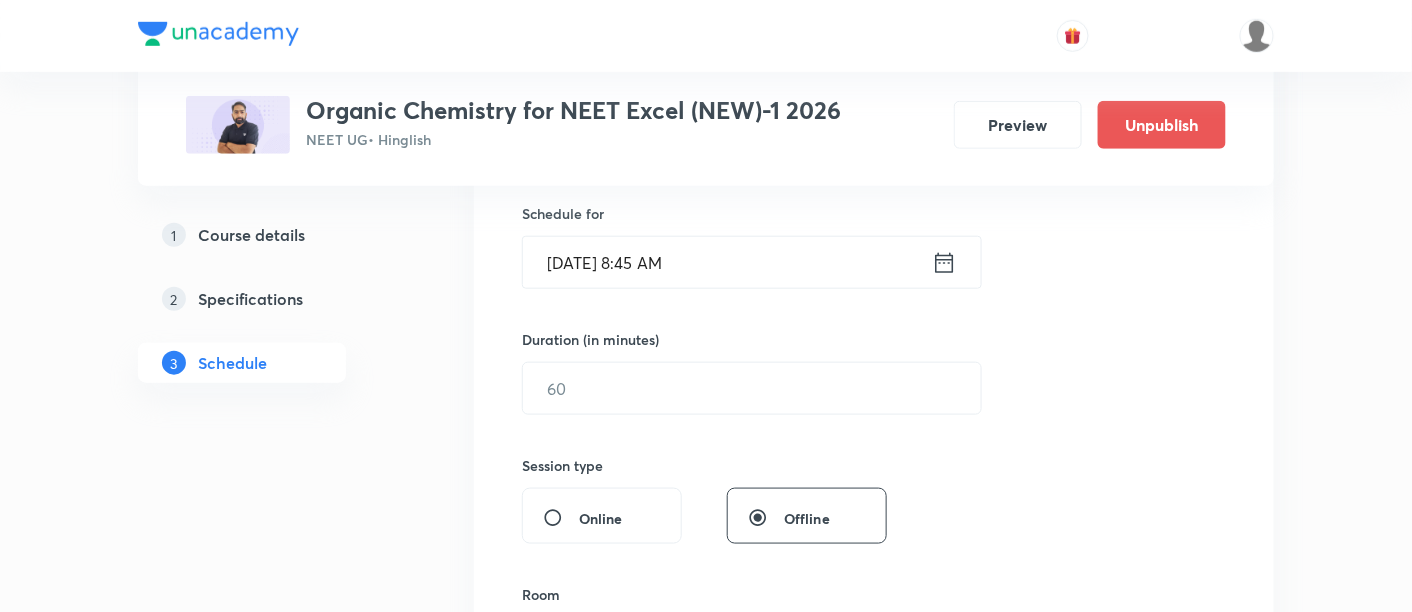 scroll, scrollTop: 525, scrollLeft: 0, axis: vertical 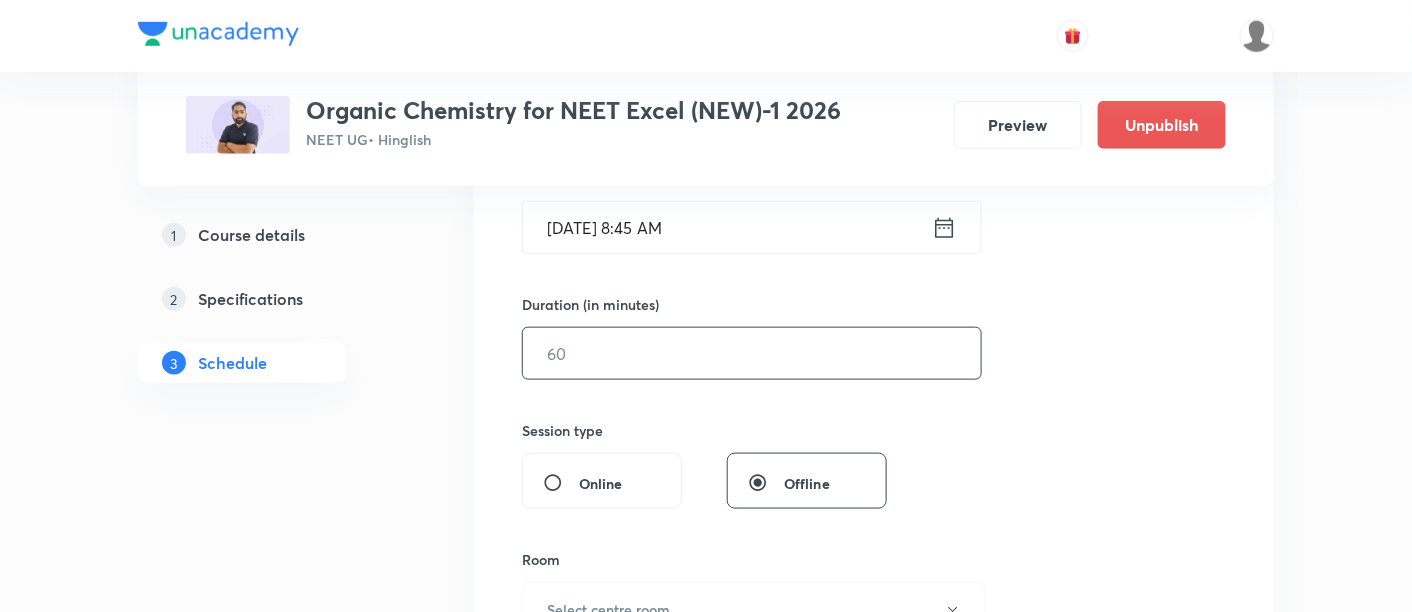 click at bounding box center [752, 353] 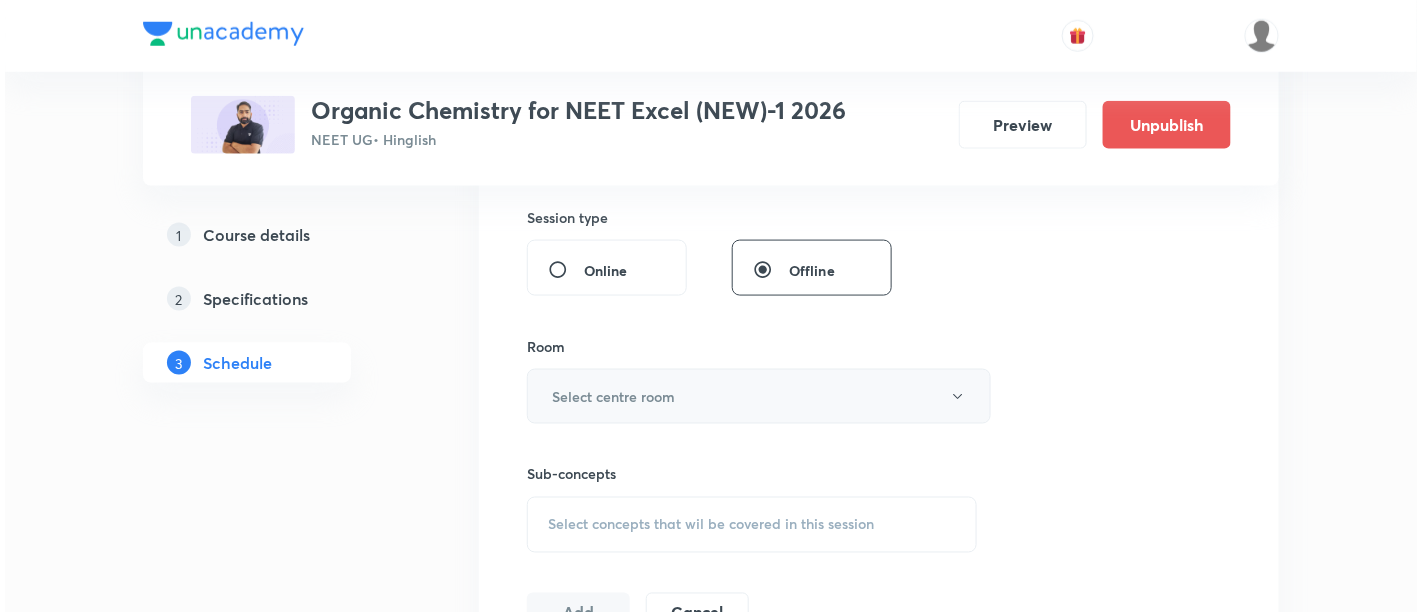 scroll, scrollTop: 740, scrollLeft: 0, axis: vertical 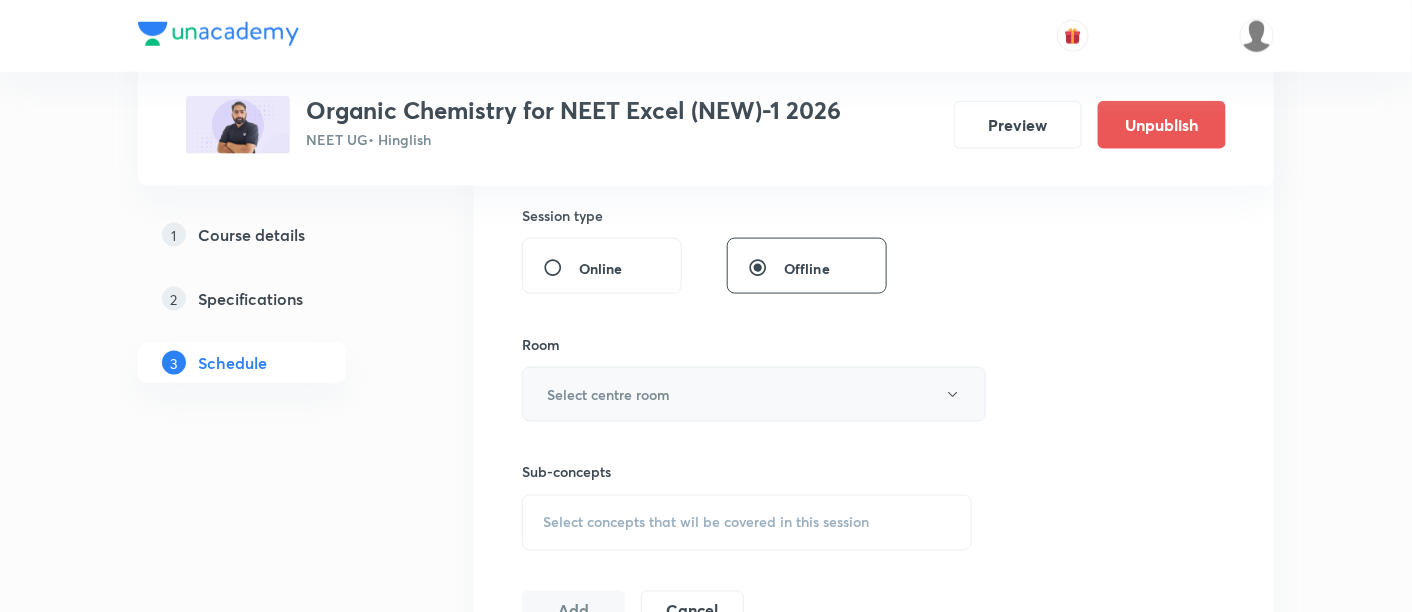type on "90" 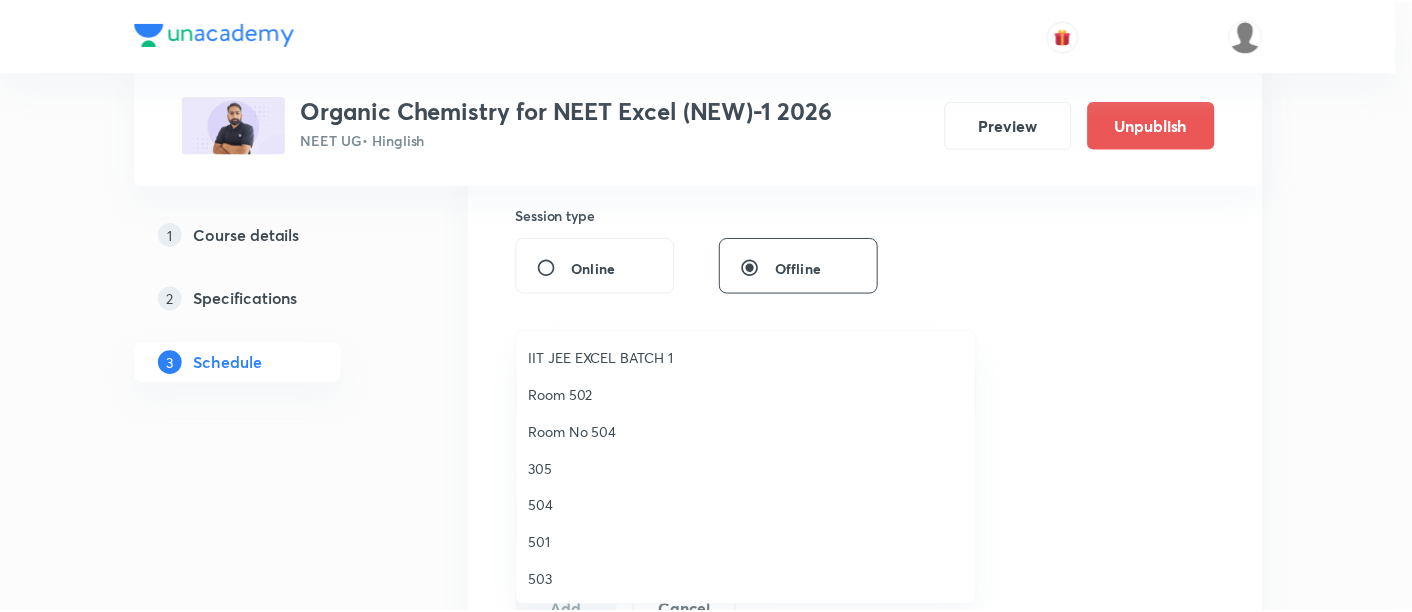 scroll, scrollTop: 185, scrollLeft: 0, axis: vertical 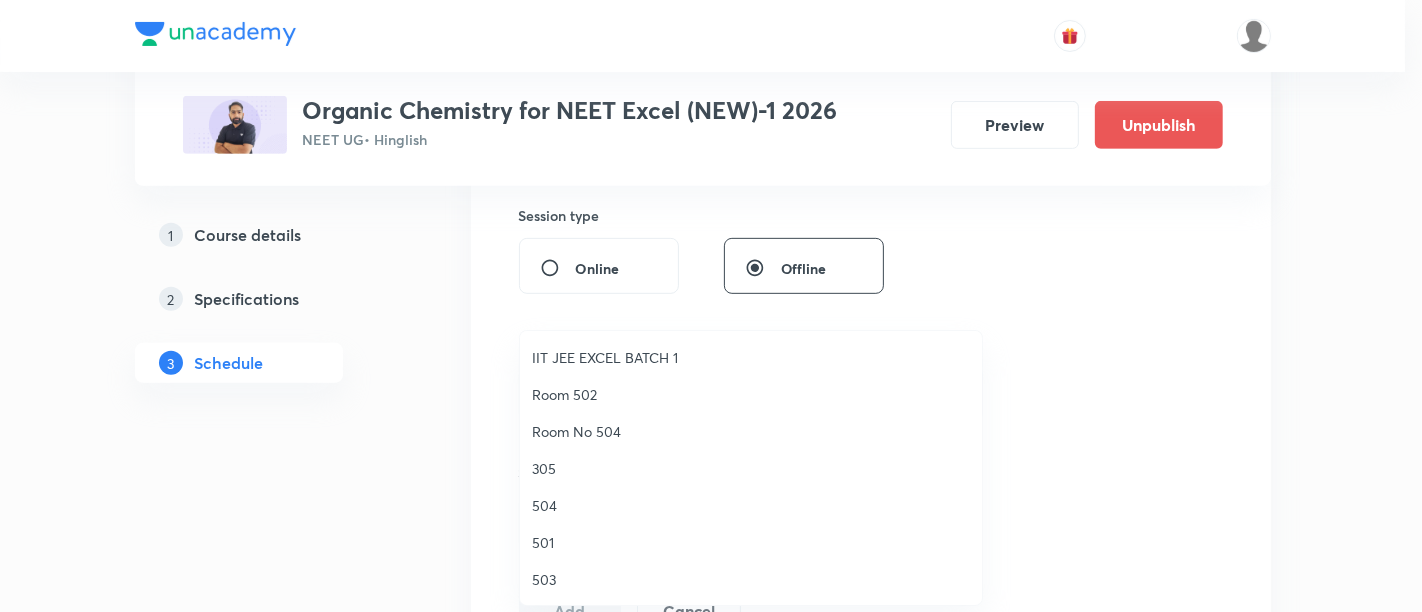 click on "305" at bounding box center [751, 468] 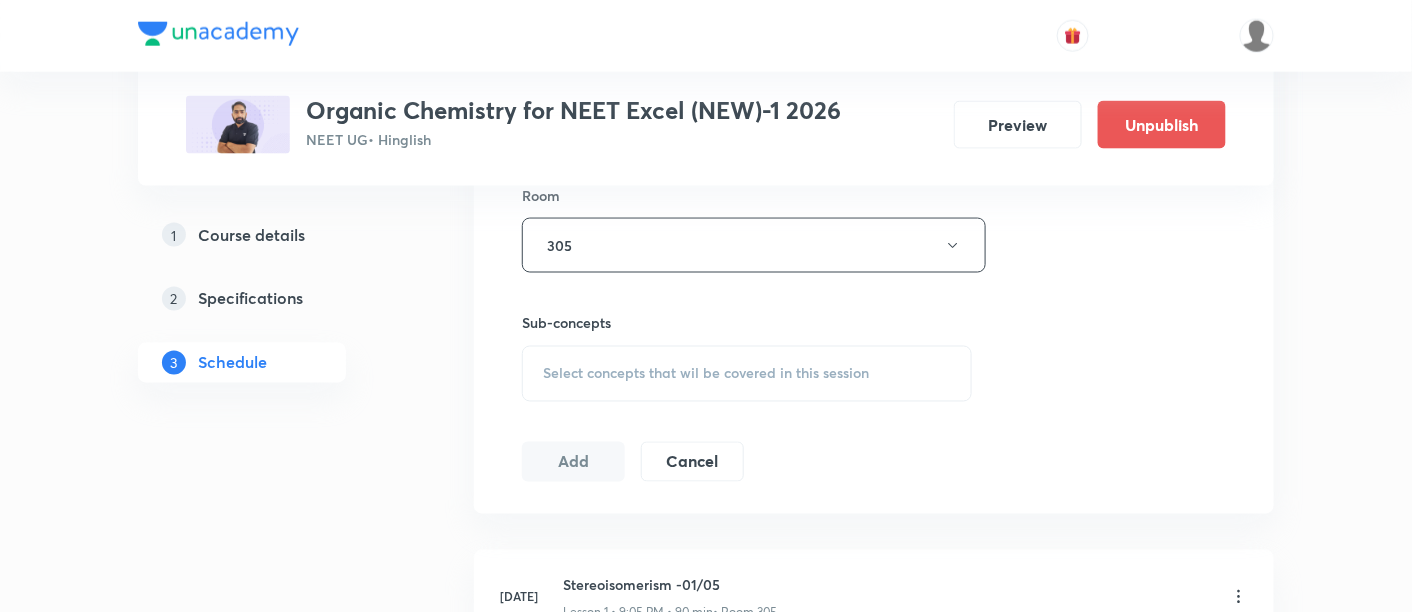 scroll, scrollTop: 892, scrollLeft: 0, axis: vertical 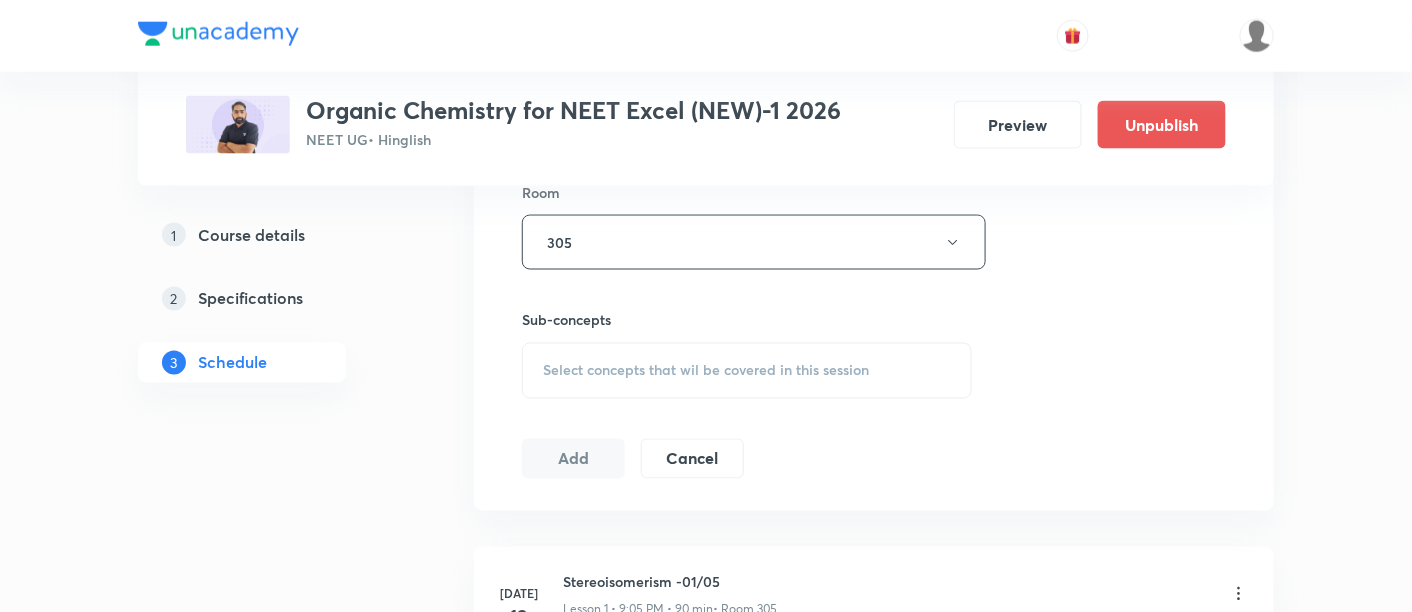 click on "Select concepts that wil be covered in this session" at bounding box center [706, 371] 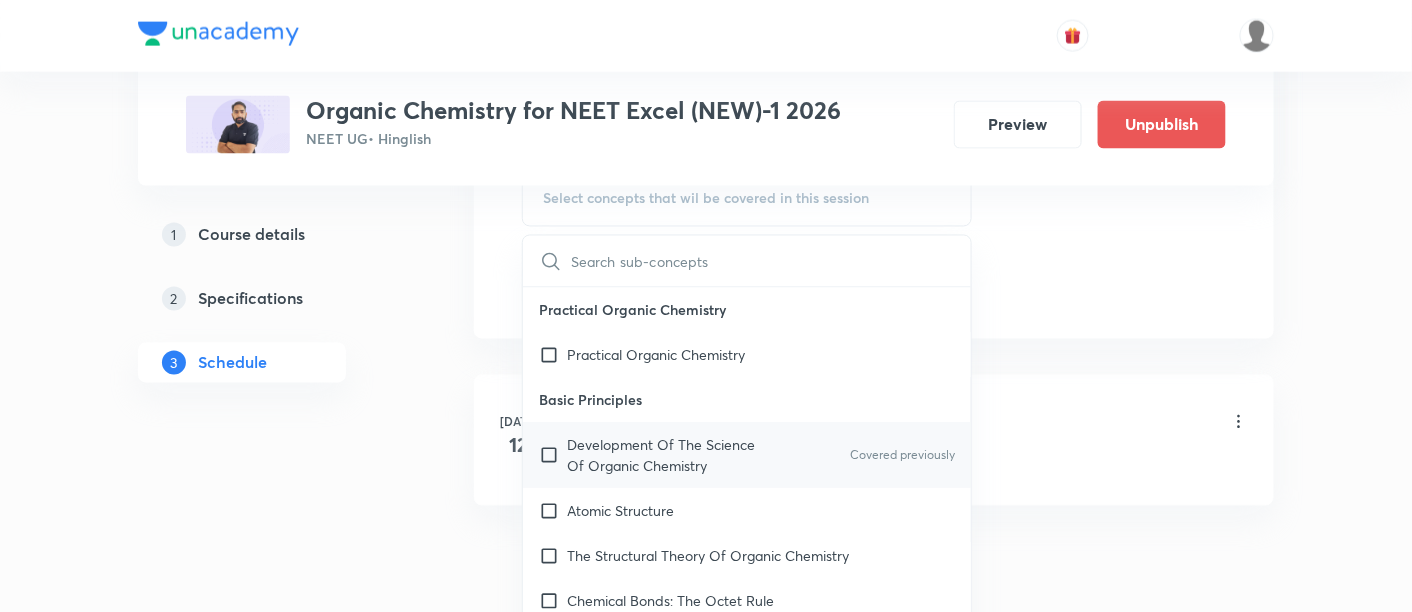 scroll, scrollTop: 1065, scrollLeft: 0, axis: vertical 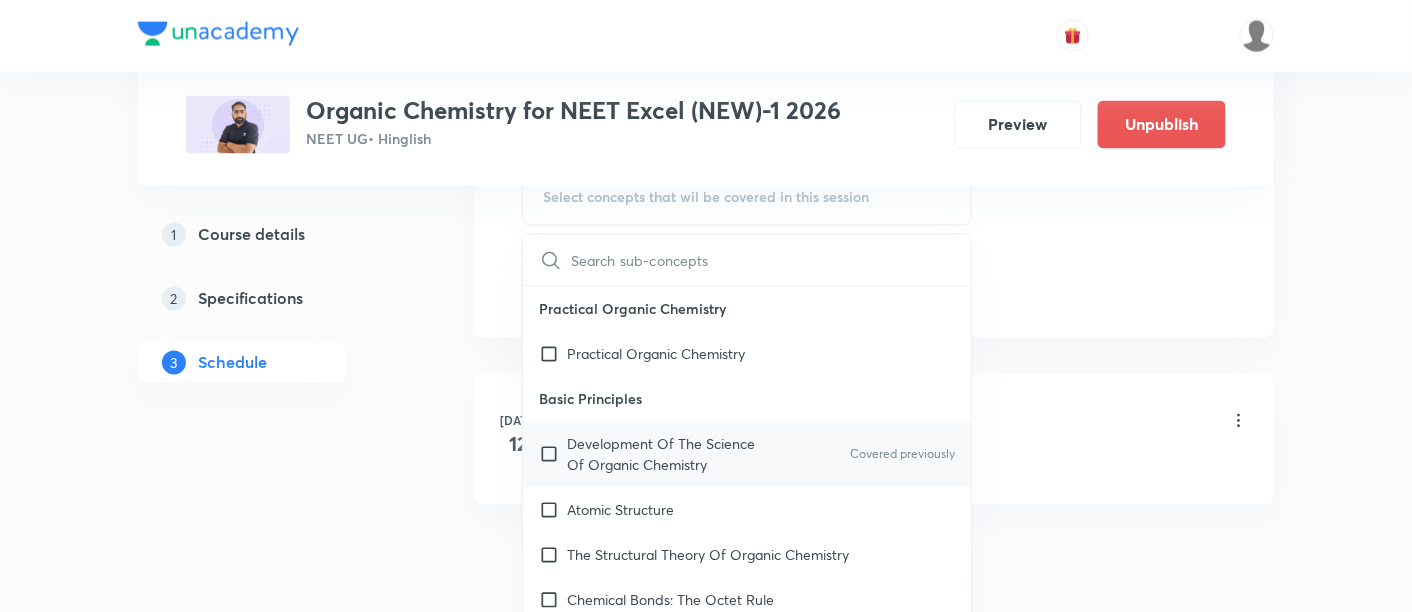 click on "Development Of The Science Of  Organic Chemistry" at bounding box center [668, 455] 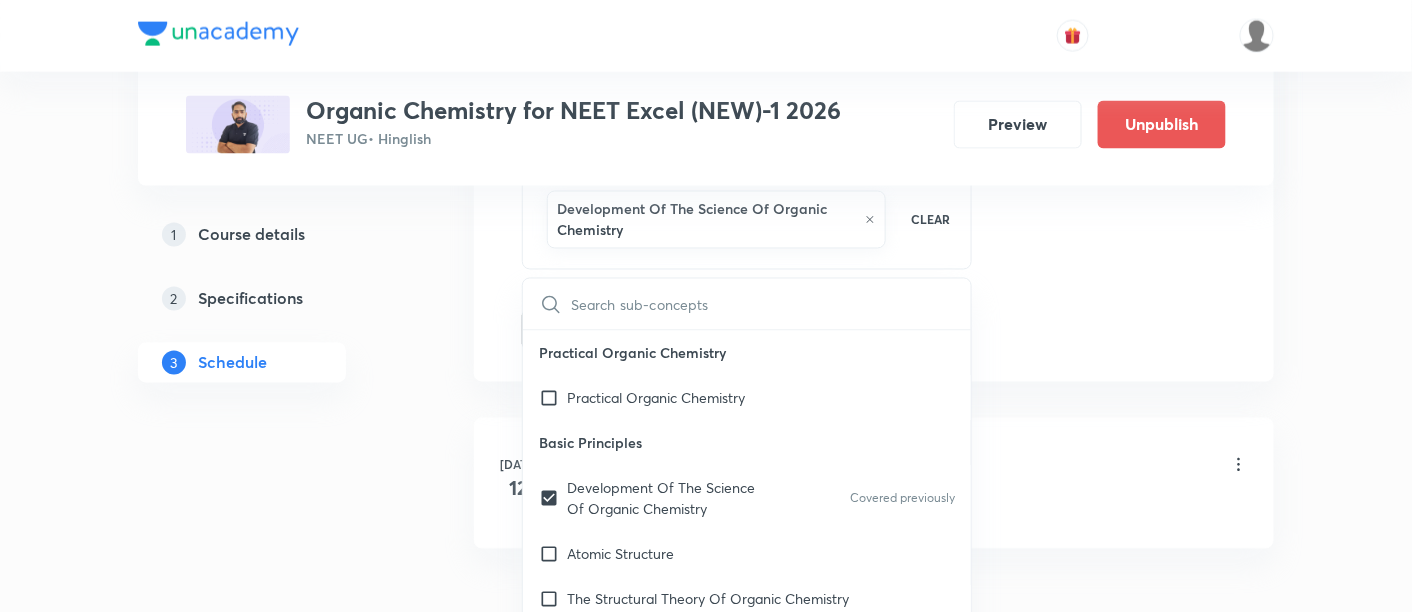click on "Session  2 Live class Session title 22/99 Stereoisomerism -01/05 ​ Schedule for Jul 16, 2025, 8:45 AM ​ Duration (in minutes) 90 ​   Session type Online Offline Room 305 Sub-concepts Development Of The Science Of  Organic Chemistry  CLEAR ​ Practical Organic Chemistry Practical Organic Chemistry Basic Principles Development Of The Science Of  Organic Chemistry  Covered previously Atomic Structure The Structural Theory Of Organic Chemistry Chemical Bonds: The Octet Rule Resonance Theory Hyperconjugation The Structure Of Methane And Ethane:  Sp3 Hybridization The Structure Of Ethene (Ethylene): Sp2 Hybridization The Structure Of Ethyne (Acetylene): Sp Hybridization How To Interpret And Write Structural Formulas Hydrocarbons: Representative Alkanes, Alkenes, Alkynes,  And Aromatic Compounds Polar And Nonpolar Molecules Functional Groups Alkyl Halides Or Haloalkanes Alcohols Ethers Amines Aldehydes And Ketones Carboxylic Acids, Esters, And Amides Nitriles Important Families Of Organic Compounds Biphenyl" at bounding box center [874, -142] 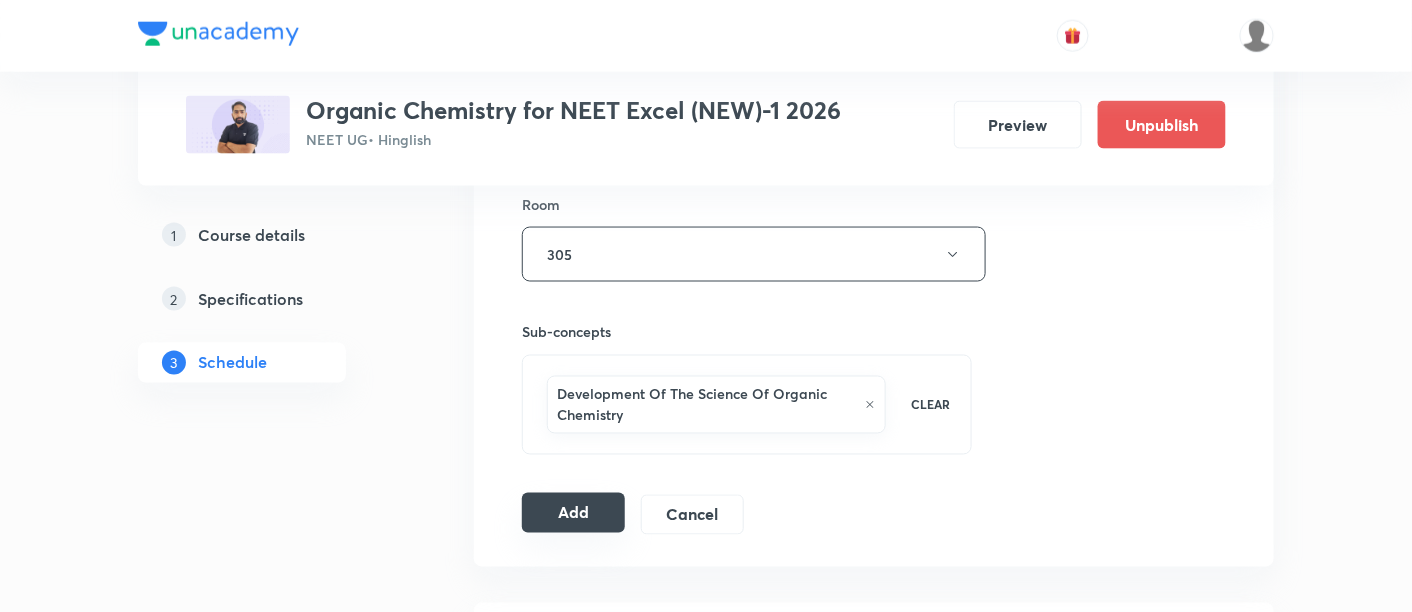 scroll, scrollTop: 880, scrollLeft: 0, axis: vertical 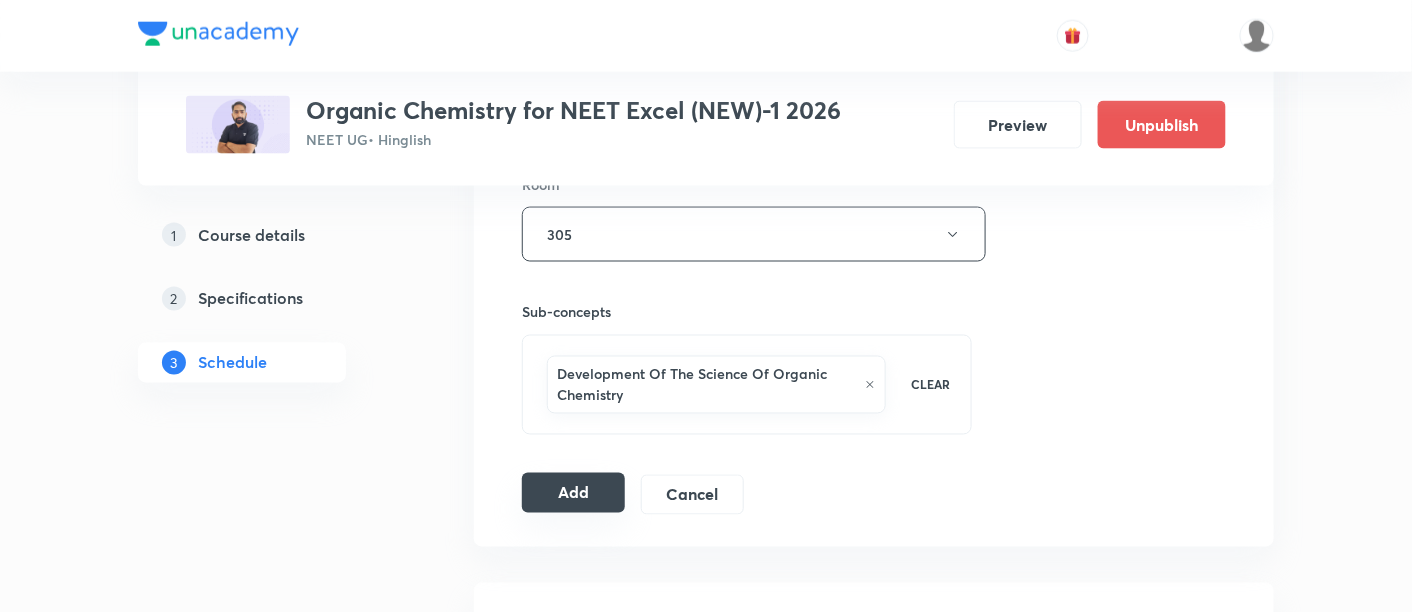 click on "Add" at bounding box center (573, 493) 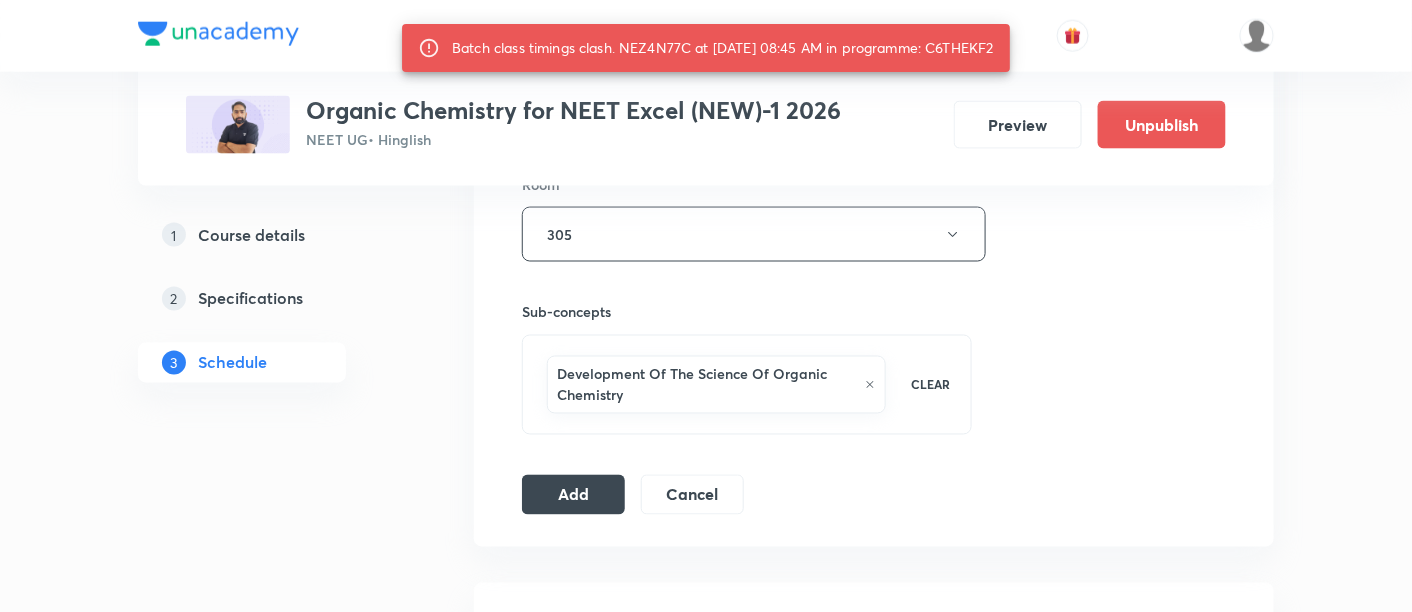 drag, startPoint x: 942, startPoint y: 39, endPoint x: 1011, endPoint y: 45, distance: 69.260376 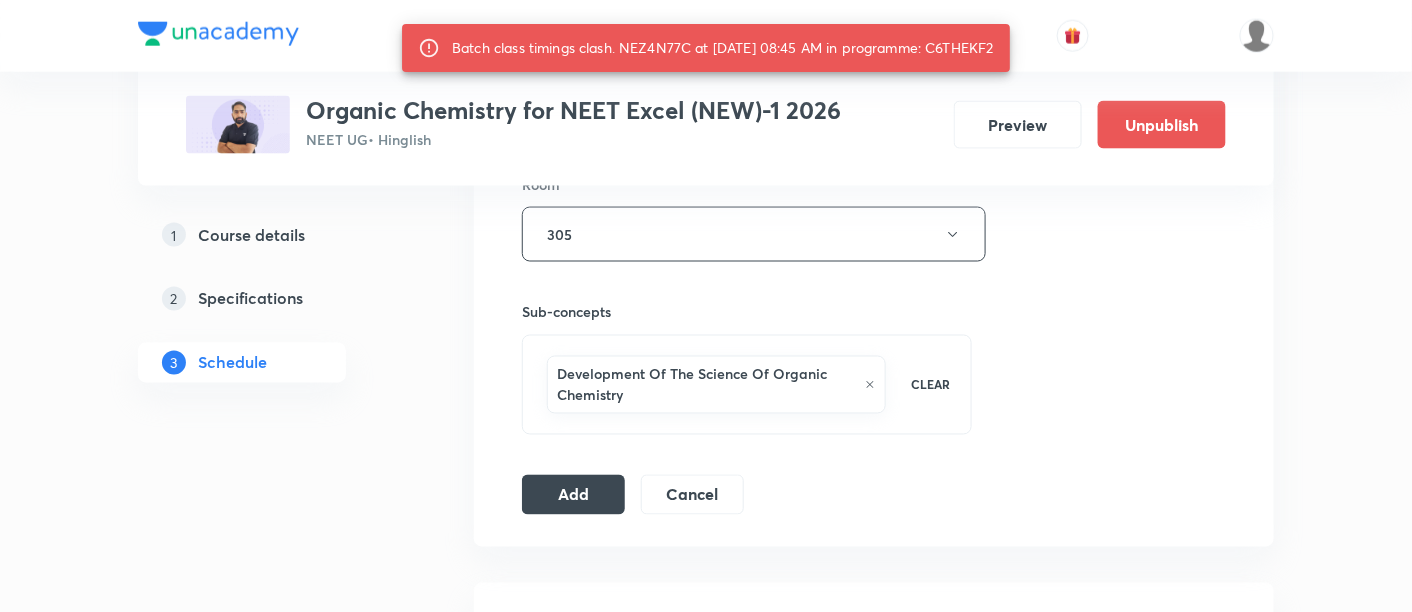 click on "Organic Chemistry for NEET Excel (NEW)-1 2026 NEET UG  • Hinglish Preview Unpublish" at bounding box center (706, 125) 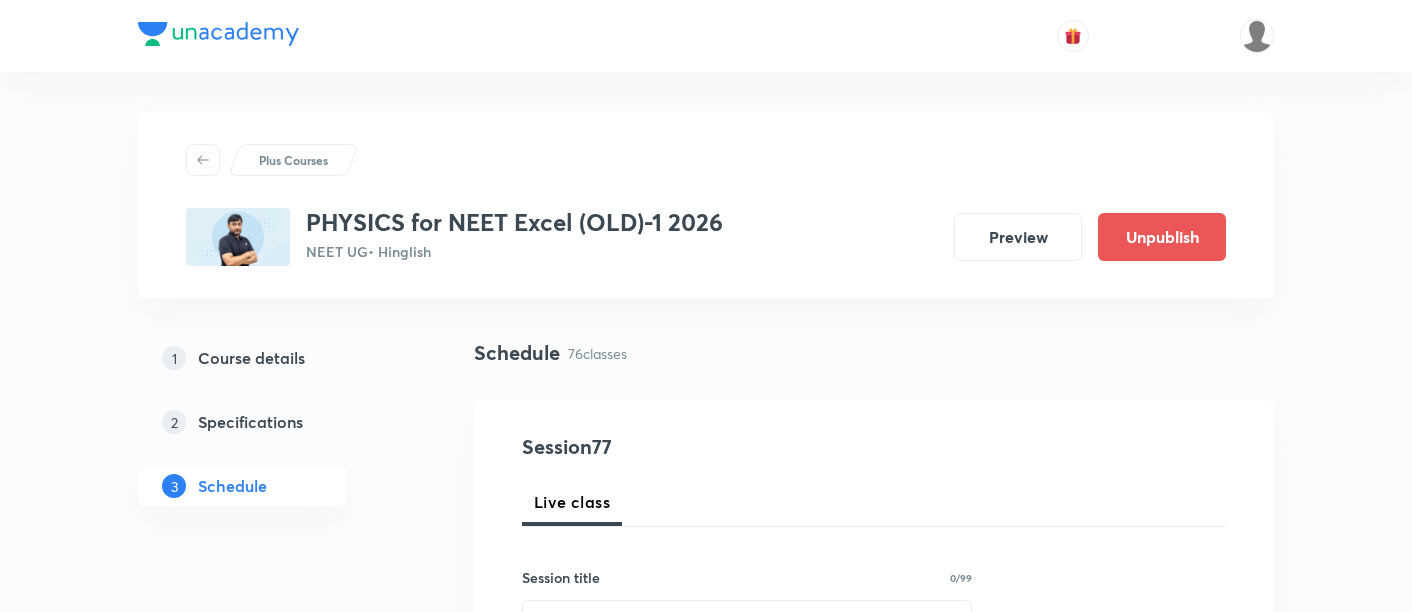 scroll, scrollTop: 0, scrollLeft: 0, axis: both 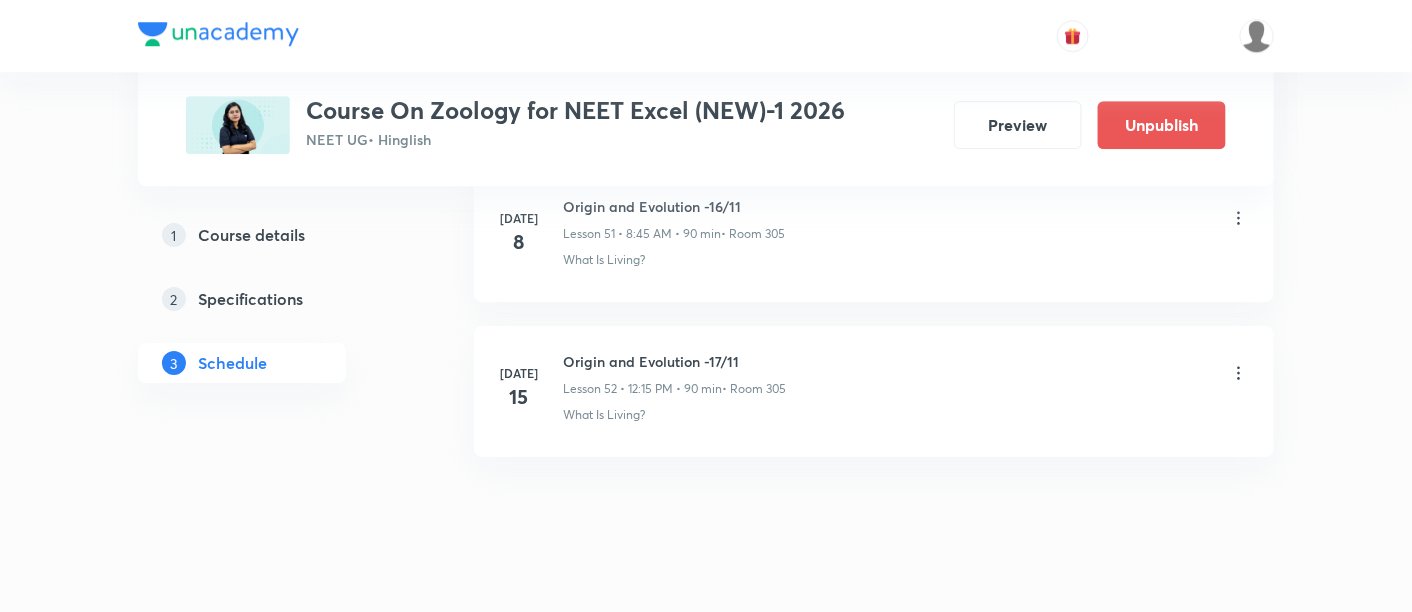 click 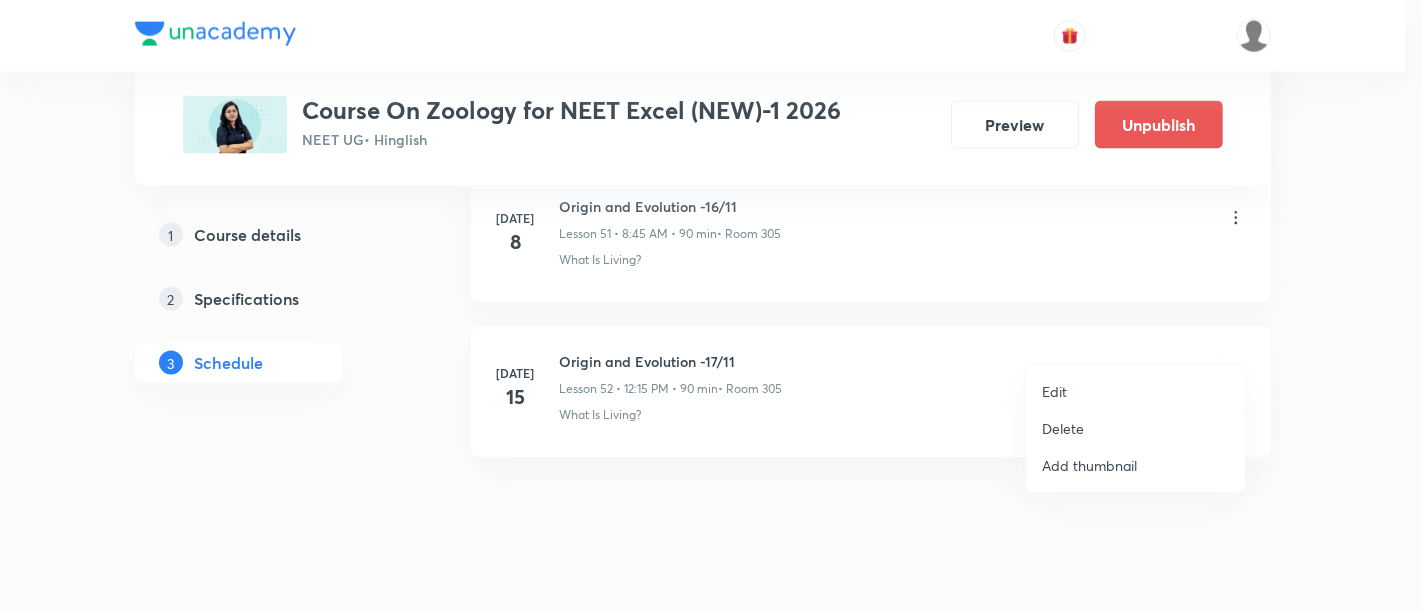 click on "Edit" at bounding box center (1054, 391) 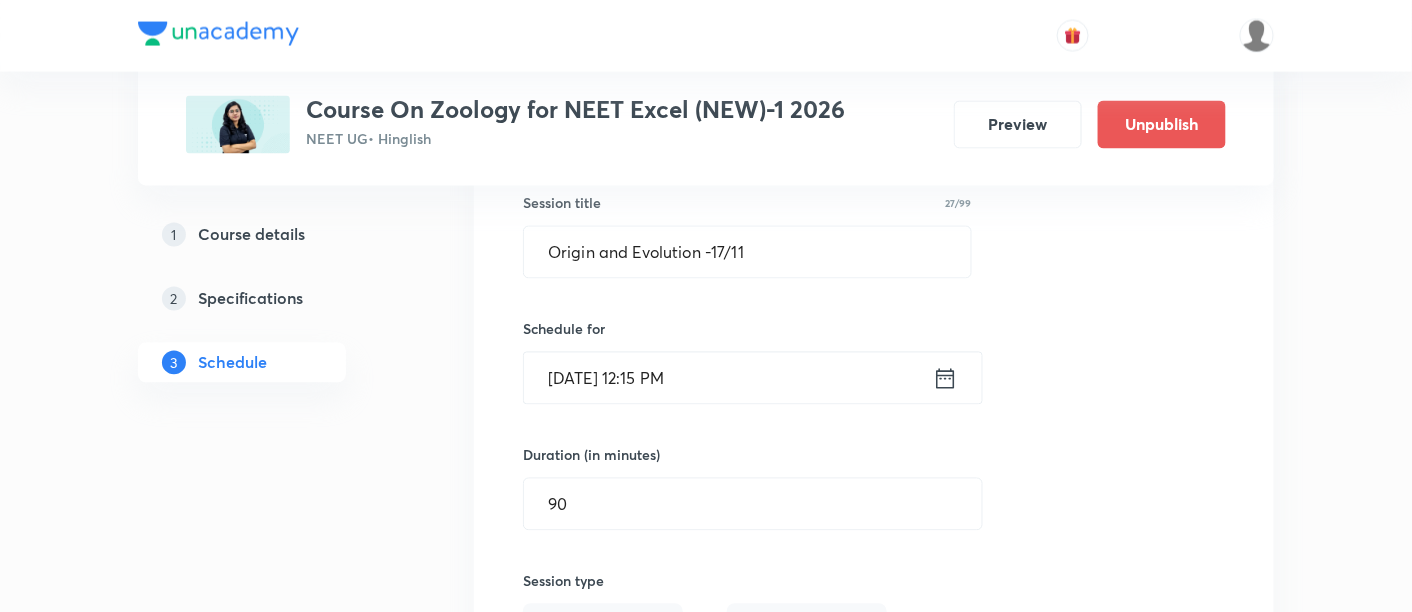 scroll, scrollTop: 8271, scrollLeft: 0, axis: vertical 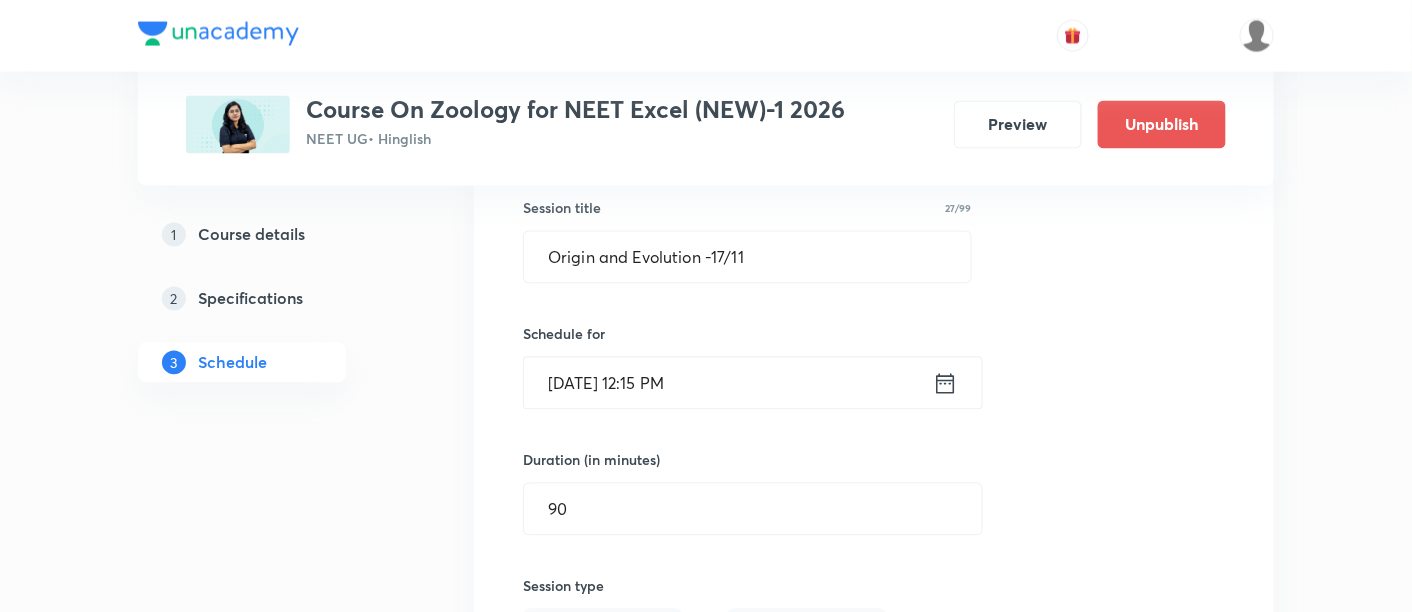click 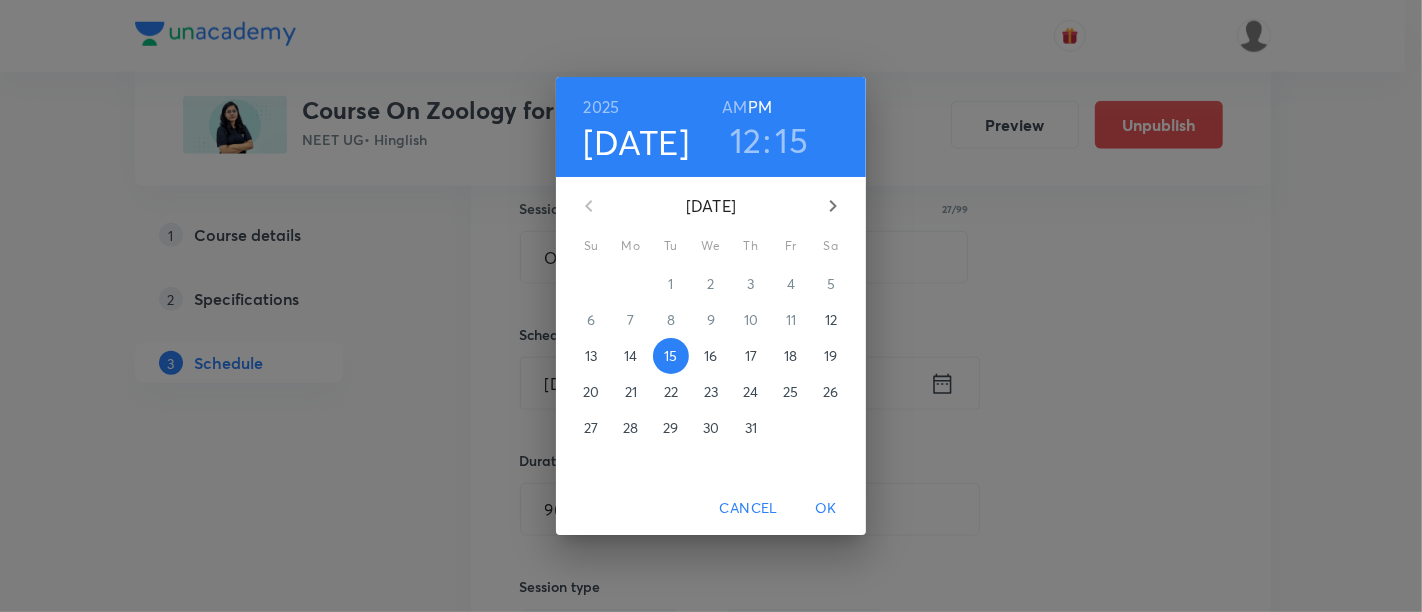 click on "AM" at bounding box center (734, 107) 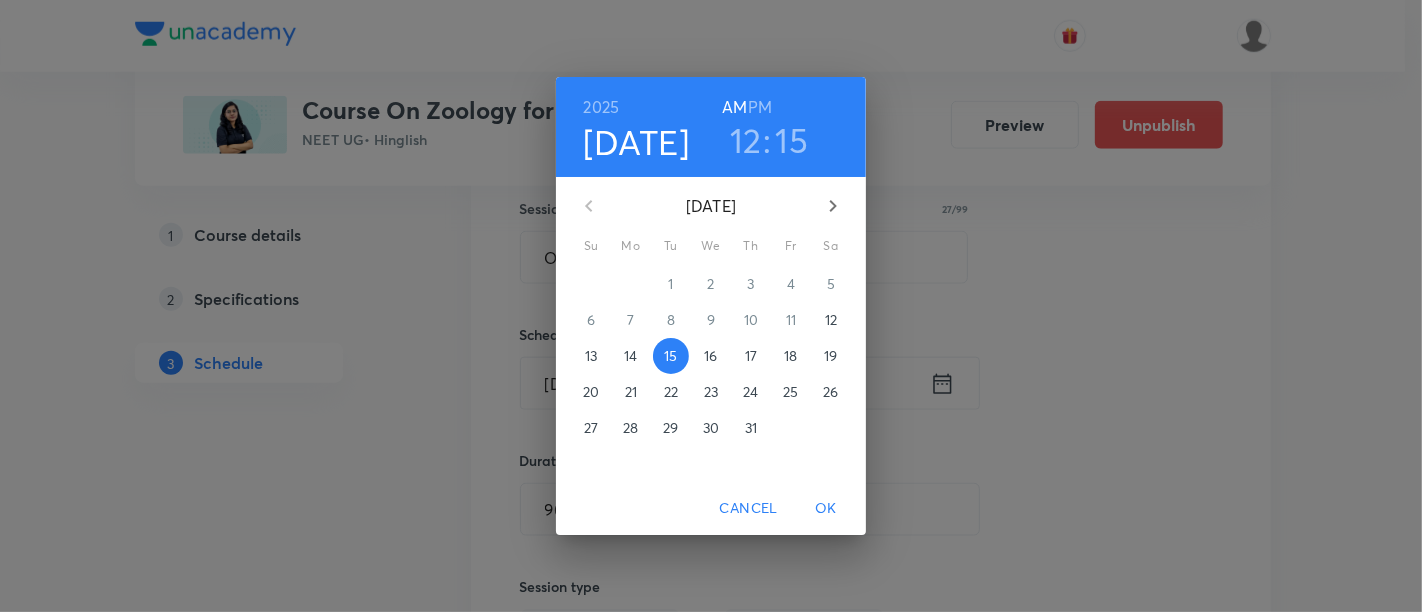click on "12" at bounding box center (746, 140) 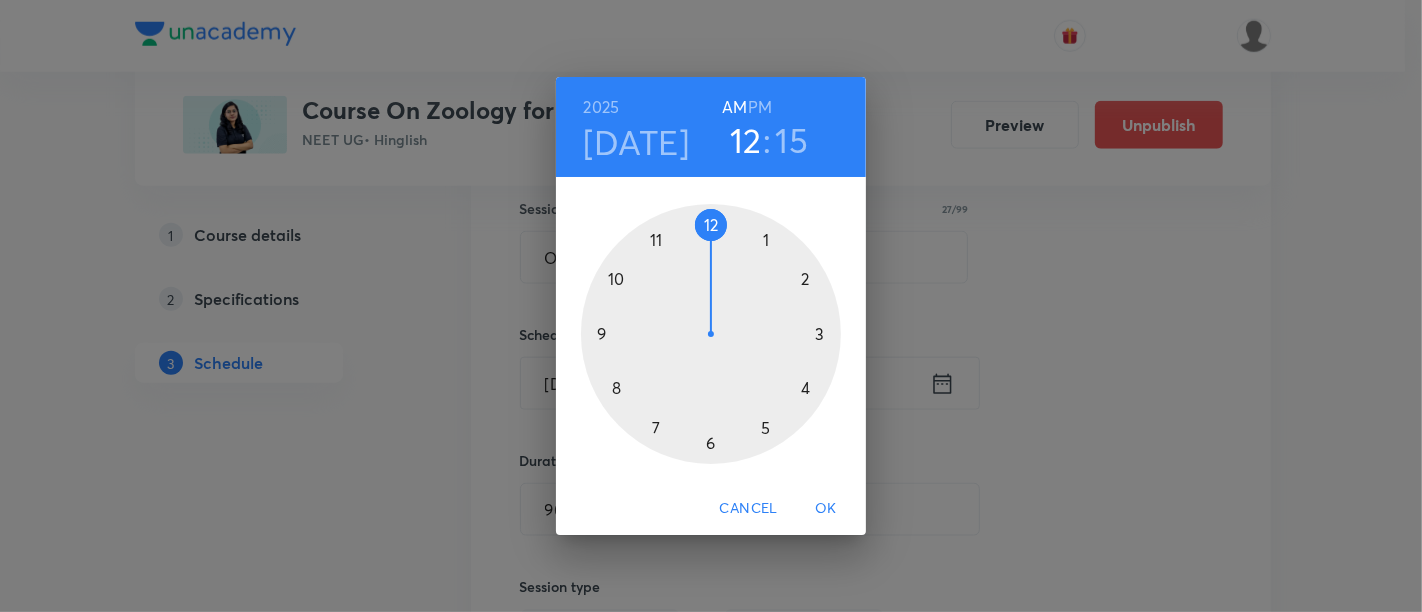 click at bounding box center [711, 334] 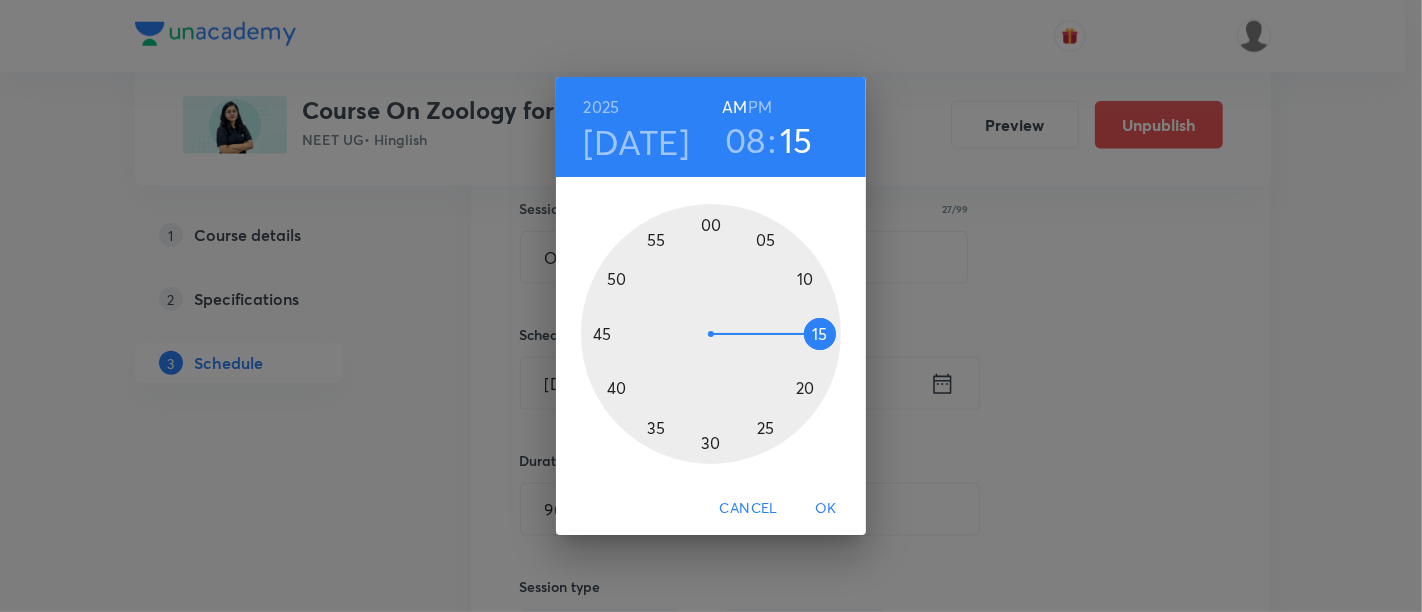 click at bounding box center (711, 334) 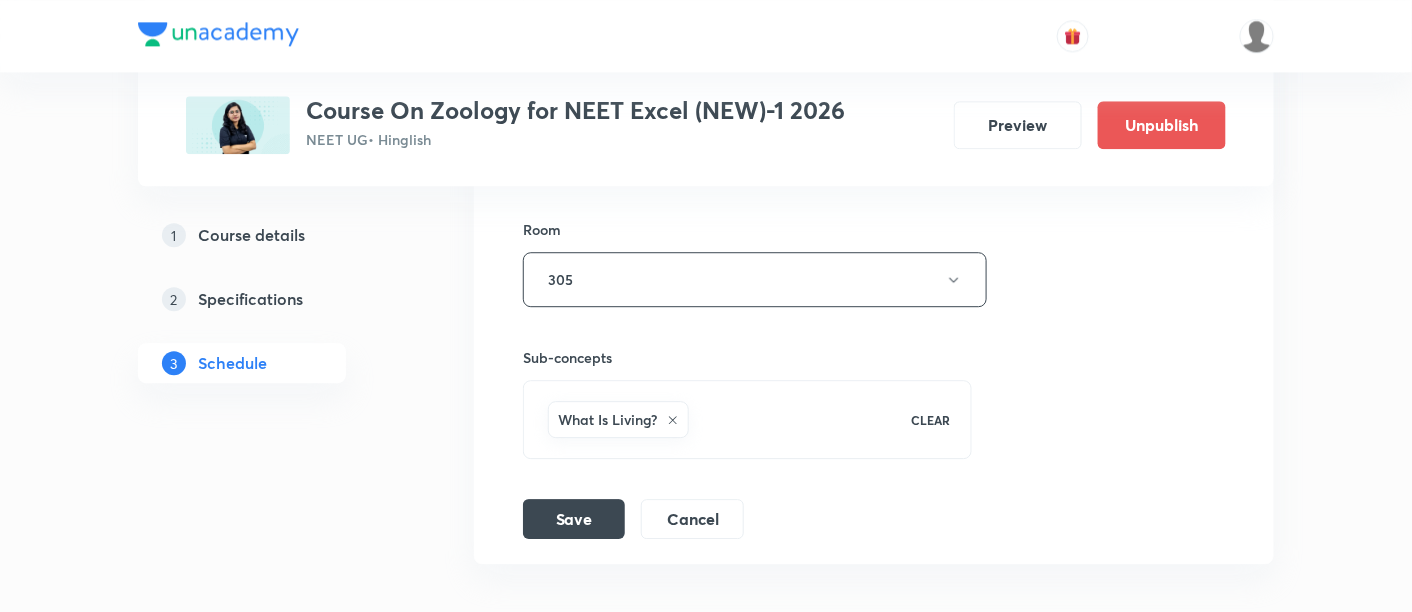scroll, scrollTop: 8771, scrollLeft: 0, axis: vertical 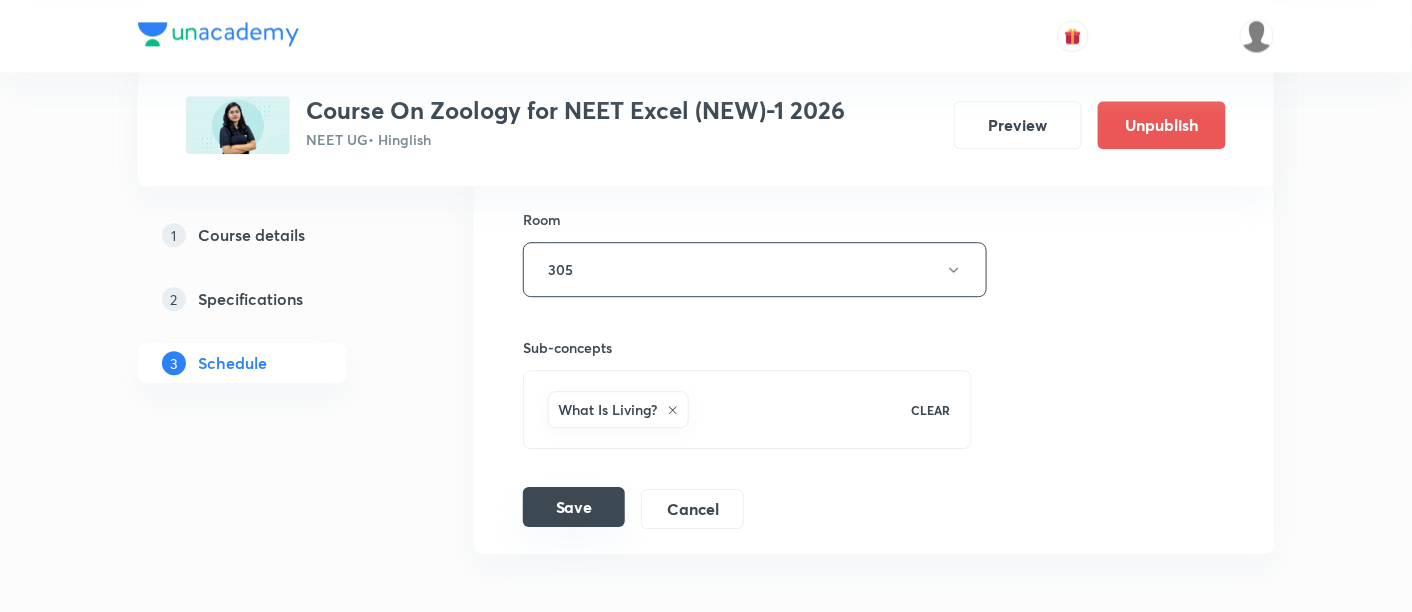click on "Save" at bounding box center [574, 507] 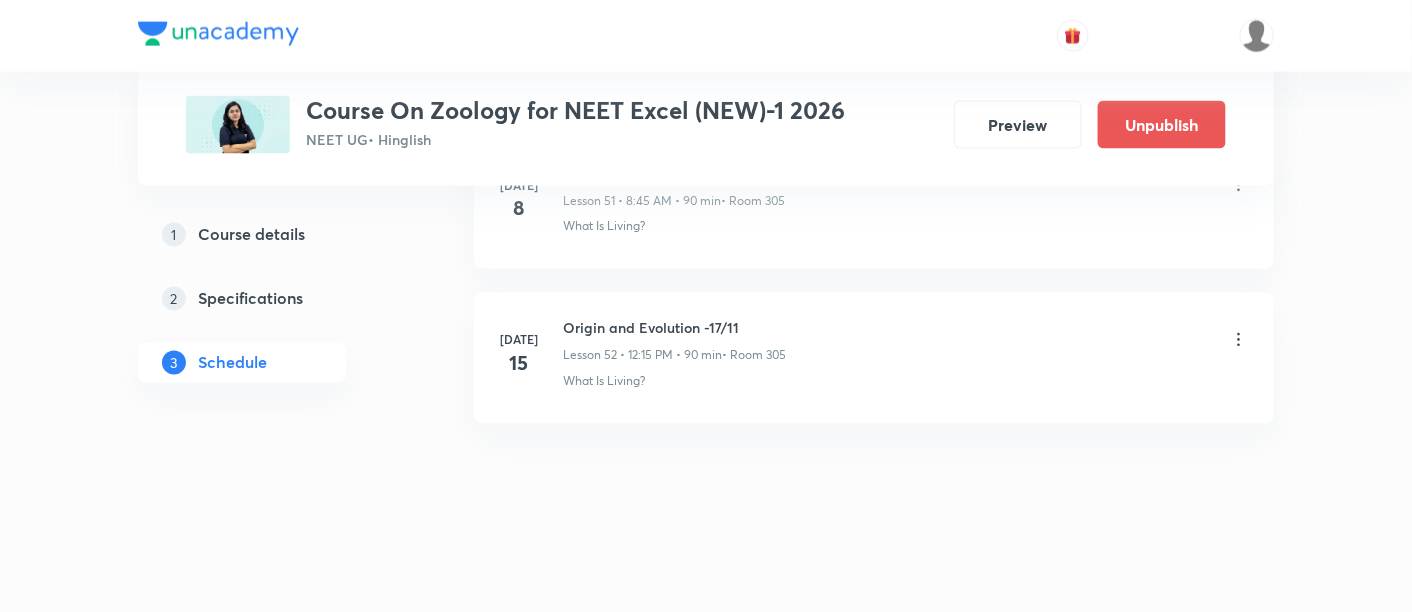scroll, scrollTop: 8102, scrollLeft: 0, axis: vertical 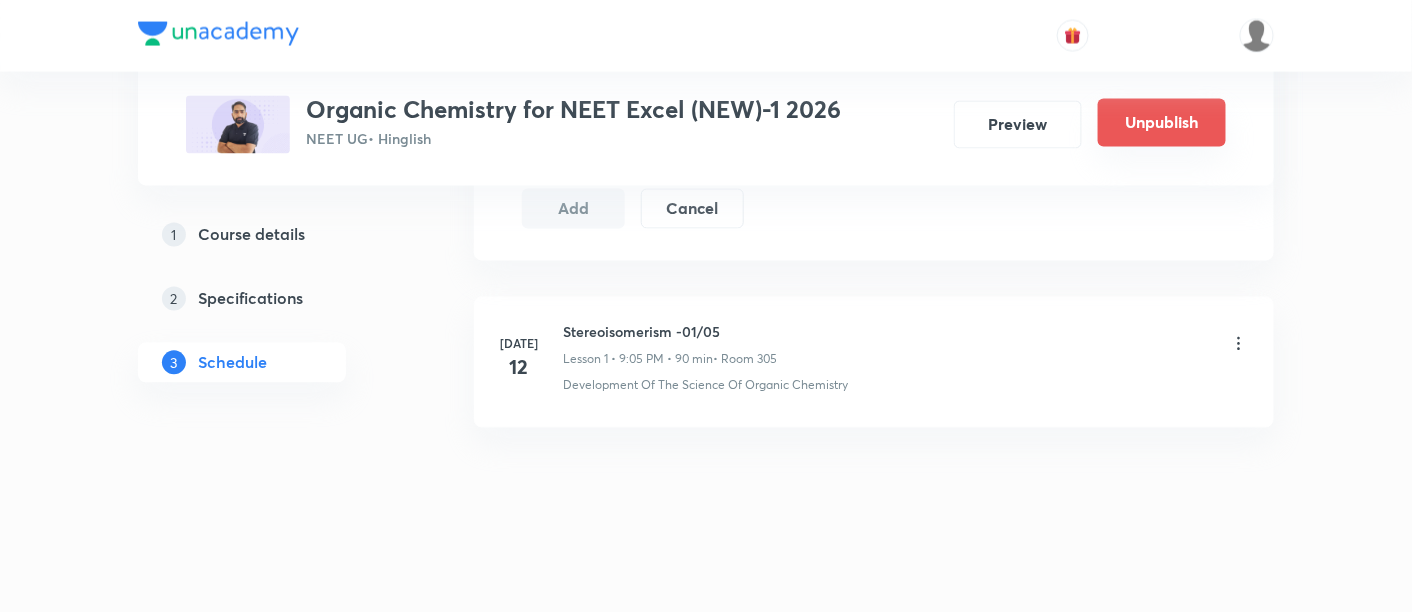 click on "Unpublish" at bounding box center (1162, 123) 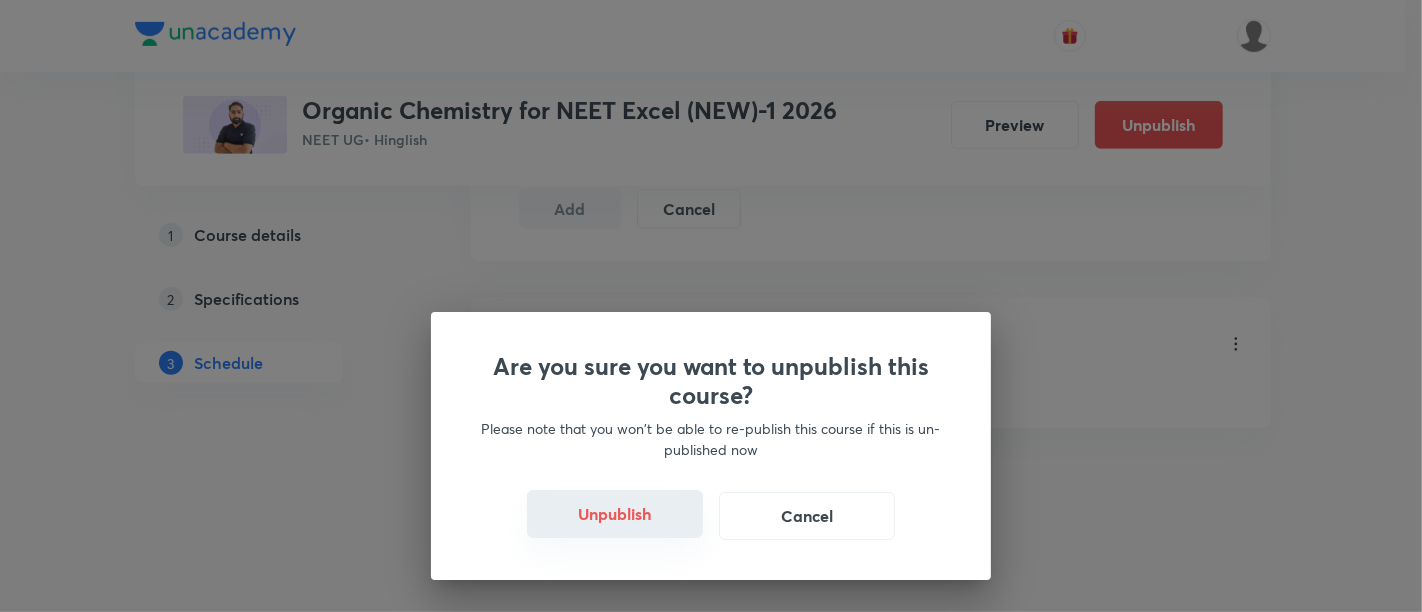 click on "Unpublish" at bounding box center (615, 514) 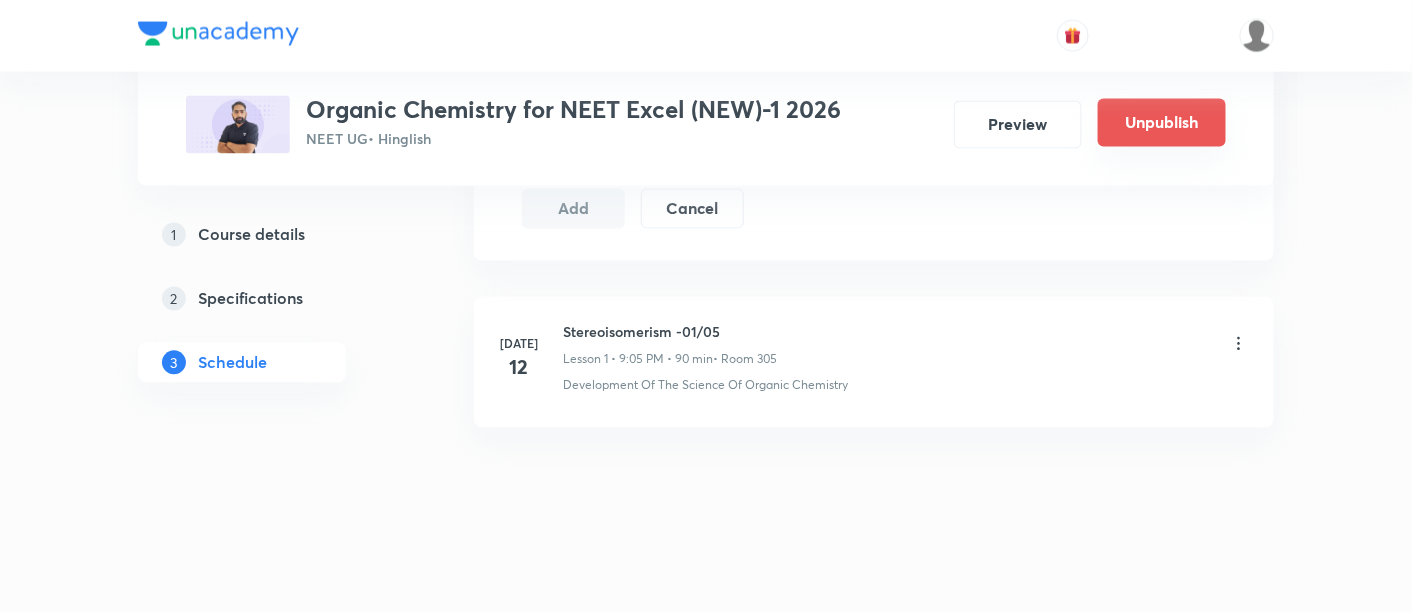 click on "Unpublish" at bounding box center [1162, 123] 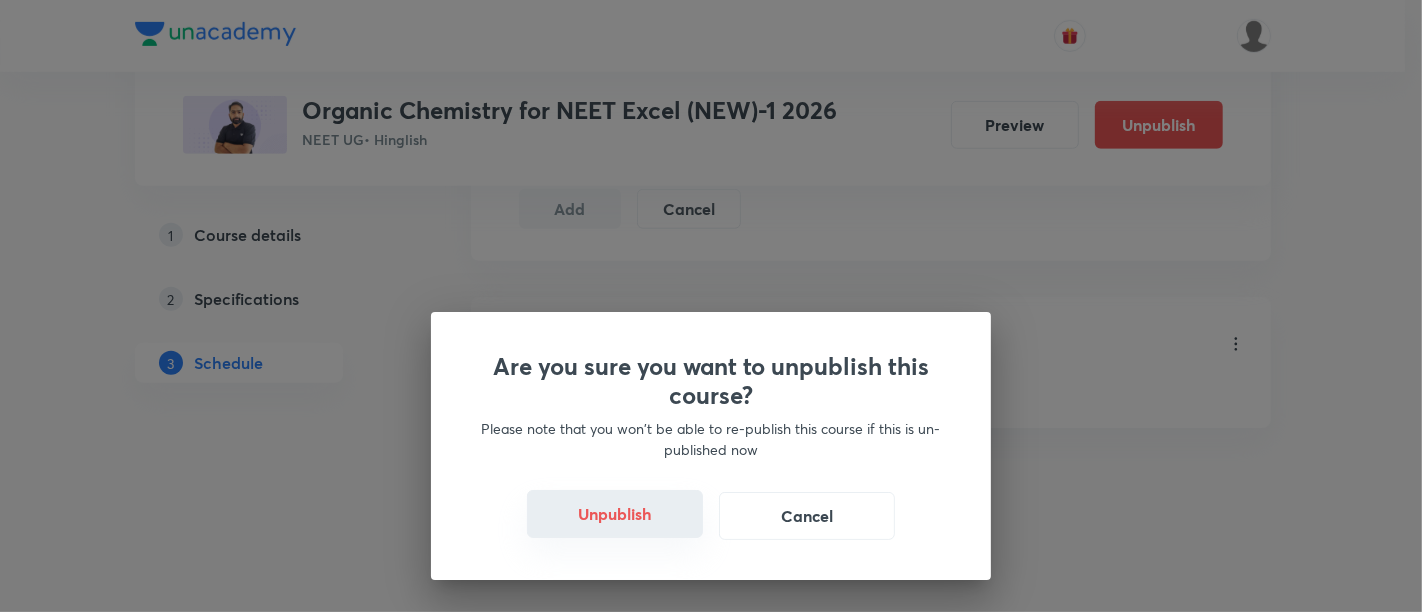 click on "Unpublish" at bounding box center [615, 514] 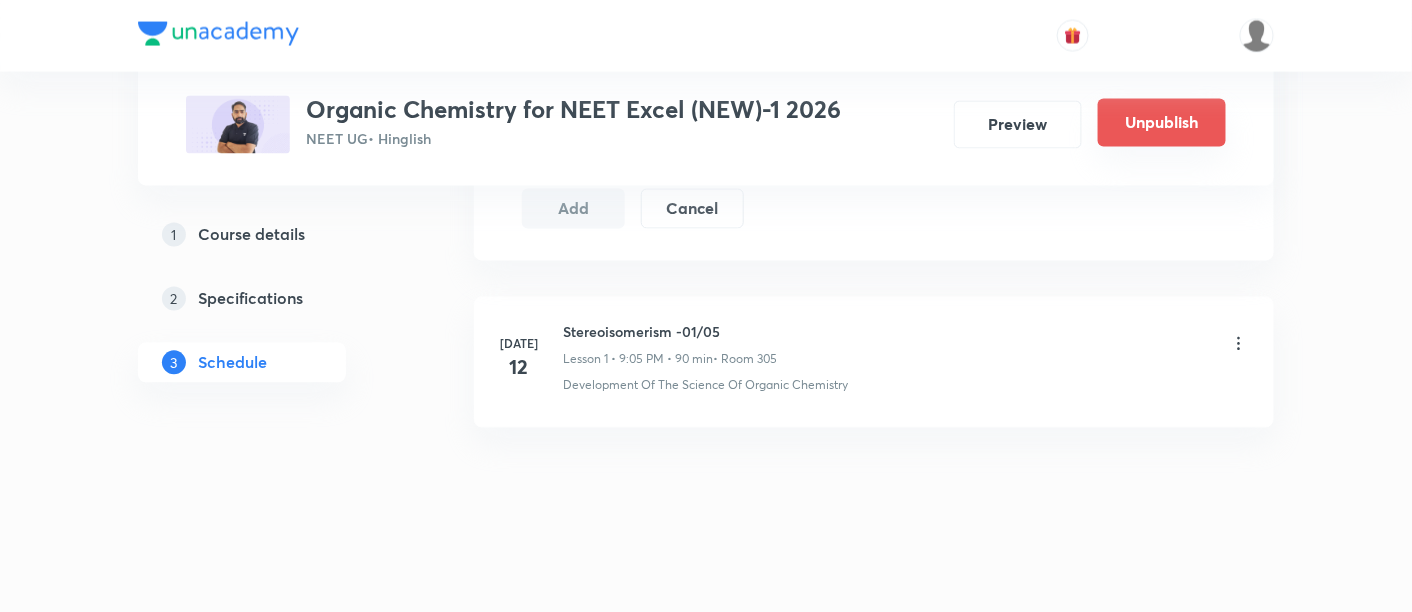 click on "Unpublish" at bounding box center (1162, 123) 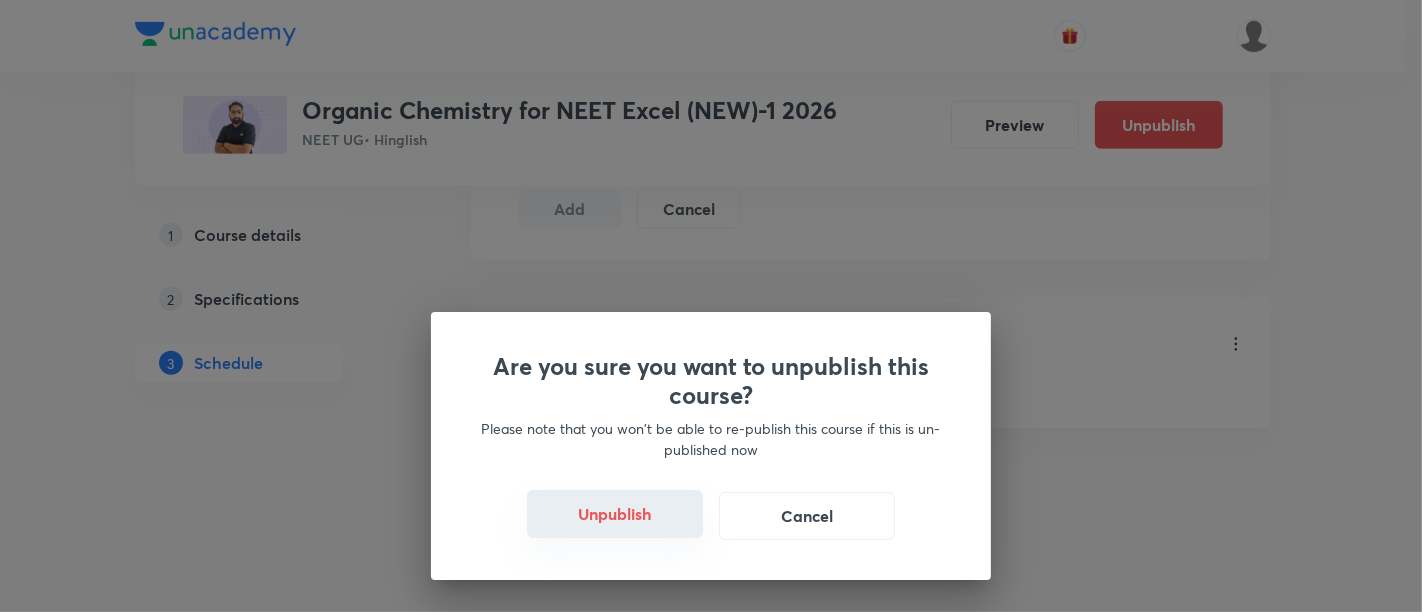 click on "Unpublish" at bounding box center (615, 514) 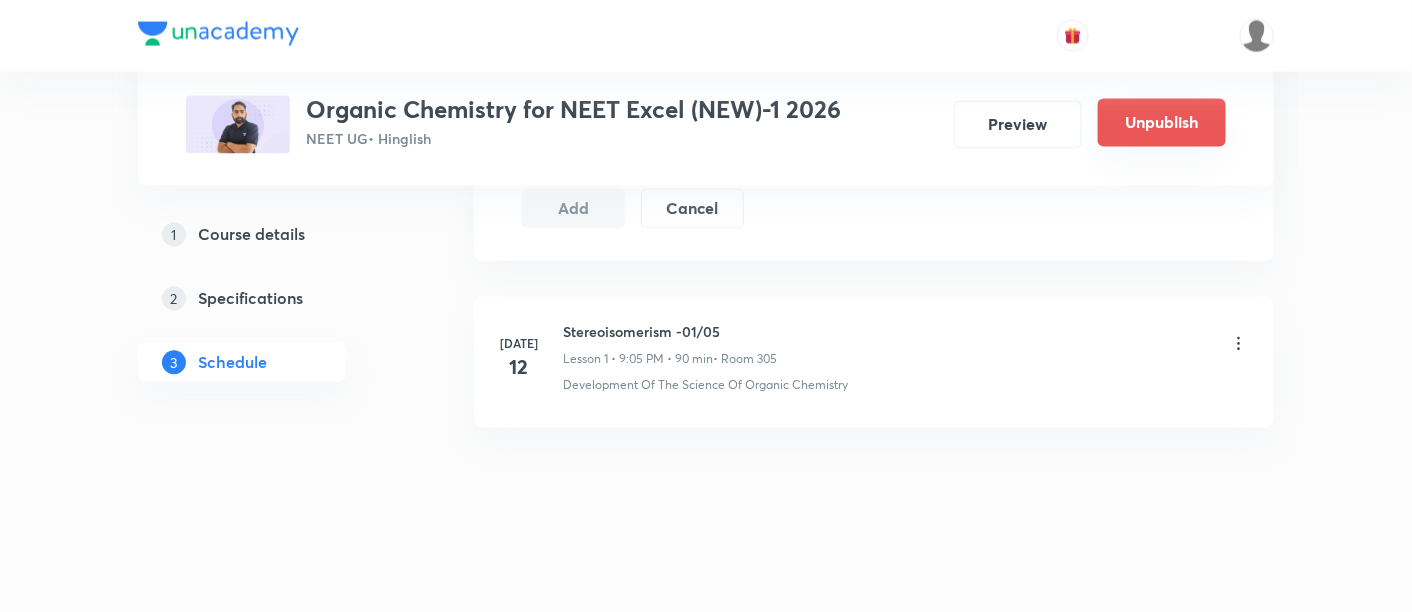 click on "Unpublish" at bounding box center (1162, 123) 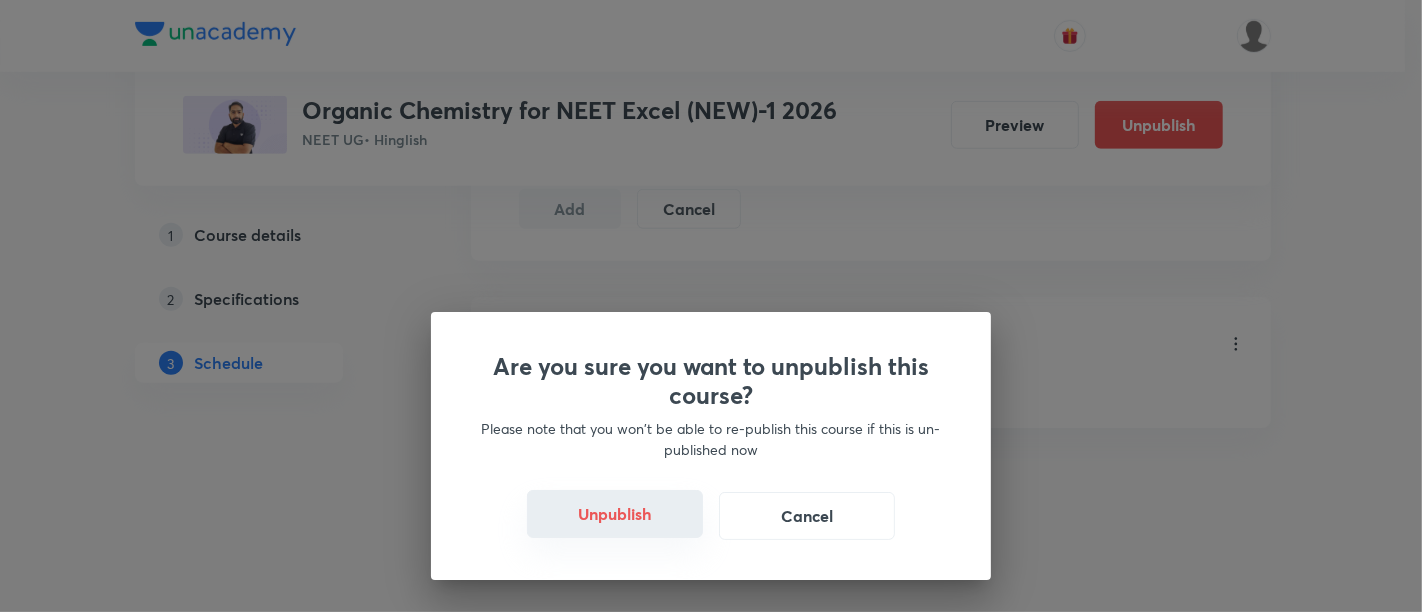 click on "Unpublish" at bounding box center [615, 514] 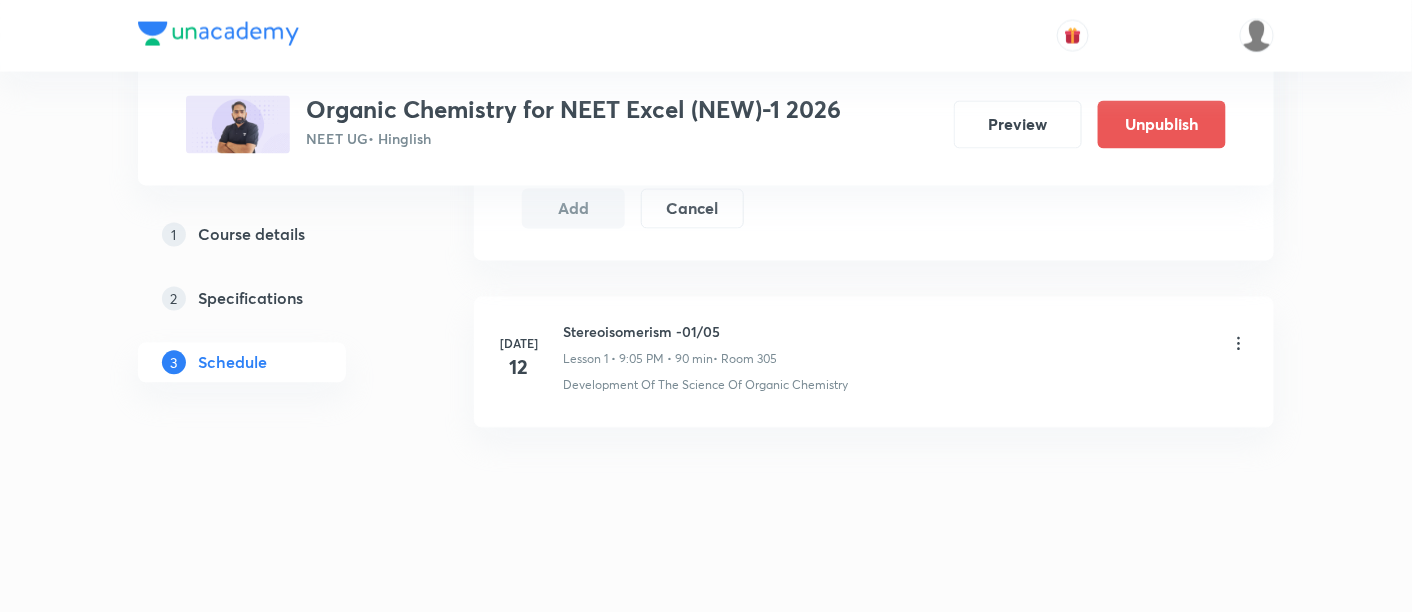 click 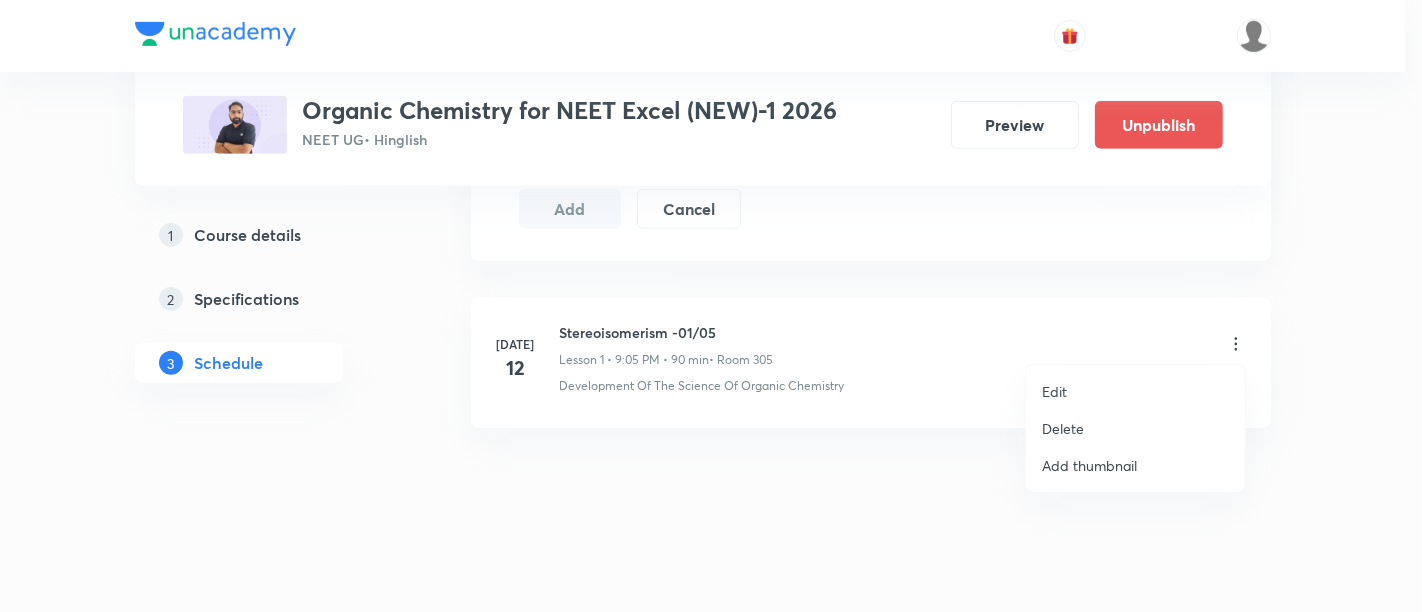 click at bounding box center [711, 306] 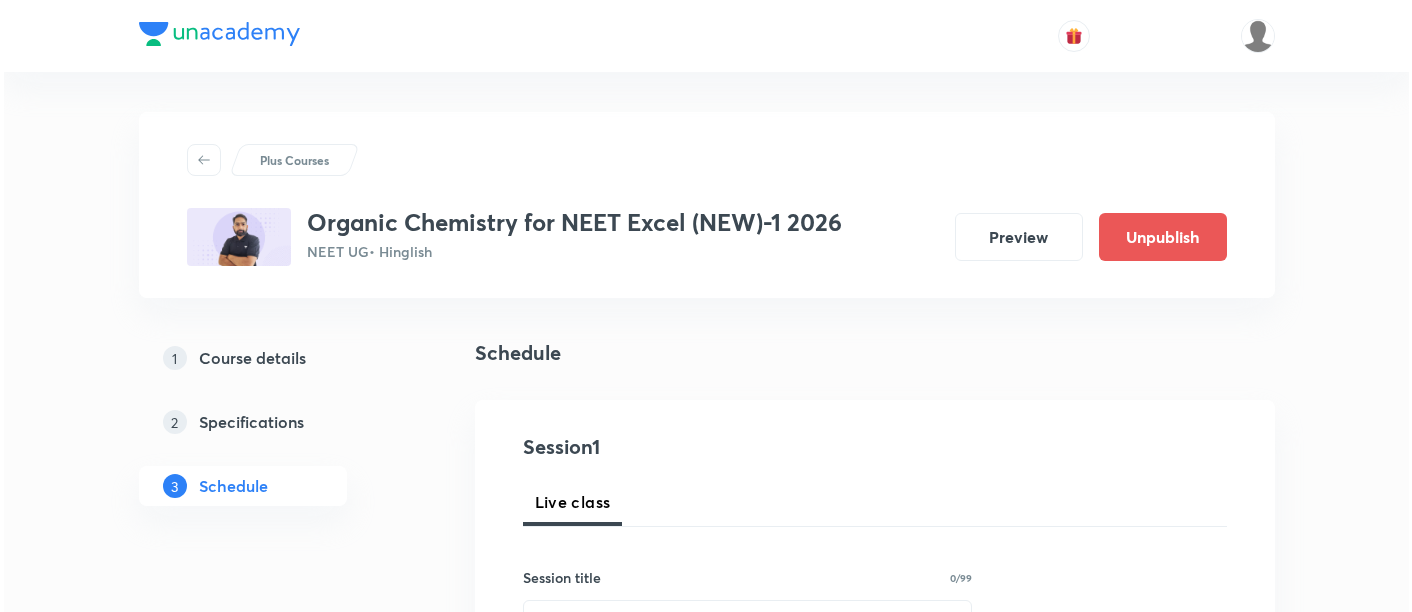 scroll, scrollTop: 0, scrollLeft: 0, axis: both 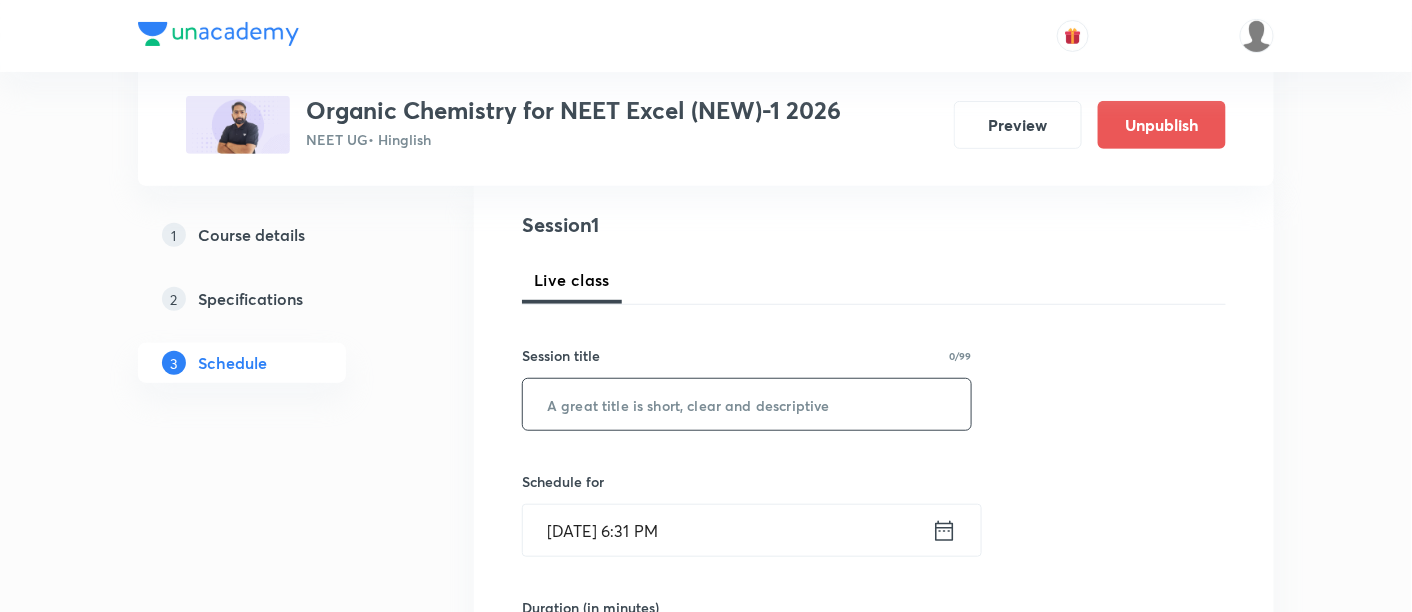 click at bounding box center (747, 404) 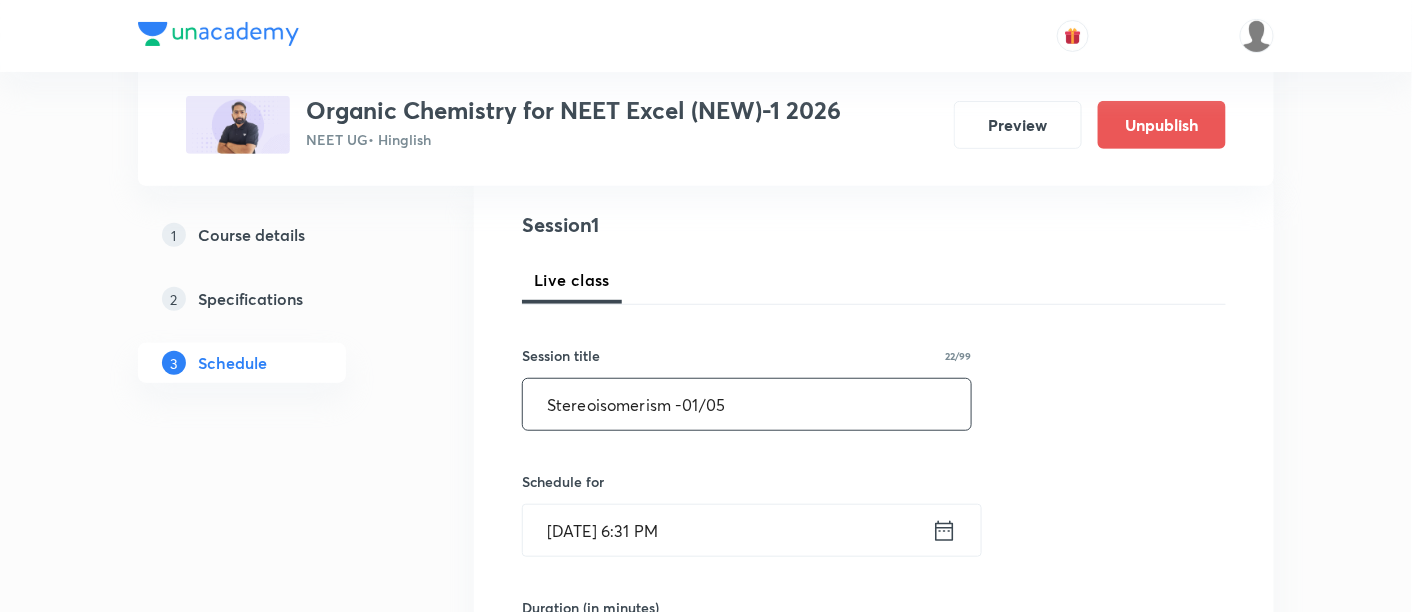type on "Stereoisomerism -01/05" 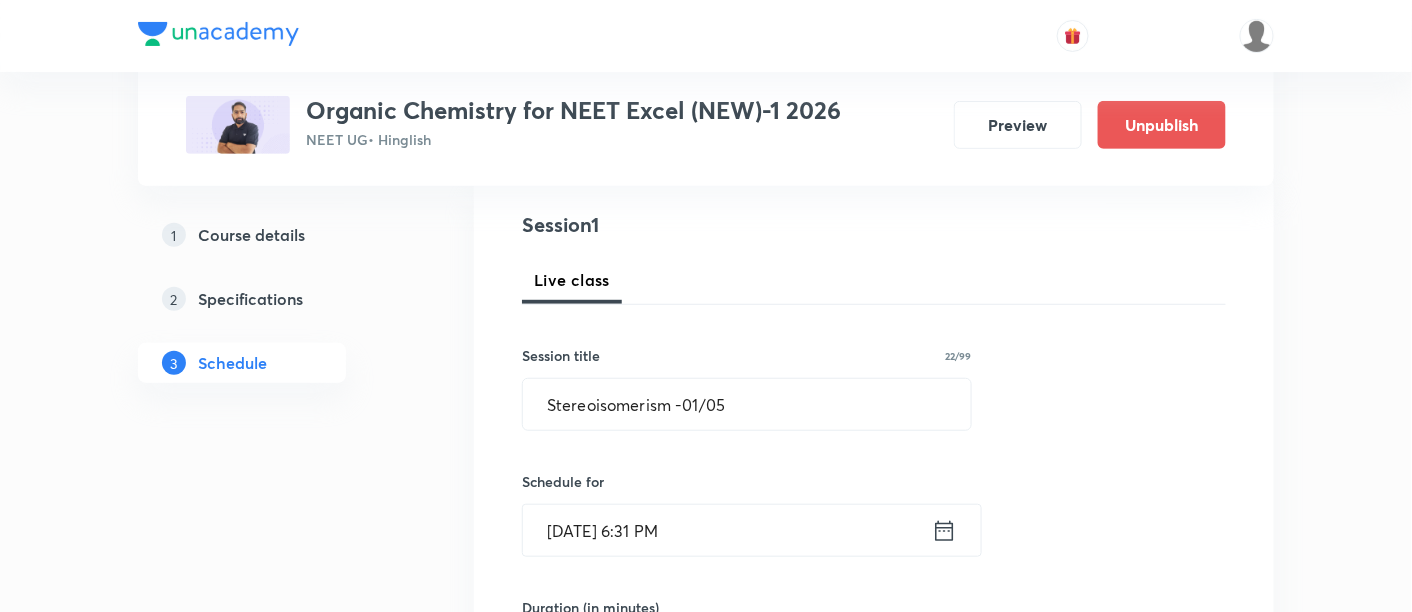 click 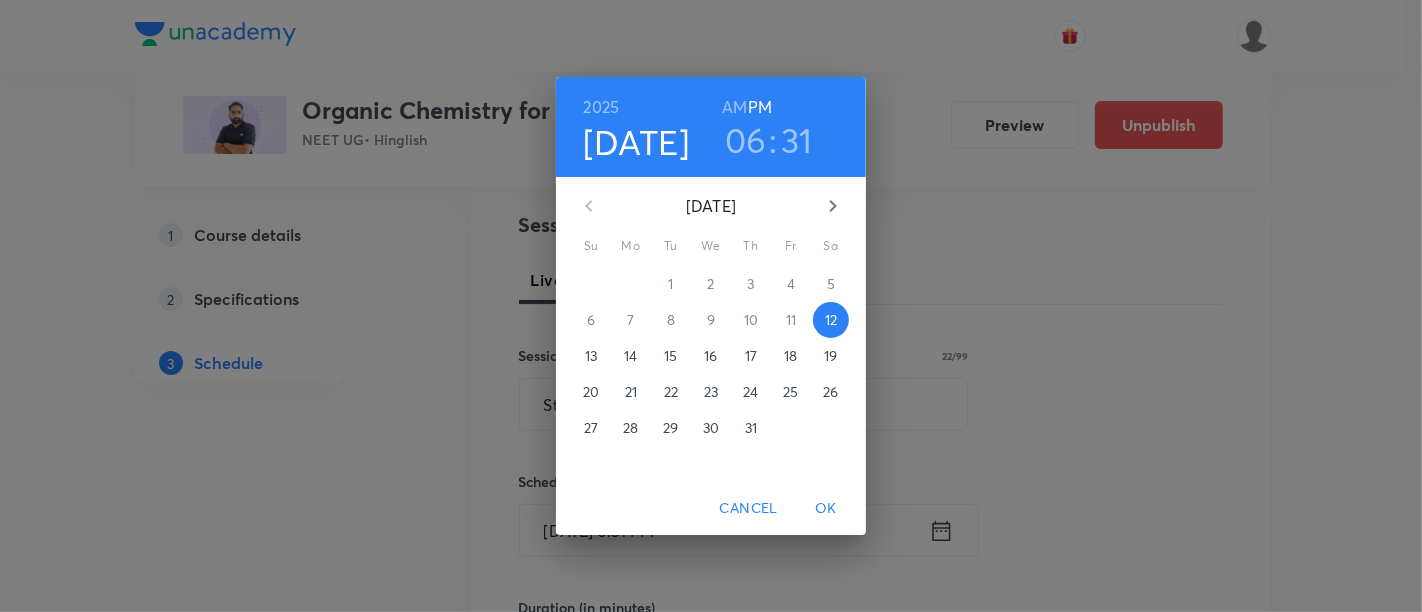 click on "15" at bounding box center [671, 356] 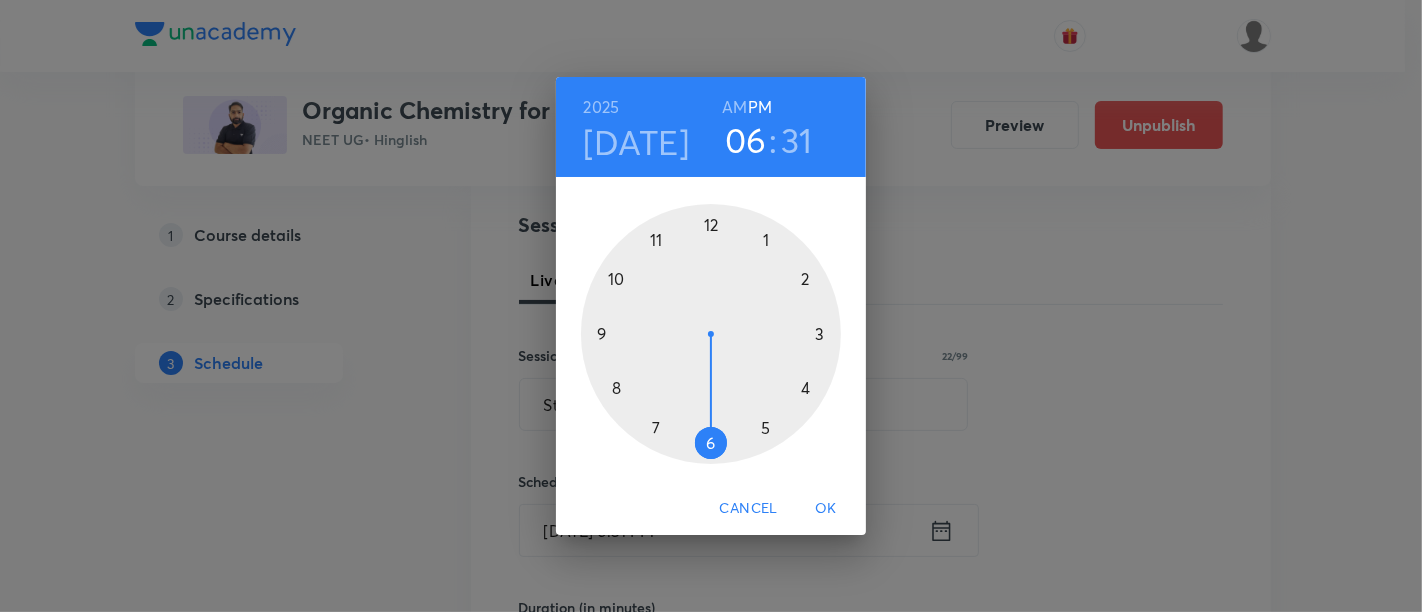 click at bounding box center (711, 334) 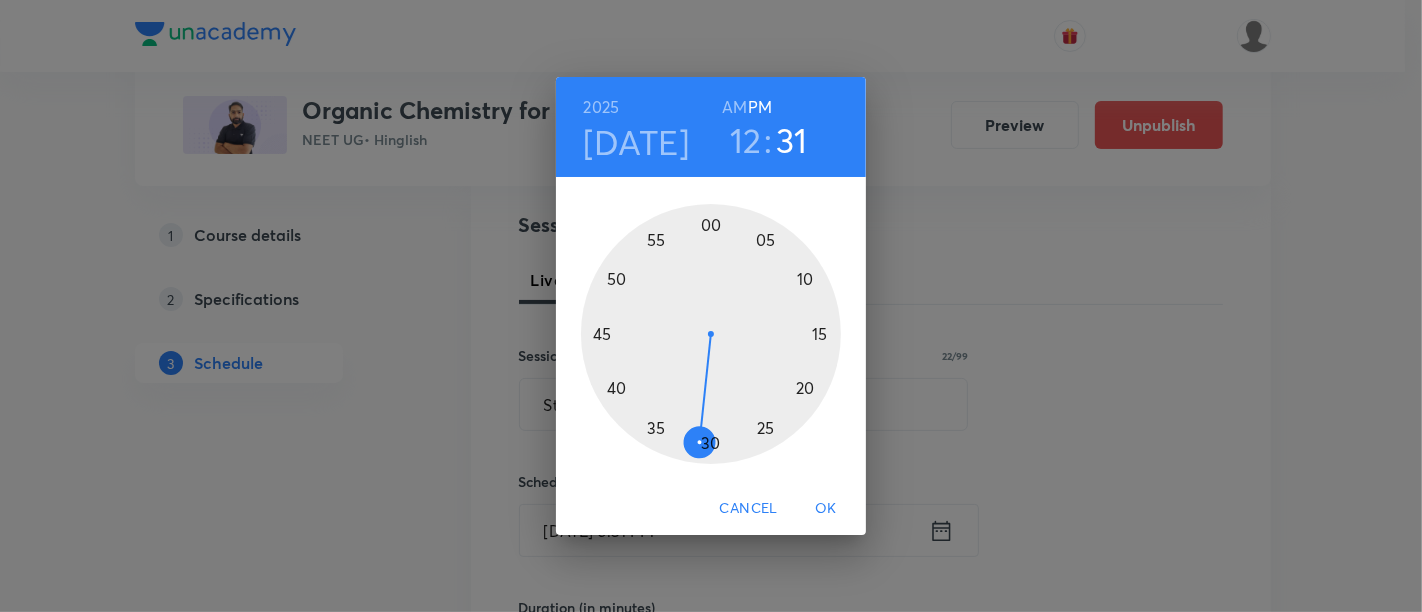 click at bounding box center [711, 334] 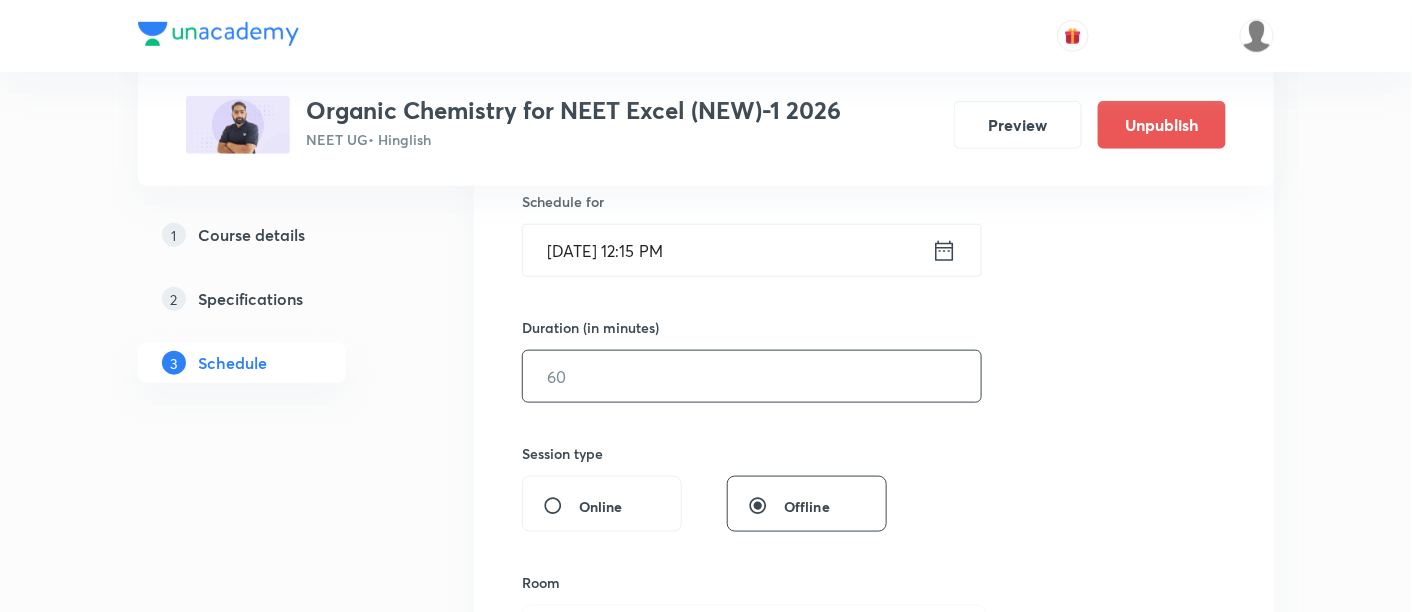 scroll, scrollTop: 507, scrollLeft: 0, axis: vertical 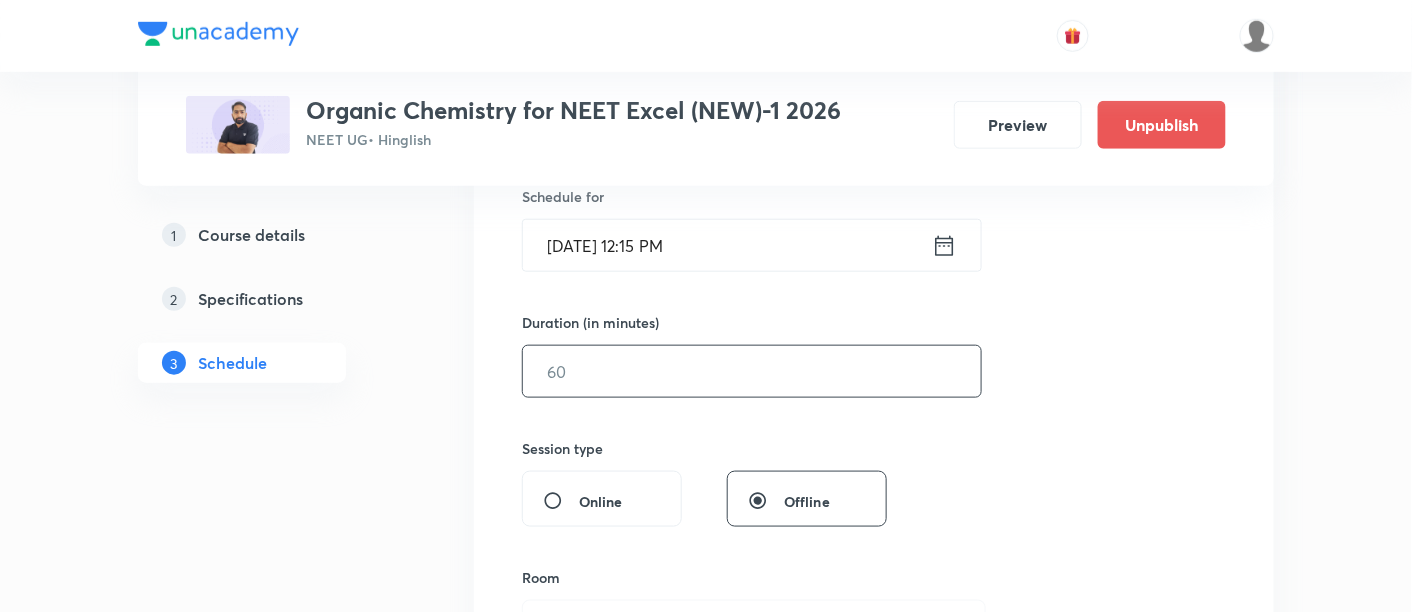 click at bounding box center [752, 371] 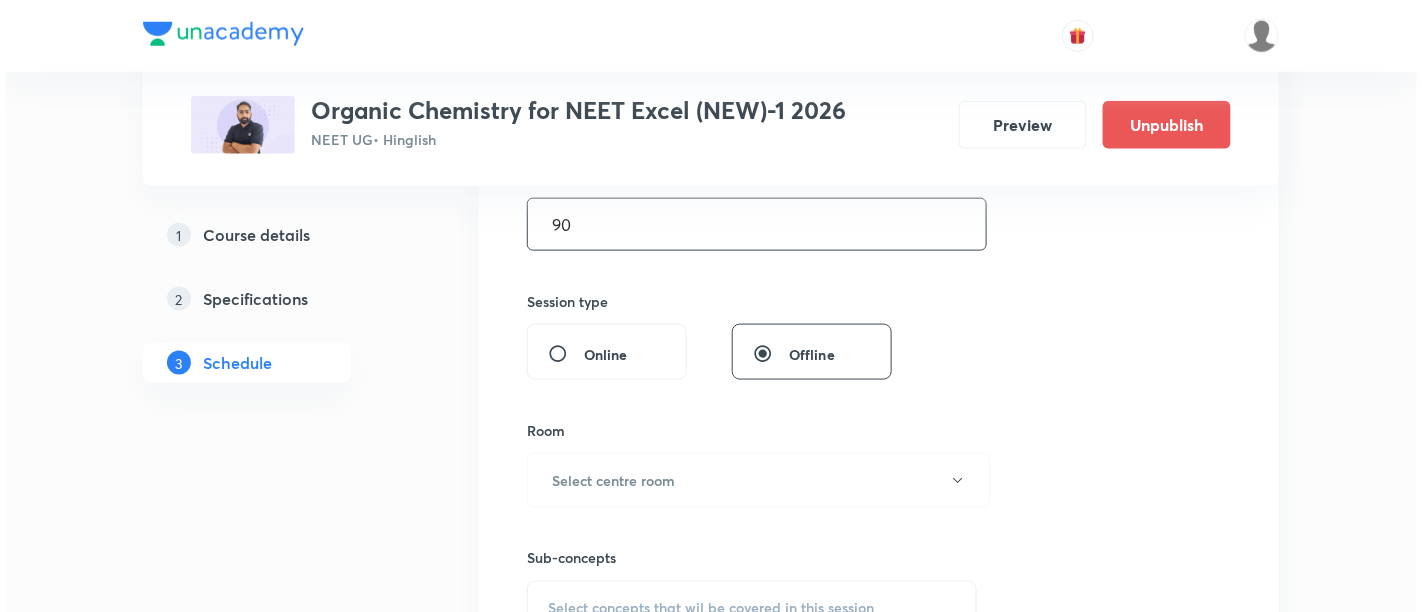 scroll, scrollTop: 655, scrollLeft: 0, axis: vertical 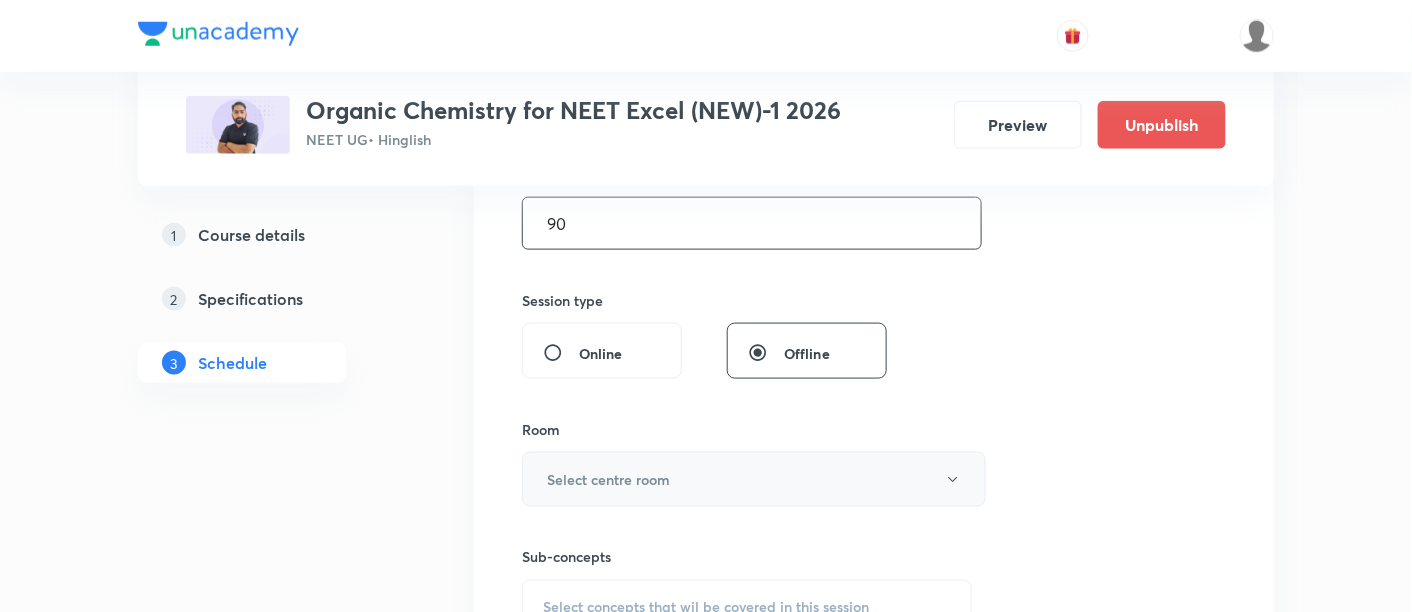 type on "90" 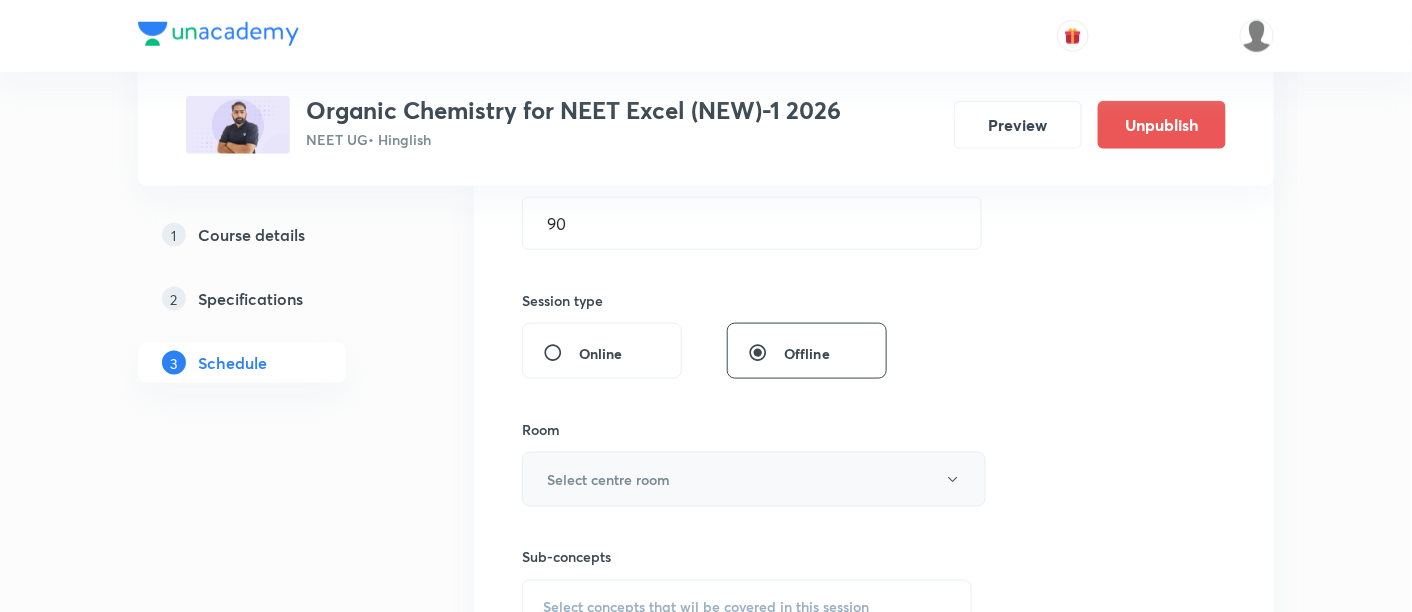 click on "Select centre room" at bounding box center [754, 479] 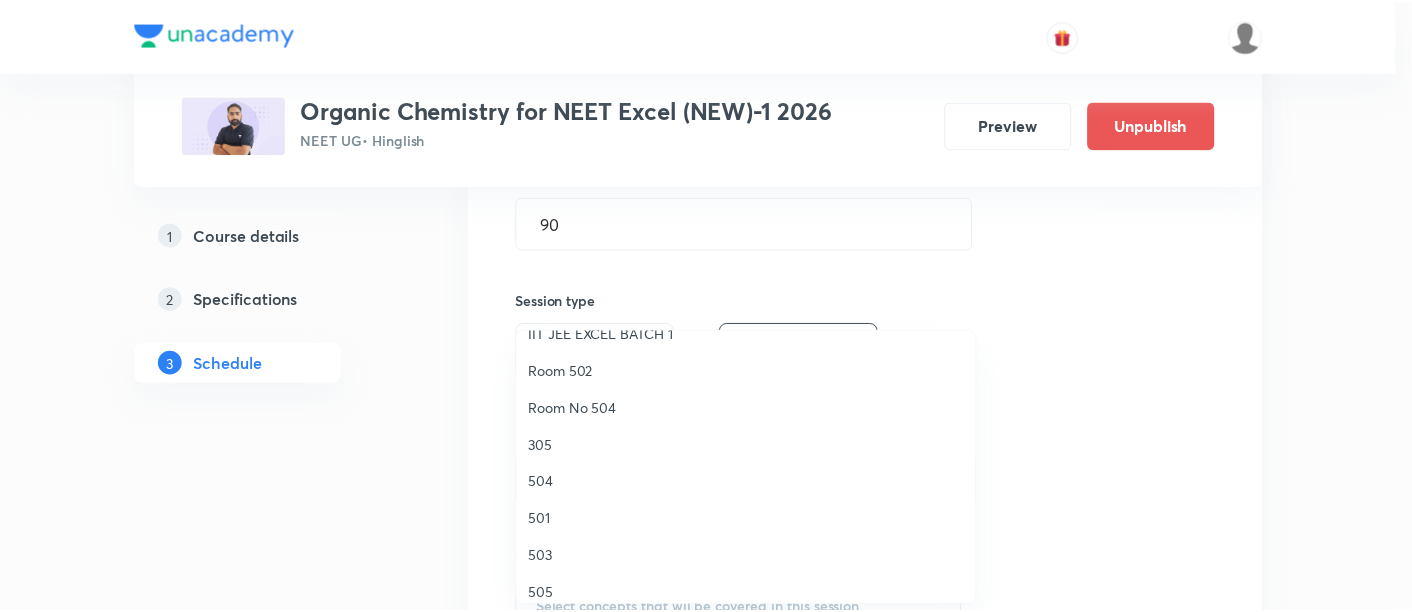 scroll, scrollTop: 211, scrollLeft: 0, axis: vertical 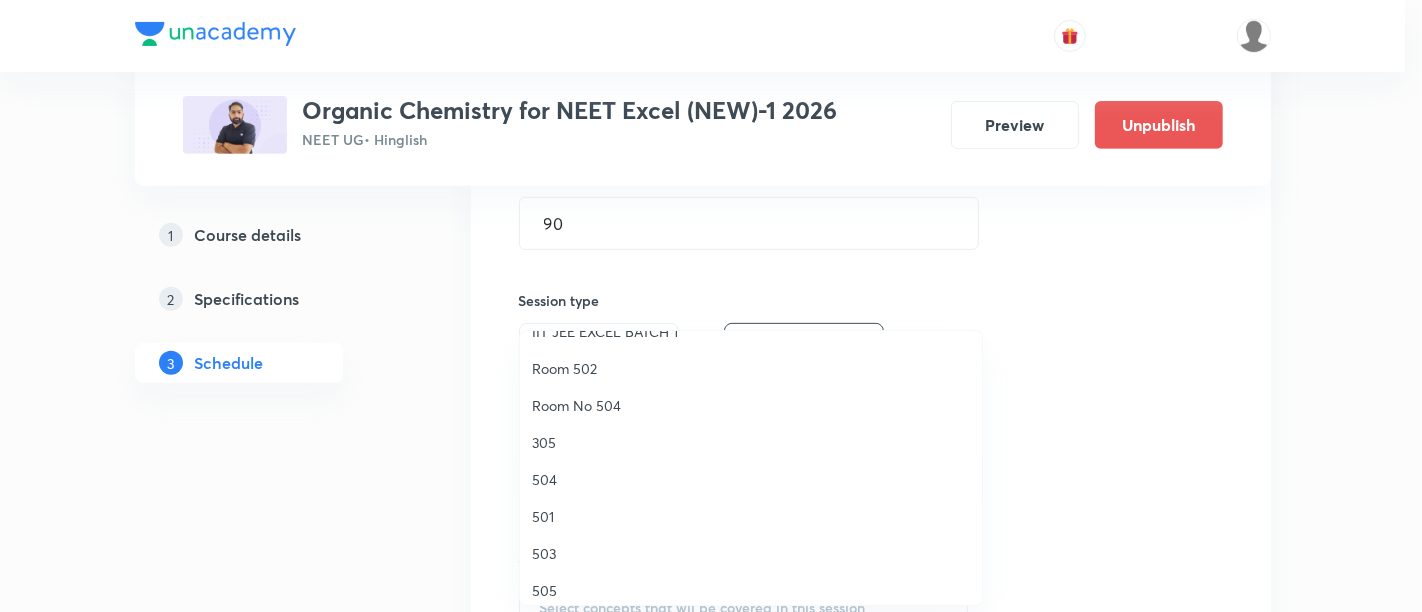 click on "305" at bounding box center [751, 442] 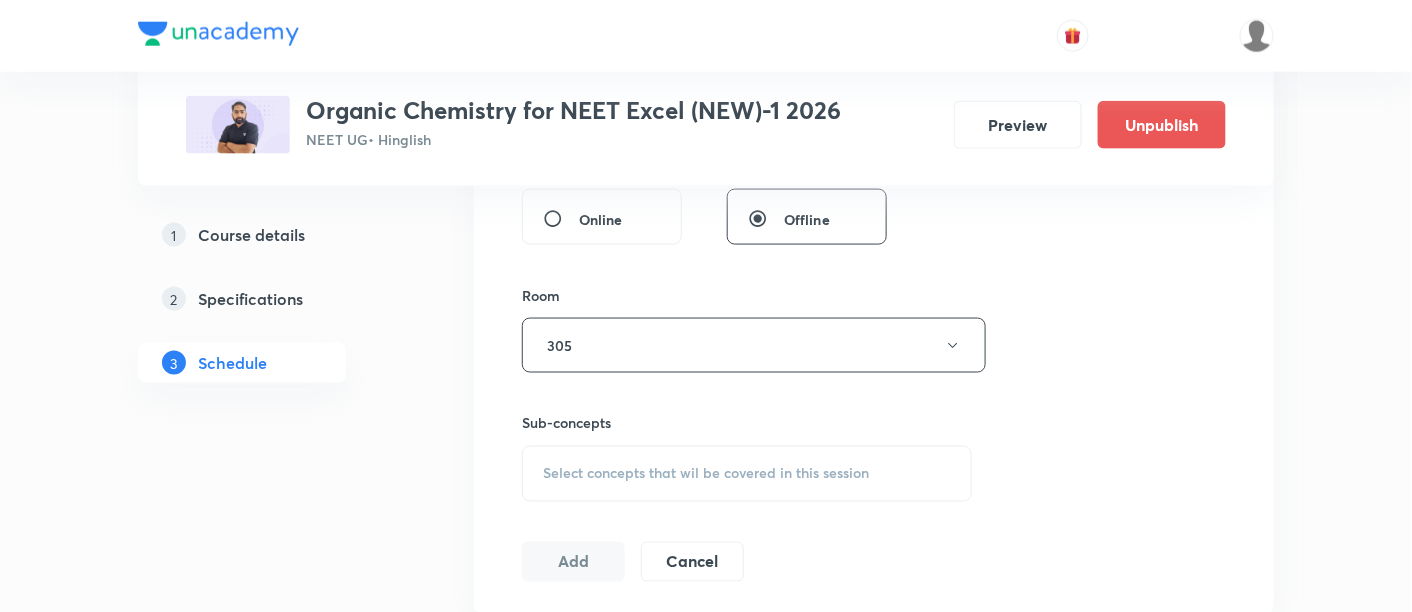 scroll, scrollTop: 796, scrollLeft: 0, axis: vertical 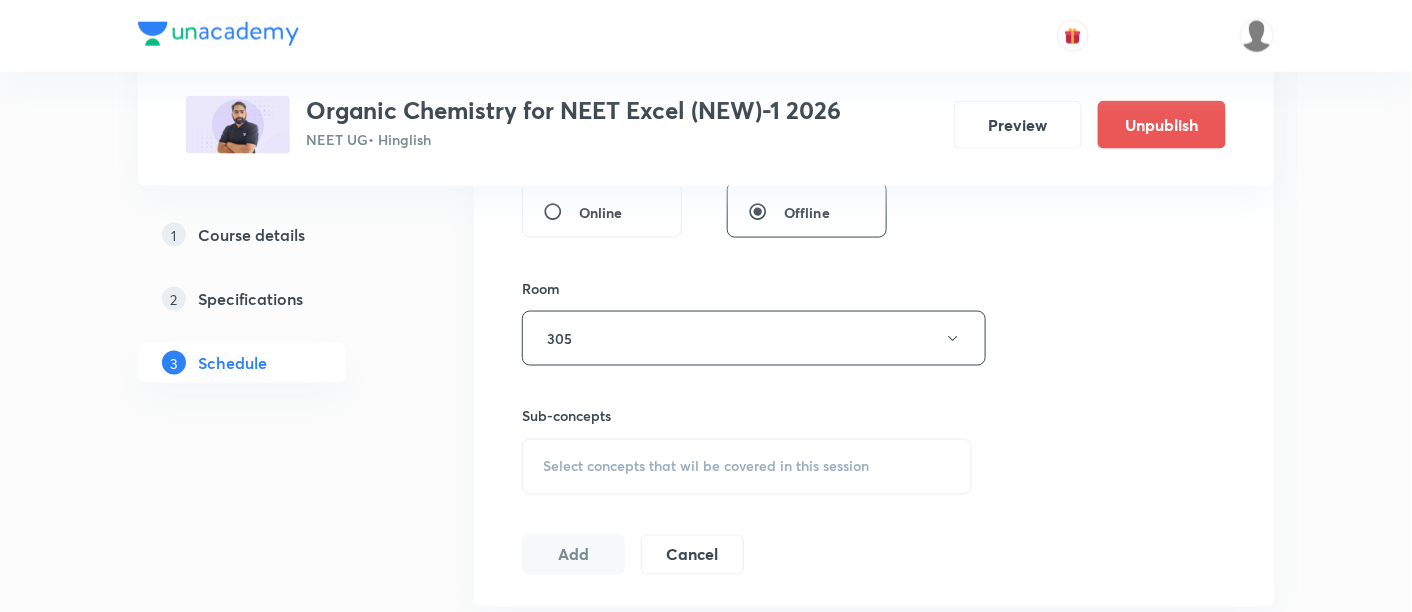 click on "Select concepts that wil be covered in this session" at bounding box center (706, 467) 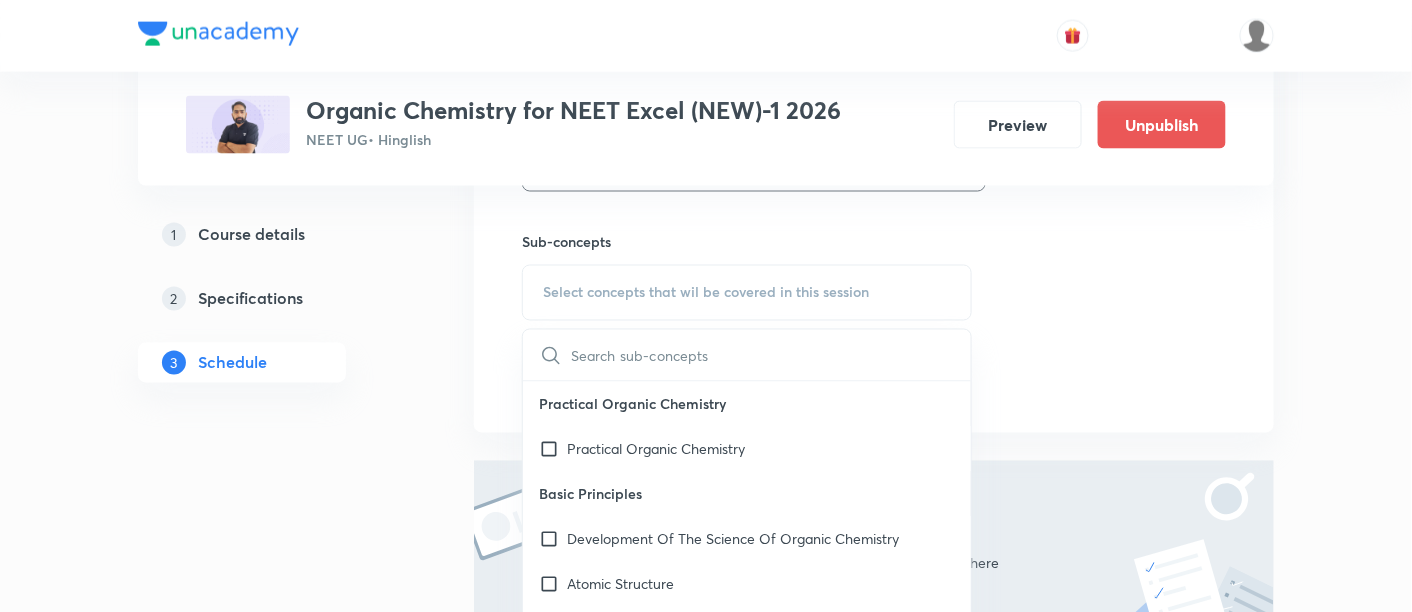scroll, scrollTop: 981, scrollLeft: 0, axis: vertical 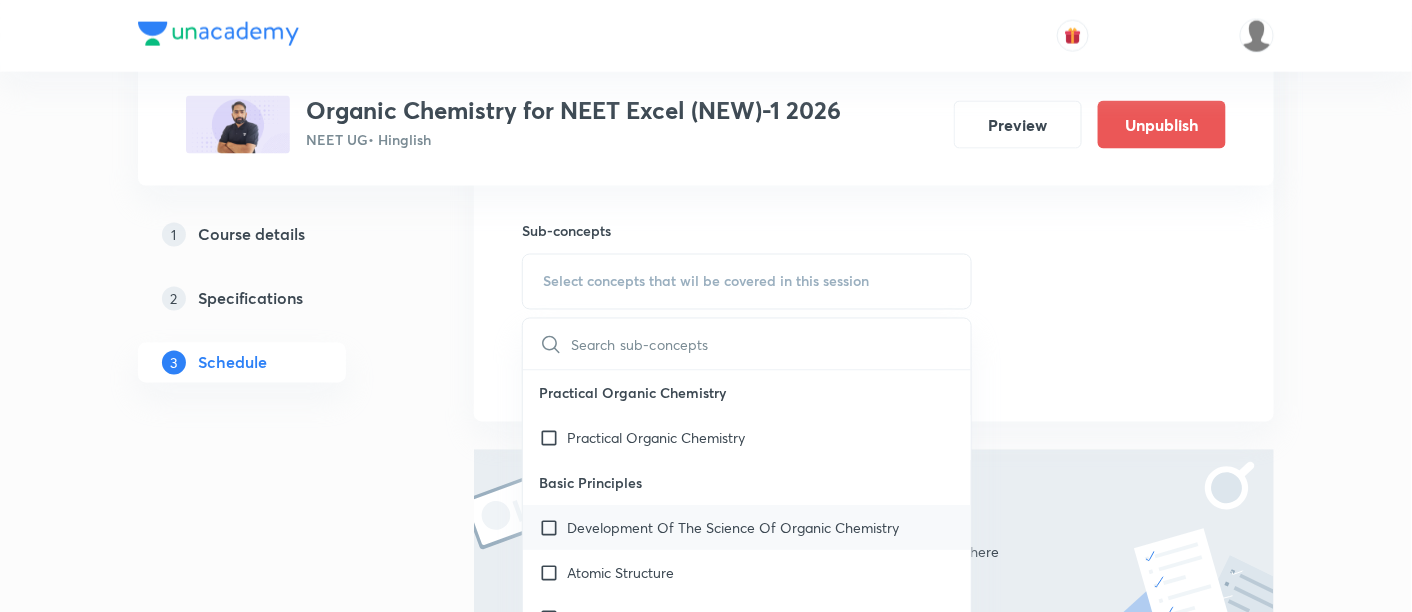 click on "Development Of The Science Of  Organic Chemistry" at bounding box center [733, 528] 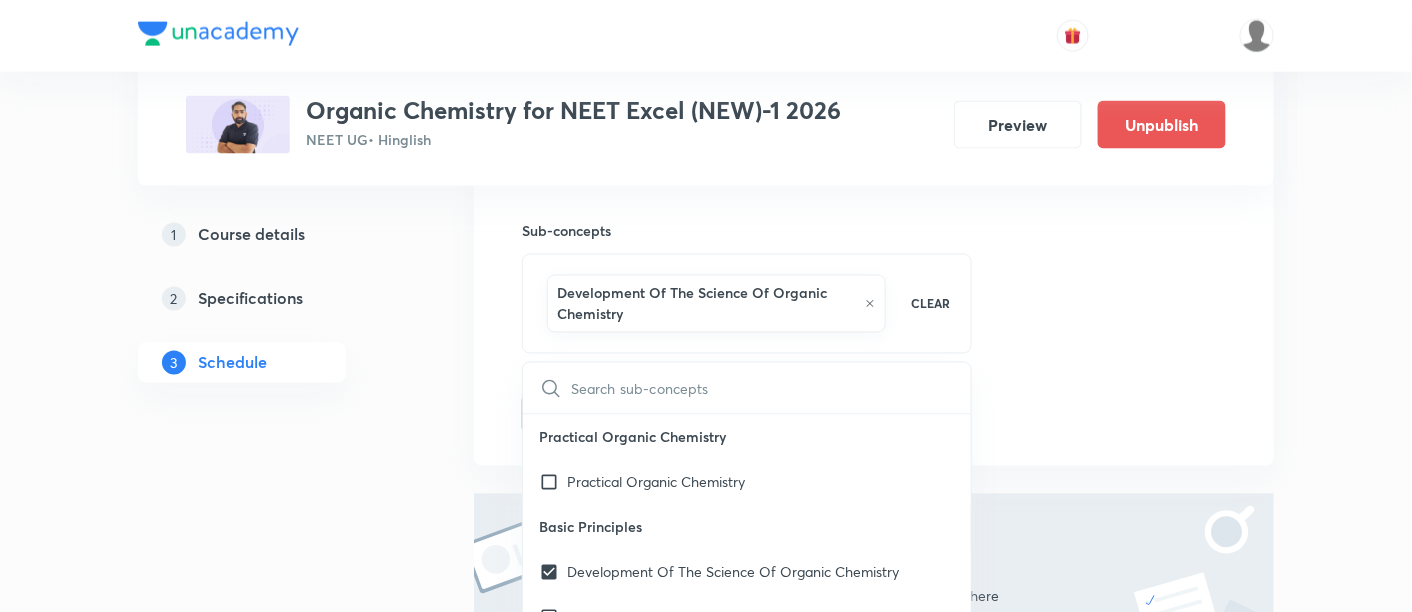 click on "Session  1 Live class Session title 22/99 Stereoisomerism -01/05 ​ Schedule for Jul 15, 2025, 12:15 PM ​ Duration (in minutes) 90 ​   Session type Online Offline Room 305 Sub-concepts Development Of The Science Of  Organic Chemistry  CLEAR ​ Practical Organic Chemistry Practical Organic Chemistry Basic Principles Development Of The Science Of  Organic Chemistry  Atomic Structure The Structural Theory Of Organic Chemistry Chemical Bonds: The Octet Rule Resonance Theory Hyperconjugation The Structure Of Methane And Ethane:  Sp3 Hybridization The Structure Of Ethene (Ethylene): Sp2 Hybridization The Structure Of Ethyne (Acetylene): Sp Hybridization How To Interpret And Write Structural Formulas Hydrocarbons: Representative Alkanes, Alkenes, Alkynes,  And Aromatic Compounds Polar And Nonpolar Molecules Functional Groups Alkyl Halides Or Haloalkanes Alcohols Ethers Amines Aldehydes And Ketones Carboxylic Acids, Esters, And Amides Nitriles Important Families Of Organic Compounds Basic Principles Biphenyl" at bounding box center (874, -58) 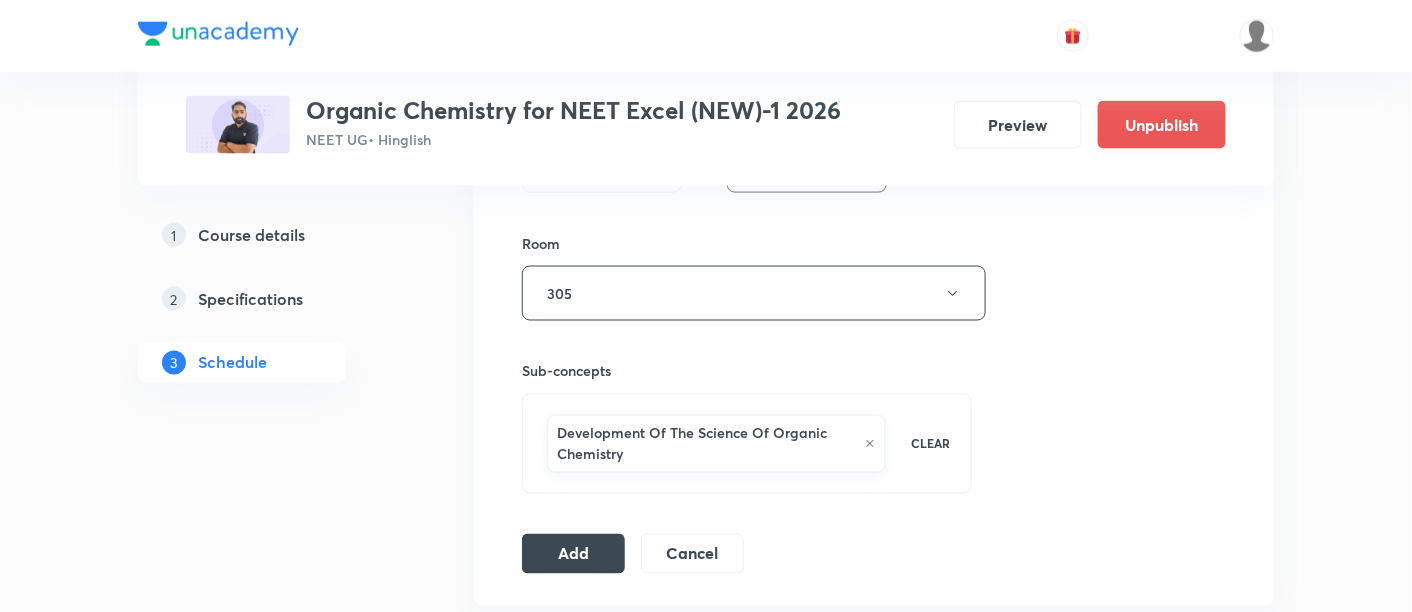 scroll, scrollTop: 844, scrollLeft: 0, axis: vertical 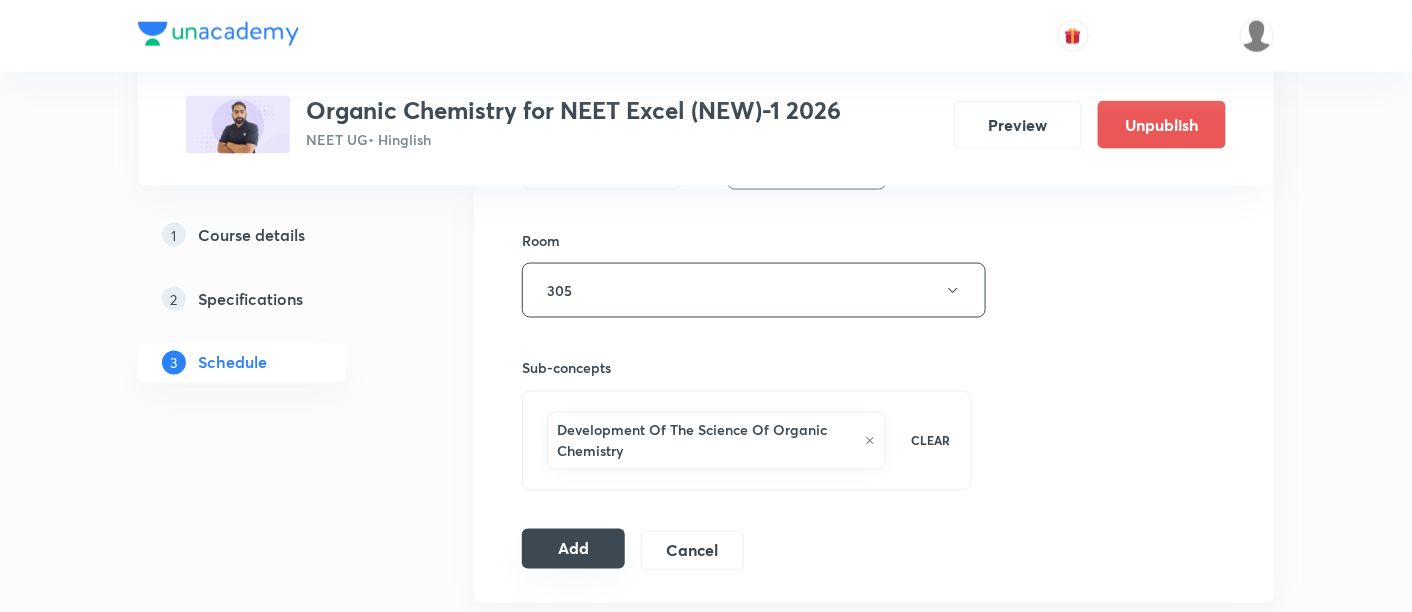 click on "Add" at bounding box center (573, 549) 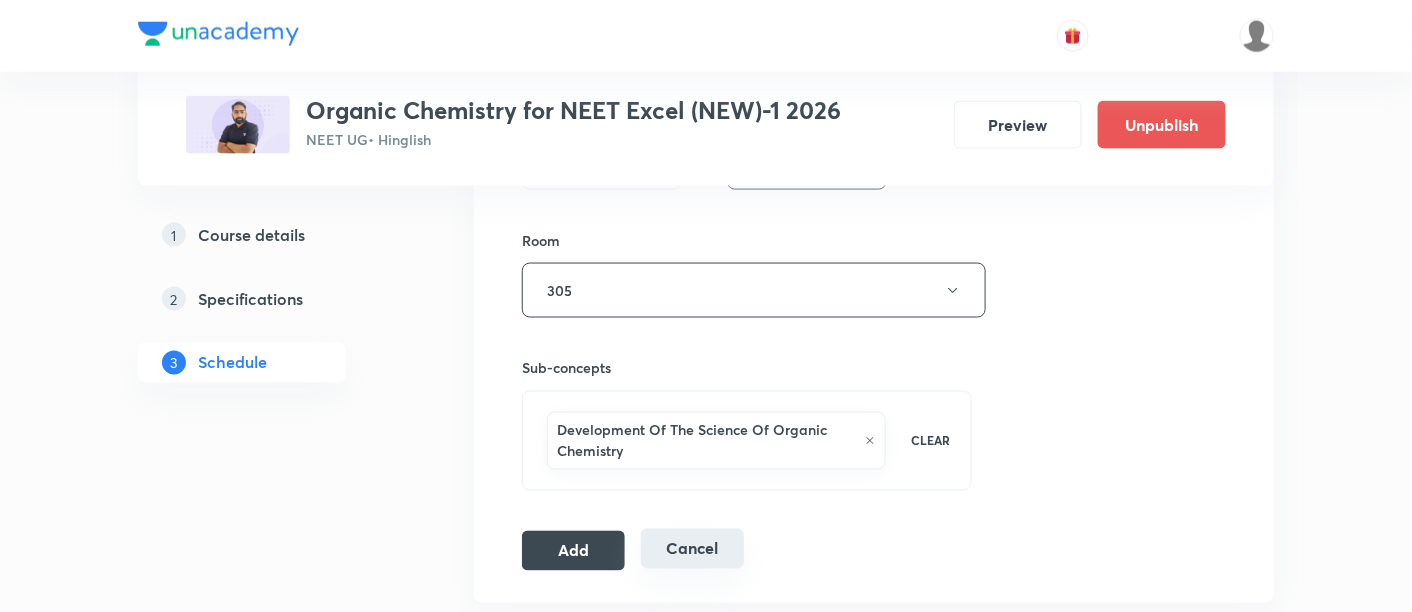 click on "Cancel" at bounding box center (692, 549) 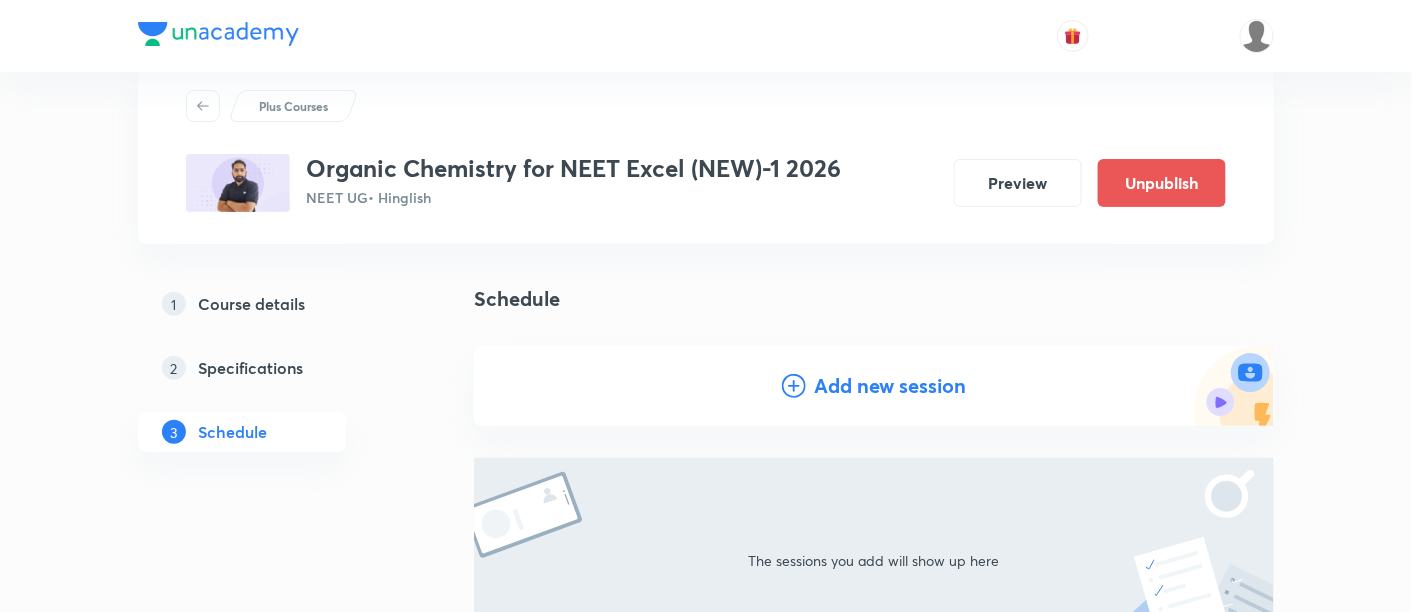 scroll, scrollTop: 0, scrollLeft: 0, axis: both 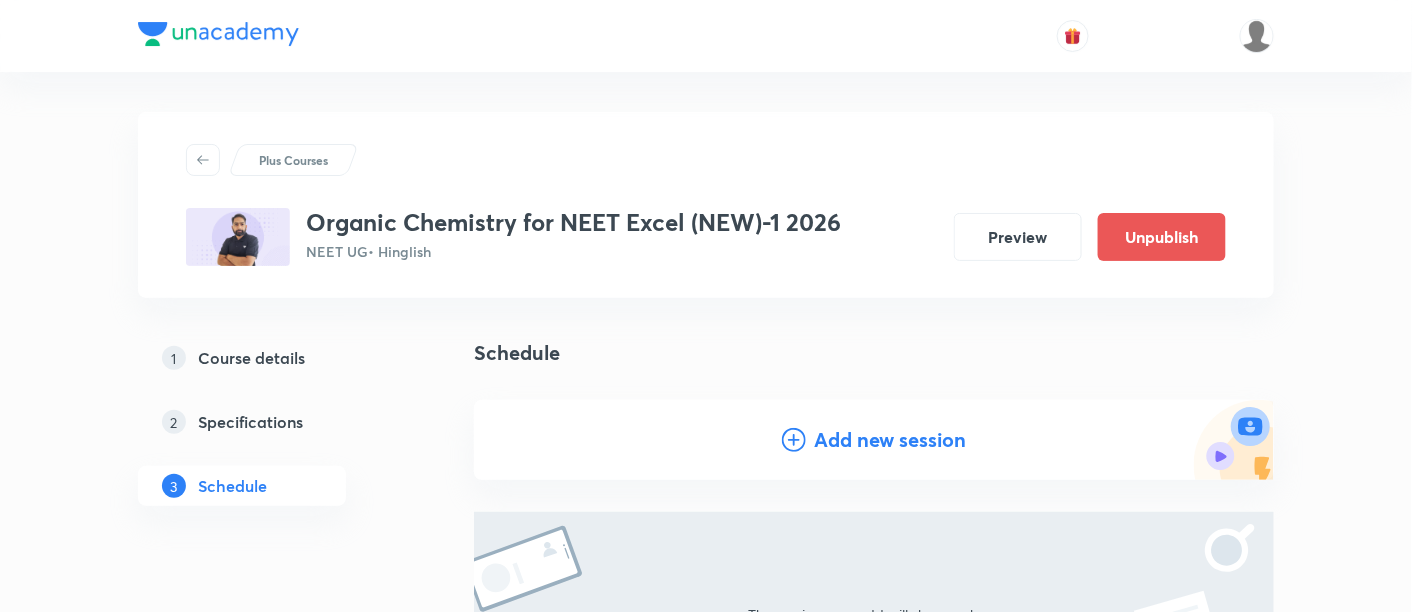 click on "Add new session" at bounding box center (890, 440) 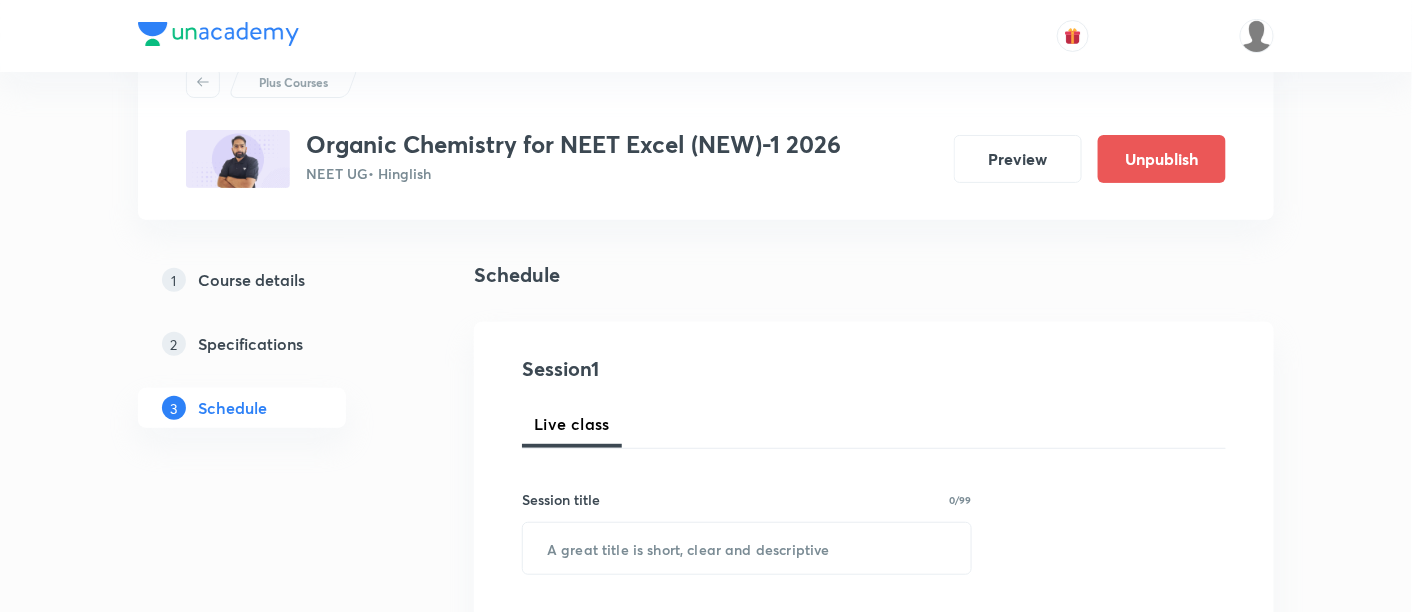 radio on "false" 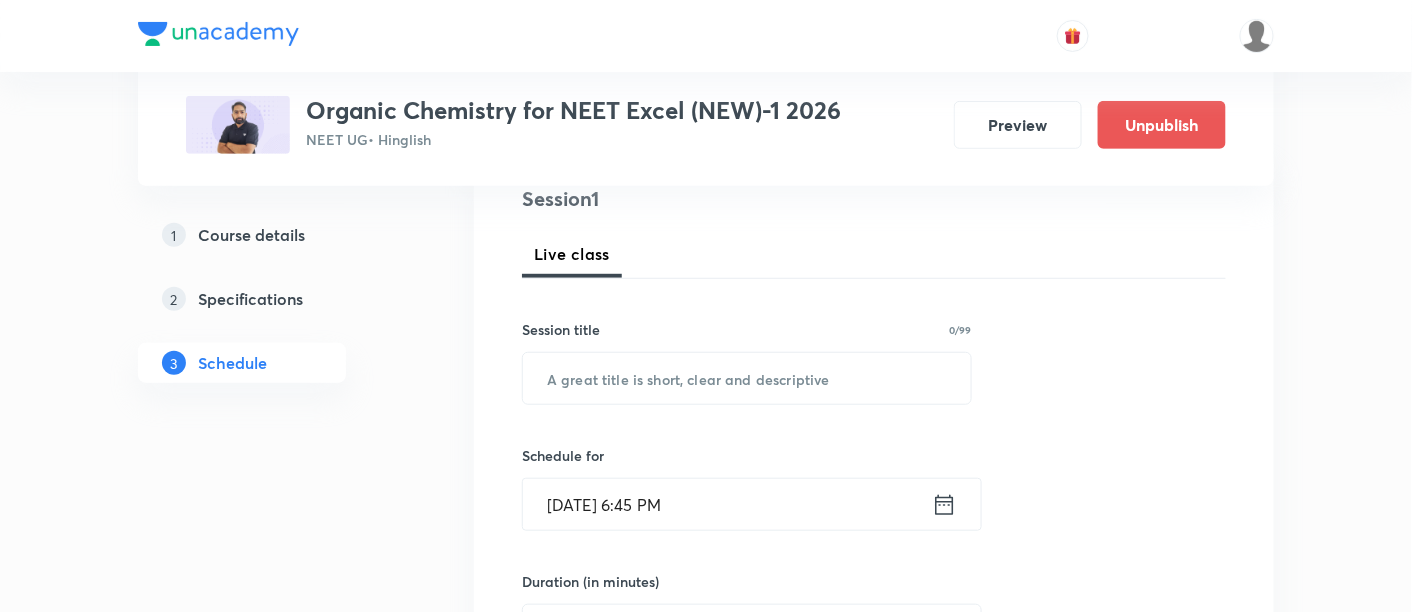 scroll, scrollTop: 259, scrollLeft: 0, axis: vertical 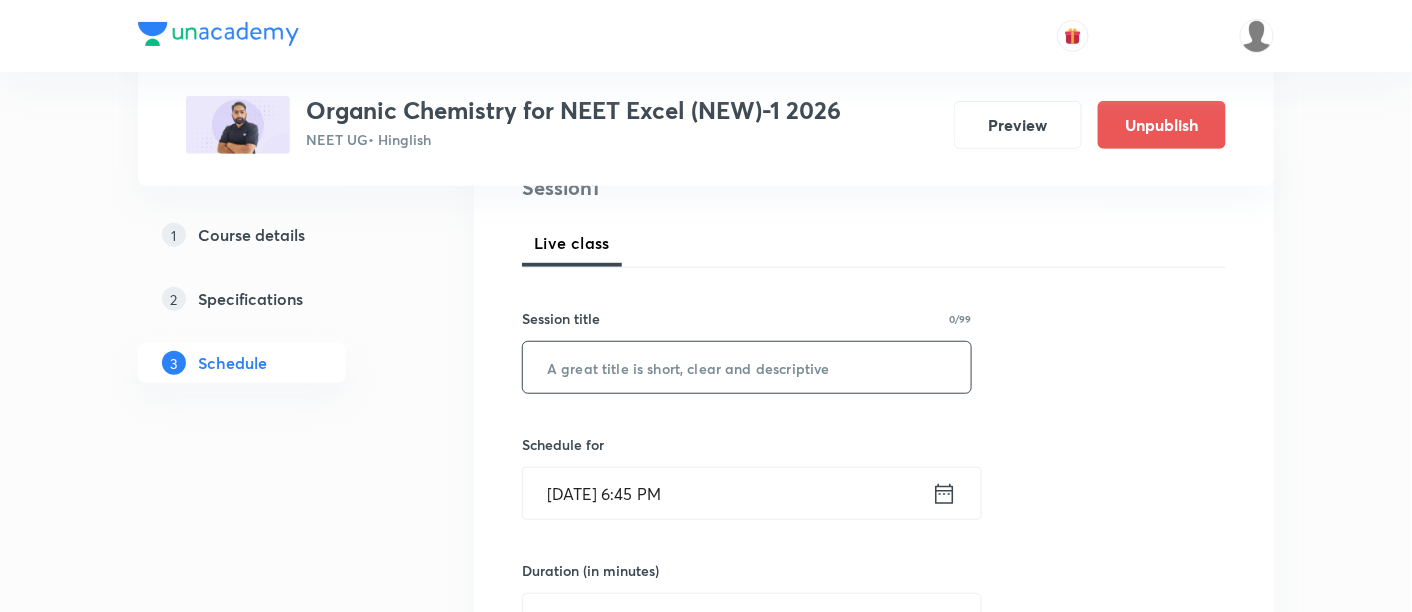 click at bounding box center [747, 367] 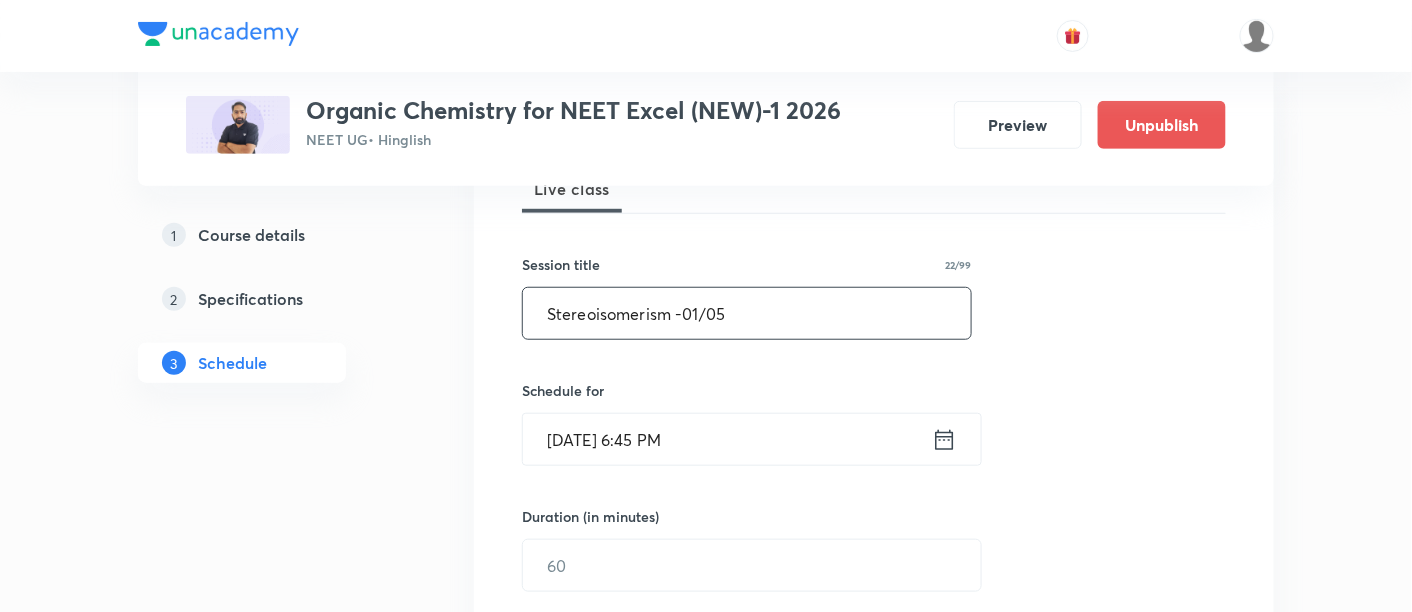 scroll, scrollTop: 314, scrollLeft: 0, axis: vertical 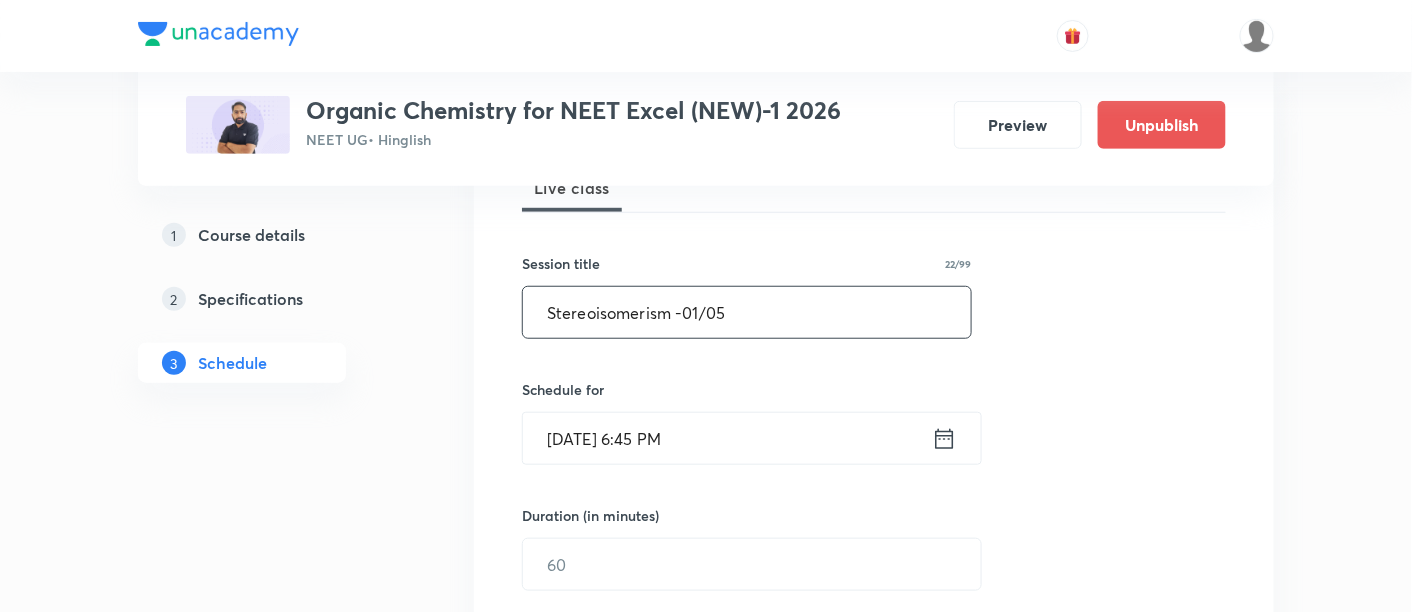 type on "Stereoisomerism -01/05" 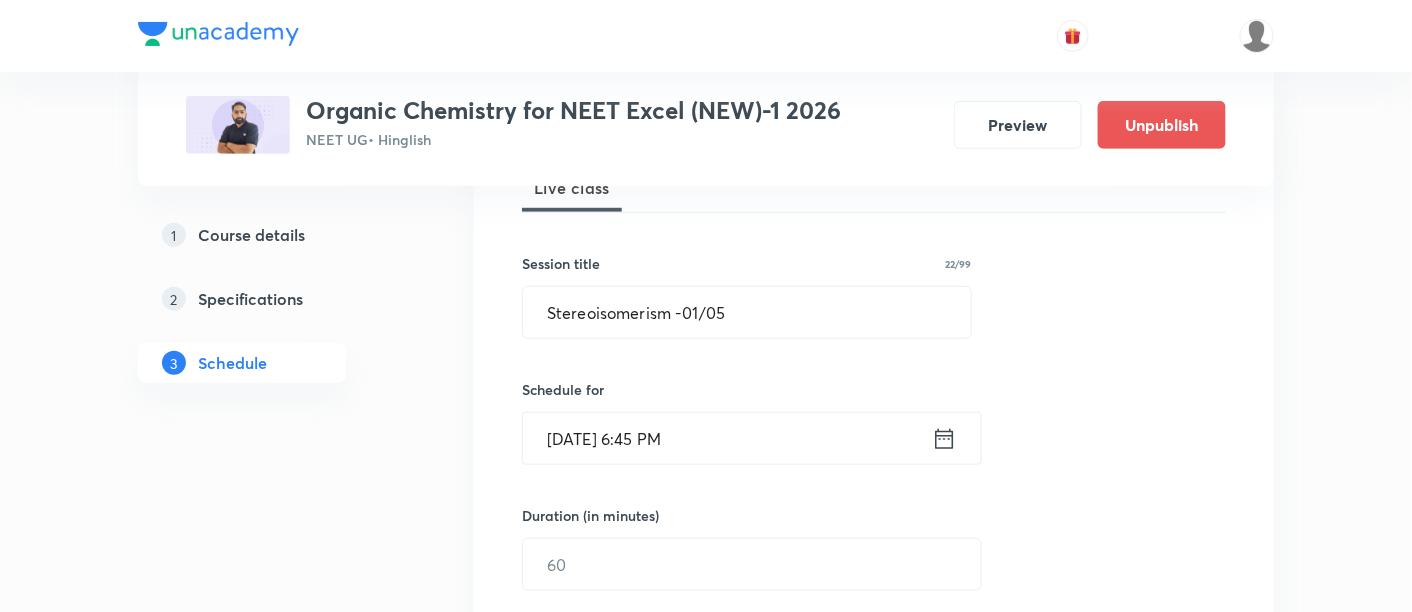 click 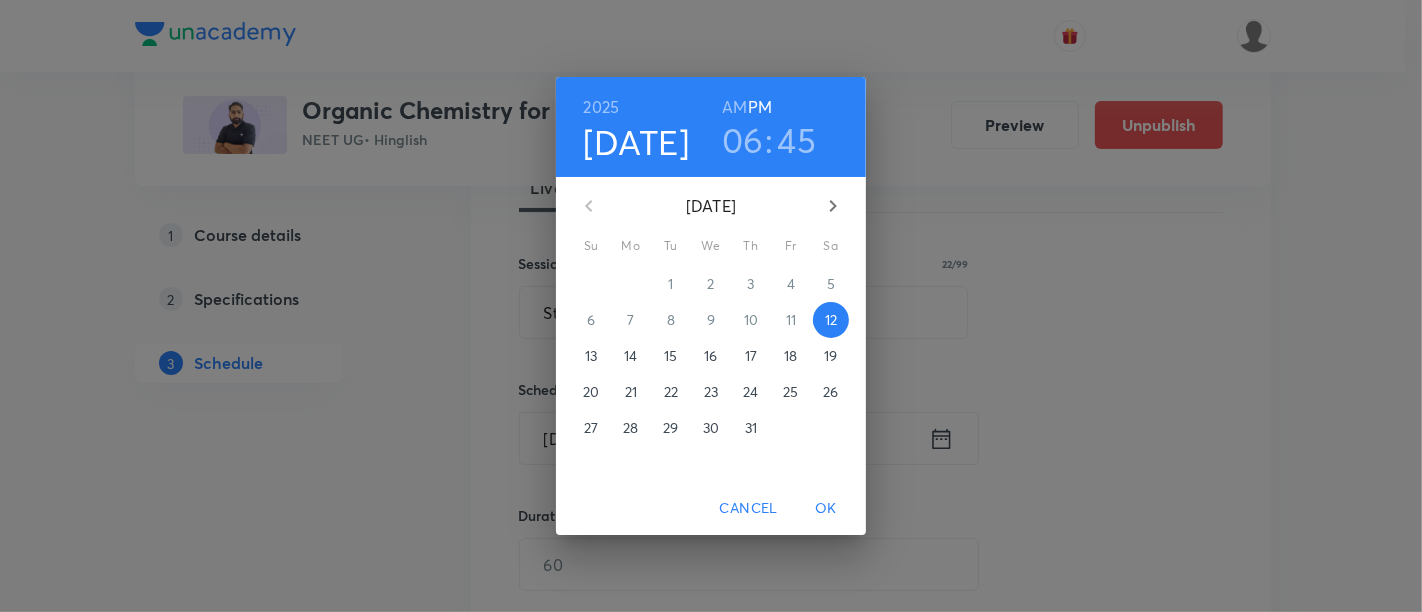 click on "15" at bounding box center [670, 356] 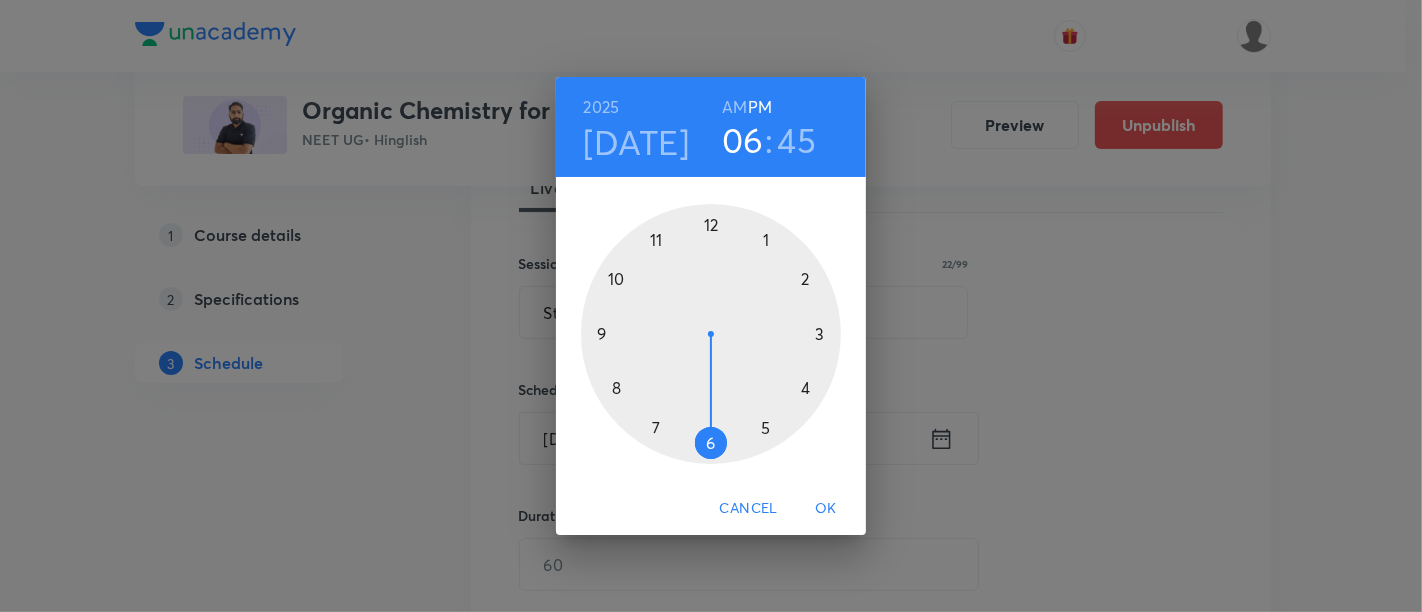 click at bounding box center (711, 334) 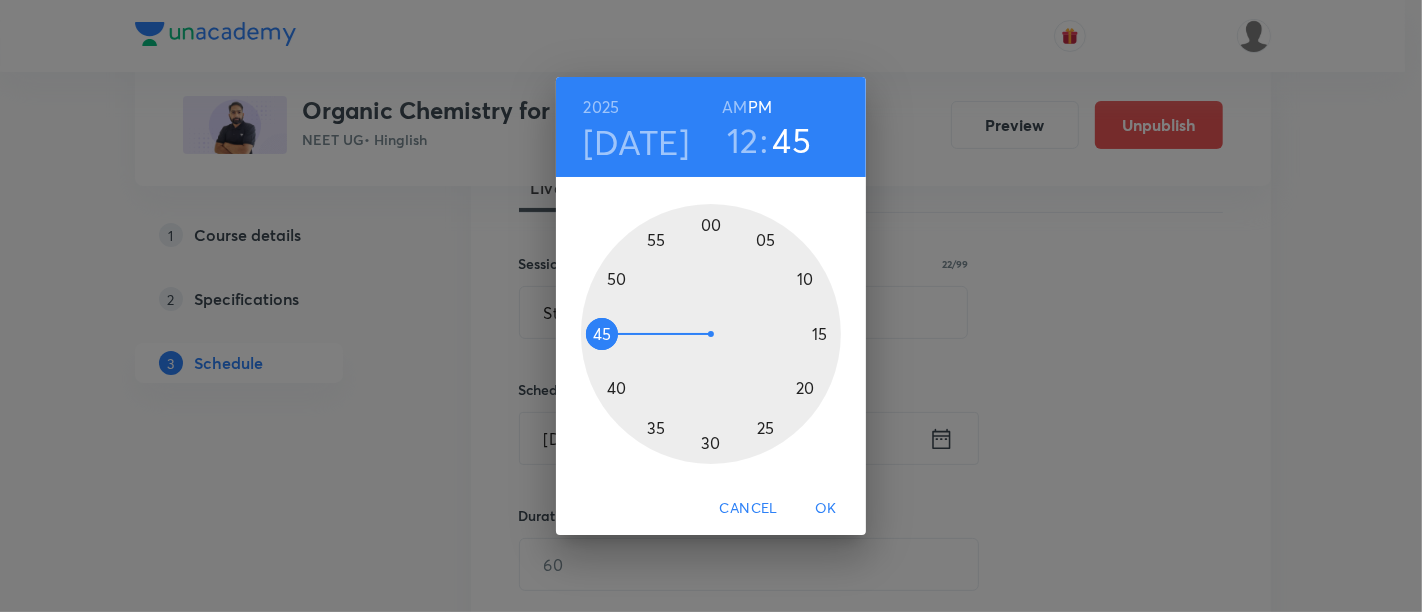 click at bounding box center [711, 334] 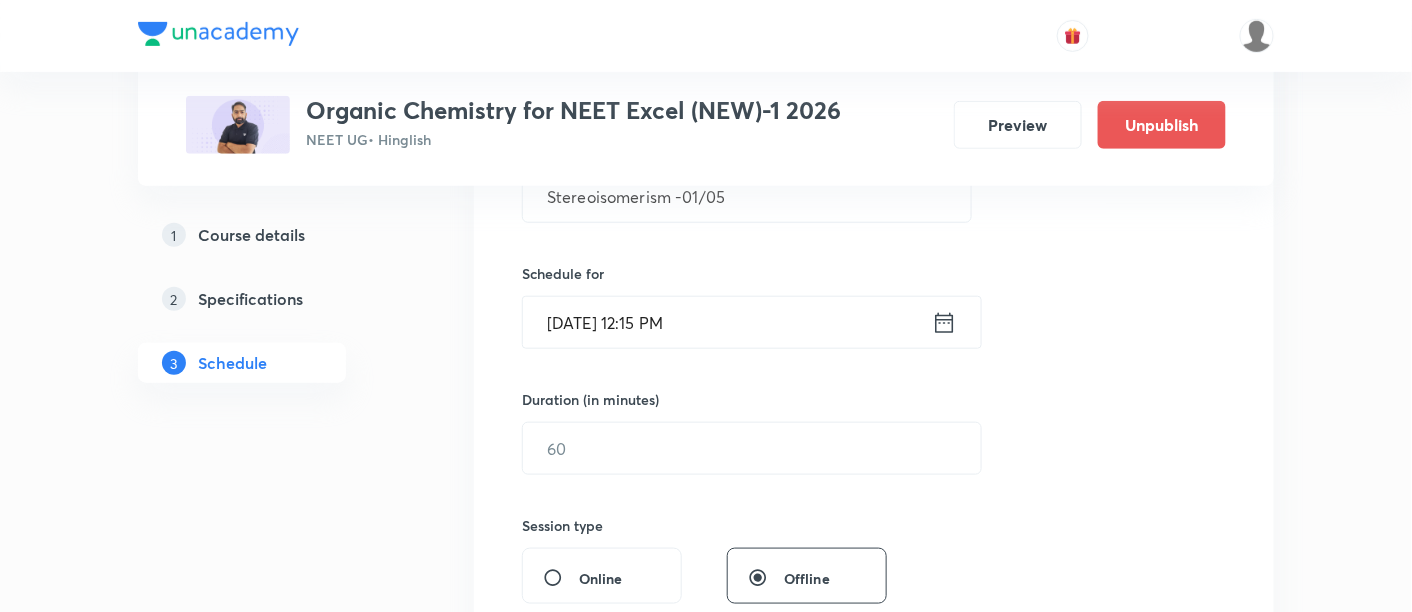 scroll, scrollTop: 440, scrollLeft: 0, axis: vertical 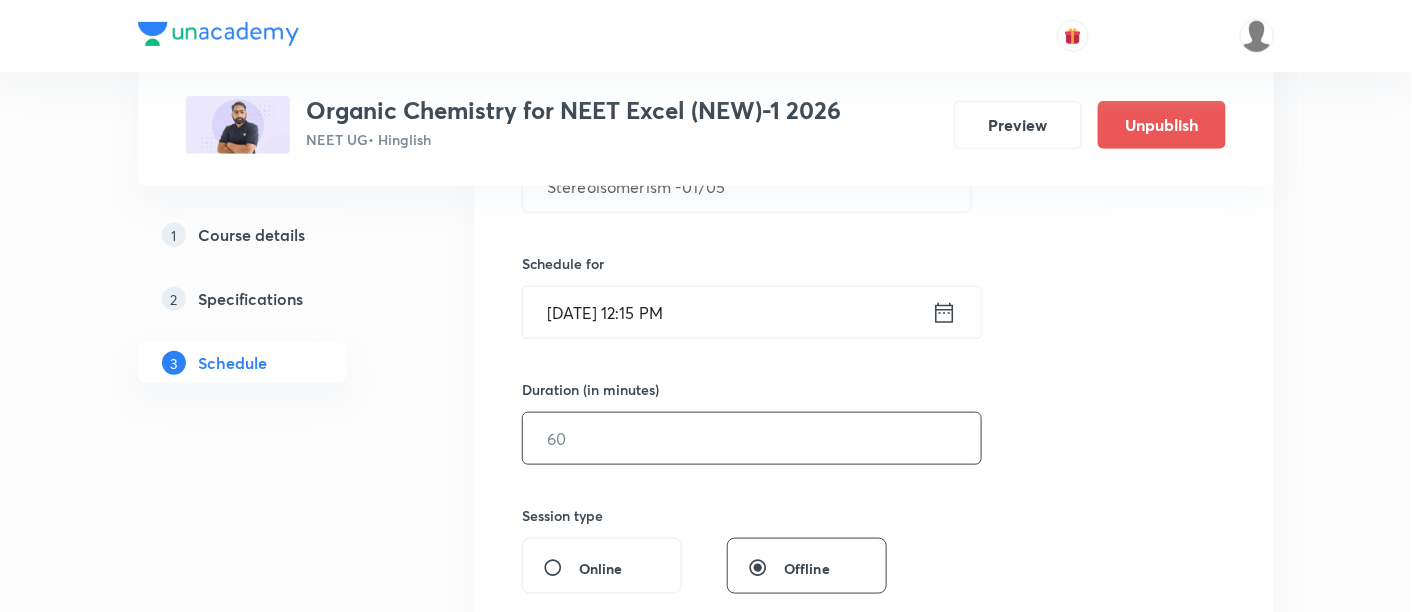 drag, startPoint x: 768, startPoint y: 461, endPoint x: 768, endPoint y: 434, distance: 27 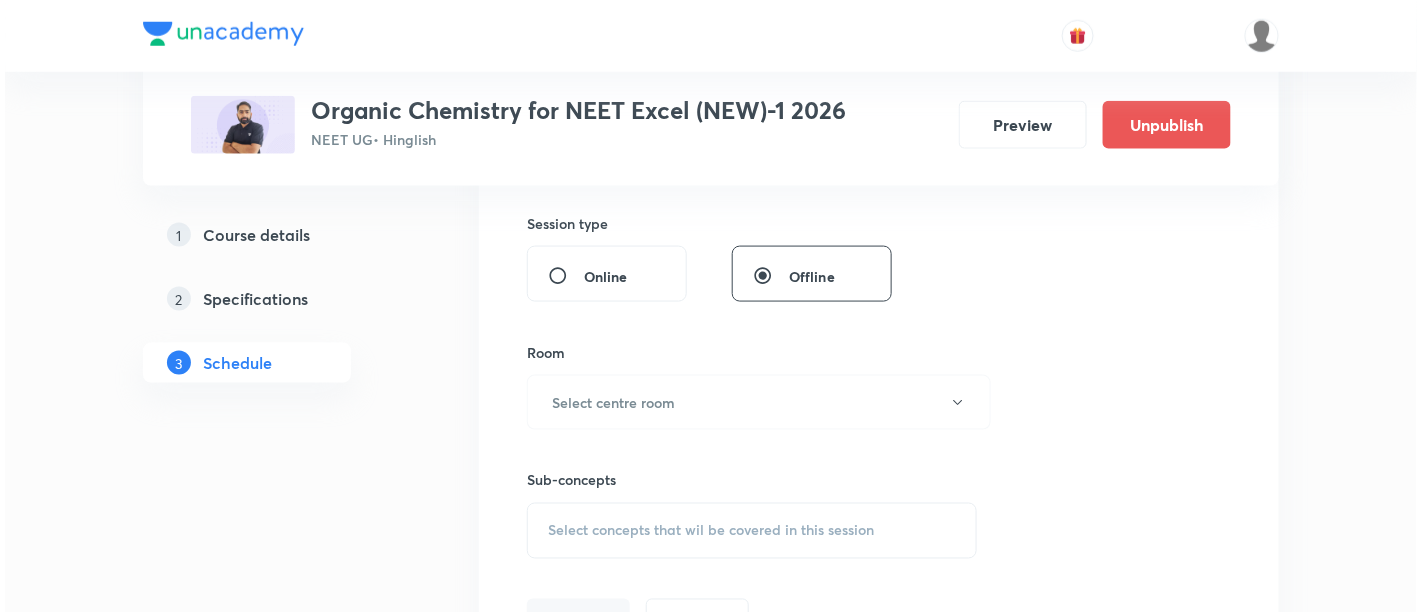 scroll, scrollTop: 737, scrollLeft: 0, axis: vertical 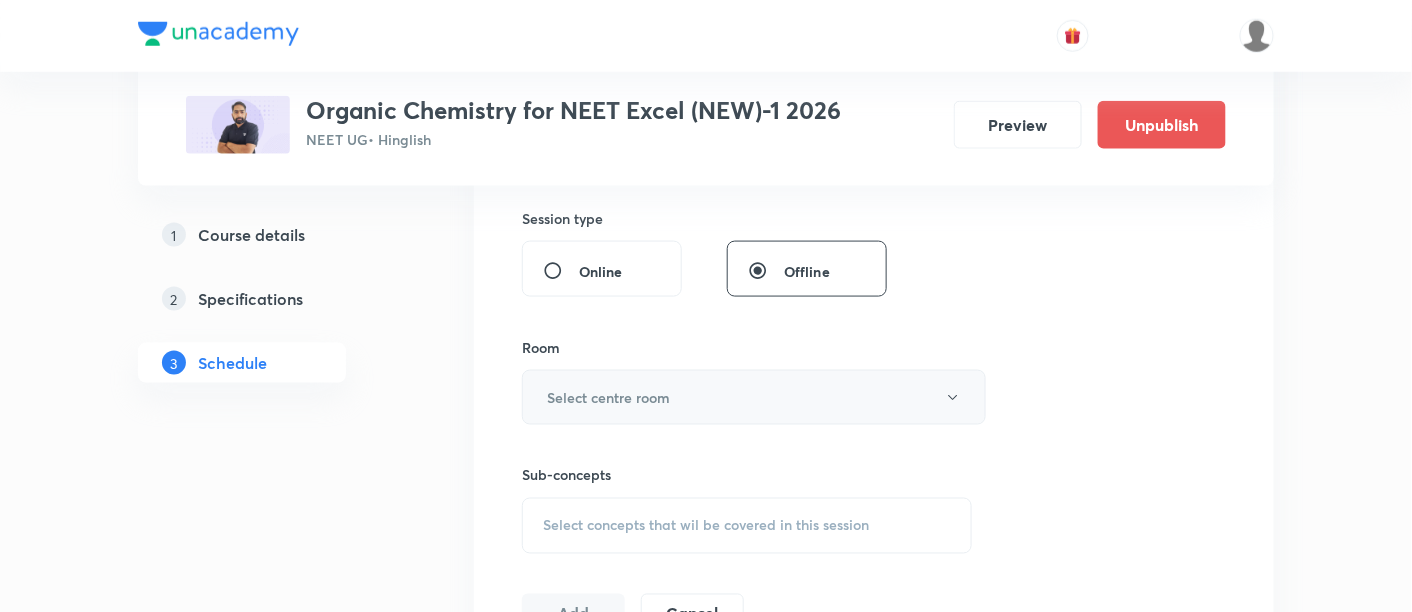type on "90" 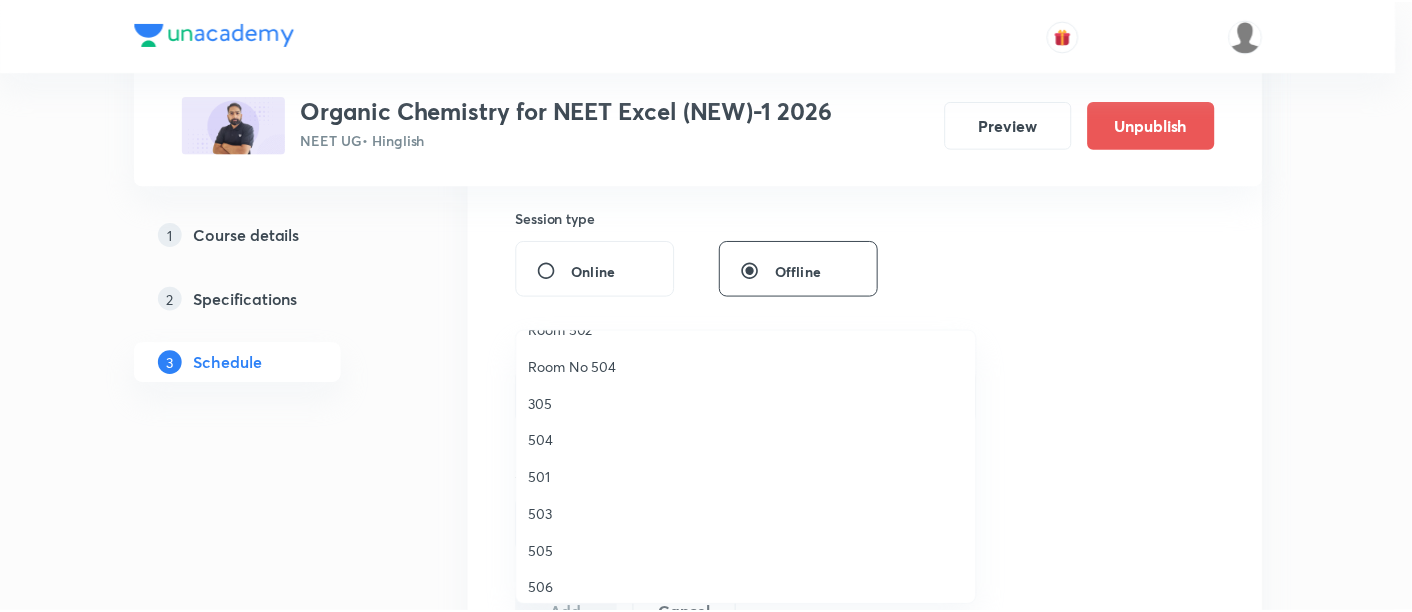 scroll, scrollTop: 251, scrollLeft: 0, axis: vertical 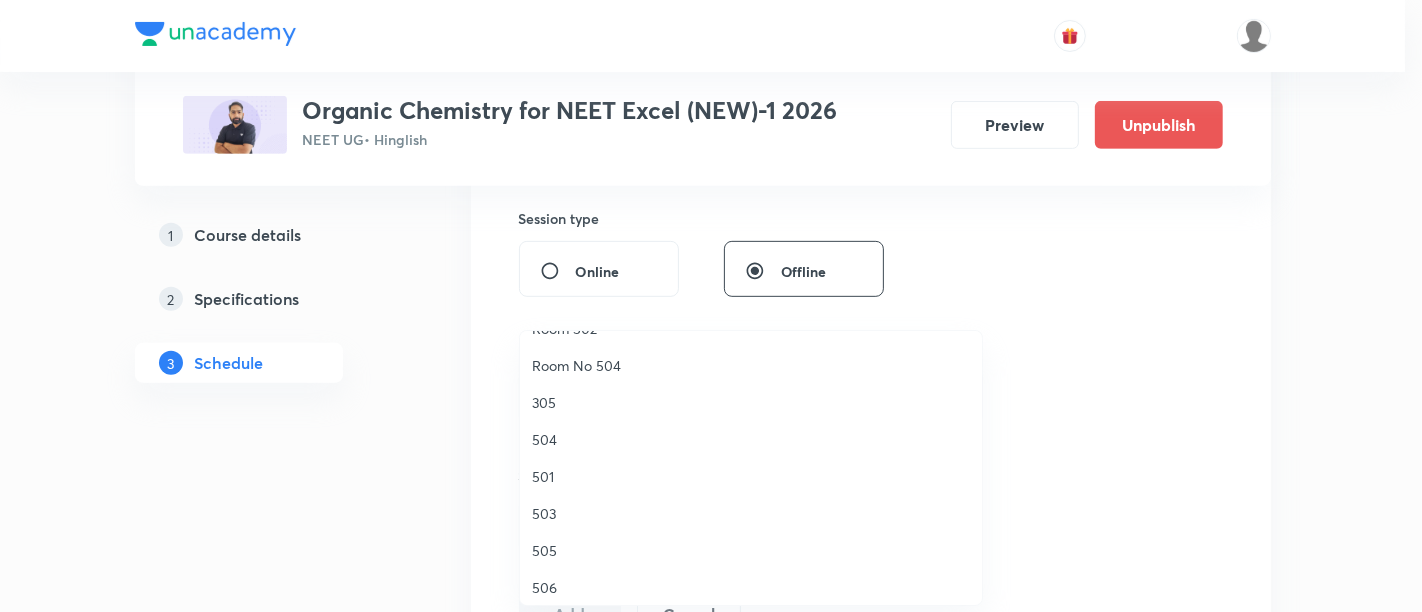 click on "305" at bounding box center (751, 402) 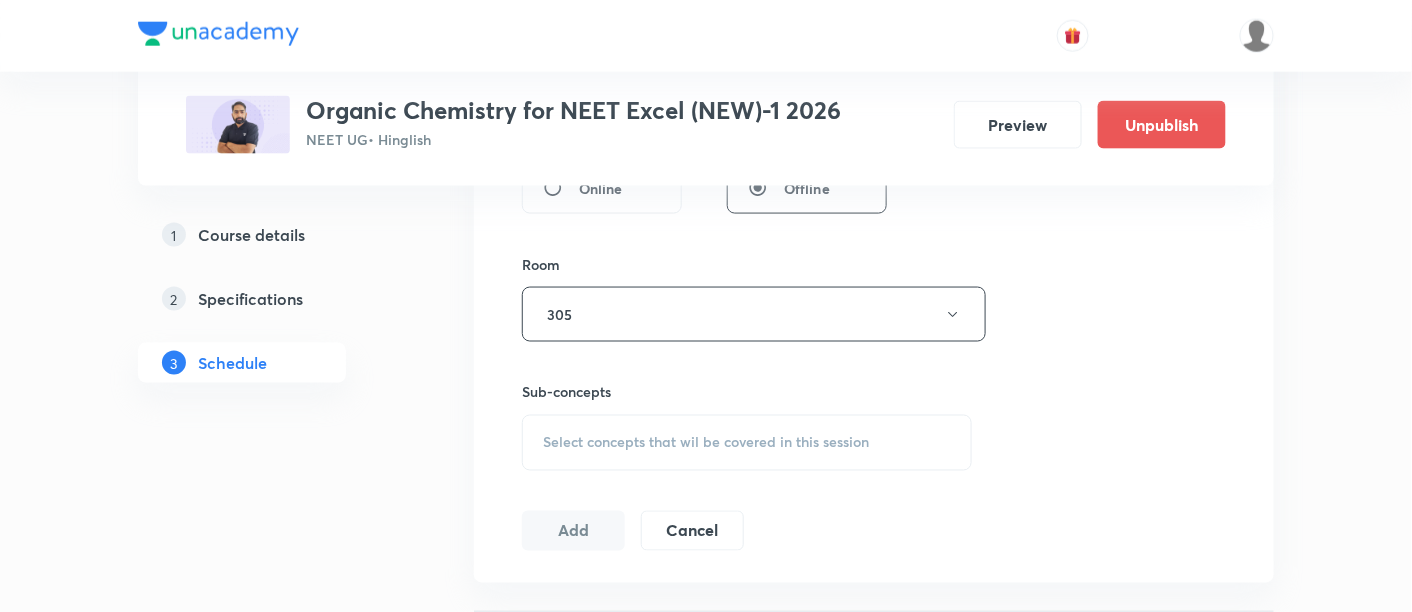 scroll, scrollTop: 822, scrollLeft: 0, axis: vertical 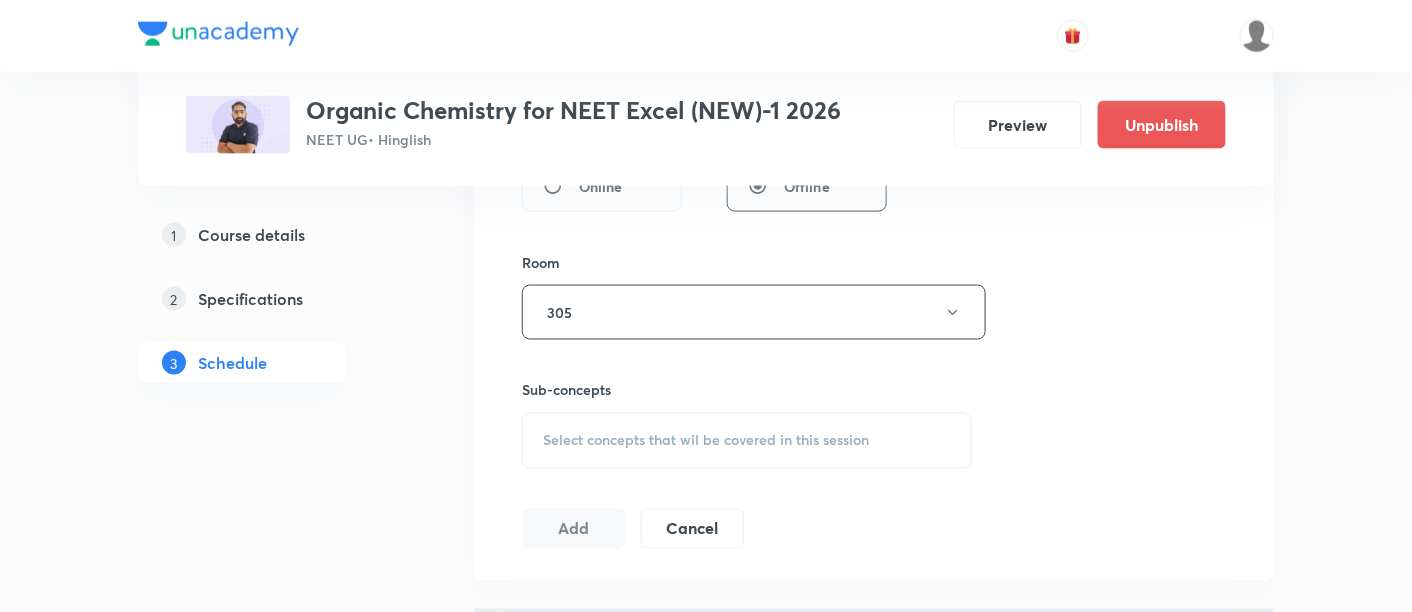 click on "Select concepts that wil be covered in this session" at bounding box center [706, 441] 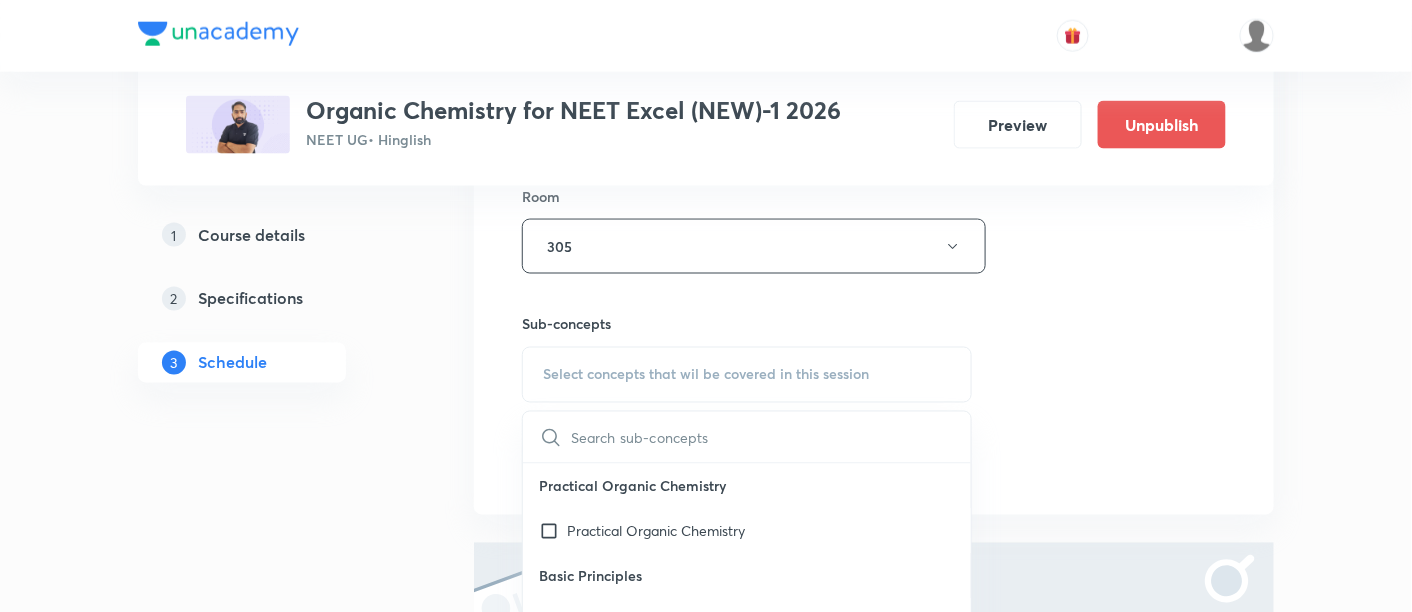scroll, scrollTop: 888, scrollLeft: 0, axis: vertical 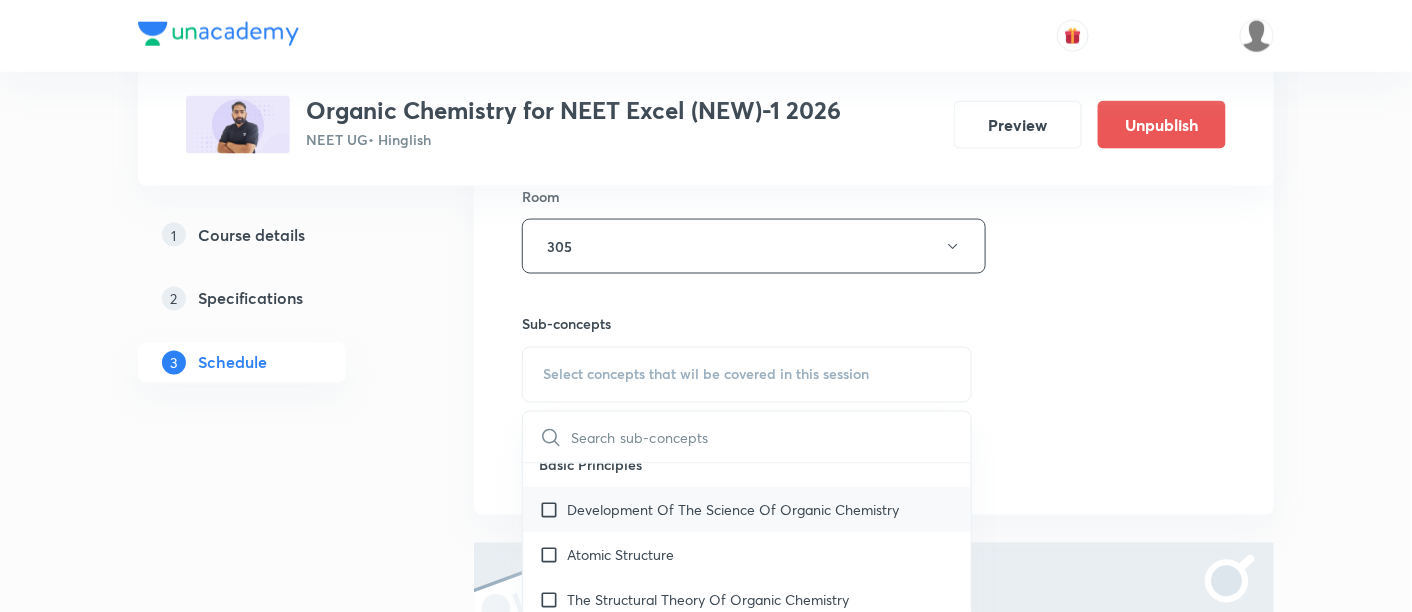 click on "Development Of The Science Of  Organic Chemistry" at bounding box center [733, 510] 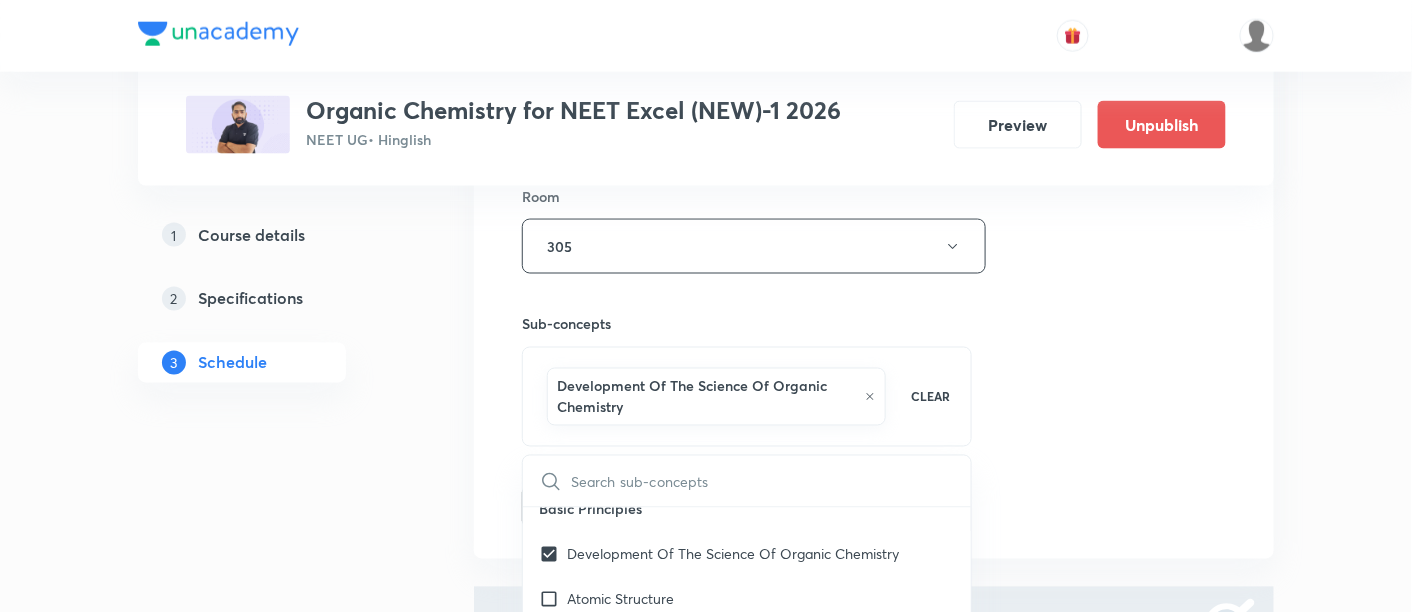 click on "Session  1 Live class Session title 22/99 Stereoisomerism -01/05 ​ Schedule for Jul 15, 2025, 12:15 PM ​ Duration (in minutes) 90 ​   Session type Online Offline Room 305 Sub-concepts Development Of The Science Of  Organic Chemistry  CLEAR ​ Practical Organic Chemistry Practical Organic Chemistry Basic Principles Development Of The Science Of  Organic Chemistry  Atomic Structure The Structural Theory Of Organic Chemistry Chemical Bonds: The Octet Rule Resonance Theory Hyperconjugation The Structure Of Methane And Ethane:  Sp3 Hybridization The Structure Of Ethene (Ethylene): Sp2 Hybridization The Structure Of Ethyne (Acetylene): Sp Hybridization How To Interpret And Write Structural Formulas Hydrocarbons: Representative Alkanes, Alkenes, Alkynes,  And Aromatic Compounds Polar And Nonpolar Molecules Functional Groups Alkyl Halides Or Haloalkanes Alcohols Ethers Amines Aldehydes And Ketones Carboxylic Acids, Esters, And Amides Nitriles Important Families Of Organic Compounds Basic Principles Biphenyl" at bounding box center (874, 35) 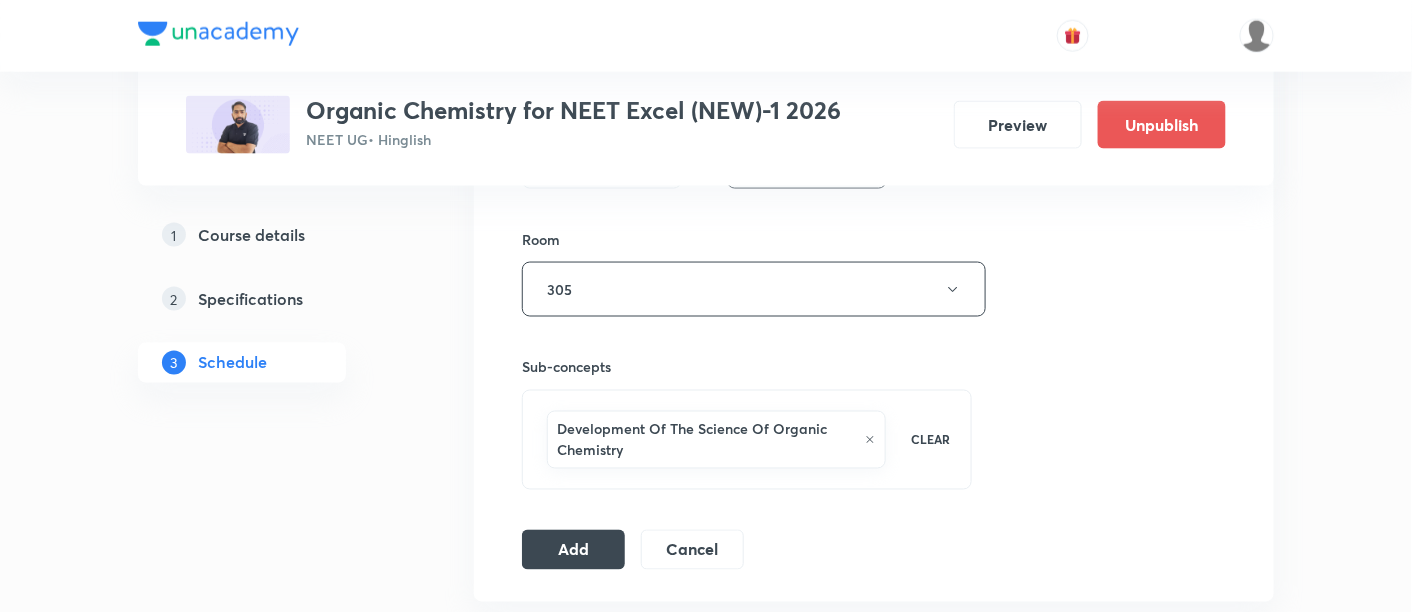 scroll, scrollTop: 848, scrollLeft: 0, axis: vertical 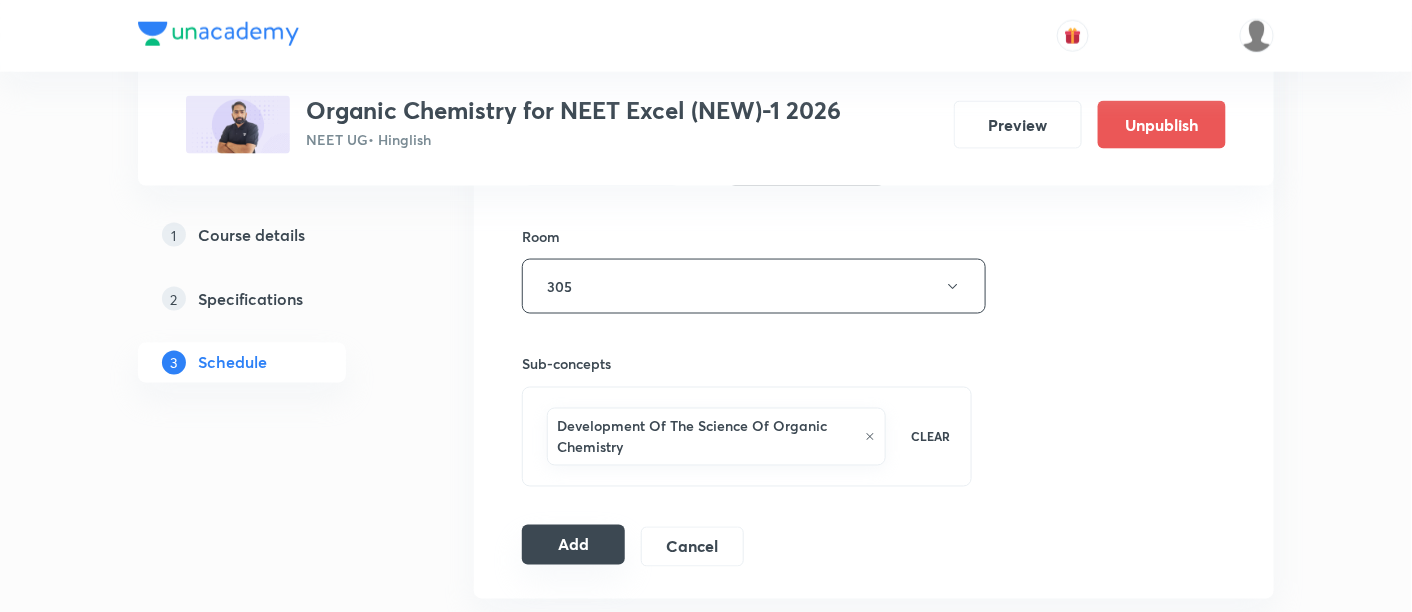 click on "Add" at bounding box center [573, 545] 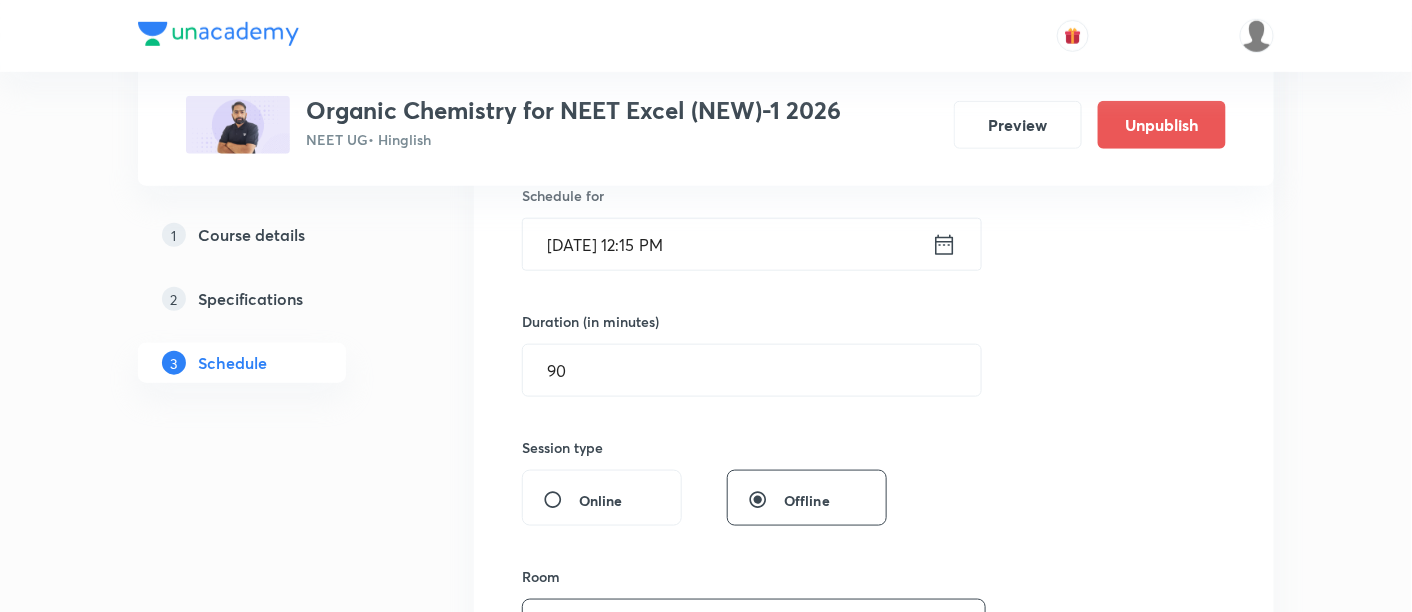 scroll, scrollTop: 489, scrollLeft: 0, axis: vertical 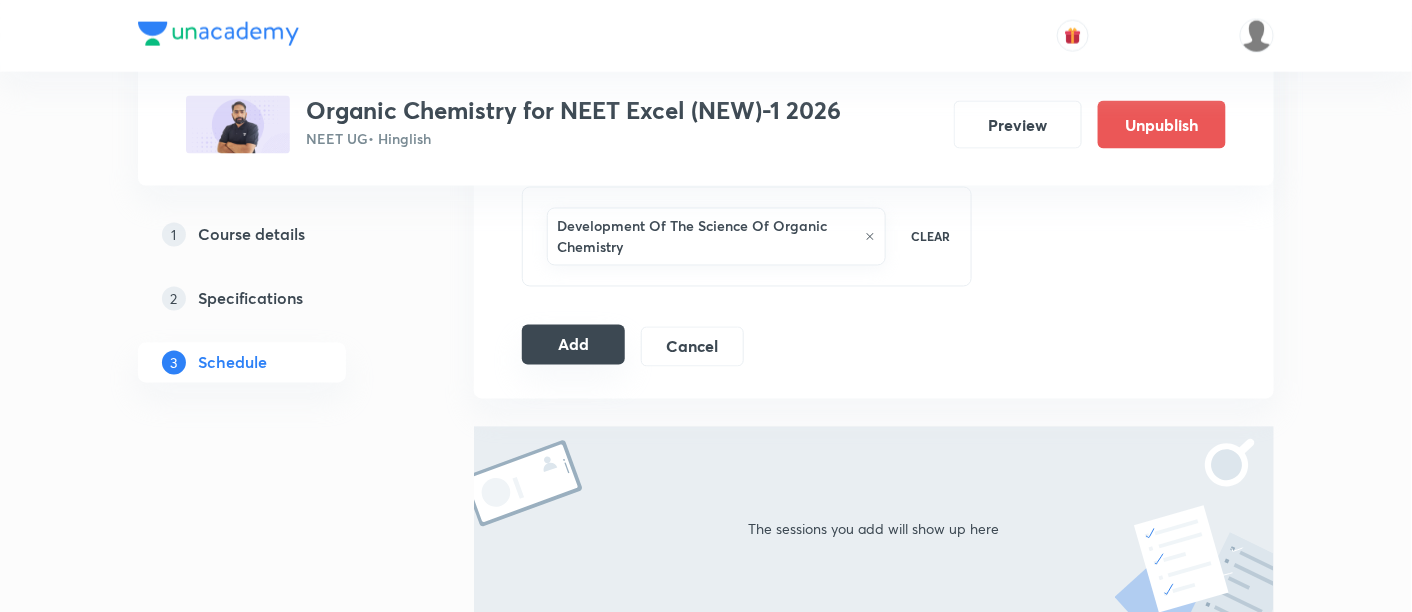 click on "Add" at bounding box center (573, 345) 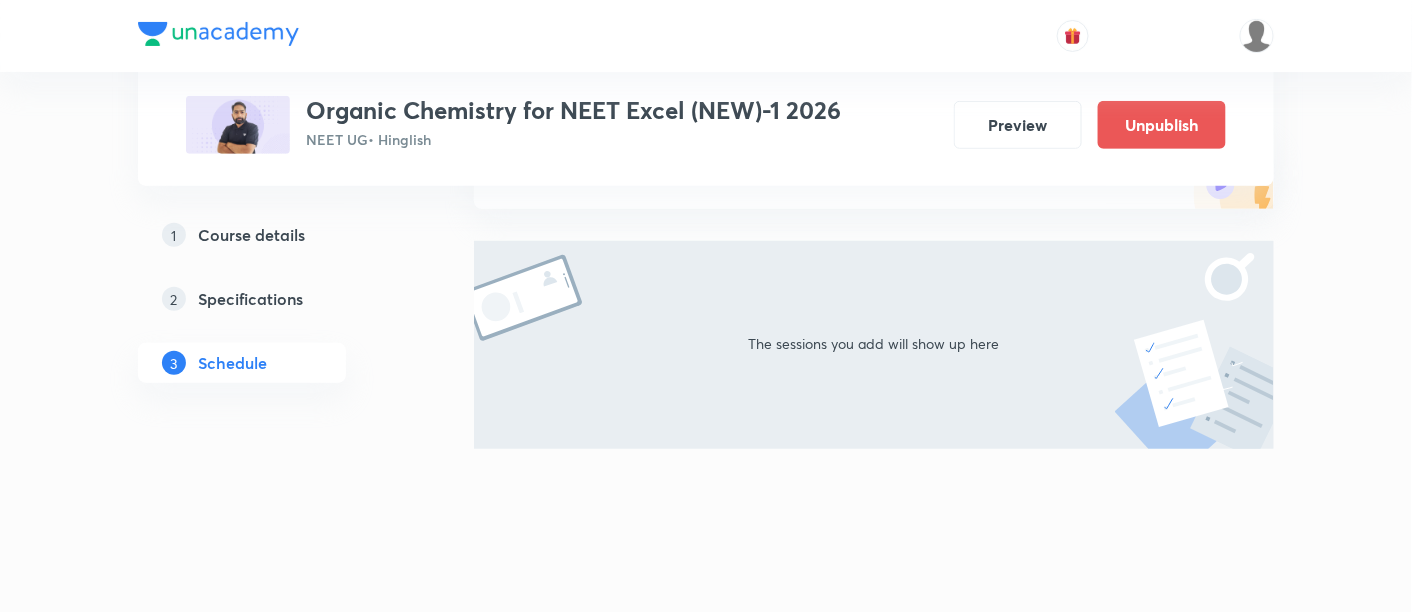 scroll, scrollTop: 225, scrollLeft: 0, axis: vertical 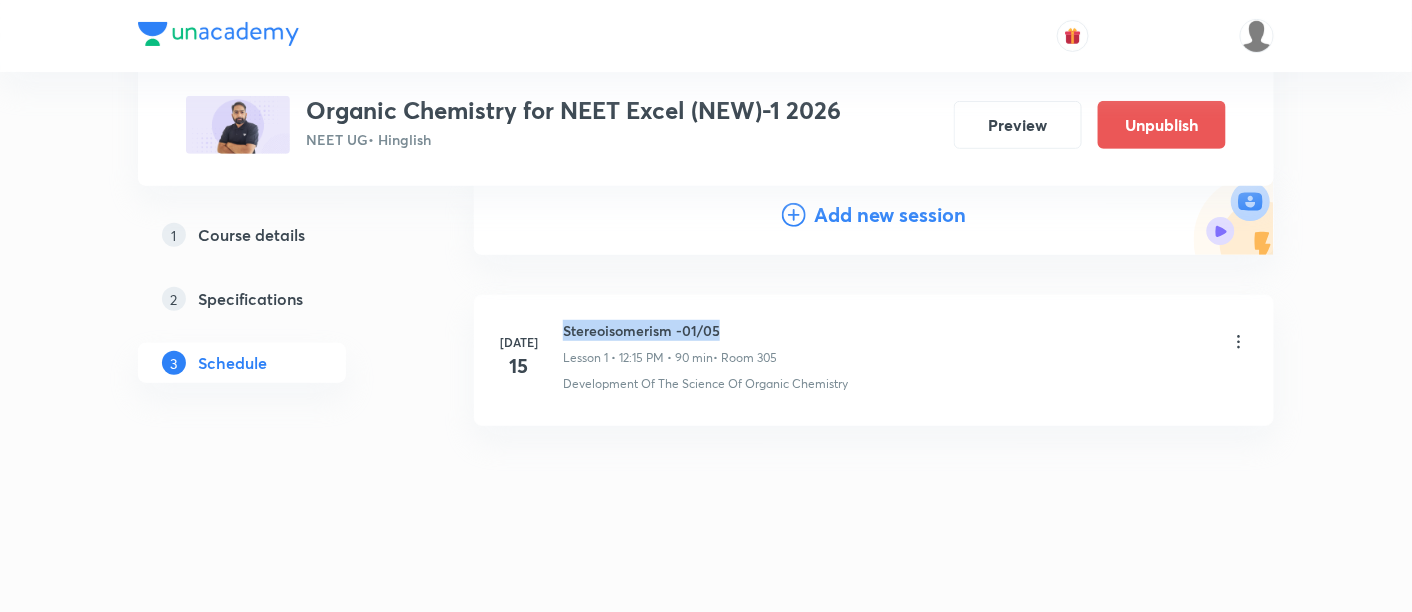 drag, startPoint x: 563, startPoint y: 322, endPoint x: 734, endPoint y: 332, distance: 171.29214 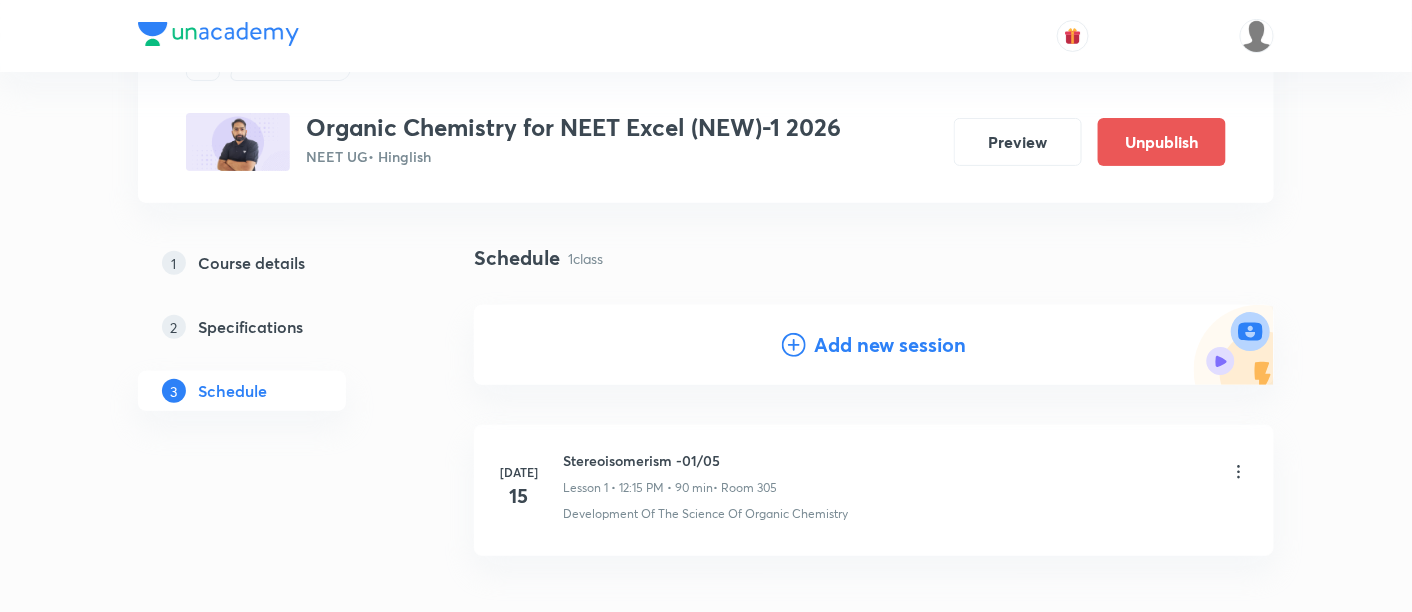 scroll, scrollTop: 97, scrollLeft: 0, axis: vertical 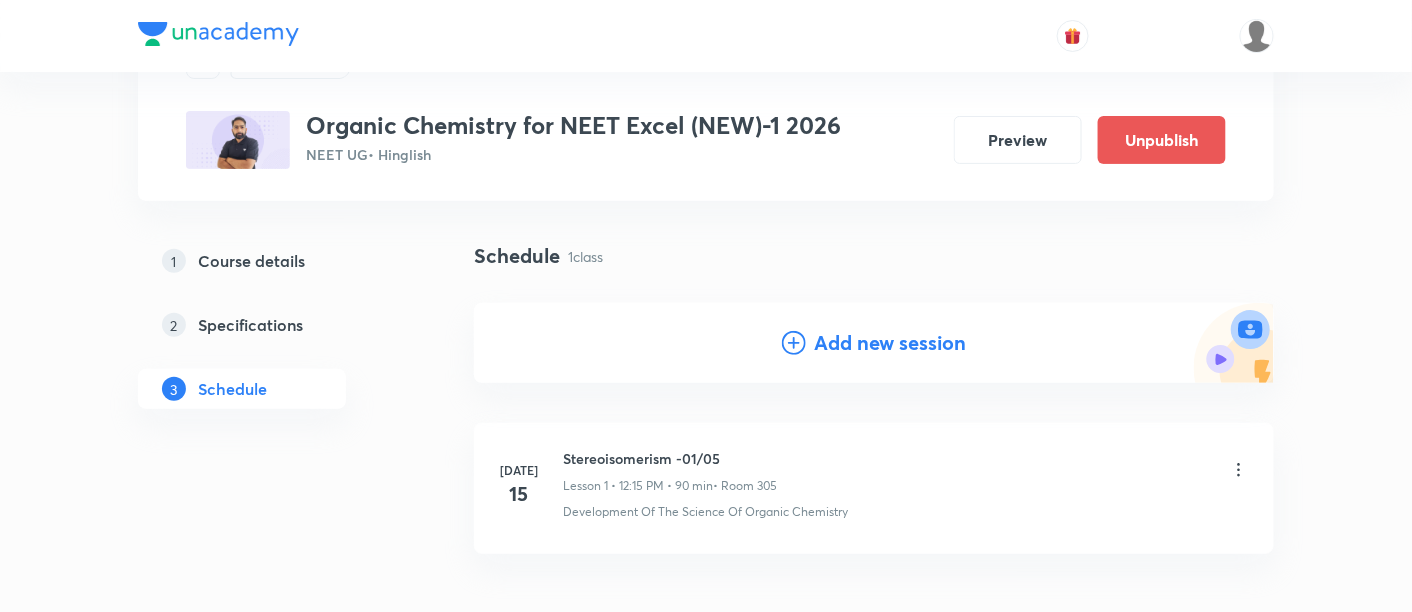 click on "Add new session" at bounding box center [890, 343] 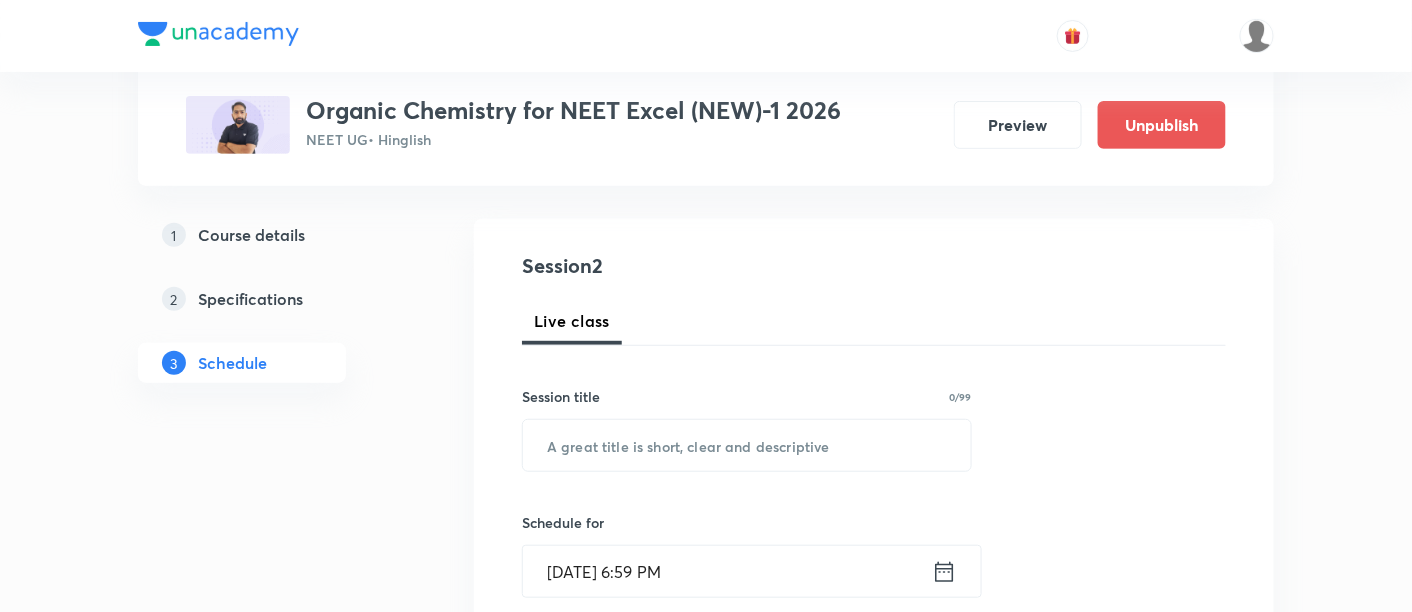 scroll, scrollTop: 208, scrollLeft: 0, axis: vertical 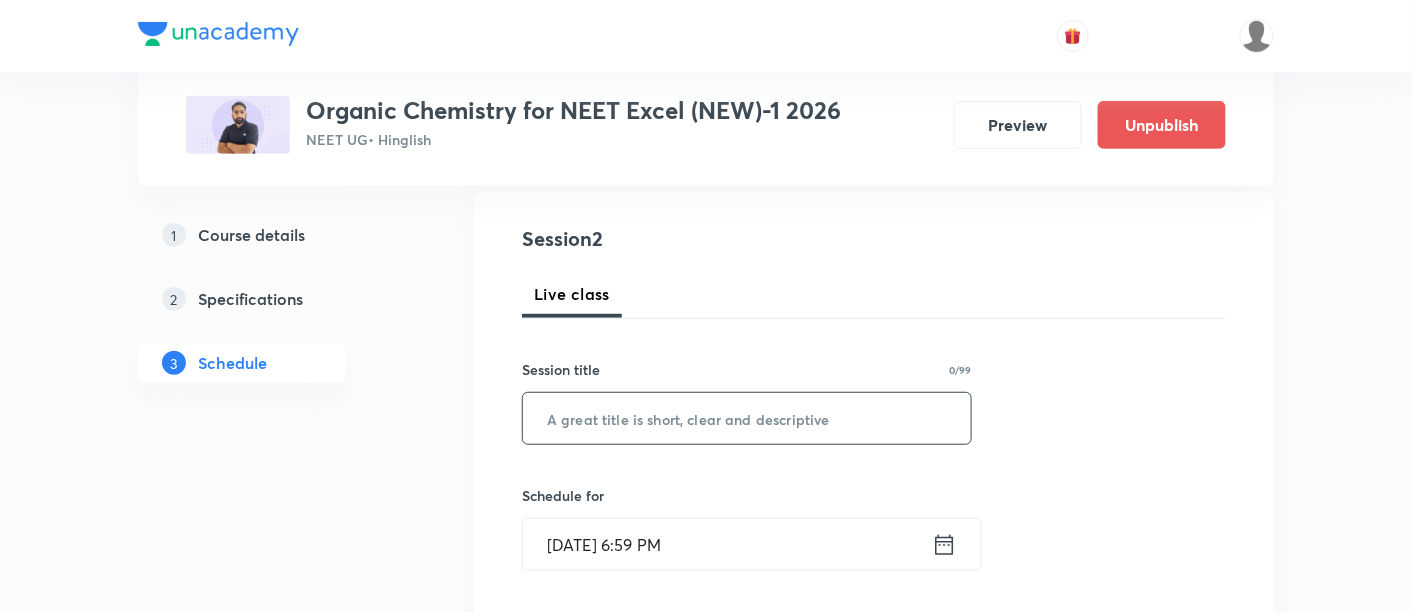 click at bounding box center [747, 418] 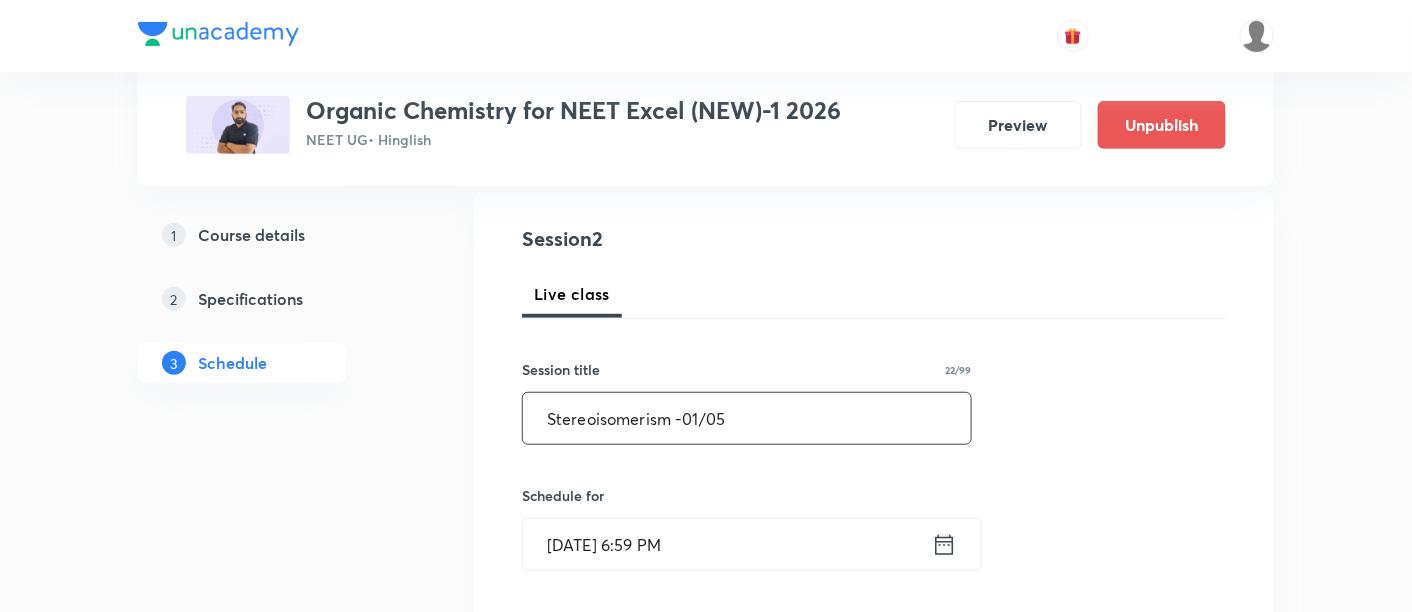 click on "Stereoisomerism -01/05" at bounding box center (747, 418) 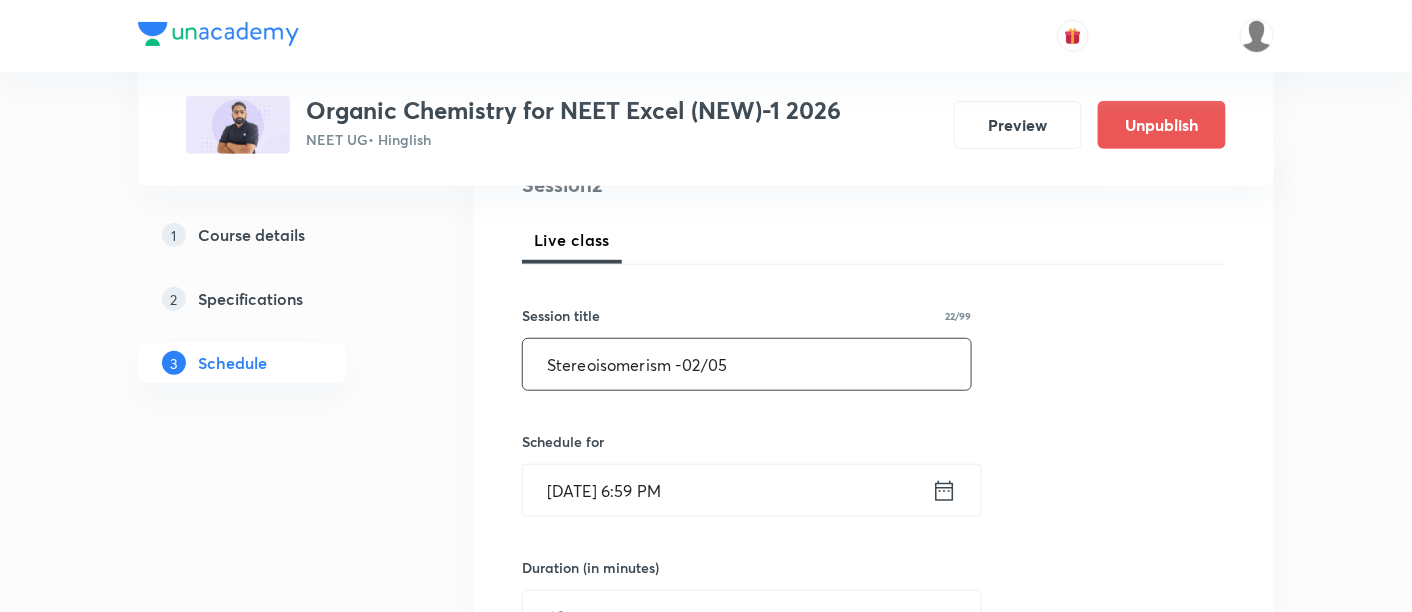 scroll, scrollTop: 271, scrollLeft: 0, axis: vertical 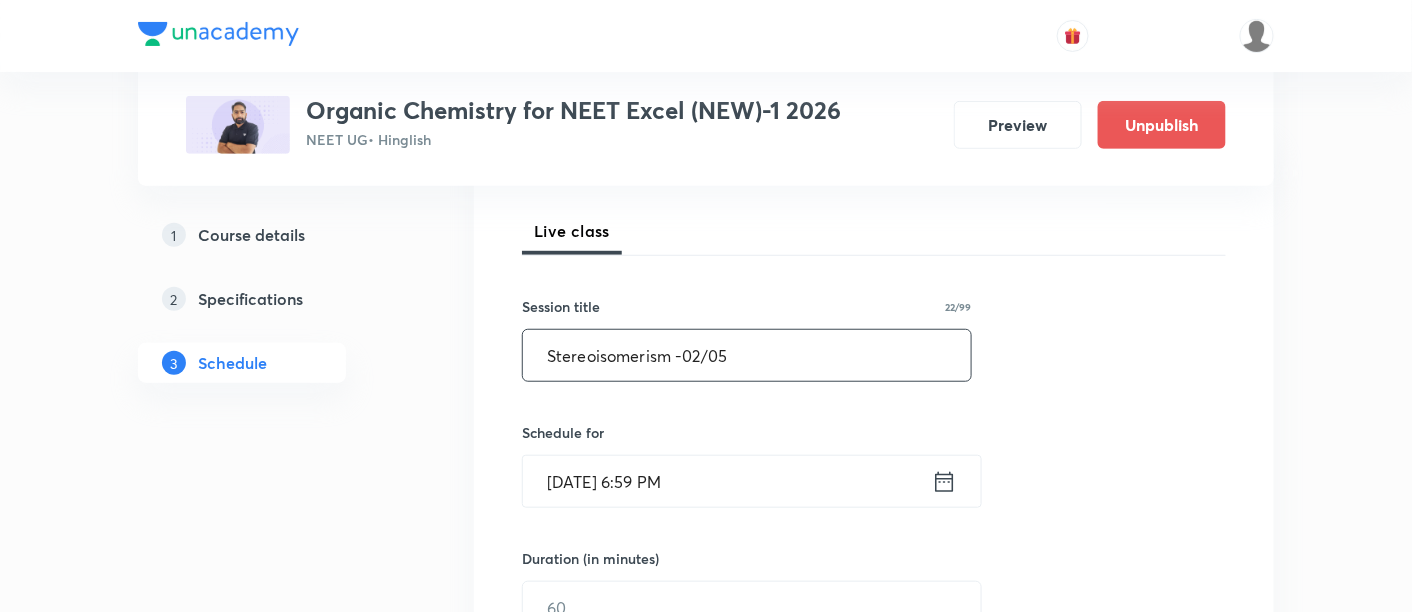 type on "Stereoisomerism -02/05" 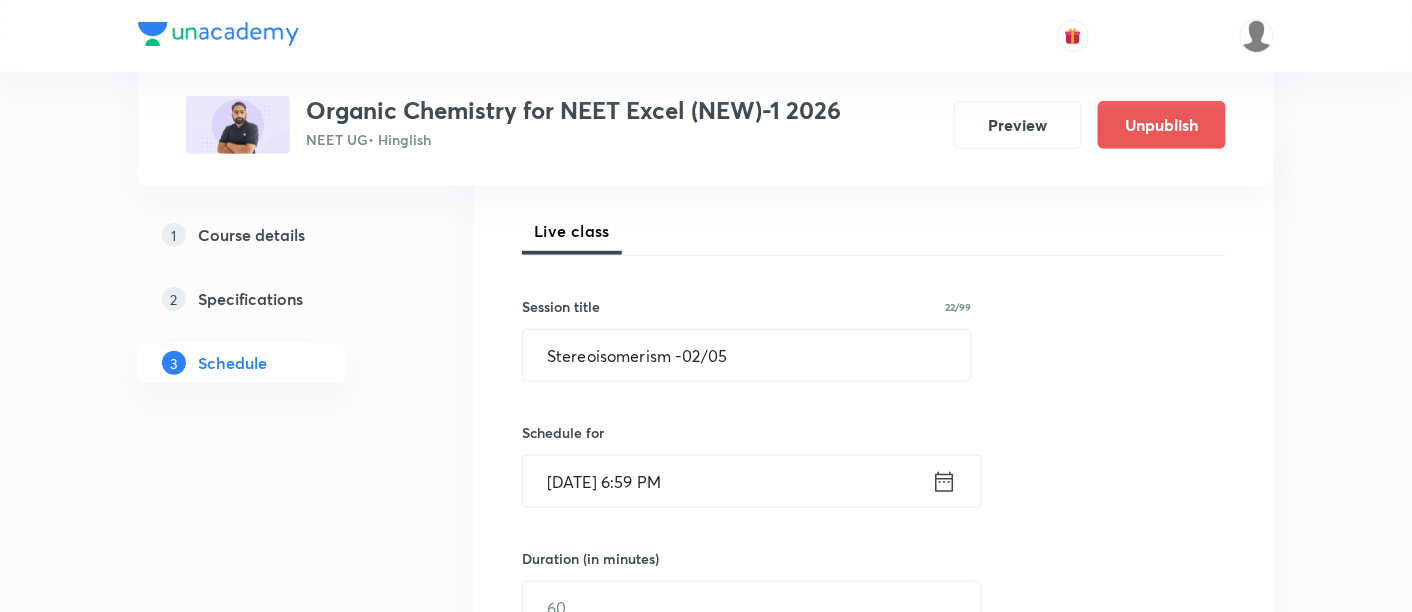 click 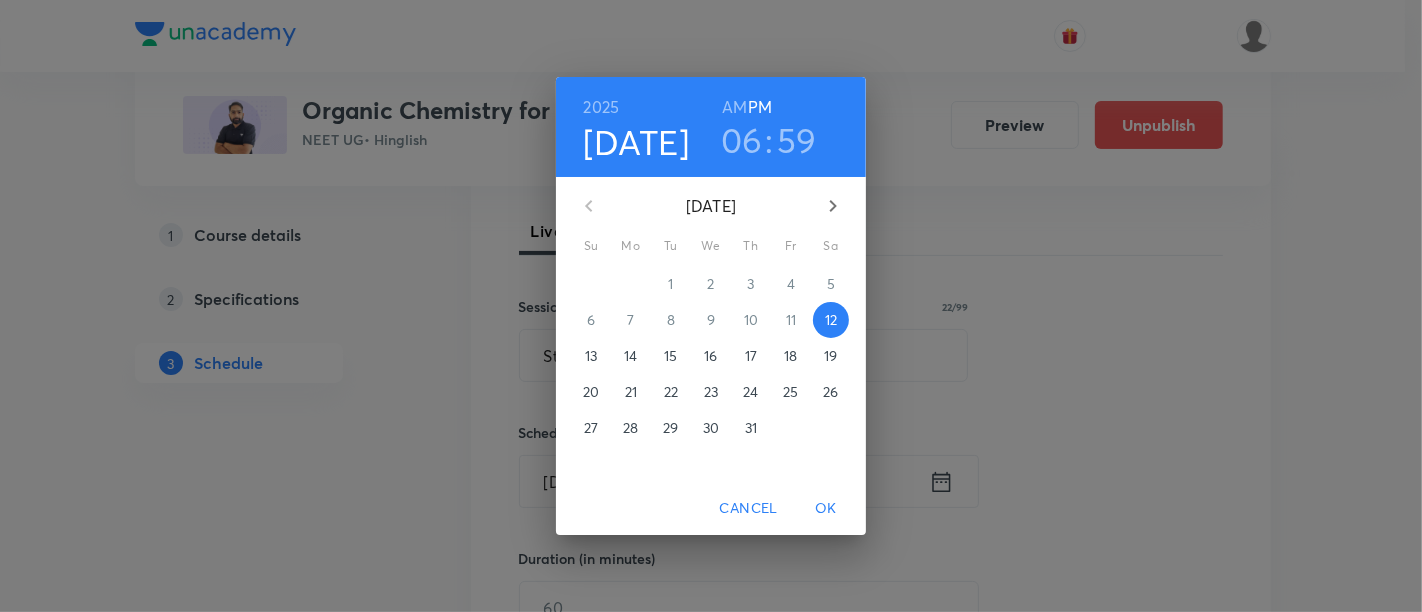 click on "16" at bounding box center (710, 356) 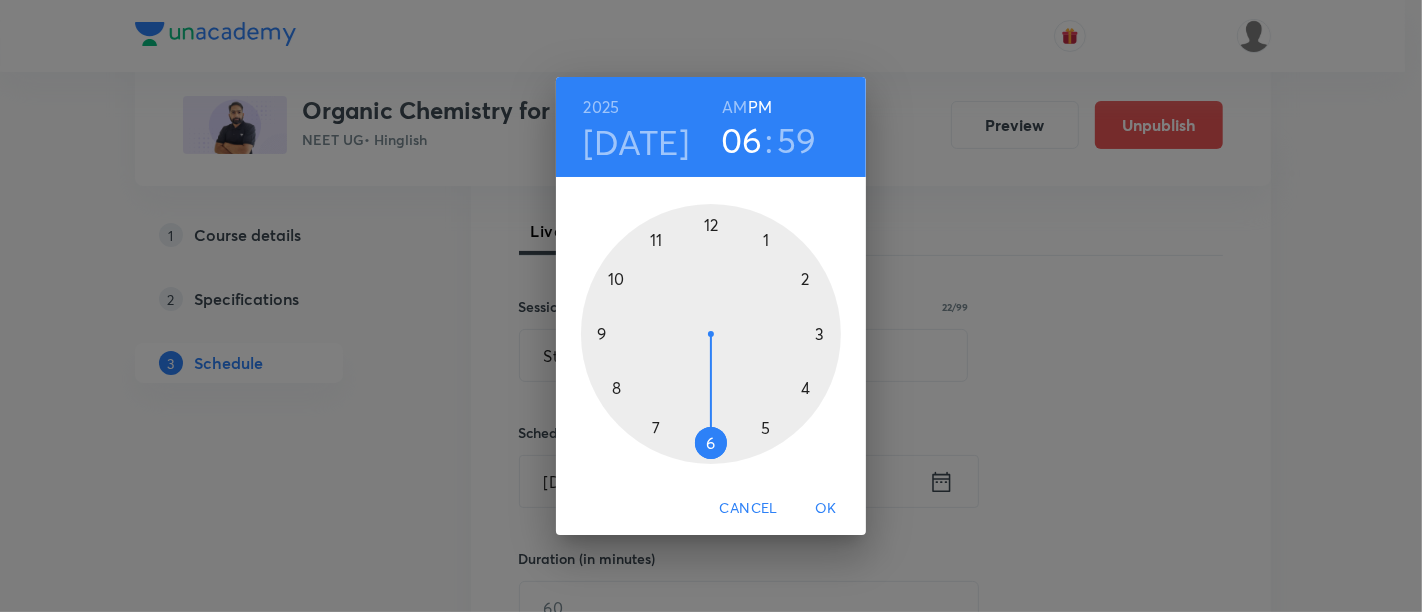 click on "AM" at bounding box center [734, 107] 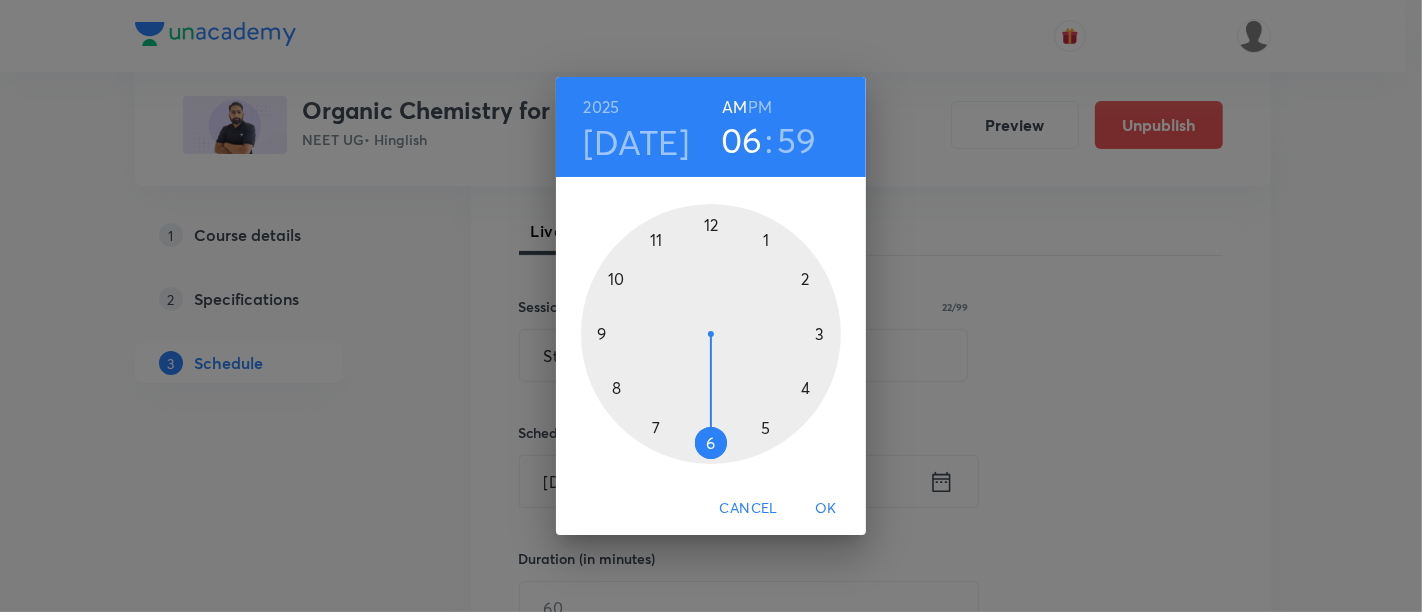 click at bounding box center (711, 334) 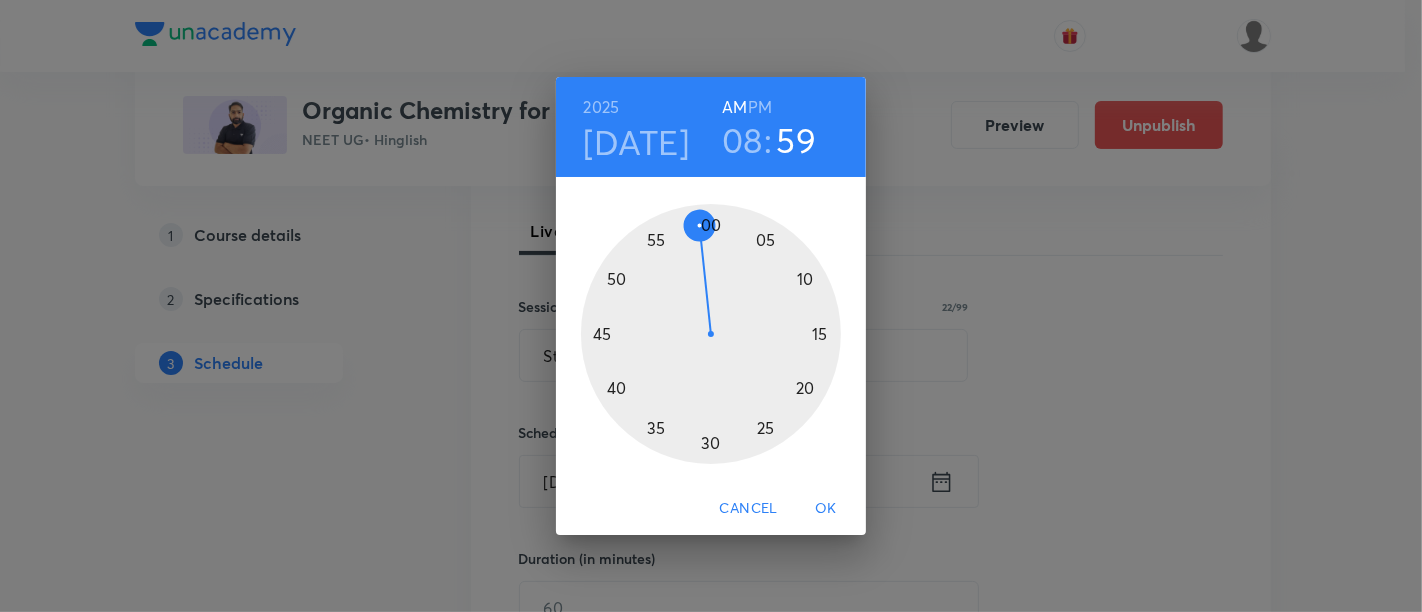 click at bounding box center (711, 334) 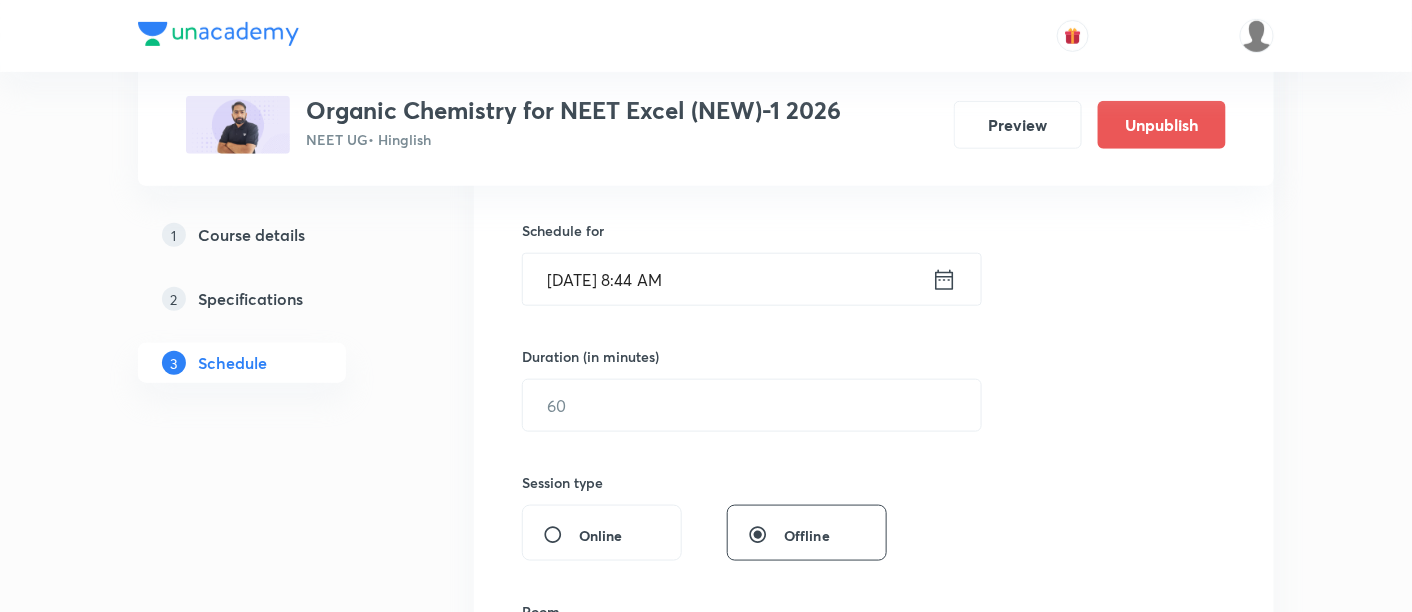 scroll, scrollTop: 493, scrollLeft: 0, axis: vertical 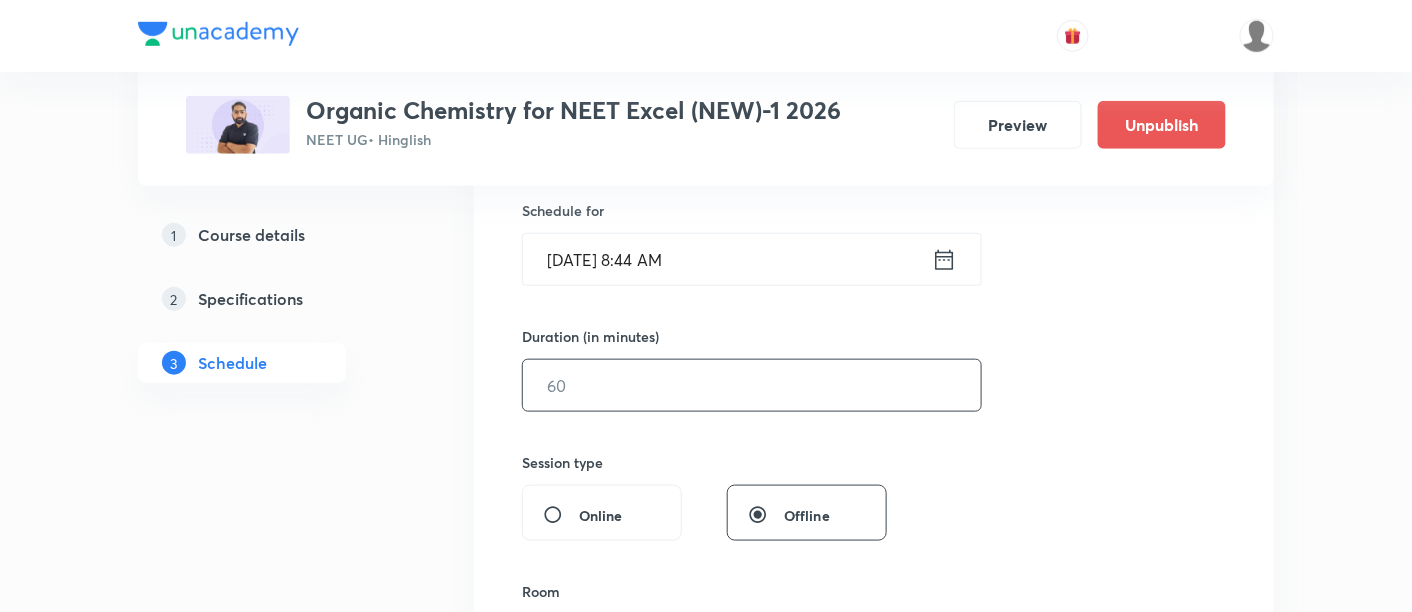 click at bounding box center (752, 385) 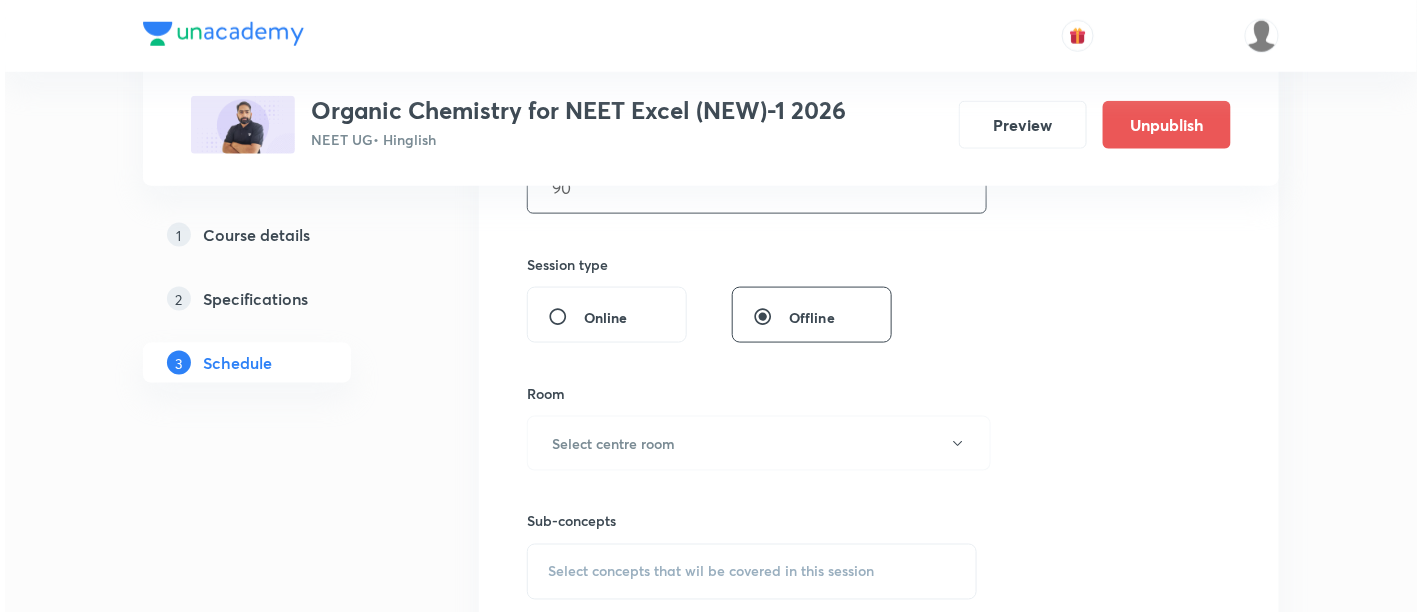 scroll, scrollTop: 697, scrollLeft: 0, axis: vertical 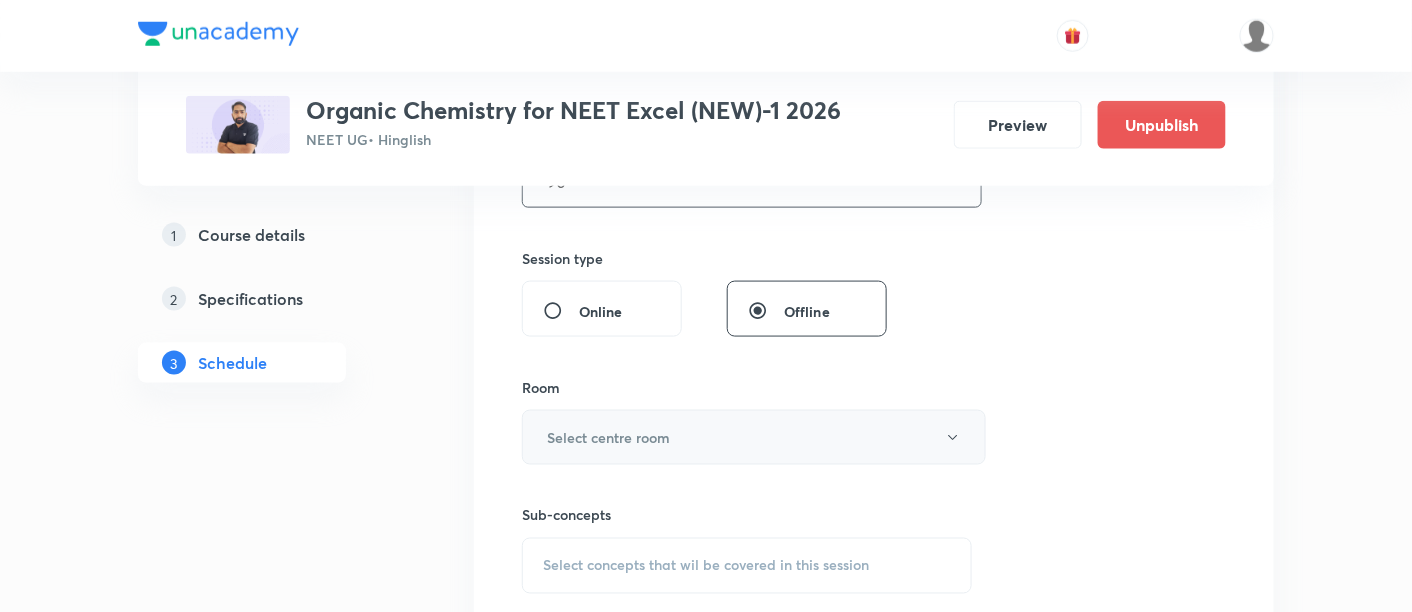 type on "90" 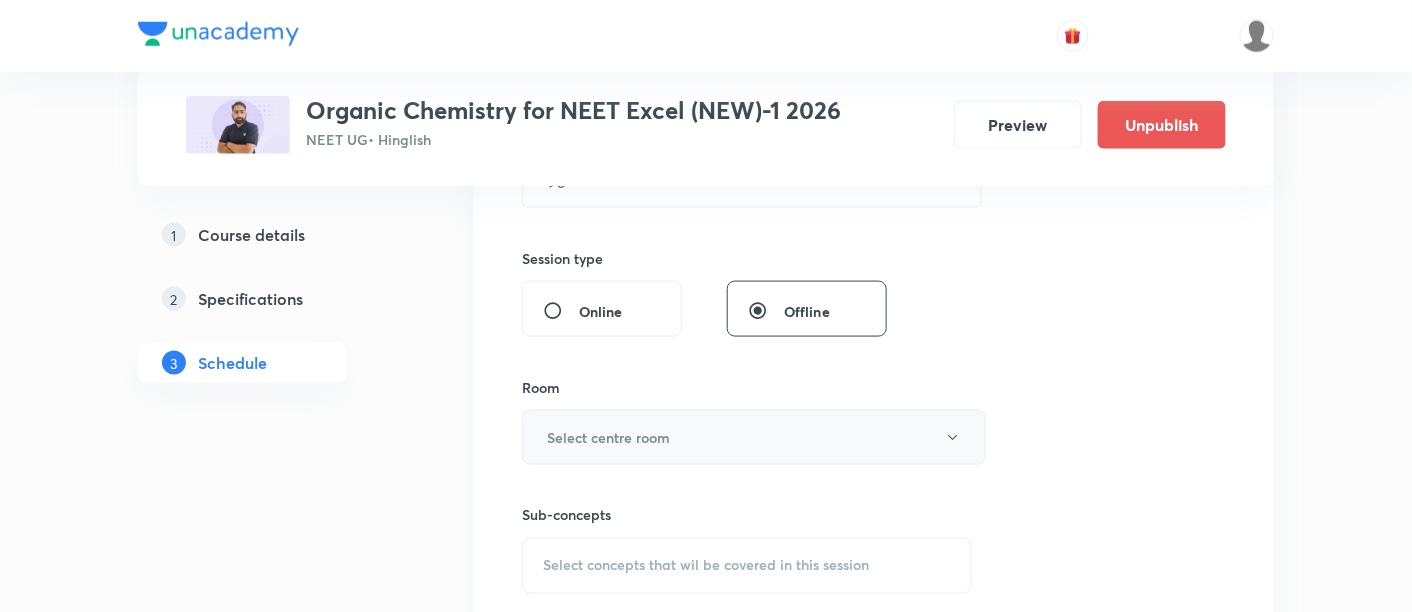 click on "Select centre room" at bounding box center (754, 437) 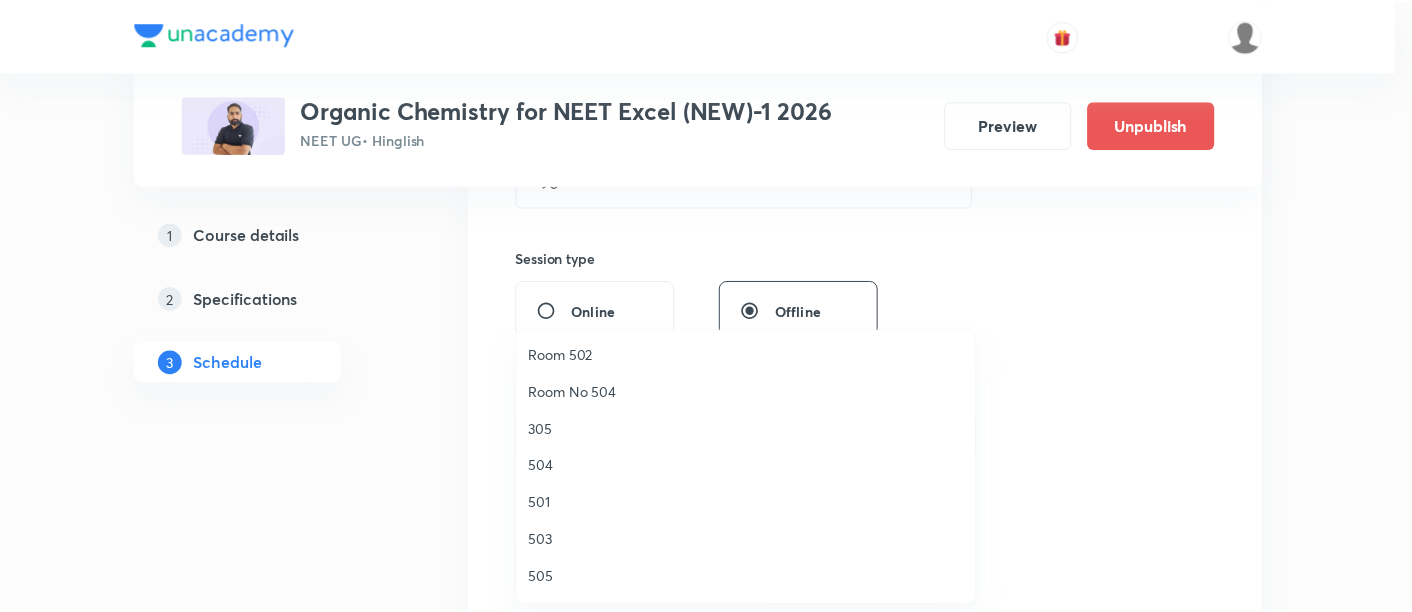 scroll, scrollTop: 225, scrollLeft: 0, axis: vertical 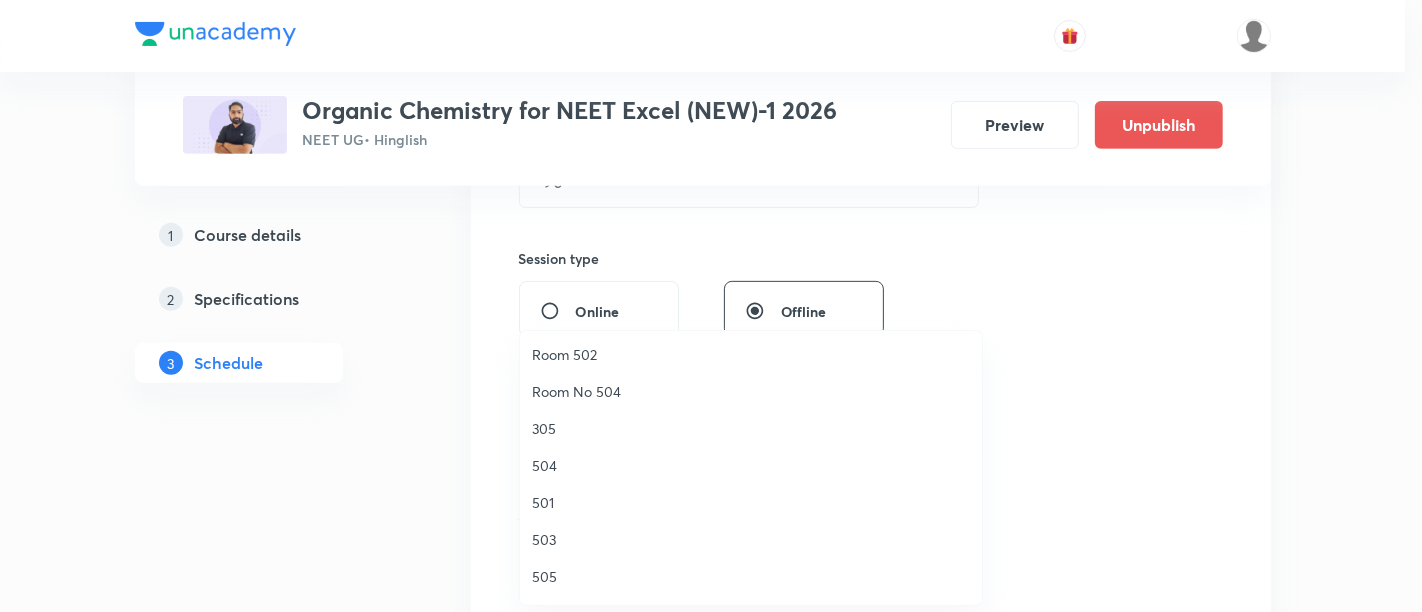 click on "305" at bounding box center (751, 428) 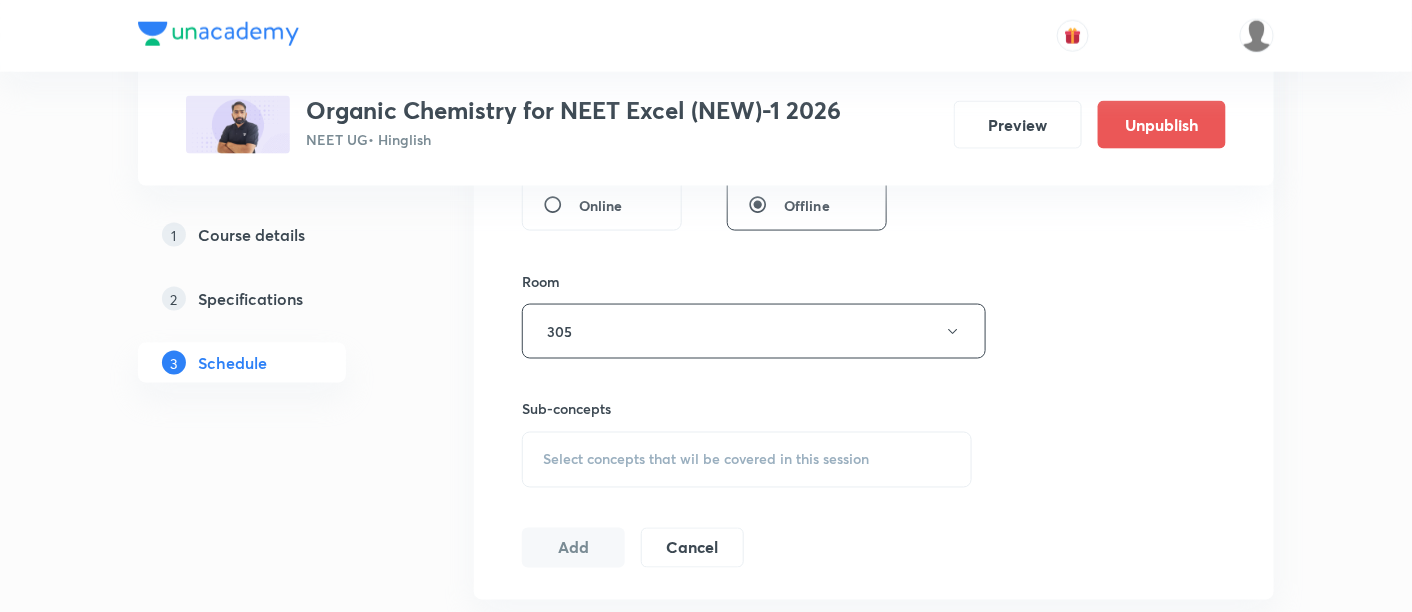 scroll, scrollTop: 808, scrollLeft: 0, axis: vertical 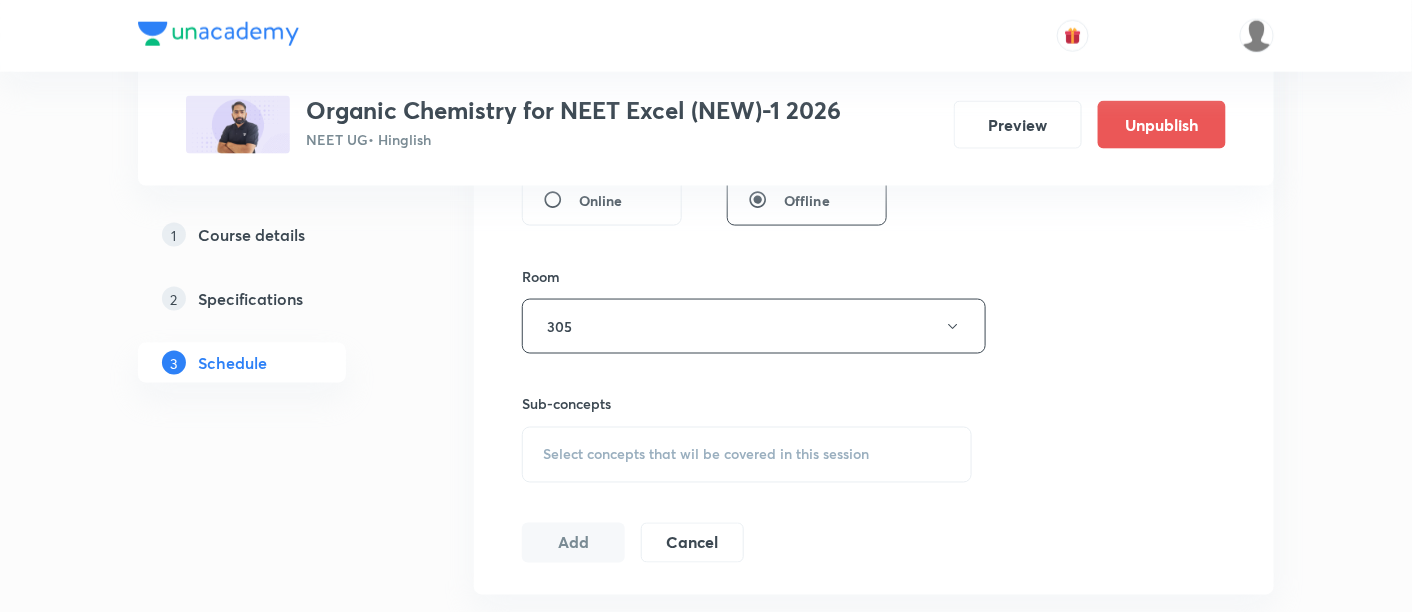 click on "Select concepts that wil be covered in this session" at bounding box center (706, 455) 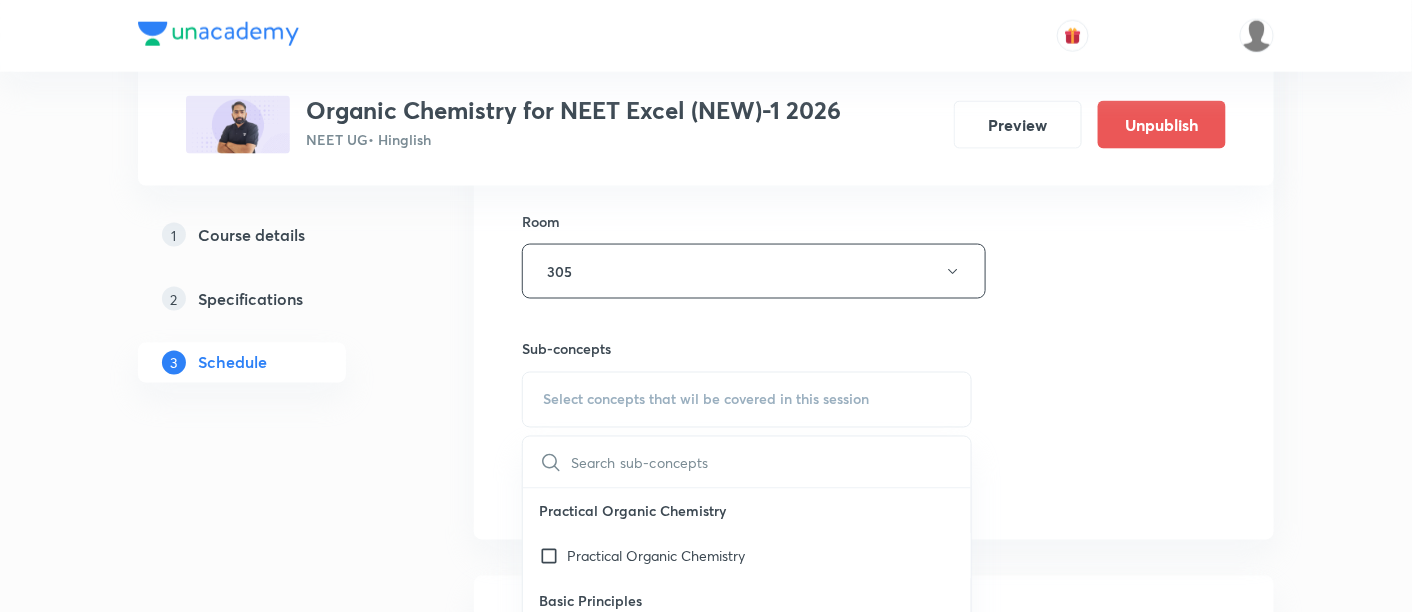 scroll, scrollTop: 911, scrollLeft: 0, axis: vertical 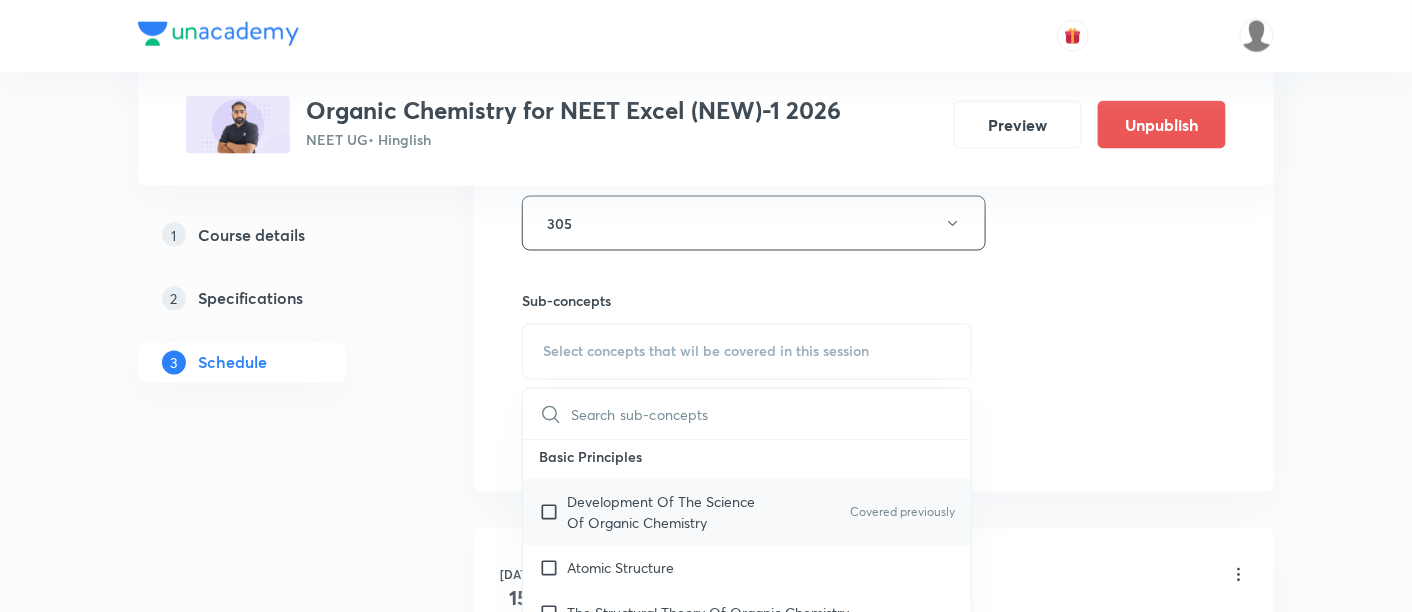 click on "Development Of The Science Of  Organic Chemistry" at bounding box center (668, 513) 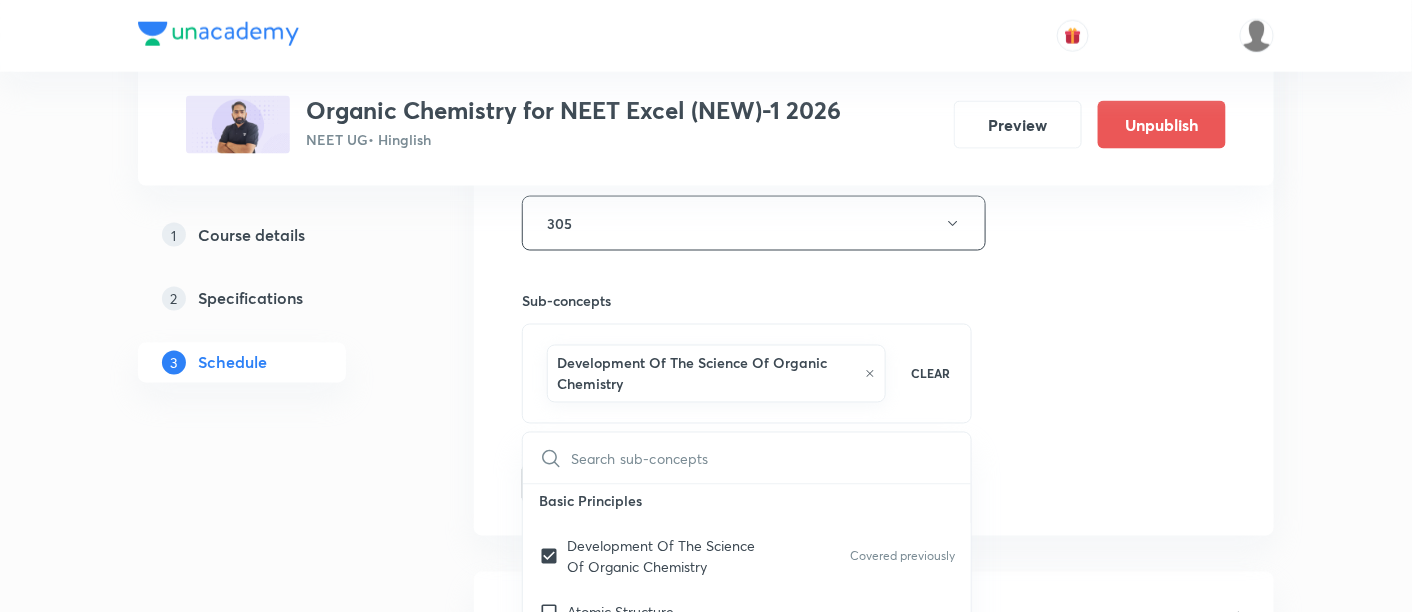 click on "Session  2 Live class Session title 22/99 Stereoisomerism -02/05 ​ Schedule for Jul 16, 2025, 8:44 AM ​ Duration (in minutes) 90 ​   Session type Online Offline Room 305 Sub-concepts Development Of The Science Of  Organic Chemistry  CLEAR ​ Practical Organic Chemistry Practical Organic Chemistry Basic Principles Development Of The Science Of  Organic Chemistry  Covered previously Atomic Structure The Structural Theory Of Organic Chemistry Chemical Bonds: The Octet Rule Resonance Theory Hyperconjugation The Structure Of Methane And Ethane:  Sp3 Hybridization The Structure Of Ethene (Ethylene): Sp2 Hybridization The Structure Of Ethyne (Acetylene): Sp Hybridization How To Interpret And Write Structural Formulas Hydrocarbons: Representative Alkanes, Alkenes, Alkynes,  And Aromatic Compounds Polar And Nonpolar Molecules Functional Groups Alkyl Halides Or Haloalkanes Alcohols Ethers Amines Aldehydes And Ketones Carboxylic Acids, Esters, And Amides Nitriles Important Families Of Organic Compounds Biphenyl" at bounding box center (874, 12) 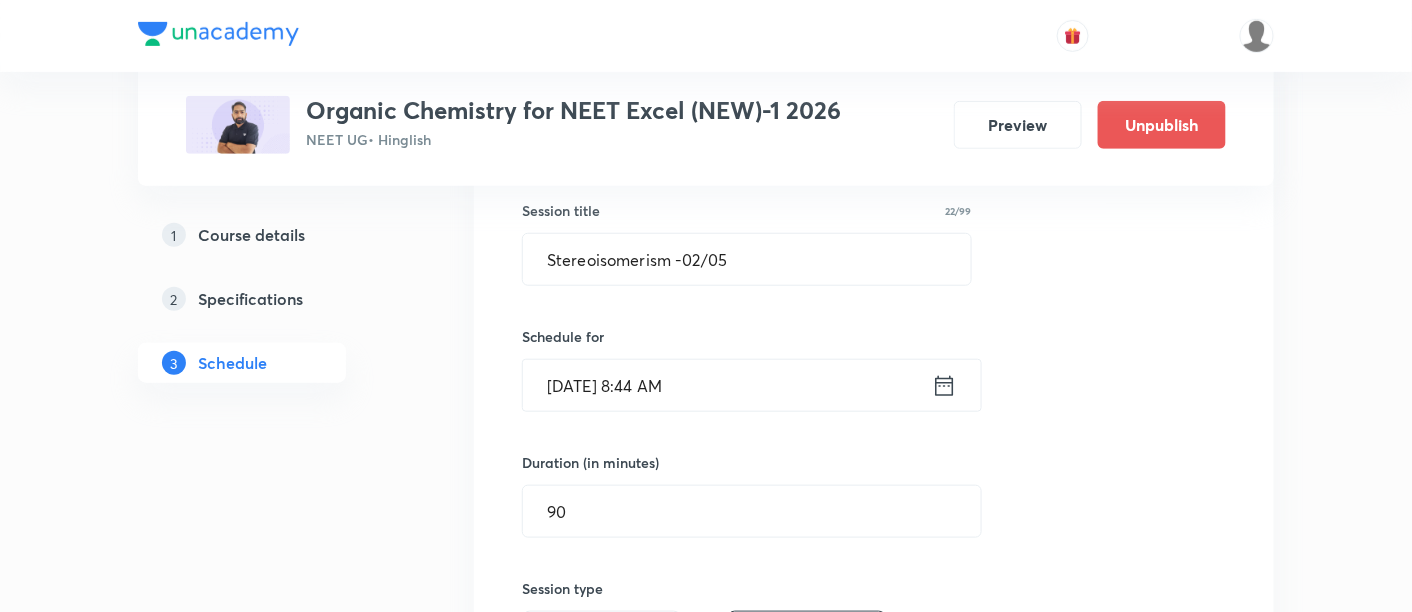 scroll, scrollTop: 374, scrollLeft: 0, axis: vertical 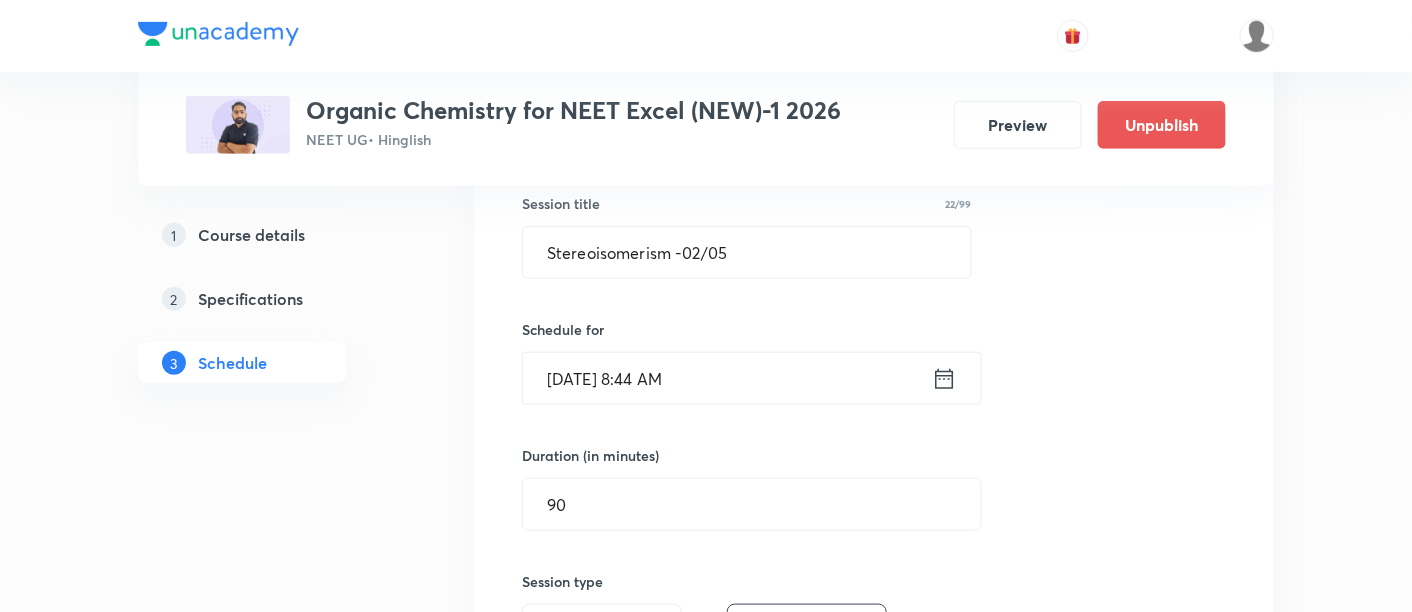 click 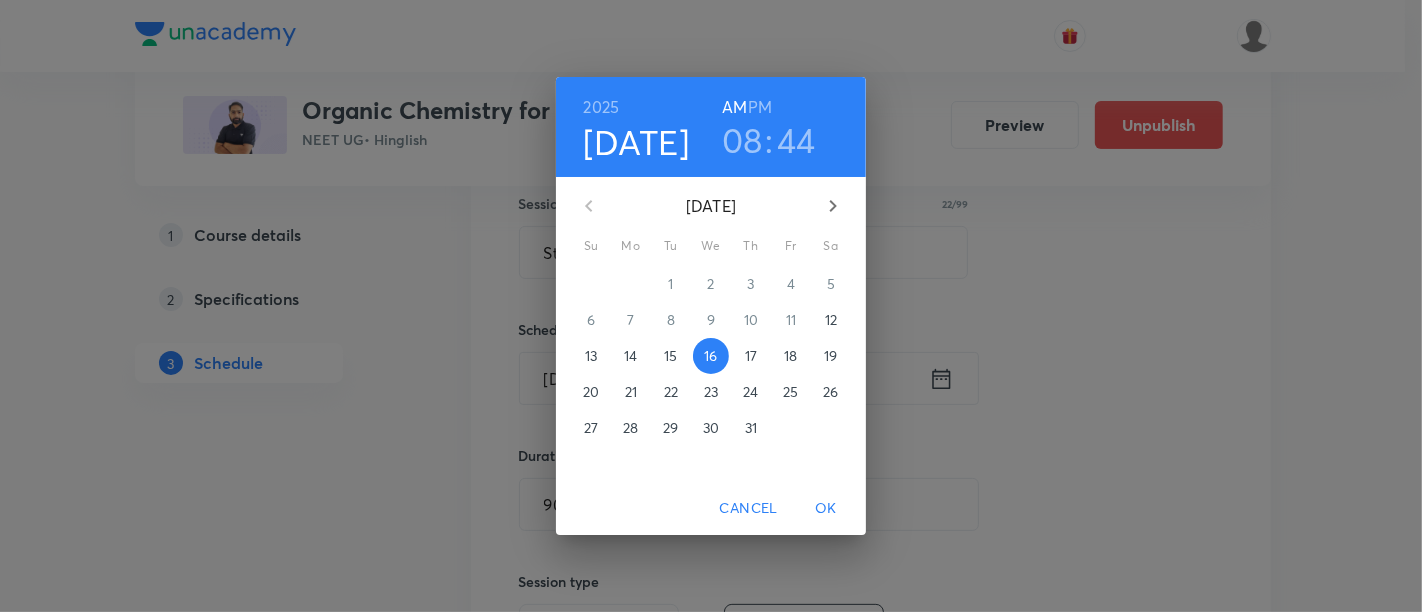 click on "44" at bounding box center (796, 140) 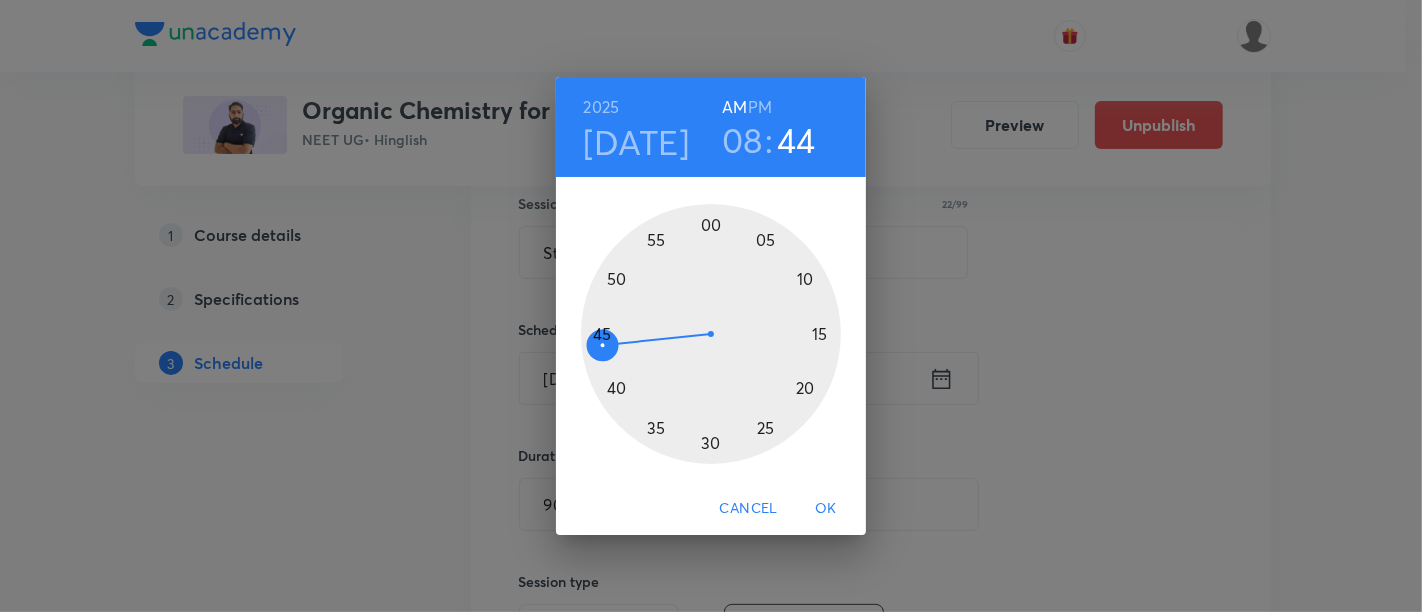 click at bounding box center [711, 334] 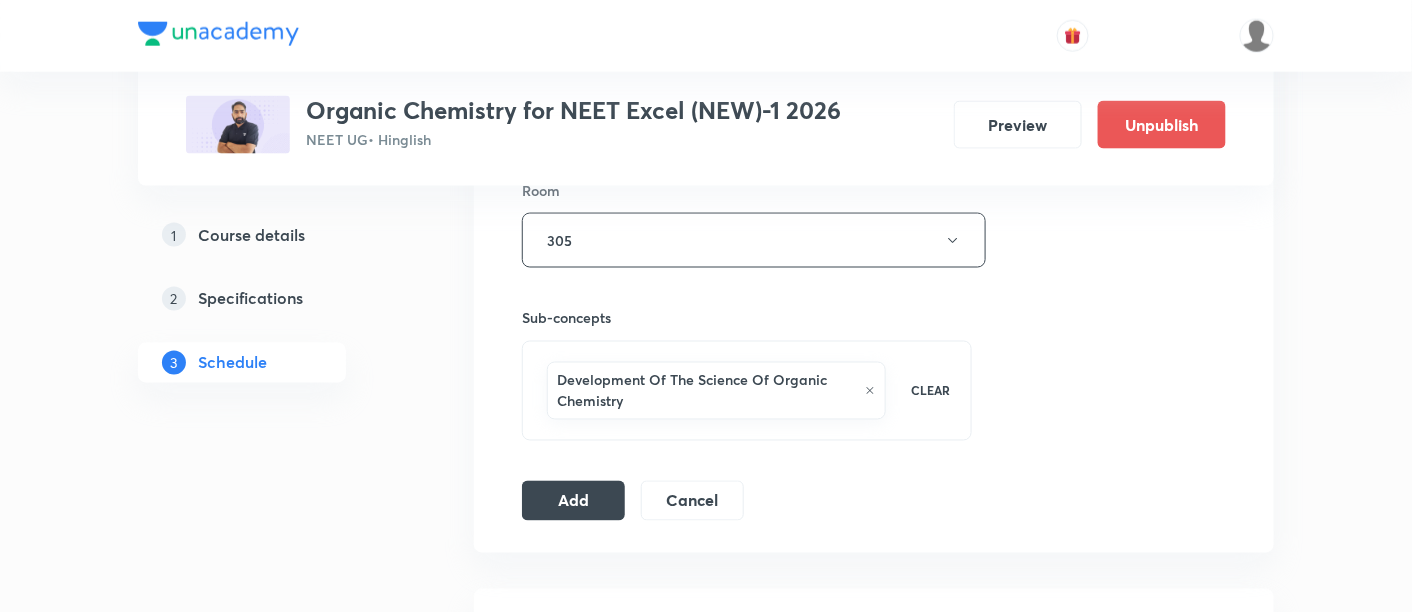 scroll, scrollTop: 896, scrollLeft: 0, axis: vertical 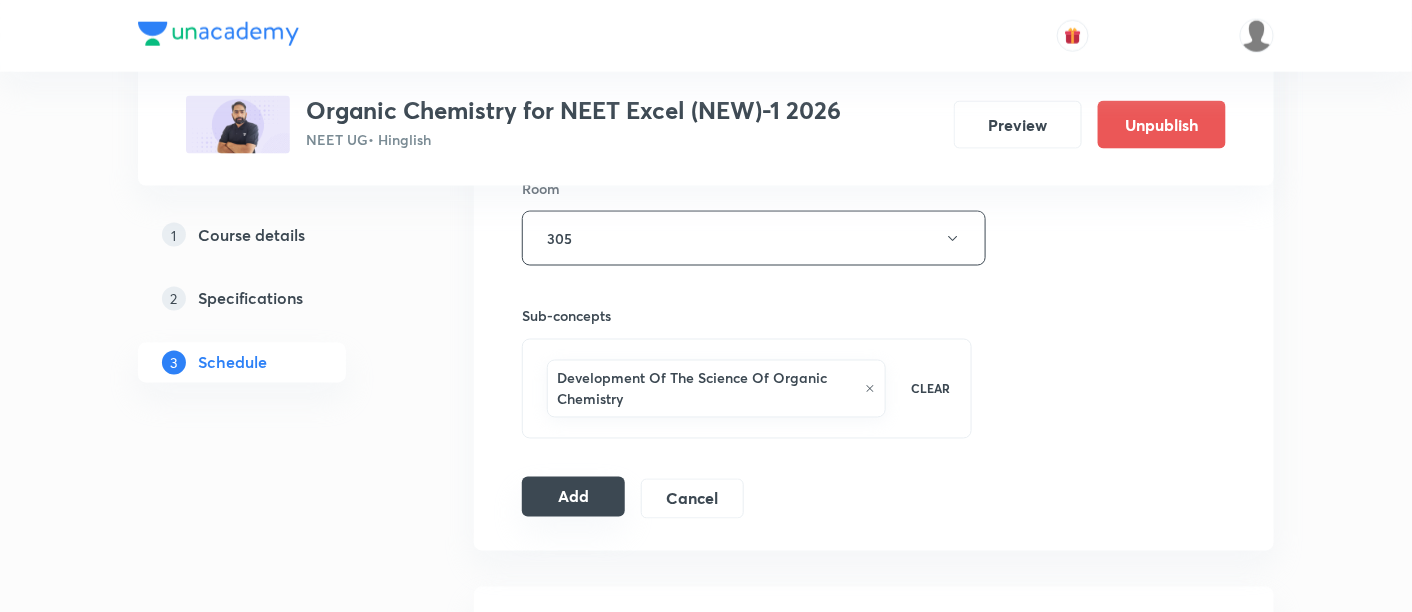 click on "Add" at bounding box center [573, 497] 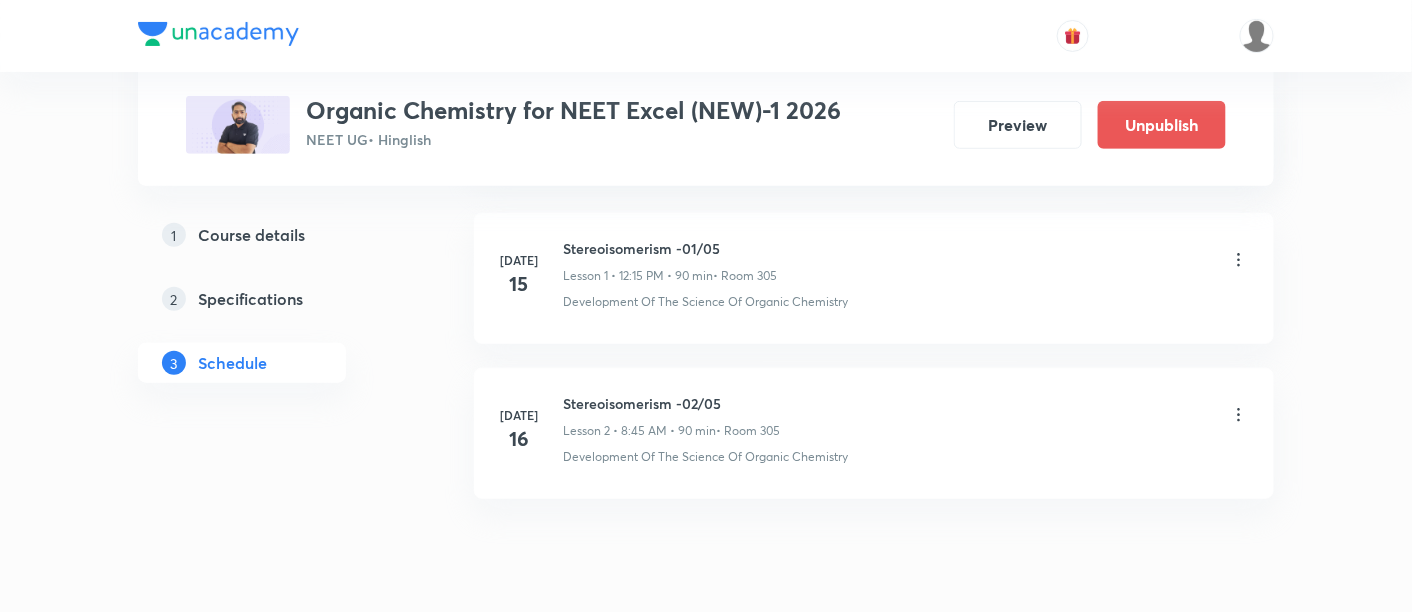 scroll, scrollTop: 314, scrollLeft: 0, axis: vertical 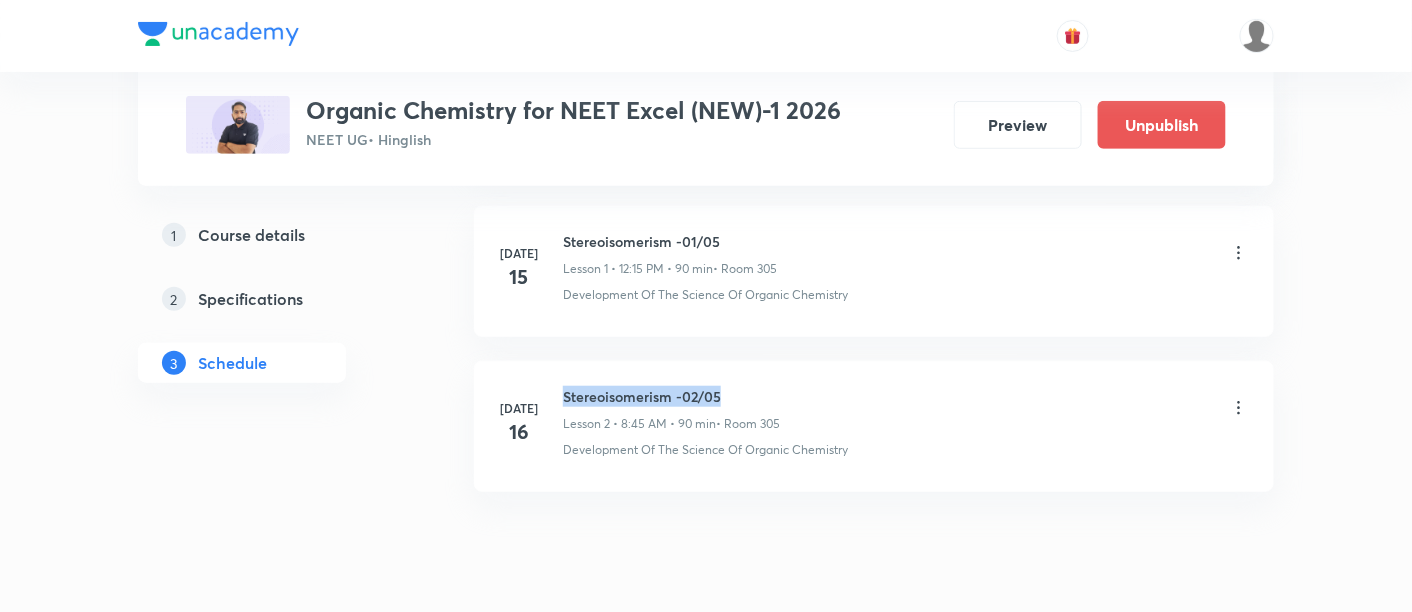 drag, startPoint x: 562, startPoint y: 392, endPoint x: 731, endPoint y: 385, distance: 169.14491 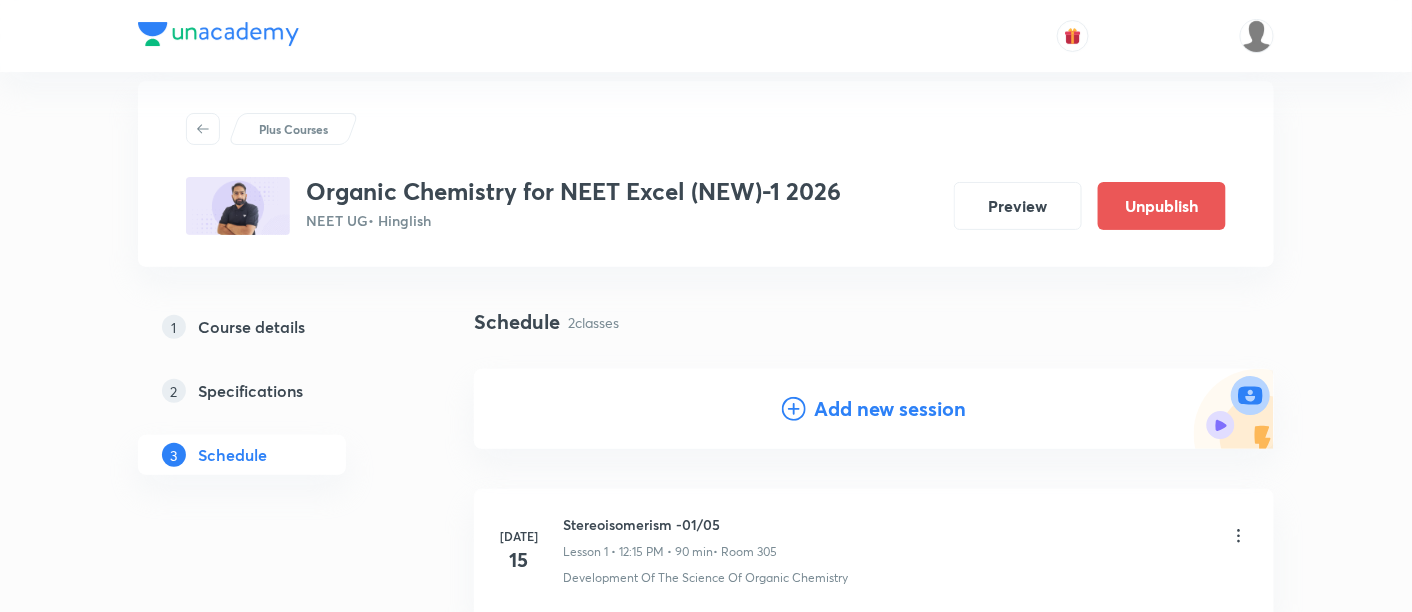 scroll, scrollTop: 0, scrollLeft: 0, axis: both 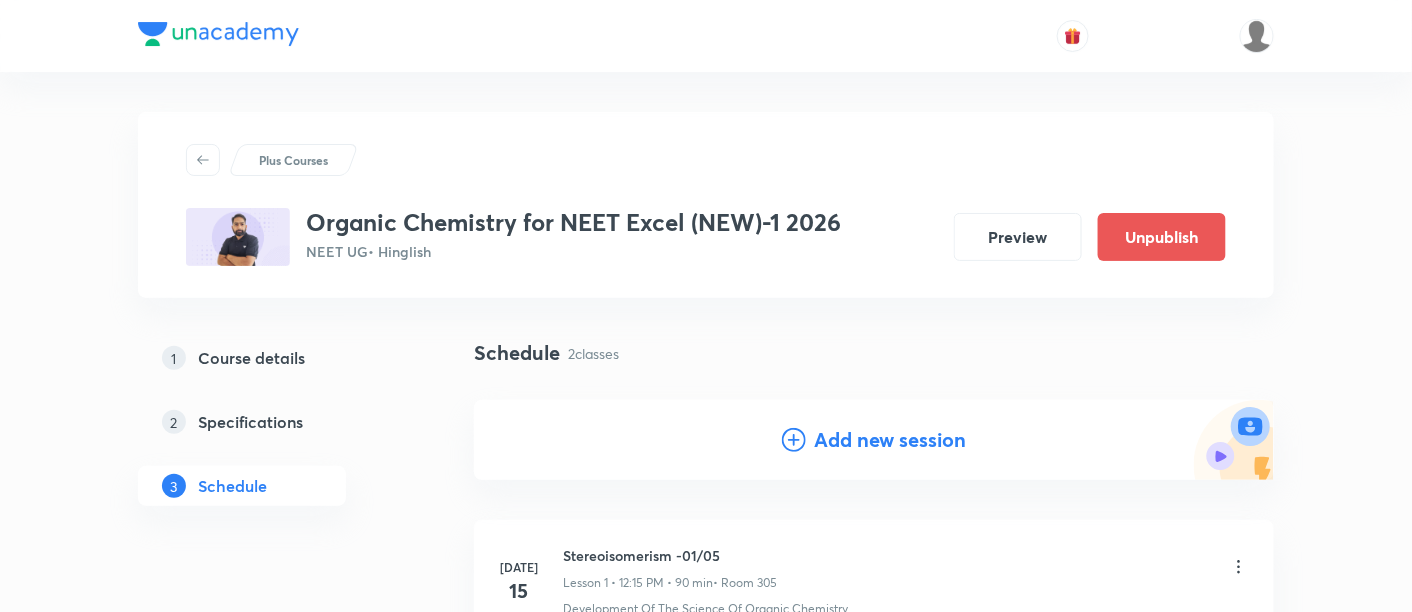 click on "Add new session" at bounding box center (890, 440) 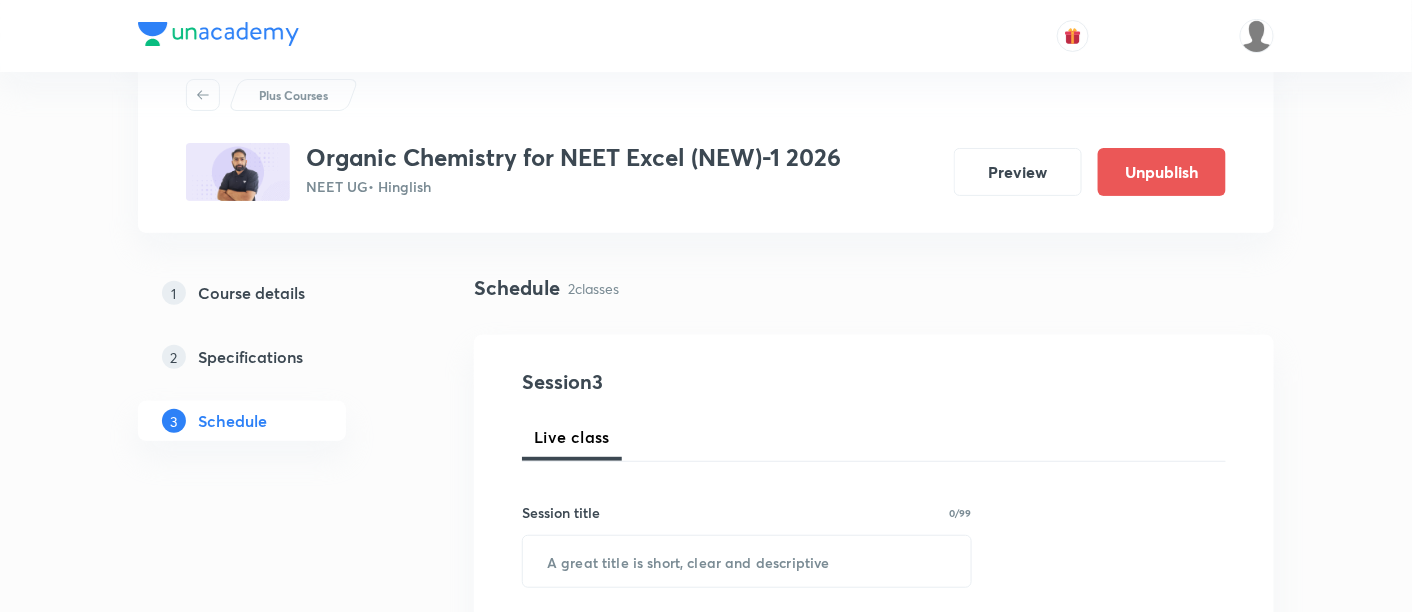 scroll, scrollTop: 214, scrollLeft: 0, axis: vertical 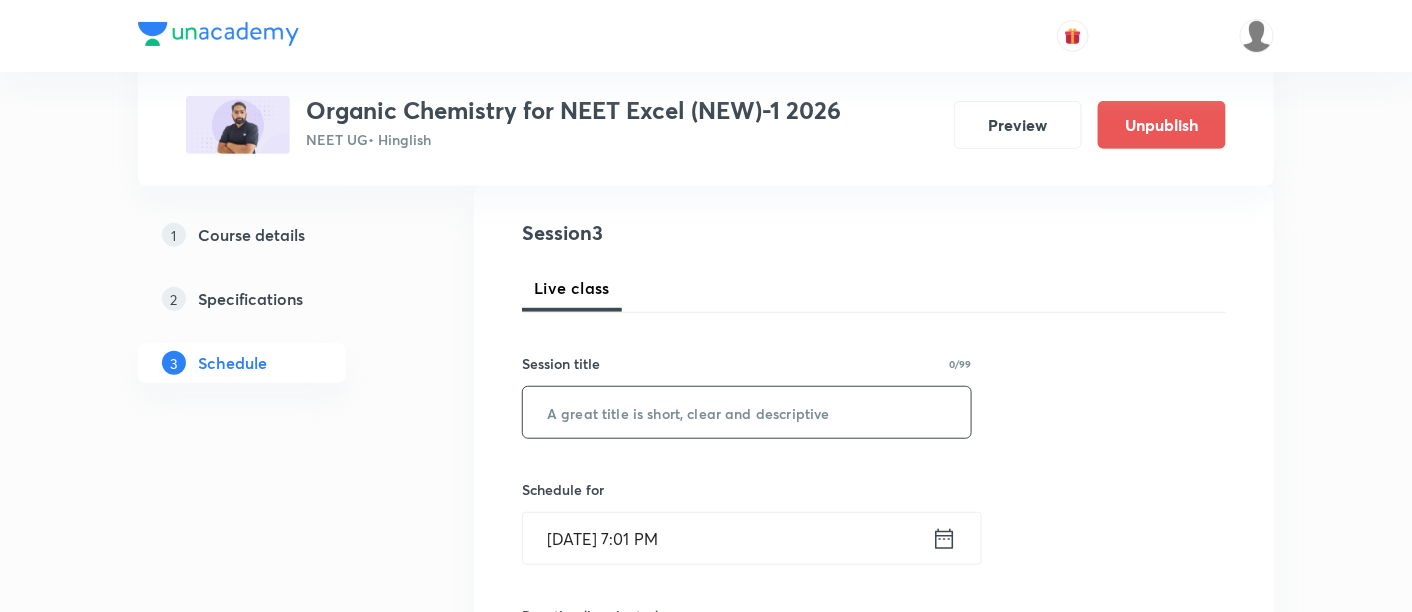 click at bounding box center [747, 412] 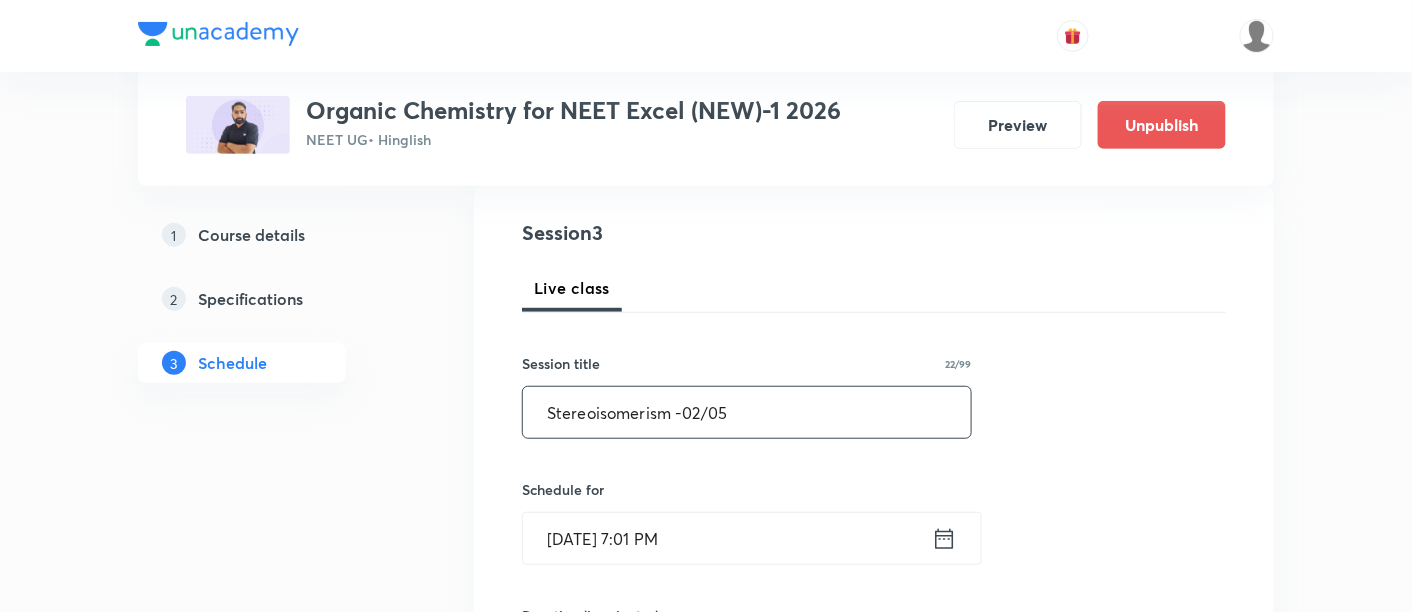 click on "Stereoisomerism -02/05" at bounding box center [747, 412] 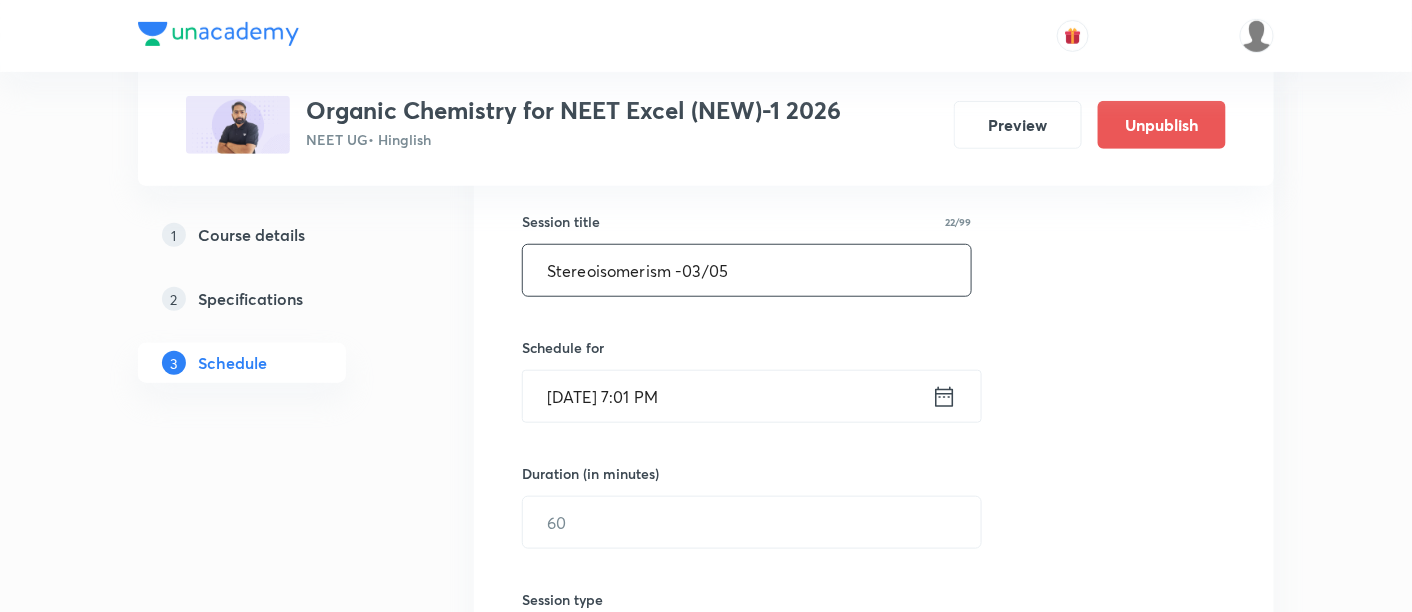 scroll, scrollTop: 362, scrollLeft: 0, axis: vertical 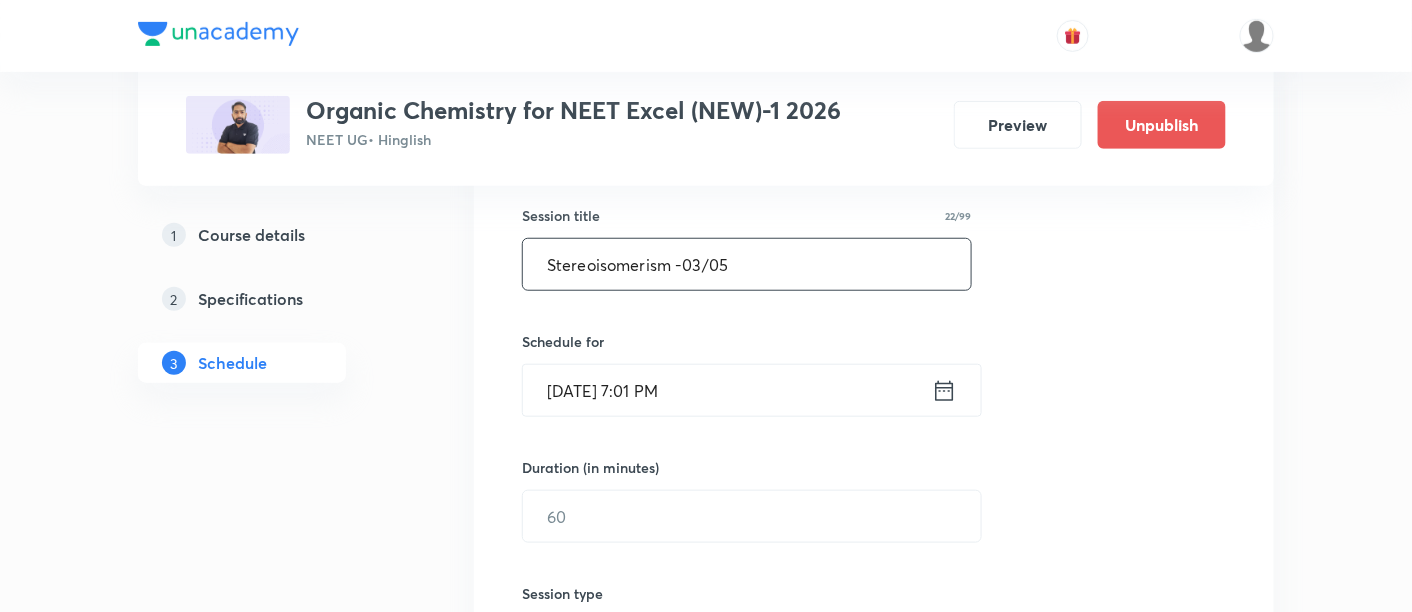 type on "Stereoisomerism -03/05" 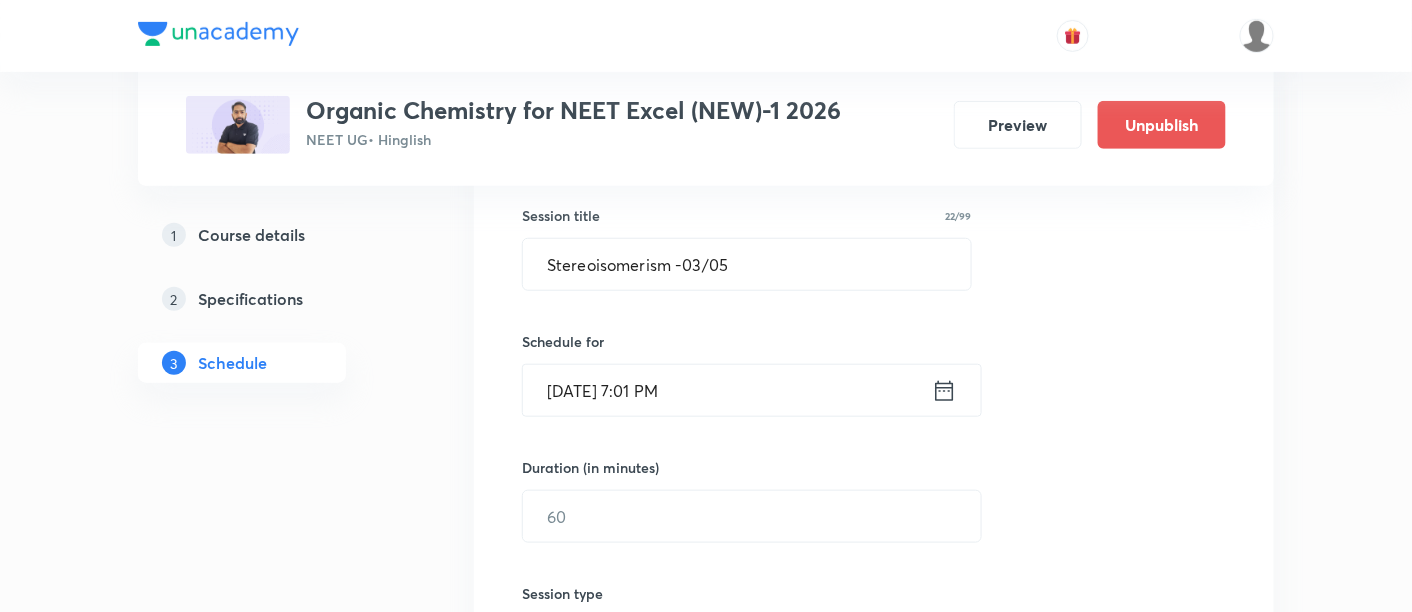click 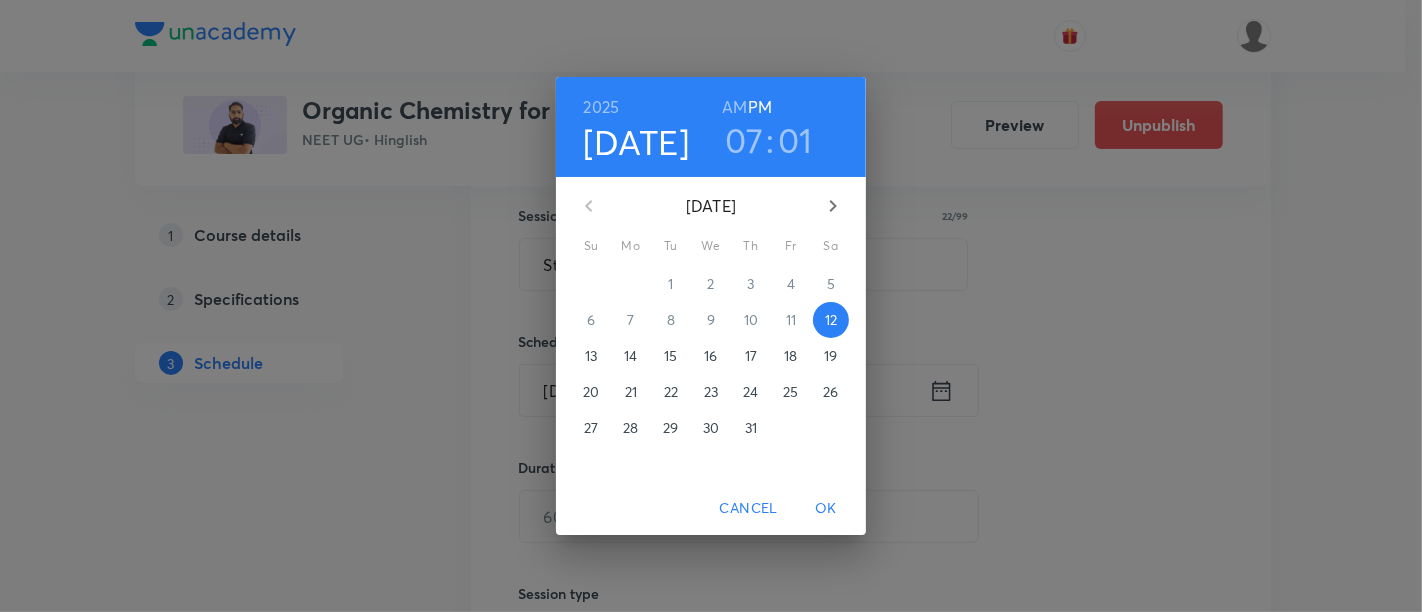 click on "18" at bounding box center (790, 356) 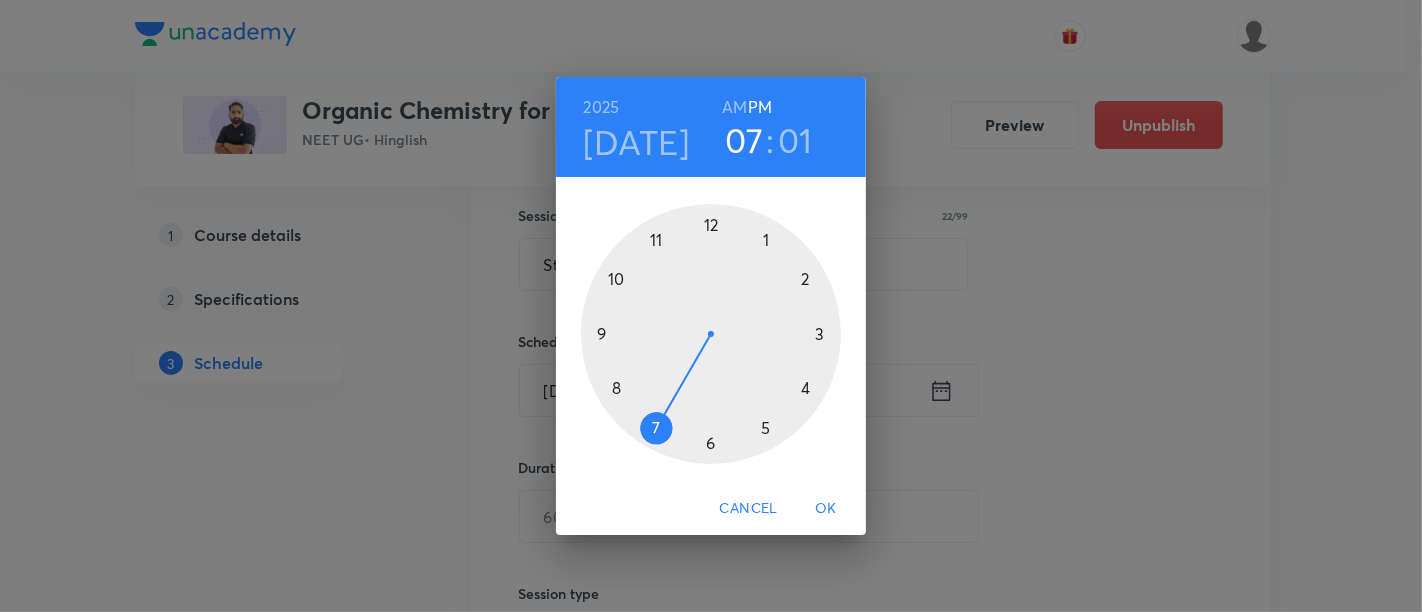 click at bounding box center [711, 334] 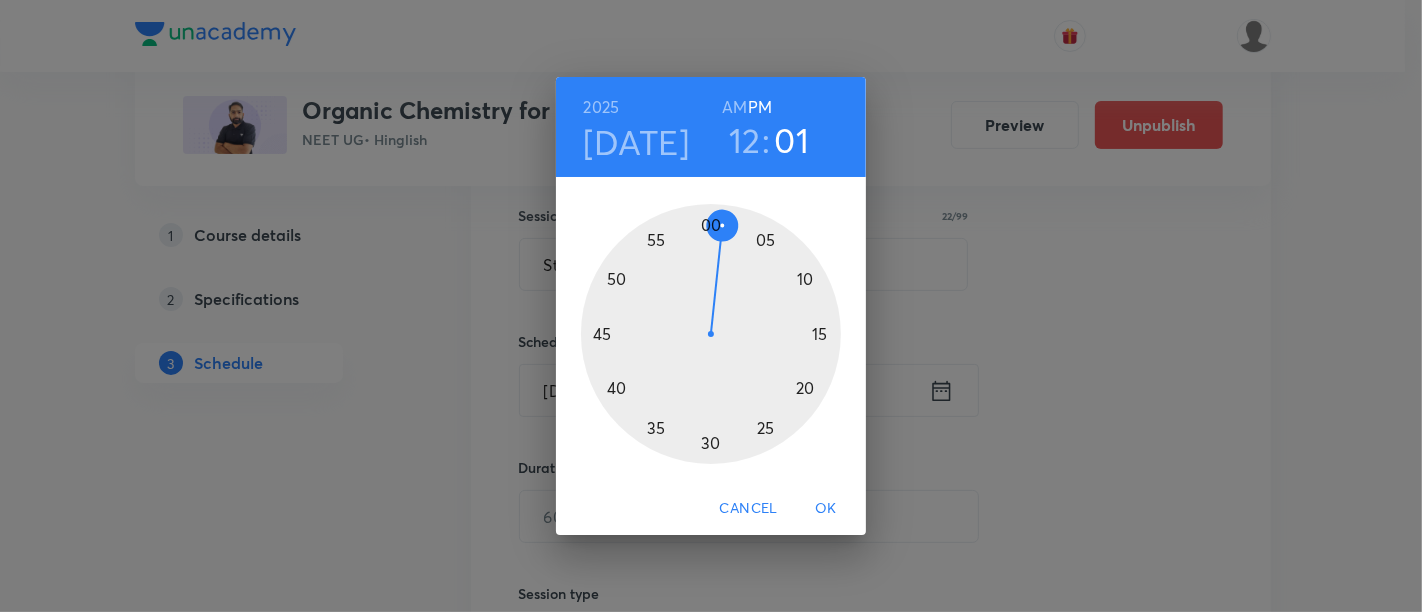 click at bounding box center (711, 334) 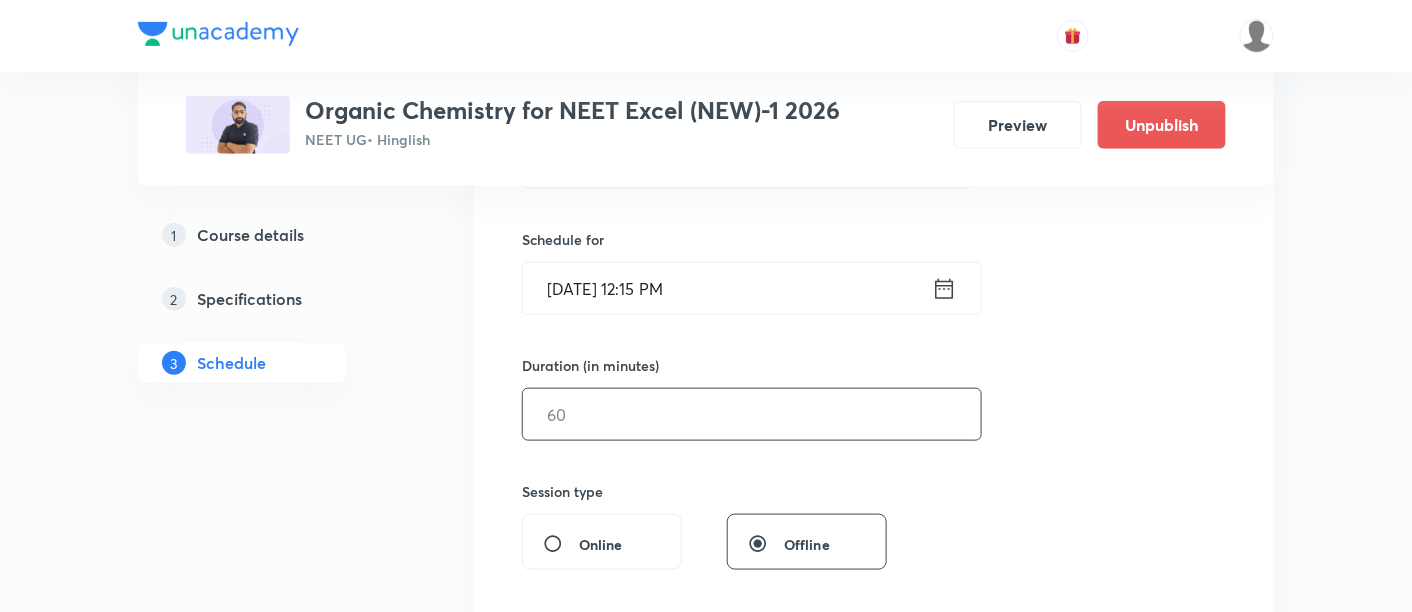 scroll, scrollTop: 485, scrollLeft: 0, axis: vertical 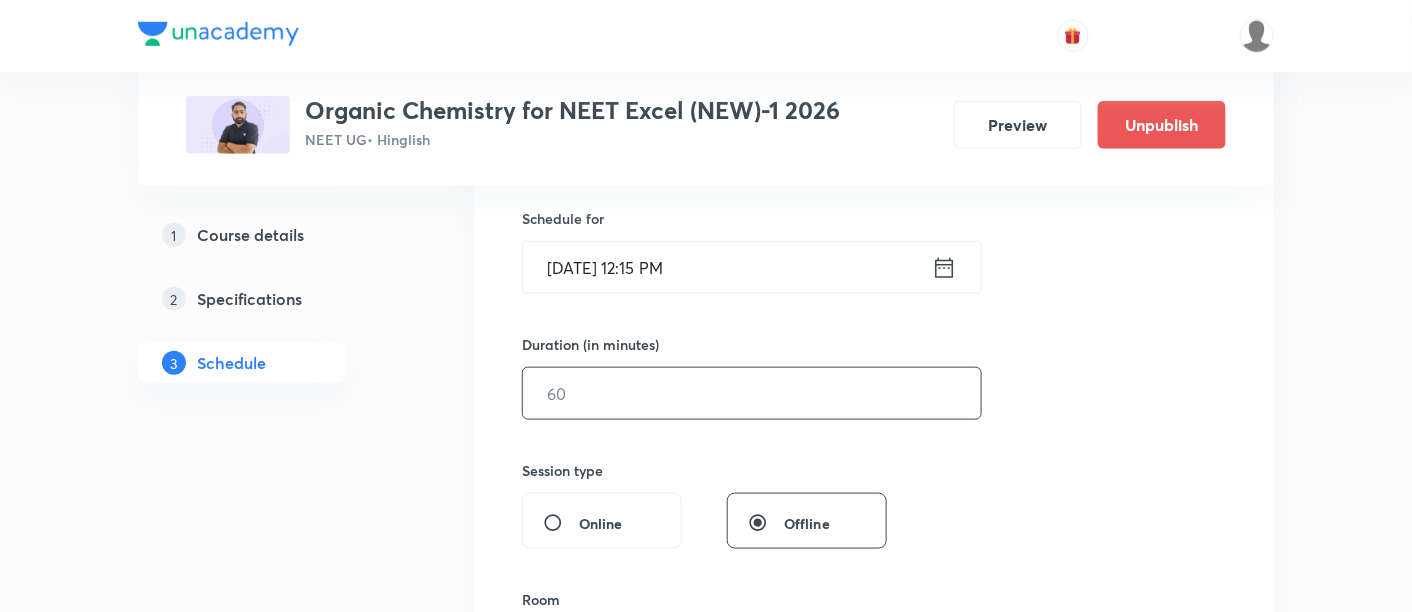 click at bounding box center [752, 393] 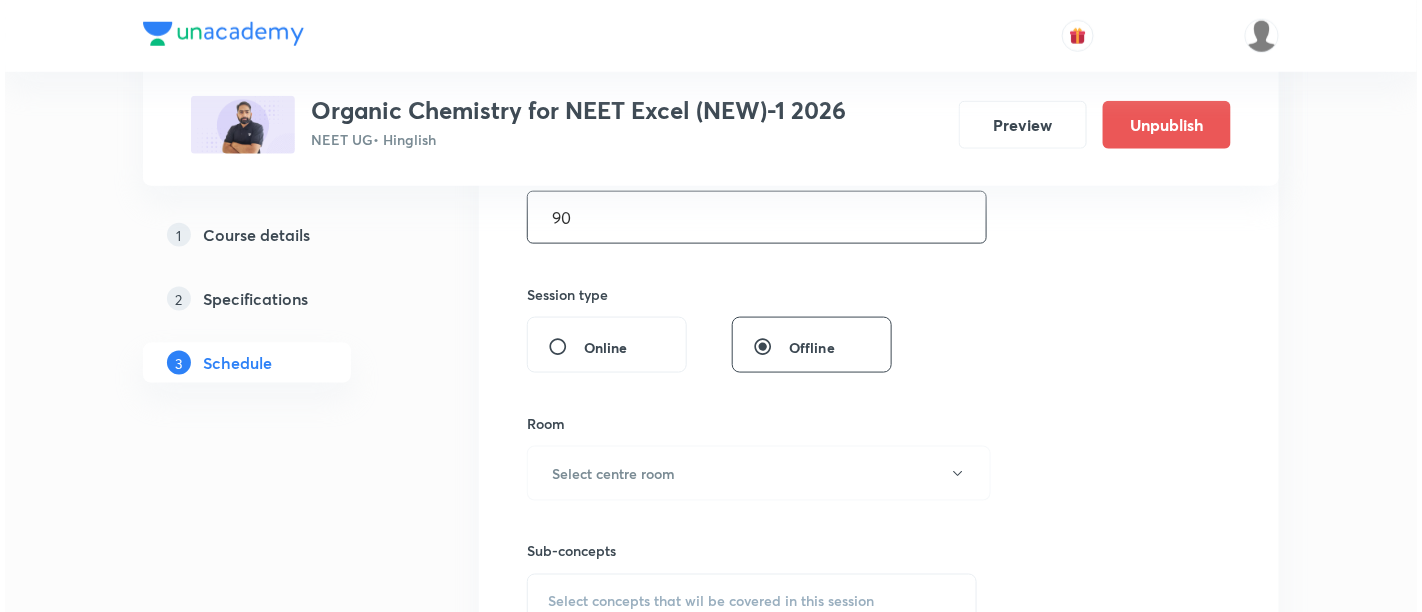 scroll, scrollTop: 670, scrollLeft: 0, axis: vertical 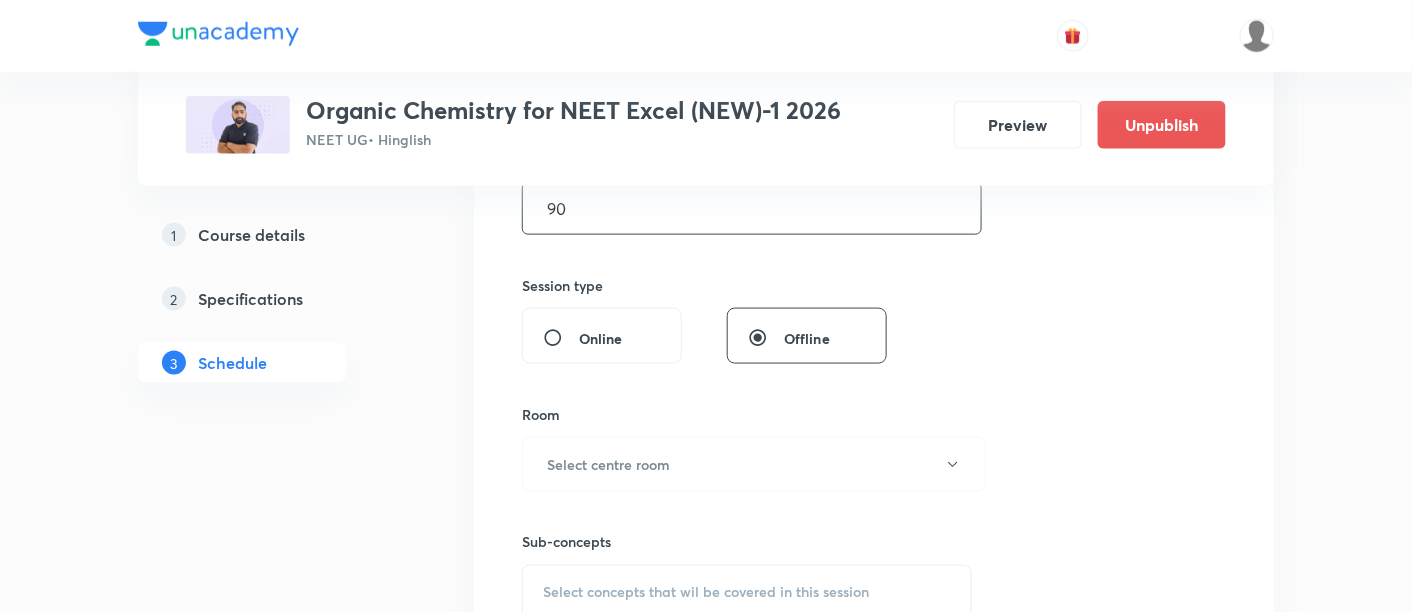 type on "90" 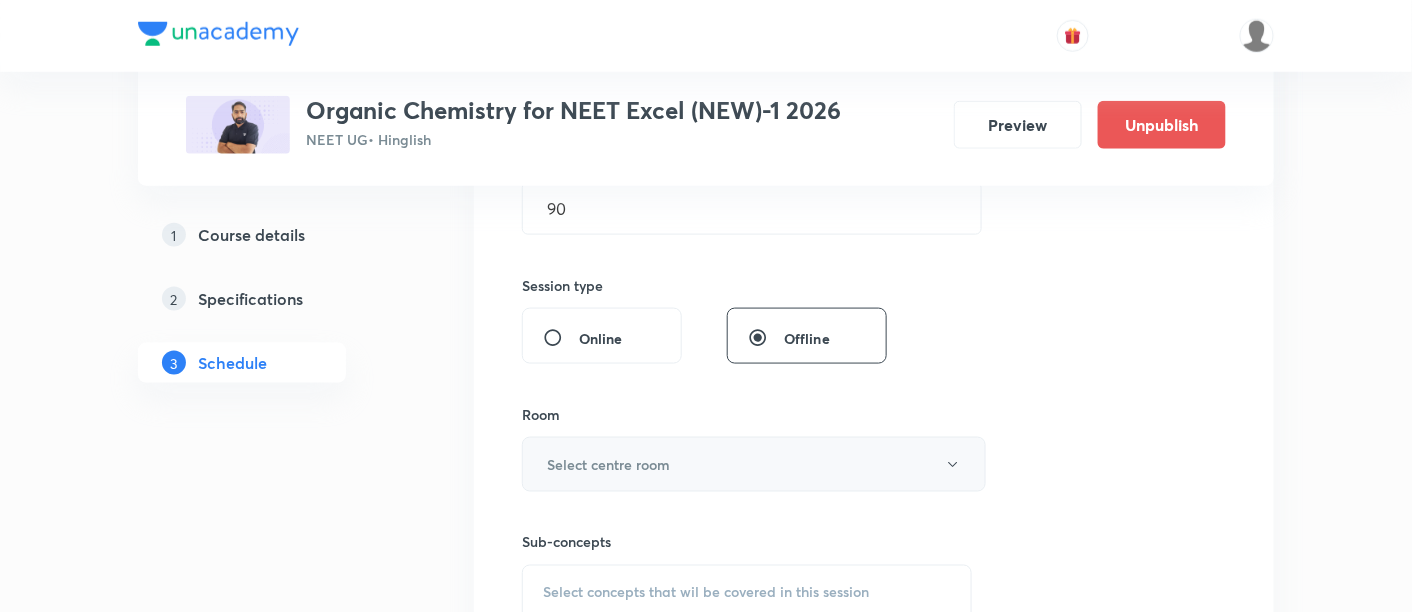 click on "Select centre room" at bounding box center [754, 464] 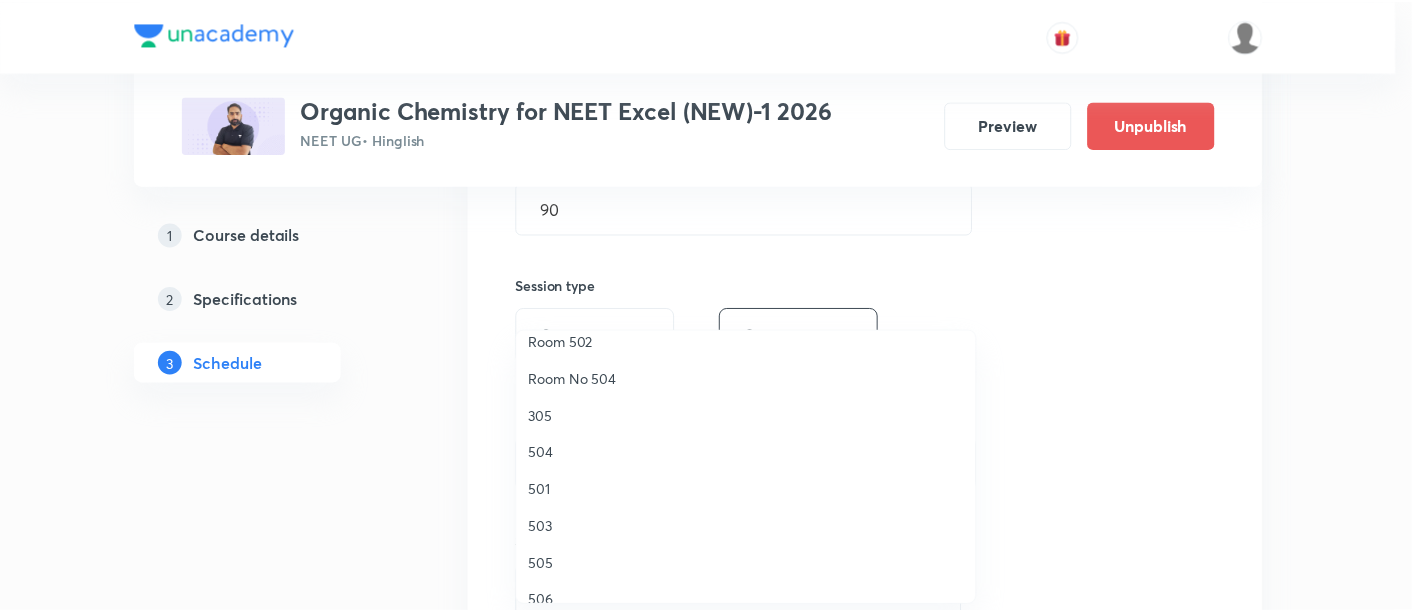 scroll, scrollTop: 270, scrollLeft: 0, axis: vertical 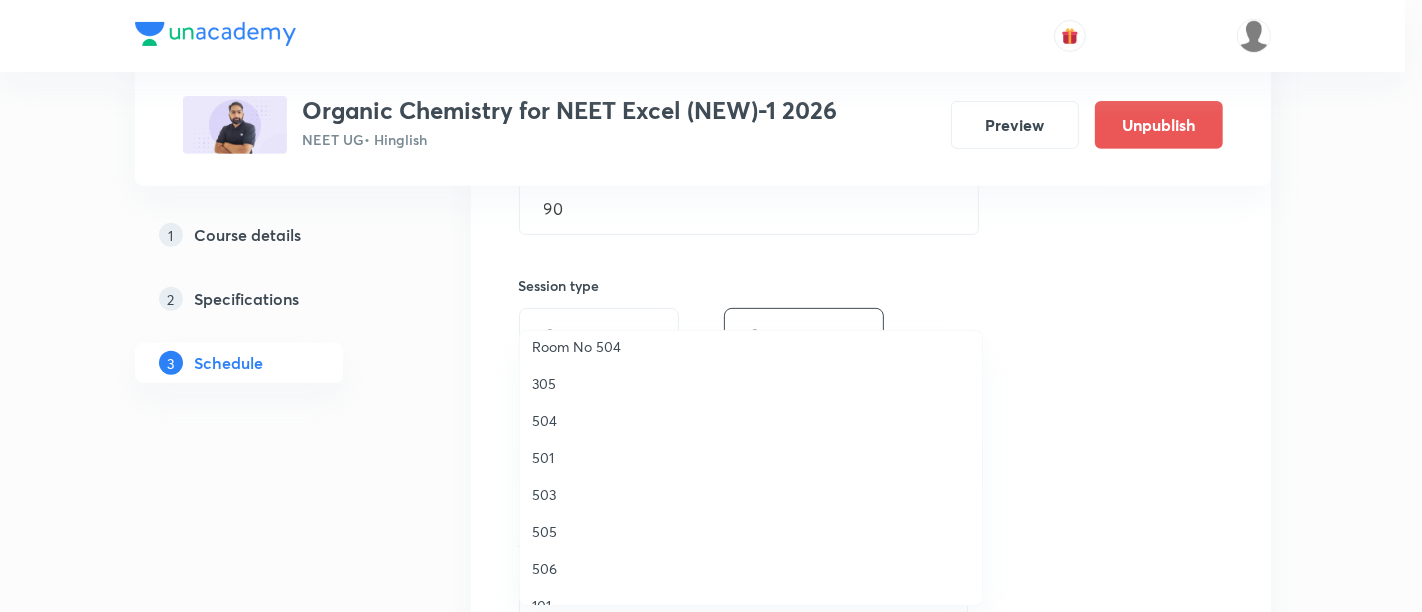 click on "305" at bounding box center [751, 383] 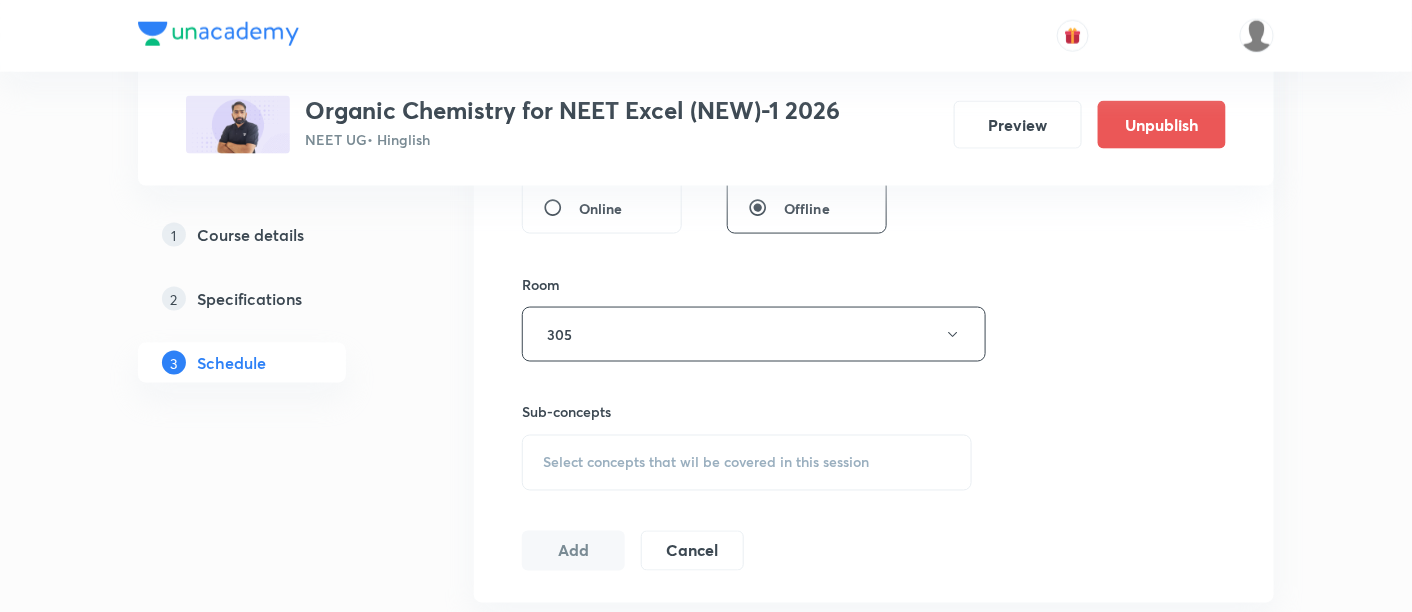 scroll, scrollTop: 820, scrollLeft: 0, axis: vertical 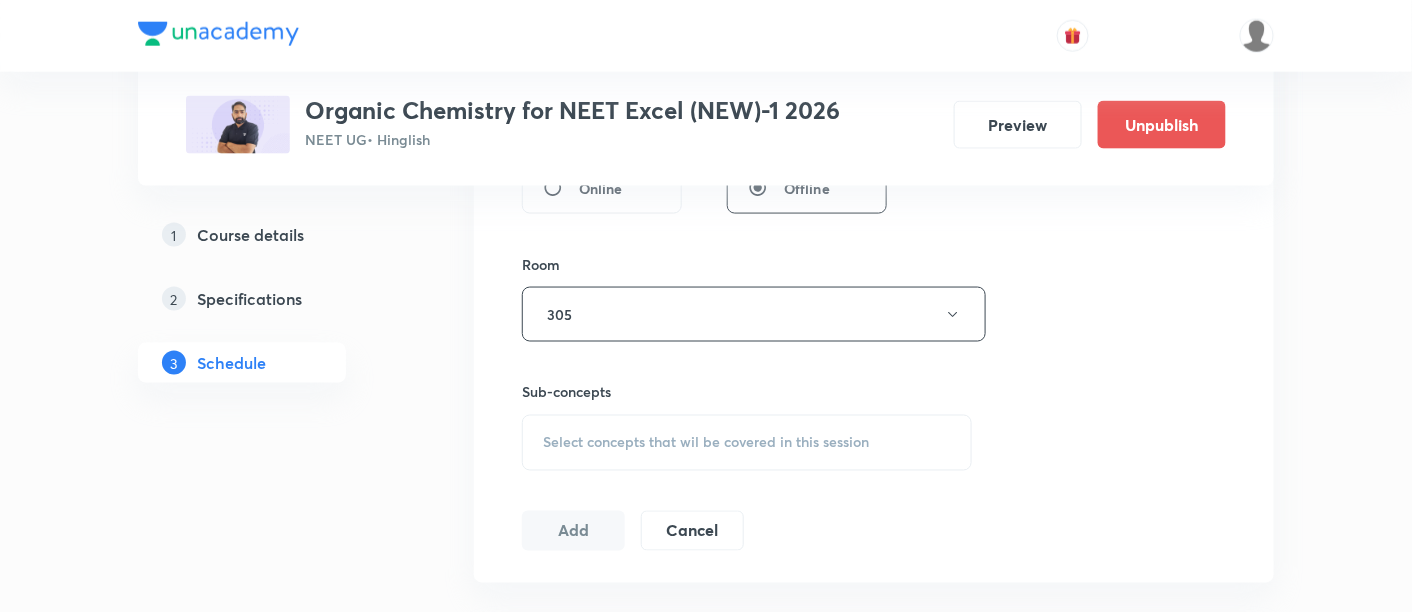 click on "Select concepts that wil be covered in this session" at bounding box center [706, 443] 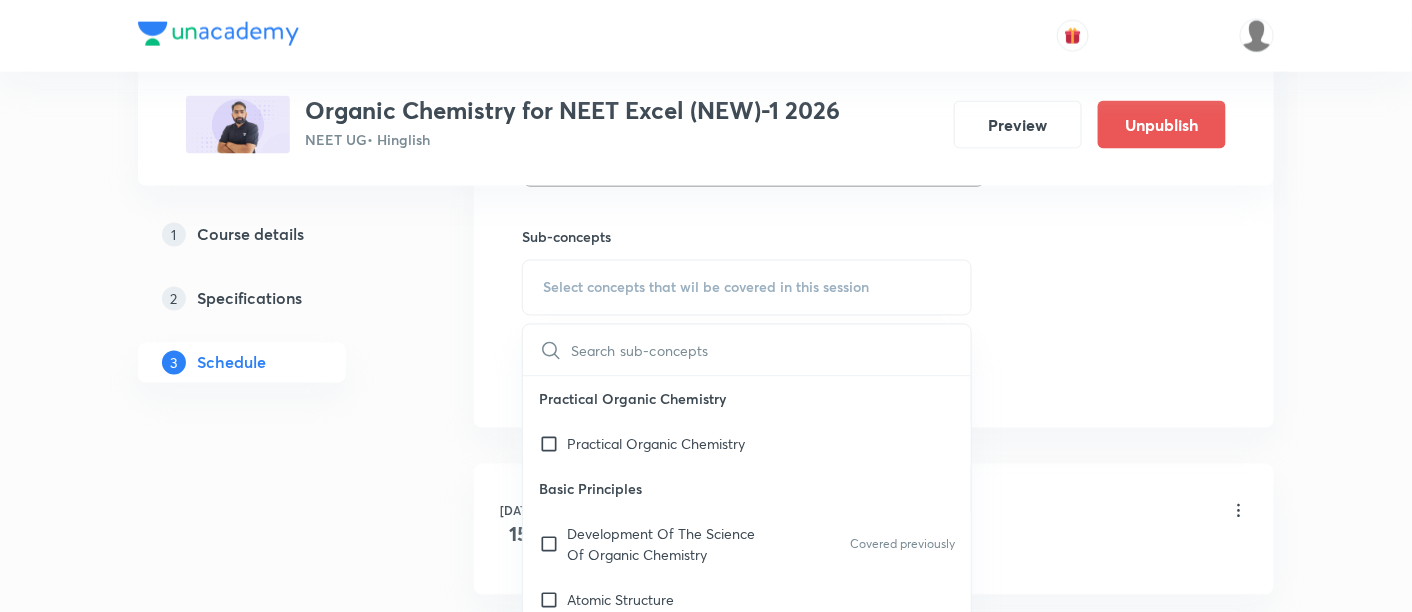 scroll, scrollTop: 998, scrollLeft: 0, axis: vertical 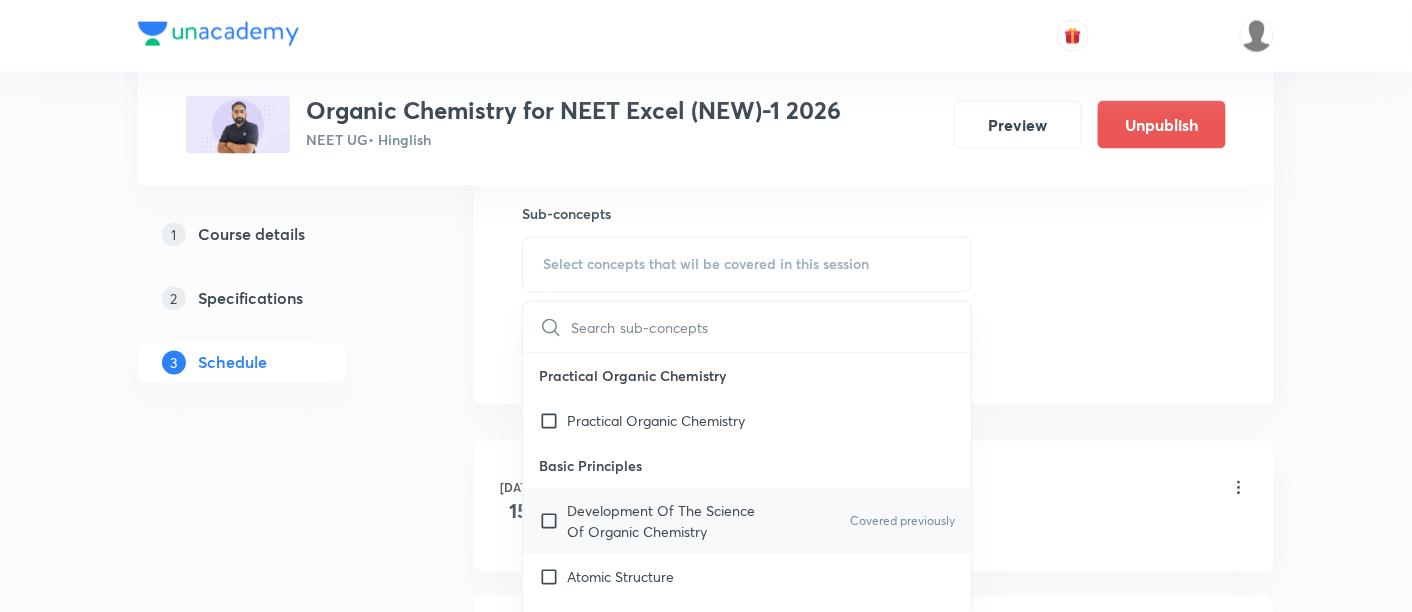 click on "Development Of The Science Of  Organic Chemistry" at bounding box center (668, 522) 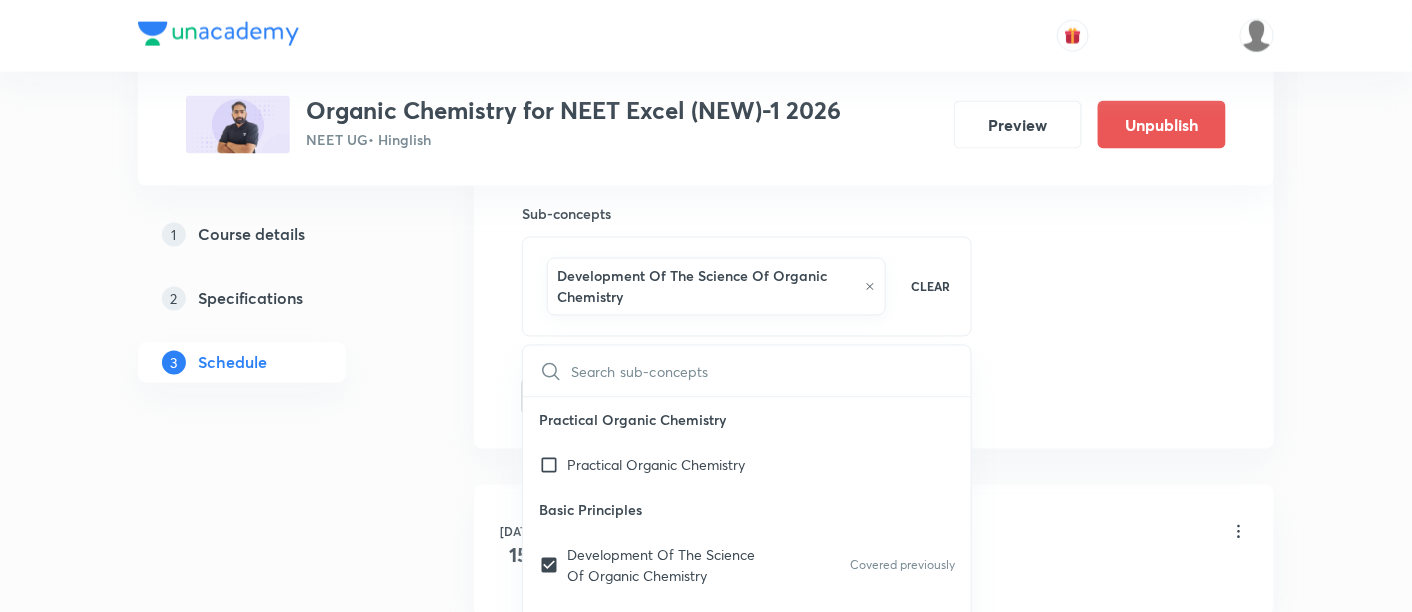 click on "Session  3 Live class Session title 22/99 Stereoisomerism -03/05 ​ Schedule for Jul 18, 2025, 12:15 PM ​ Duration (in minutes) 90 ​   Session type Online Offline Room 305 Sub-concepts Development Of The Science Of  Organic Chemistry  CLEAR ​ Practical Organic Chemistry Practical Organic Chemistry Basic Principles Development Of The Science Of  Organic Chemistry  Covered previously Atomic Structure The Structural Theory Of Organic Chemistry Chemical Bonds: The Octet Rule Resonance Theory Hyperconjugation The Structure Of Methane And Ethane:  Sp3 Hybridization The Structure Of Ethene (Ethylene): Sp2 Hybridization The Structure Of Ethyne (Acetylene): Sp Hybridization How To Interpret And Write Structural Formulas Hydrocarbons: Representative Alkanes, Alkenes, Alkynes,  And Aromatic Compounds Polar And Nonpolar Molecules Functional Groups Alkyl Halides Or Haloalkanes Alcohols Ethers Amines Aldehydes And Ketones Carboxylic Acids, Esters, And Amides Nitriles Important Families Of Organic Compounds Biphenyl" at bounding box center [874, -75] 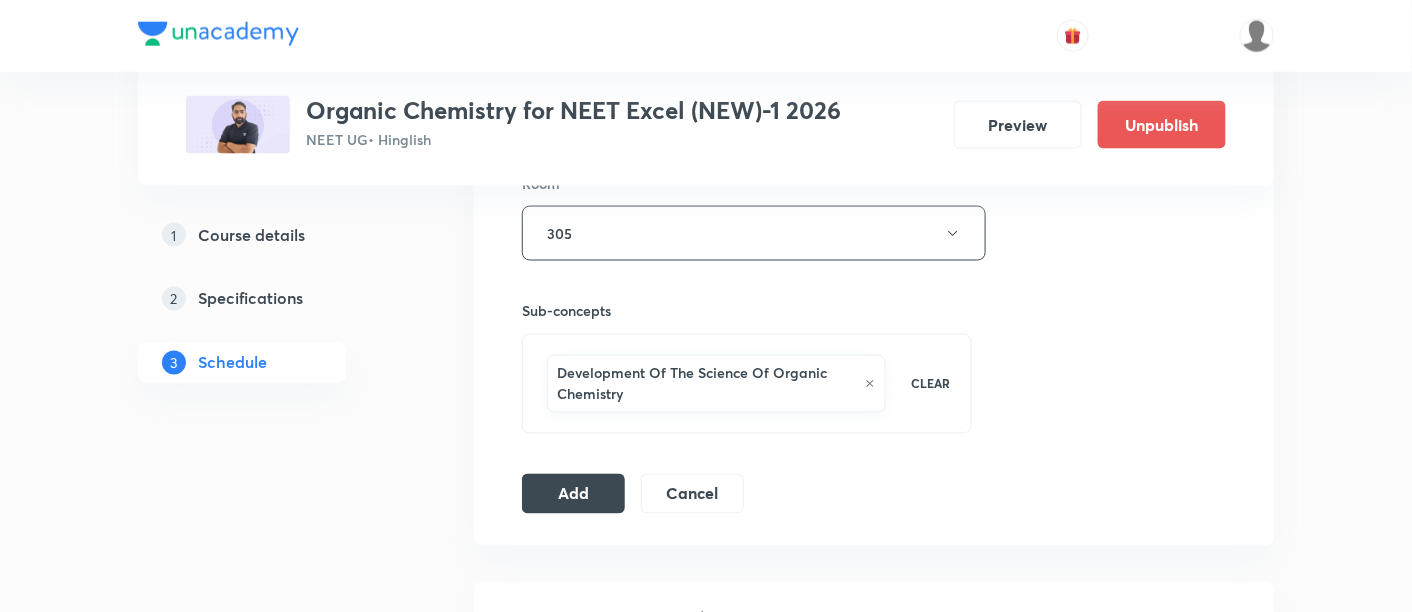 scroll, scrollTop: 924, scrollLeft: 0, axis: vertical 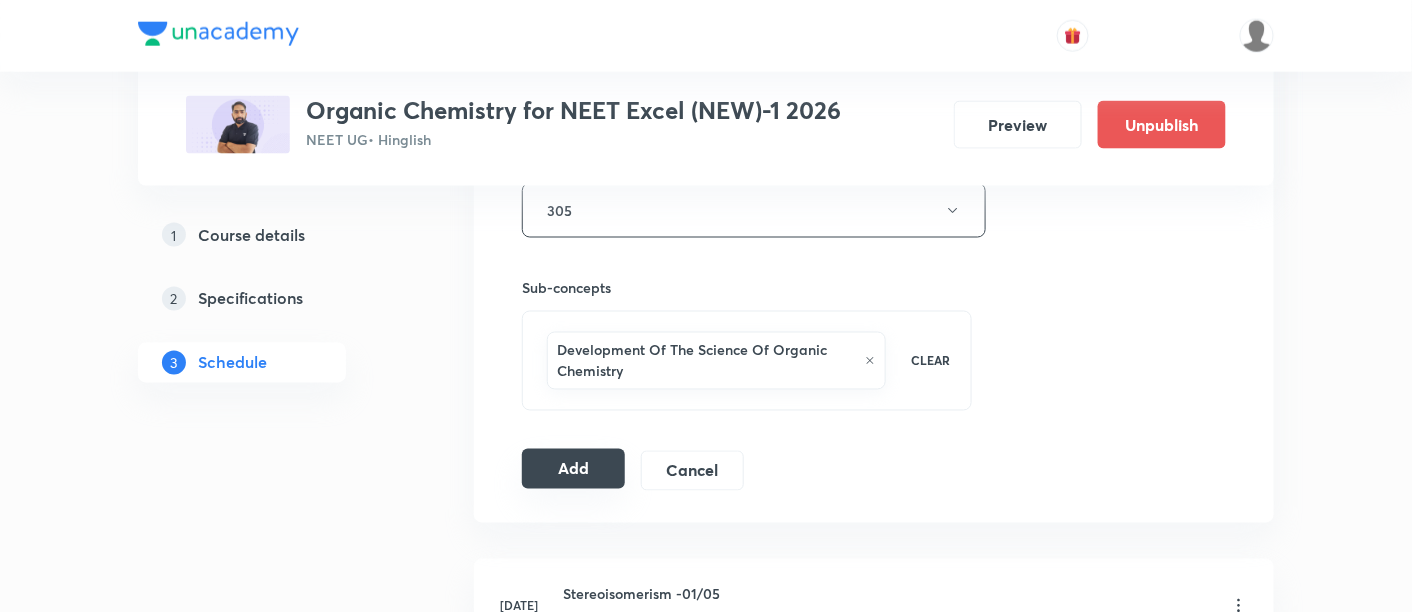 click on "Add" at bounding box center [573, 469] 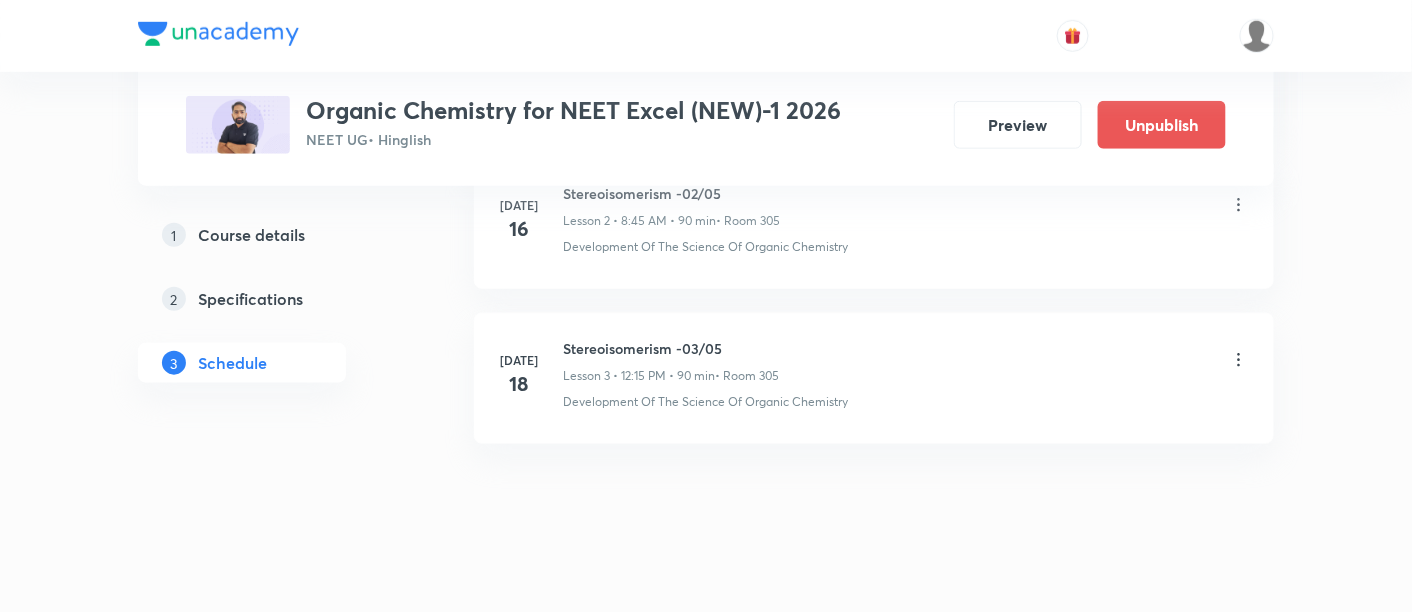scroll, scrollTop: 534, scrollLeft: 0, axis: vertical 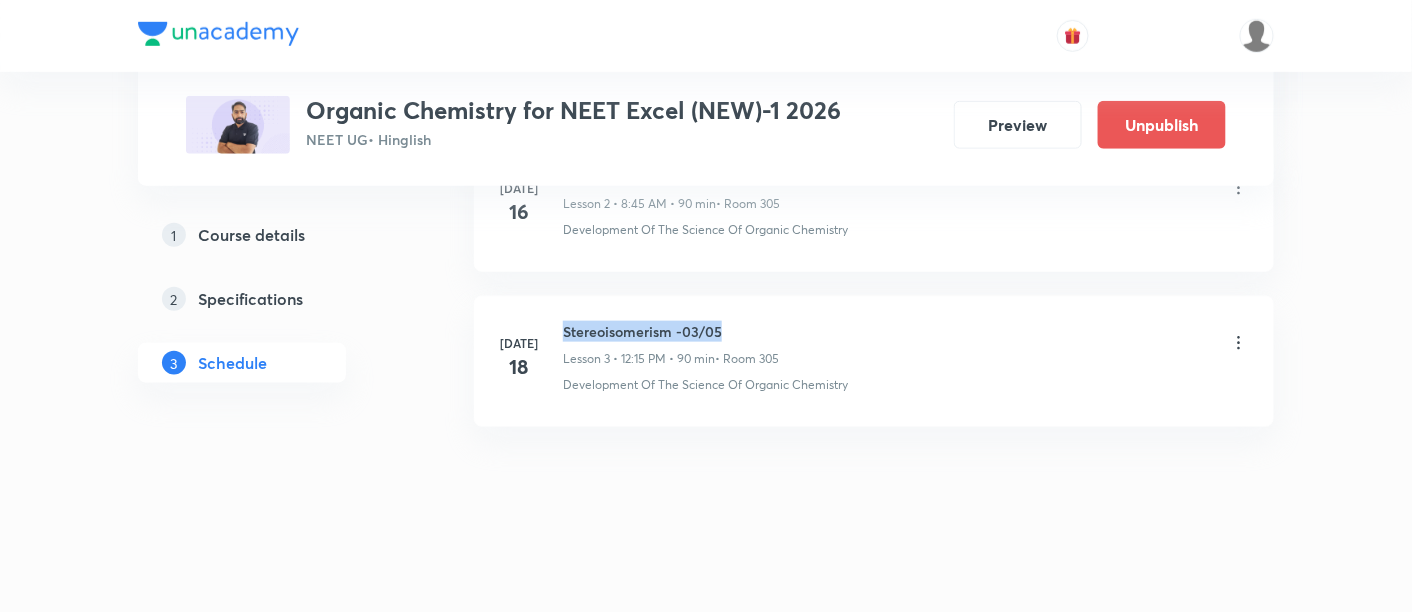 drag, startPoint x: 561, startPoint y: 326, endPoint x: 740, endPoint y: 318, distance: 179.17868 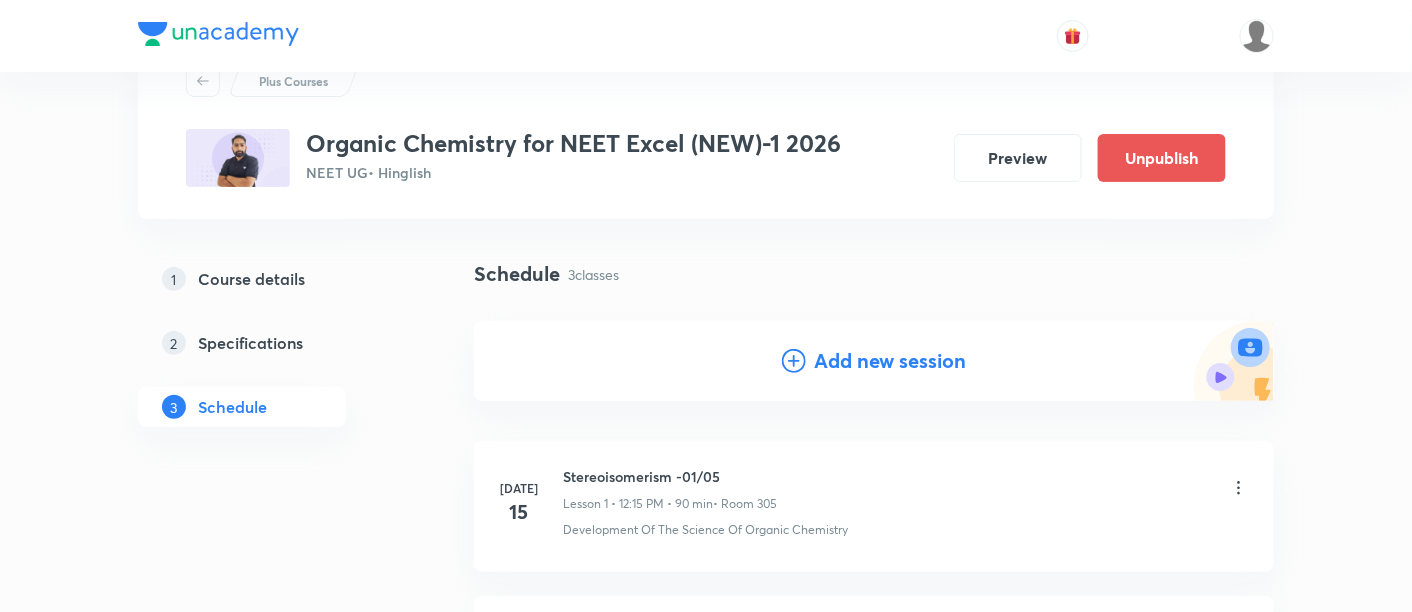 scroll, scrollTop: 0, scrollLeft: 0, axis: both 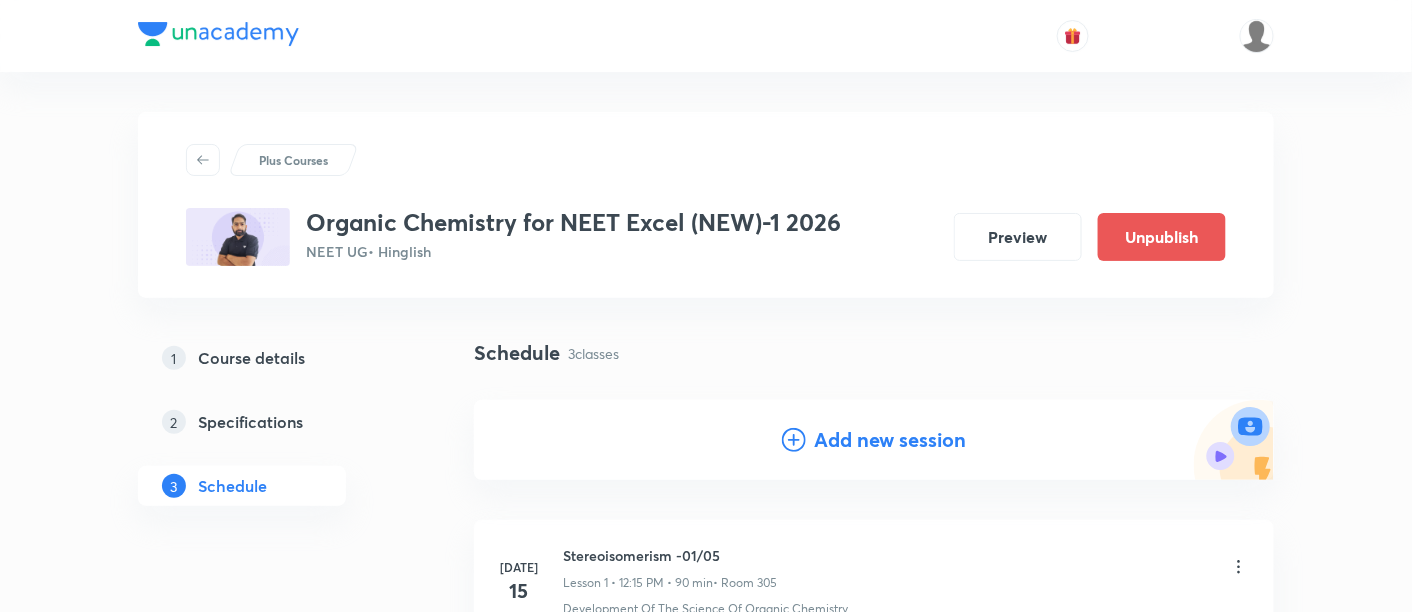 click on "Add new session" at bounding box center [890, 440] 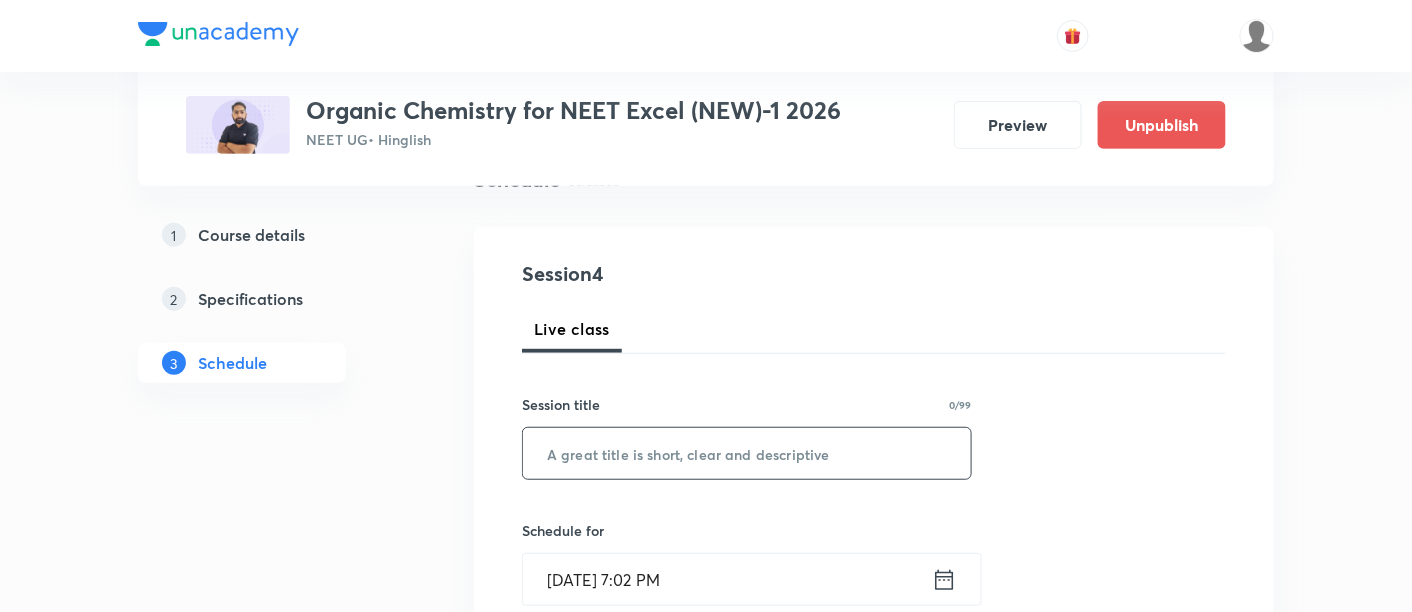 scroll, scrollTop: 181, scrollLeft: 0, axis: vertical 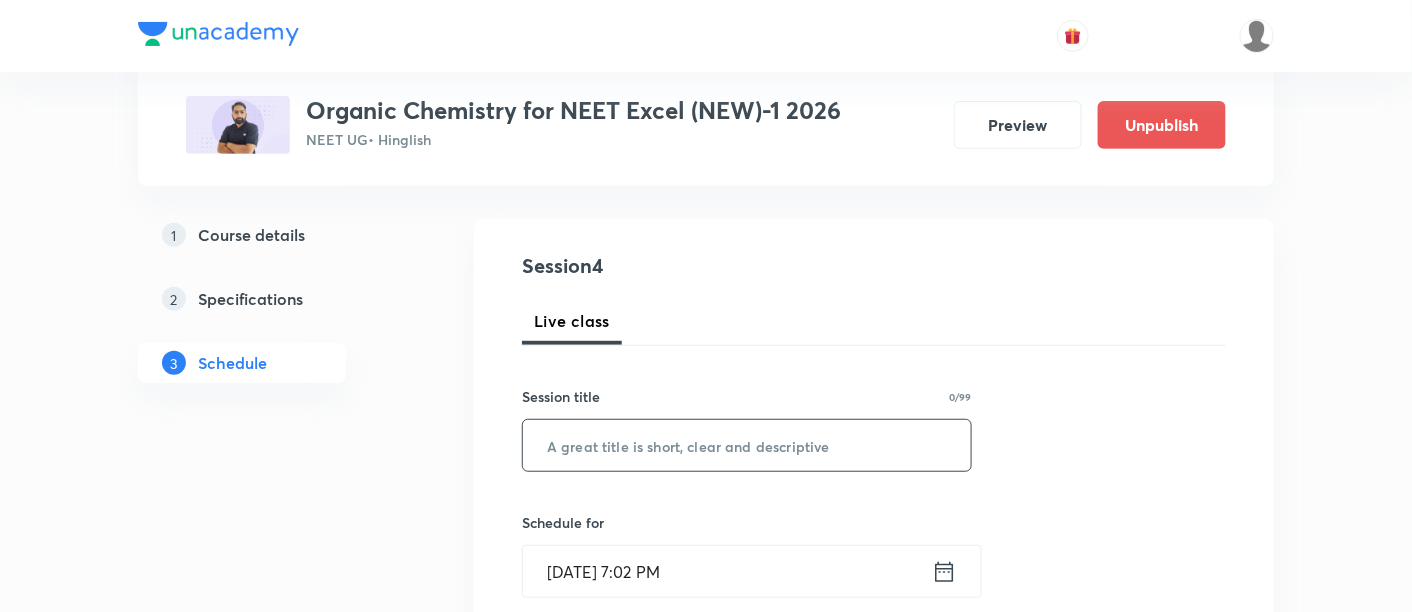 click at bounding box center [747, 445] 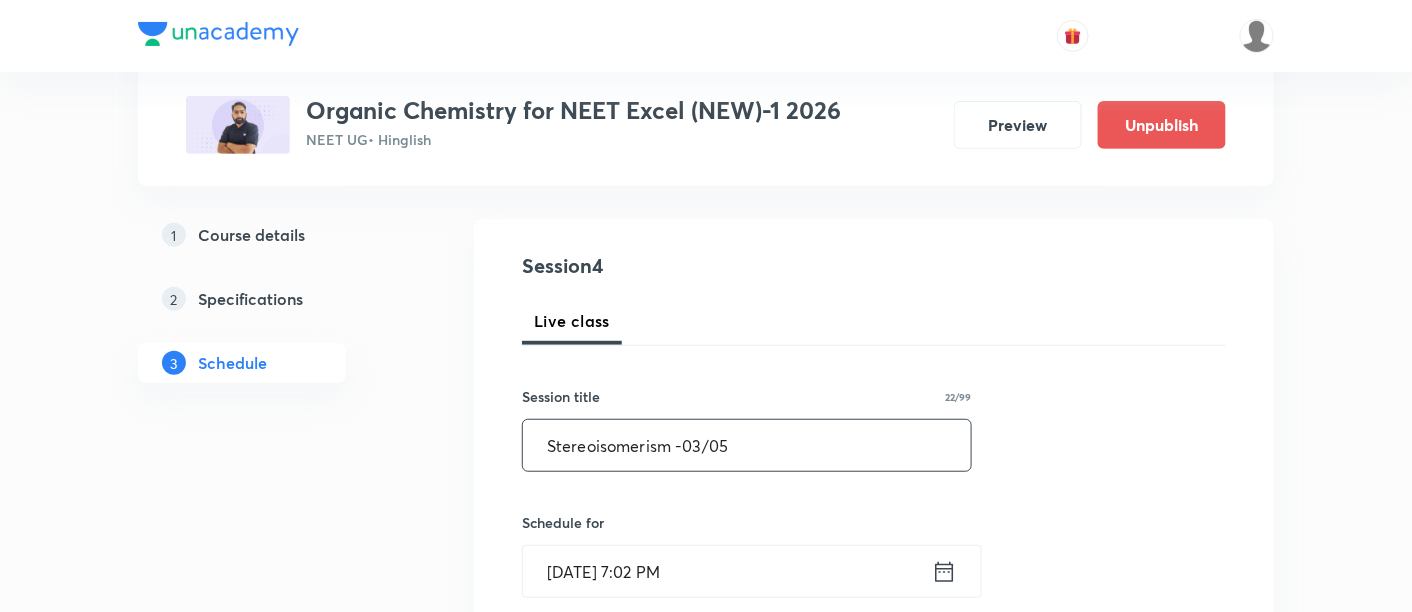 click on "Stereoisomerism -03/05" at bounding box center (747, 445) 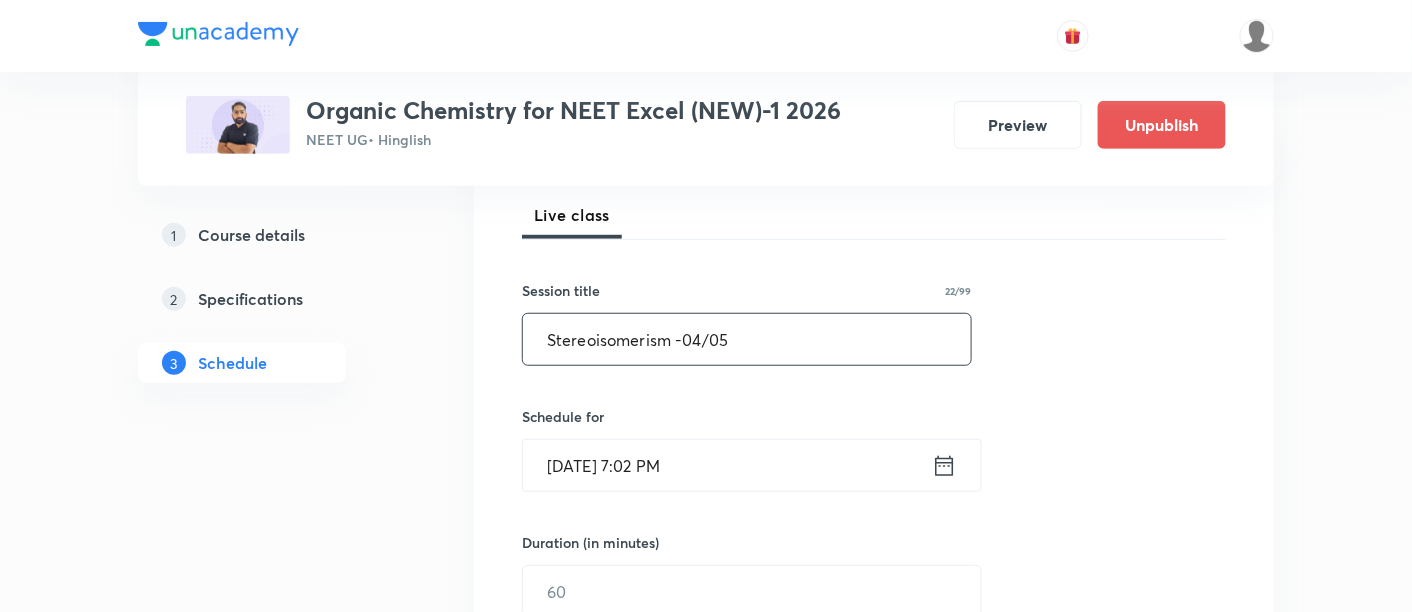 scroll, scrollTop: 303, scrollLeft: 0, axis: vertical 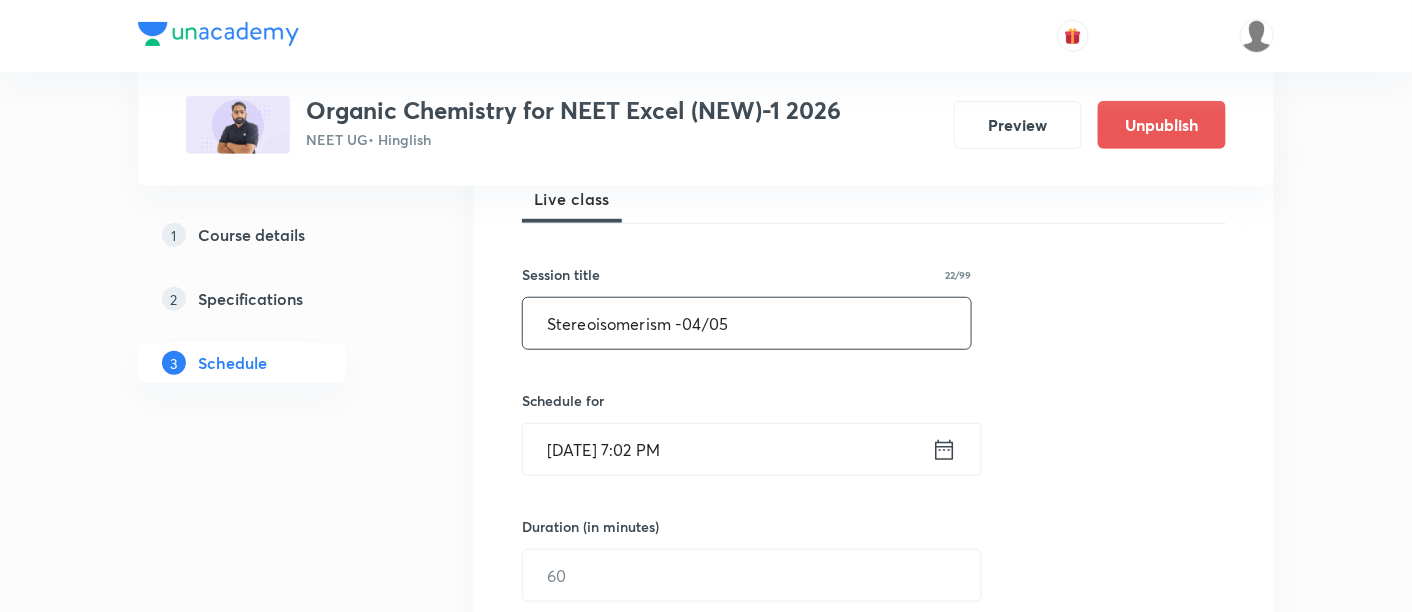 type on "Stereoisomerism -04/05" 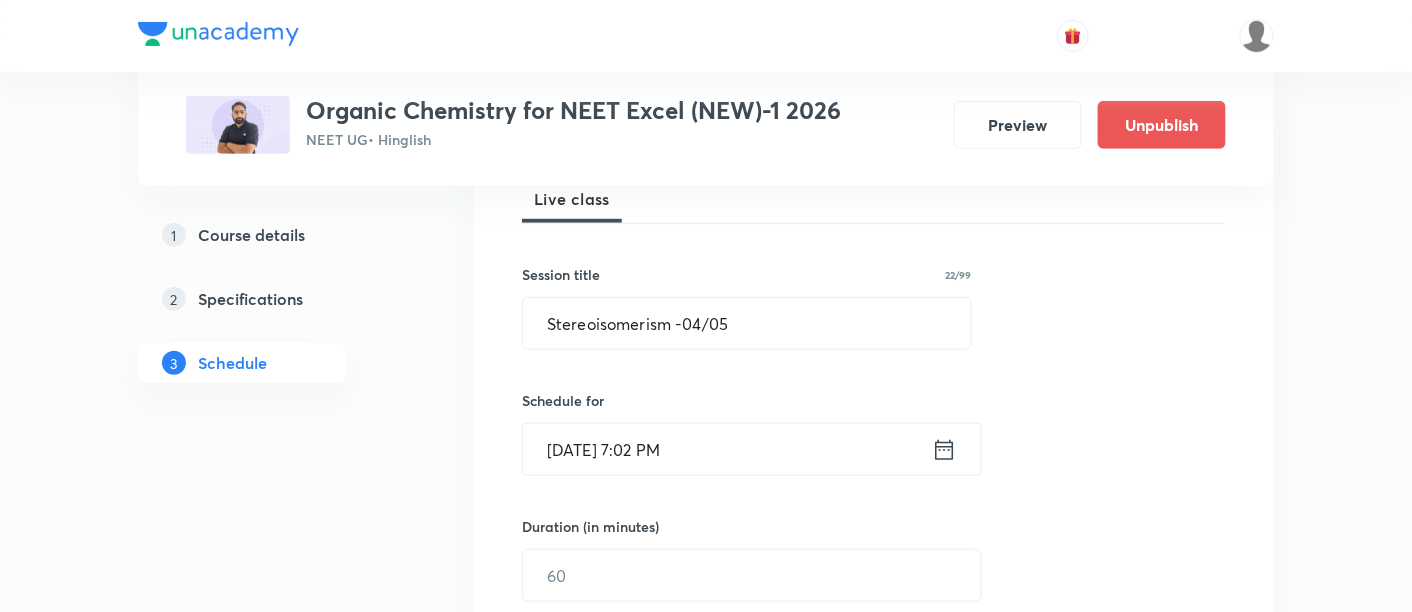 click 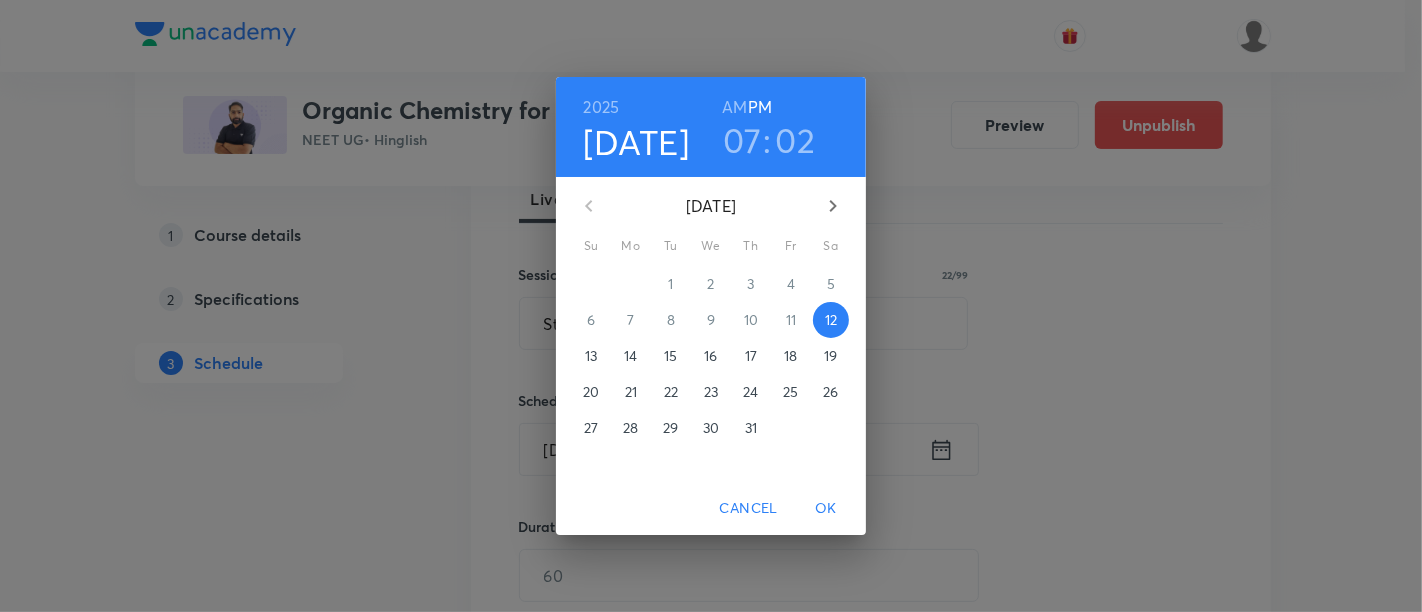 click on "19" at bounding box center [830, 356] 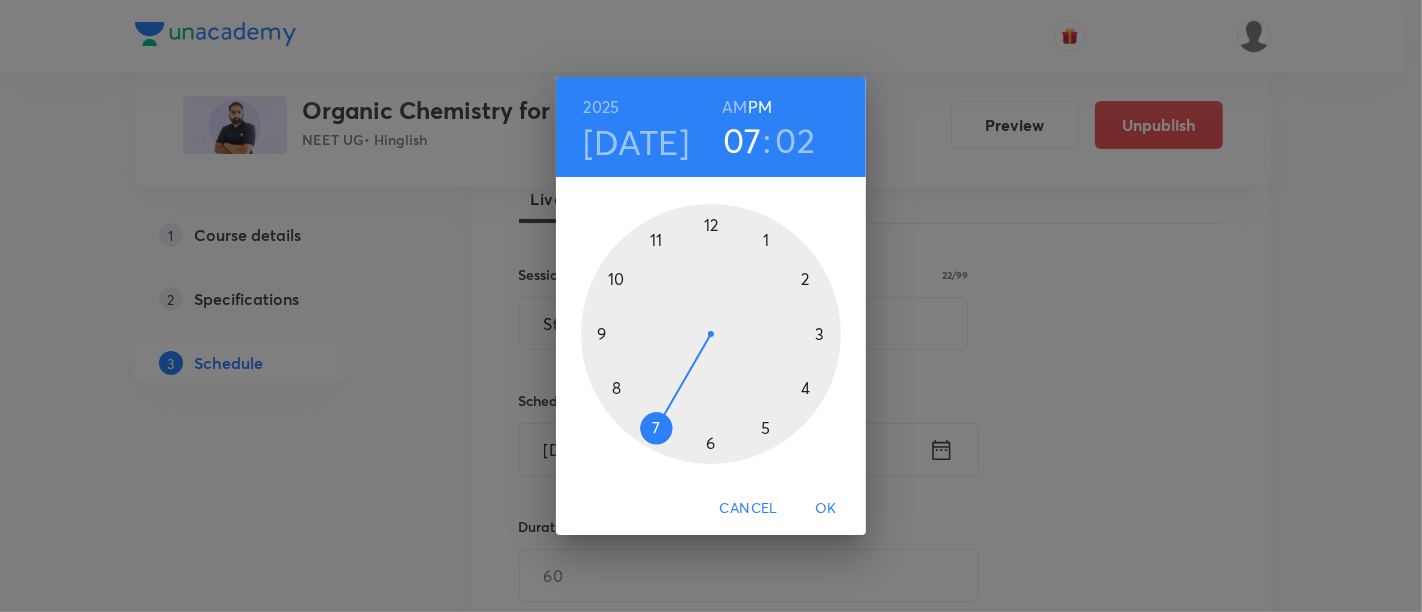 click at bounding box center [711, 334] 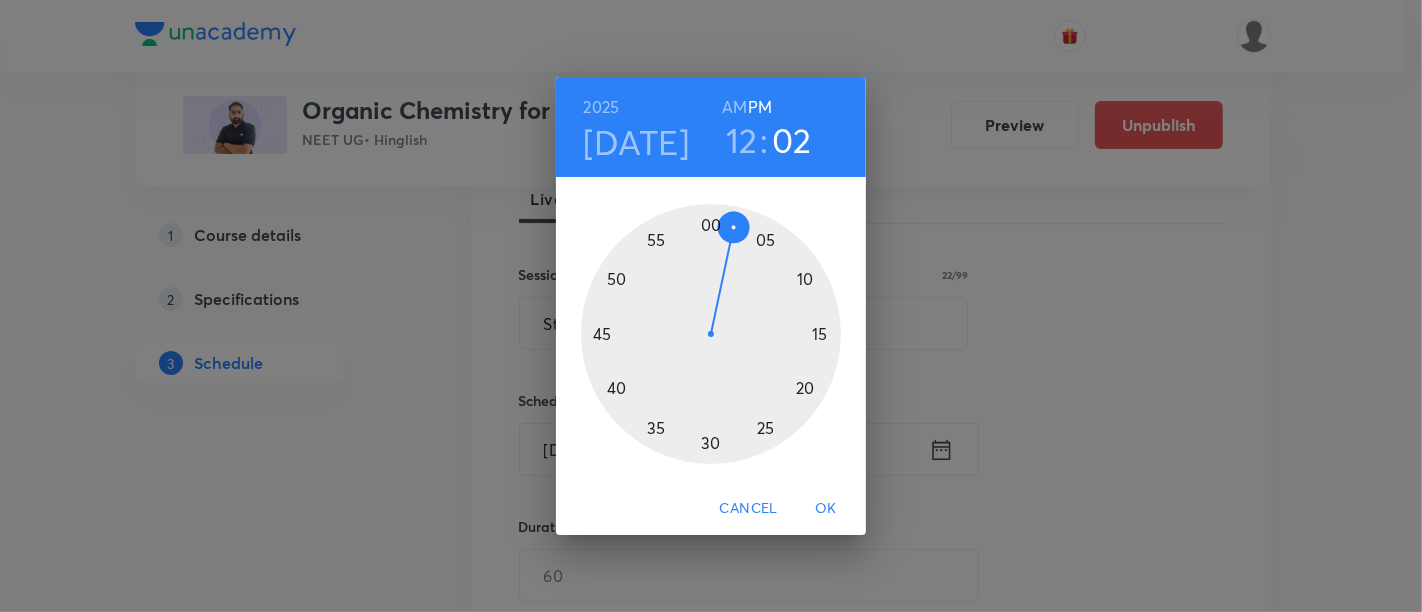 click at bounding box center (711, 334) 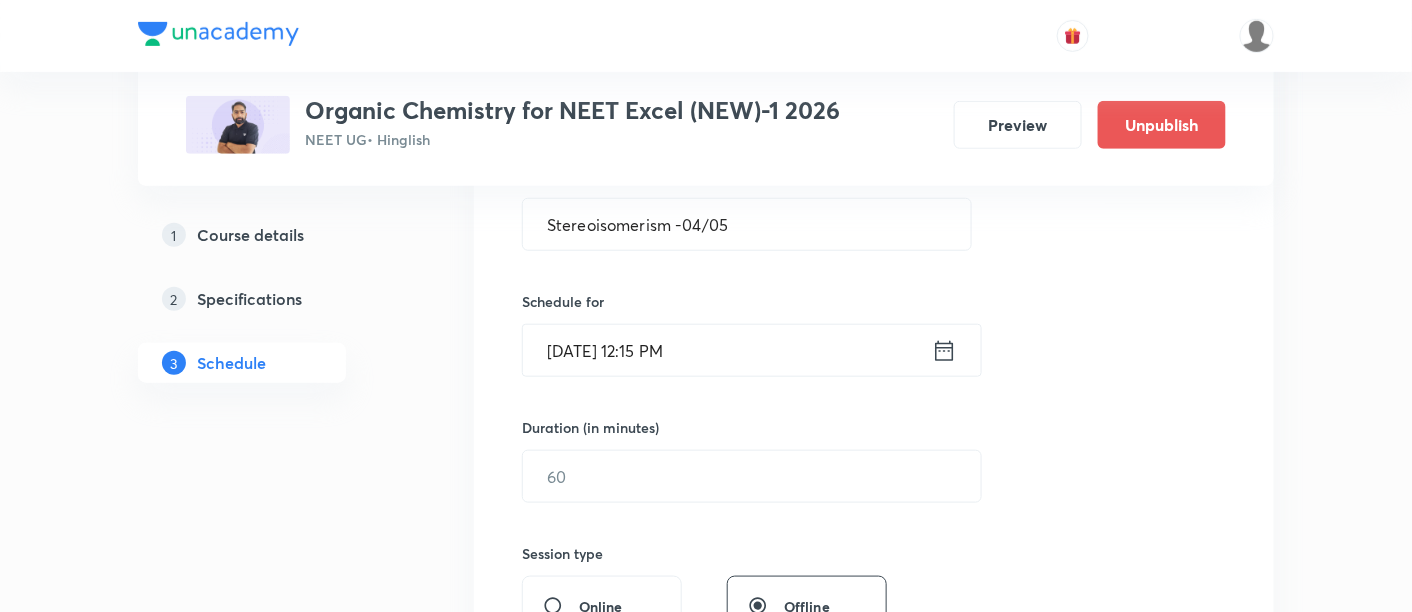 scroll, scrollTop: 411, scrollLeft: 0, axis: vertical 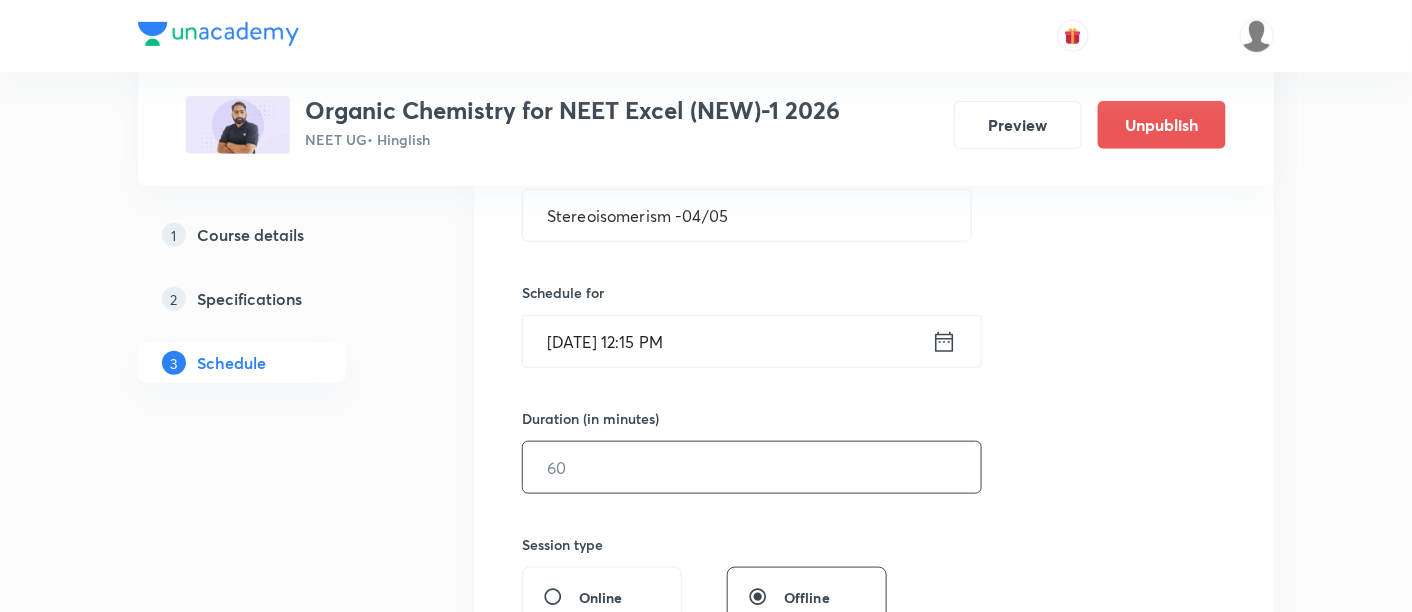 click at bounding box center (752, 467) 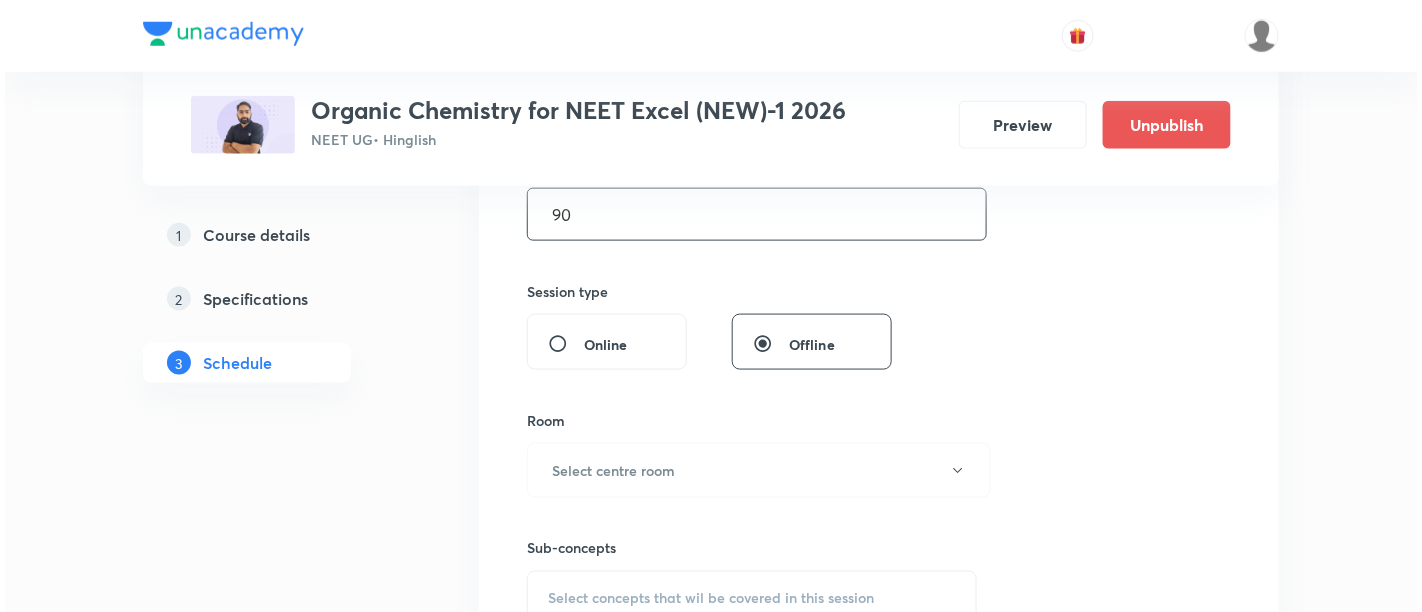 scroll, scrollTop: 696, scrollLeft: 0, axis: vertical 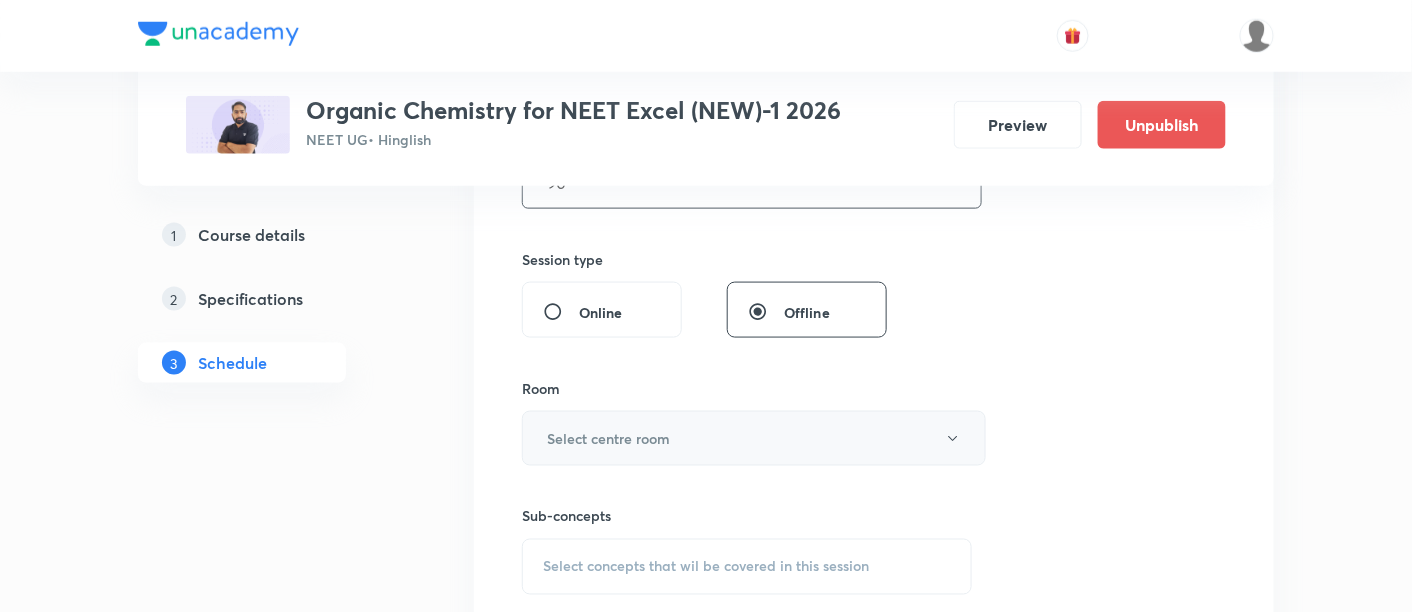 type on "90" 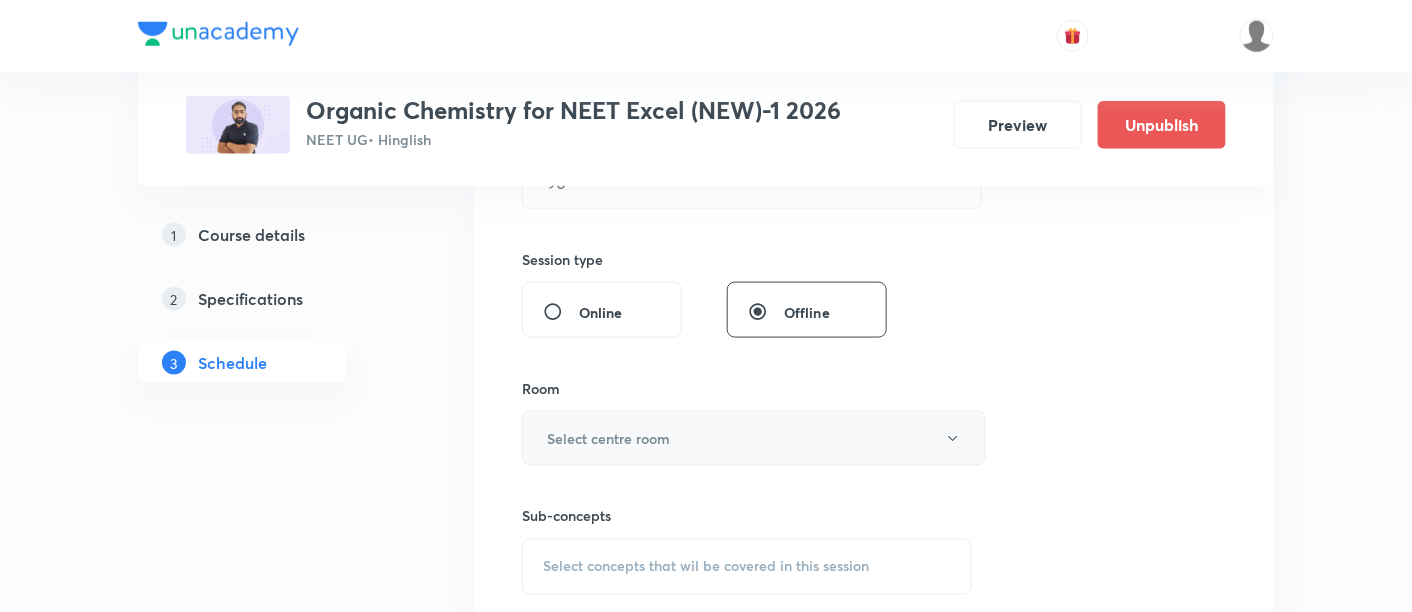click on "Select centre room" at bounding box center (608, 438) 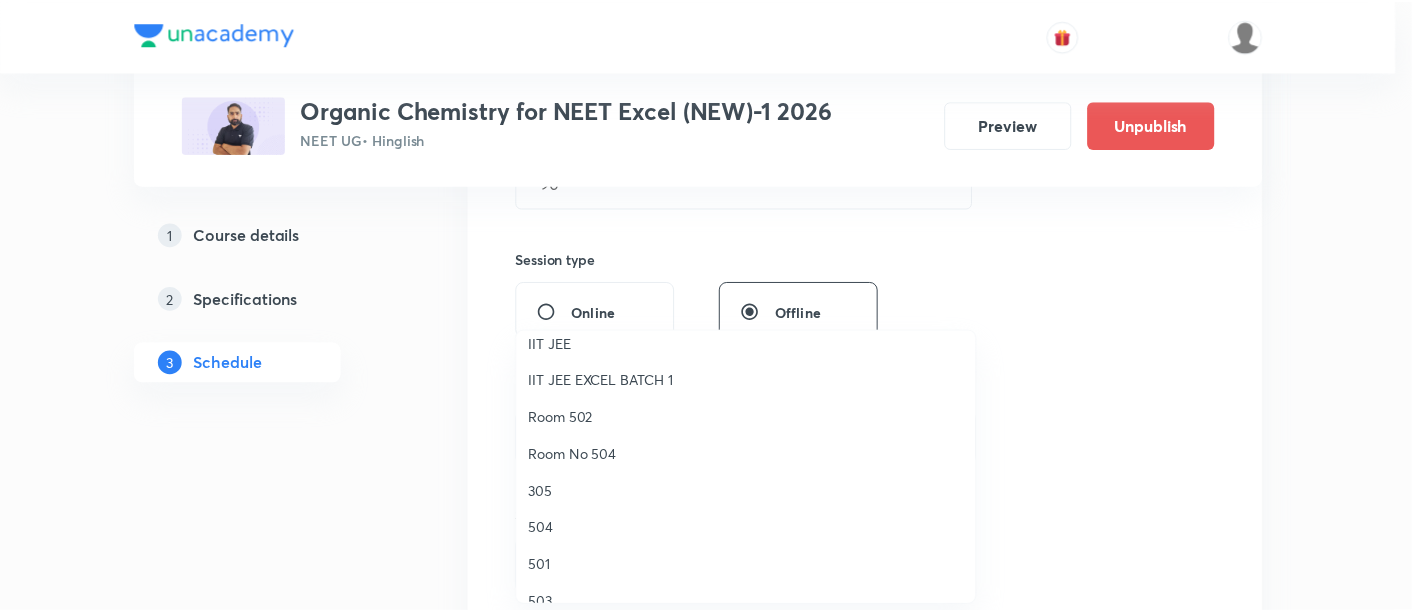 scroll, scrollTop: 162, scrollLeft: 0, axis: vertical 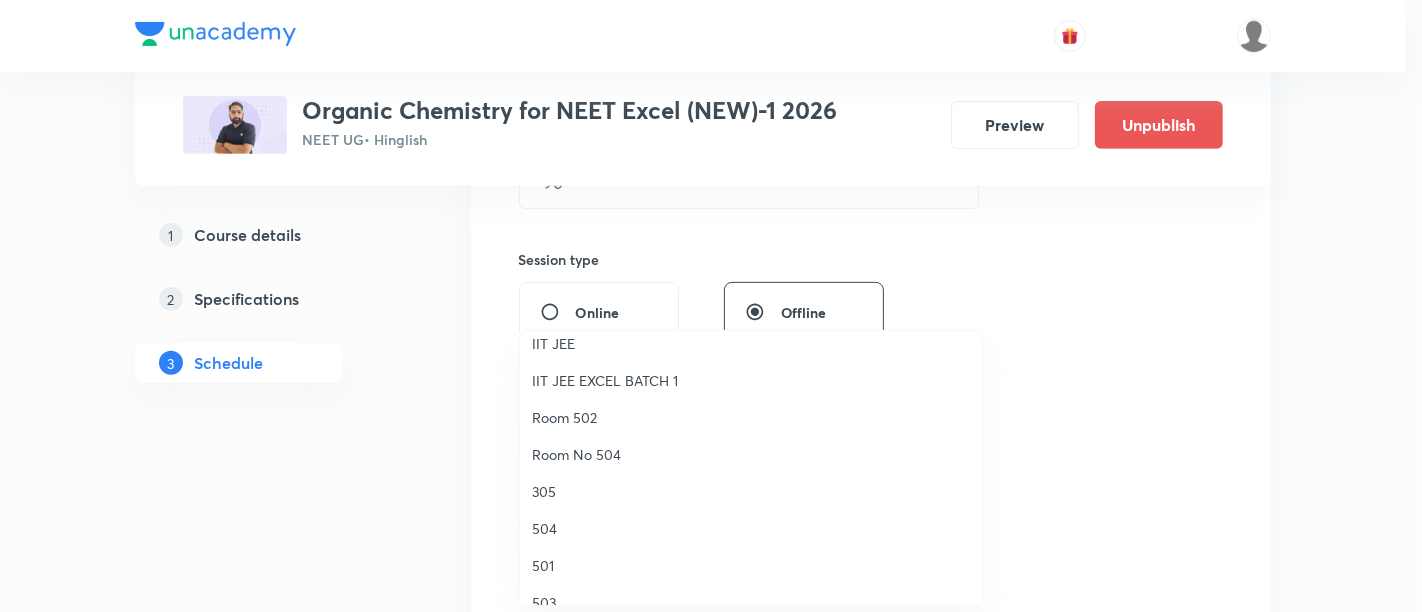 click on "305" at bounding box center [751, 491] 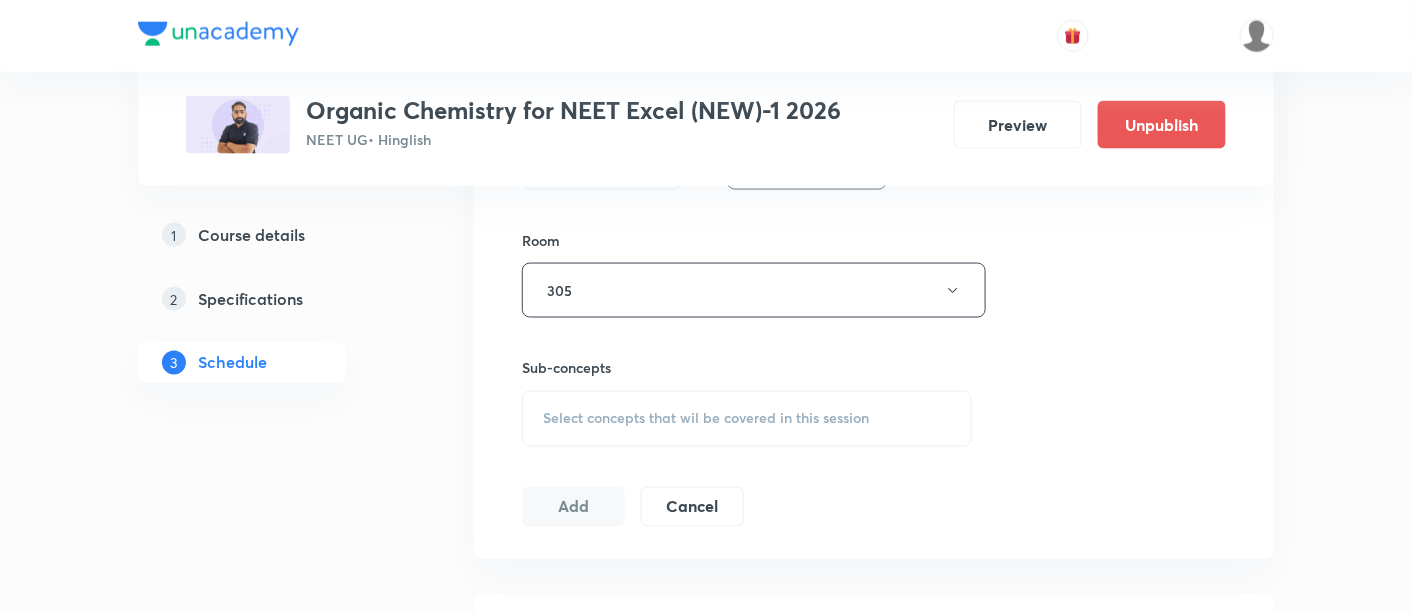 scroll, scrollTop: 845, scrollLeft: 0, axis: vertical 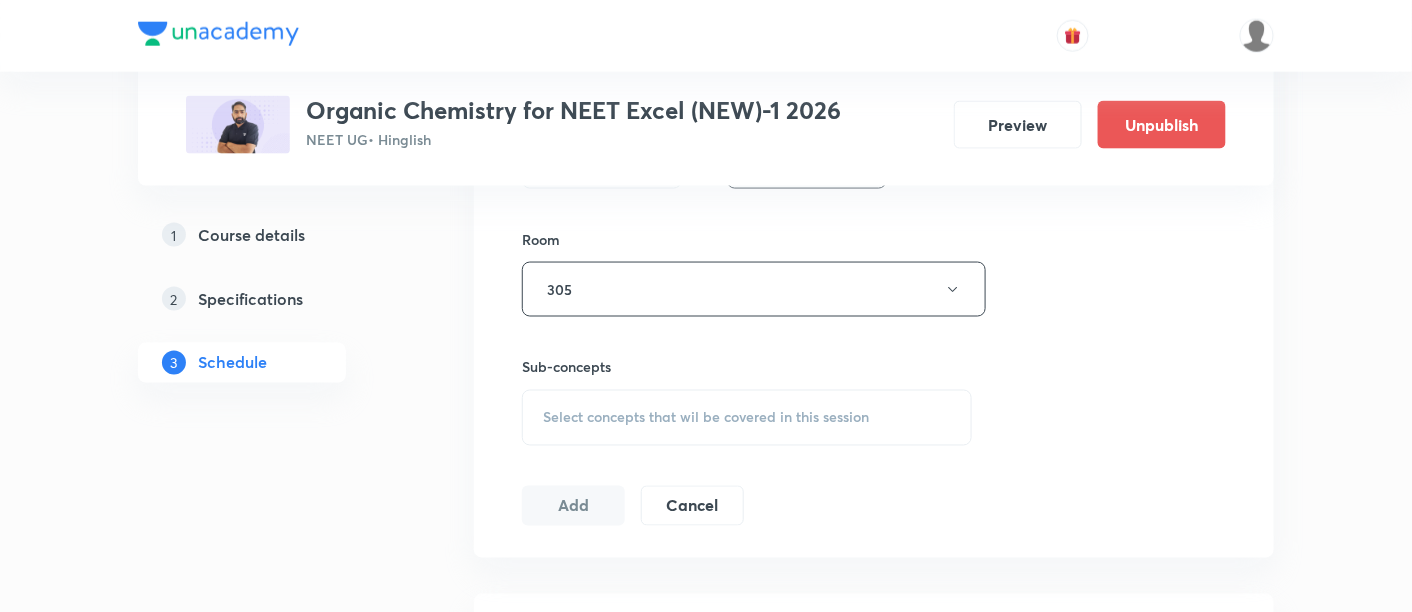 click on "Select concepts that wil be covered in this session" at bounding box center [706, 418] 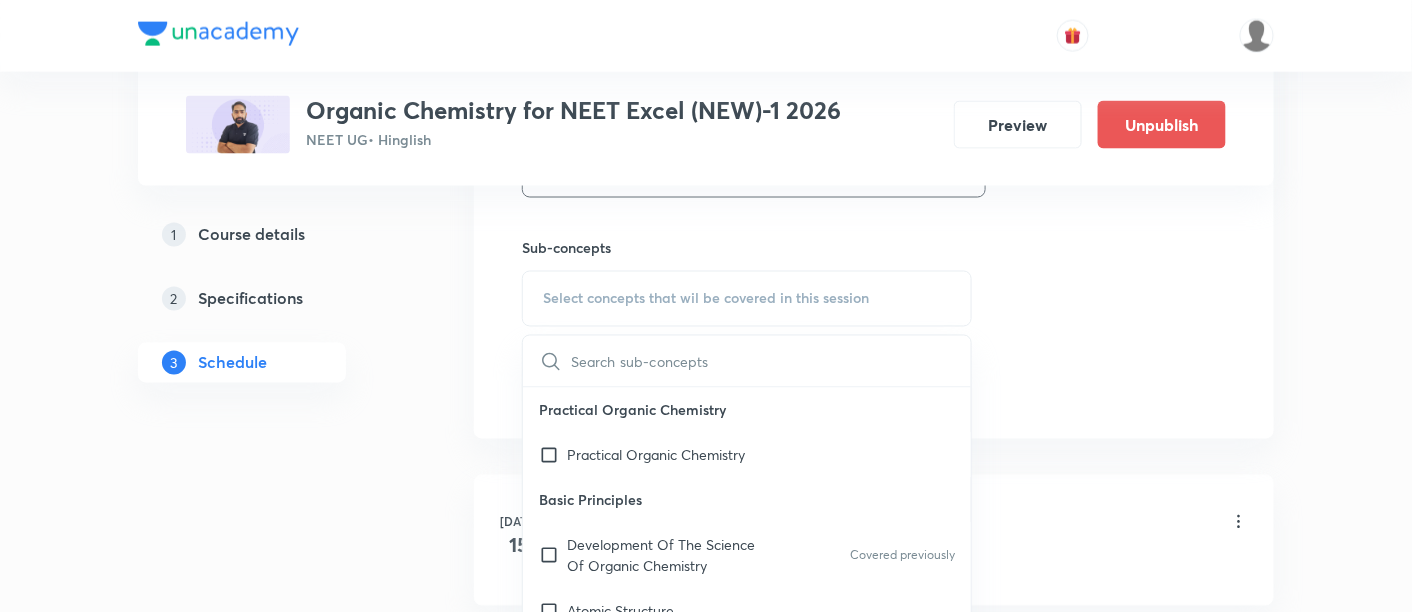 scroll, scrollTop: 967, scrollLeft: 0, axis: vertical 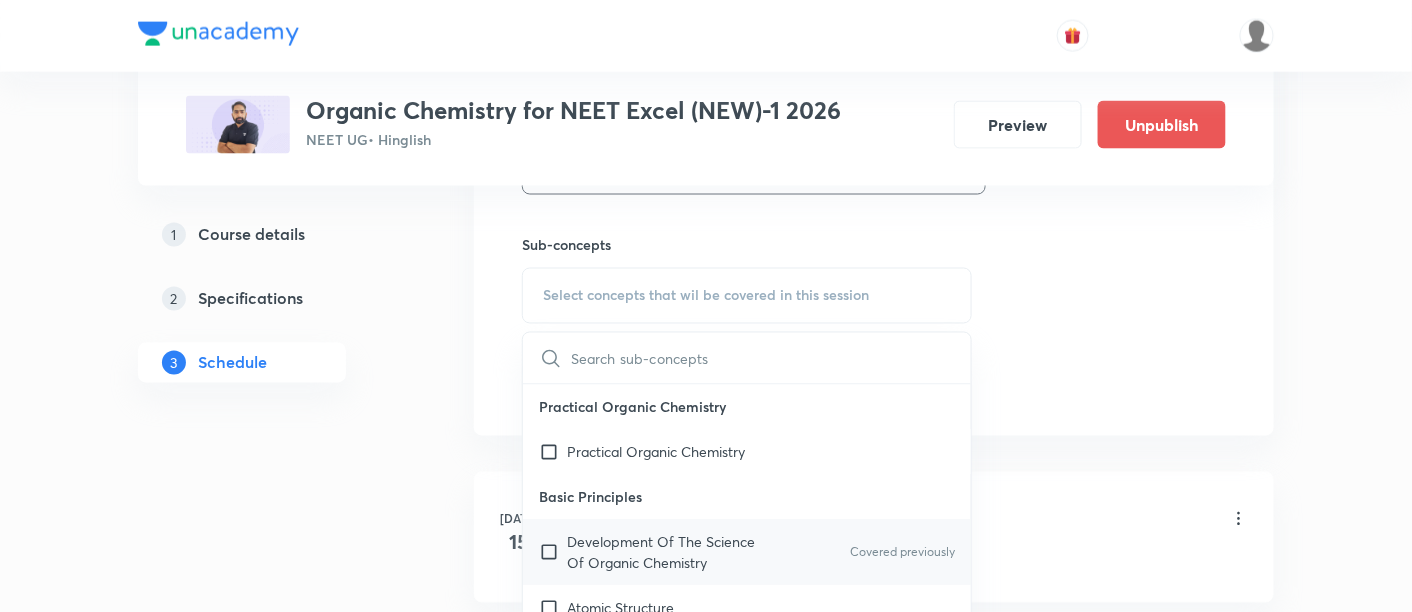 click on "Development Of The Science Of  Organic Chemistry" at bounding box center [668, 553] 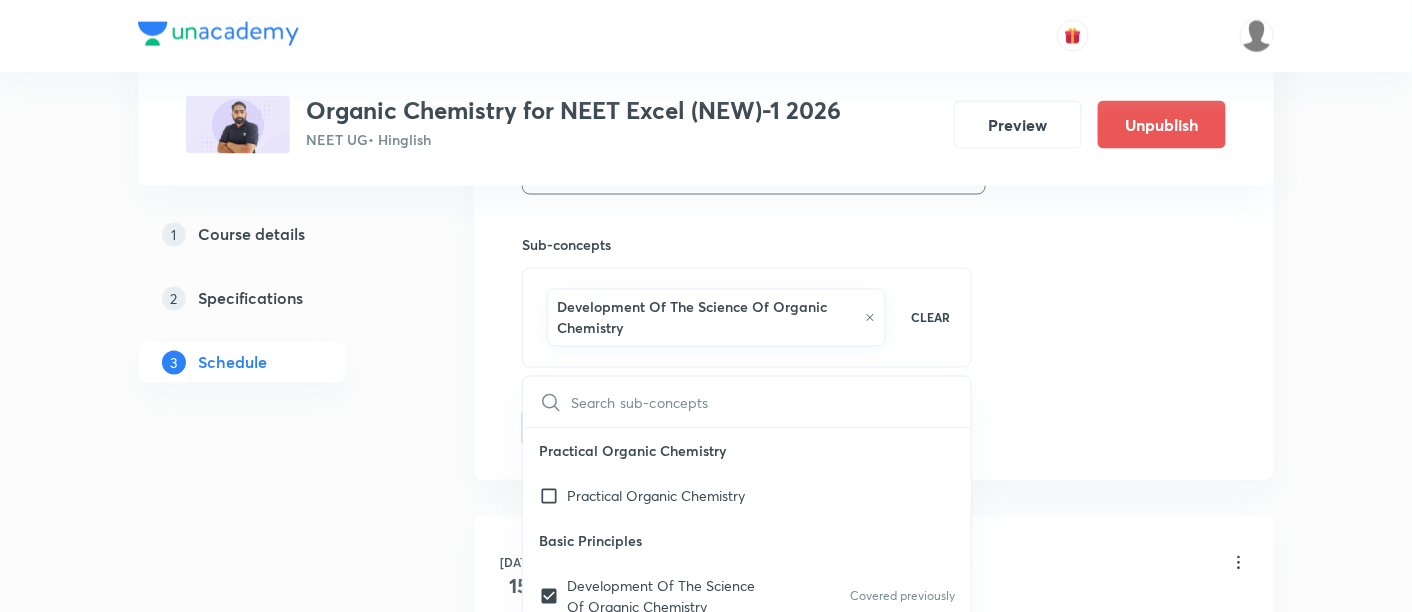 click on "Session  4 Live class Session title 22/99 Stereoisomerism -04/05 ​ Schedule for Jul 19, 2025, 12:15 PM ​ Duration (in minutes) 90 ​   Session type Online Offline Room 305 Sub-concepts Development Of The Science Of  Organic Chemistry  CLEAR ​ Practical Organic Chemistry Practical Organic Chemistry Basic Principles Development Of The Science Of  Organic Chemistry  Covered previously Atomic Structure The Structural Theory Of Organic Chemistry Chemical Bonds: The Octet Rule Resonance Theory Hyperconjugation The Structure Of Methane And Ethane:  Sp3 Hybridization The Structure Of Ethene (Ethylene): Sp2 Hybridization The Structure Of Ethyne (Acetylene): Sp Hybridization How To Interpret And Write Structural Formulas Hydrocarbons: Representative Alkanes, Alkenes, Alkynes,  And Aromatic Compounds Polar And Nonpolar Molecules Functional Groups Alkyl Halides Or Haloalkanes Alcohols Ethers Amines Aldehydes And Ketones Carboxylic Acids, Esters, And Amides Nitriles Important Families Of Organic Compounds Biphenyl" at bounding box center [874, -44] 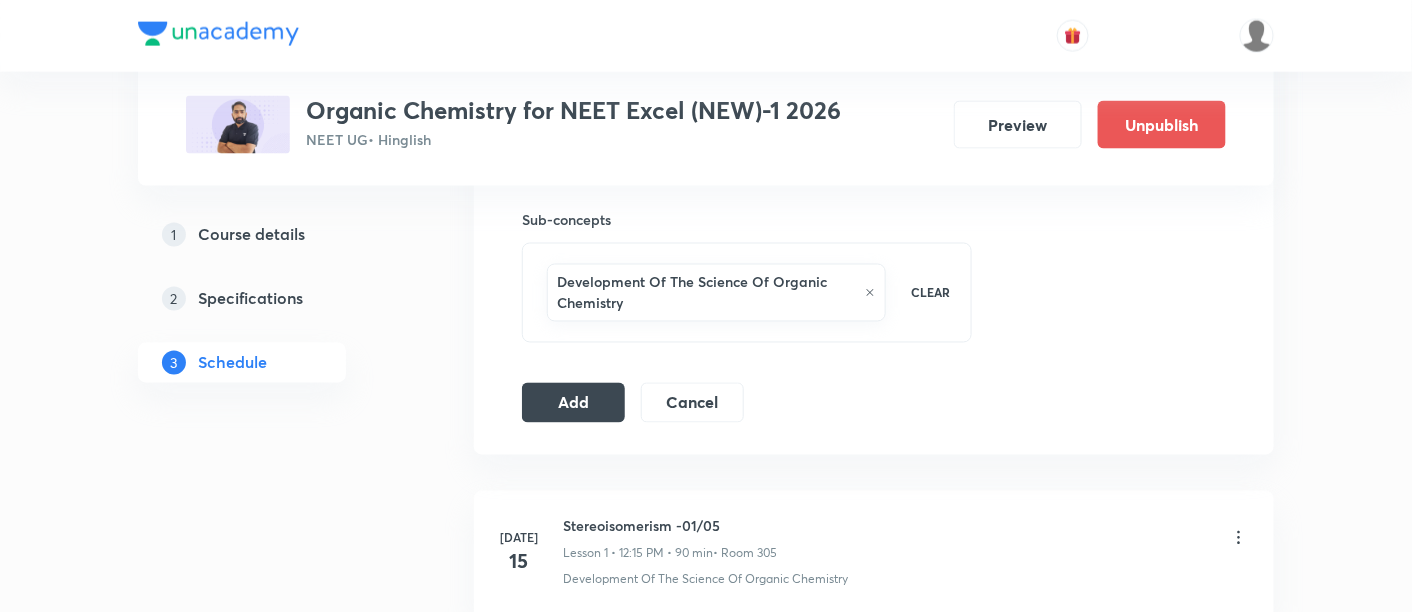 scroll, scrollTop: 1000, scrollLeft: 0, axis: vertical 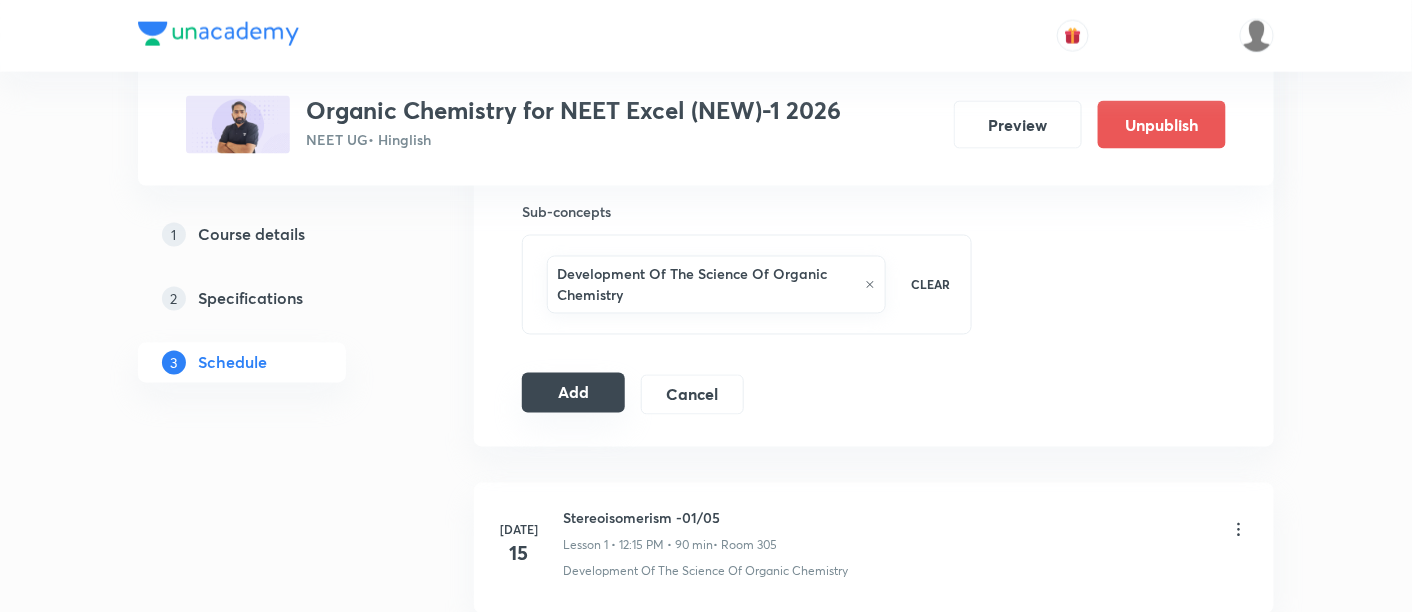 click on "Add" at bounding box center [573, 393] 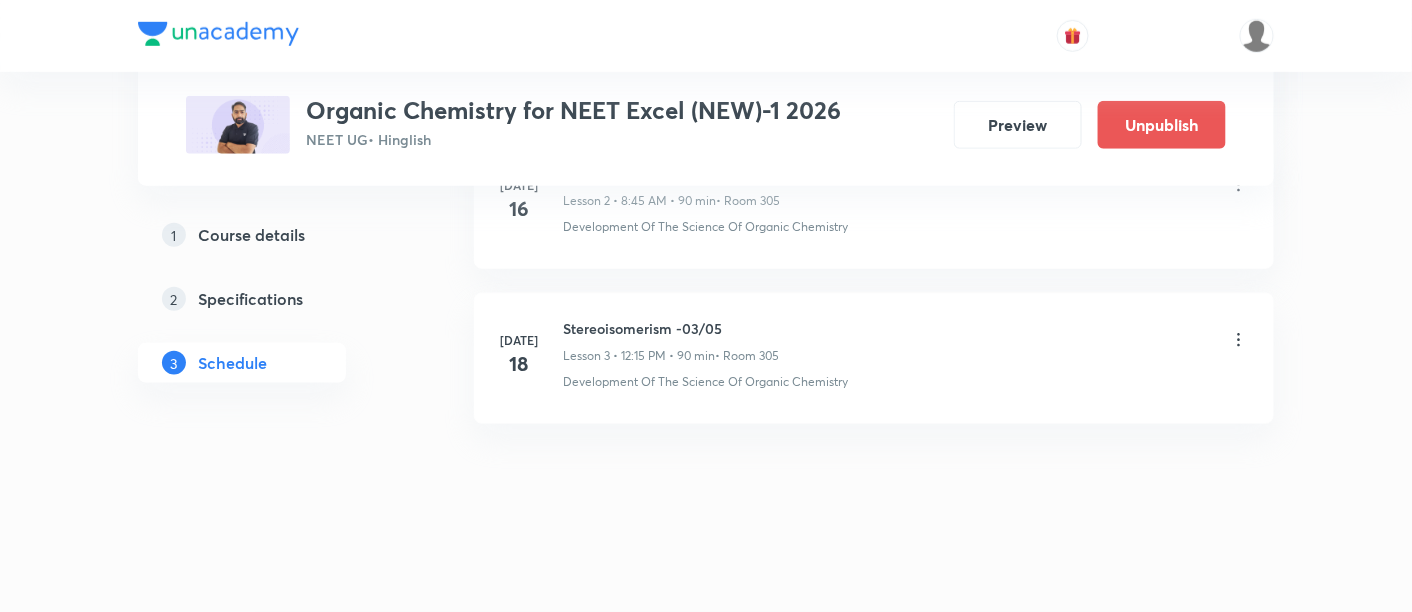 scroll, scrollTop: 534, scrollLeft: 0, axis: vertical 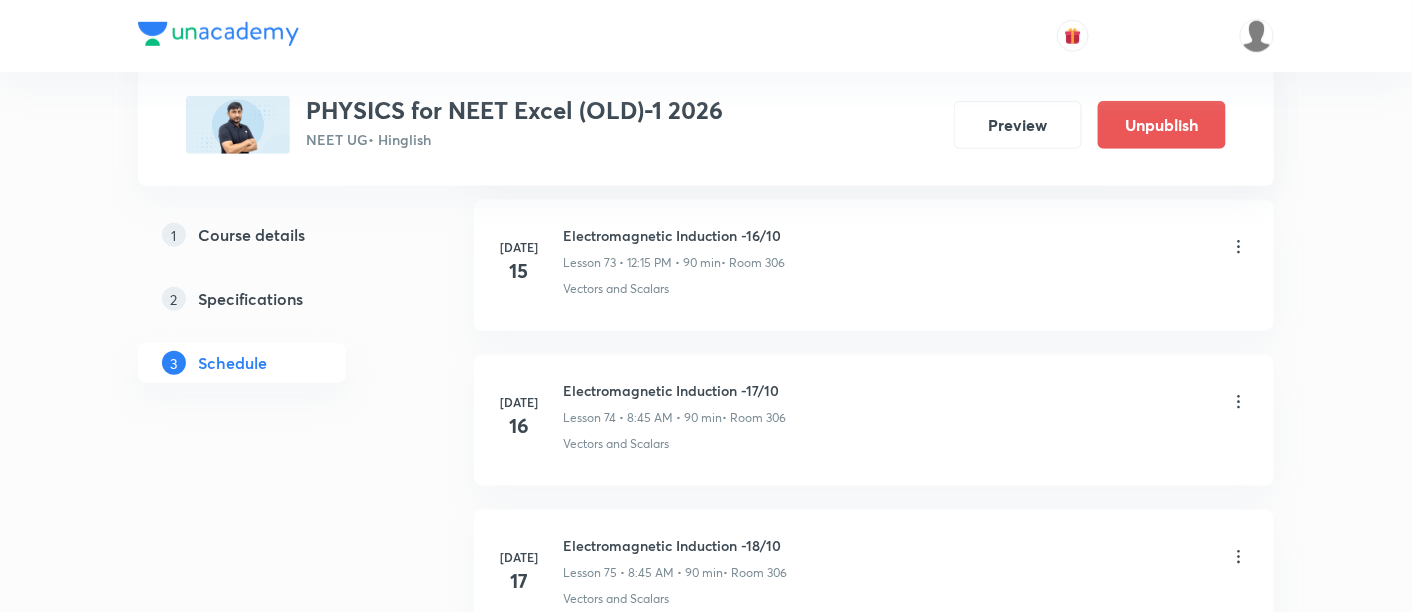 click on "1 Course details 2 Specifications 3 Schedule" at bounding box center (274, 311) 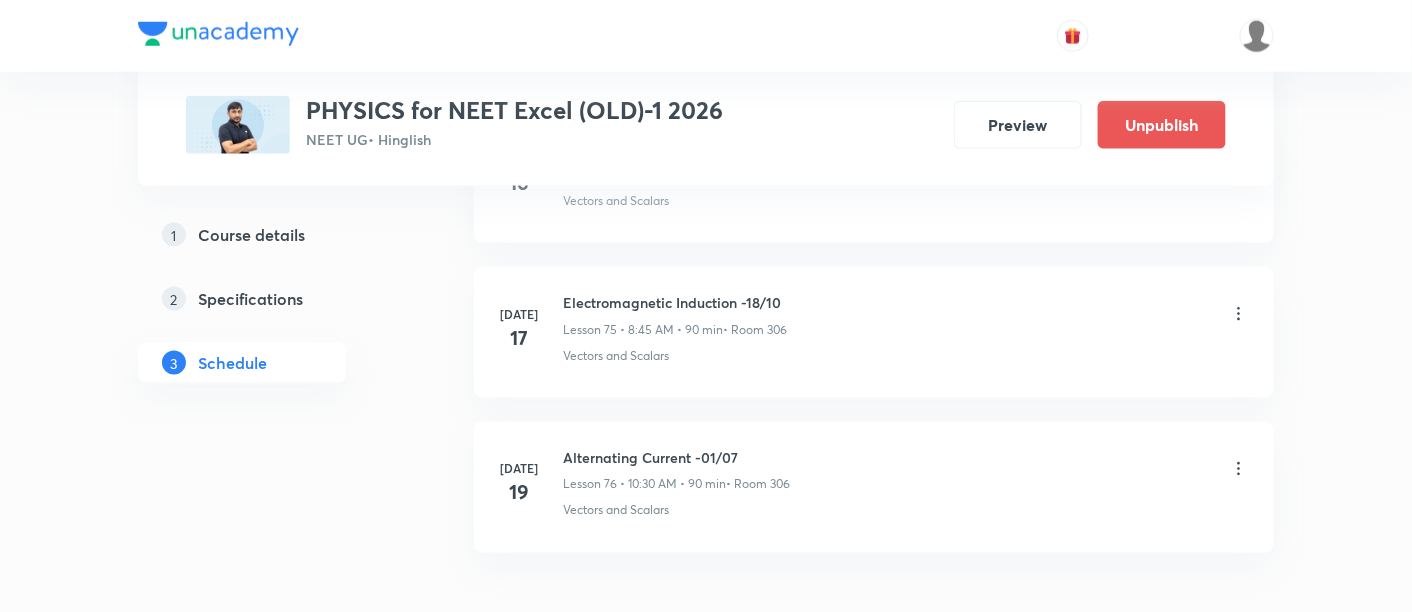 scroll, scrollTop: 12654, scrollLeft: 0, axis: vertical 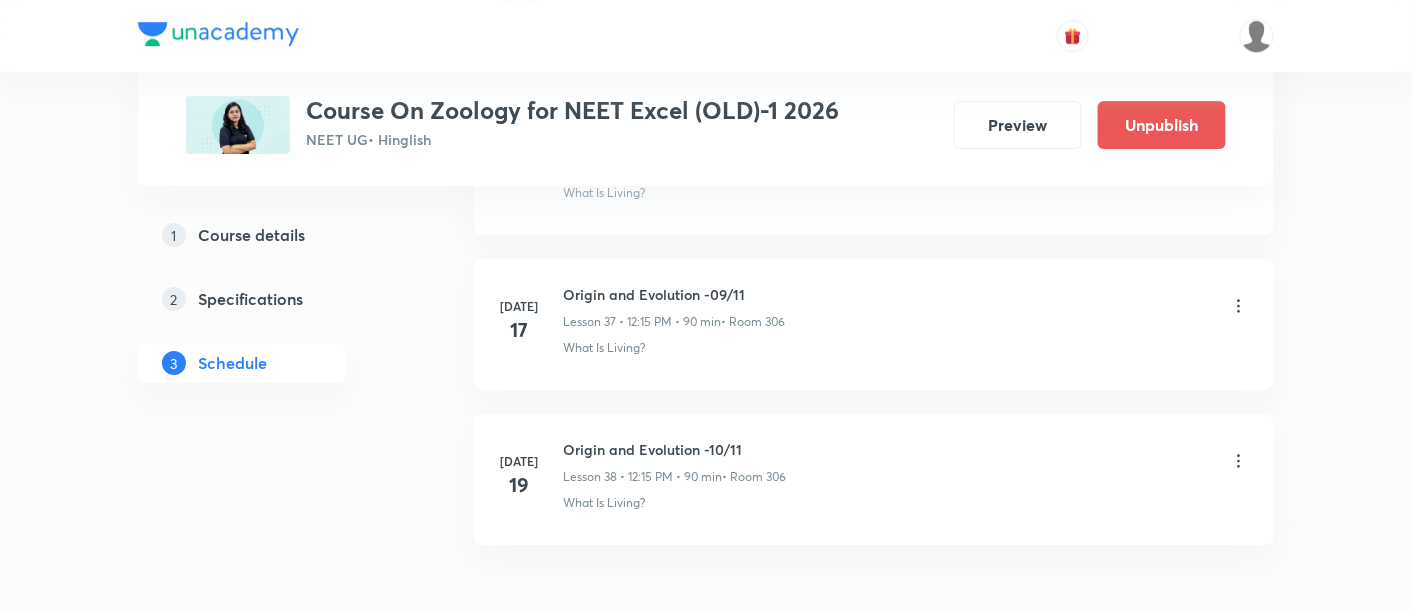 click 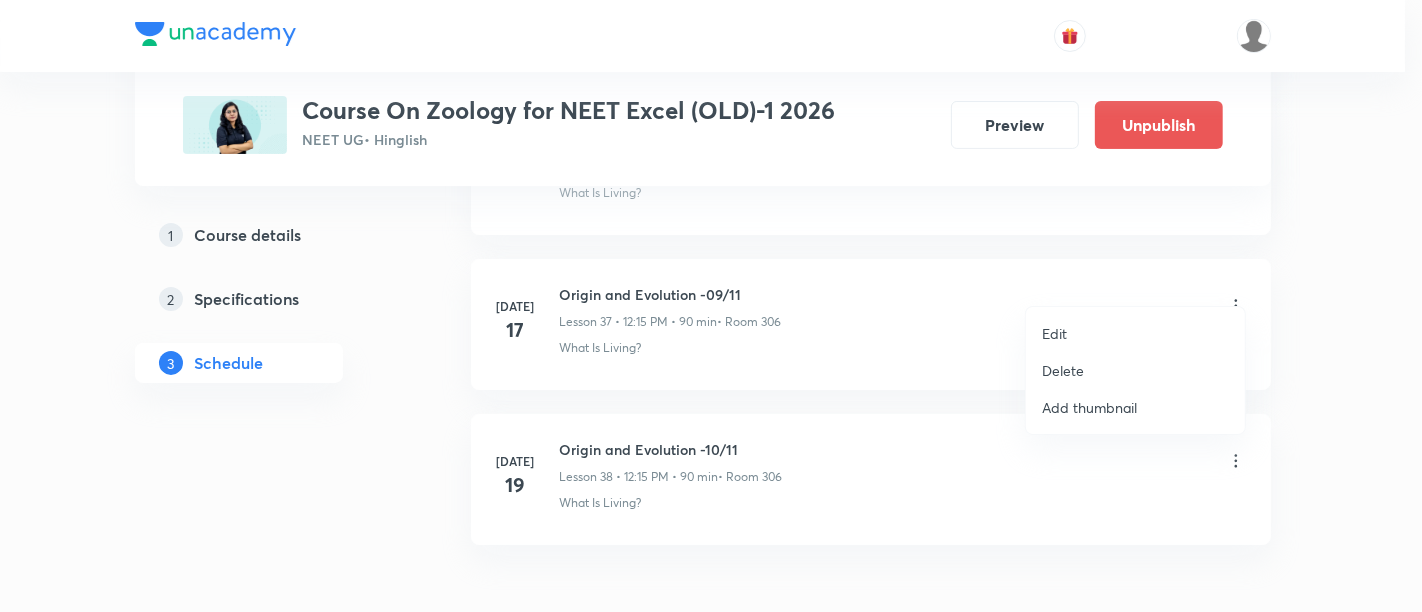 click on "Edit" at bounding box center (1054, 333) 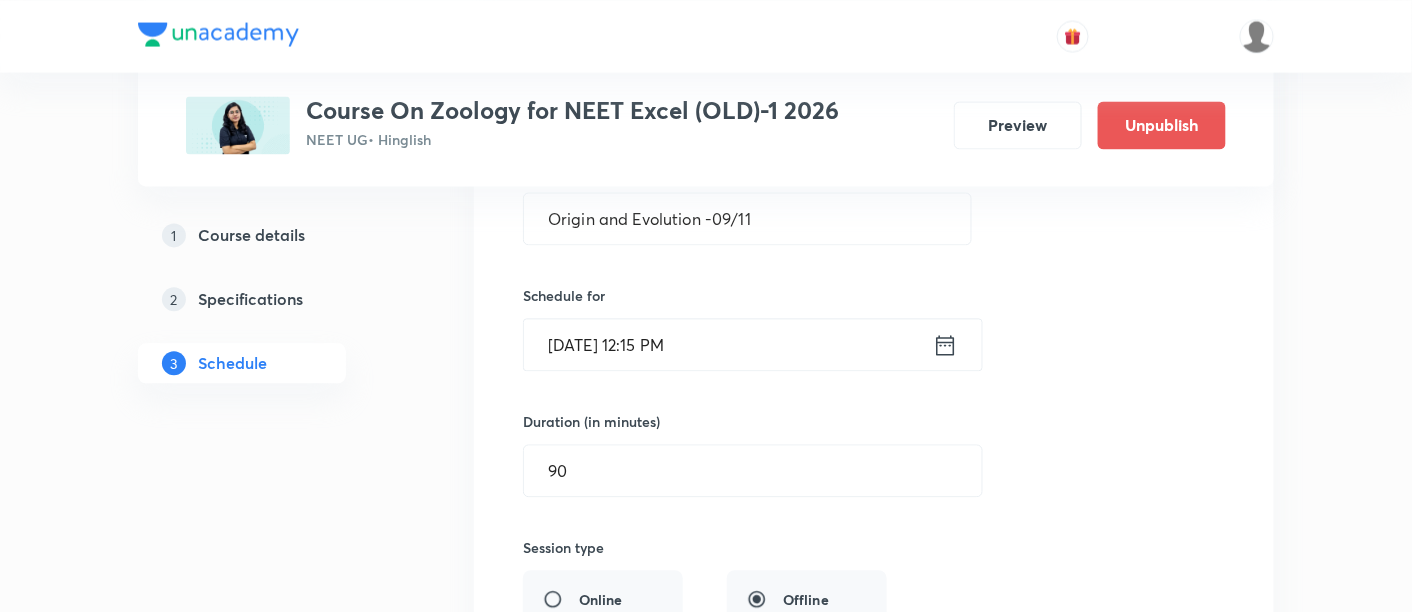 scroll, scrollTop: 5983, scrollLeft: 0, axis: vertical 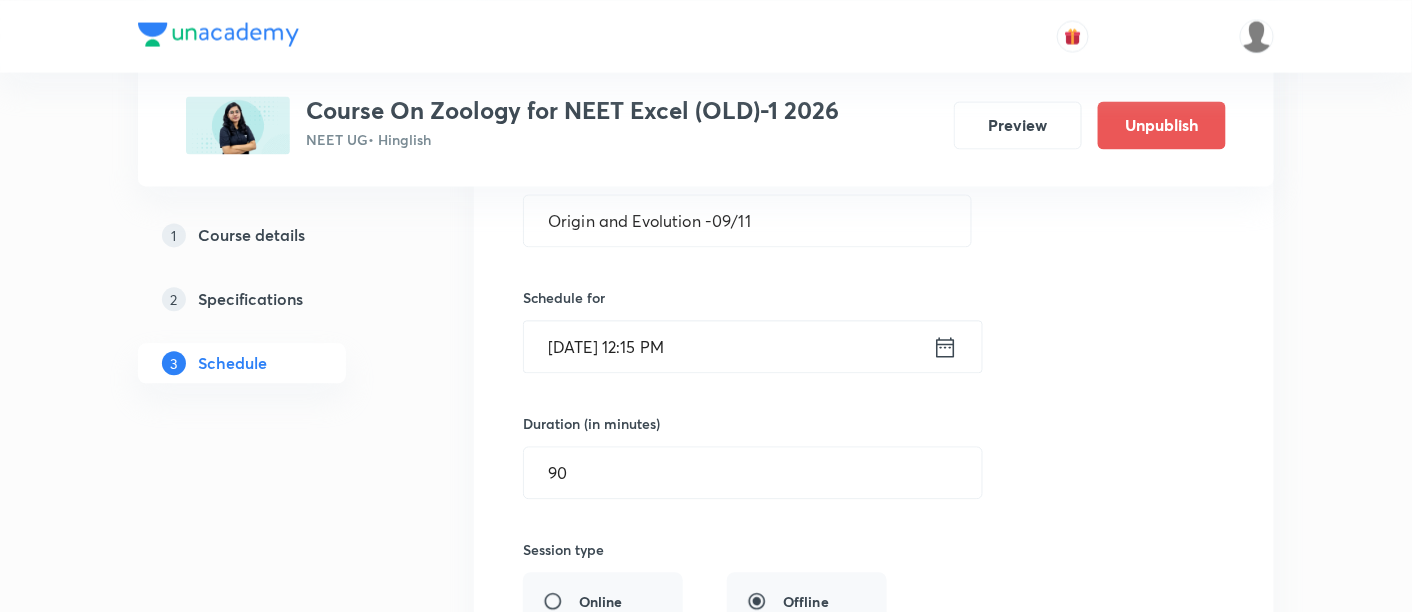 click 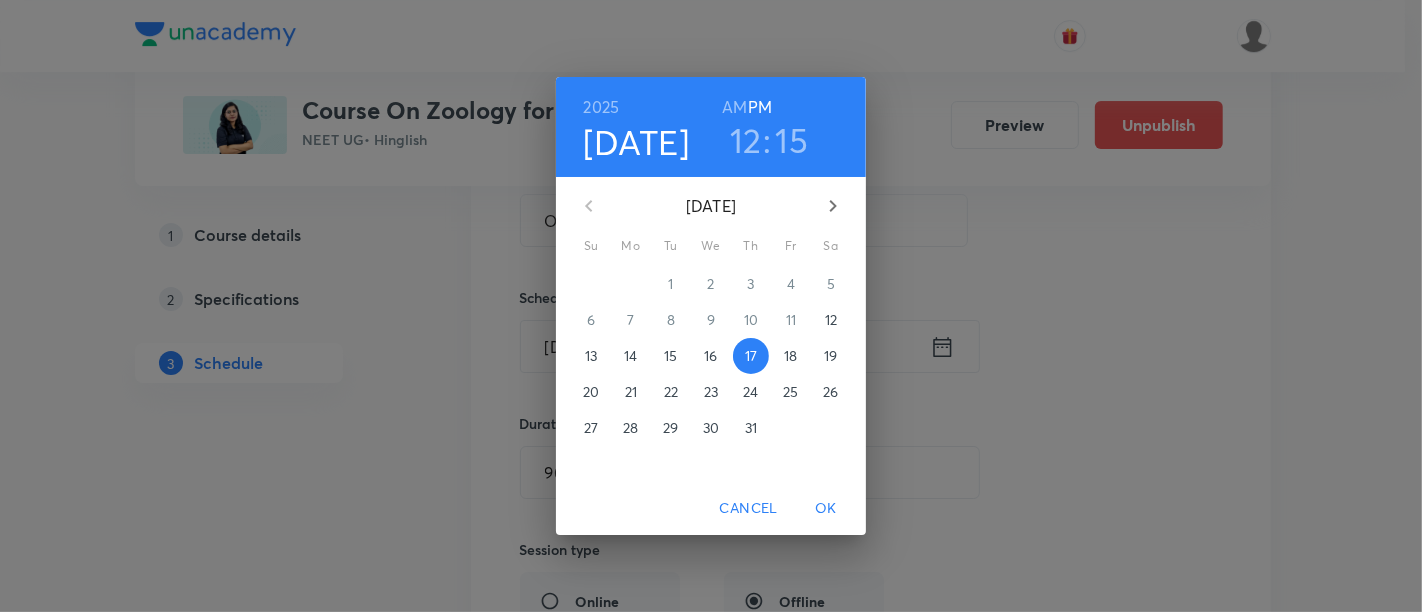 click on "AM" at bounding box center [734, 107] 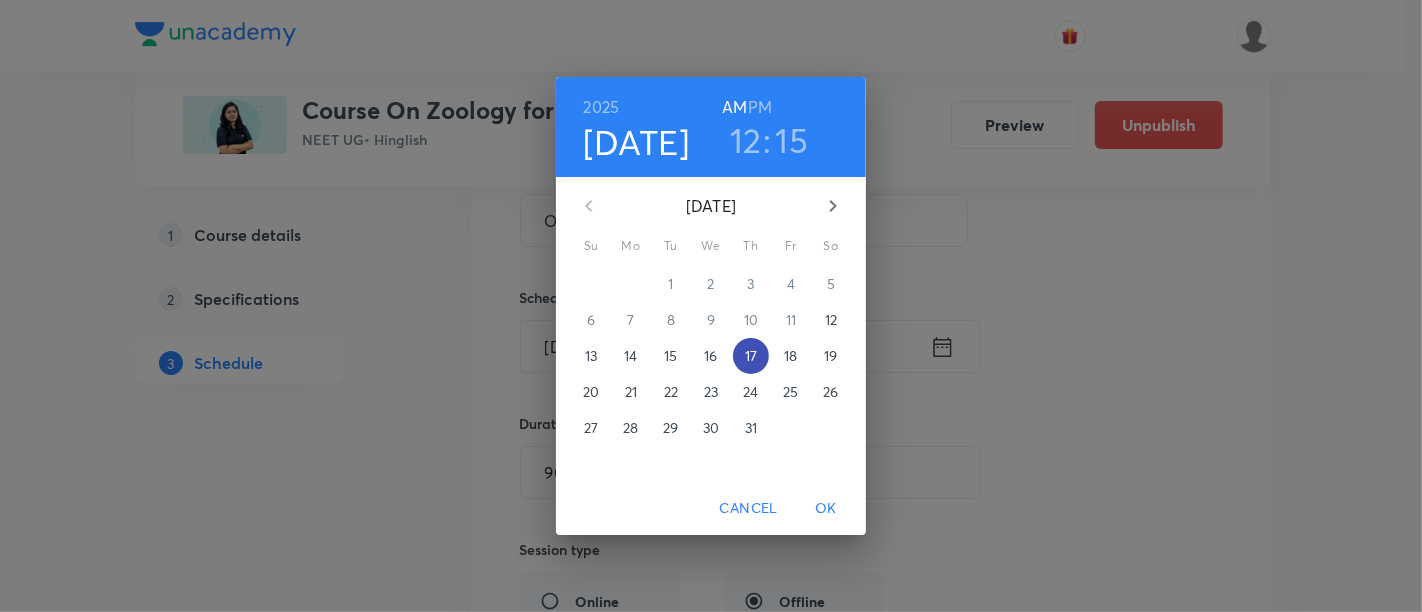 click on "17" at bounding box center (751, 356) 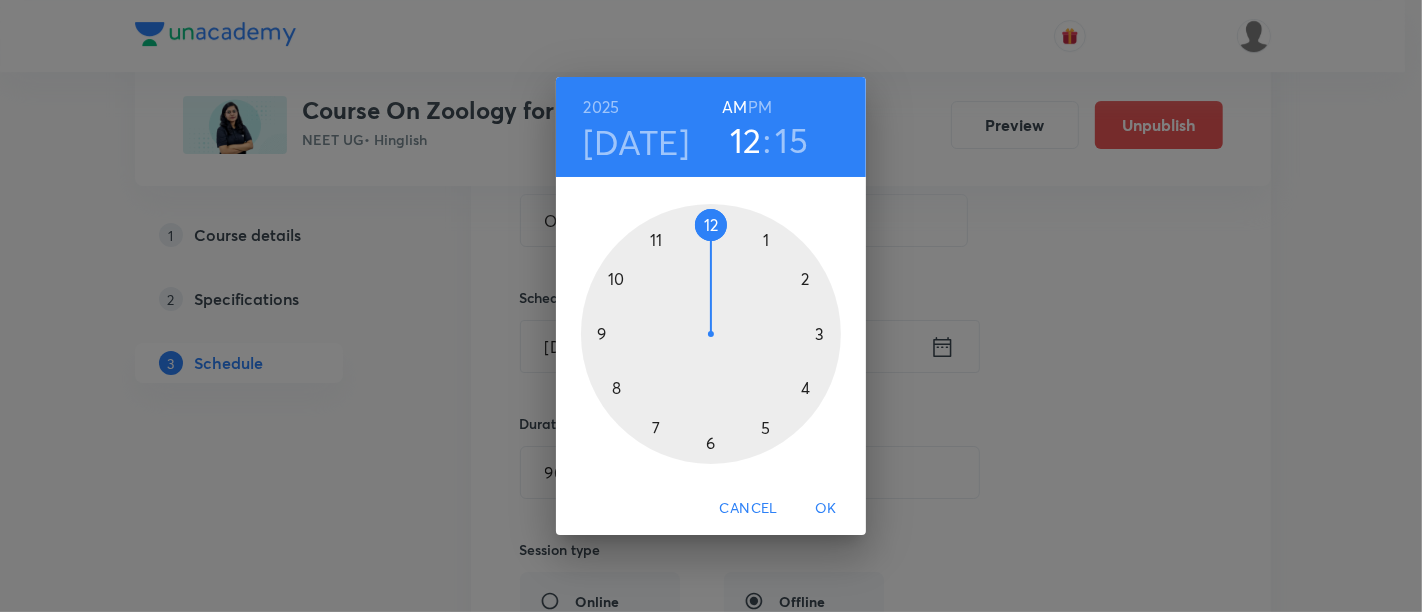 click on "12" at bounding box center [746, 140] 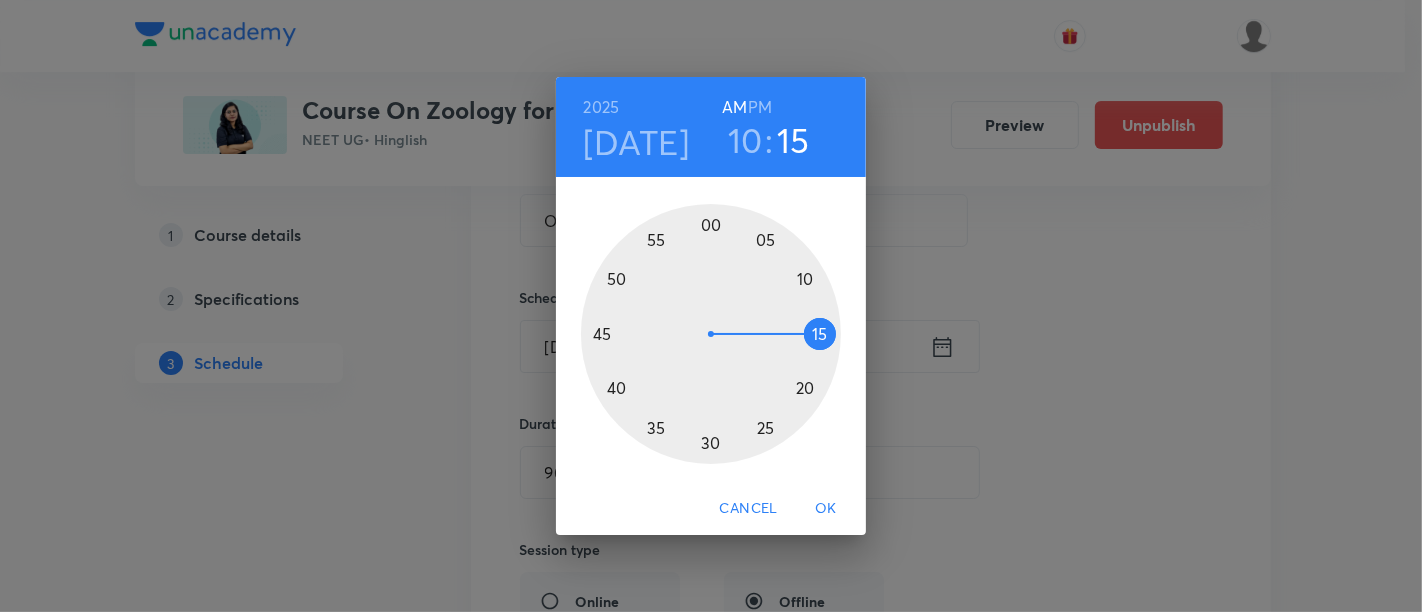 click at bounding box center [711, 334] 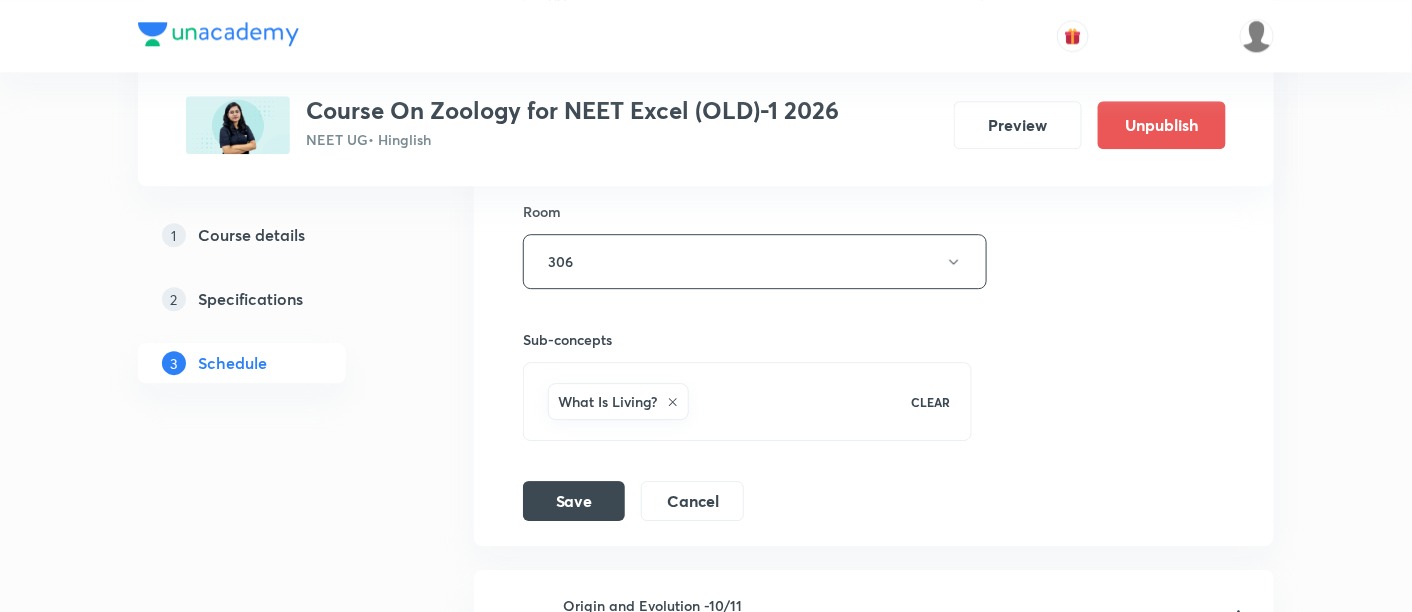 scroll, scrollTop: 6594, scrollLeft: 0, axis: vertical 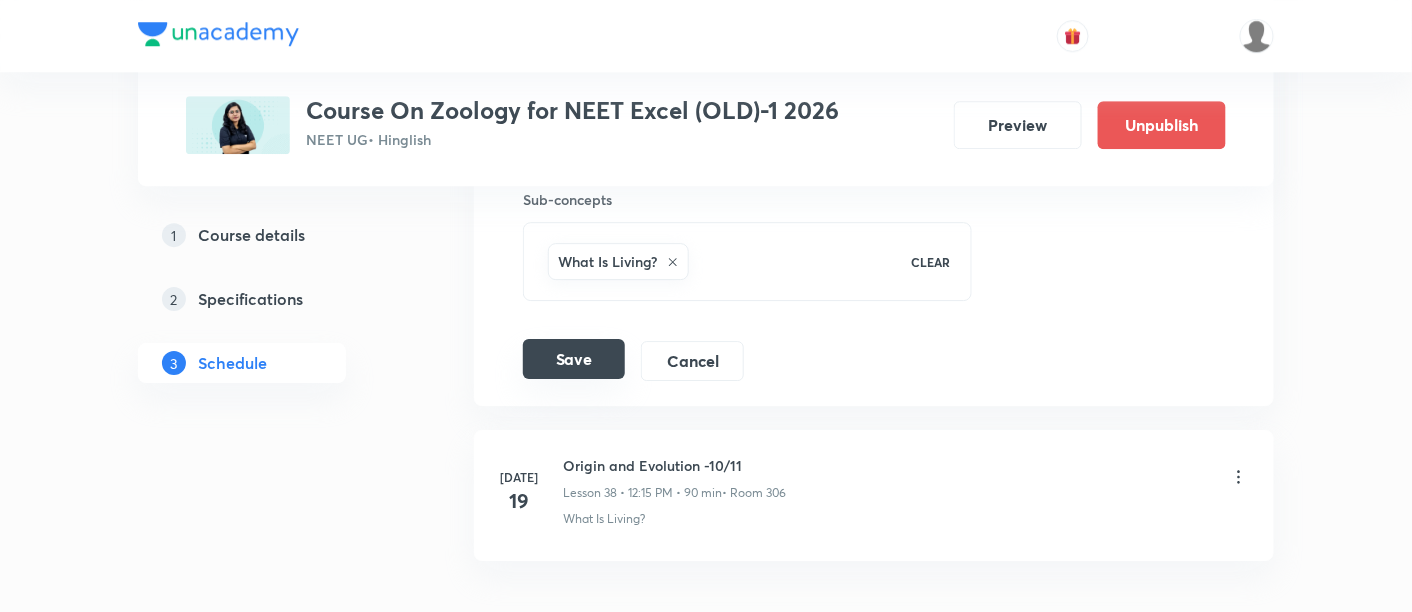 click on "Save Cancel" at bounding box center [641, 361] 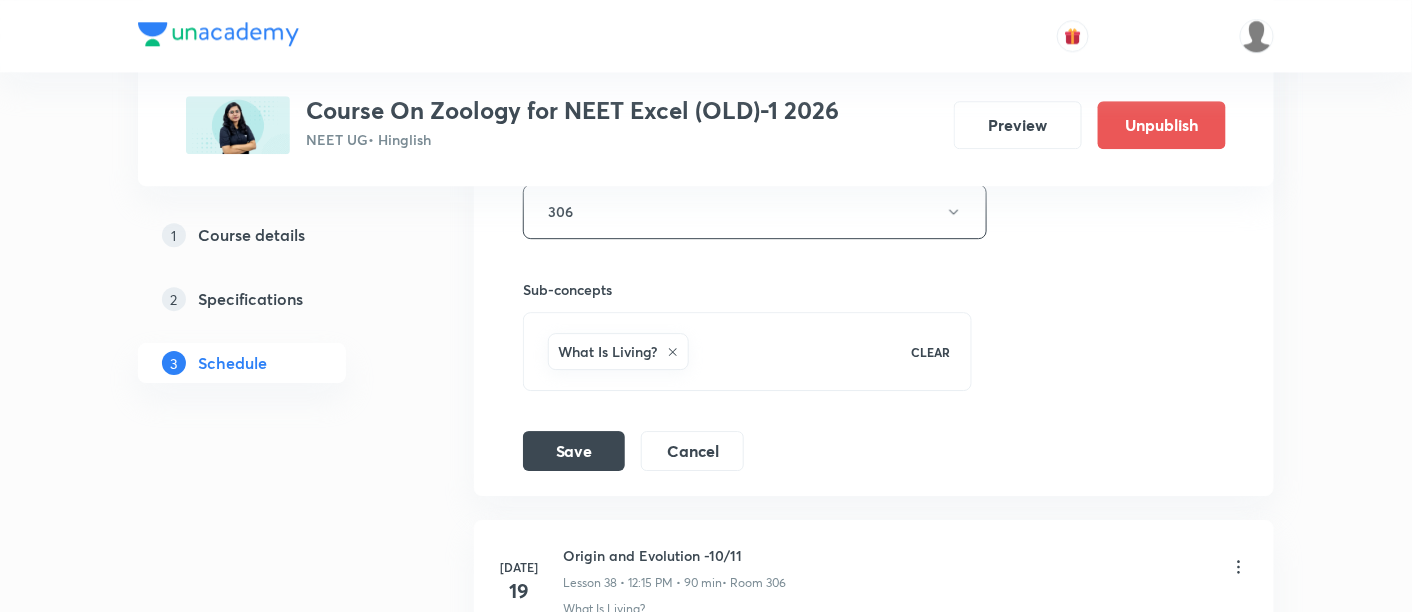 scroll, scrollTop: 6539, scrollLeft: 0, axis: vertical 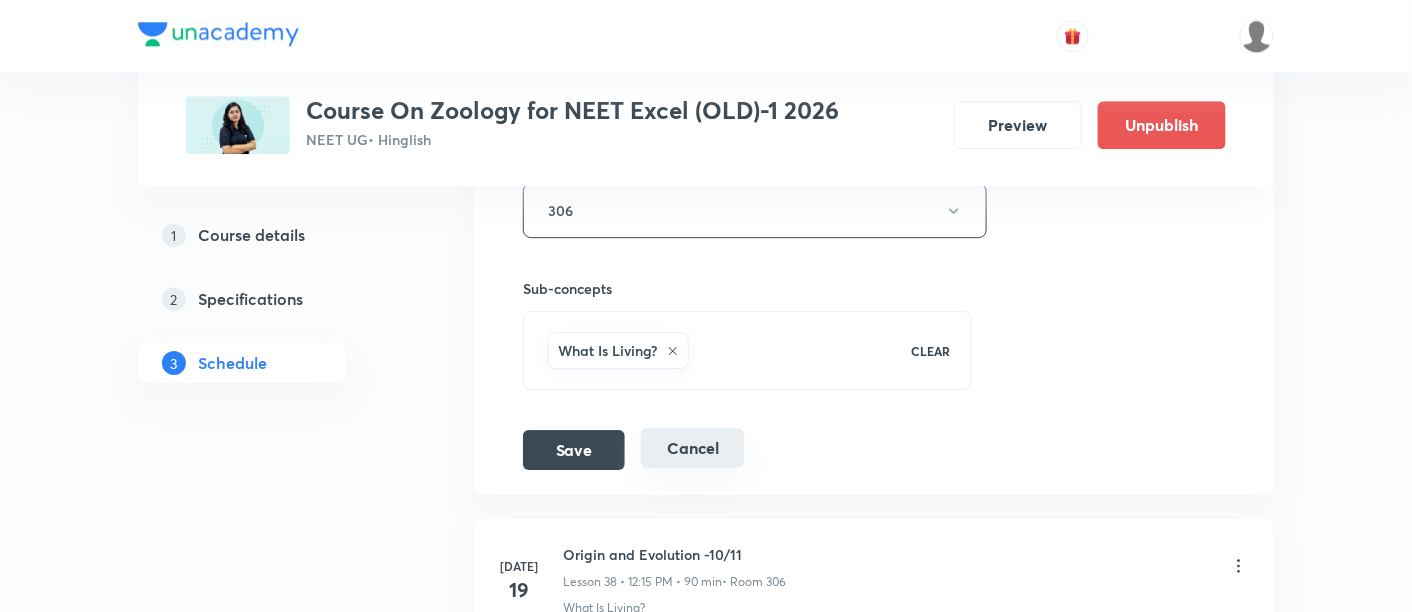 click on "Cancel" at bounding box center [692, 448] 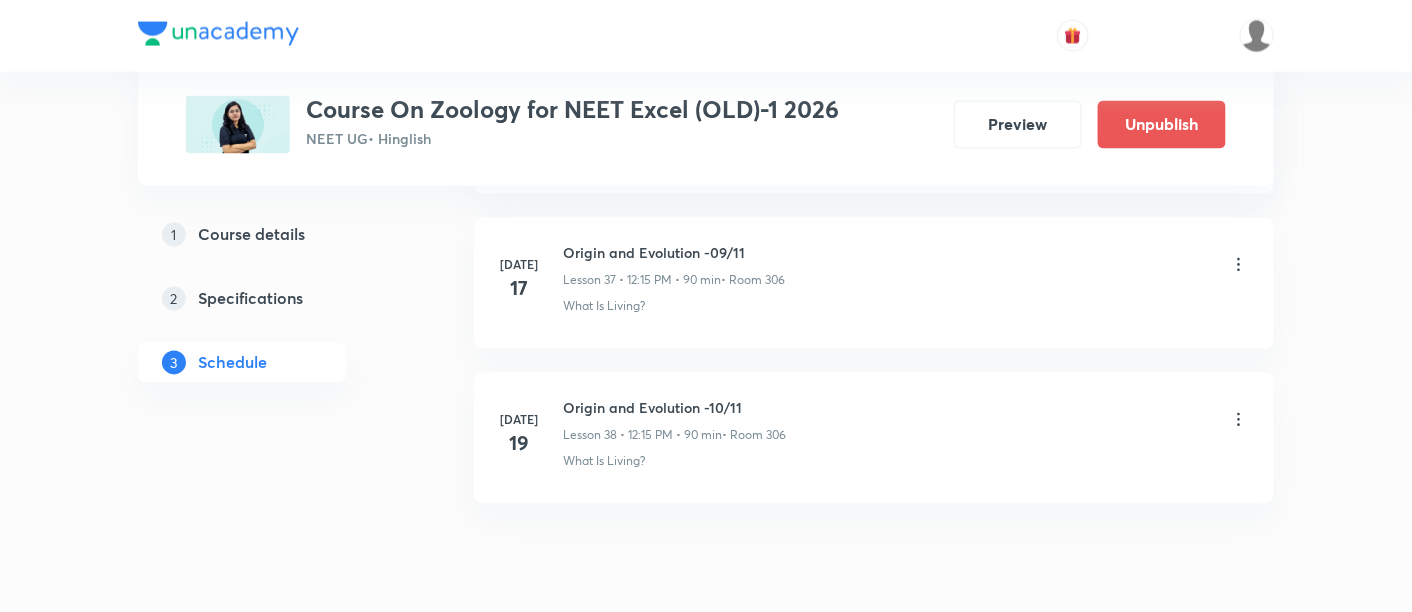 scroll, scrollTop: 5873, scrollLeft: 0, axis: vertical 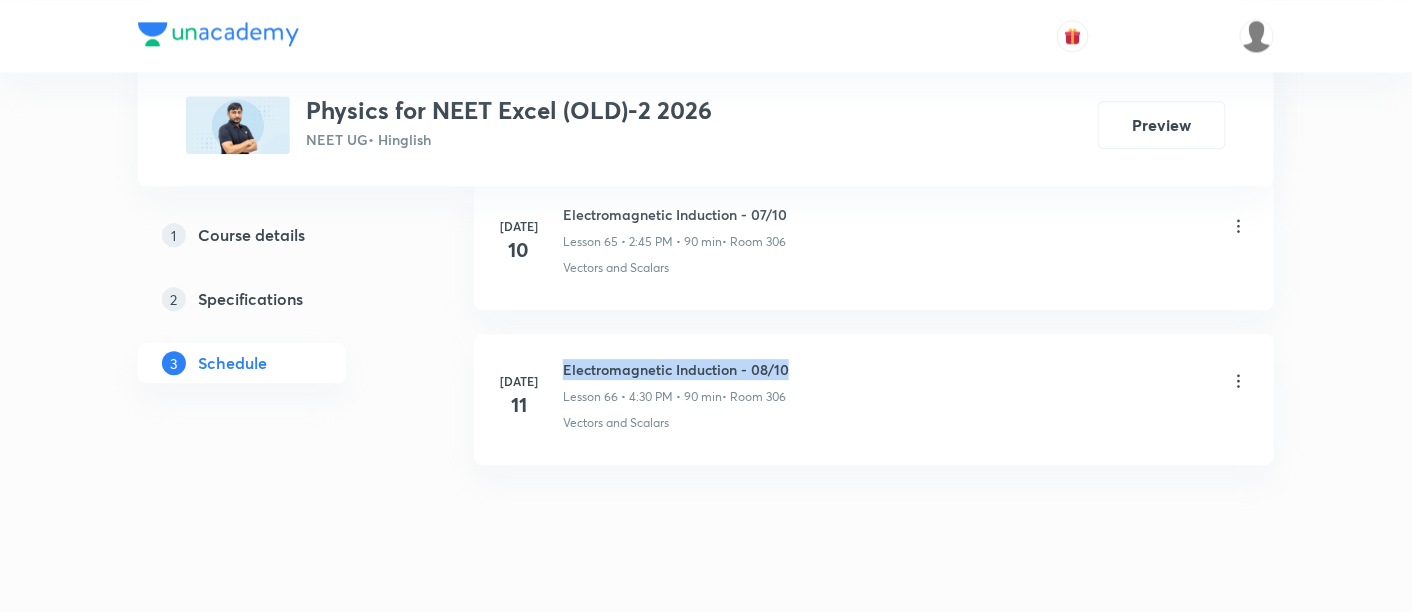 drag, startPoint x: 565, startPoint y: 321, endPoint x: 814, endPoint y: 318, distance: 249.01807 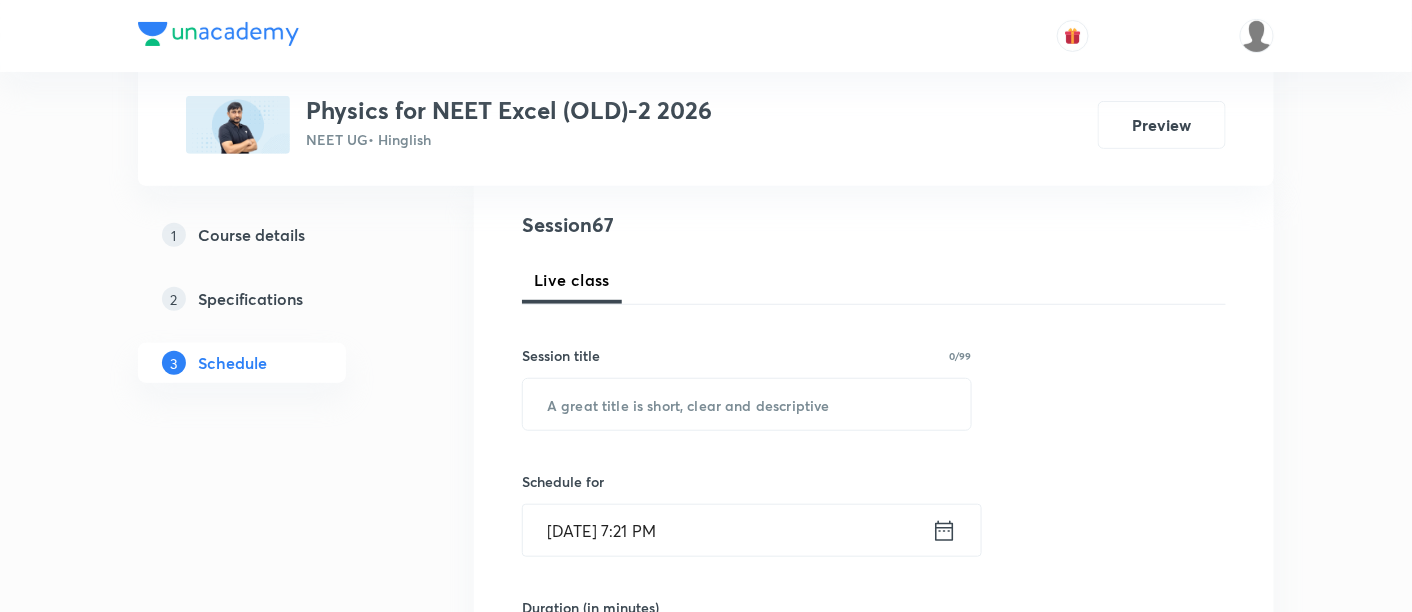scroll, scrollTop: 237, scrollLeft: 0, axis: vertical 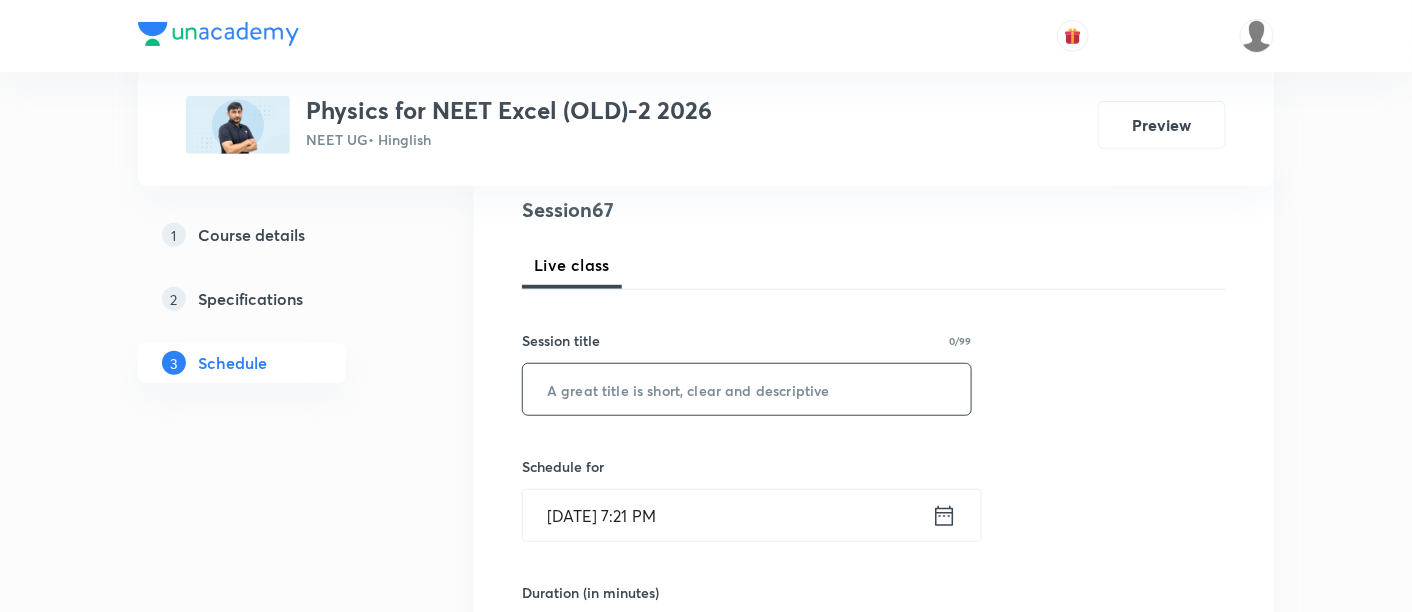click at bounding box center (747, 389) 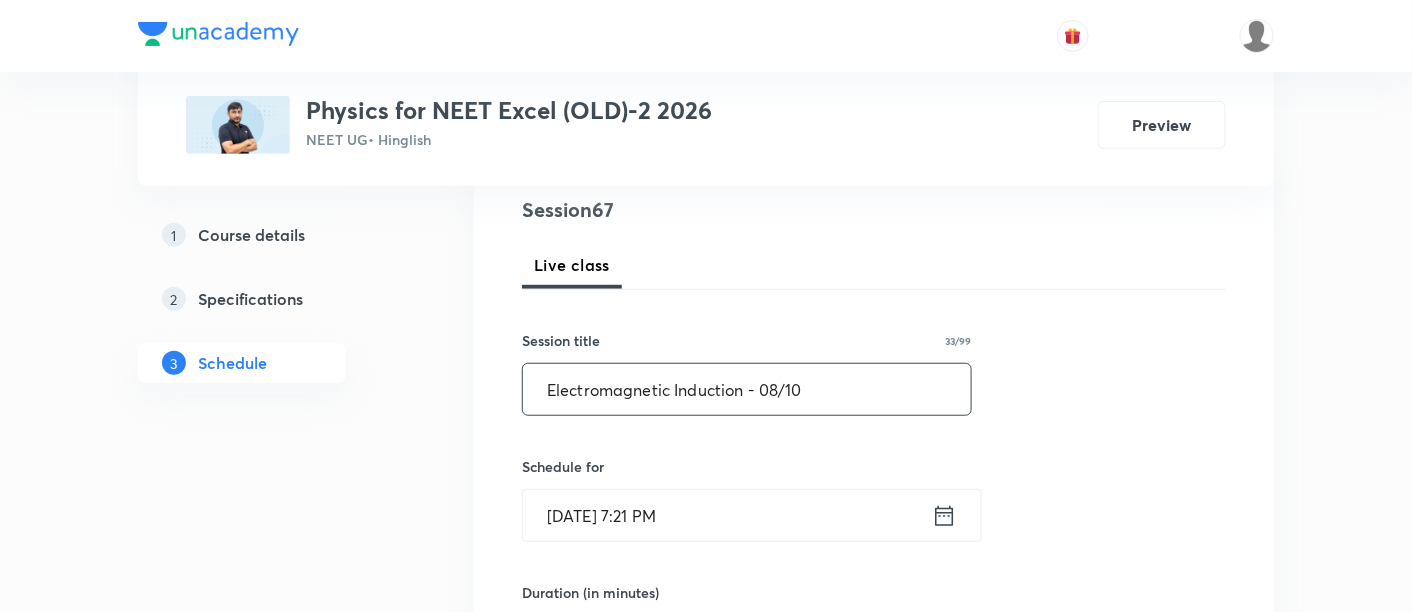 click on "Electromagnetic Induction - 08/10" at bounding box center (747, 389) 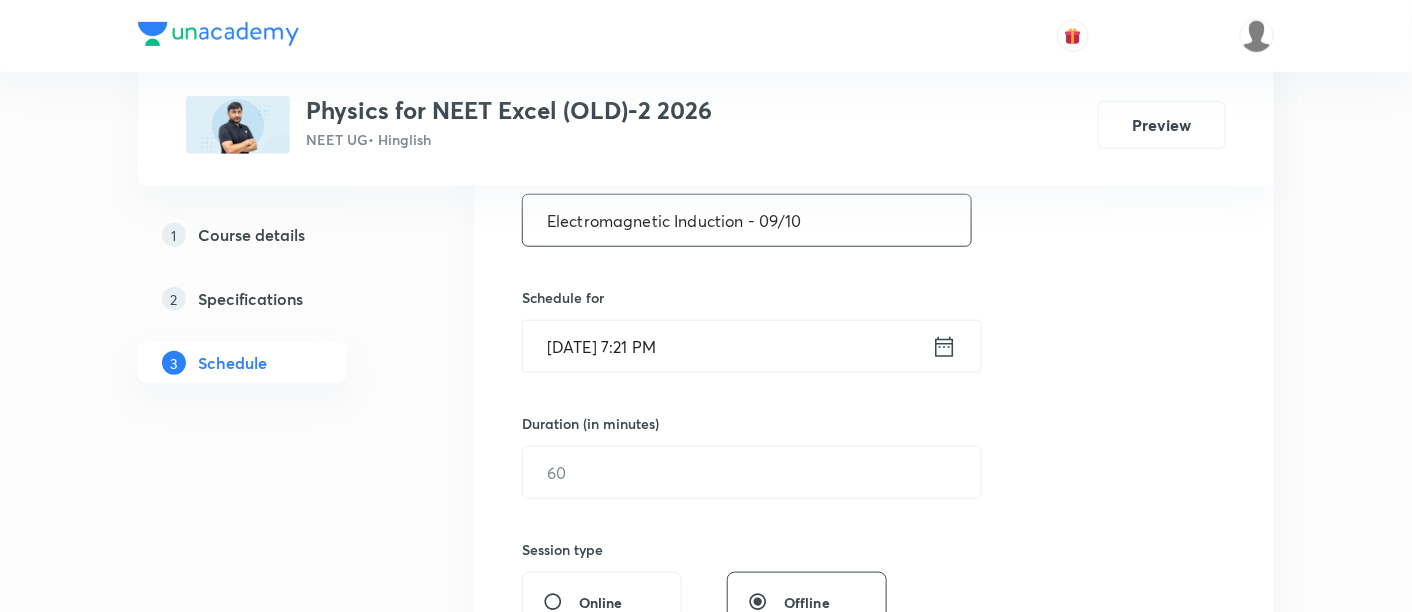 scroll, scrollTop: 411, scrollLeft: 0, axis: vertical 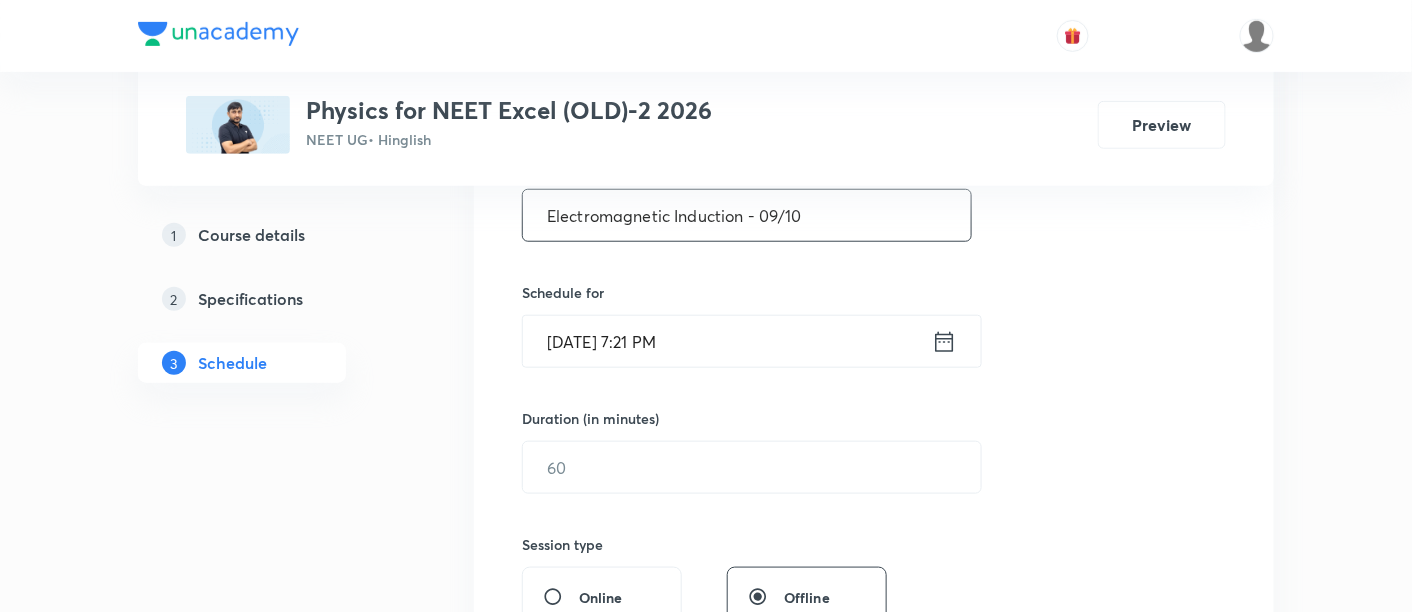 type on "Electromagnetic Induction - 09/10" 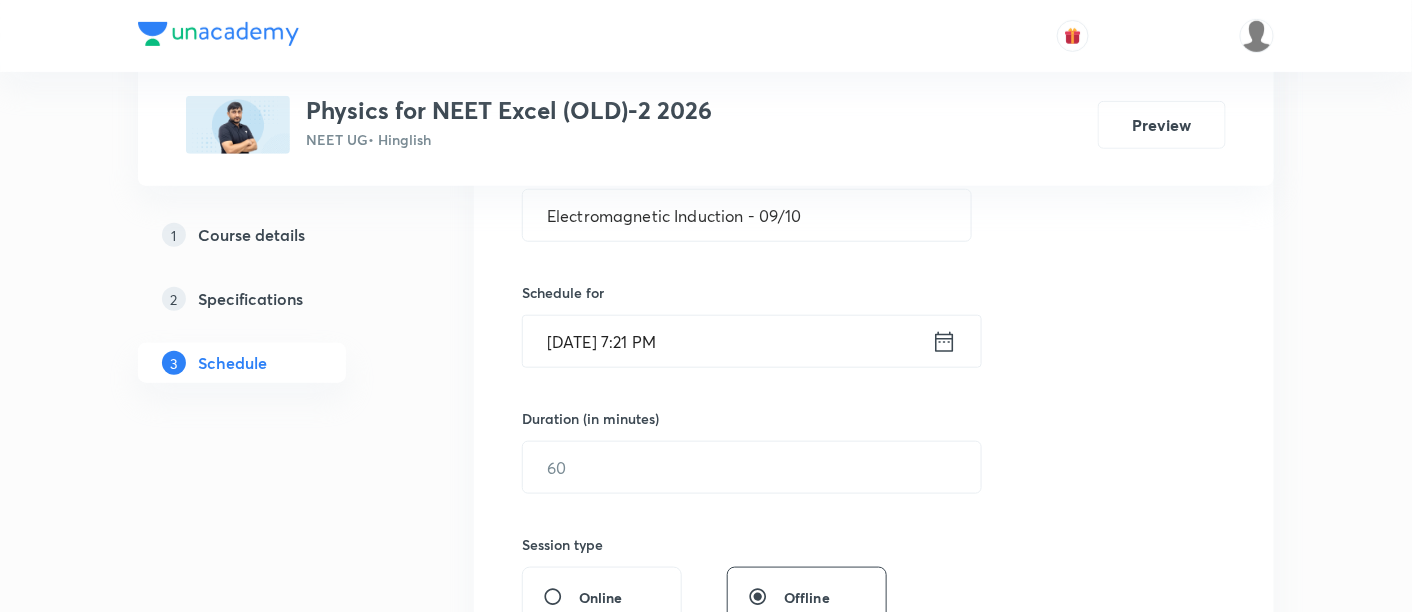click 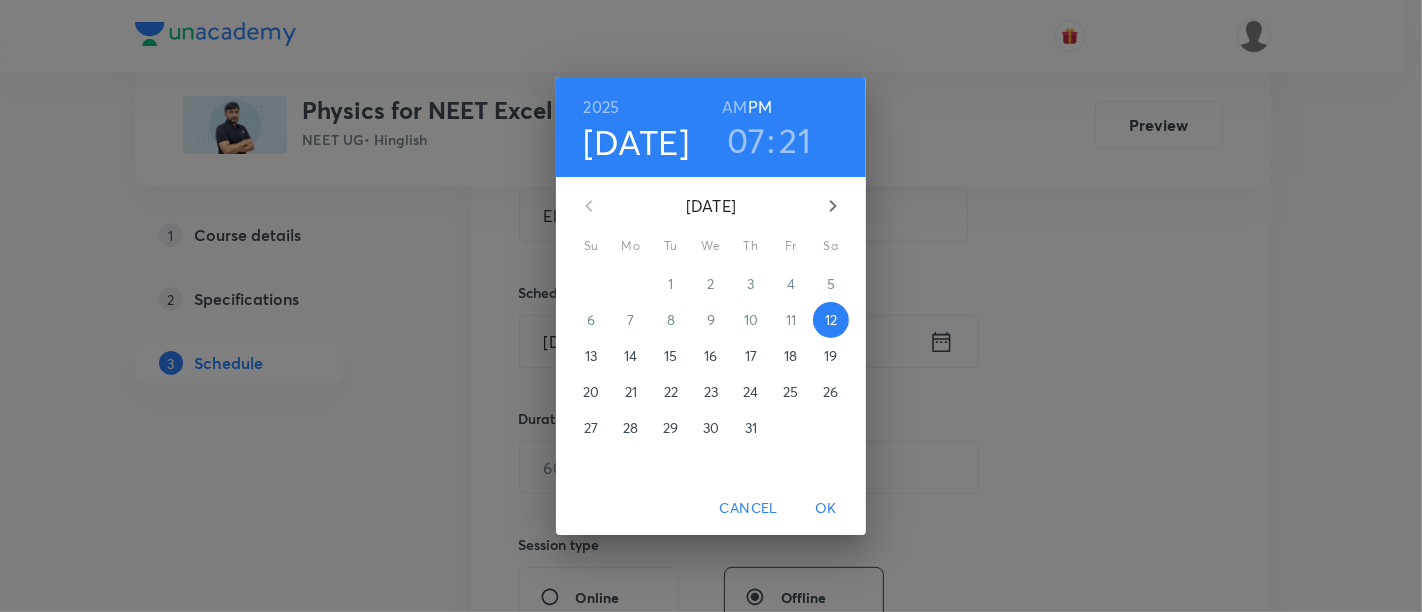 click on "14" at bounding box center (631, 356) 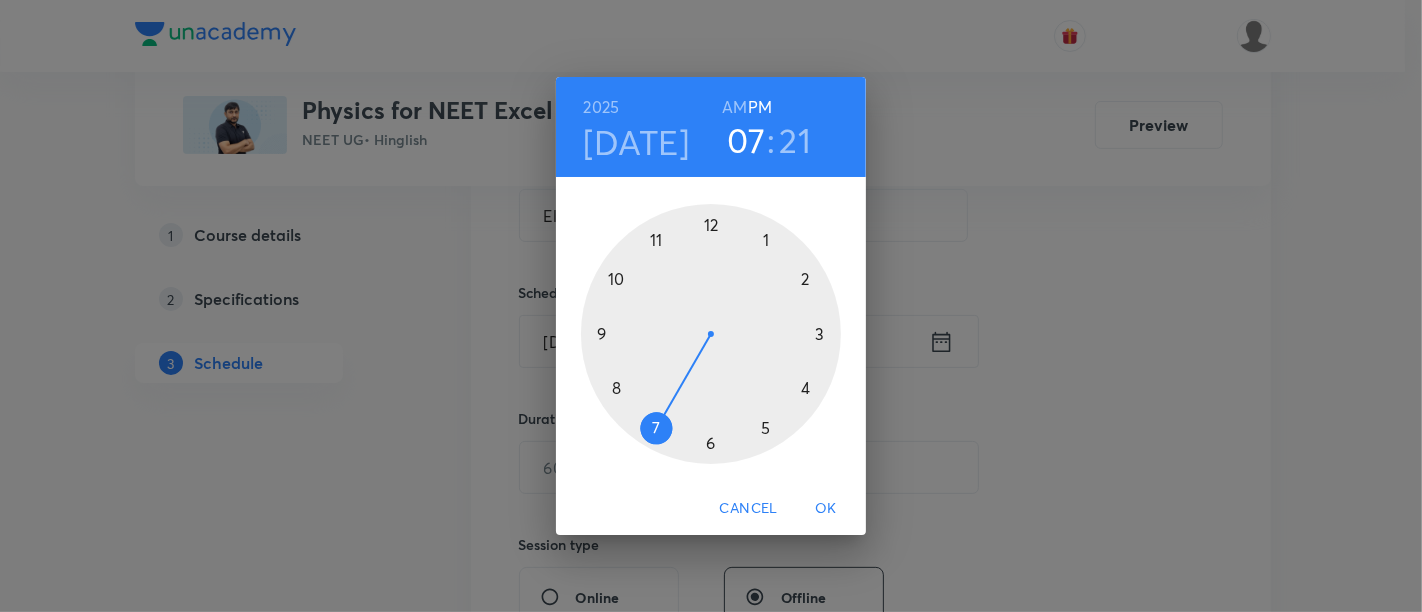 click at bounding box center (711, 334) 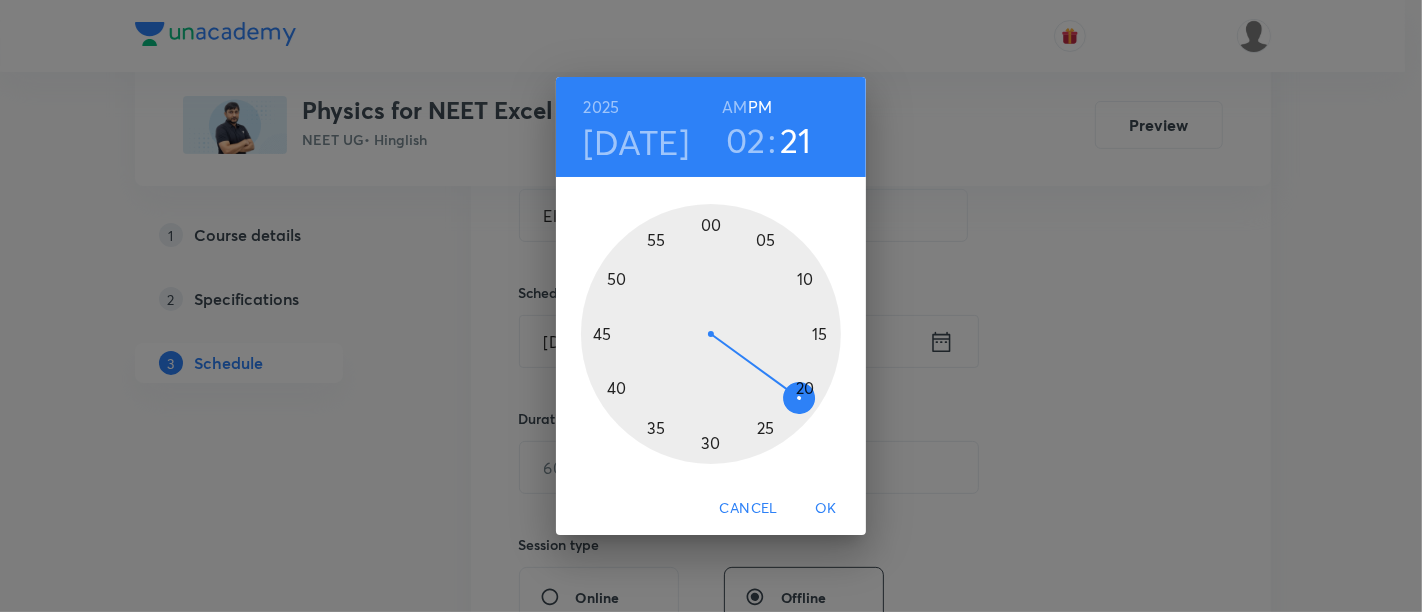 click at bounding box center [711, 334] 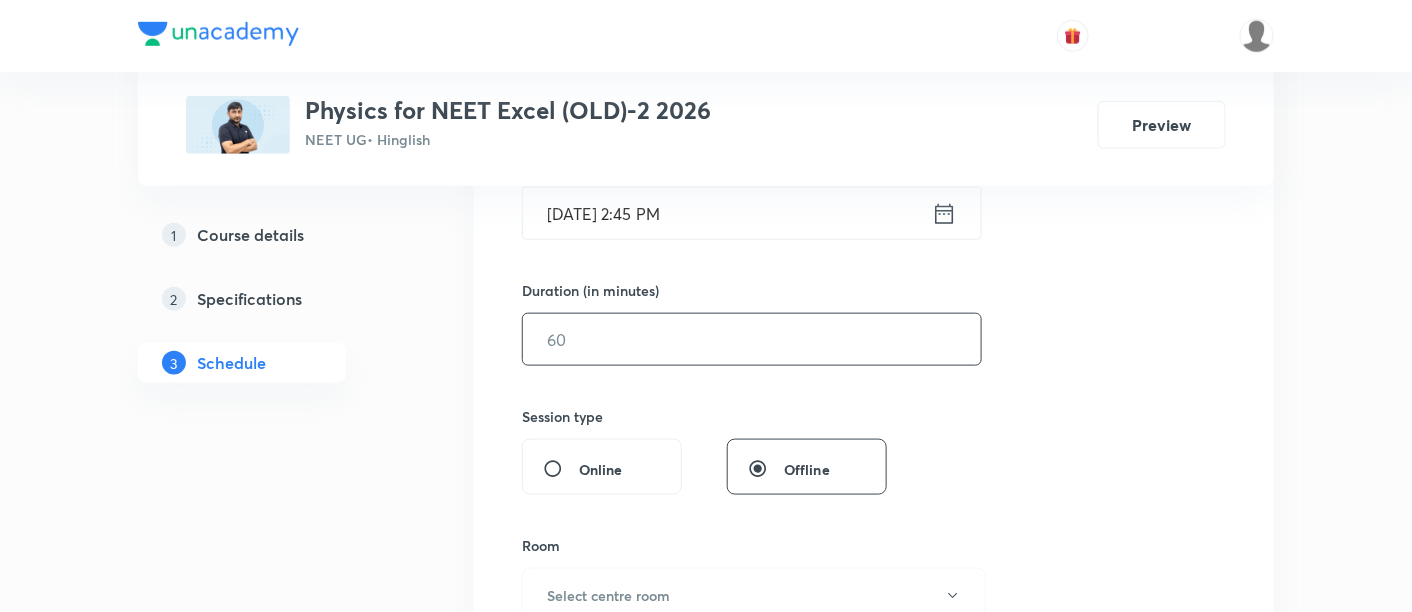 scroll, scrollTop: 548, scrollLeft: 0, axis: vertical 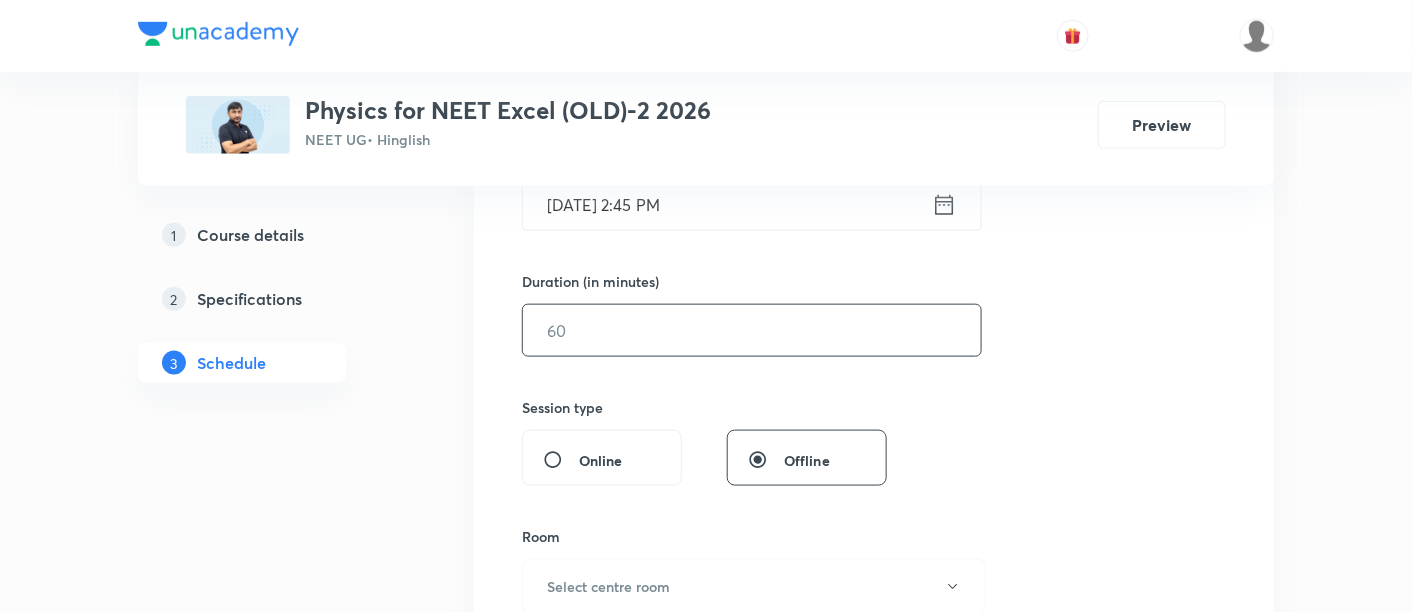 click at bounding box center [752, 330] 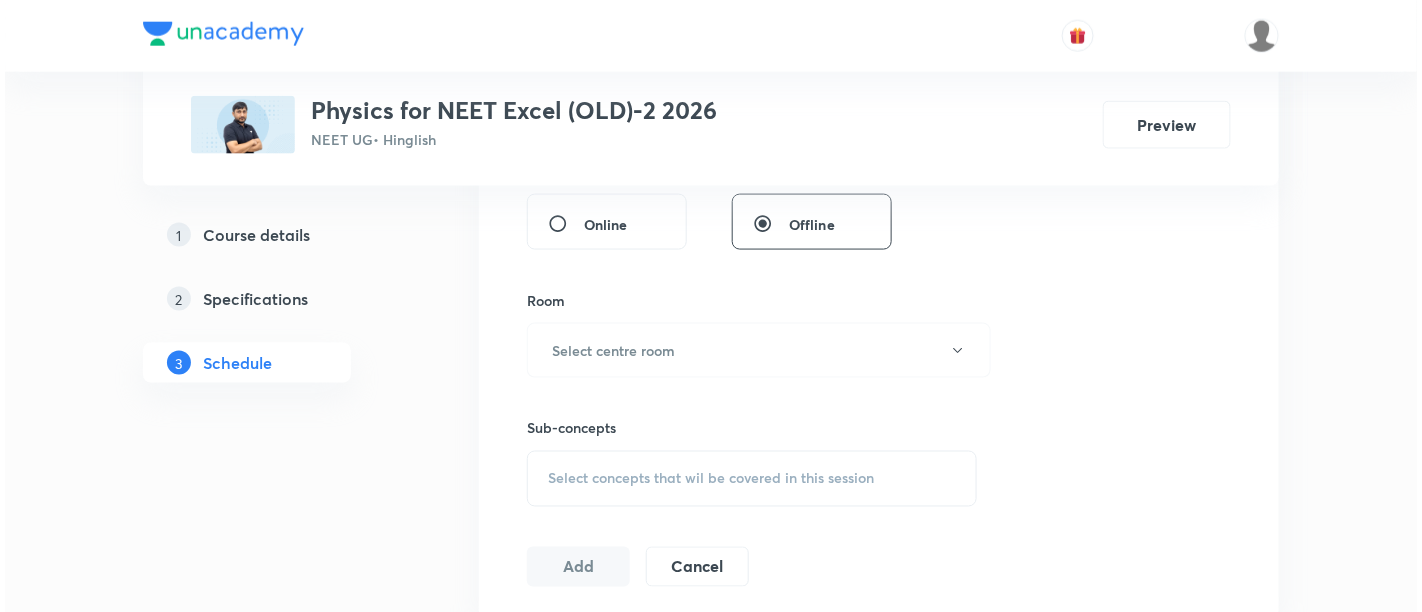 scroll, scrollTop: 785, scrollLeft: 0, axis: vertical 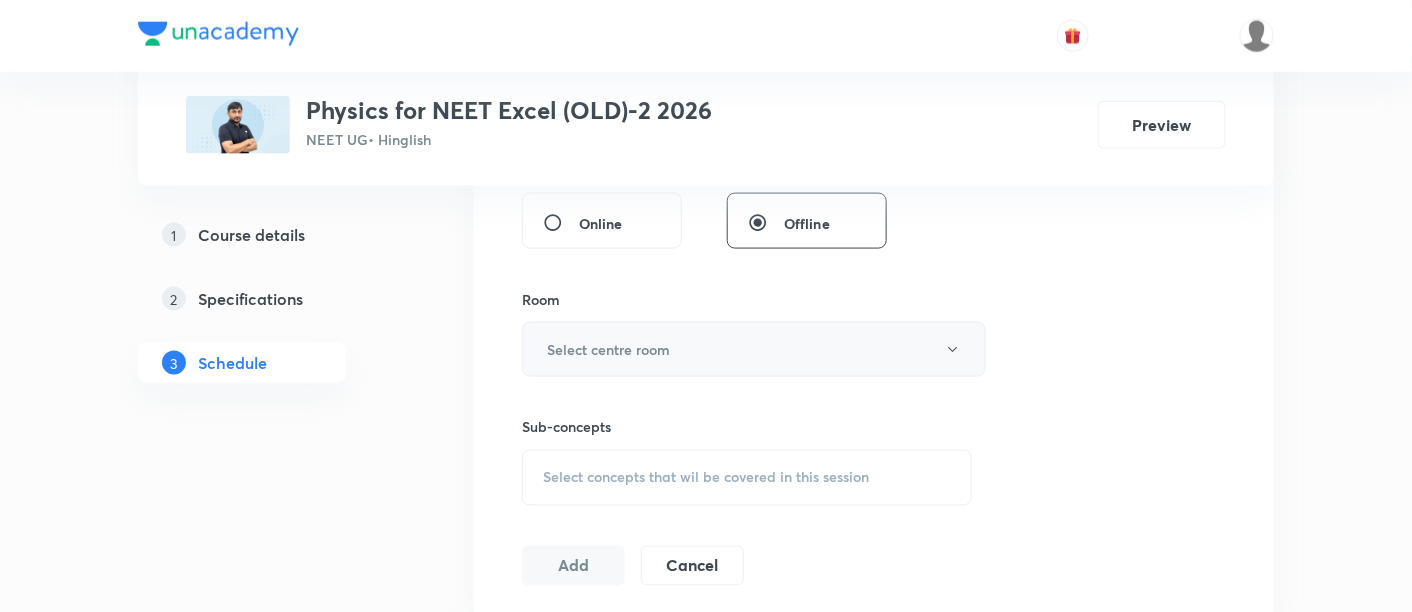 type on "90" 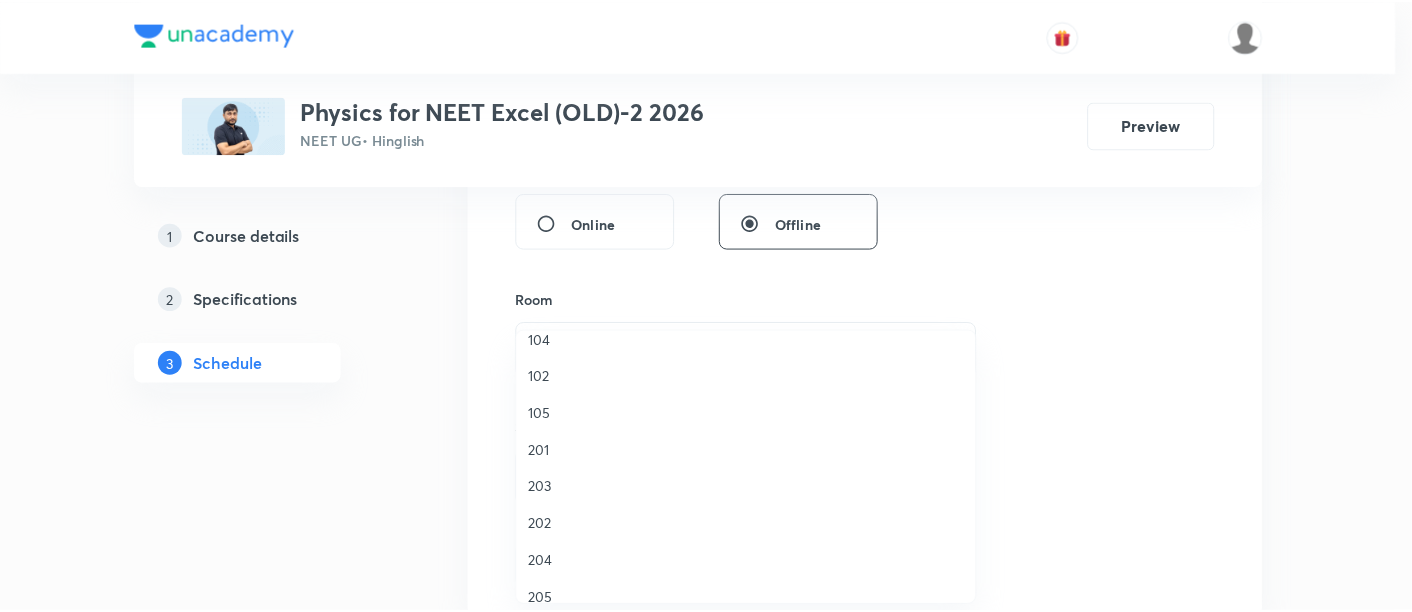 scroll, scrollTop: 665, scrollLeft: 0, axis: vertical 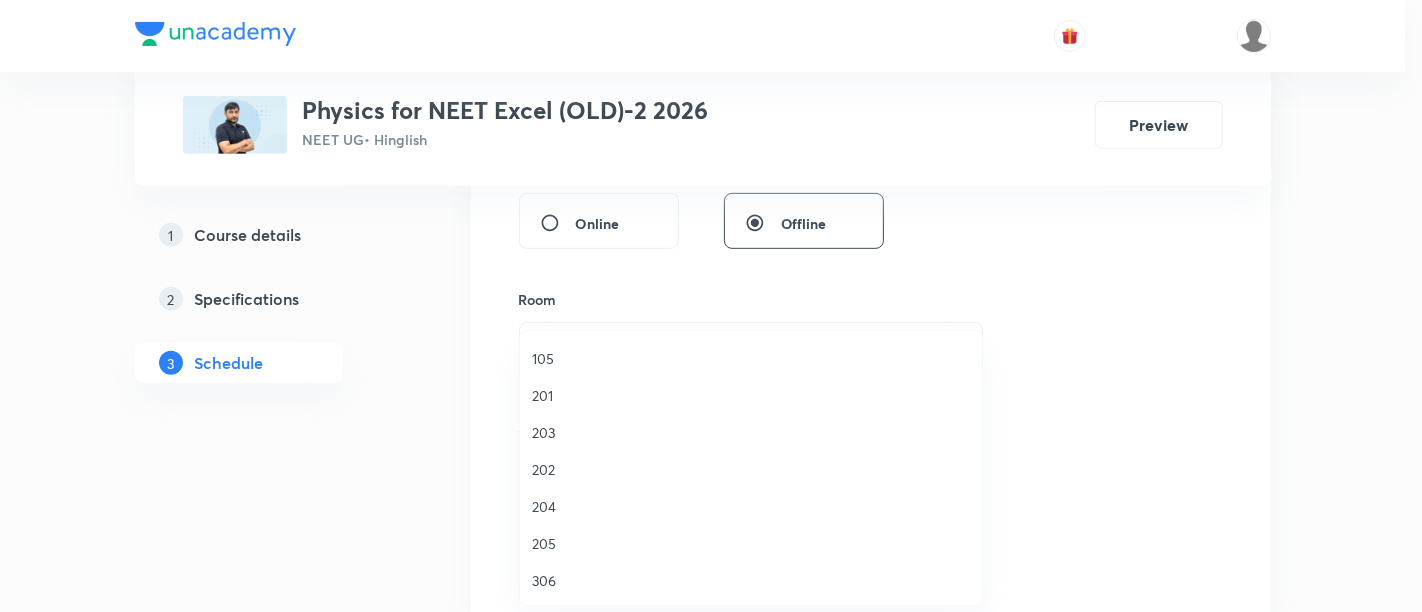 click on "306" at bounding box center (751, 580) 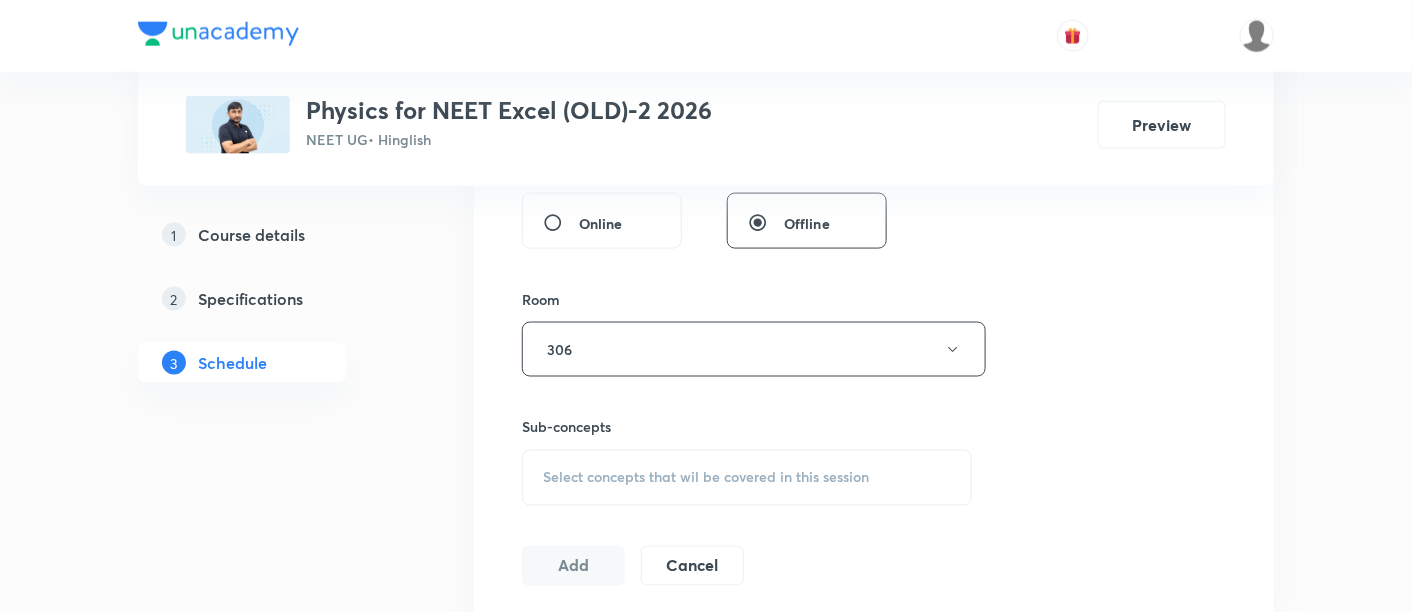 click on "Select concepts that wil be covered in this session" at bounding box center (747, 478) 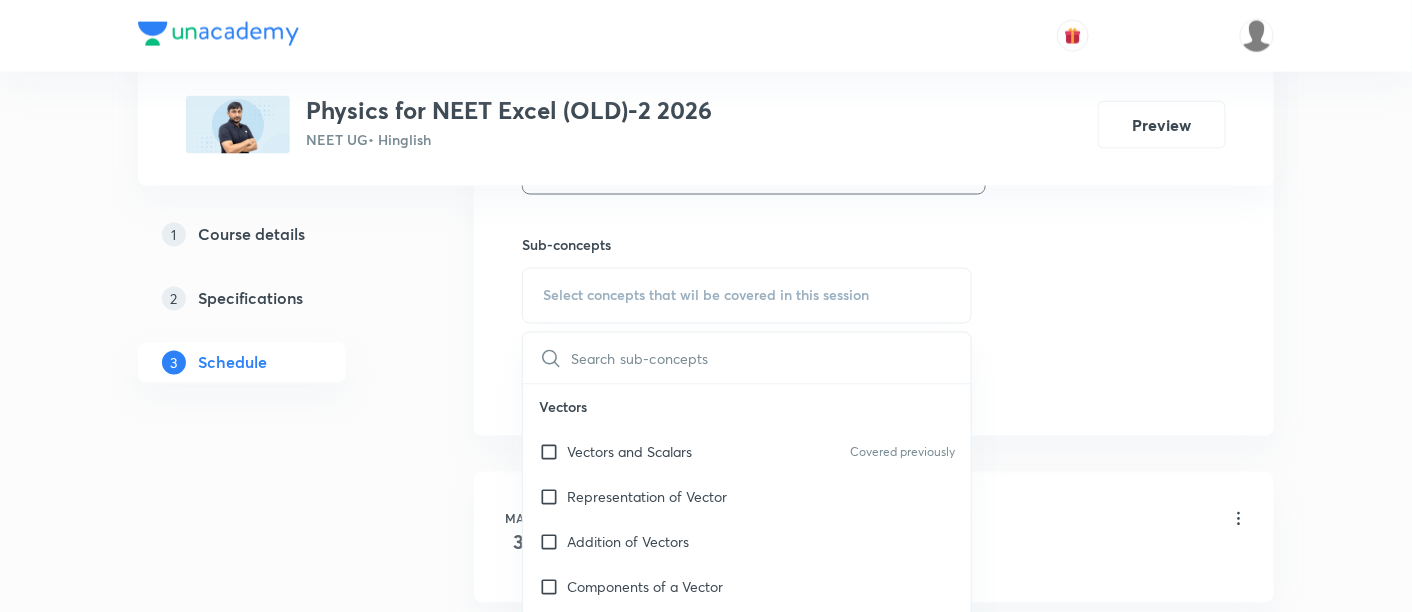 scroll, scrollTop: 974, scrollLeft: 0, axis: vertical 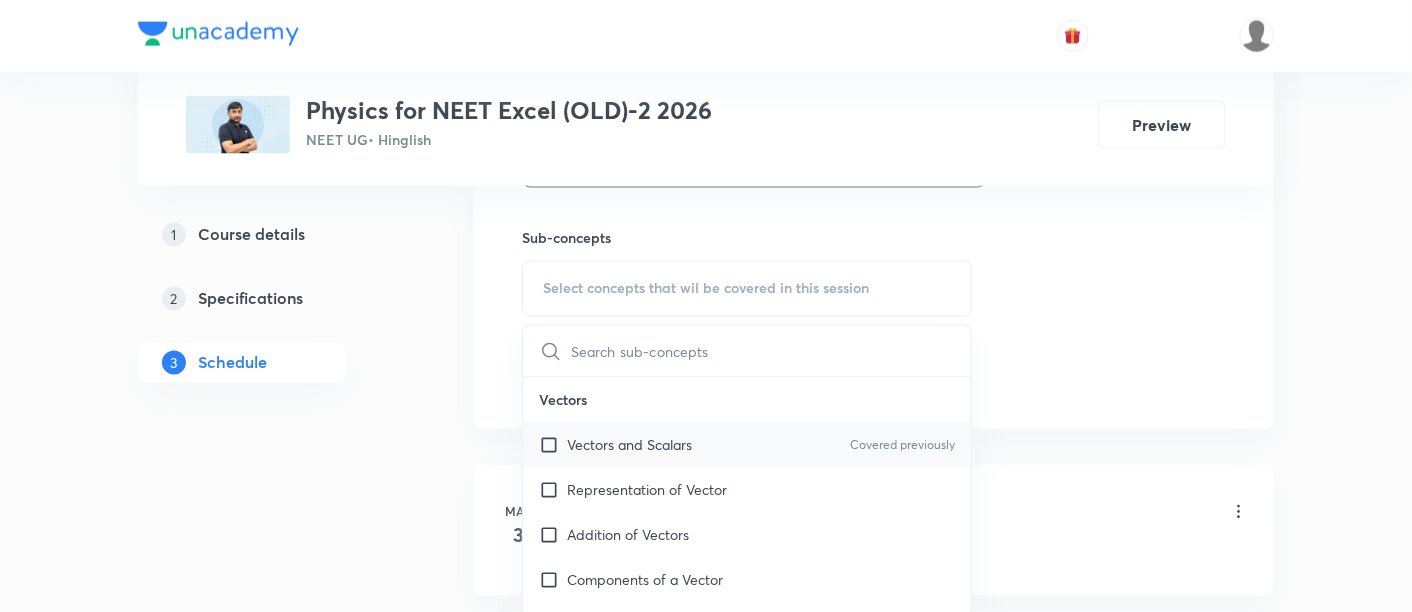 click on "Vectors and Scalars  Covered previously" at bounding box center [747, 445] 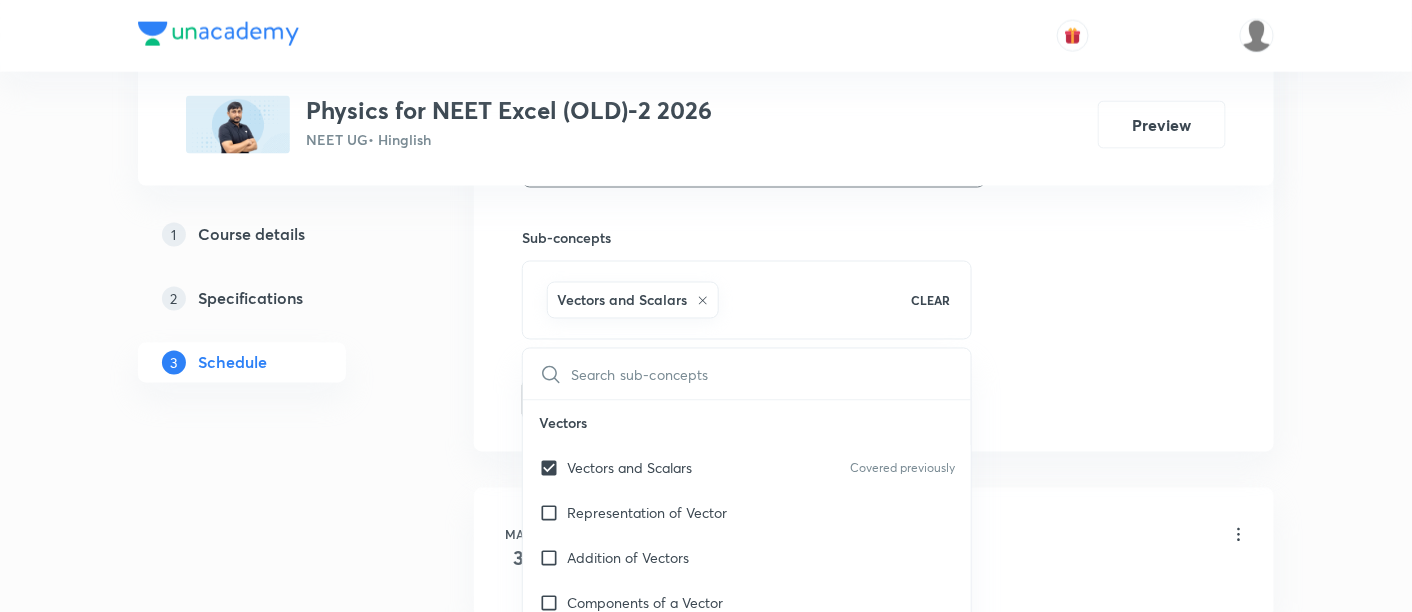 click on "Session  67 Live class Session title 33/99 Electromagnetic Induction - 09/10 ​ Schedule for Jul 14, 2025, 2:45 PM ​ Duration (in minutes) 90 ​   Session type Online Offline Room 306 Sub-concepts Vectors and Scalars  CLEAR ​ Vectors Vectors and Scalars  Covered previously Representation of Vector  Addition of Vectors Components of a Vector Unit Vectors Rectangular Components of a Vector in Three Dimensions  Position Vector Displacement Vector Product of Two Vectors Change in Velocity Projectile Motion Minimum Velocity & Angle to Hit a Given Point Motion in a Straight Line Translatory Motion  Frame of Reference  Trajectory  Displacement and Distance  Velocity and Speed  Acceleration  Motion in a Straight Line  One- Dimensional Motion in a Vertical Line  Motion Upon an Inclined Plane  Relative Motion in One dimension Graphs in Motion in One Dimension Newtons Equation Of Motion Graphs In Motion In One-D One Dimensional Motion In Vertical Line Horizontal Range And Maximum Height Trajectory Equation Impulse" at bounding box center (874, -61) 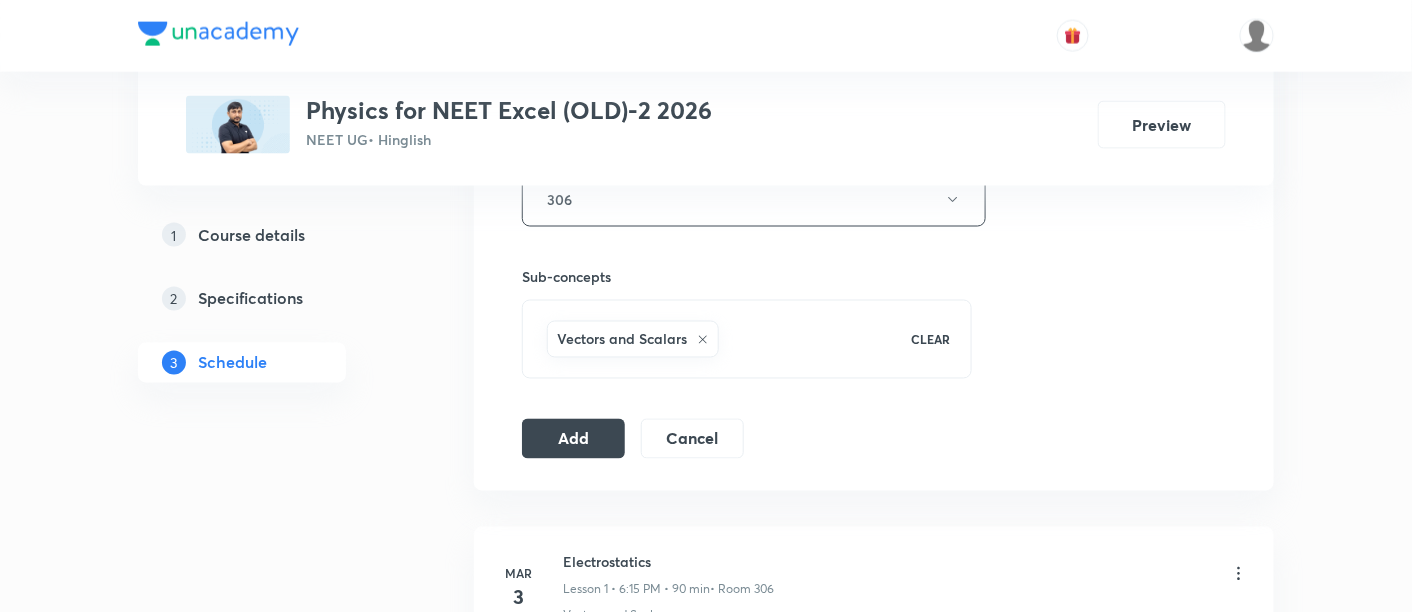 scroll, scrollTop: 992, scrollLeft: 0, axis: vertical 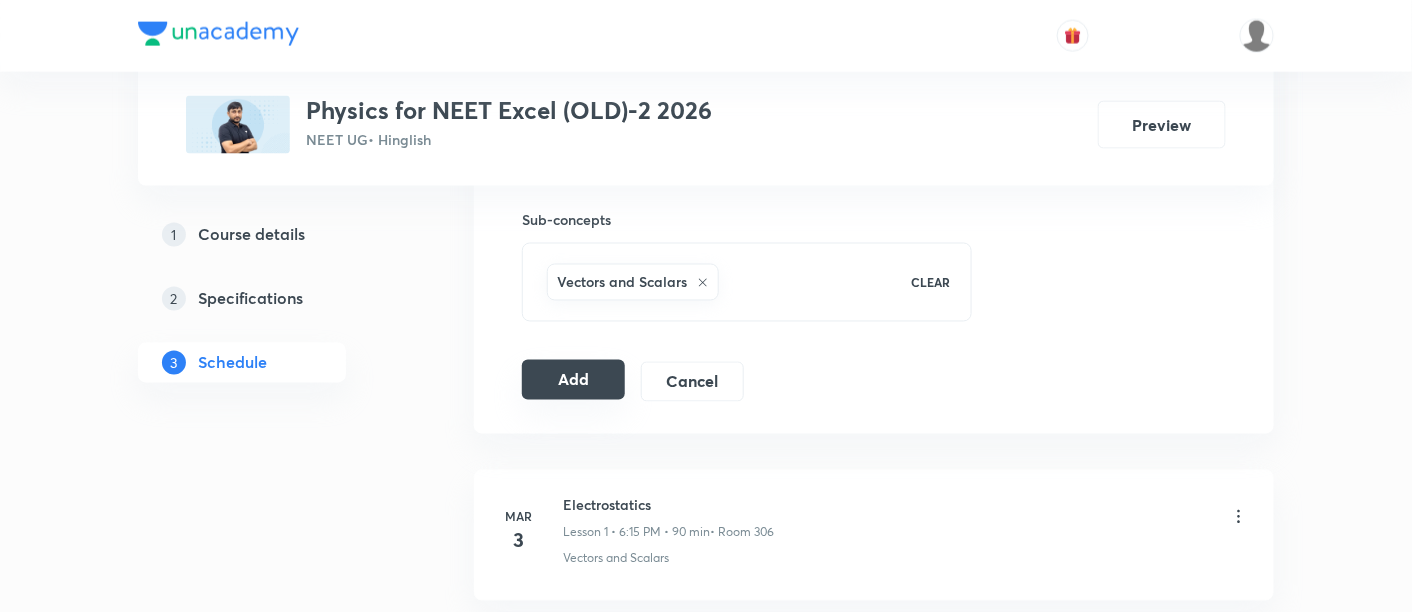 click on "Add" at bounding box center (573, 380) 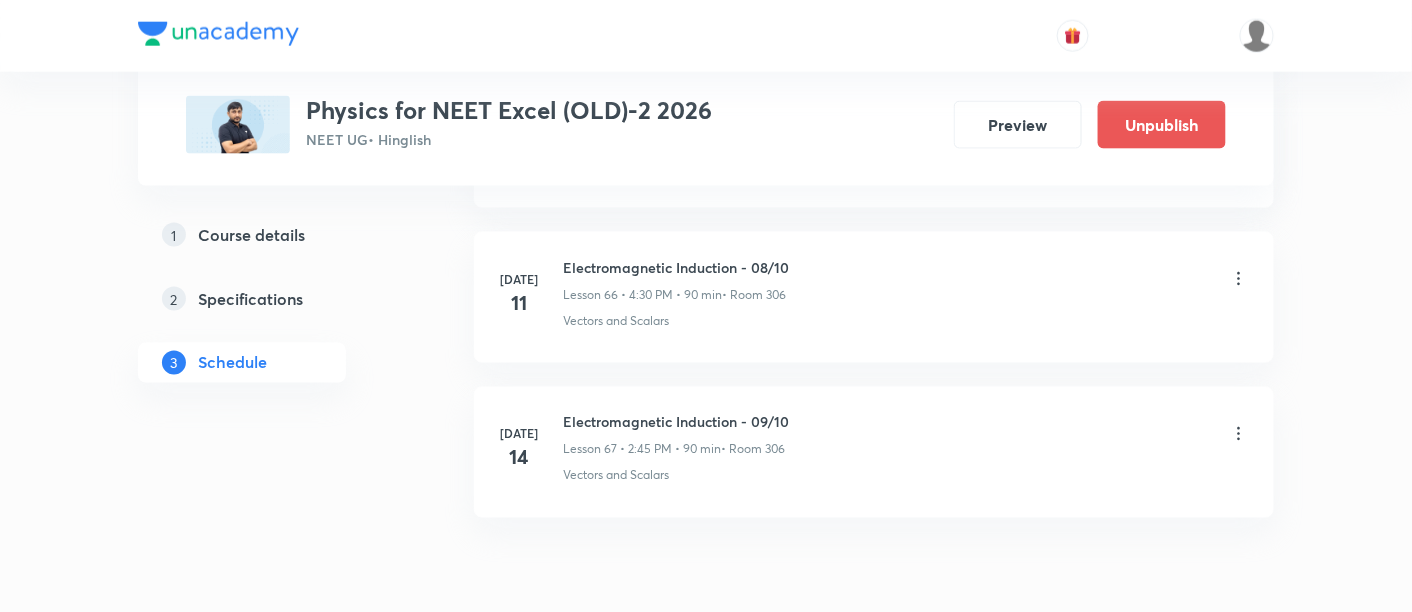 scroll, scrollTop: 10419, scrollLeft: 0, axis: vertical 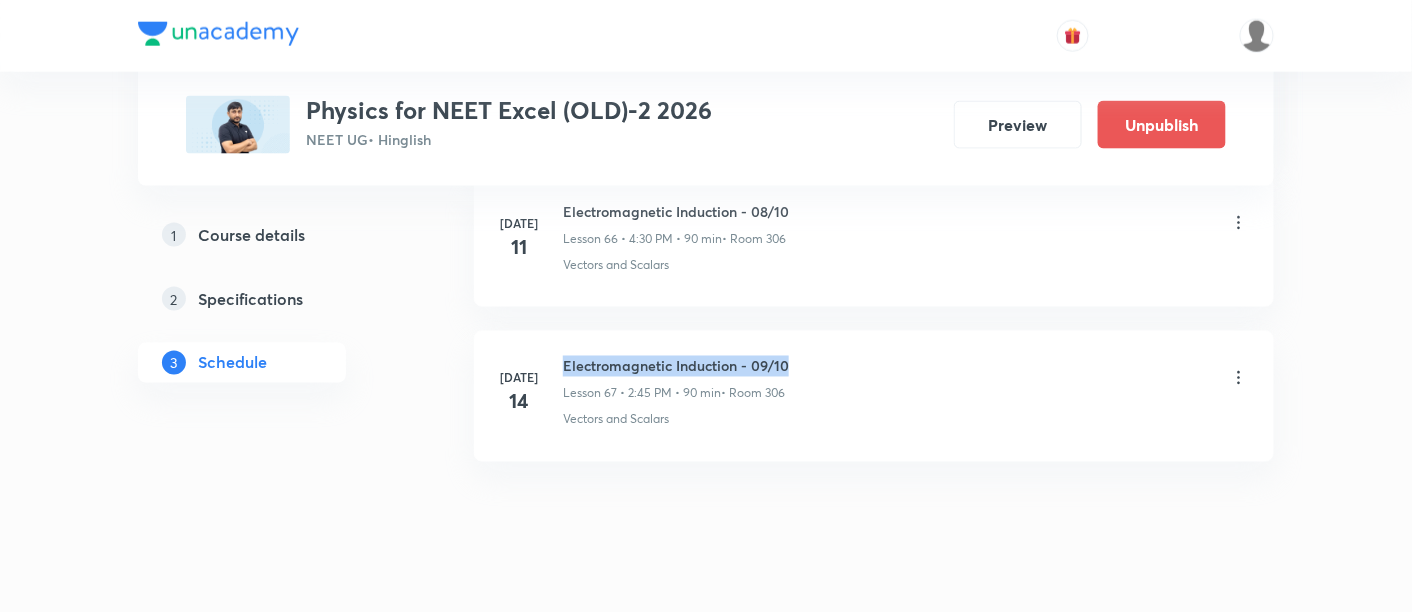 drag, startPoint x: 562, startPoint y: 320, endPoint x: 802, endPoint y: 313, distance: 240.10207 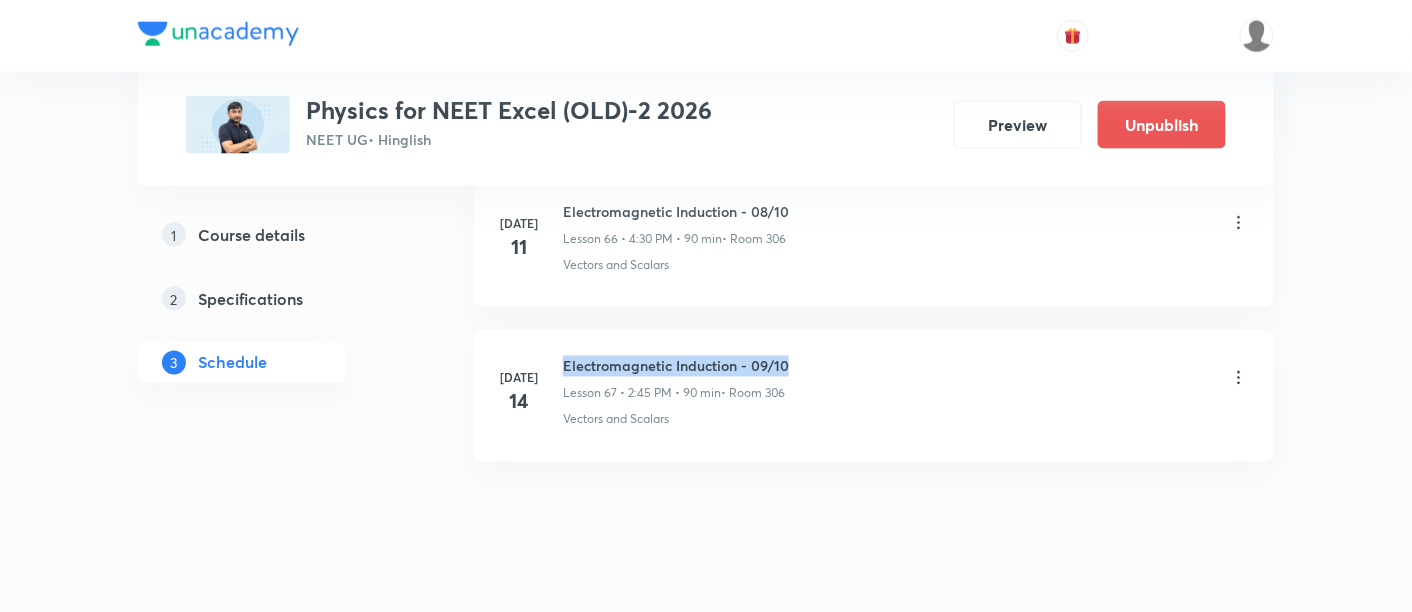 copy on "Electromagnetic Induction - 09/10" 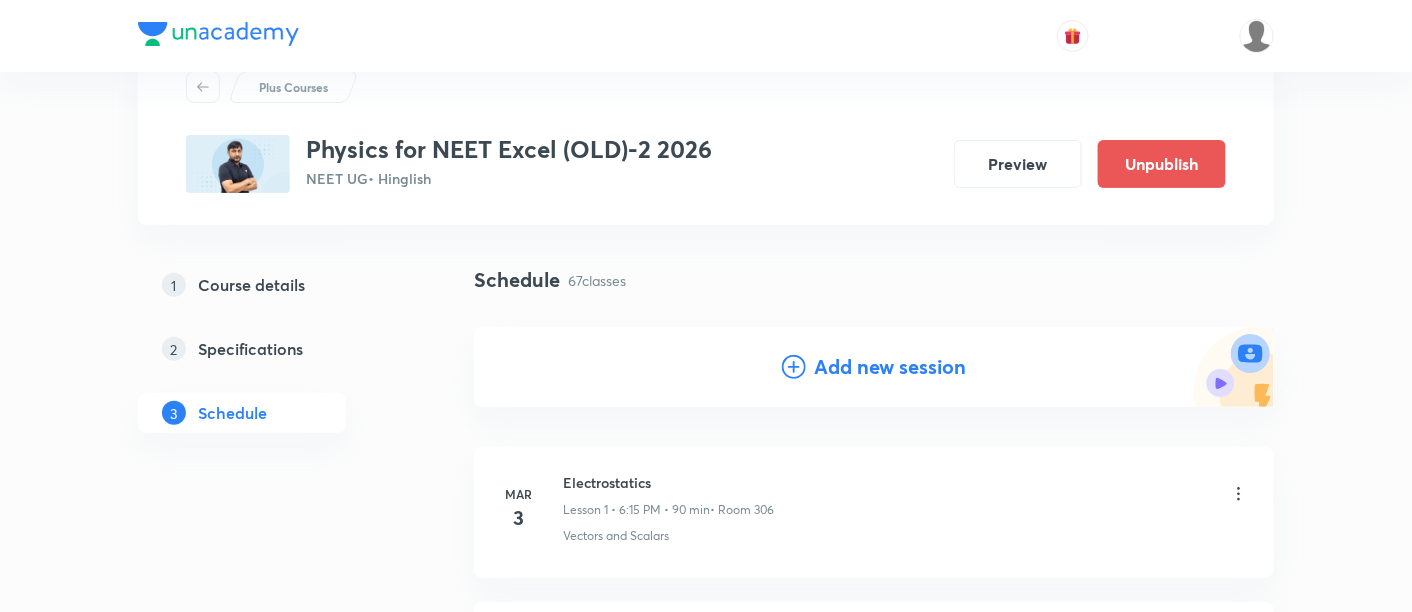 scroll, scrollTop: 0, scrollLeft: 0, axis: both 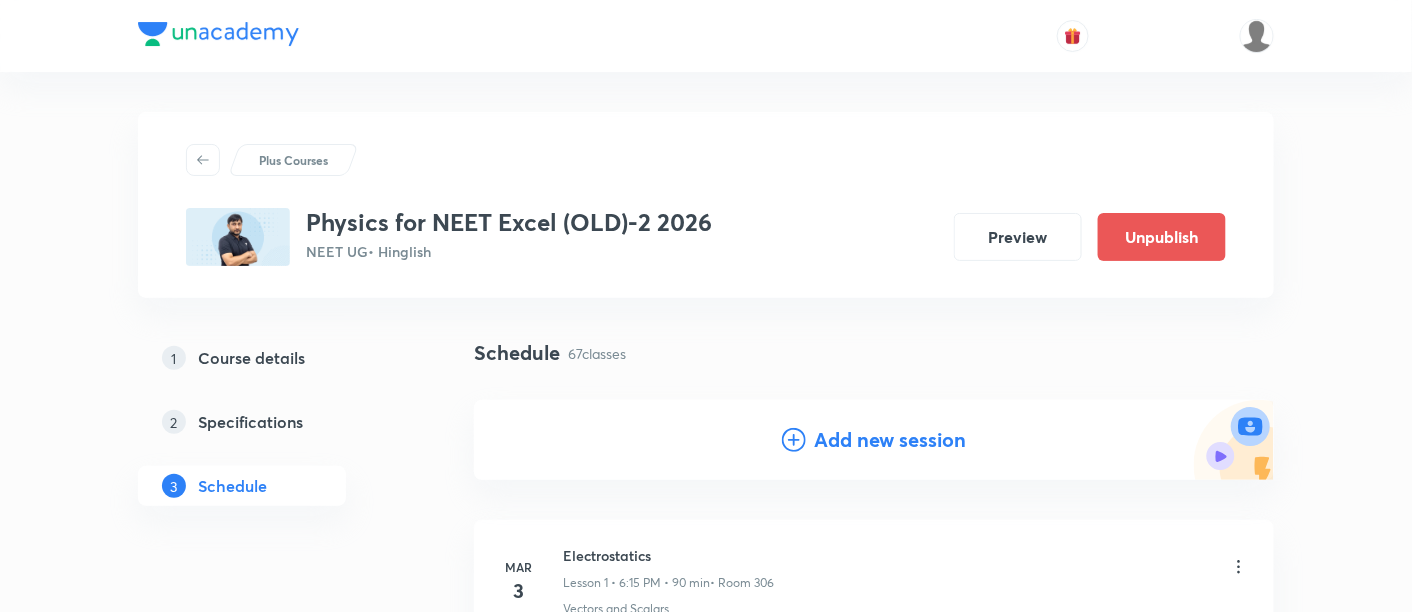 click on "Add new session" at bounding box center (890, 440) 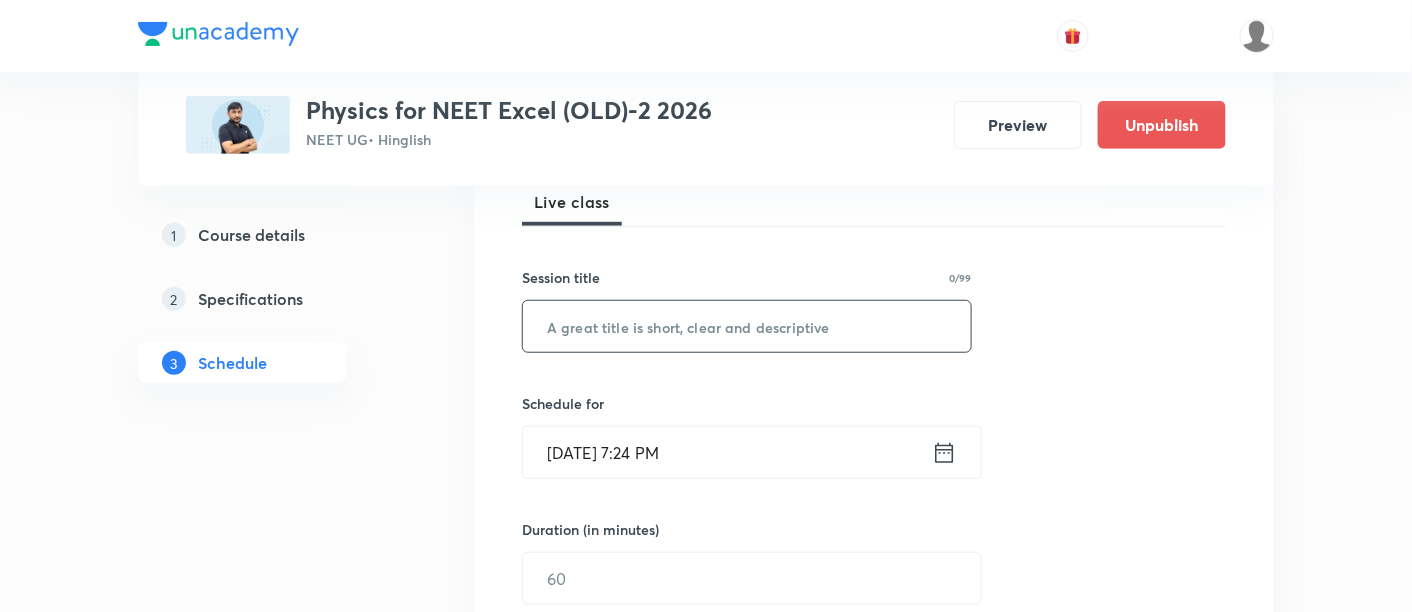 scroll, scrollTop: 311, scrollLeft: 0, axis: vertical 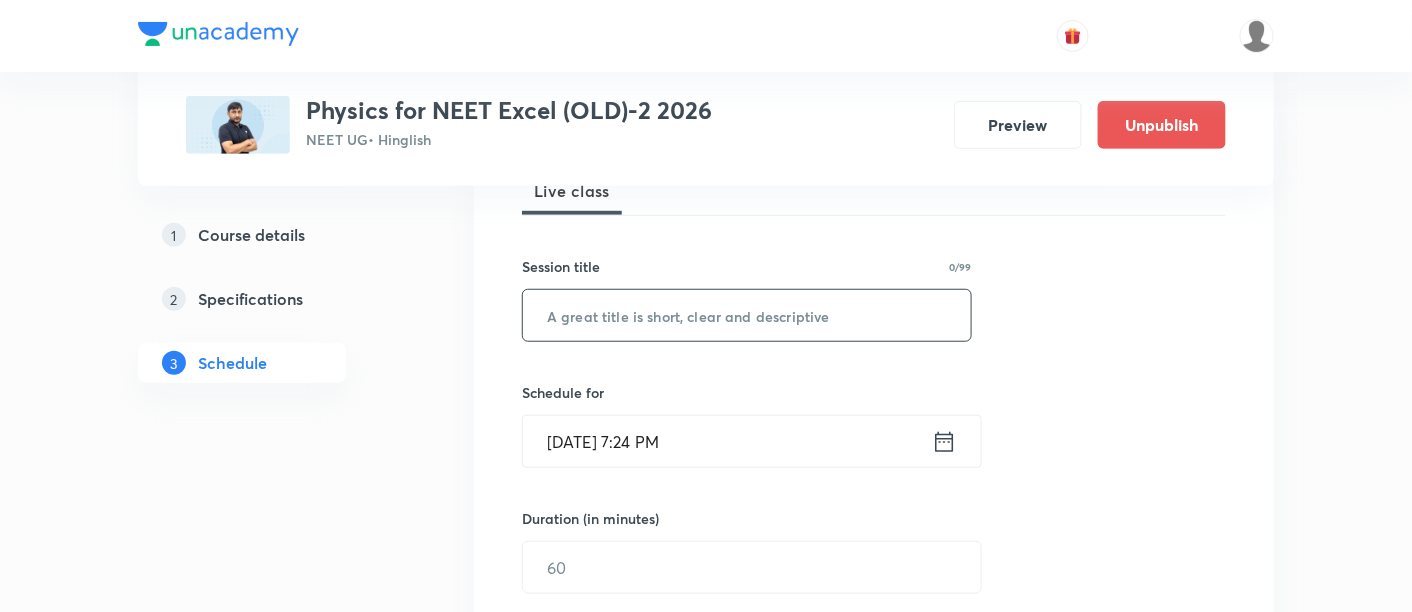 click at bounding box center [747, 315] 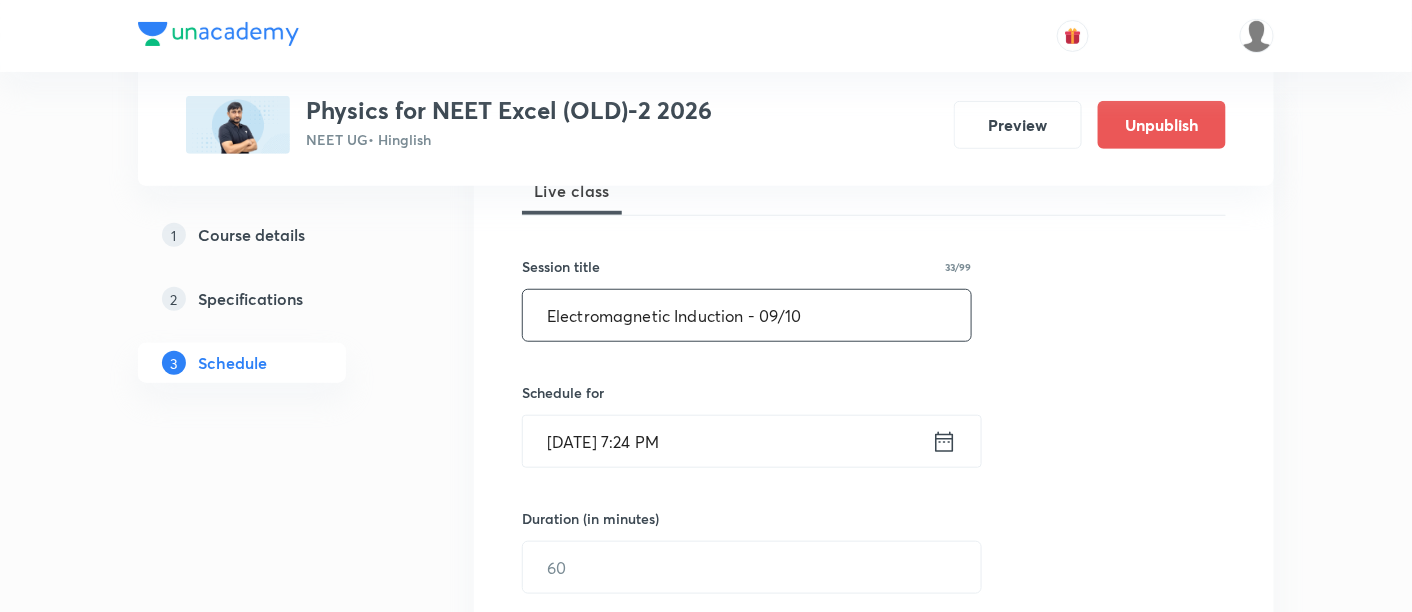 click on "Electromagnetic Induction - 09/10" at bounding box center (747, 315) 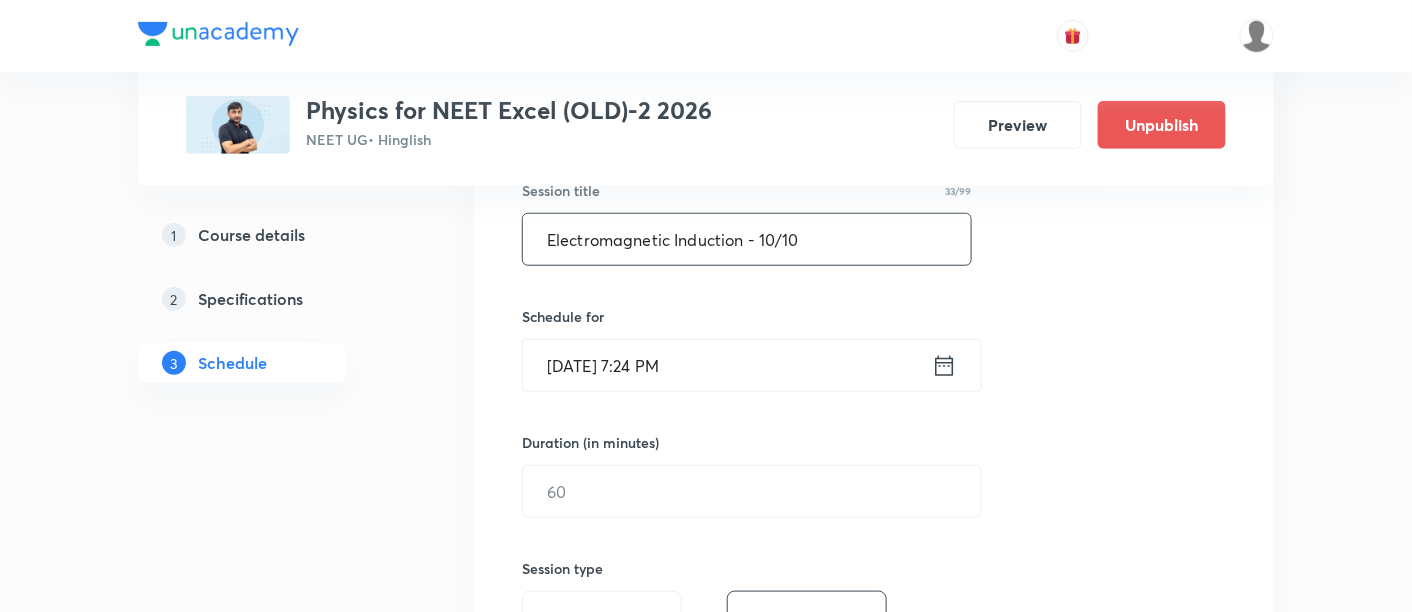 scroll, scrollTop: 388, scrollLeft: 0, axis: vertical 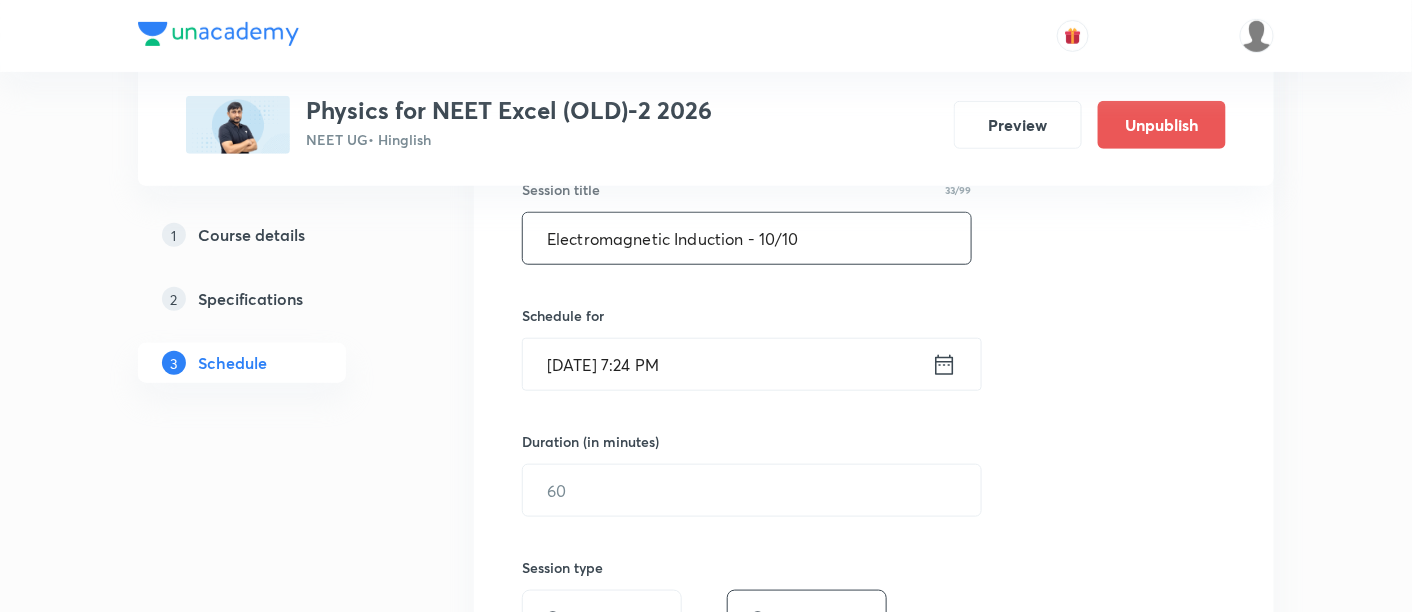 type on "Electromagnetic Induction - 10/10" 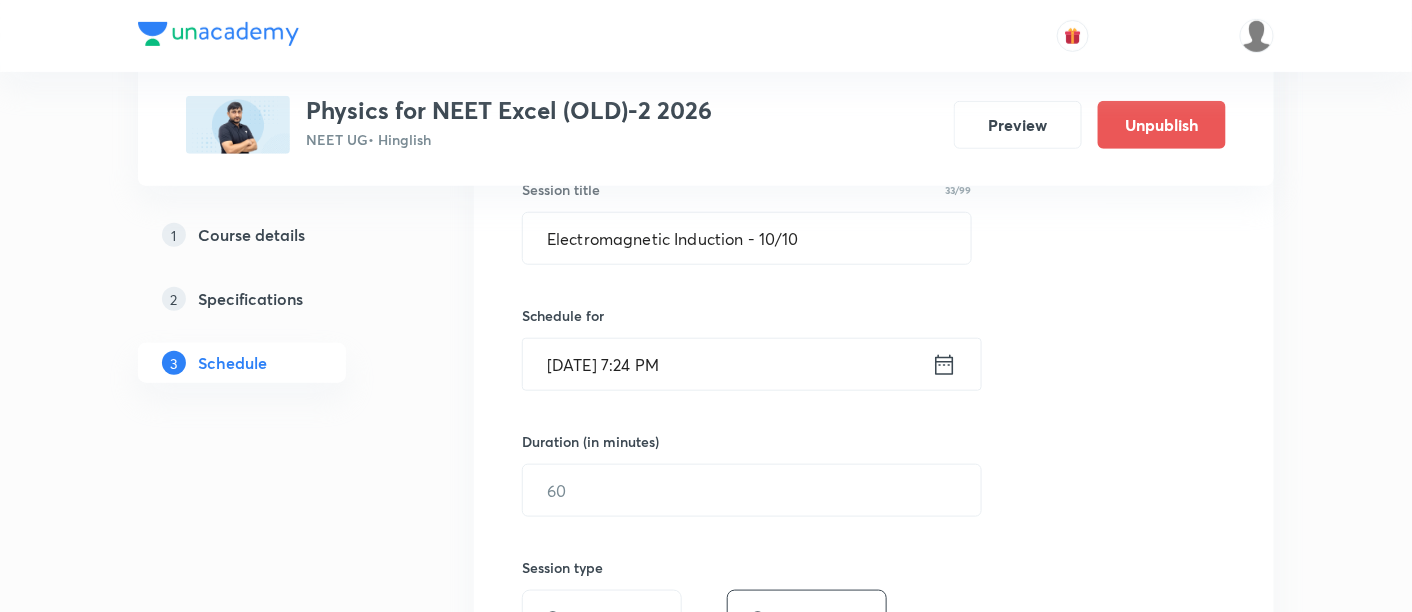 click 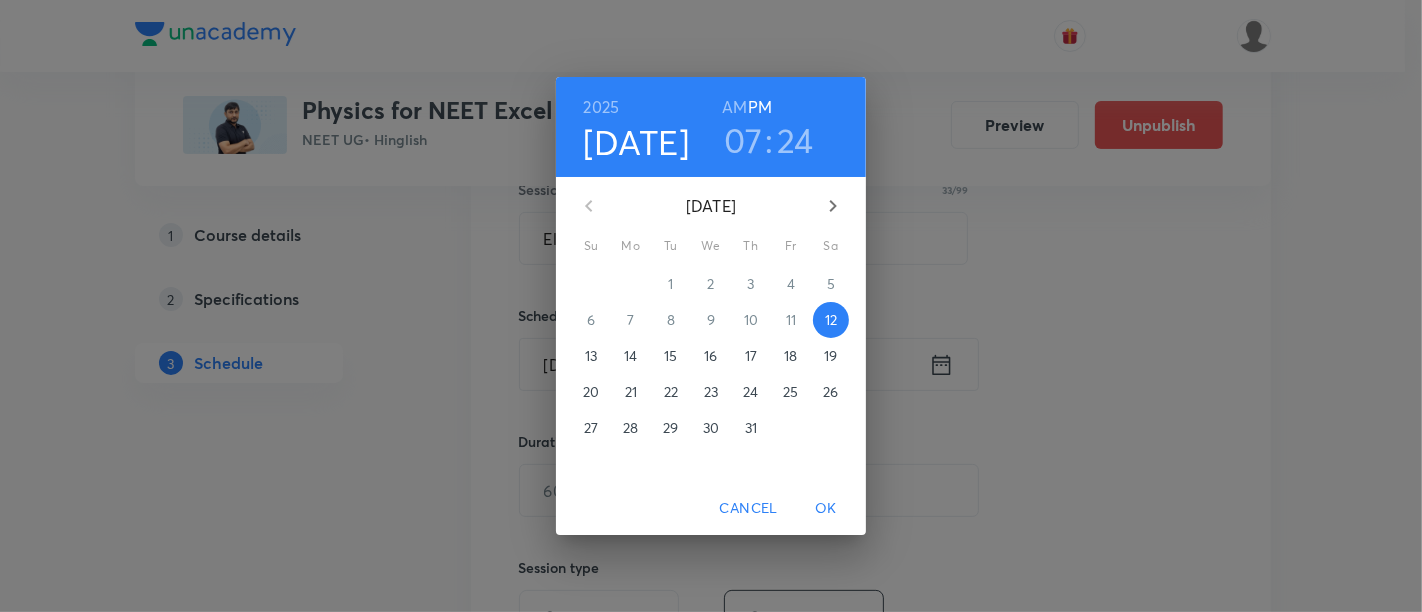 click on "16" at bounding box center (710, 356) 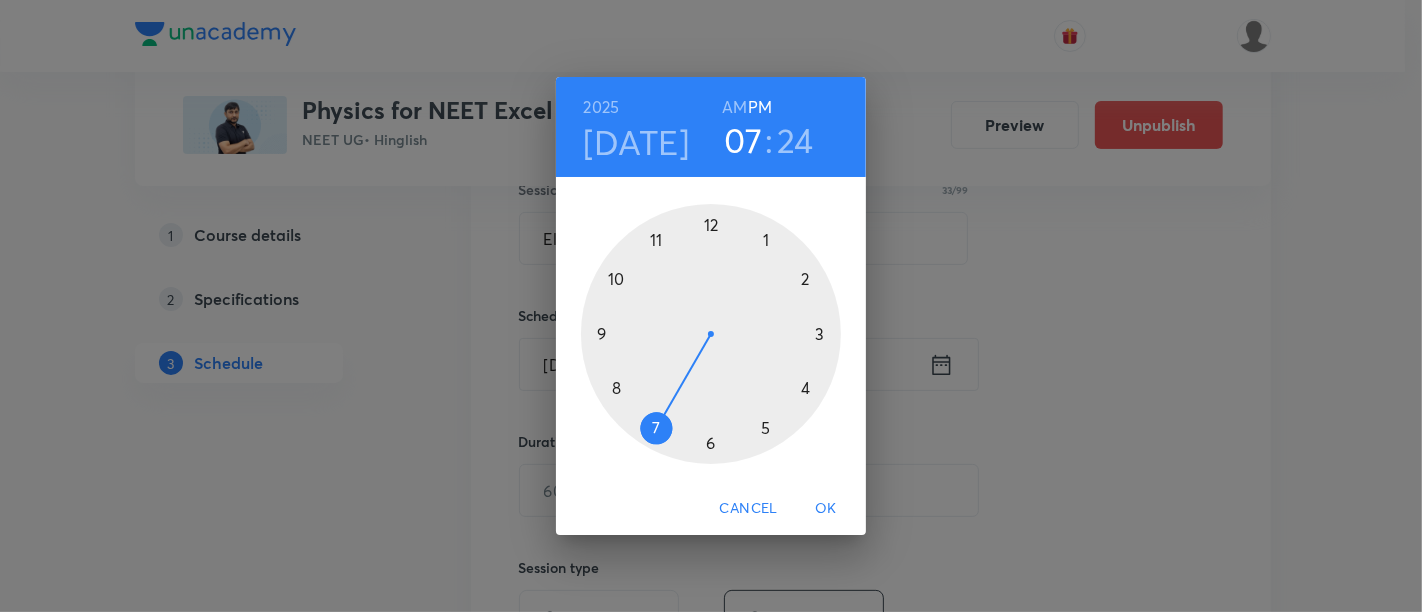 click at bounding box center [711, 334] 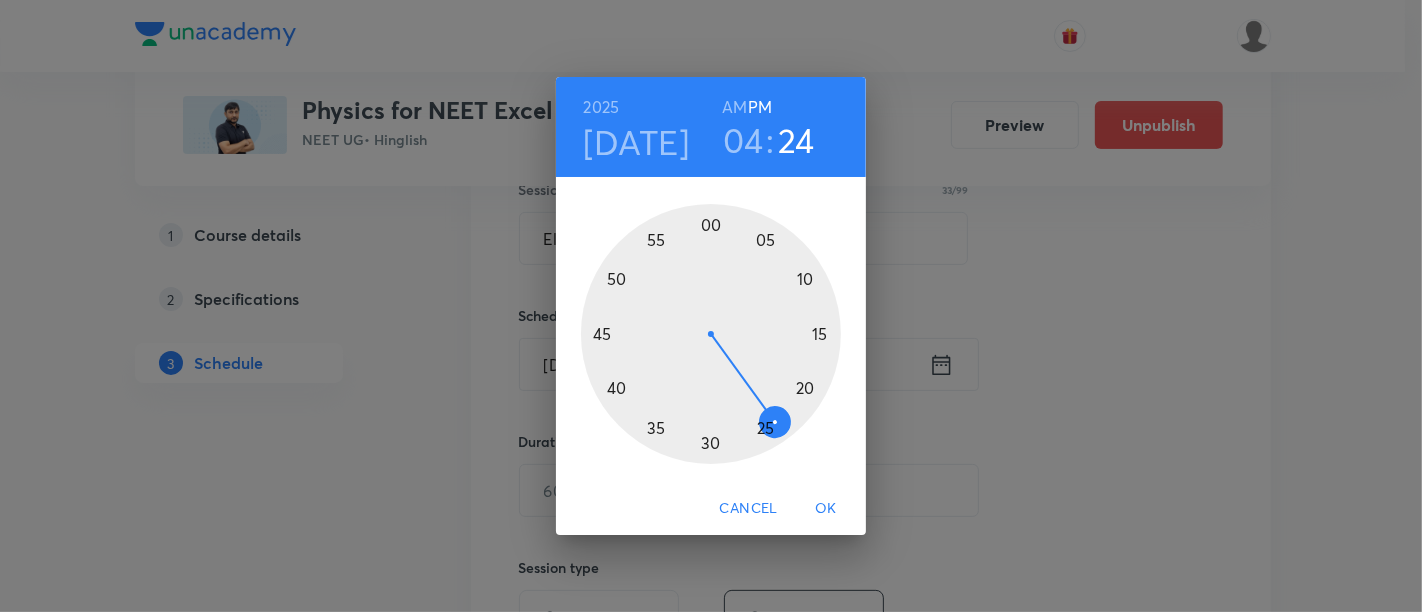 click at bounding box center (711, 334) 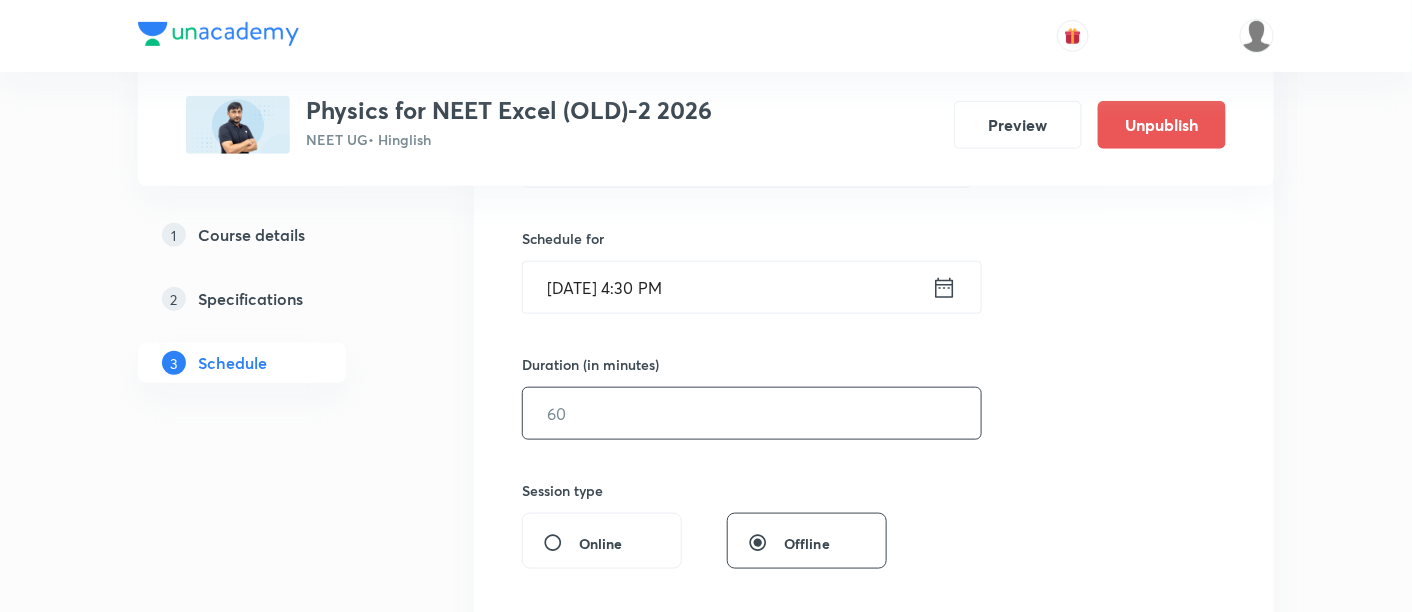 scroll, scrollTop: 470, scrollLeft: 0, axis: vertical 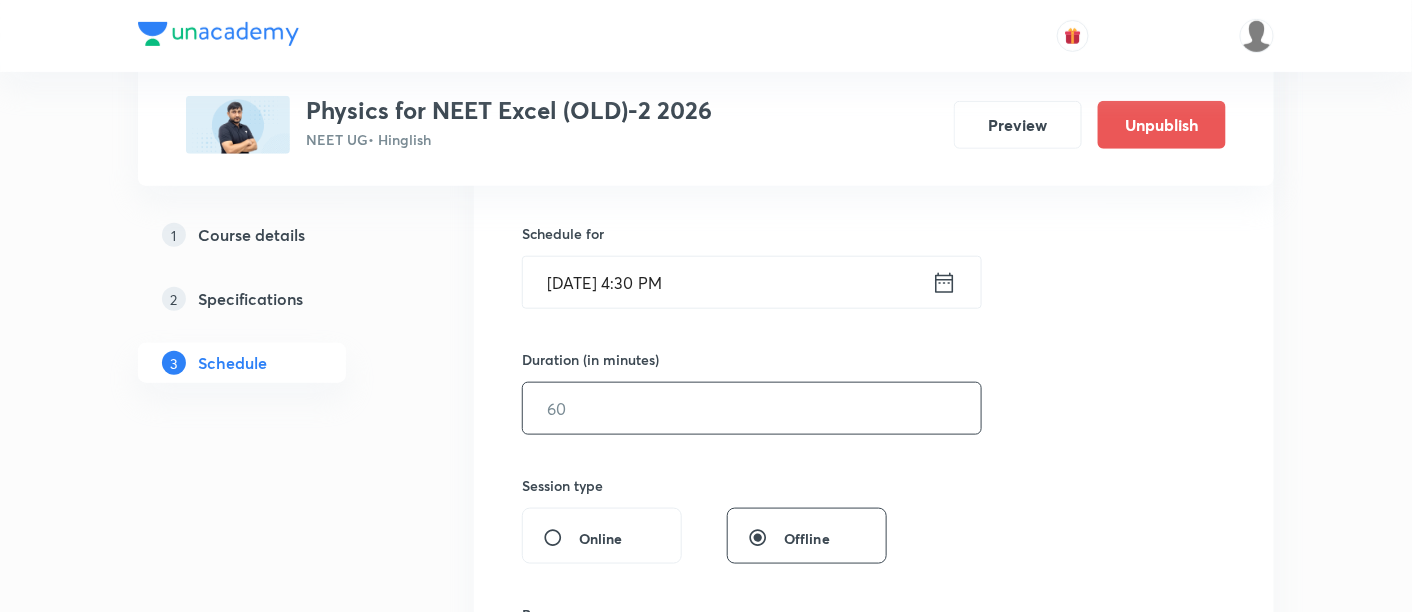 click at bounding box center (752, 408) 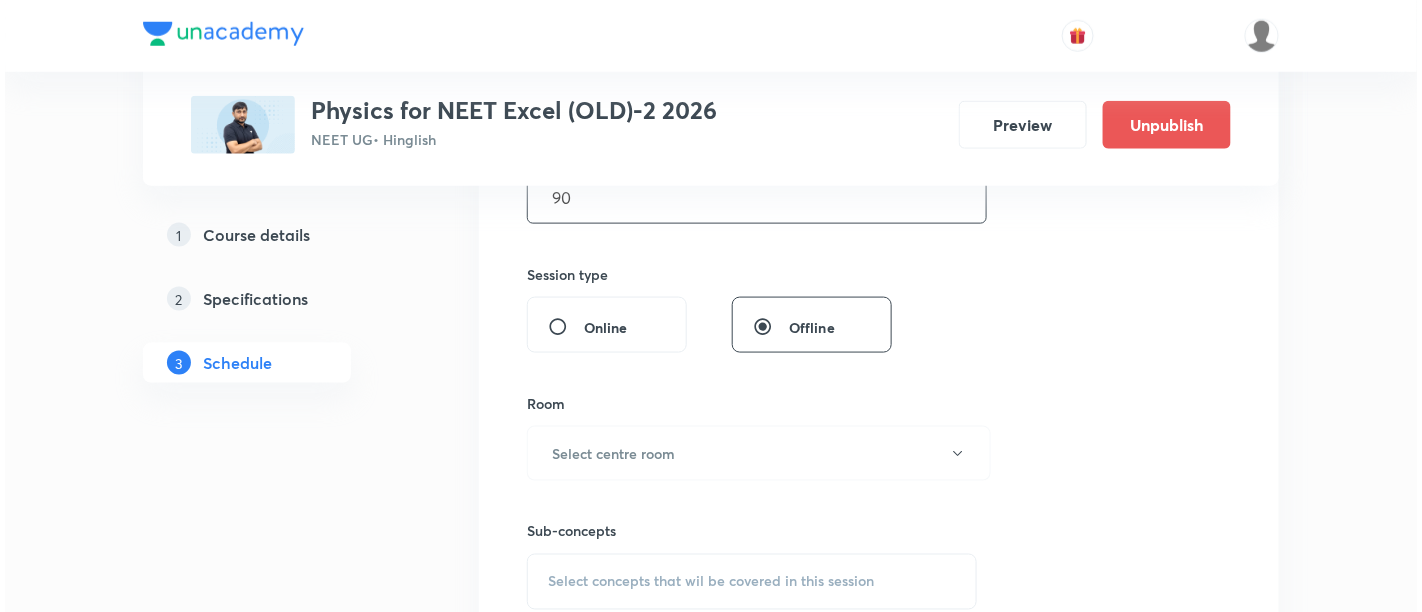 scroll, scrollTop: 688, scrollLeft: 0, axis: vertical 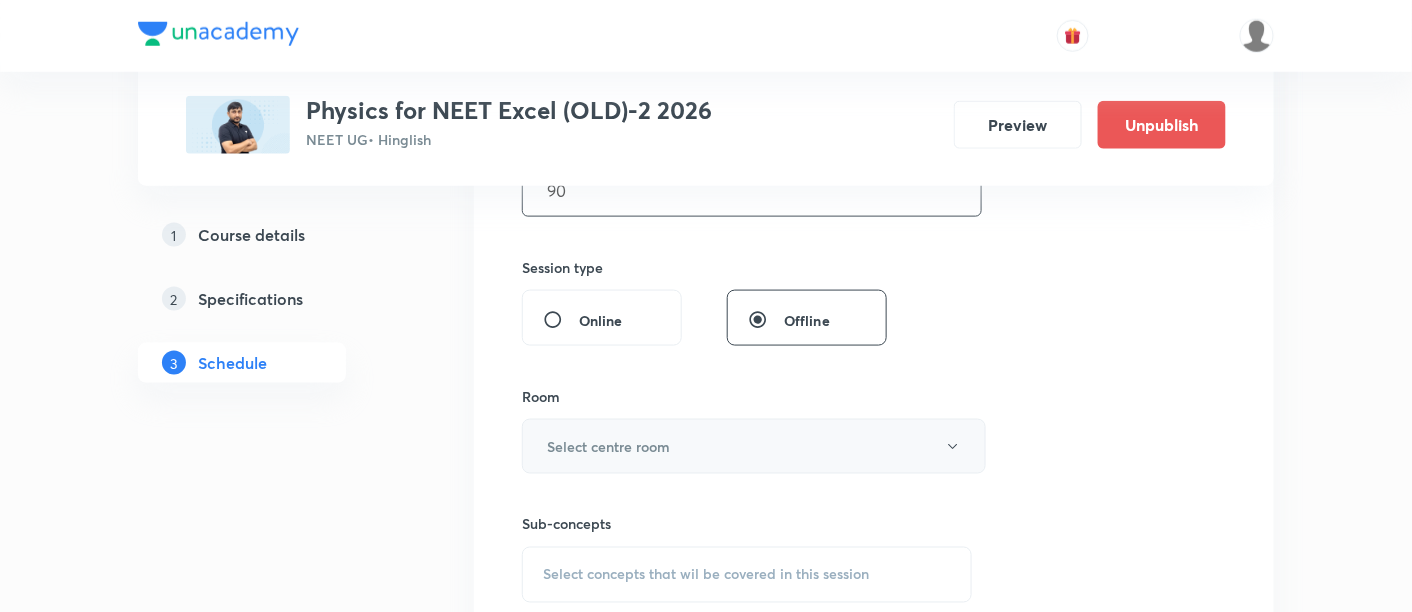 type on "90" 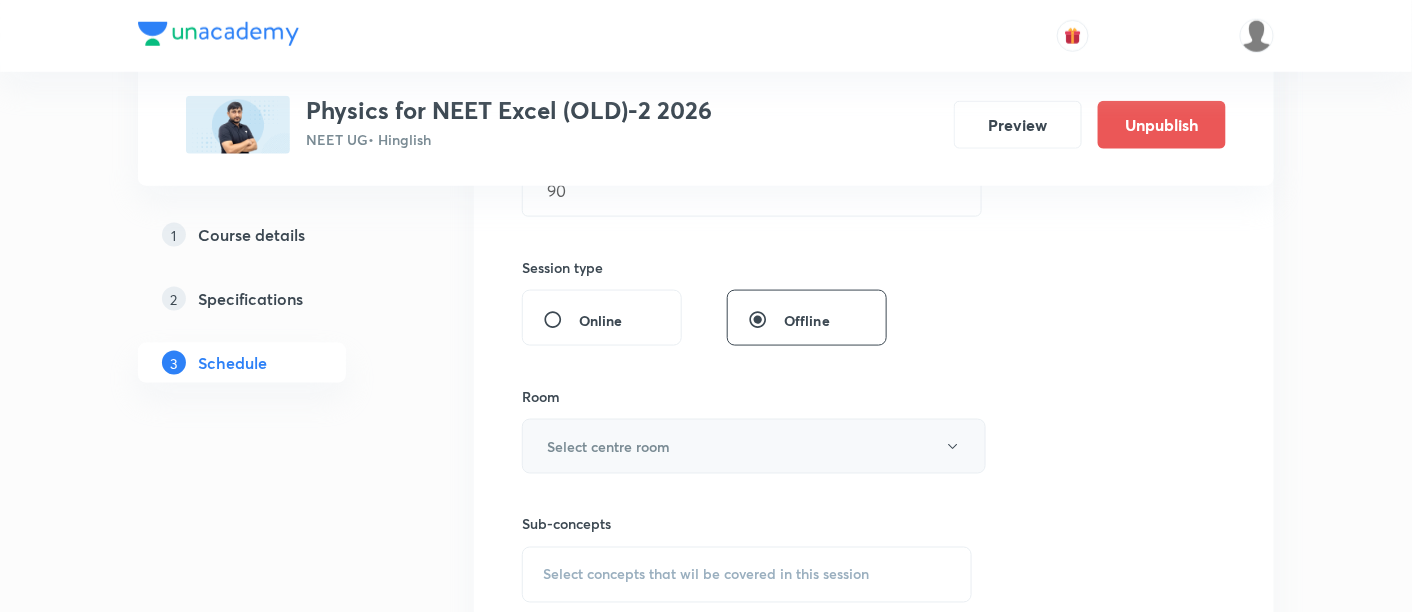 click on "Select centre room" at bounding box center (754, 446) 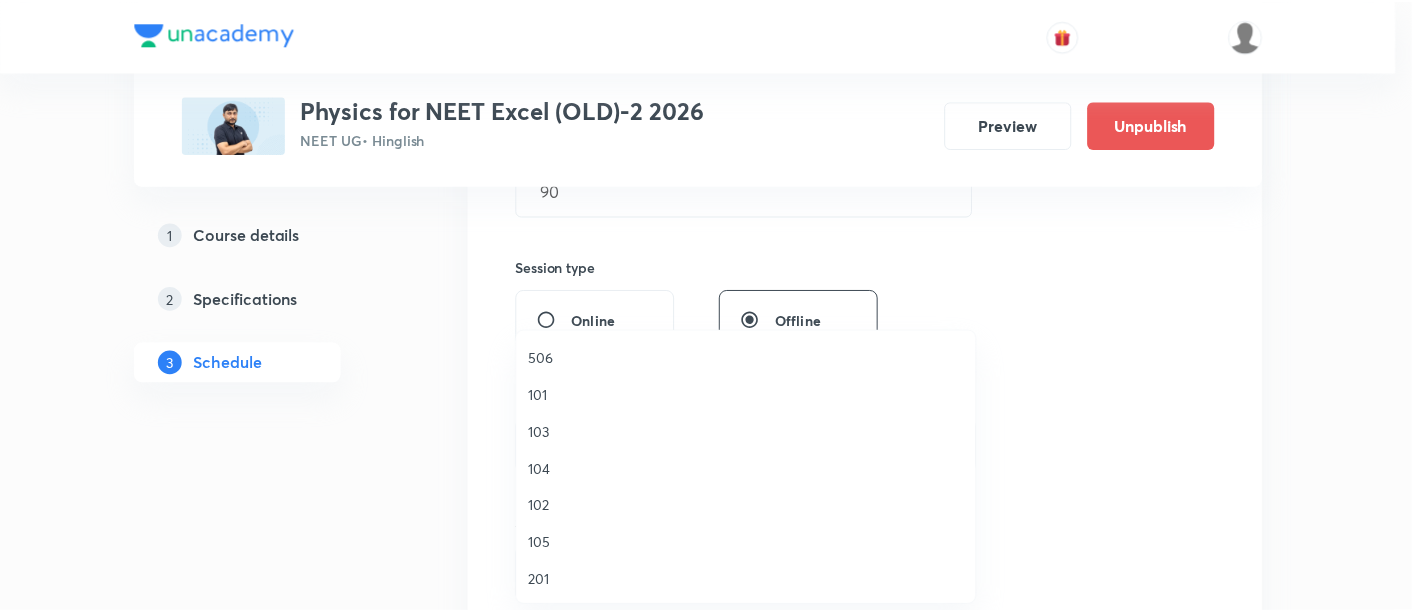 scroll, scrollTop: 665, scrollLeft: 0, axis: vertical 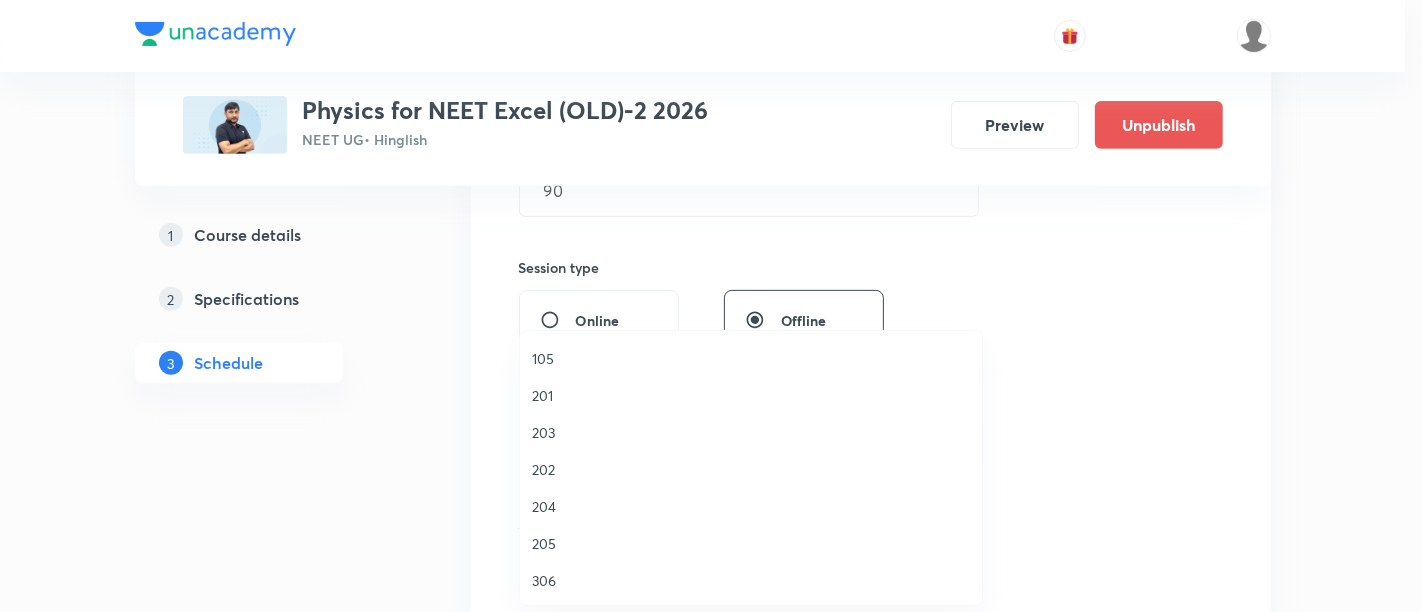 click on "306" at bounding box center (751, 580) 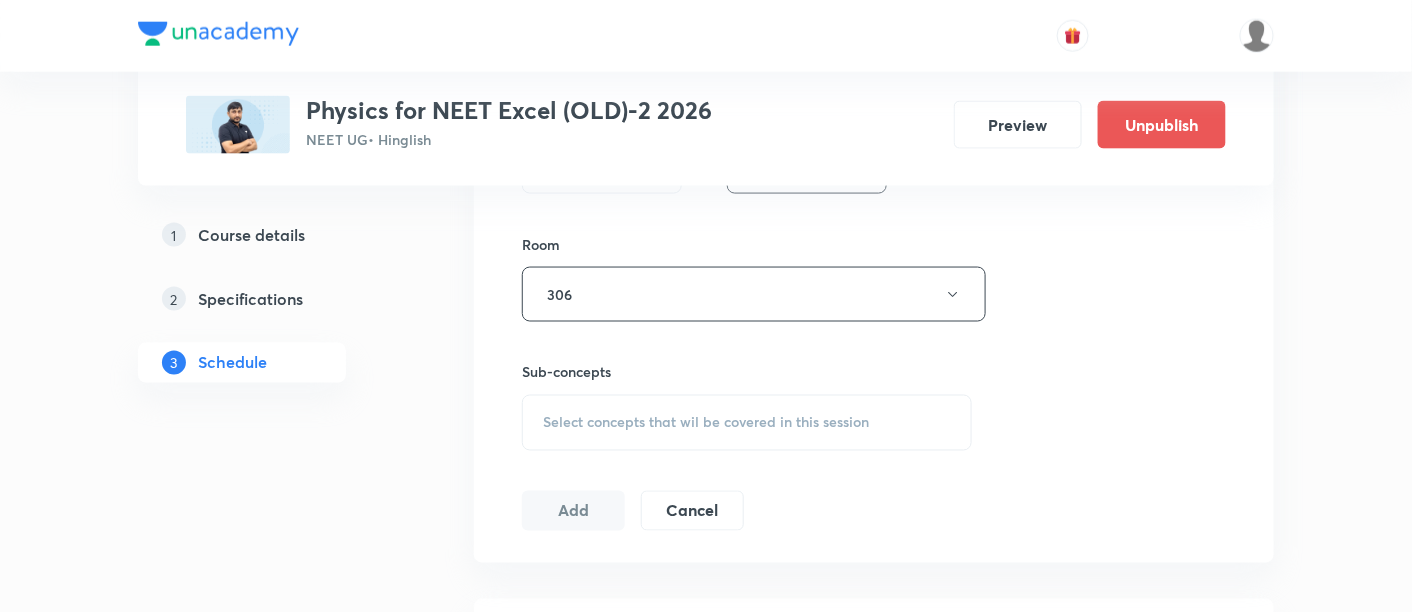 scroll, scrollTop: 851, scrollLeft: 0, axis: vertical 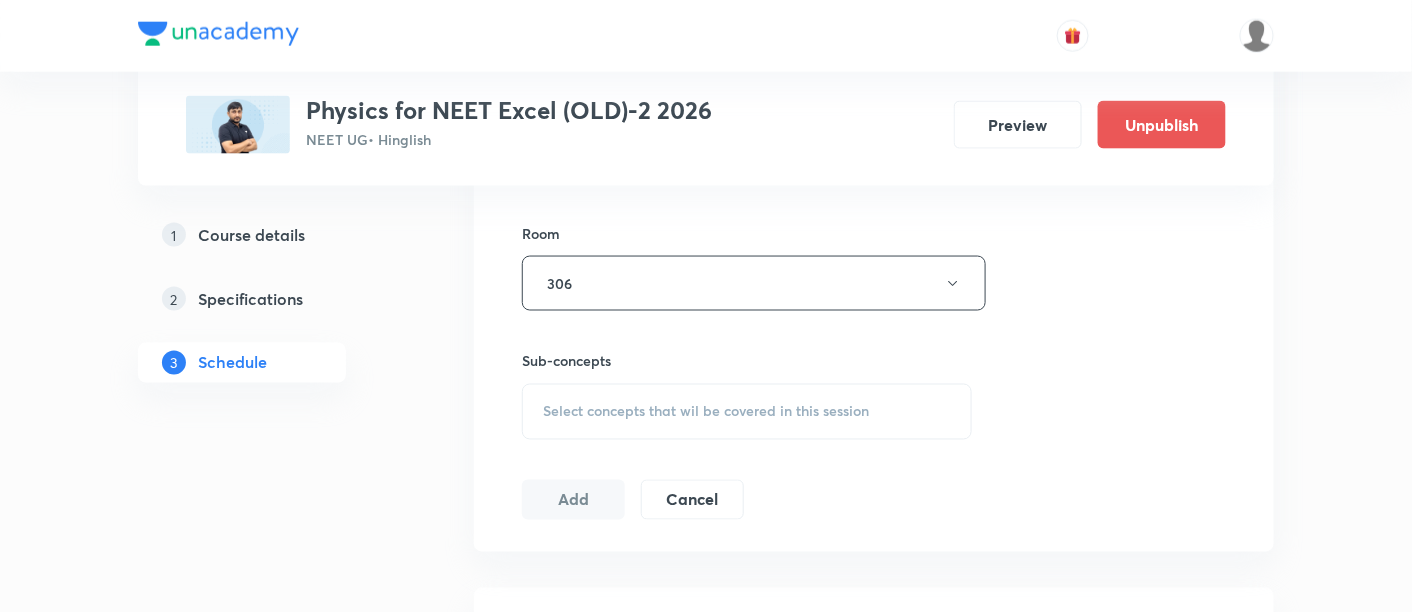 click on "Select concepts that wil be covered in this session" at bounding box center (747, 412) 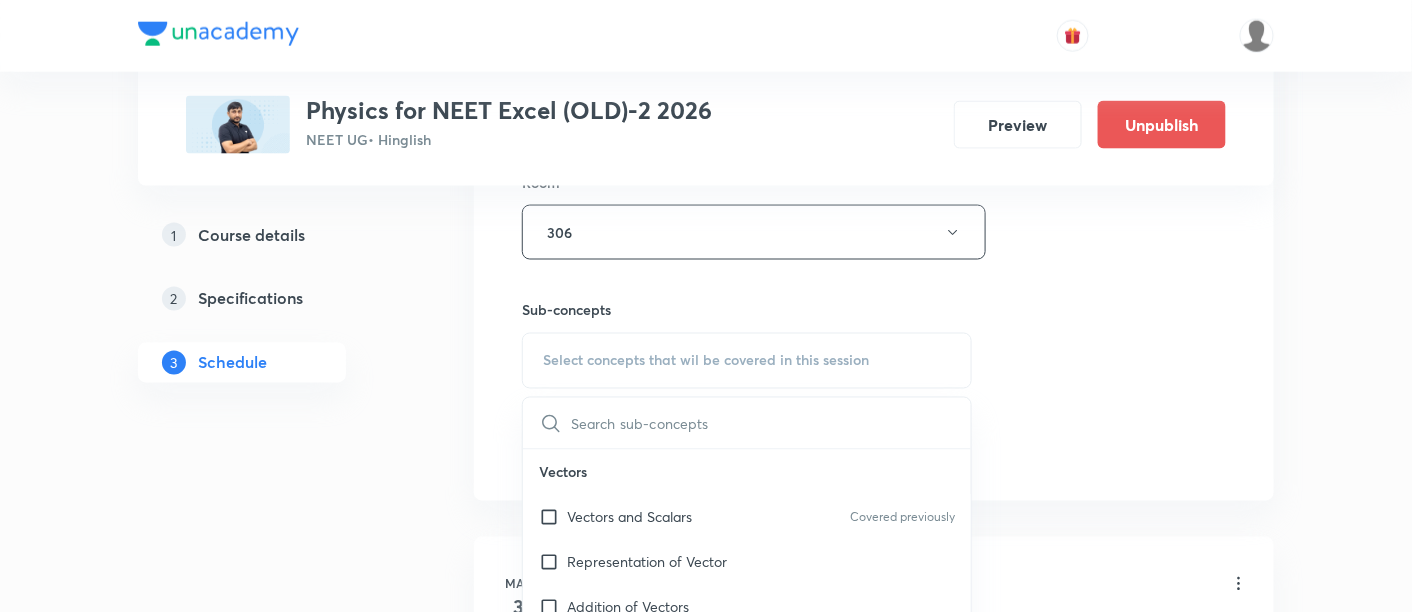 scroll, scrollTop: 925, scrollLeft: 0, axis: vertical 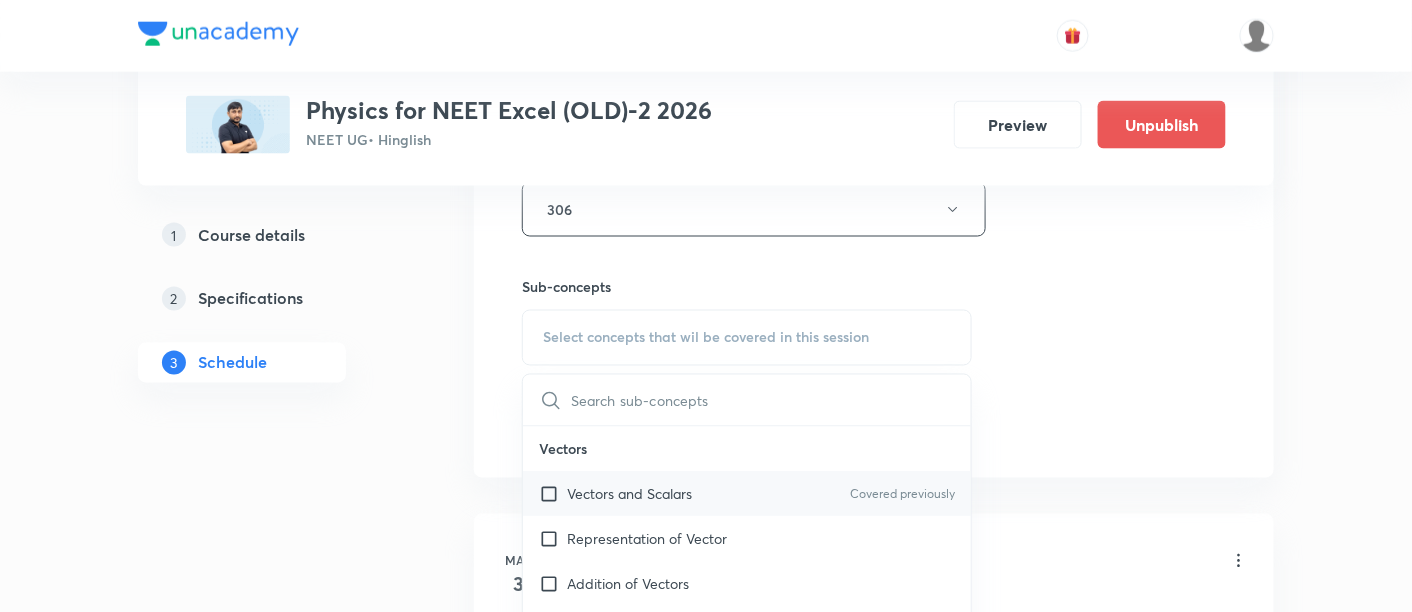 click on "Vectors and Scalars" at bounding box center [629, 494] 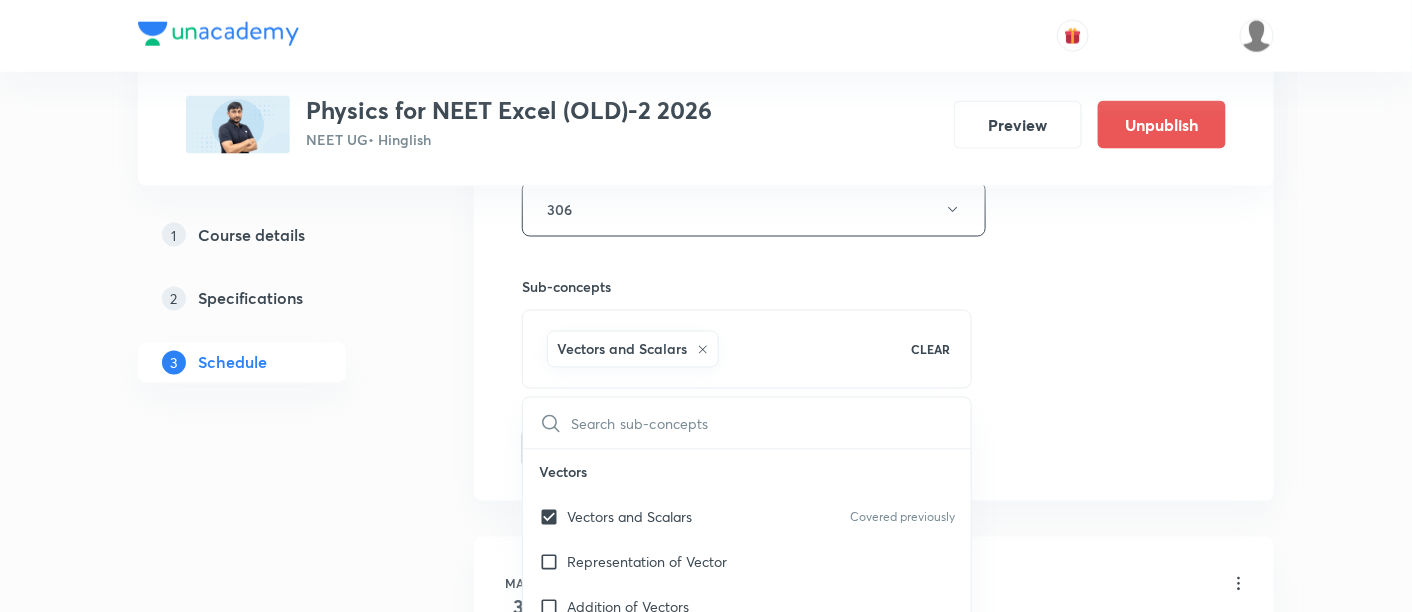 click on "Session  68 Live class Session title 33/99 Electromagnetic Induction - 10/10 ​ Schedule for Jul 16, 2025, 4:30 PM ​ Duration (in minutes) 90 ​   Session type Online Offline Room 306 Sub-concepts Vectors and Scalars  CLEAR ​ Vectors Vectors and Scalars  Covered previously Representation of Vector  Addition of Vectors Components of a Vector Unit Vectors Rectangular Components of a Vector in Three Dimensions  Position Vector Displacement Vector Product of Two Vectors Change in Velocity Projectile Motion Minimum Velocity & Angle to Hit a Given Point Motion in a Straight Line Translatory Motion  Frame of Reference  Trajectory  Displacement and Distance  Velocity and Speed  Acceleration  Motion in a Straight Line  One- Dimensional Motion in a Vertical Line  Motion Upon an Inclined Plane  Relative Motion in One dimension Graphs in Motion in One Dimension Newtons Equation Of Motion Graphs In Motion In One-D One Dimensional Motion In Vertical Line Horizontal Range And Maximum Height Trajectory Equation Impulse" at bounding box center (874, -12) 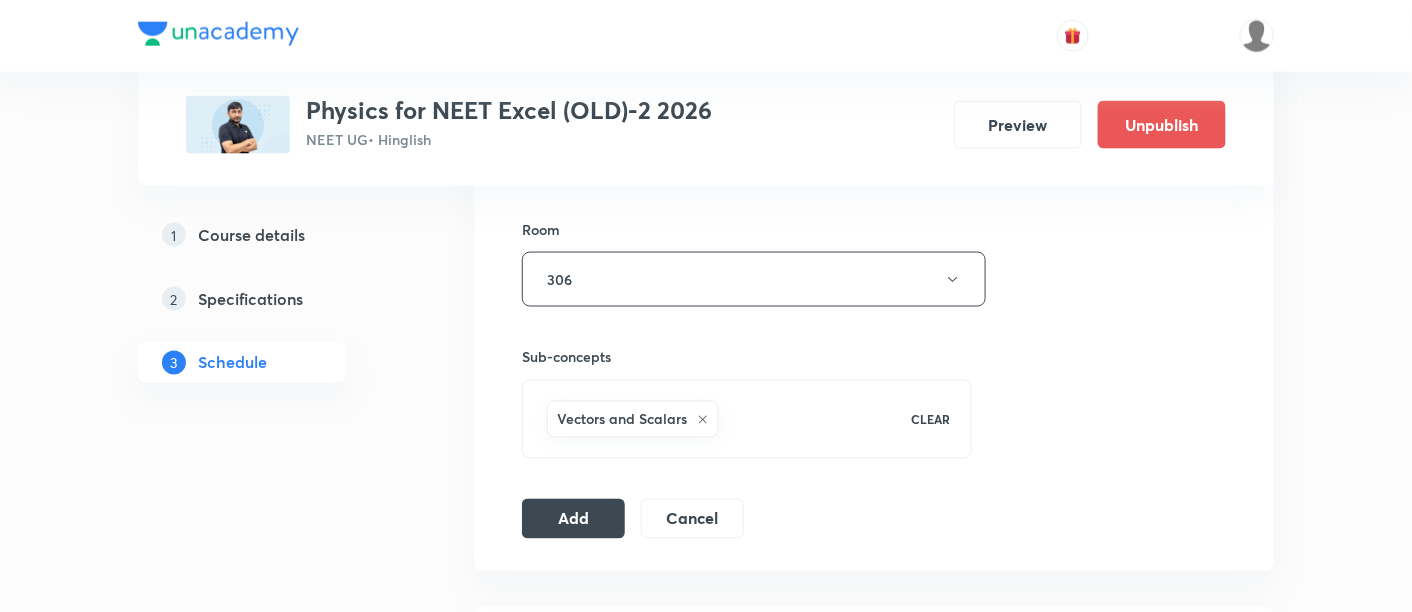 scroll, scrollTop: 897, scrollLeft: 0, axis: vertical 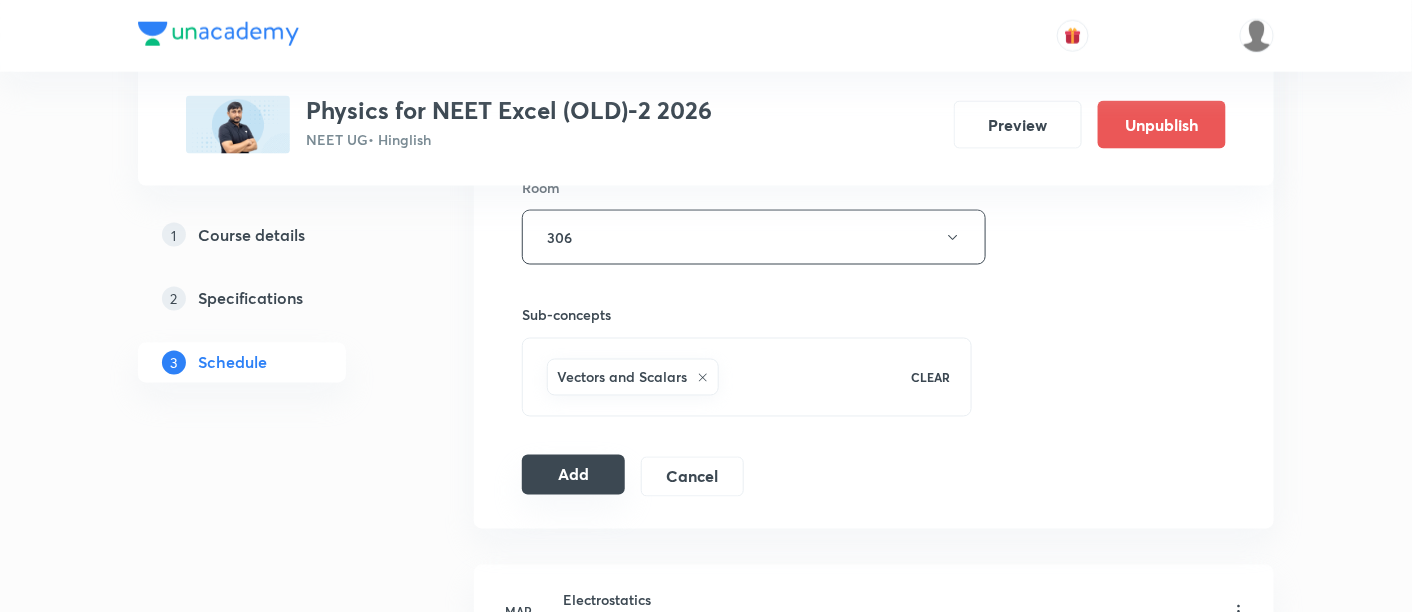 click on "Add" at bounding box center (573, 475) 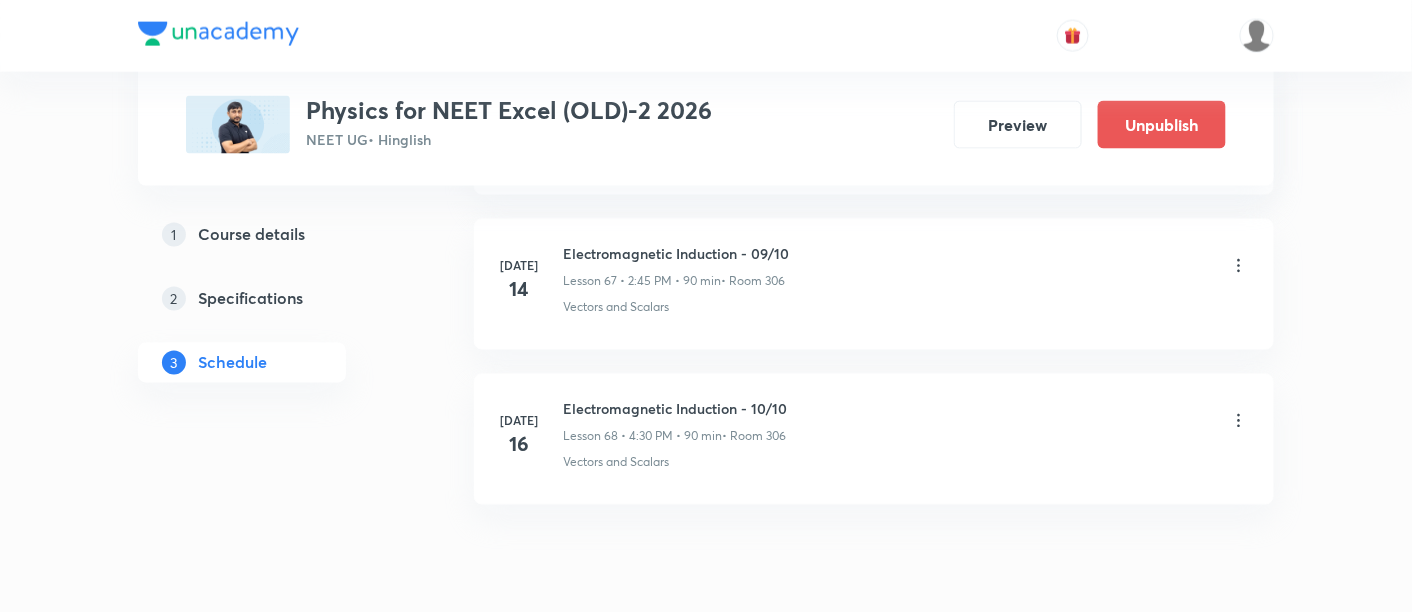 scroll, scrollTop: 10541, scrollLeft: 0, axis: vertical 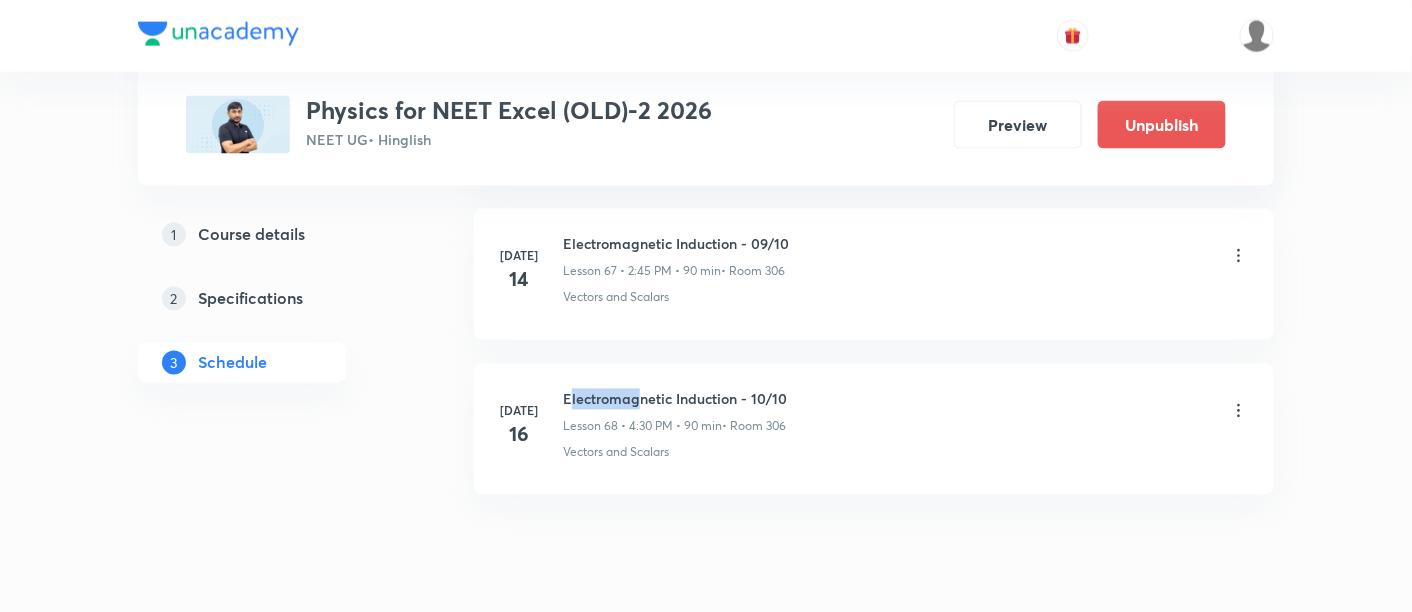 drag, startPoint x: 567, startPoint y: 361, endPoint x: 637, endPoint y: 357, distance: 70.11419 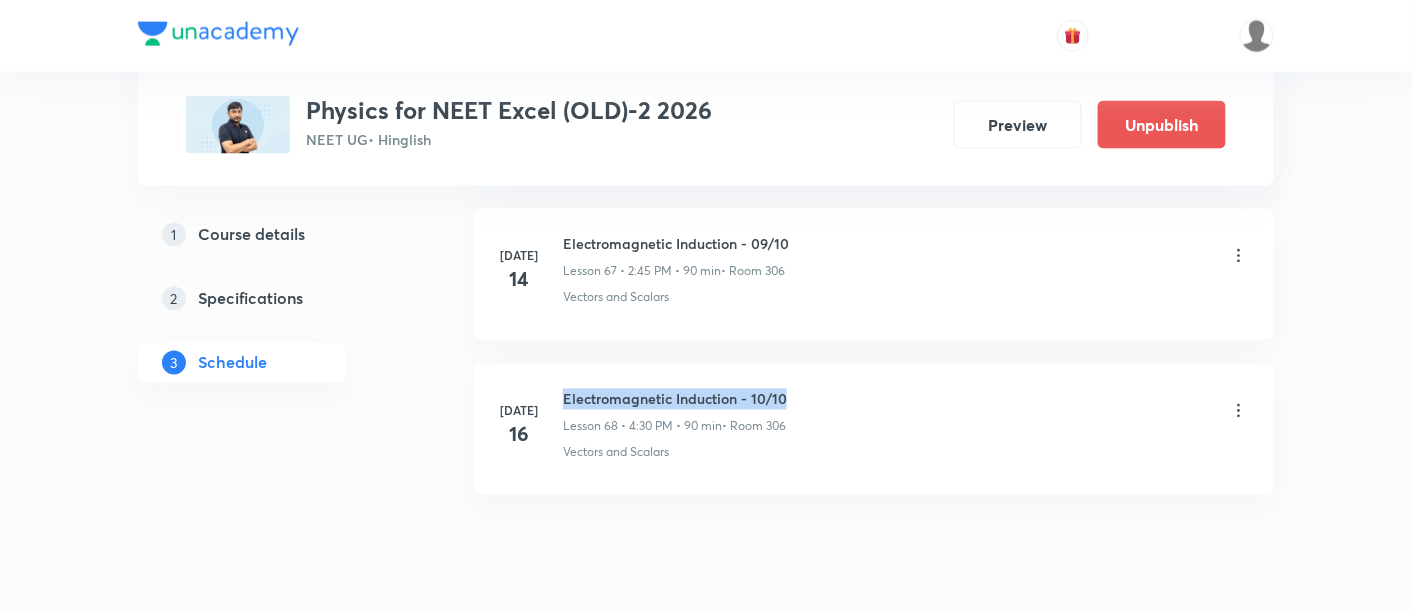 drag, startPoint x: 562, startPoint y: 356, endPoint x: 794, endPoint y: 361, distance: 232.05388 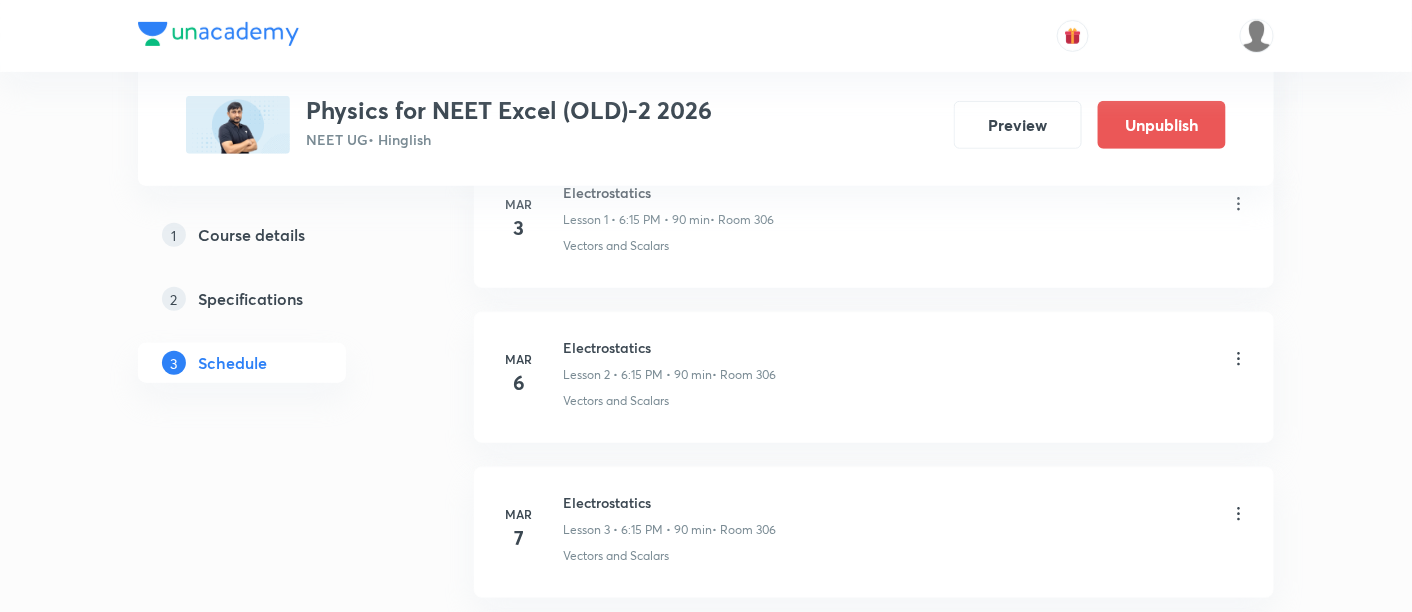 scroll, scrollTop: 0, scrollLeft: 0, axis: both 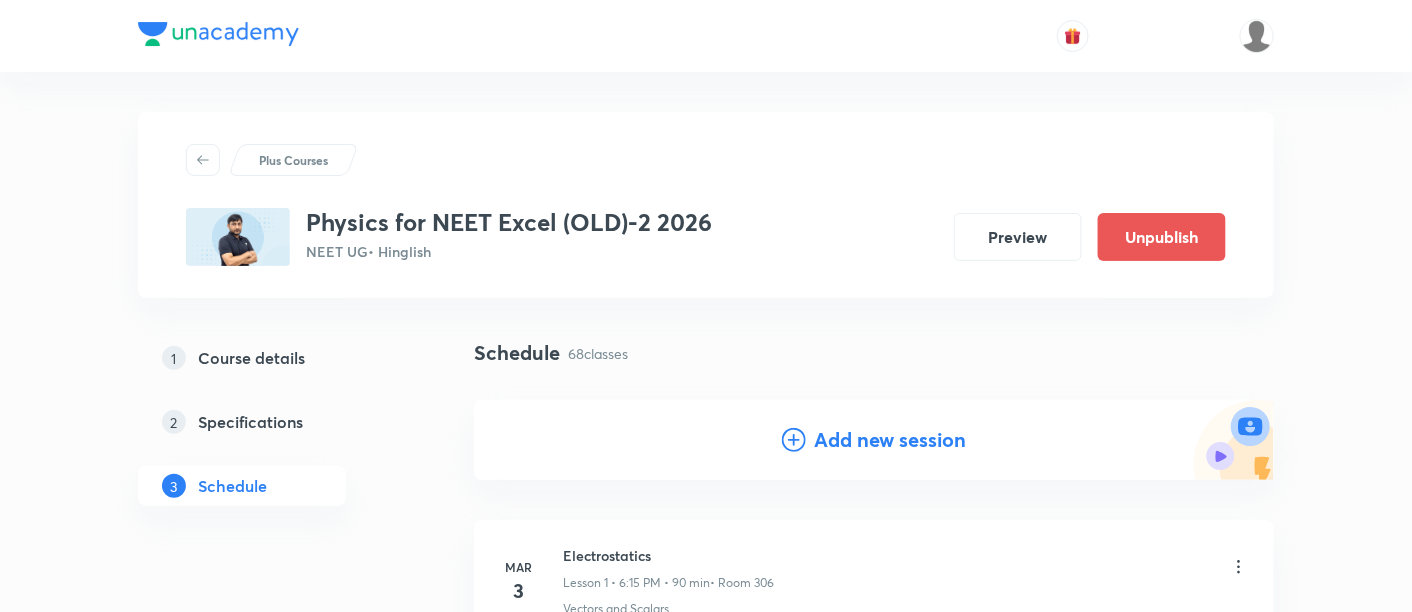 click on "Add new session" at bounding box center (890, 440) 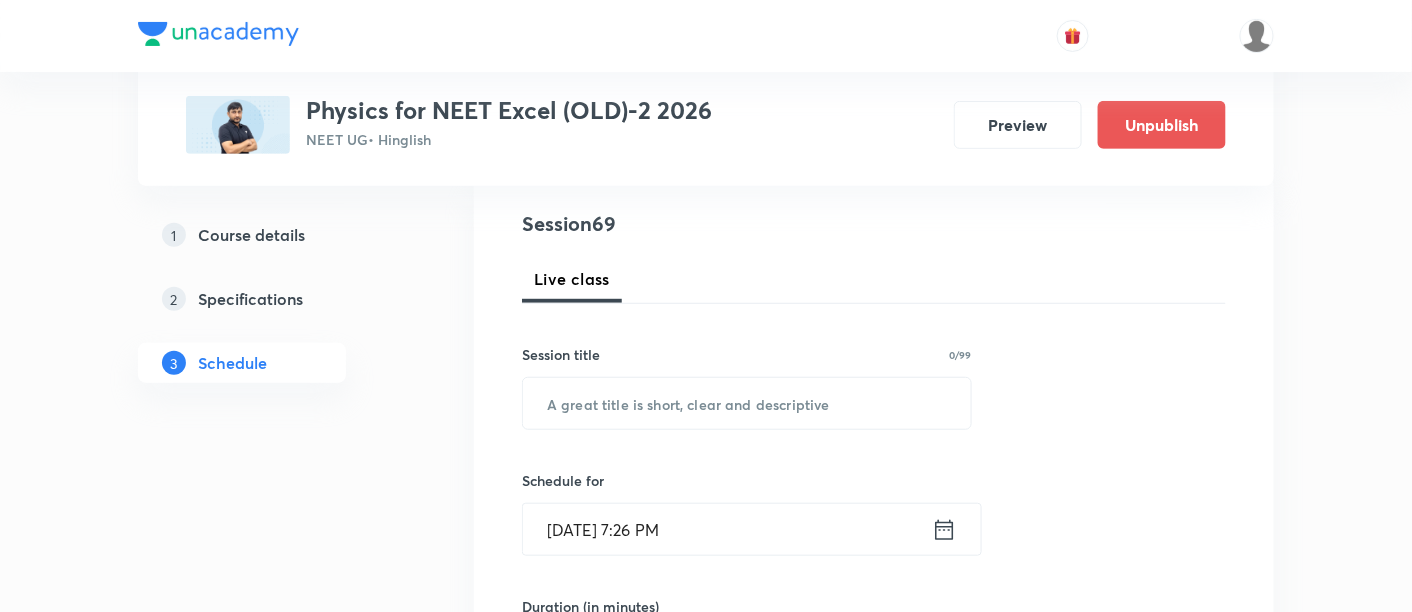 scroll, scrollTop: 233, scrollLeft: 0, axis: vertical 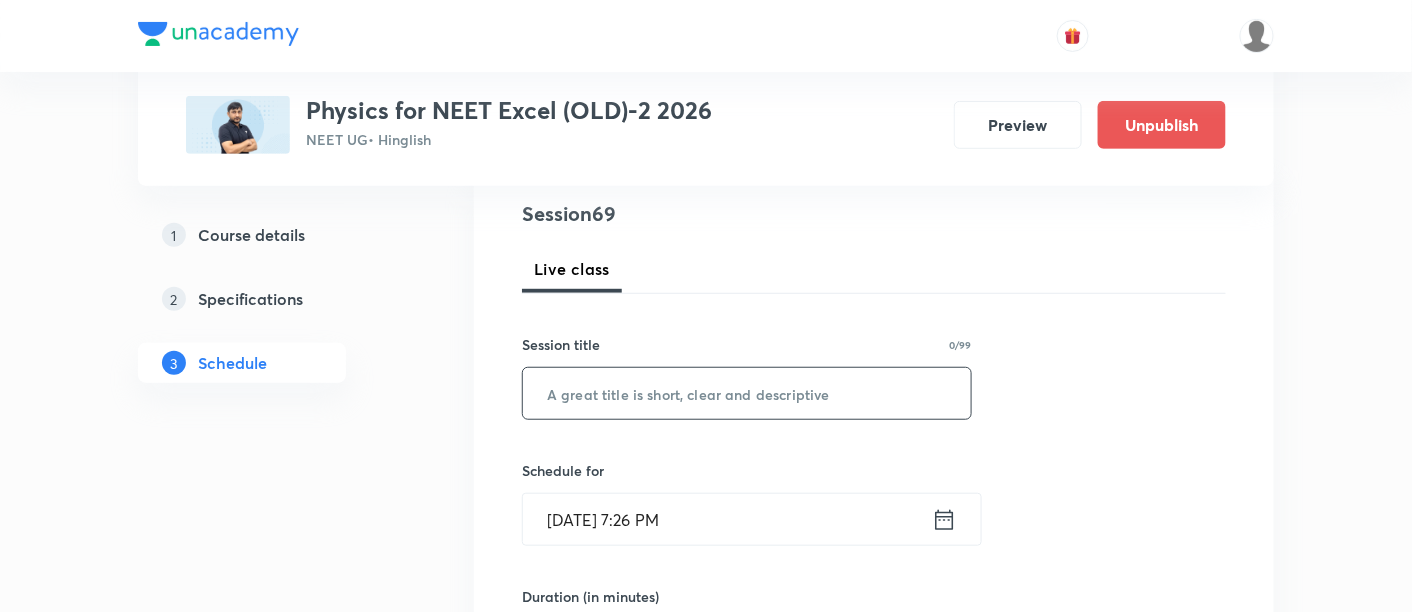 click at bounding box center (747, 393) 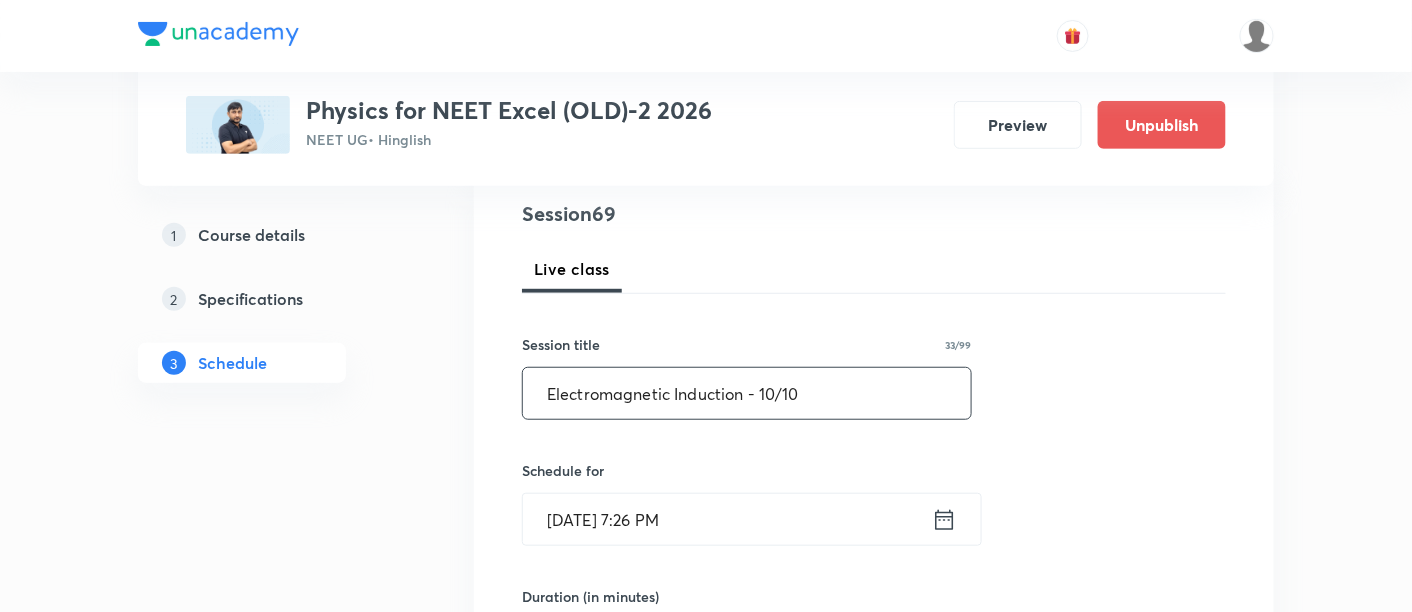 click on "Electromagnetic Induction - 10/10" at bounding box center (747, 393) 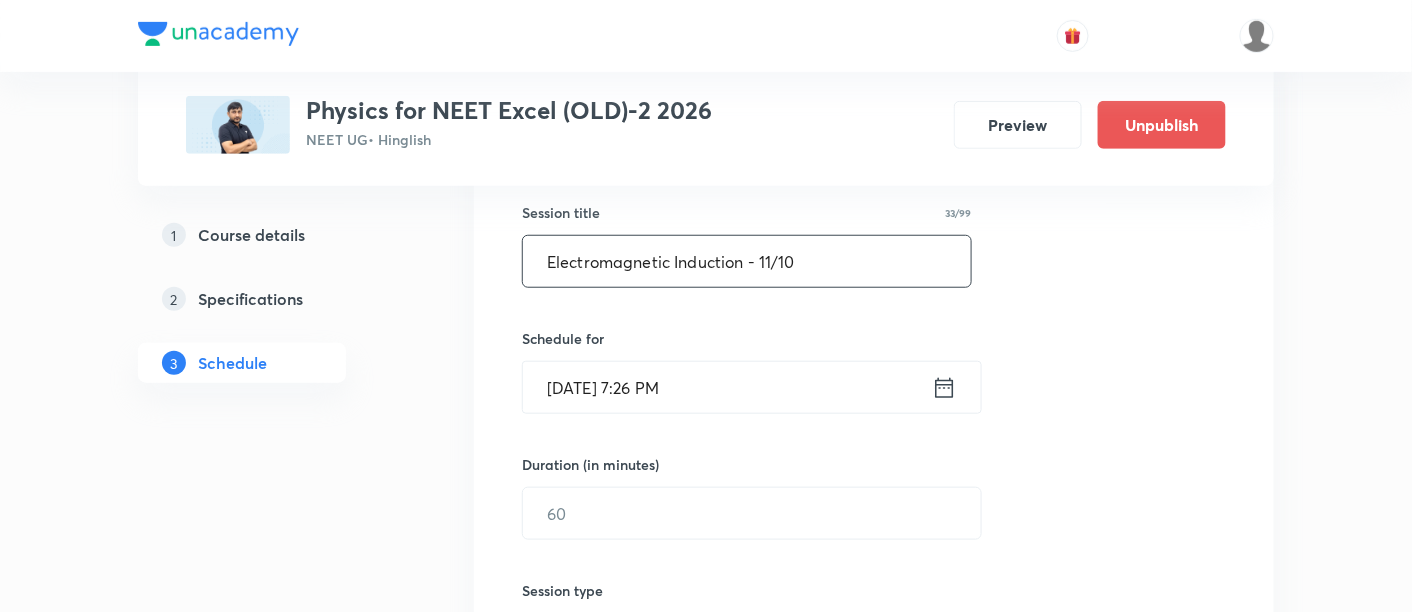 scroll, scrollTop: 366, scrollLeft: 0, axis: vertical 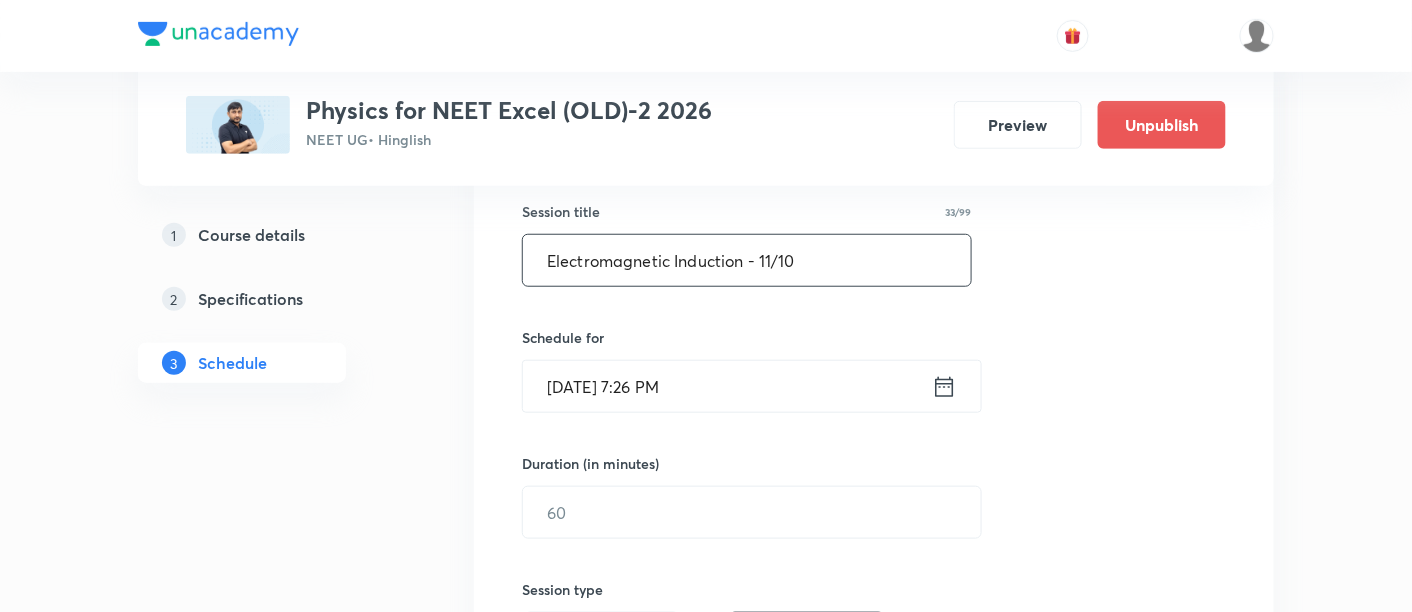 type on "Electromagnetic Induction - 11/10" 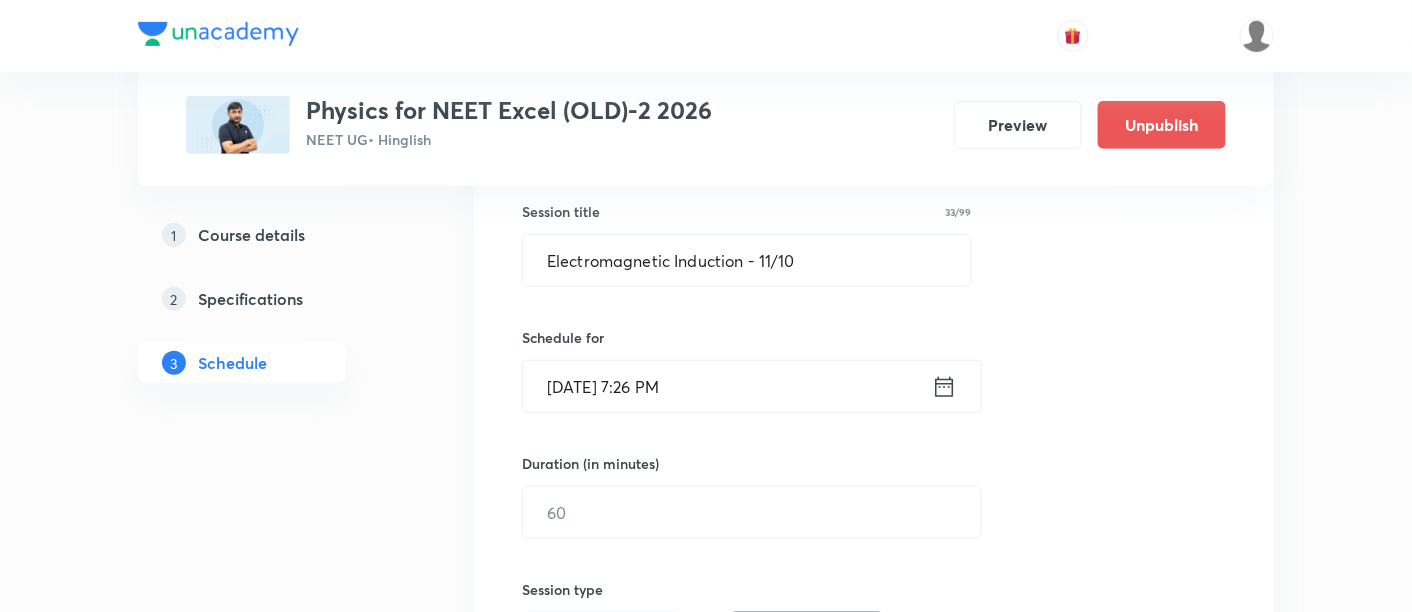 click 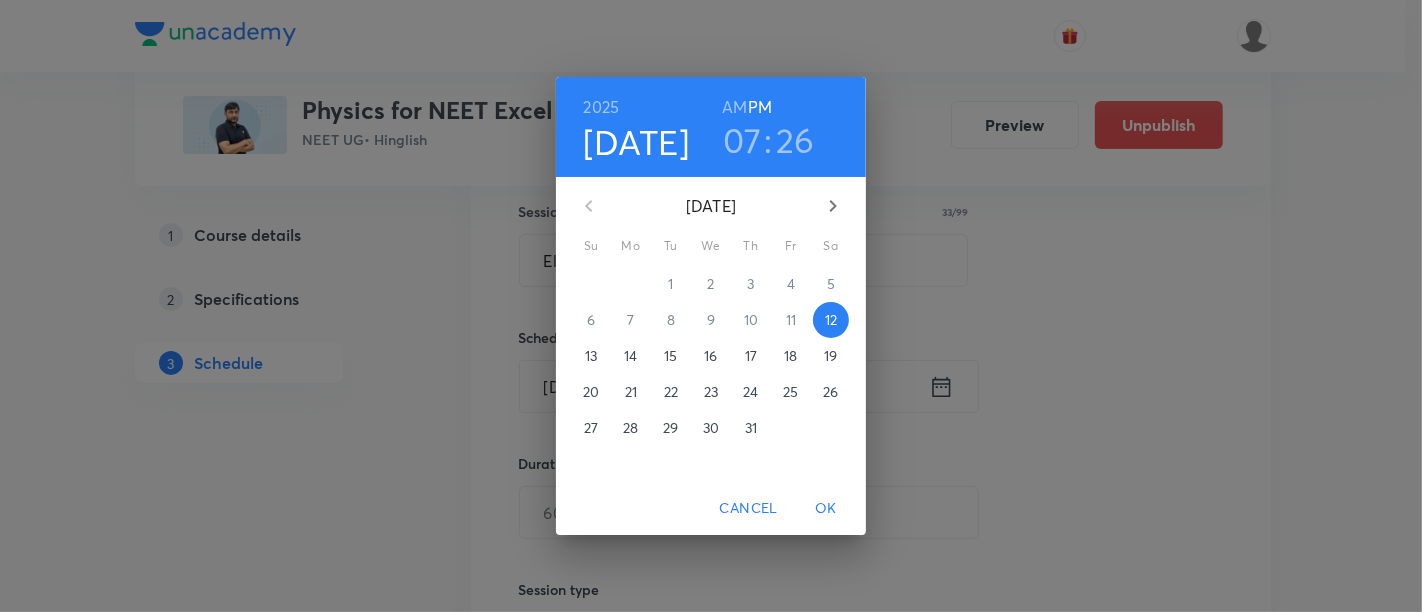click on "17" at bounding box center [751, 356] 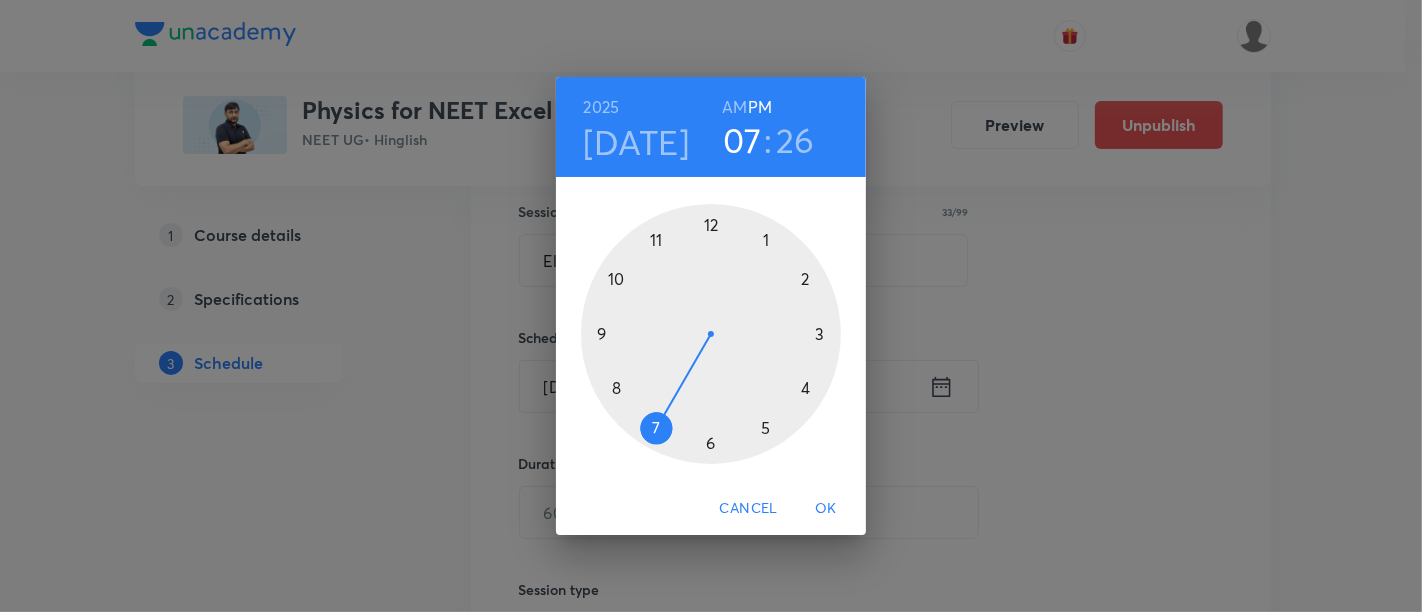 click at bounding box center [711, 334] 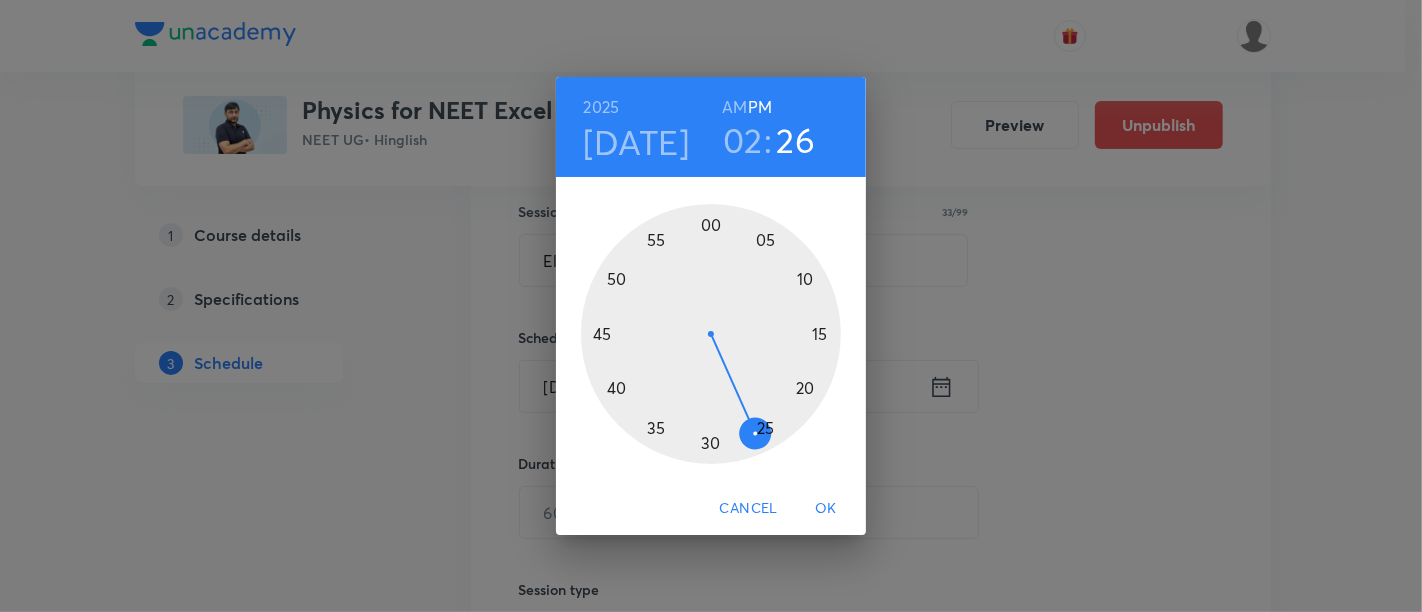 click at bounding box center (711, 334) 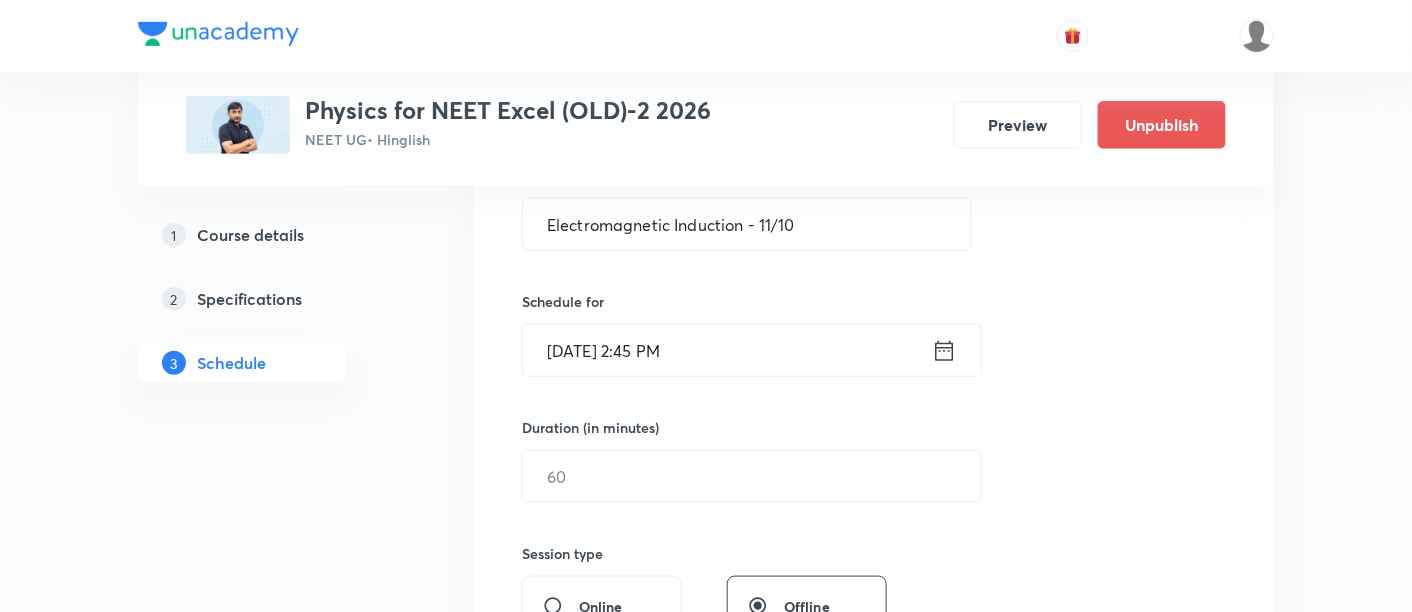 scroll, scrollTop: 403, scrollLeft: 0, axis: vertical 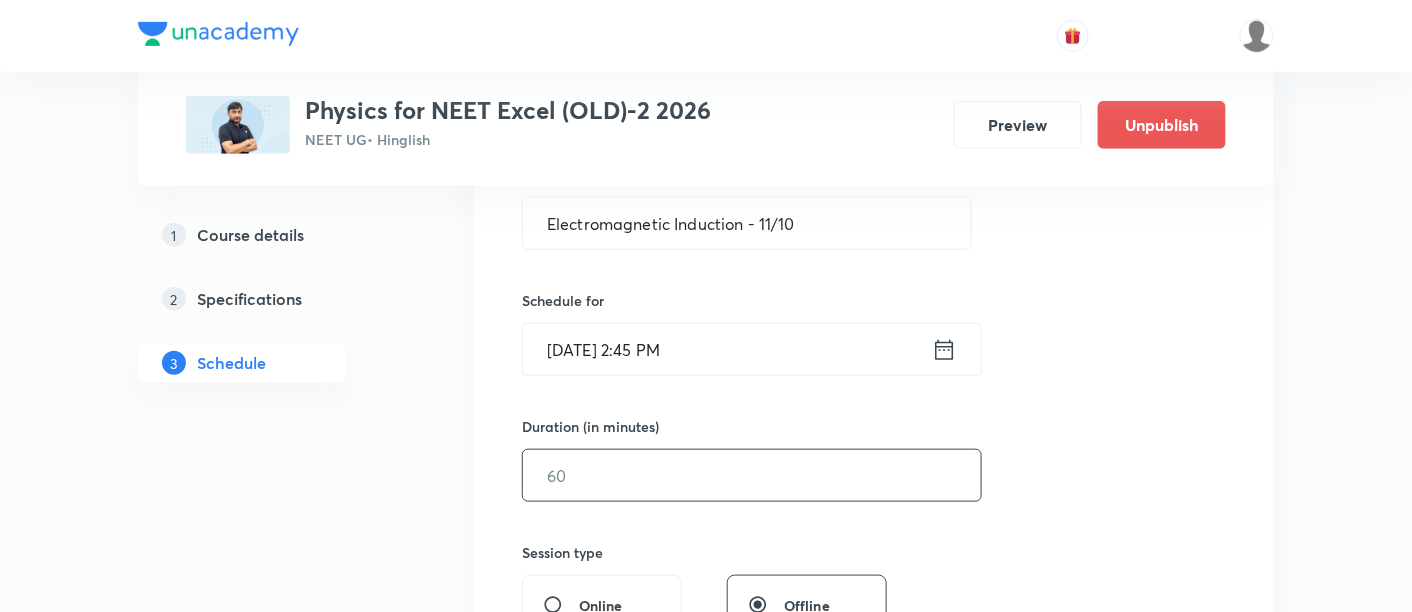 click at bounding box center (752, 475) 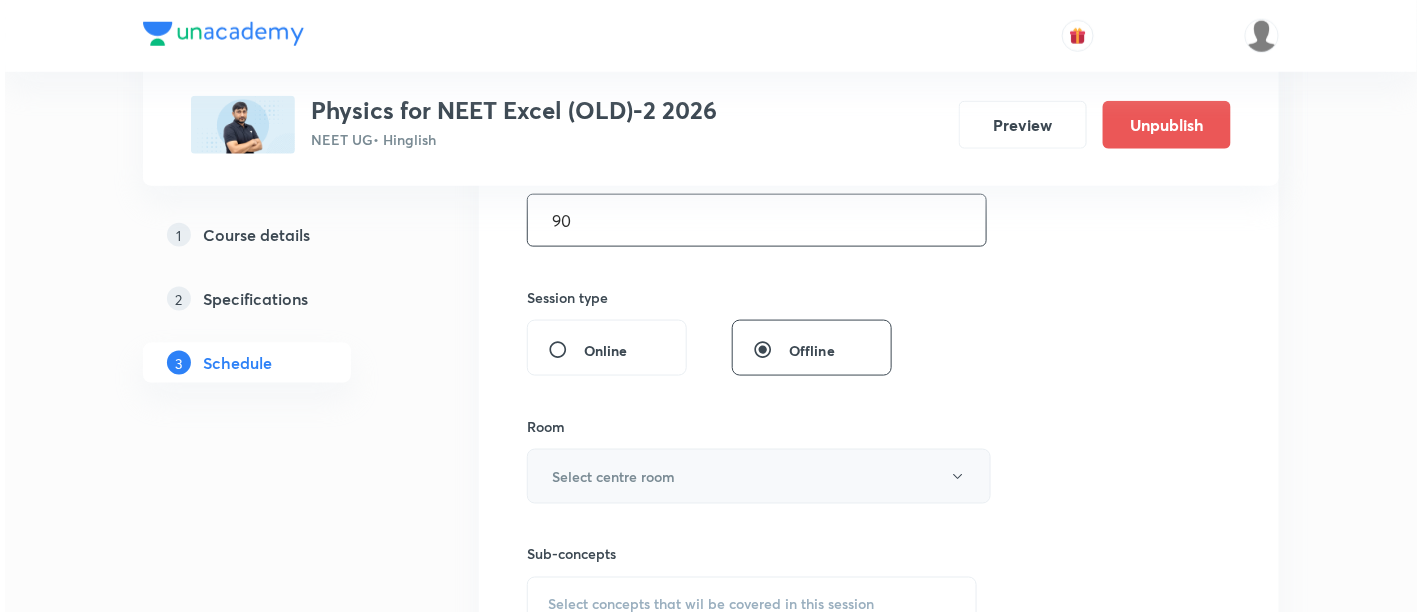 scroll, scrollTop: 659, scrollLeft: 0, axis: vertical 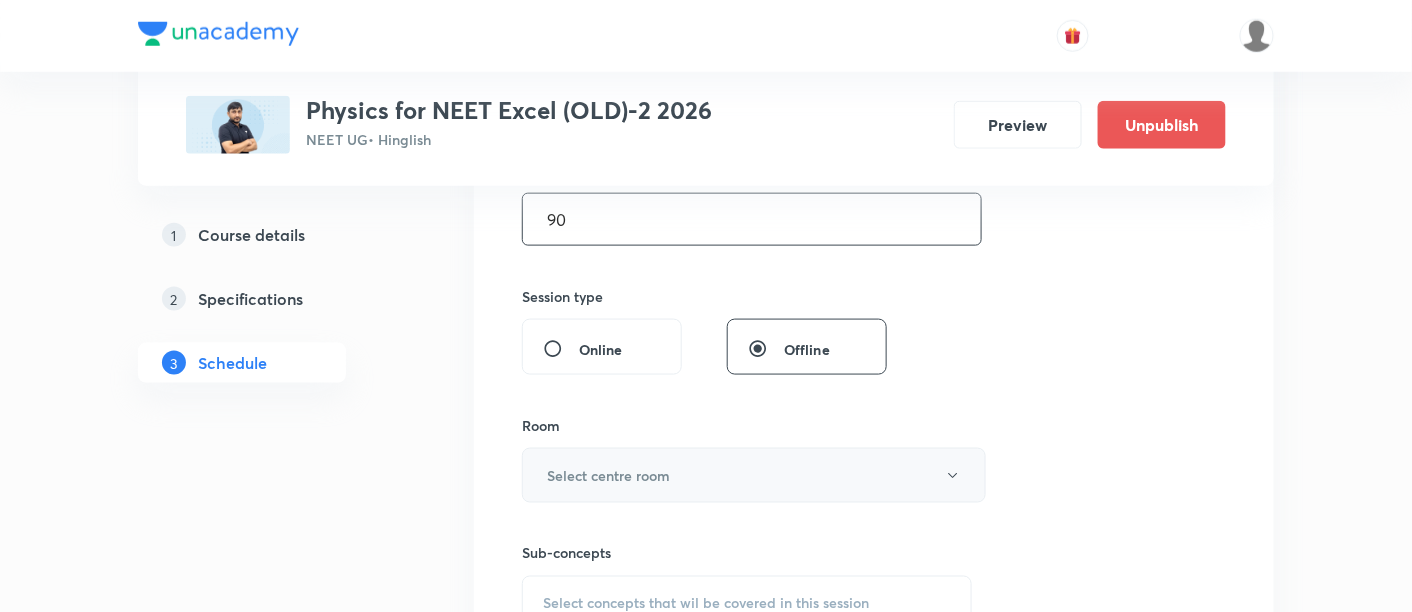 type on "90" 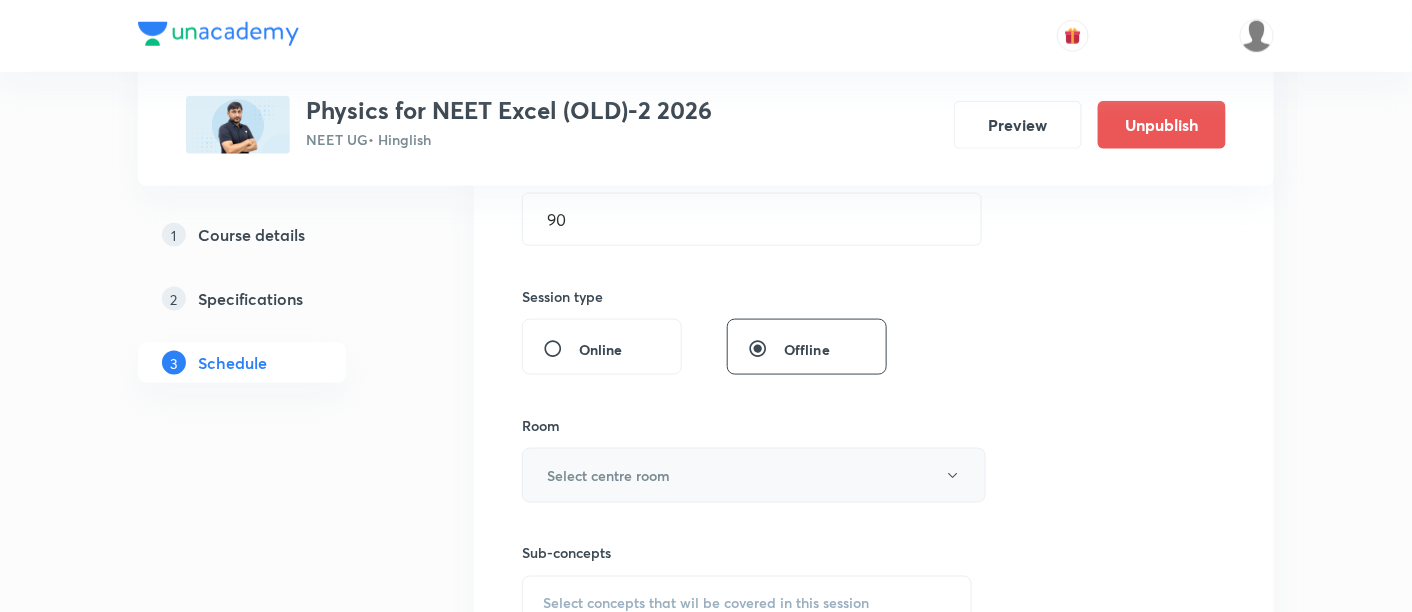 click on "Select centre room" at bounding box center (754, 475) 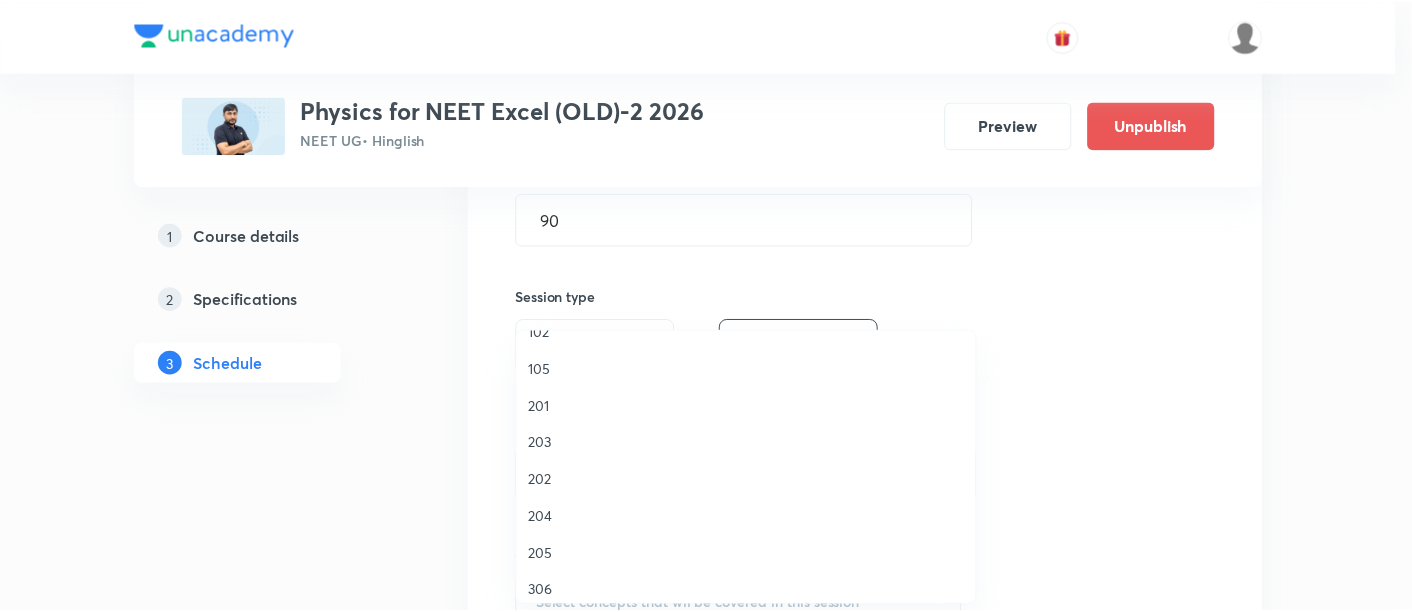 scroll, scrollTop: 665, scrollLeft: 0, axis: vertical 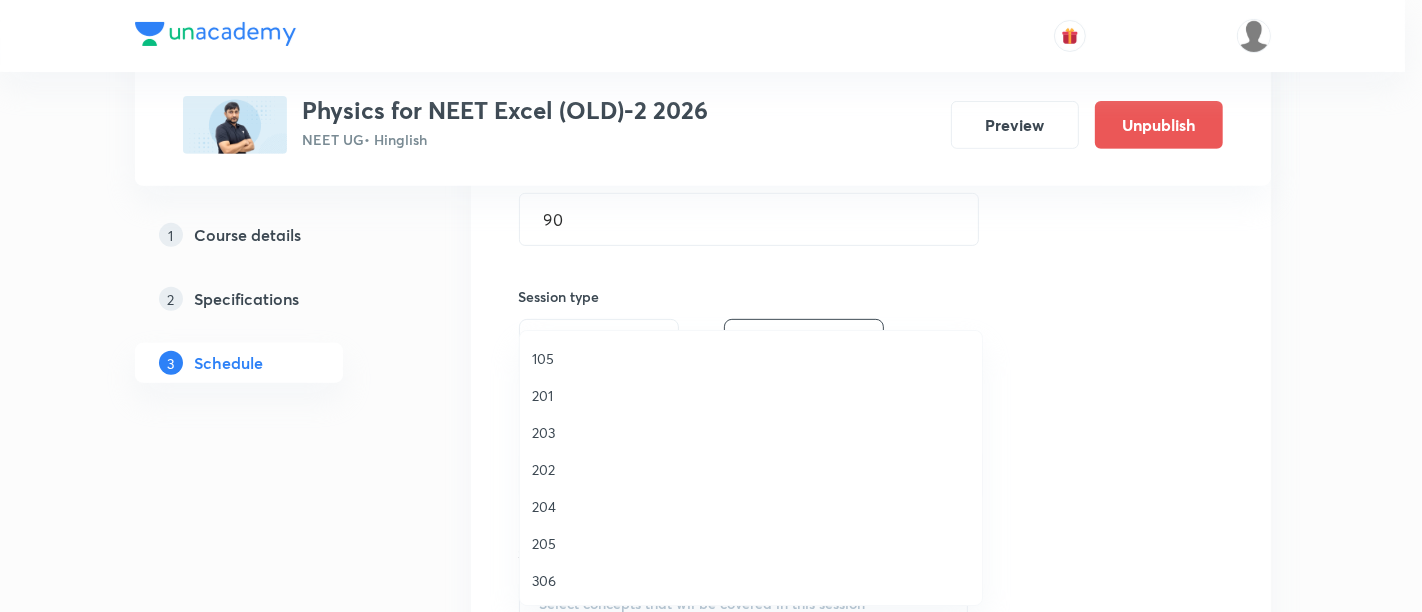 click on "306" at bounding box center [751, 580] 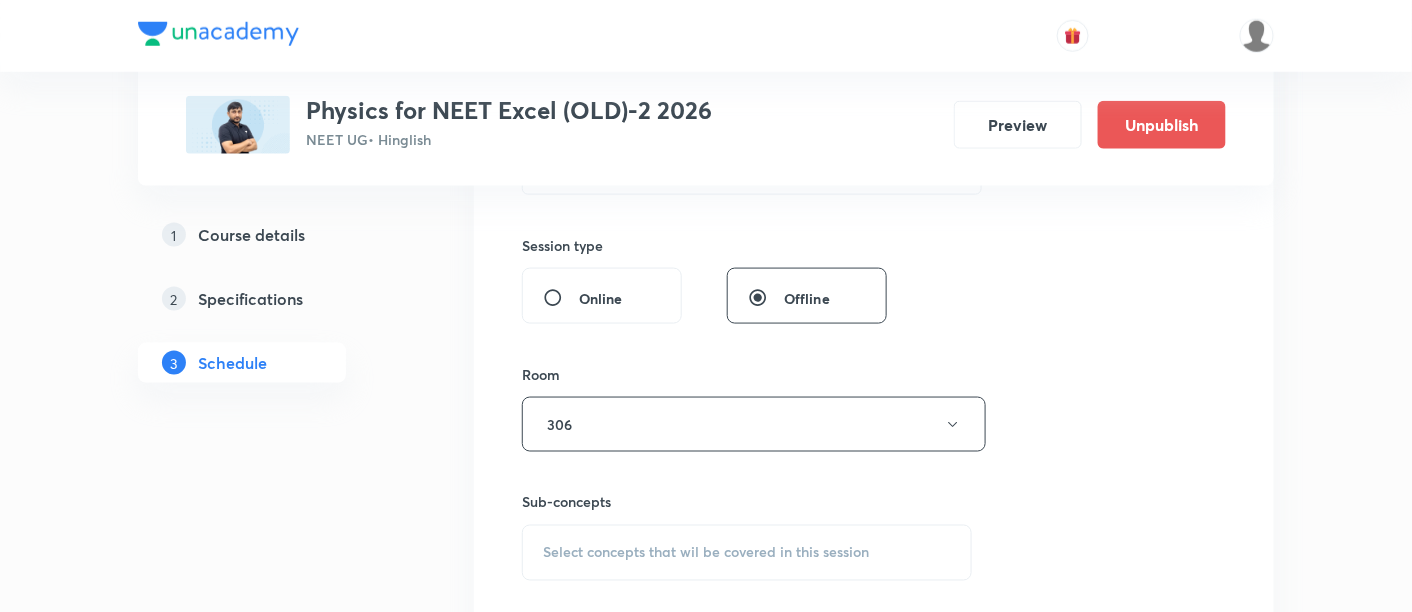 scroll, scrollTop: 833, scrollLeft: 0, axis: vertical 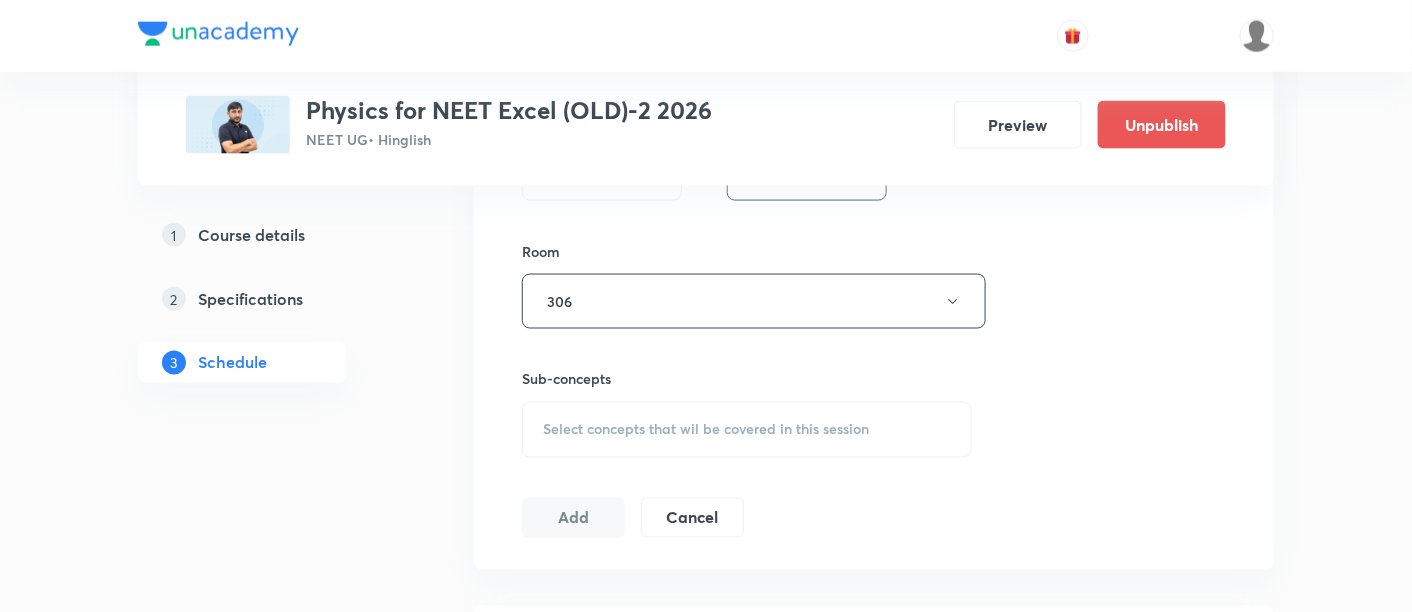click on "Select concepts that wil be covered in this session" at bounding box center (706, 430) 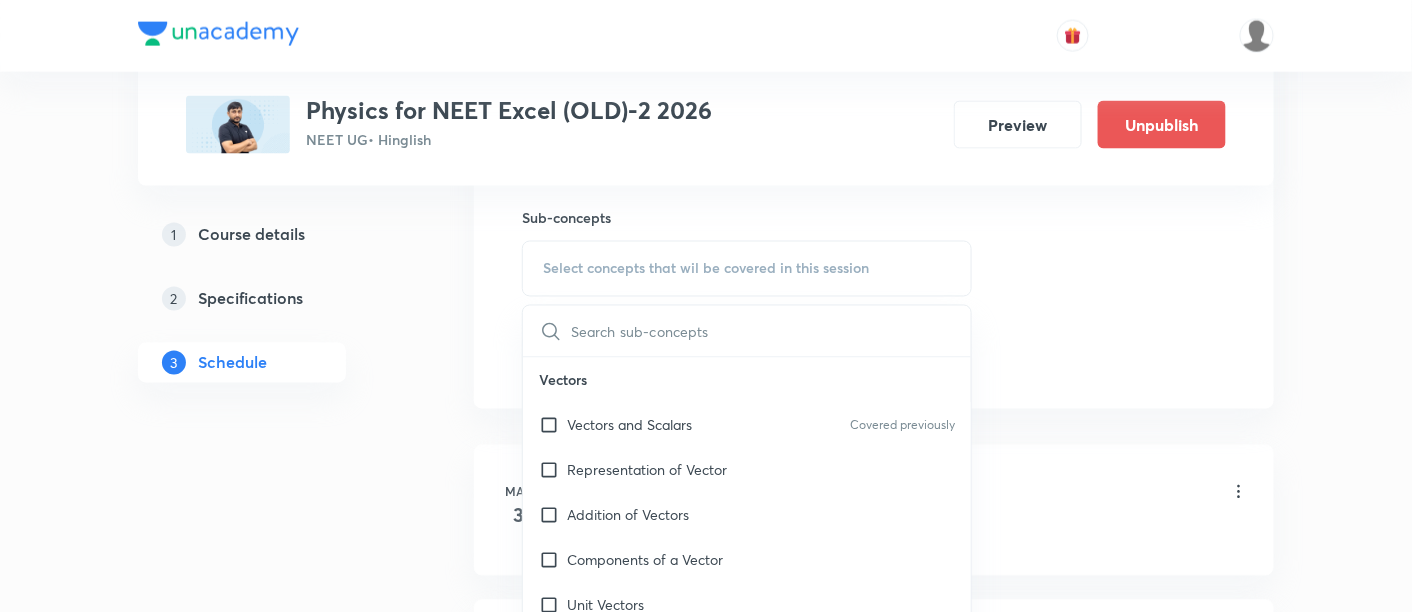 scroll, scrollTop: 1011, scrollLeft: 0, axis: vertical 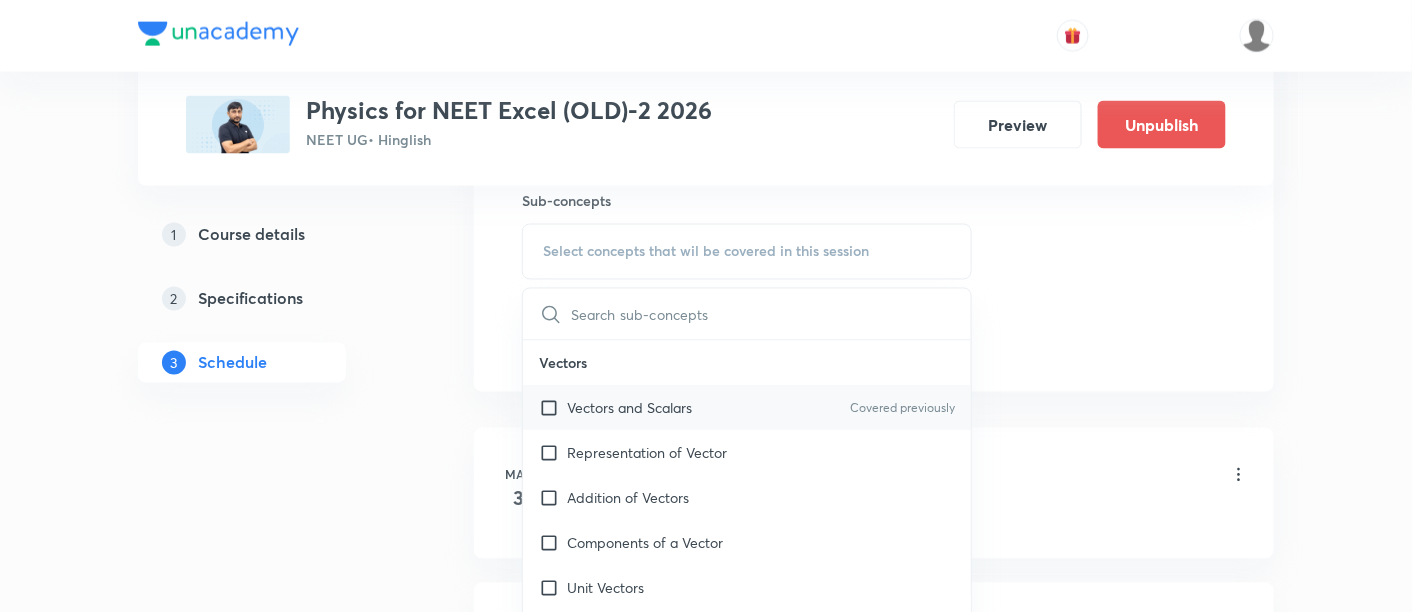 click on "Vectors and Scalars" at bounding box center (629, 408) 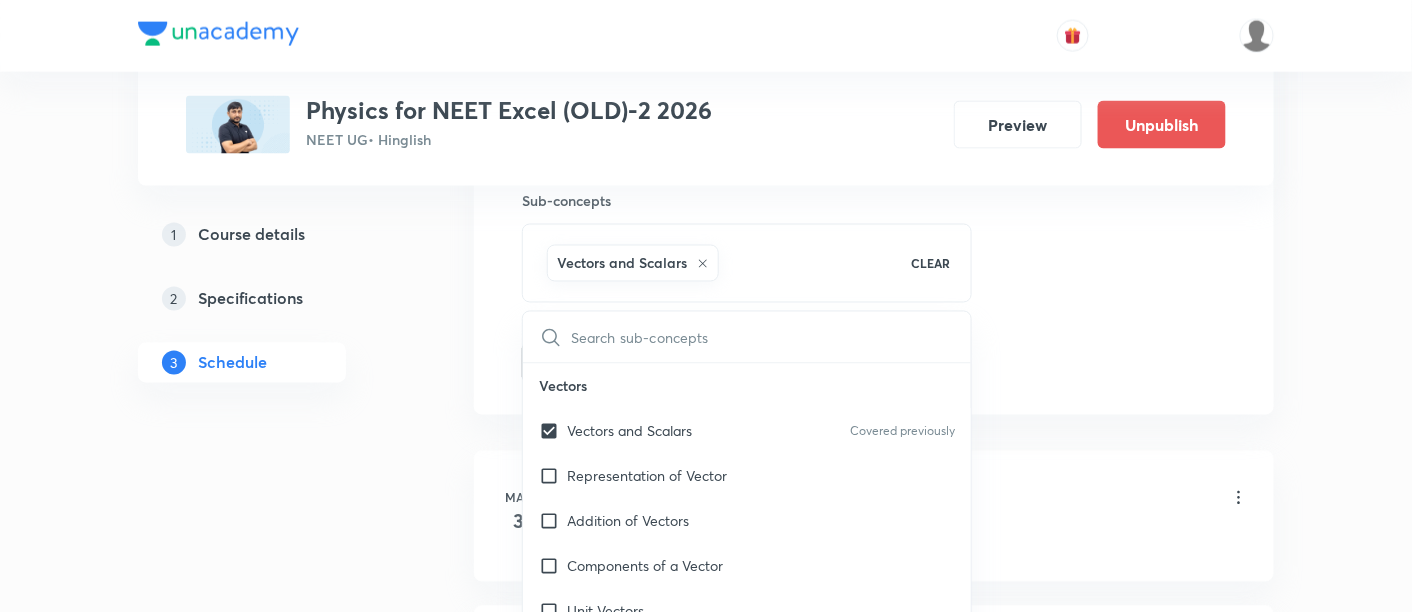 click on "Session  69 Live class Session title 33/99 Electromagnetic Induction - 11/10 ​ Schedule for Jul 17, 2025, 2:45 PM ​ Duration (in minutes) 90 ​   Session type Online Offline Room 306 Sub-concepts Vectors and Scalars  CLEAR ​ Vectors Vectors and Scalars  Covered previously Representation of Vector  Addition of Vectors Components of a Vector Unit Vectors Rectangular Components of a Vector in Three Dimensions  Position Vector Displacement Vector Product of Two Vectors Change in Velocity Projectile Motion Minimum Velocity & Angle to Hit a Given Point Motion in a Straight Line Translatory Motion  Frame of Reference  Trajectory  Displacement and Distance  Velocity and Speed  Acceleration  Motion in a Straight Line  One- Dimensional Motion in a Vertical Line  Motion Upon an Inclined Plane  Relative Motion in One dimension Graphs in Motion in One Dimension Newtons Equation Of Motion Graphs In Motion In One-D One Dimensional Motion In Vertical Line Horizontal Range And Maximum Height Trajectory Equation Impulse" at bounding box center (874, -98) 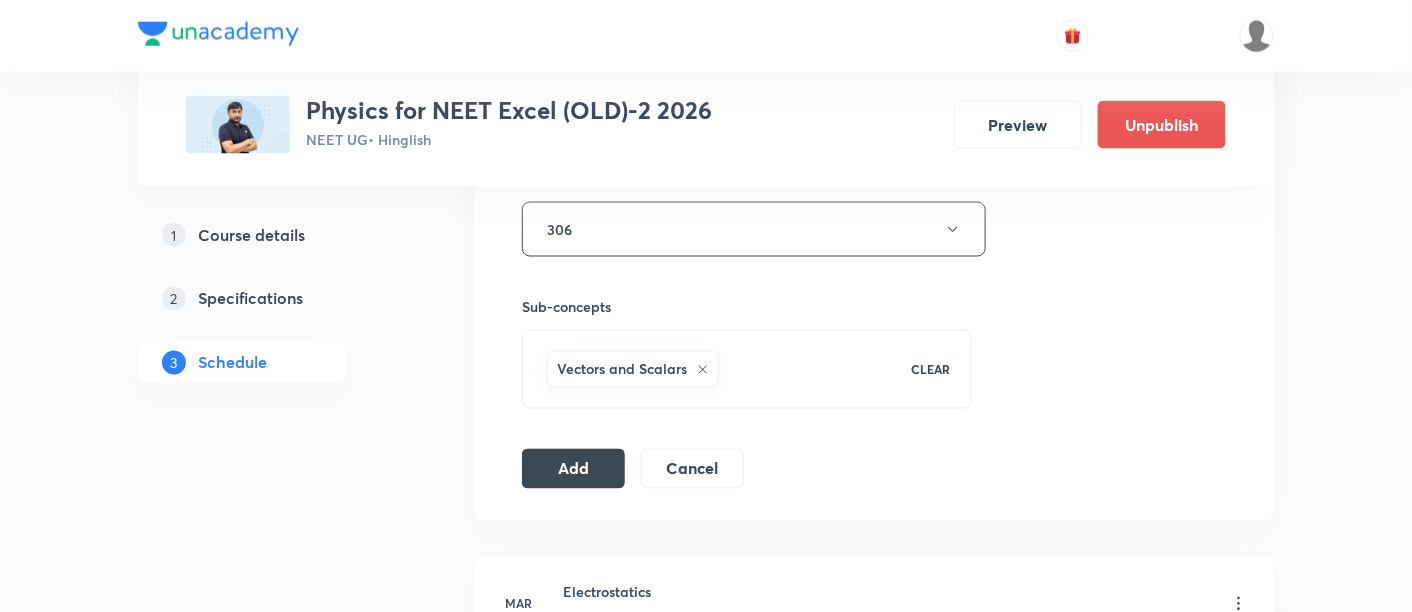 scroll, scrollTop: 907, scrollLeft: 0, axis: vertical 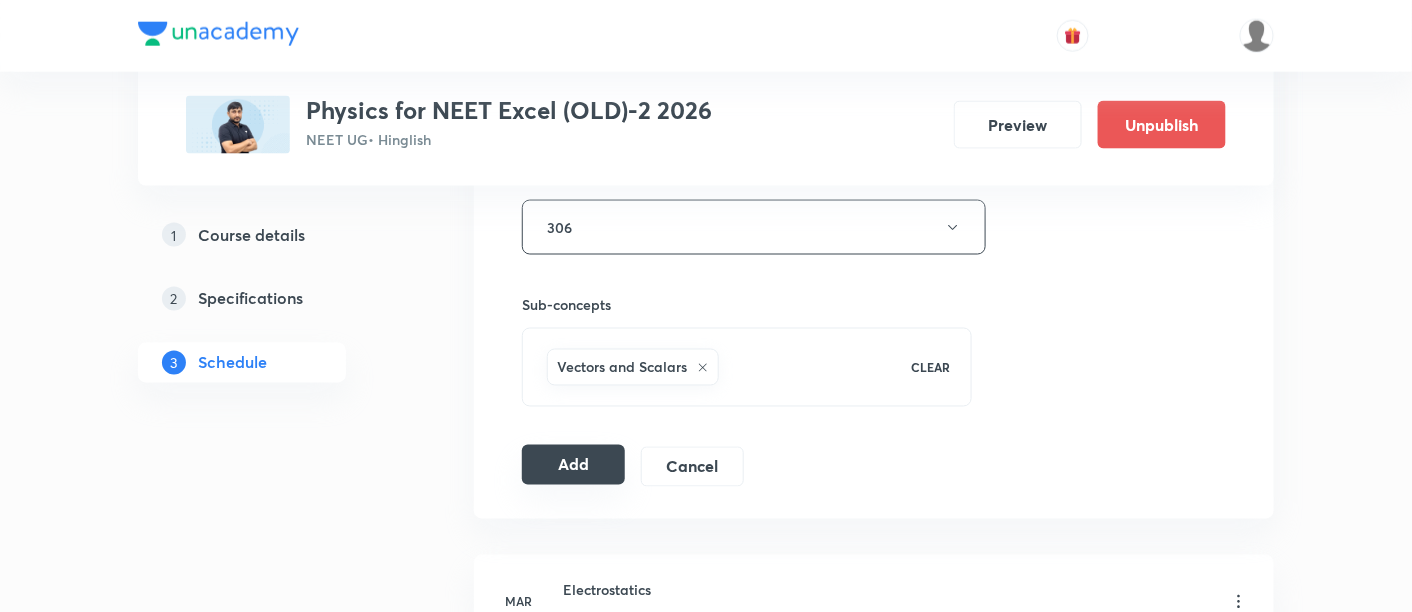click on "Add" at bounding box center (573, 465) 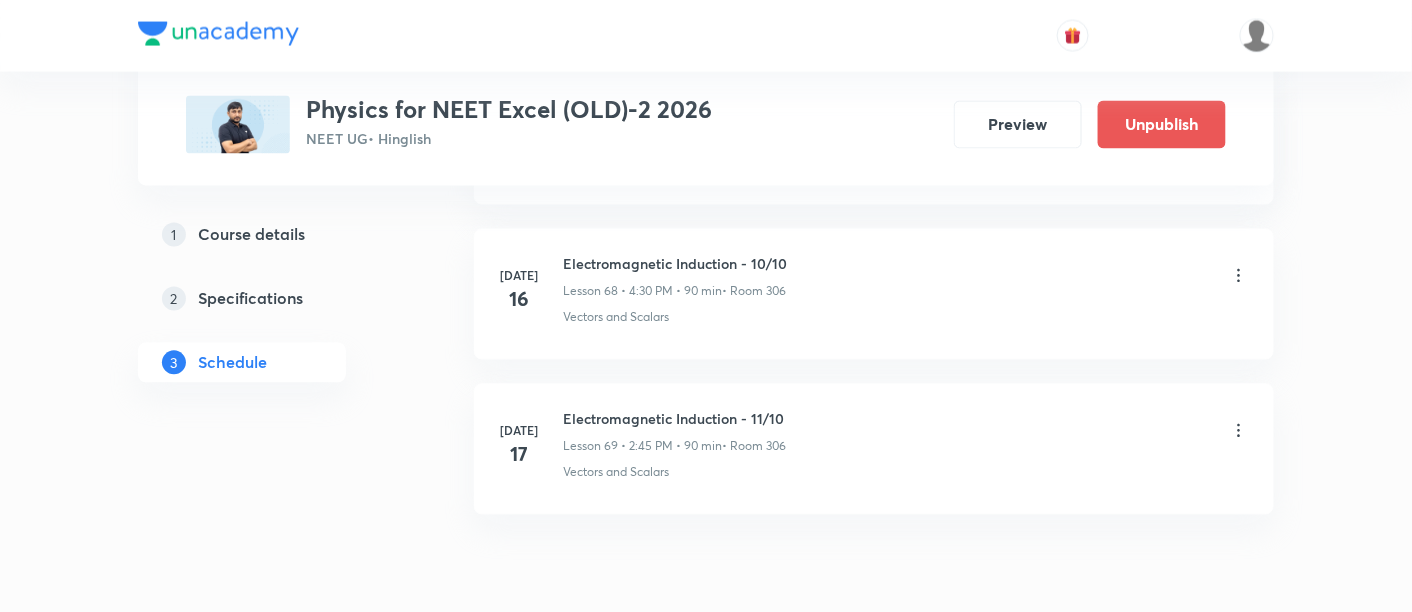 scroll, scrollTop: 10728, scrollLeft: 0, axis: vertical 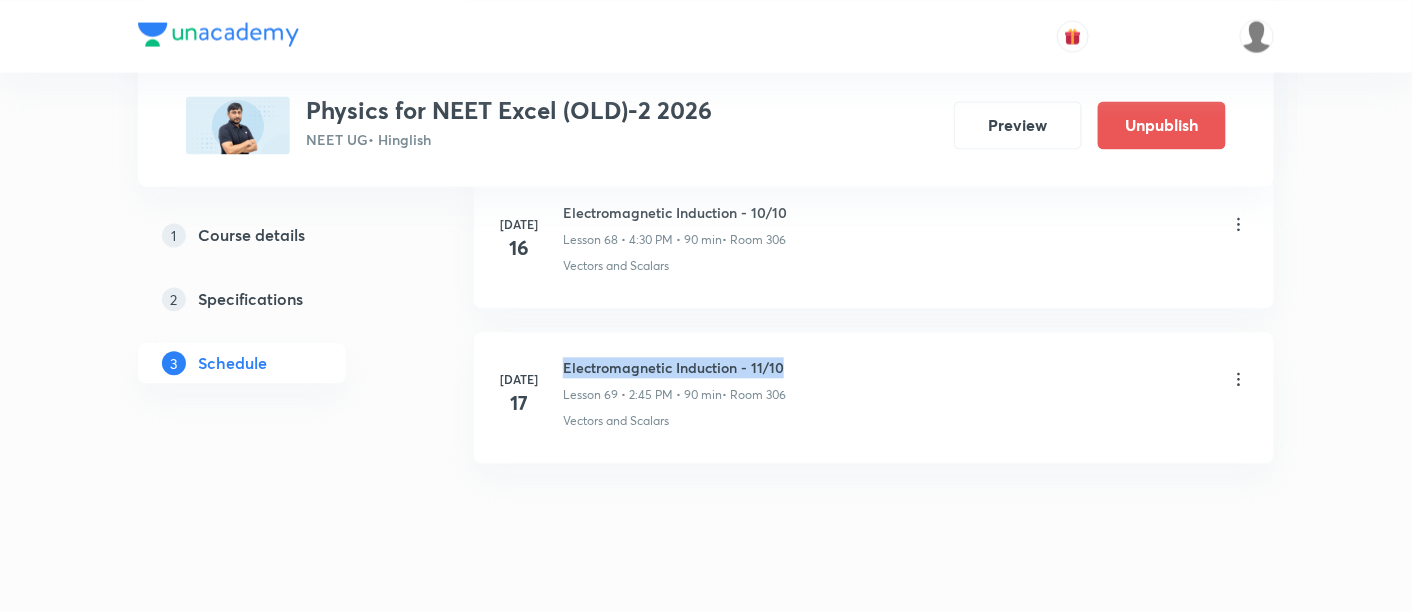 drag, startPoint x: 562, startPoint y: 327, endPoint x: 797, endPoint y: 325, distance: 235.00851 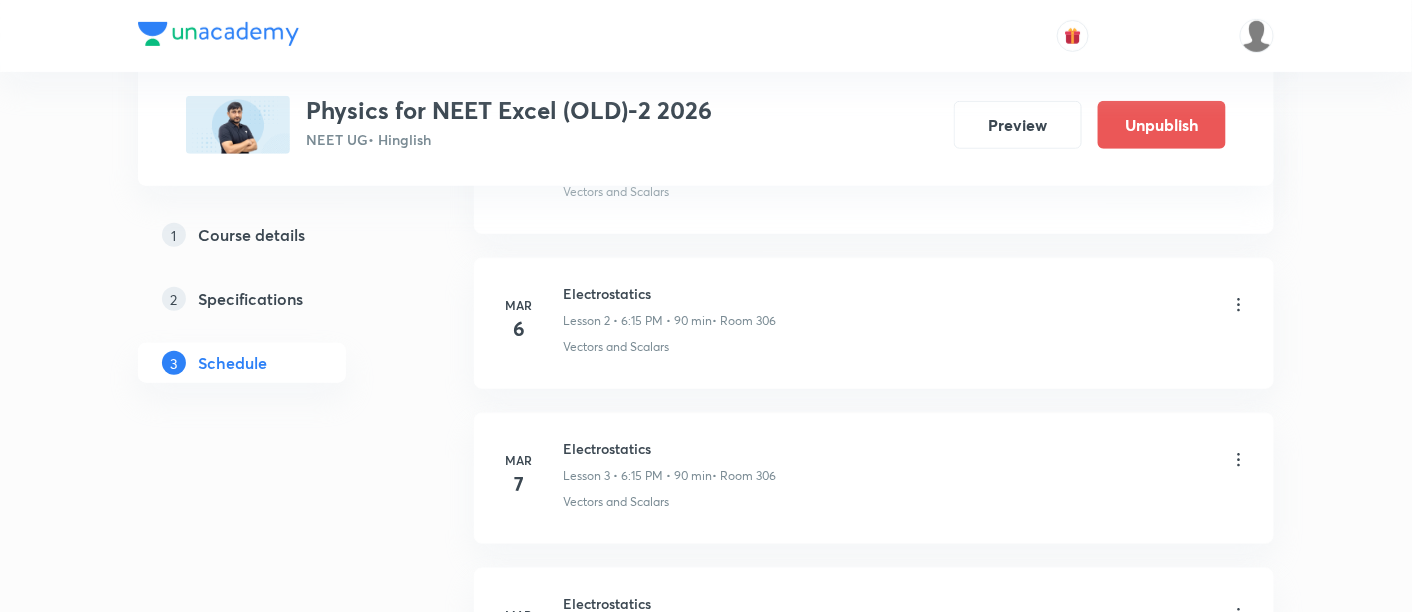 scroll, scrollTop: 0, scrollLeft: 0, axis: both 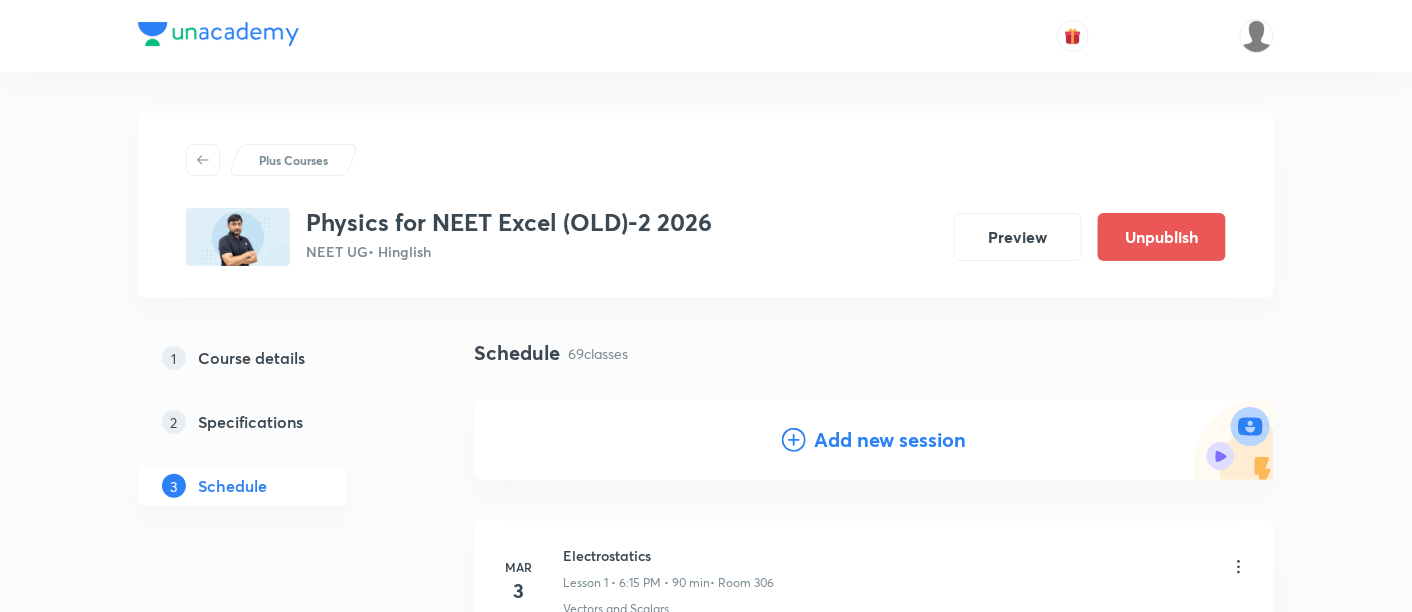 click on "Add new session" at bounding box center (890, 440) 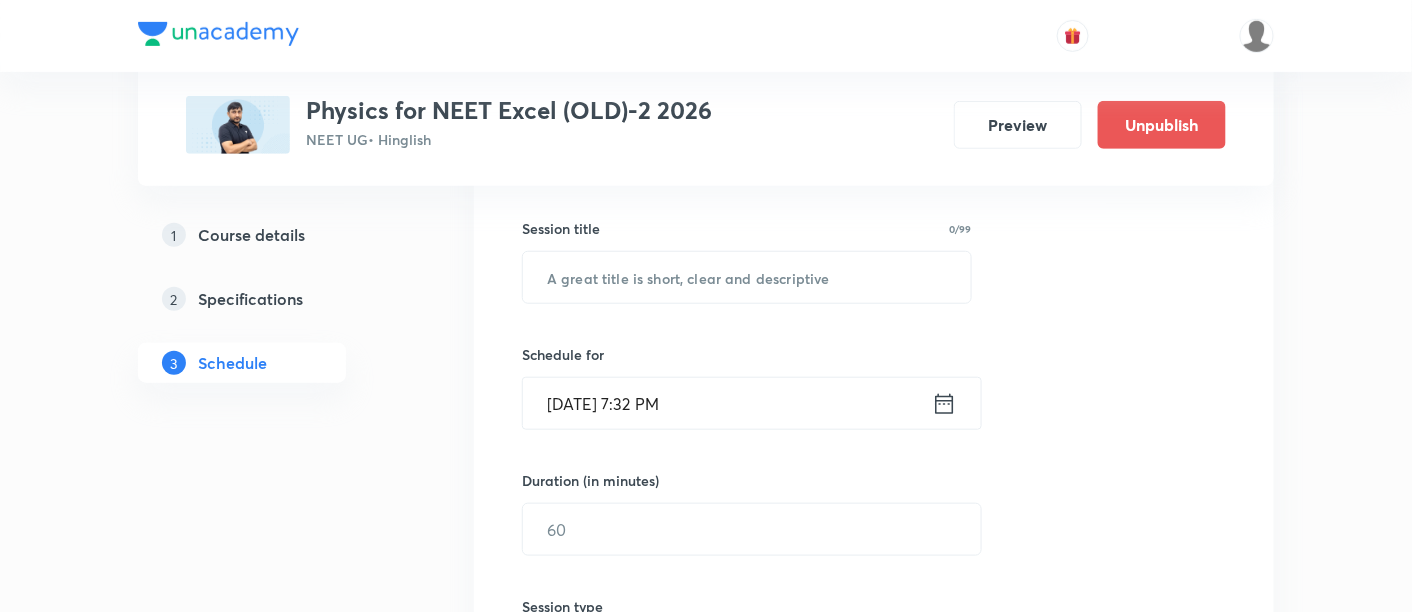 scroll, scrollTop: 388, scrollLeft: 0, axis: vertical 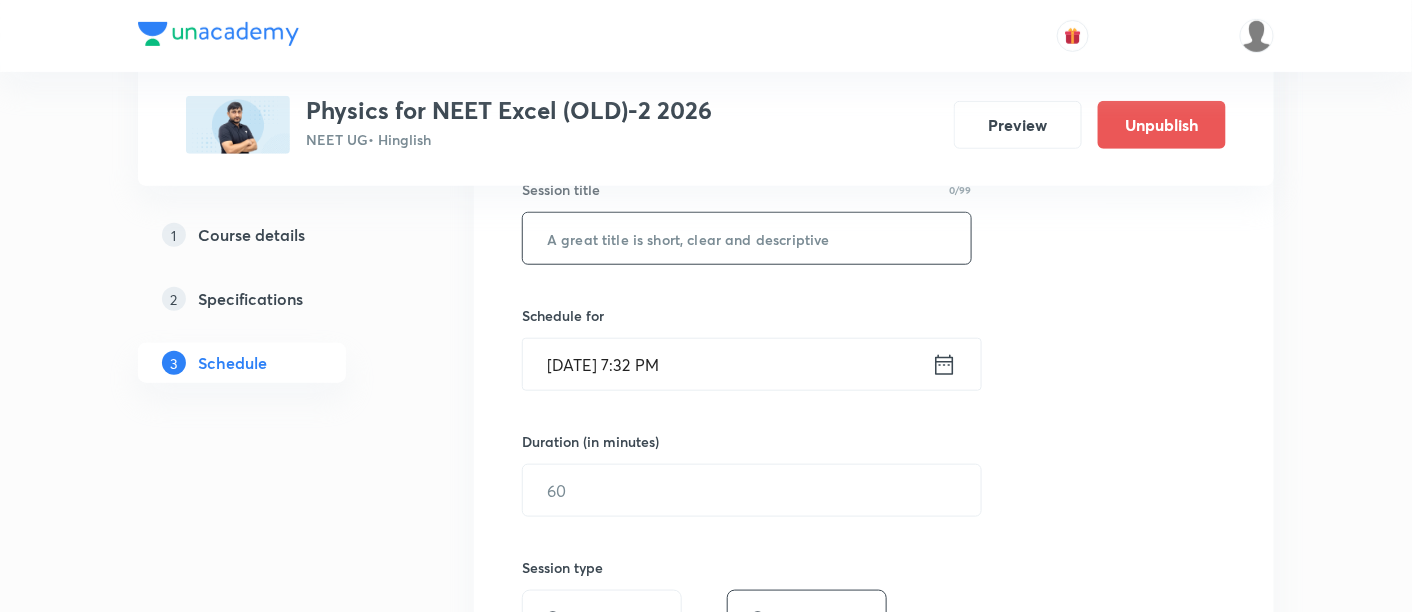 click at bounding box center (747, 238) 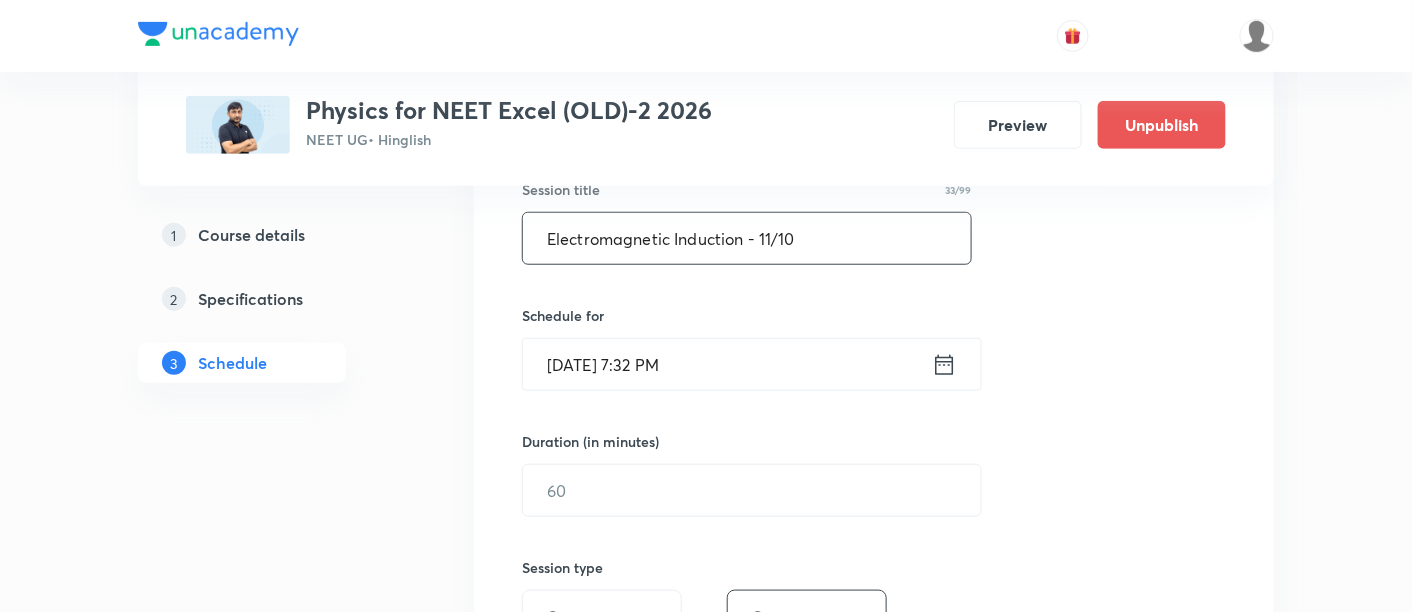 click on "Electromagnetic Induction - 11/10" at bounding box center [747, 238] 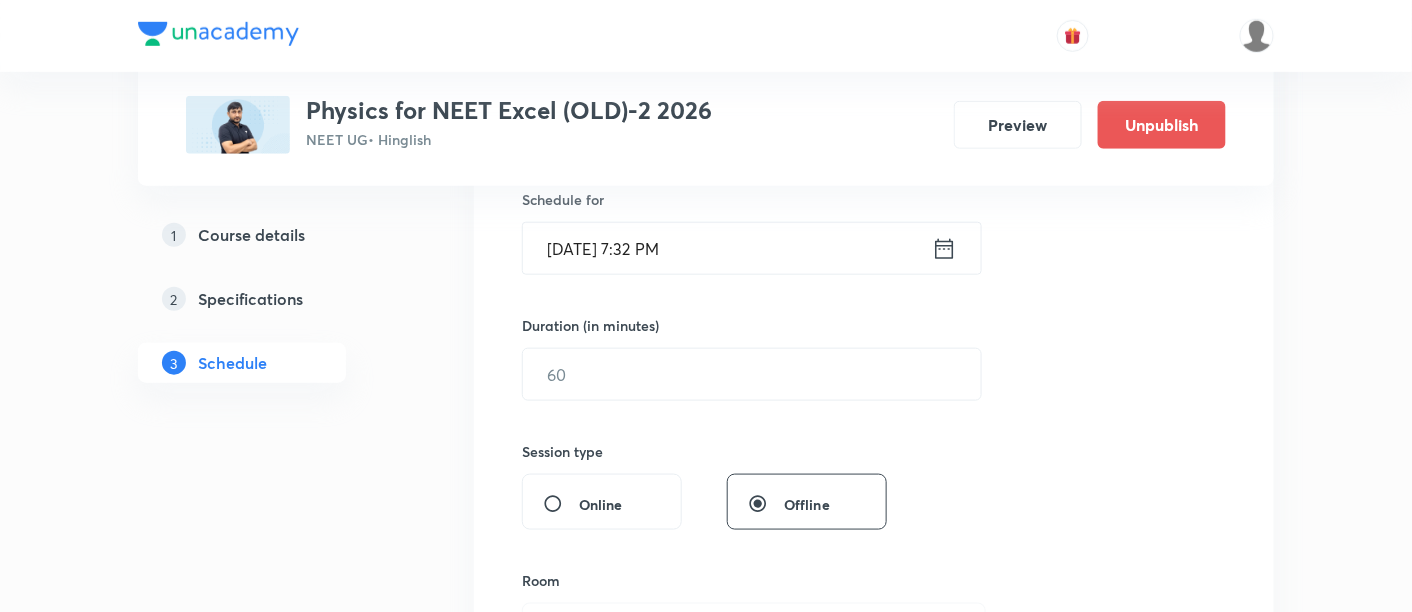 scroll, scrollTop: 518, scrollLeft: 0, axis: vertical 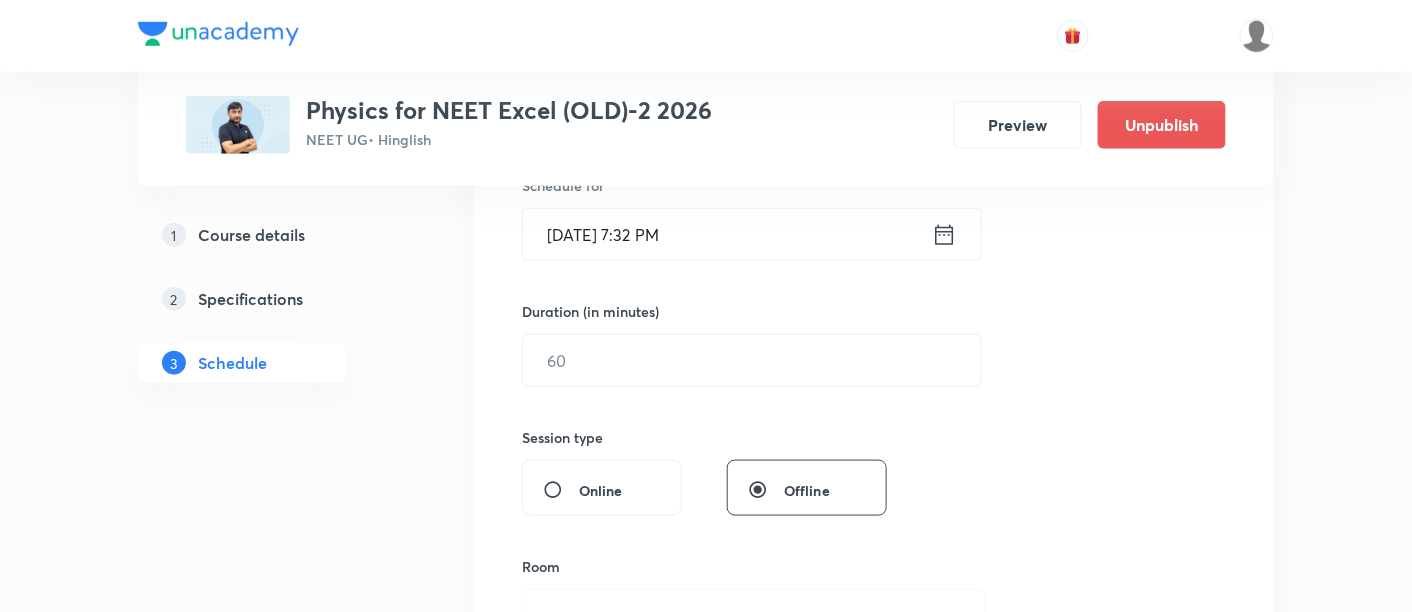 type on "Electromagnetic Induction - 12/10" 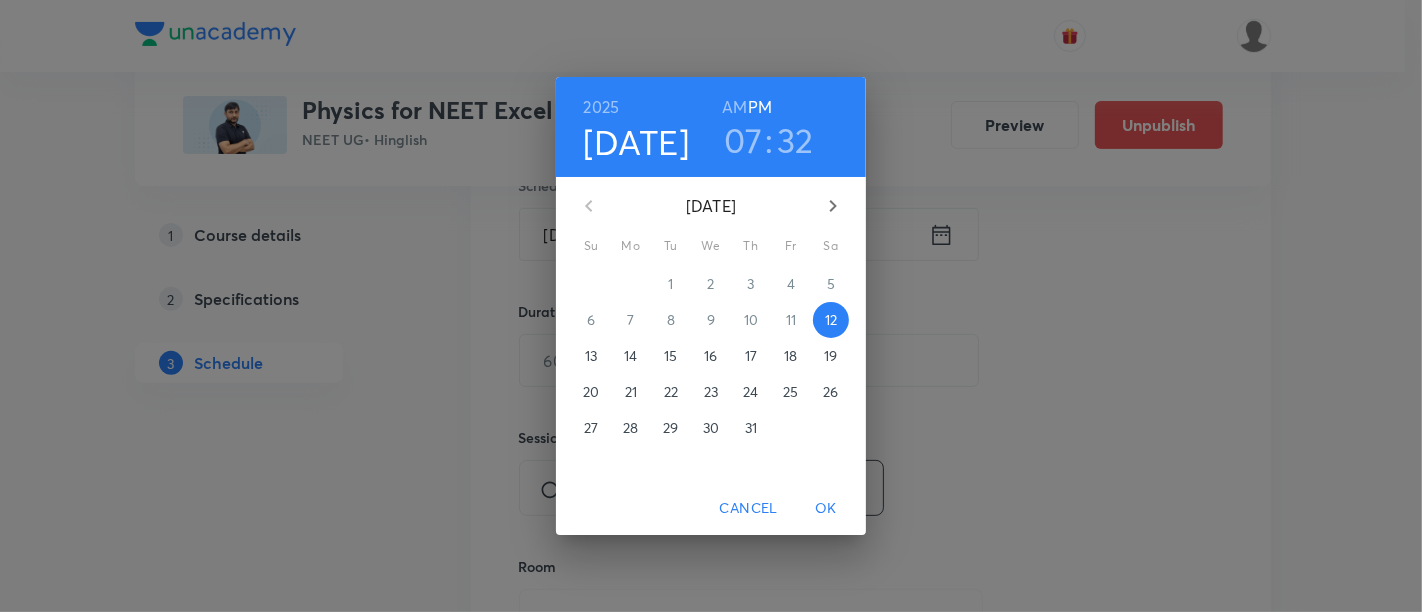 click on "18" at bounding box center [790, 356] 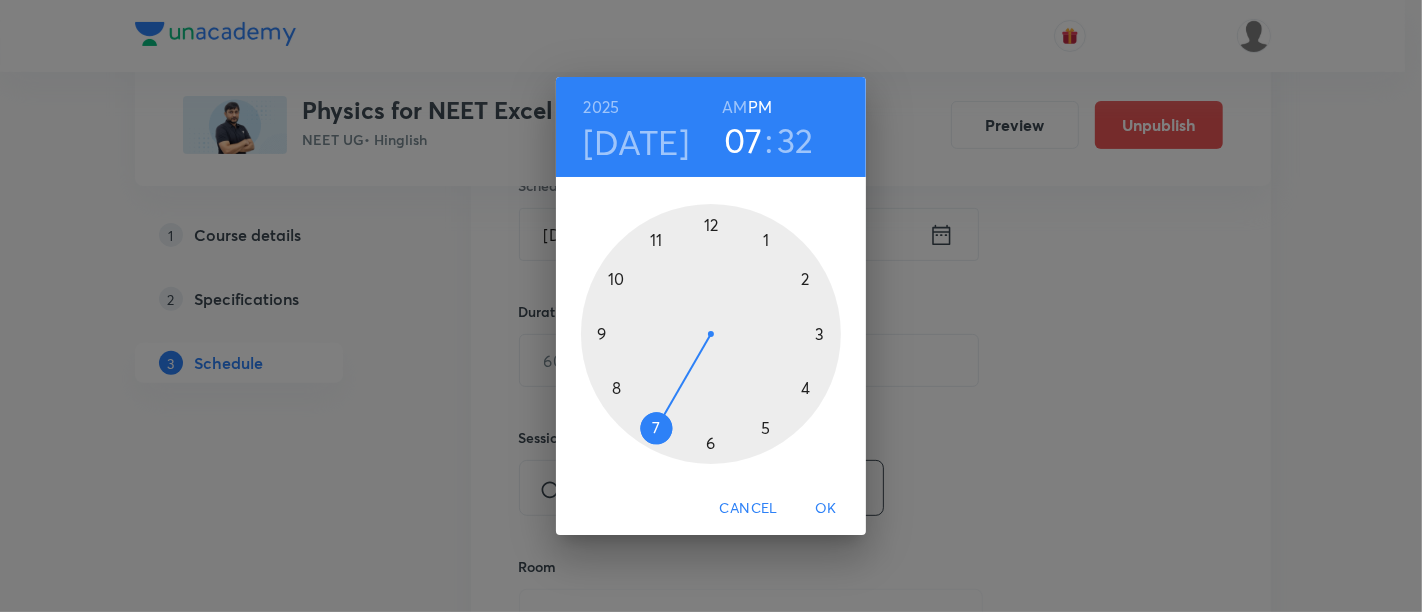 click at bounding box center (711, 334) 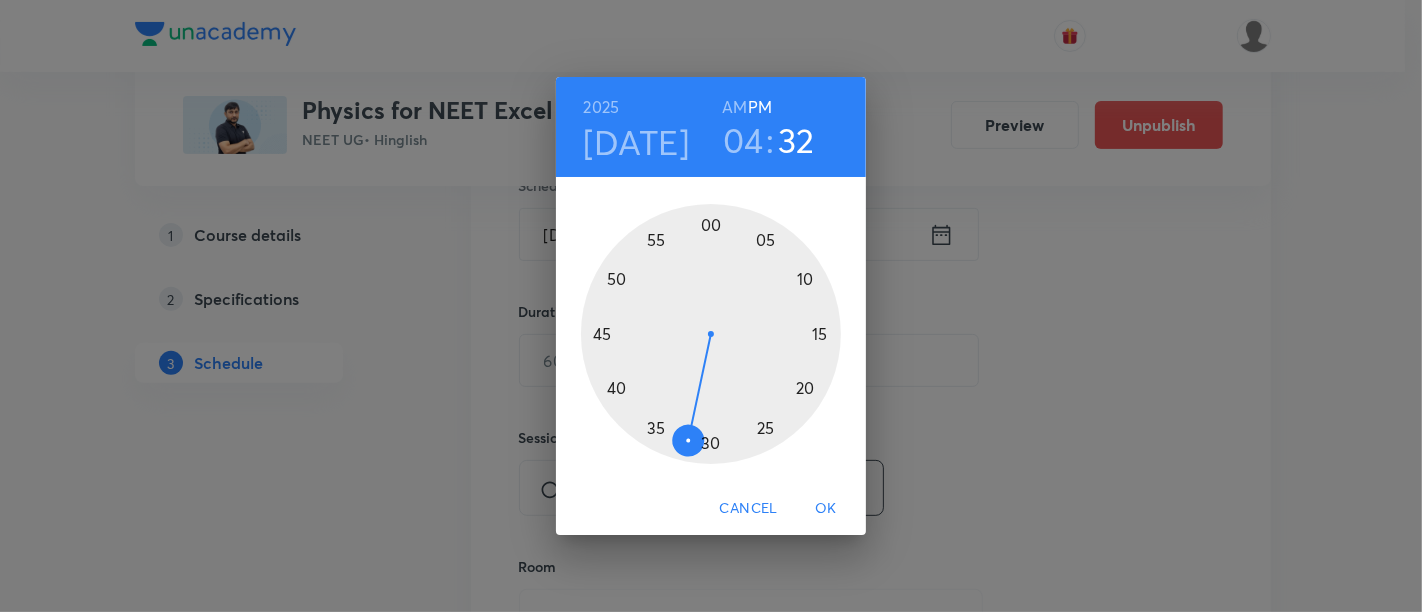 click at bounding box center [711, 334] 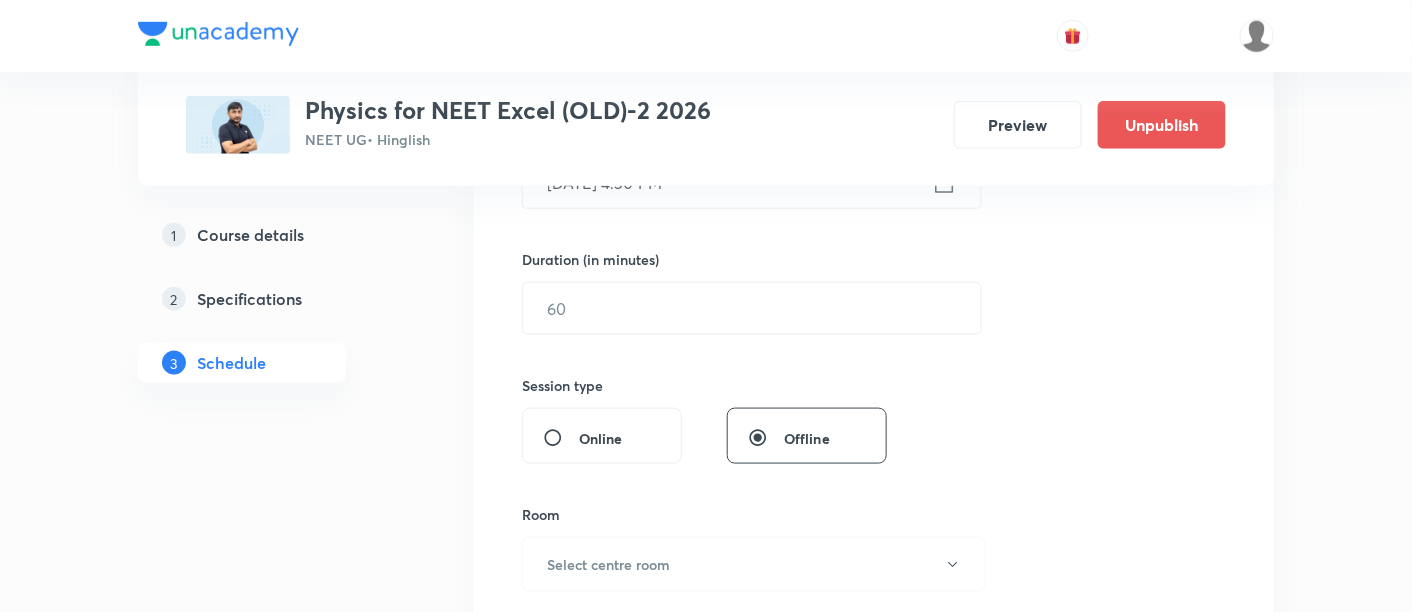 scroll, scrollTop: 574, scrollLeft: 0, axis: vertical 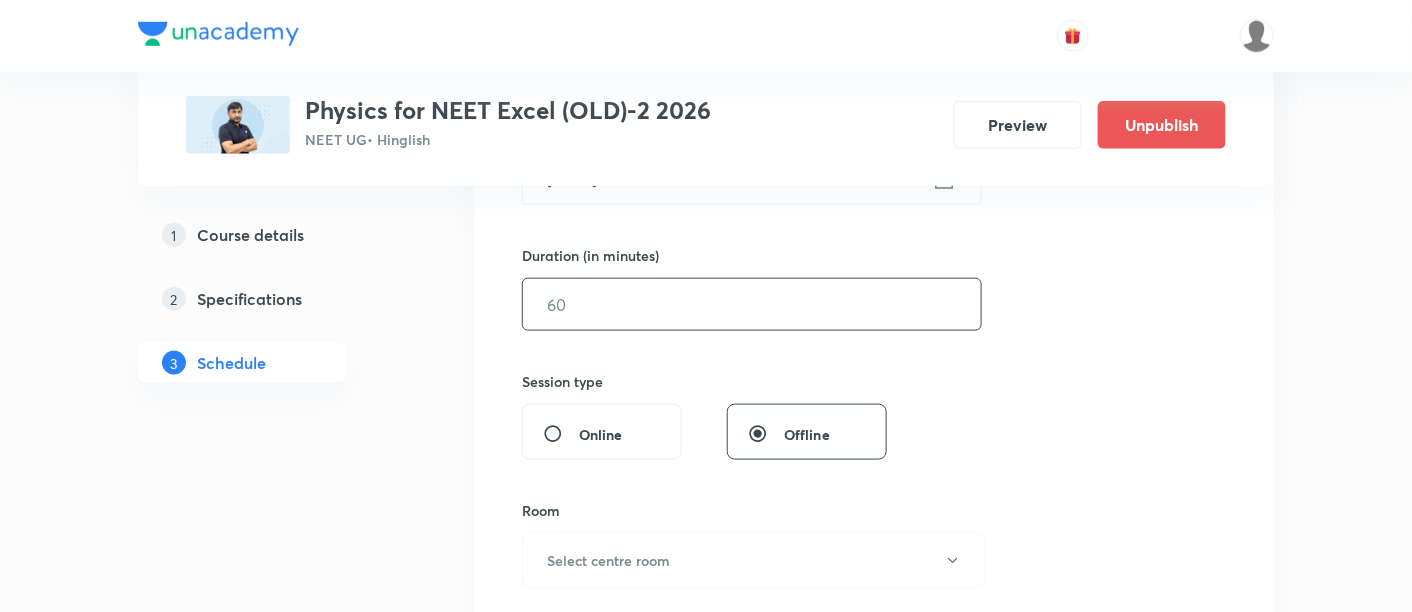 click at bounding box center (752, 304) 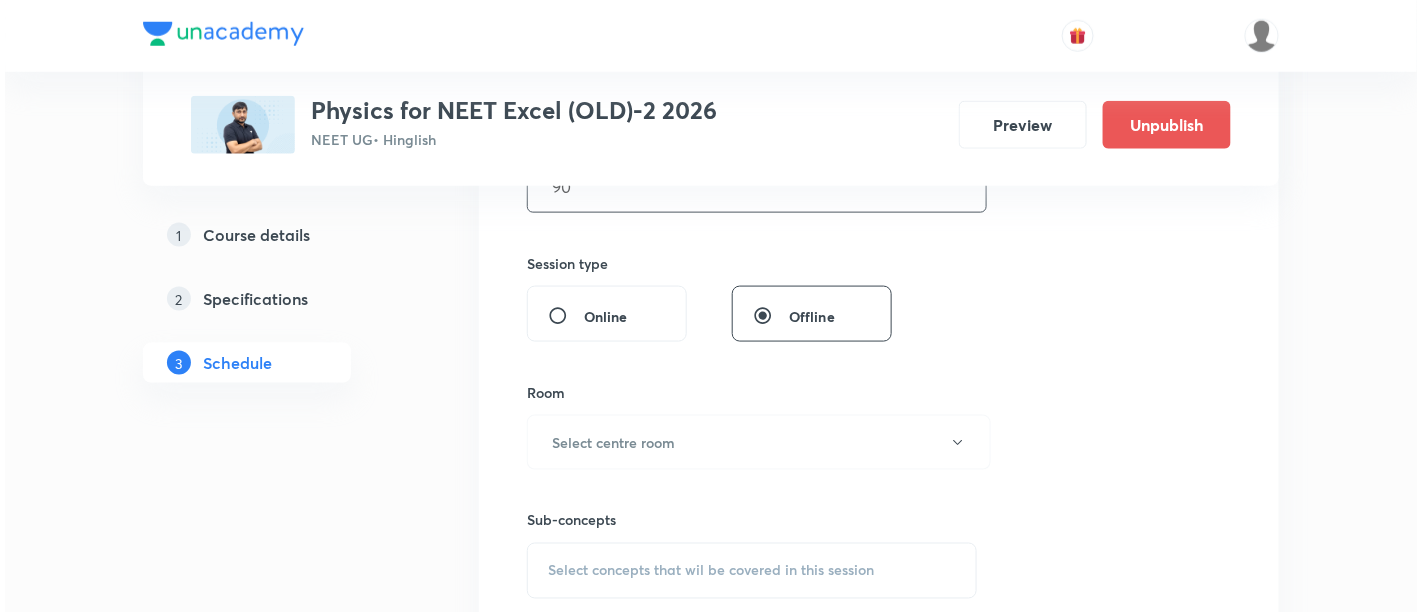 scroll, scrollTop: 737, scrollLeft: 0, axis: vertical 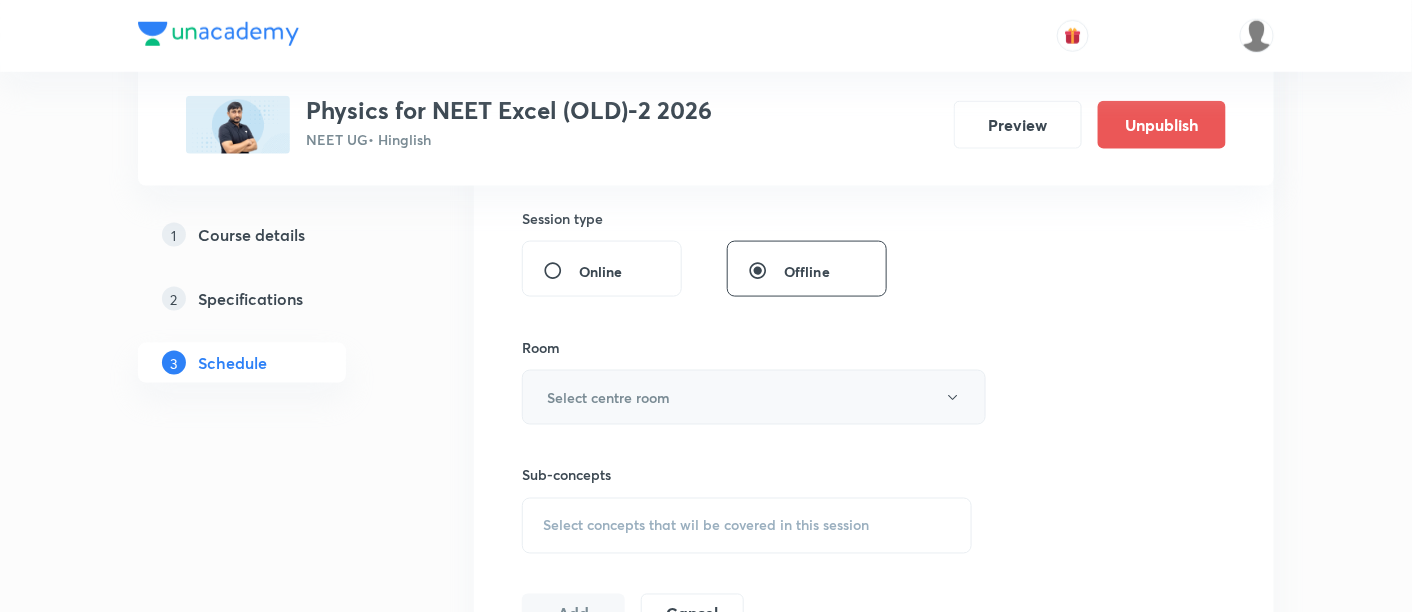 type on "90" 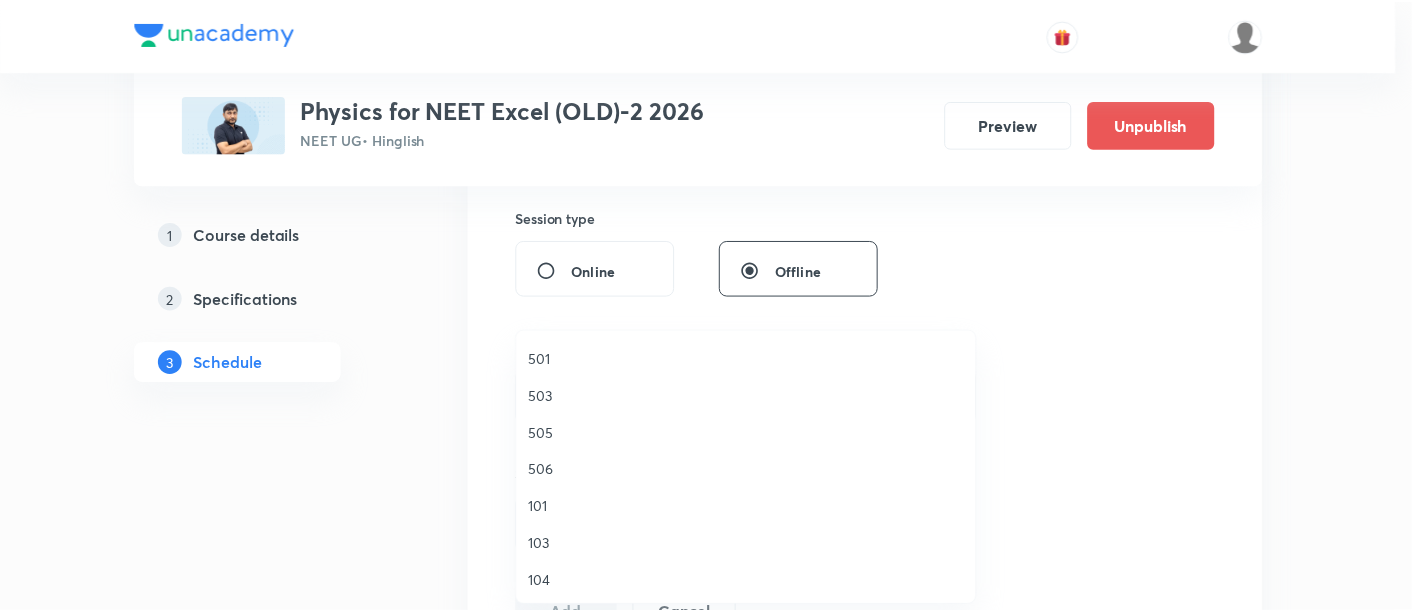 scroll, scrollTop: 665, scrollLeft: 0, axis: vertical 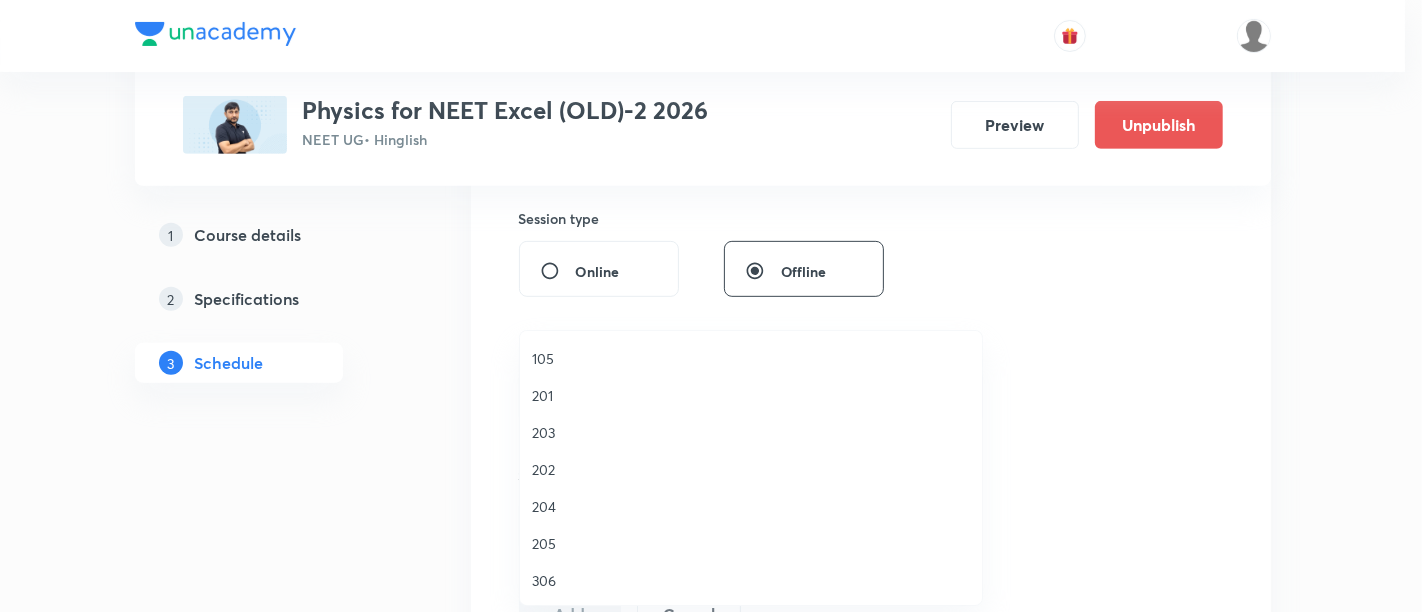 click on "306" at bounding box center [751, 580] 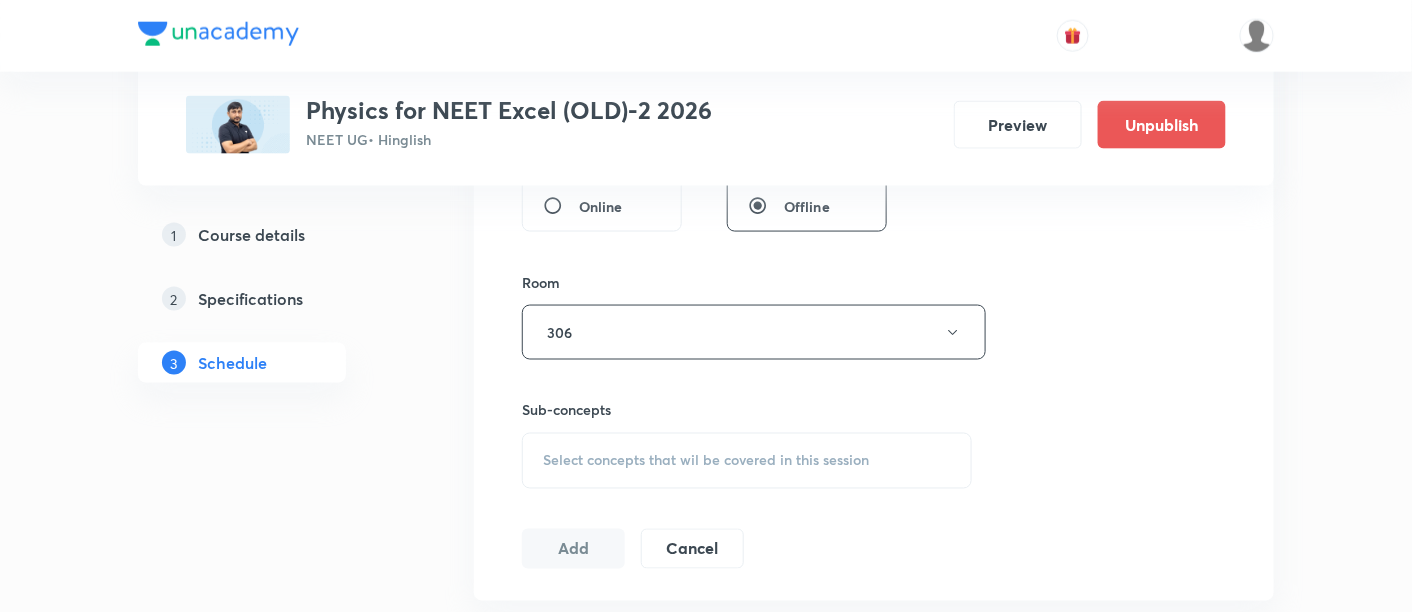 scroll, scrollTop: 811, scrollLeft: 0, axis: vertical 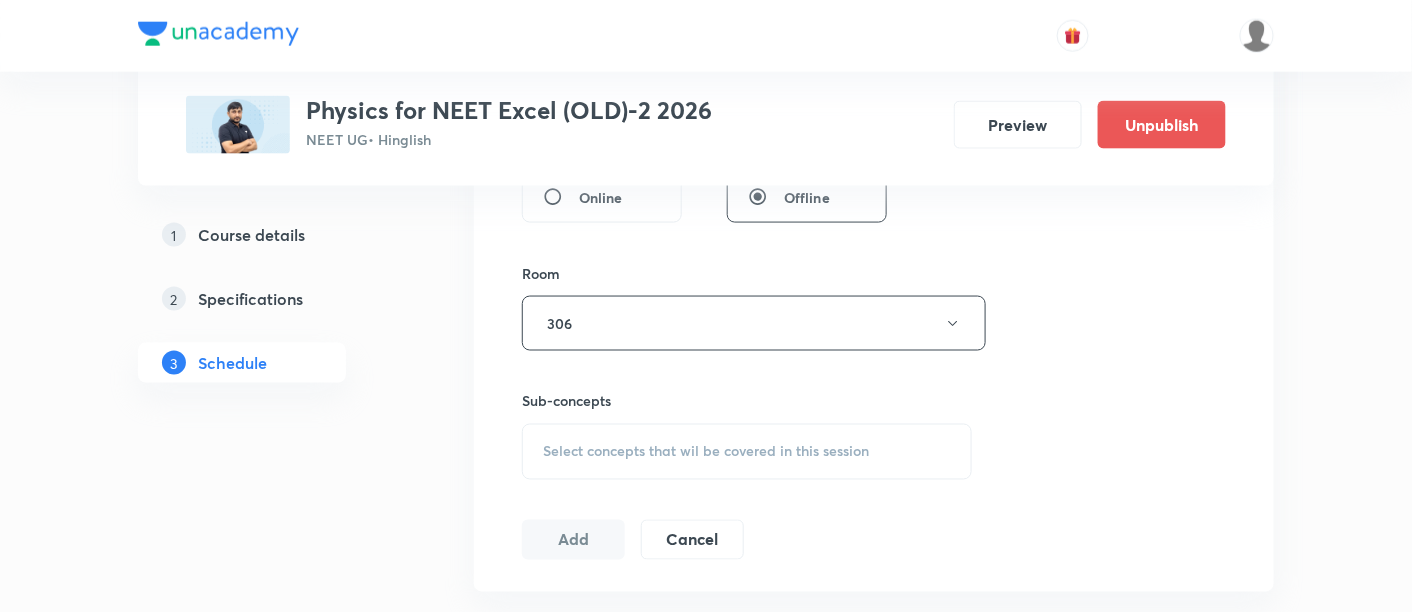 click on "Select concepts that wil be covered in this session" at bounding box center [706, 452] 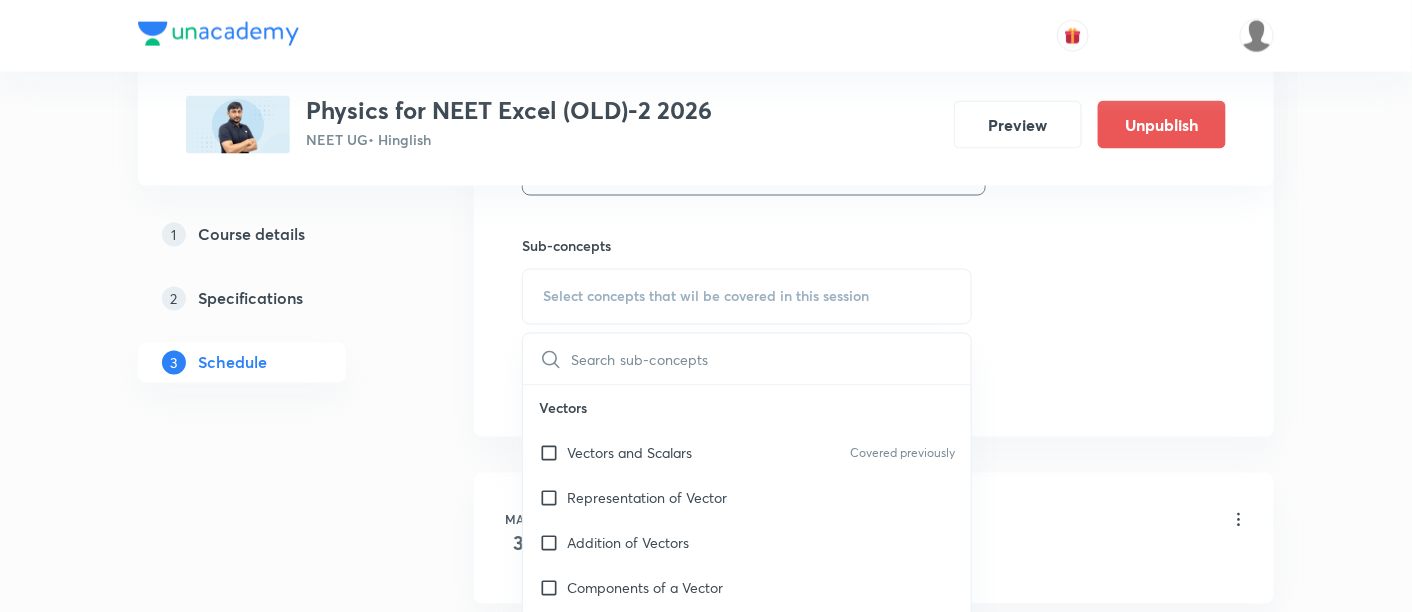 scroll, scrollTop: 1022, scrollLeft: 0, axis: vertical 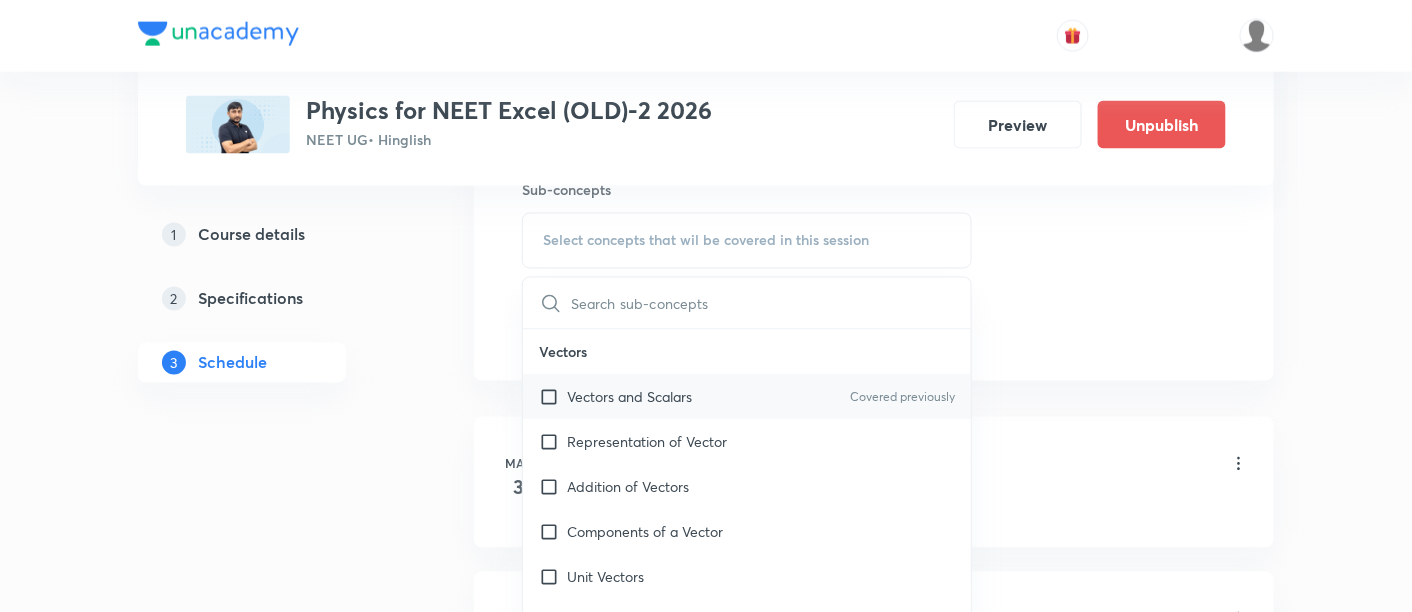 click on "Vectors and Scalars" at bounding box center [629, 397] 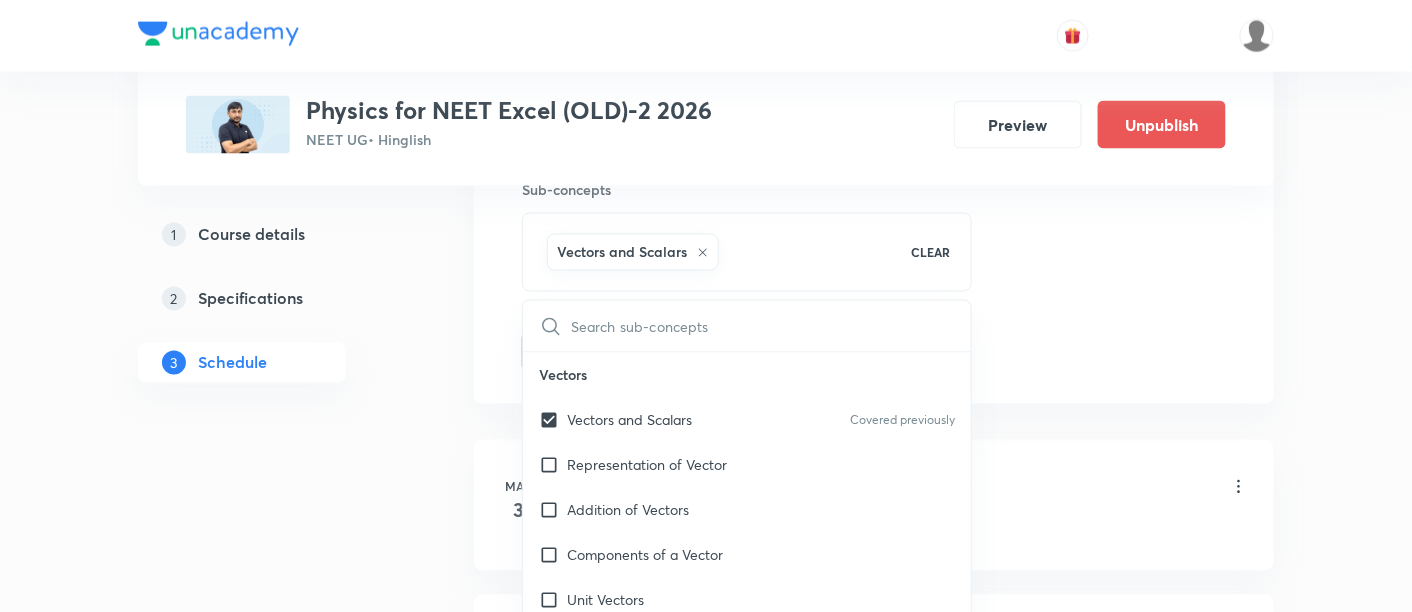 click on "Session  70 Live class Session title 33/99 Electromagnetic Induction - 12/10 ​ Schedule for Jul 18, 2025, 4:30 PM ​ Duration (in minutes) 90 ​   Session type Online Offline Room 306 Sub-concepts Vectors and Scalars  CLEAR ​ Vectors Vectors and Scalars  Covered previously Representation of Vector  Addition of Vectors Components of a Vector Unit Vectors Rectangular Components of a Vector in Three Dimensions  Position Vector Displacement Vector Product of Two Vectors Change in Velocity Projectile Motion Minimum Velocity & Angle to Hit a Given Point Motion in a Straight Line Translatory Motion  Frame of Reference  Trajectory  Displacement and Distance  Velocity and Speed  Acceleration  Motion in a Straight Line  One- Dimensional Motion in a Vertical Line  Motion Upon an Inclined Plane  Relative Motion in One dimension Graphs in Motion in One Dimension Newtons Equation Of Motion Graphs In Motion In One-D One Dimensional Motion In Vertical Line Horizontal Range And Maximum Height Trajectory Equation Impulse" at bounding box center (874, -109) 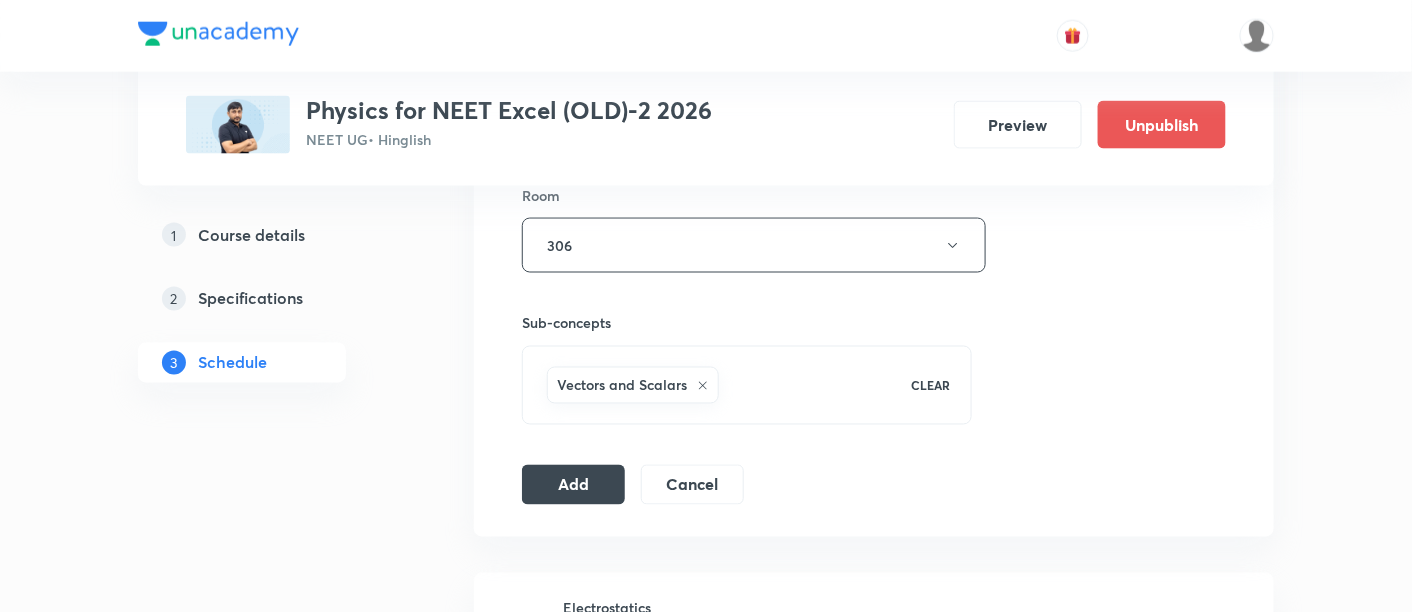 scroll, scrollTop: 903, scrollLeft: 0, axis: vertical 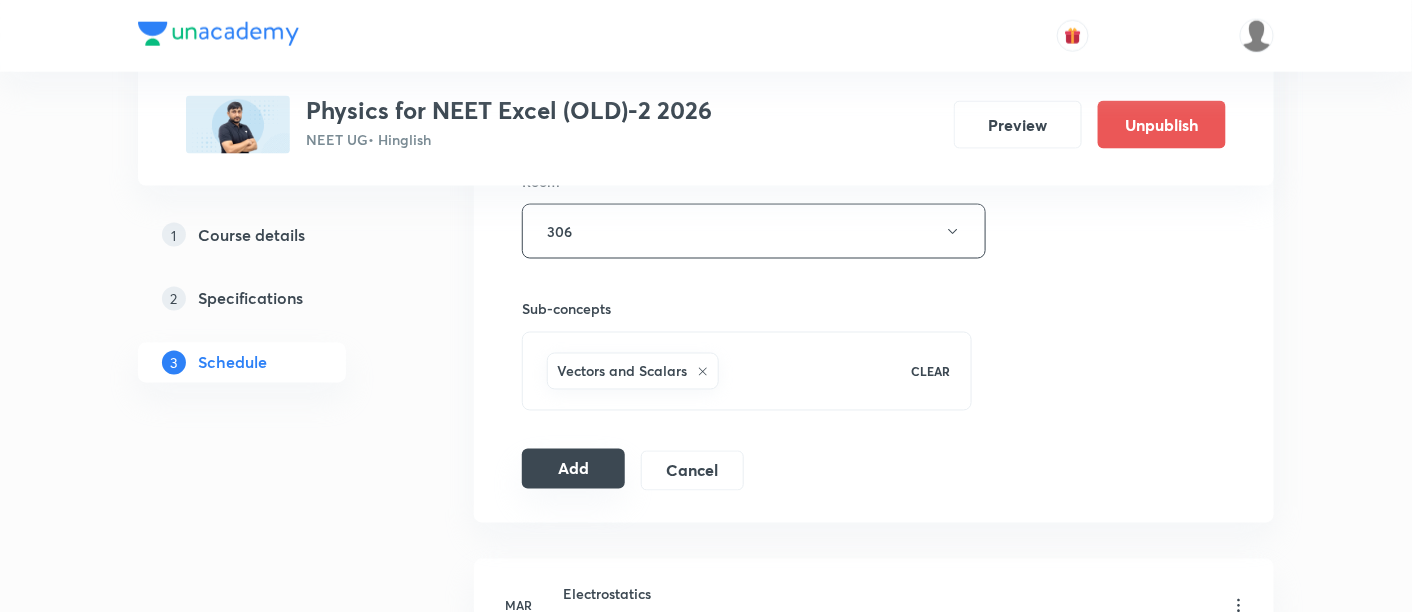 click on "Add" at bounding box center (573, 469) 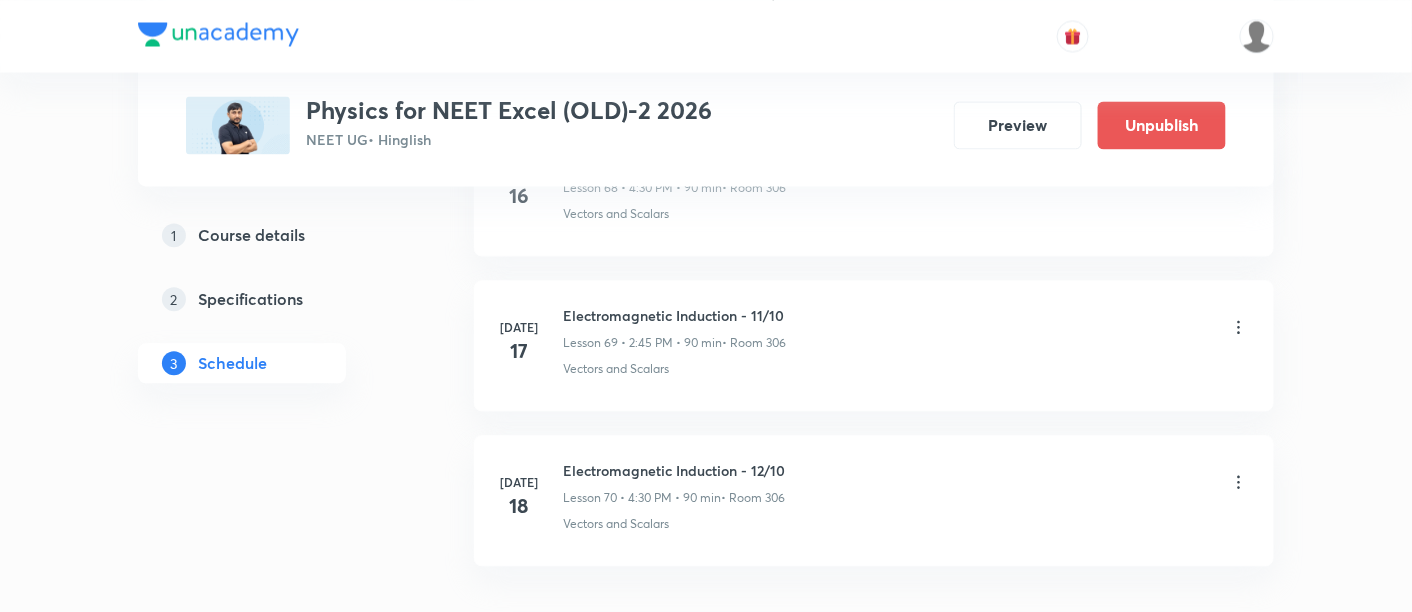 scroll, scrollTop: 10787, scrollLeft: 0, axis: vertical 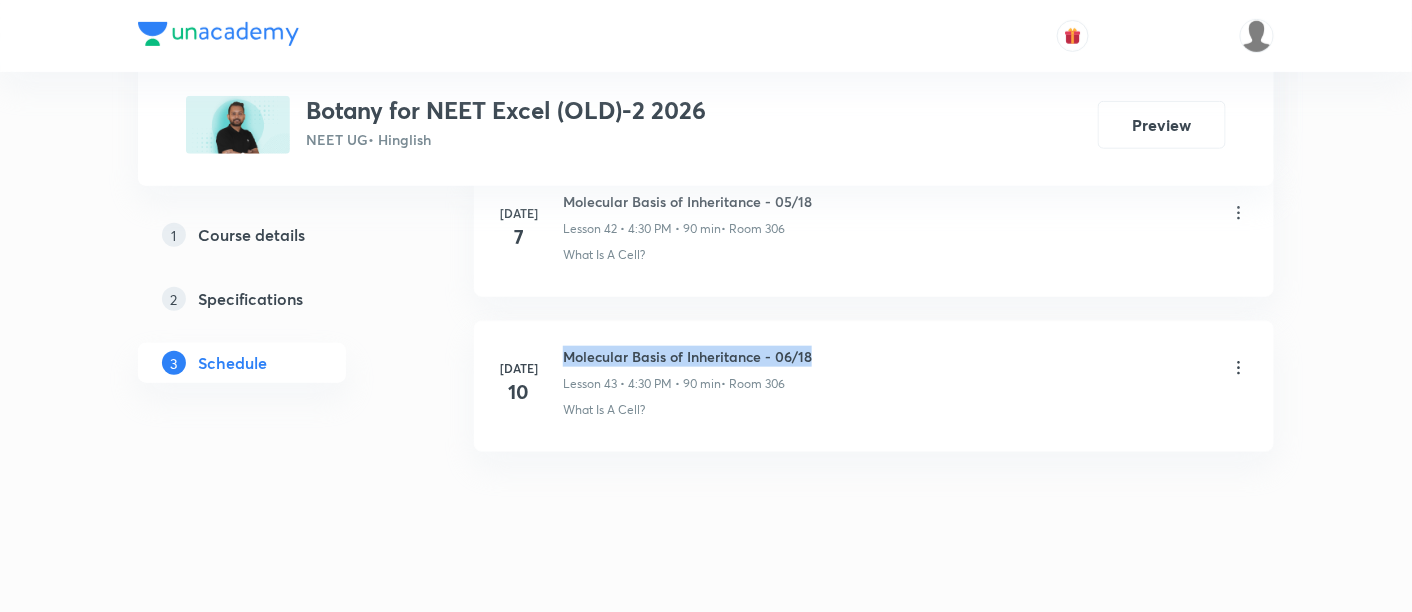 drag, startPoint x: 563, startPoint y: 325, endPoint x: 848, endPoint y: 309, distance: 285.44876 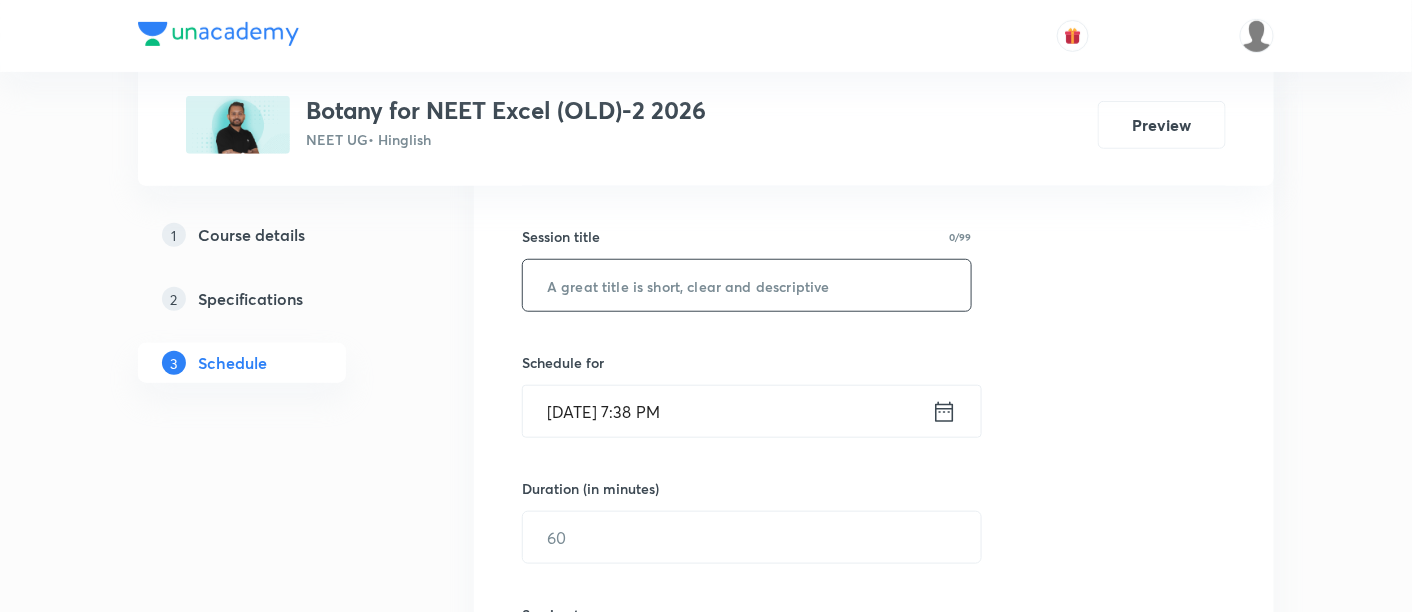 scroll, scrollTop: 348, scrollLeft: 0, axis: vertical 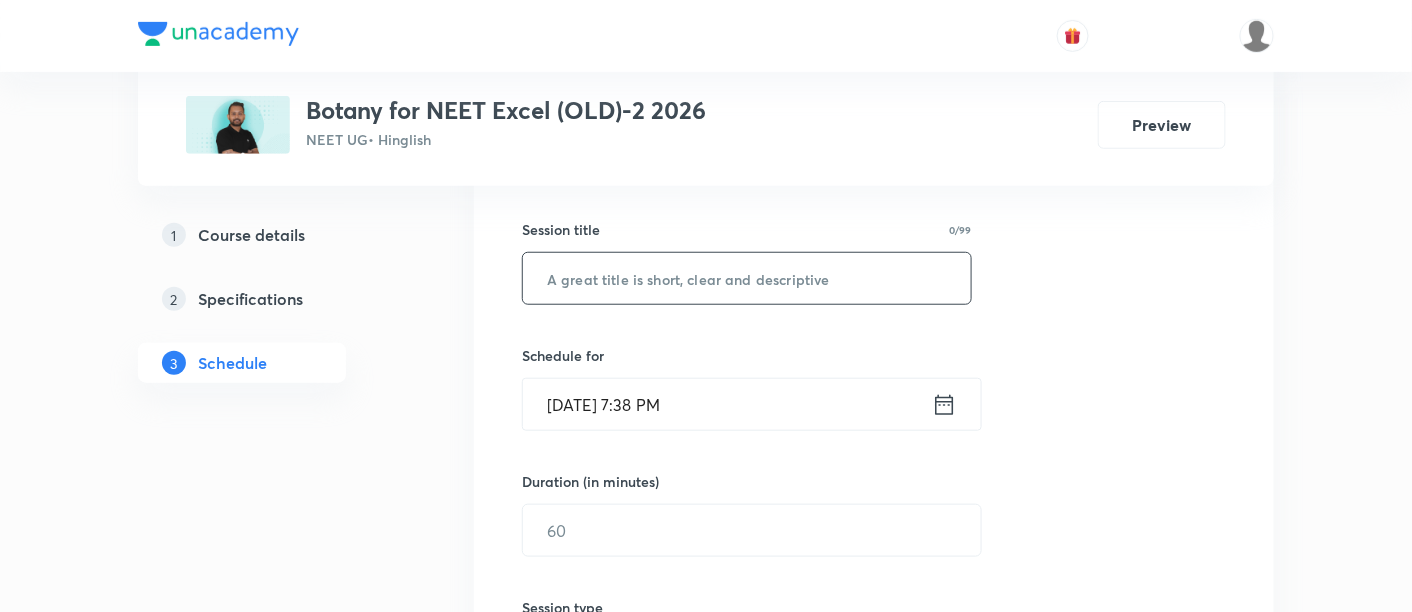 click at bounding box center (747, 278) 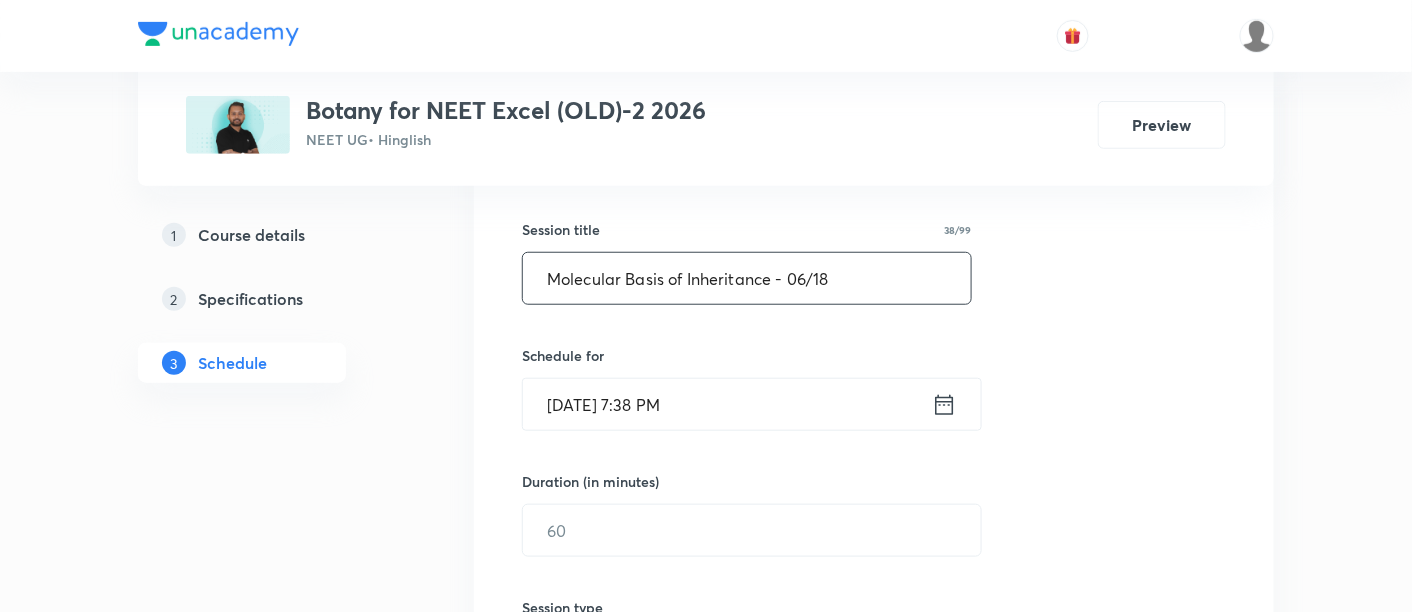 click on "Molecular Basis of Inheritance - 06/18" at bounding box center [747, 278] 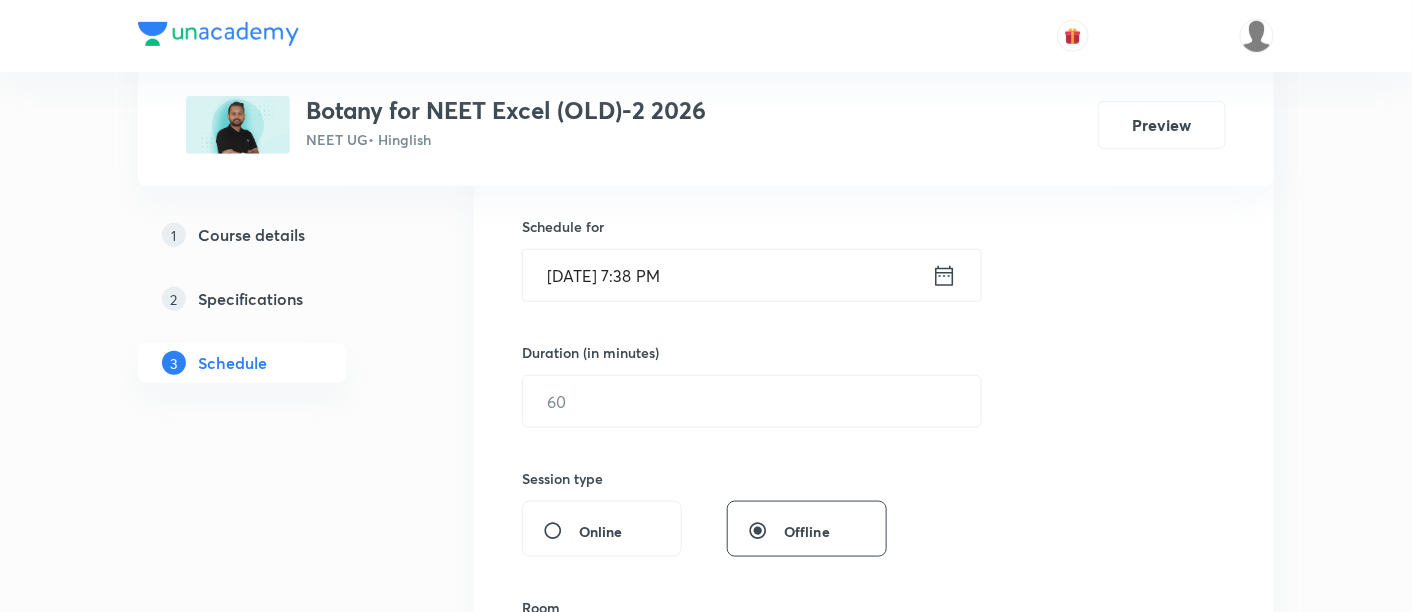 scroll, scrollTop: 481, scrollLeft: 0, axis: vertical 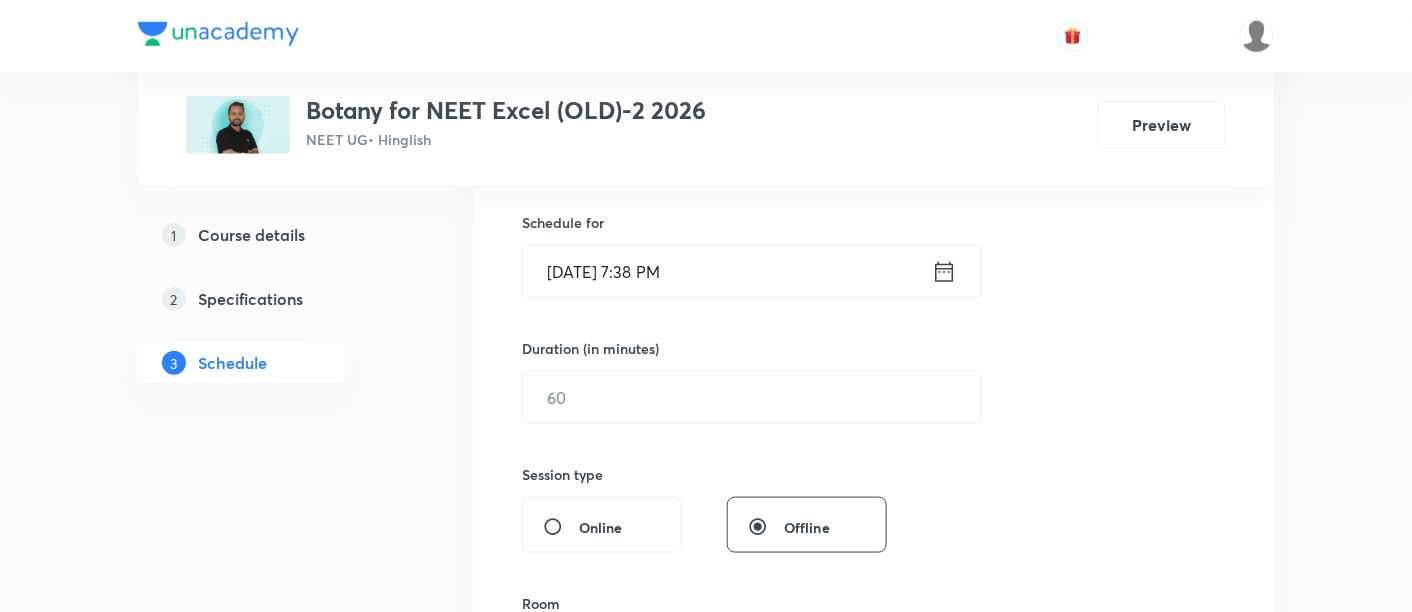 type on "Molecular Basis of Inheritance - 07/18" 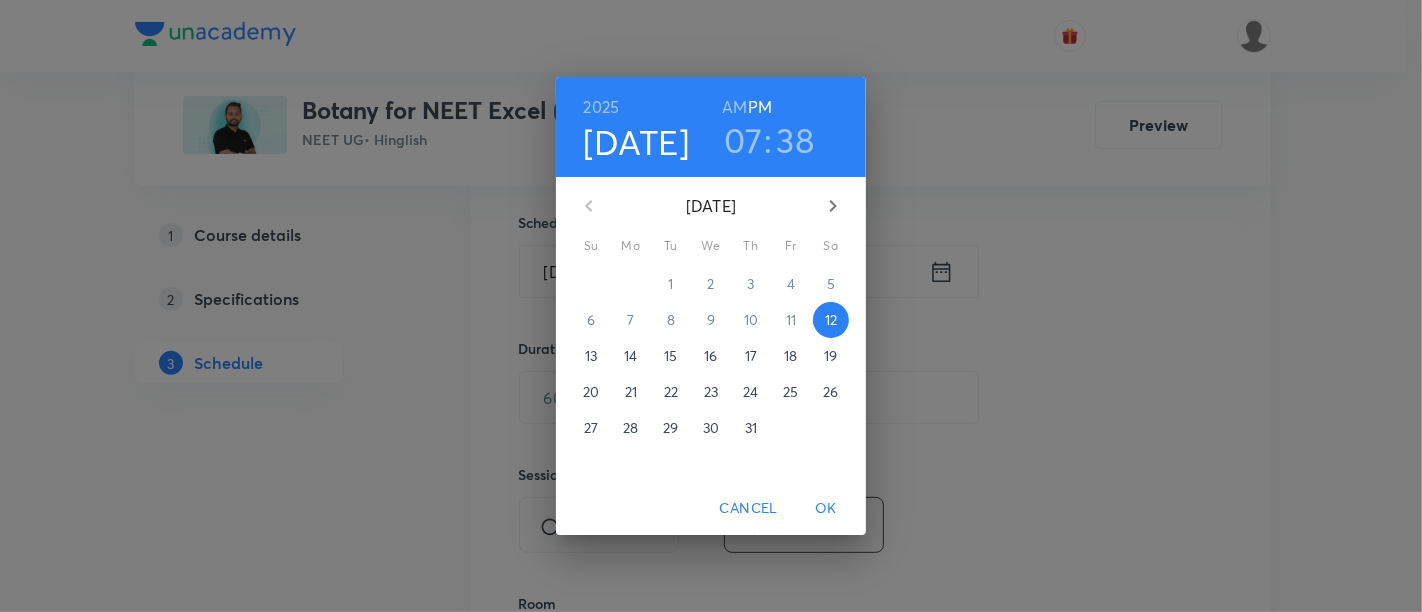 click on "14" at bounding box center [630, 356] 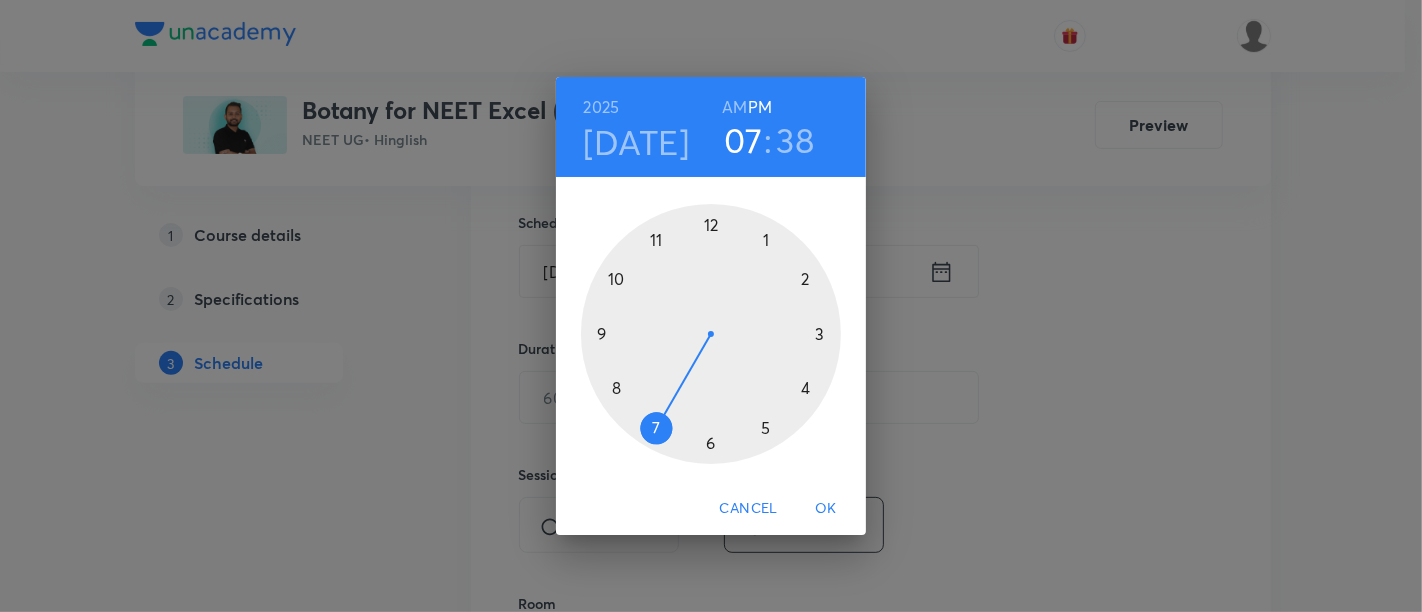 click at bounding box center (711, 334) 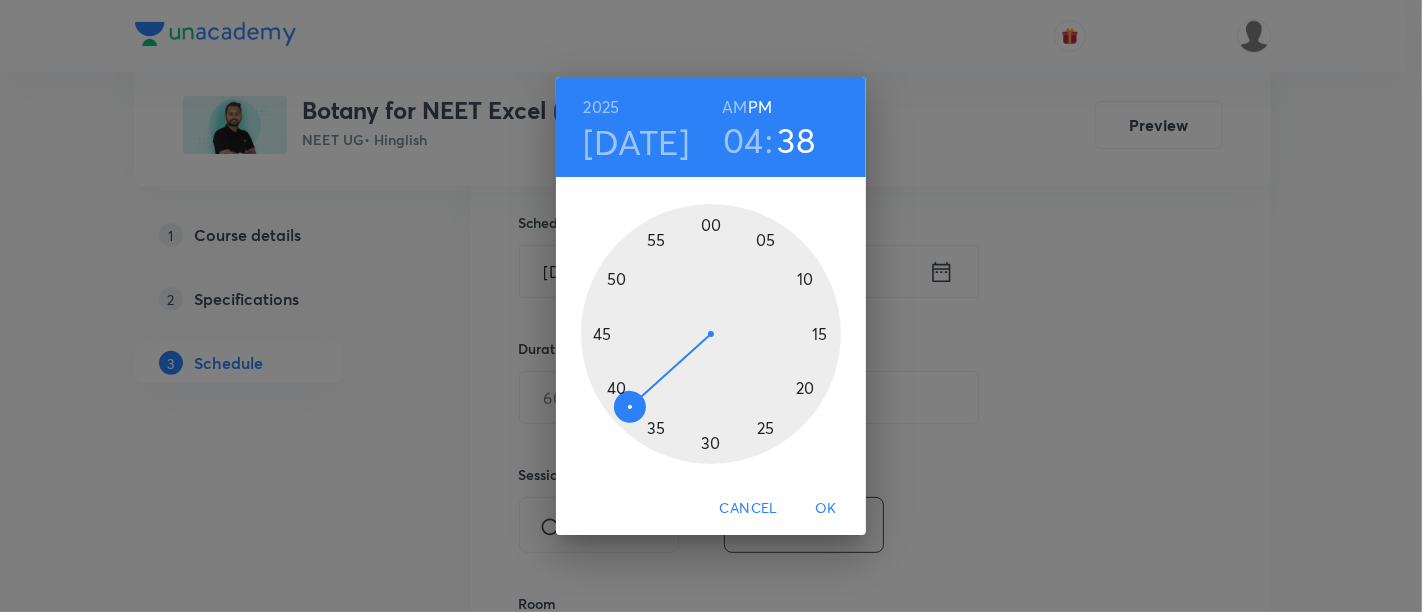 click at bounding box center [711, 334] 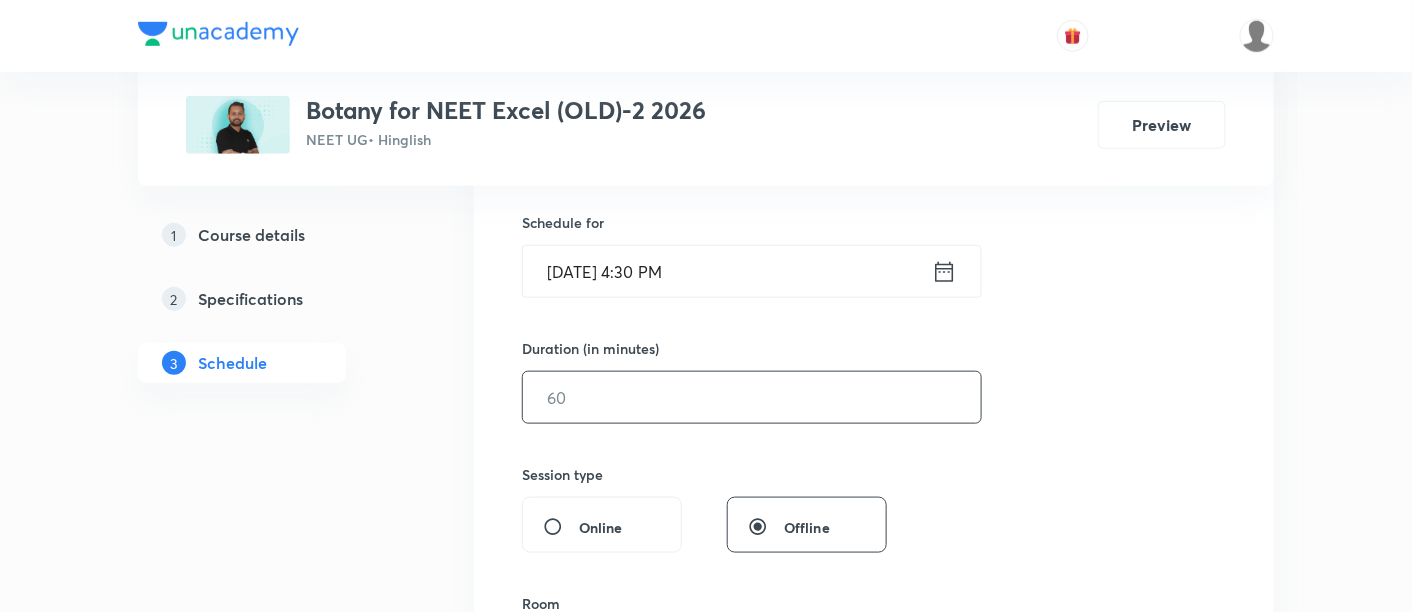 click at bounding box center (752, 397) 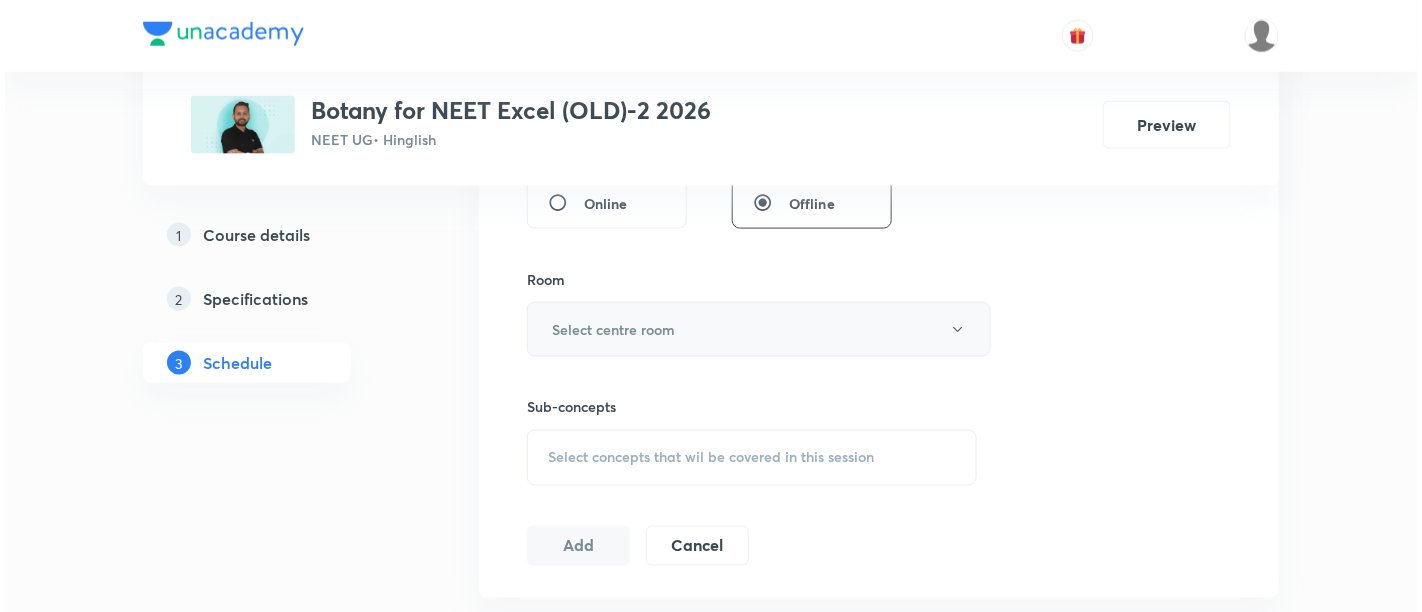 scroll, scrollTop: 807, scrollLeft: 0, axis: vertical 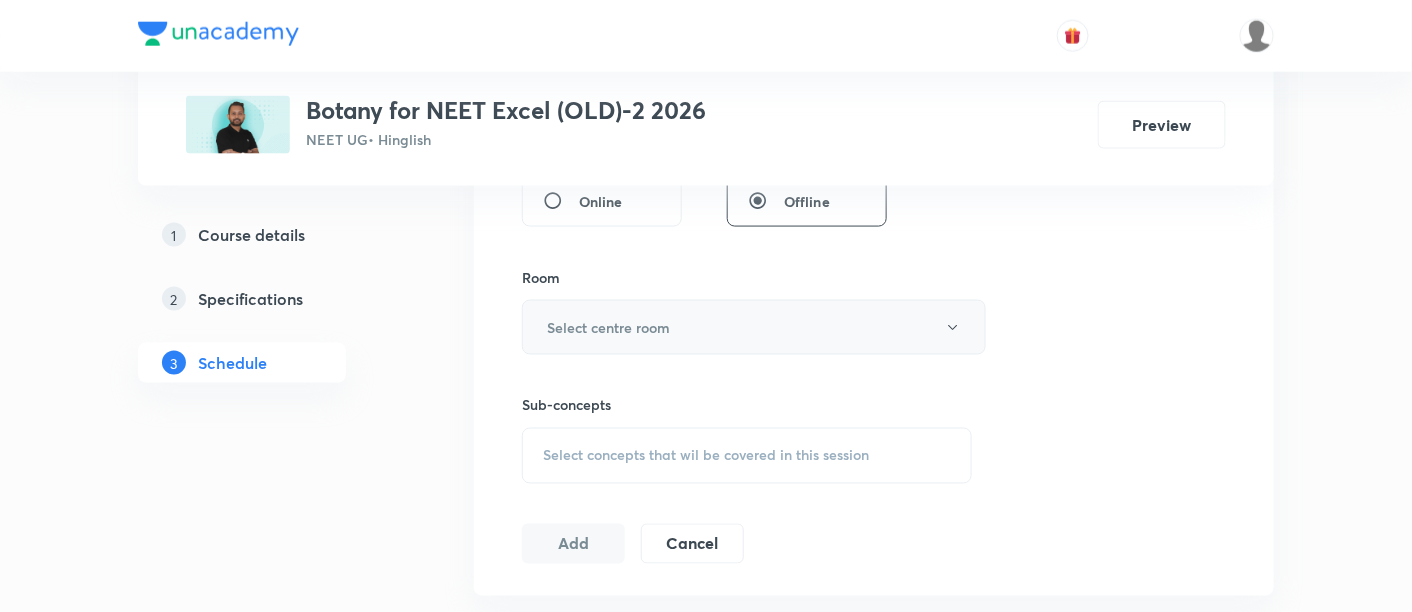 type on "90" 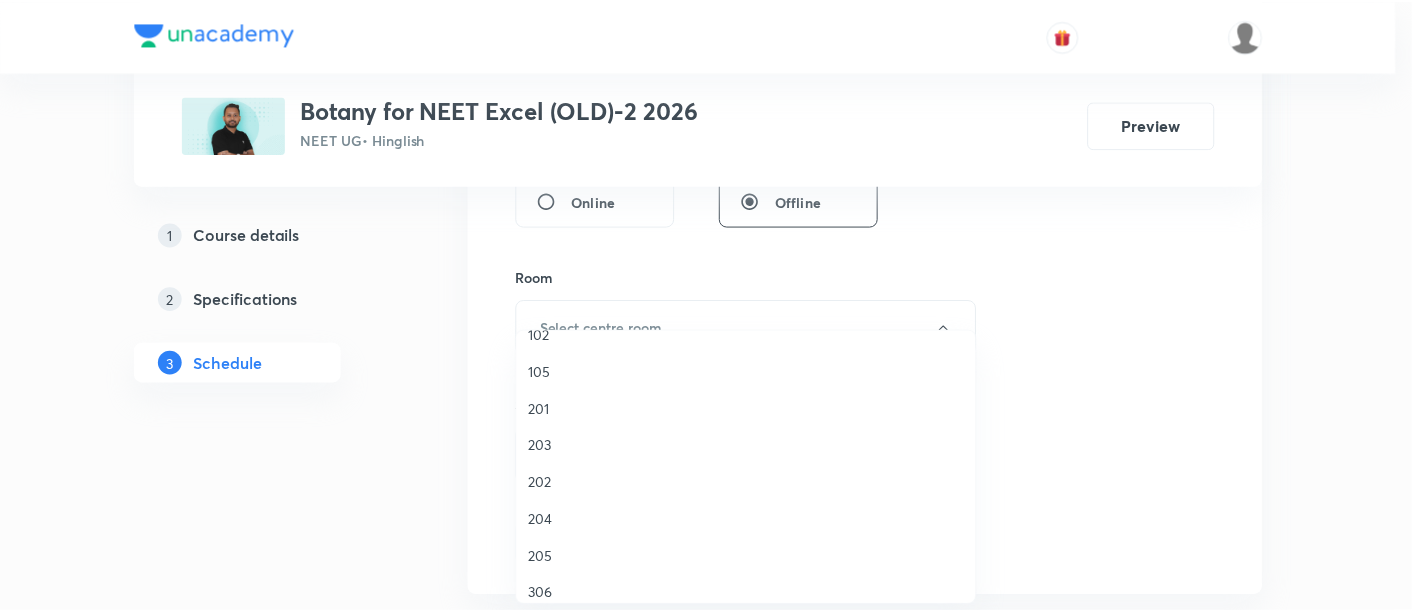 scroll, scrollTop: 665, scrollLeft: 0, axis: vertical 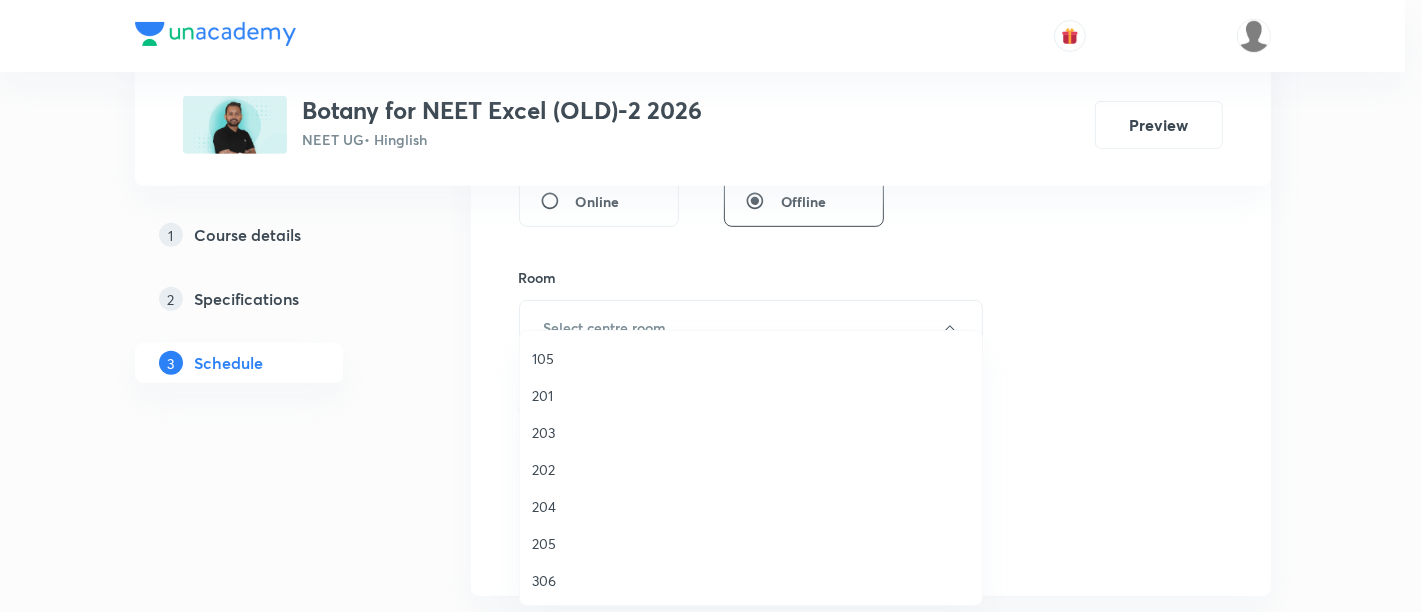 click on "306" at bounding box center [751, 580] 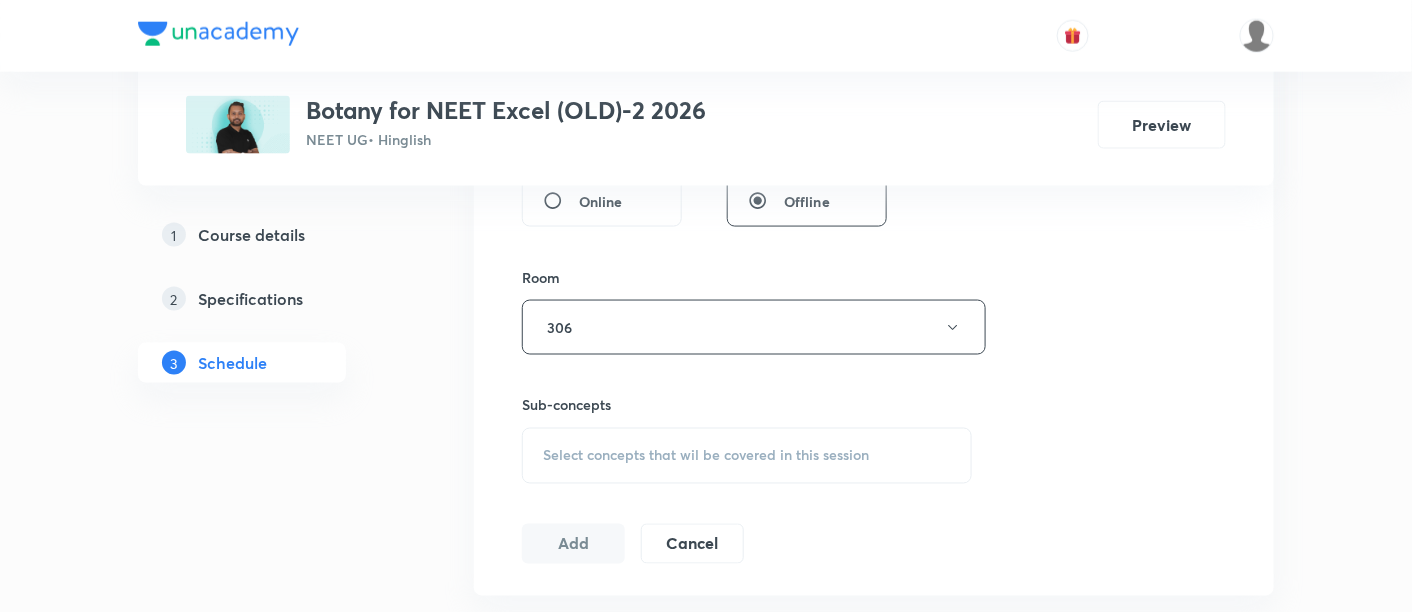 click on "Select concepts that wil be covered in this session" at bounding box center (706, 456) 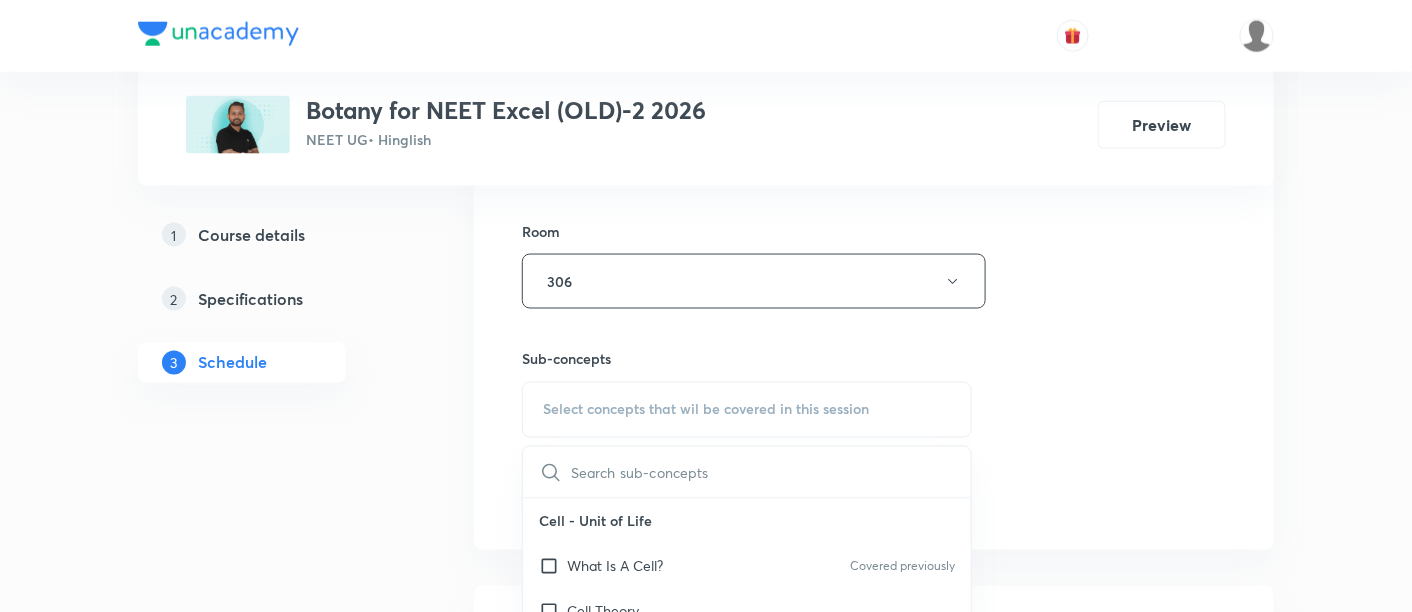 scroll, scrollTop: 992, scrollLeft: 0, axis: vertical 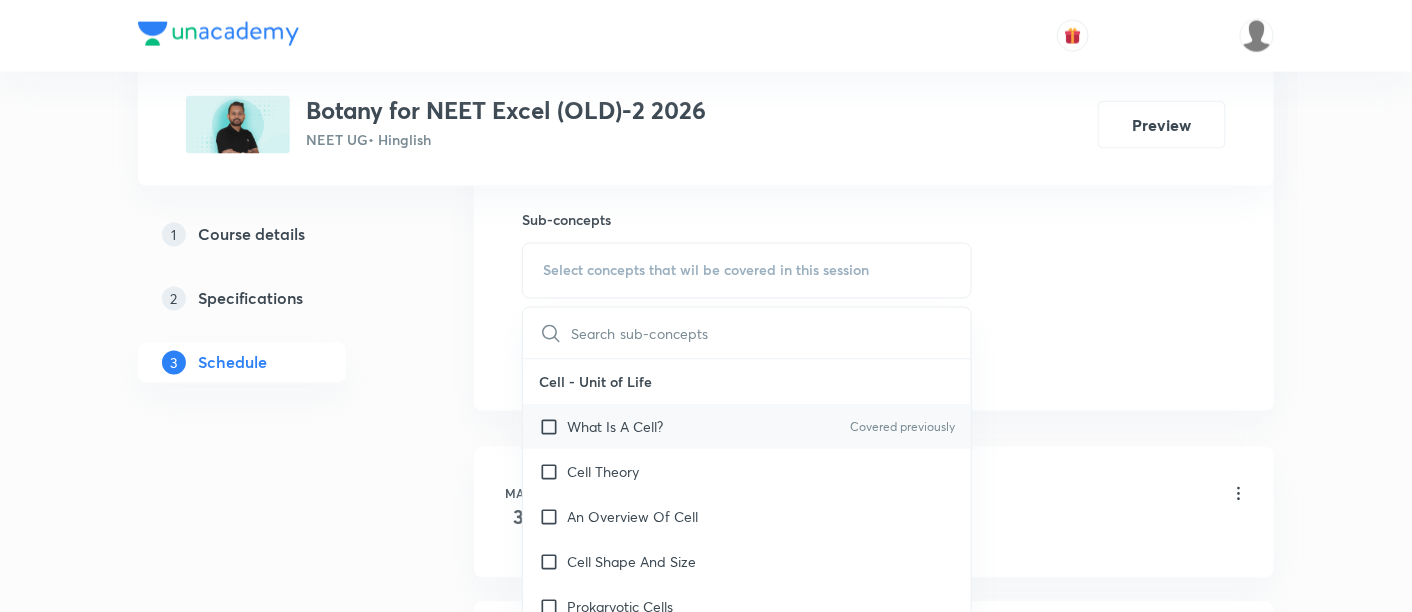 click on "What Is A Cell?" at bounding box center (615, 427) 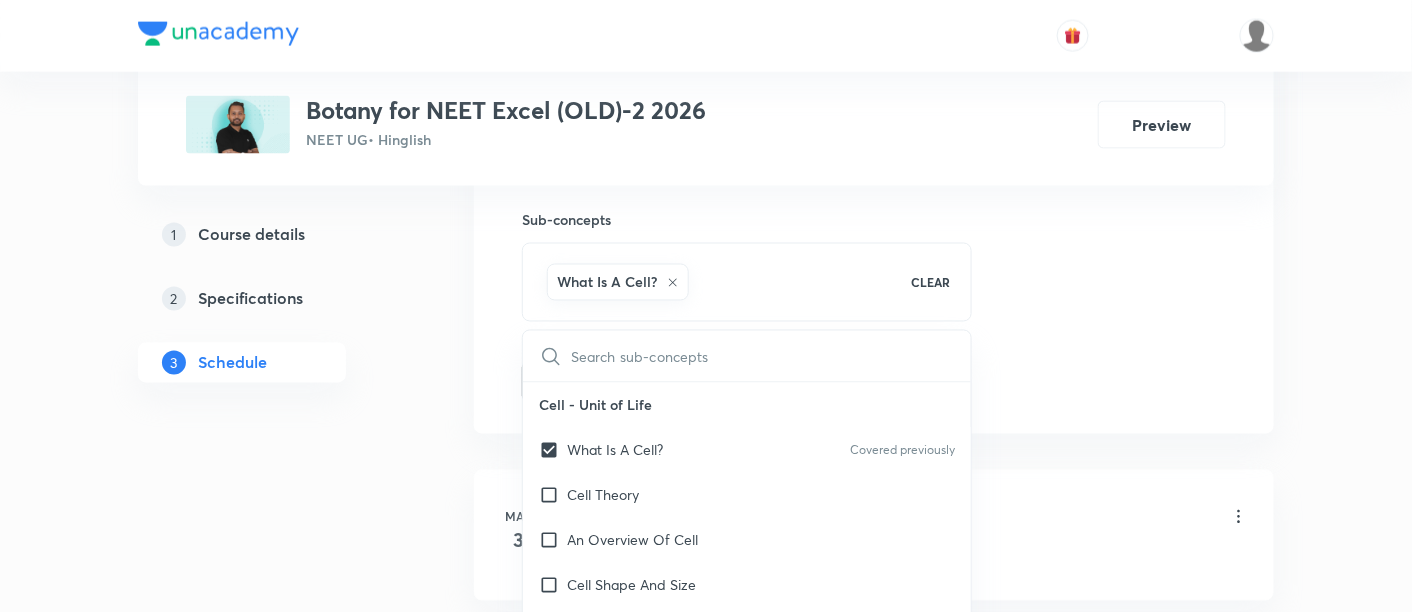 click on "Session  44 Live class Session title 38/99 Molecular Basis of Inheritance - 07/18 ​ Schedule for Jul 14, 2025, 4:30 PM ​ Duration (in minutes) 90 ​   Session type Online Offline Room 306 Sub-concepts What Is A Cell? CLEAR ​ Cell - Unit of Life What Is A Cell? Covered previously Cell Theory An Overview Of Cell Cell Shape And Size Prokaryotic Cells Eukaryotic Cells Ribosome and Inclusion Bodies Cell - Unit of Life Biomolecules How To Analyse Chemical Composition? Primary And Secondary Metabolites Biomacromolecules Proteins and Amino acids Polysaccharides / Carbohydrates Lipids Nucleic Acids Structure Of Proteins Nature Of Bond Linking Monomers In A Polymer Dynamic State Of Body Constituents - Concept Of Metabolism Metabolic Basis For Living Living State Enzymes Structure of Ribose, Glucose, Disaccharides Structure of Compound Lipids Nitrogen Bases Saturated and Unsaturated Fatty Acids Classification of Amino Acids Enzyme Classification Enzymes: Chemical Reactions Enzymes: Nature Of Enzyme Action M Phase" at bounding box center (874, -79) 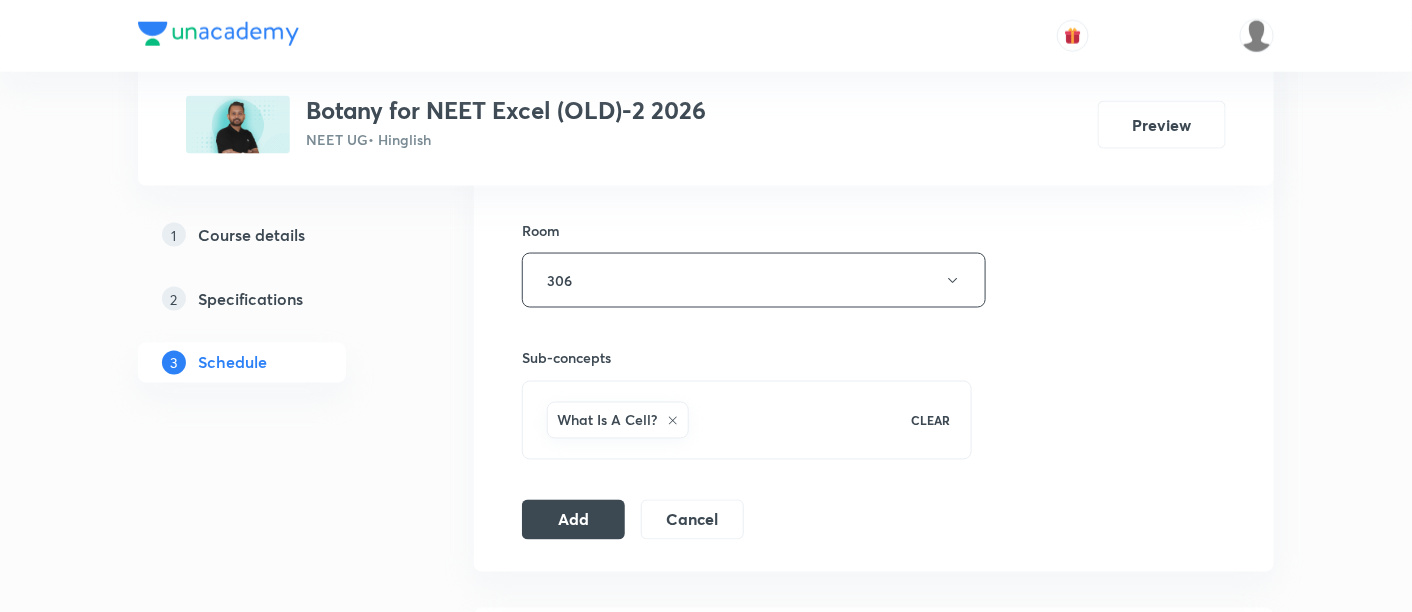 scroll, scrollTop: 866, scrollLeft: 0, axis: vertical 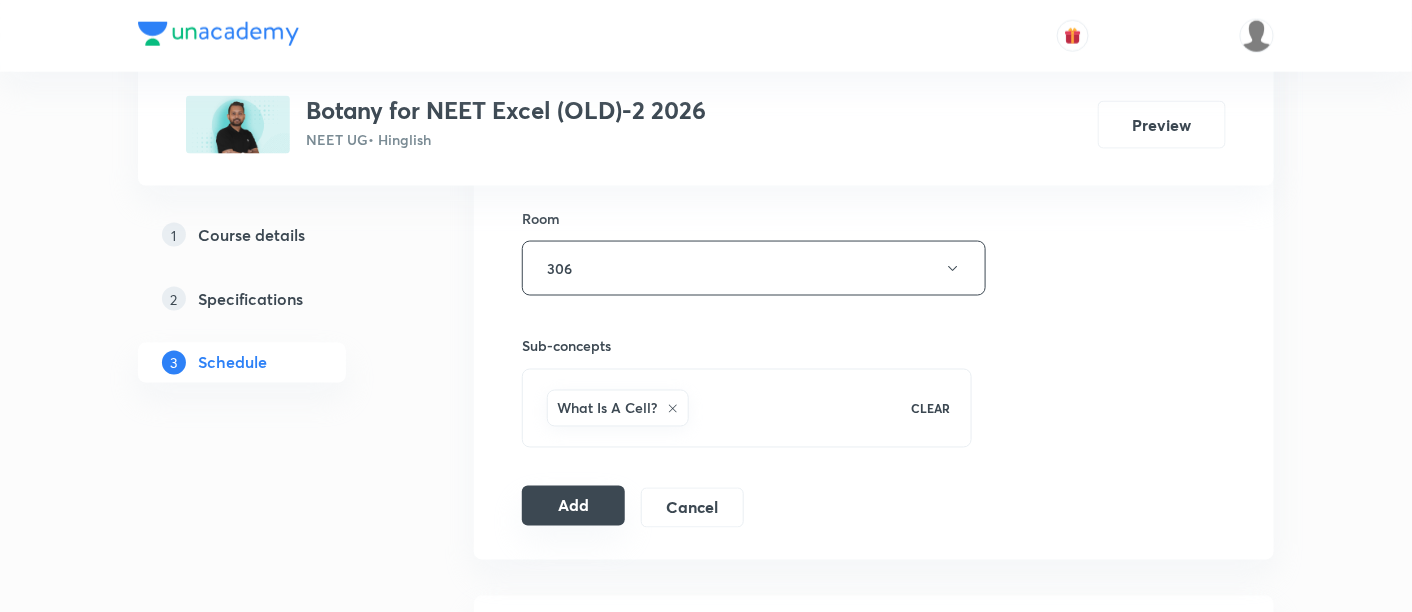 click on "Add" at bounding box center [573, 506] 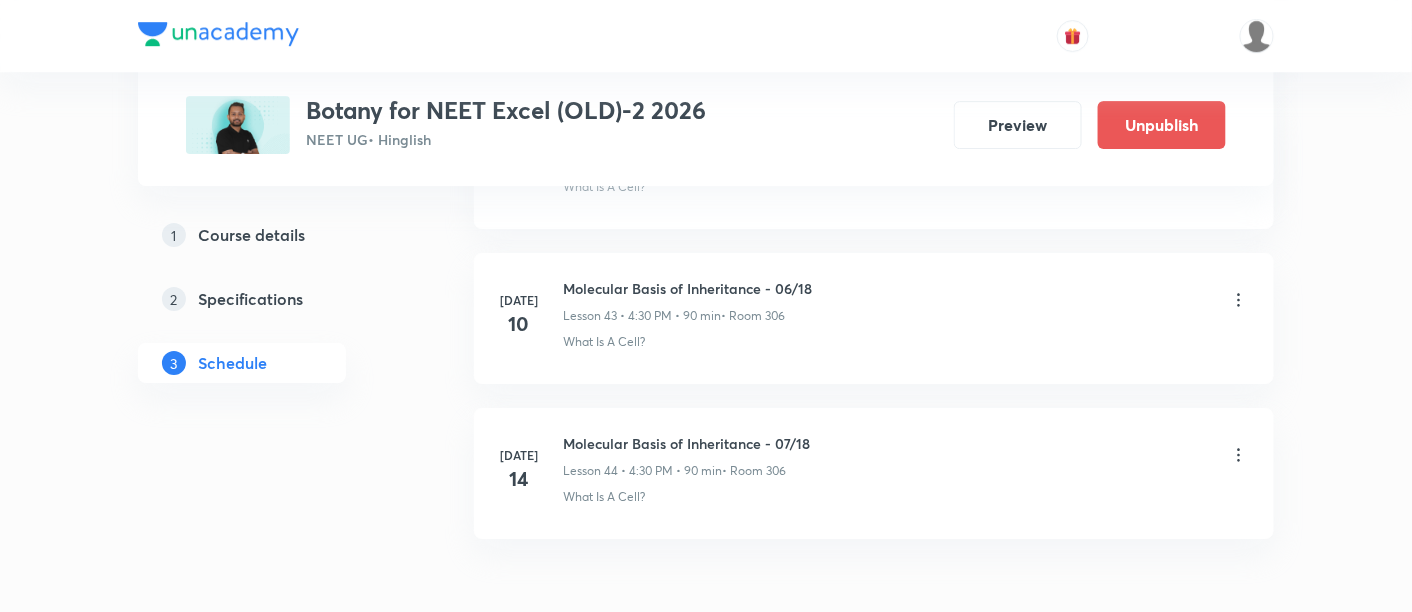scroll, scrollTop: 6866, scrollLeft: 0, axis: vertical 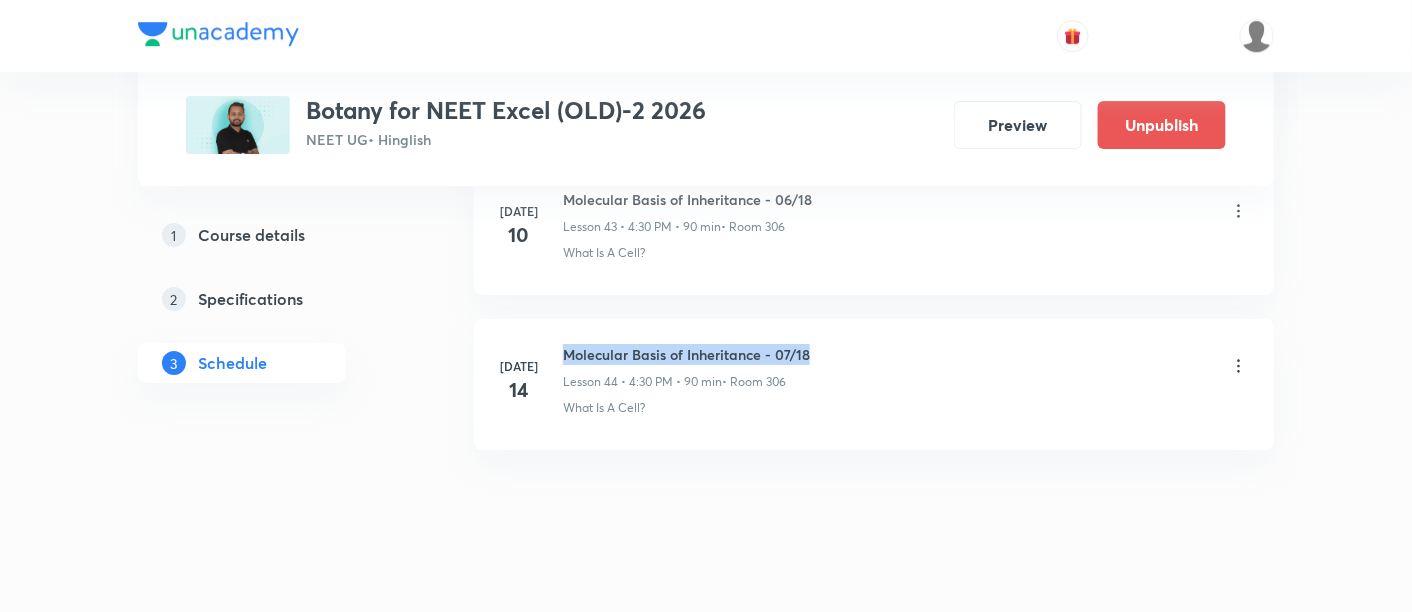 drag, startPoint x: 563, startPoint y: 326, endPoint x: 816, endPoint y: 327, distance: 253.00198 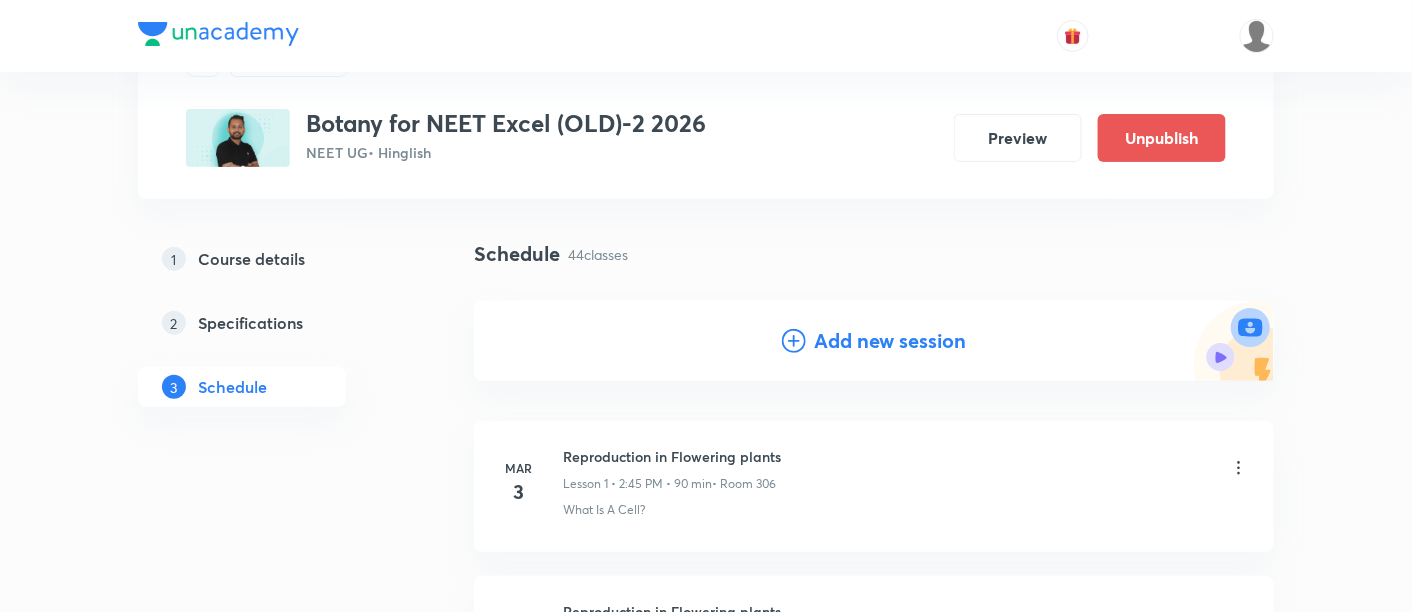 scroll, scrollTop: 100, scrollLeft: 0, axis: vertical 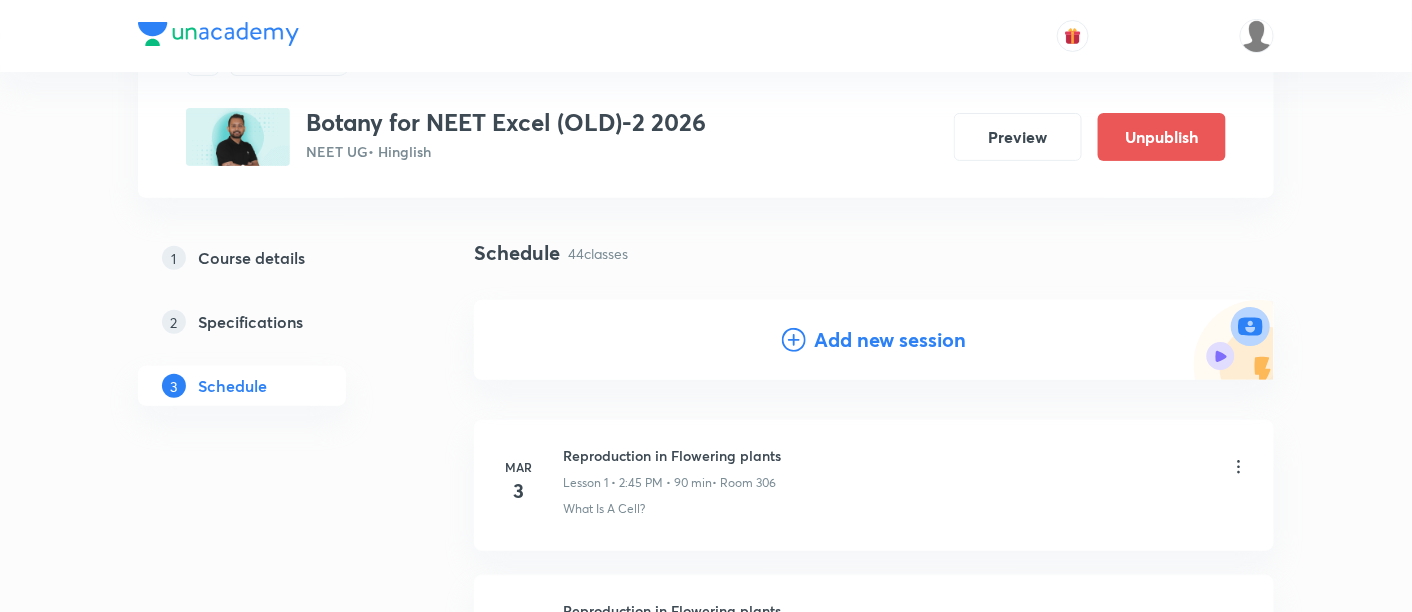 click on "Add new session" at bounding box center (890, 340) 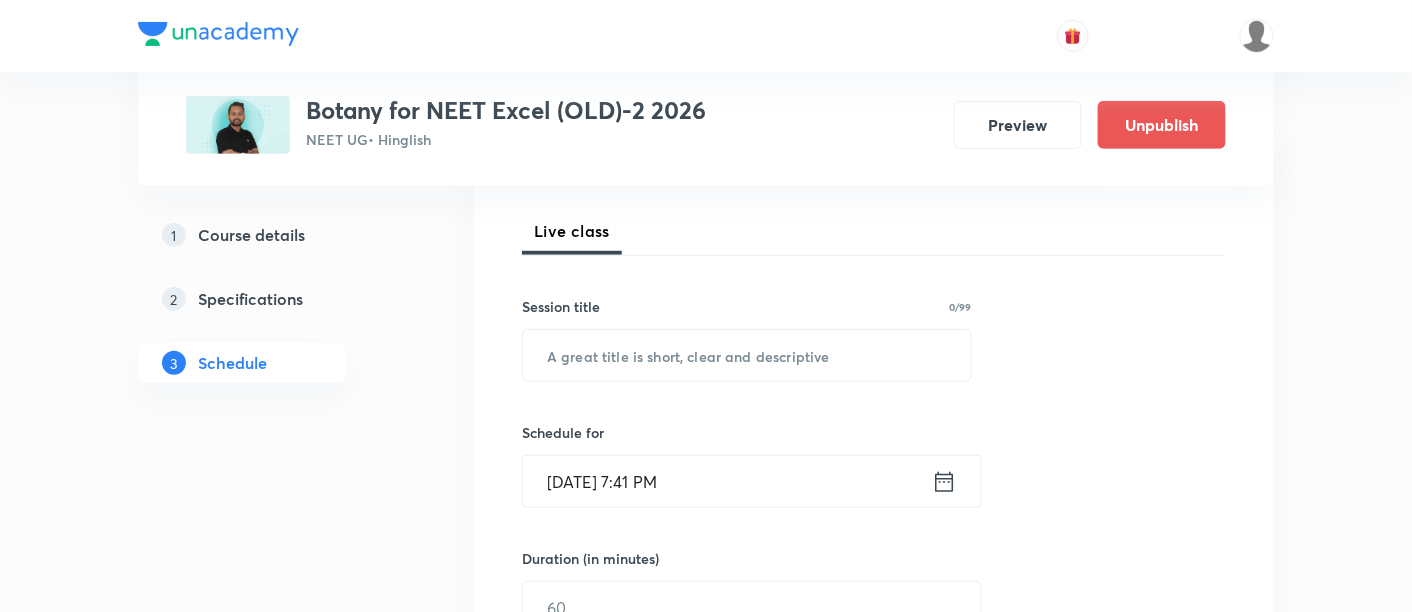 scroll, scrollTop: 285, scrollLeft: 0, axis: vertical 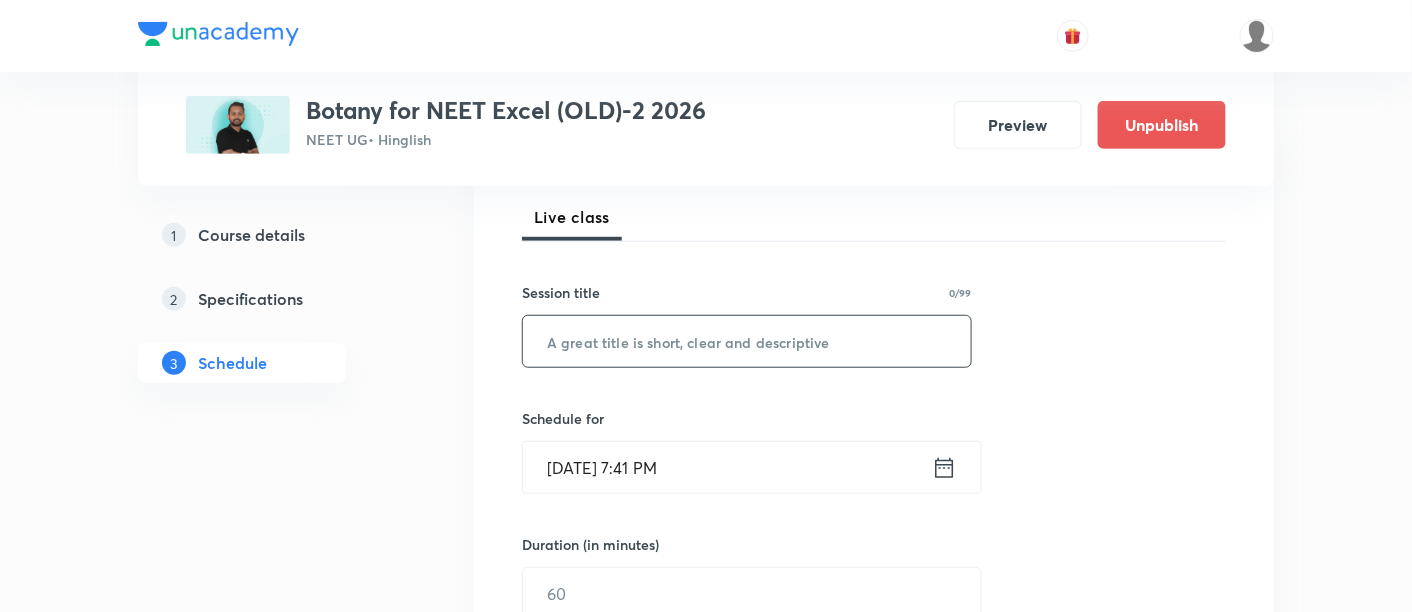 click at bounding box center [747, 341] 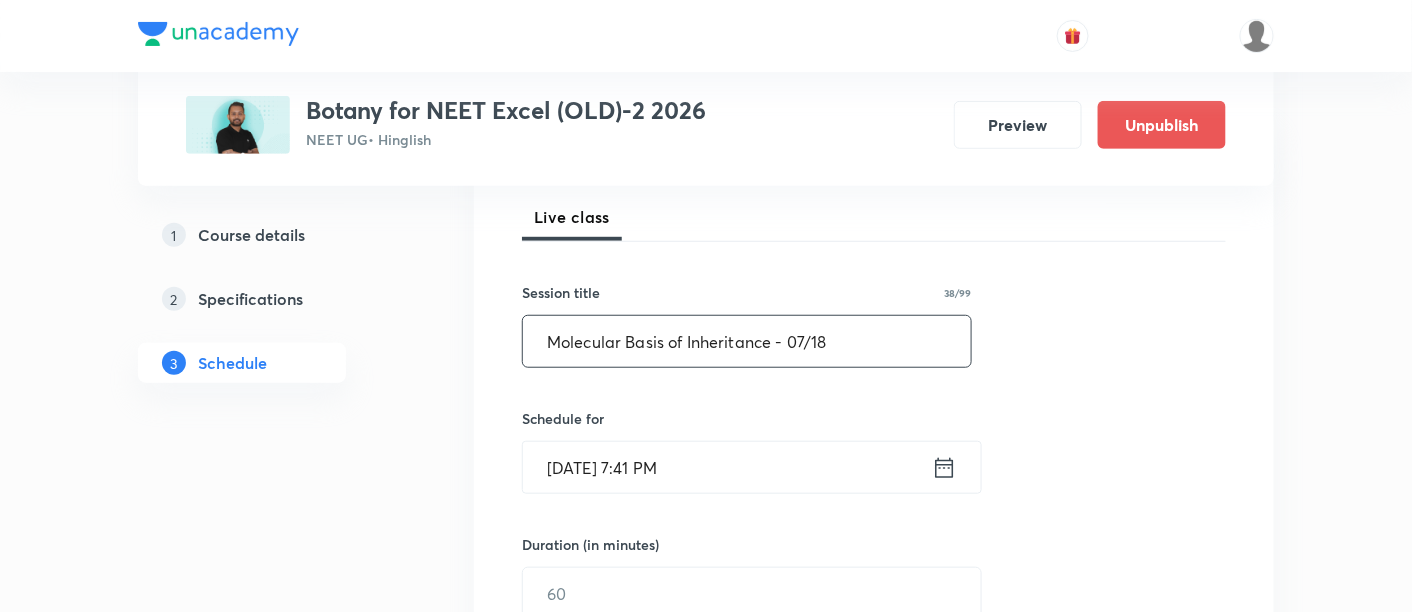 click on "Molecular Basis of Inheritance - 07/18" at bounding box center [747, 341] 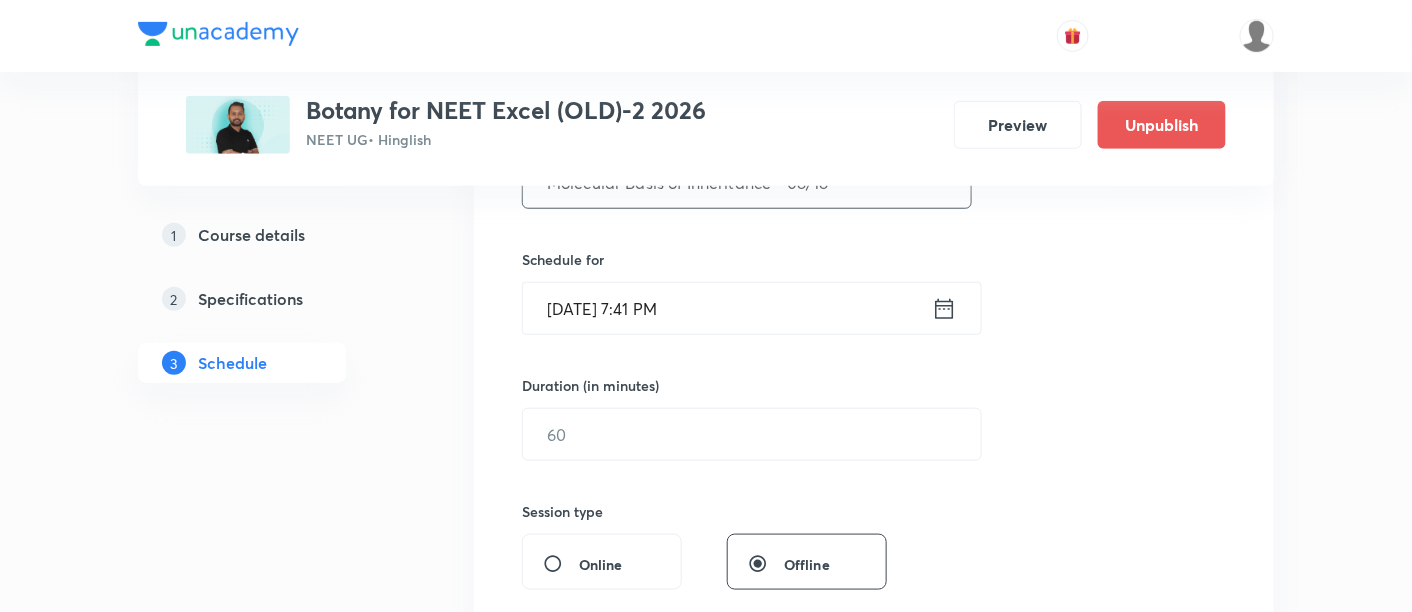 scroll, scrollTop: 451, scrollLeft: 0, axis: vertical 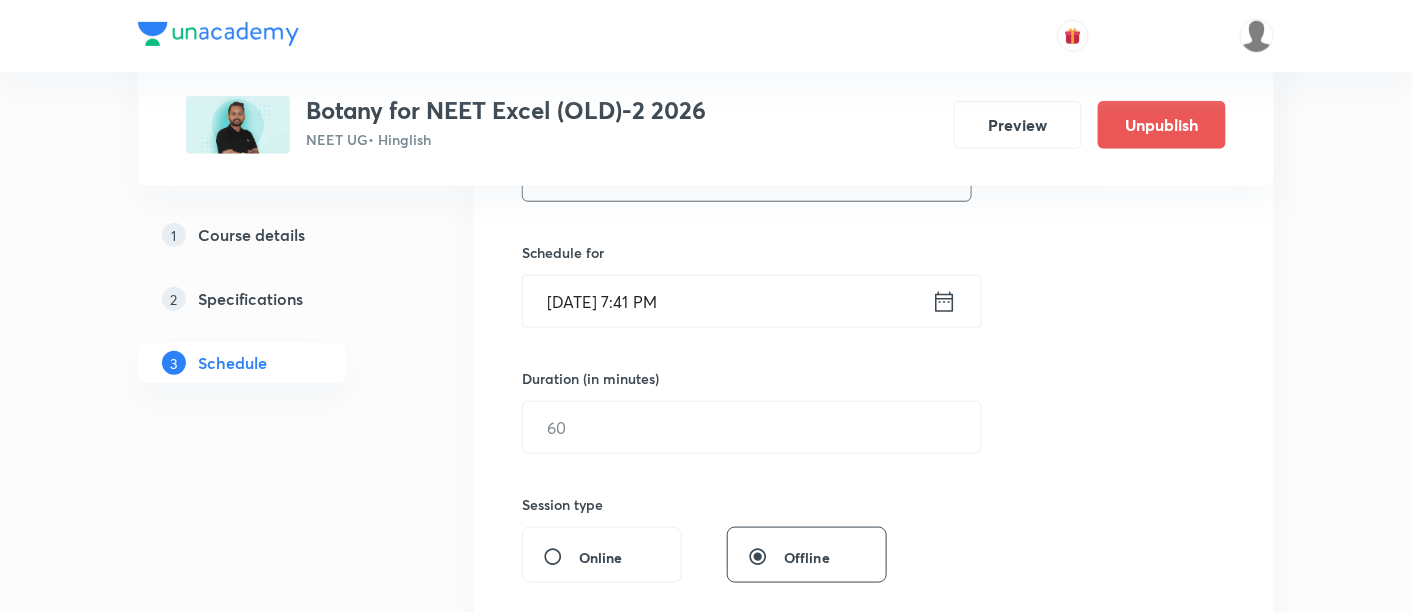 type on "Molecular Basis of Inheritance - 08/18" 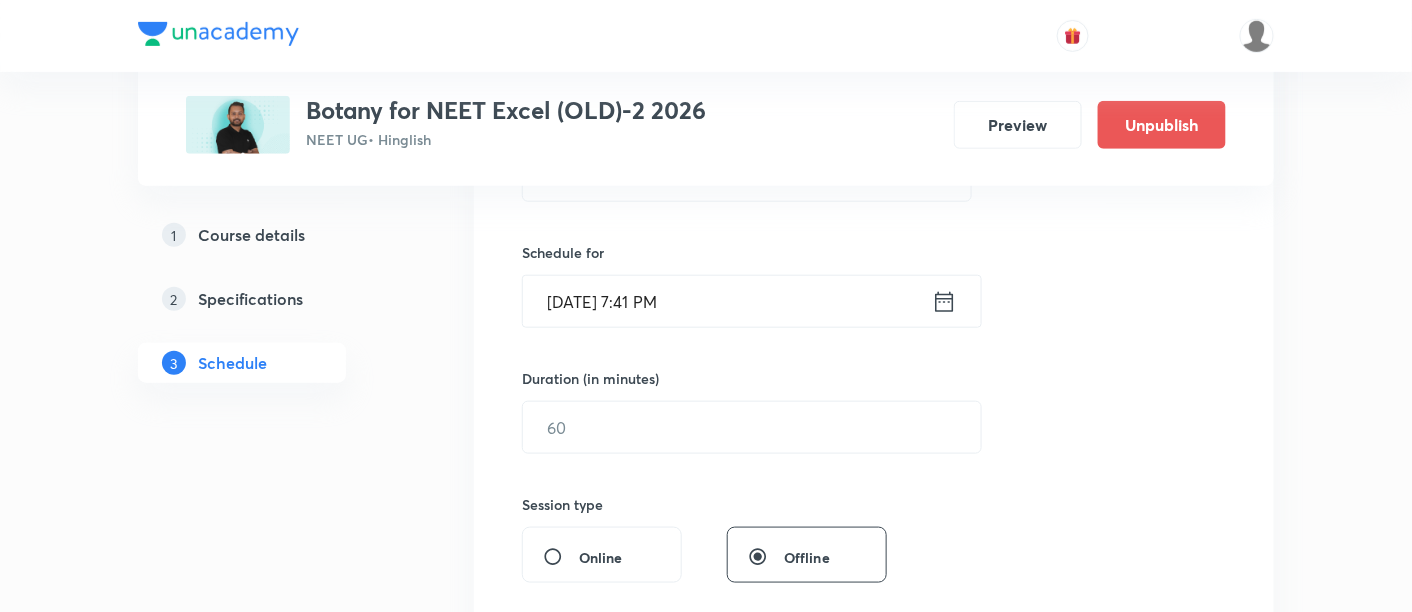 click 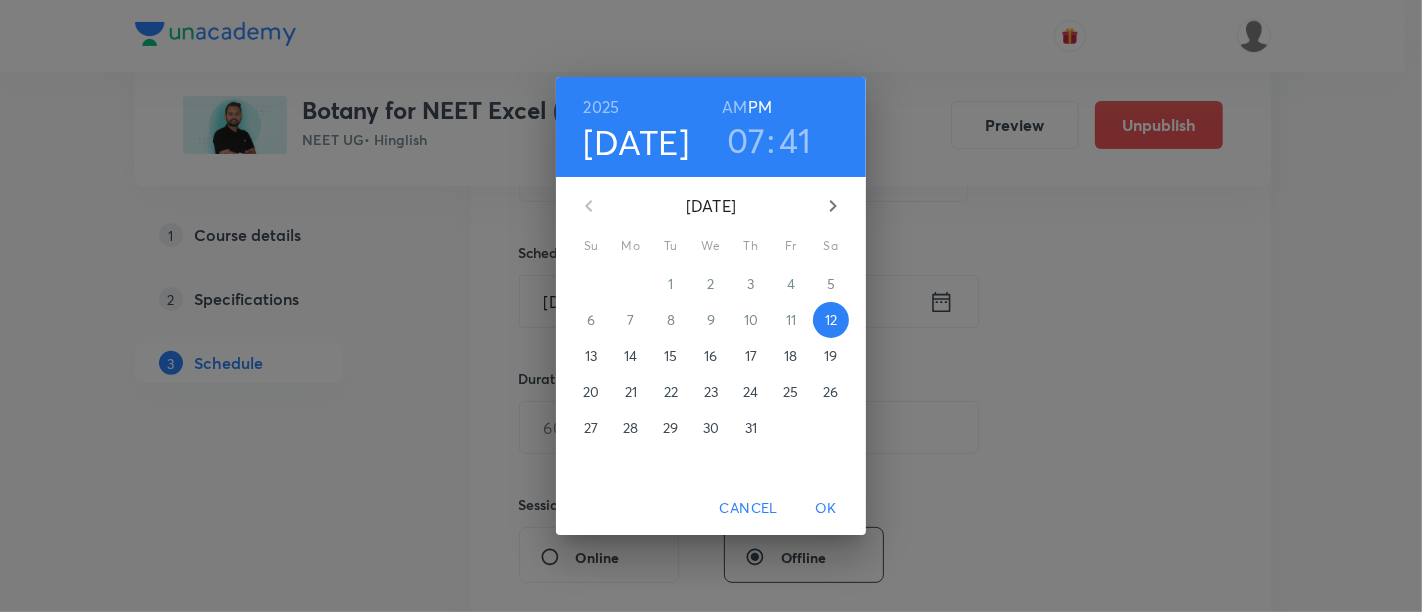 click on "17" at bounding box center (751, 356) 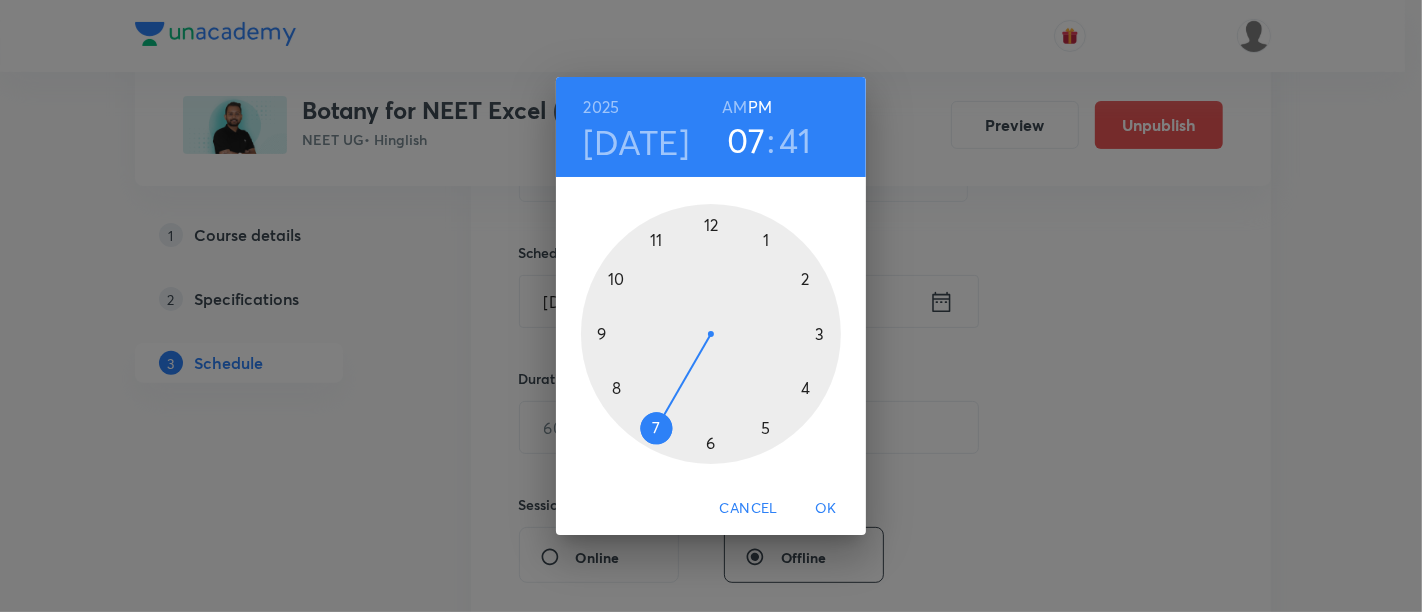 click at bounding box center (711, 334) 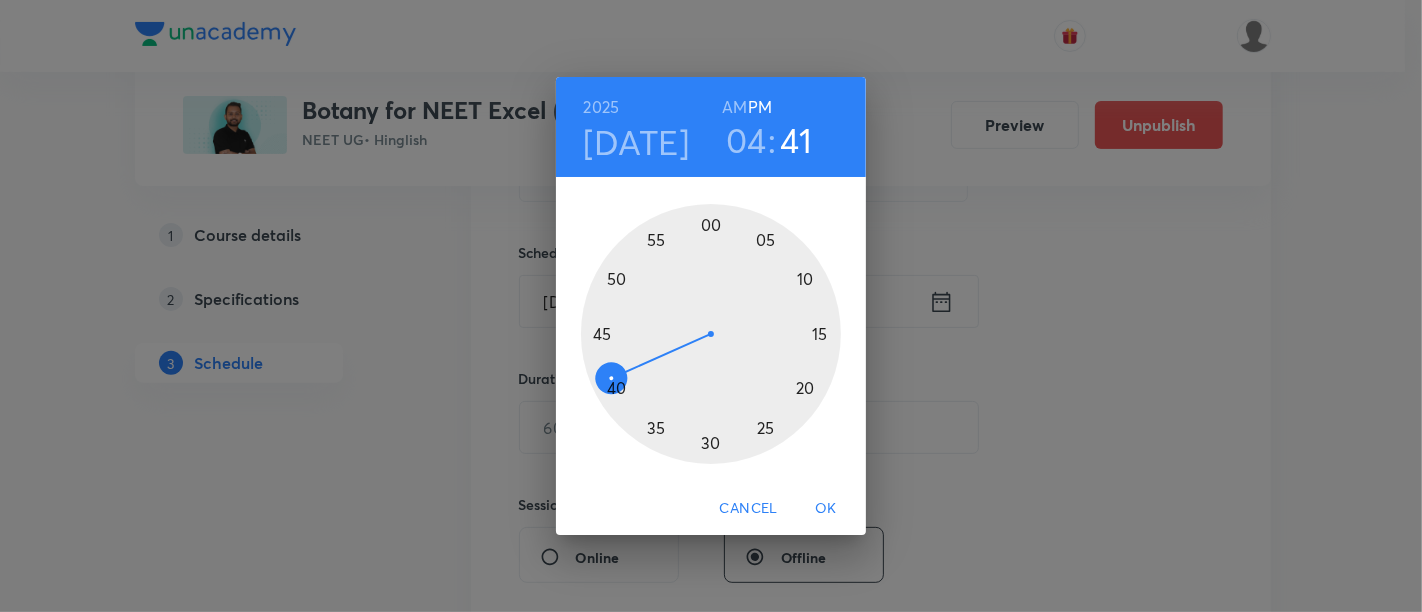 click at bounding box center (711, 334) 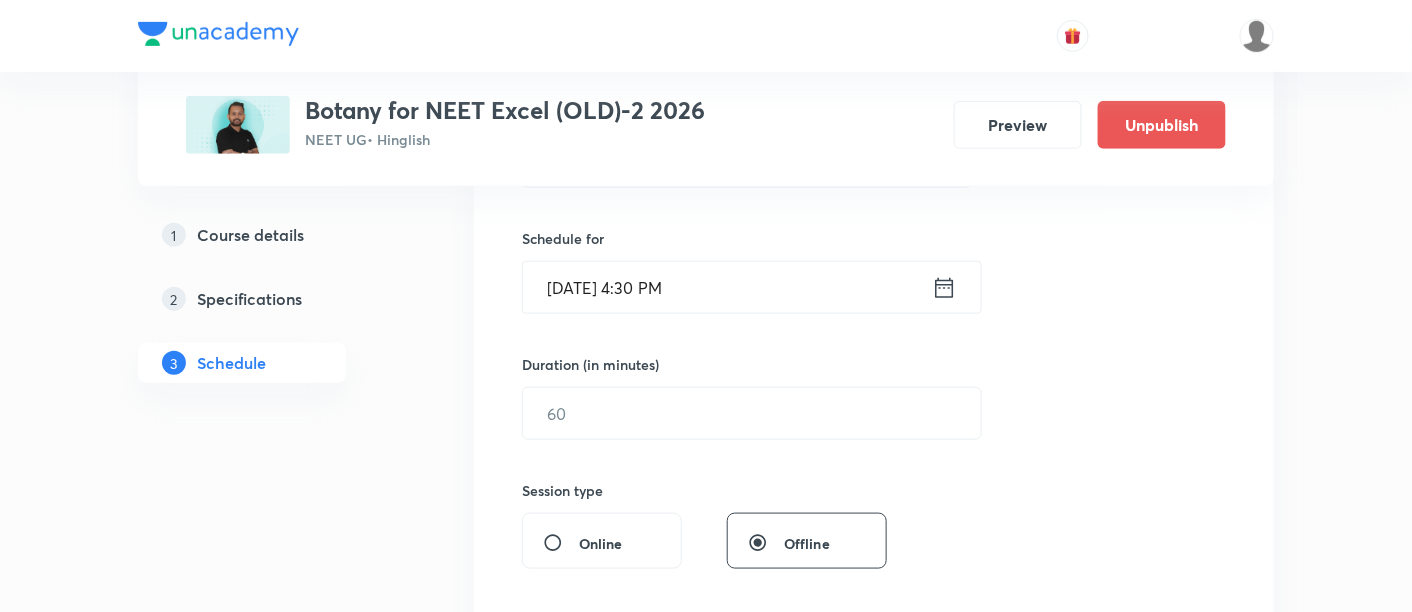 scroll, scrollTop: 477, scrollLeft: 0, axis: vertical 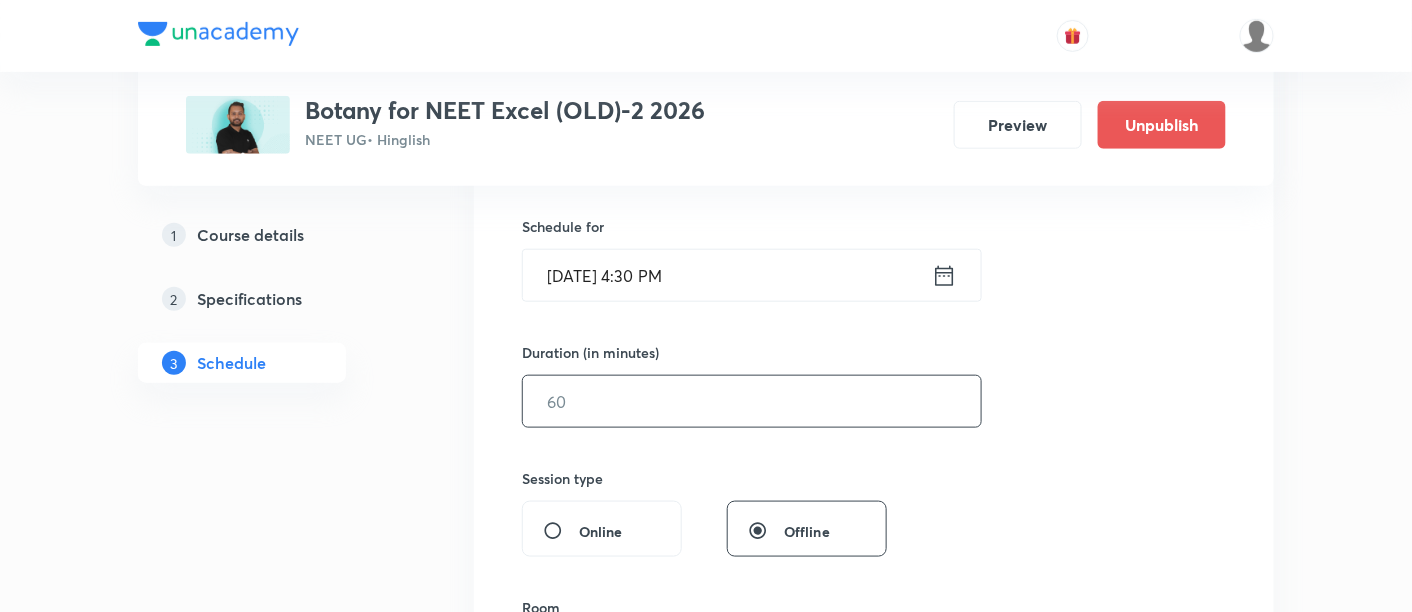 click at bounding box center [752, 401] 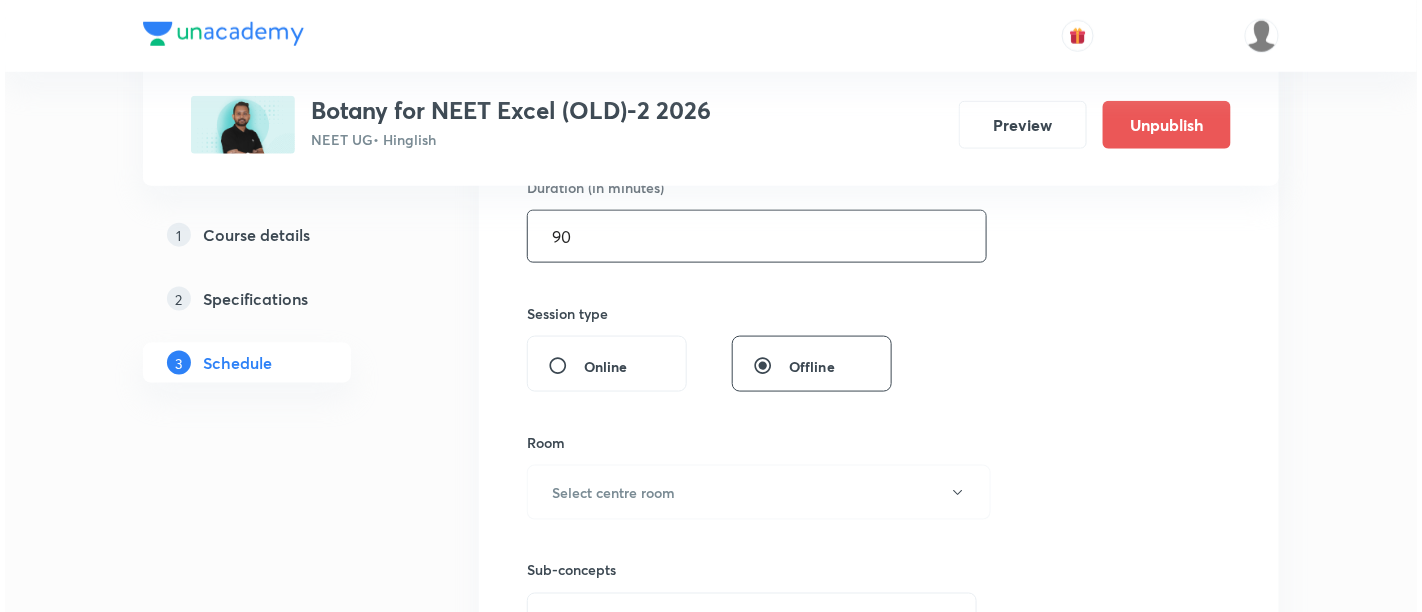 scroll, scrollTop: 644, scrollLeft: 0, axis: vertical 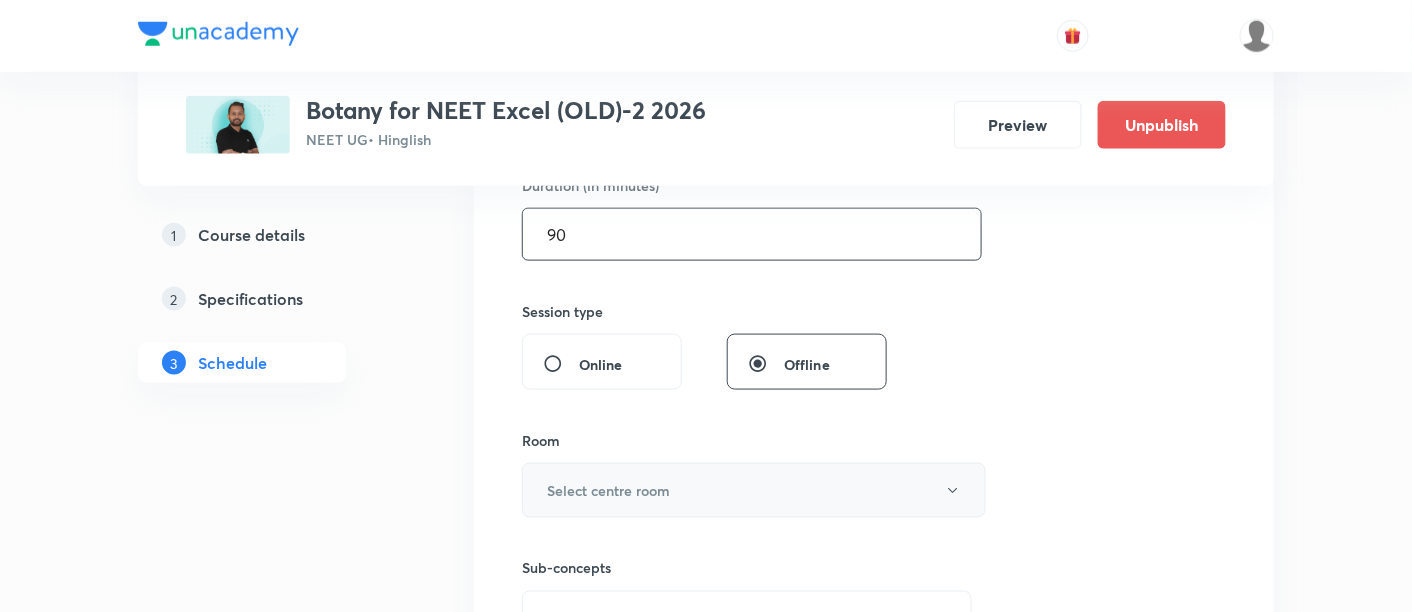 type on "90" 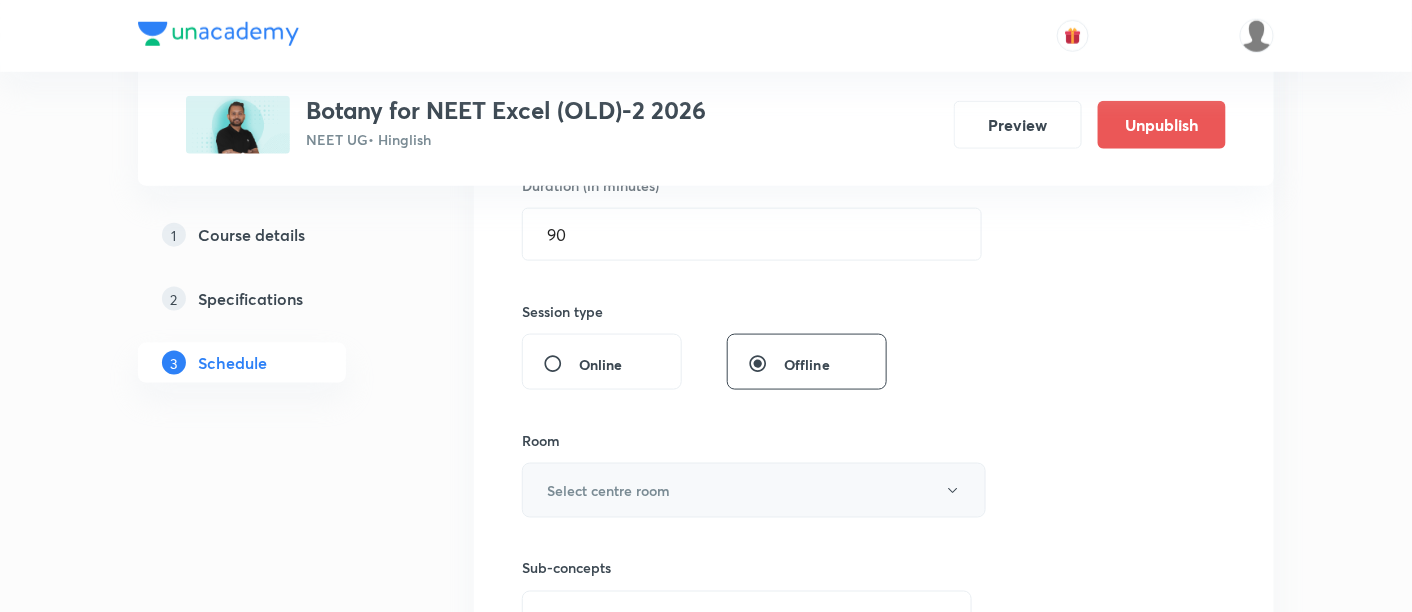 click on "Select centre room" at bounding box center [754, 490] 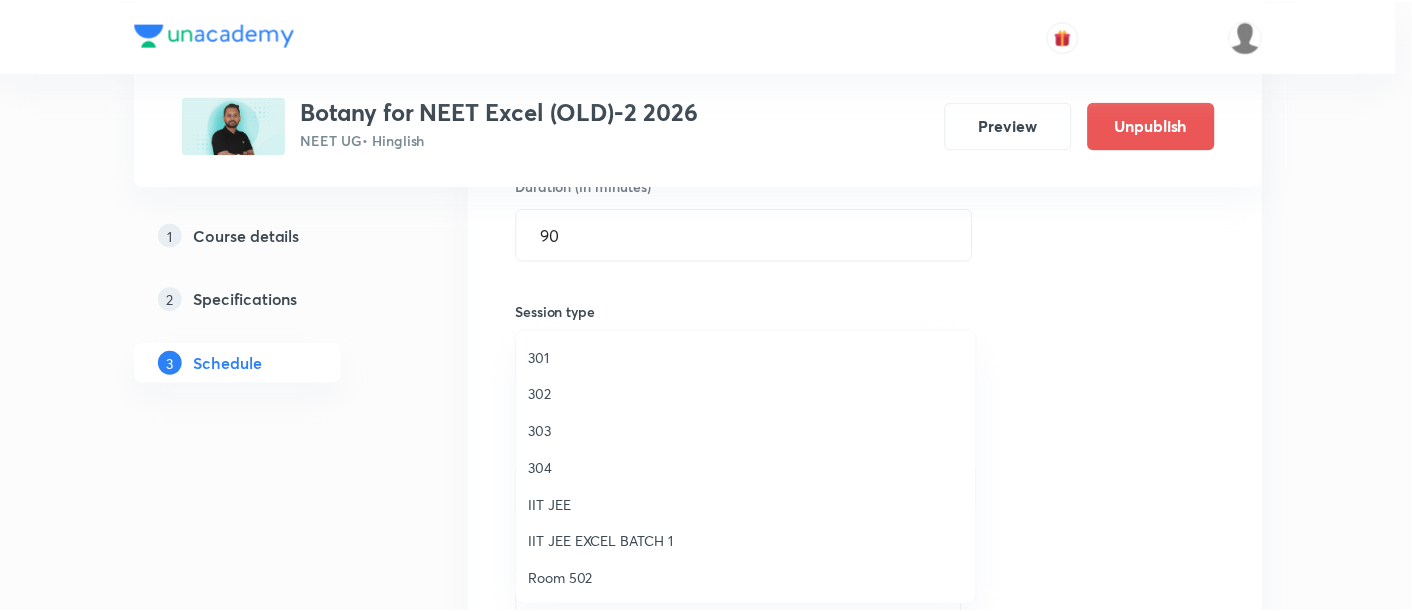 scroll, scrollTop: 665, scrollLeft: 0, axis: vertical 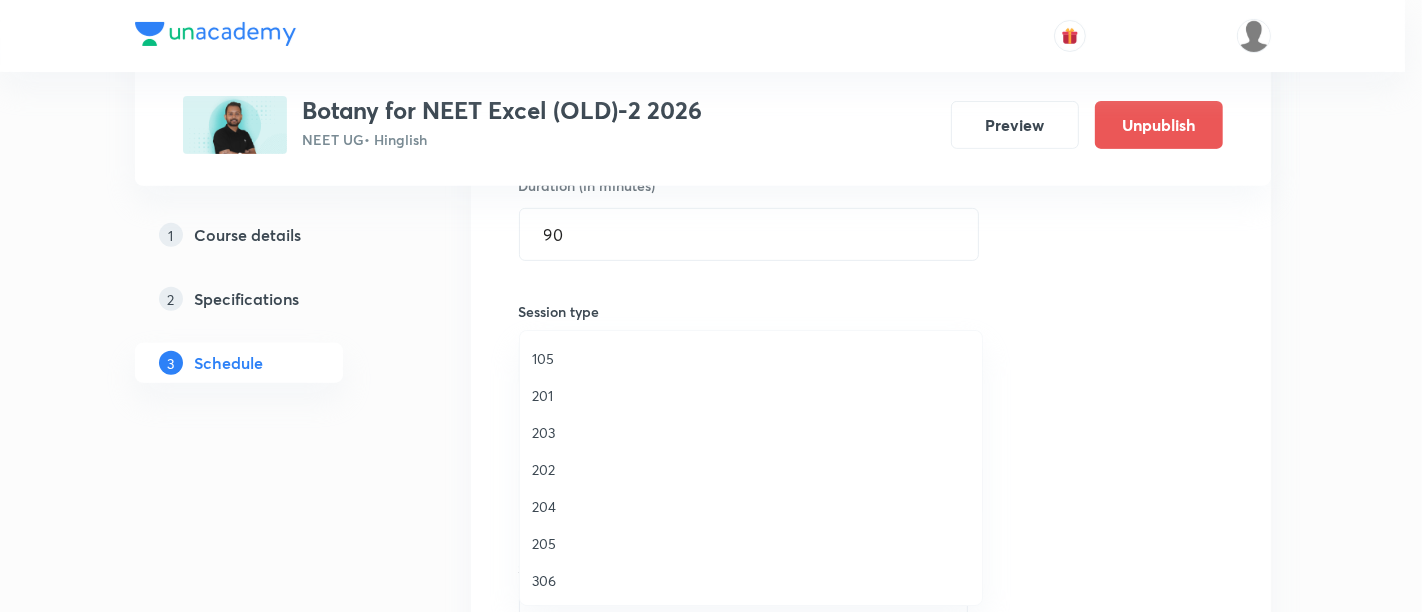 click on "306" at bounding box center (751, 580) 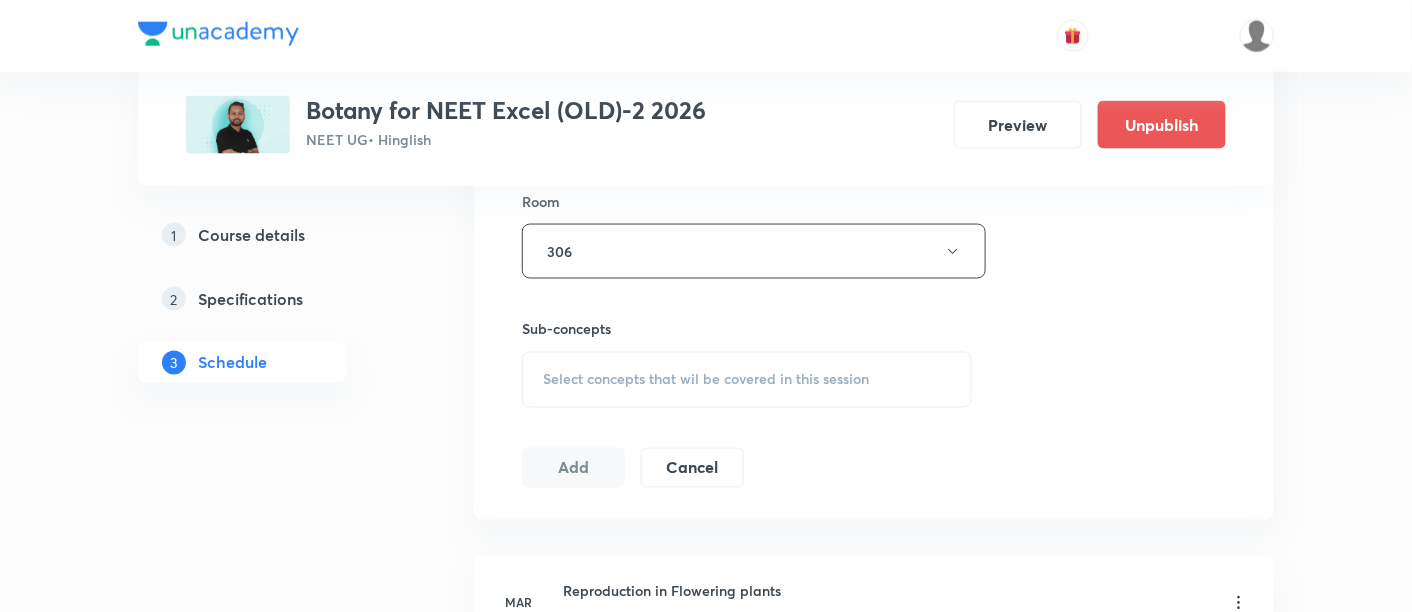 scroll, scrollTop: 888, scrollLeft: 0, axis: vertical 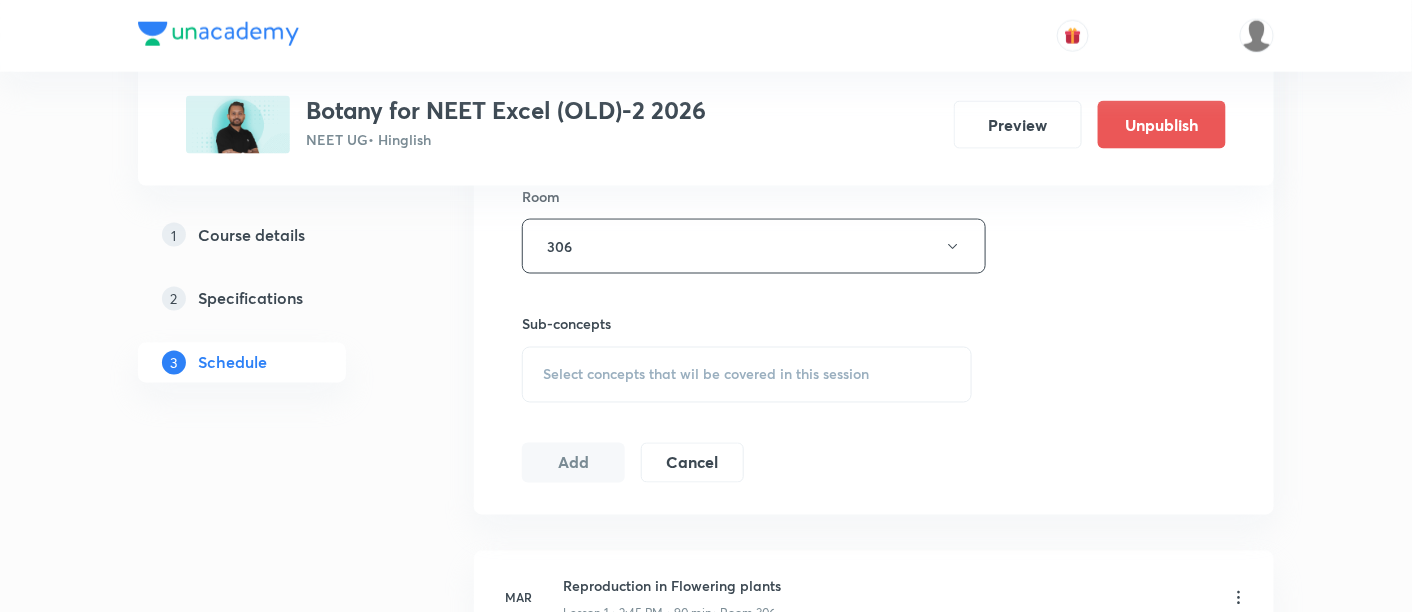 click on "Select concepts that wil be covered in this session" at bounding box center (706, 375) 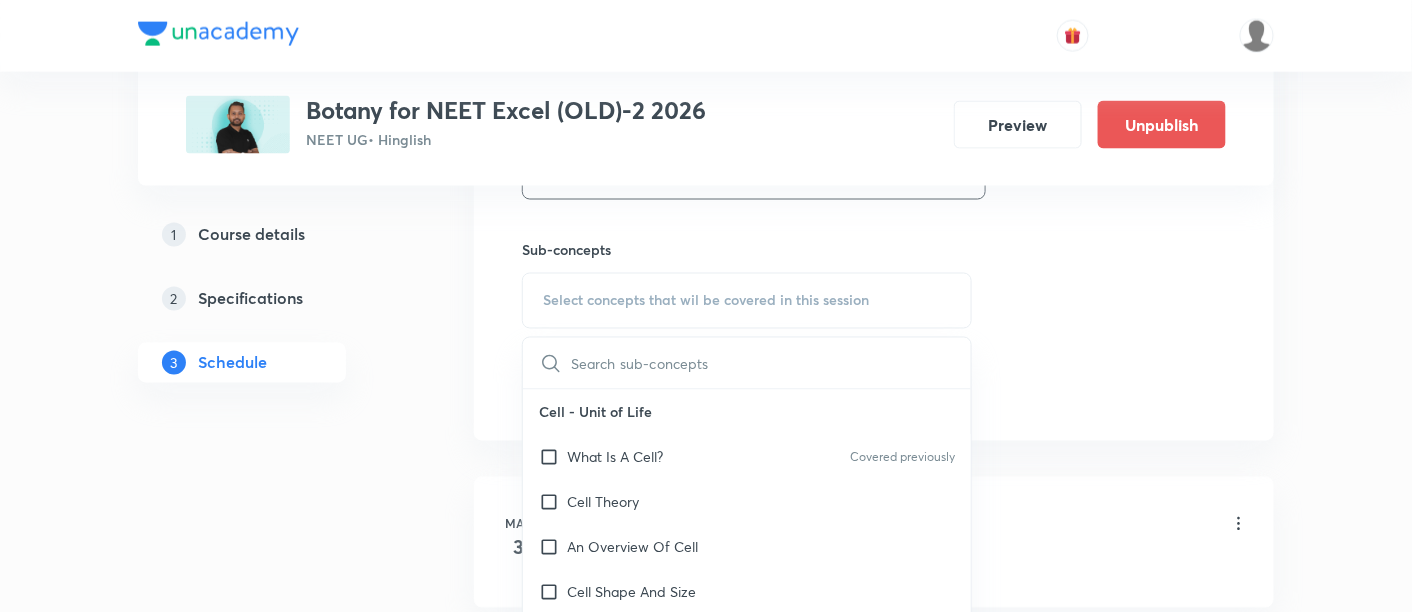 scroll, scrollTop: 974, scrollLeft: 0, axis: vertical 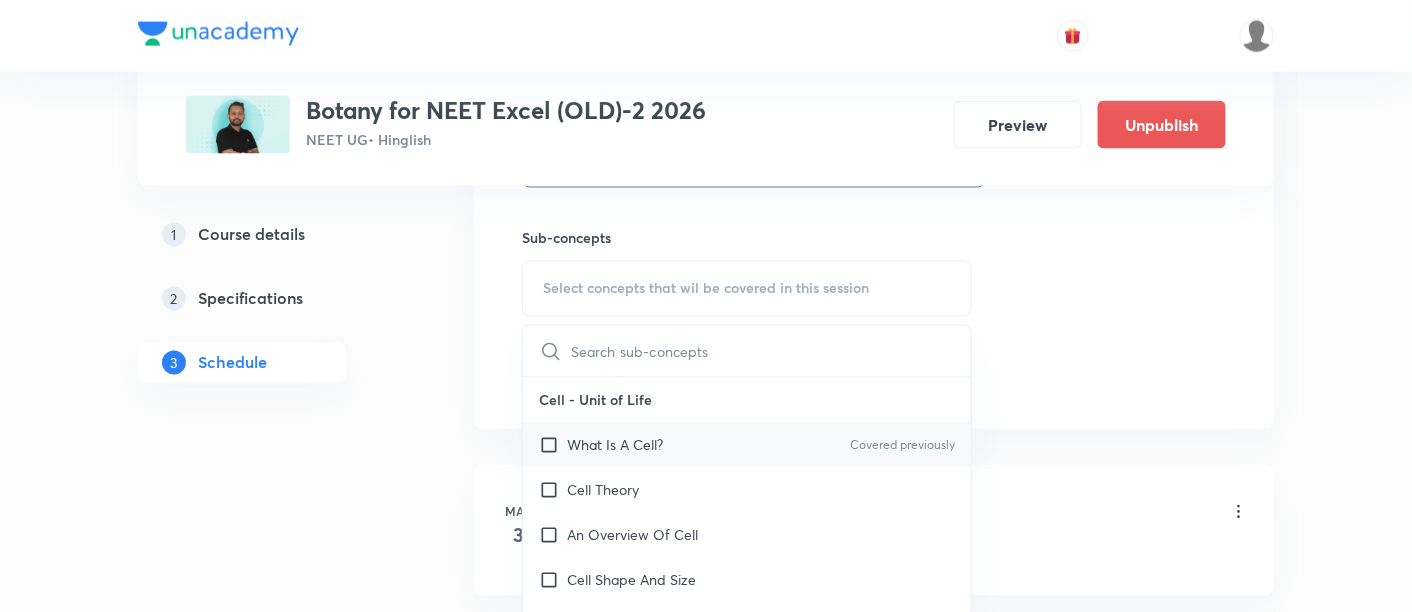 click on "What Is A Cell? Covered previously" at bounding box center [747, 445] 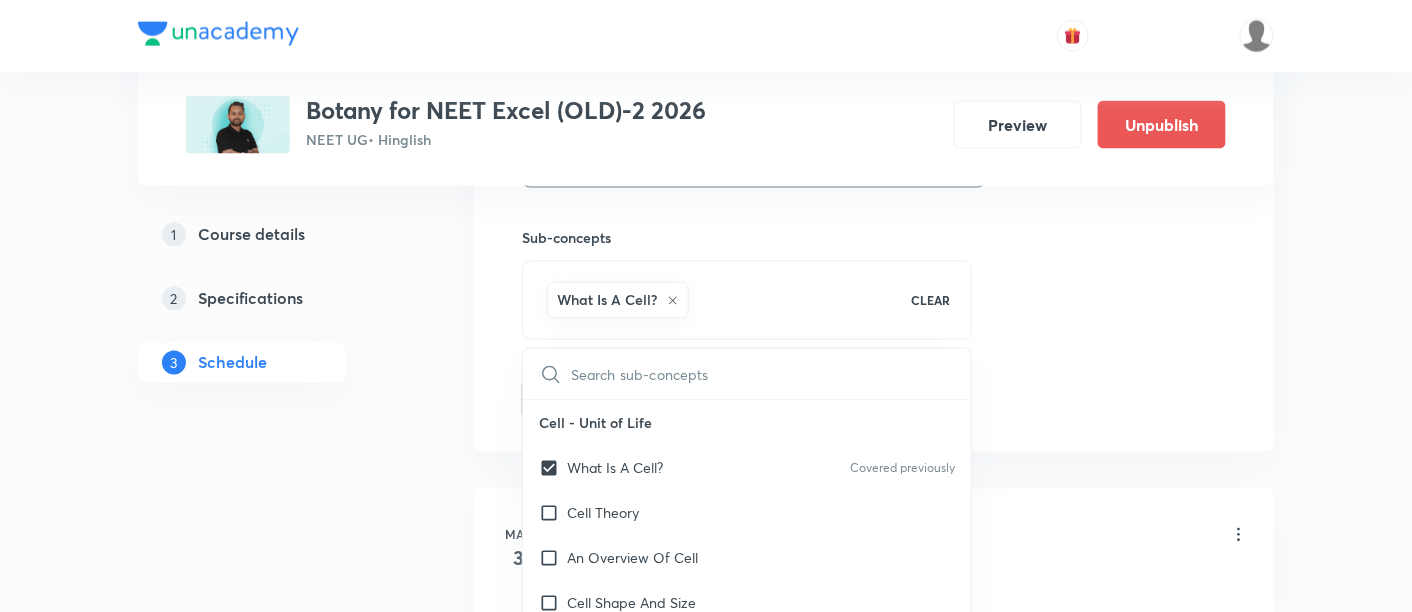 click on "Session  45 Live class Session title 38/99 Molecular Basis of Inheritance - 08/18 ​ Schedule for Jul 17, 2025, 4:30 PM ​ Duration (in minutes) 90 ​   Session type Online Offline Room 306 Sub-concepts What Is A Cell? CLEAR ​ Cell - Unit of Life What Is A Cell? Covered previously Cell Theory An Overview Of Cell Cell Shape And Size Prokaryotic Cells Eukaryotic Cells Ribosome and Inclusion Bodies Cell - Unit of Life Biomolecules How To Analyse Chemical Composition? Primary And Secondary Metabolites Biomacromolecules Proteins and Amino acids Polysaccharides / Carbohydrates Lipids Nucleic Acids Structure Of Proteins Nature Of Bond Linking Monomers In A Polymer Dynamic State Of Body Constituents - Concept Of Metabolism Metabolic Basis For Living Living State Enzymes Structure of Ribose, Glucose, Disaccharides Structure of Compound Lipids Nitrogen Bases Saturated and Unsaturated Fatty Acids Classification of Amino Acids Enzyme Classification Enzymes: Chemical Reactions Enzymes: Nature Of Enzyme Action M Phase" at bounding box center [874, -61] 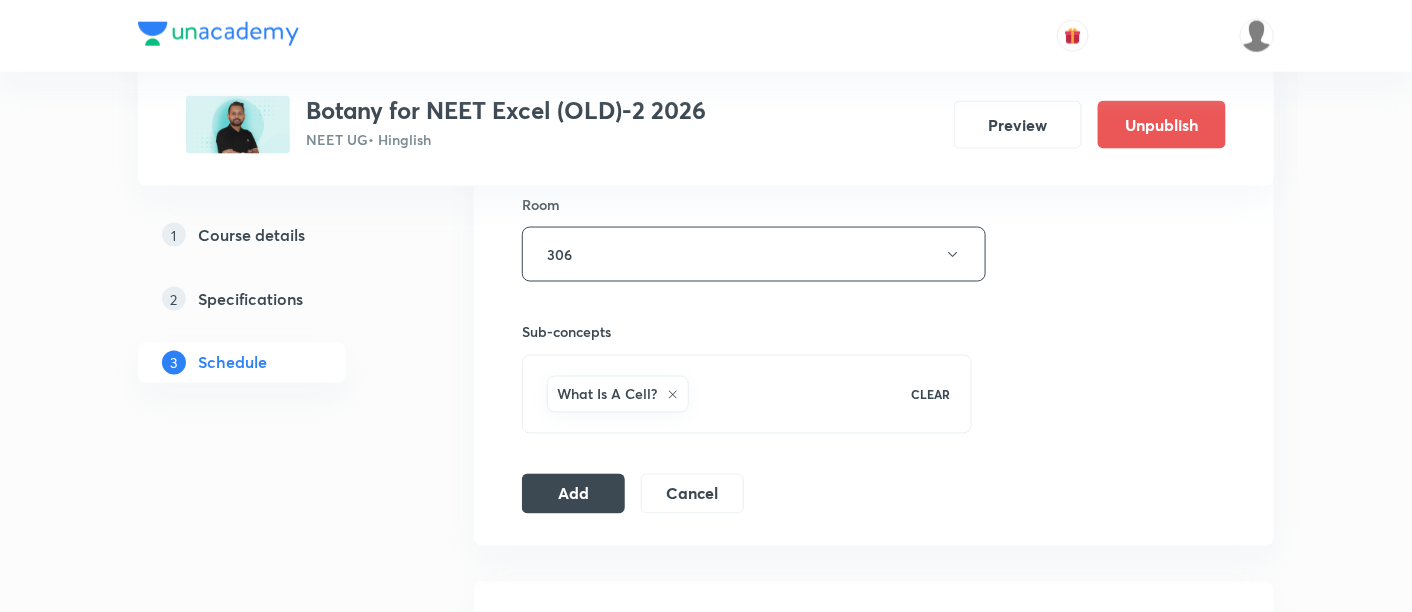 scroll, scrollTop: 908, scrollLeft: 0, axis: vertical 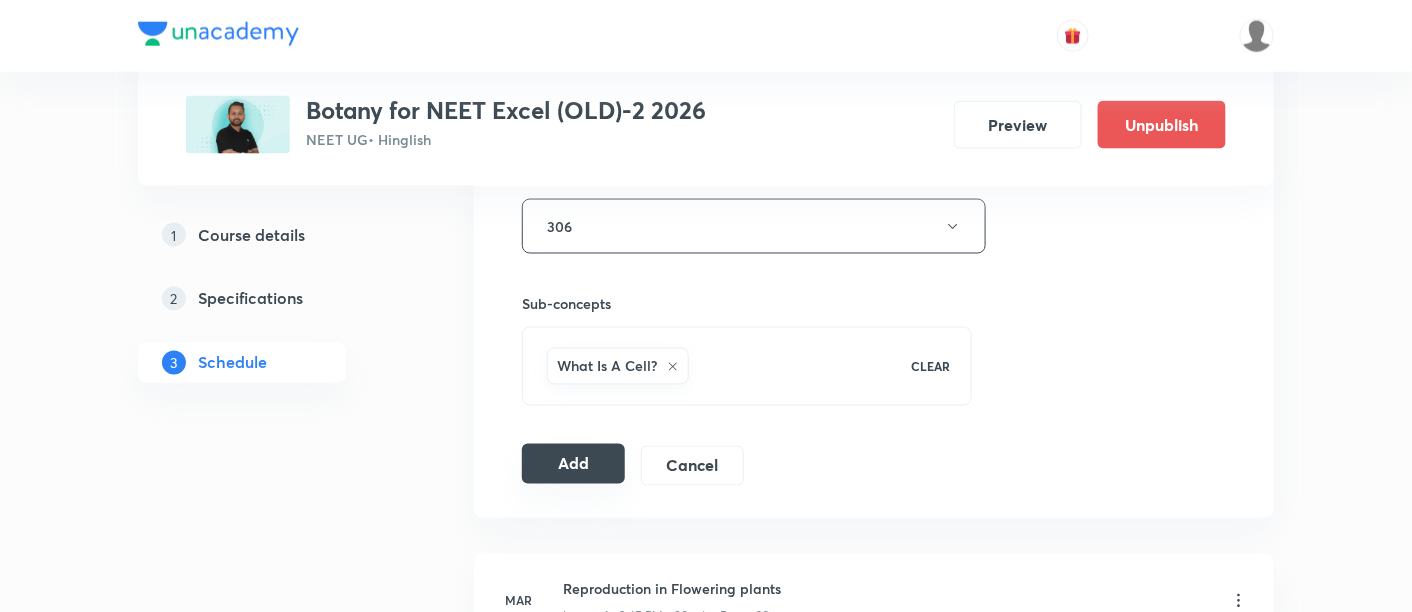 click on "Add" at bounding box center (573, 464) 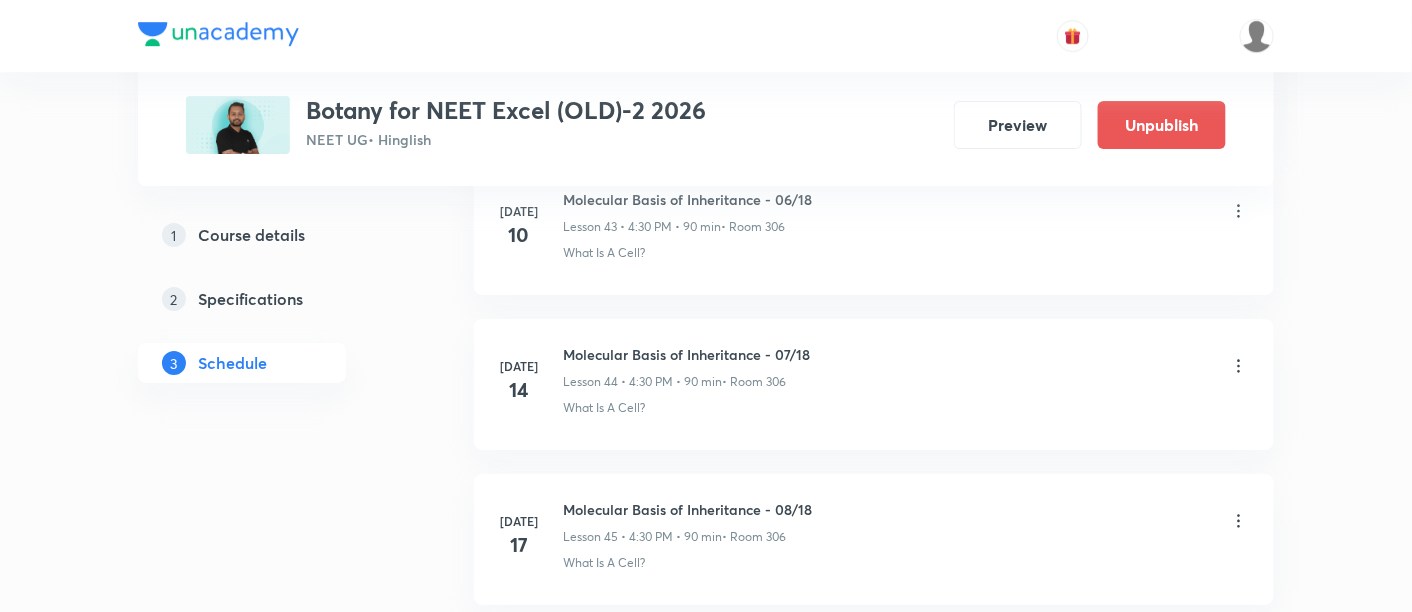 scroll, scrollTop: 7021, scrollLeft: 0, axis: vertical 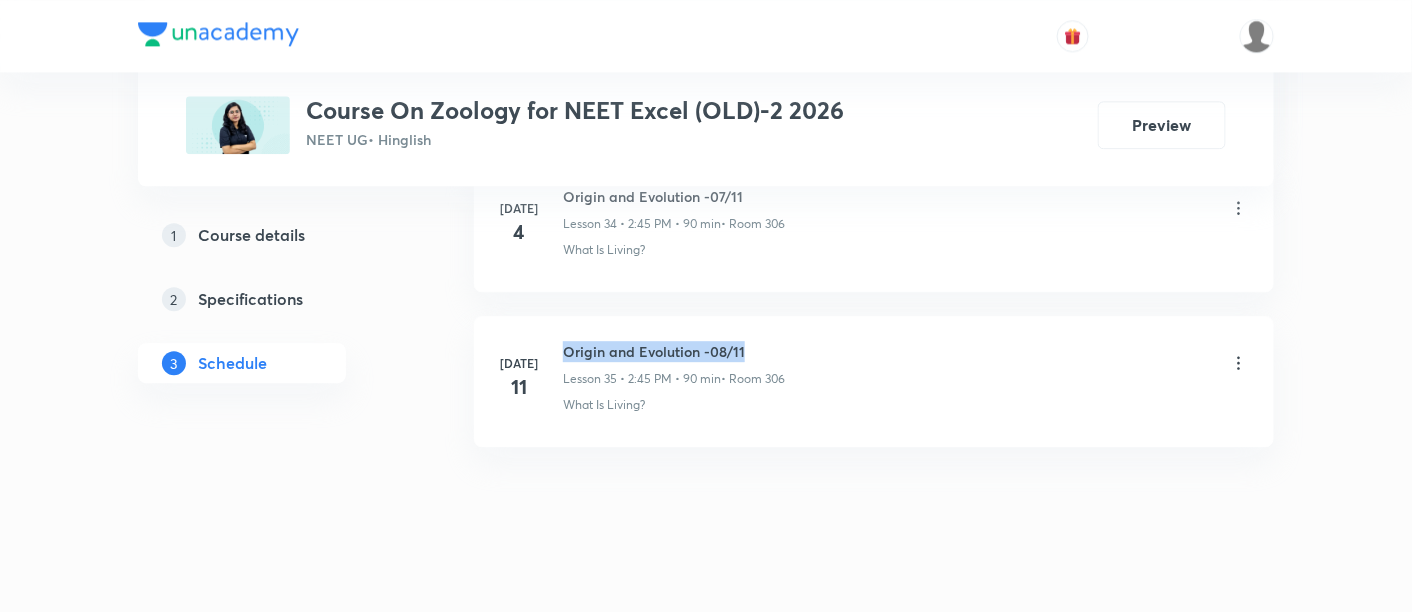 drag, startPoint x: 565, startPoint y: 326, endPoint x: 776, endPoint y: 320, distance: 211.0853 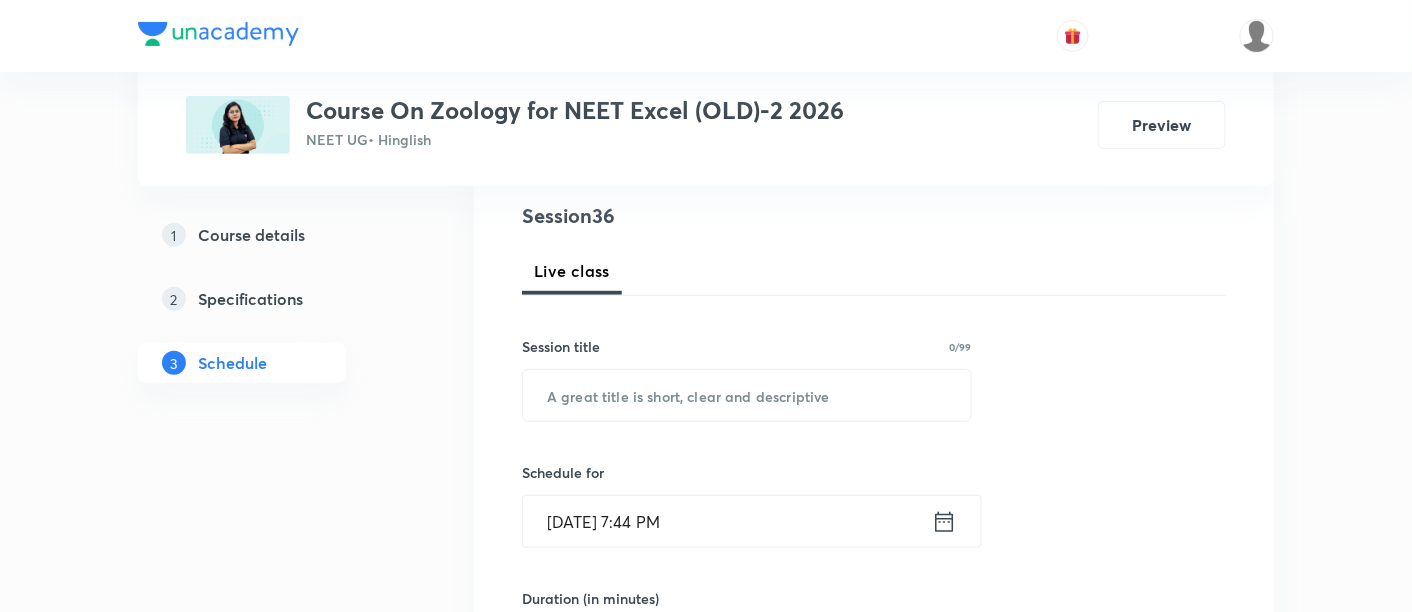 scroll, scrollTop: 237, scrollLeft: 0, axis: vertical 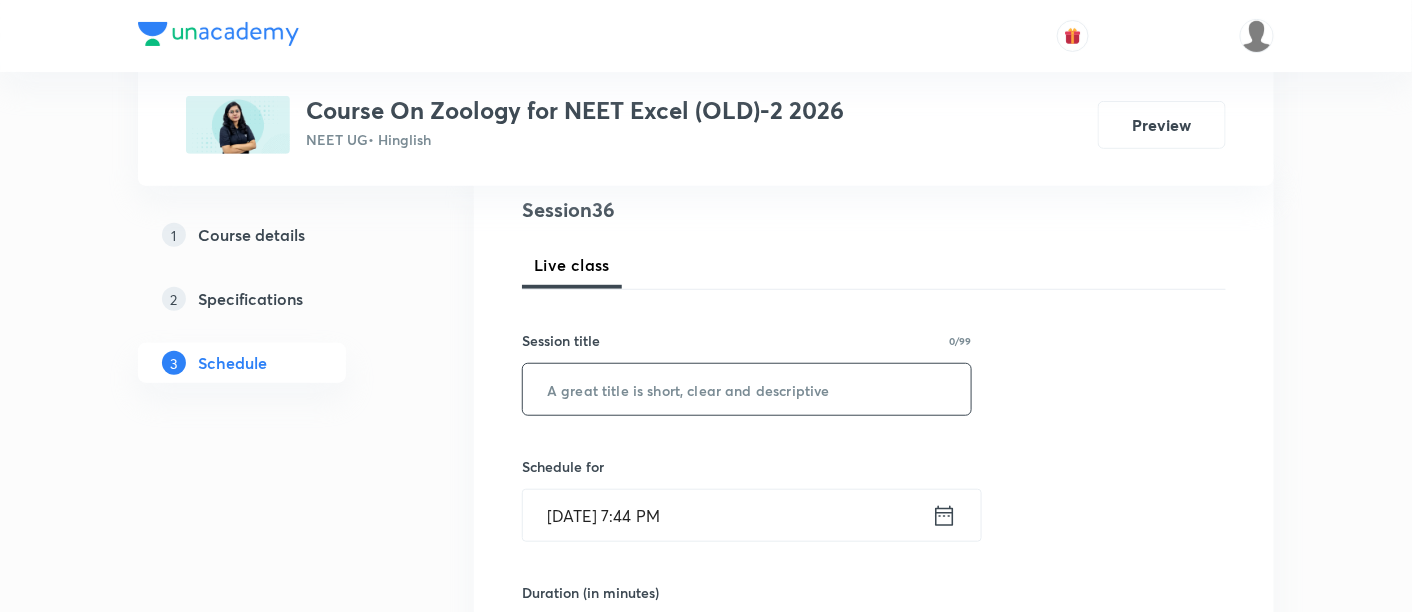 click at bounding box center [747, 389] 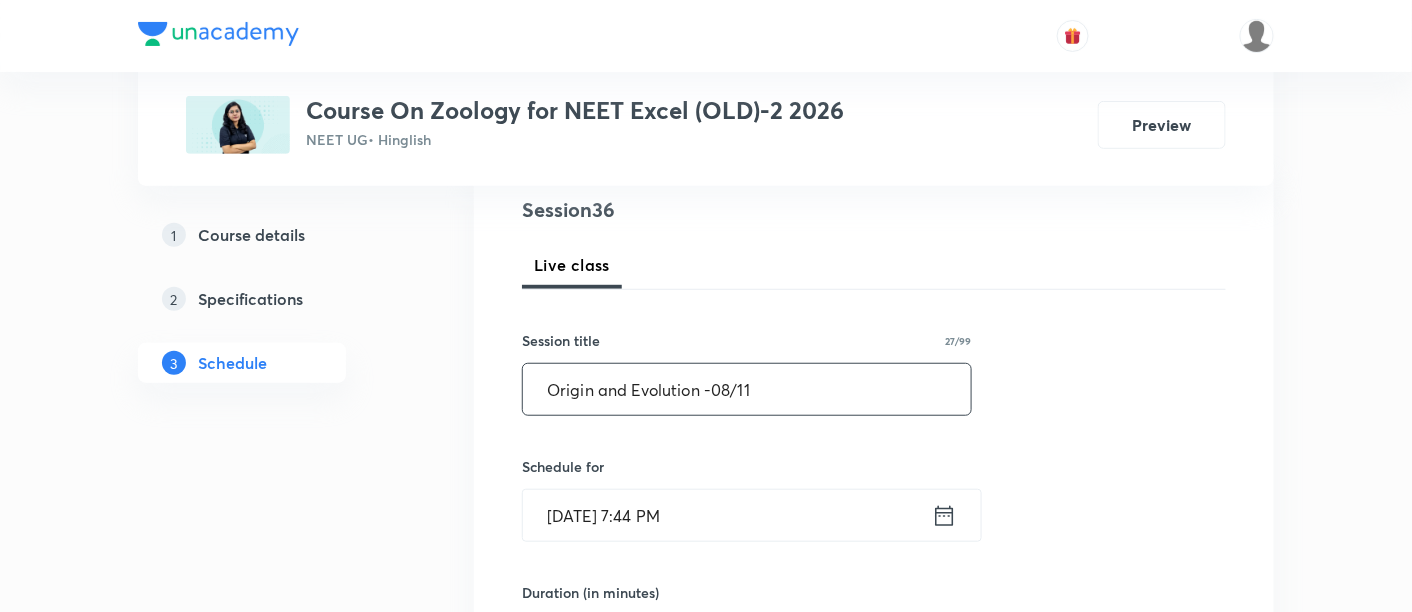 click on "Origin and Evolution -08/11" at bounding box center [747, 389] 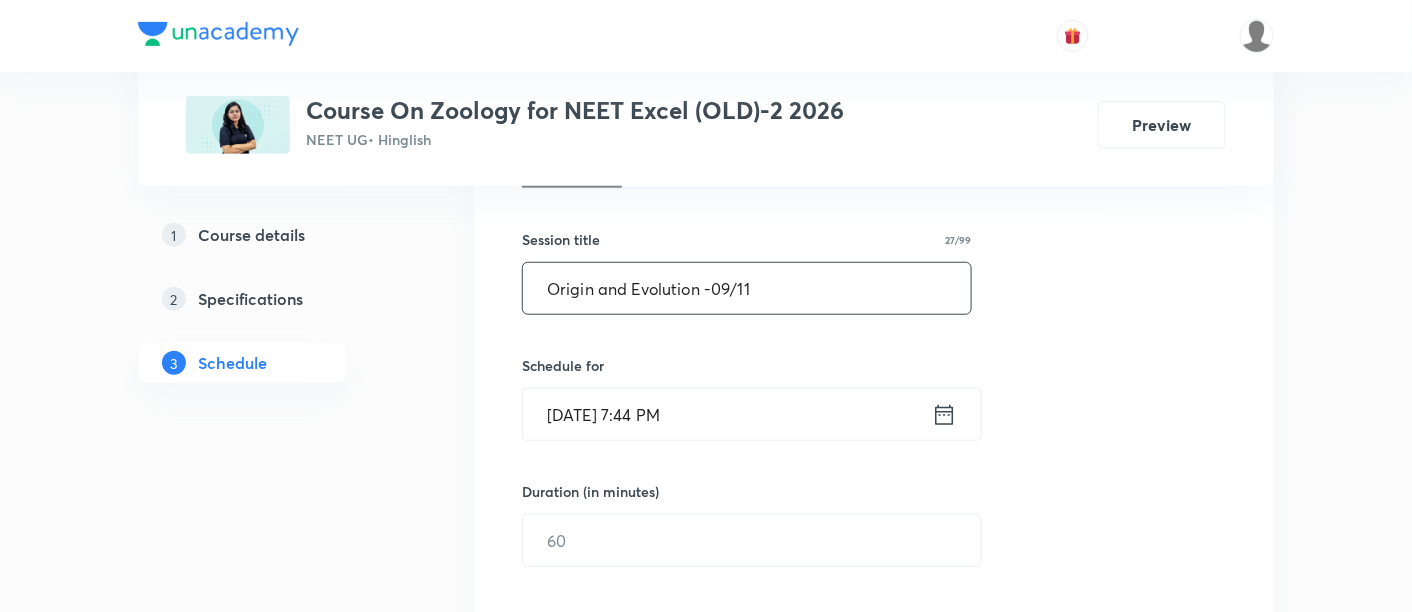 scroll, scrollTop: 344, scrollLeft: 0, axis: vertical 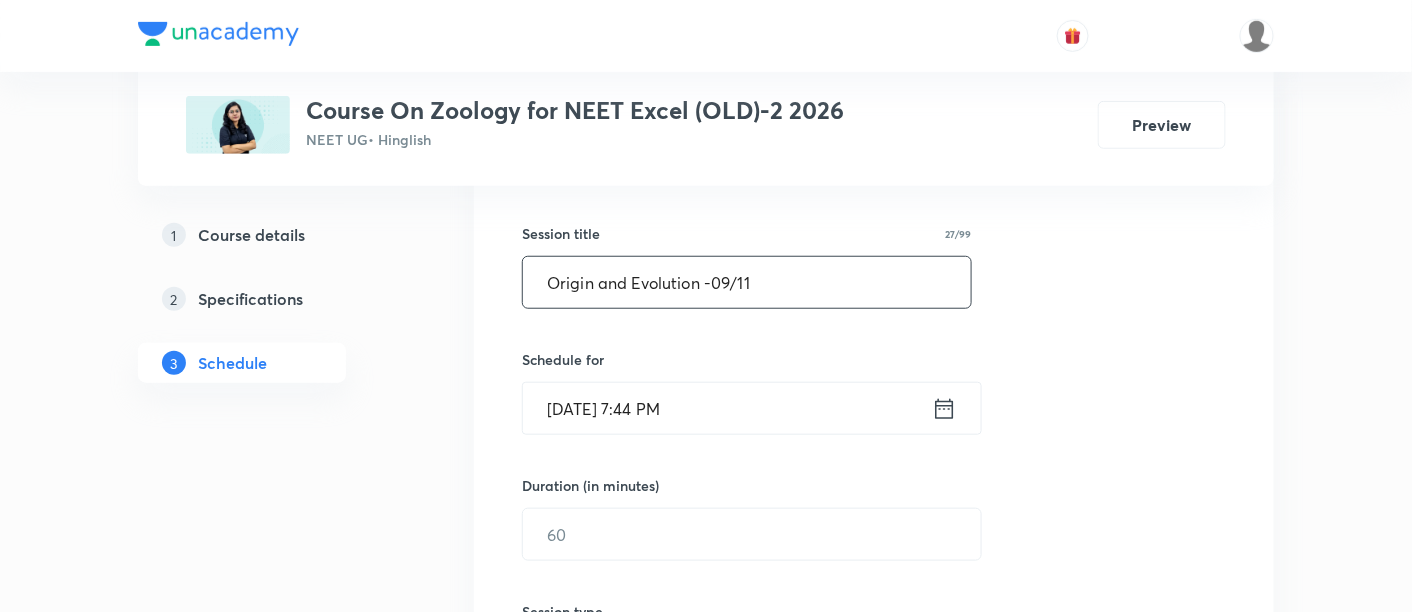 type on "Origin and Evolution -09/11" 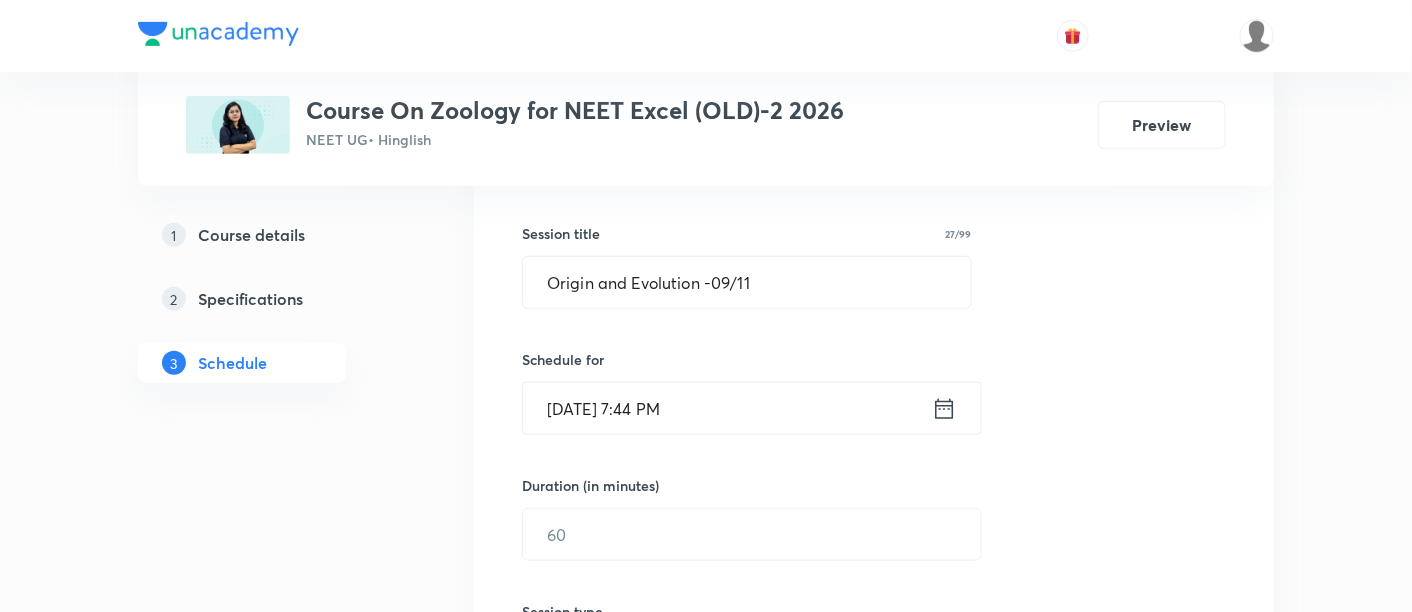 click 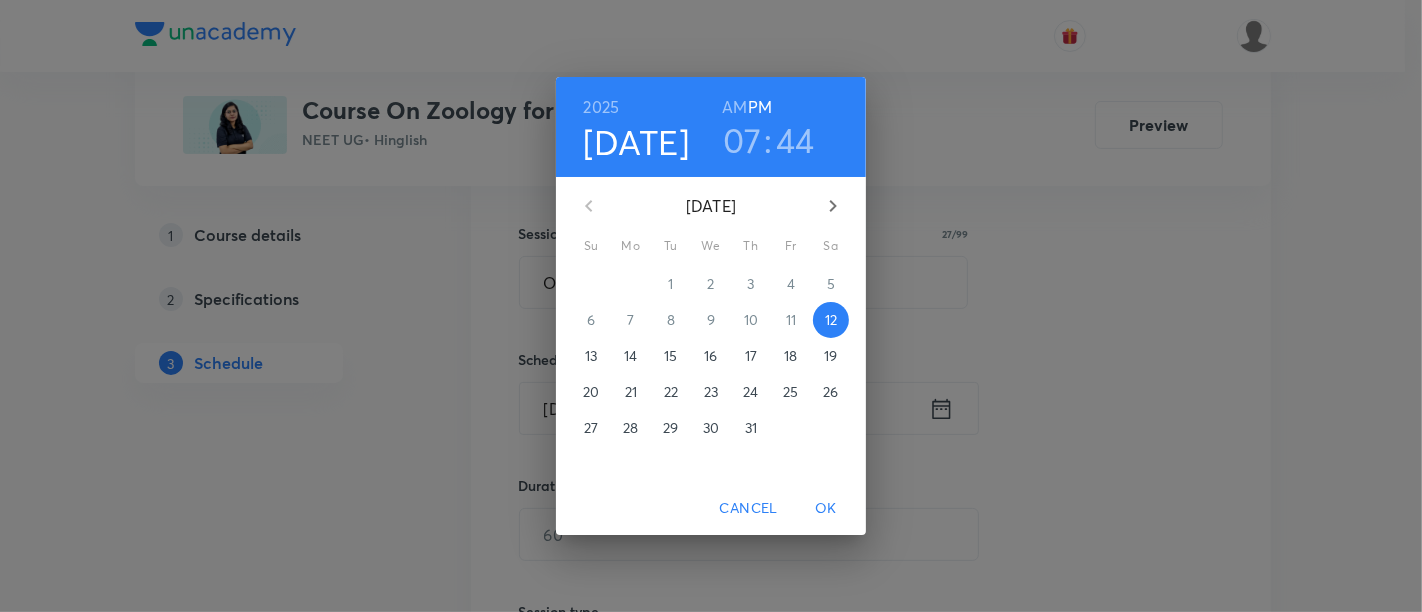 click on "16" at bounding box center [710, 356] 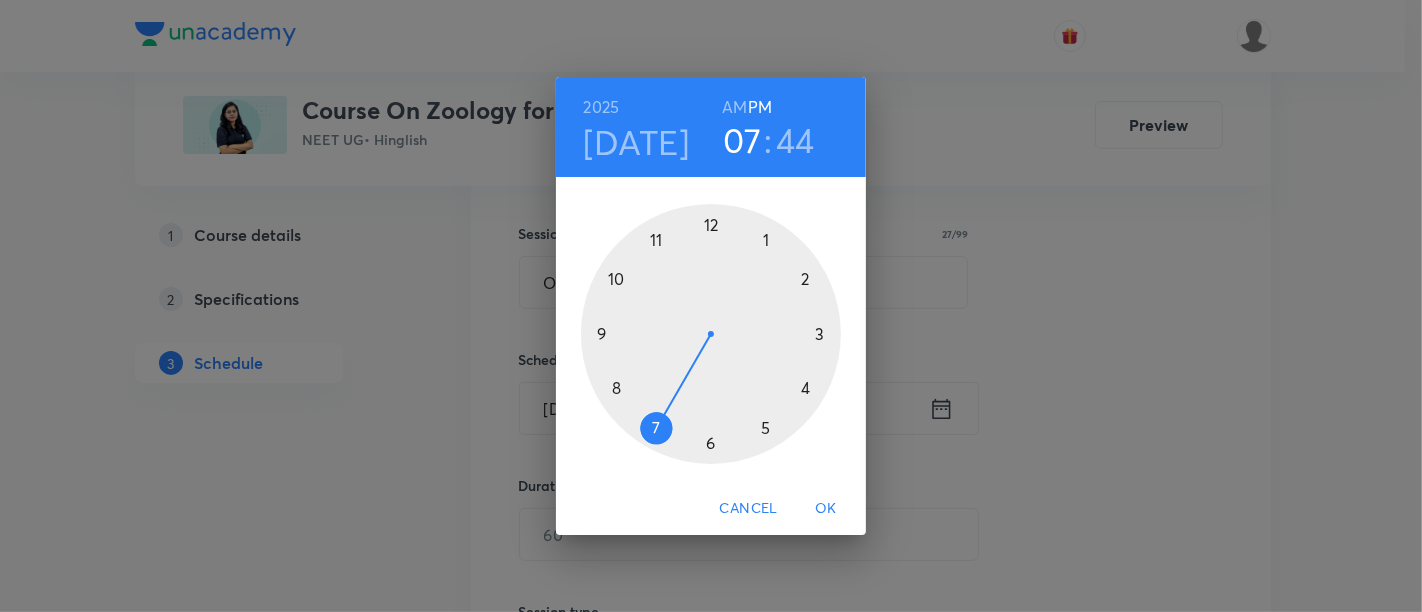 click at bounding box center [711, 334] 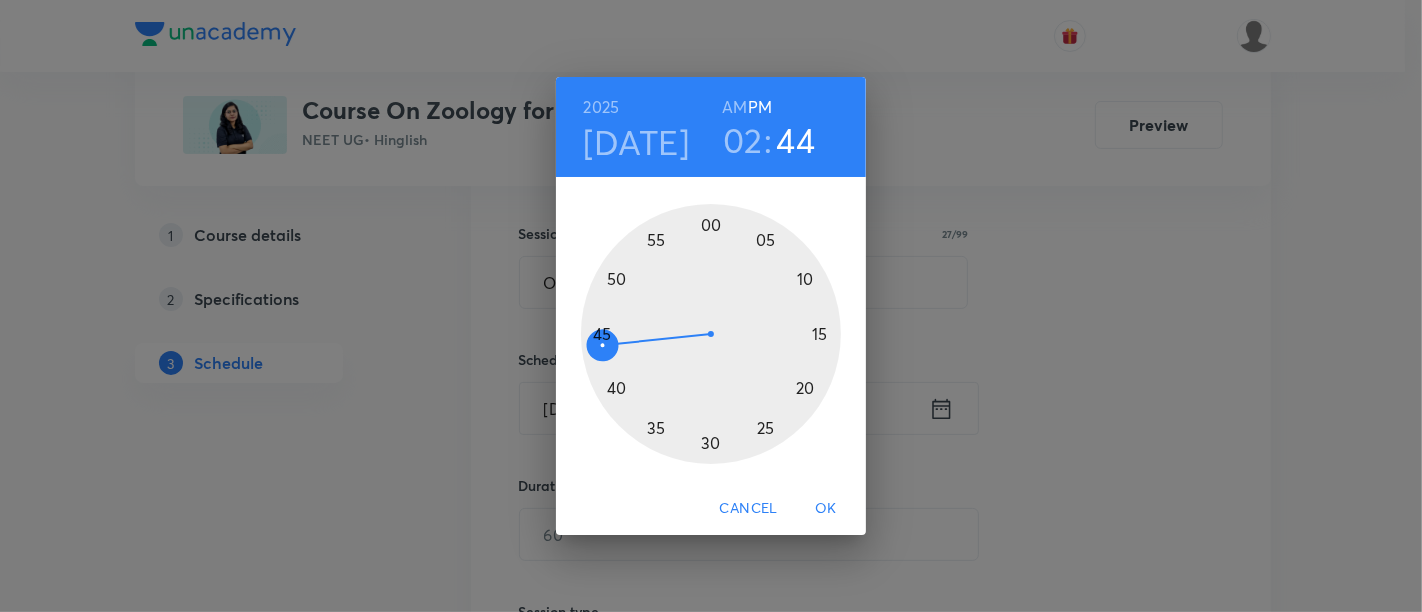click at bounding box center (711, 334) 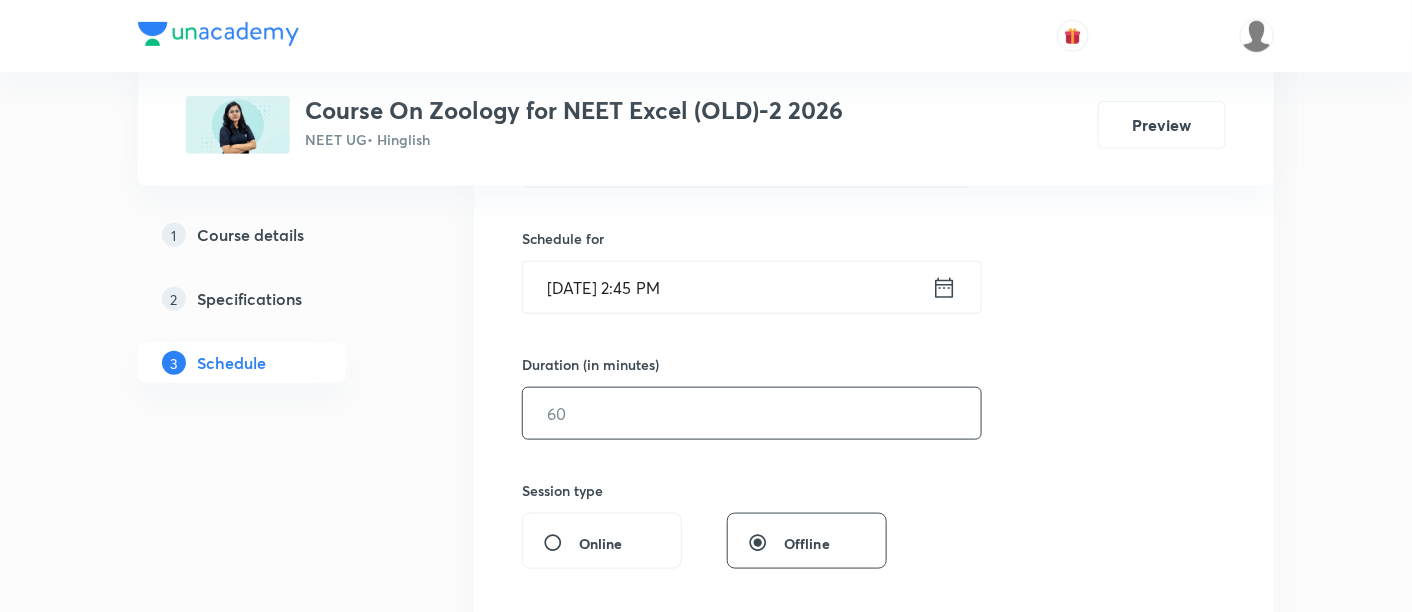 scroll, scrollTop: 481, scrollLeft: 0, axis: vertical 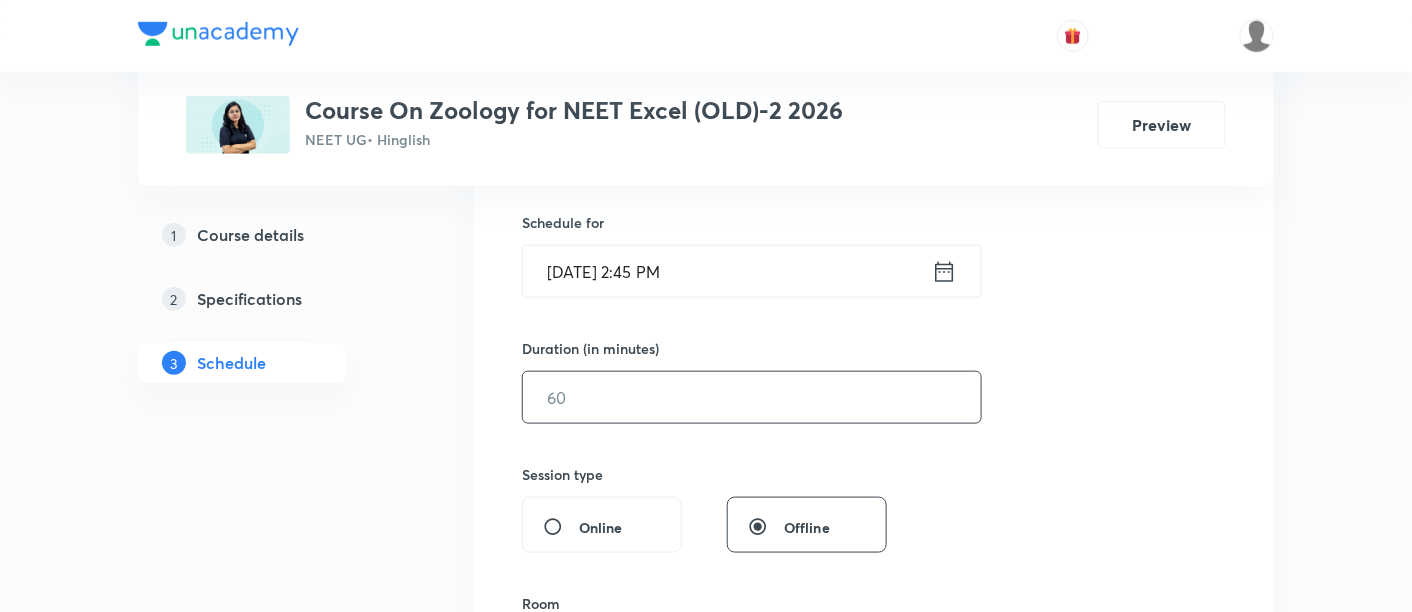 click at bounding box center (752, 397) 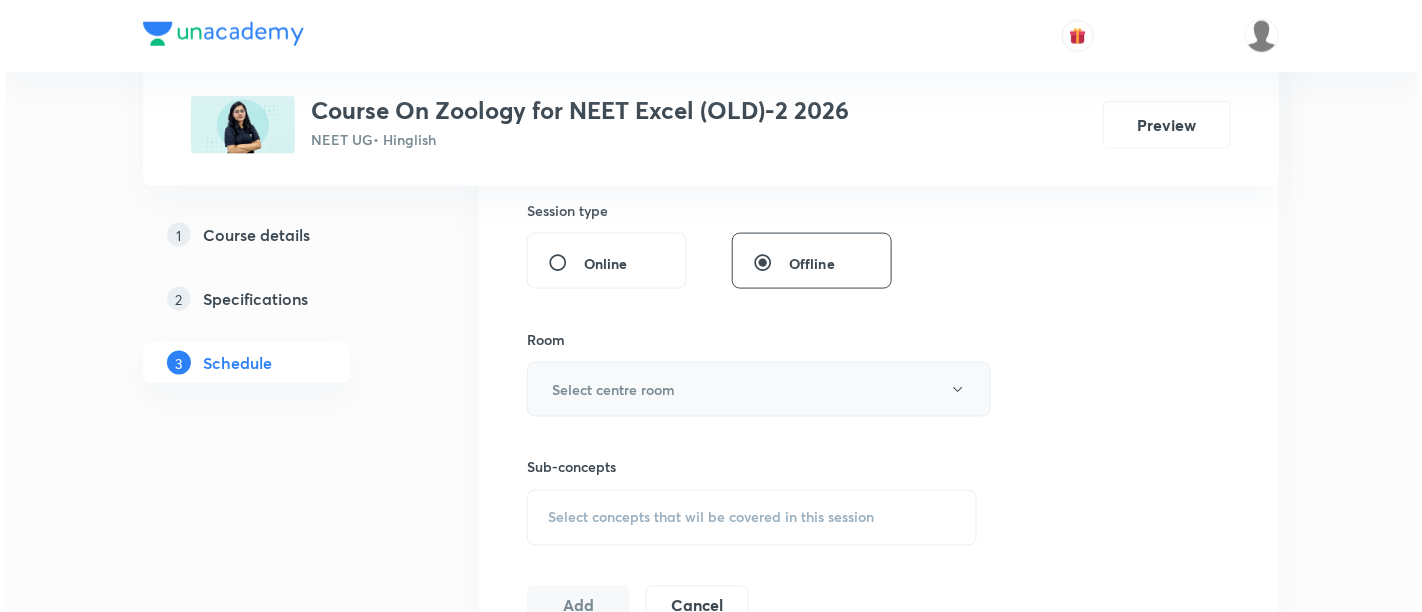 scroll, scrollTop: 748, scrollLeft: 0, axis: vertical 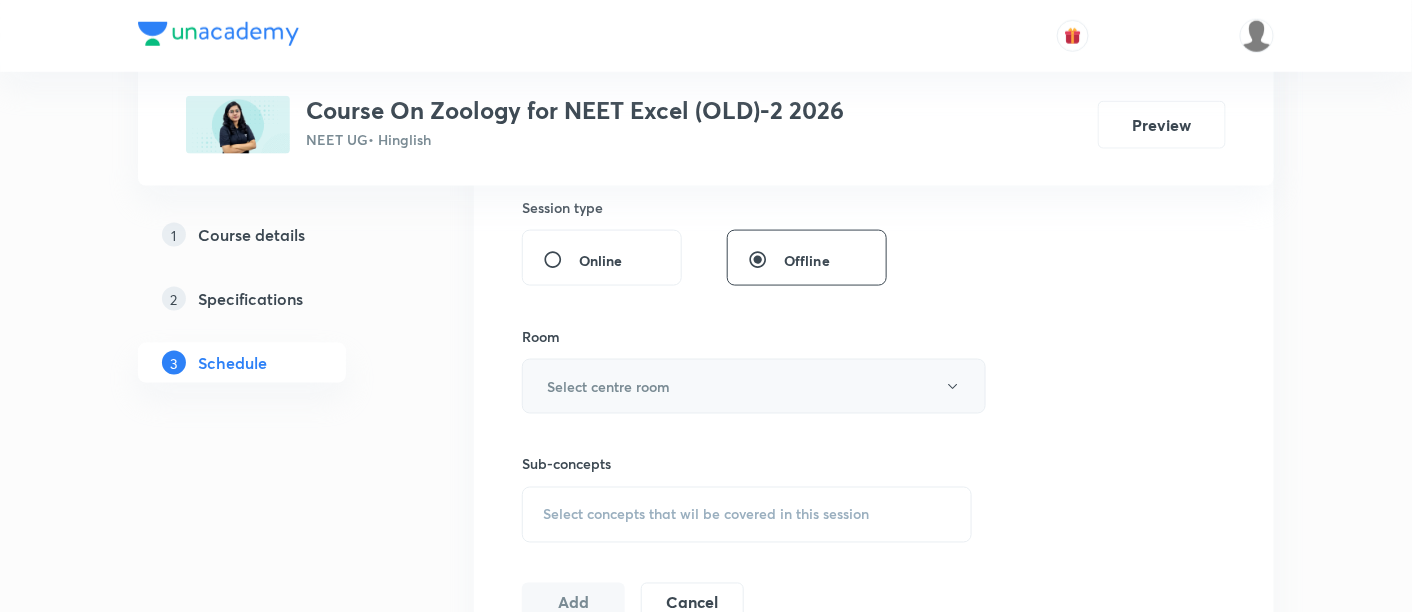 type on "90" 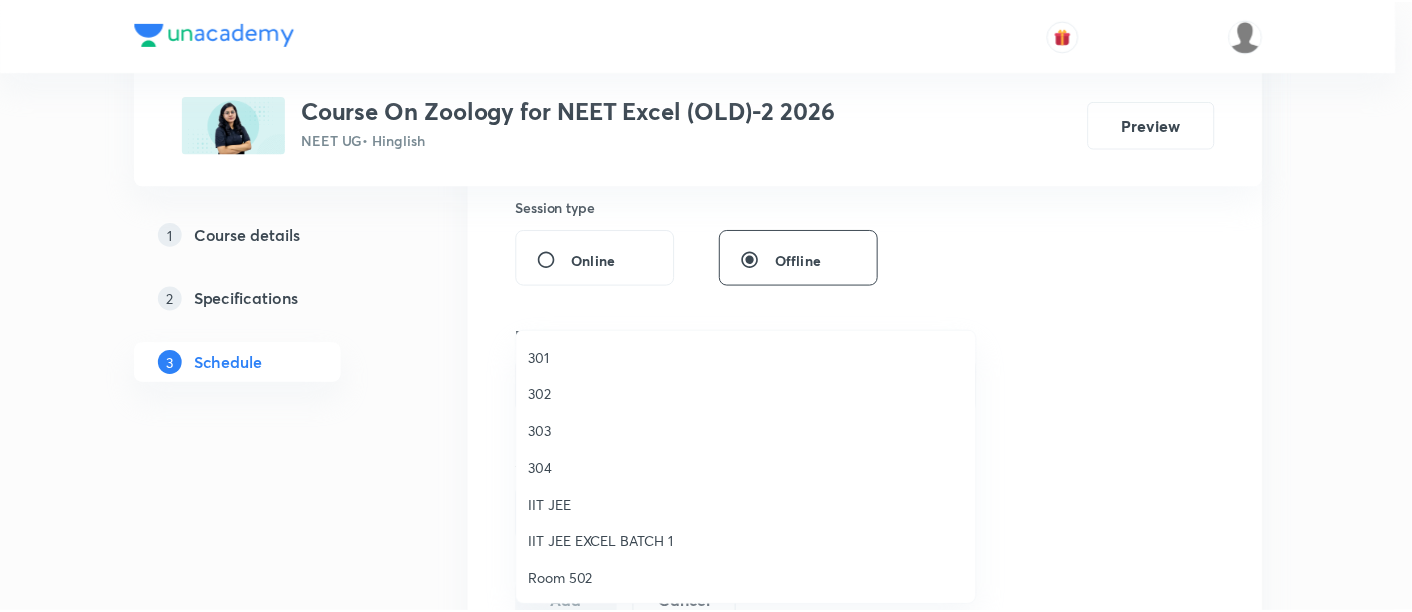 scroll, scrollTop: 665, scrollLeft: 0, axis: vertical 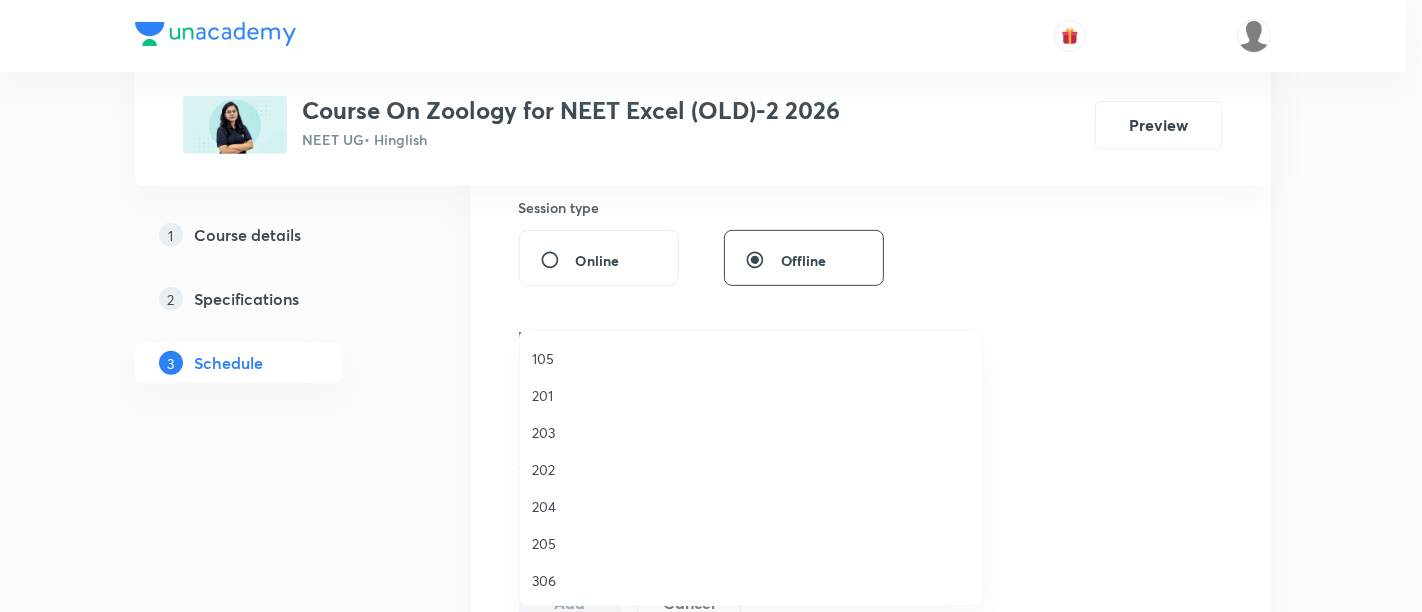 click on "306" at bounding box center (751, 580) 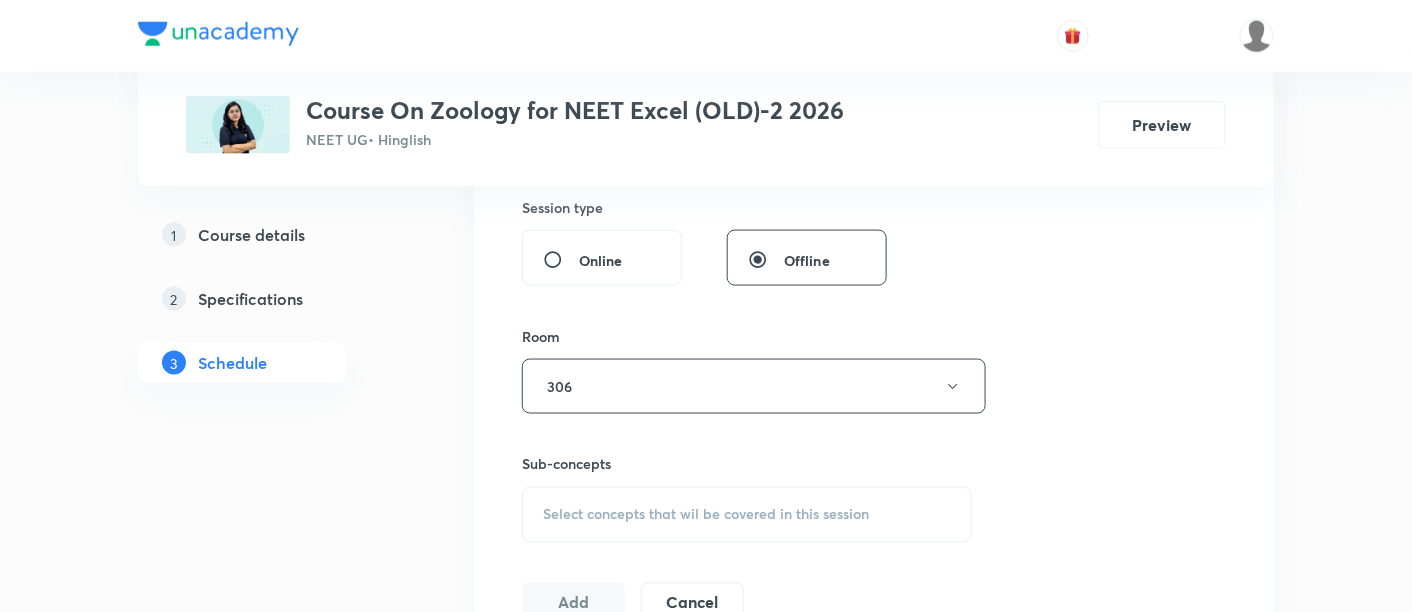 click on "Select concepts that wil be covered in this session" at bounding box center (706, 515) 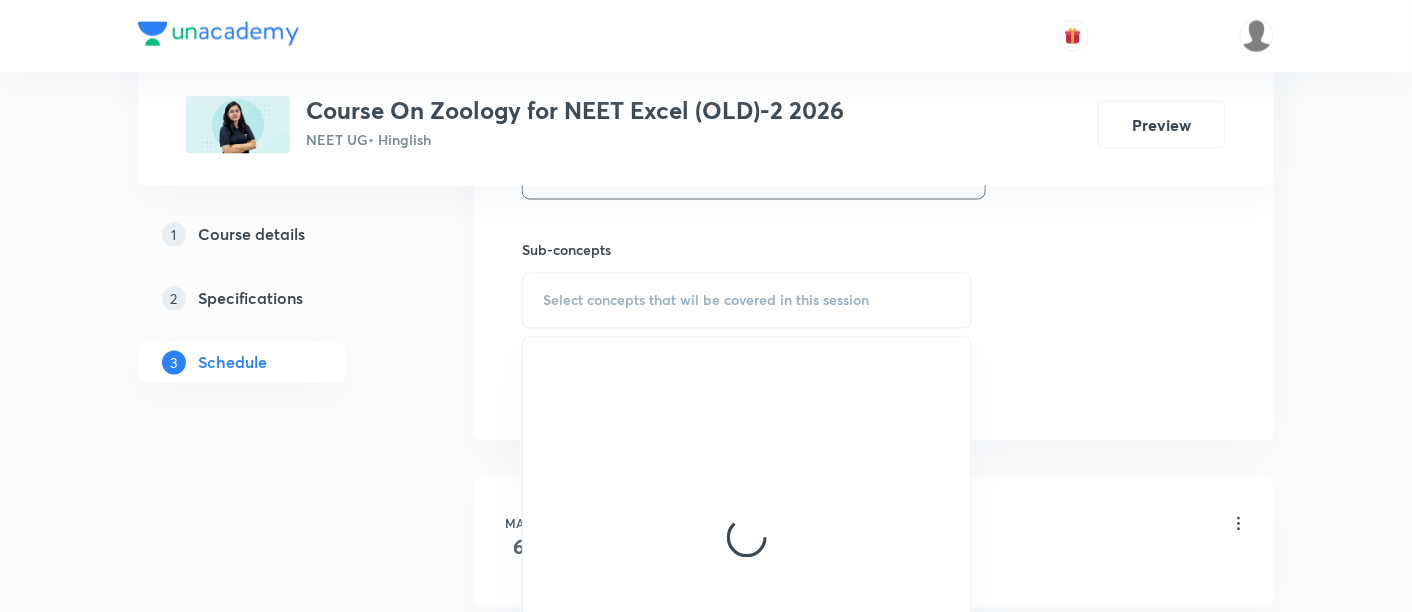 scroll, scrollTop: 962, scrollLeft: 0, axis: vertical 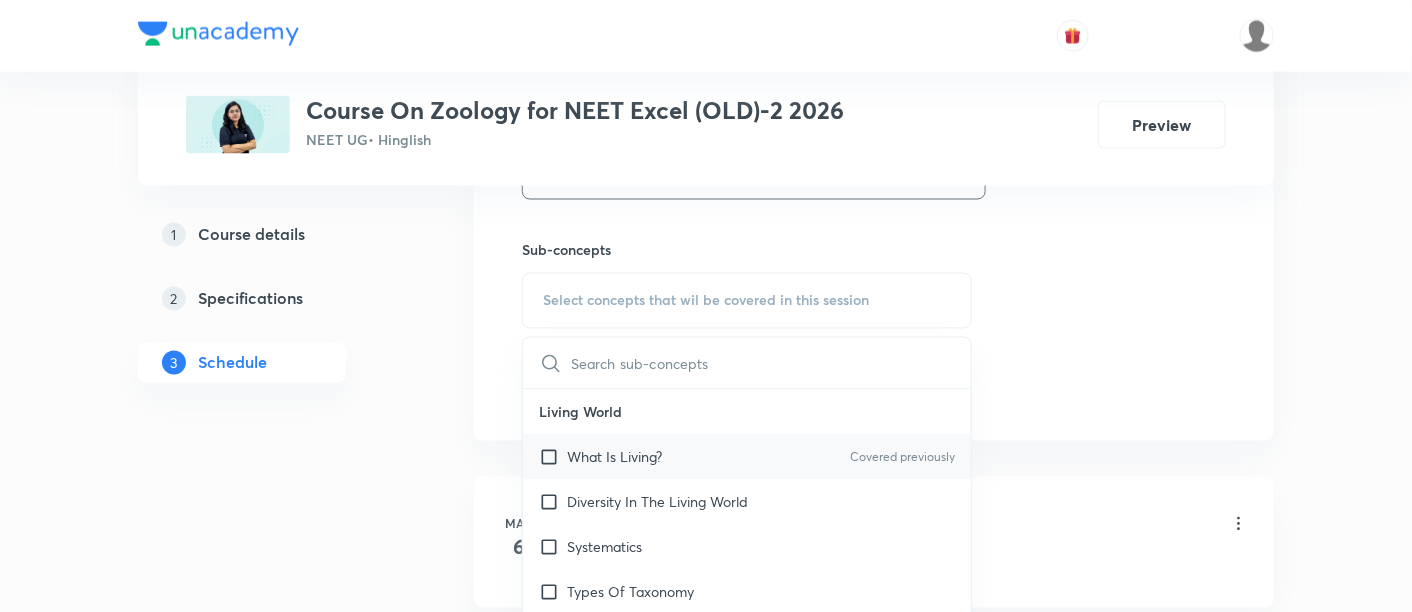 click on "What Is Living? Covered previously" at bounding box center (747, 457) 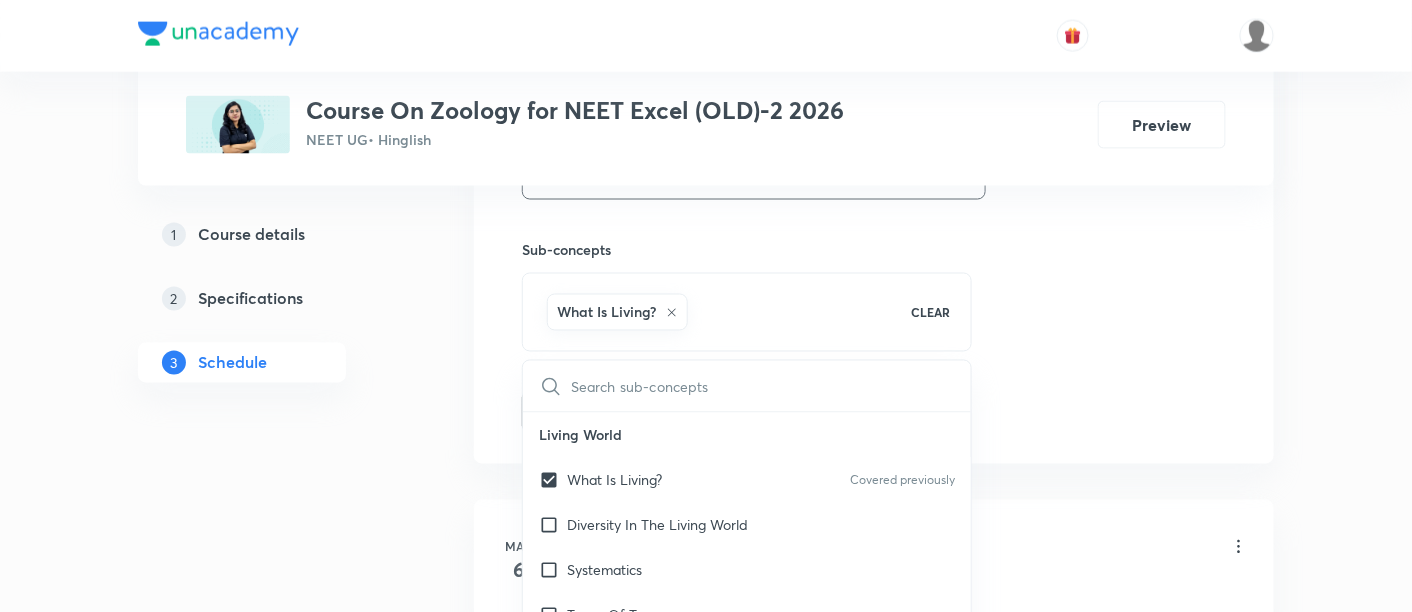 click on "Session  36 Live class Session title 27/99 Origin and Evolution -09/11 ​ Schedule for Jul 16, 2025, 2:45 PM ​ Duration (in minutes) 90 ​   Session type Online Offline Room 306 Sub-concepts What Is Living? CLEAR ​ Living World What Is Living? Covered previously Diversity In The Living World Systematics Types Of Taxonomy Fundamental Components Of Taxonomy Taxonomic Categories Taxonomical Aids The Three Domains Of Life Biological Nomenclature  Biological Classification System Of Classification Kingdom Monera Kingdom Protista Kingdom Fungi Kingdom Plantae Kingdom Animalia Linchens Mycorrhiza Virus Prions Viroids Plant Kingdom Algae Bryophytes Pteridophytes Gymnosperms Angiosperms Animal Kingdom Basics Of Classification Classification Of Animals Animal Kingdom Animal Diversity Animal Diversity Morphology - Flowering Plants Plant Morphology Root Types Of Roots Stem Types Of Stem  Leaf Inflorescence Flower Fruit Seed Semi-Technical Description Of A Typical Flowering Plant Anatomy - Flowering Plants Earthworm" at bounding box center [874, -49] 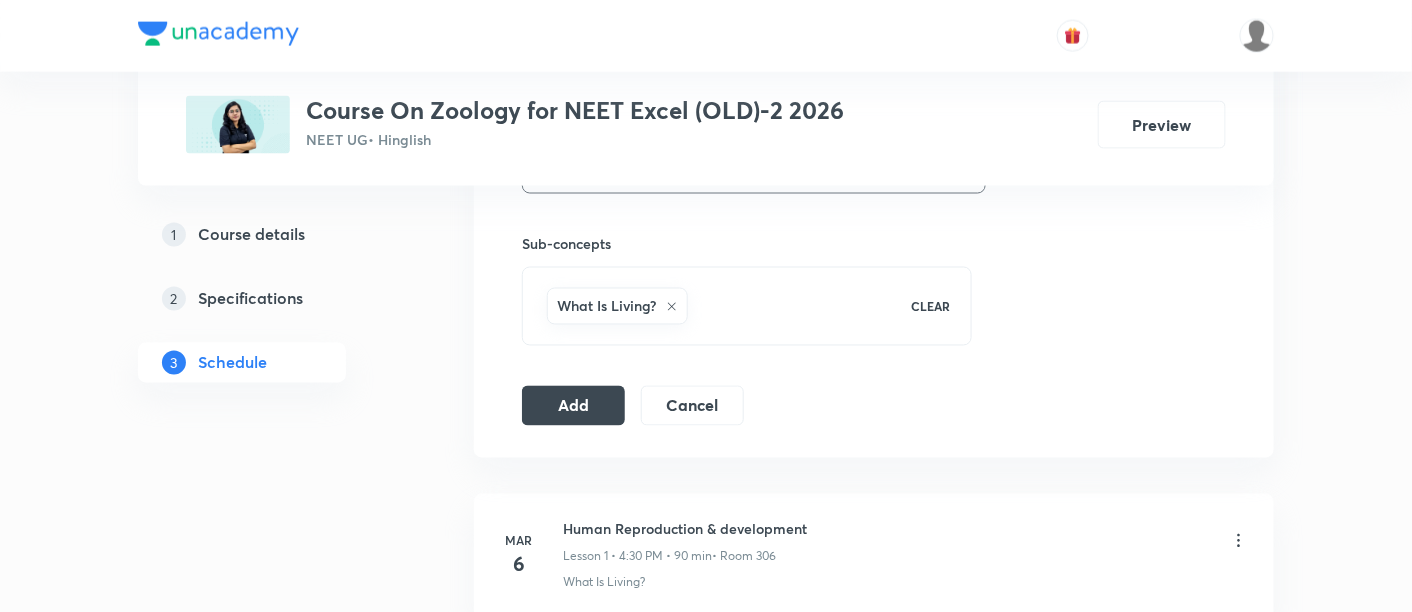 scroll, scrollTop: 969, scrollLeft: 0, axis: vertical 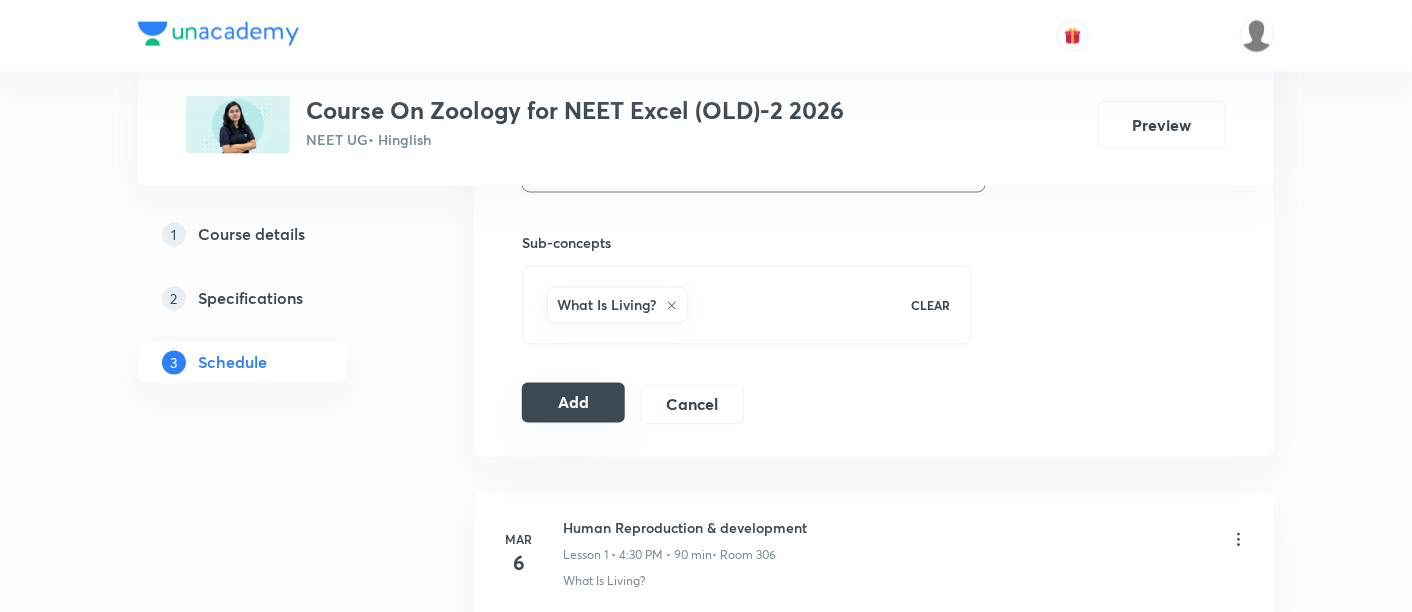 click on "Add" at bounding box center (573, 403) 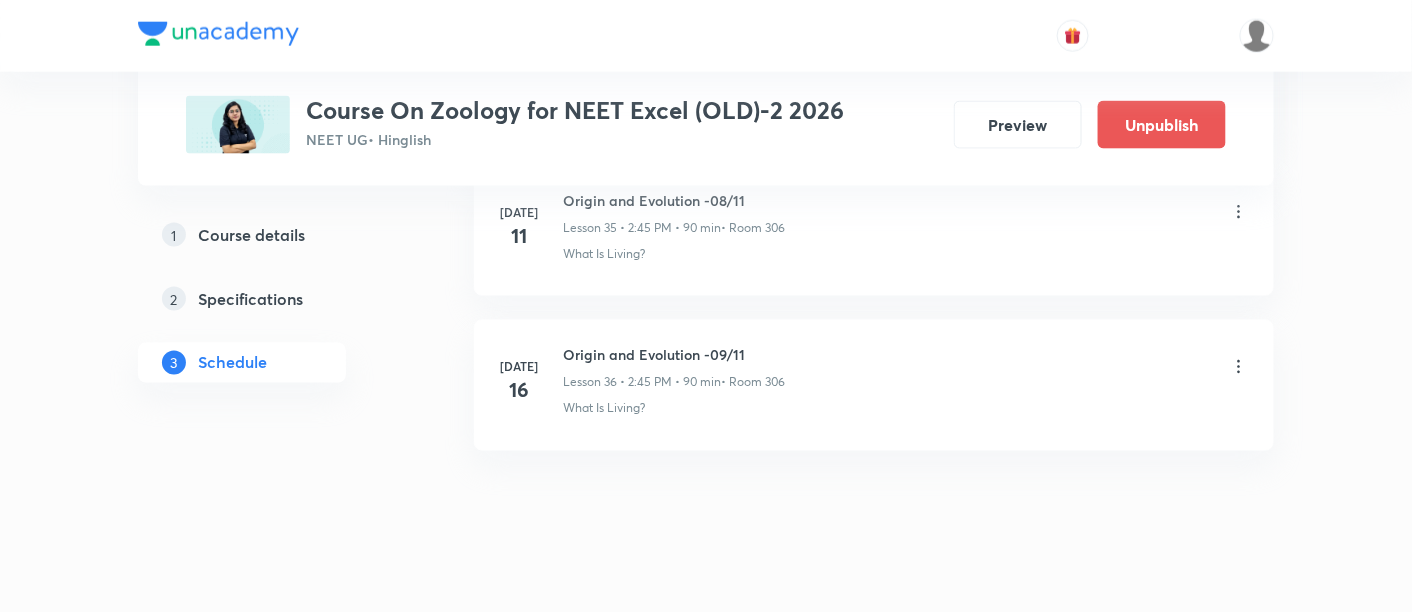 scroll, scrollTop: 5631, scrollLeft: 0, axis: vertical 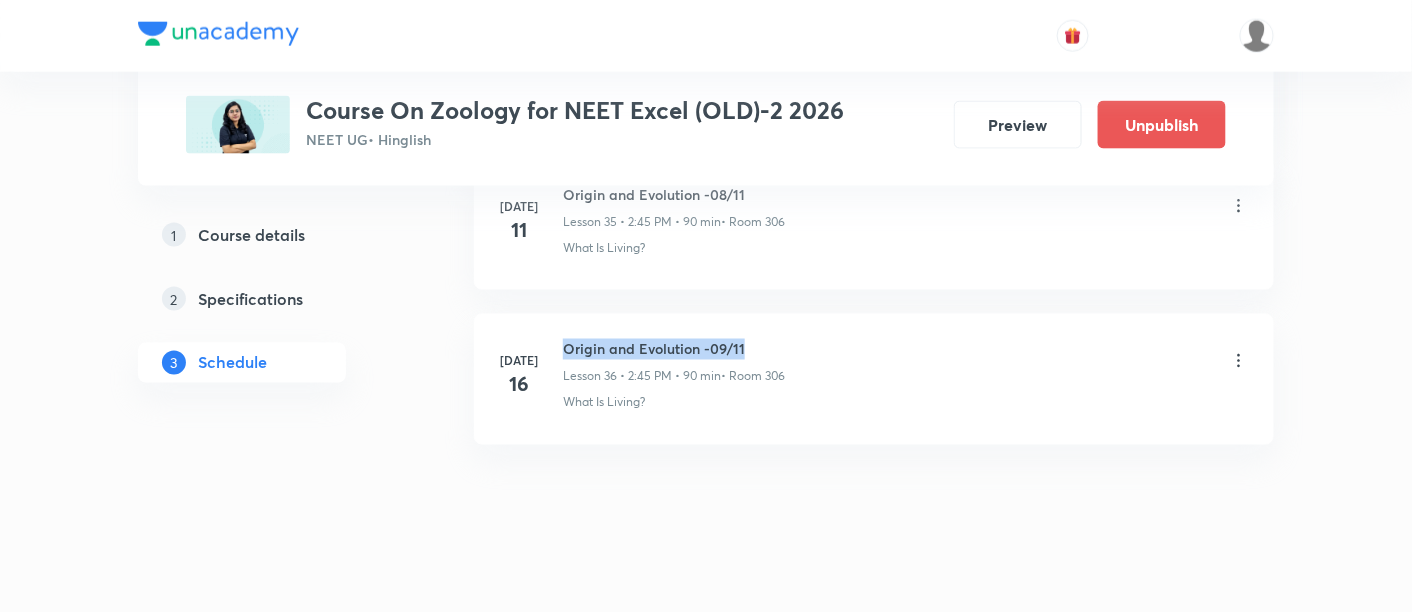 drag, startPoint x: 564, startPoint y: 331, endPoint x: 780, endPoint y: 314, distance: 216.66795 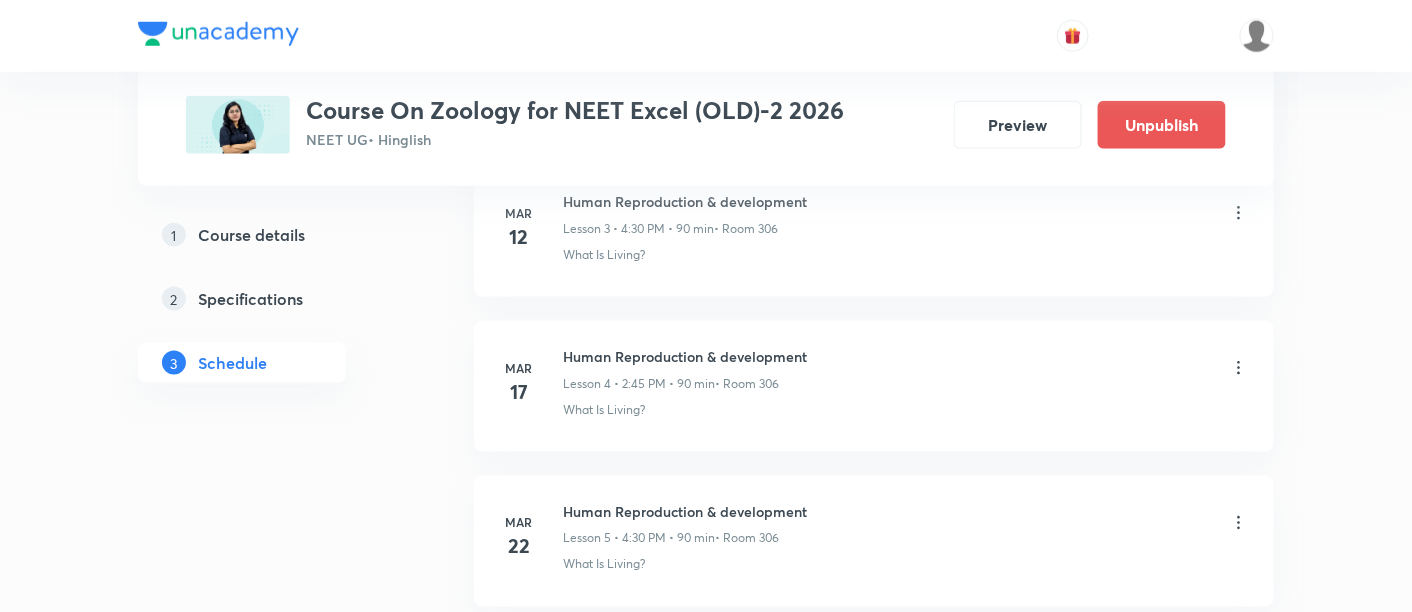 scroll, scrollTop: 0, scrollLeft: 0, axis: both 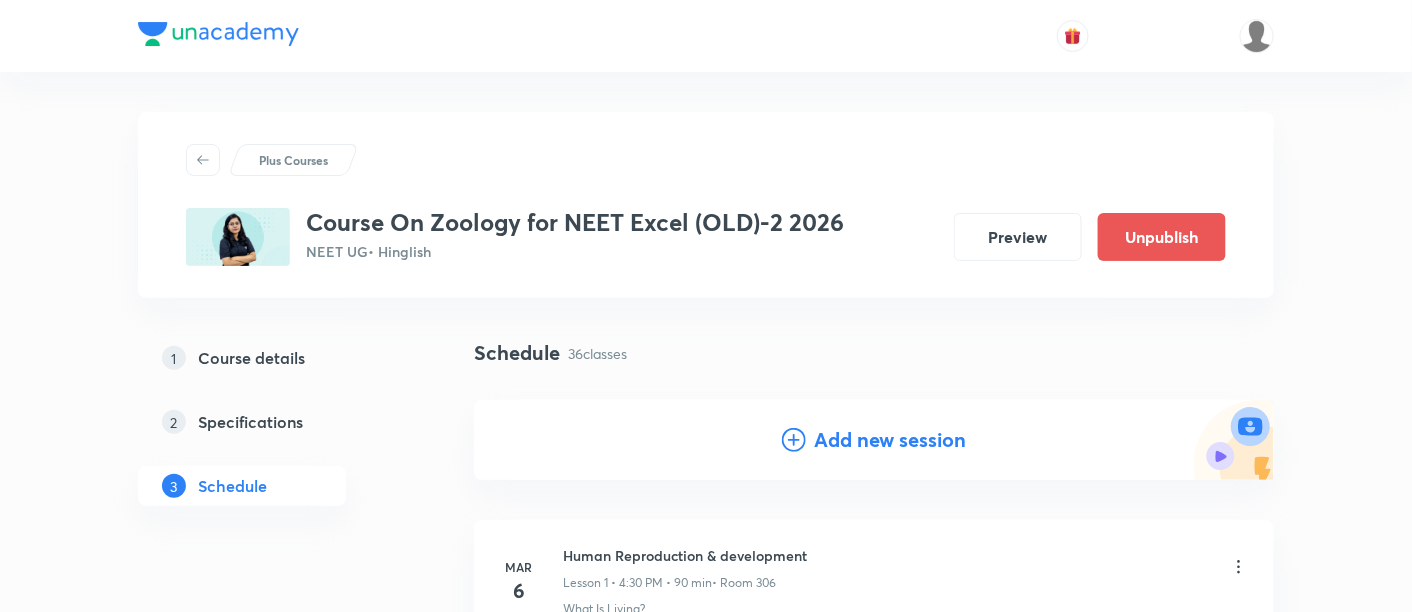 click on "Add new session" at bounding box center (890, 440) 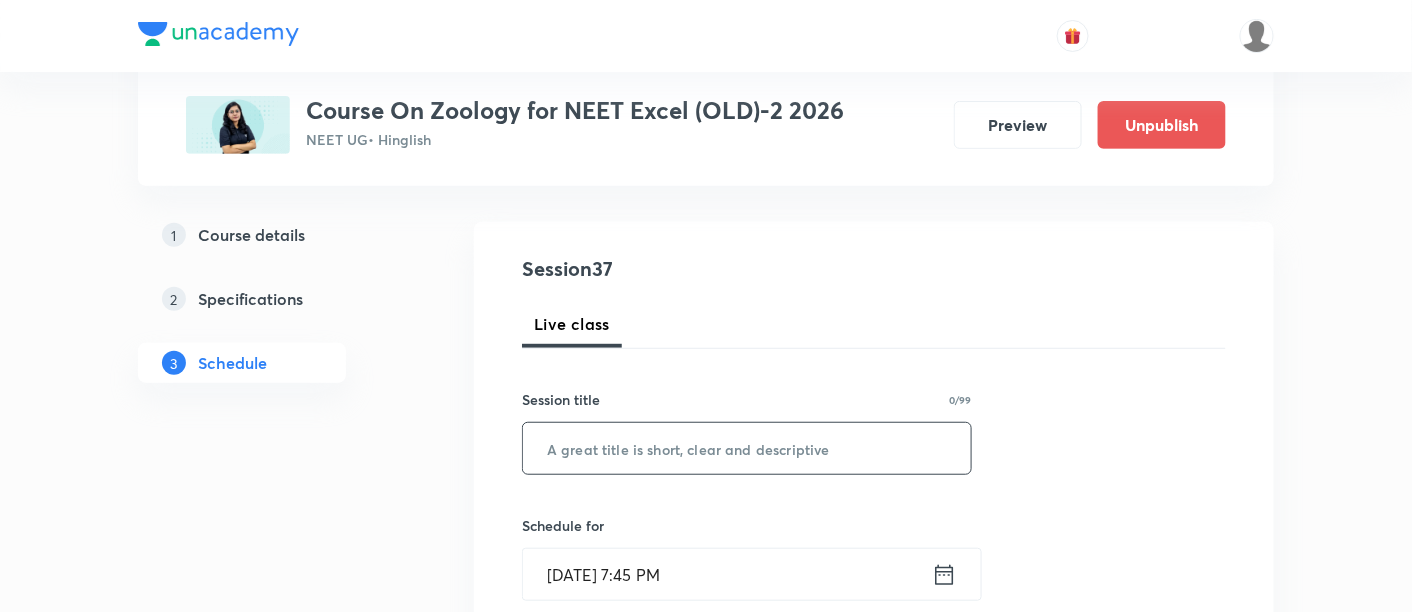 scroll, scrollTop: 188, scrollLeft: 0, axis: vertical 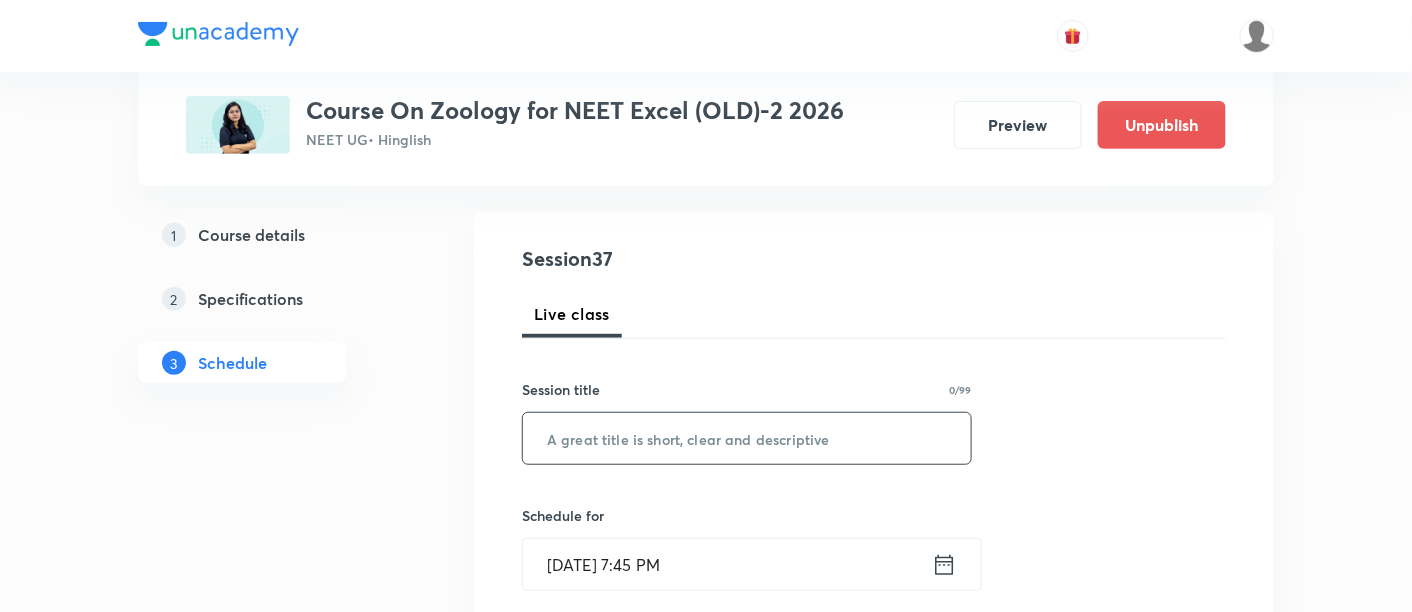 click at bounding box center (747, 438) 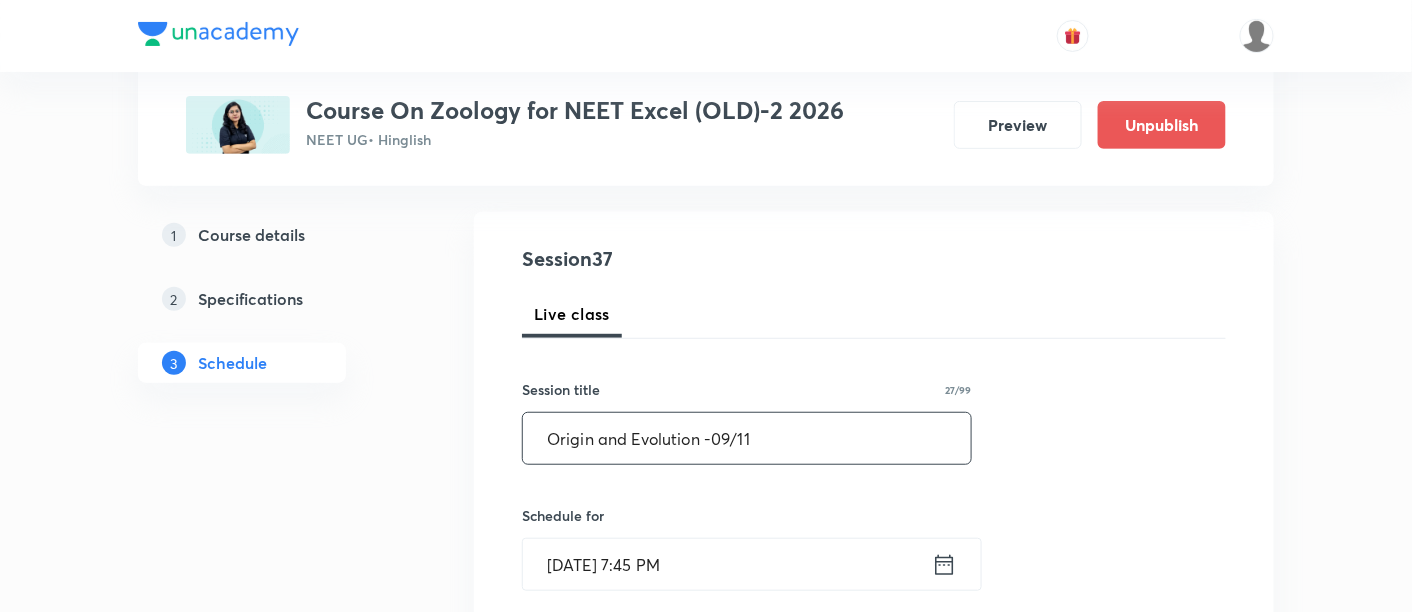 click on "Origin and Evolution -09/11" at bounding box center [747, 438] 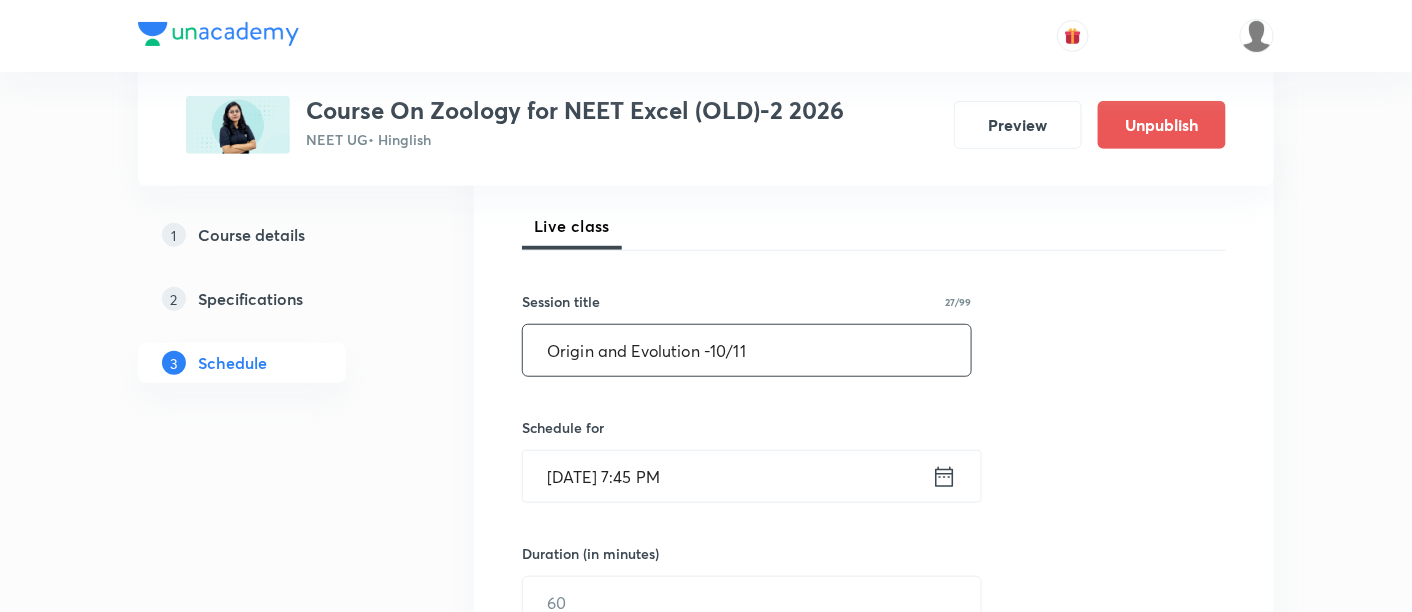 scroll, scrollTop: 285, scrollLeft: 0, axis: vertical 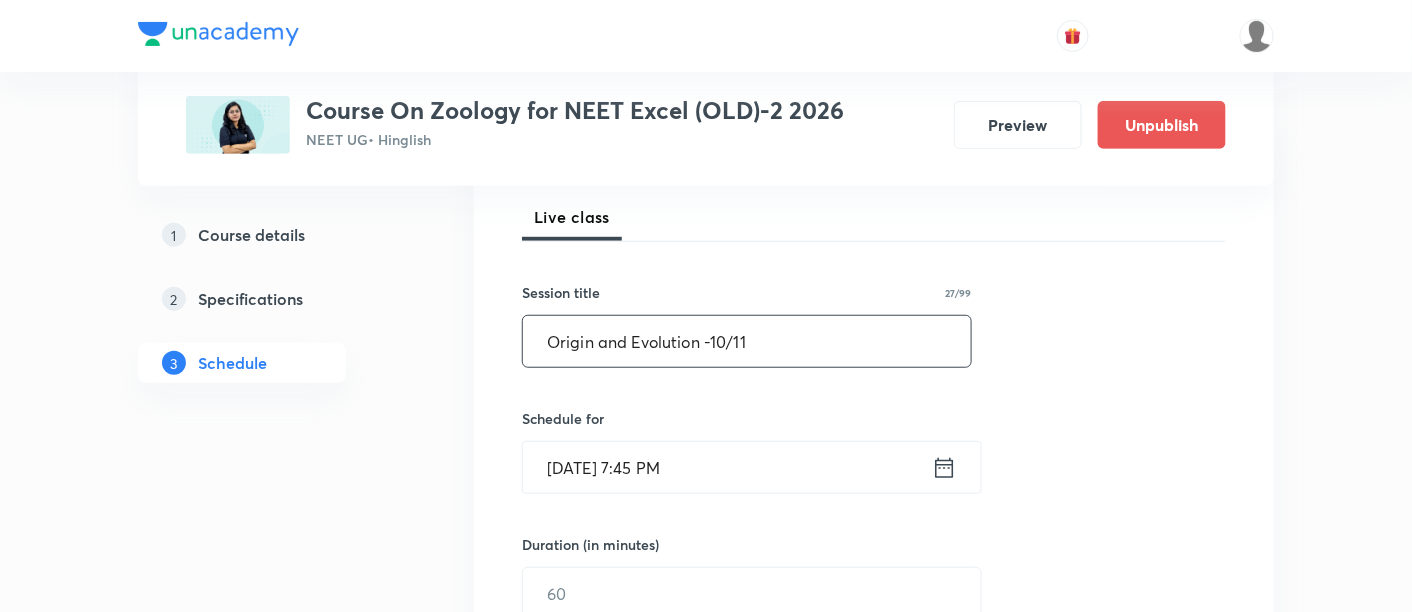 type on "Origin and Evolution -10/11" 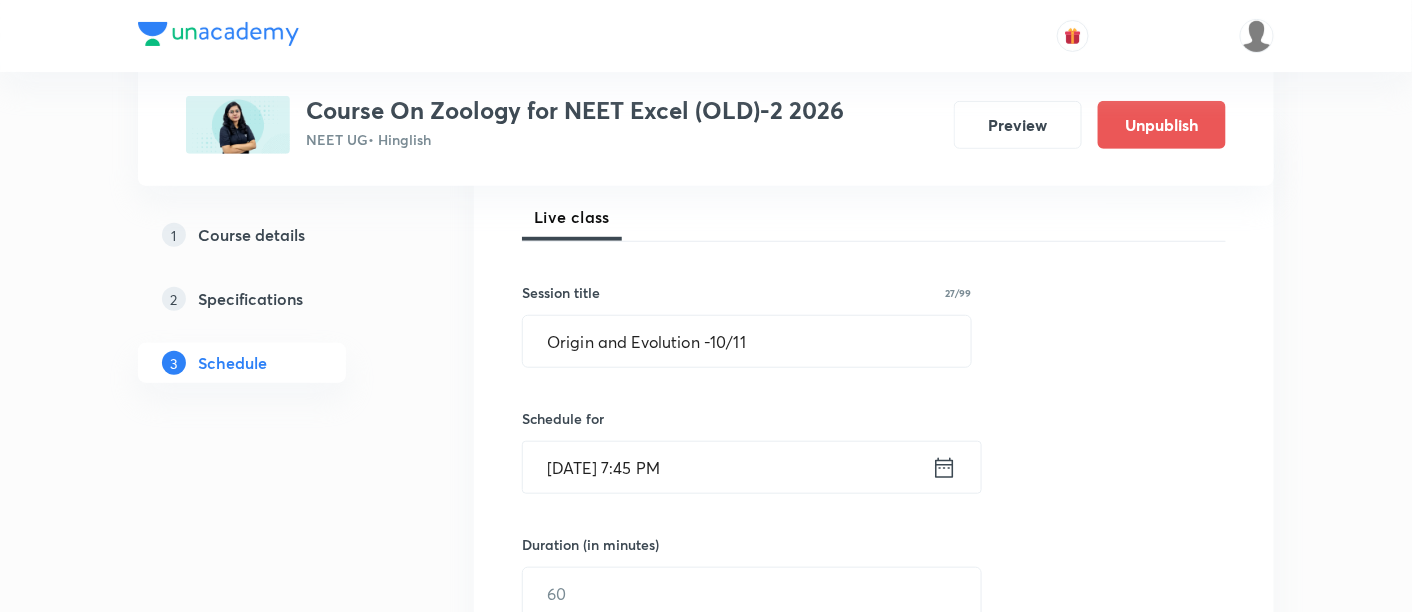 click 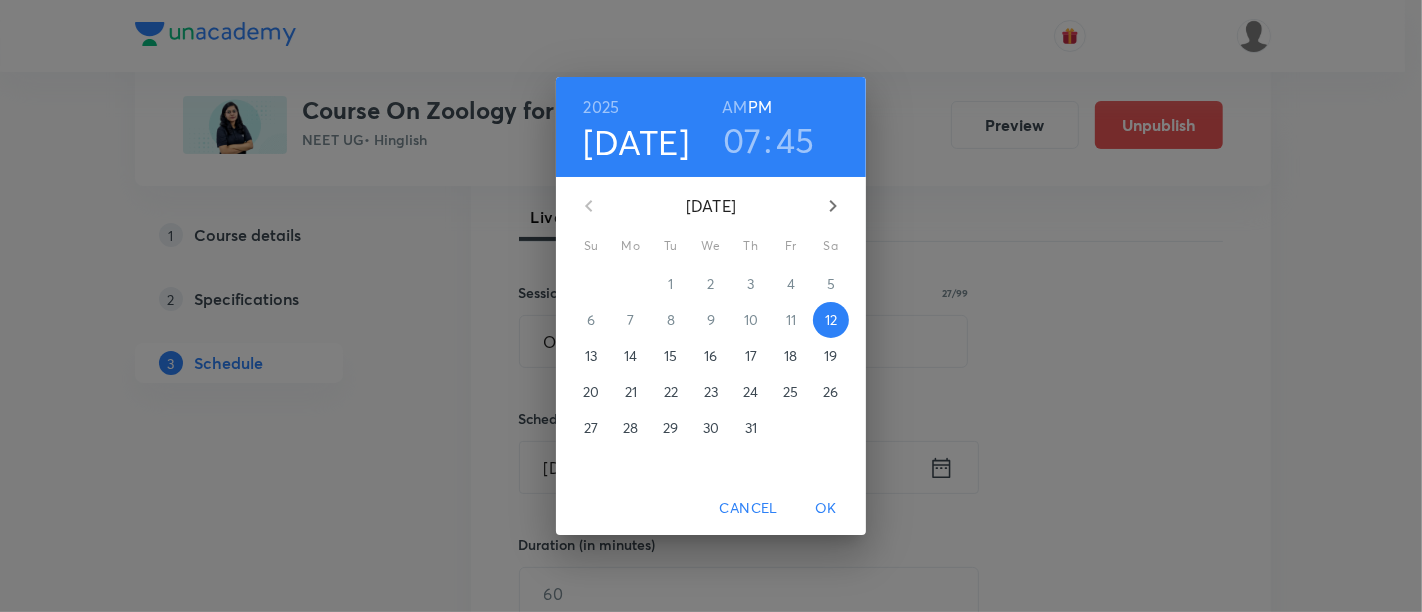 click on "18" at bounding box center [790, 356] 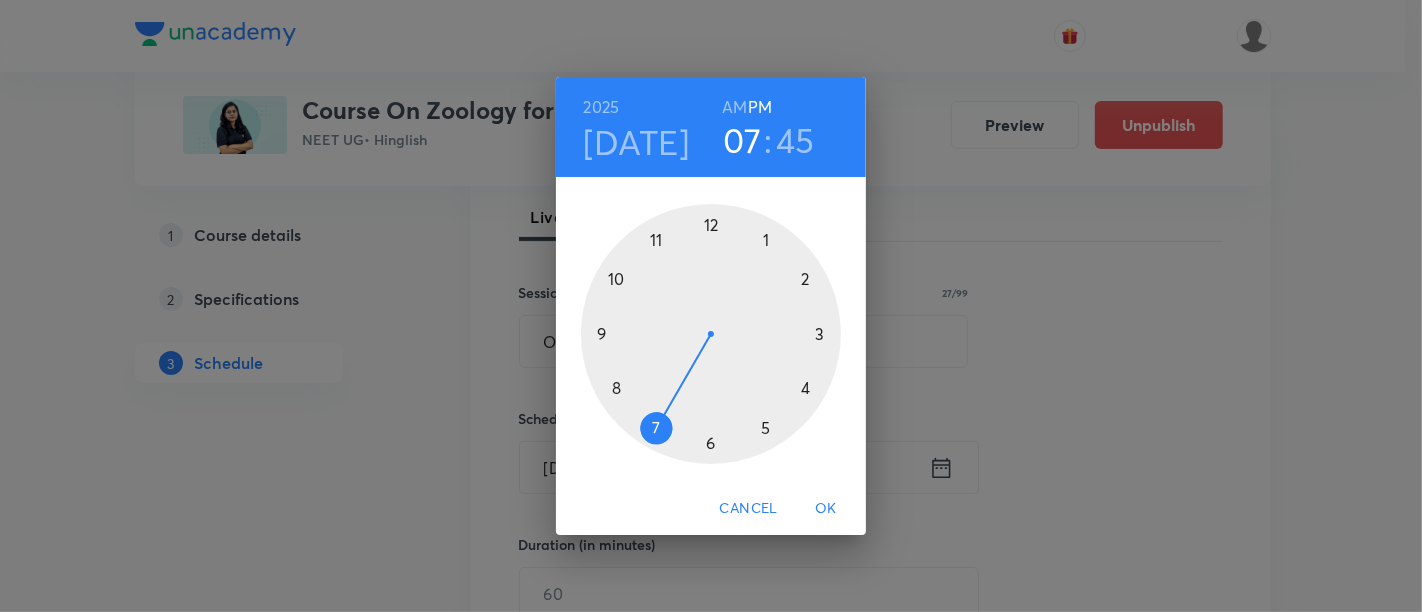 click at bounding box center [711, 334] 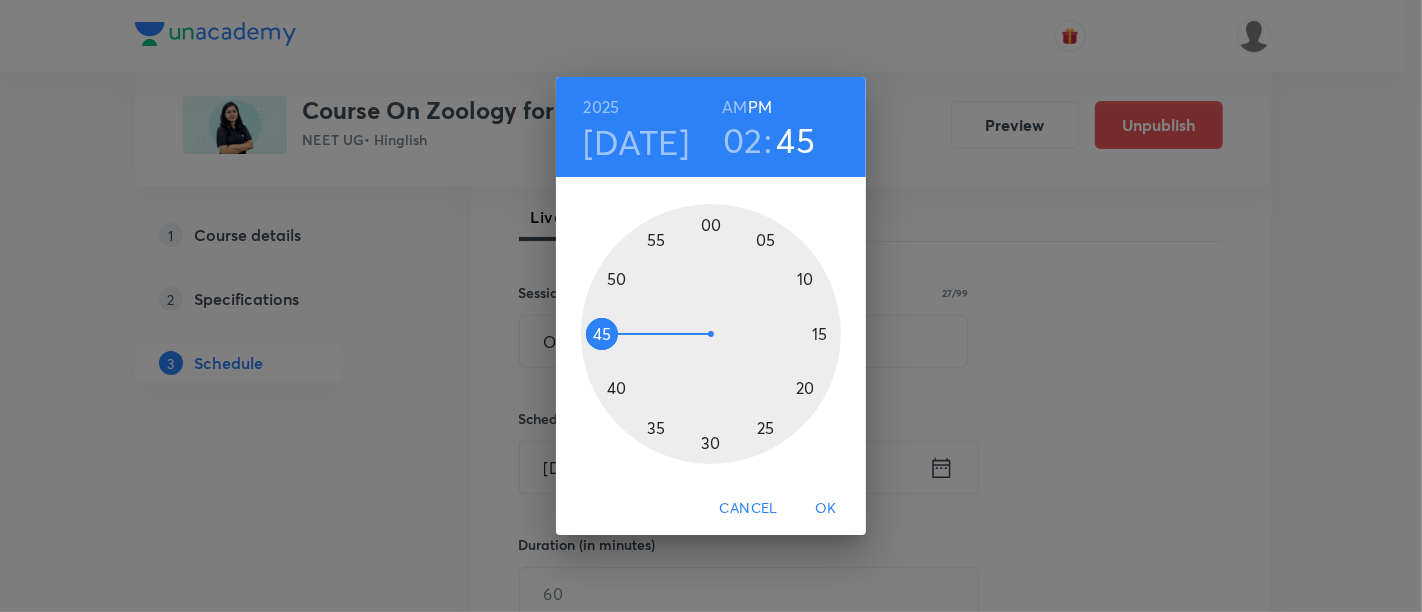 click at bounding box center (711, 334) 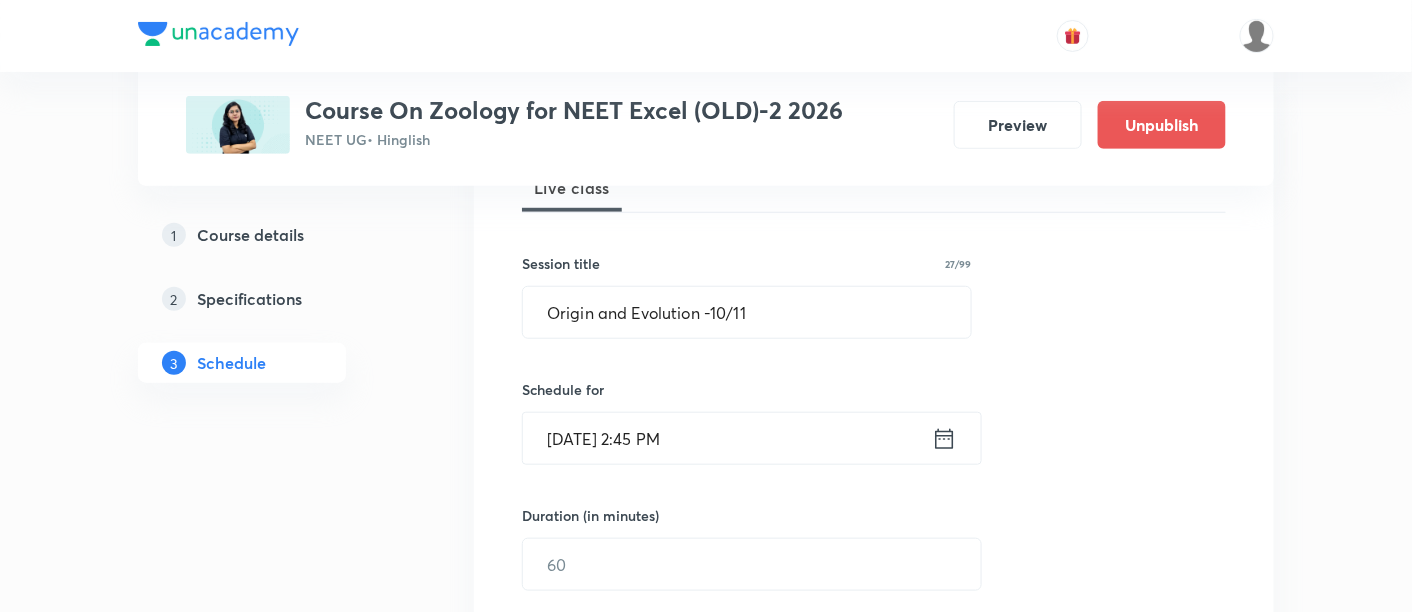 scroll, scrollTop: 362, scrollLeft: 0, axis: vertical 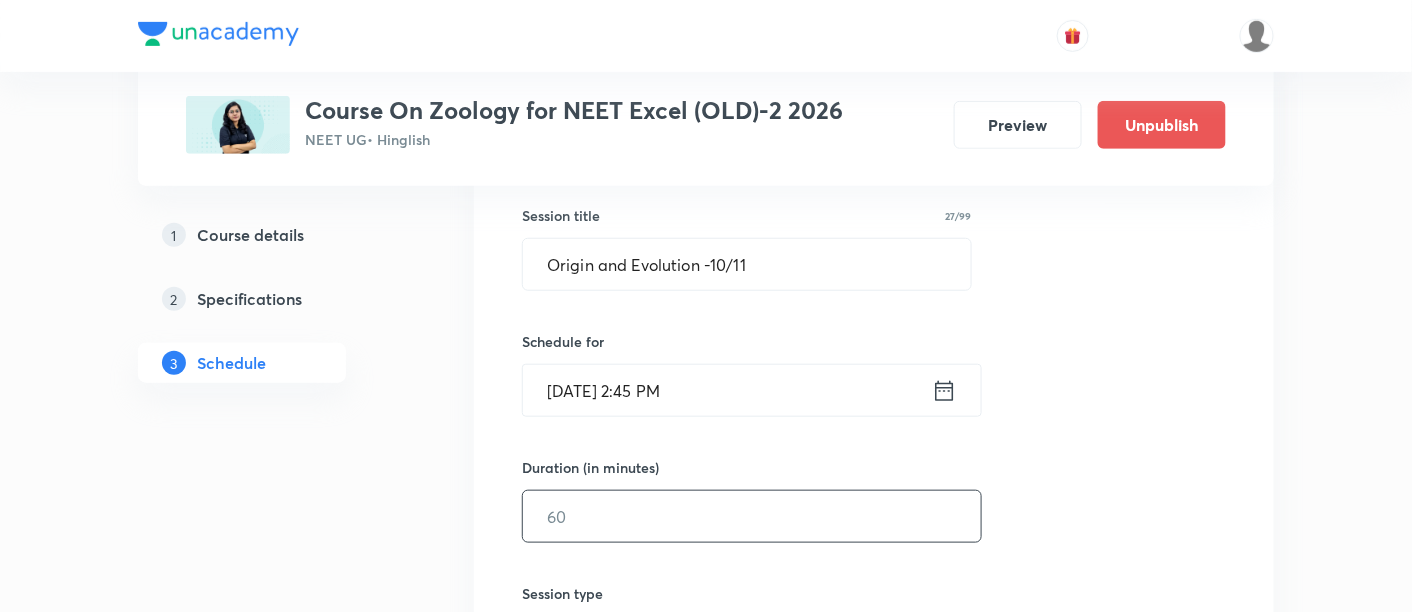 click at bounding box center (752, 516) 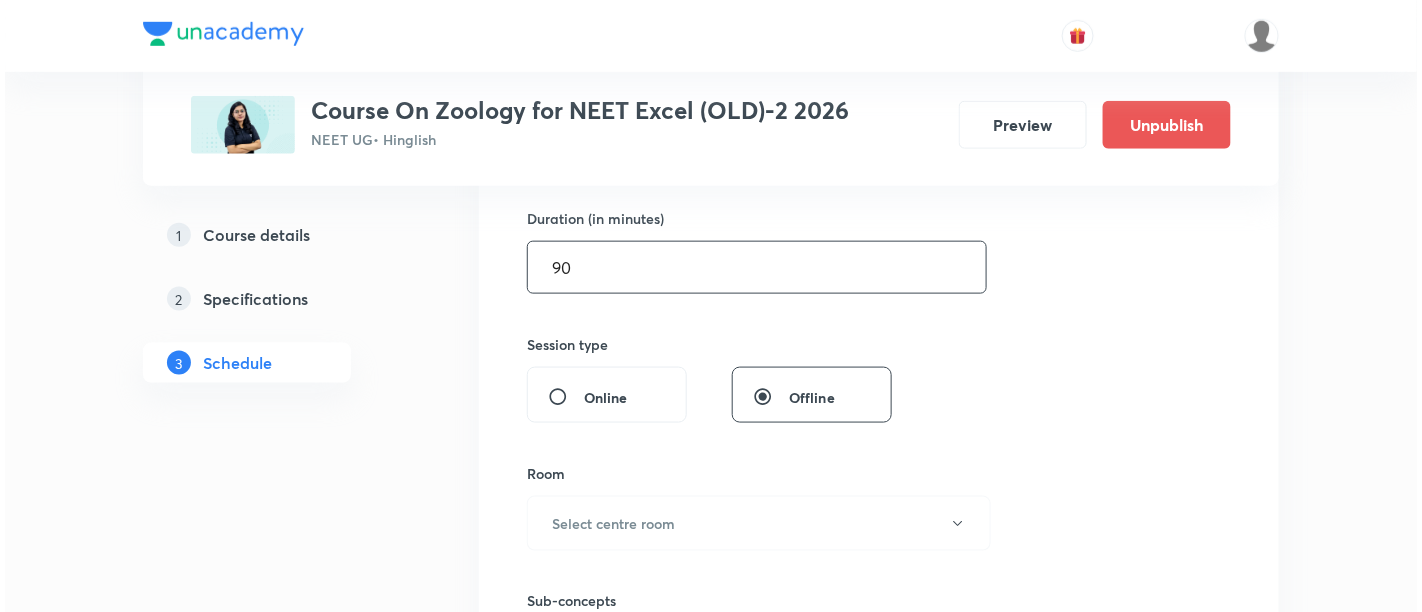 scroll, scrollTop: 655, scrollLeft: 0, axis: vertical 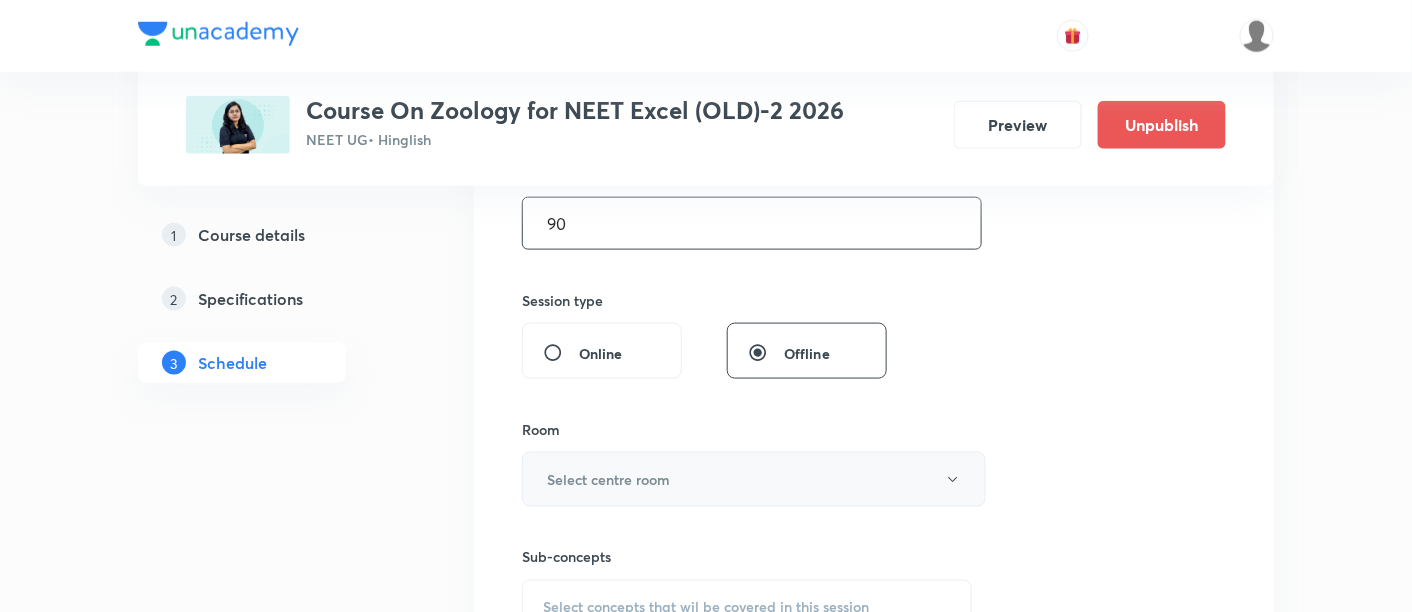 type on "90" 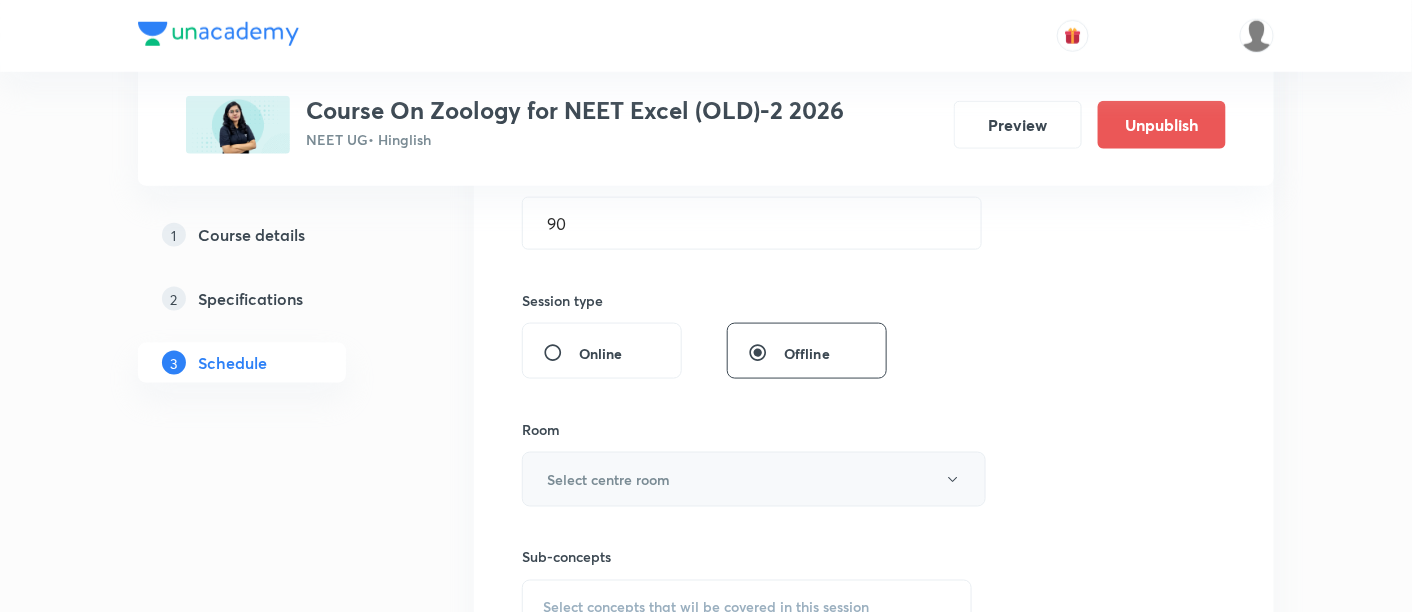 click on "Select centre room" at bounding box center [754, 479] 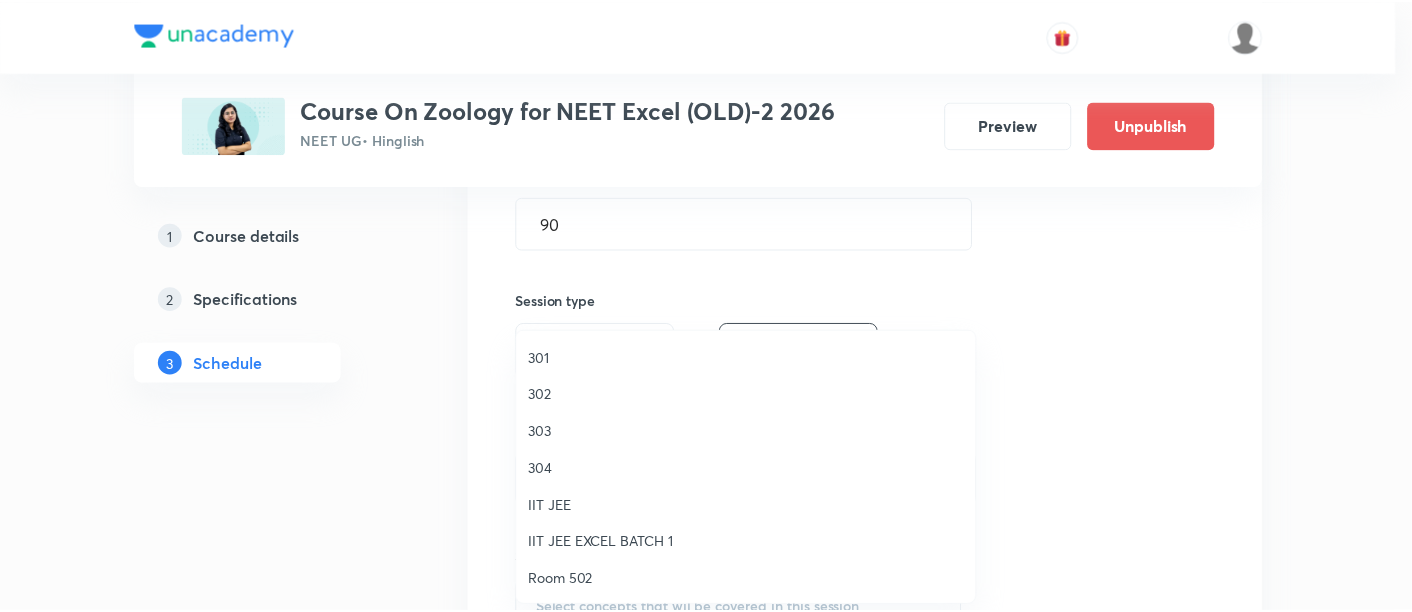 scroll, scrollTop: 665, scrollLeft: 0, axis: vertical 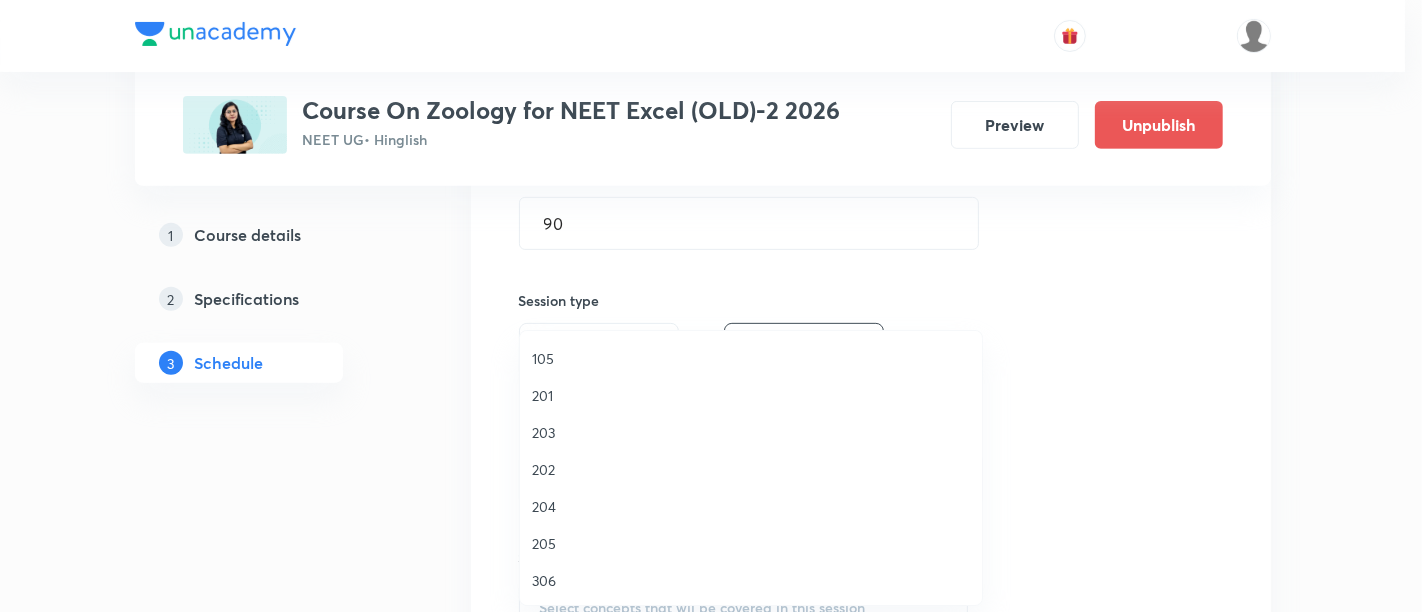 click on "306" at bounding box center (751, 580) 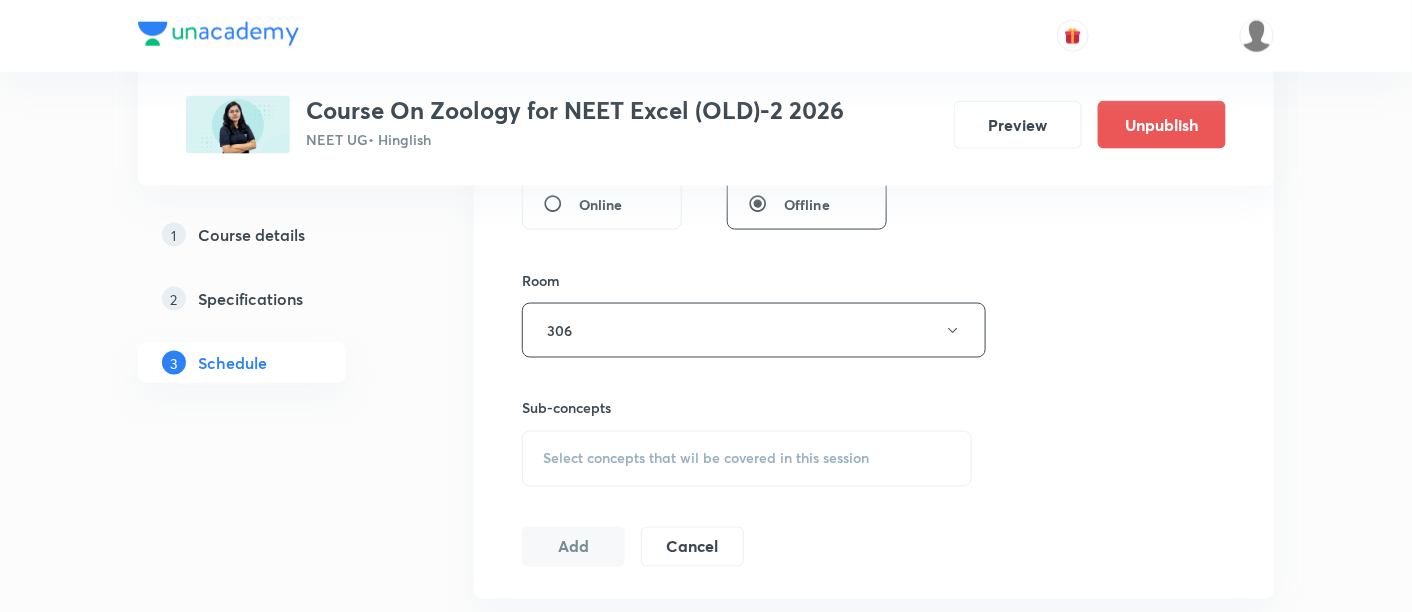scroll, scrollTop: 814, scrollLeft: 0, axis: vertical 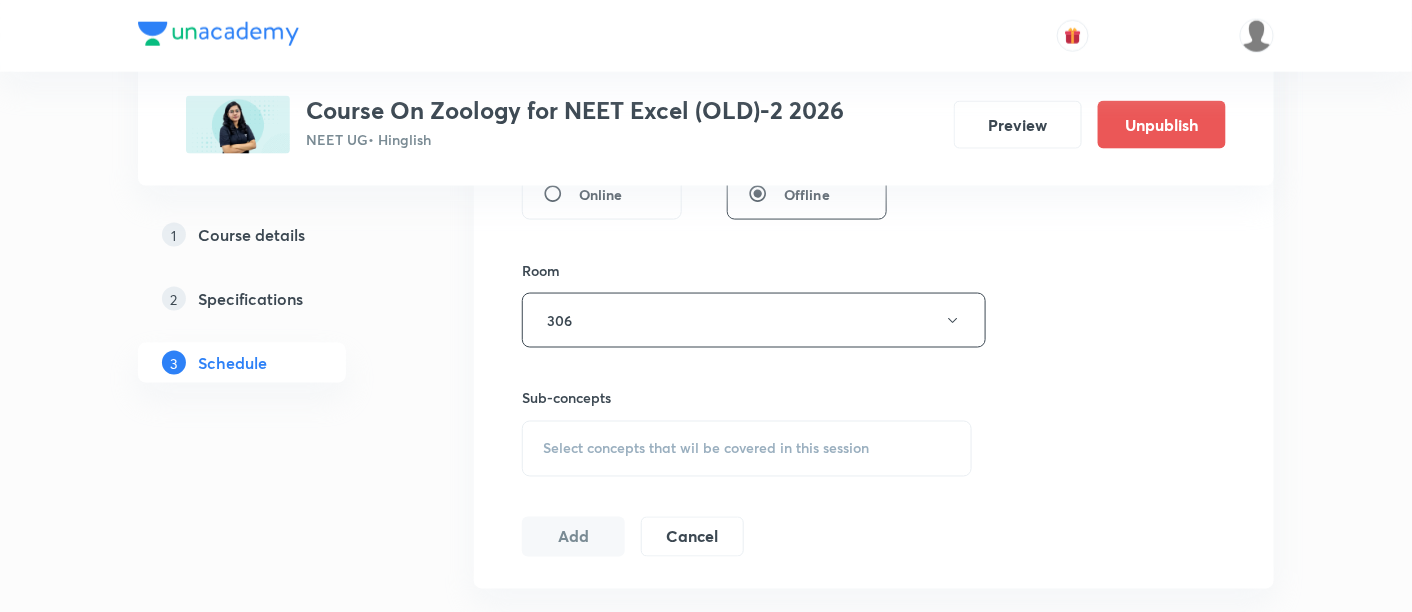 click on "Select concepts that wil be covered in this session" at bounding box center [706, 449] 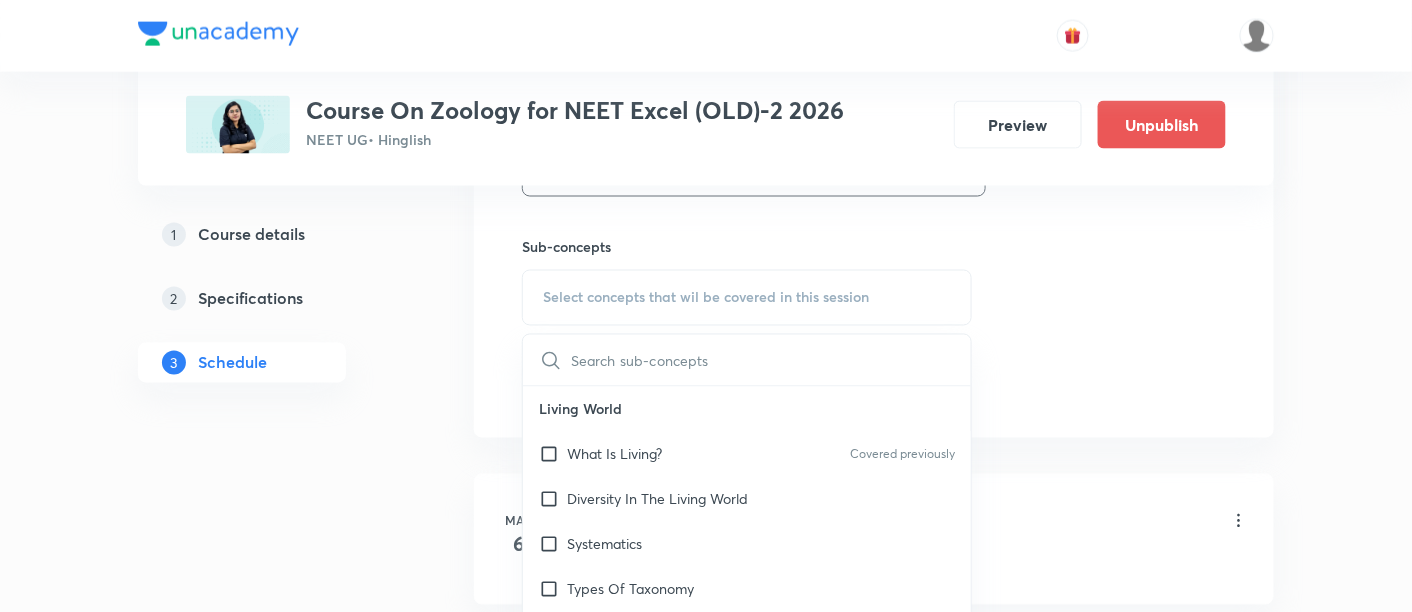 scroll, scrollTop: 977, scrollLeft: 0, axis: vertical 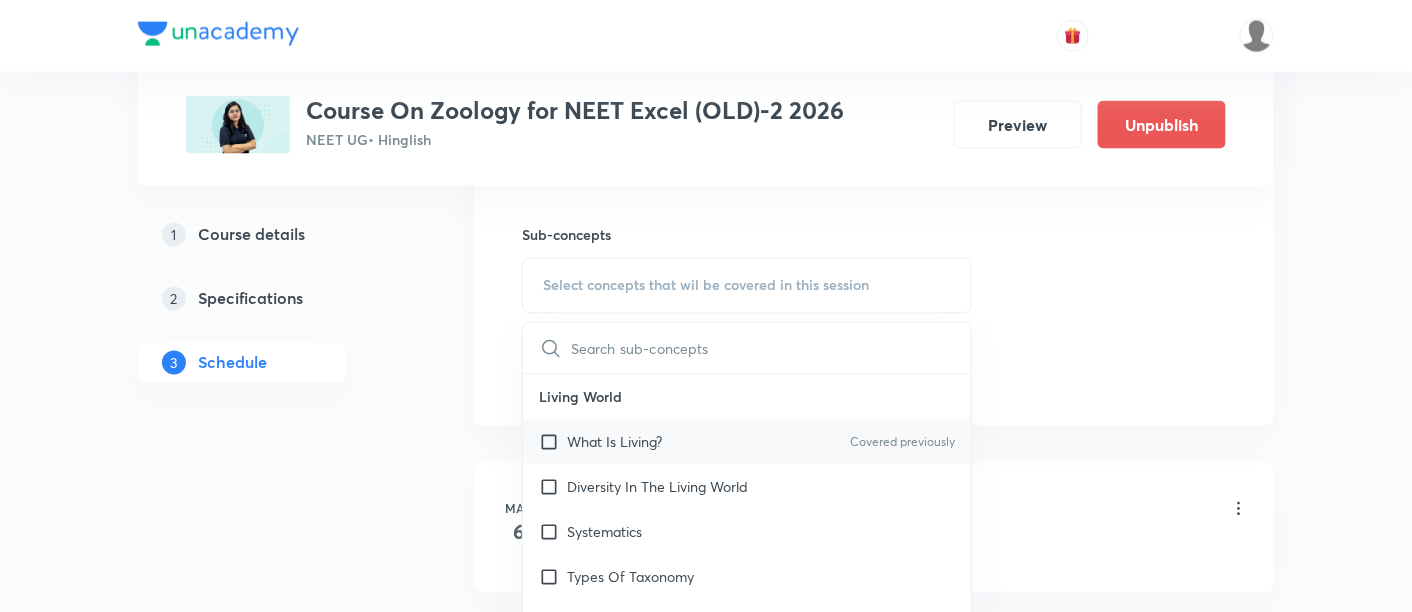 click on "What Is Living?" at bounding box center (614, 442) 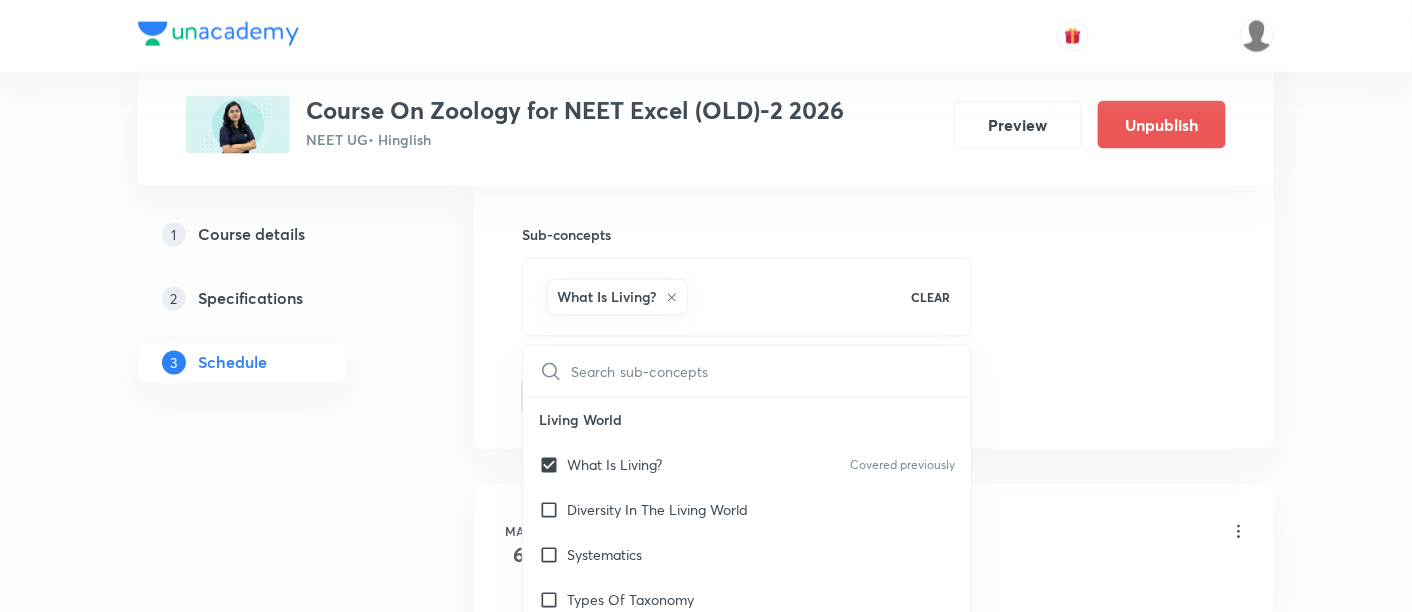 click on "Session  37 Live class Session title 27/99 Origin and Evolution -10/11 ​ Schedule for Jul 18, 2025, 2:45 PM ​ Duration (in minutes) 90 ​   Session type Online Offline Room 306 Sub-concepts What Is Living? CLEAR ​ Living World What Is Living? Covered previously Diversity In The Living World Systematics Types Of Taxonomy Fundamental Components Of Taxonomy Taxonomic Categories Taxonomical Aids The Three Domains Of Life Biological Nomenclature  Biological Classification System Of Classification Kingdom Monera Kingdom Protista Kingdom Fungi Kingdom Plantae Kingdom Animalia Linchens Mycorrhiza Virus Prions Viroids Plant Kingdom Algae Bryophytes Pteridophytes Gymnosperms Angiosperms Animal Kingdom Basics Of Classification Classification Of Animals Animal Kingdom Animal Diversity Animal Diversity Morphology - Flowering Plants Plant Morphology Root Types Of Roots Stem Types Of Stem  Leaf Inflorescence Flower Fruit Seed Semi-Technical Description Of A Typical Flowering Plant Anatomy - Flowering Plants Earthworm" at bounding box center (874, -64) 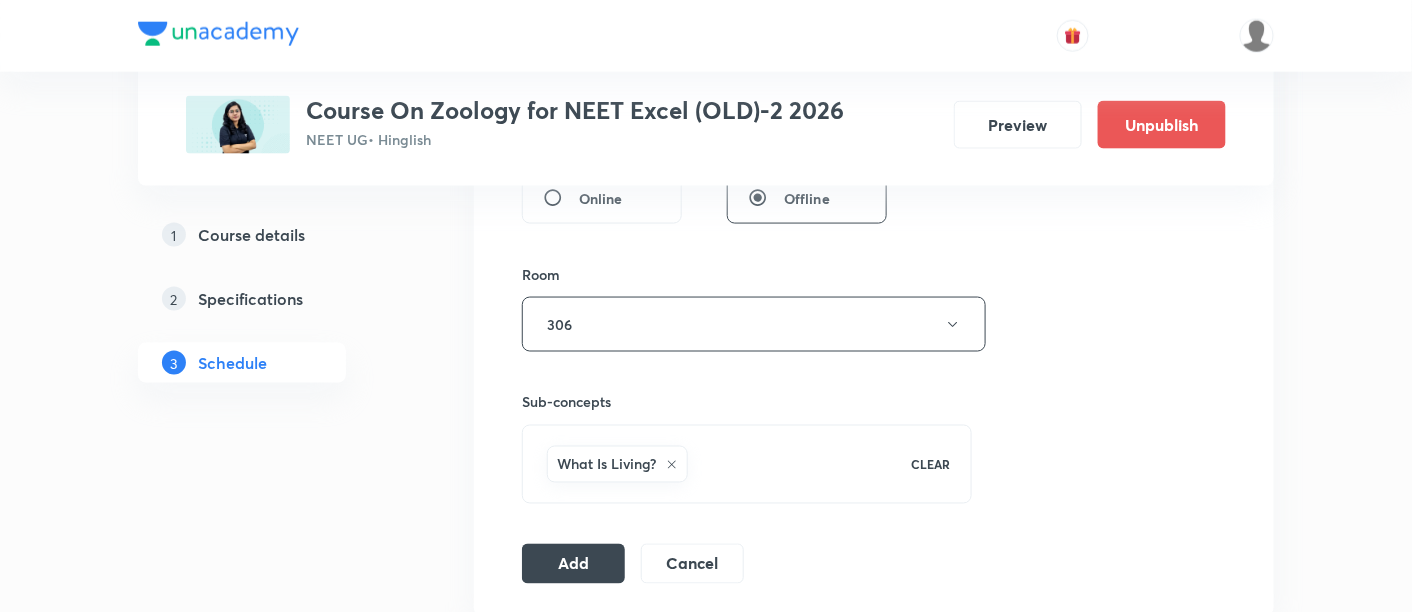 scroll, scrollTop: 818, scrollLeft: 0, axis: vertical 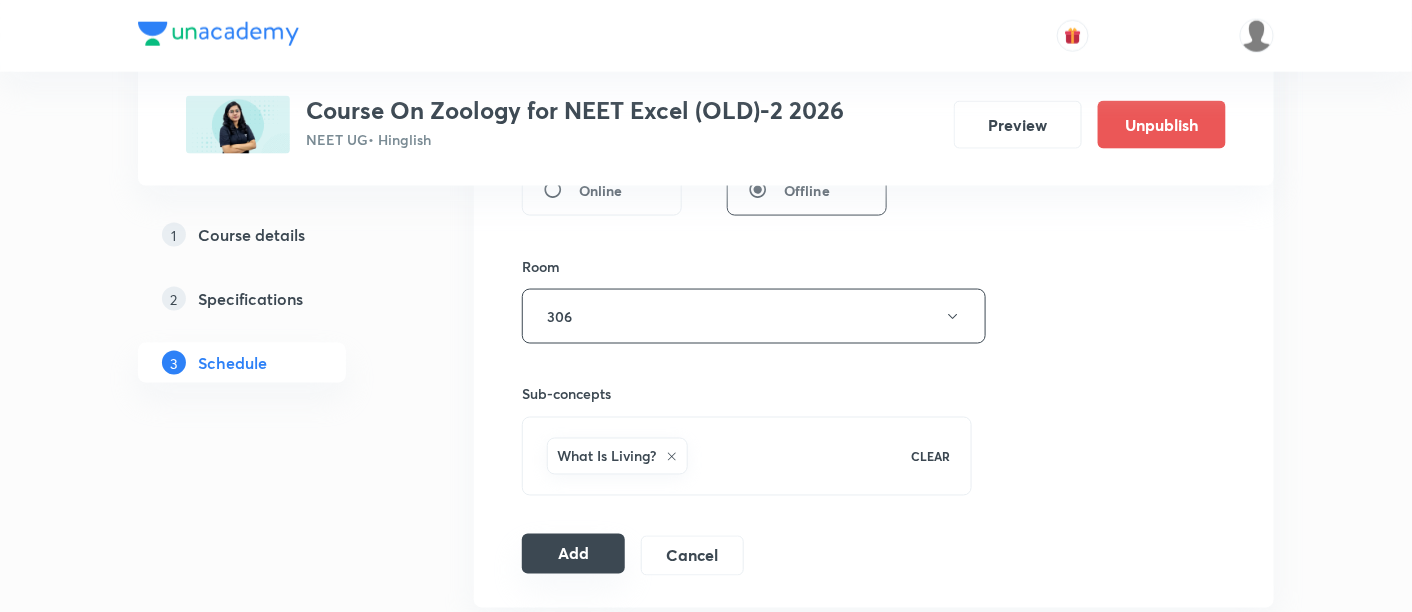 click on "Add" at bounding box center (573, 554) 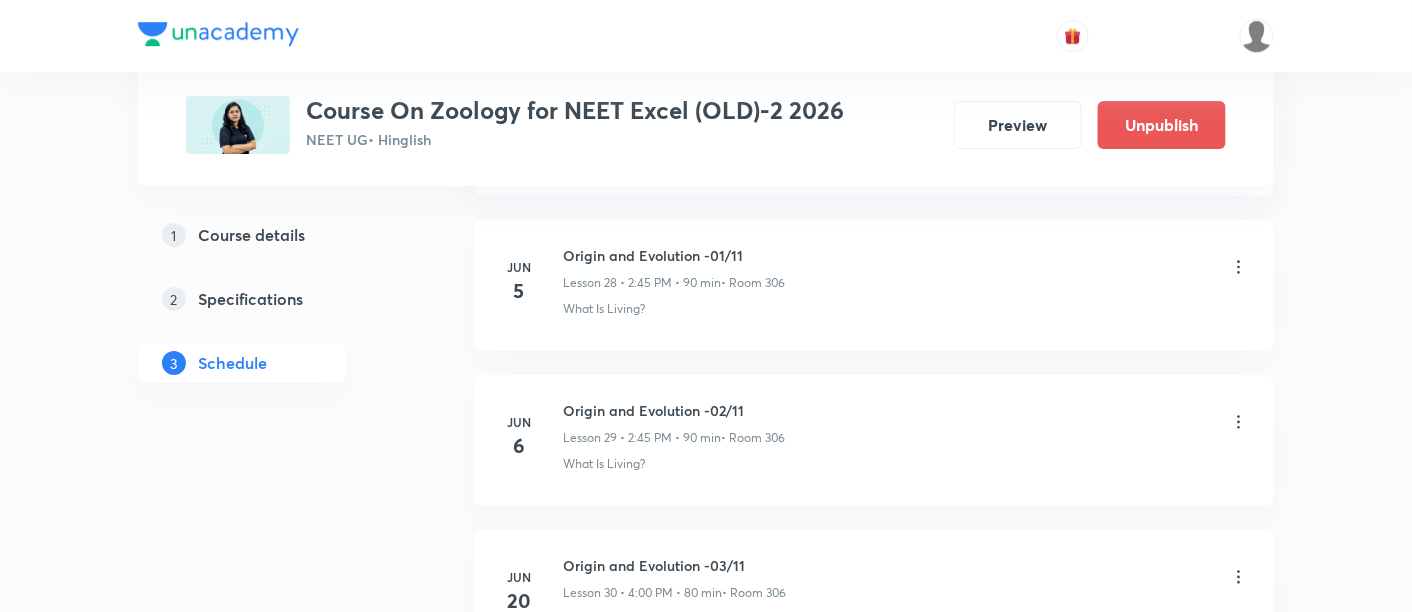 scroll, scrollTop: 5785, scrollLeft: 0, axis: vertical 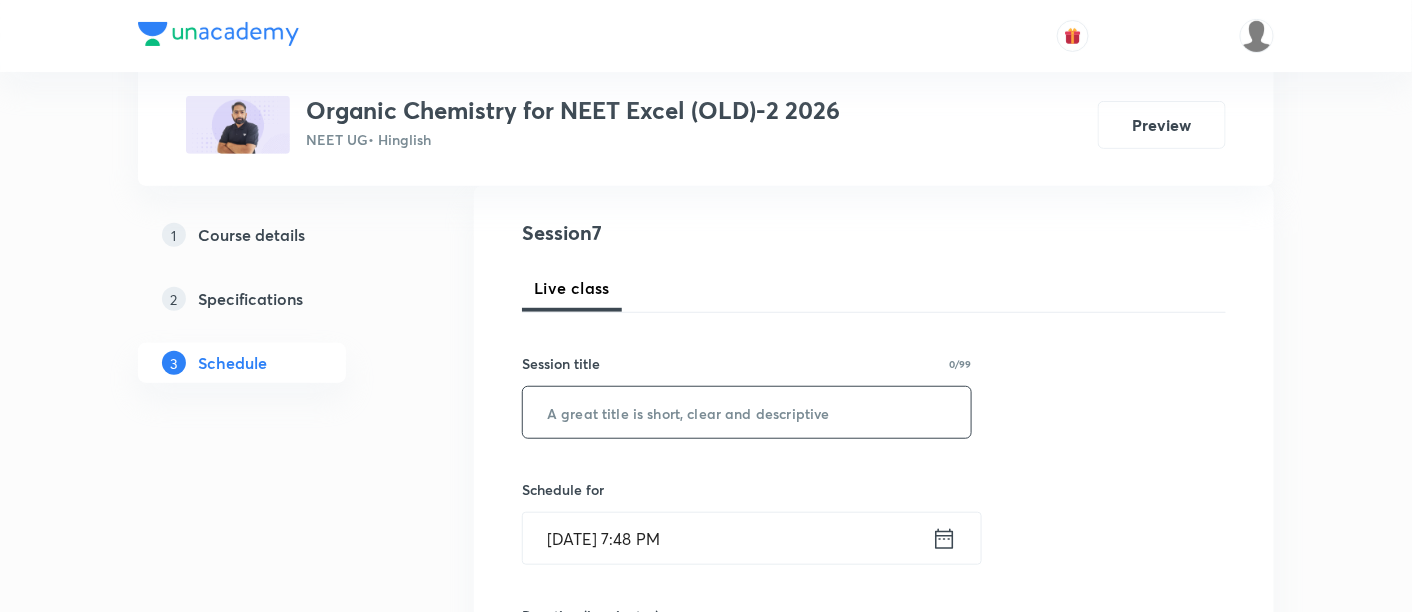 click at bounding box center (747, 412) 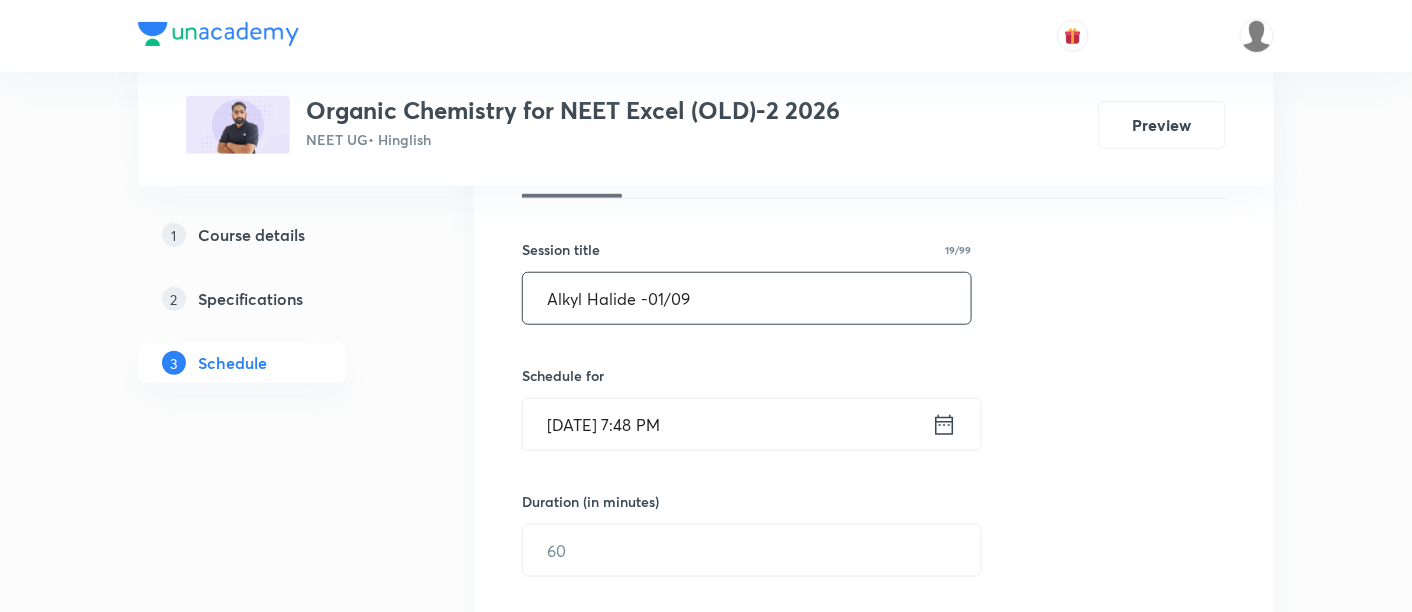 scroll, scrollTop: 333, scrollLeft: 0, axis: vertical 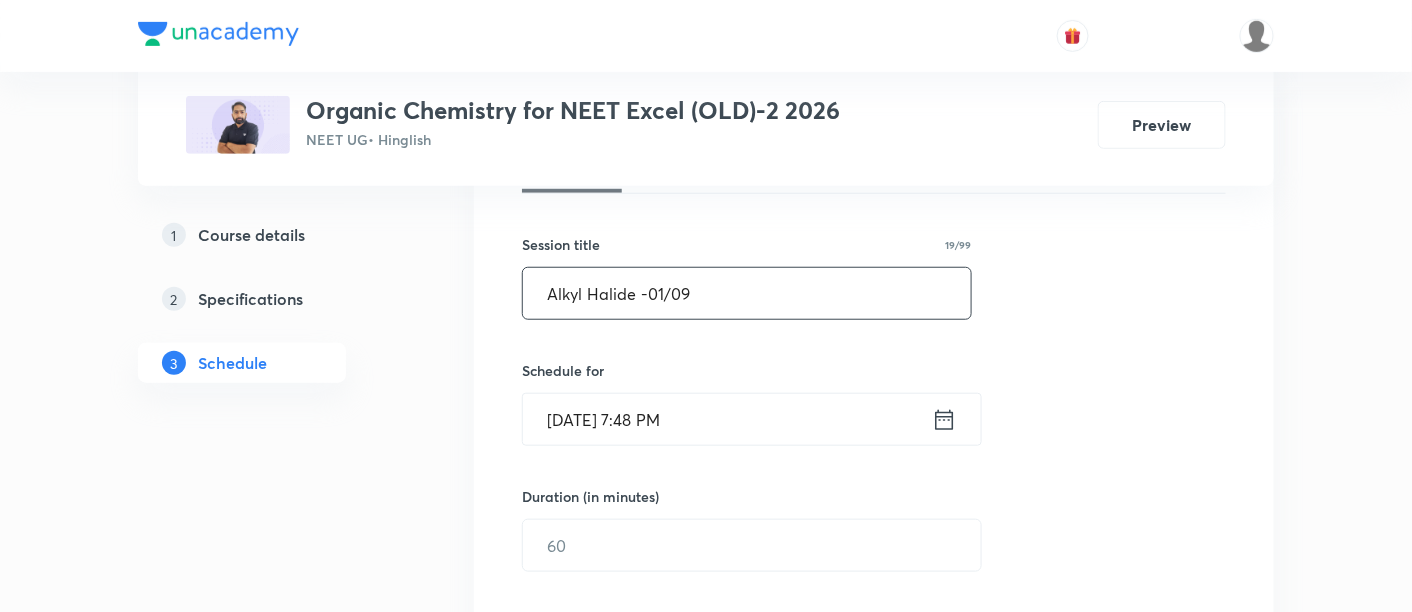 type on "Alkyl Halide -01/09" 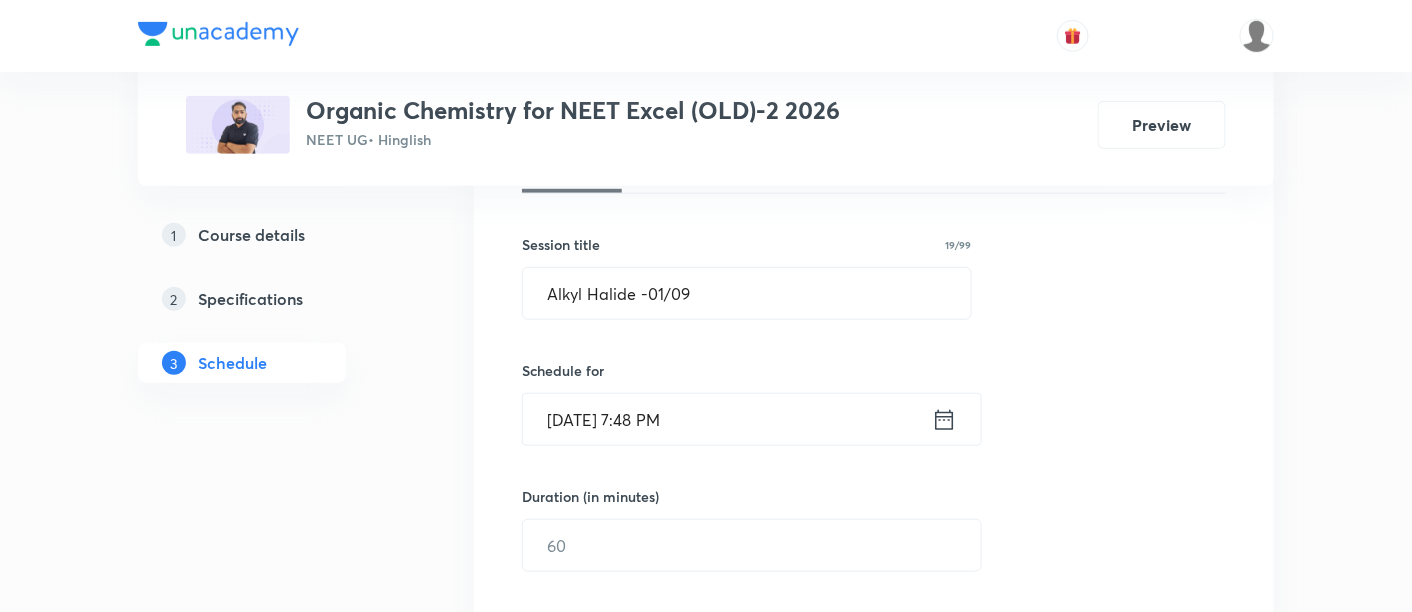 click 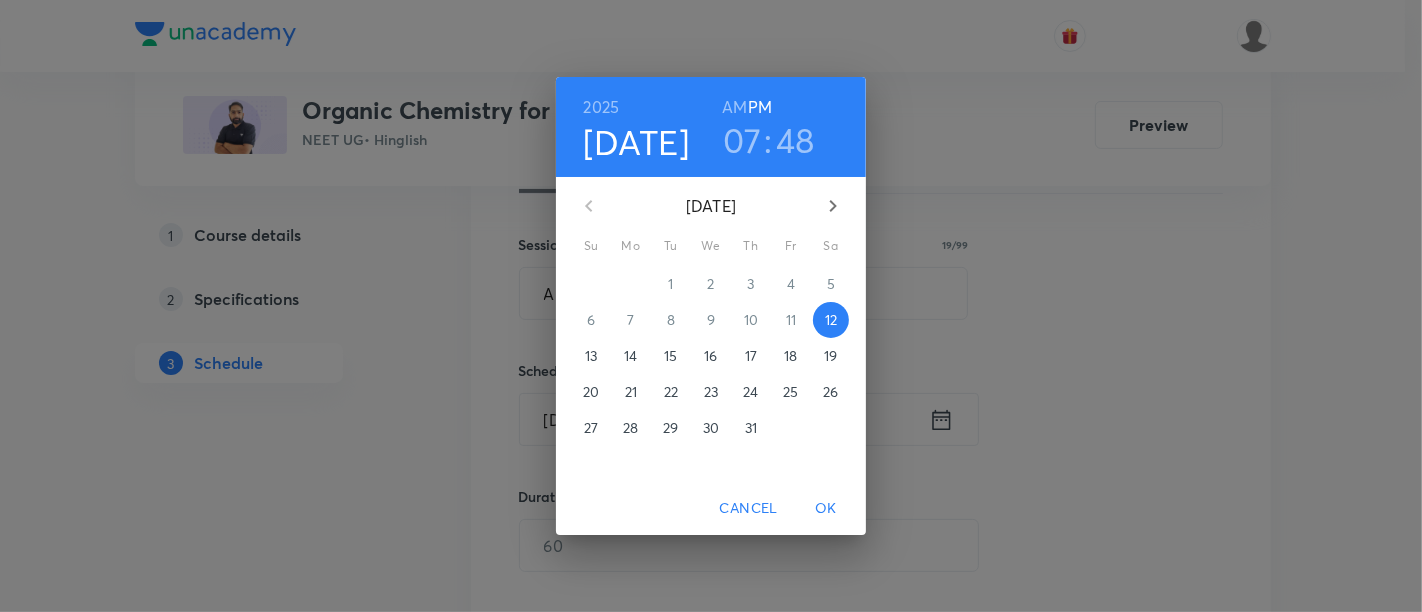 click on "14" at bounding box center [630, 356] 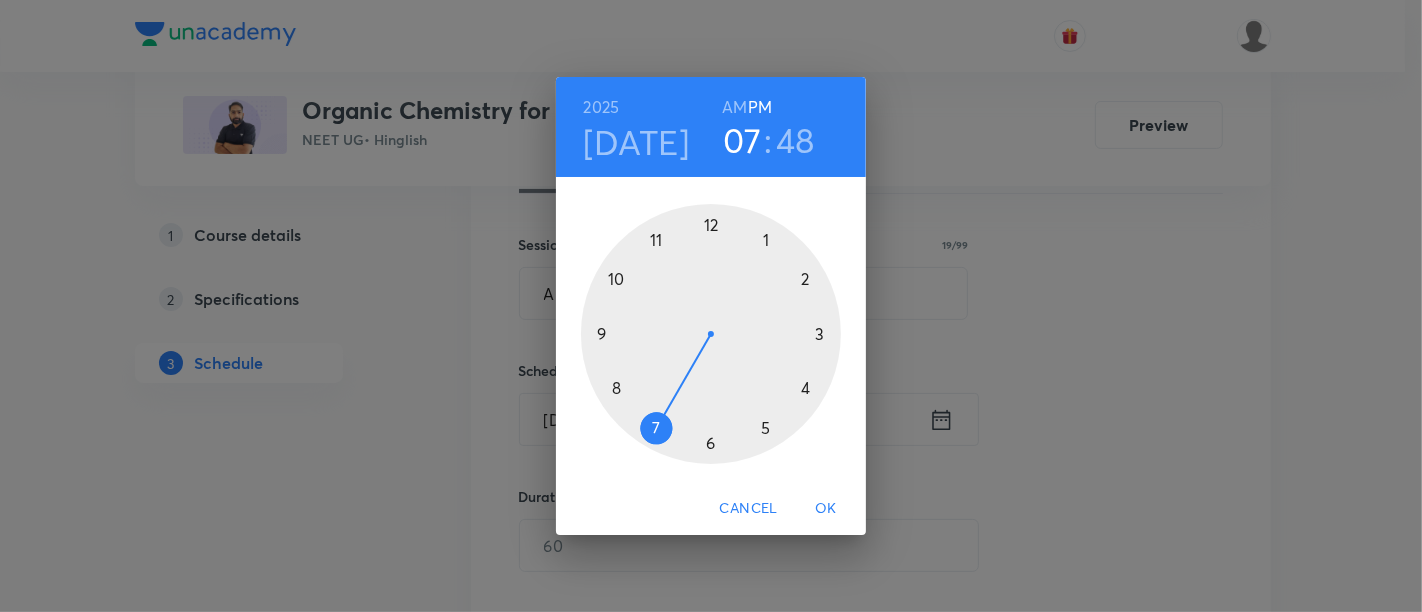 click on "07" at bounding box center (742, 140) 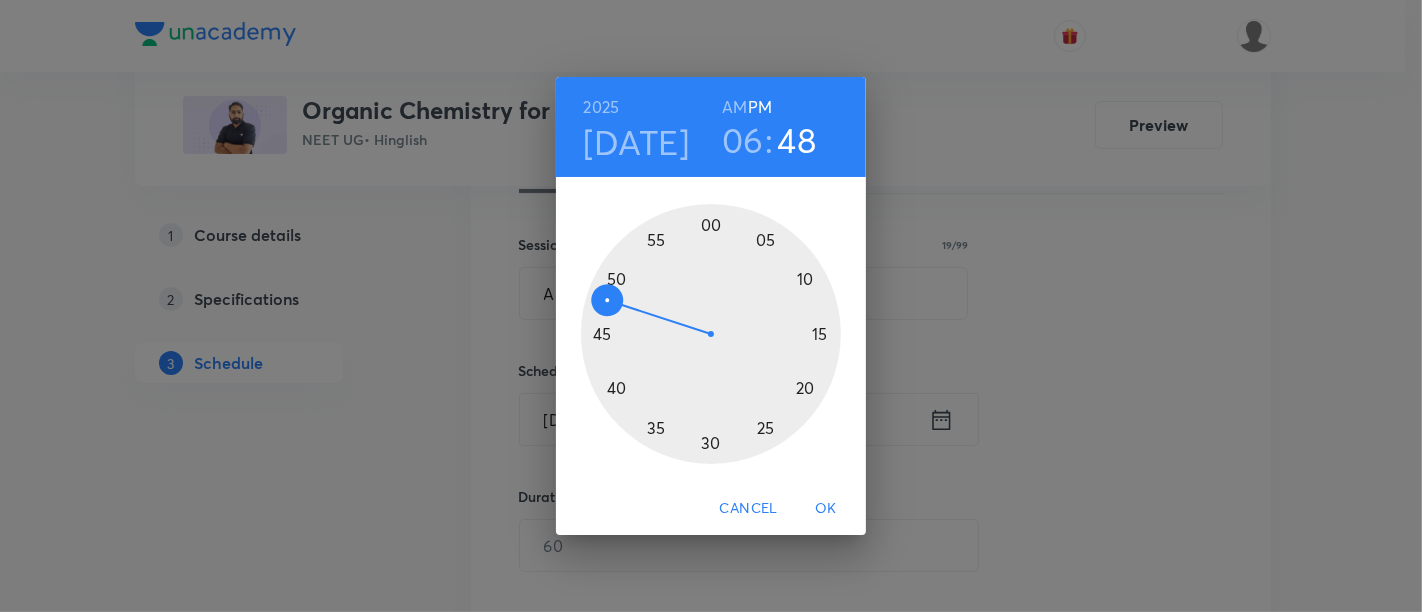 click at bounding box center (711, 334) 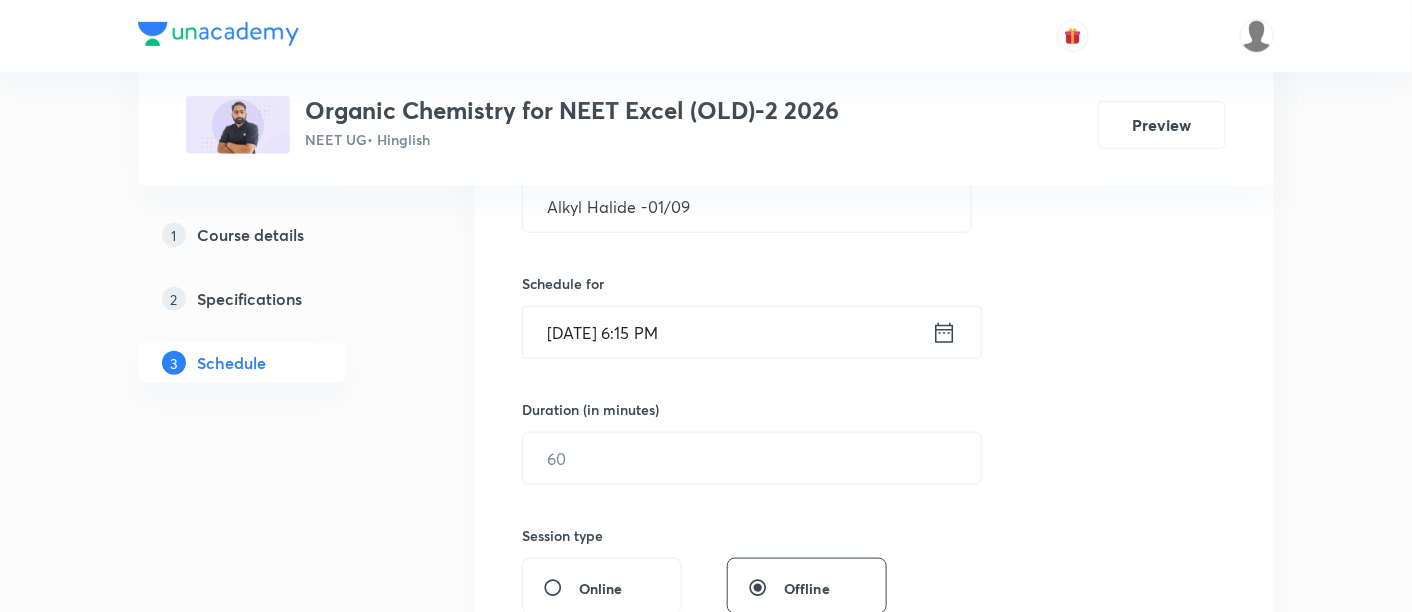 scroll, scrollTop: 429, scrollLeft: 0, axis: vertical 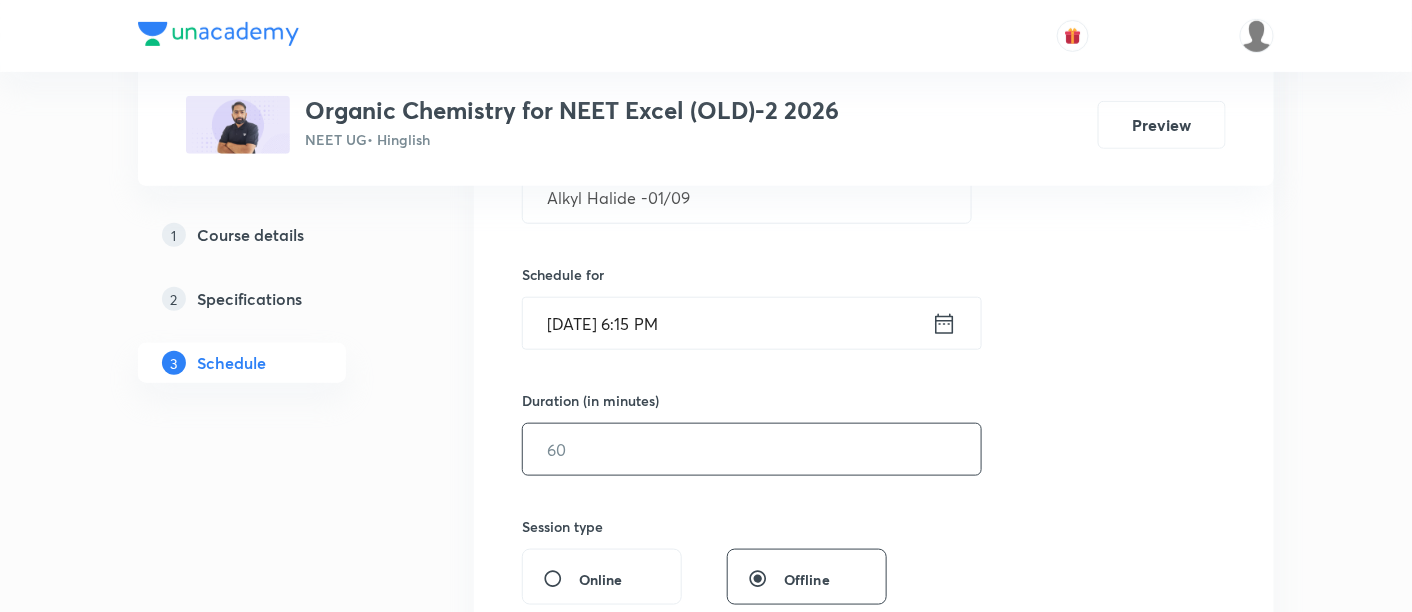 click at bounding box center [752, 449] 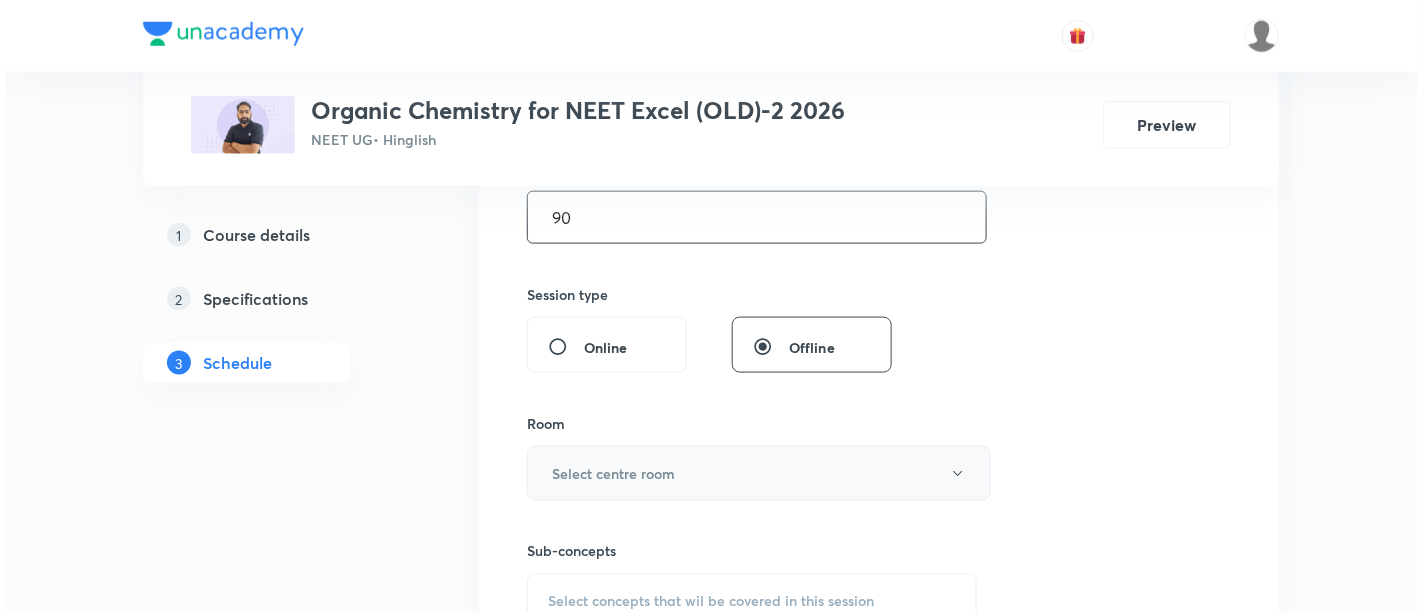 scroll, scrollTop: 674, scrollLeft: 0, axis: vertical 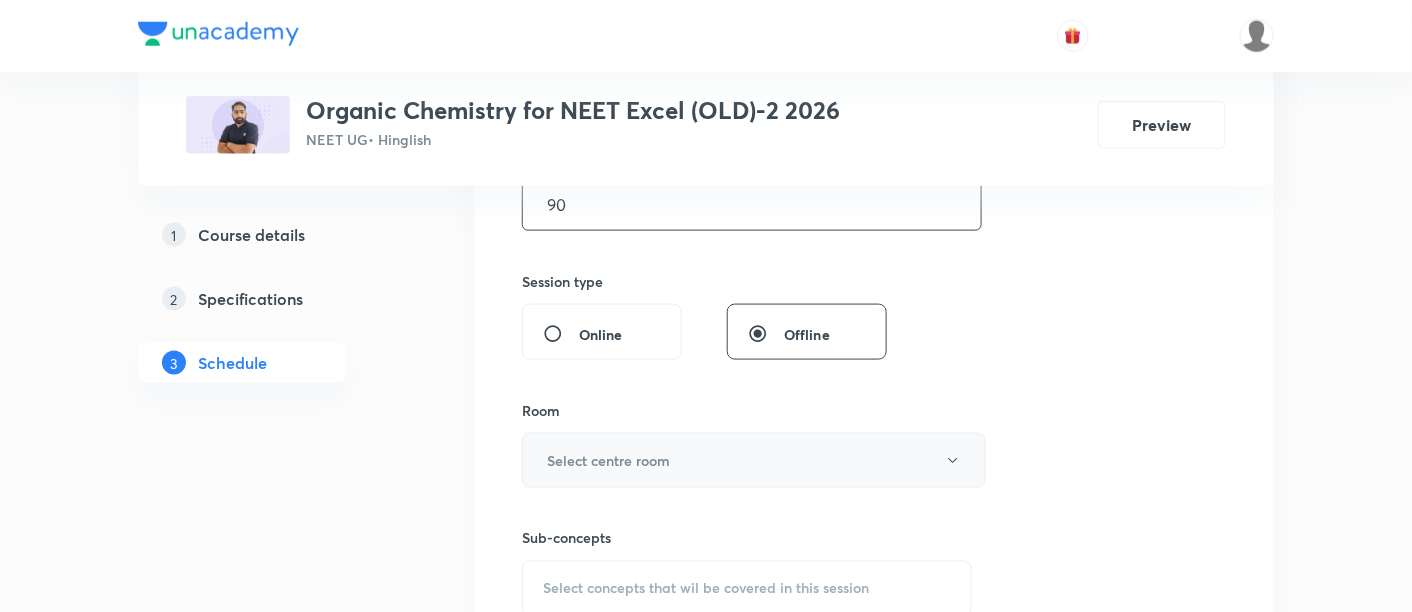 type on "90" 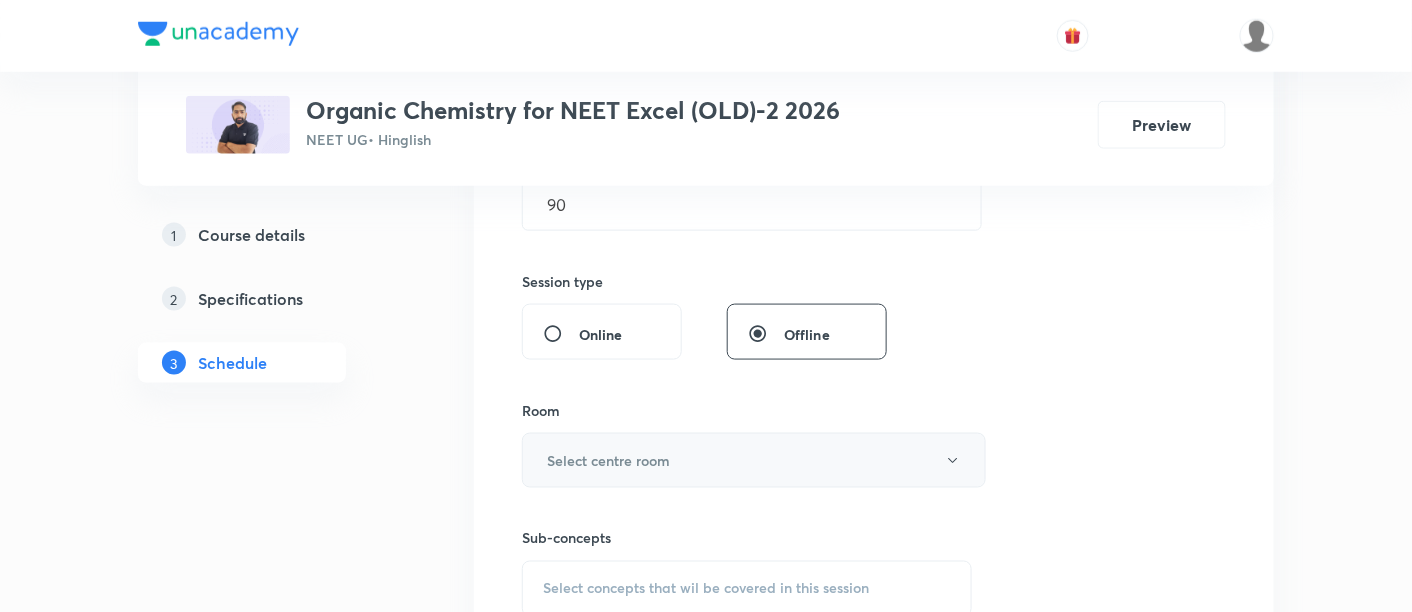 click on "Select centre room" at bounding box center (754, 460) 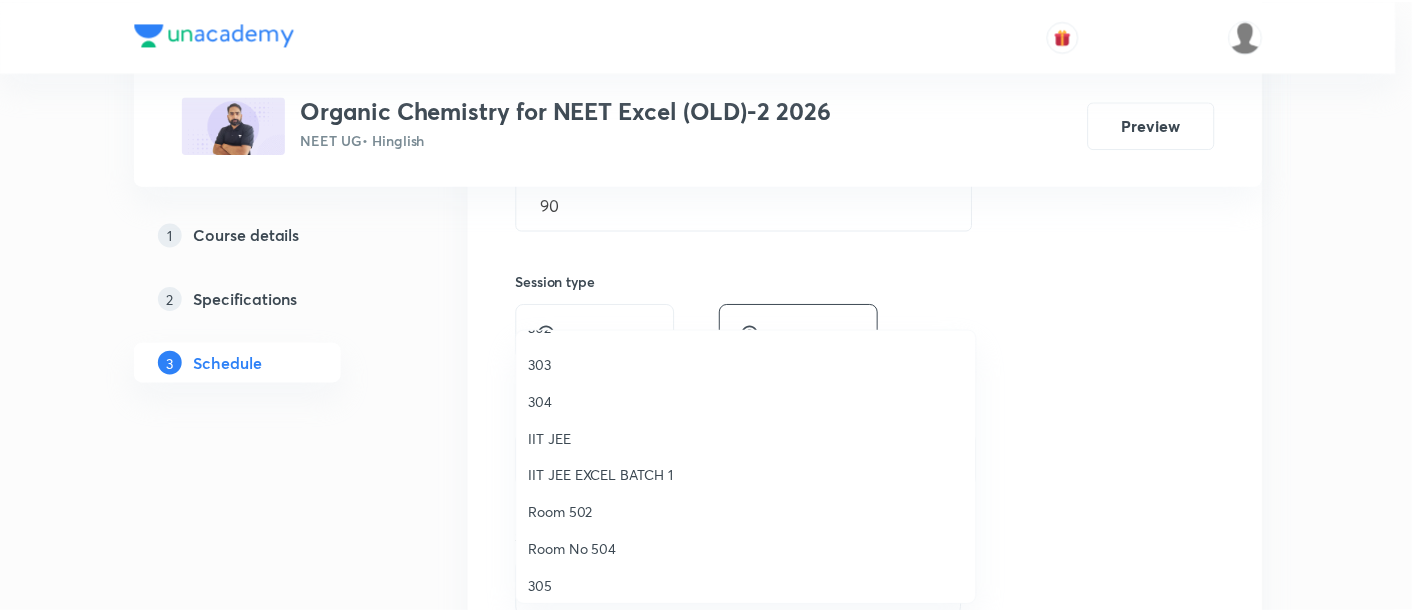 scroll, scrollTop: 665, scrollLeft: 0, axis: vertical 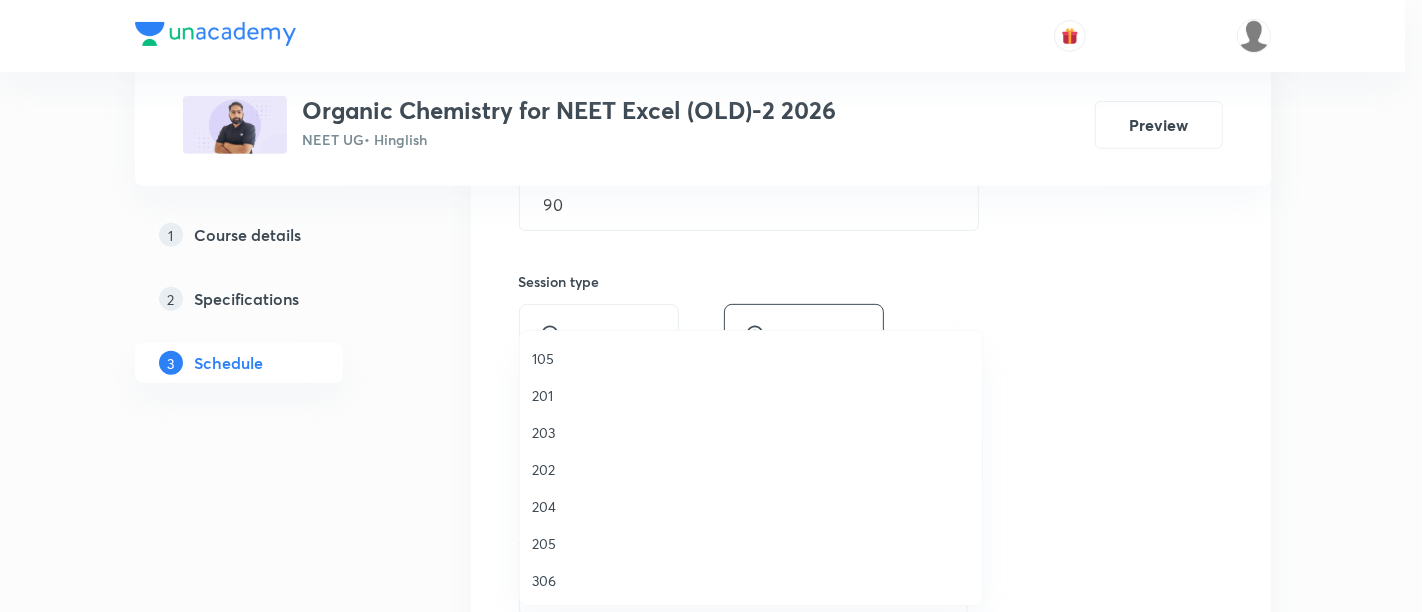 click on "306" at bounding box center (751, 580) 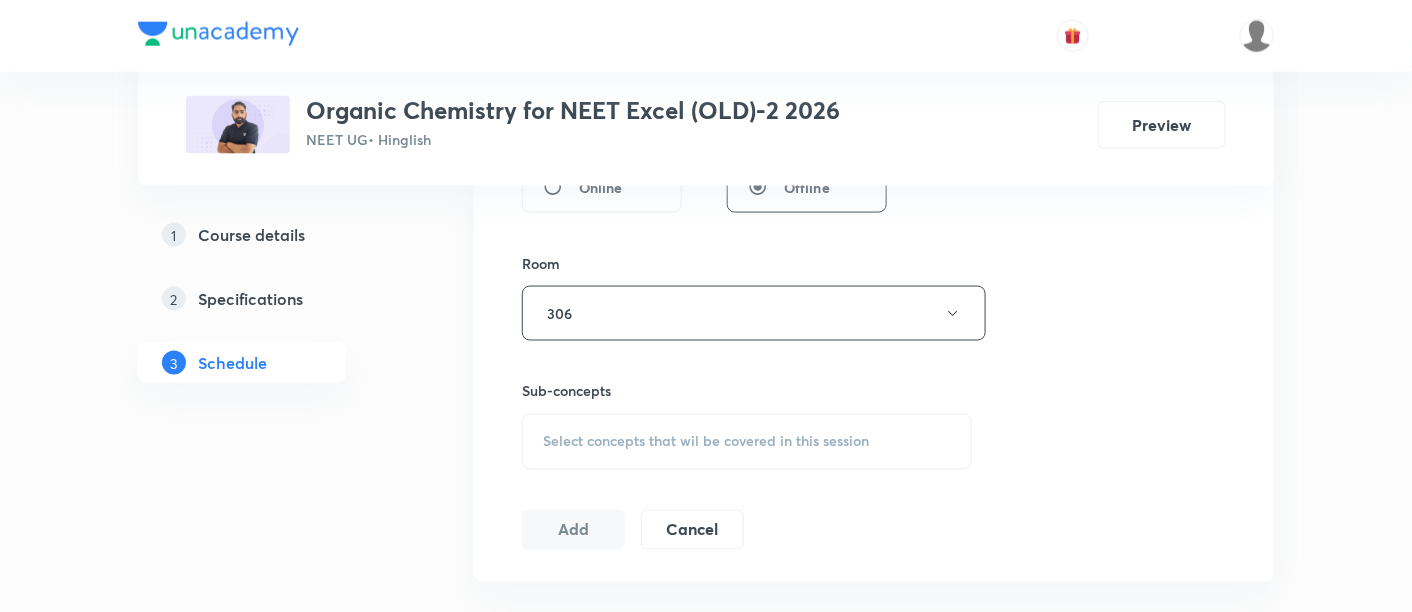 scroll, scrollTop: 837, scrollLeft: 0, axis: vertical 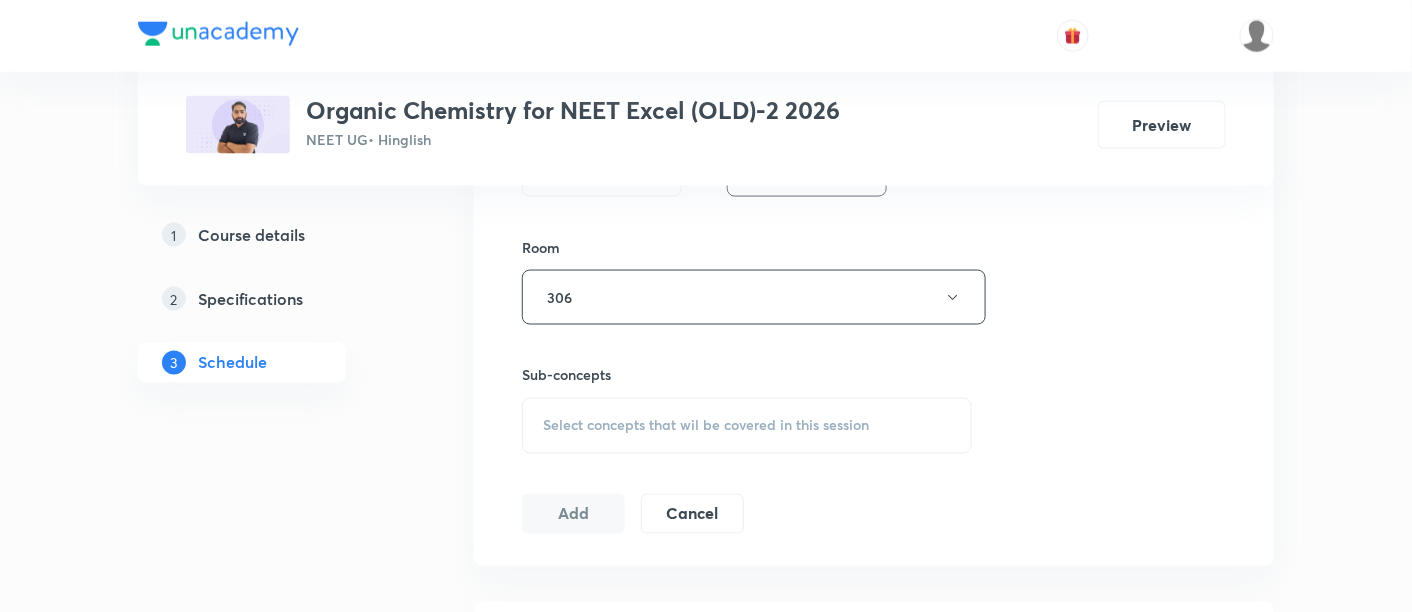 click on "Select concepts that wil be covered in this session" at bounding box center (706, 426) 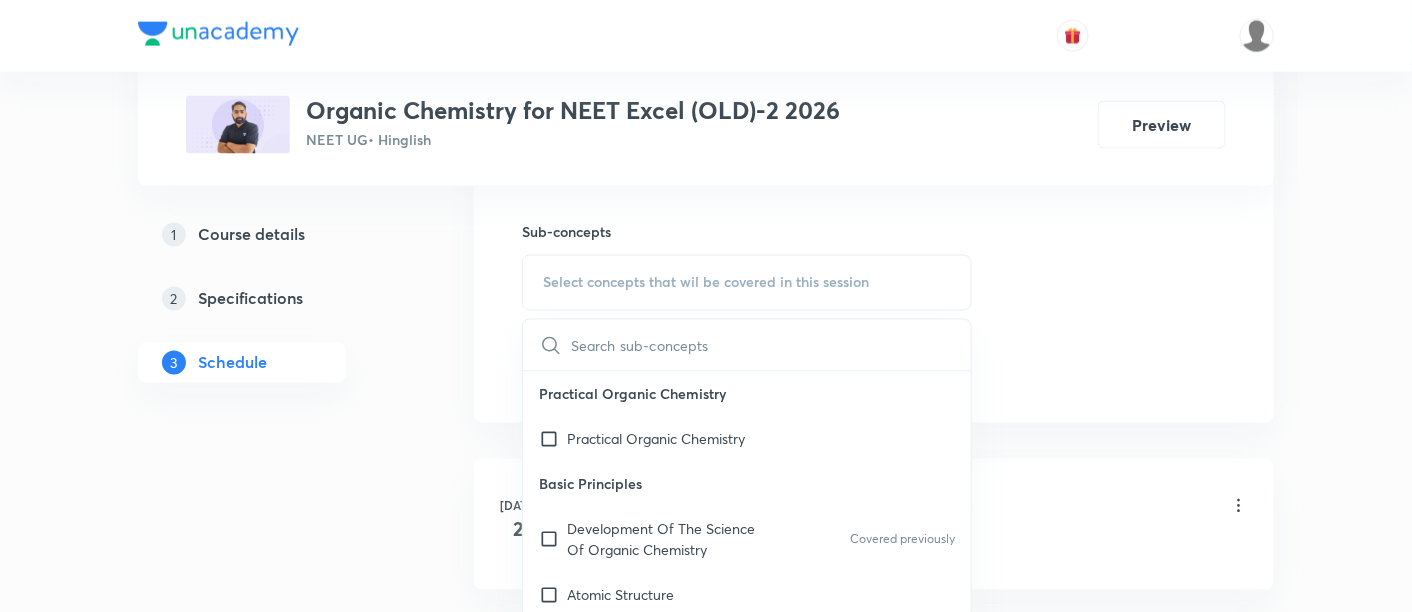 scroll, scrollTop: 985, scrollLeft: 0, axis: vertical 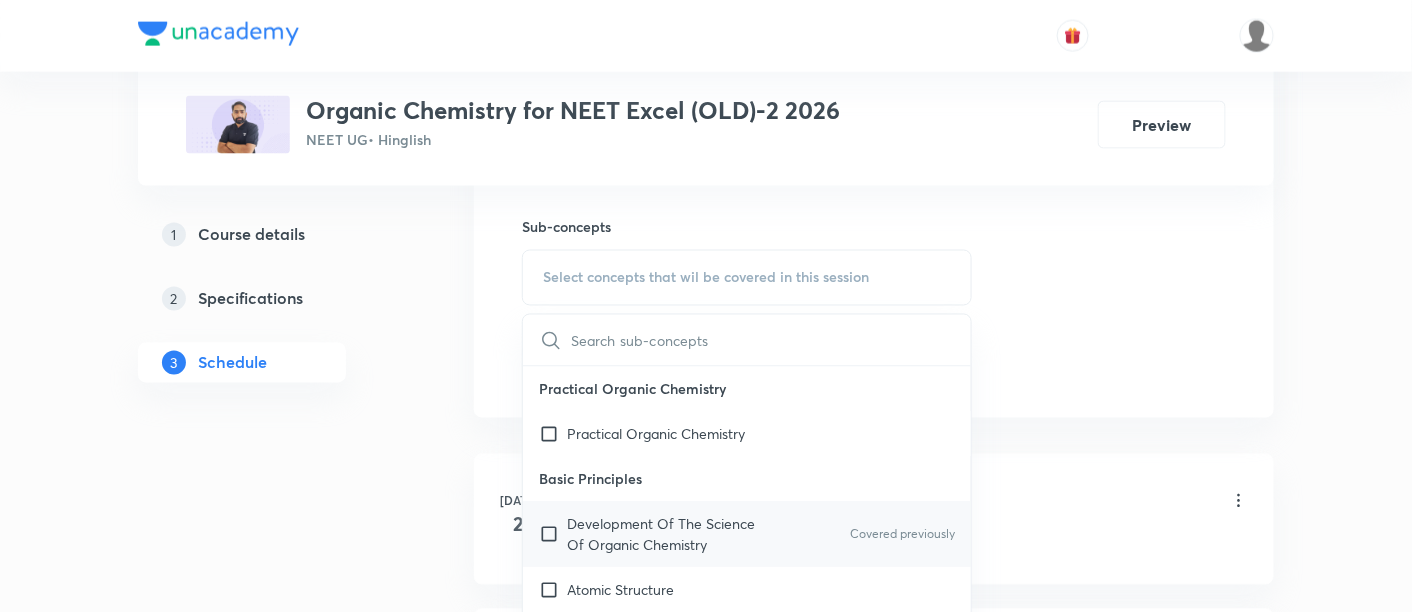 click on "Development Of The Science Of  Organic Chemistry" at bounding box center (668, 535) 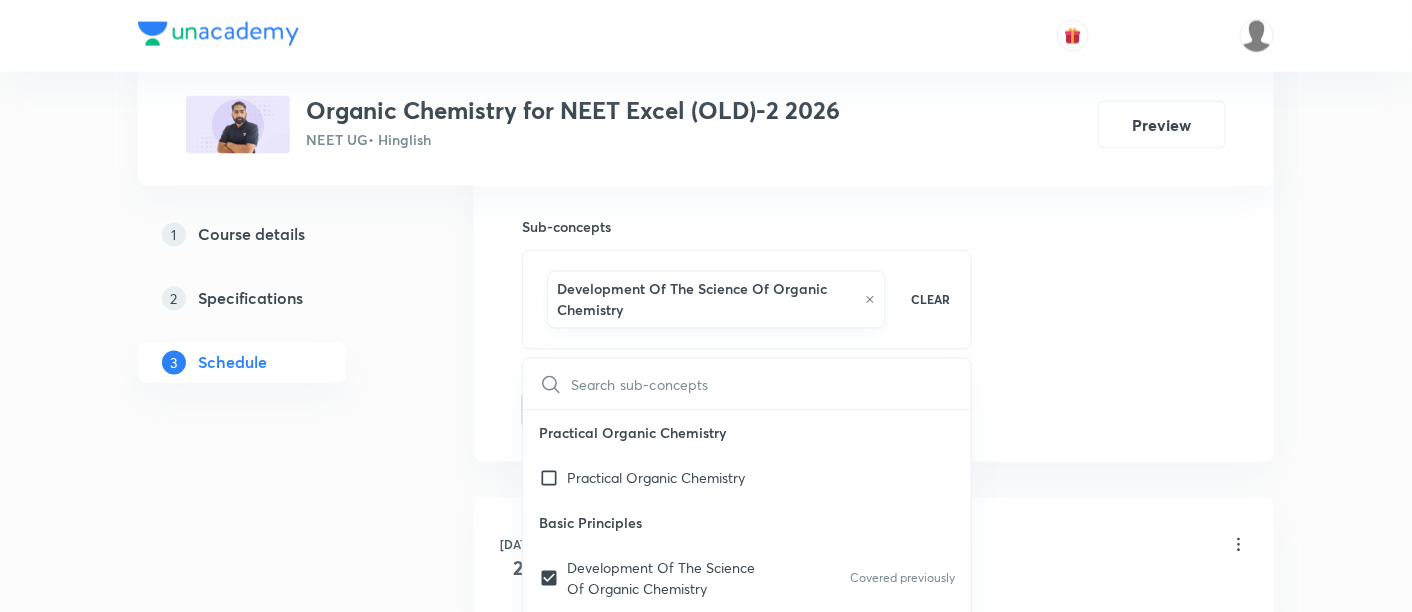 click on "Session  7 Live class Session title 19/99 Alkyl Halide -01/09 ​ Schedule for [DATE] 6:15 PM ​ Duration (in minutes) 90 ​   Session type Online Offline Room 306 Sub-concepts Development Of The Science Of  Organic Chemistry  CLEAR ​ Practical Organic Chemistry Practical Organic Chemistry Basic Principles Development Of The Science Of  Organic Chemistry  Covered previously Atomic Structure The Structural Theory Of Organic Chemistry Chemical Bonds: The Octet Rule Resonance Theory Hyperconjugation The Structure Of Methane And Ethane:  Sp3 Hybridization The Structure Of Ethene (Ethylene): Sp2 Hybridization The Structure Of Ethyne (Acetylene): Sp Hybridization How To Interpret And Write Structural Formulas [MEDICAL_DATA]: Representative Alkanes, Alkenes, Alkynes,  And Aromatic Compounds Polar And Nonpolar Molecules Functional Groups Alkyl Halides Or Haloalkanes Alcohols Ethers Amines Aldehydes And Ketones Carboxylic Acids, Esters, And Amides Nitriles Important Families Of Organic Compounds Alkyl Halides" at bounding box center [874, -62] 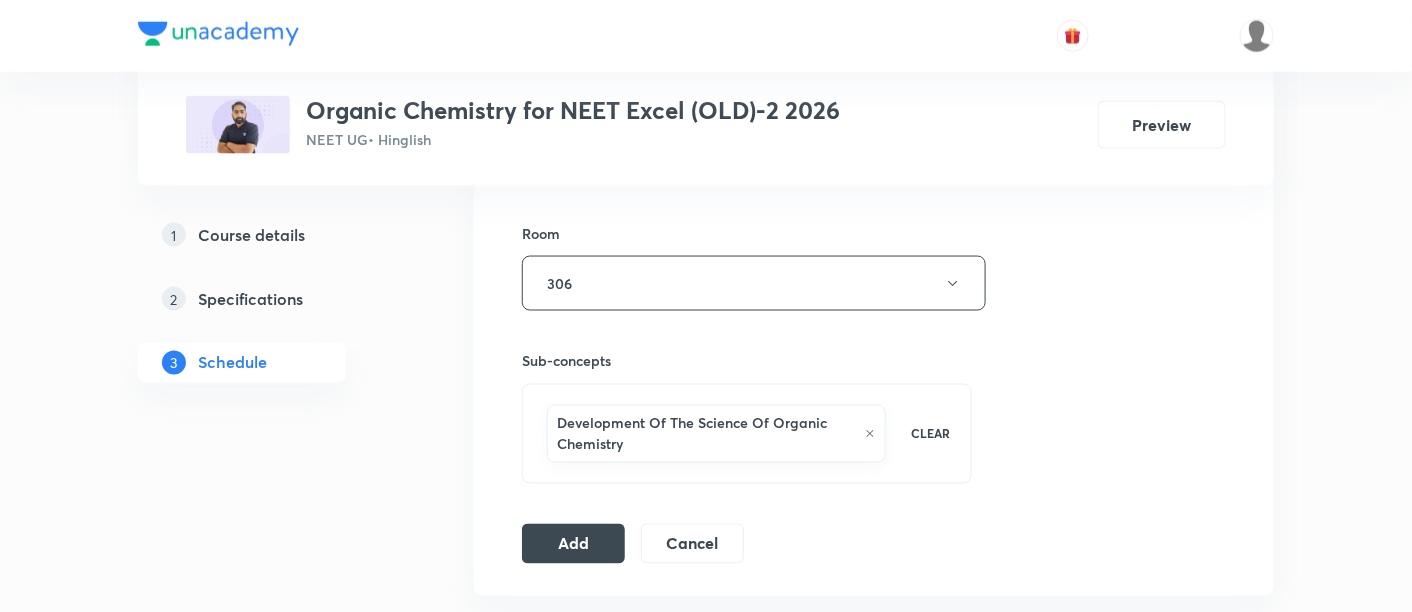 scroll, scrollTop: 855, scrollLeft: 0, axis: vertical 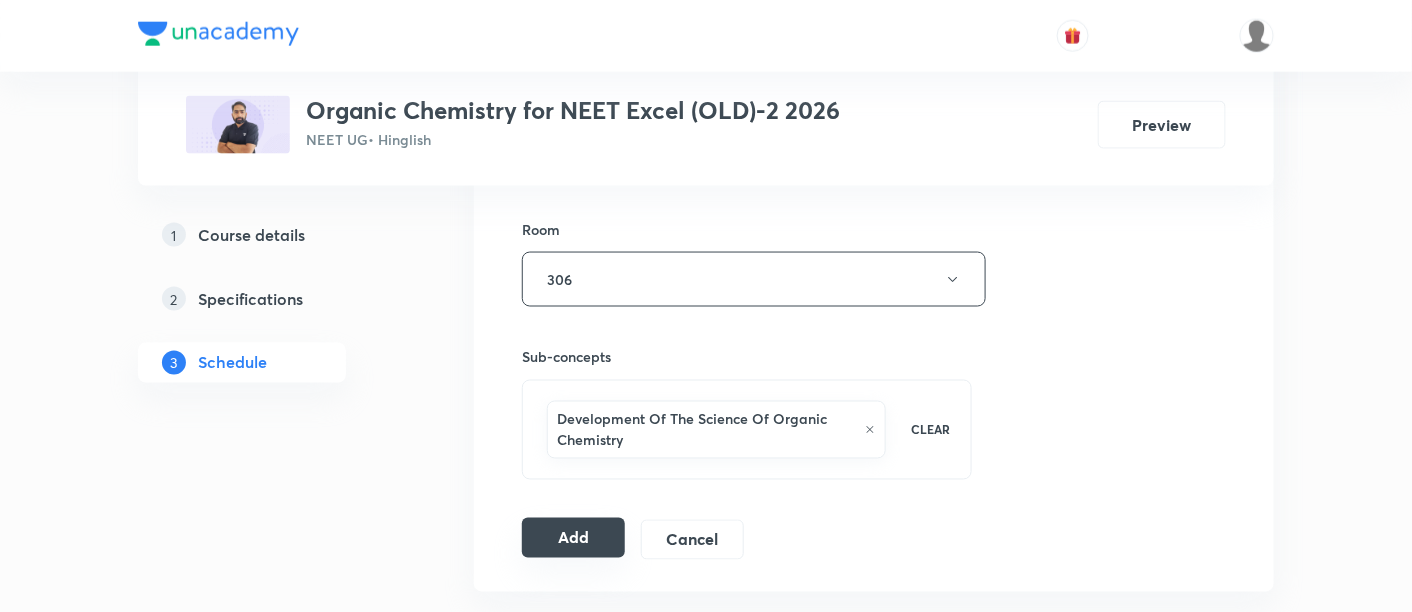click on "Add" at bounding box center [573, 538] 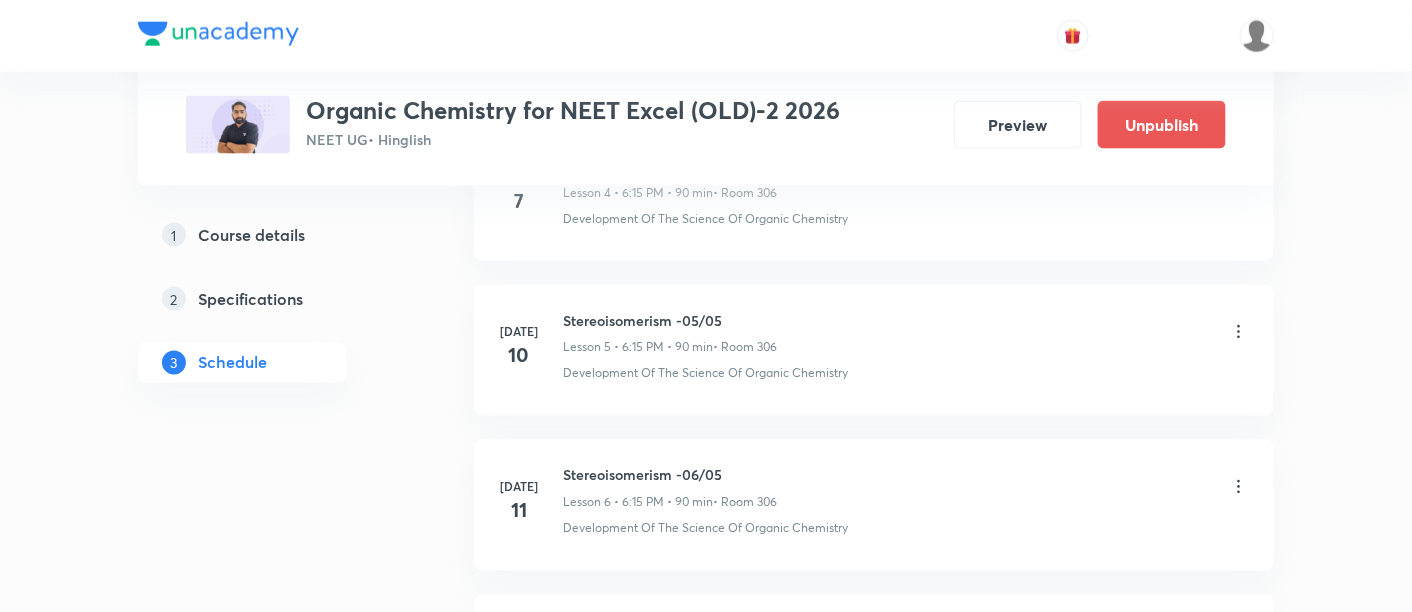 scroll, scrollTop: 1152, scrollLeft: 0, axis: vertical 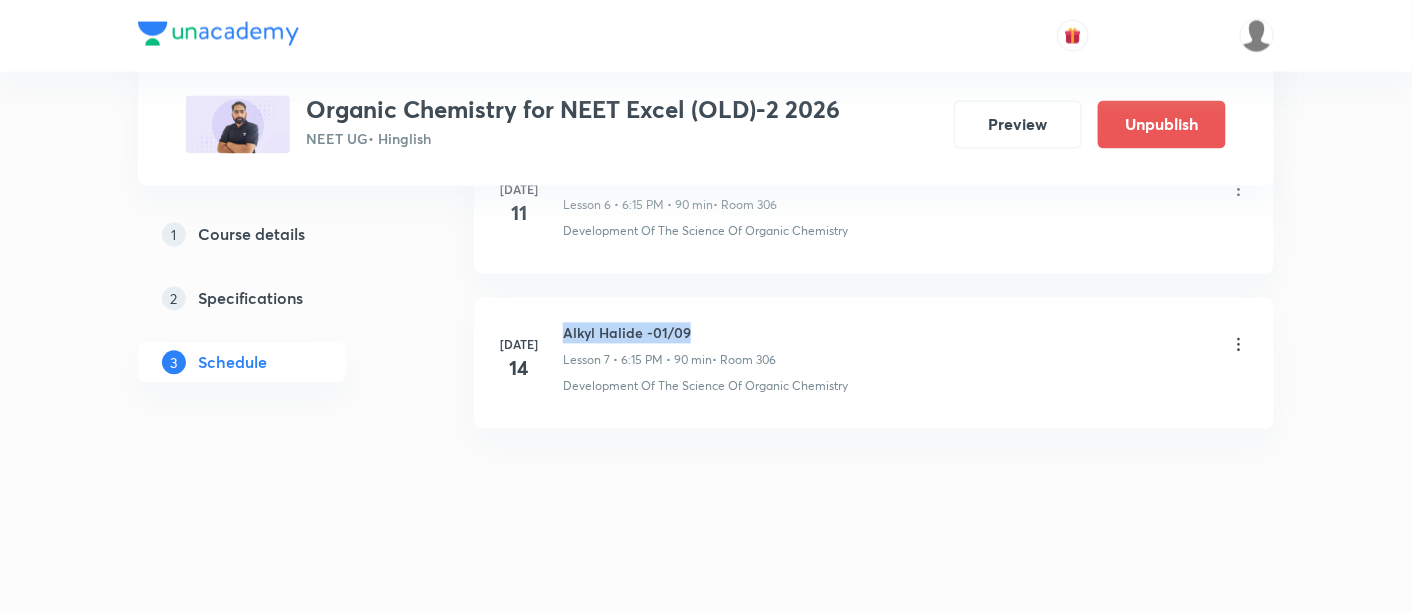 drag, startPoint x: 563, startPoint y: 327, endPoint x: 746, endPoint y: 325, distance: 183.01093 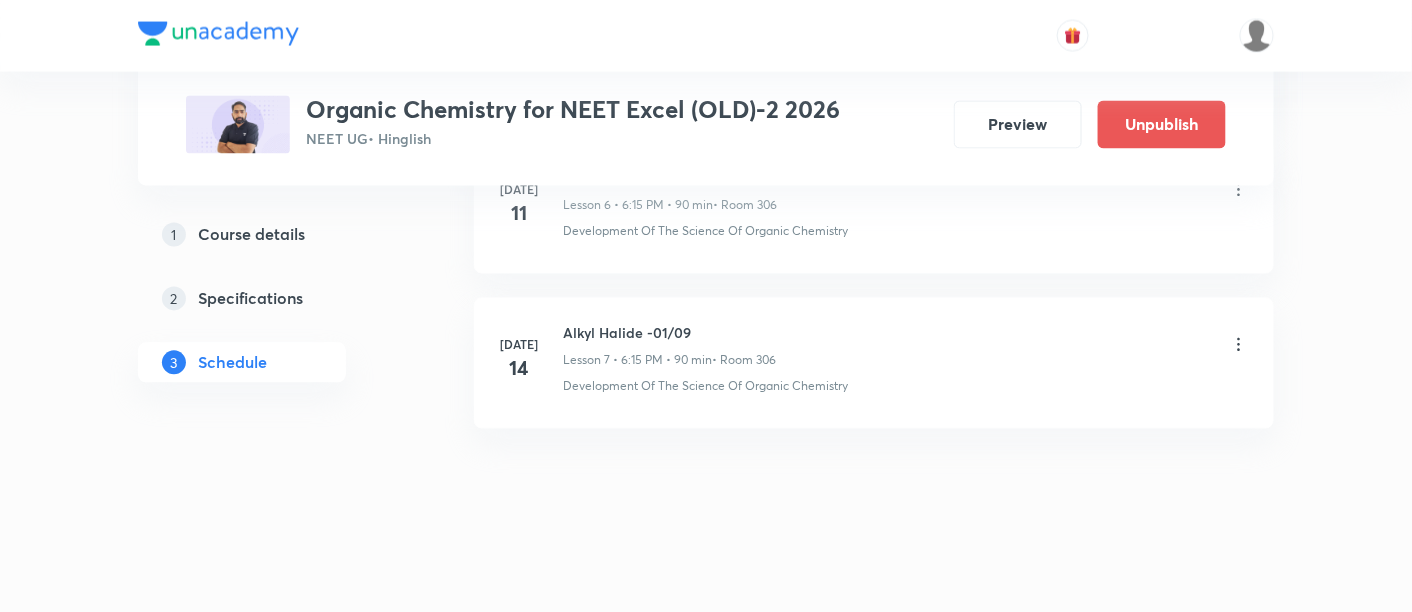 scroll, scrollTop: 0, scrollLeft: 0, axis: both 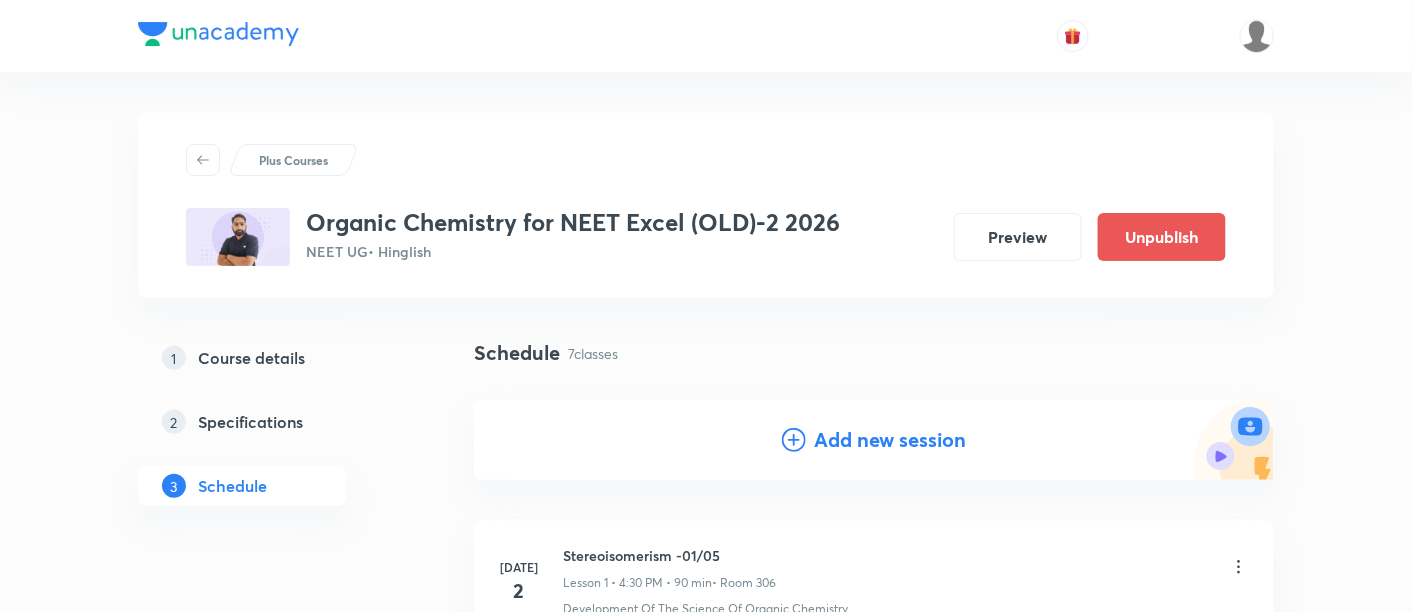click on "Add new session" at bounding box center (890, 440) 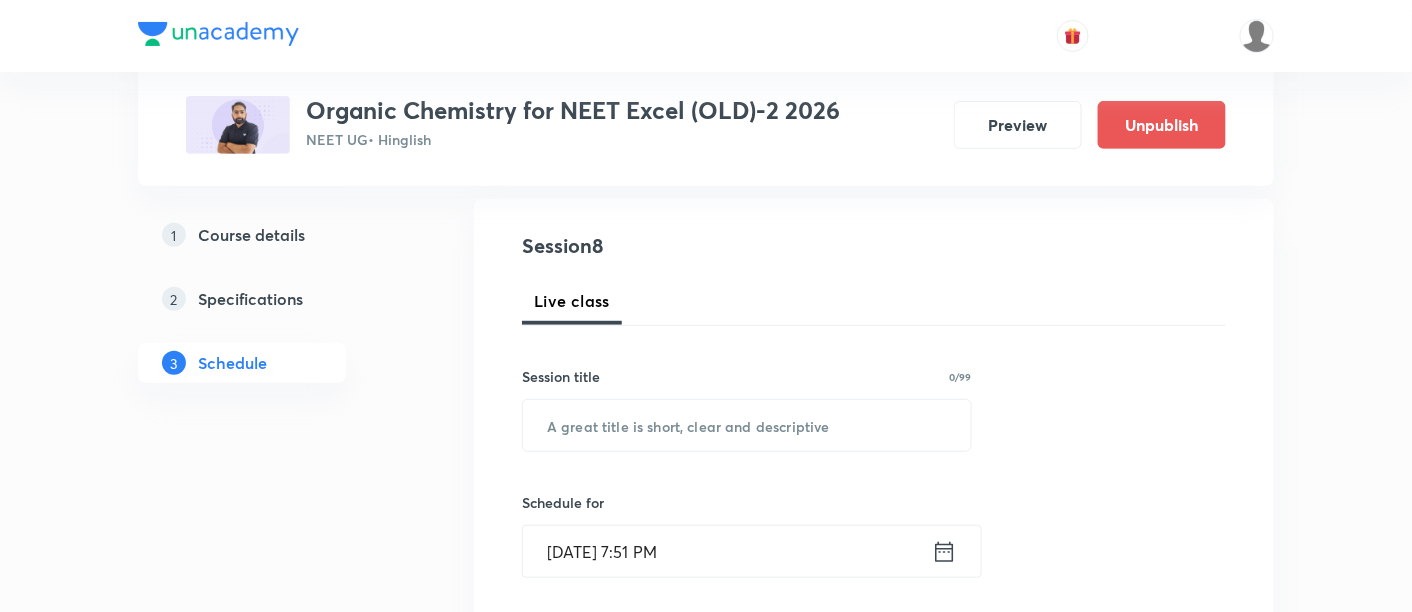 scroll, scrollTop: 218, scrollLeft: 0, axis: vertical 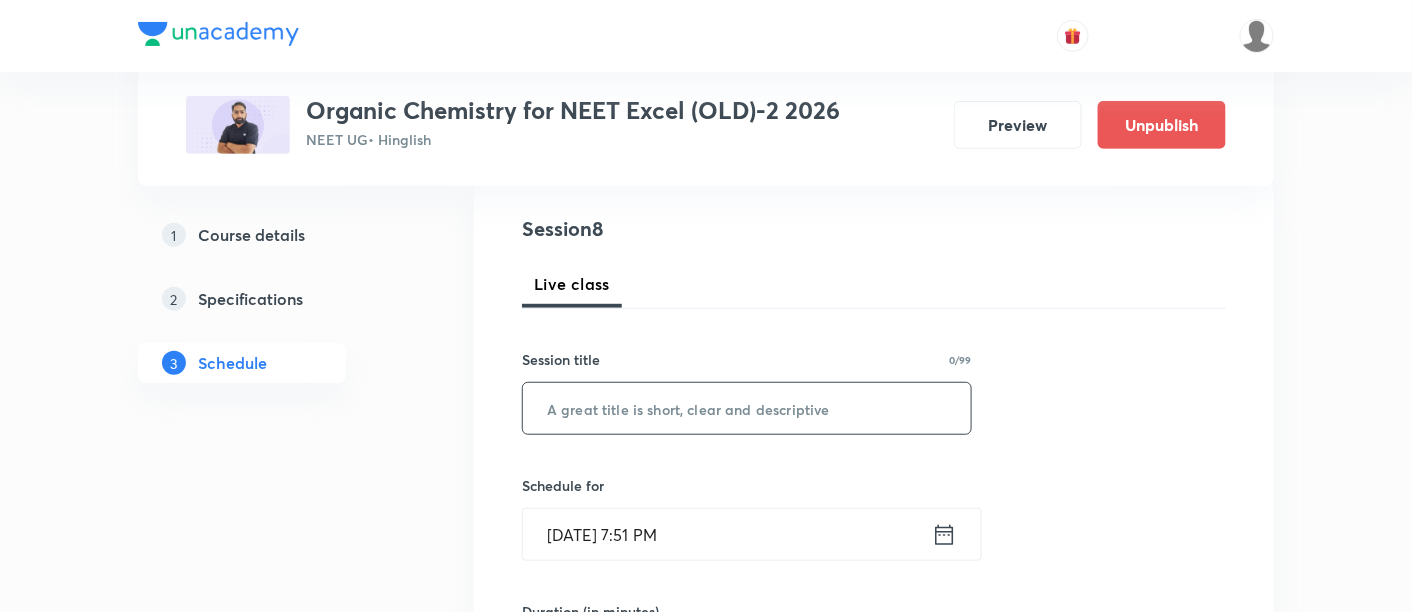 click at bounding box center [747, 408] 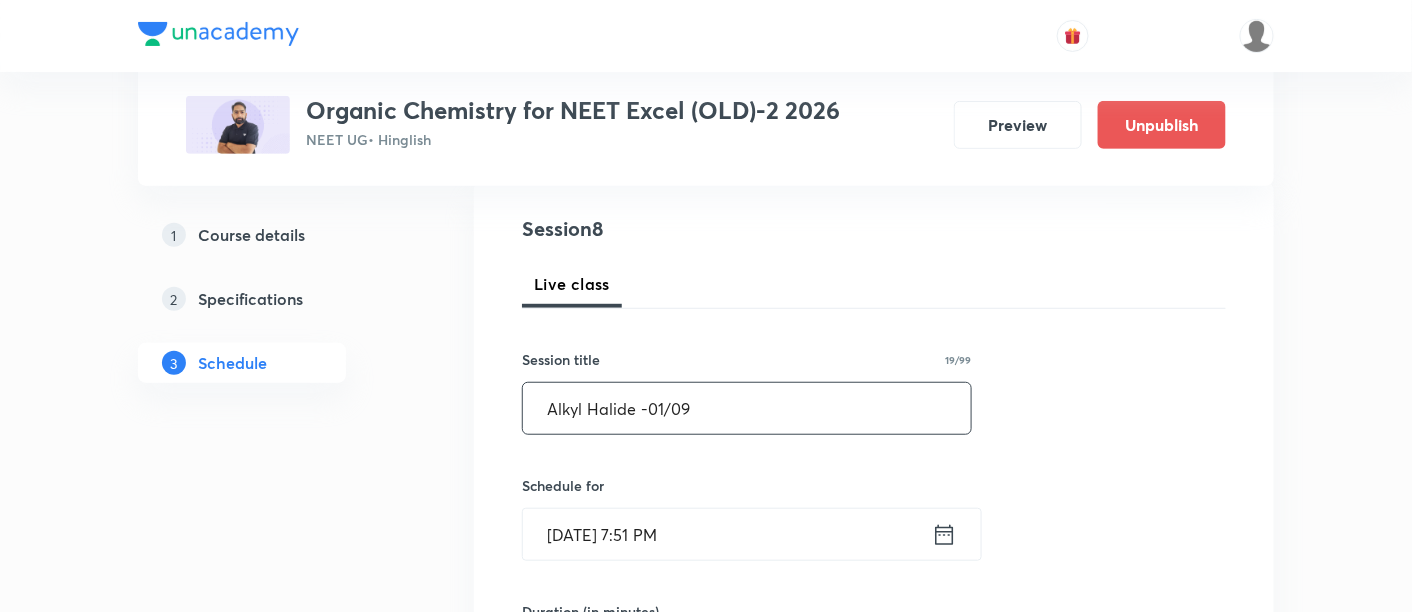 click on "Alkyl Halide -01/09" at bounding box center [747, 408] 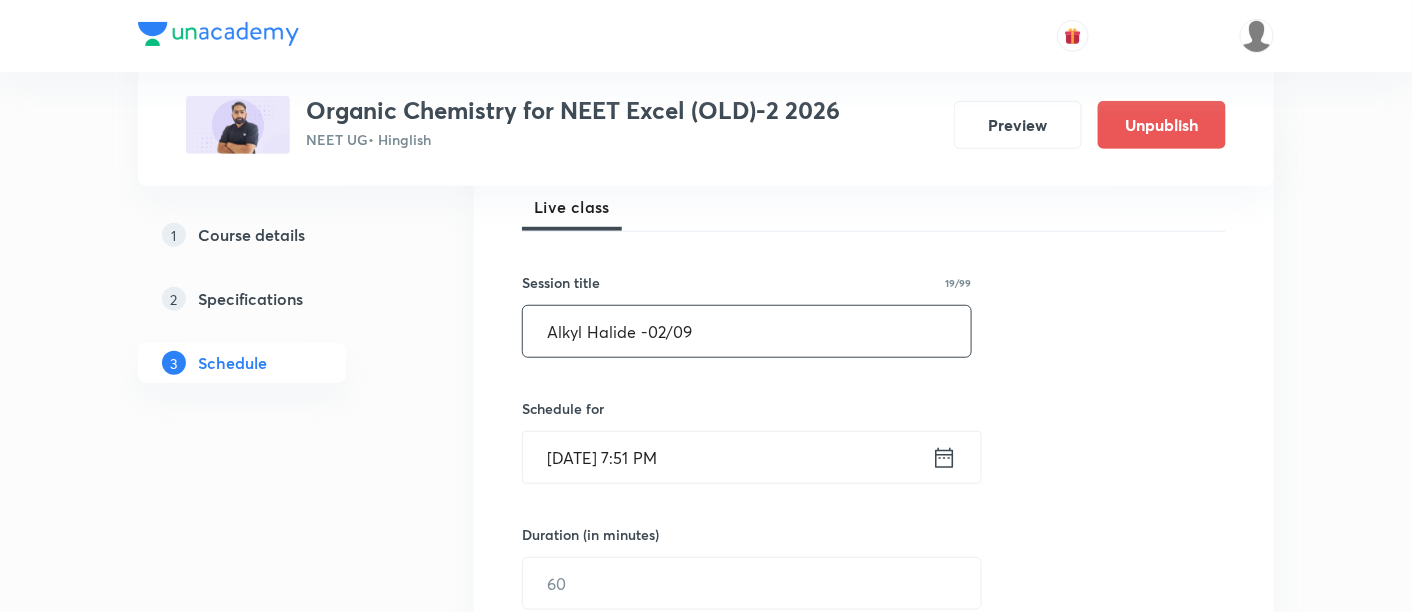 scroll, scrollTop: 303, scrollLeft: 0, axis: vertical 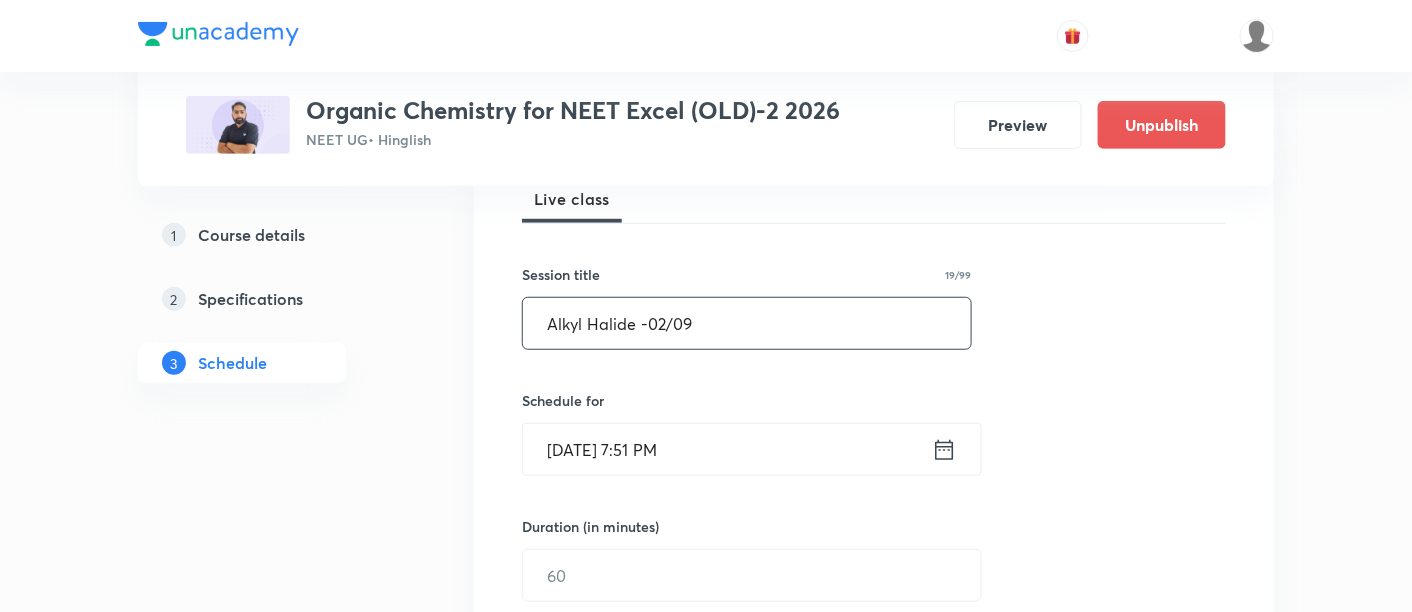 type on "Alkyl Halide -02/09" 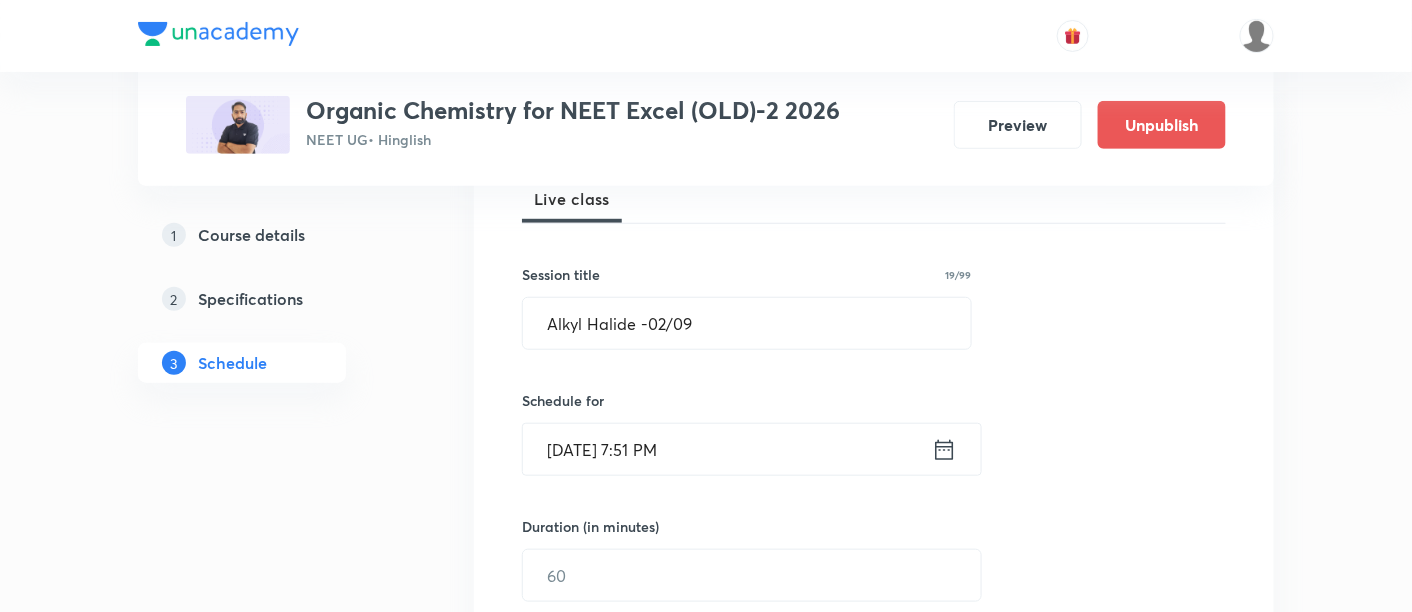 click 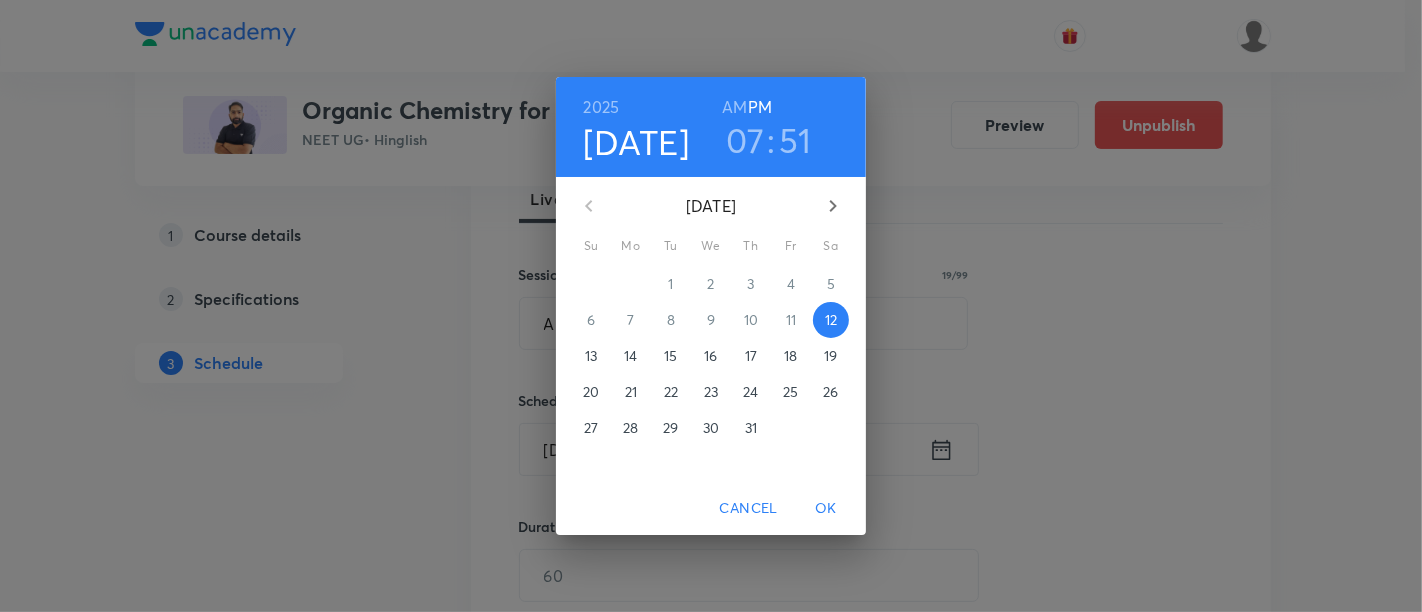 click on "16" at bounding box center (710, 356) 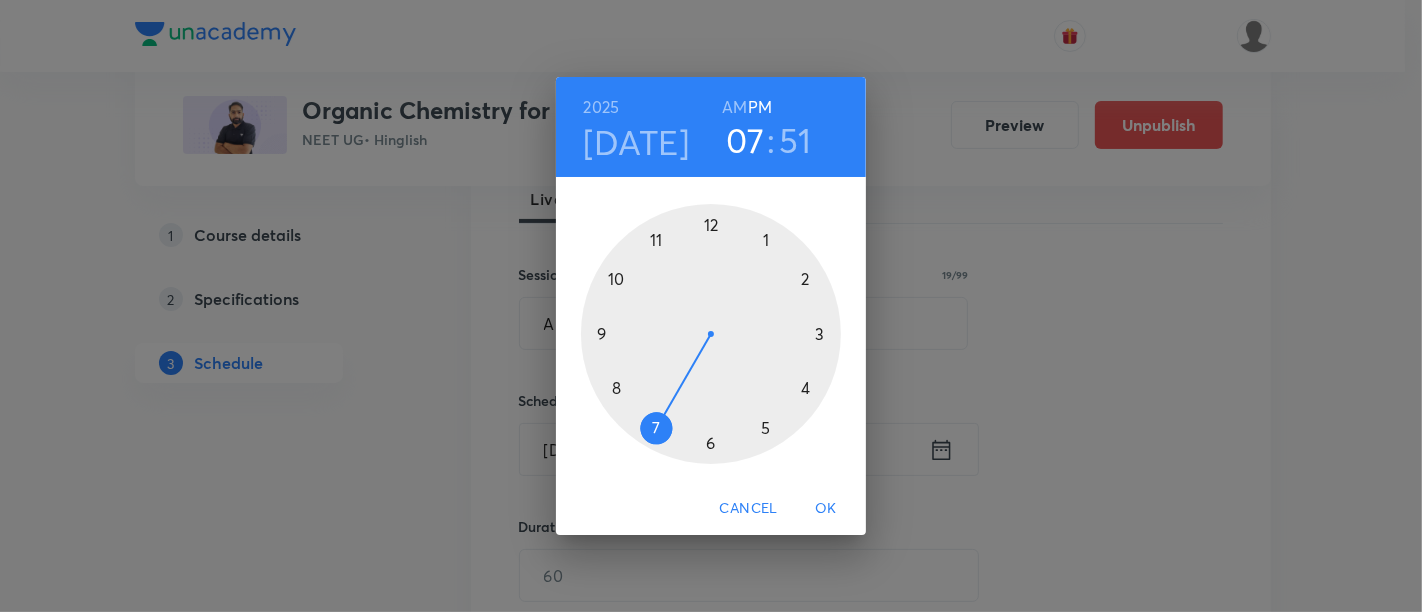 click at bounding box center (711, 334) 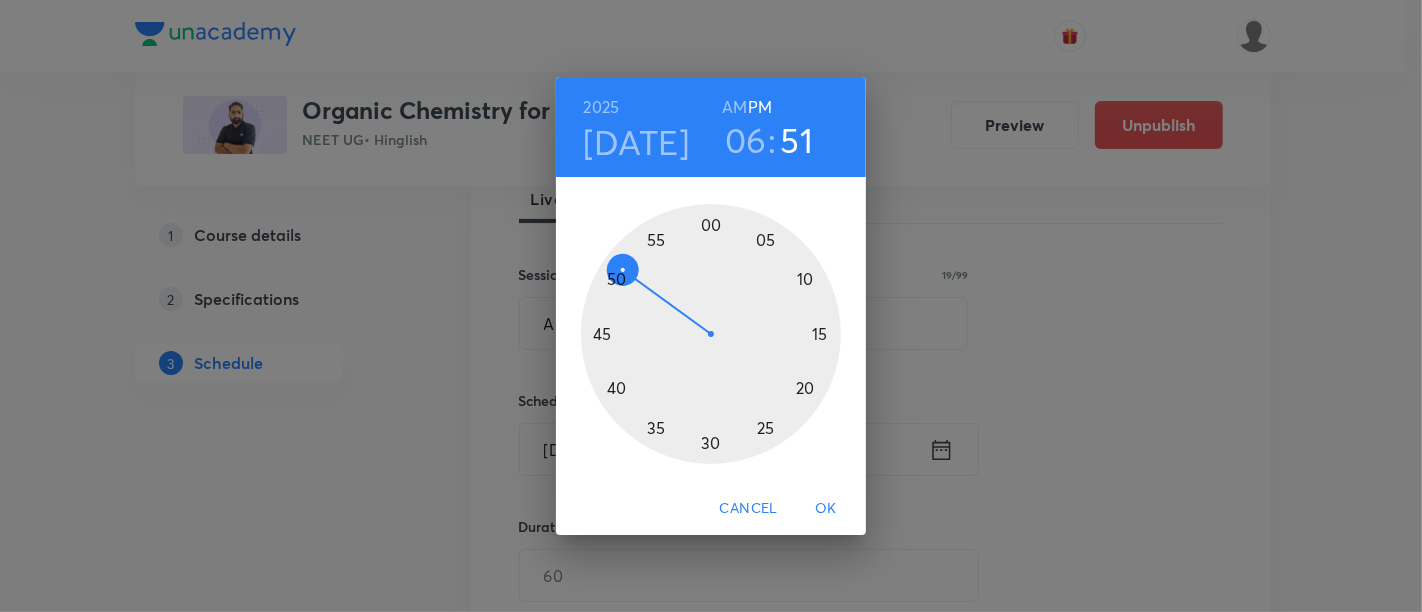 click at bounding box center (711, 334) 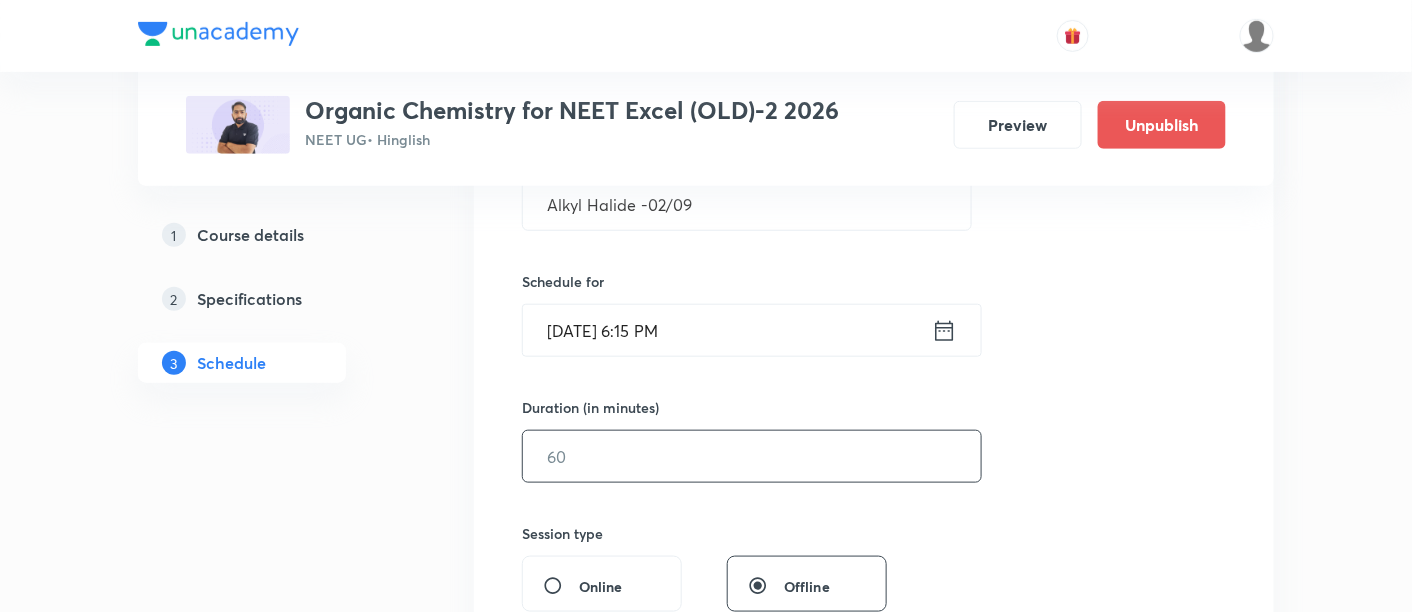 scroll, scrollTop: 425, scrollLeft: 0, axis: vertical 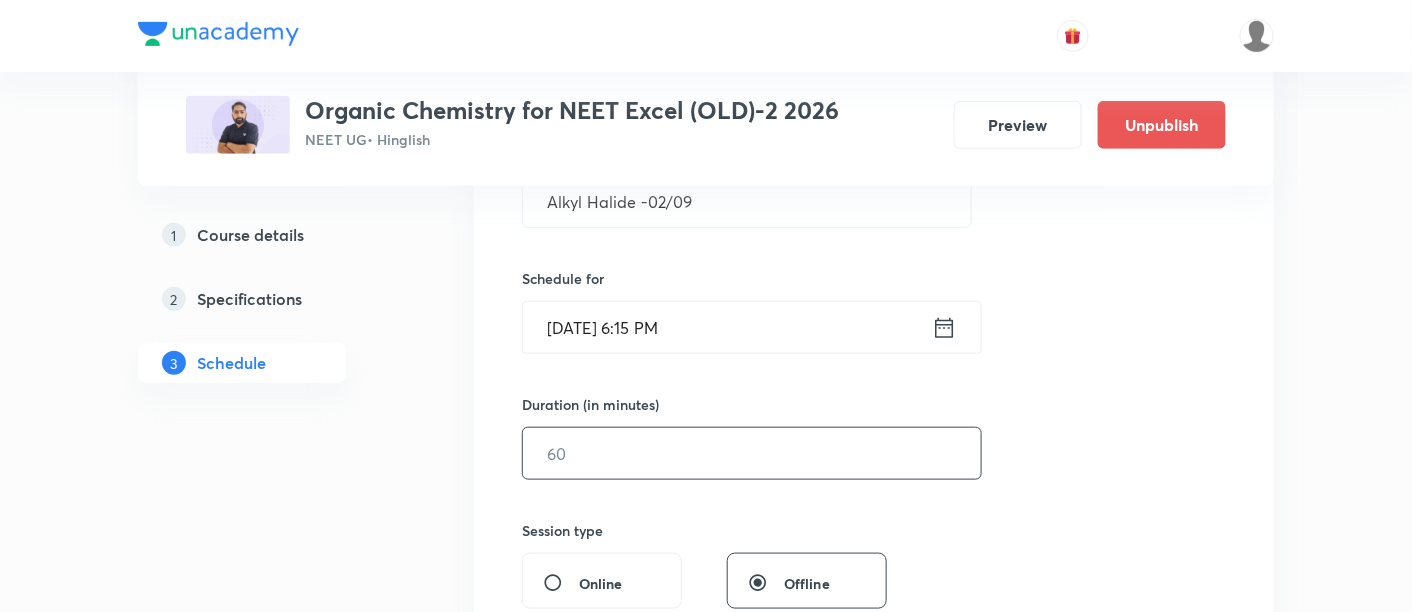 click at bounding box center (752, 453) 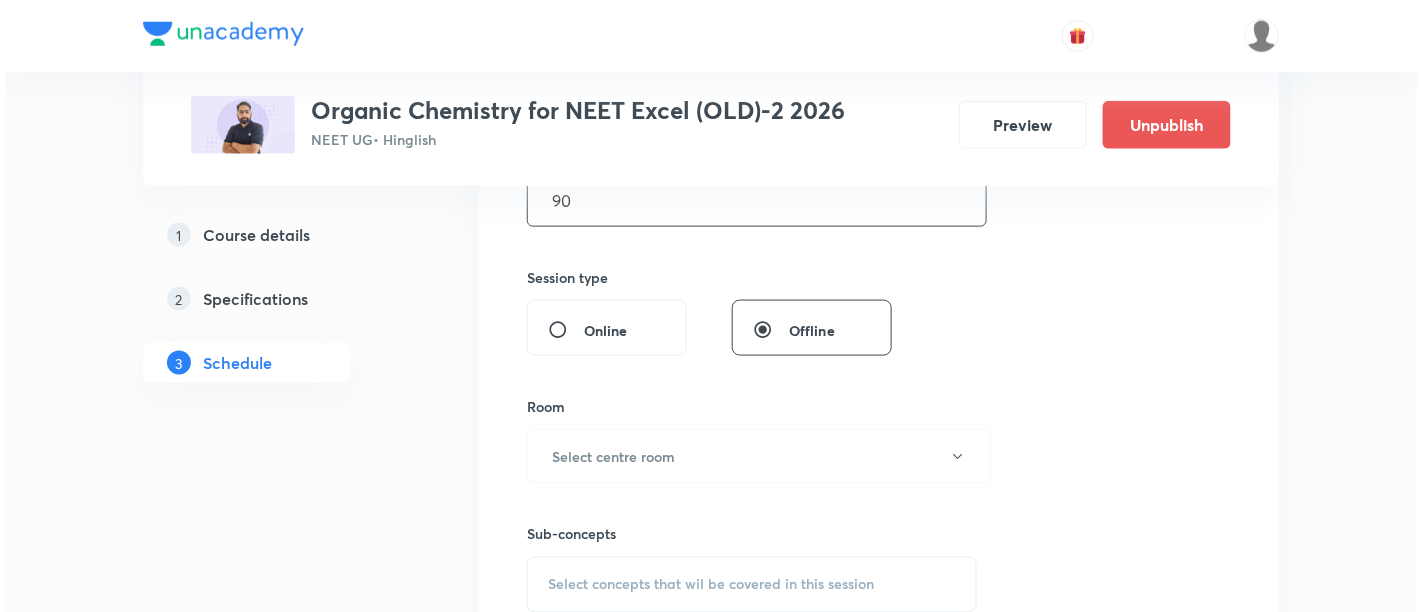 scroll, scrollTop: 681, scrollLeft: 0, axis: vertical 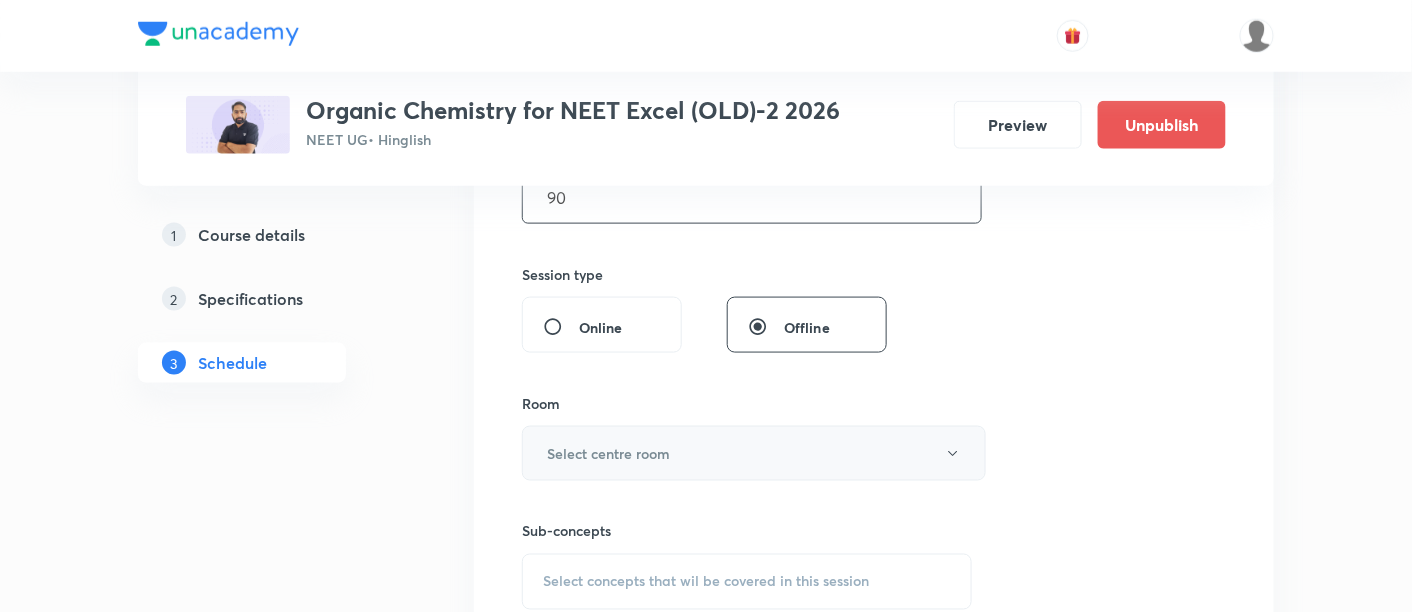type on "90" 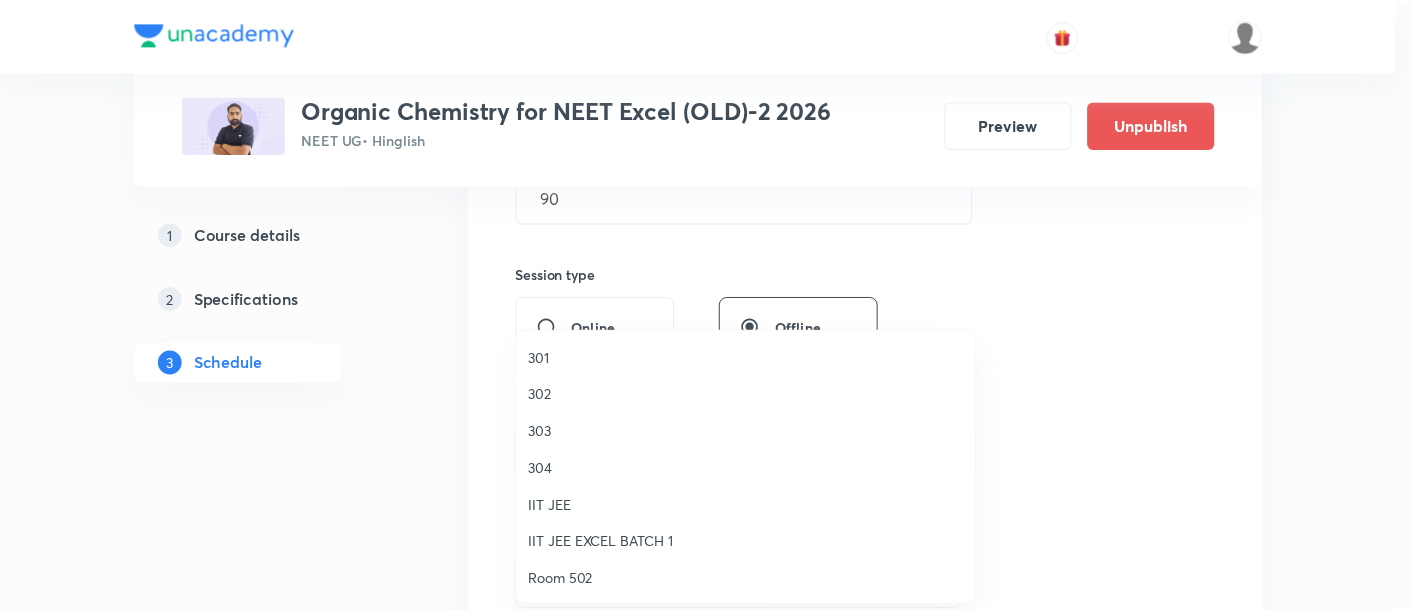 scroll, scrollTop: 665, scrollLeft: 0, axis: vertical 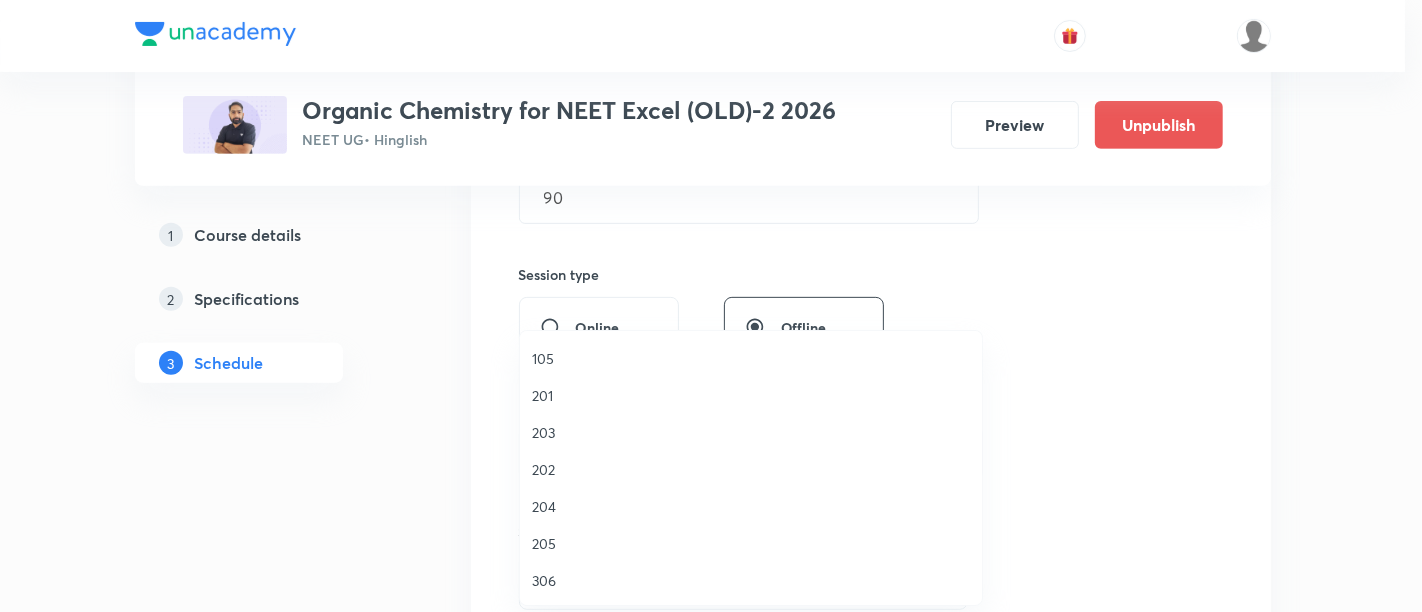 click on "306" at bounding box center [751, 580] 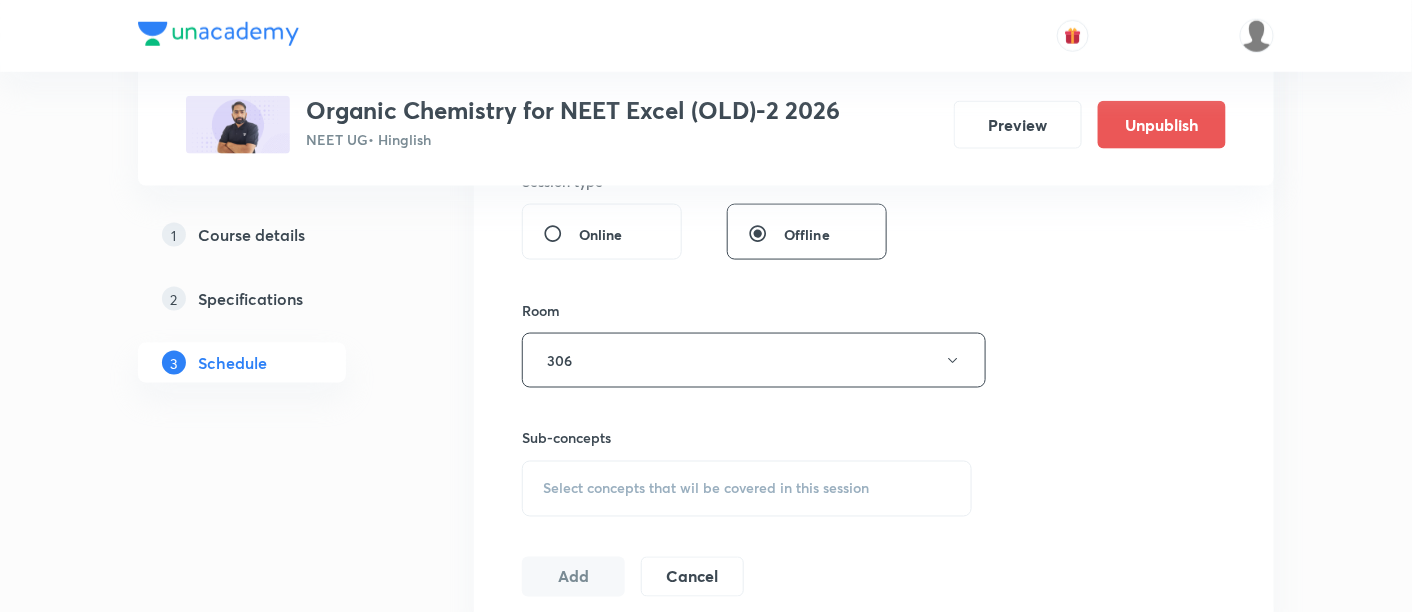 scroll, scrollTop: 785, scrollLeft: 0, axis: vertical 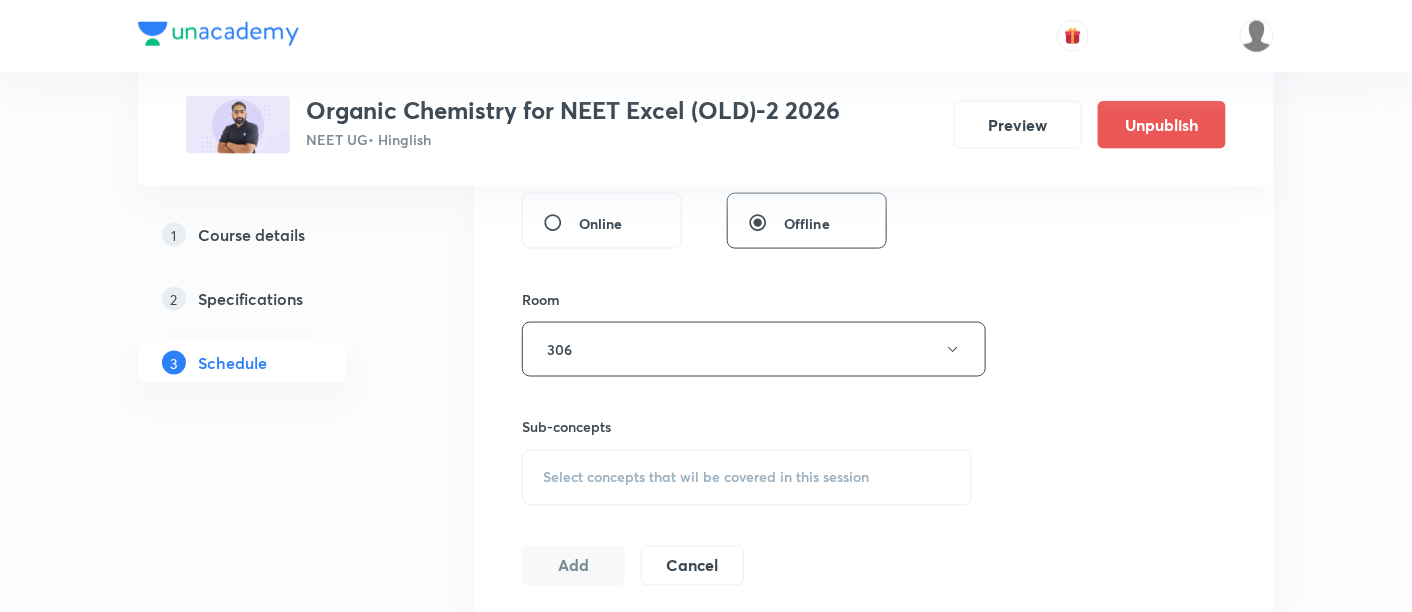 click on "Select concepts that wil be covered in this session" at bounding box center [706, 478] 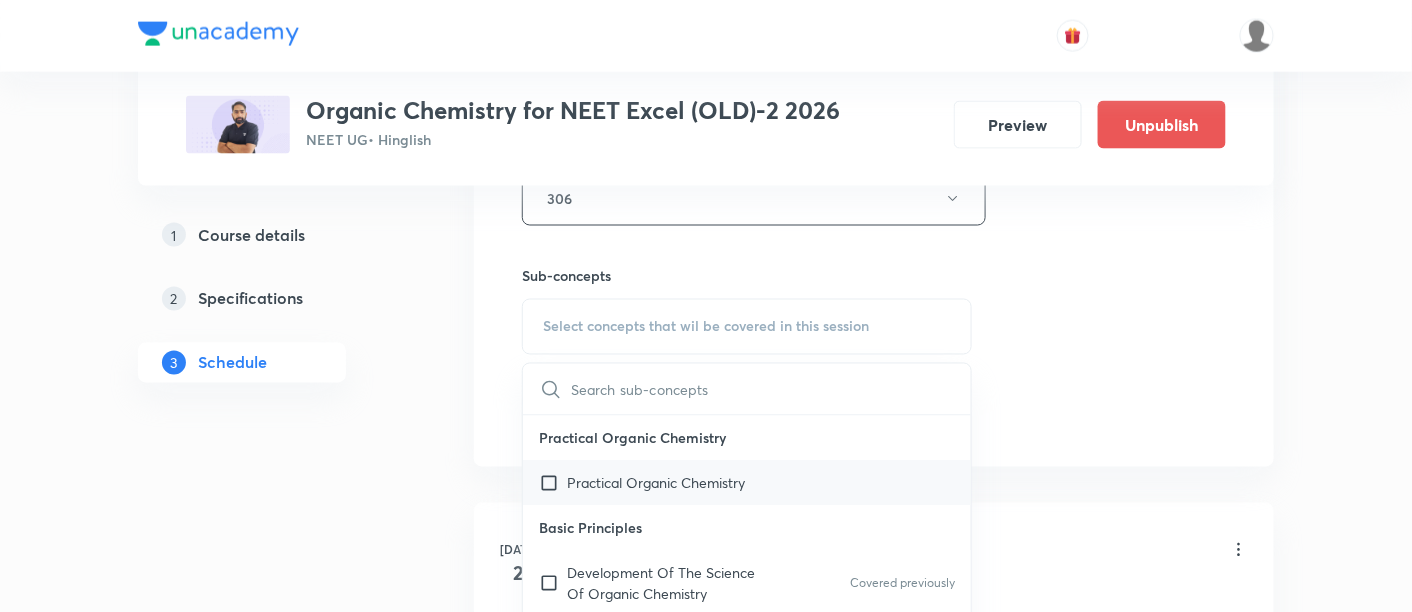 scroll, scrollTop: 937, scrollLeft: 0, axis: vertical 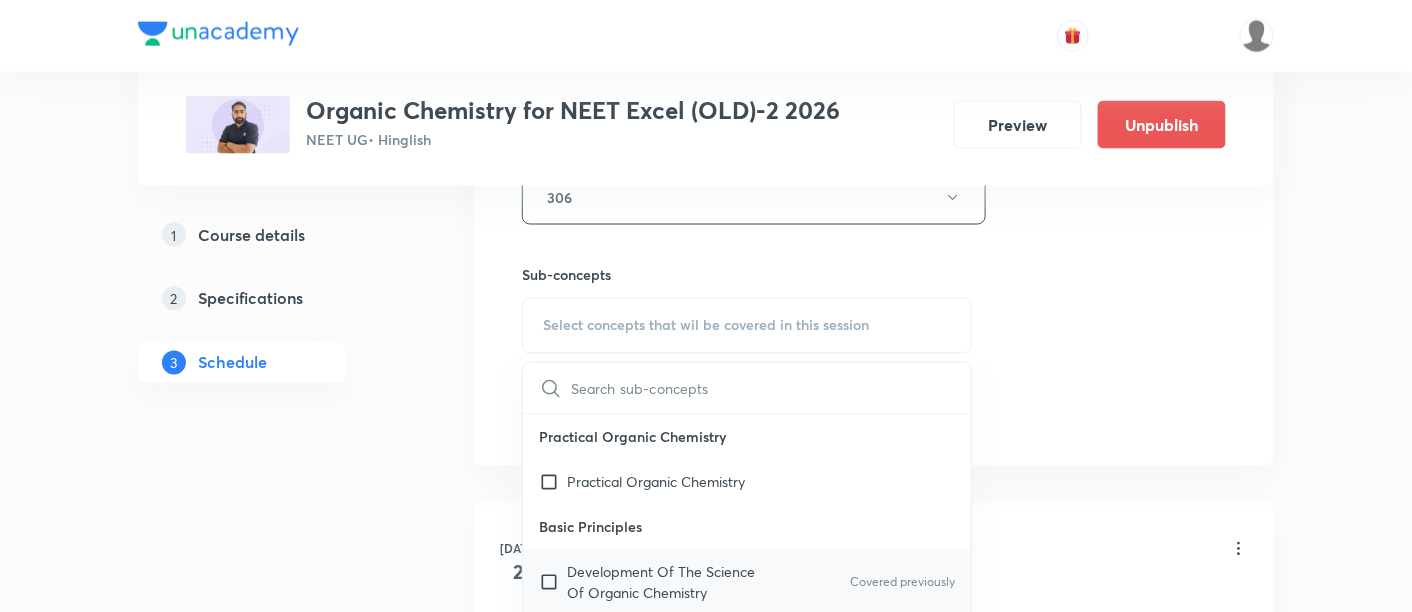 click on "Development Of The Science Of  Organic Chemistry" at bounding box center [668, 583] 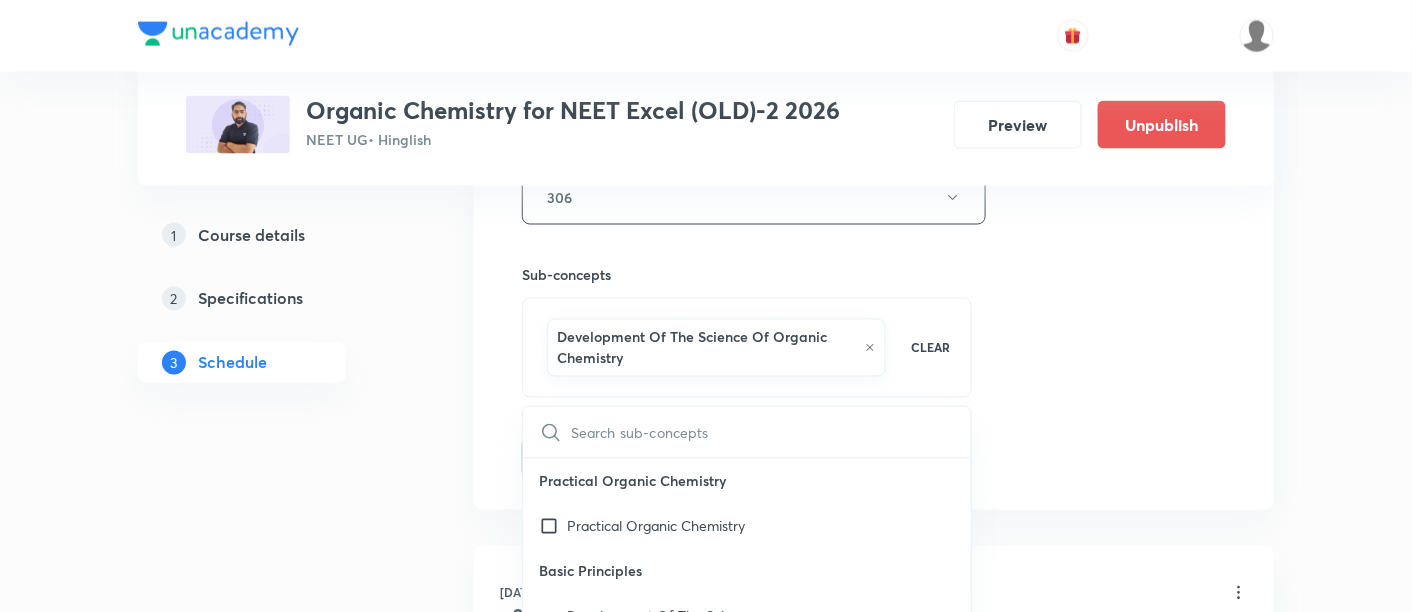 click on "Session  8 Live class Session title 19/99 Alkyl Halide -02/09 ​ Schedule for [DATE] 6:15 PM ​ Duration (in minutes) 90 ​   Session type Online Offline Room 306 Sub-concepts Development Of The Science Of  Organic Chemistry  CLEAR ​ Practical Organic Chemistry Practical Organic Chemistry Basic Principles Development Of The Science Of  Organic Chemistry  Covered previously Atomic Structure The Structural Theory Of Organic Chemistry Chemical Bonds: The Octet Rule Resonance Theory Hyperconjugation The Structure Of Methane And Ethane:  Sp3 Hybridization The Structure Of Ethene (Ethylene): Sp2 Hybridization The Structure Of Ethyne (Acetylene): Sp Hybridization How To Interpret And Write Structural Formulas [MEDICAL_DATA]: Representative Alkanes, Alkenes, Alkynes,  And Aromatic Compounds Polar And Nonpolar Molecules Functional Groups Alkyl Halides Or Haloalkanes Alcohols Ethers Amines Aldehydes And Ketones Carboxylic Acids, Esters, And Amides Nitriles Important Families Of Organic Compounds Alkyl Halides" at bounding box center [874, -14] 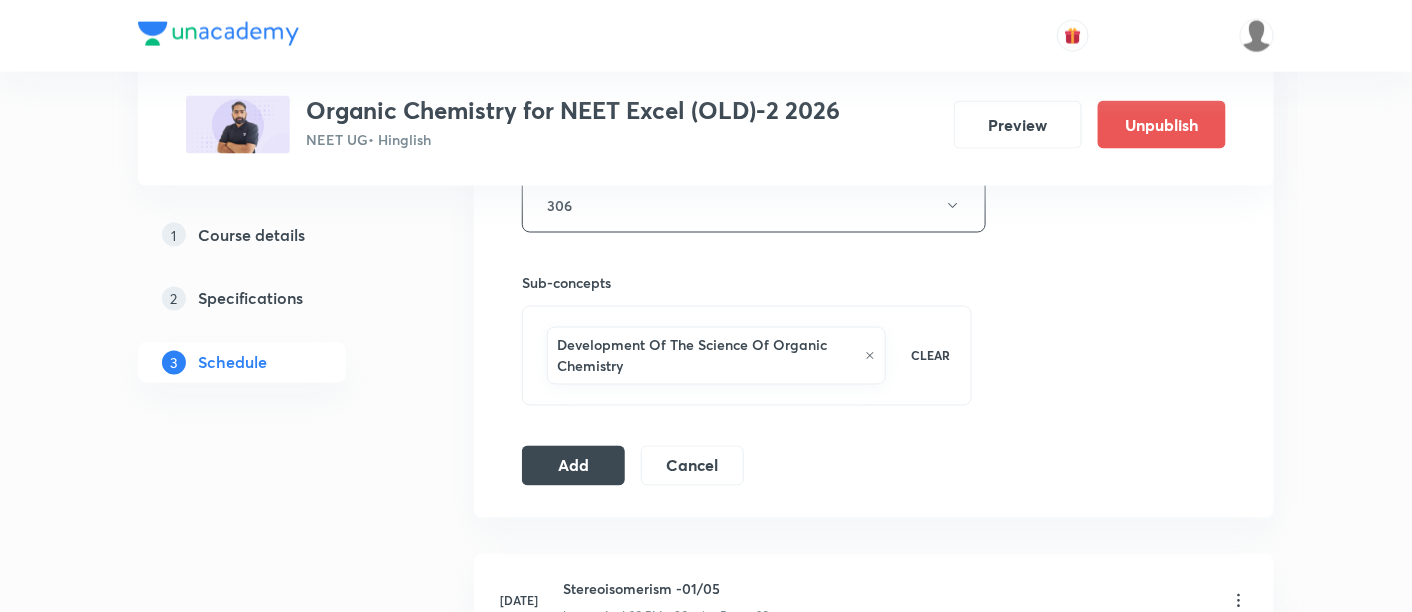 scroll, scrollTop: 948, scrollLeft: 0, axis: vertical 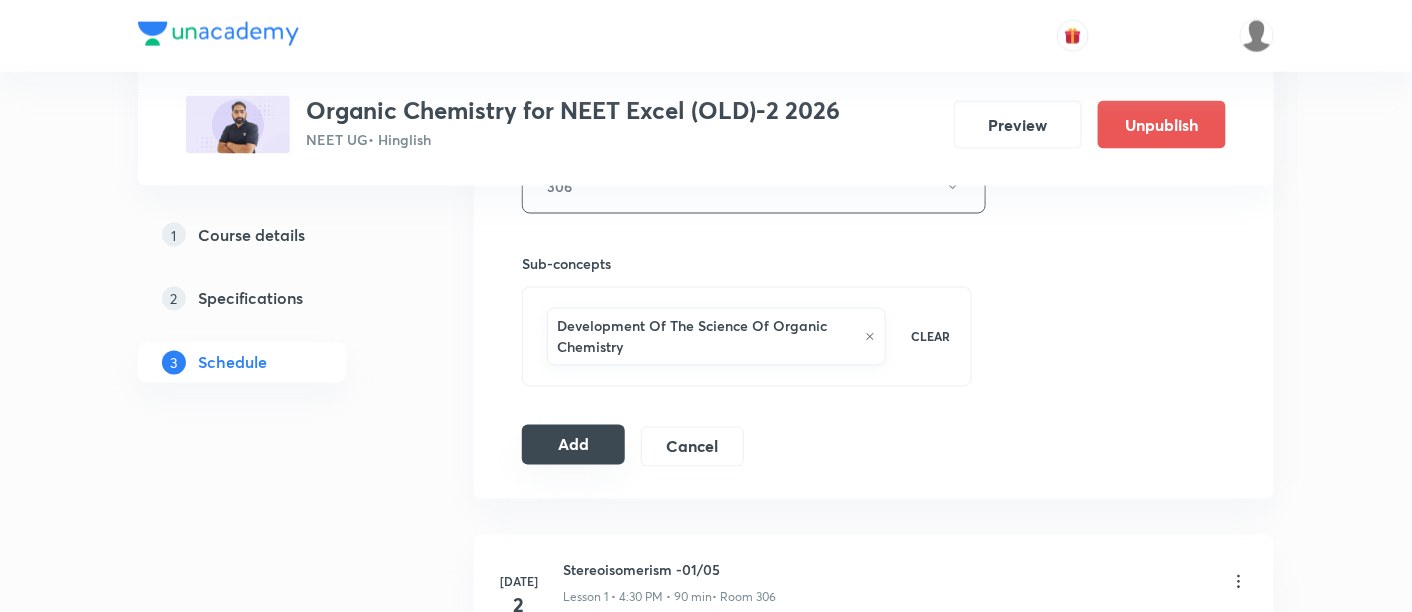 click on "Add" at bounding box center [573, 445] 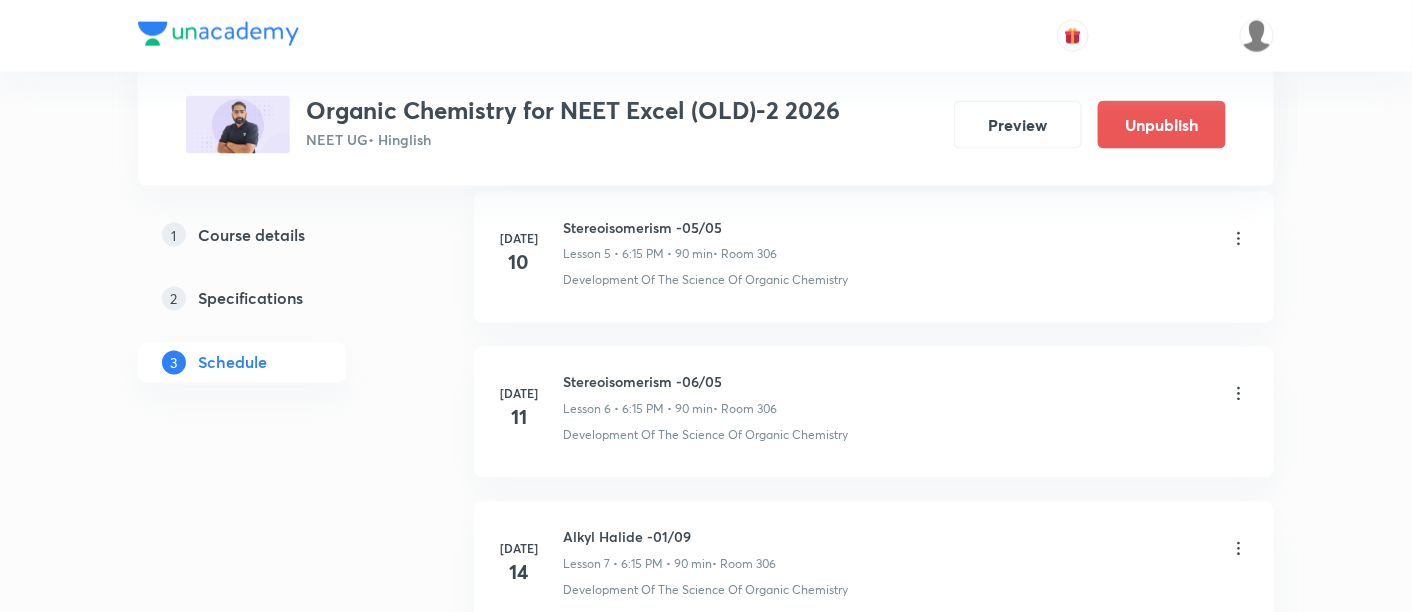 scroll, scrollTop: 1306, scrollLeft: 0, axis: vertical 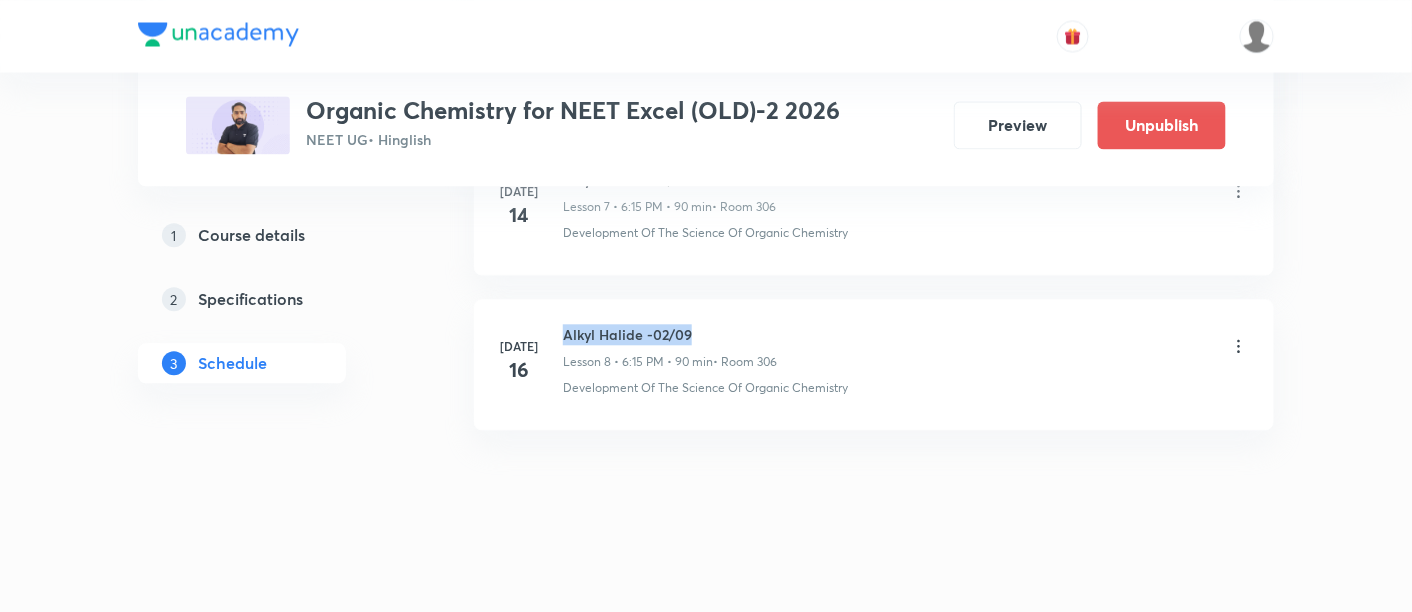 drag, startPoint x: 562, startPoint y: 327, endPoint x: 720, endPoint y: 324, distance: 158.02847 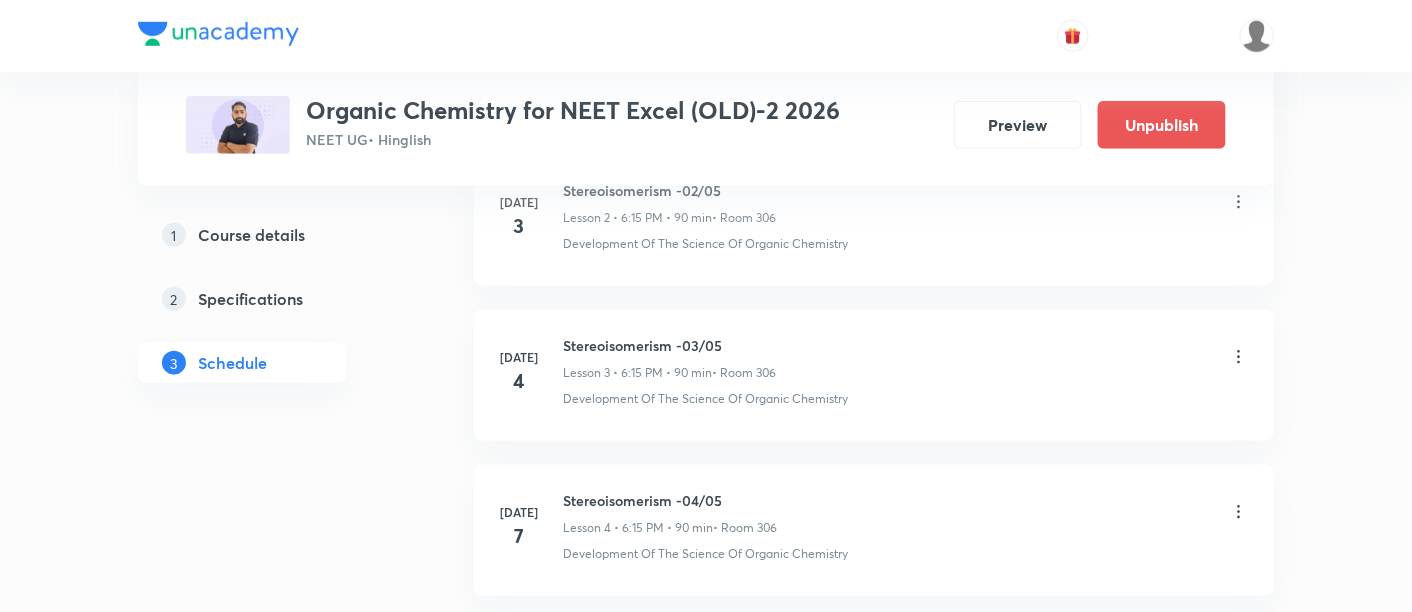 scroll, scrollTop: 0, scrollLeft: 0, axis: both 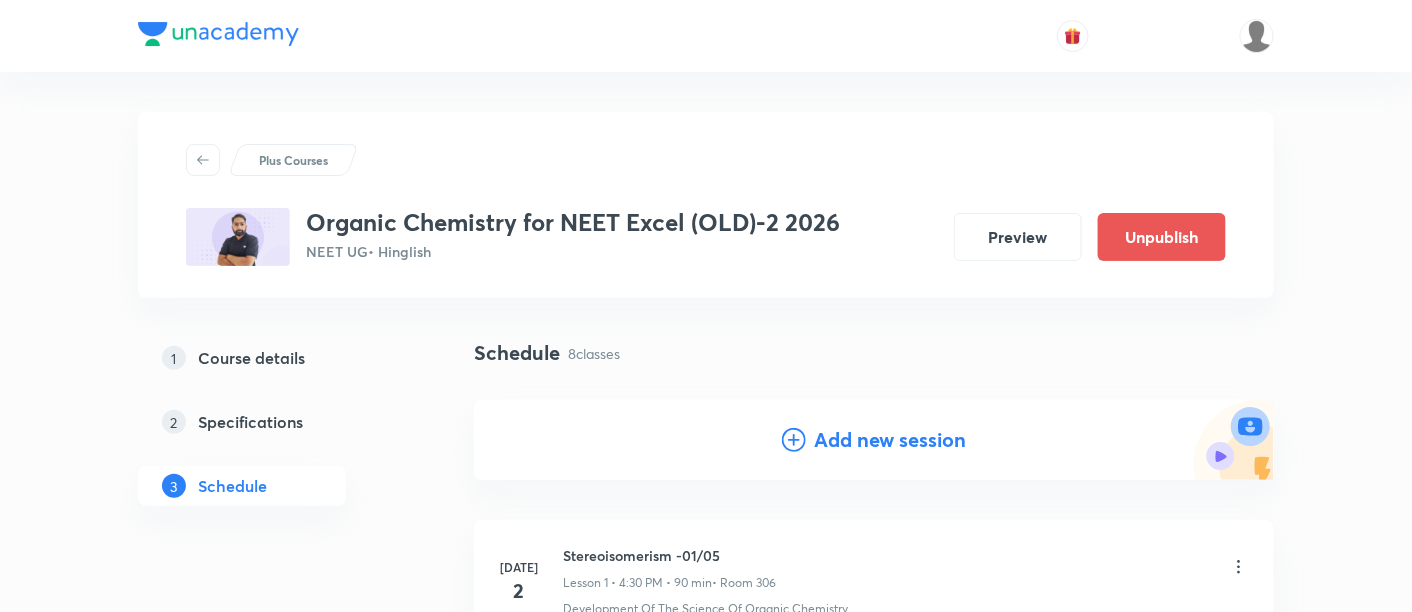 click on "Add new session" at bounding box center (890, 440) 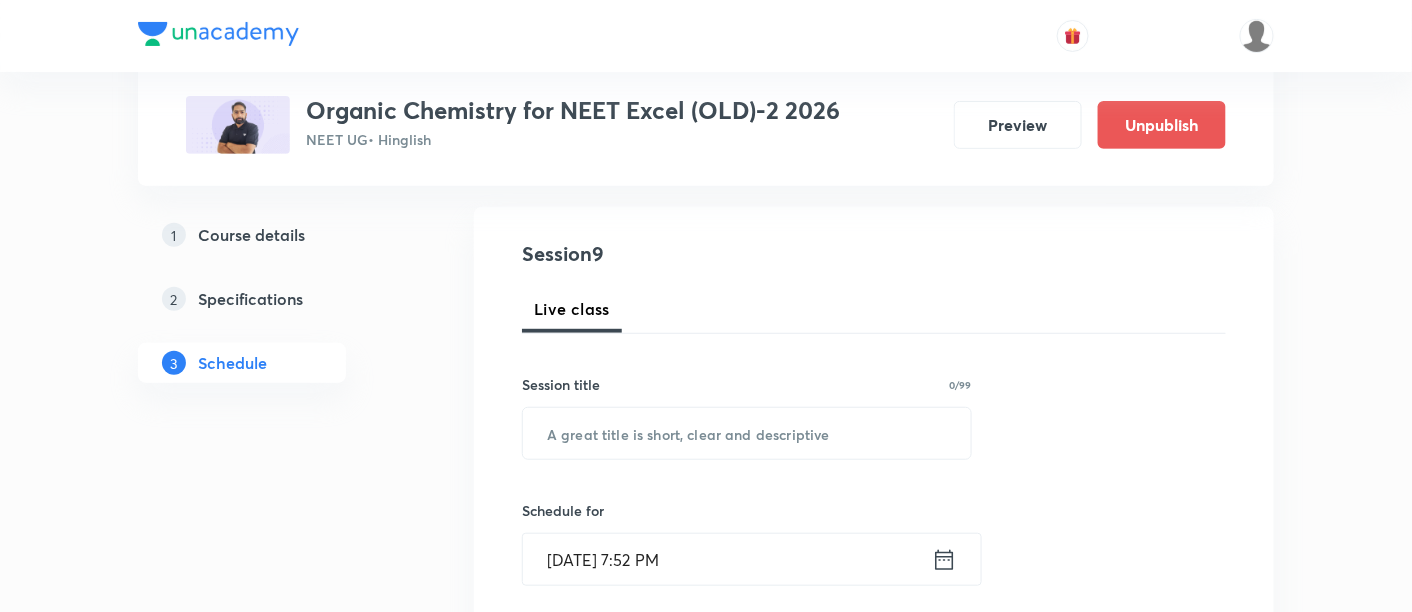 scroll, scrollTop: 203, scrollLeft: 0, axis: vertical 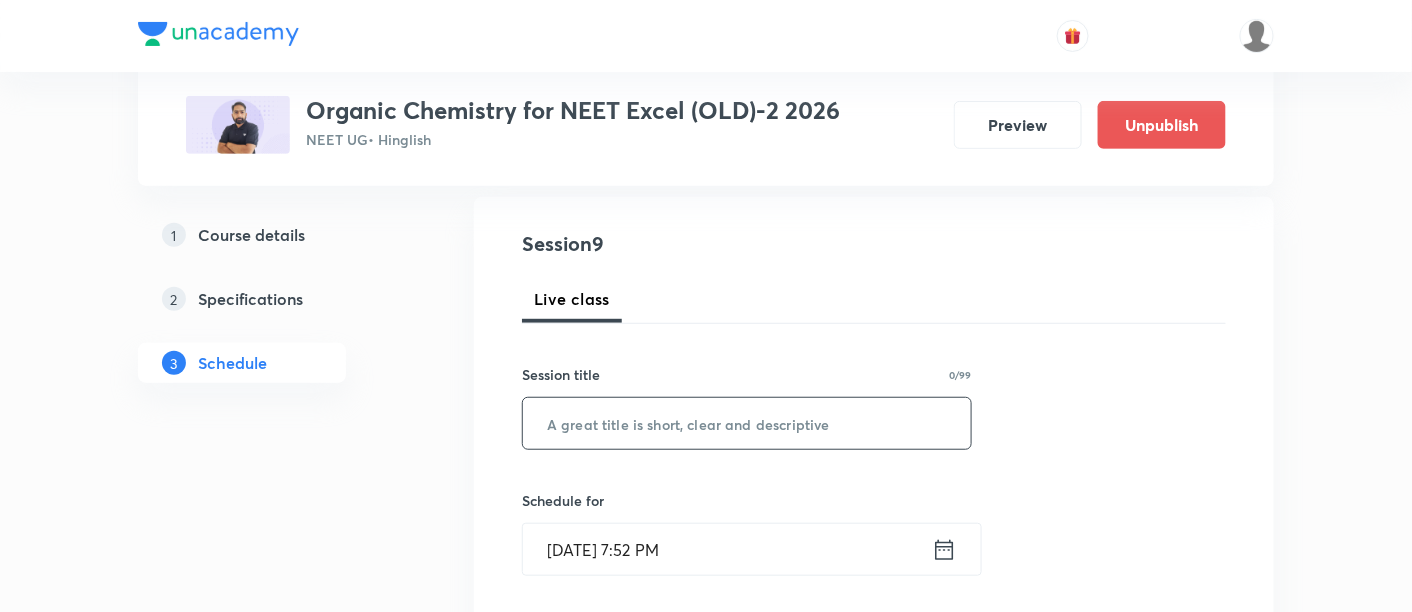 click at bounding box center [747, 423] 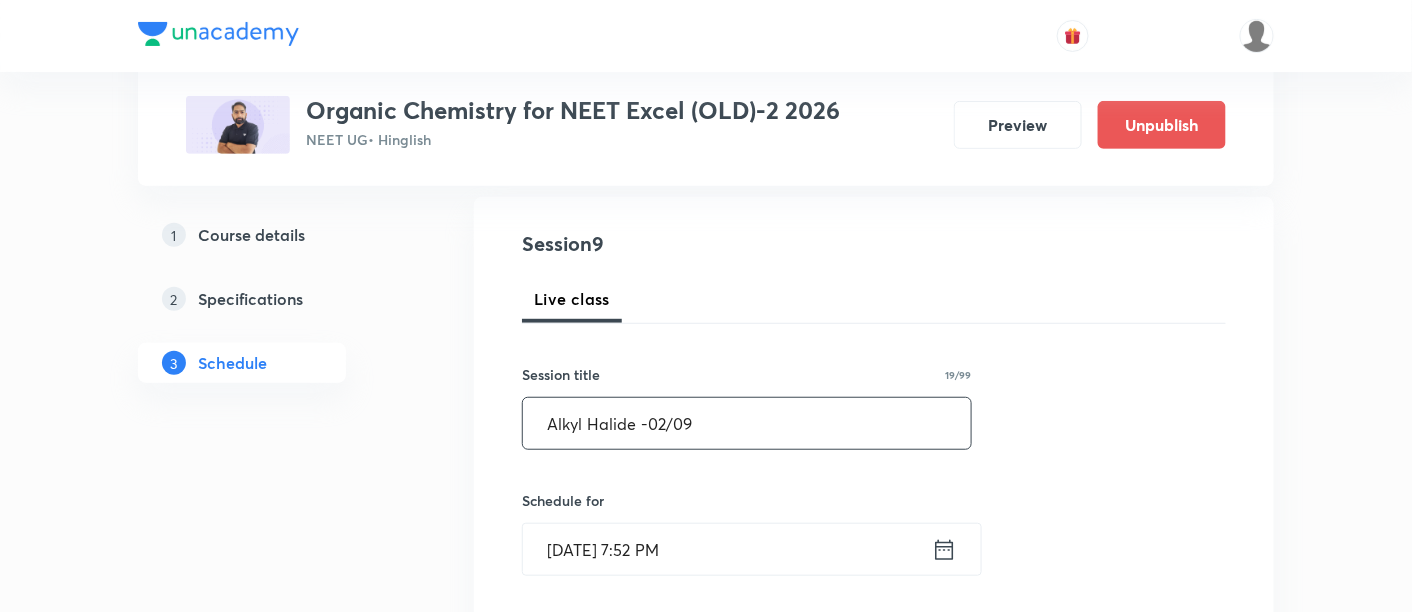 click on "Alkyl Halide -02/09" at bounding box center (747, 423) 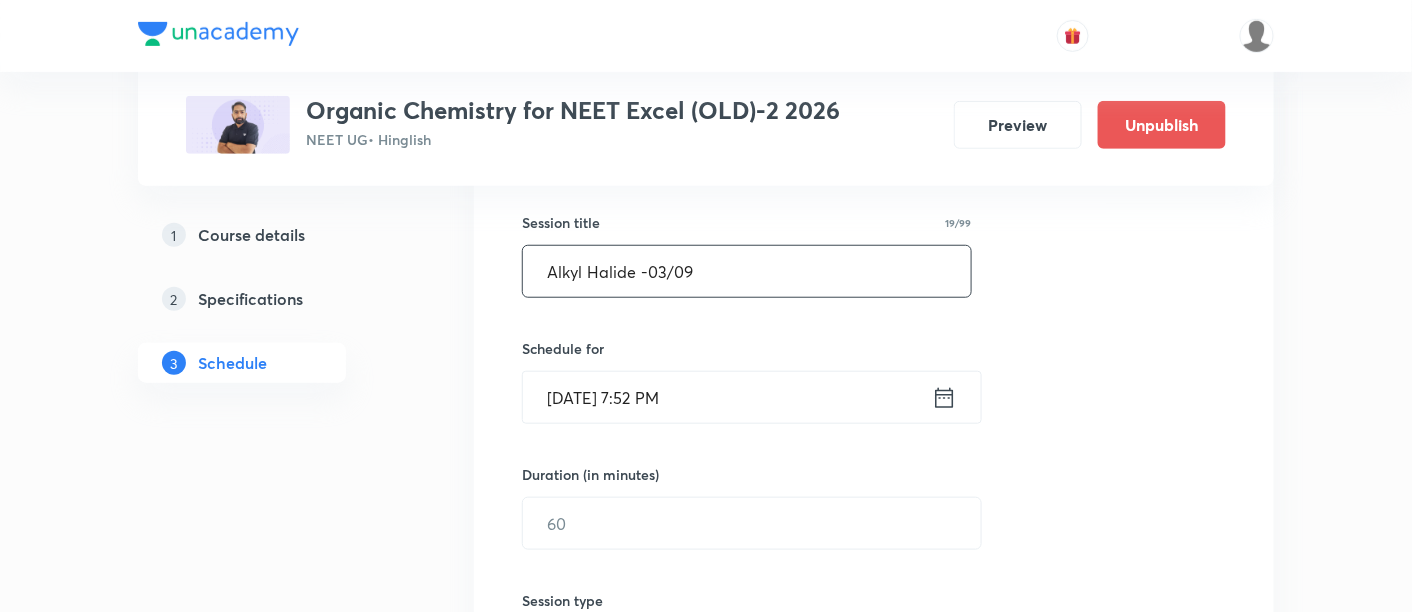 scroll, scrollTop: 359, scrollLeft: 0, axis: vertical 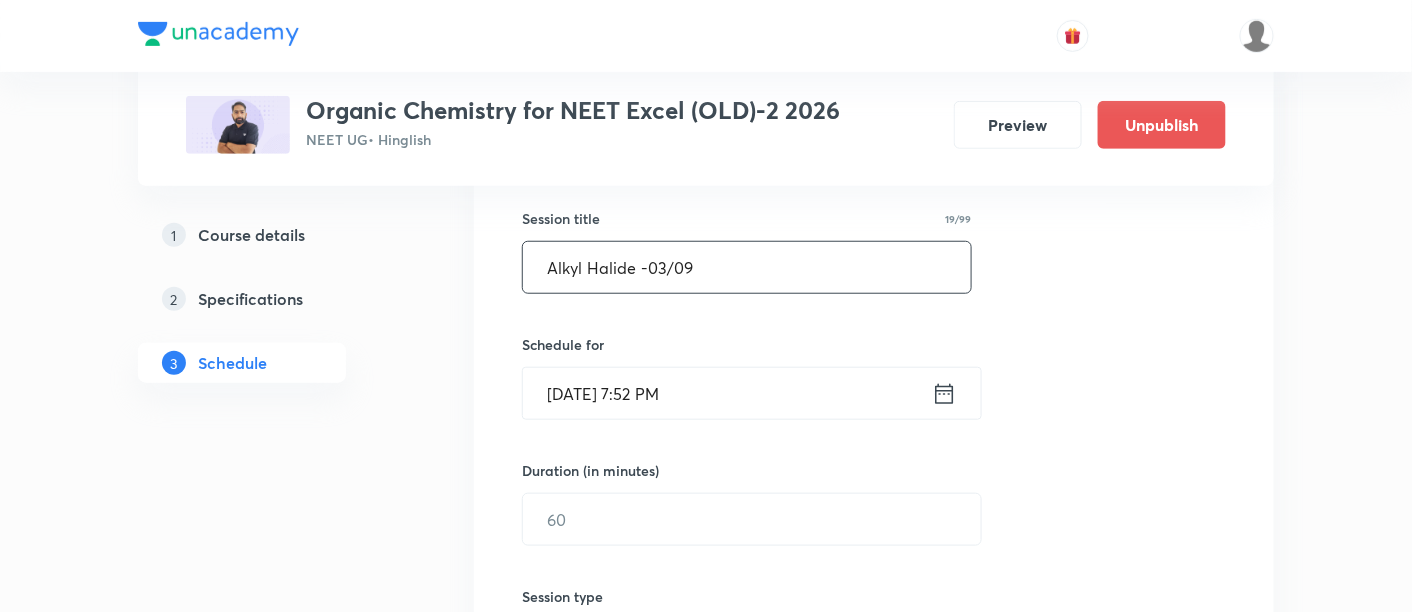 type on "Alkyl Halide -03/09" 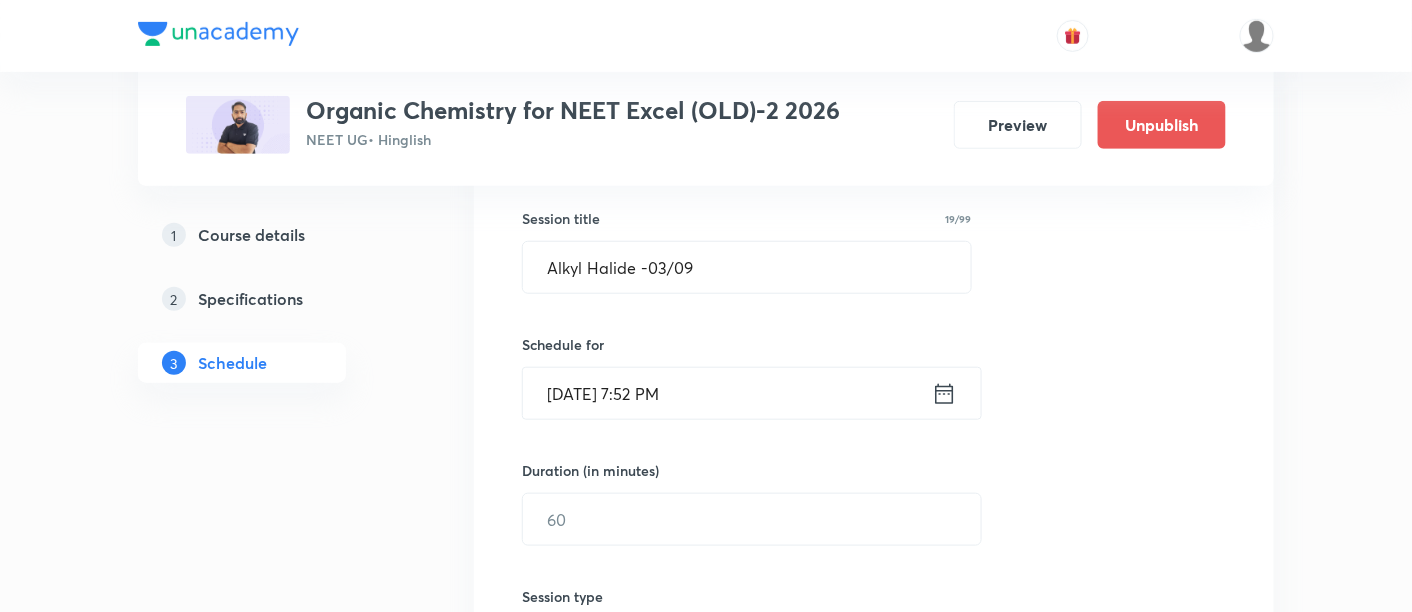 click 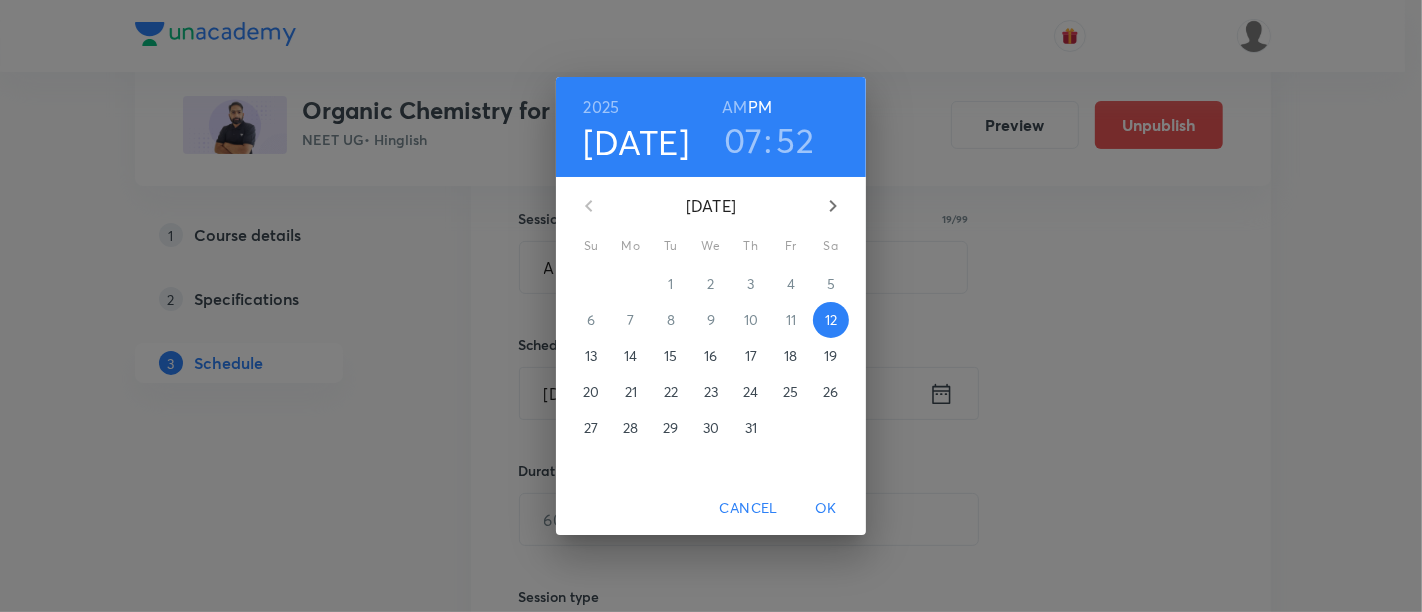 click on "17" at bounding box center (751, 356) 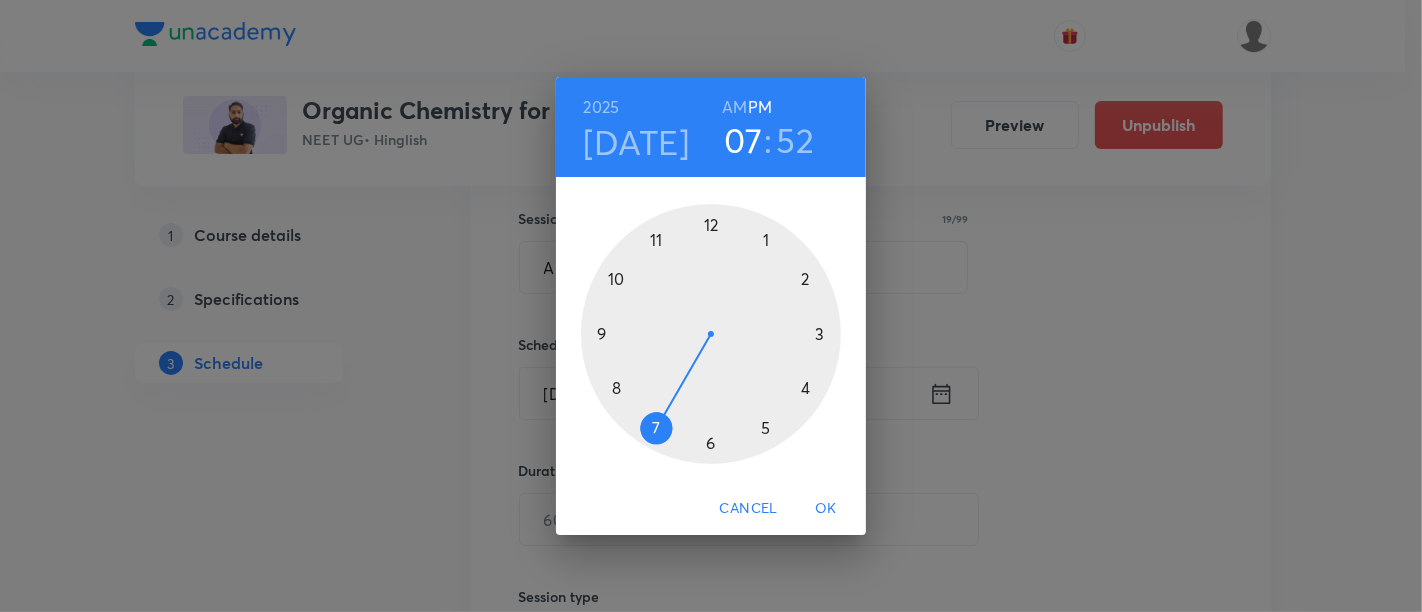 click at bounding box center [711, 334] 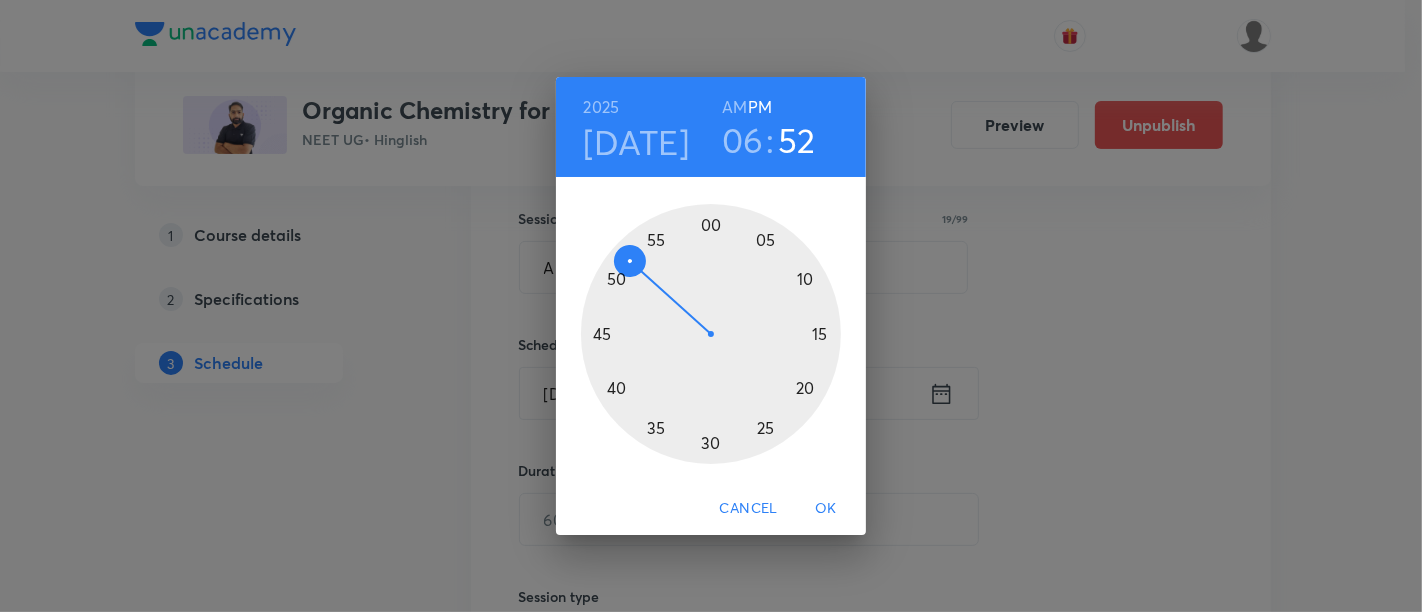 click at bounding box center [711, 334] 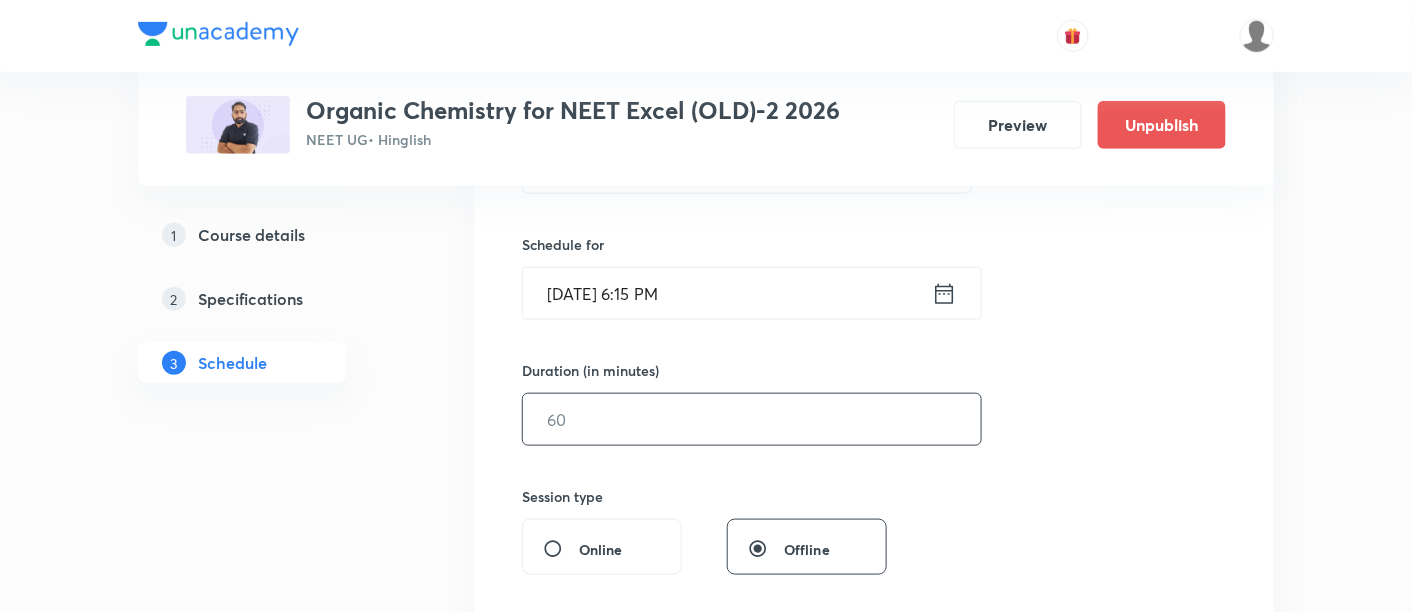 scroll, scrollTop: 474, scrollLeft: 0, axis: vertical 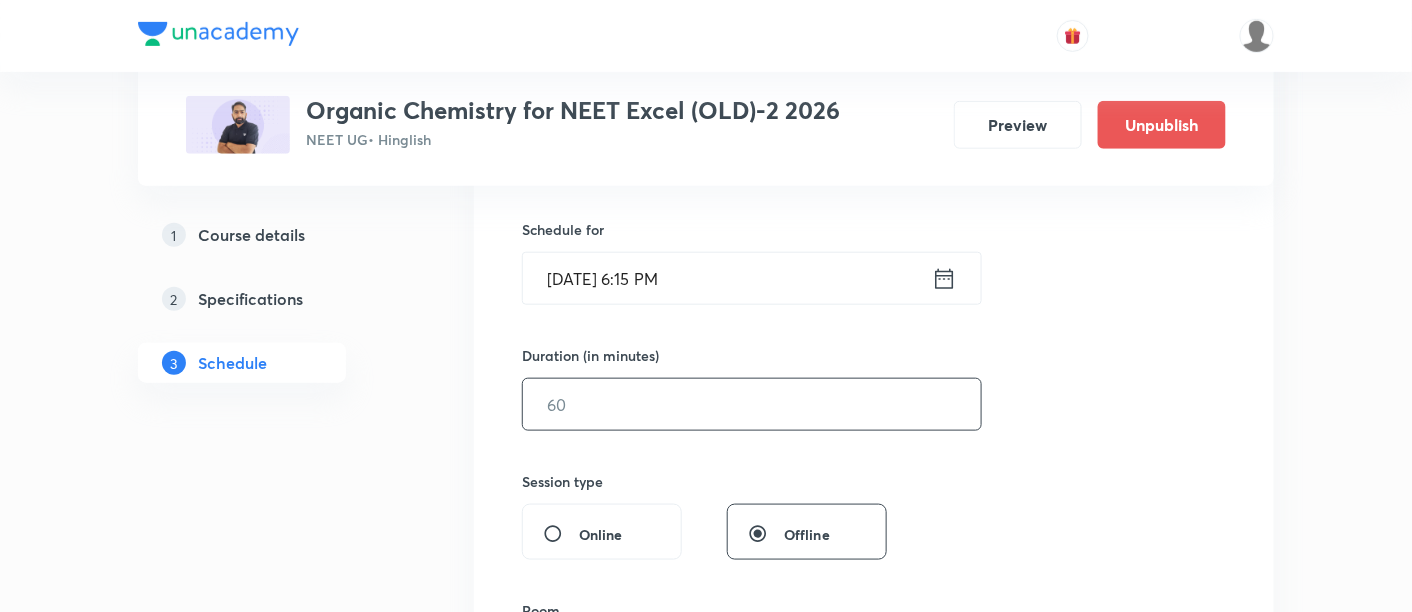 click at bounding box center [752, 404] 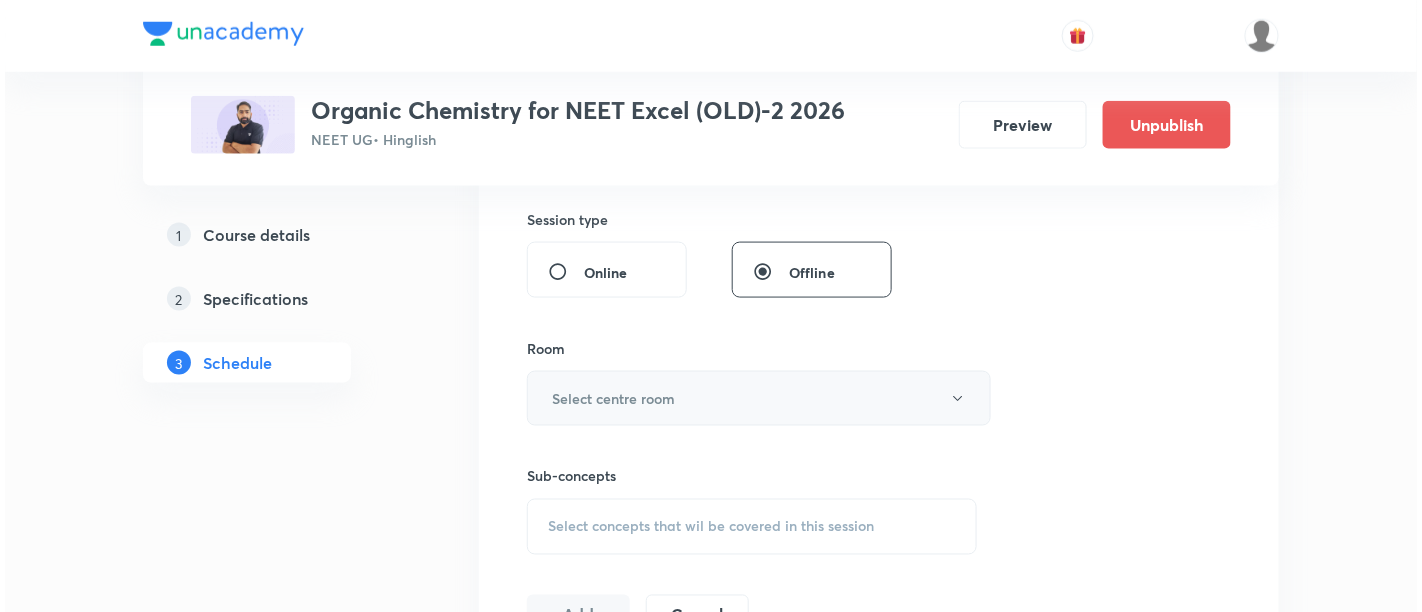 scroll, scrollTop: 737, scrollLeft: 0, axis: vertical 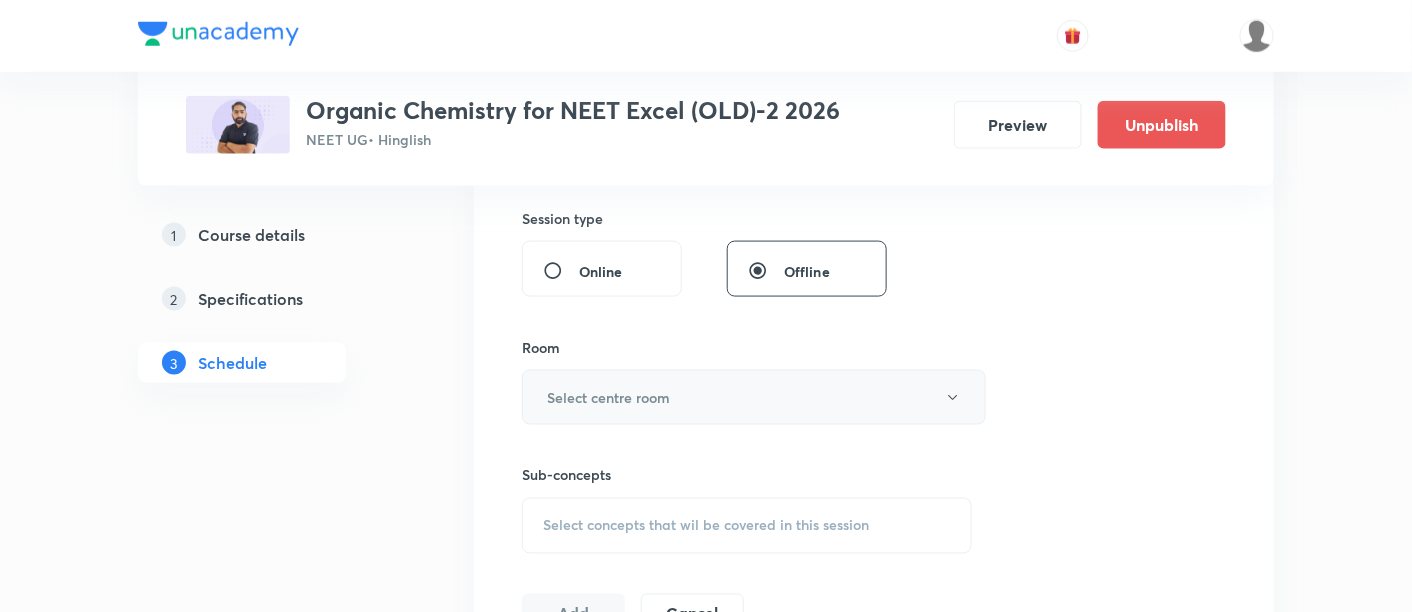 type on "90" 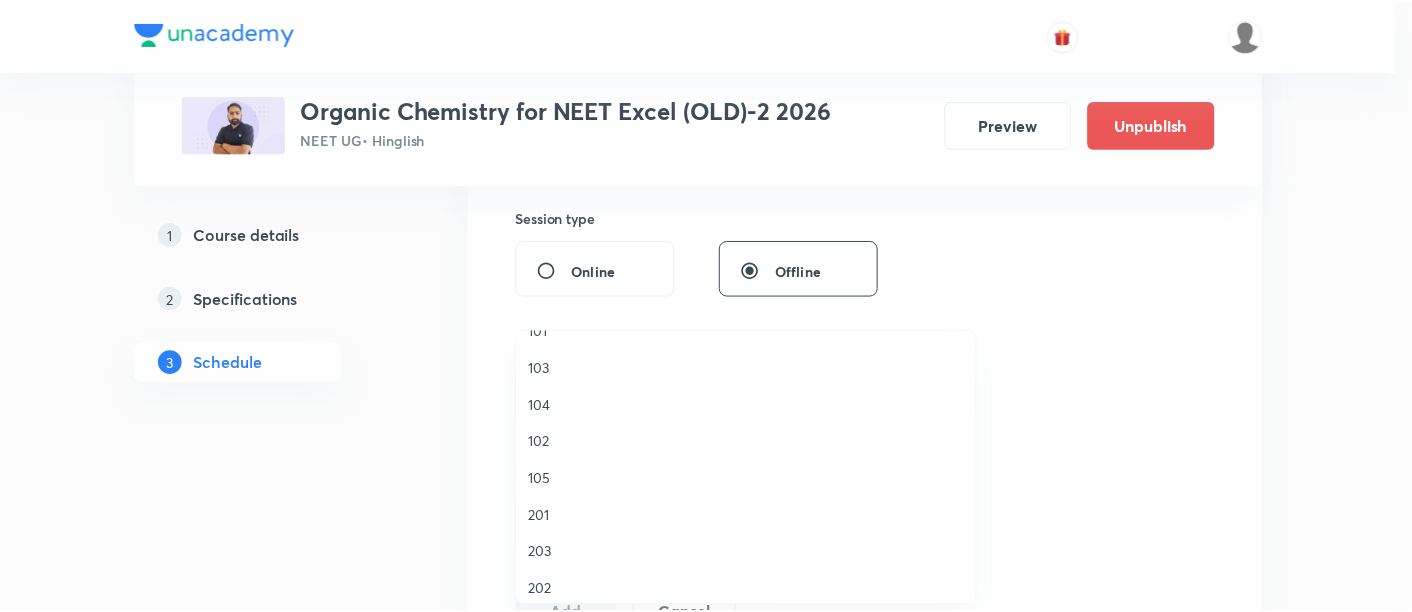 scroll, scrollTop: 665, scrollLeft: 0, axis: vertical 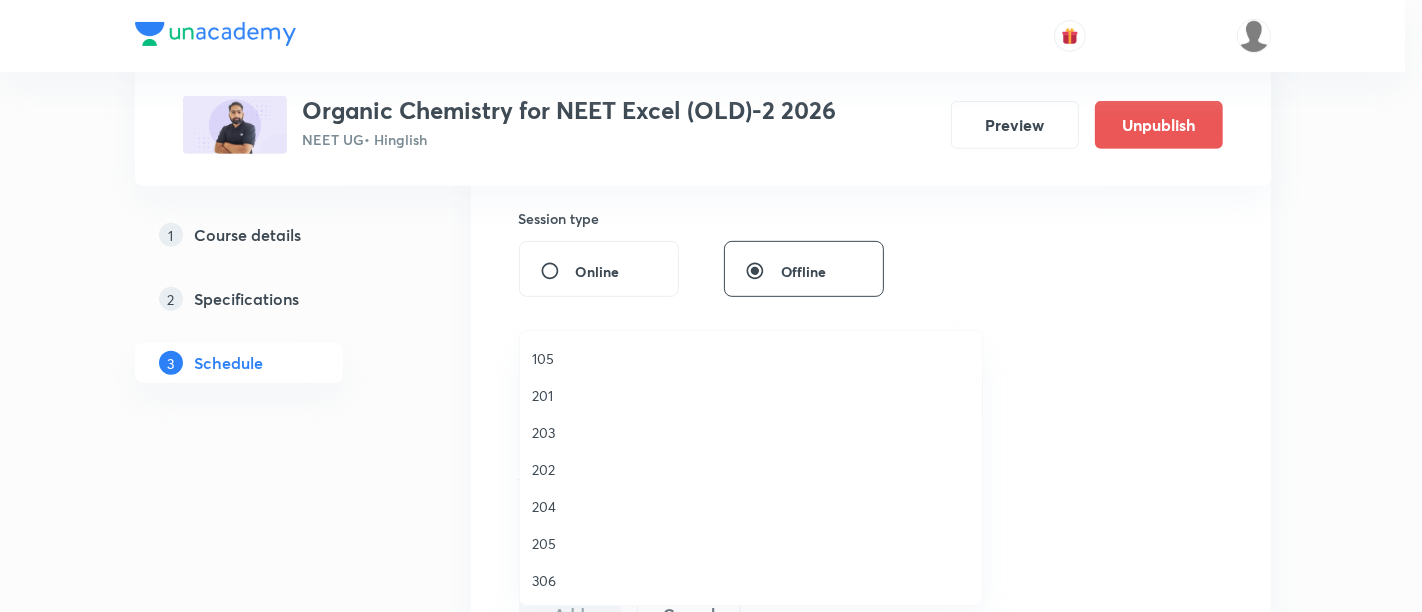 click on "306" at bounding box center (751, 580) 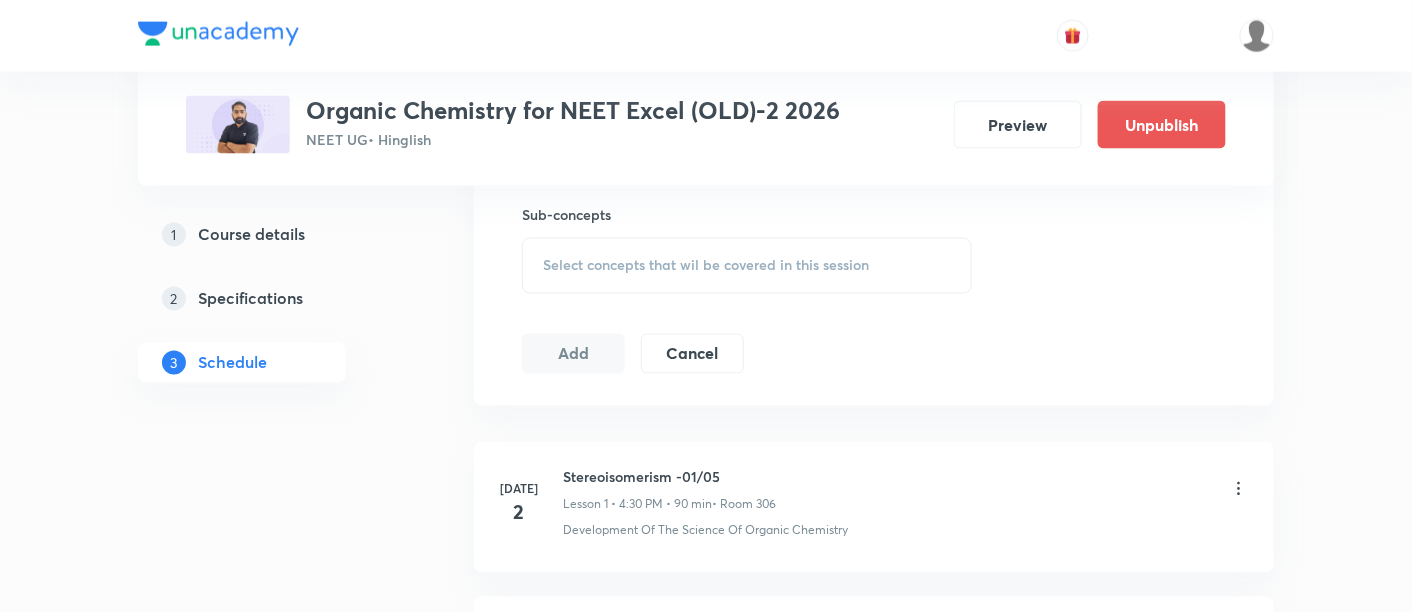 scroll, scrollTop: 1000, scrollLeft: 0, axis: vertical 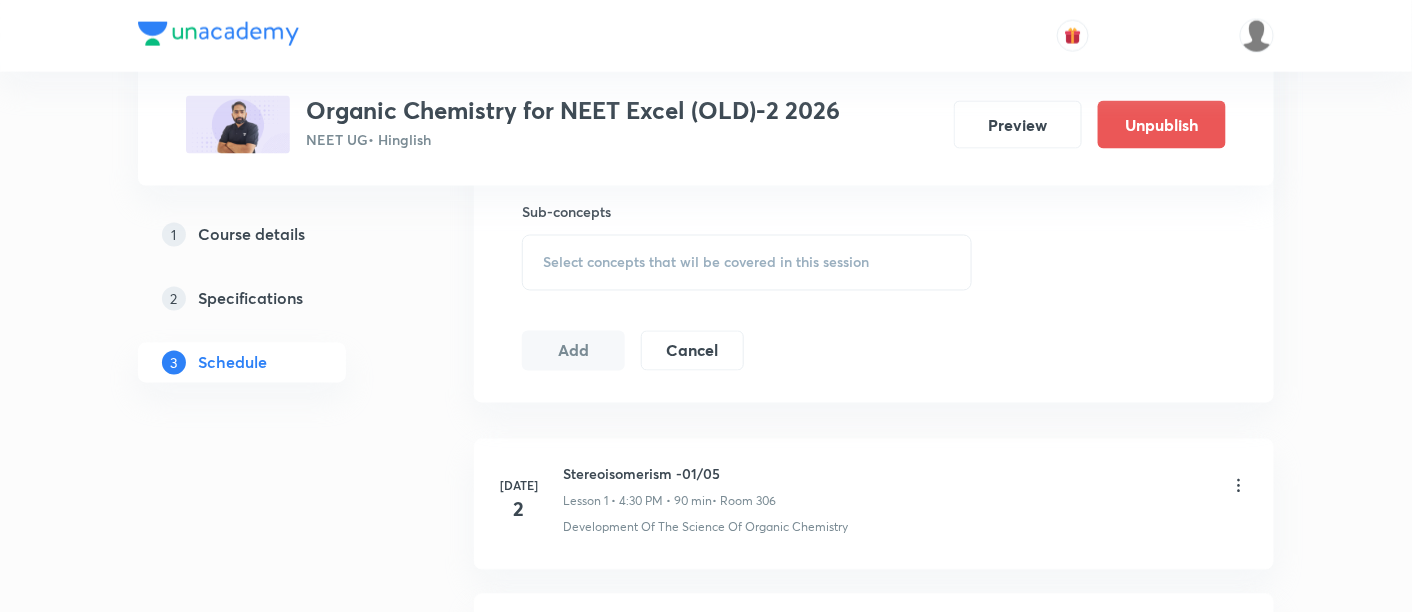 click on "Select concepts that wil be covered in this session" at bounding box center (706, 263) 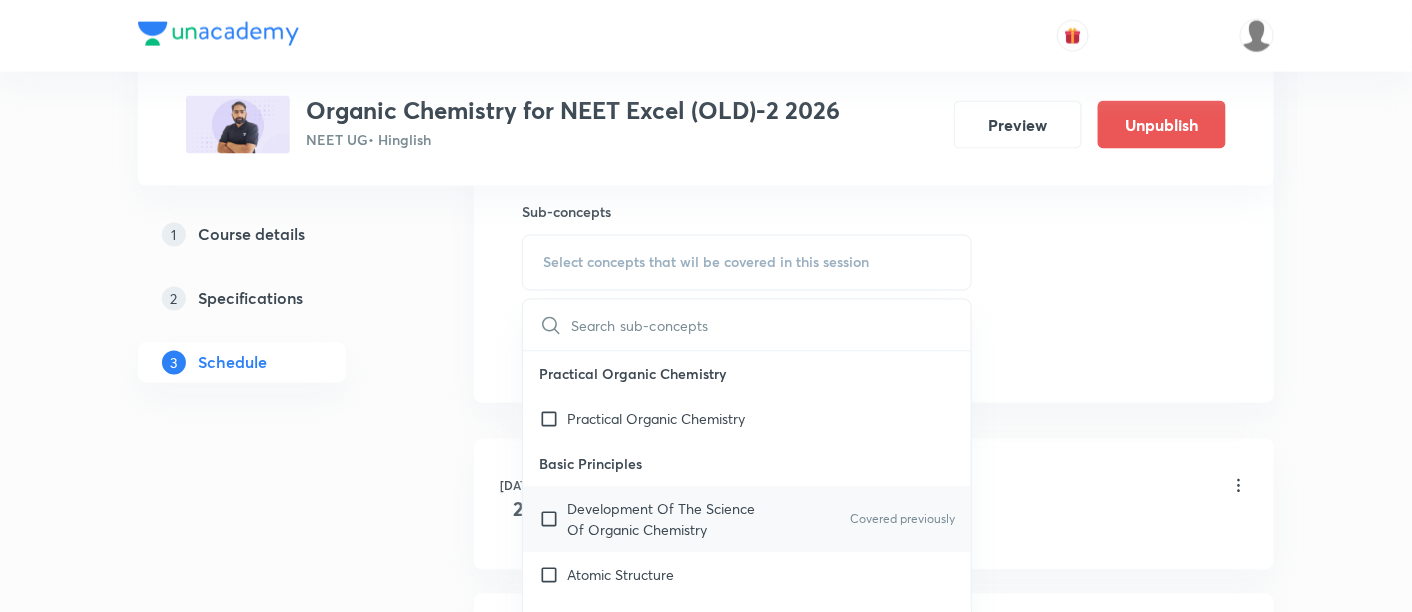 click on "Development Of The Science Of  Organic Chemistry" at bounding box center [668, 520] 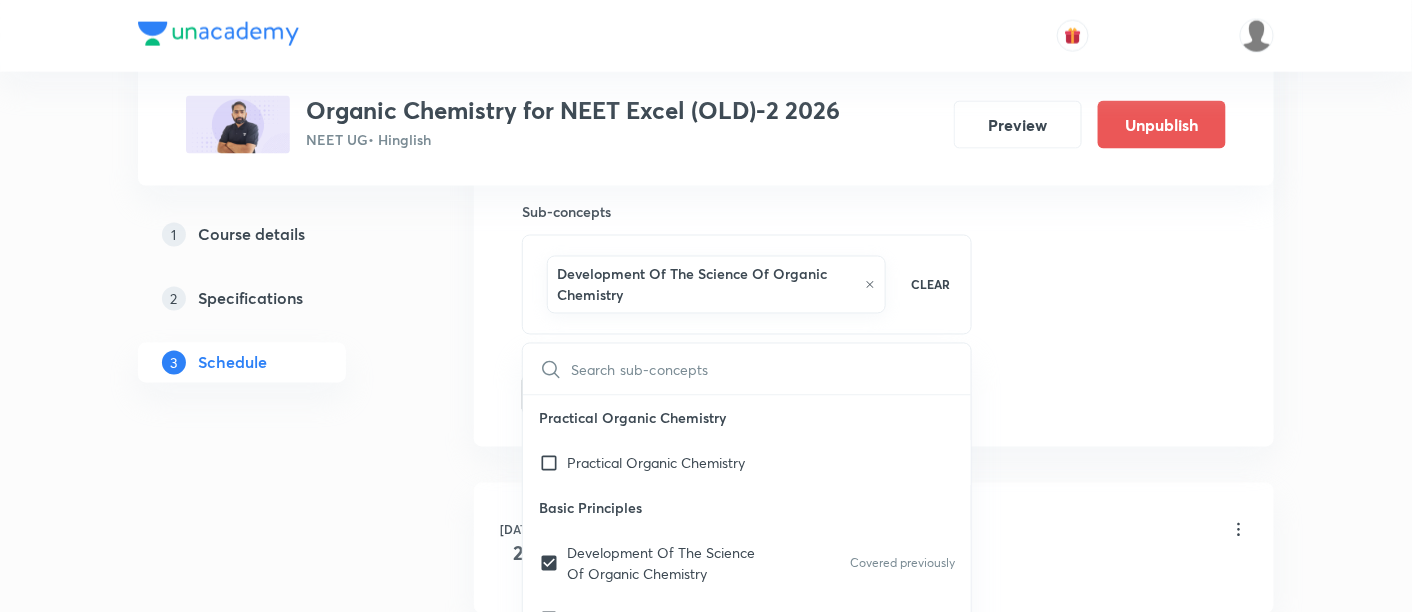 click on "Session  9 Live class Session title 19/99 Alkyl Halide -03/09 ​ Schedule for [DATE] 6:15 PM ​ Duration (in minutes) 90 ​   Session type Online Offline Room 306 Sub-concepts Development Of The Science Of  Organic Chemistry  CLEAR ​ Practical Organic Chemistry Practical Organic Chemistry Basic Principles Development Of The Science Of  Organic Chemistry  Covered previously Atomic Structure The Structural Theory Of Organic Chemistry Chemical Bonds: The Octet Rule Resonance Theory Hyperconjugation The Structure Of Methane And Ethane:  Sp3 Hybridization The Structure Of Ethene (Ethylene): Sp2 Hybridization The Structure Of Ethyne (Acetylene): Sp Hybridization How To Interpret And Write Structural Formulas [MEDICAL_DATA]: Representative Alkanes, Alkenes, Alkynes,  And Aromatic Compounds Polar And Nonpolar Molecules Functional Groups Alkyl Halides Or Haloalkanes Alcohols Ethers Amines Aldehydes And Ketones Carboxylic Acids, Esters, And Amides Nitriles Important Families Of Organic Compounds Alkyl Halides" at bounding box center (874, -77) 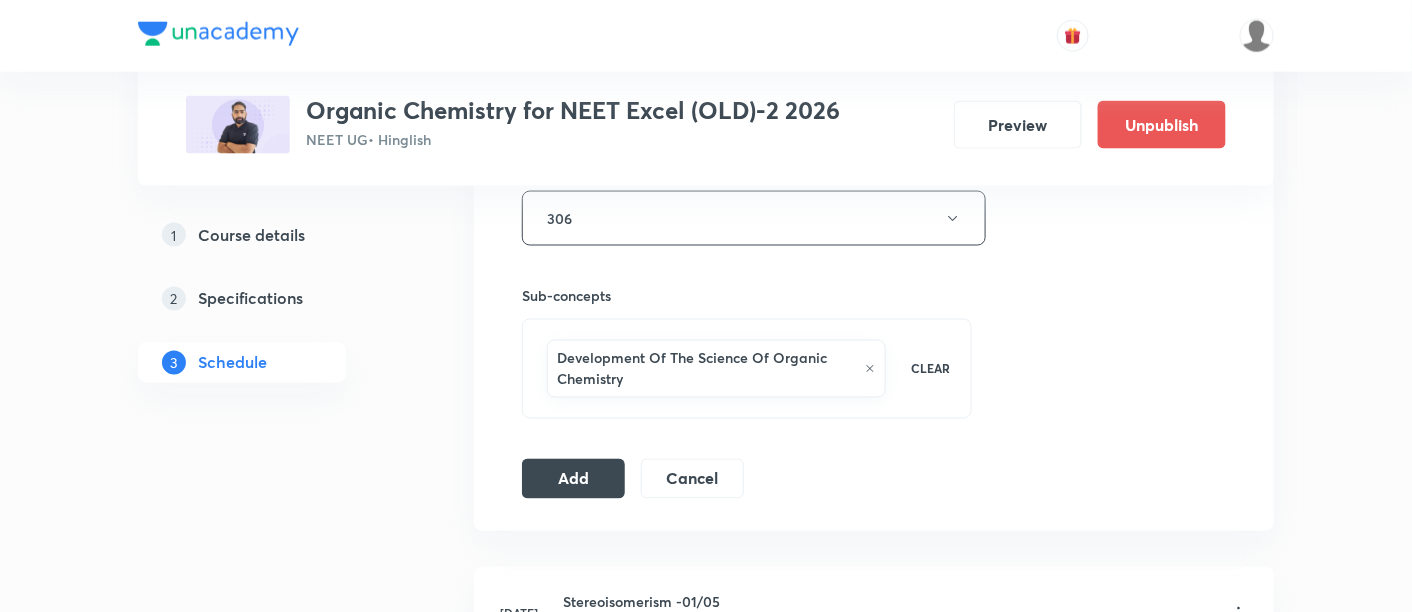 scroll, scrollTop: 928, scrollLeft: 0, axis: vertical 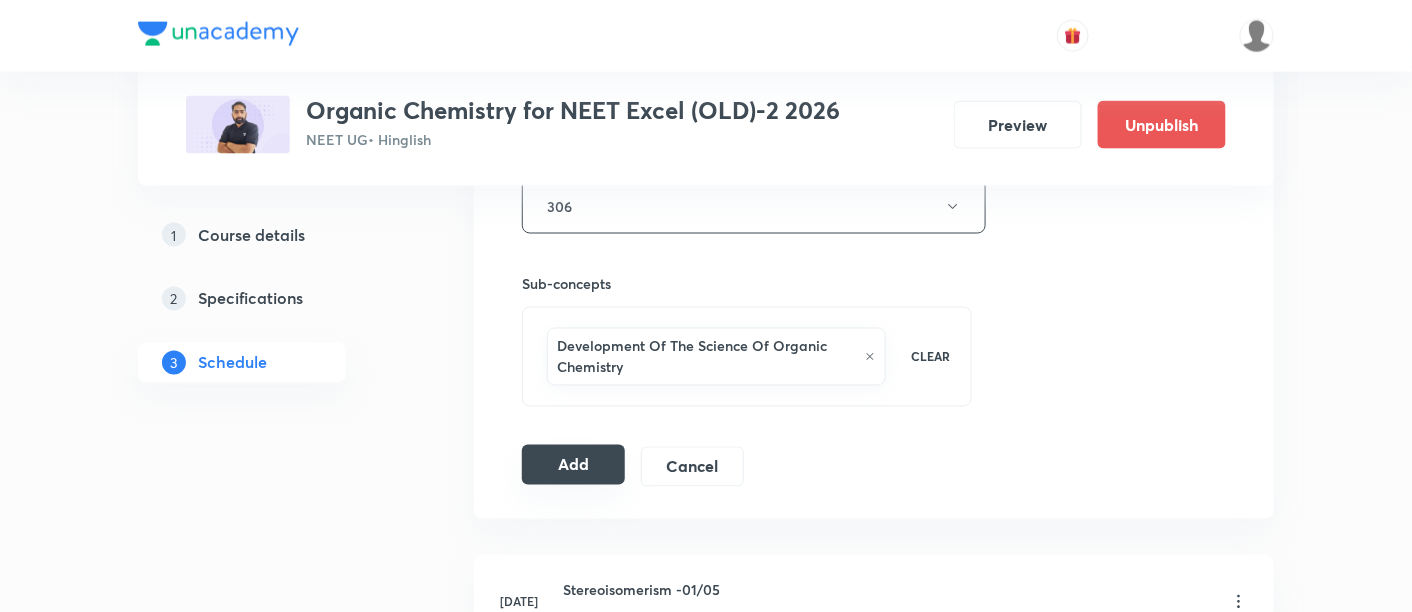 click on "Add" at bounding box center (573, 465) 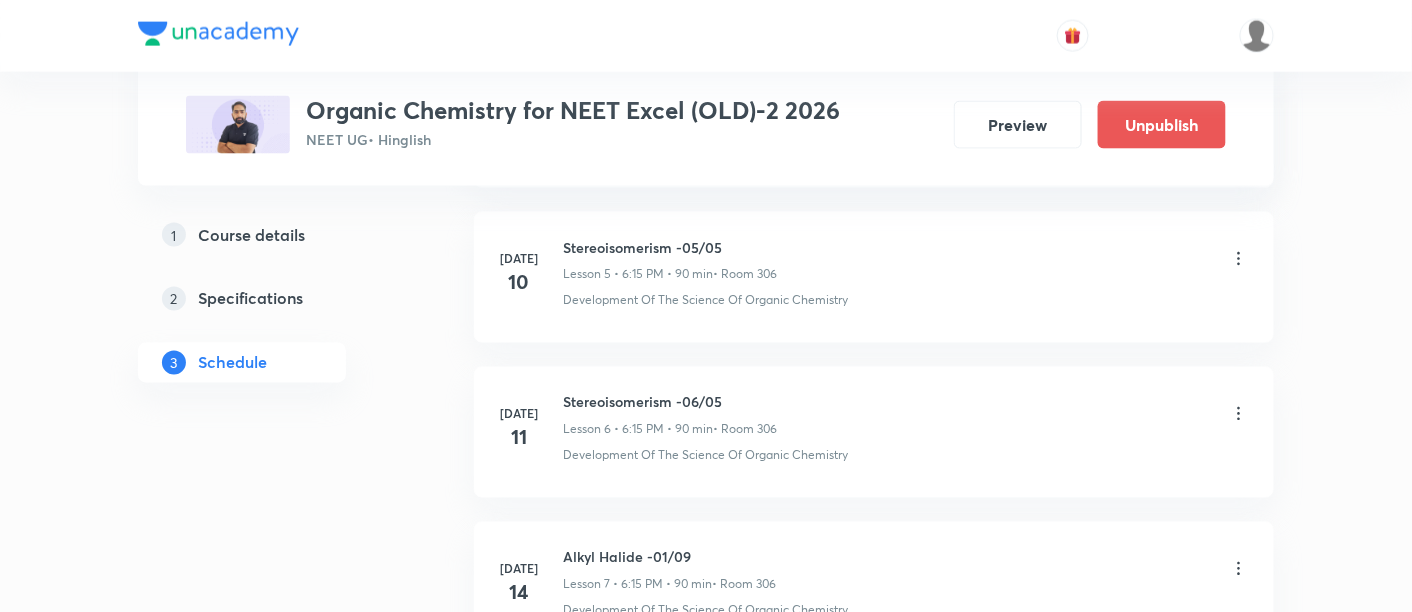 scroll, scrollTop: 1461, scrollLeft: 0, axis: vertical 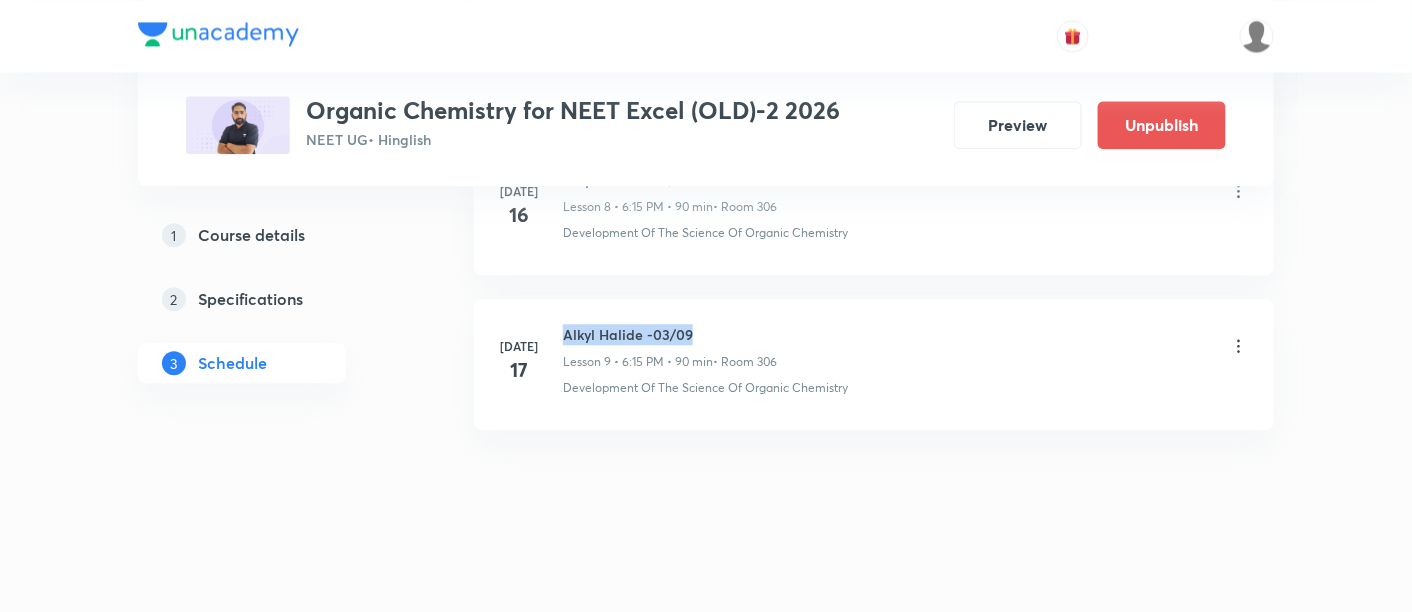 drag, startPoint x: 565, startPoint y: 323, endPoint x: 717, endPoint y: 323, distance: 152 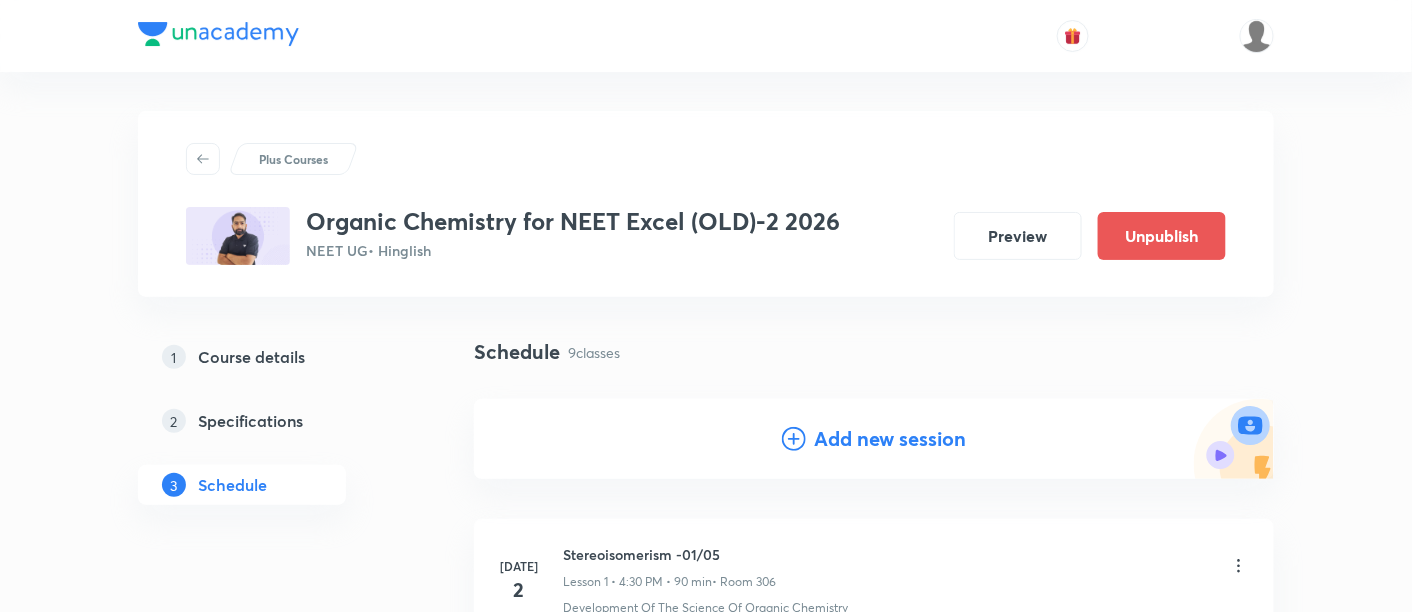 scroll, scrollTop: 0, scrollLeft: 0, axis: both 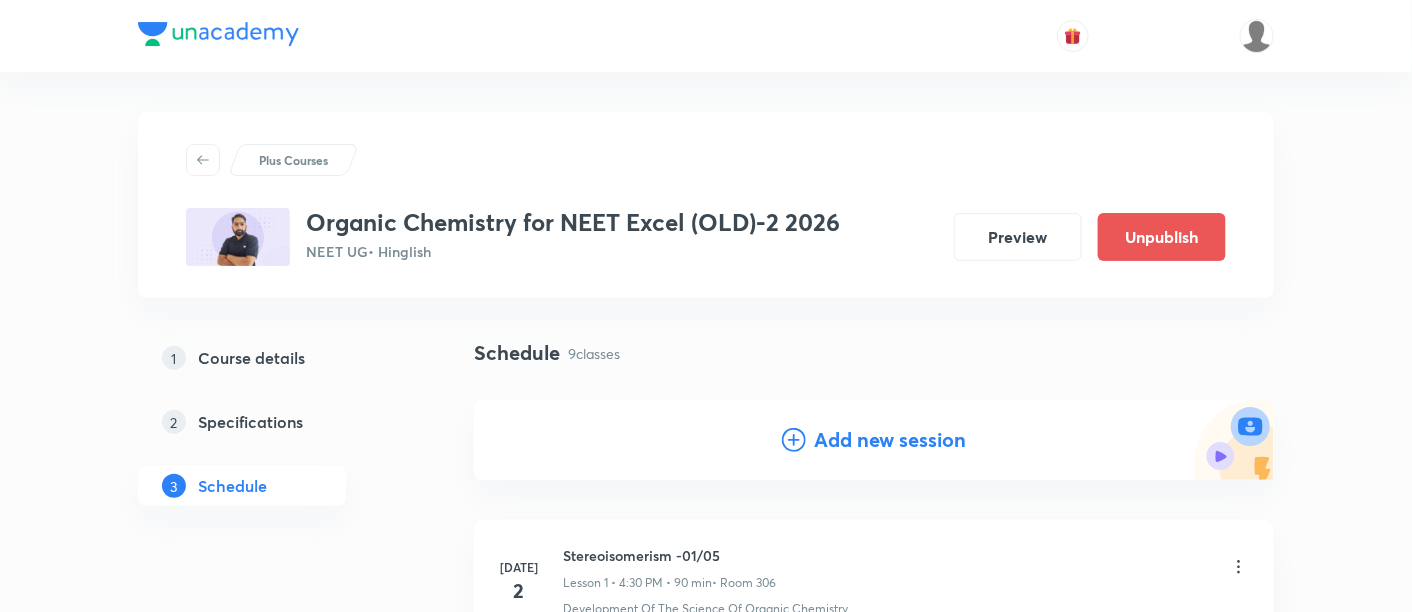 click on "Add new session" at bounding box center (890, 440) 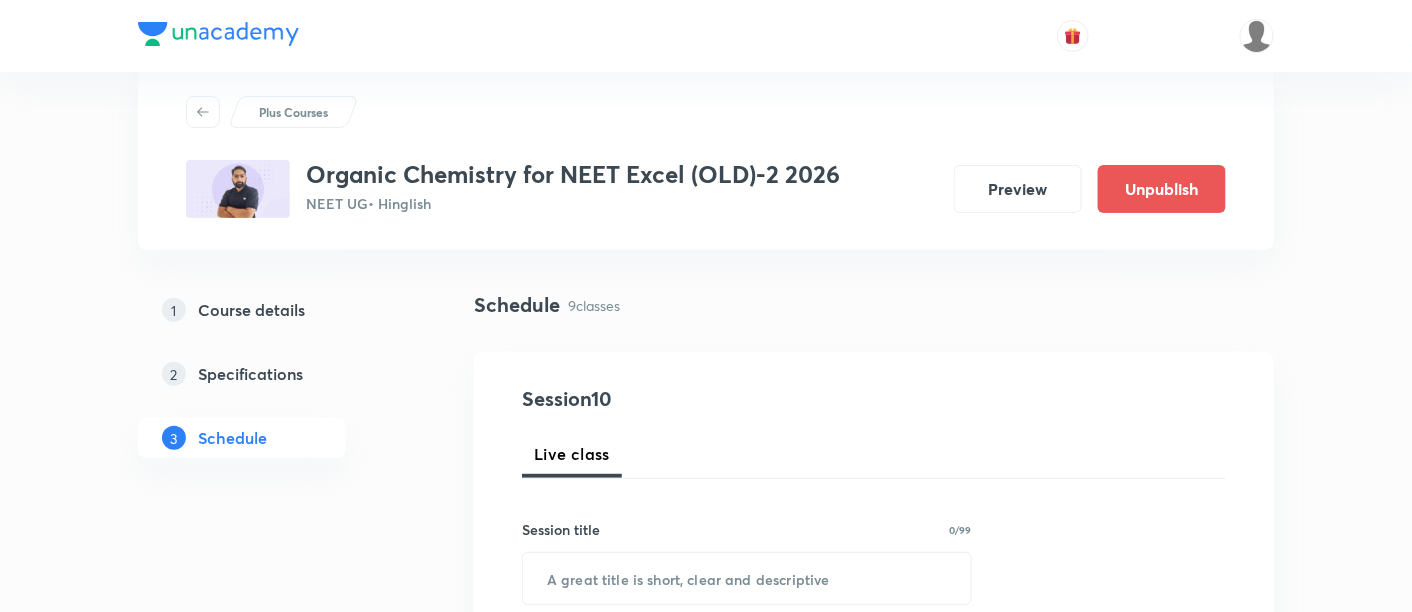 scroll, scrollTop: 188, scrollLeft: 0, axis: vertical 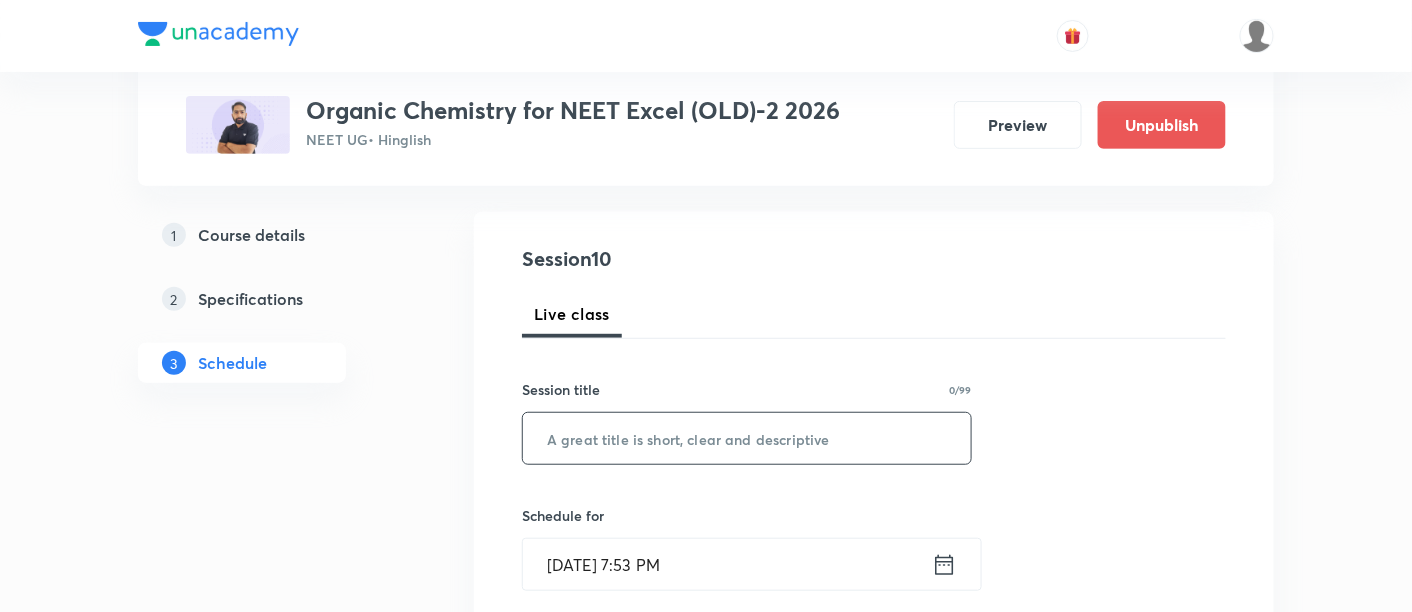 click at bounding box center (747, 438) 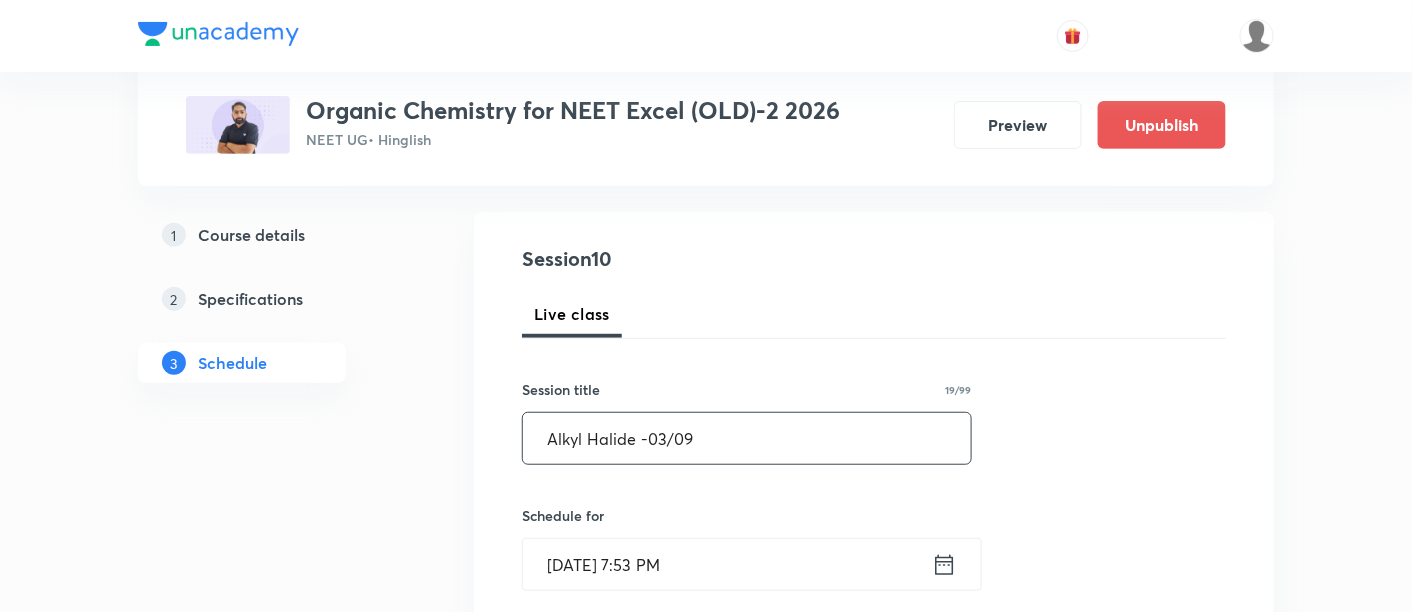 click on "Alkyl Halide -03/09" at bounding box center (747, 438) 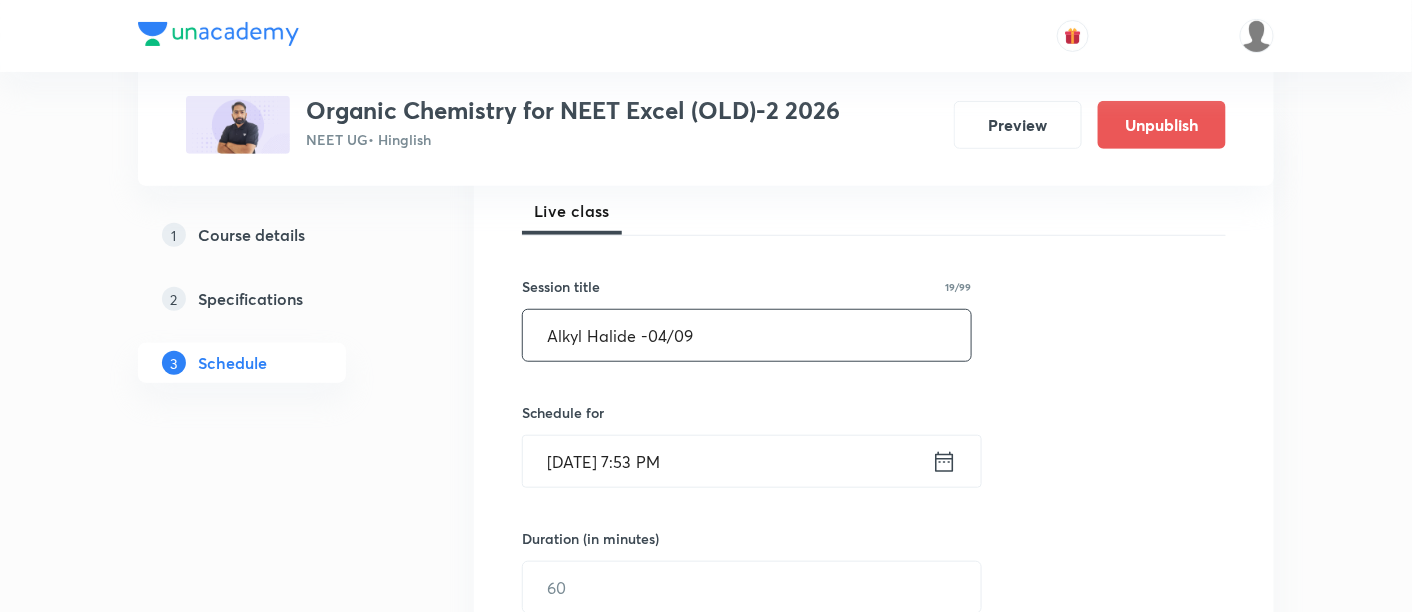 scroll, scrollTop: 292, scrollLeft: 0, axis: vertical 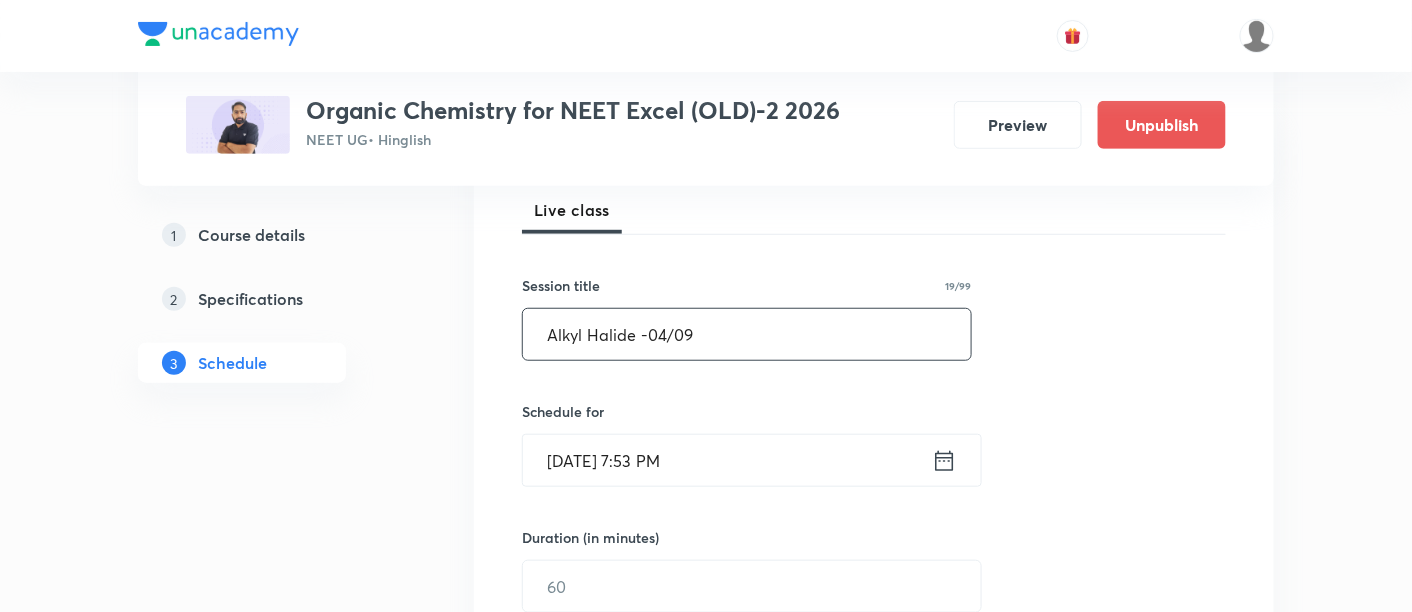 type on "Alkyl Halide -04/09" 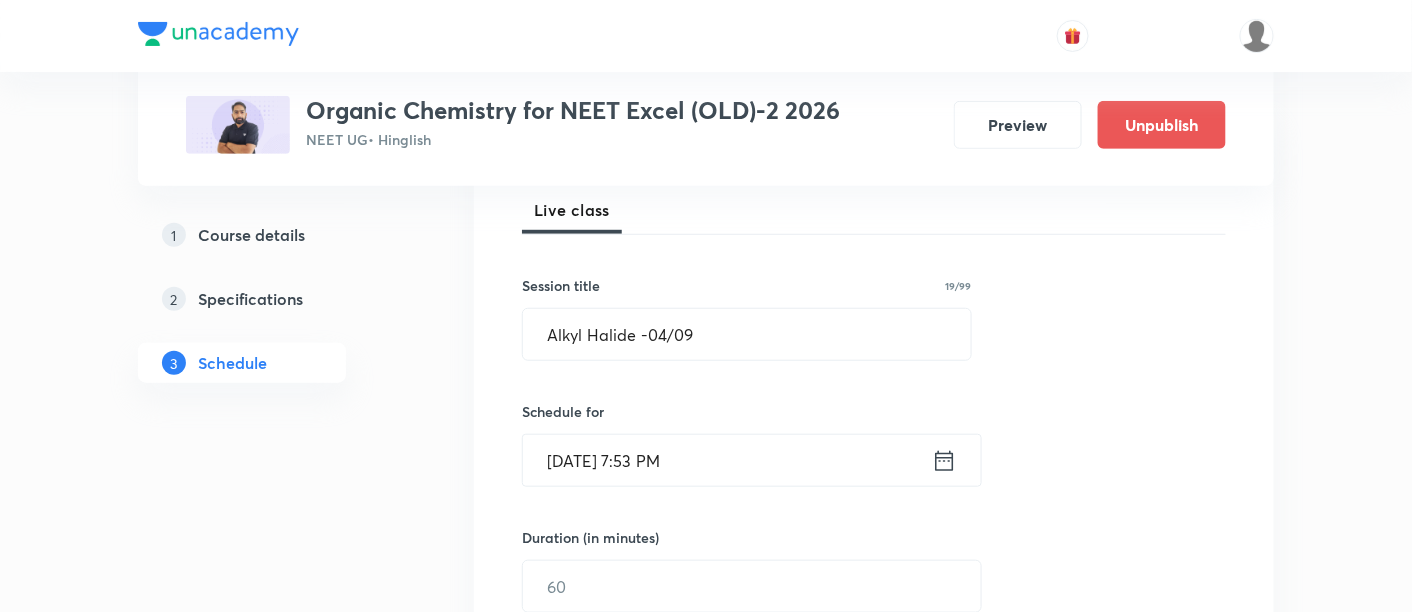 click on "[DATE] 7:53 PM" at bounding box center [727, 460] 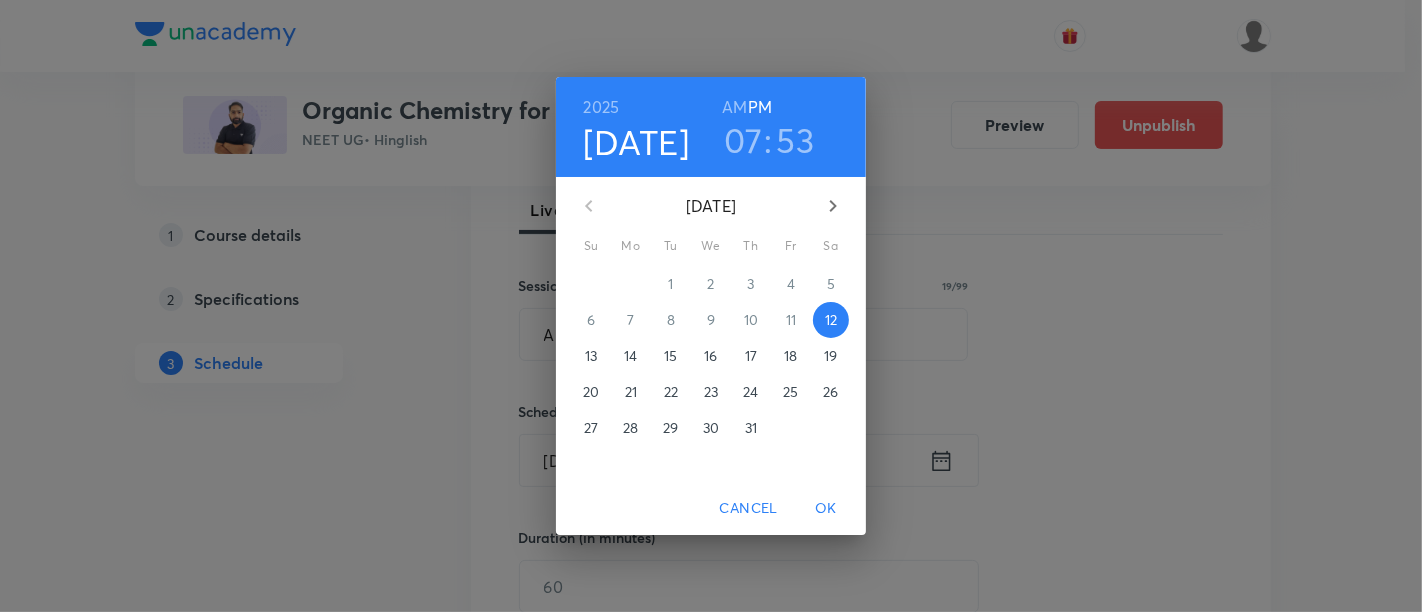 click on "18" at bounding box center (790, 356) 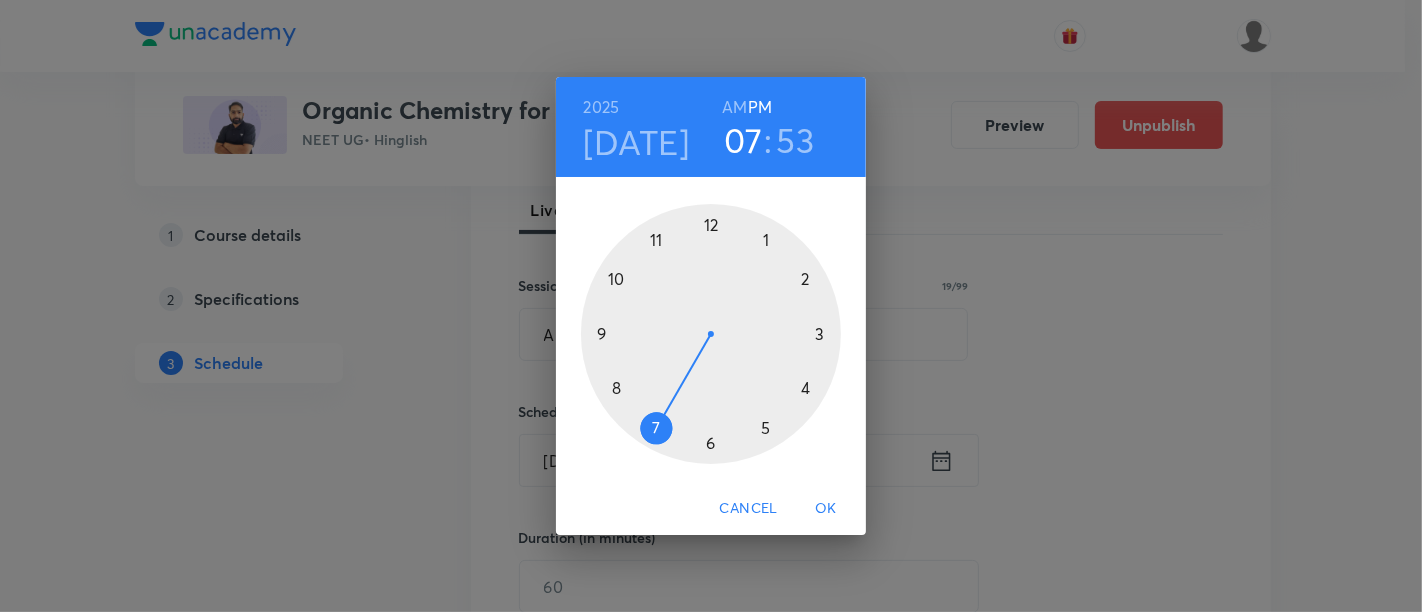 click at bounding box center (711, 334) 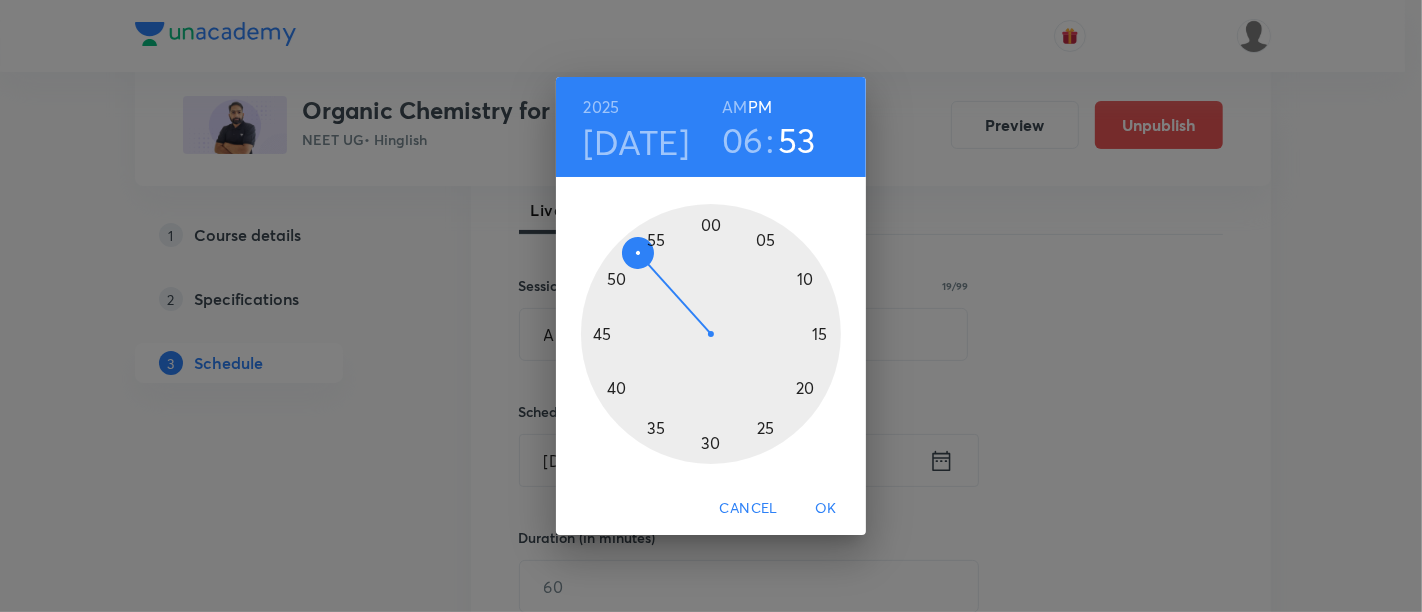 click at bounding box center [711, 334] 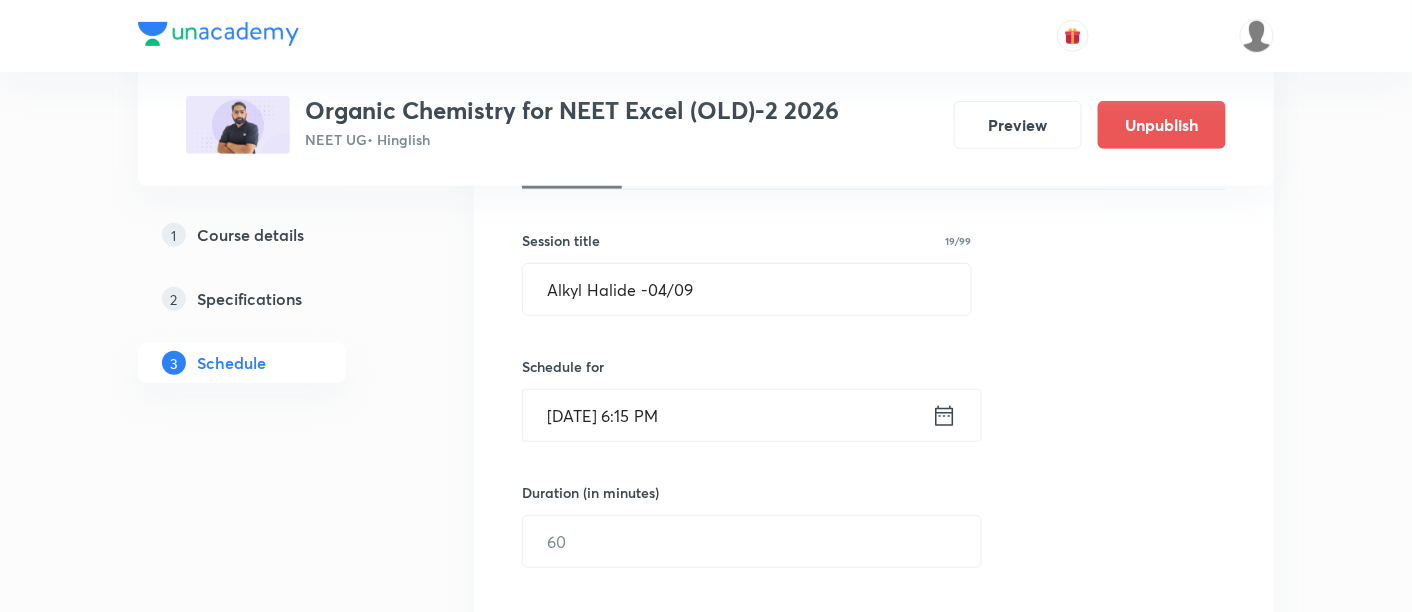 scroll, scrollTop: 414, scrollLeft: 0, axis: vertical 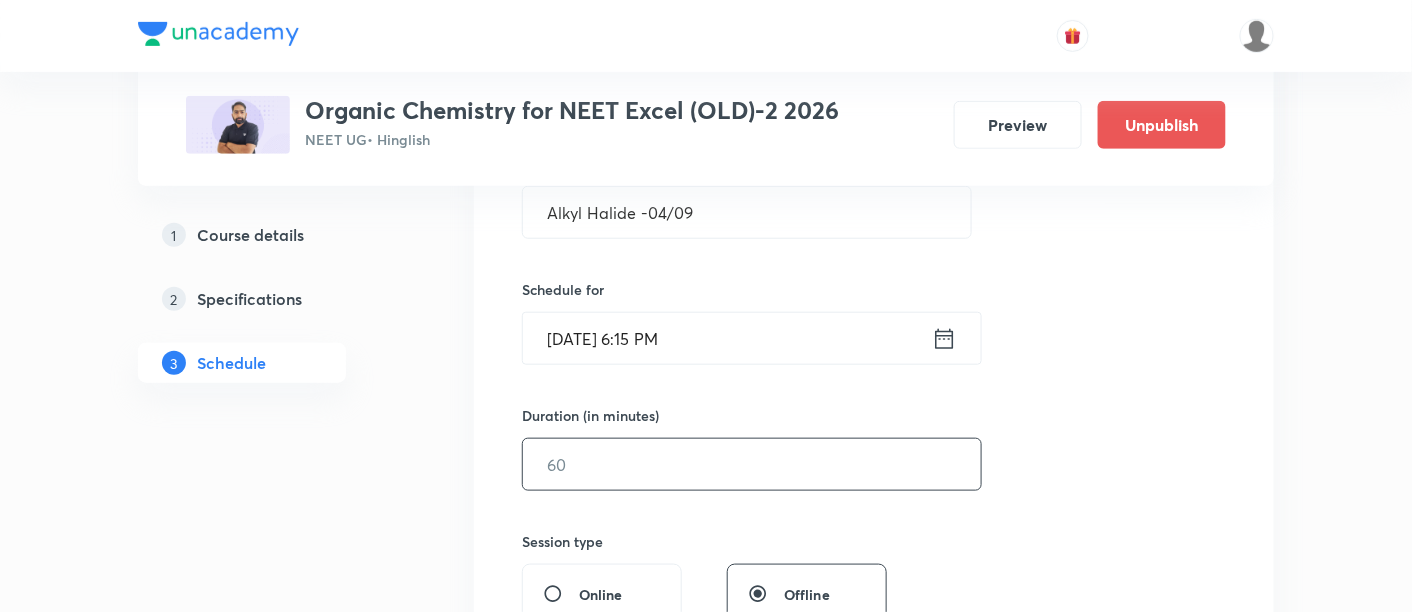 click at bounding box center (752, 464) 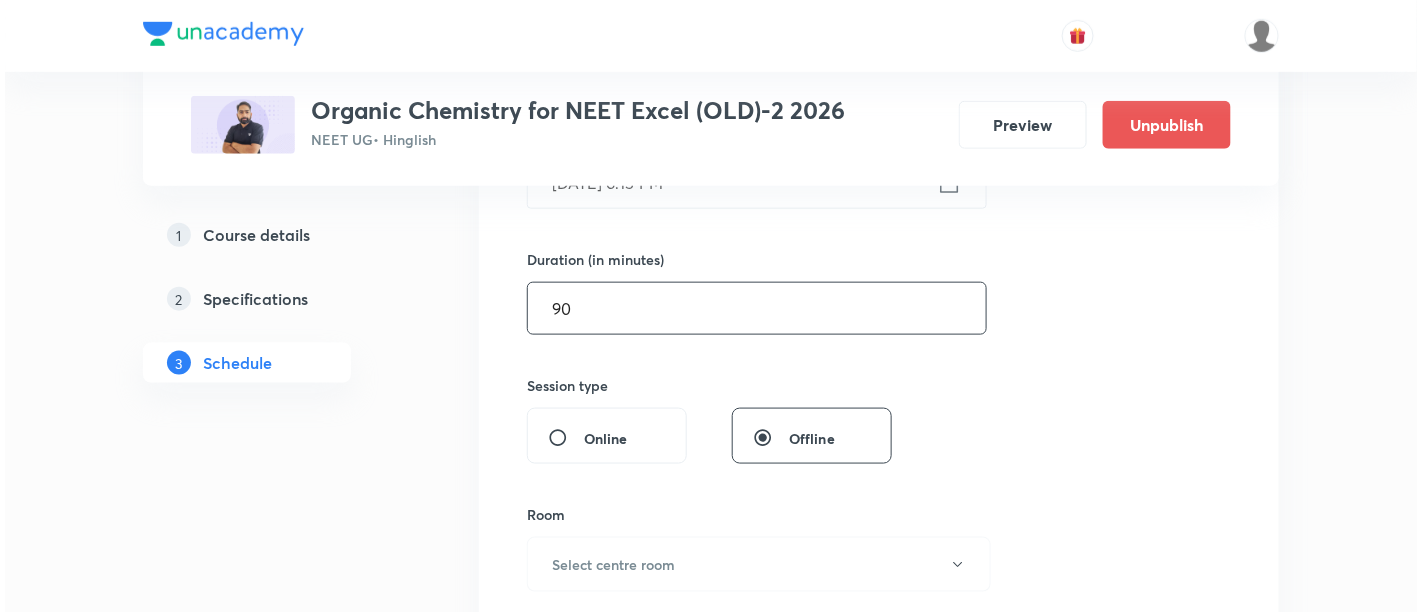 scroll, scrollTop: 681, scrollLeft: 0, axis: vertical 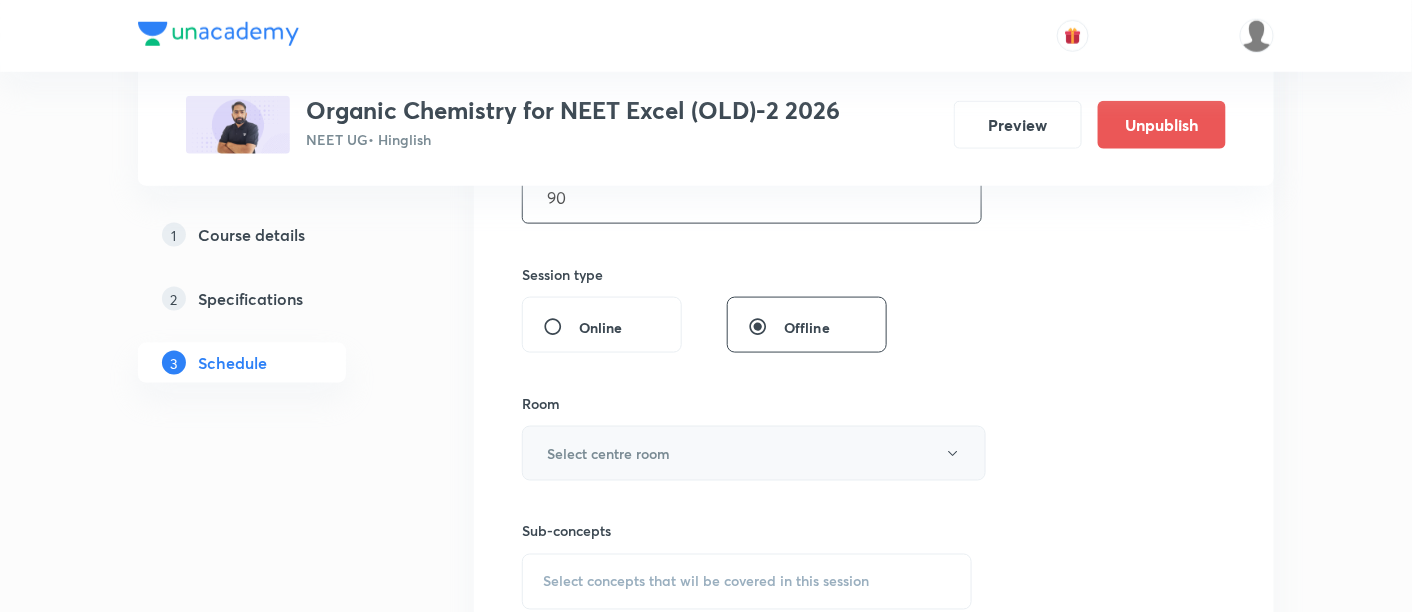 type on "90" 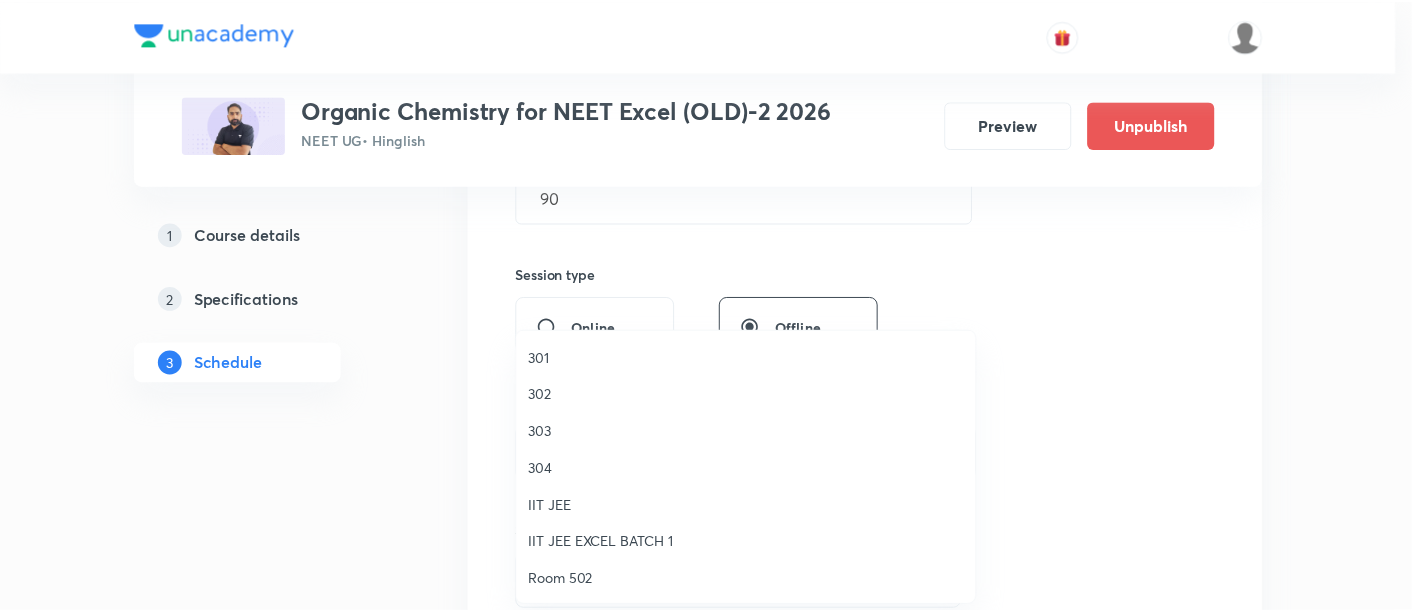 scroll, scrollTop: 665, scrollLeft: 0, axis: vertical 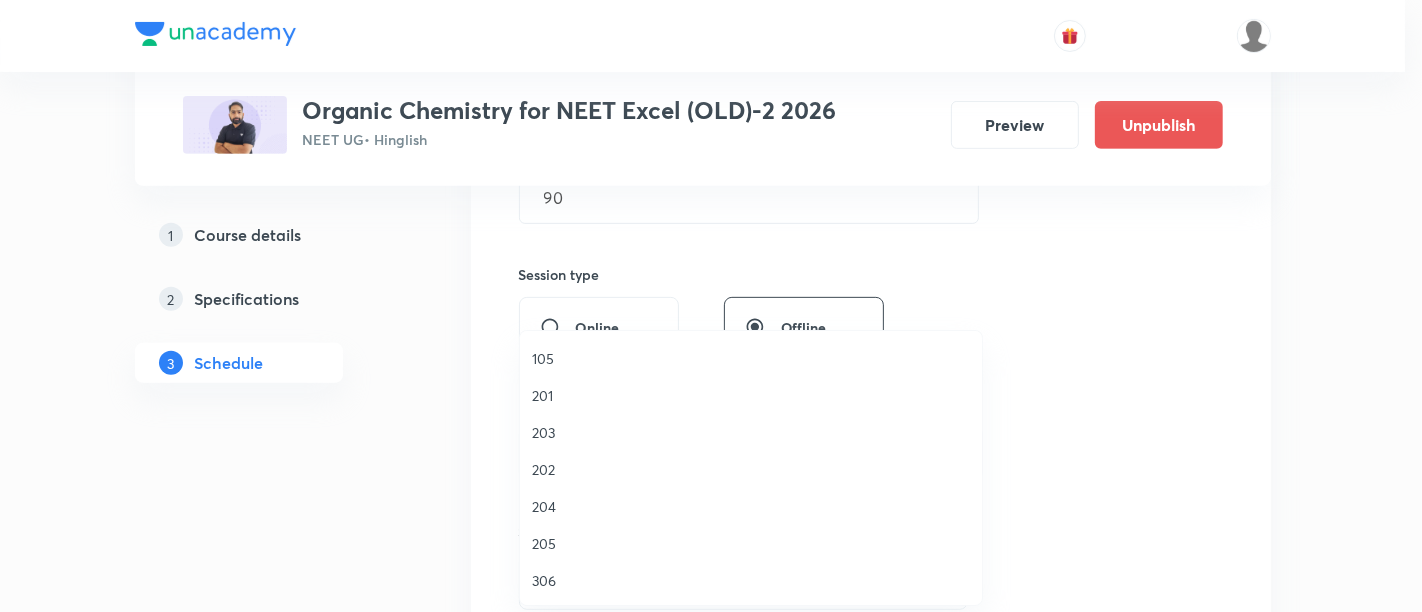click on "306" at bounding box center [751, 580] 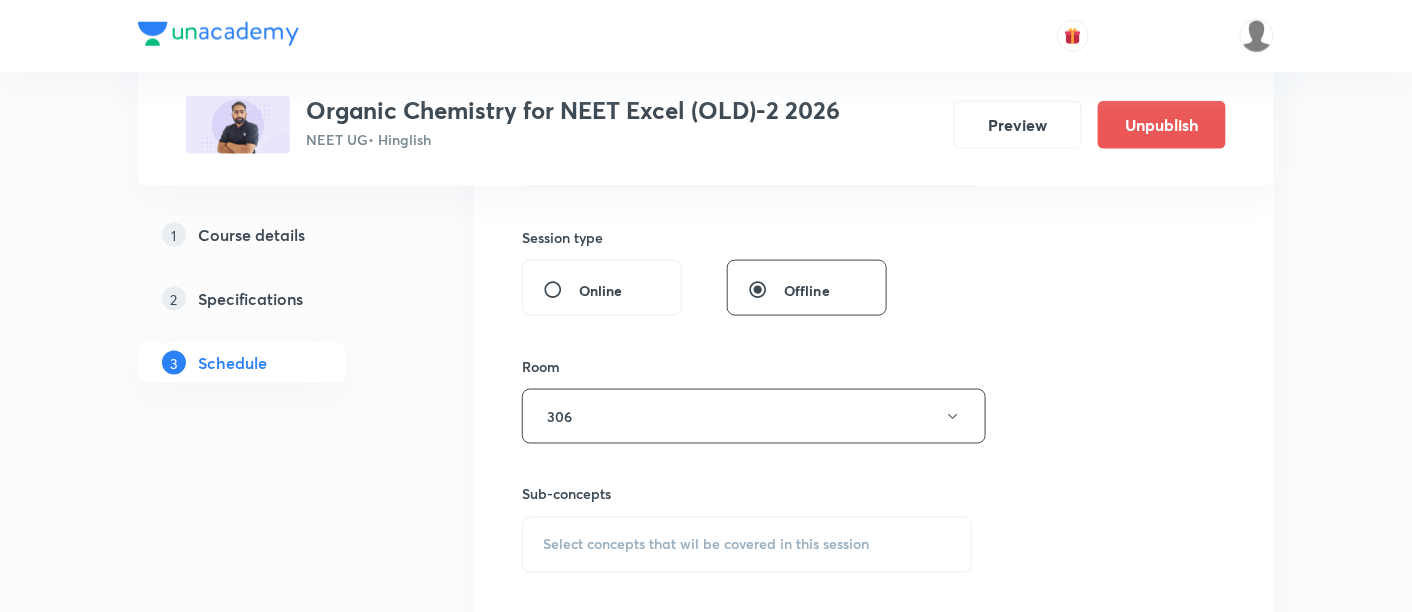scroll, scrollTop: 814, scrollLeft: 0, axis: vertical 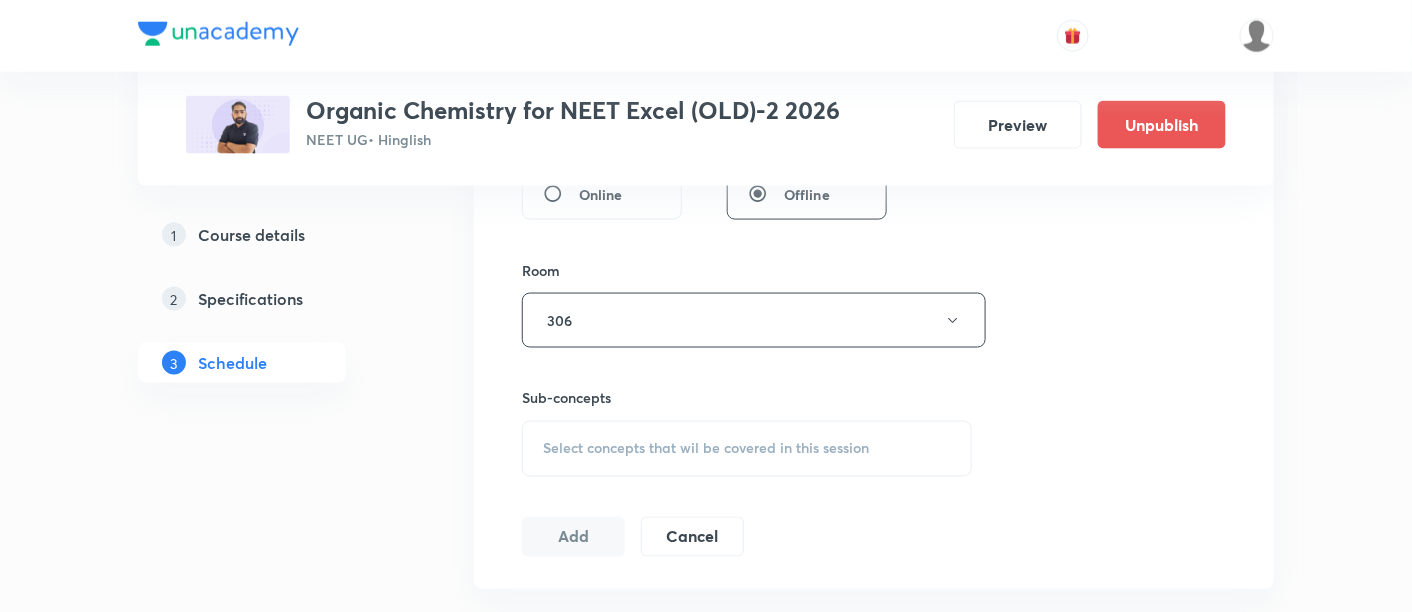 click on "Select concepts that wil be covered in this session" at bounding box center (706, 449) 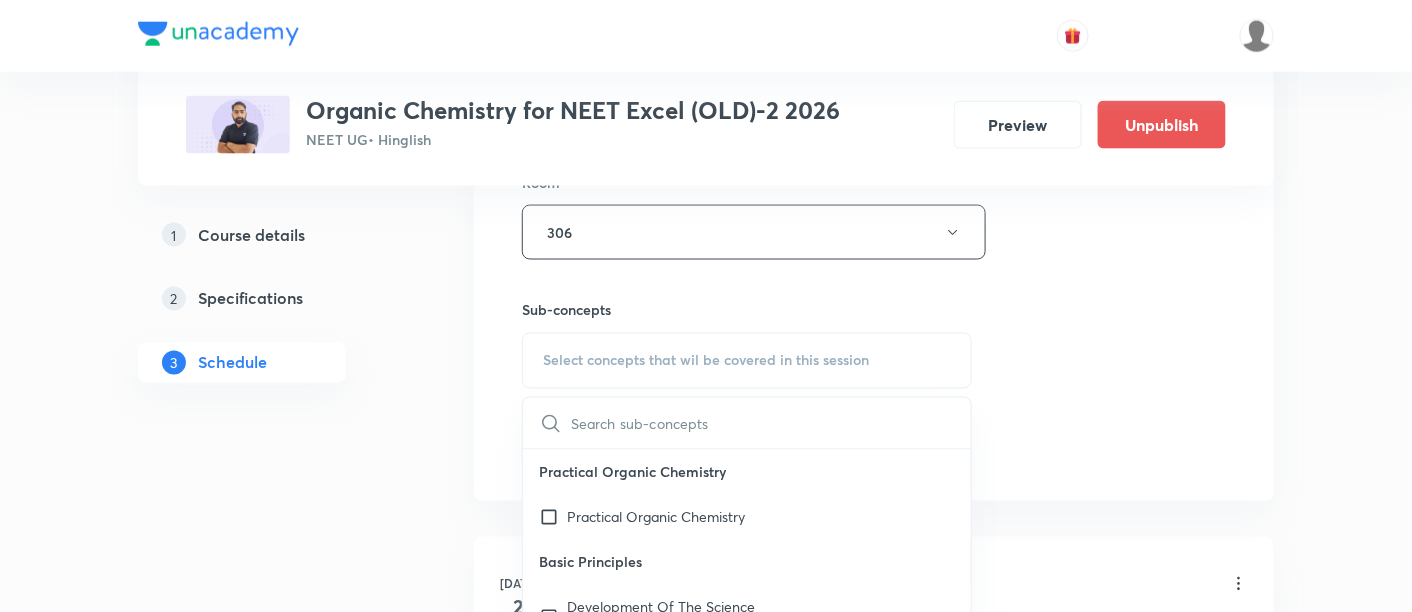 scroll, scrollTop: 918, scrollLeft: 0, axis: vertical 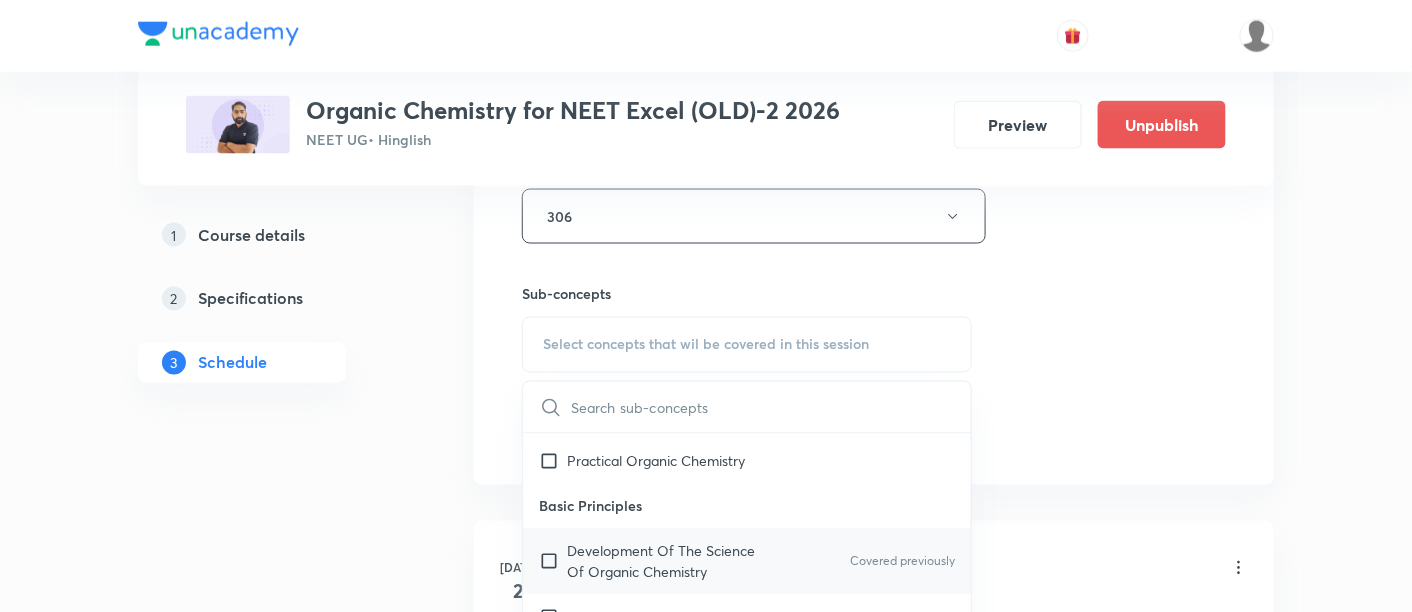 click on "Development Of The Science Of  Organic Chemistry" at bounding box center (668, 562) 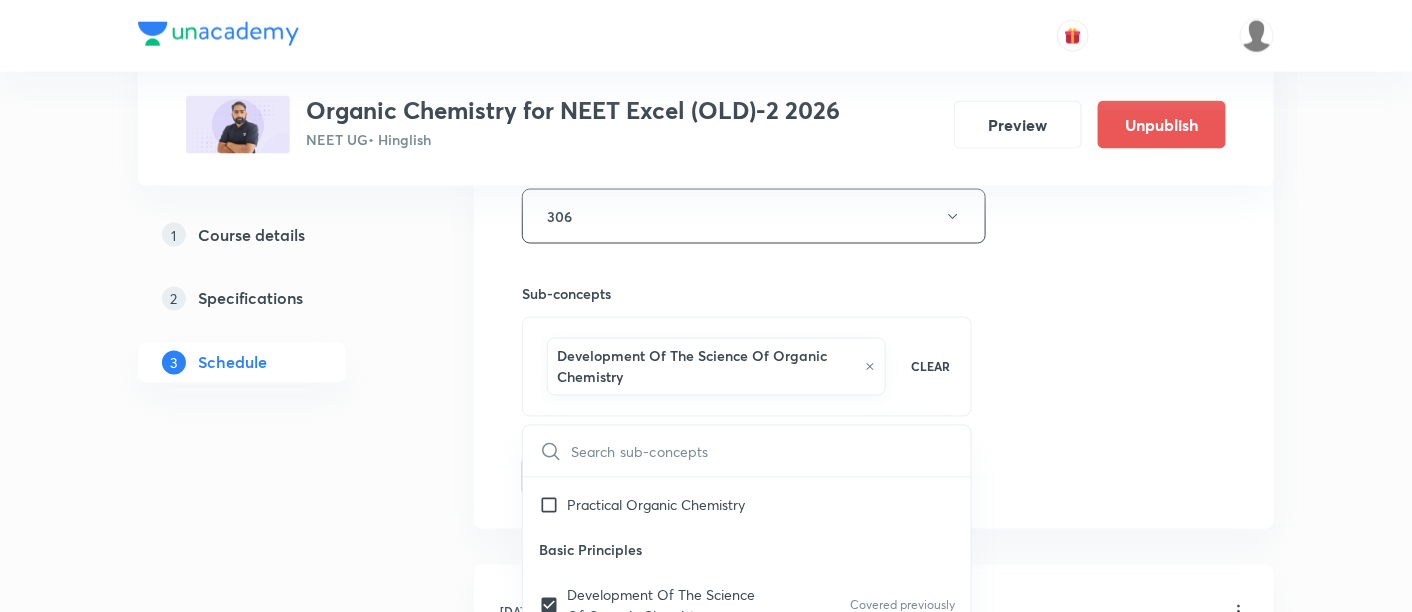 click on "Session  10 Live class Session title 19/99 Alkyl Halide -04/09 ​ Schedule for [DATE] 6:15 PM ​ Duration (in minutes) 90 ​   Session type Online Offline Room 306 Sub-concepts Development Of The Science Of  Organic Chemistry  CLEAR ​ Practical Organic Chemistry Practical Organic Chemistry Basic Principles Development Of The Science Of  Organic Chemistry  Covered previously Atomic Structure The Structural Theory Of Organic Chemistry Chemical Bonds: The Octet Rule Resonance Theory Hyperconjugation The Structure Of Methane And Ethane:  Sp3 Hybridization The Structure Of Ethene (Ethylene): Sp2 Hybridization The Structure Of Ethyne (Acetylene): Sp Hybridization How To Interpret And Write Structural Formulas [MEDICAL_DATA]: Representative Alkanes, Alkenes, Alkynes,  And Aromatic Compounds Polar And Nonpolar Molecules Functional Groups Alkyl Halides Or Haloalkanes Alcohols Ethers Amines Aldehydes And Ketones Carboxylic Acids, Esters, And Amides Nitriles Important Families Of Organic Compounds Nucleophiles" at bounding box center [874, 5] 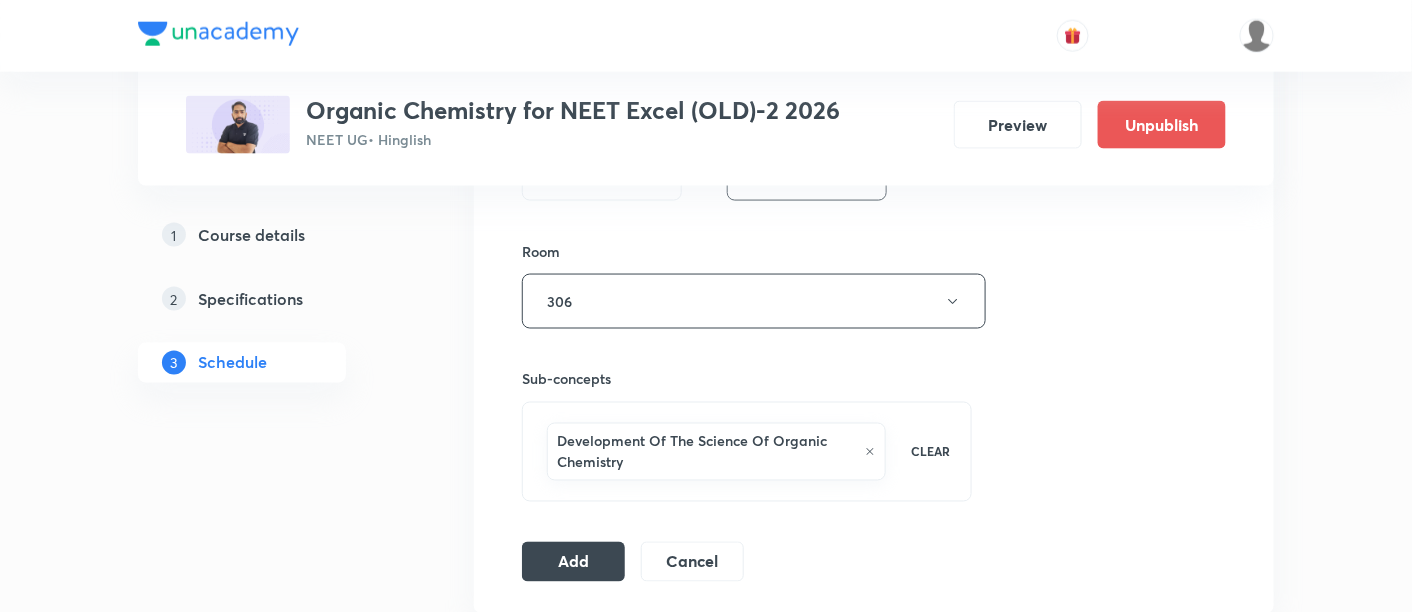 scroll, scrollTop: 874, scrollLeft: 0, axis: vertical 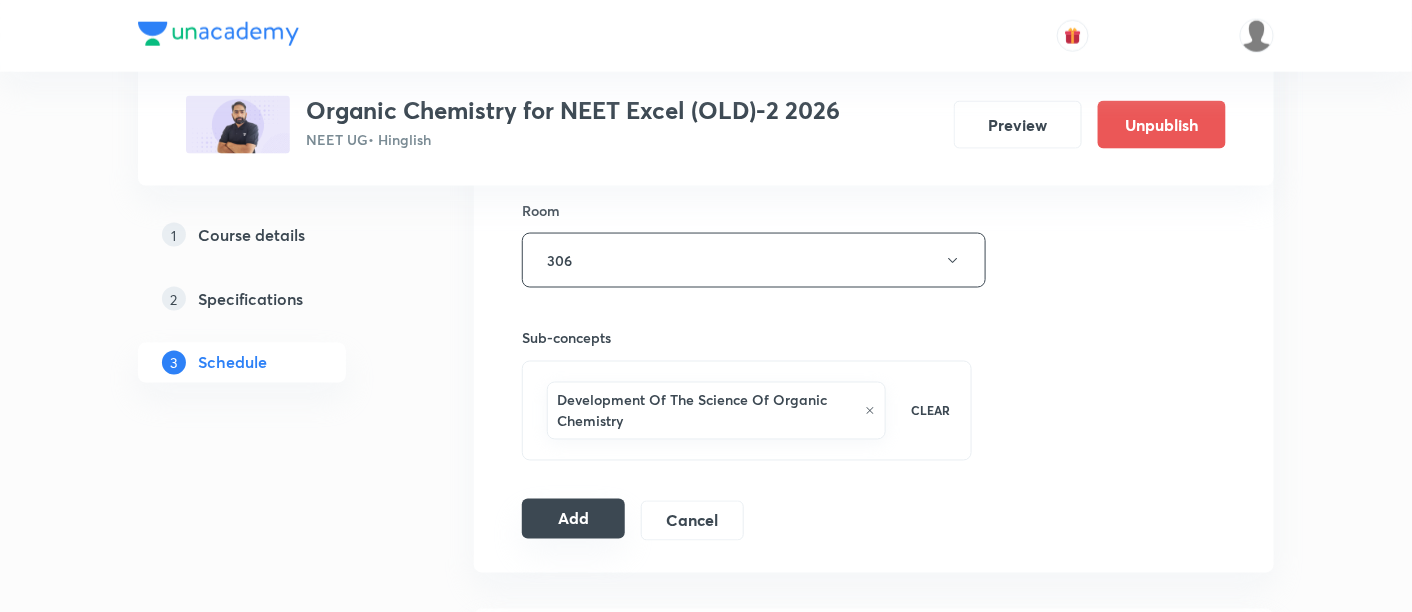 click on "Add" at bounding box center (573, 519) 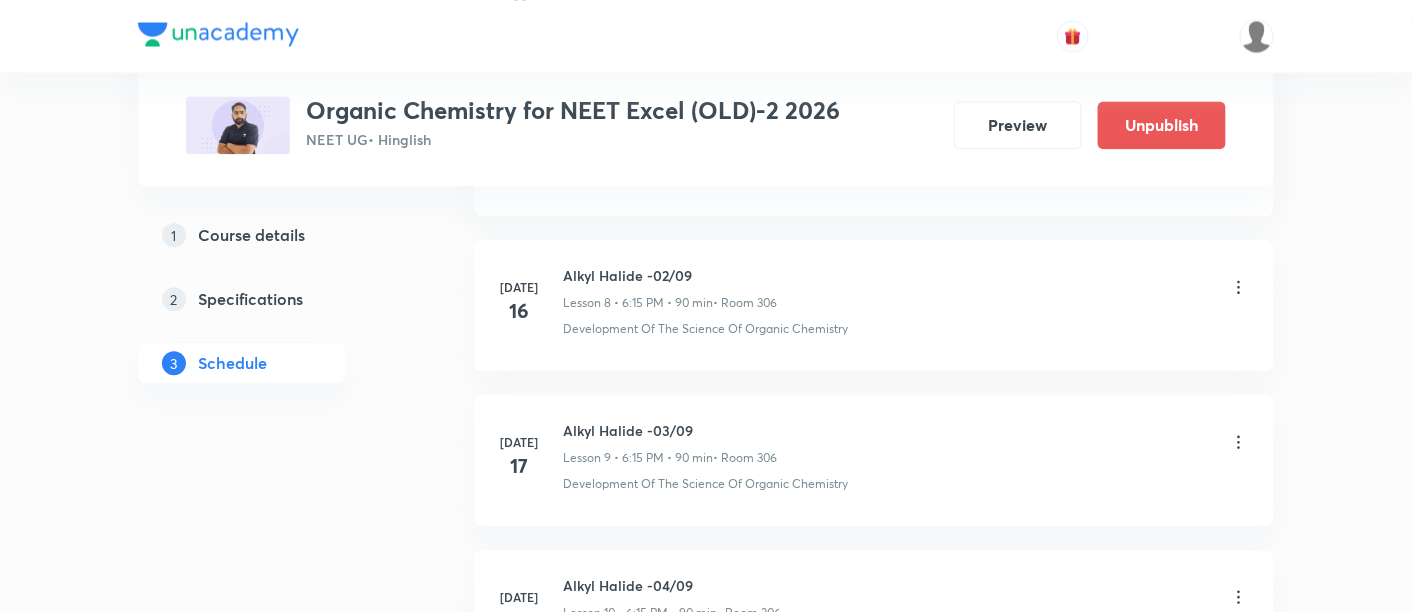scroll, scrollTop: 1378, scrollLeft: 0, axis: vertical 